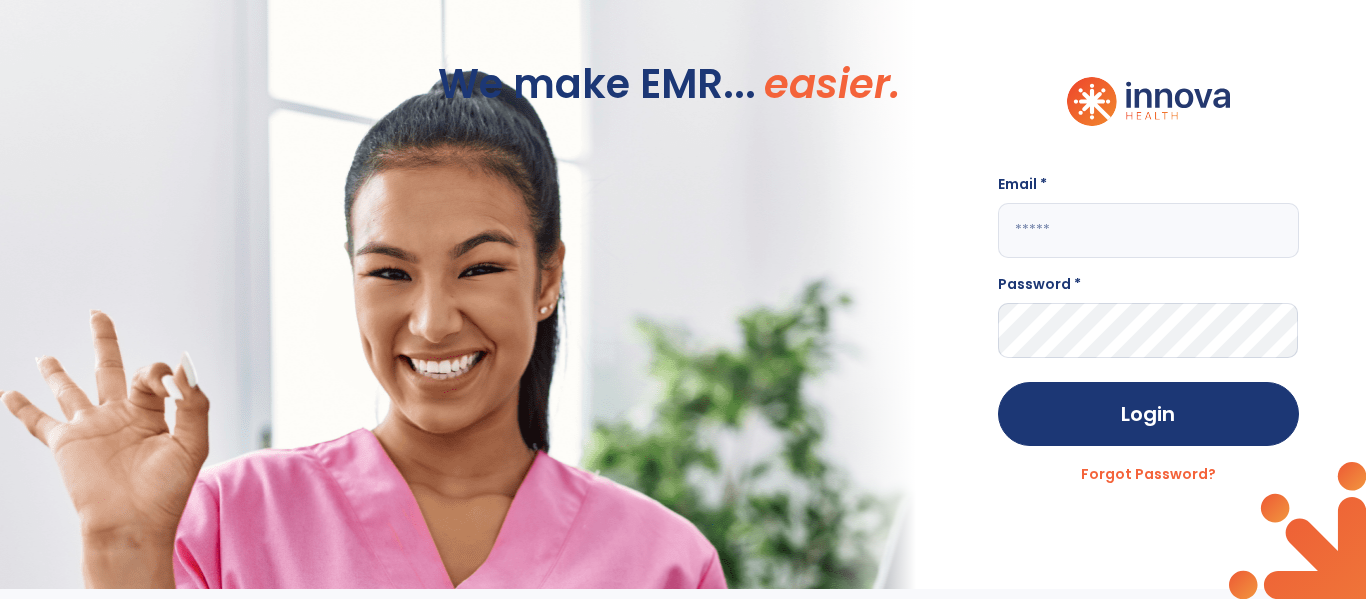 scroll, scrollTop: 0, scrollLeft: 0, axis: both 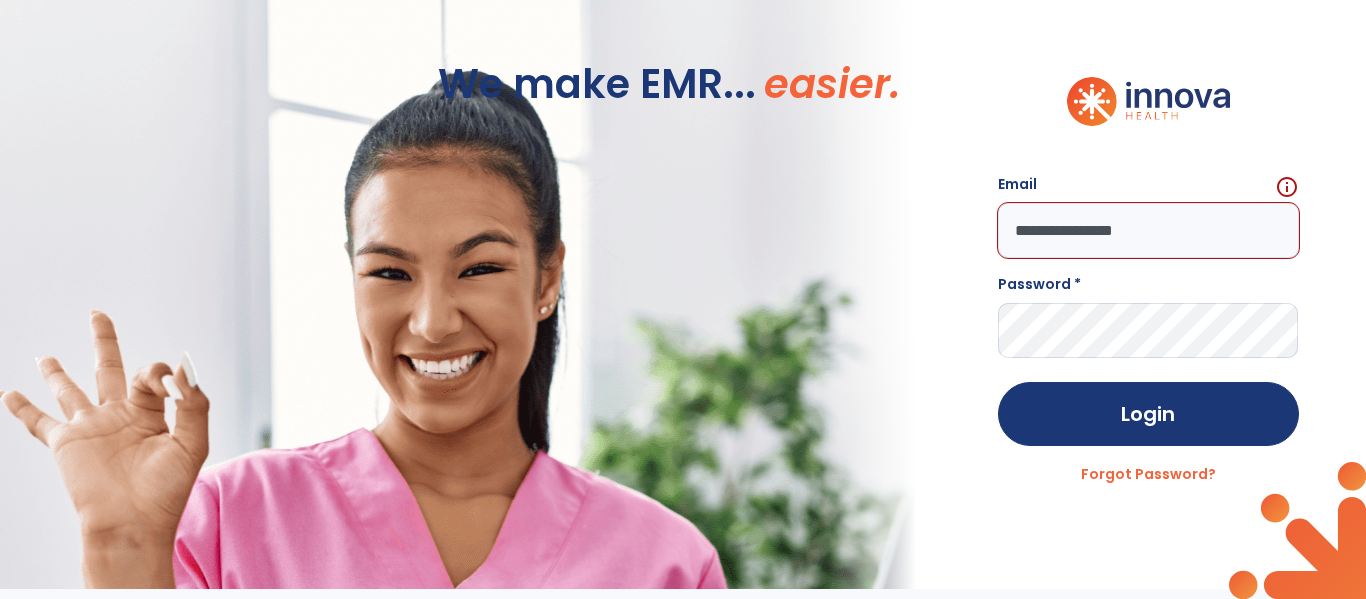 click on "We make EMR... easier." 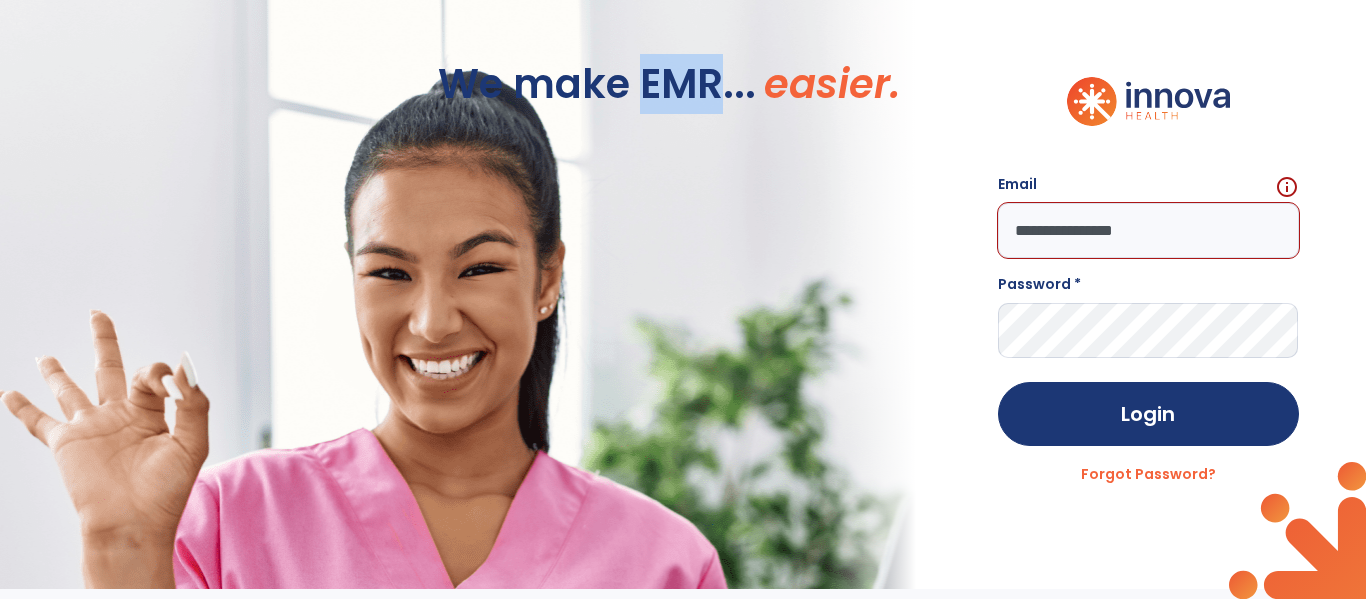 click on "We make EMR... easier." 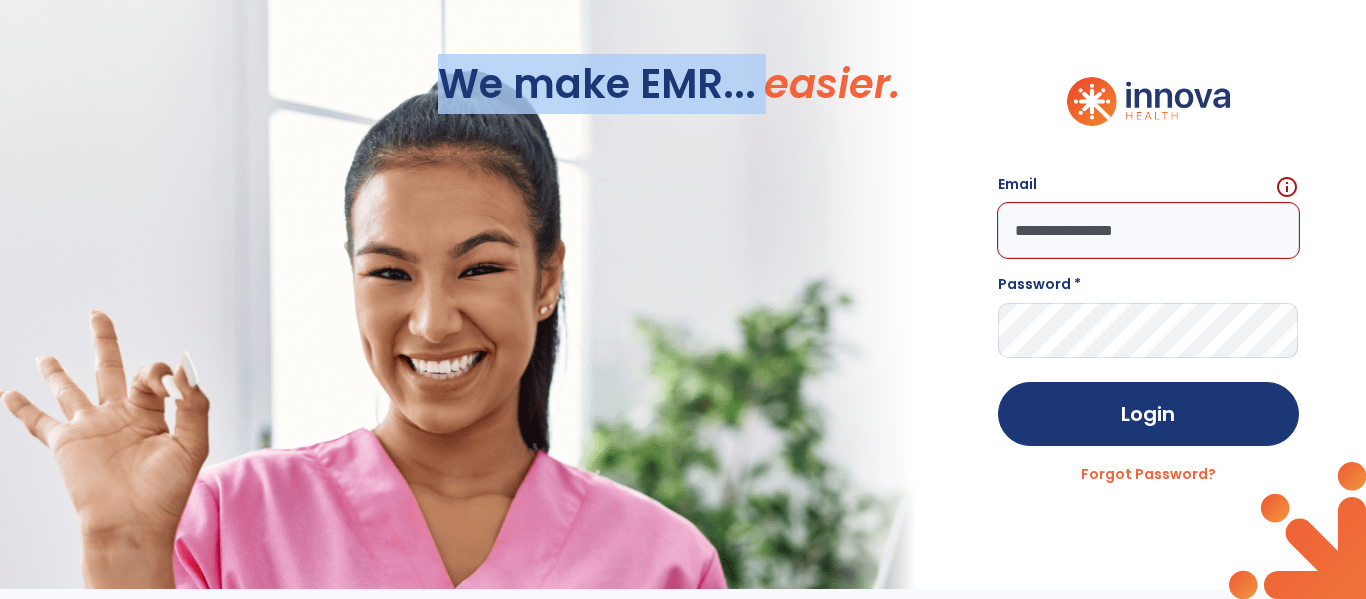 click on "**********" 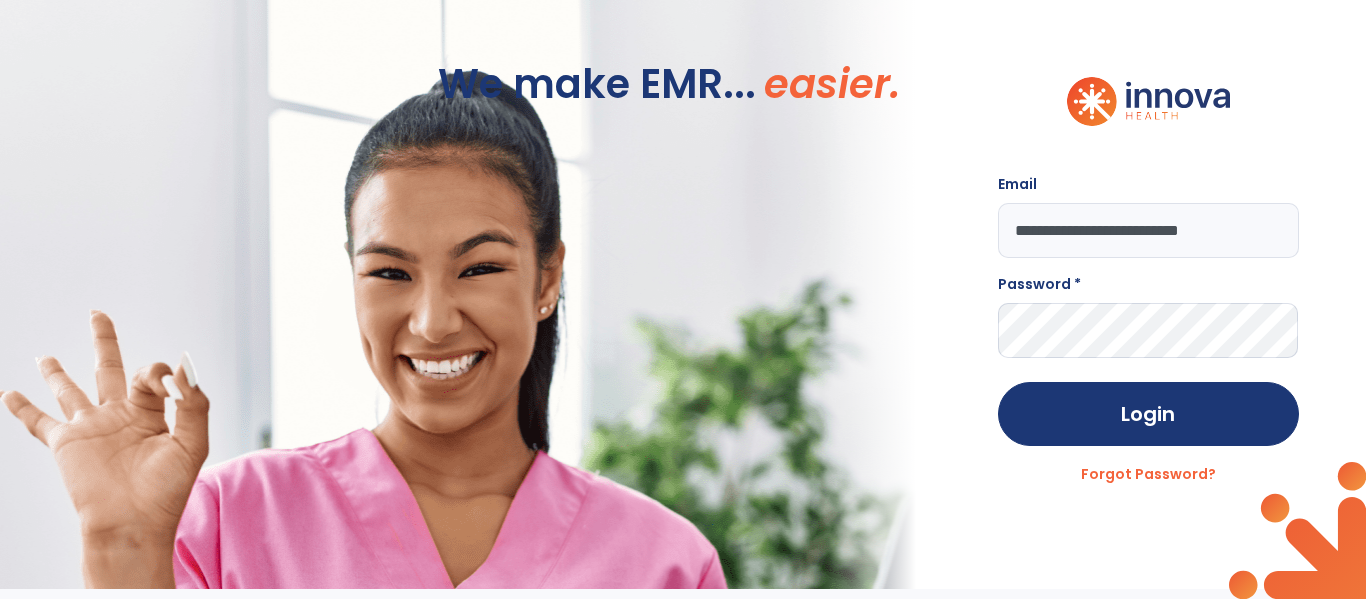 type on "**********" 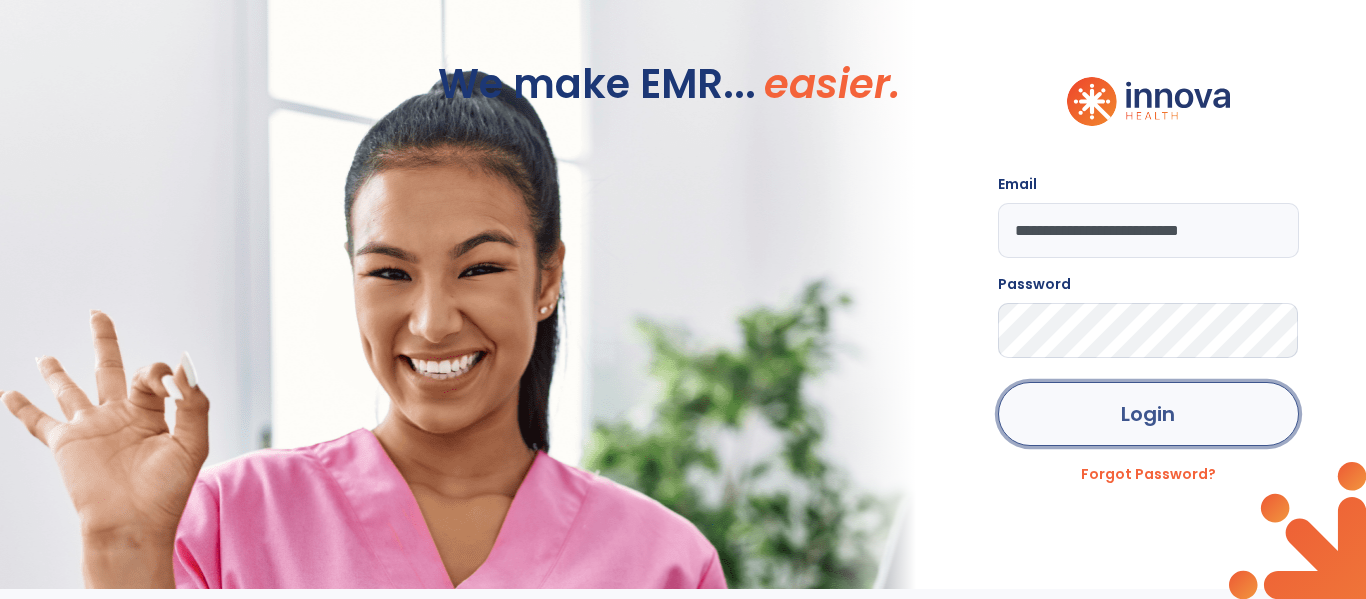 click on "Login" 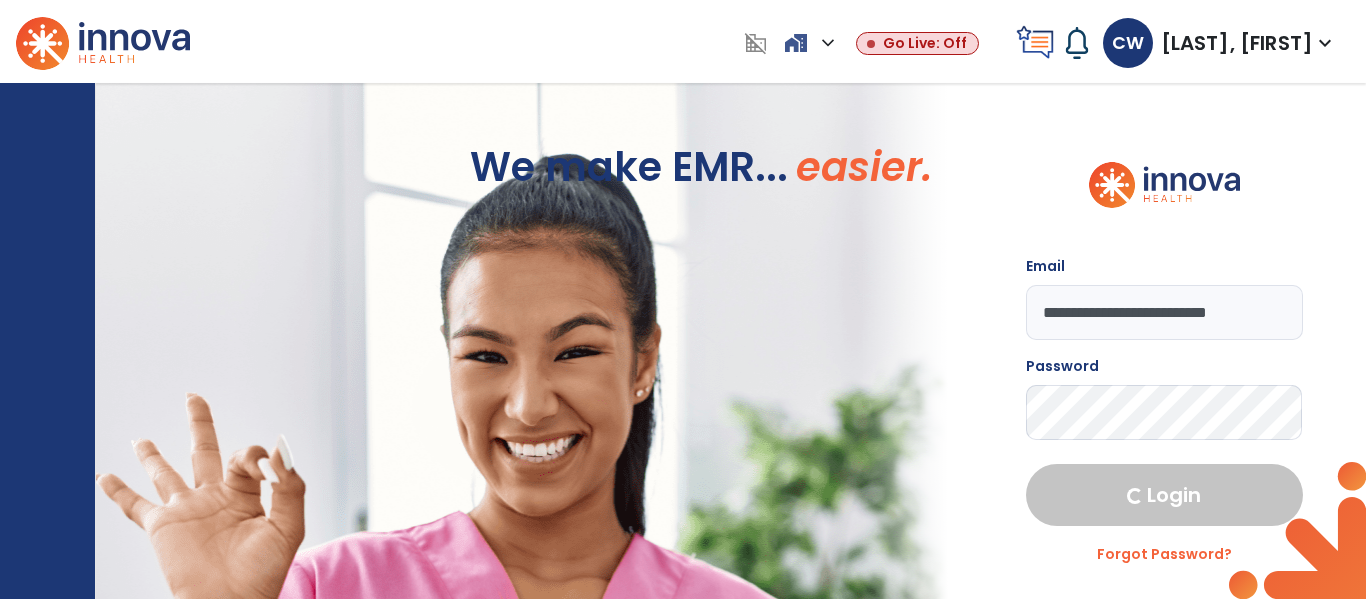 select on "****" 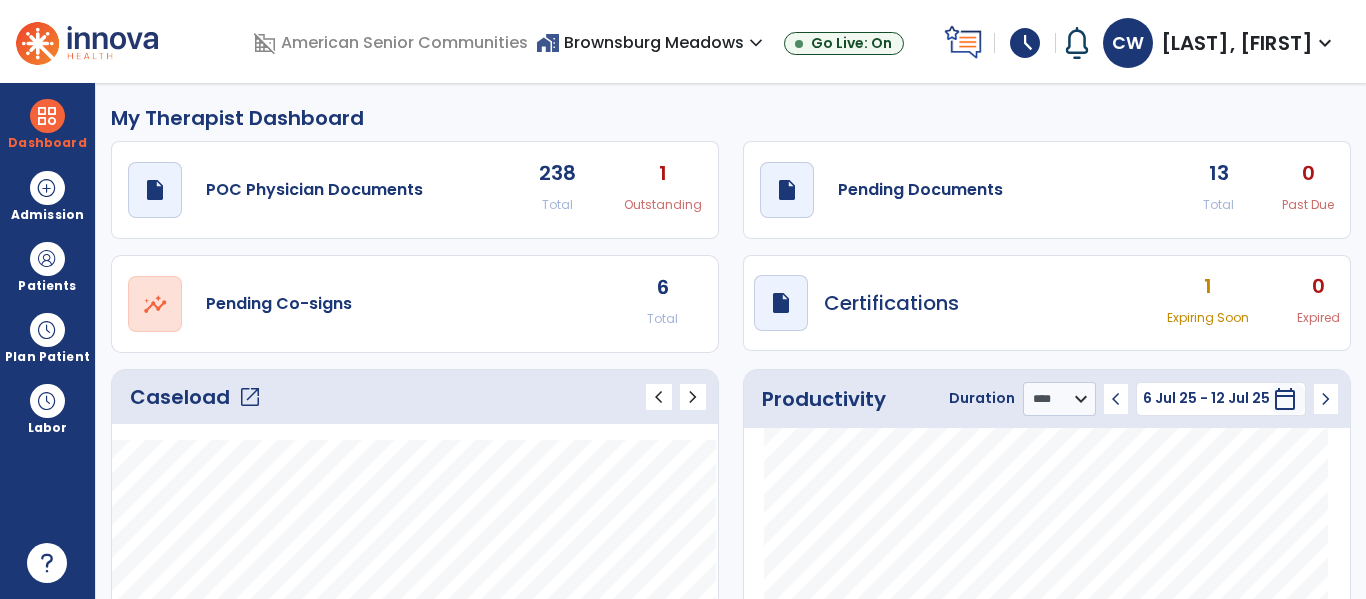 click on "Total" 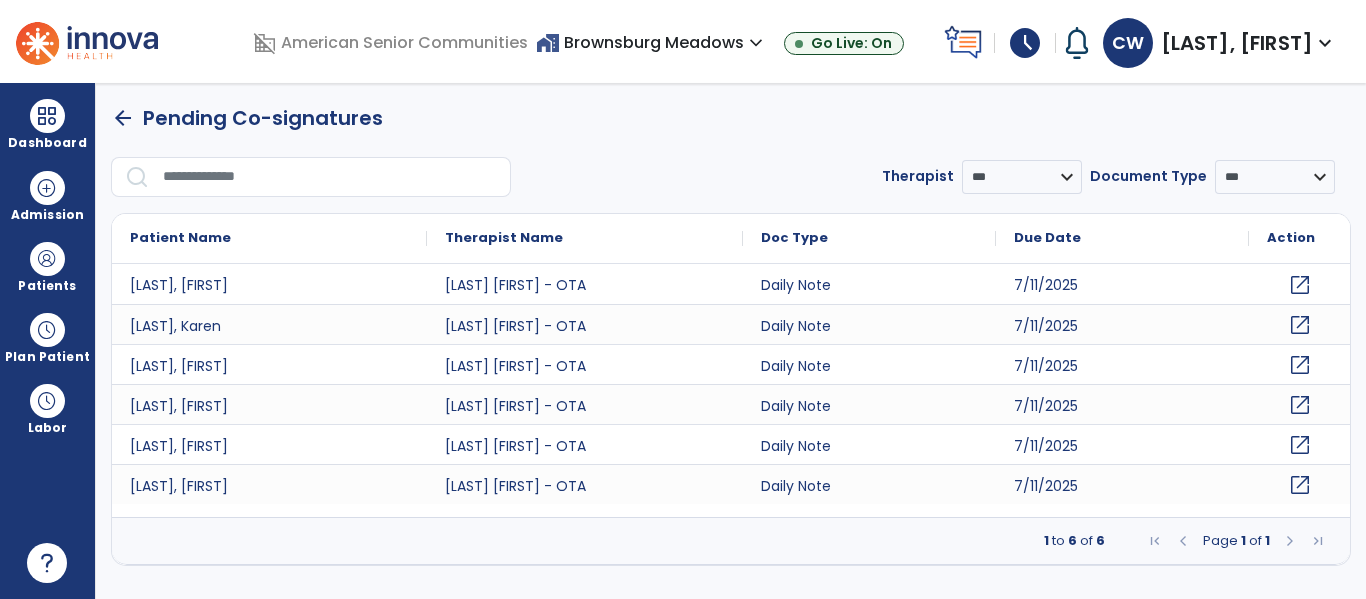 click on "open_in_new" 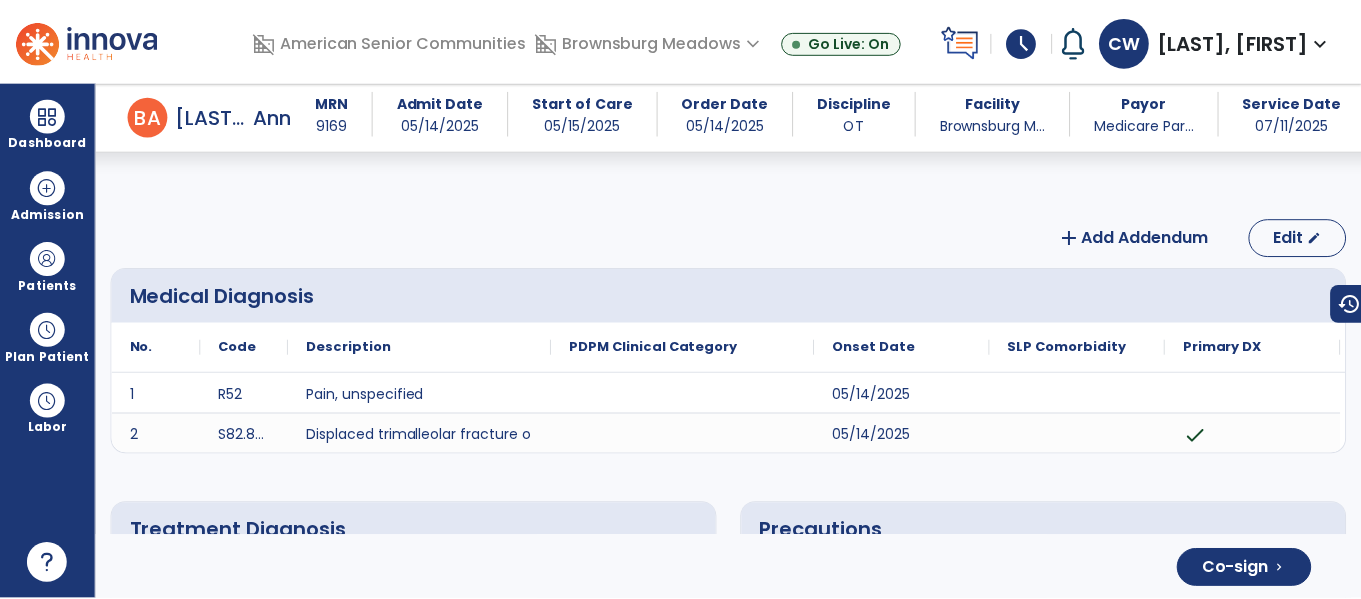 scroll, scrollTop: 3819, scrollLeft: 0, axis: vertical 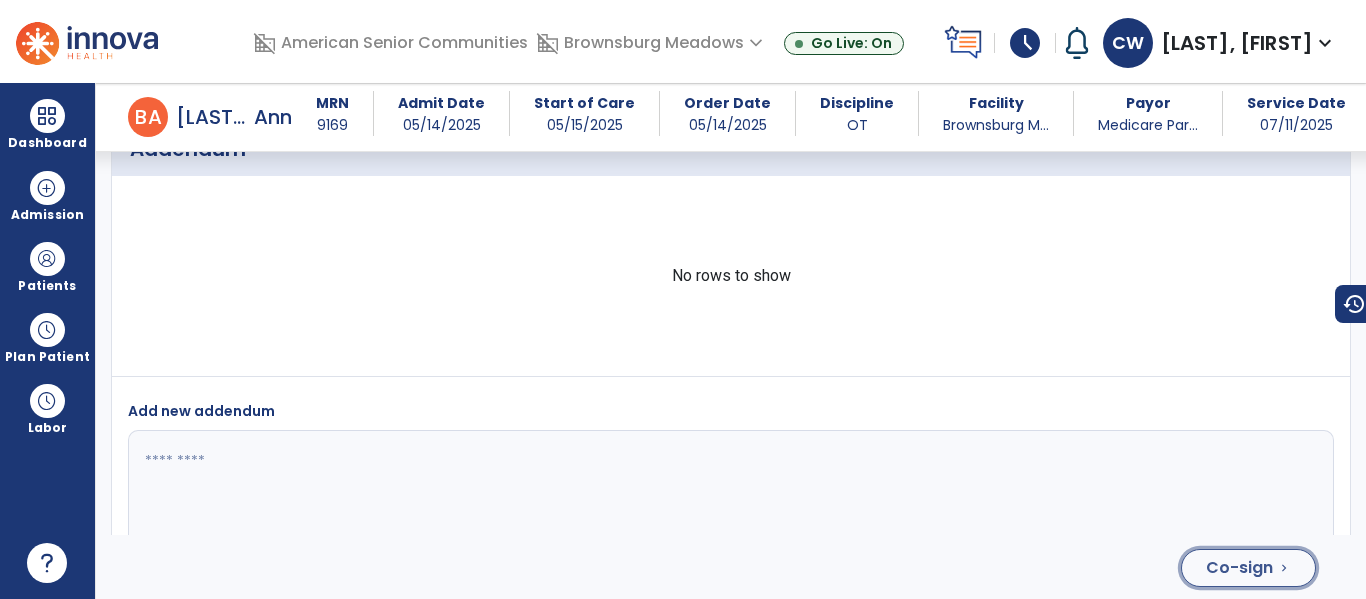 click on "Co-sign  chevron_right" 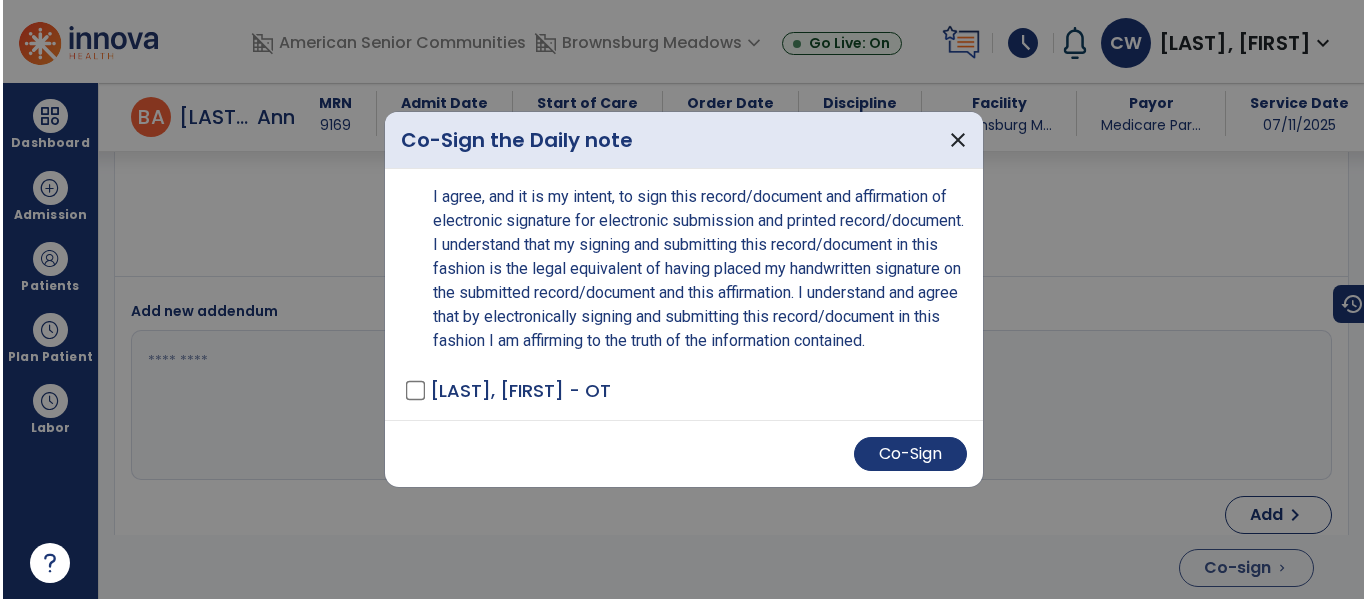 scroll, scrollTop: 3919, scrollLeft: 0, axis: vertical 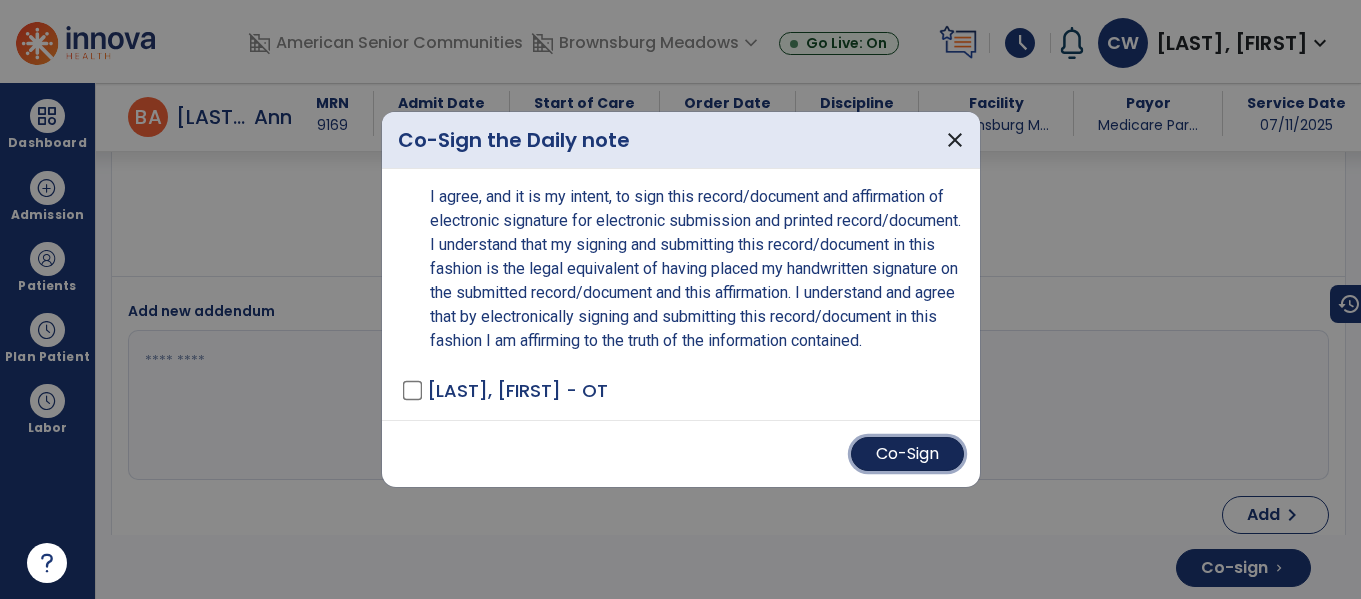 click on "Co-Sign" at bounding box center [907, 454] 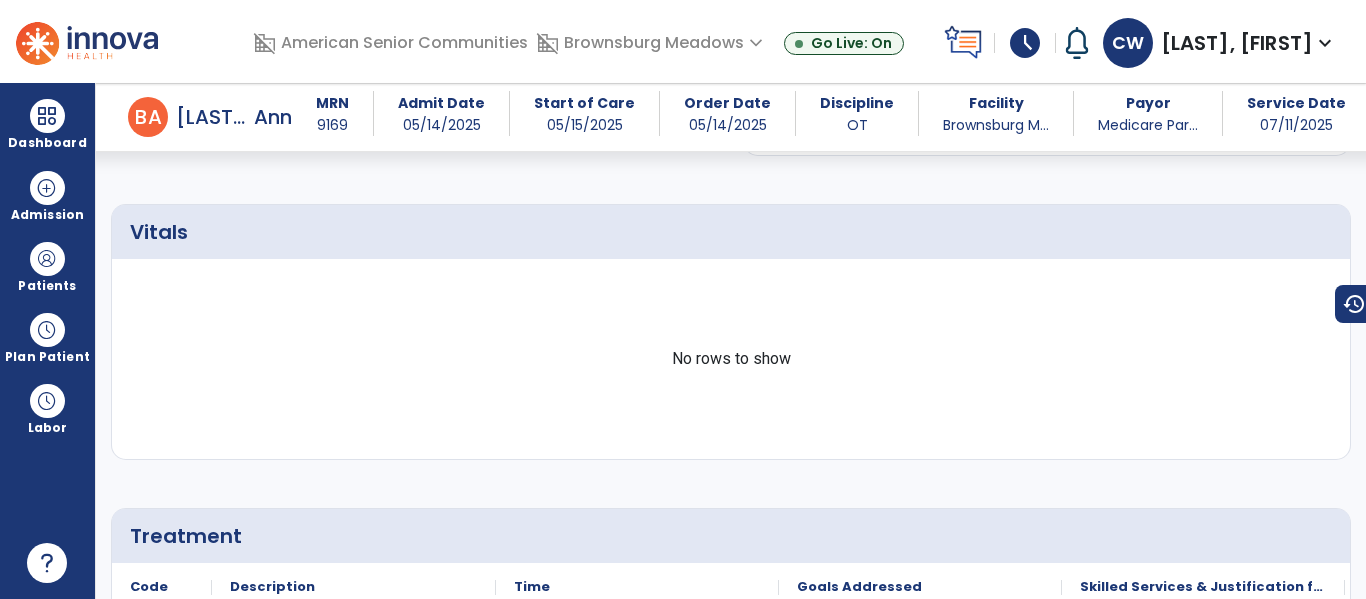 scroll, scrollTop: 0, scrollLeft: 0, axis: both 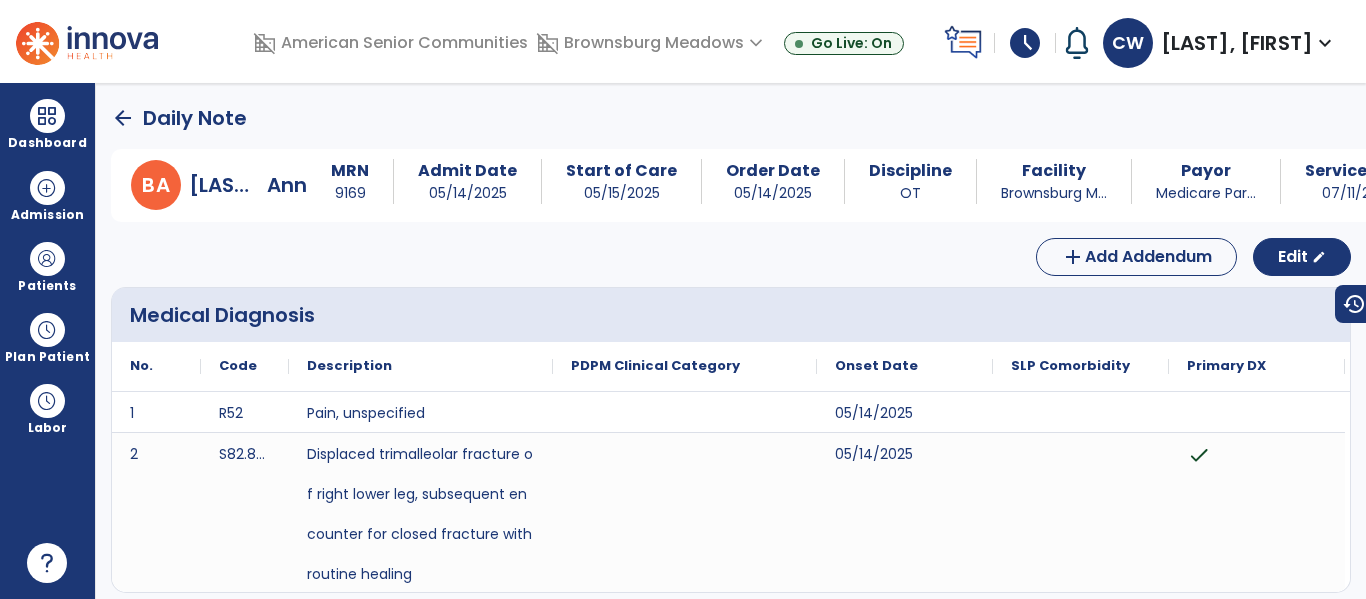 click on "arrow_back" 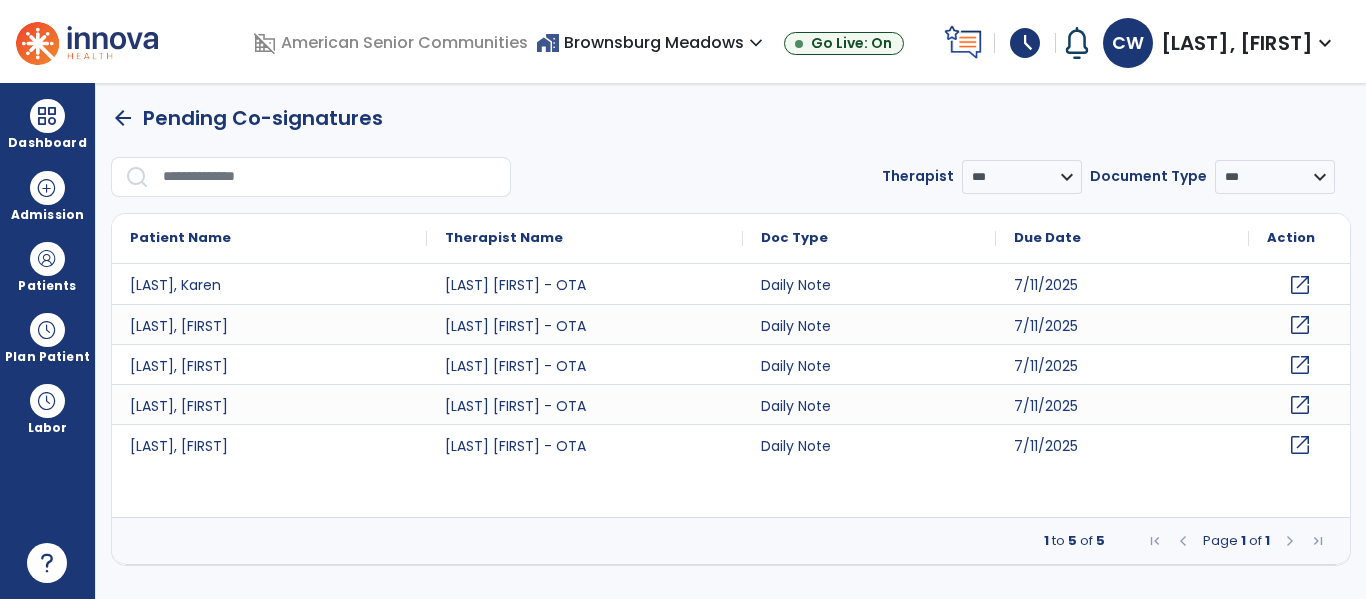 click on "open_in_new" 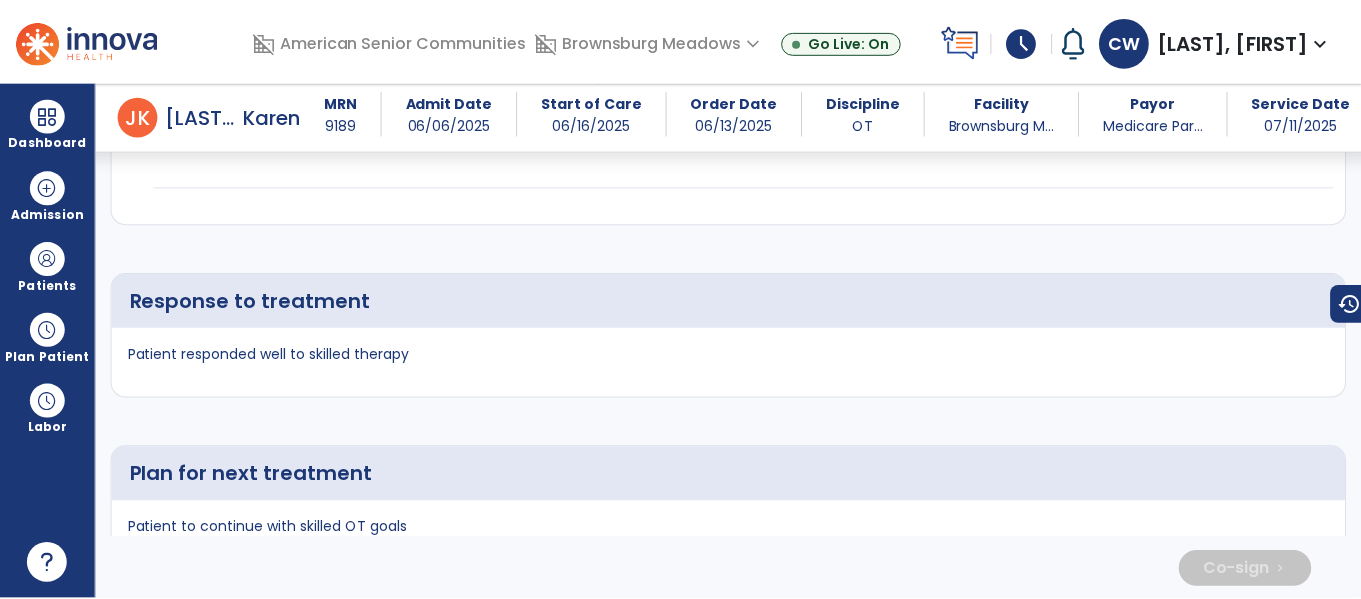 scroll, scrollTop: 3991, scrollLeft: 0, axis: vertical 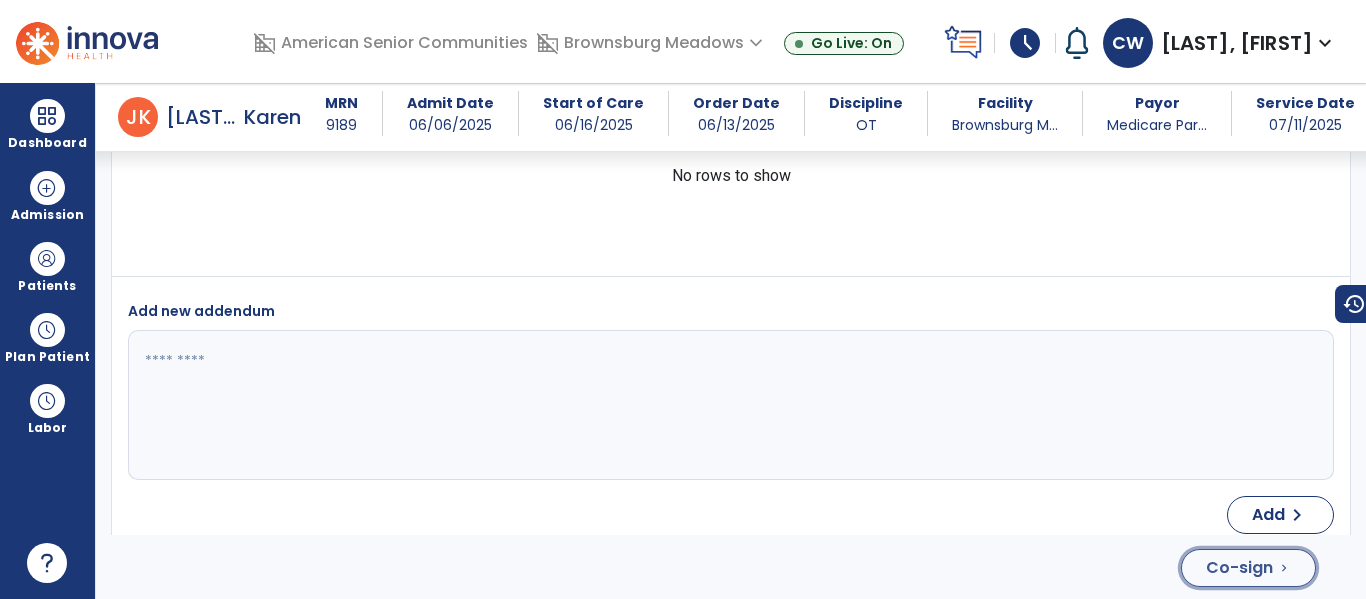click on "Co-sign" 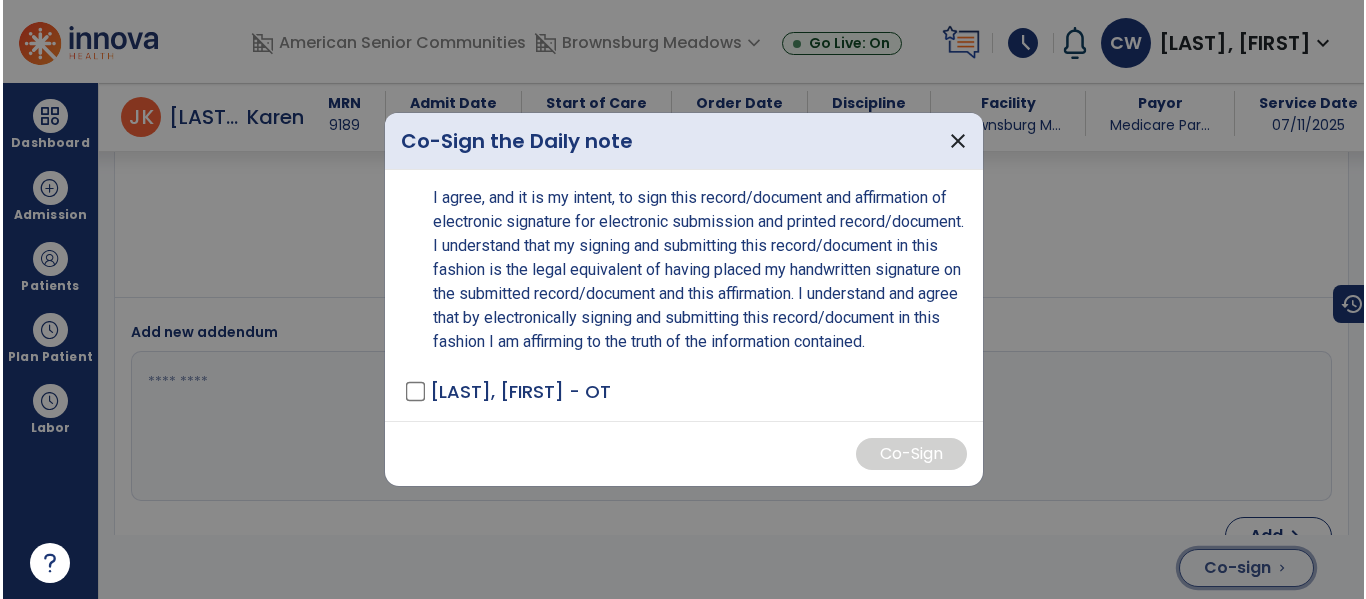 scroll, scrollTop: 4012, scrollLeft: 0, axis: vertical 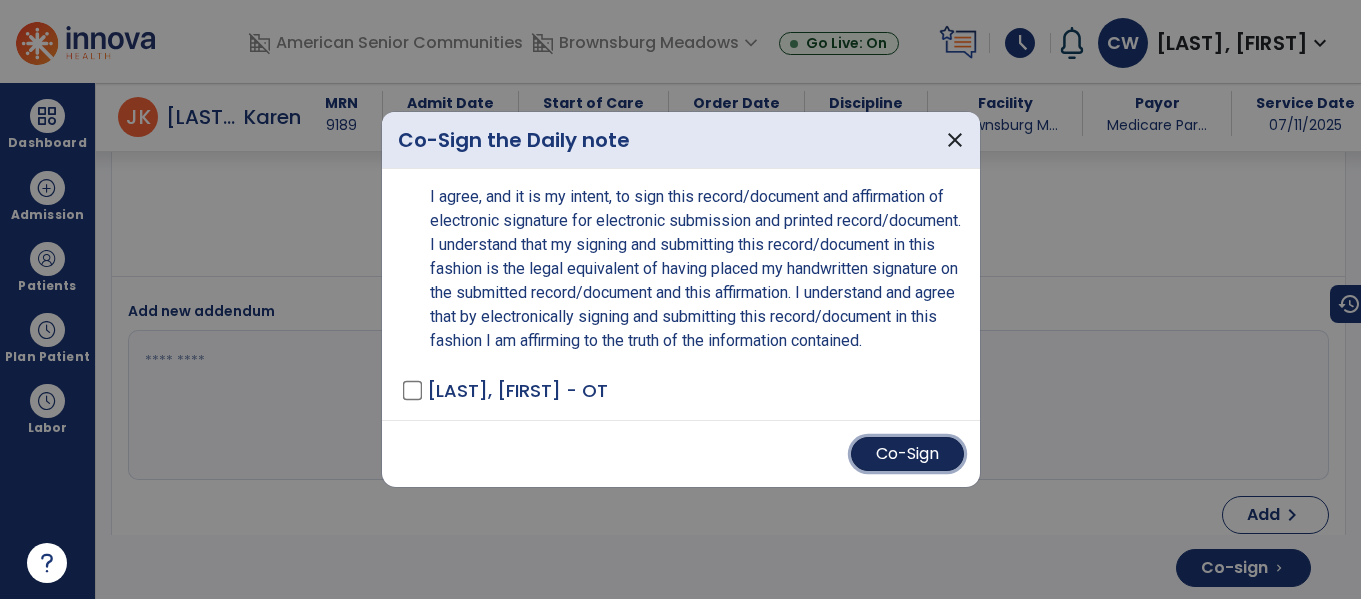 click on "Co-Sign" at bounding box center (907, 454) 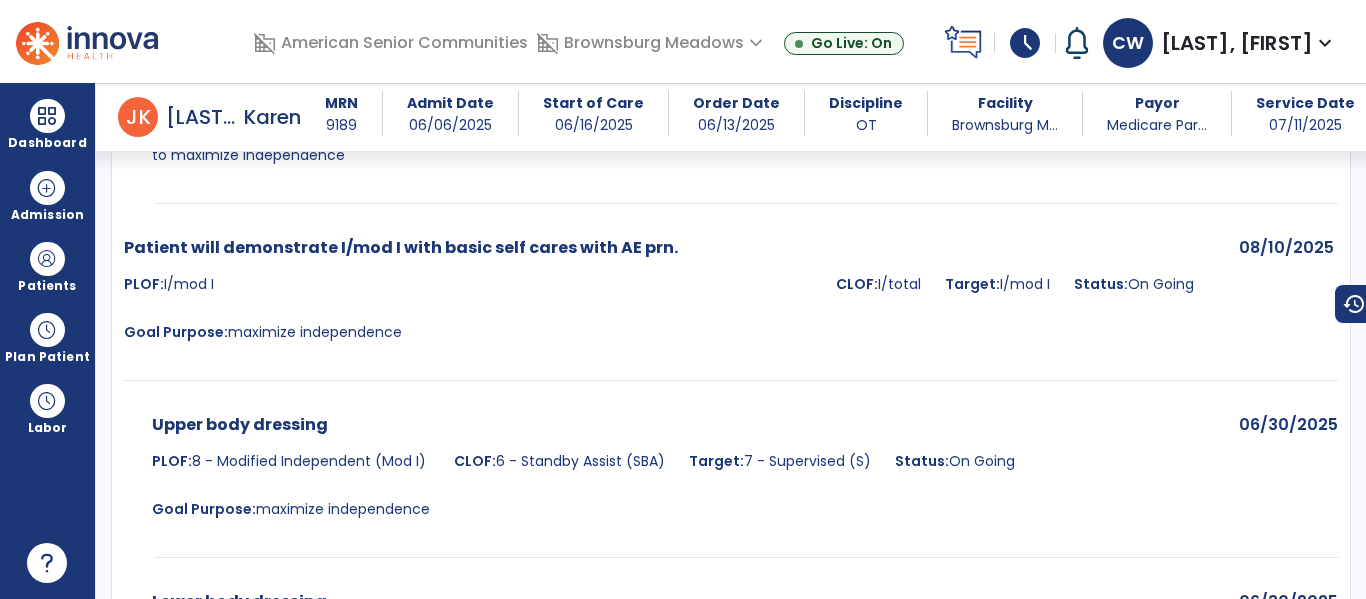 scroll, scrollTop: 0, scrollLeft: 0, axis: both 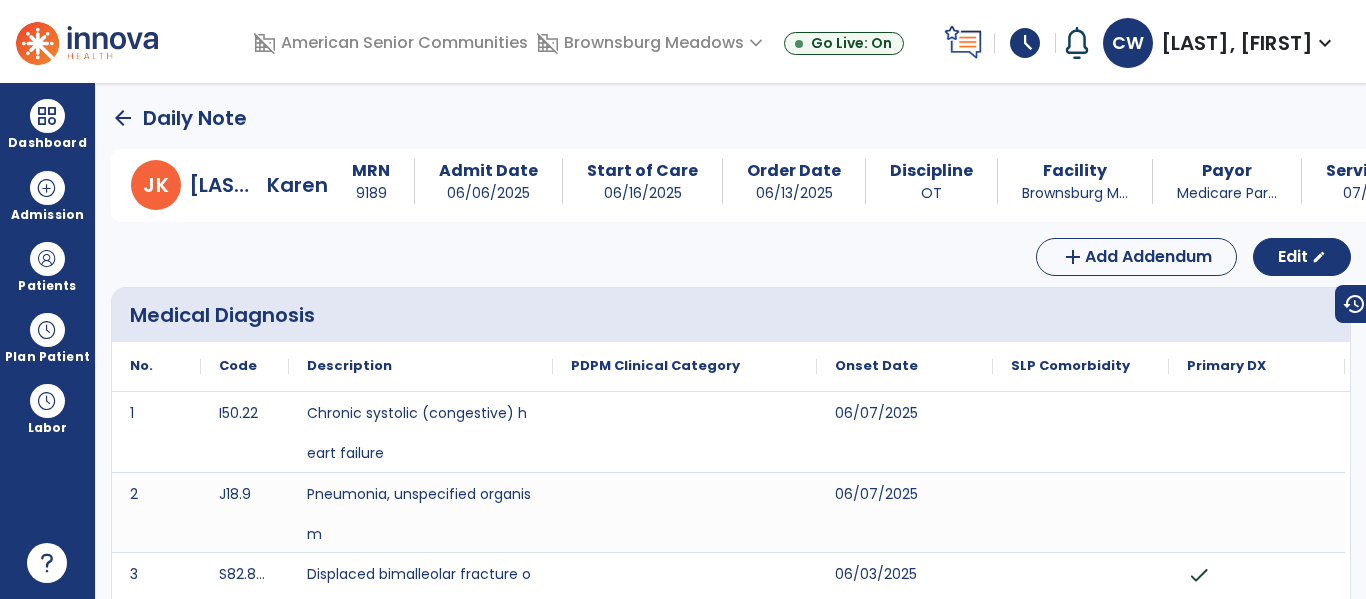 click on "arrow_back" 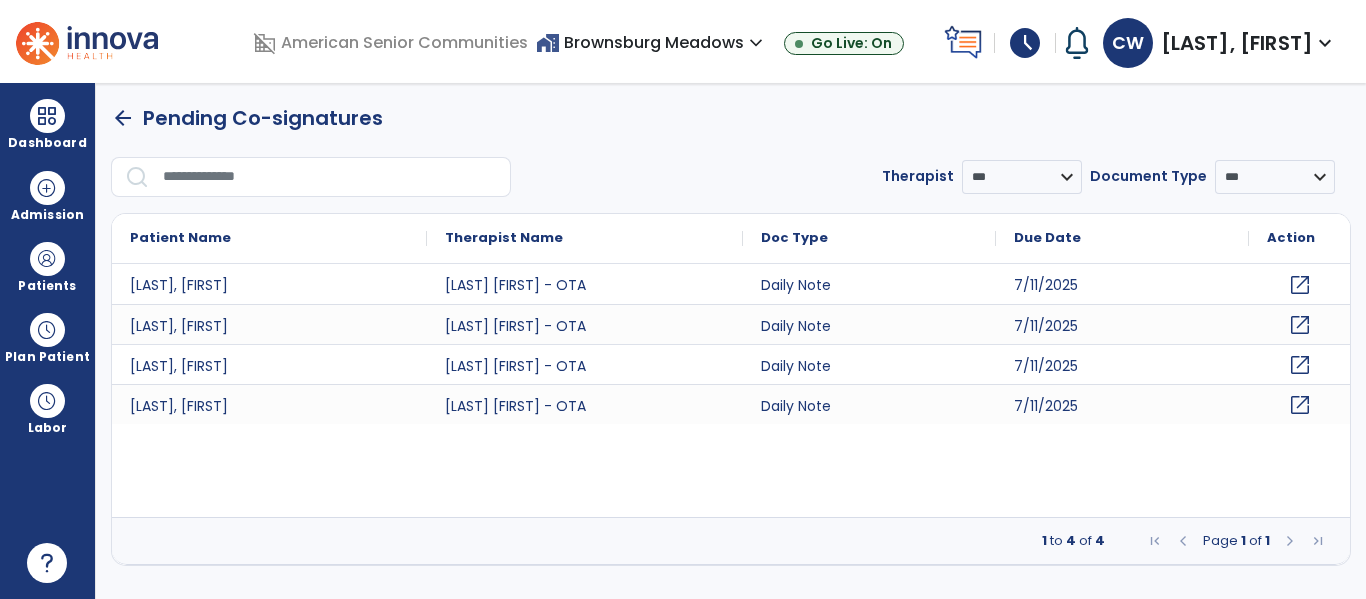 click on "open_in_new" 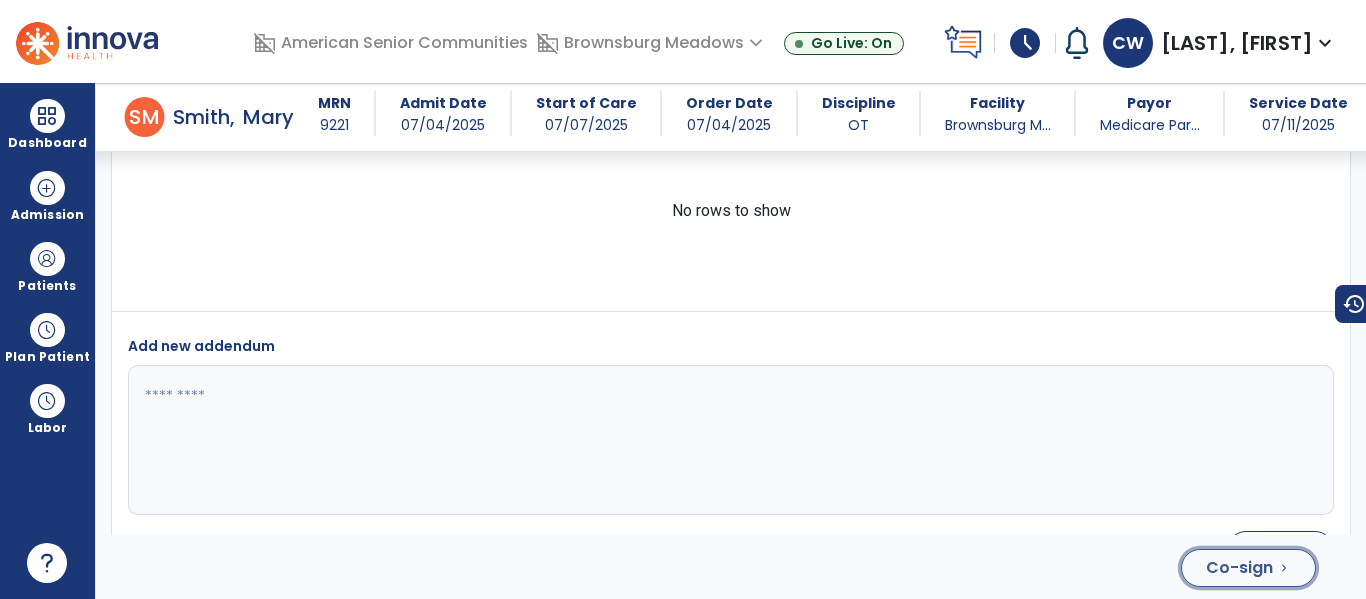 click on "Co-sign" 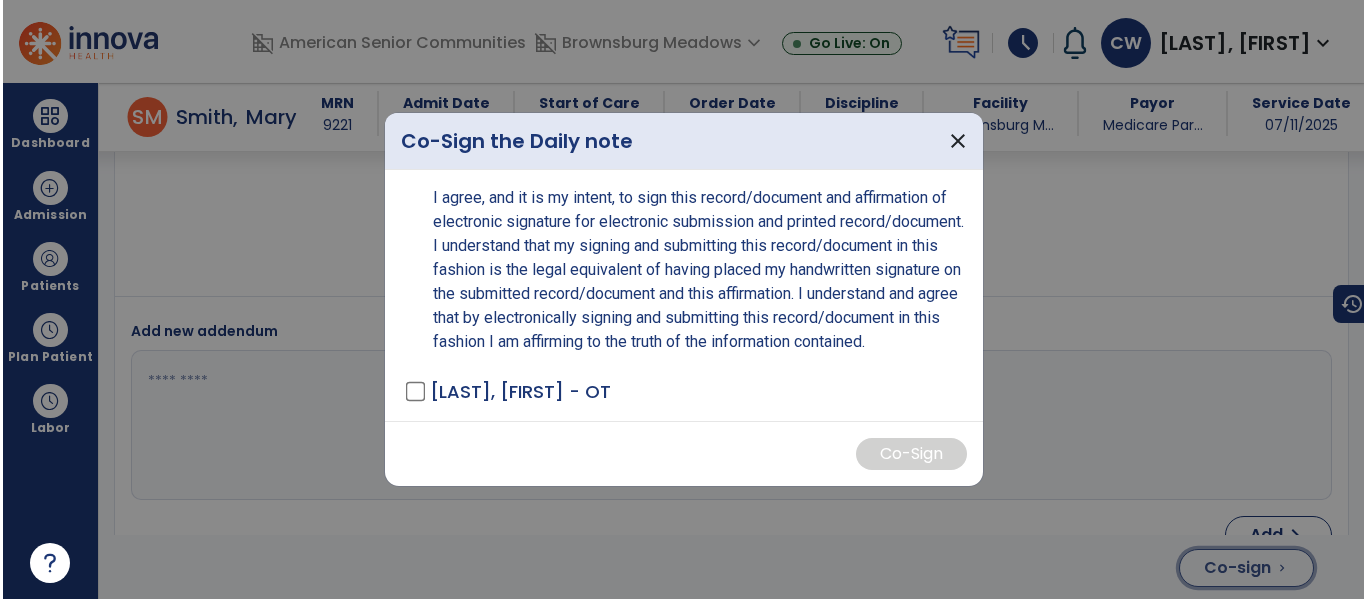 scroll, scrollTop: 4607, scrollLeft: 0, axis: vertical 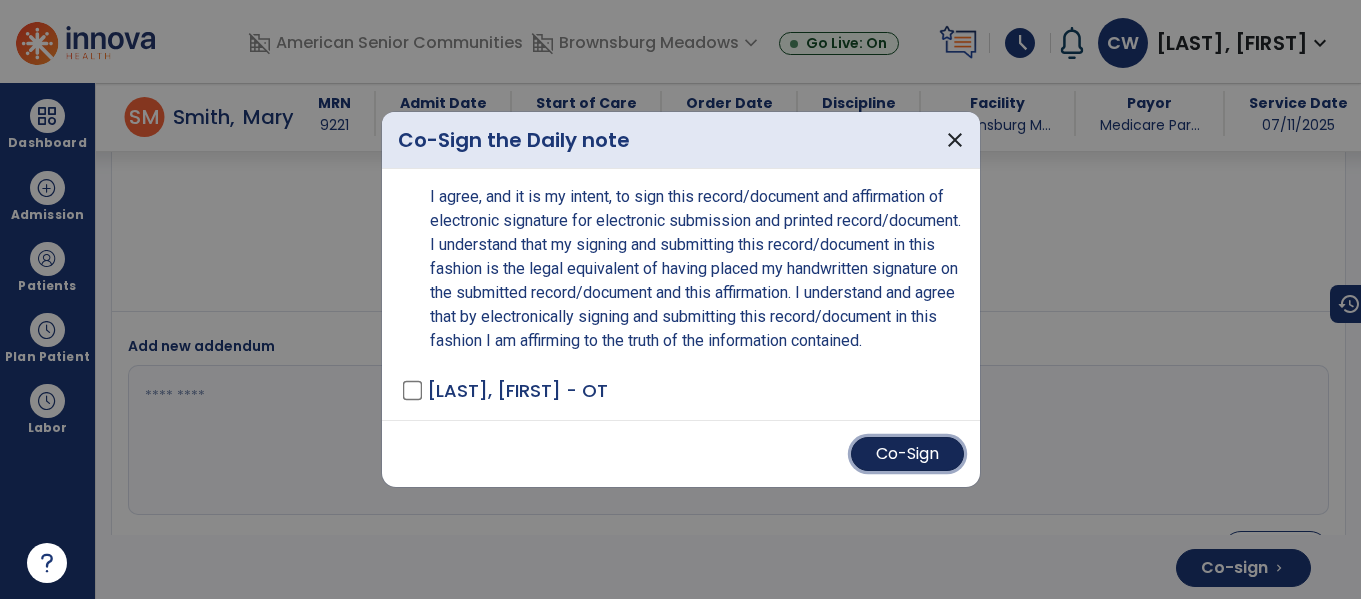click on "Co-Sign" at bounding box center [907, 454] 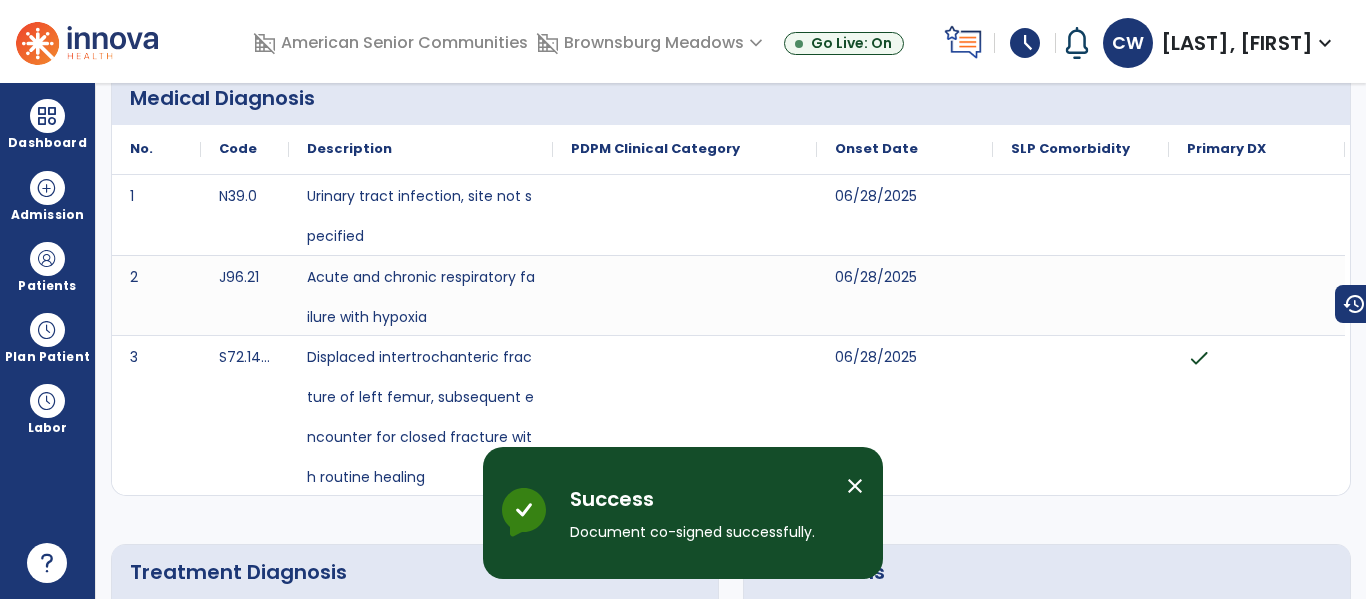 scroll, scrollTop: 0, scrollLeft: 0, axis: both 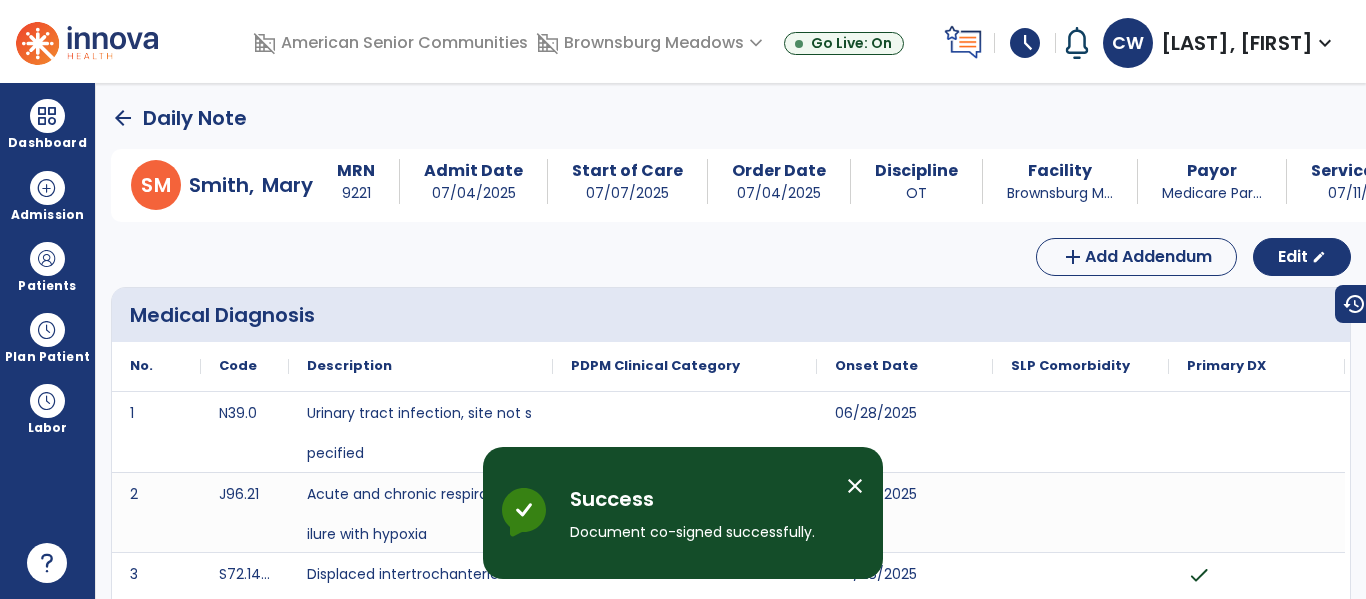 click on "arrow_back" 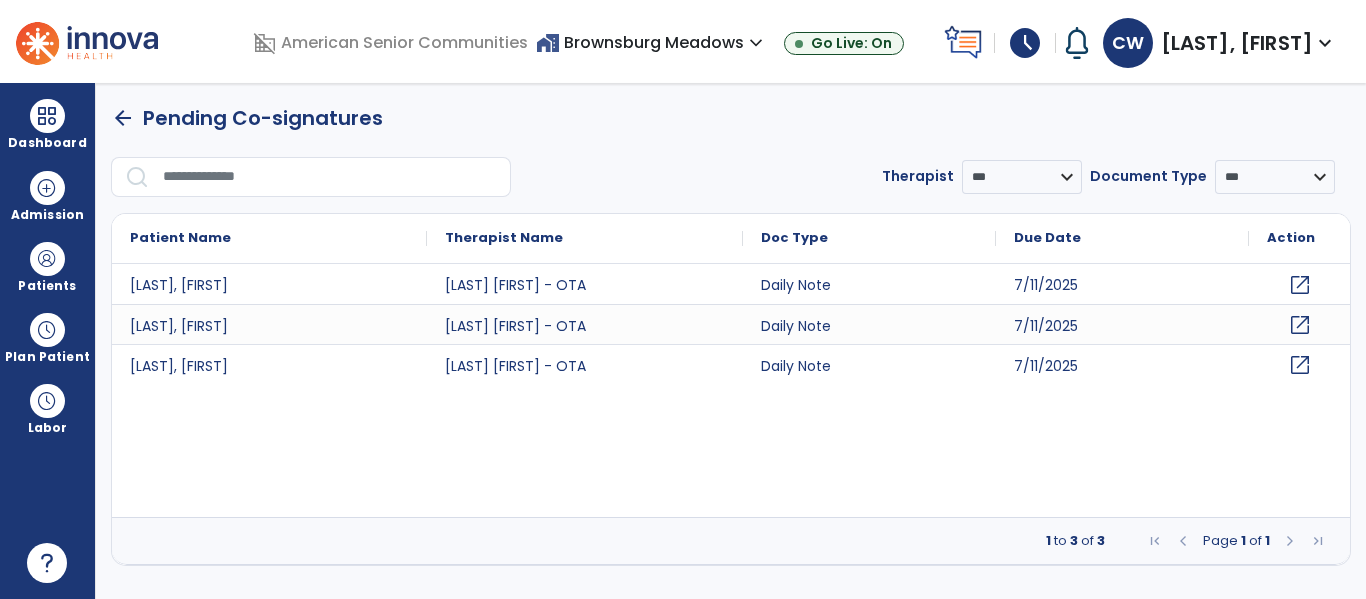 click on "open_in_new" 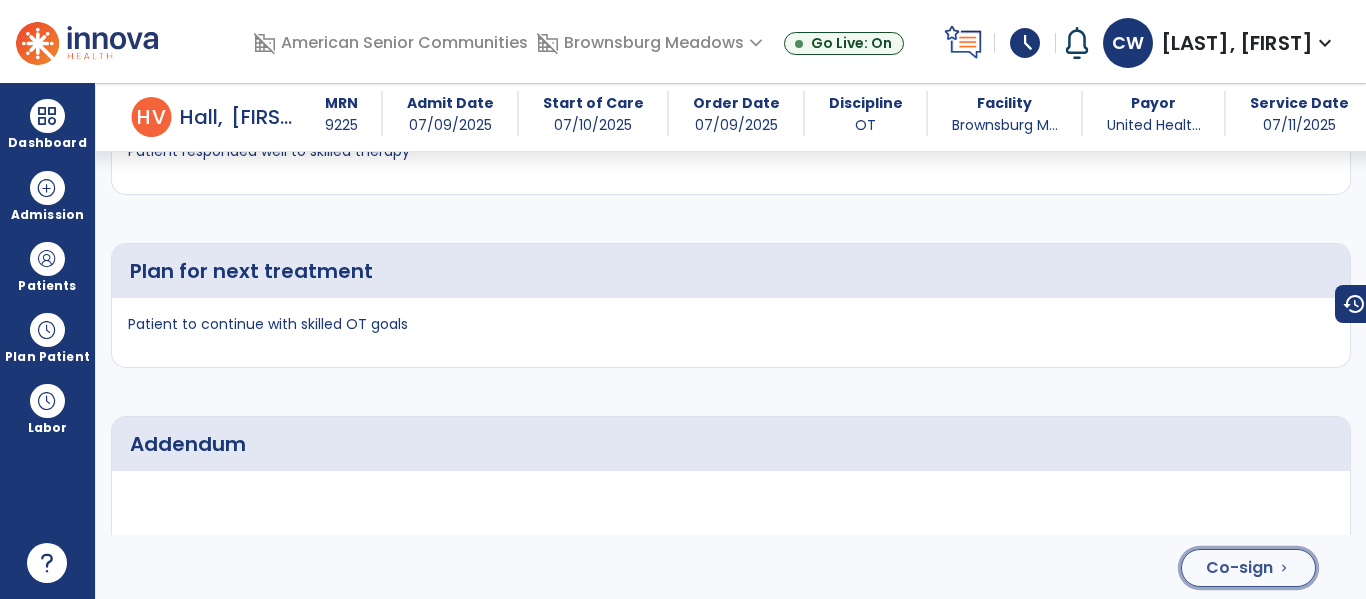 click on "Co-sign  chevron_right" 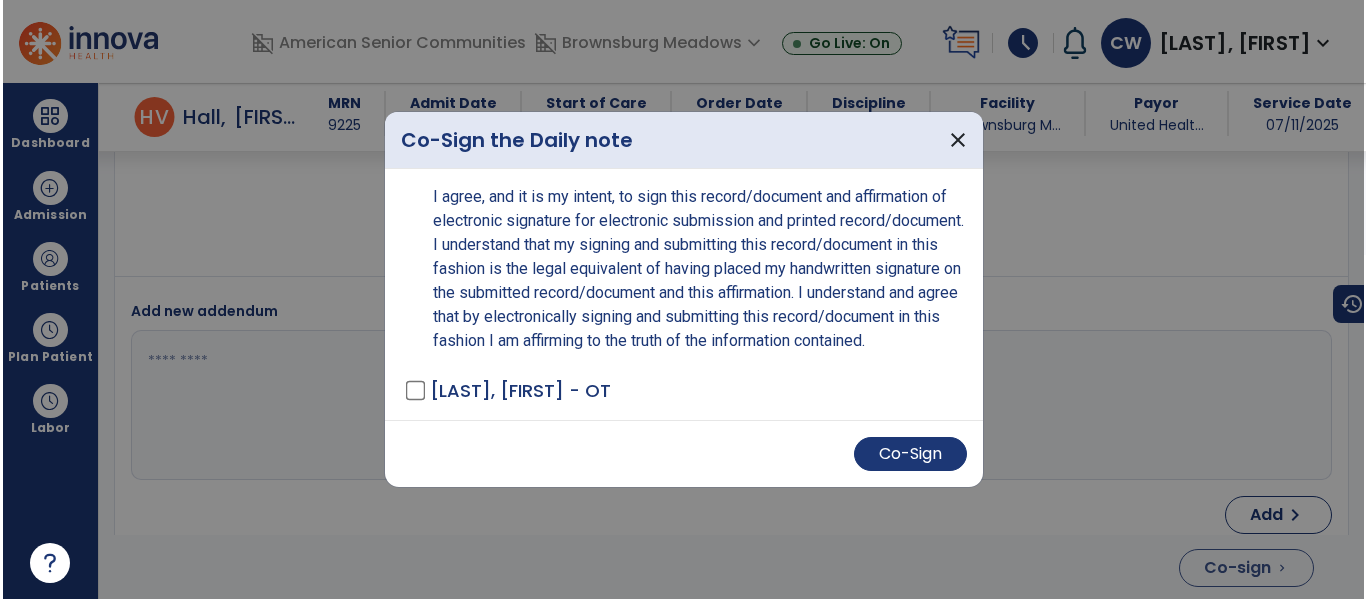 scroll, scrollTop: 4192, scrollLeft: 0, axis: vertical 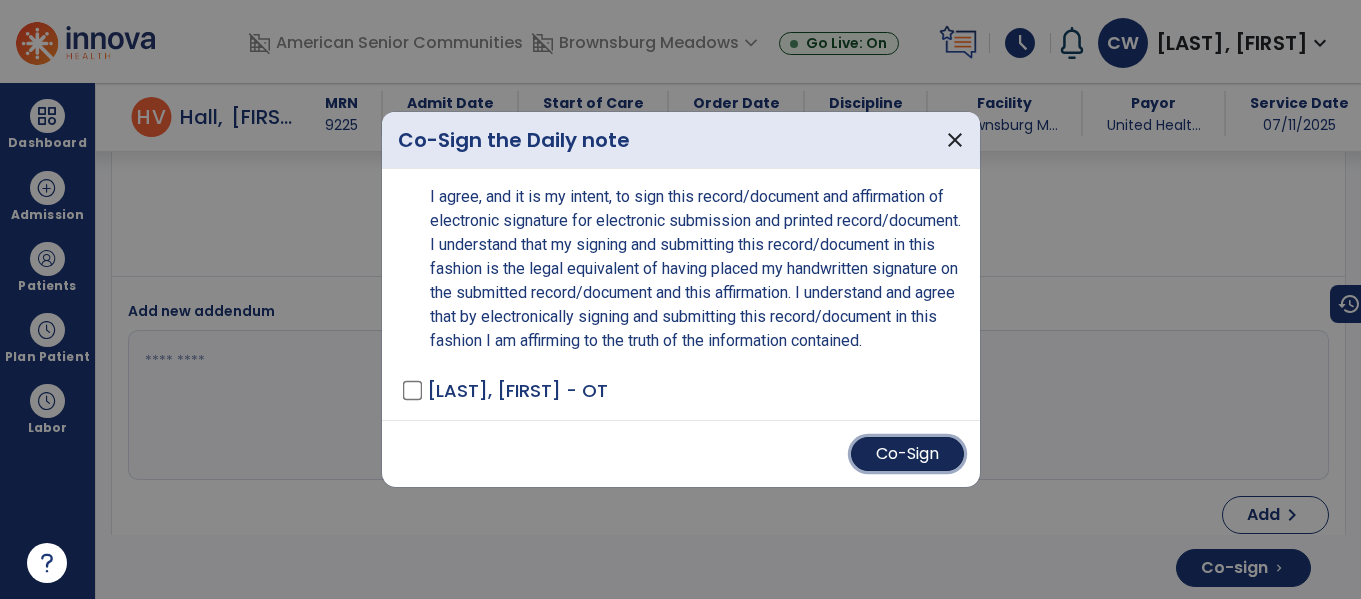 click on "Co-Sign" at bounding box center [907, 454] 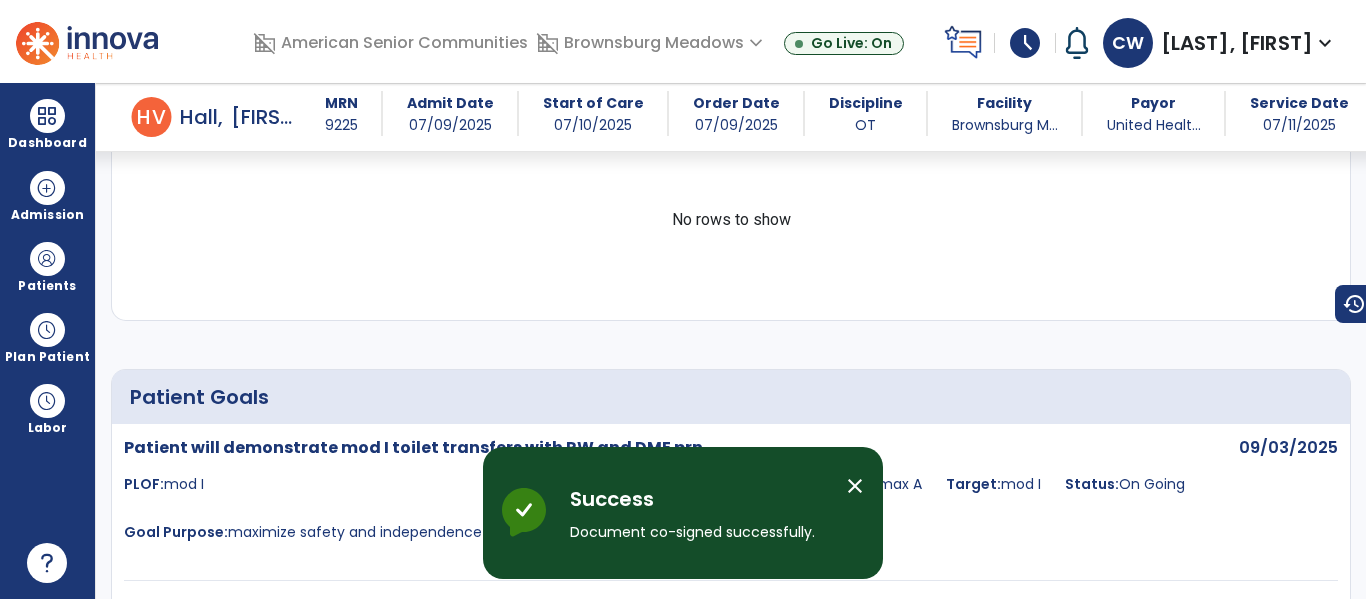 scroll, scrollTop: 0, scrollLeft: 0, axis: both 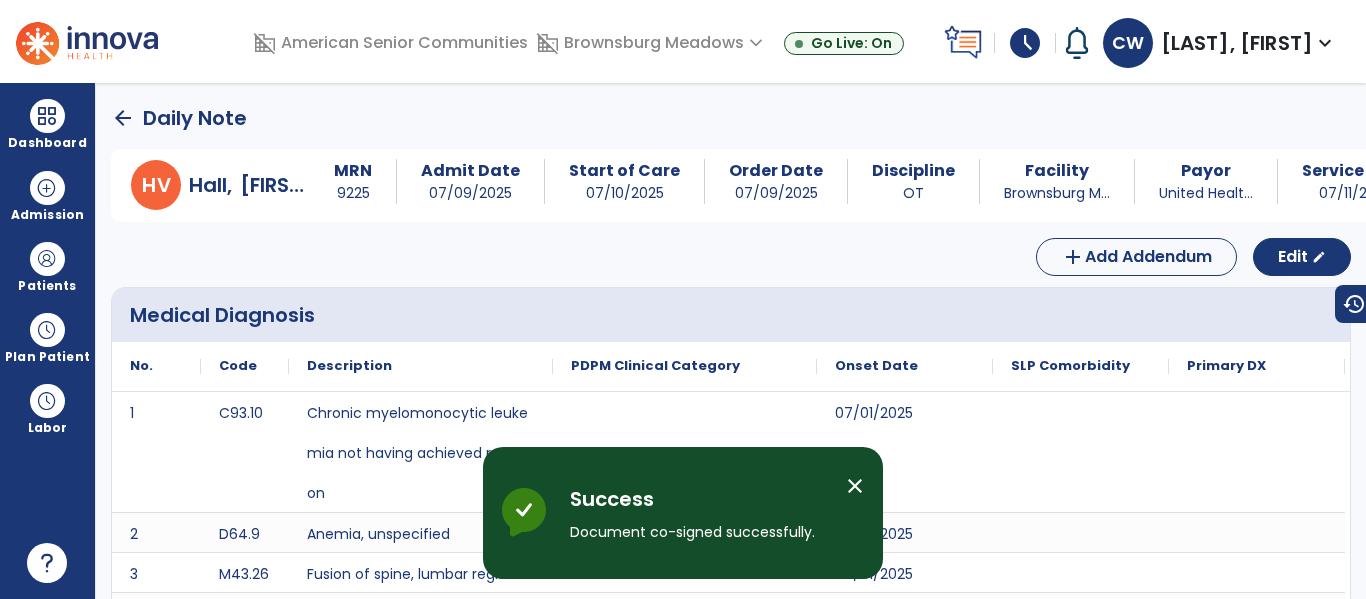 click on "arrow_back" 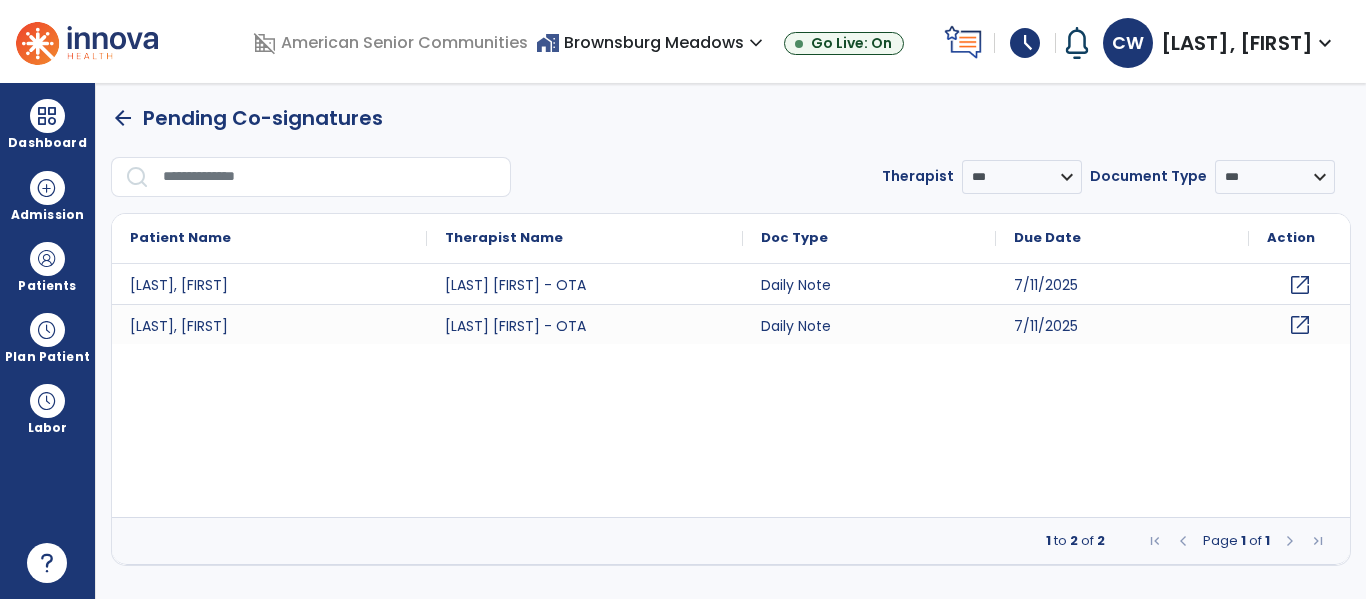 click on "open_in_new" 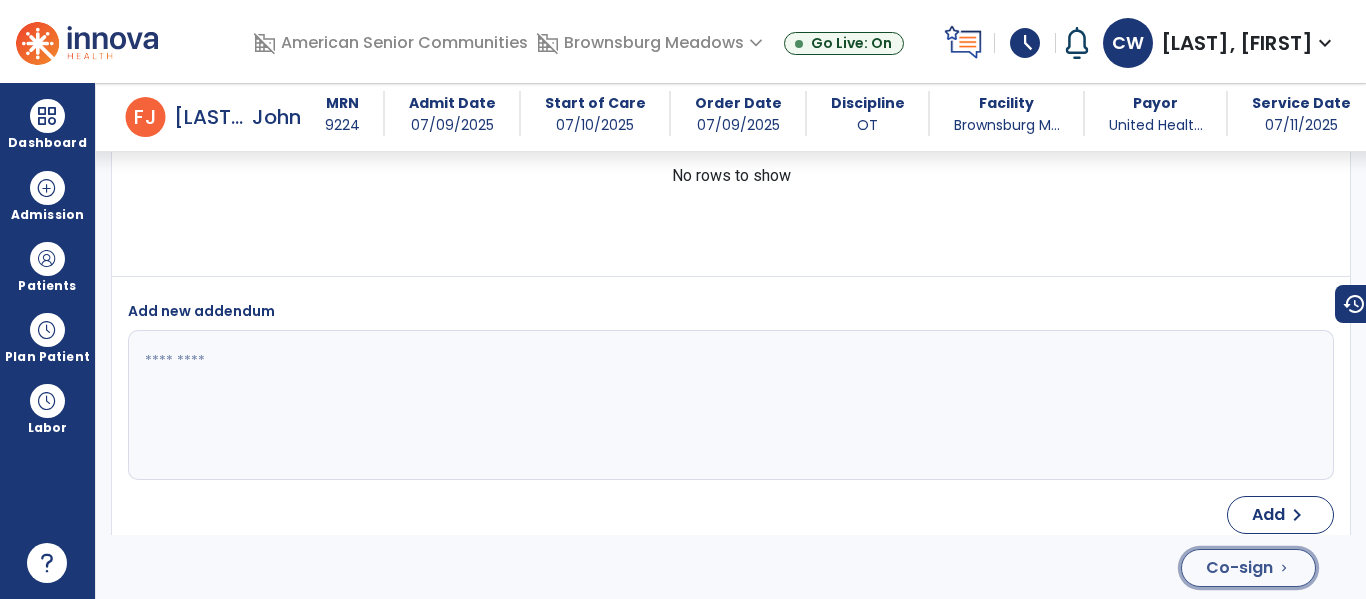 click on "Co-sign" 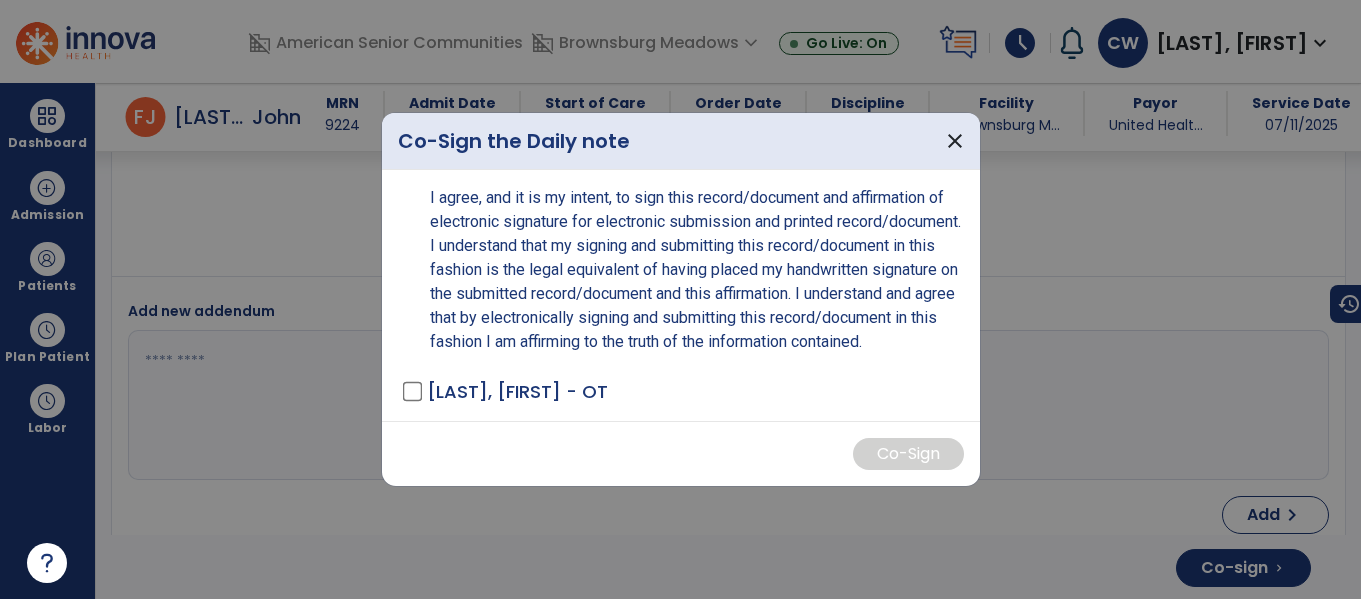 click on "[FIRST] [LAST]  - OT" at bounding box center (517, 391) 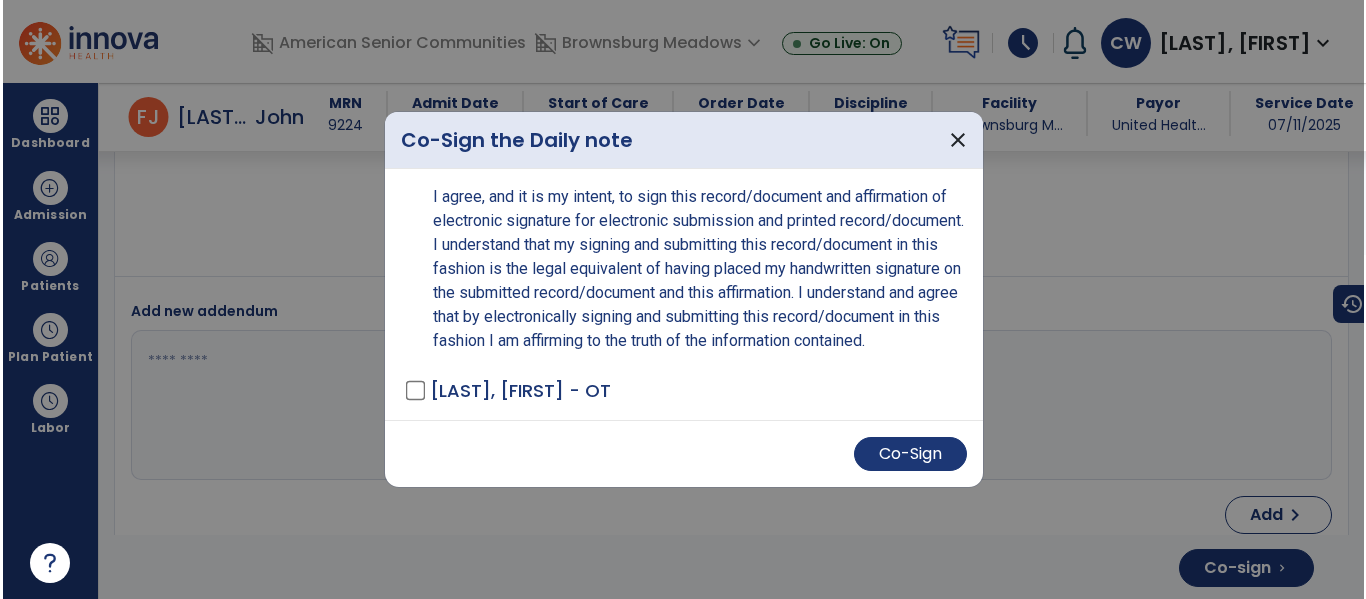 scroll, scrollTop: 4412, scrollLeft: 0, axis: vertical 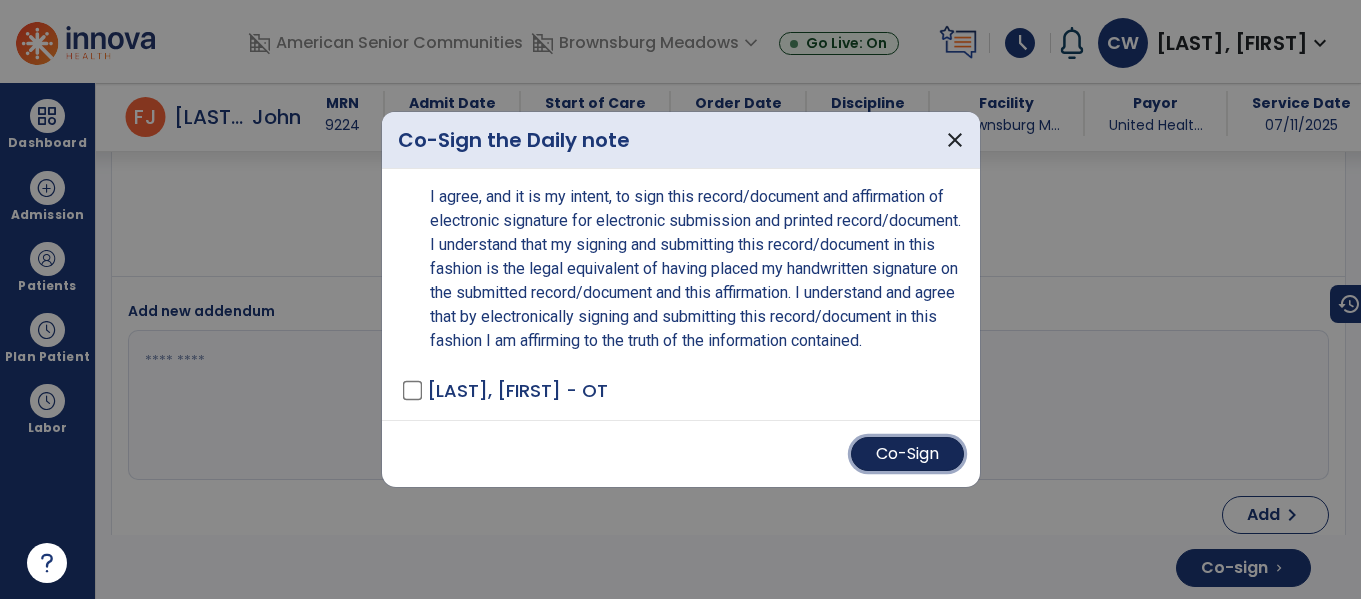 click on "Co-Sign" at bounding box center [907, 454] 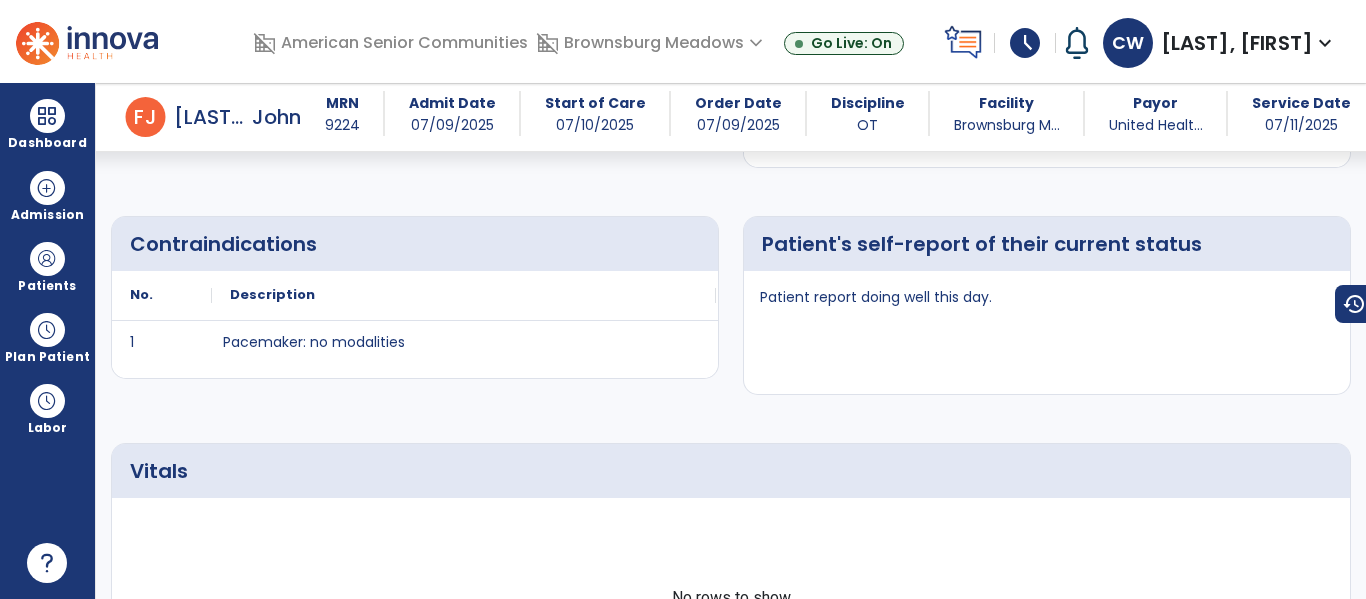 scroll, scrollTop: 0, scrollLeft: 0, axis: both 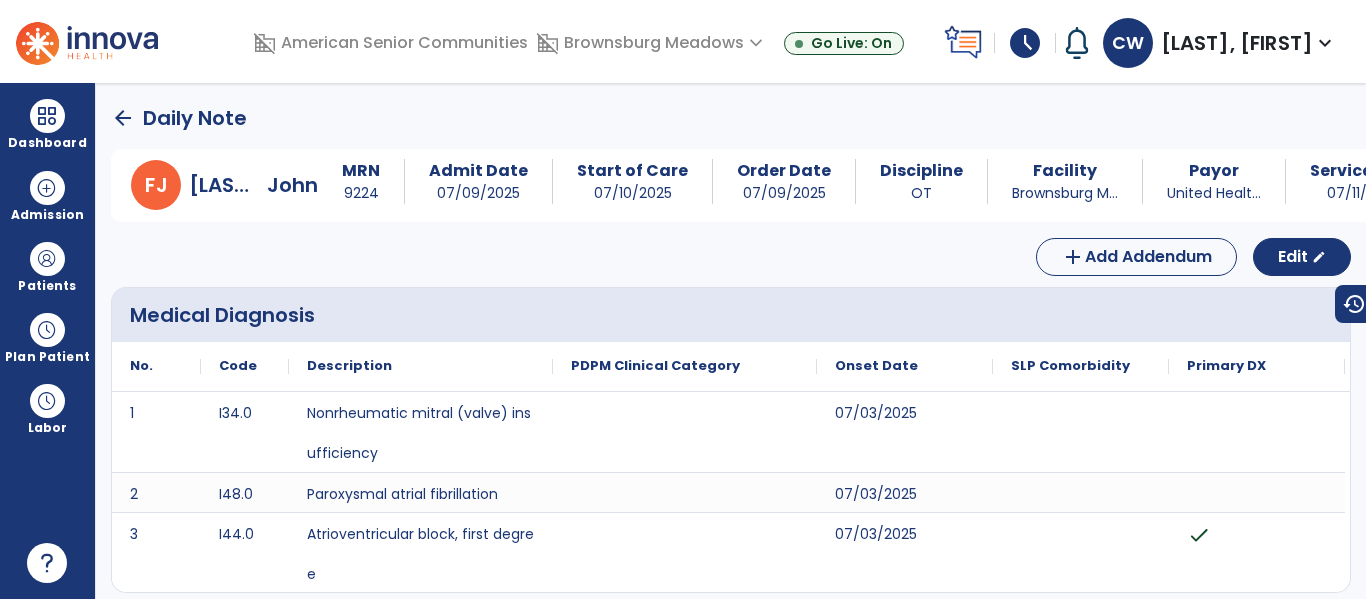 click on "arrow_back" 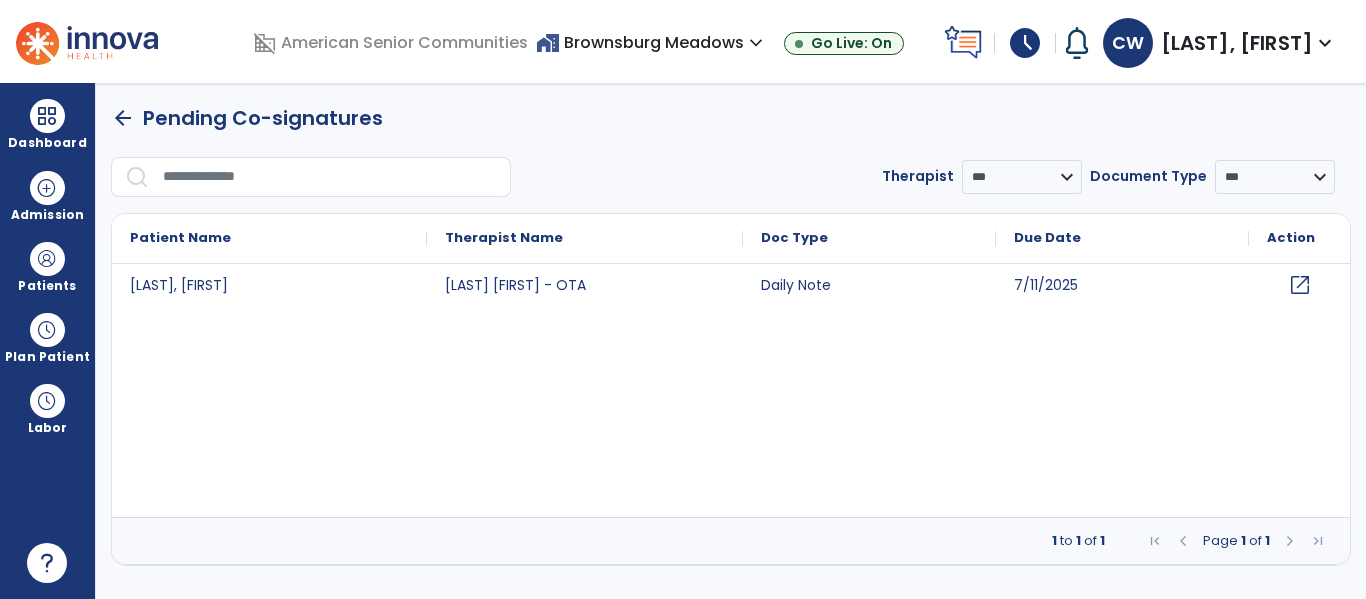 click on "open_in_new" 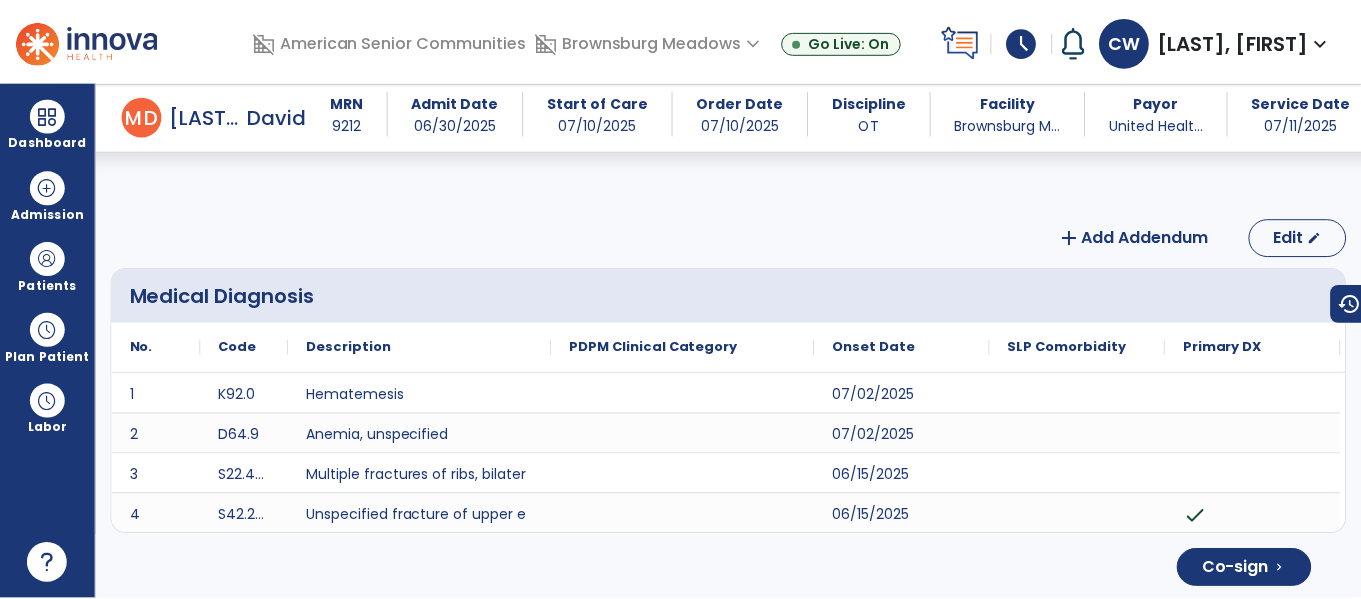 scroll, scrollTop: 4857, scrollLeft: 0, axis: vertical 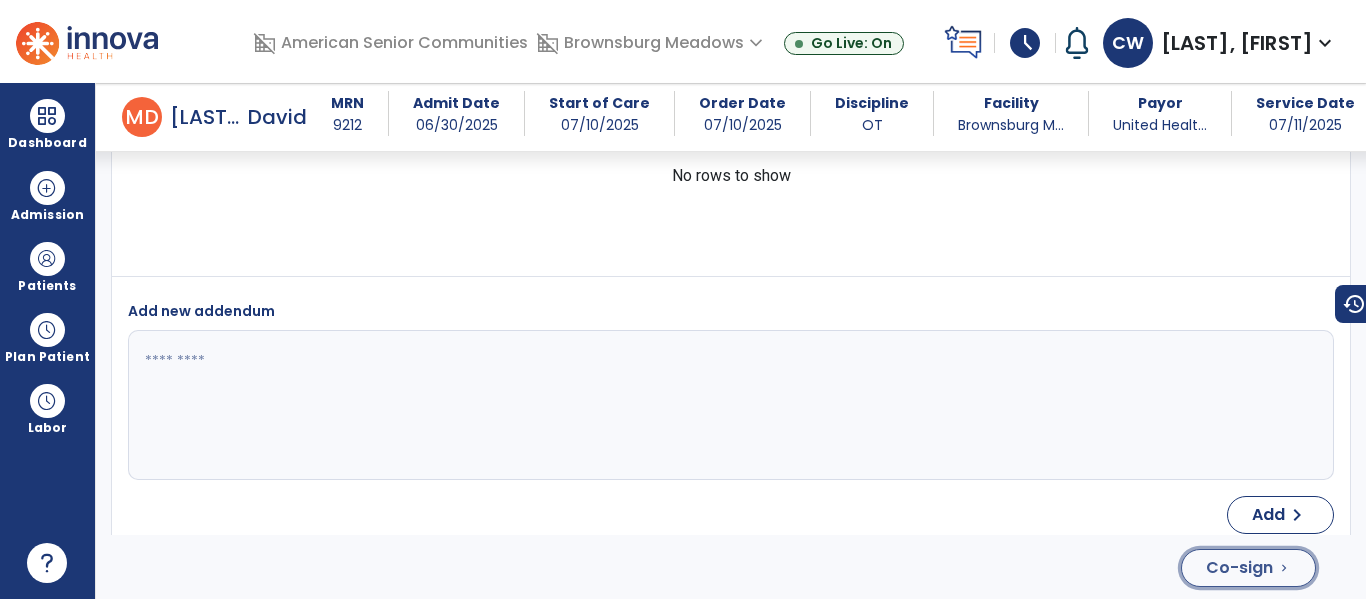 click on "Co-sign  chevron_right" 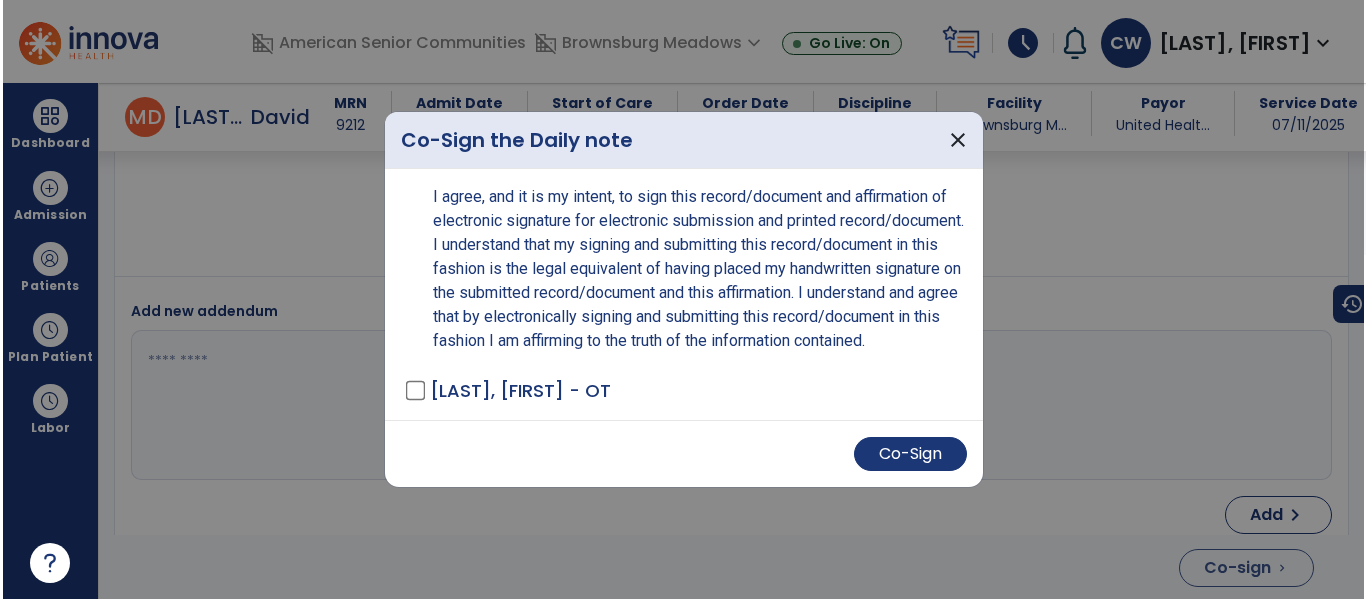 scroll, scrollTop: 4783, scrollLeft: 0, axis: vertical 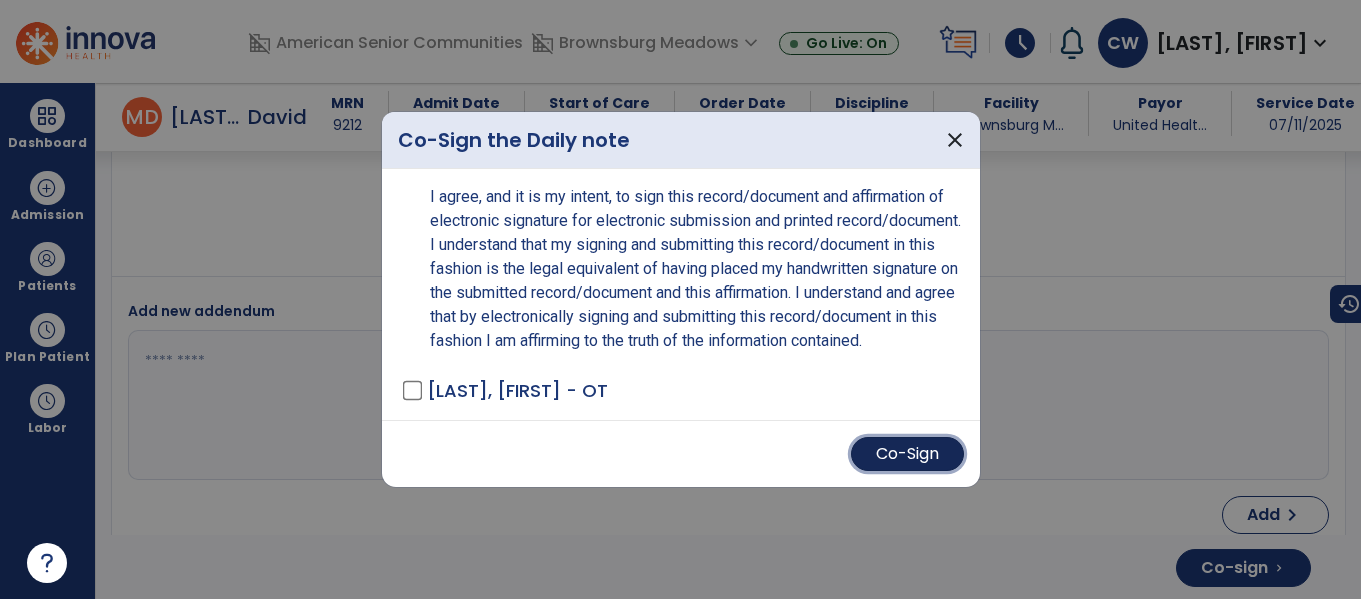 click on "Co-Sign" at bounding box center (907, 454) 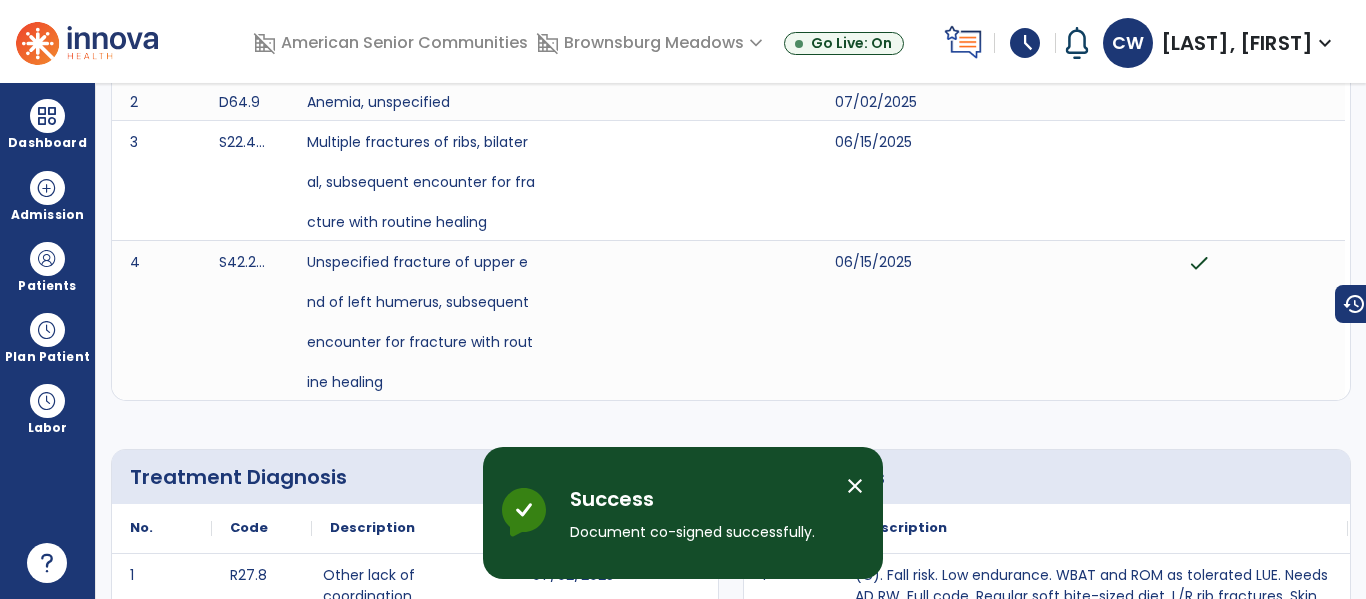 scroll, scrollTop: 0, scrollLeft: 0, axis: both 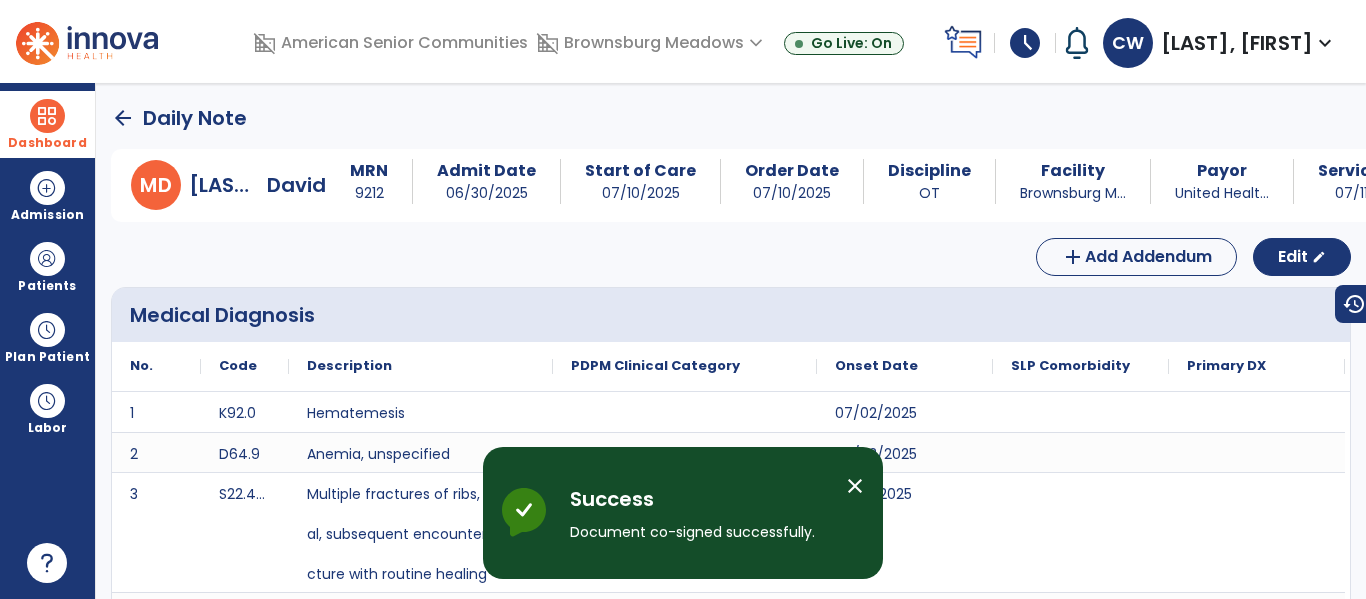 click on "Dashboard" at bounding box center (47, 143) 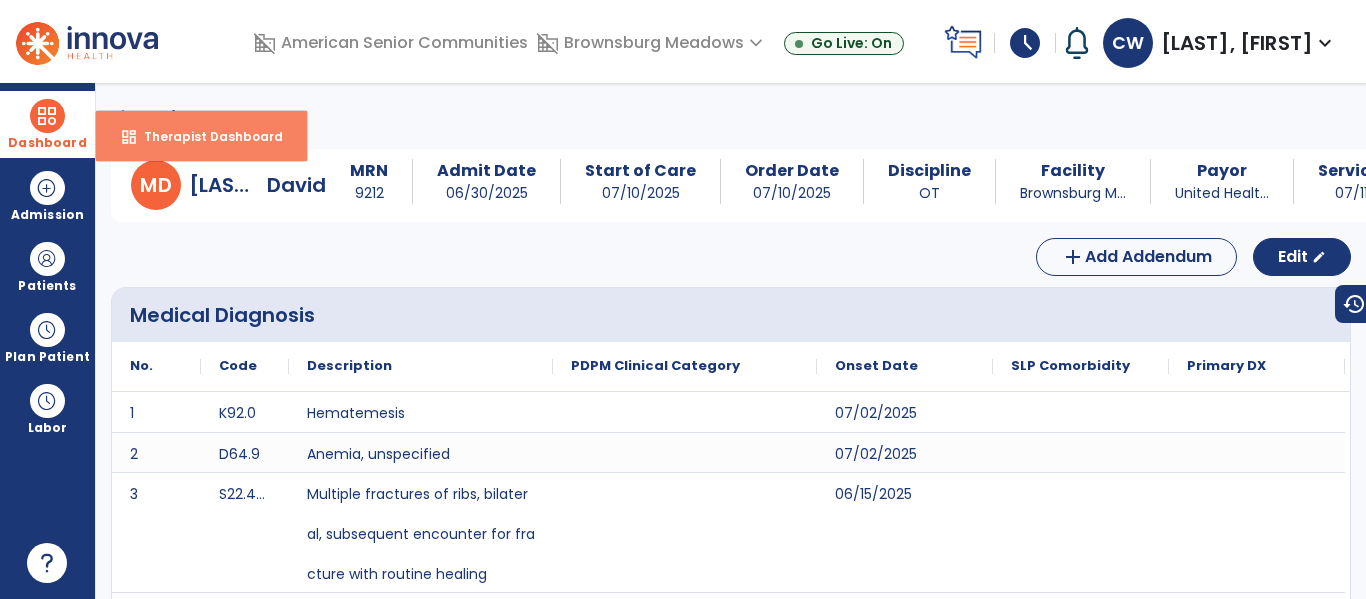 click on "Therapist Dashboard" at bounding box center (205, 136) 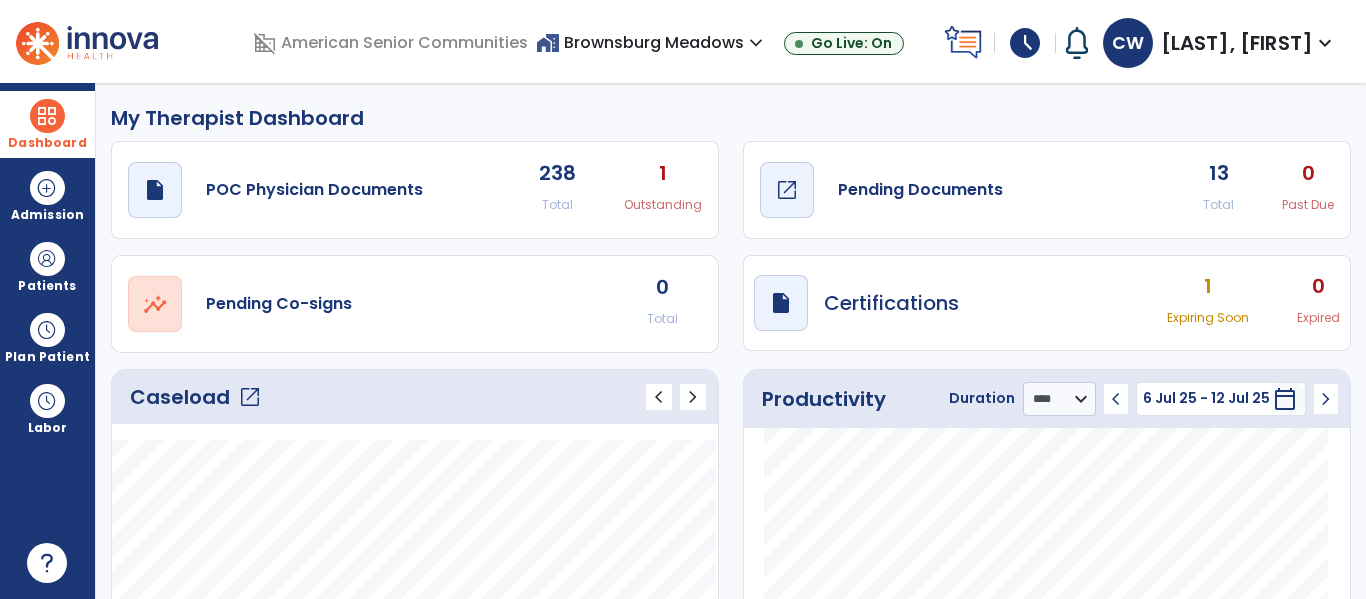click on "Pending Documents" 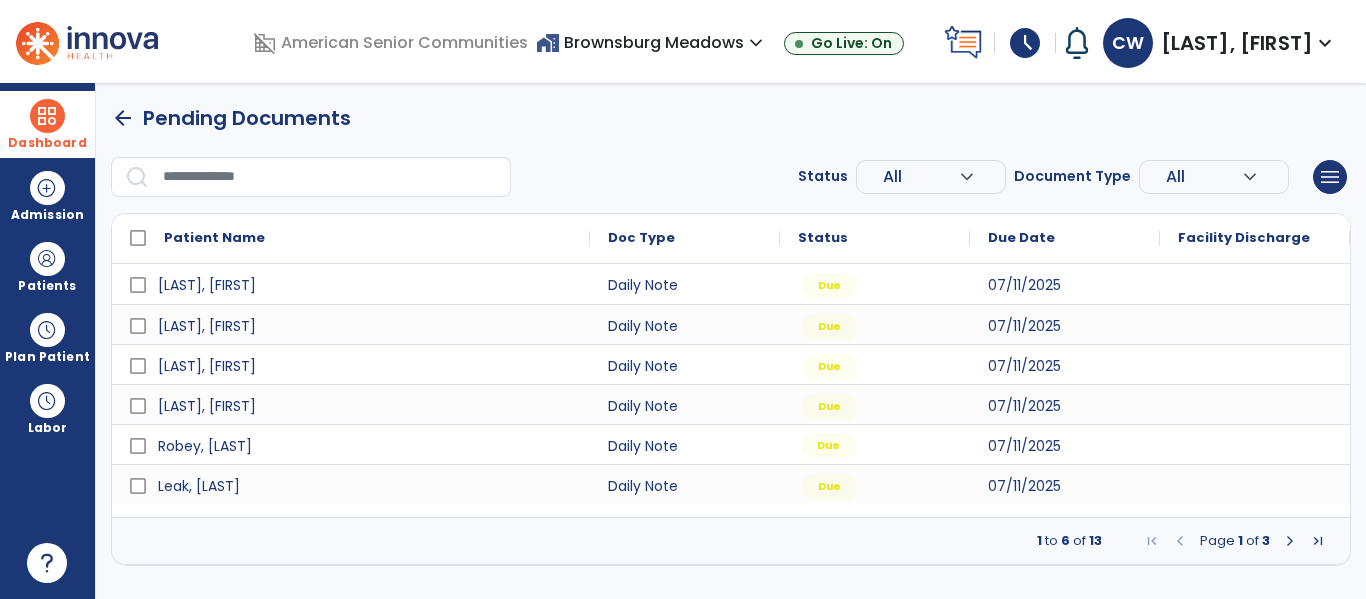 click on "Due" at bounding box center [875, 444] 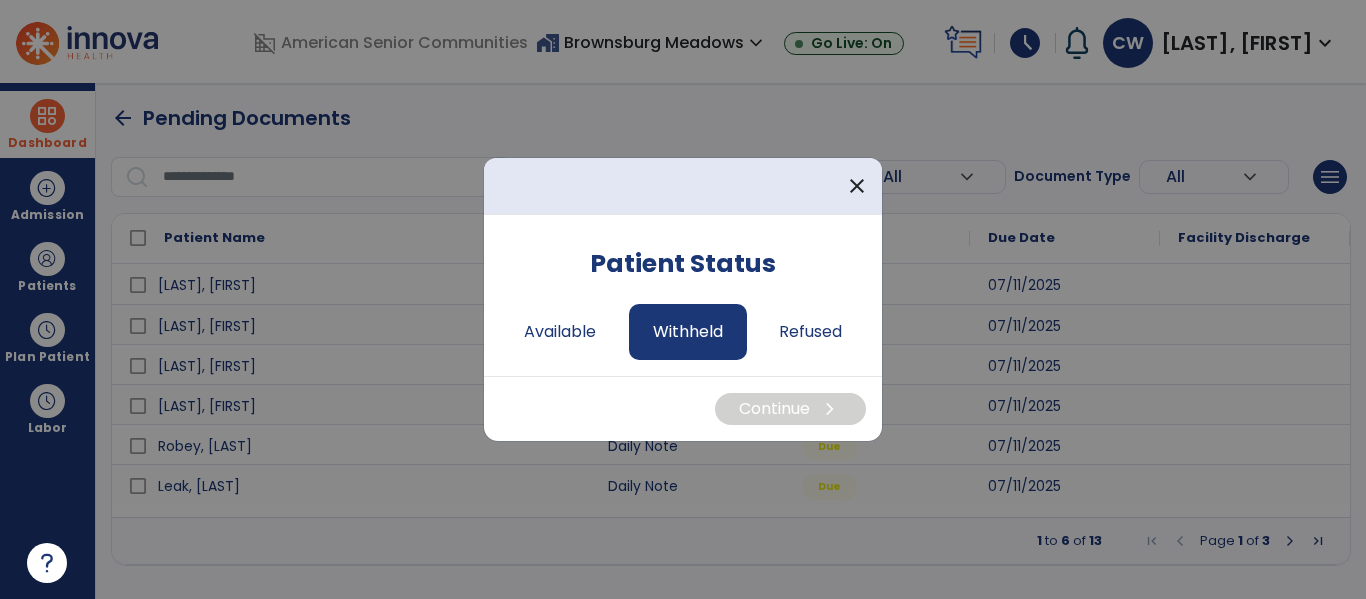 click on "Withheld" at bounding box center [688, 332] 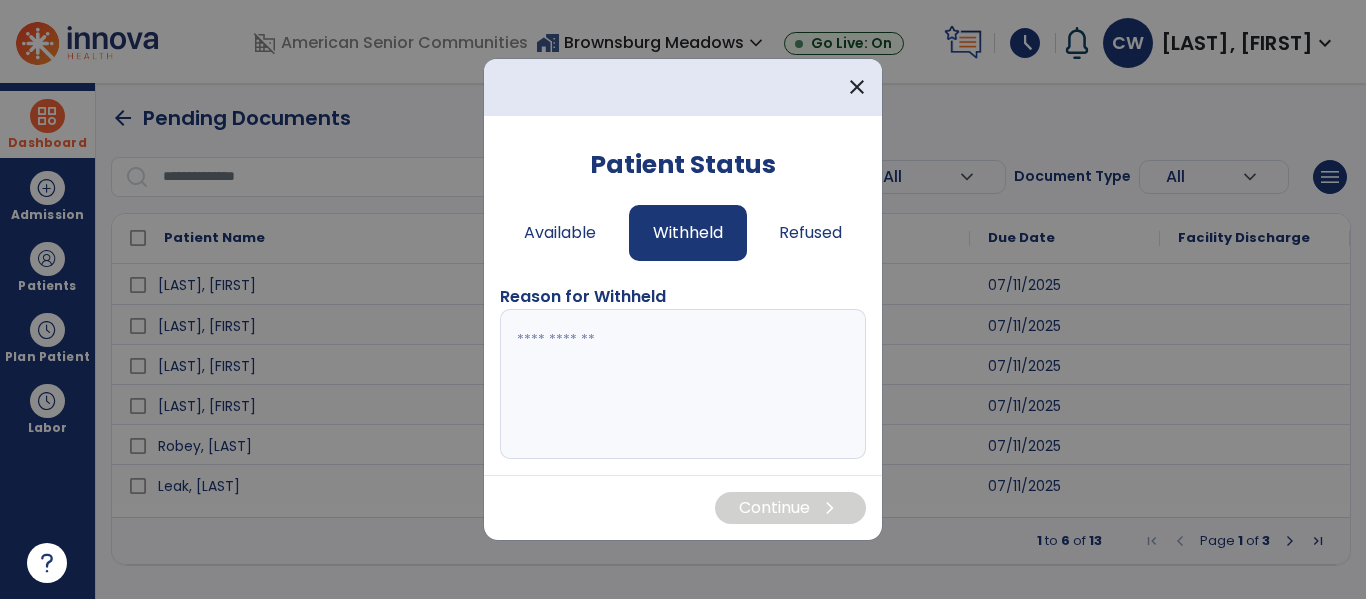 click at bounding box center (683, 384) 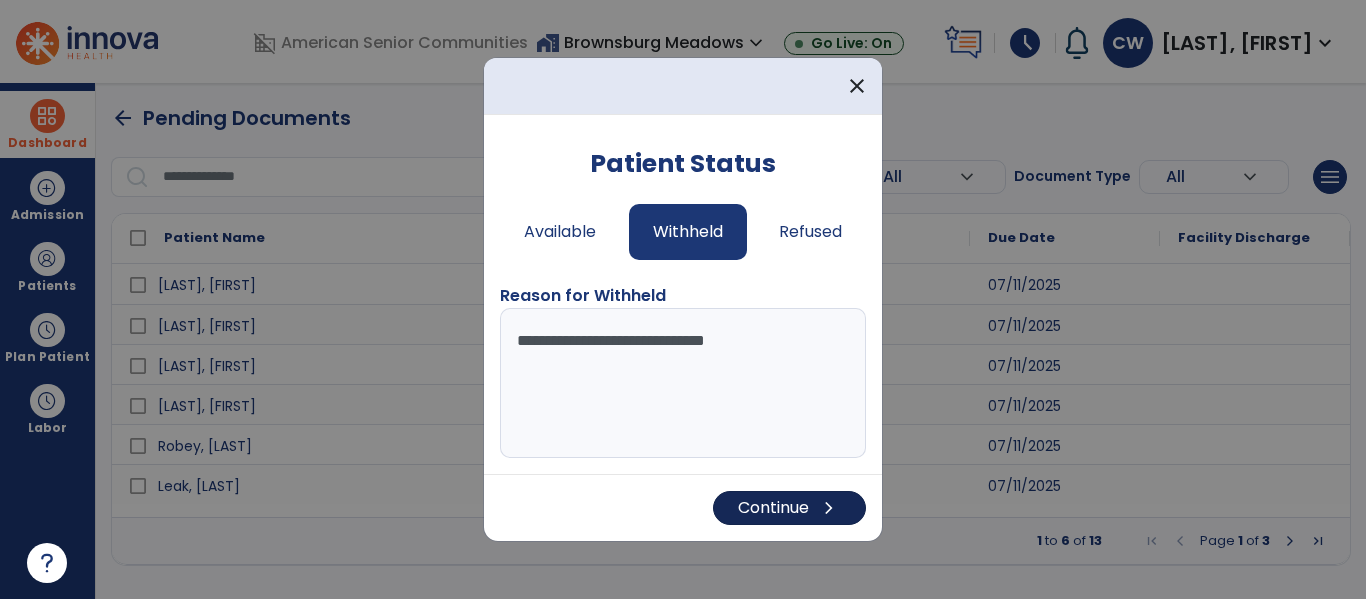 type on "**********" 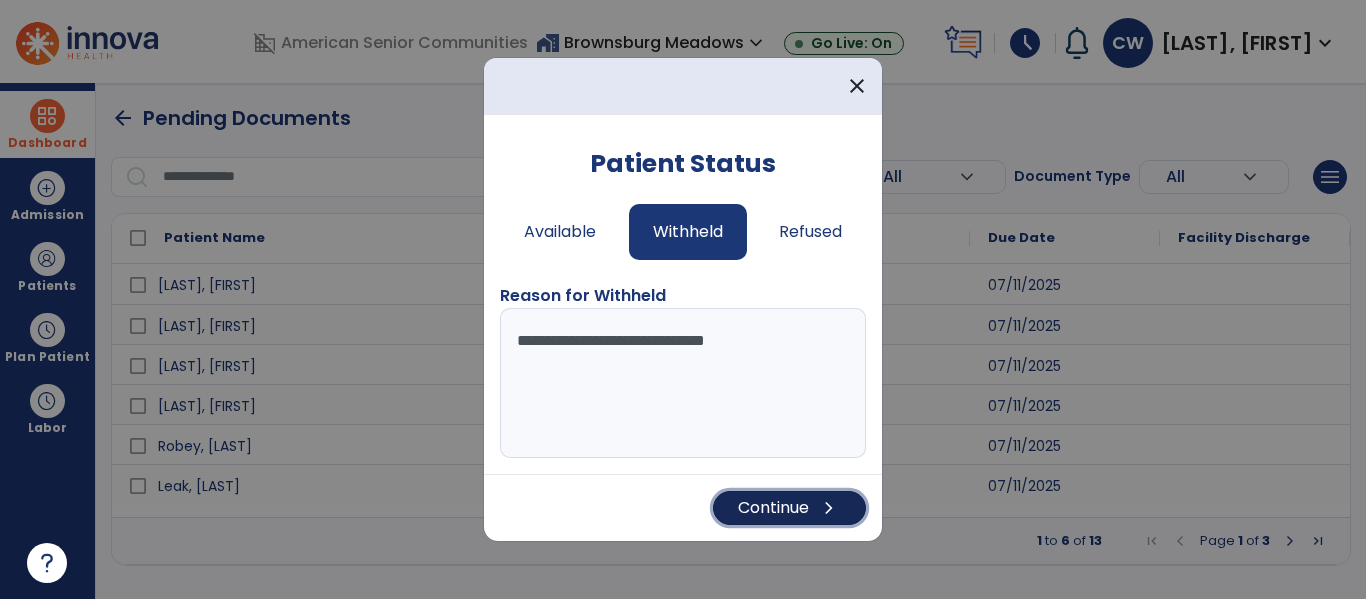 click on "Continue   chevron_right" at bounding box center (789, 508) 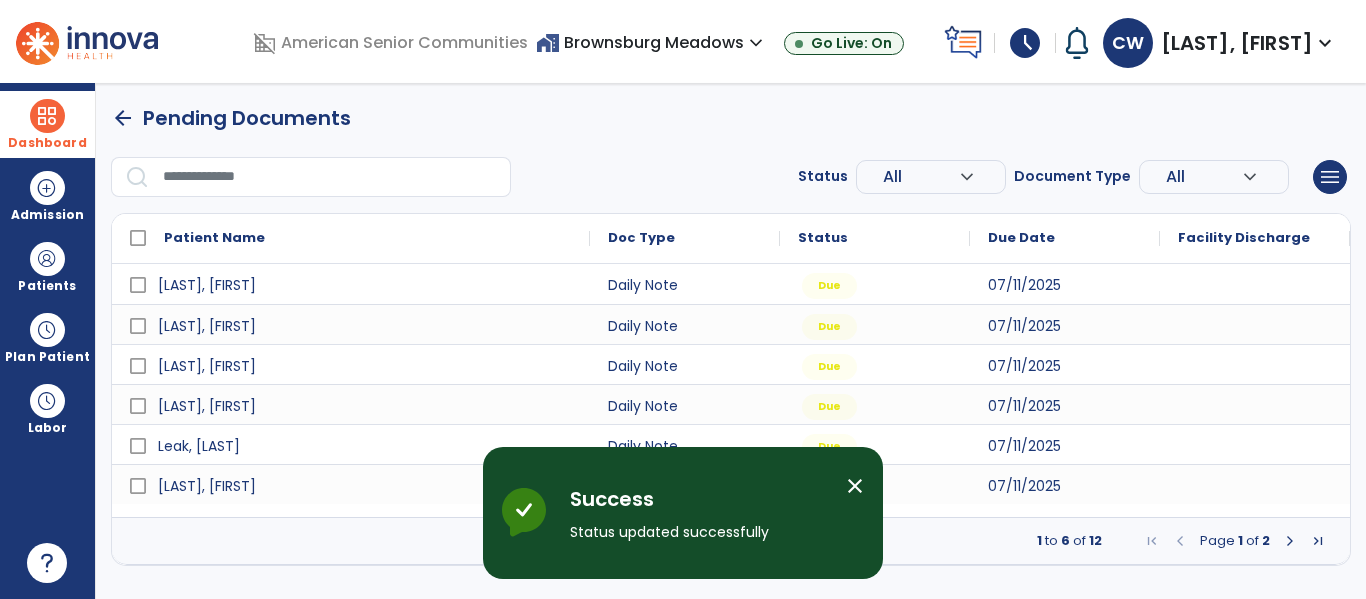 click at bounding box center [1290, 541] 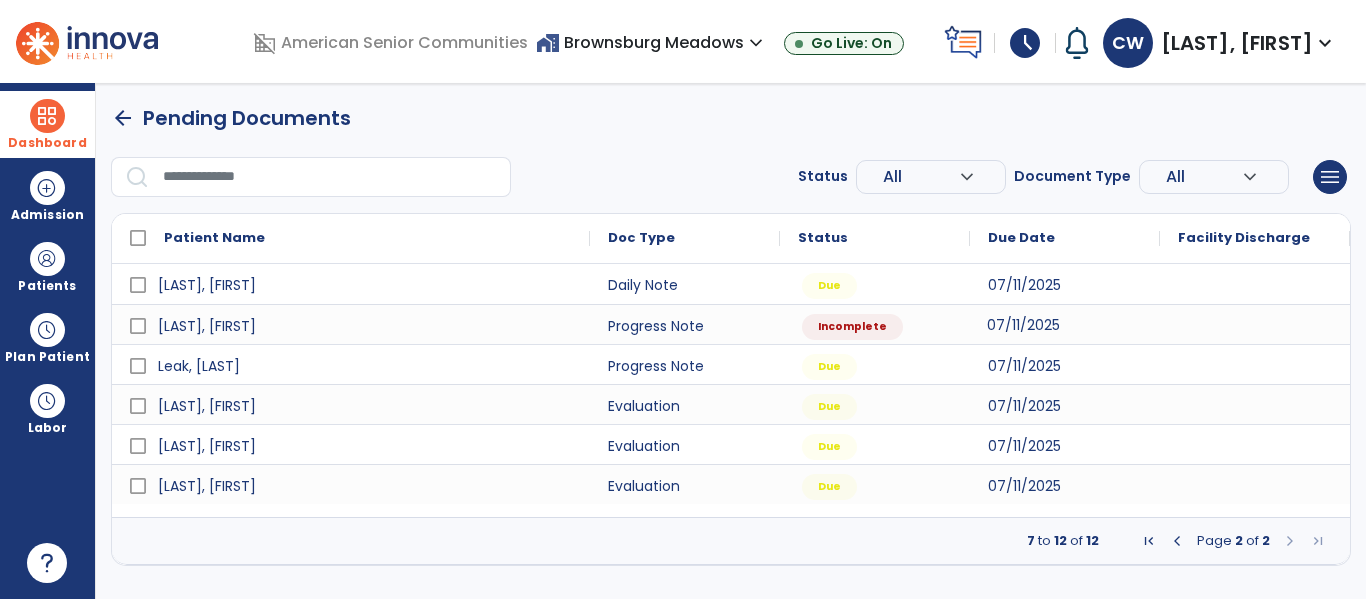 click on "07/11/2025" at bounding box center [1023, 325] 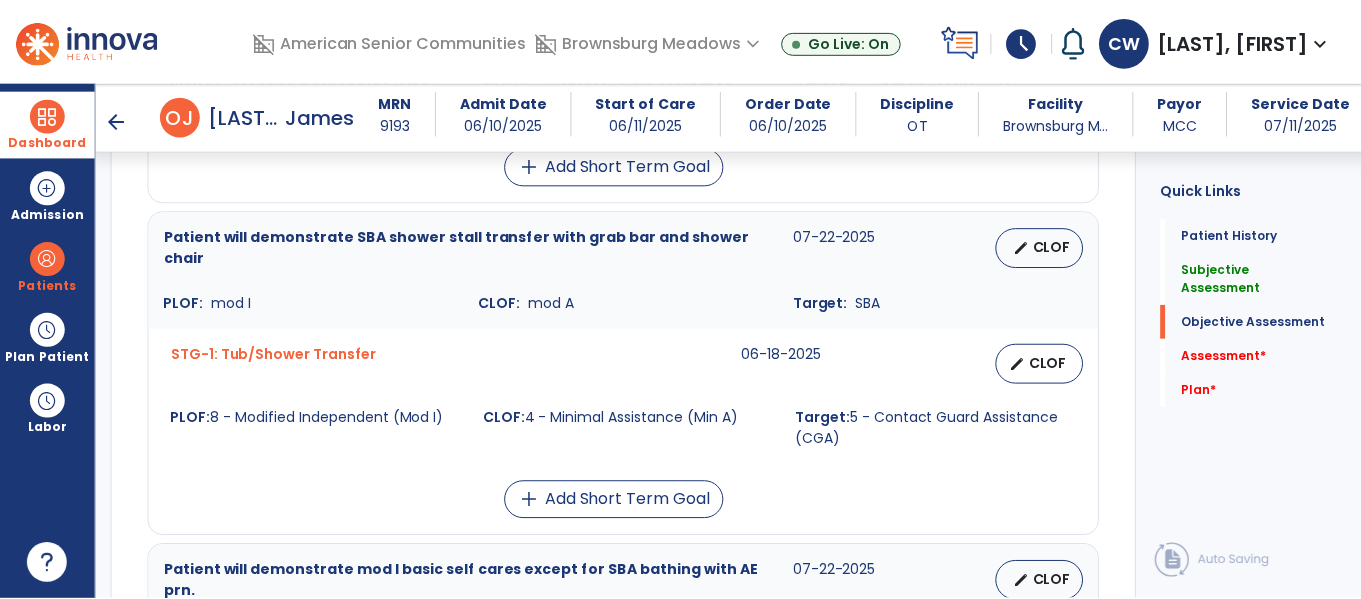 scroll, scrollTop: 1179, scrollLeft: 0, axis: vertical 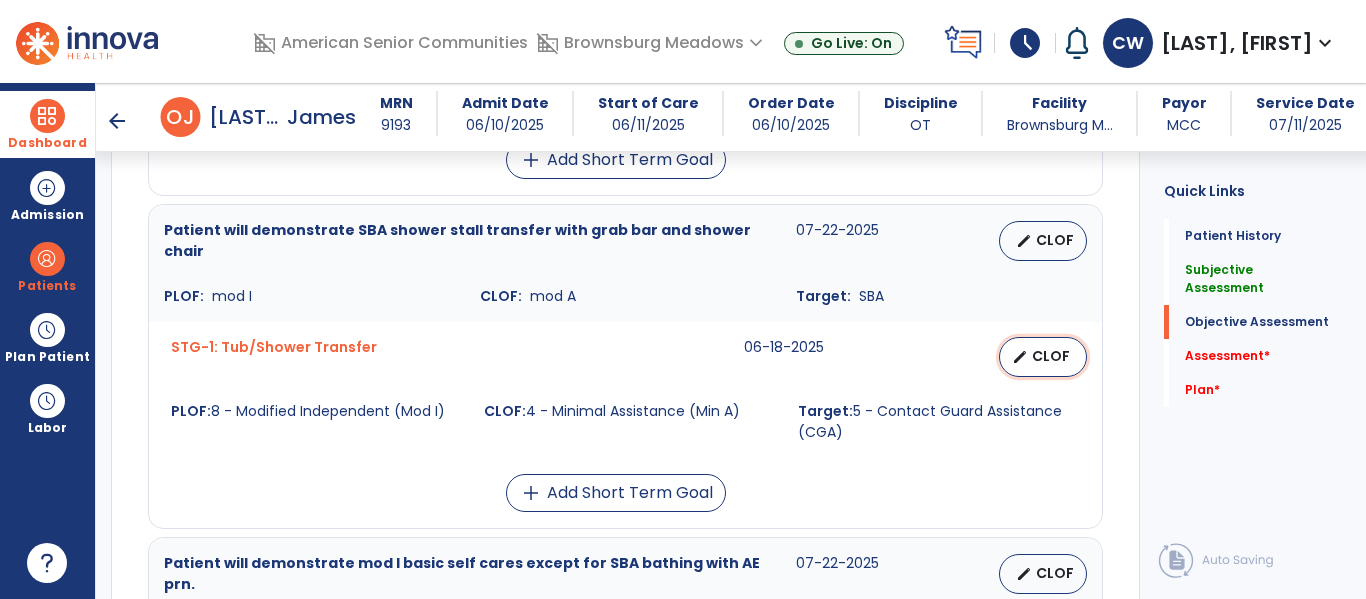 click on "CLOF" at bounding box center [1051, 356] 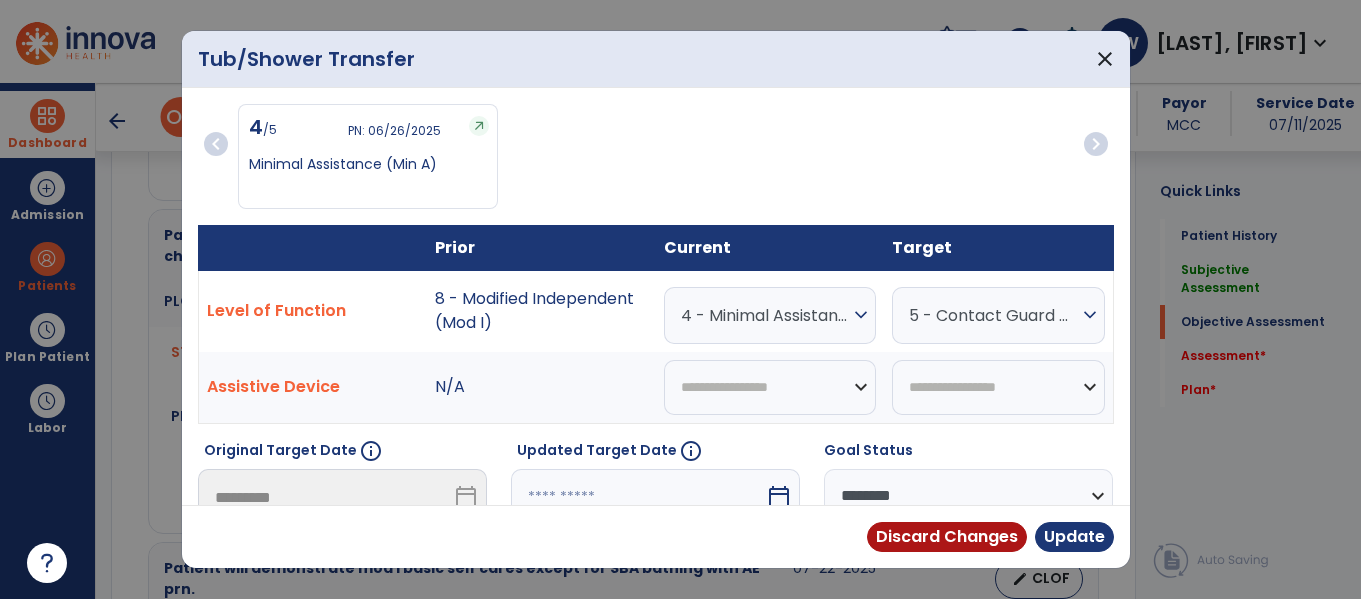 scroll, scrollTop: 1179, scrollLeft: 0, axis: vertical 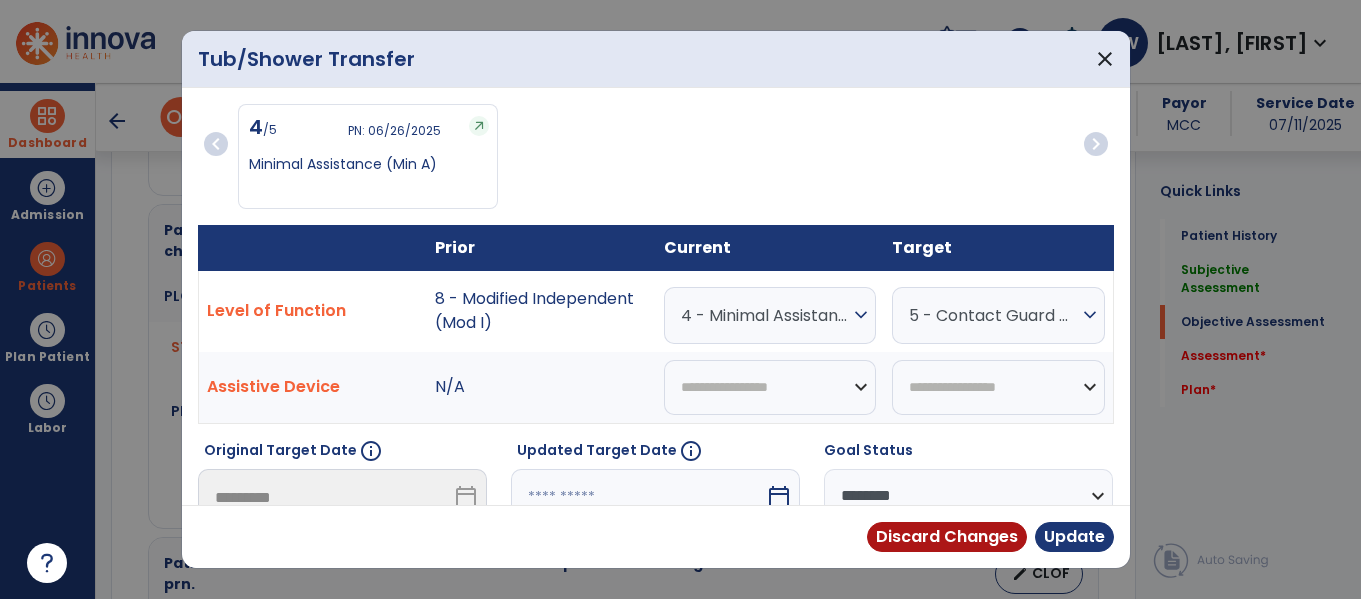 click on "4 - Minimal Assistance (Min A)" at bounding box center [765, 315] 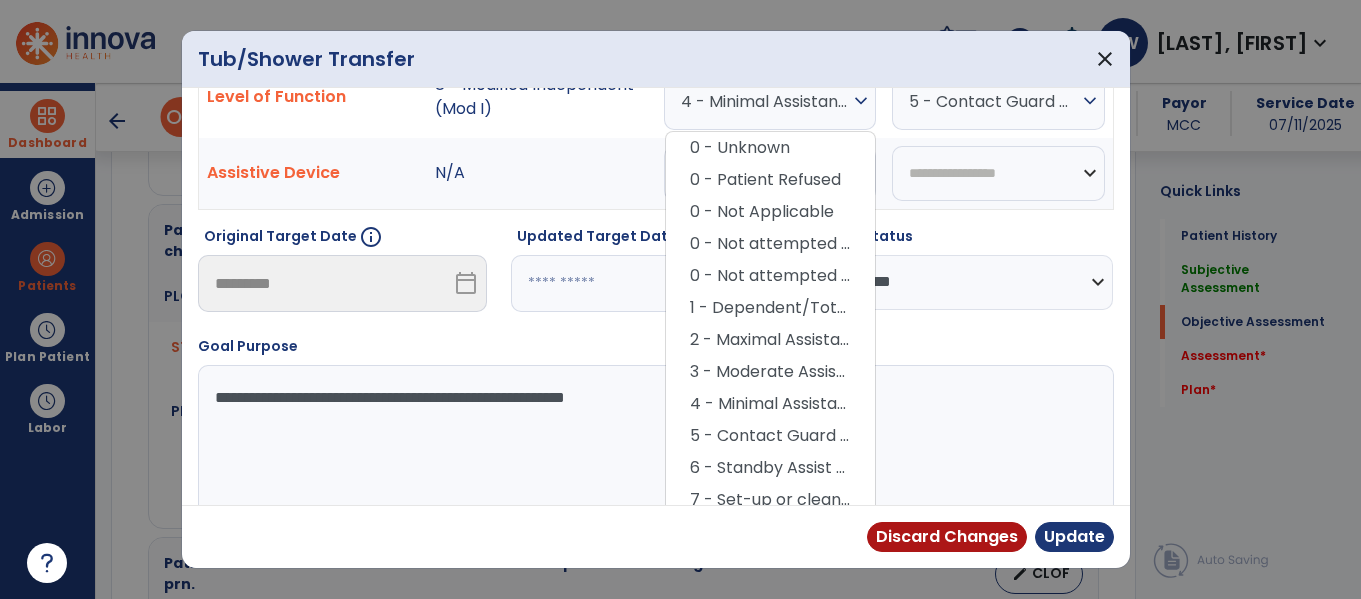 scroll, scrollTop: 215, scrollLeft: 0, axis: vertical 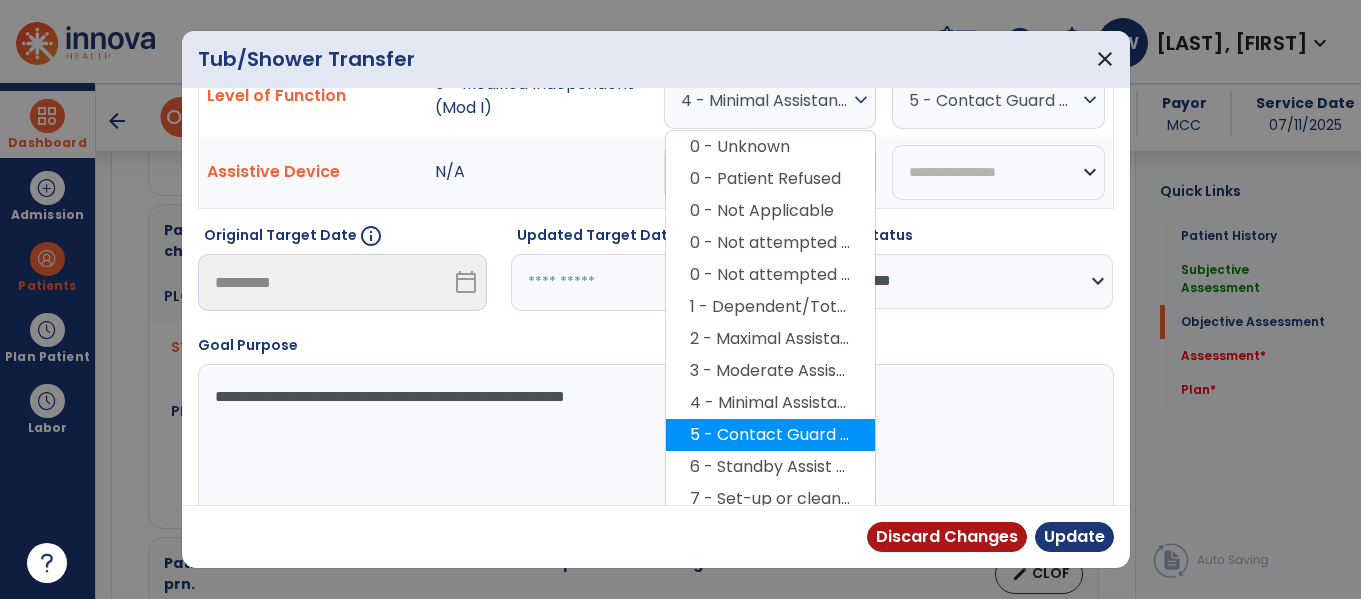 click on "5 - Contact Guard Assistance (CGA)" at bounding box center (770, 435) 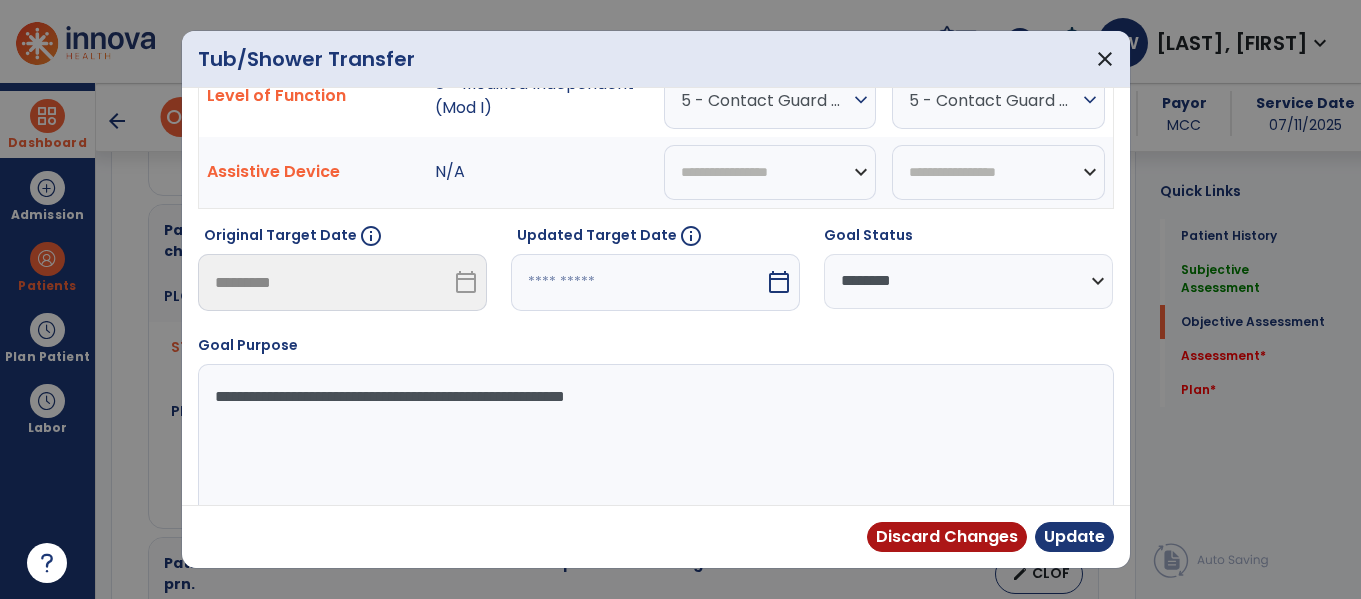 click on "**********" at bounding box center [653, 439] 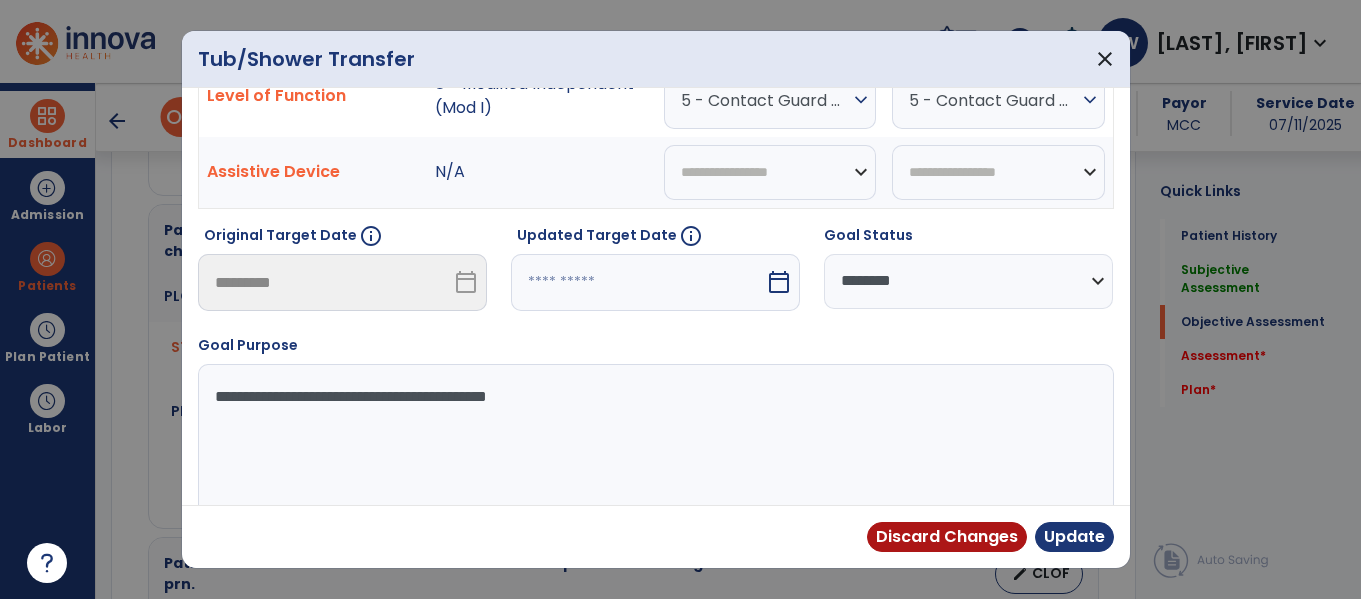 type on "**********" 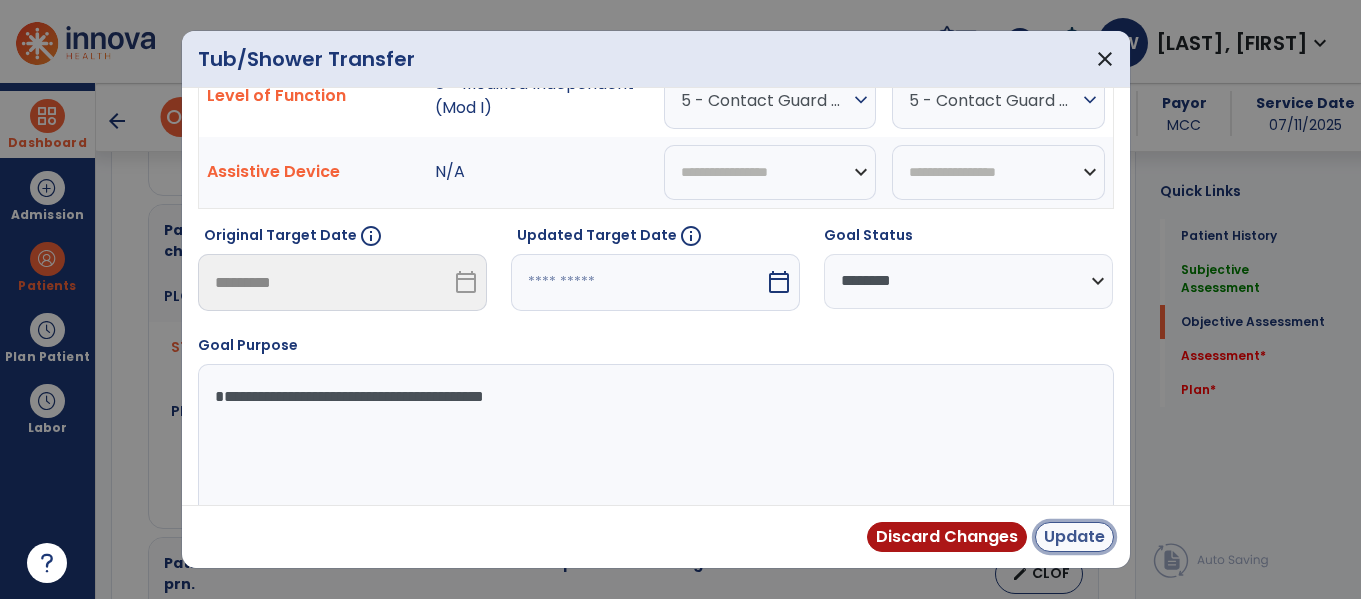 click on "Update" at bounding box center [1074, 537] 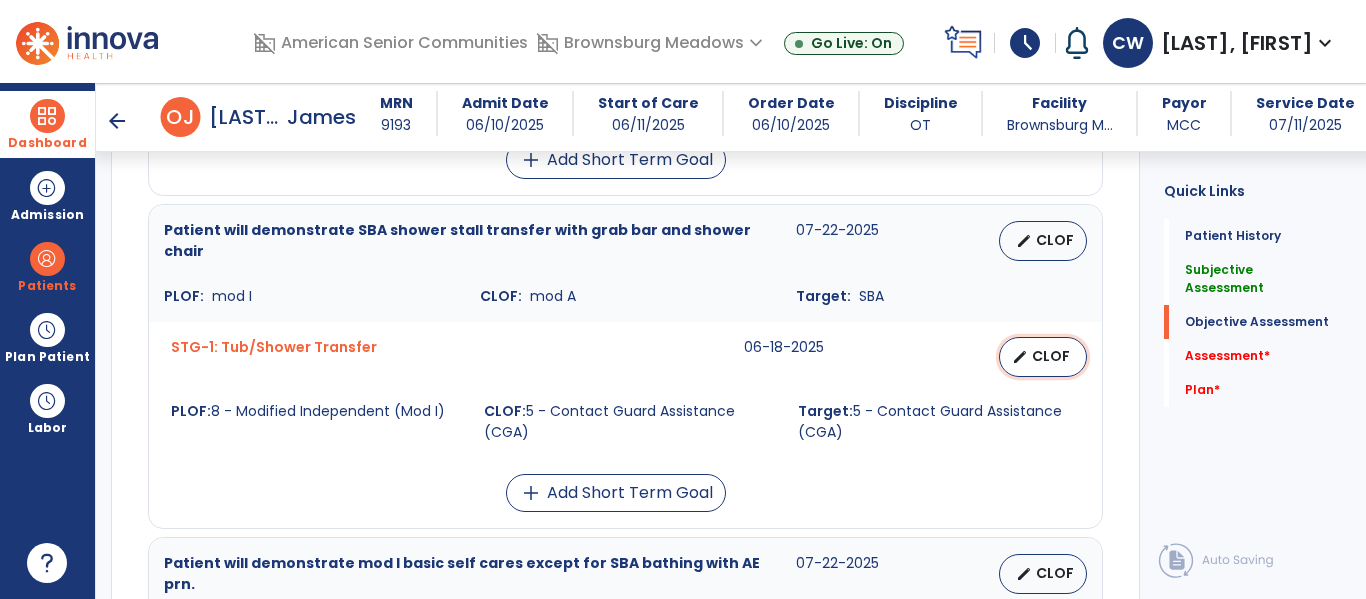 click on "CLOF" at bounding box center [1051, 356] 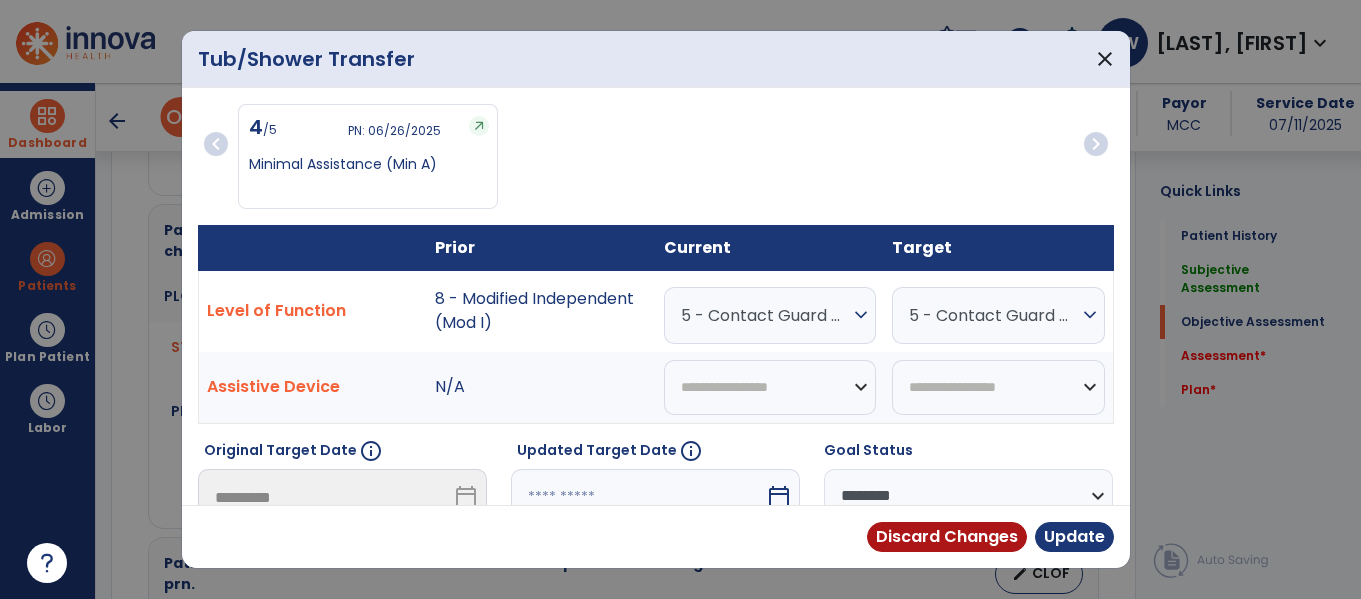 scroll, scrollTop: 1179, scrollLeft: 0, axis: vertical 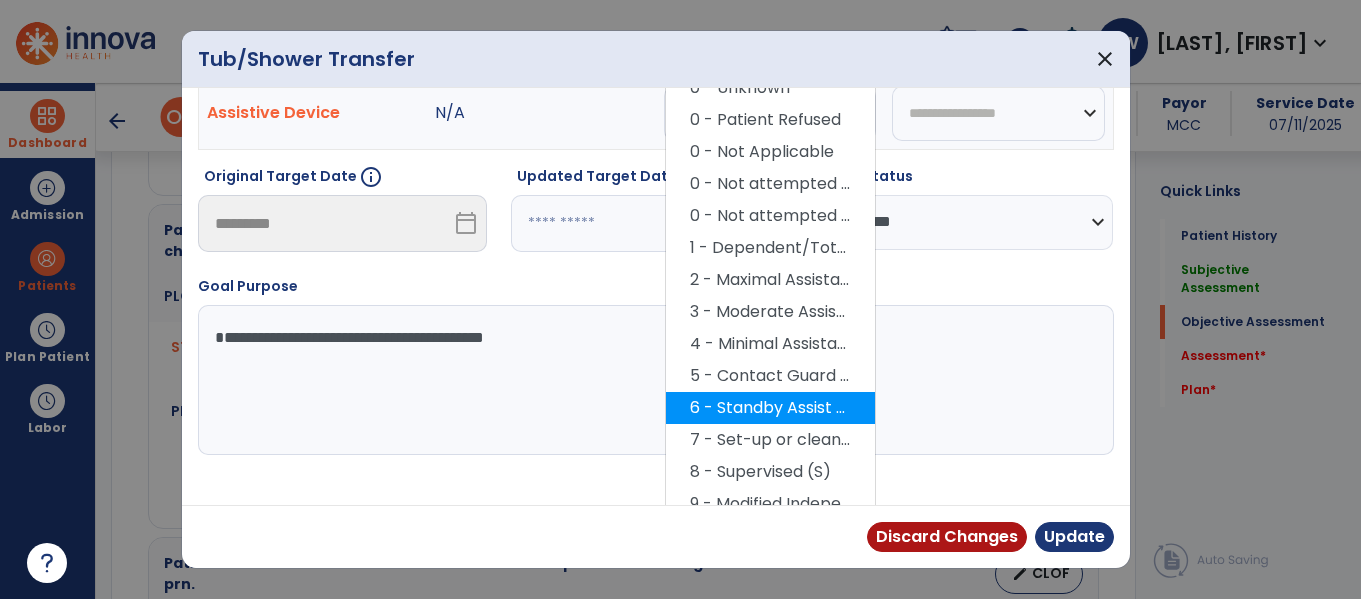 click on "6 - Standby Assist (SBA)" at bounding box center [770, 408] 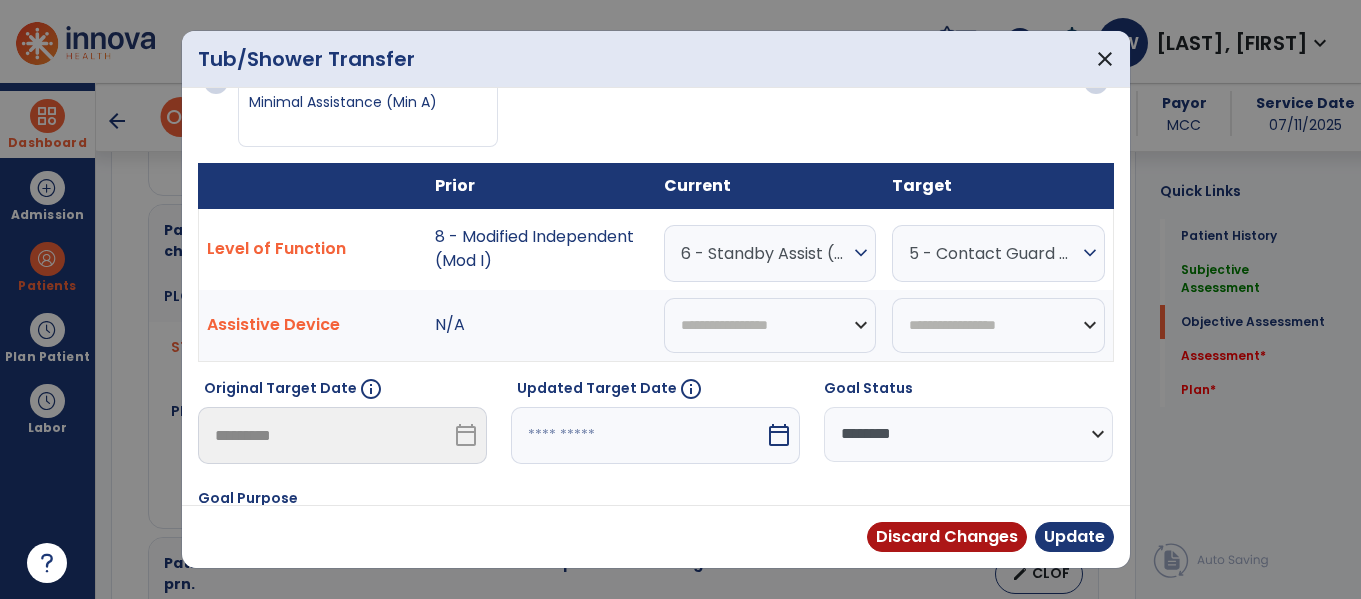 scroll, scrollTop: 61, scrollLeft: 0, axis: vertical 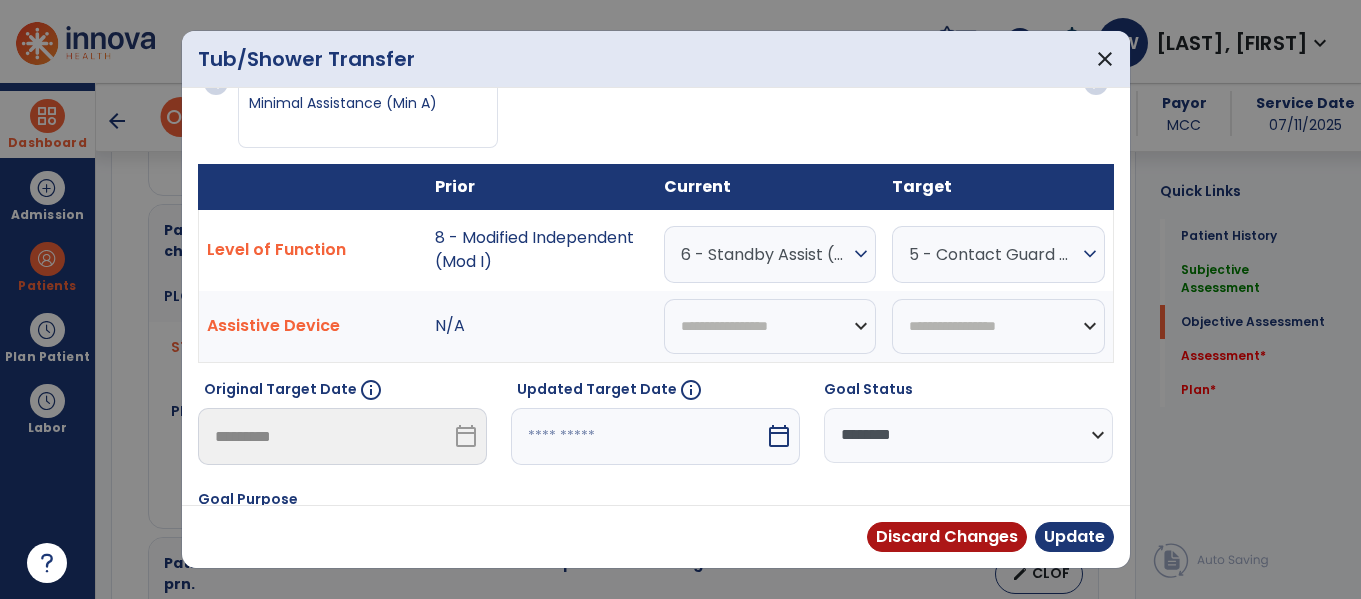 click on "calendar_today" at bounding box center (779, 436) 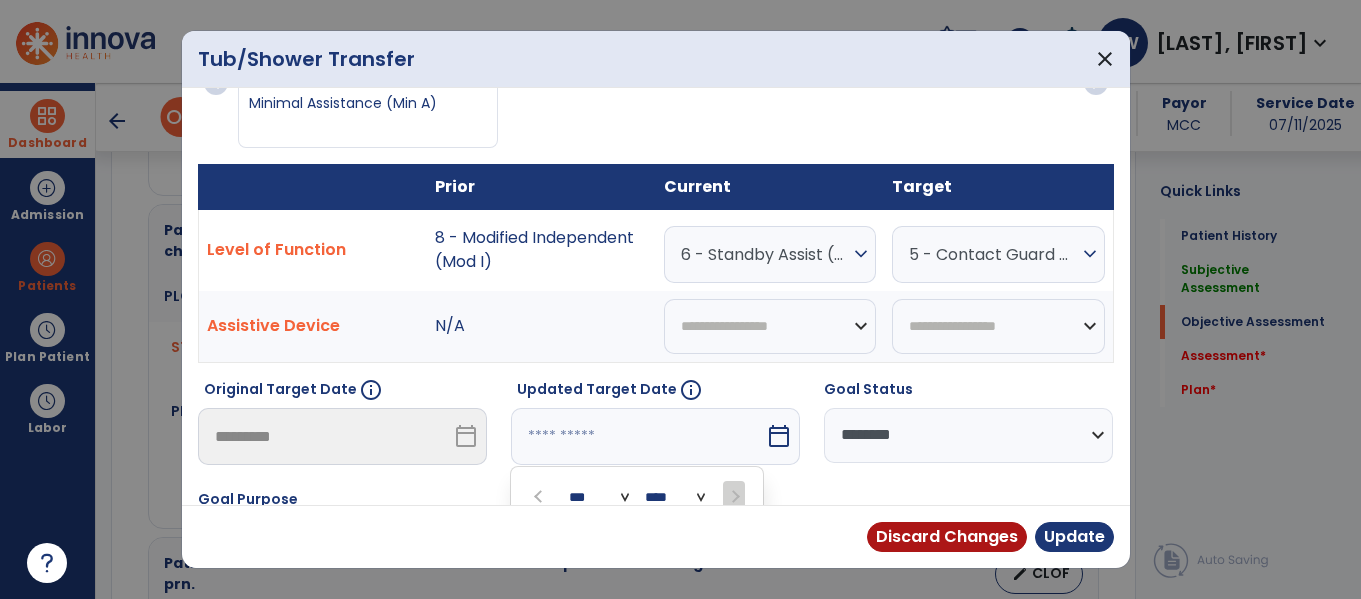 scroll, scrollTop: 318, scrollLeft: 0, axis: vertical 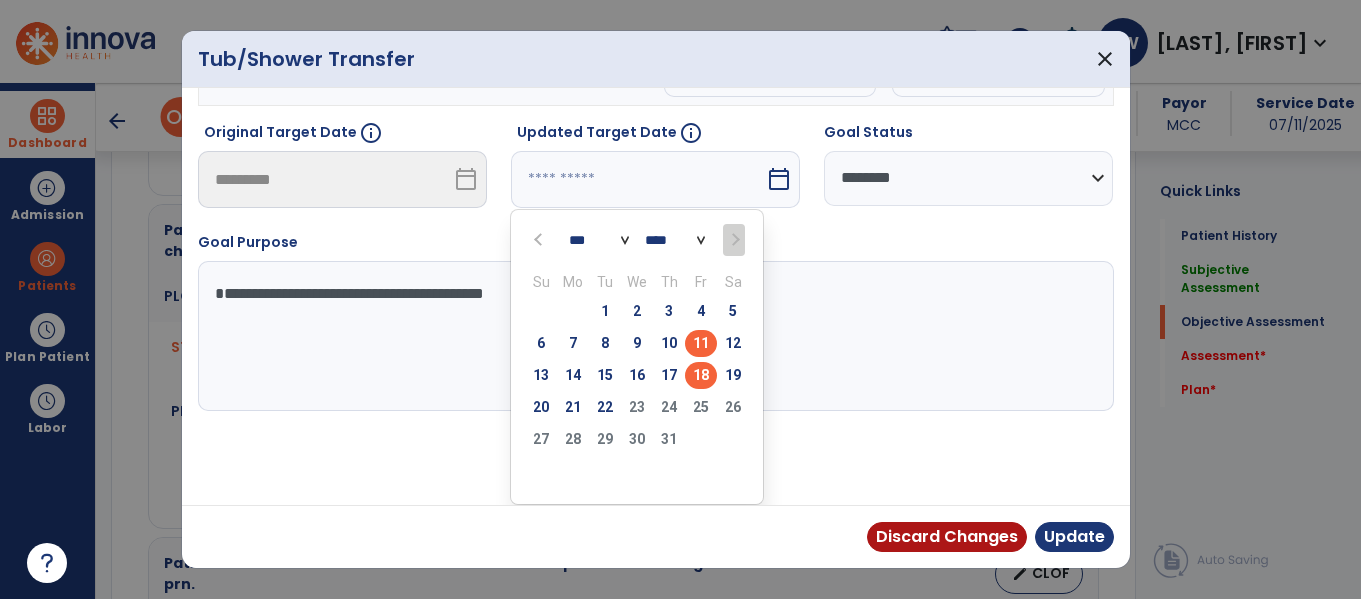 click on "18" at bounding box center (701, 375) 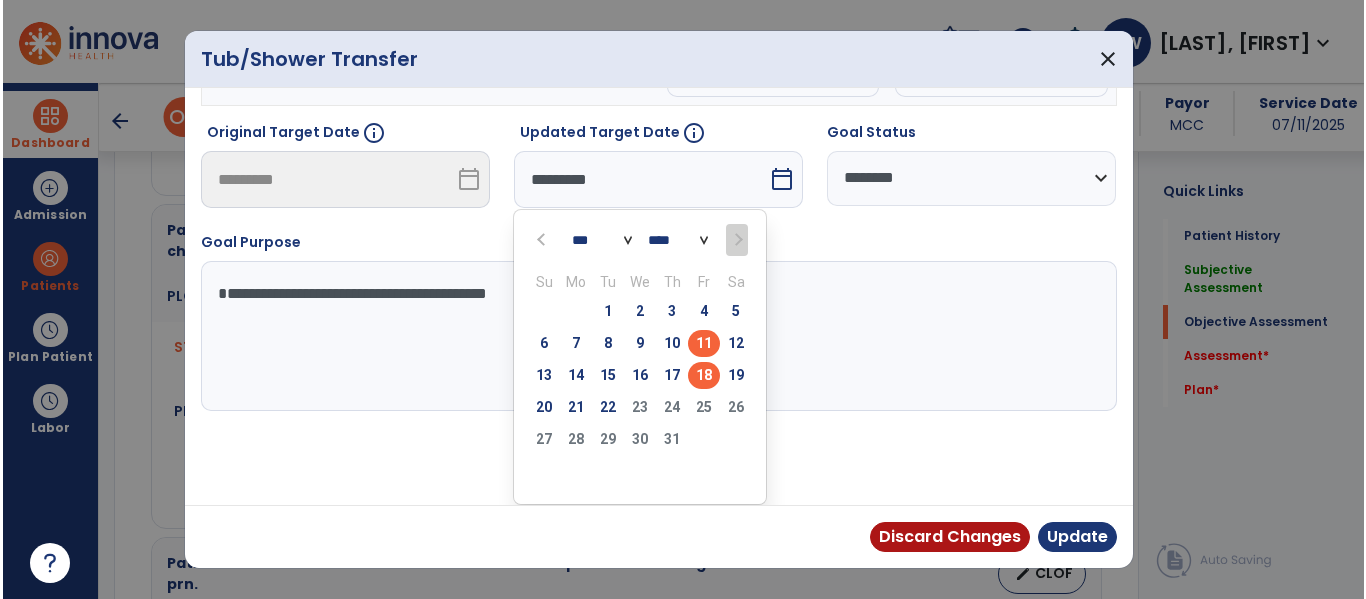 scroll, scrollTop: 240, scrollLeft: 0, axis: vertical 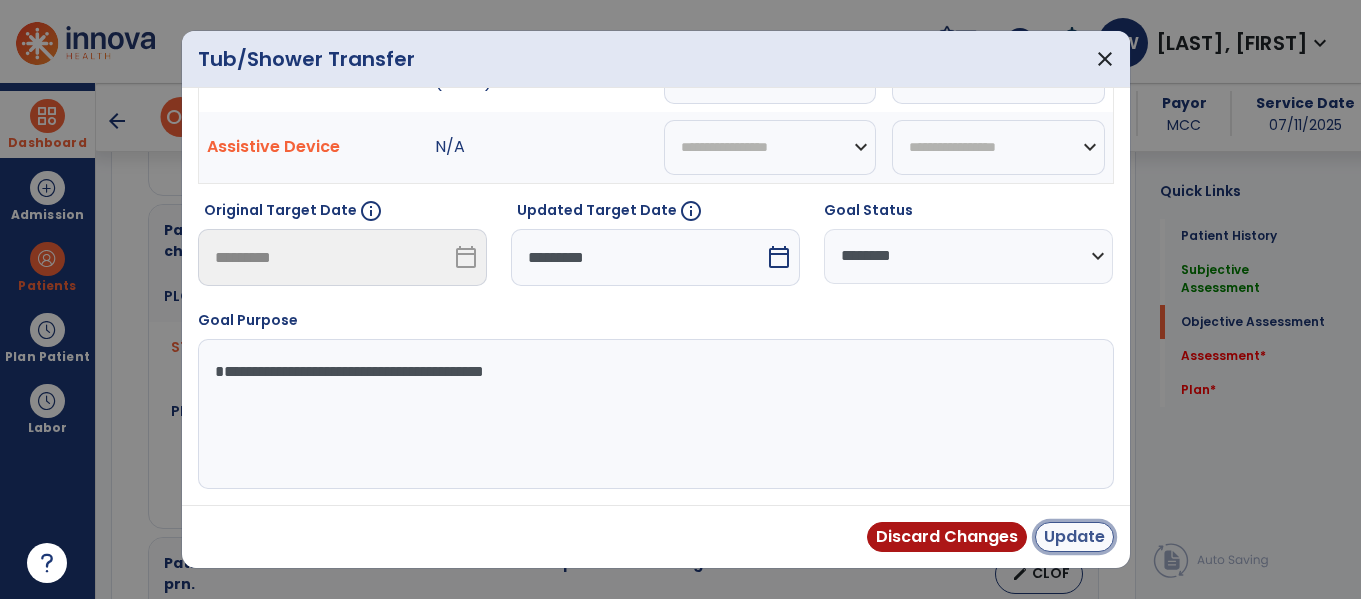 click on "Update" at bounding box center [1074, 537] 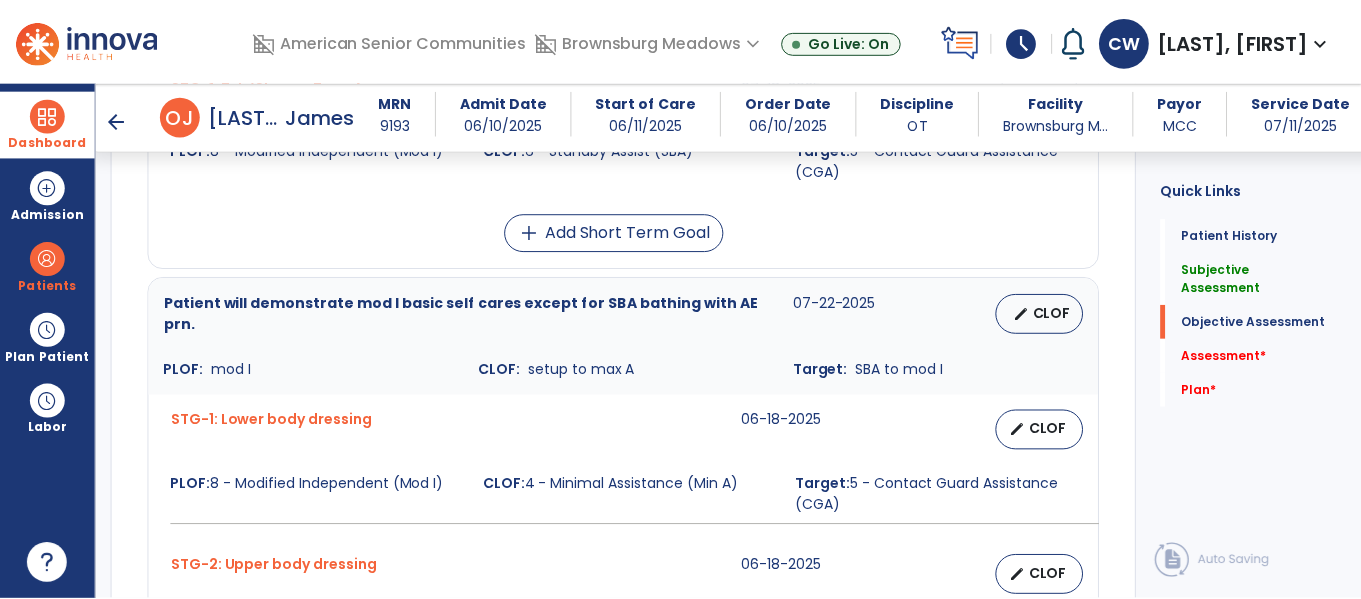 scroll, scrollTop: 1442, scrollLeft: 0, axis: vertical 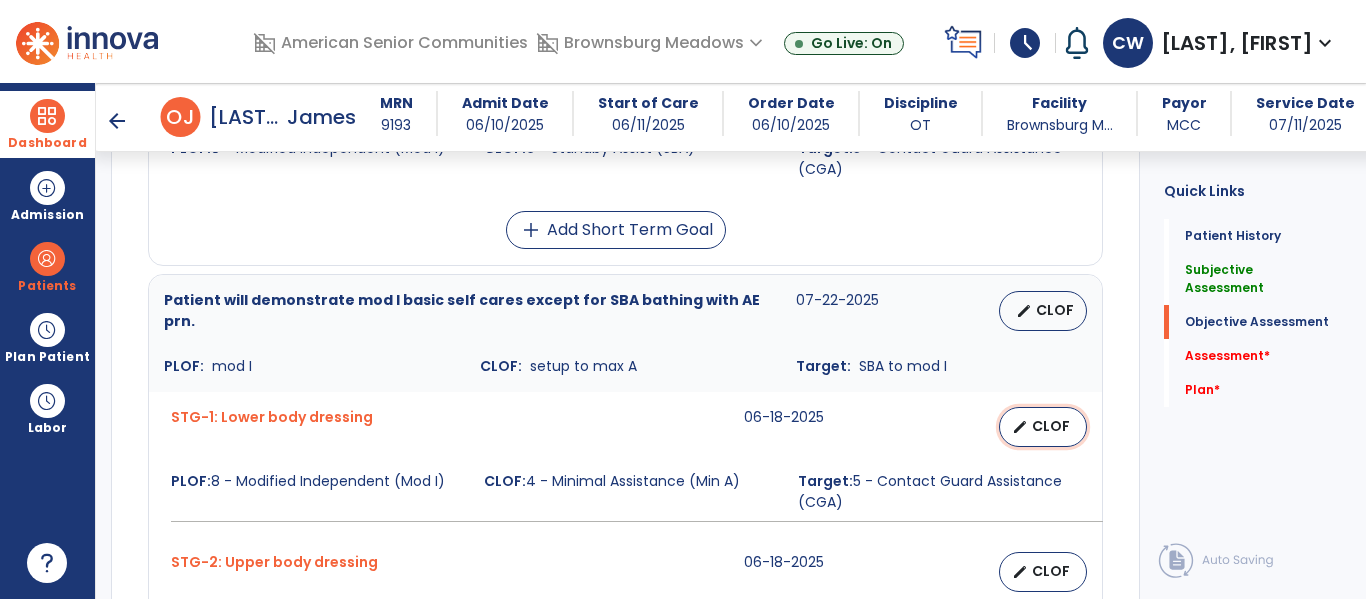 click on "CLOF" at bounding box center [1051, 426] 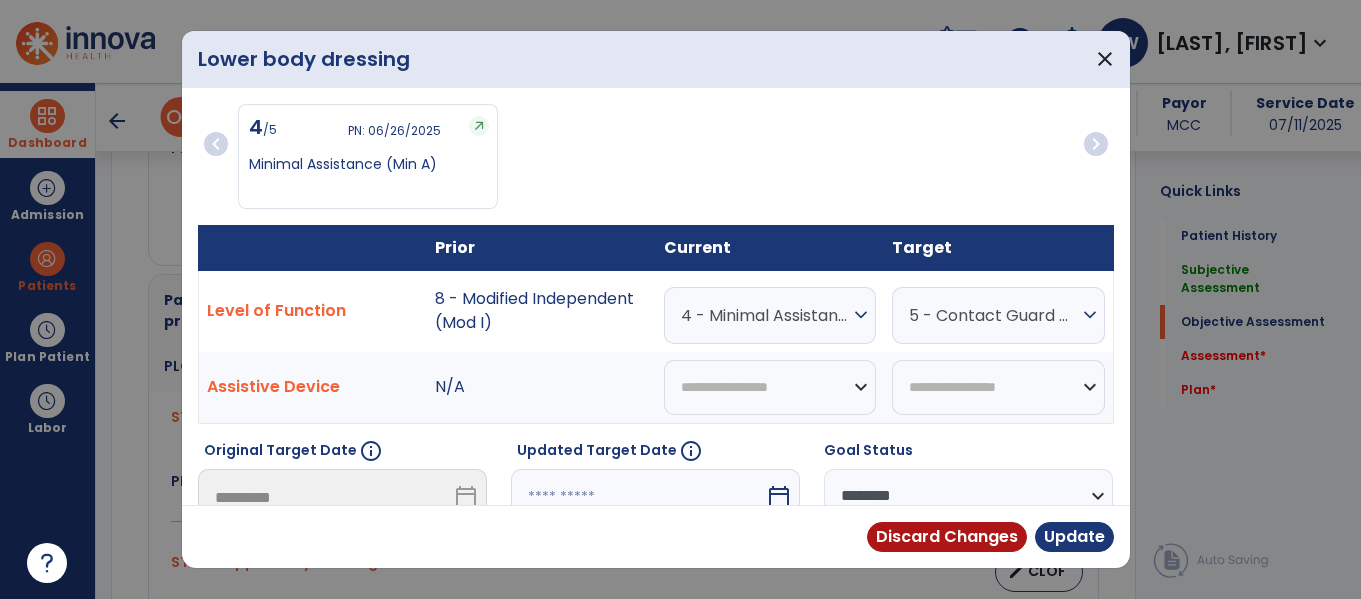 scroll, scrollTop: 1442, scrollLeft: 0, axis: vertical 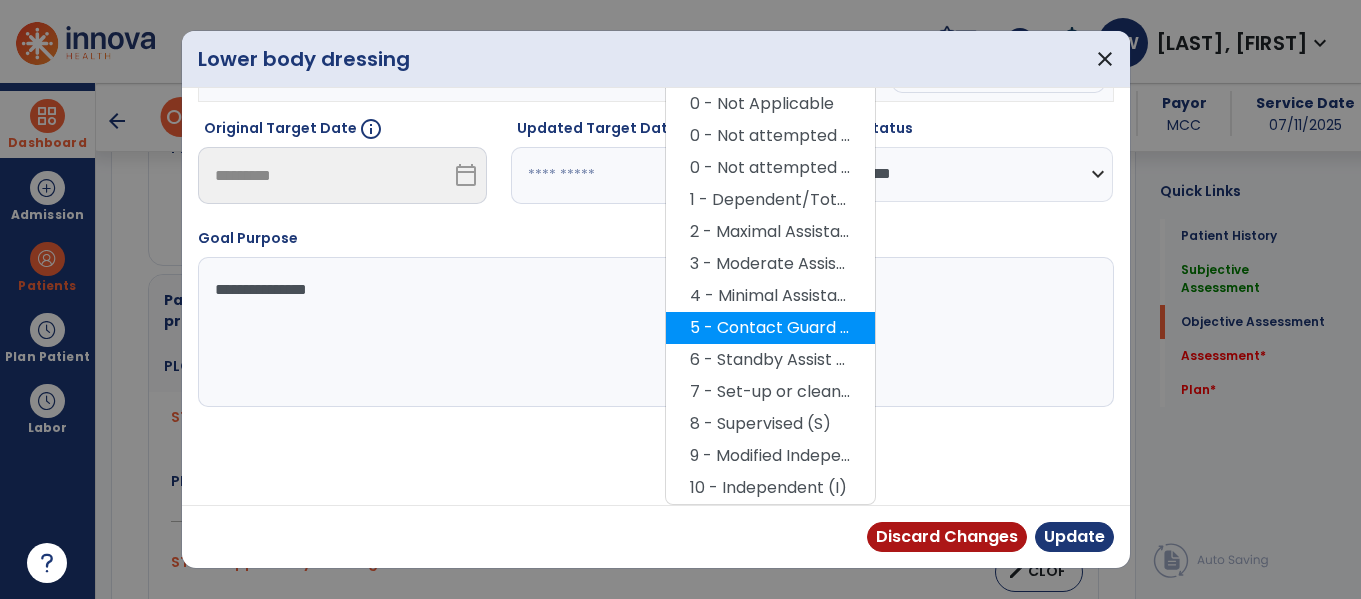 click on "5 - Contact Guard Assistance (CGA)" at bounding box center (770, 328) 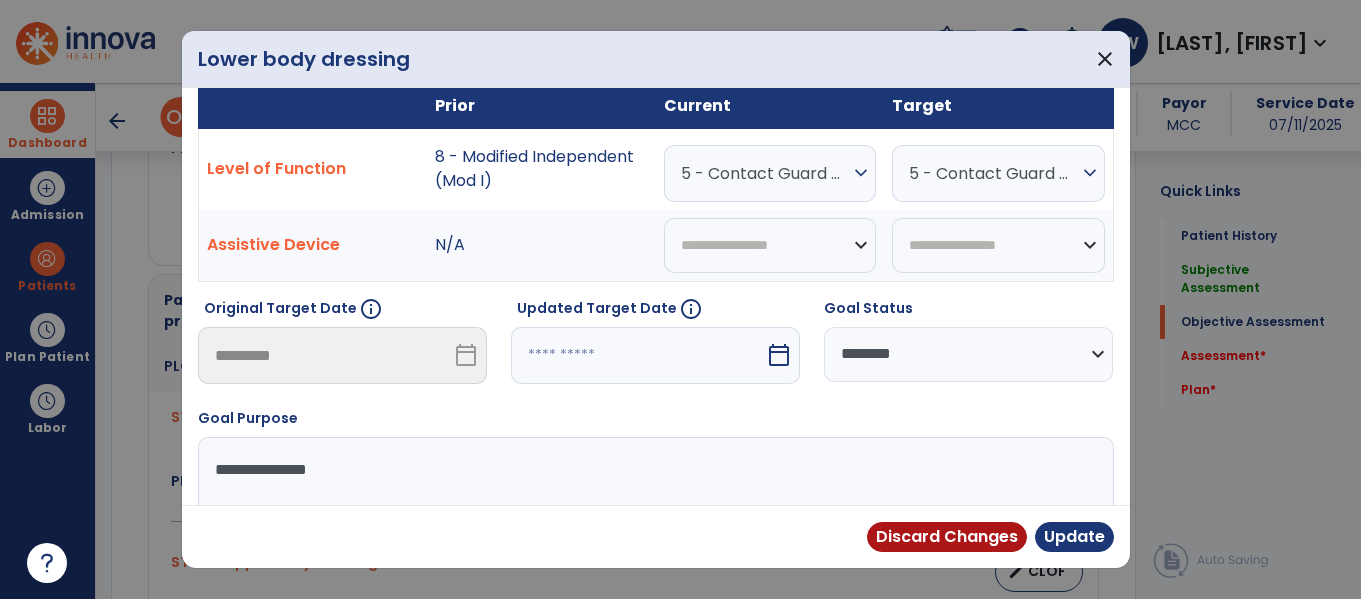 scroll, scrollTop: 141, scrollLeft: 0, axis: vertical 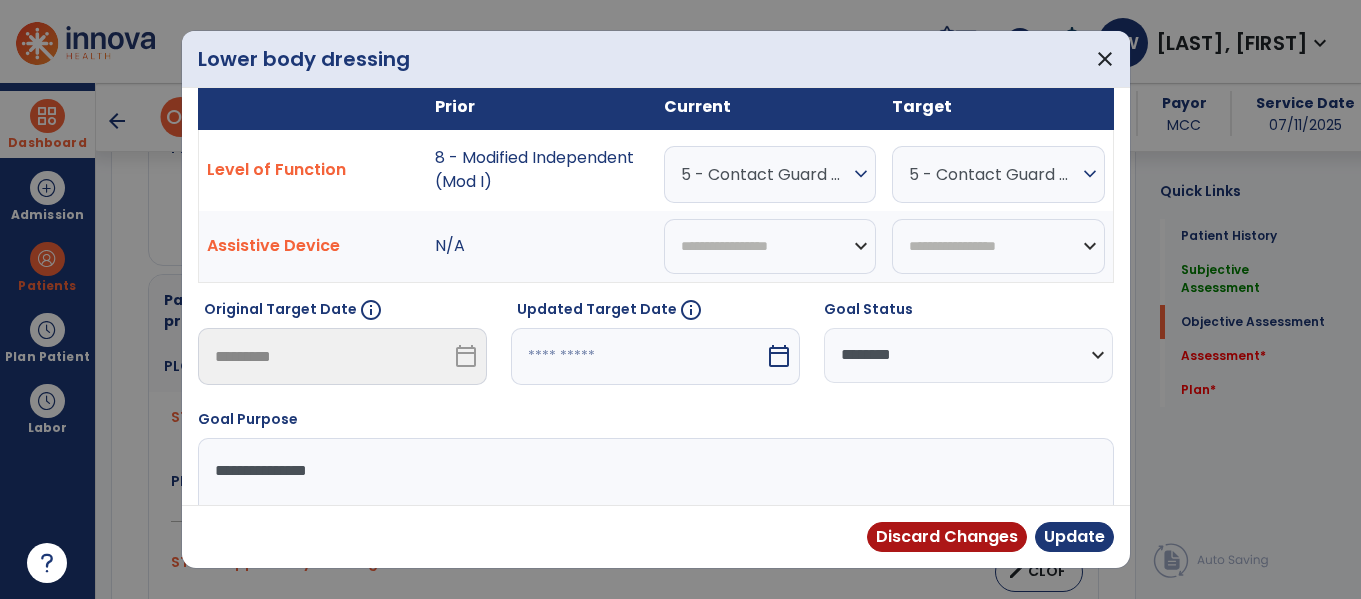 click on "calendar_today" at bounding box center (779, 356) 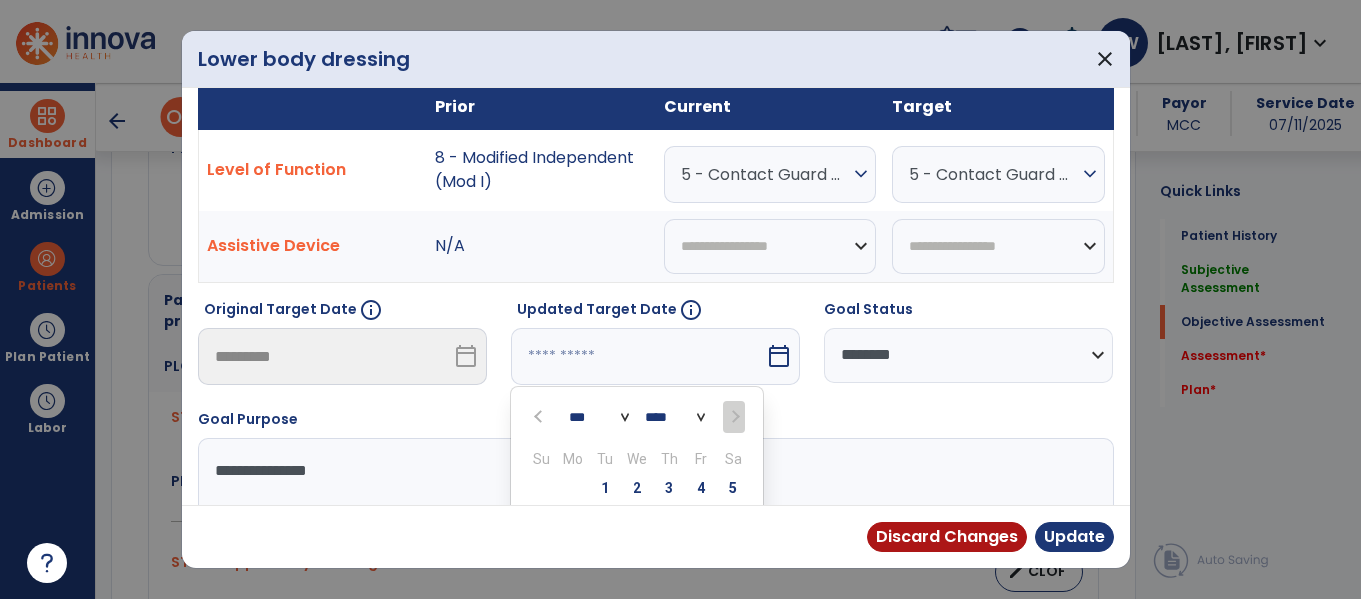 scroll, scrollTop: 318, scrollLeft: 0, axis: vertical 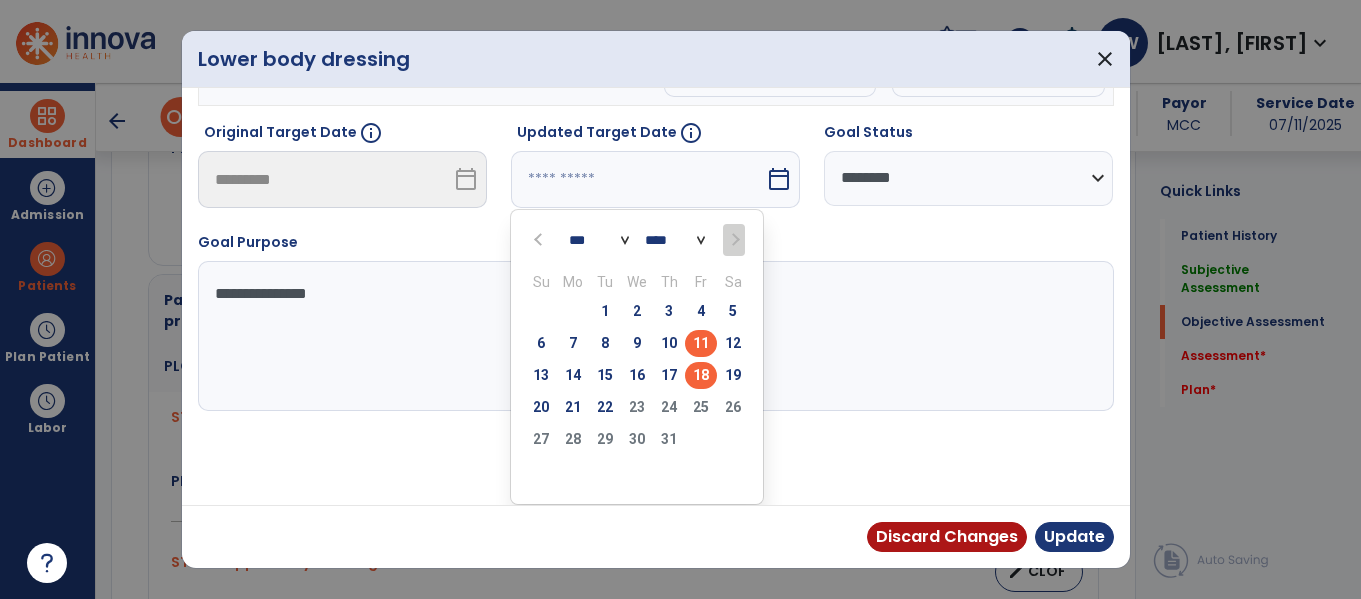 click on "18" at bounding box center [701, 375] 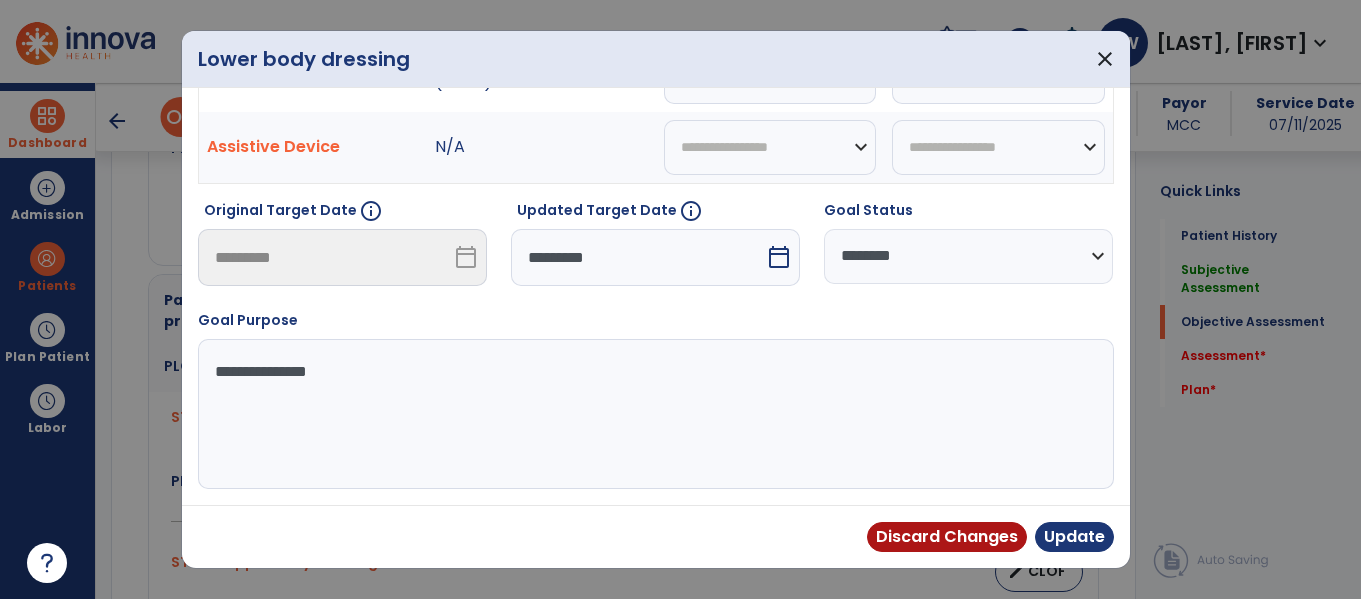 scroll, scrollTop: 240, scrollLeft: 0, axis: vertical 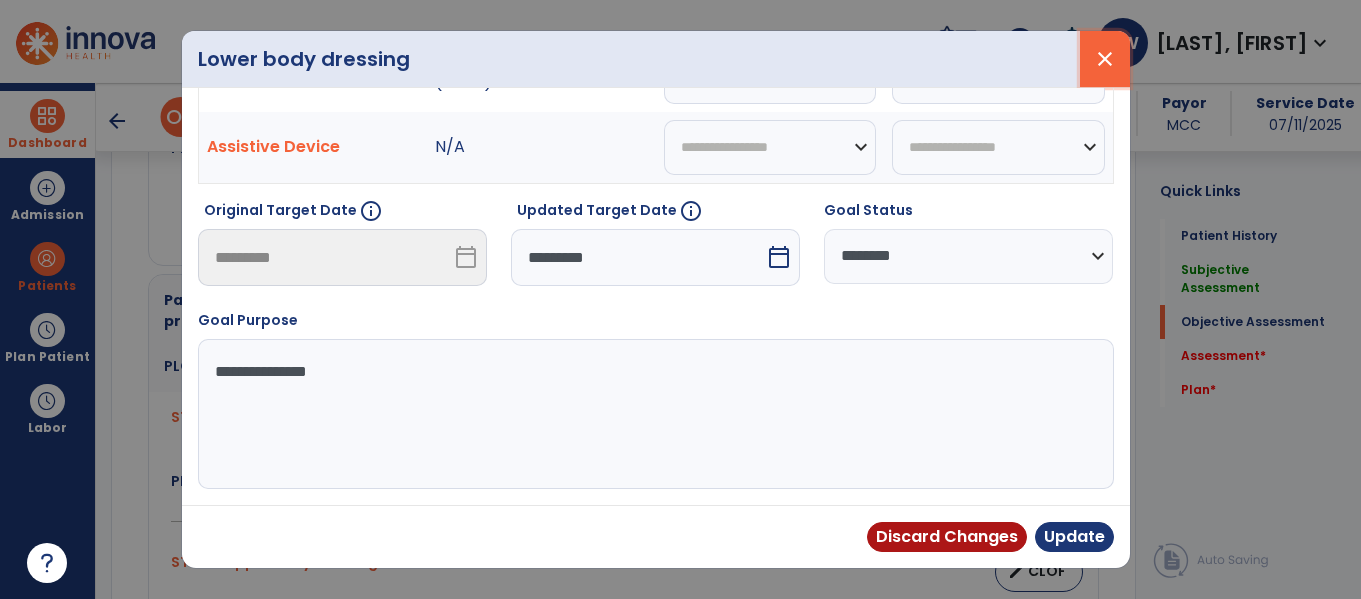 click on "close" at bounding box center [1105, 59] 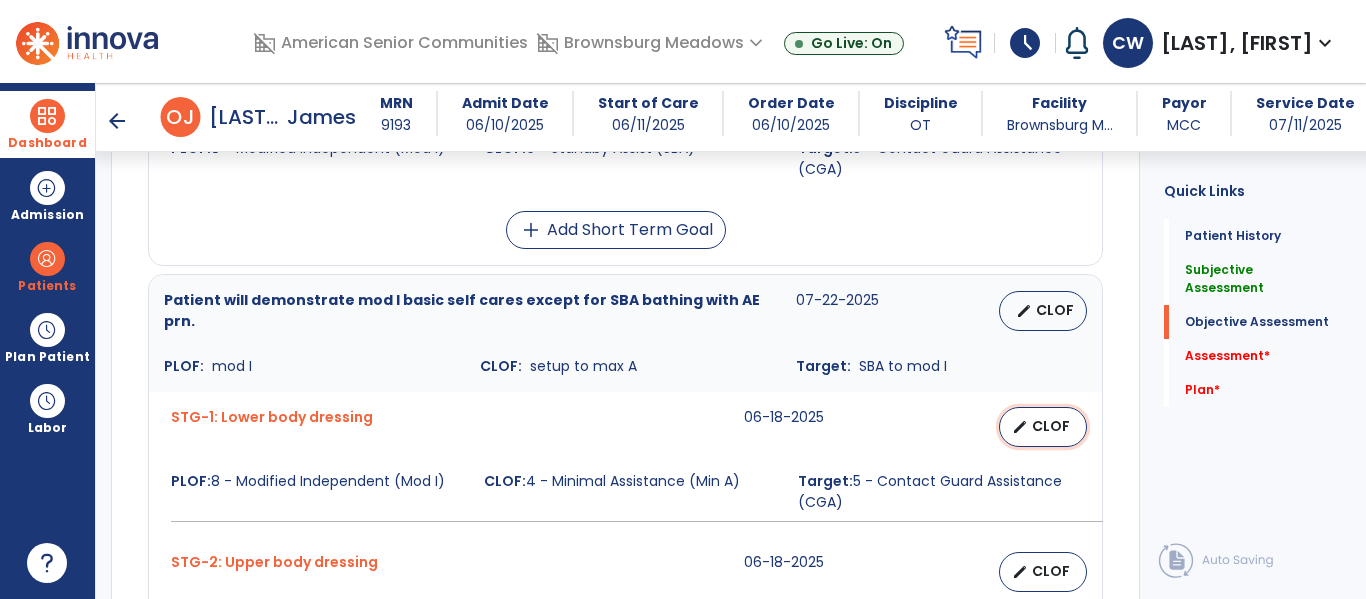 click on "CLOF" at bounding box center [1051, 426] 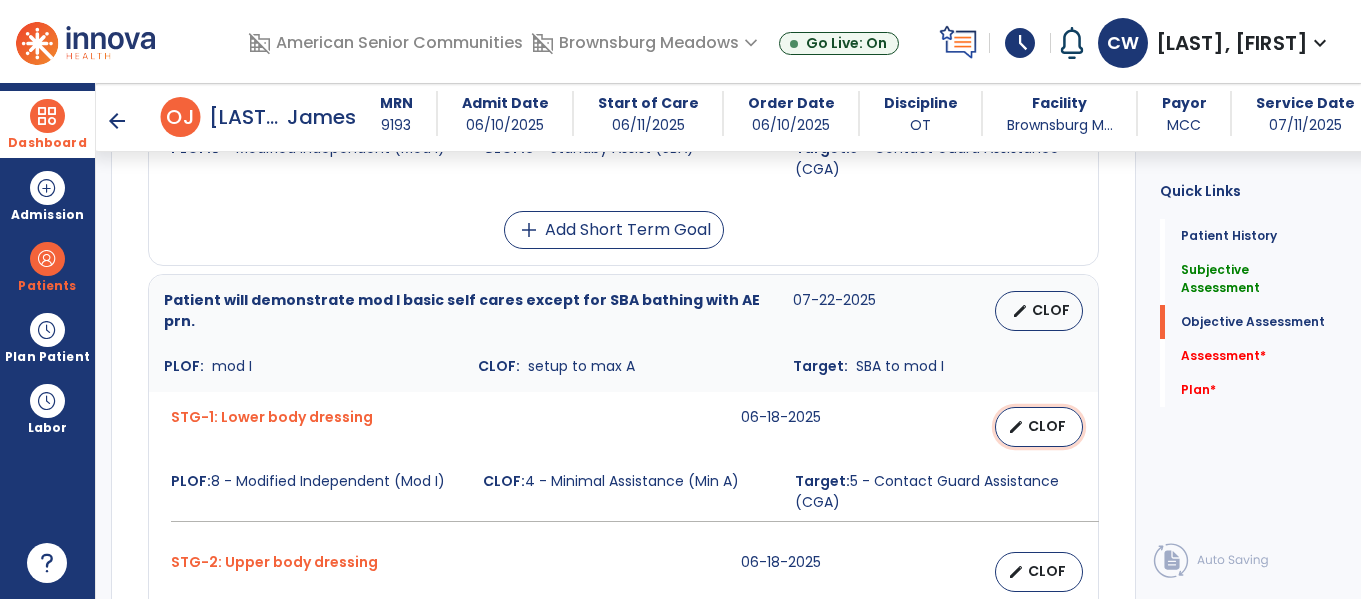 select on "********" 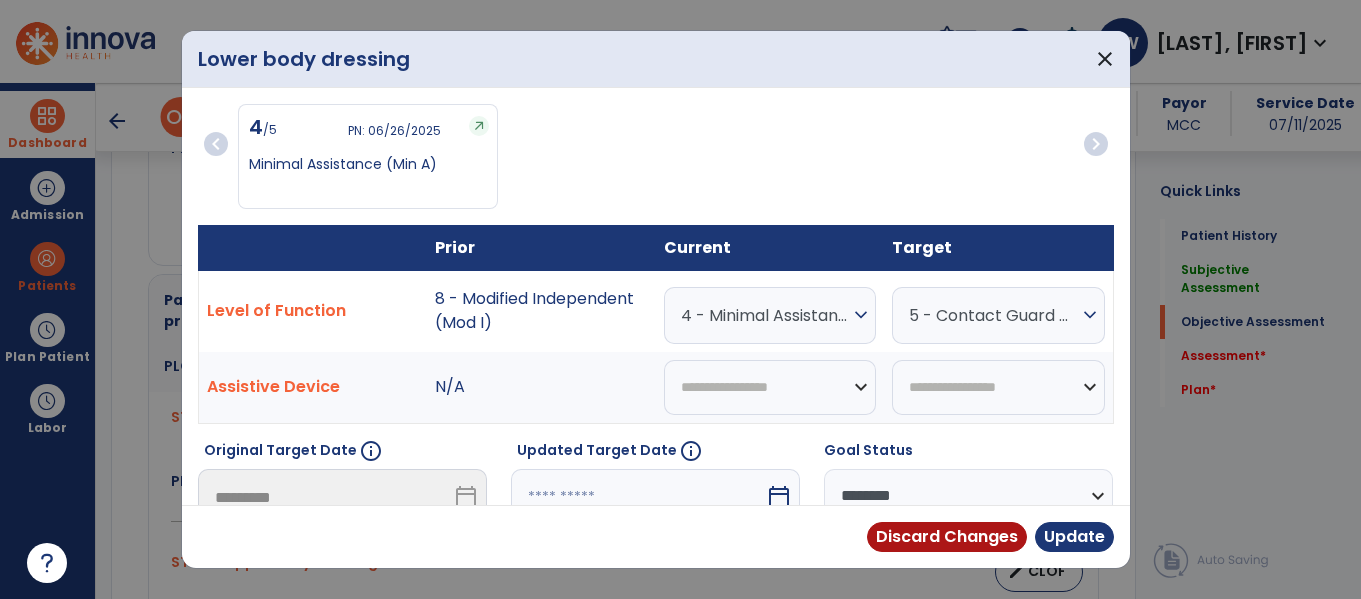 scroll, scrollTop: 1442, scrollLeft: 0, axis: vertical 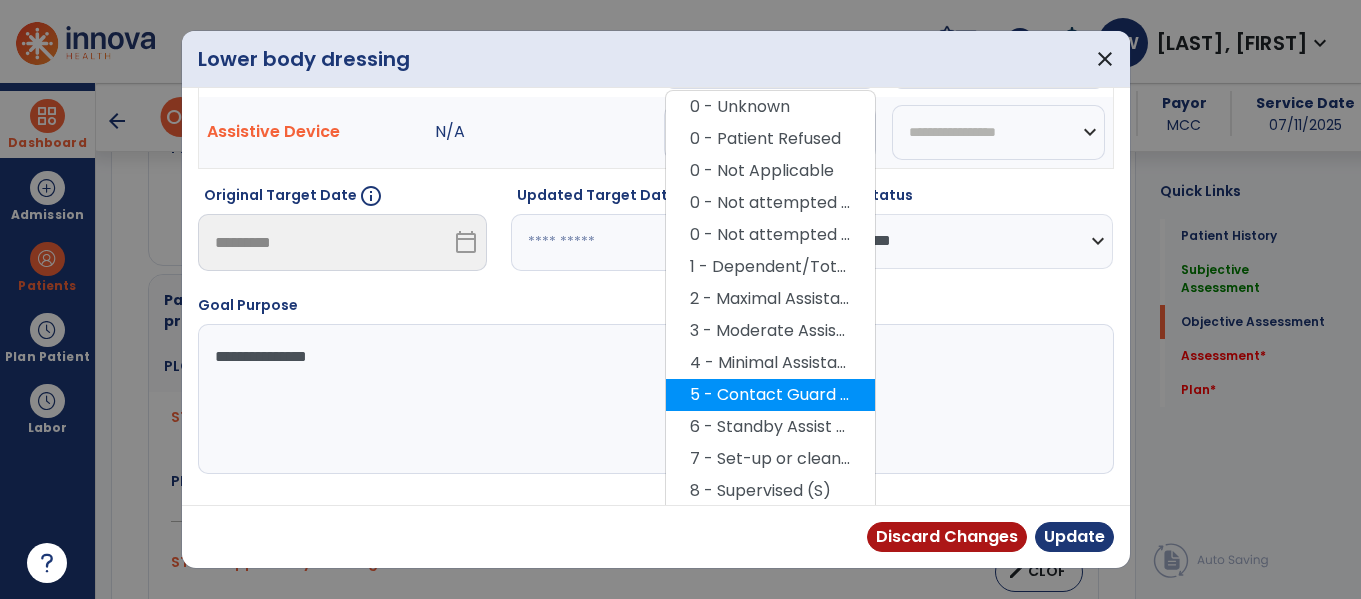 click on "5 - Contact Guard Assistance (CGA)" at bounding box center [770, 395] 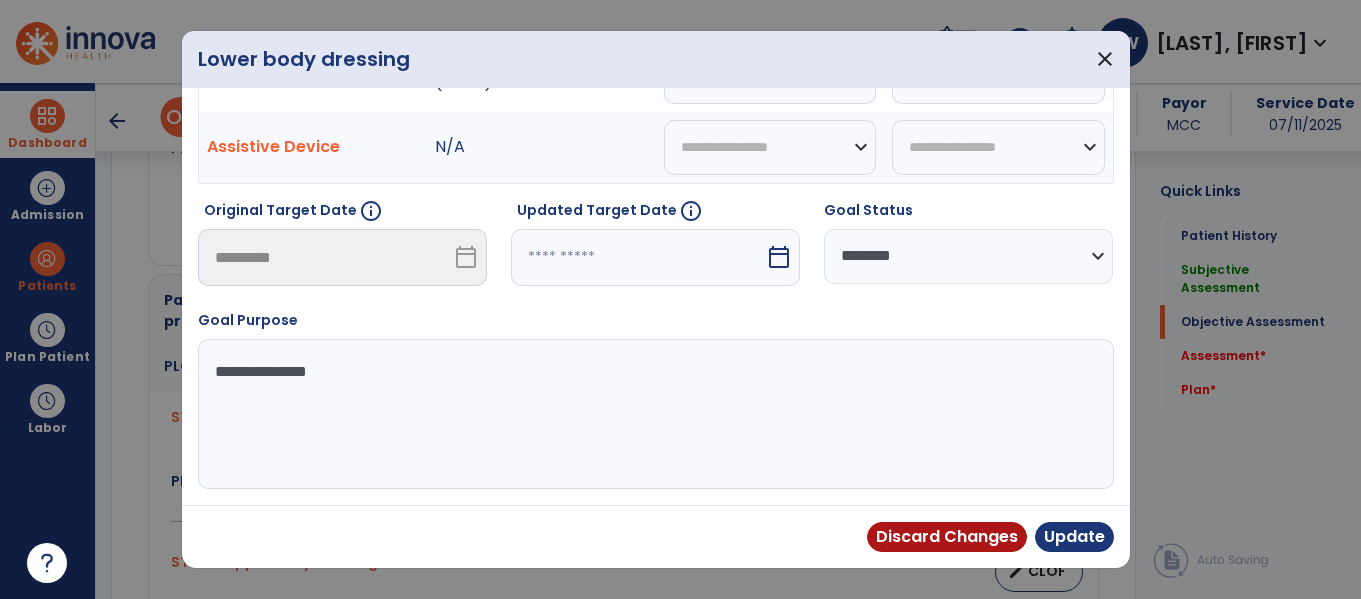 click on "calendar_today" at bounding box center (779, 257) 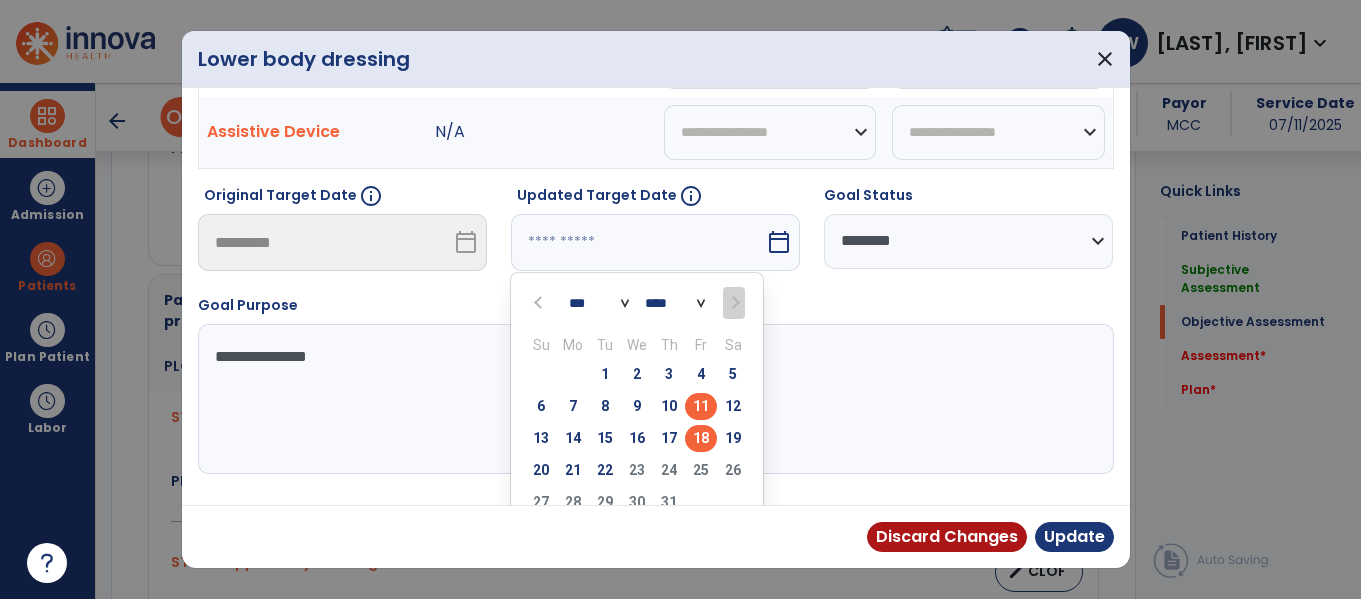 click on "18" at bounding box center [701, 438] 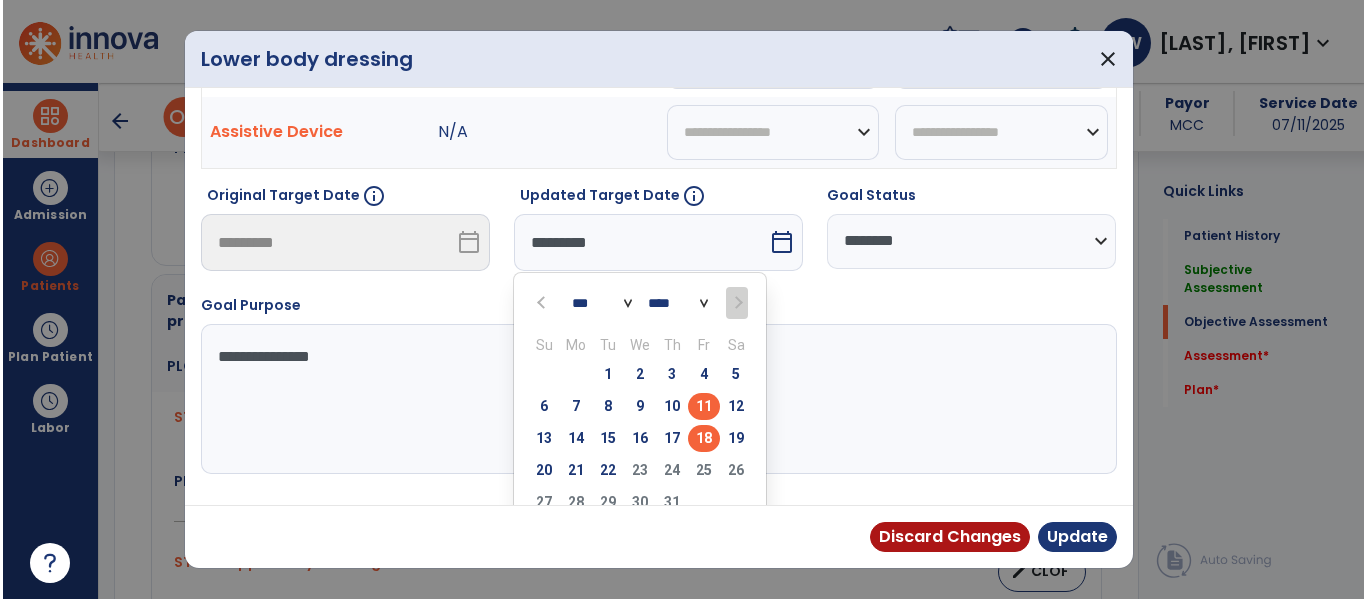 scroll, scrollTop: 240, scrollLeft: 0, axis: vertical 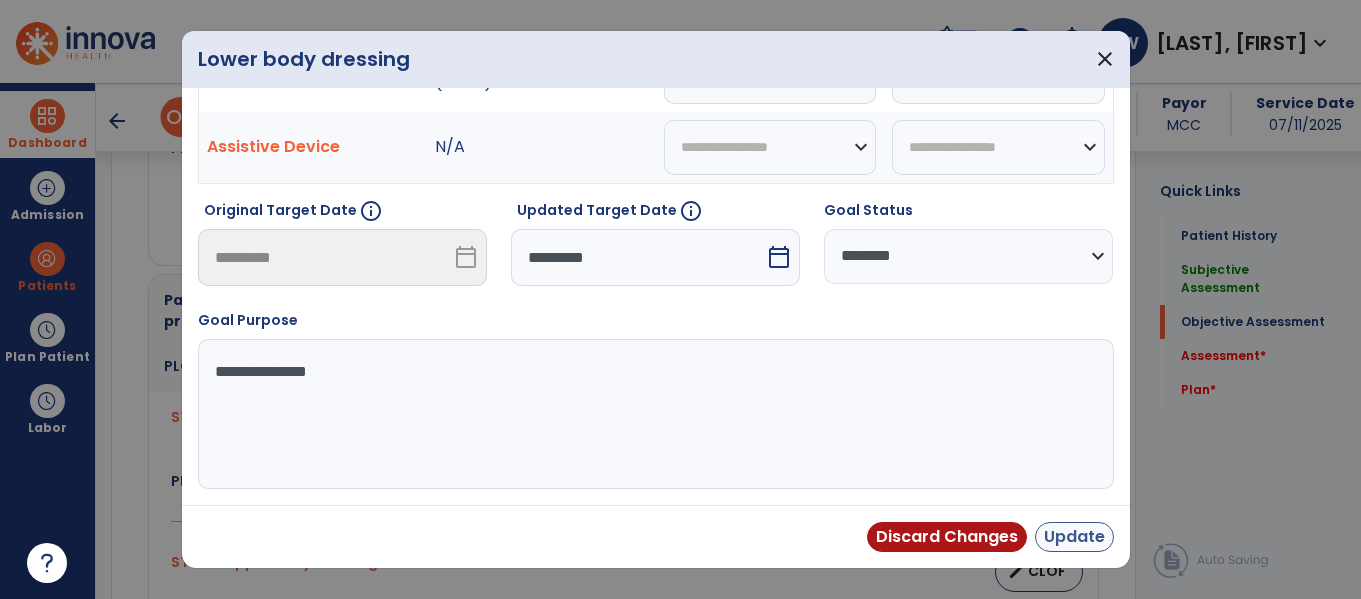 click on "Update" at bounding box center [1074, 537] 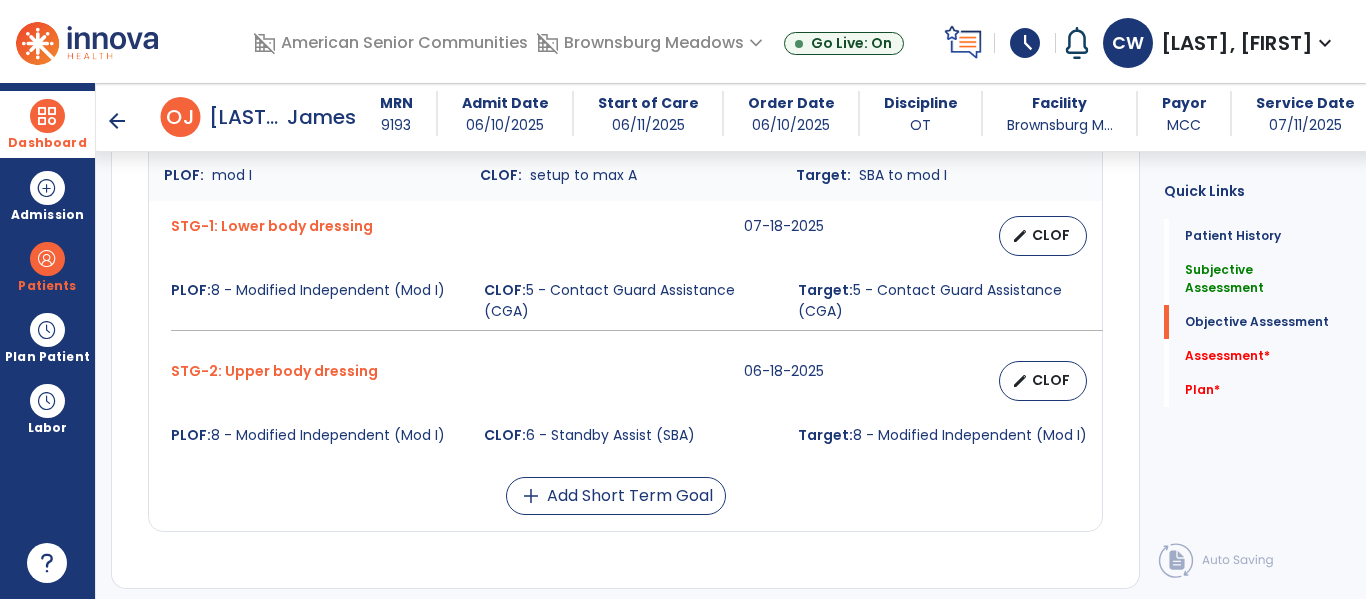 scroll, scrollTop: 1636, scrollLeft: 0, axis: vertical 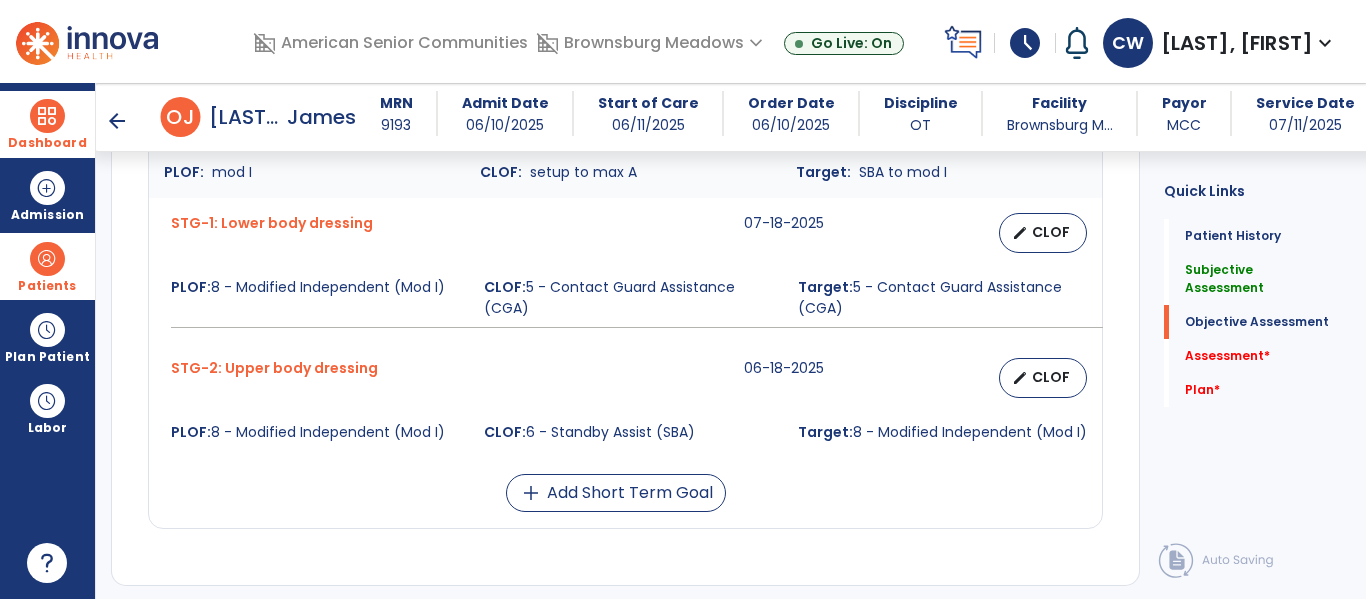 click at bounding box center (47, 259) 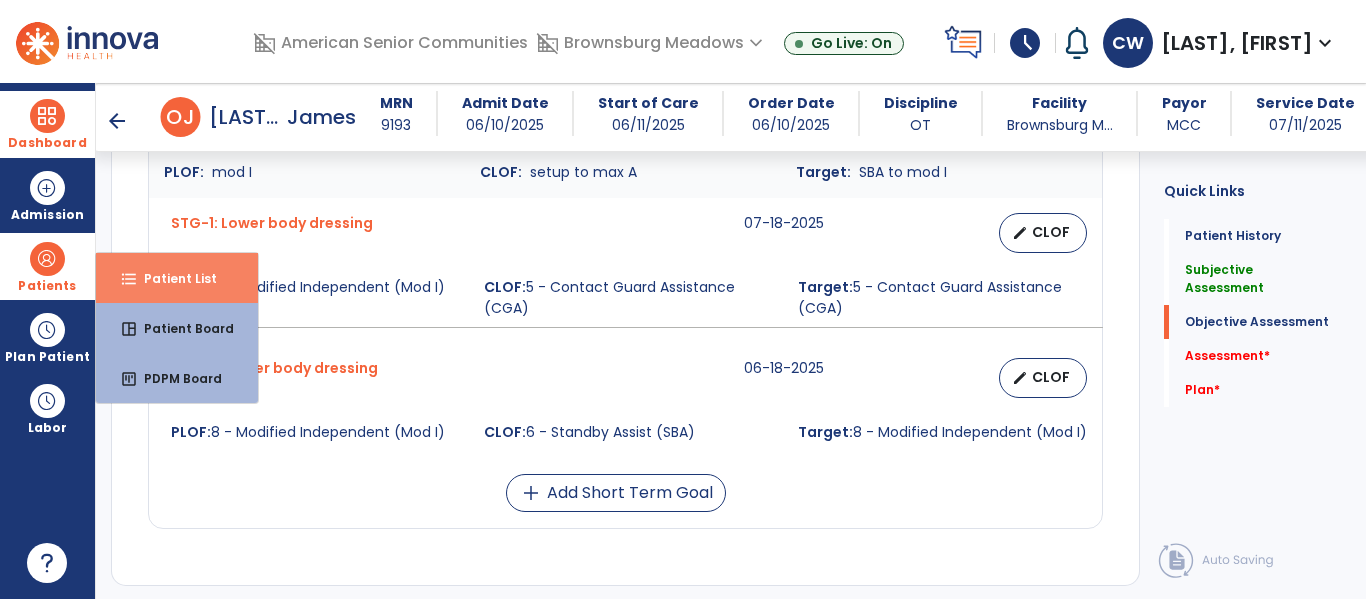 click on "format_list_bulleted  Patient List" at bounding box center (177, 278) 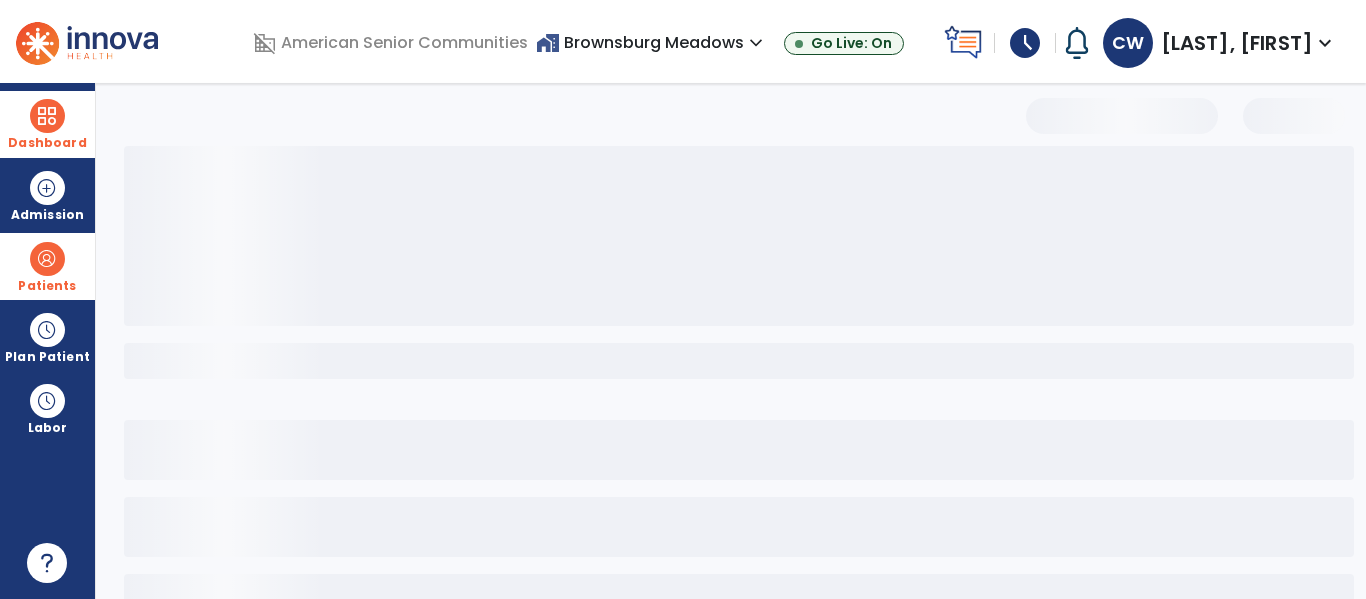 scroll, scrollTop: 144, scrollLeft: 0, axis: vertical 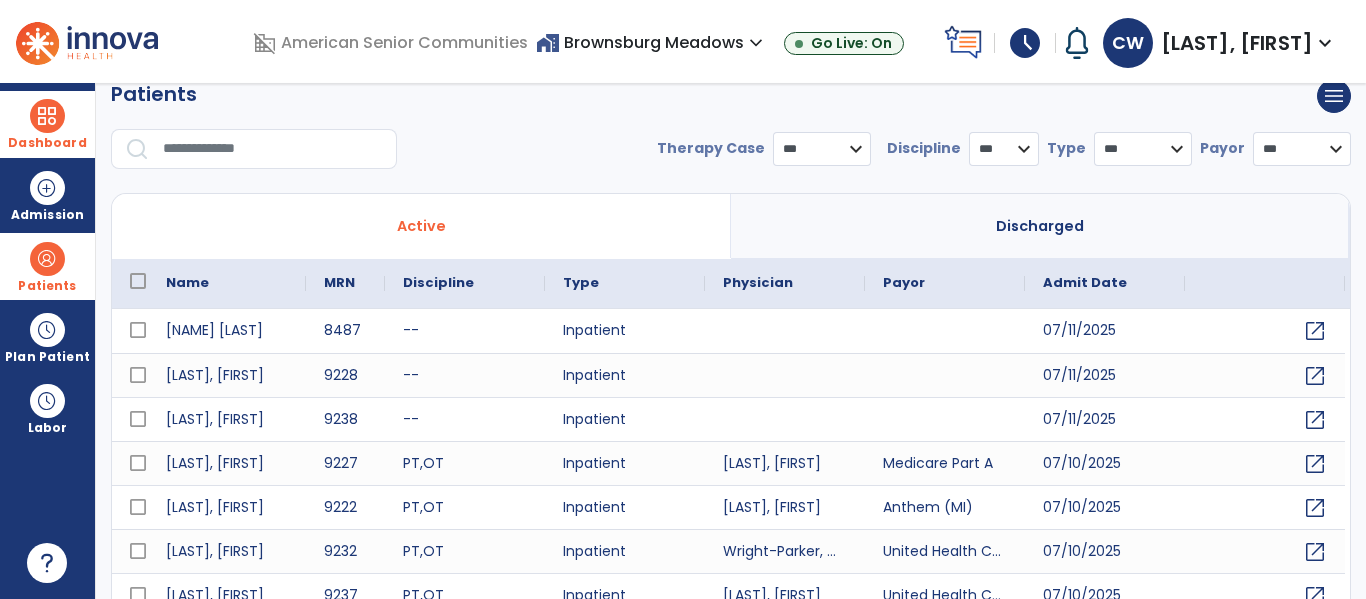 click at bounding box center [273, 149] 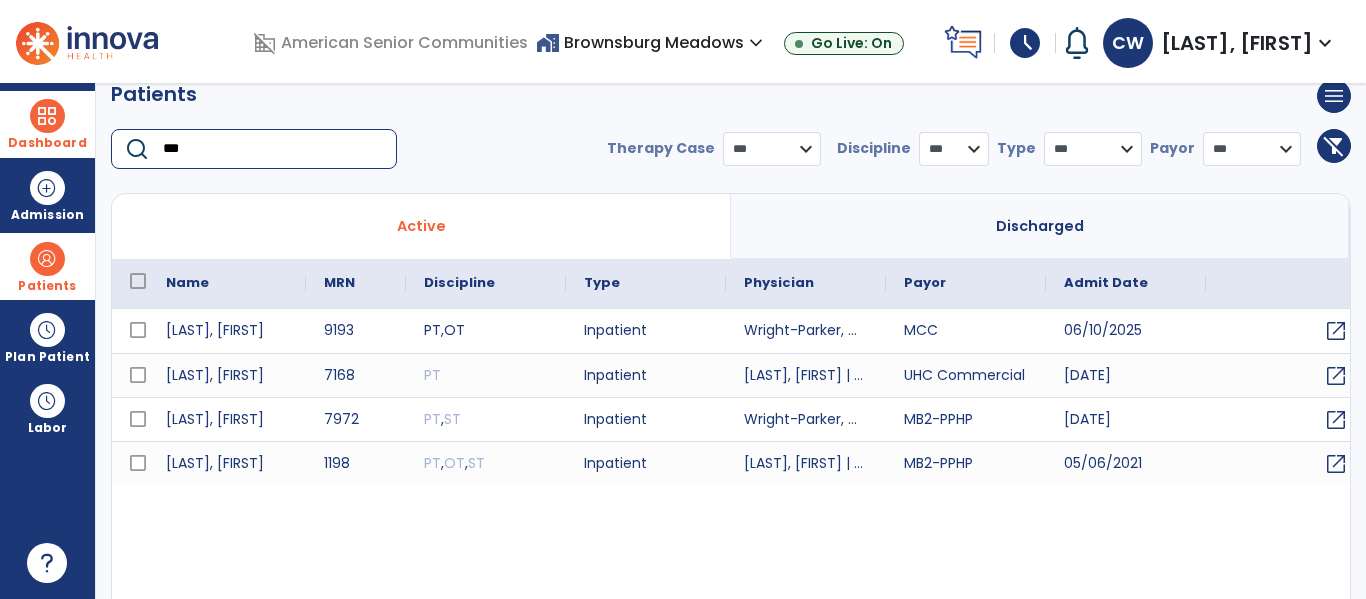type on "***" 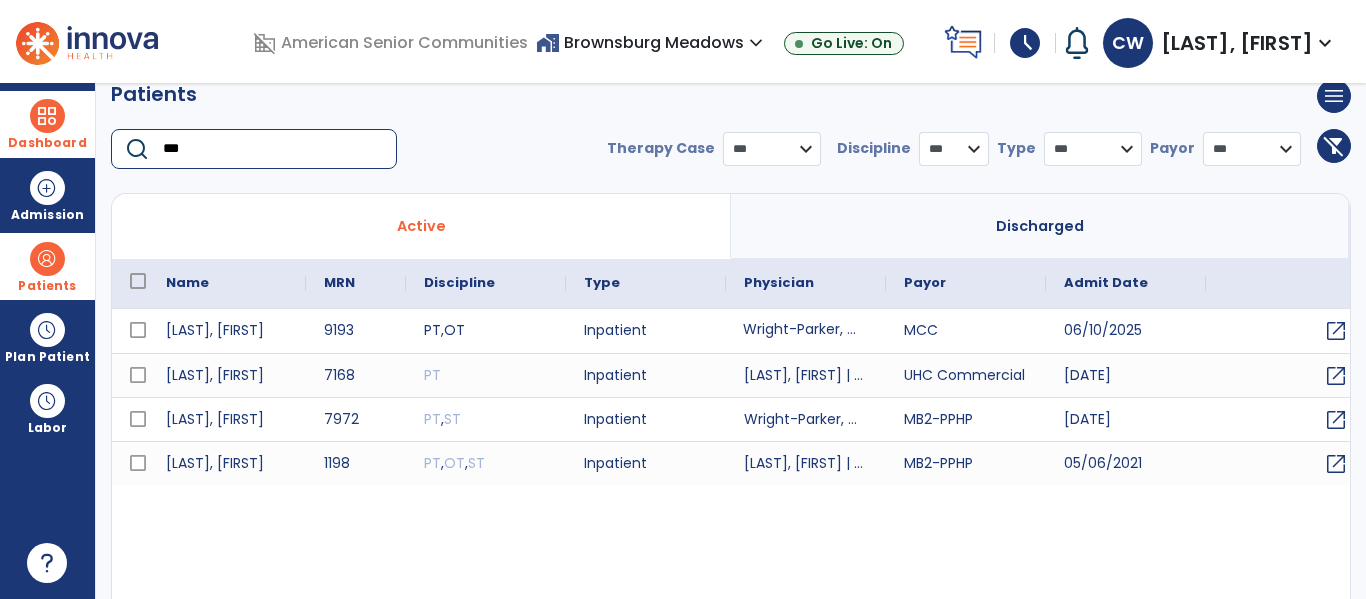 click on "Wright-Parker, Wendy" at bounding box center [806, 331] 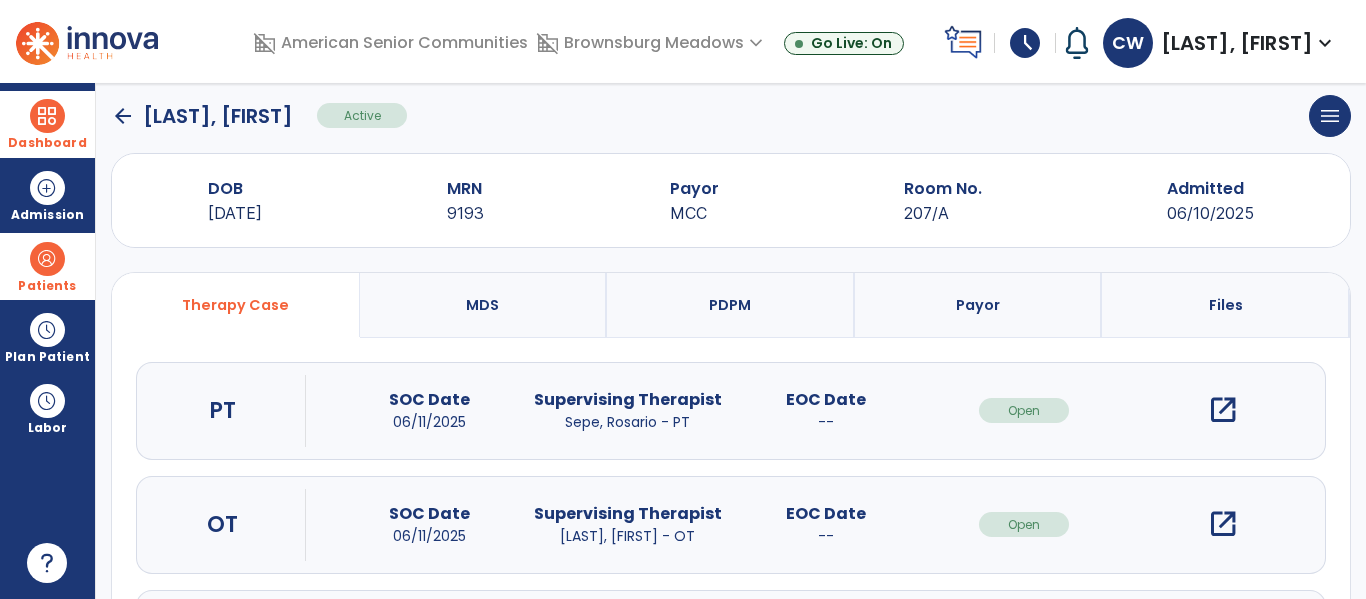 click on "open_in_new" at bounding box center [1223, 524] 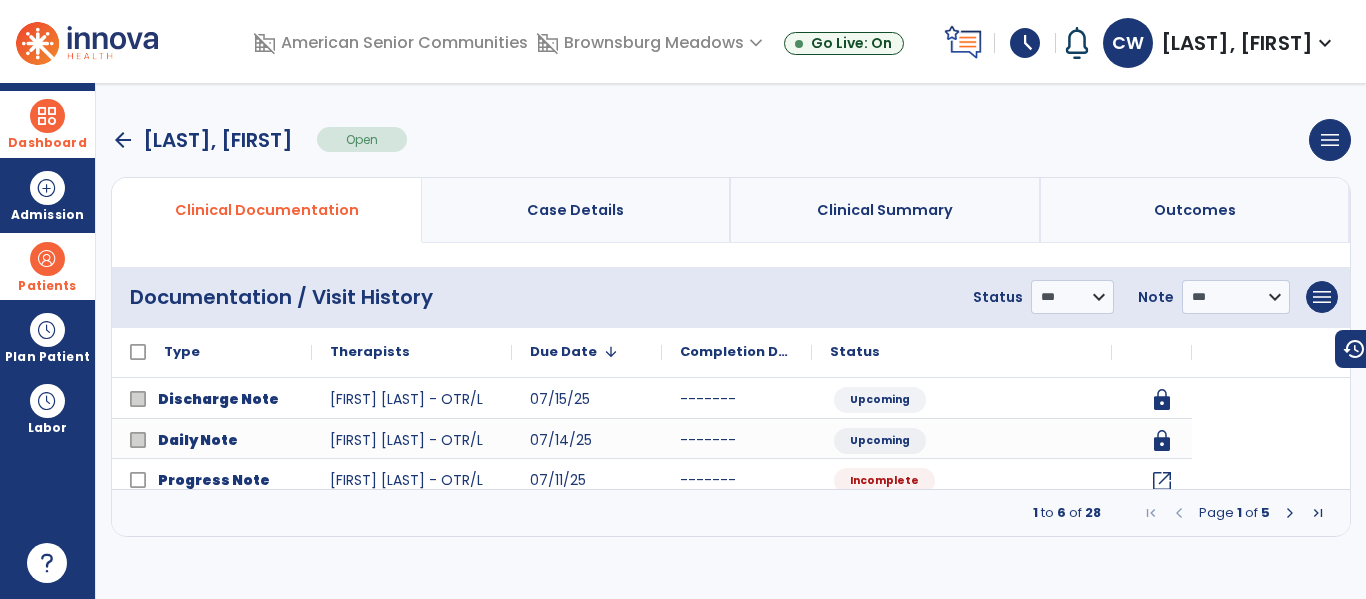 scroll, scrollTop: 0, scrollLeft: 0, axis: both 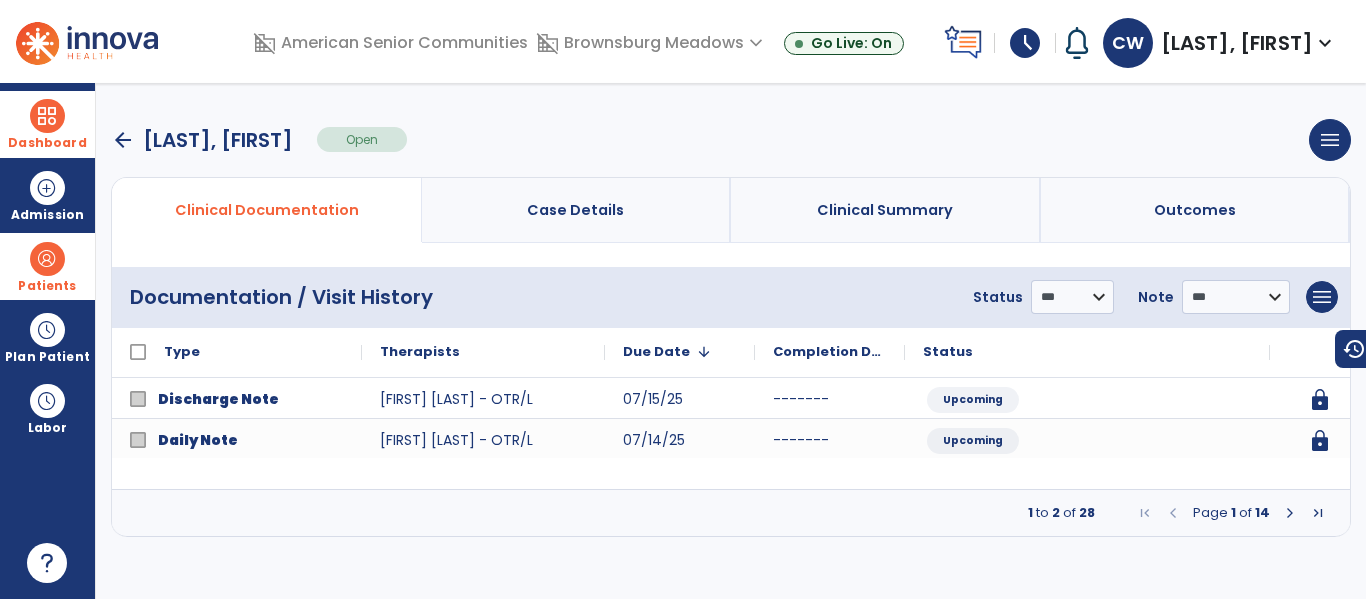 click at bounding box center [1290, 513] 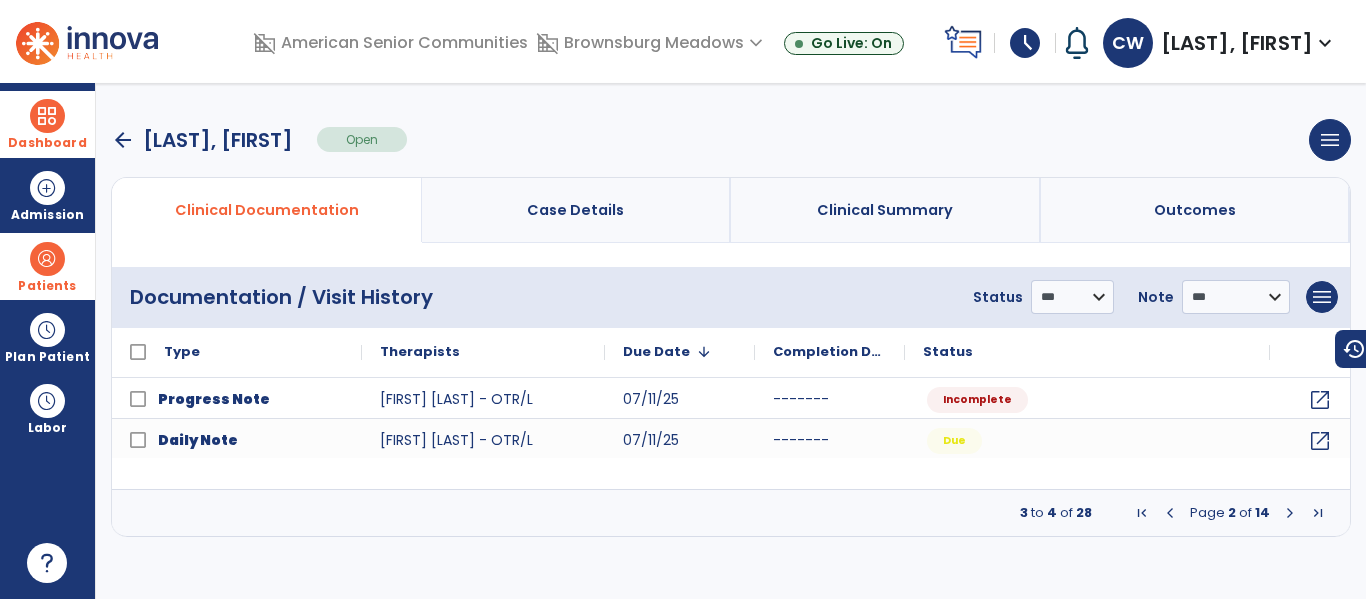 click at bounding box center (1290, 513) 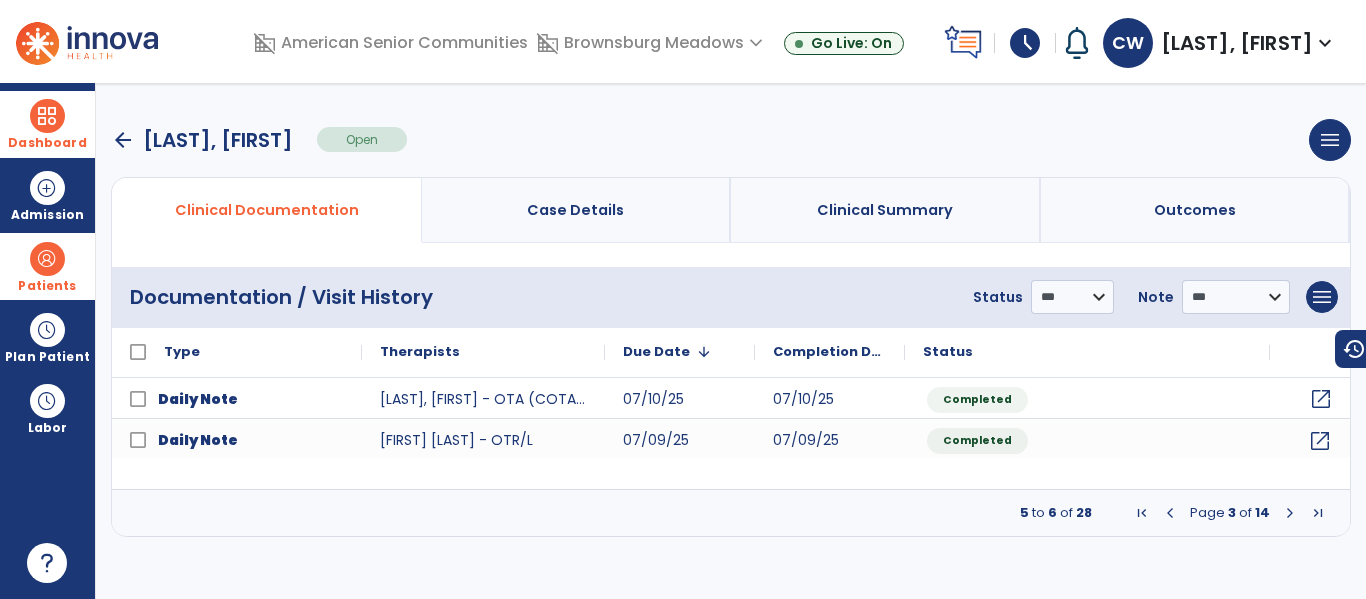click on "open_in_new" 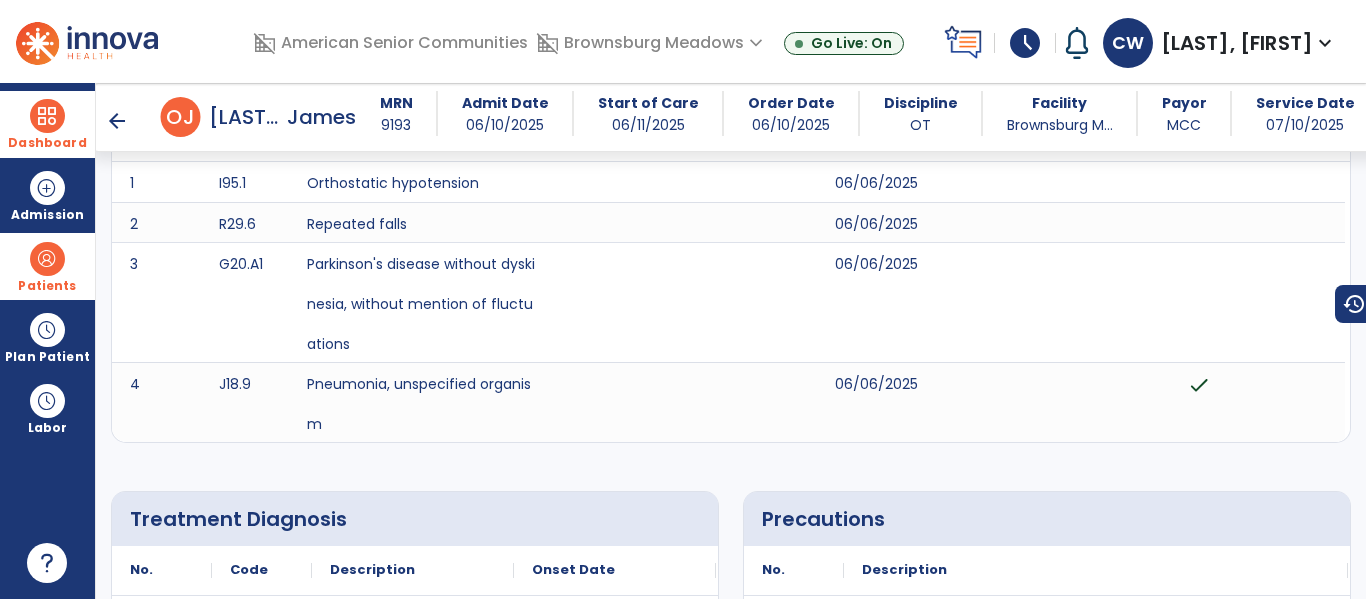 scroll, scrollTop: 0, scrollLeft: 0, axis: both 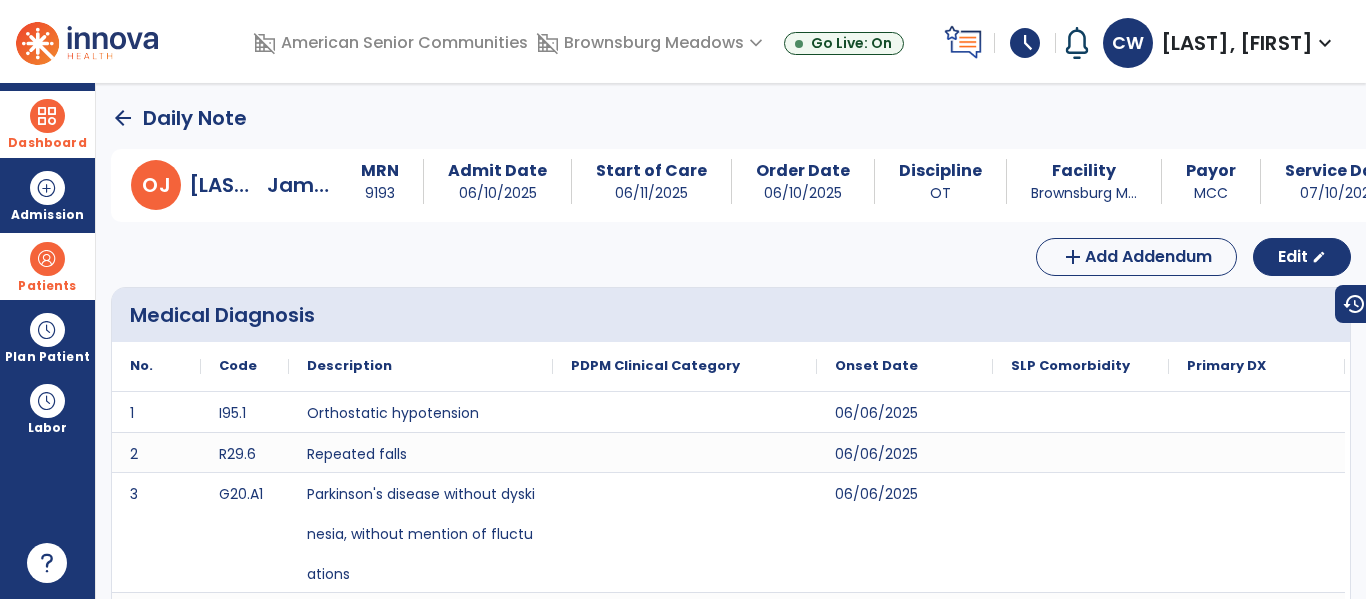 click on "arrow_back" 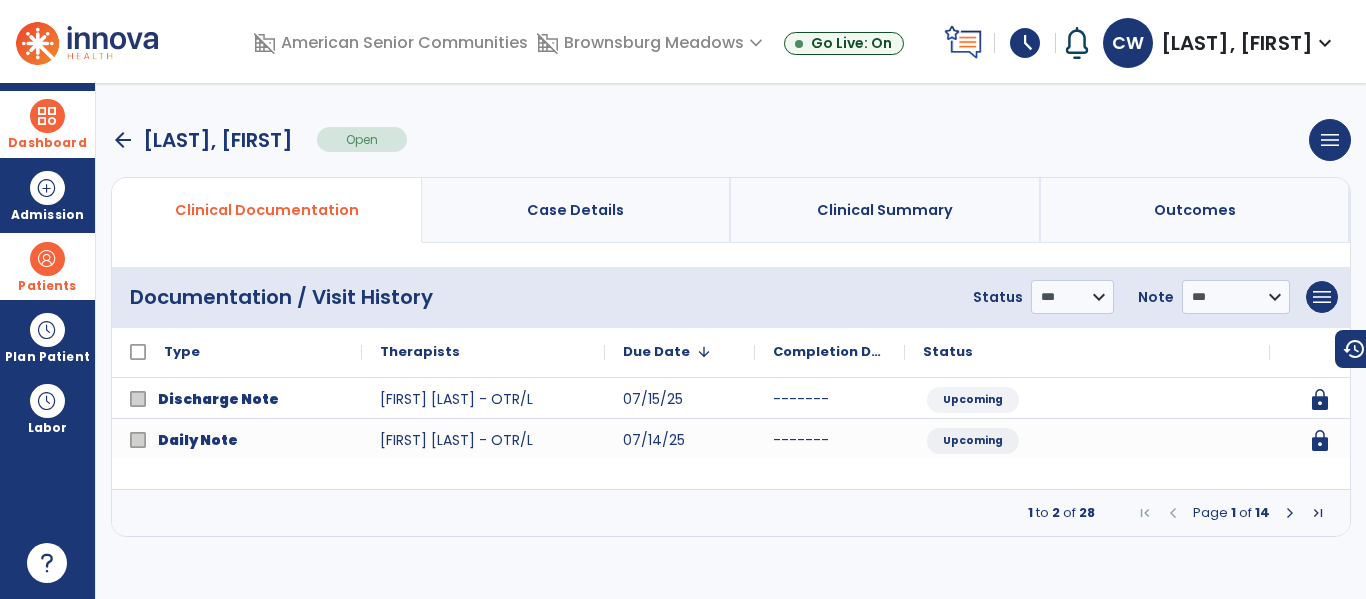click on "arrow_back" at bounding box center (123, 140) 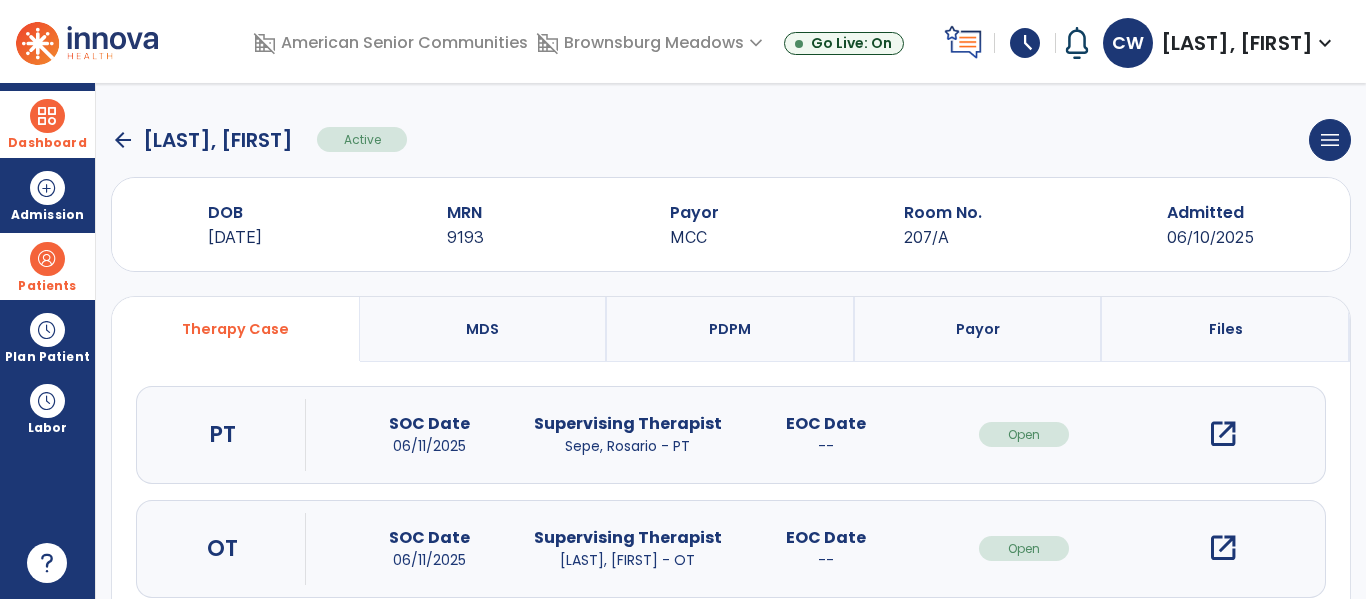 click on "arrow_back" 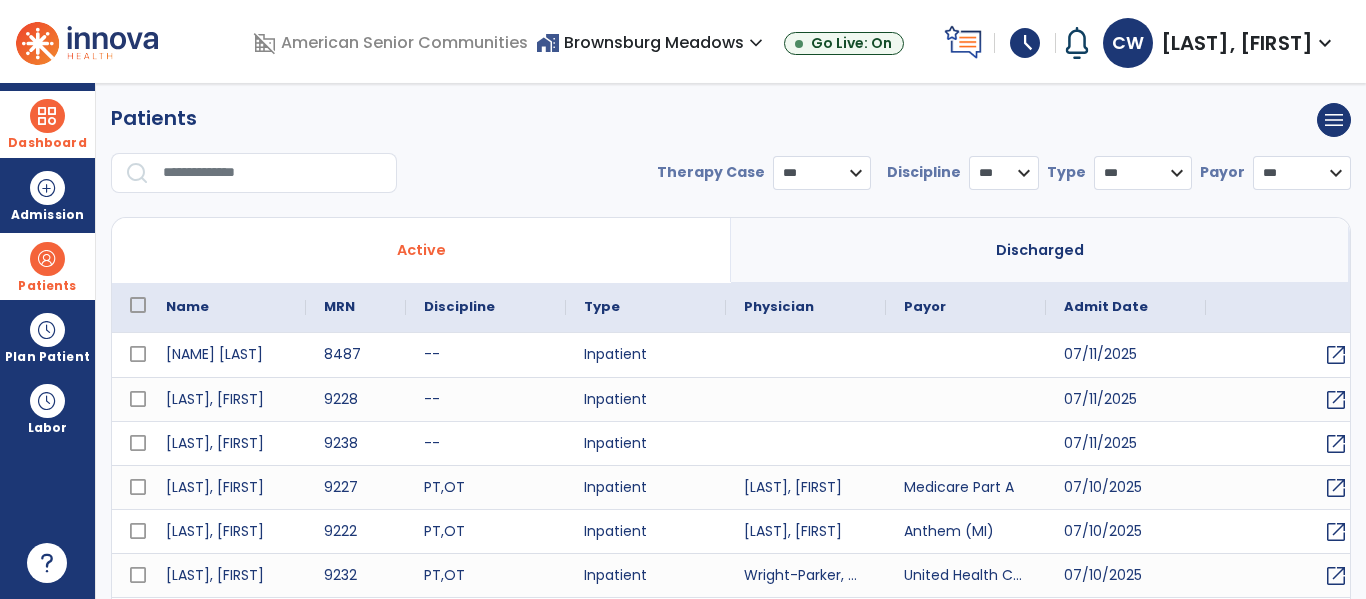 select on "***" 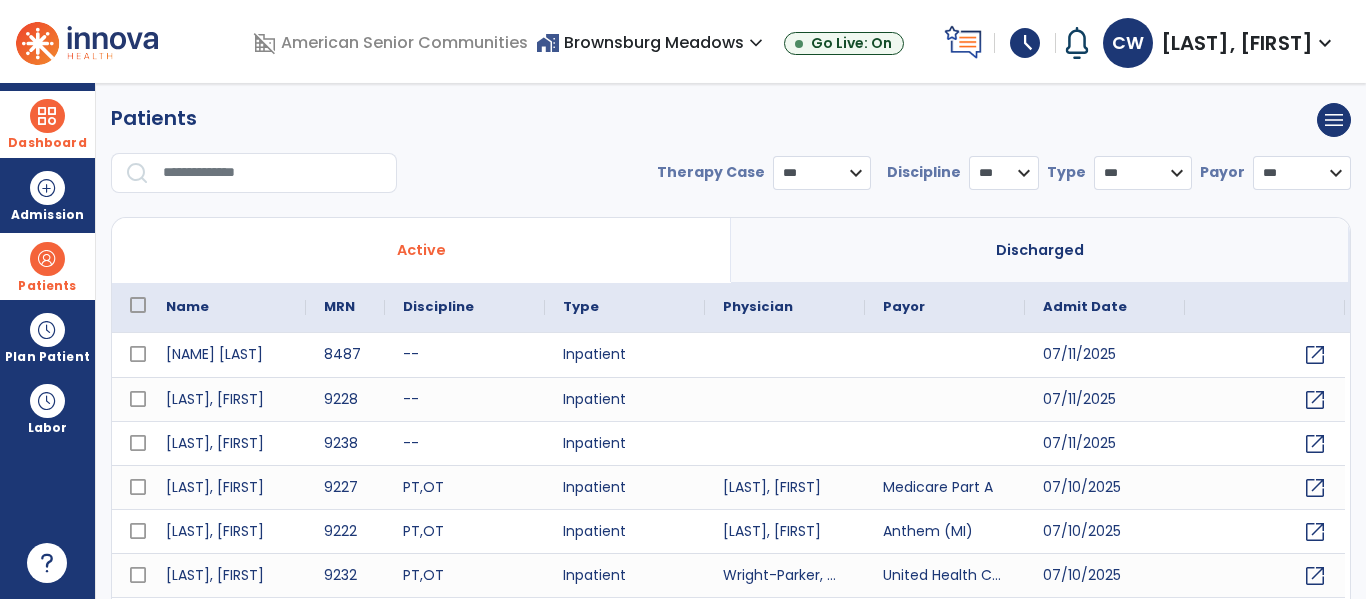 click at bounding box center [273, 173] 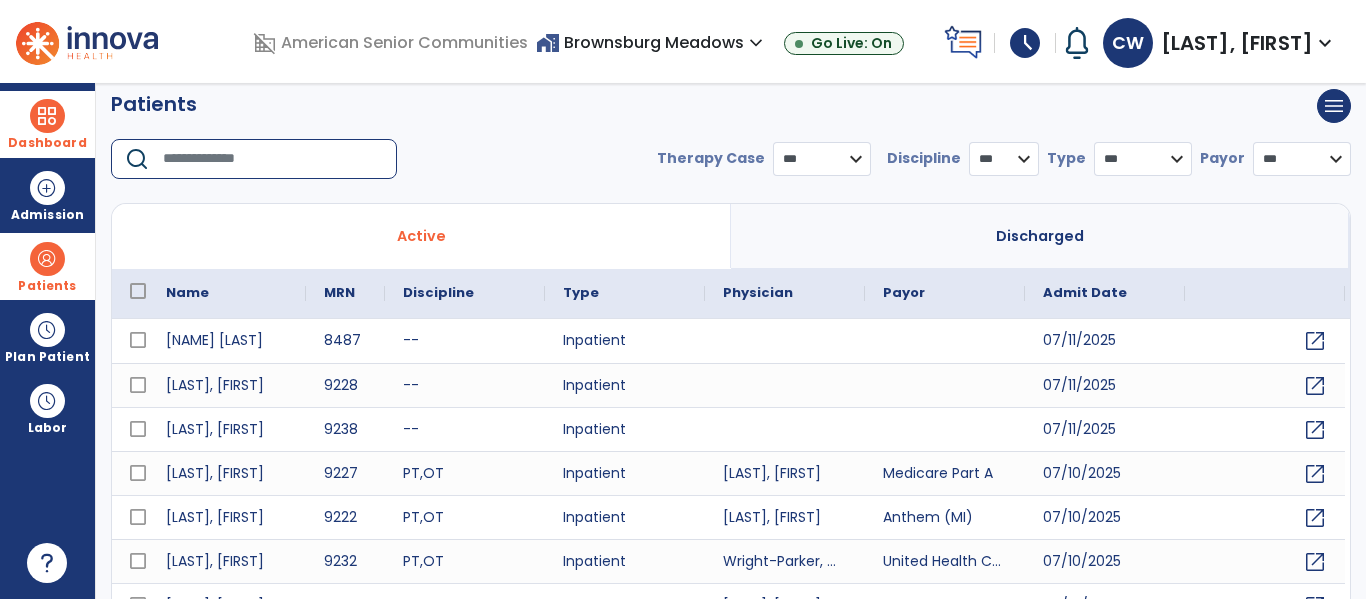 scroll, scrollTop: 0, scrollLeft: 0, axis: both 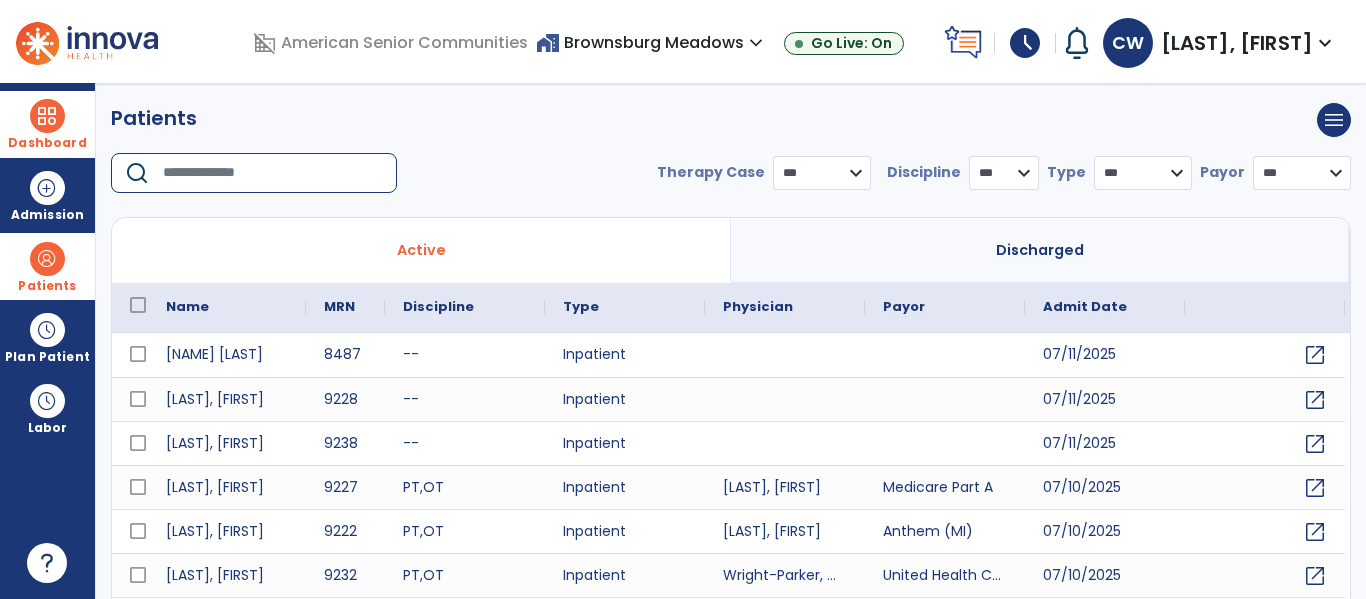 click at bounding box center (273, 173) 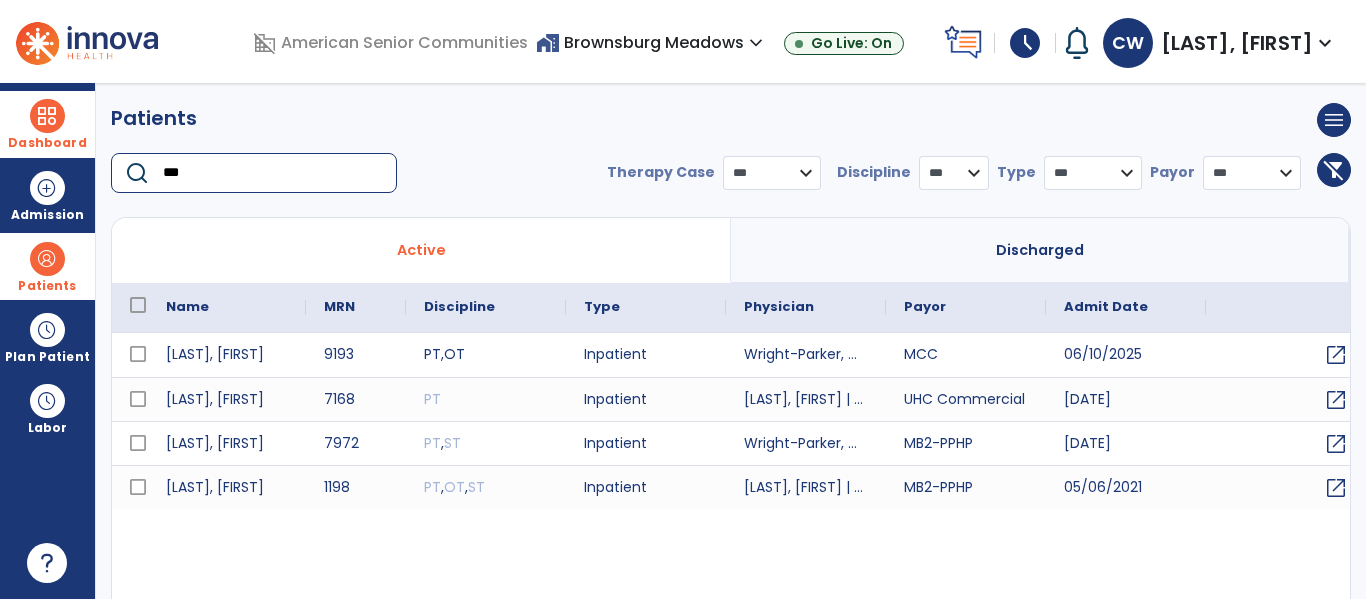 type on "***" 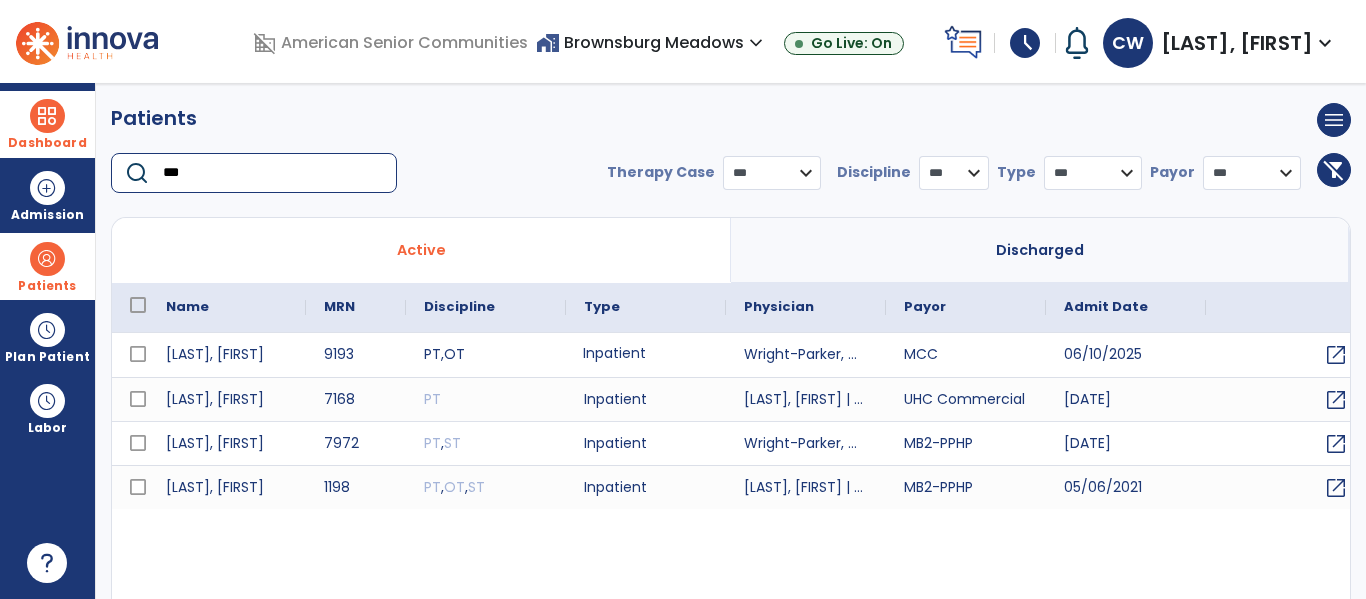 click on "Inpatient" at bounding box center [646, 355] 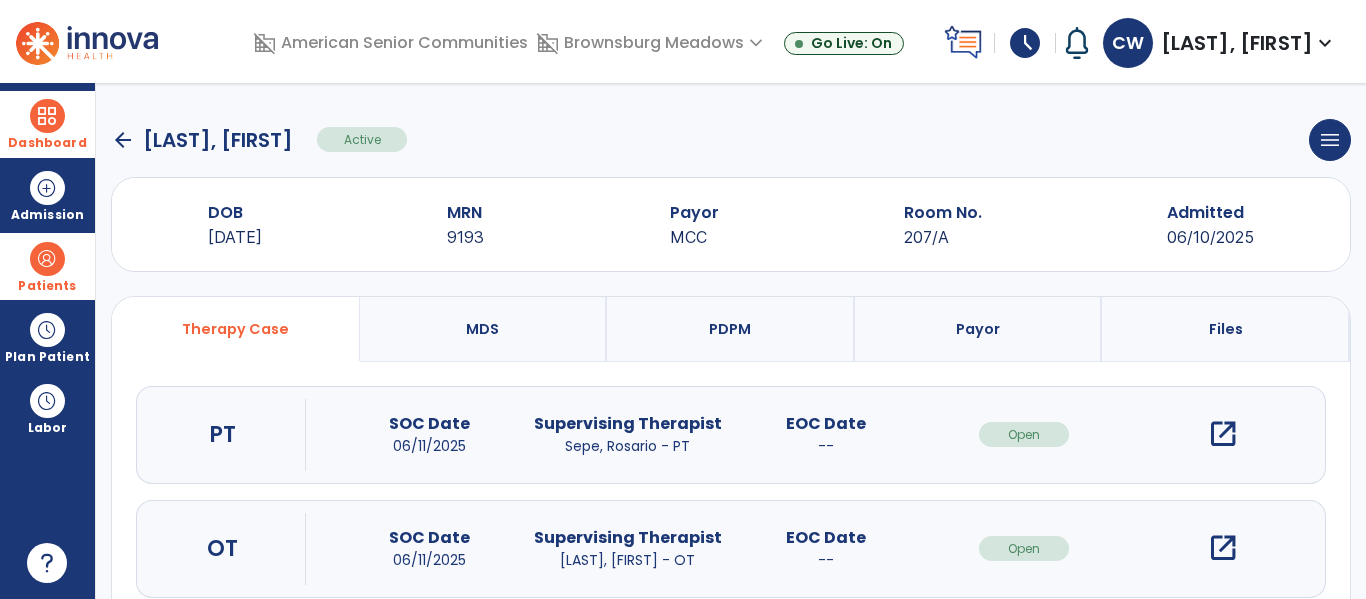 click on "open_in_new" at bounding box center (1223, 548) 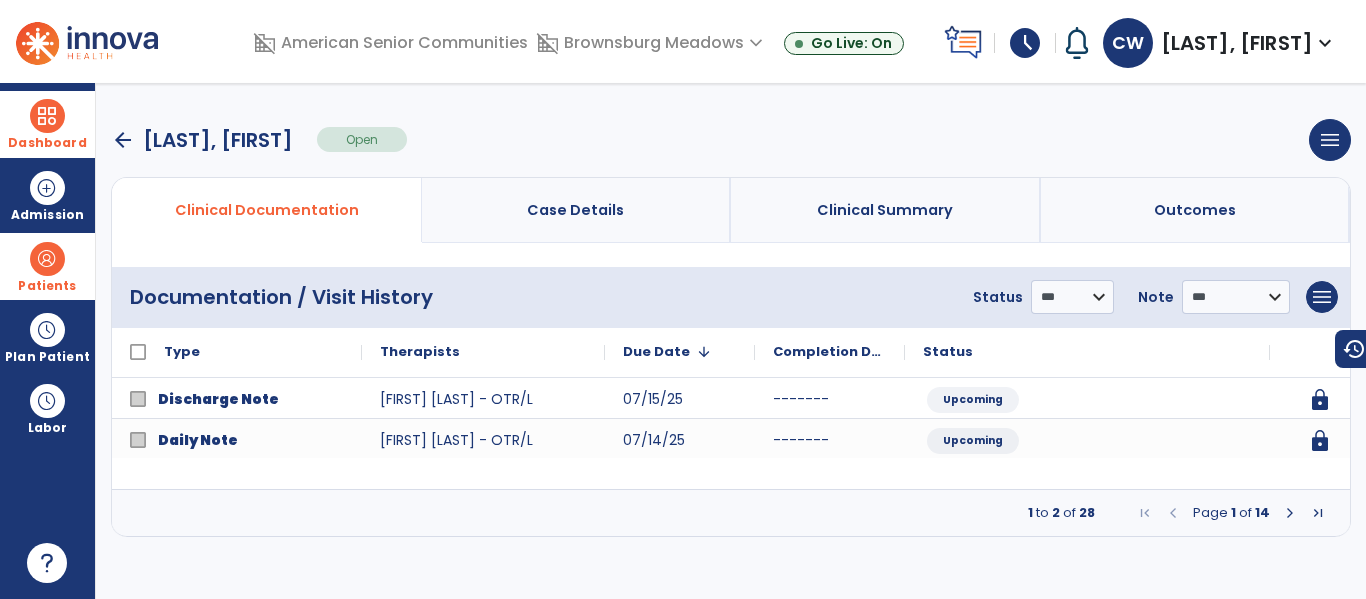 click at bounding box center (1290, 513) 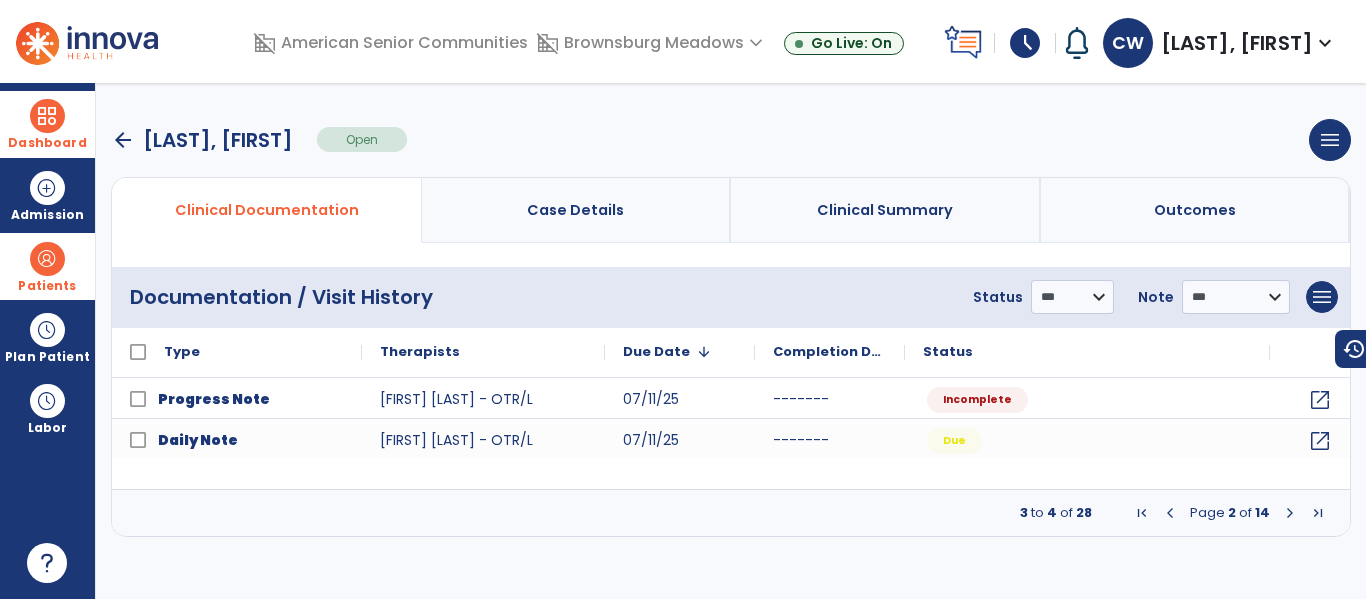 click at bounding box center (1290, 513) 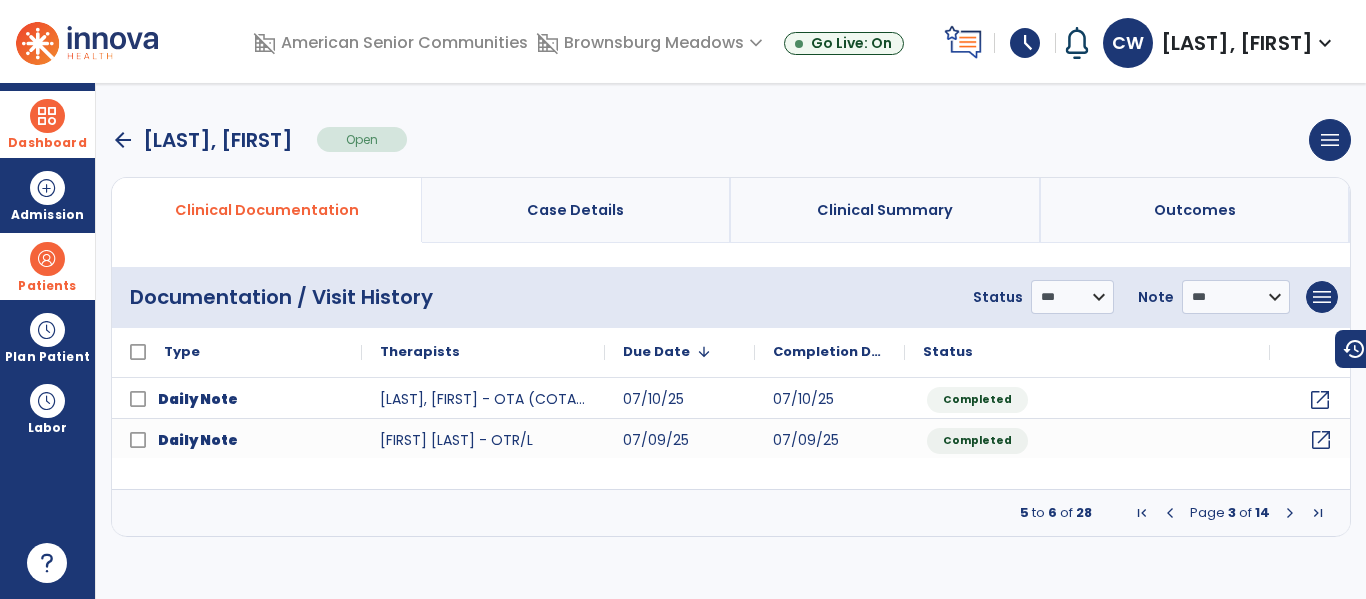 click on "open_in_new" 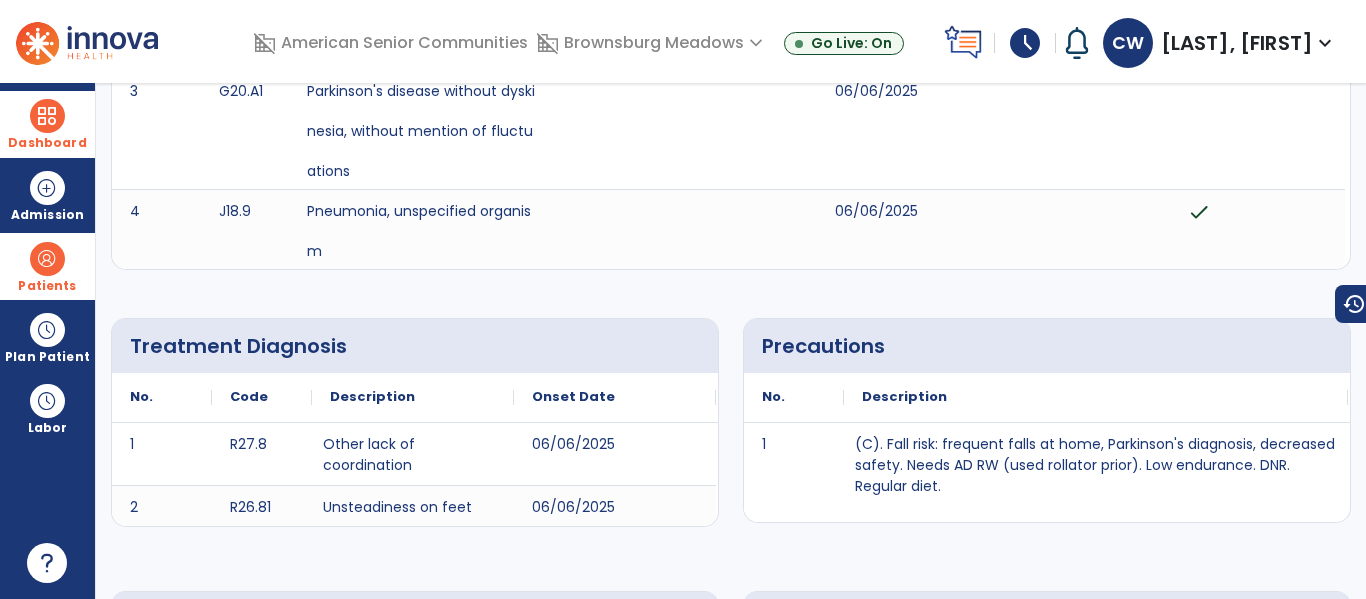 scroll, scrollTop: 0, scrollLeft: 0, axis: both 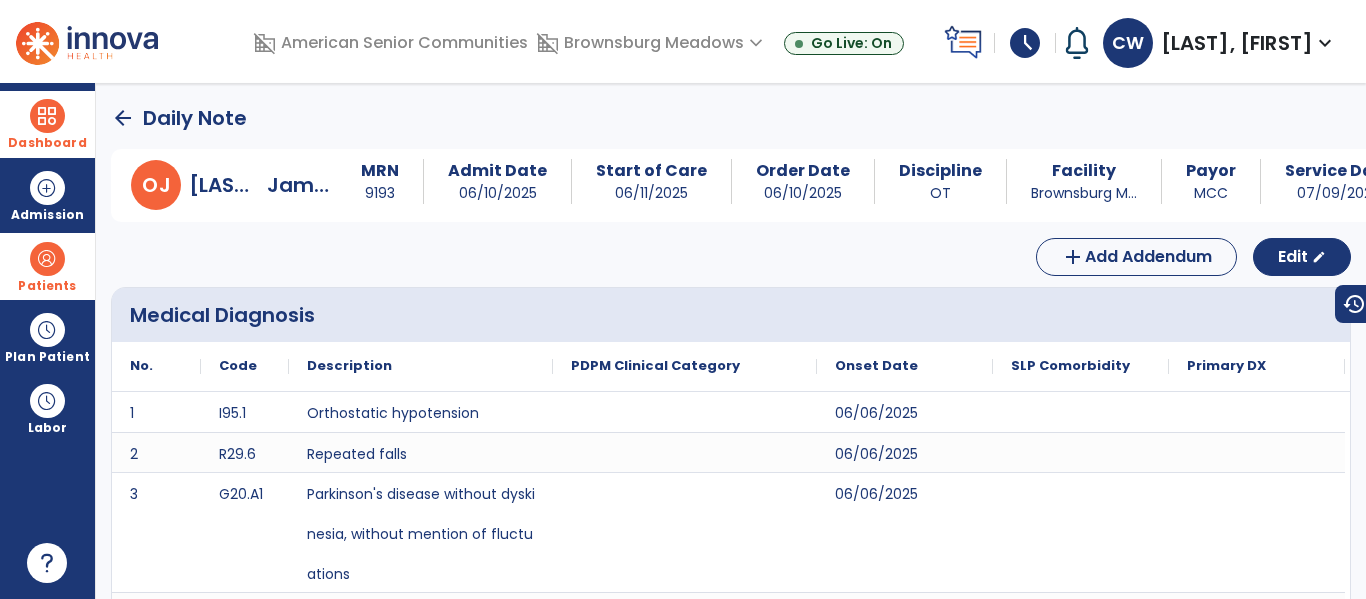 click on "arrow_back" 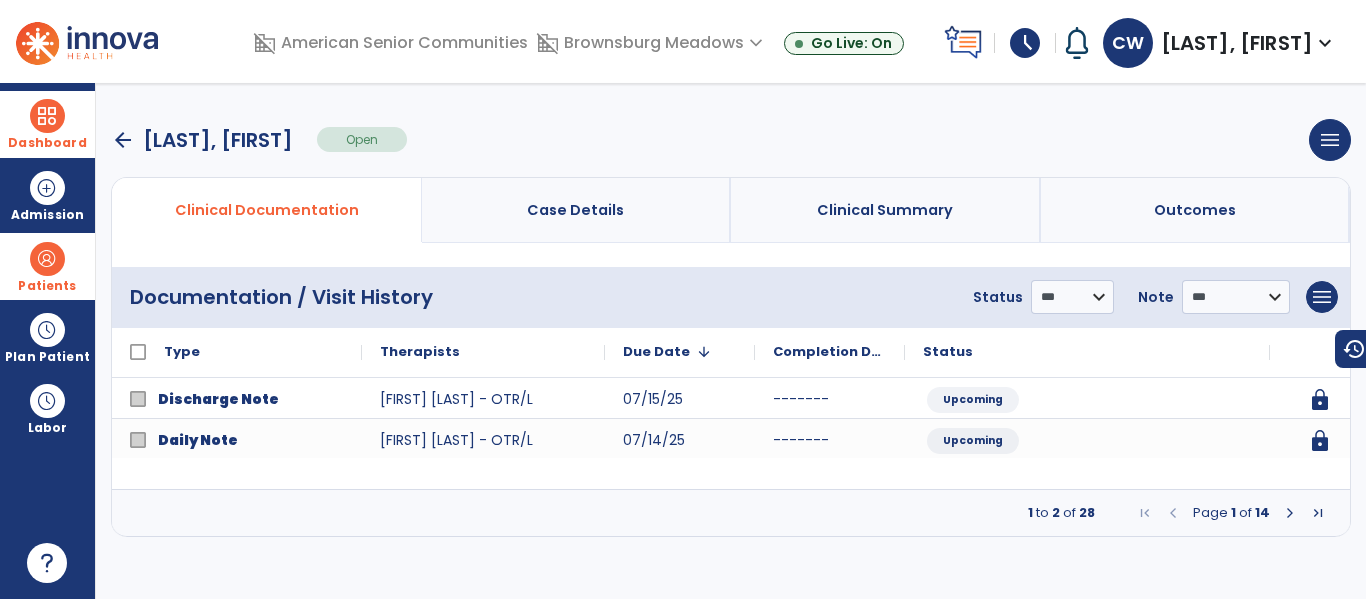 click at bounding box center [1290, 513] 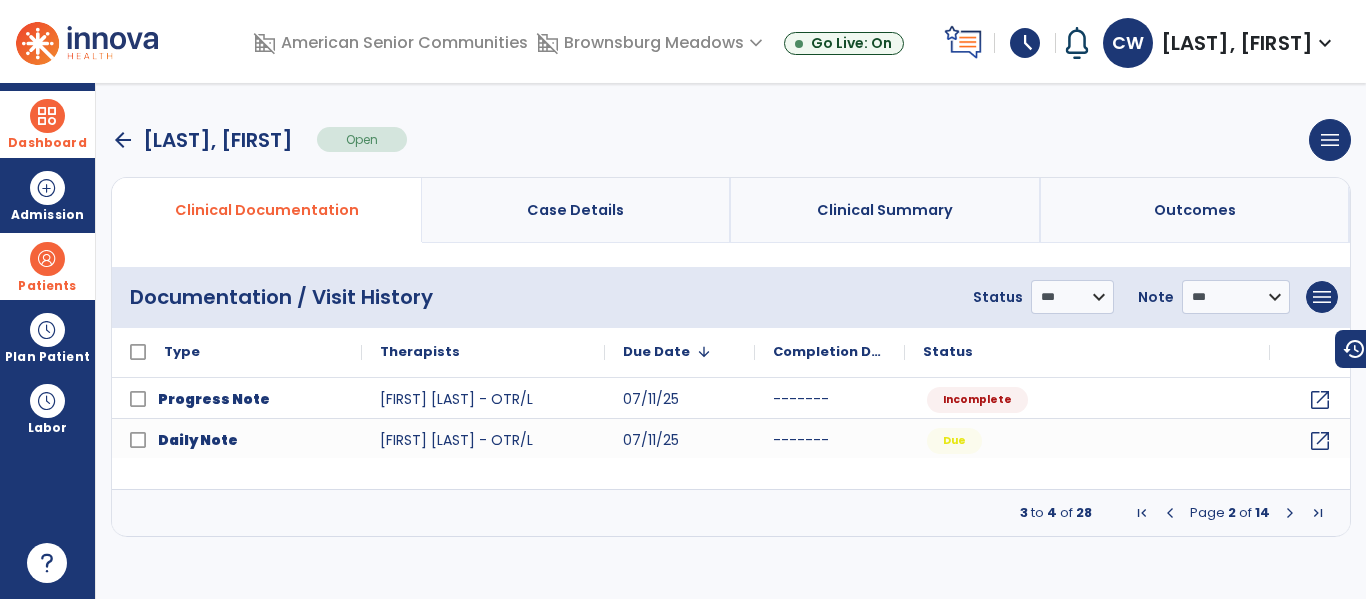 click at bounding box center (1290, 513) 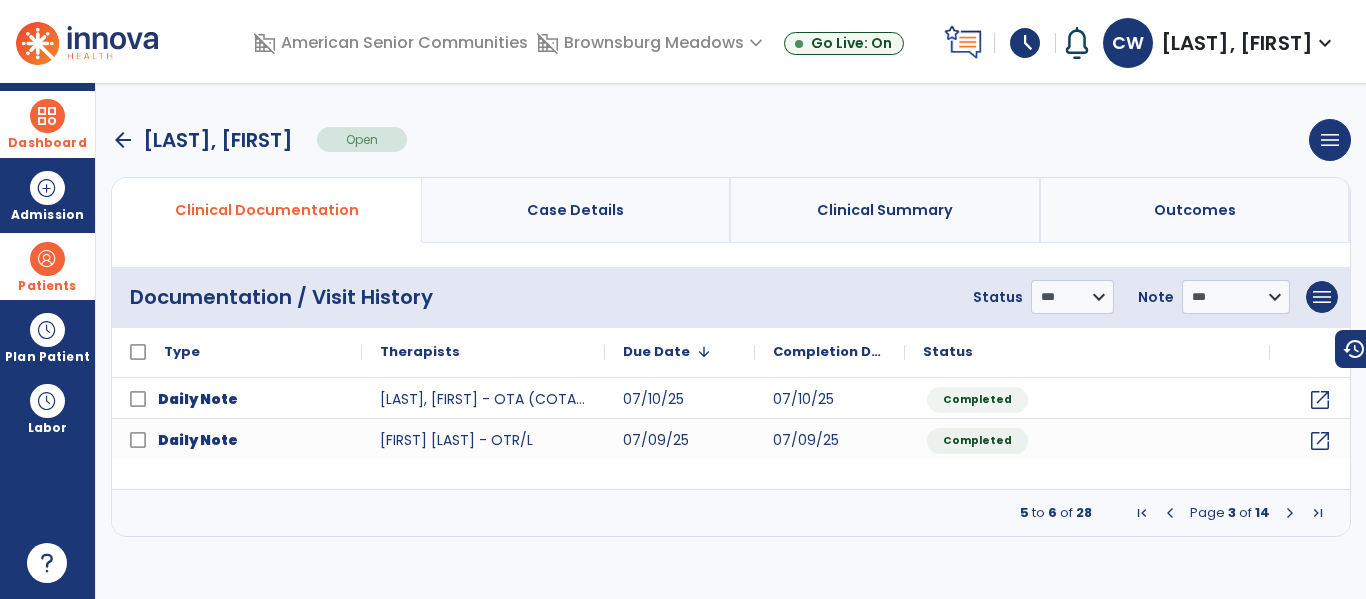 click at bounding box center [1290, 513] 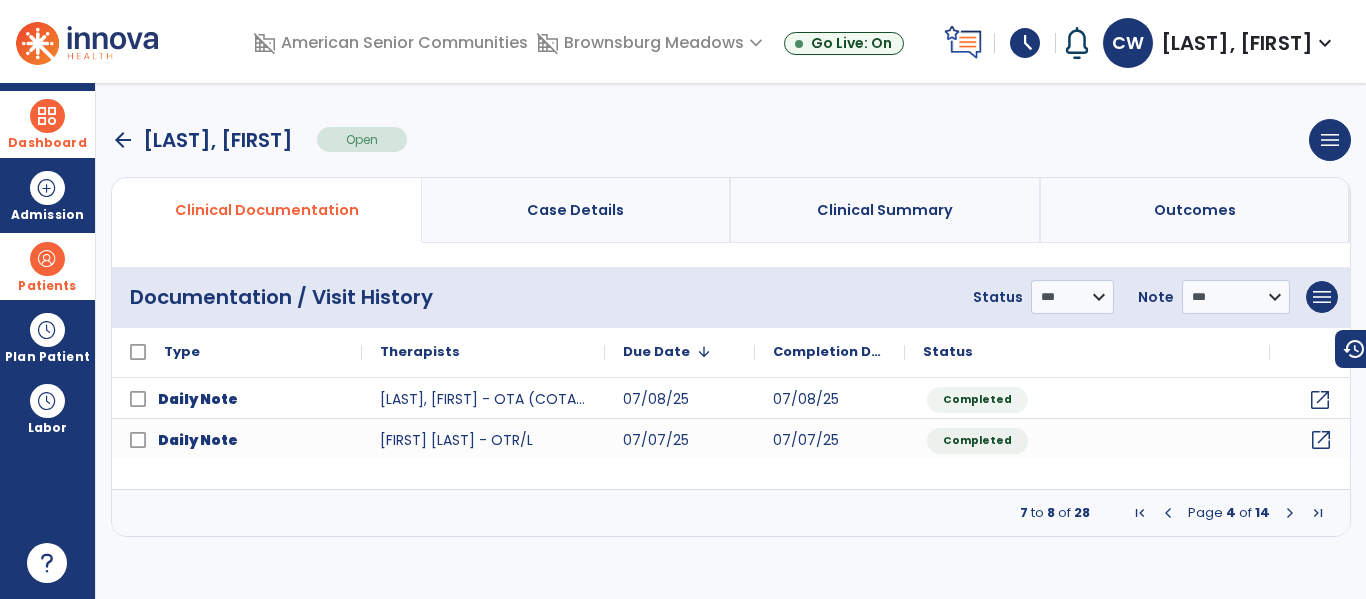 click on "open_in_new" 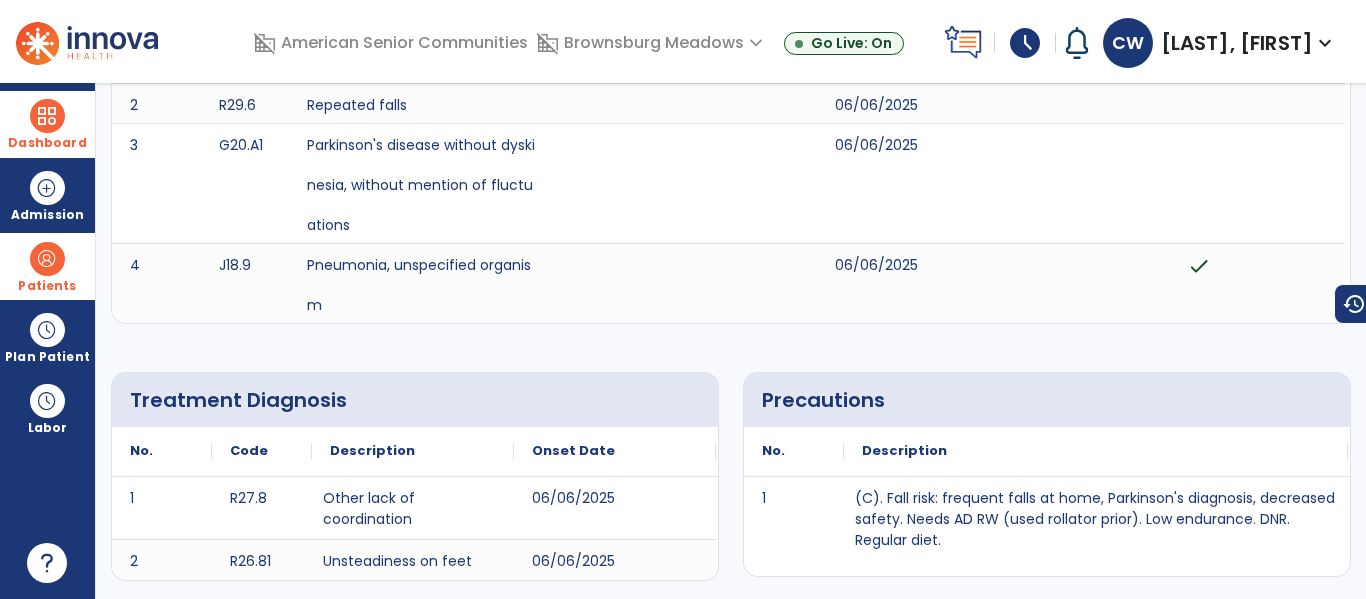 scroll, scrollTop: 0, scrollLeft: 0, axis: both 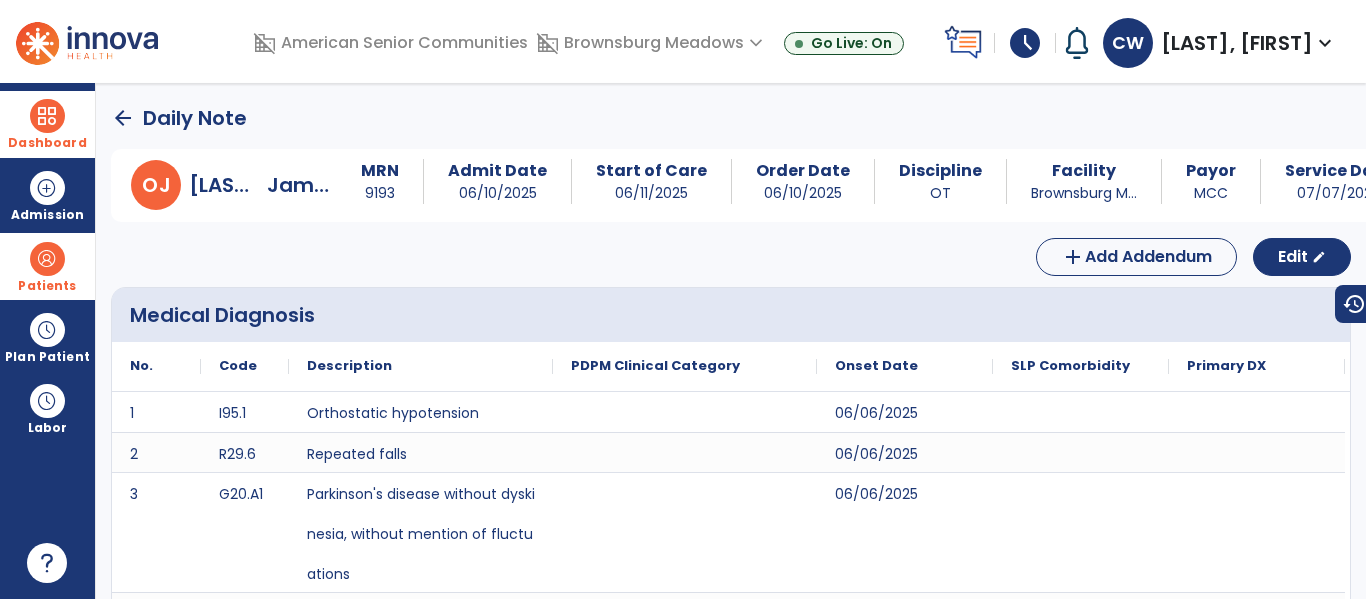 click on "arrow_back" 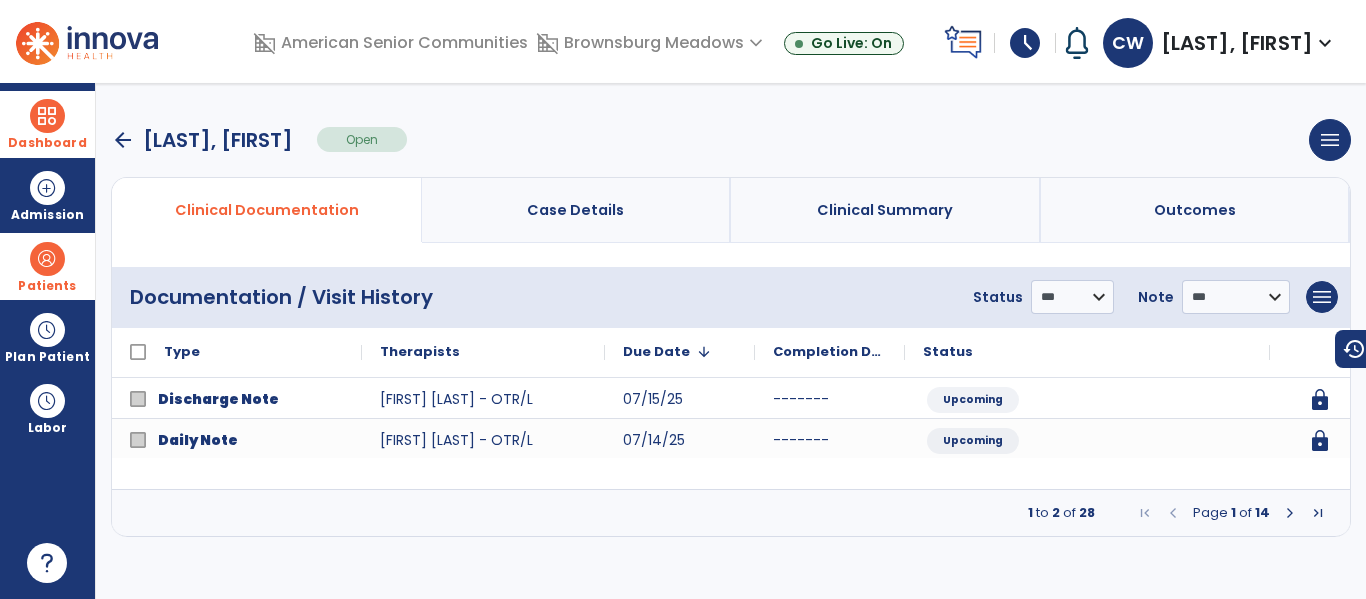 click at bounding box center [1290, 513] 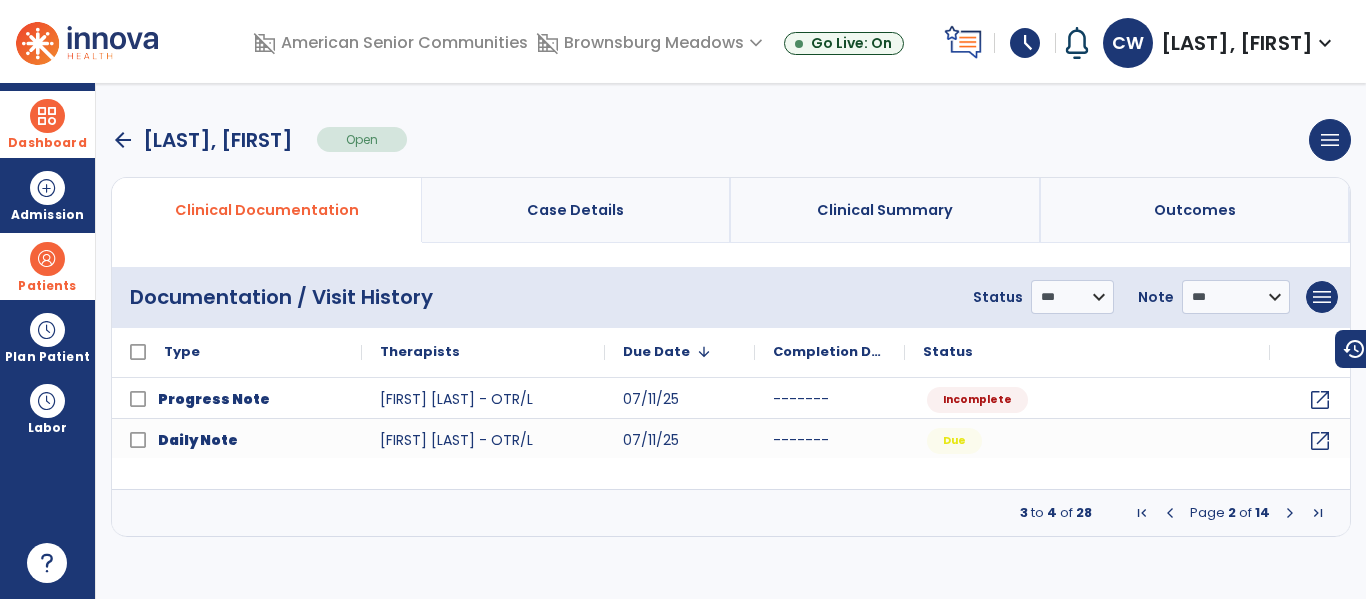 click at bounding box center [1290, 513] 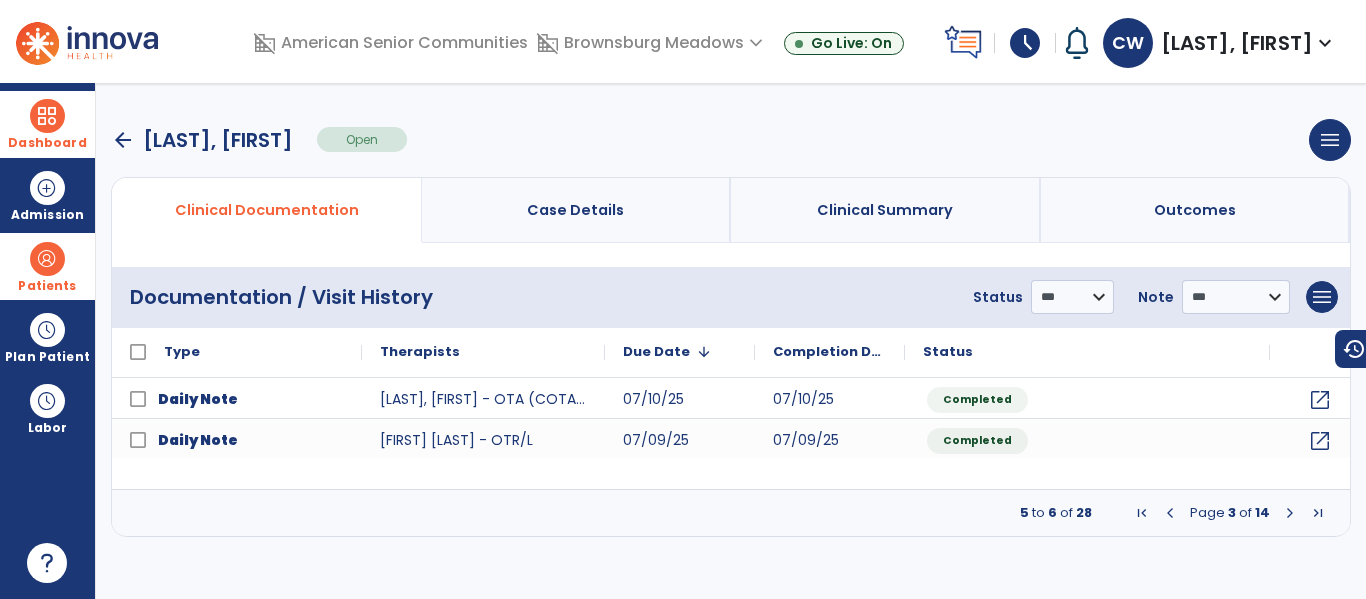 click at bounding box center [1290, 513] 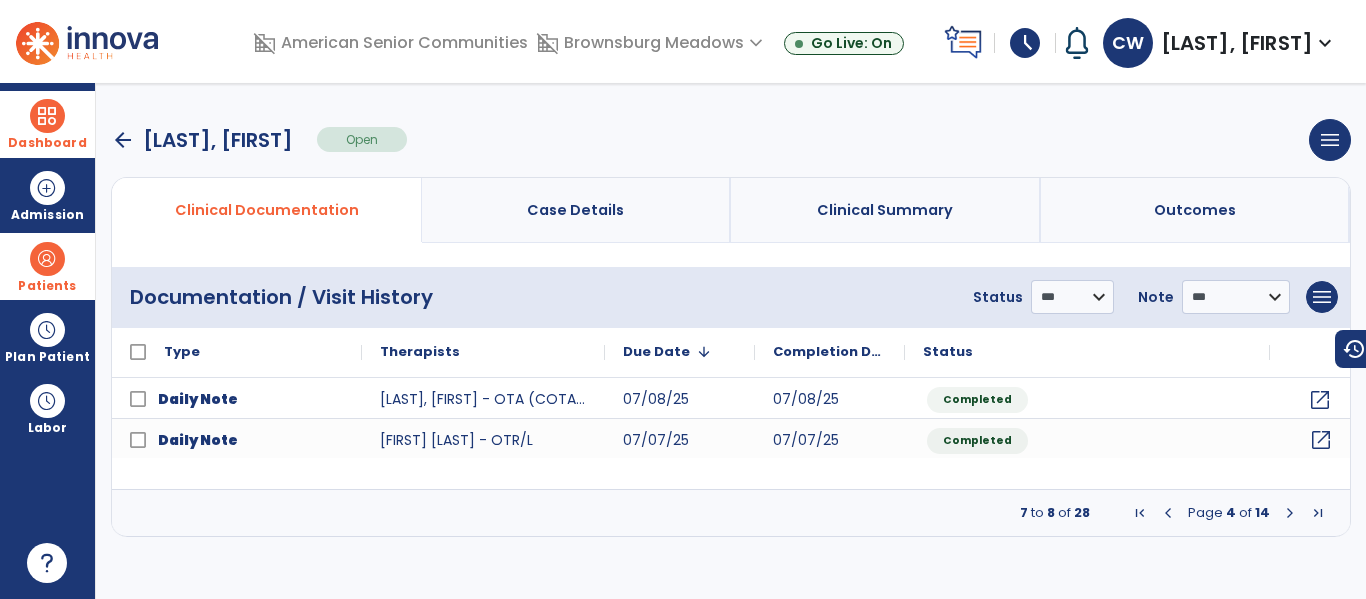 click on "open_in_new" 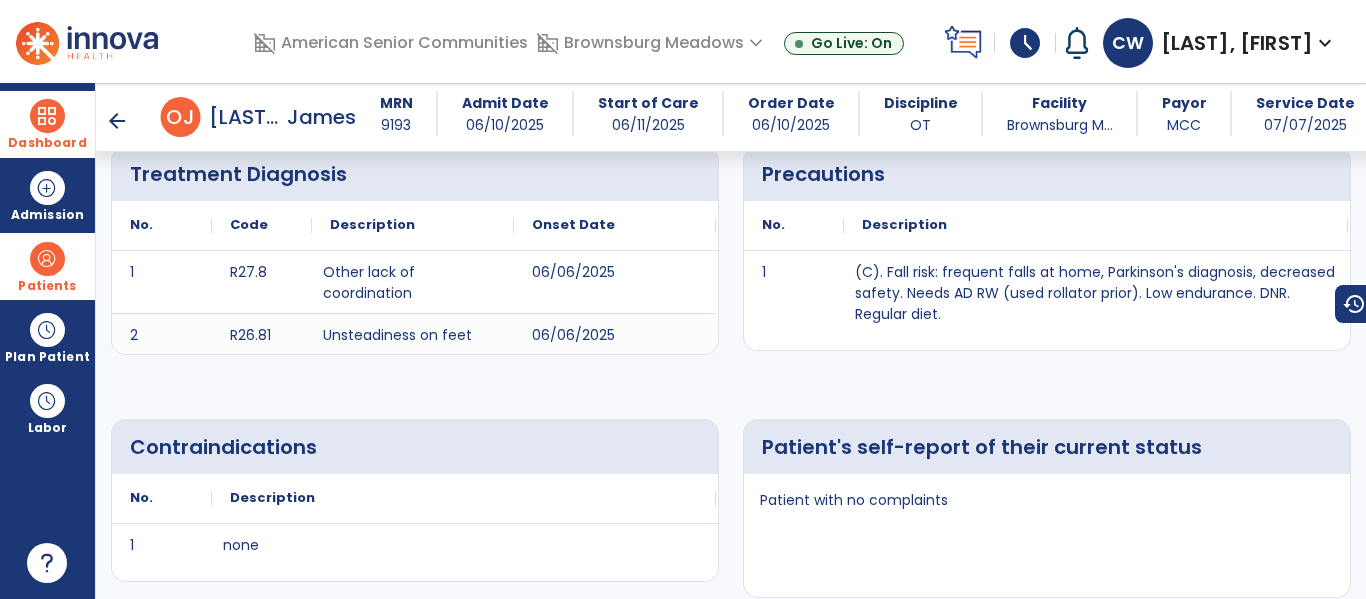 scroll, scrollTop: 0, scrollLeft: 0, axis: both 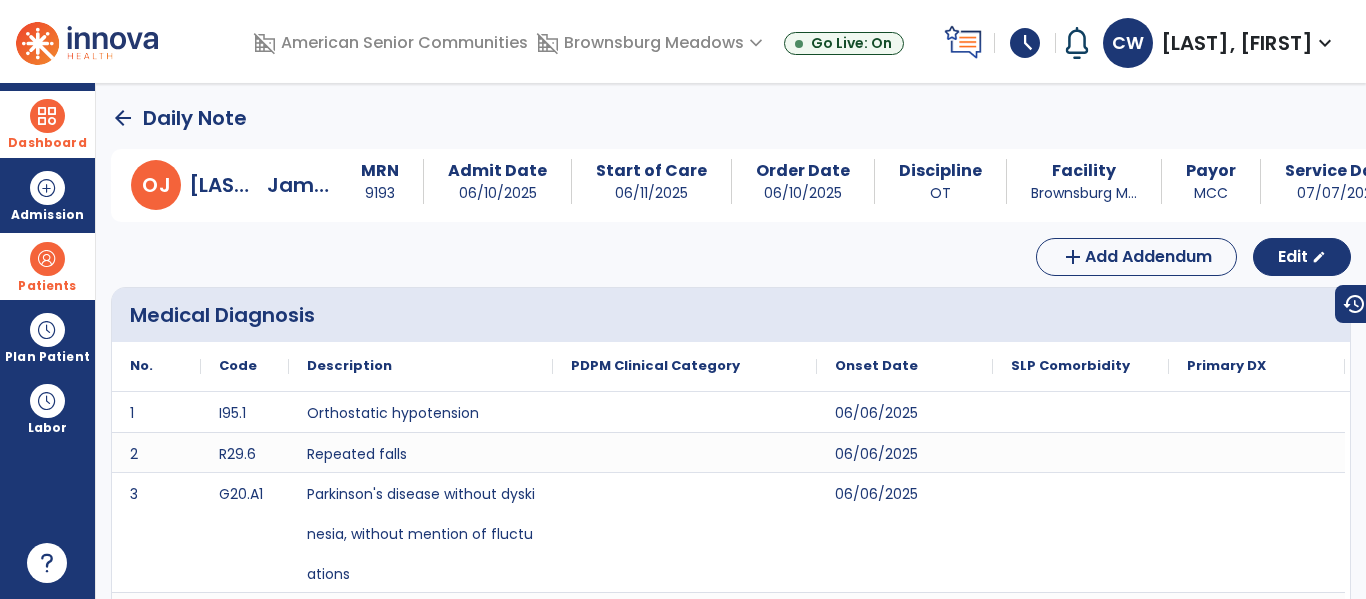 click on "arrow_back" 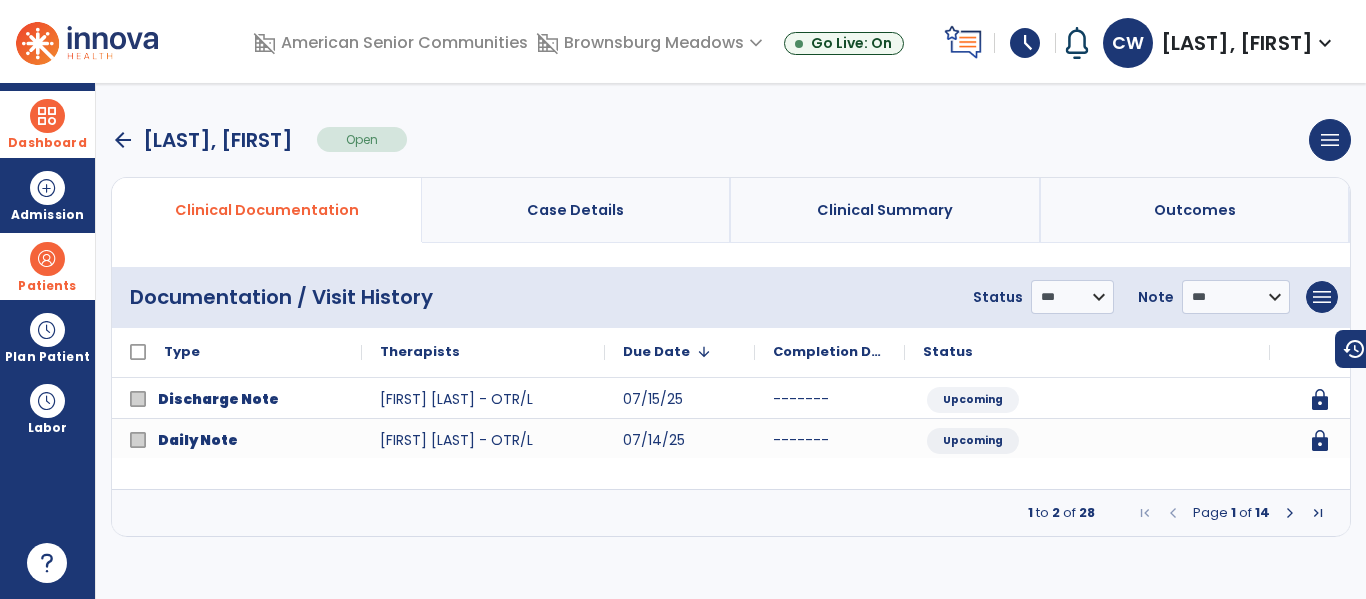 click at bounding box center (1290, 513) 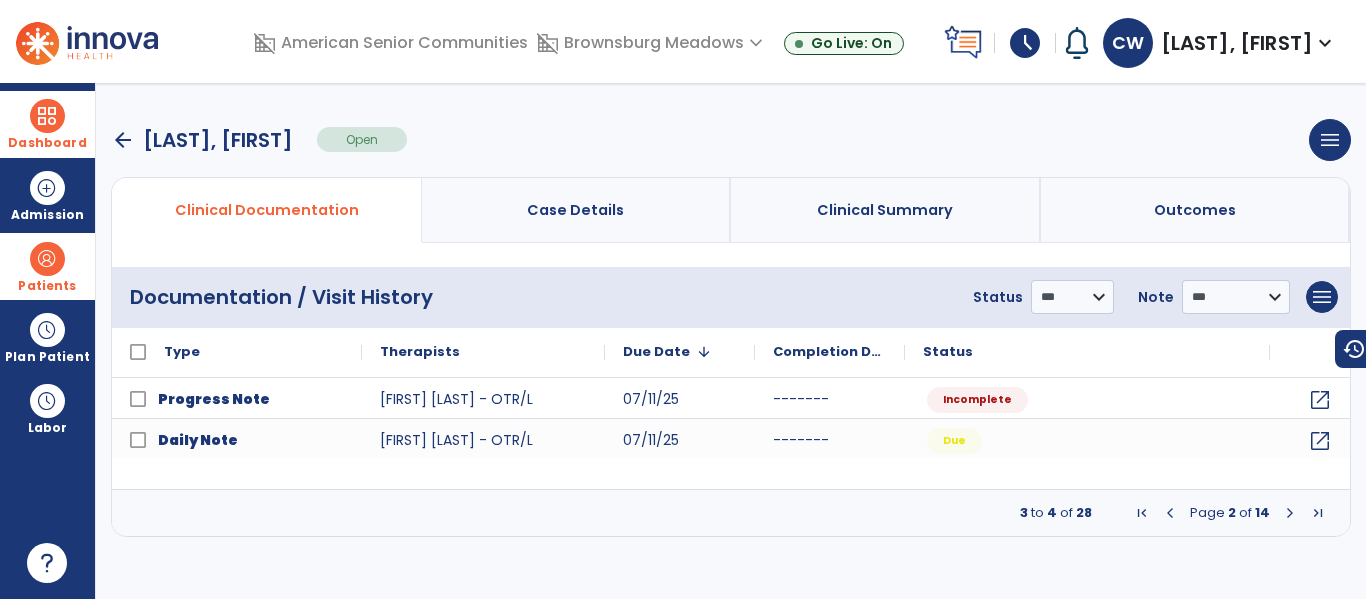 click at bounding box center [1290, 513] 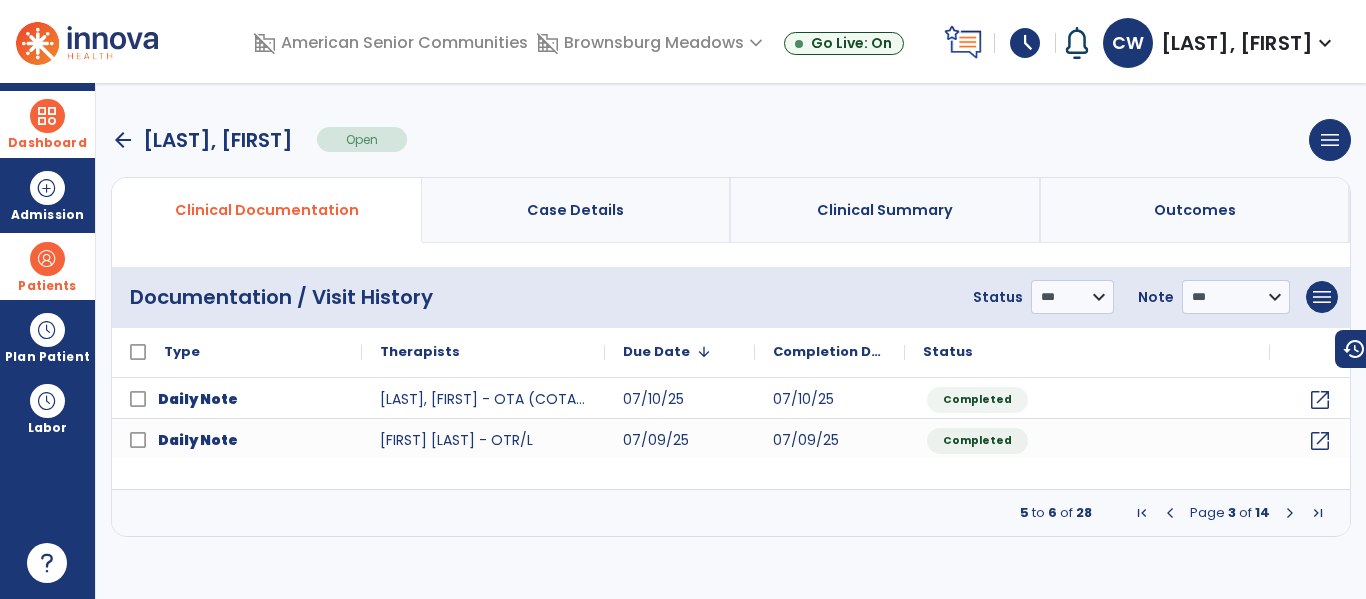 click at bounding box center [1290, 513] 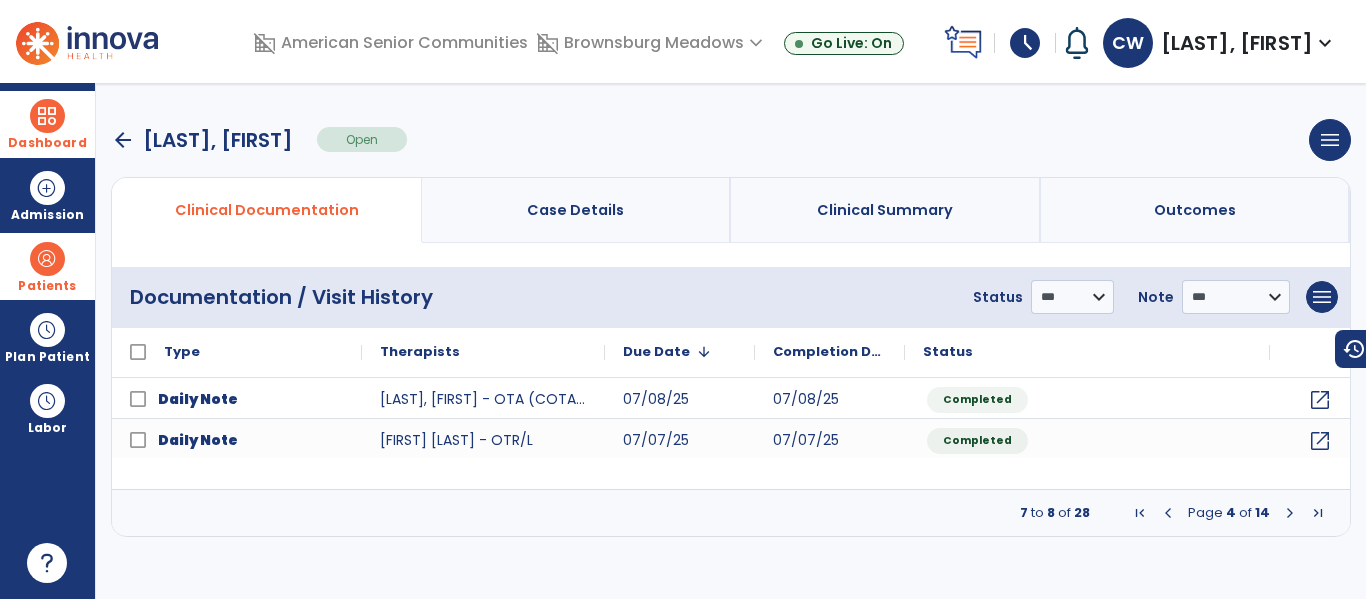 click at bounding box center [1290, 513] 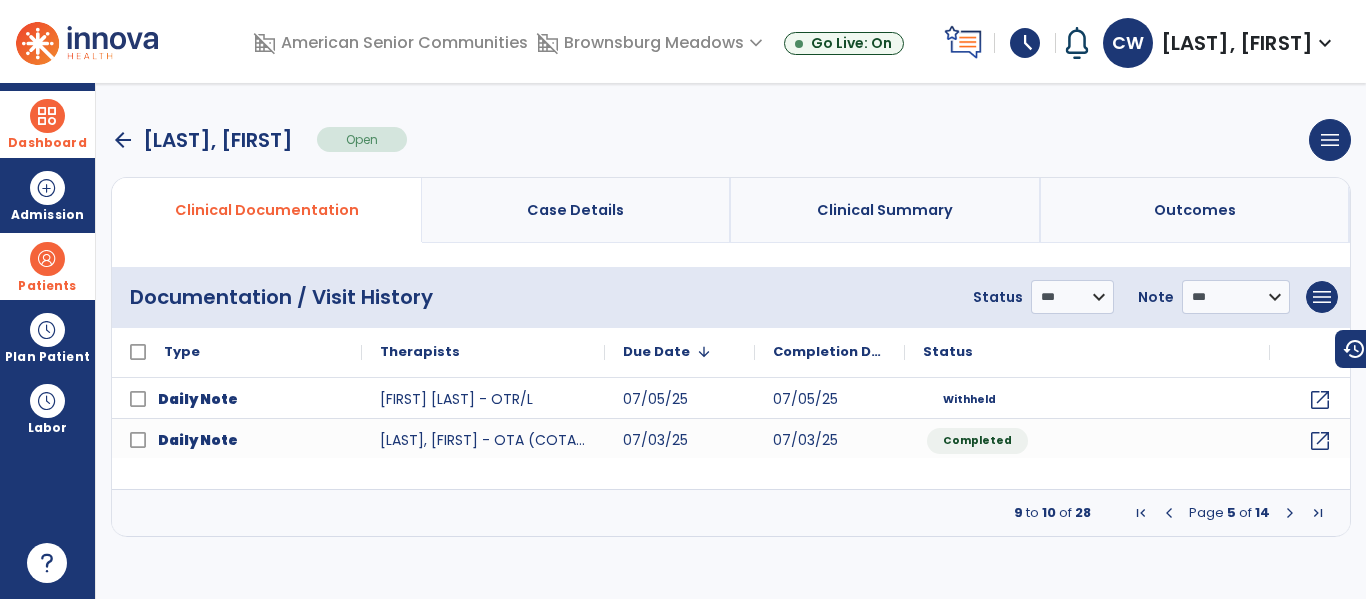 click at bounding box center (1290, 513) 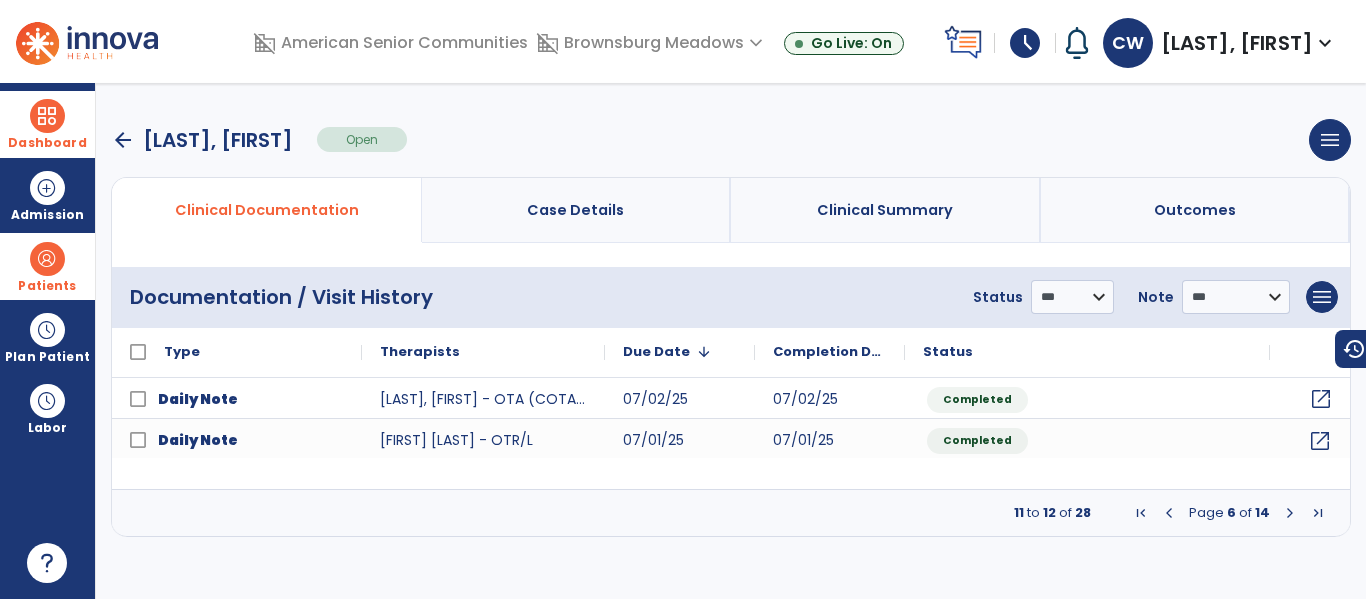 click on "open_in_new" 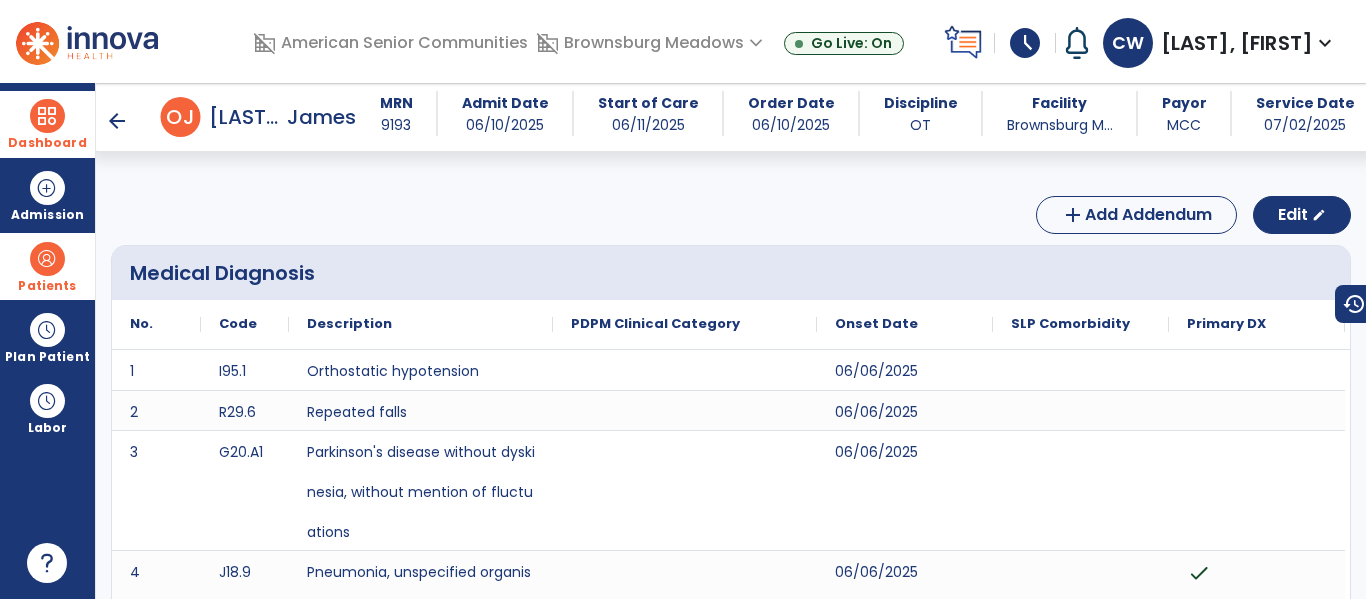 scroll, scrollTop: 0, scrollLeft: 0, axis: both 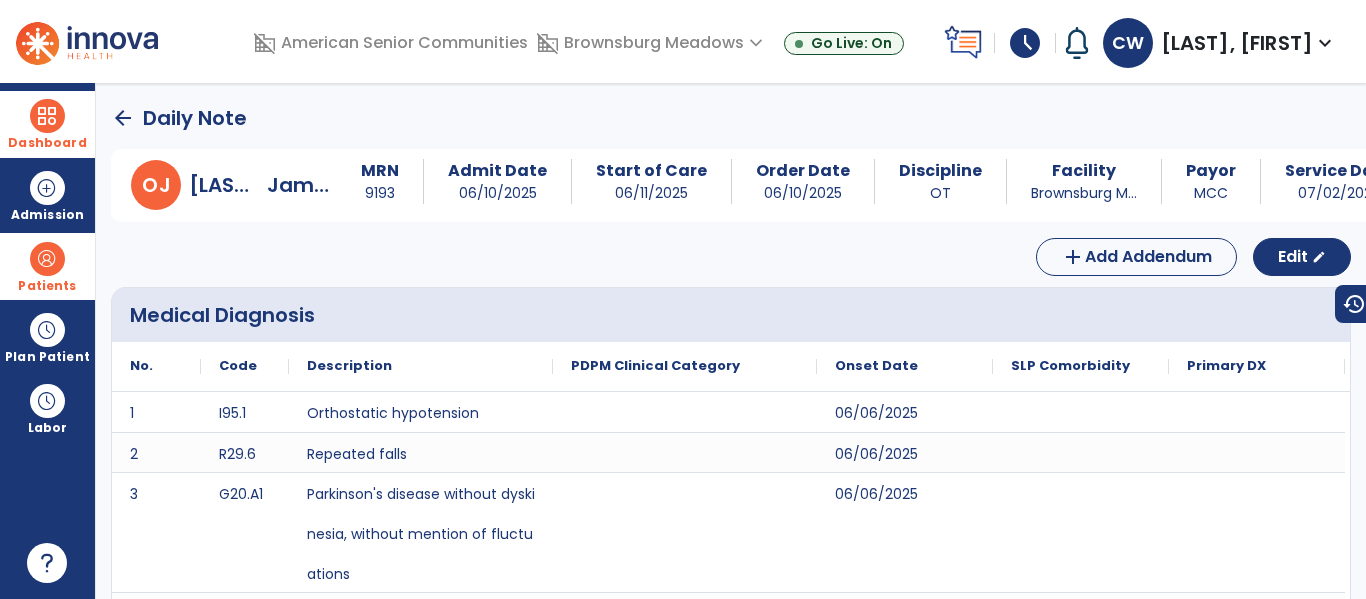 click on "arrow_back" 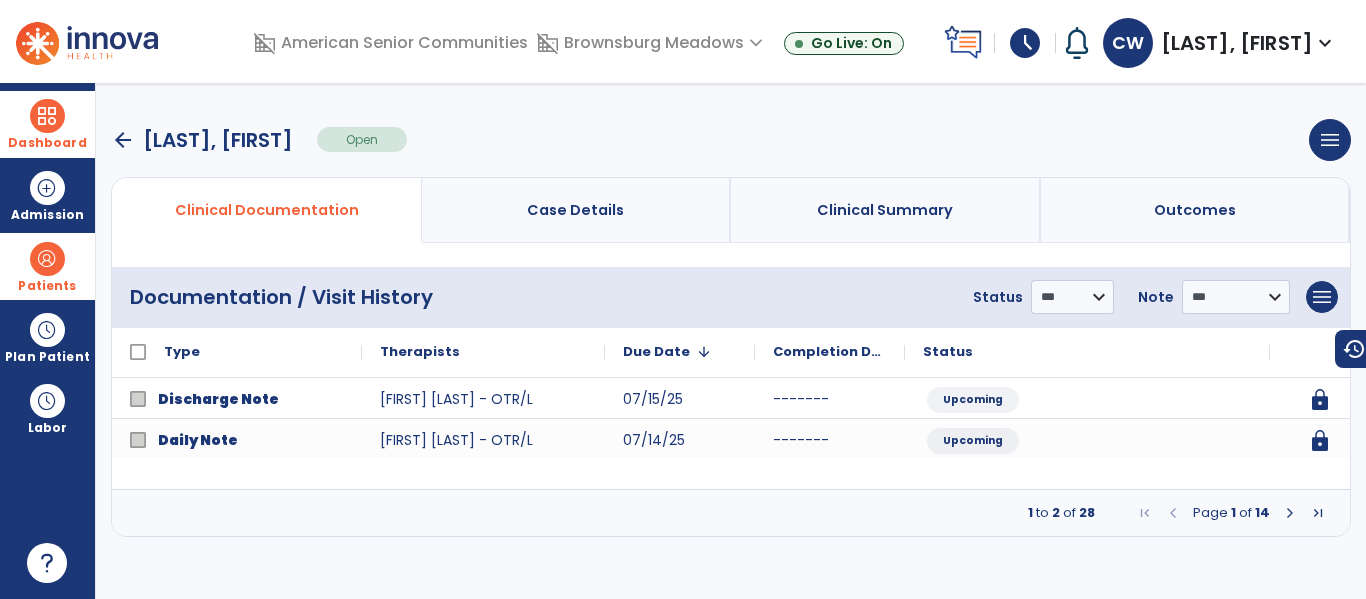 click at bounding box center [1290, 513] 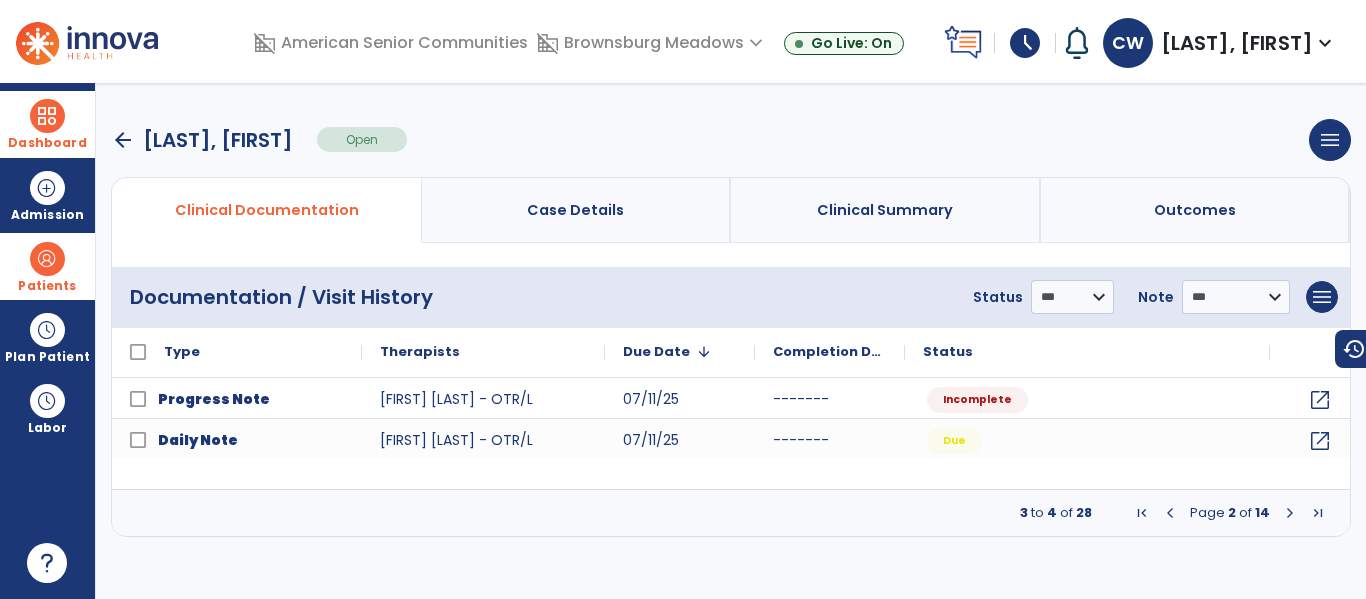 click at bounding box center (1318, 513) 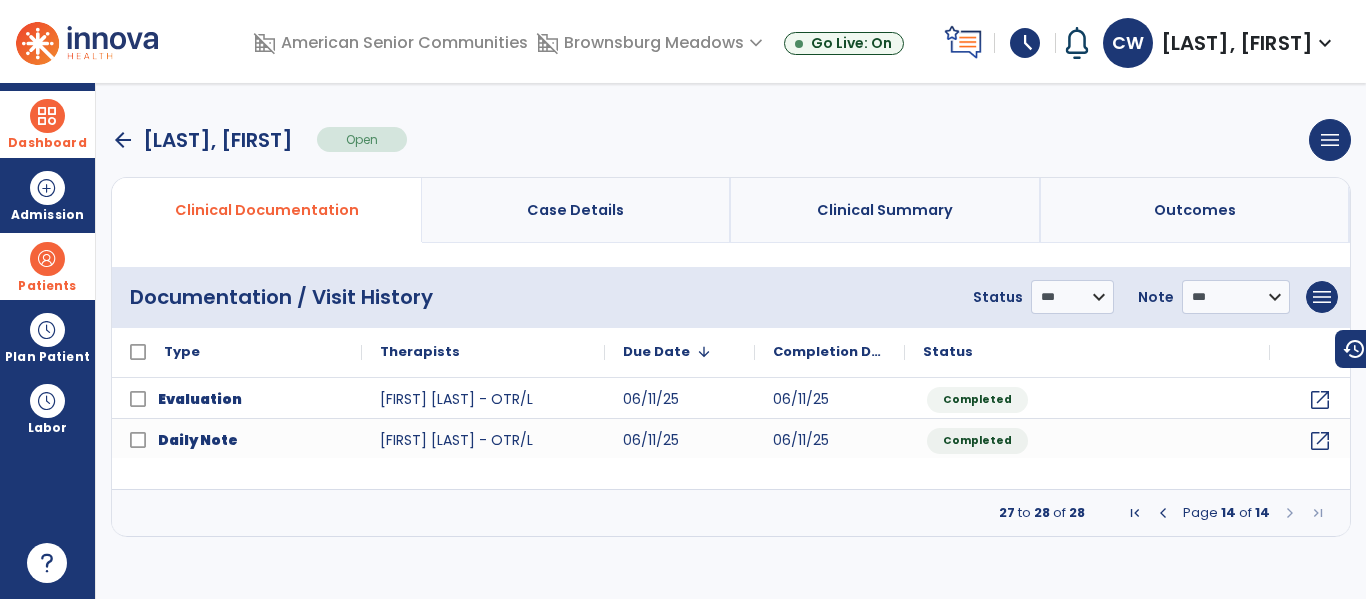 click at bounding box center [1290, 513] 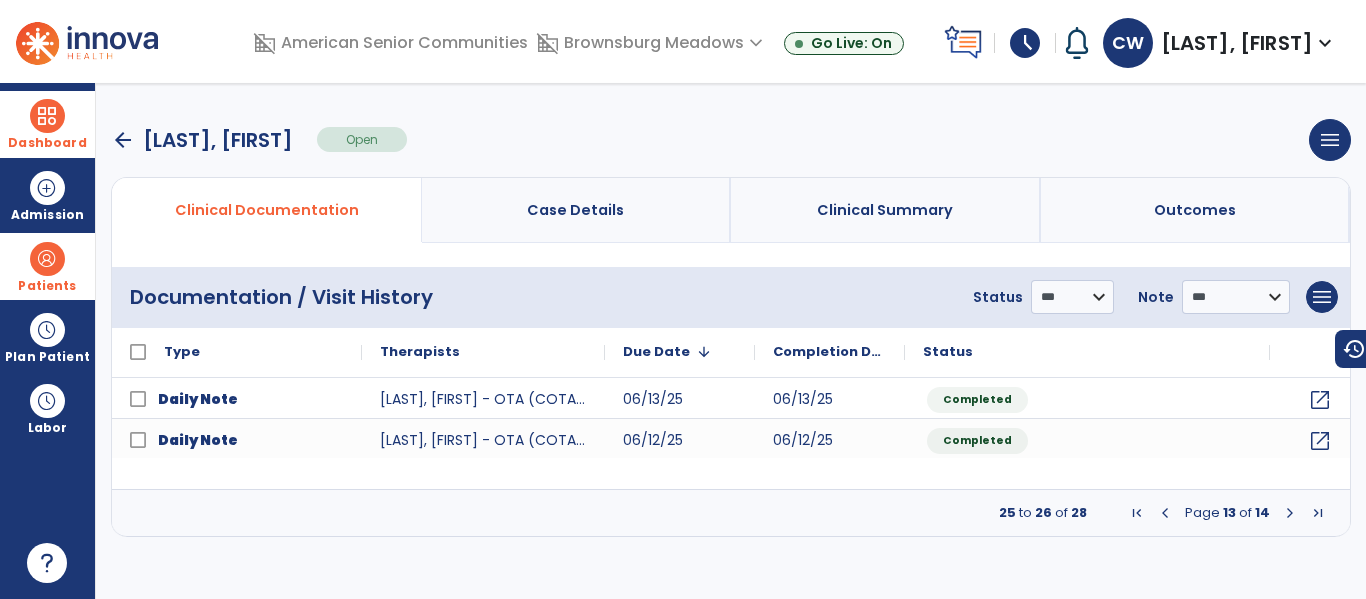 click at bounding box center [1165, 513] 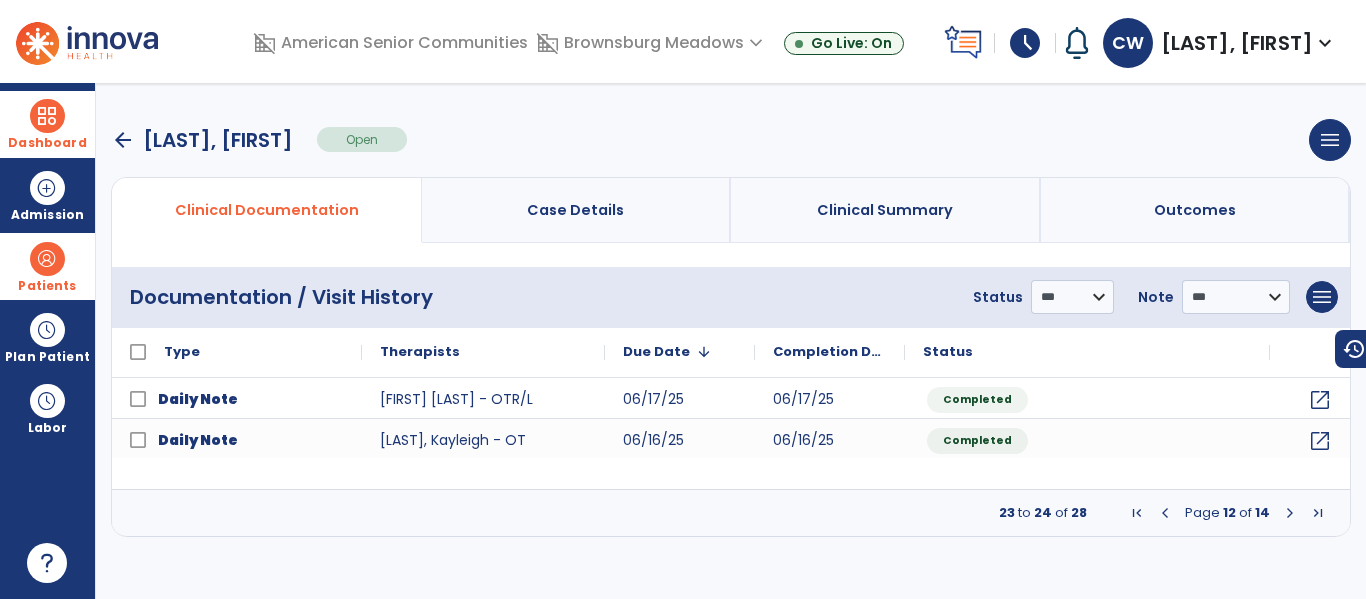 click at bounding box center (1165, 513) 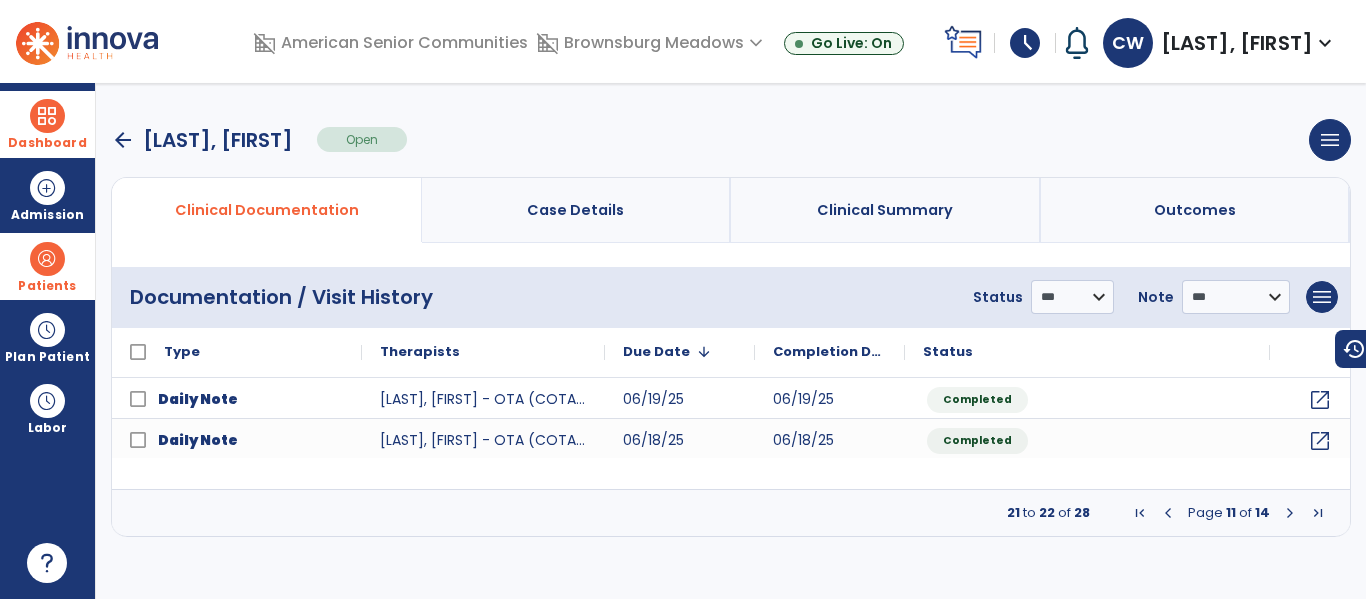 click at bounding box center (1168, 513) 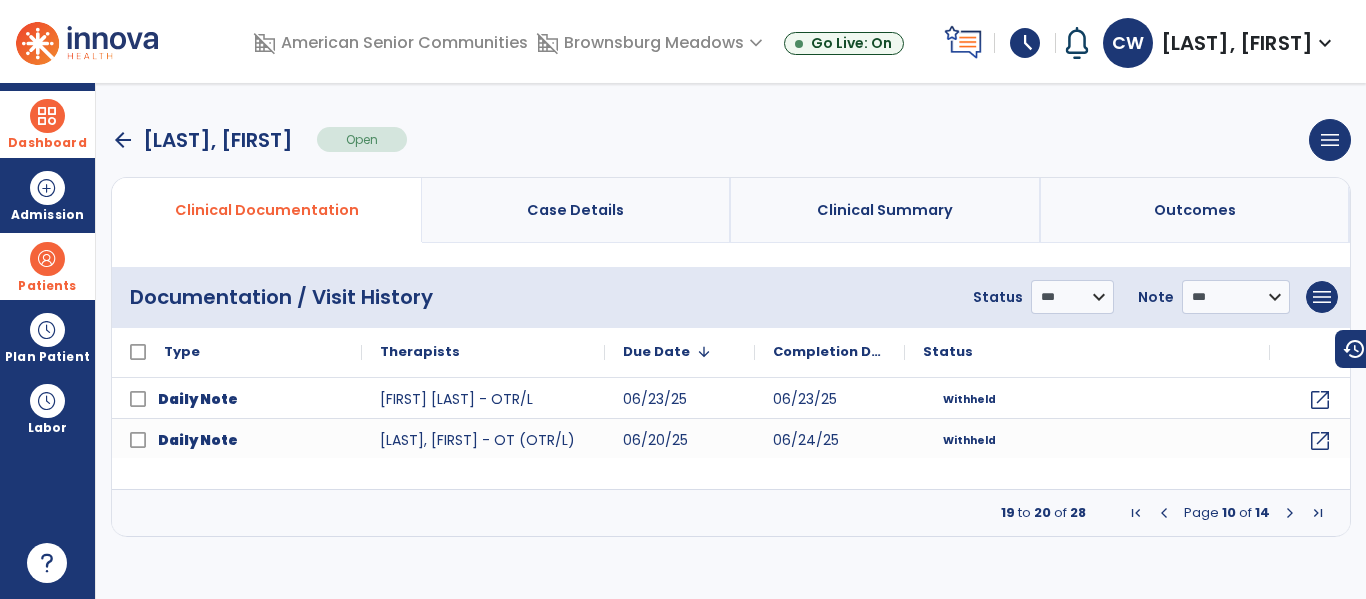 click at bounding box center [1164, 513] 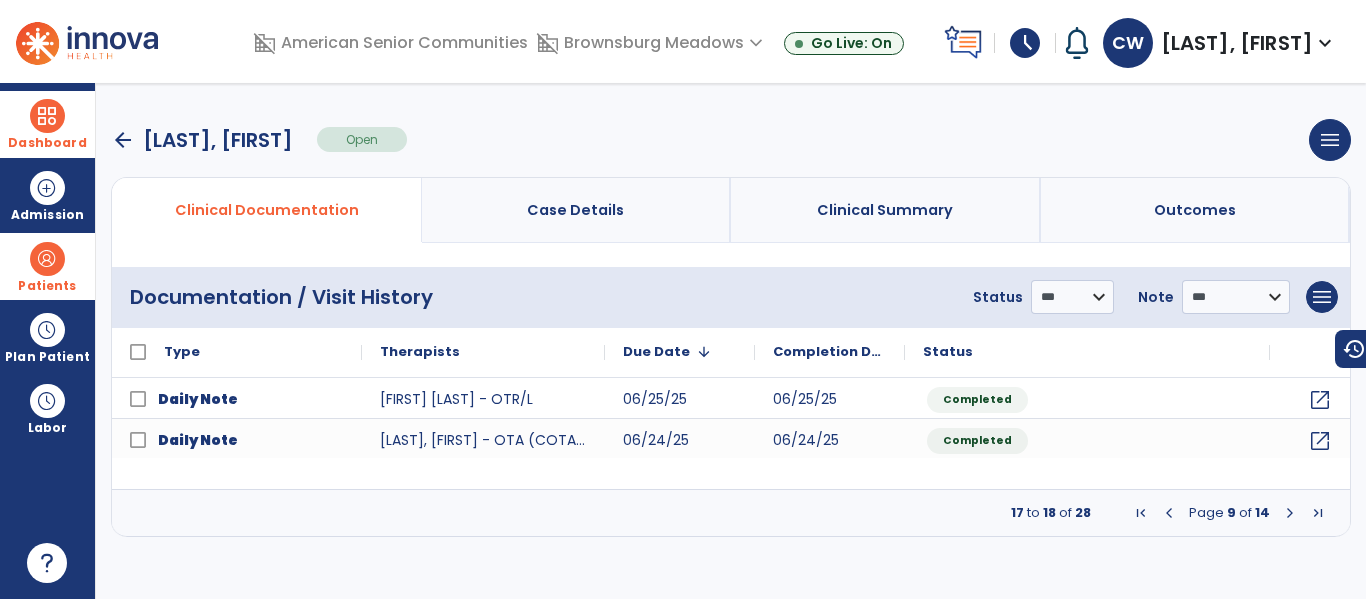 click at bounding box center [1169, 513] 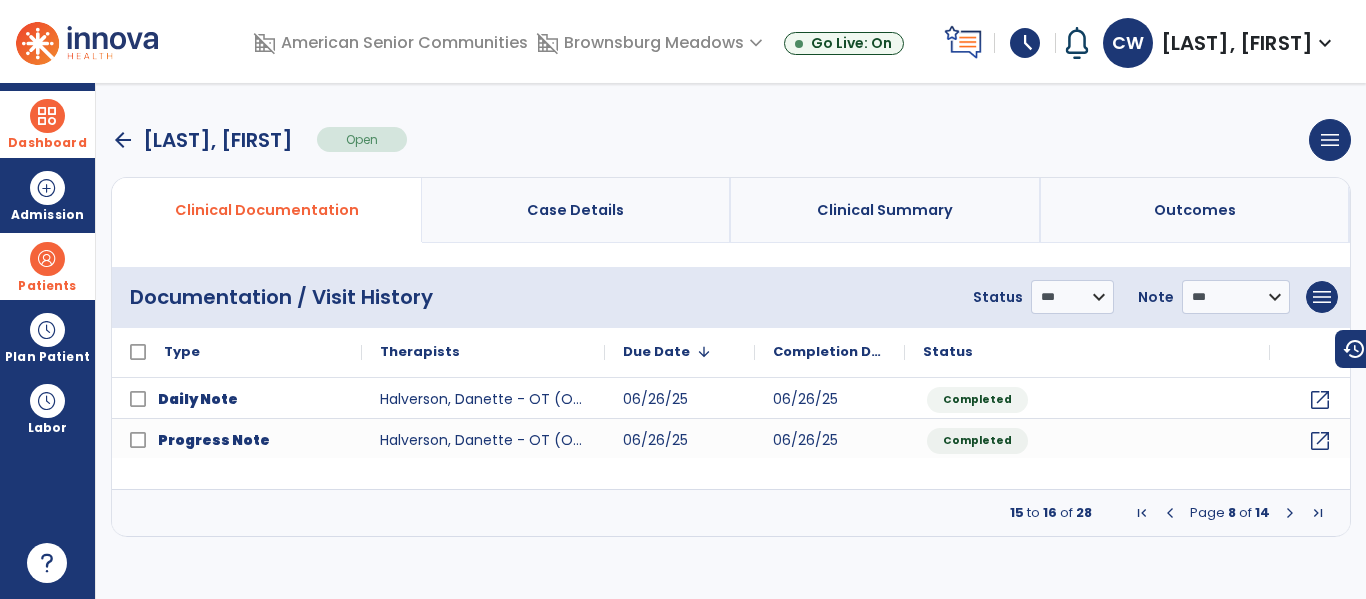 click at bounding box center [1170, 513] 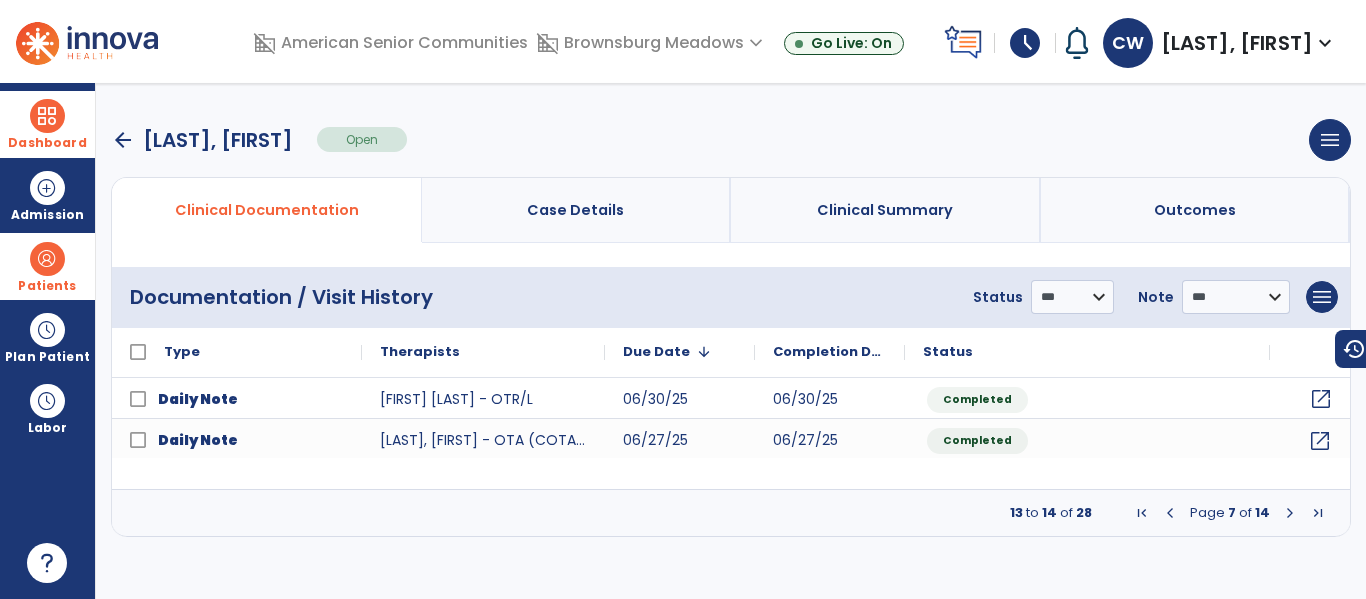 click on "open_in_new" 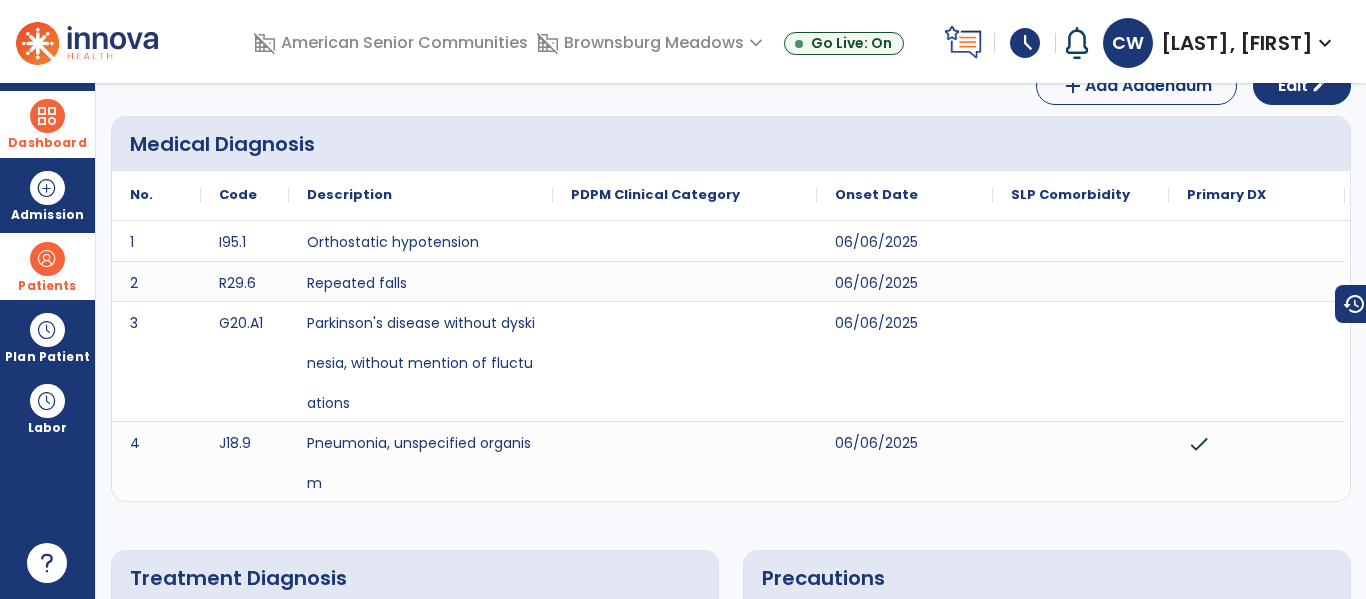 scroll, scrollTop: 0, scrollLeft: 0, axis: both 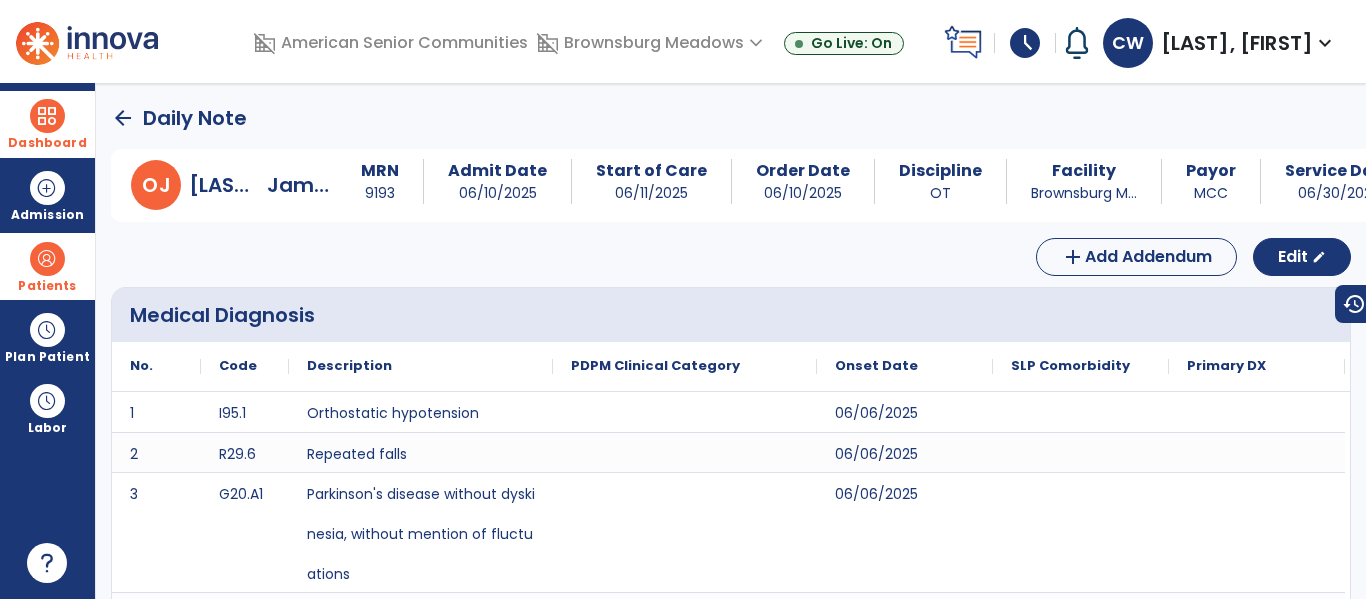 click on "arrow_back" 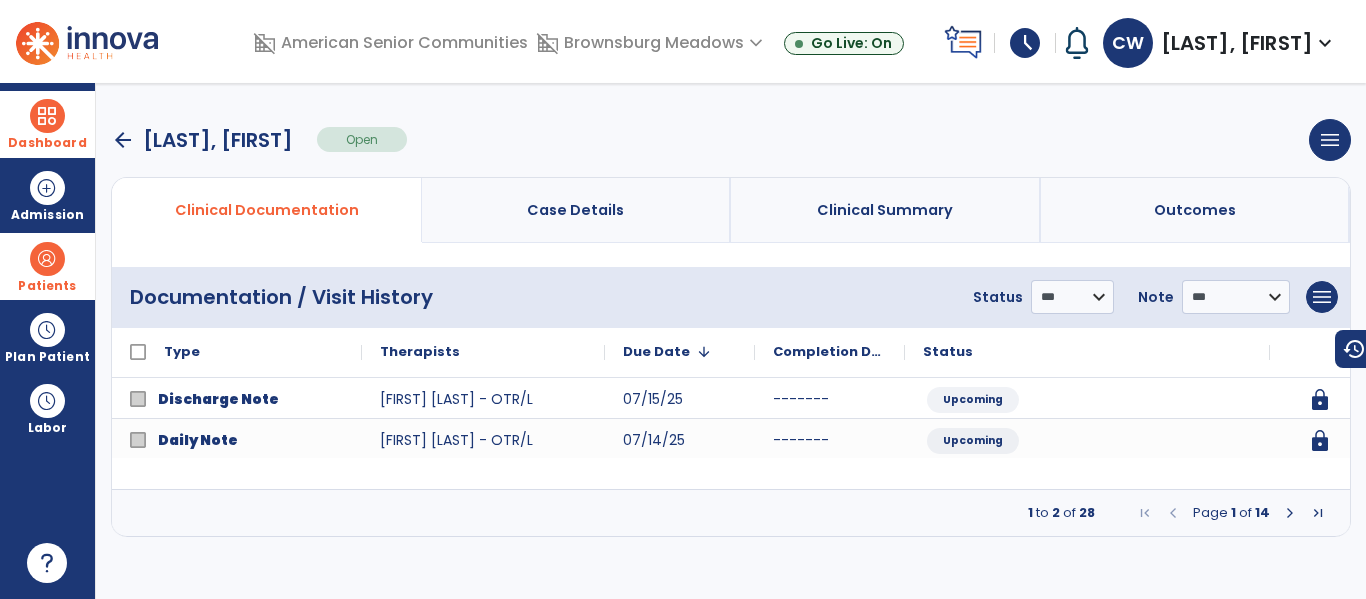click at bounding box center (1290, 513) 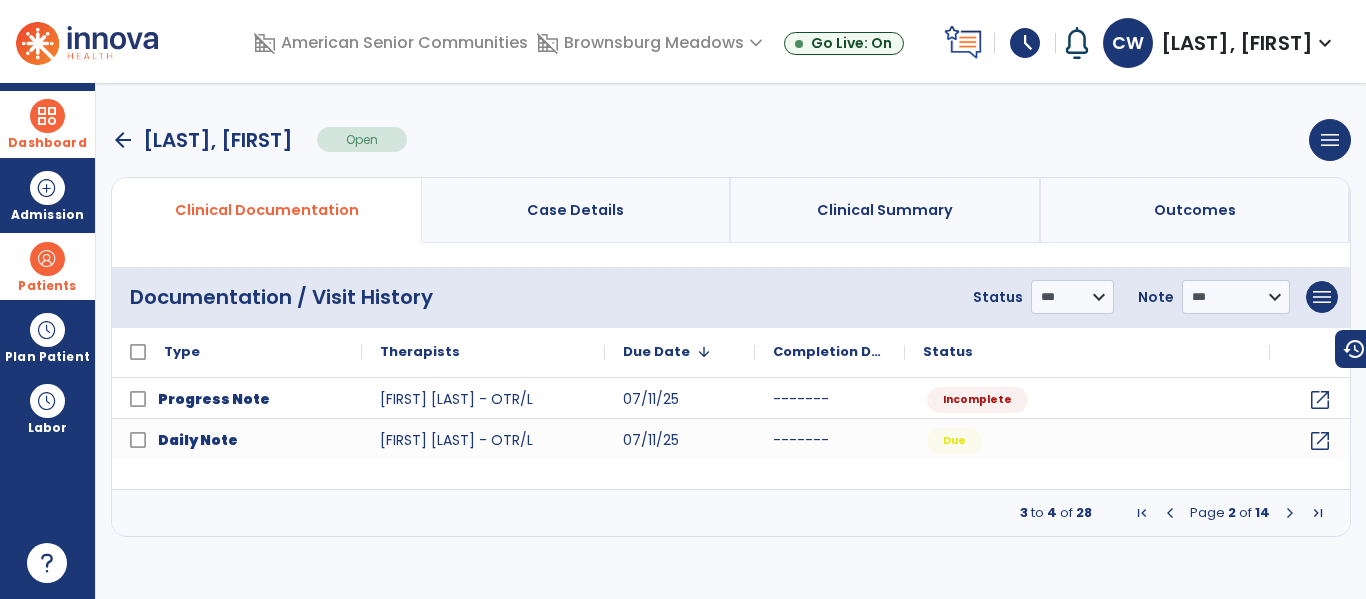 click at bounding box center (1290, 513) 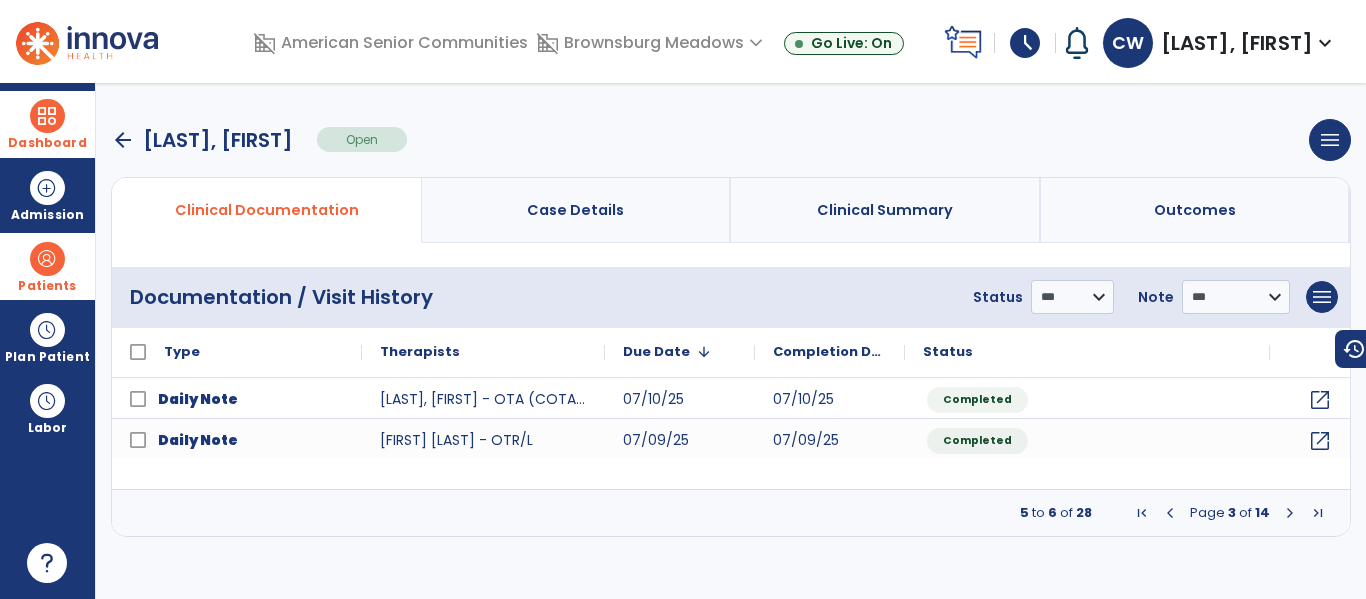 click at bounding box center (1290, 513) 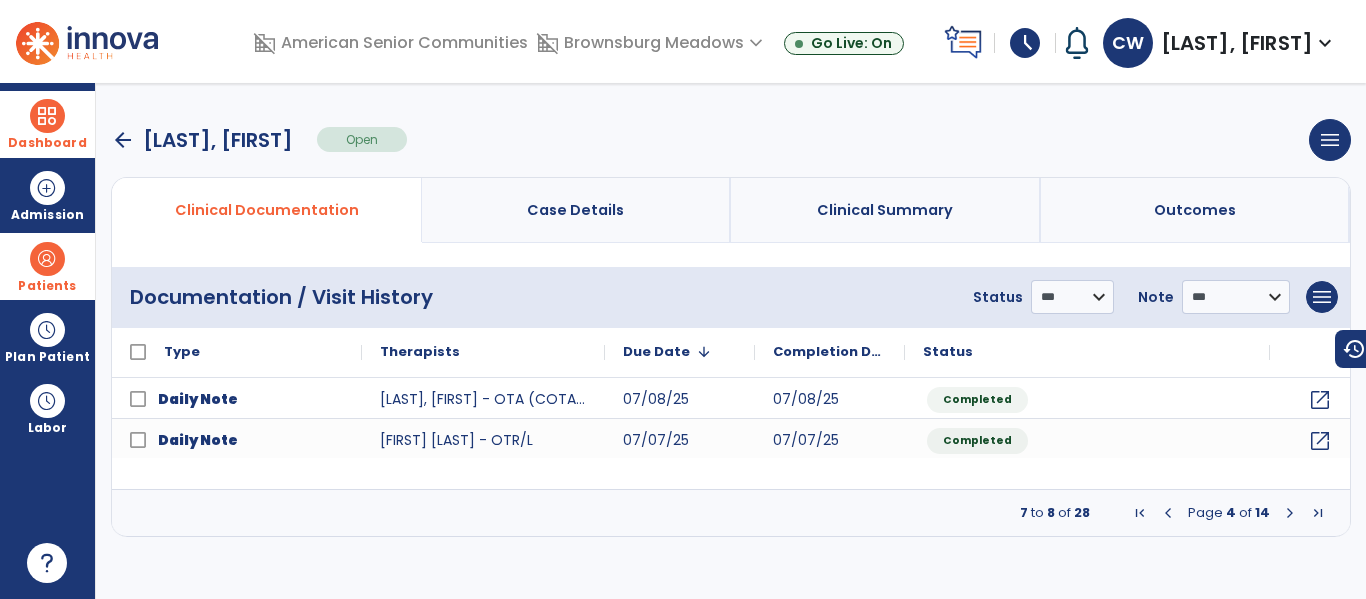 click at bounding box center [1290, 513] 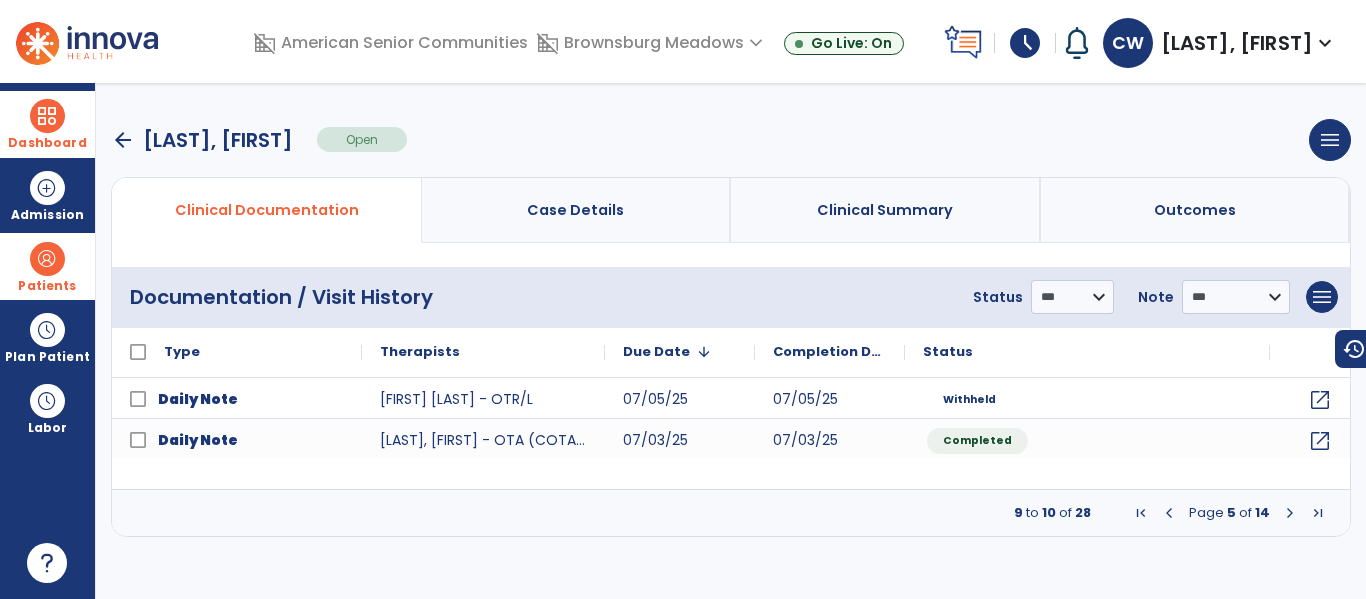 click at bounding box center (1290, 513) 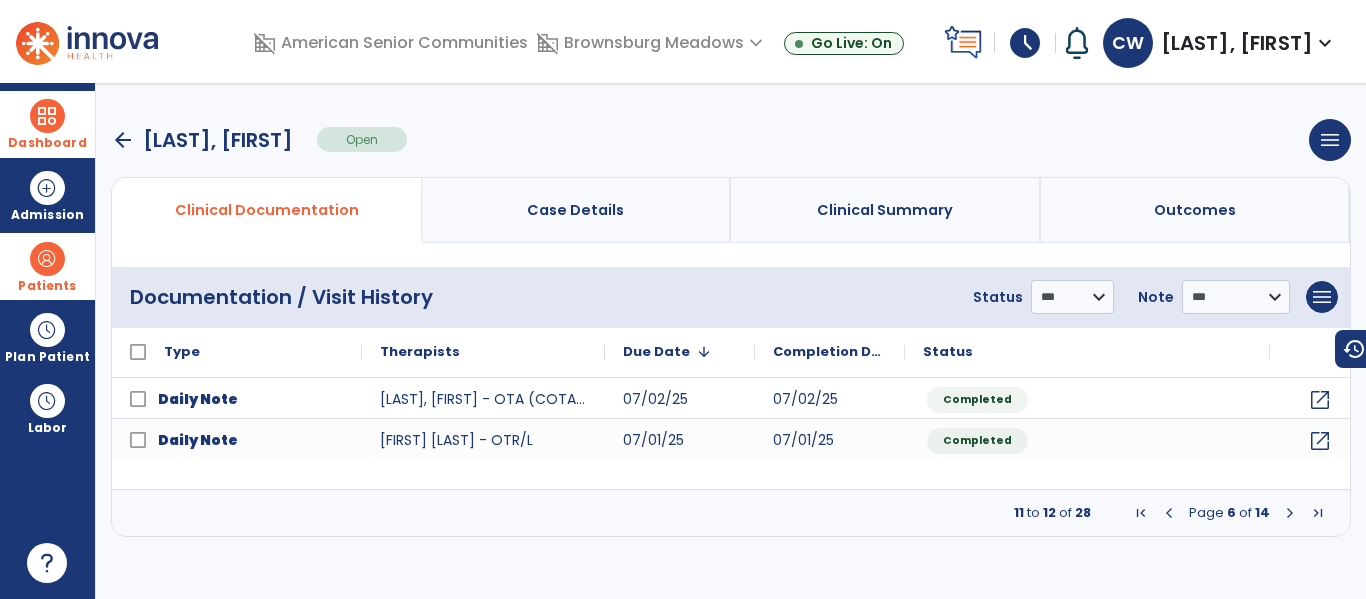 click at bounding box center (1290, 513) 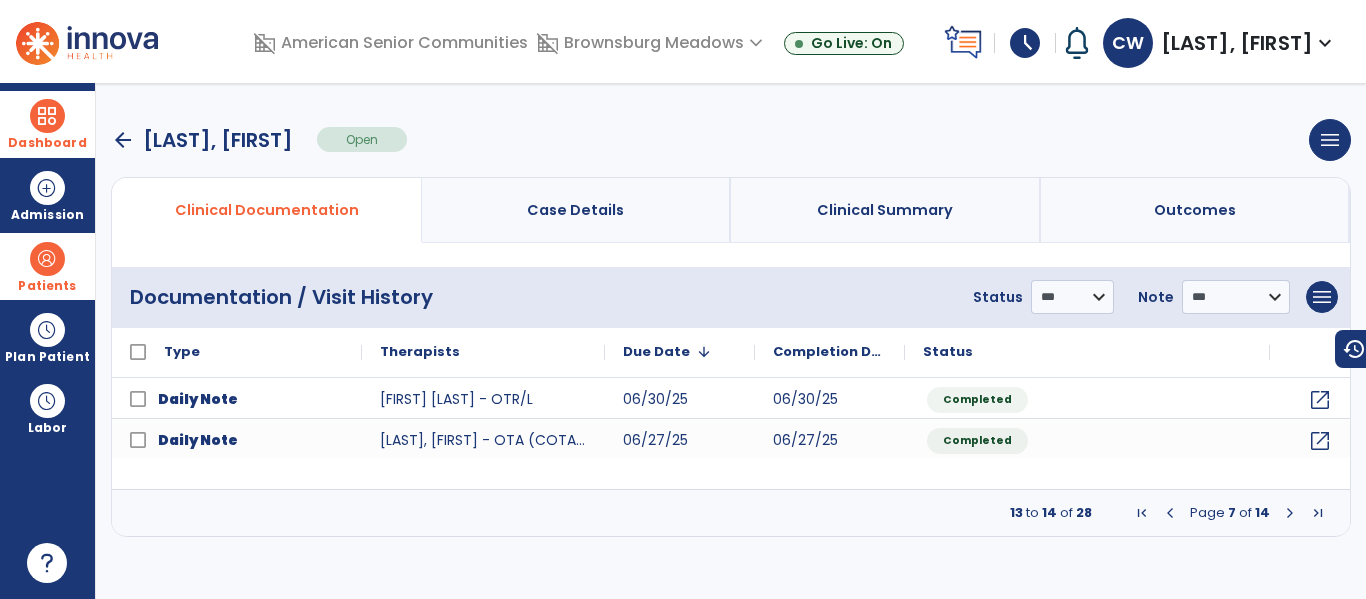 click at bounding box center [1170, 513] 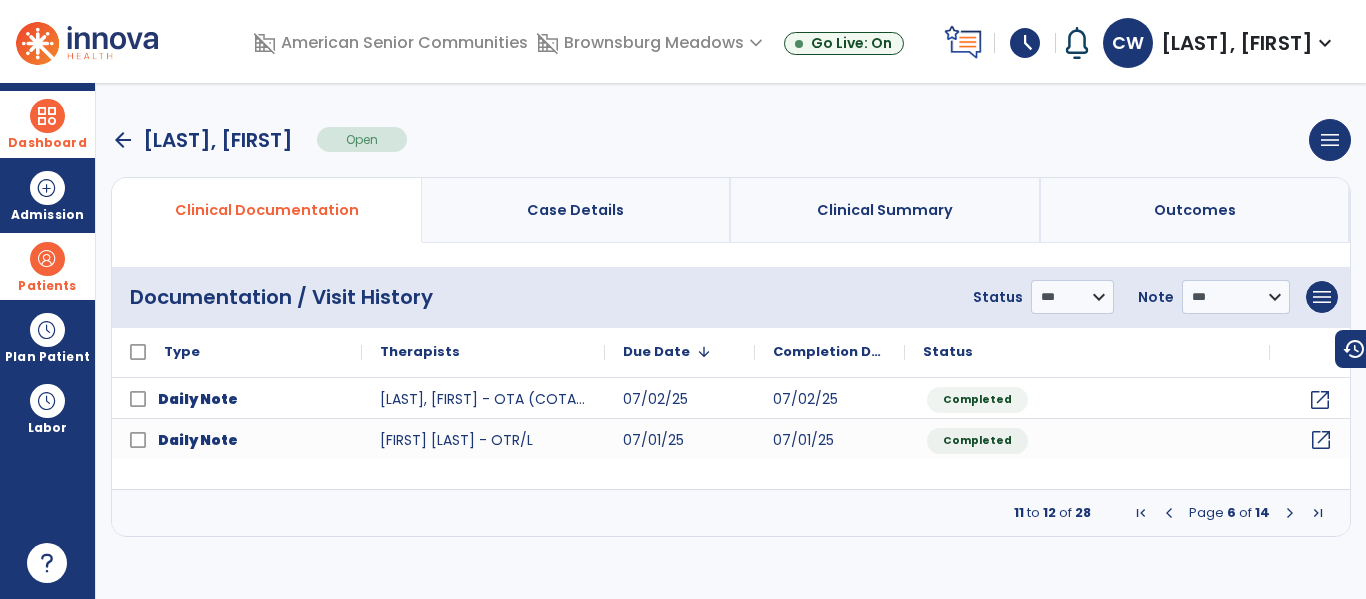 click on "open_in_new" 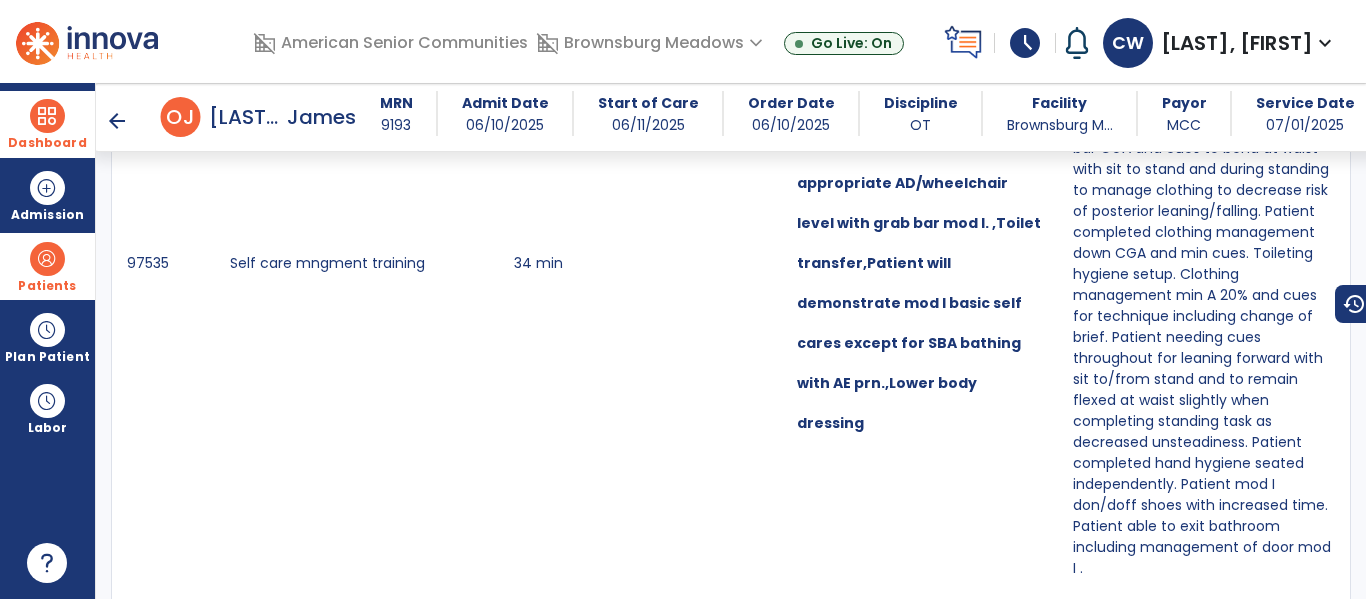 scroll, scrollTop: 1686, scrollLeft: 0, axis: vertical 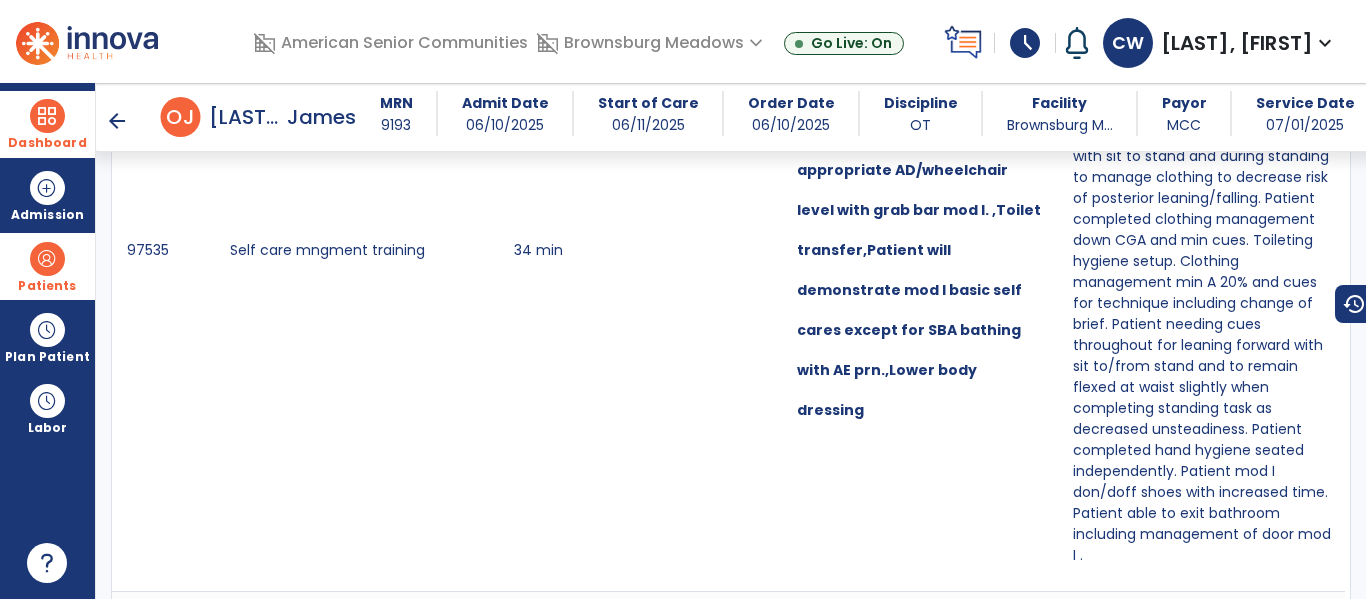 click on "arrow_back" at bounding box center [117, 121] 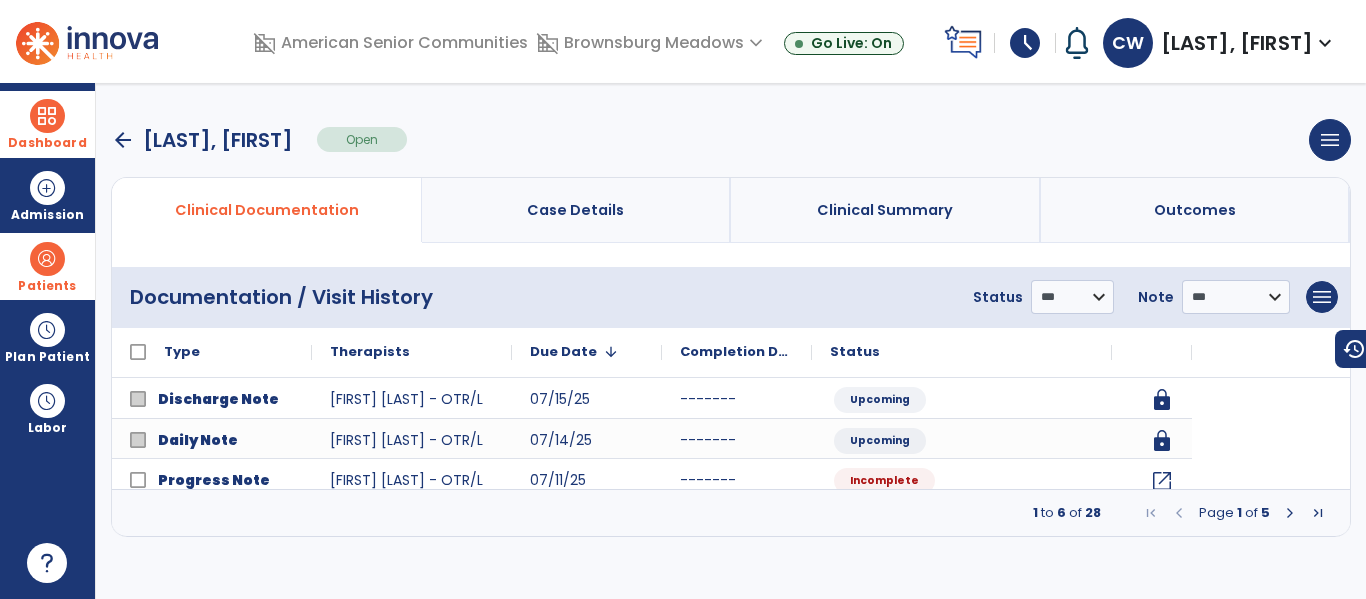 scroll, scrollTop: 0, scrollLeft: 0, axis: both 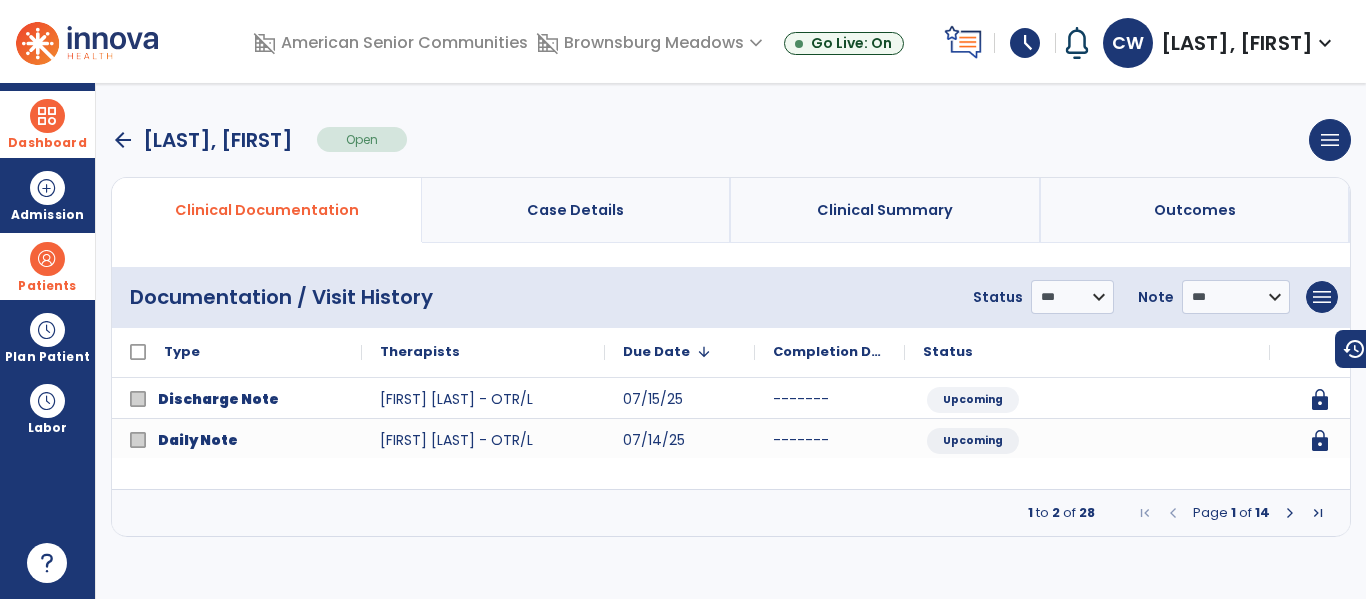 click at bounding box center [47, 116] 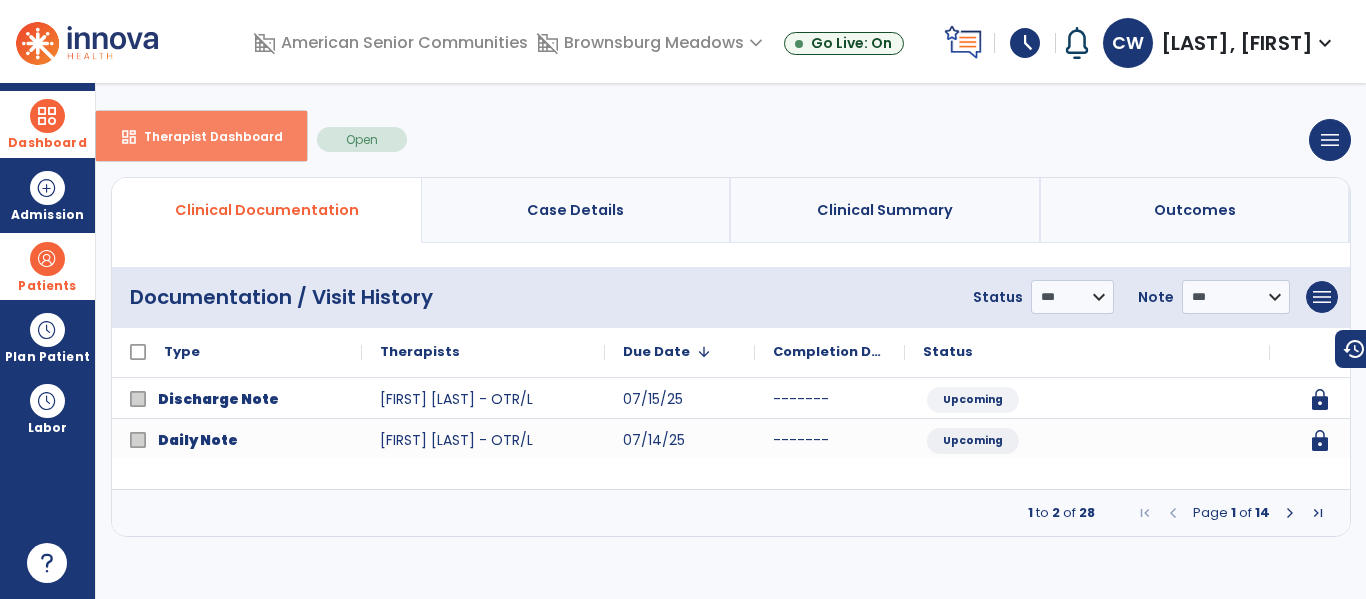 click on "Therapist Dashboard" at bounding box center (205, 136) 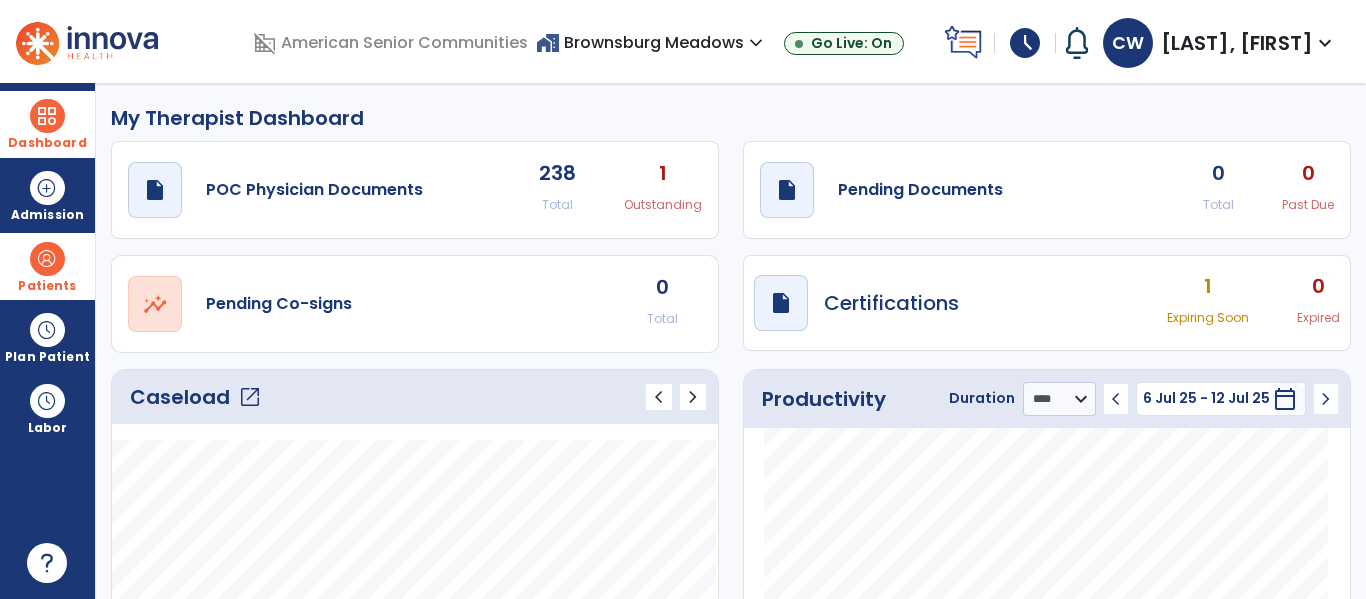click on "0 Total 0 Past Due" 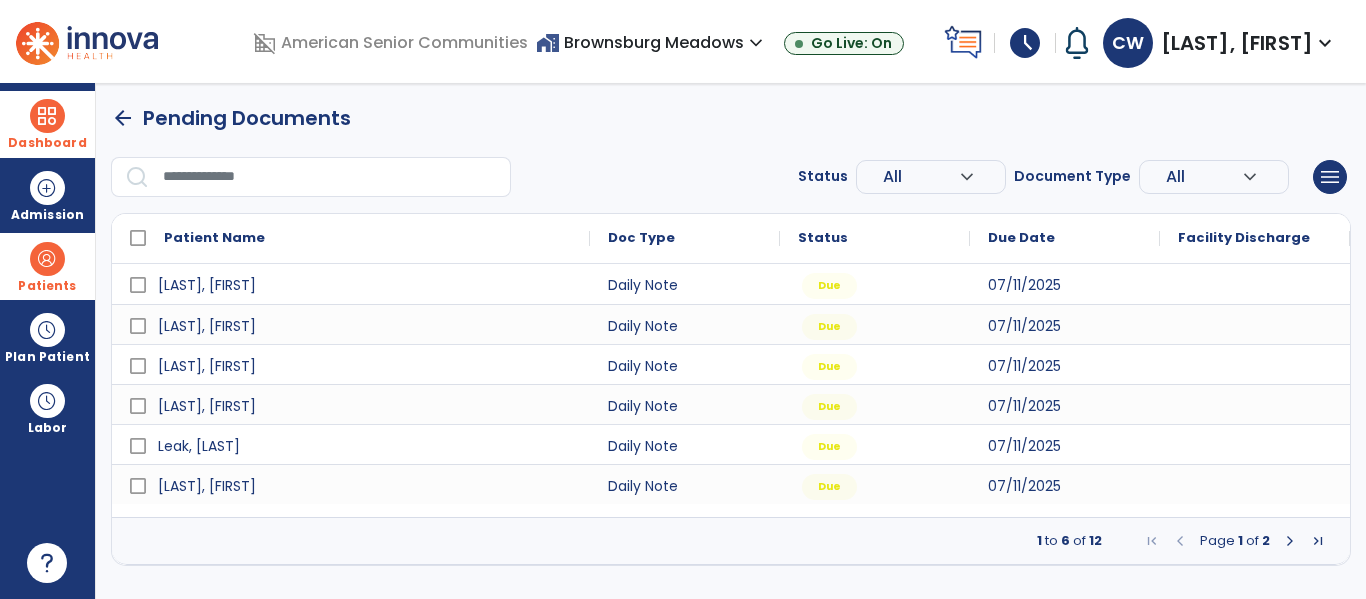 click at bounding box center [1290, 541] 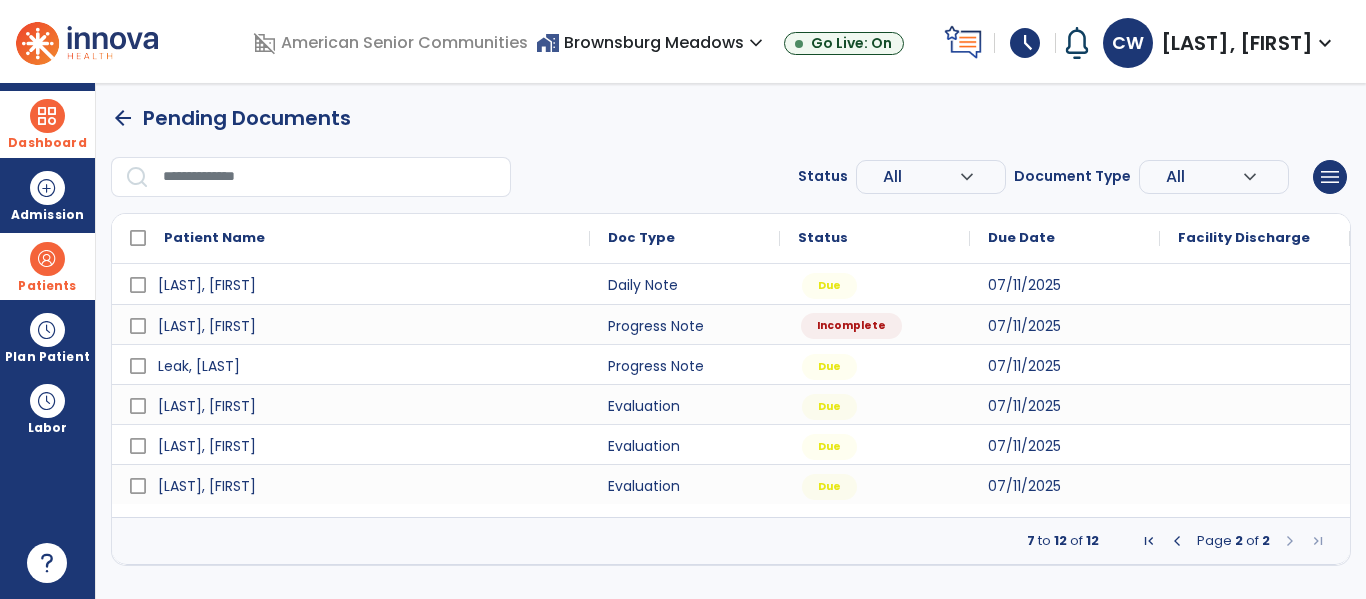 click on "Incomplete" at bounding box center (851, 326) 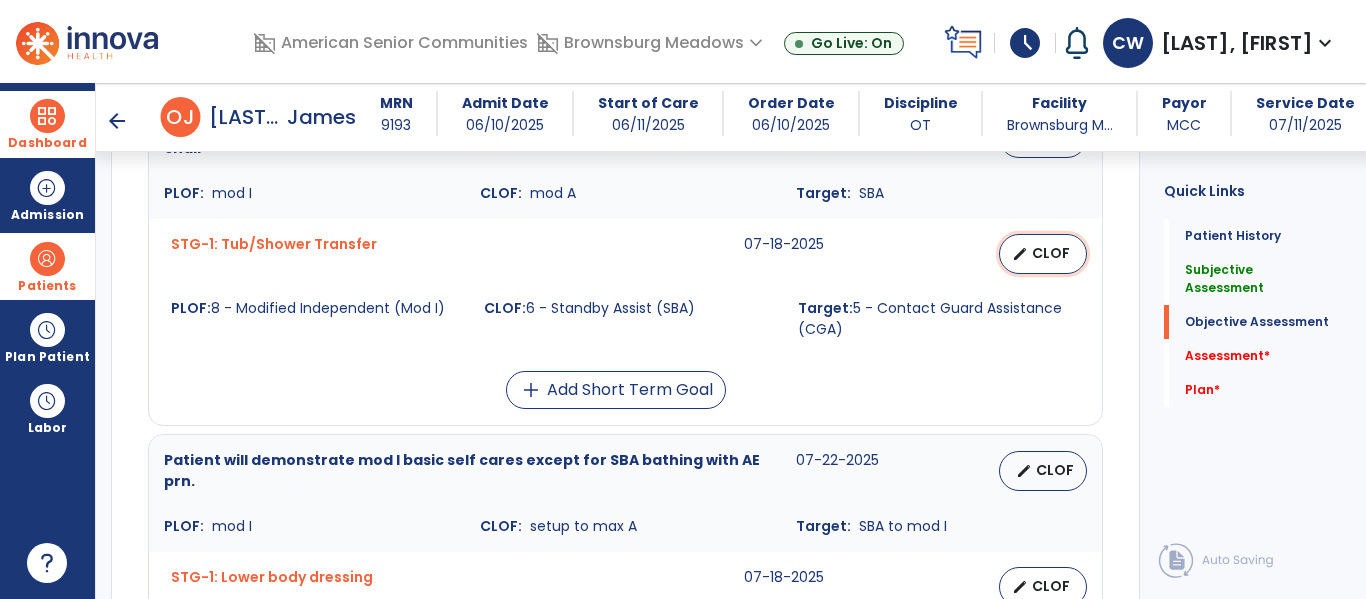 click on "CLOF" at bounding box center [1051, 253] 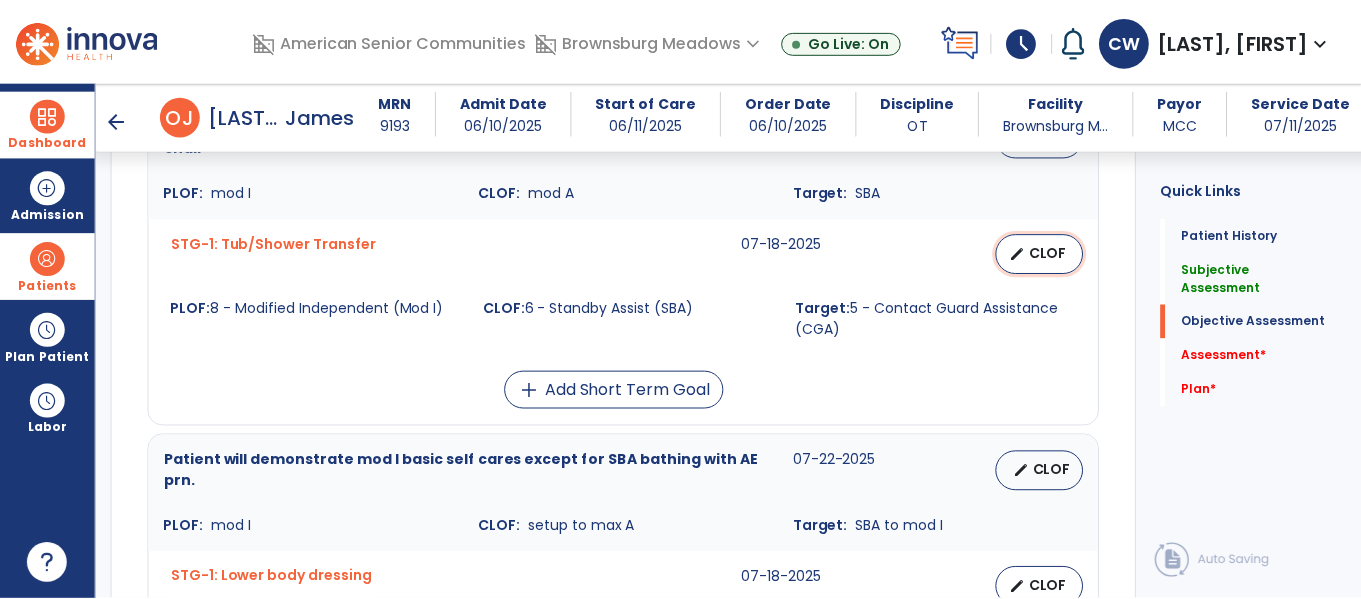 select on "********" 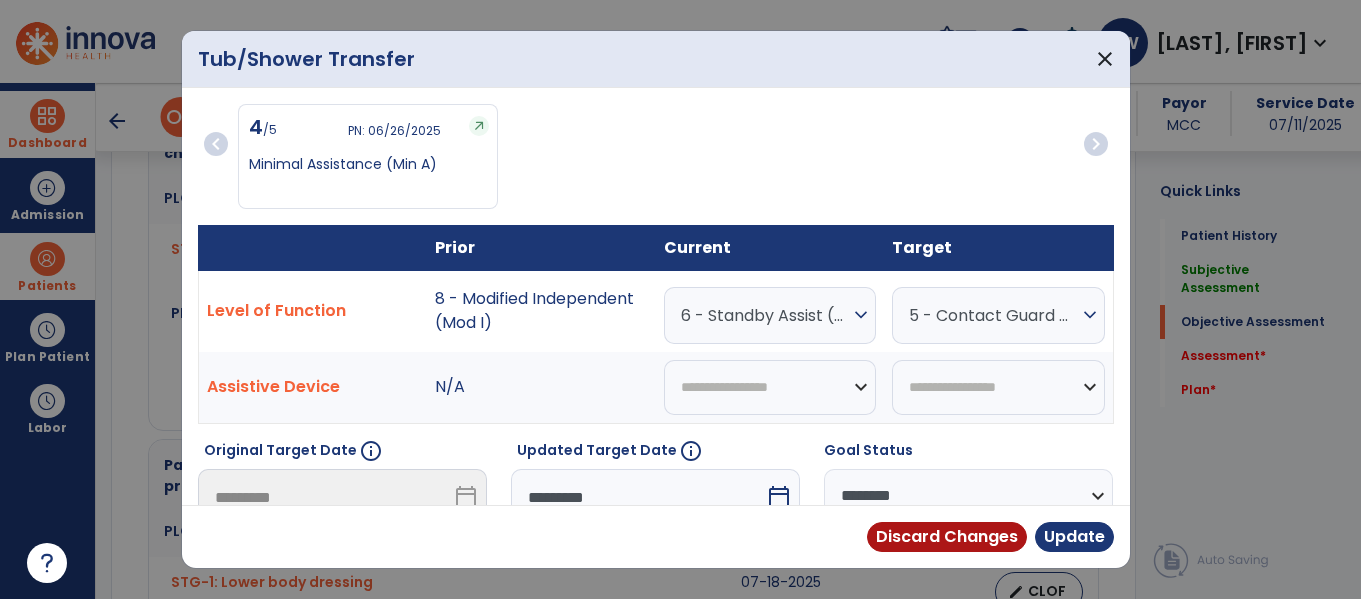 scroll, scrollTop: 1282, scrollLeft: 0, axis: vertical 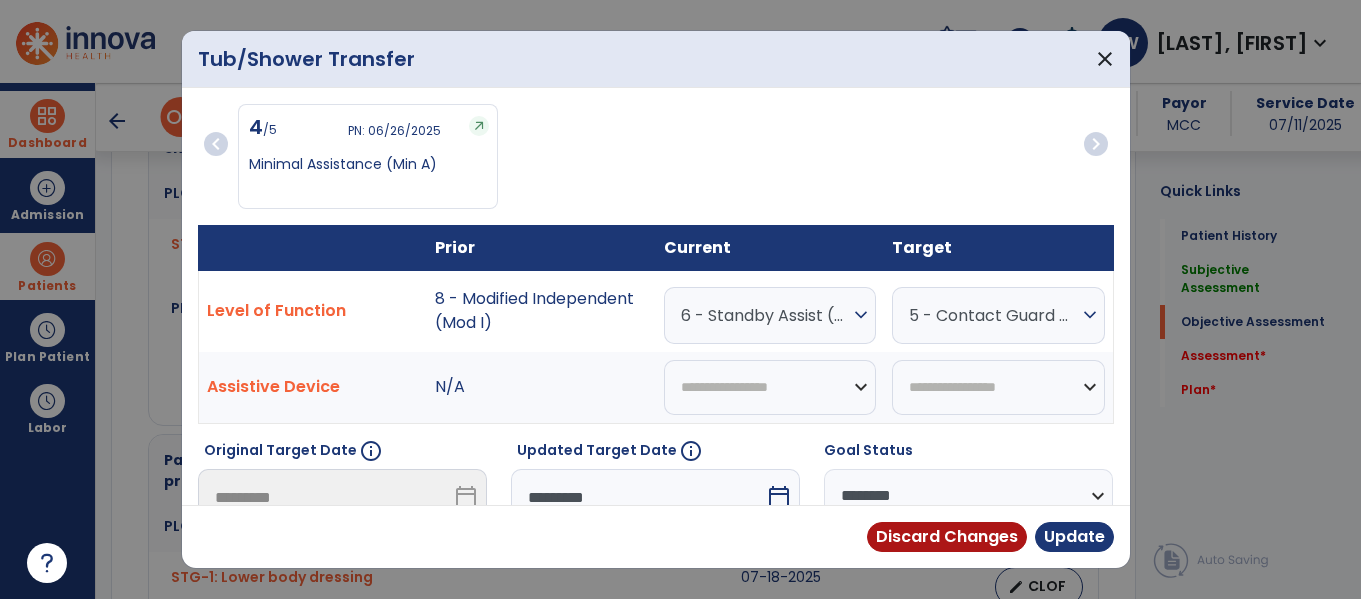 click on "6 - Standby Assist (SBA)" at bounding box center (765, 315) 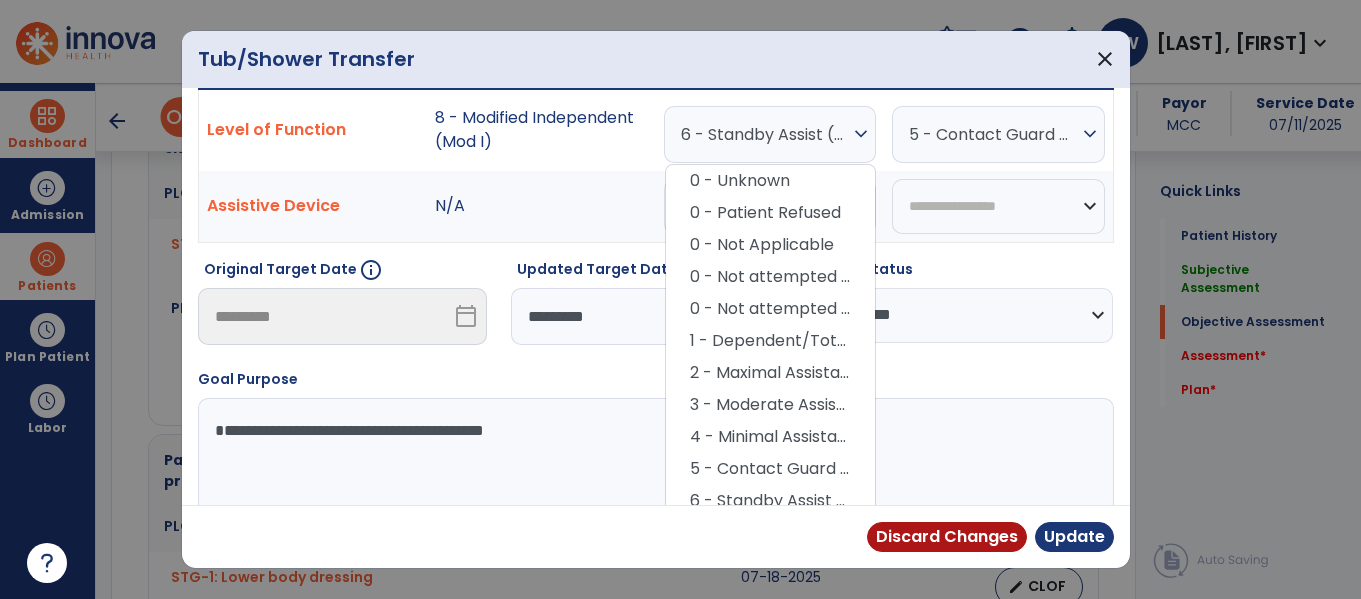 scroll, scrollTop: 203, scrollLeft: 0, axis: vertical 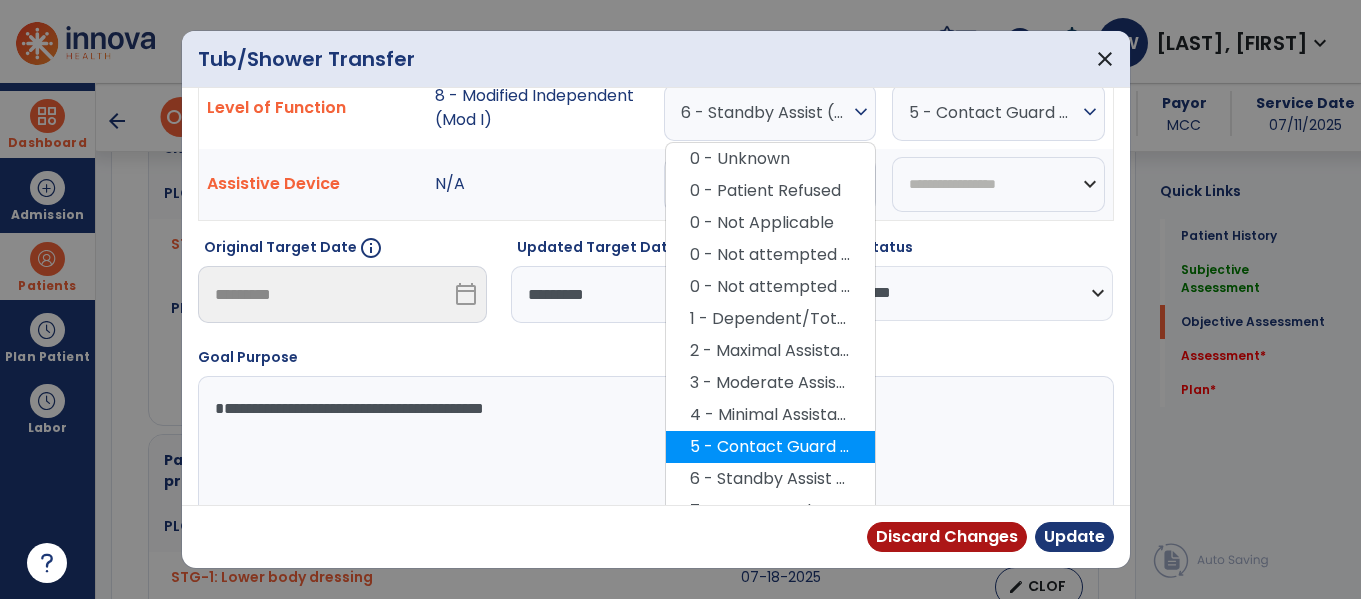 click on "5 - Contact Guard Assistance (CGA)" at bounding box center (770, 447) 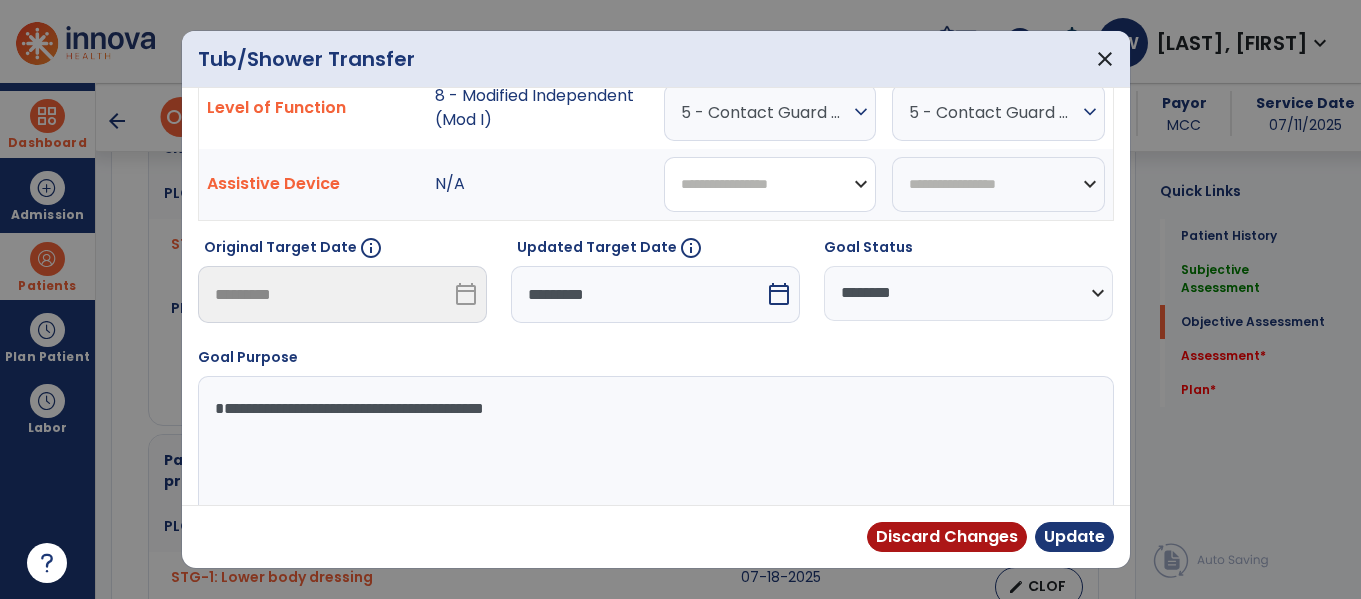 click on "**********" at bounding box center (770, 184) 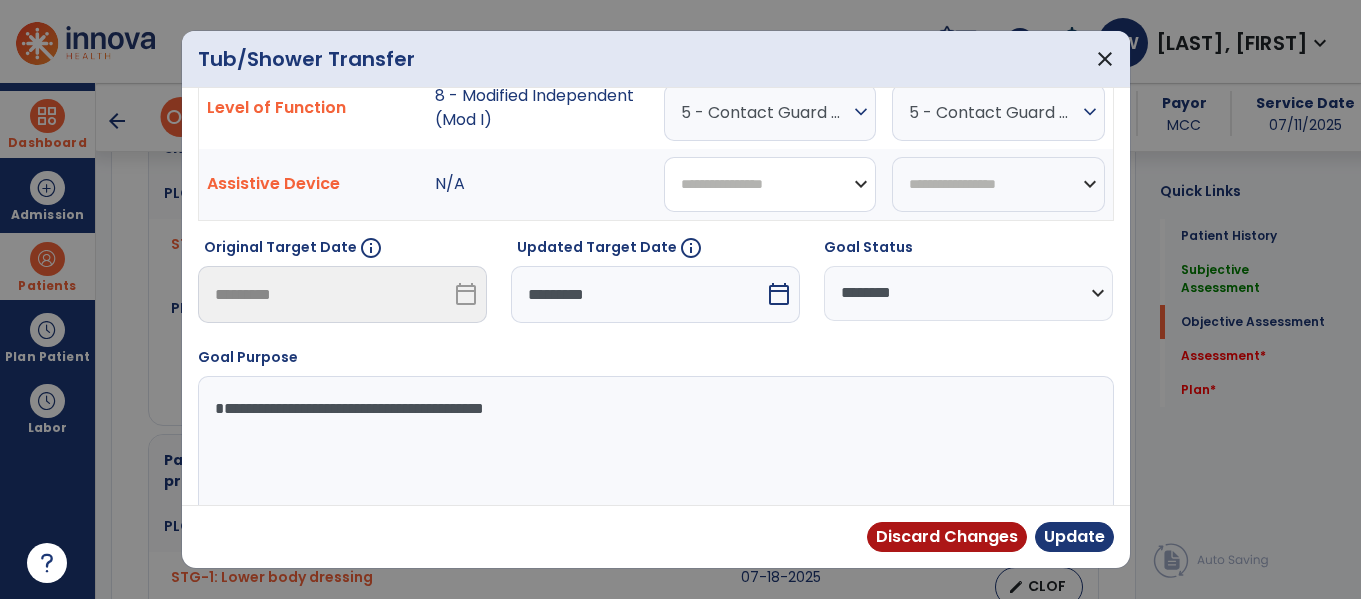 click on "**********" at bounding box center [770, 184] 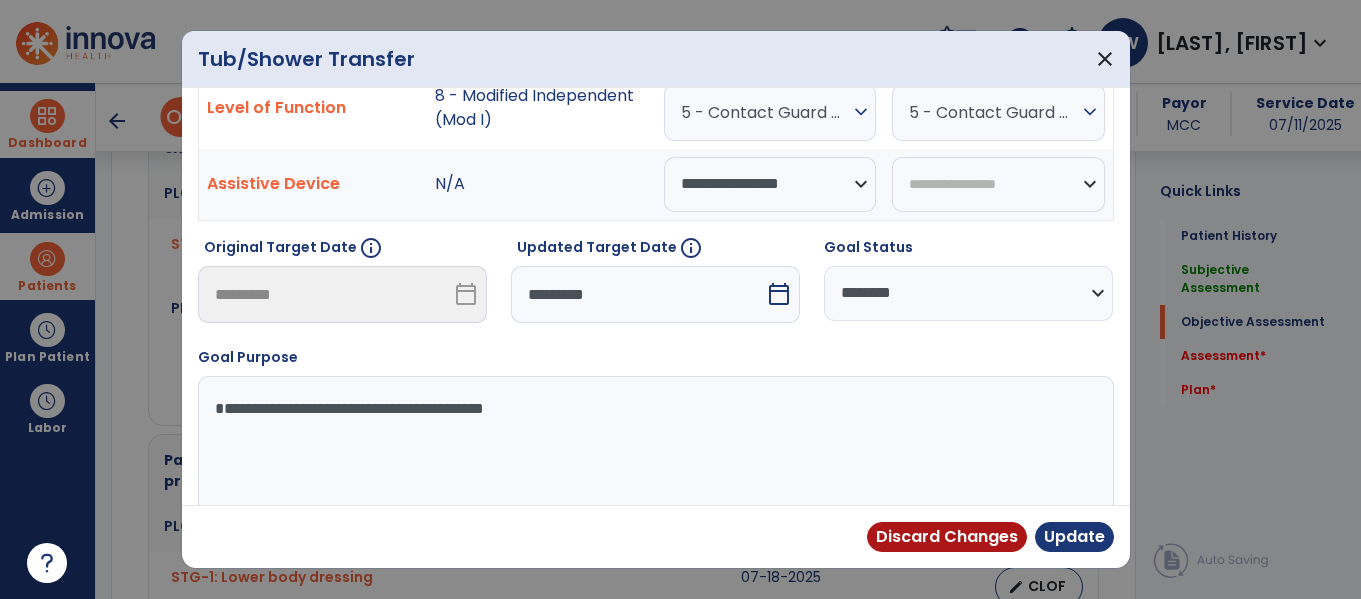 click on "Tub/Shower Transfer   close   chevron_left   4 /5  PN: 06/26/2025   Minimal Assistance (Min A)      chevron_right  Prior Current Target Level of Function  8 - Modified Independent (Mod I)     5 - Contact Guard Assistance (CGA)   expand_more   0 - Unknown   0 - Patient Refused   0 - Not Applicable   0 - Not attempted due to environmental limitation   0 - Not attempted due to medical condition or safety concerns   1 - Dependent/Total Assistance (D)   2 - Maximal Assistance (Max A)   3 - Moderate Assistance (Mod A)   4 - Minimal Assistance (Min A)   5 - Contact Guard Assistance (CGA)   6 - Standby Assist (SBA)   7 - Set-up or clean-up assistance   8 - Supervised (S)   9 - Modified Independent (Mod I)   10 - Independent (I)     5 - Contact Guard Assistance (CGA)   expand_more   0 - Unknown   0 - Patient Refused   0 - Not Applicable   0 - Not attempted due to environmental limitation   0 - Not attempted due to medical condition or safety concerns   1 - Dependent/Total Assistance (D)   6 - Standby Assist (SBA)" at bounding box center [681, 299] 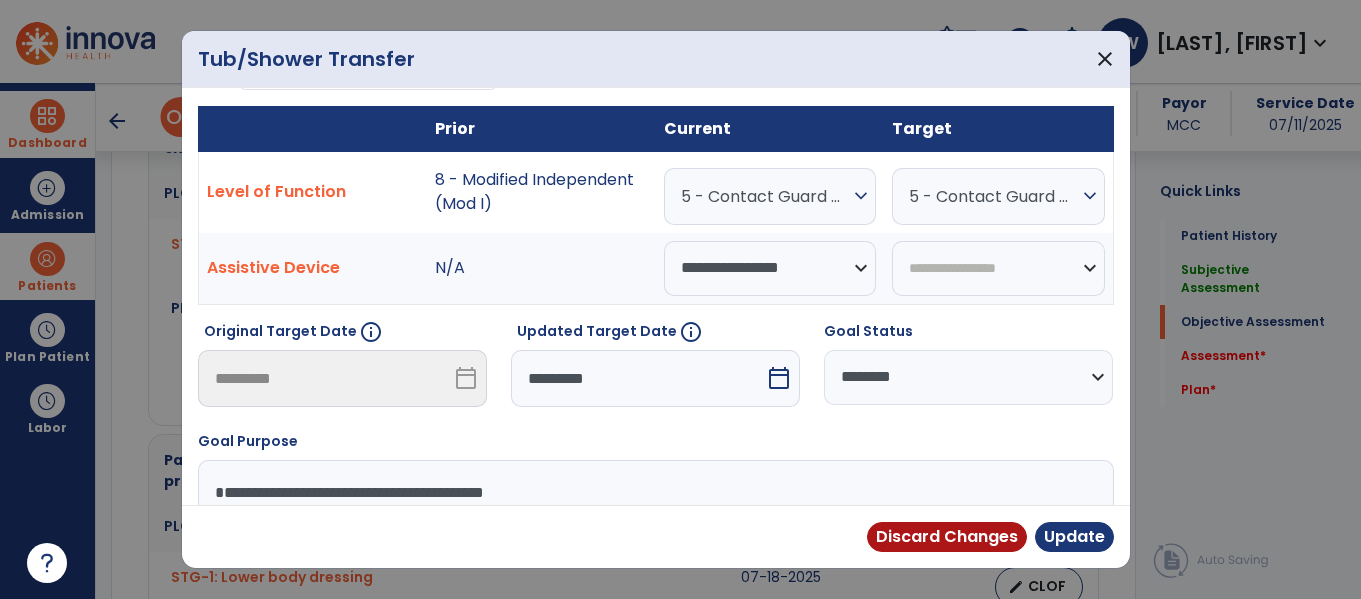 scroll, scrollTop: 116, scrollLeft: 0, axis: vertical 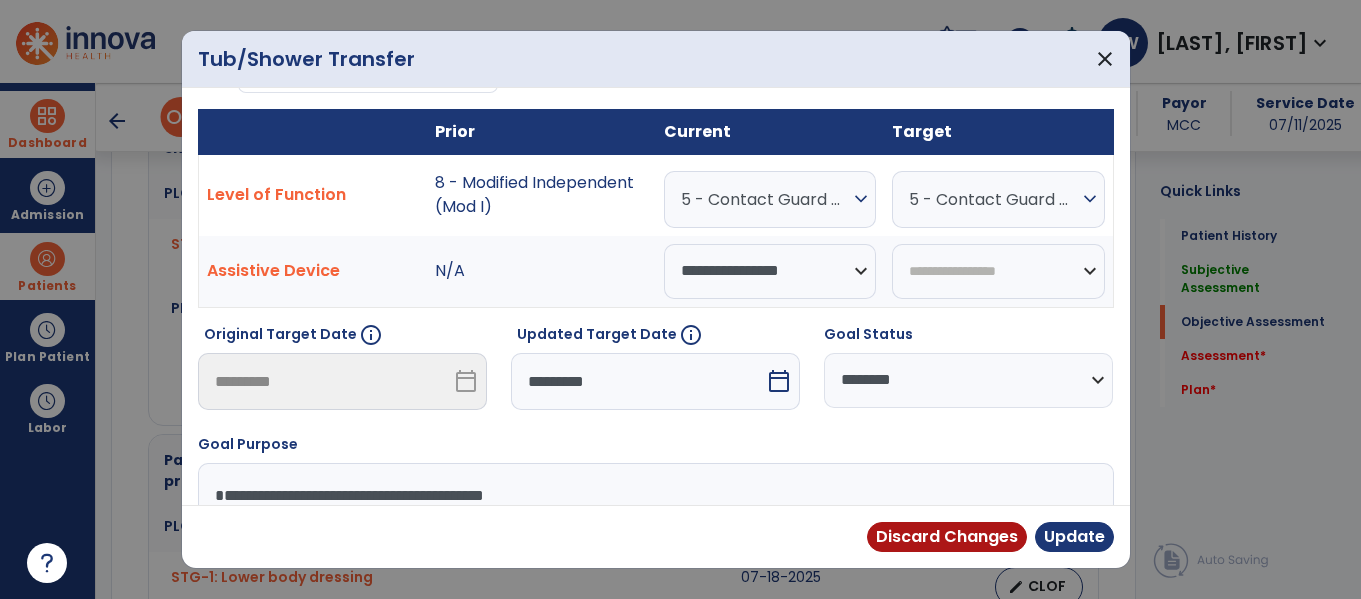 click on "expand_more" at bounding box center [1090, 199] 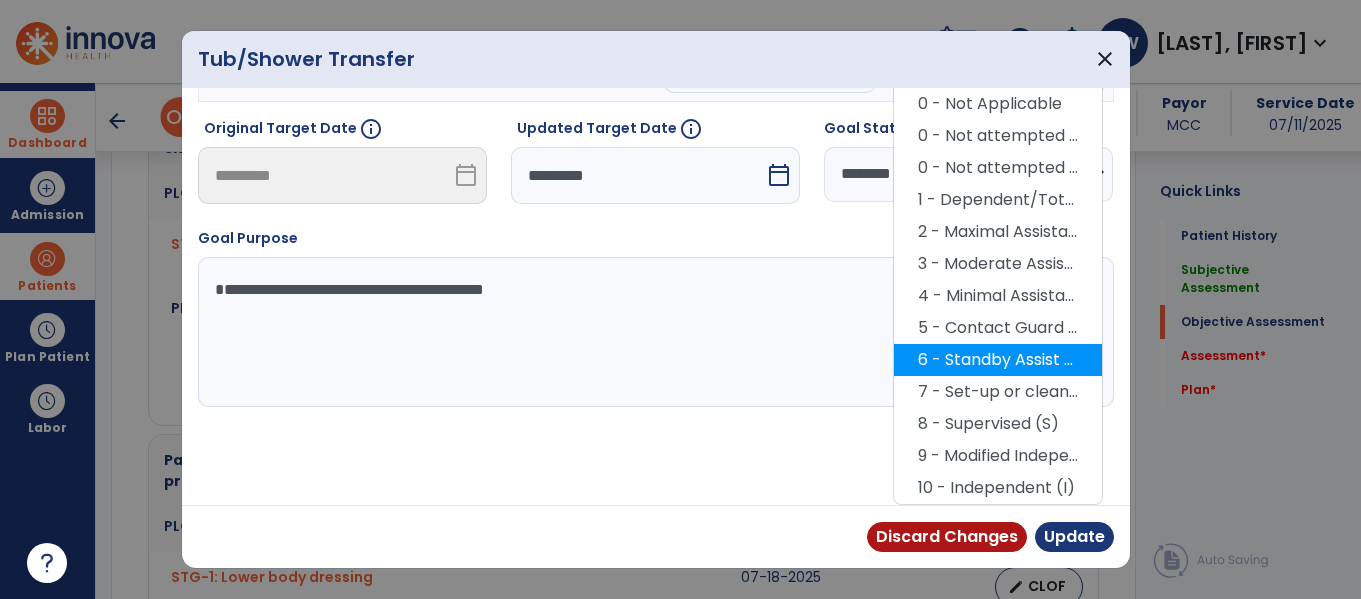 click on "6 - Standby Assist (SBA)" at bounding box center (998, 360) 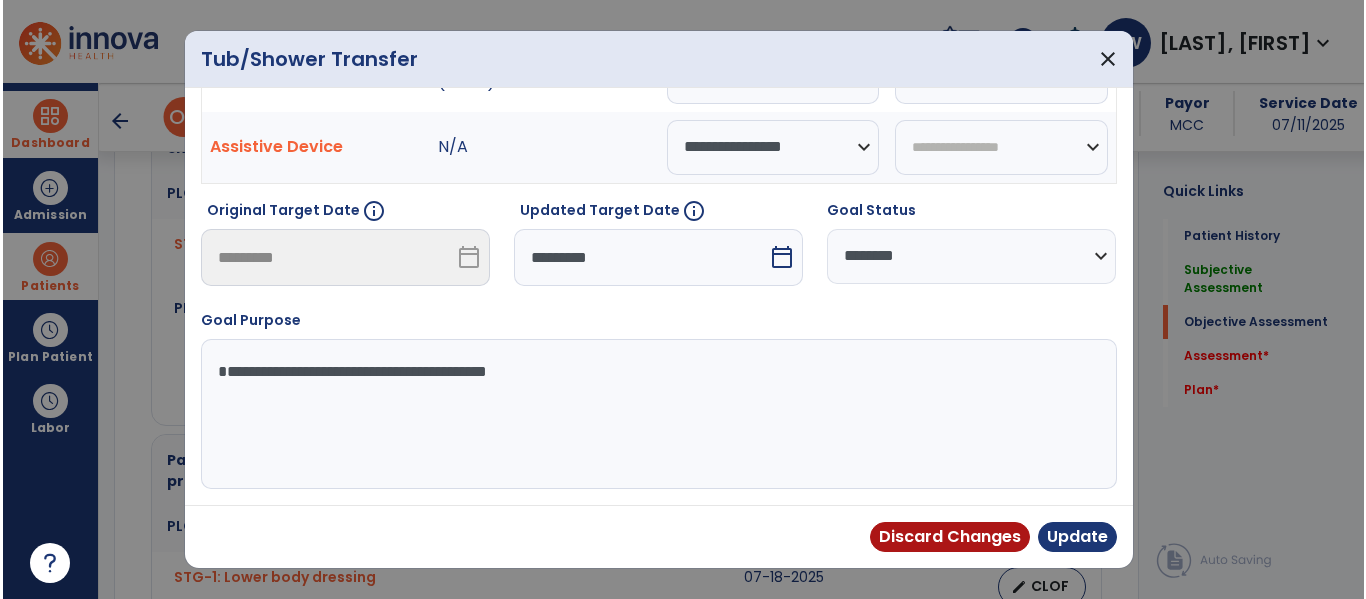 scroll, scrollTop: 240, scrollLeft: 0, axis: vertical 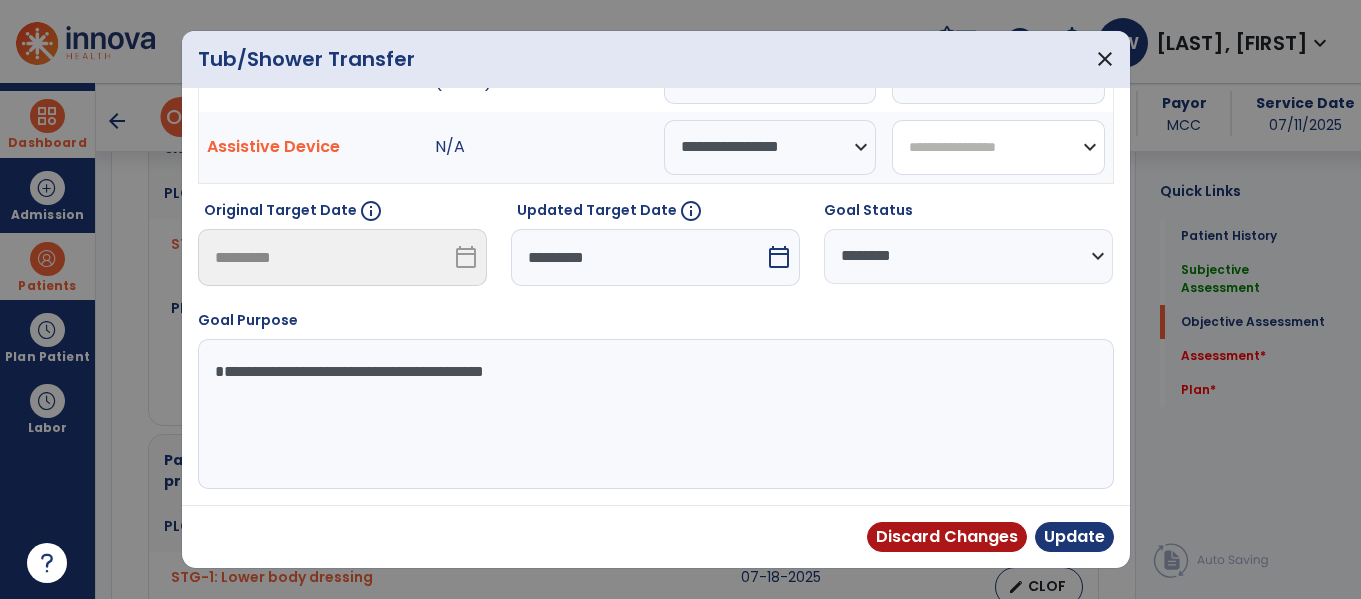 click on "**********" at bounding box center (998, 147) 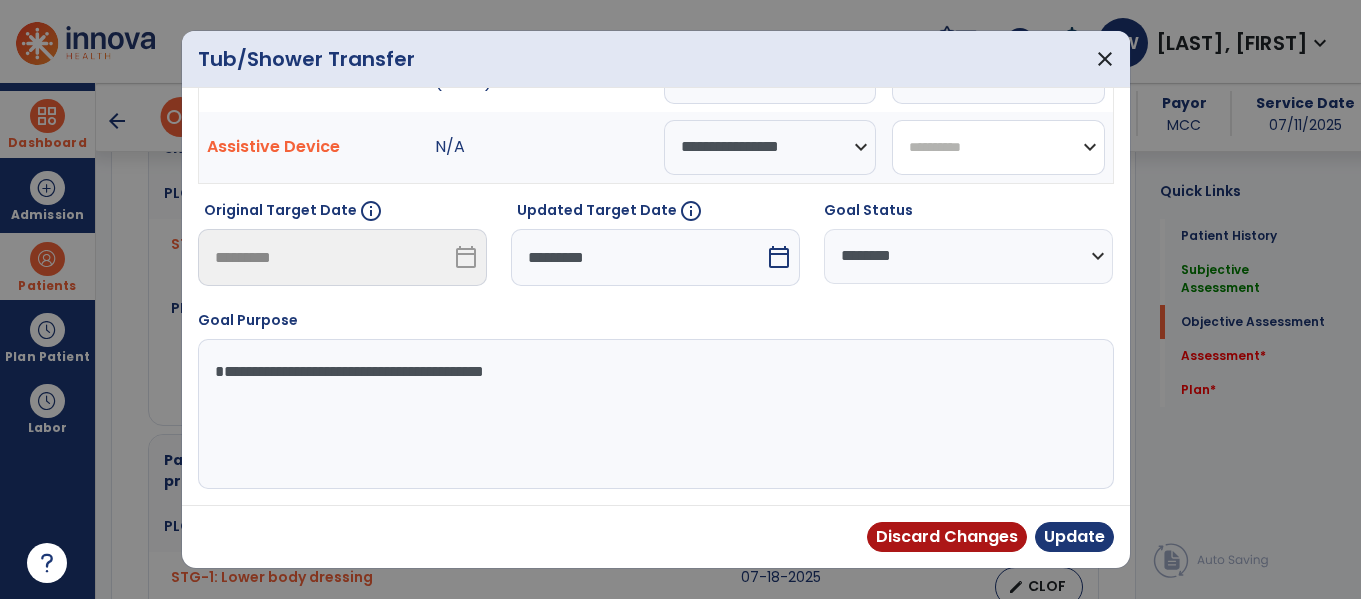 click on "**********" at bounding box center [998, 147] 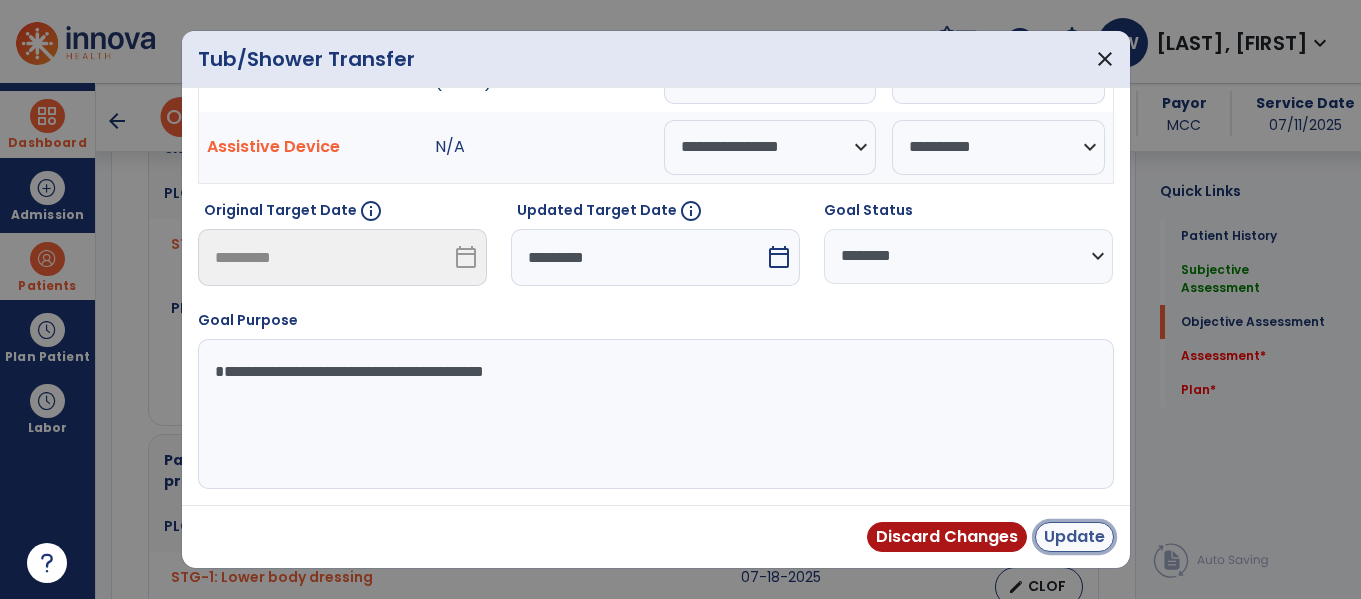 click on "Update" at bounding box center [1074, 537] 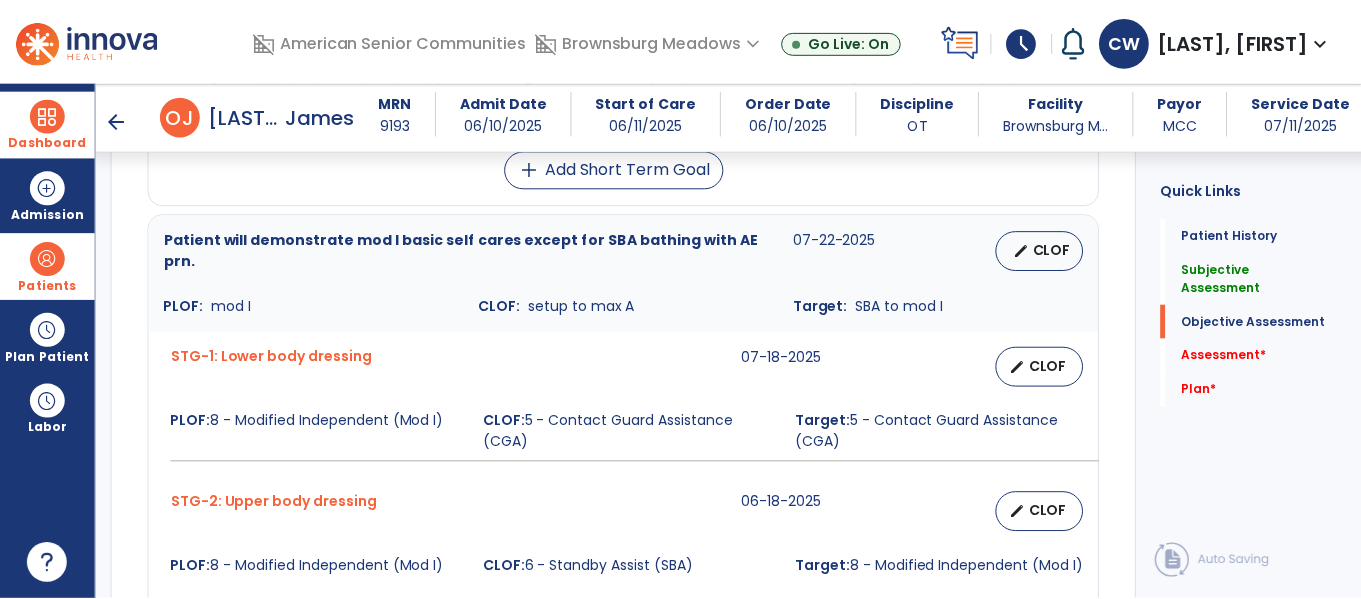 scroll, scrollTop: 1505, scrollLeft: 0, axis: vertical 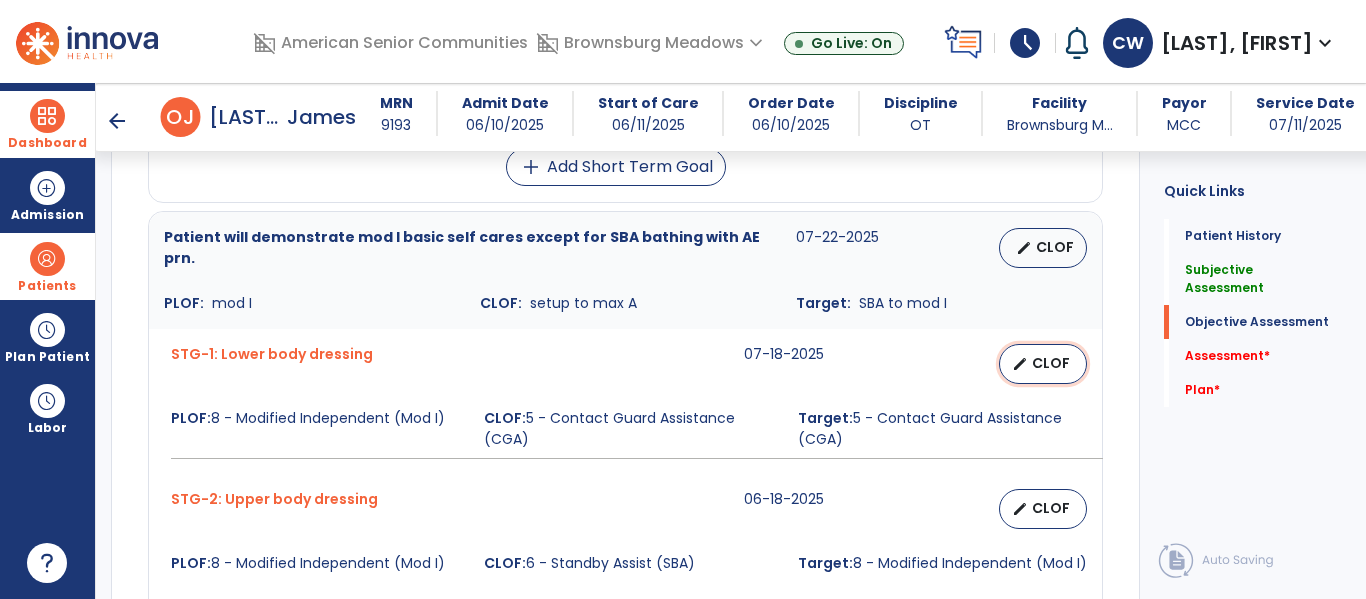click on "CLOF" at bounding box center (1051, 363) 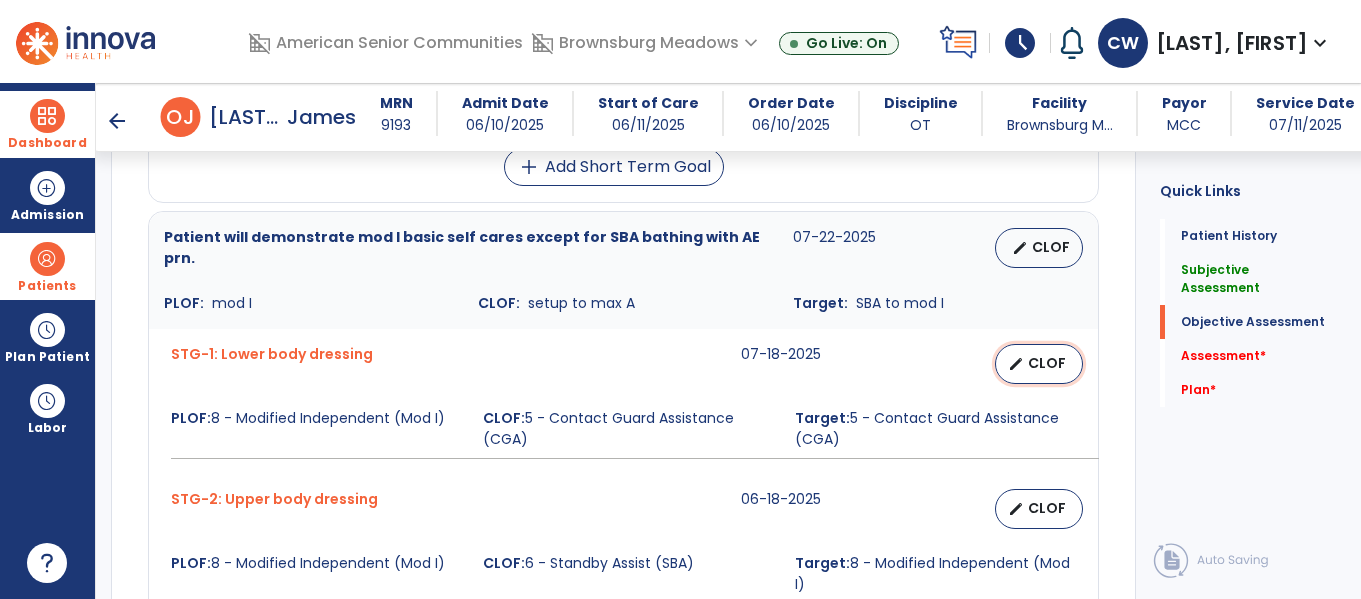 select on "********" 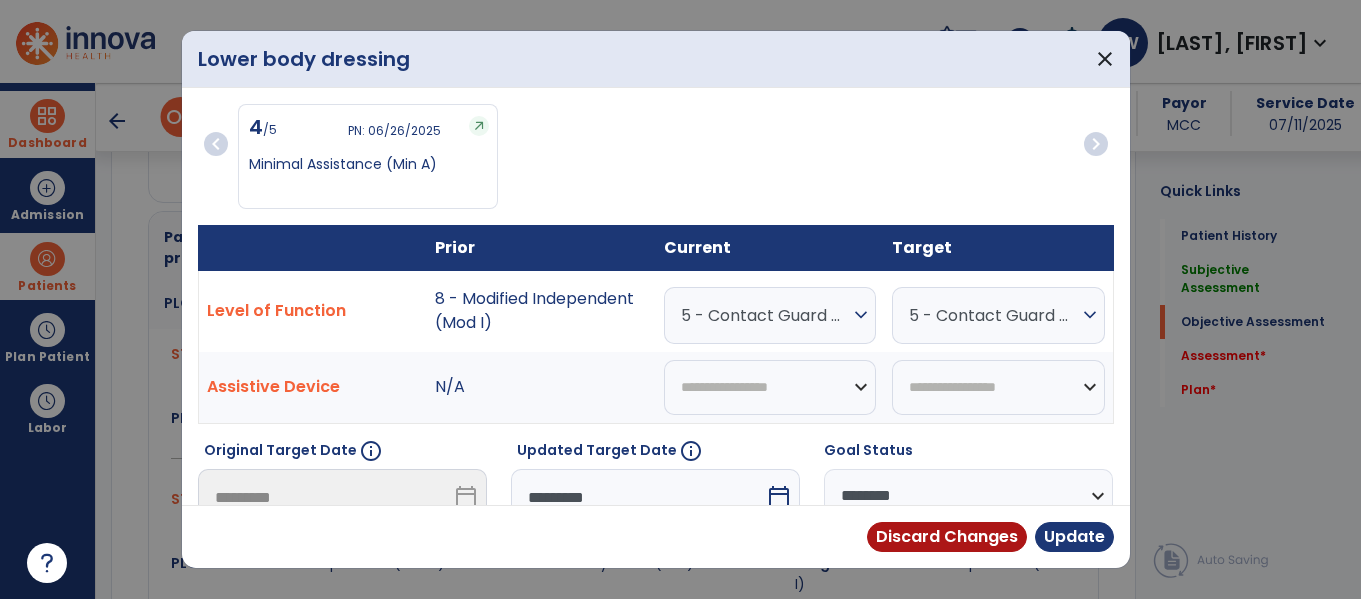 scroll, scrollTop: 1505, scrollLeft: 0, axis: vertical 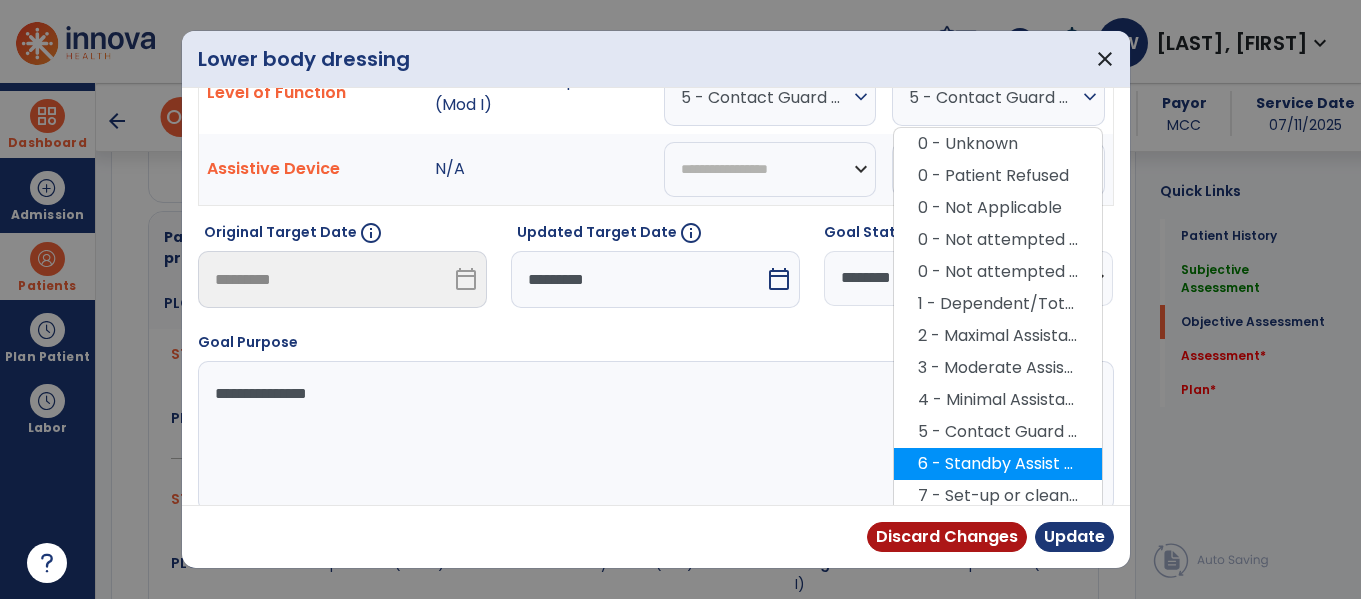 click on "6 - Standby Assist (SBA)" at bounding box center [998, 464] 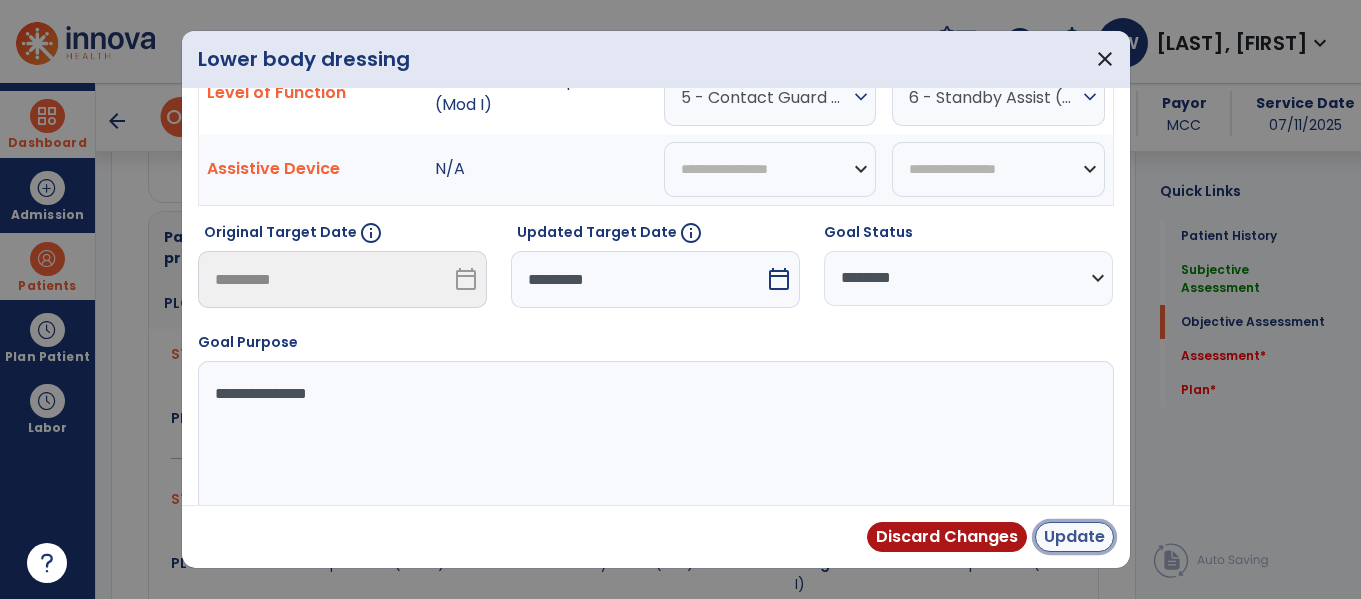 click on "Update" at bounding box center [1074, 537] 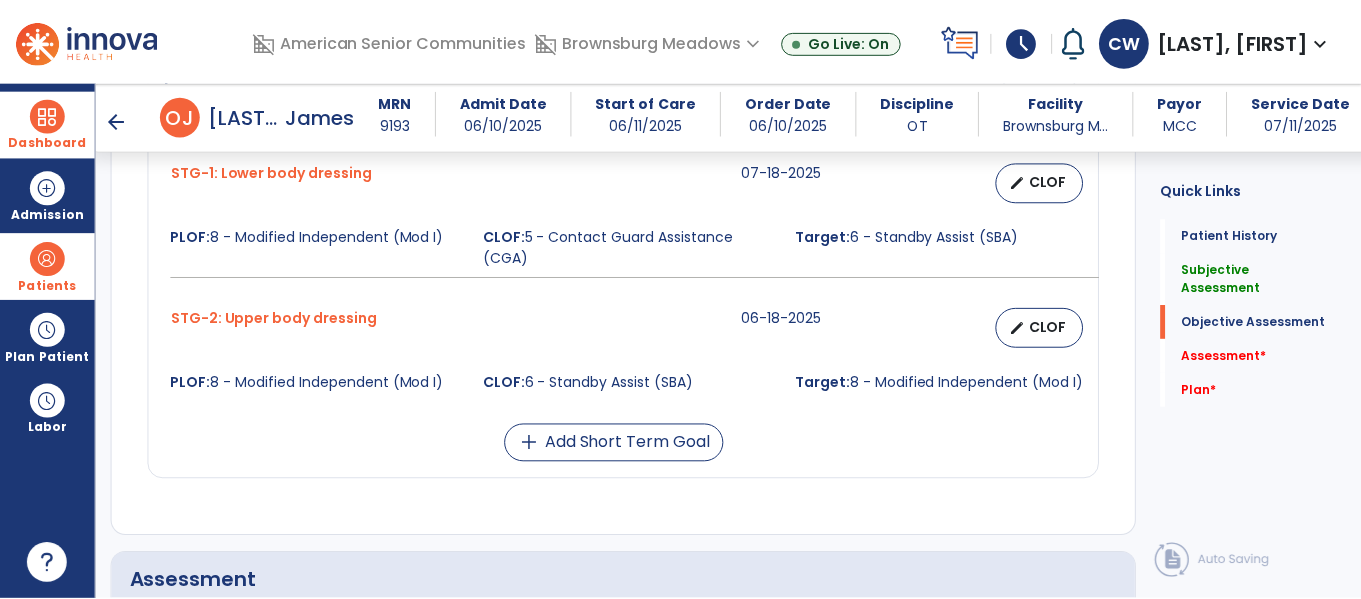 scroll, scrollTop: 1689, scrollLeft: 0, axis: vertical 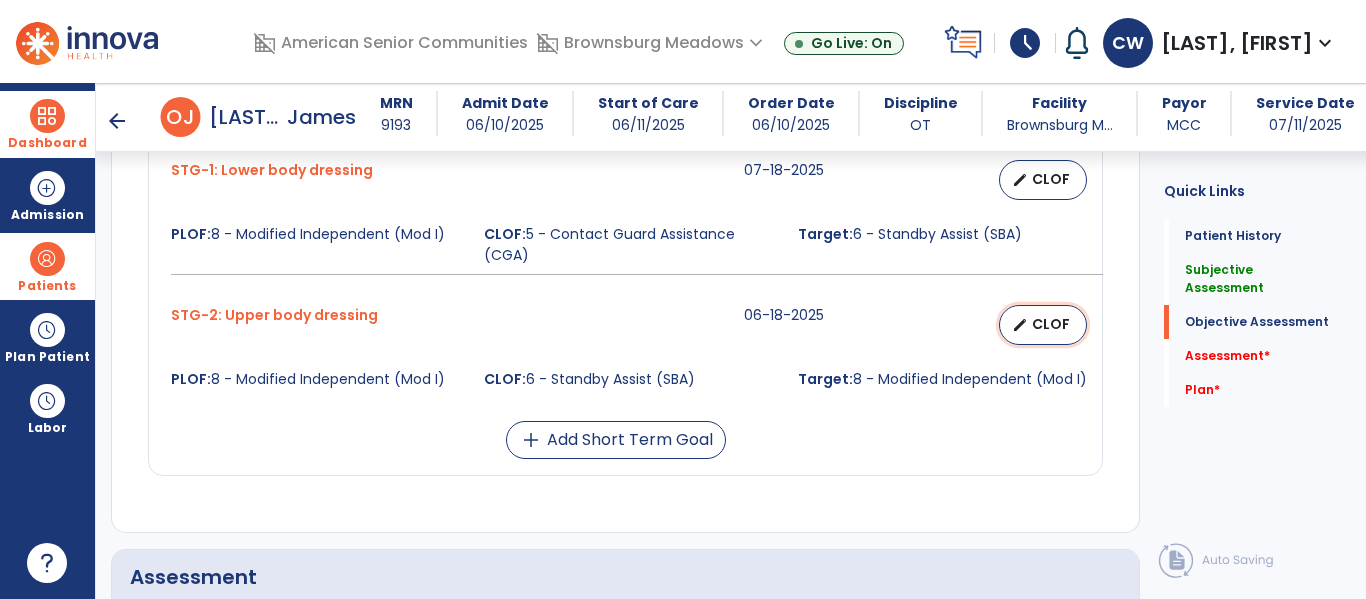 click on "CLOF" at bounding box center (1051, 324) 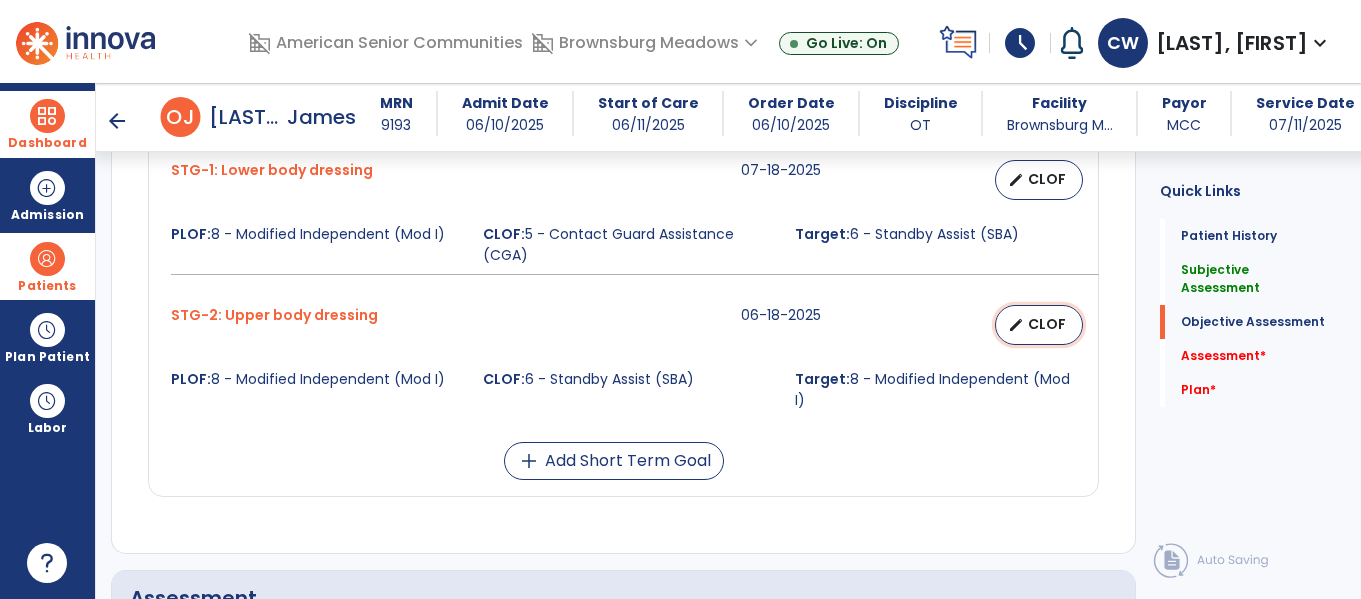 select on "********" 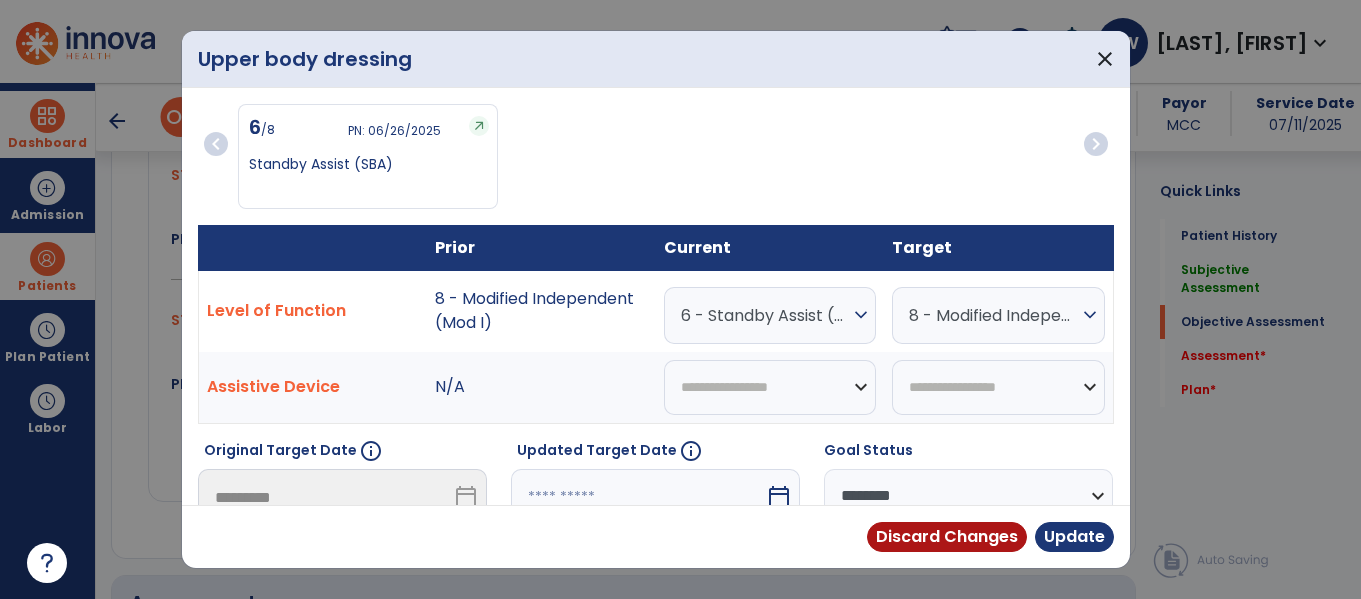 scroll, scrollTop: 1689, scrollLeft: 0, axis: vertical 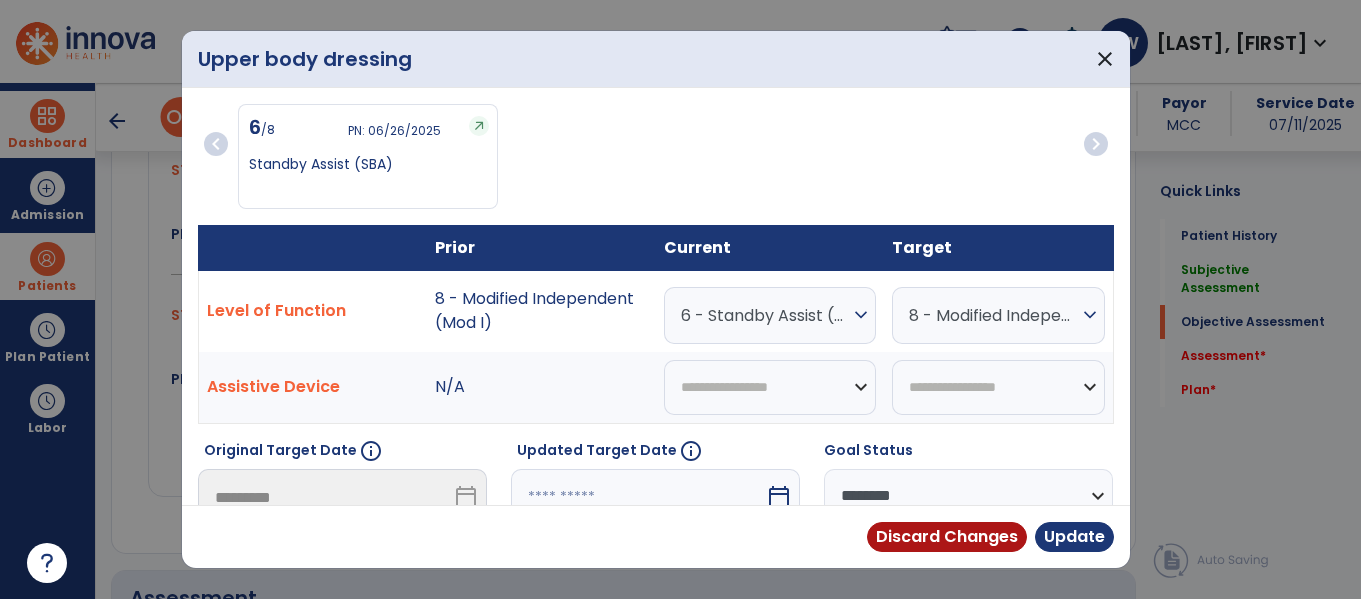 click on "6 - Standby Assist (SBA)" at bounding box center (765, 315) 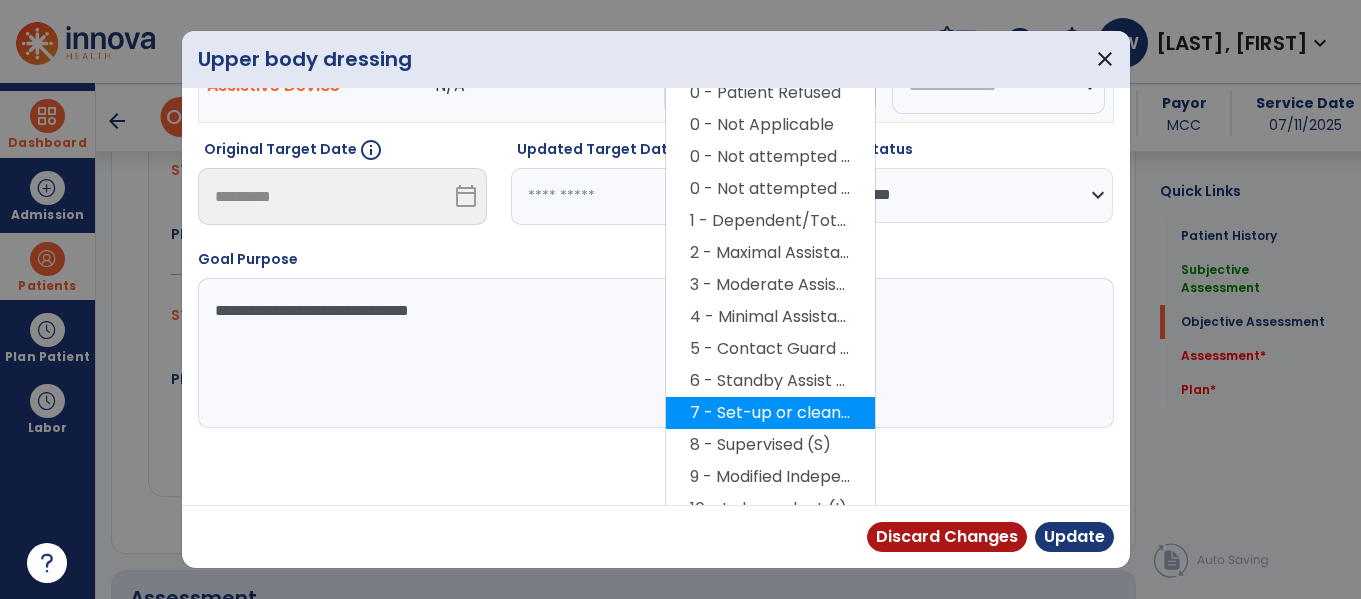 click on "7 - Set-up or clean-up assistance" at bounding box center [770, 413] 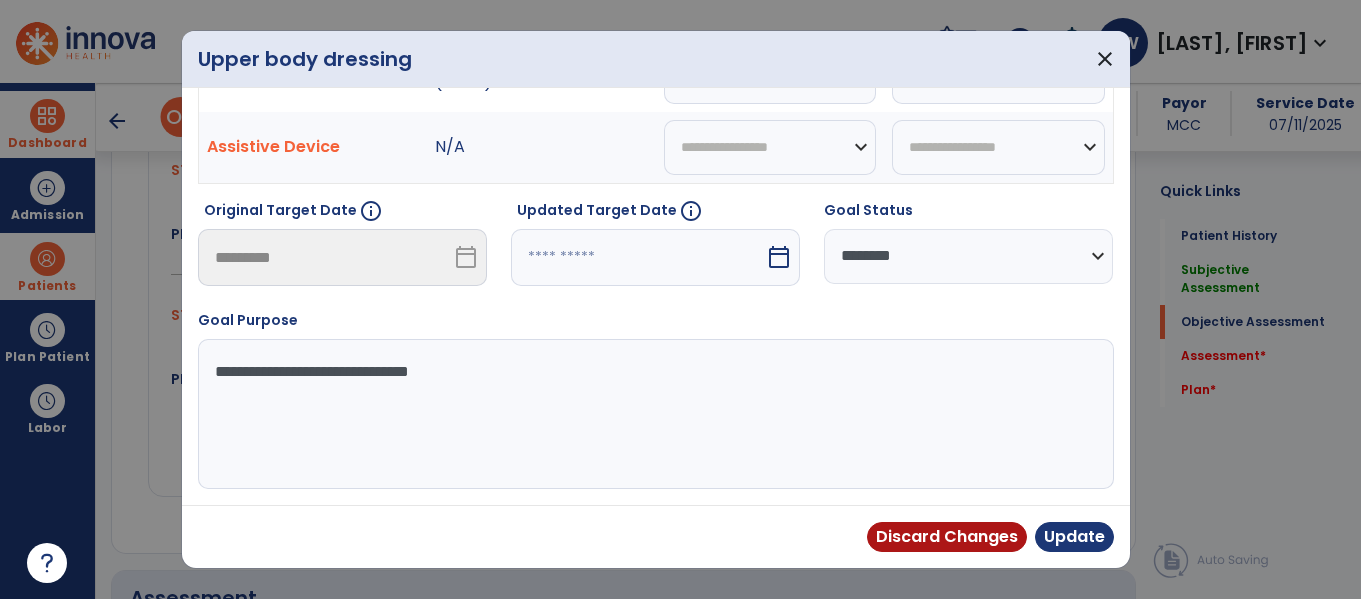 scroll, scrollTop: 240, scrollLeft: 0, axis: vertical 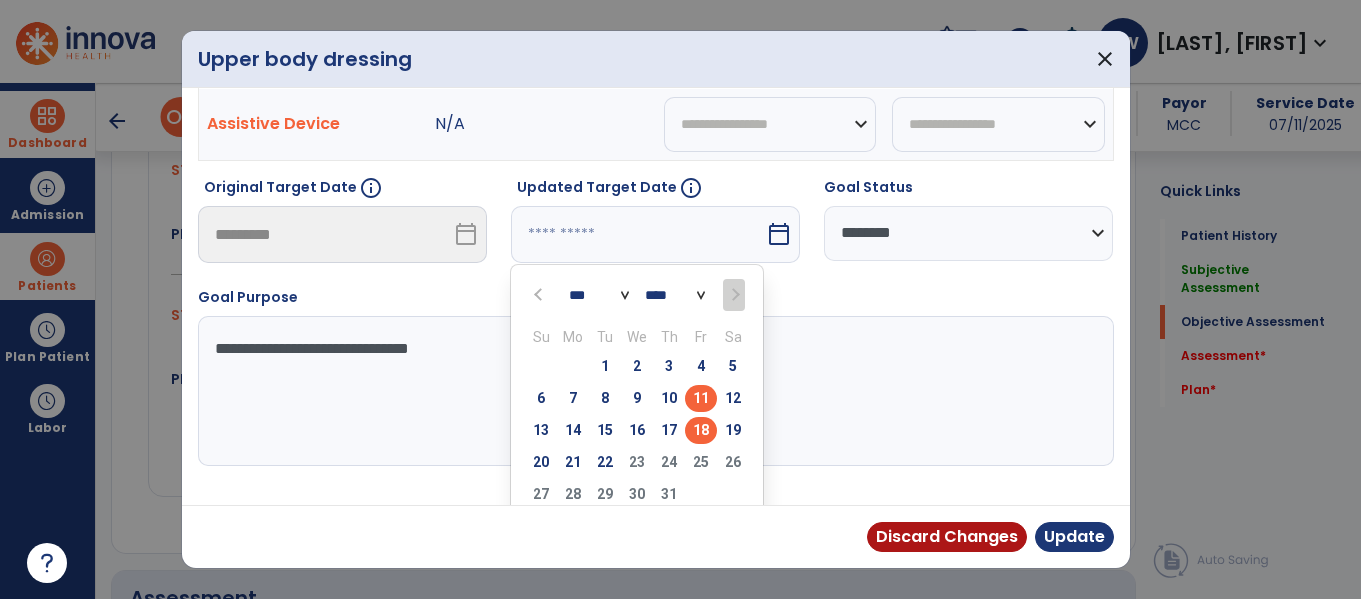 click on "18" at bounding box center [701, 430] 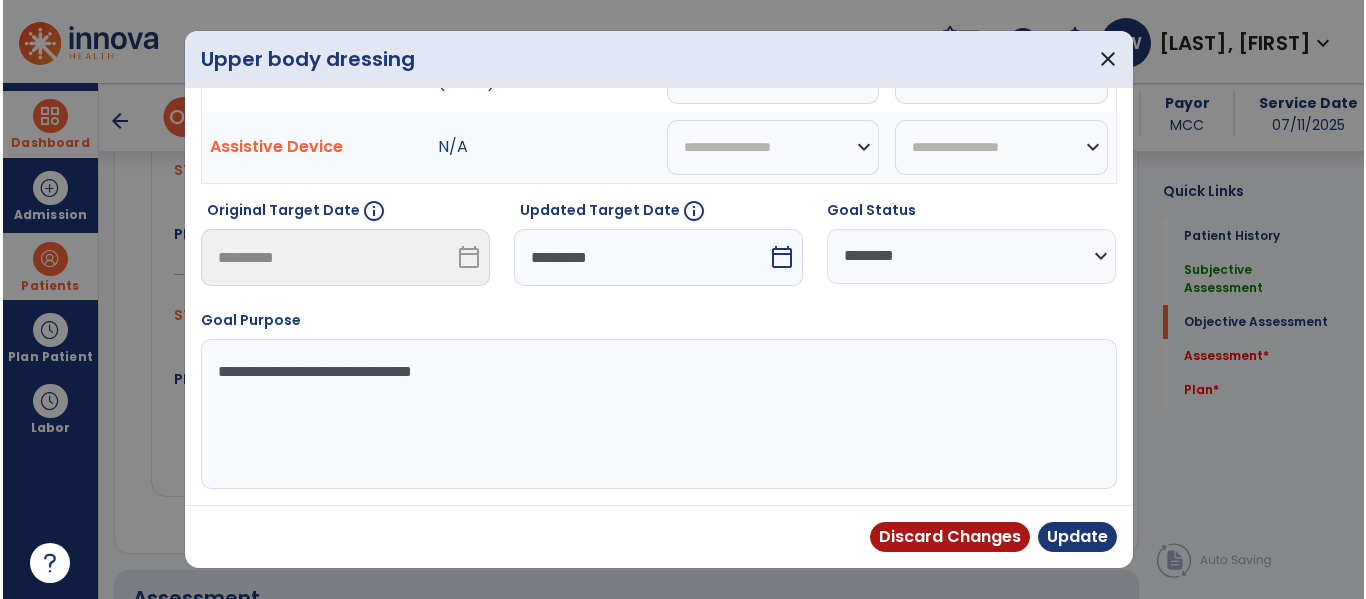 scroll, scrollTop: 240, scrollLeft: 0, axis: vertical 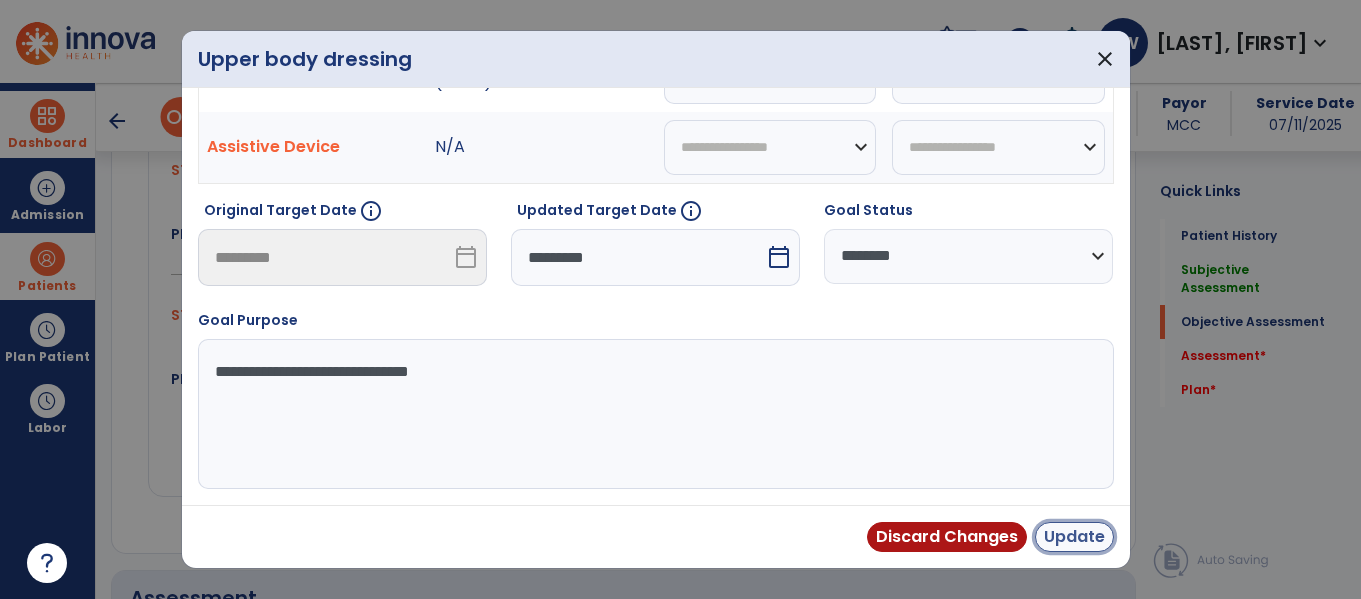 click on "Update" at bounding box center [1074, 537] 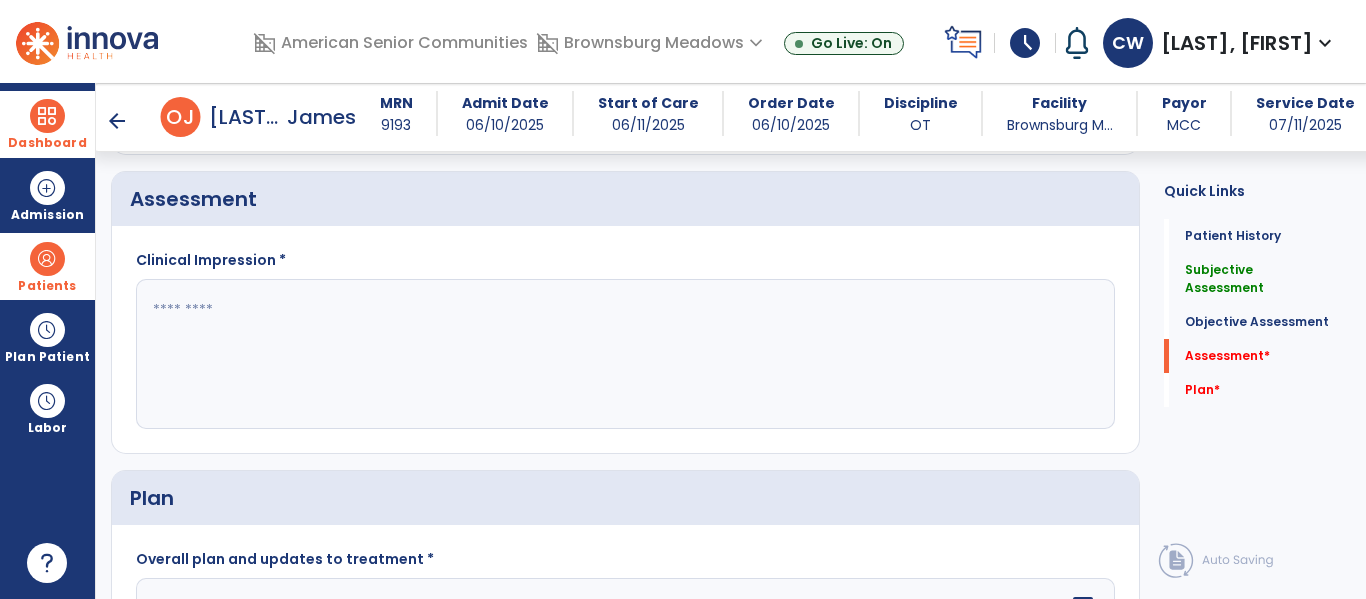 scroll, scrollTop: 2096, scrollLeft: 0, axis: vertical 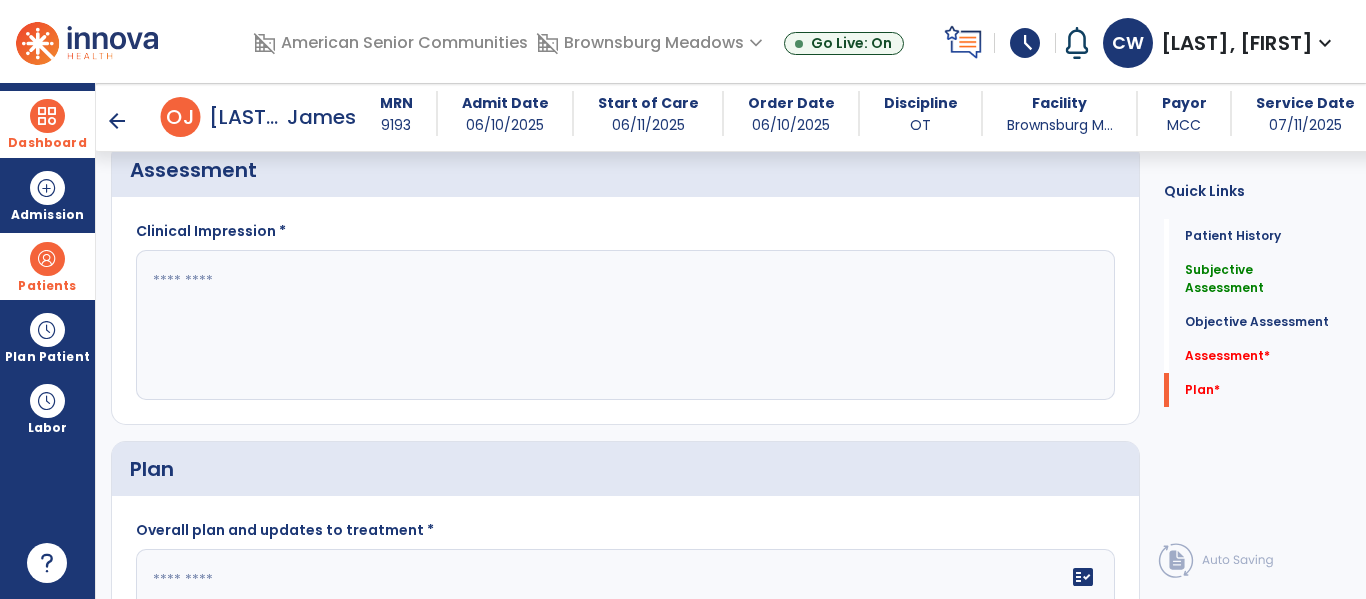 click 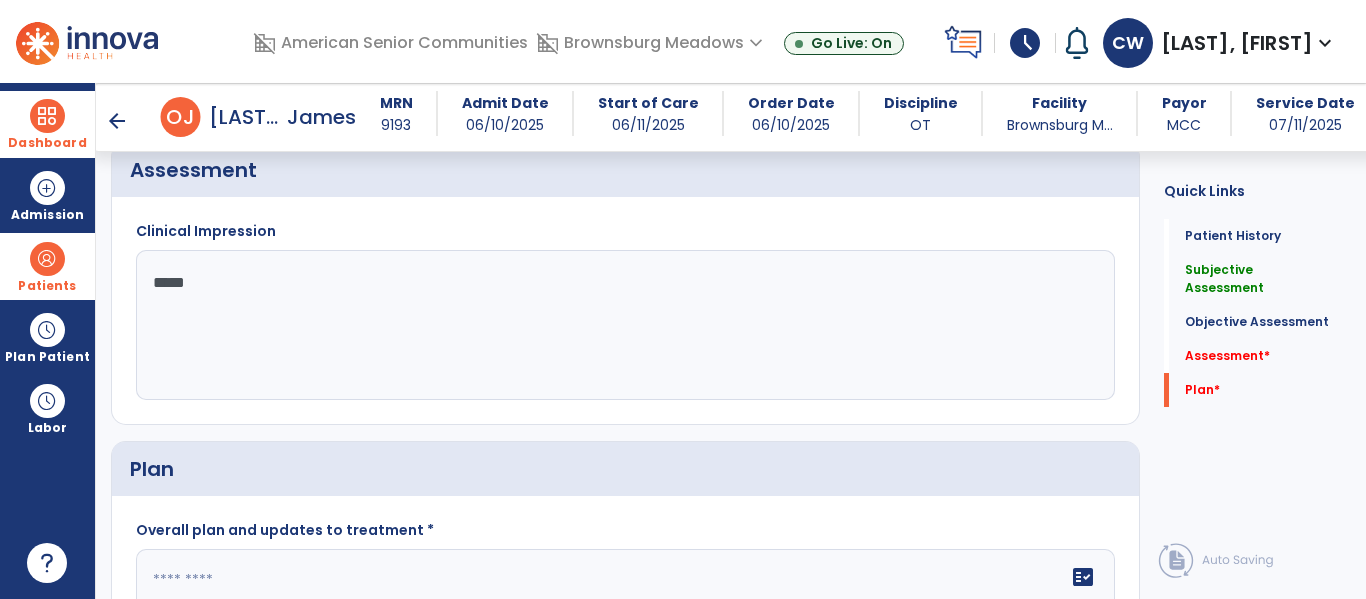 type on "******" 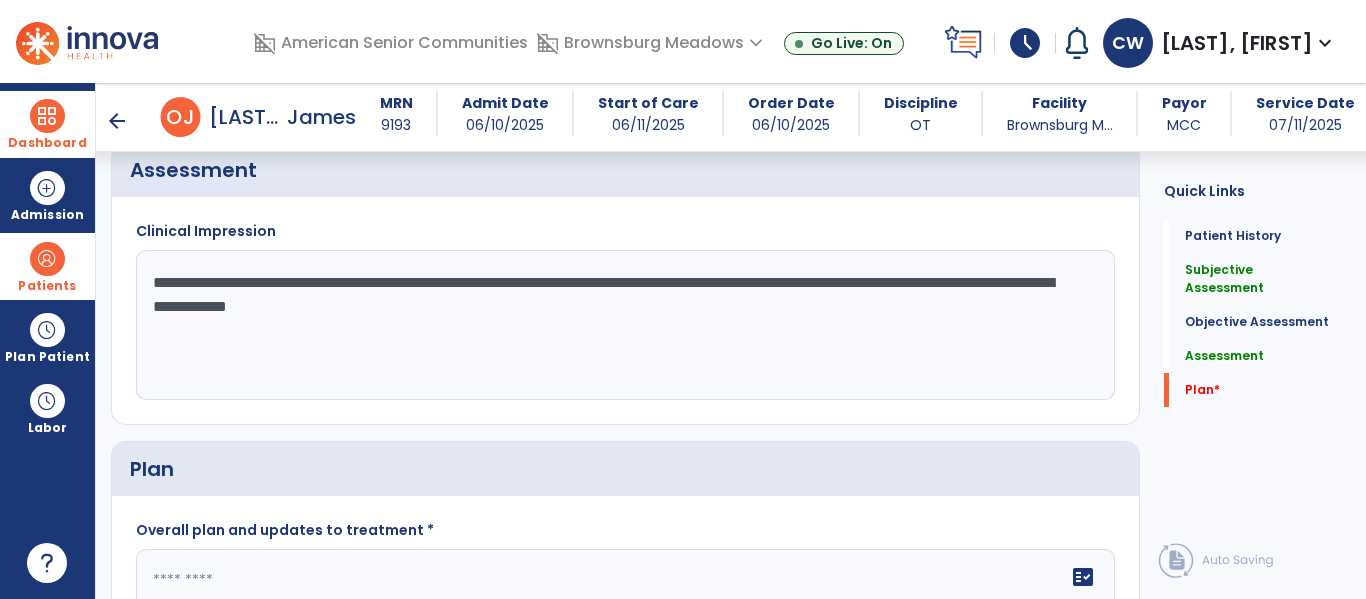 click on "**********" 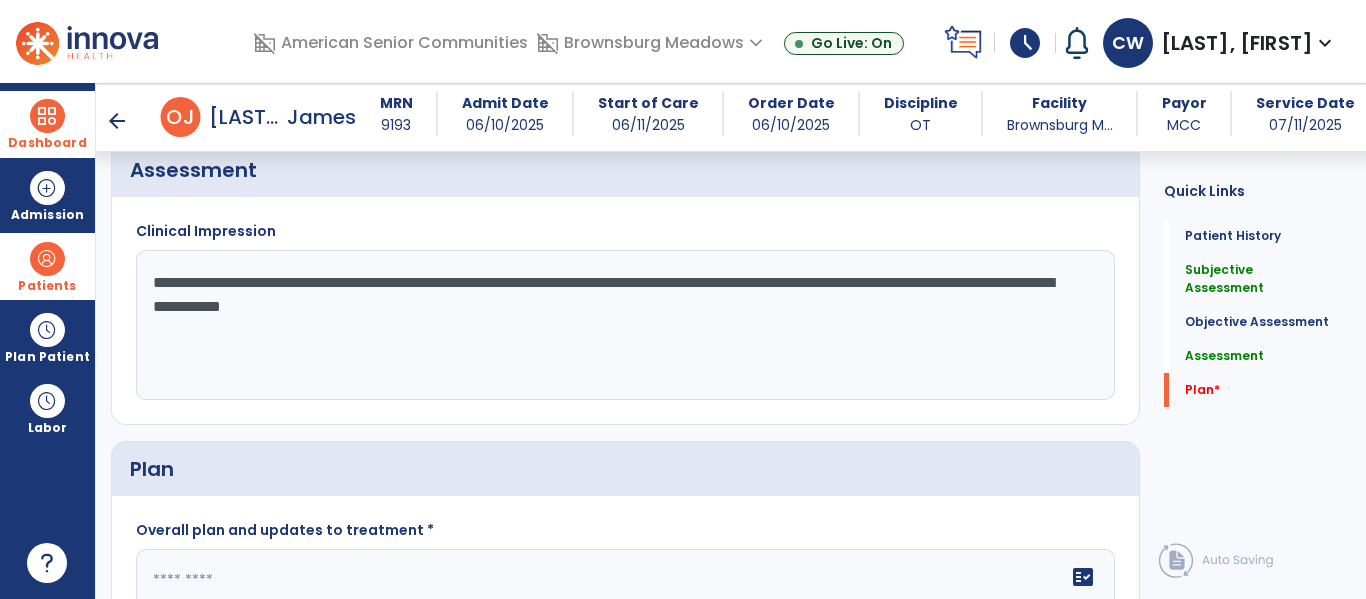 click on "**********" 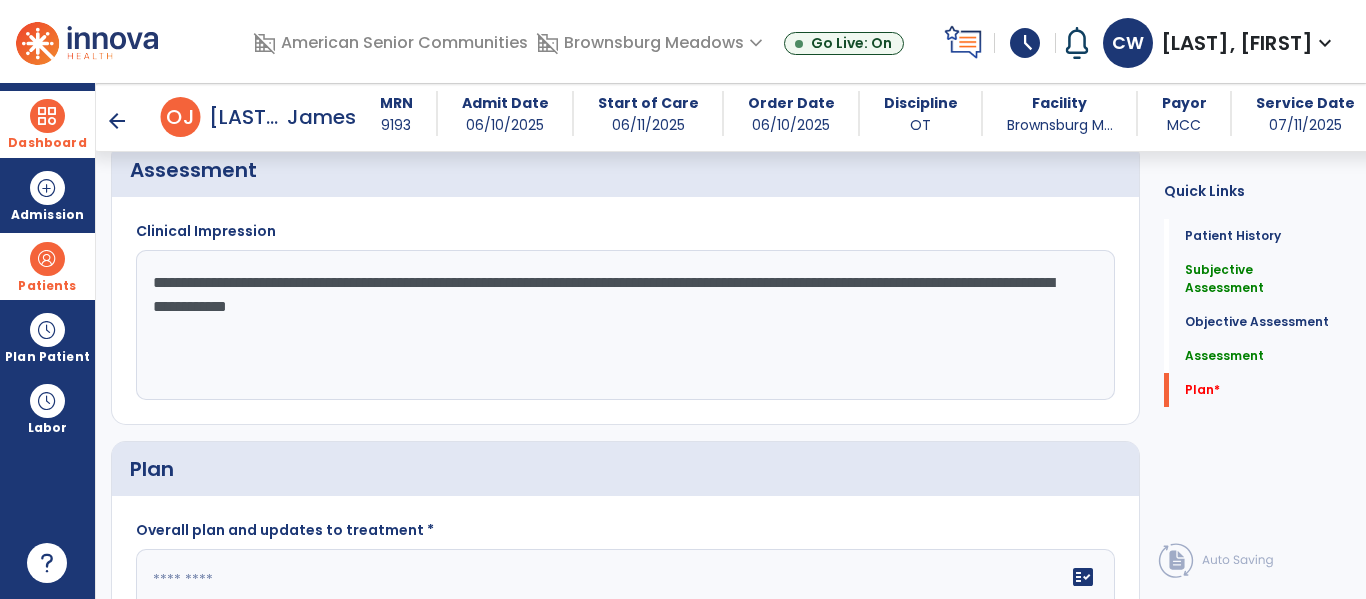 click on "**********" 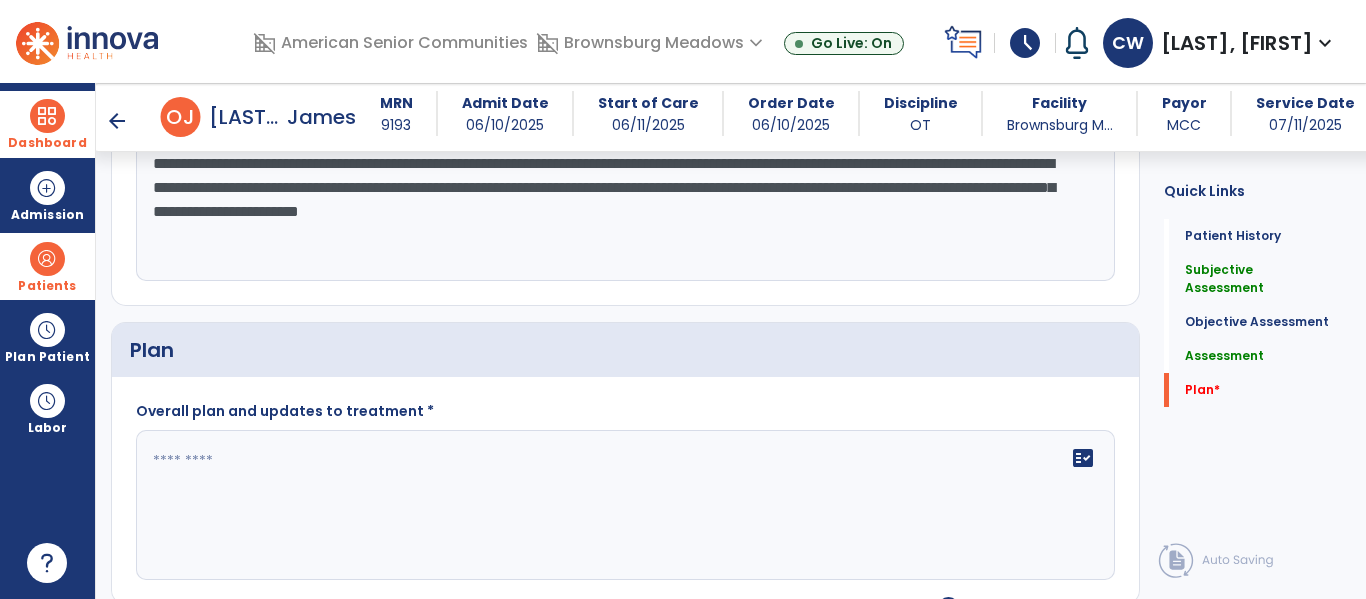 scroll, scrollTop: 2265, scrollLeft: 0, axis: vertical 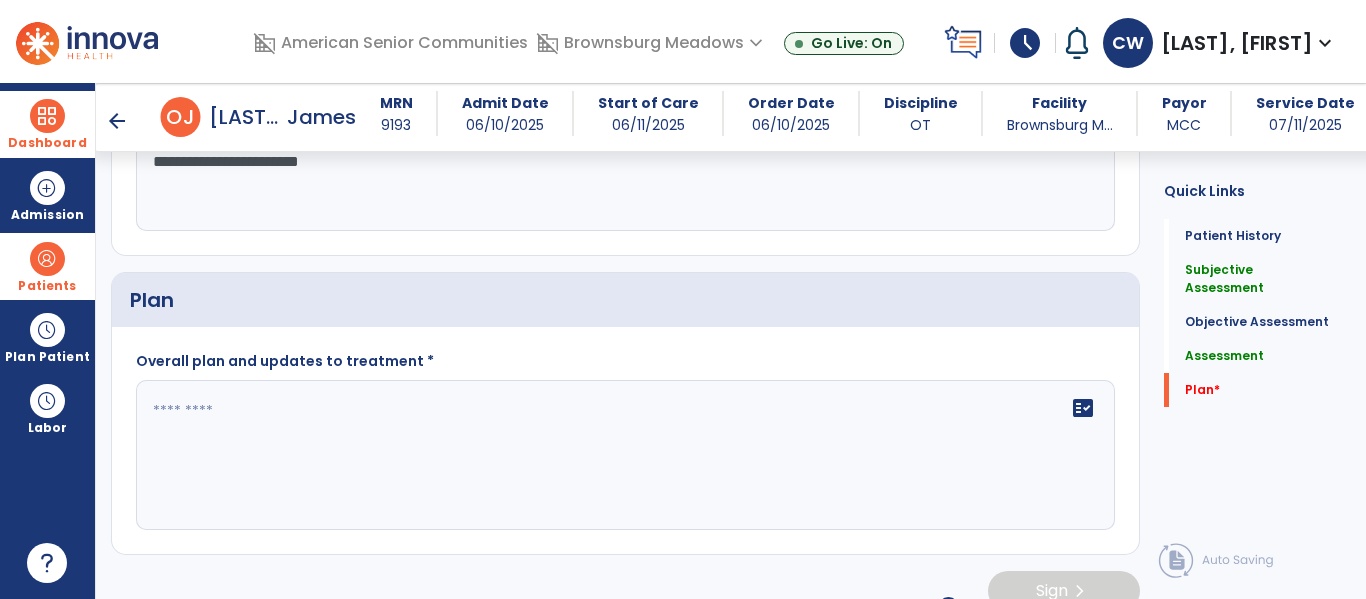 type on "**********" 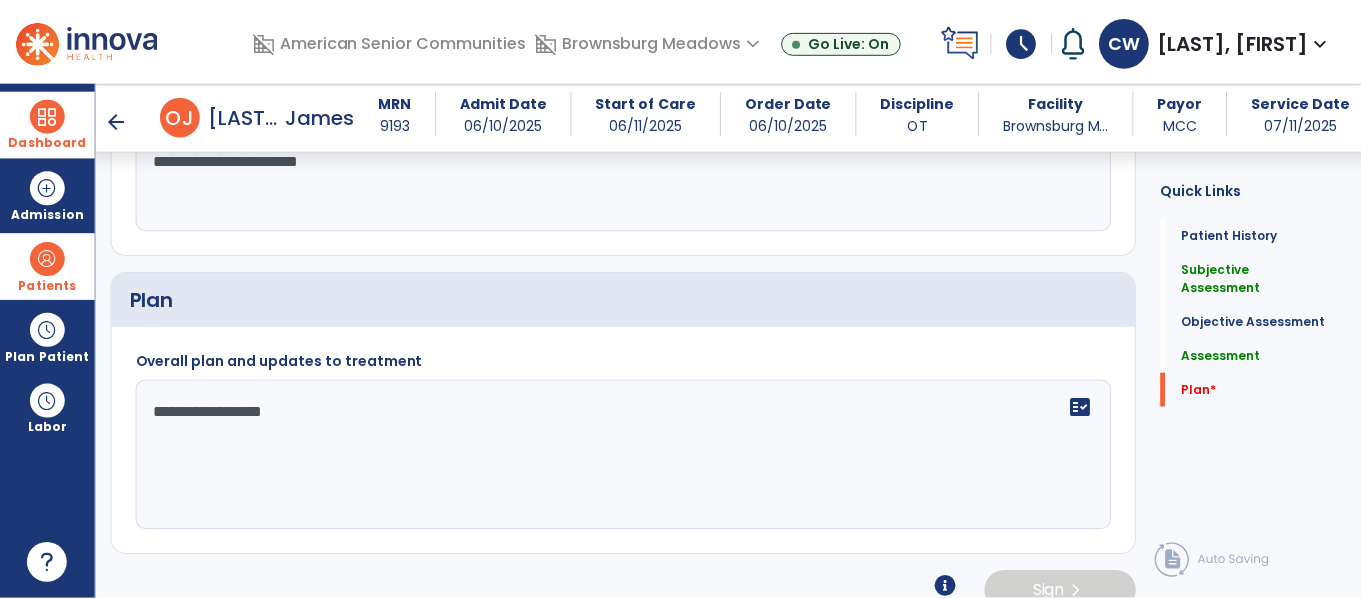 scroll, scrollTop: 2289, scrollLeft: 0, axis: vertical 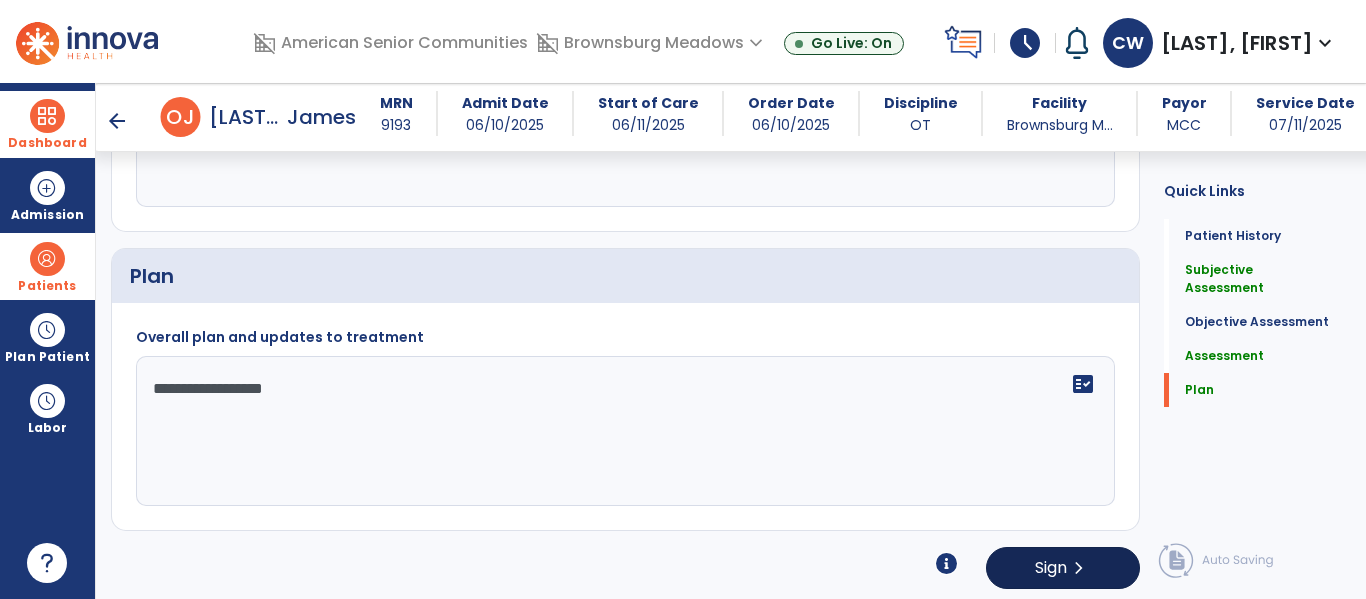 type on "**********" 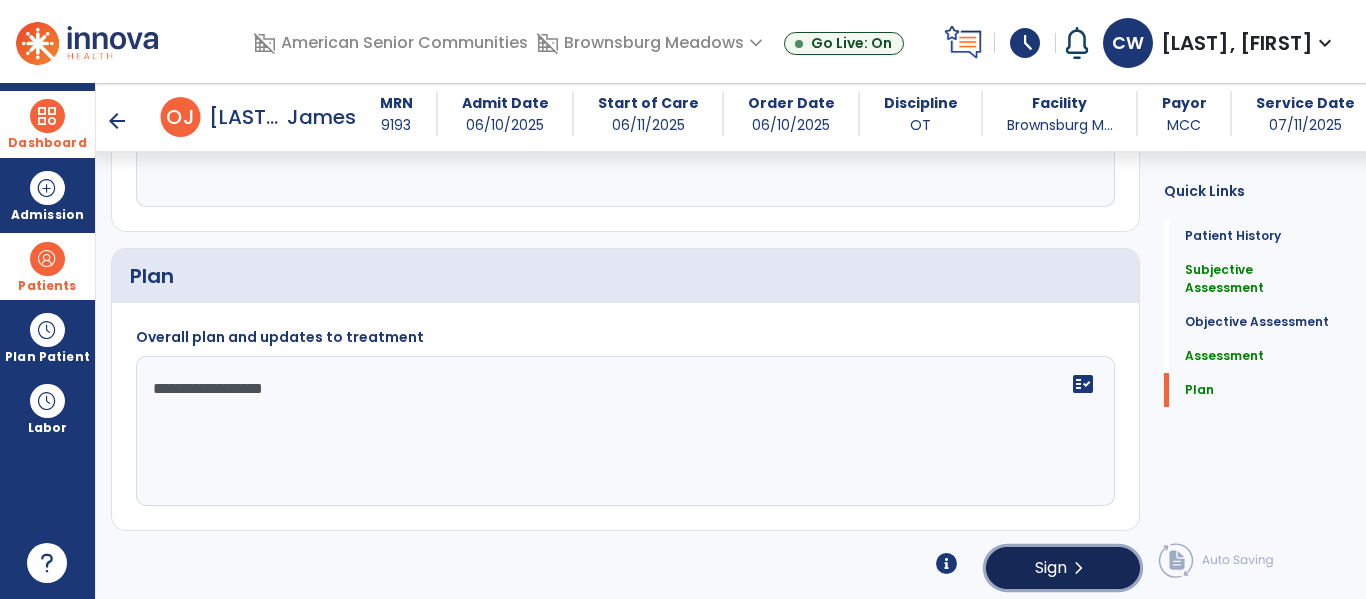 click on "Sign" 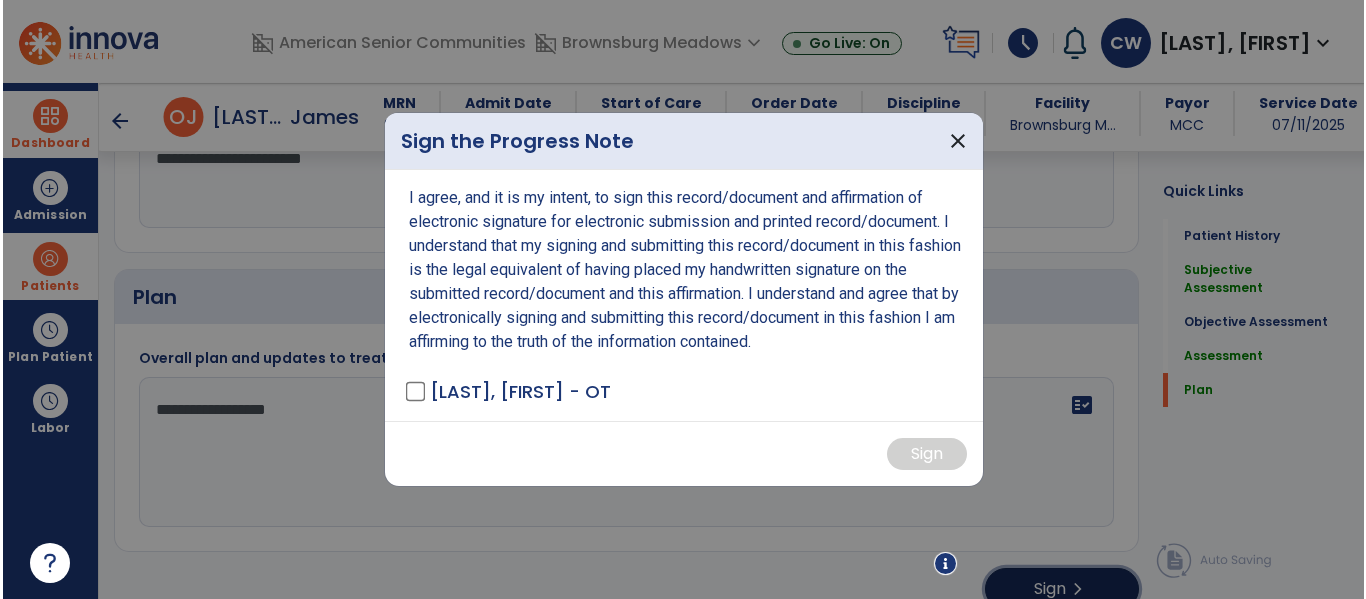 scroll, scrollTop: 2289, scrollLeft: 0, axis: vertical 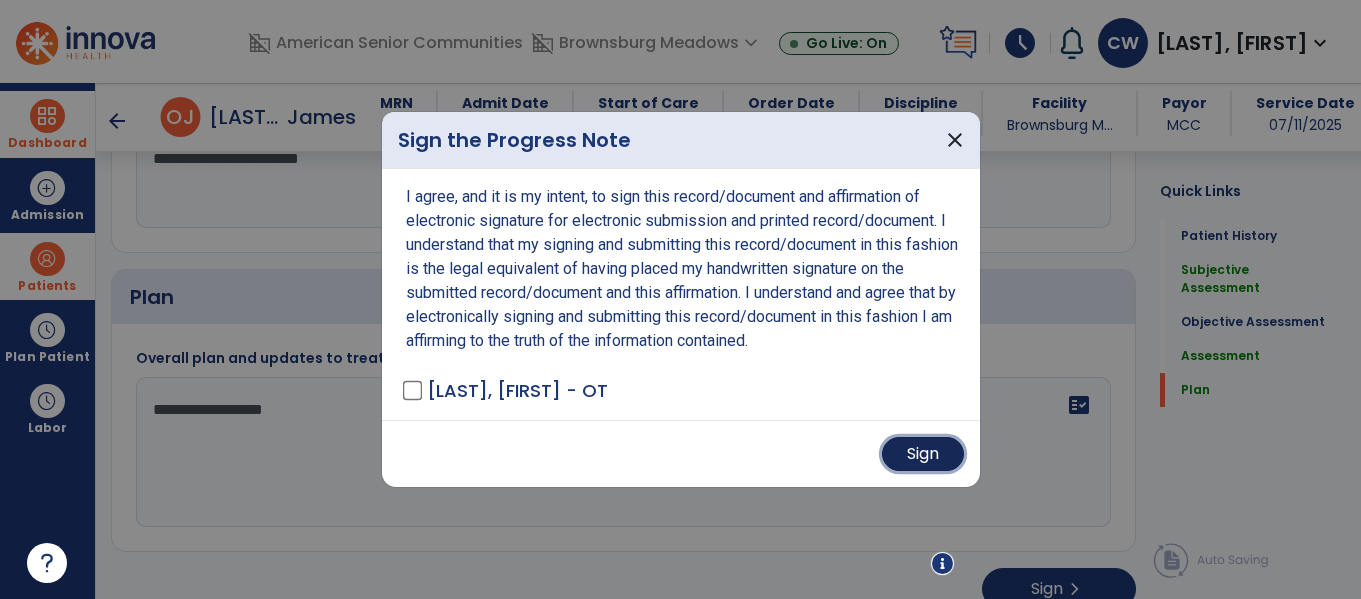 click on "Sign" at bounding box center [923, 454] 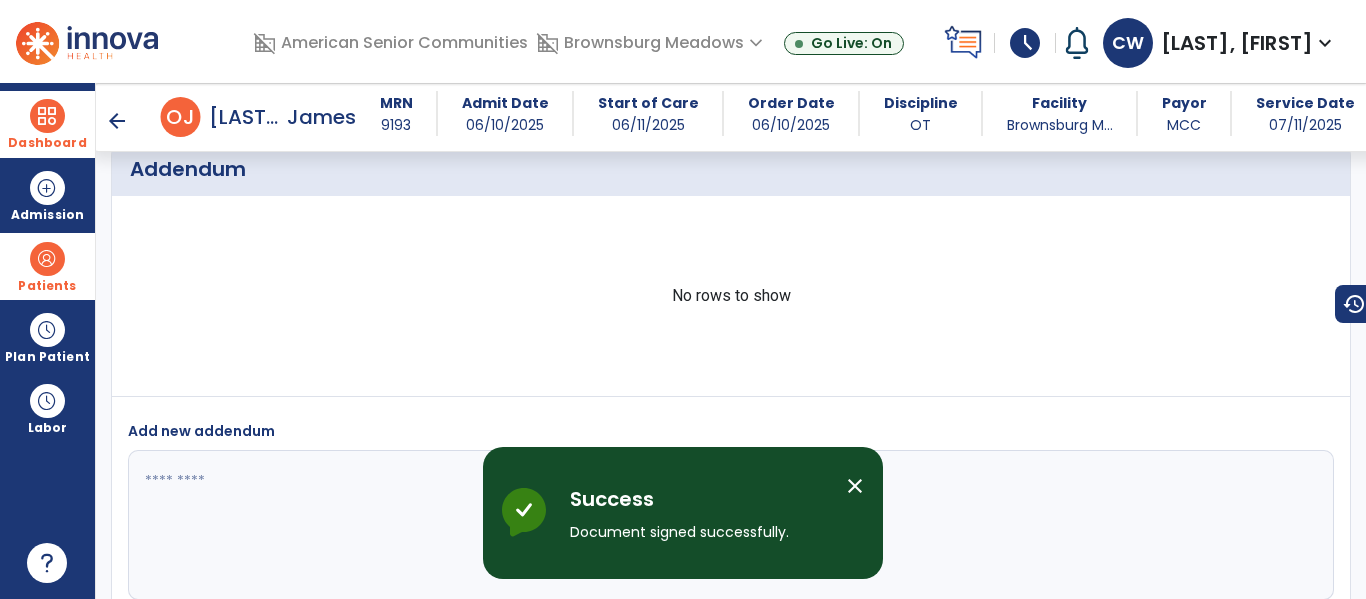scroll, scrollTop: 3087, scrollLeft: 0, axis: vertical 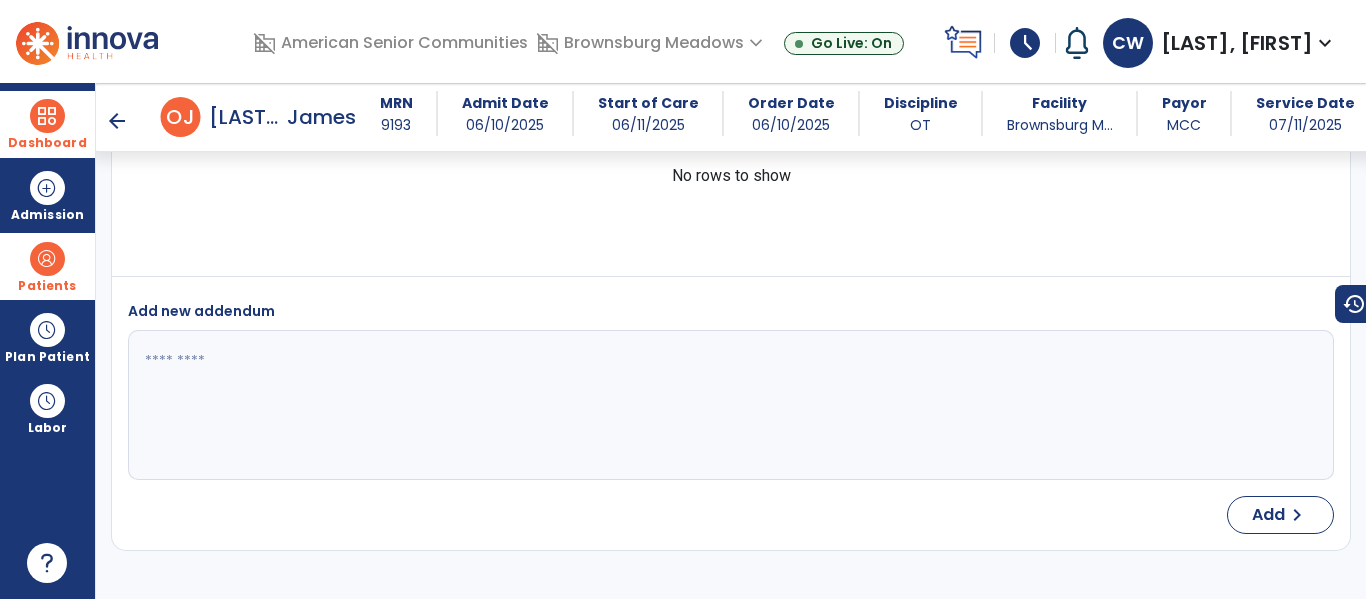 click on "Dashboard" at bounding box center [47, 143] 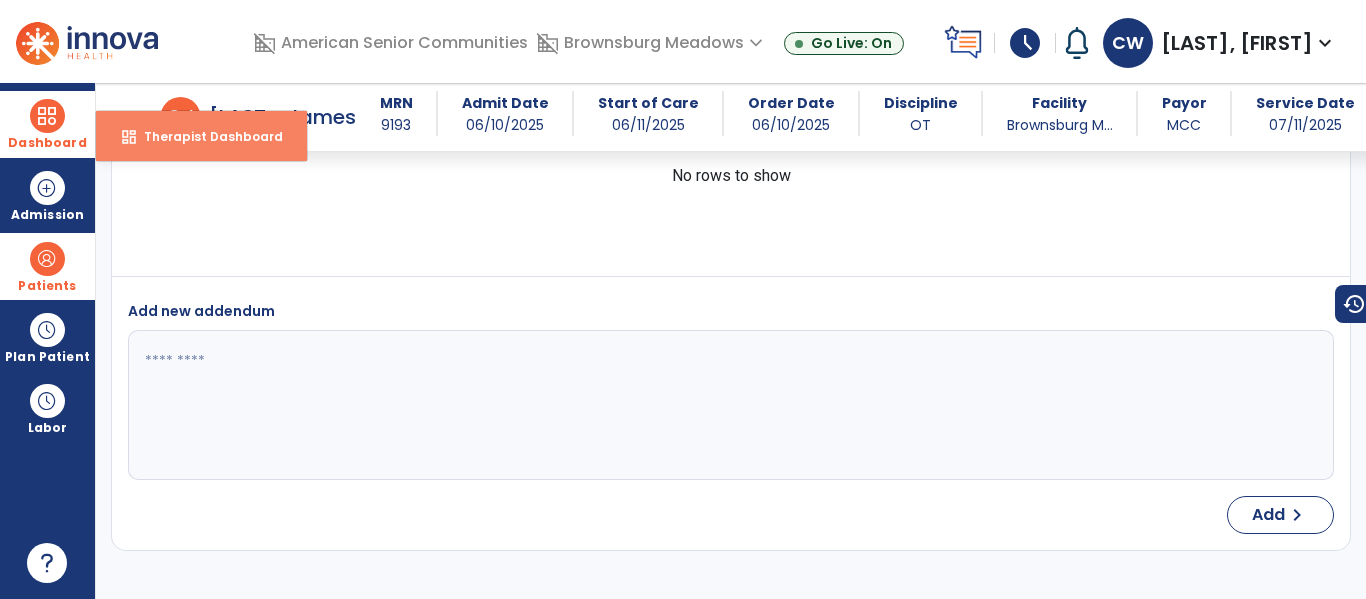 click on "Therapist Dashboard" at bounding box center [205, 136] 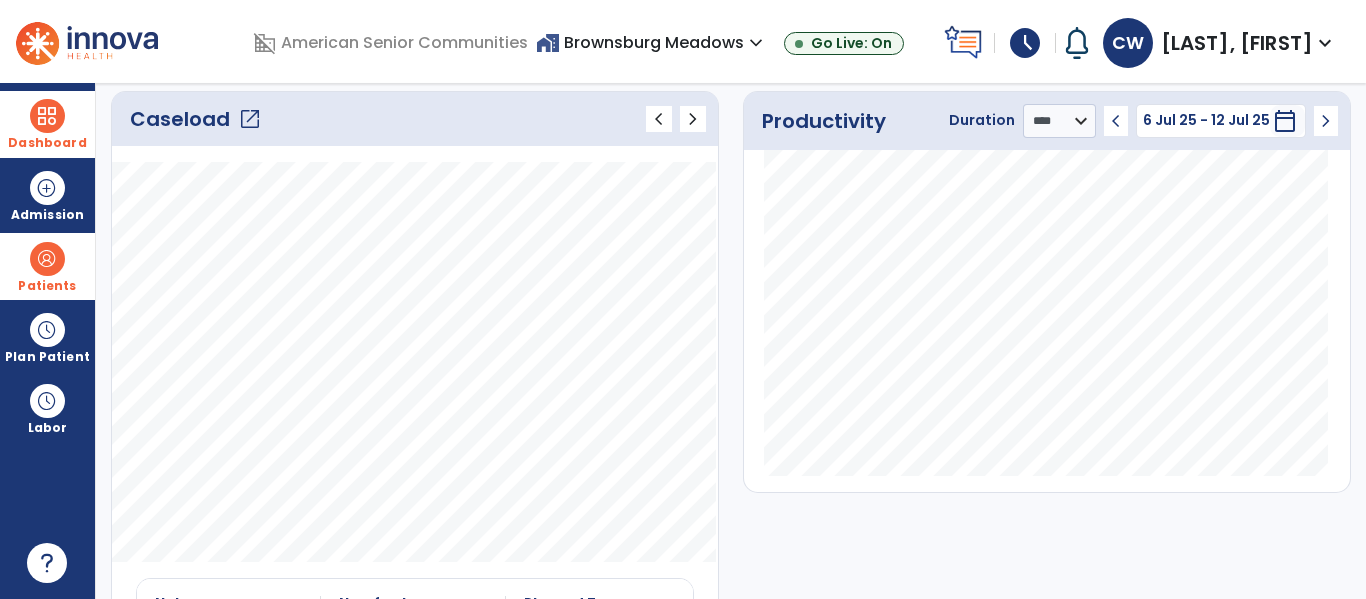 scroll, scrollTop: 0, scrollLeft: 0, axis: both 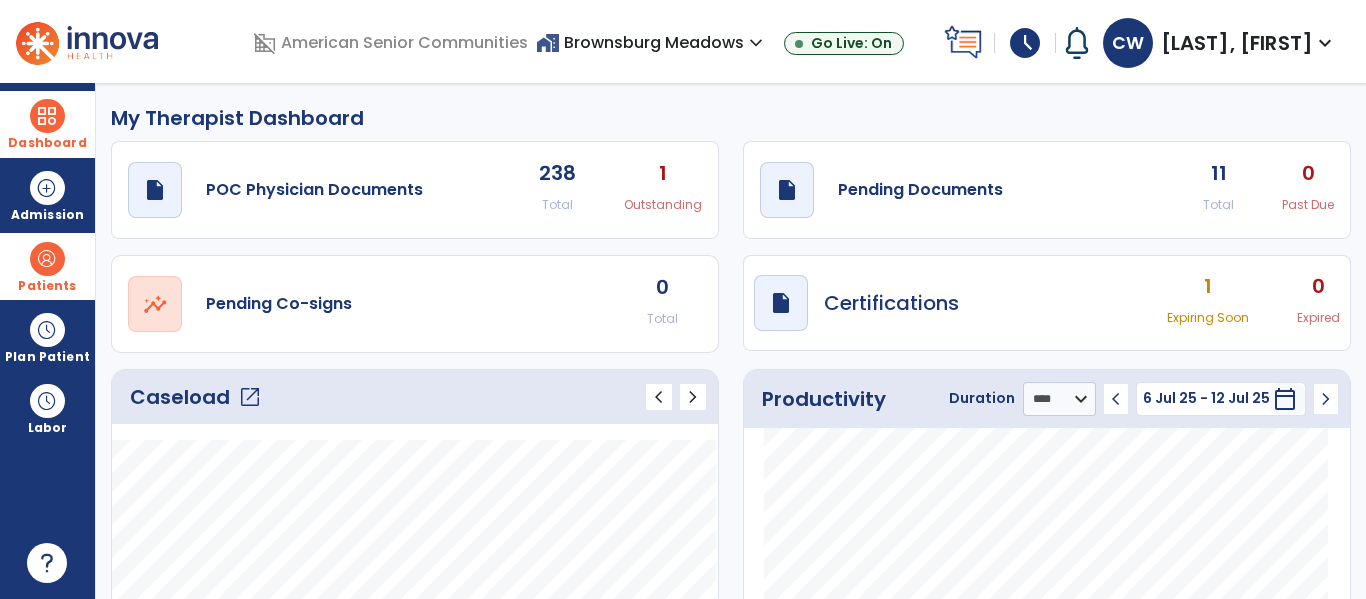 click on "draft   open_in_new  Pending Documents 11 Total 0 Past Due" 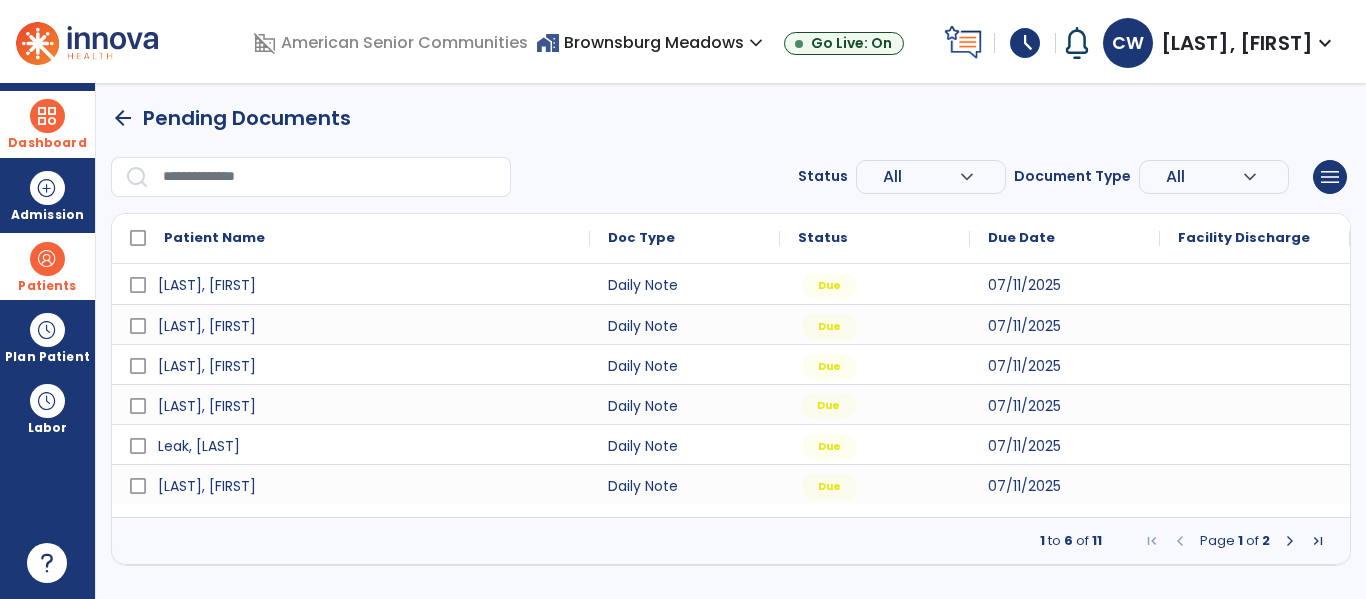 click on "Due" at bounding box center [875, 404] 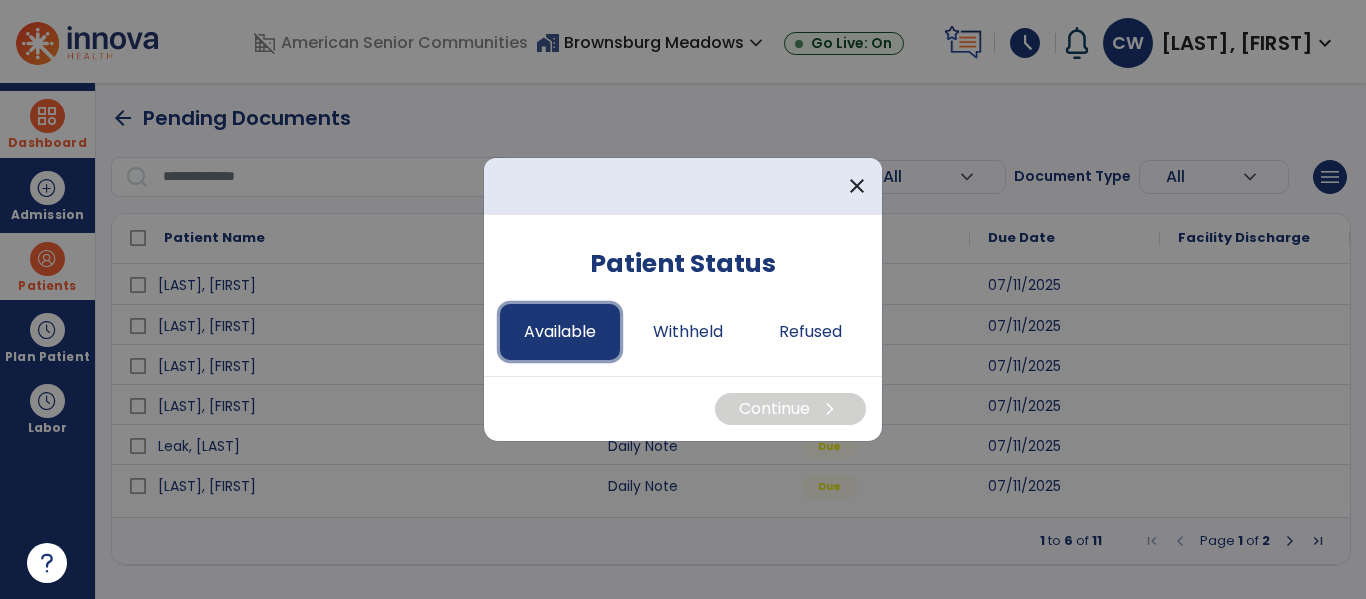 click on "Available" at bounding box center [560, 332] 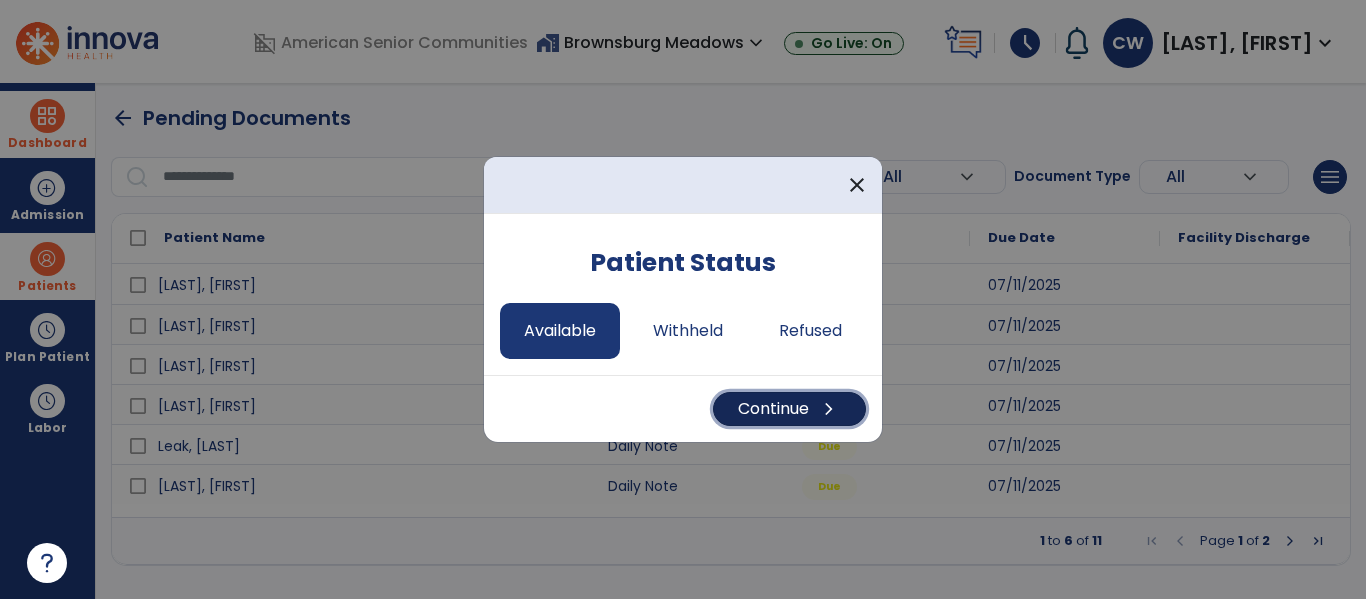 click on "Continue   chevron_right" at bounding box center (789, 409) 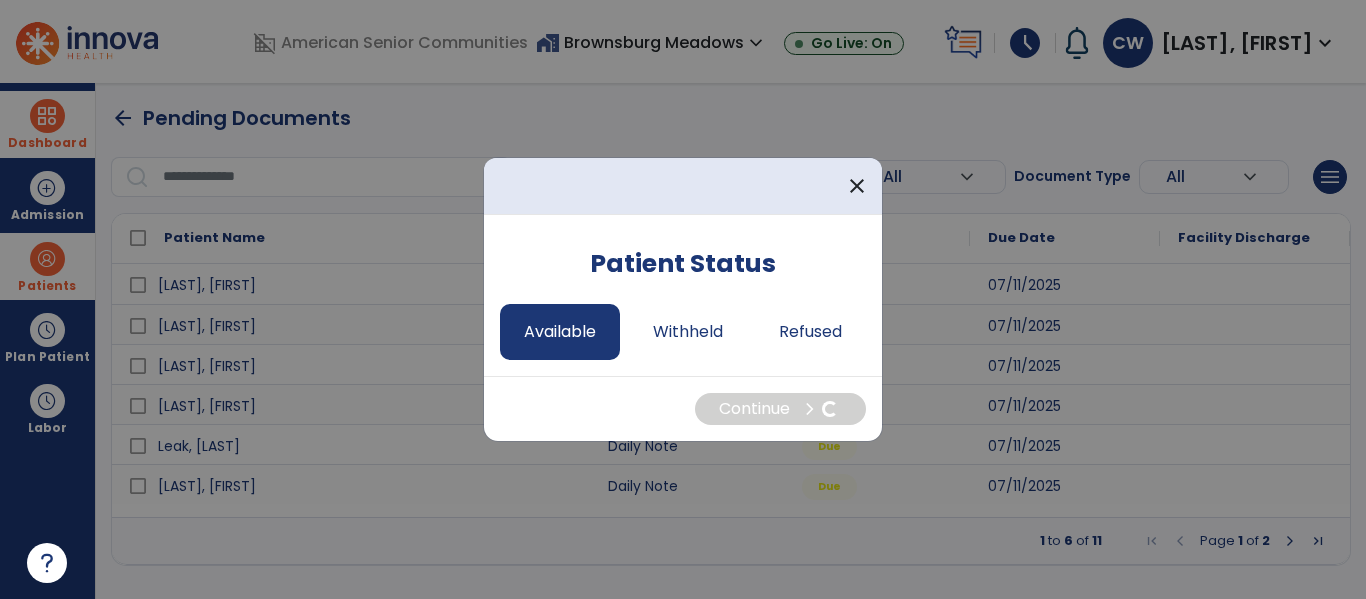 select on "*" 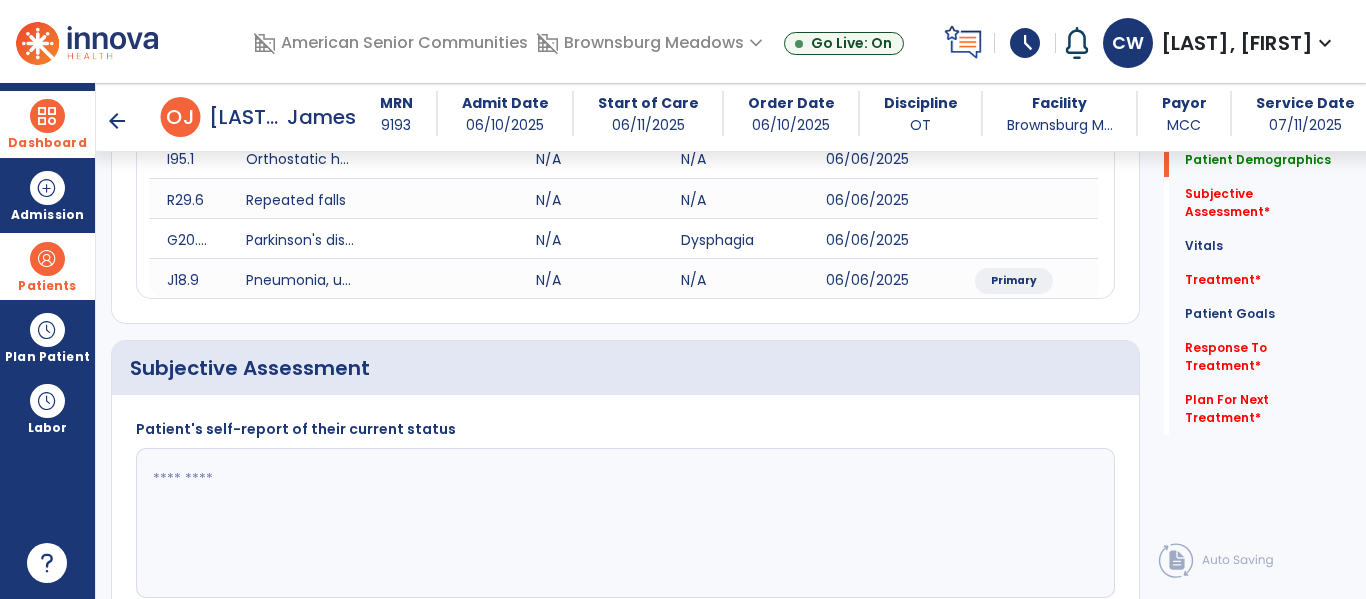 scroll, scrollTop: 312, scrollLeft: 0, axis: vertical 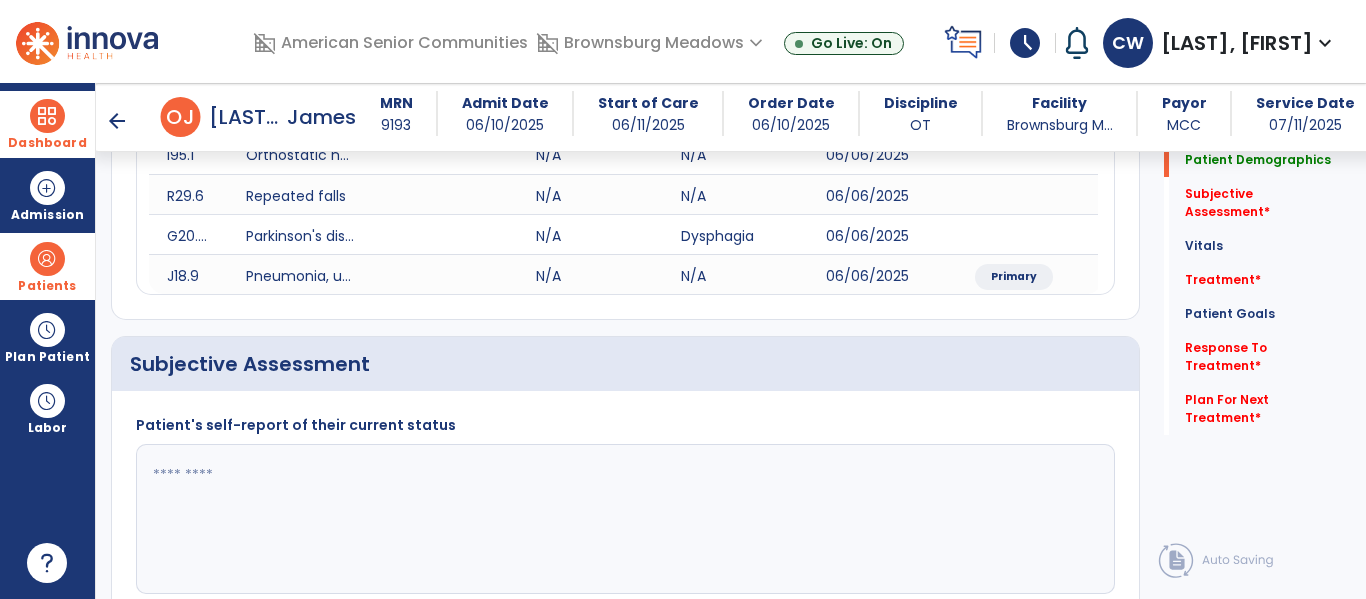 click 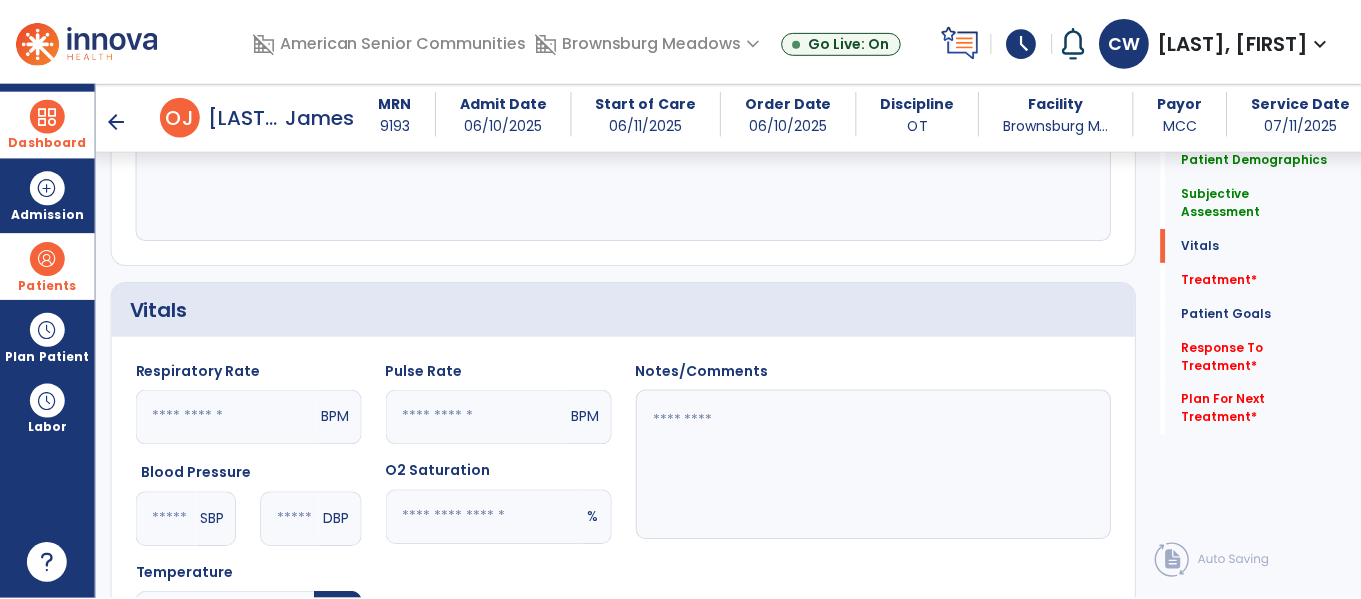 scroll, scrollTop: 1069, scrollLeft: 0, axis: vertical 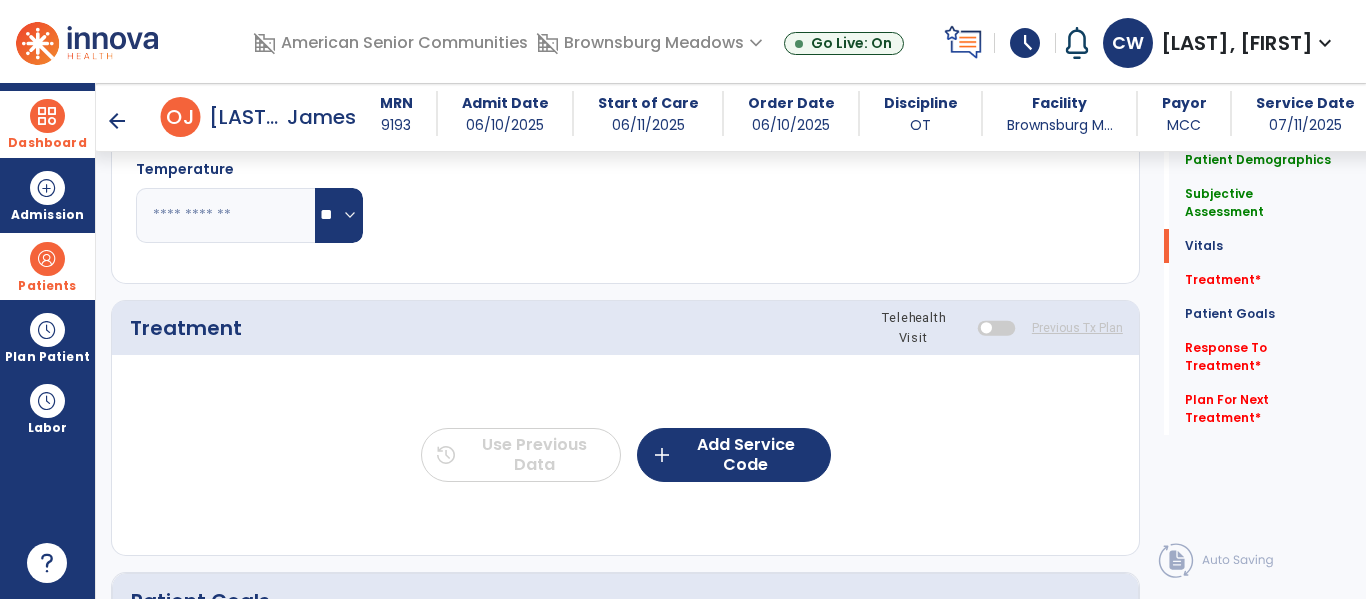 type on "**********" 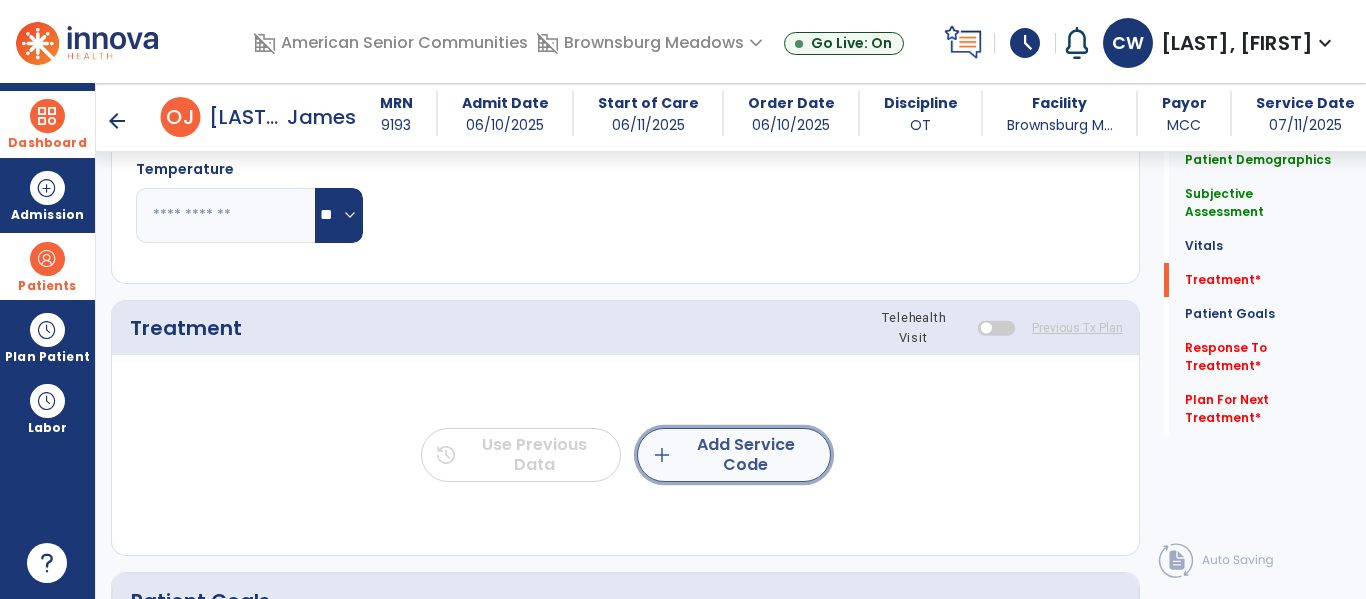 click on "add  Add Service Code" 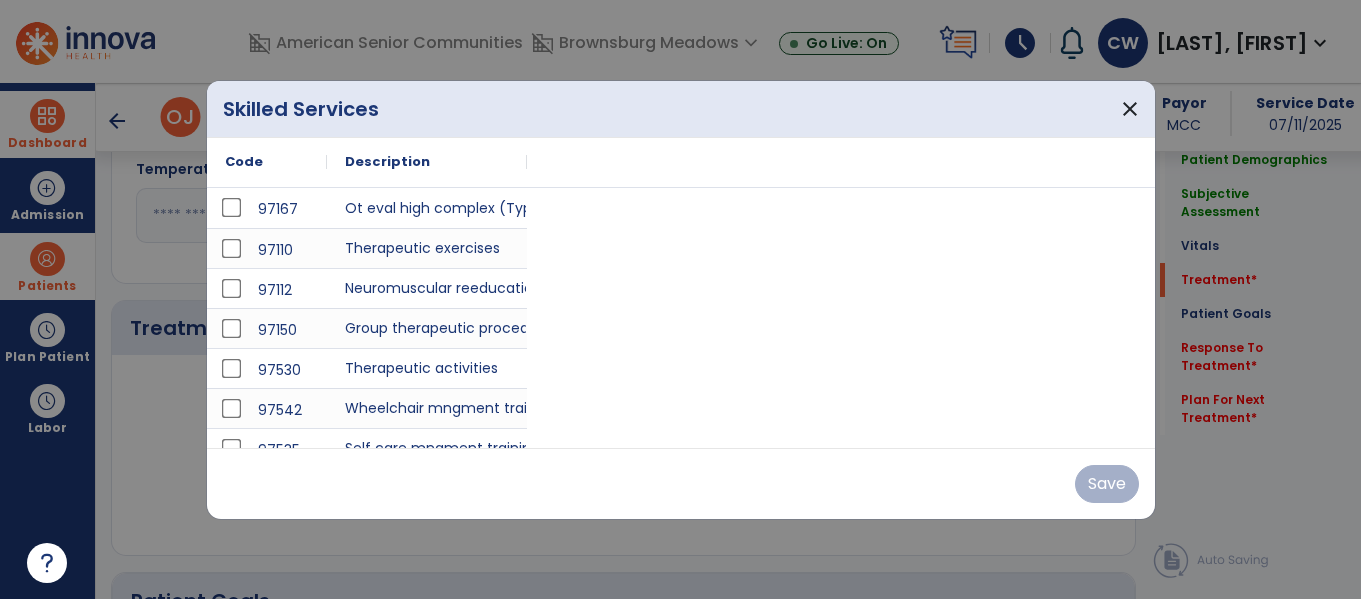 scroll, scrollTop: 1069, scrollLeft: 0, axis: vertical 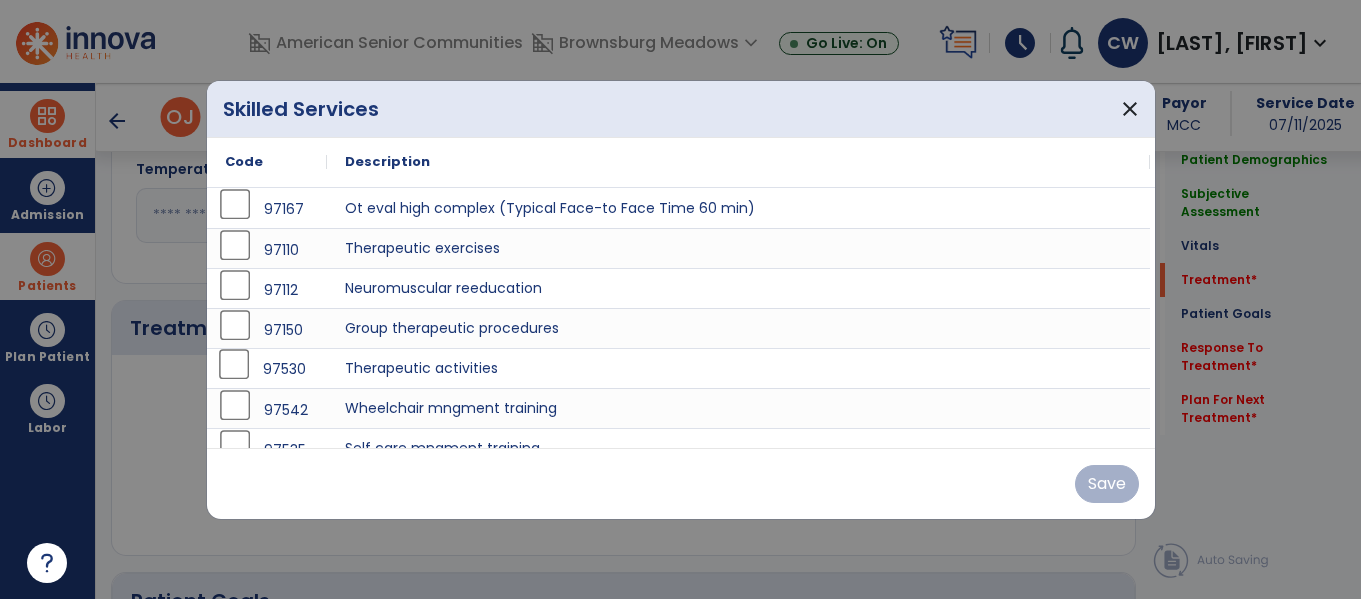 click on "97530" at bounding box center [267, 368] 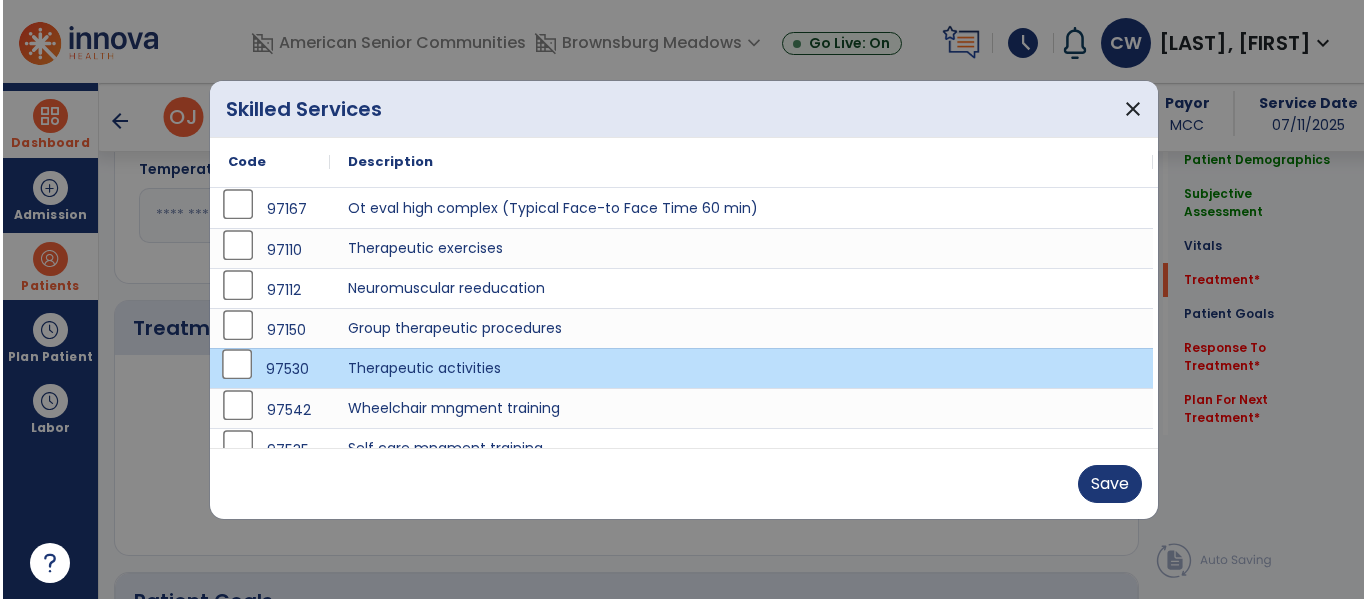 scroll, scrollTop: 60, scrollLeft: 0, axis: vertical 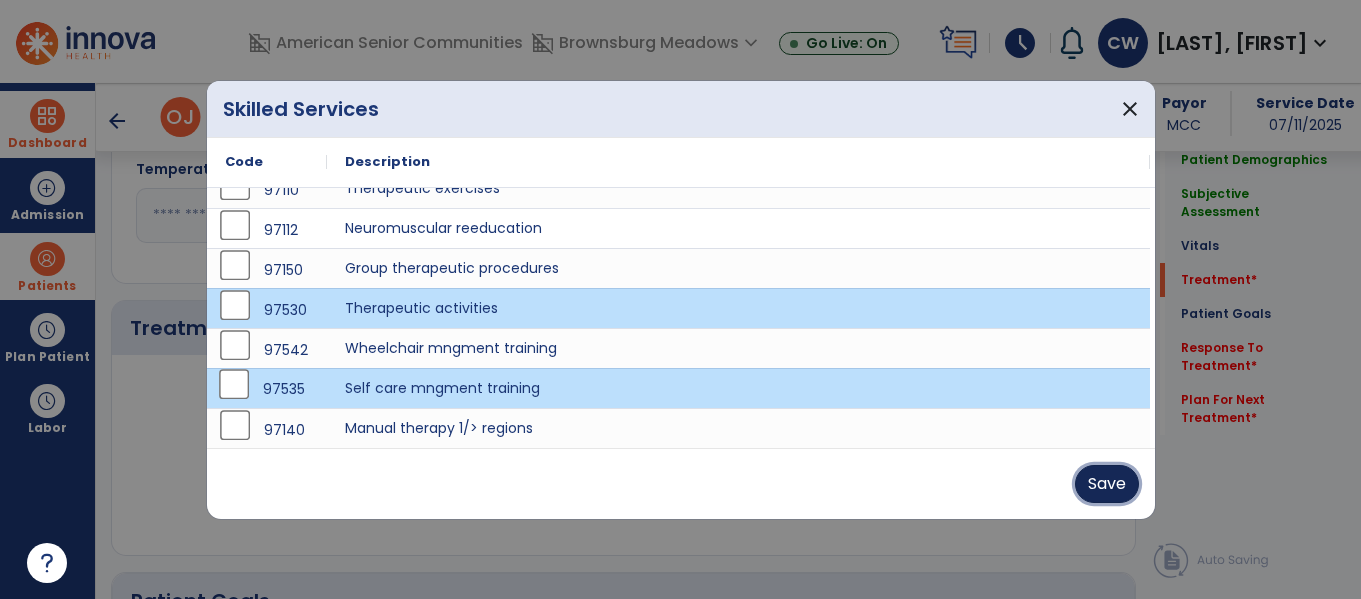 click on "Save" at bounding box center (1107, 484) 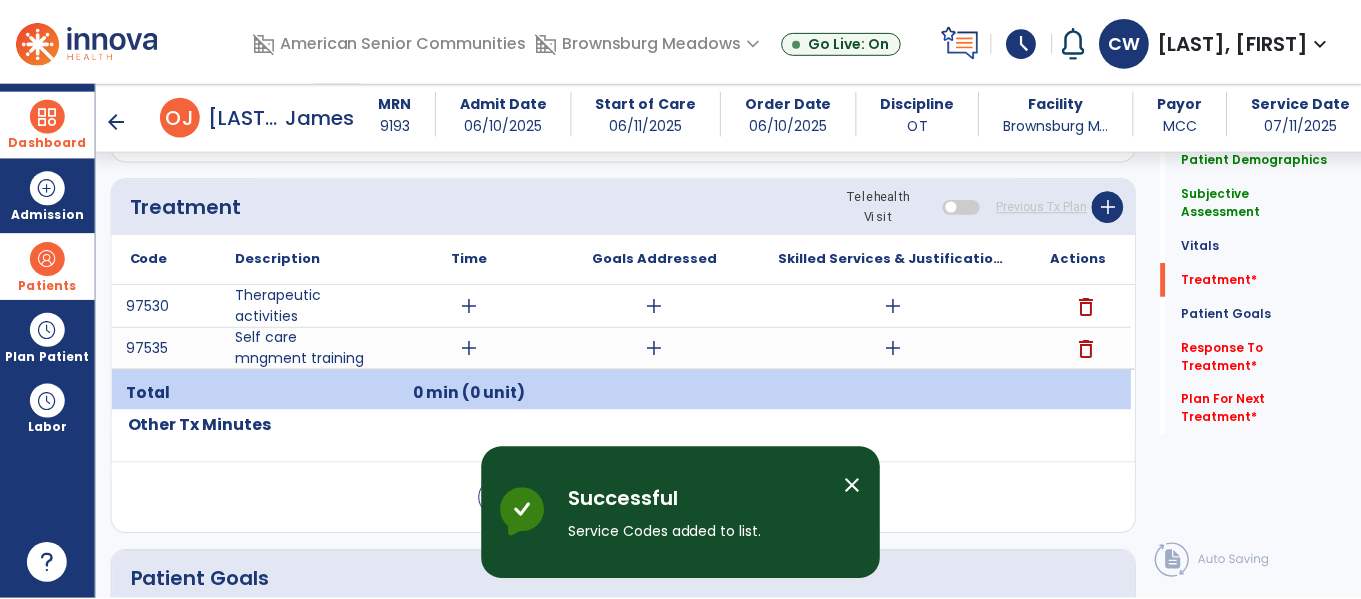 scroll, scrollTop: 1199, scrollLeft: 0, axis: vertical 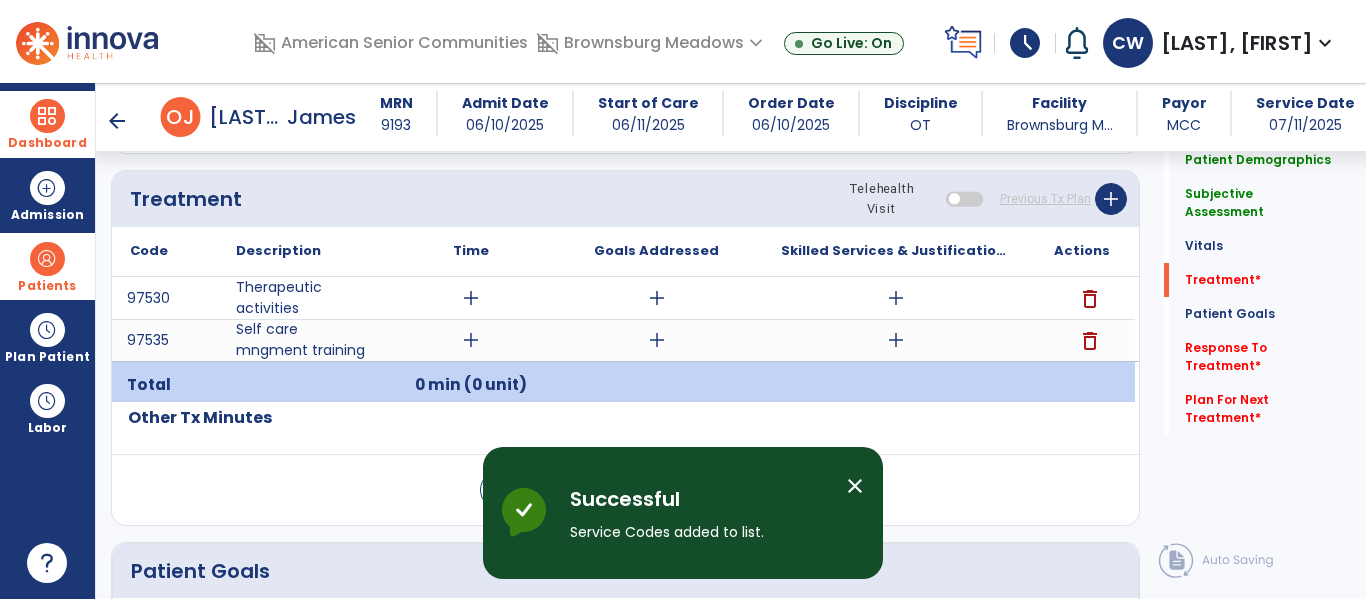 click on "add" at bounding box center (896, 340) 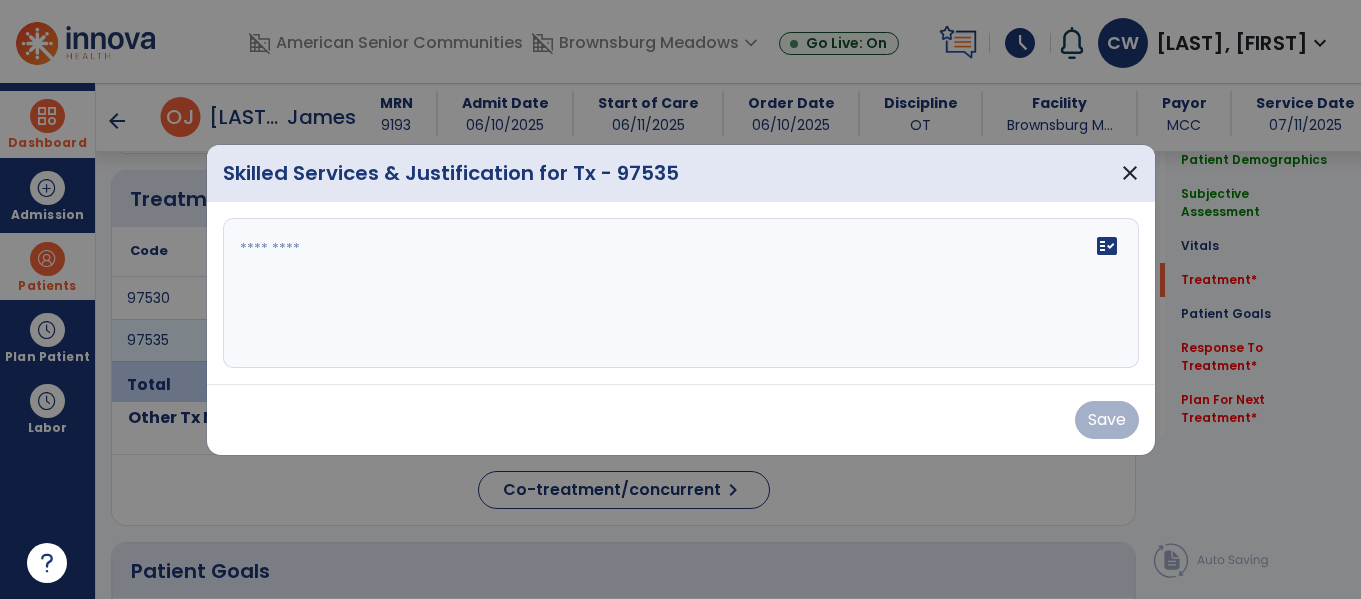 scroll, scrollTop: 1199, scrollLeft: 0, axis: vertical 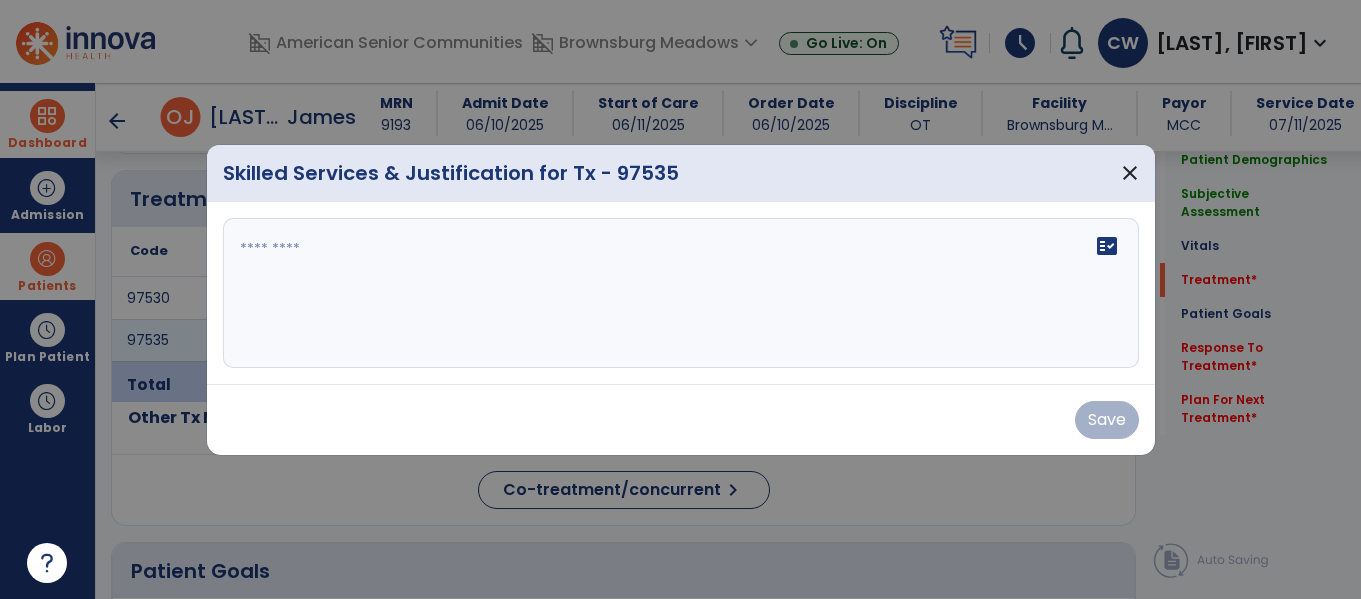 click on "fact_check" at bounding box center (681, 293) 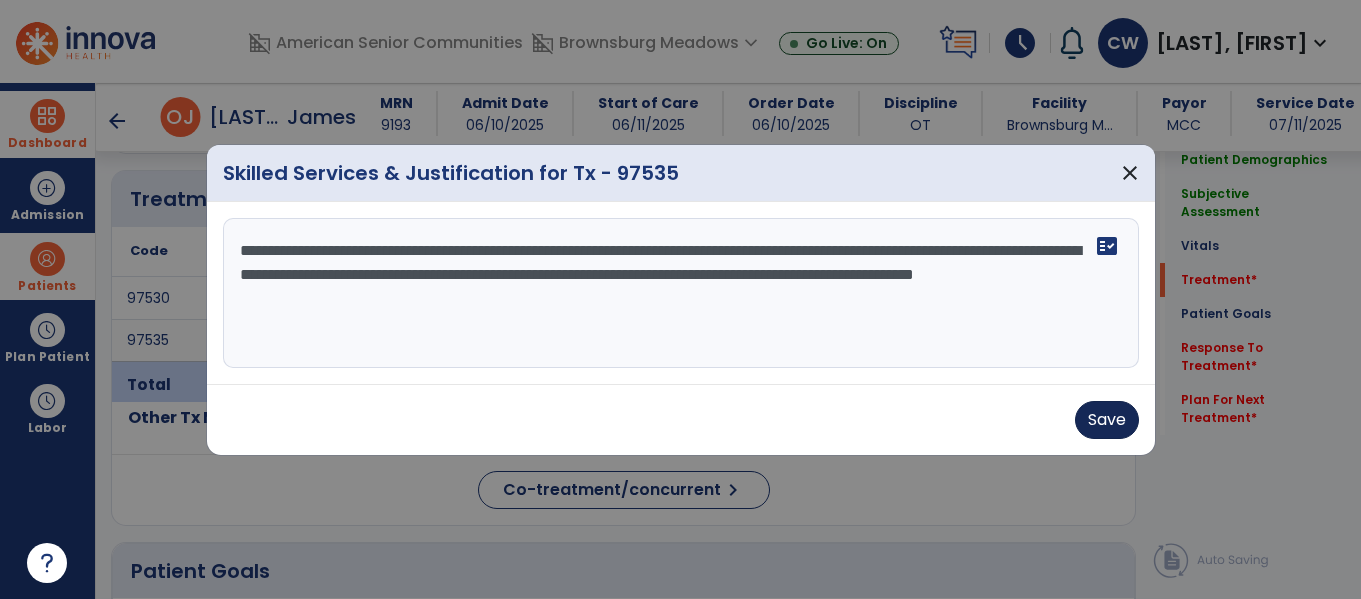 type on "**********" 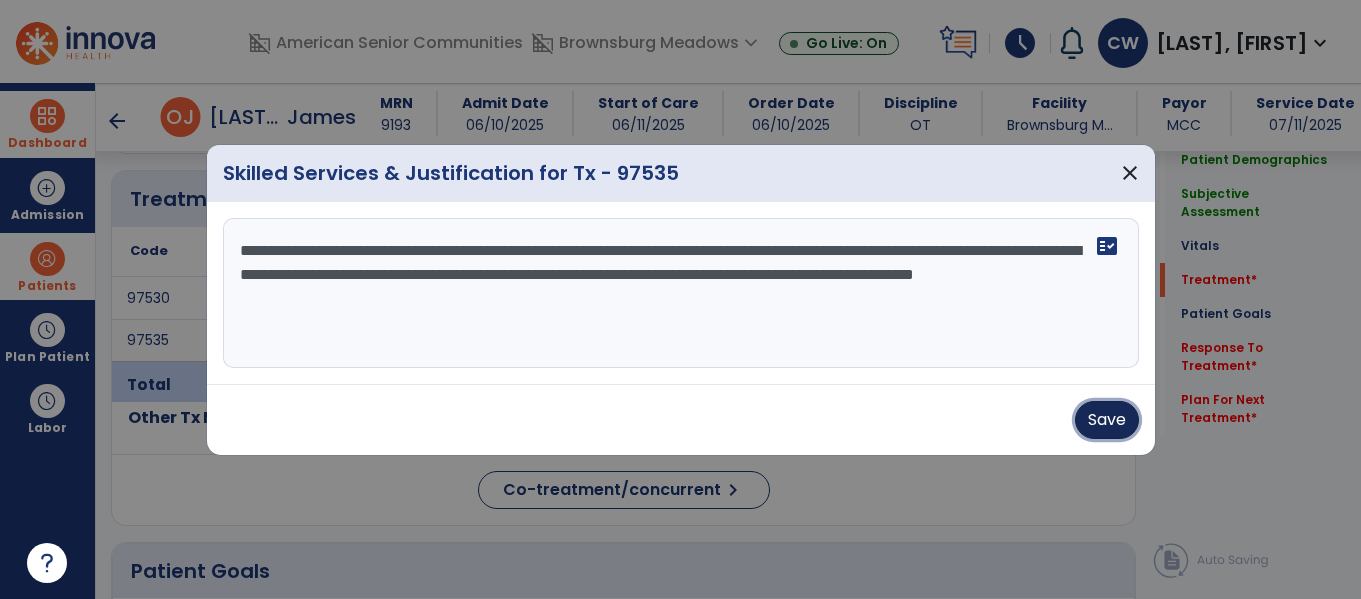 click on "Save" at bounding box center (1107, 420) 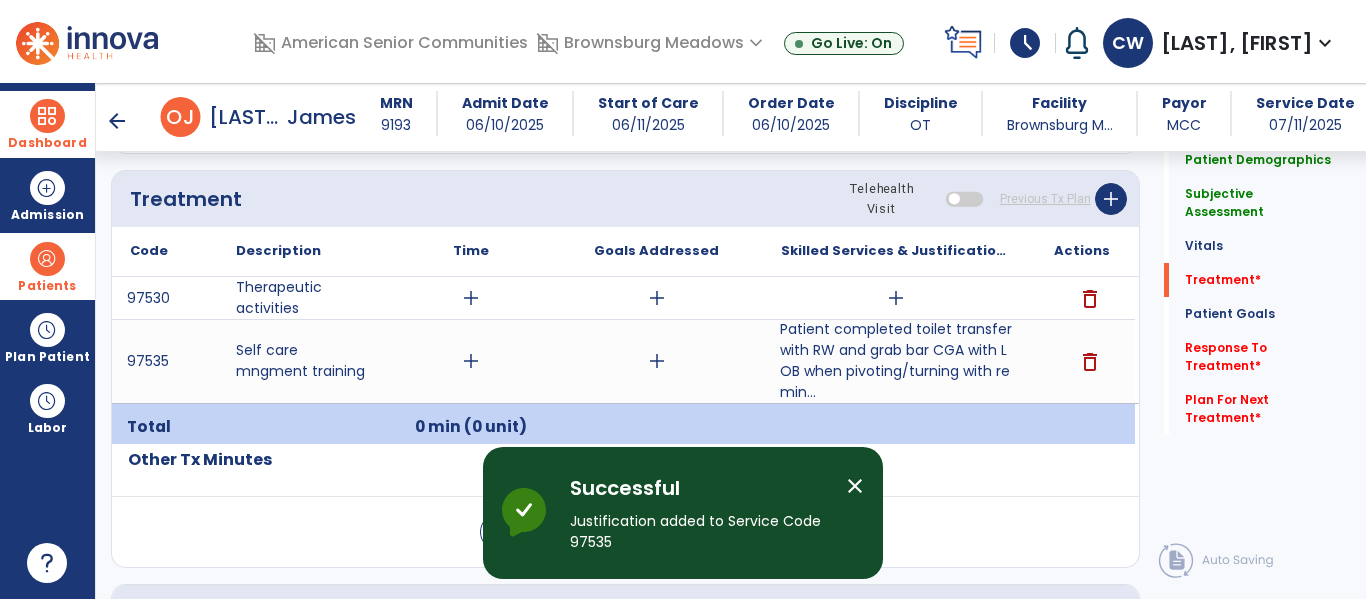 click on "add" at bounding box center (896, 298) 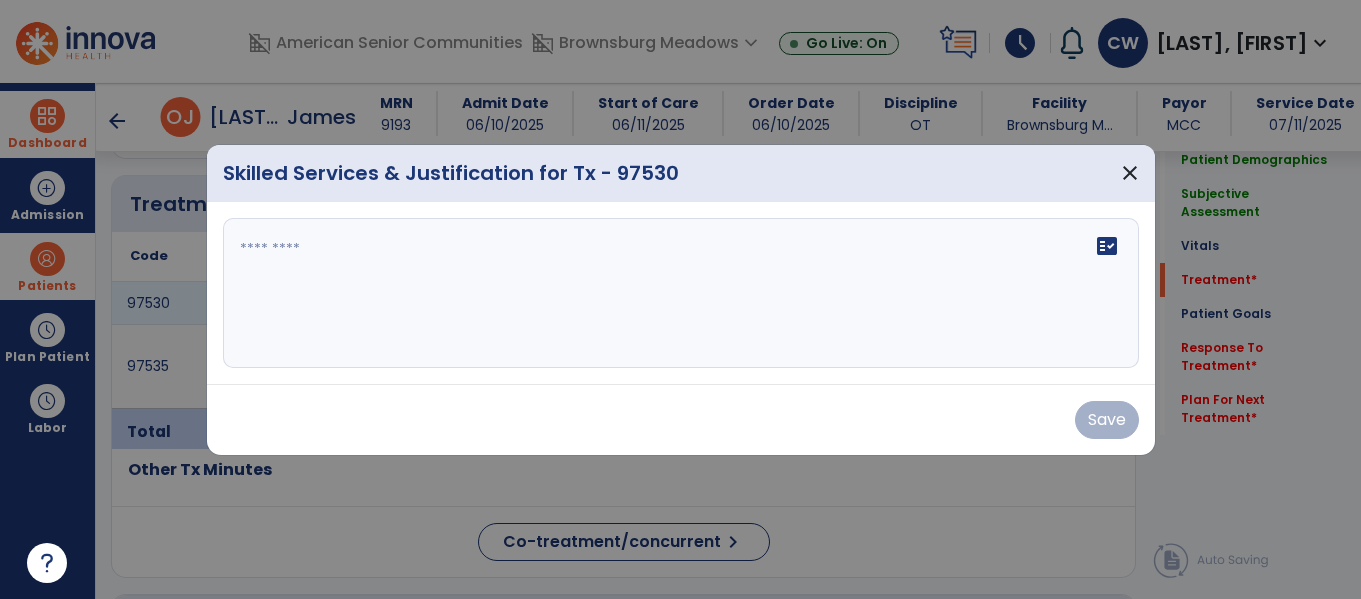 scroll, scrollTop: 1199, scrollLeft: 0, axis: vertical 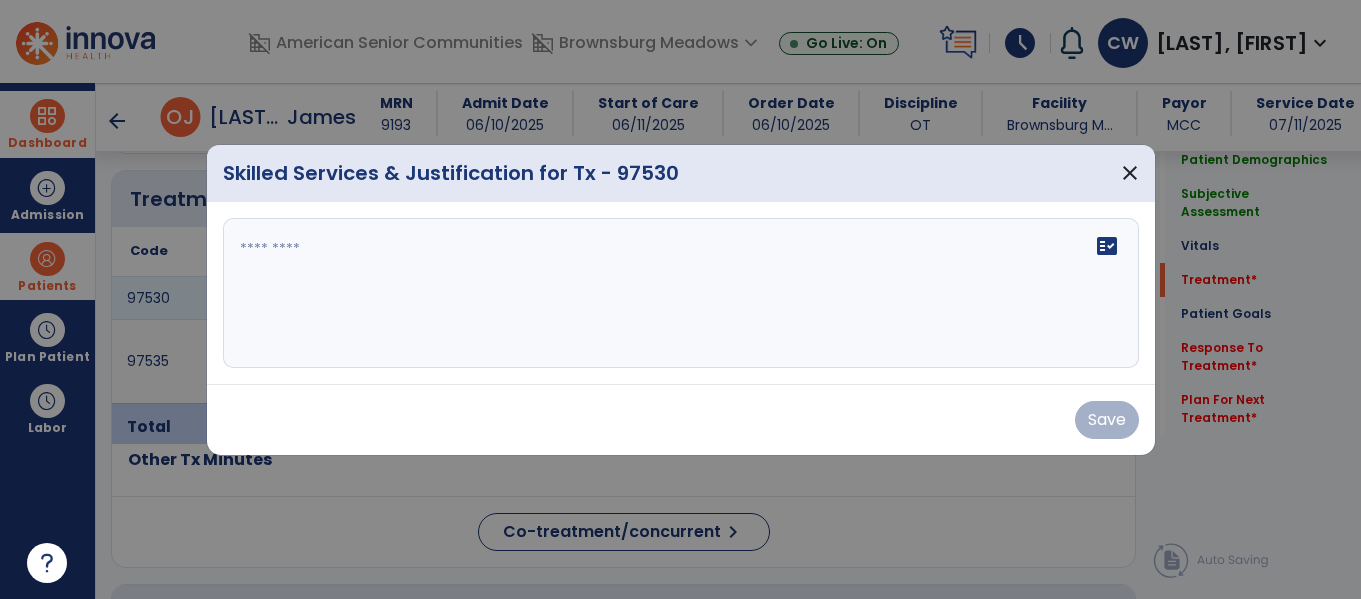 click at bounding box center (681, 293) 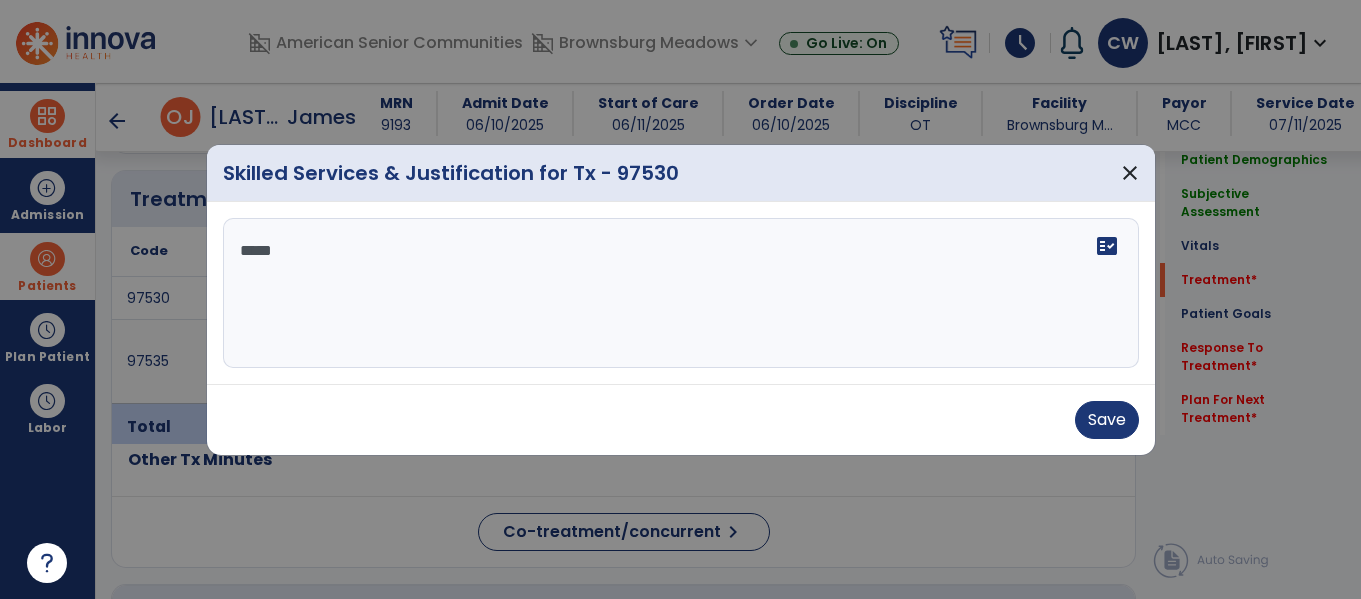 type on "******" 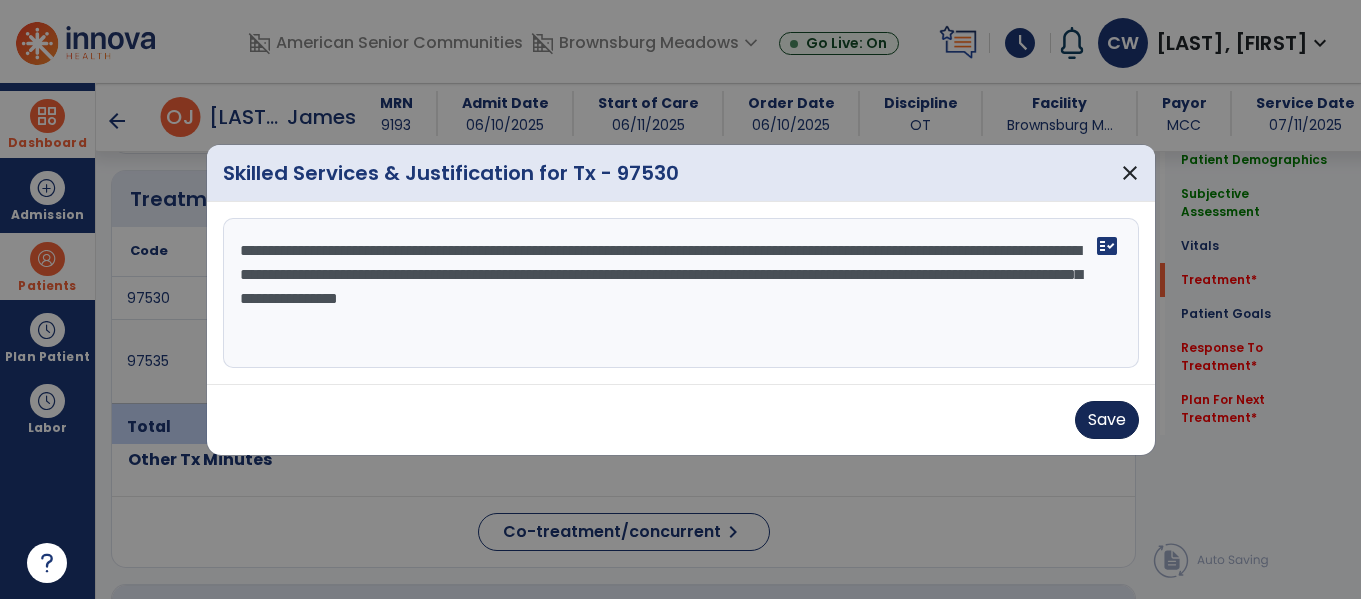 type on "**********" 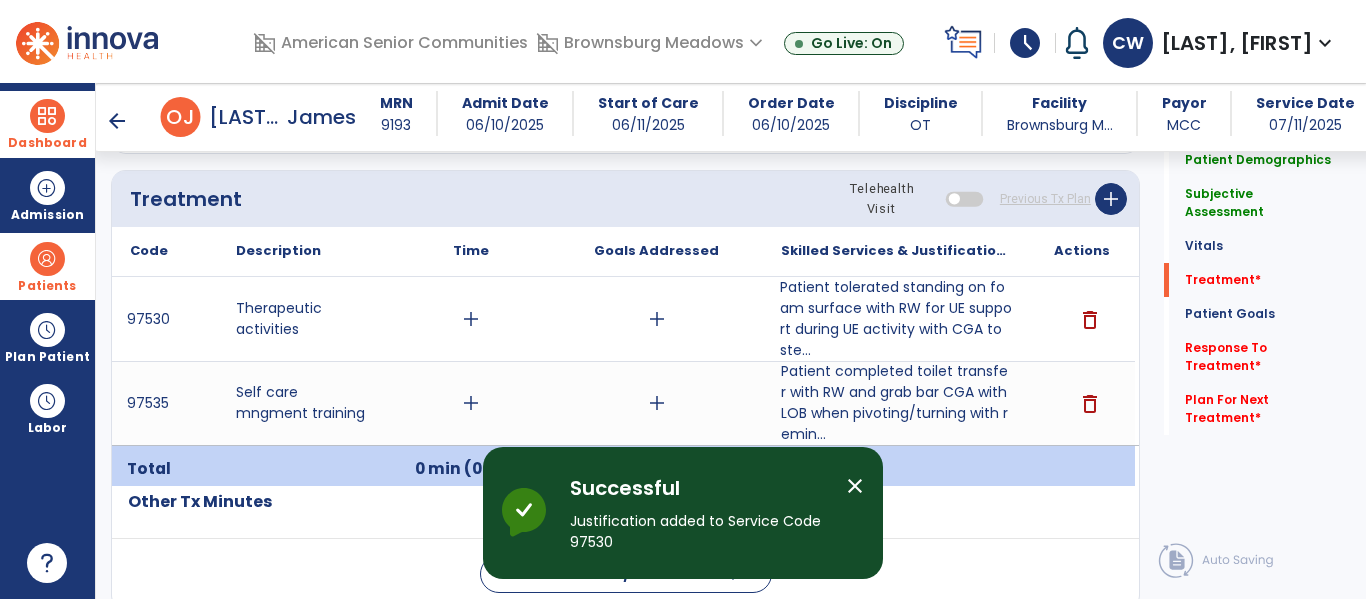 click on "add" at bounding box center (471, 403) 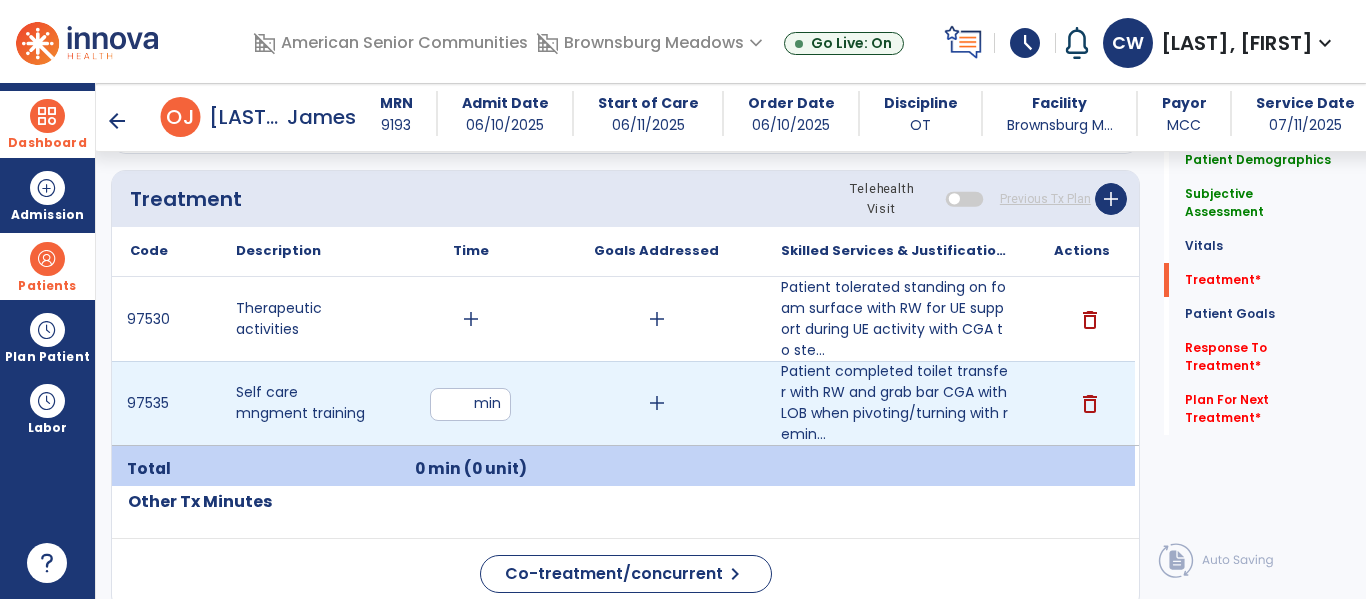 type on "*" 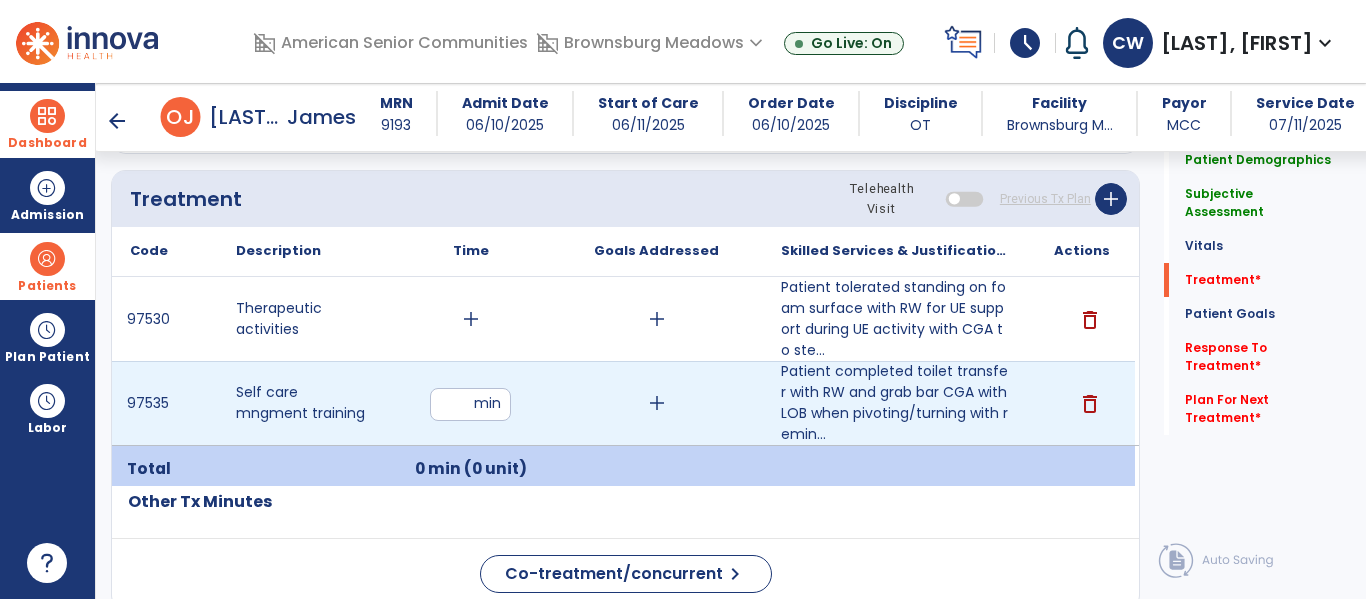 type on "**" 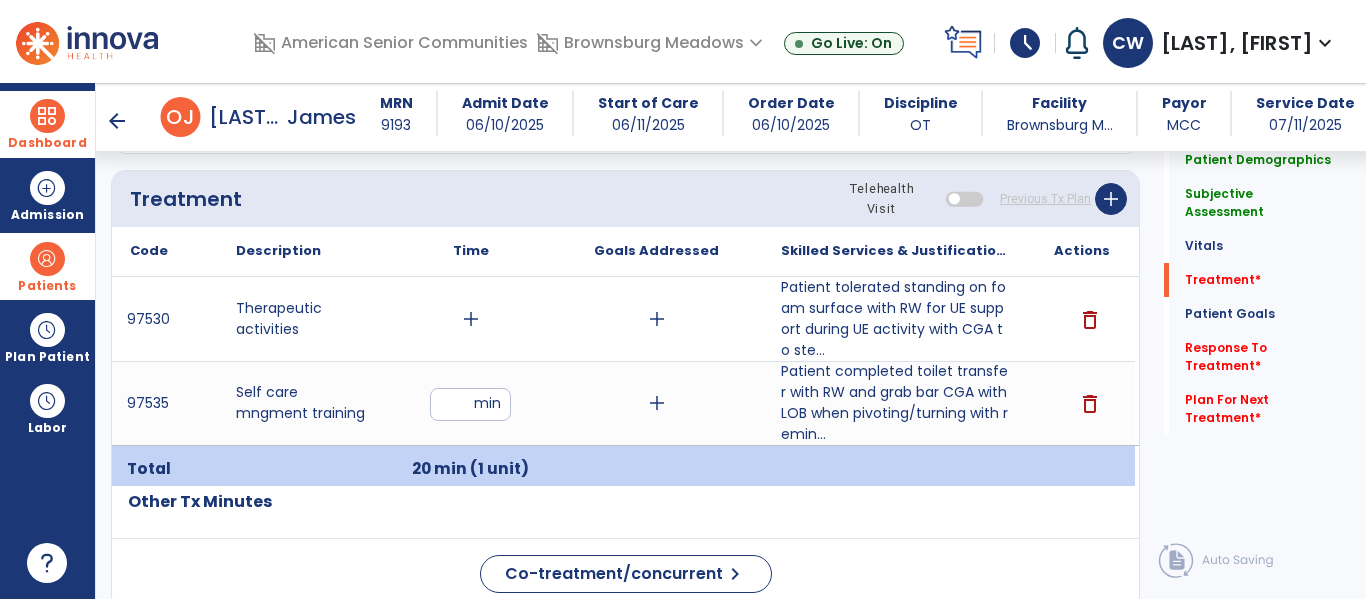 click on "add" at bounding box center (471, 319) 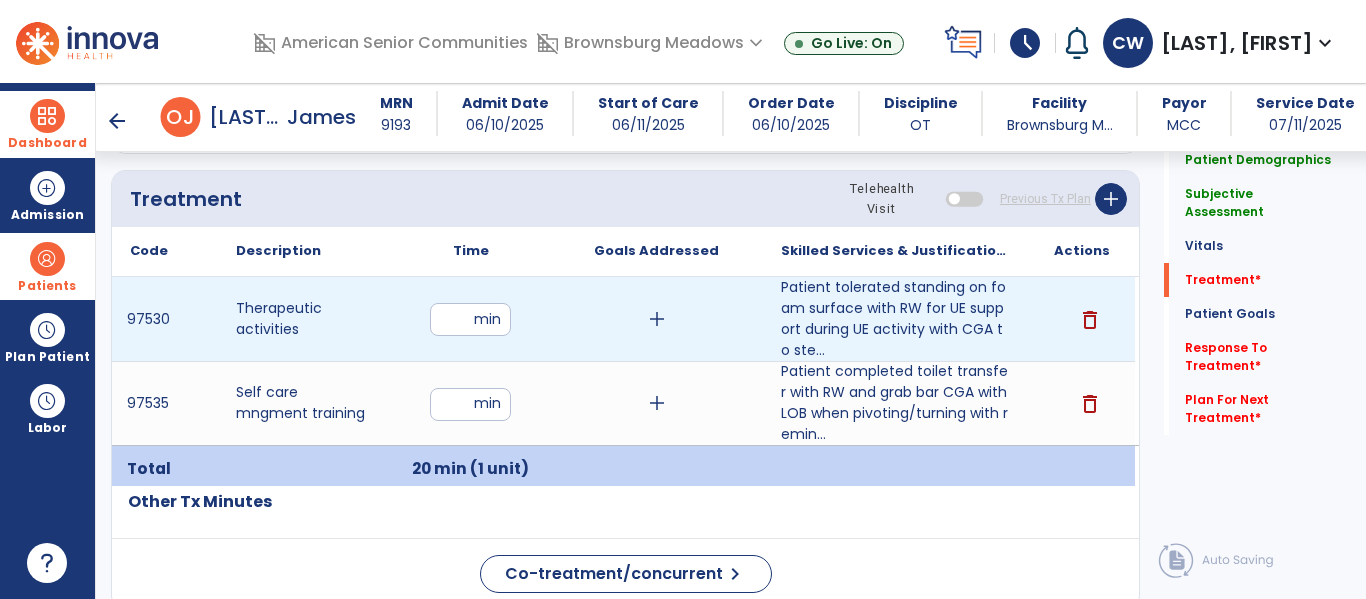 type on "**" 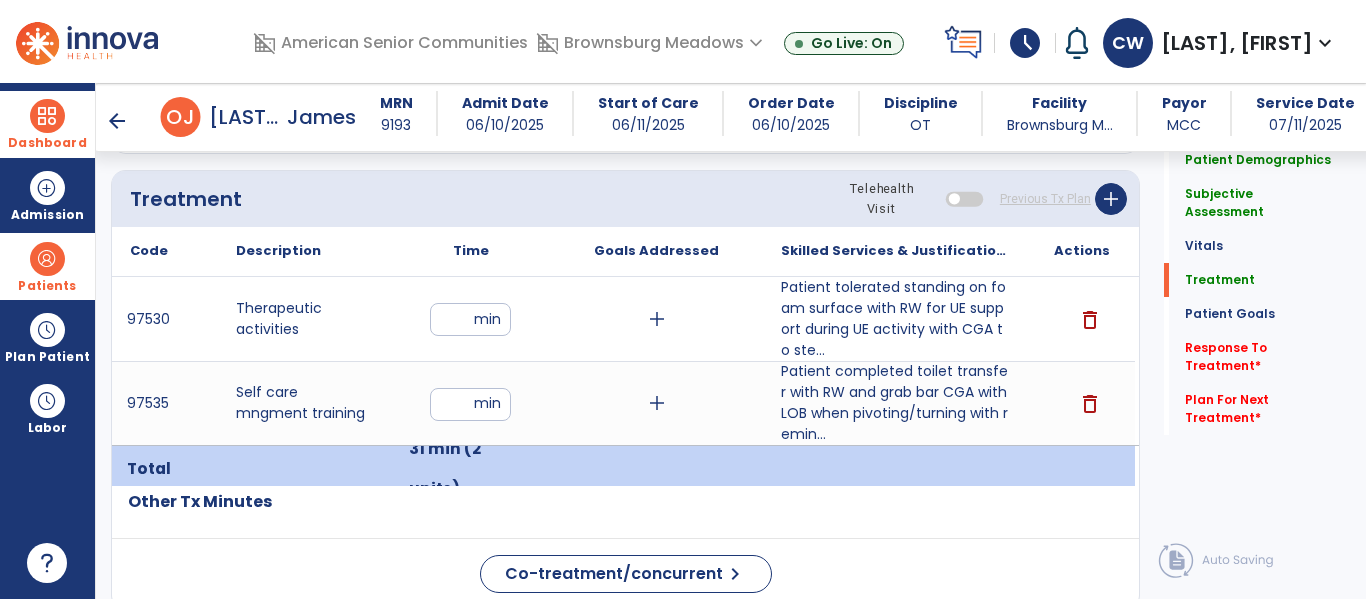 click on "add" at bounding box center (657, 319) 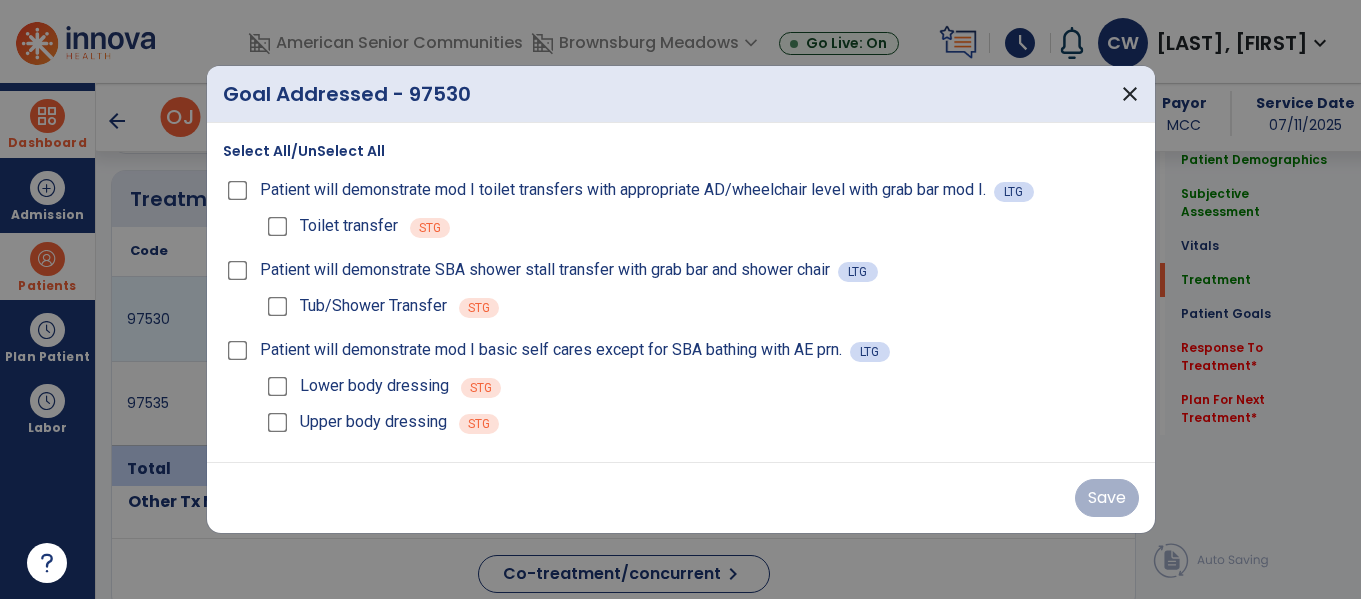 scroll, scrollTop: 1199, scrollLeft: 0, axis: vertical 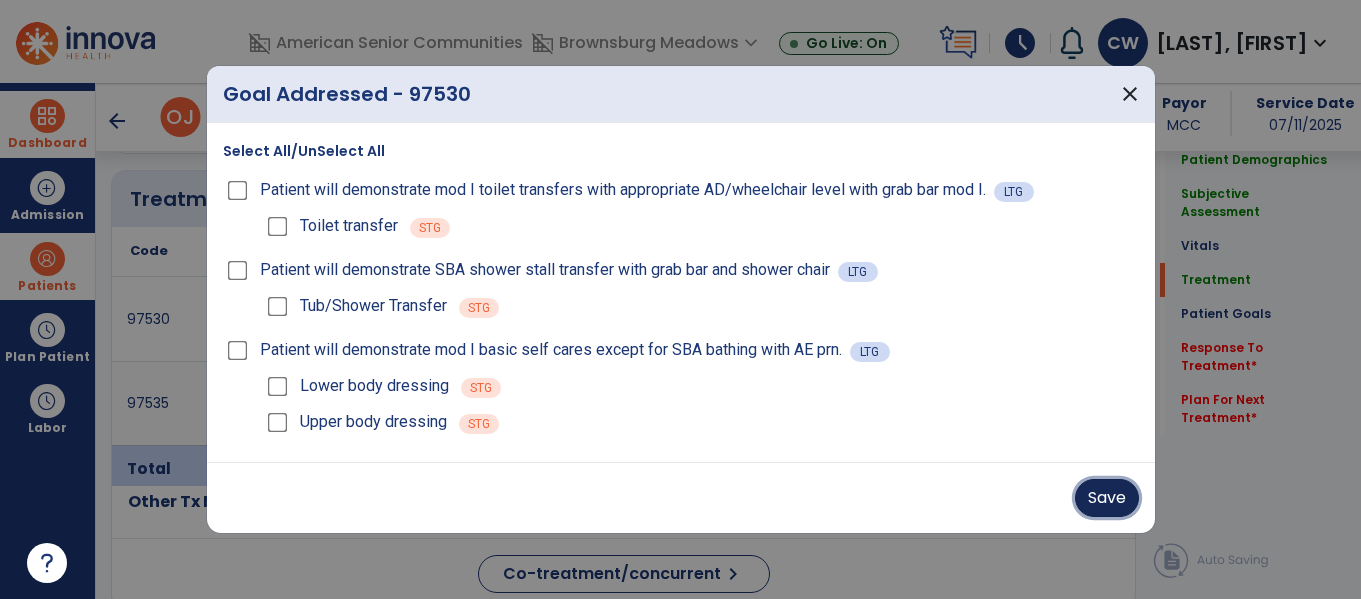 click on "Save" at bounding box center (1107, 498) 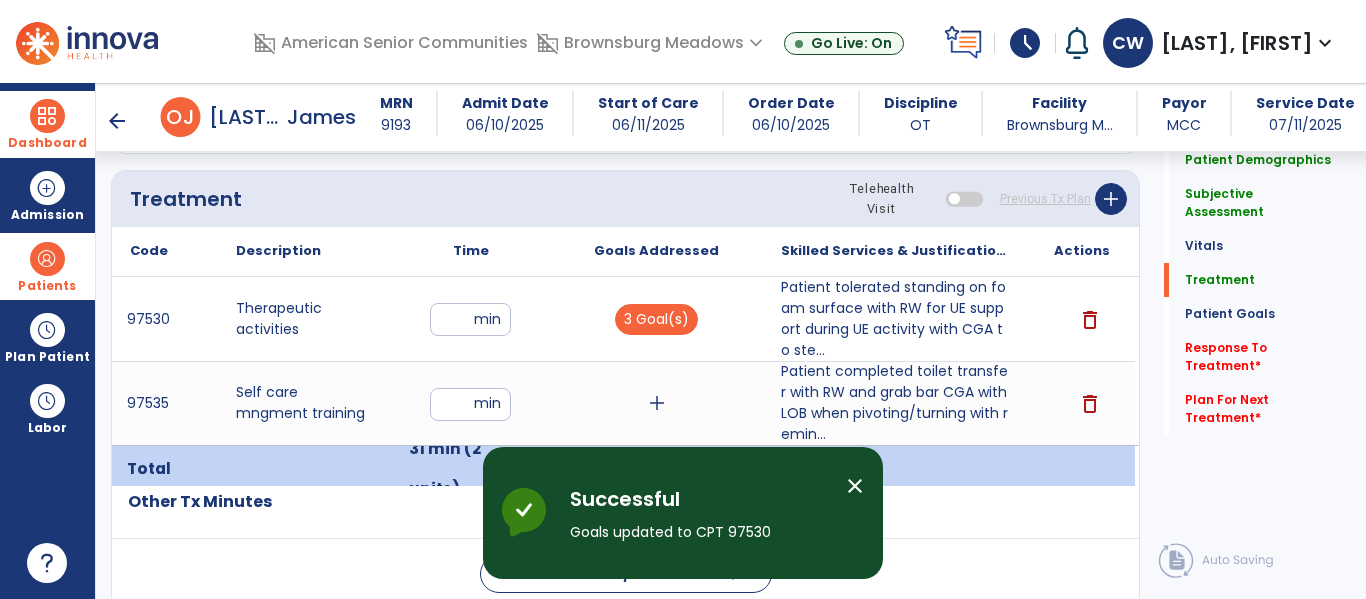 click on "add" at bounding box center [656, 403] 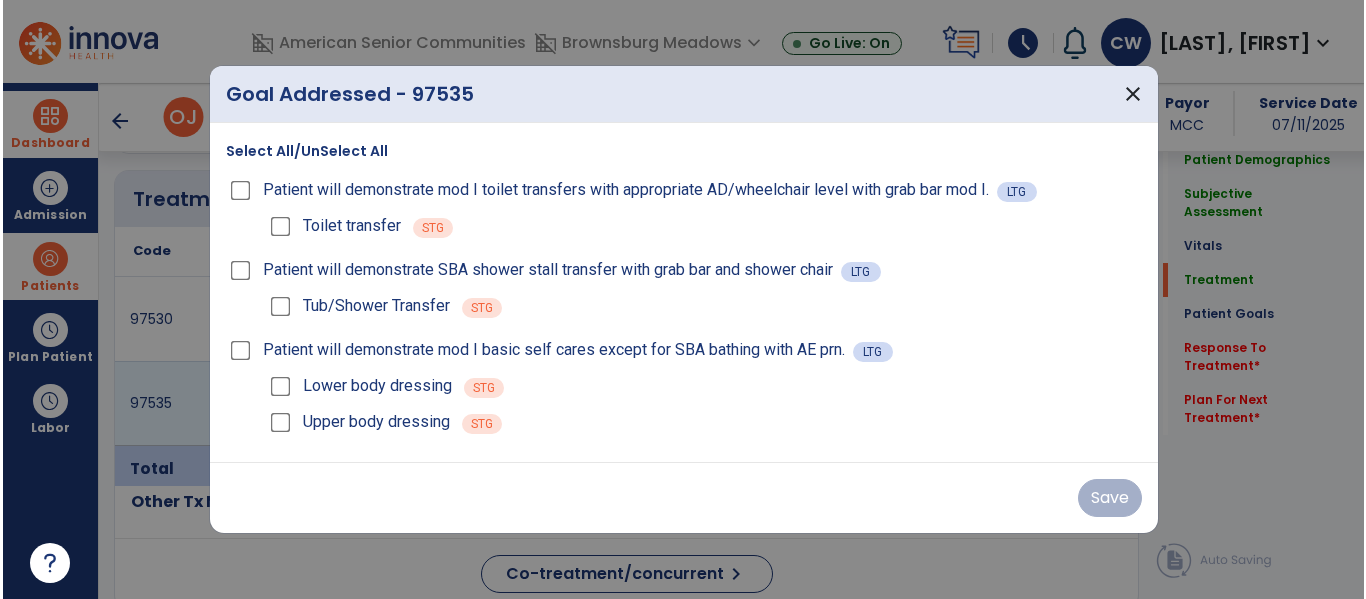 scroll, scrollTop: 1199, scrollLeft: 0, axis: vertical 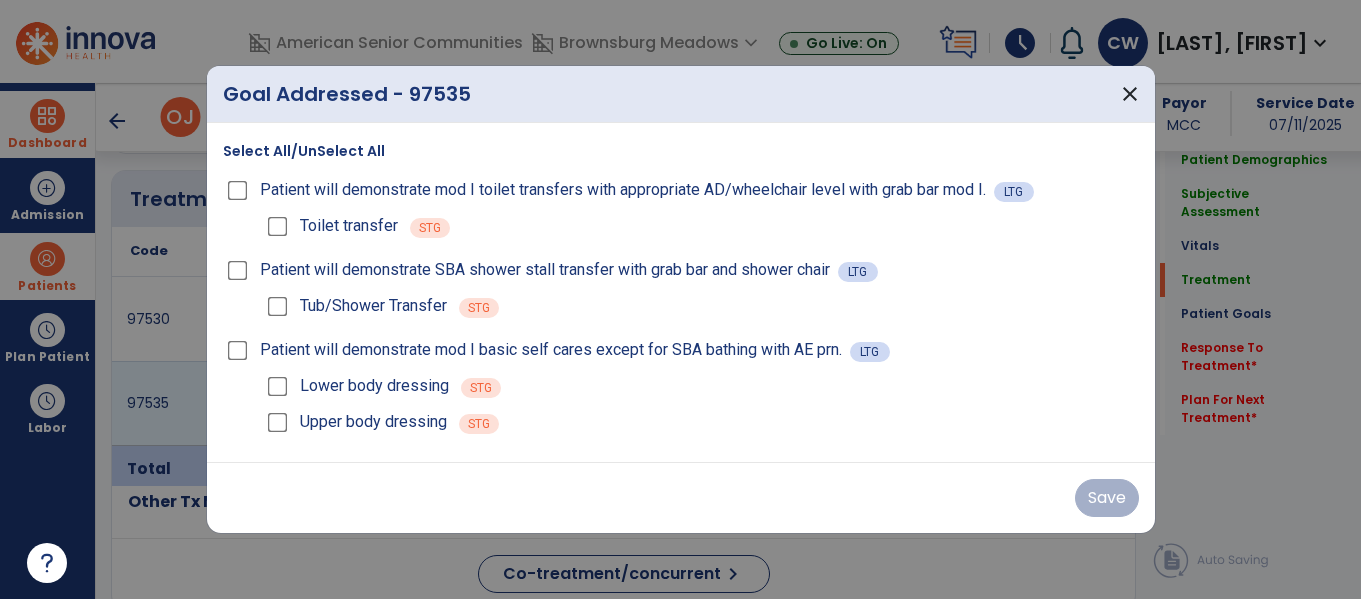 click on "Select All/UnSelect All" at bounding box center (304, 151) 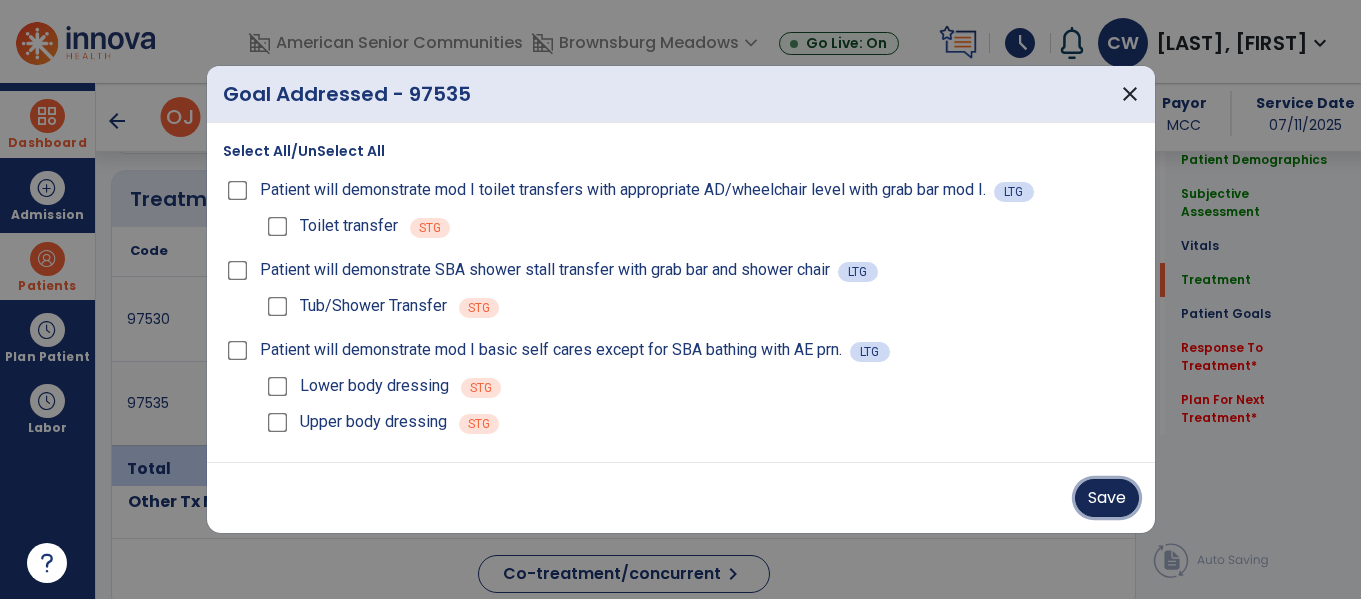 click on "Save" at bounding box center (1107, 498) 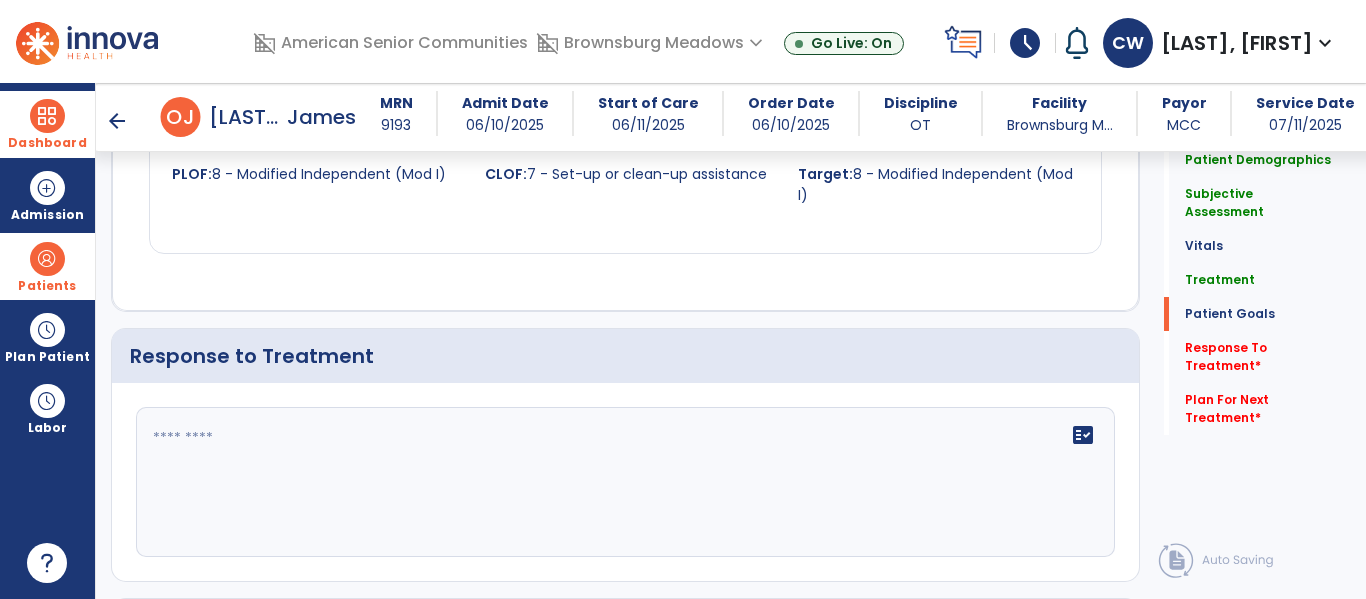 scroll, scrollTop: 2701, scrollLeft: 0, axis: vertical 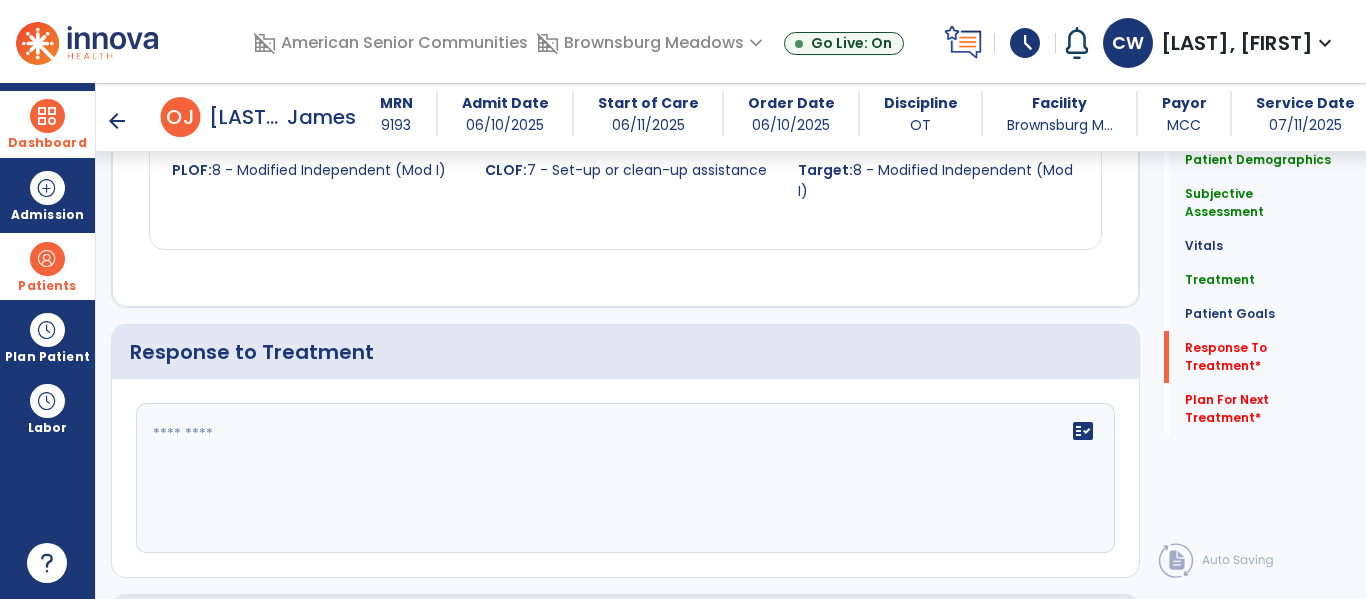 click 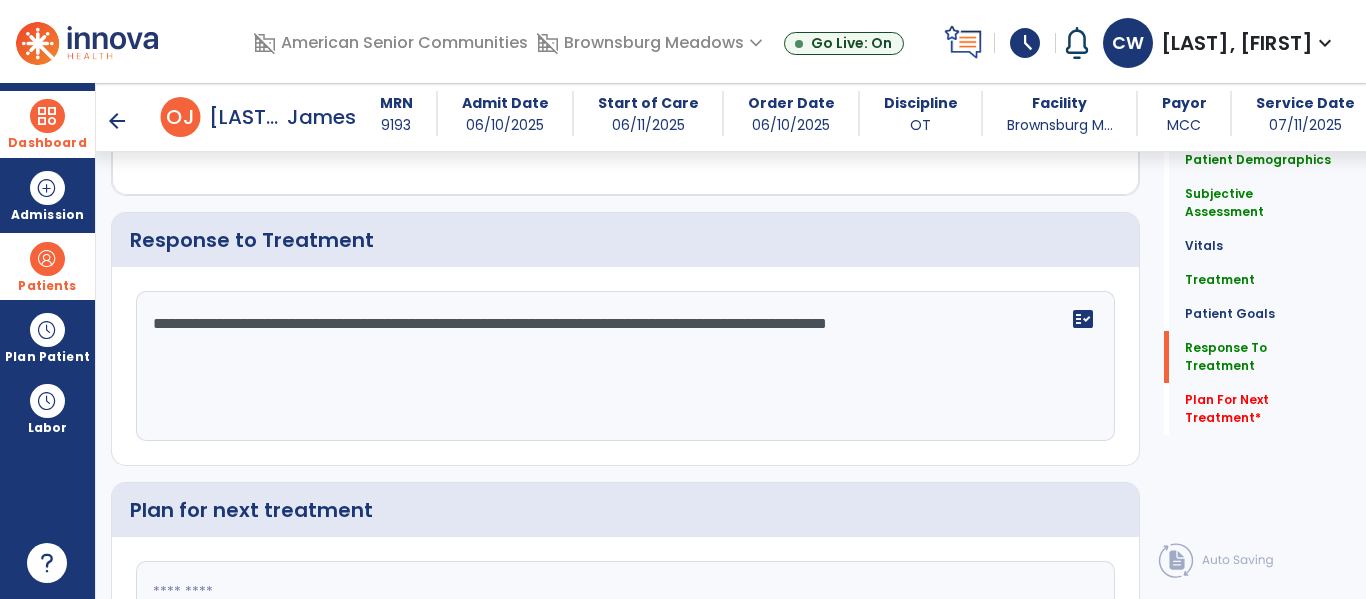 scroll, scrollTop: 2900, scrollLeft: 0, axis: vertical 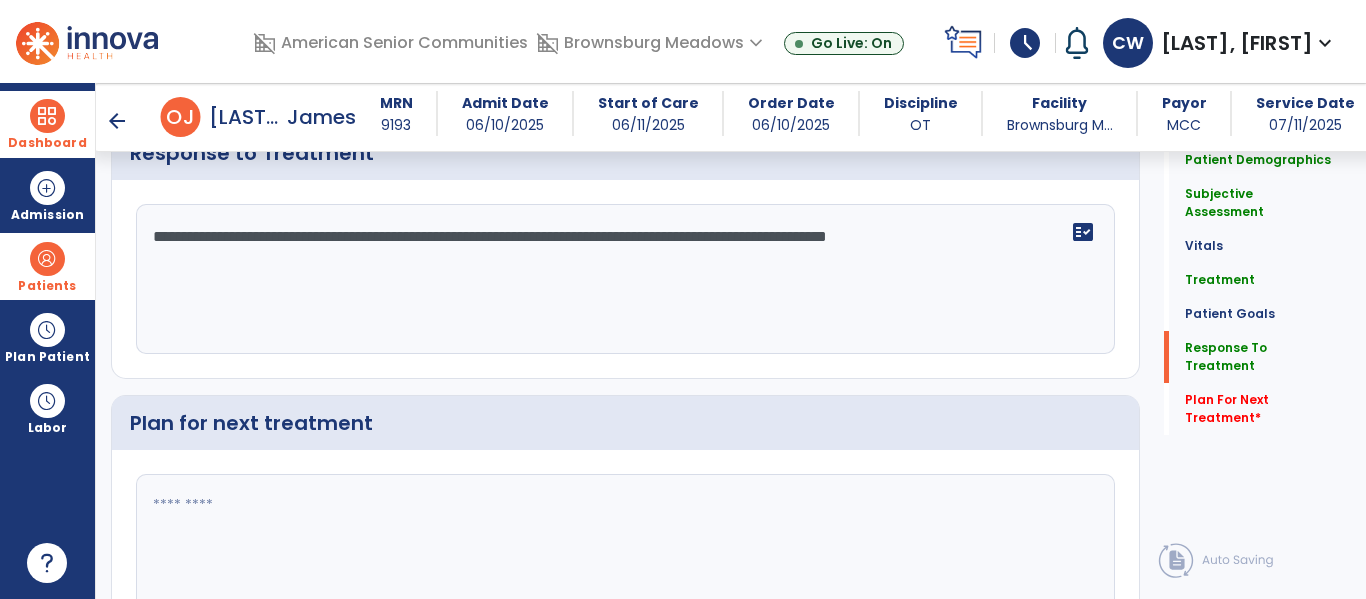 type on "**********" 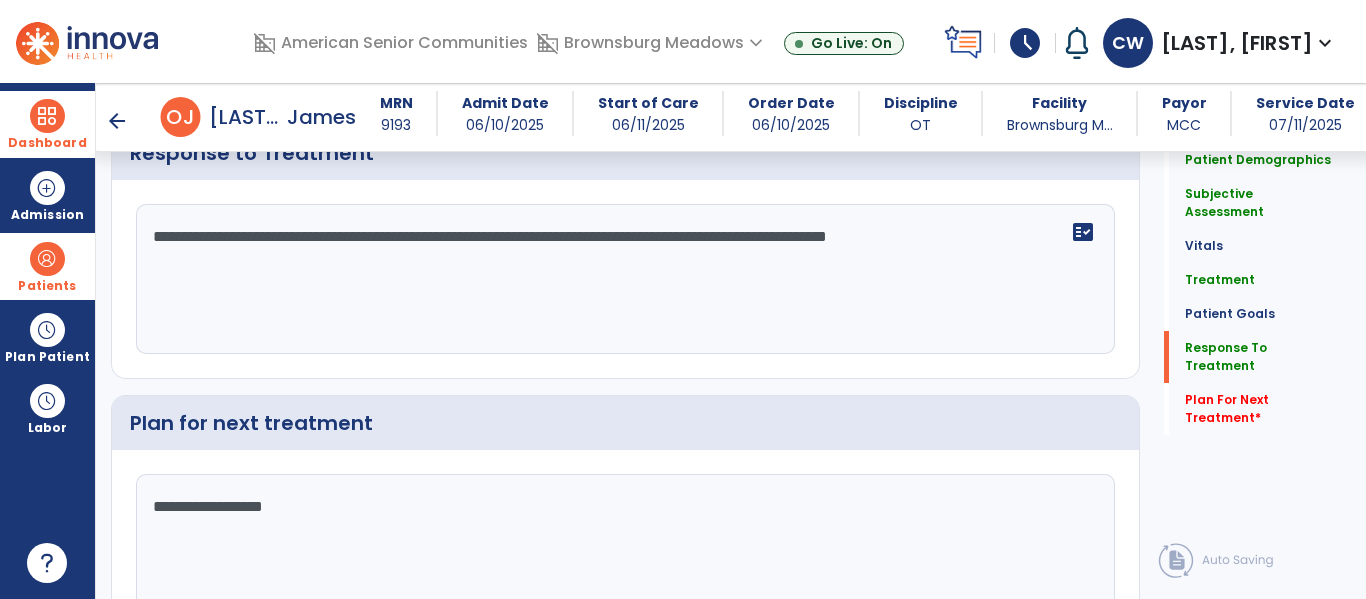 scroll, scrollTop: 2991, scrollLeft: 0, axis: vertical 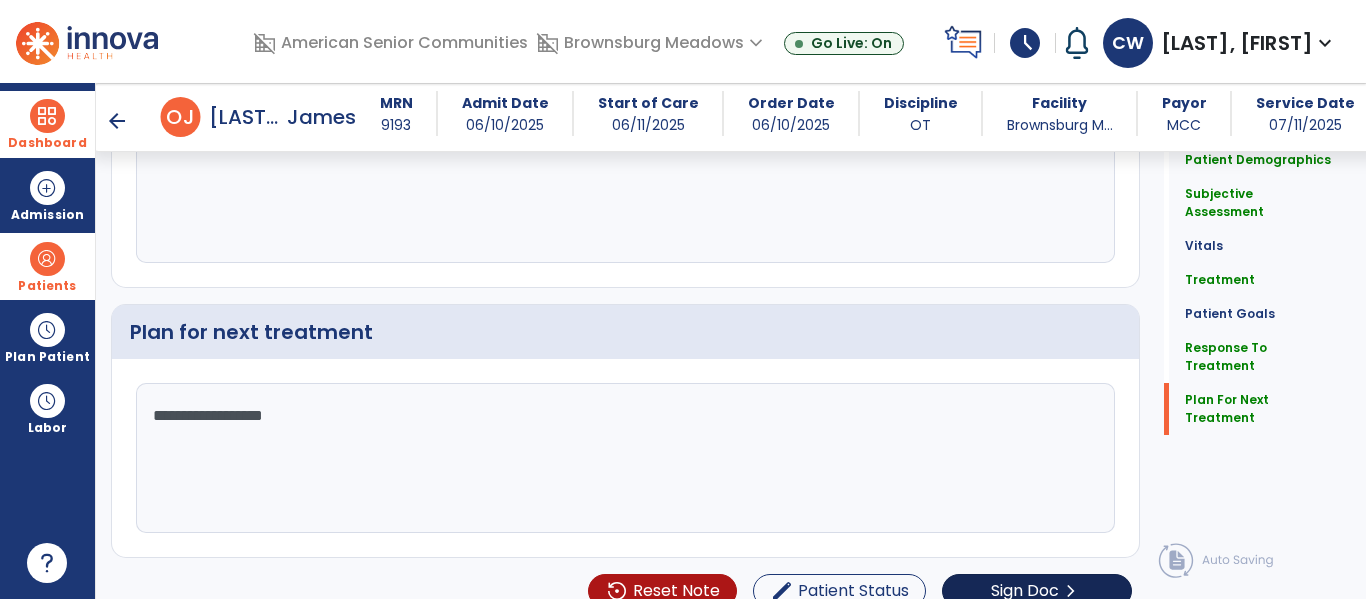 type on "**********" 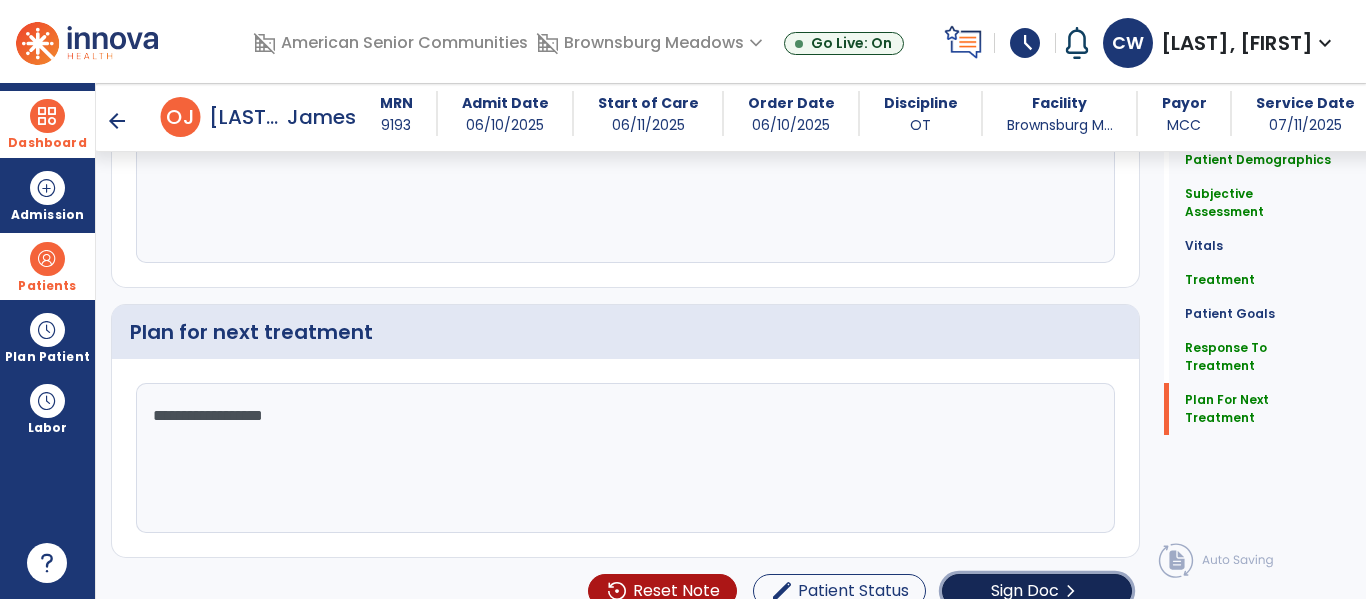 click on "Sign Doc" 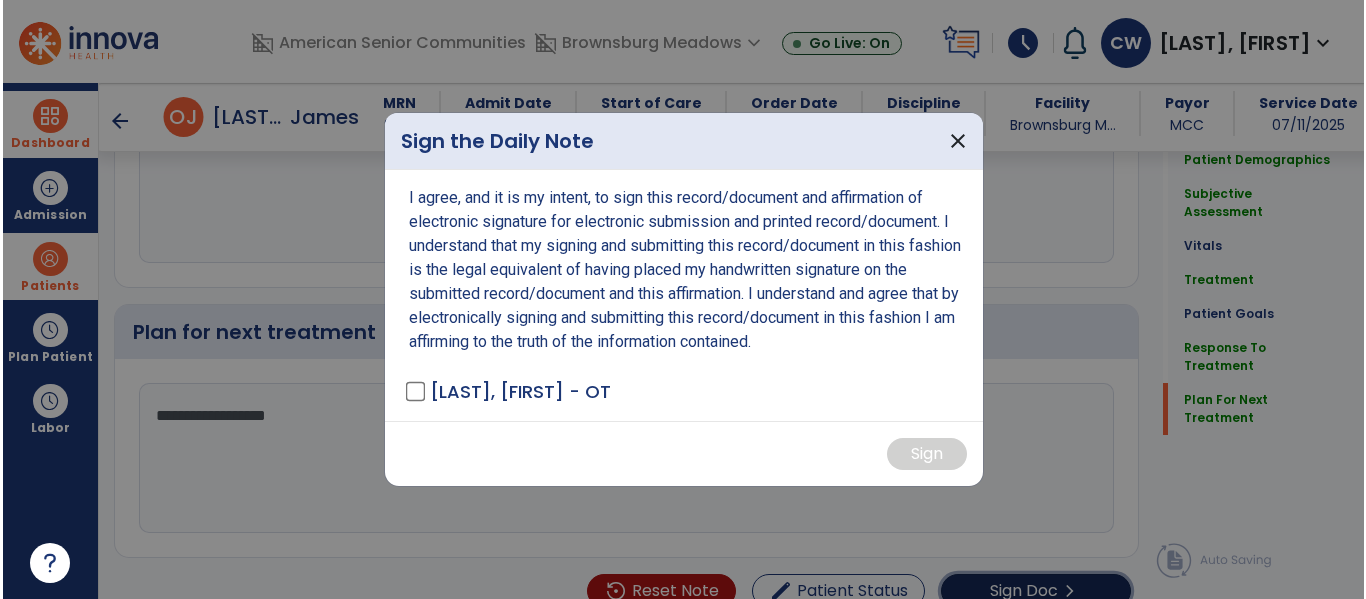 scroll, scrollTop: 3012, scrollLeft: 0, axis: vertical 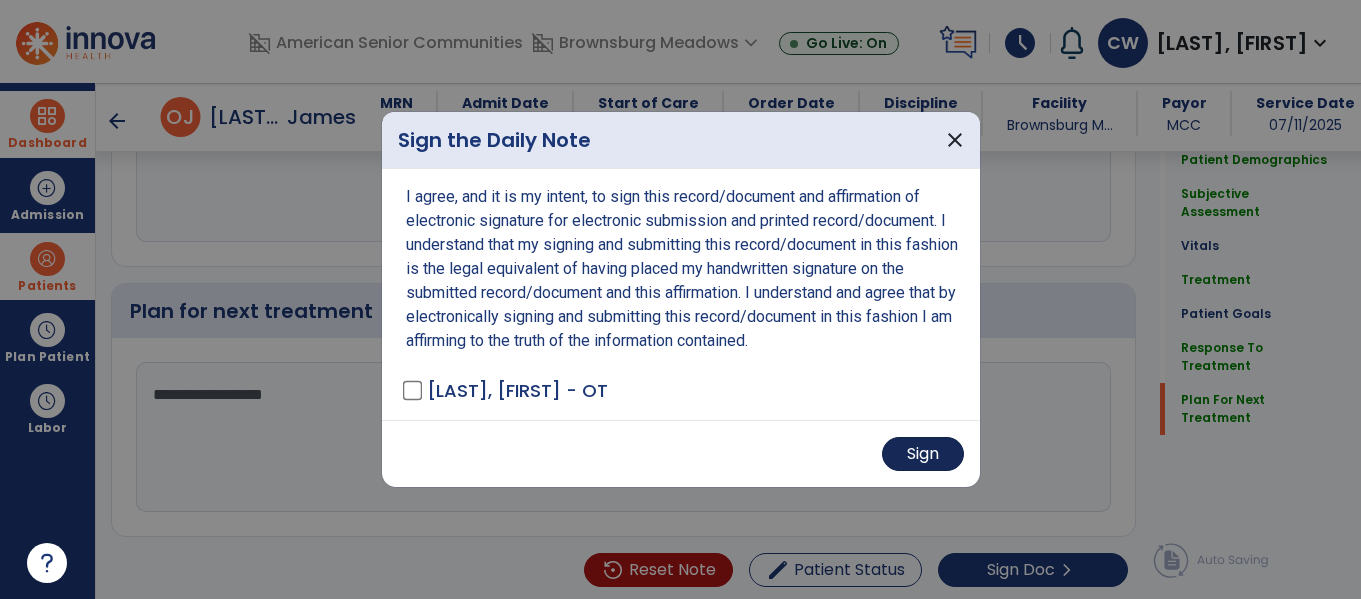 click on "Sign" at bounding box center (923, 454) 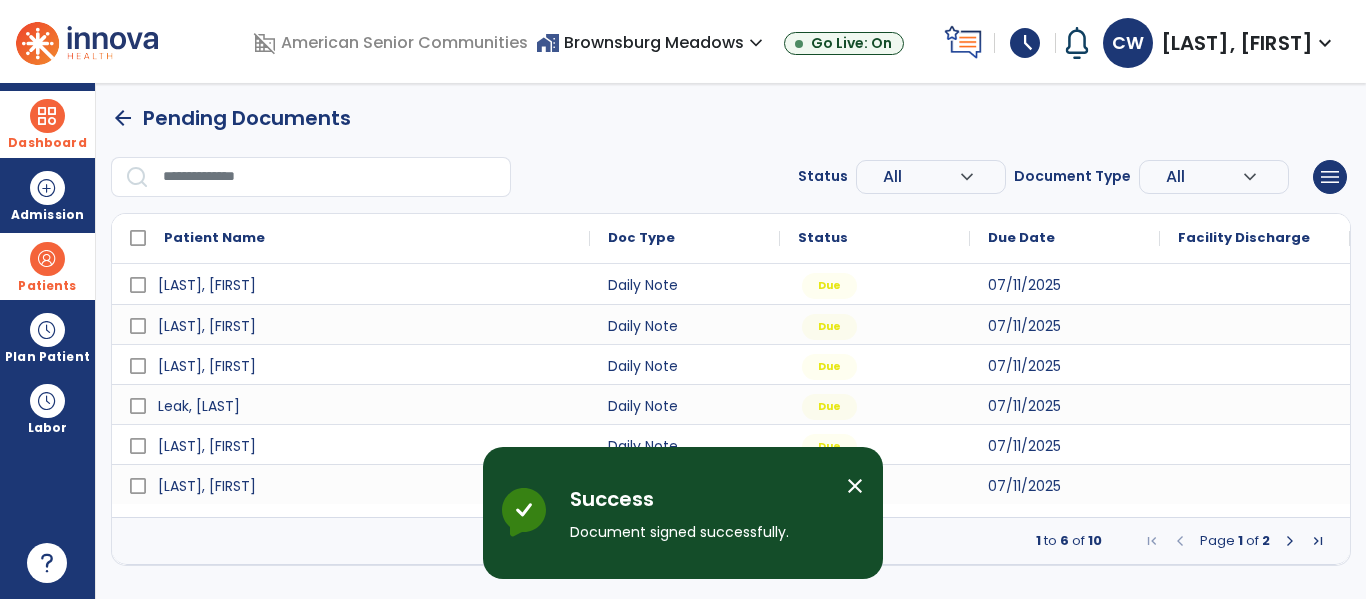 scroll, scrollTop: 0, scrollLeft: 0, axis: both 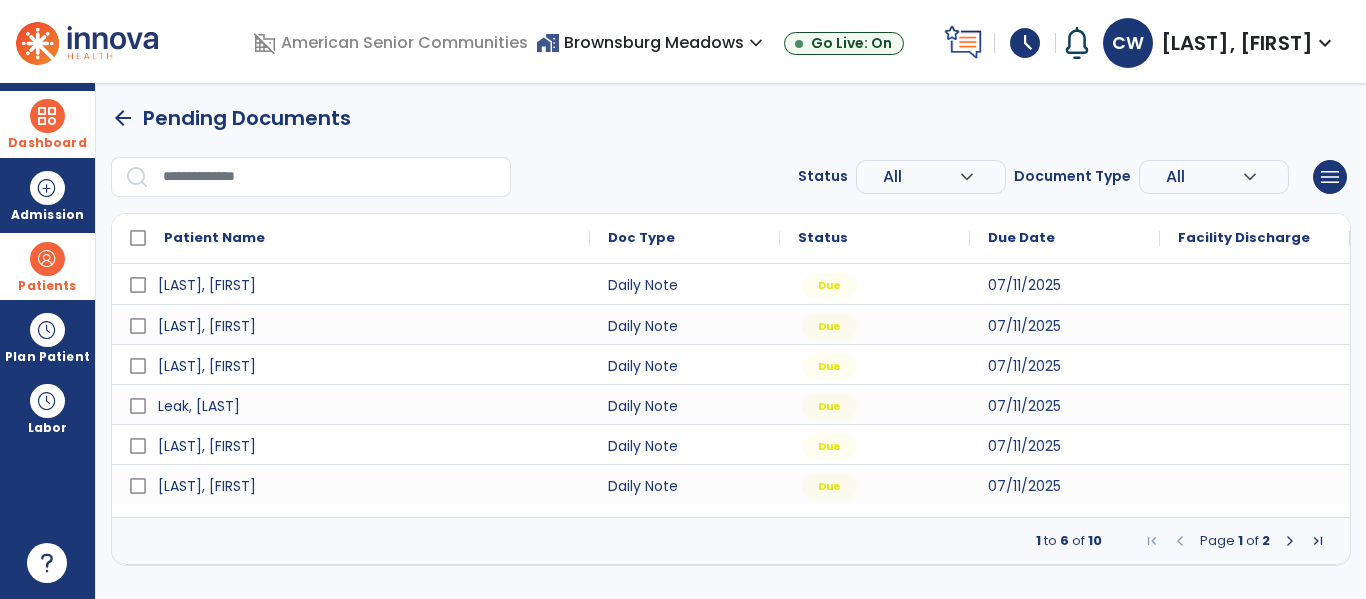 click at bounding box center (1290, 541) 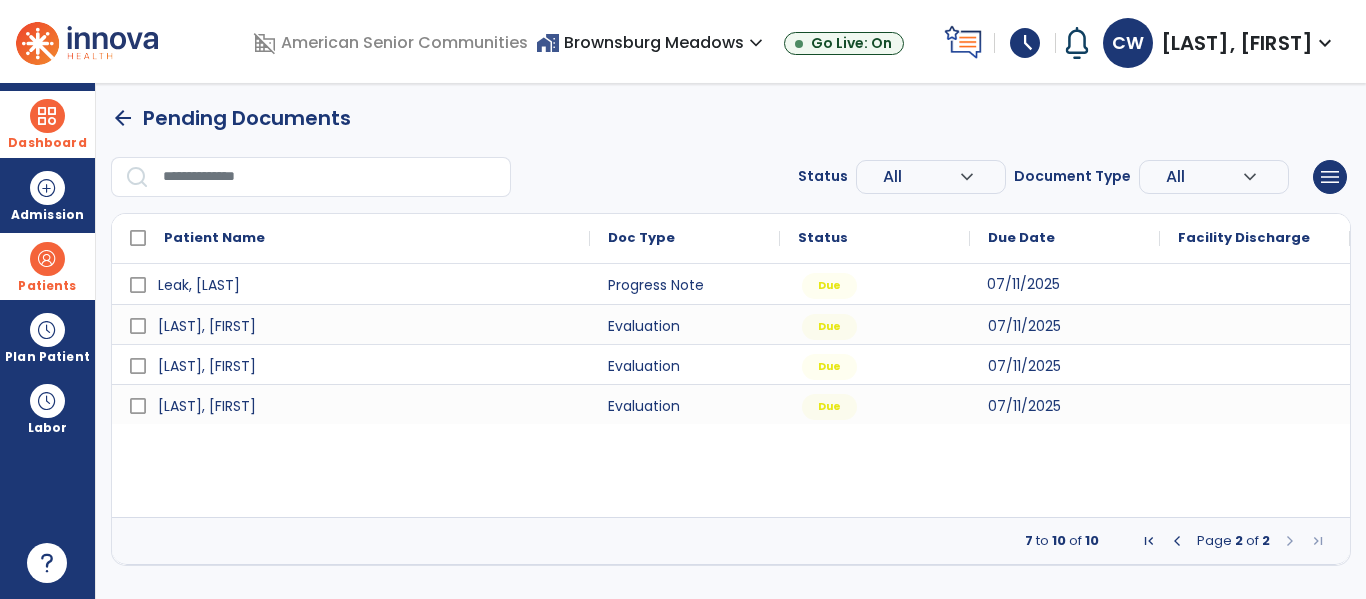 click on "07/11/2025" at bounding box center (1023, 284) 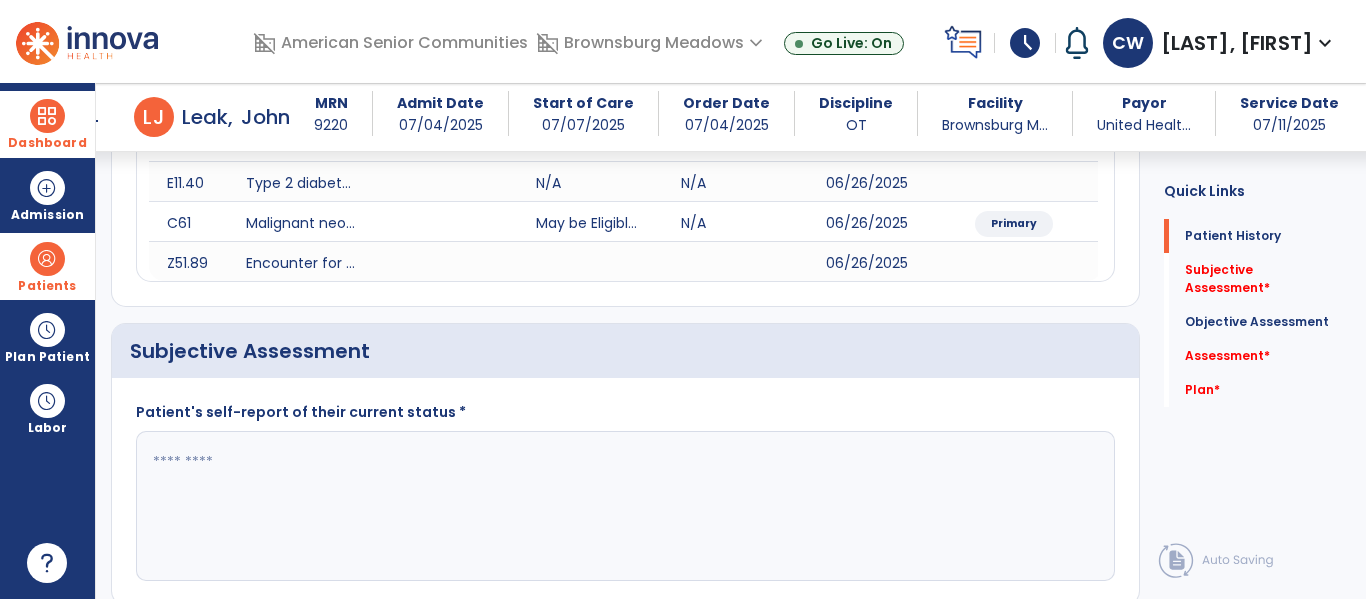 scroll, scrollTop: 332, scrollLeft: 0, axis: vertical 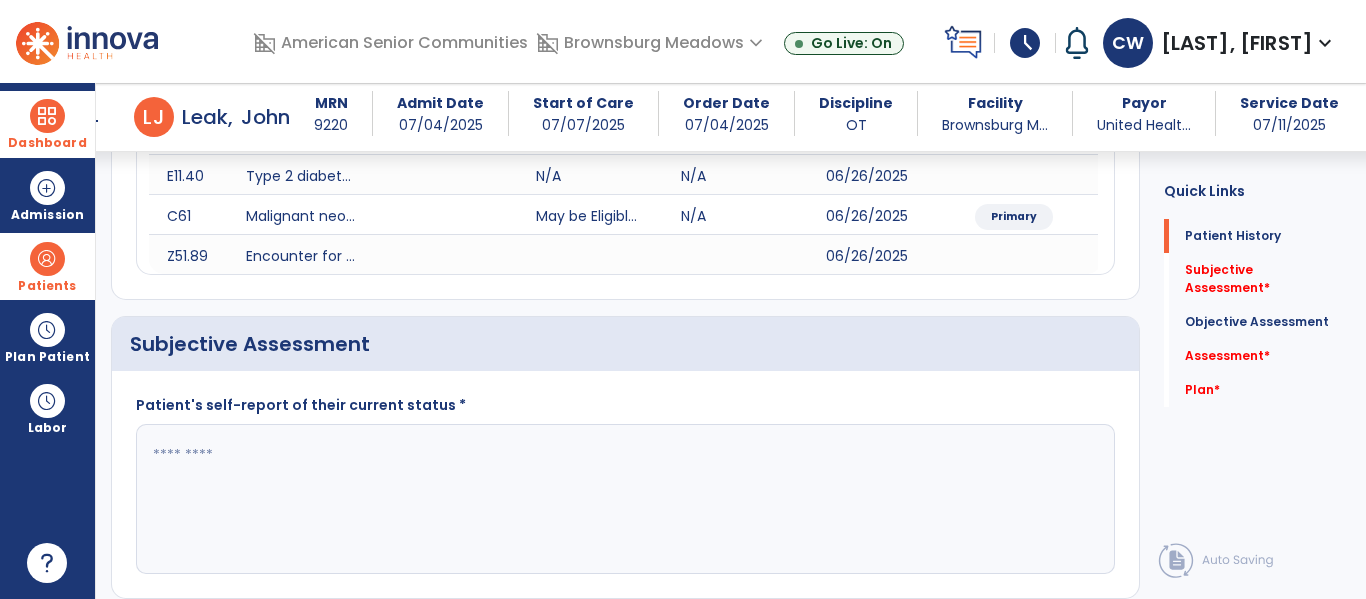 click 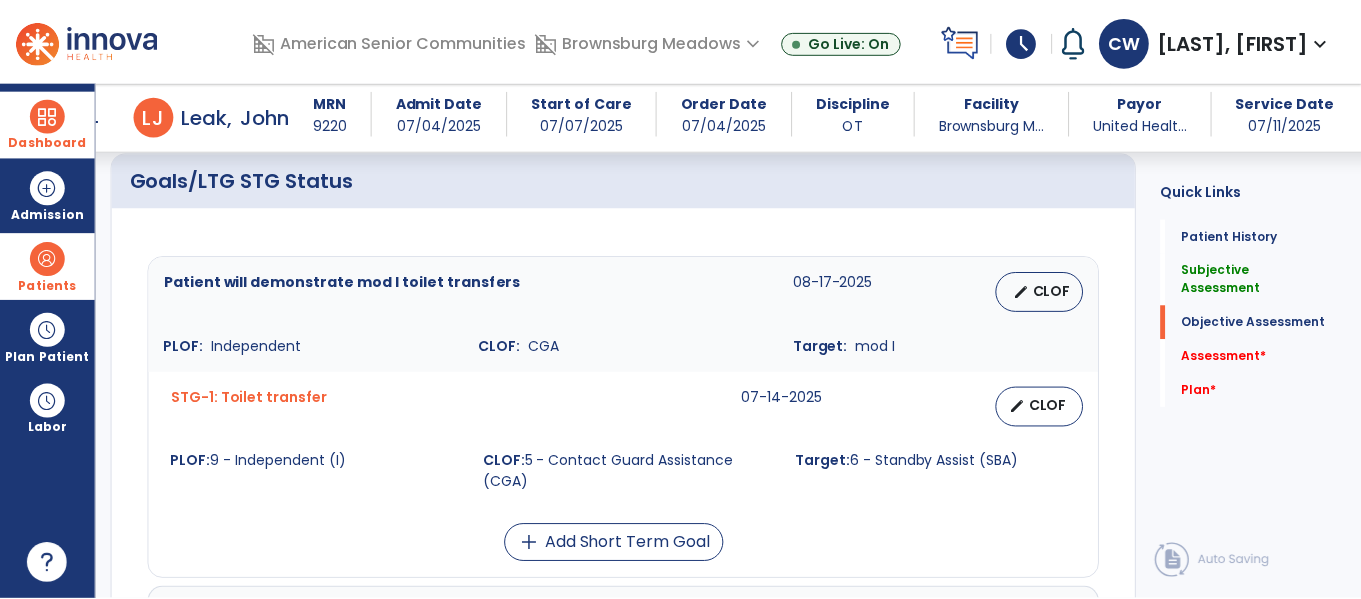 scroll, scrollTop: 804, scrollLeft: 0, axis: vertical 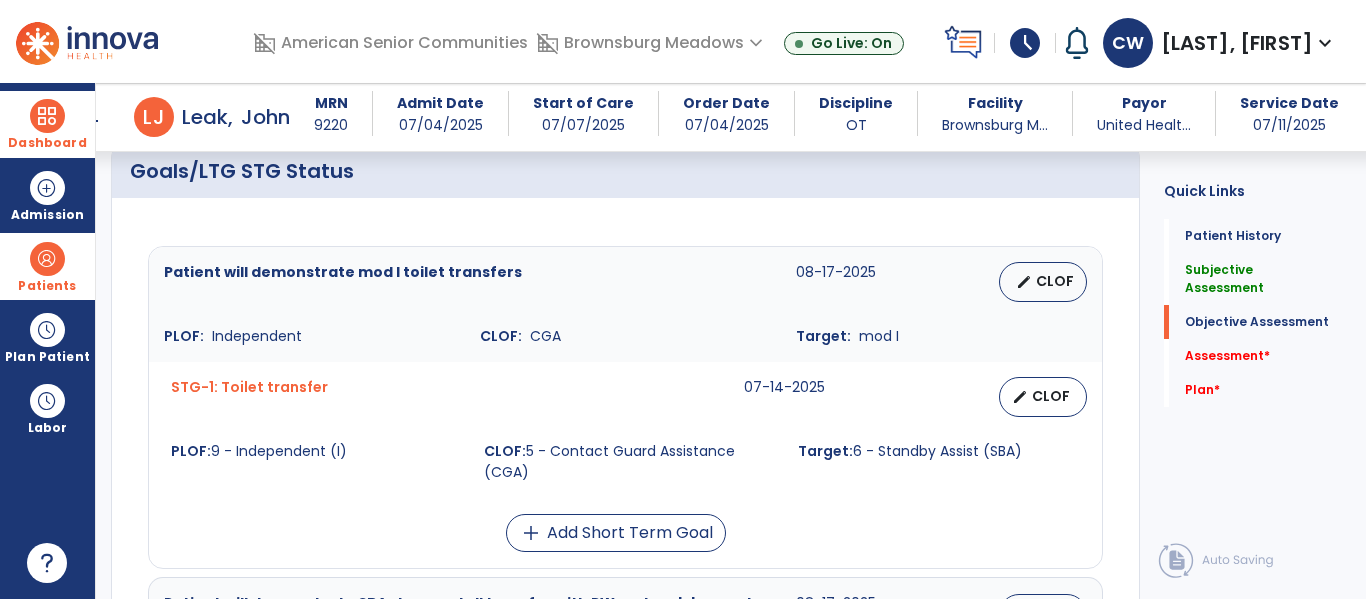 type on "**********" 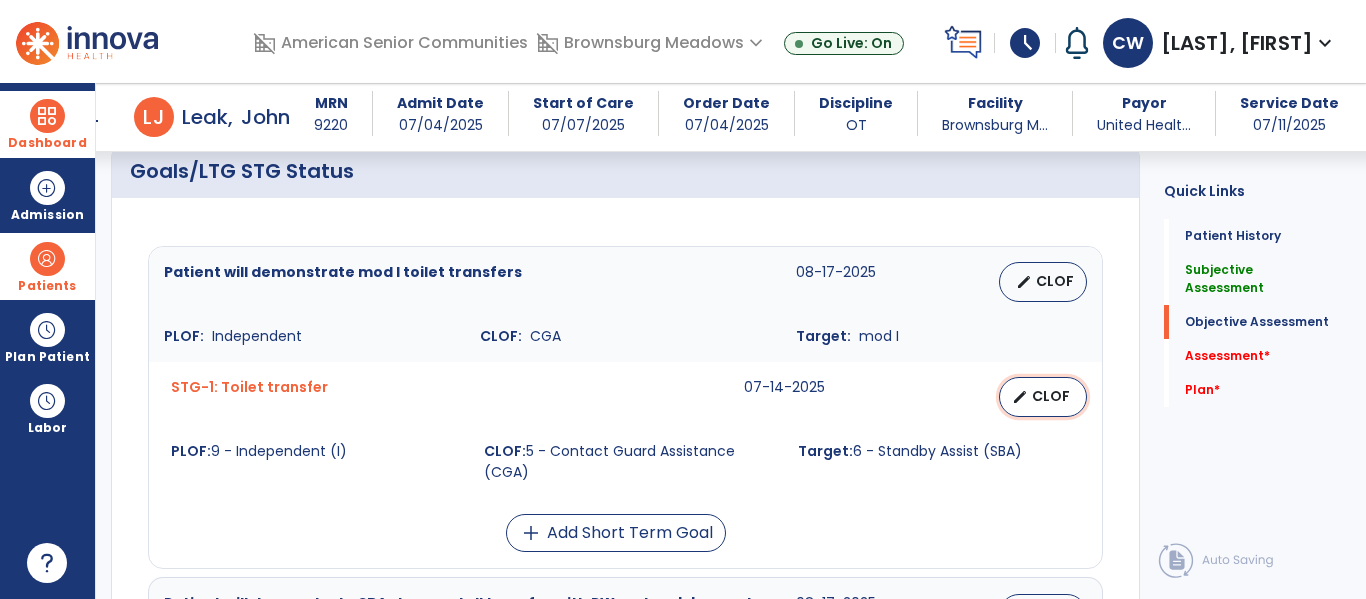 click on "CLOF" at bounding box center (1051, 396) 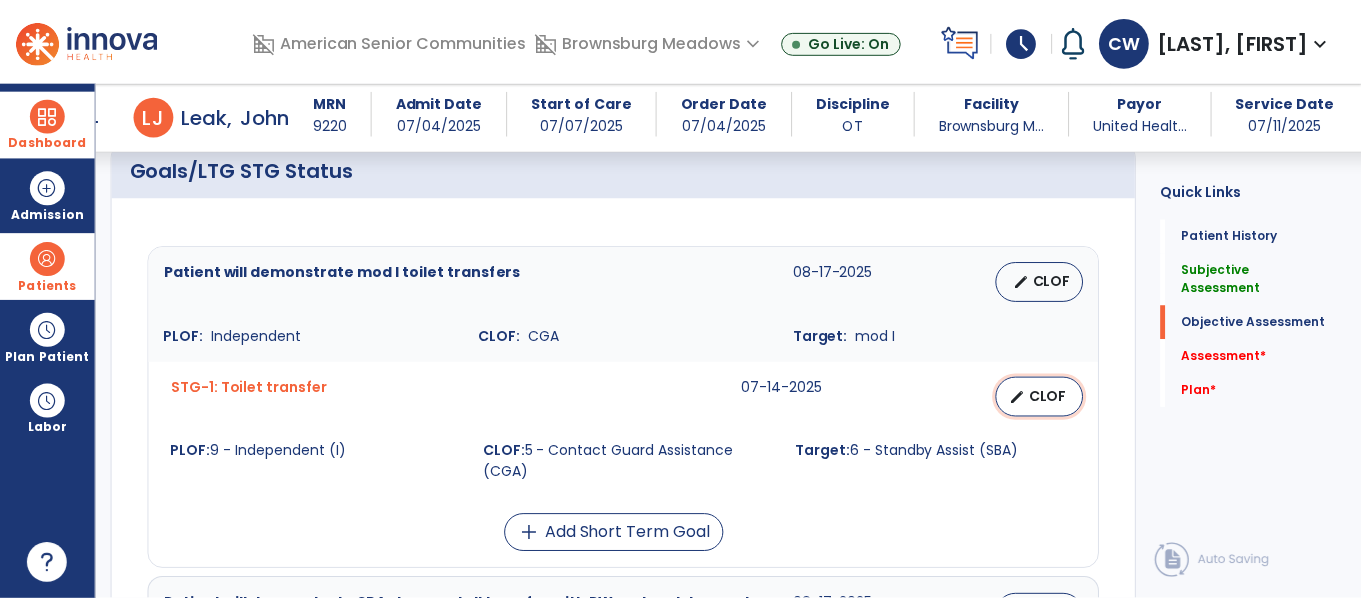 select on "********" 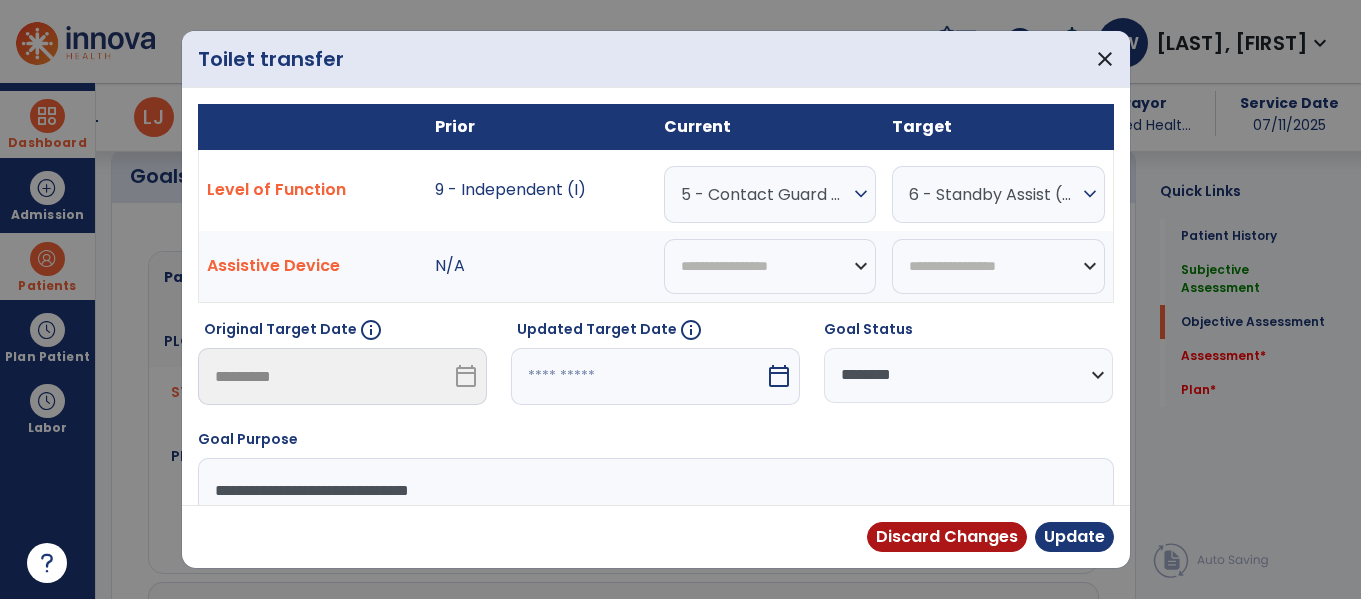 scroll, scrollTop: 804, scrollLeft: 0, axis: vertical 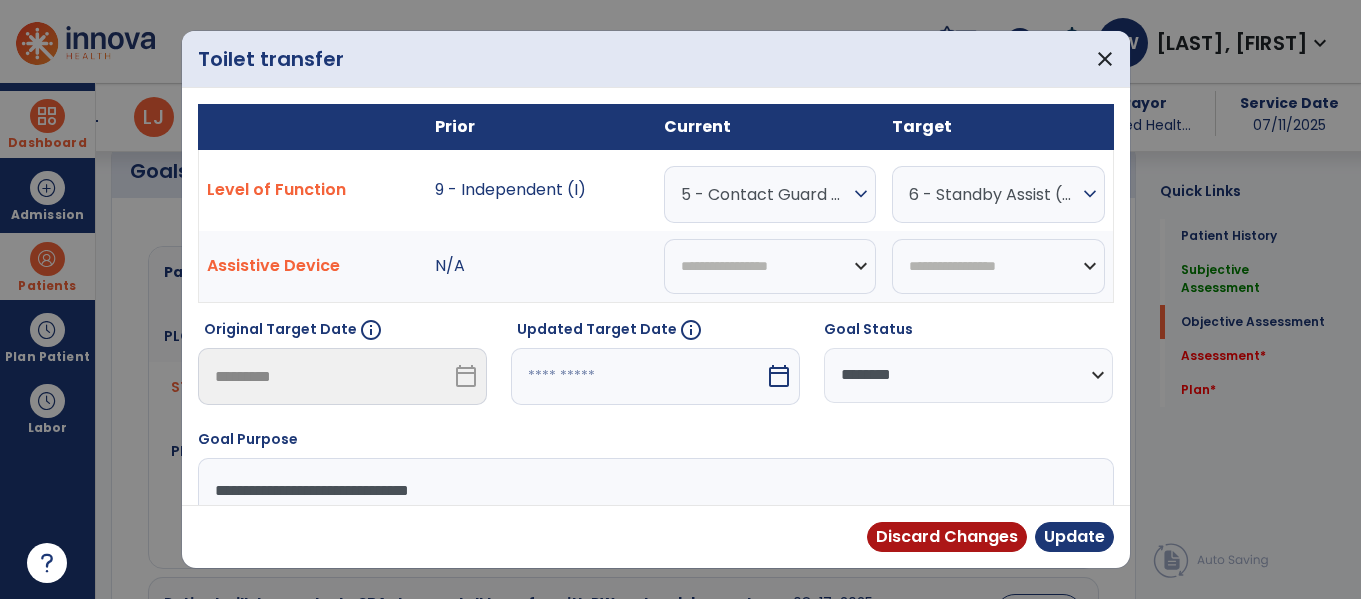 click on "5 - Contact Guard Assistance (CGA)" at bounding box center [765, 194] 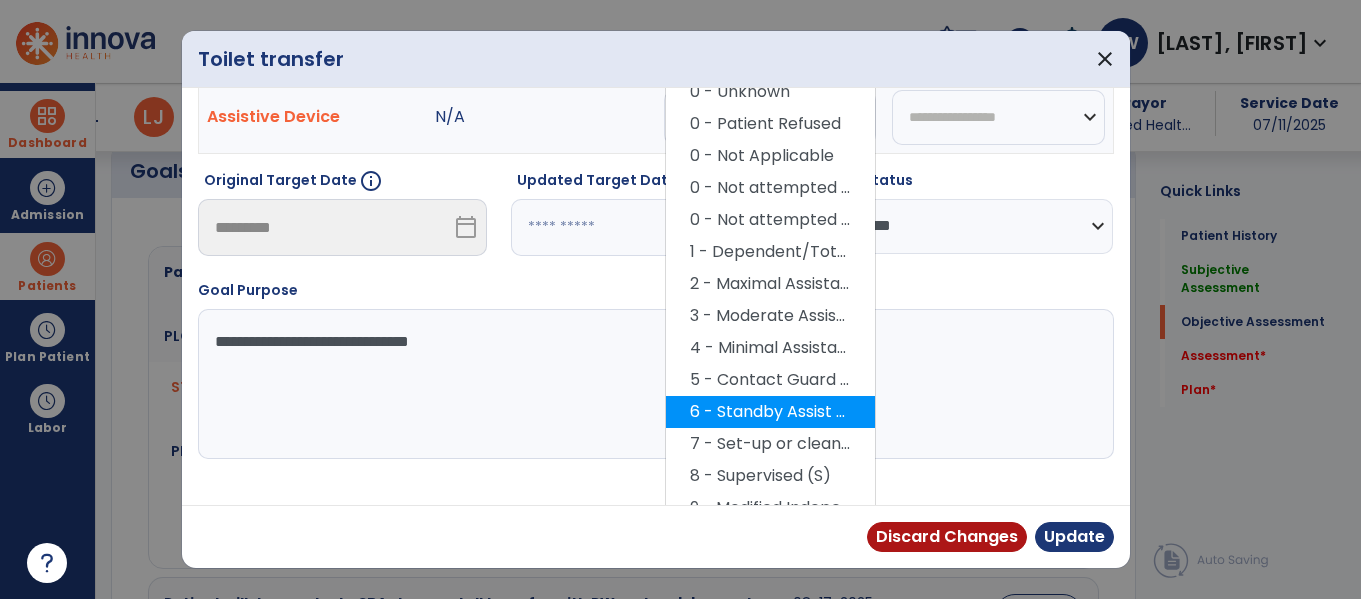 click on "6 - Standby Assist (SBA)" at bounding box center (770, 412) 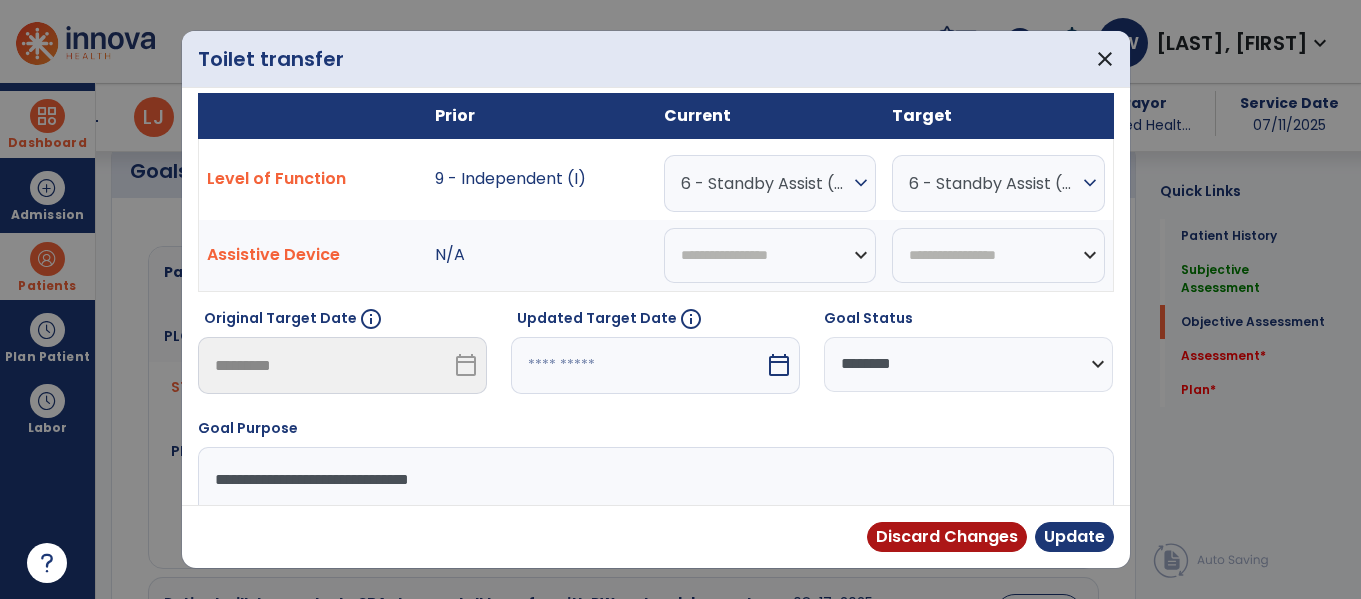 scroll, scrollTop: 0, scrollLeft: 0, axis: both 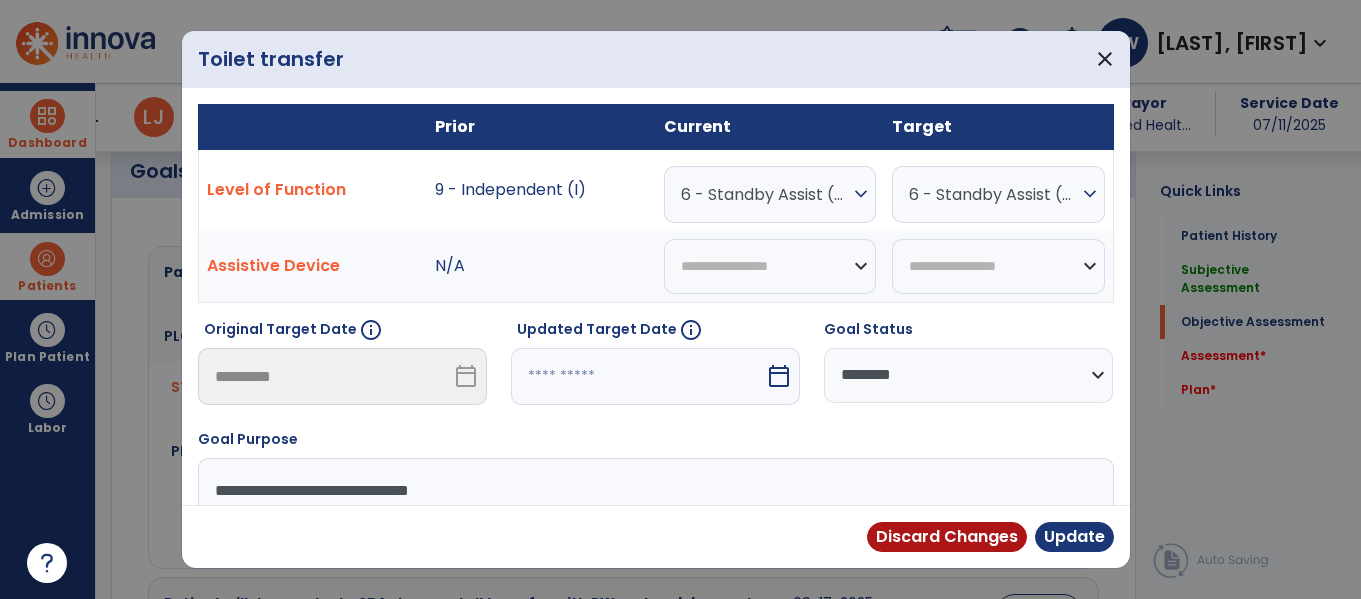 click on "6 - Standby Assist (SBA)" at bounding box center (993, 194) 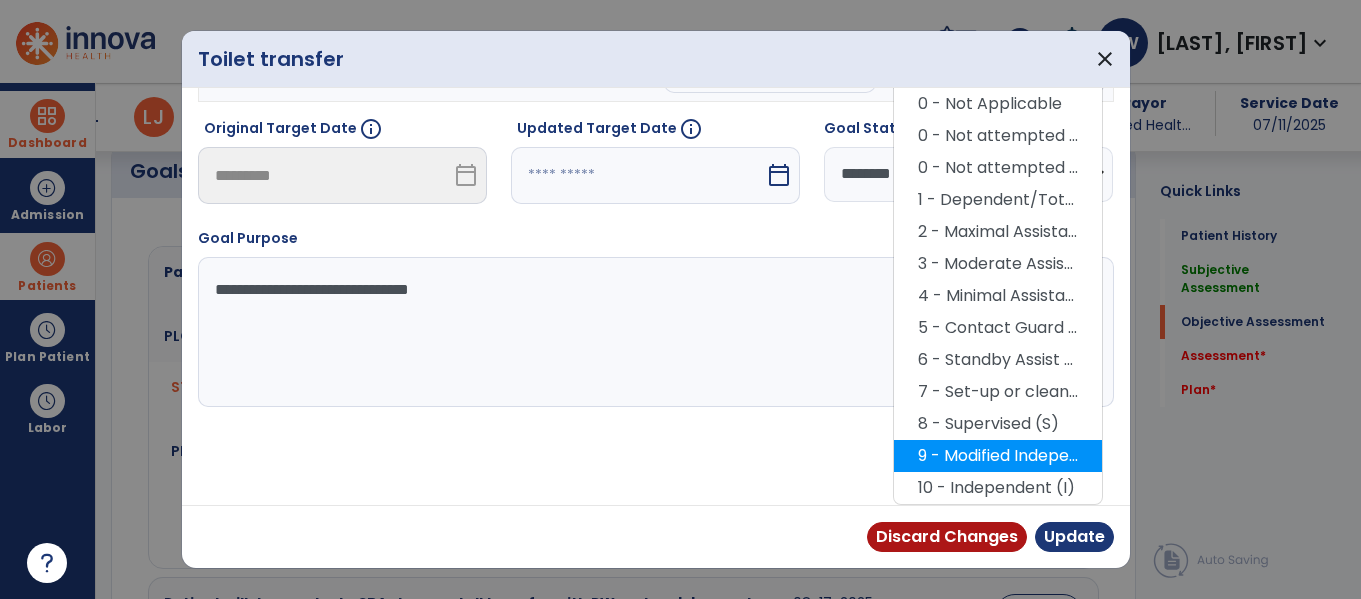 click on "9 - Modified Independent (Mod I)" at bounding box center [998, 456] 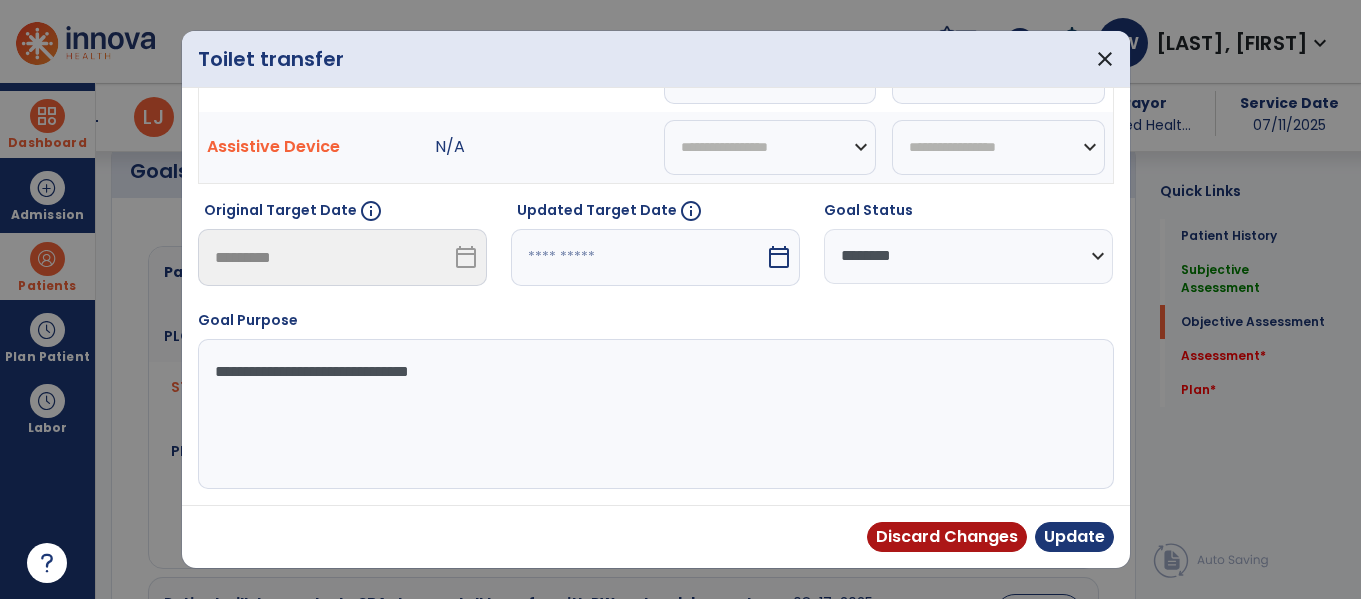 scroll, scrollTop: 119, scrollLeft: 0, axis: vertical 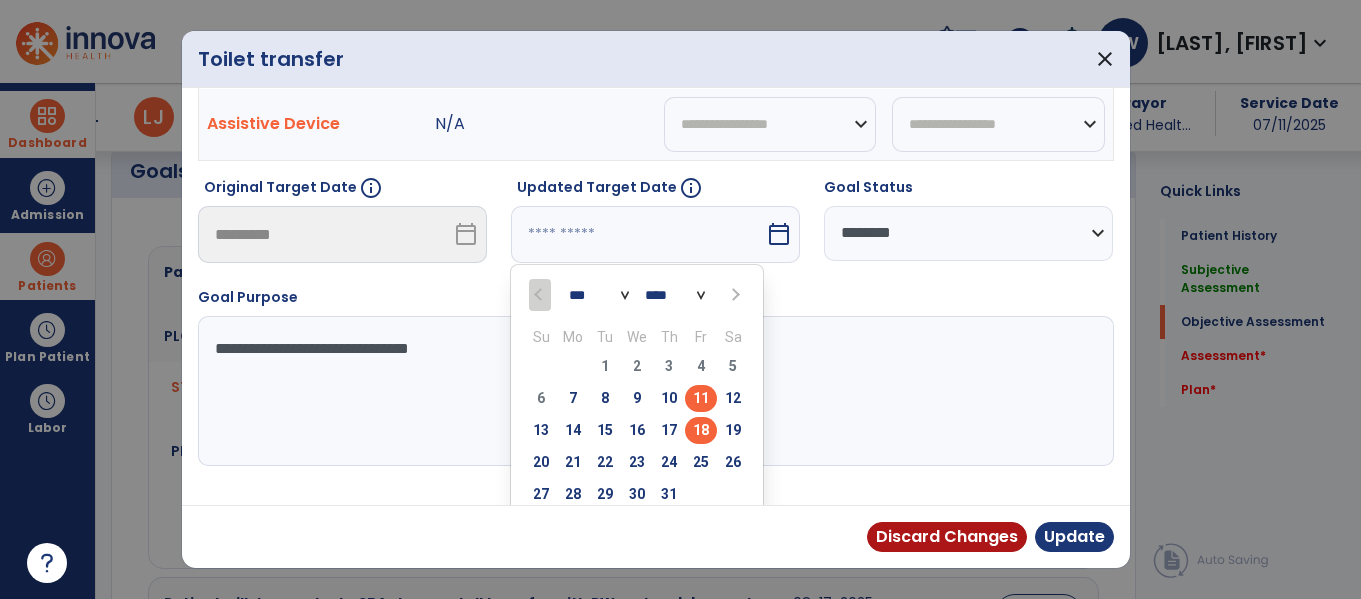 click on "18" at bounding box center [701, 430] 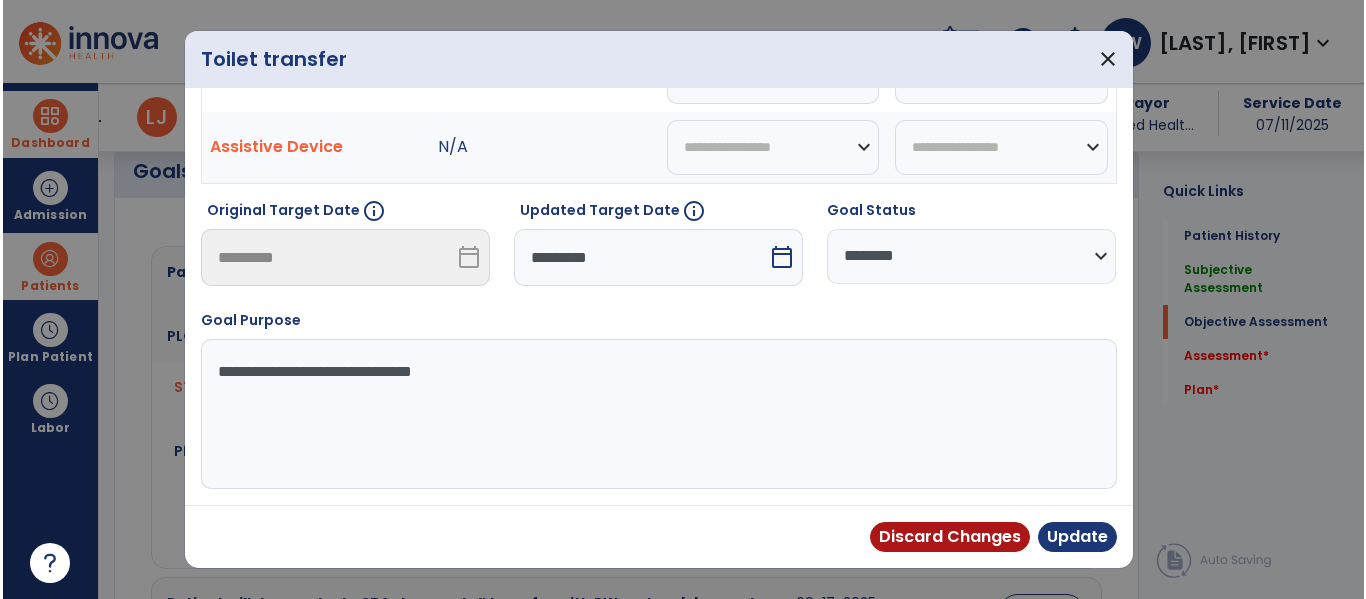 scroll, scrollTop: 119, scrollLeft: 0, axis: vertical 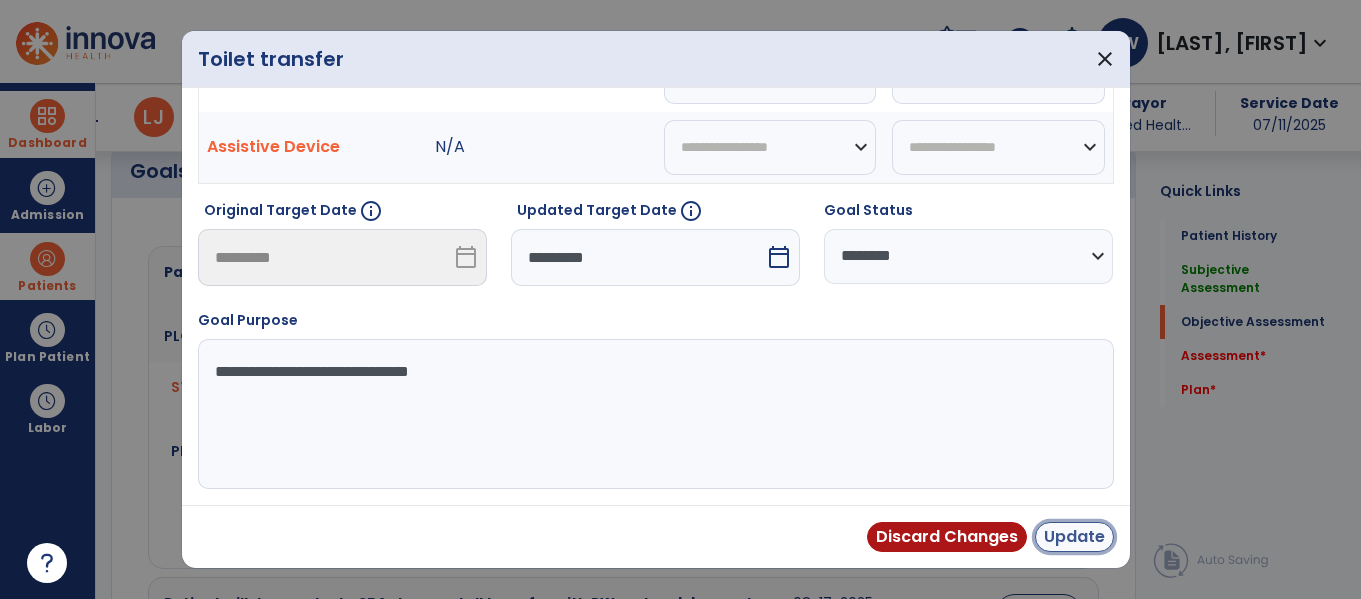 click on "Update" at bounding box center (1074, 537) 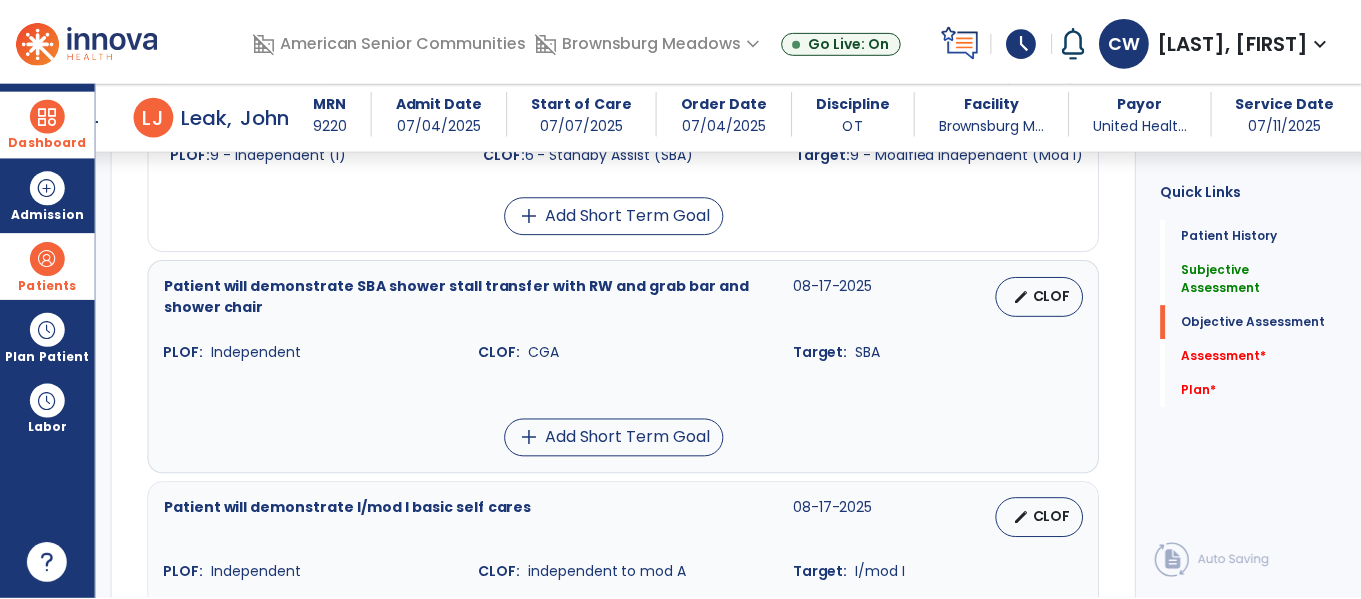 scroll, scrollTop: 1134, scrollLeft: 0, axis: vertical 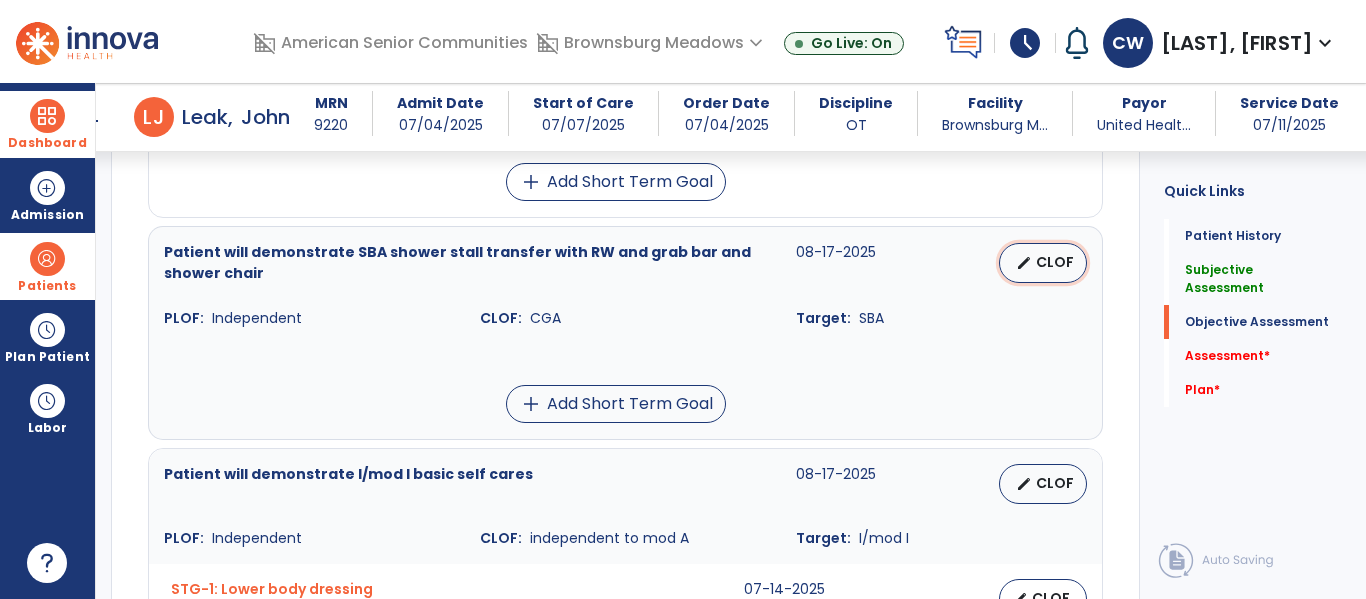 click on "edit   CLOF" at bounding box center (1043, 263) 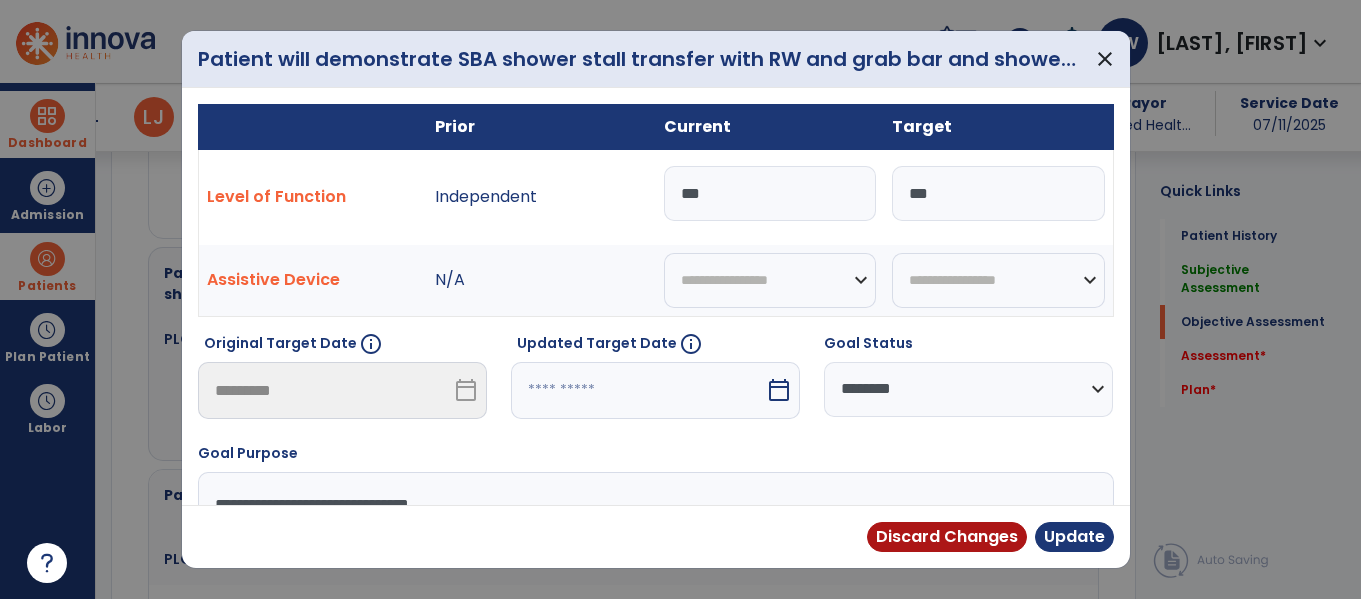 scroll, scrollTop: 1134, scrollLeft: 0, axis: vertical 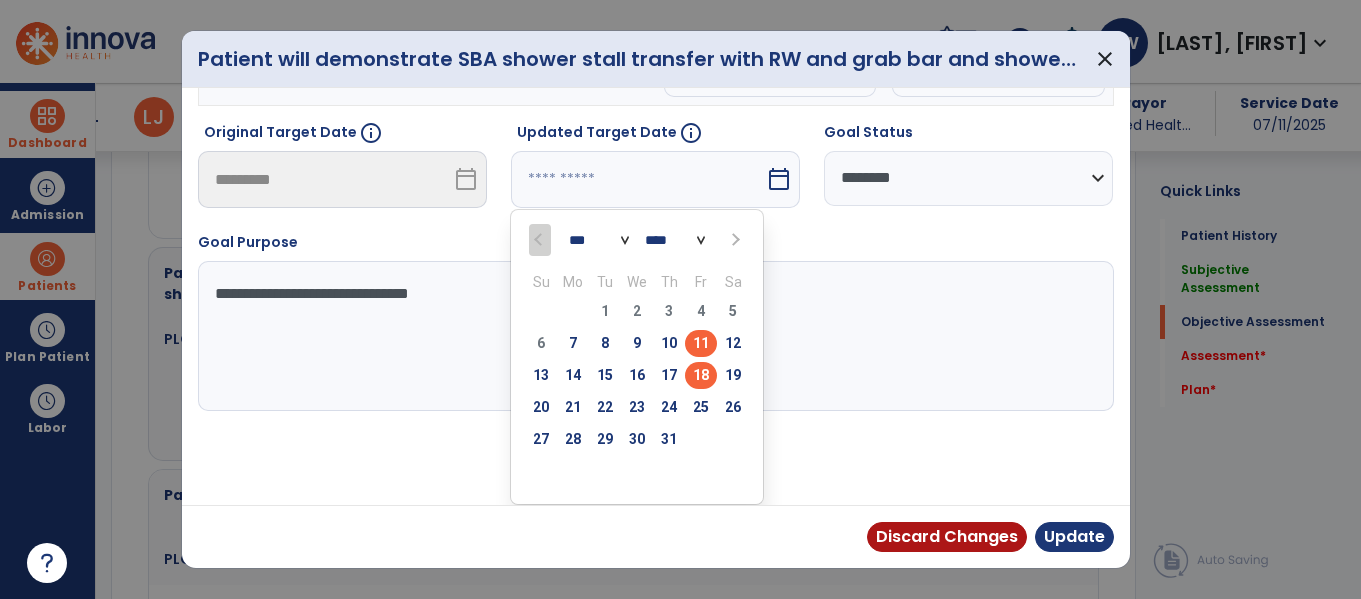 click on "18" at bounding box center (701, 375) 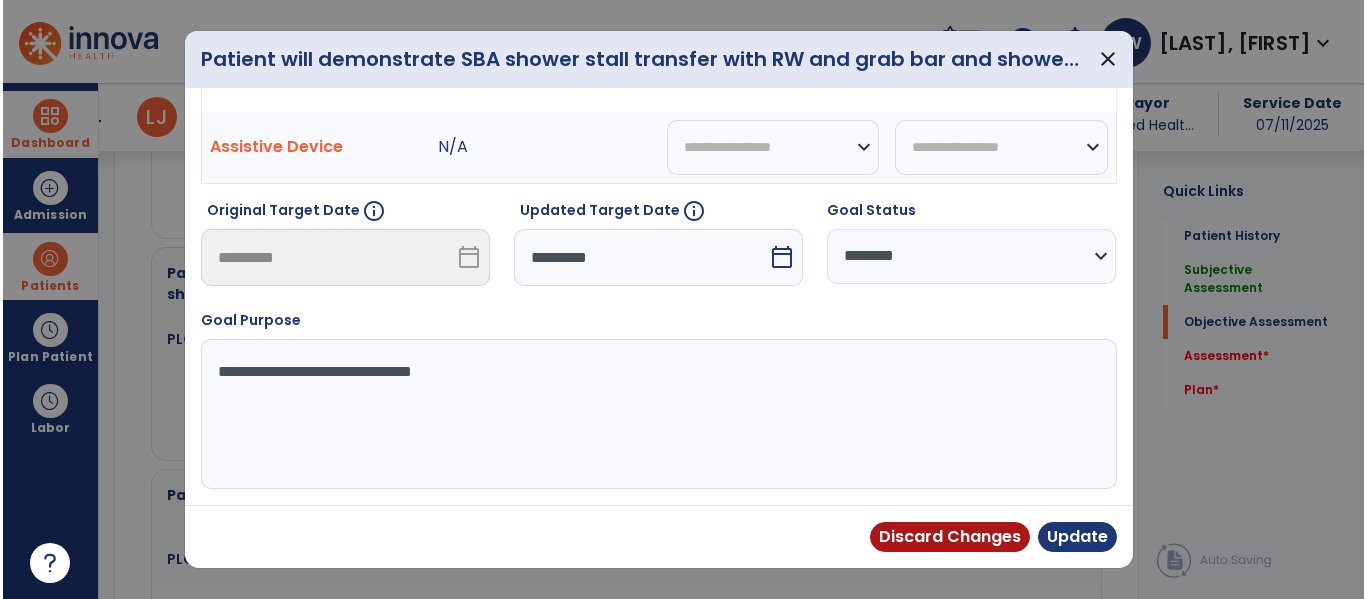 scroll, scrollTop: 133, scrollLeft: 0, axis: vertical 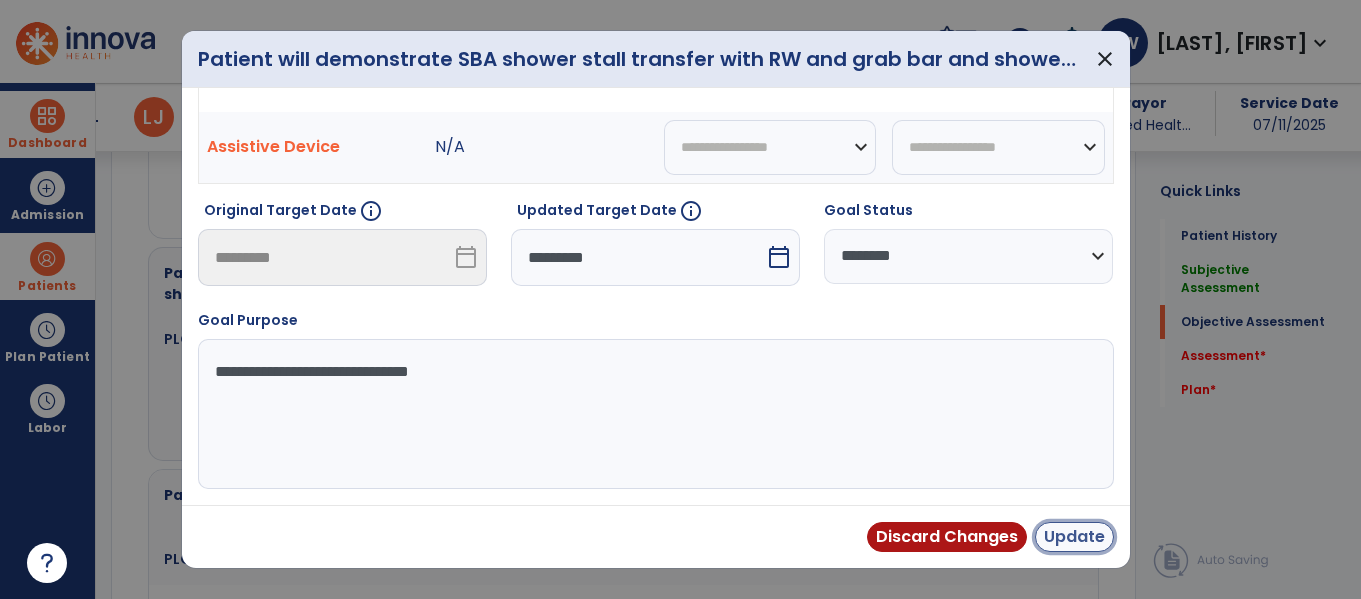 click on "Update" at bounding box center [1074, 537] 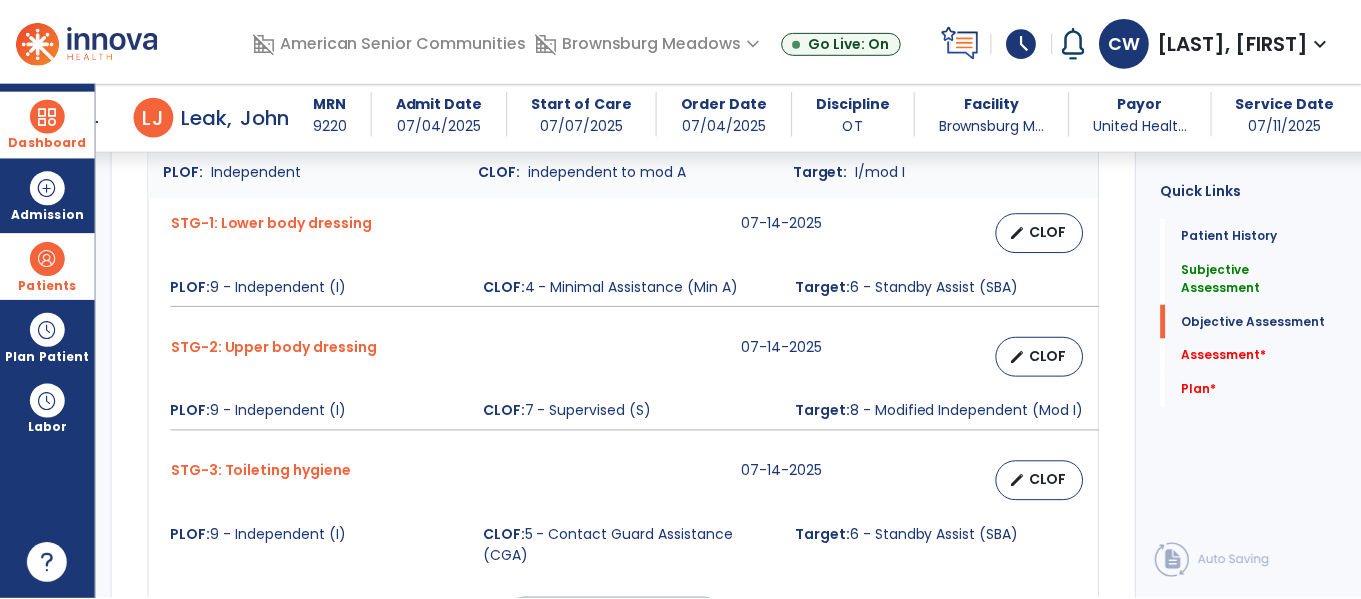 scroll, scrollTop: 1508, scrollLeft: 0, axis: vertical 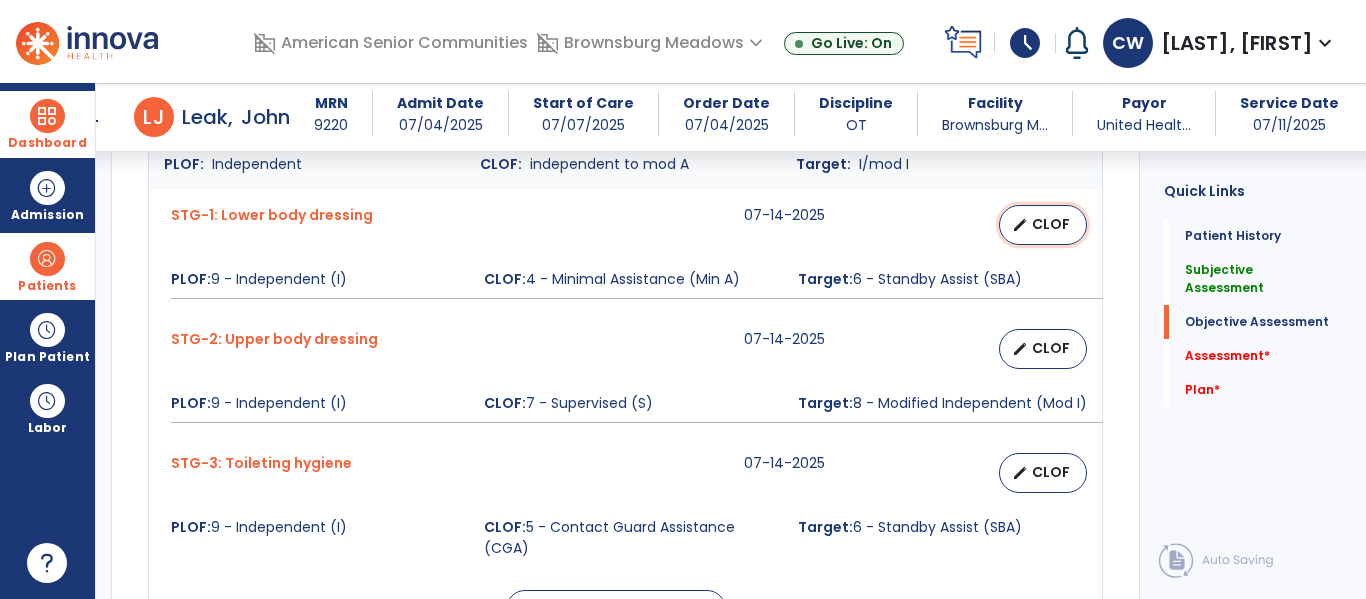 click on "edit   CLOF" at bounding box center (1043, 225) 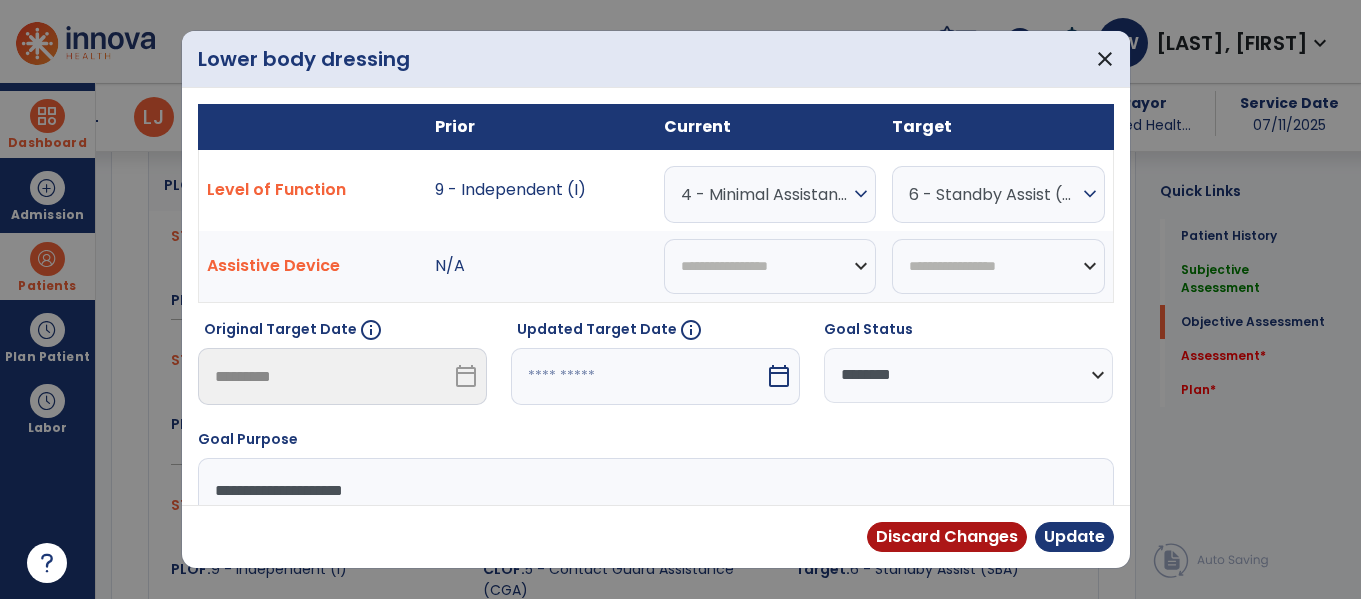 scroll, scrollTop: 1508, scrollLeft: 0, axis: vertical 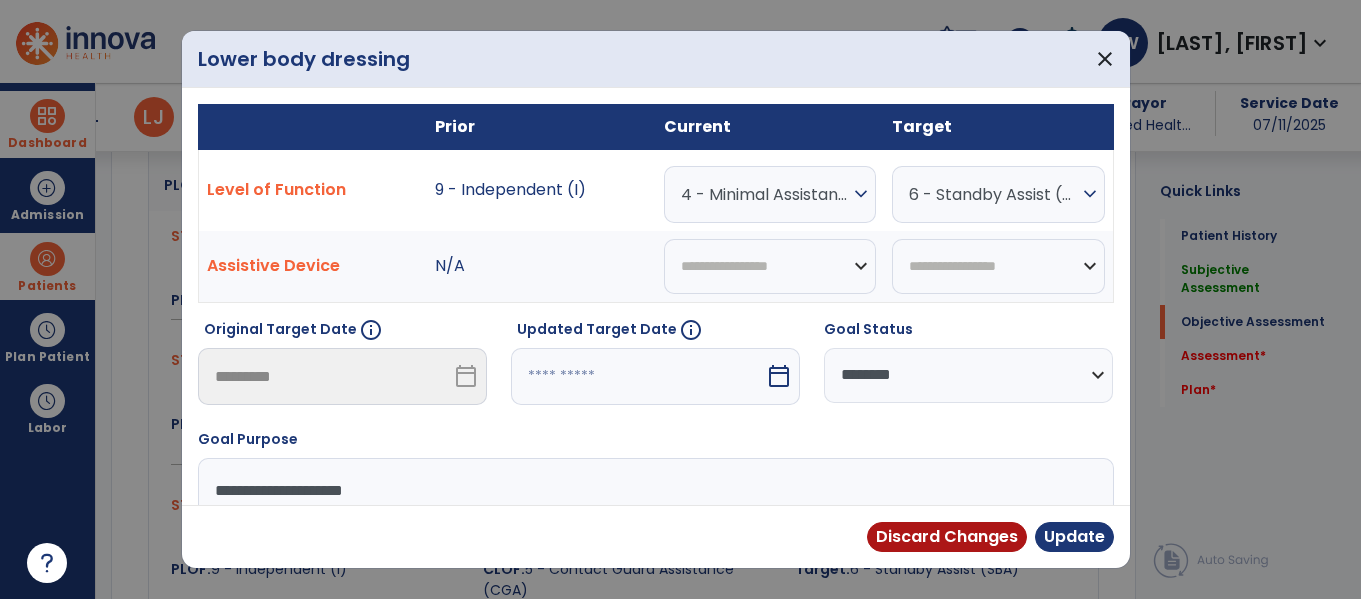 click on "4 - Minimal Assistance (Min A)" at bounding box center (765, 194) 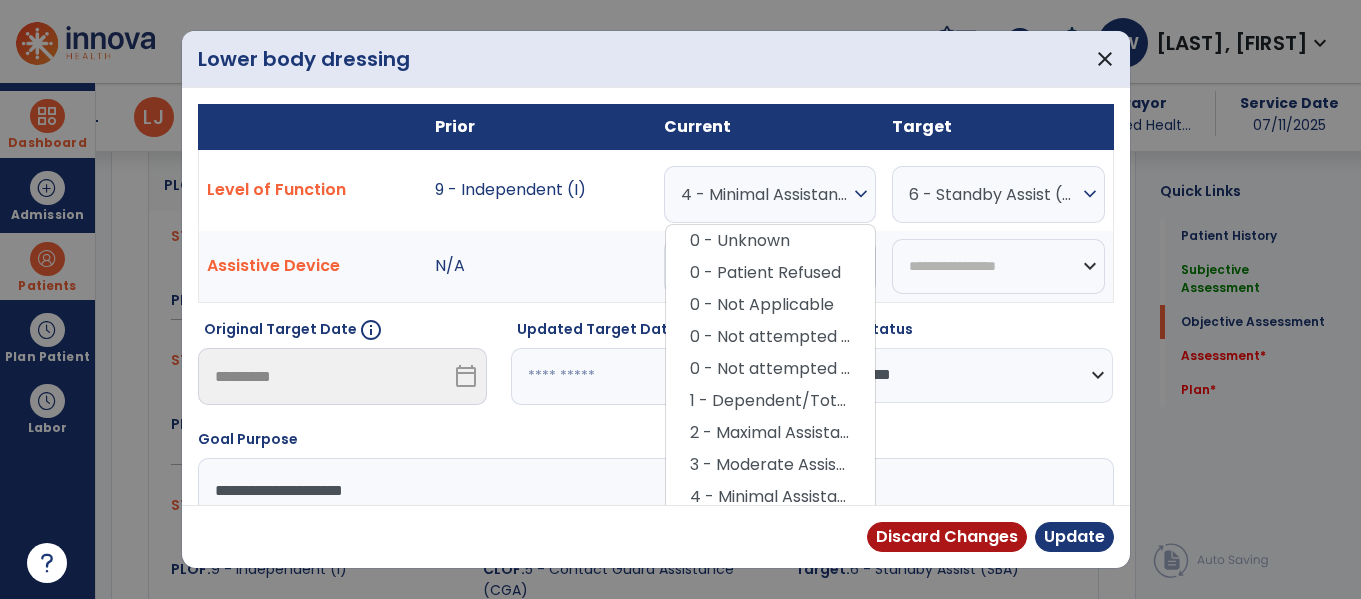 scroll, scrollTop: 201, scrollLeft: 0, axis: vertical 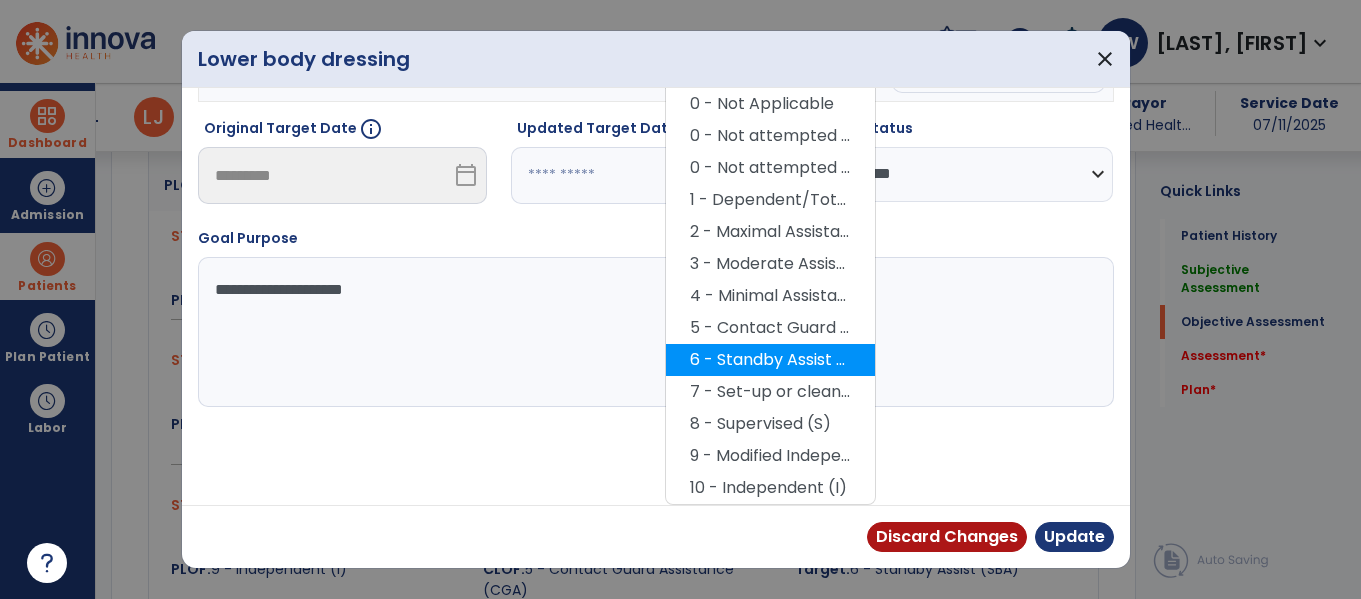 click on "6 - Standby Assist (SBA)" at bounding box center (770, 360) 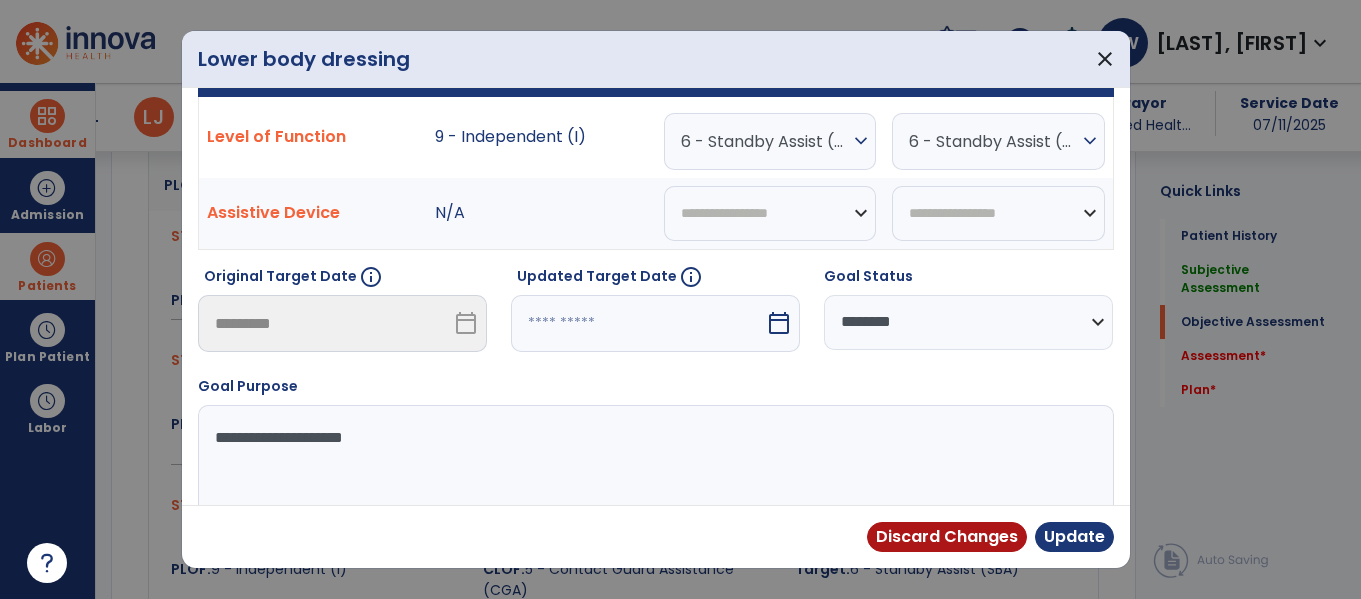 scroll, scrollTop: 0, scrollLeft: 0, axis: both 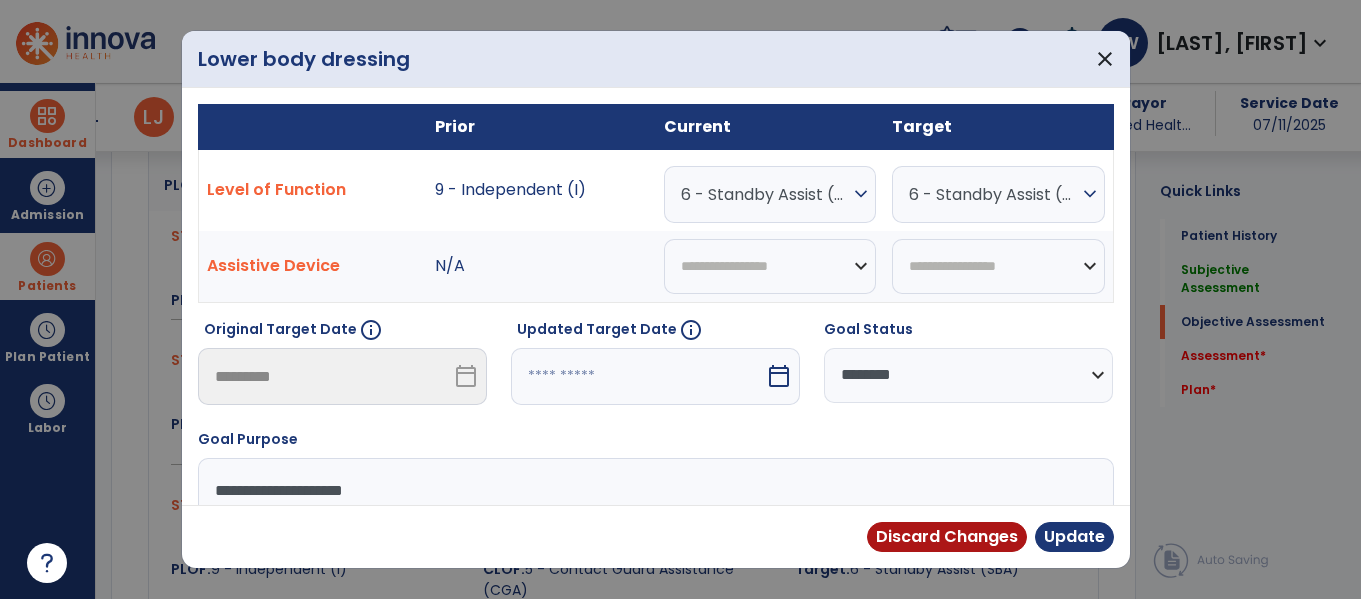 click on "6 - Standby Assist (SBA)" at bounding box center (993, 194) 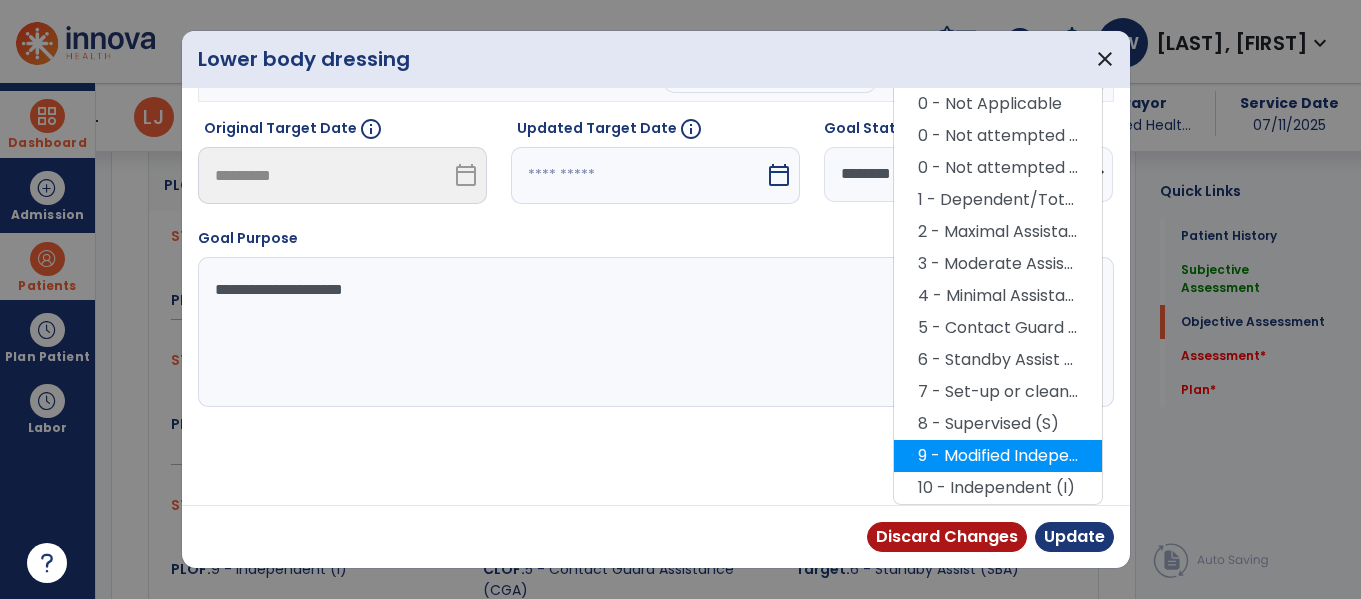 click on "9 - Modified Independent (Mod I)" at bounding box center (998, 456) 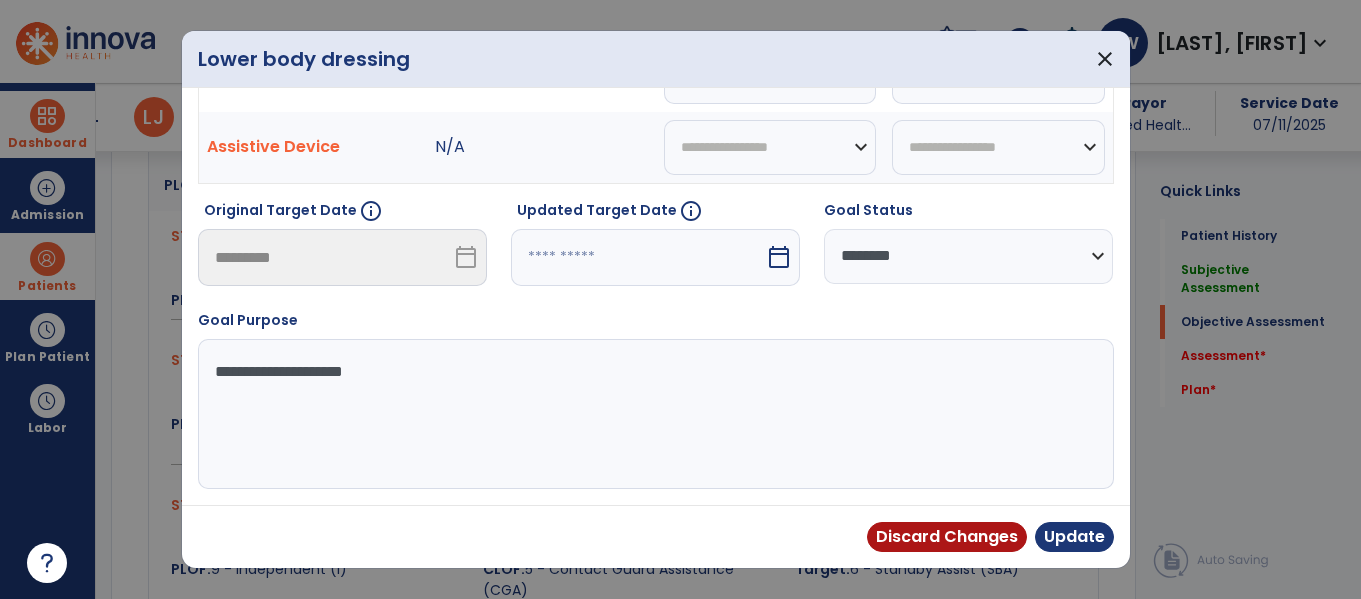 click on "calendar_today" at bounding box center [779, 257] 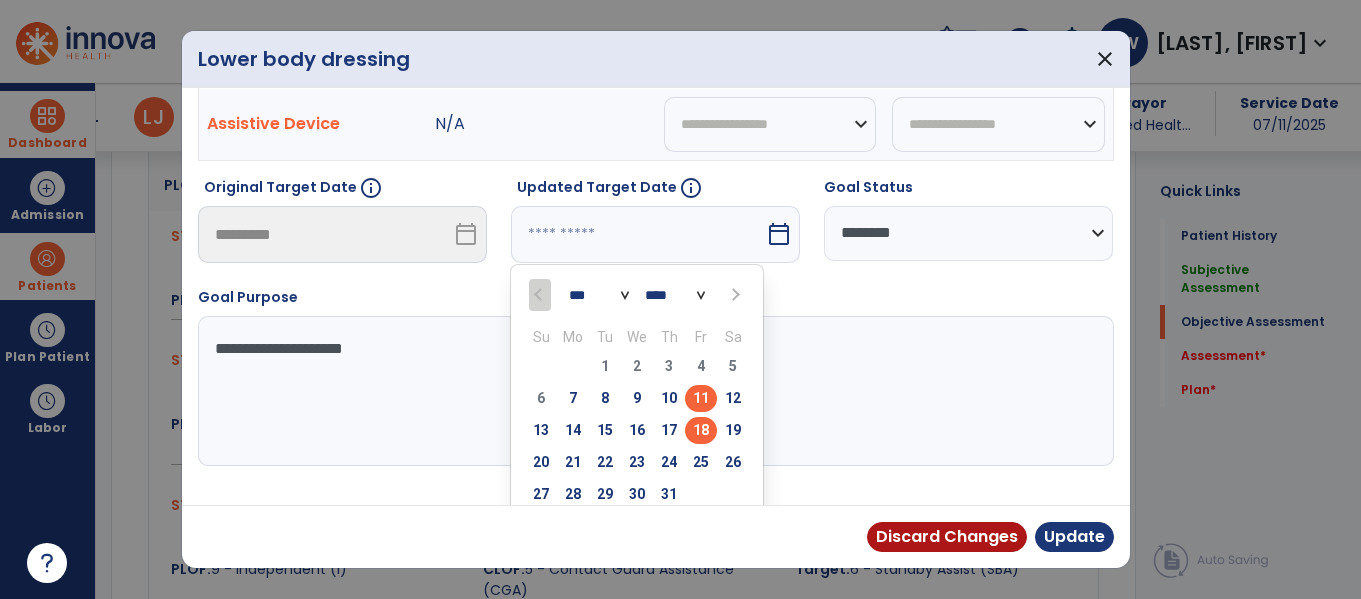 click on "18" at bounding box center (701, 430) 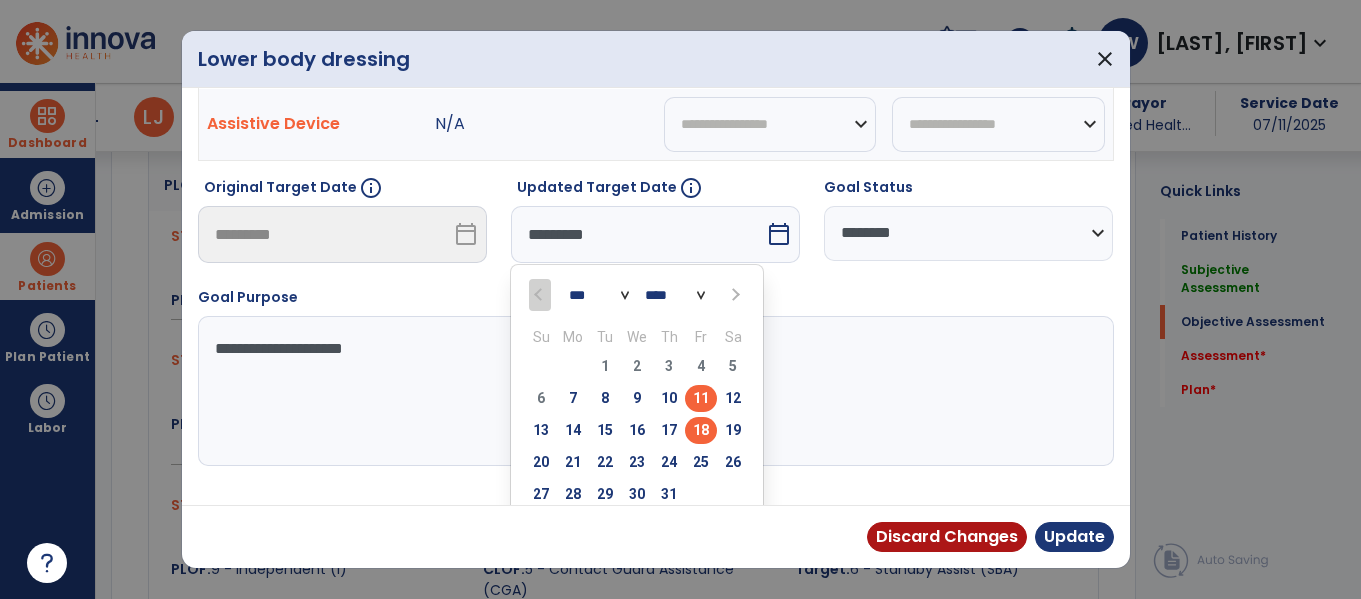 scroll, scrollTop: 119, scrollLeft: 0, axis: vertical 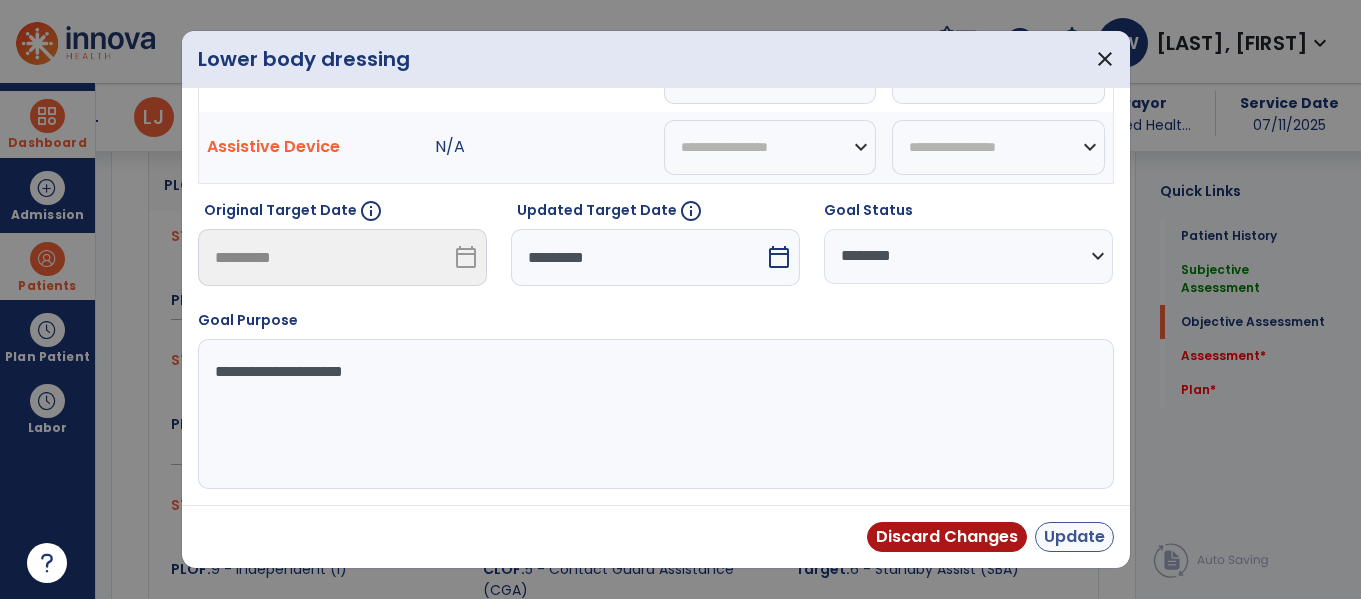 click on "Update" at bounding box center (1074, 537) 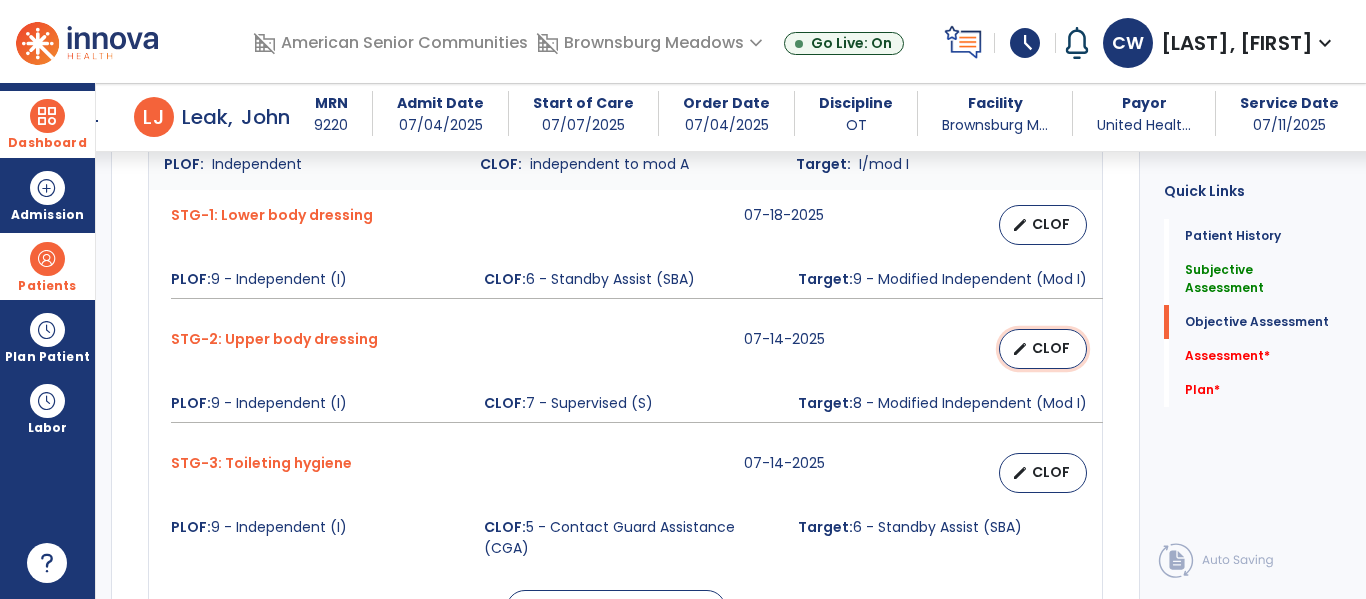 click on "CLOF" at bounding box center (1051, 348) 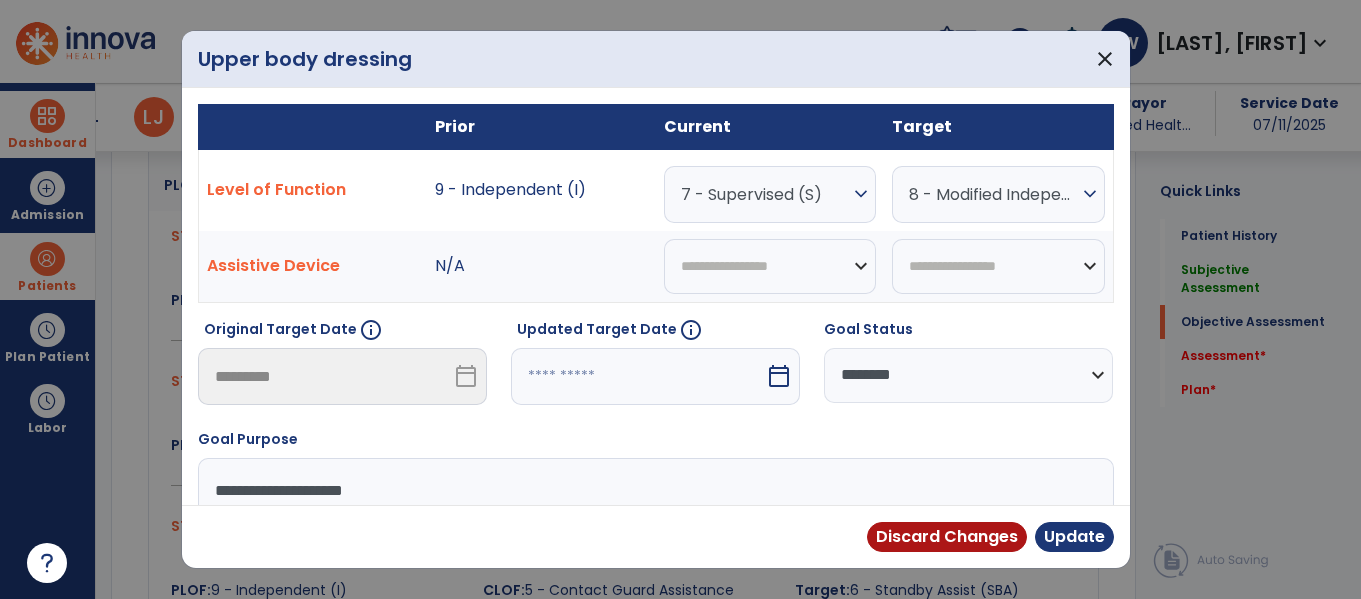 scroll, scrollTop: 1508, scrollLeft: 0, axis: vertical 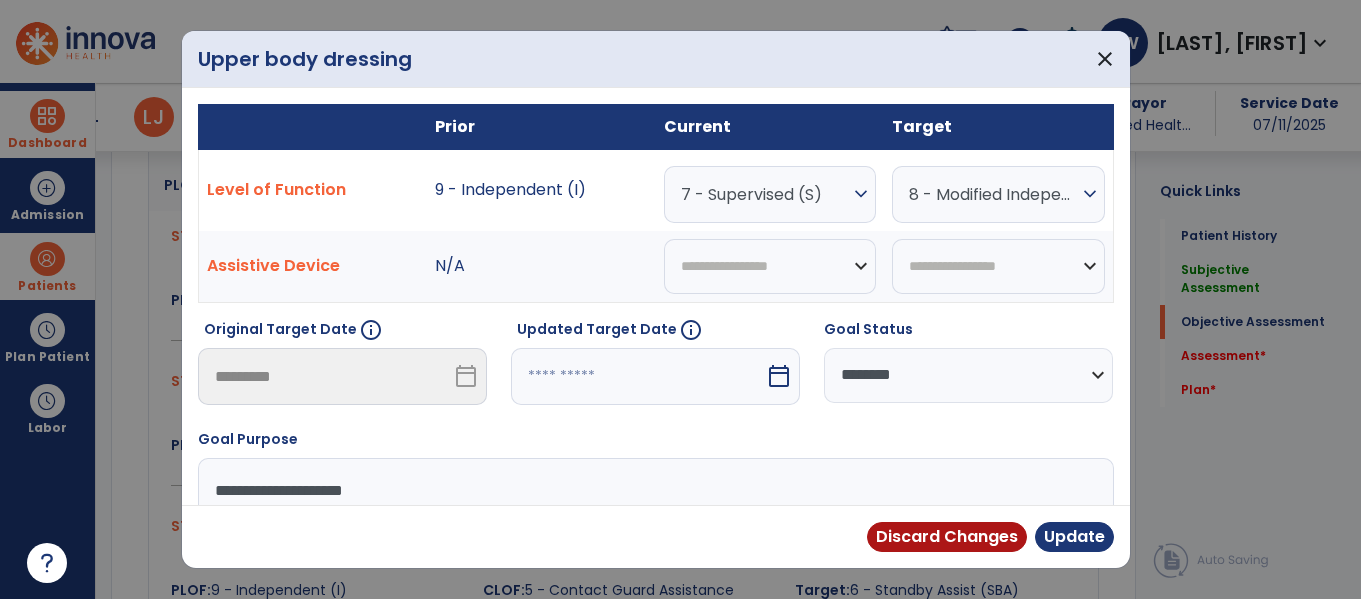 click on "7 - Supervised (S)" at bounding box center (765, 194) 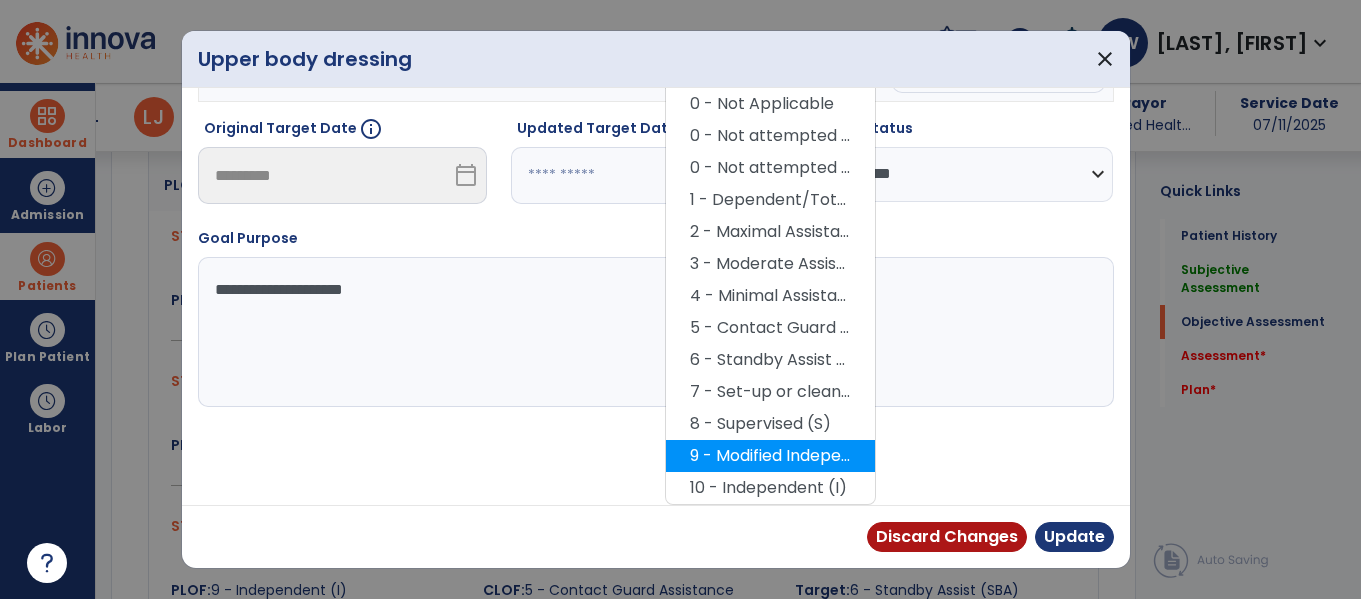 click on "9 - Modified Independent (Mod I)" at bounding box center [770, 456] 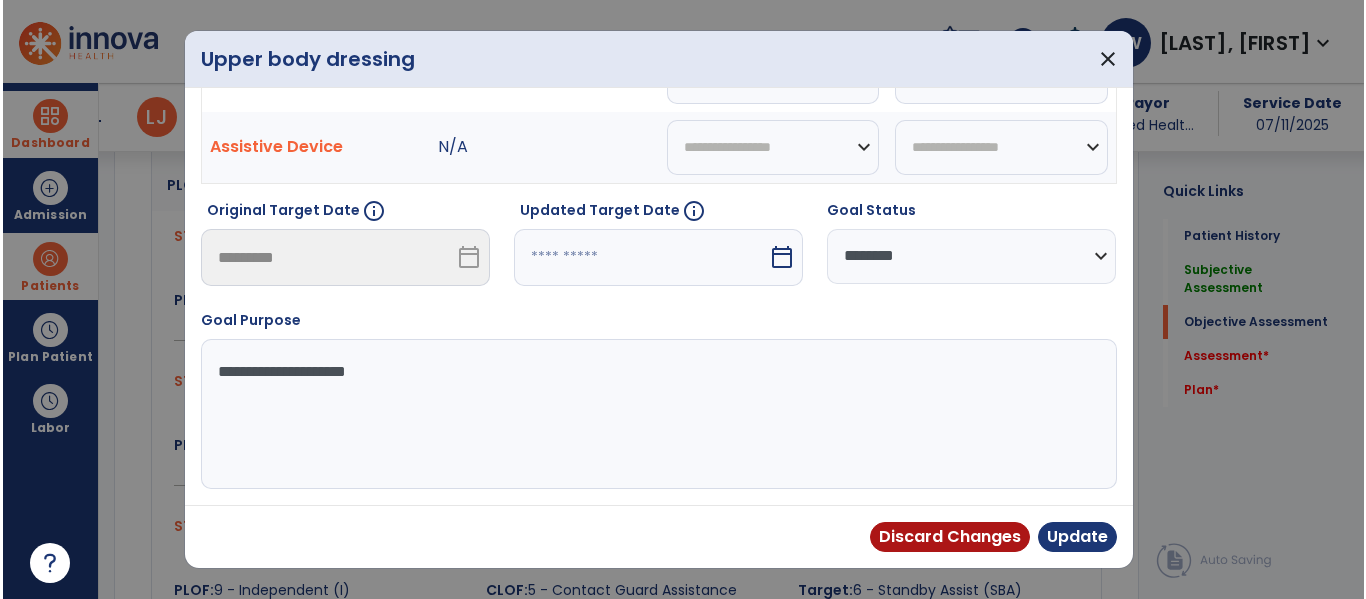 scroll, scrollTop: 119, scrollLeft: 0, axis: vertical 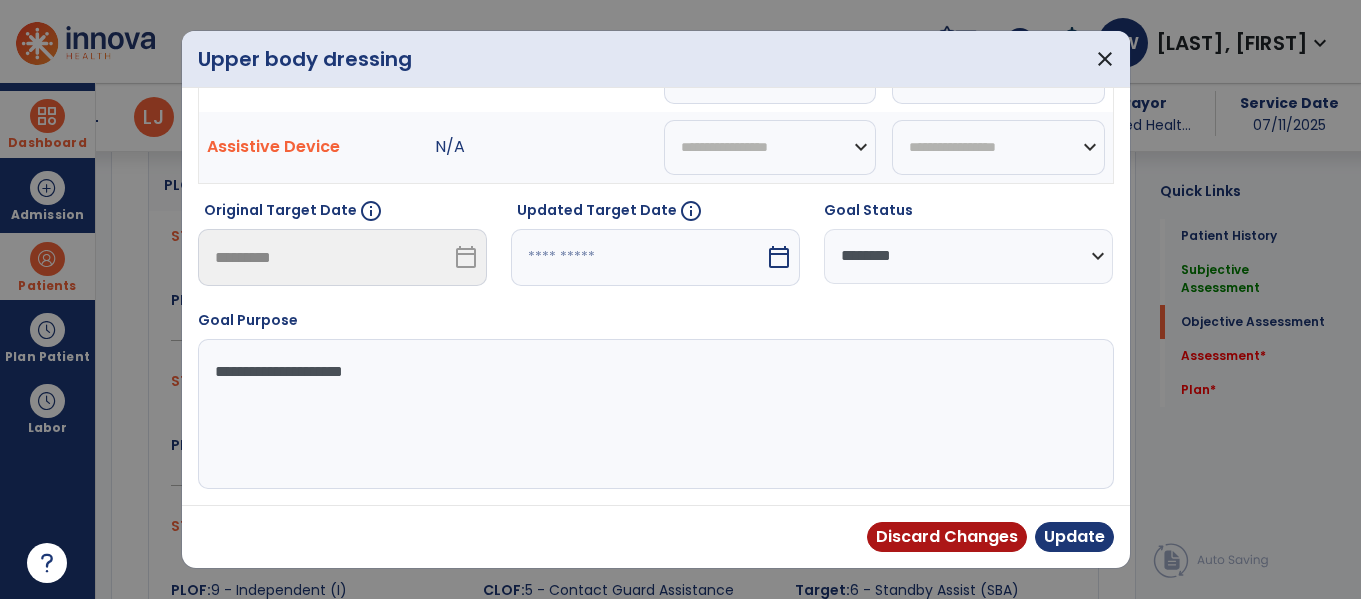 click on "**********" at bounding box center [968, 256] 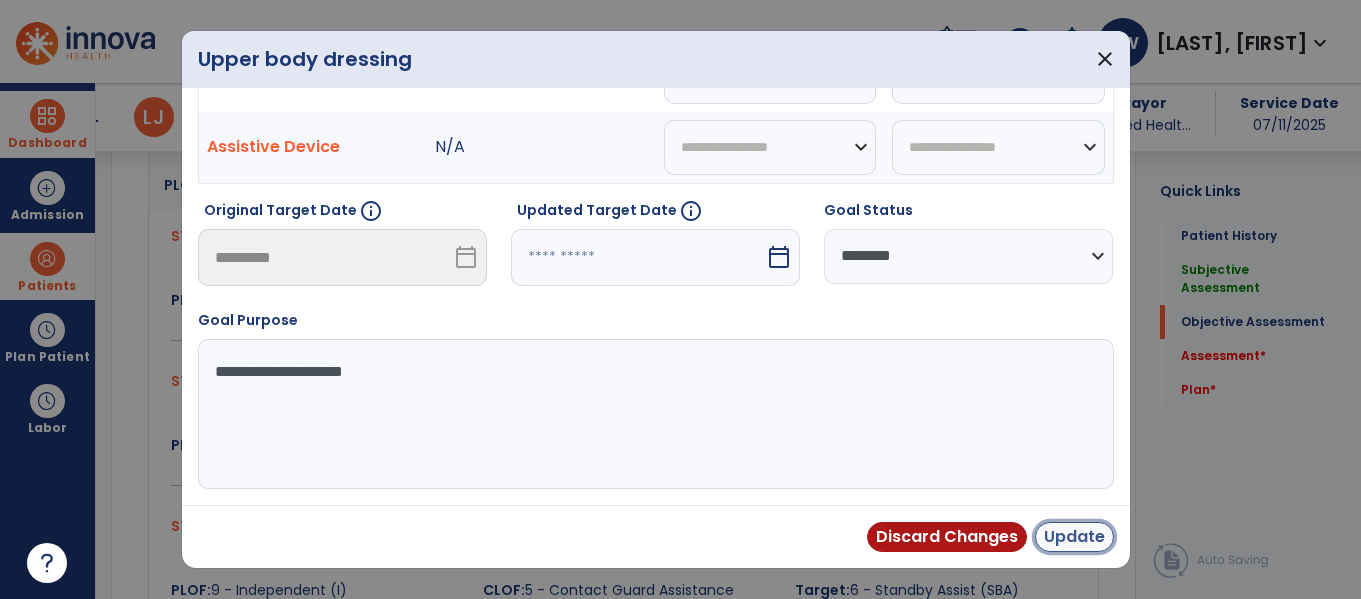 click on "Update" at bounding box center [1074, 537] 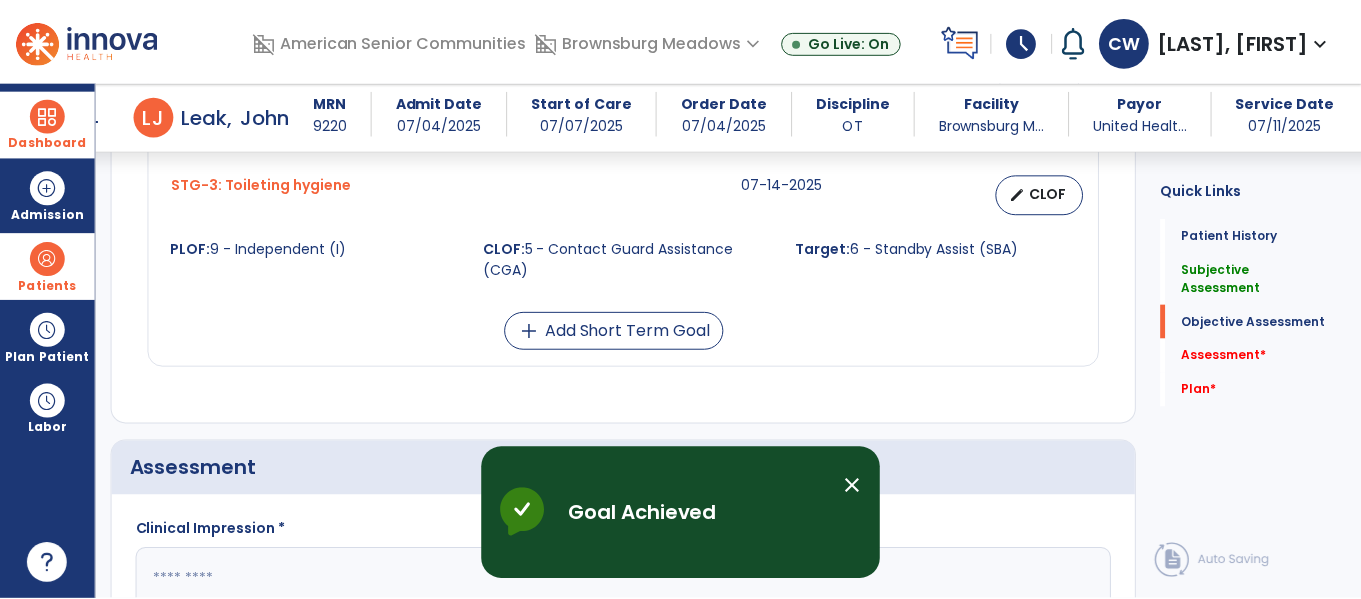 scroll, scrollTop: 1789, scrollLeft: 0, axis: vertical 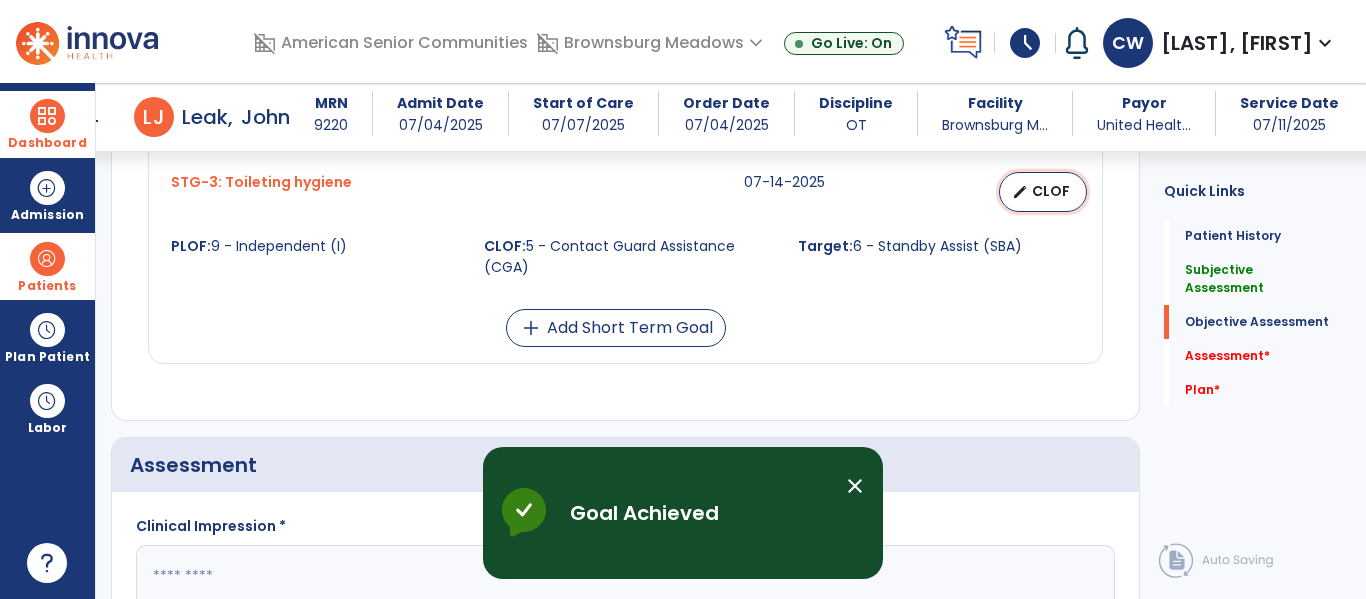 click on "CLOF" at bounding box center (1051, 191) 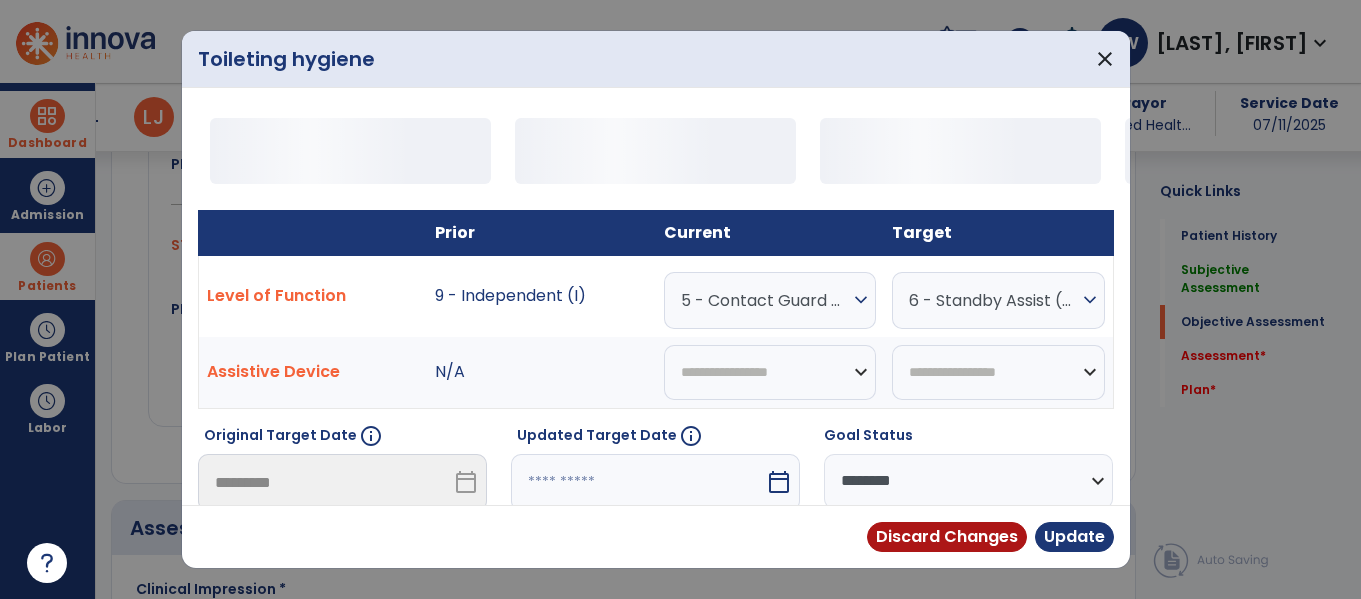 scroll, scrollTop: 1789, scrollLeft: 0, axis: vertical 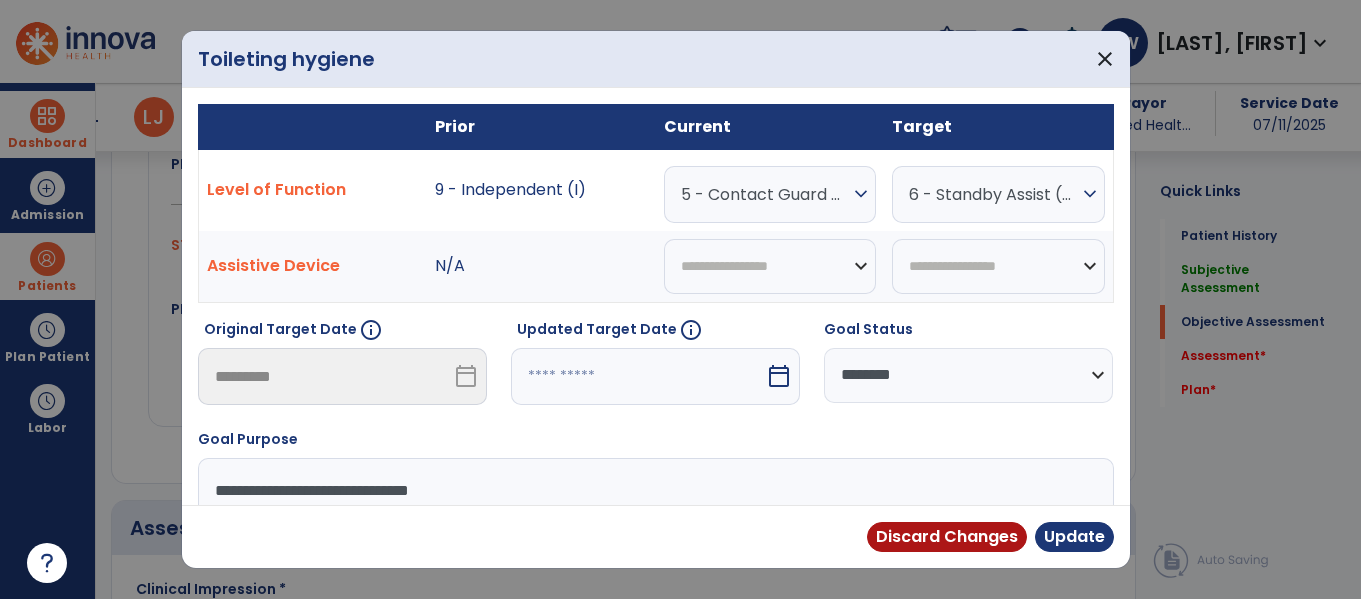 click on "5 - Contact Guard Assistance (CGA)" at bounding box center (765, 194) 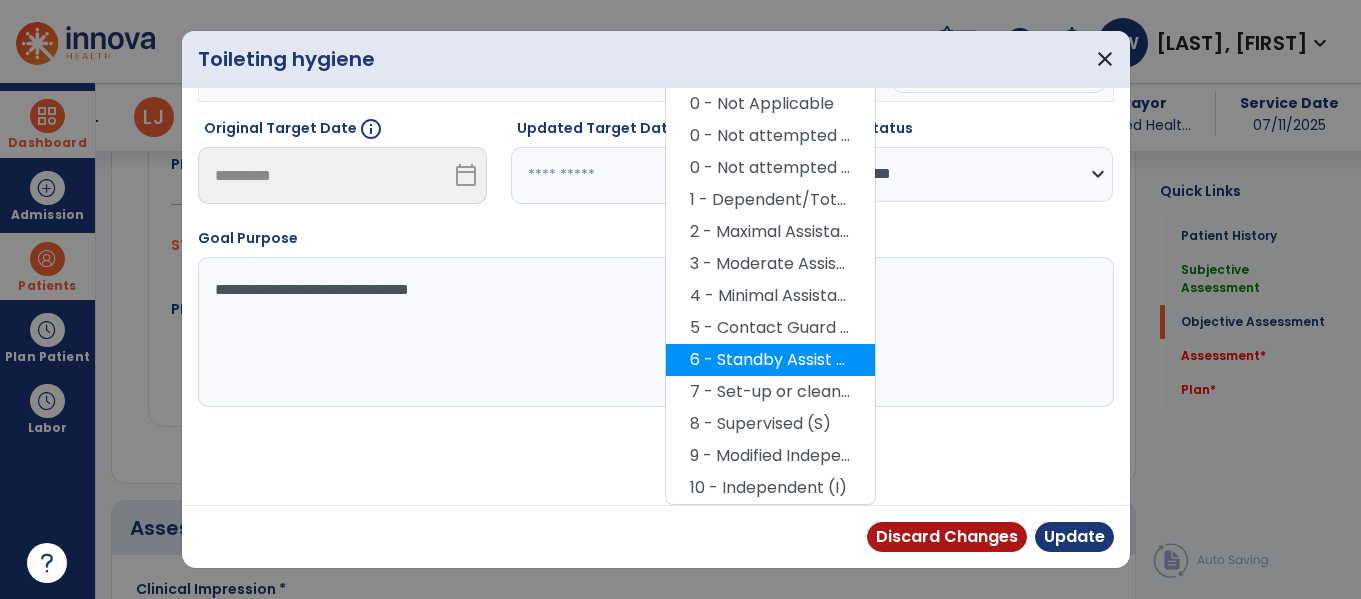 click on "6 - Standby Assist (SBA)" at bounding box center (770, 360) 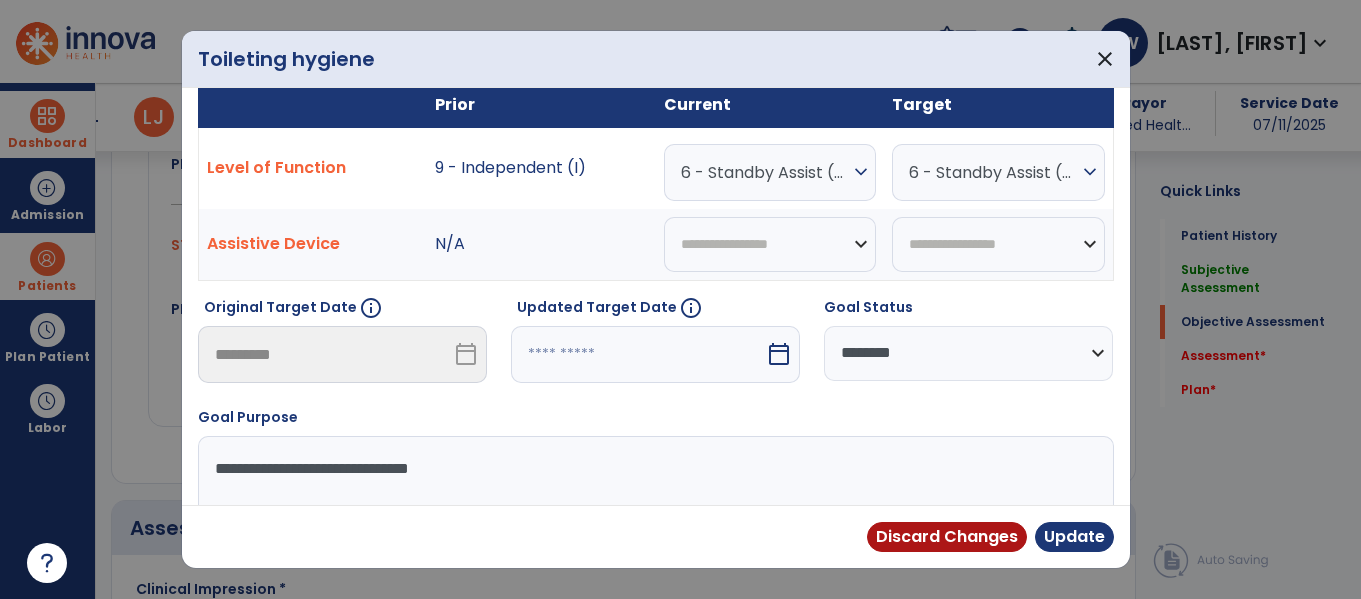 scroll, scrollTop: 0, scrollLeft: 0, axis: both 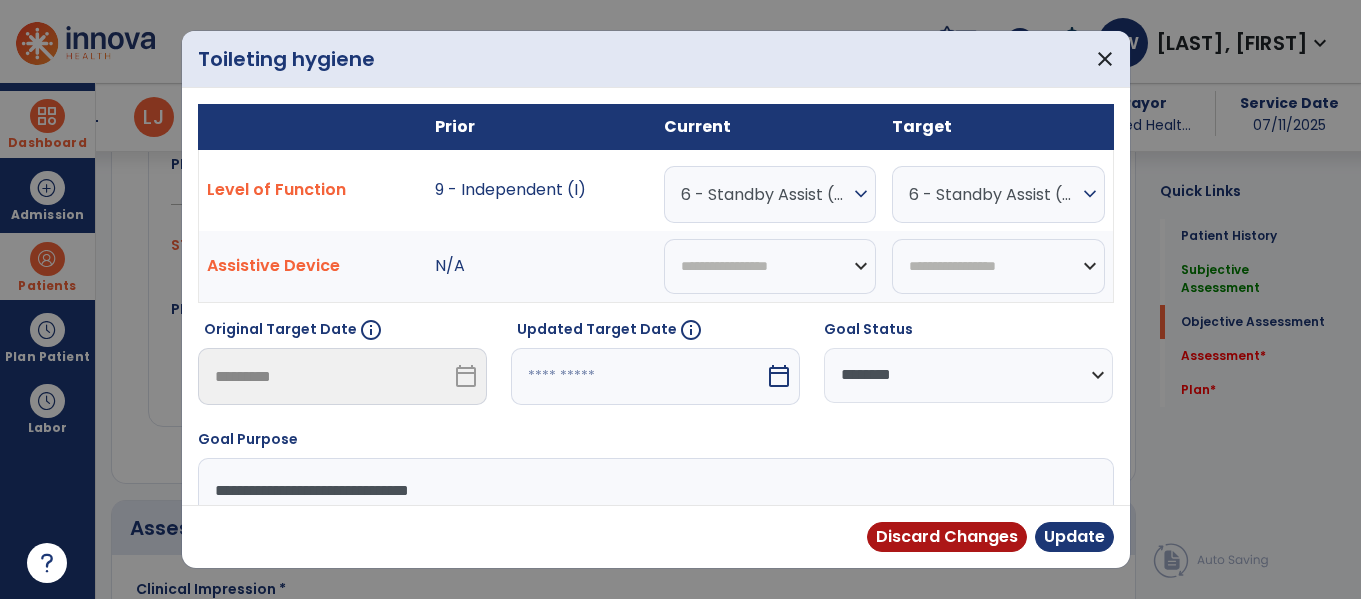 click on "expand_more" at bounding box center [1090, 194] 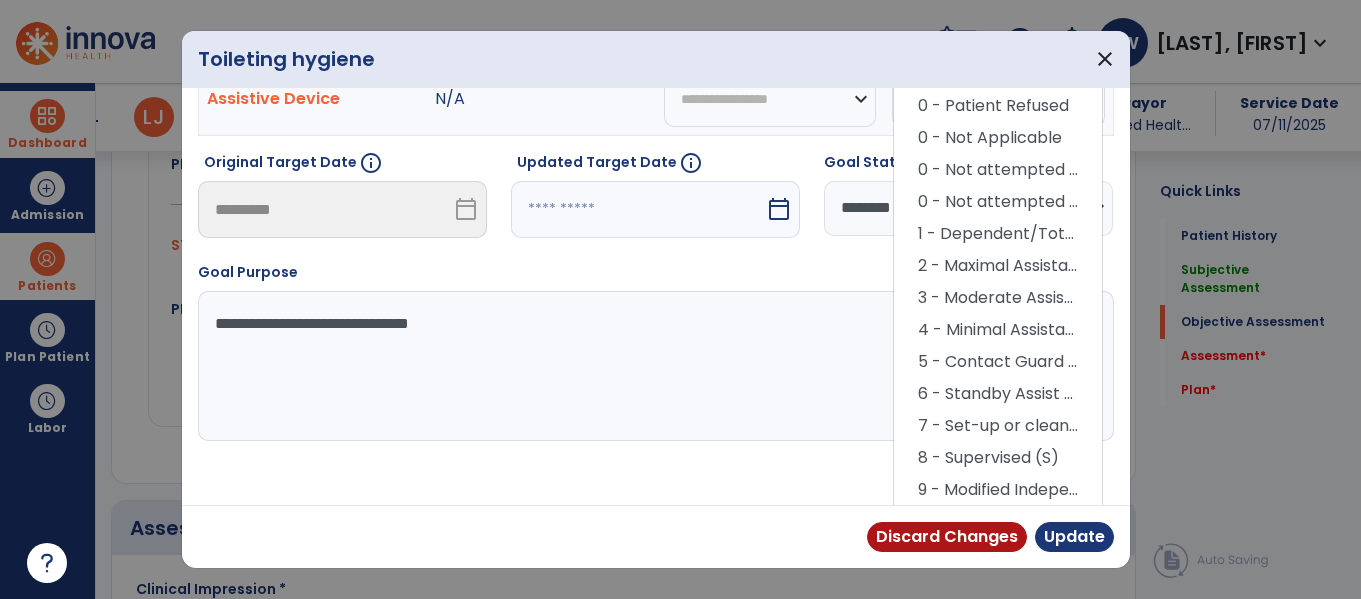 scroll, scrollTop: 201, scrollLeft: 0, axis: vertical 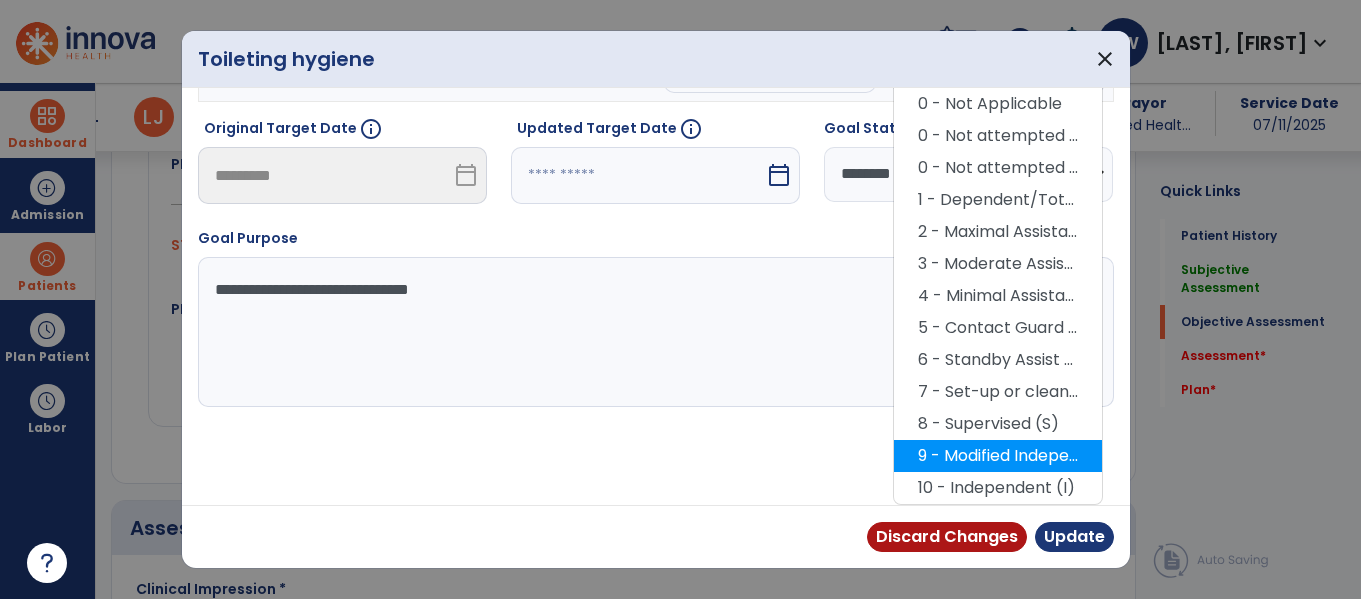 click on "9 - Modified Independent (Mod I)" at bounding box center (998, 456) 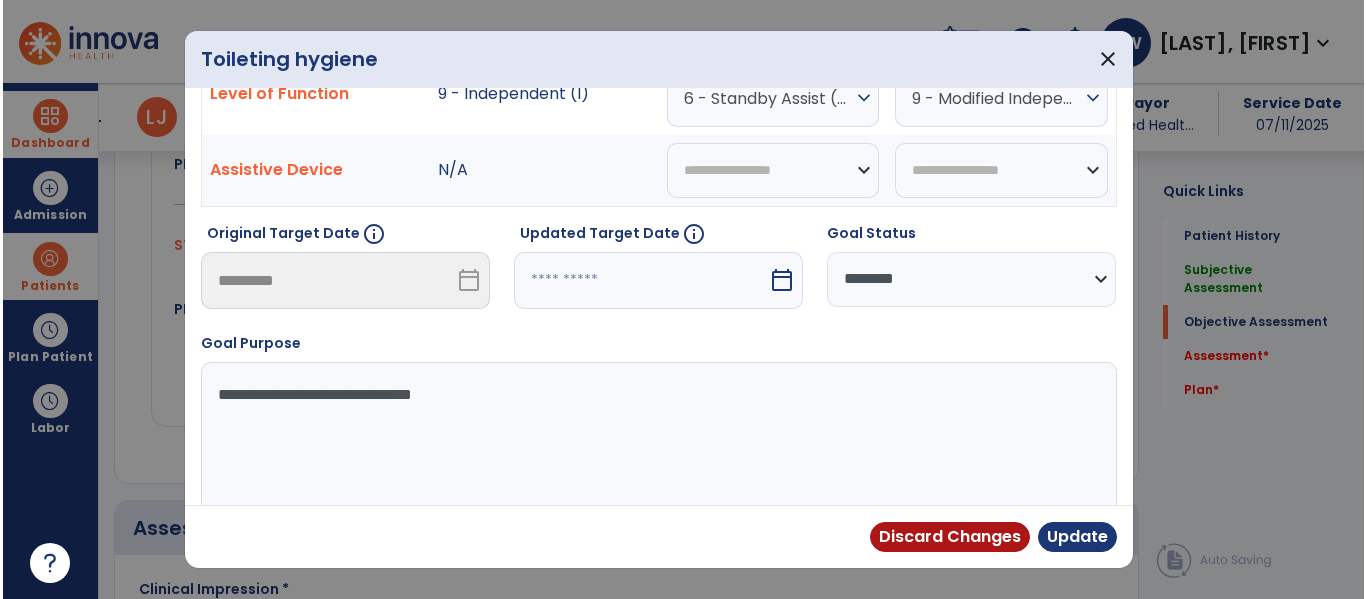 scroll, scrollTop: 119, scrollLeft: 0, axis: vertical 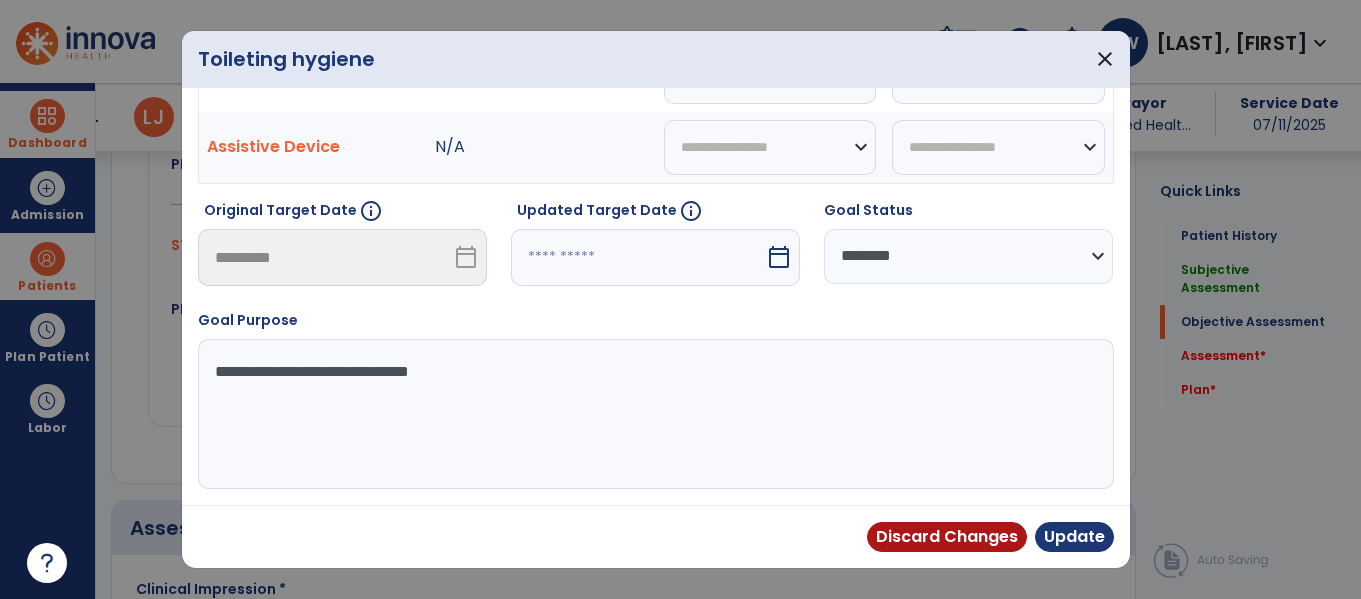 click on "calendar_today" at bounding box center (781, 257) 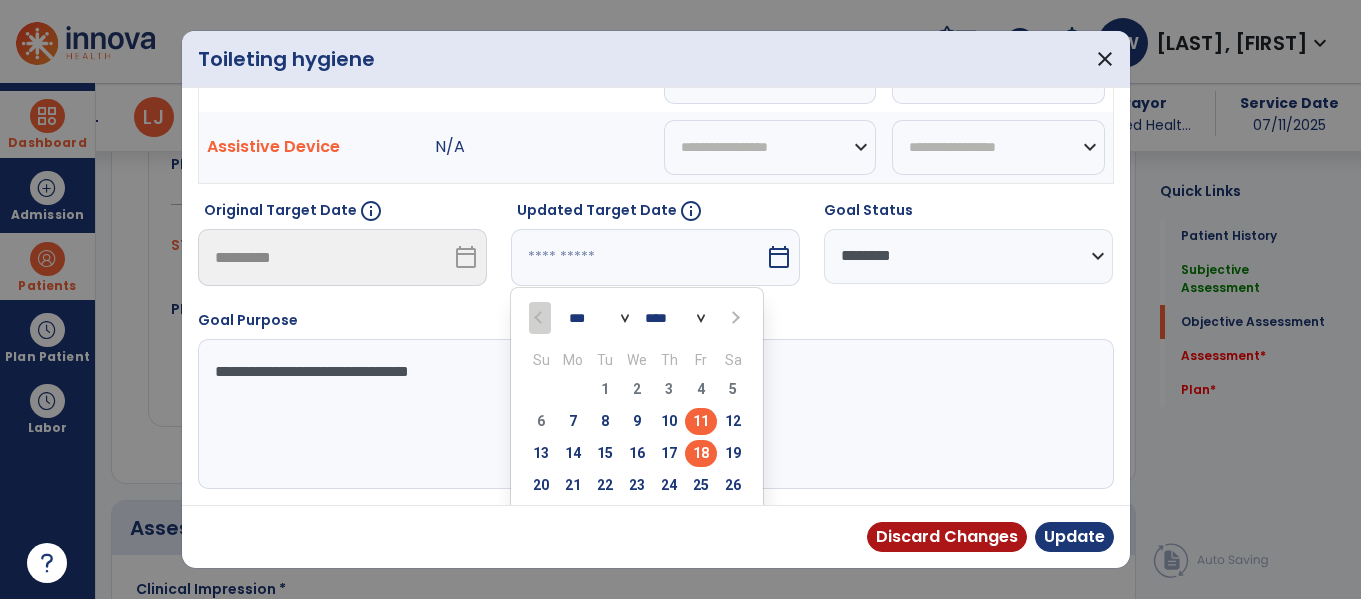 click on "18" at bounding box center [701, 453] 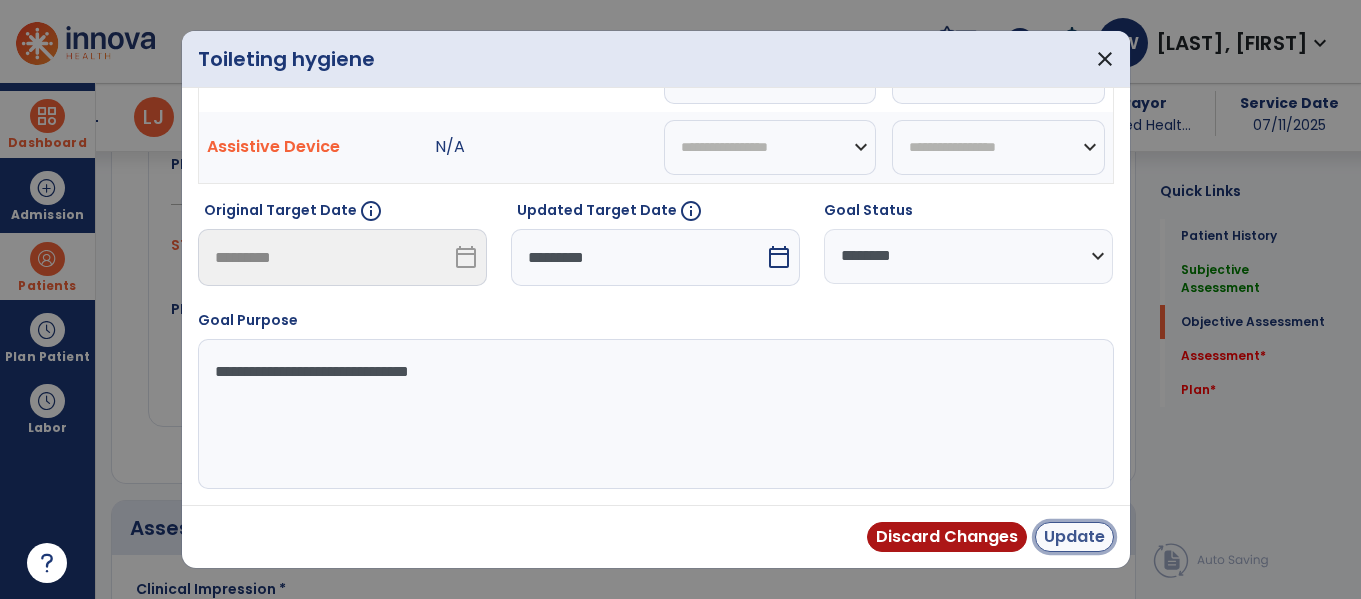 click on "Update" at bounding box center (1074, 537) 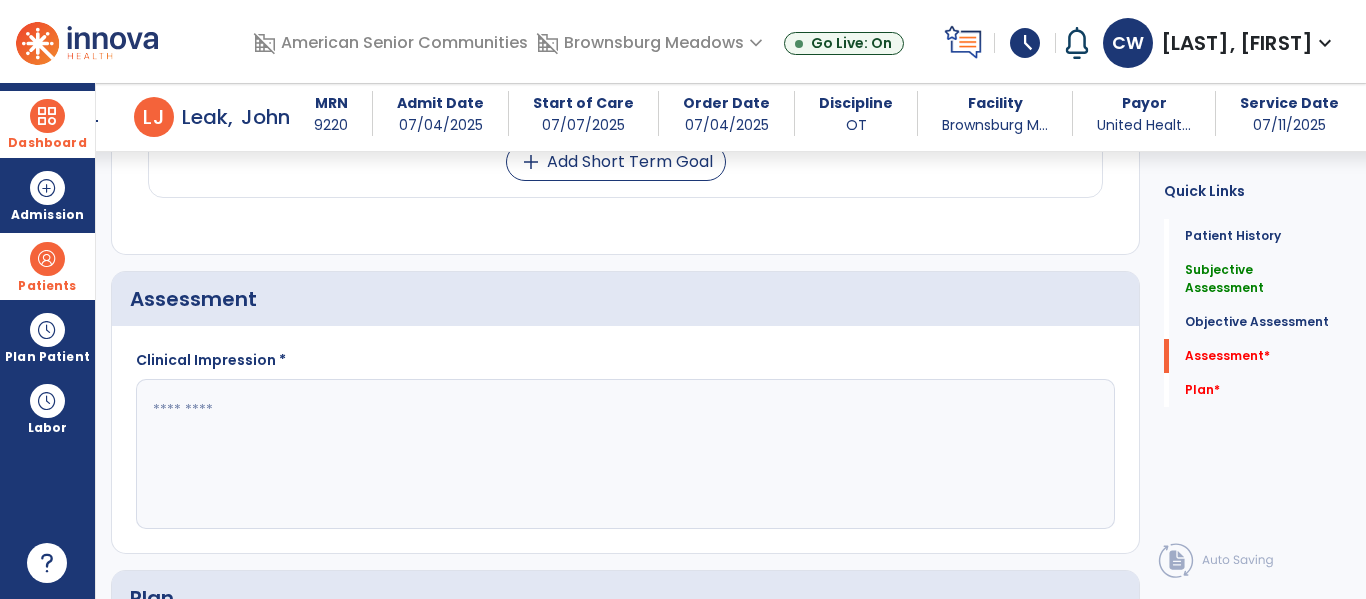 scroll, scrollTop: 1936, scrollLeft: 0, axis: vertical 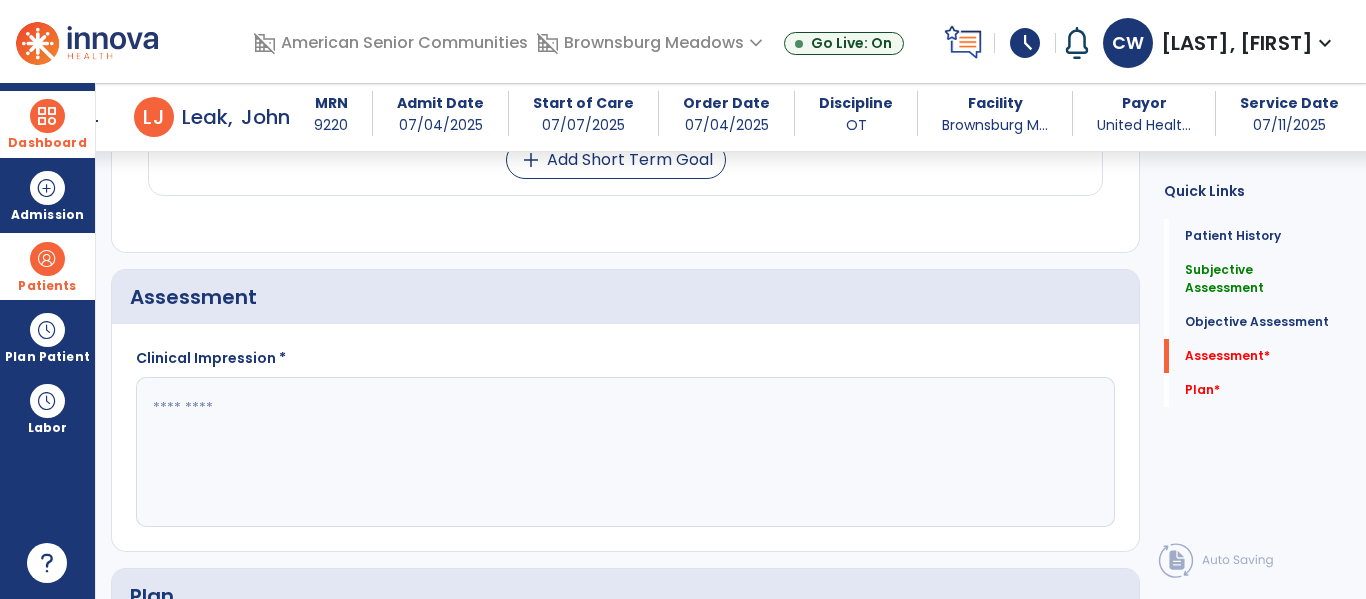 click 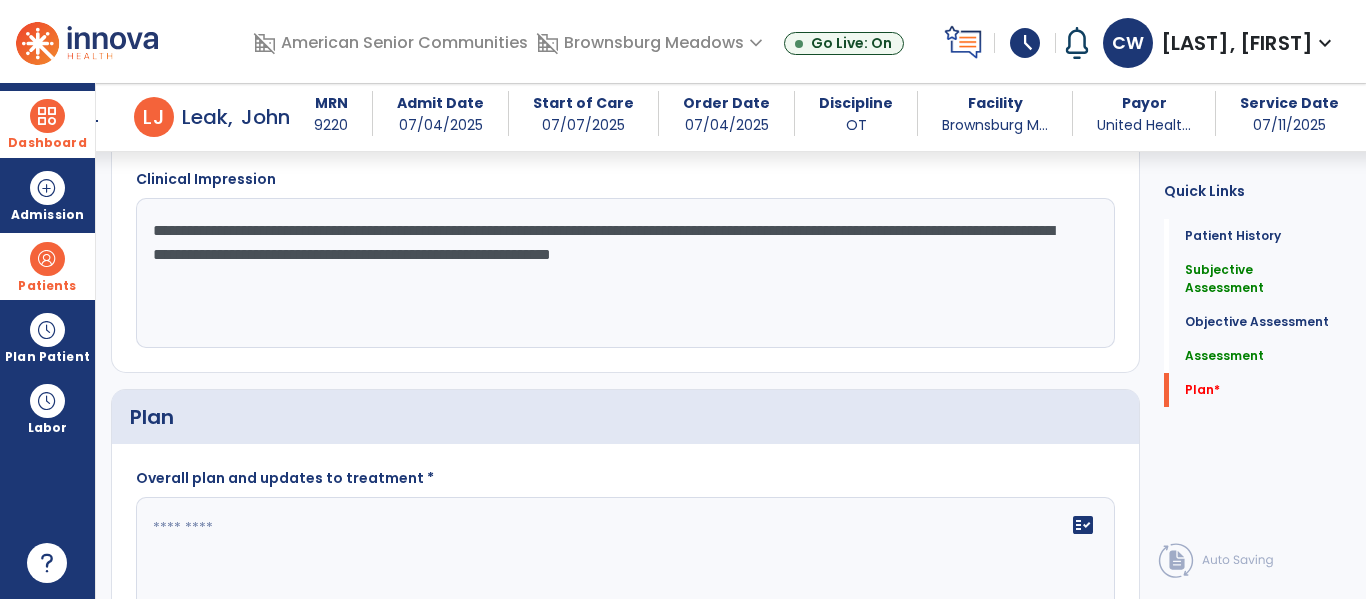scroll, scrollTop: 2164, scrollLeft: 0, axis: vertical 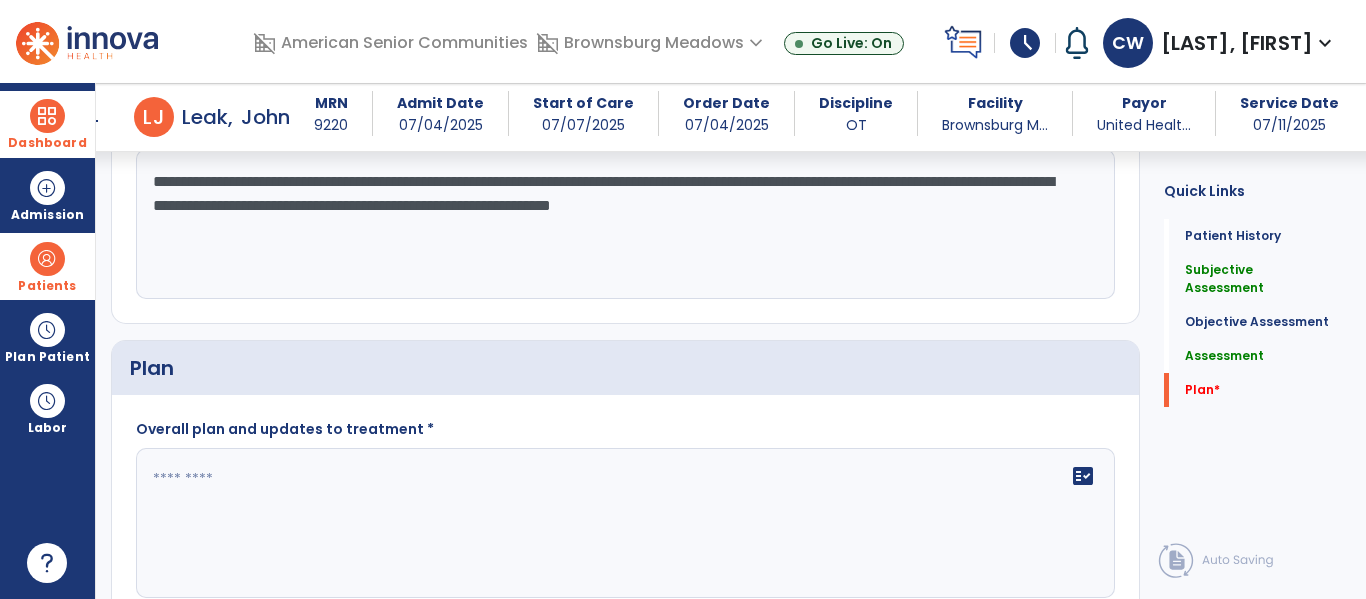 type on "**********" 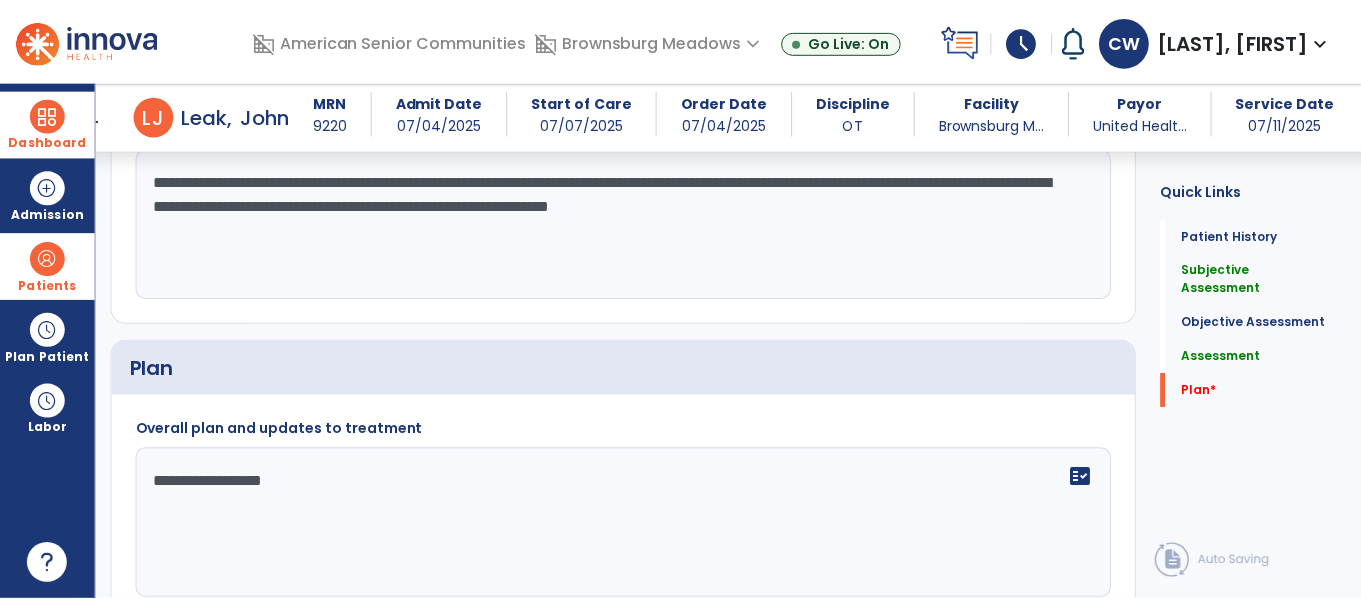 scroll, scrollTop: 2260, scrollLeft: 0, axis: vertical 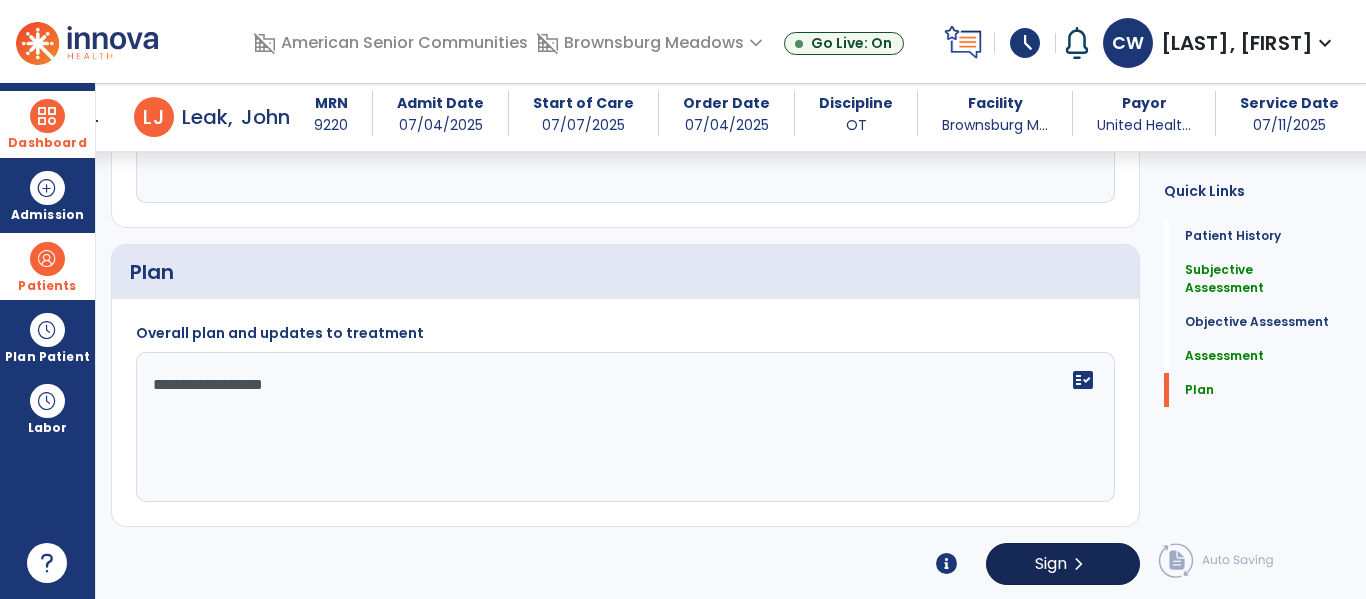 type on "**********" 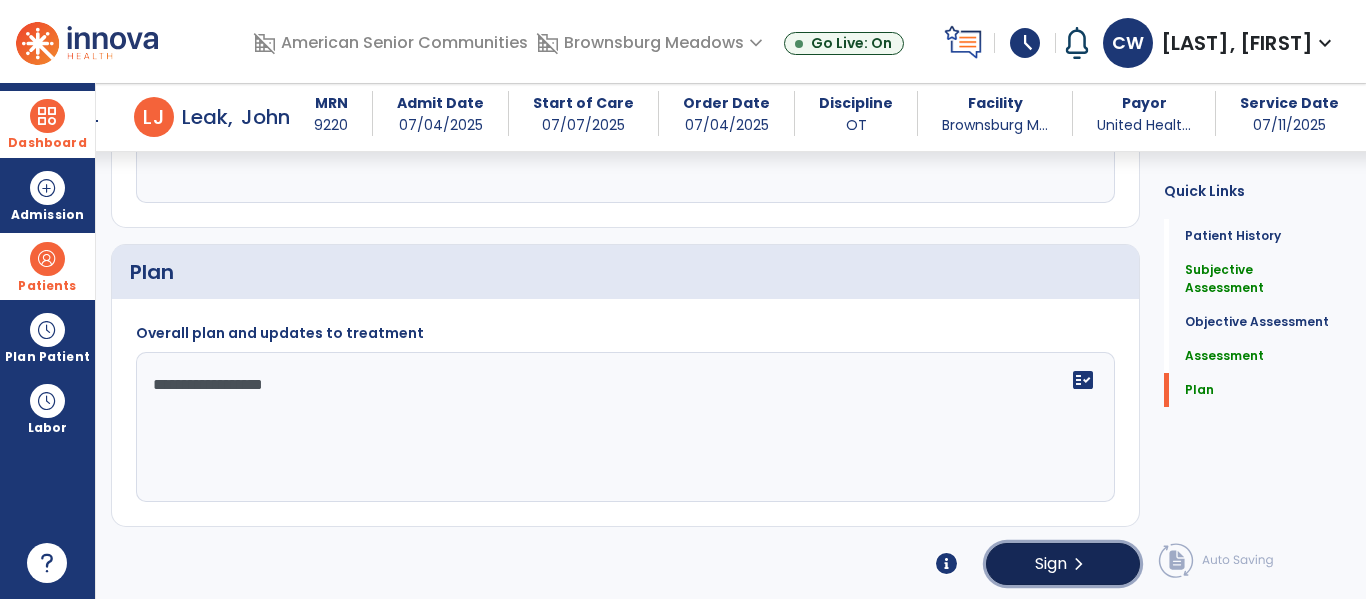 click on "Sign" 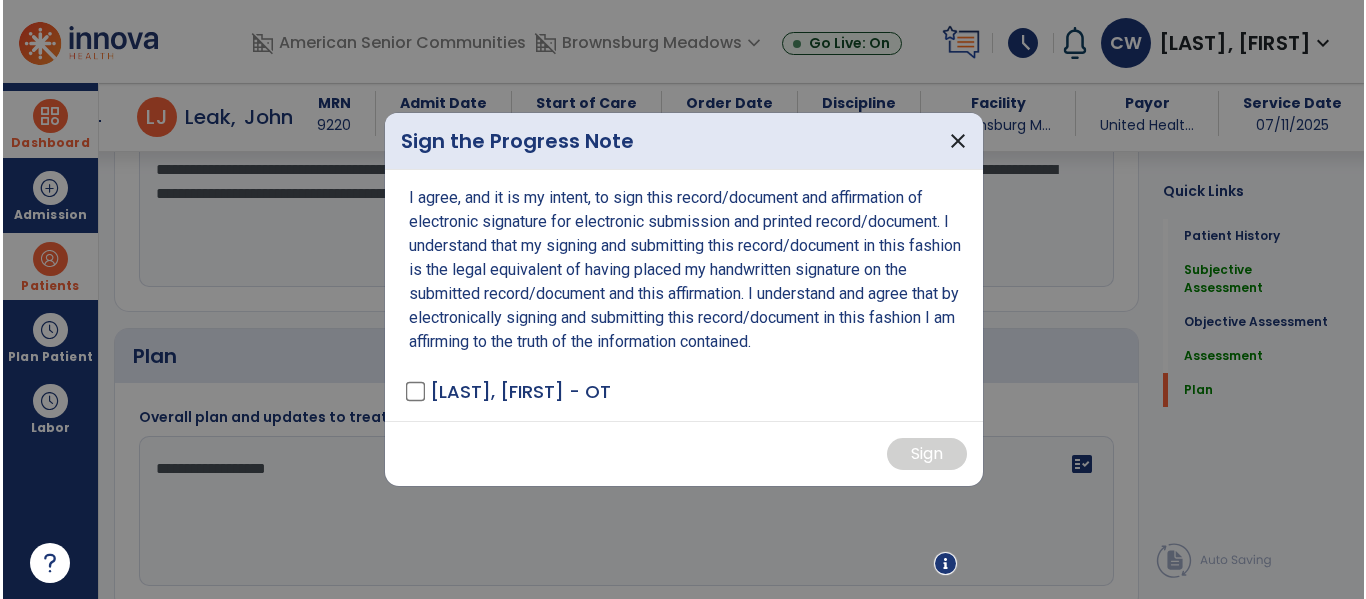 scroll, scrollTop: 2260, scrollLeft: 0, axis: vertical 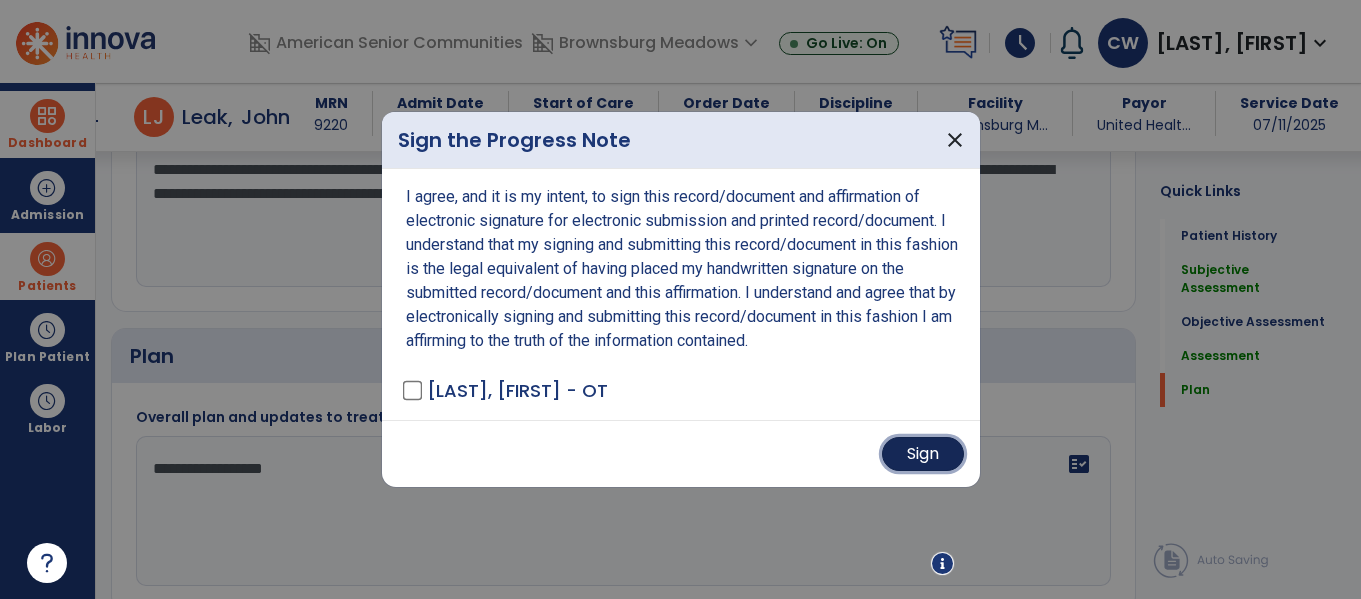 click on "Sign" at bounding box center [923, 454] 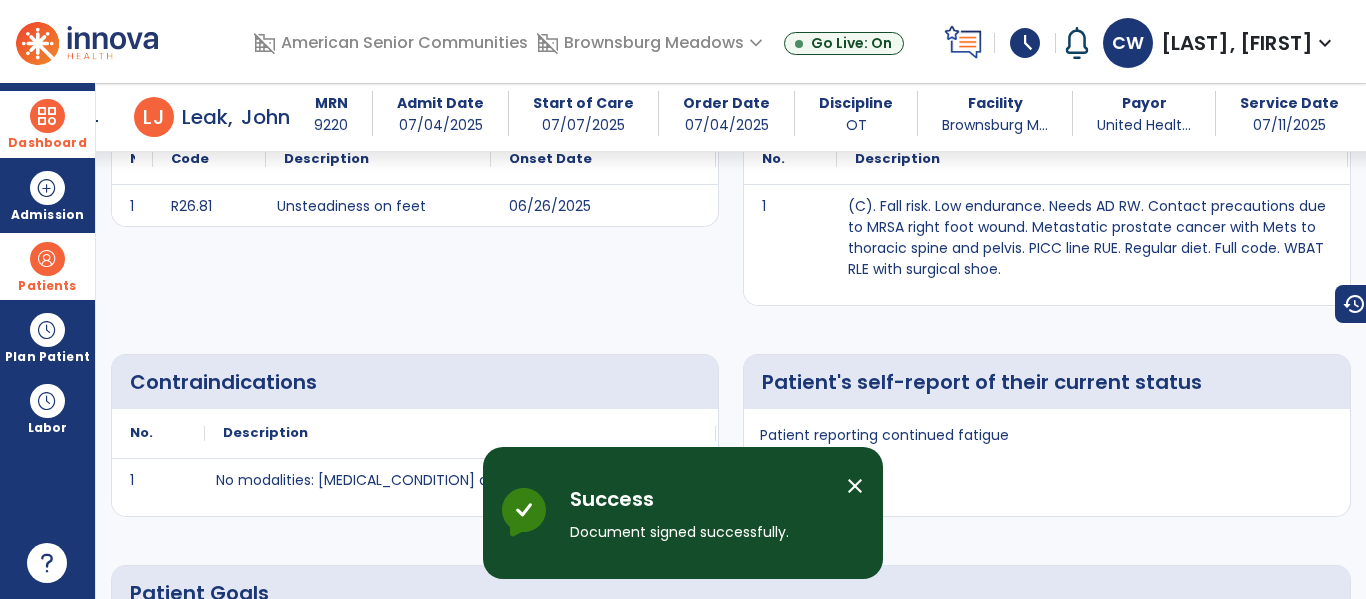 scroll, scrollTop: 0, scrollLeft: 0, axis: both 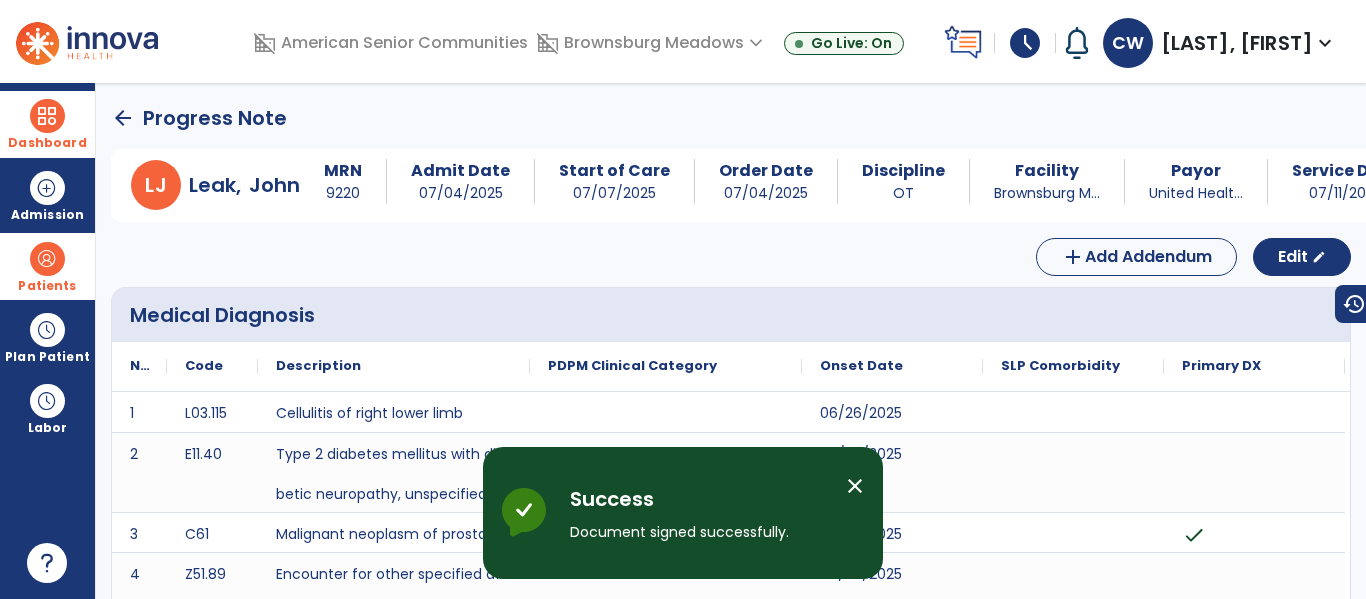 click on "arrow_back" 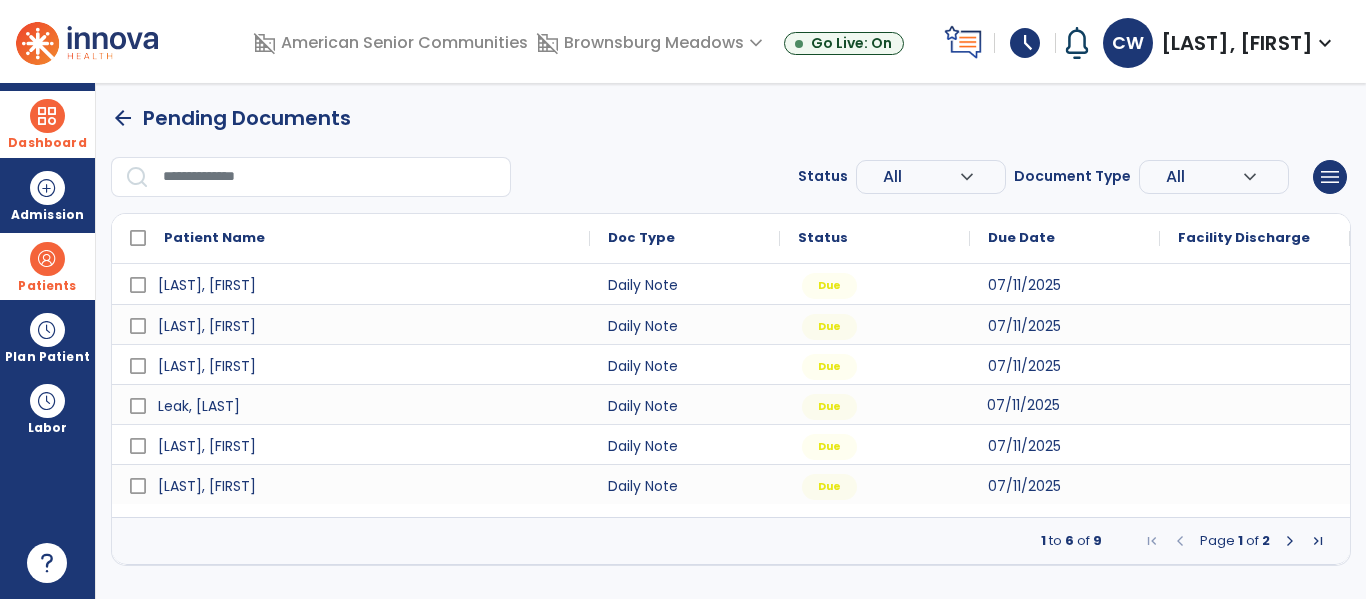 click on "07/11/2025" at bounding box center [1023, 405] 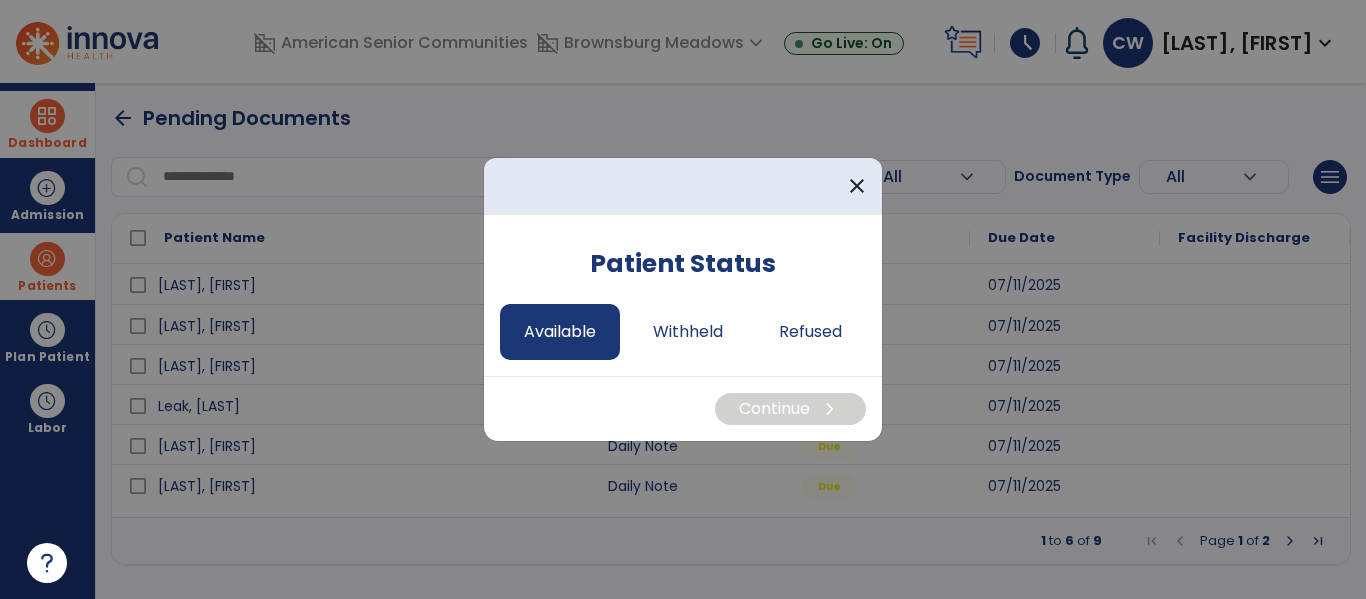 click on "Available" at bounding box center (560, 332) 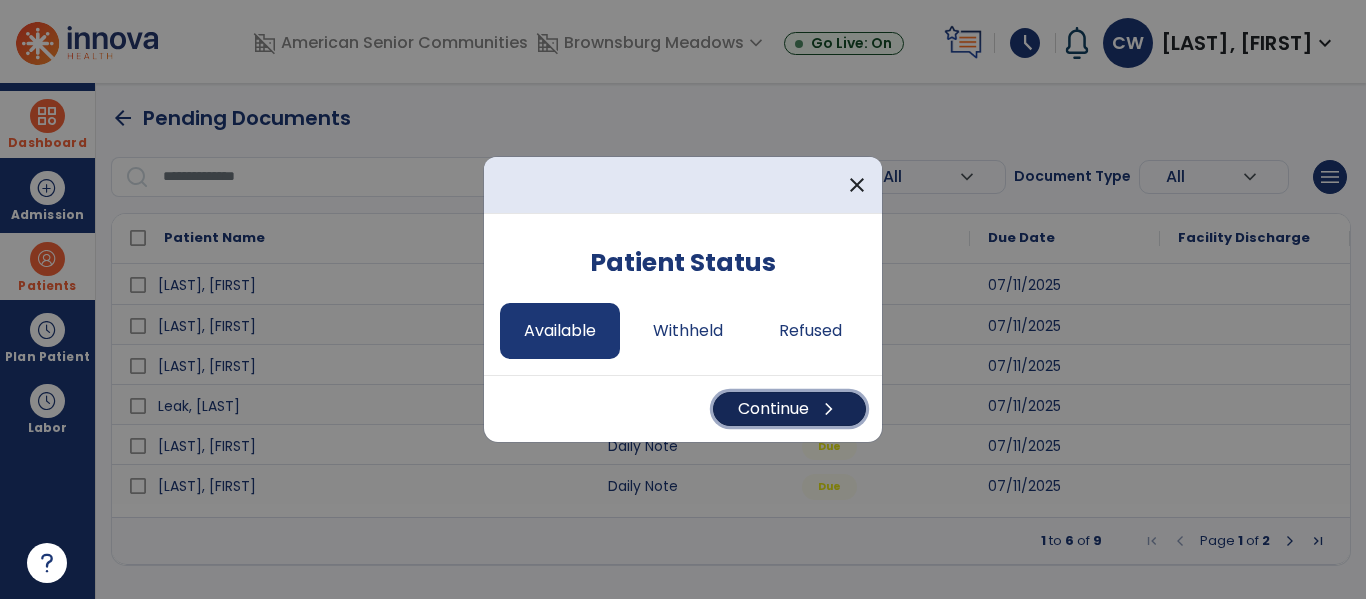 click on "Continue   chevron_right" at bounding box center (789, 409) 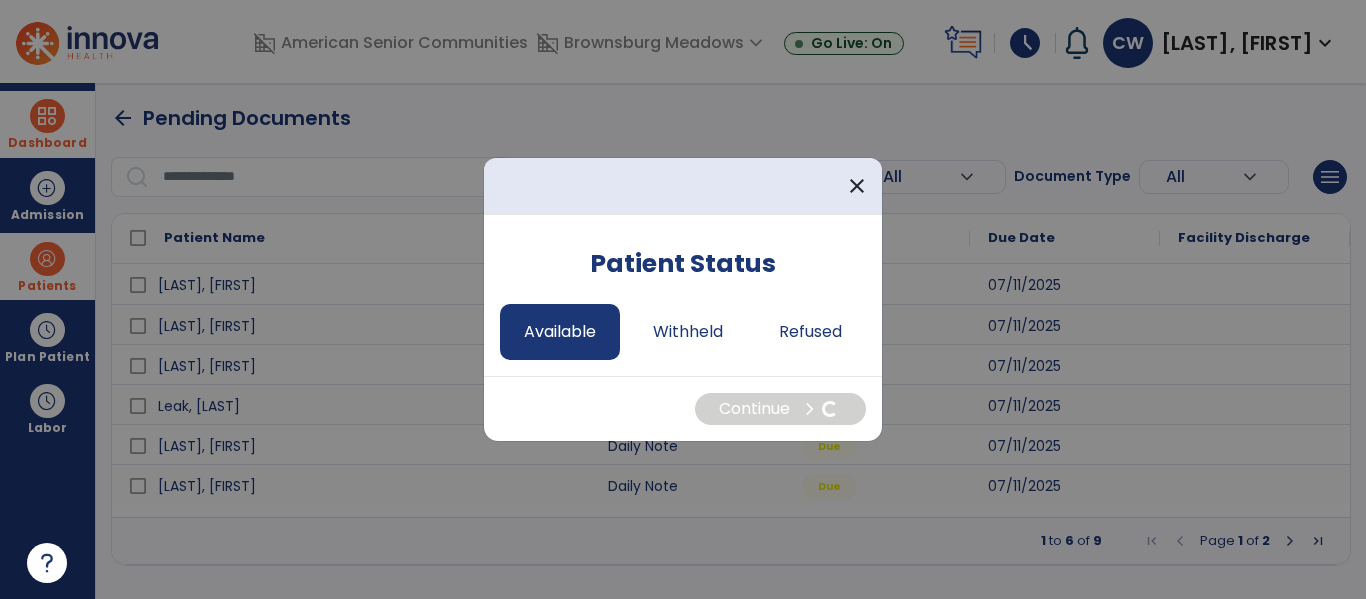 select on "*" 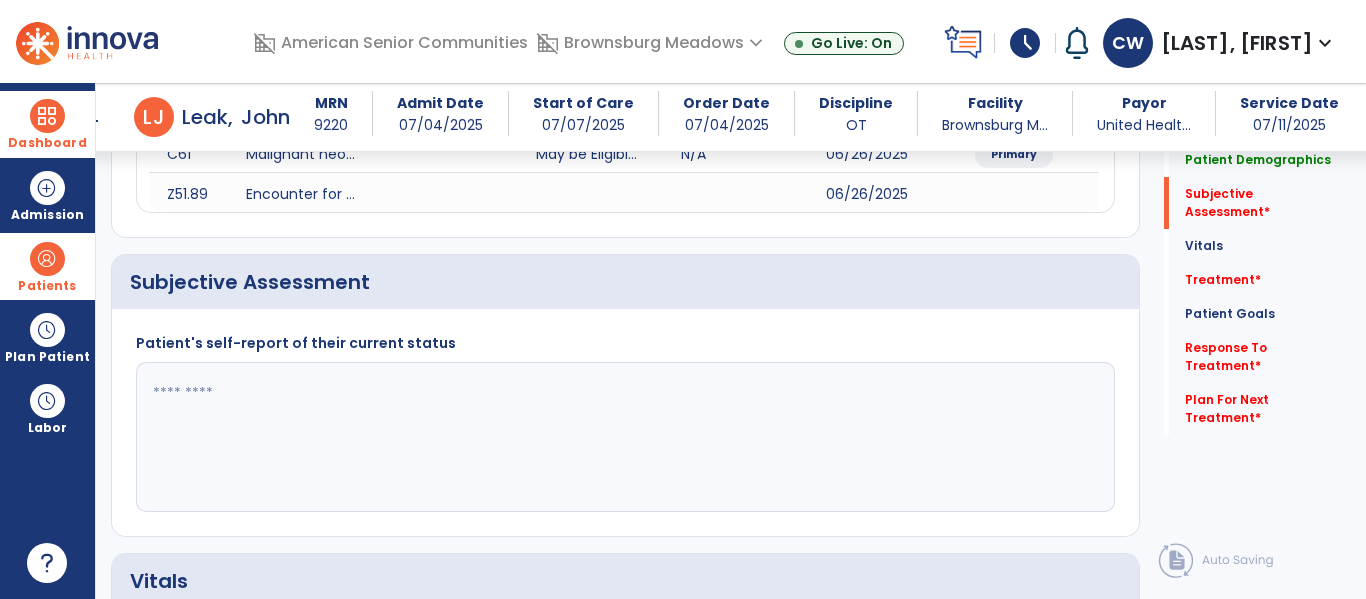 scroll, scrollTop: 396, scrollLeft: 0, axis: vertical 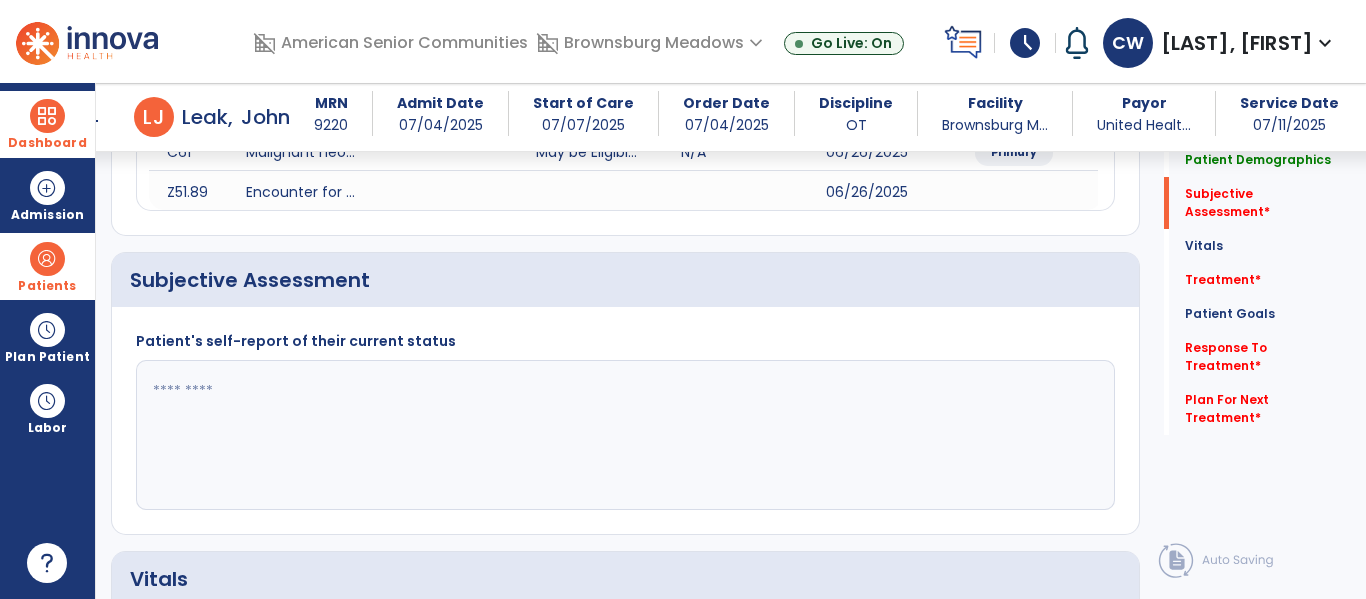 click 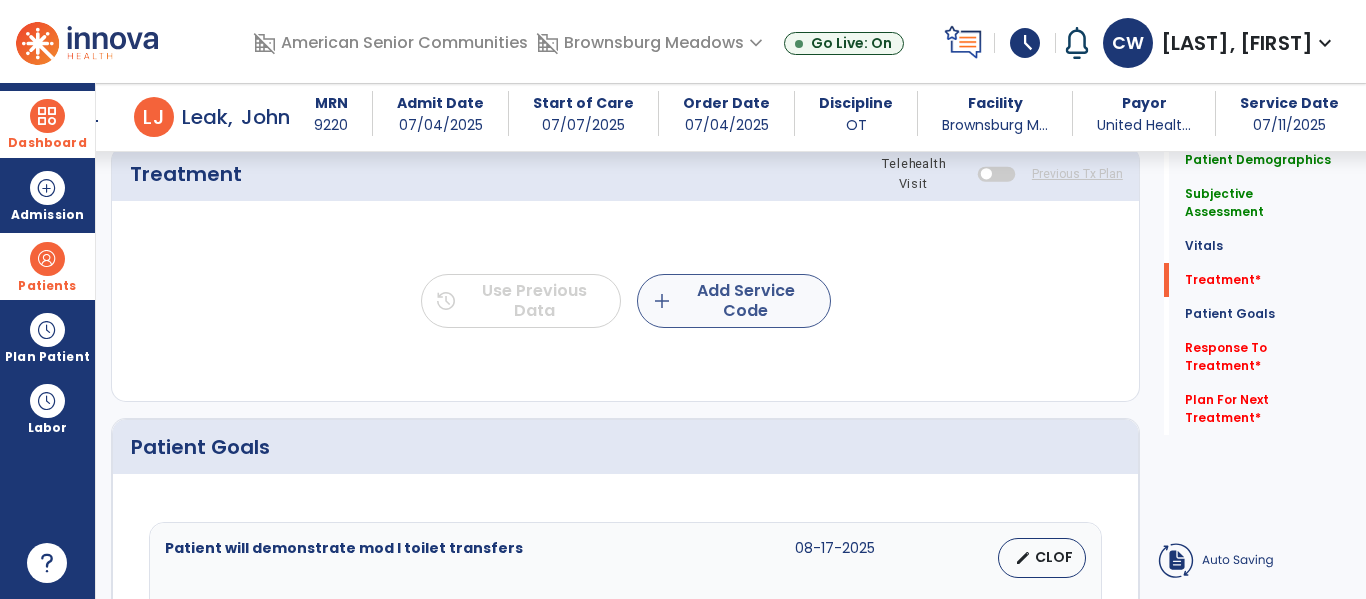 type on "**********" 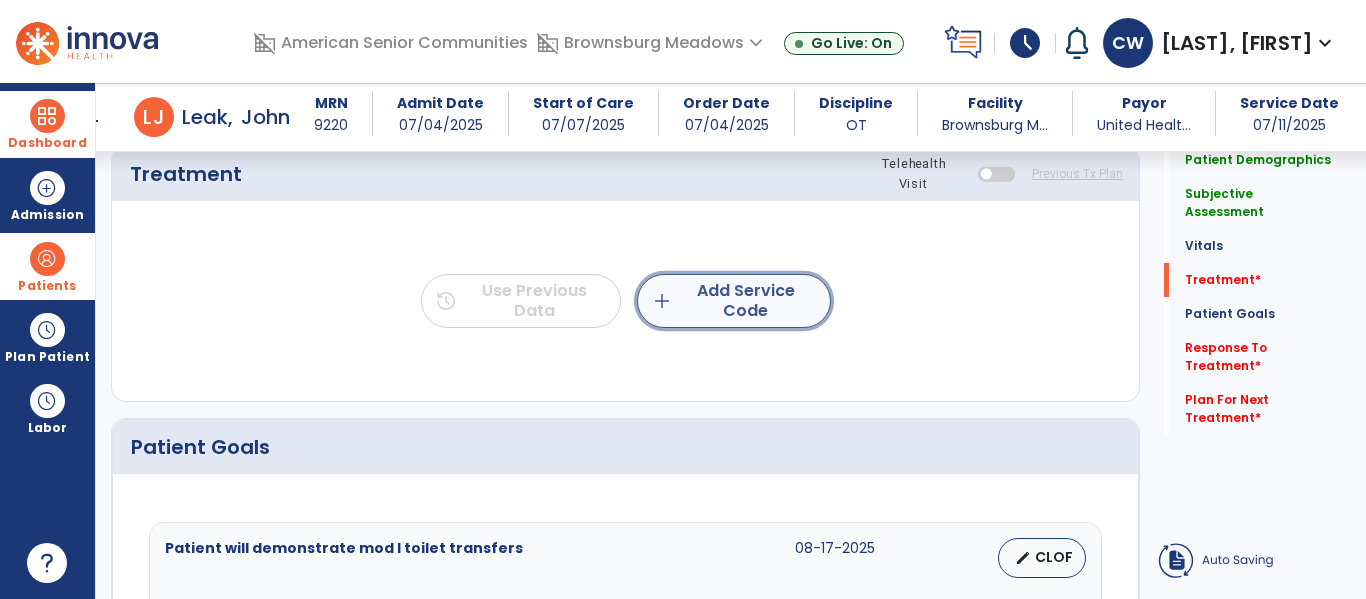 click on "add  Add Service Code" 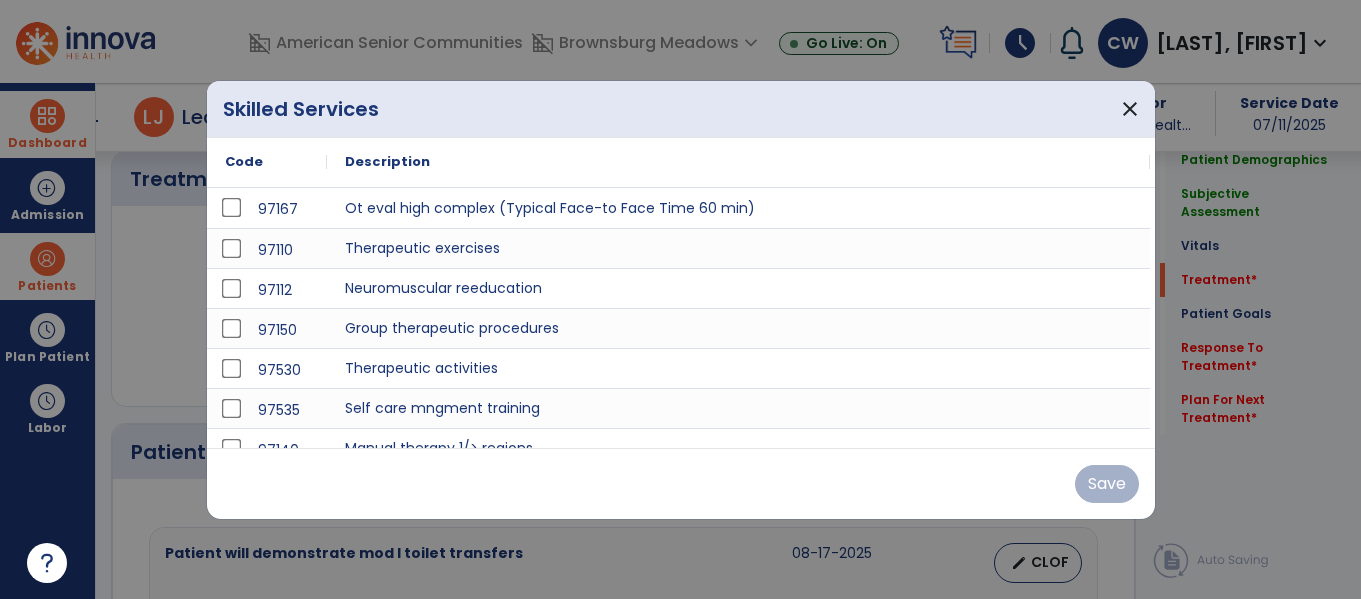 scroll, scrollTop: 1223, scrollLeft: 0, axis: vertical 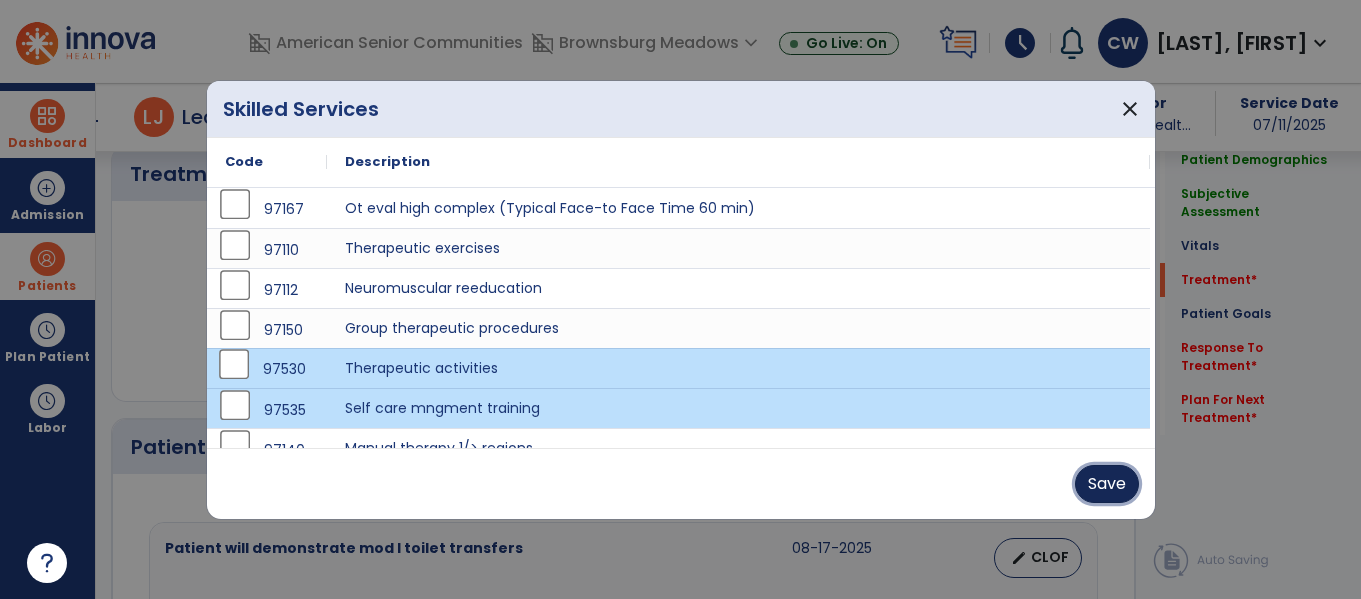 click on "Save" at bounding box center [1107, 484] 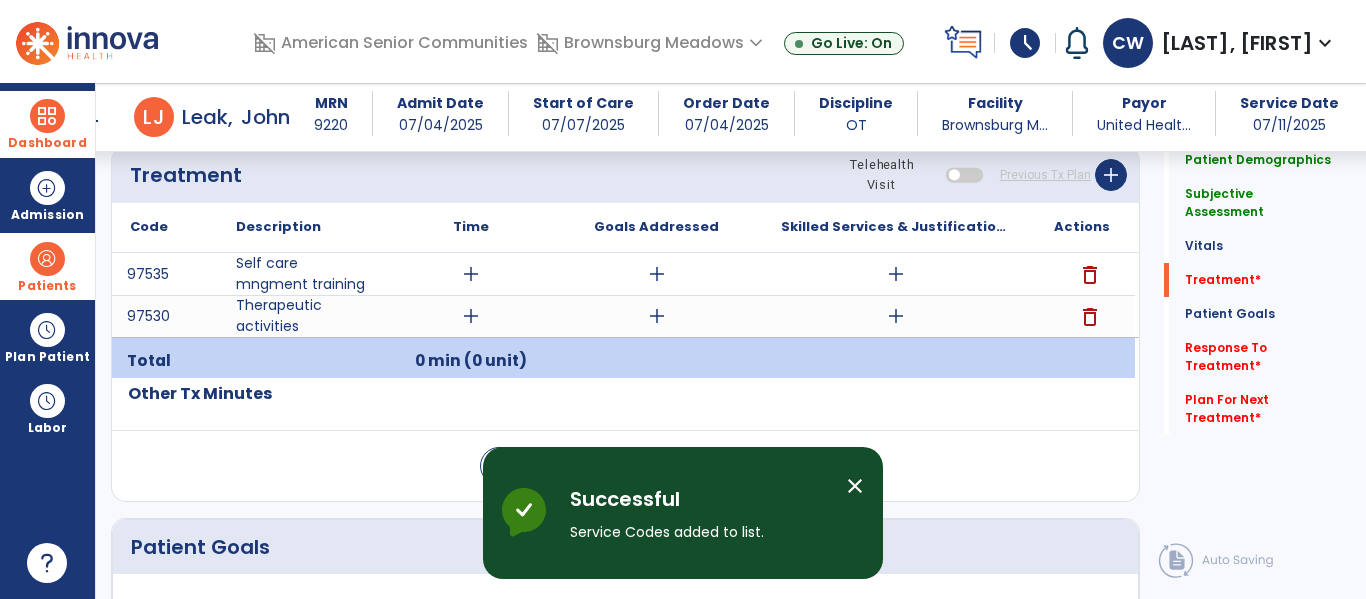 click on "add" at bounding box center [896, 274] 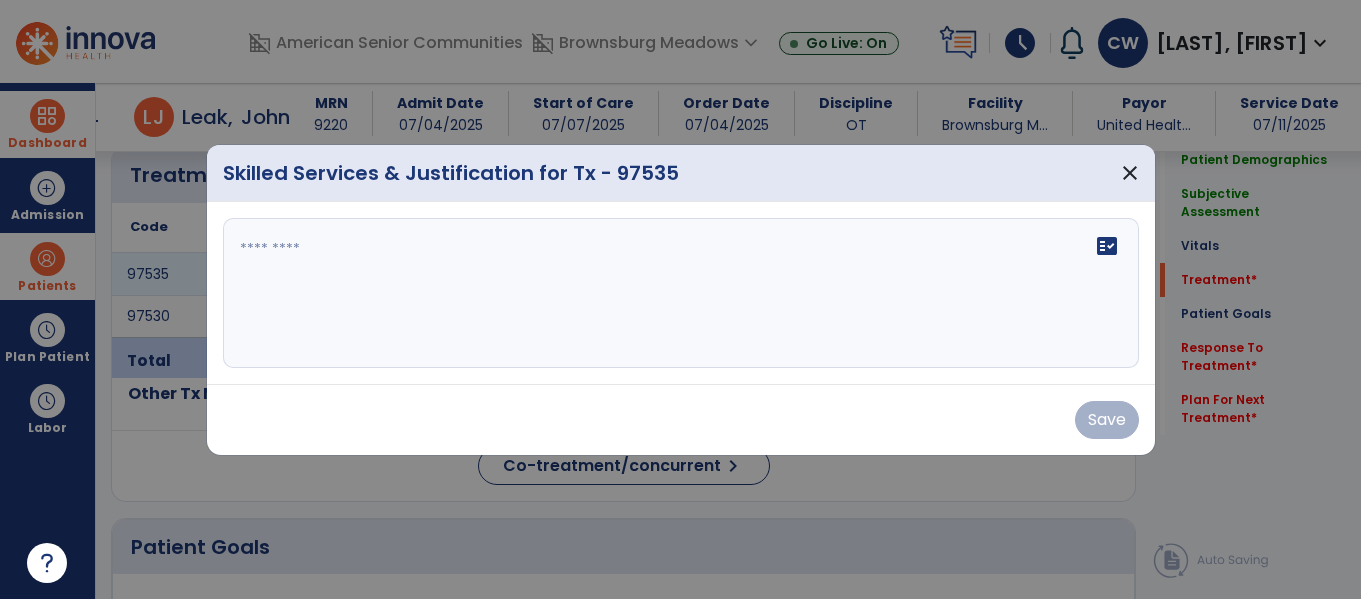 scroll, scrollTop: 1223, scrollLeft: 0, axis: vertical 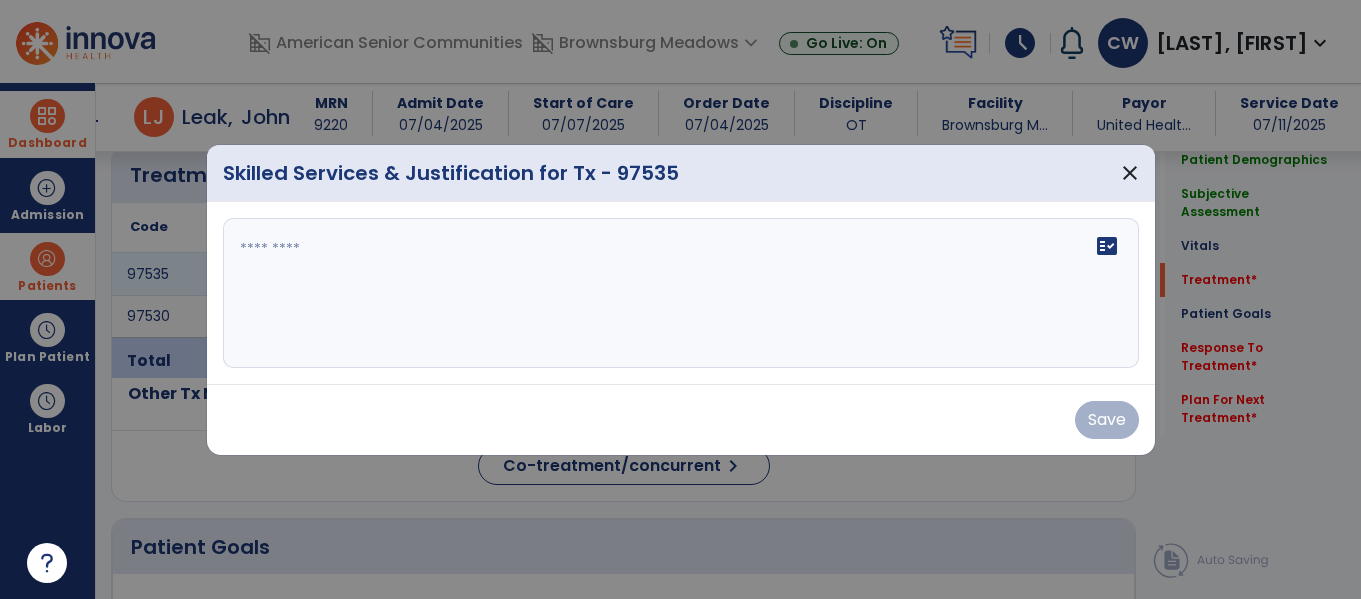 click on "fact_check" at bounding box center (681, 293) 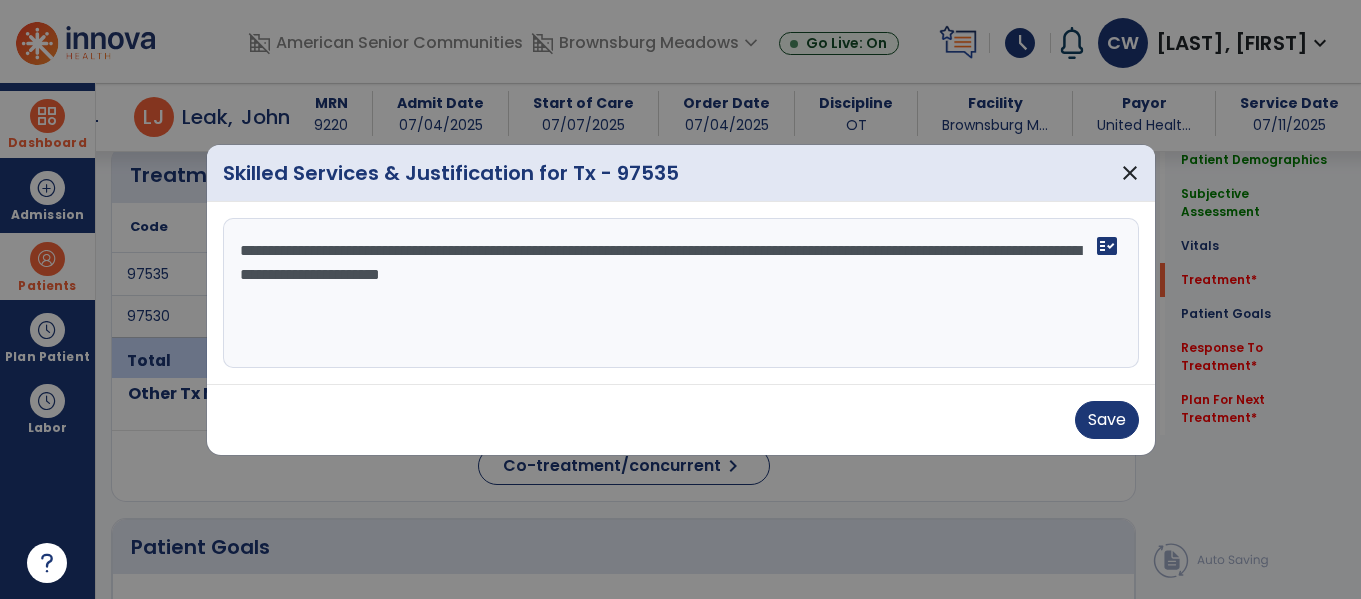 click on "**********" at bounding box center (681, 293) 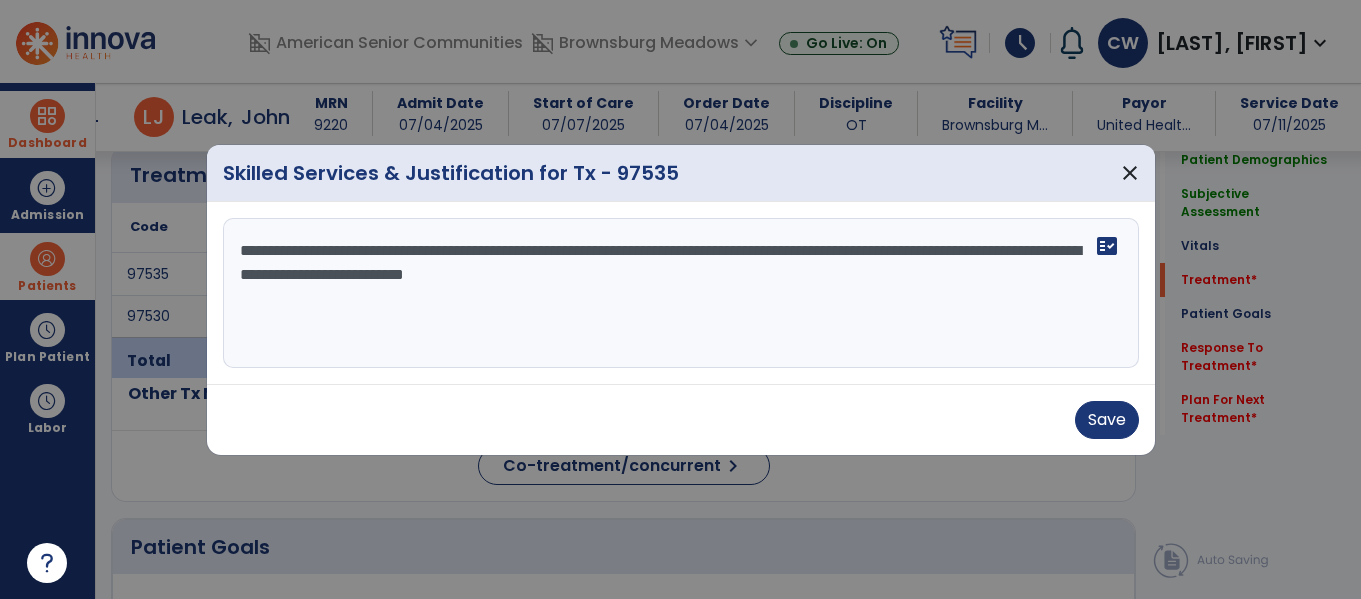 click on "**********" at bounding box center [681, 293] 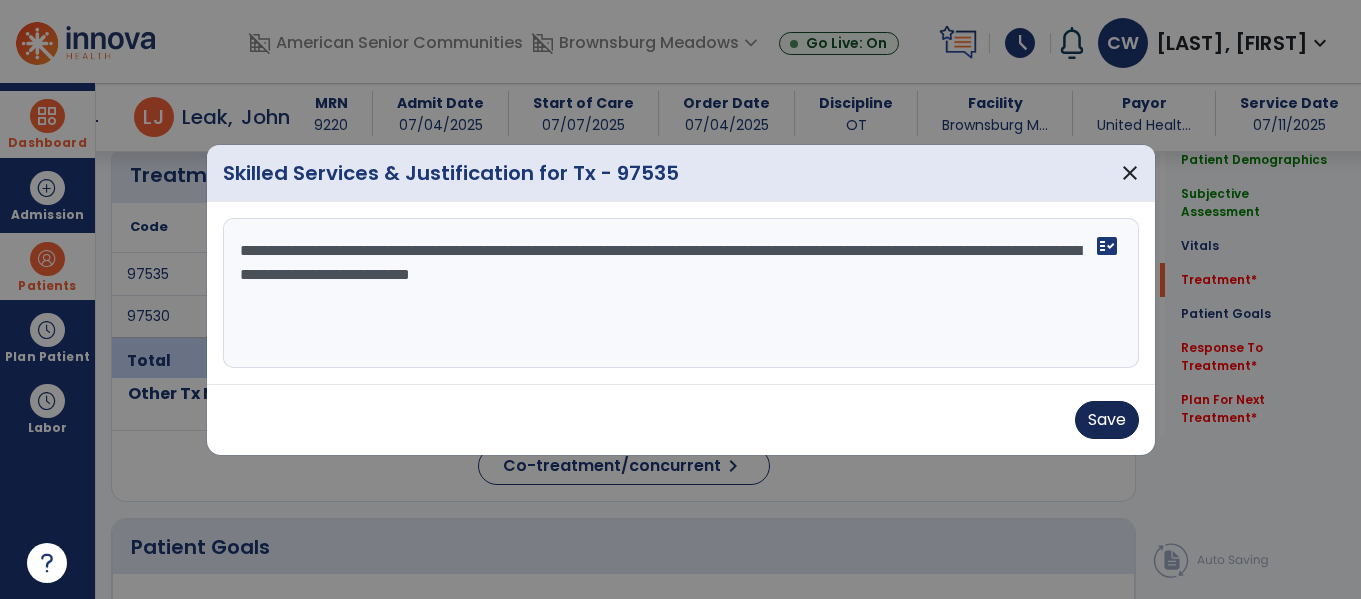 type on "**********" 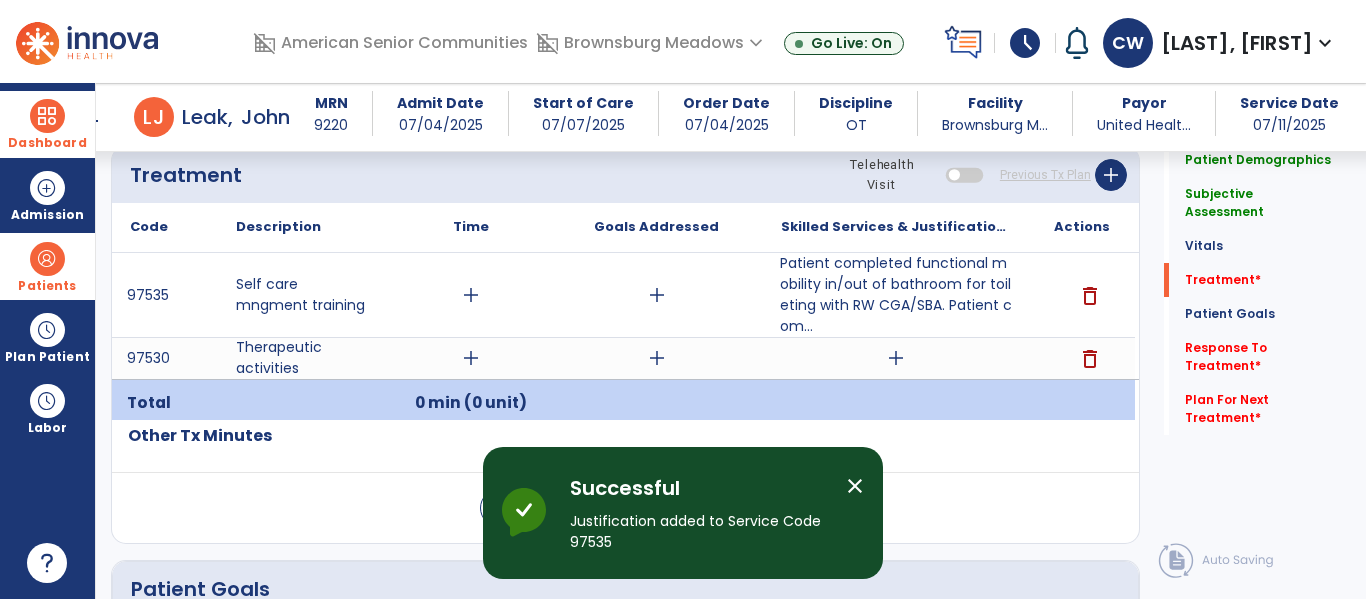 click on "add" at bounding box center (471, 295) 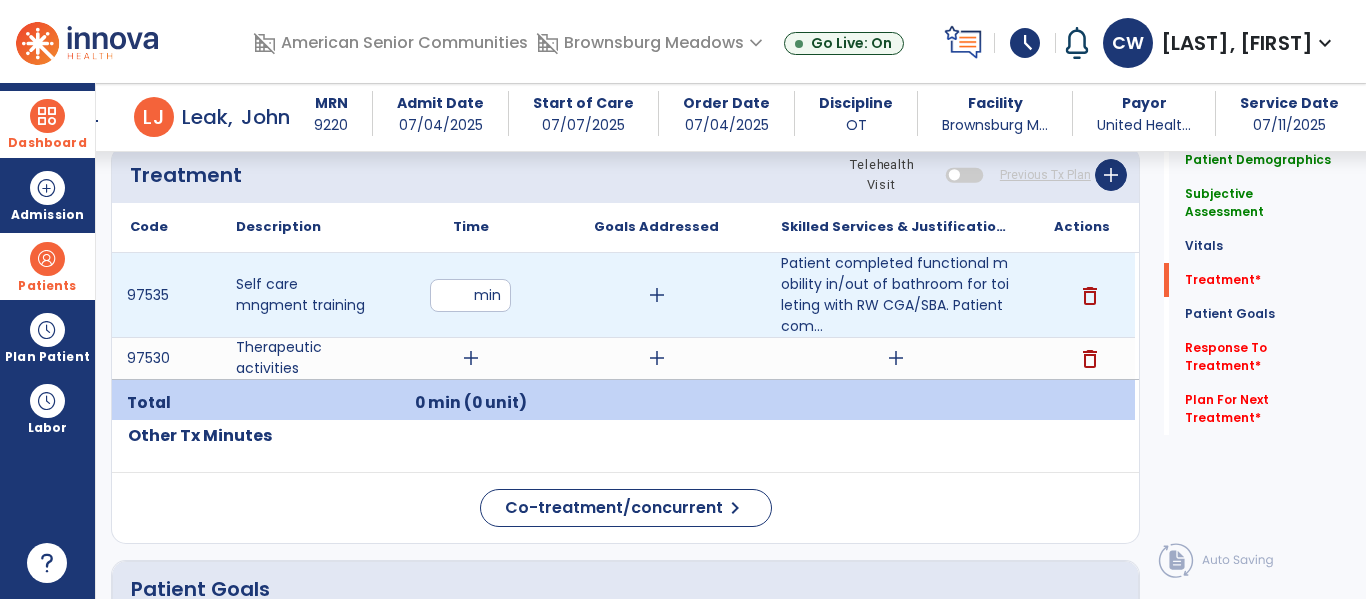 type on "**" 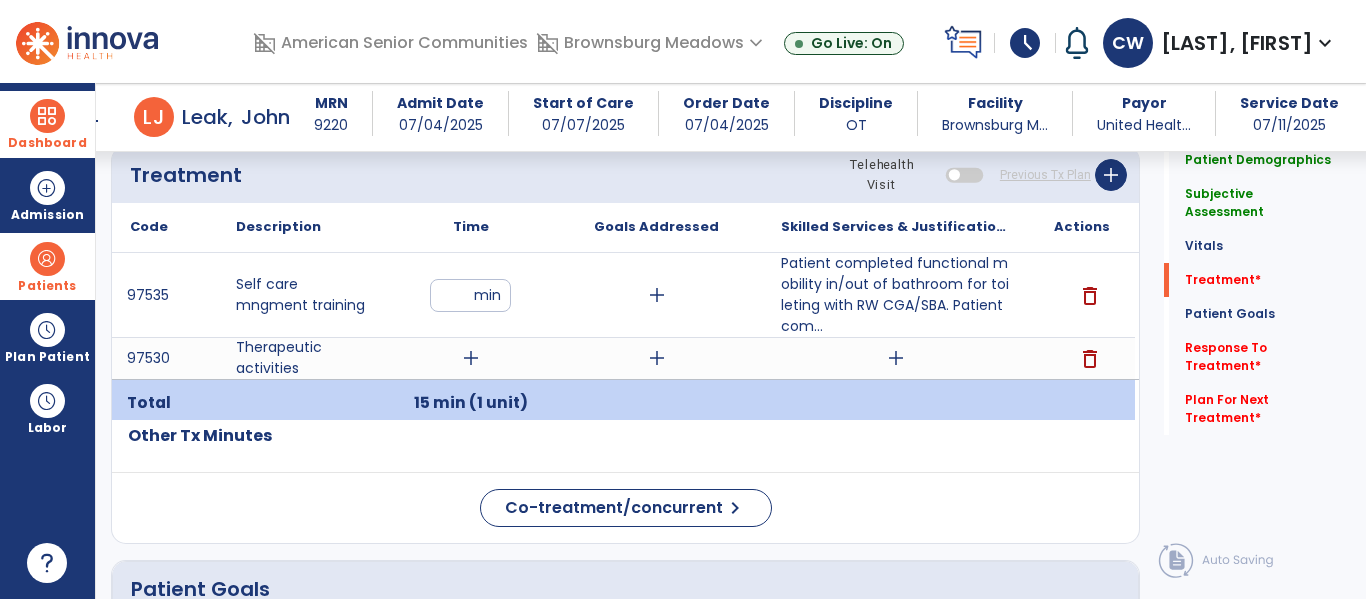 click on "add" at bounding box center [471, 358] 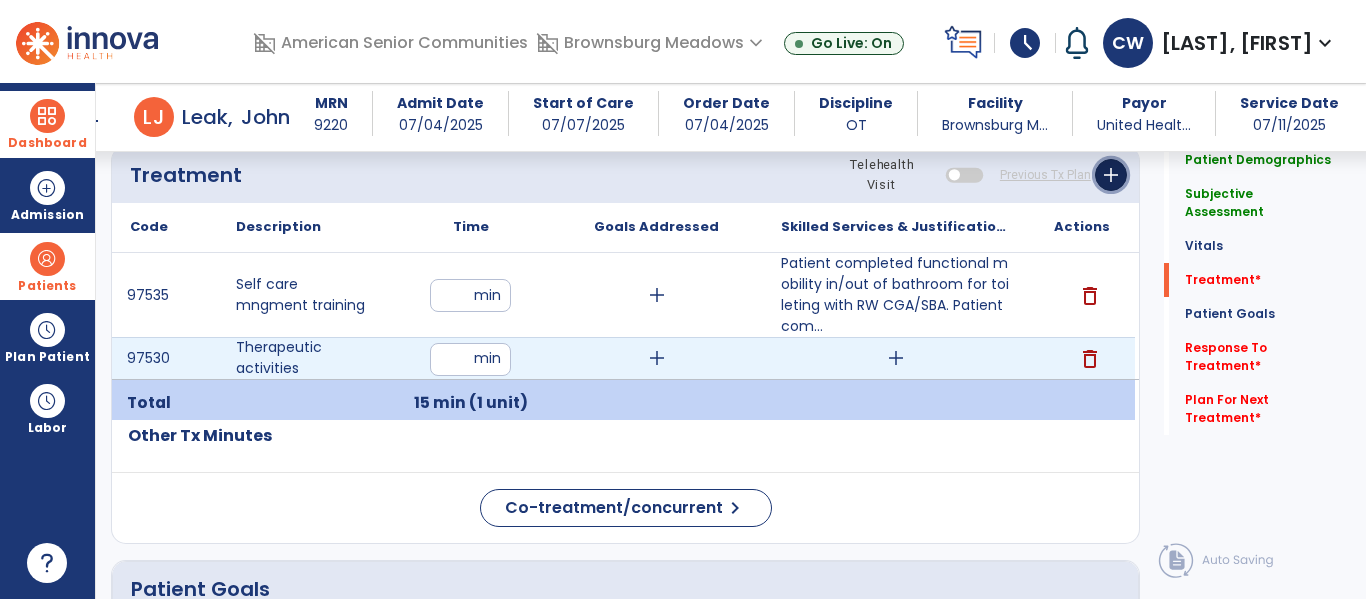 click on "add" 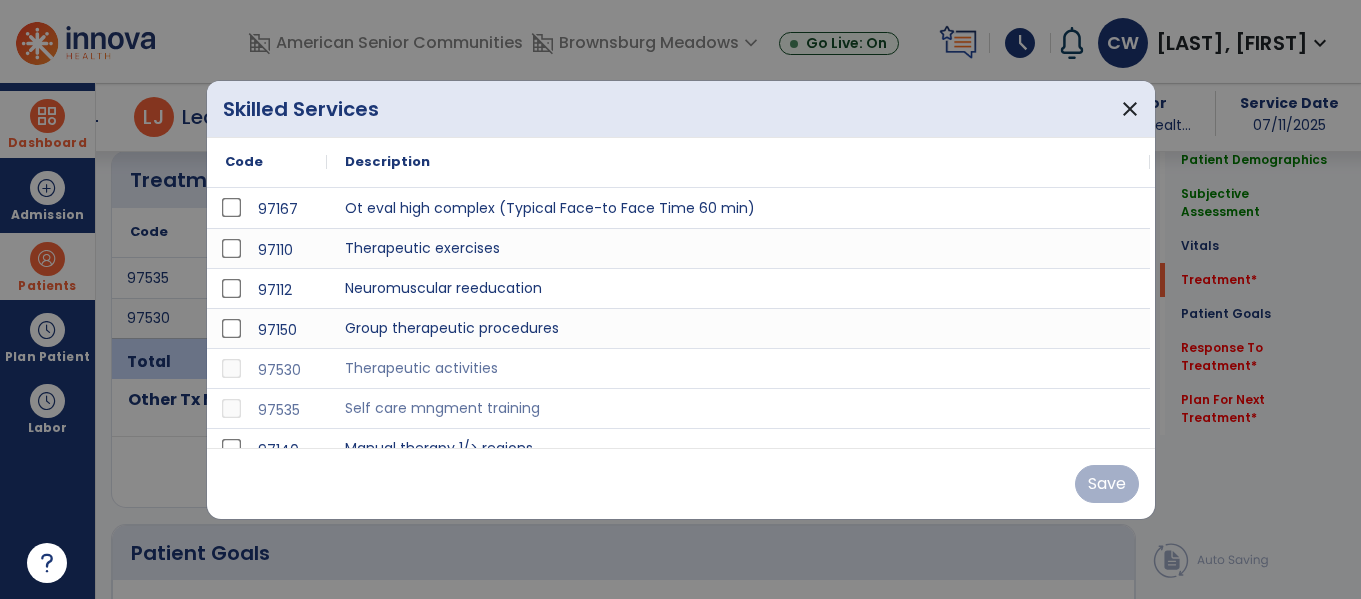 scroll, scrollTop: 1223, scrollLeft: 0, axis: vertical 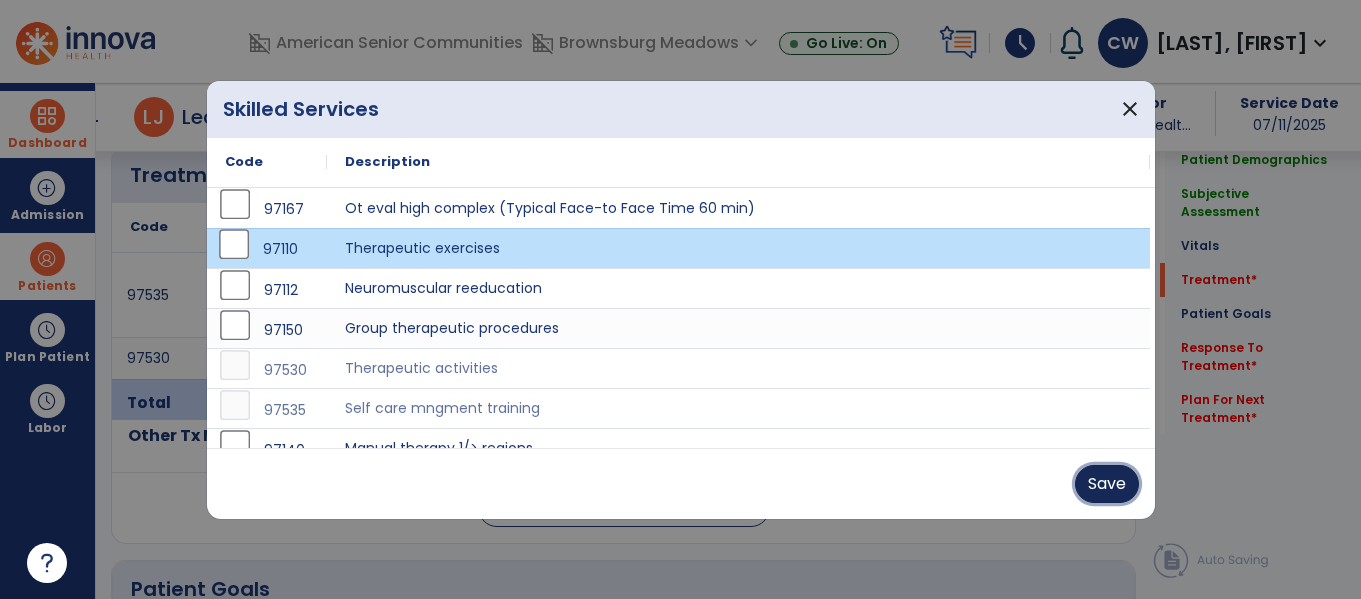click on "Save" at bounding box center [1107, 484] 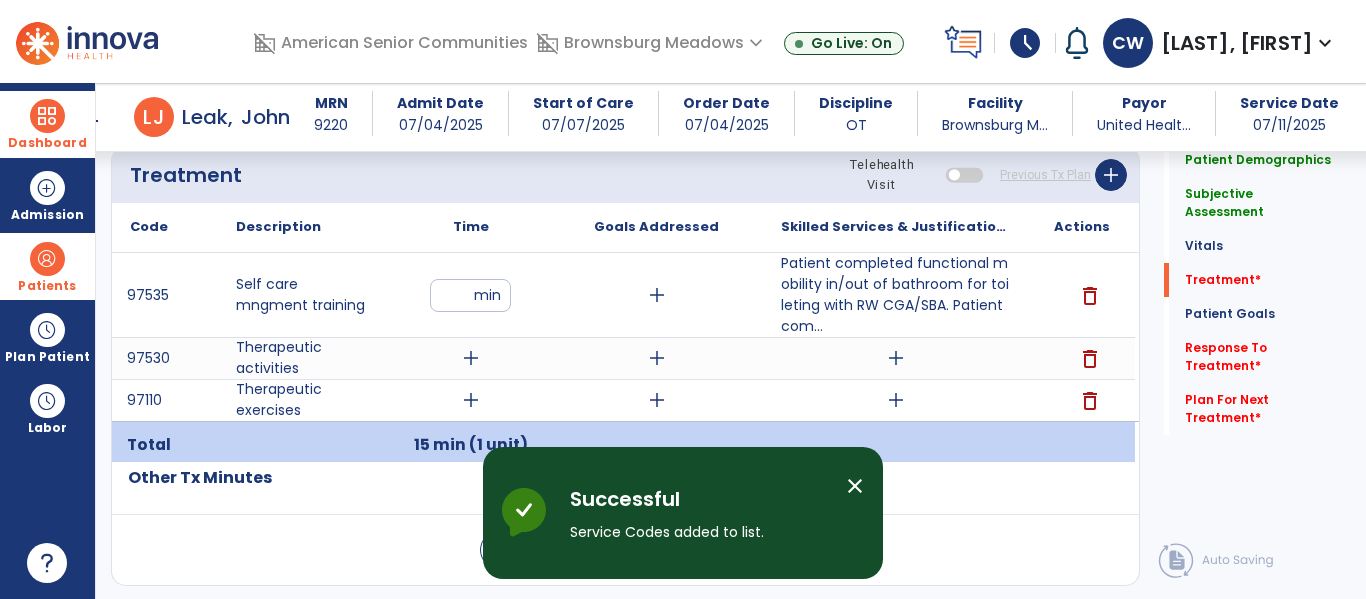 click on "add" at bounding box center (471, 400) 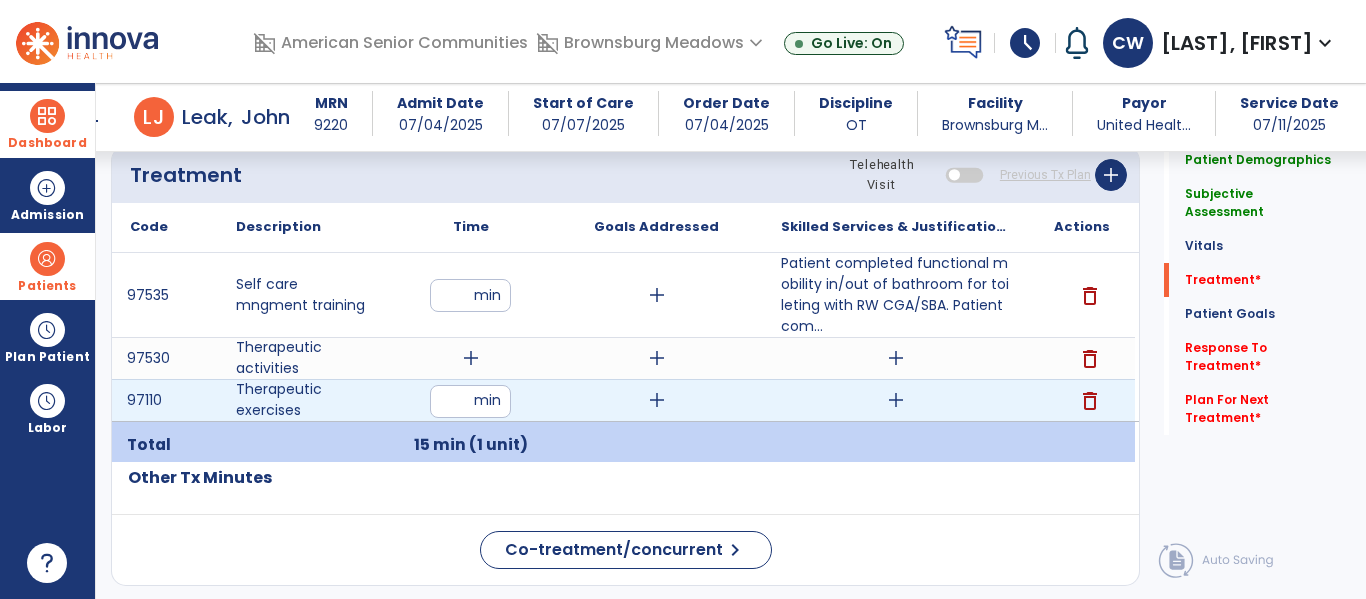 type on "**" 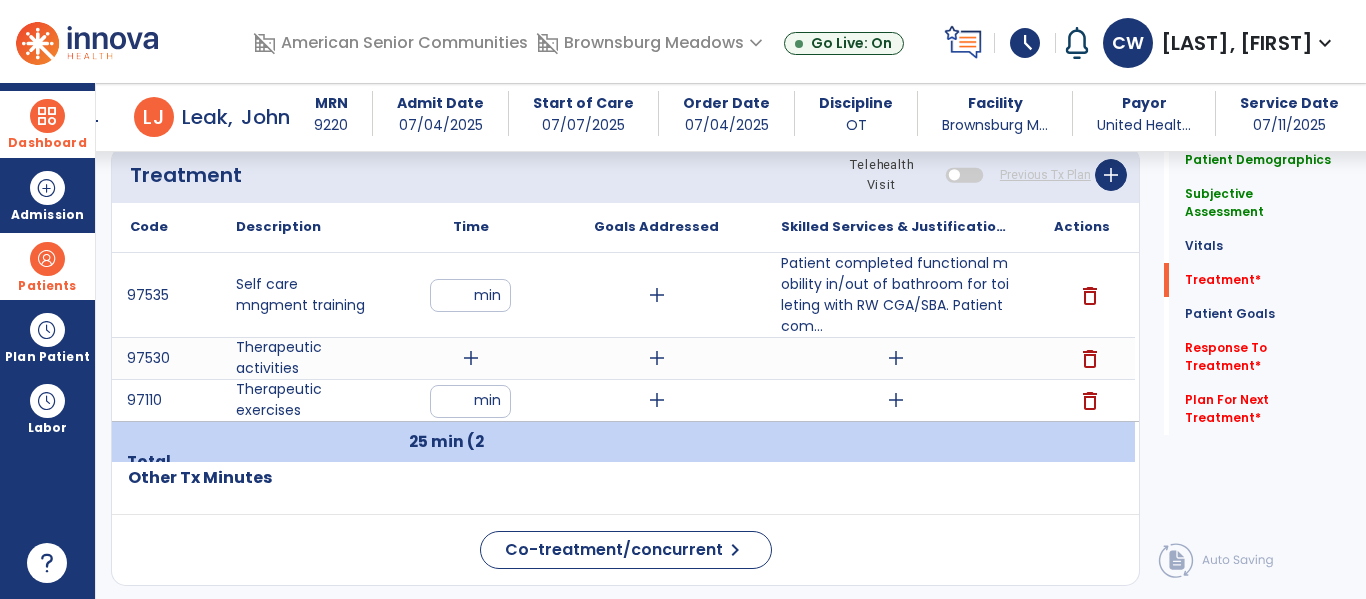 click on "add" at bounding box center [471, 358] 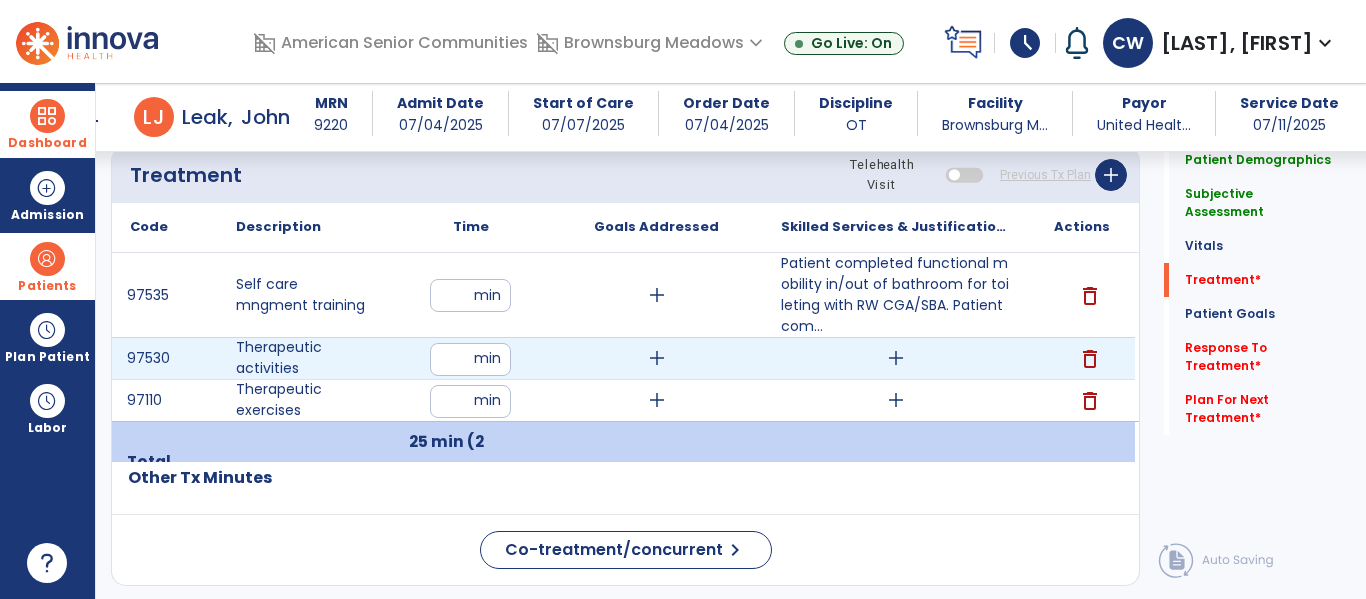type on "*" 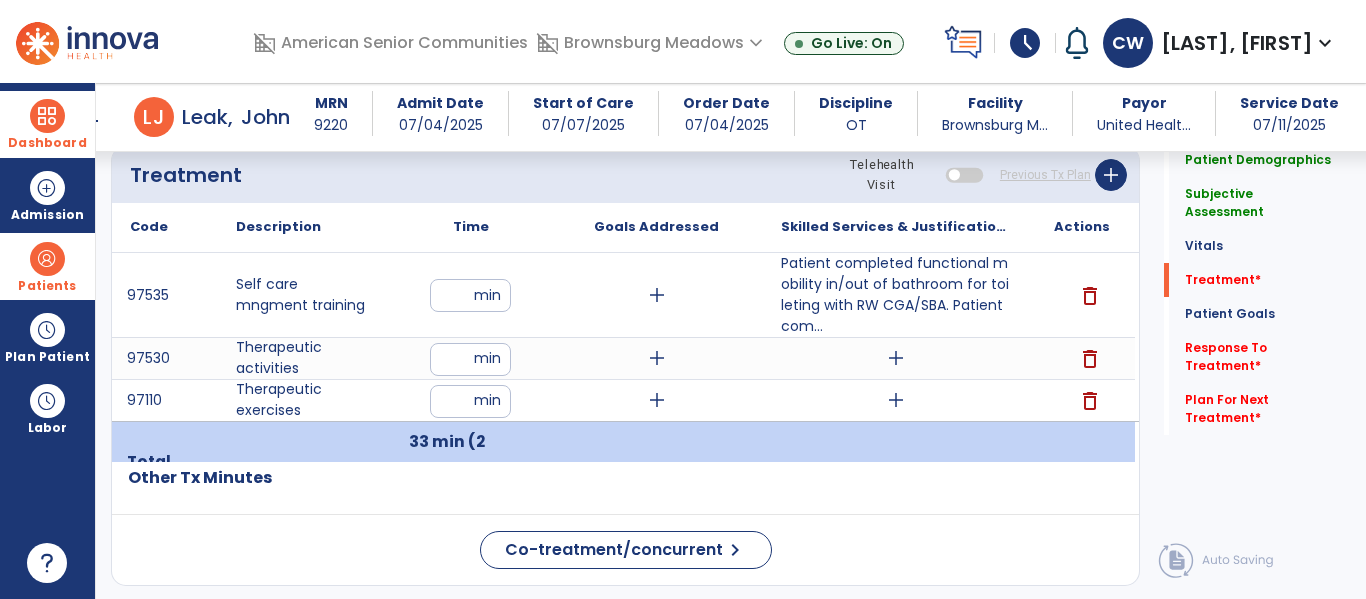 click on "add" at bounding box center (896, 358) 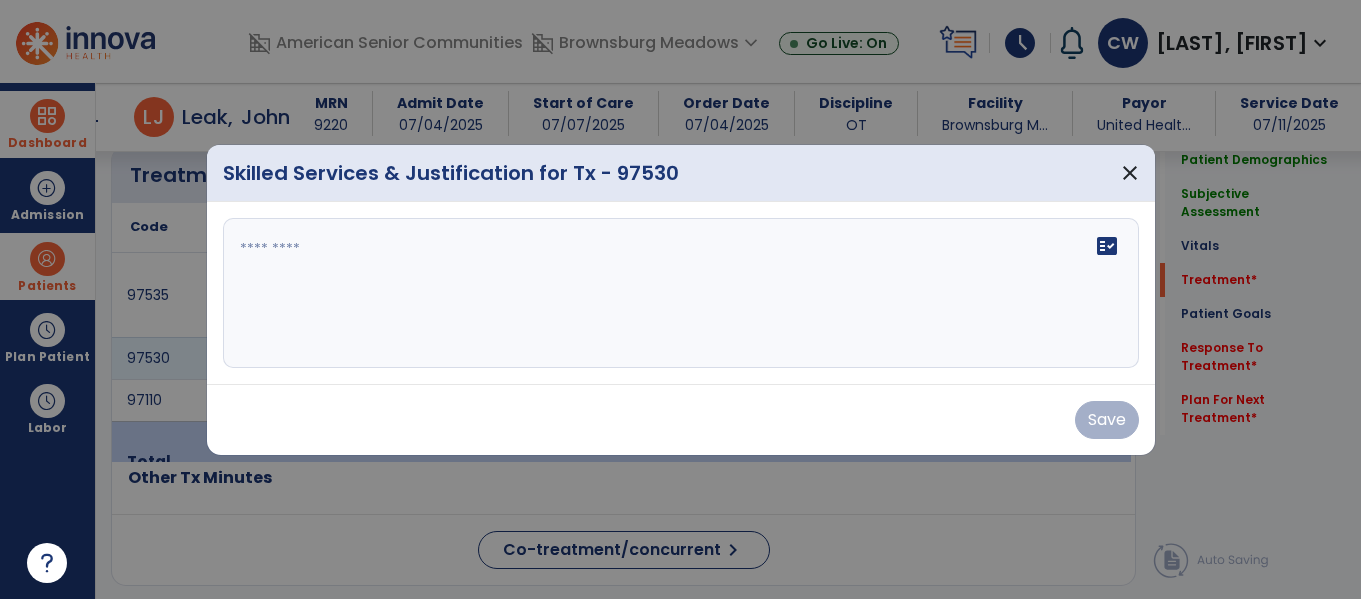 scroll, scrollTop: 1223, scrollLeft: 0, axis: vertical 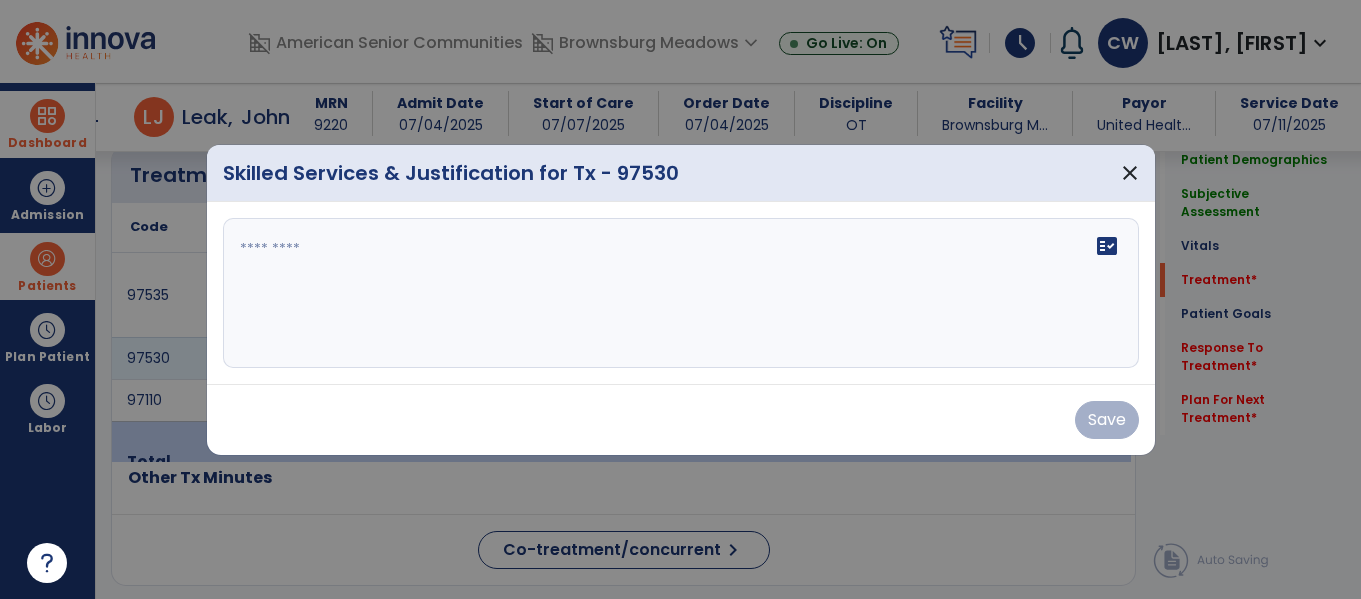 click on "fact_check" at bounding box center [681, 293] 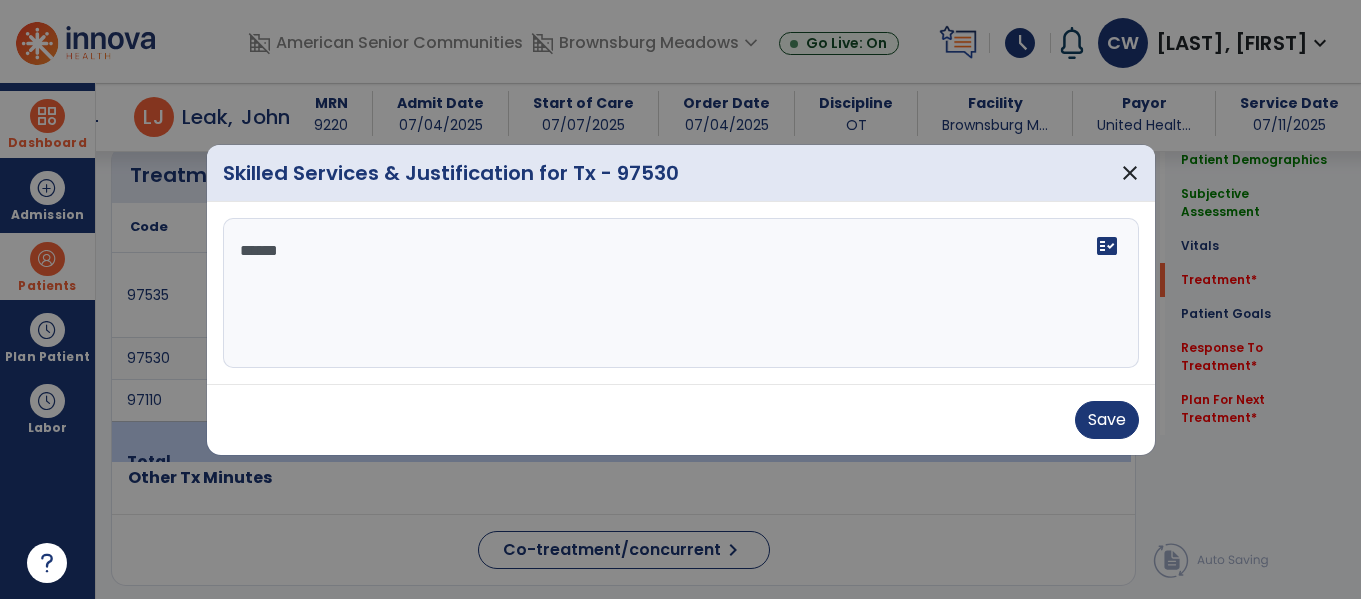 type on "*******" 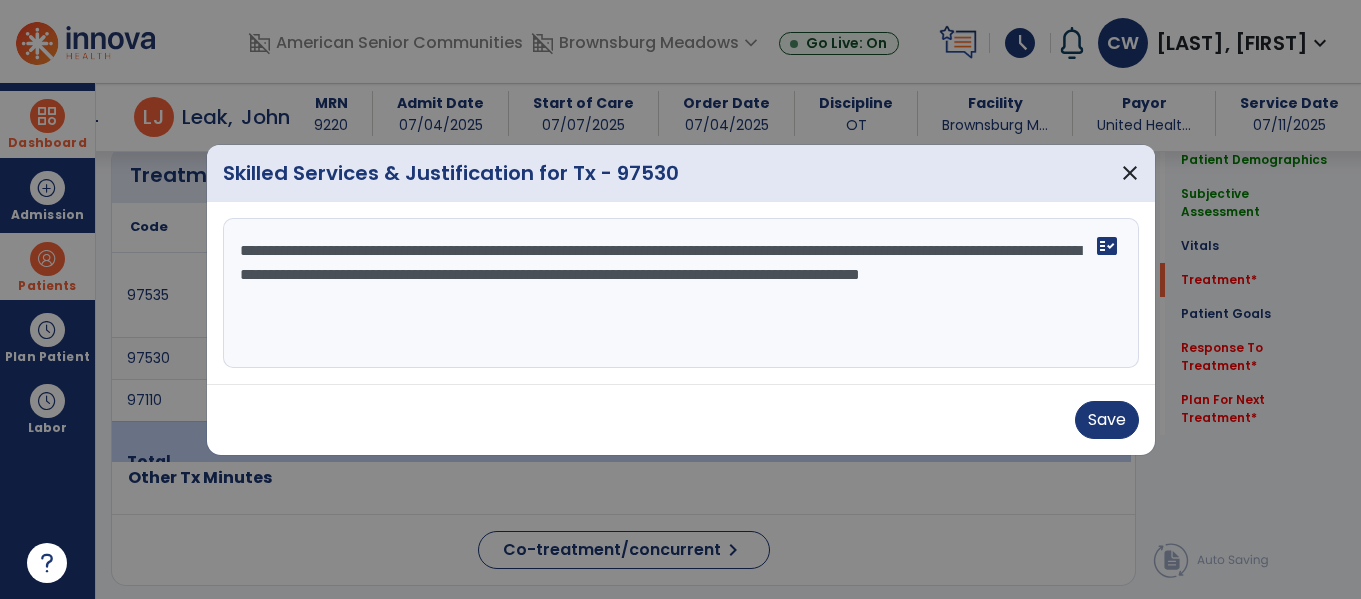 click on "**********" at bounding box center (681, 293) 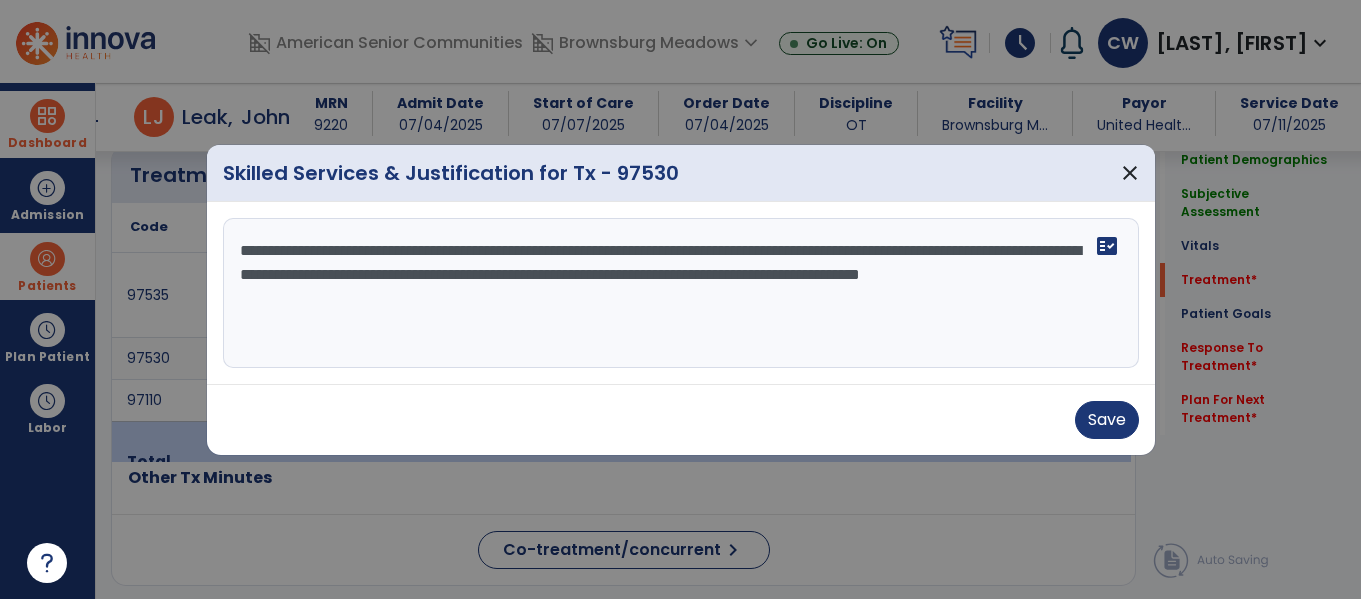 click on "**********" at bounding box center (681, 293) 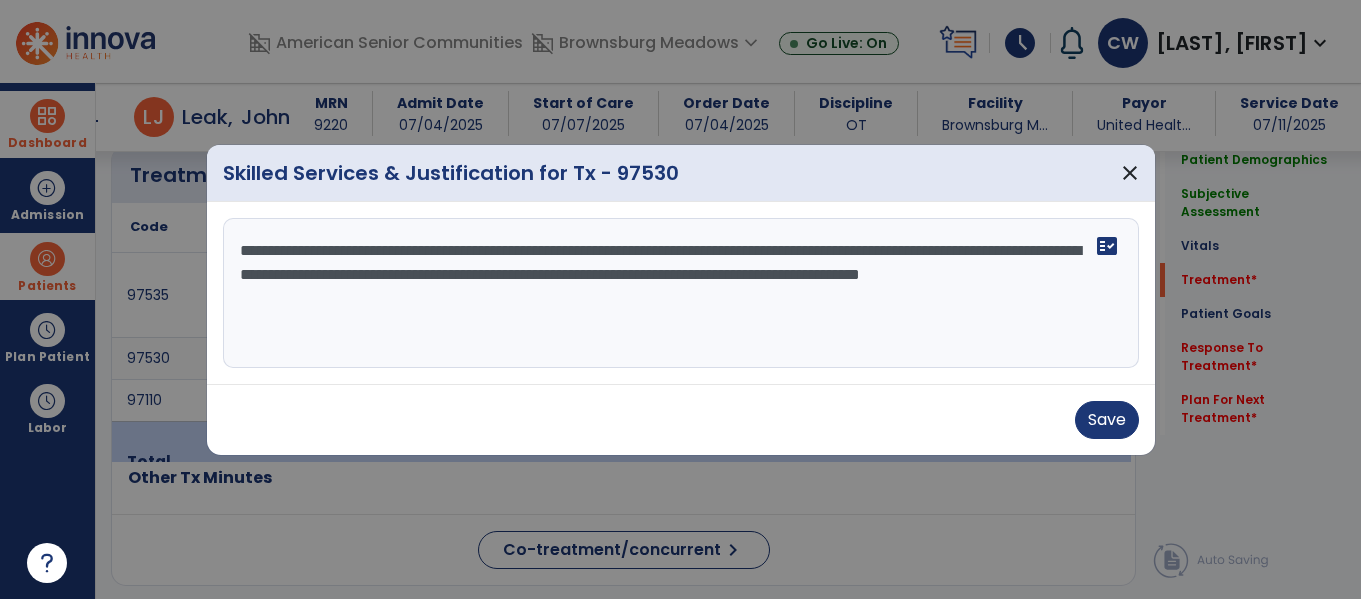 click on "**********" at bounding box center (681, 293) 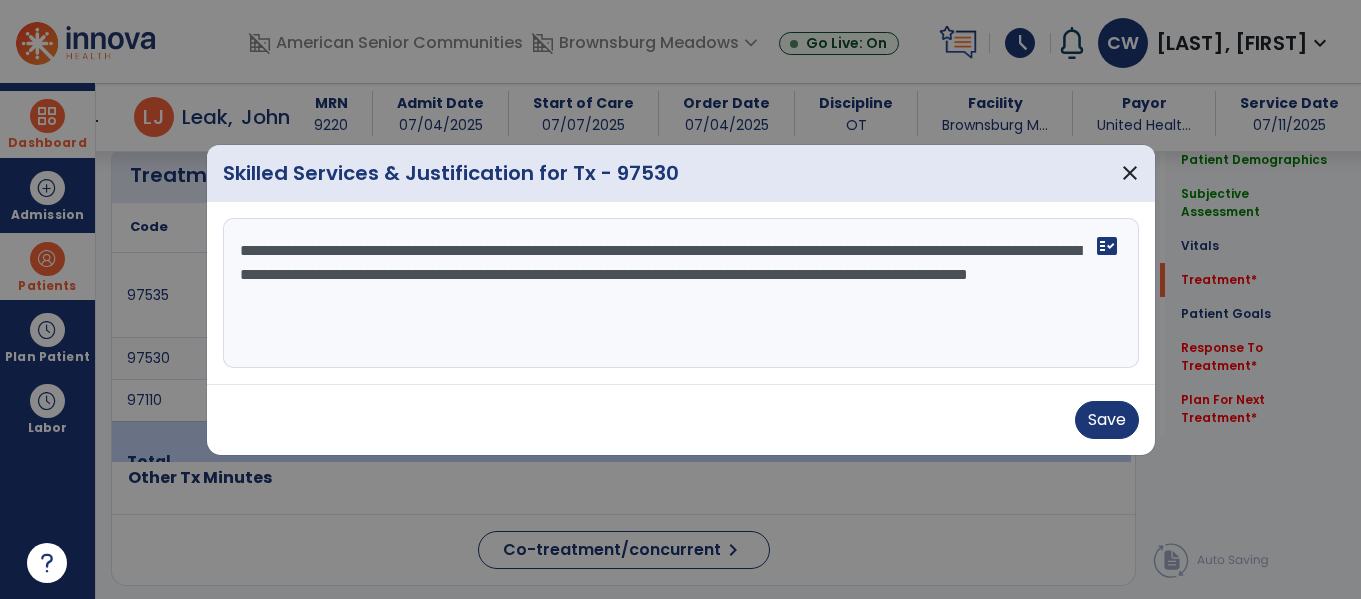 type on "**********" 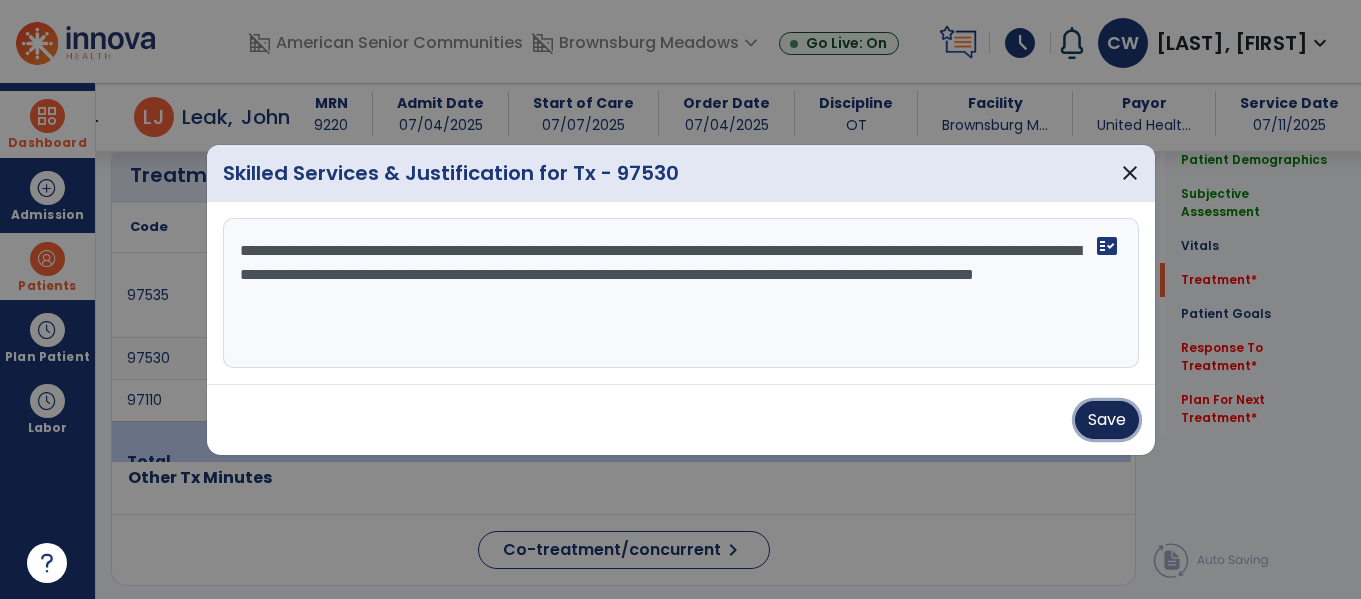 click on "Save" at bounding box center (1107, 420) 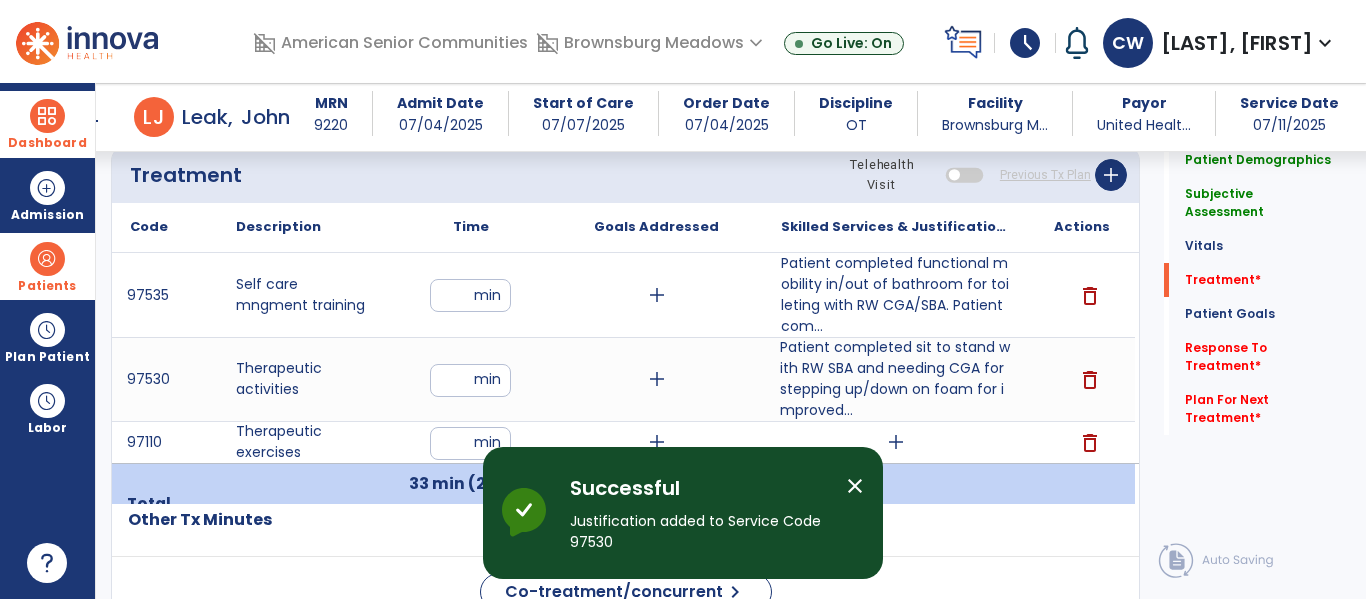 click on "add" at bounding box center (657, 295) 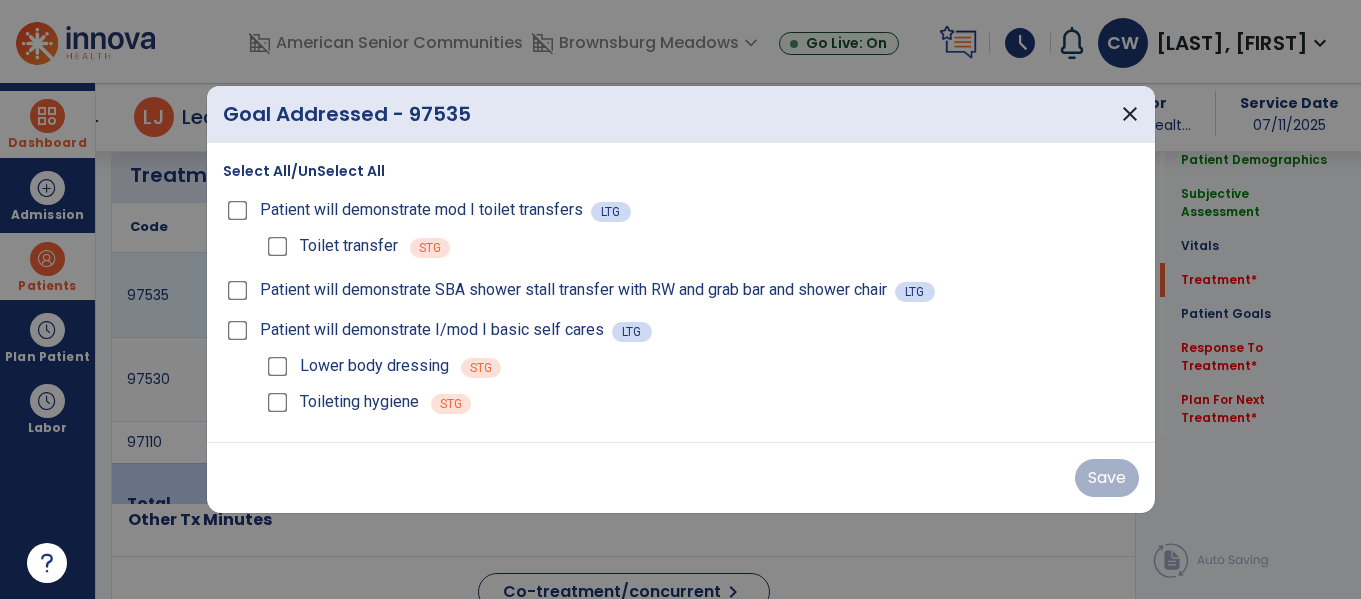 scroll, scrollTop: 1223, scrollLeft: 0, axis: vertical 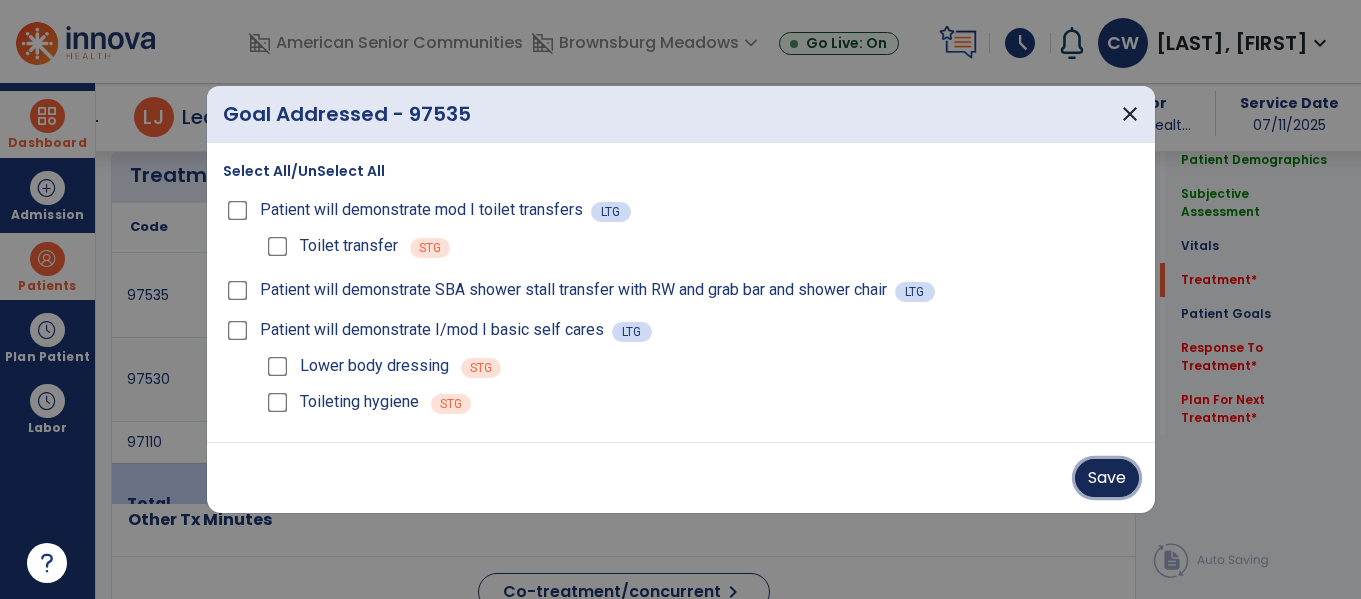 click on "Save" at bounding box center (1107, 478) 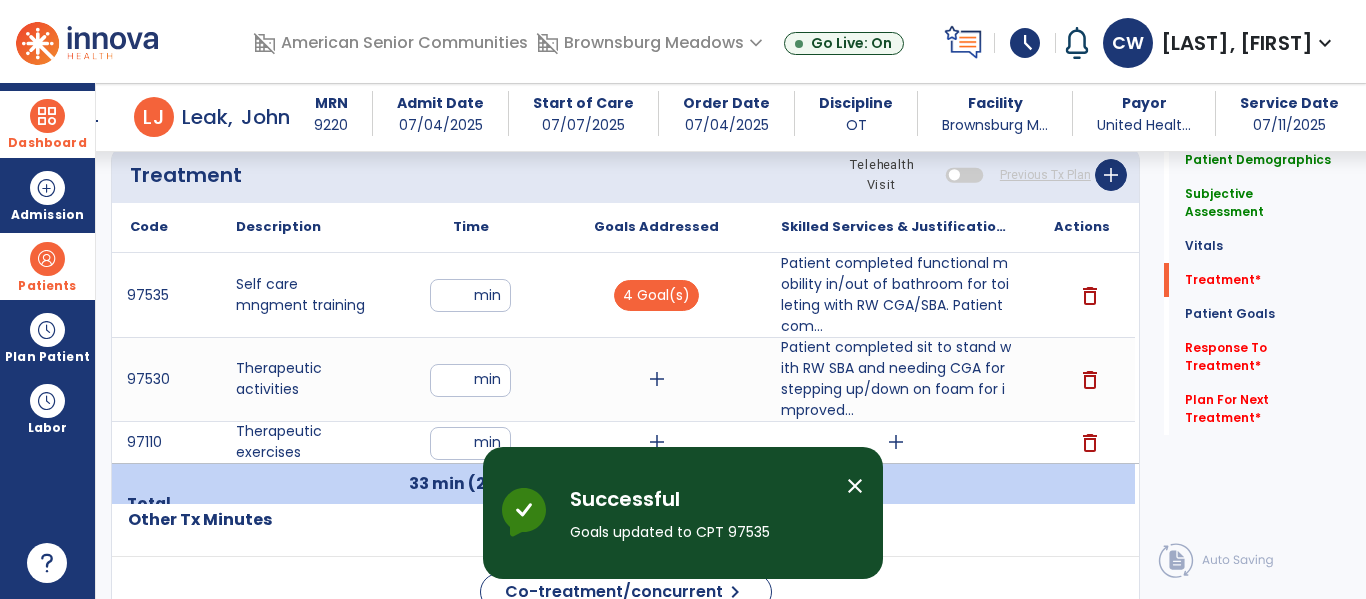 click on "add" at bounding box center (657, 379) 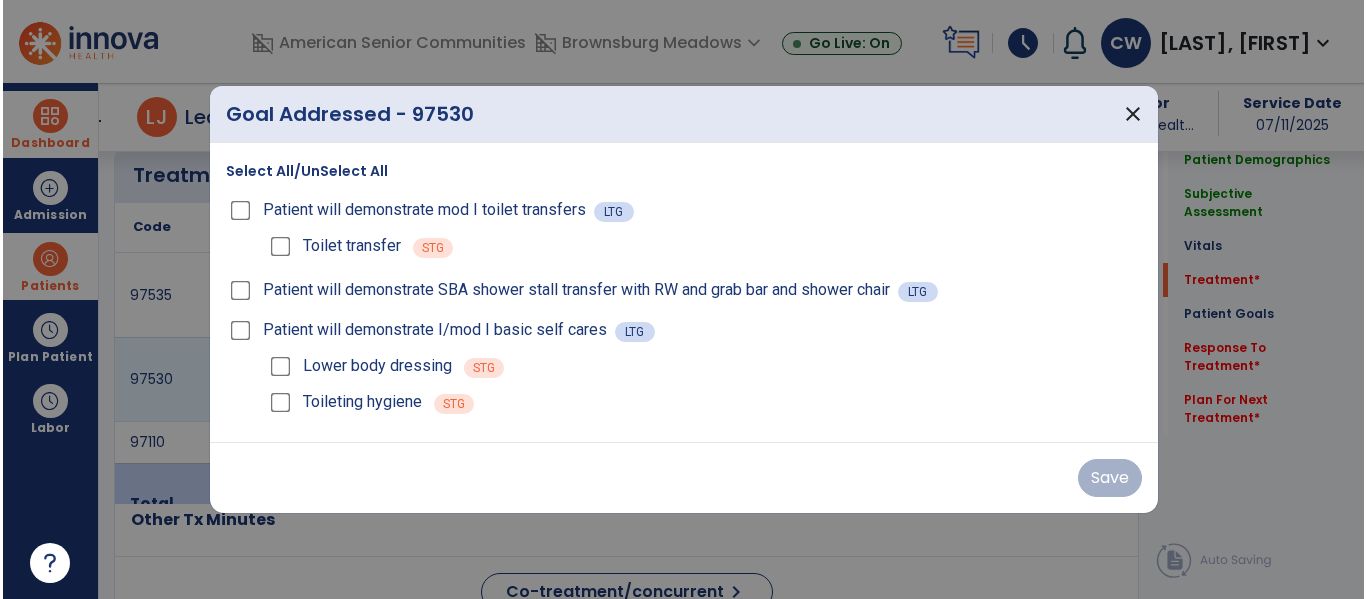 scroll, scrollTop: 1223, scrollLeft: 0, axis: vertical 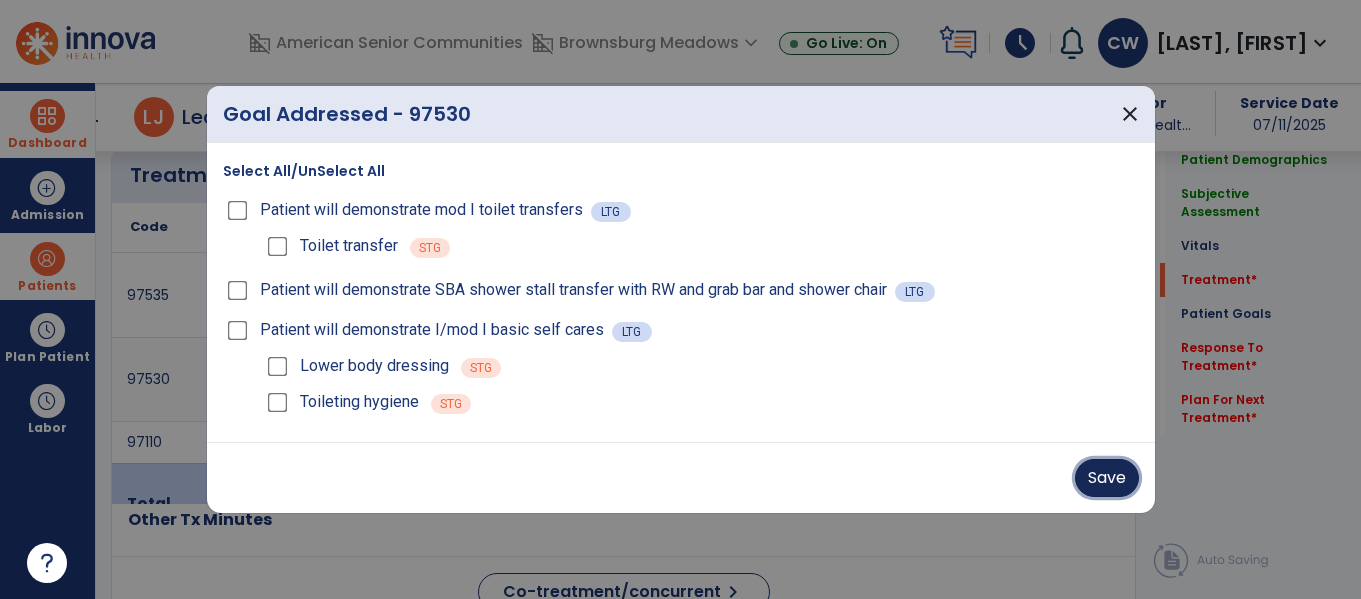 click on "Save" at bounding box center [1107, 478] 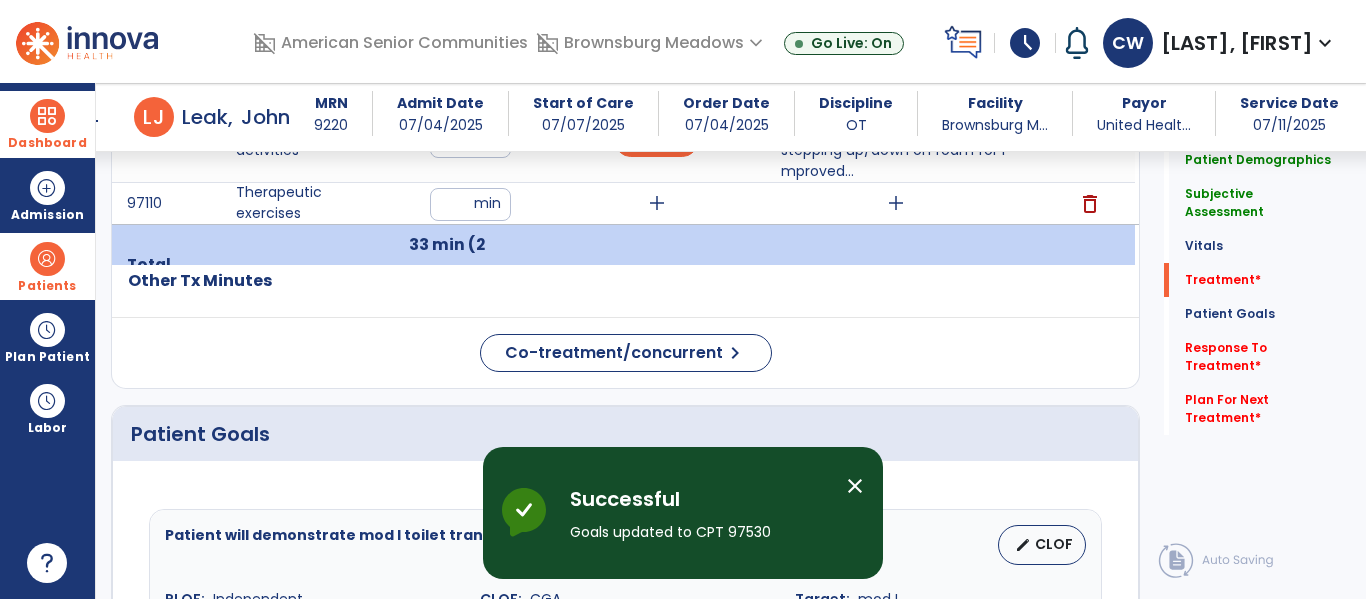 click on "add" at bounding box center [657, 203] 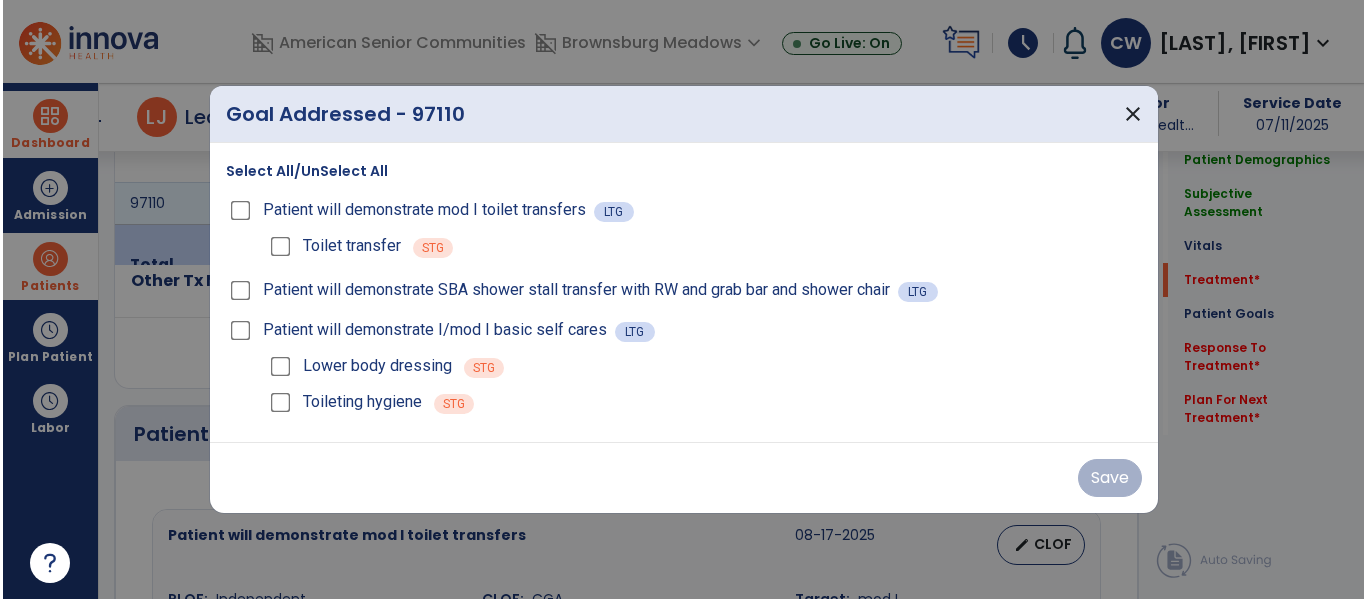 scroll, scrollTop: 1462, scrollLeft: 0, axis: vertical 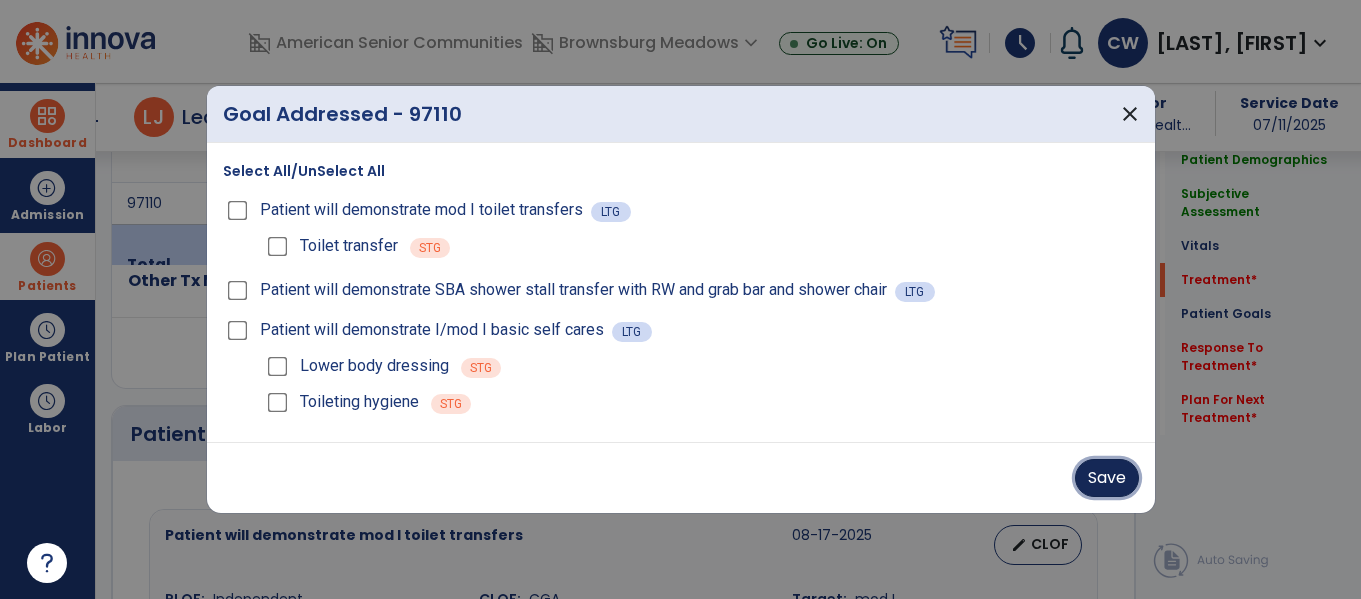 click on "Save" at bounding box center (1107, 478) 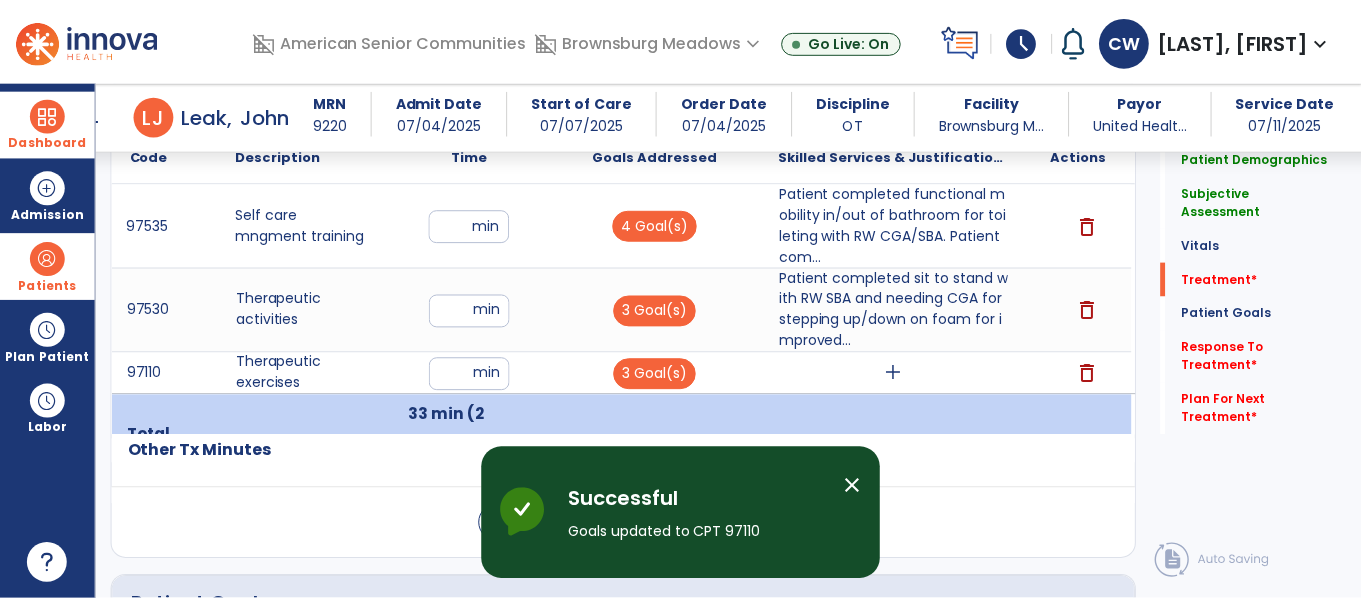scroll, scrollTop: 1291, scrollLeft: 0, axis: vertical 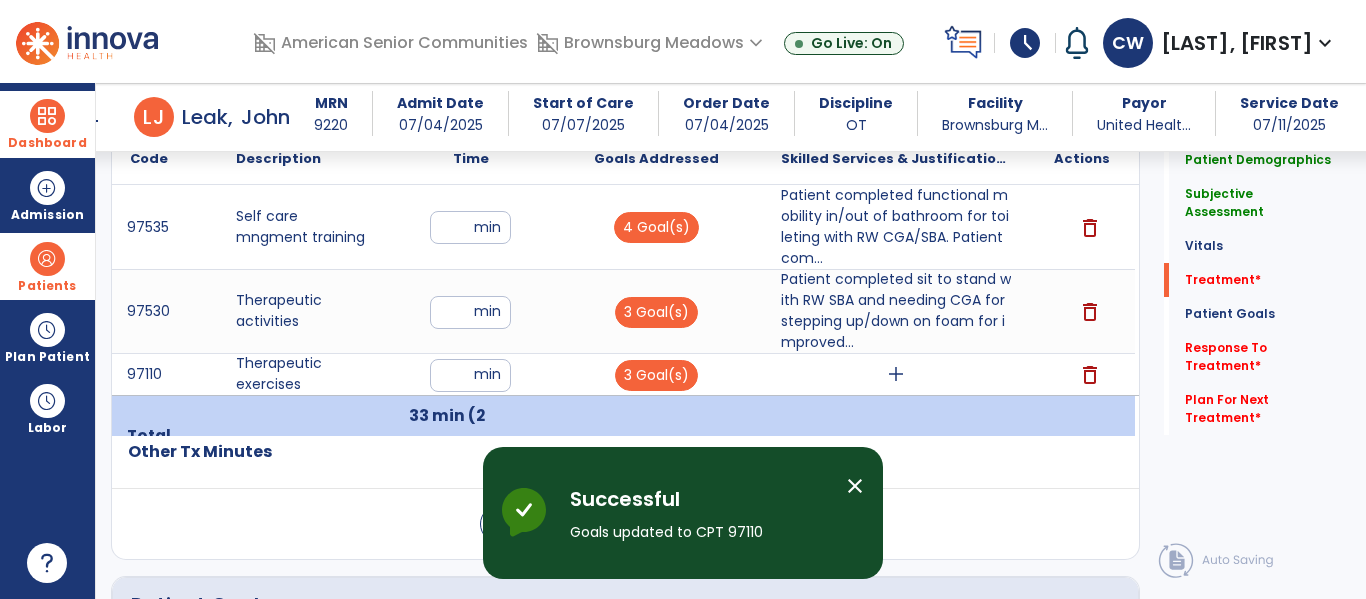 click on "add" at bounding box center [896, 374] 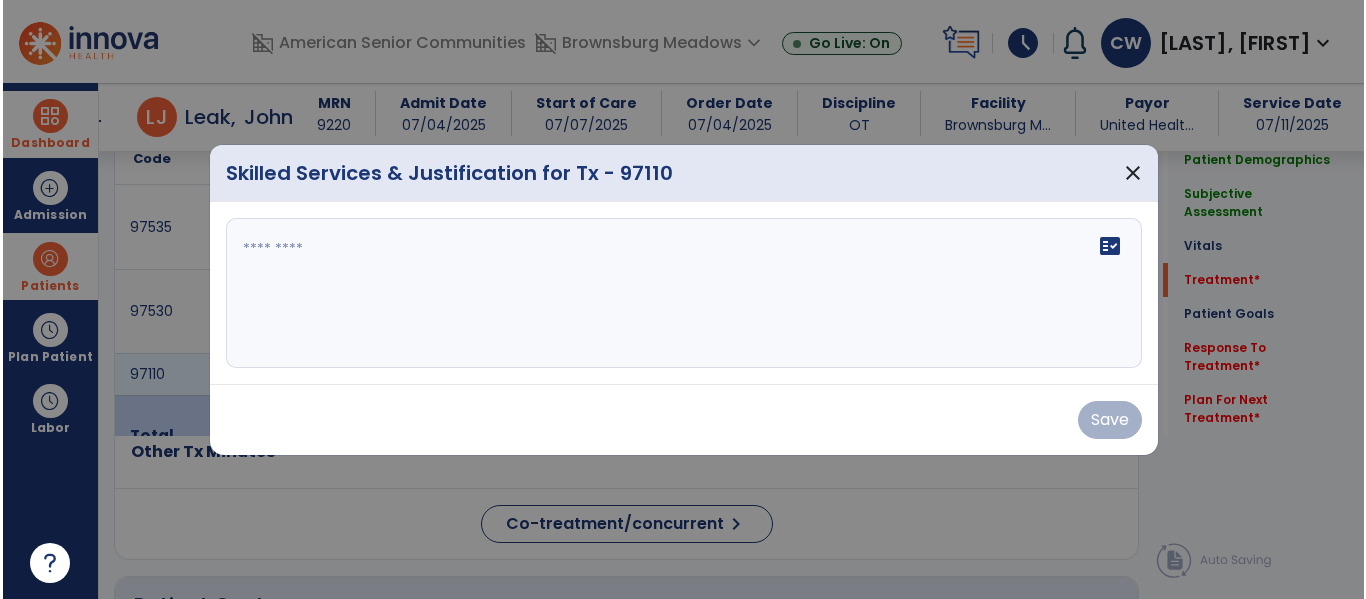 scroll, scrollTop: 1291, scrollLeft: 0, axis: vertical 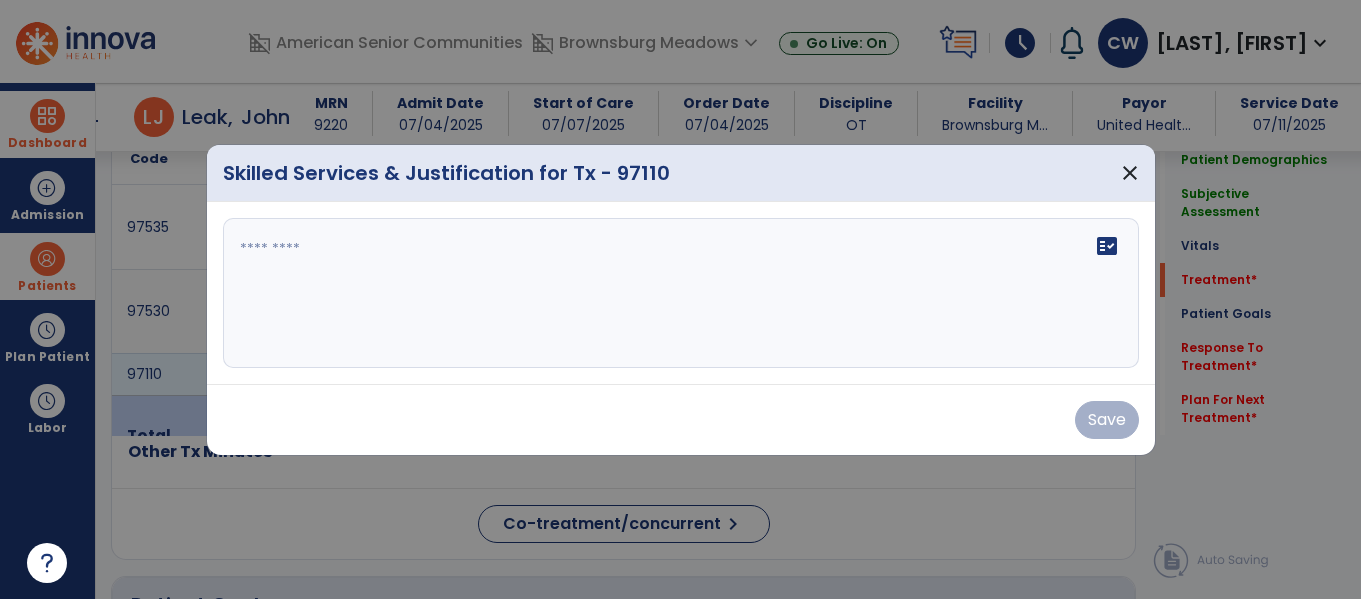 click on "fact_check" at bounding box center [681, 293] 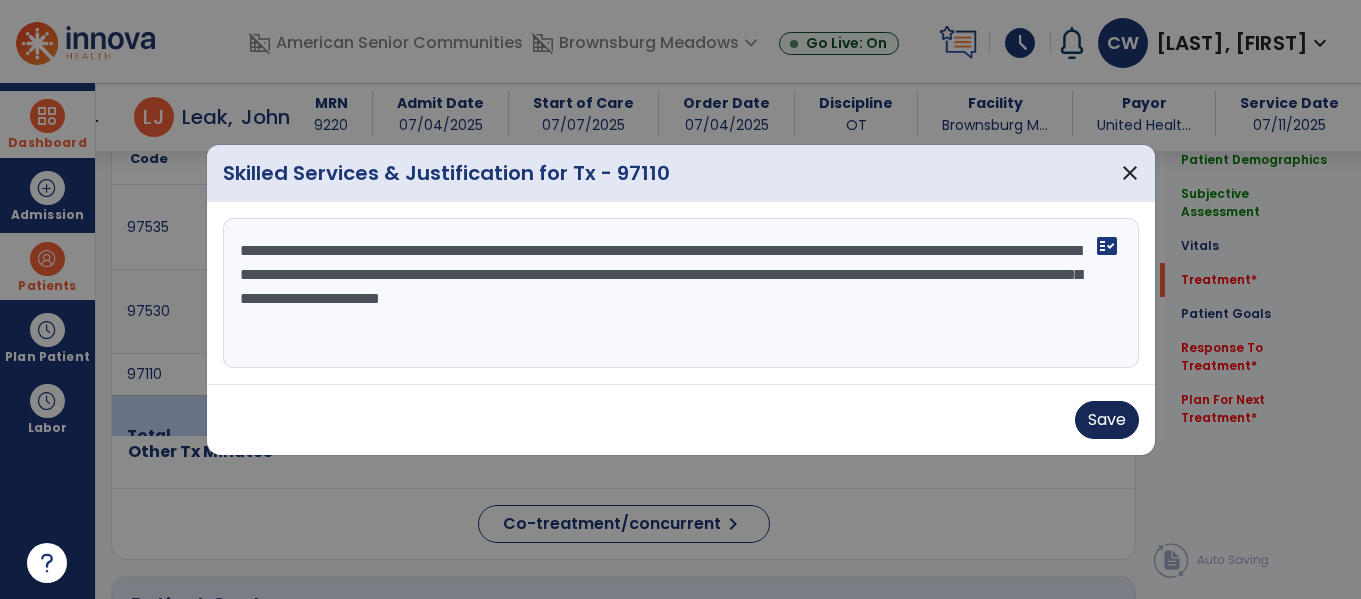 type on "**********" 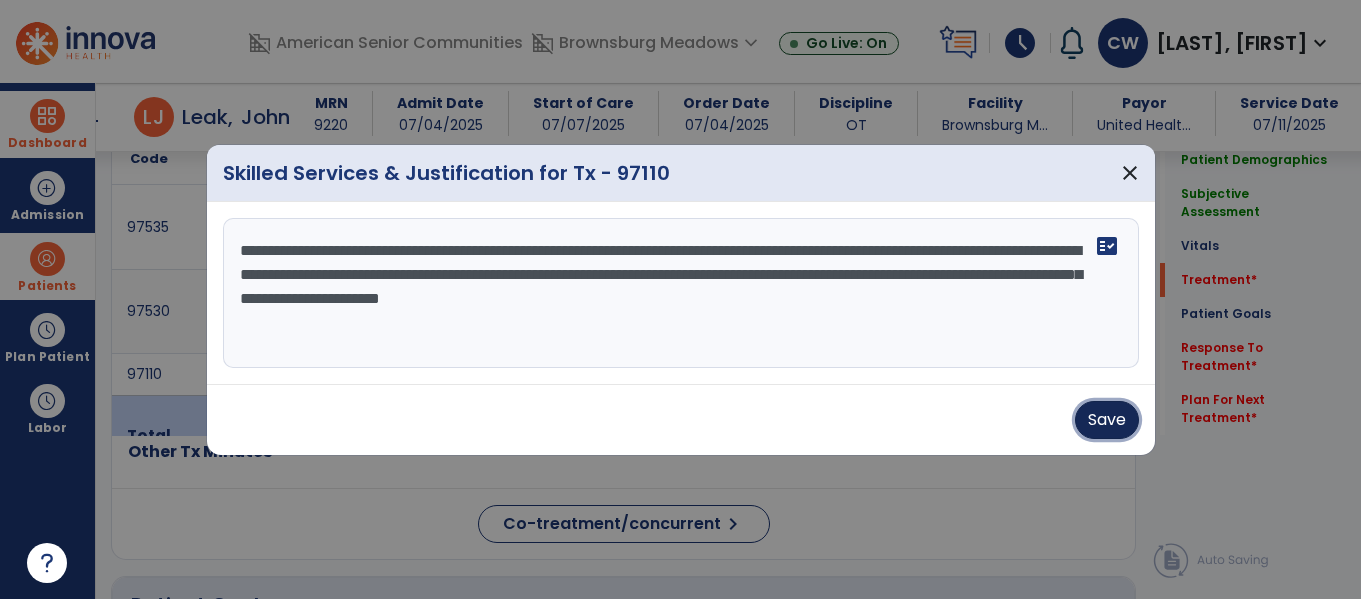click on "Save" at bounding box center [1107, 420] 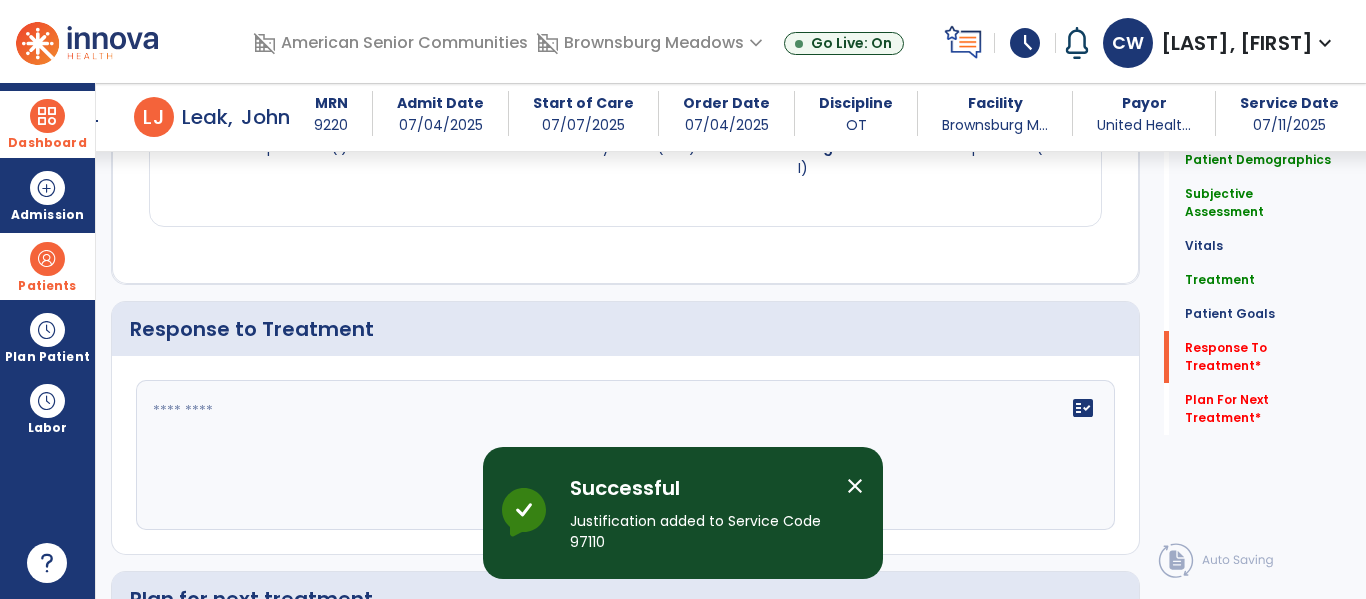 scroll, scrollTop: 2862, scrollLeft: 0, axis: vertical 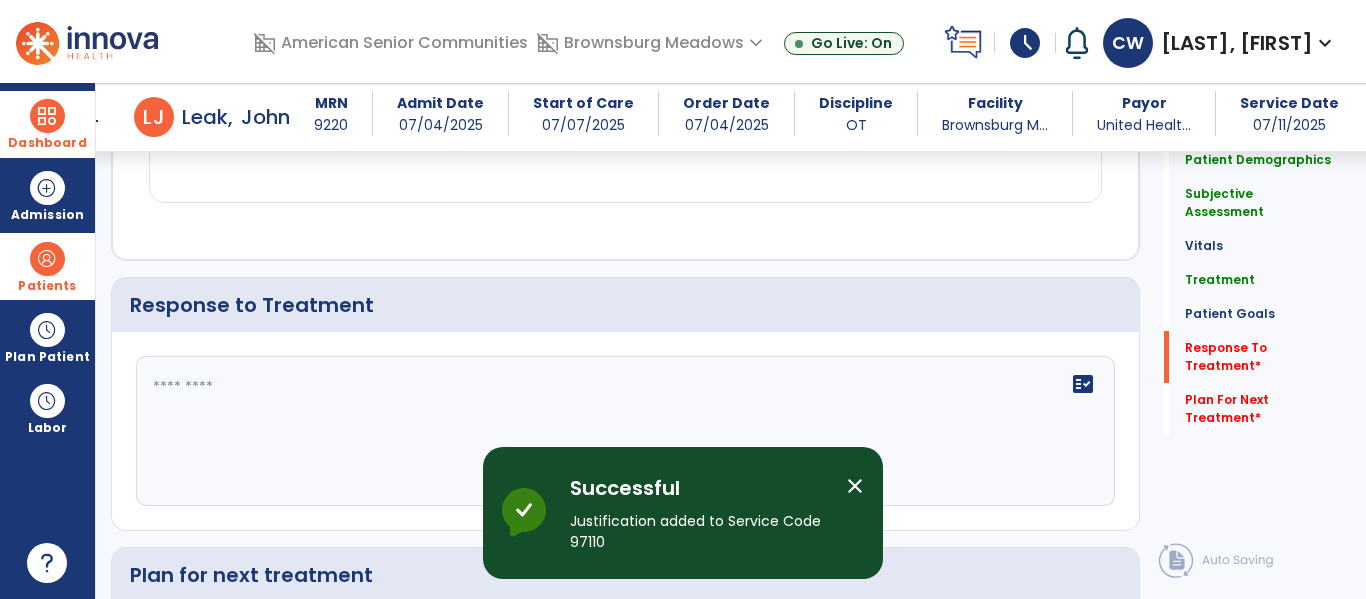 click on "fact_check" 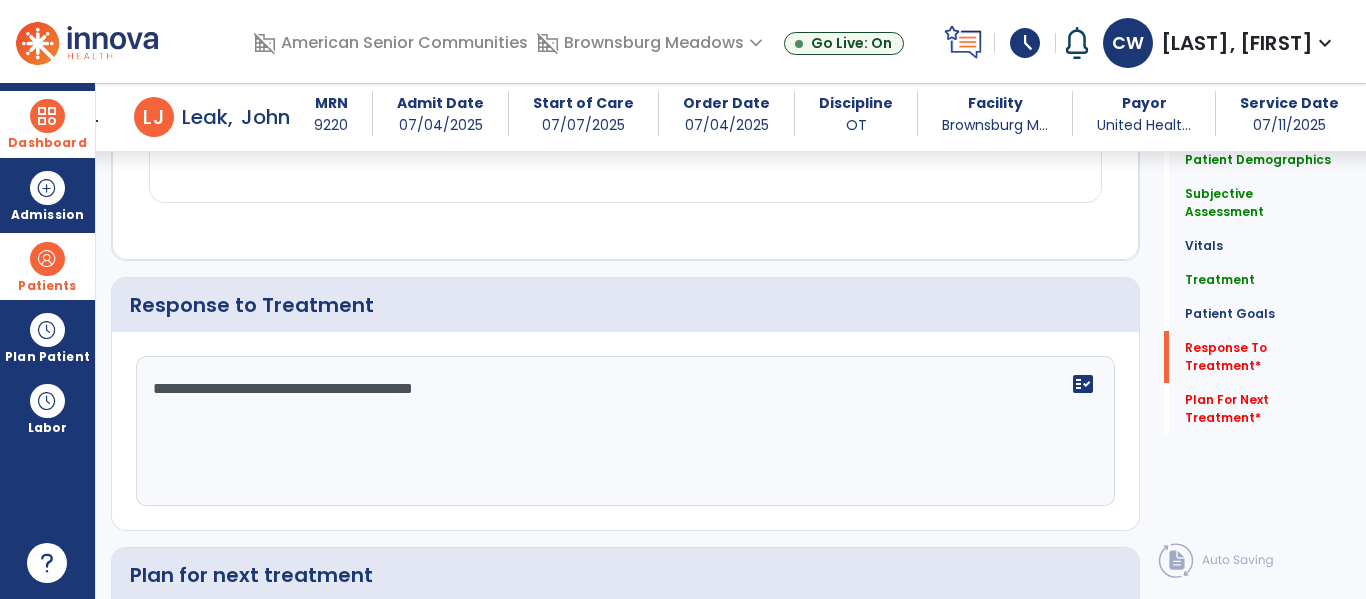type on "**********" 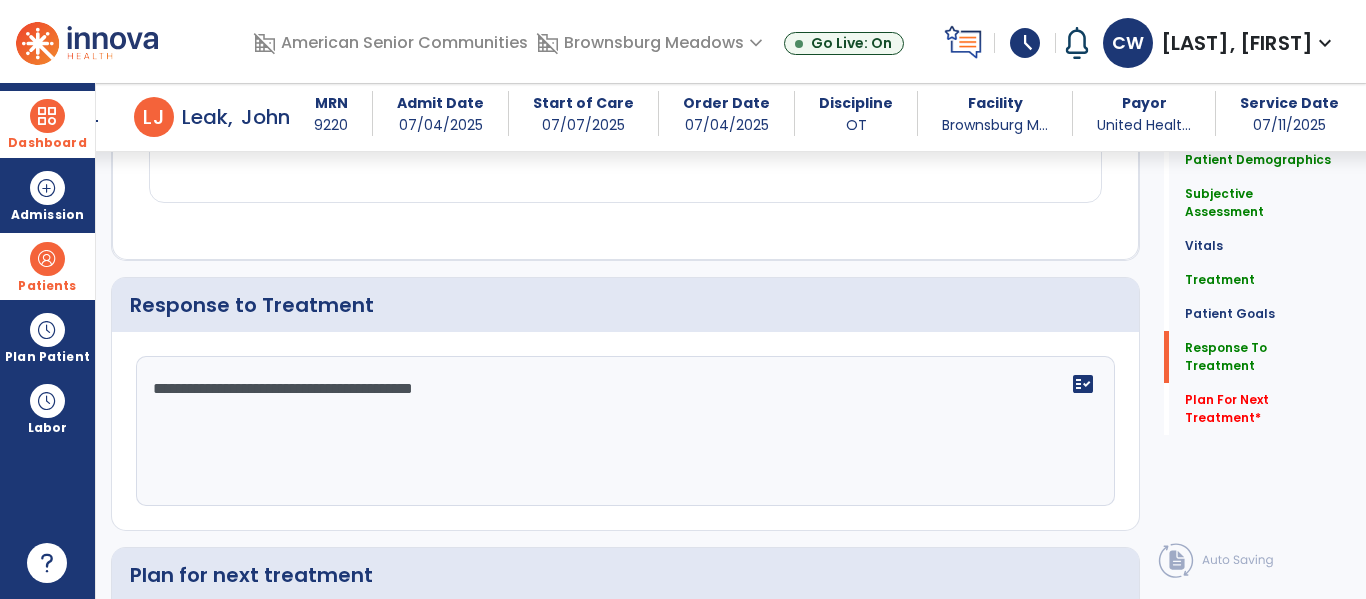 scroll, scrollTop: 3046, scrollLeft: 0, axis: vertical 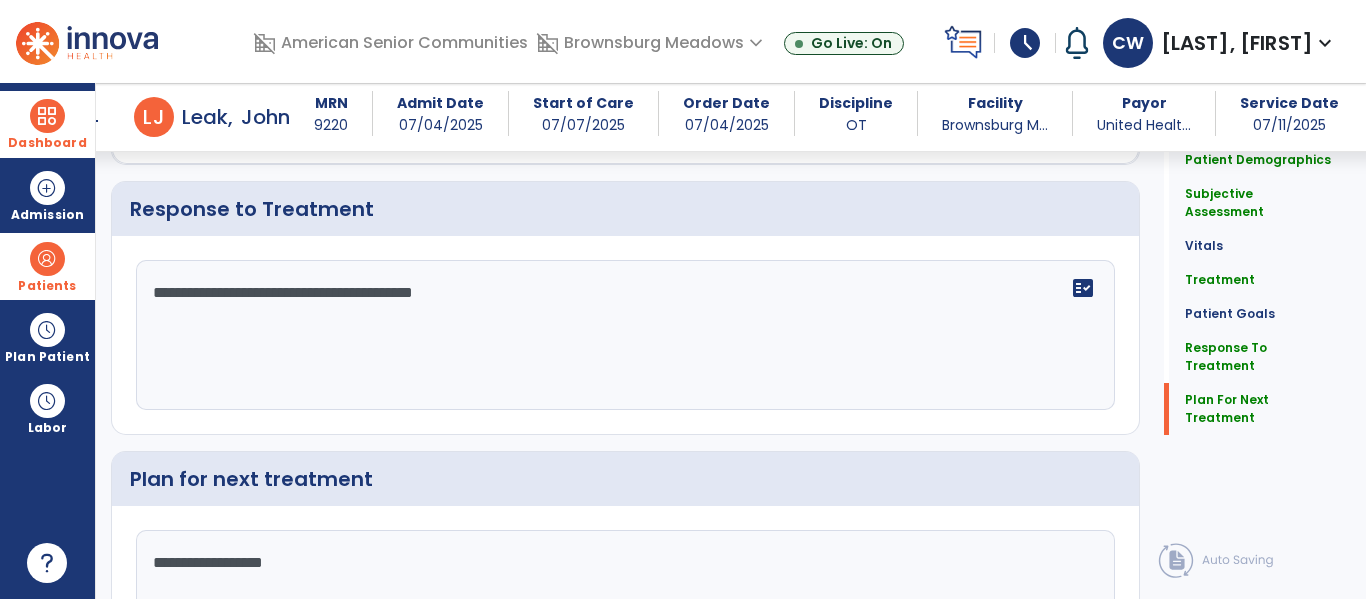 type on "**********" 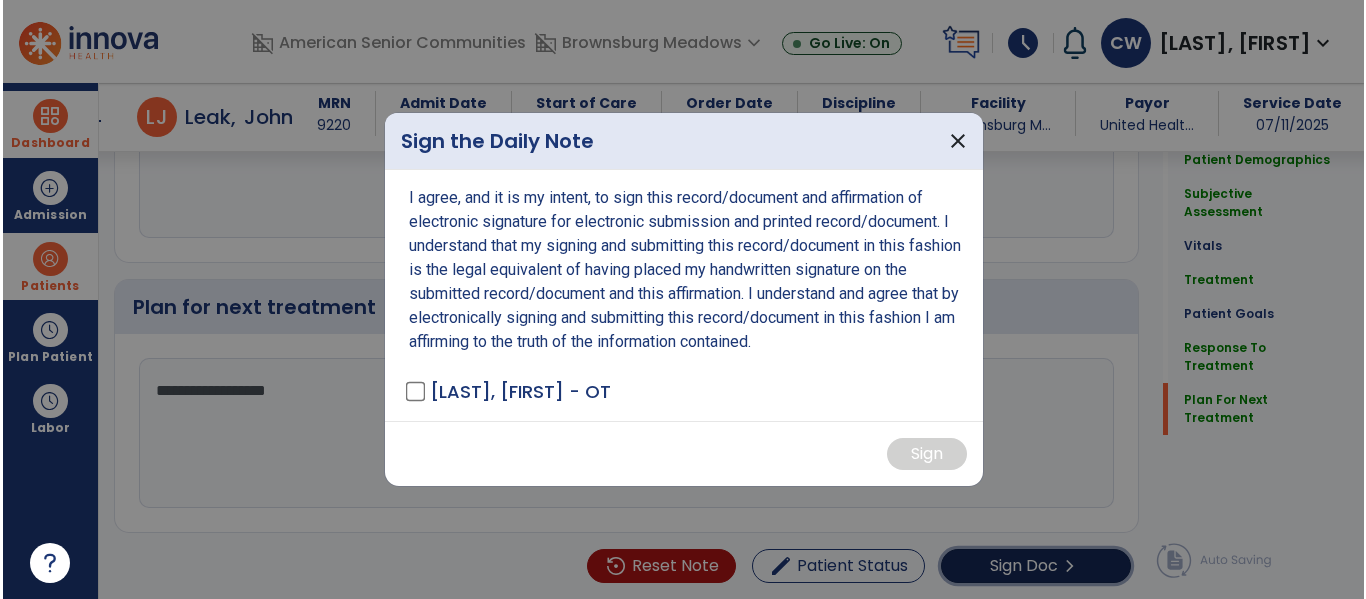 scroll, scrollTop: 3130, scrollLeft: 0, axis: vertical 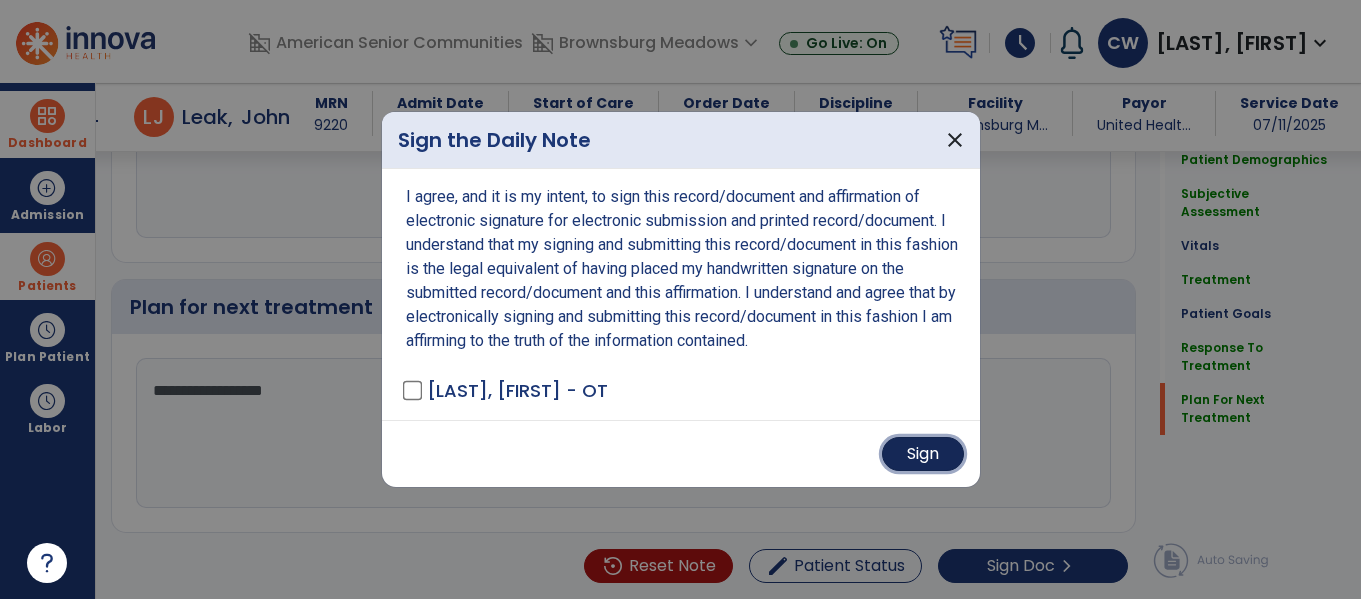 click on "Sign" at bounding box center (923, 454) 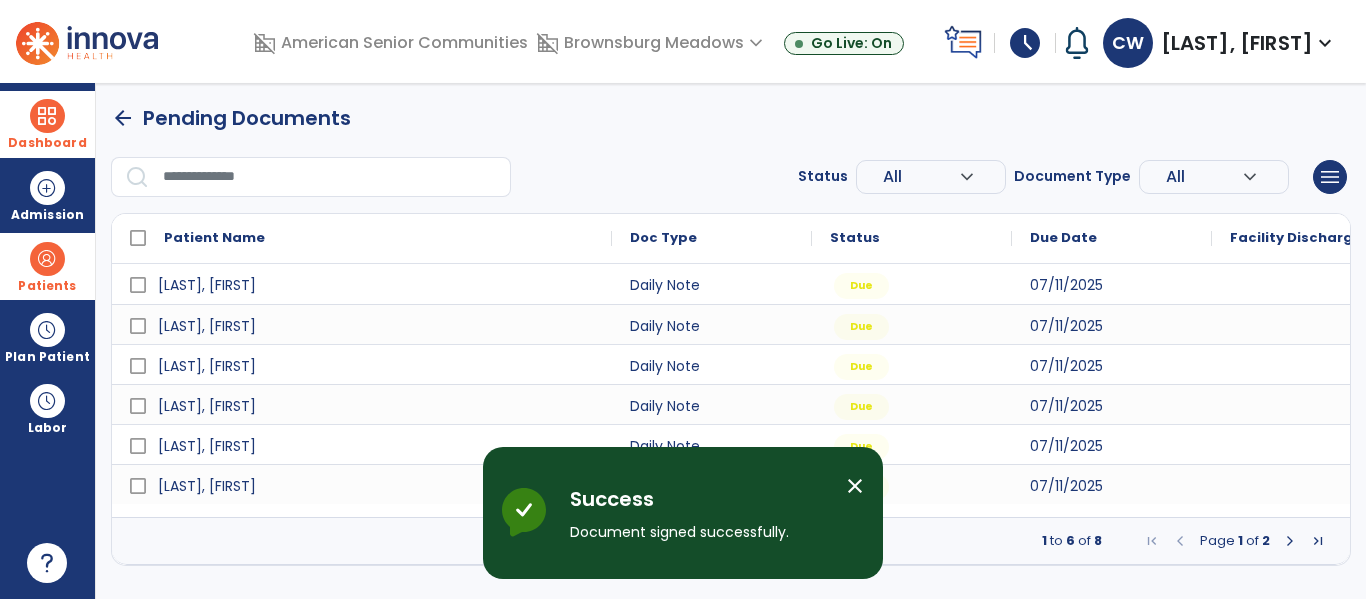 scroll, scrollTop: 0, scrollLeft: 0, axis: both 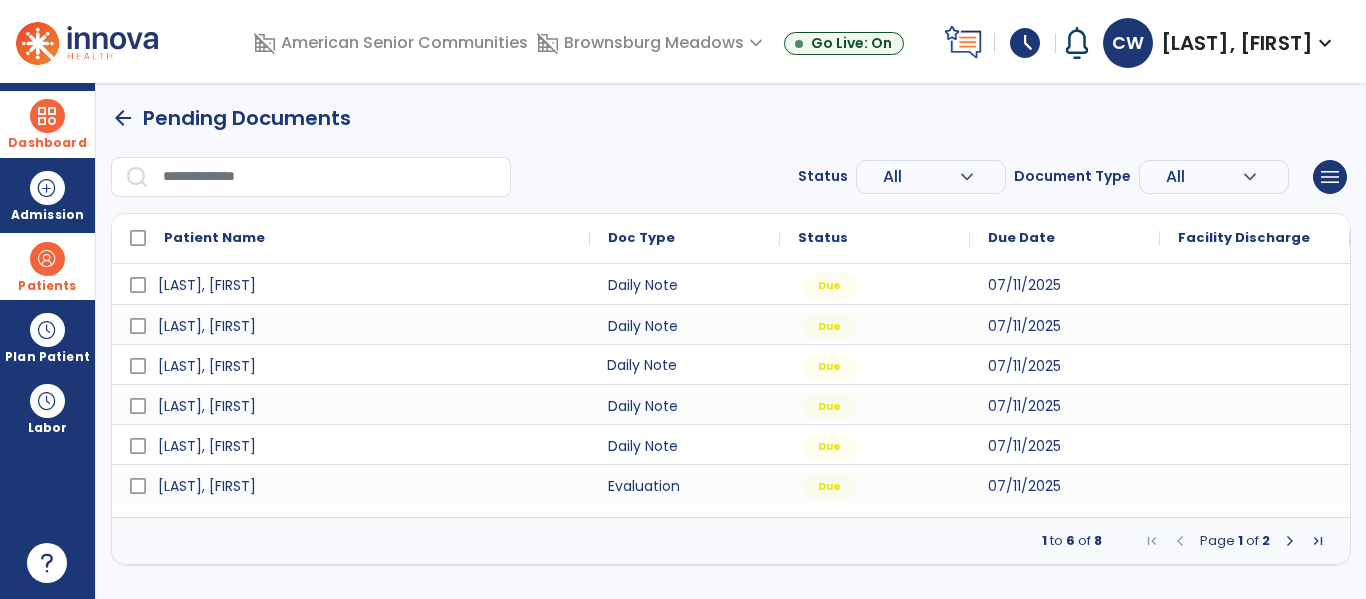 click on "Daily Note" at bounding box center (685, 364) 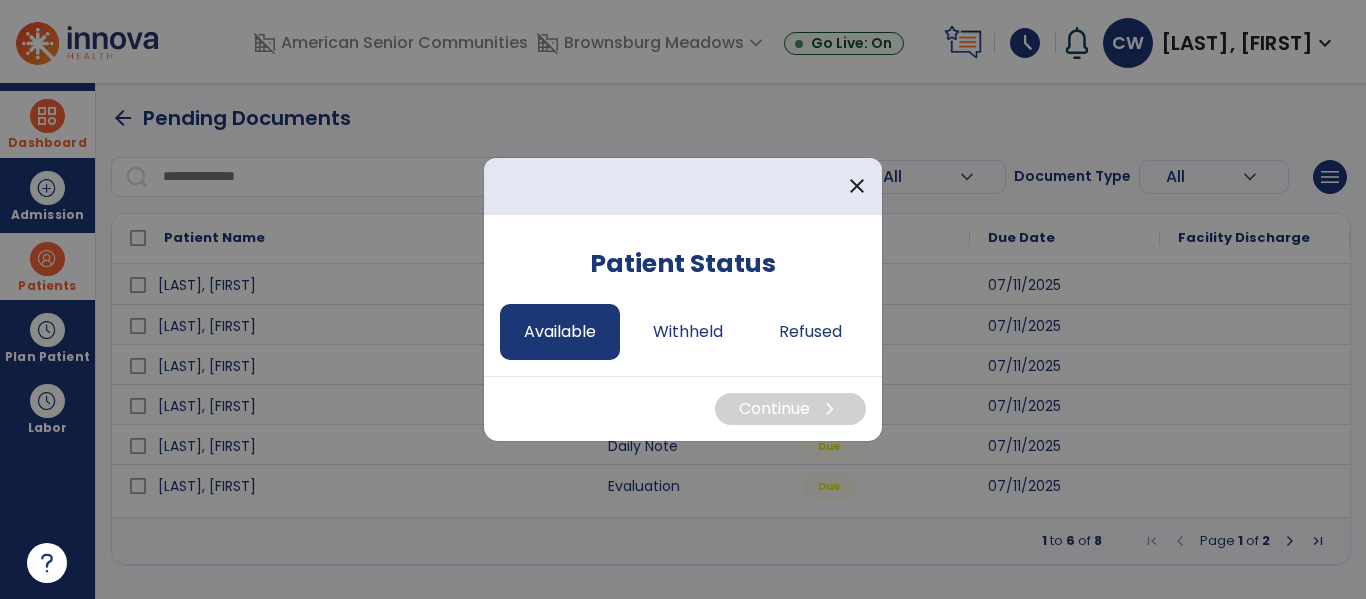 click on "Available" at bounding box center (560, 332) 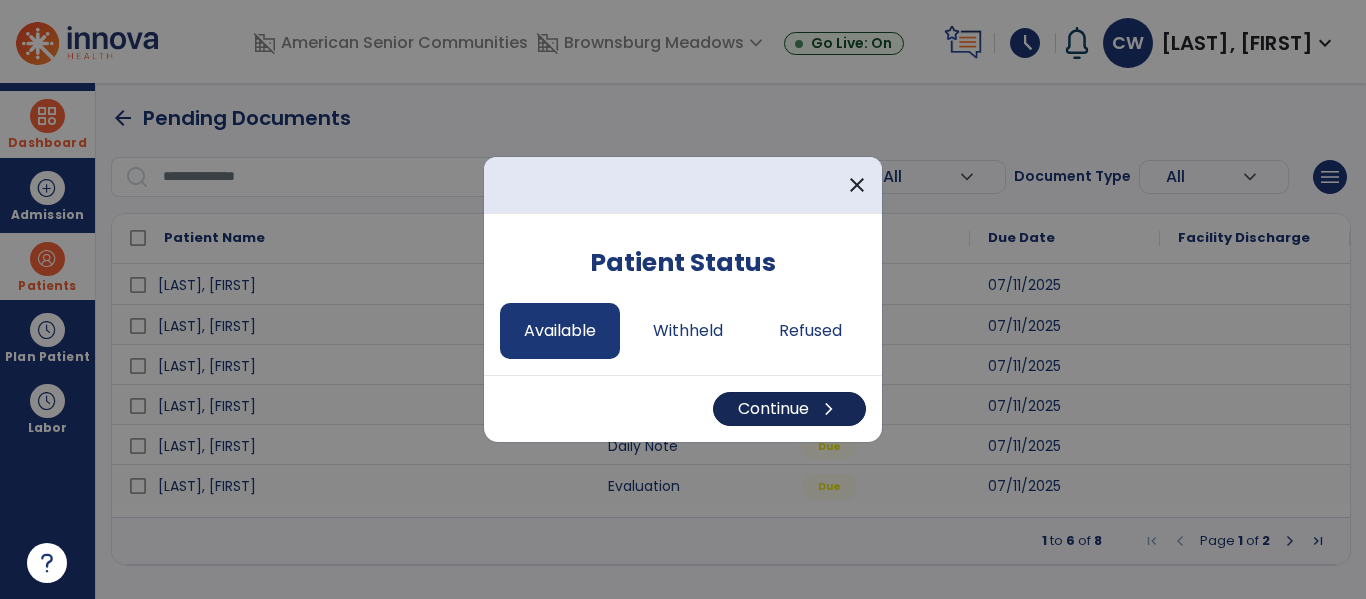 click on "Continue   chevron_right" at bounding box center [789, 409] 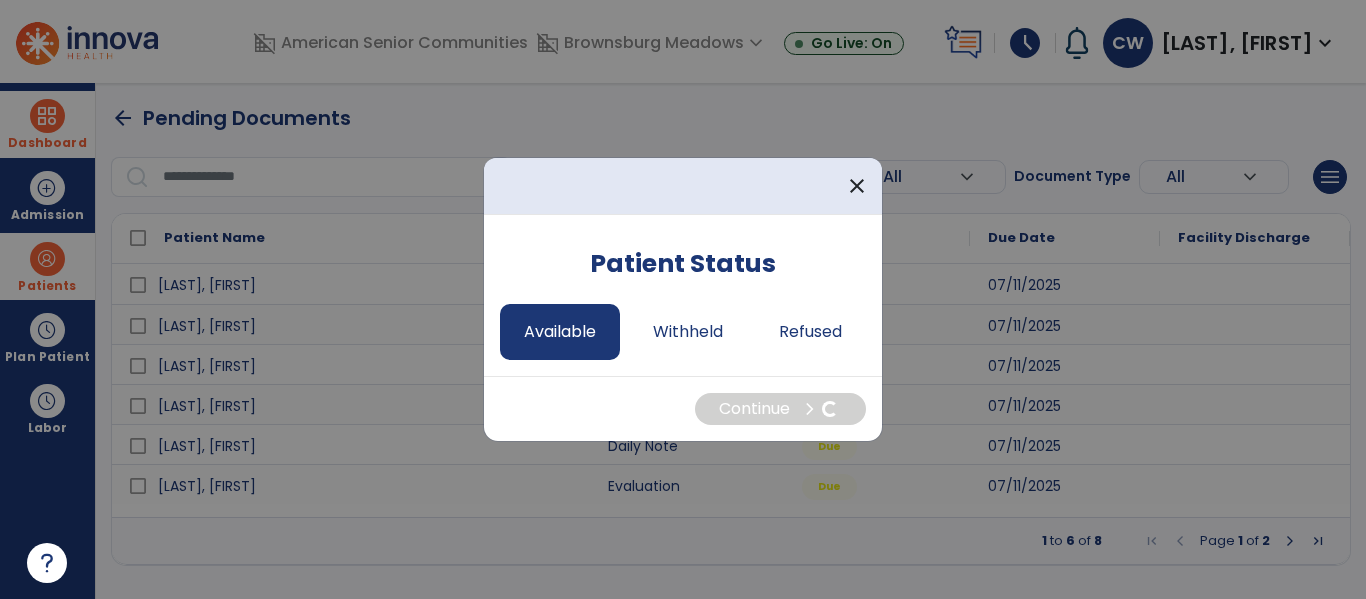 select on "*" 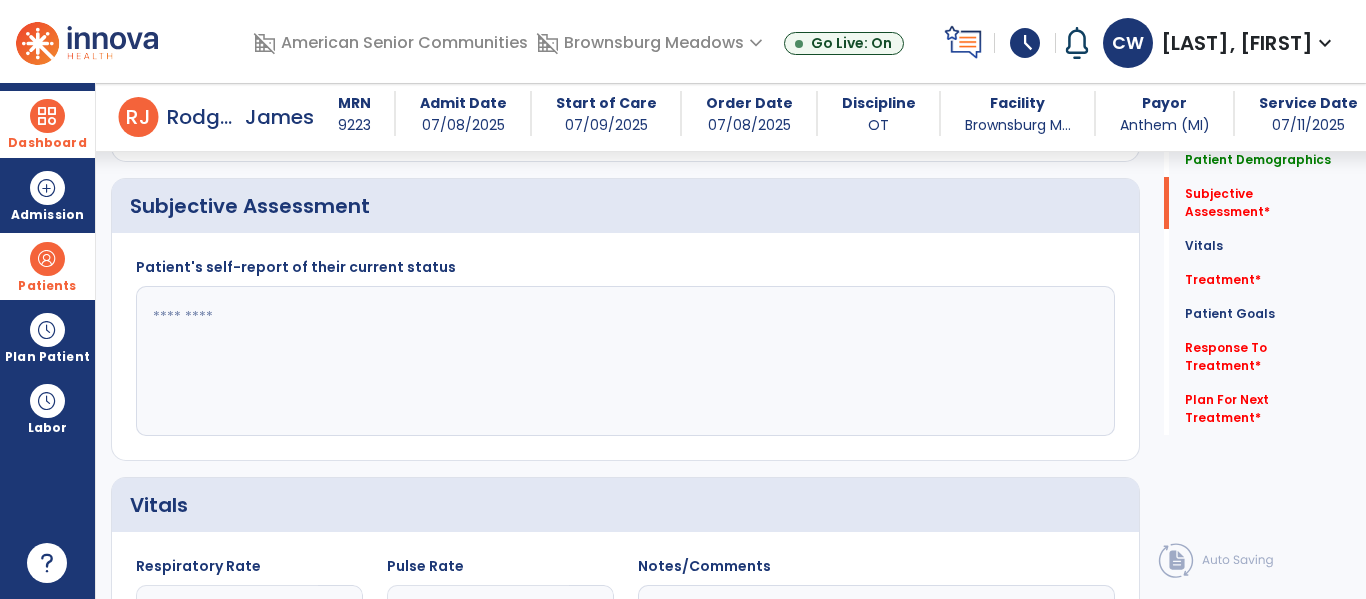 scroll, scrollTop: 474, scrollLeft: 0, axis: vertical 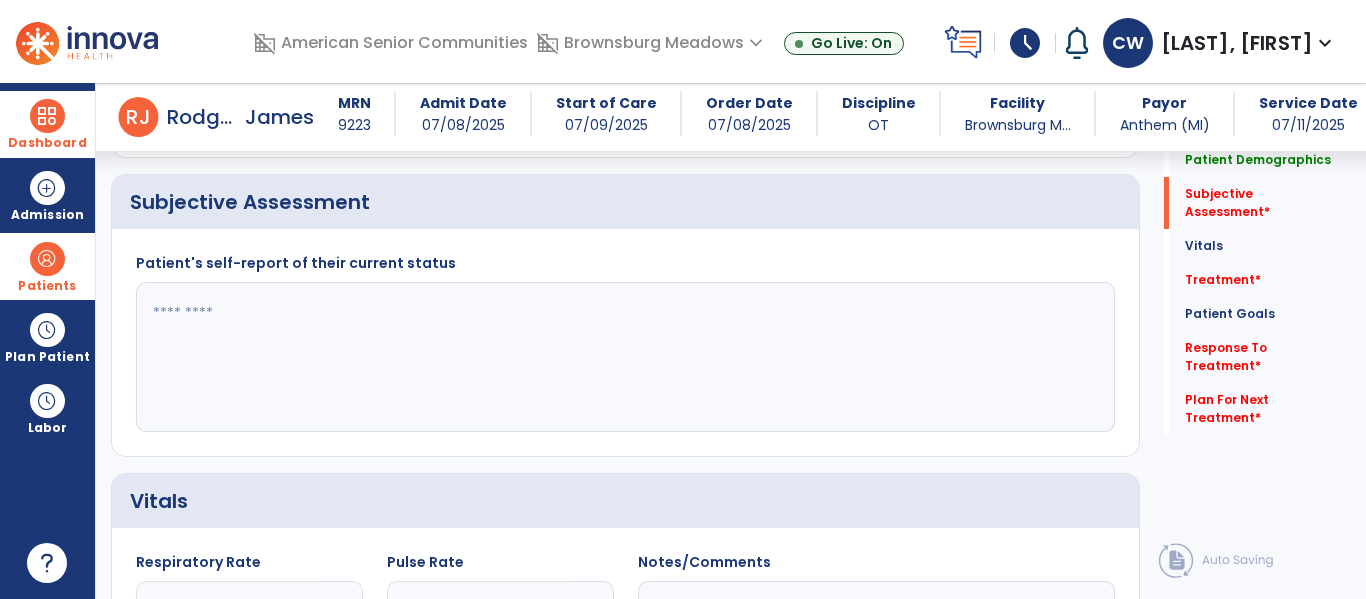 click 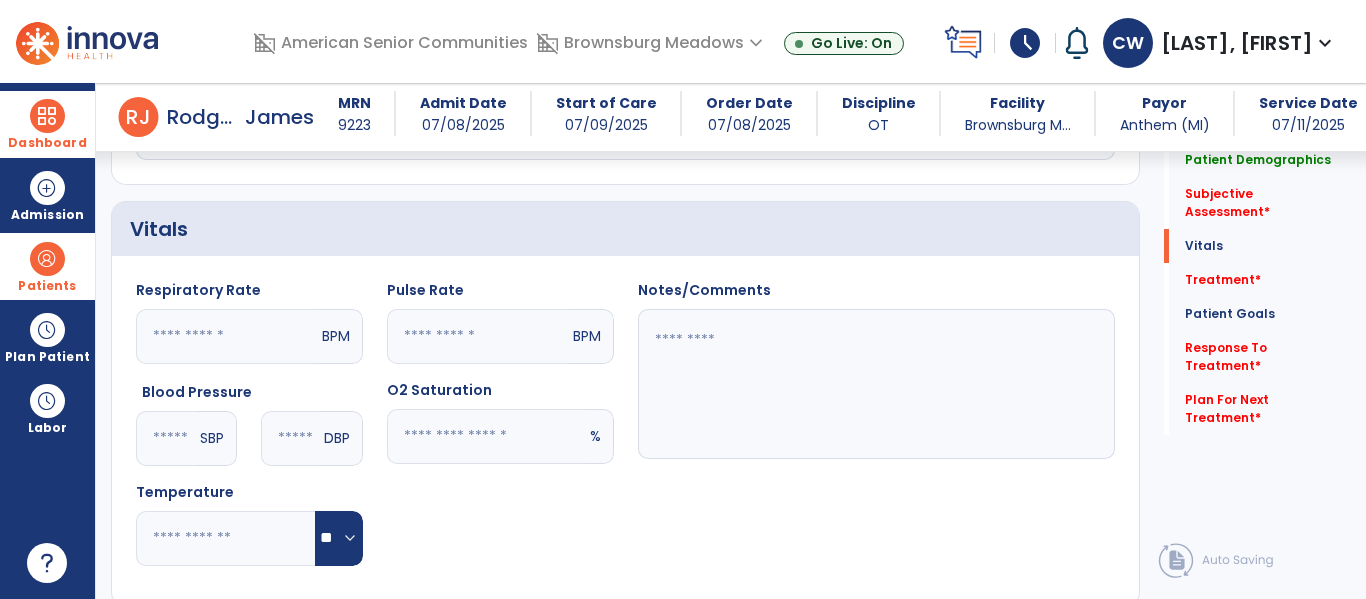 scroll, scrollTop: 737, scrollLeft: 0, axis: vertical 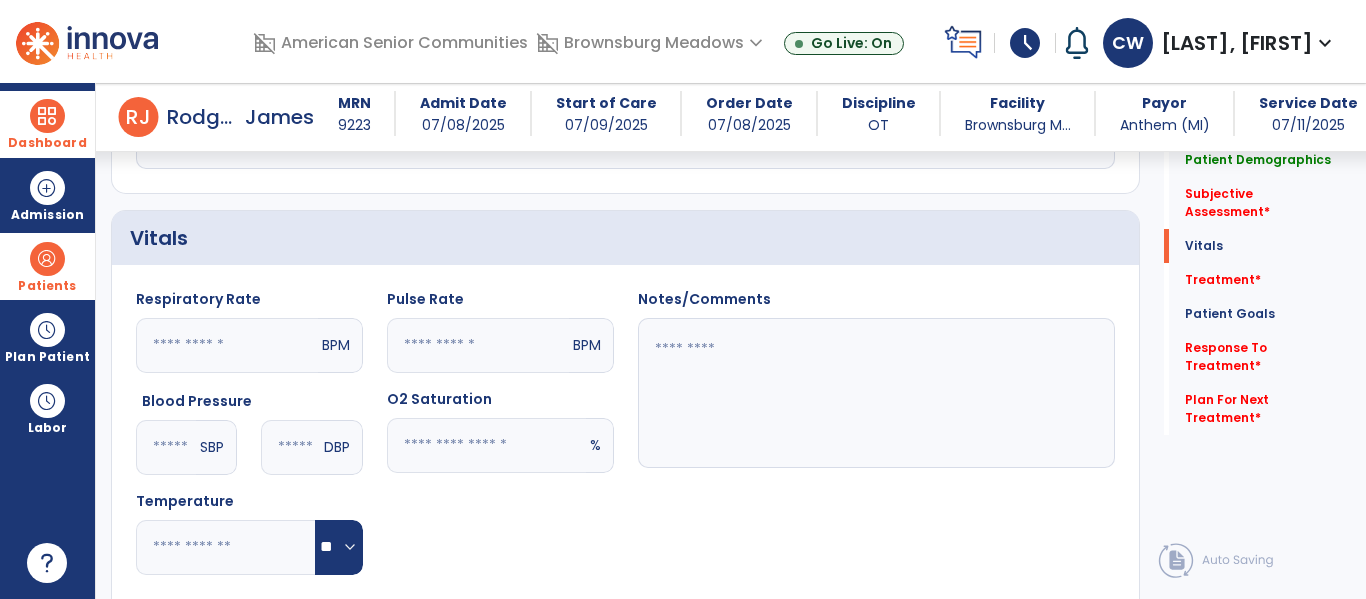 type on "**********" 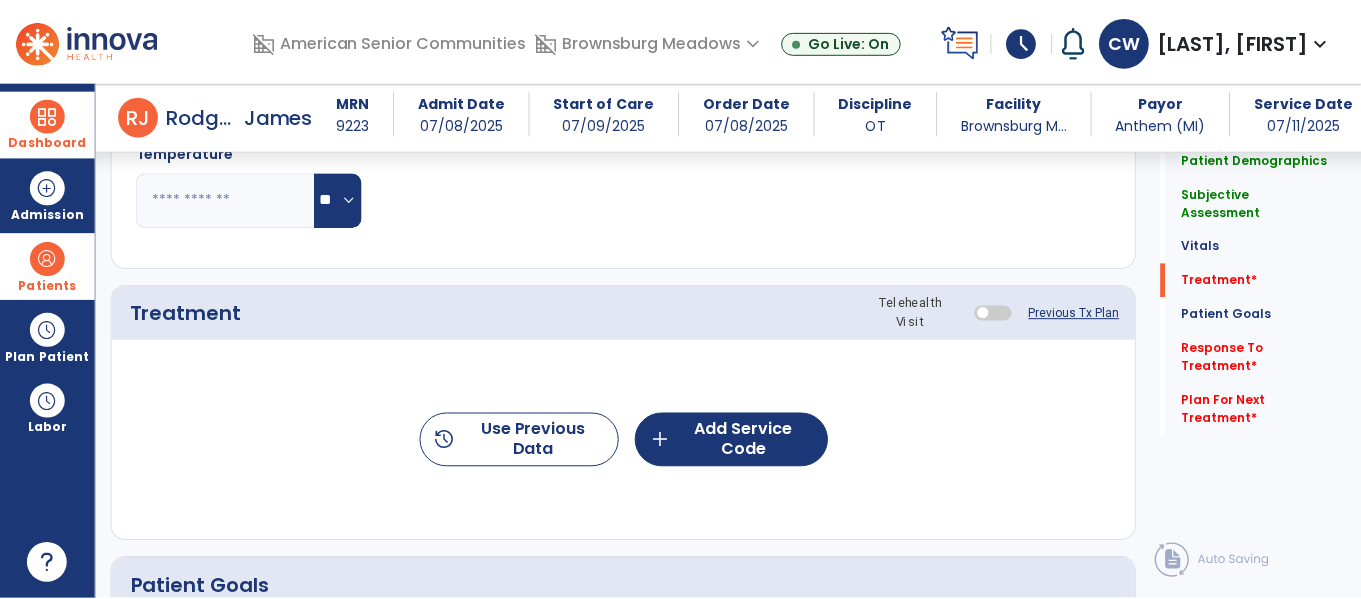 scroll, scrollTop: 1095, scrollLeft: 0, axis: vertical 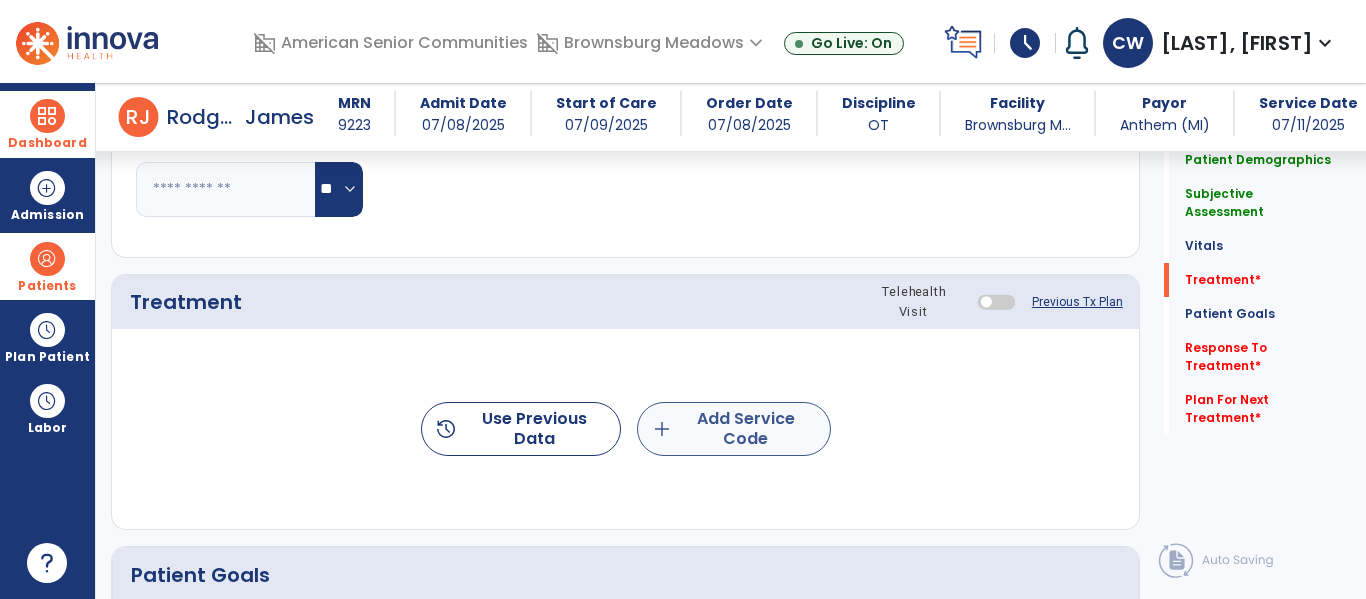 type on "**********" 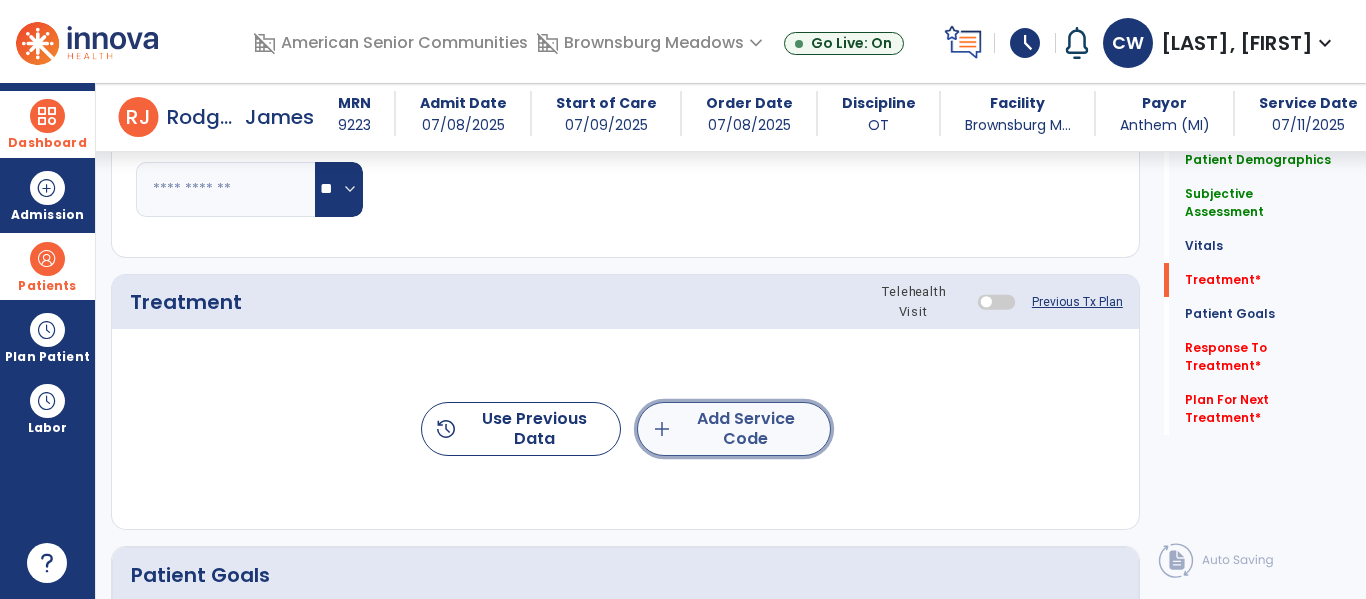 click on "add  Add Service Code" 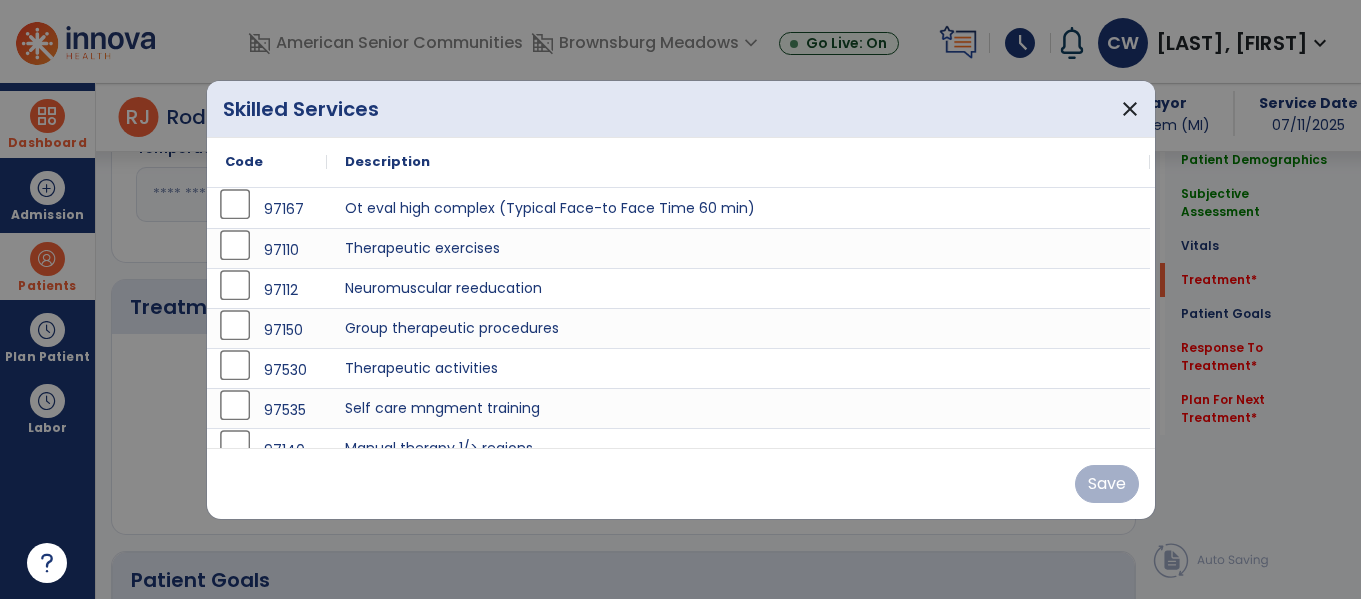 scroll, scrollTop: 1095, scrollLeft: 0, axis: vertical 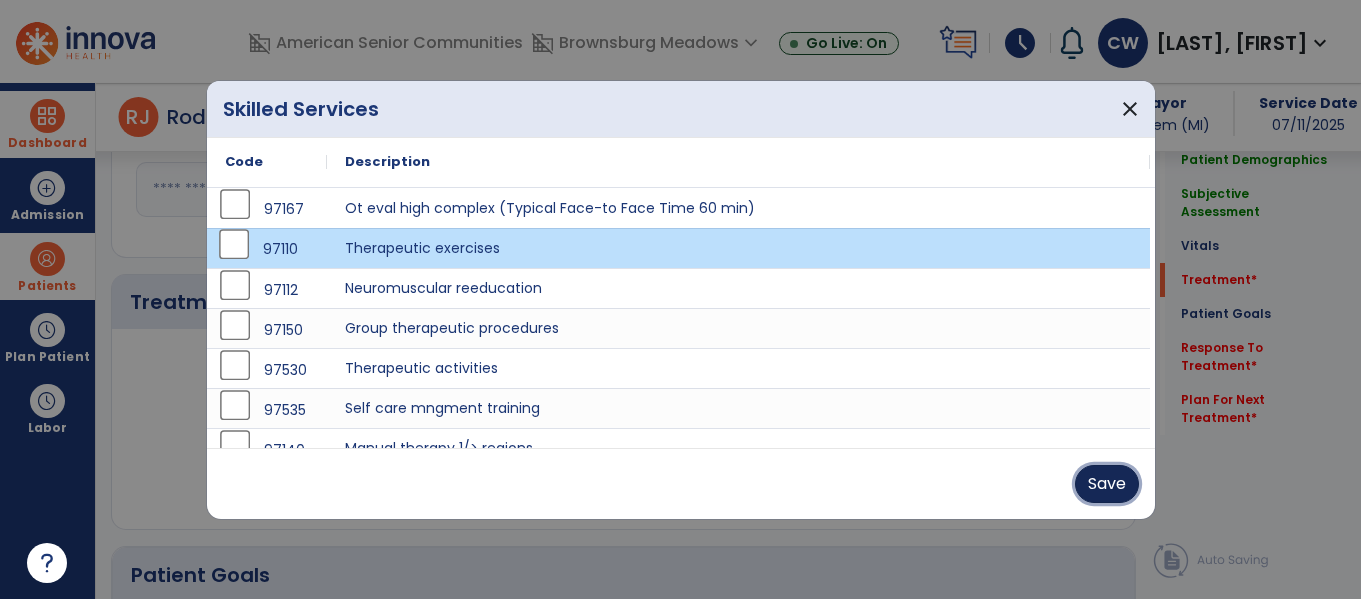 click on "Save" at bounding box center [1107, 484] 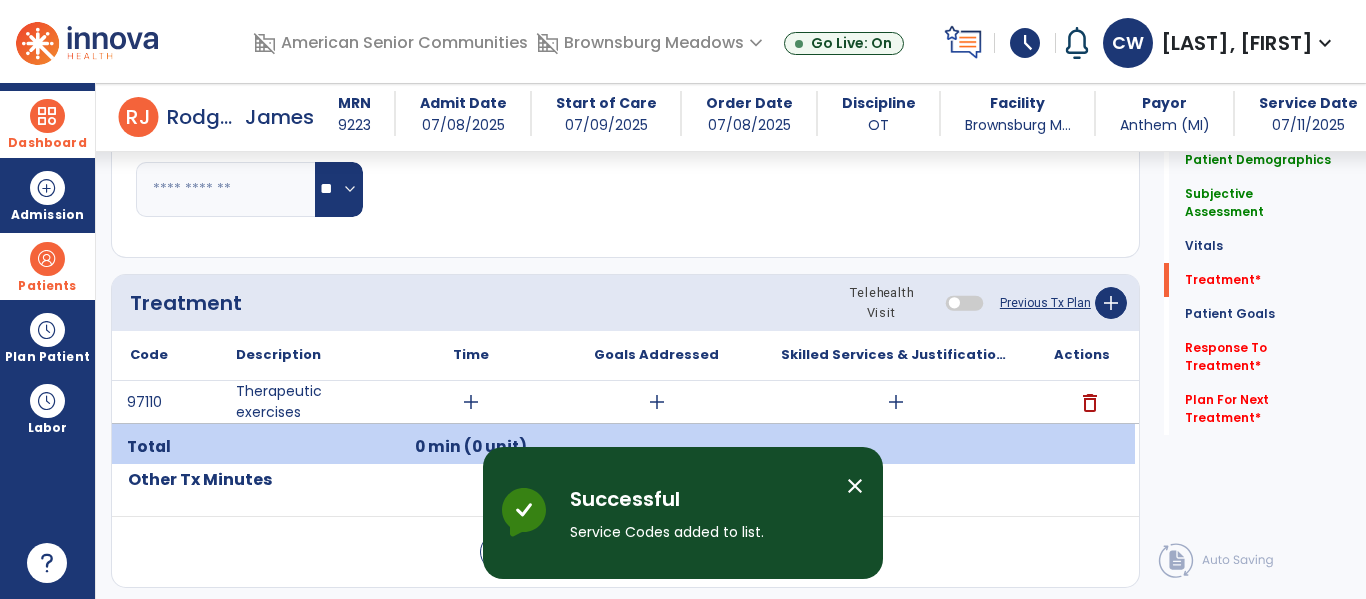 click on "add" at bounding box center (471, 402) 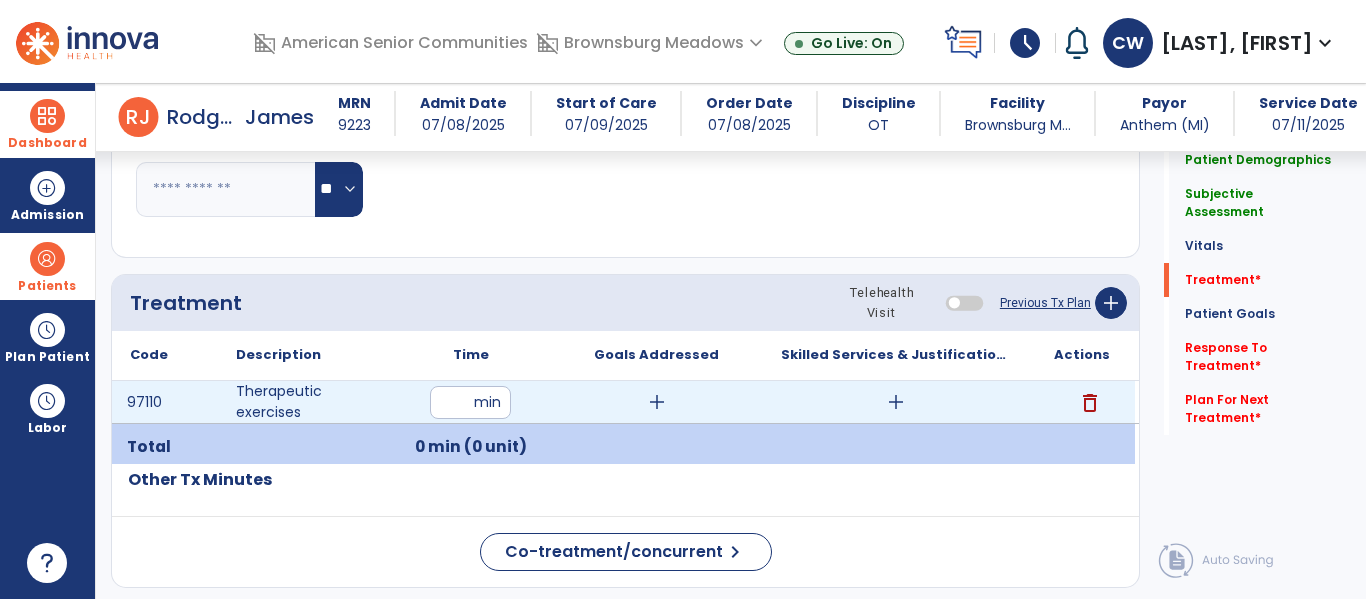type on "**" 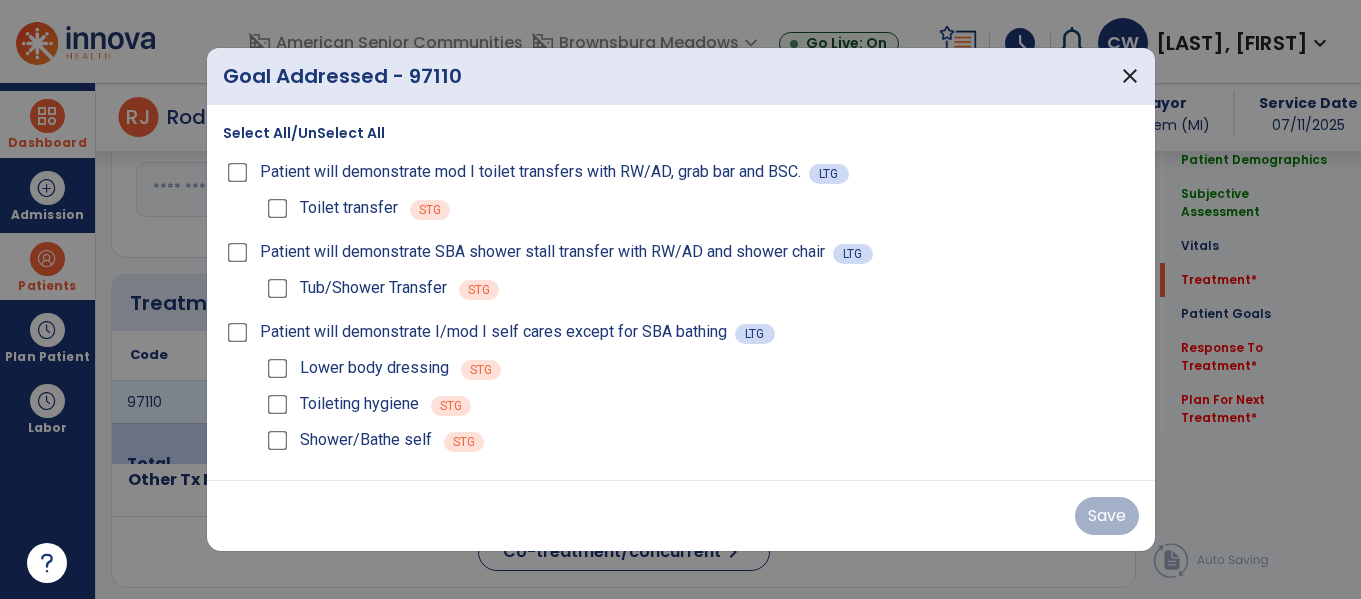 scroll, scrollTop: 1095, scrollLeft: 0, axis: vertical 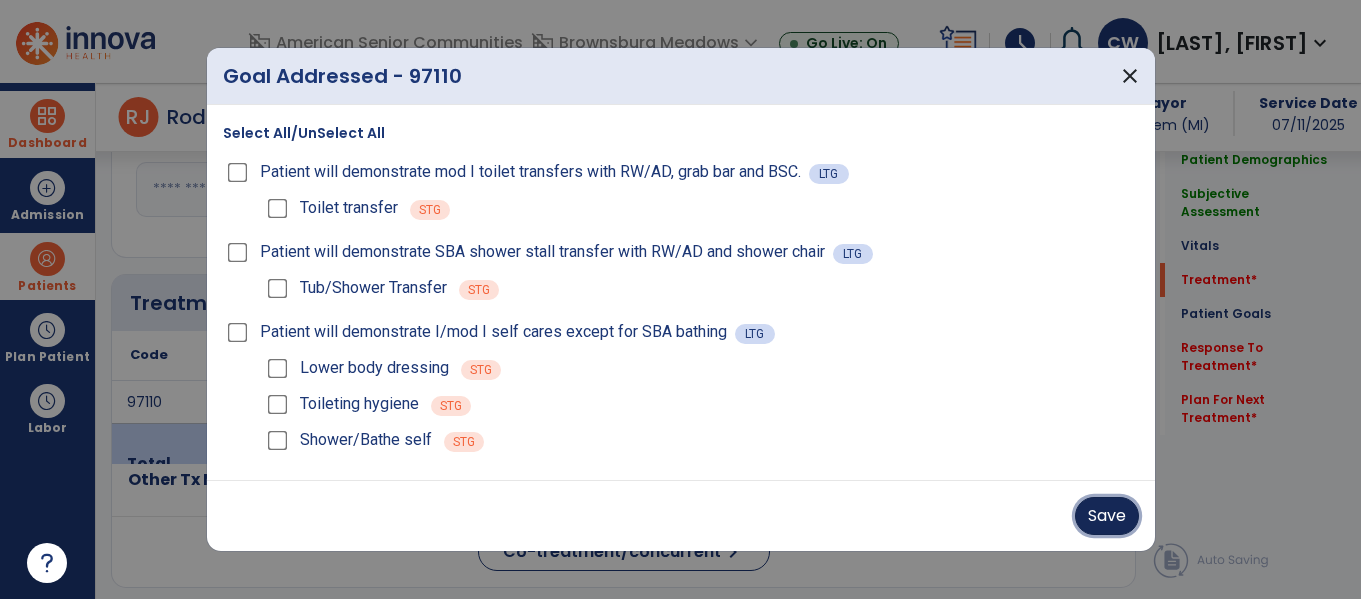 click on "Save" at bounding box center [1107, 516] 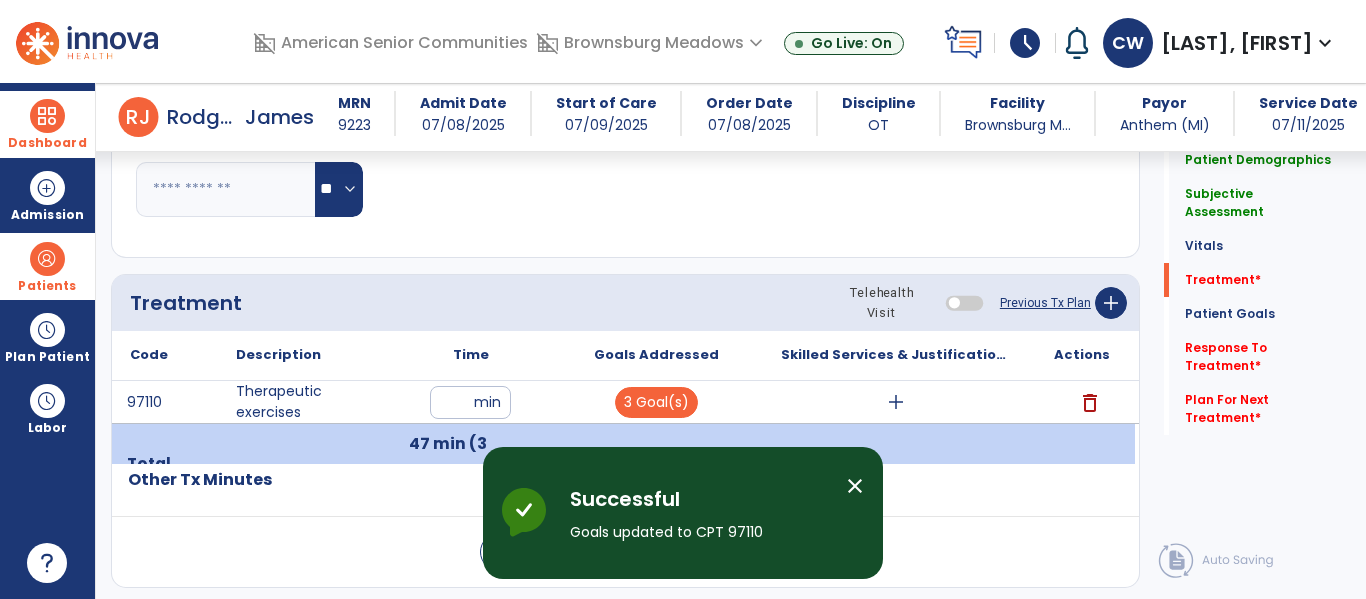 click on "add" at bounding box center [896, 402] 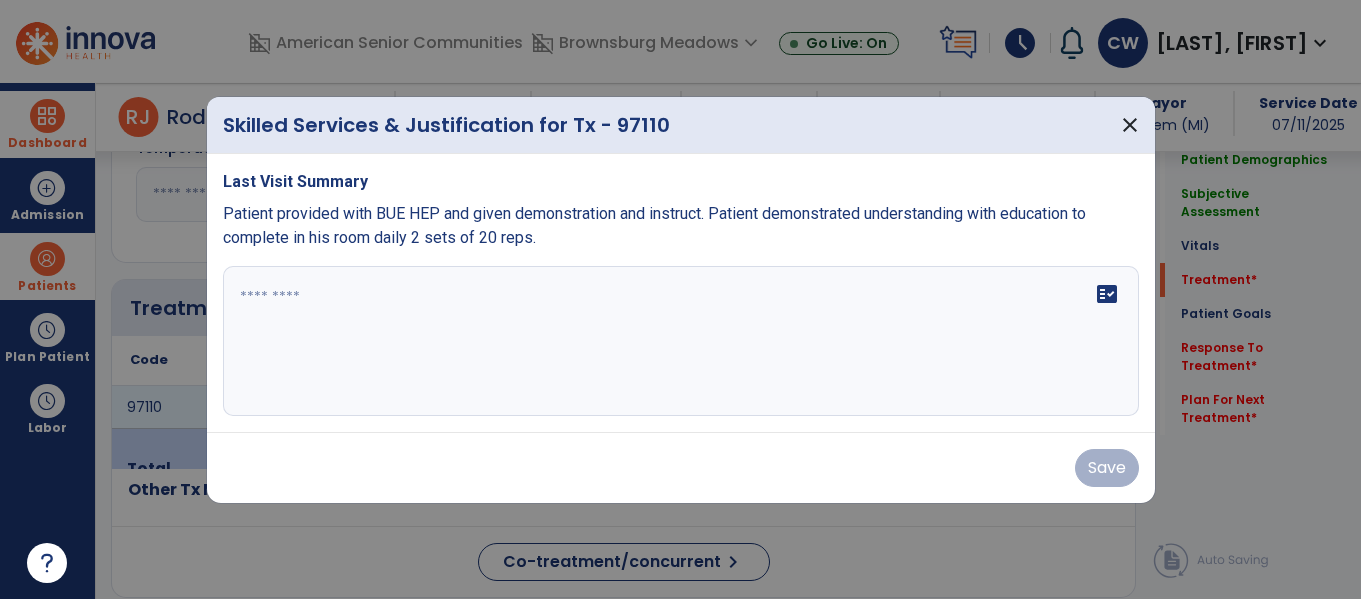 scroll, scrollTop: 1095, scrollLeft: 0, axis: vertical 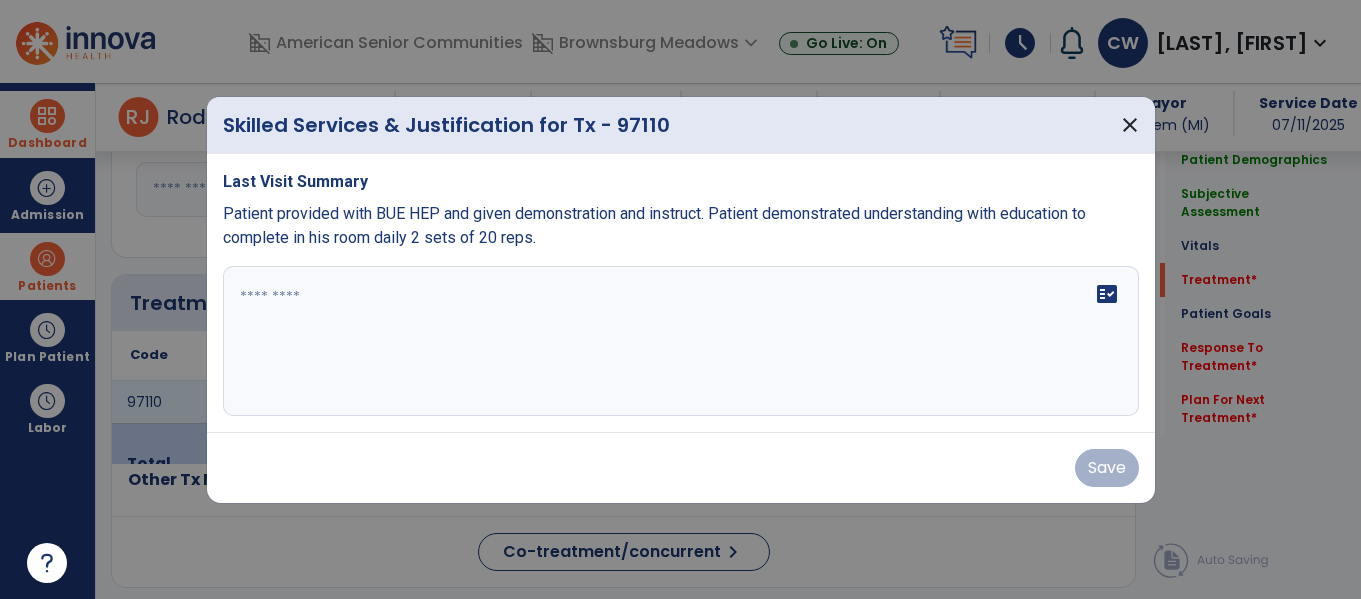 click on "fact_check" at bounding box center (681, 341) 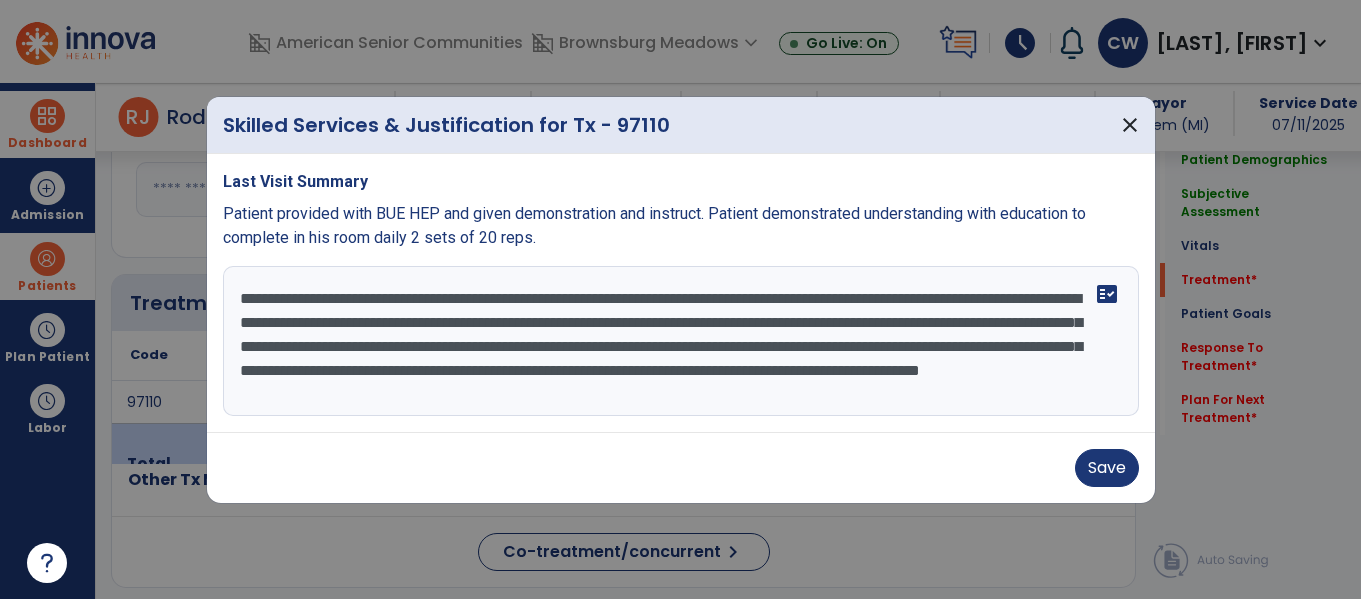 scroll, scrollTop: 16, scrollLeft: 0, axis: vertical 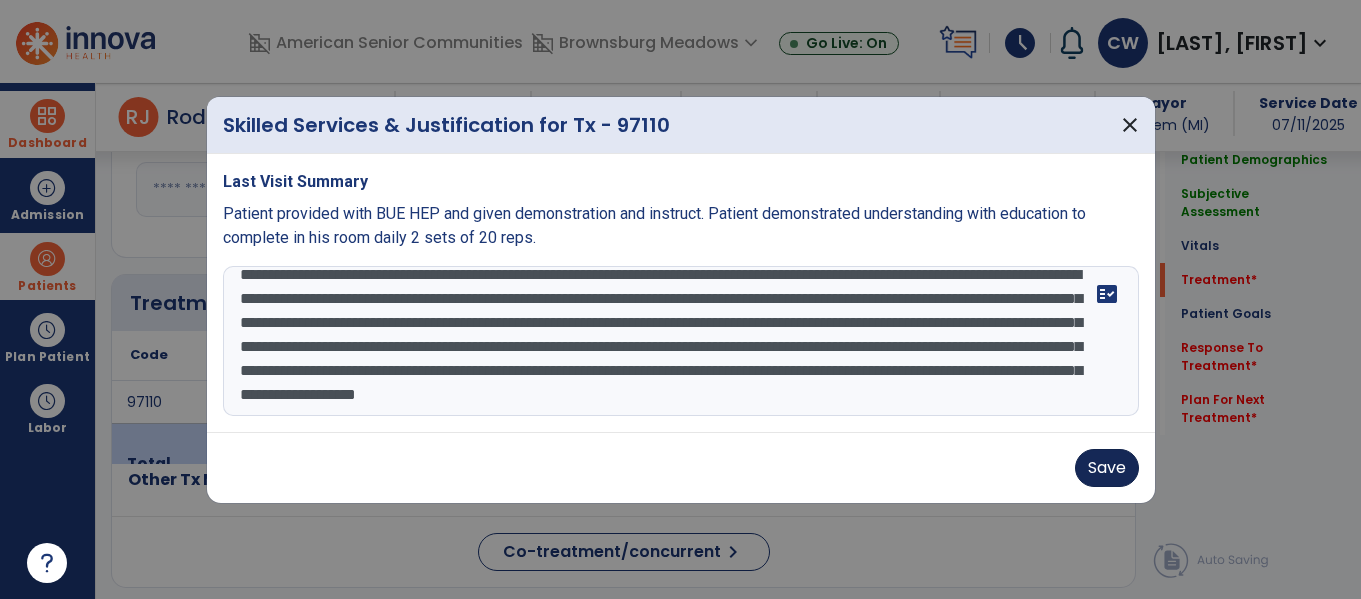 type on "**********" 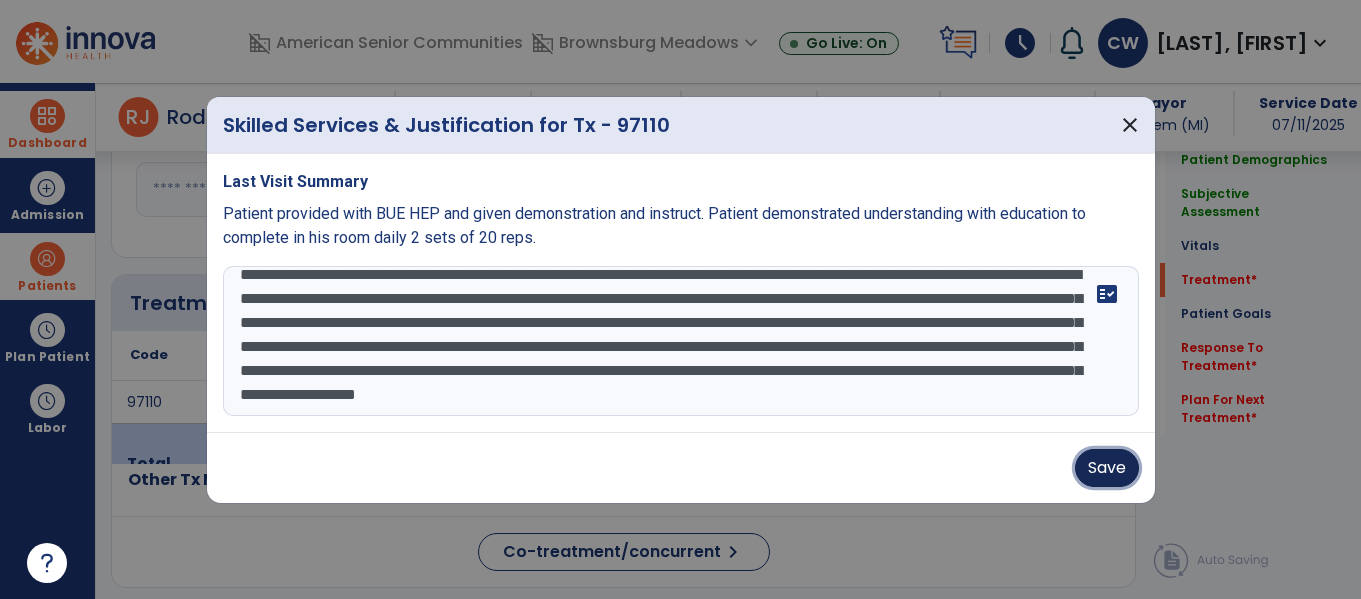 click on "Save" at bounding box center (1107, 468) 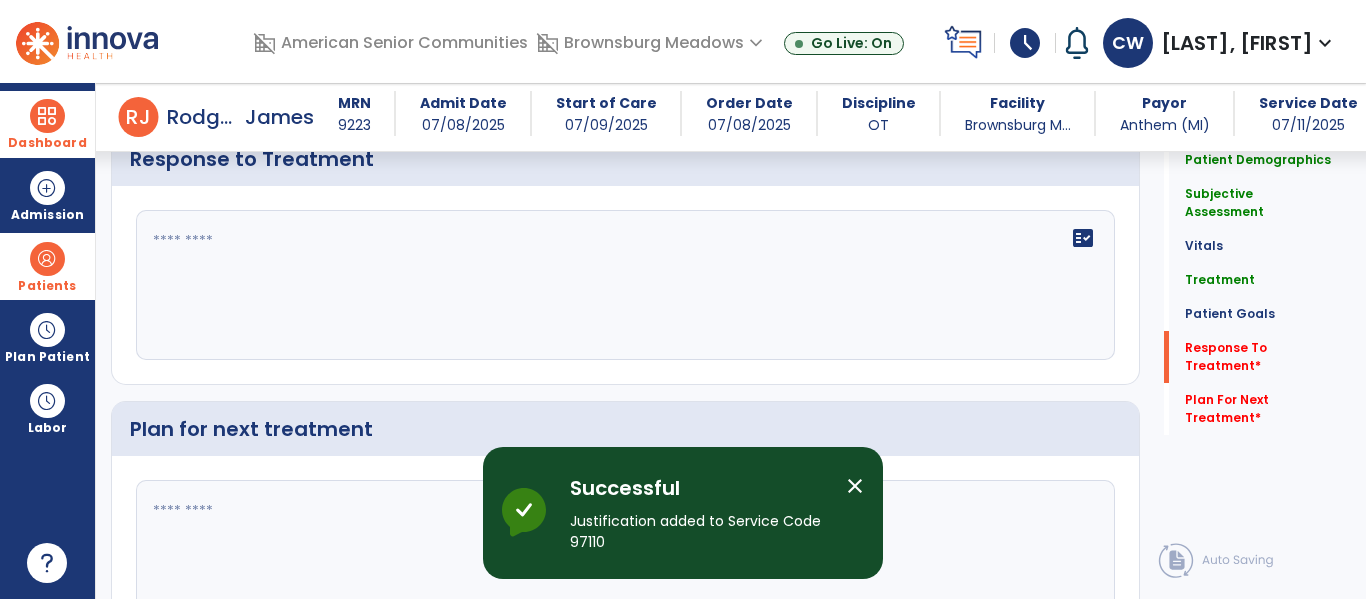 scroll, scrollTop: 2917, scrollLeft: 0, axis: vertical 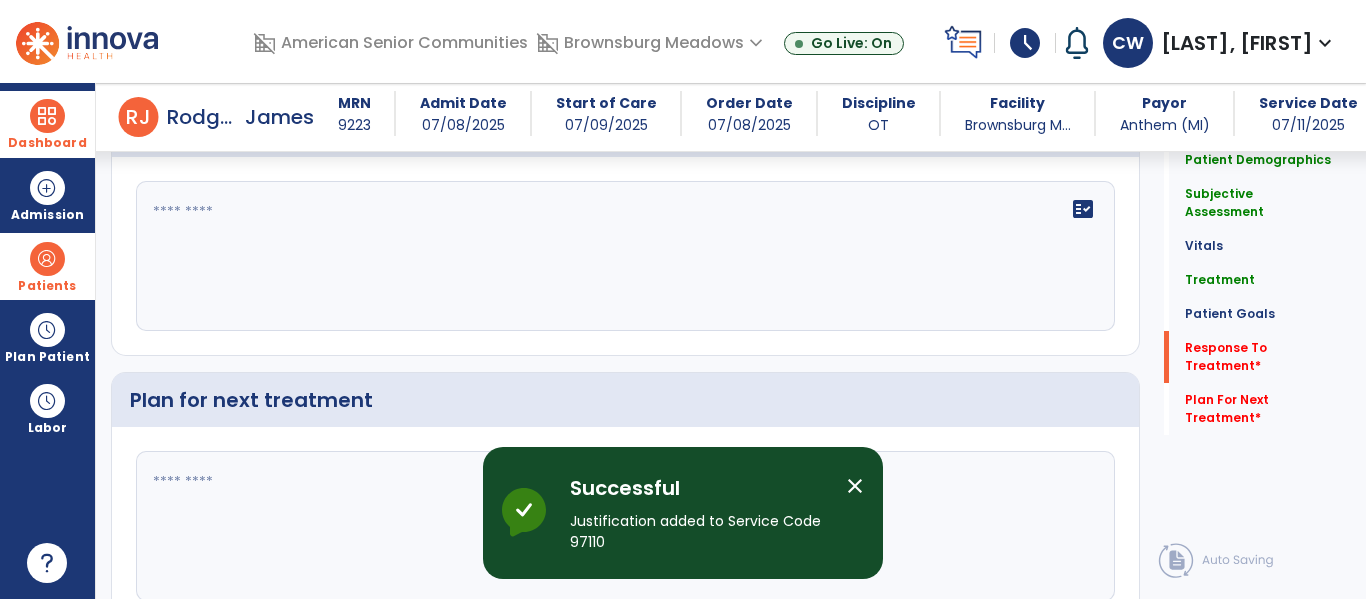 click on "fact_check" 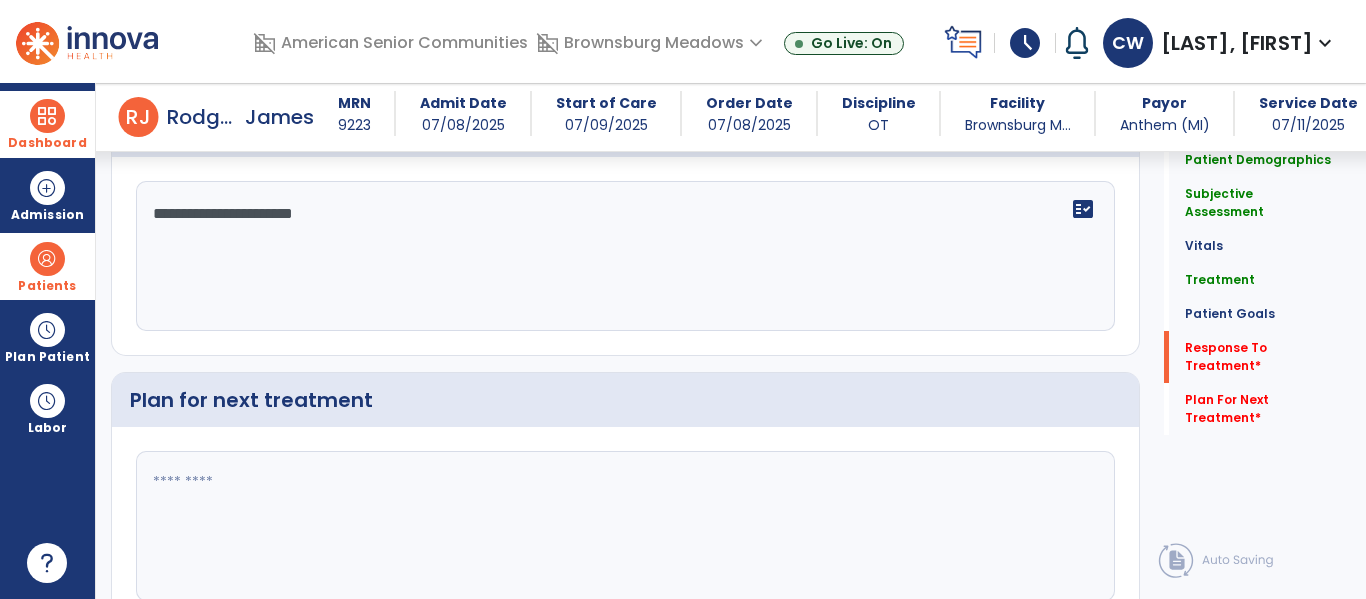 type on "**********" 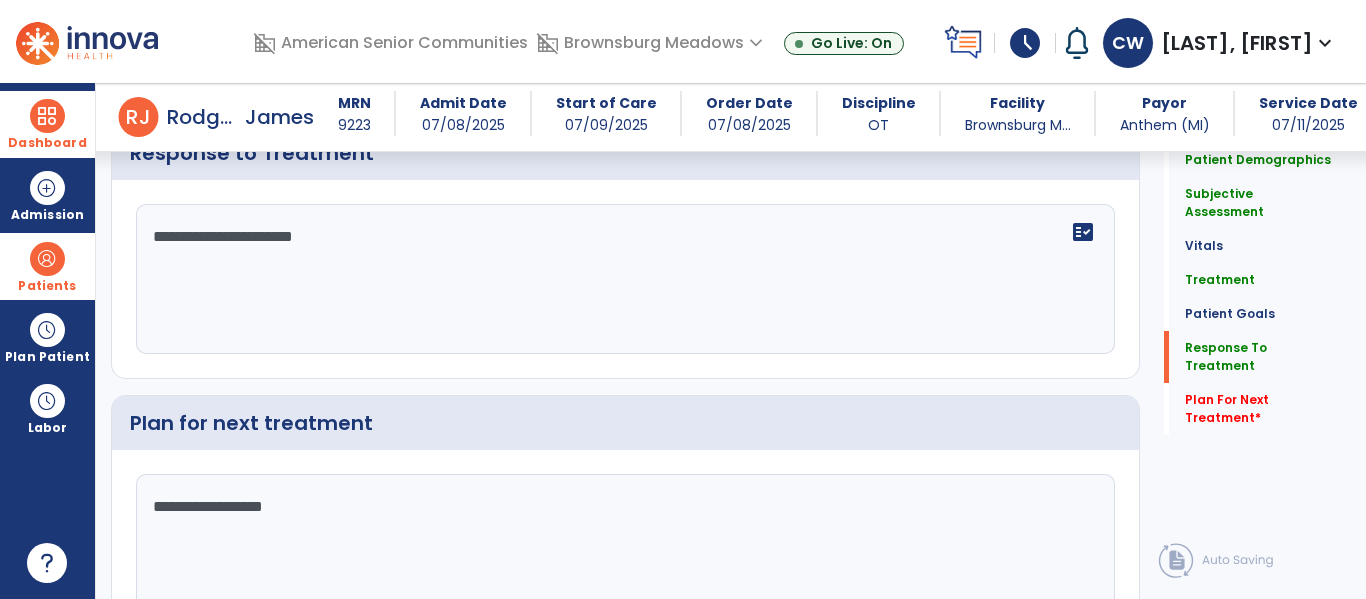 scroll, scrollTop: 3008, scrollLeft: 0, axis: vertical 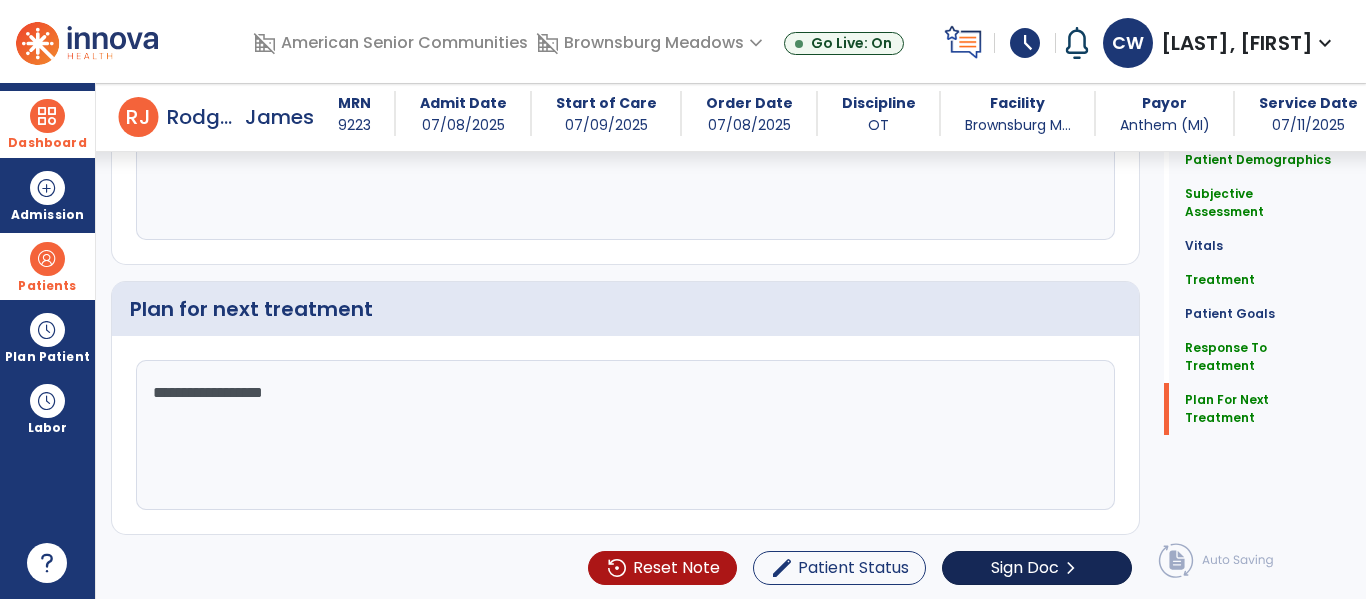 type on "**********" 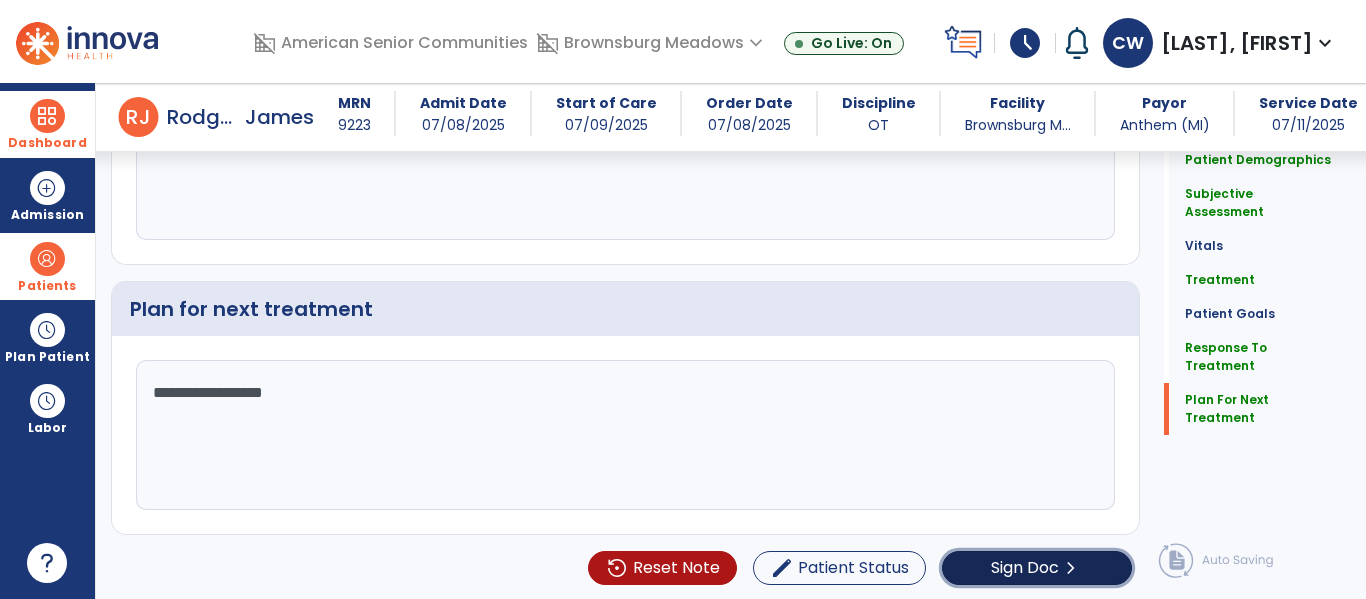 click on "Sign Doc" 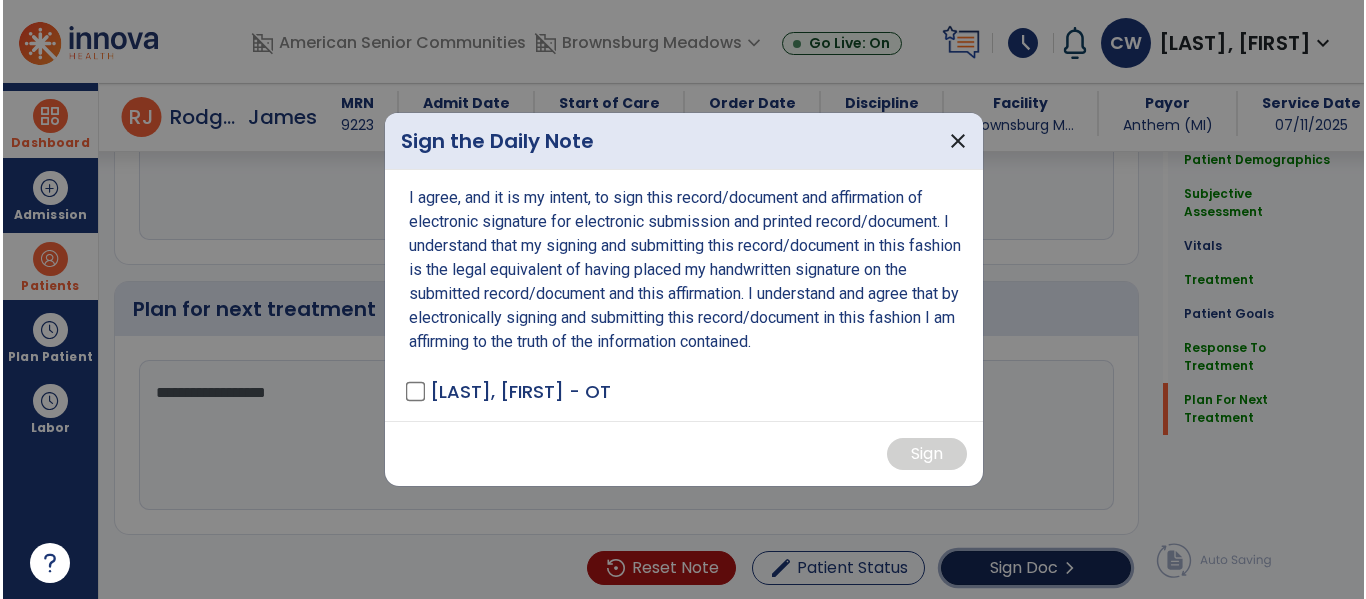 scroll, scrollTop: 3008, scrollLeft: 0, axis: vertical 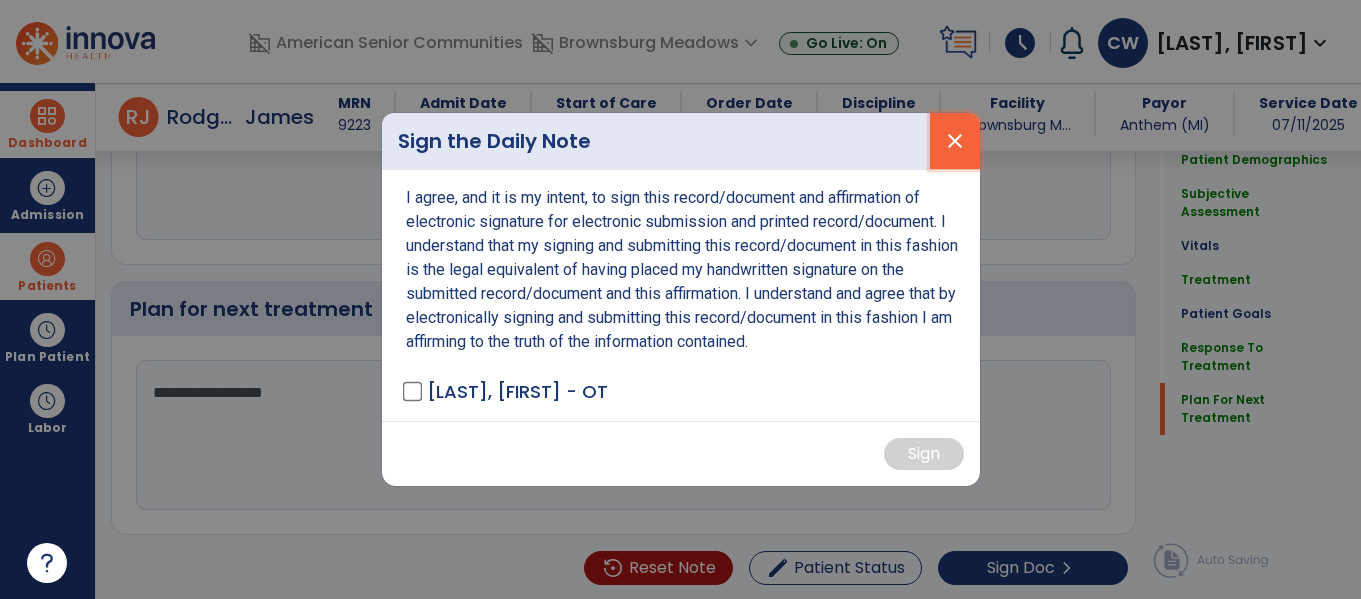 click on "close" at bounding box center [955, 141] 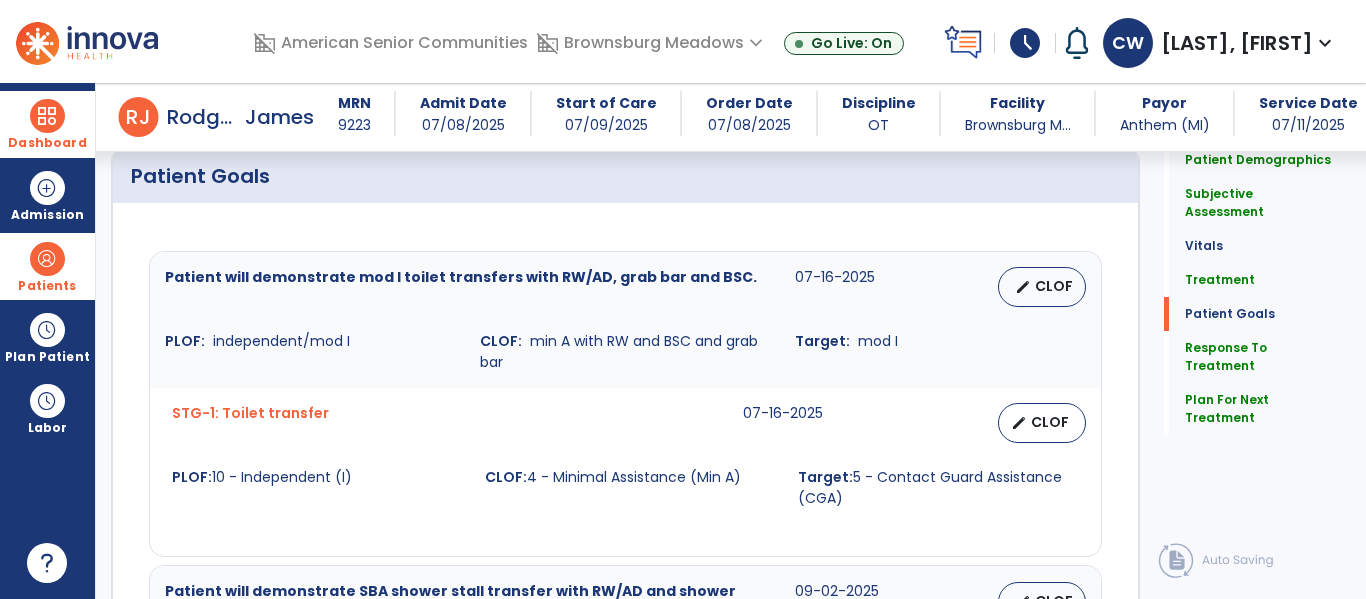 scroll, scrollTop: 1571, scrollLeft: 0, axis: vertical 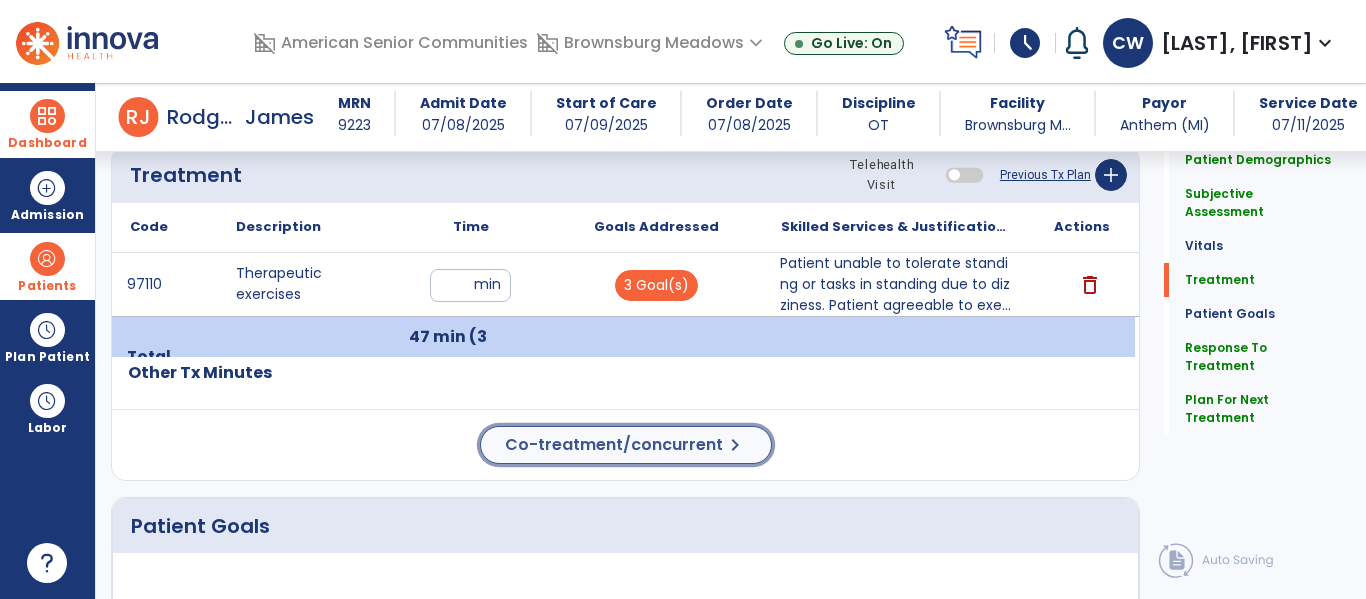 click on "Co-treatment/concurrent" 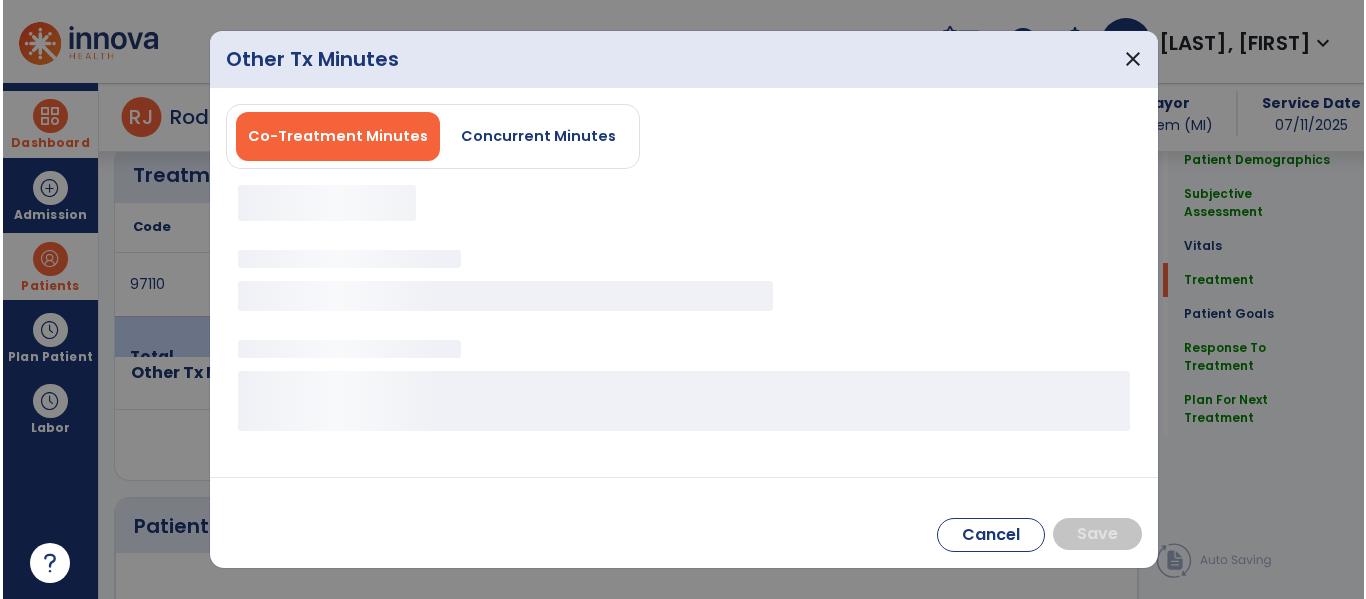 scroll, scrollTop: 1223, scrollLeft: 0, axis: vertical 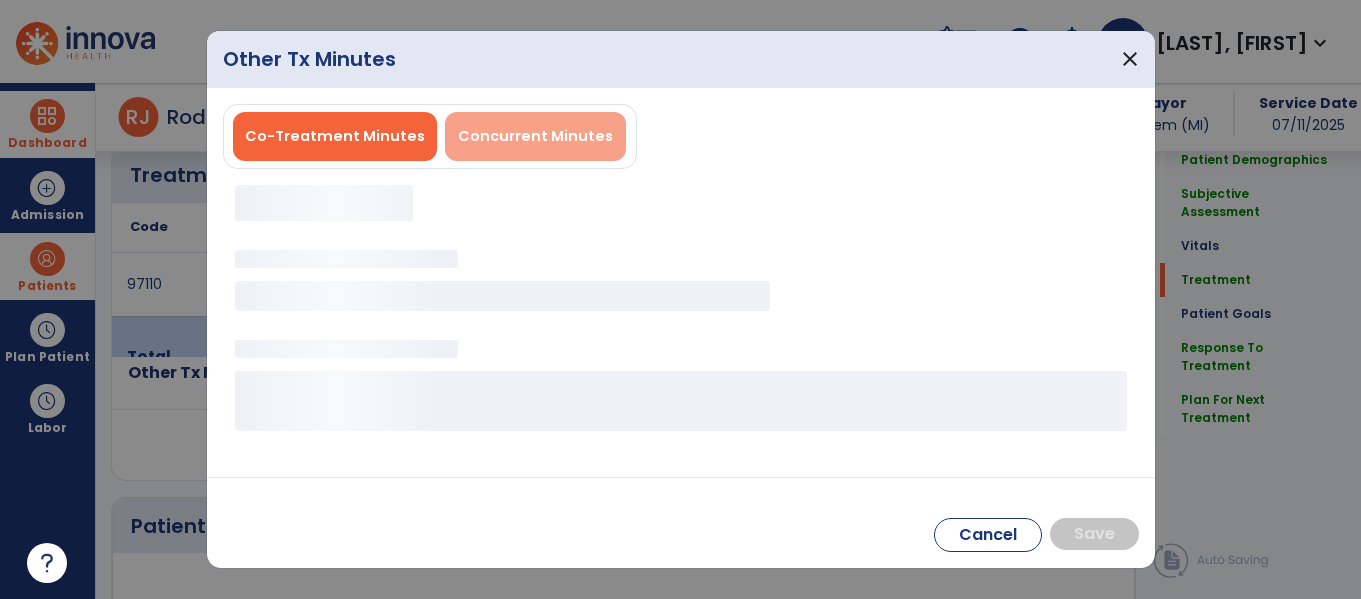 click on "Concurrent Minutes" at bounding box center [535, 136] 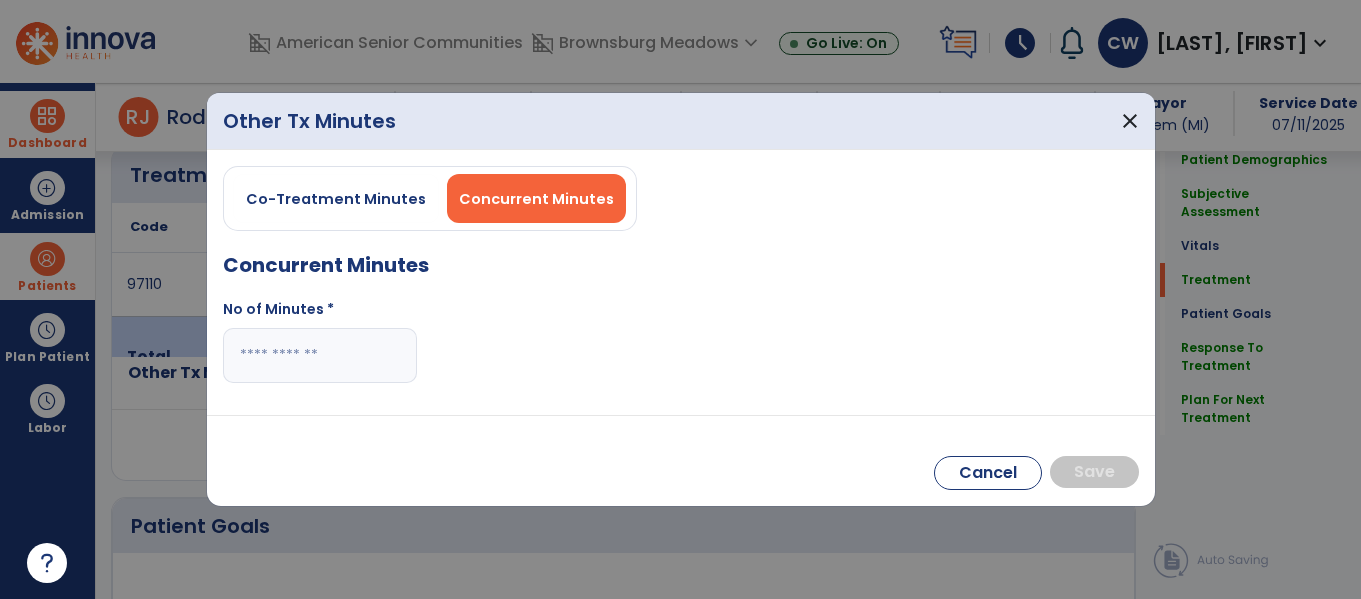 click at bounding box center (320, 355) 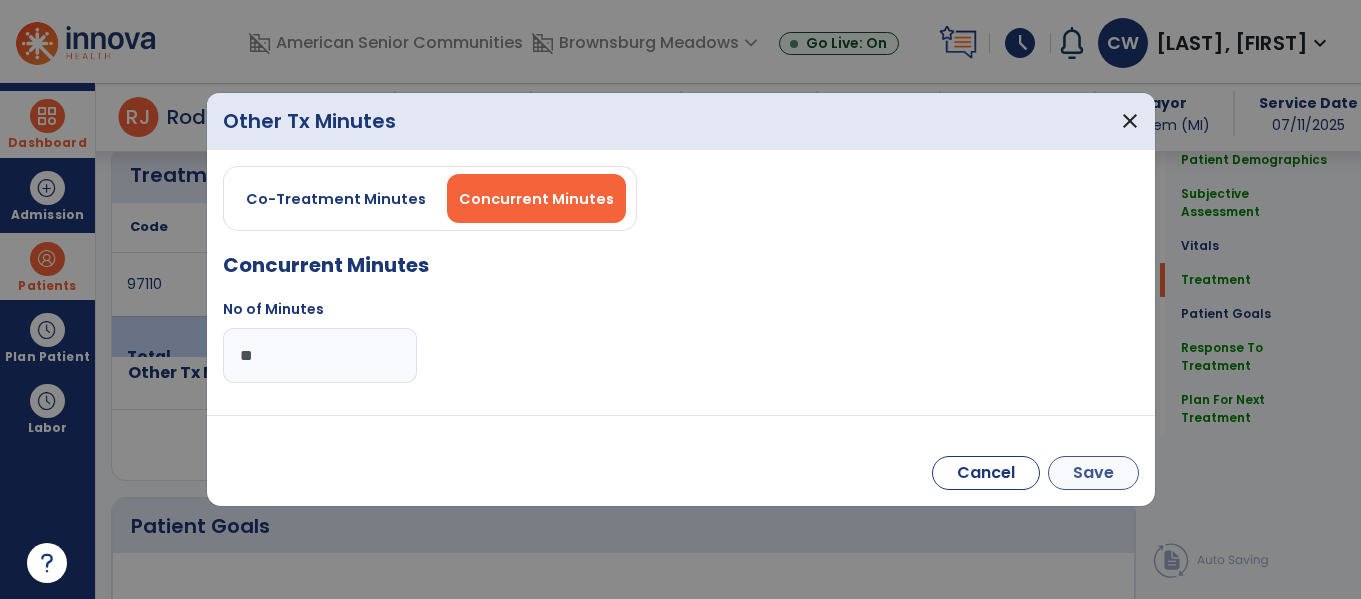 type on "**" 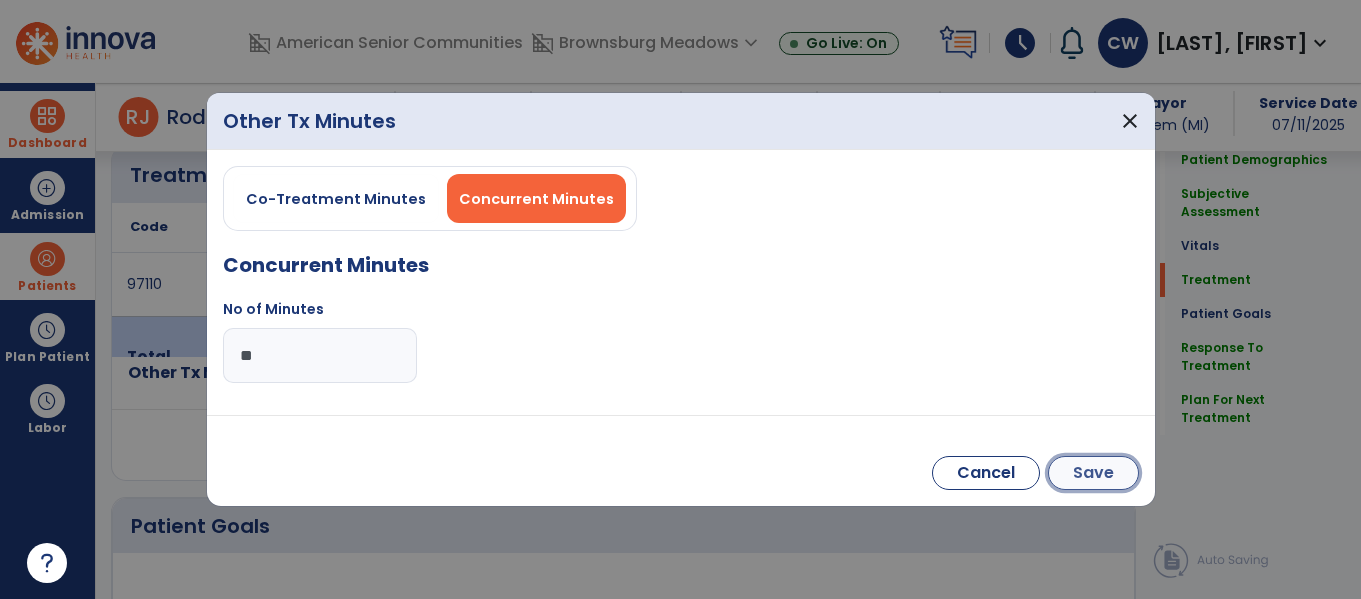 click on "Save" at bounding box center (1093, 473) 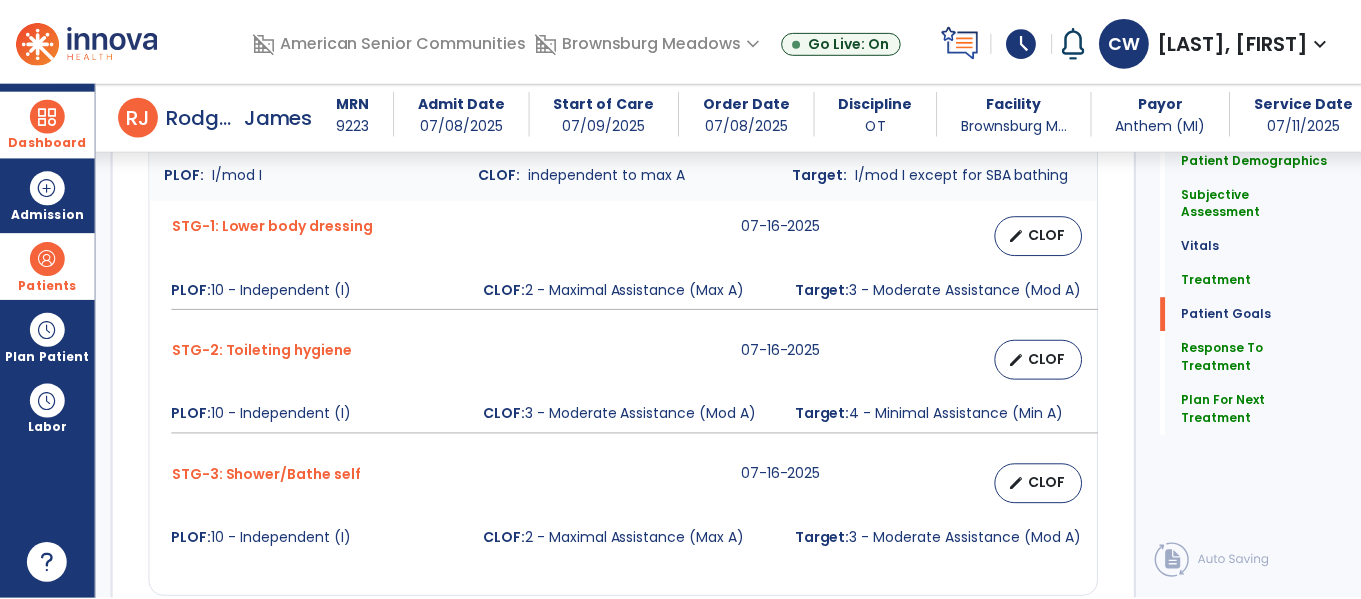 scroll, scrollTop: 3124, scrollLeft: 0, axis: vertical 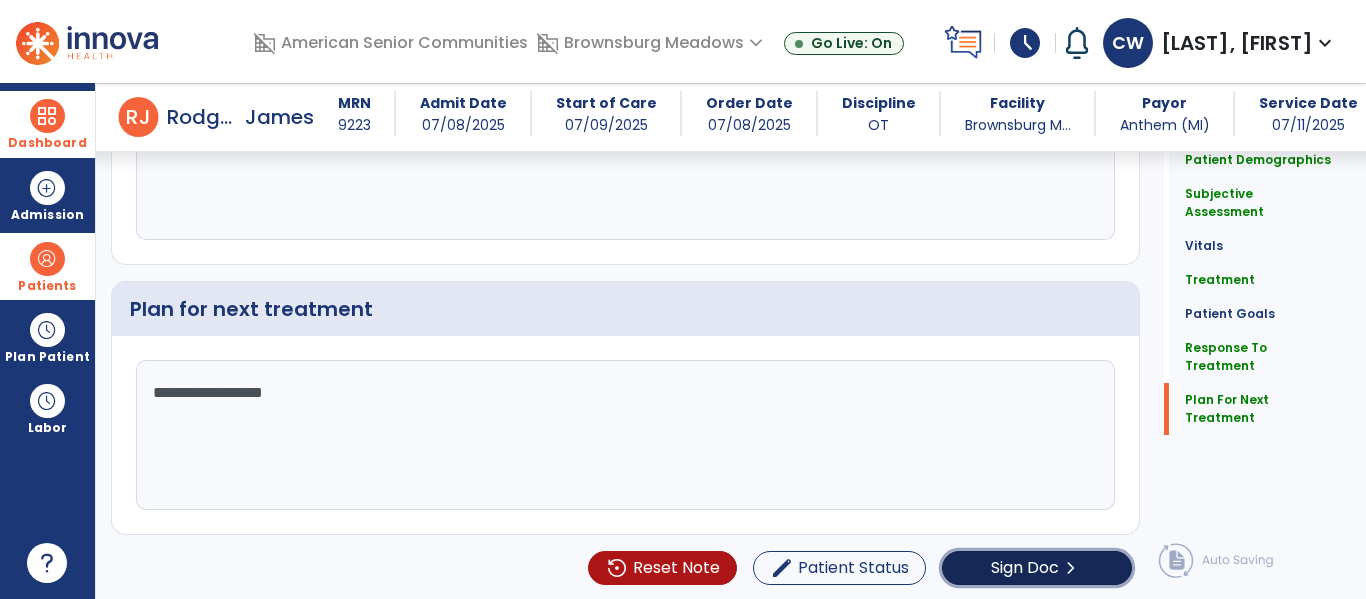 click on "Sign Doc" 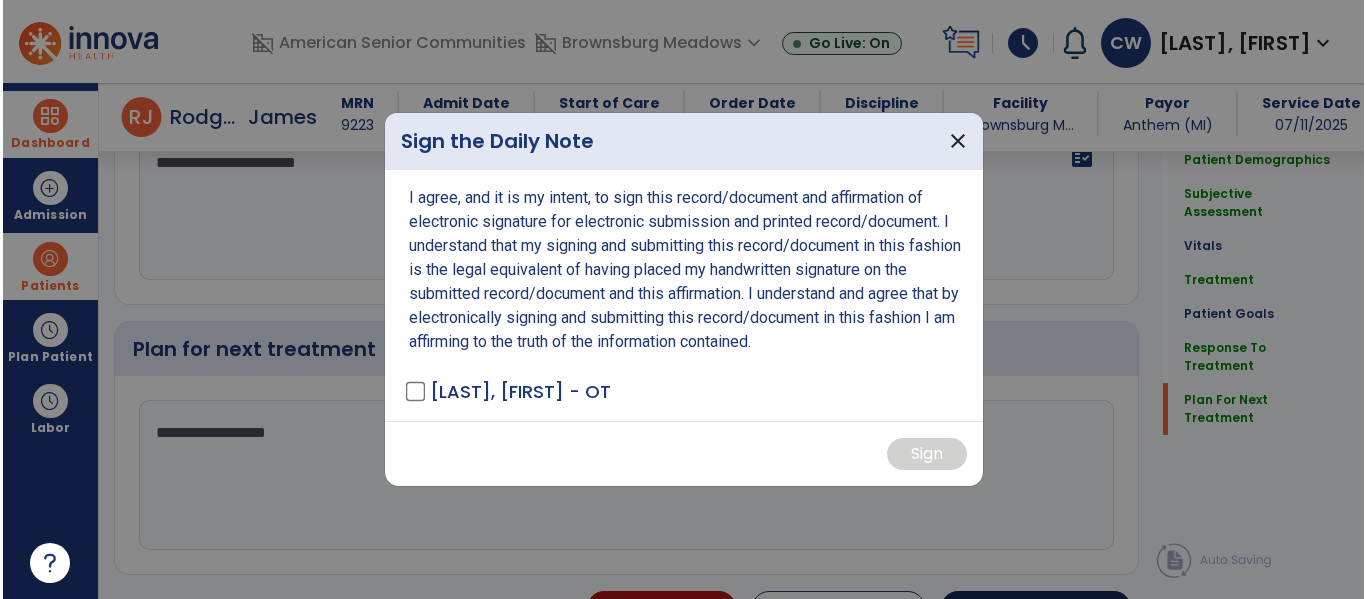 scroll, scrollTop: 3164, scrollLeft: 0, axis: vertical 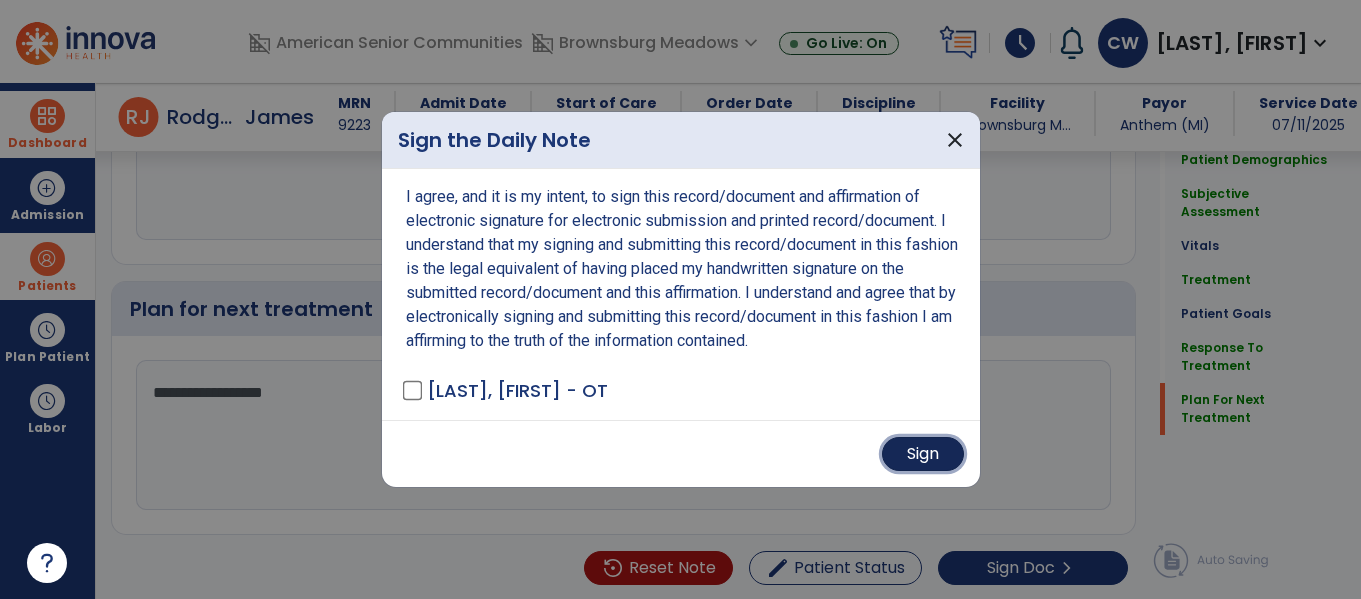click on "Sign" at bounding box center [923, 454] 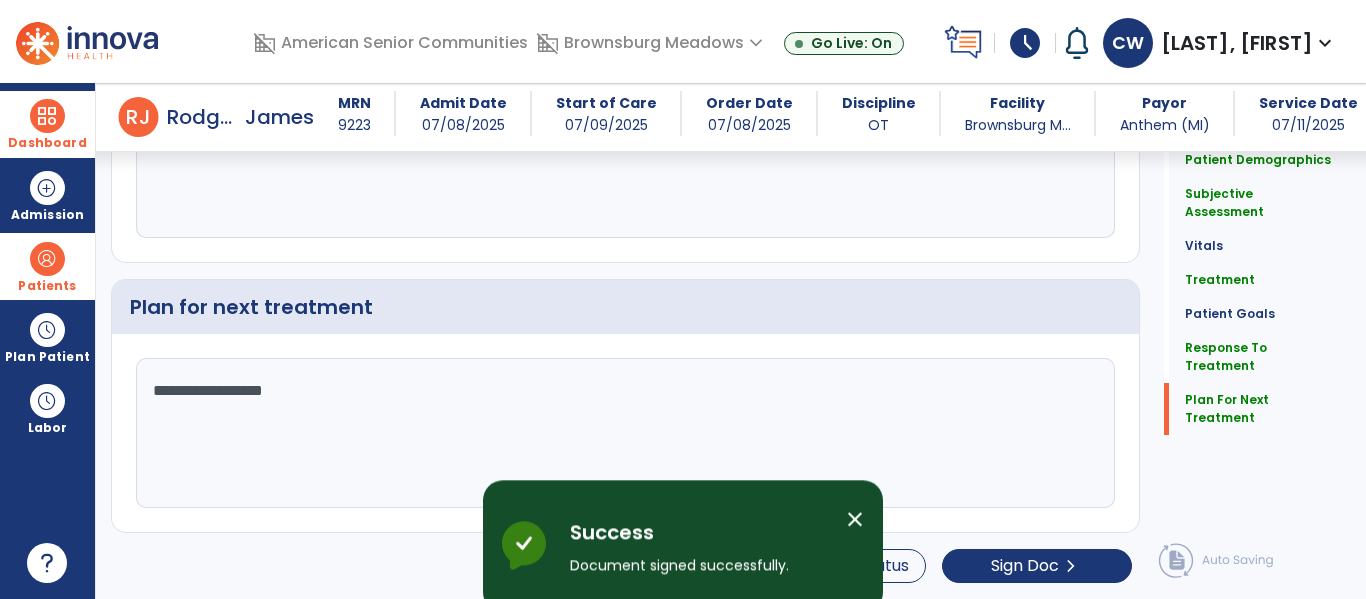 scroll, scrollTop: 114, scrollLeft: 0, axis: vertical 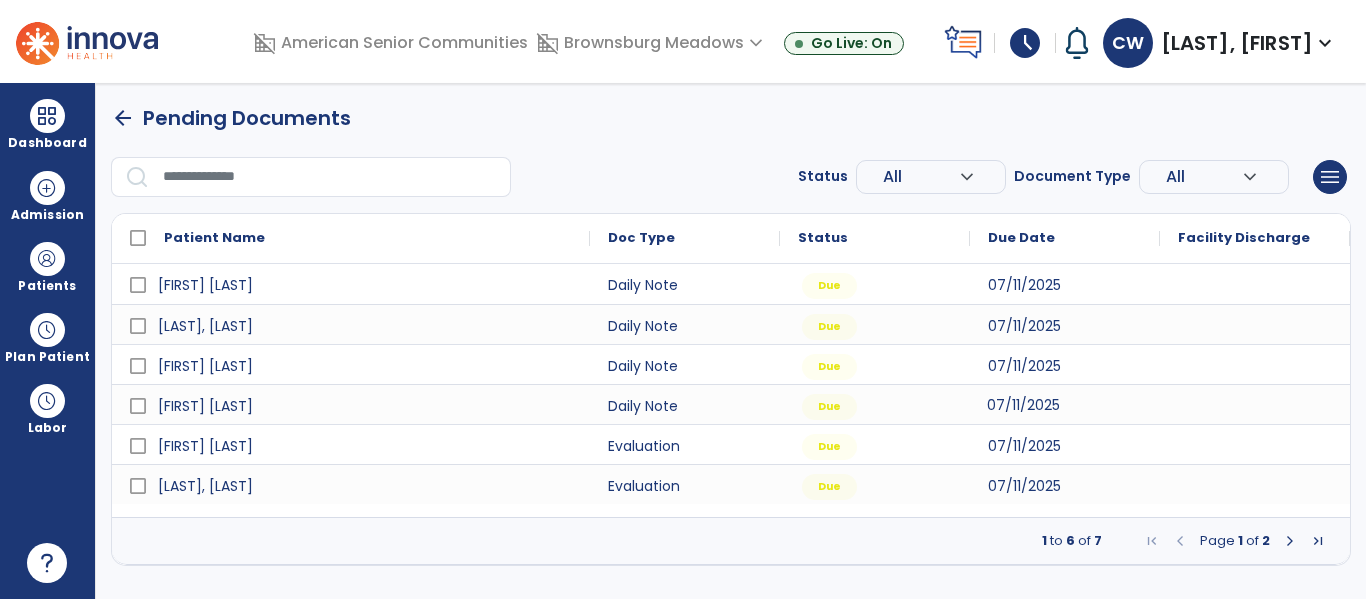 click on "07/11/2025" at bounding box center (1023, 405) 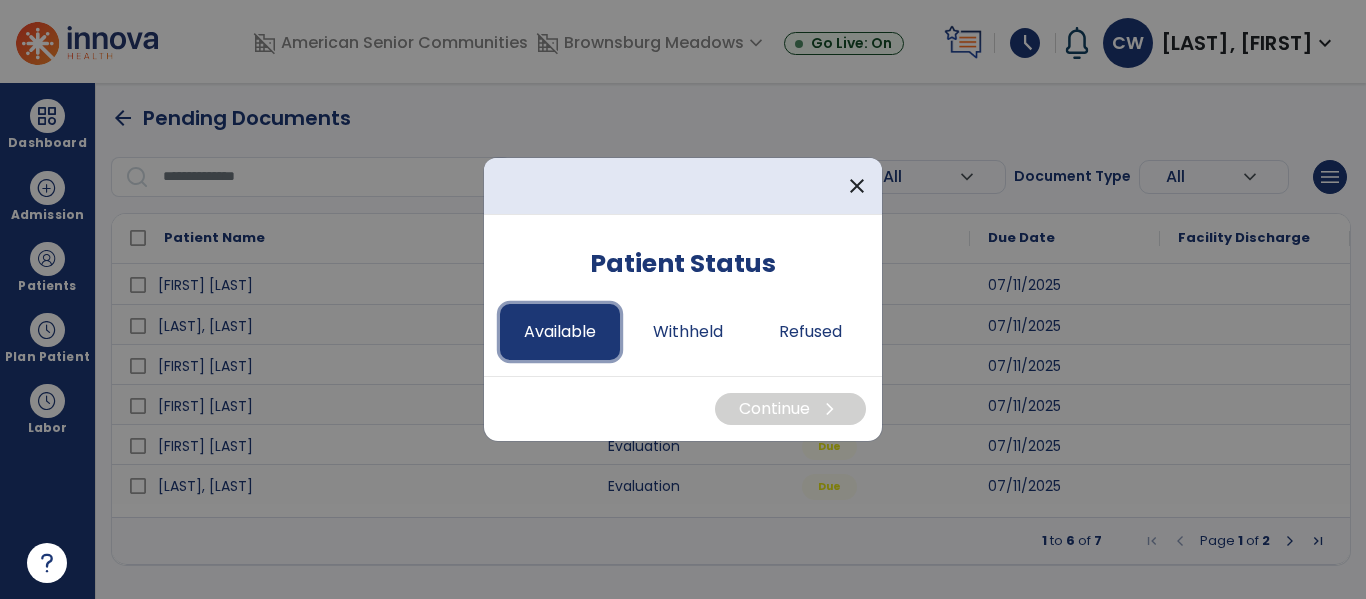 click on "Available" at bounding box center [560, 332] 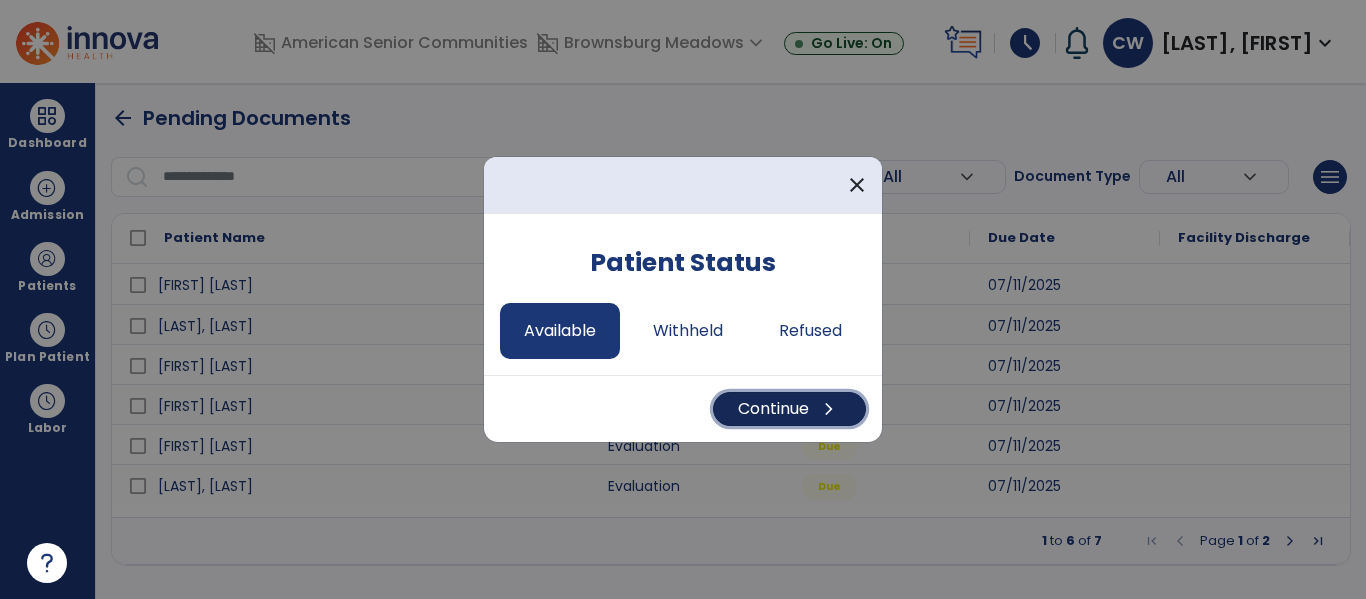 click on "Continue   chevron_right" at bounding box center [789, 409] 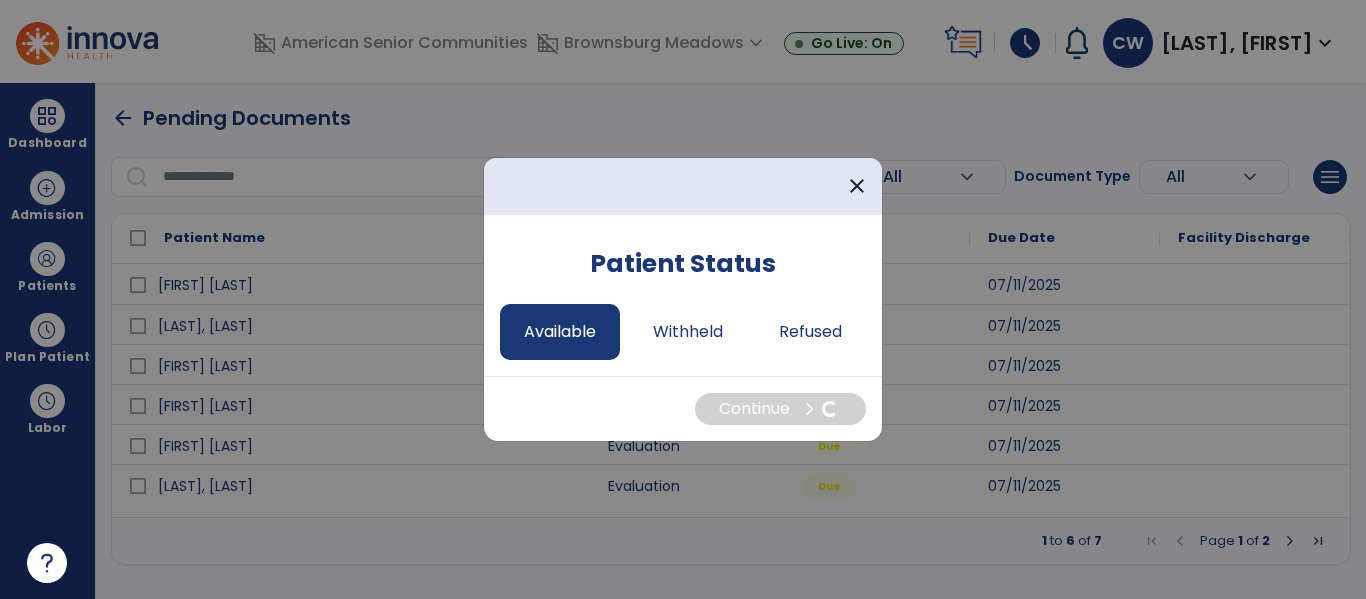 select on "*" 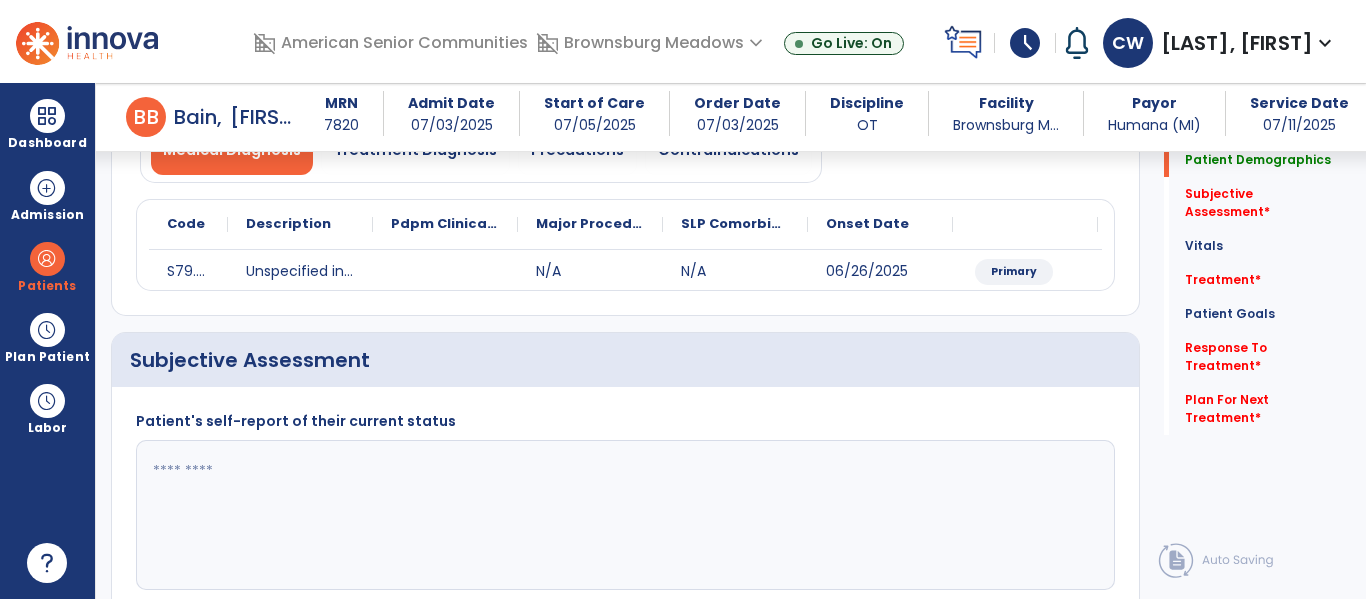 scroll, scrollTop: 199, scrollLeft: 0, axis: vertical 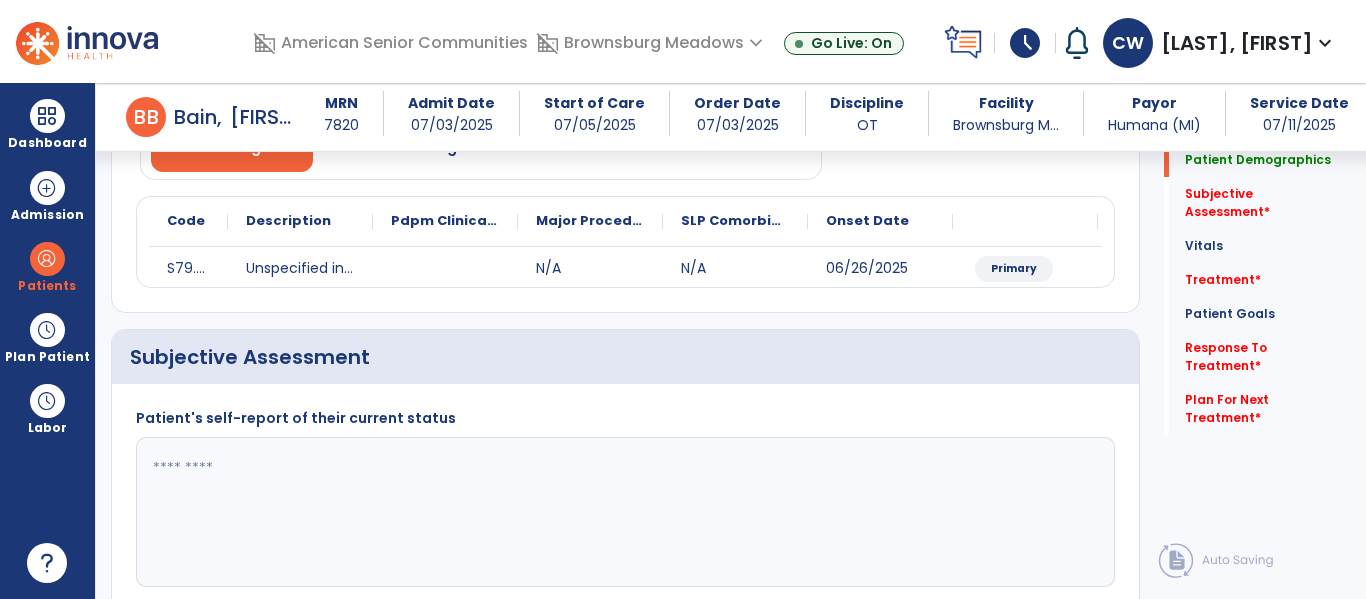 click 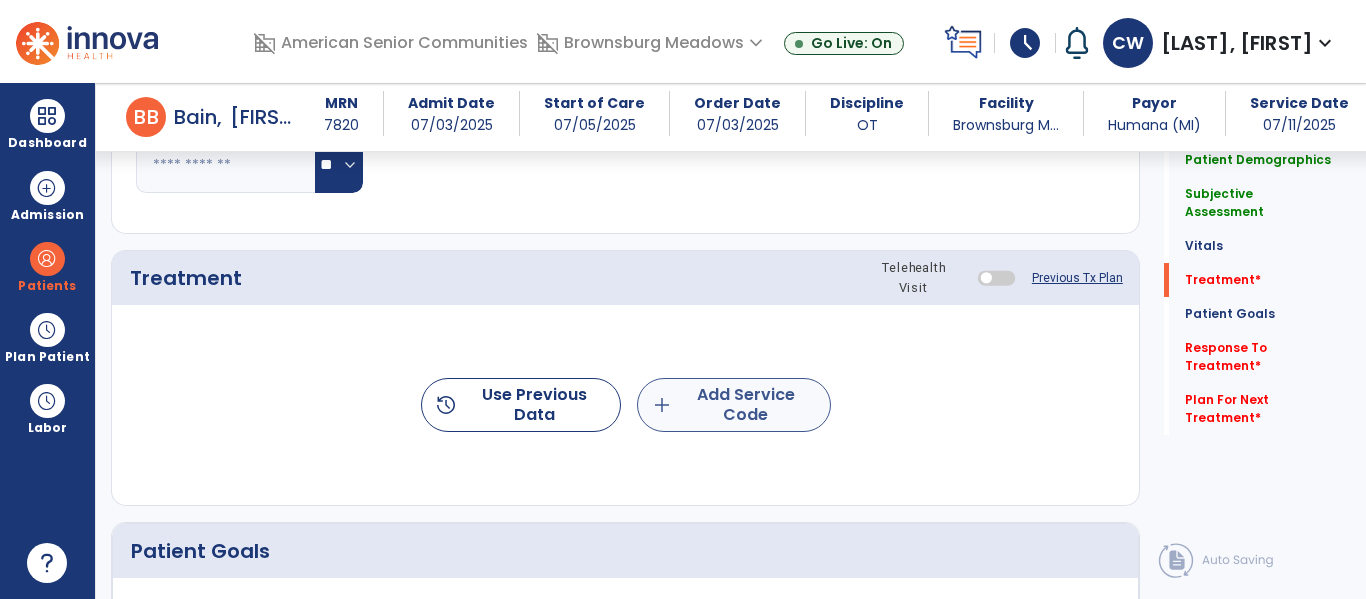 type on "**********" 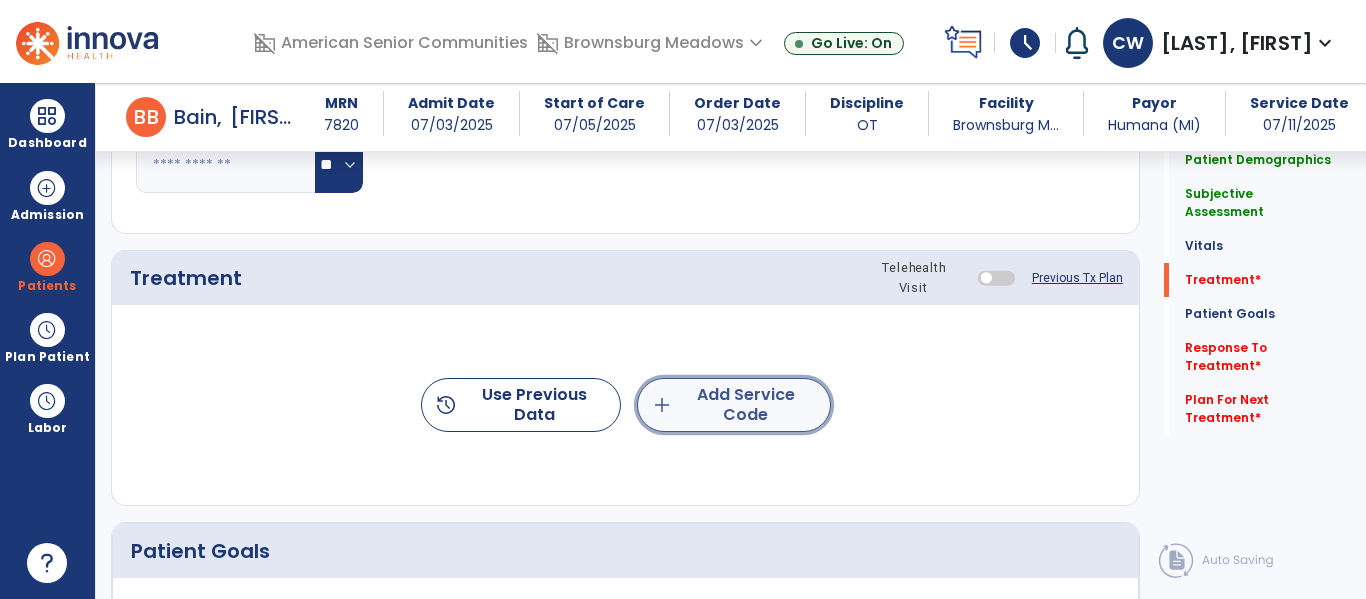 click on "add  Add Service Code" 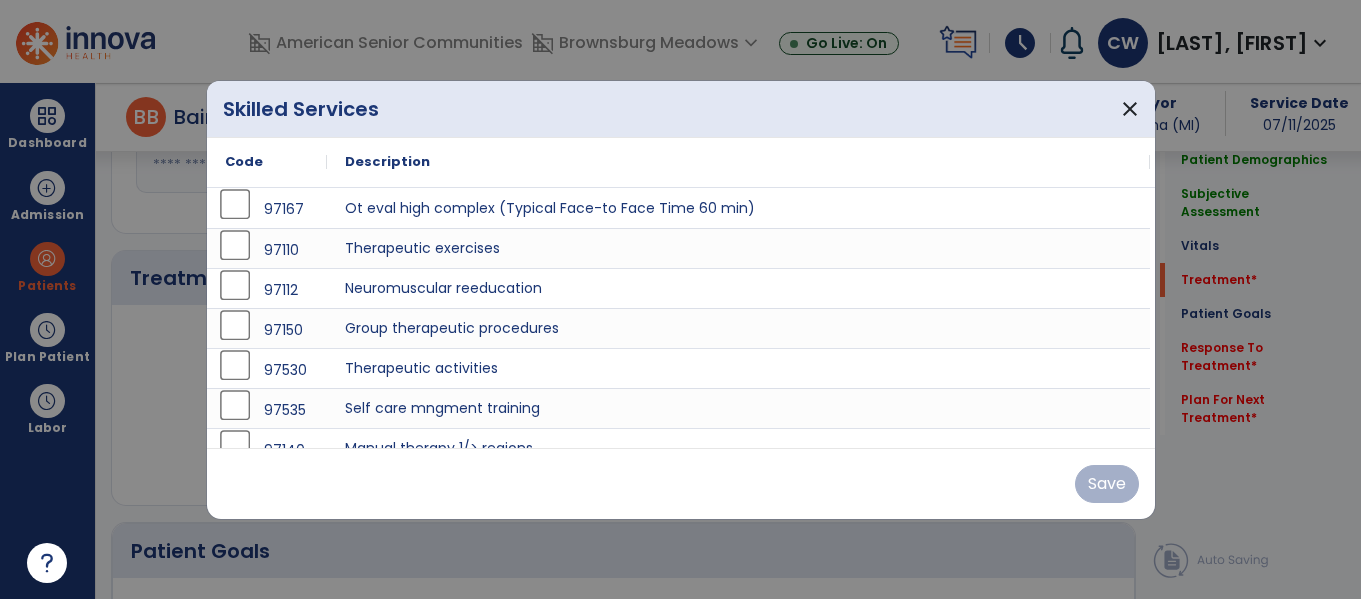 scroll, scrollTop: 999, scrollLeft: 0, axis: vertical 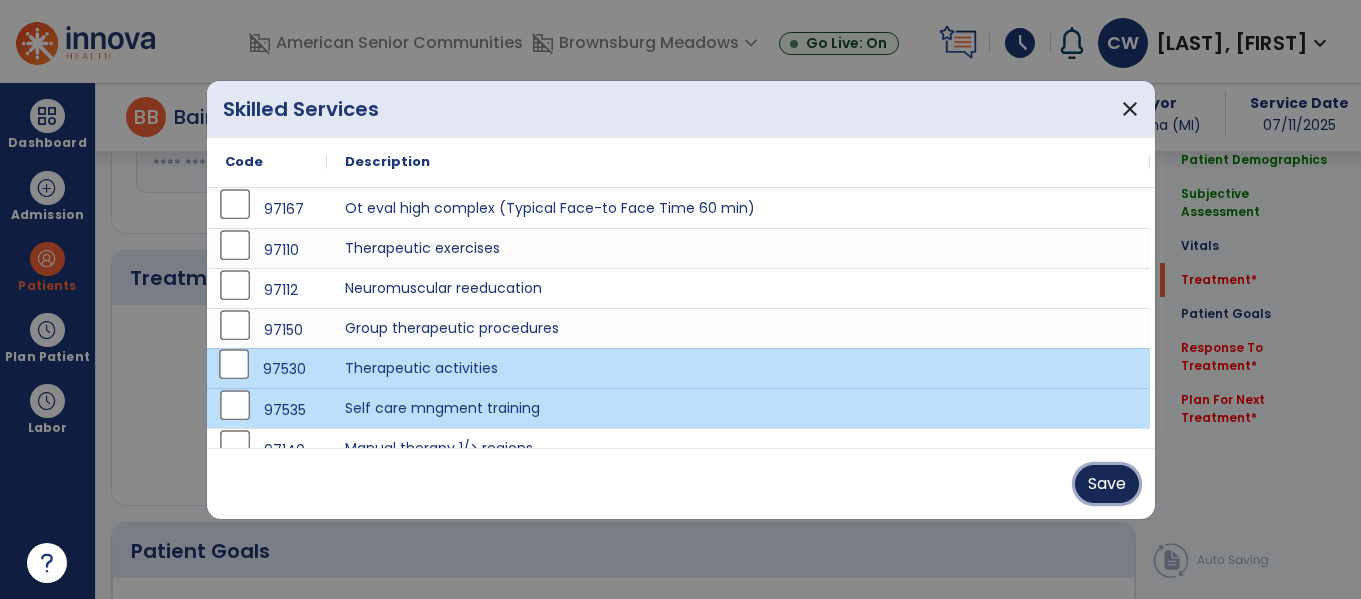 click on "Save" at bounding box center (1107, 484) 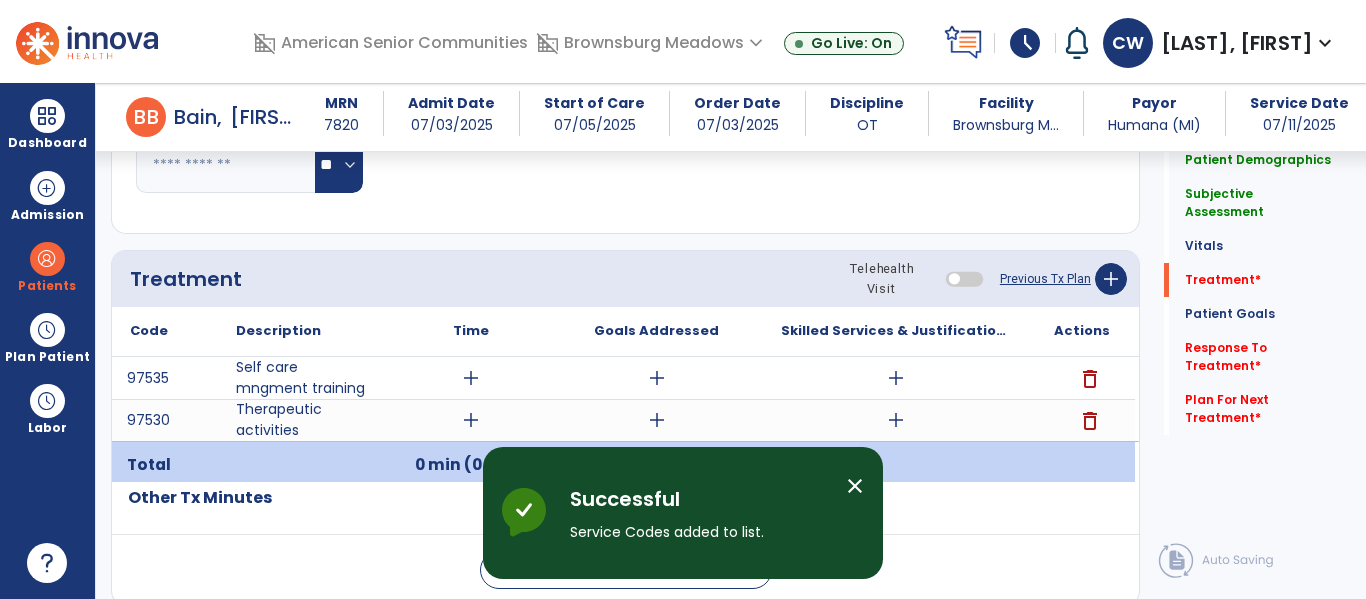 click on "add" at bounding box center [896, 378] 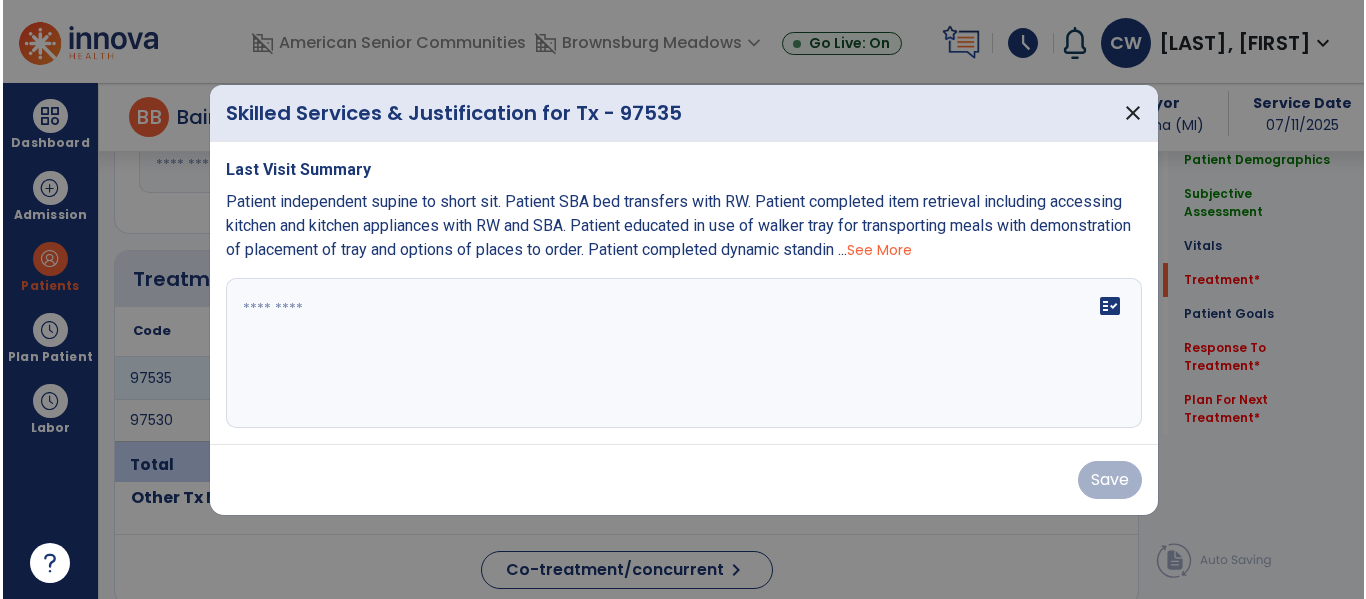 scroll, scrollTop: 999, scrollLeft: 0, axis: vertical 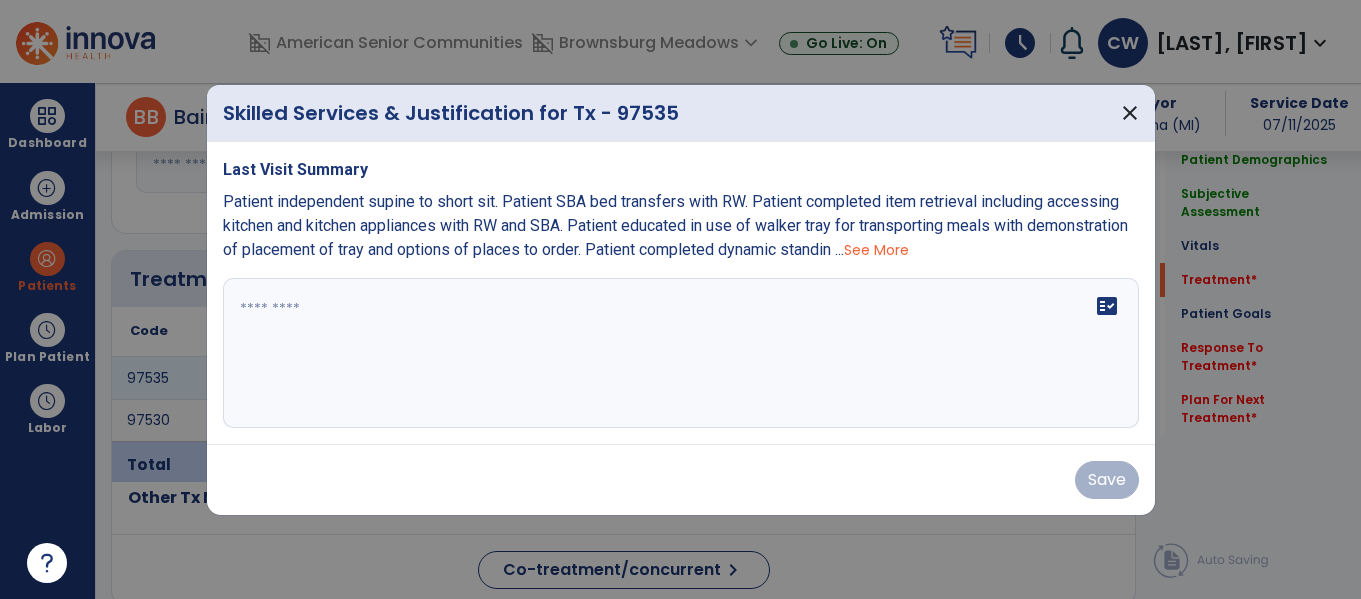 click on "fact_check" at bounding box center [681, 353] 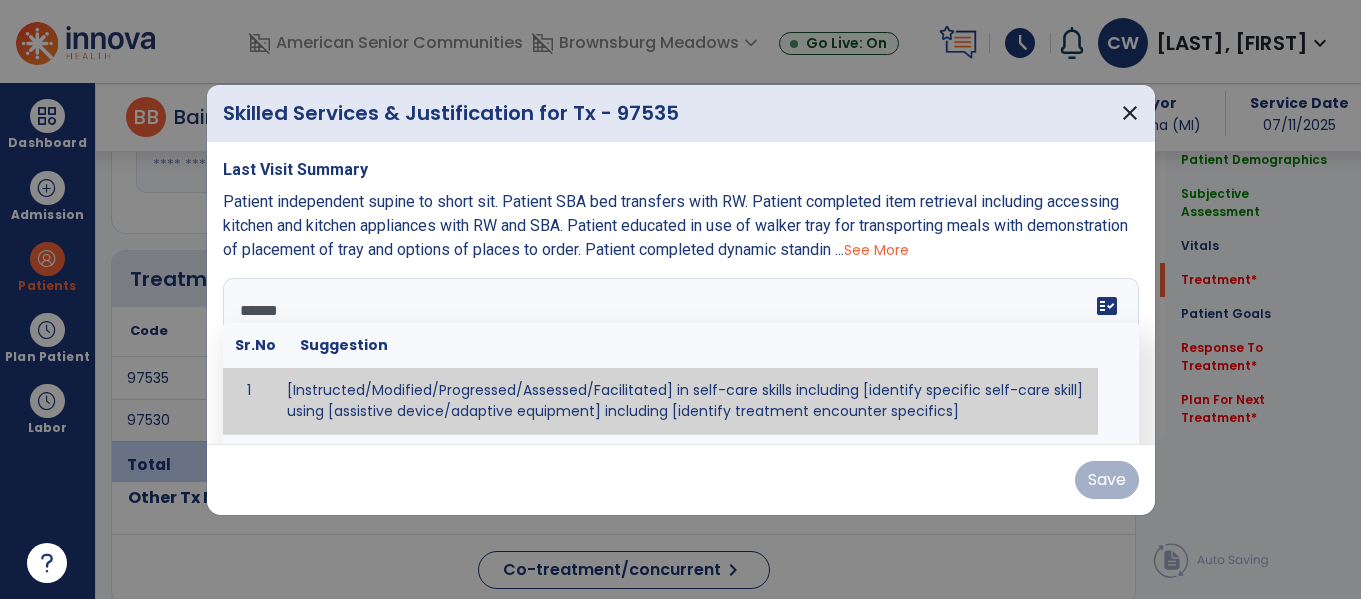 type on "*******" 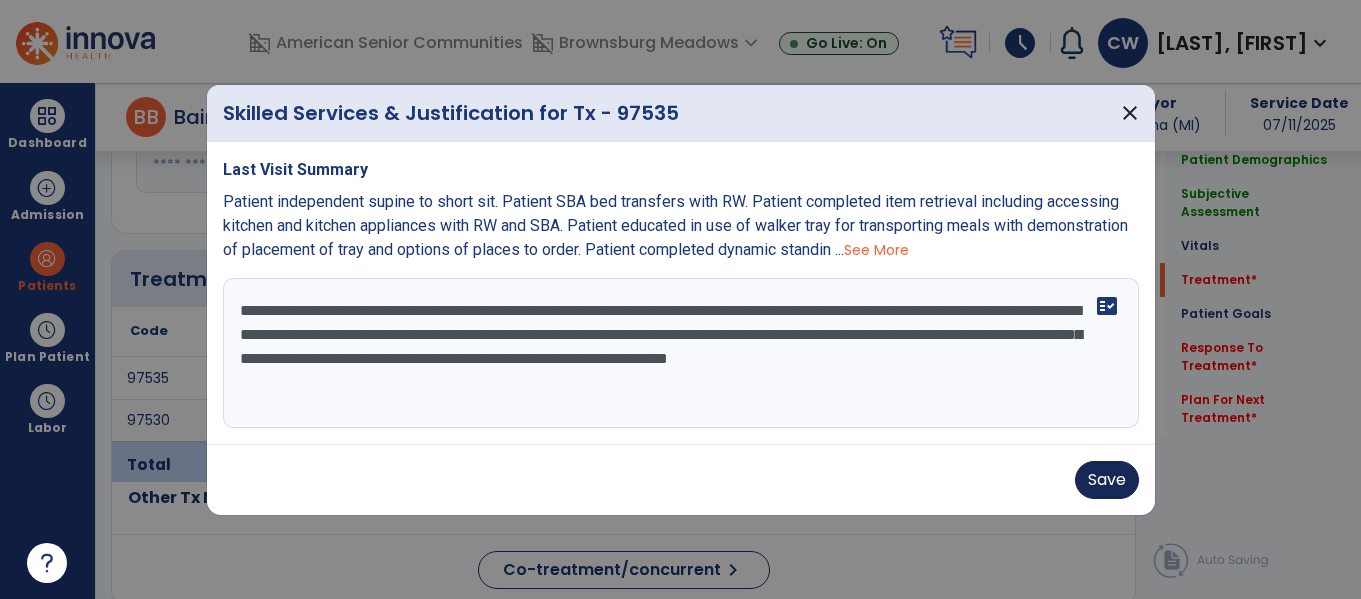 type on "**********" 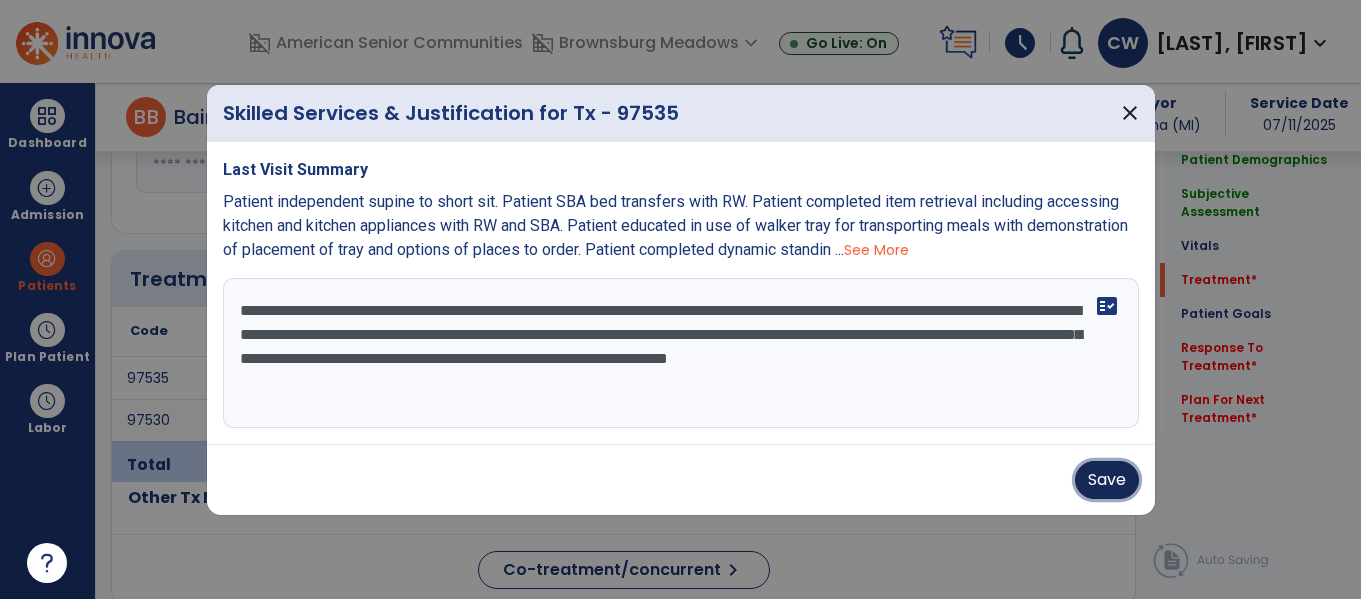click on "Save" at bounding box center (1107, 480) 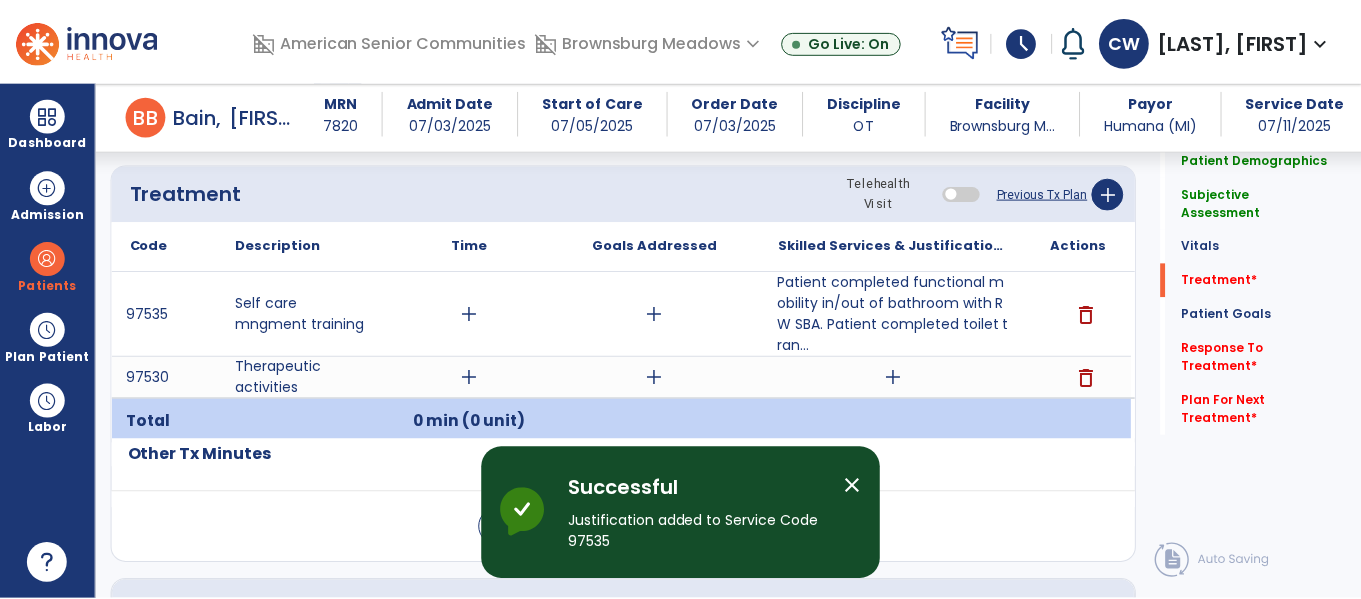 scroll, scrollTop: 1090, scrollLeft: 0, axis: vertical 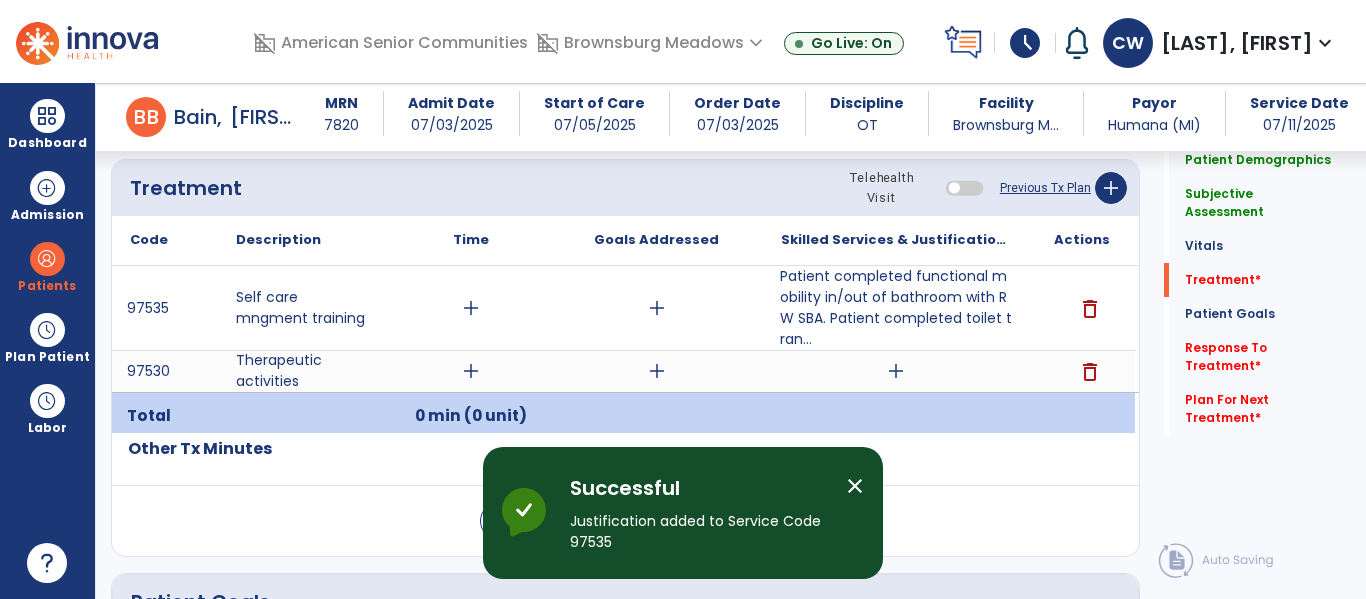 click on "Patient completed functional mobility in/out of bathroom with RW SBA.  Patient completed toilet tran..." at bounding box center [896, 308] 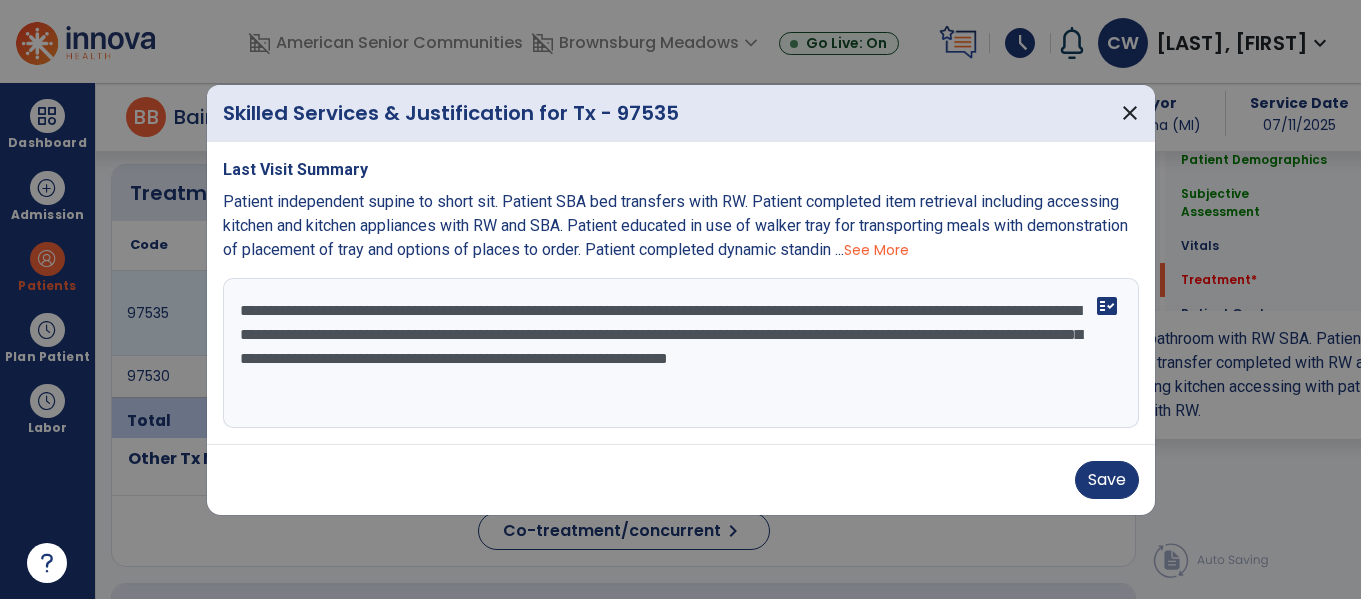 scroll, scrollTop: 1090, scrollLeft: 0, axis: vertical 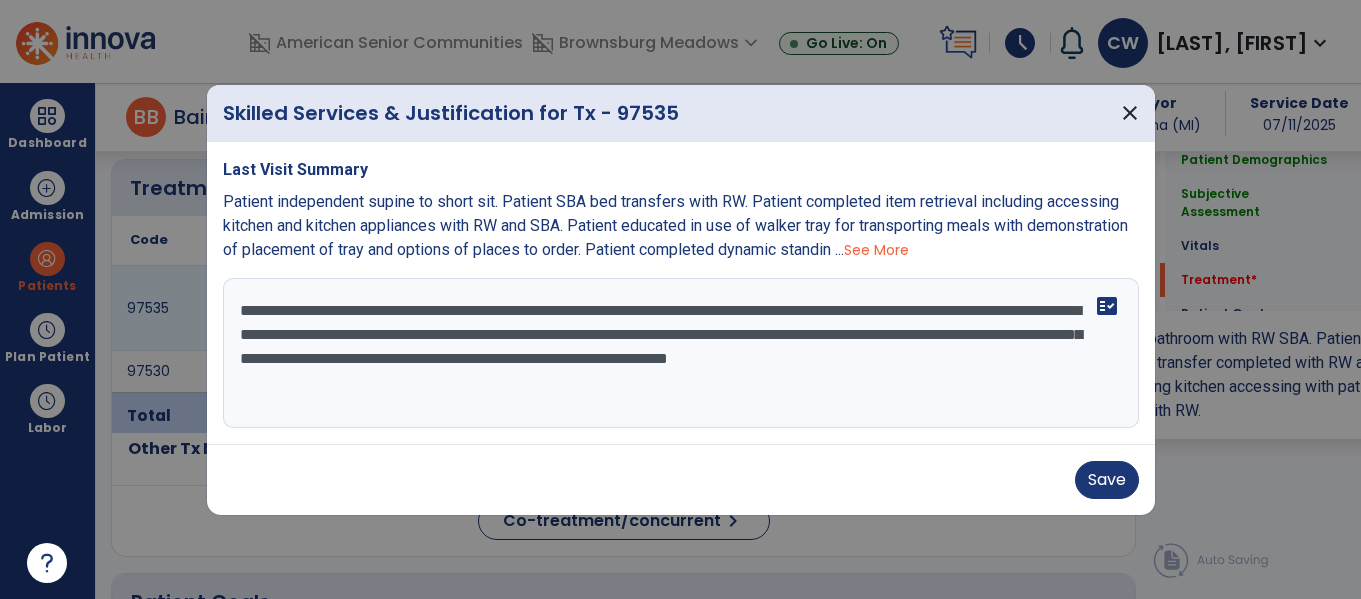 click on "**********" at bounding box center [681, 353] 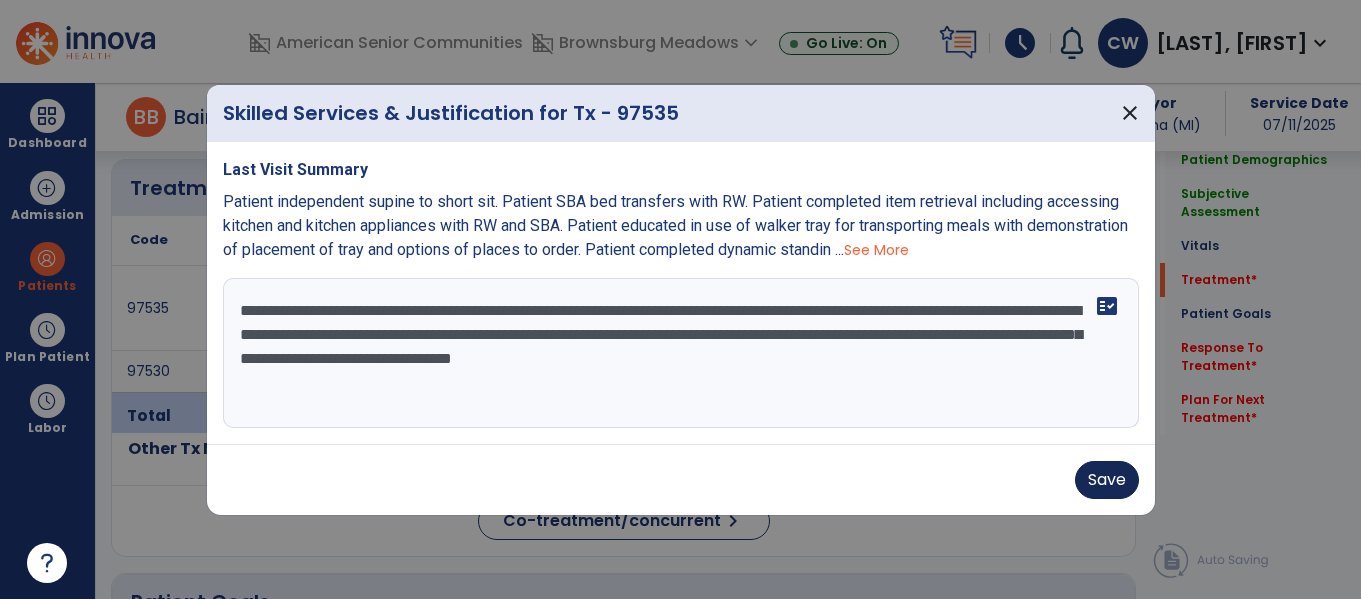 type on "**********" 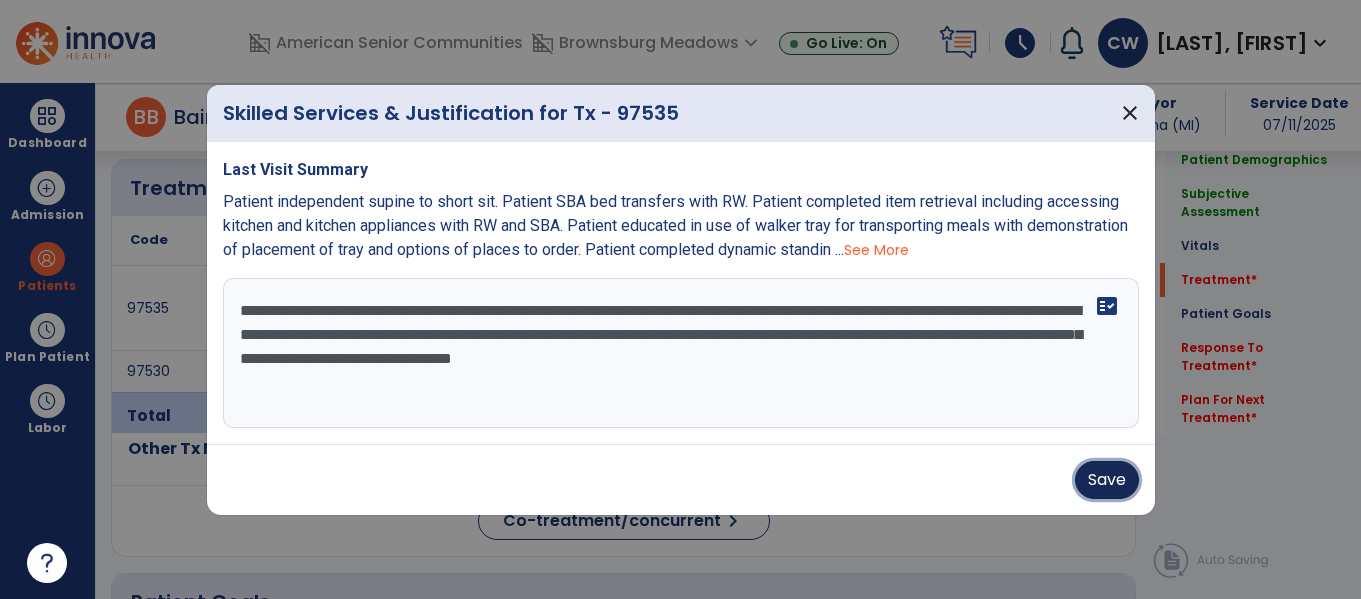 click on "Save" at bounding box center (1107, 480) 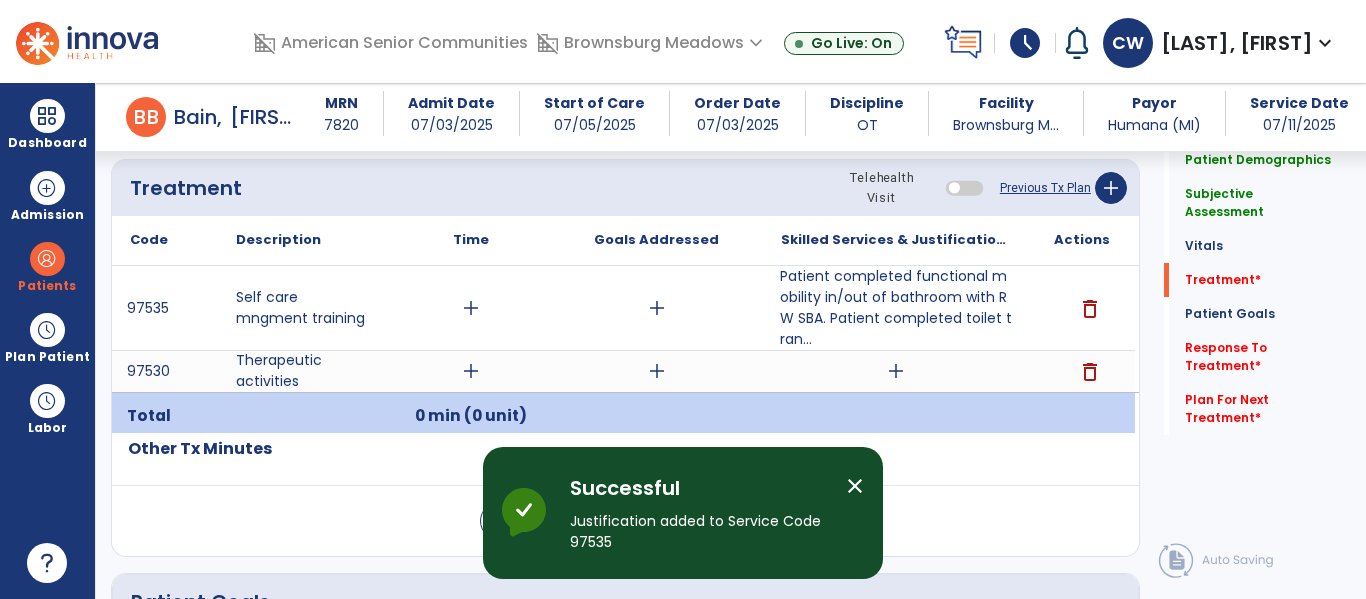 click on "add" at bounding box center (896, 371) 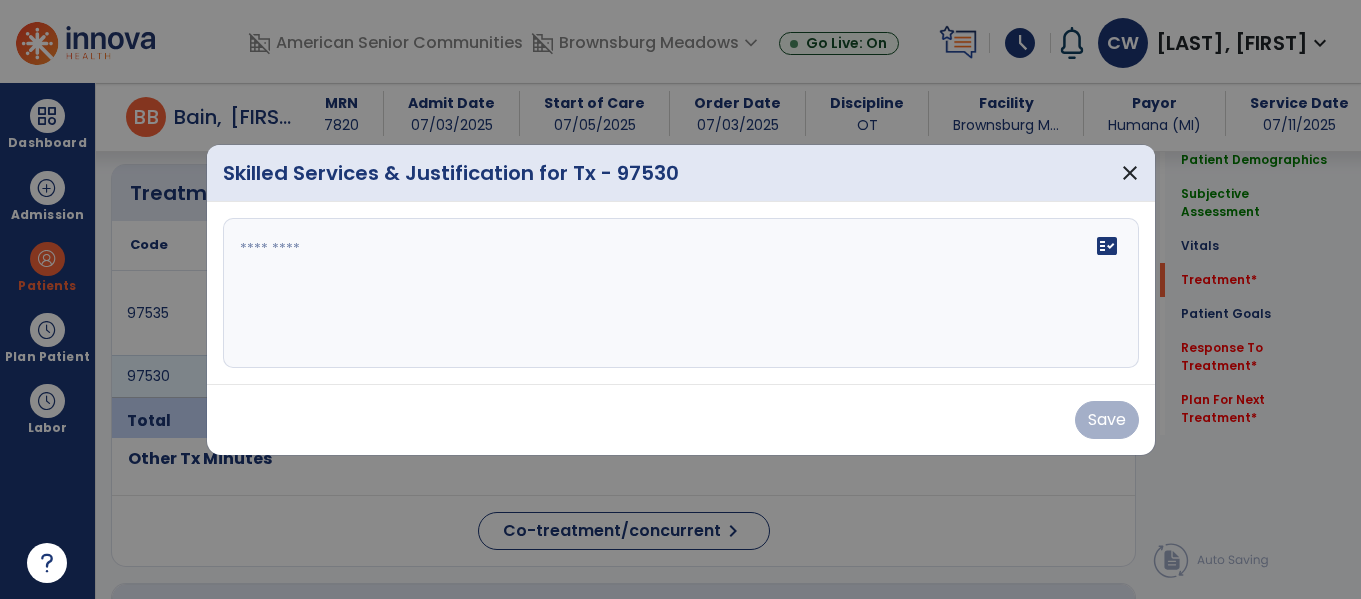 scroll, scrollTop: 1090, scrollLeft: 0, axis: vertical 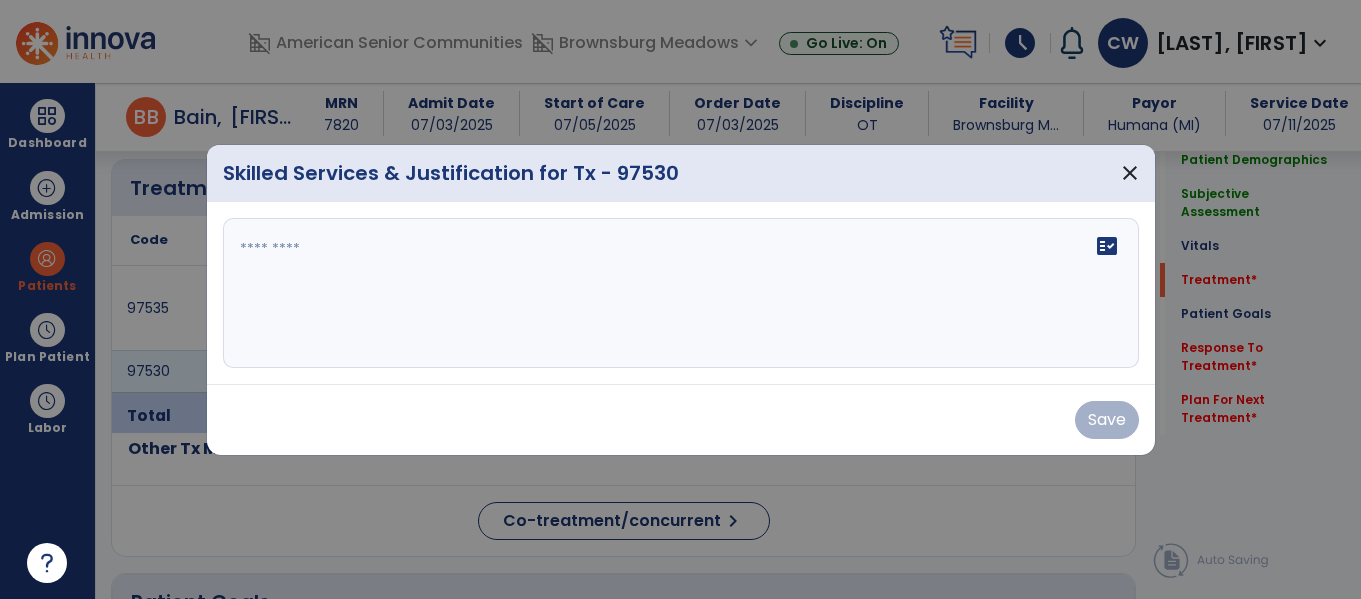 click on "fact_check" at bounding box center [681, 293] 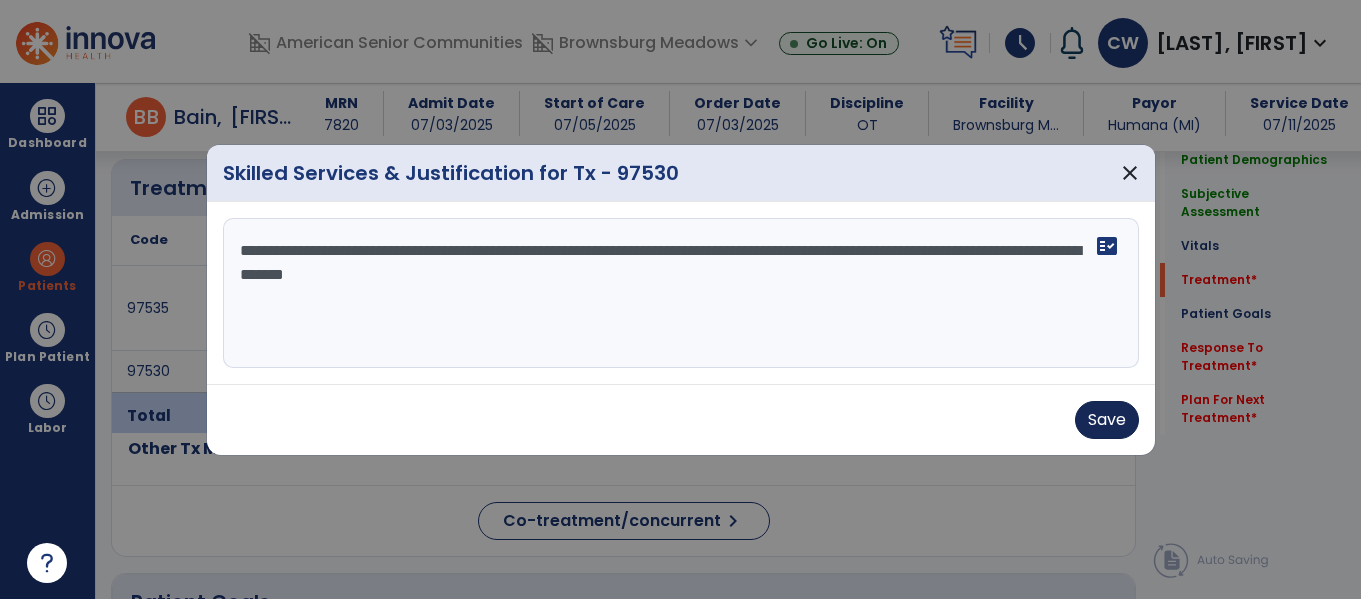 type on "**********" 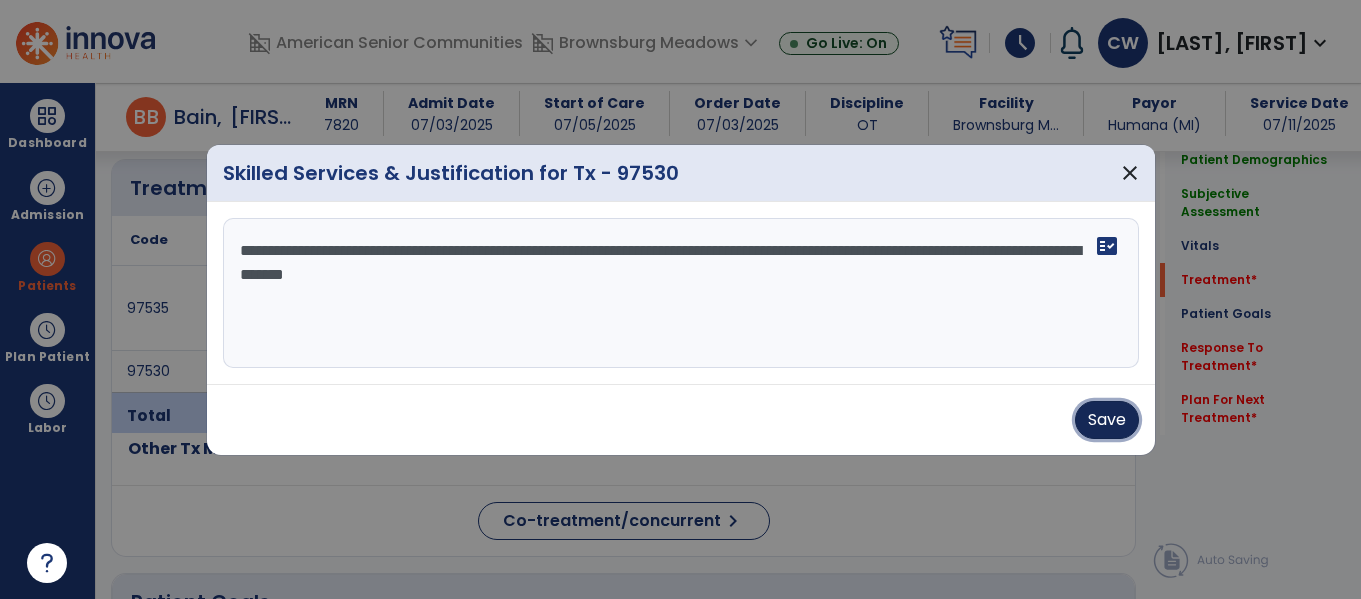 click on "Save" at bounding box center [1107, 420] 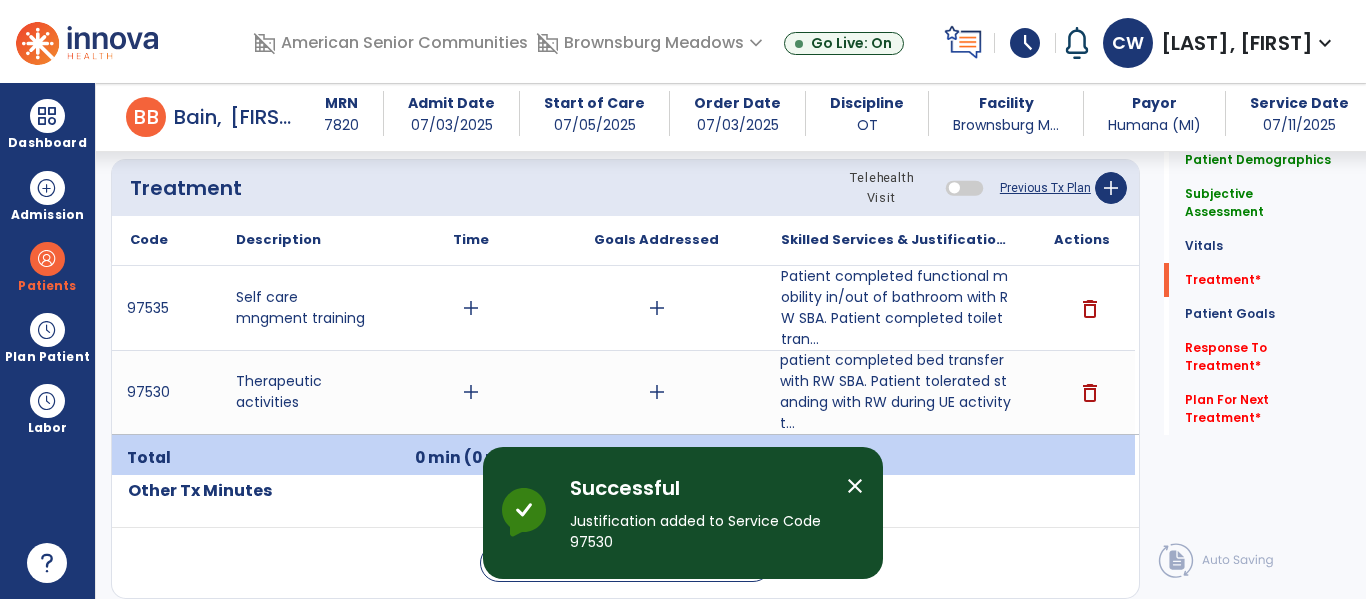 click on "patient completed bed transfer with RW SBA.  Patient tolerated standing with RW during UE activity t..." at bounding box center [896, 392] 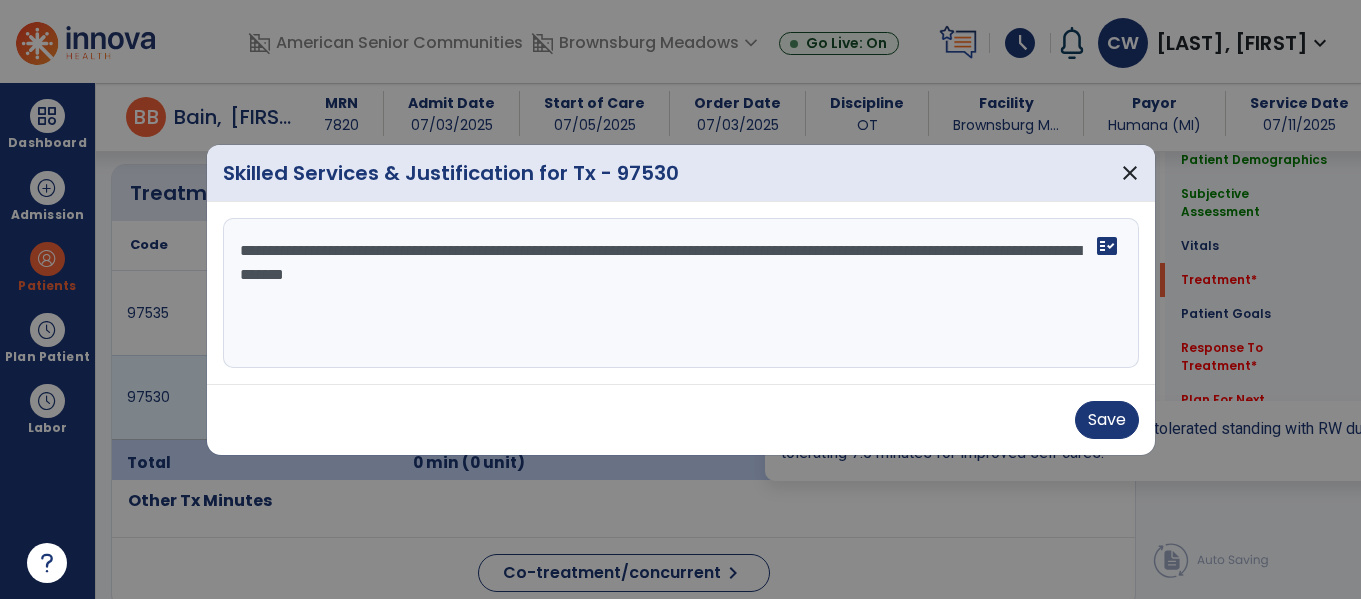 scroll, scrollTop: 1090, scrollLeft: 0, axis: vertical 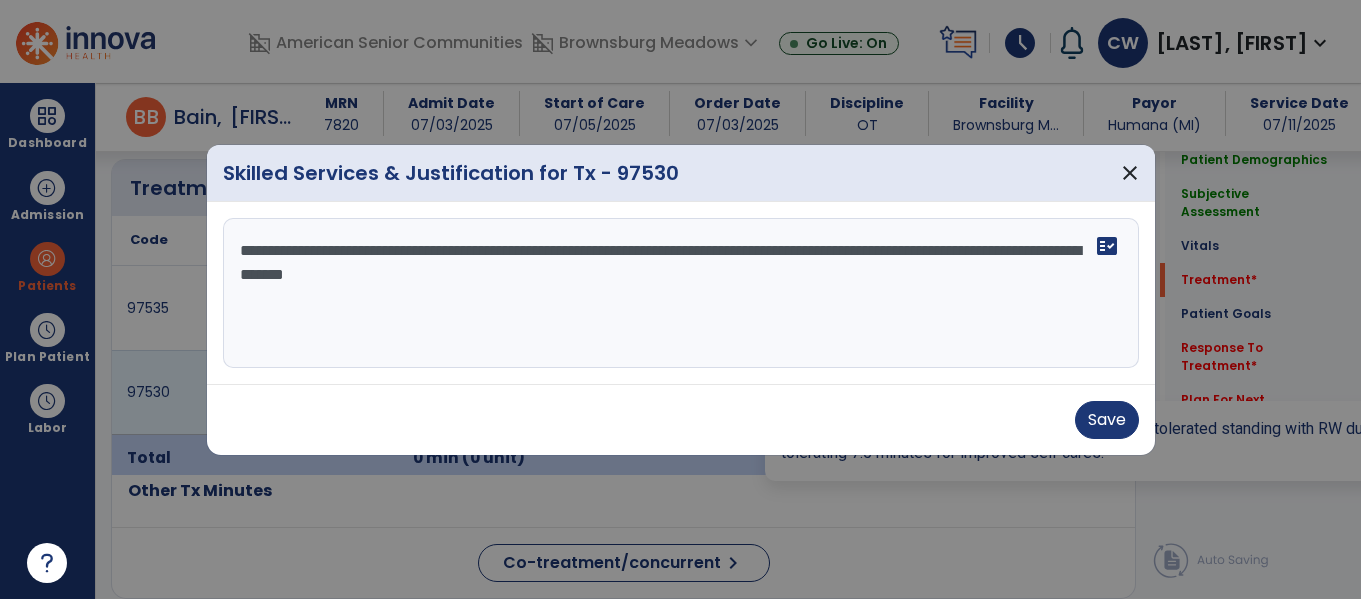 click on "**********" at bounding box center [681, 293] 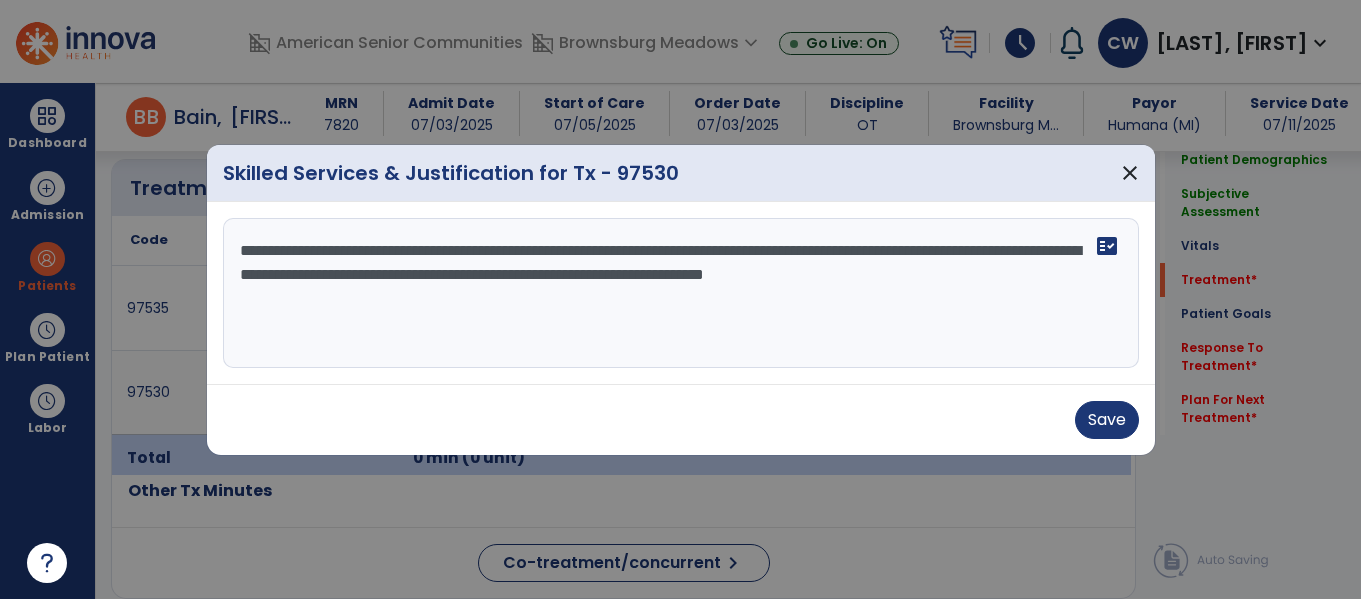 click on "**********" at bounding box center (681, 293) 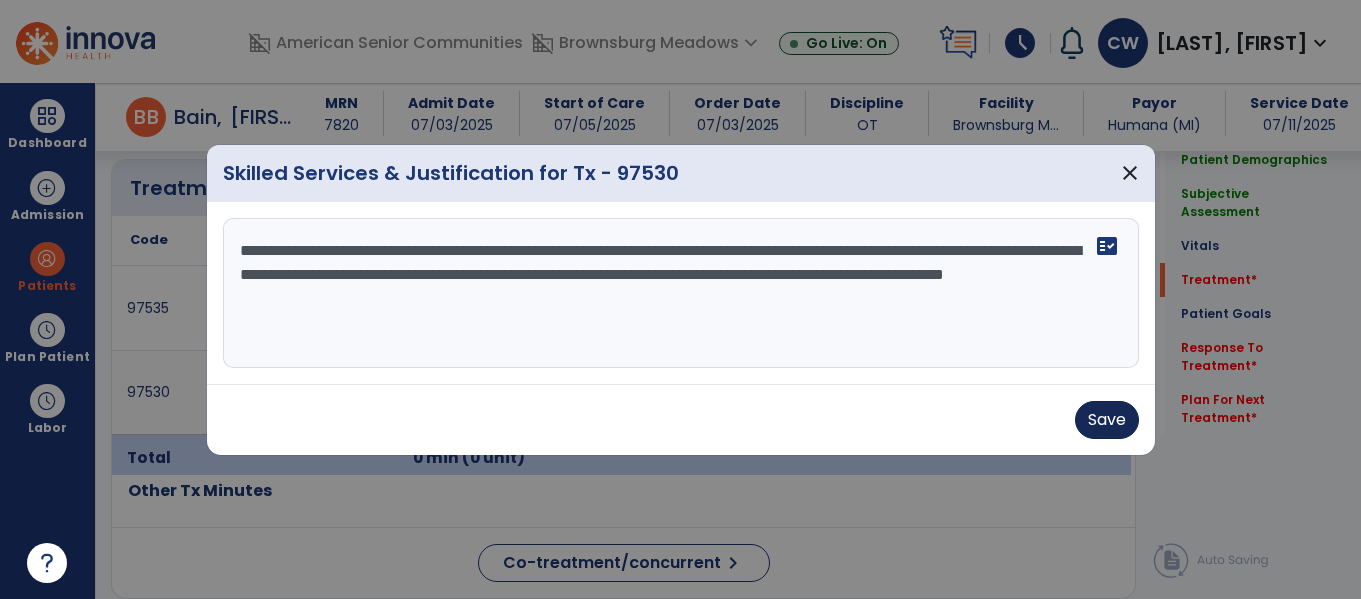 type on "**********" 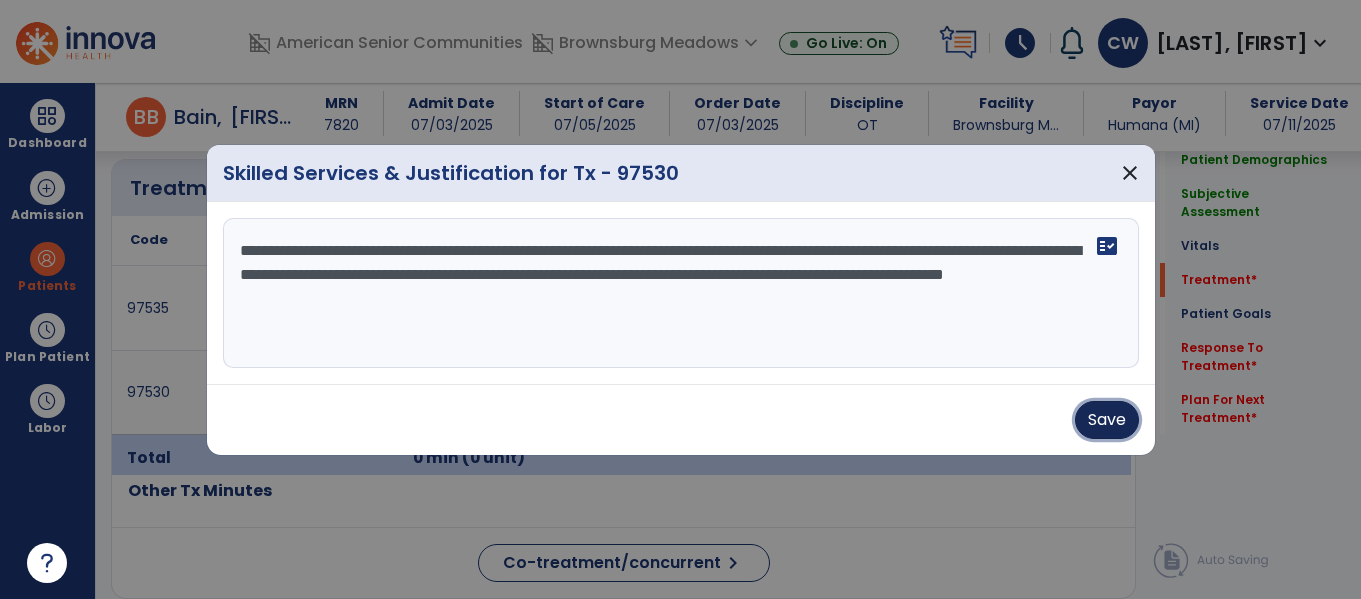 click on "Save" at bounding box center [1107, 420] 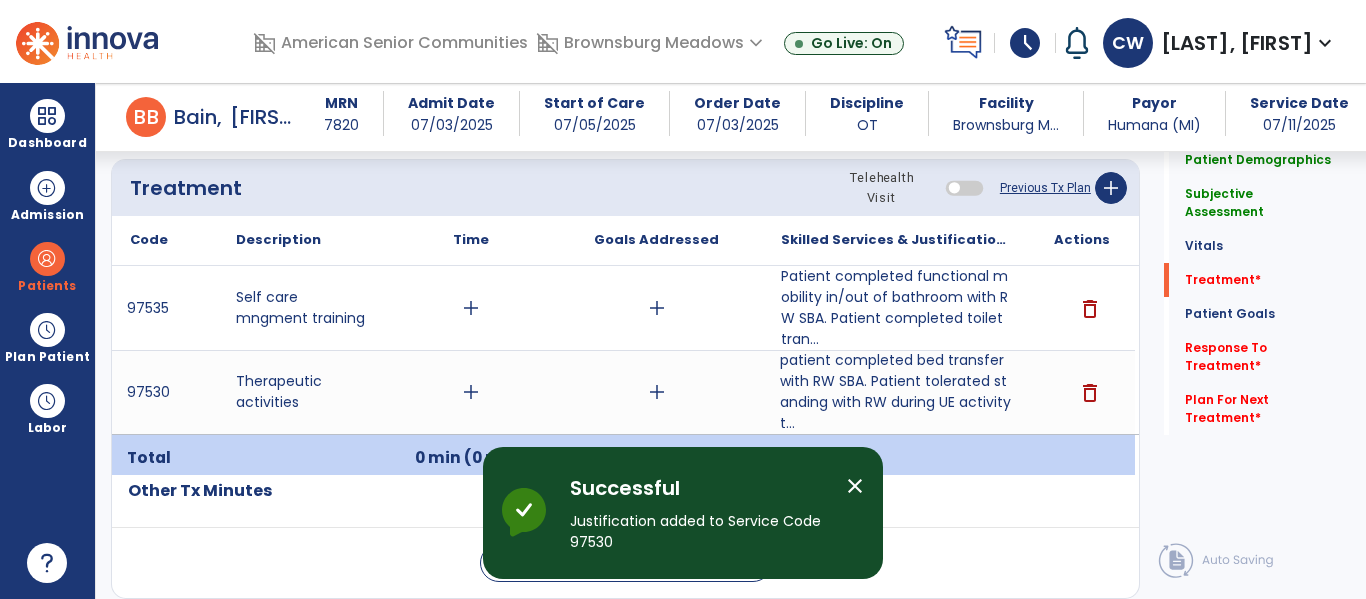click on "add" at bounding box center [471, 392] 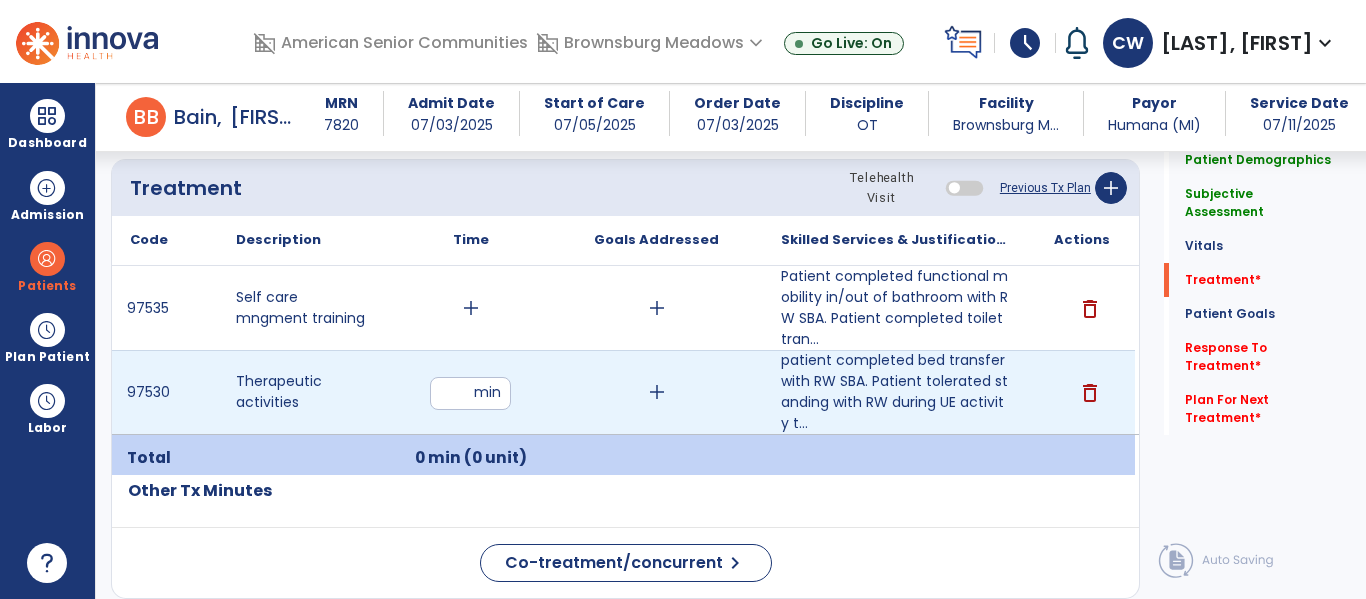 type on "**" 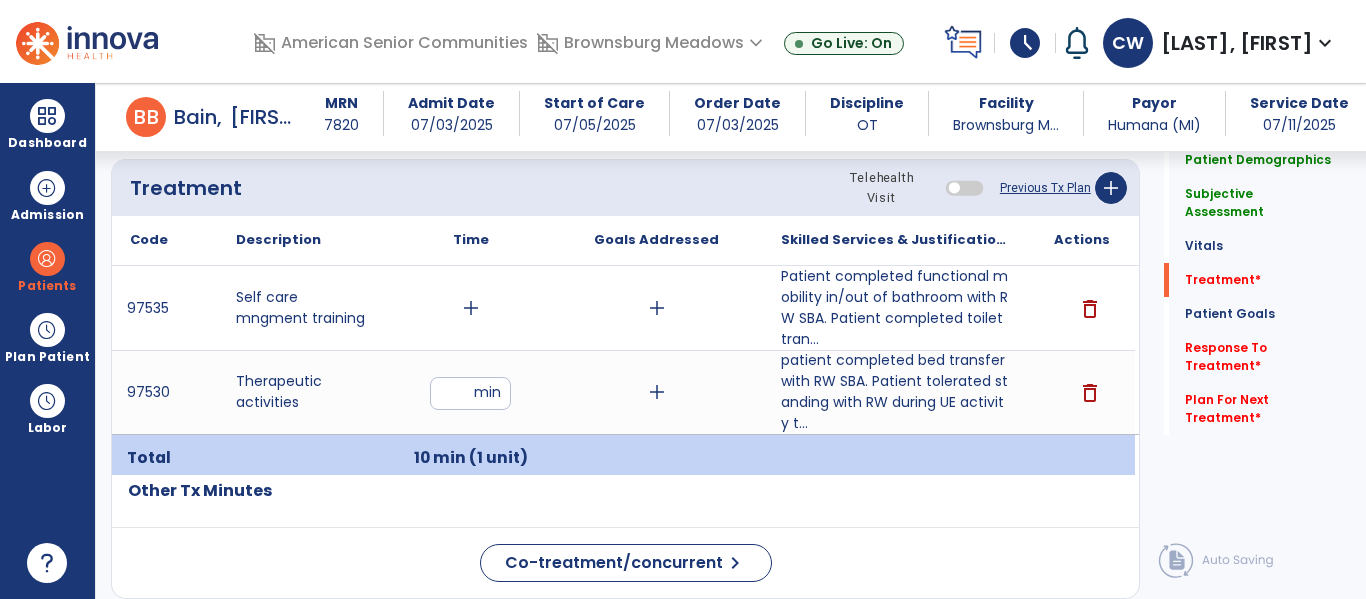 click on "add" at bounding box center (657, 392) 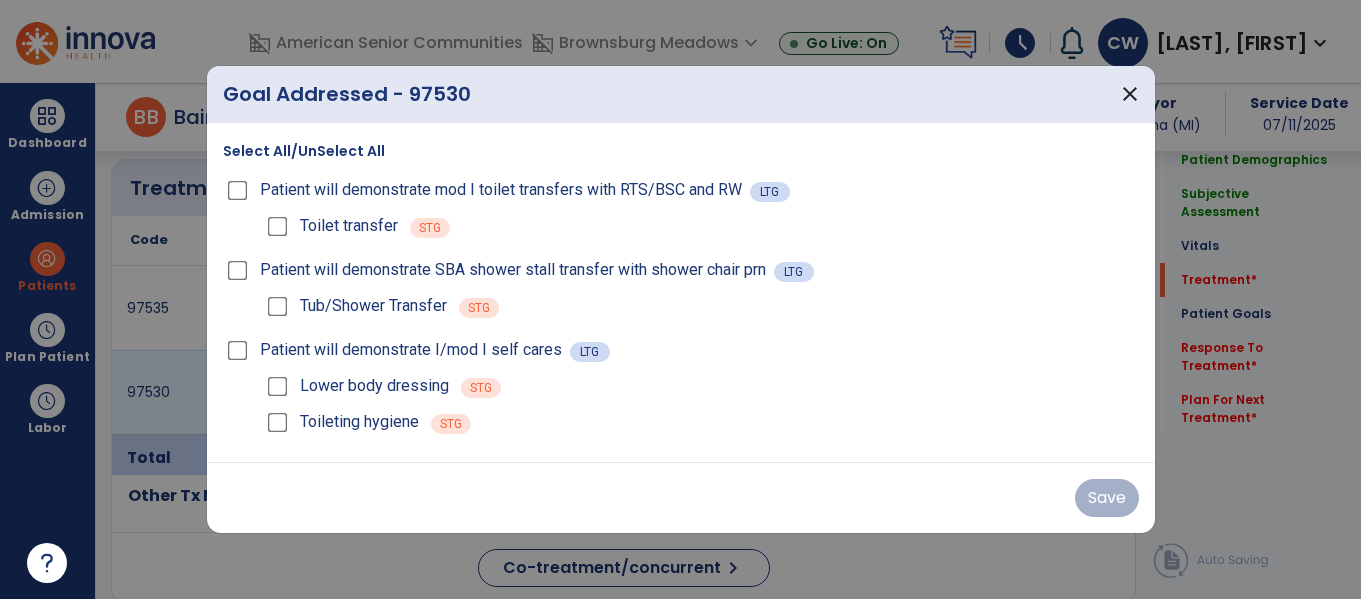 scroll, scrollTop: 1090, scrollLeft: 0, axis: vertical 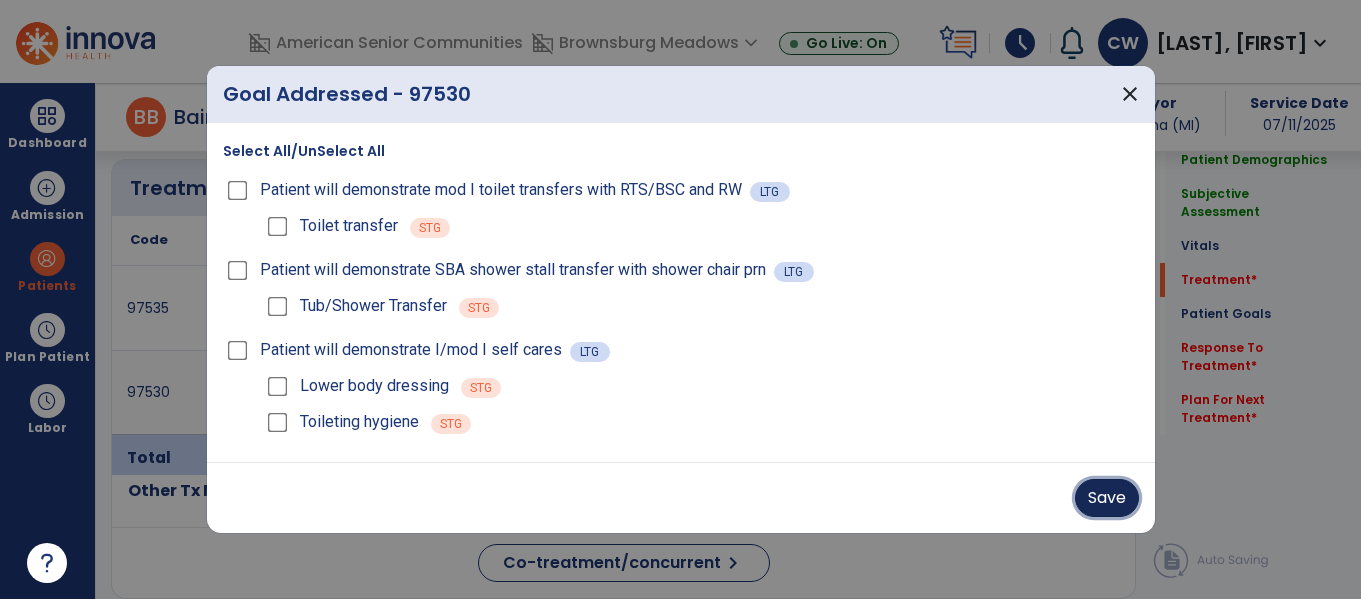 click on "Save" at bounding box center [1107, 498] 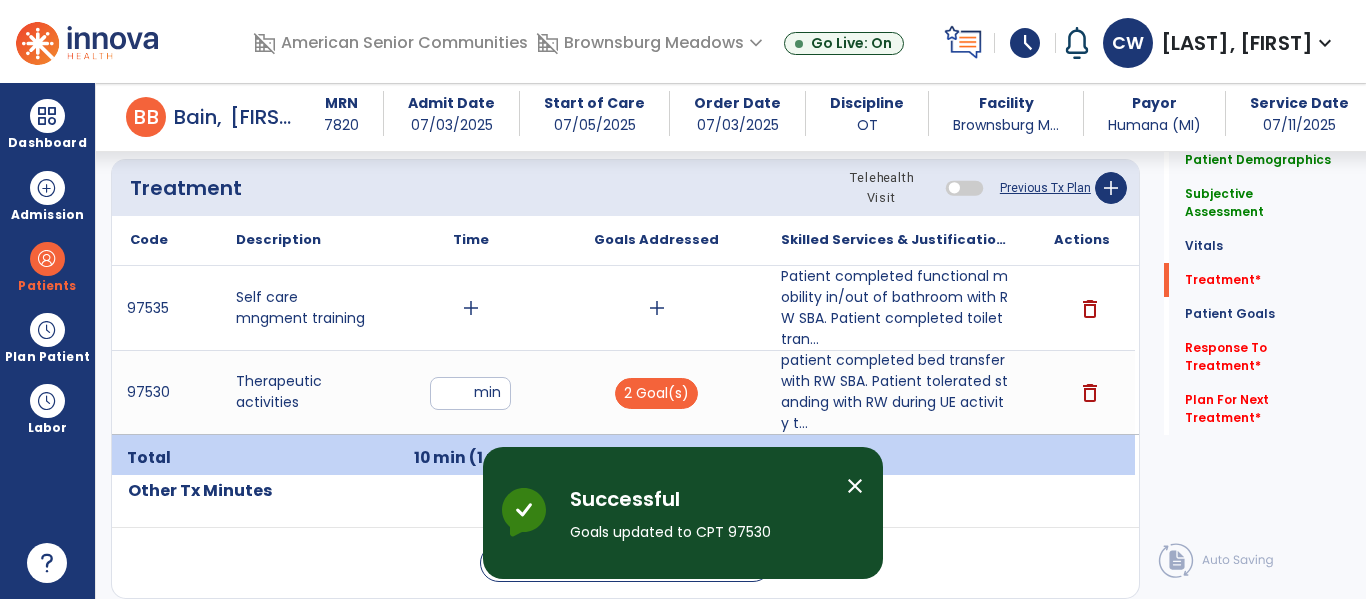 click on "add" at bounding box center (657, 308) 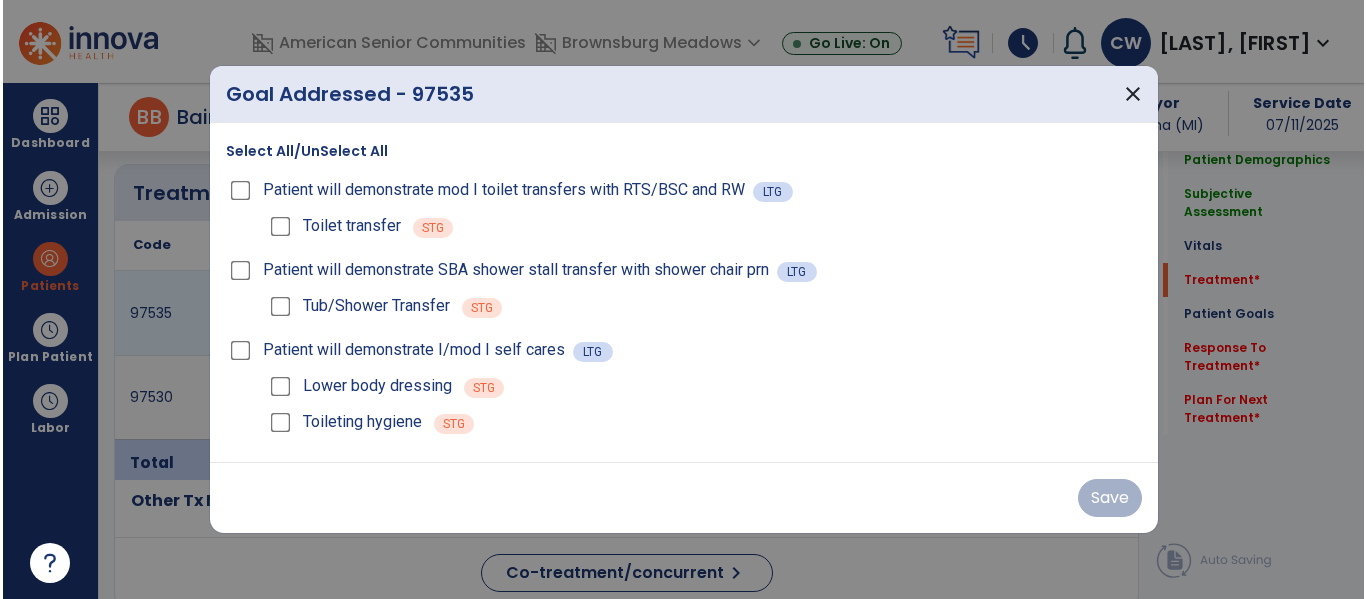 scroll, scrollTop: 1090, scrollLeft: 0, axis: vertical 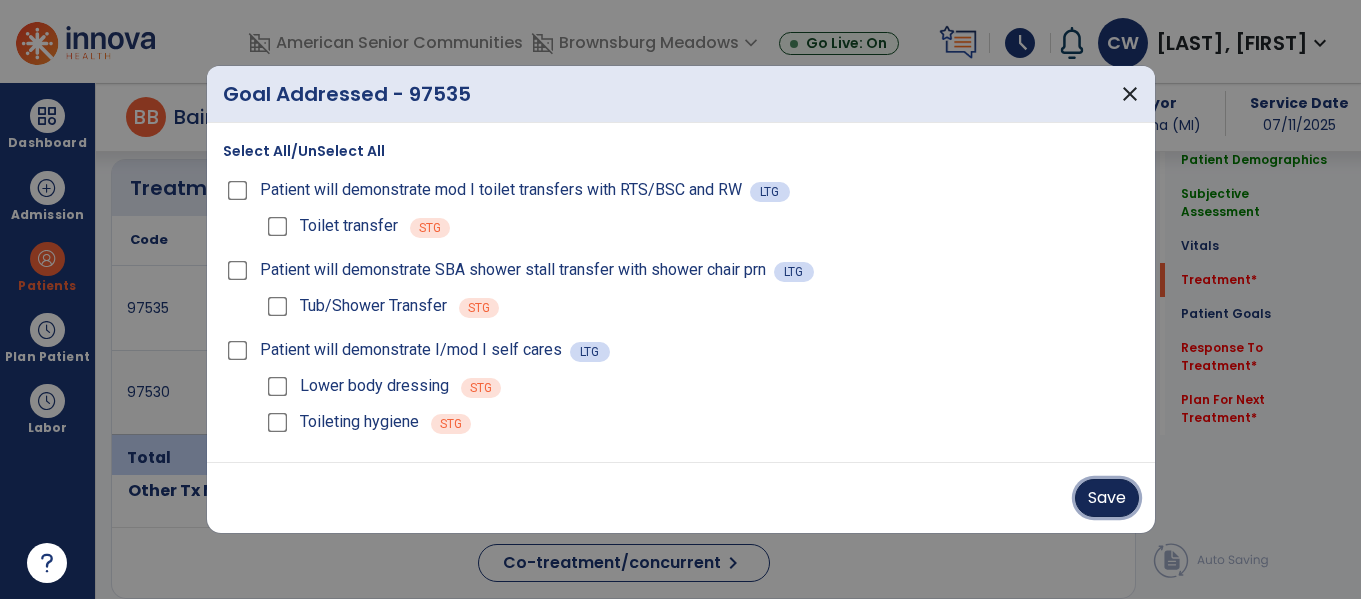 click on "Save" at bounding box center (1107, 498) 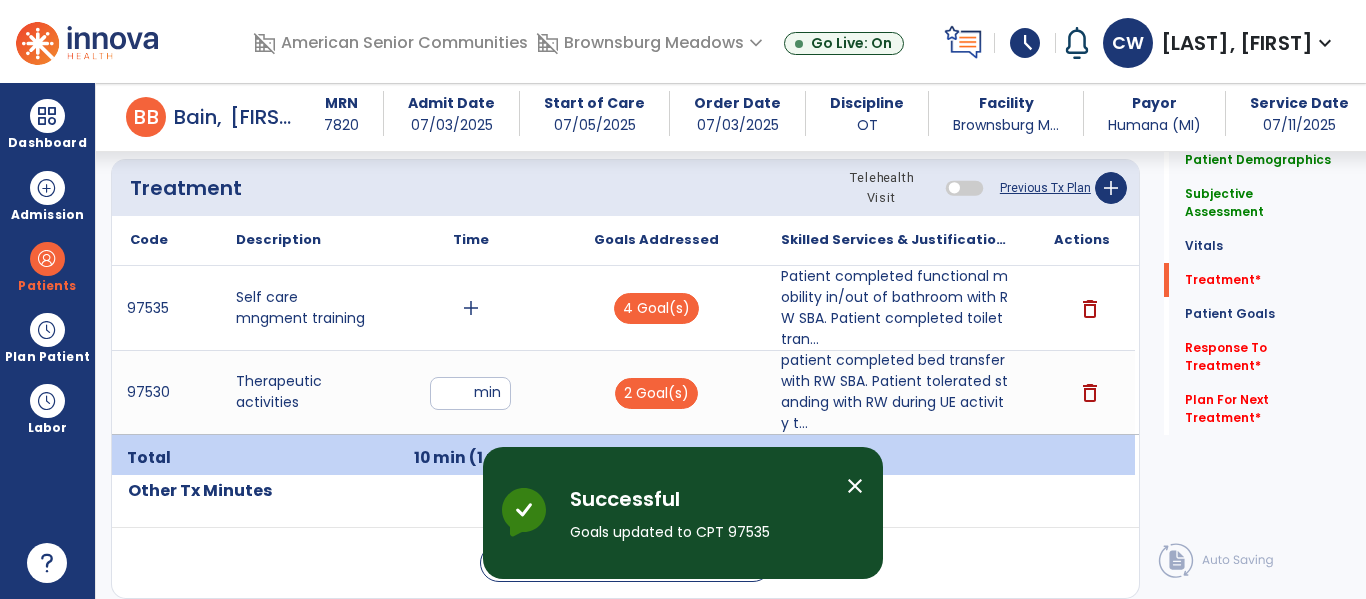 click on "add" at bounding box center (471, 308) 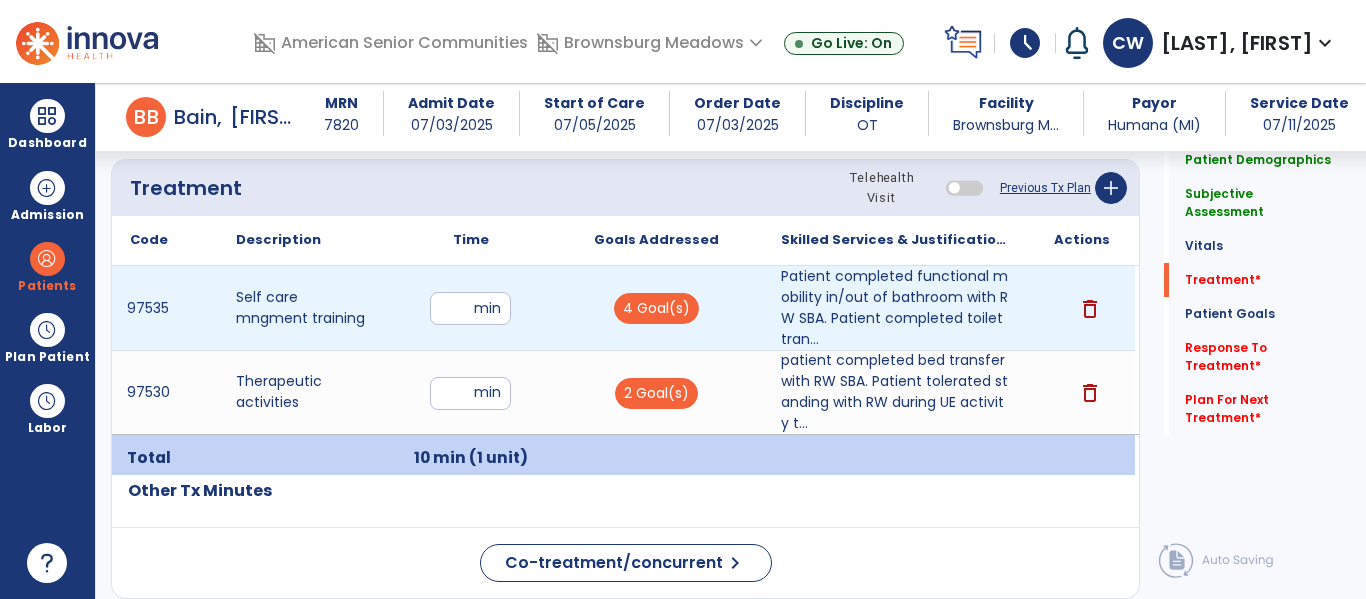 type on "**" 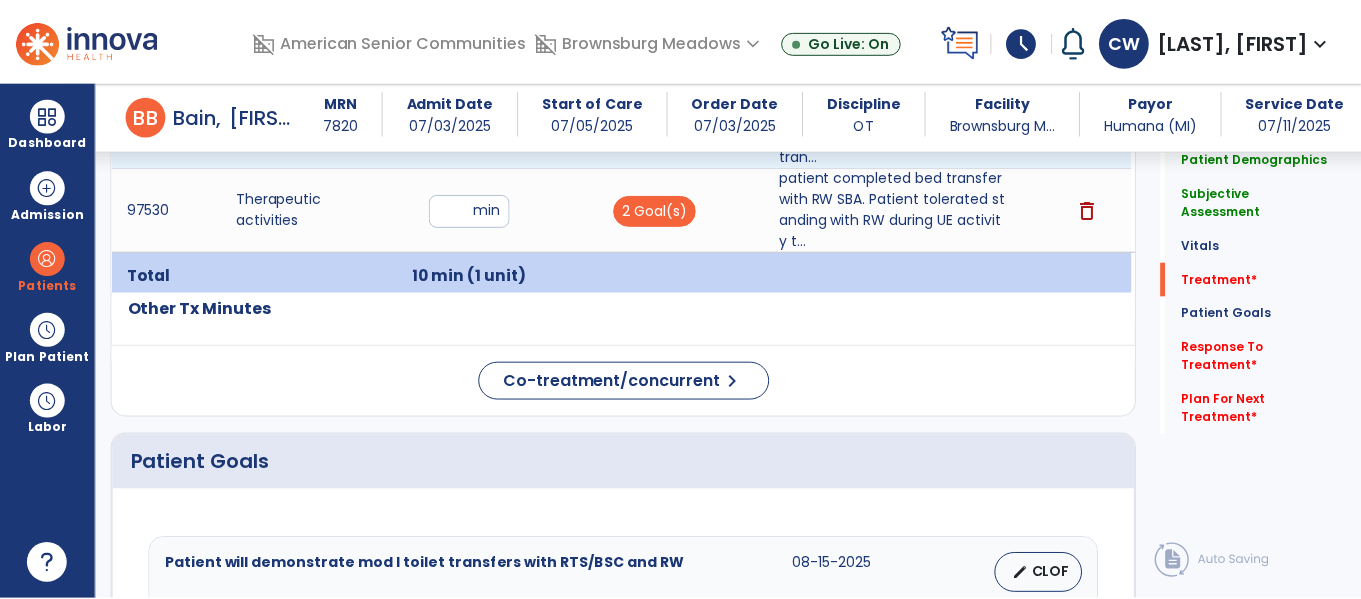 scroll, scrollTop: 1282, scrollLeft: 0, axis: vertical 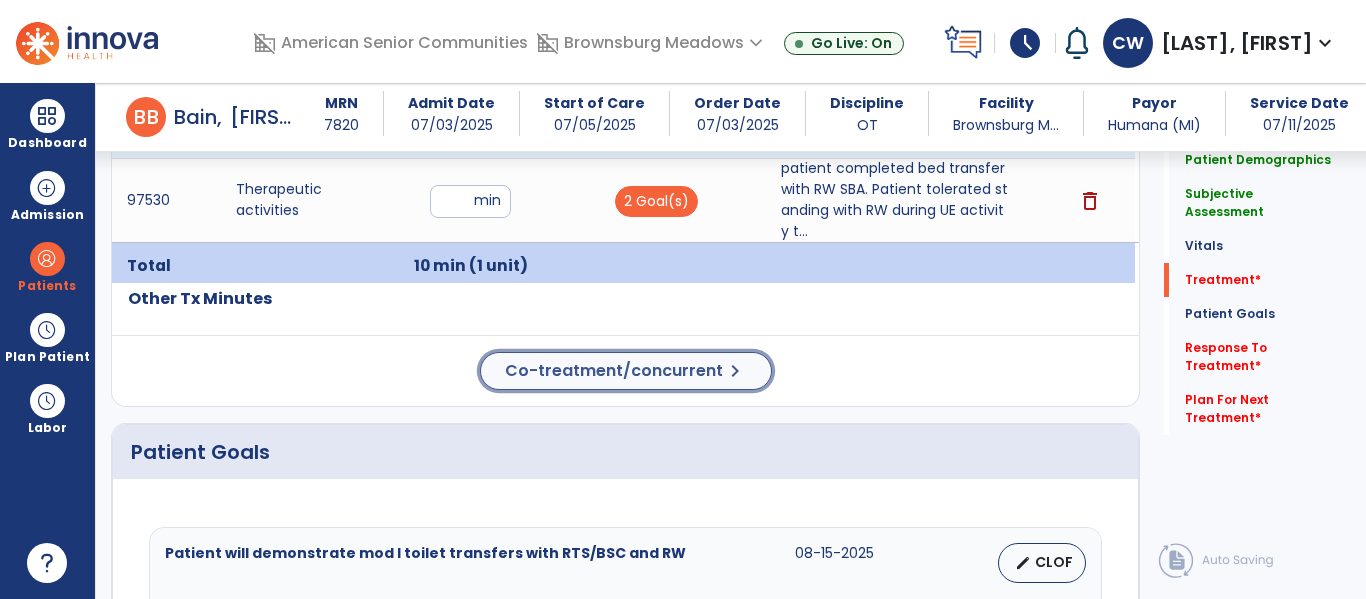click on "Patient Demographics  Medical Diagnosis   Treatment Diagnosis   Precautions   Contraindications
Code
Description
Pdpm Clinical Category
S[NUMBER]. [NUMBER]2D" 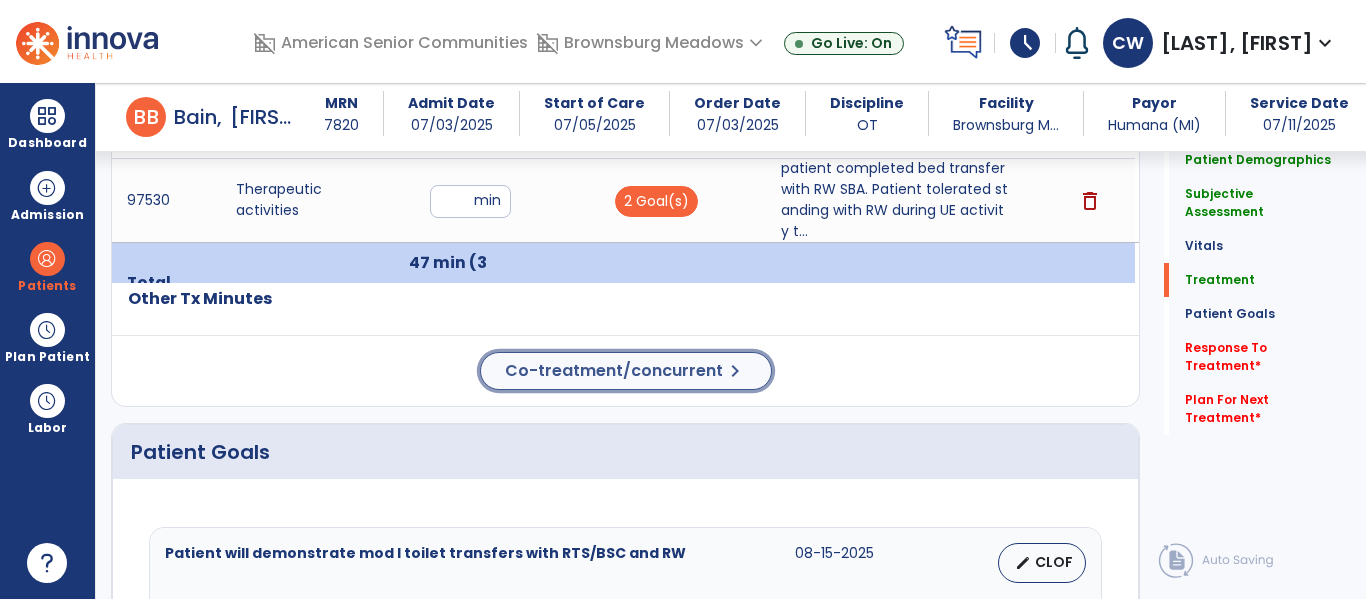 click on "Co-treatment/concurrent" 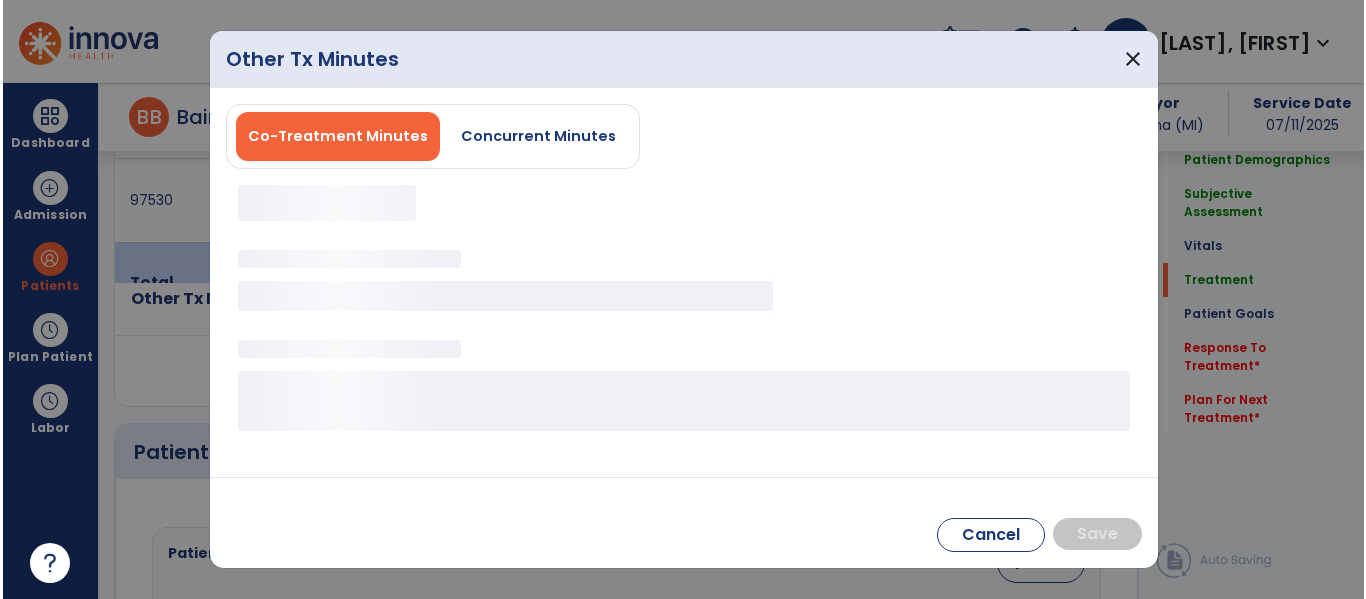 scroll, scrollTop: 1282, scrollLeft: 0, axis: vertical 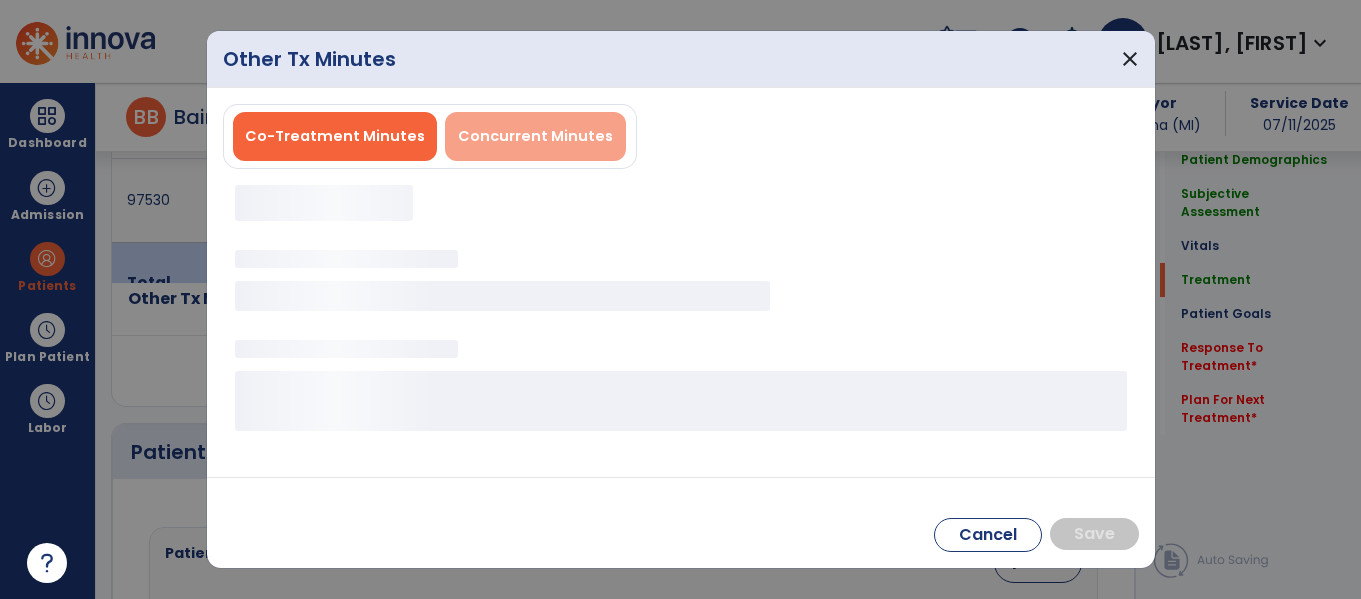 click on "Concurrent Minutes" at bounding box center (535, 136) 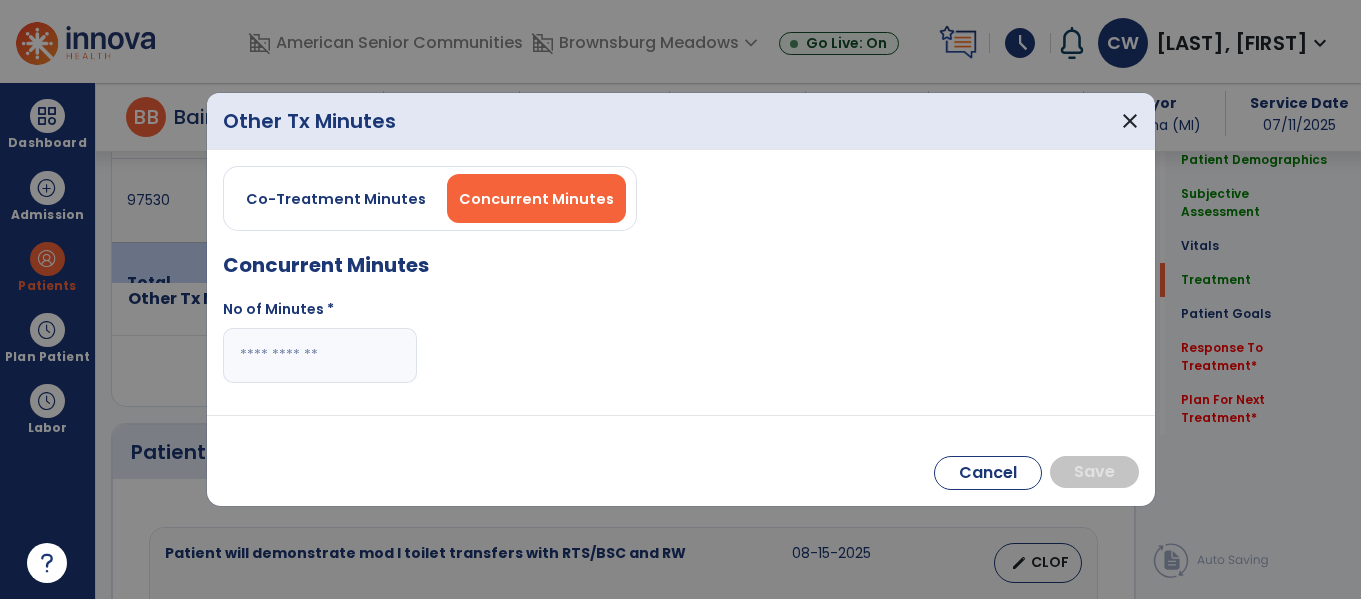 click at bounding box center [320, 355] 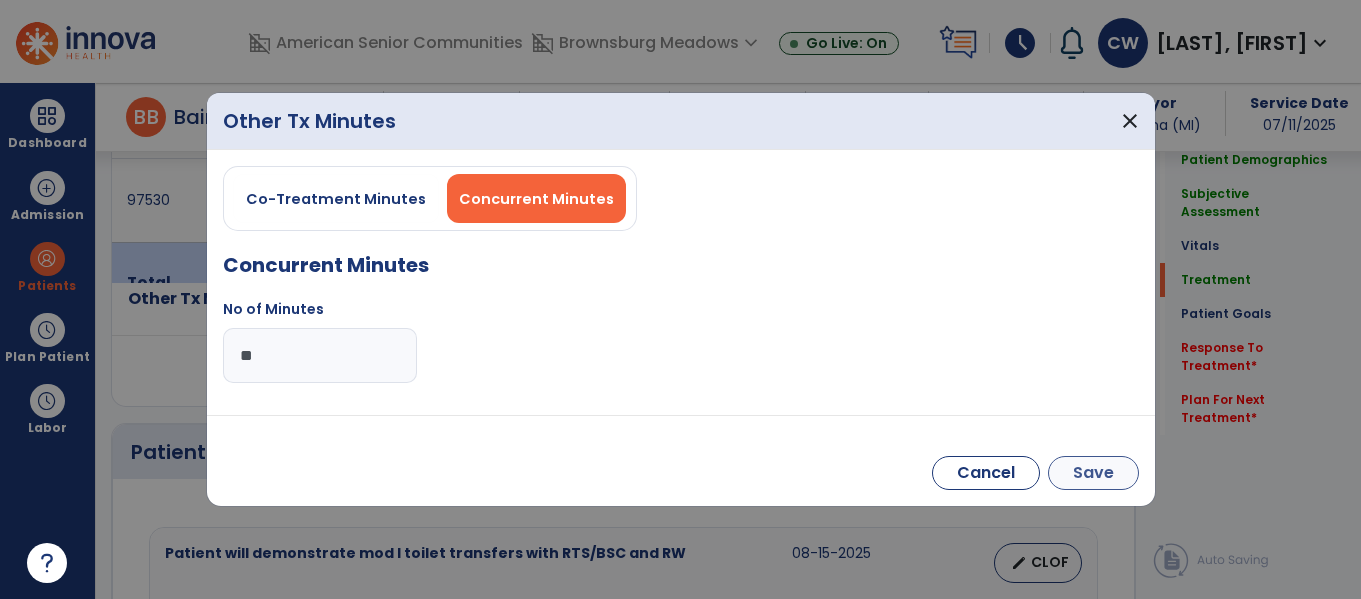 type on "**" 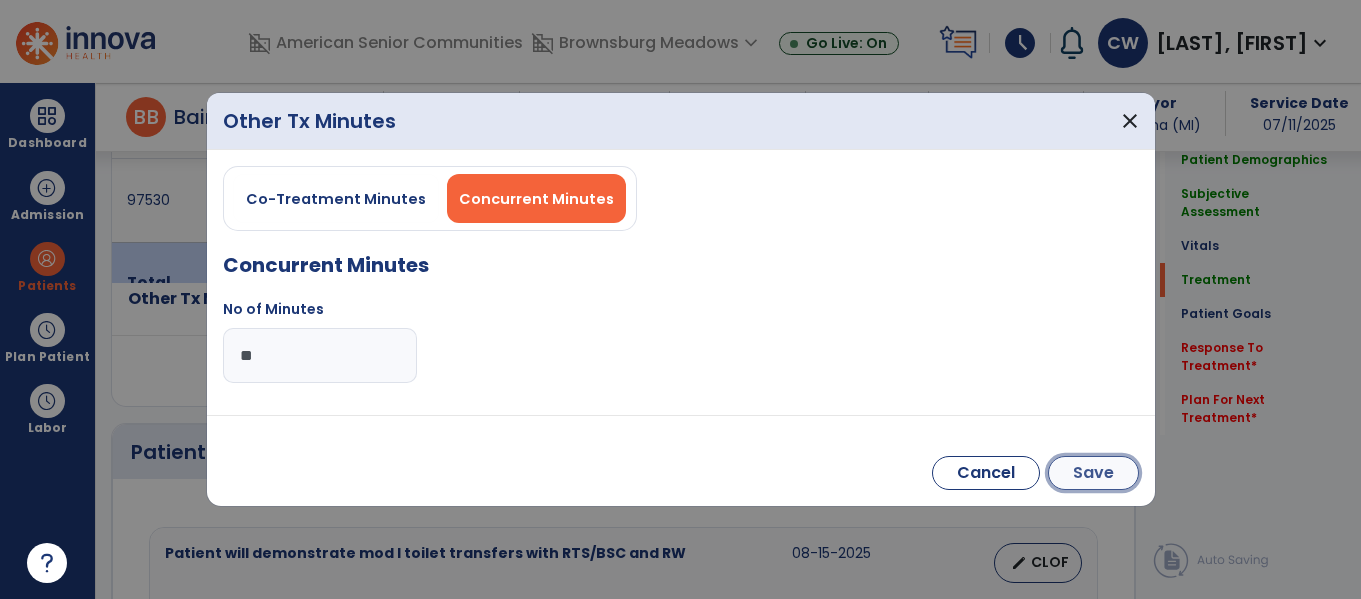 click on "Save" at bounding box center (1093, 473) 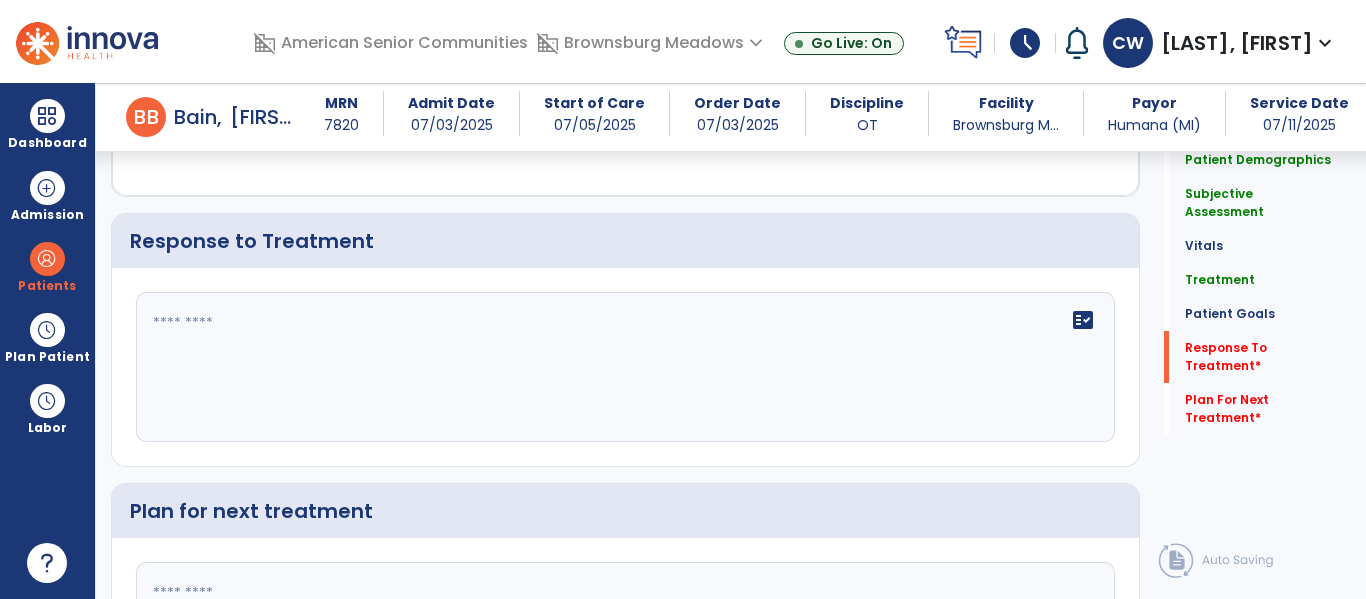 scroll, scrollTop: 2810, scrollLeft: 0, axis: vertical 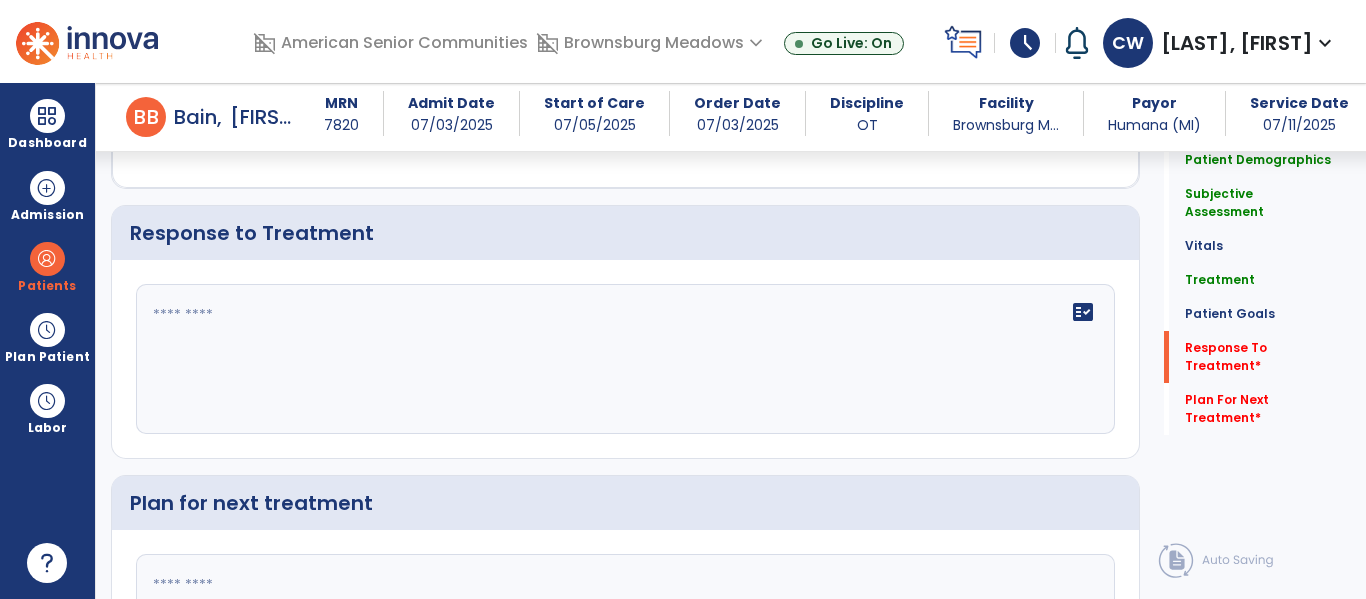 click 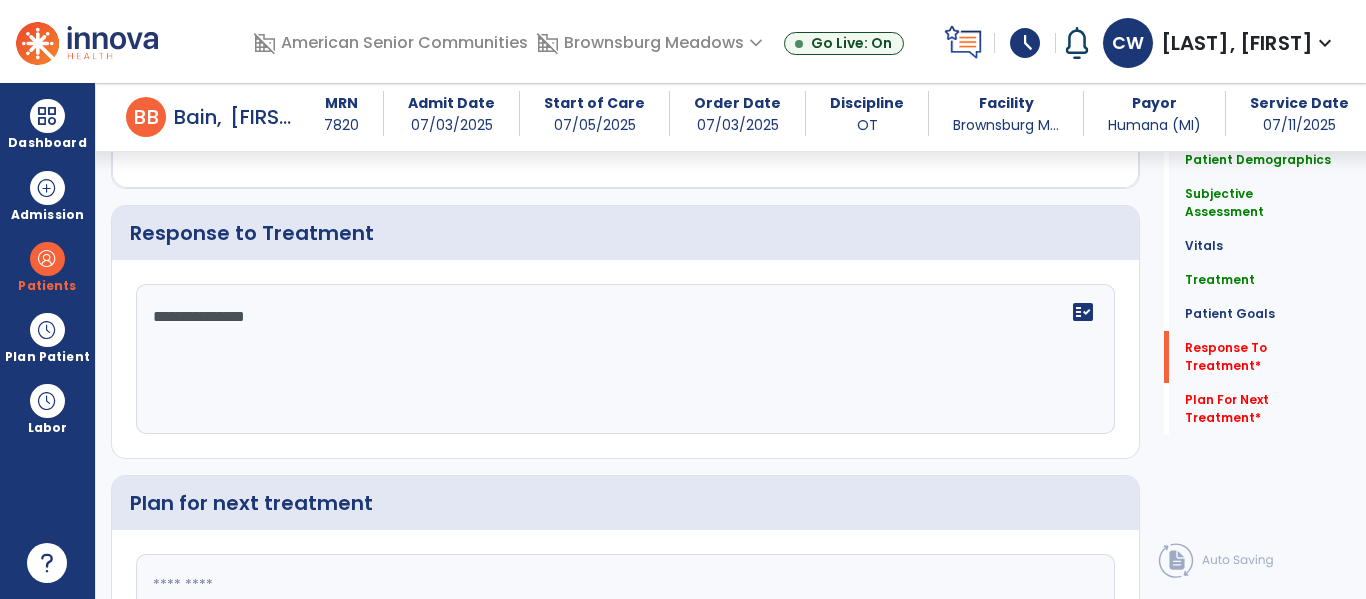 type on "**********" 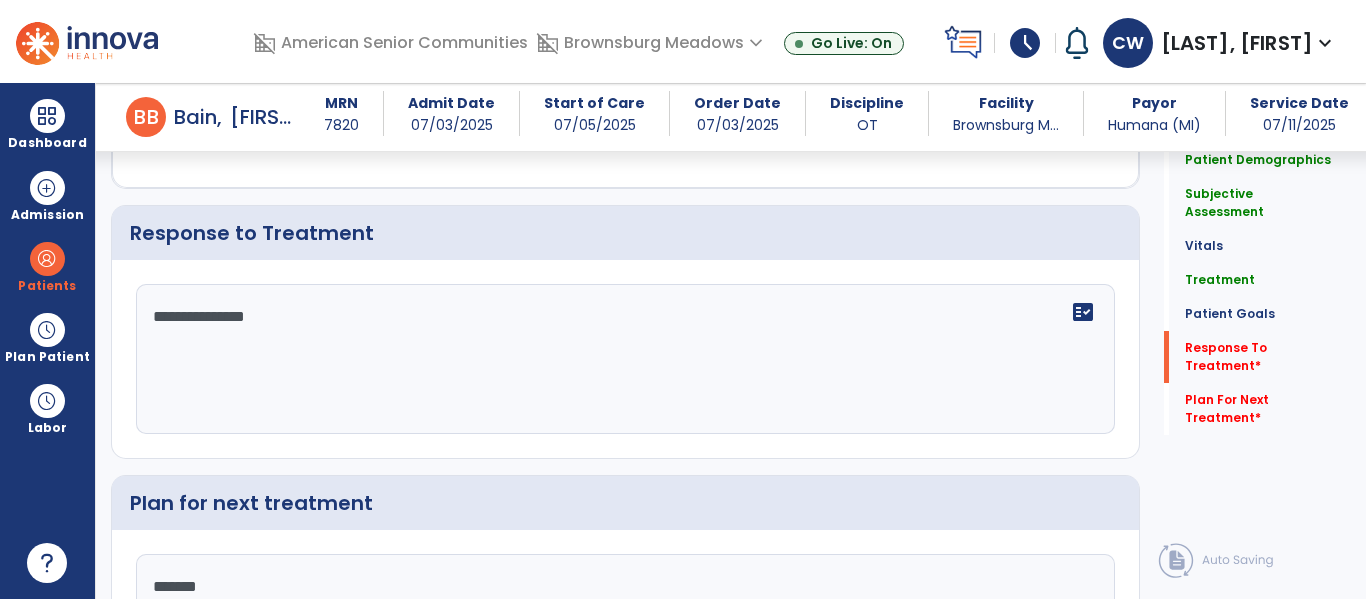 type on "********" 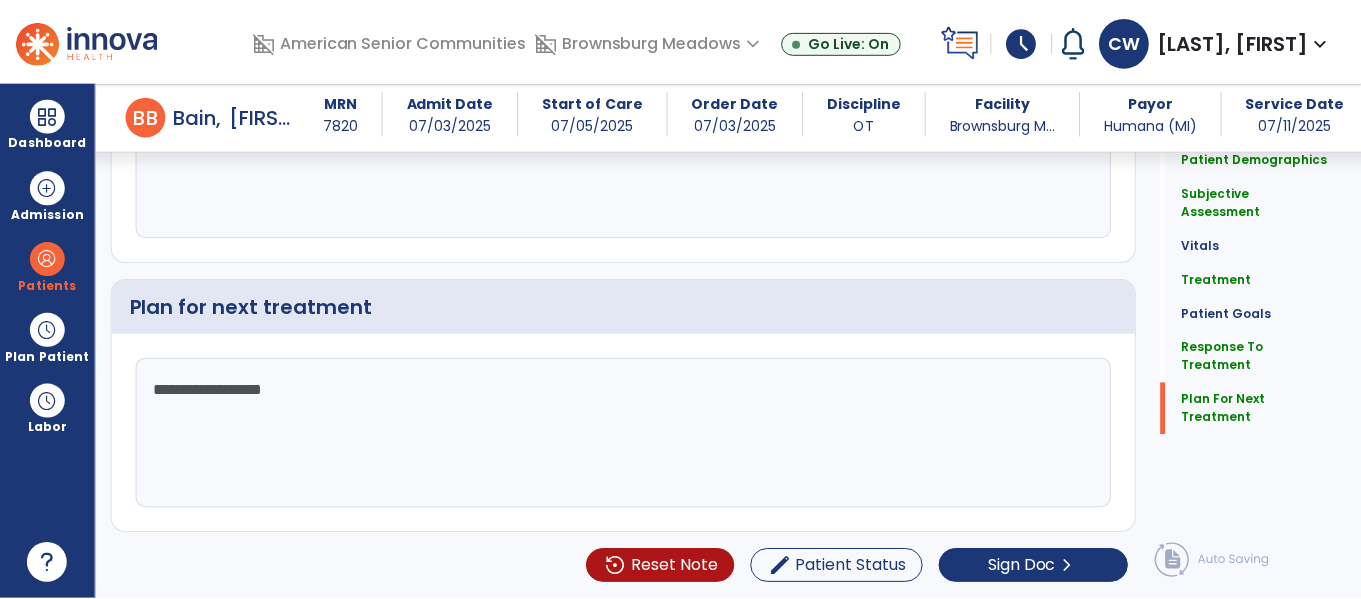 scroll, scrollTop: 2815, scrollLeft: 0, axis: vertical 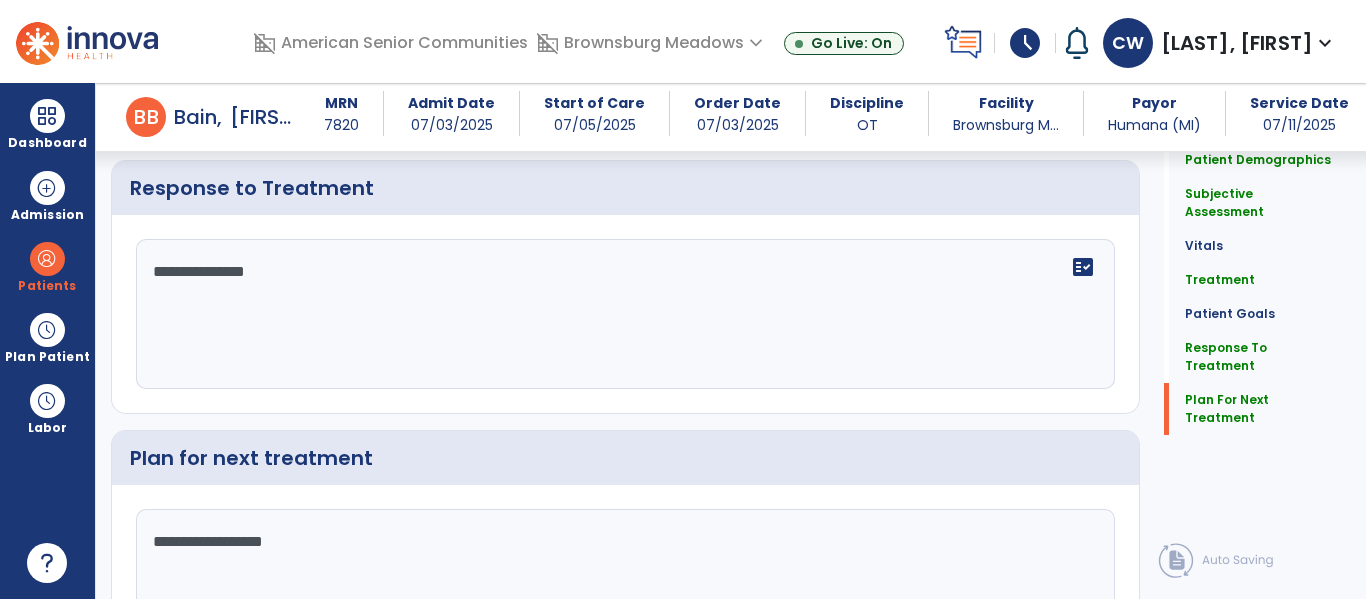 type on "**********" 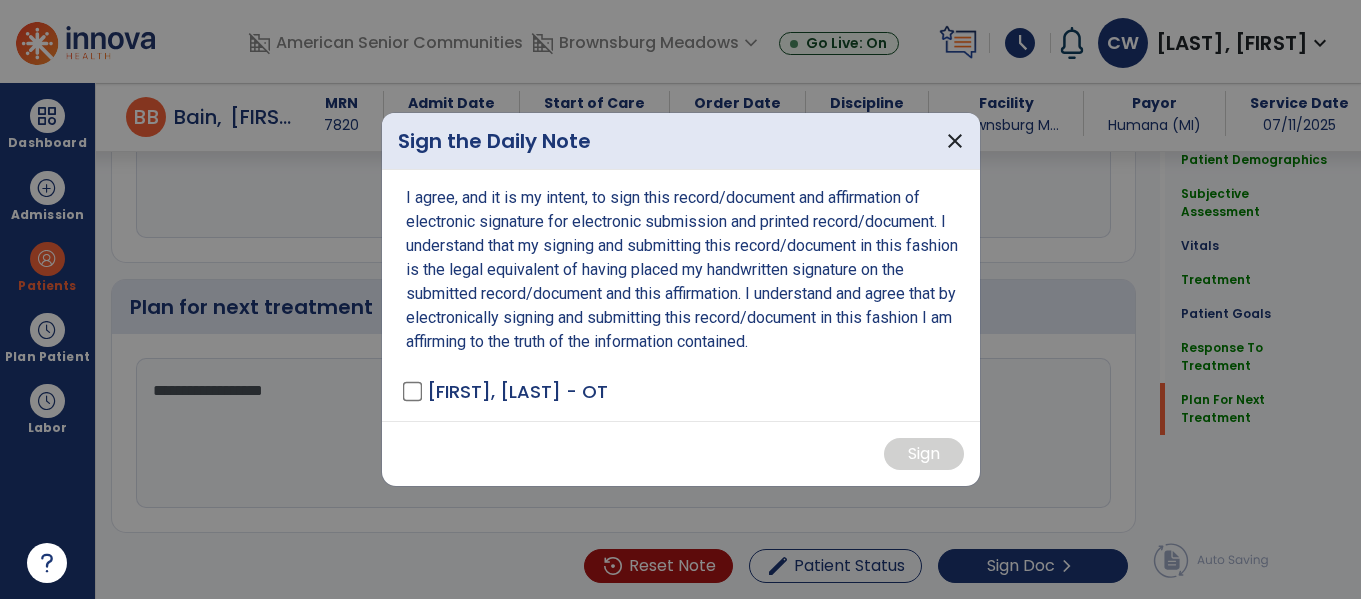 click on "I agree, and it is my intent, to sign this record/document and affirmation of electronic signature for electronic submission and printed record/document. I understand that my signing and submitting this record/document in this fashion is the legal equivalent of having placed my handwritten signature on the submitted record/document and this affirmation. I understand and agree that by electronically signing and submitting this record/document in this fashion I am affirming to the truth of the information contained.  Watson, Christina  - OT" at bounding box center (681, 295) 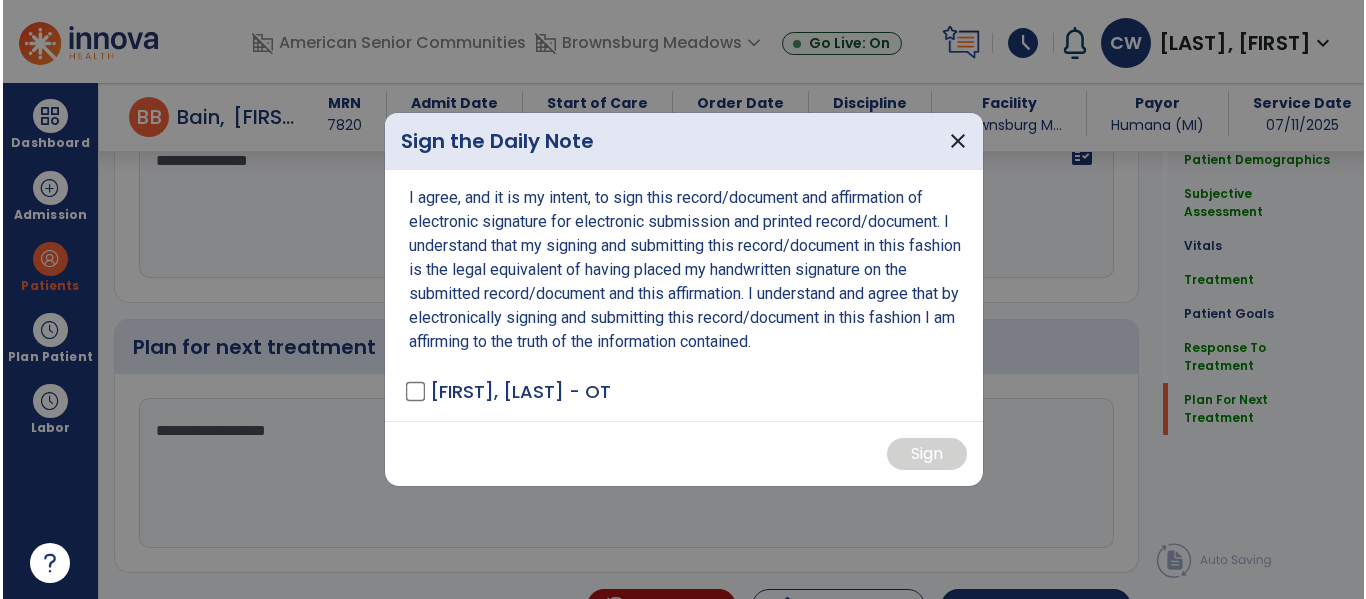 scroll, scrollTop: 3046, scrollLeft: 0, axis: vertical 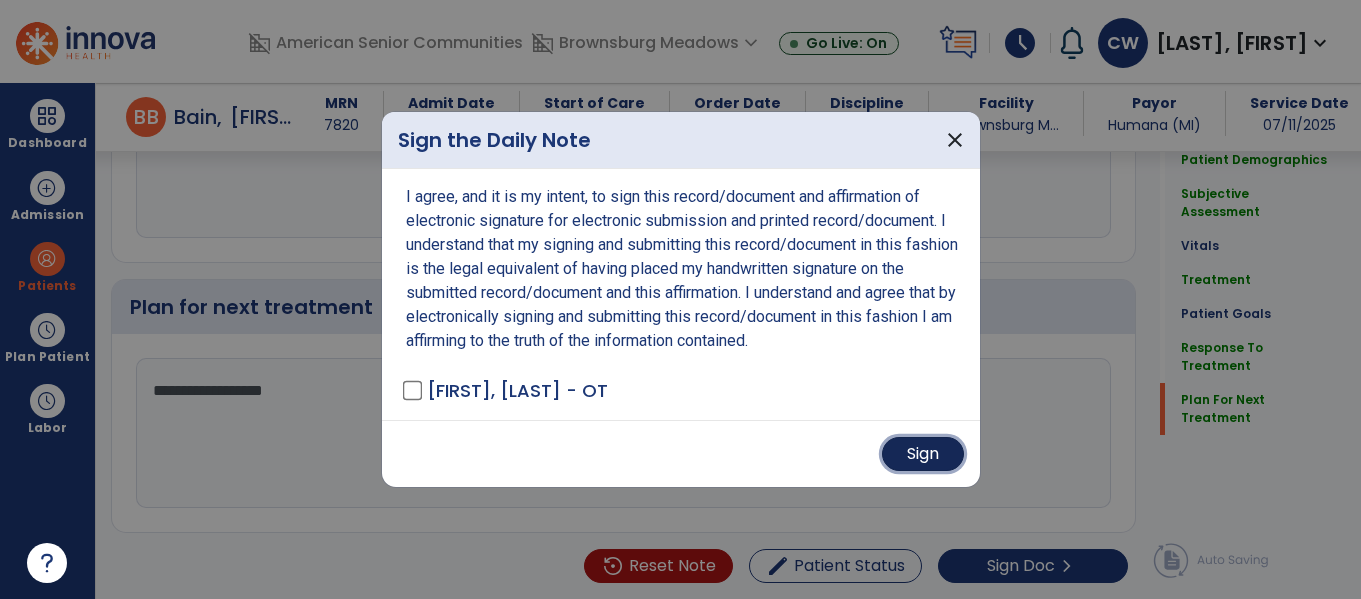 click on "Sign" at bounding box center (923, 454) 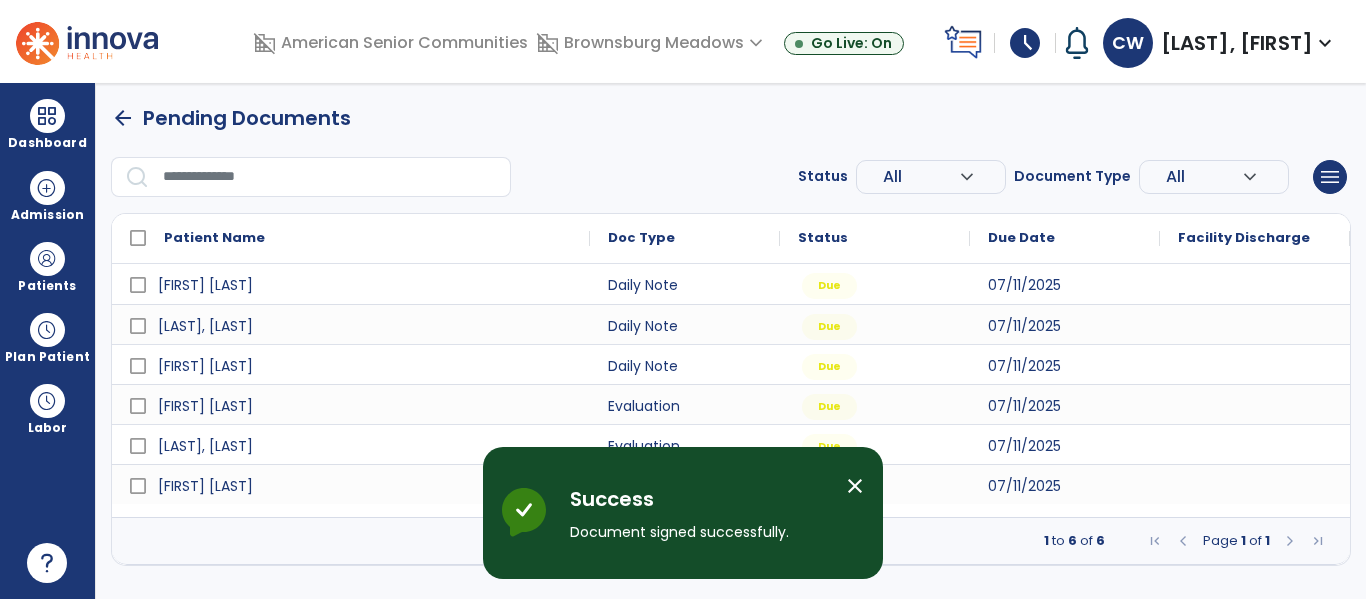 scroll, scrollTop: 0, scrollLeft: 0, axis: both 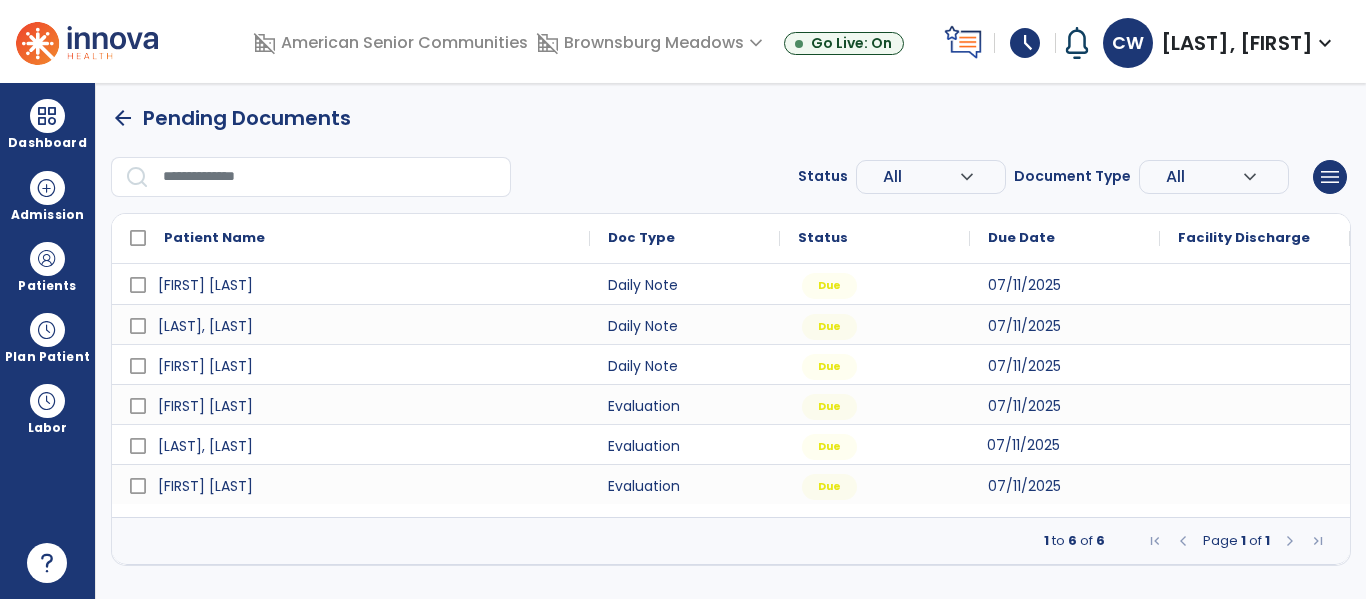 click on "07/11/2025" at bounding box center [1023, 445] 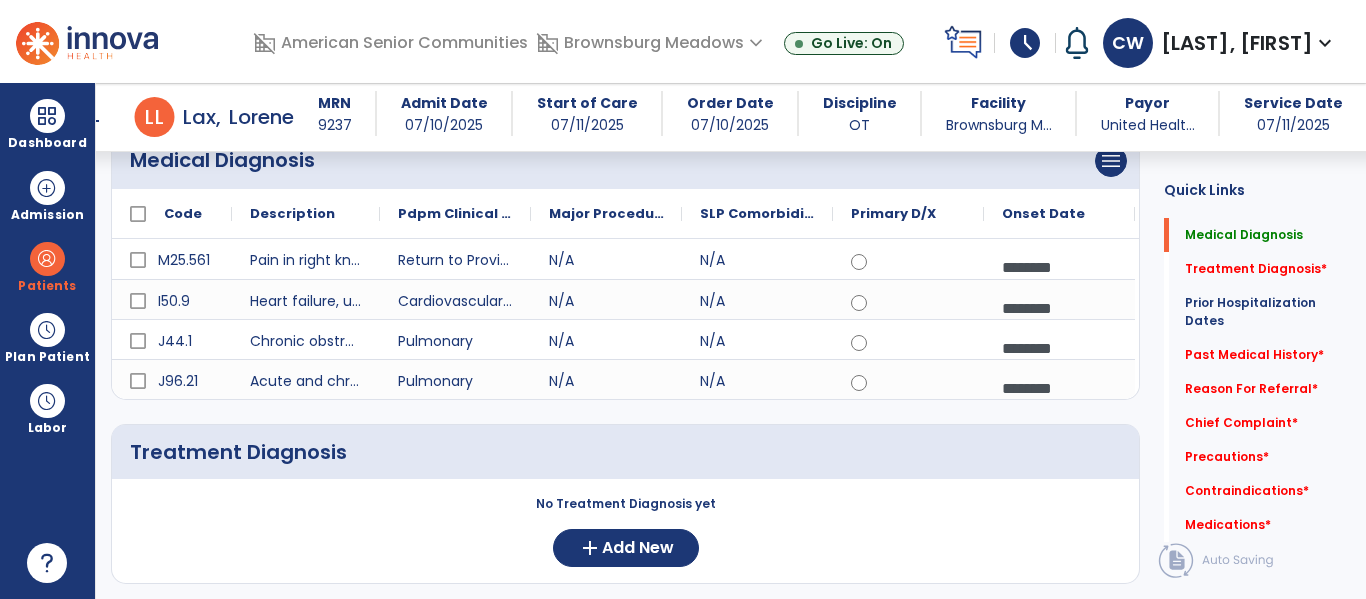 scroll, scrollTop: 200, scrollLeft: 0, axis: vertical 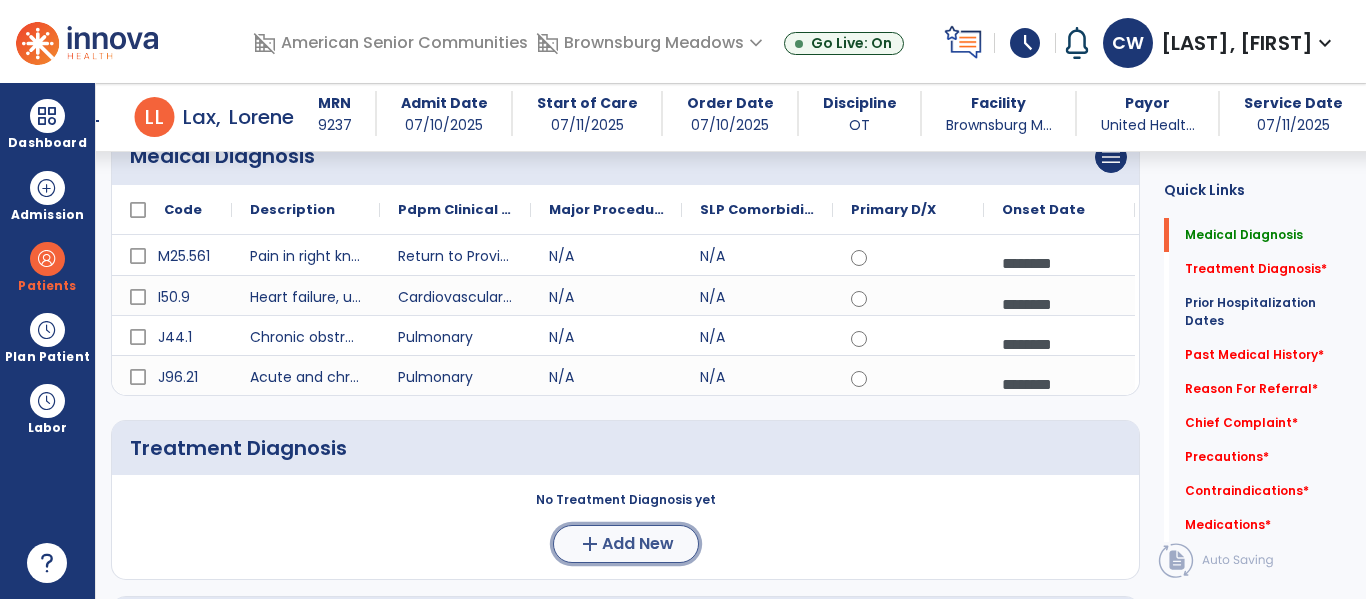 click on "Add New" 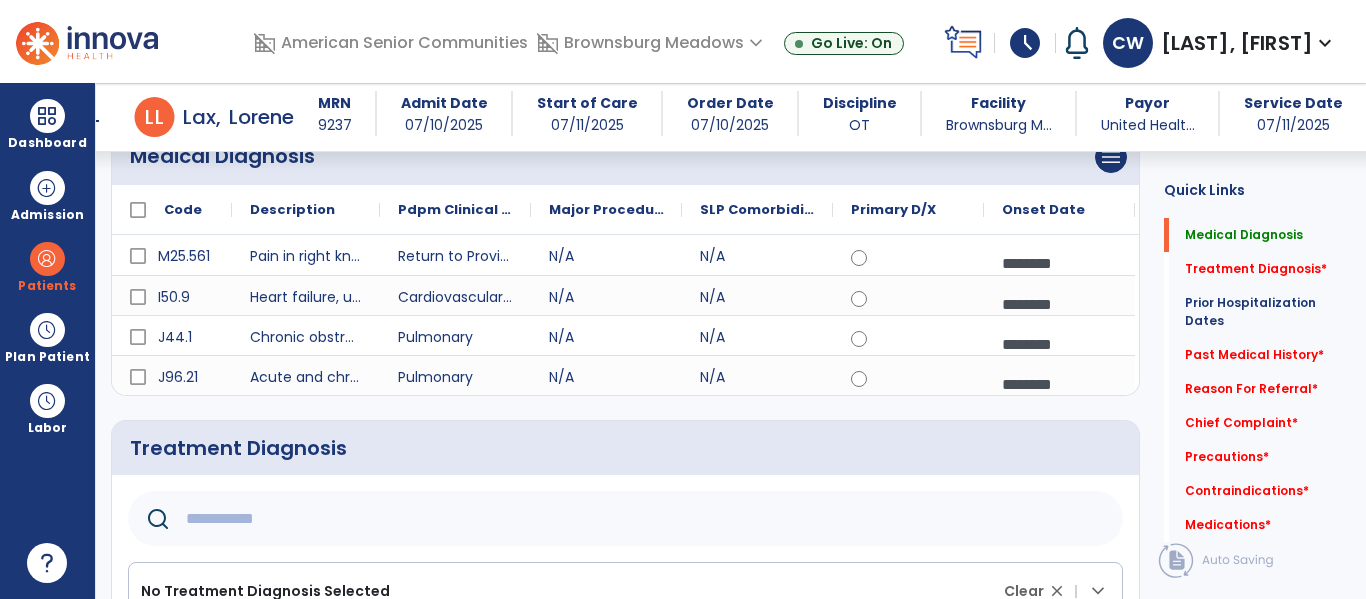 click 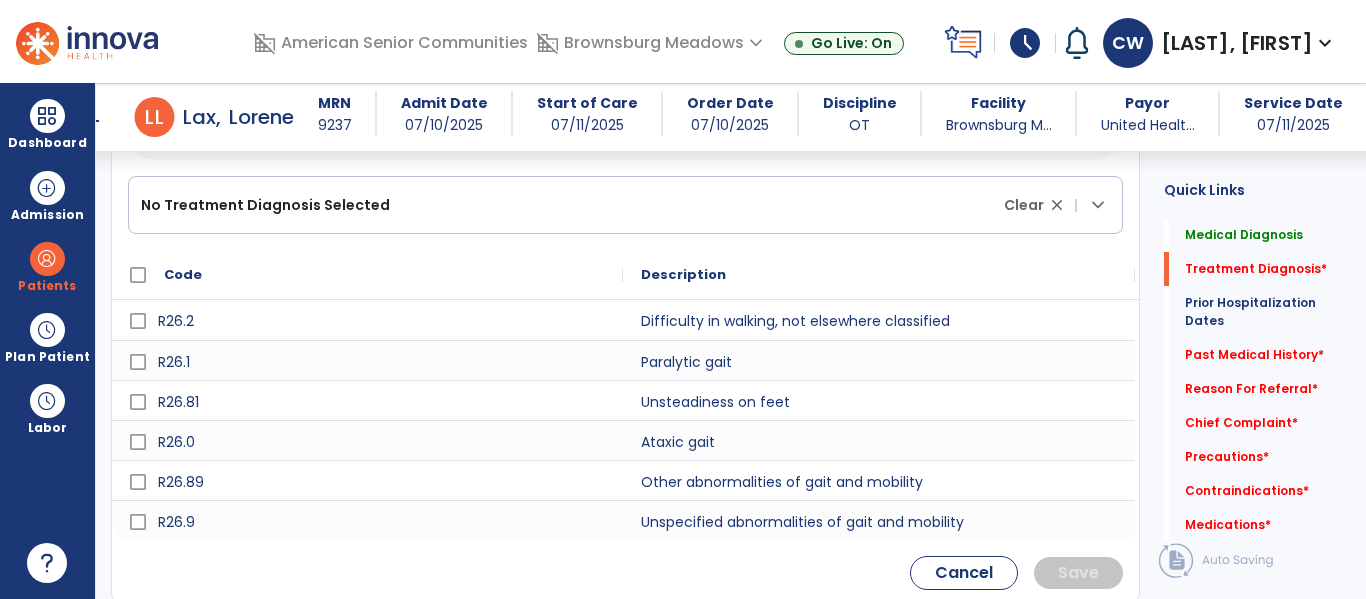 scroll, scrollTop: 589, scrollLeft: 0, axis: vertical 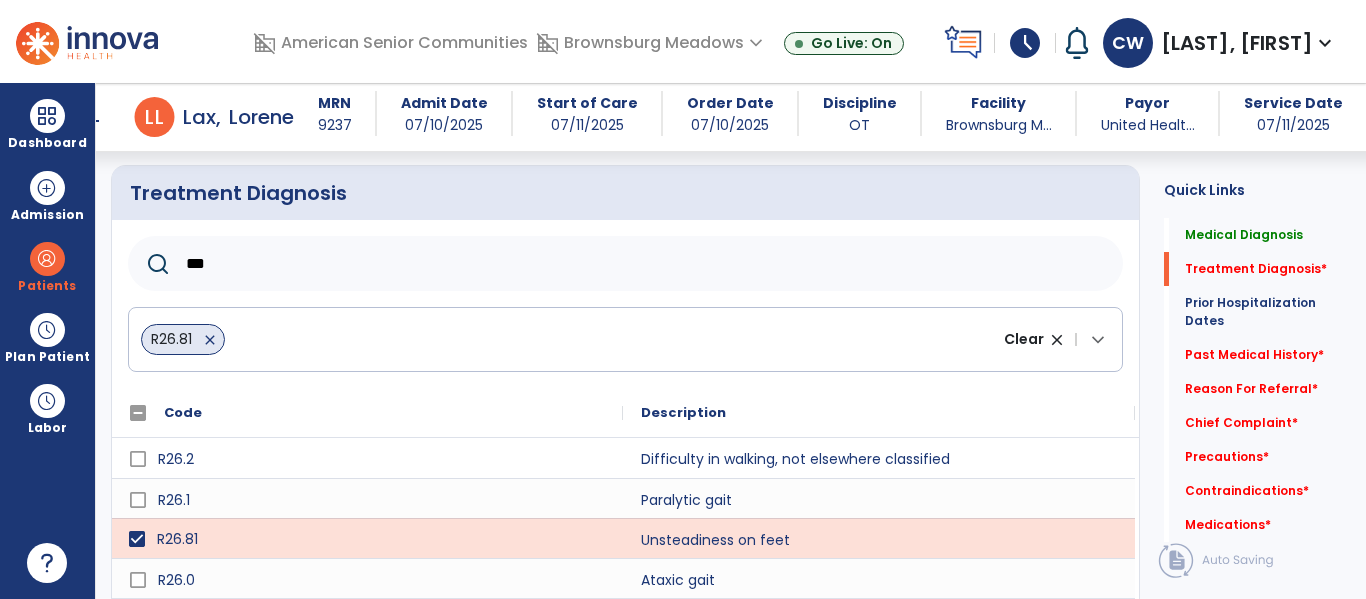 click on "***" 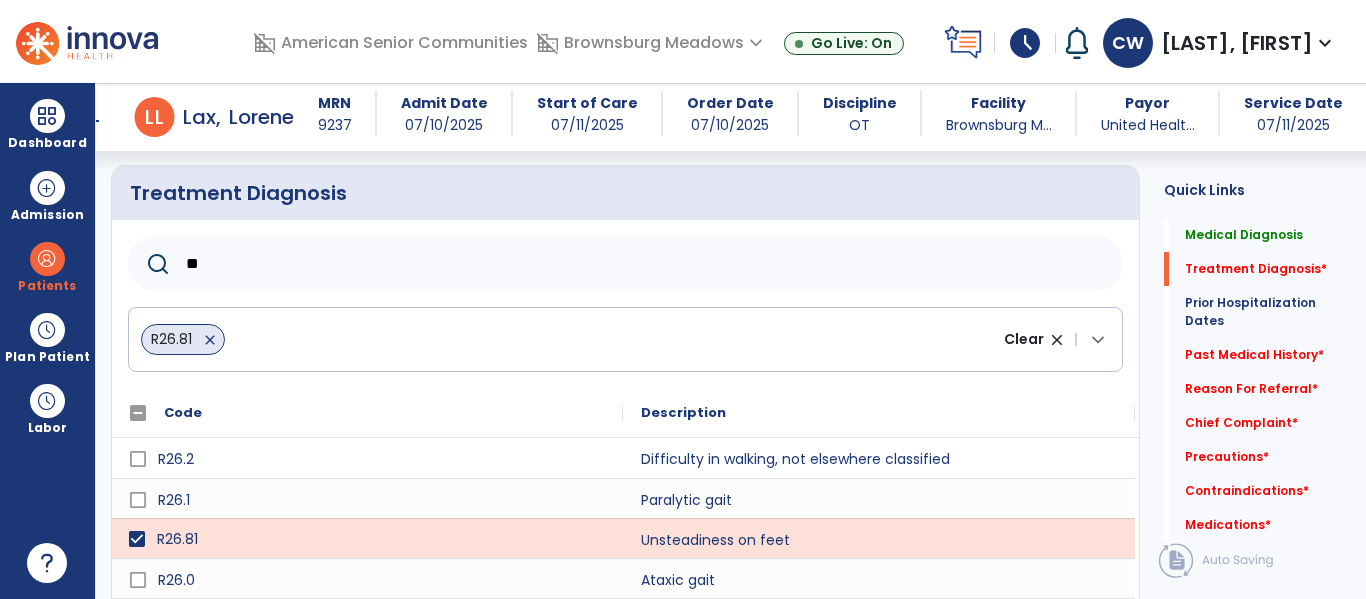 type on "*" 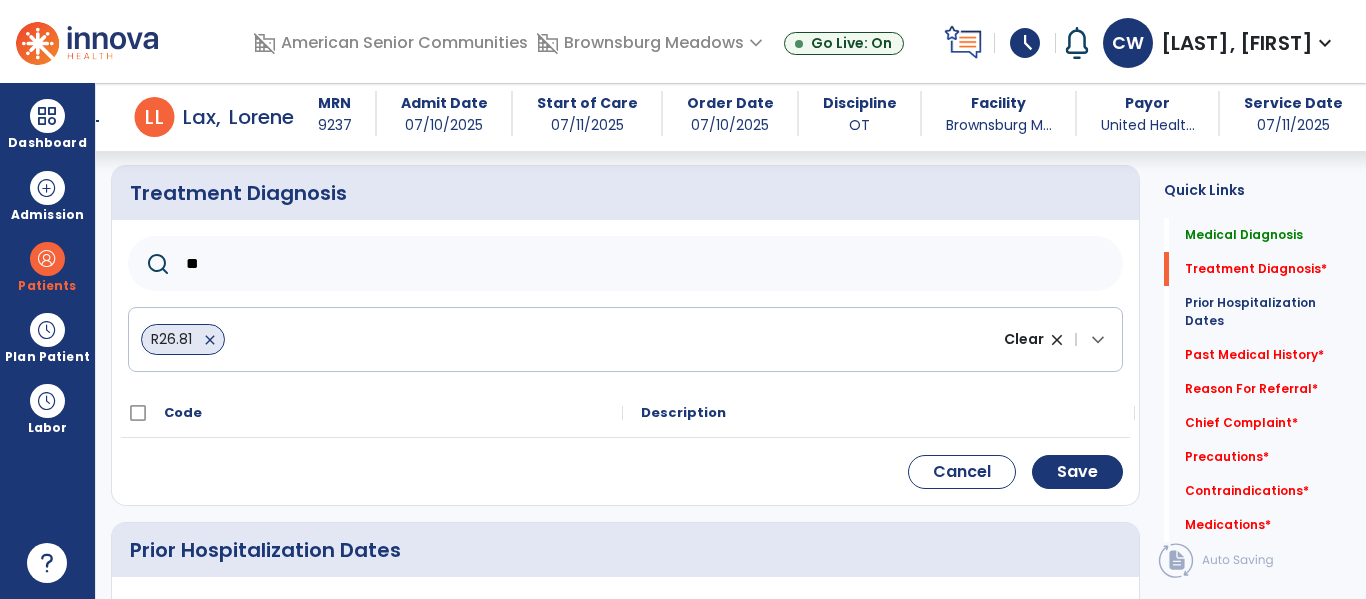 type on "*" 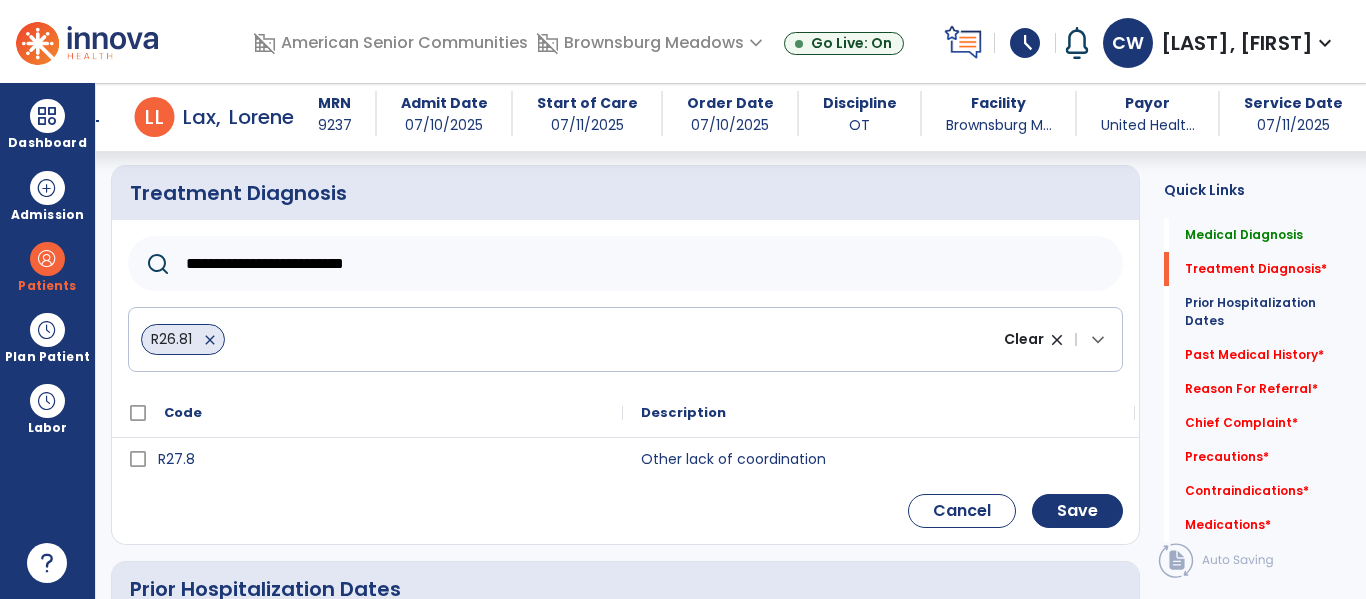 type on "**********" 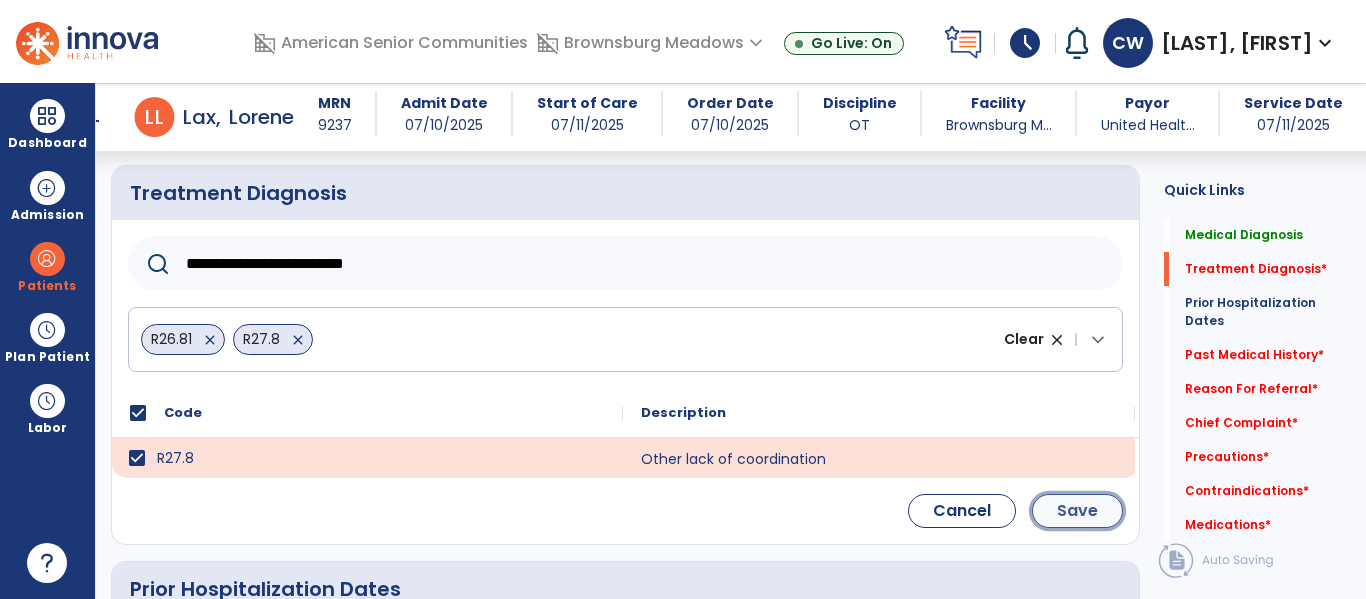 click on "Save" 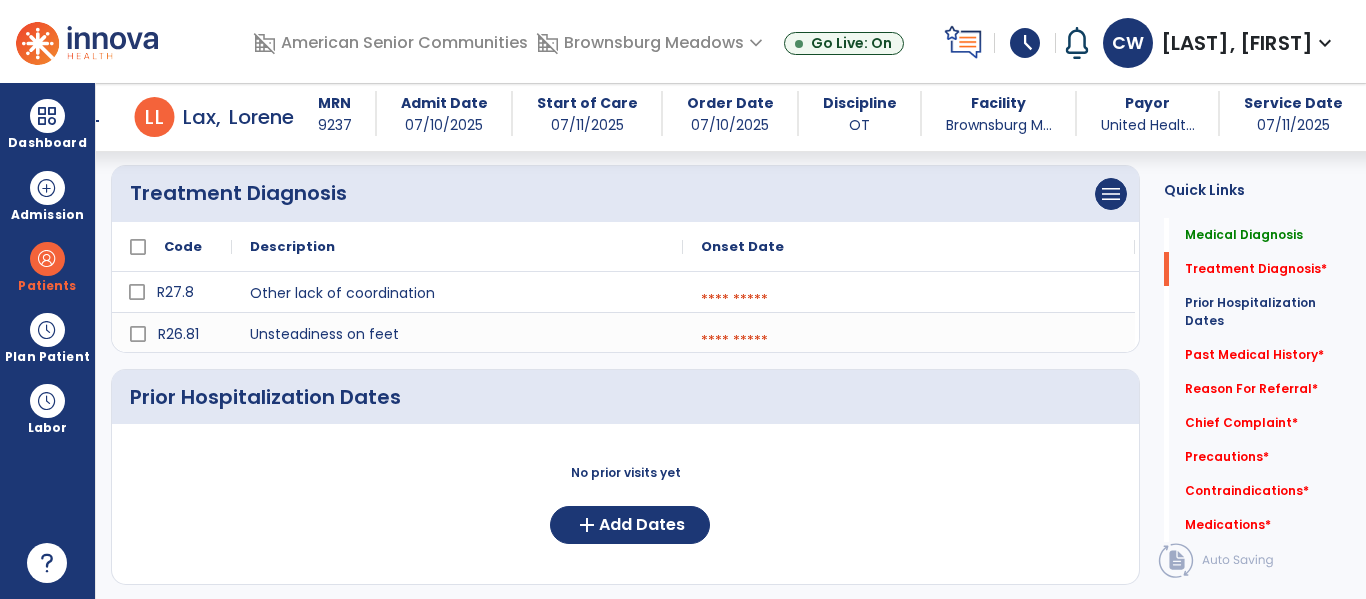 click at bounding box center (909, 300) 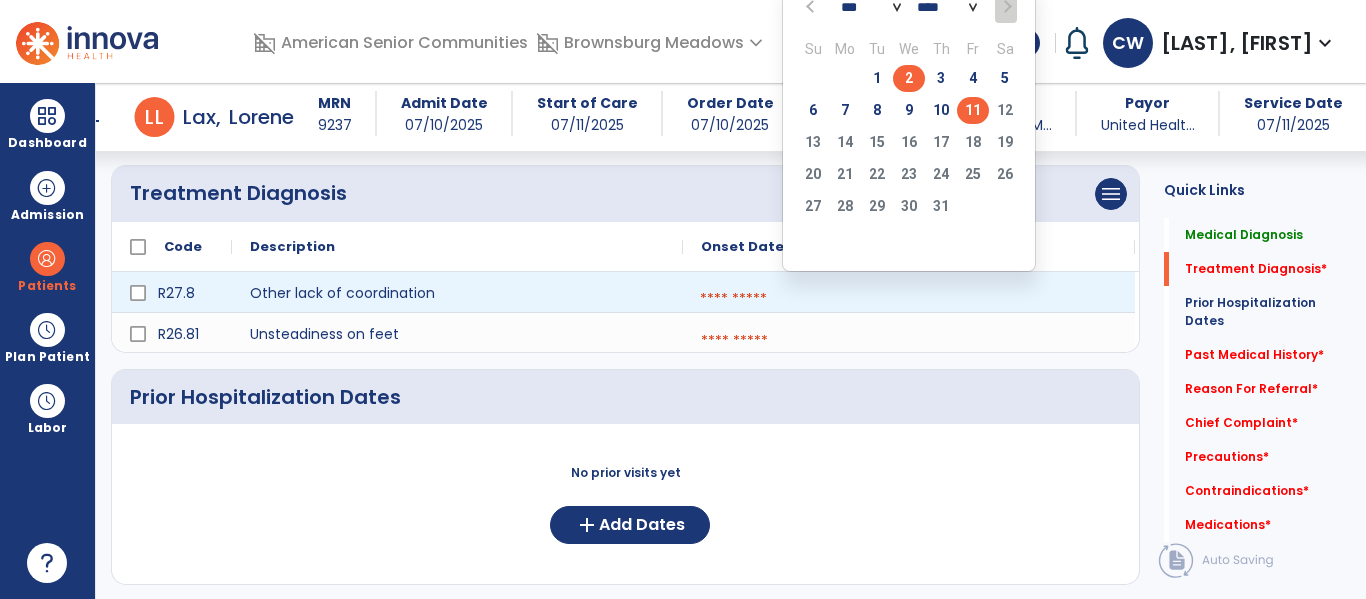click on "2" 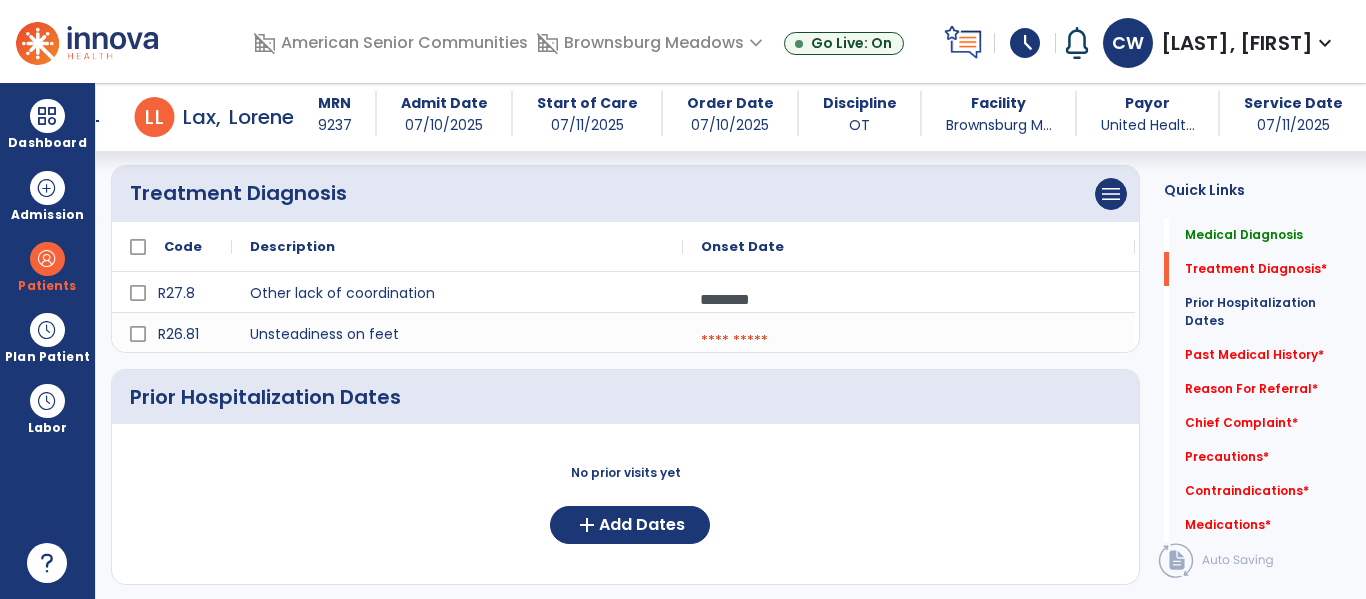click at bounding box center [909, 341] 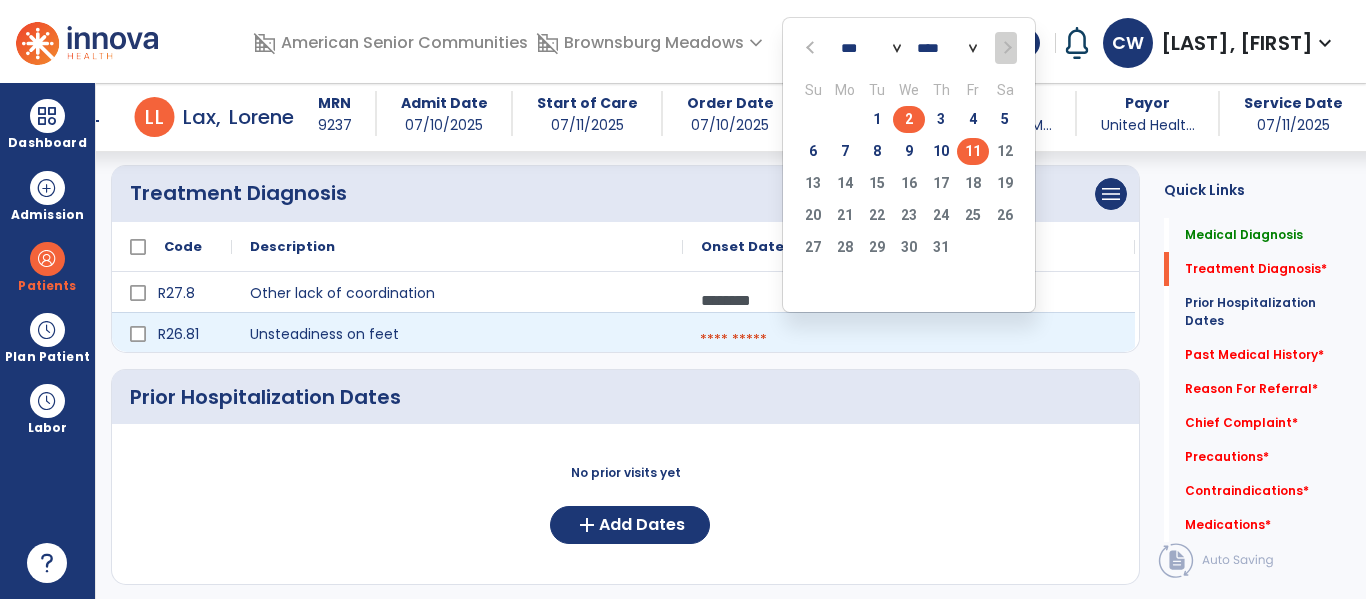 click on "2" 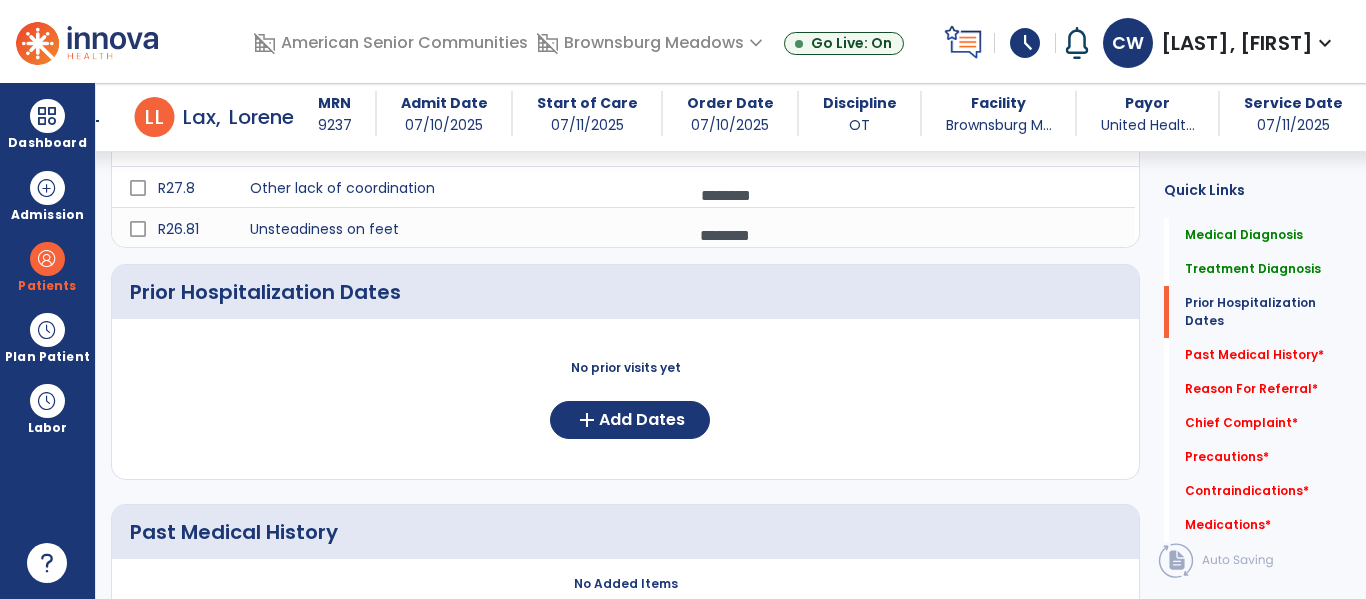 scroll, scrollTop: 564, scrollLeft: 0, axis: vertical 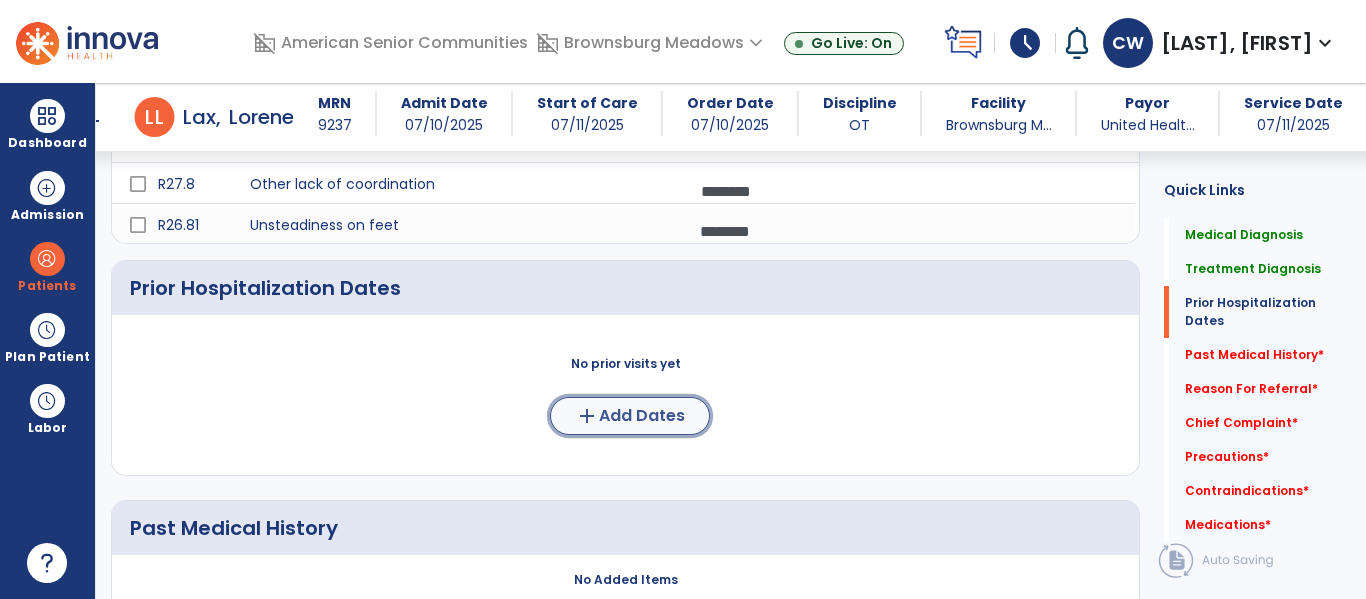 click on "Add Dates" 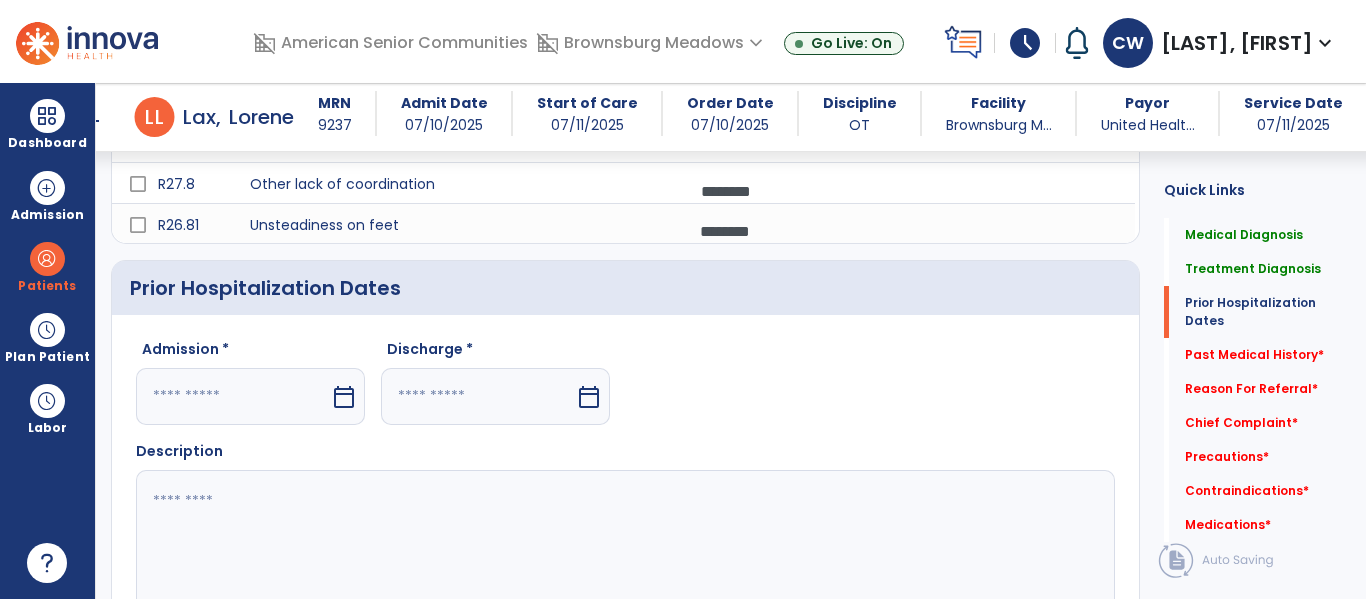 click on "calendar_today" at bounding box center (344, 397) 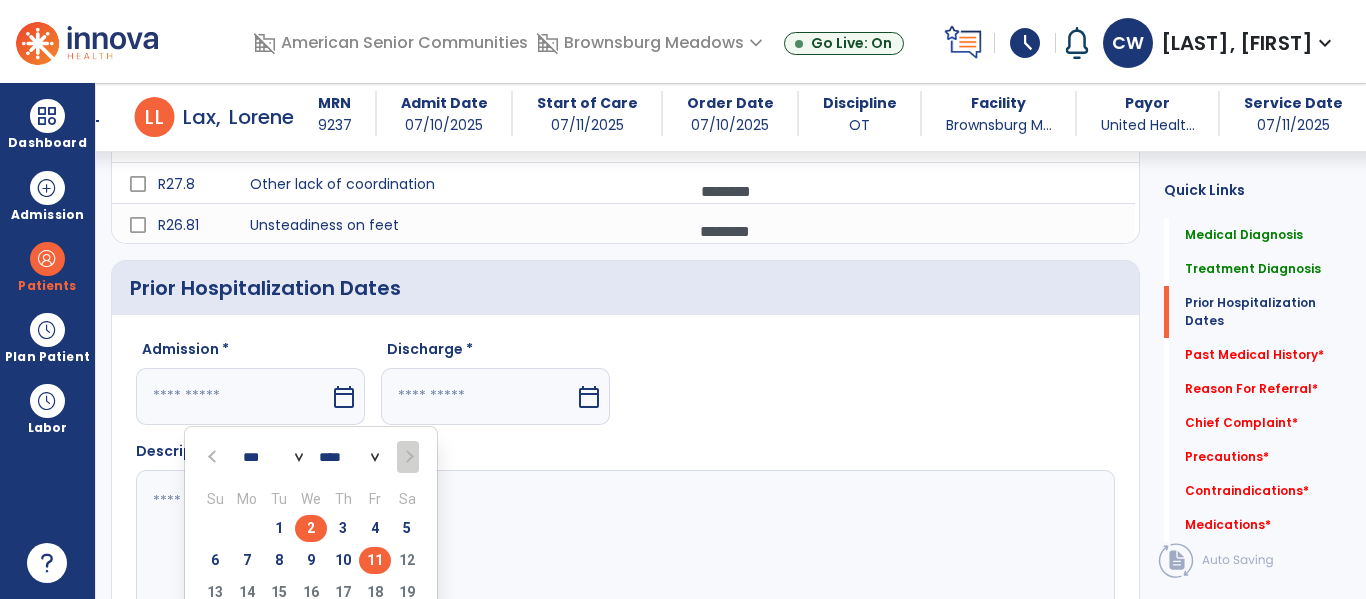 click on "2" at bounding box center [311, 528] 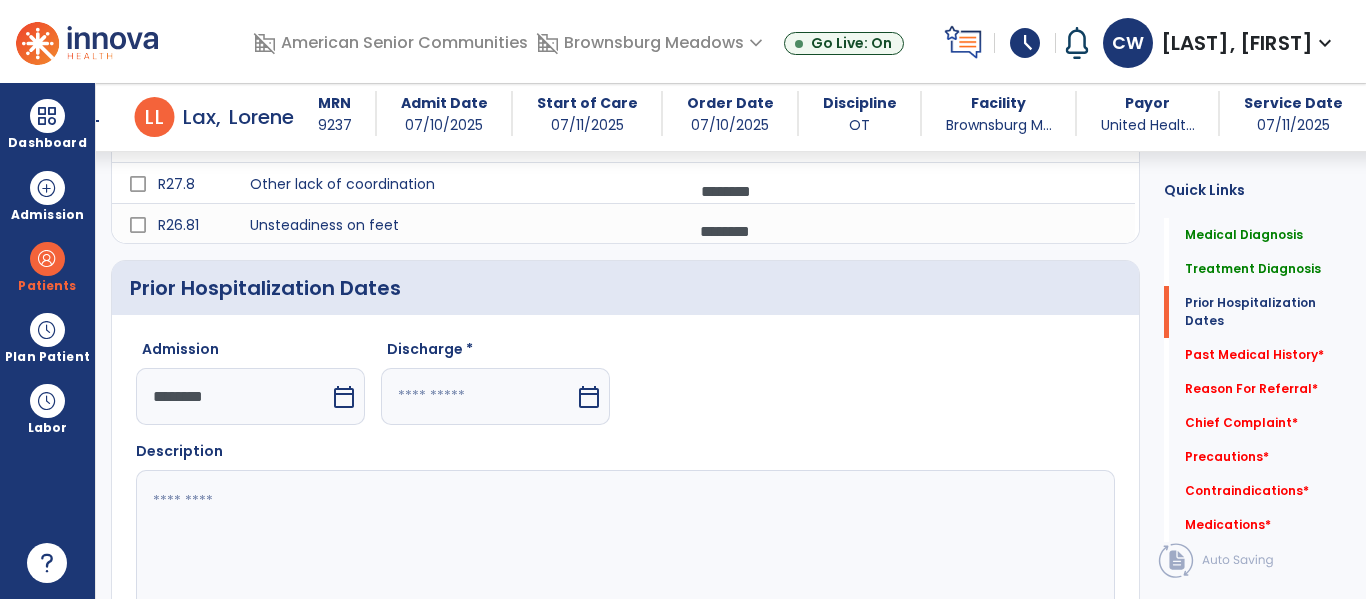 click on "calendar_today" at bounding box center (589, 397) 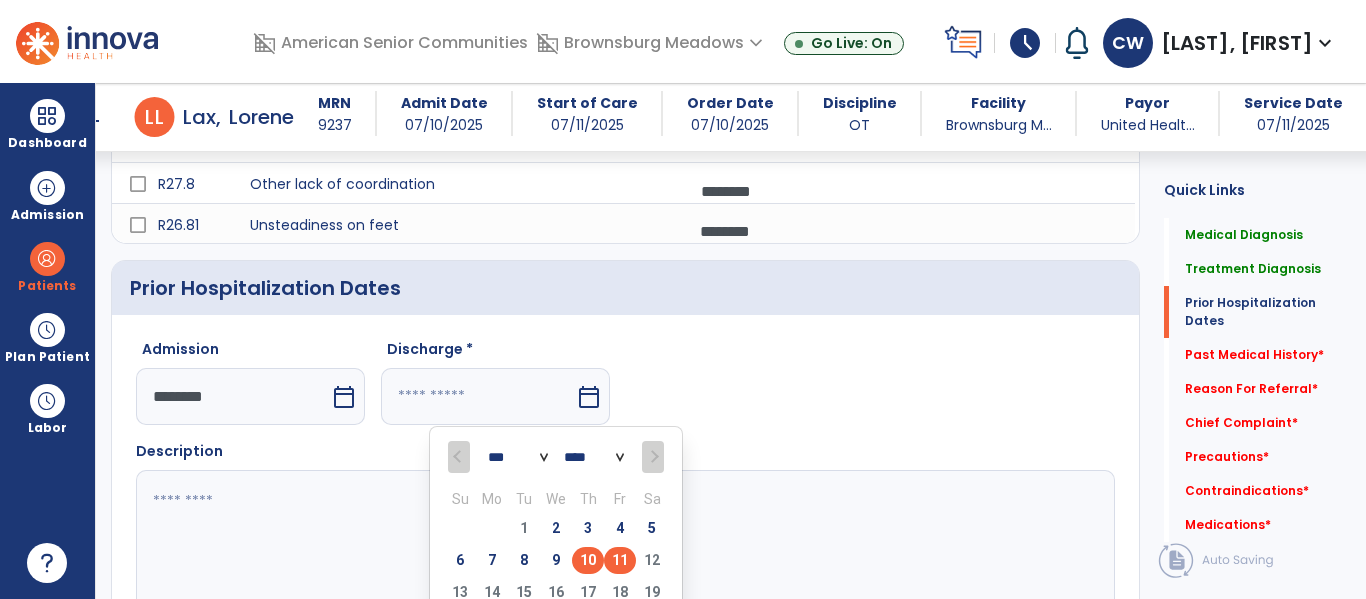 click on "10" at bounding box center [588, 560] 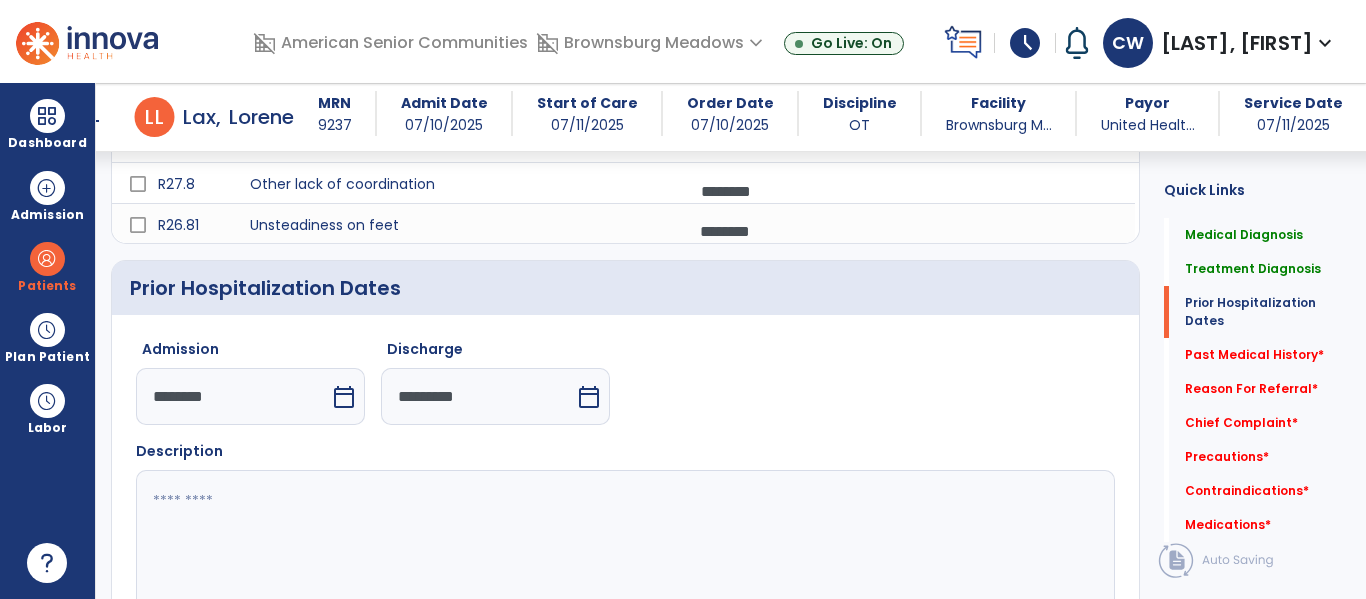 click 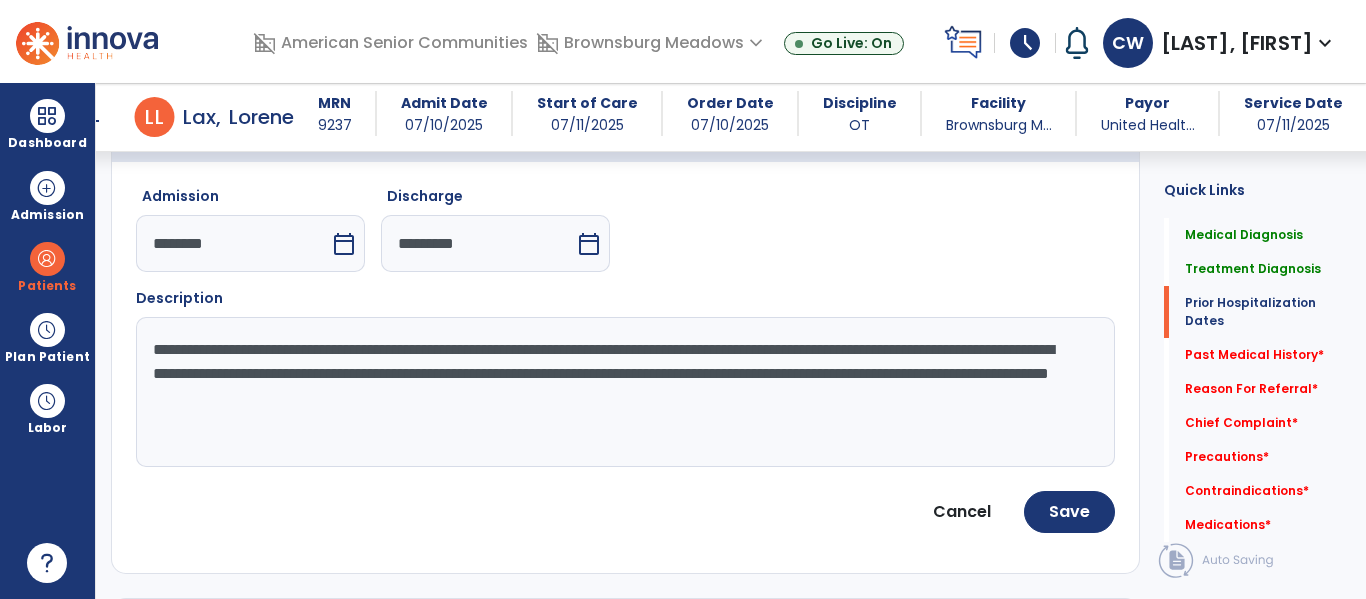 scroll, scrollTop: 729, scrollLeft: 0, axis: vertical 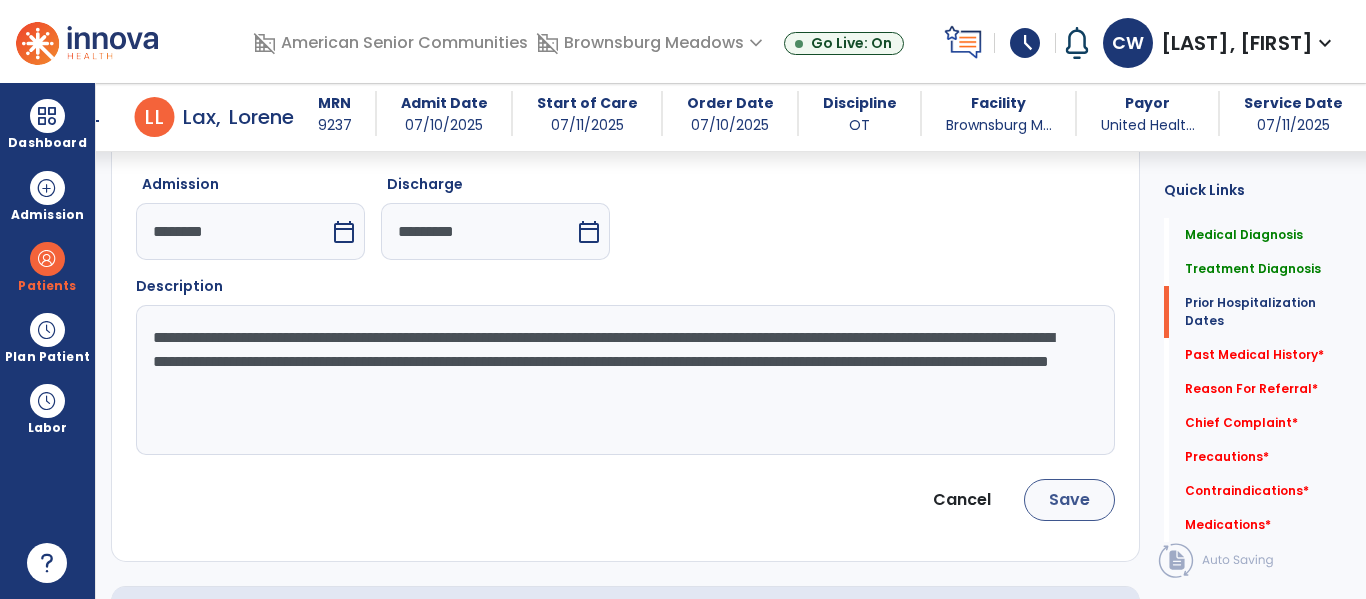 type on "**********" 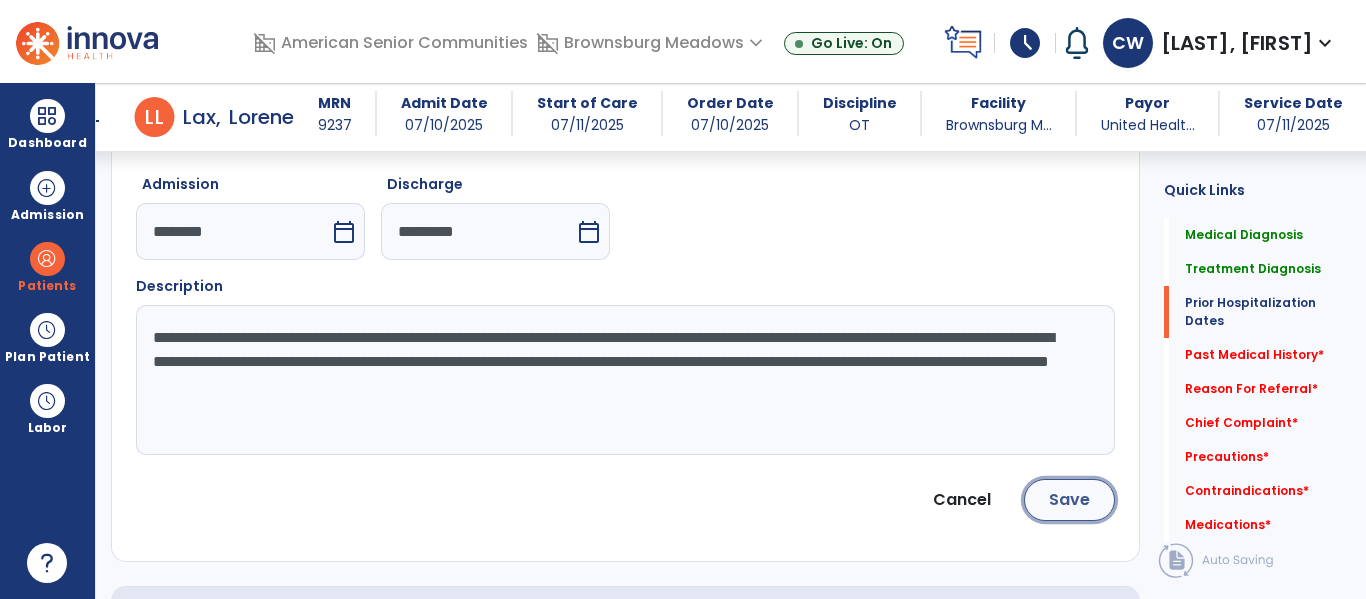 click on "Save" 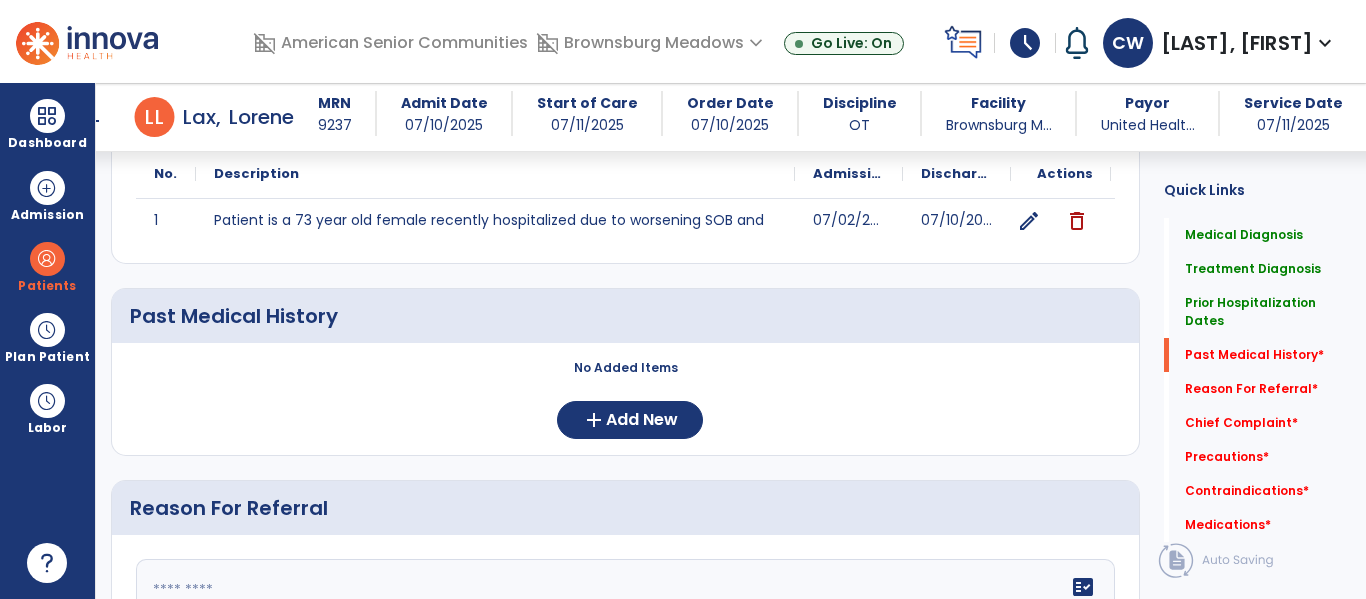 scroll, scrollTop: 758, scrollLeft: 0, axis: vertical 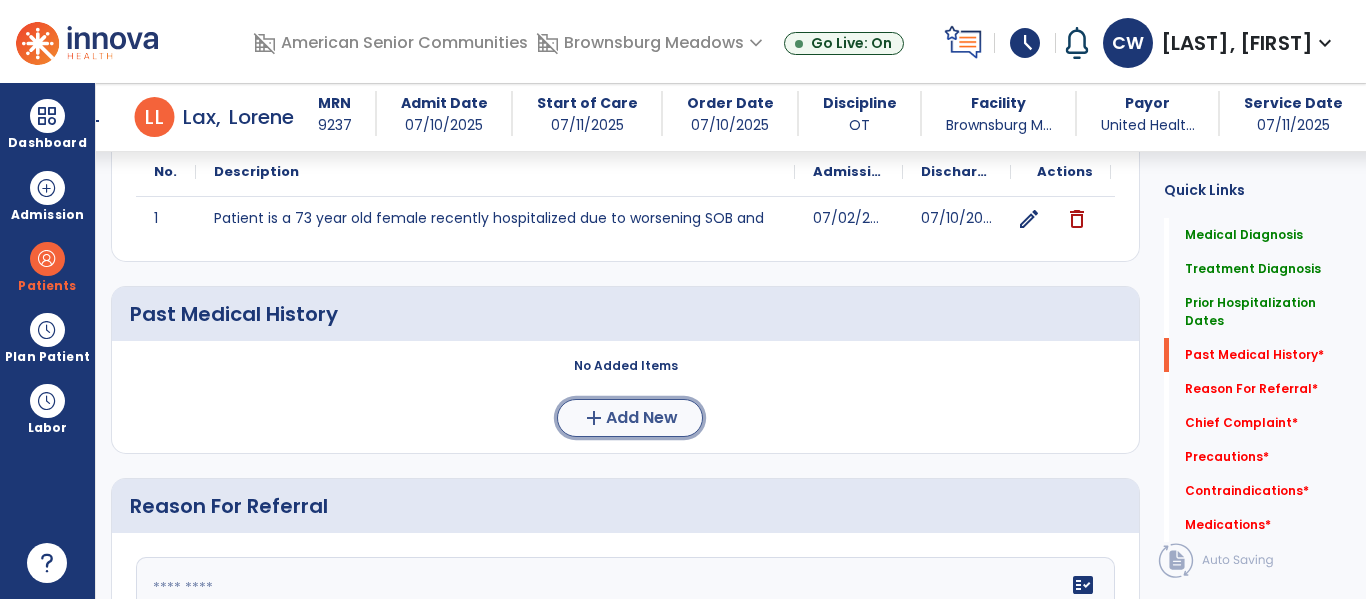 click on "Add New" 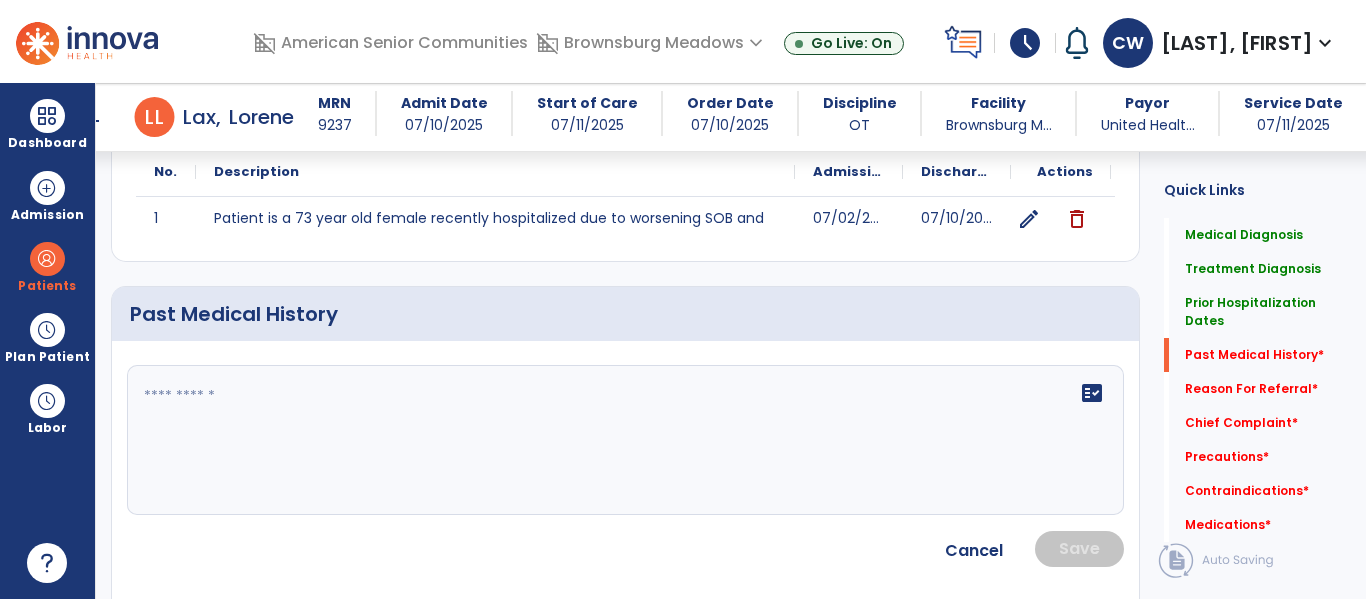 click 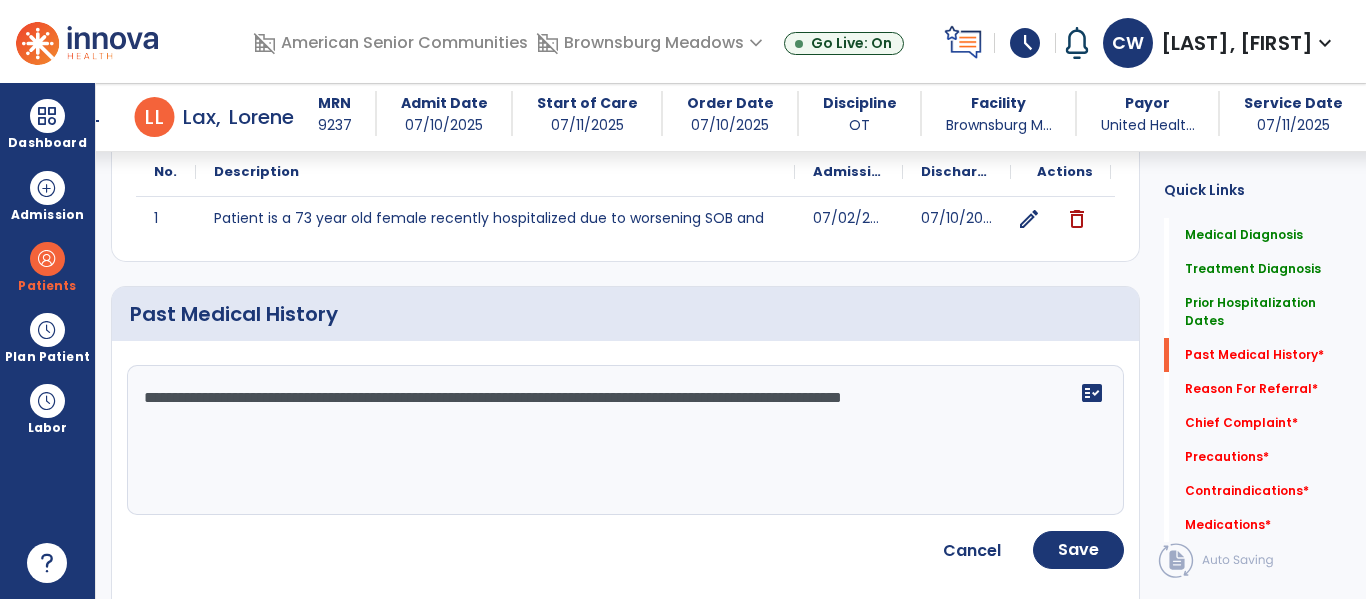 type on "**********" 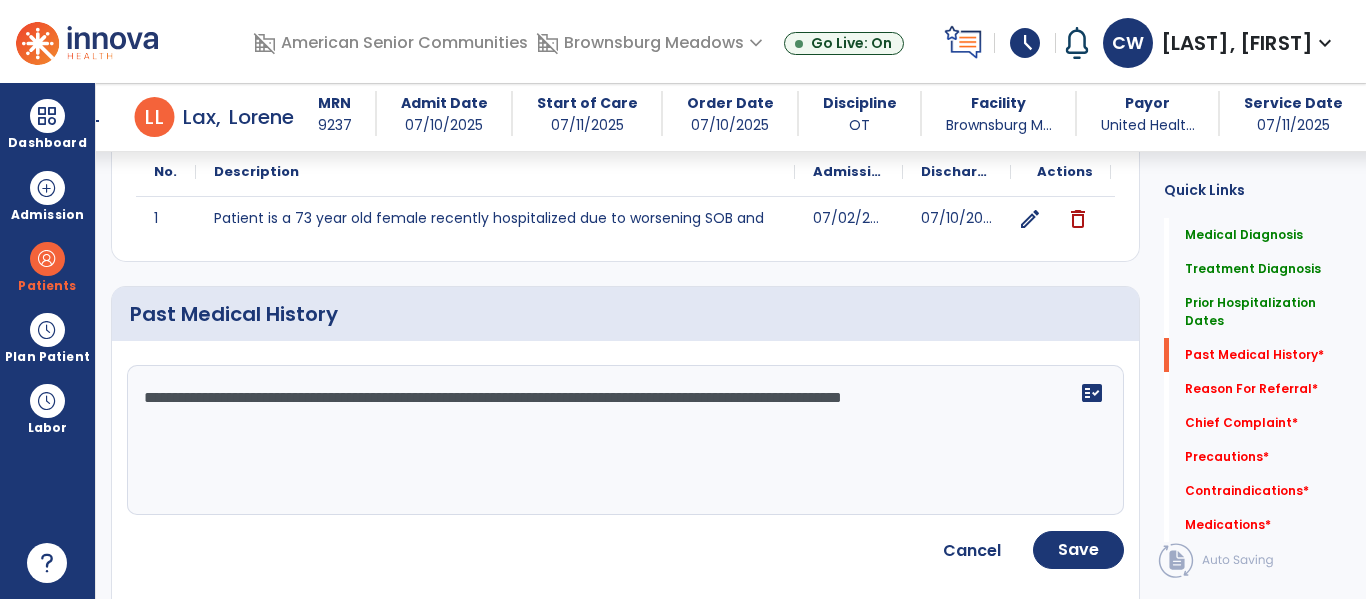 click on "edit" 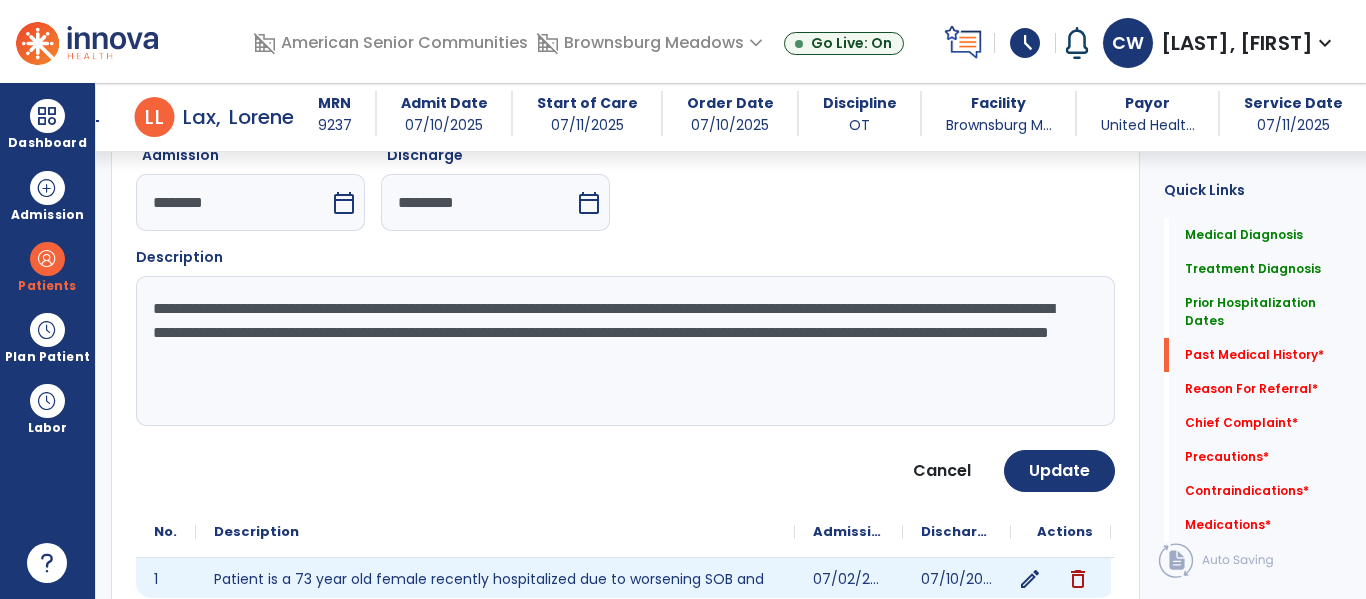 scroll, scrollTop: 736, scrollLeft: 0, axis: vertical 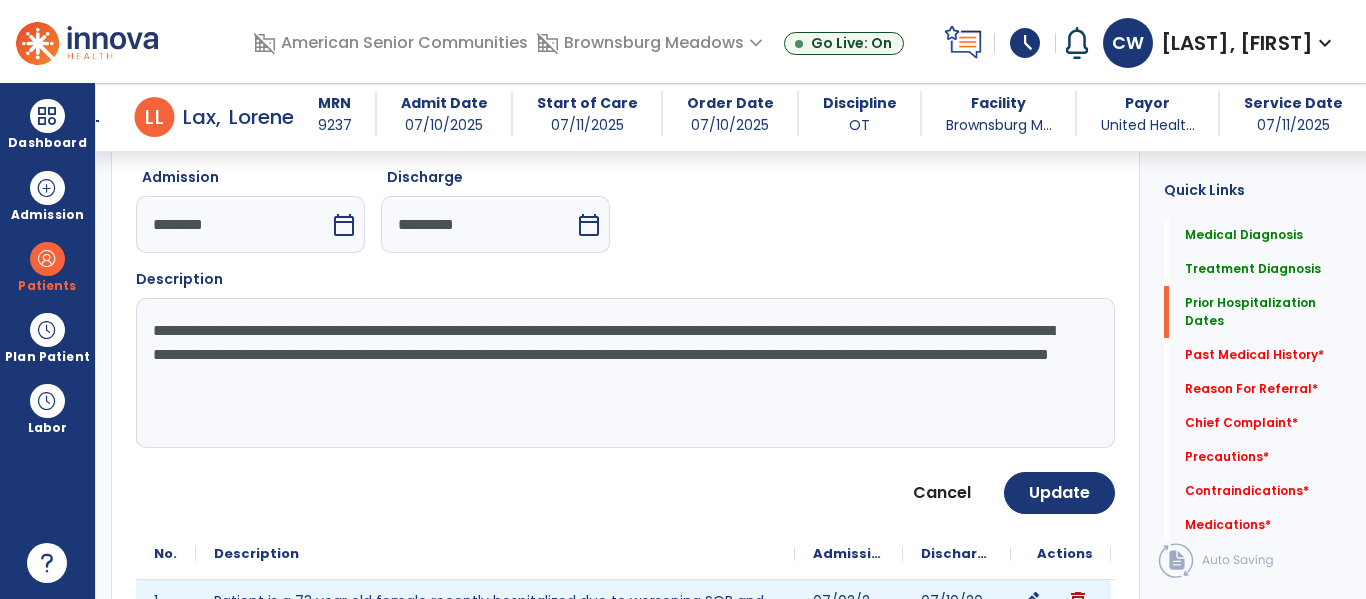 click on "**********" 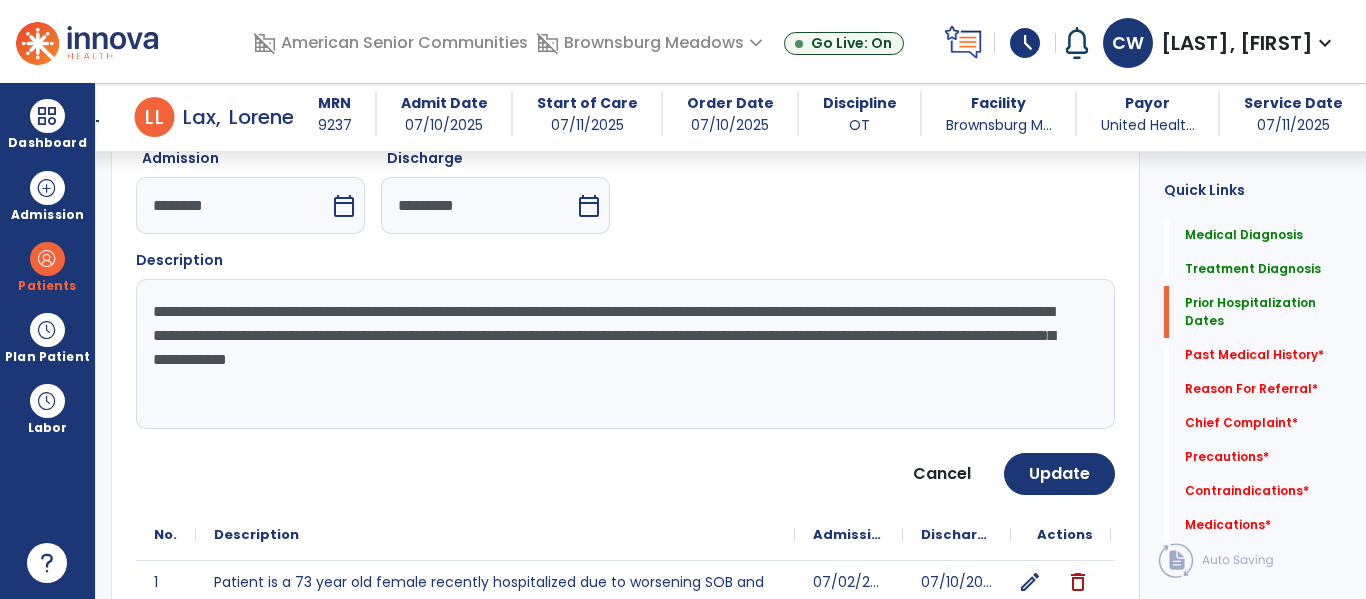 scroll, scrollTop: 791, scrollLeft: 0, axis: vertical 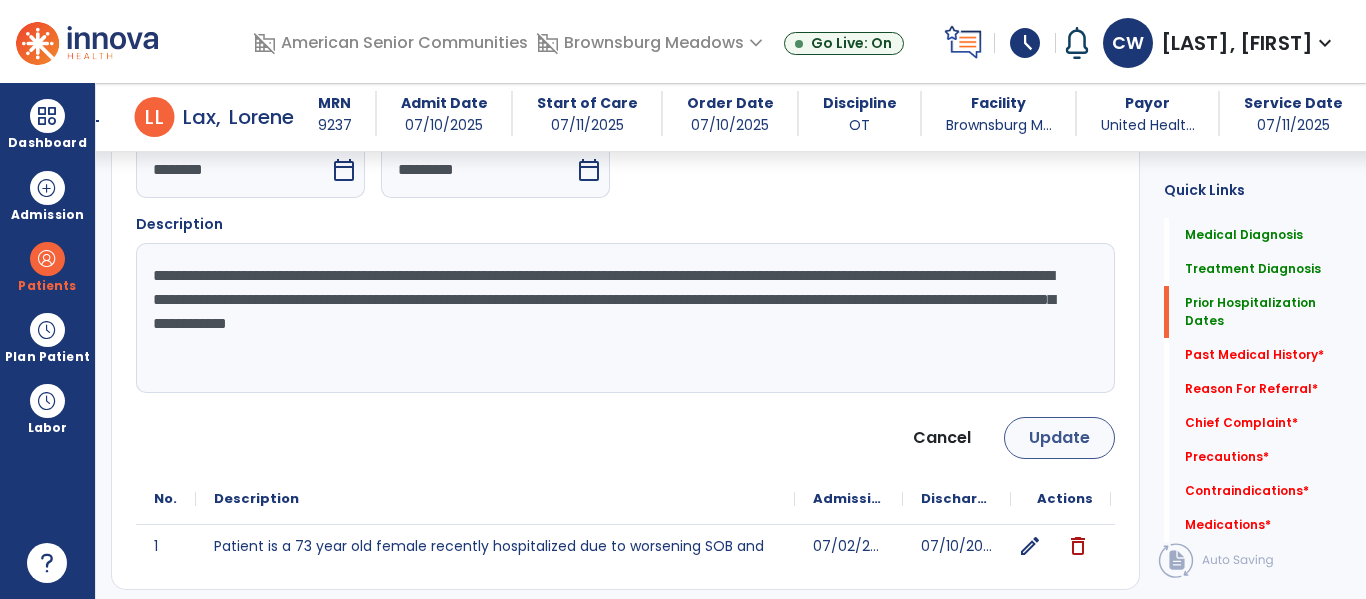 type on "**********" 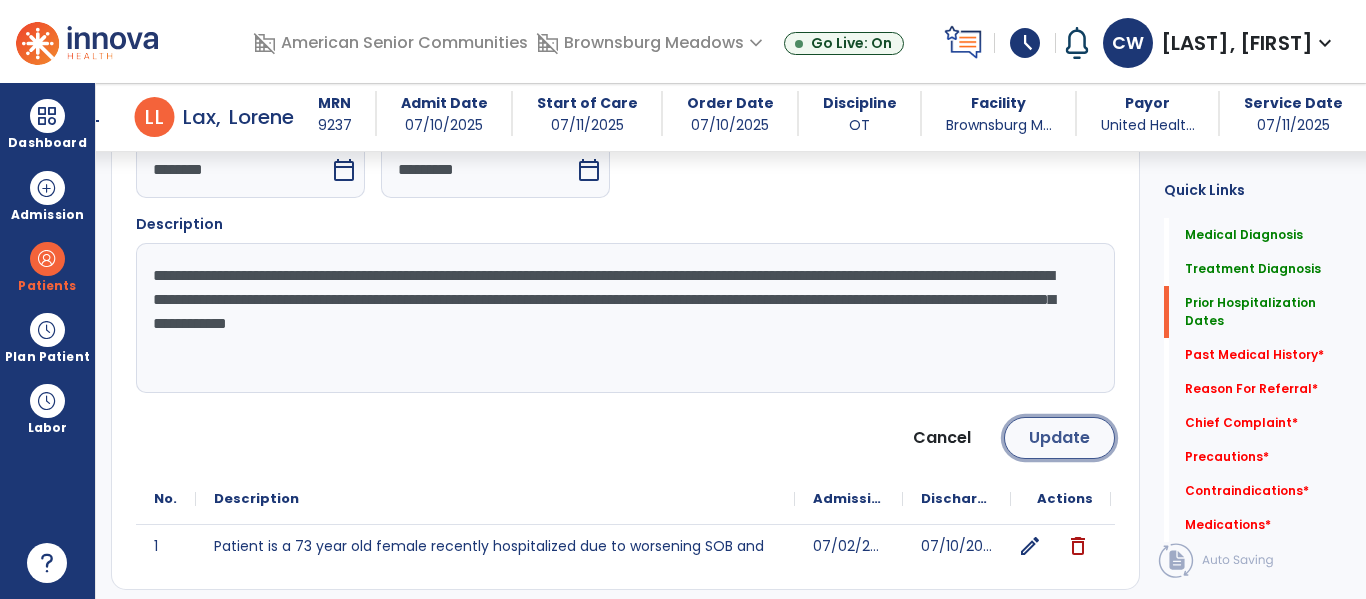 click on "Update" 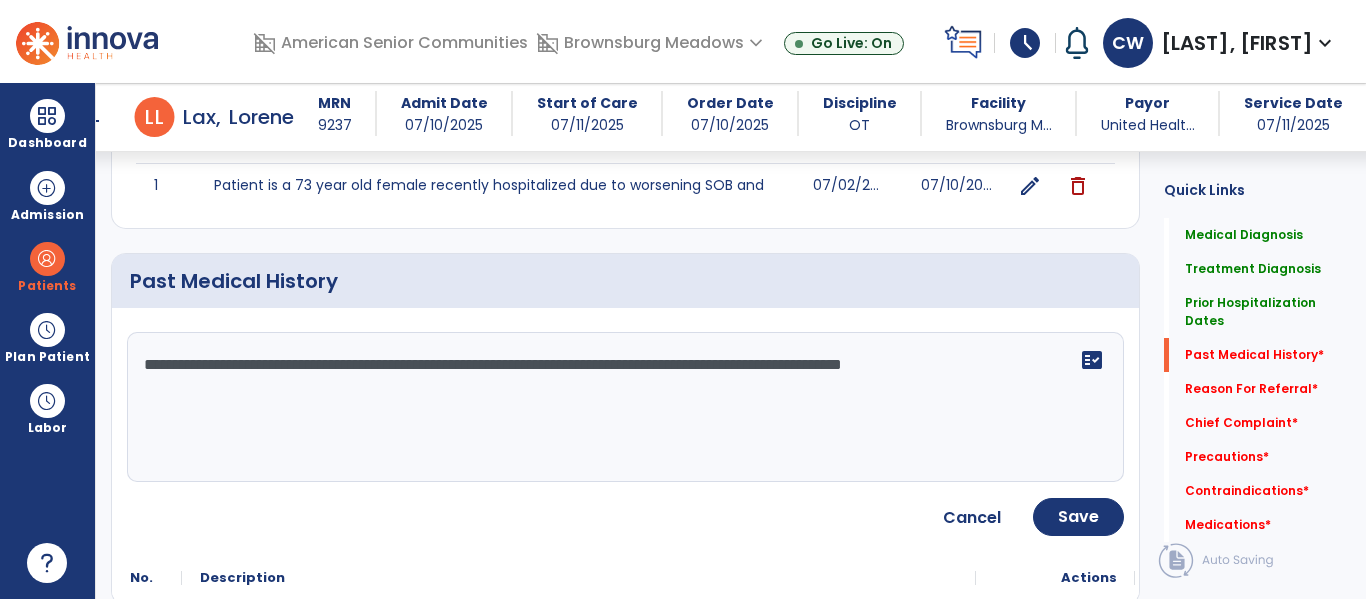 click on "**********" 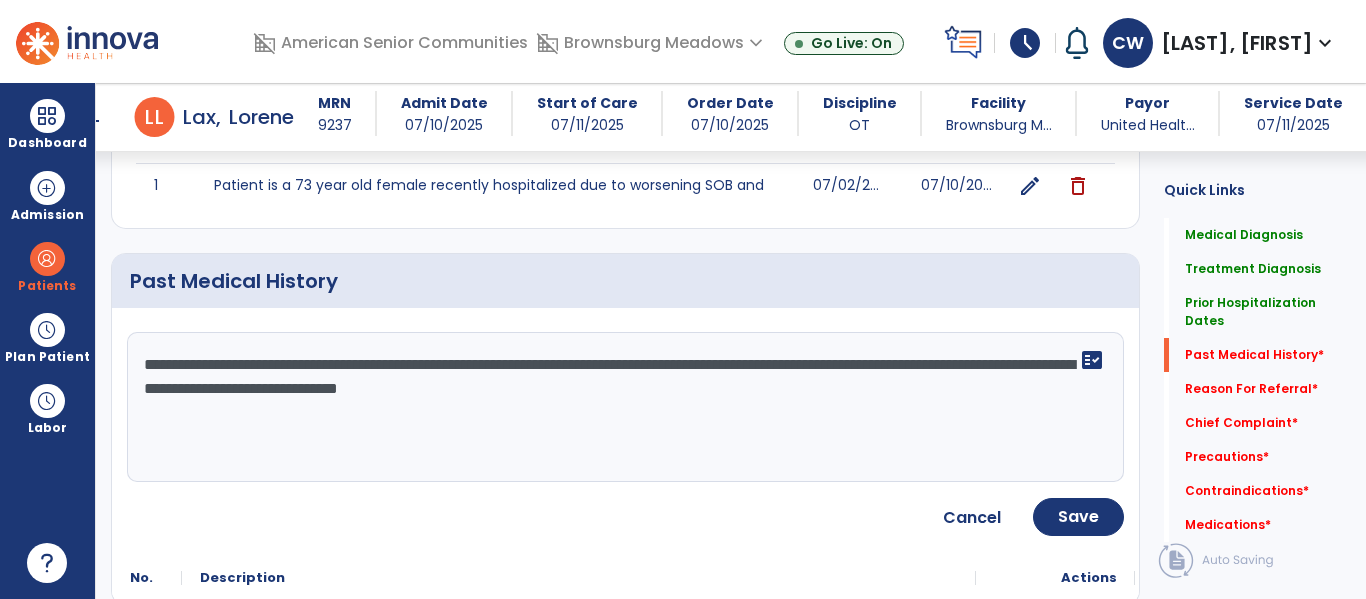 type on "**********" 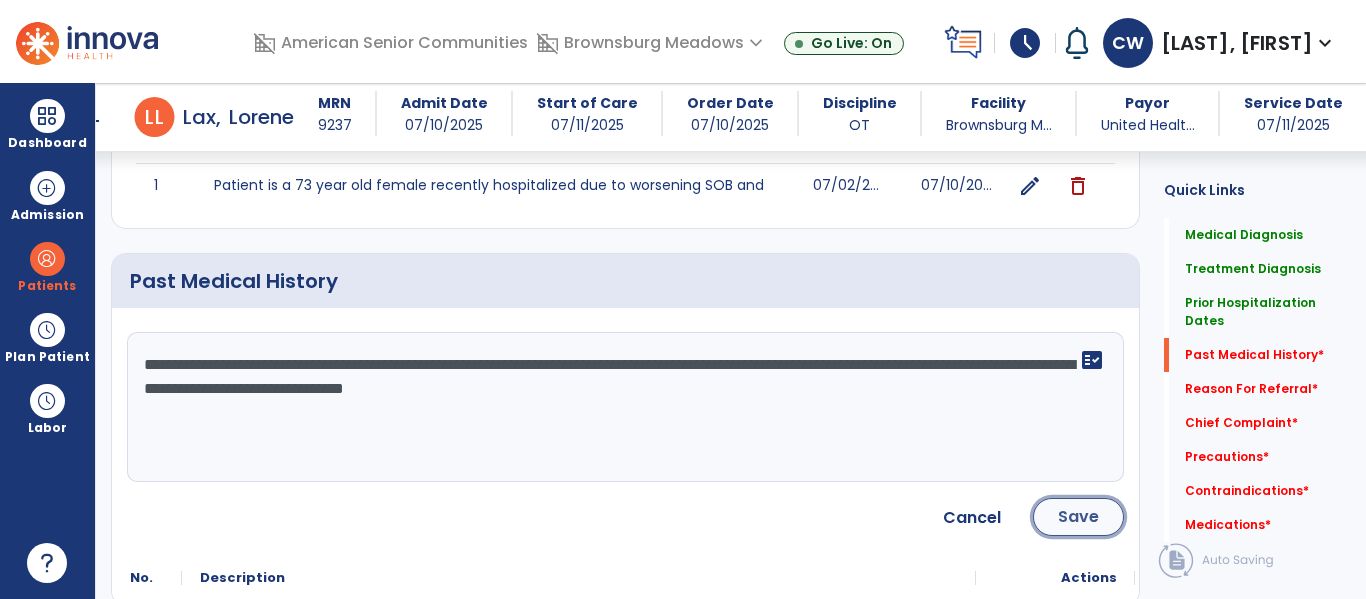 click on "Save" 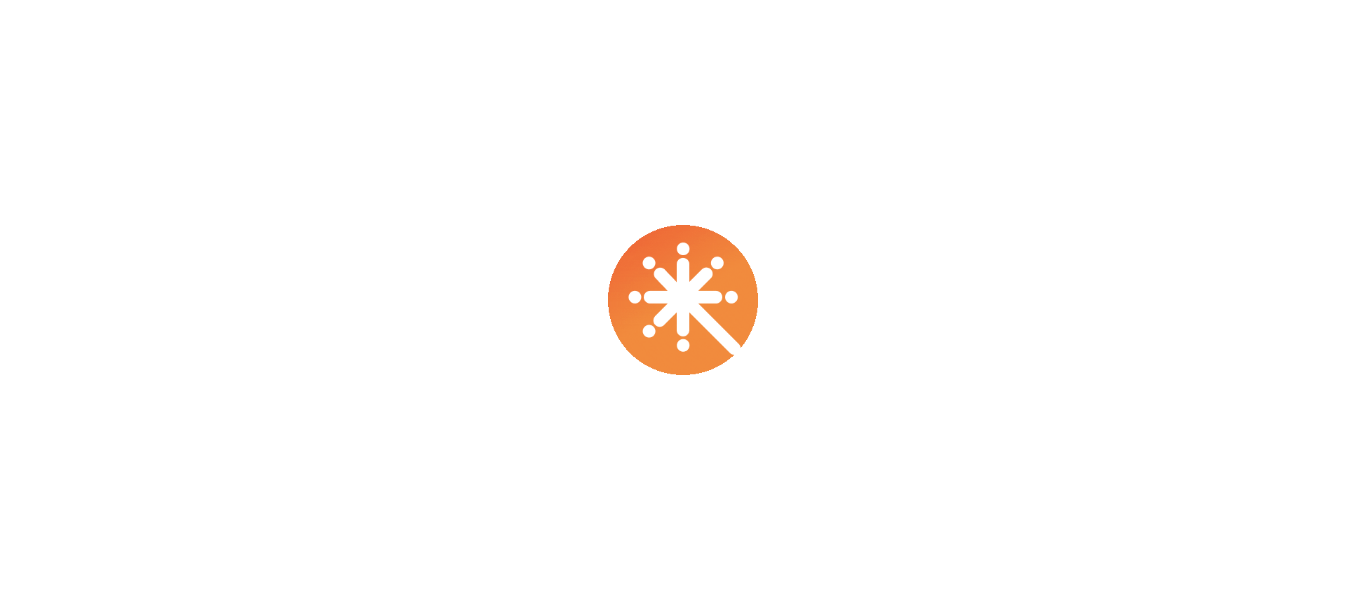 scroll, scrollTop: 0, scrollLeft: 0, axis: both 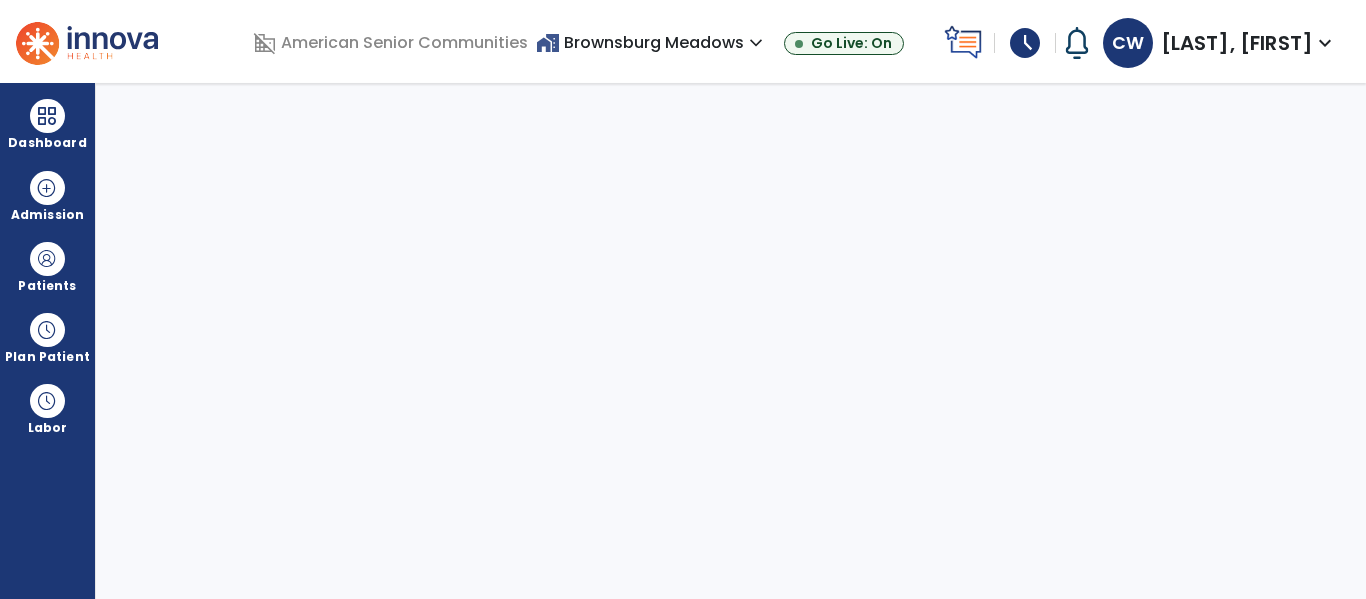 select on "****" 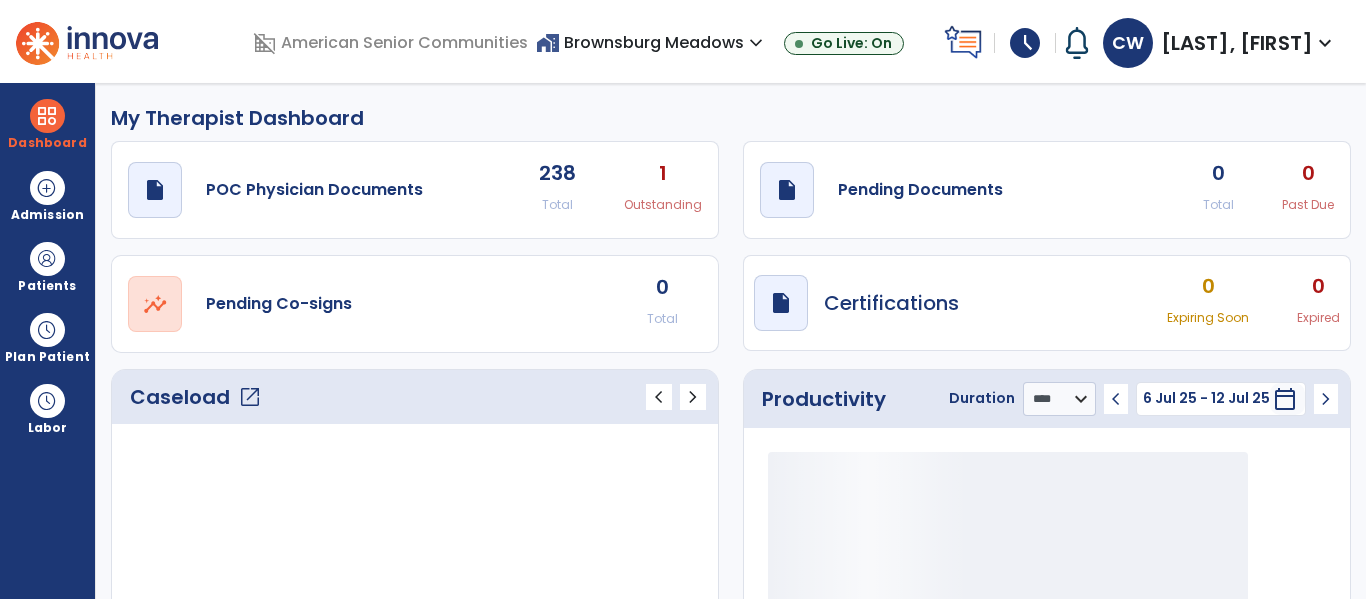 click on "0" 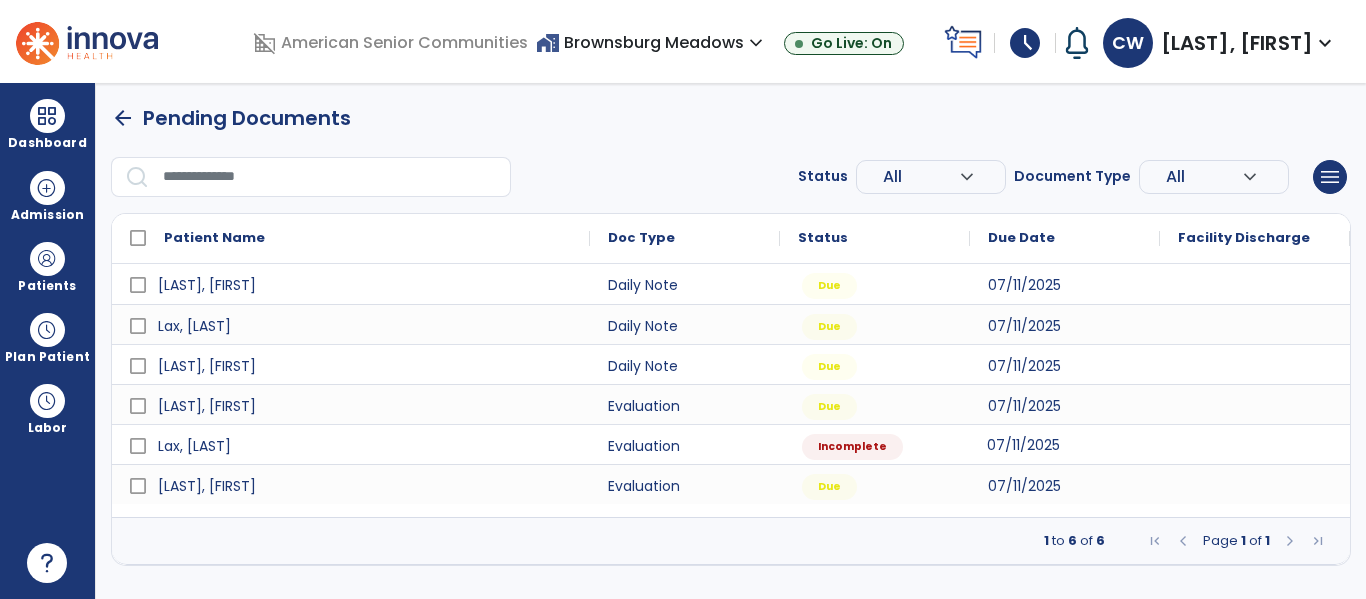 click on "07/11/2025" at bounding box center (1023, 445) 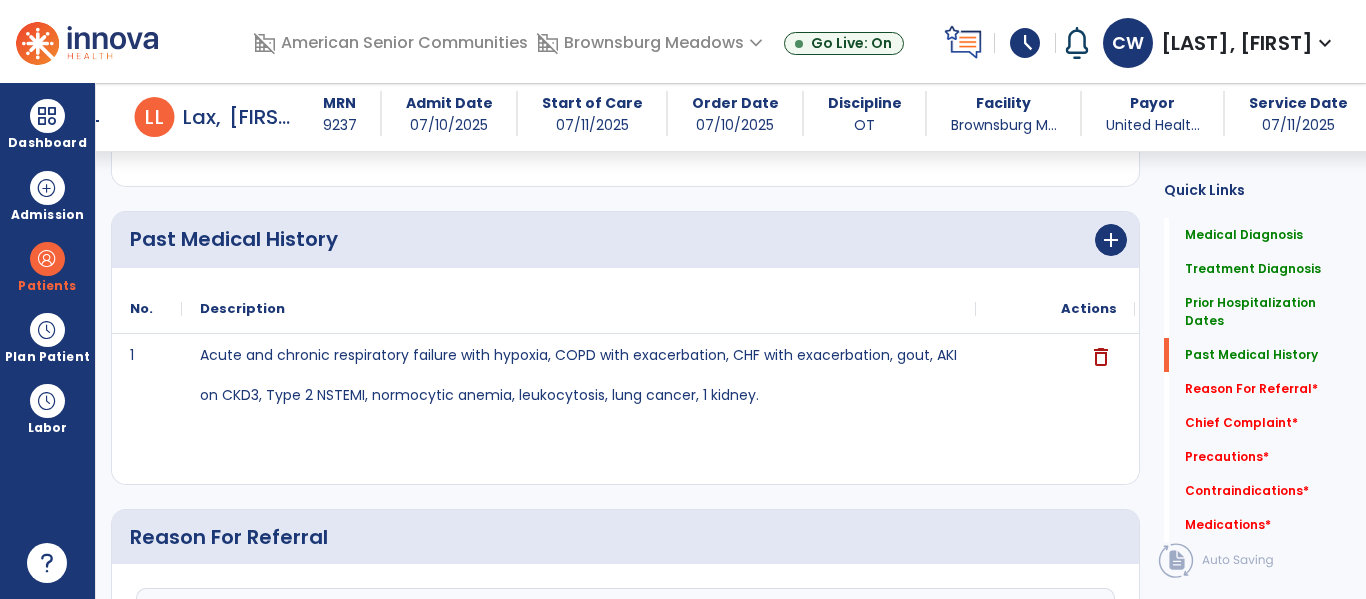 scroll, scrollTop: 1014, scrollLeft: 0, axis: vertical 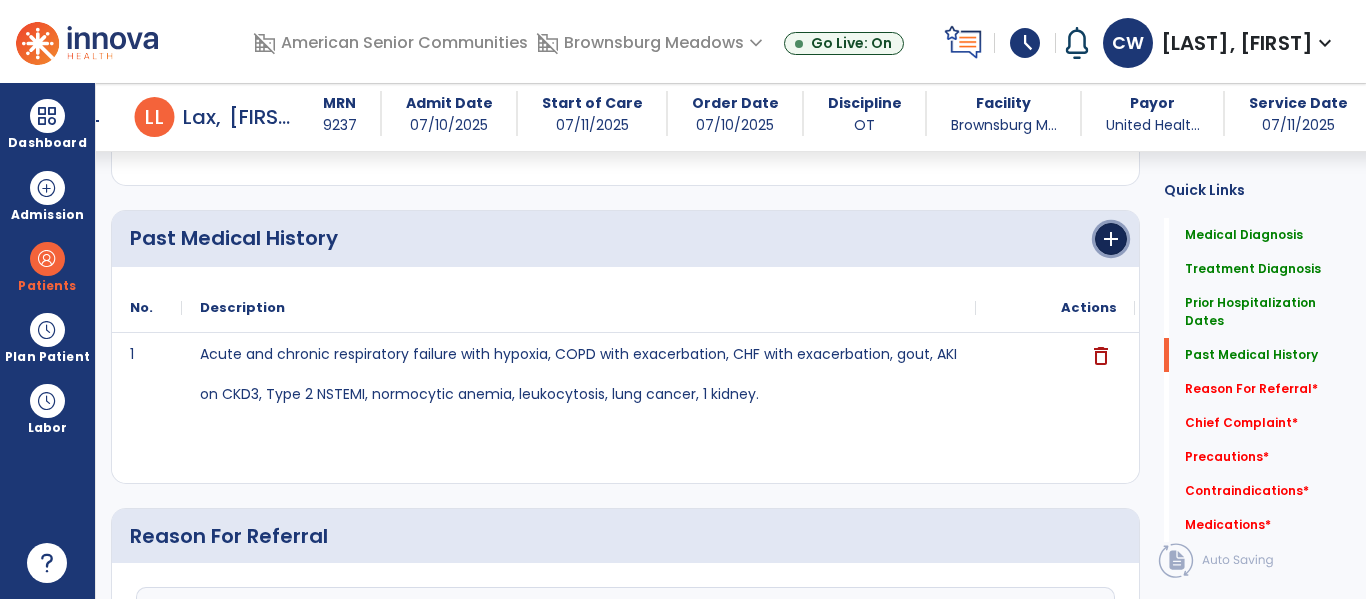 click on "add" 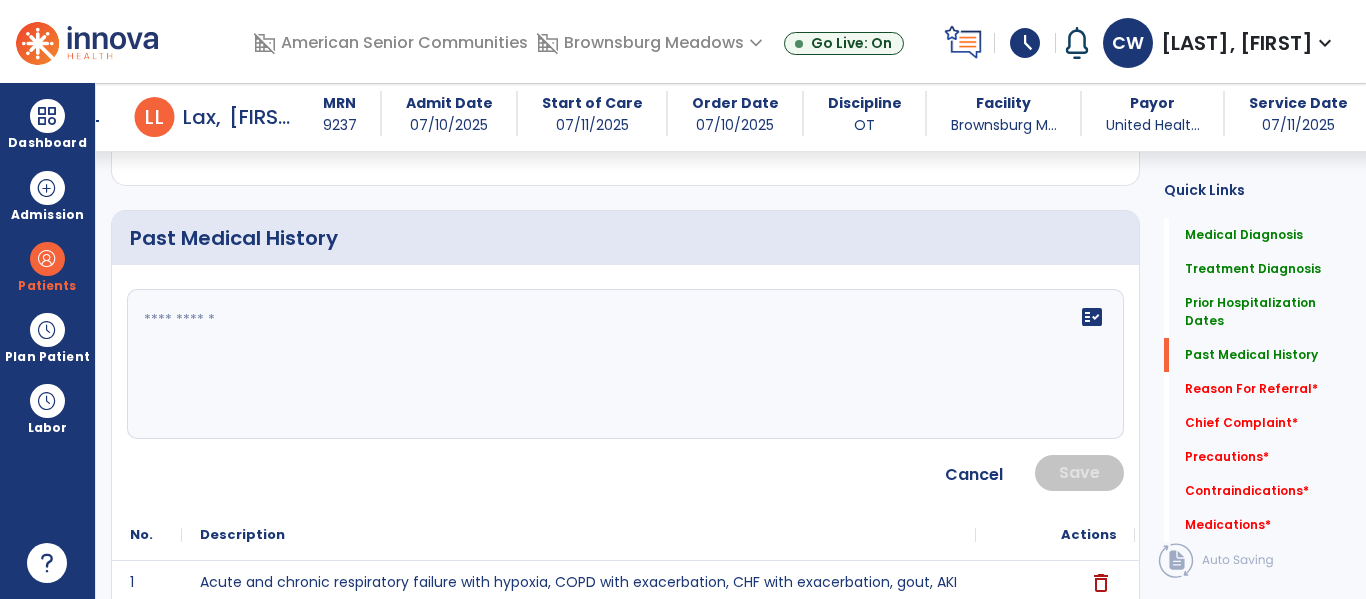 click 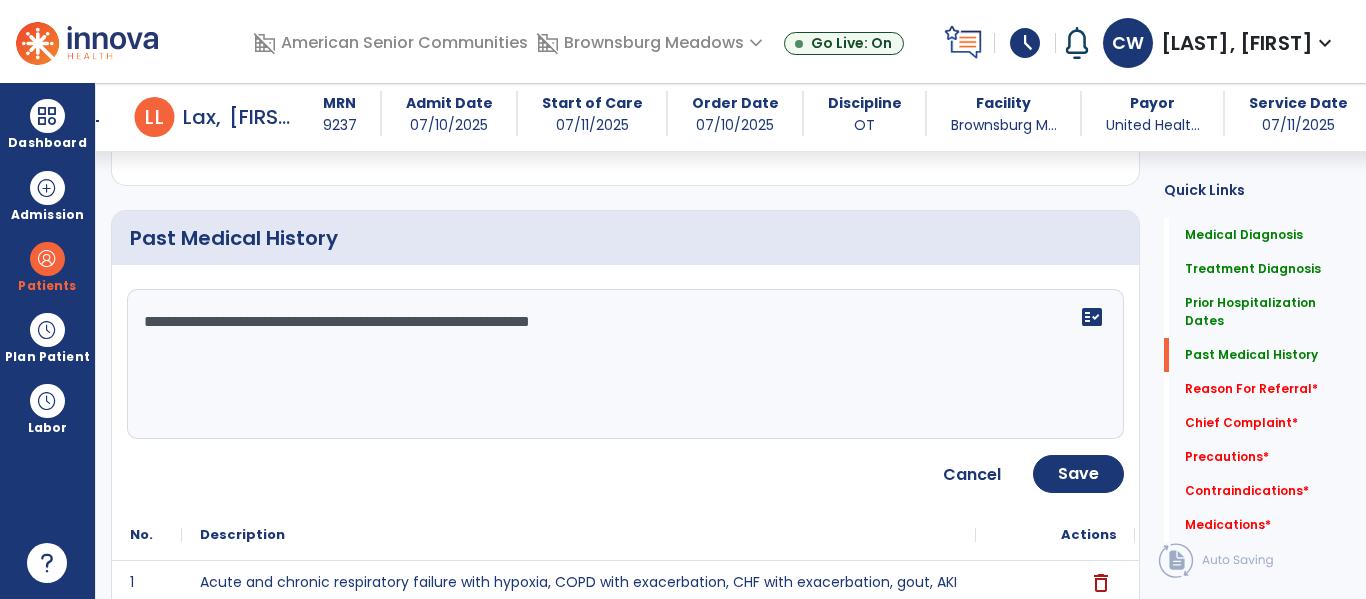 type on "**********" 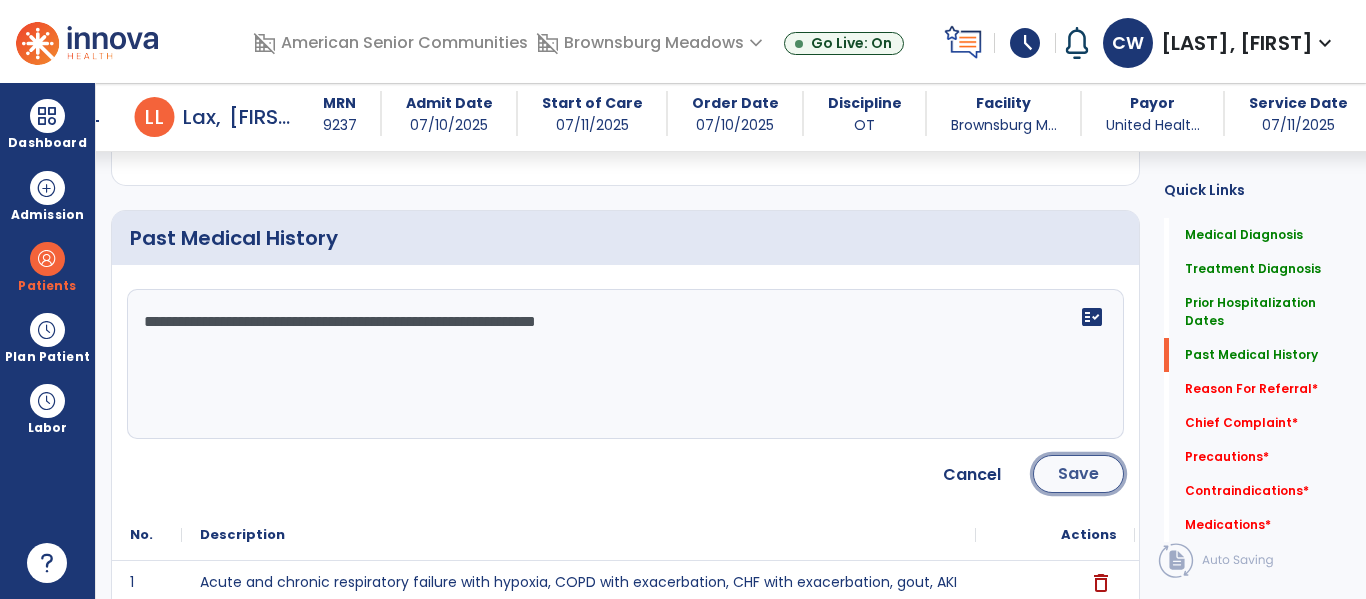click on "Save" 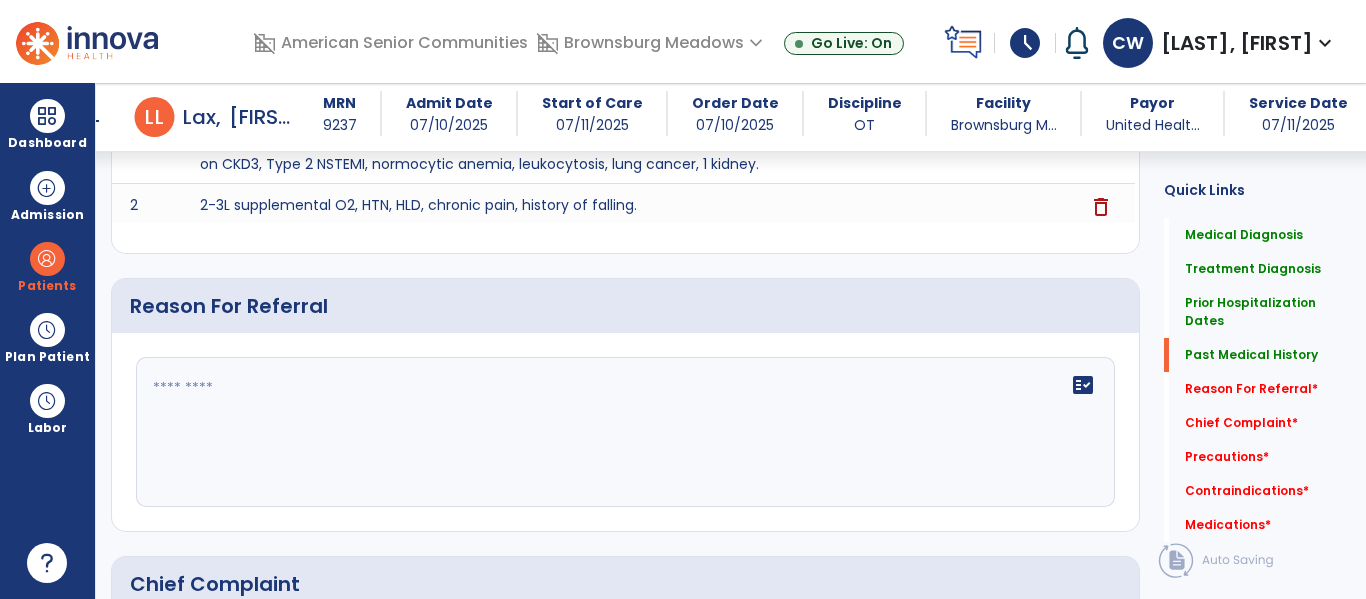 scroll, scrollTop: 1249, scrollLeft: 0, axis: vertical 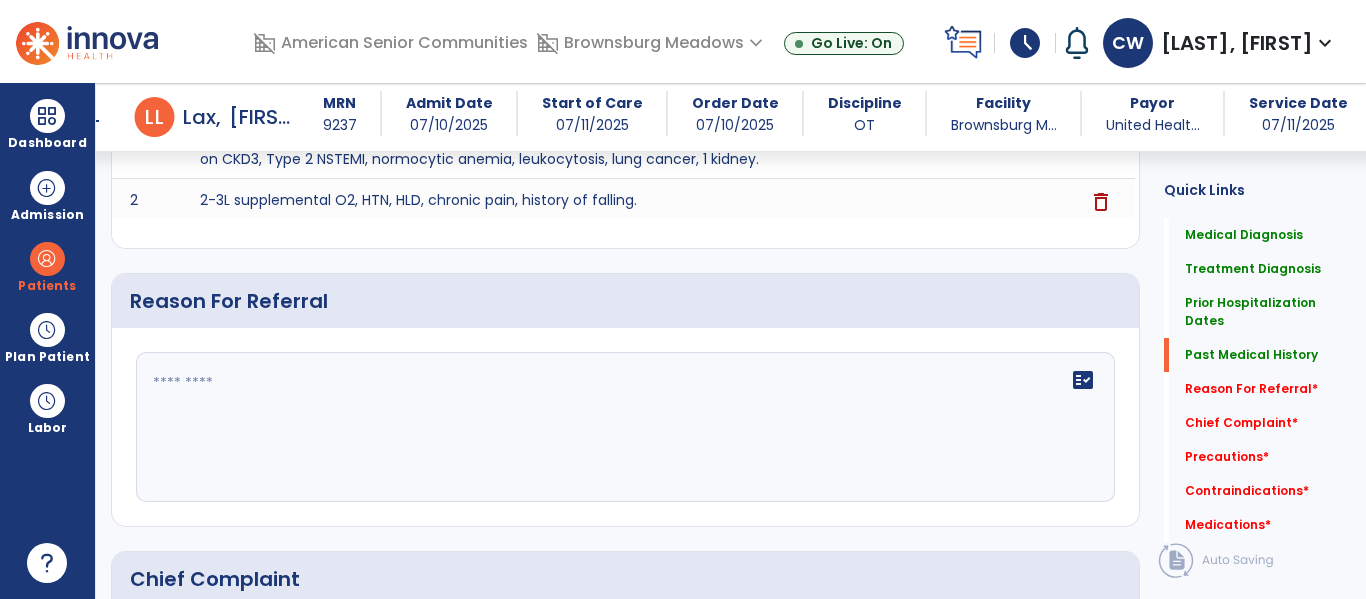 click on "fact_check" 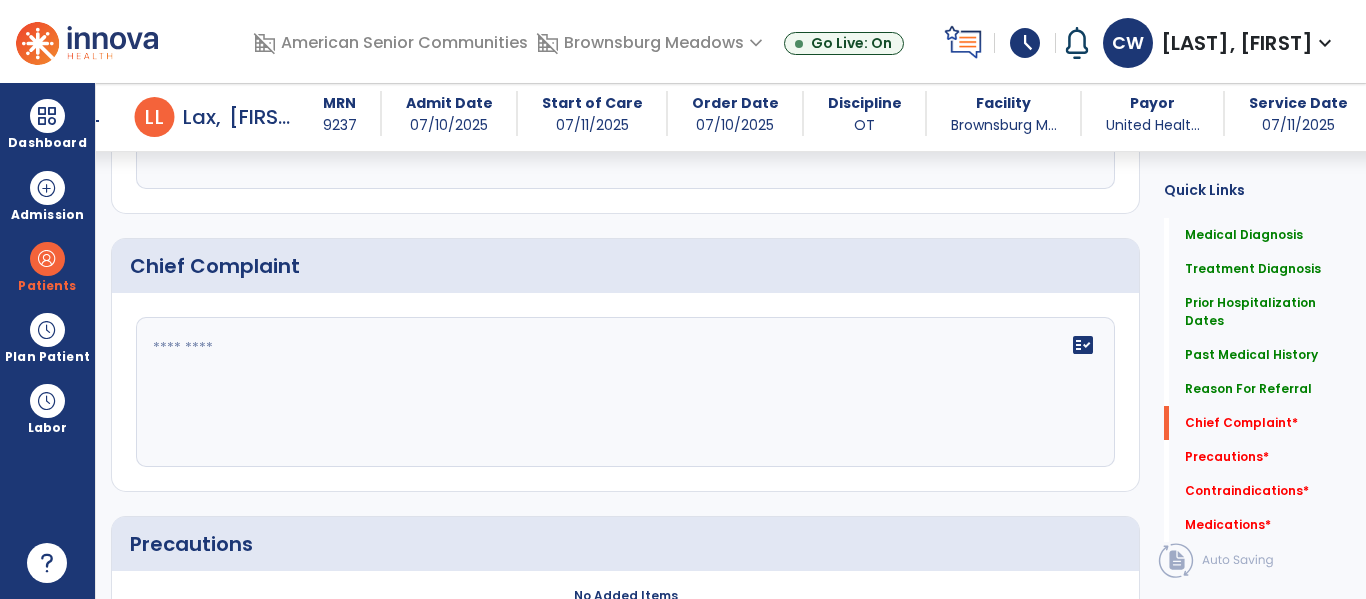 scroll, scrollTop: 1568, scrollLeft: 0, axis: vertical 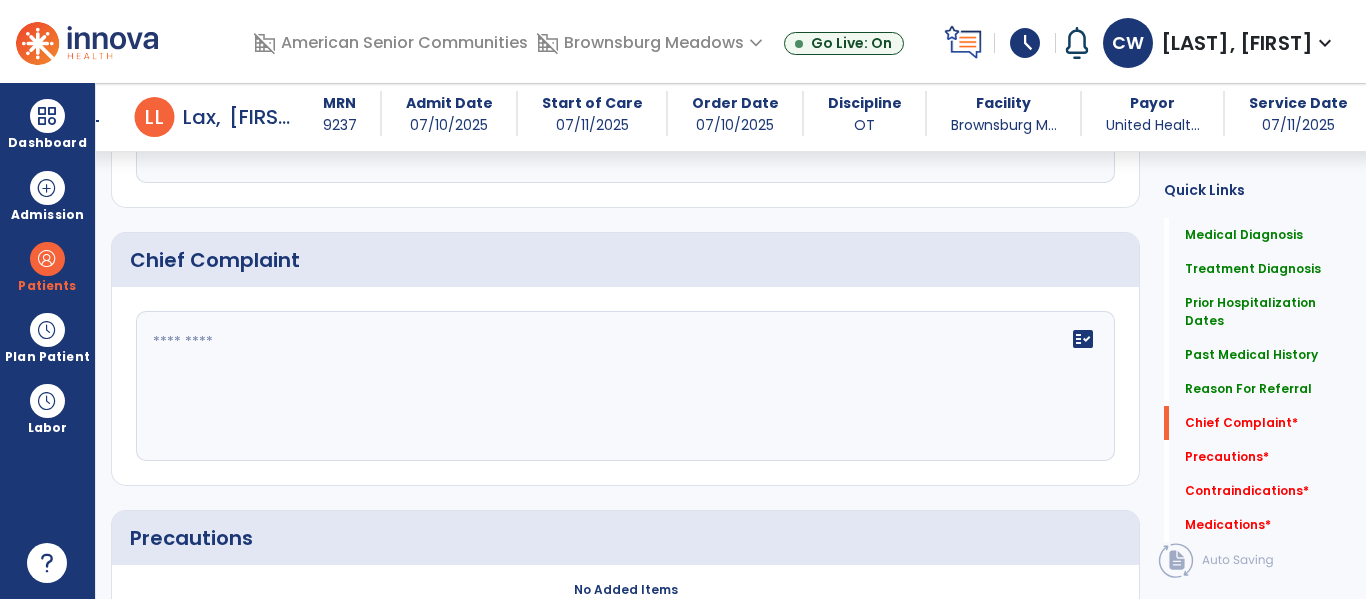 type on "**********" 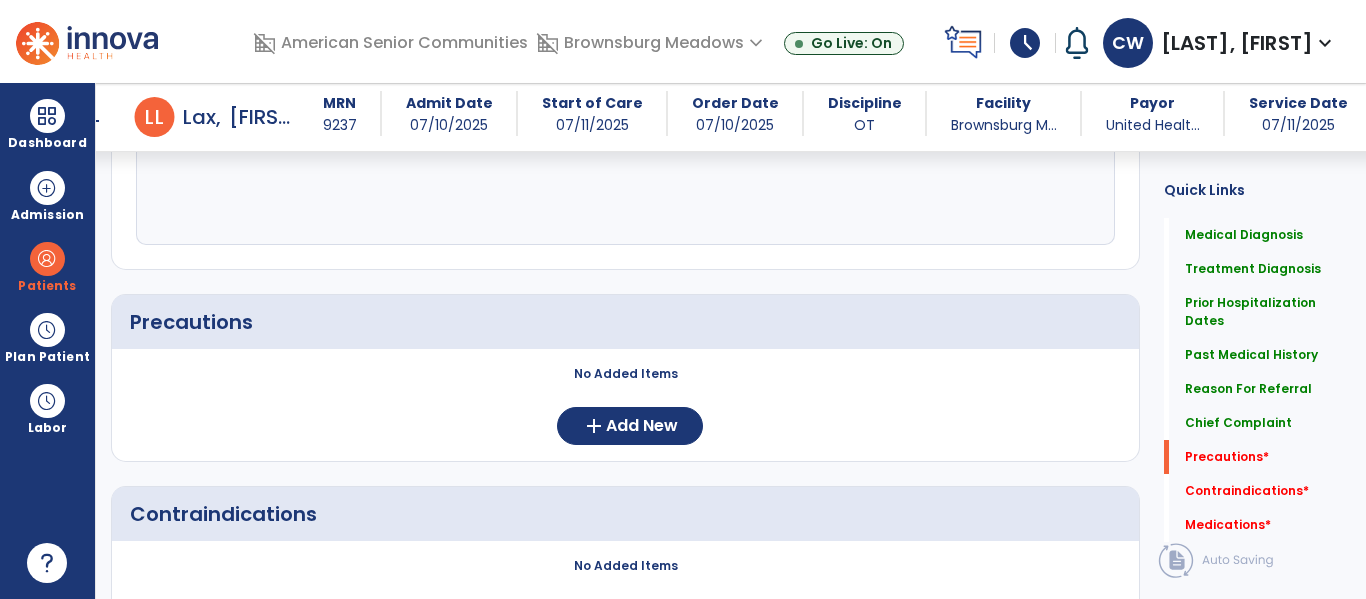 scroll, scrollTop: 1785, scrollLeft: 0, axis: vertical 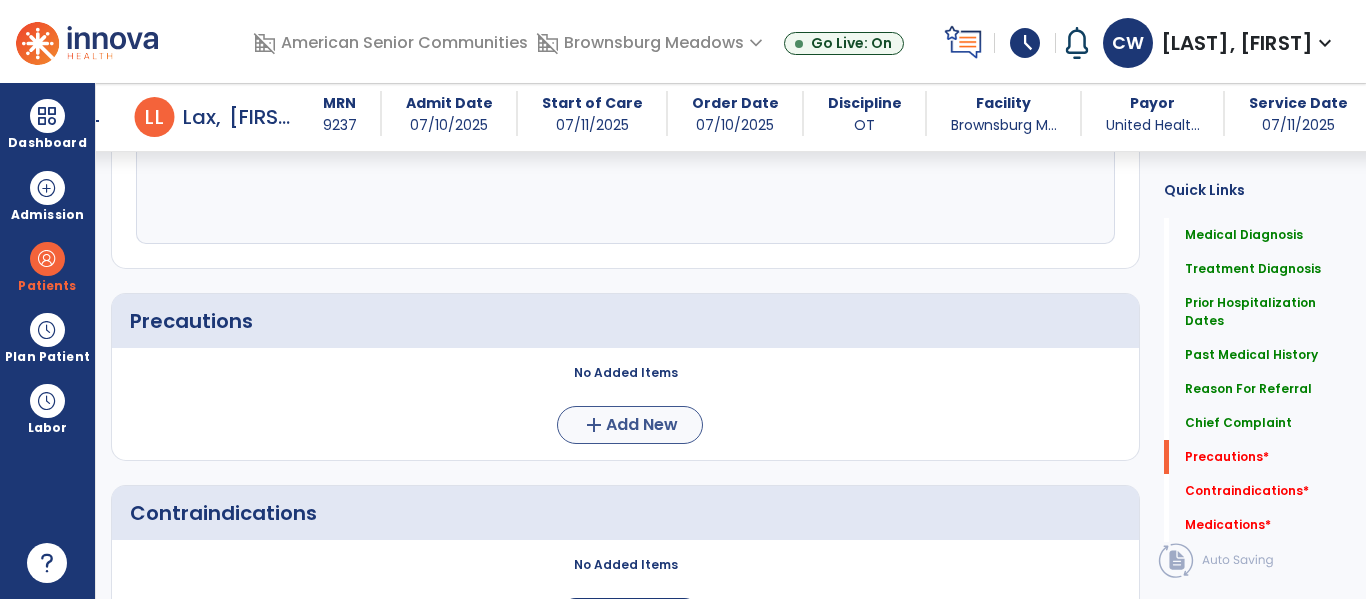 type on "**********" 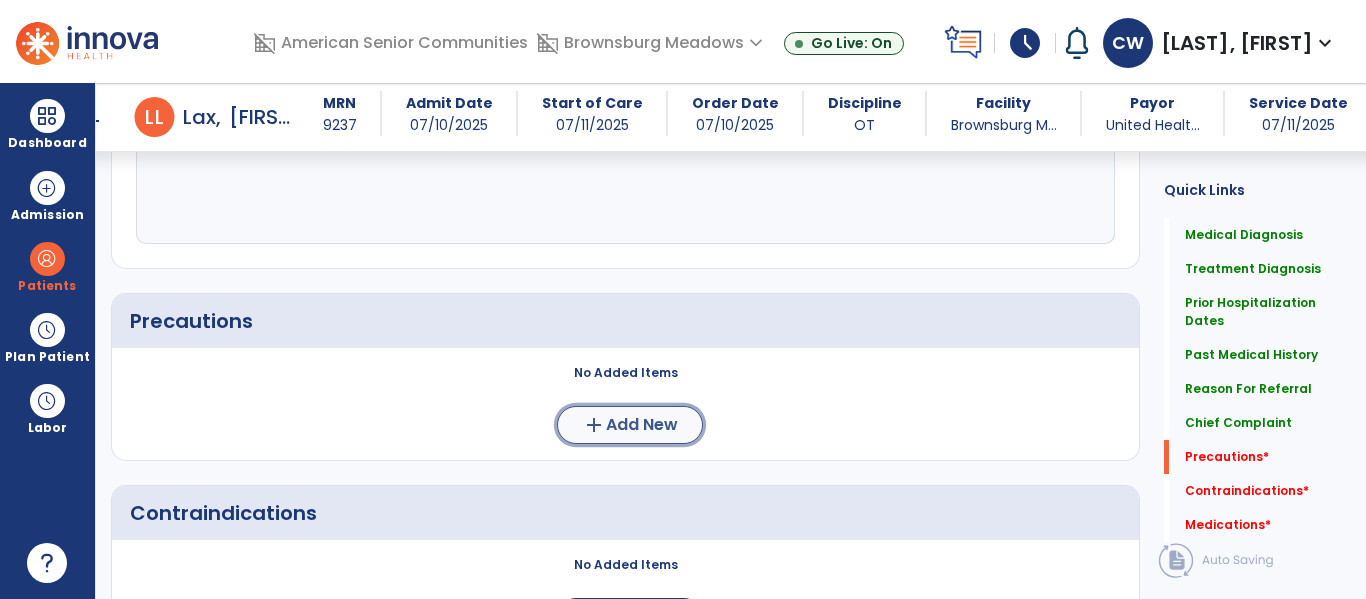 click on "add  Add New" 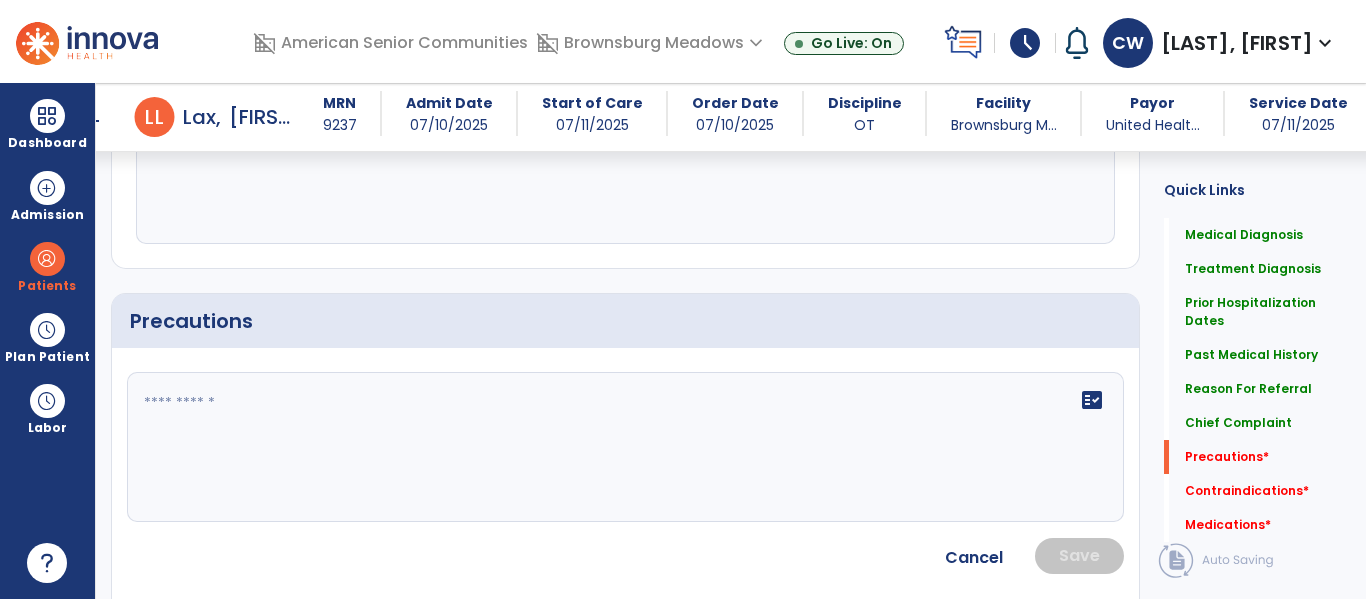 click 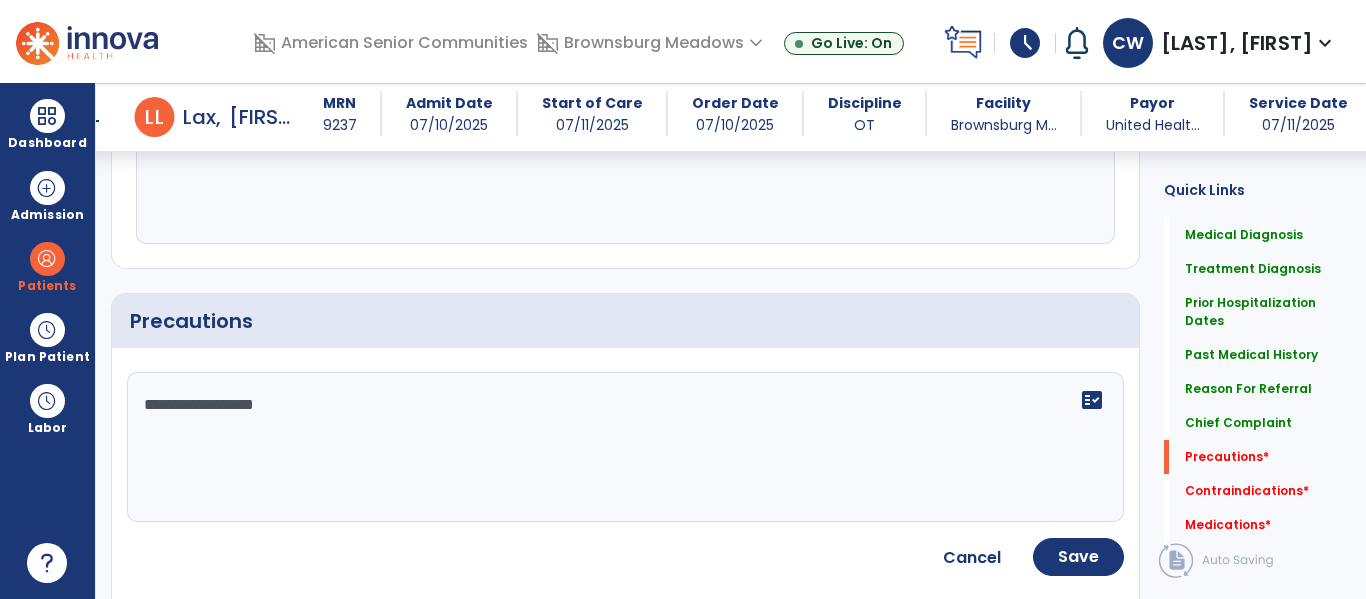 click on "Precautions" 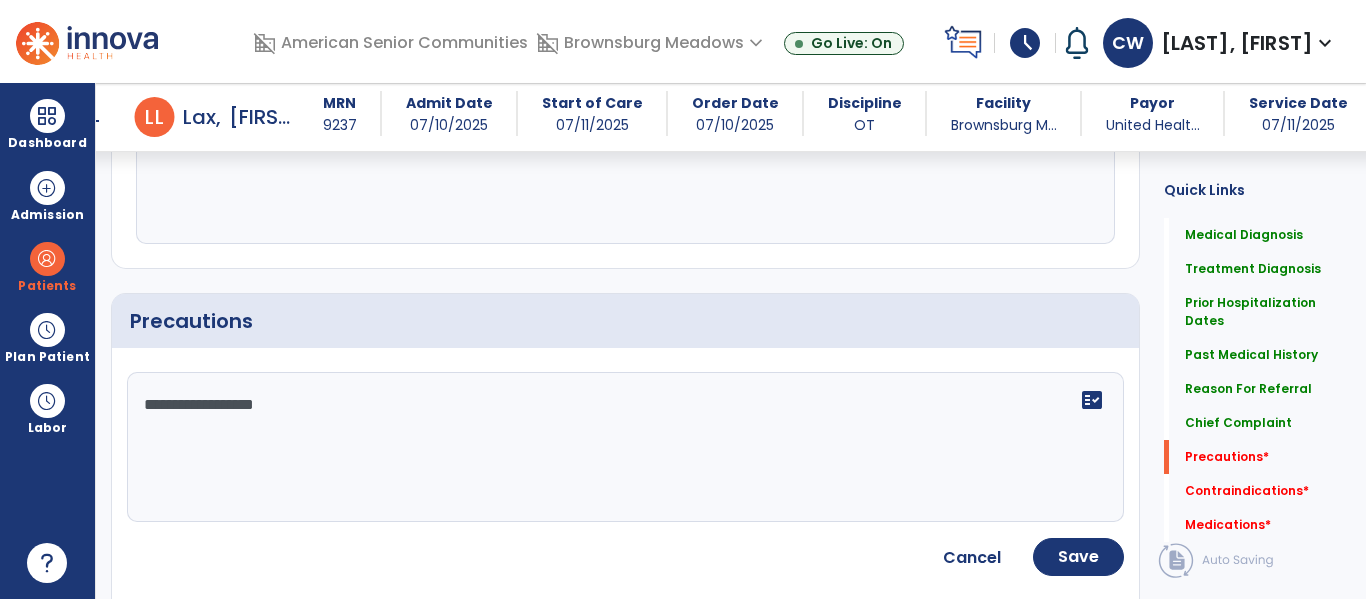 click on "**********" 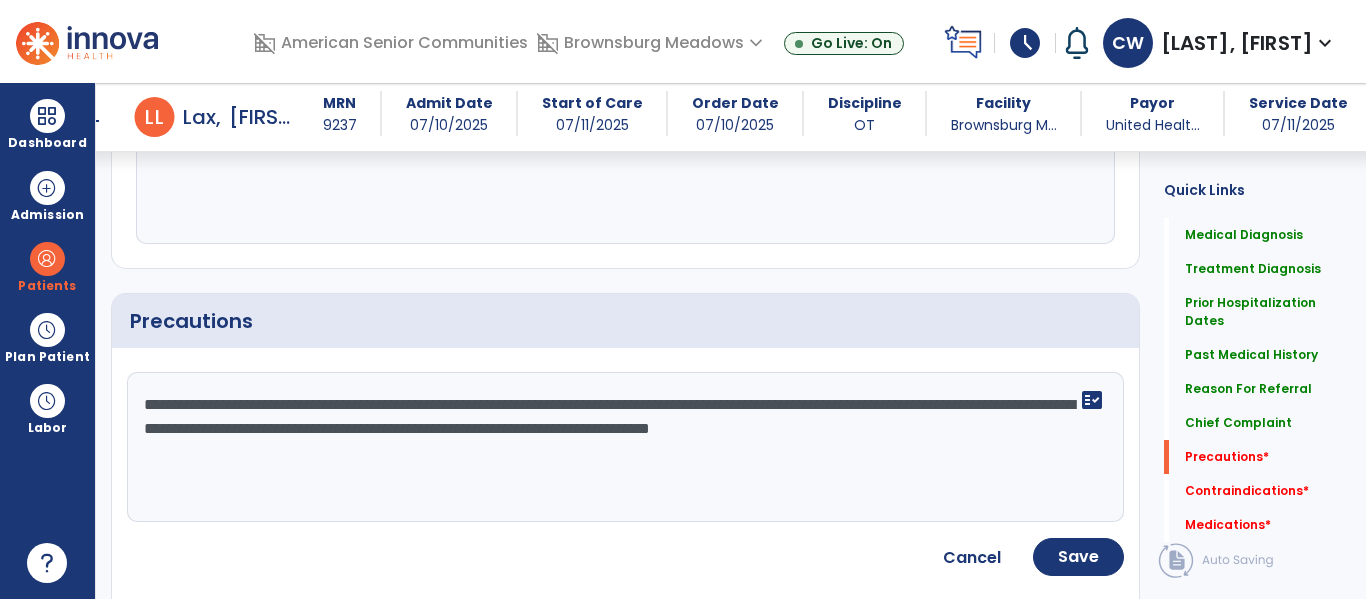 type on "**********" 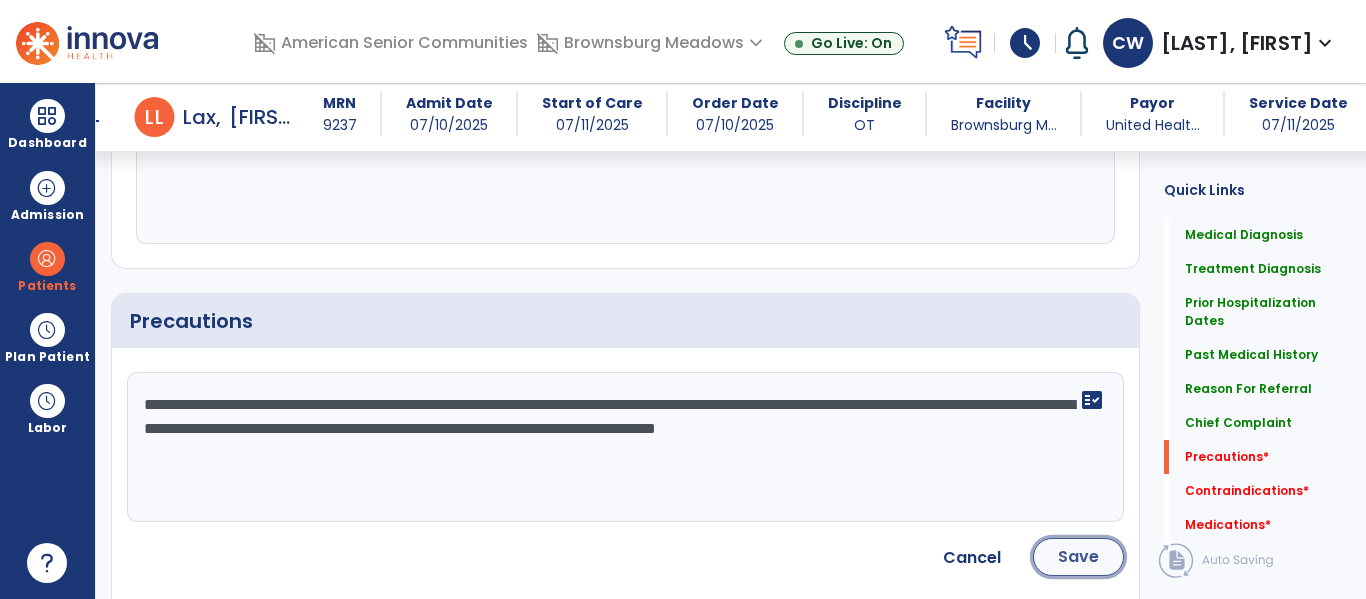 click on "Save" 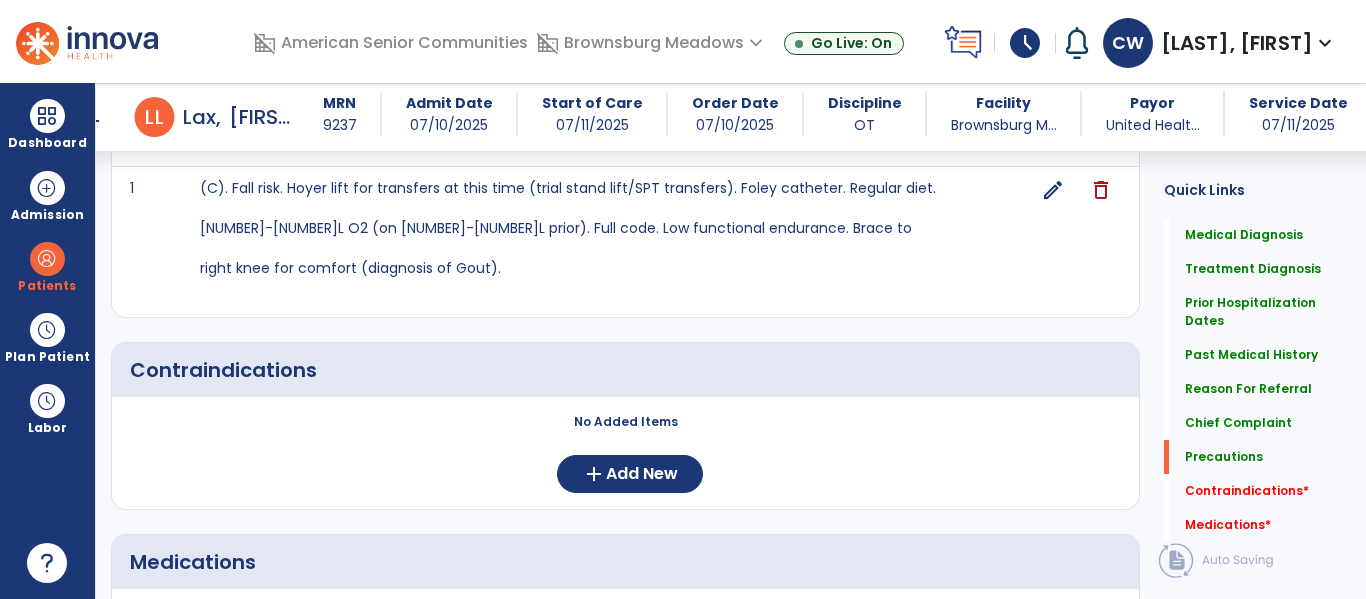 scroll, scrollTop: 2039, scrollLeft: 0, axis: vertical 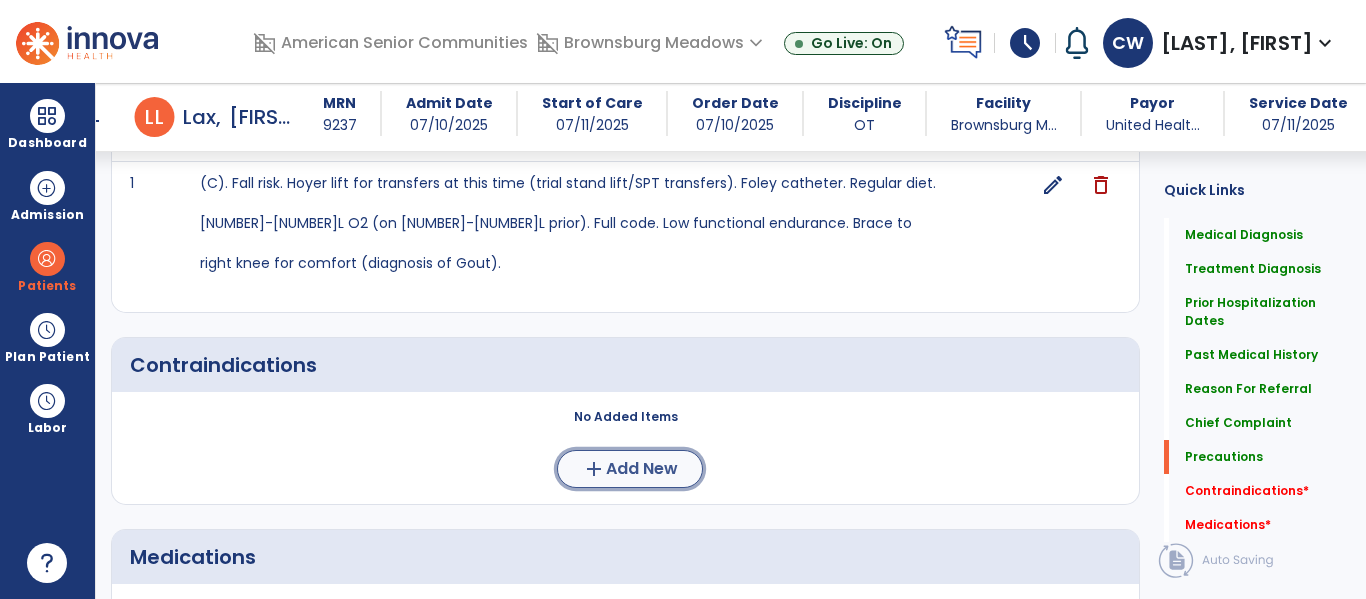 click on "Add New" 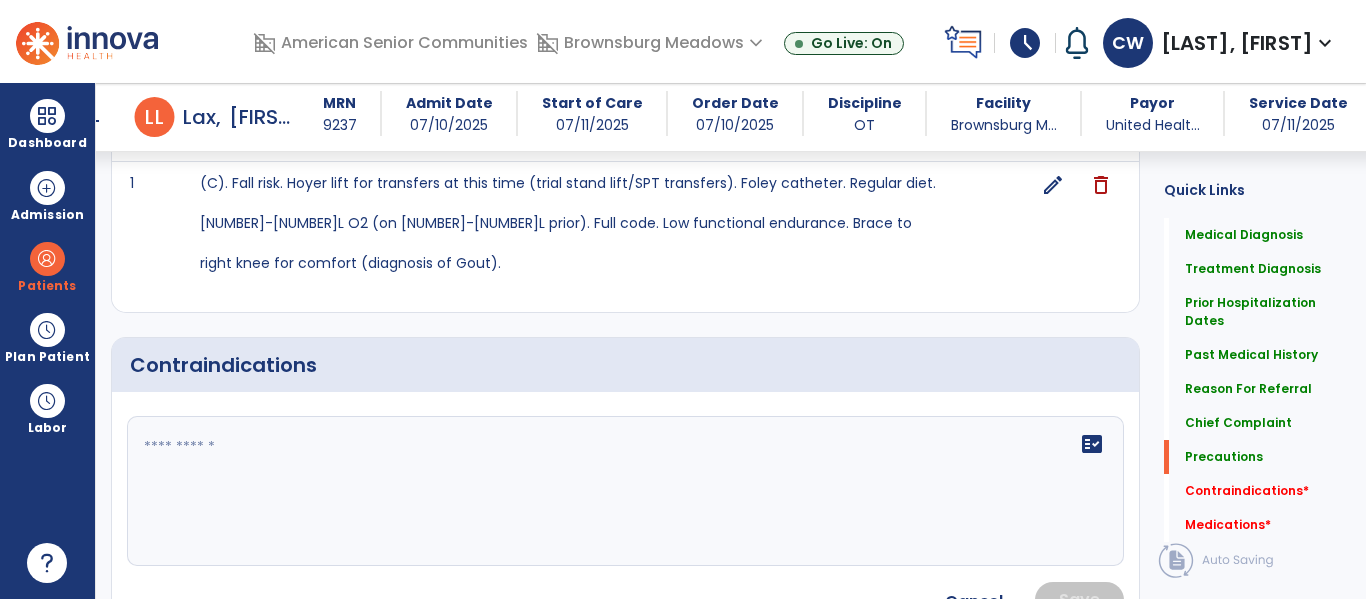 click 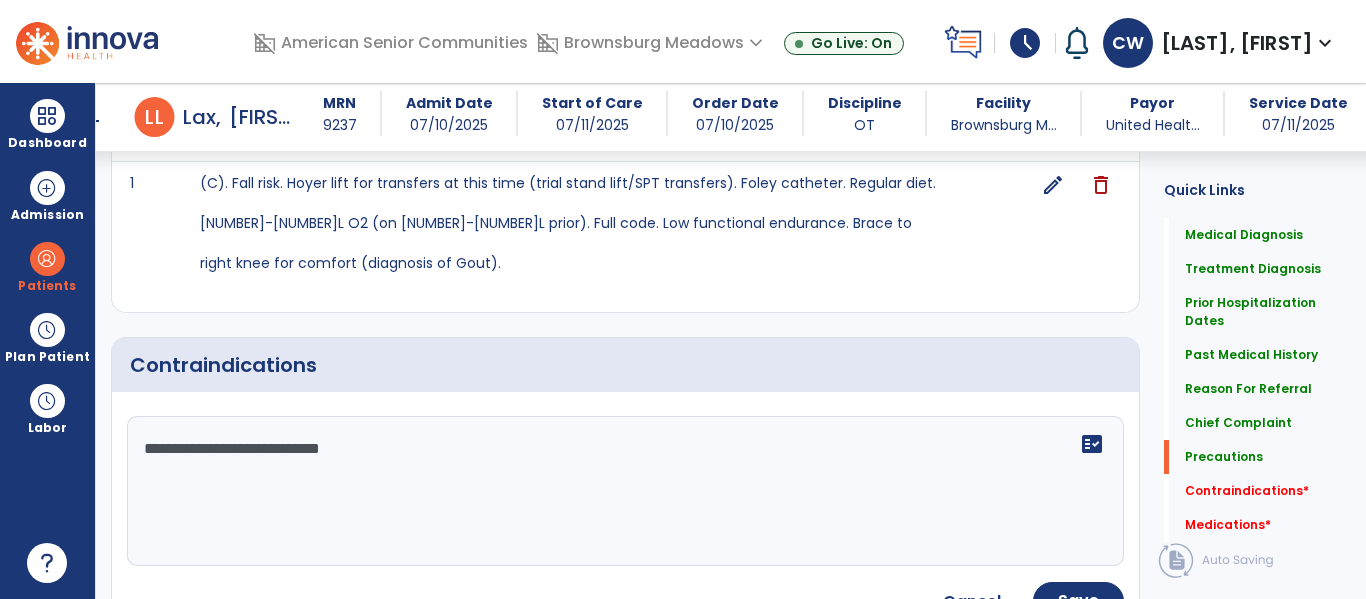 type on "**********" 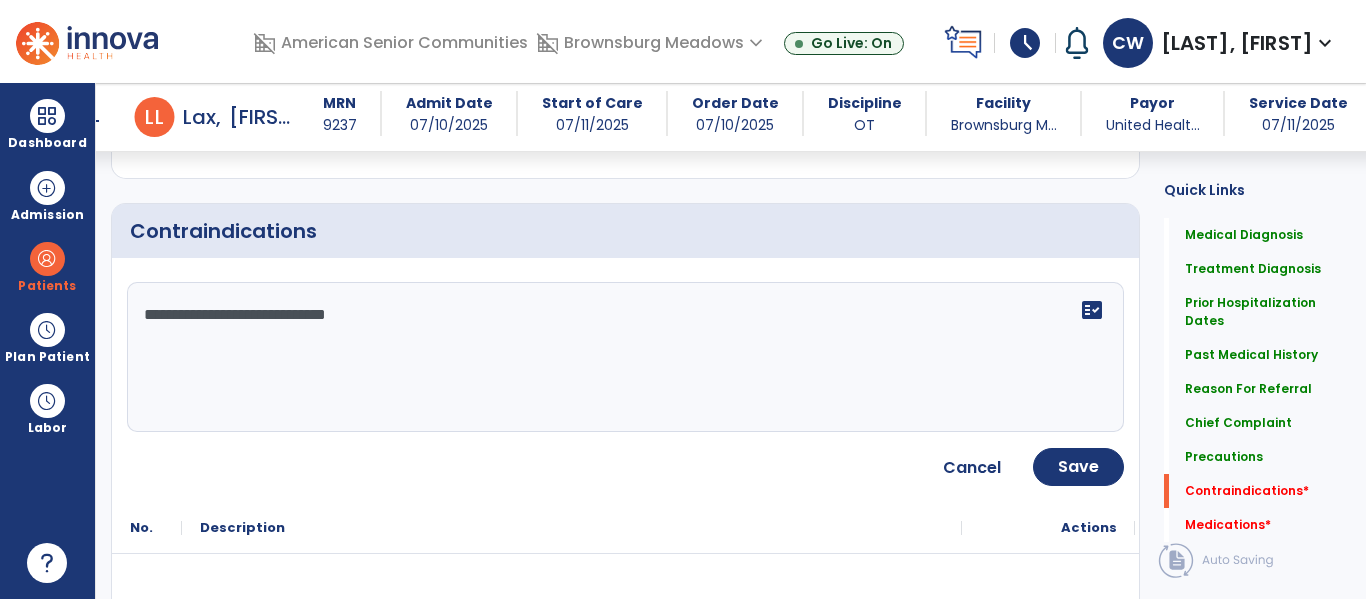 scroll, scrollTop: 2178, scrollLeft: 0, axis: vertical 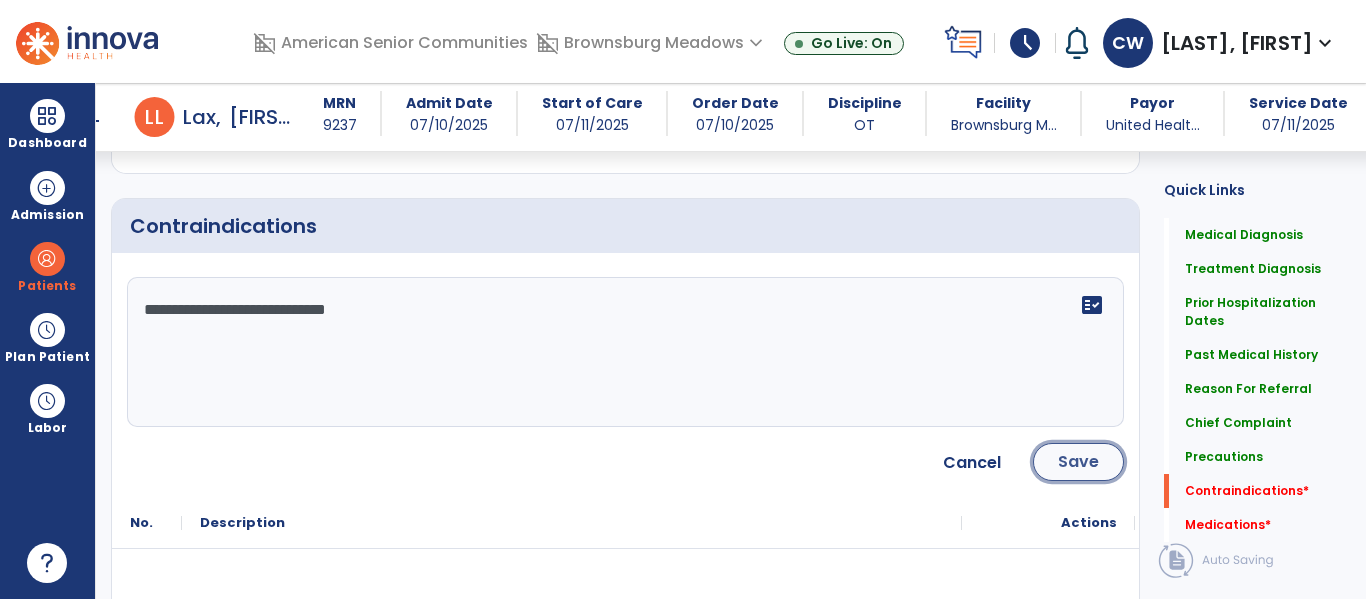 click on "Save" 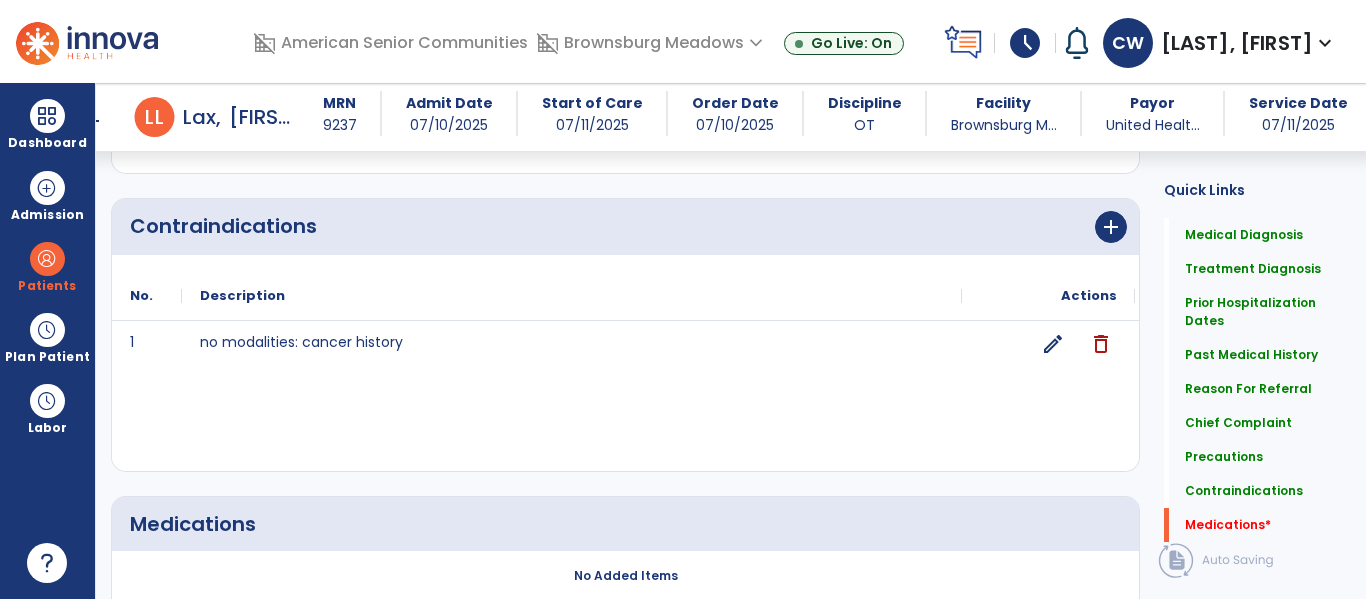 scroll, scrollTop: 2313, scrollLeft: 0, axis: vertical 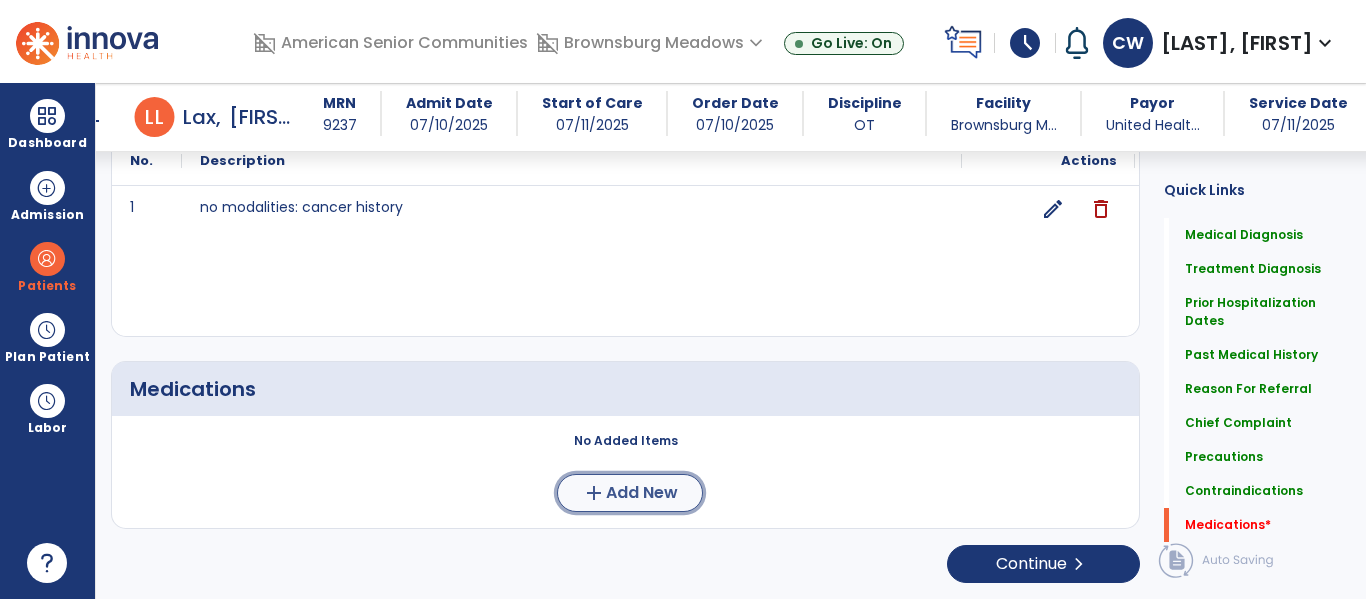 click on "Add New" 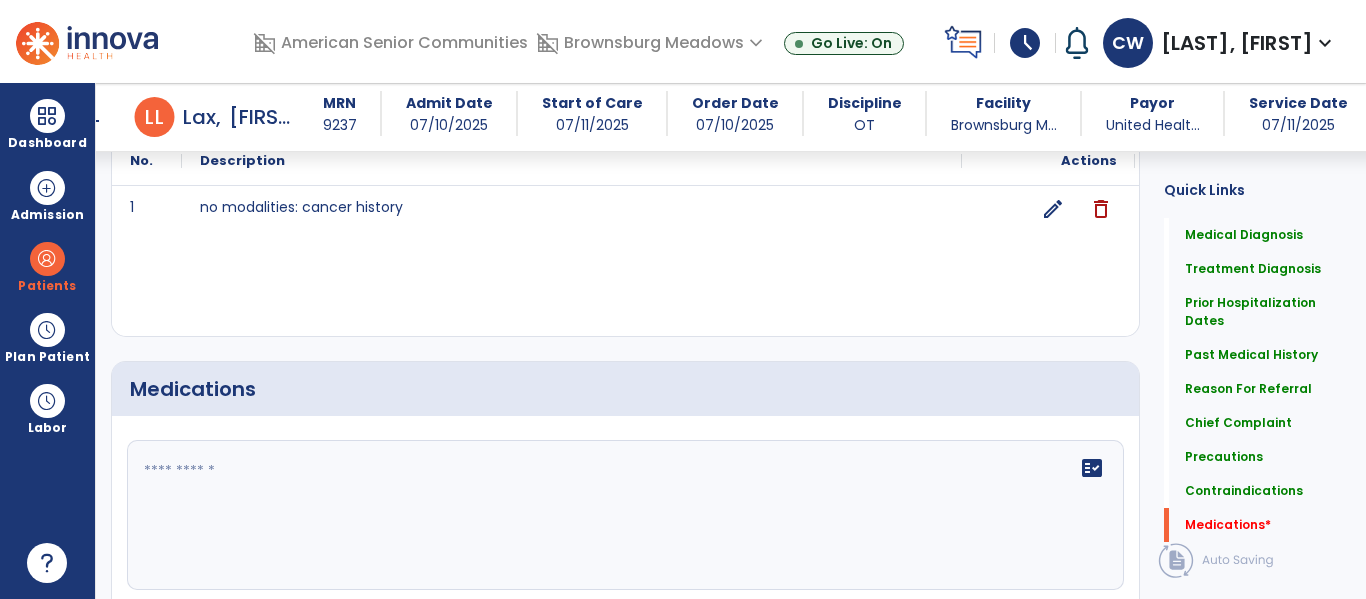 click 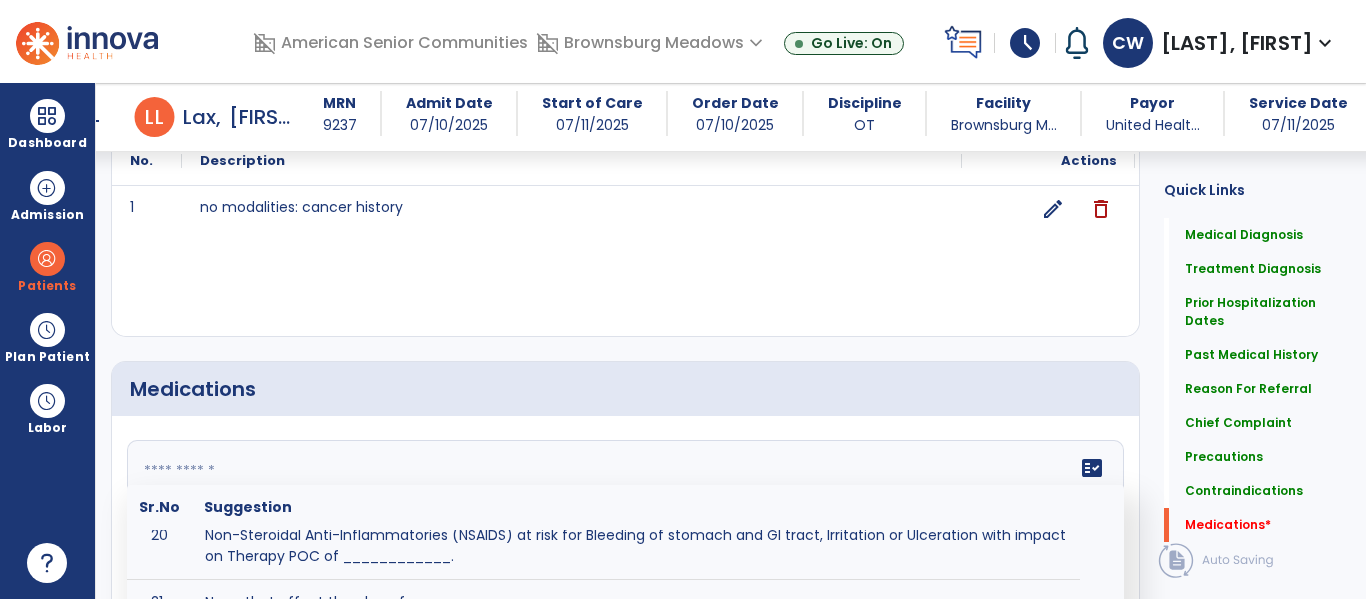 scroll, scrollTop: 1400, scrollLeft: 0, axis: vertical 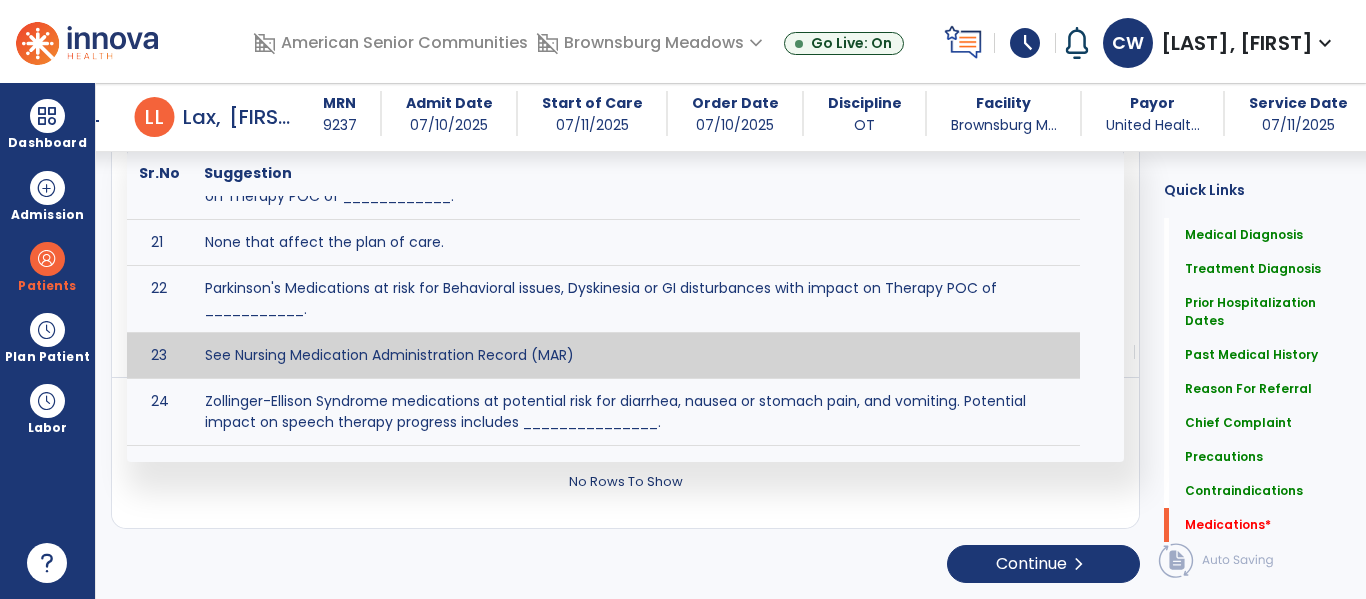 type on "**********" 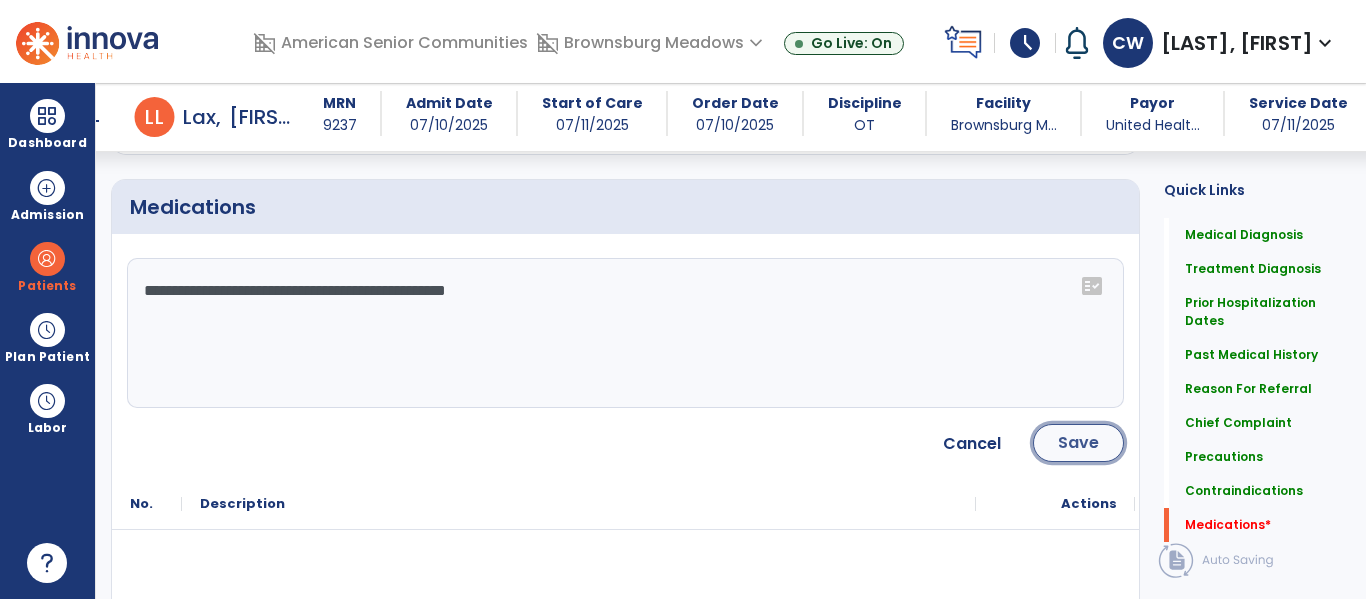 click on "Save" 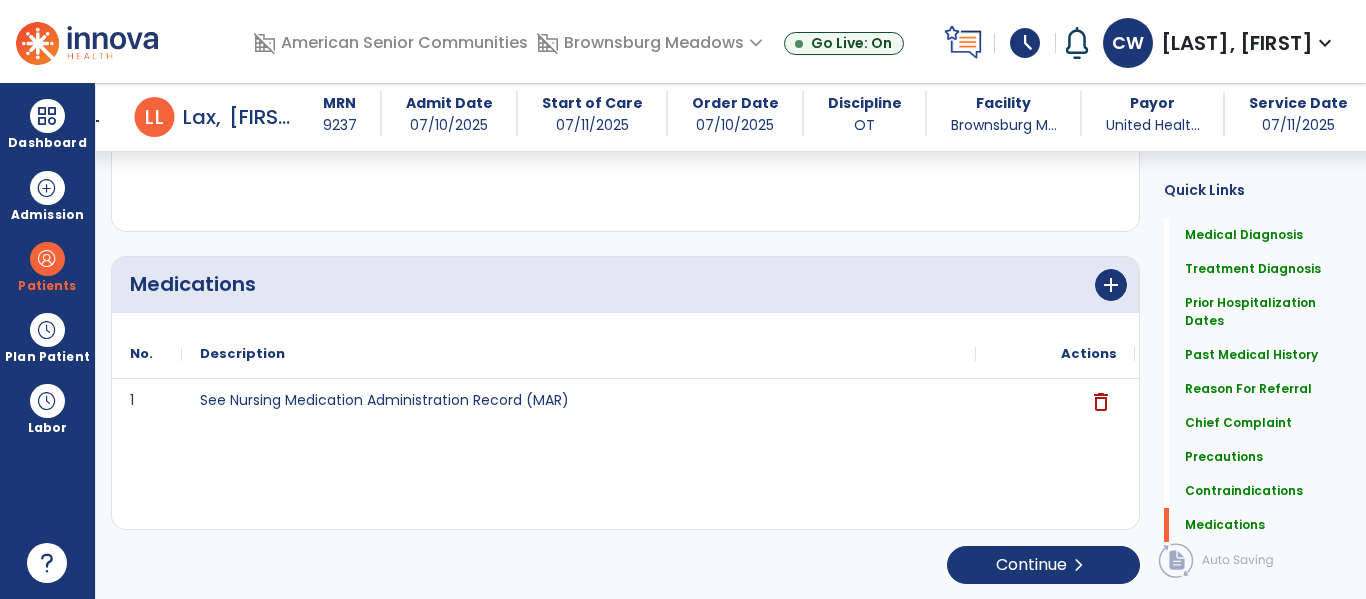 scroll, scrollTop: 2420, scrollLeft: 0, axis: vertical 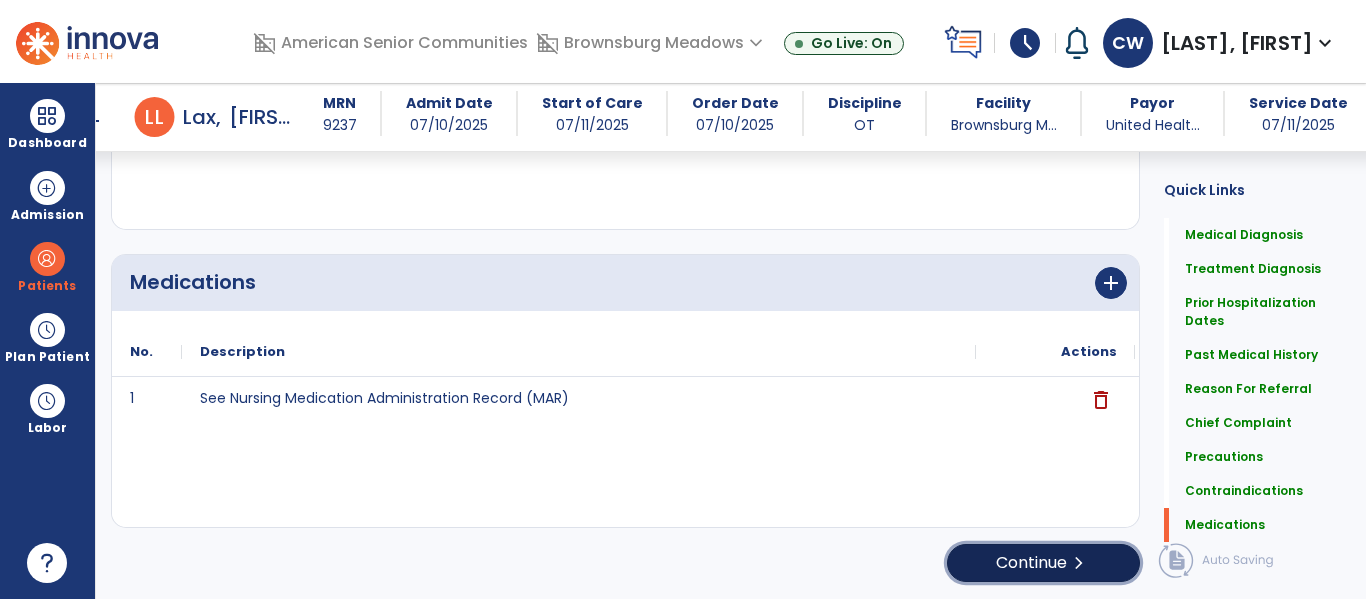 click on "Continue  chevron_right" 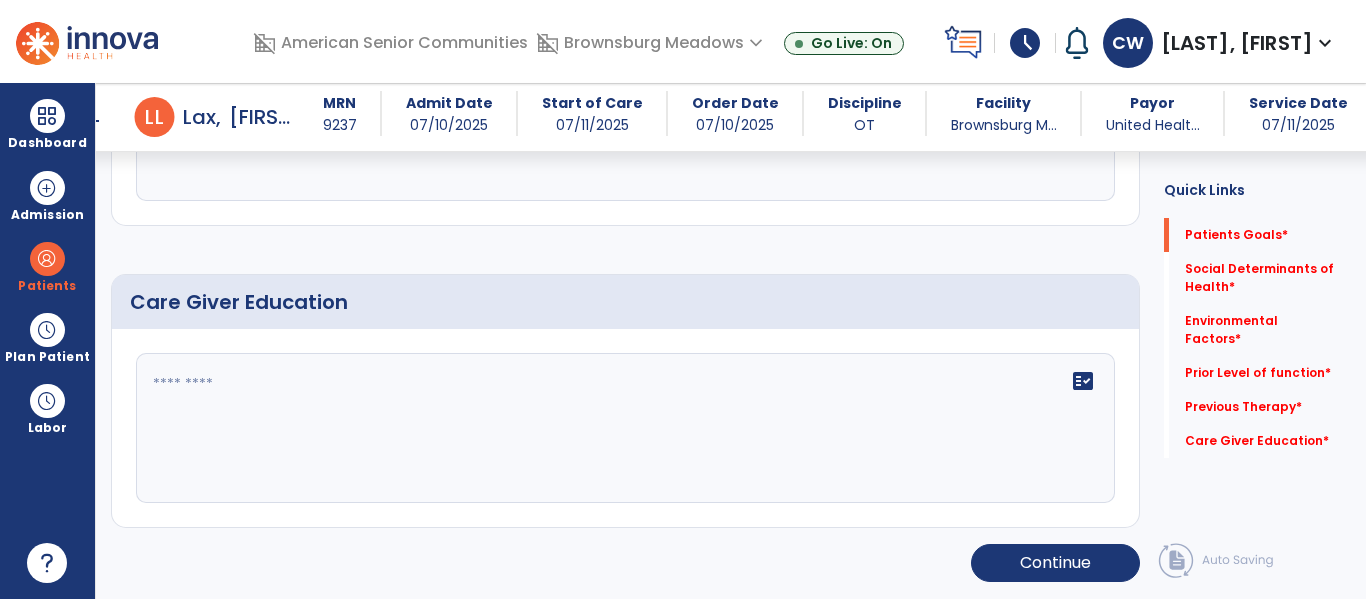 scroll, scrollTop: 106, scrollLeft: 0, axis: vertical 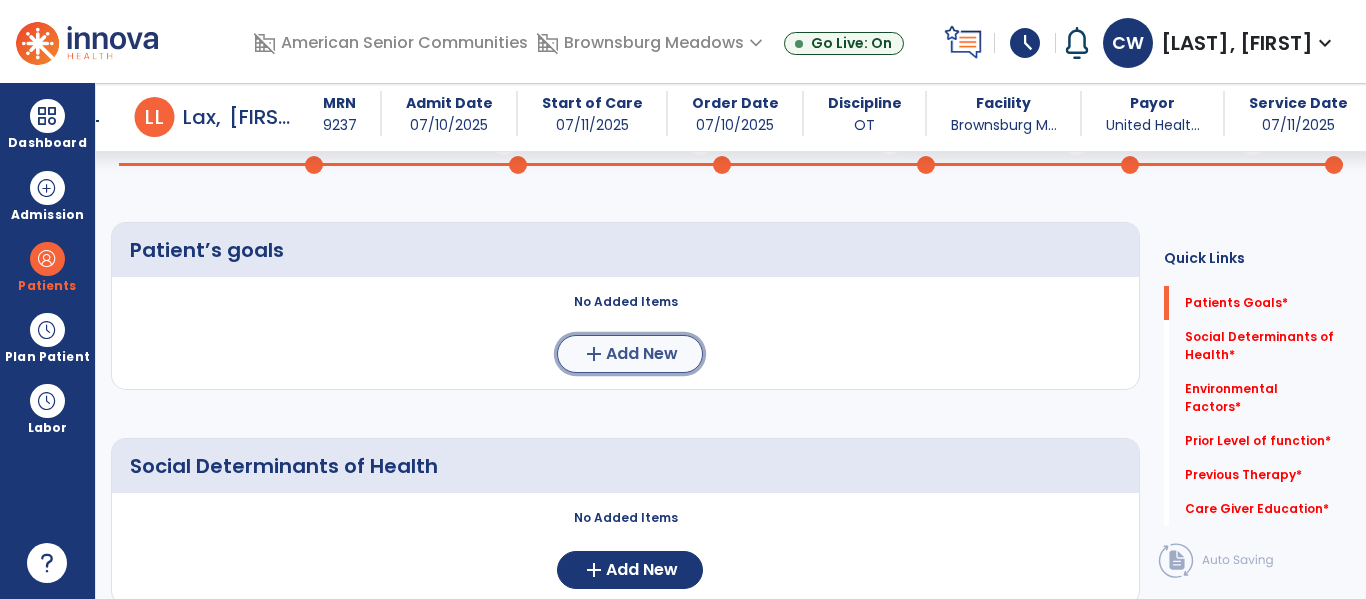 click on "Add New" 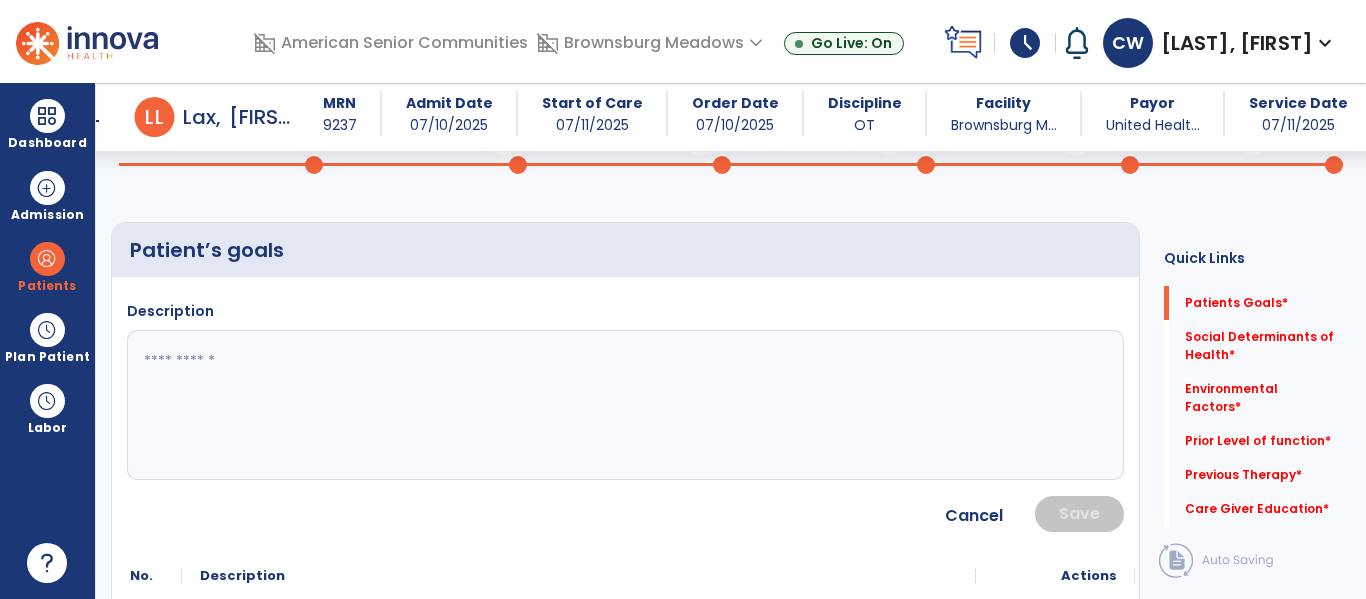 click 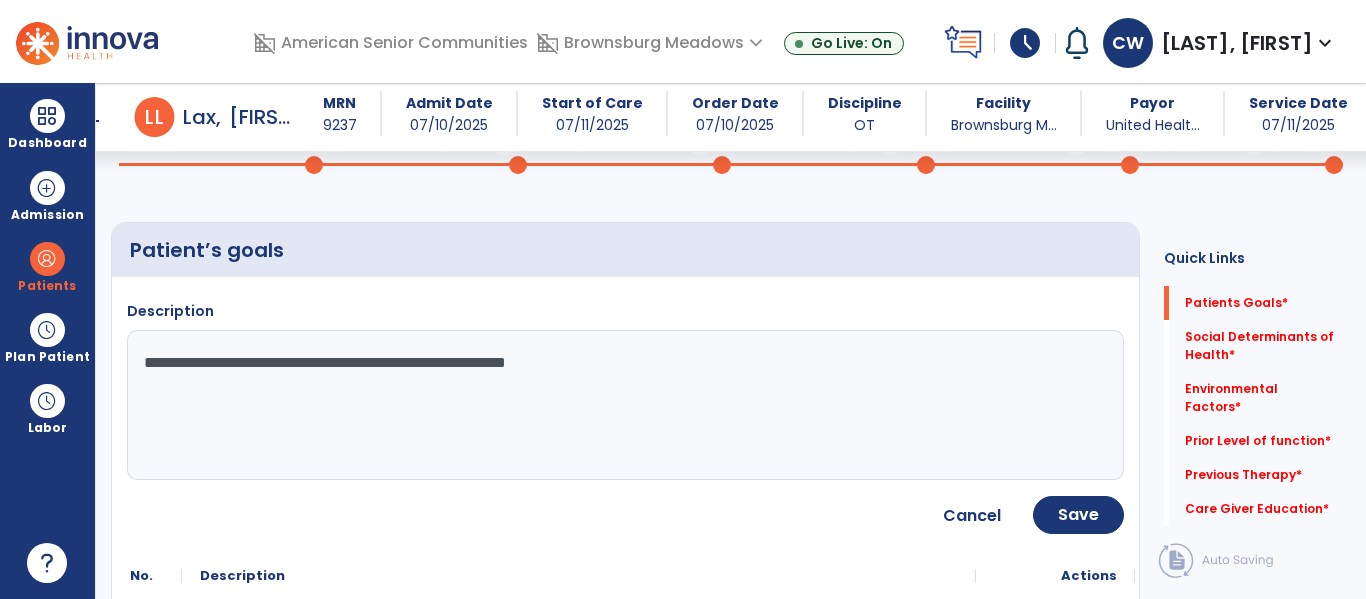 type on "**********" 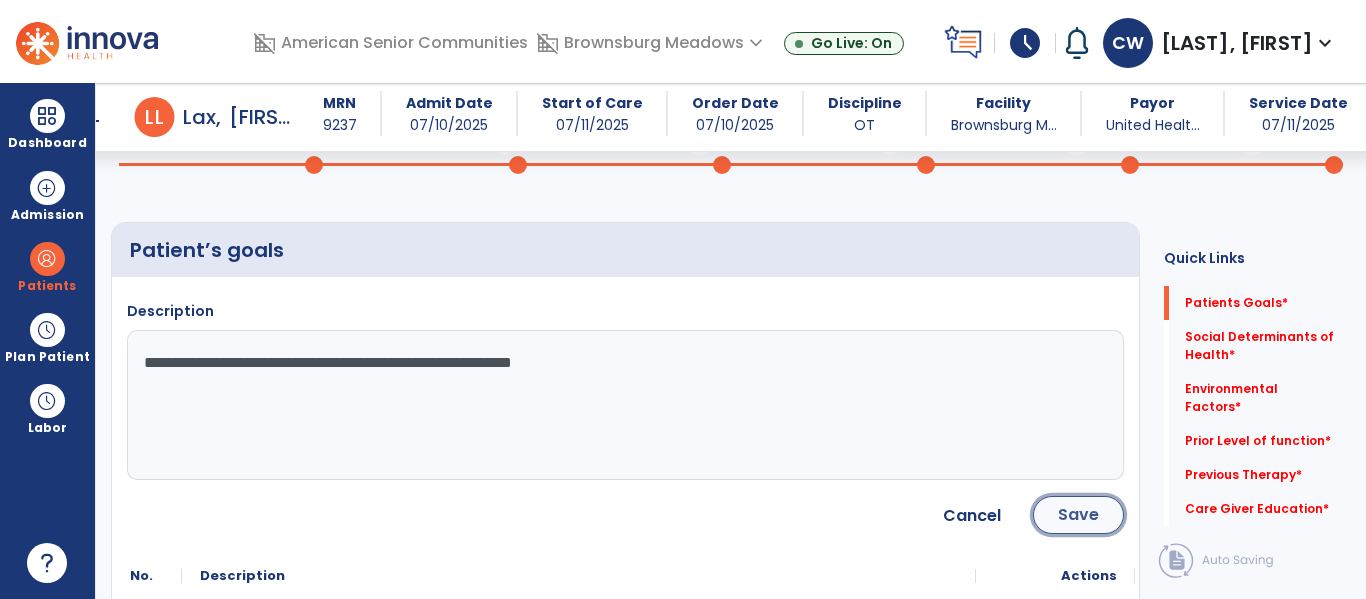 click on "Save" 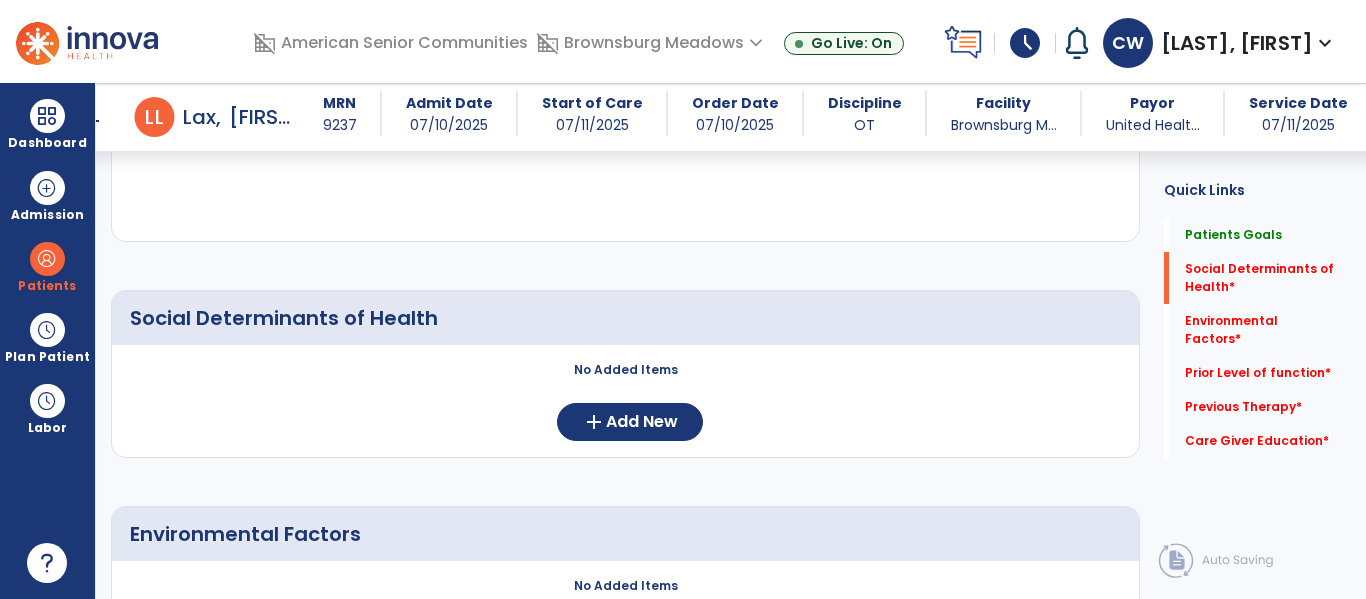 scroll, scrollTop: 365, scrollLeft: 0, axis: vertical 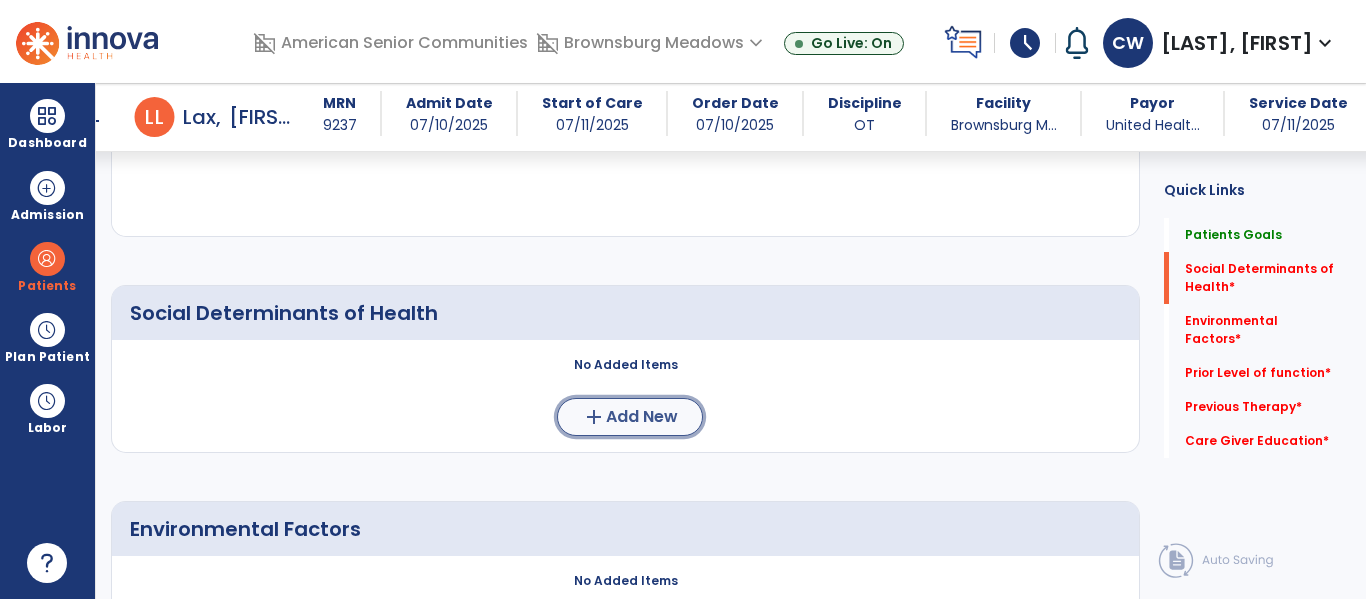 click on "Add New" 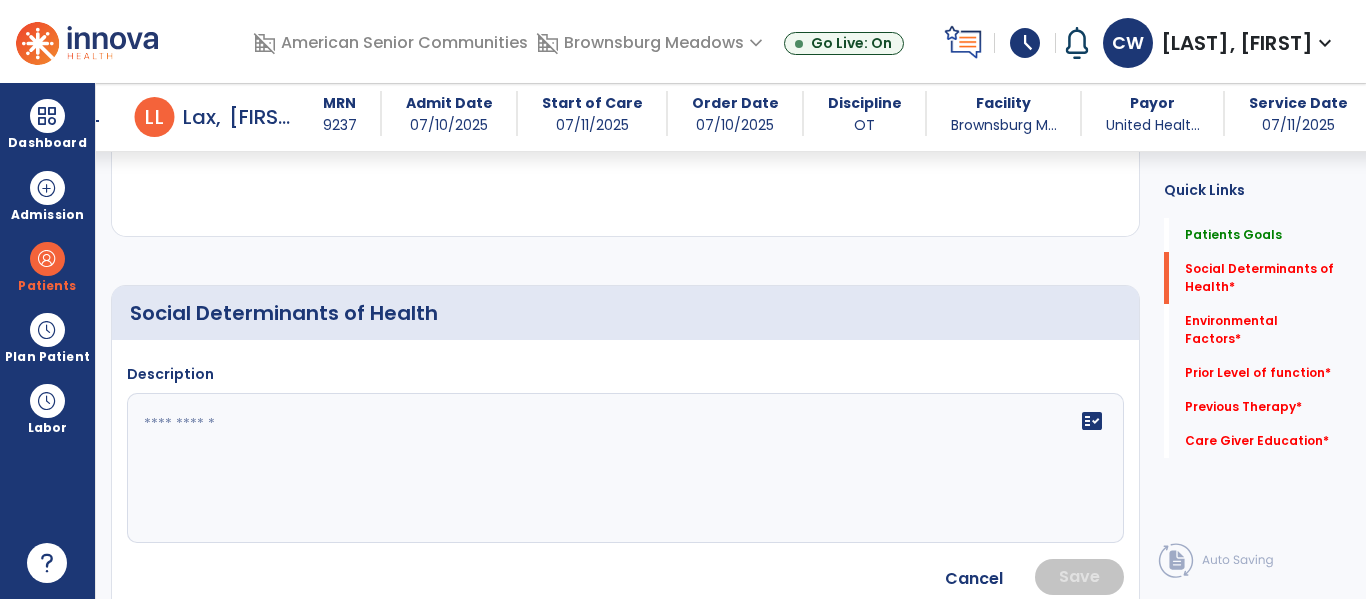 click 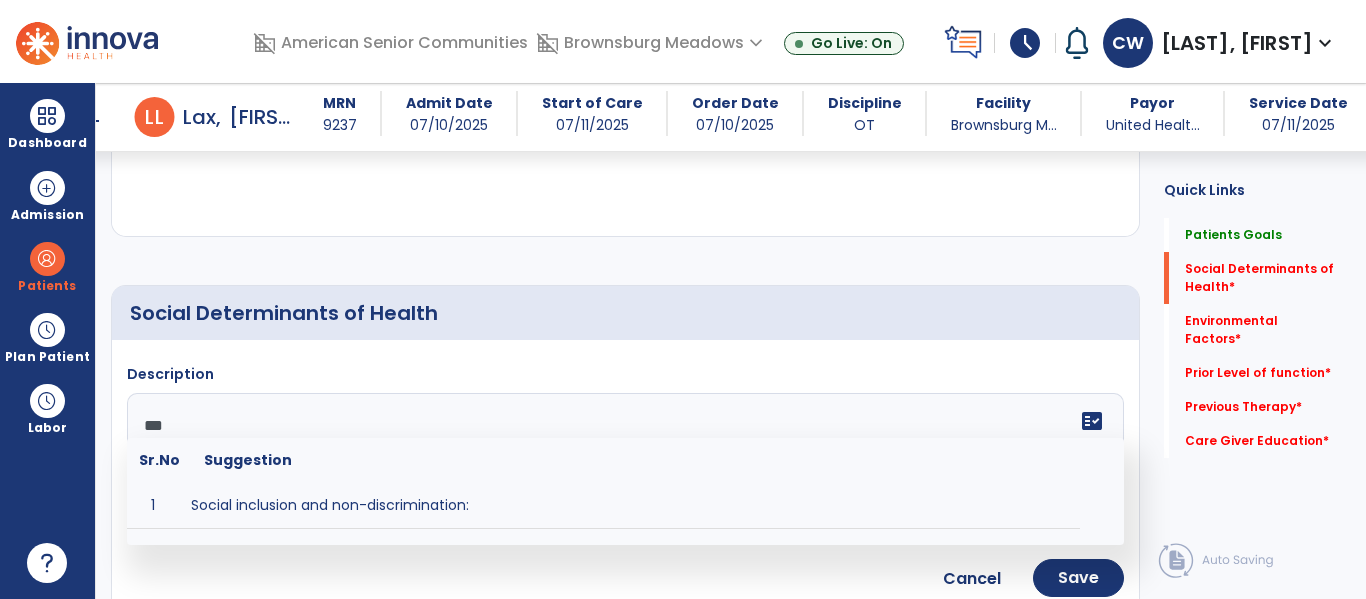 type on "****" 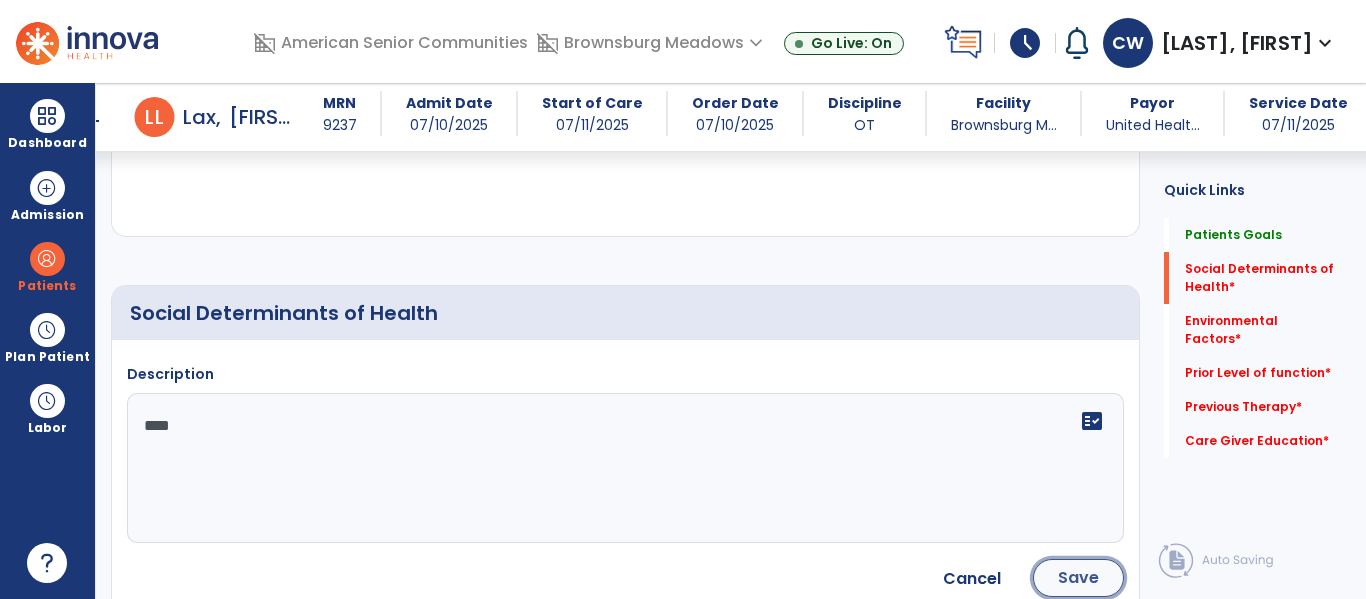 click on "Save" 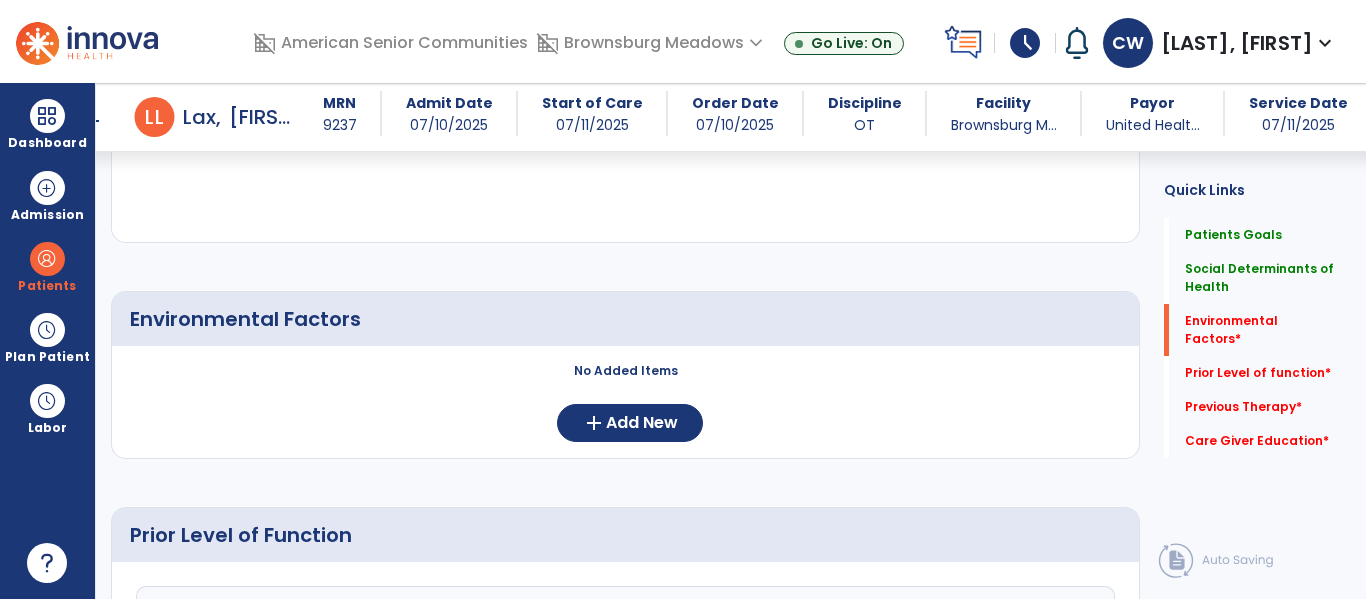 scroll, scrollTop: 683, scrollLeft: 0, axis: vertical 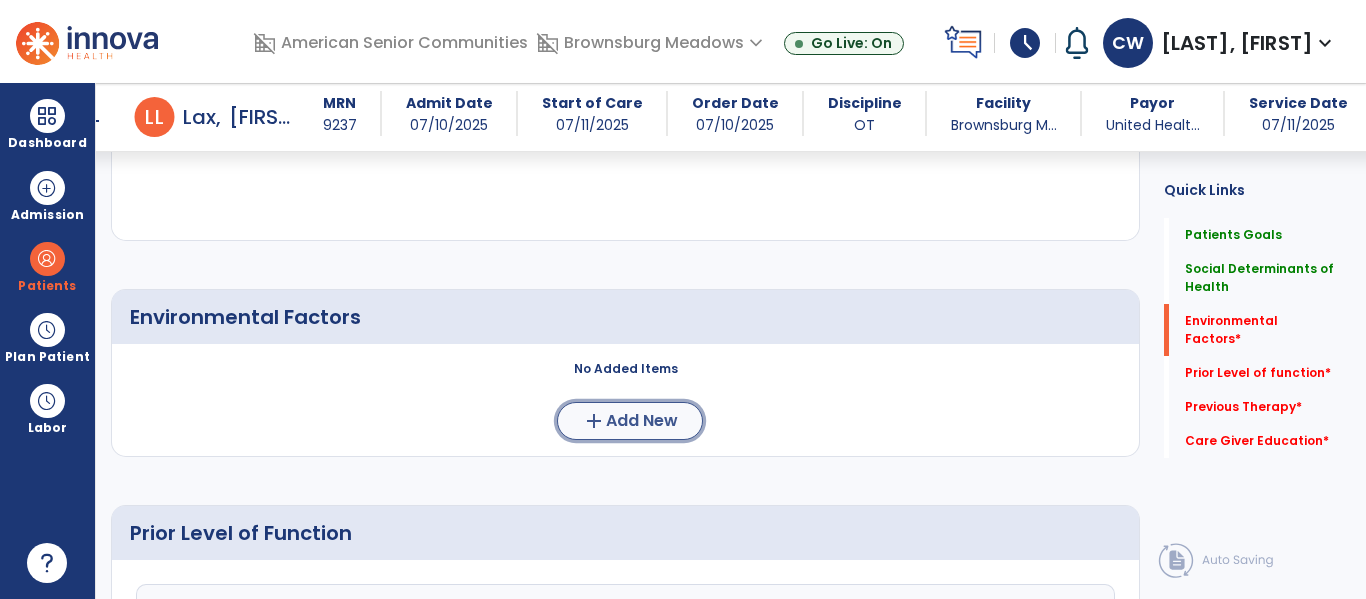click on "Add New" 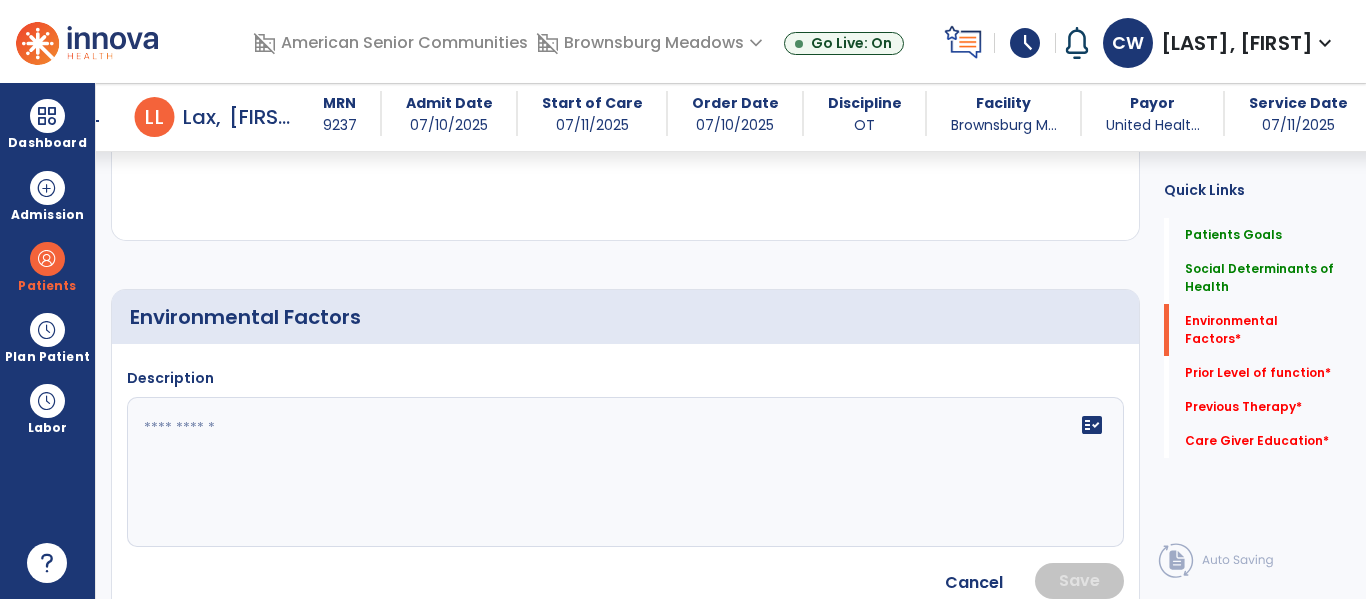 click 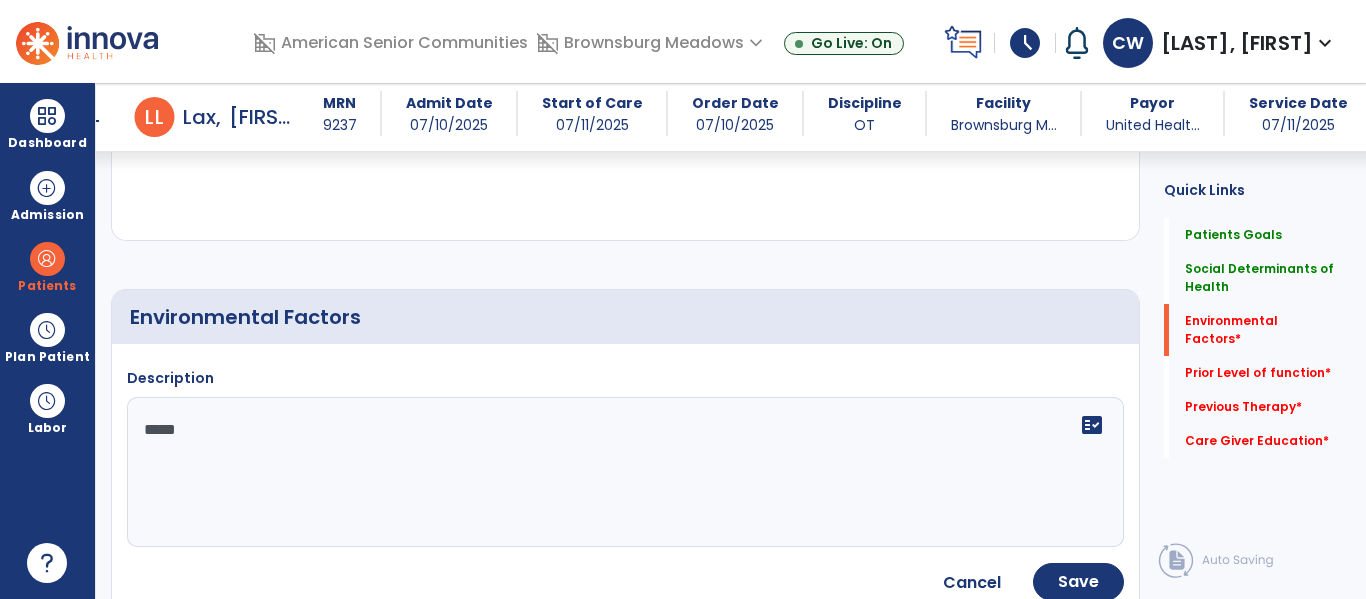 type on "******" 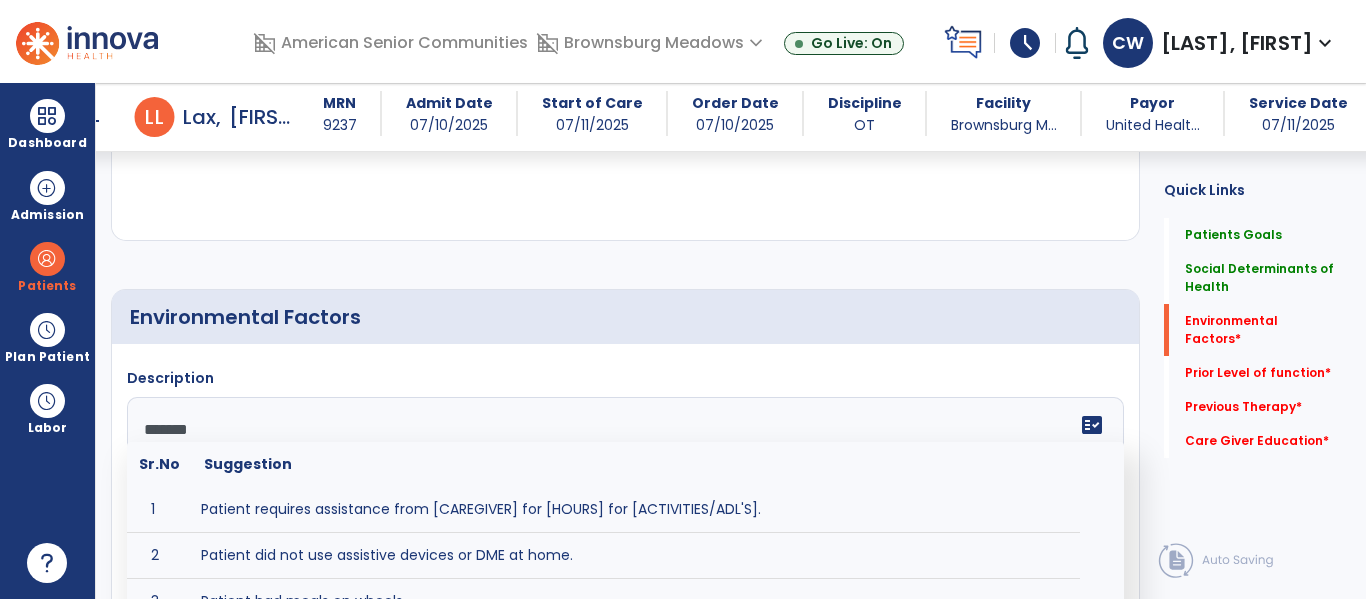 type on "******" 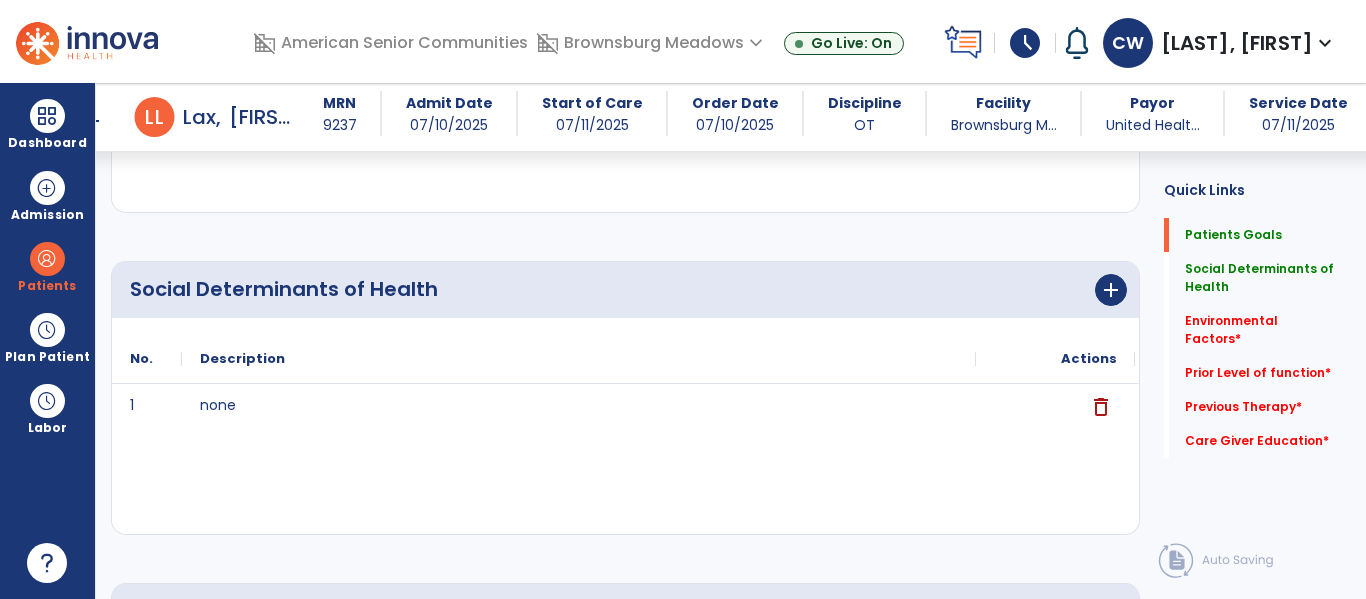 scroll, scrollTop: 0, scrollLeft: 0, axis: both 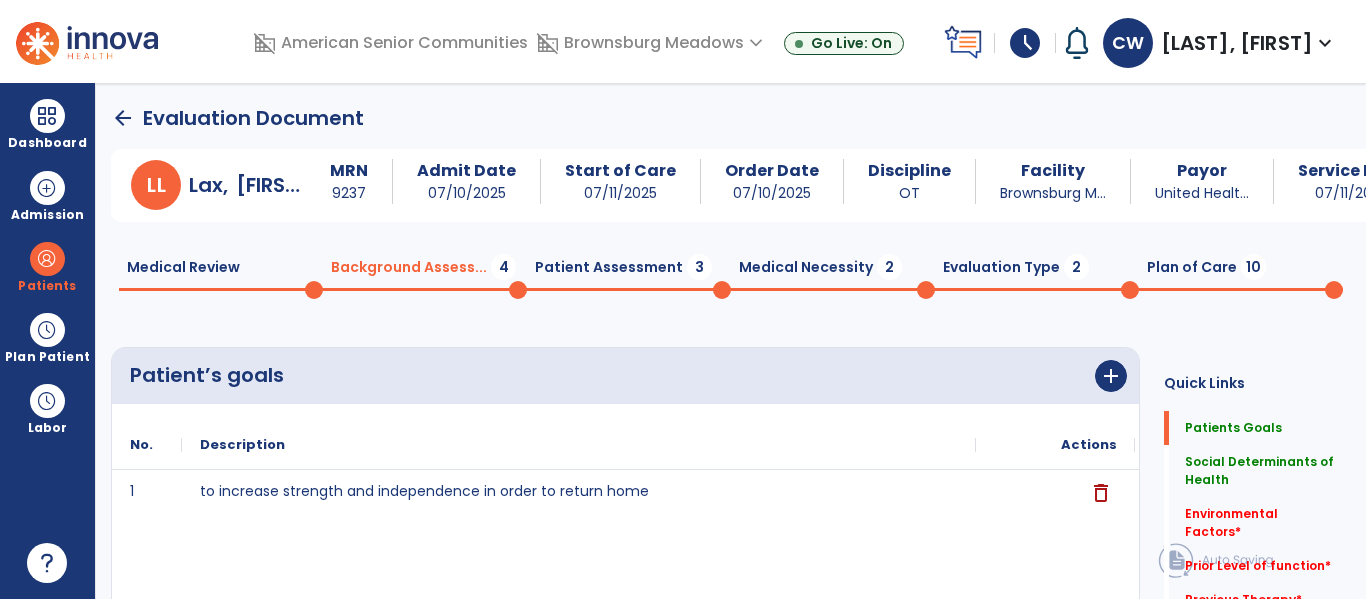 click on "Medical Review  0" 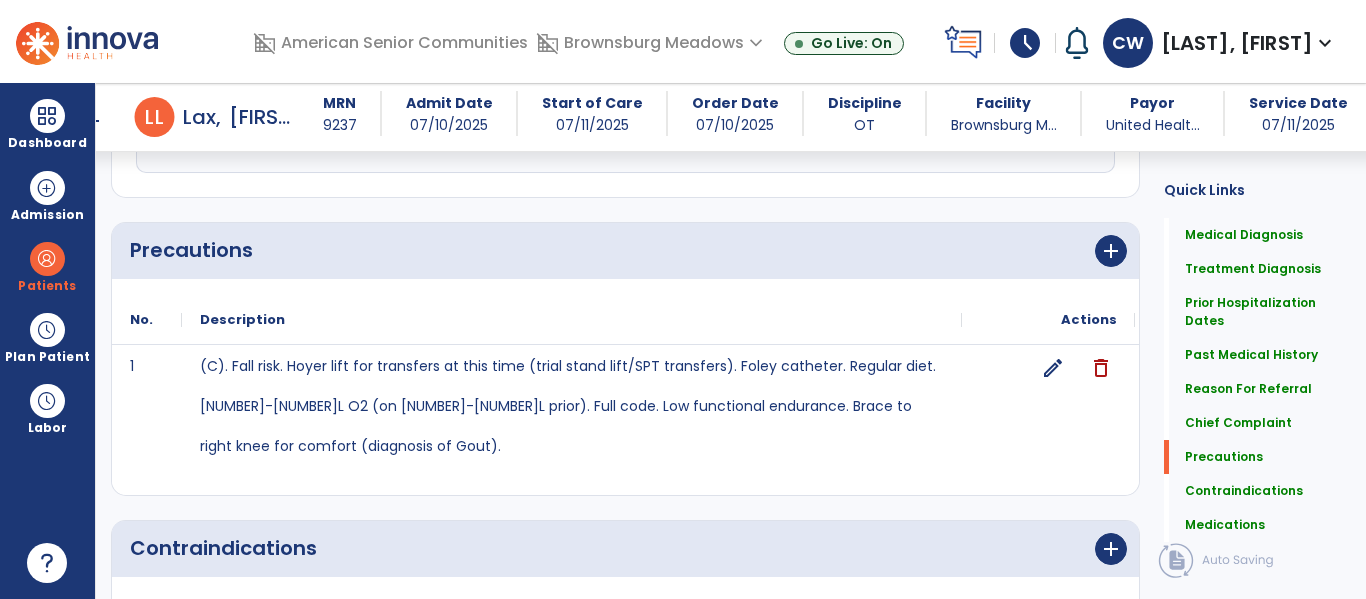 scroll, scrollTop: 1860, scrollLeft: 0, axis: vertical 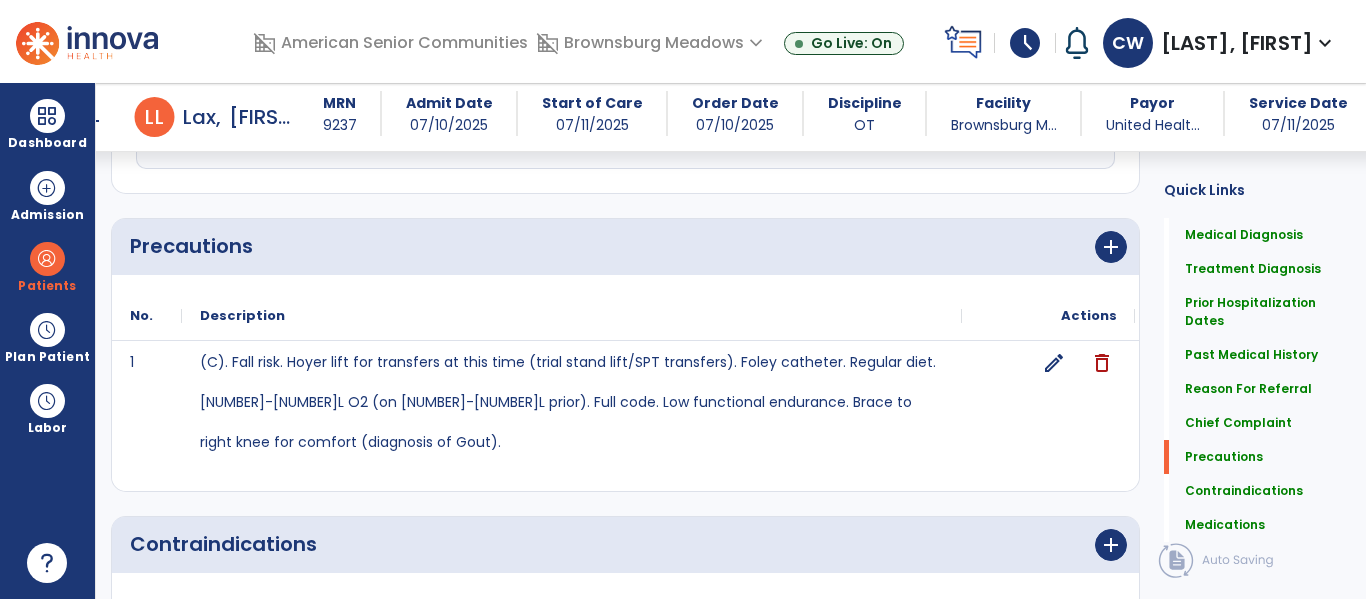 click on "edit" 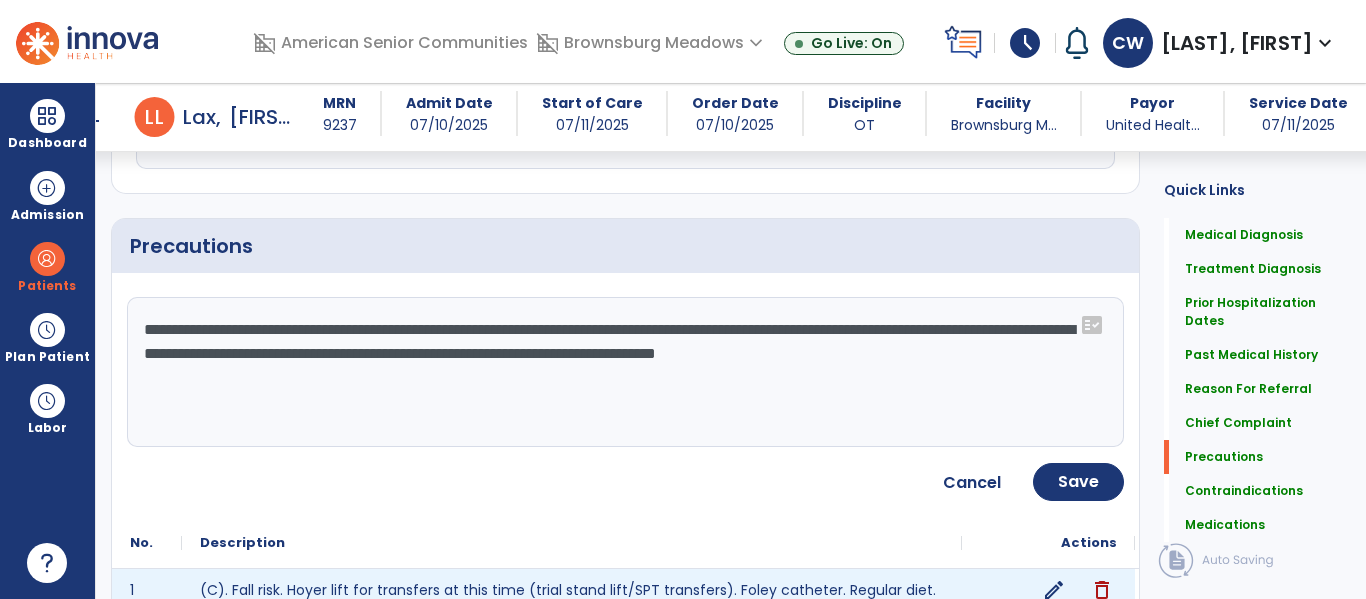 click on "**********" 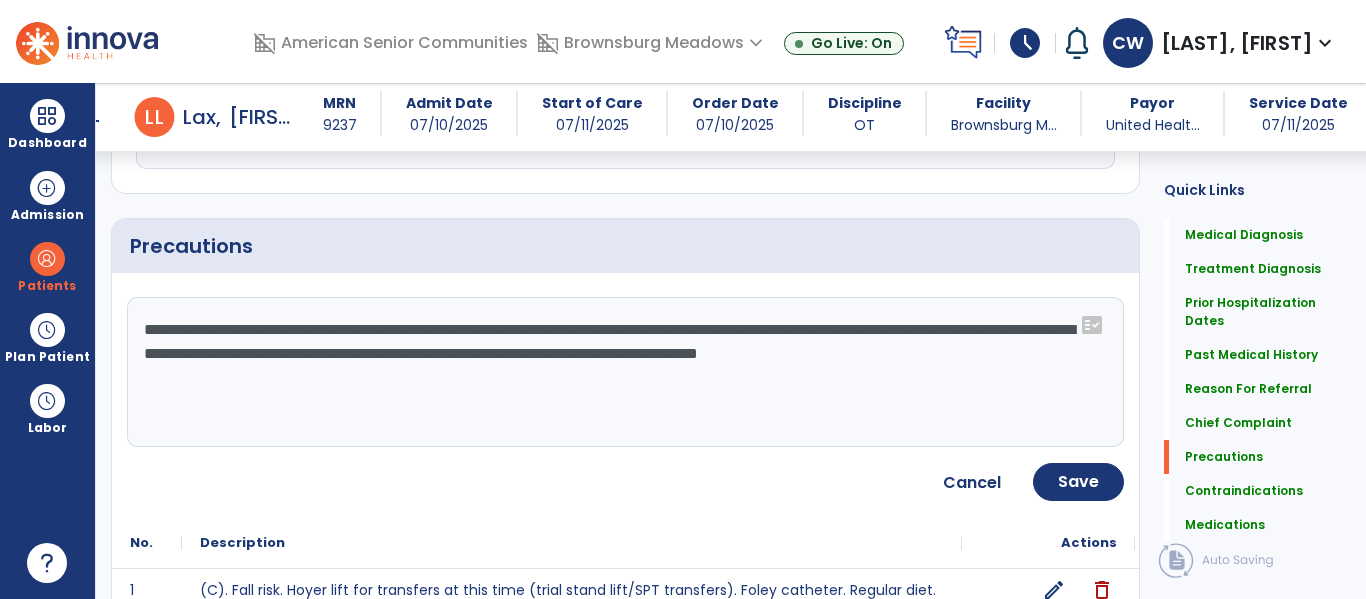 type on "**********" 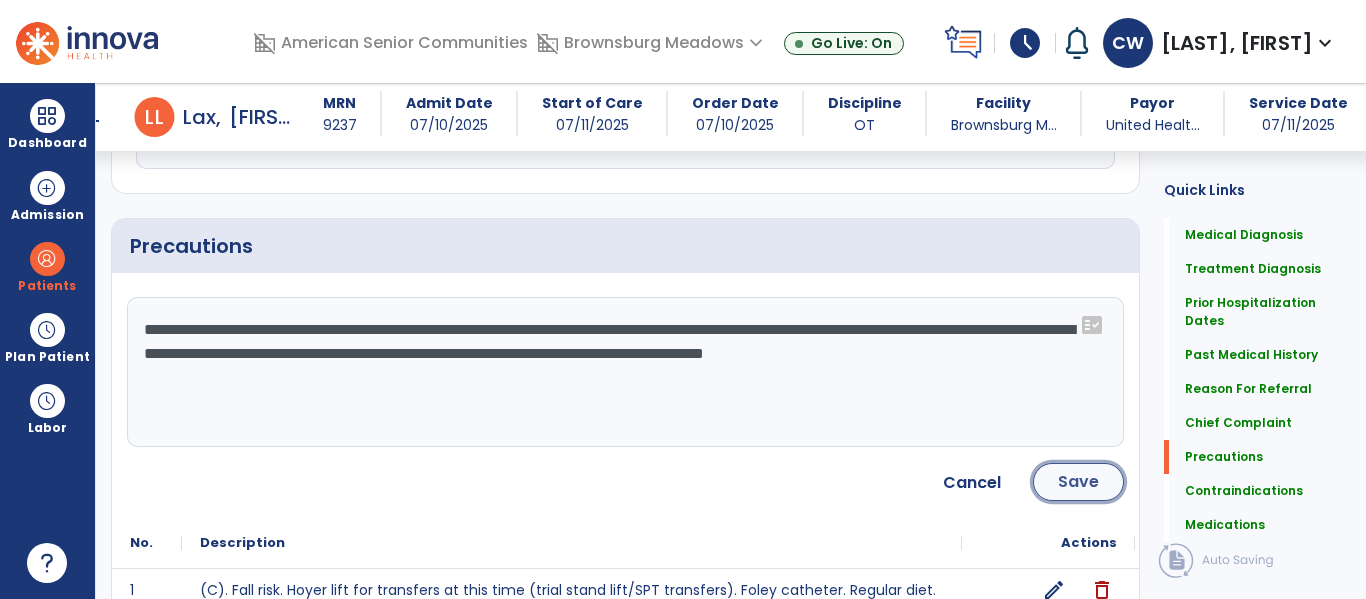 click on "Save" 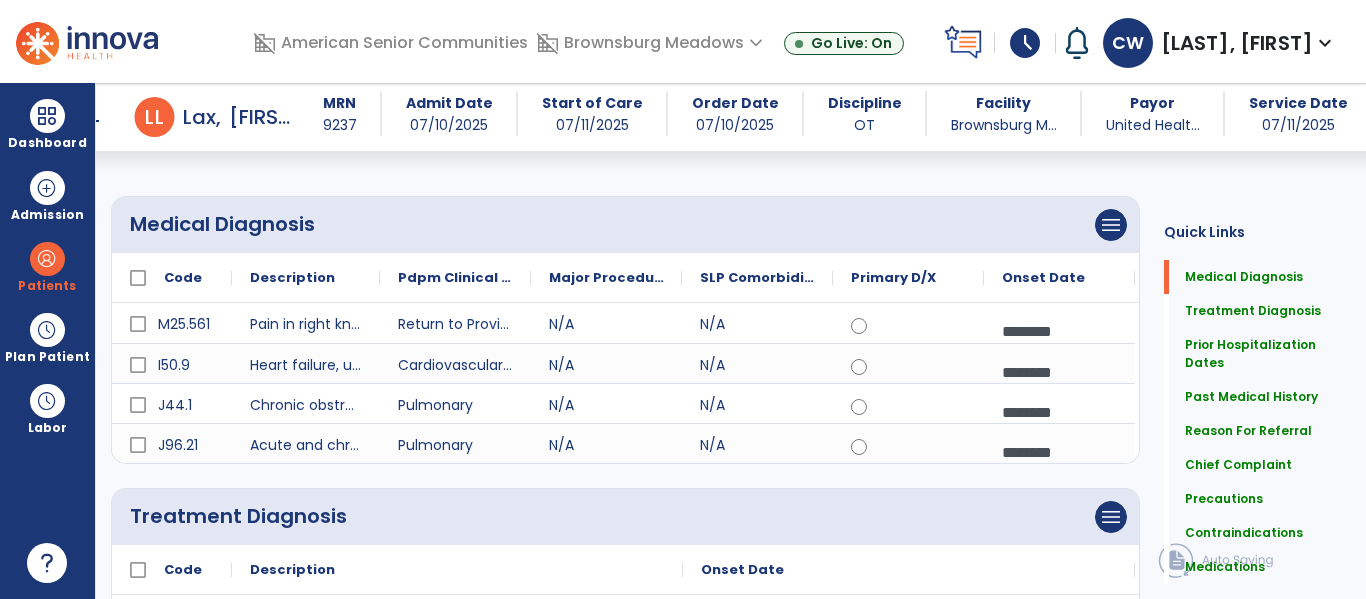 scroll, scrollTop: 0, scrollLeft: 0, axis: both 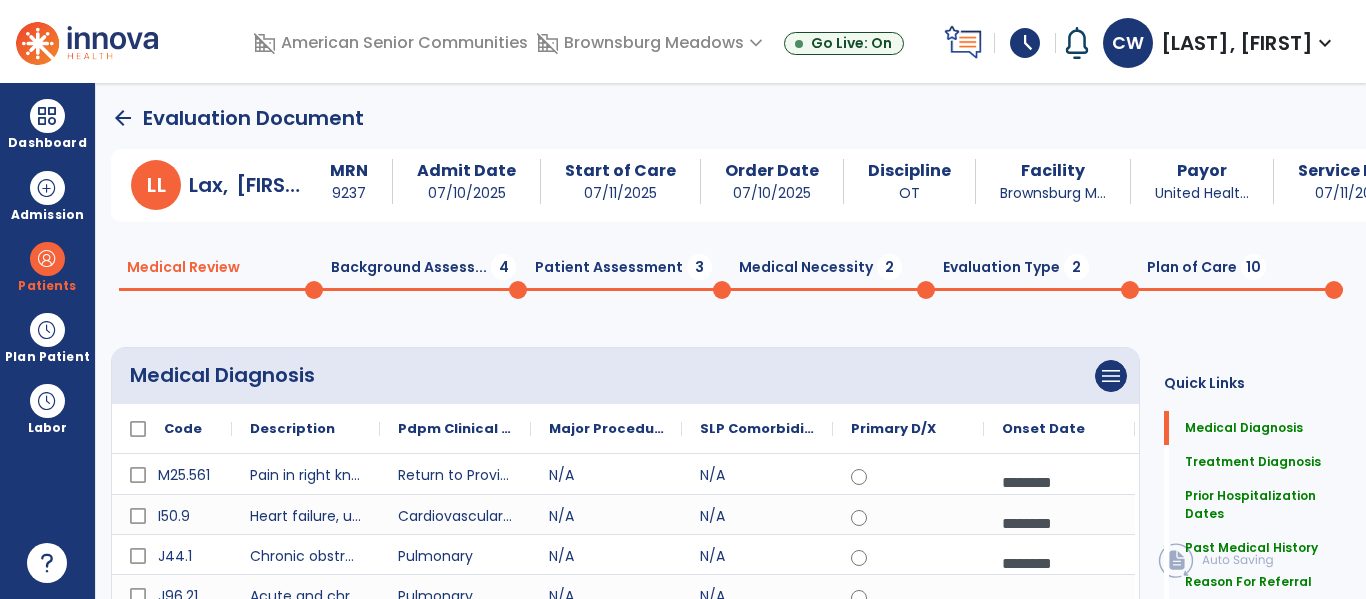 click on "Background Assess...  4" 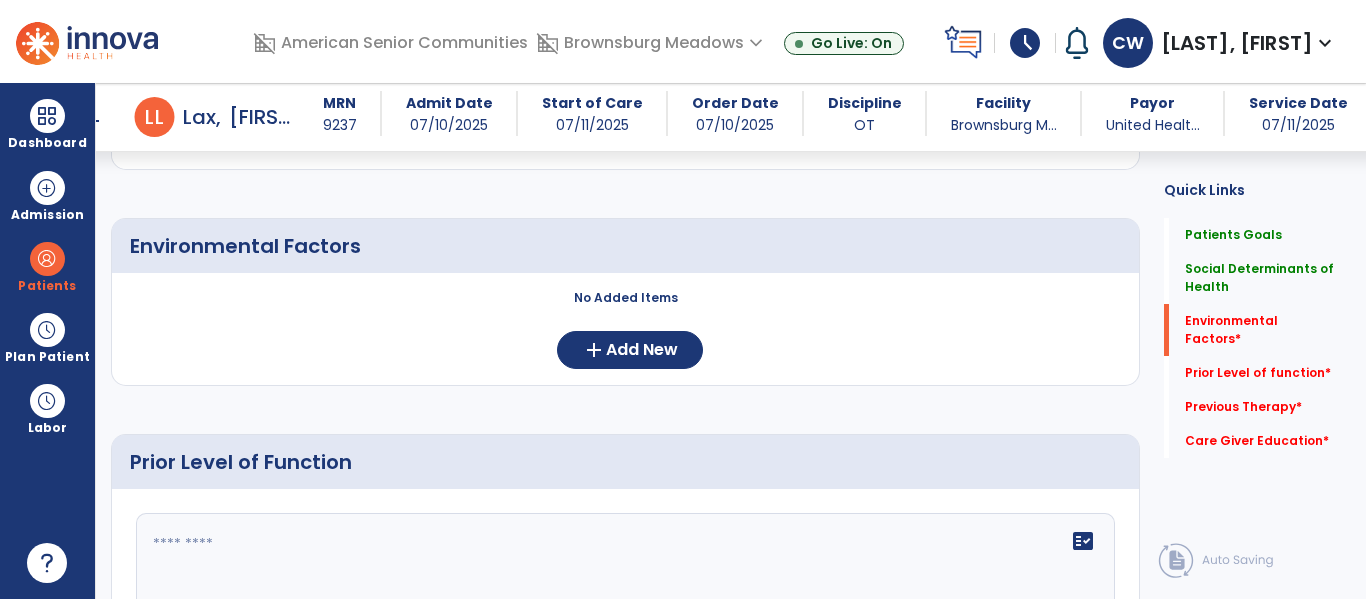 scroll, scrollTop: 755, scrollLeft: 0, axis: vertical 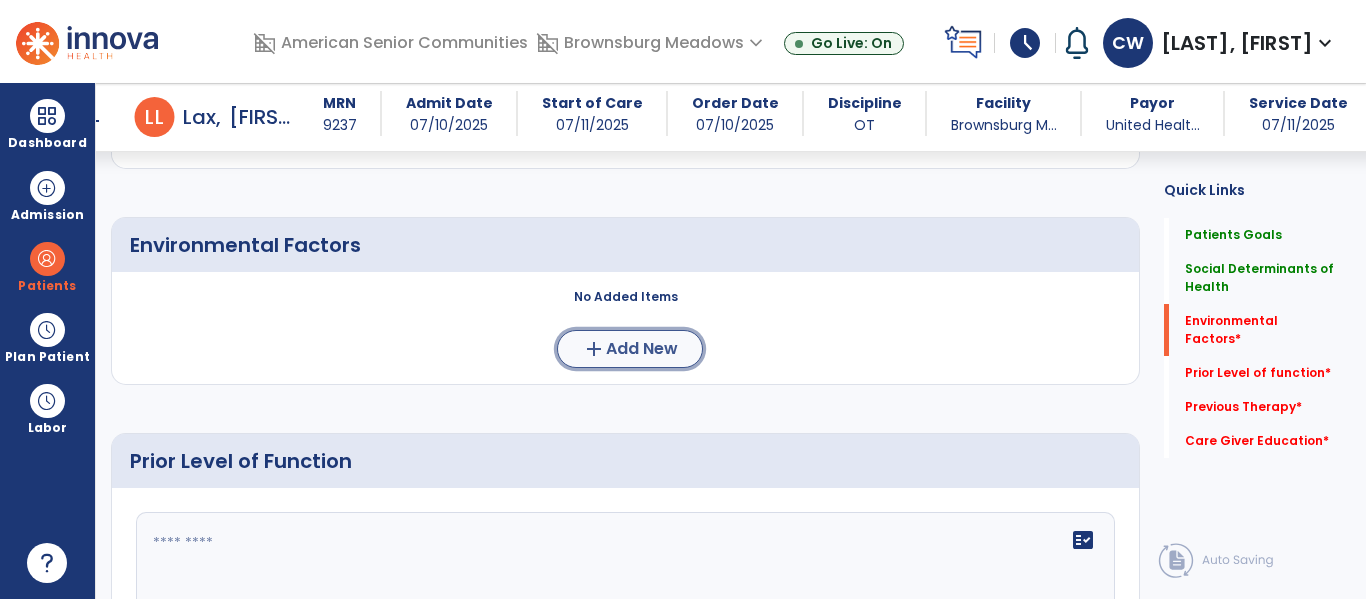 click on "add  Add New" 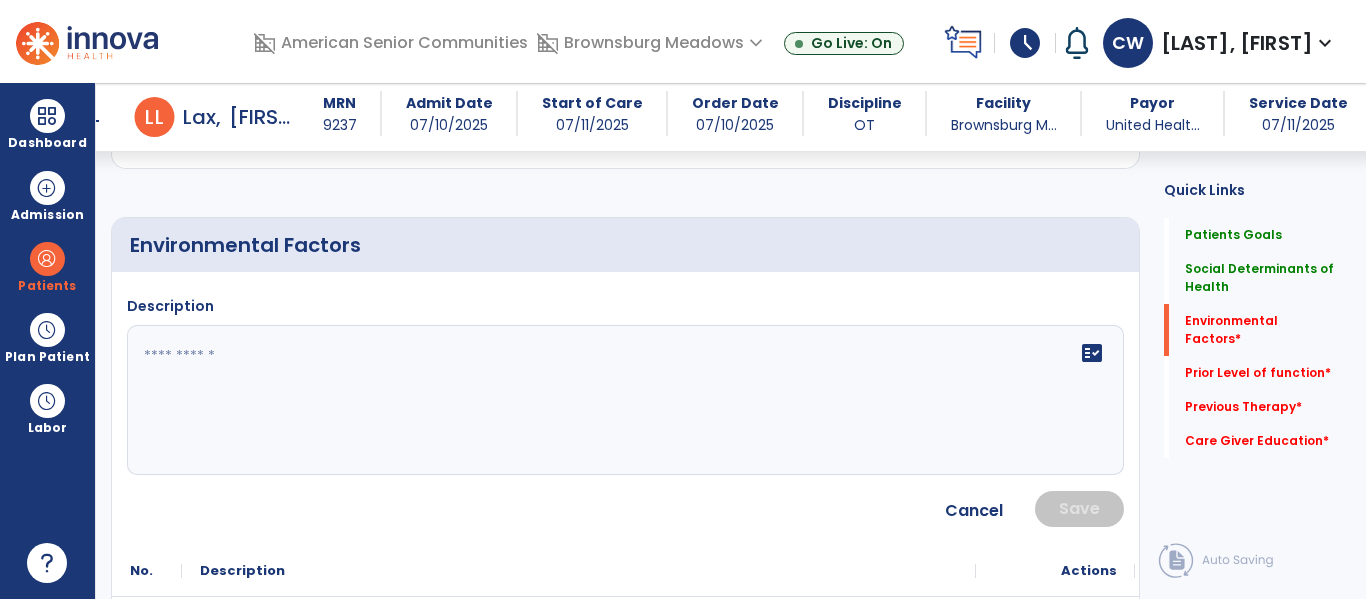 click on "fact_check" 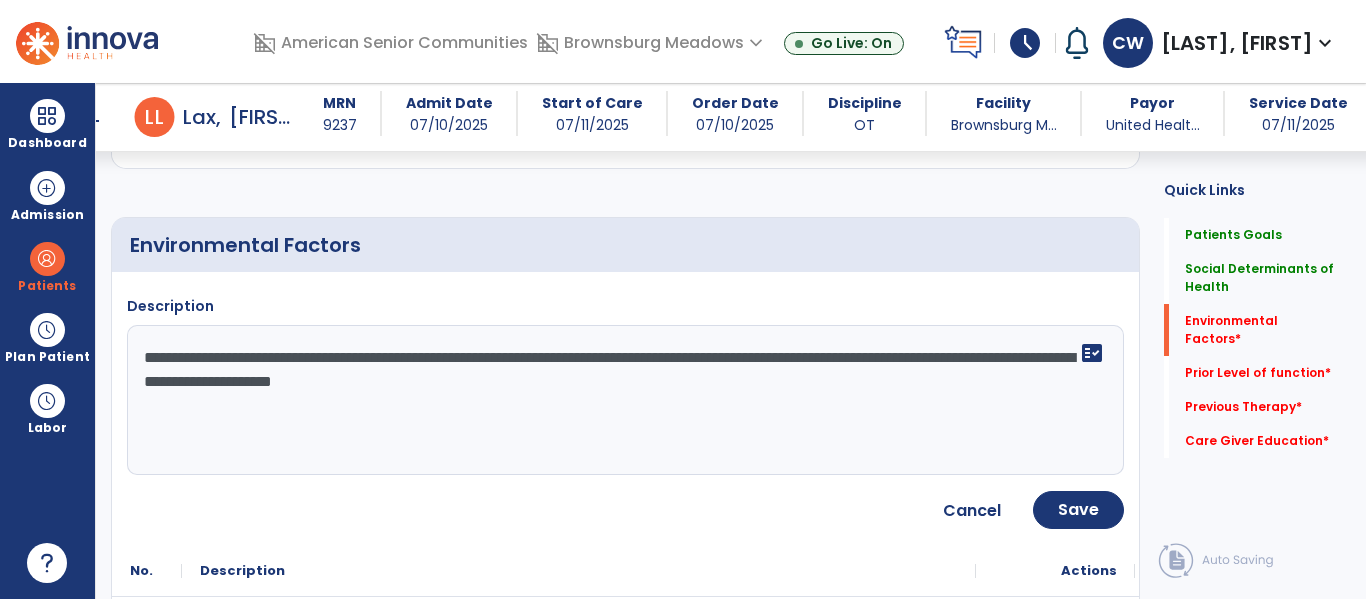 type on "**********" 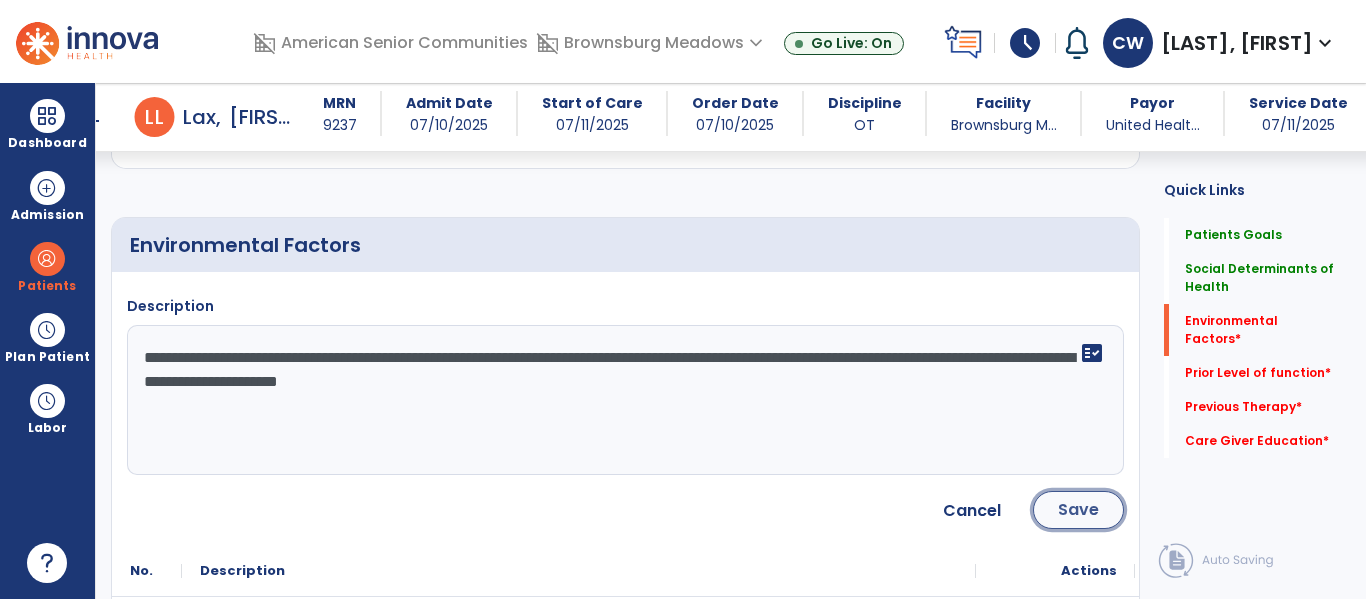 click on "Save" 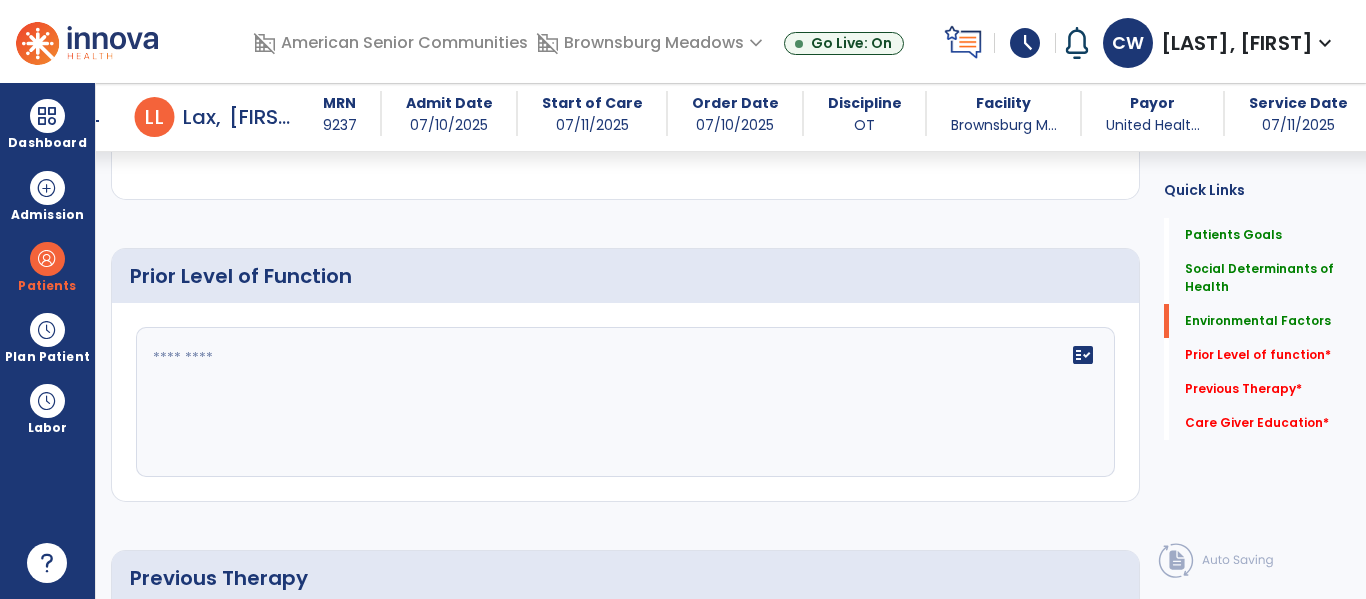 scroll, scrollTop: 1057, scrollLeft: 0, axis: vertical 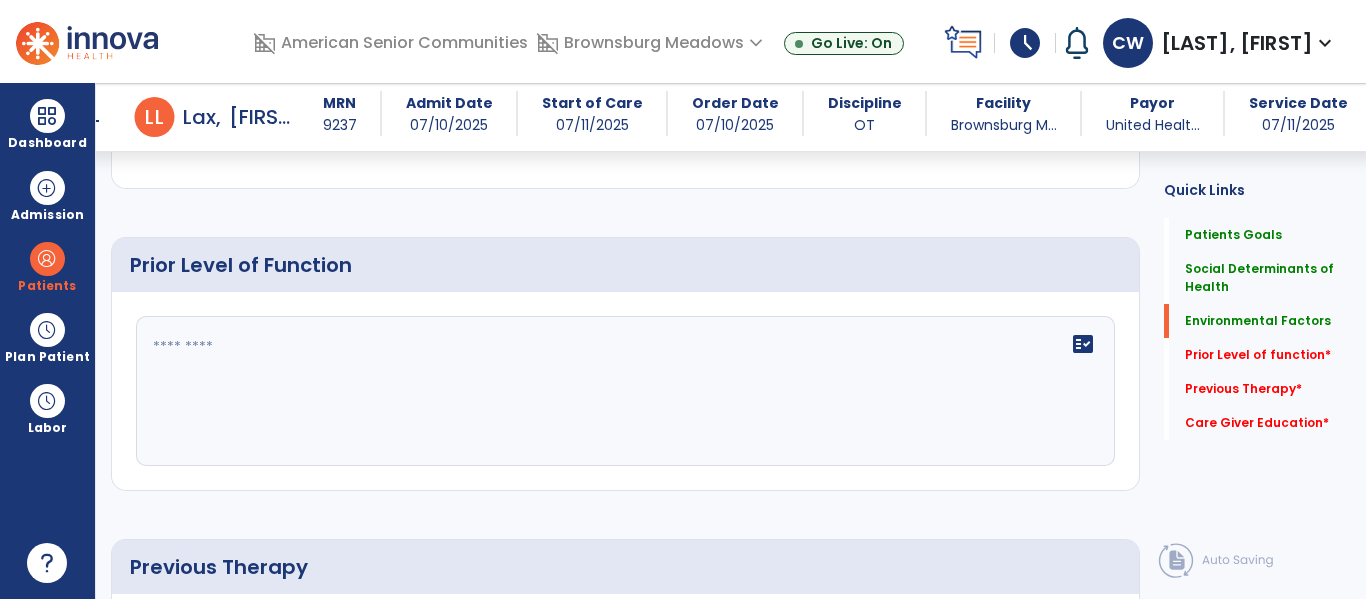 click on "fact_check" 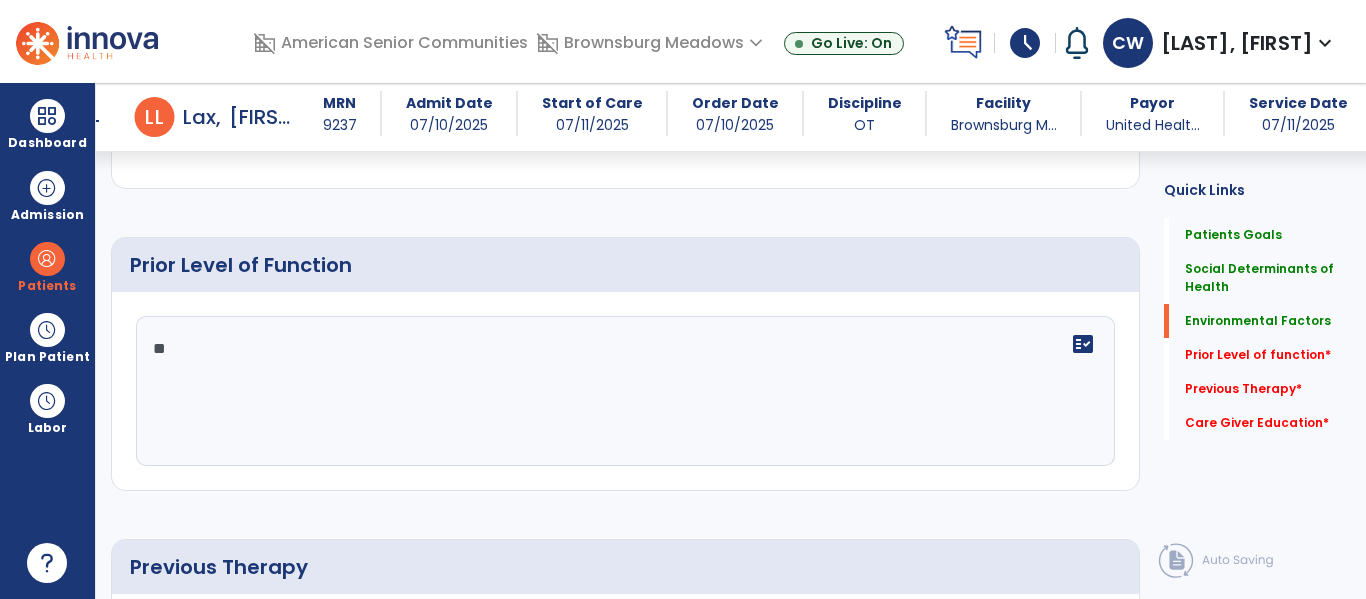 type on "*" 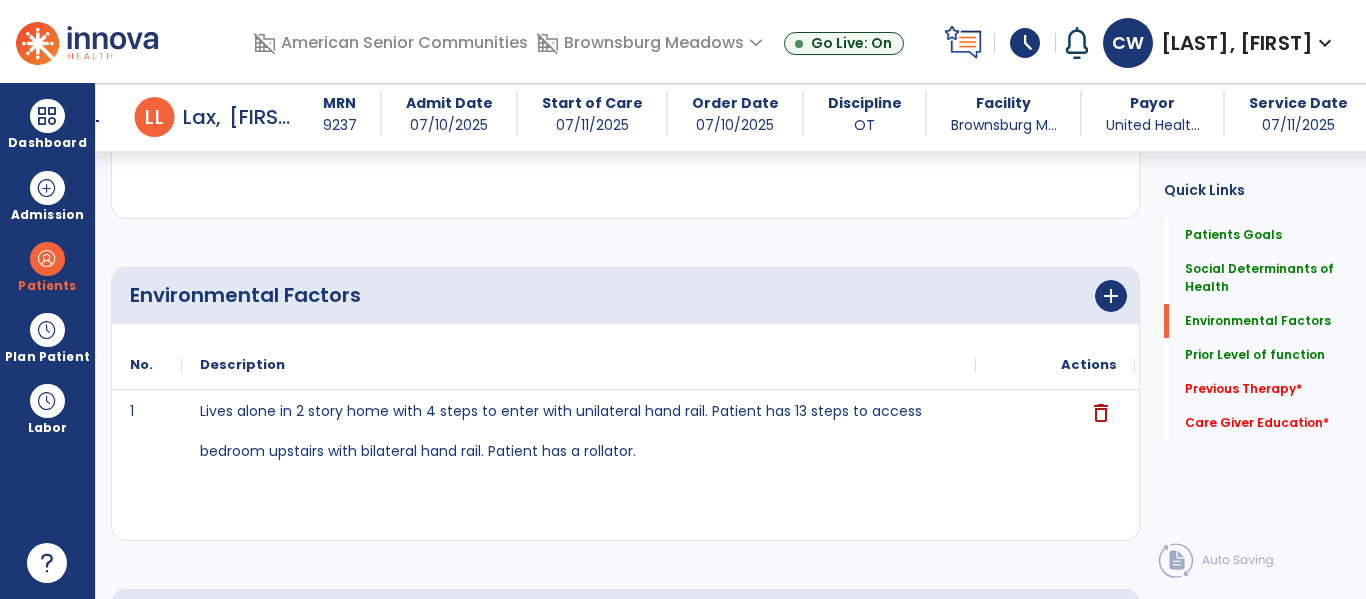 scroll, scrollTop: 703, scrollLeft: 0, axis: vertical 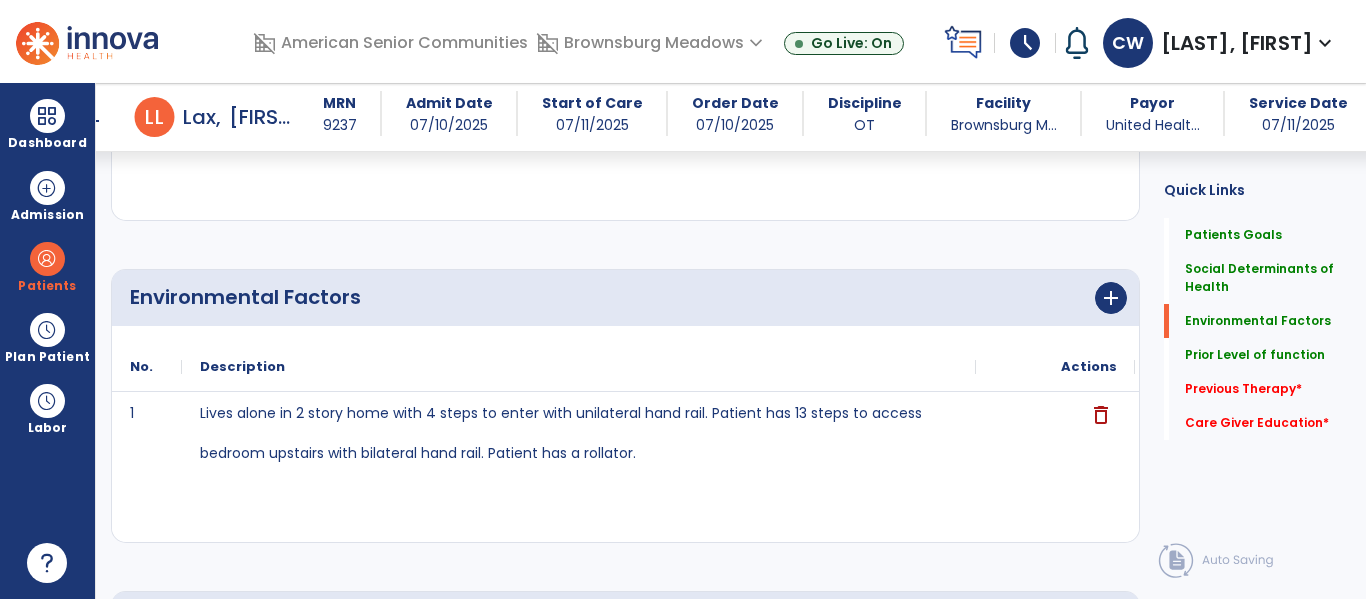 type on "**********" 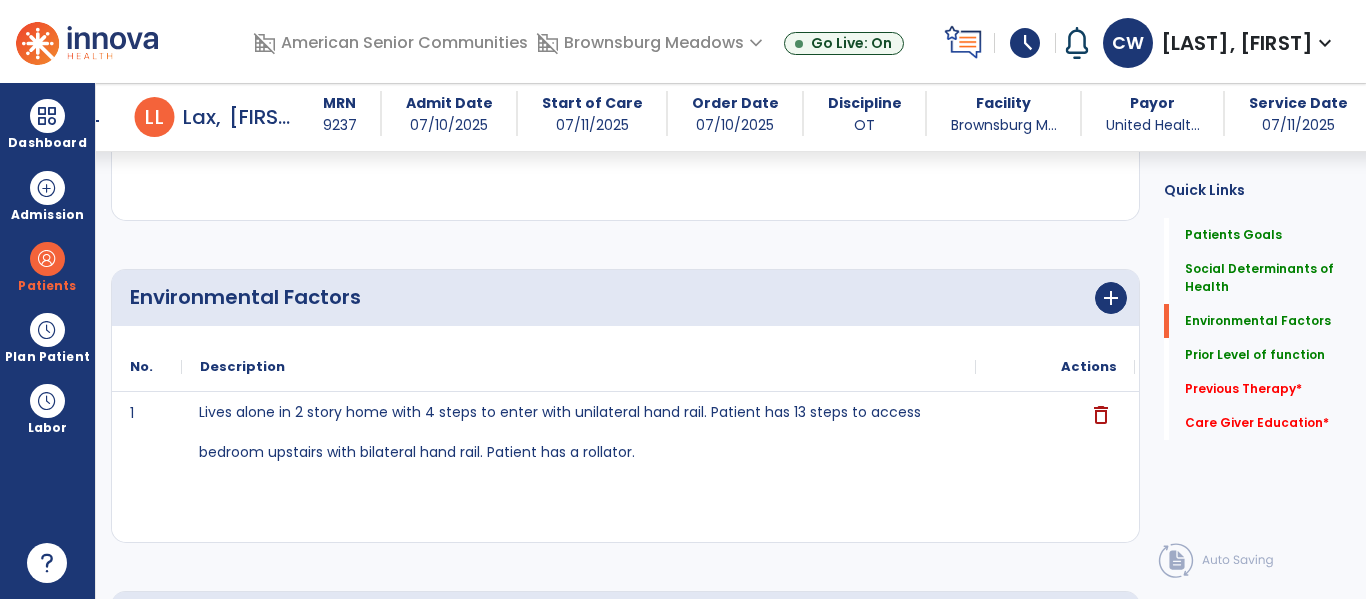 click on "Lives alone in 2 story home with 4 steps to enter with unilateral hand rail.  Patient has 13 steps to access bedroom upstairs with bilateral hand rail.  Patient has a rollator." 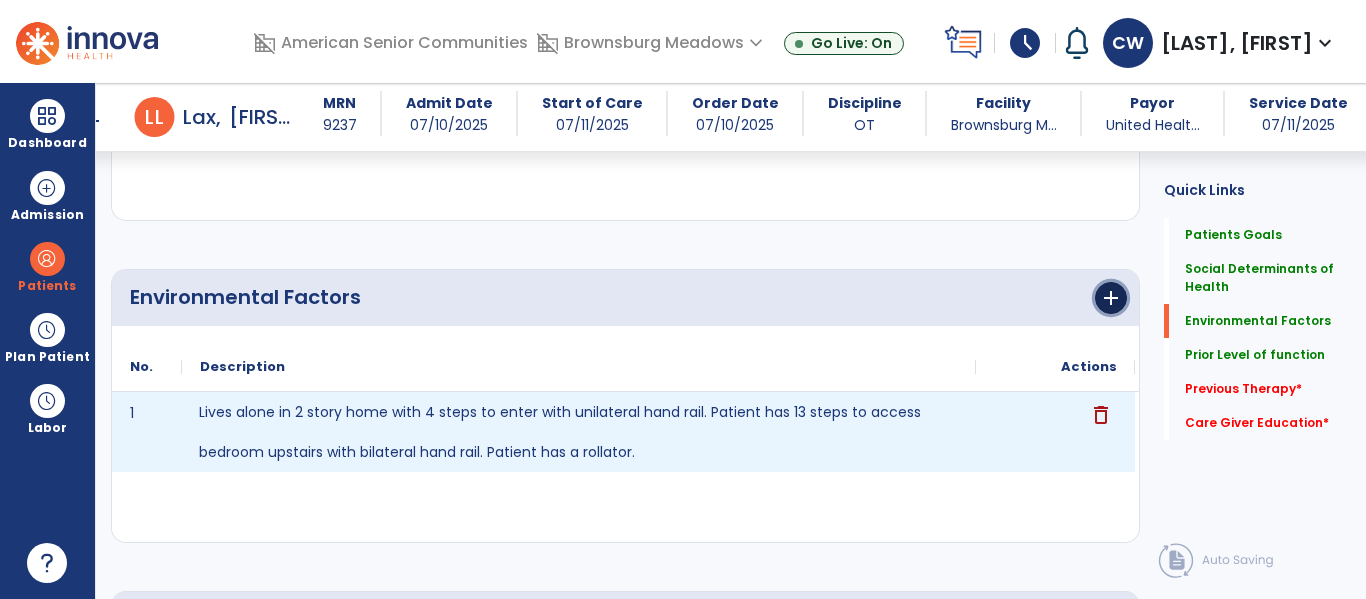 click on "add" 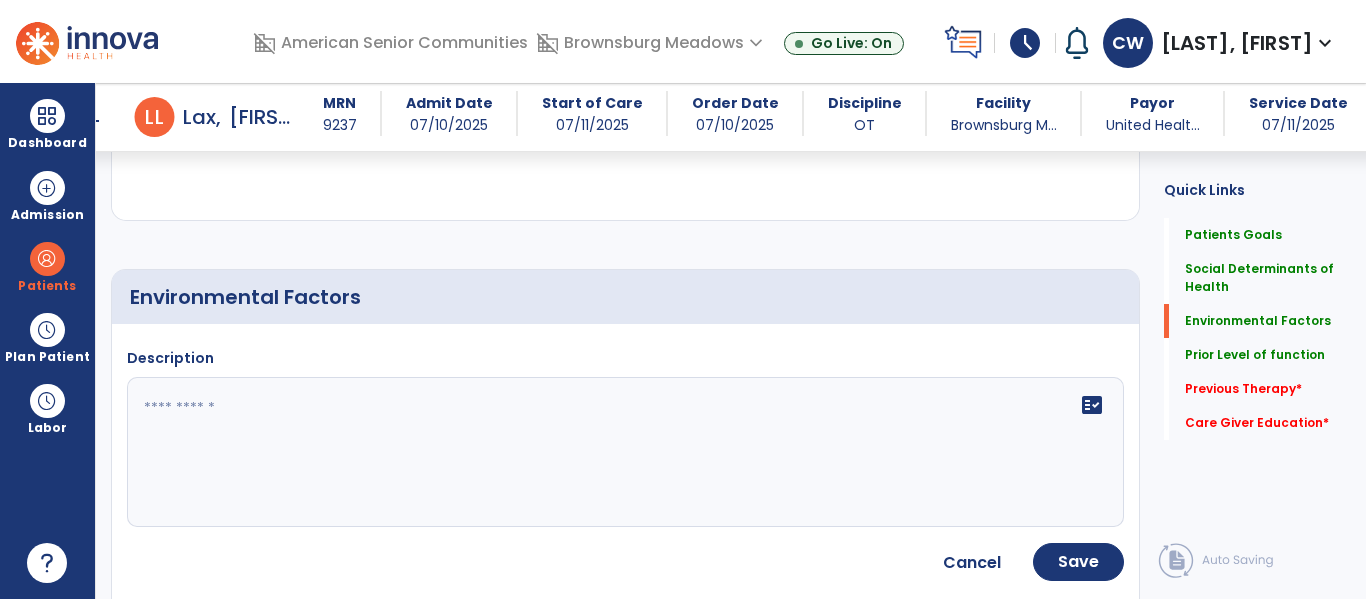 click 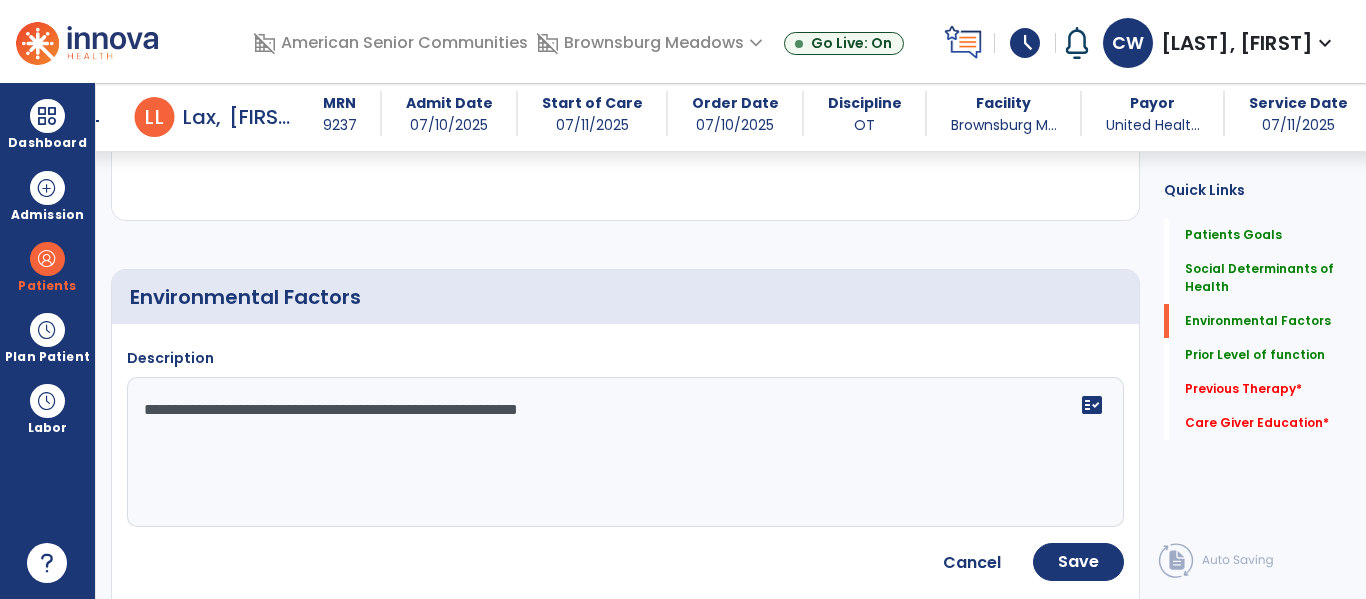 type on "**********" 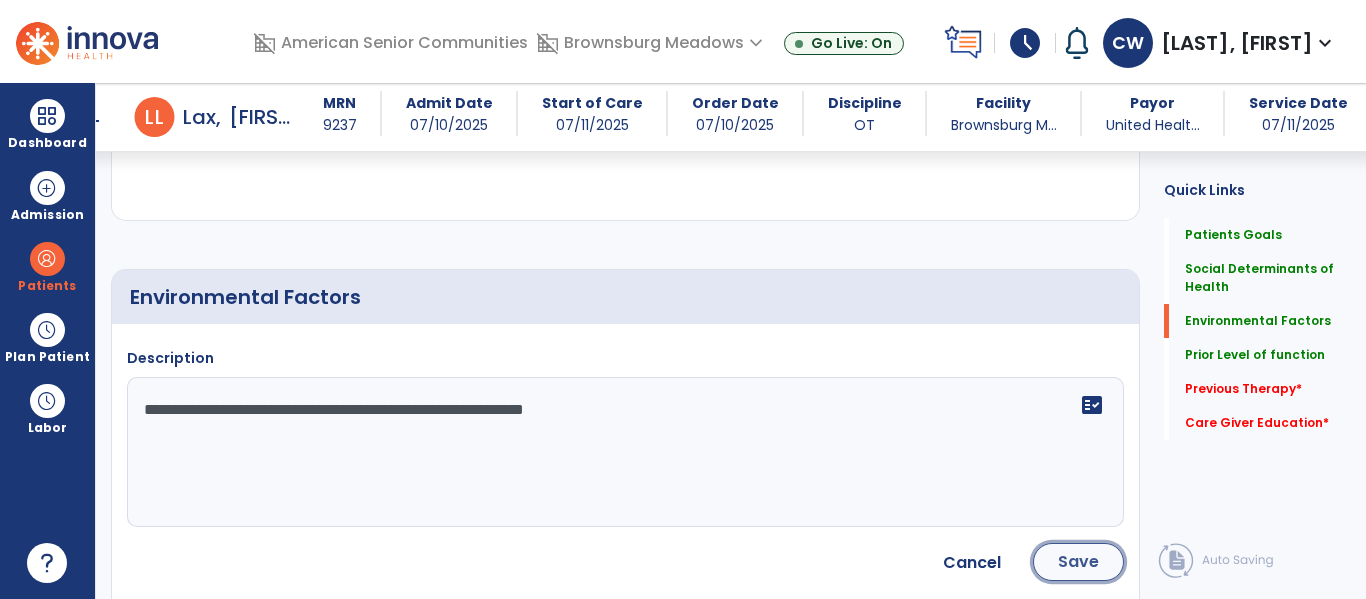 click on "Save" 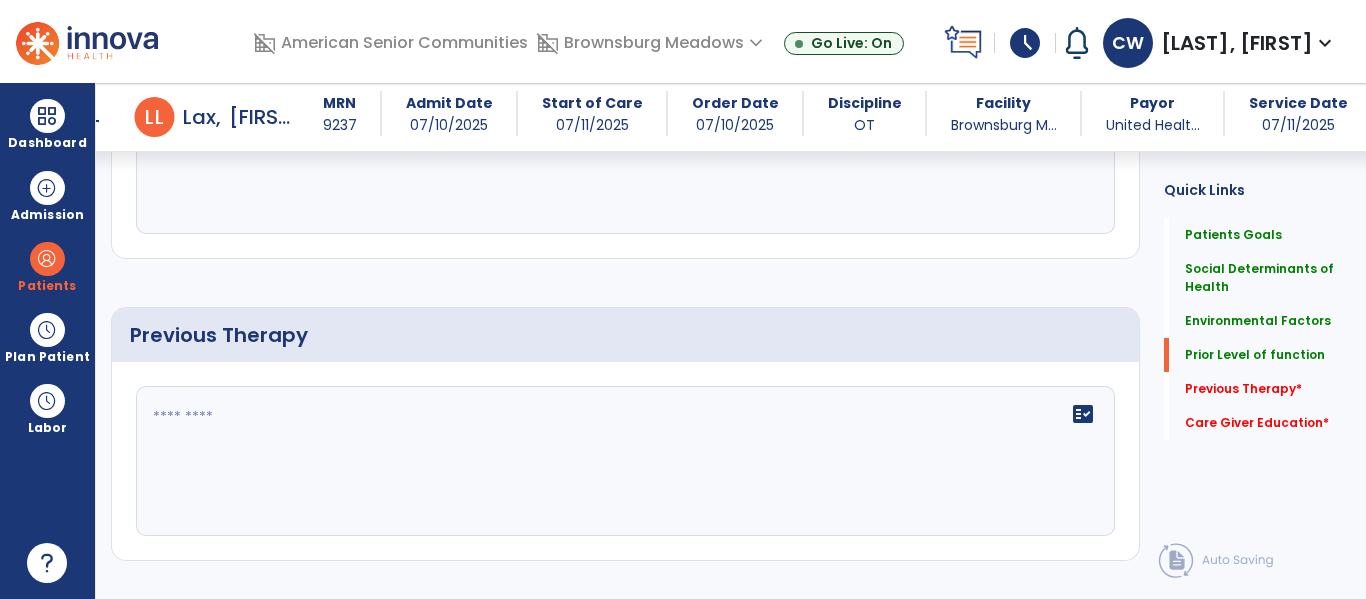 scroll, scrollTop: 1302, scrollLeft: 0, axis: vertical 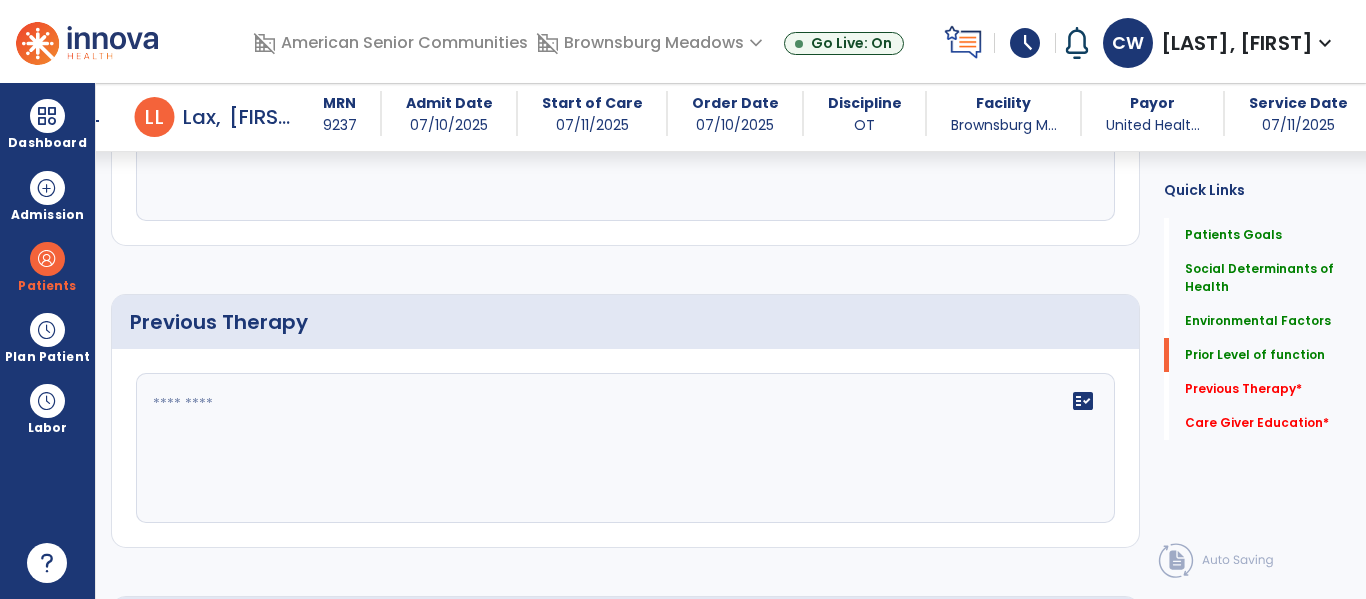 click on "fact_check" 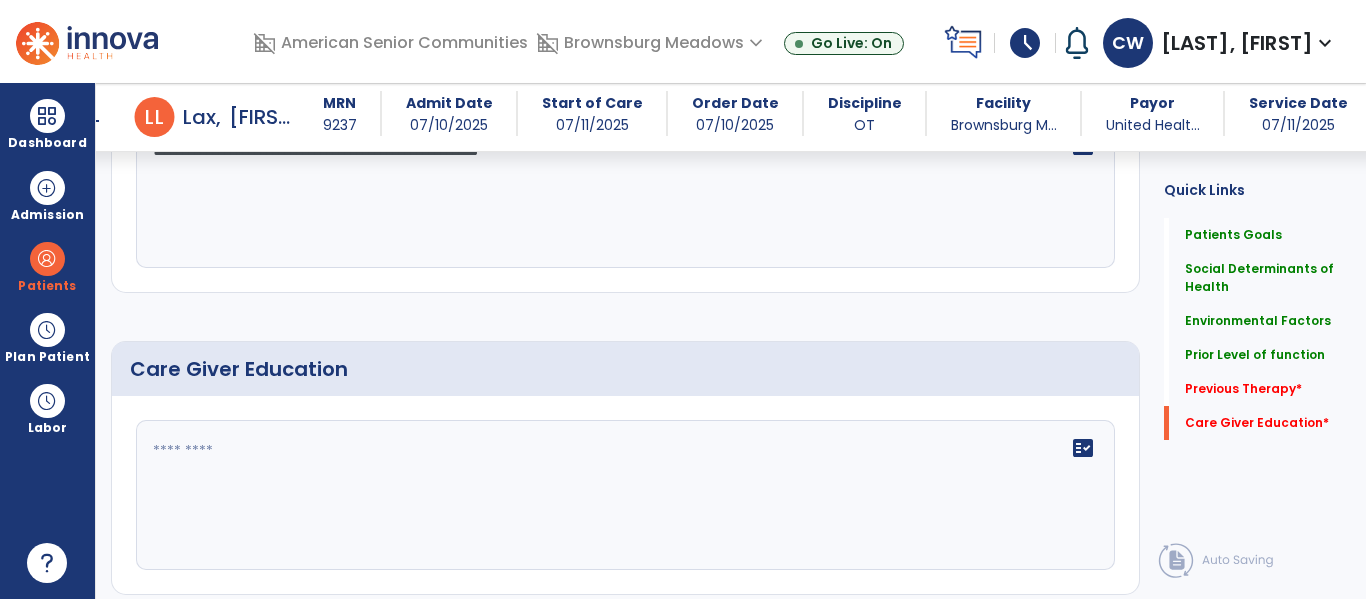 scroll, scrollTop: 1560, scrollLeft: 0, axis: vertical 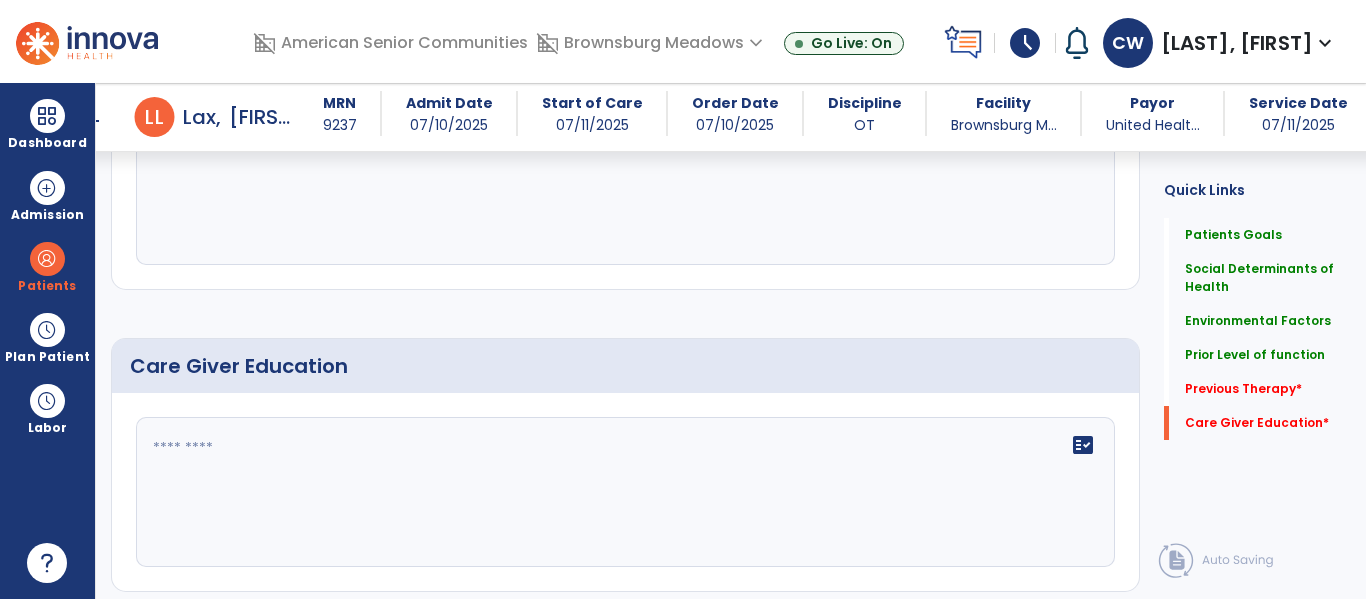 type on "**********" 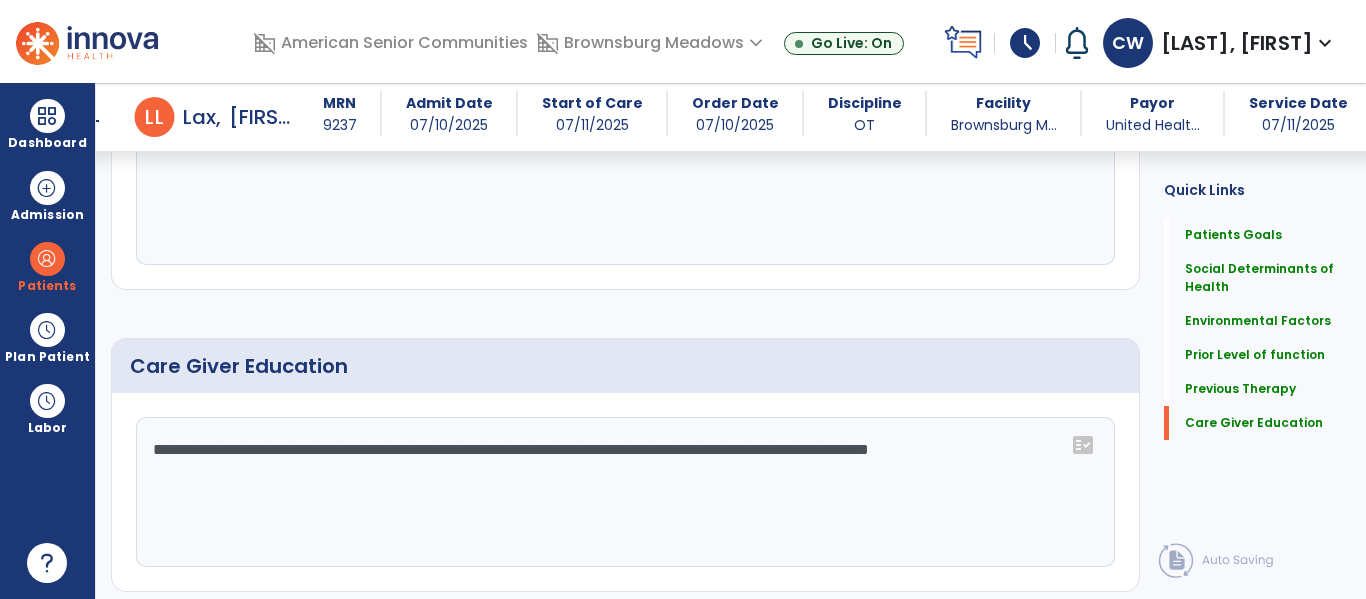 type on "**********" 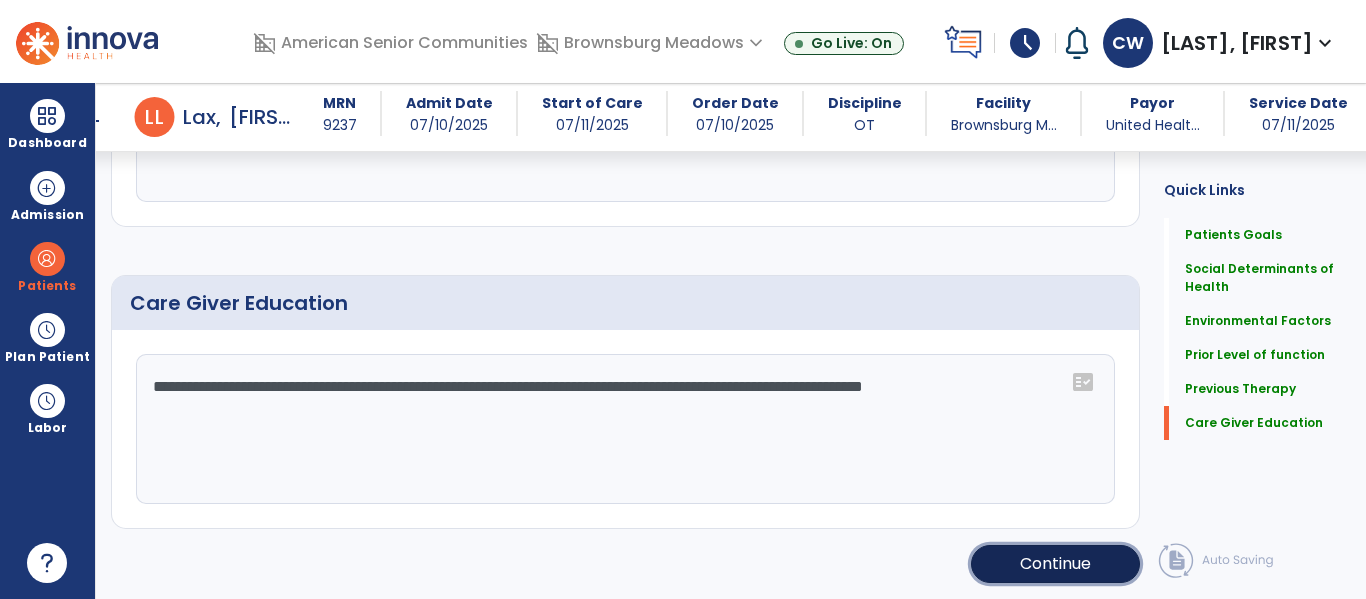 click on "Continue" 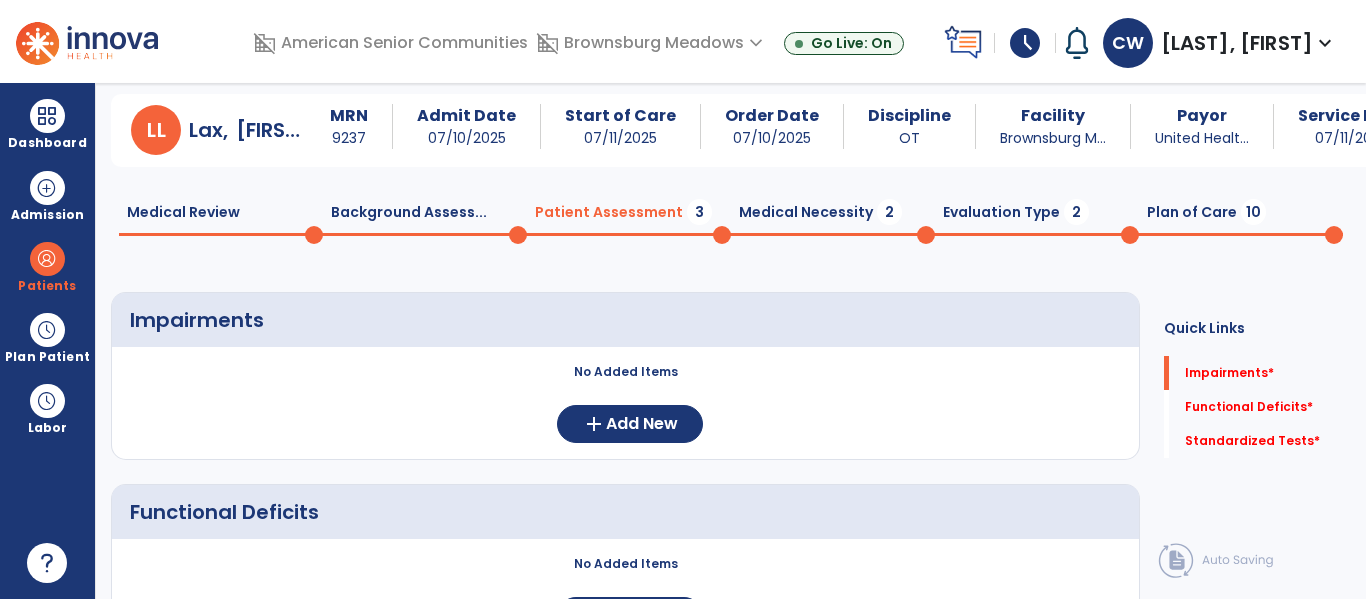 scroll, scrollTop: 18, scrollLeft: 0, axis: vertical 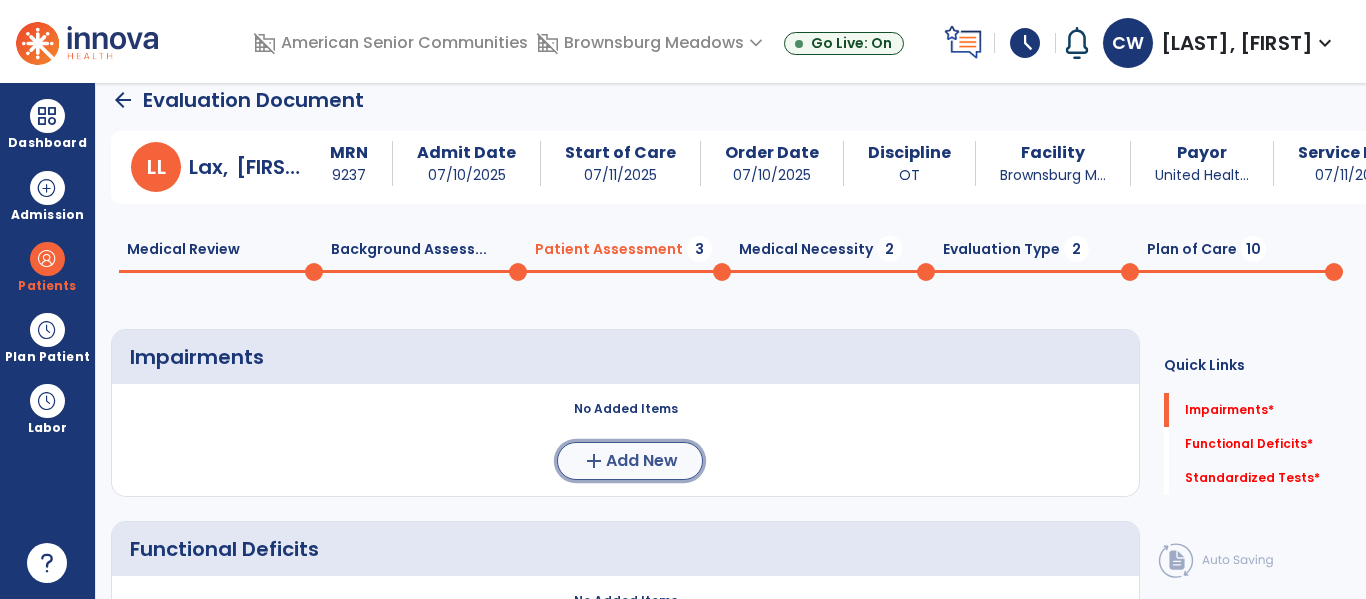 click on "add  Add New" 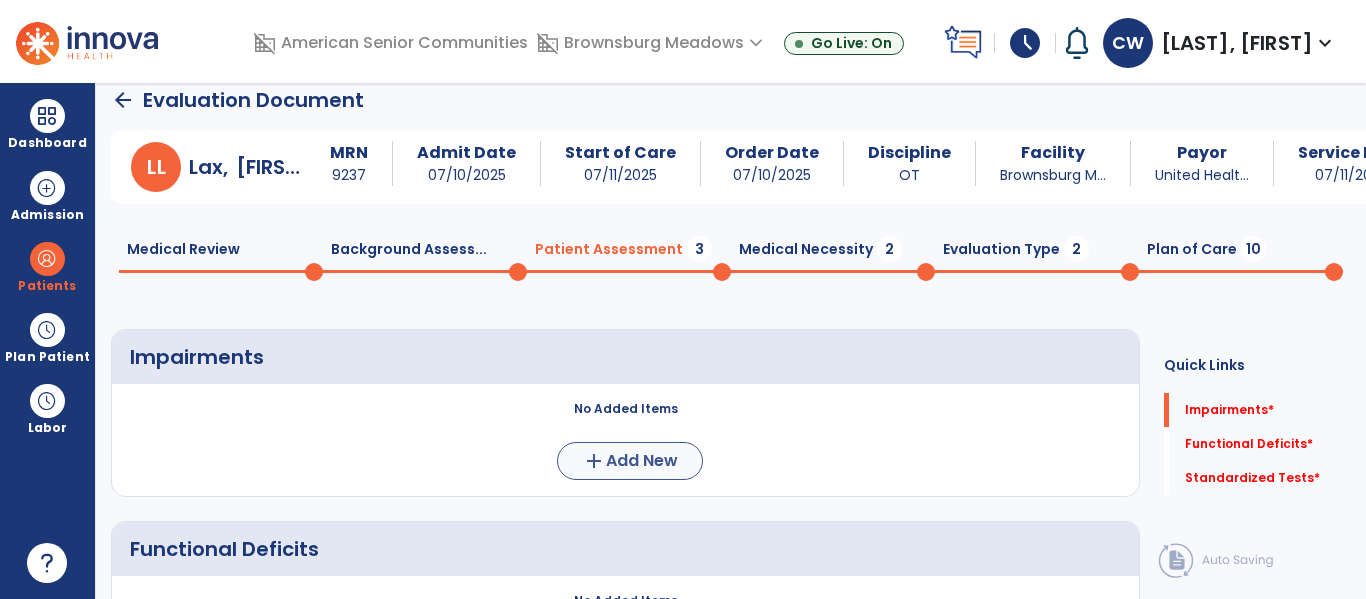 scroll, scrollTop: 0, scrollLeft: 0, axis: both 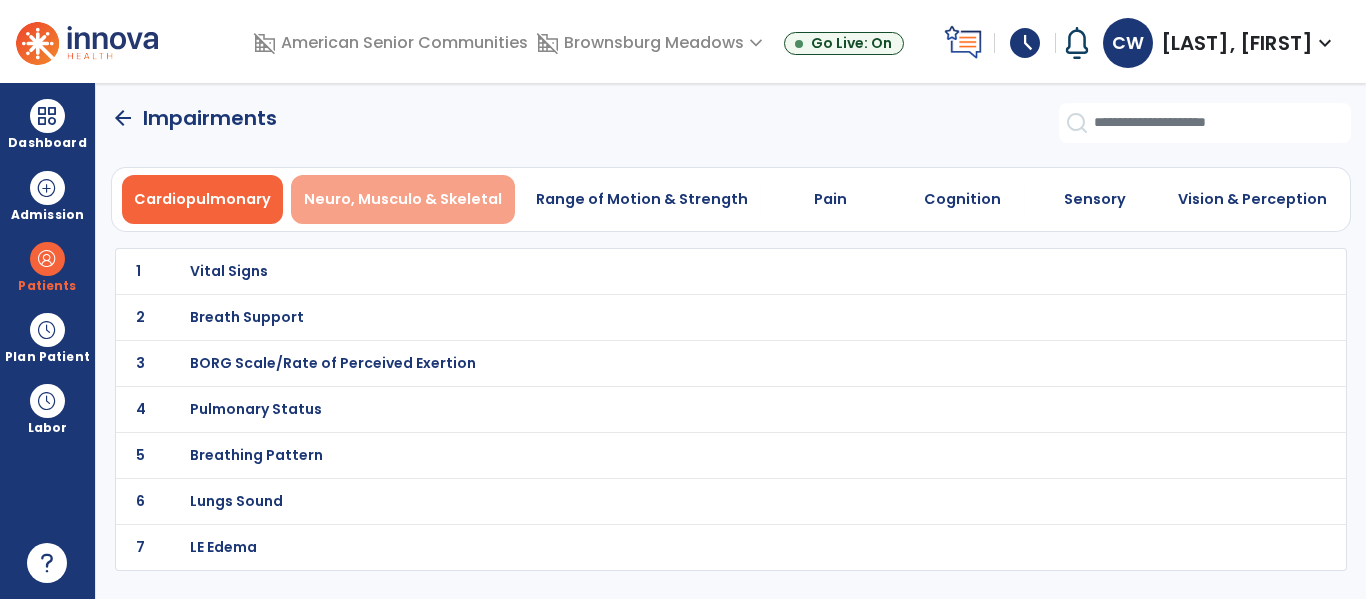 click on "Neuro, Musculo & Skeletal" at bounding box center (403, 199) 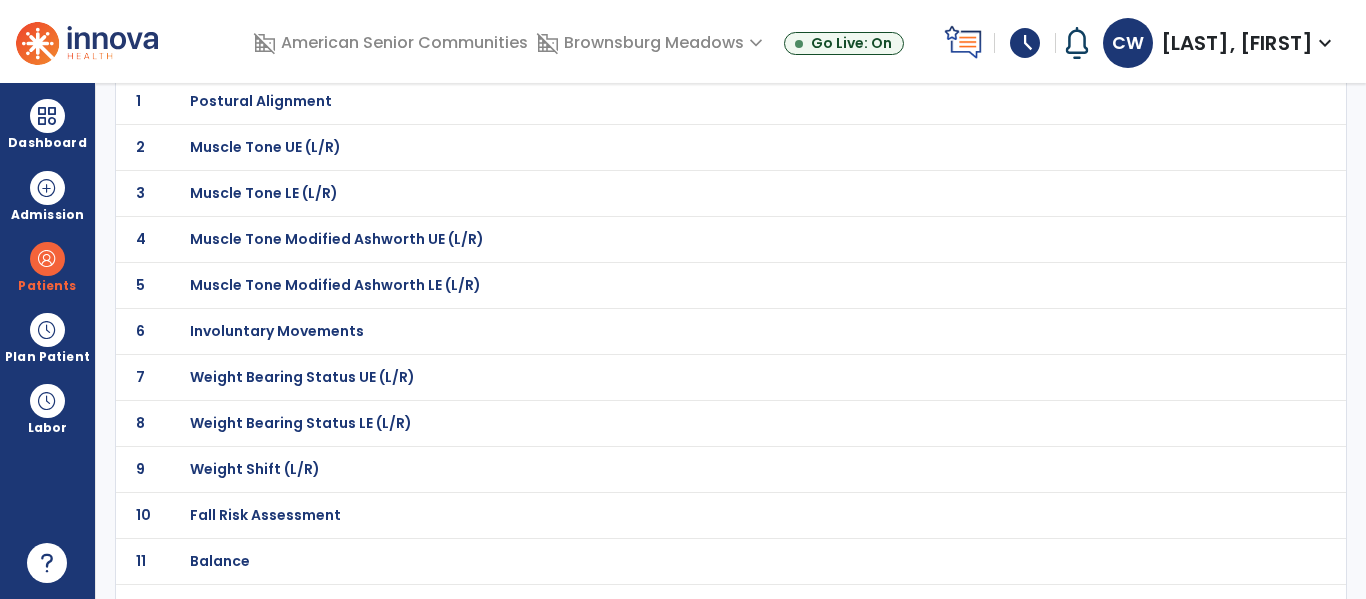 scroll, scrollTop: 191, scrollLeft: 0, axis: vertical 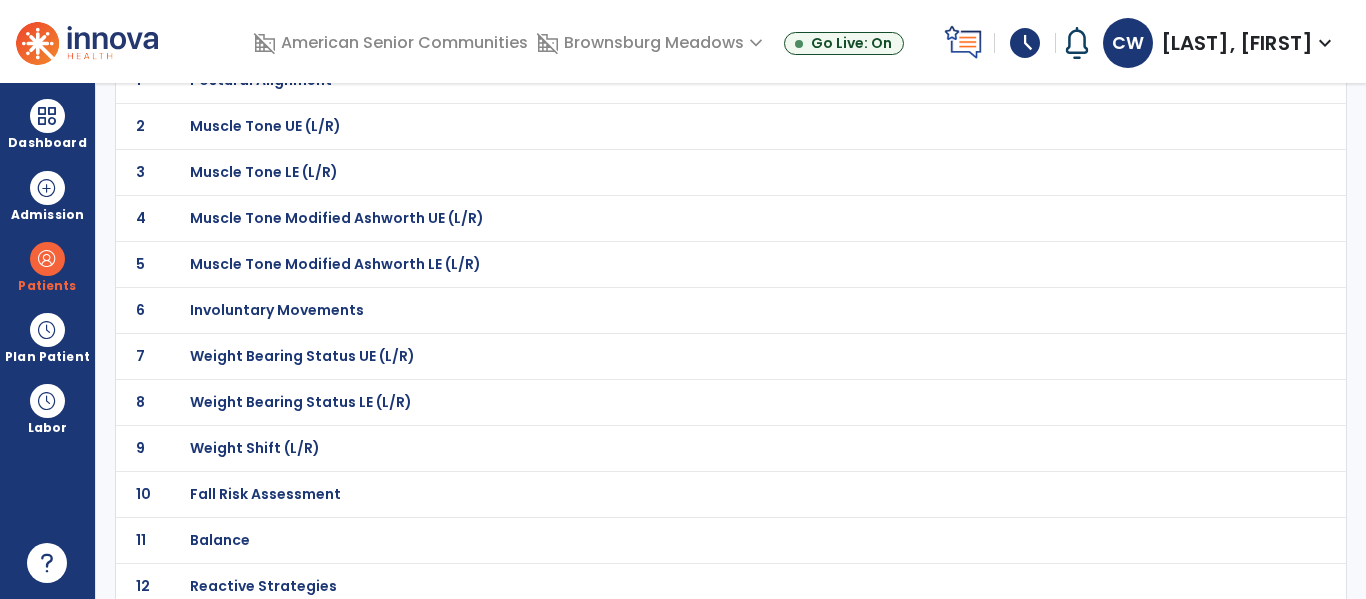 click on "Weight Bearing Status UE (L/R)" at bounding box center (261, 80) 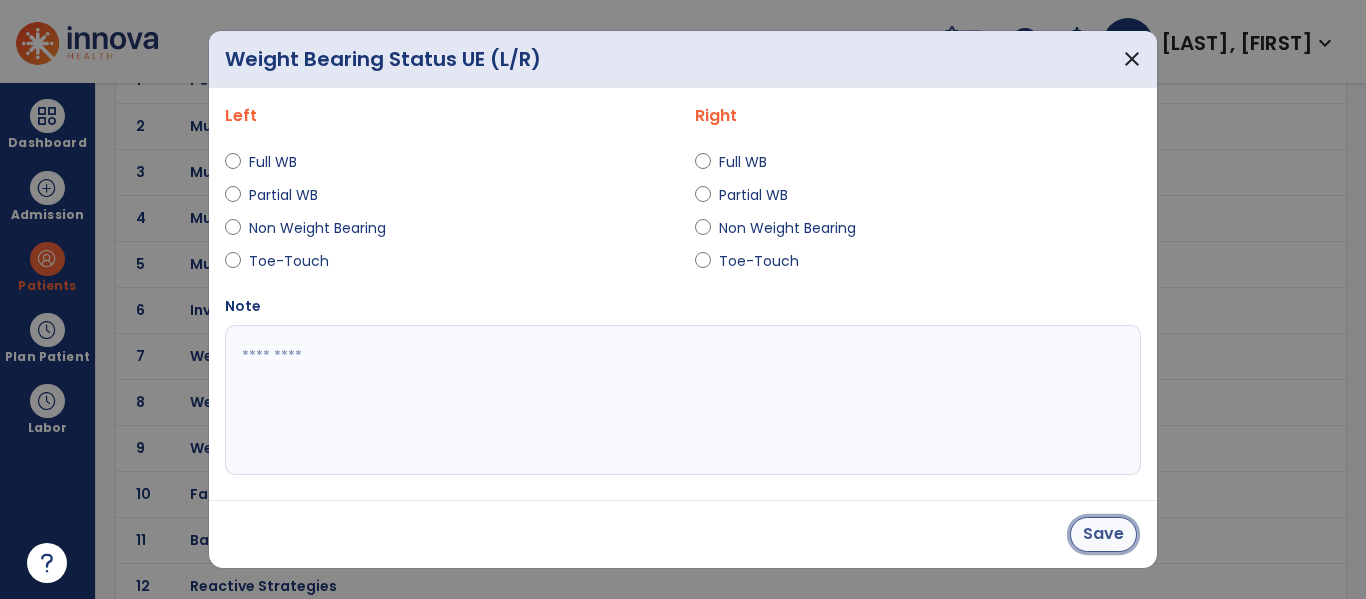 click on "Save" at bounding box center (1103, 534) 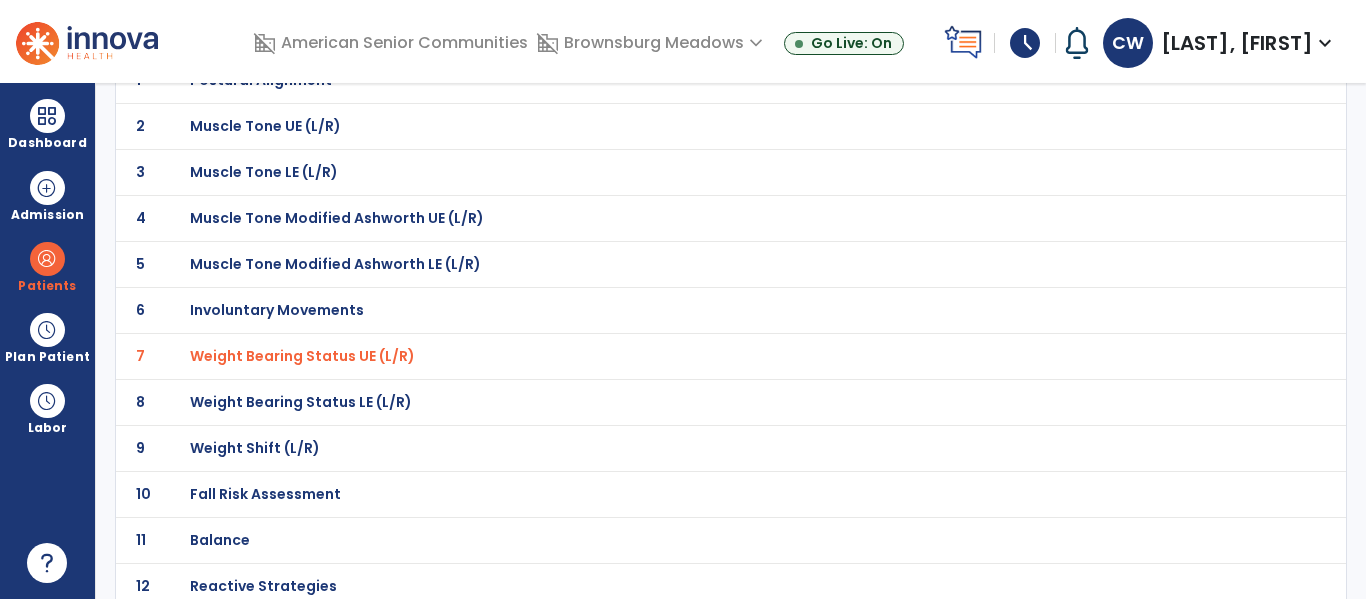 click on "Weight Bearing Status LE (L/R)" at bounding box center [261, 80] 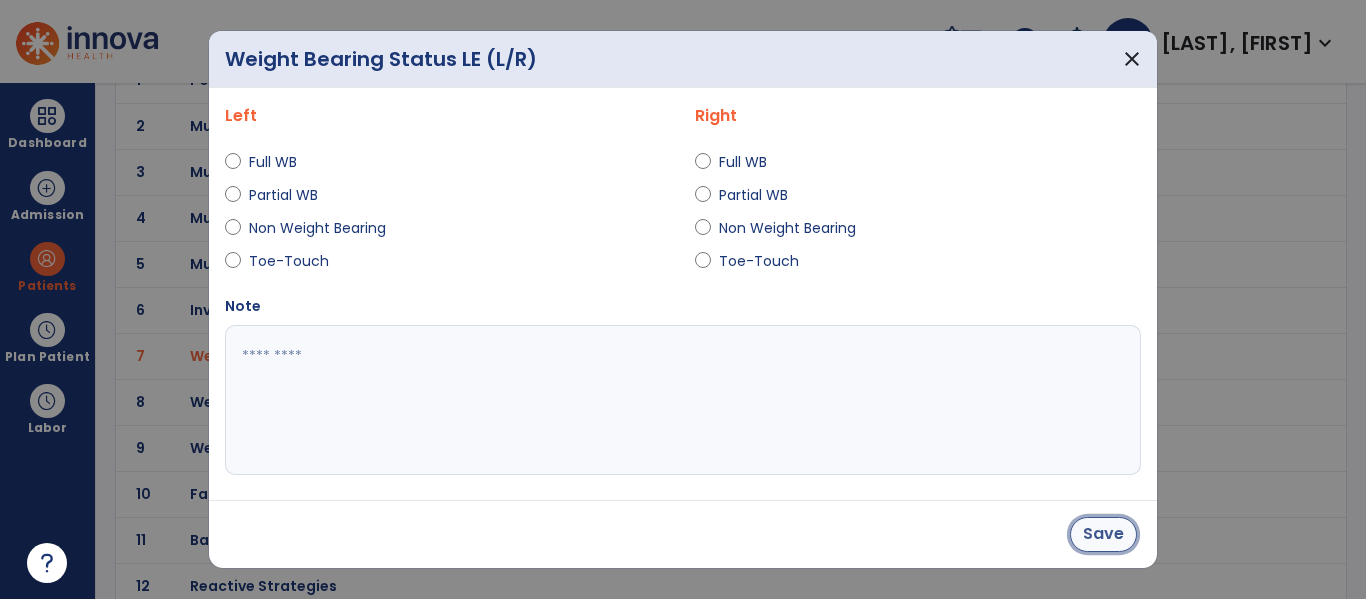 click on "Save" at bounding box center [1103, 534] 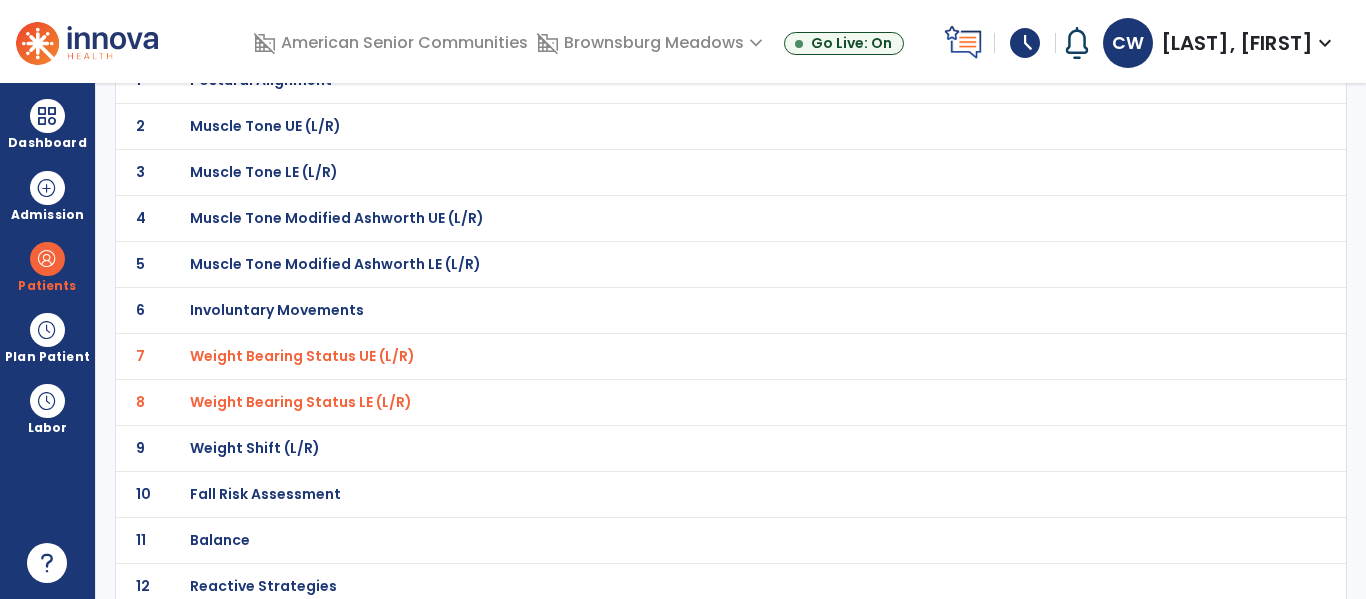 click on "Fall Risk Assessment" at bounding box center (261, 80) 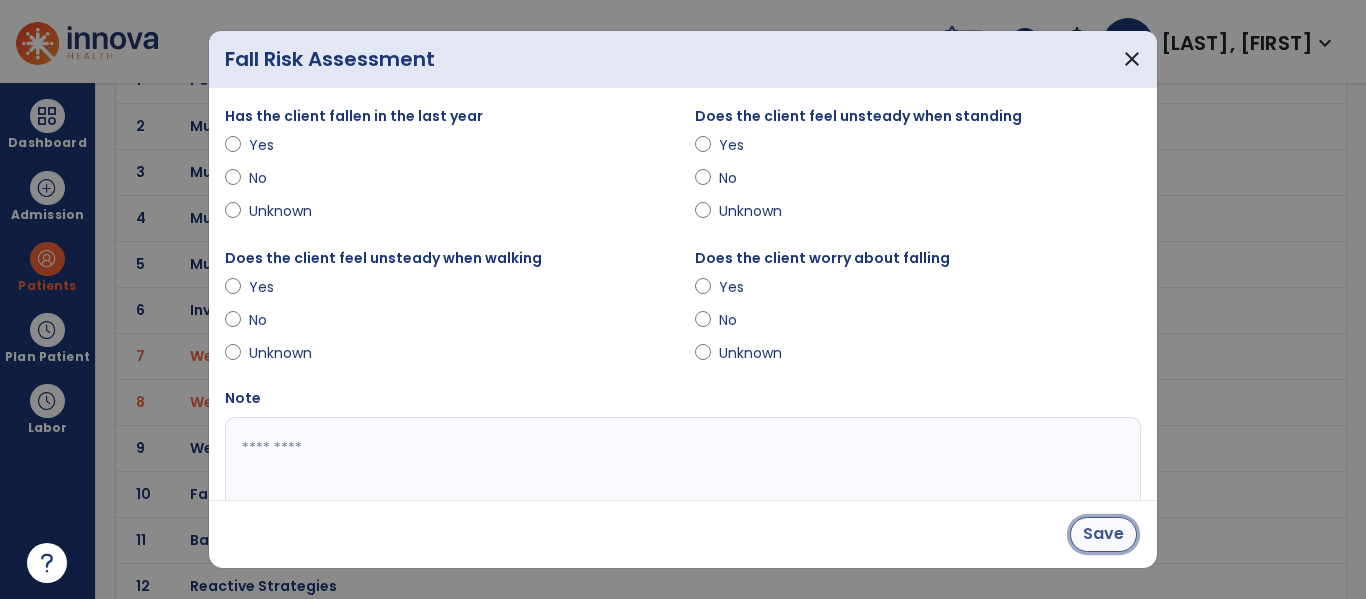 click on "Save" at bounding box center (1103, 534) 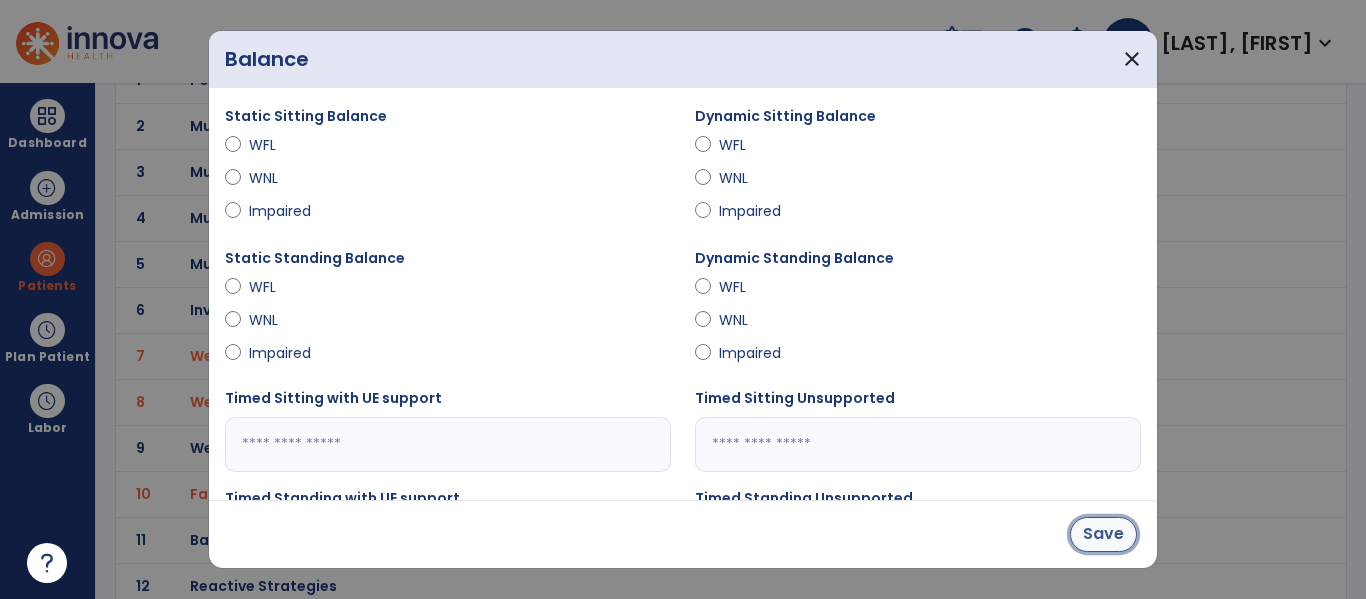 click on "Save" at bounding box center [1103, 534] 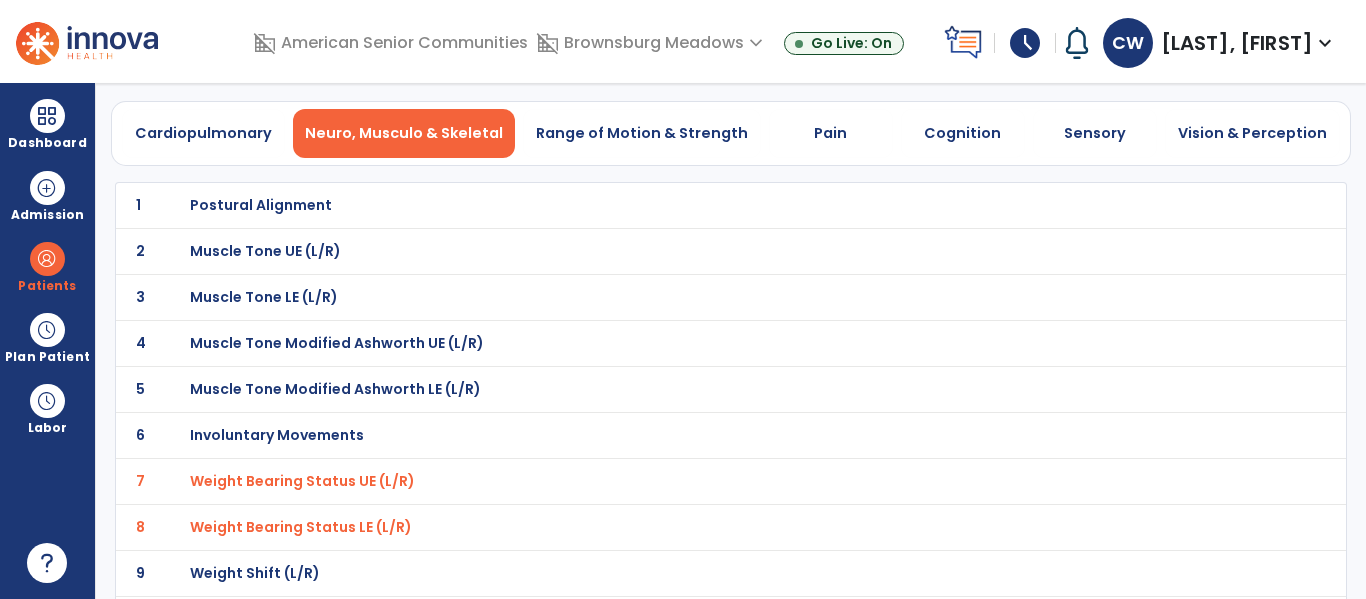 scroll, scrollTop: 0, scrollLeft: 0, axis: both 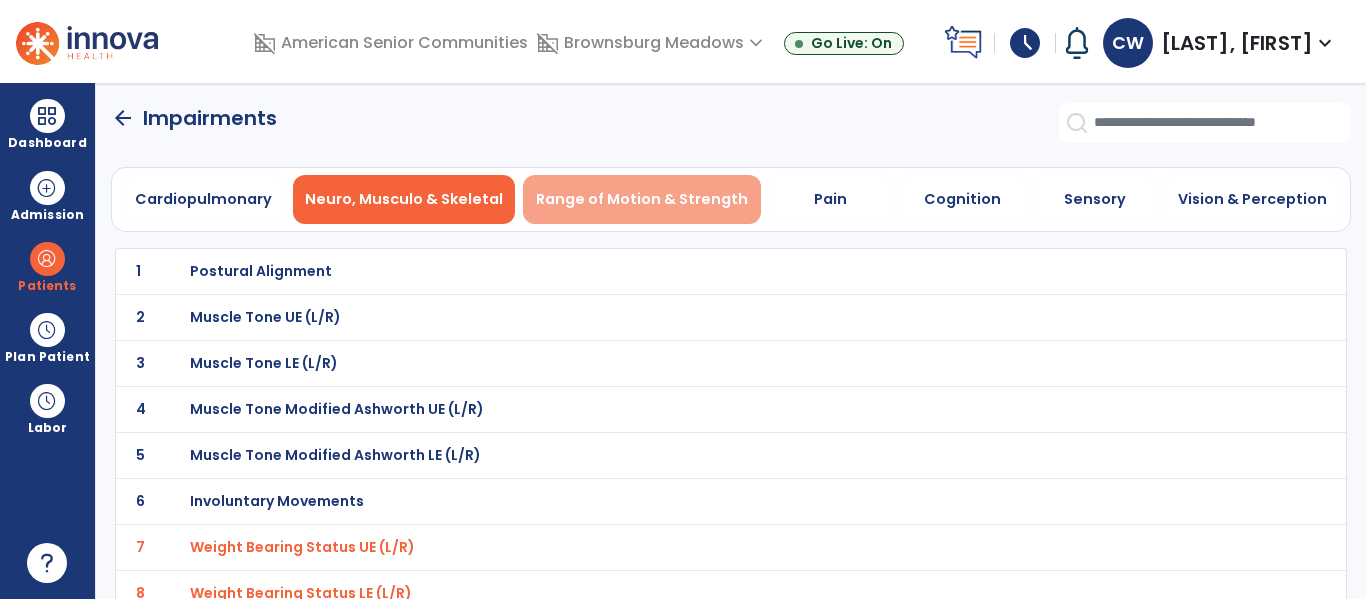 click on "Range of Motion & Strength" at bounding box center [642, 199] 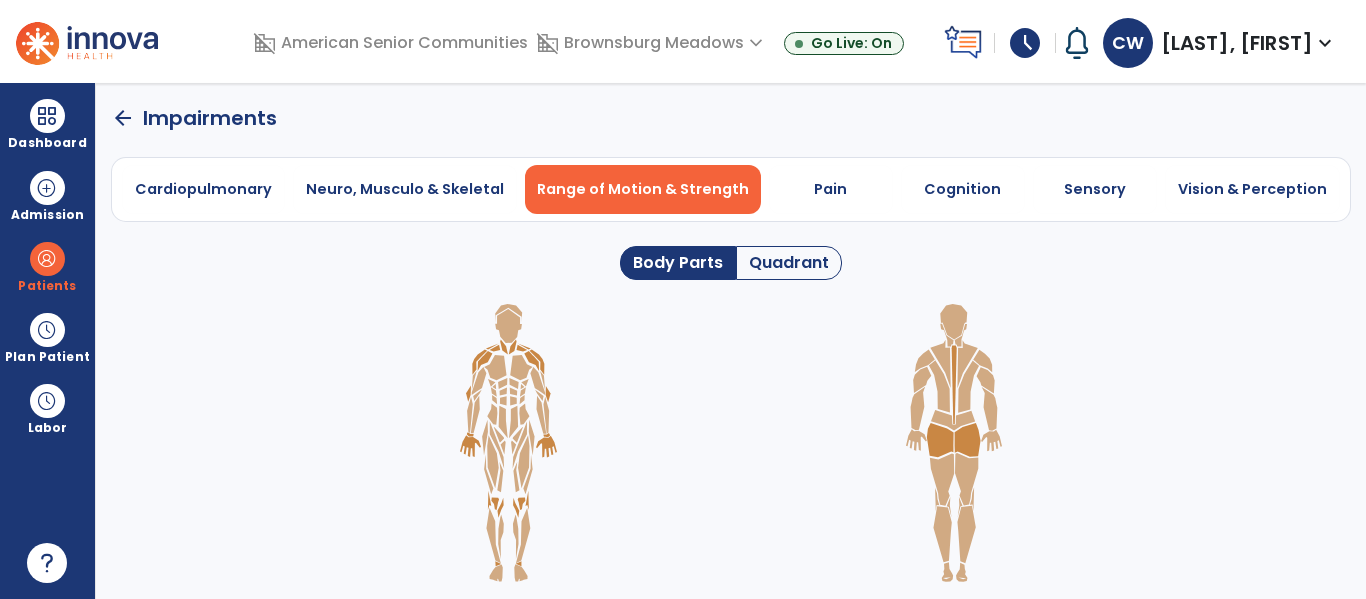 click on "Quadrant" 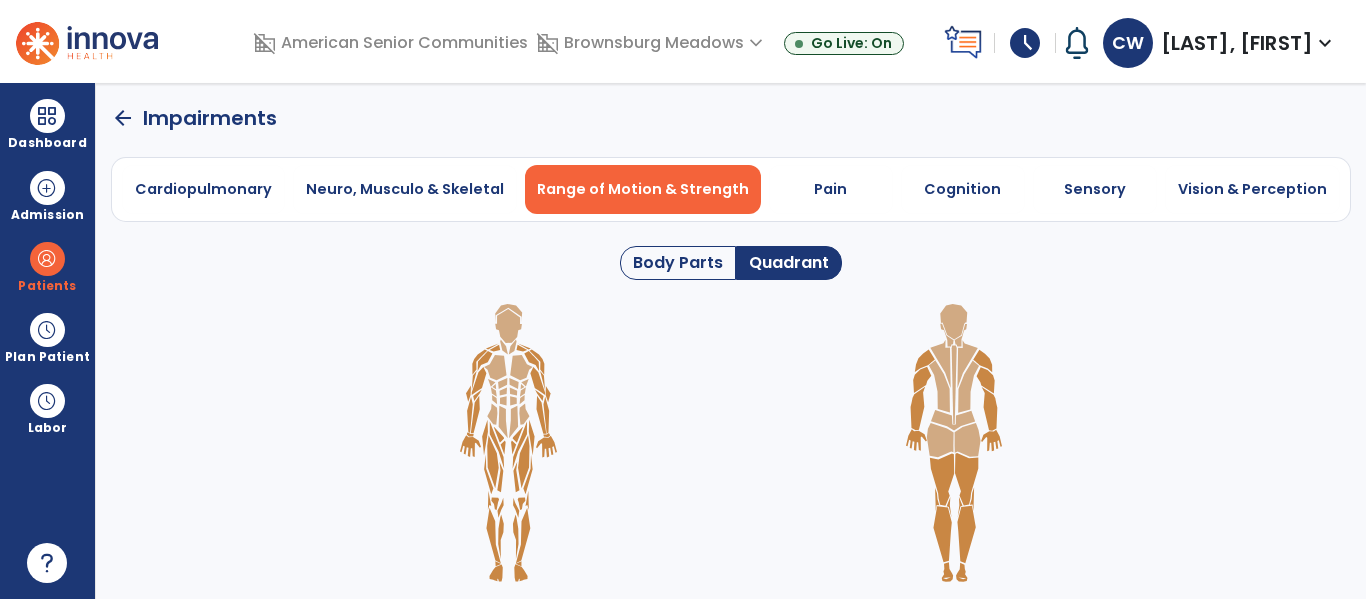 click 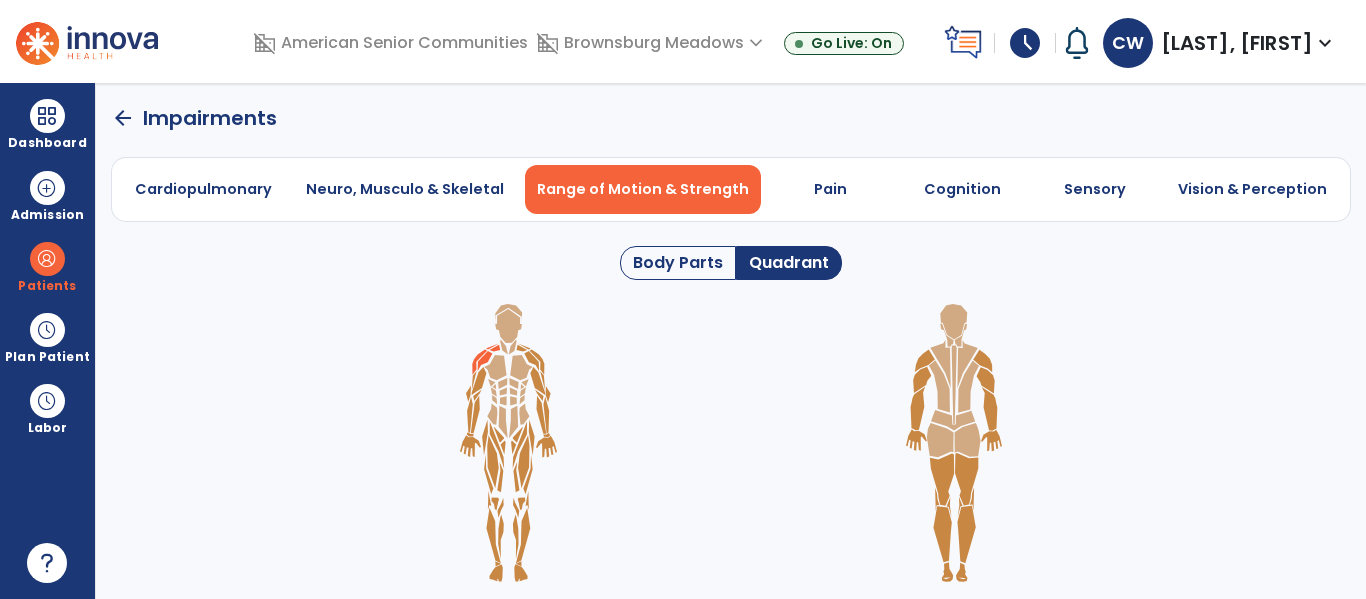 click 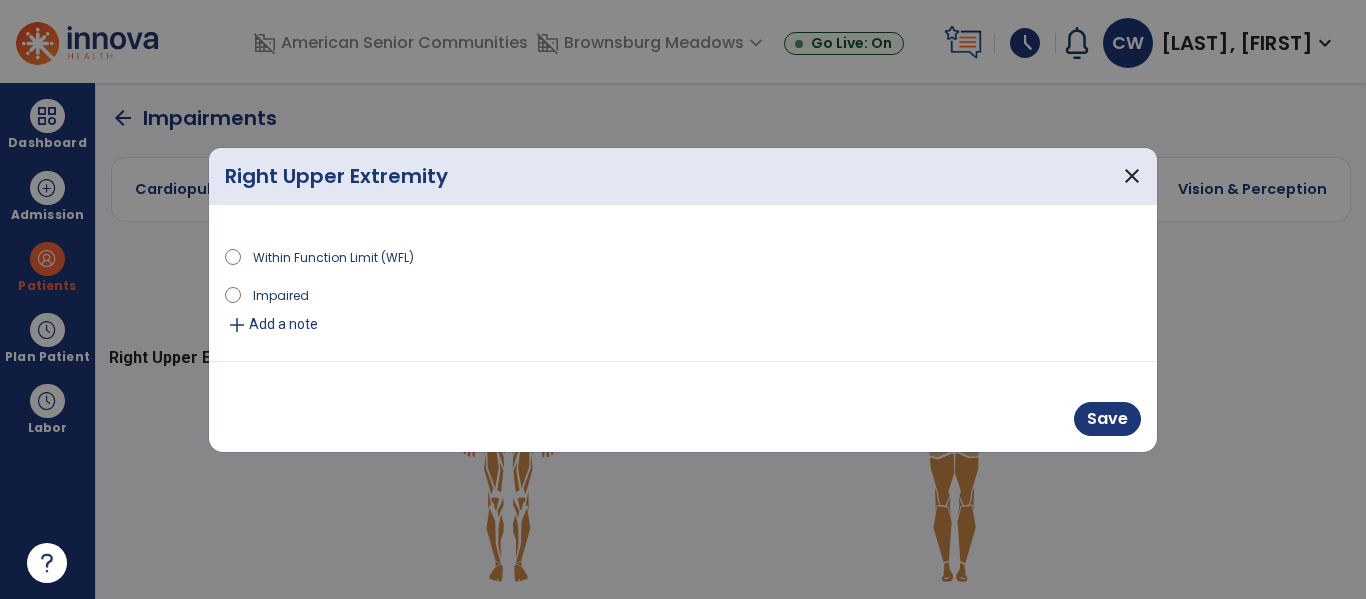 click on "Add a note" at bounding box center [283, 324] 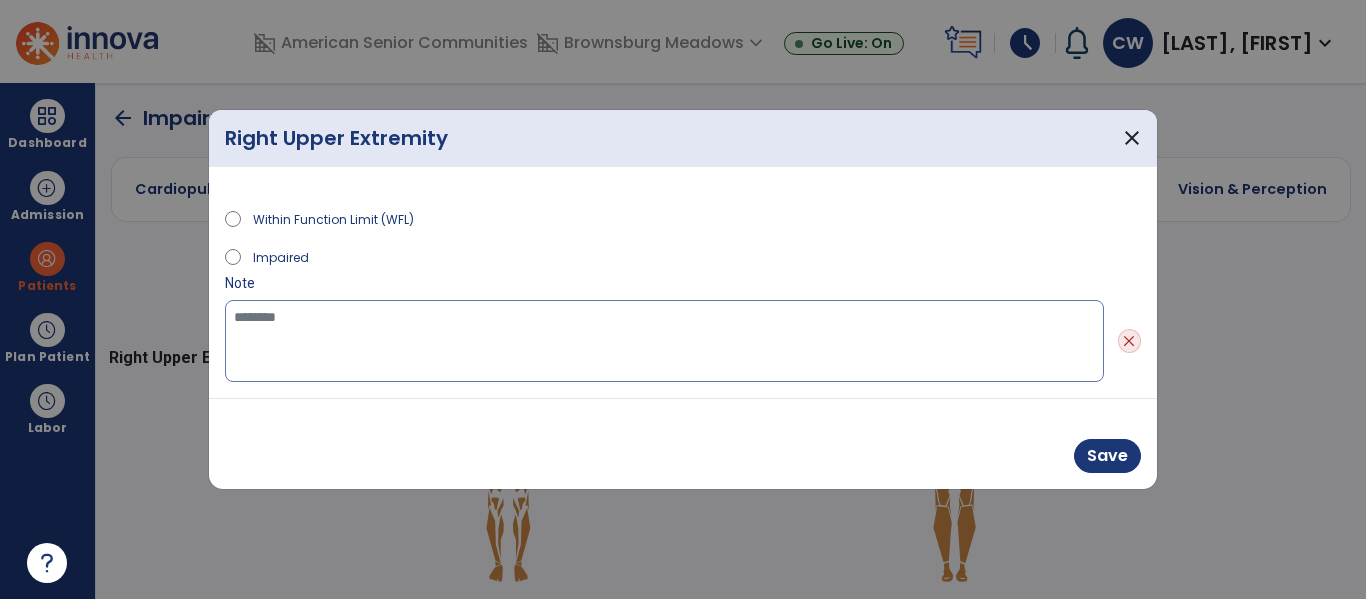 click at bounding box center [664, 341] 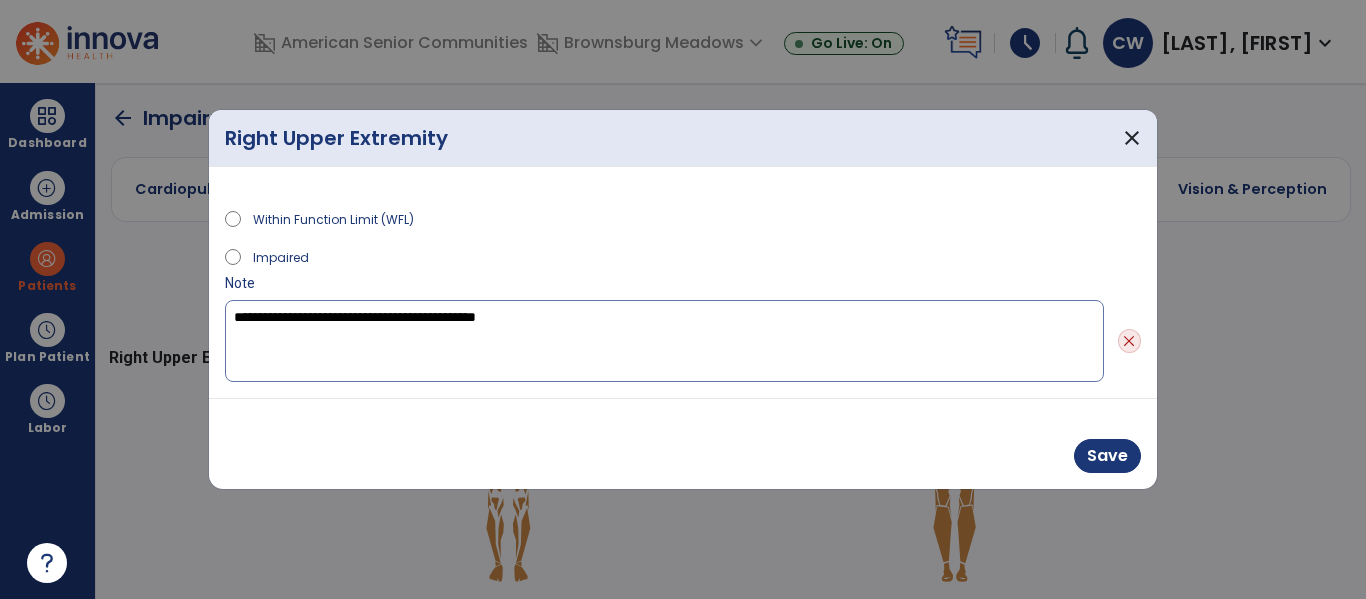 type on "**********" 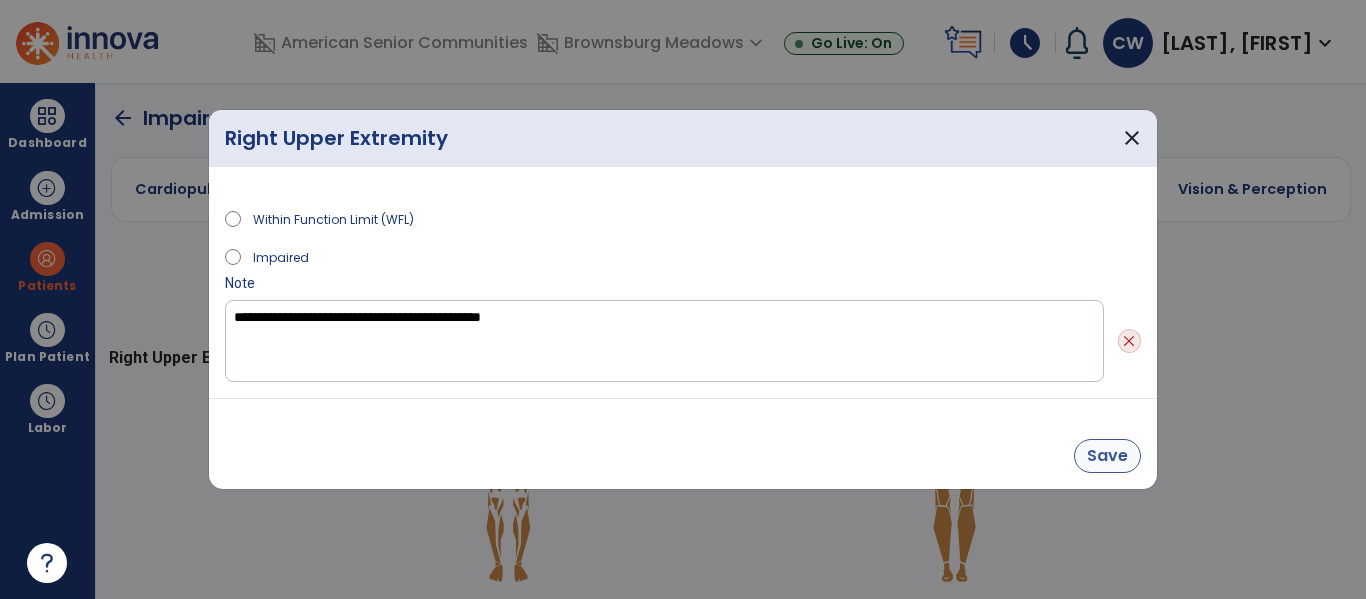 click on "Save" at bounding box center (1107, 456) 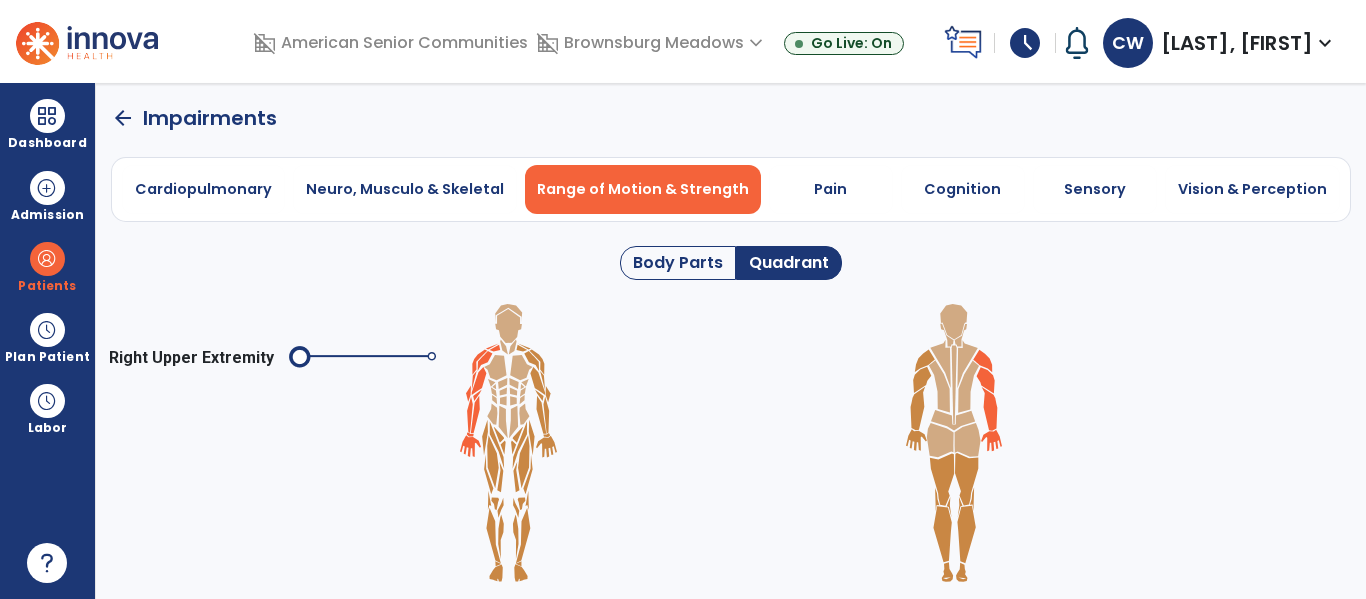 click 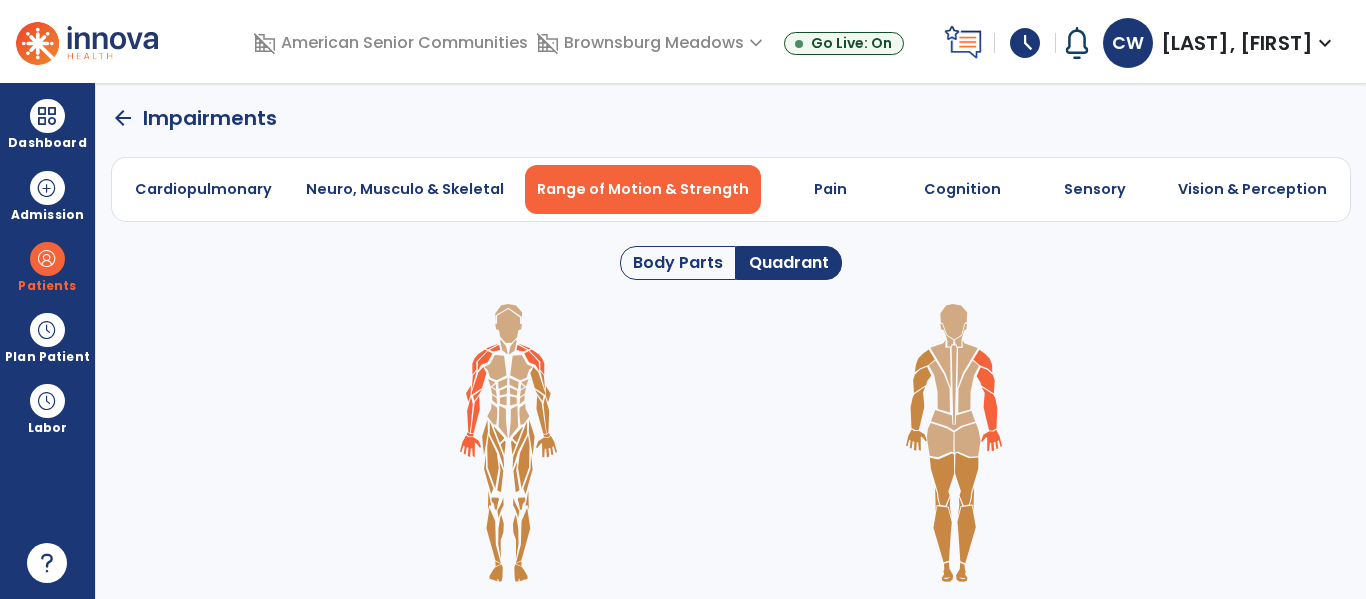 click 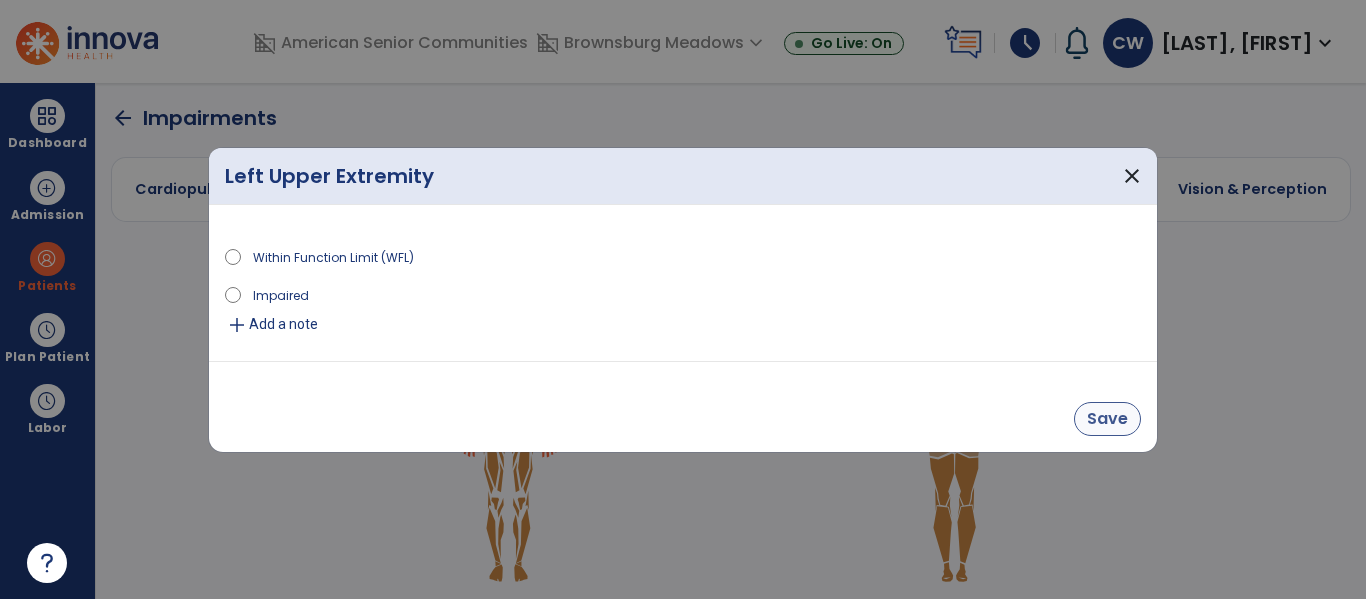 click on "Save" at bounding box center [1107, 419] 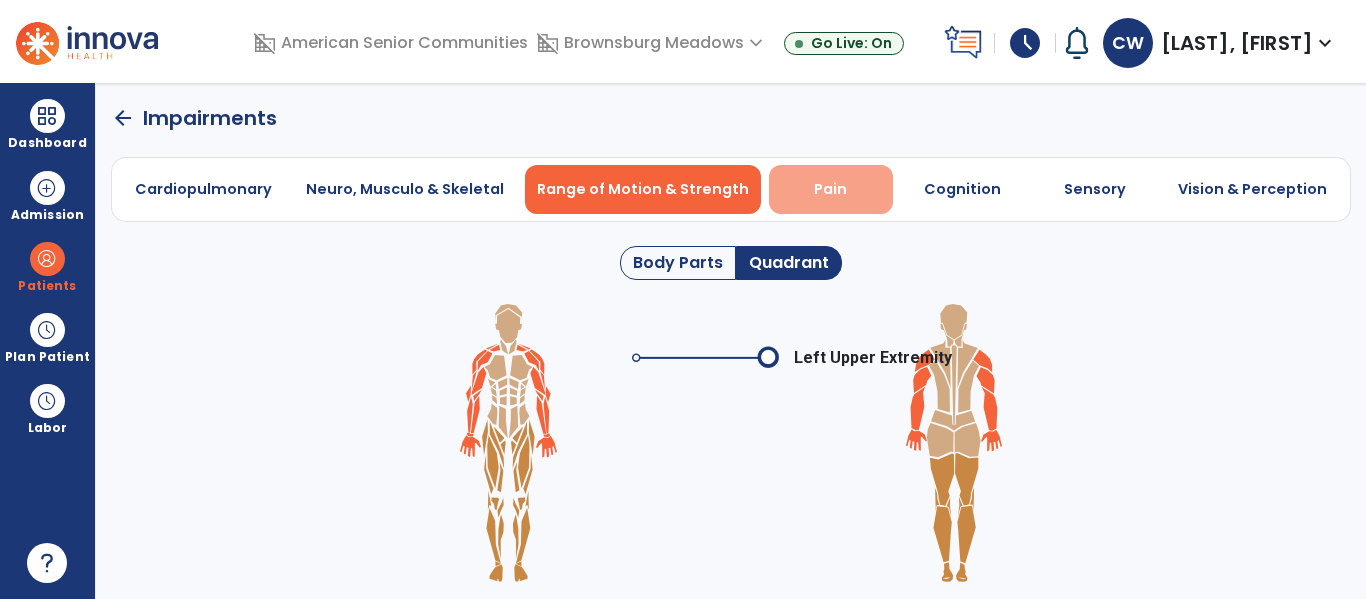click on "Pain" at bounding box center [831, 189] 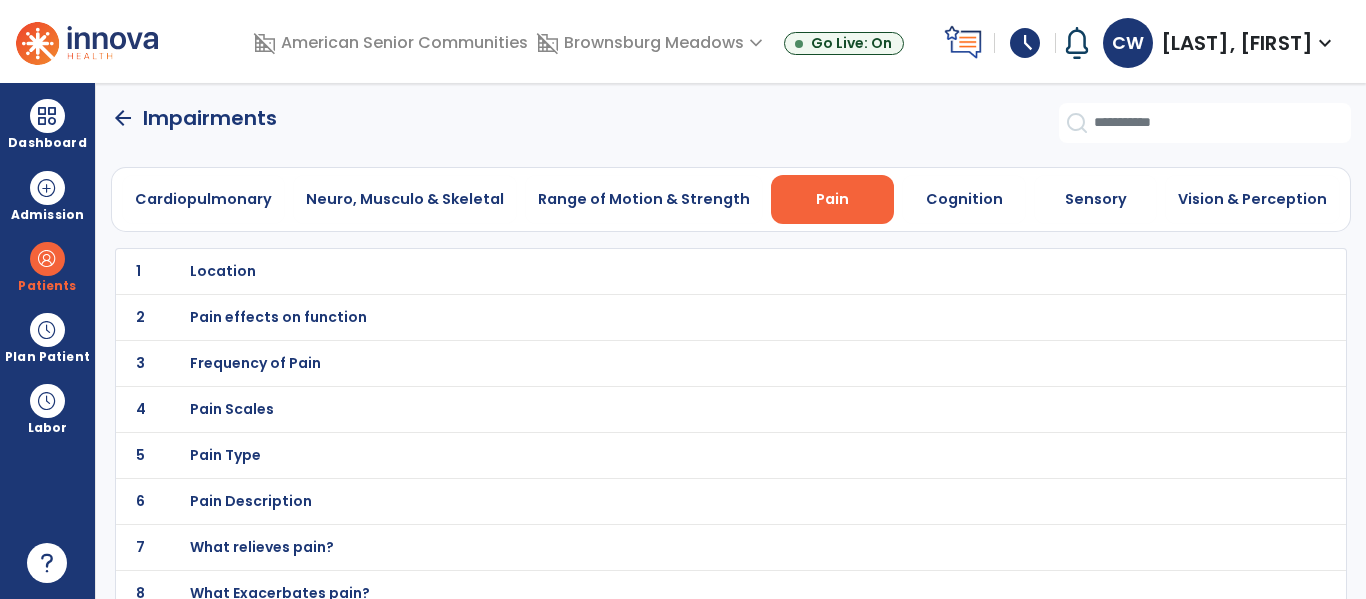 click on "Location" at bounding box center (223, 271) 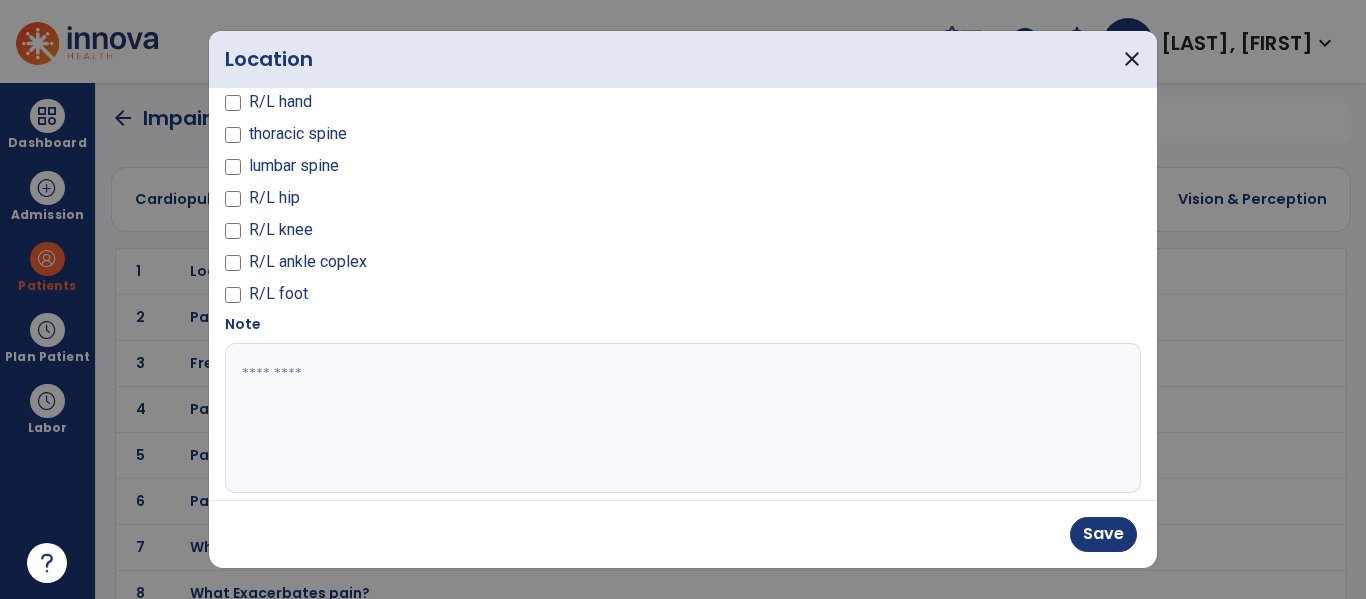 scroll, scrollTop: 168, scrollLeft: 0, axis: vertical 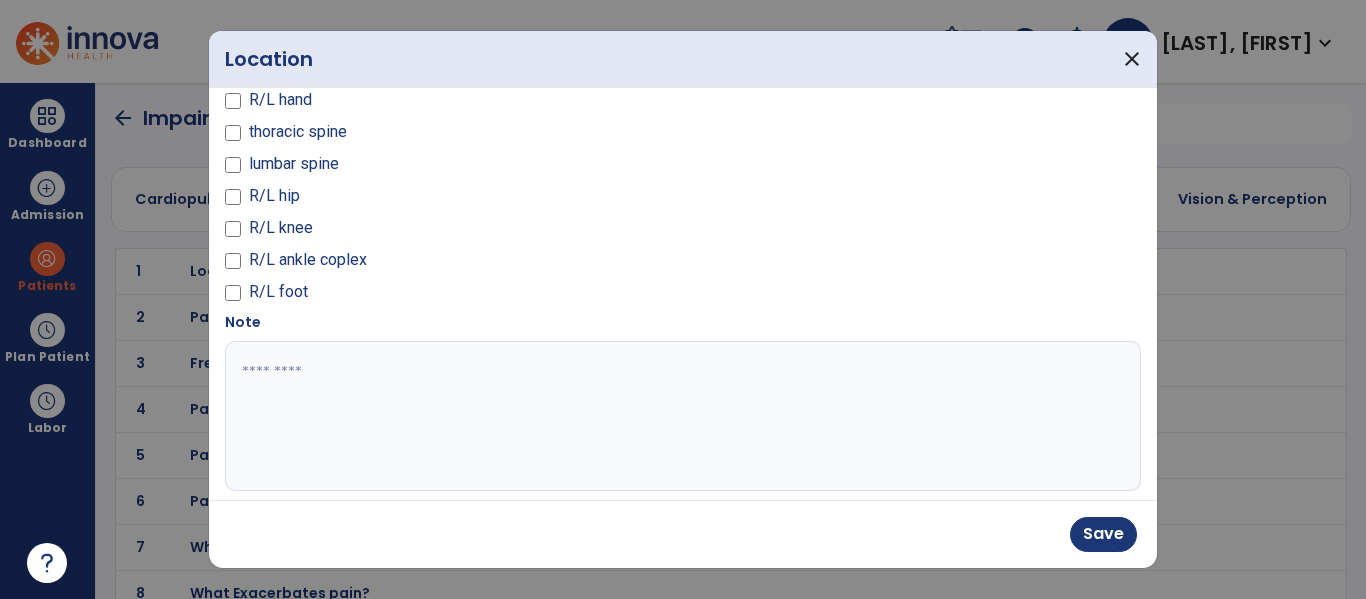 click at bounding box center [680, 416] 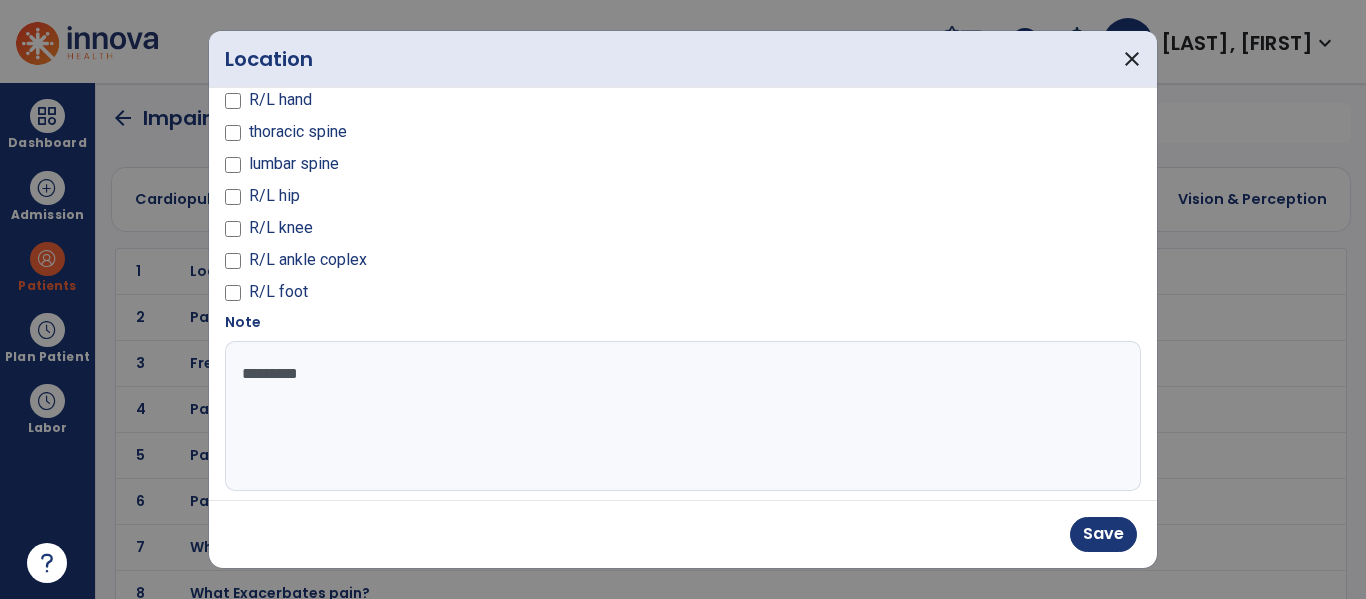 type on "**********" 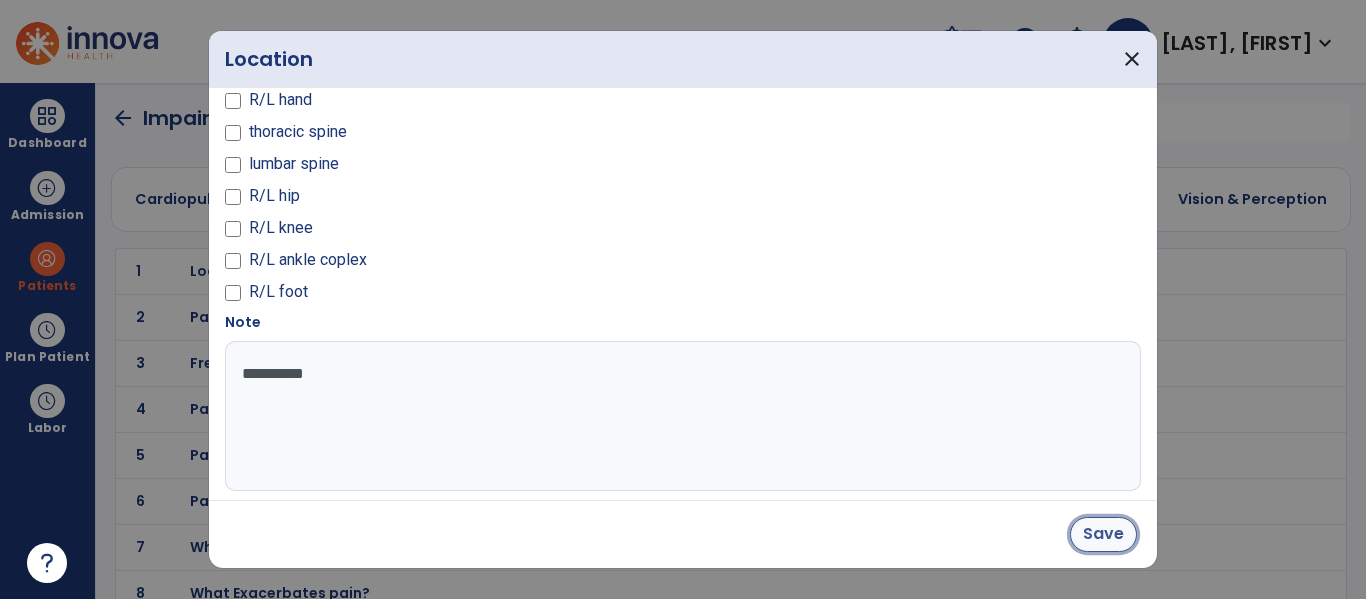 click on "Save" at bounding box center (1103, 534) 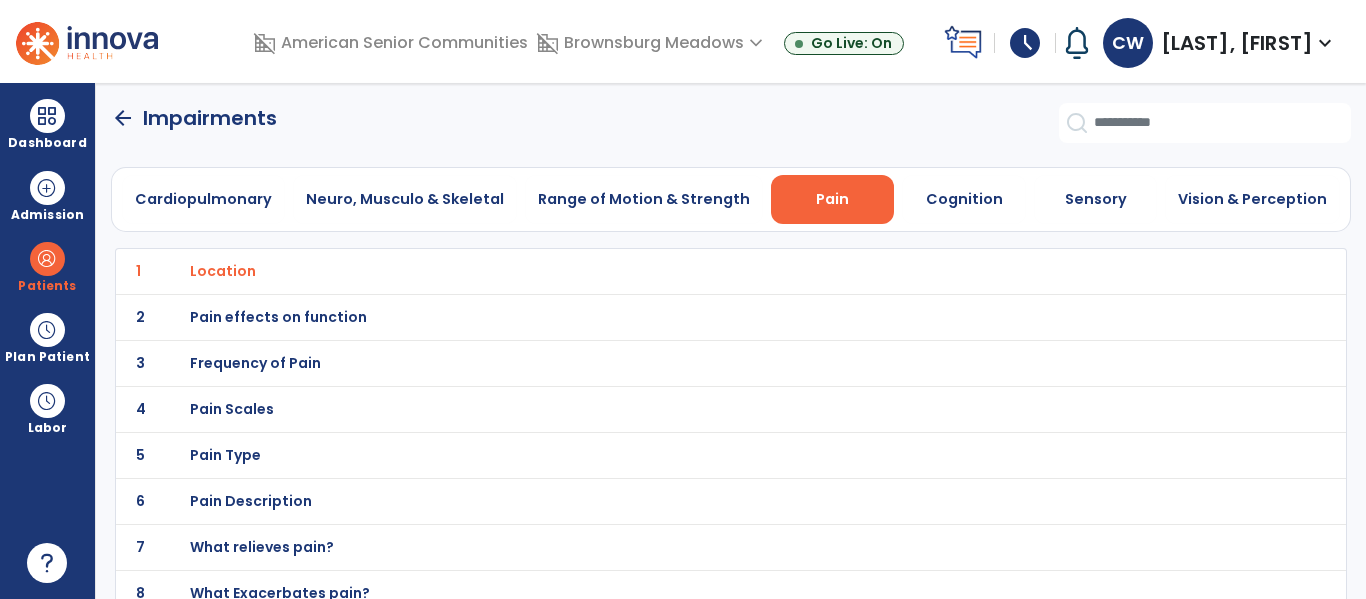 click on "Pain effects on function" at bounding box center (223, 271) 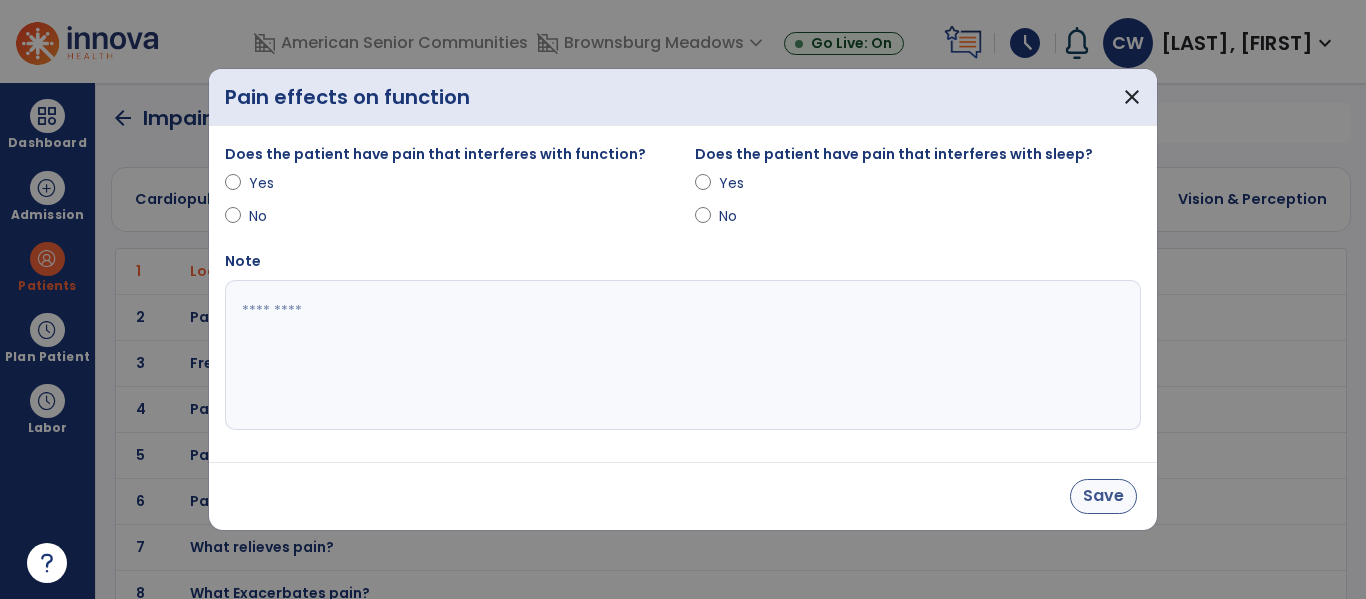 click on "Save" at bounding box center (1103, 496) 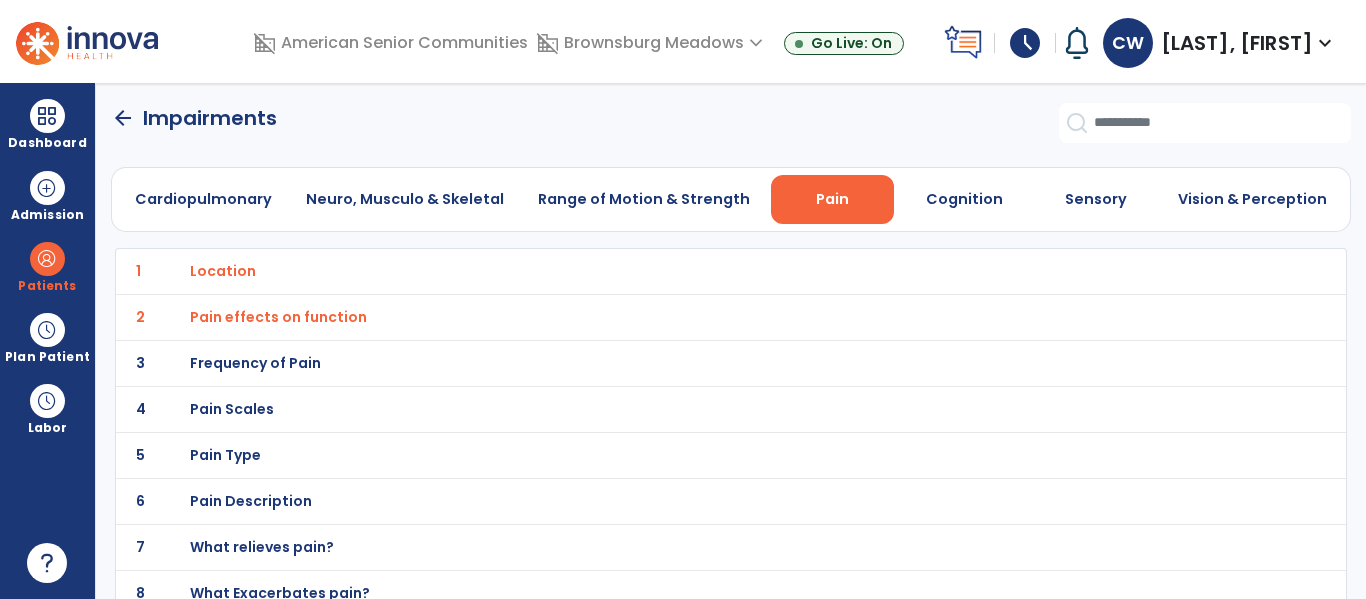 click on "3 Frequency of Pain" 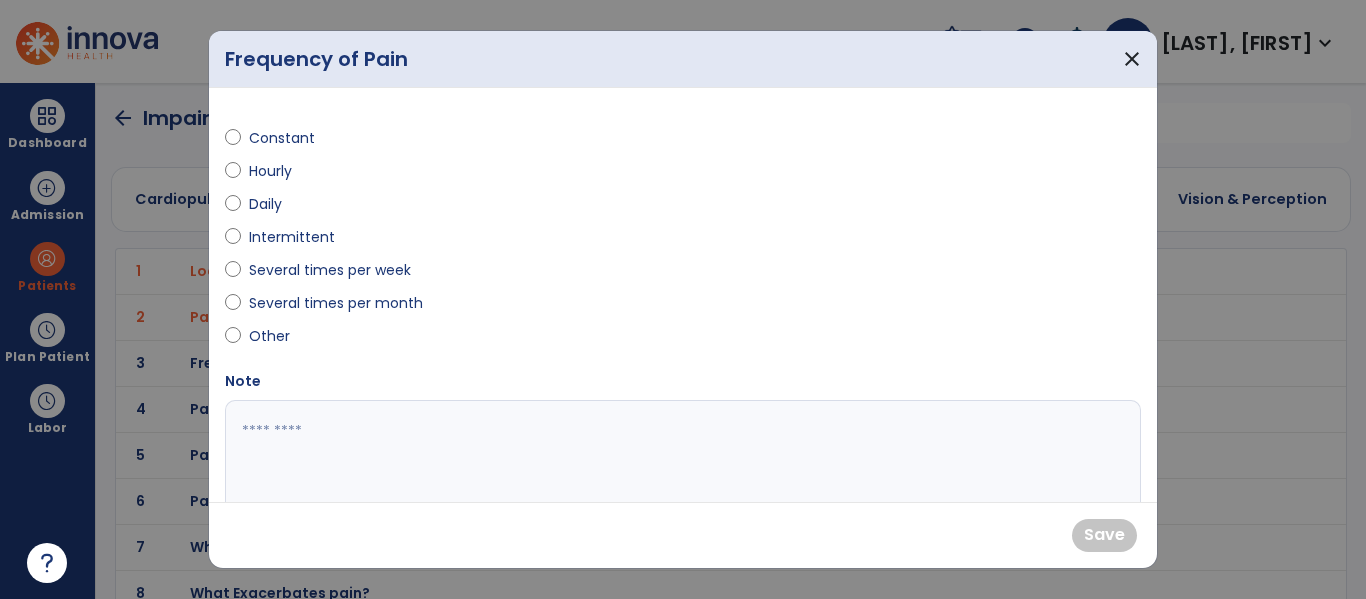 click on "Intermittent" at bounding box center (292, 237) 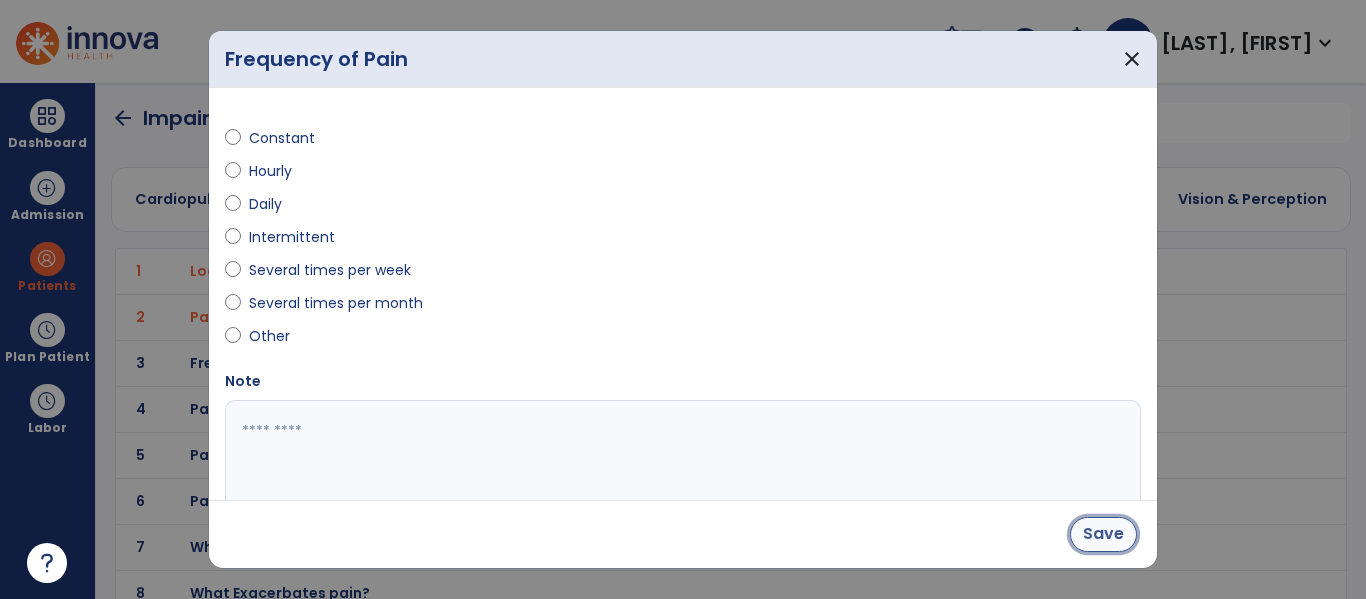 click on "Save" at bounding box center (1103, 534) 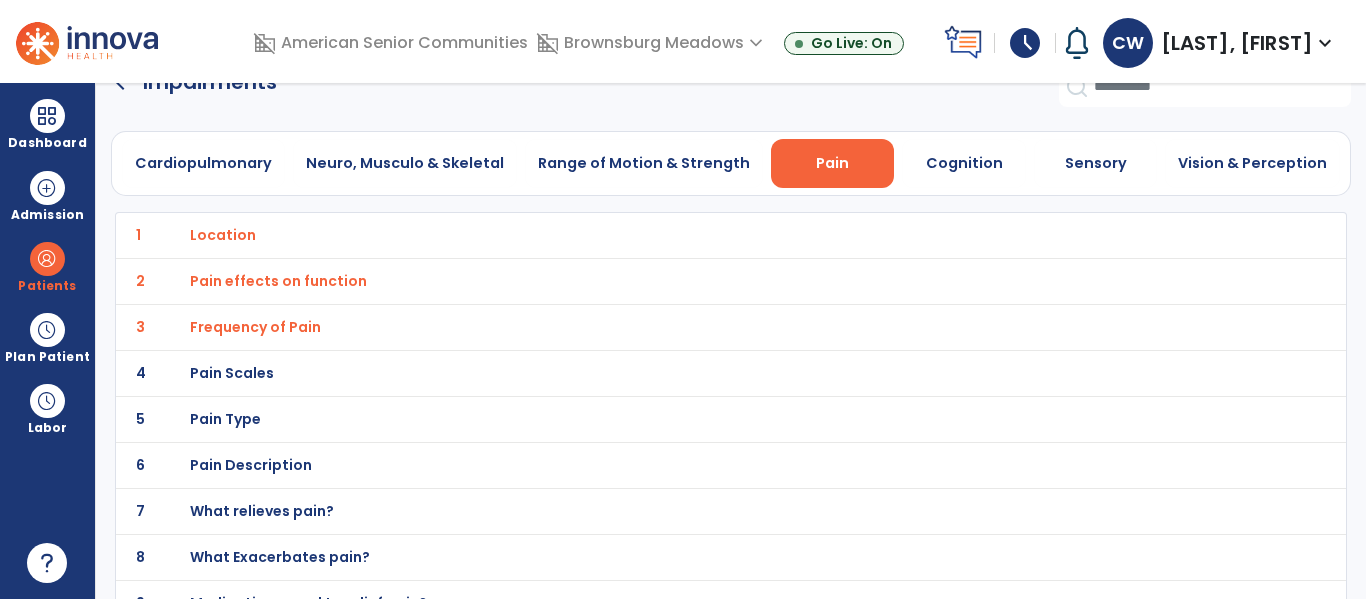 scroll, scrollTop: 110, scrollLeft: 0, axis: vertical 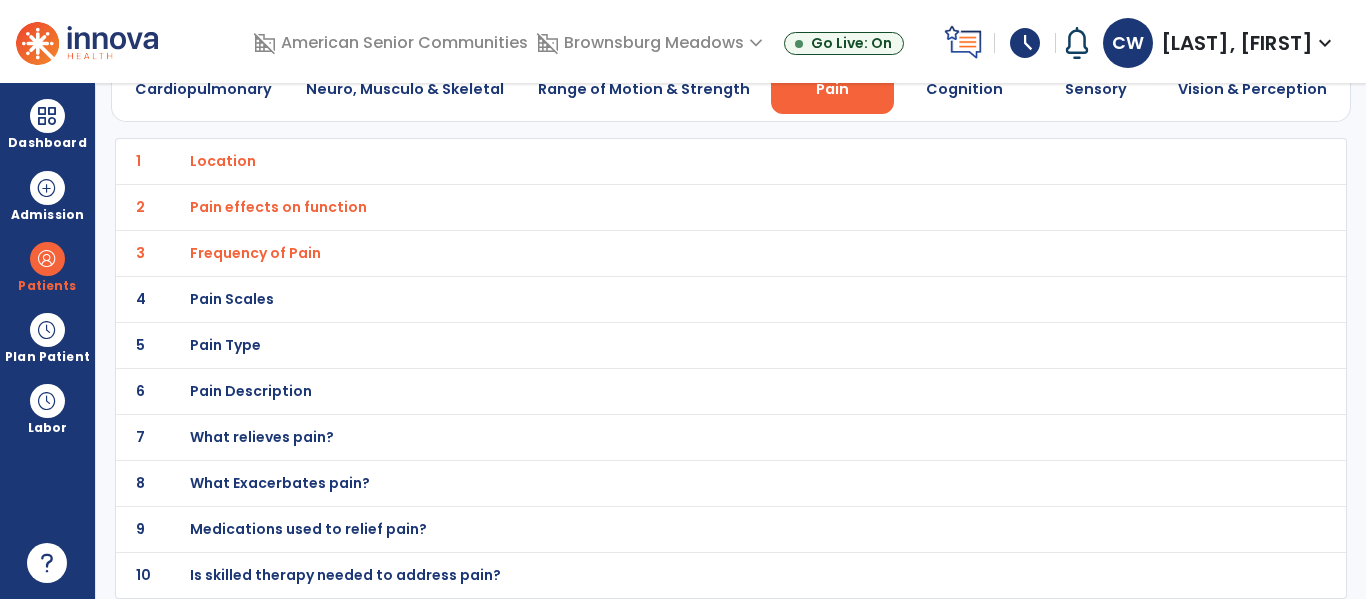 click on "What relieves pain?" at bounding box center [223, 161] 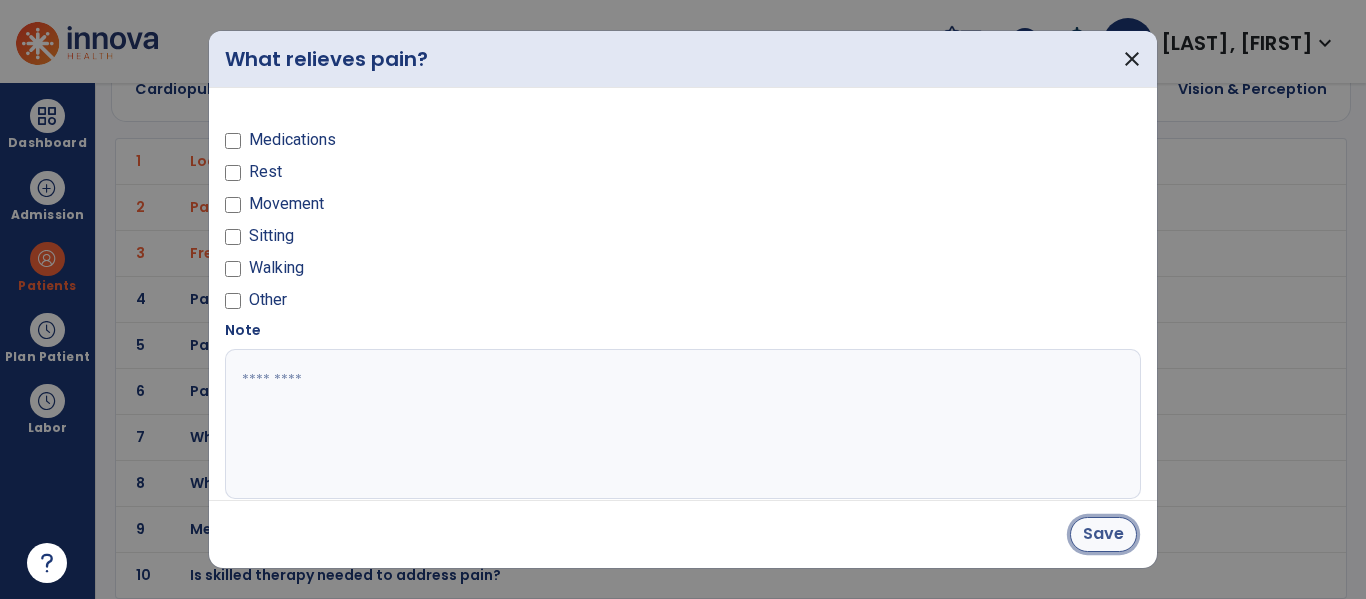 click on "Save" at bounding box center (1103, 534) 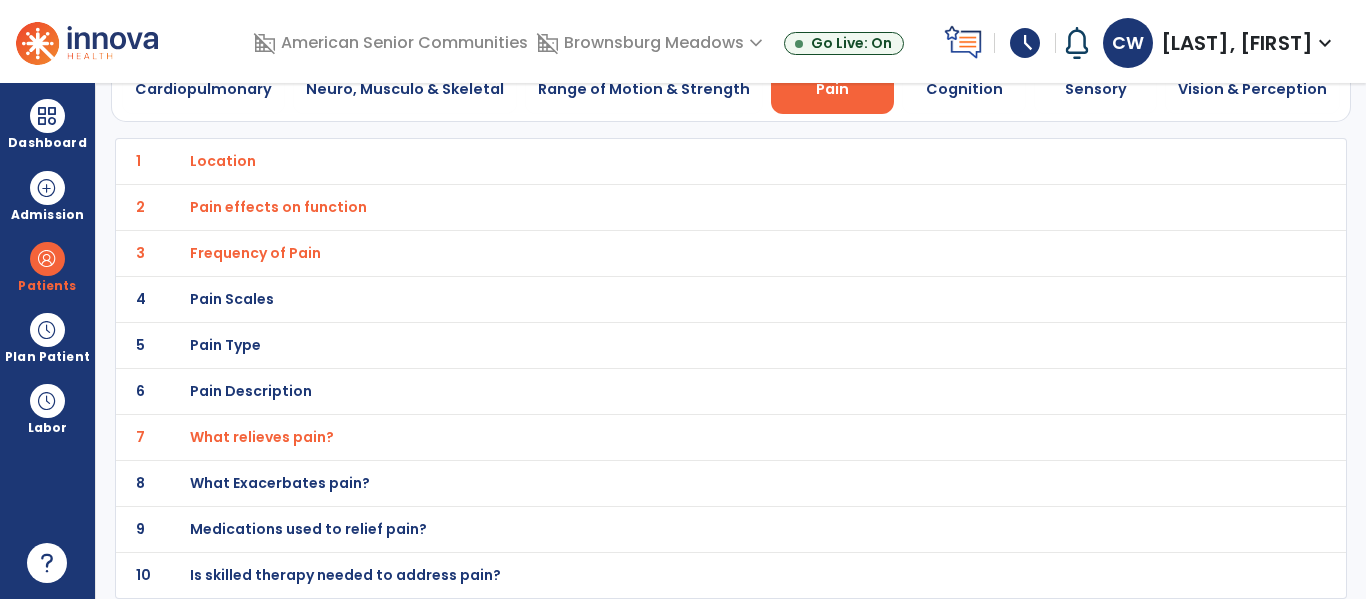 click on "What Exacerbates pain?" at bounding box center (223, 161) 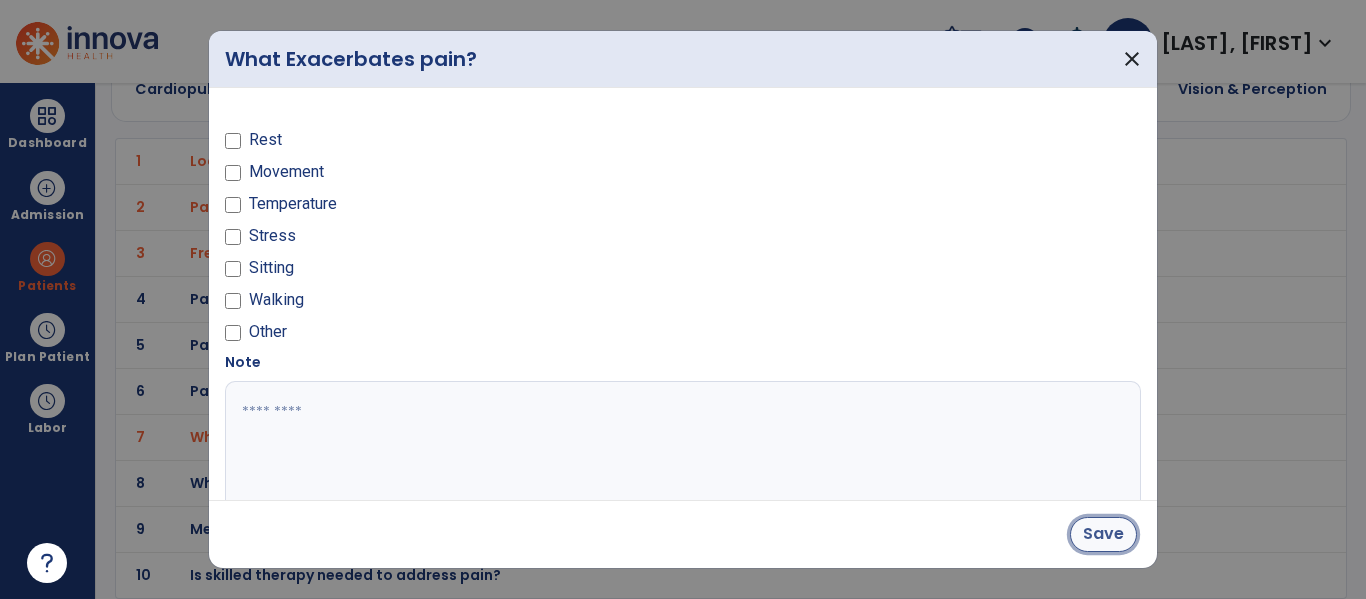 click on "Save" at bounding box center (1103, 534) 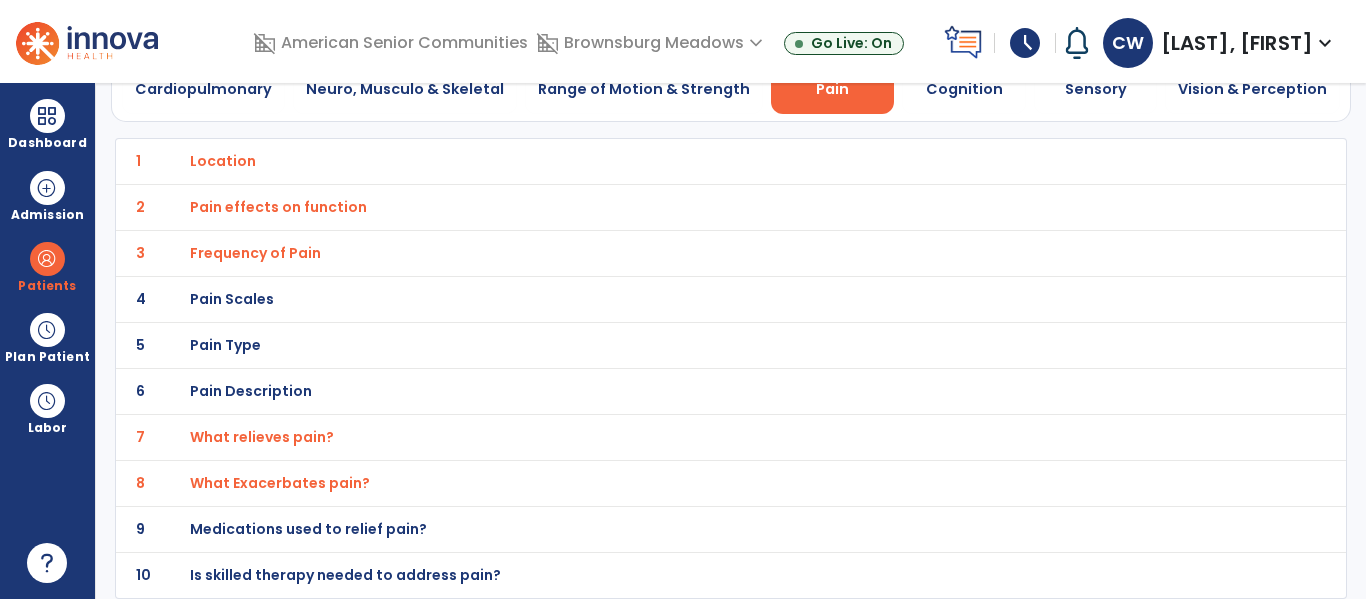 scroll, scrollTop: 0, scrollLeft: 0, axis: both 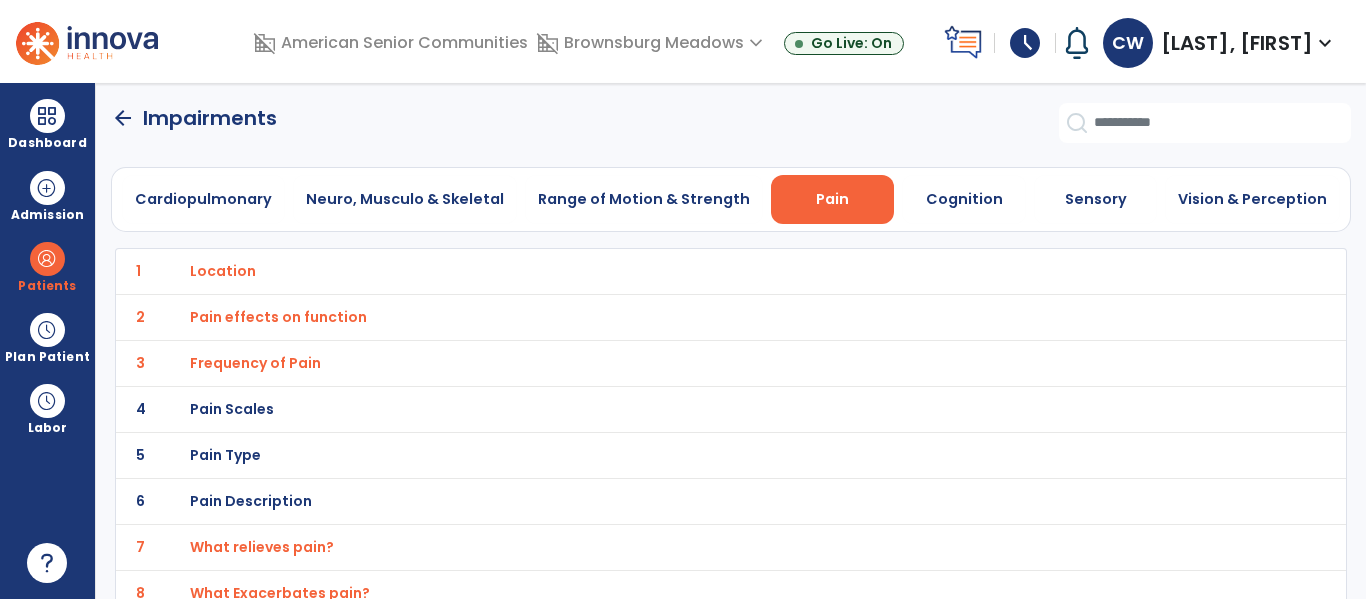 click on "arrow_back" 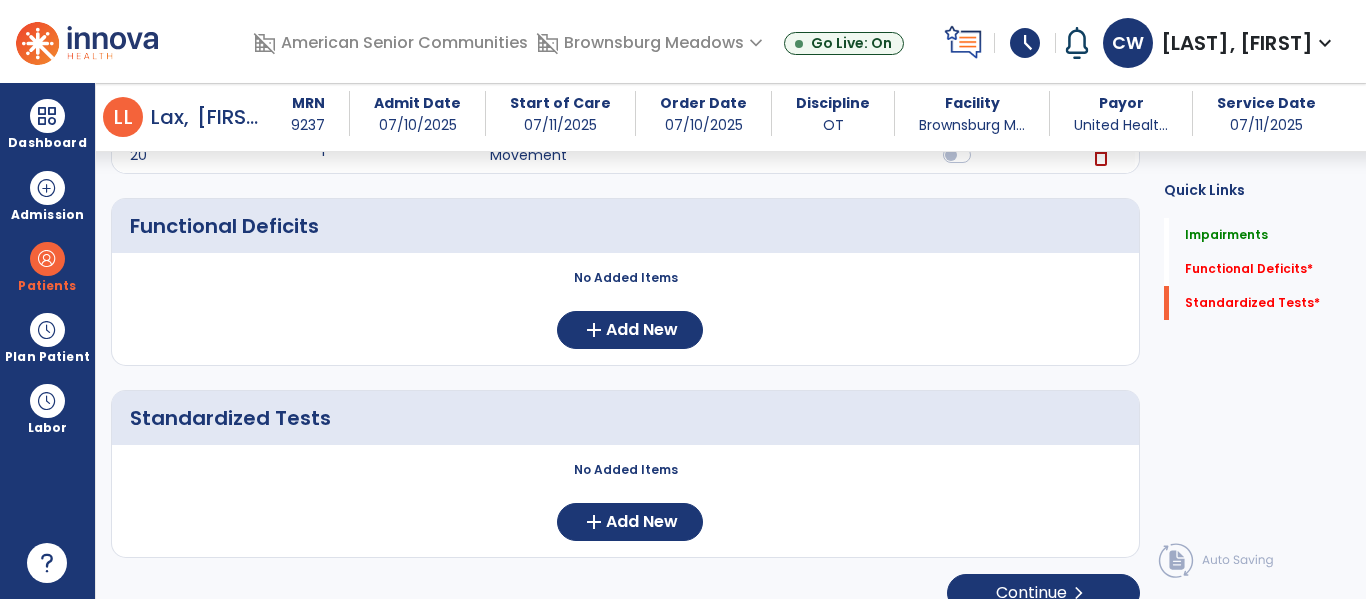 scroll, scrollTop: 1213, scrollLeft: 0, axis: vertical 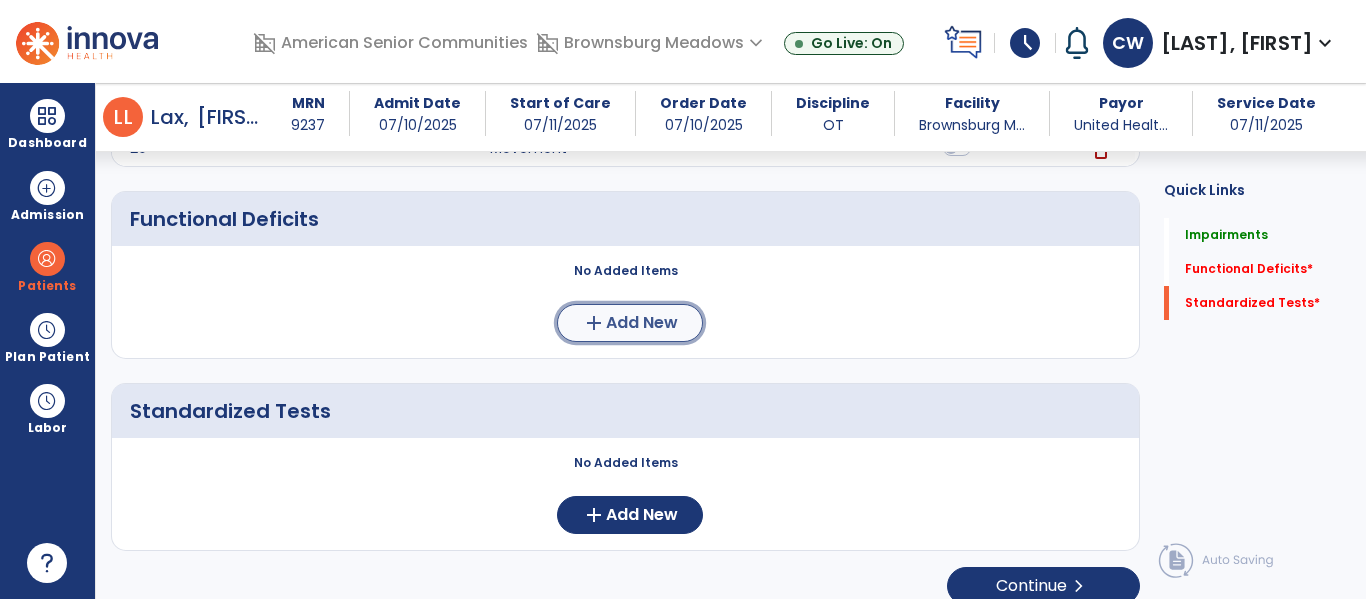 click on "Add New" 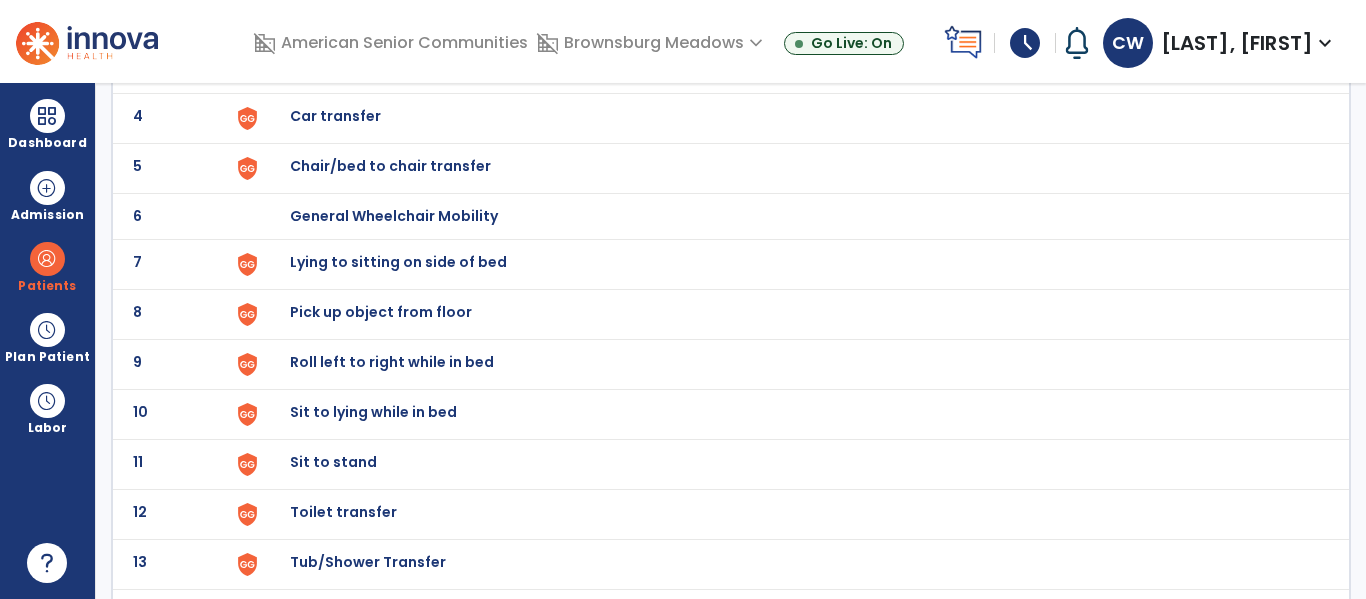 scroll, scrollTop: 314, scrollLeft: 0, axis: vertical 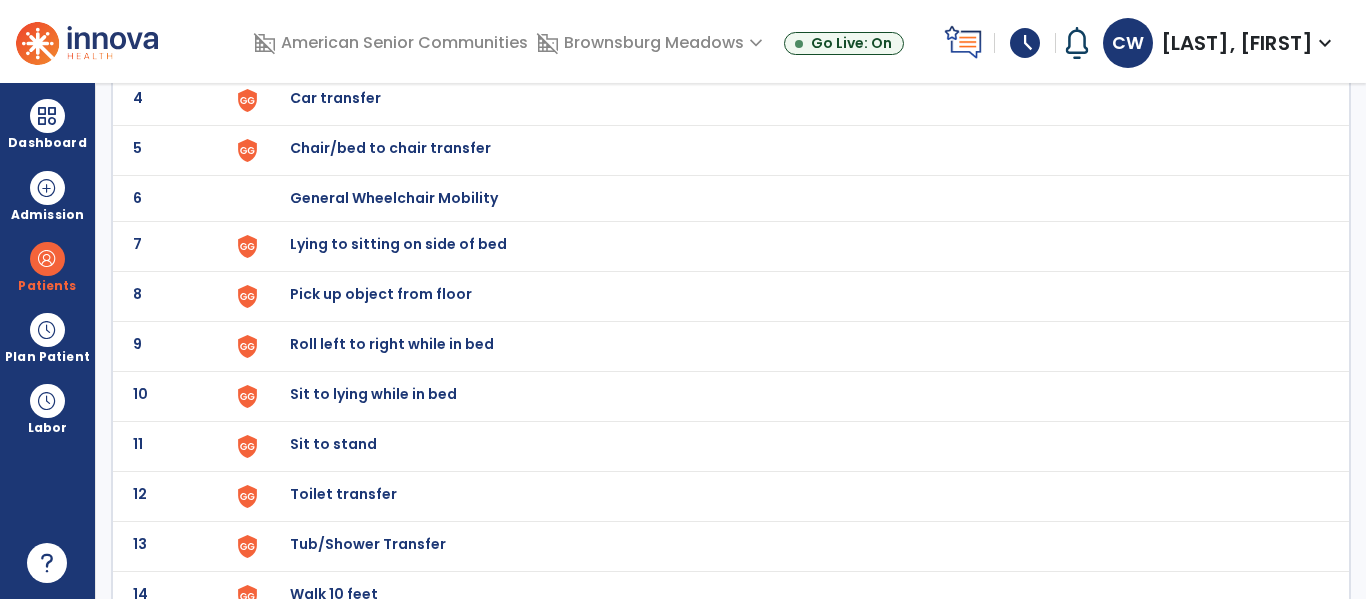 click on "Toilet transfer" at bounding box center (789, -50) 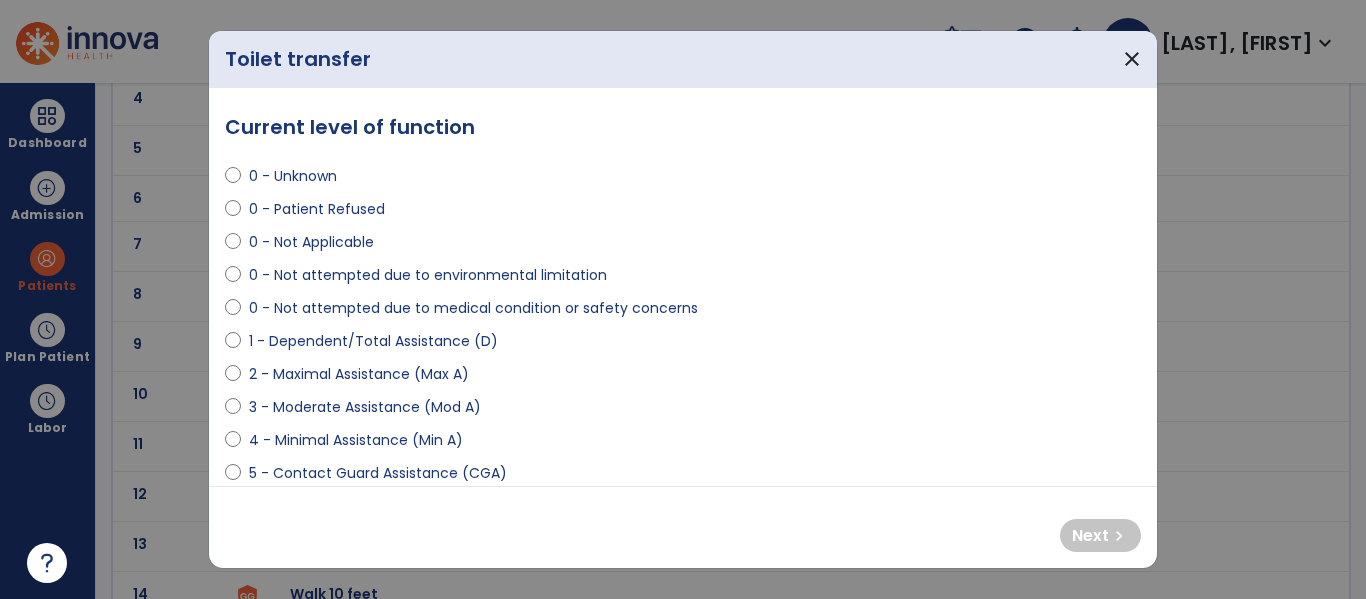 select on "**********" 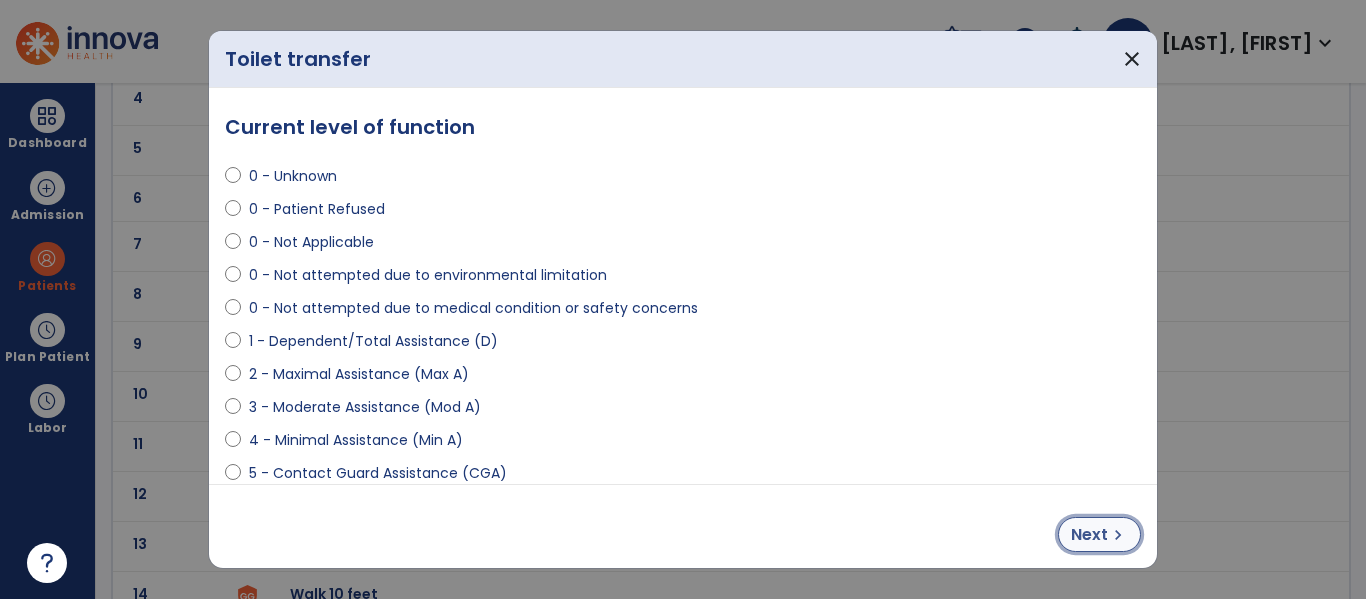 click on "Next" at bounding box center (1089, 535) 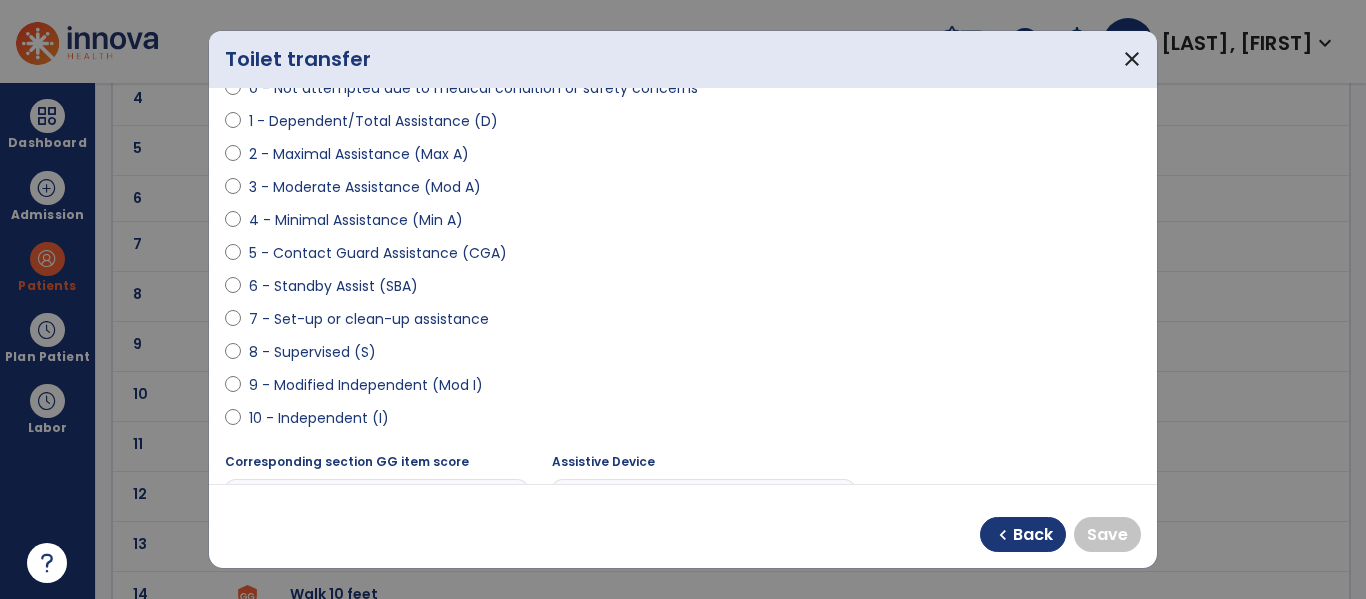 scroll, scrollTop: 224, scrollLeft: 0, axis: vertical 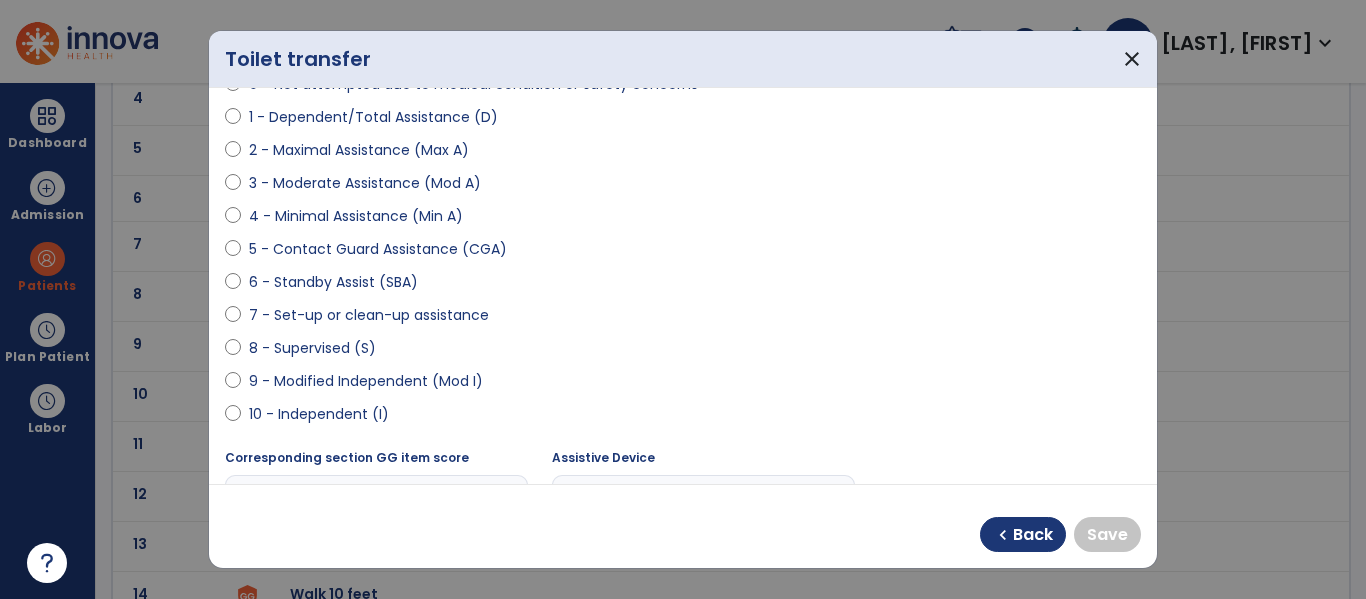 select on "**********" 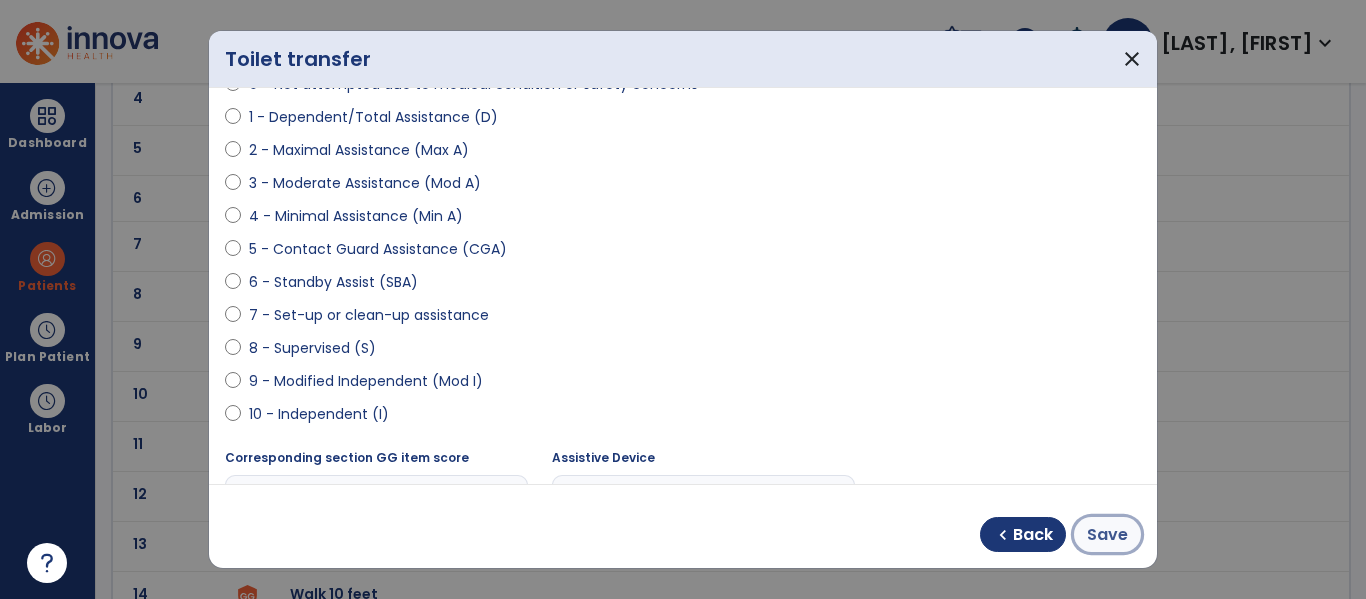 click on "Save" at bounding box center [1107, 535] 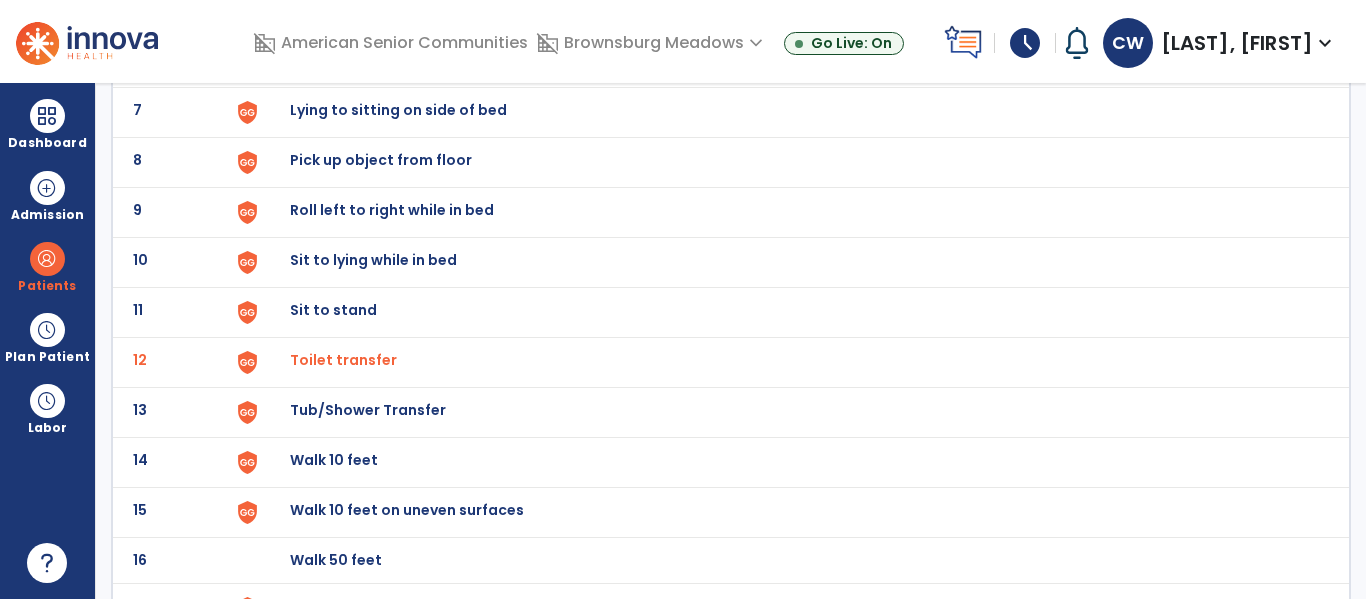 scroll, scrollTop: 449, scrollLeft: 0, axis: vertical 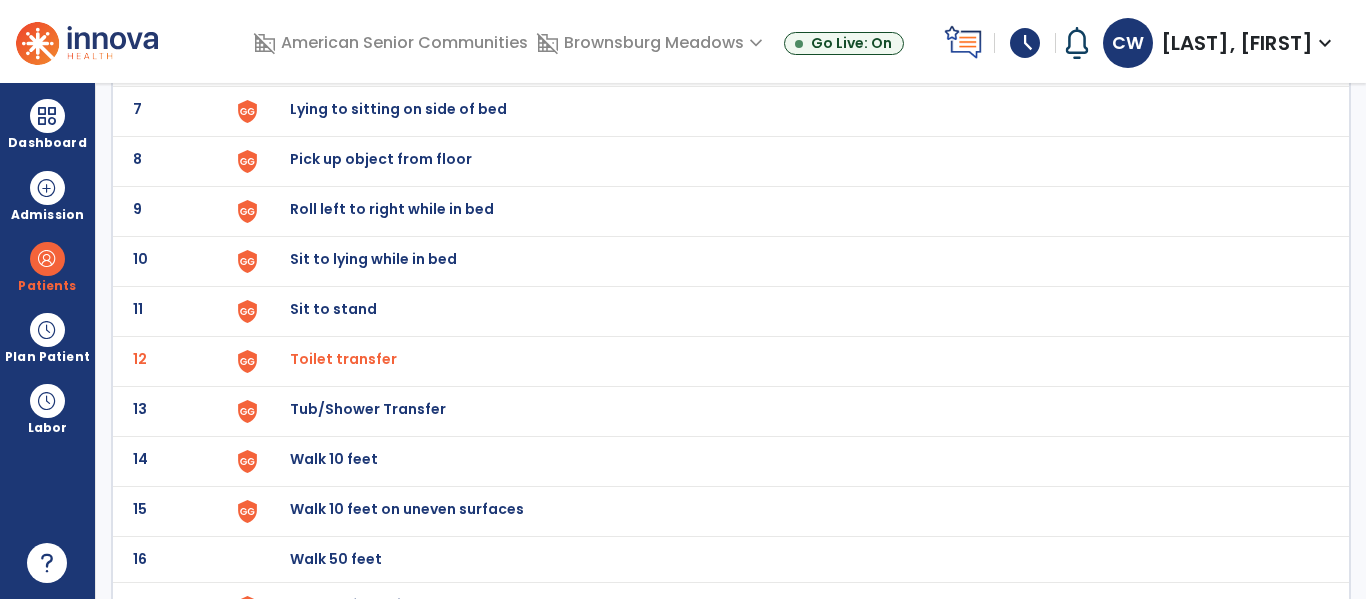 click on "Tub/Shower Transfer" at bounding box center (336, -187) 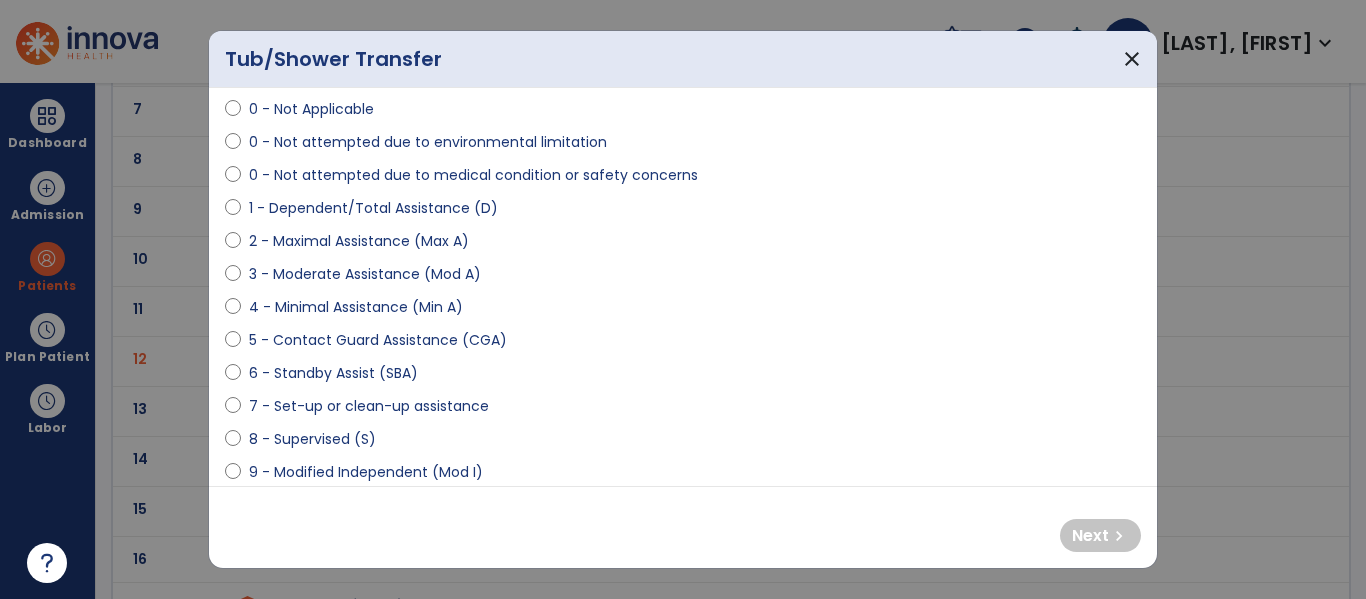 scroll, scrollTop: 142, scrollLeft: 0, axis: vertical 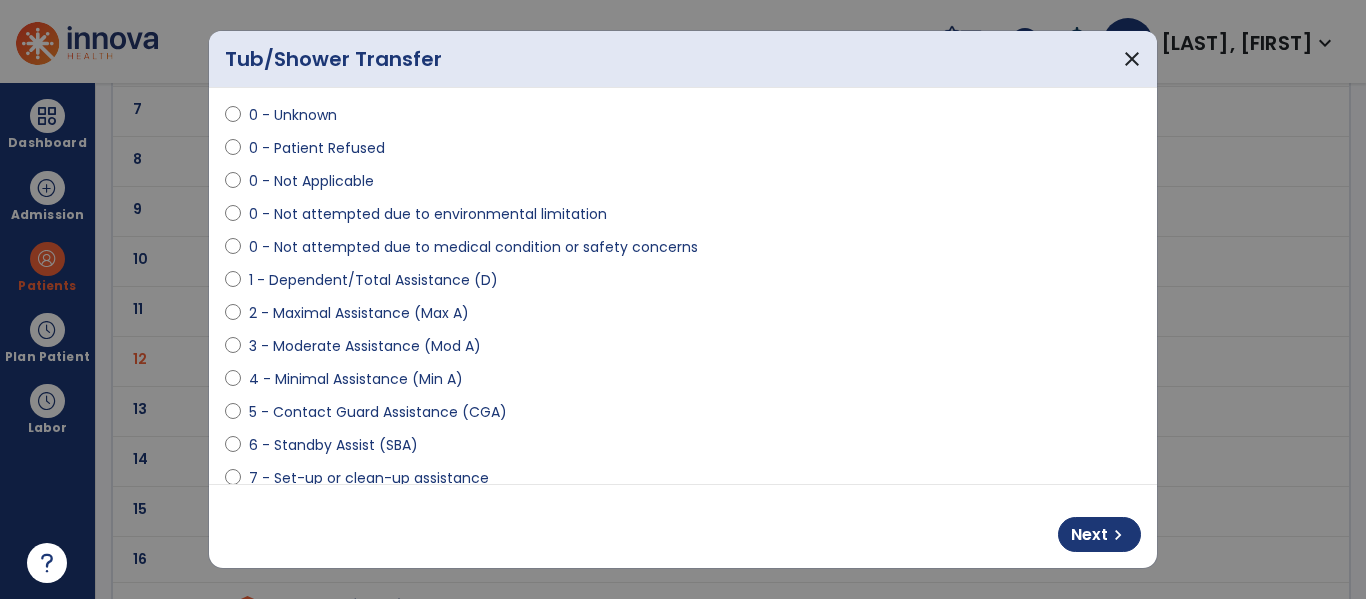 click on "0 - Not attempted due to medical condition or safety concerns" at bounding box center (473, 247) 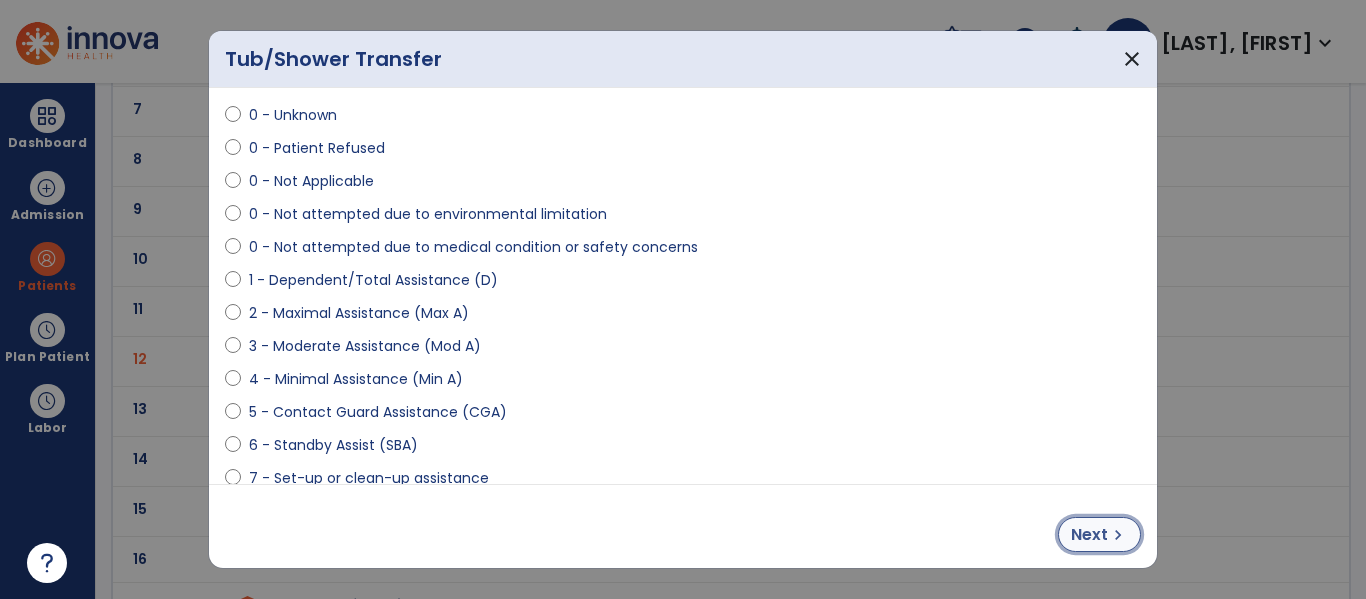 click on "Next" at bounding box center [1089, 535] 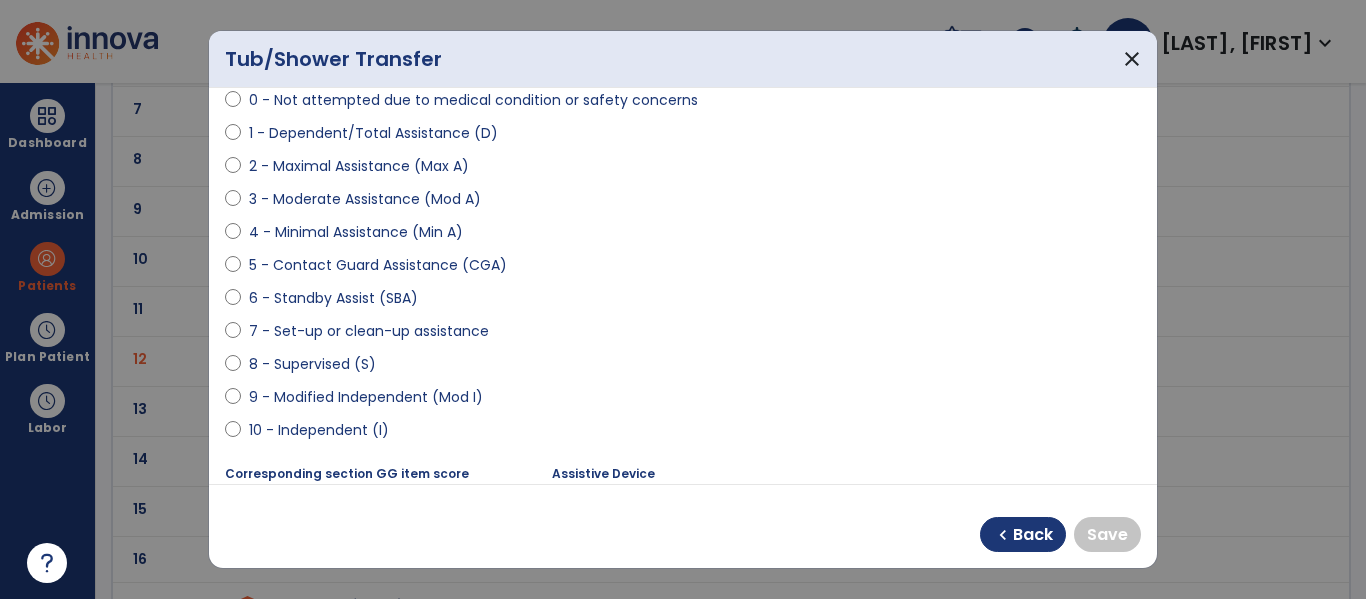 scroll, scrollTop: 222, scrollLeft: 0, axis: vertical 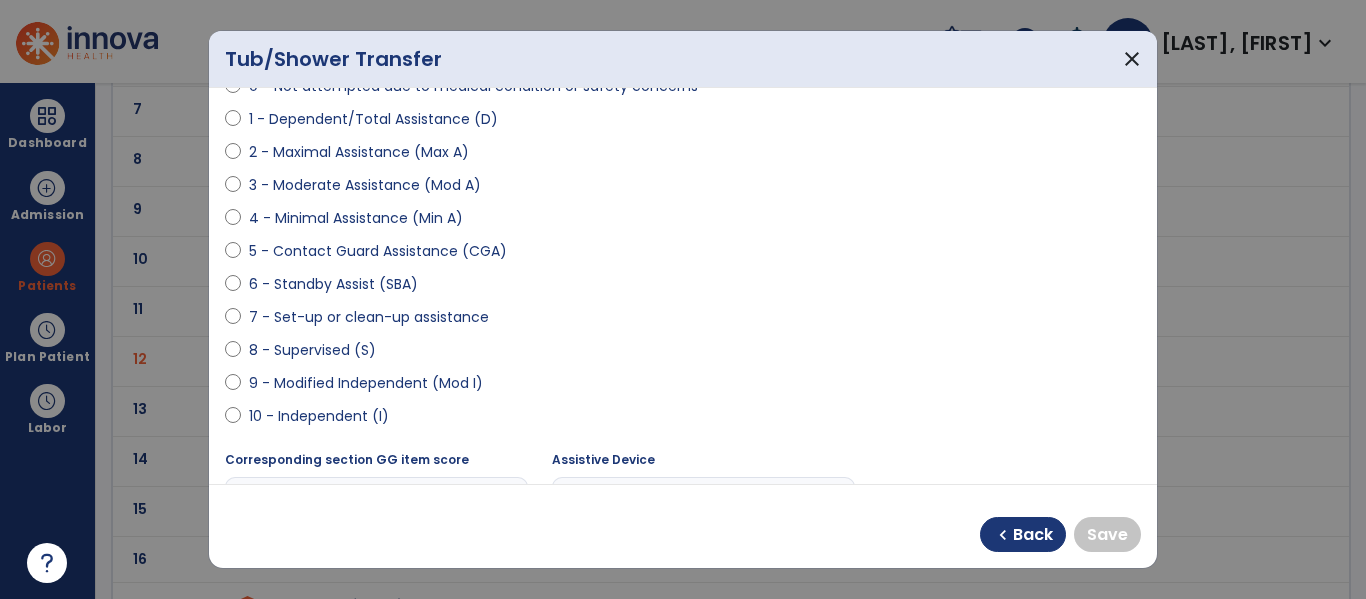 select on "**********" 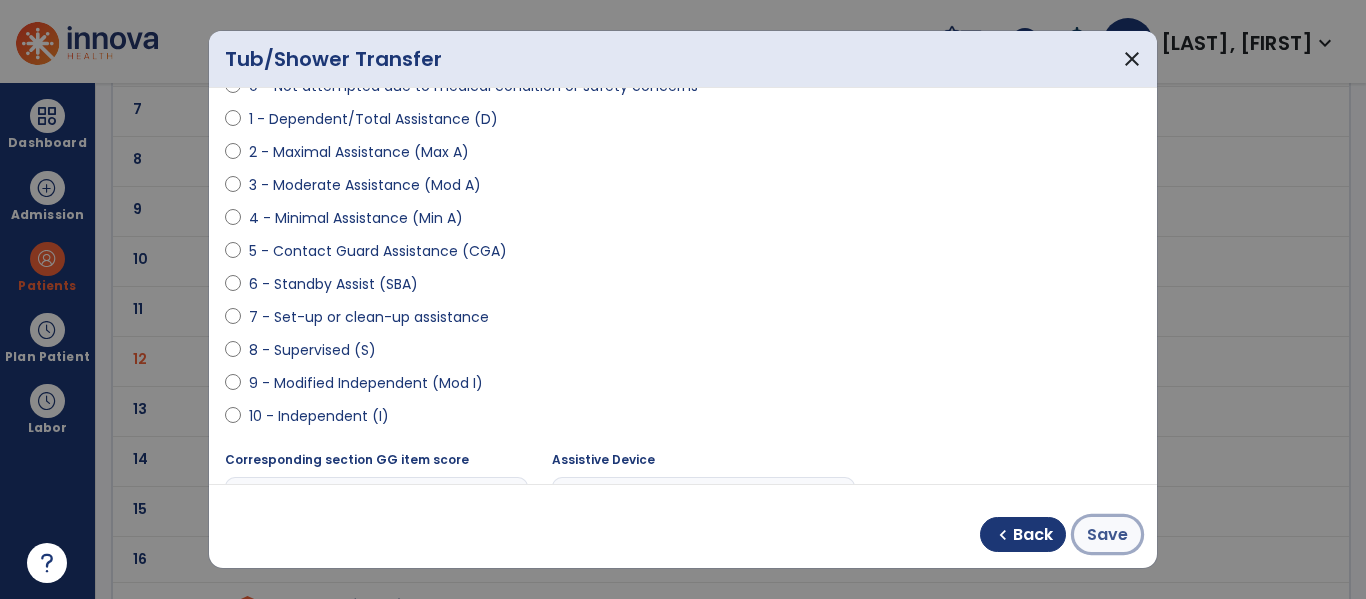 click on "Save" at bounding box center [1107, 534] 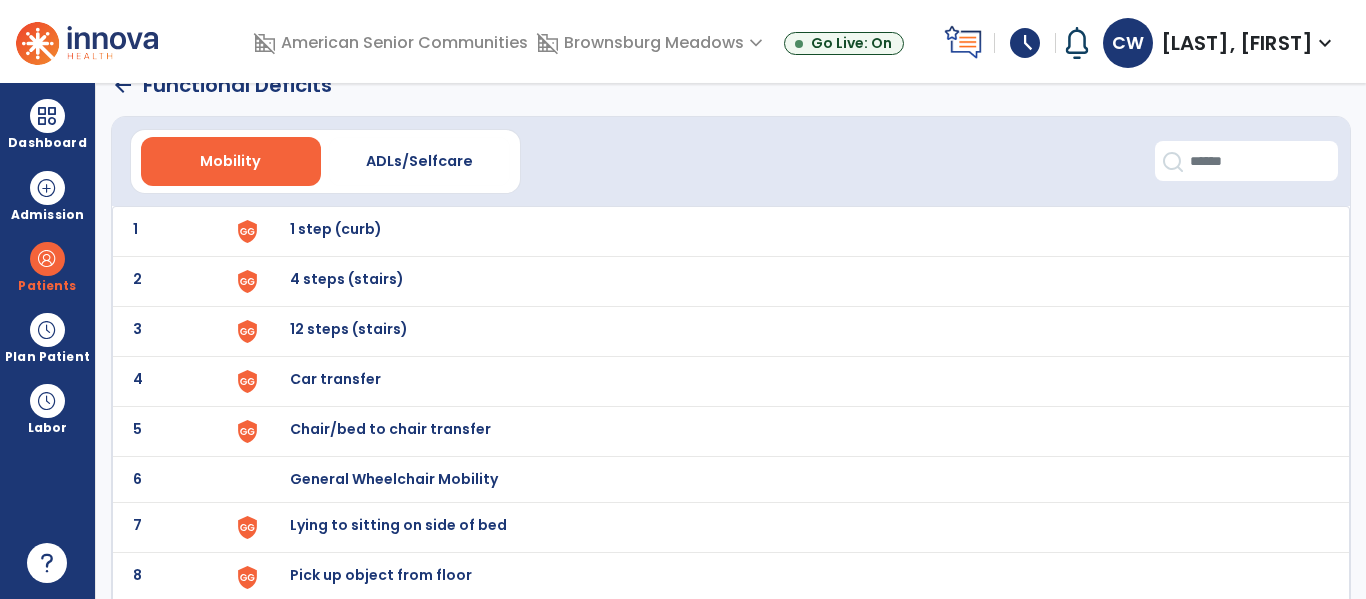 scroll, scrollTop: 0, scrollLeft: 0, axis: both 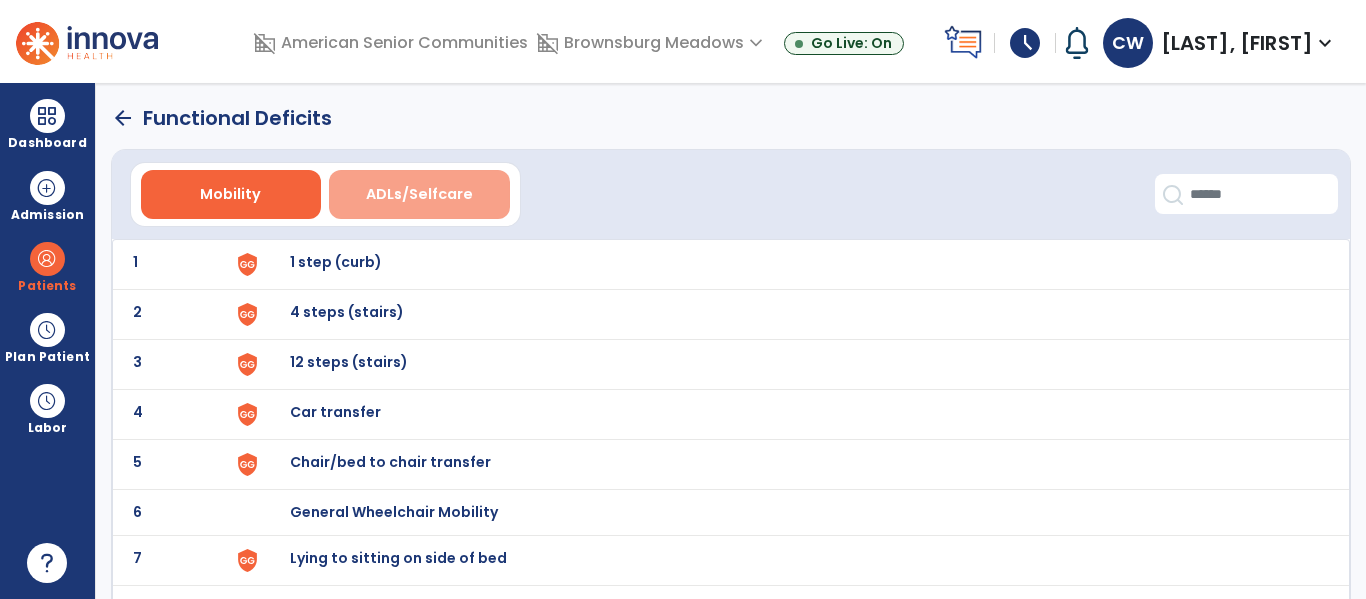click on "ADLs/Selfcare" at bounding box center (419, 194) 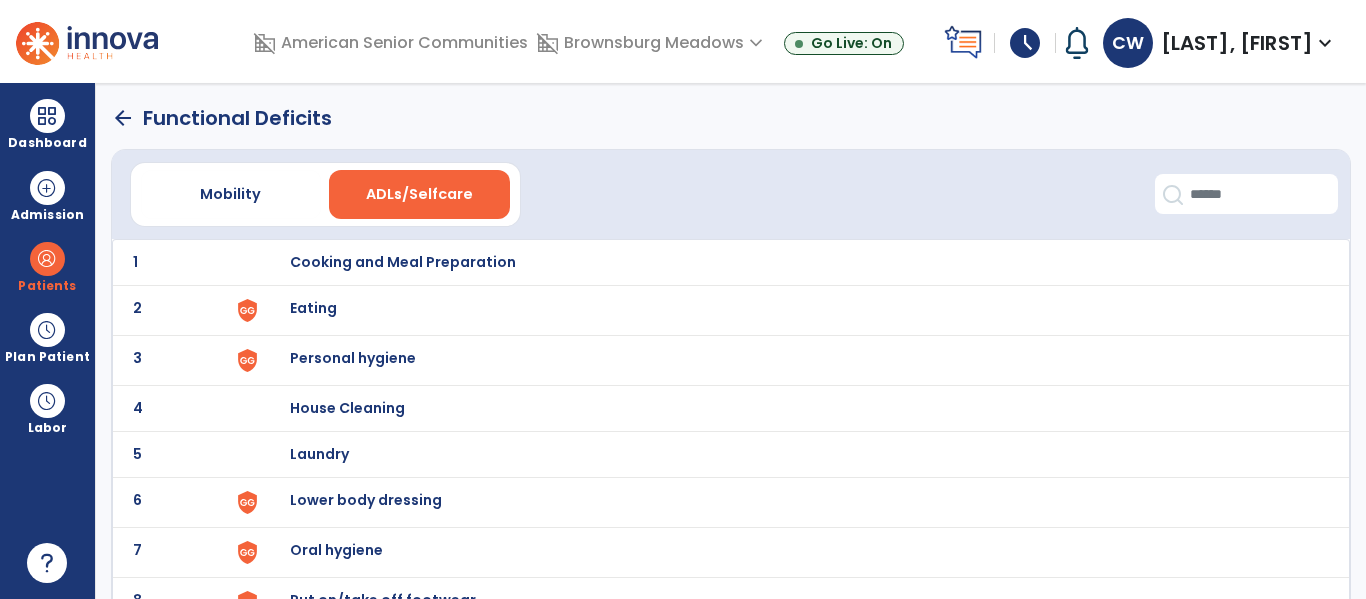 click on "Eating" at bounding box center [403, 262] 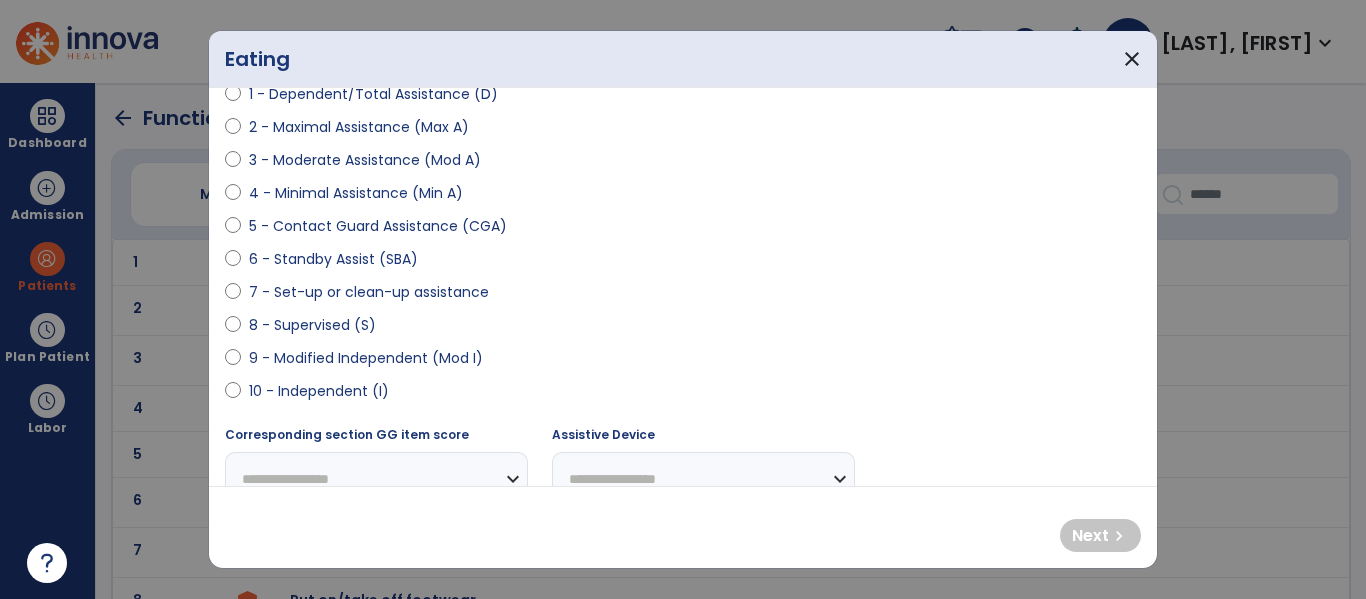 scroll, scrollTop: 252, scrollLeft: 0, axis: vertical 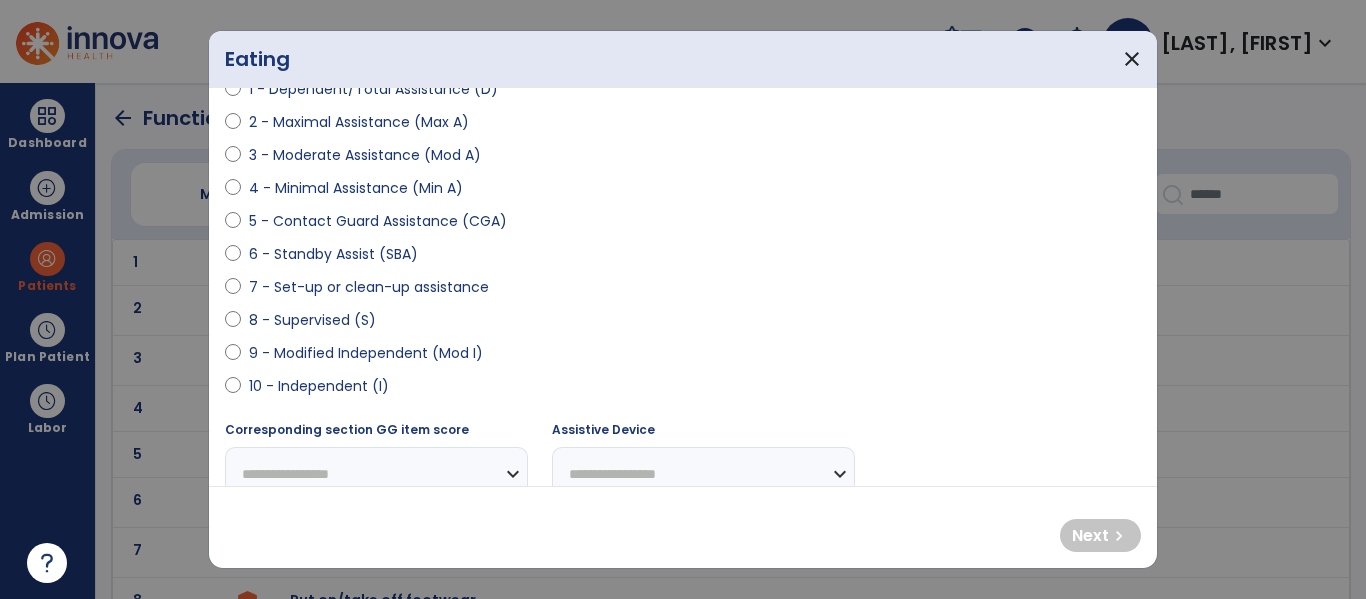 select on "**********" 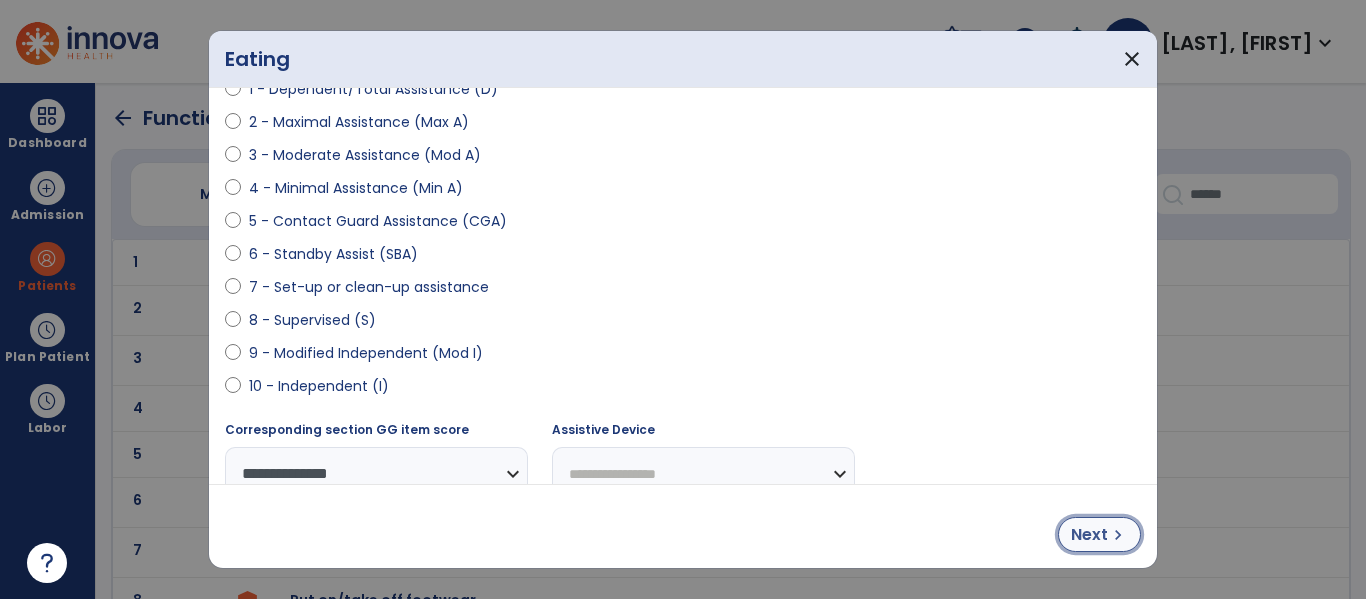 click on "Next  chevron_right" at bounding box center (1099, 534) 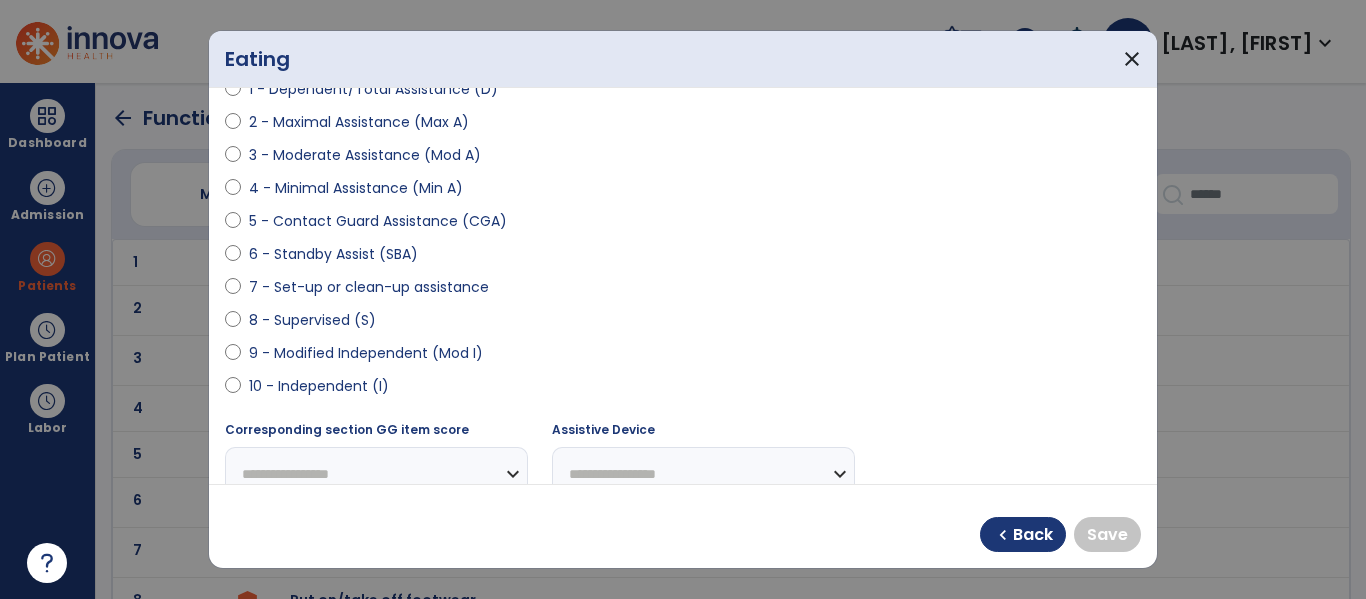 select on "**********" 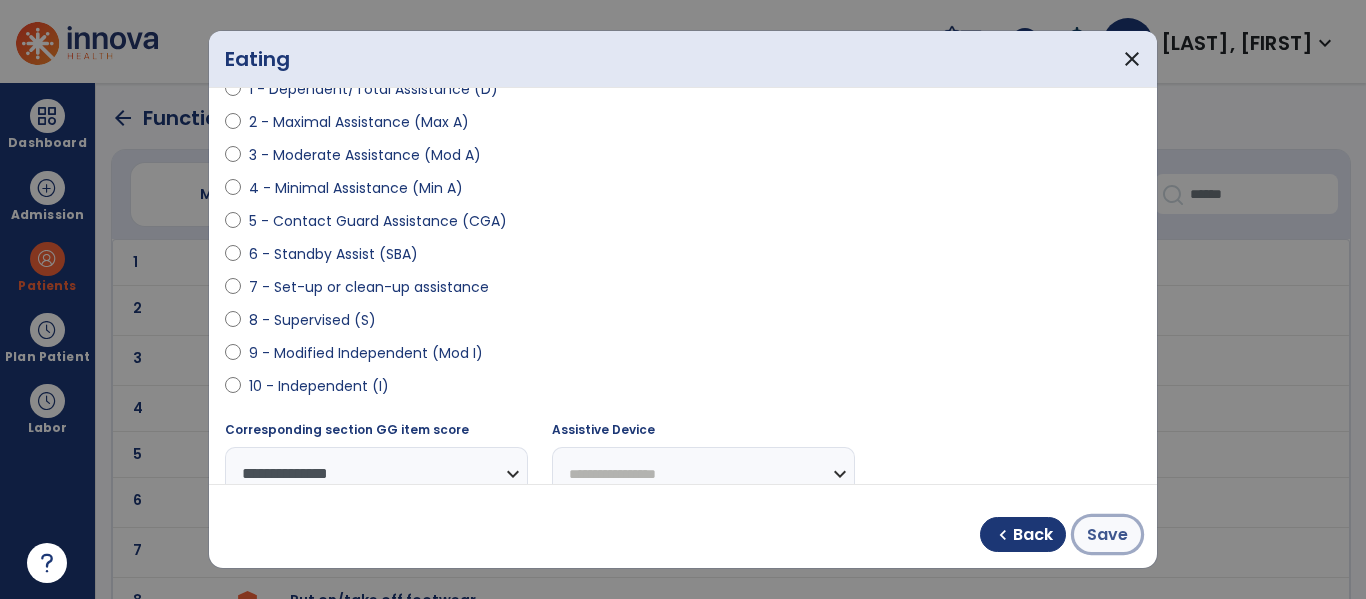 click on "Save" at bounding box center (1107, 535) 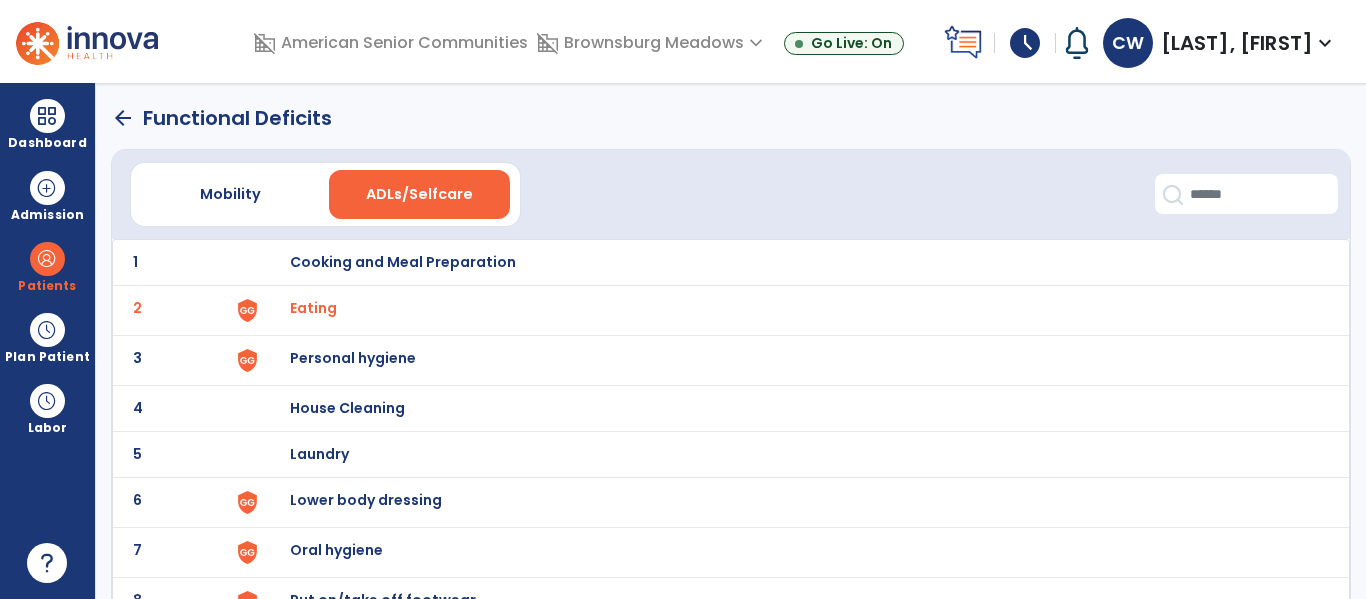 click on "Personal hygiene" at bounding box center (403, 262) 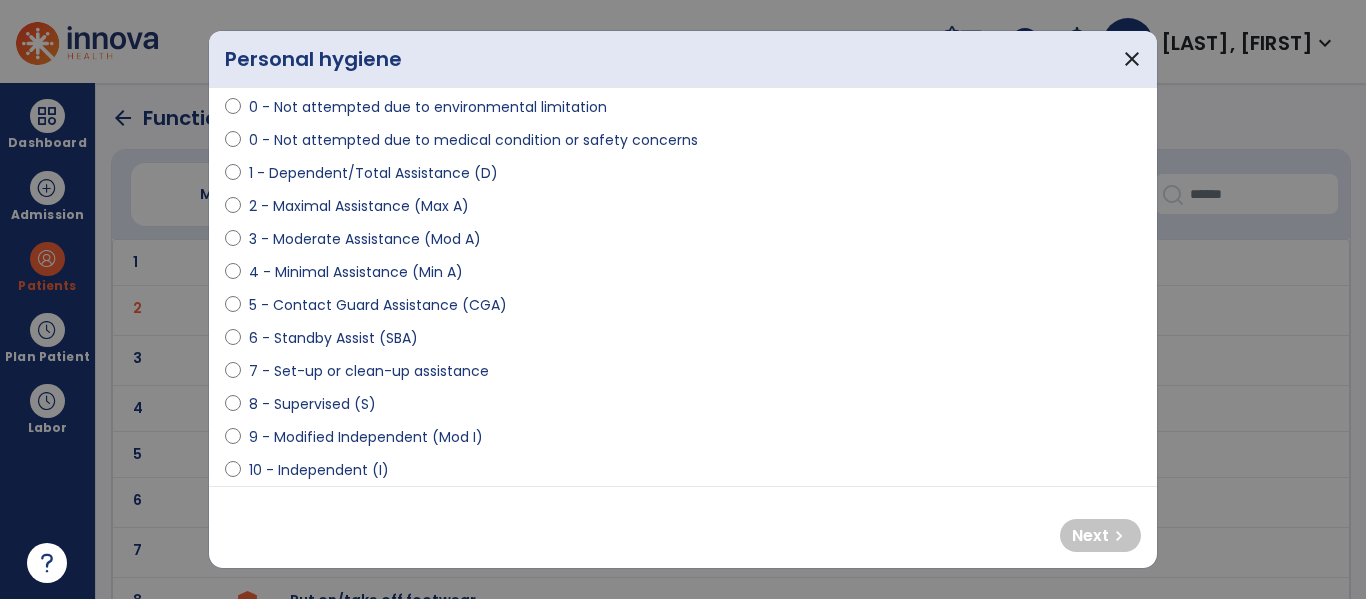 scroll, scrollTop: 176, scrollLeft: 0, axis: vertical 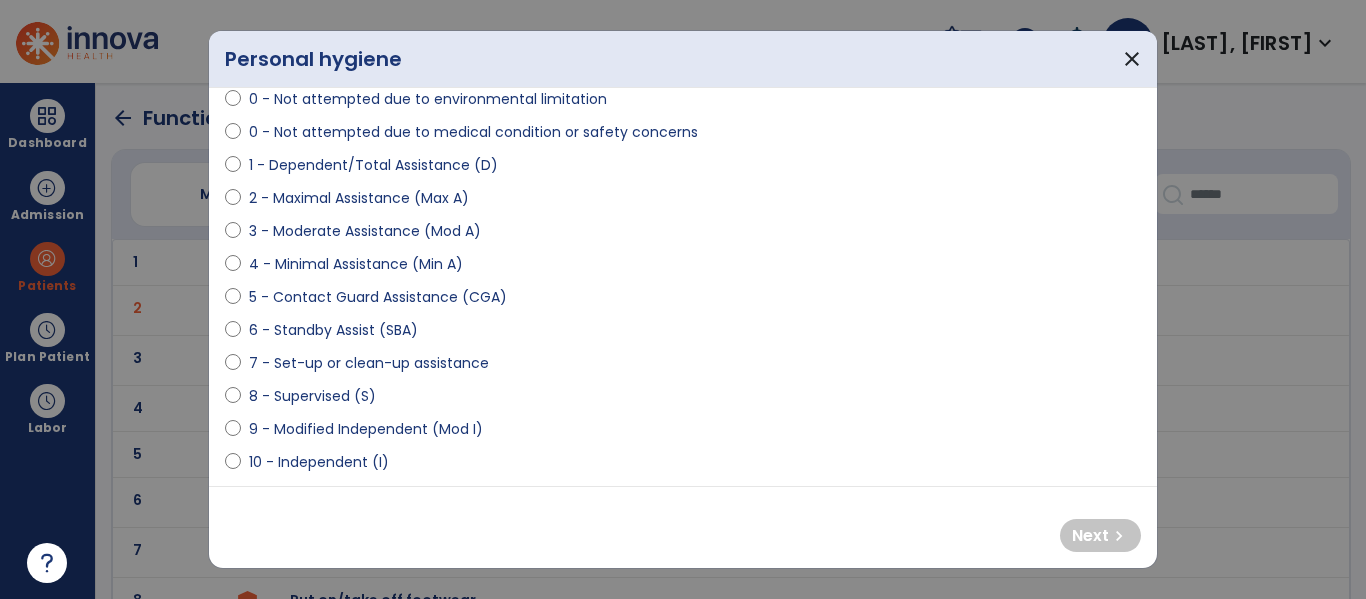 select on "**********" 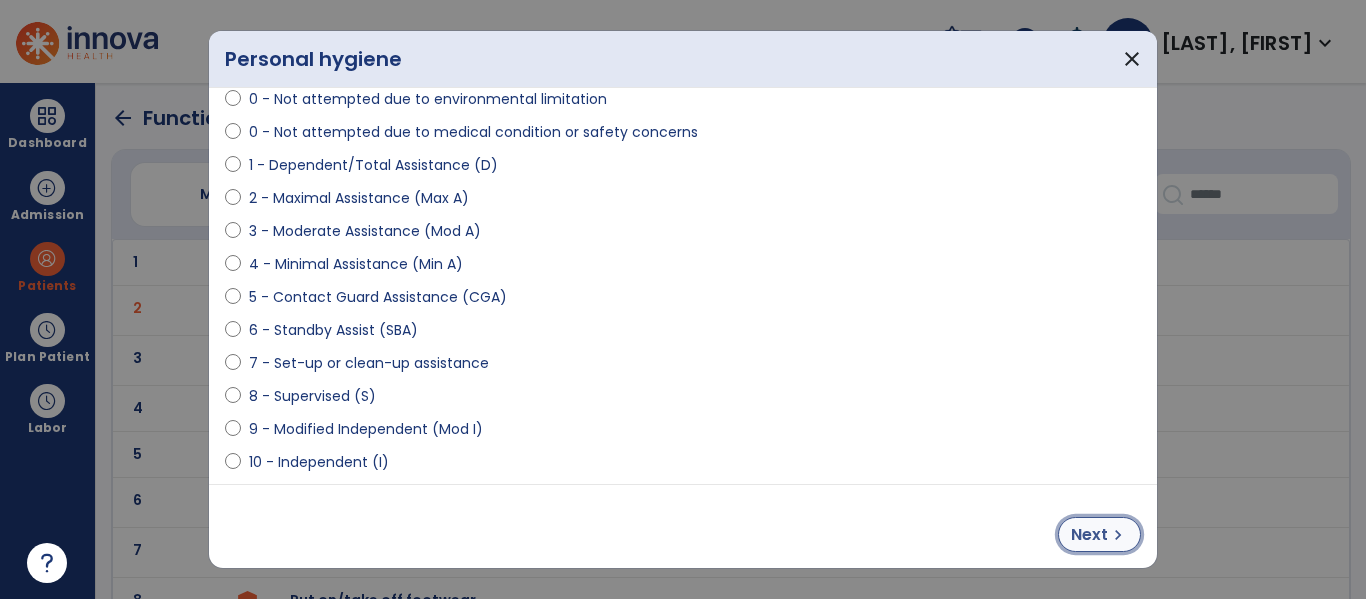 click on "Next" at bounding box center [1089, 535] 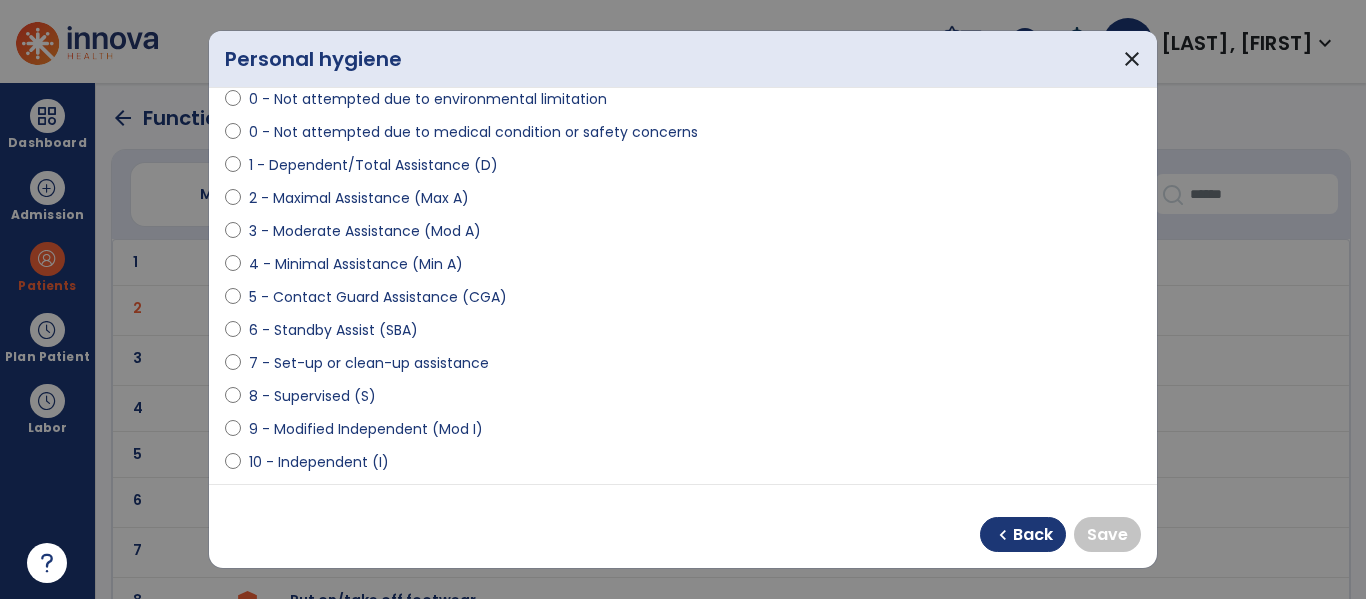 select on "**********" 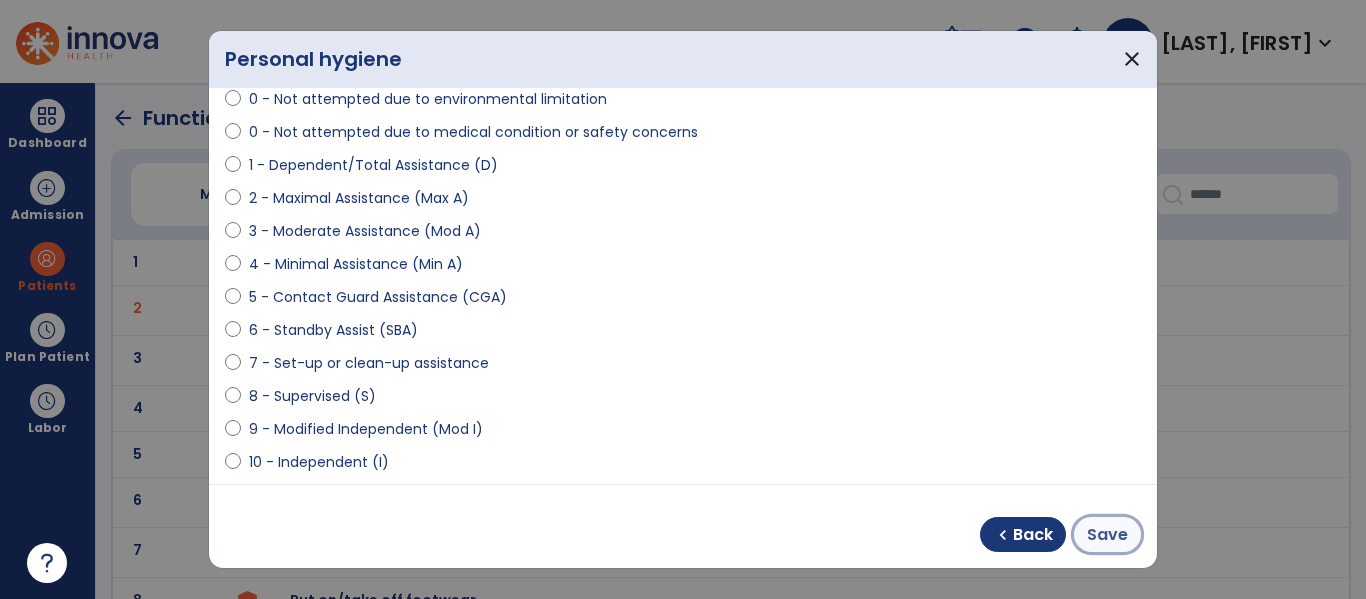 click on "Save" at bounding box center (1107, 535) 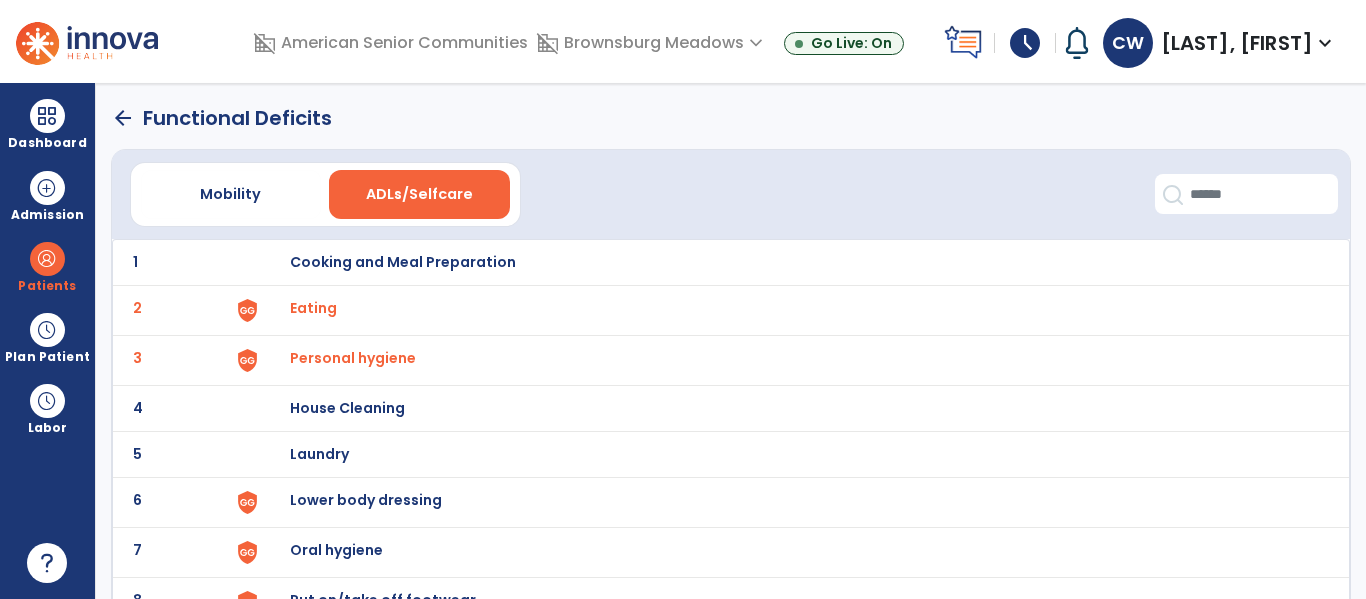 click on "Lower body dressing" at bounding box center (403, 262) 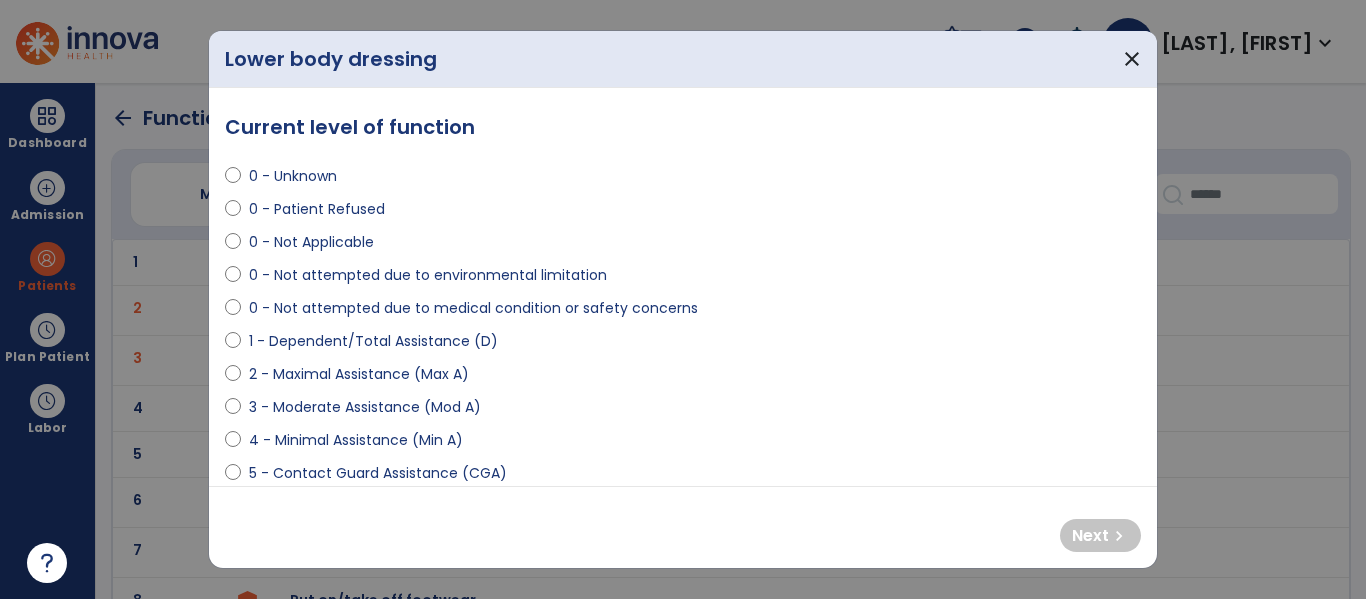 select on "**********" 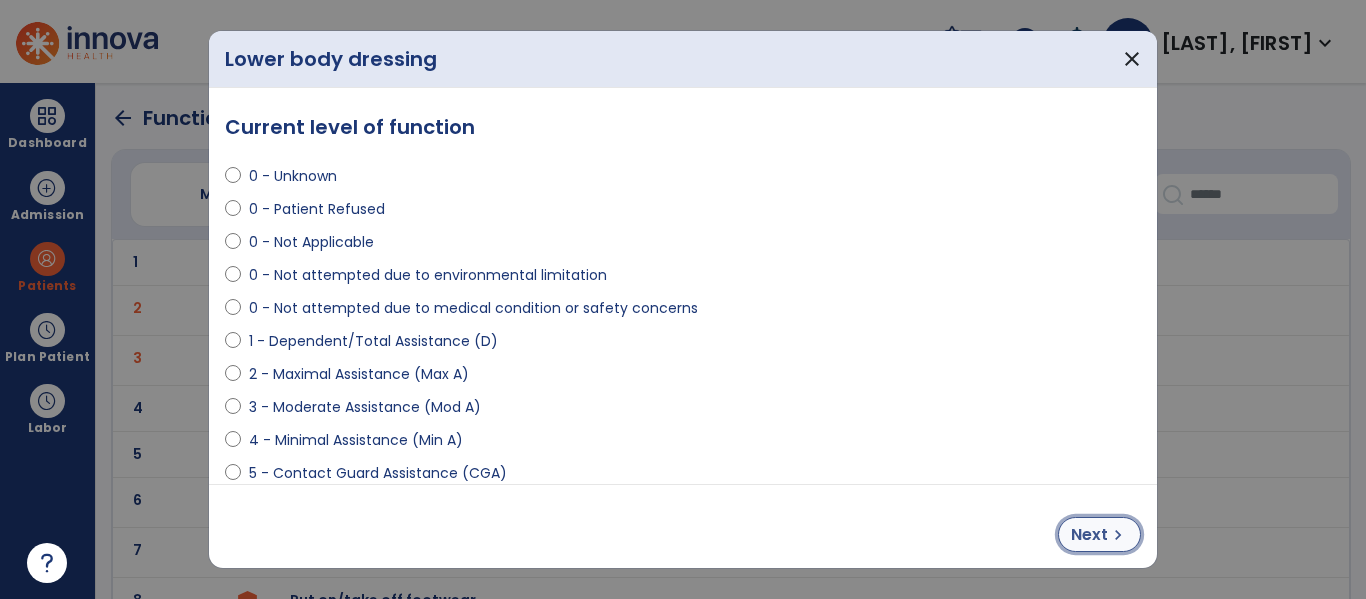click on "chevron_right" at bounding box center [1118, 535] 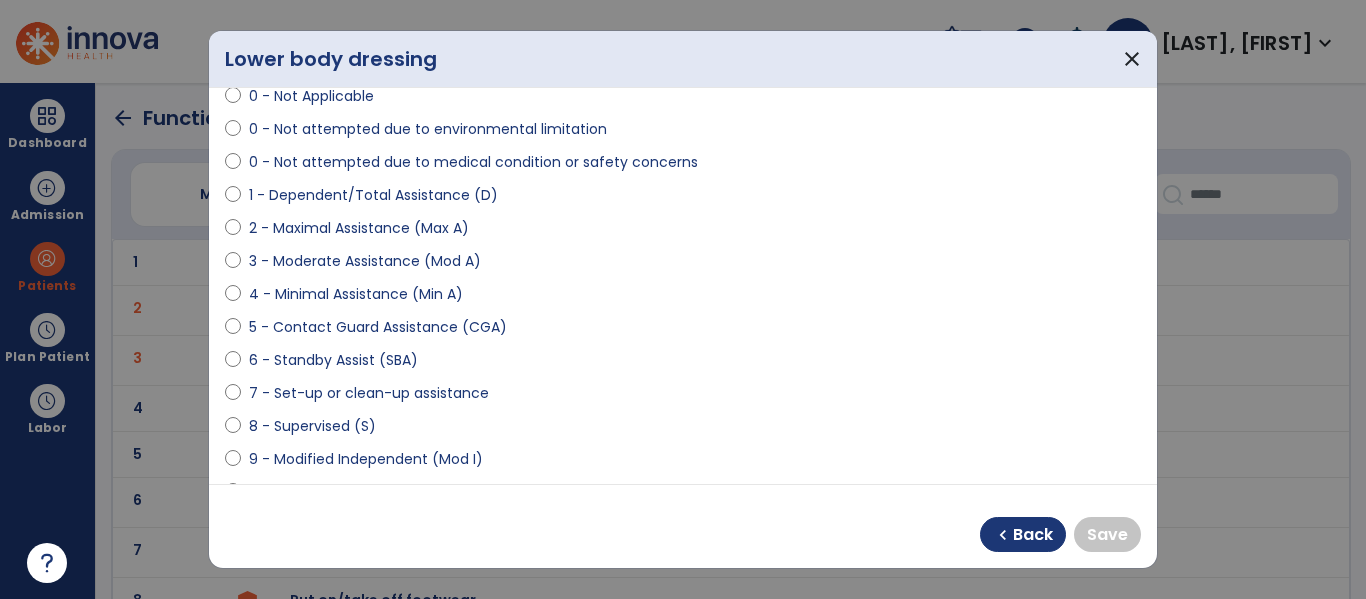 scroll, scrollTop: 147, scrollLeft: 0, axis: vertical 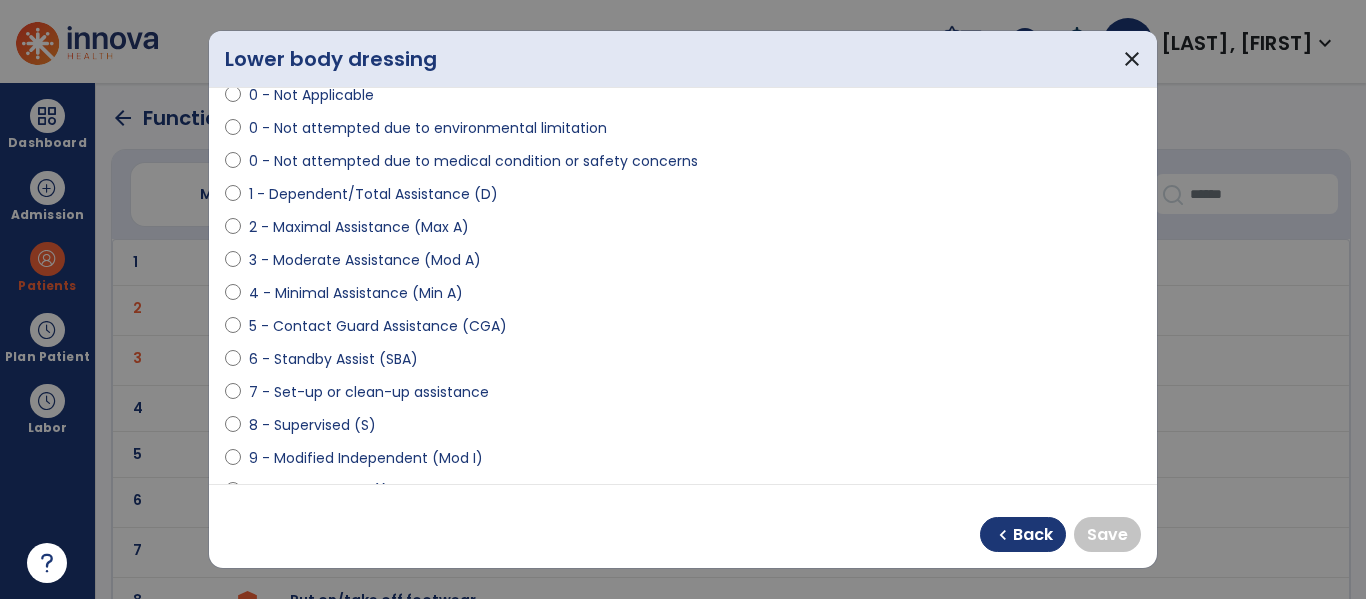 select on "**********" 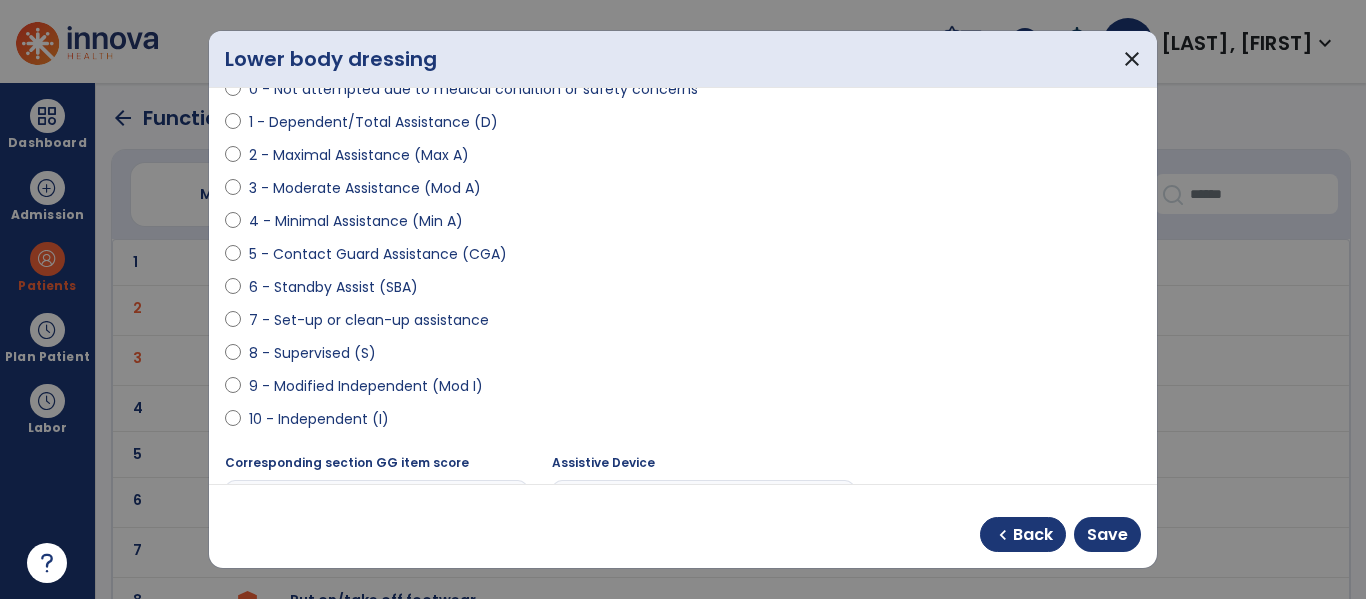 scroll, scrollTop: 223, scrollLeft: 0, axis: vertical 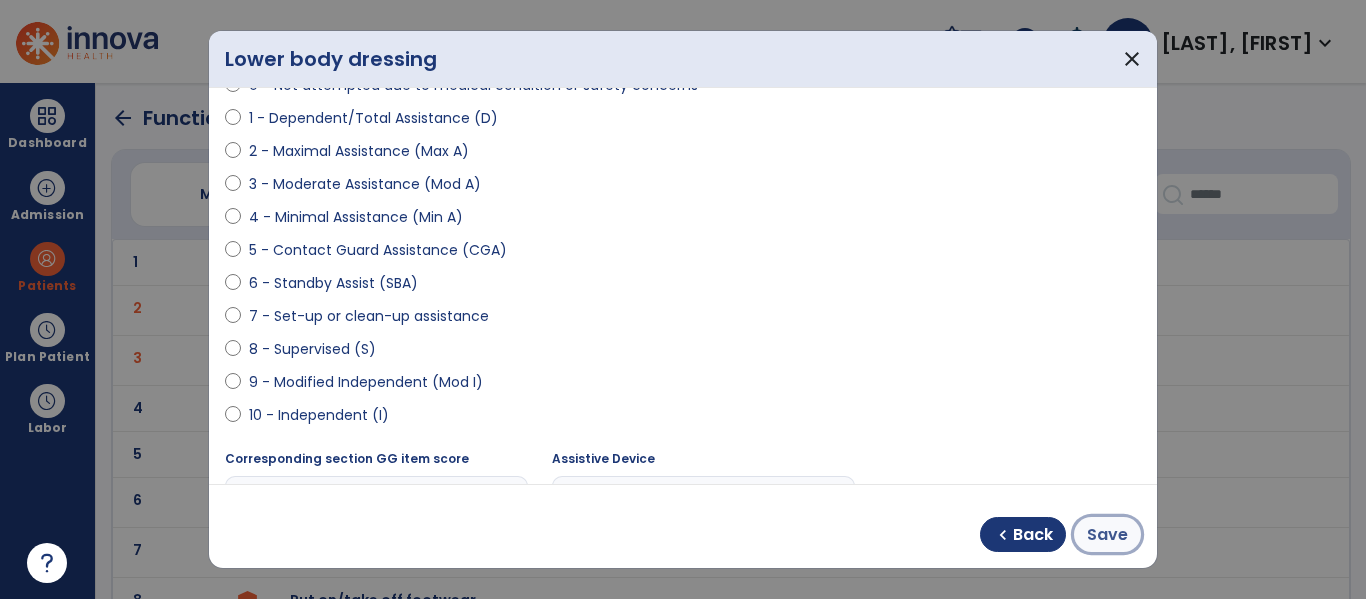 click on "Save" at bounding box center [1107, 535] 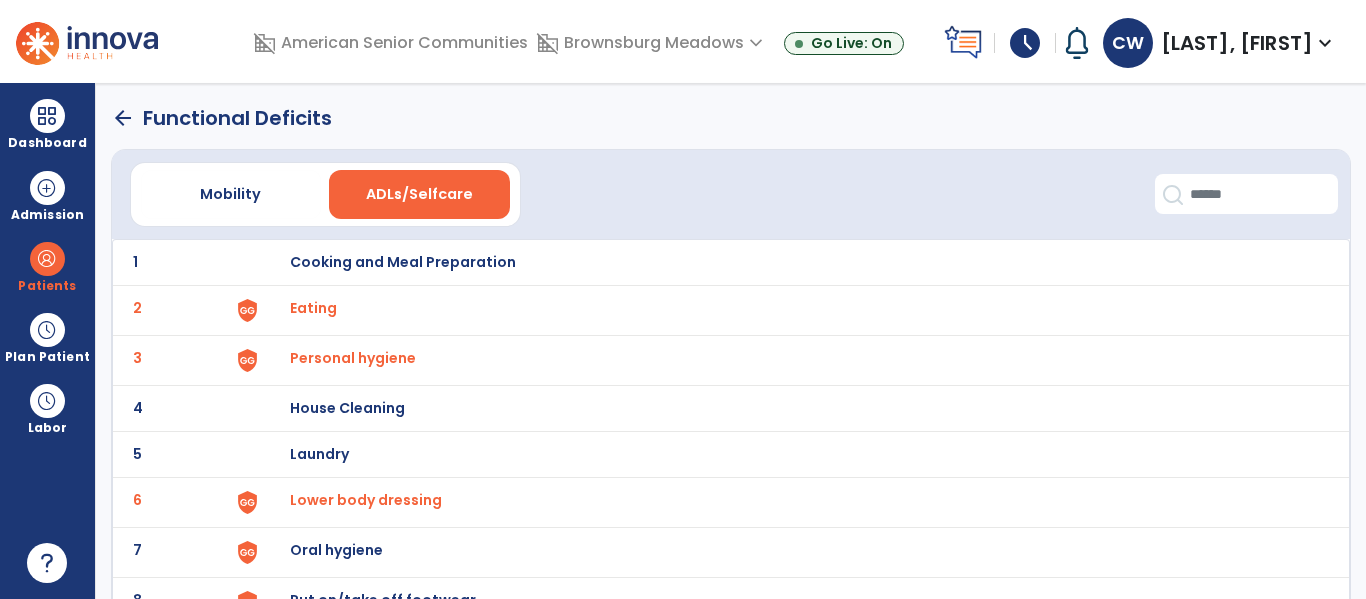 click on "3 Personal hygiene" 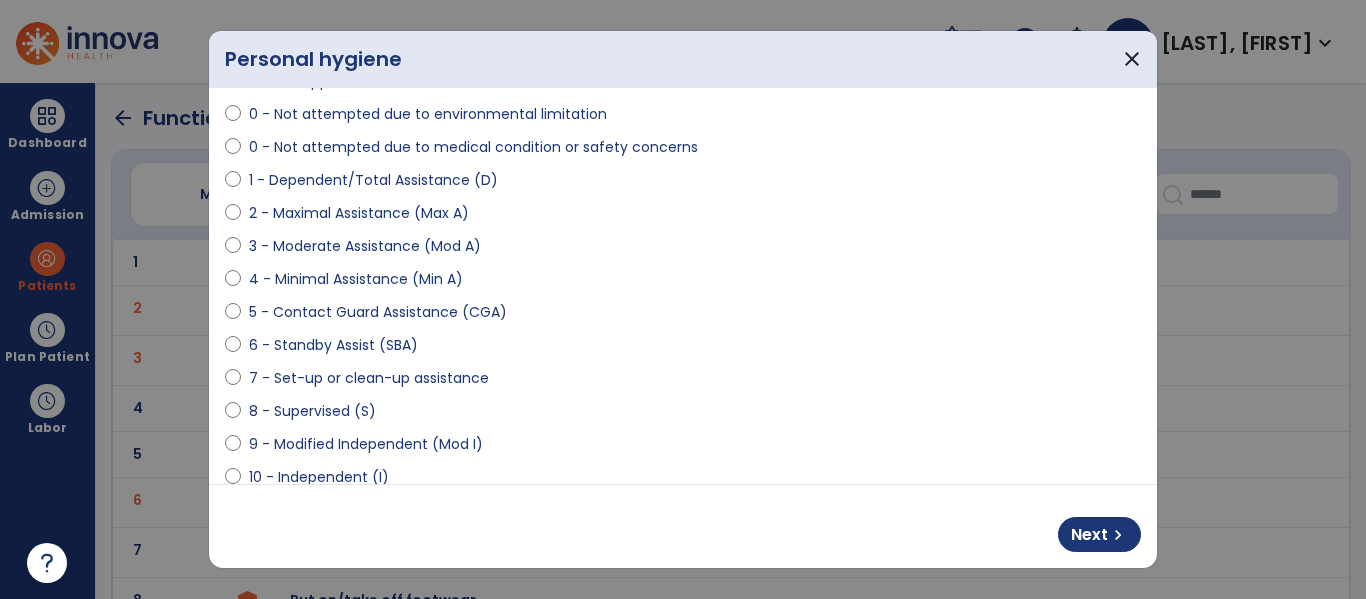 scroll, scrollTop: 180, scrollLeft: 0, axis: vertical 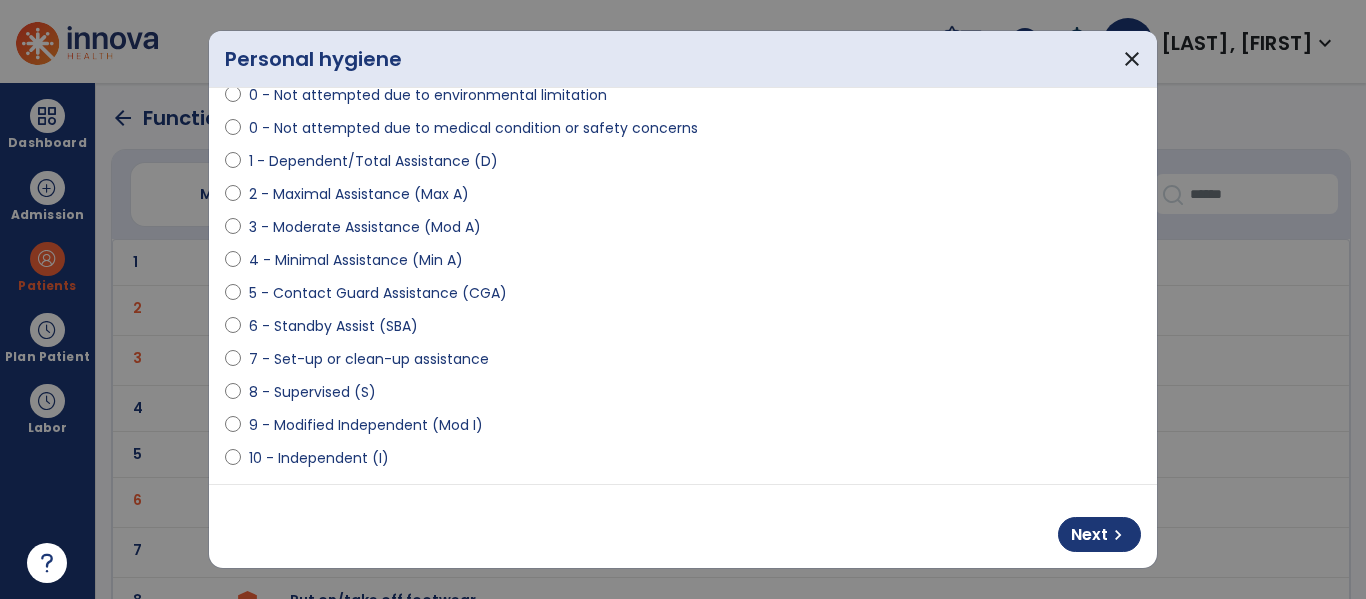 select on "**********" 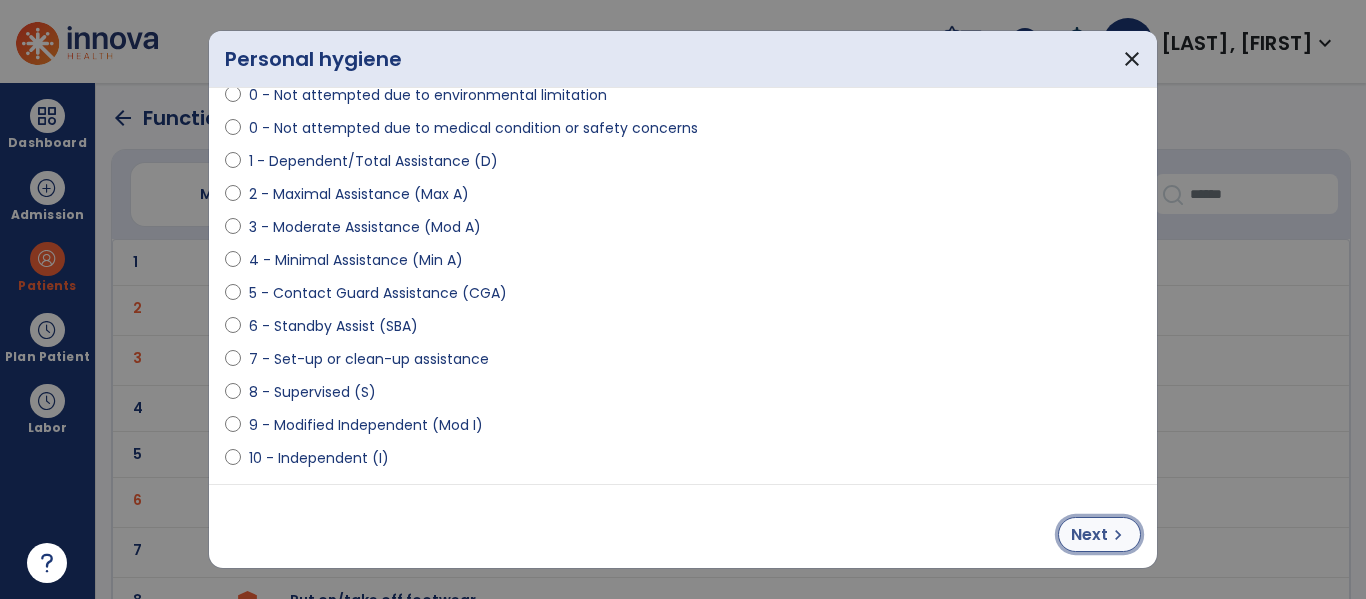 click on "Next  chevron_right" at bounding box center [1099, 534] 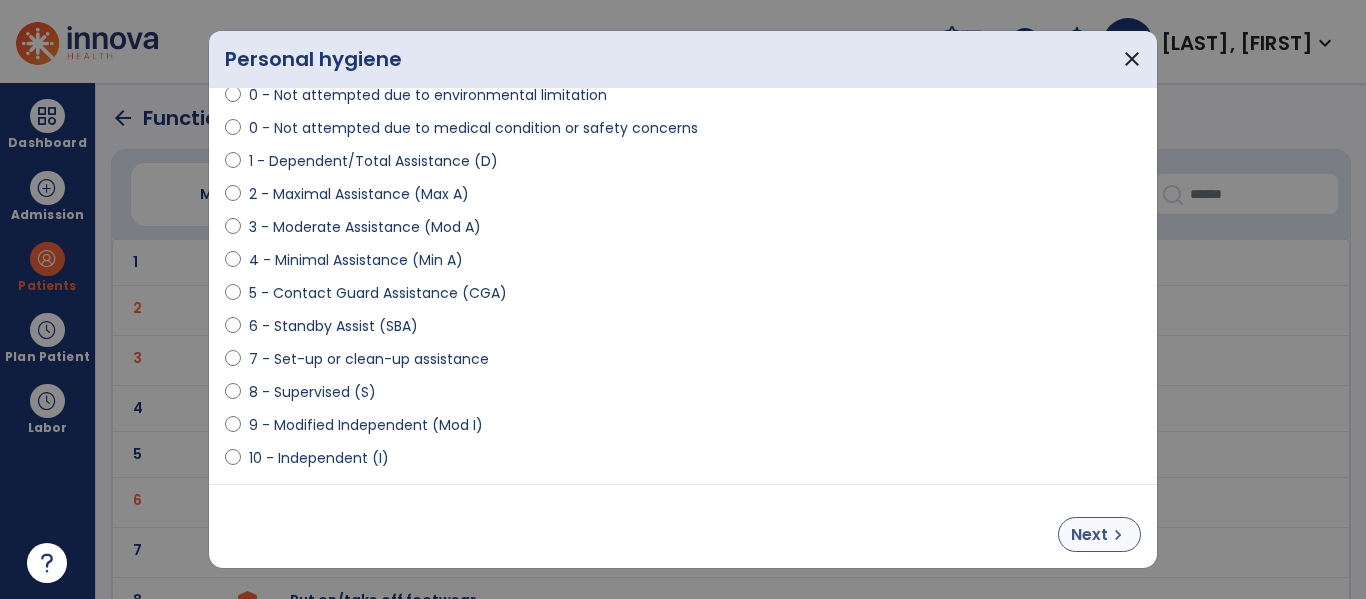 select on "**********" 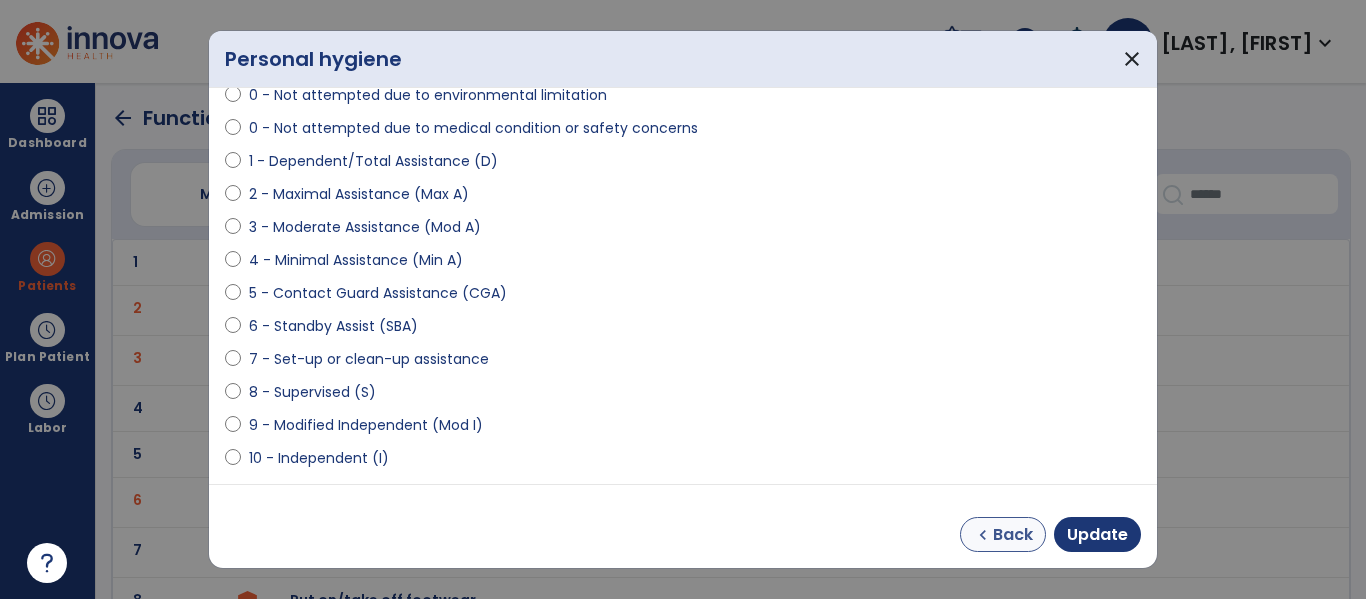 click on "Back" at bounding box center (1013, 535) 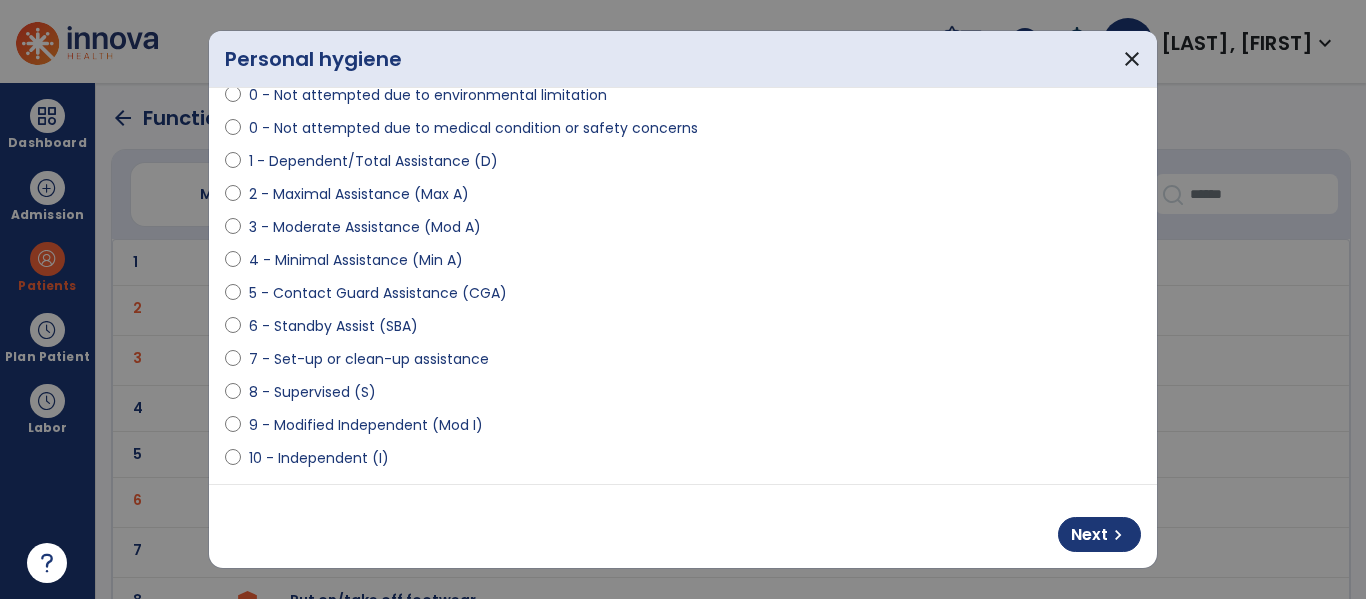 select on "**********" 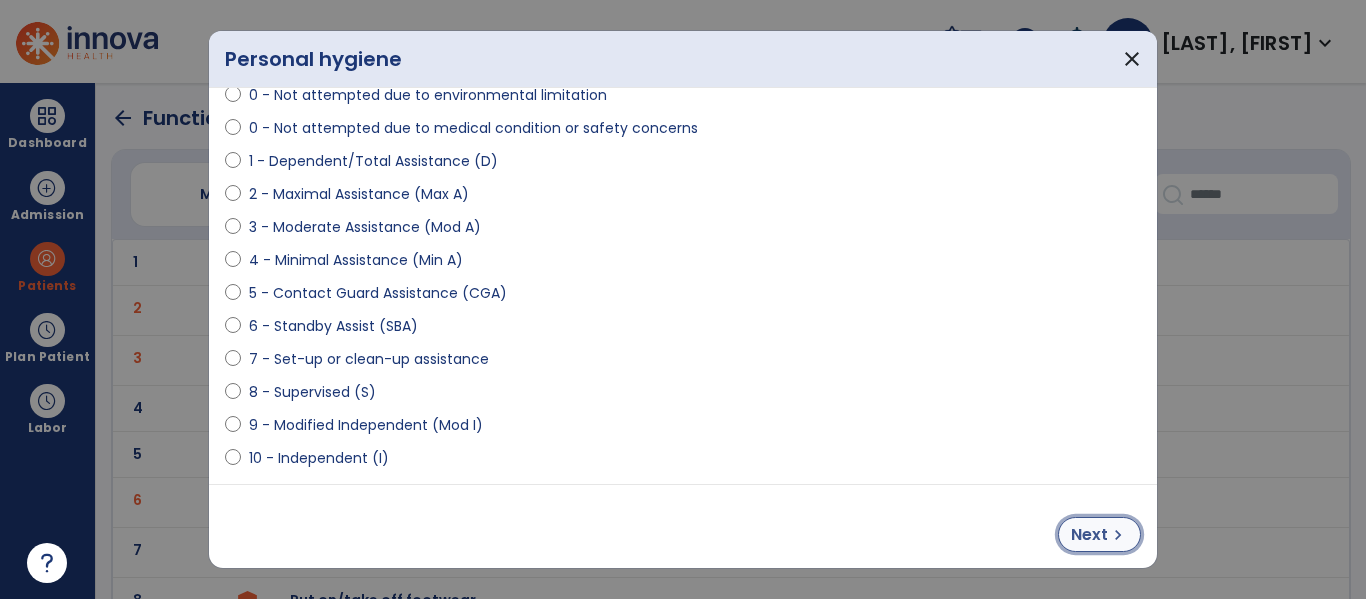 click on "chevron_right" at bounding box center [1118, 535] 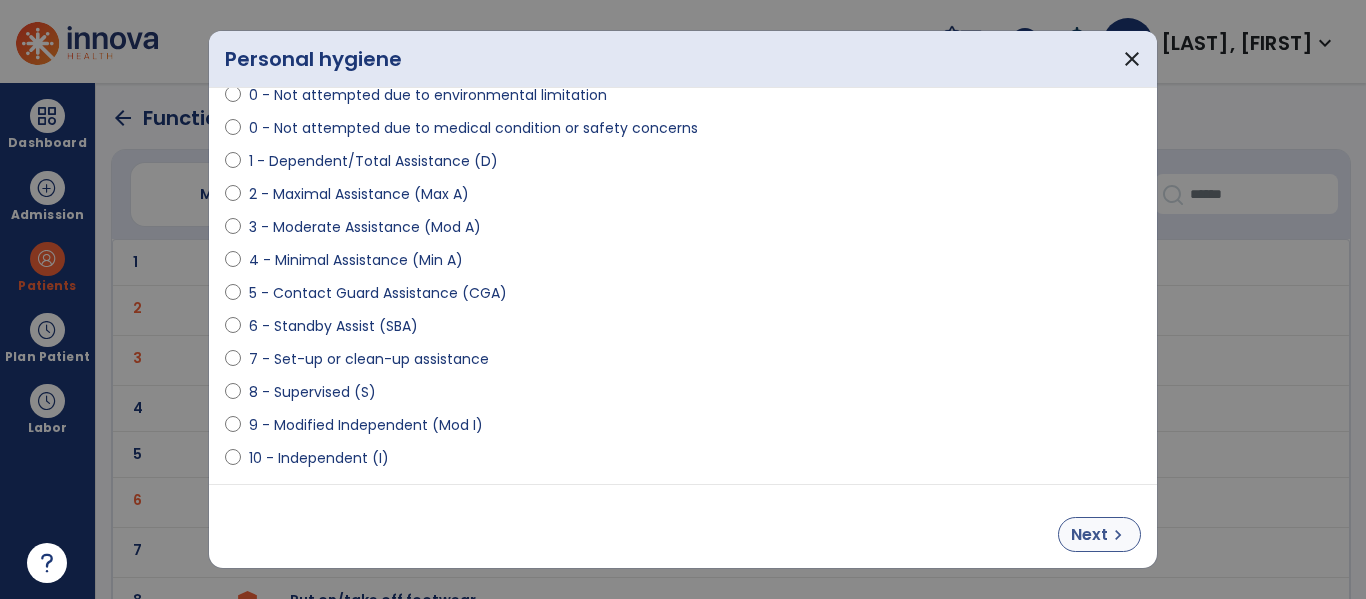 select on "**********" 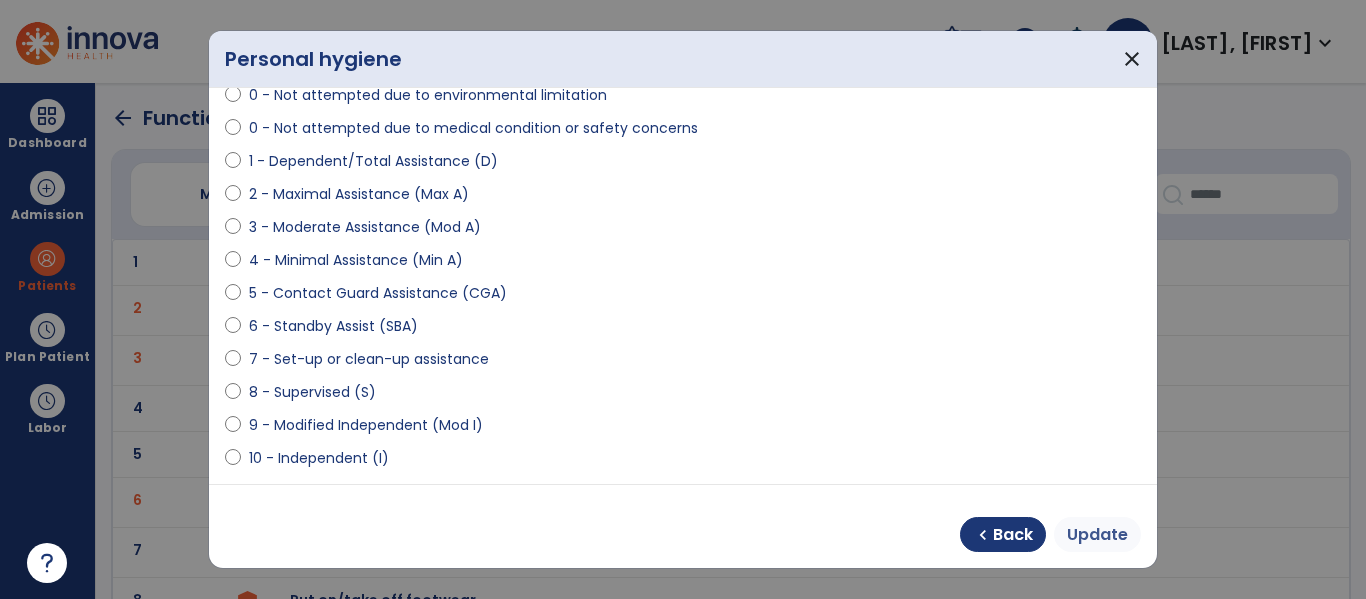 click on "Update" at bounding box center [1097, 535] 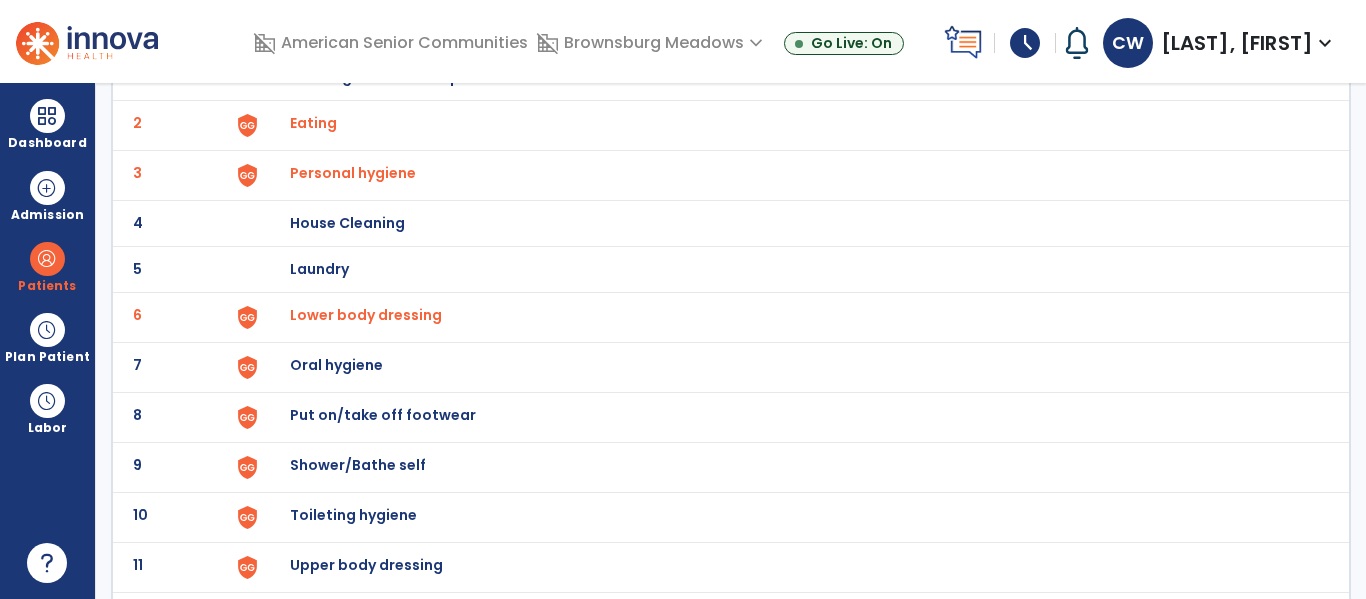 scroll, scrollTop: 272, scrollLeft: 0, axis: vertical 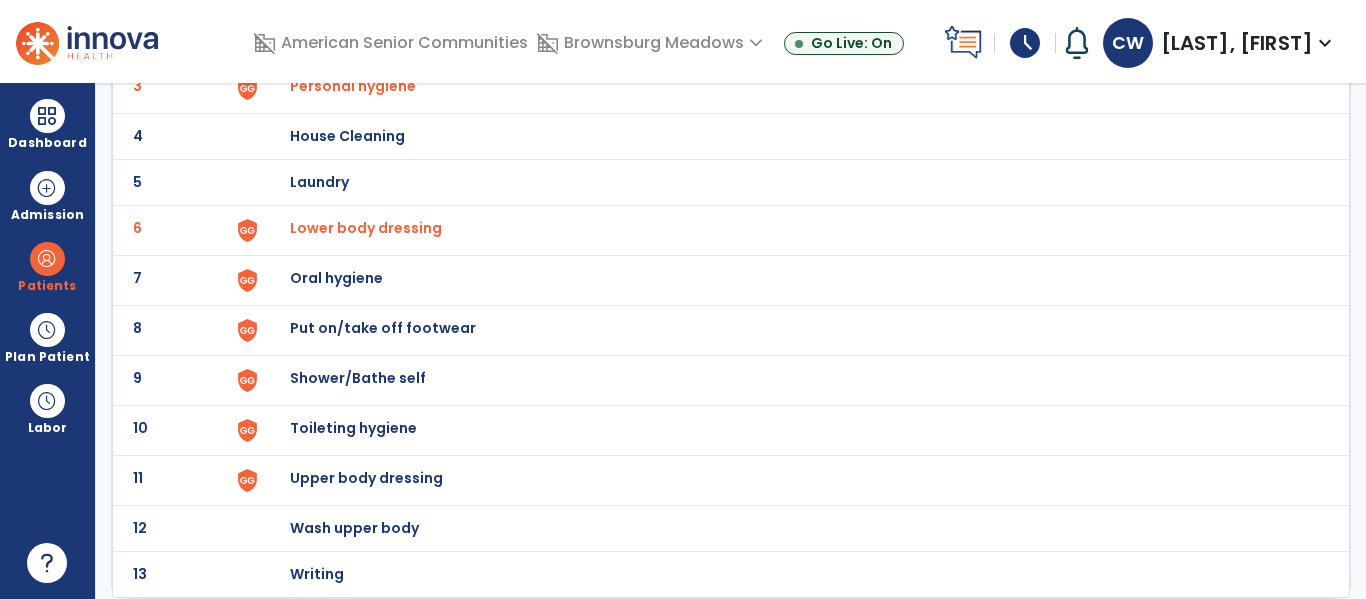 click on "Shower/Bathe self" at bounding box center [403, -10] 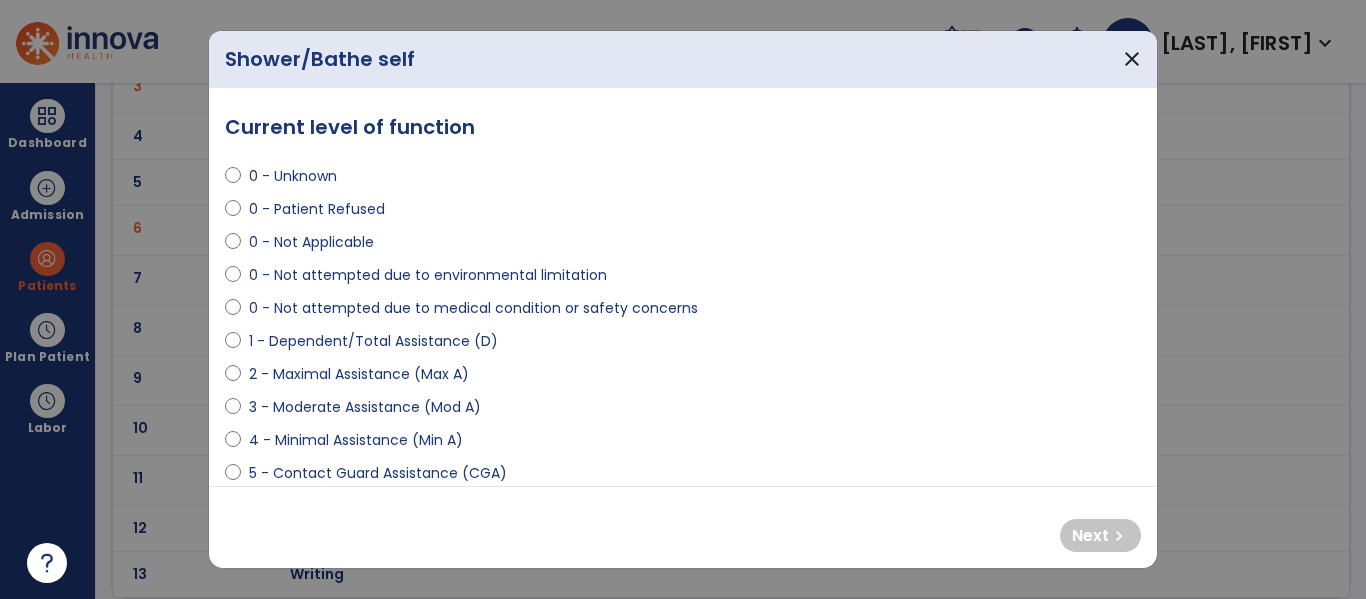 select on "**********" 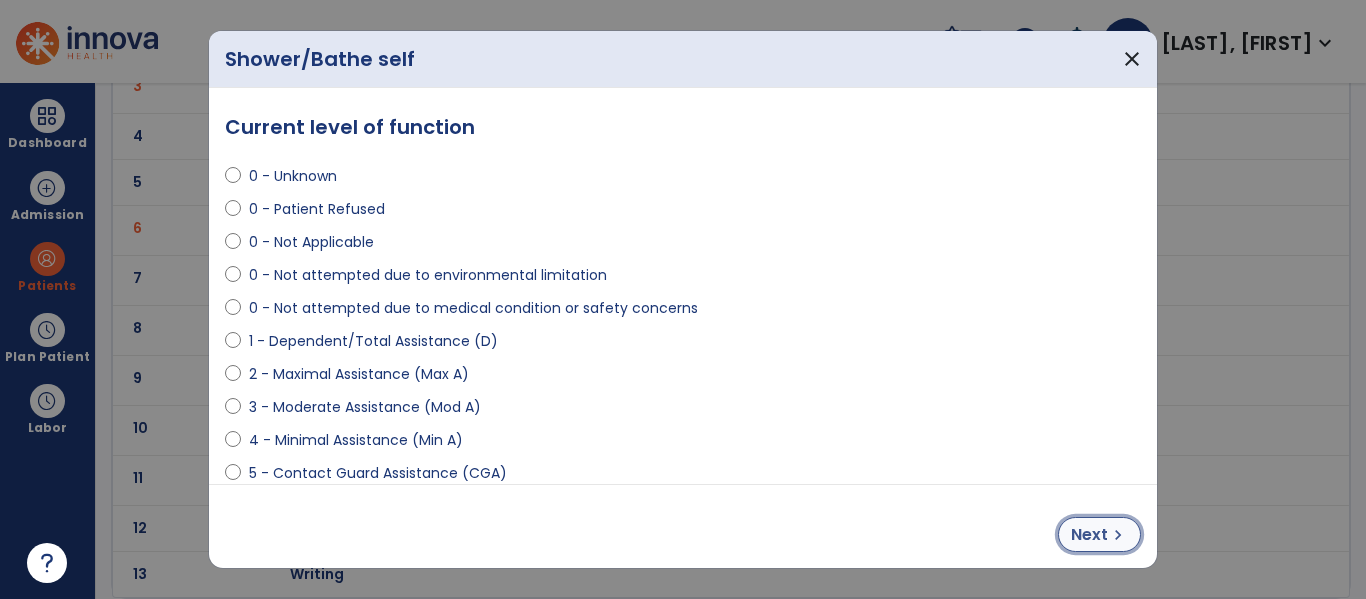 click on "chevron_right" at bounding box center [1118, 535] 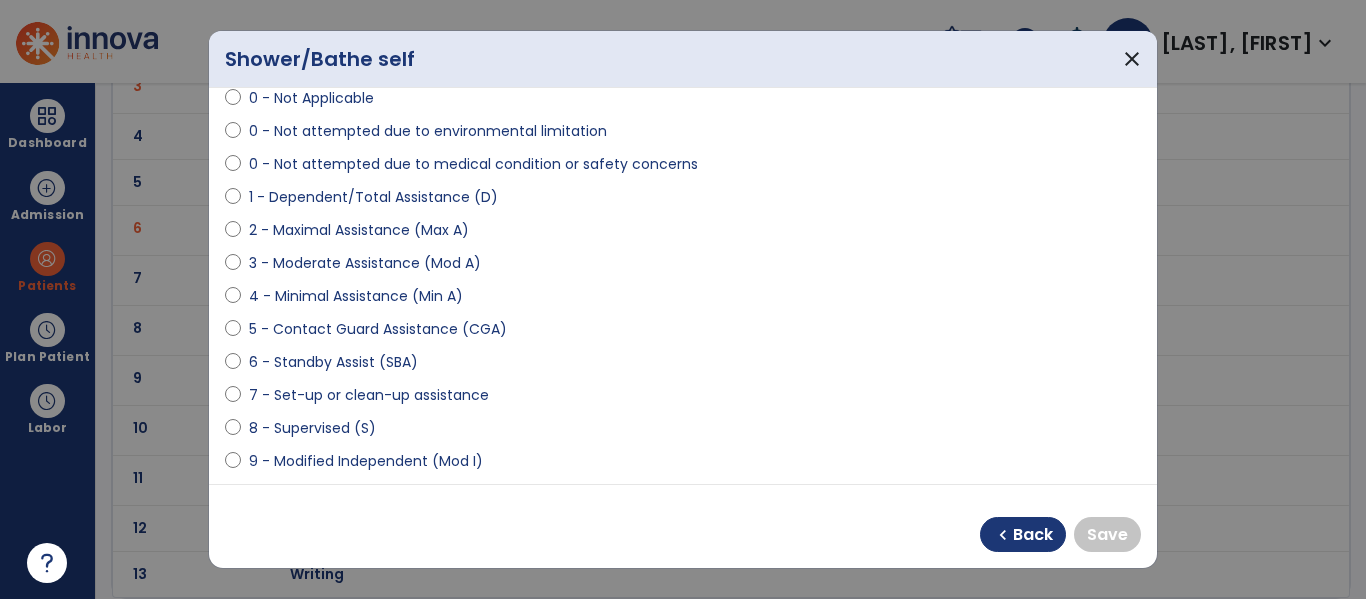 scroll, scrollTop: 170, scrollLeft: 0, axis: vertical 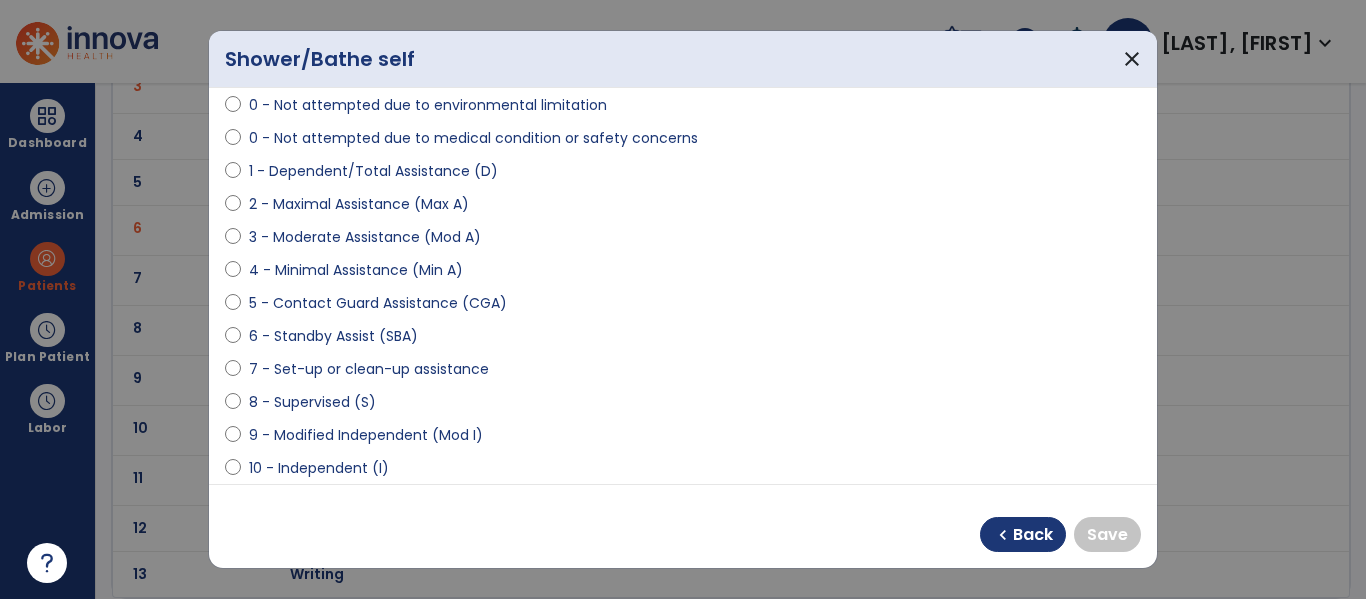 select on "**********" 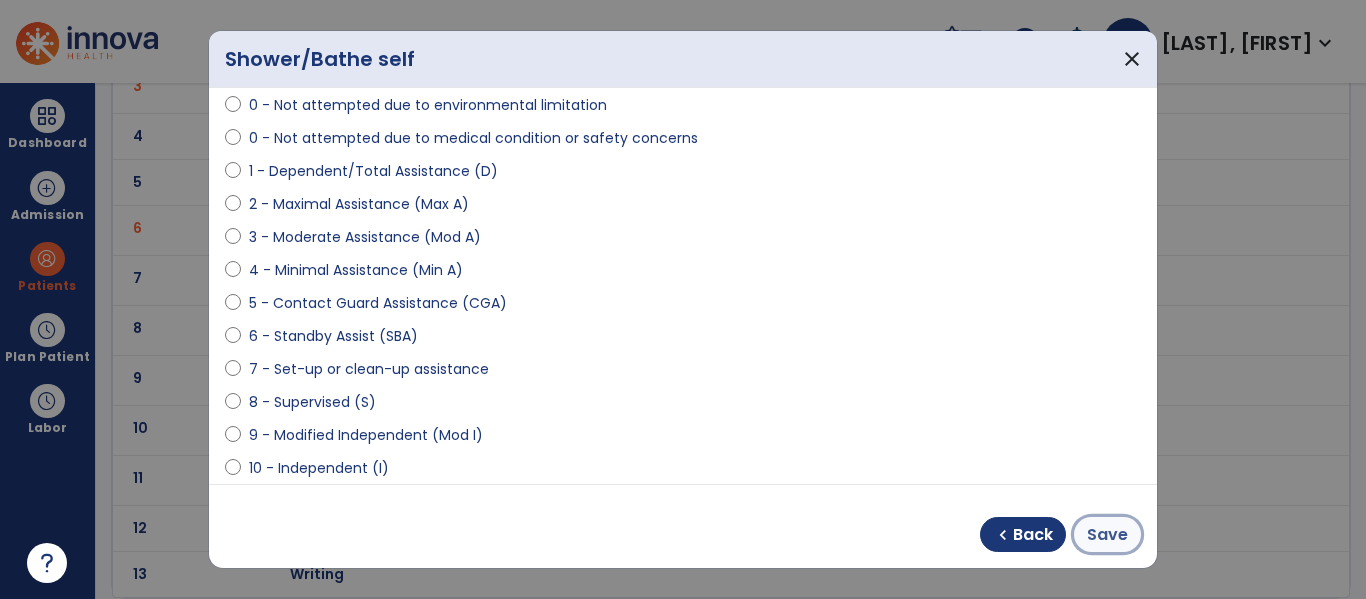 click on "Save" at bounding box center [1107, 535] 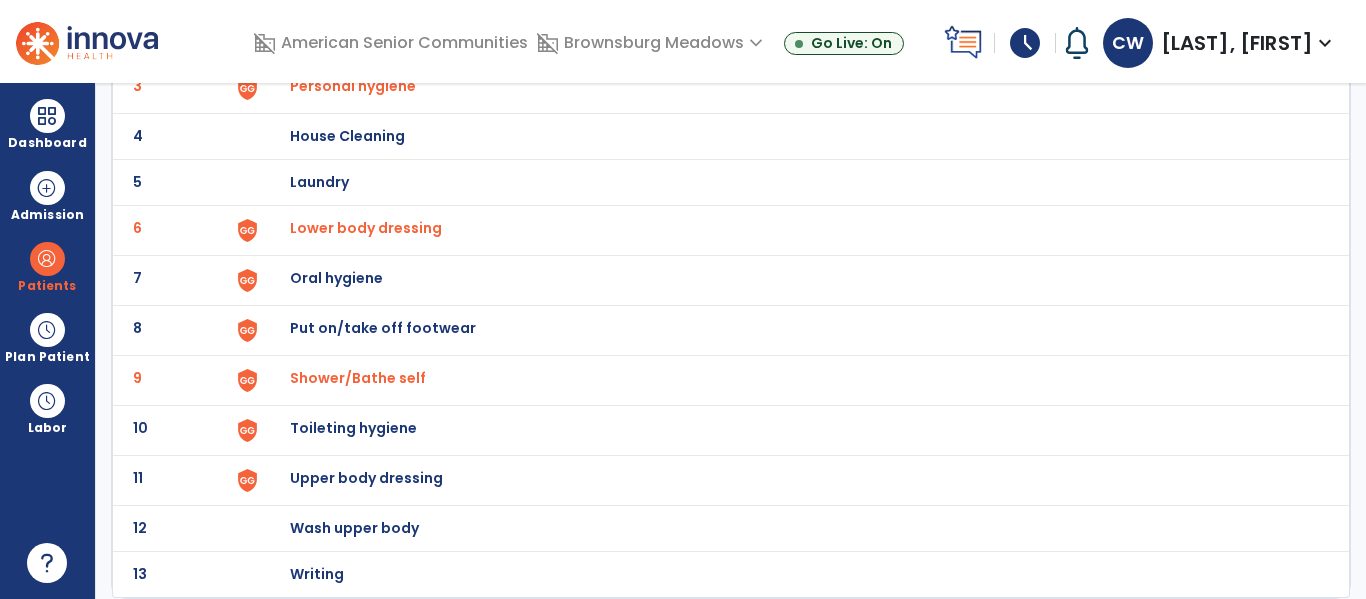 click on "Toileting hygiene" at bounding box center (789, -10) 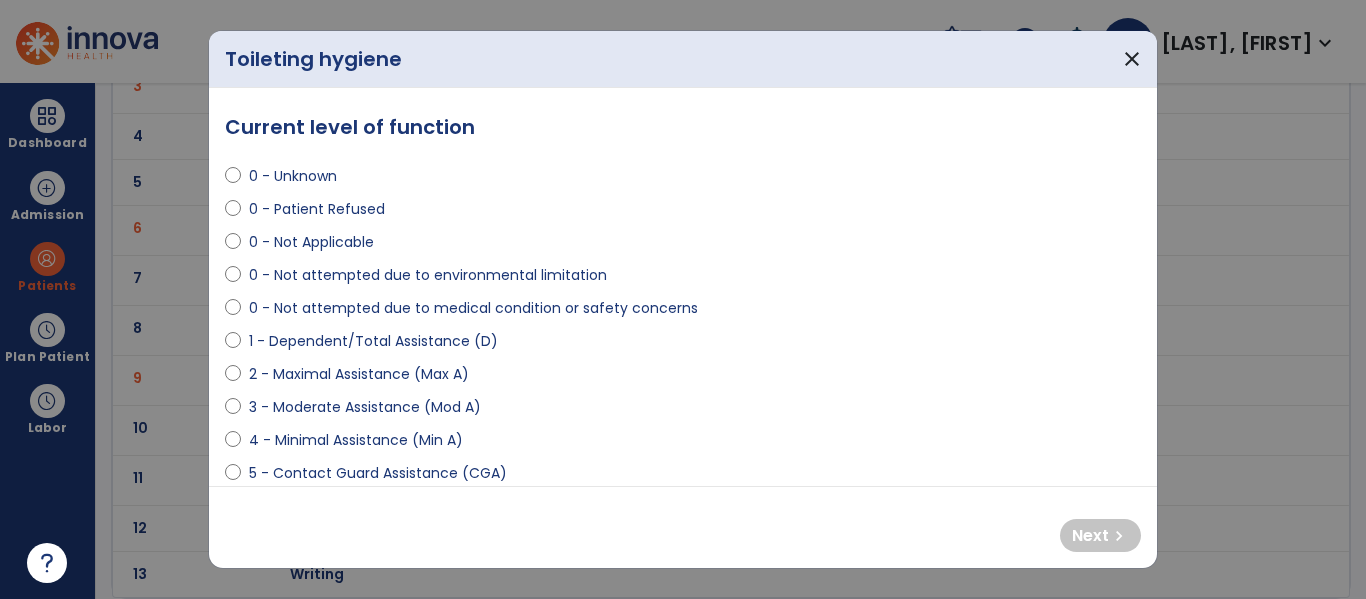 select on "**********" 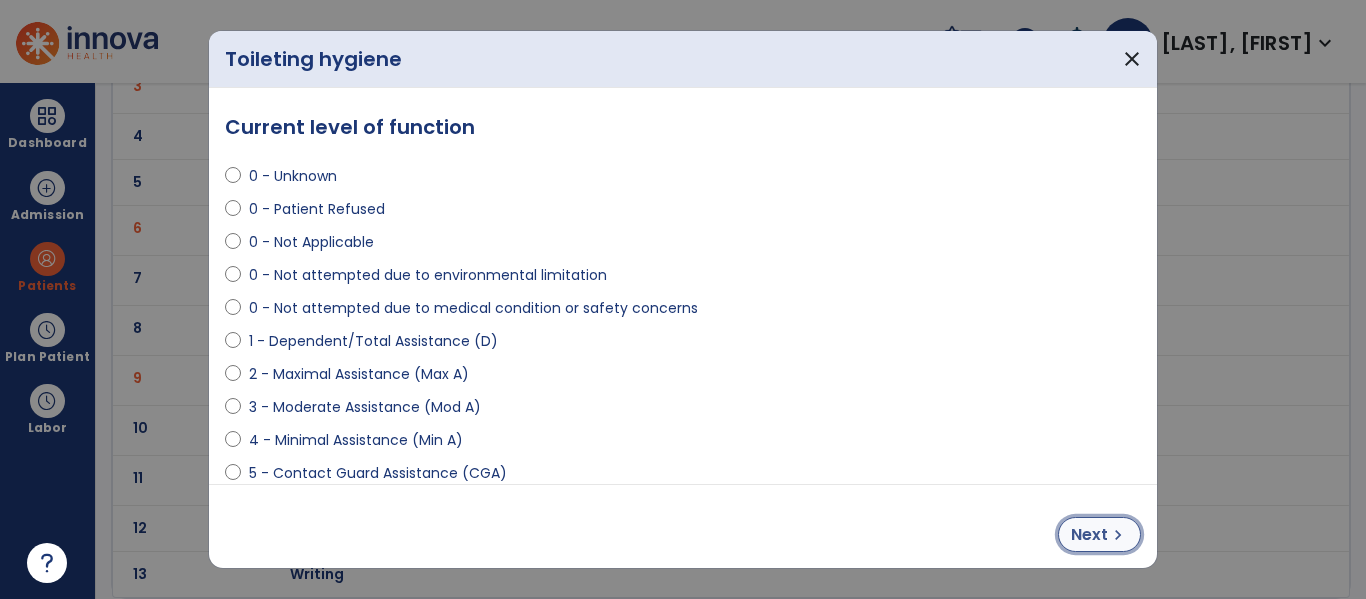 click on "Next  chevron_right" at bounding box center [1099, 534] 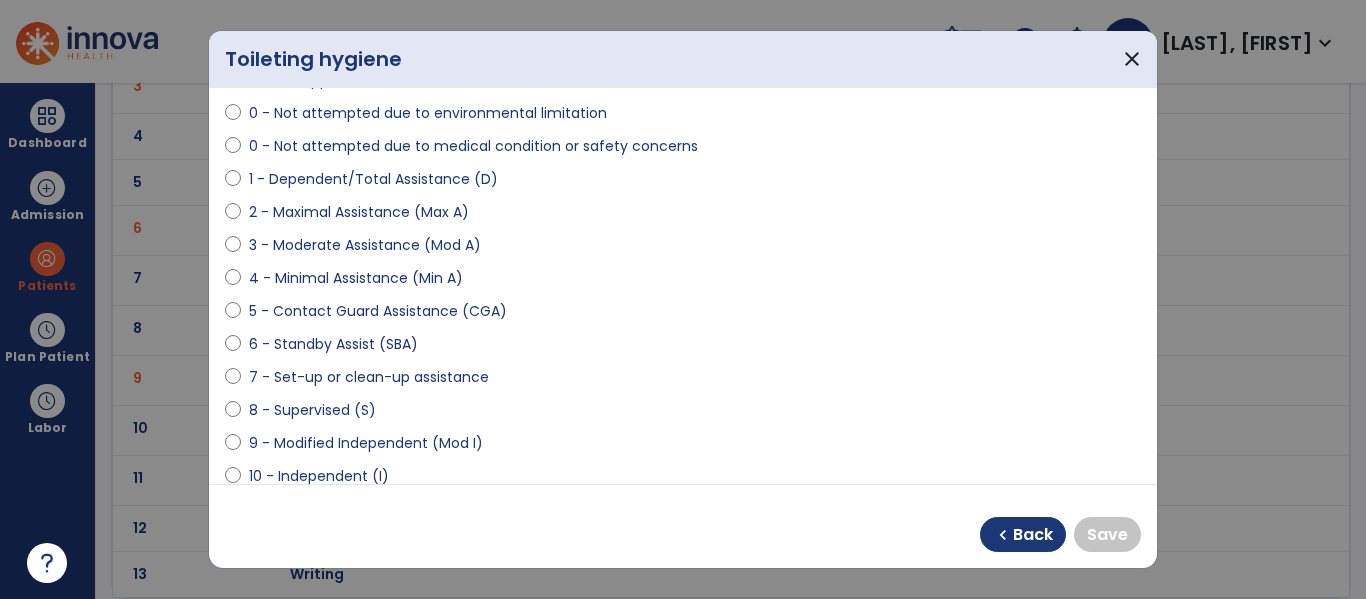 scroll, scrollTop: 173, scrollLeft: 0, axis: vertical 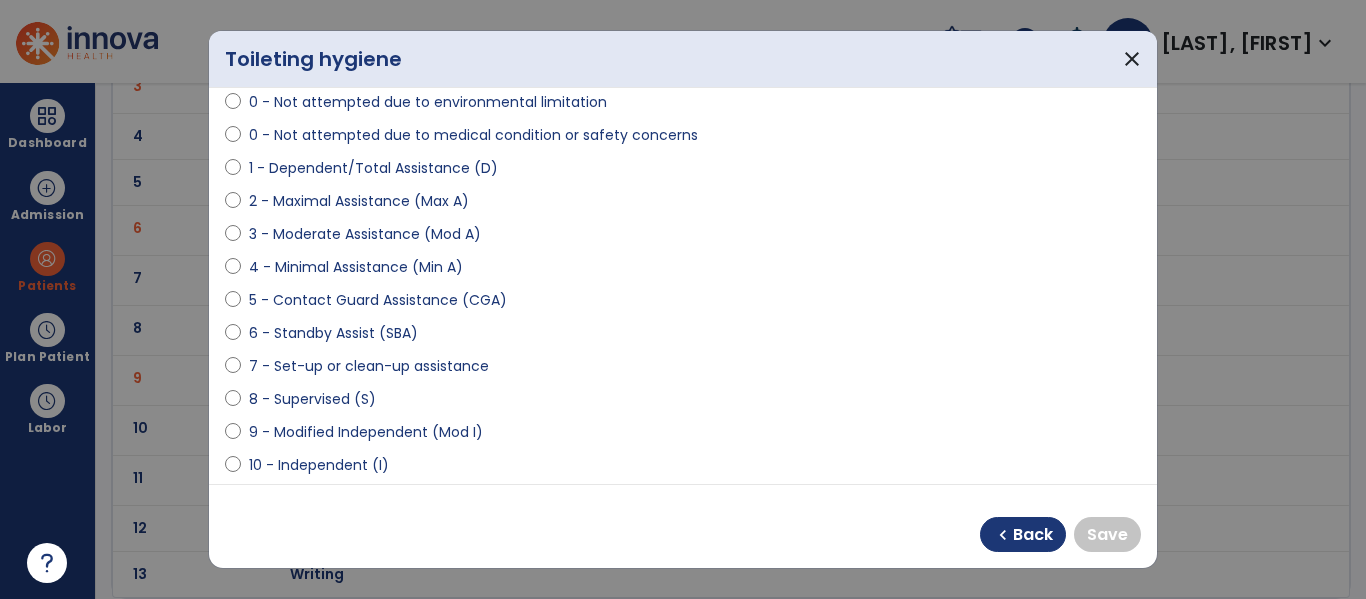 click on "**********" at bounding box center (683, 286) 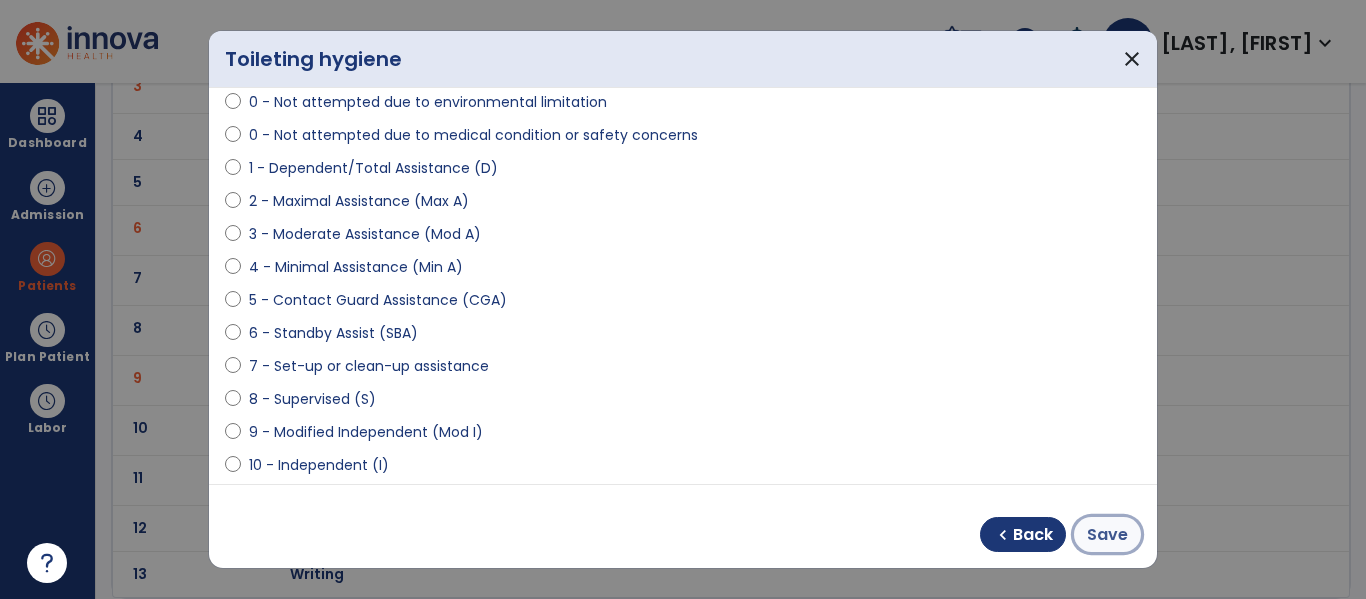 click on "Save" at bounding box center (1107, 535) 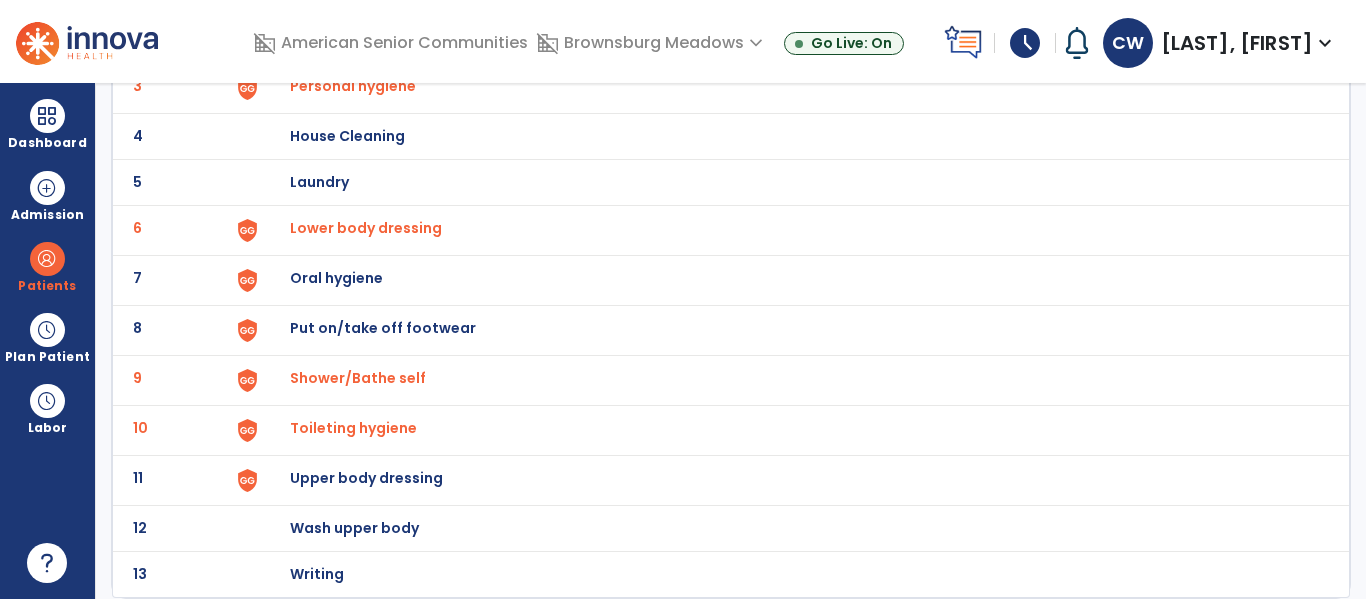 click on "Upper body dressing" at bounding box center (403, -10) 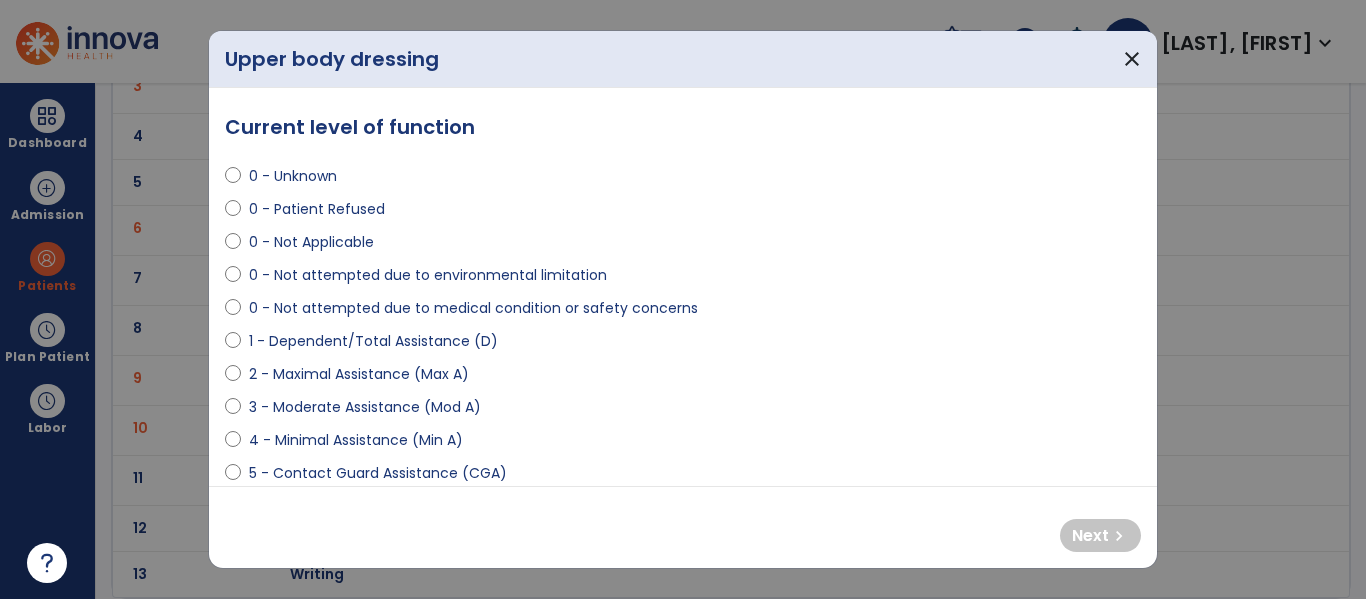 select on "**********" 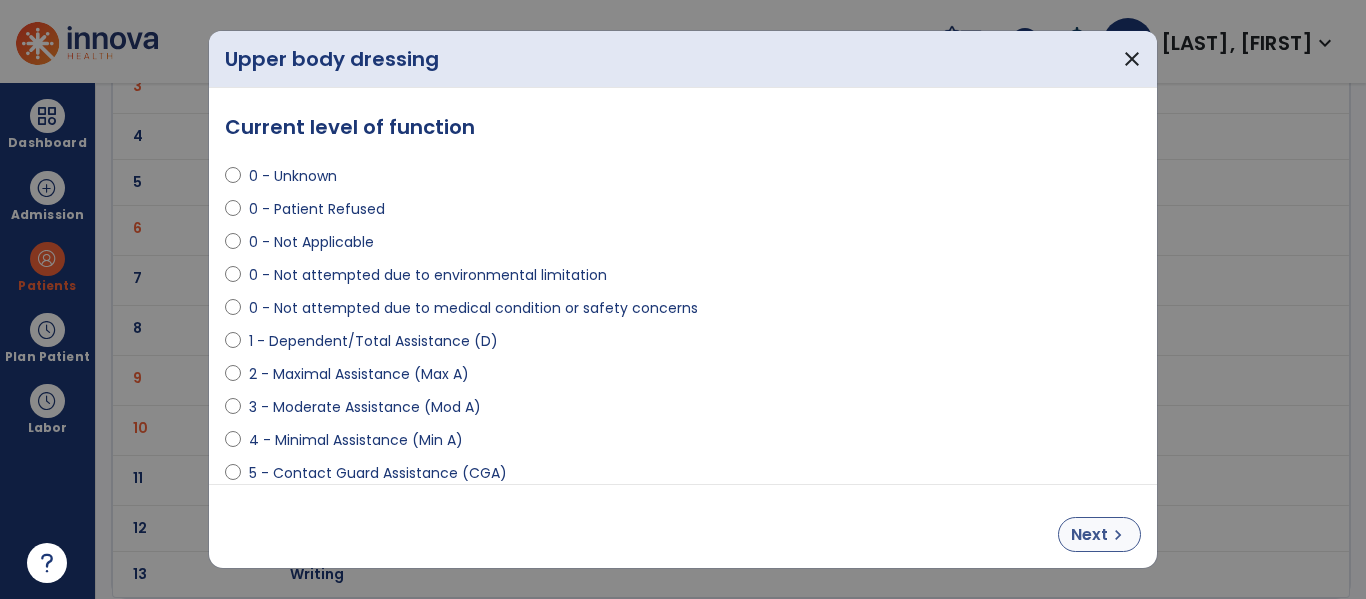 click on "chevron_right" at bounding box center (1118, 535) 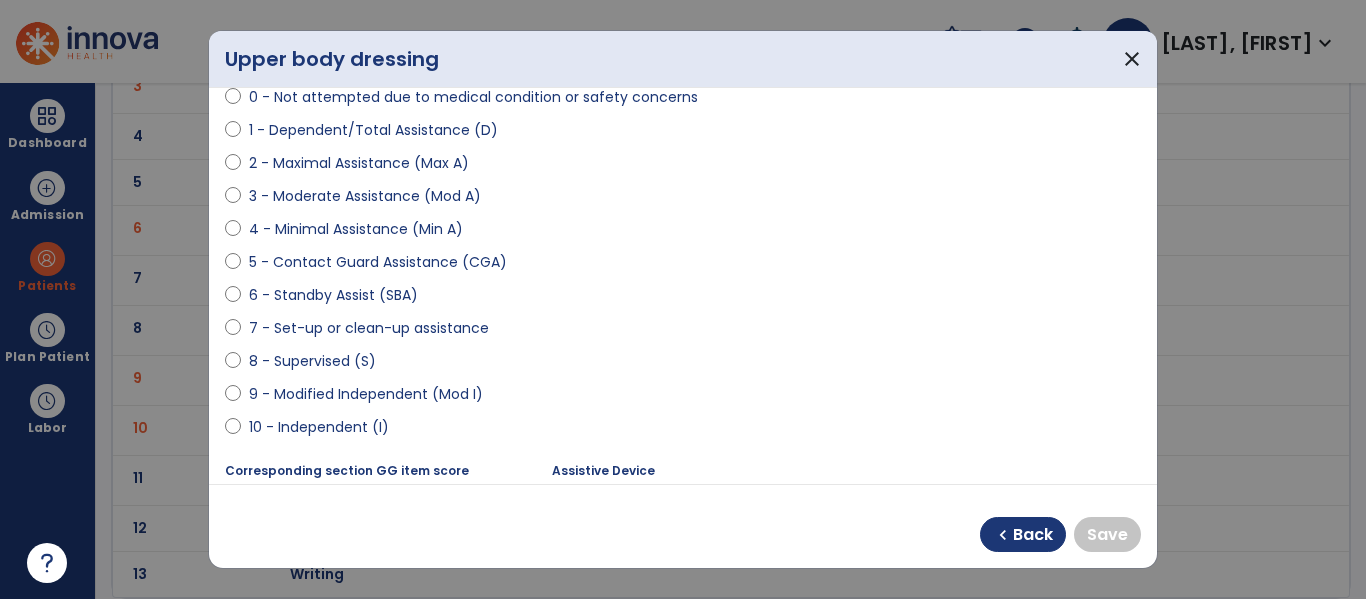 scroll, scrollTop: 215, scrollLeft: 0, axis: vertical 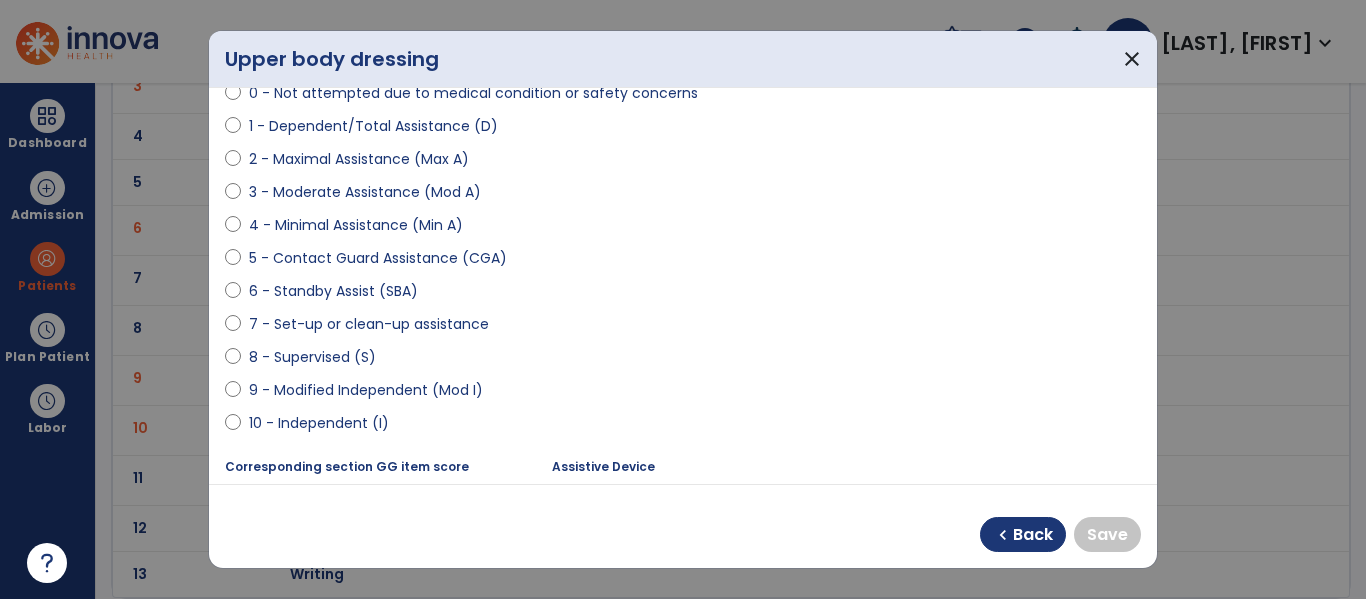 select on "**********" 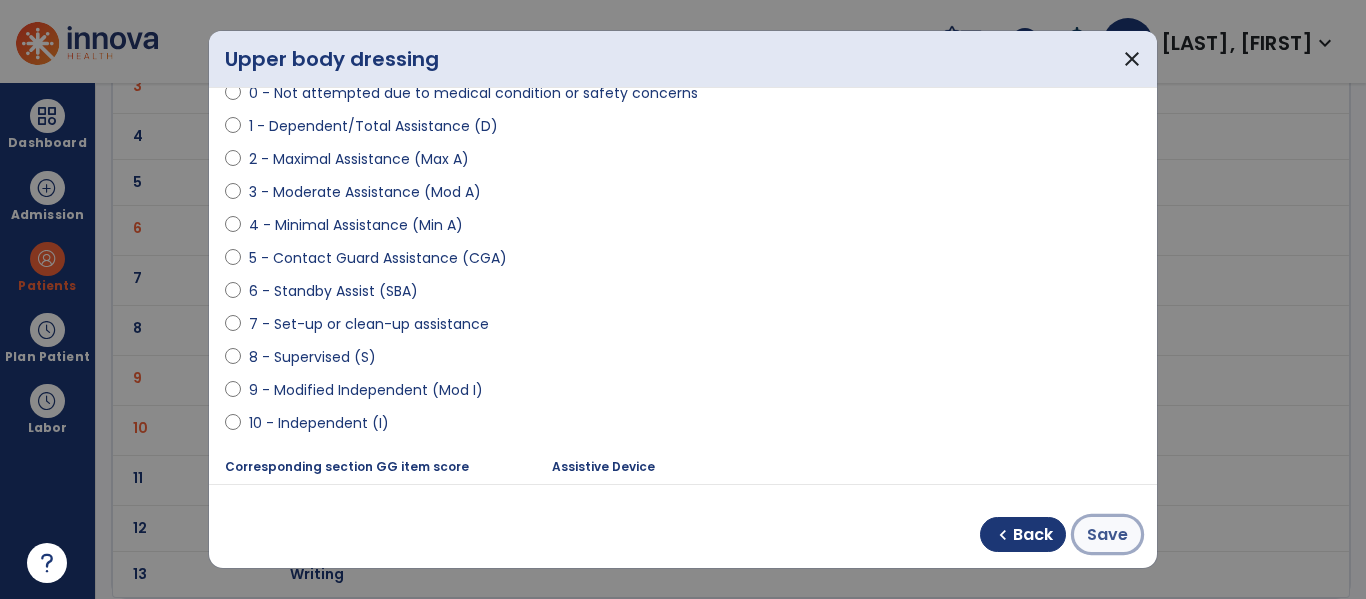 click on "Save" at bounding box center (1107, 535) 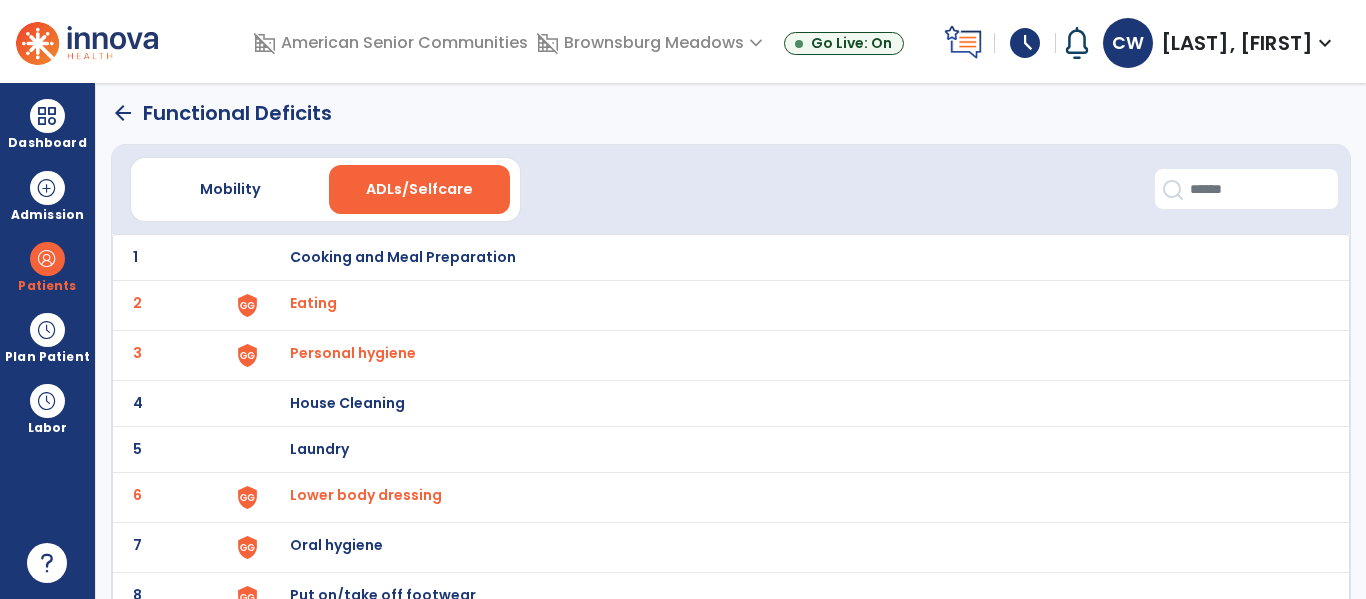 scroll, scrollTop: 0, scrollLeft: 0, axis: both 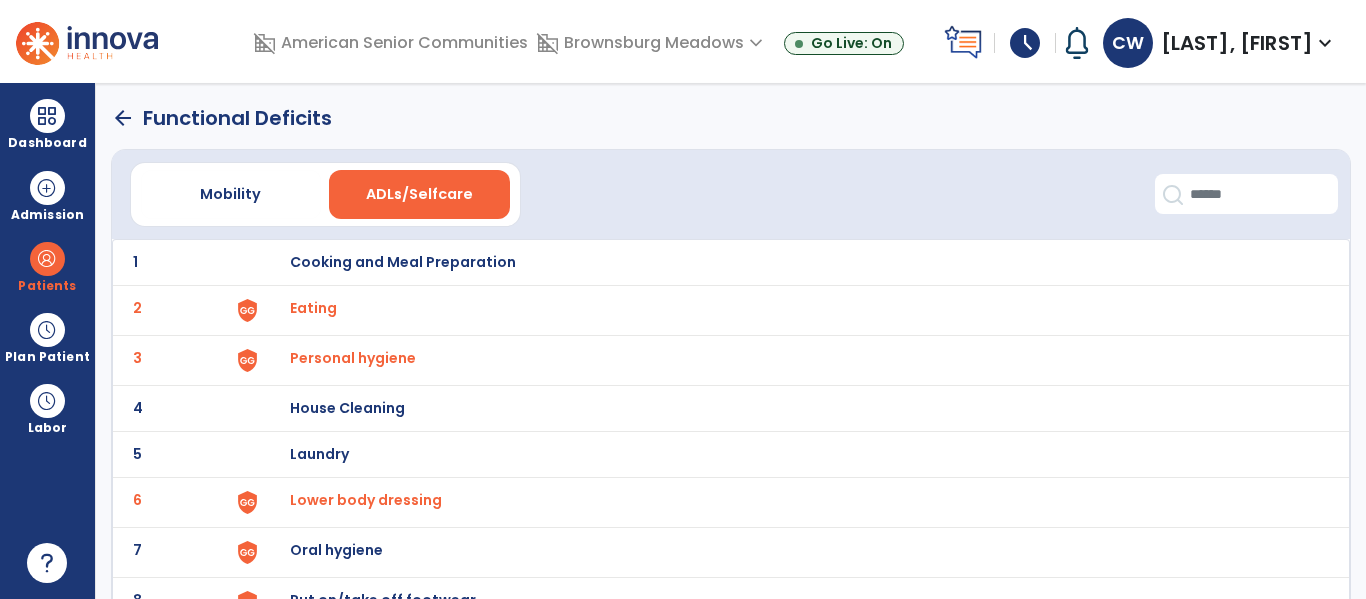 click on "arrow_back" 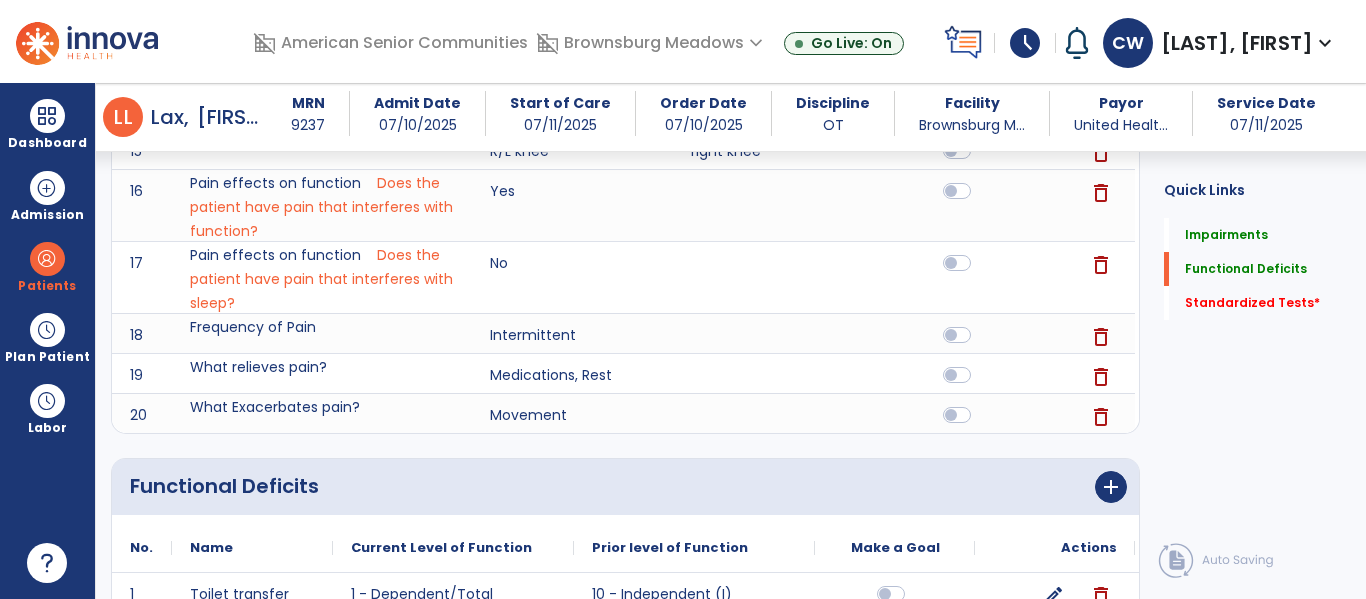 scroll, scrollTop: 1823, scrollLeft: 0, axis: vertical 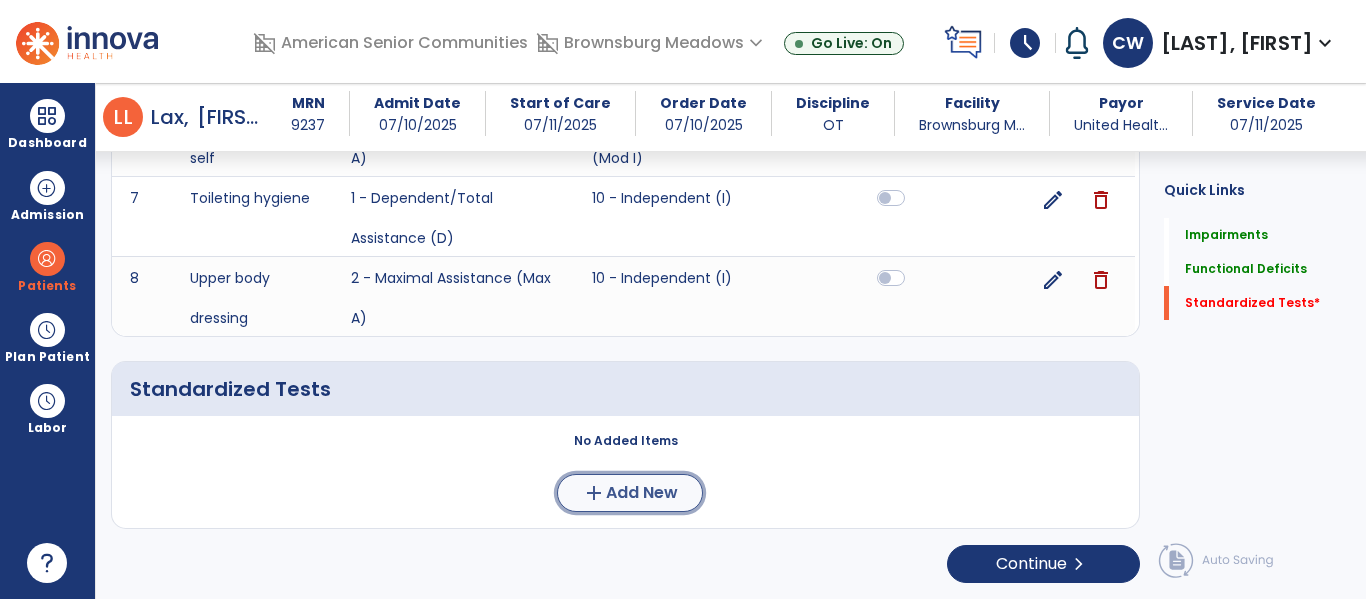 click on "Add New" 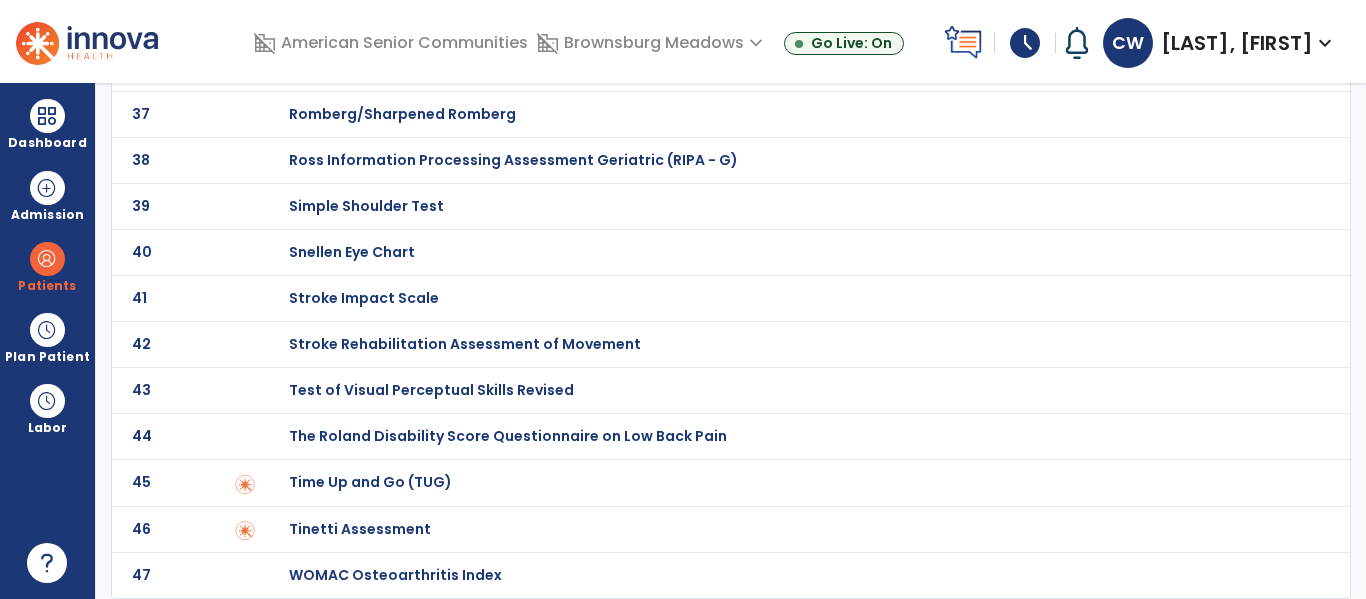 scroll, scrollTop: 0, scrollLeft: 0, axis: both 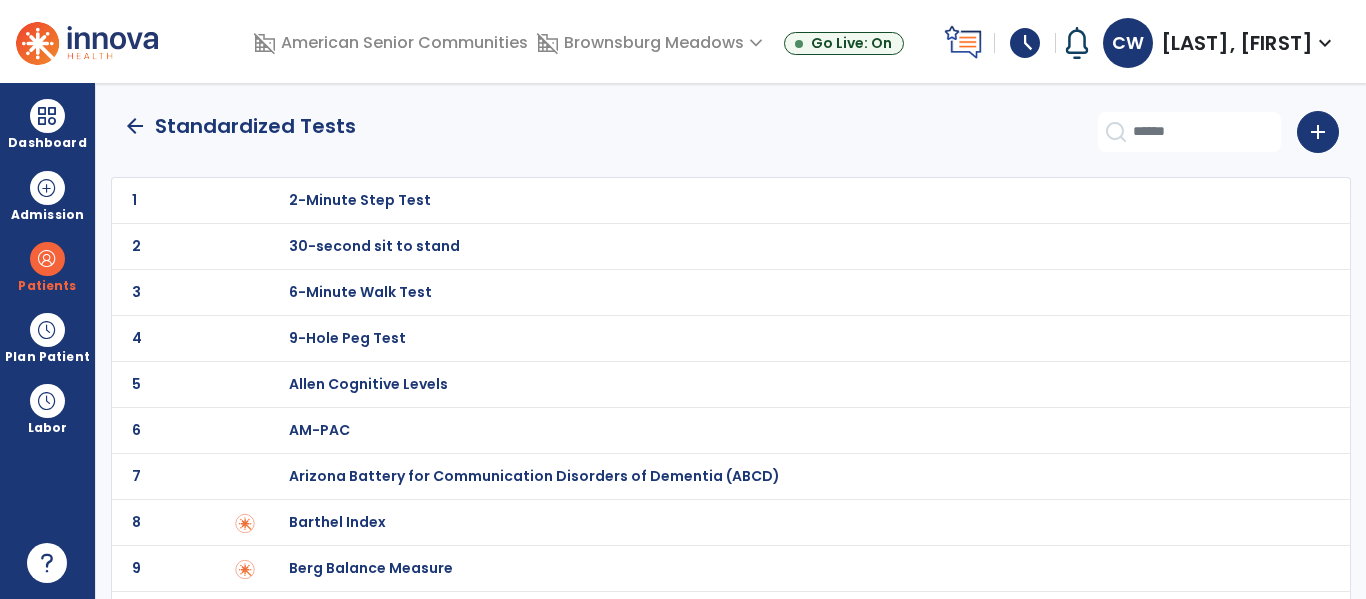 click on "Barthel Index" at bounding box center [360, 200] 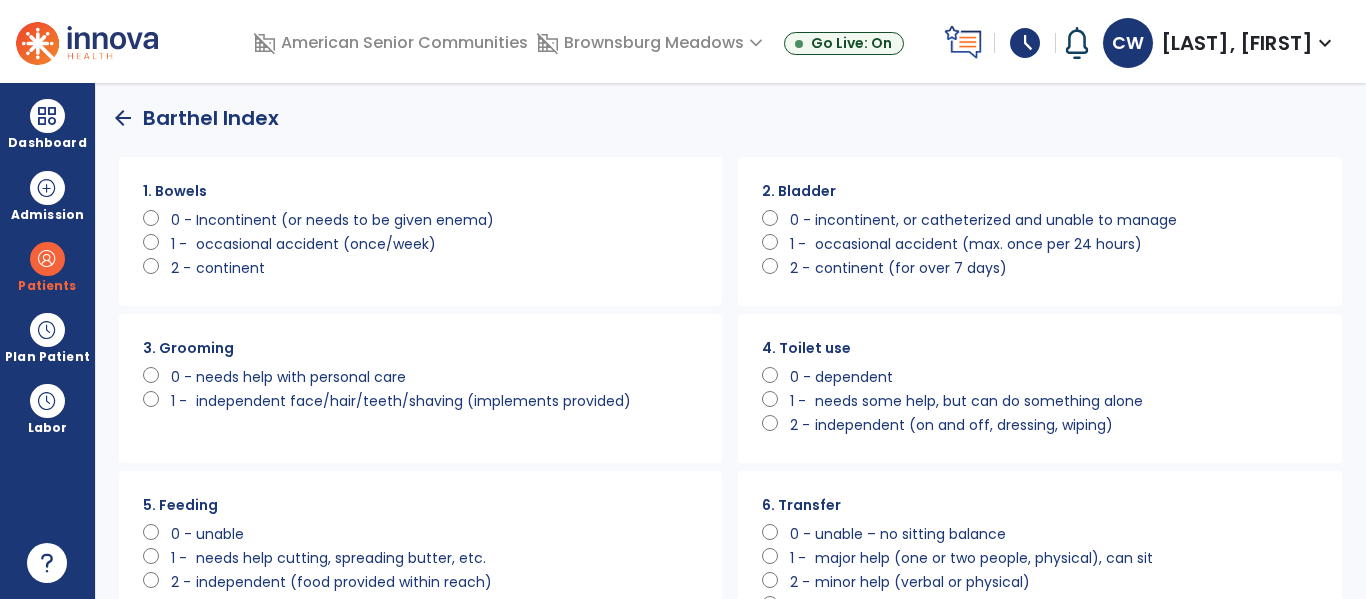 scroll, scrollTop: 0, scrollLeft: 0, axis: both 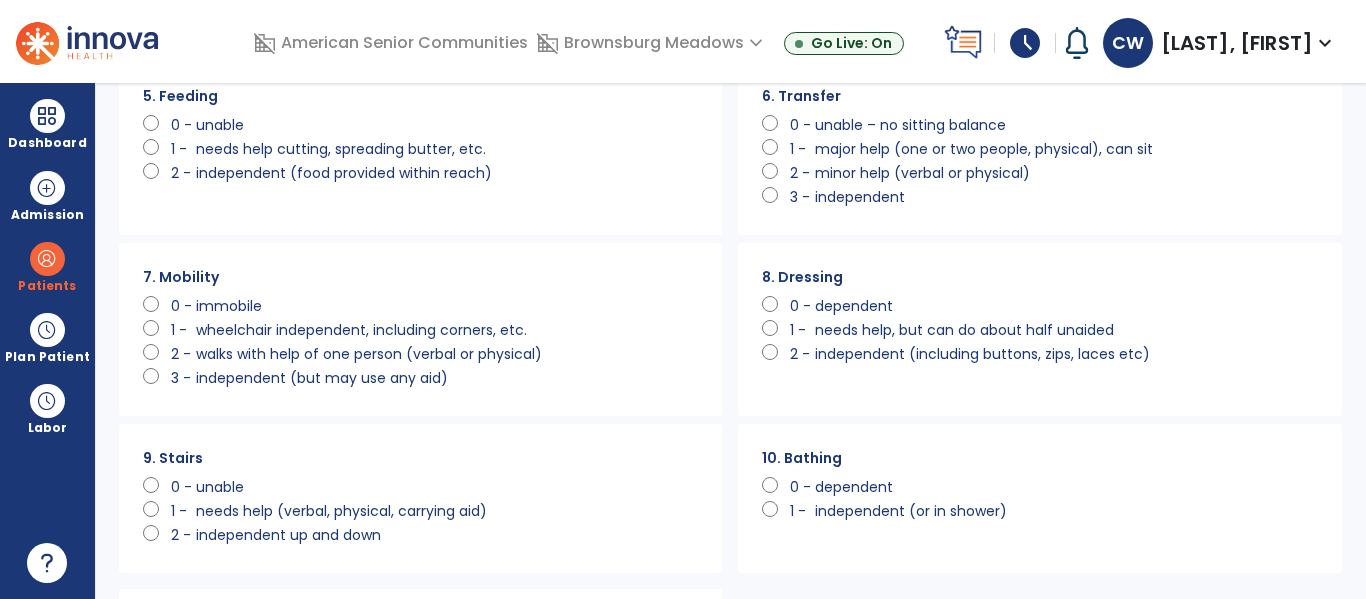 click on "0 -" 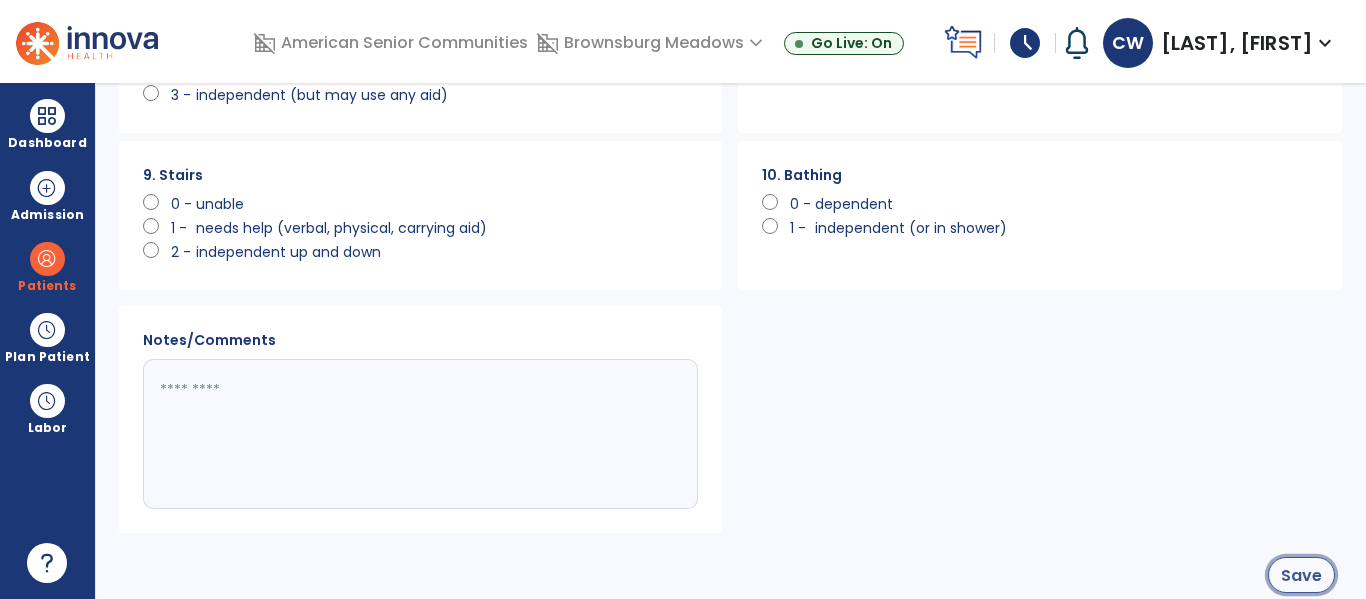 click on "Save" 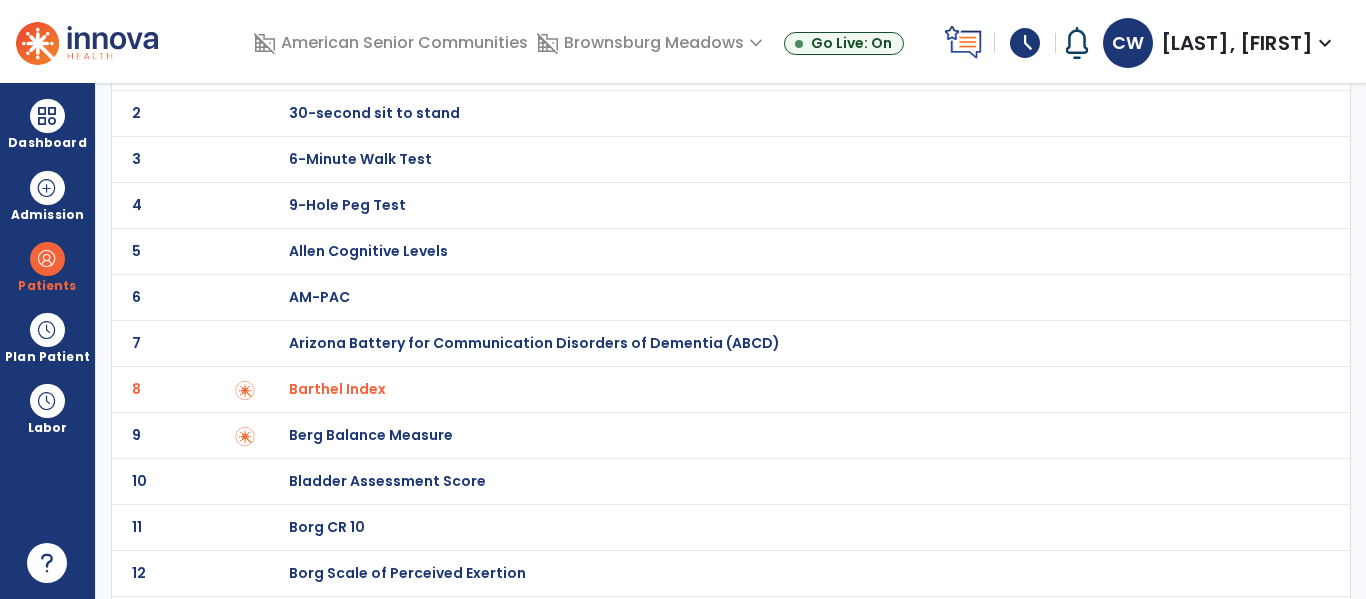 scroll, scrollTop: 0, scrollLeft: 0, axis: both 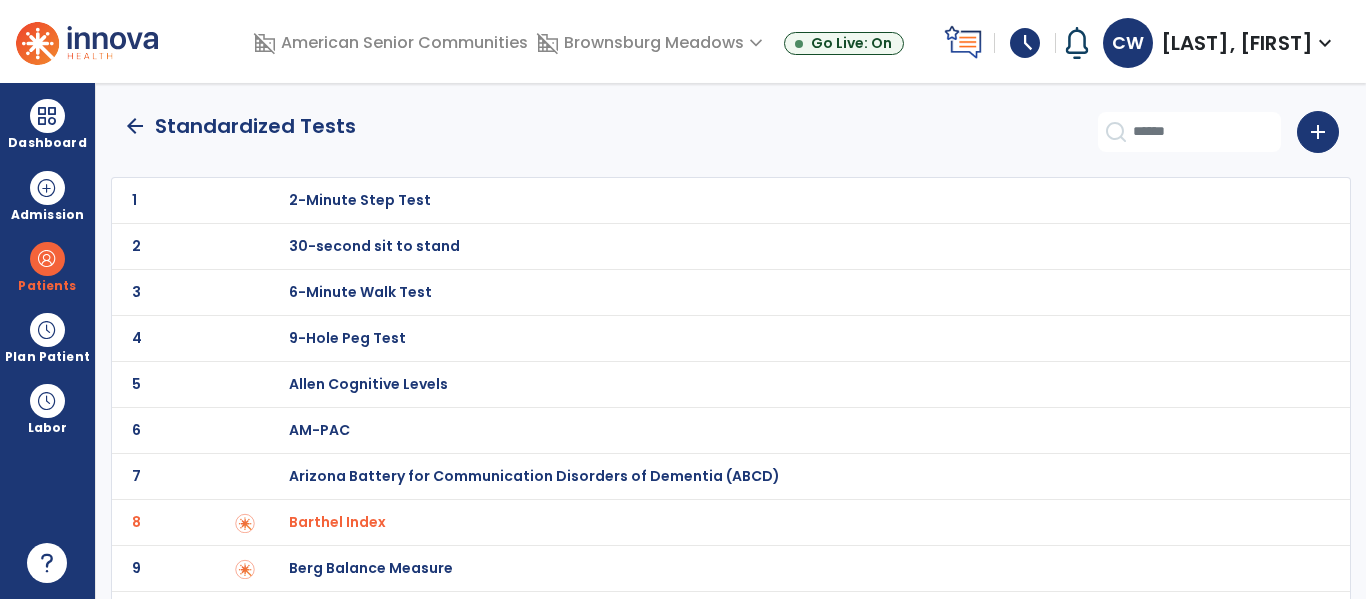 click on "arrow_back" 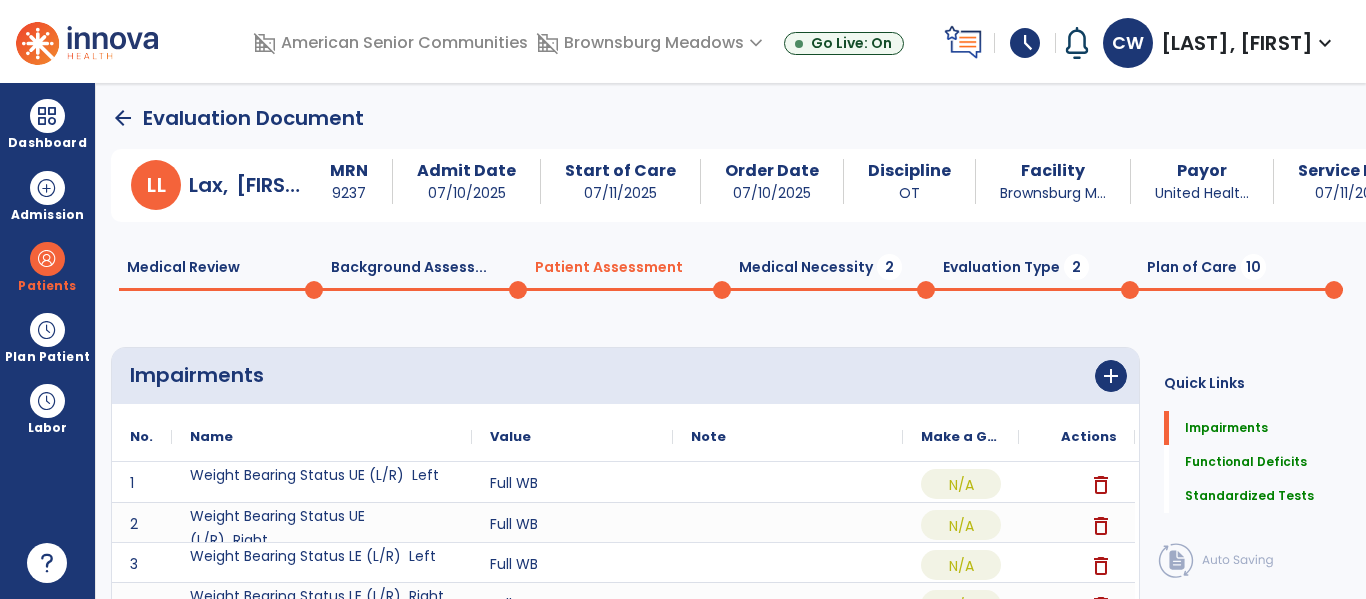 scroll, scrollTop: 20, scrollLeft: 0, axis: vertical 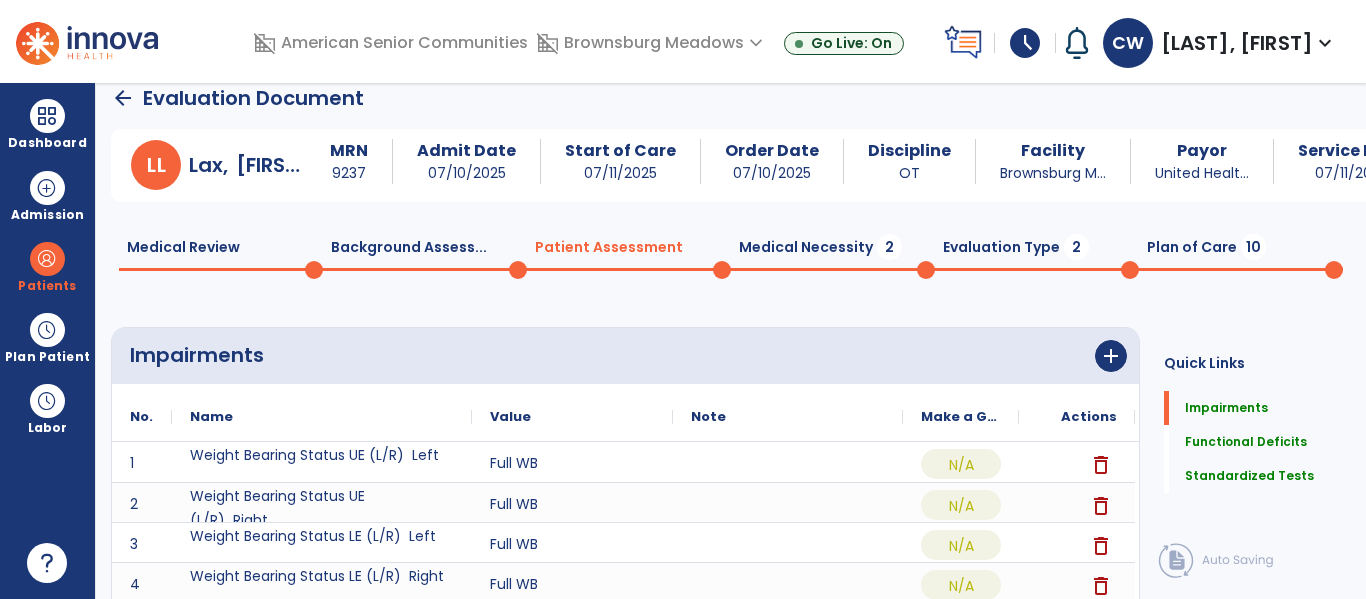 click on "Medical Necessity  2" 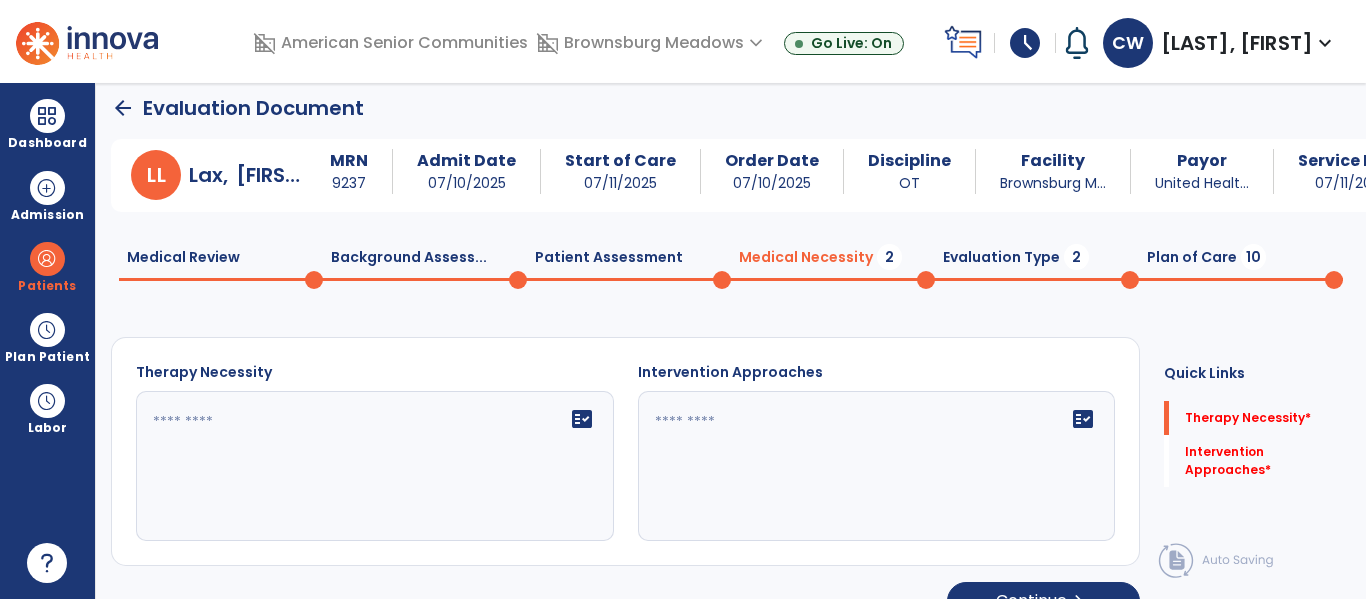 scroll, scrollTop: 9, scrollLeft: 0, axis: vertical 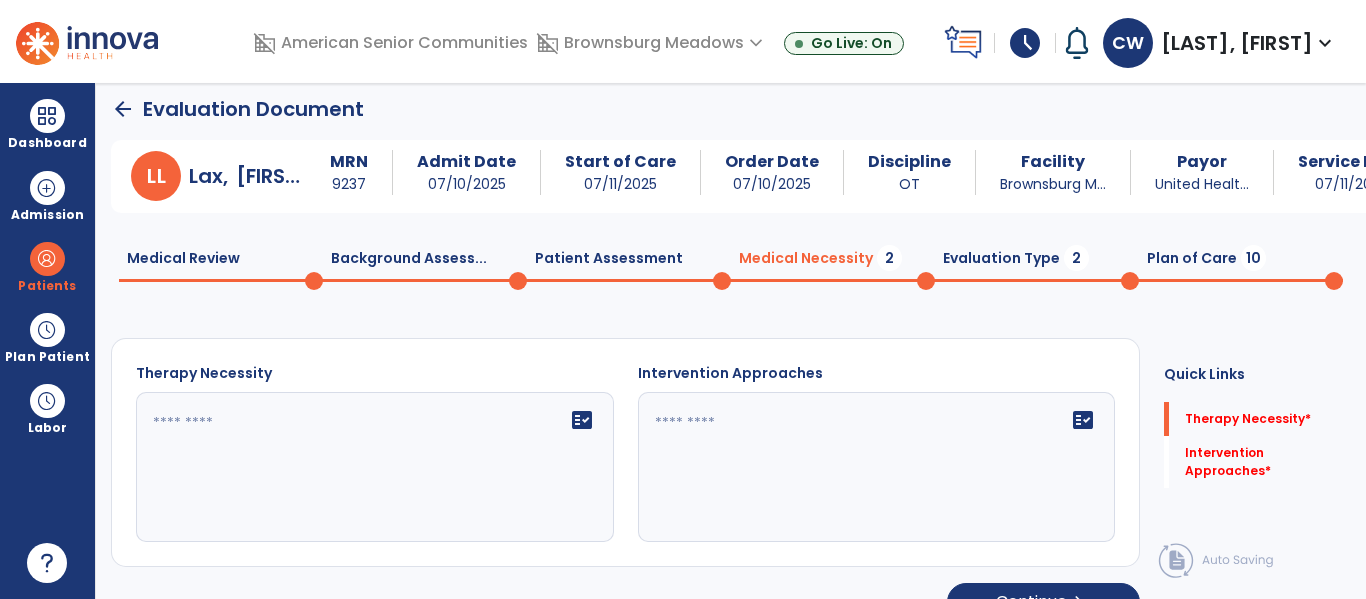 click on "fact_check" 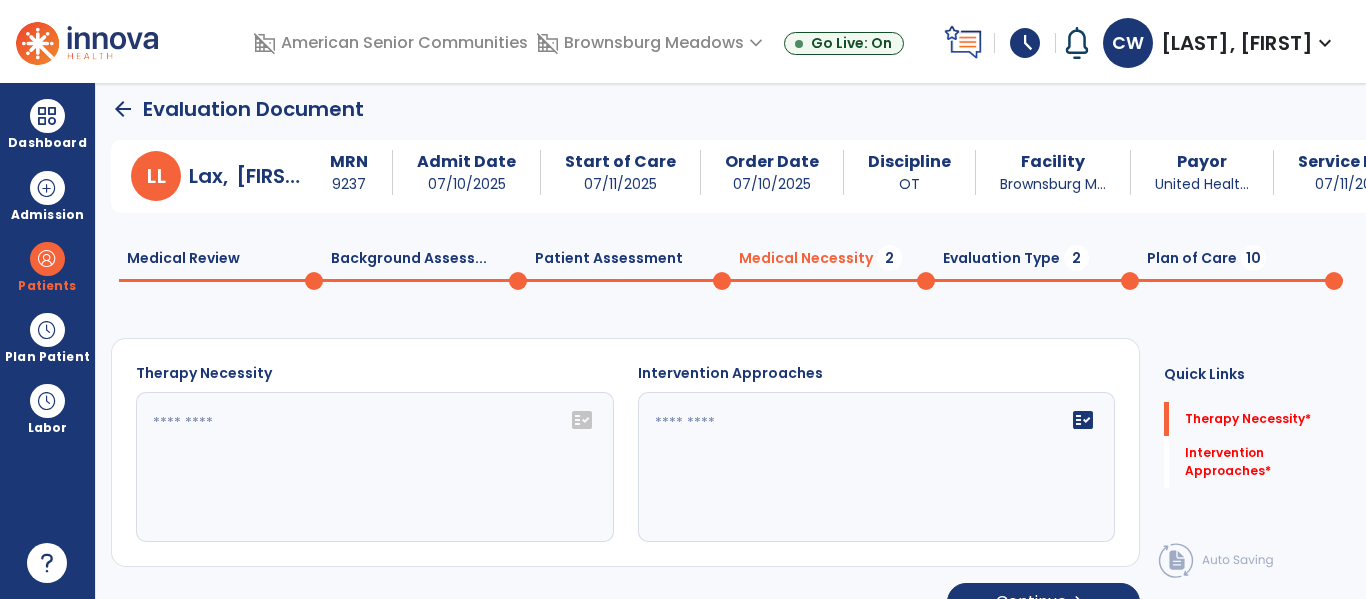 click on "fact_check" 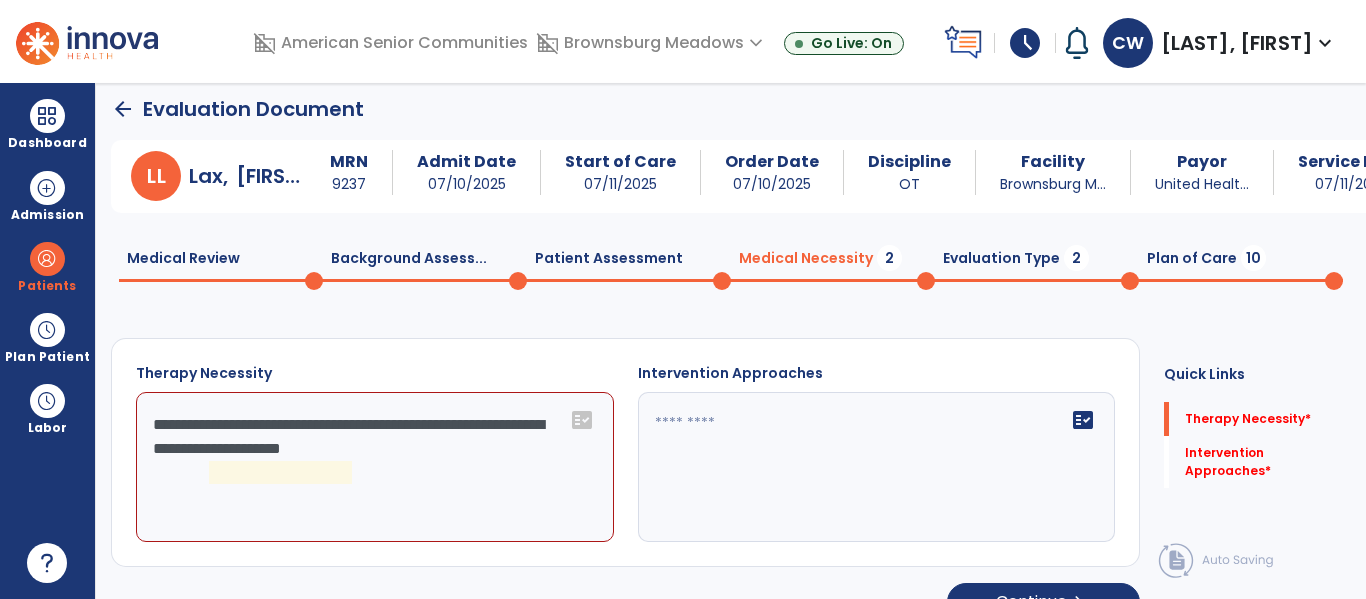 click on "**********" 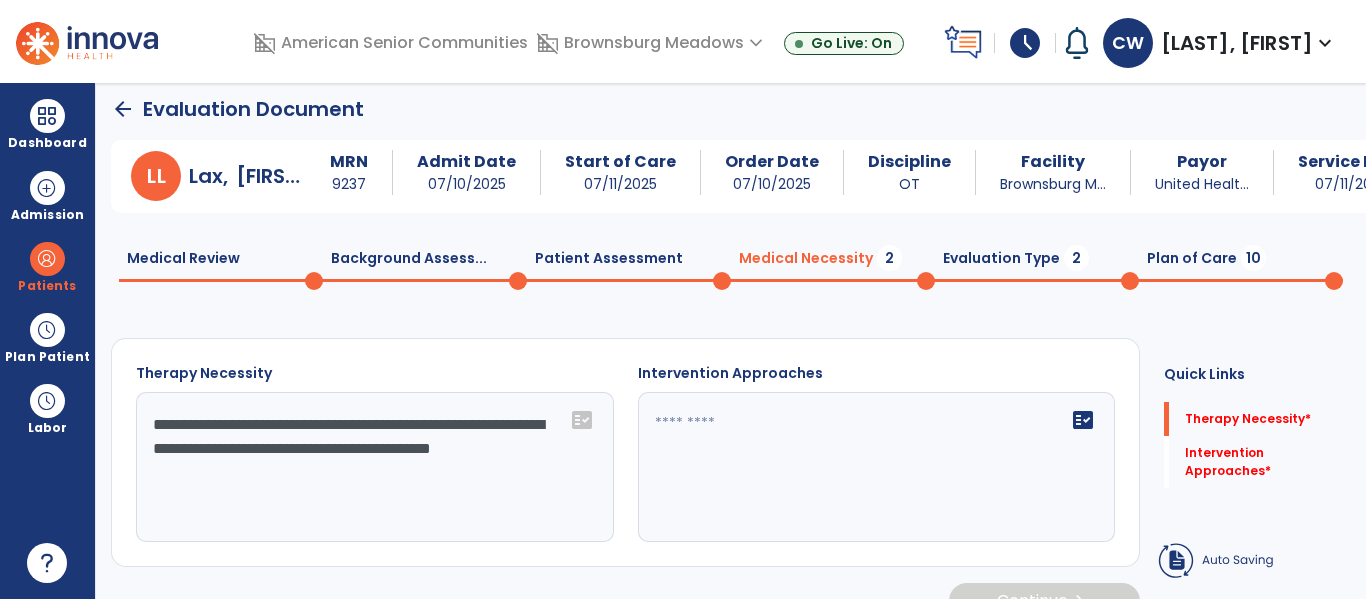 type on "**********" 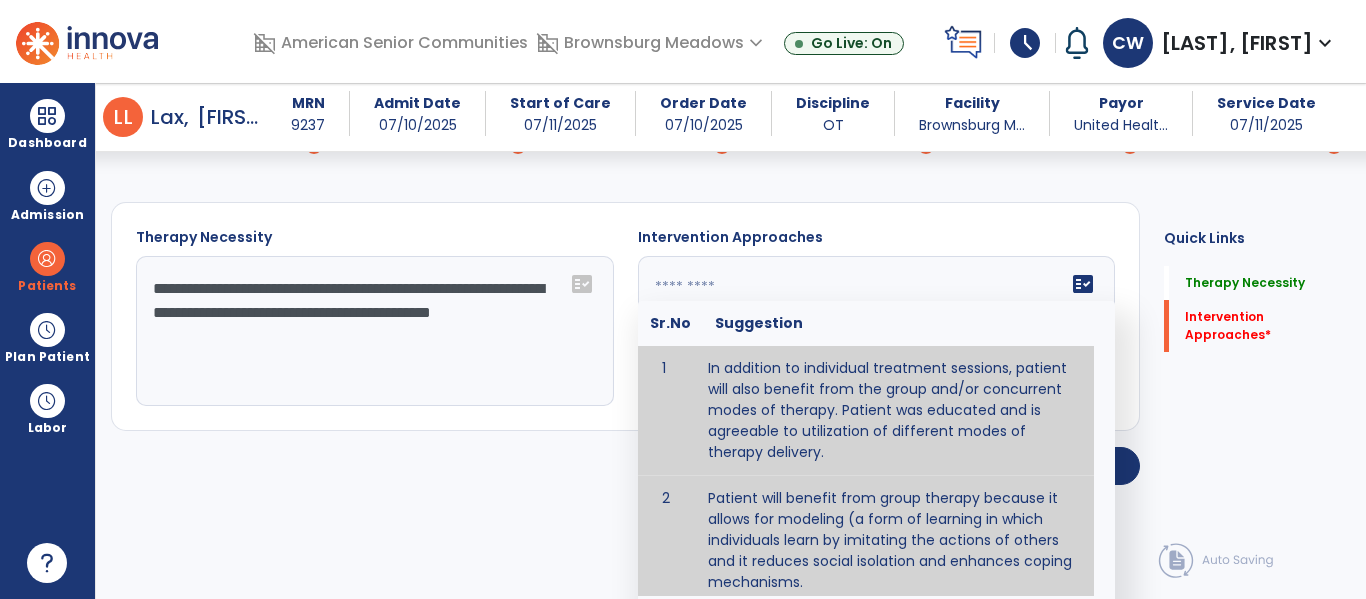 type on "**********" 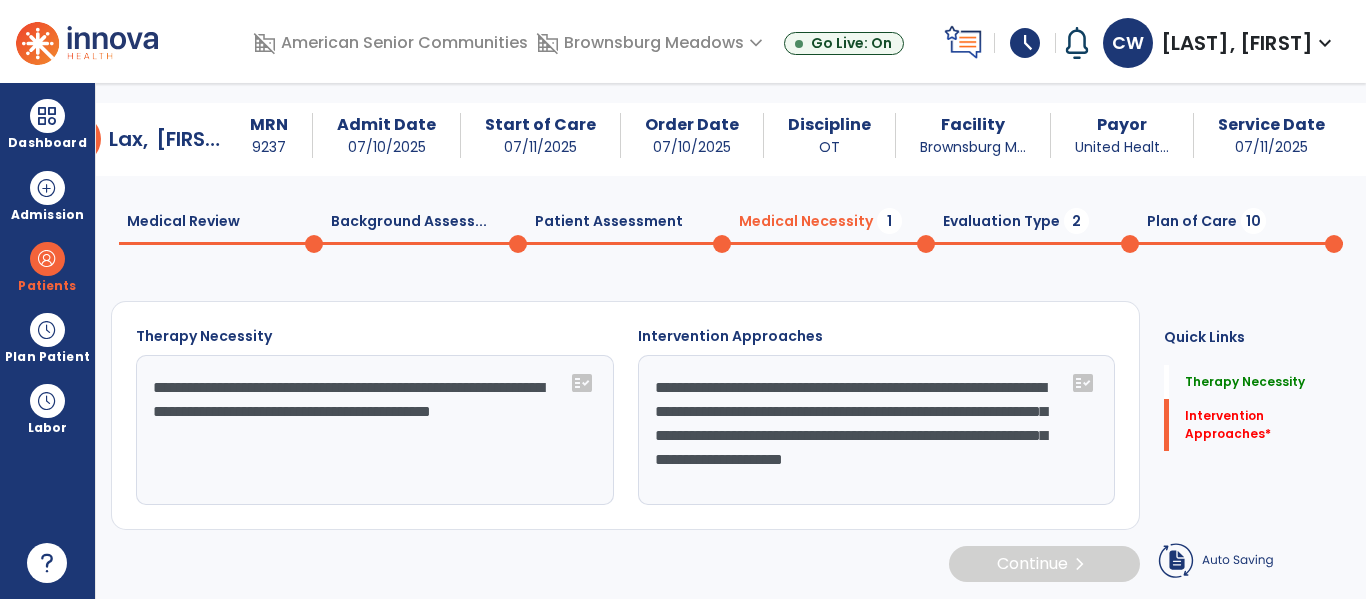scroll, scrollTop: 27, scrollLeft: 0, axis: vertical 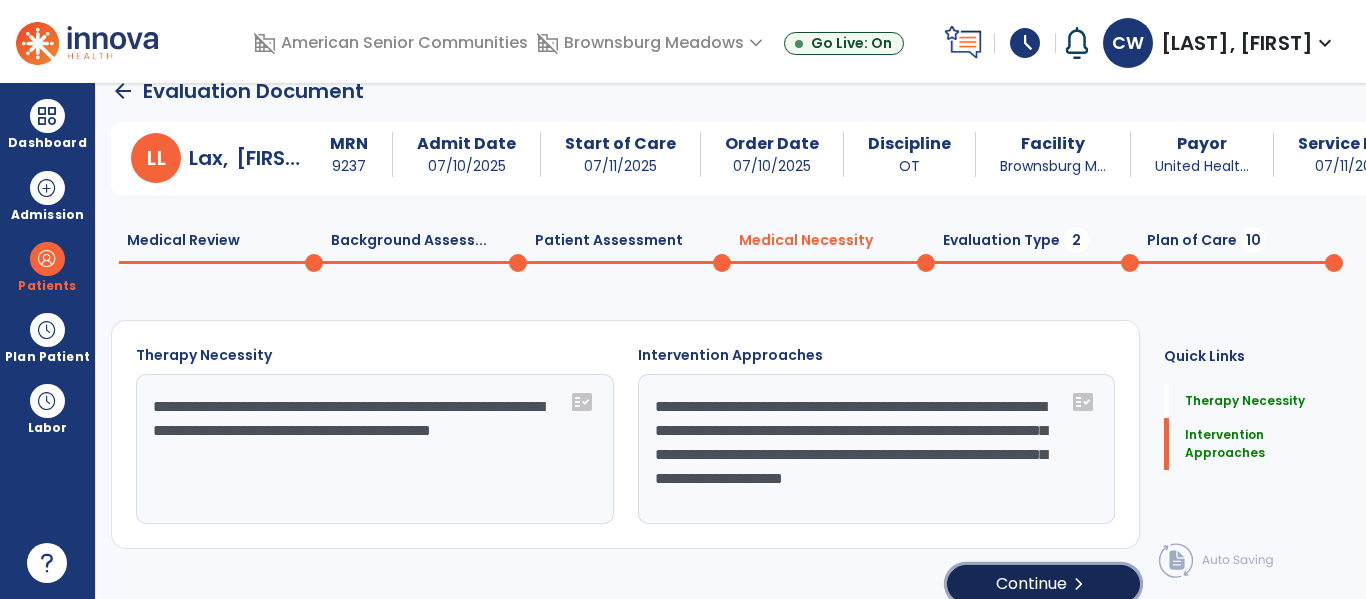 click on "Continue  chevron_right" 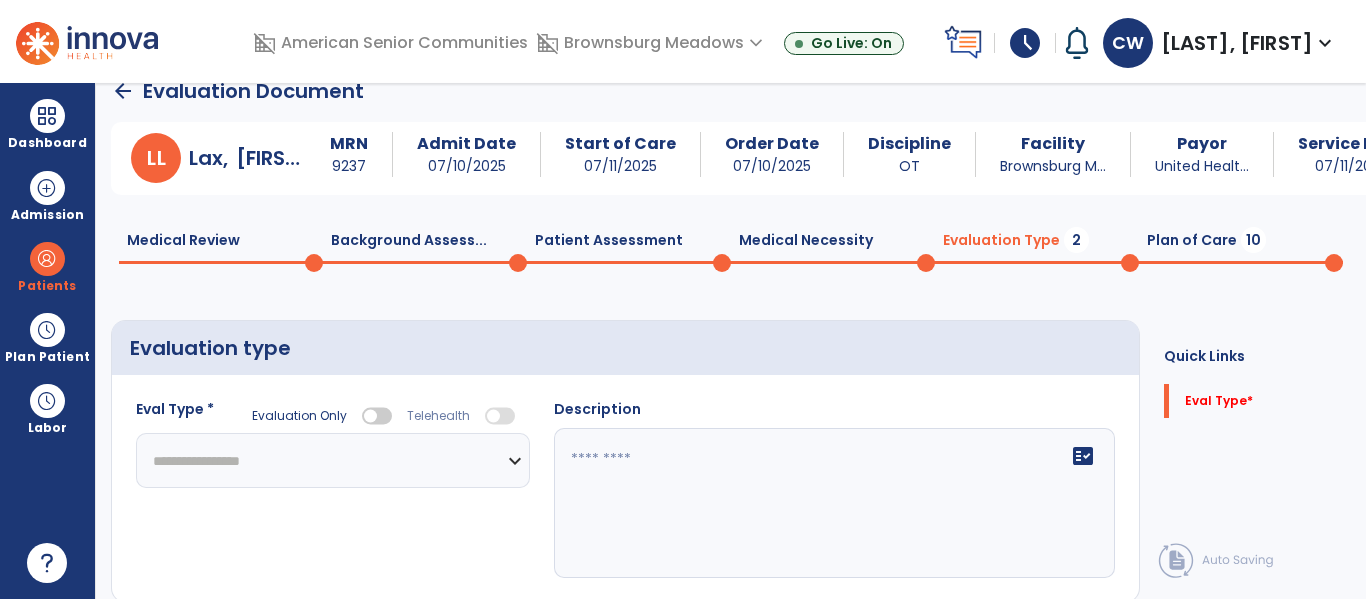 click on "**********" 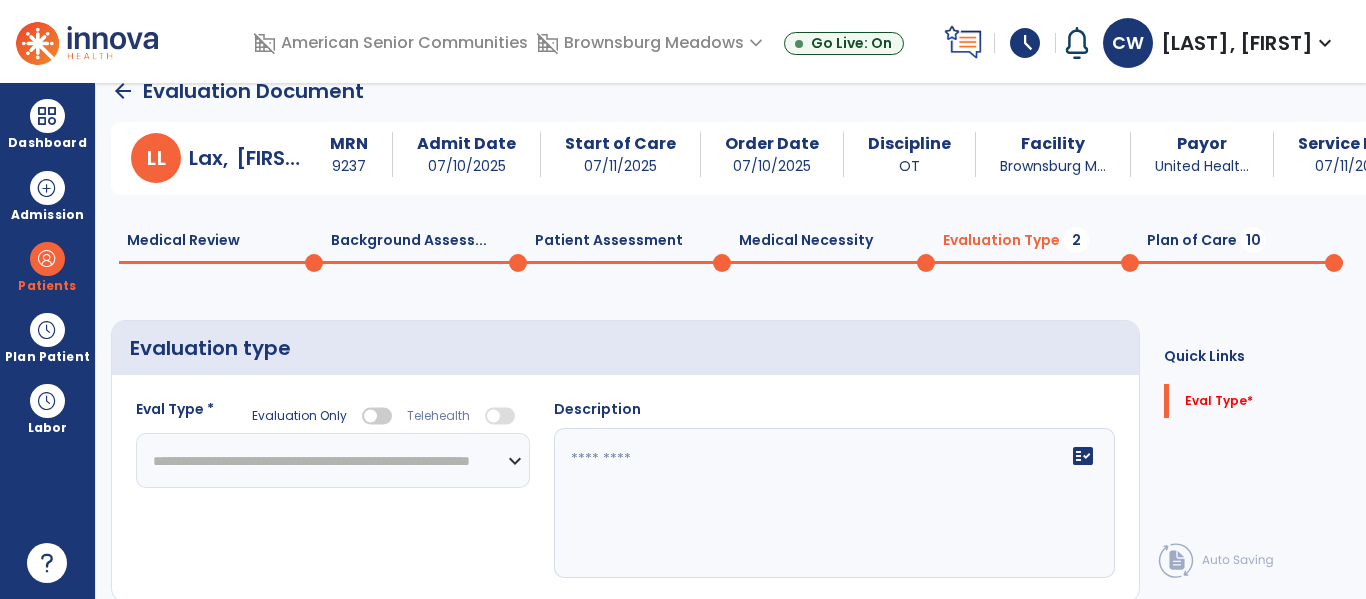 click on "**********" 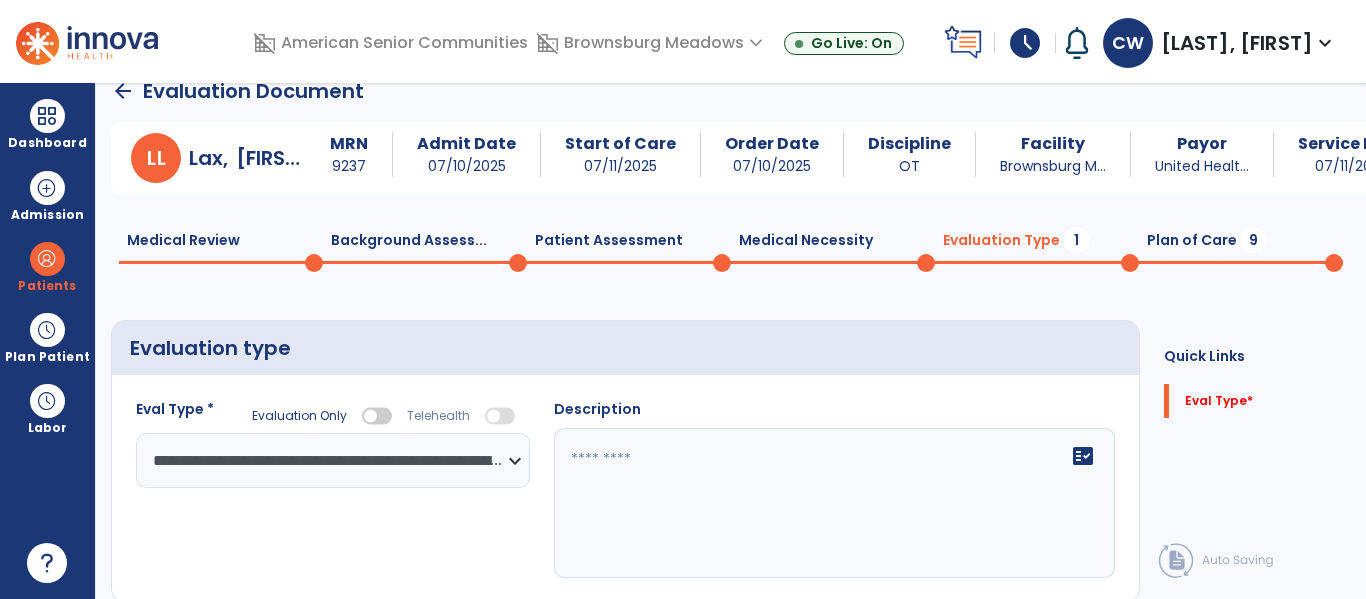 click on "fact_check" 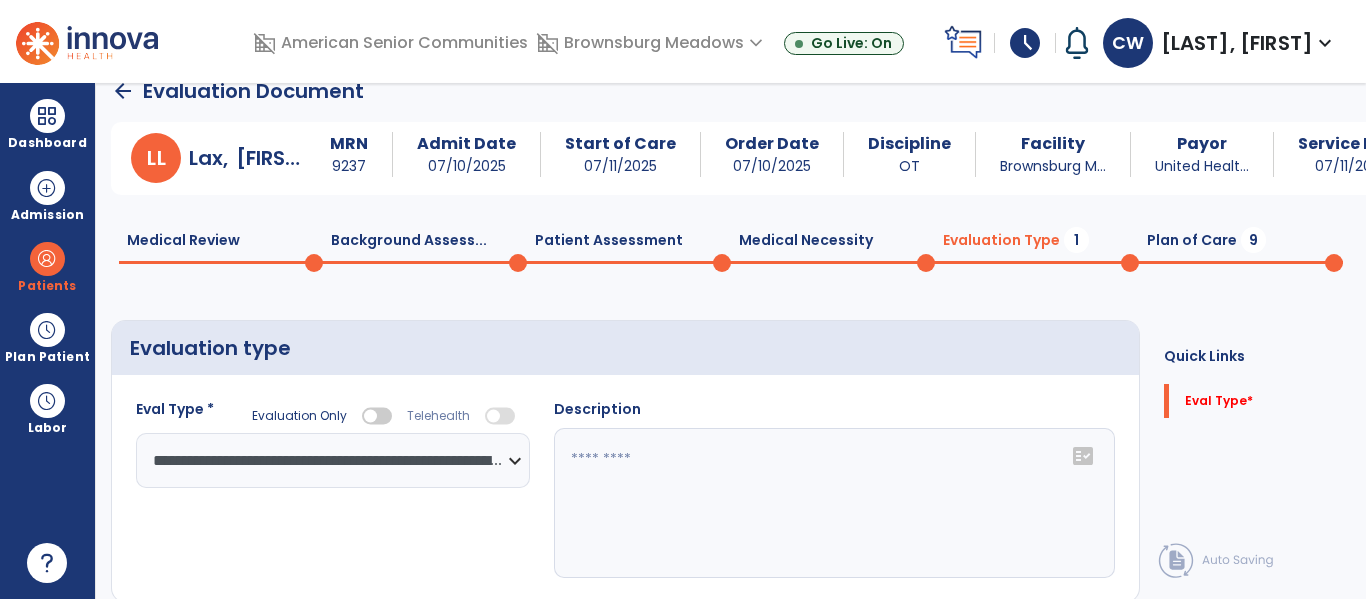 click on "fact_check" 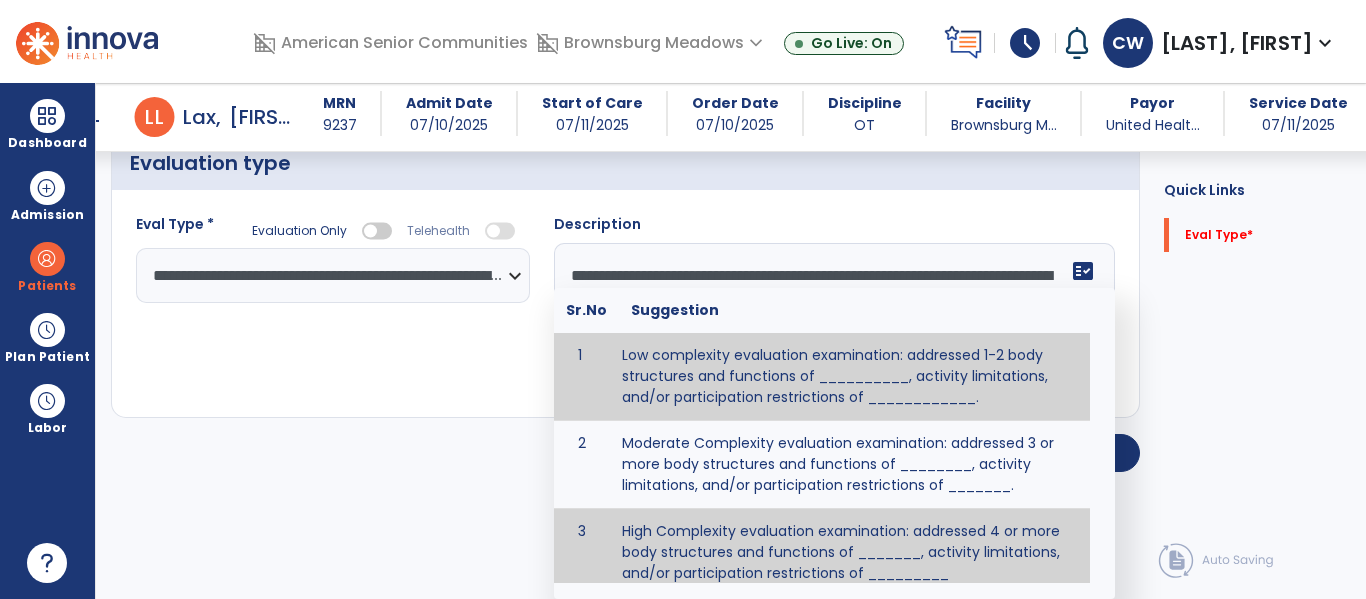 scroll, scrollTop: 83, scrollLeft: 0, axis: vertical 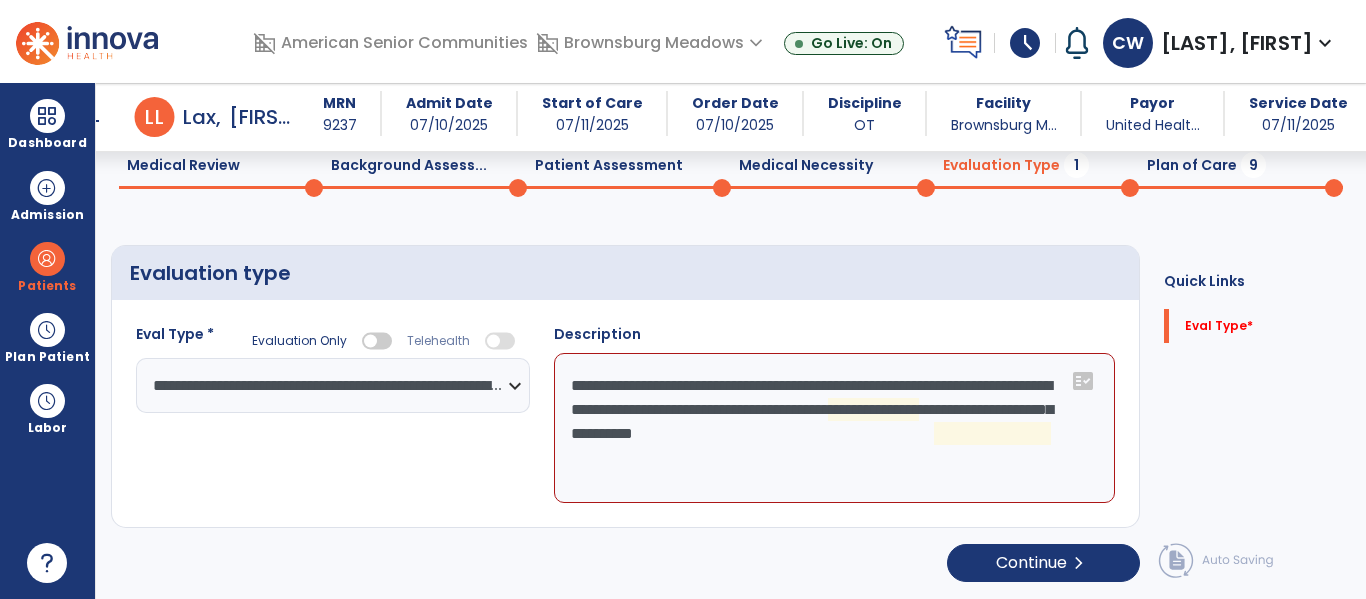 click on "**********" 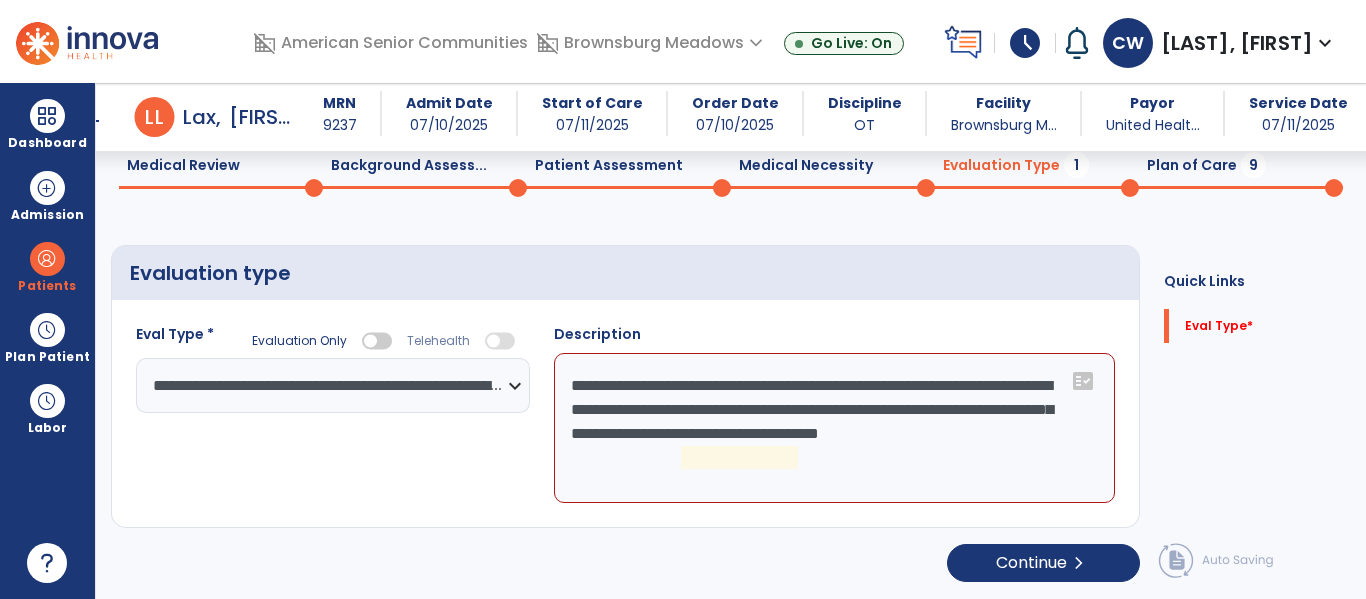 click on "**********" 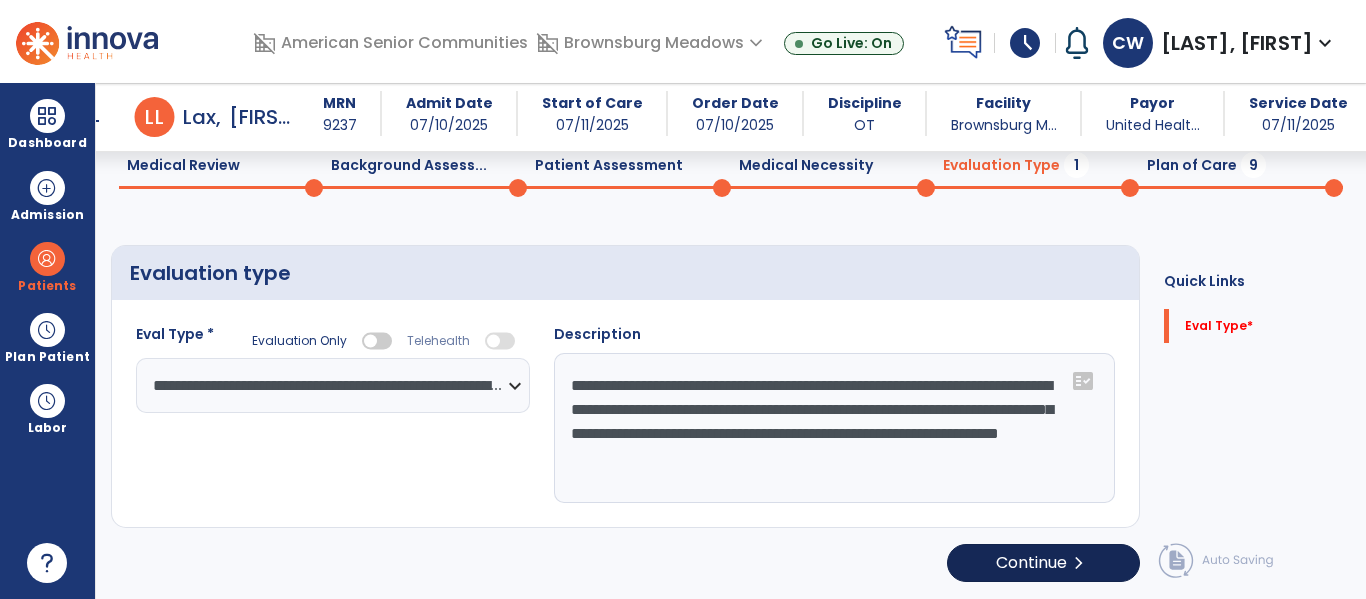 type on "**********" 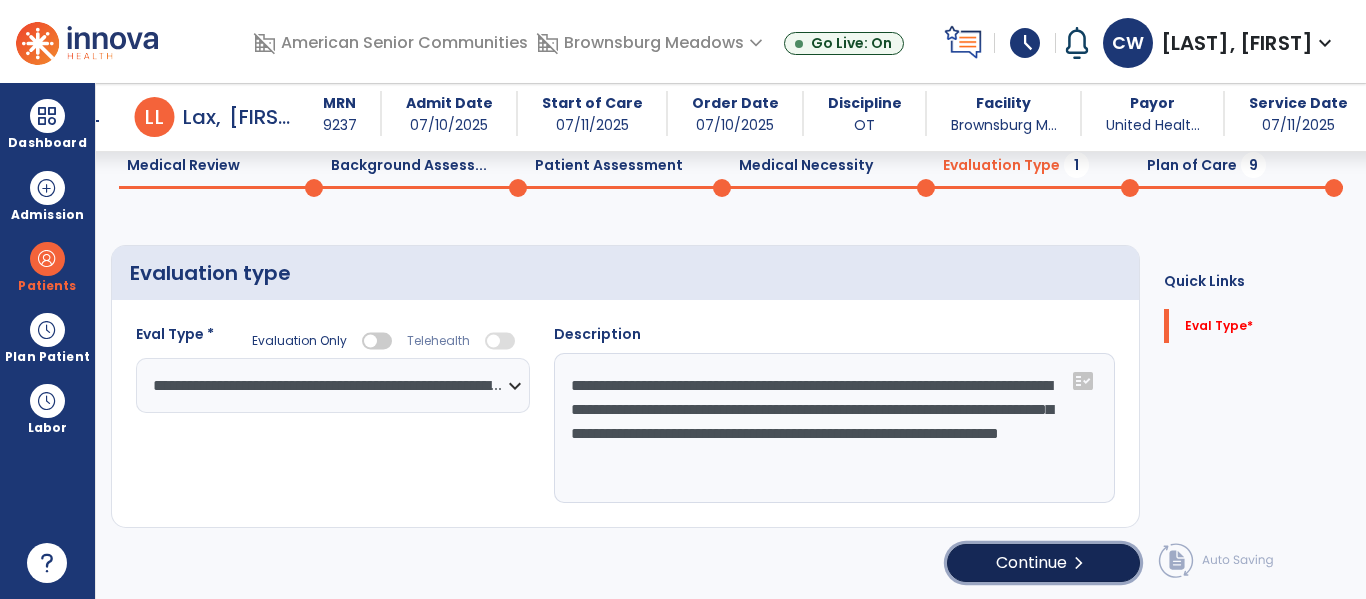 click on "Continue  chevron_right" 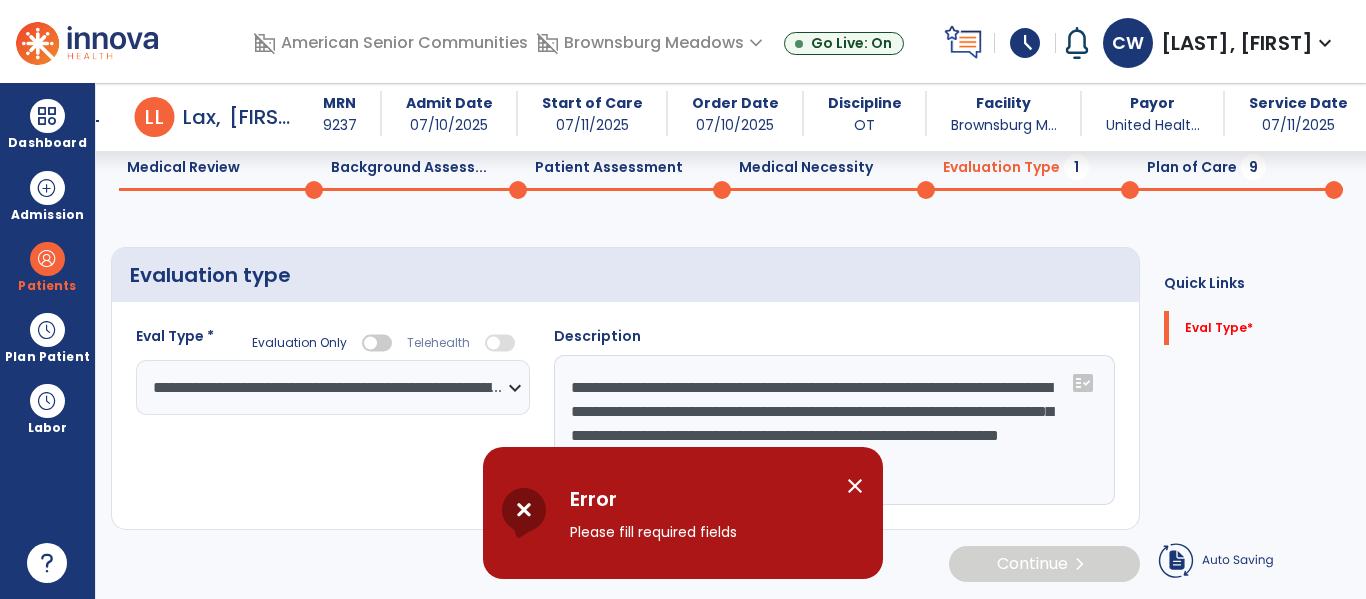 scroll, scrollTop: 82, scrollLeft: 0, axis: vertical 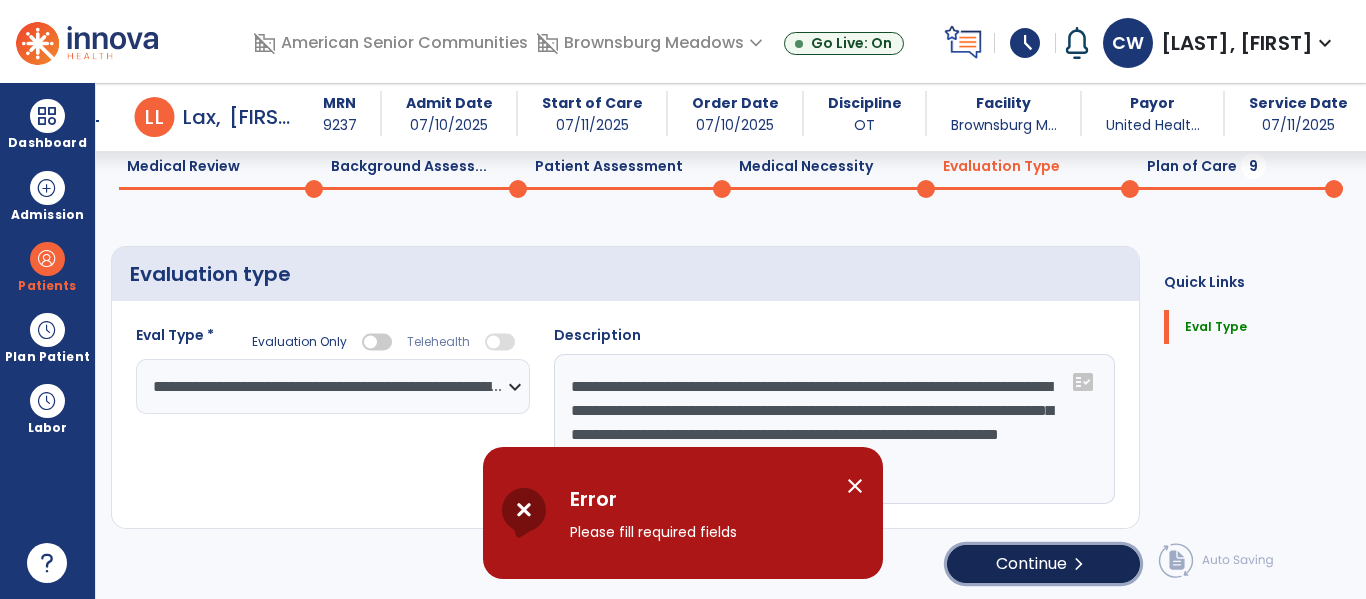 click on "chevron_right" 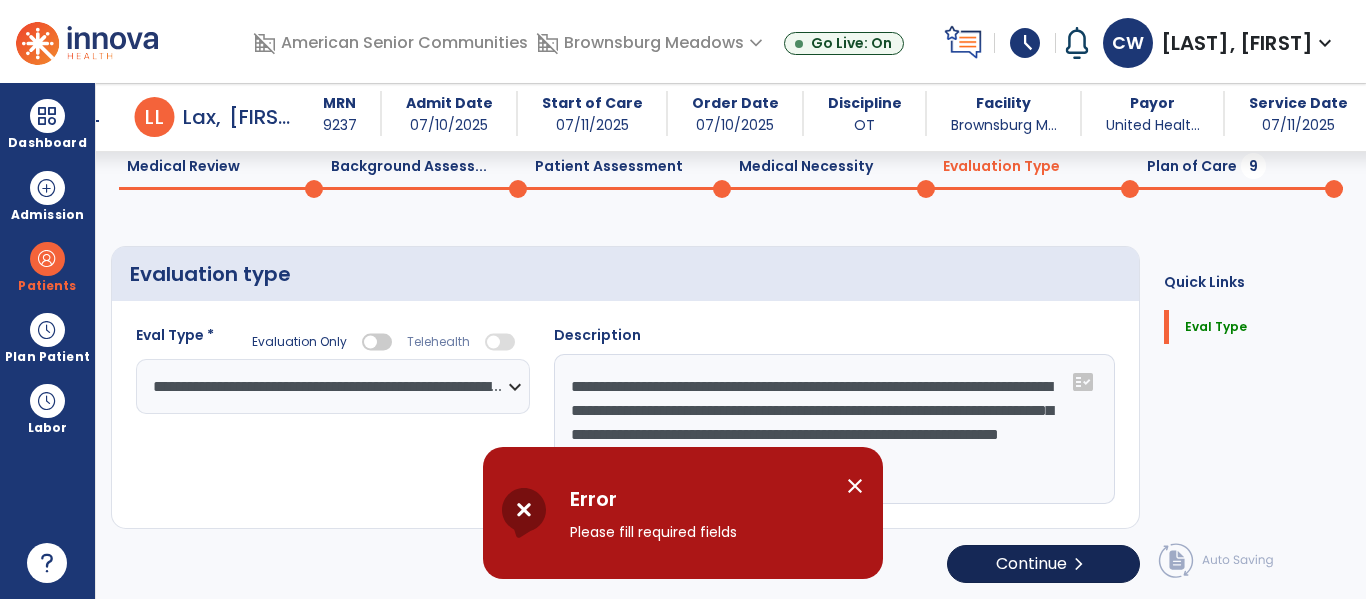 select on "*****" 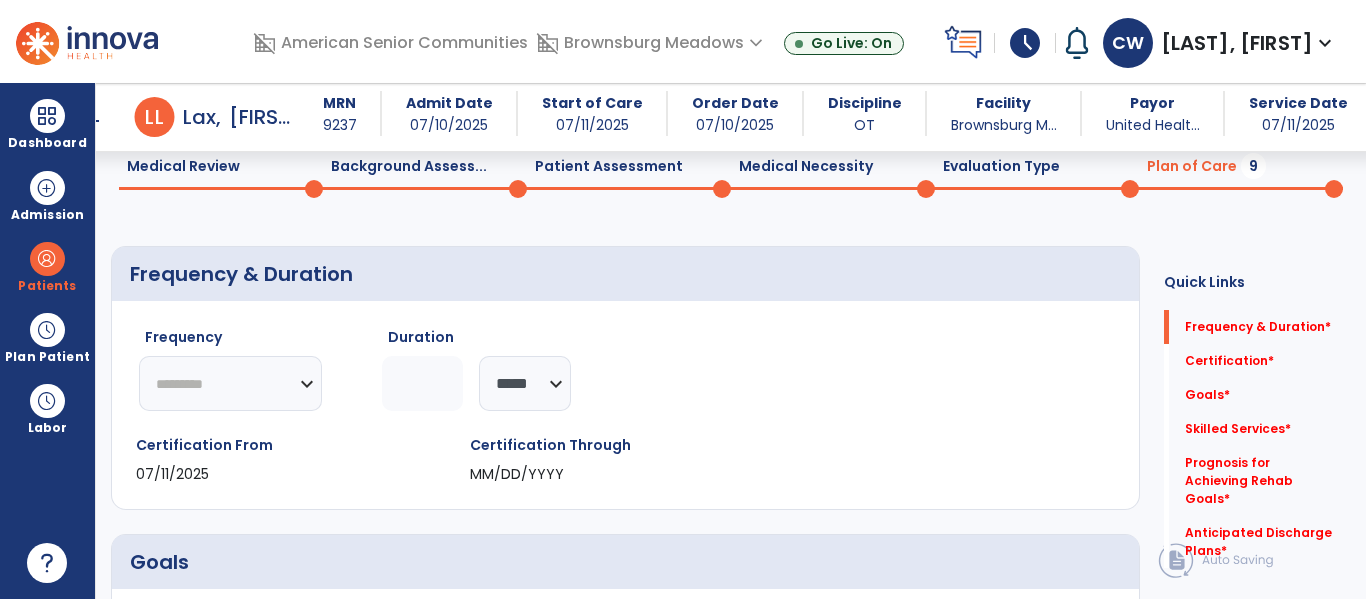 click on "********* ** ** ** ** ** ** **" 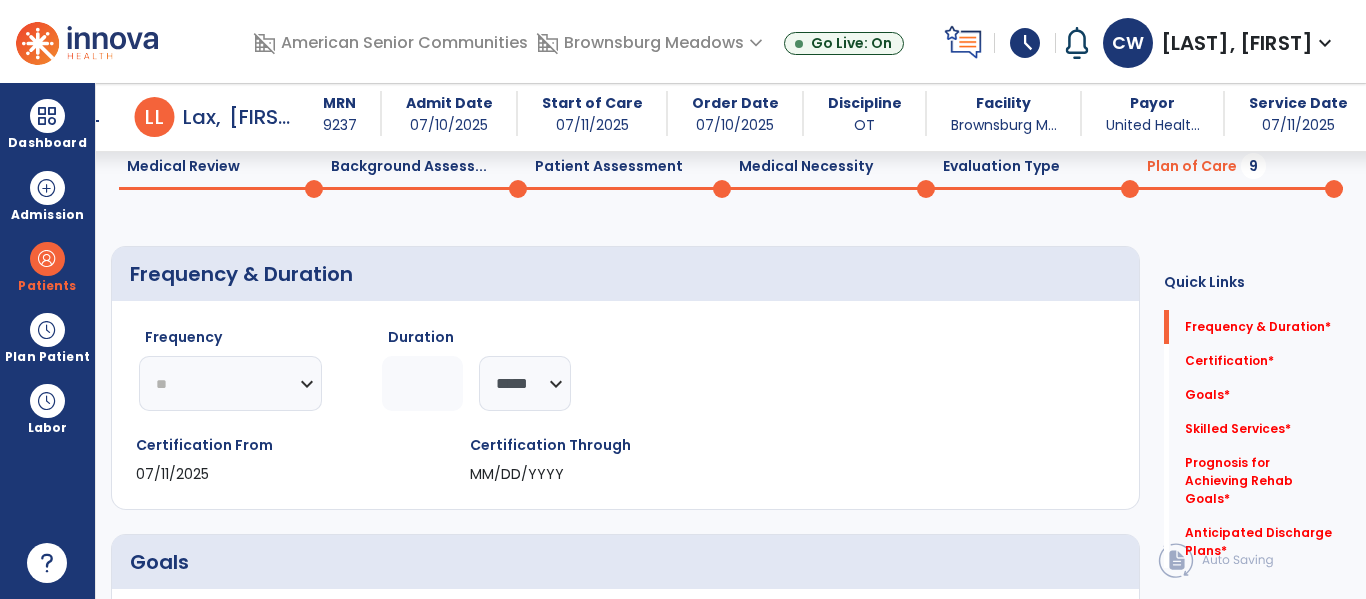 click on "********* ** ** ** ** ** ** **" 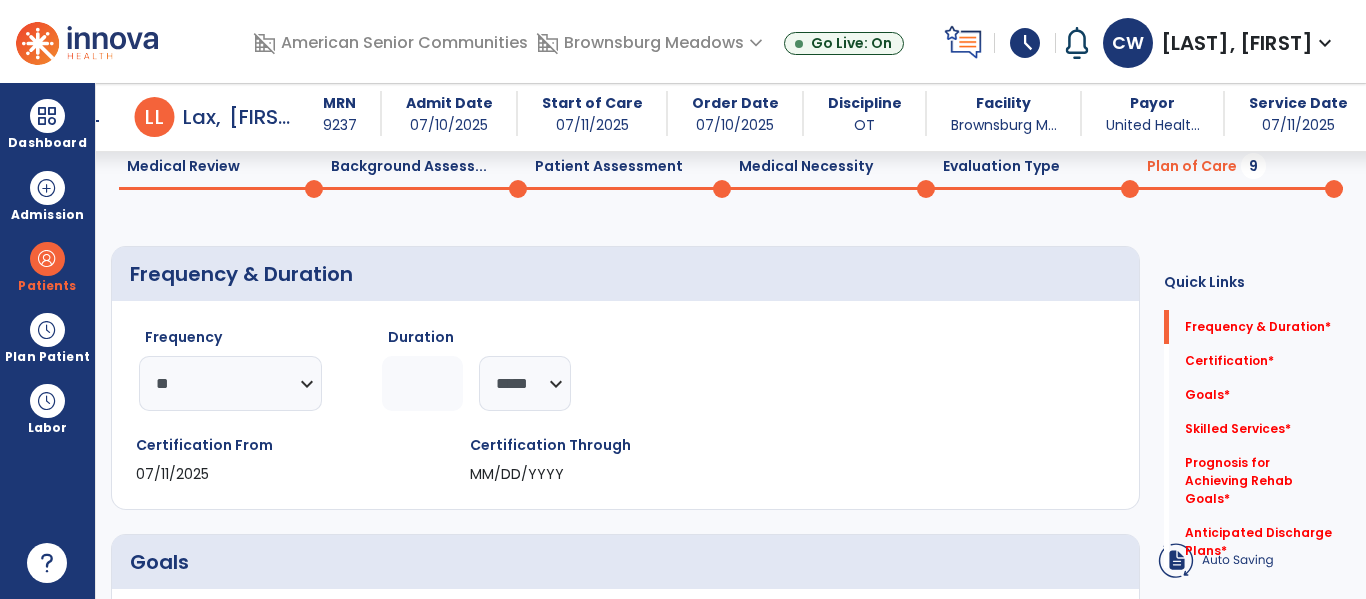 click 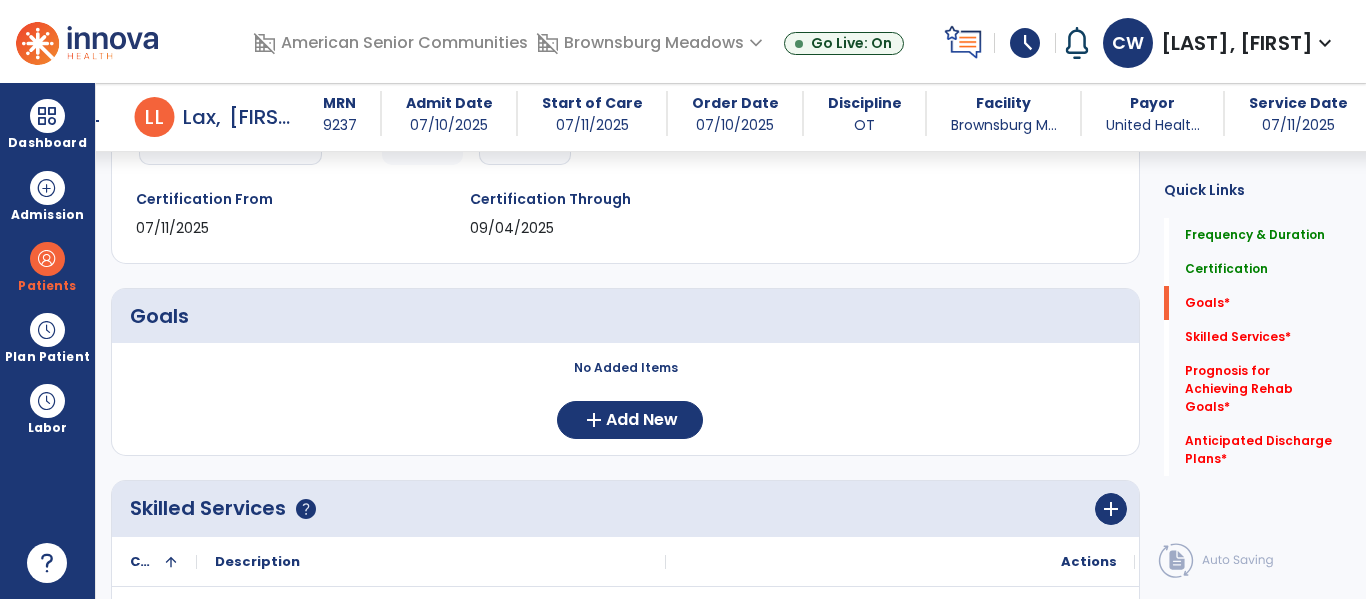 scroll, scrollTop: 329, scrollLeft: 0, axis: vertical 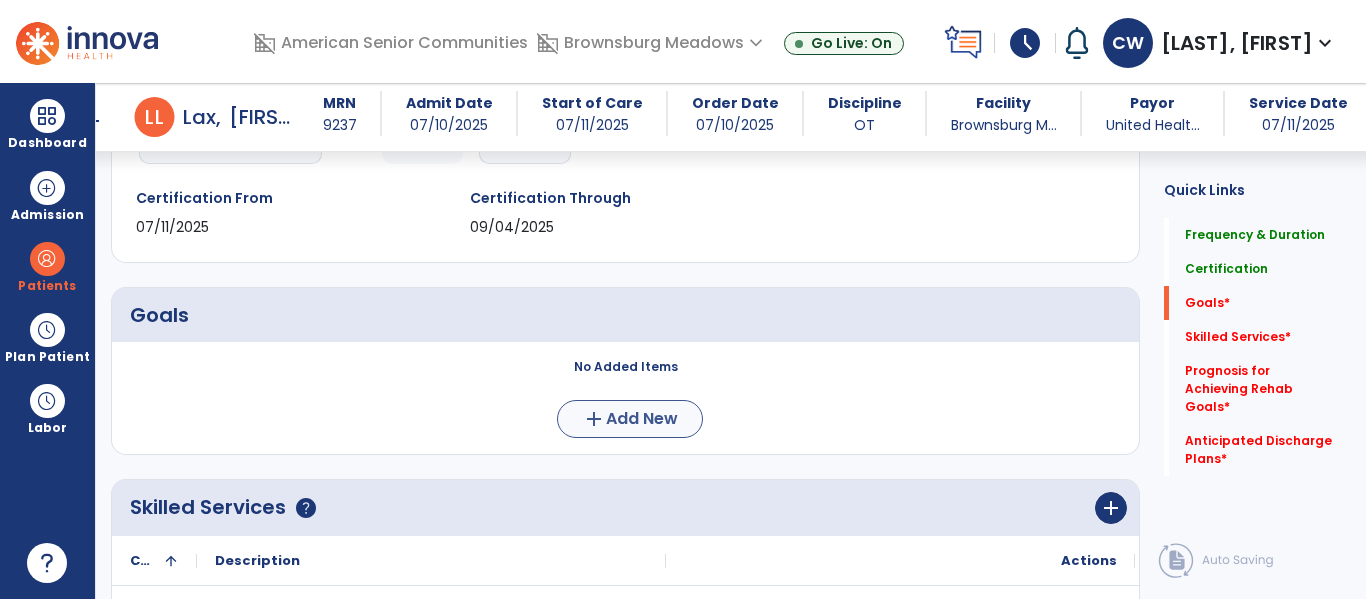 type on "*" 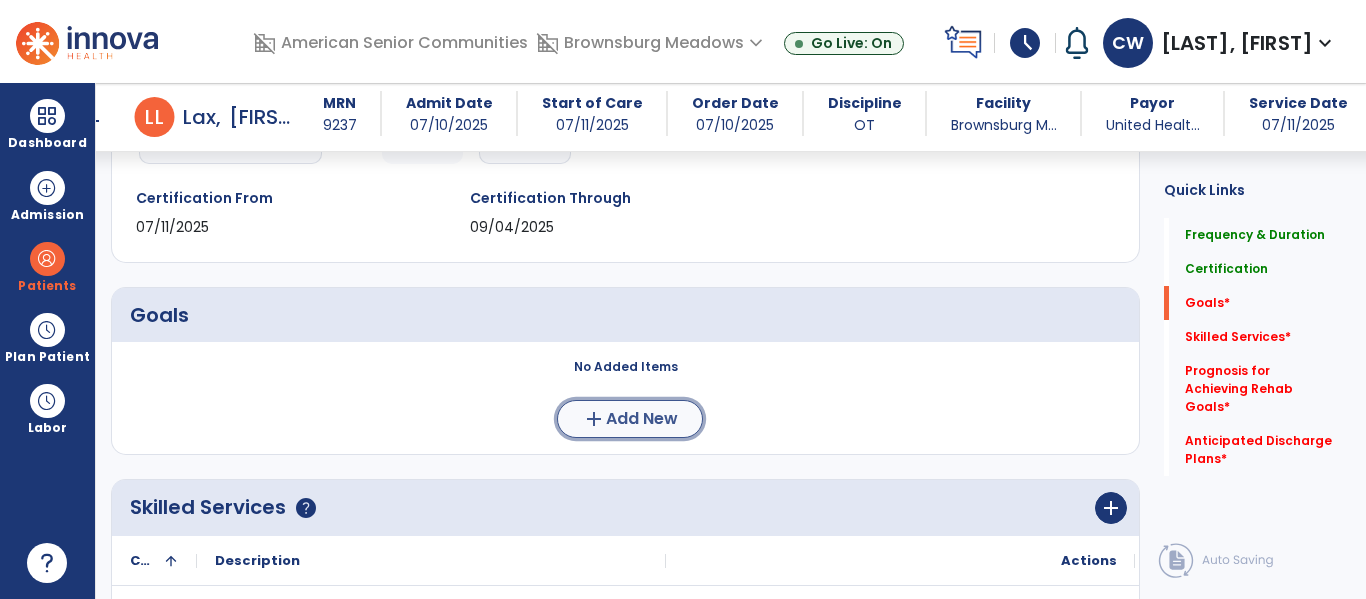 click on "Add New" at bounding box center [642, 419] 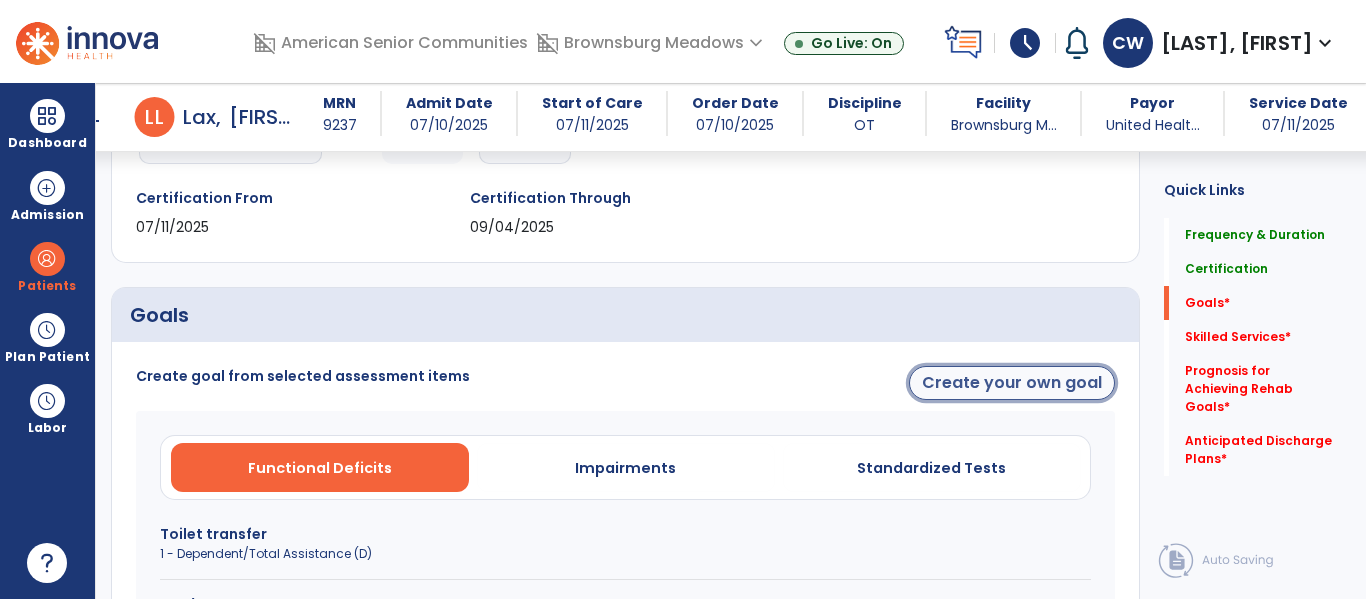 click on "Create your own goal" at bounding box center (1012, 383) 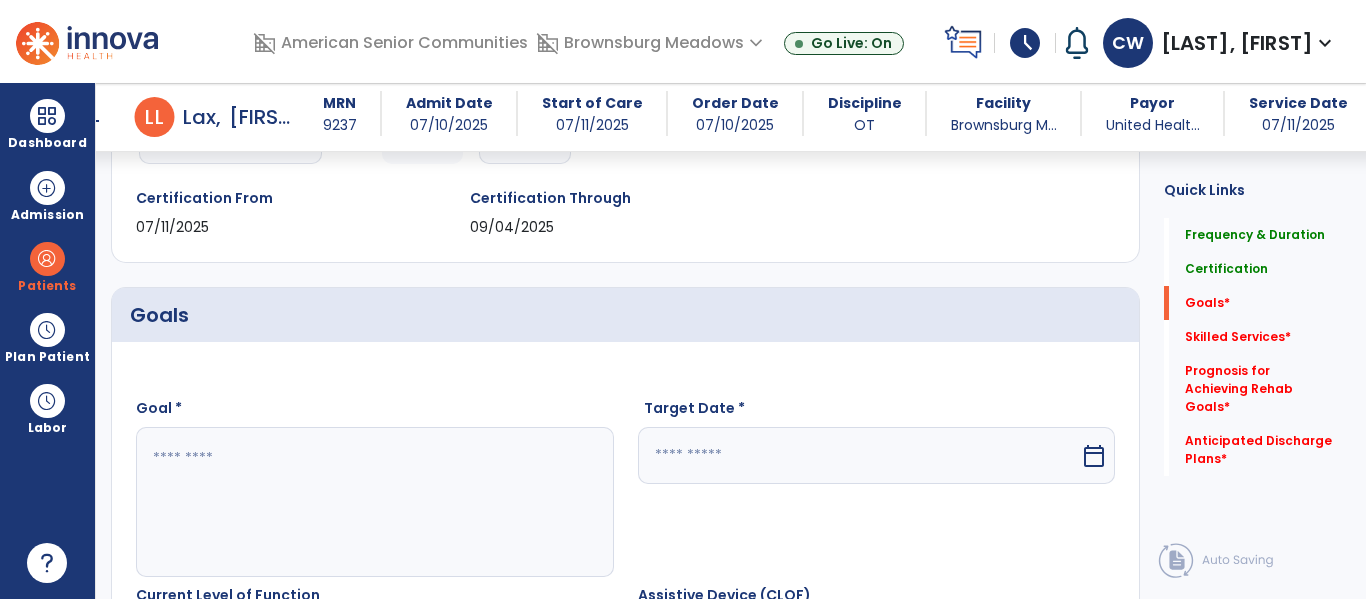 click at bounding box center (374, 502) 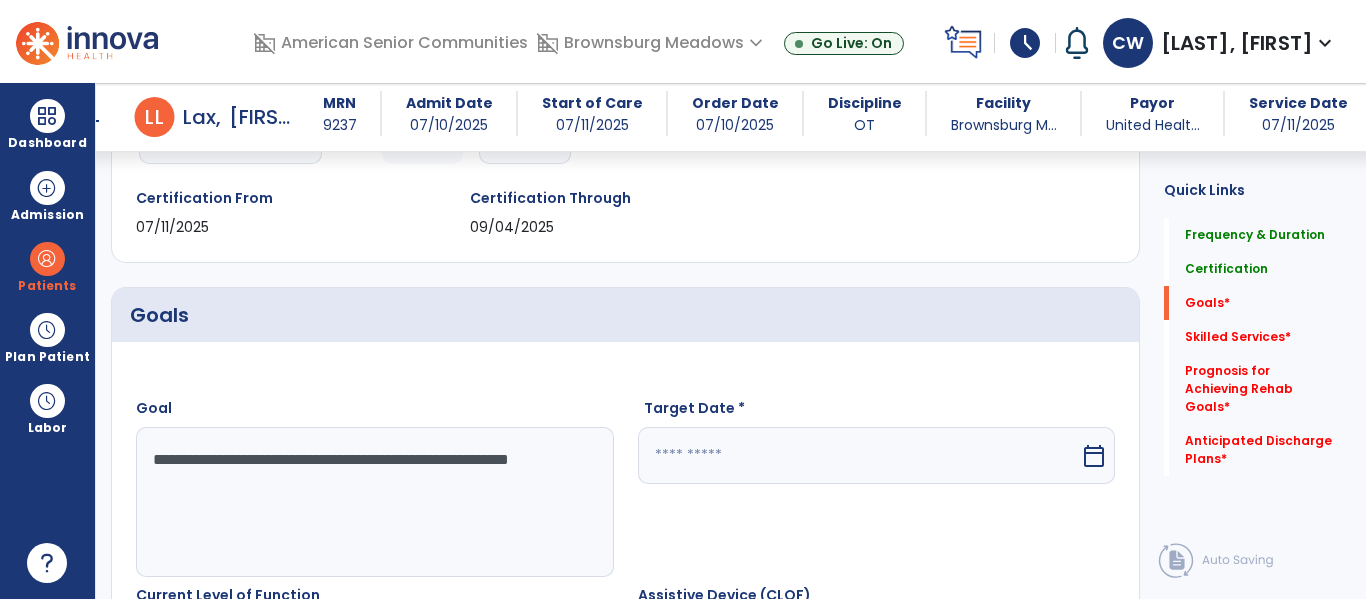 type on "**********" 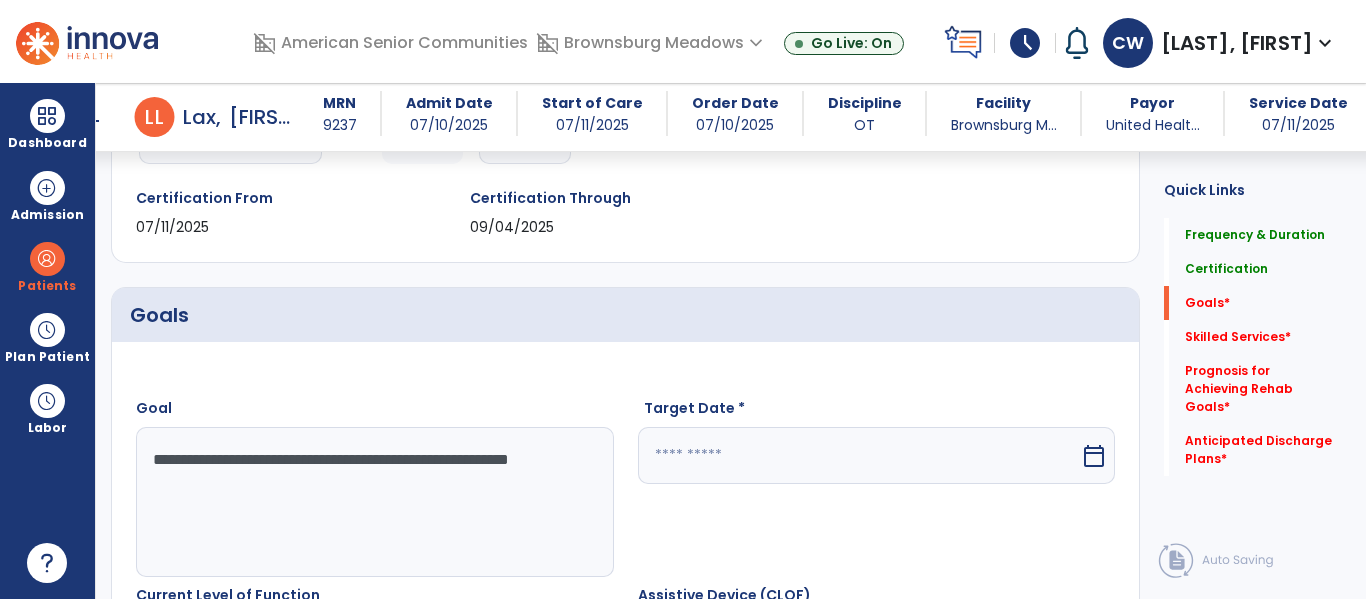 click at bounding box center [859, 455] 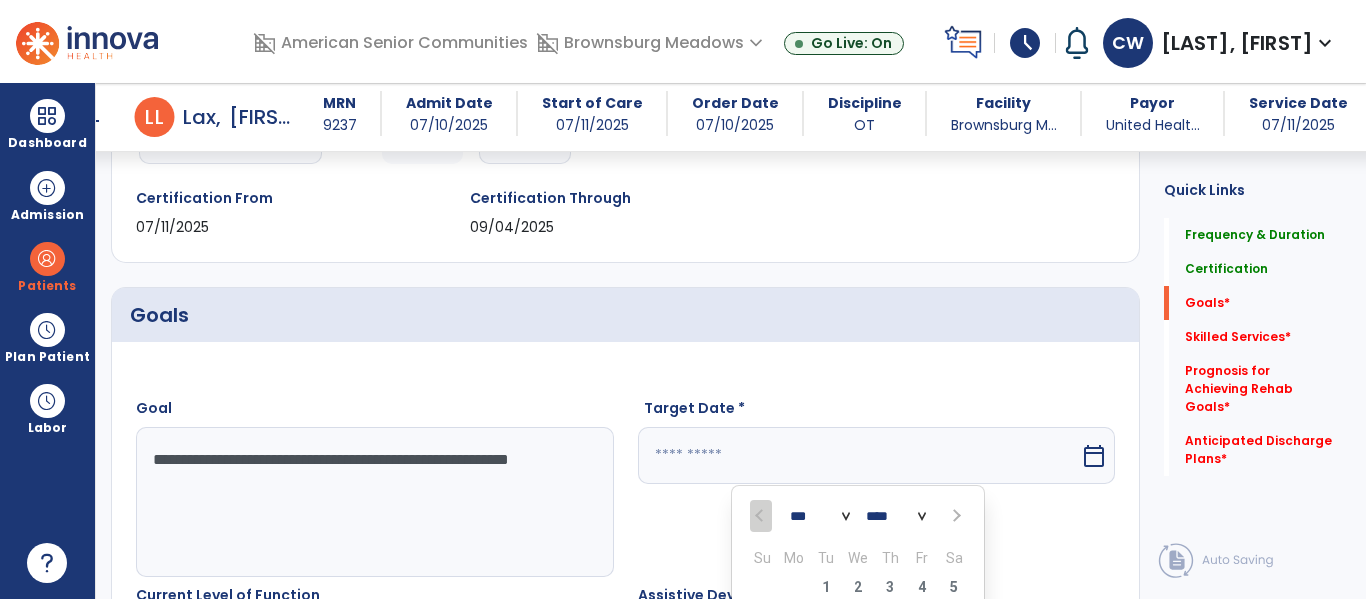 scroll, scrollTop: 611, scrollLeft: 0, axis: vertical 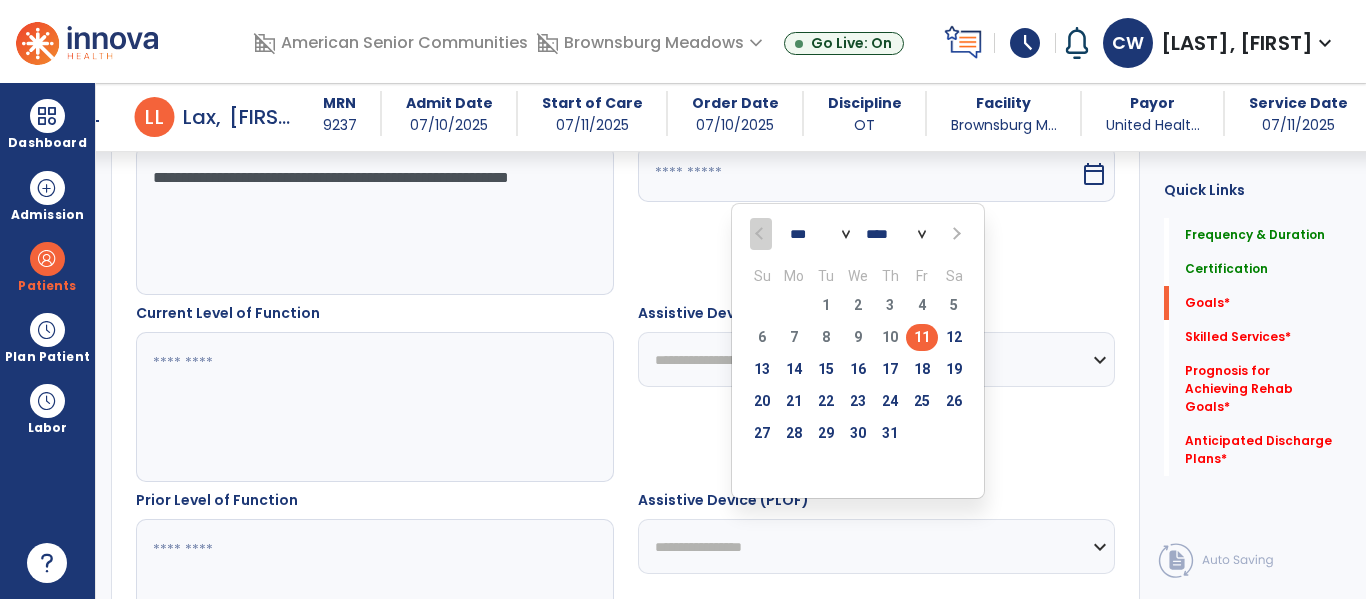 click at bounding box center [954, 234] 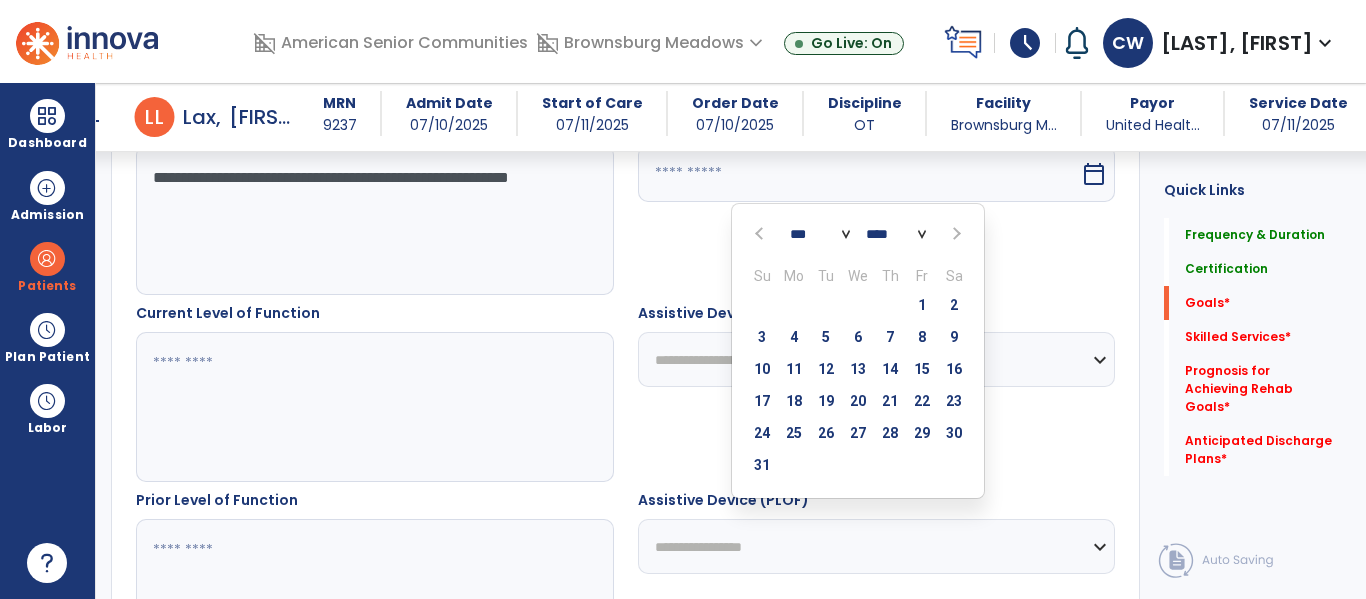 click at bounding box center [954, 234] 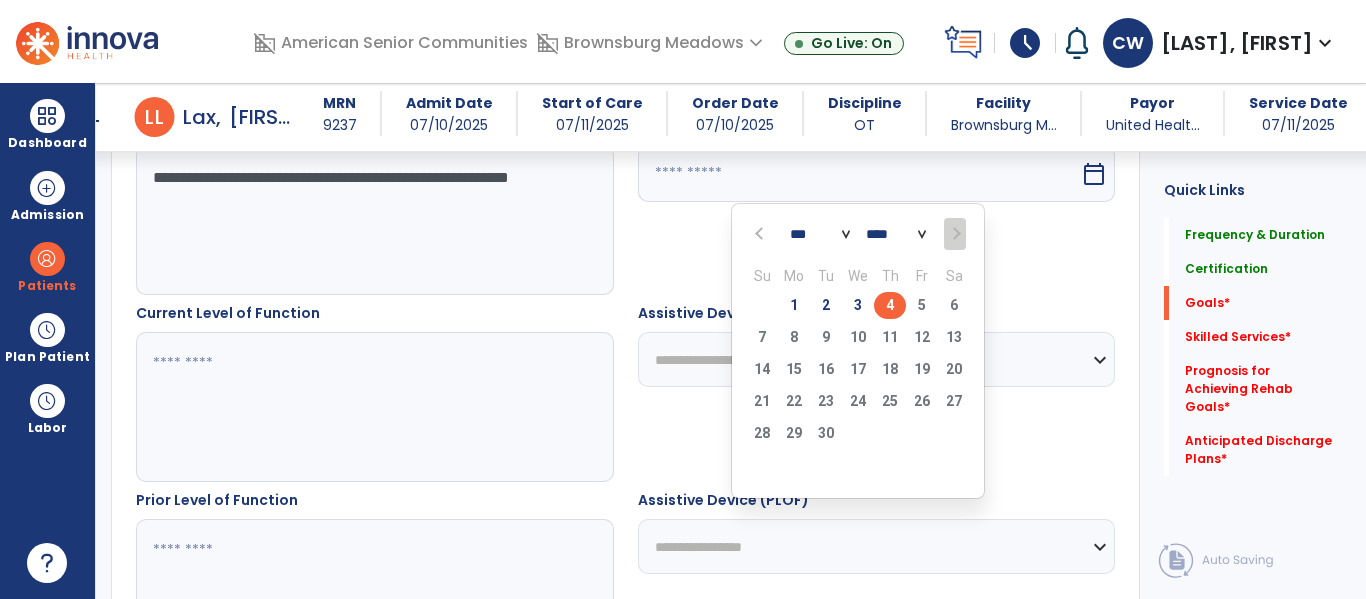 click on "4" at bounding box center (890, 305) 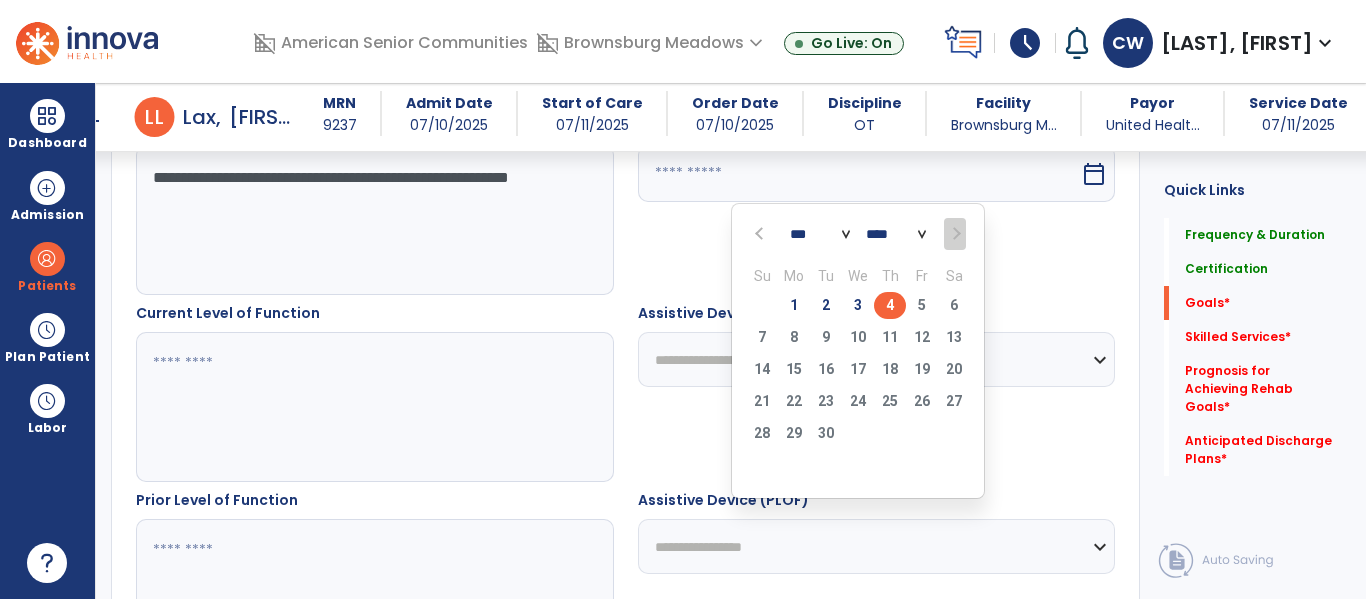 type on "********" 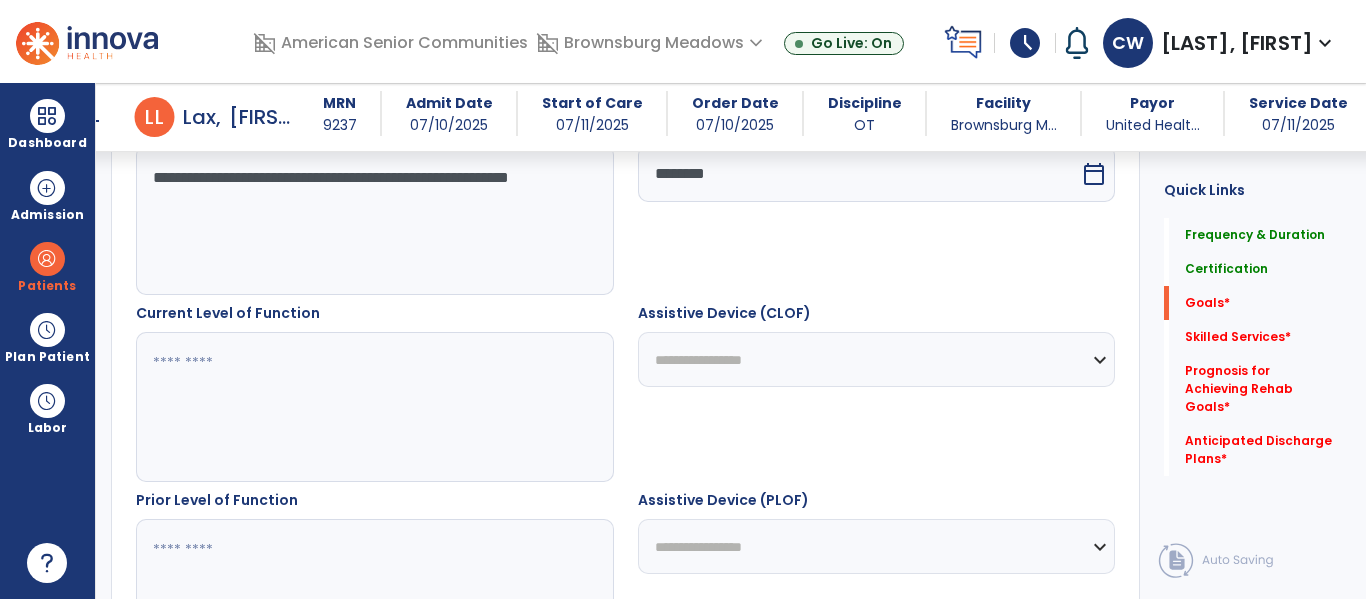 click at bounding box center (374, 407) 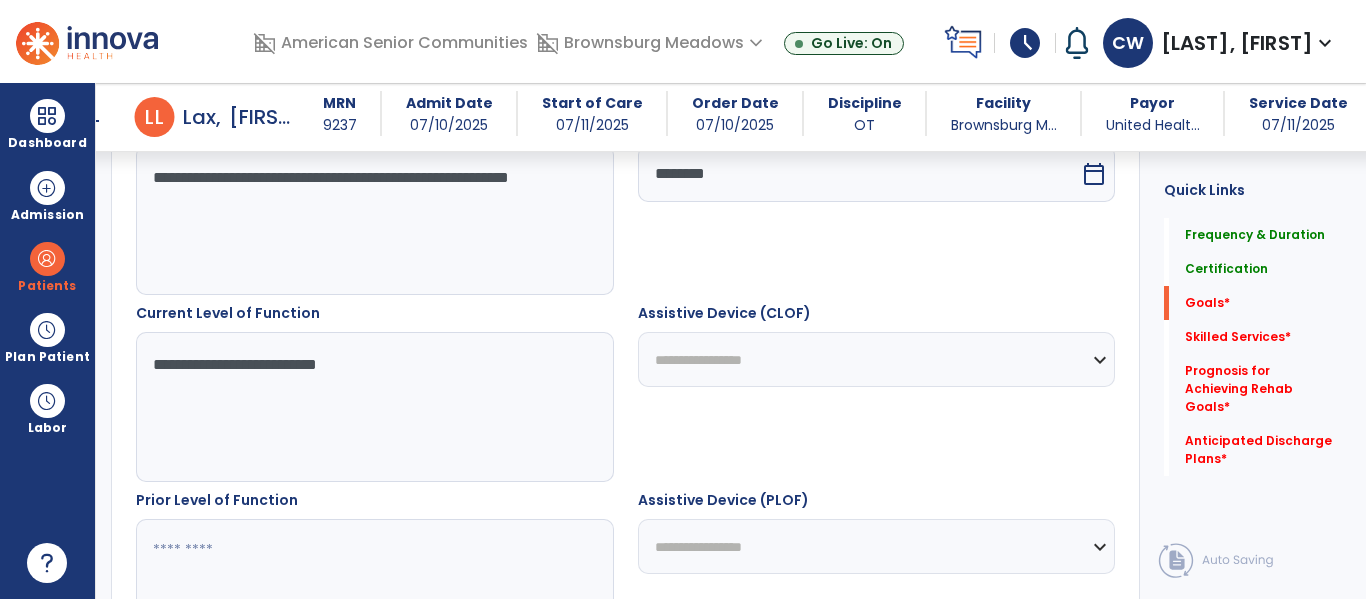 type on "**********" 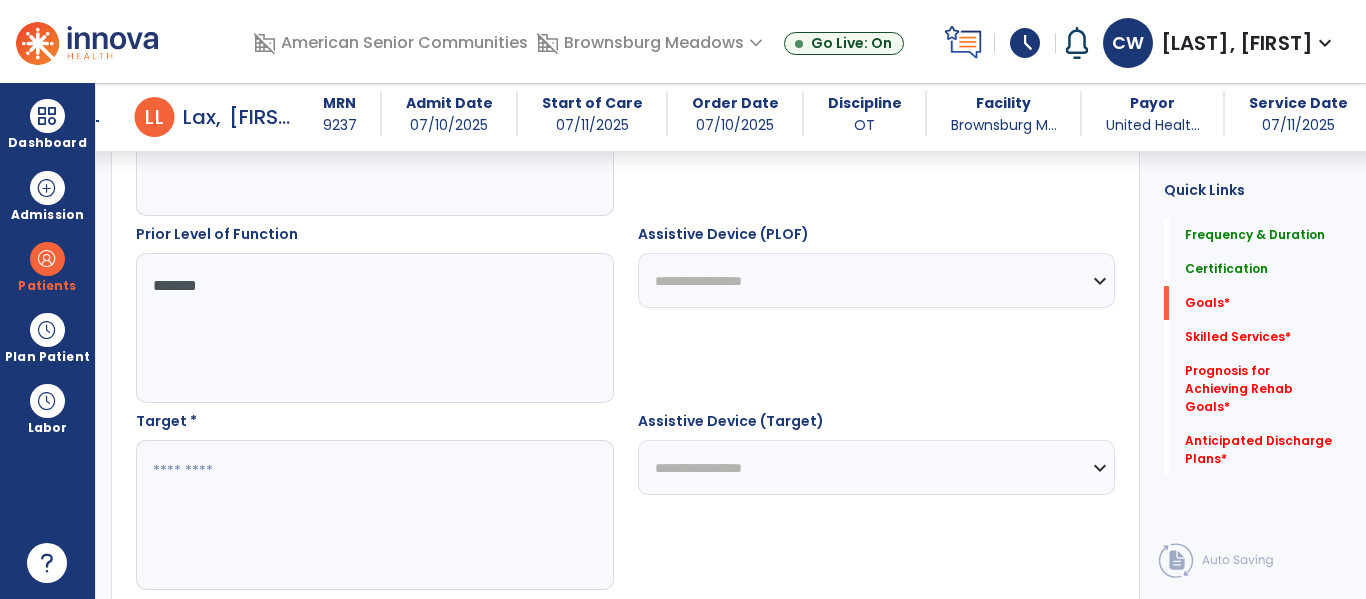 scroll, scrollTop: 881, scrollLeft: 0, axis: vertical 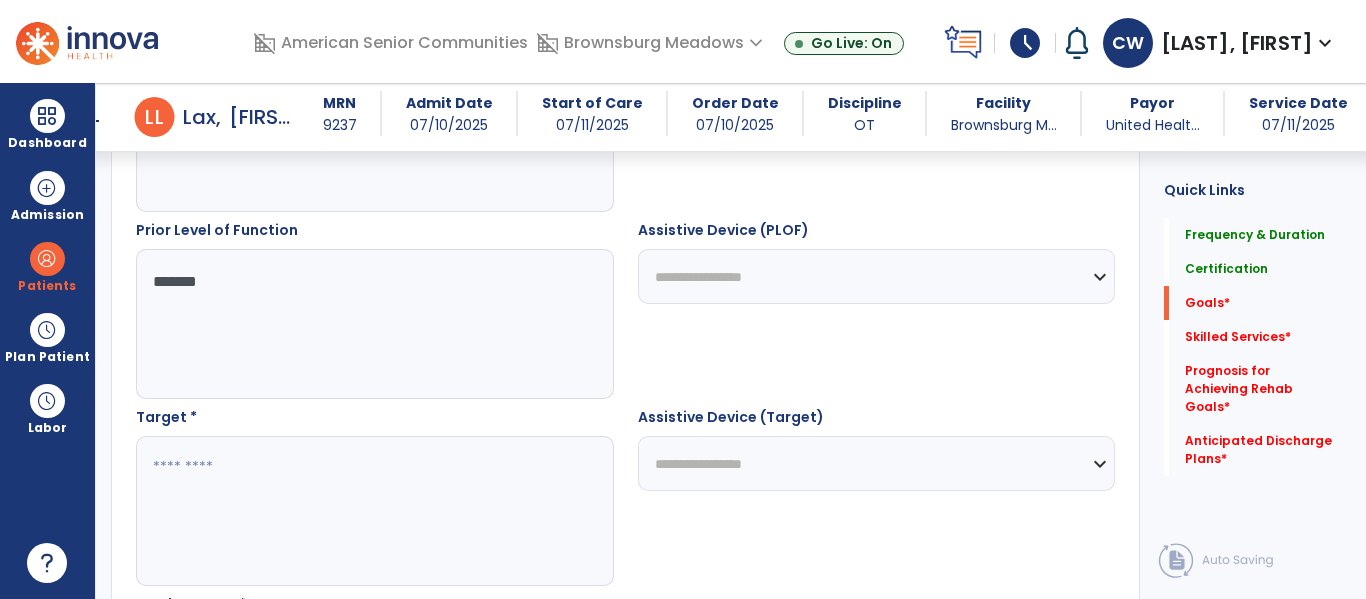 type on "*******" 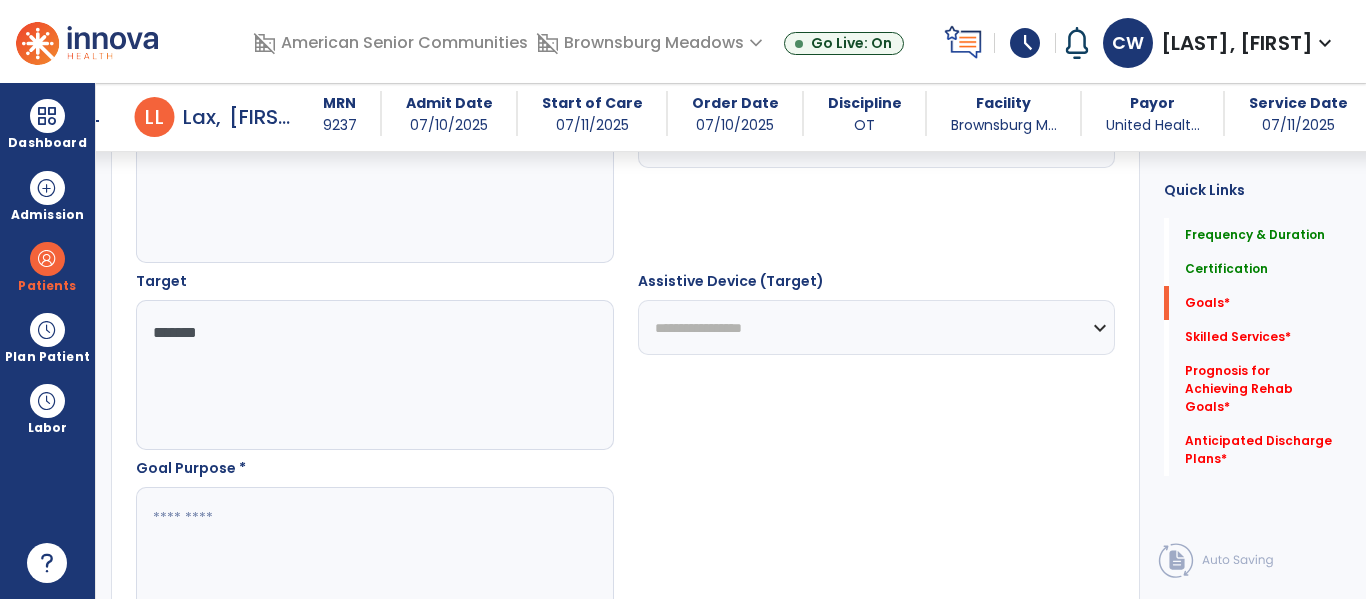 scroll, scrollTop: 1137, scrollLeft: 0, axis: vertical 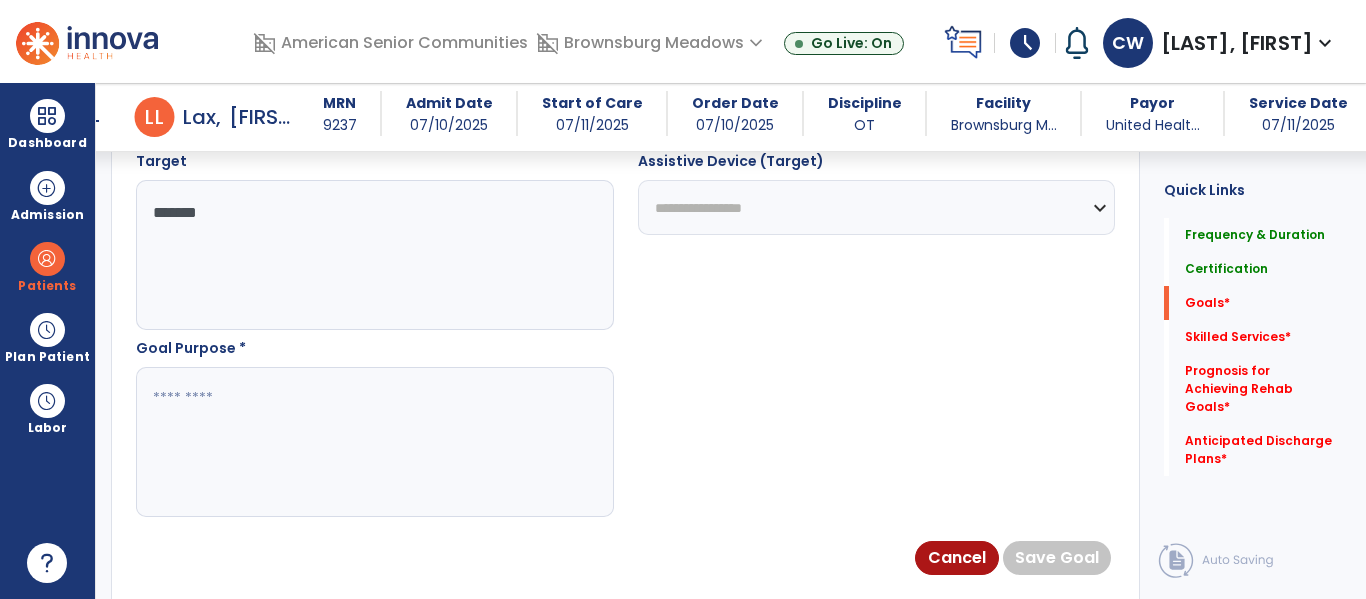 type on "*******" 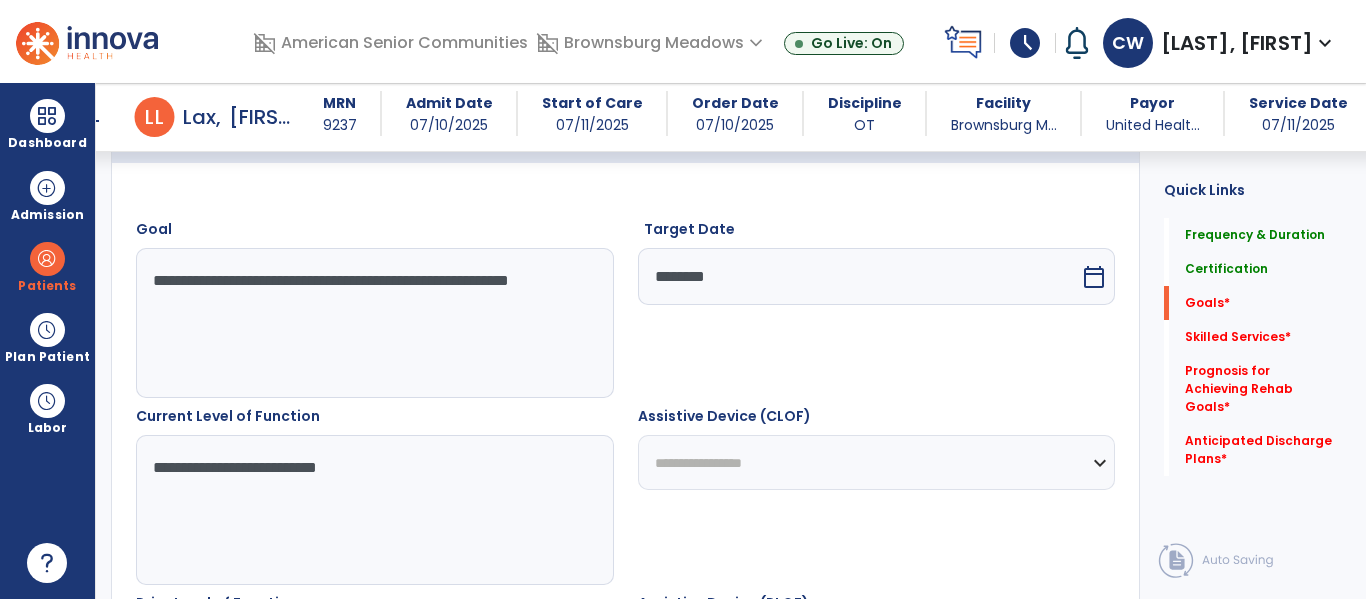 scroll, scrollTop: 504, scrollLeft: 0, axis: vertical 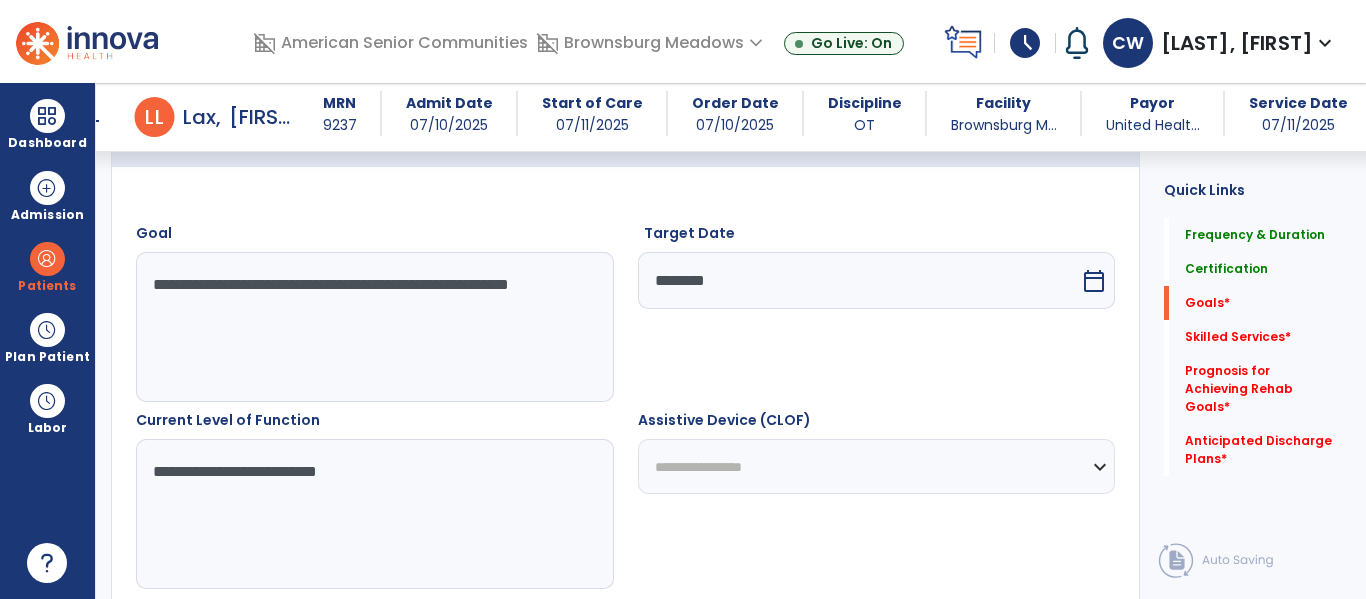 type on "**********" 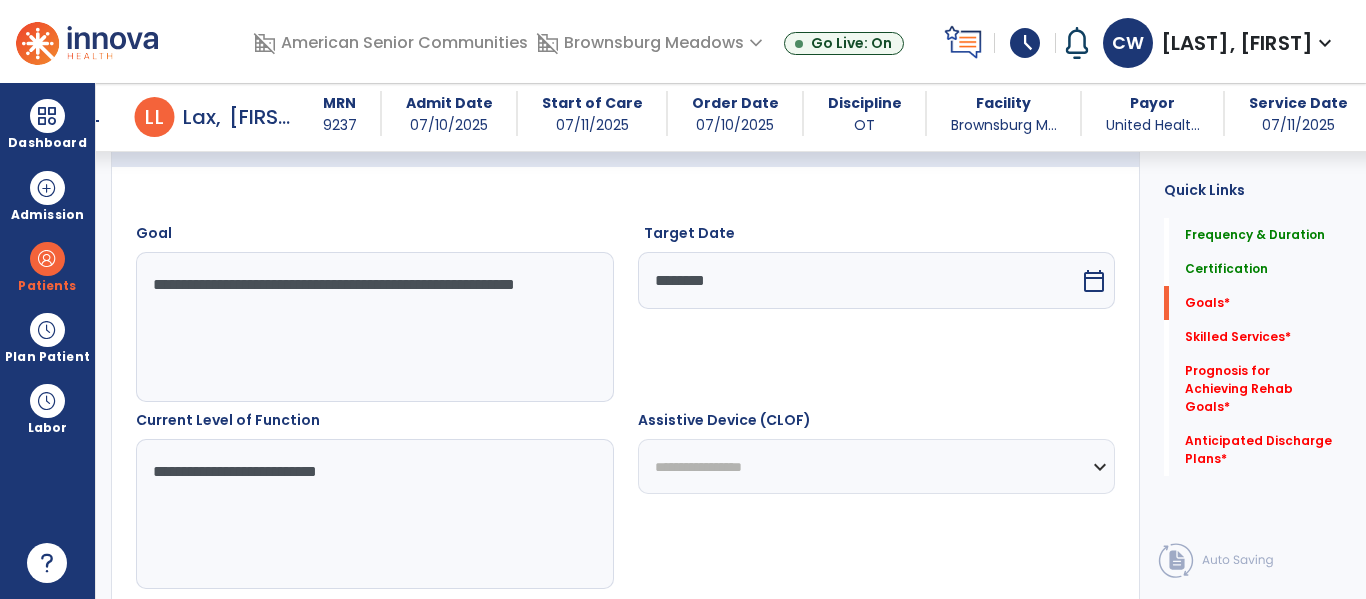 type on "**********" 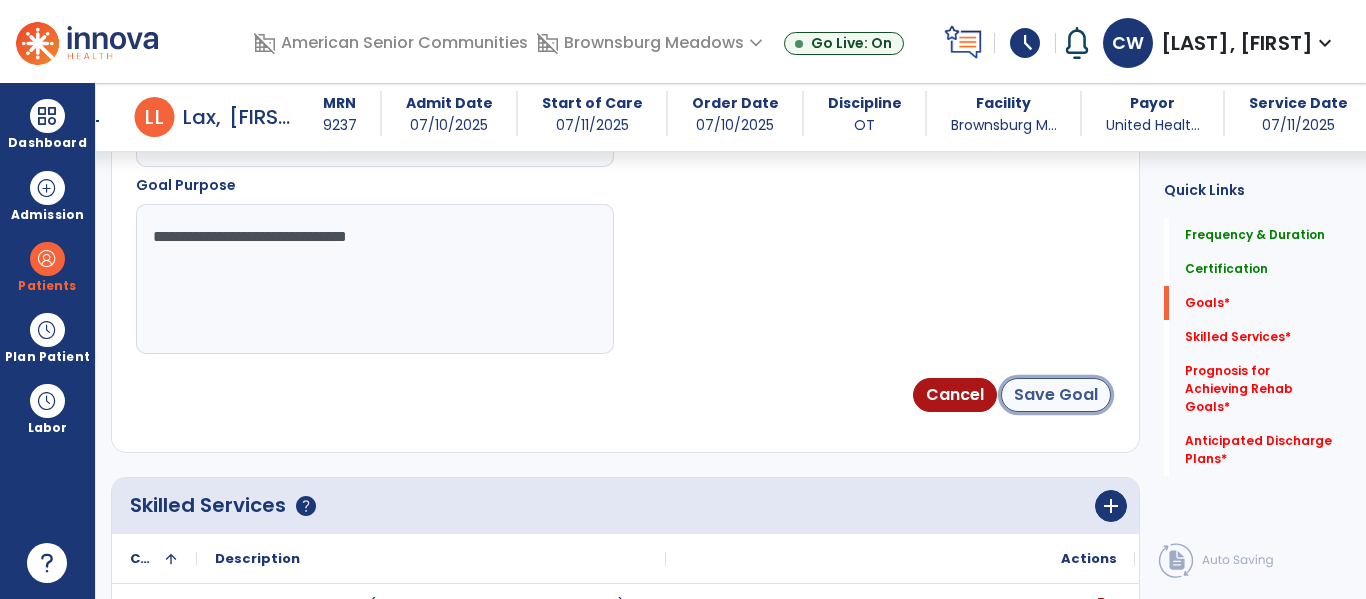 click on "Save Goal" at bounding box center [1056, 395] 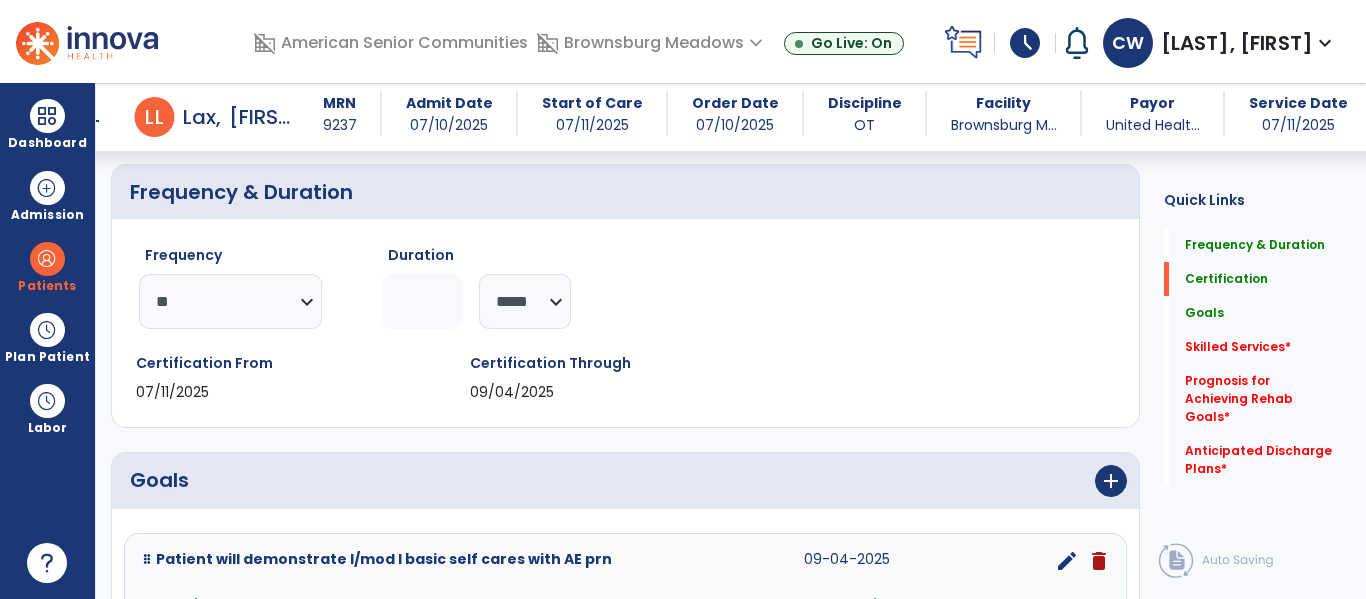 scroll, scrollTop: 424, scrollLeft: 0, axis: vertical 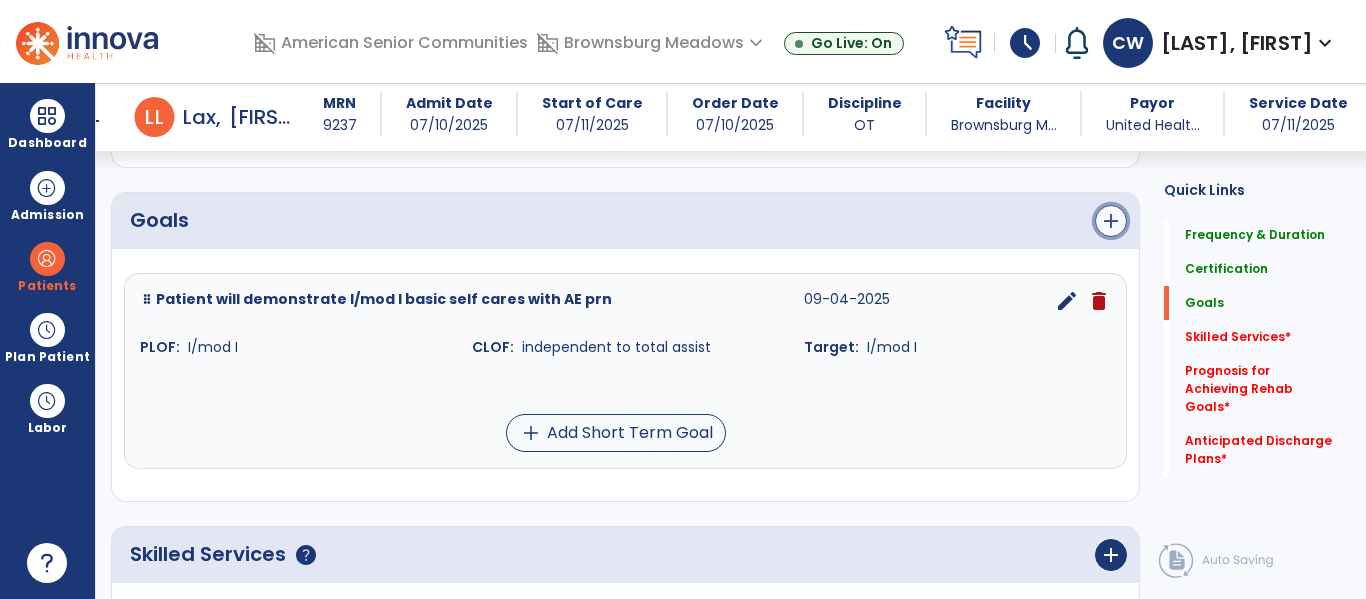 click on "add" at bounding box center (1111, 221) 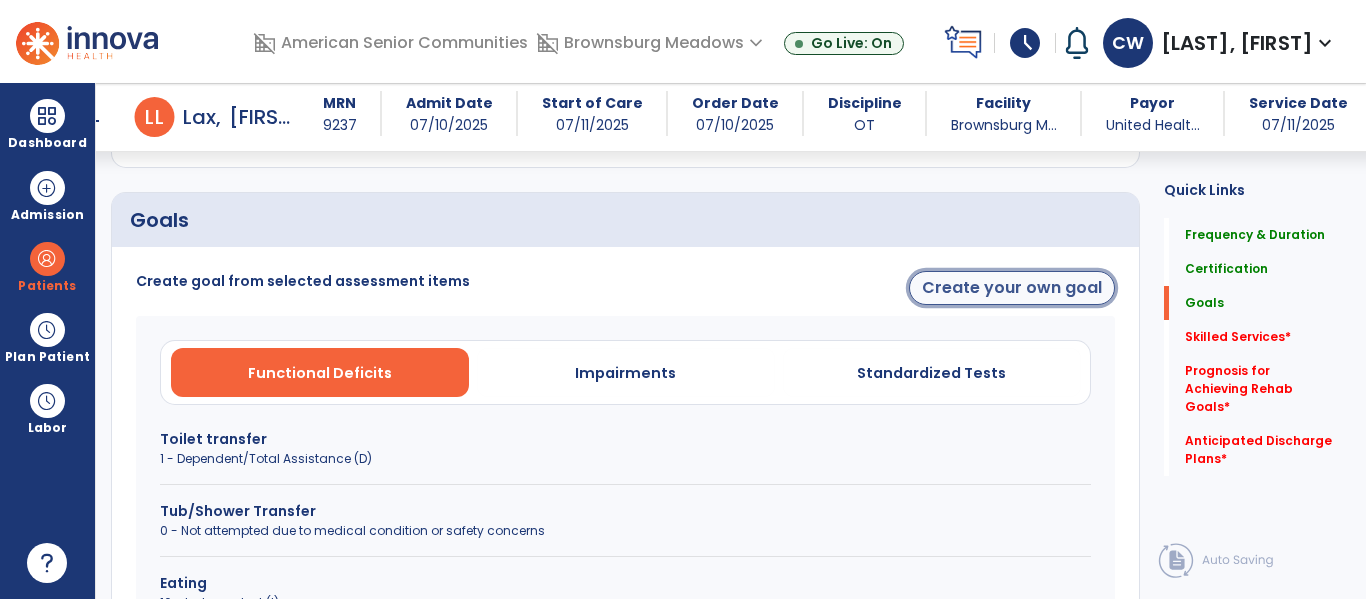 click on "Create your own goal" at bounding box center (1012, 288) 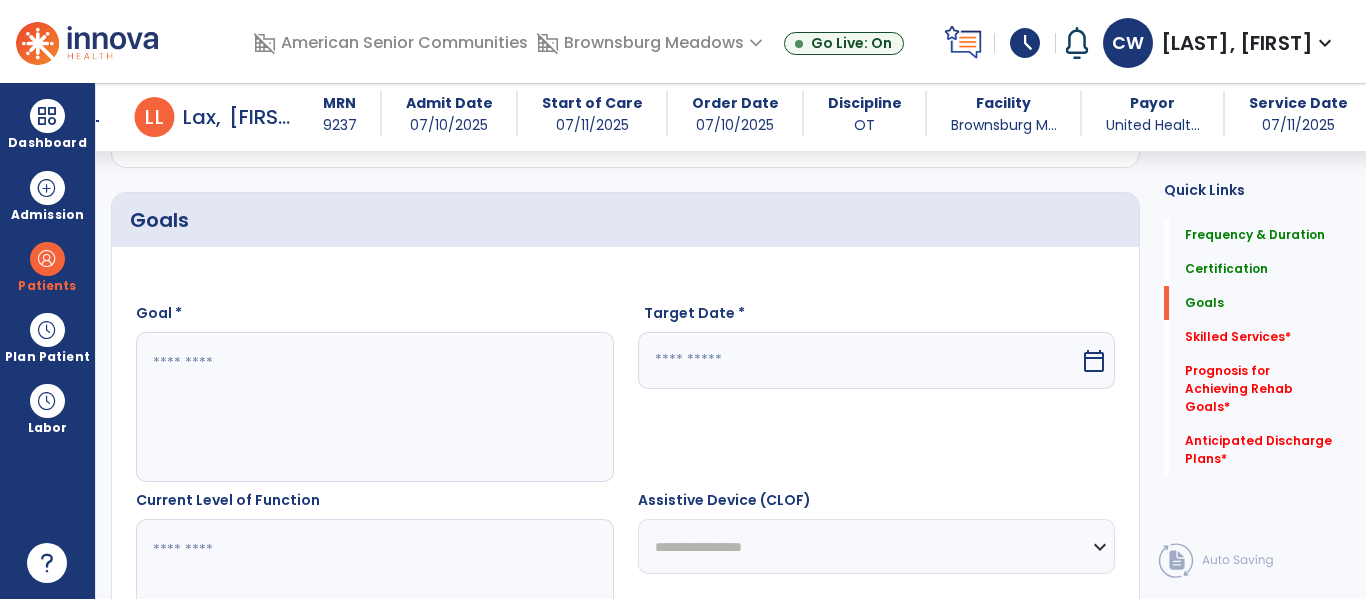 click at bounding box center [374, 407] 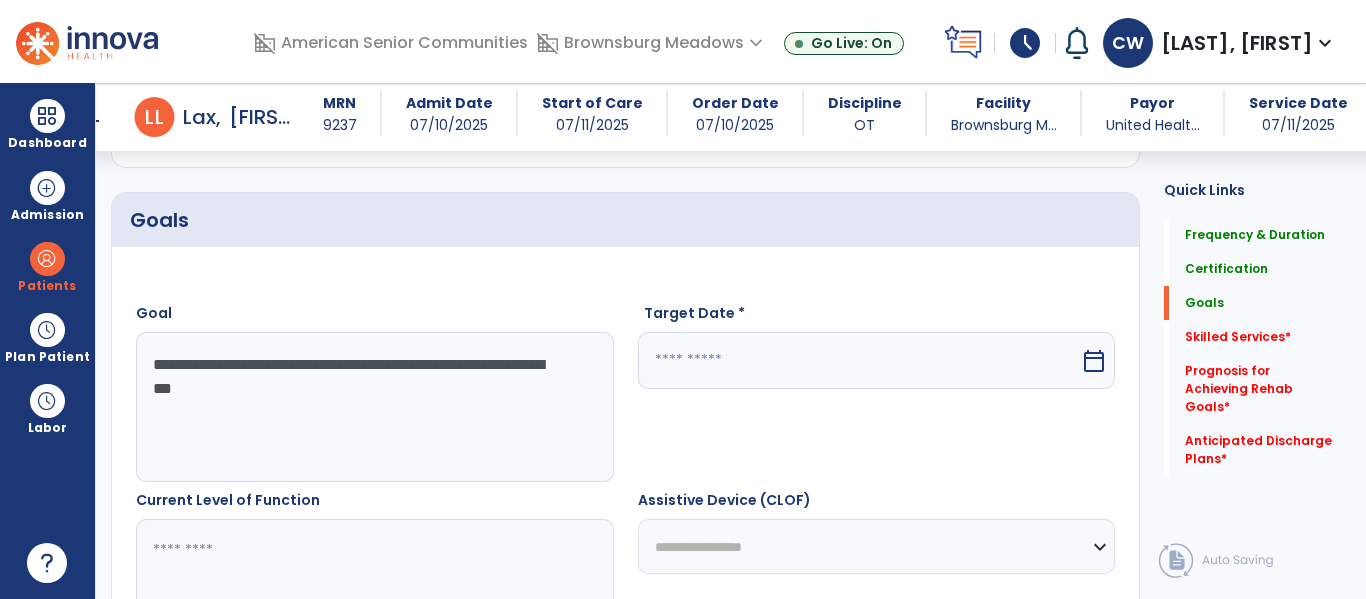 type on "**********" 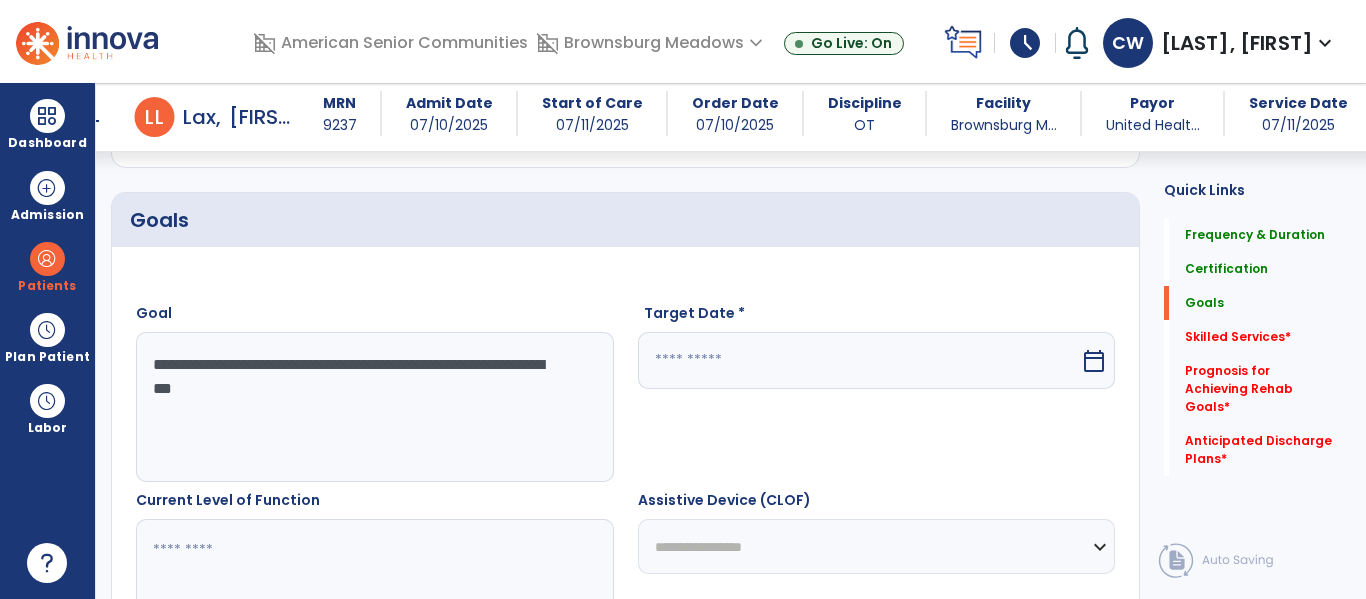 click at bounding box center [859, 360] 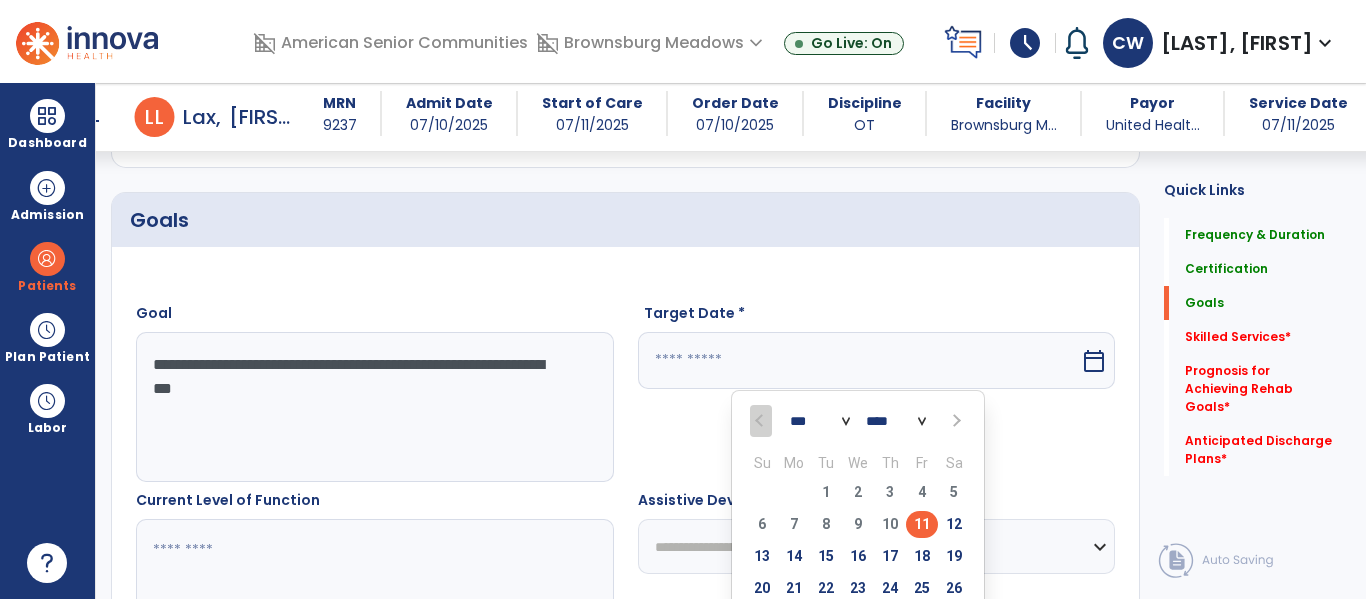 click at bounding box center [954, 421] 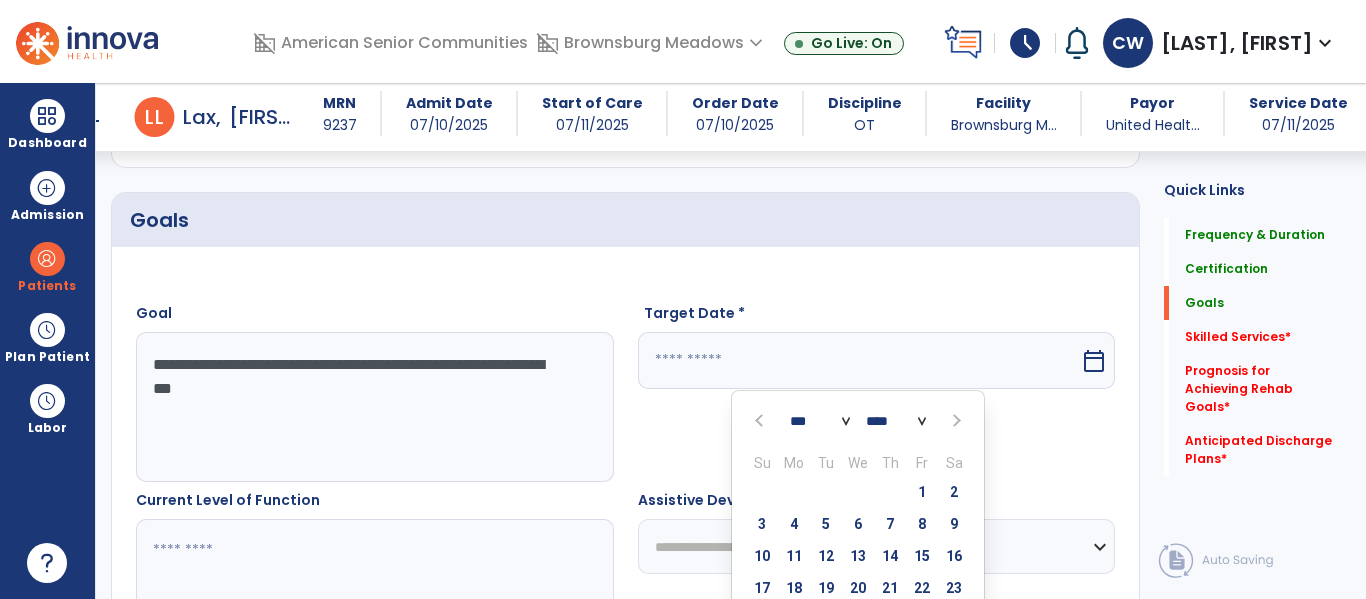 click at bounding box center [954, 421] 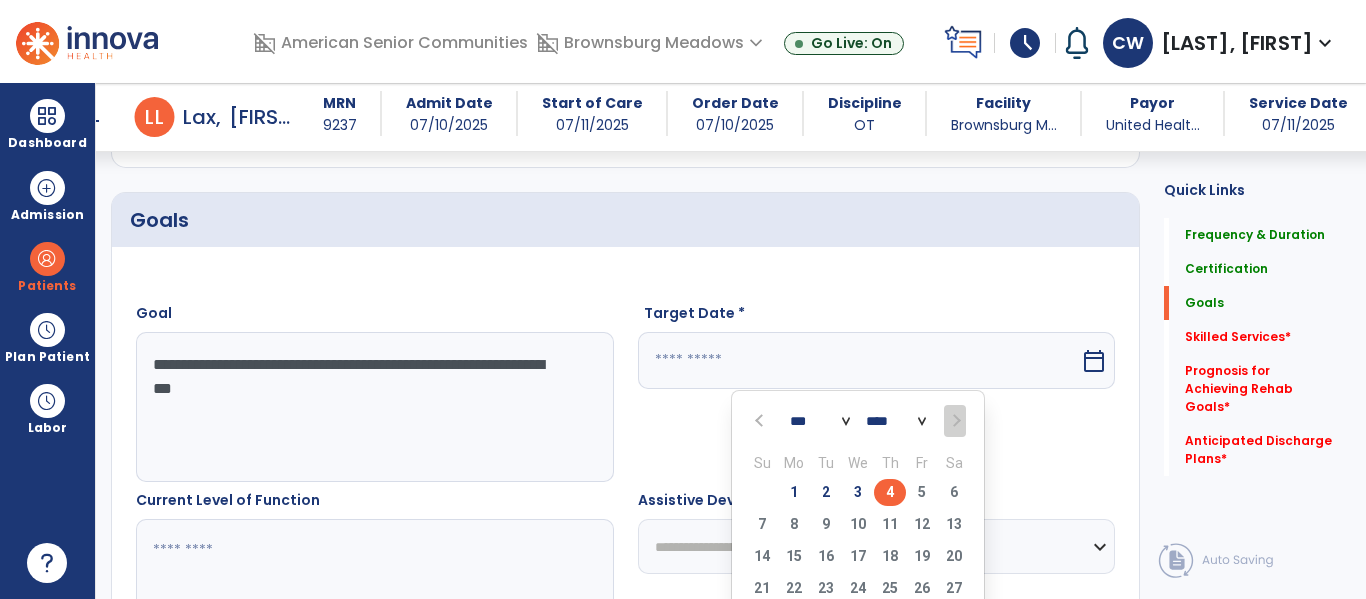 click on "4" at bounding box center [890, 492] 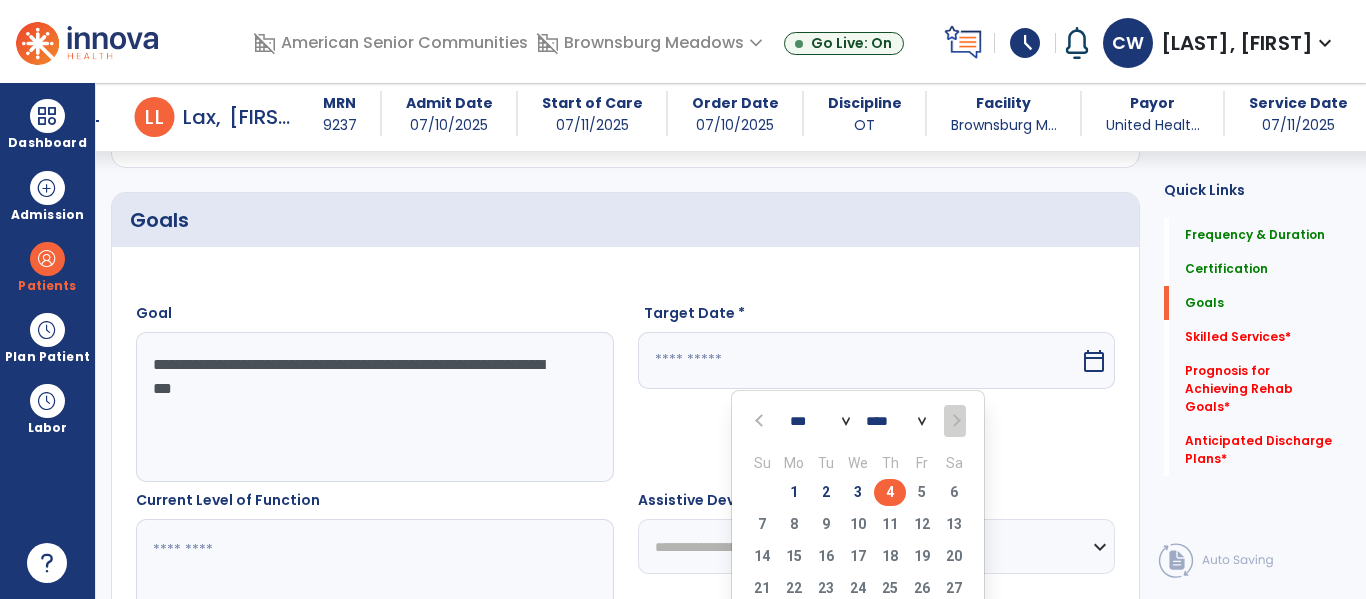 type on "********" 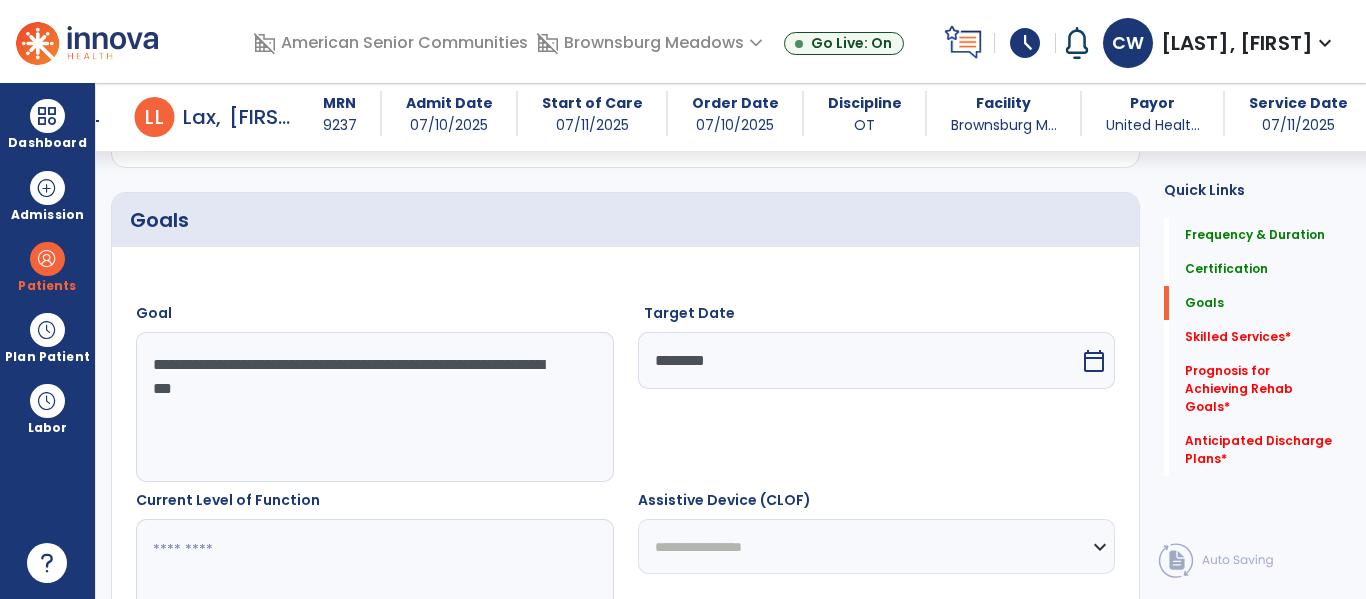 click at bounding box center [374, 594] 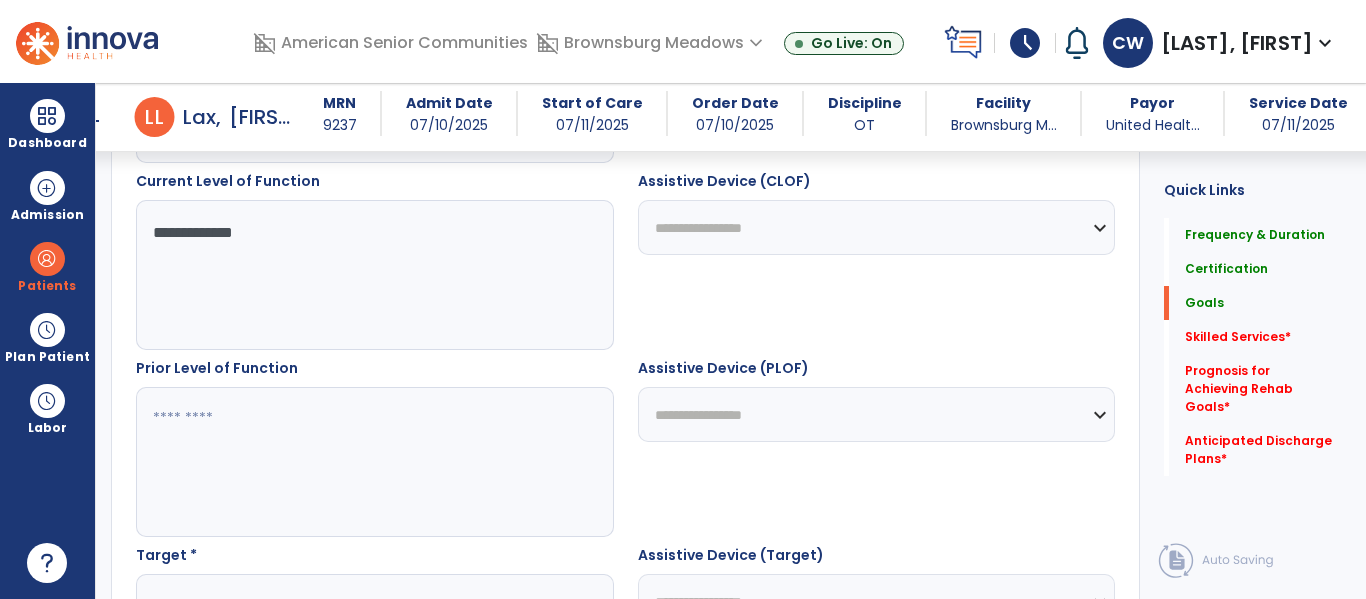 scroll, scrollTop: 755, scrollLeft: 0, axis: vertical 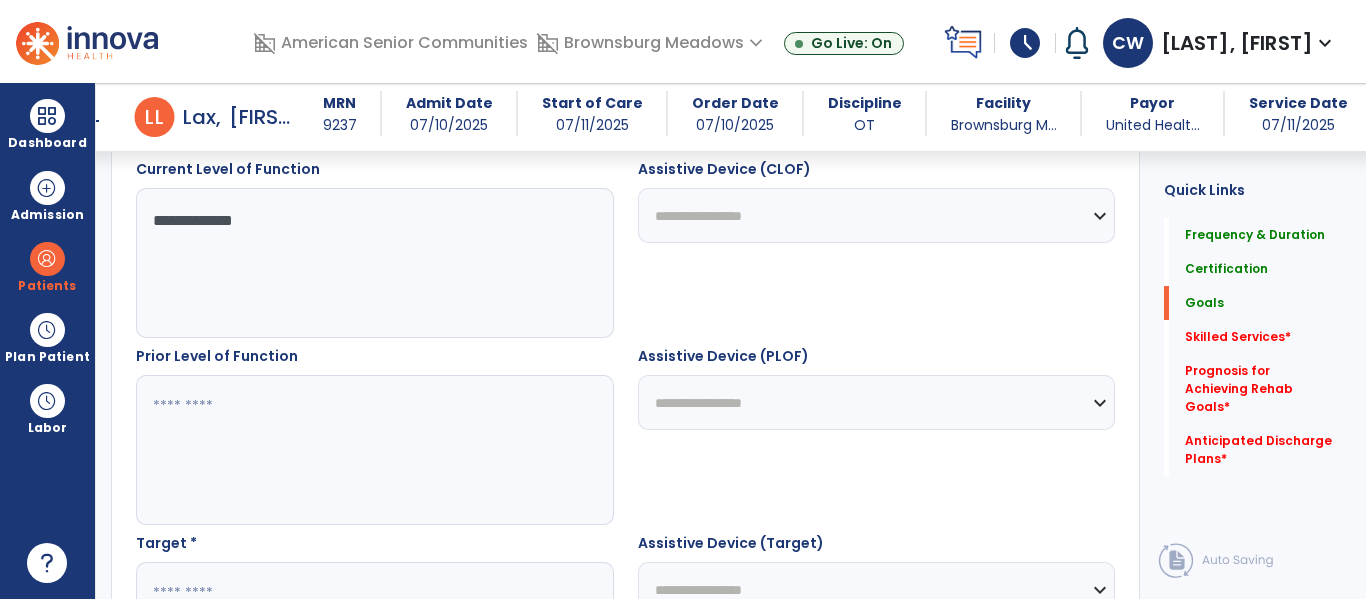 type on "**********" 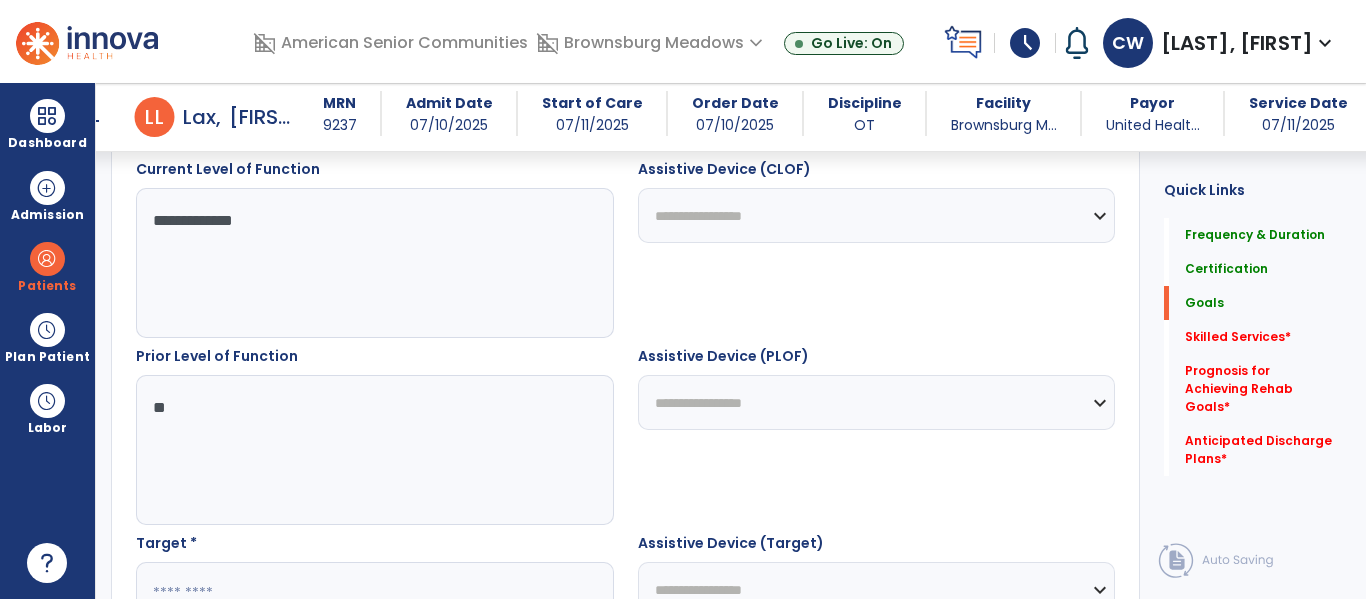 type on "*" 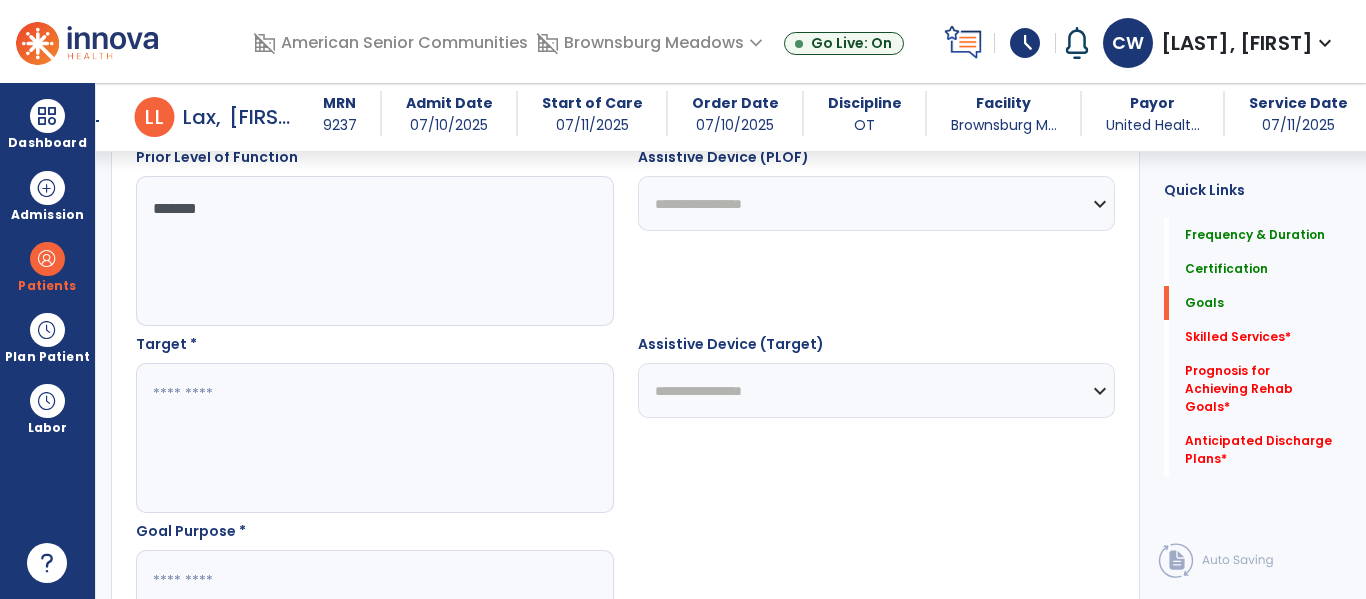 scroll, scrollTop: 962, scrollLeft: 0, axis: vertical 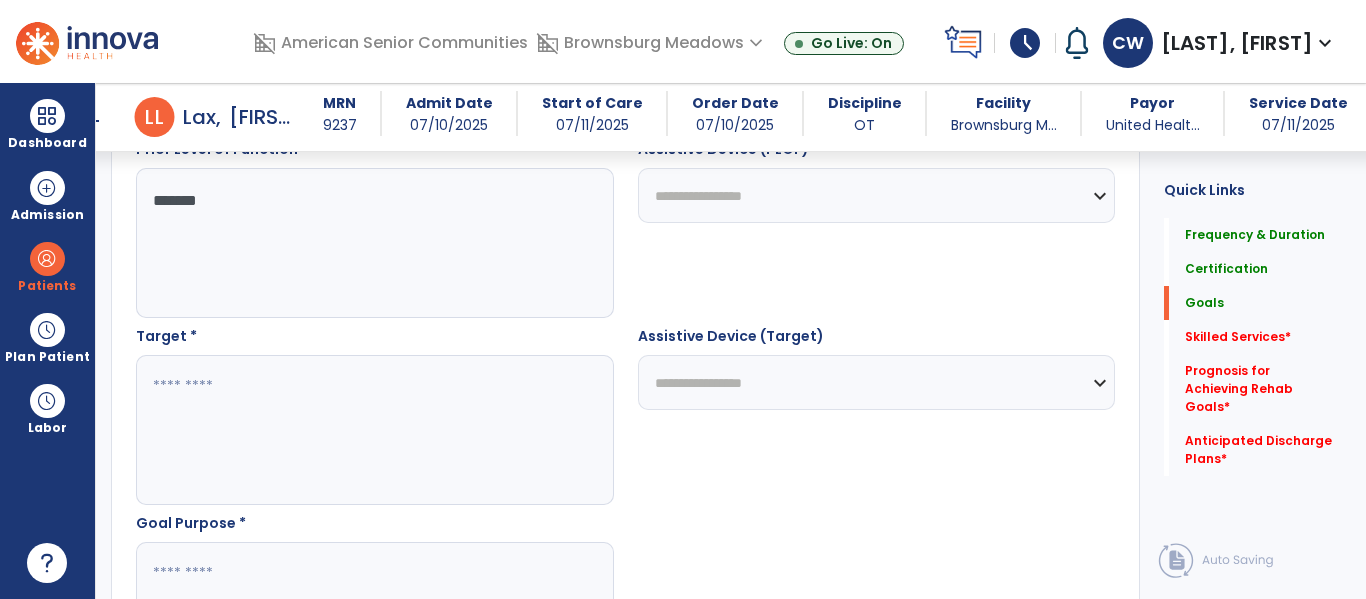 type on "*******" 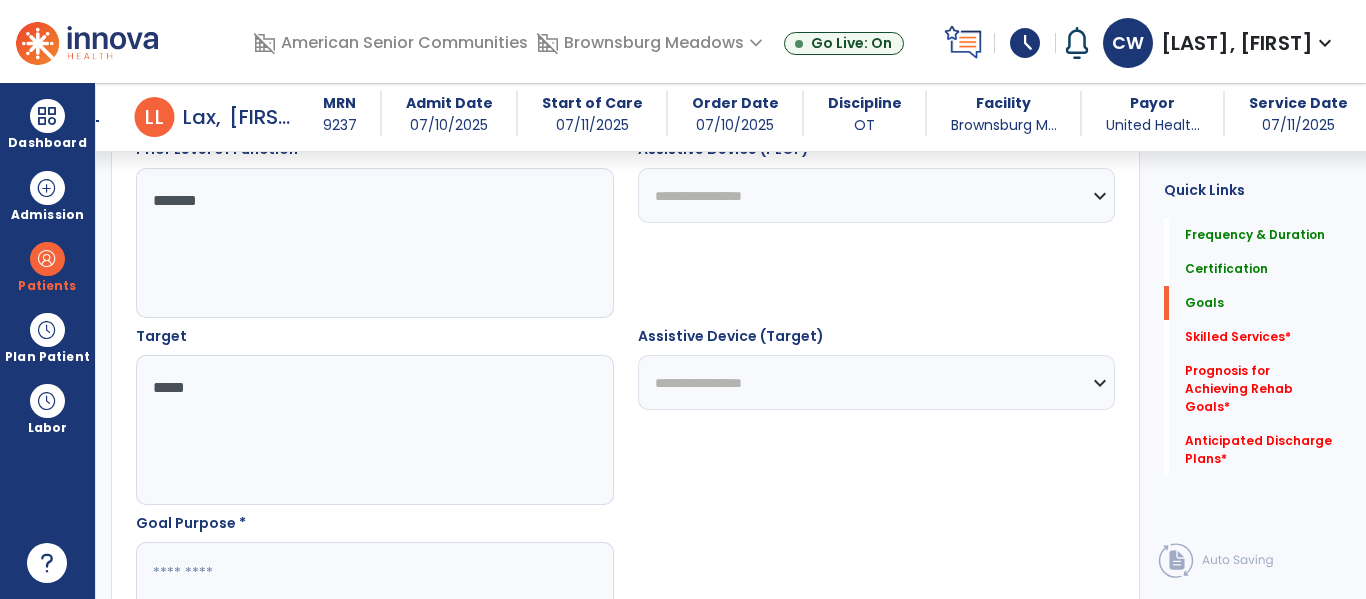 type on "*****" 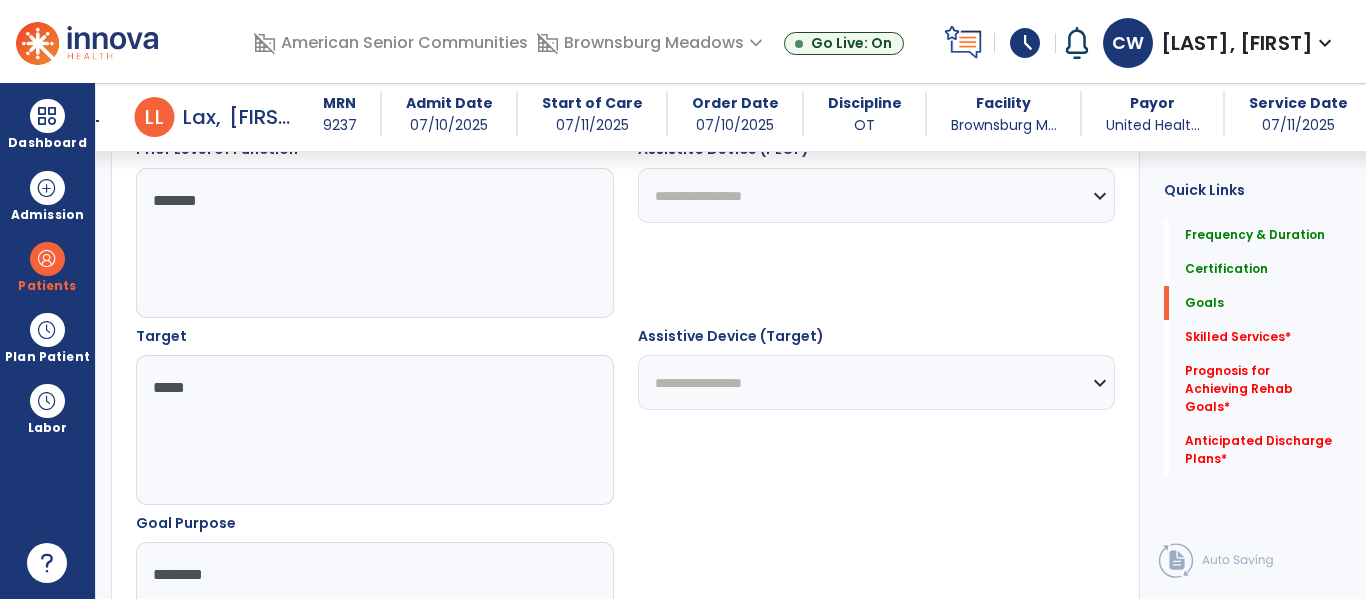 type on "*********" 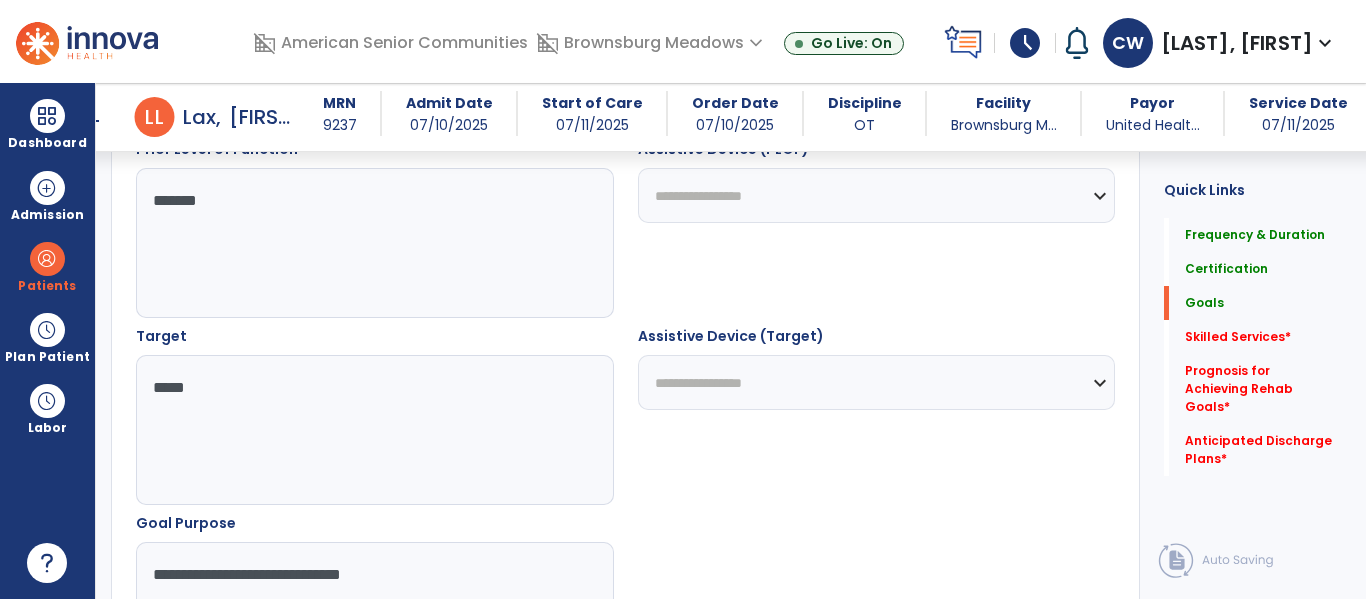 type on "**********" 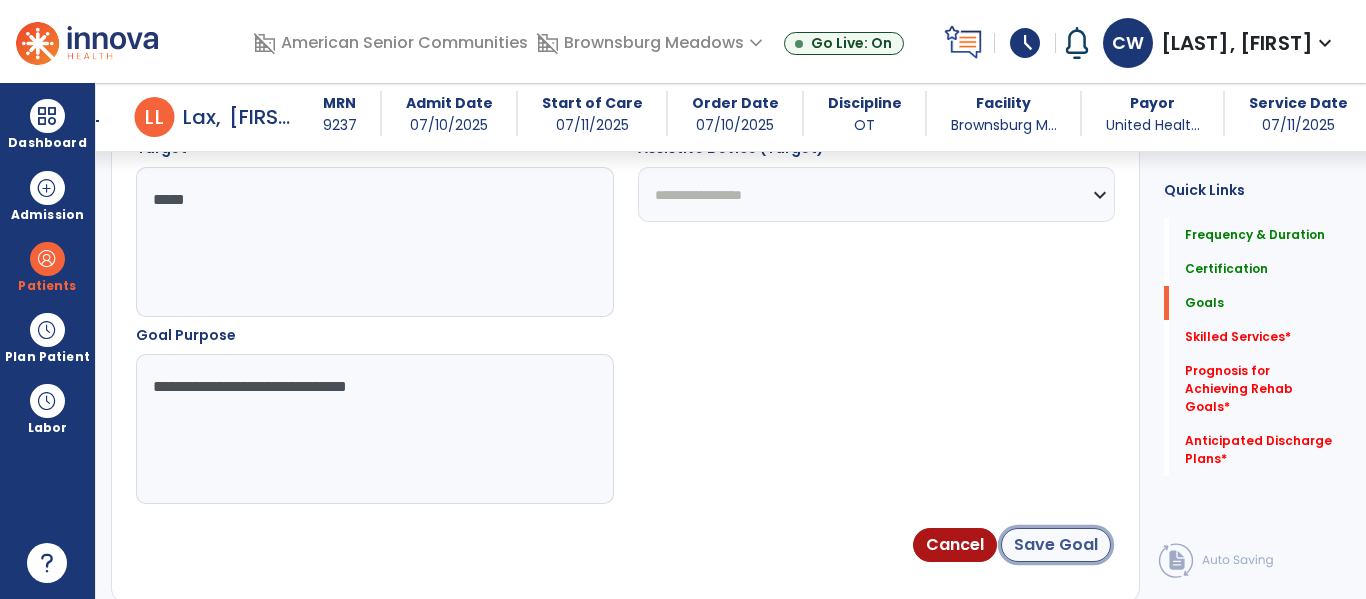 click on "Save Goal" at bounding box center [1056, 545] 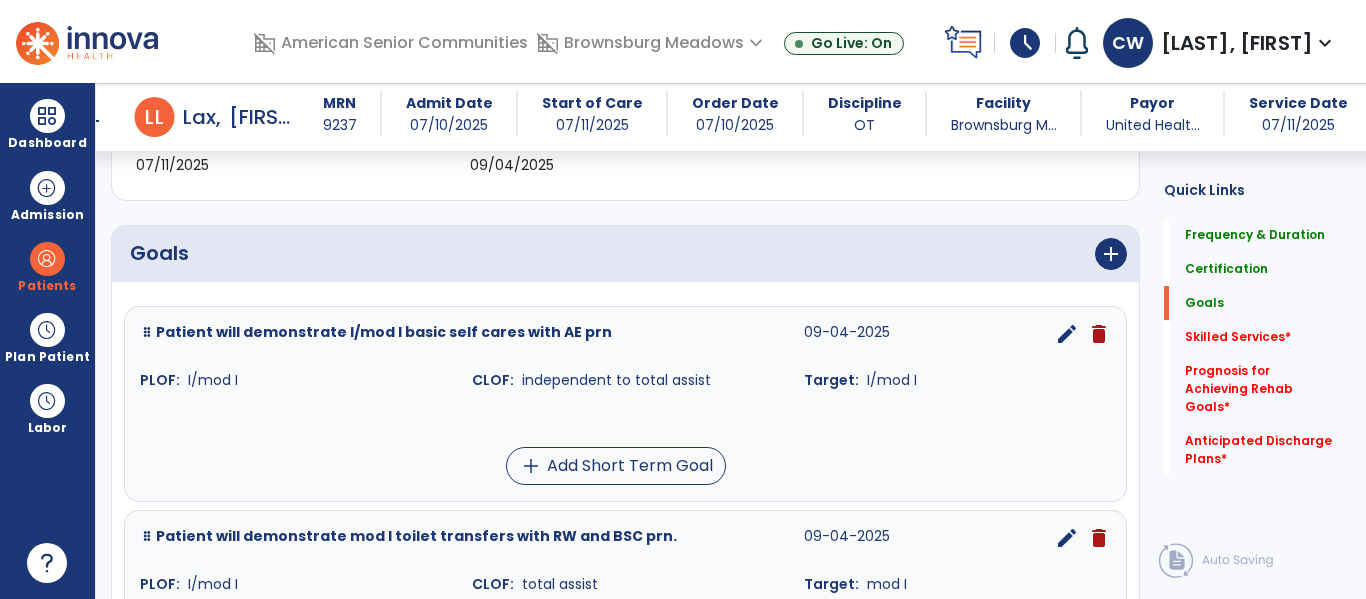 scroll, scrollTop: 390, scrollLeft: 0, axis: vertical 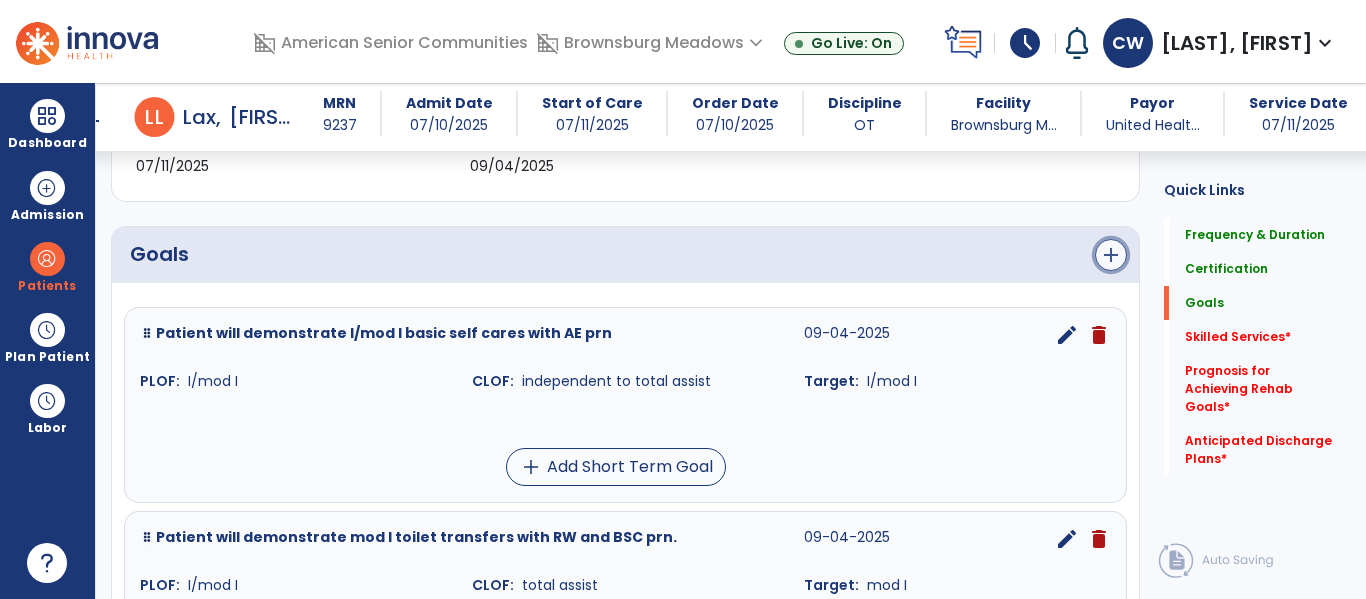 click on "add" at bounding box center (1111, 255) 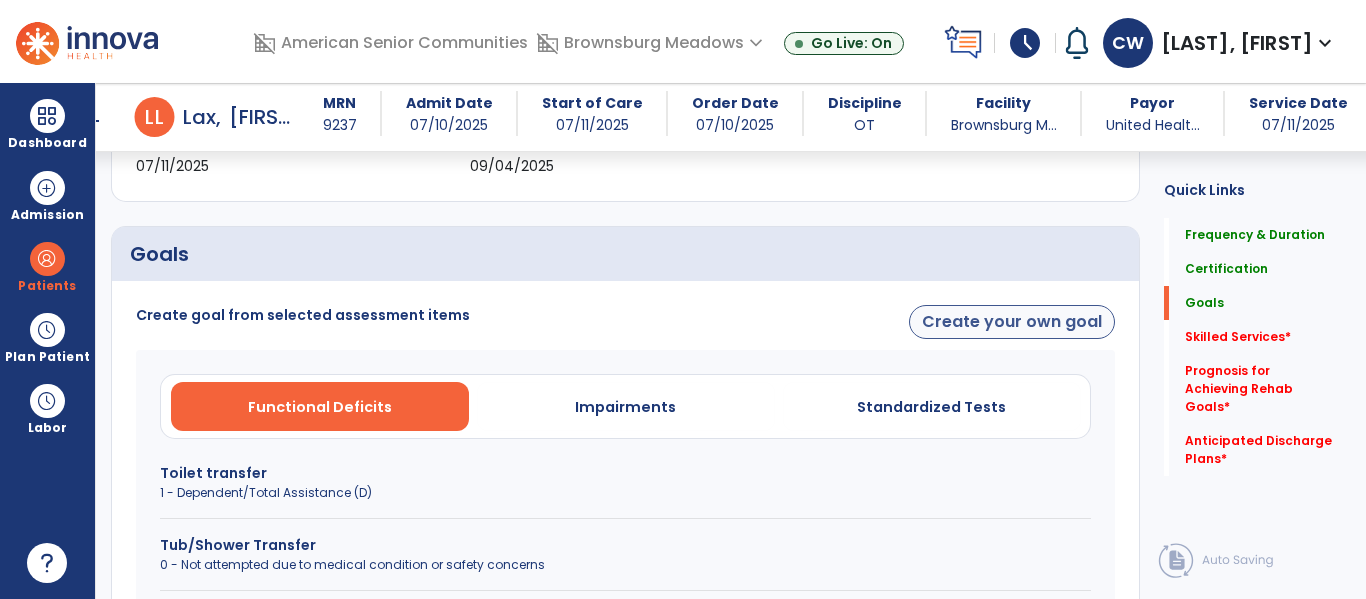 click on "Create your own goal" at bounding box center (1012, 322) 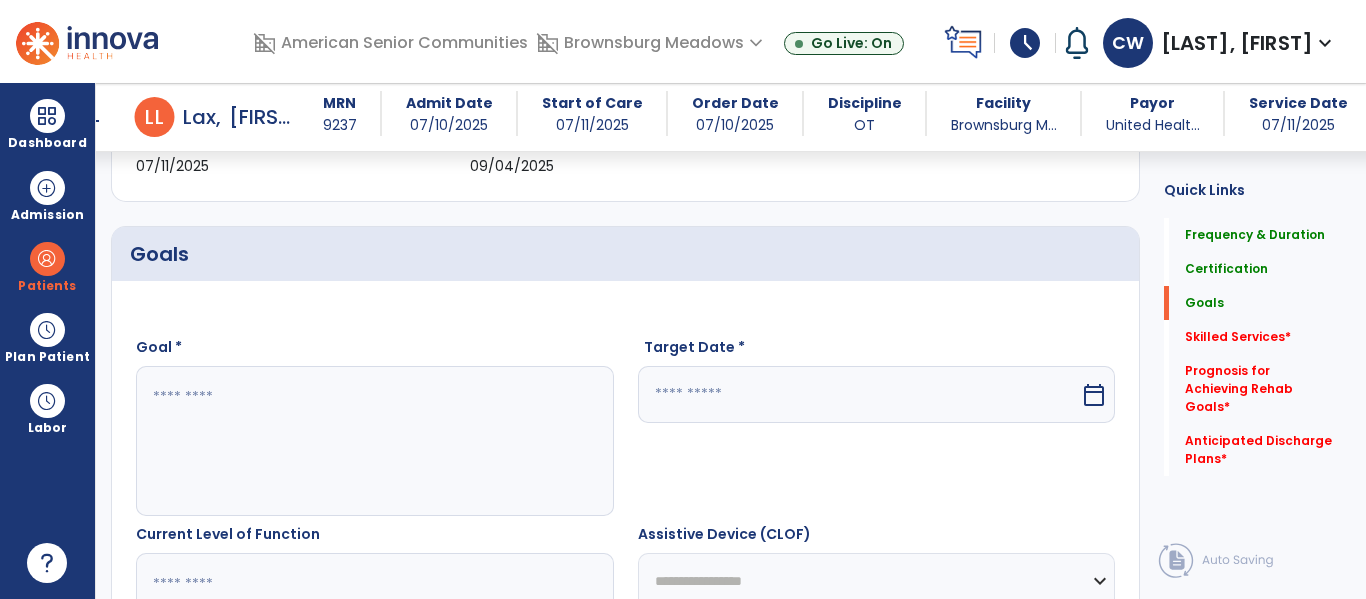 click at bounding box center (374, 441) 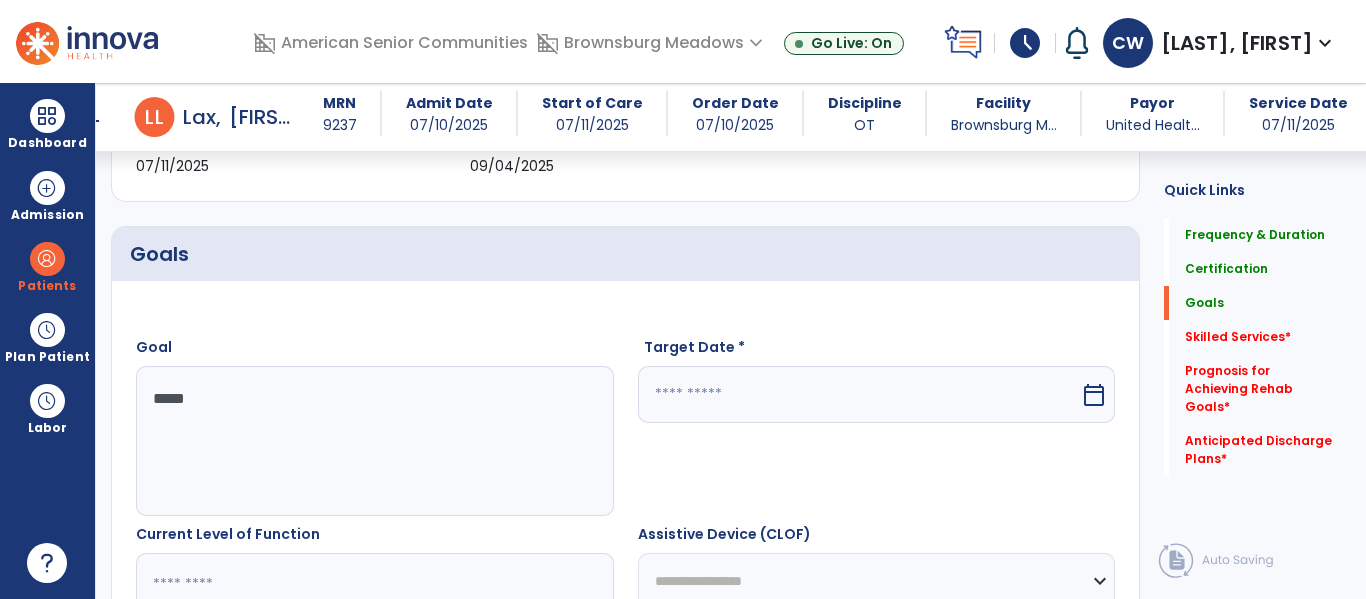 type on "******" 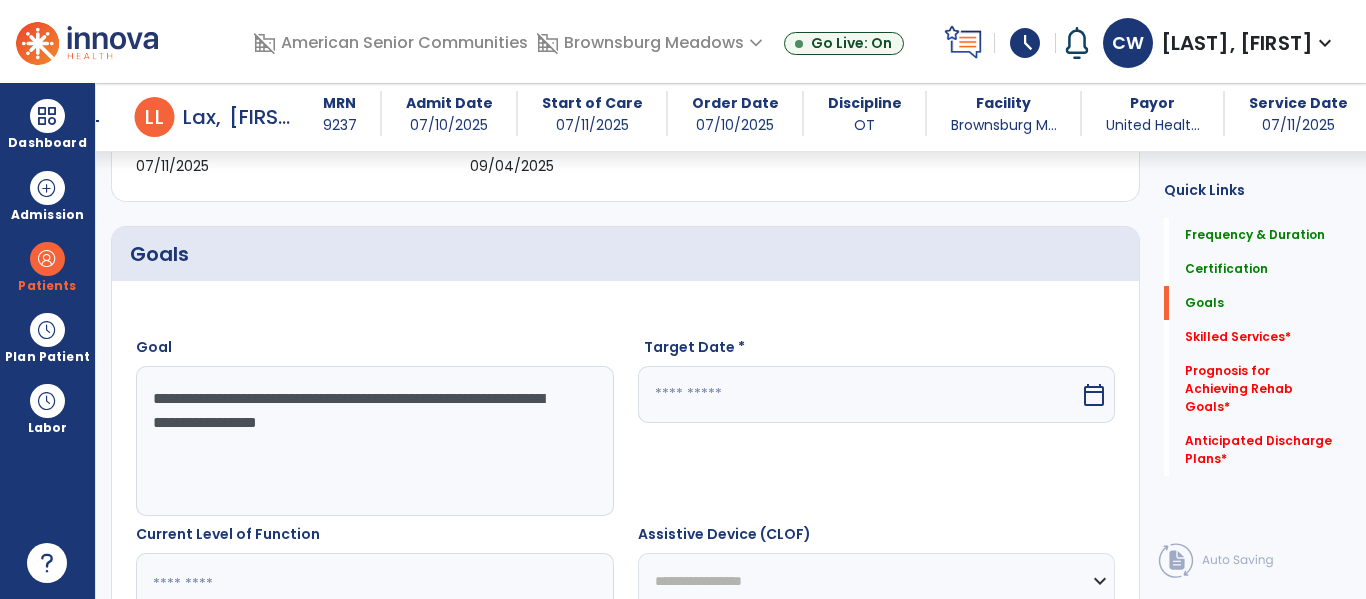 type on "**********" 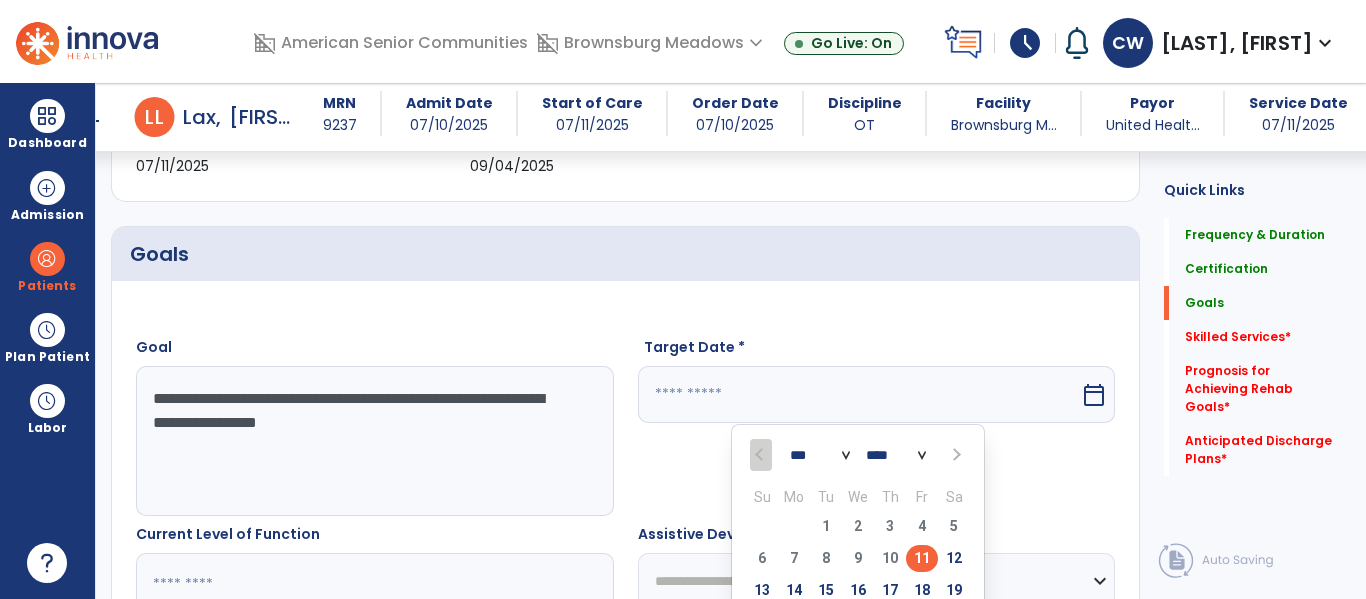 click at bounding box center (954, 455) 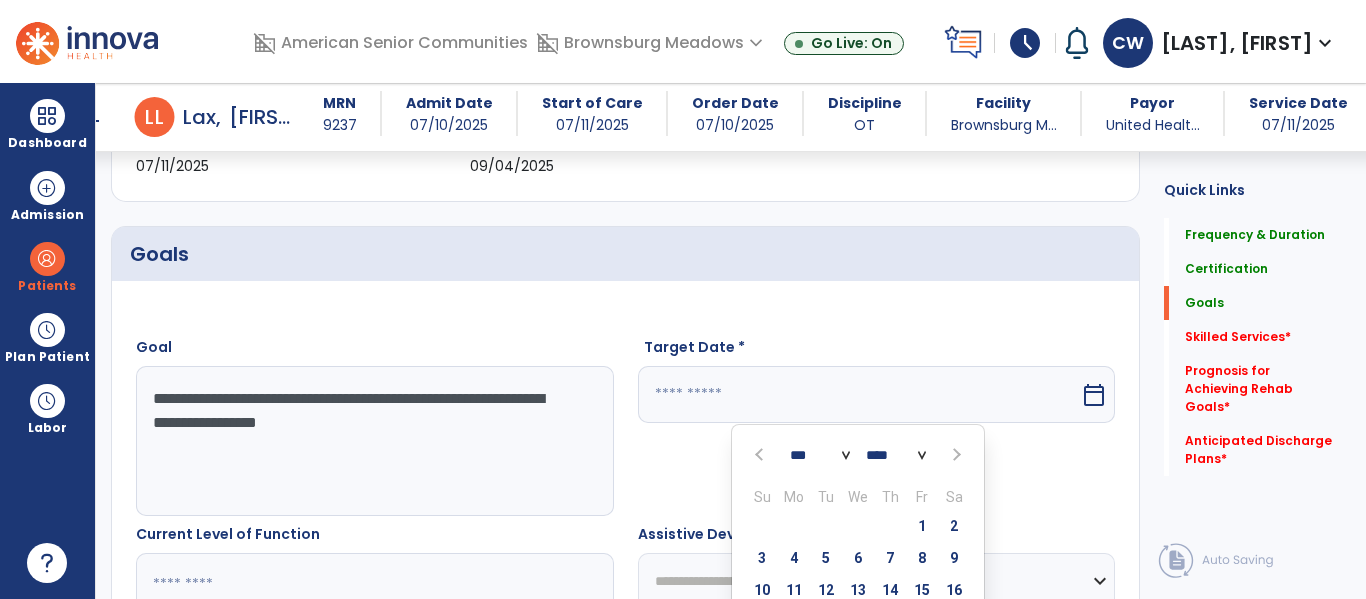 click at bounding box center [955, 455] 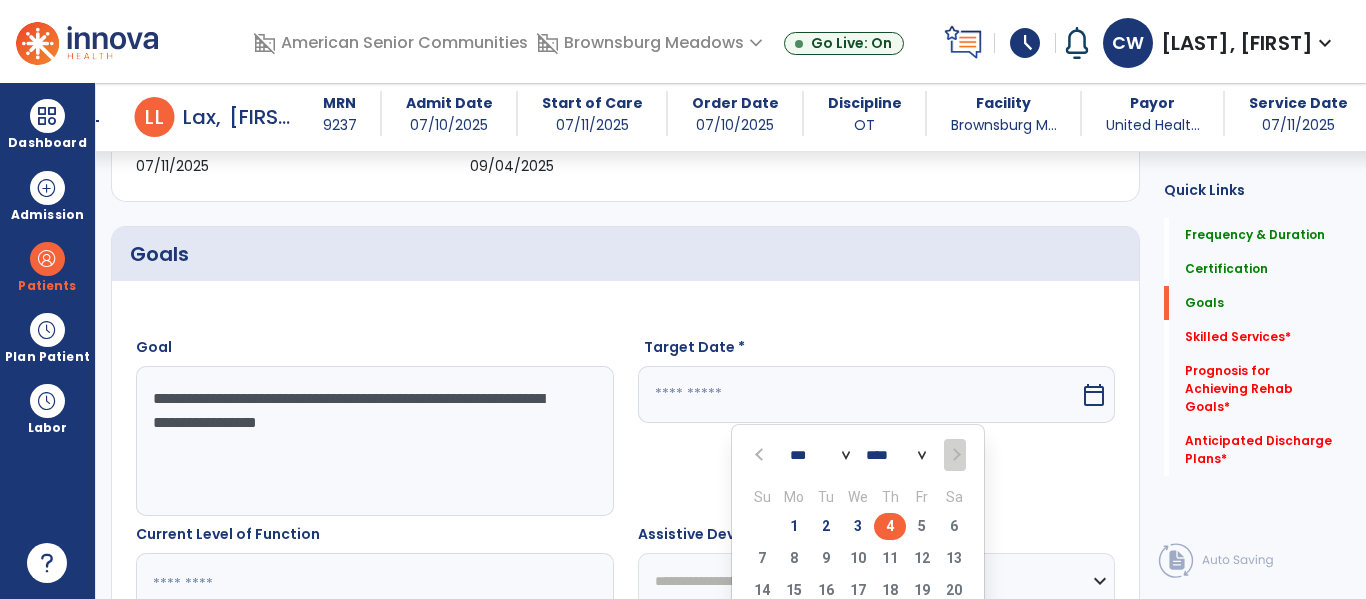 click on "4" at bounding box center [890, 526] 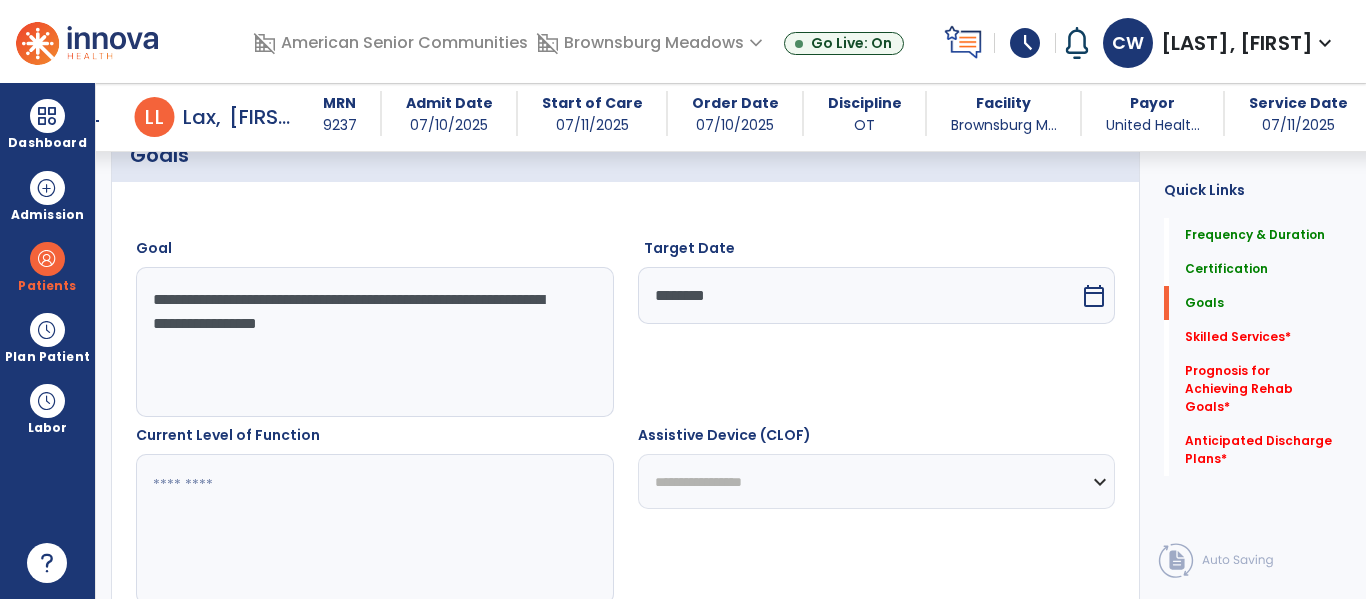 scroll, scrollTop: 561, scrollLeft: 0, axis: vertical 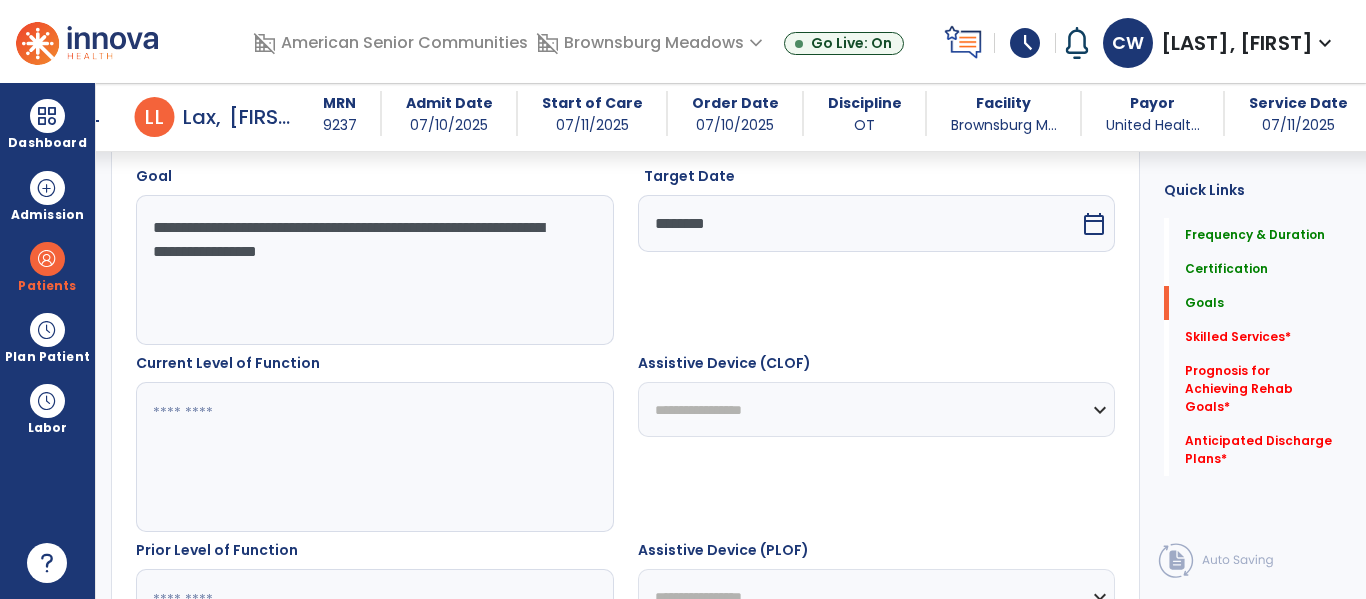 click at bounding box center (374, 457) 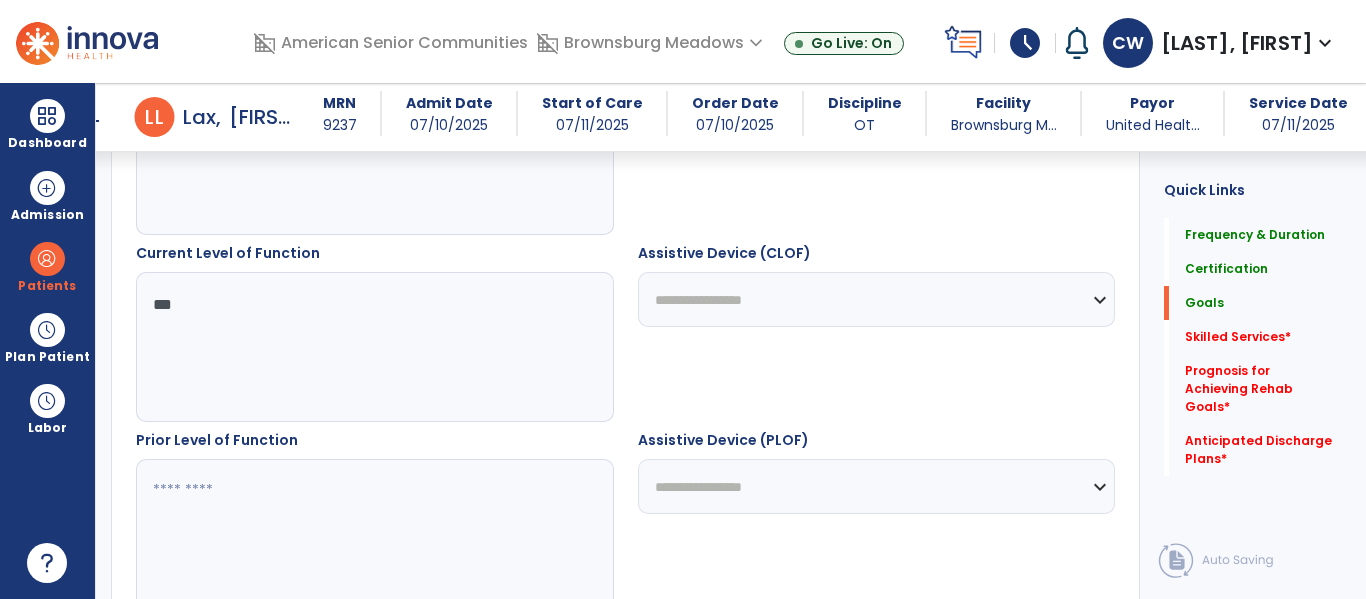 scroll, scrollTop: 774, scrollLeft: 0, axis: vertical 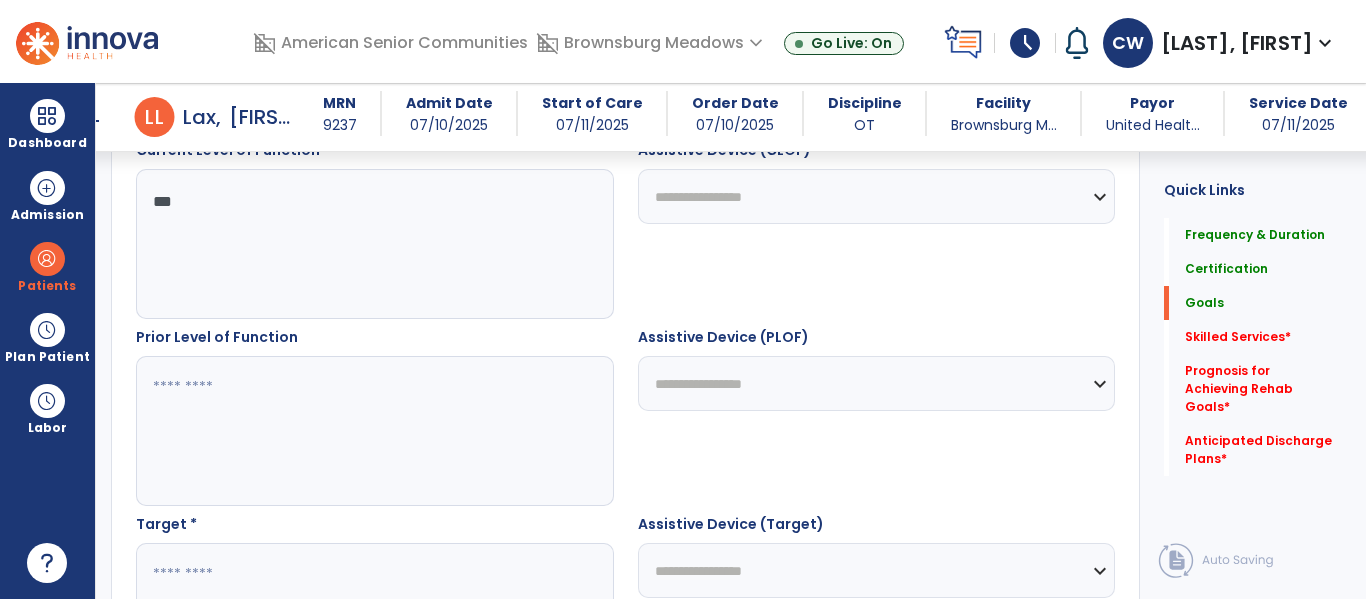 type on "***" 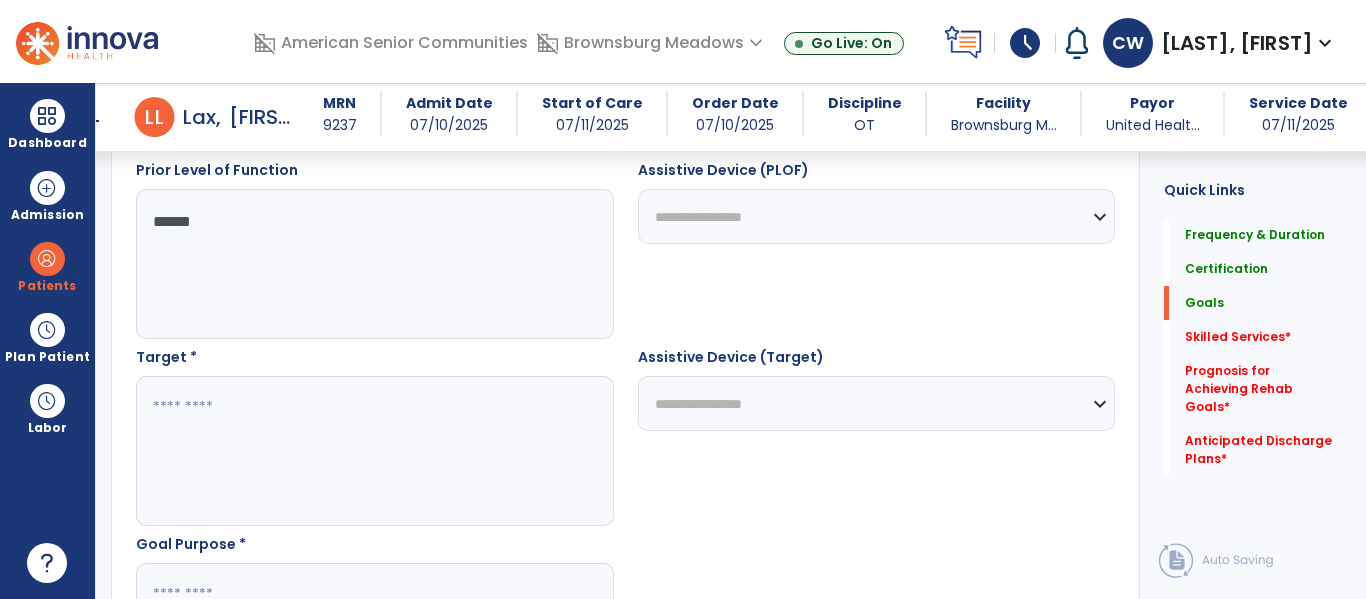 scroll, scrollTop: 942, scrollLeft: 0, axis: vertical 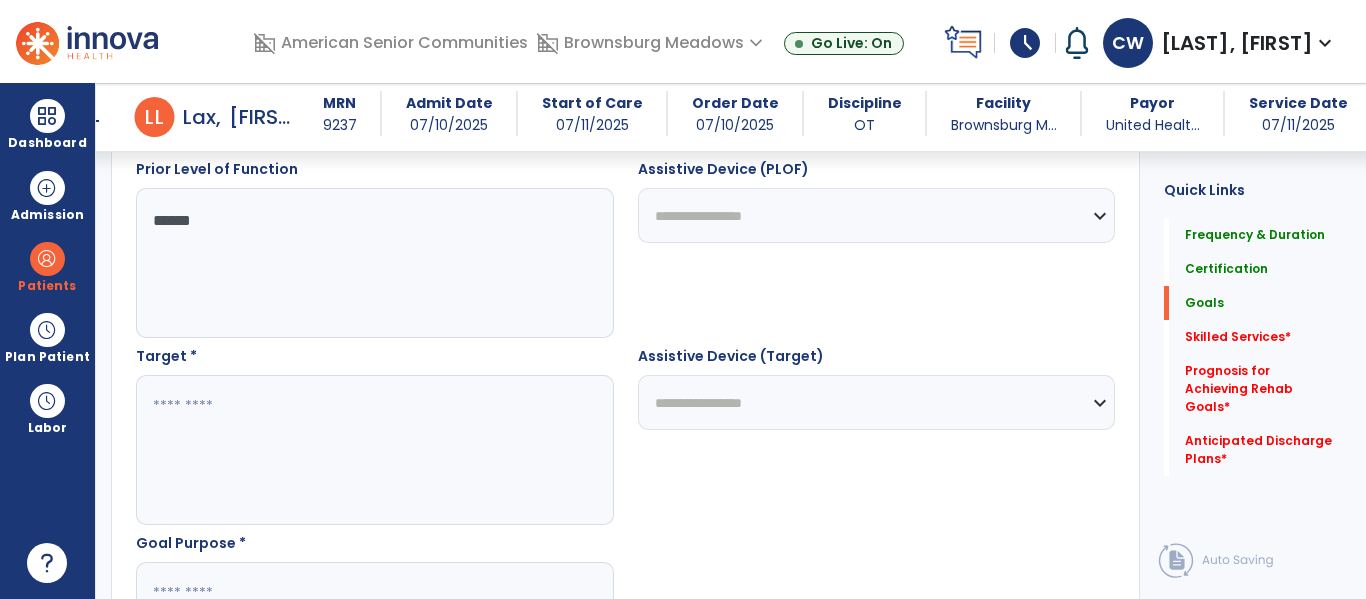 type on "*****" 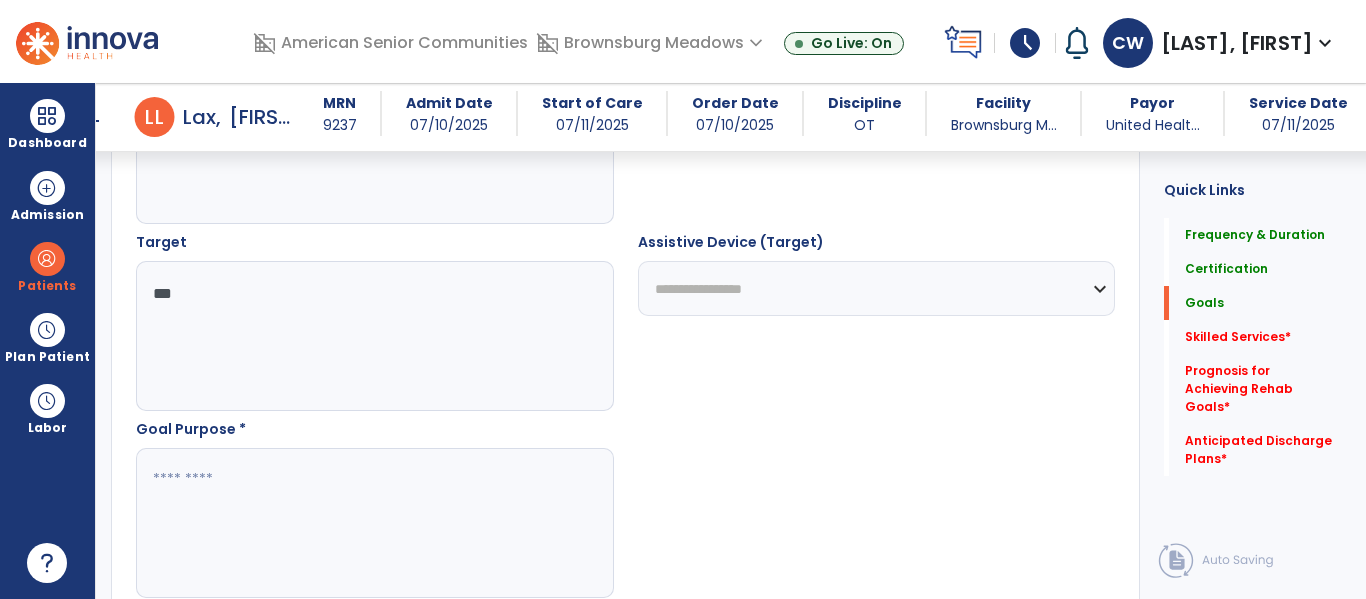 scroll, scrollTop: 1138, scrollLeft: 0, axis: vertical 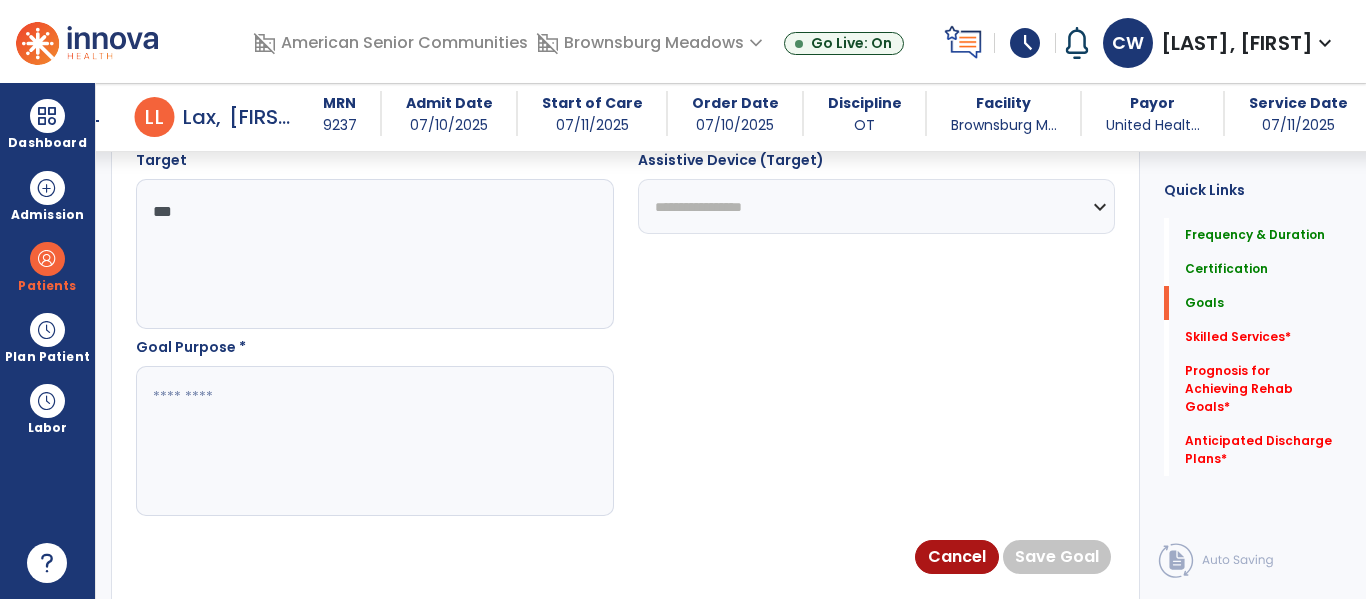 type on "***" 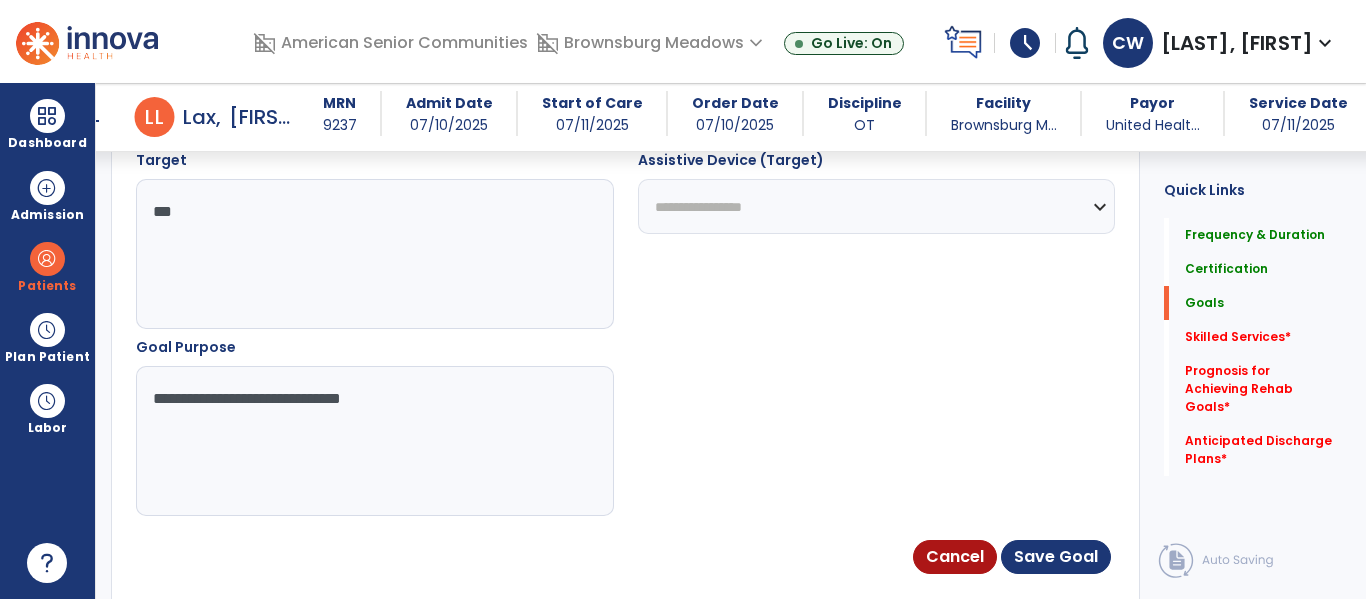 type on "**********" 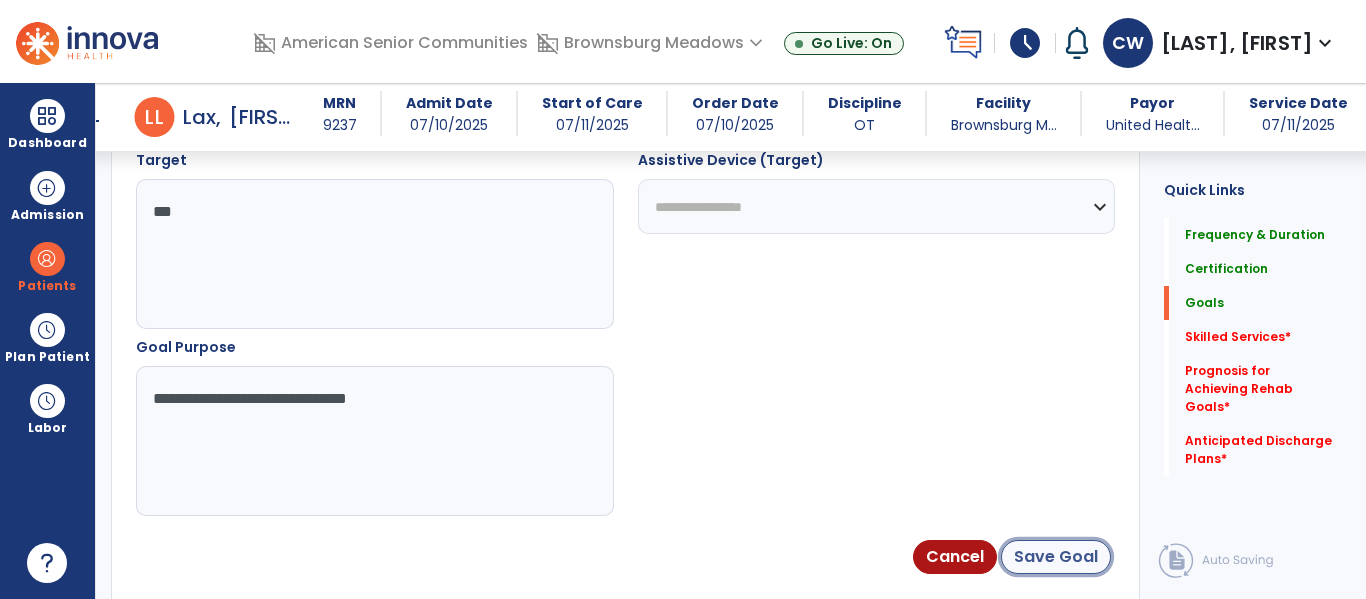 click on "Save Goal" at bounding box center [1056, 557] 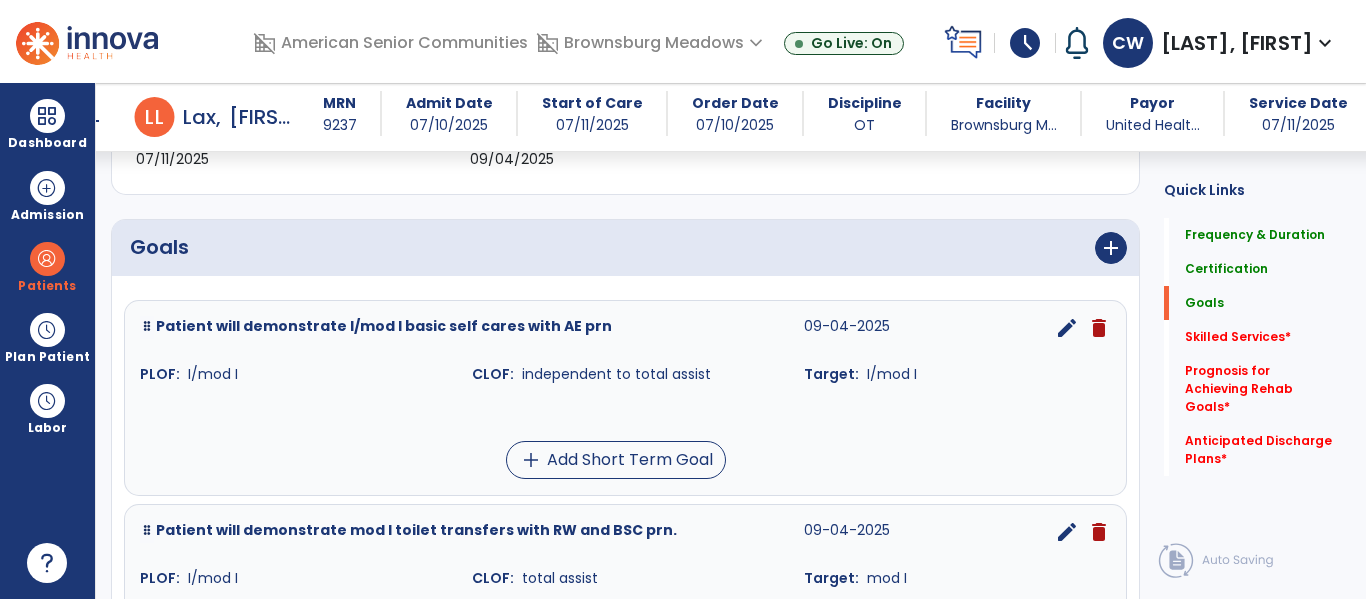scroll, scrollTop: 391, scrollLeft: 0, axis: vertical 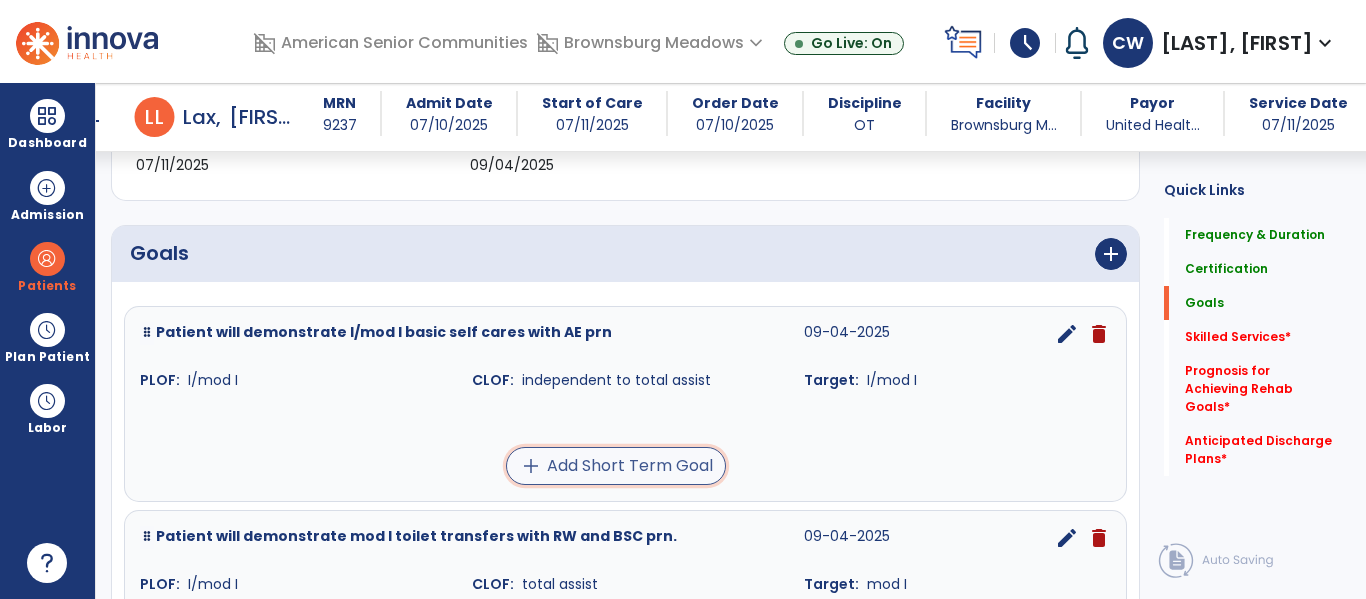 click on "add  Add Short Term Goal" at bounding box center [616, 466] 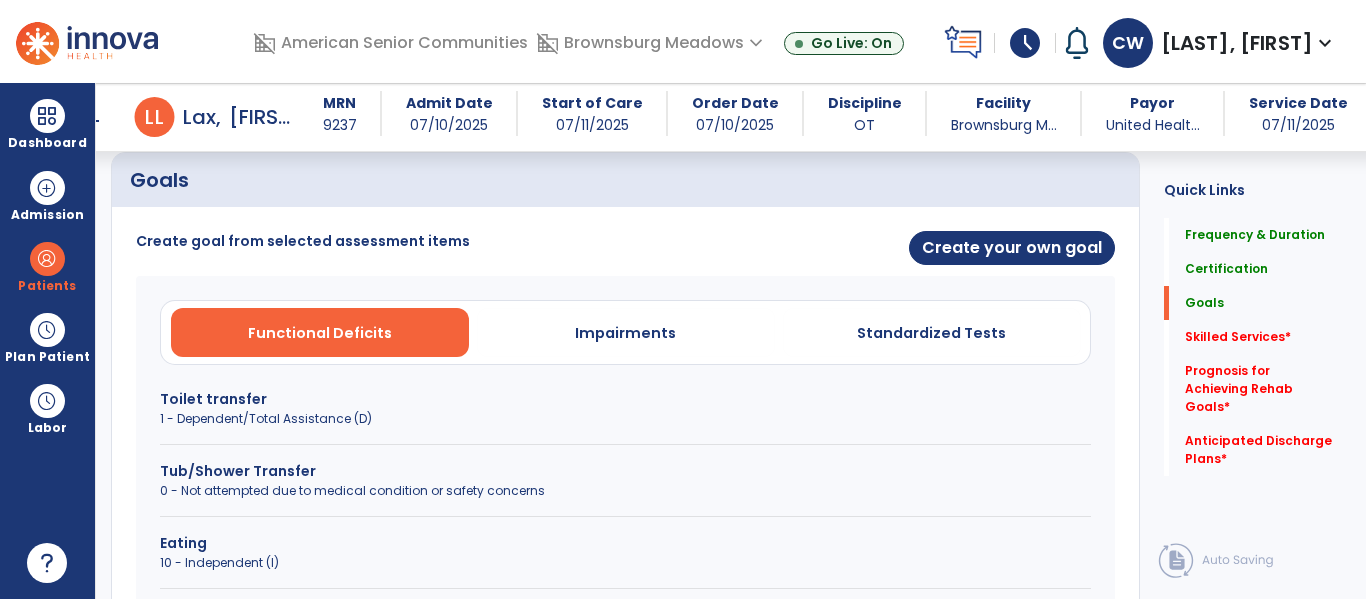 scroll, scrollTop: 508, scrollLeft: 0, axis: vertical 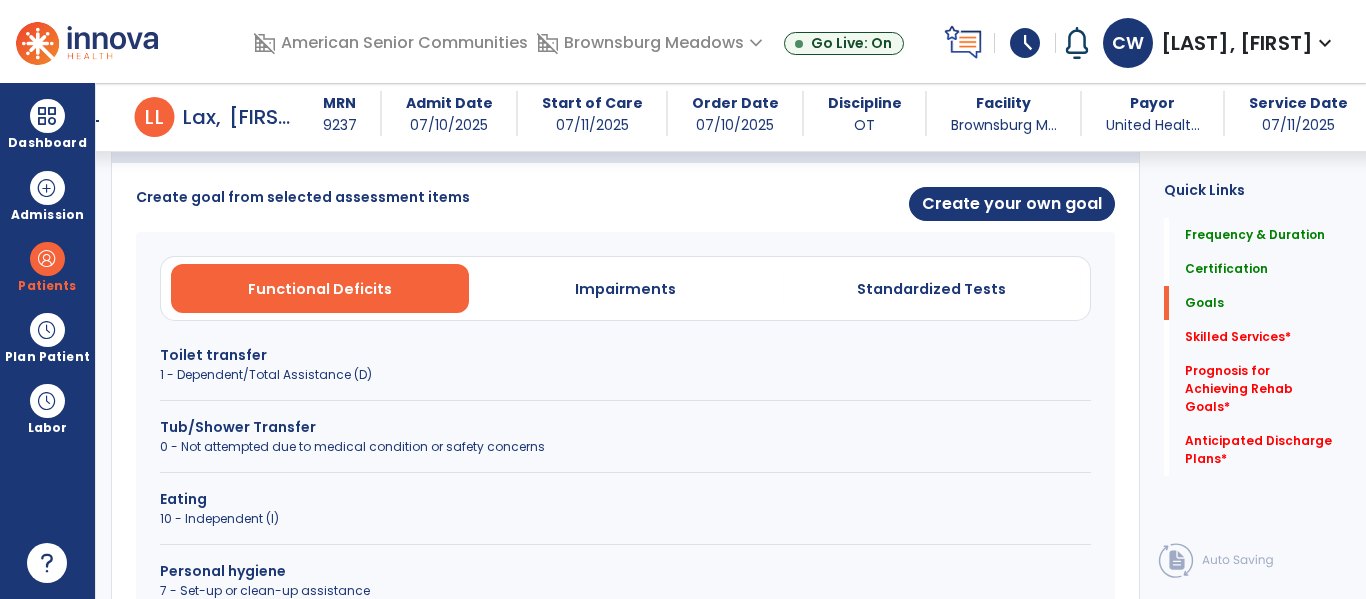 click on "1 - Dependent/Total Assistance (D)" at bounding box center (625, 375) 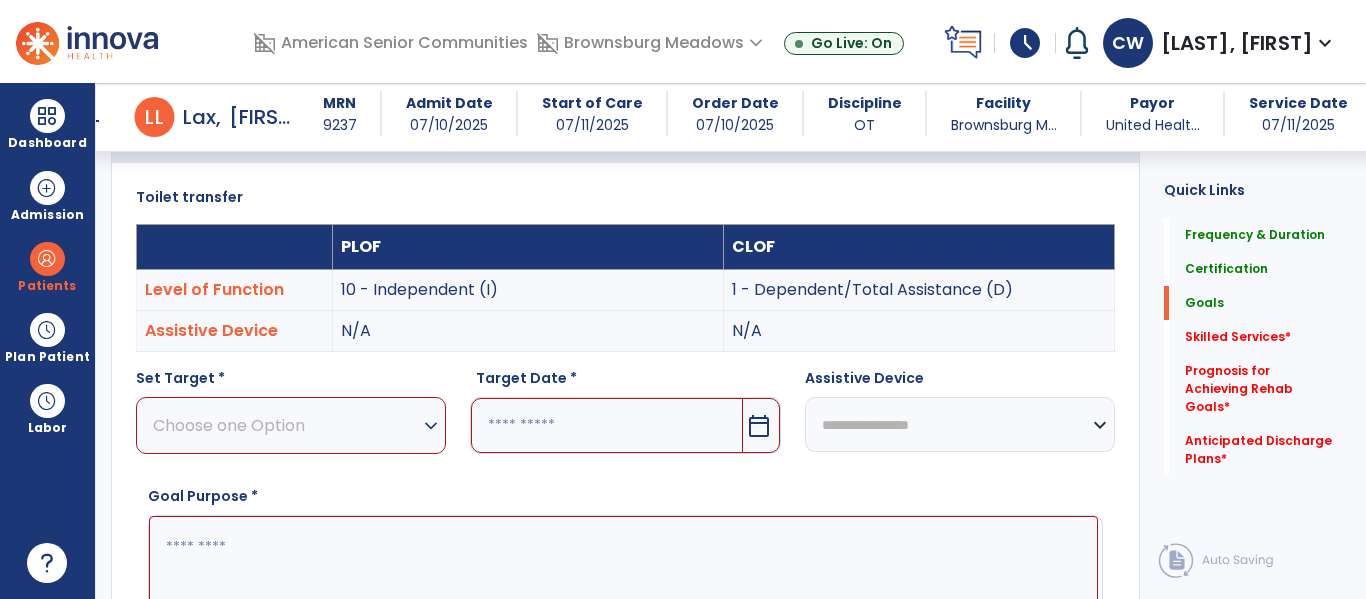 click on "Choose one Option" at bounding box center [286, 425] 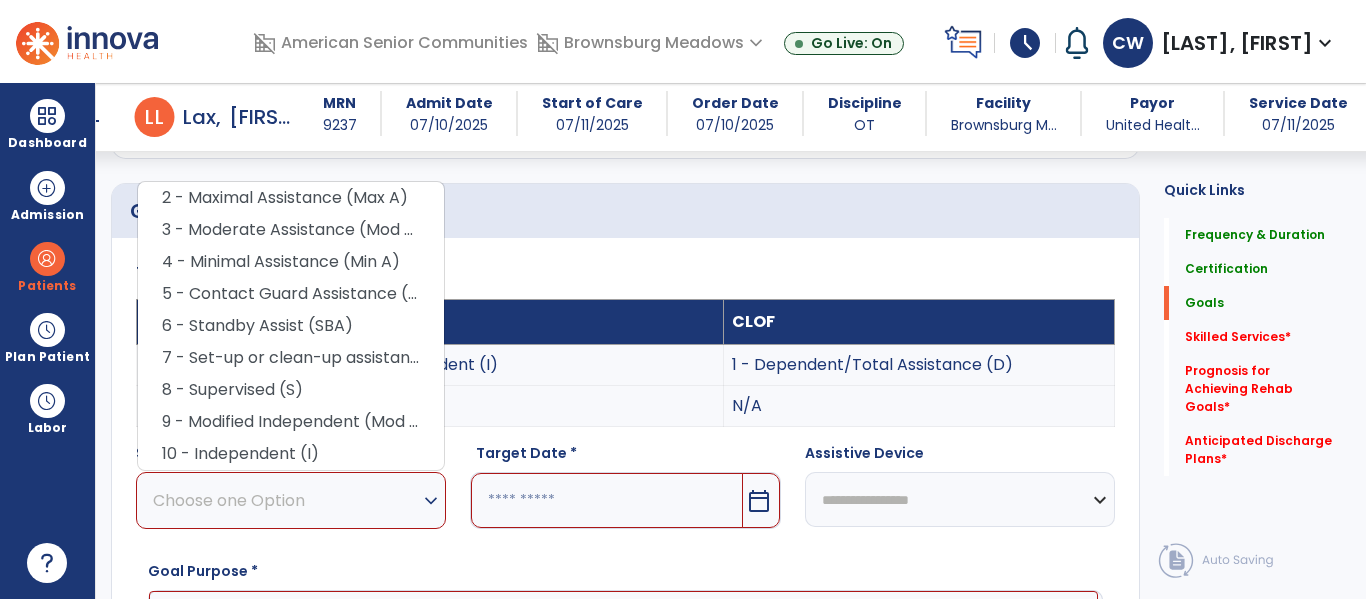 scroll, scrollTop: 407, scrollLeft: 0, axis: vertical 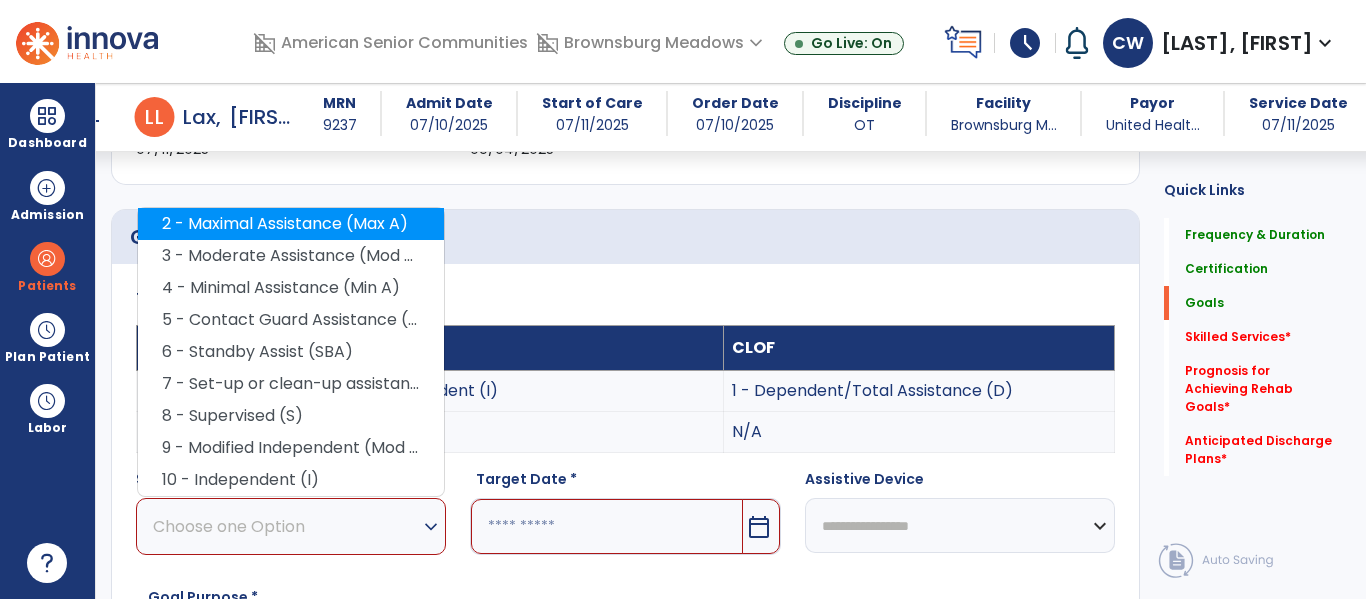 click on "2 - Maximal Assistance (Max A)" at bounding box center [291, 224] 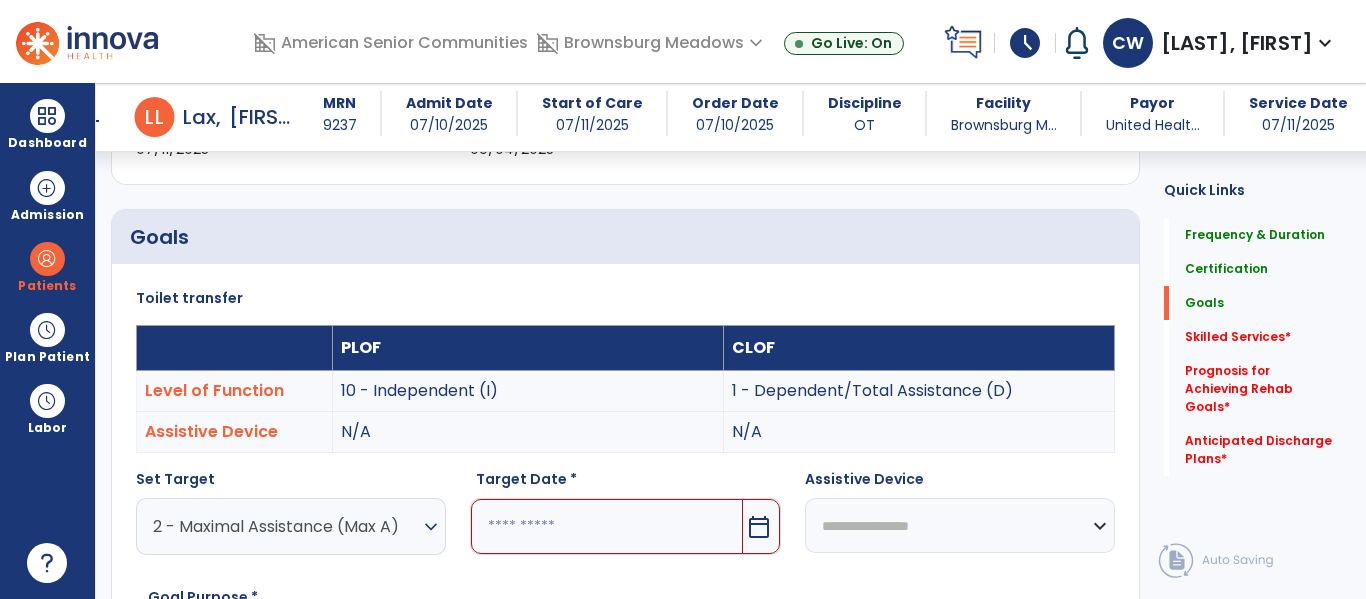 click on "calendar_today" at bounding box center [761, 526] 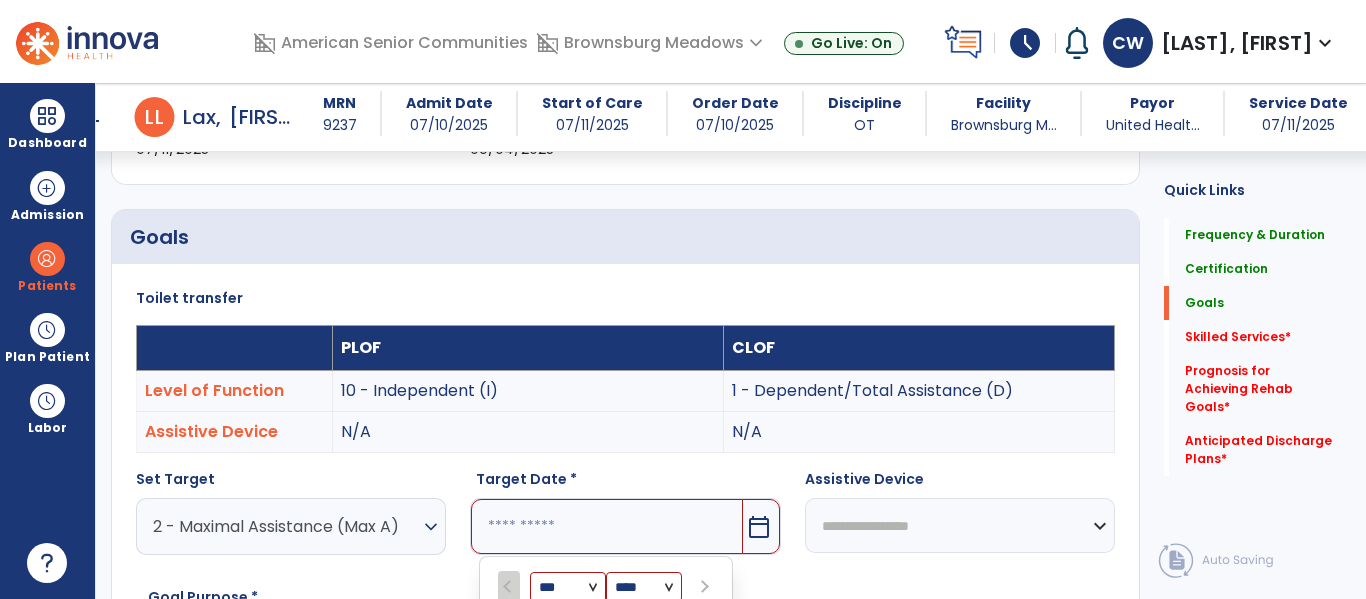 scroll, scrollTop: 760, scrollLeft: 0, axis: vertical 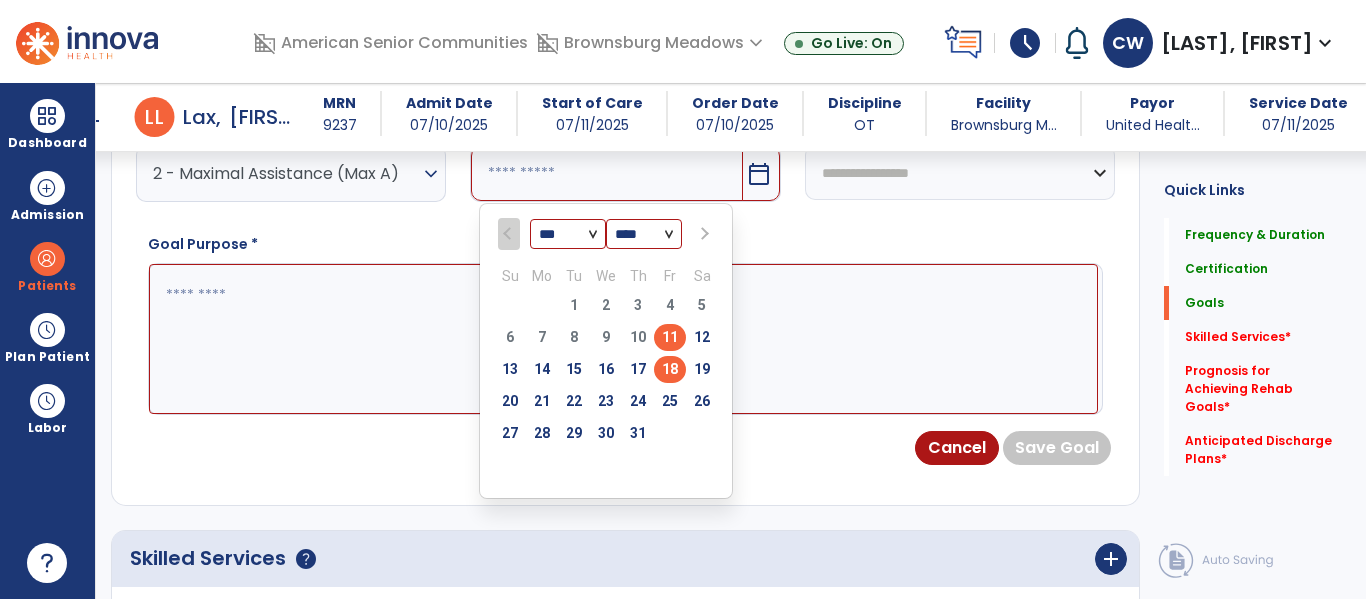 click on "18" at bounding box center (670, 369) 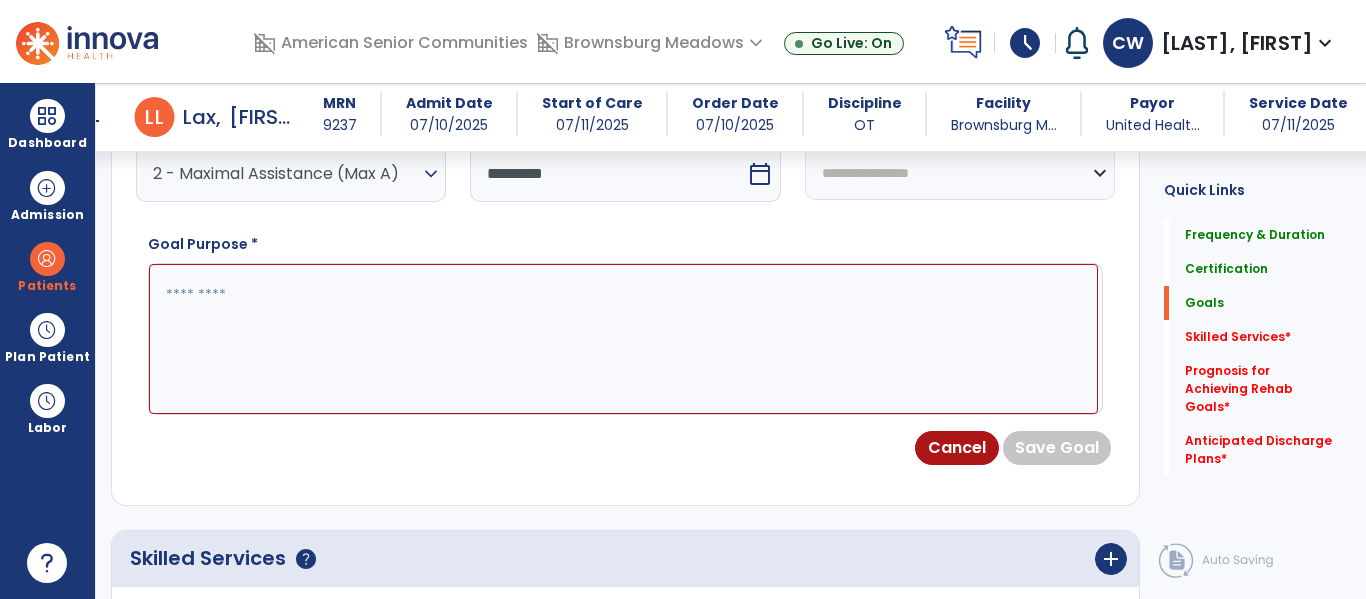 click at bounding box center [623, 339] 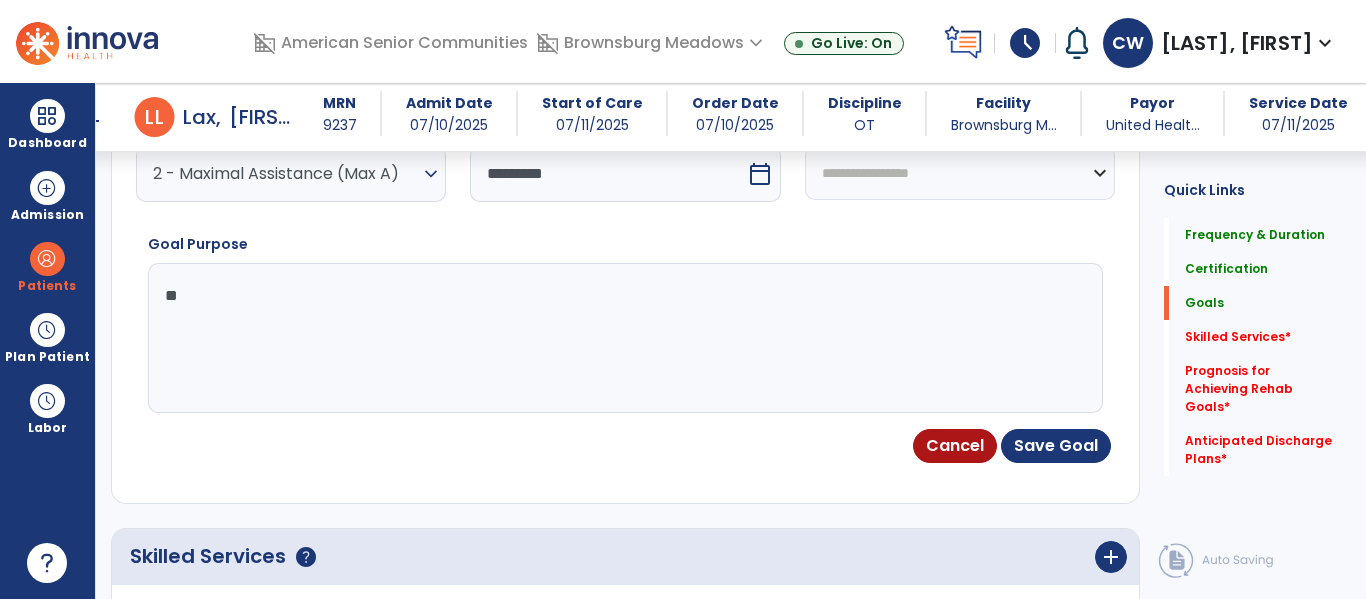 type on "*" 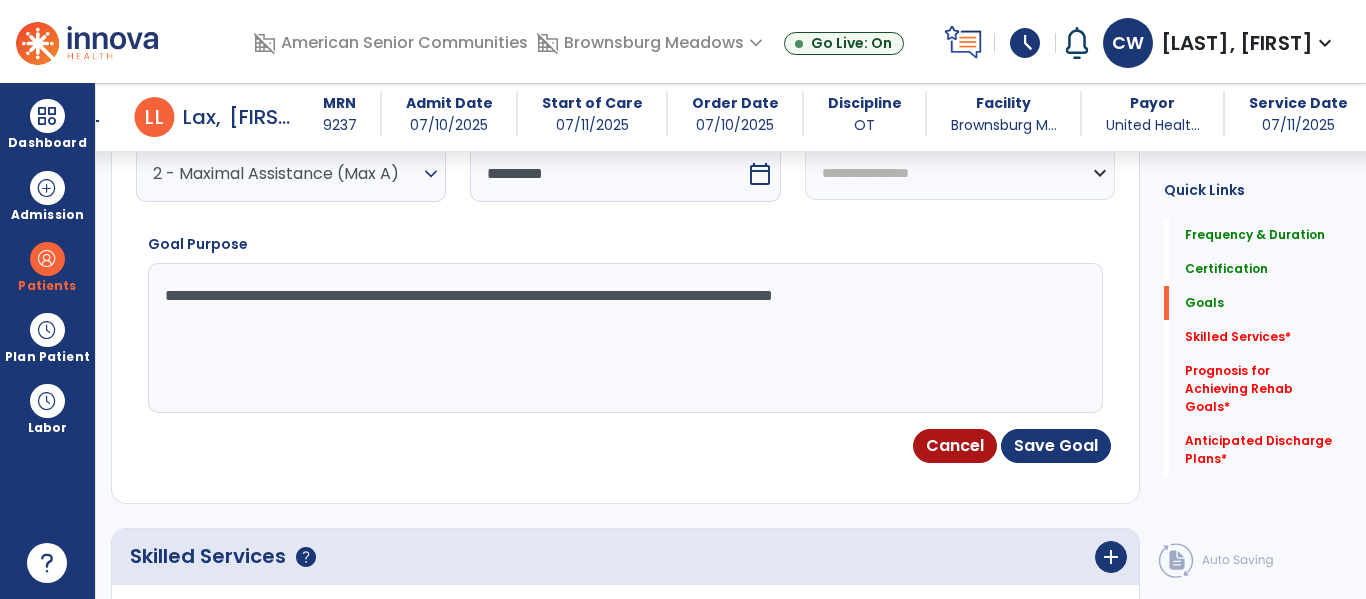 type on "**********" 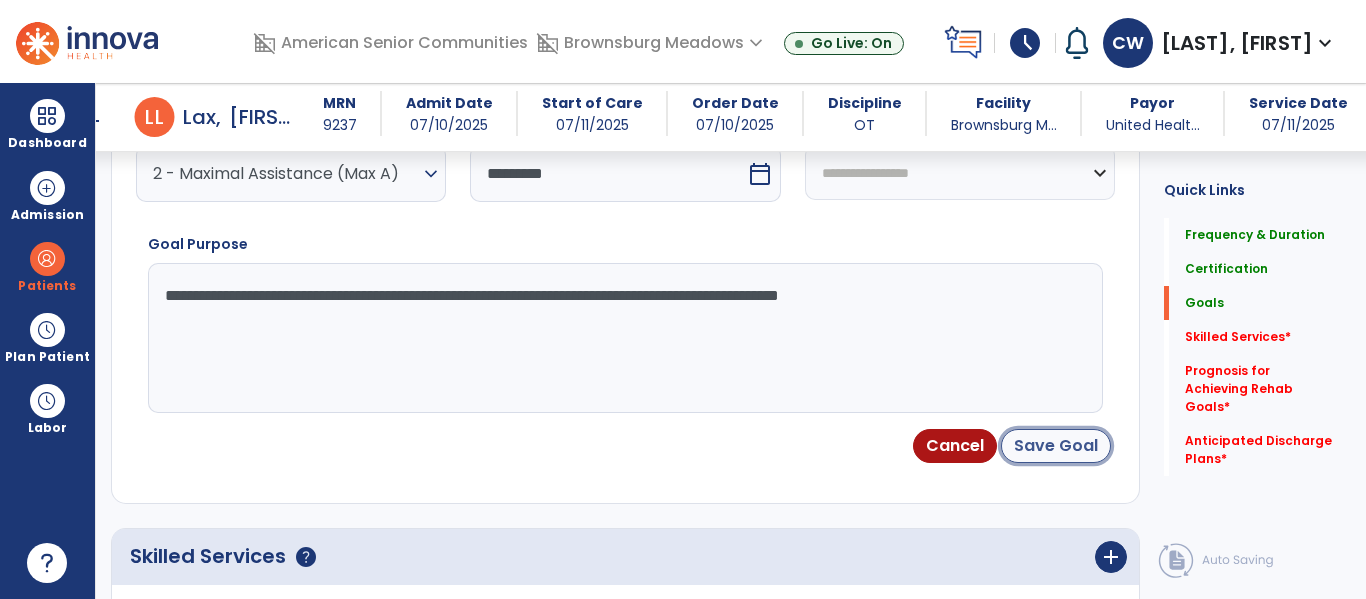 click on "Save Goal" at bounding box center [1056, 446] 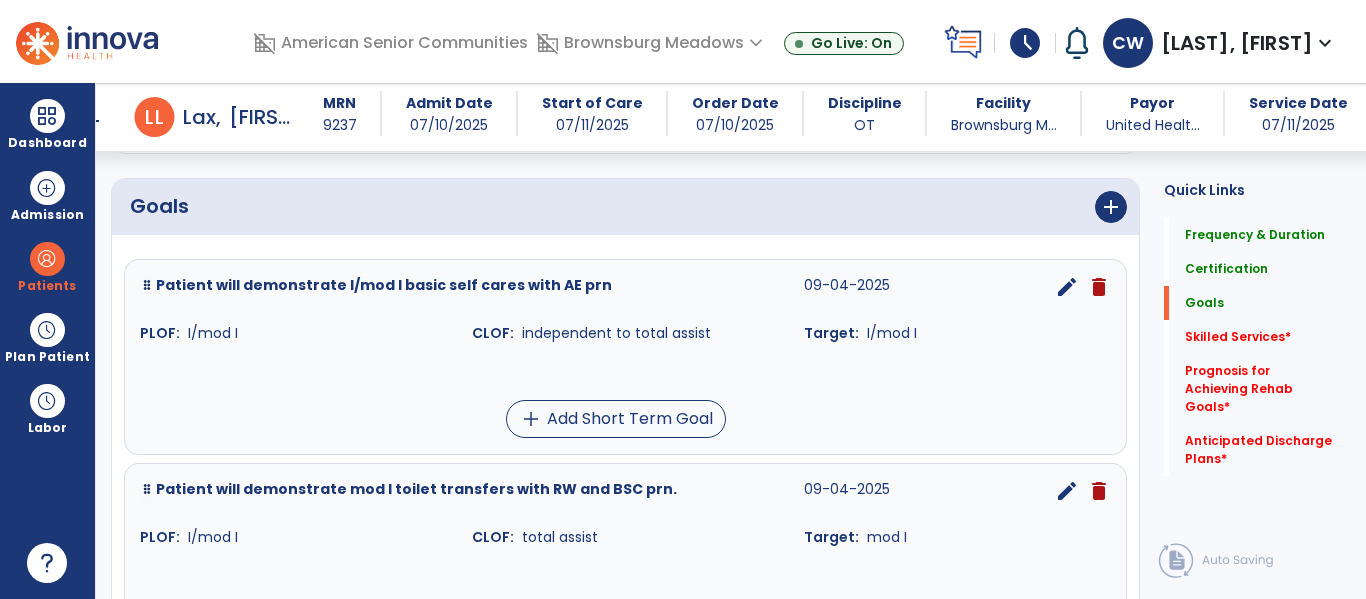 scroll, scrollTop: 420, scrollLeft: 0, axis: vertical 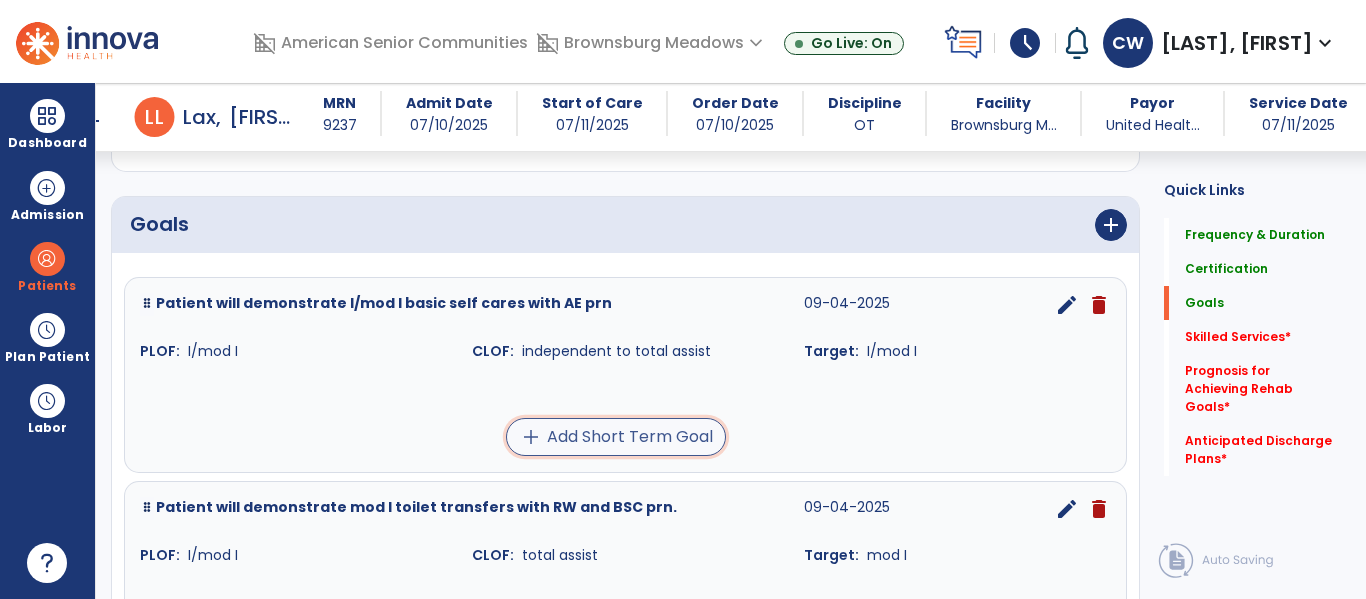 click on "add  Add Short Term Goal" at bounding box center [616, 437] 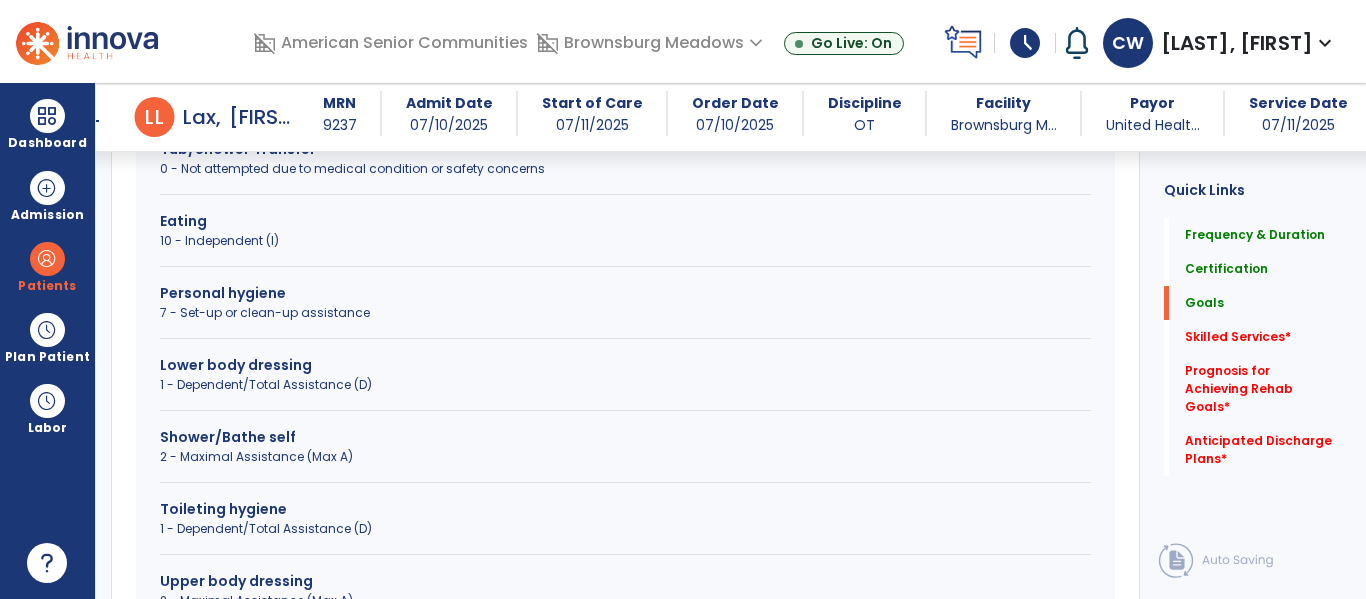 scroll, scrollTop: 715, scrollLeft: 0, axis: vertical 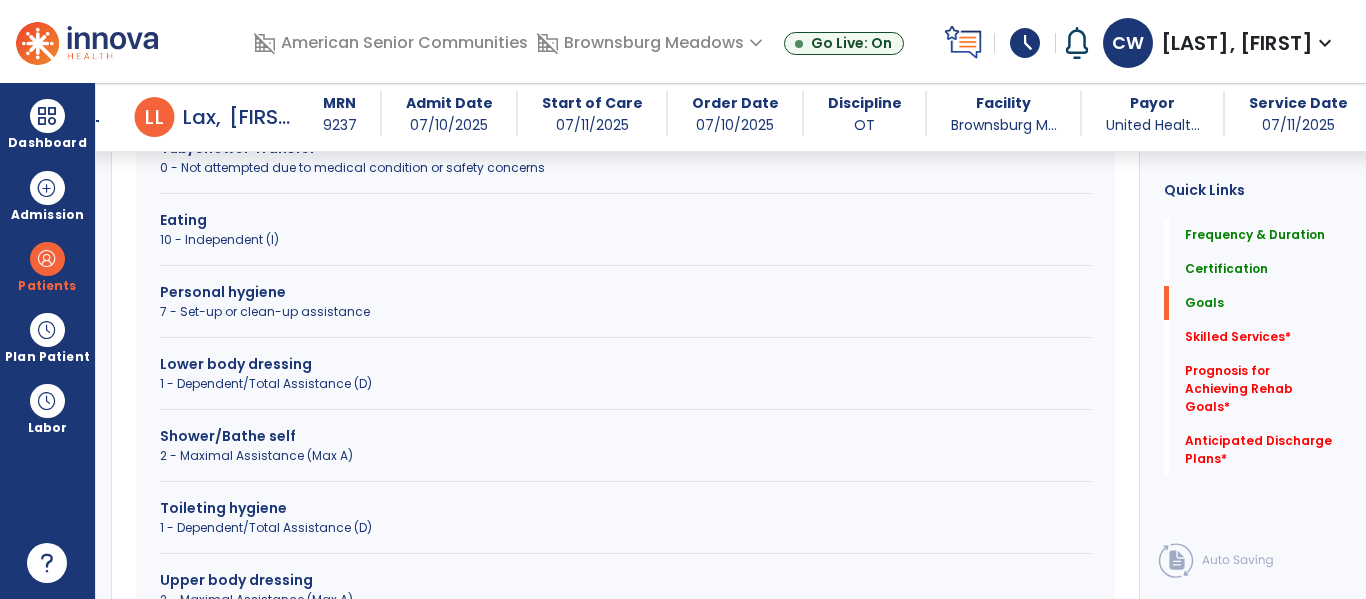 click on "1 - Dependent/Total Assistance (D)" at bounding box center [625, 384] 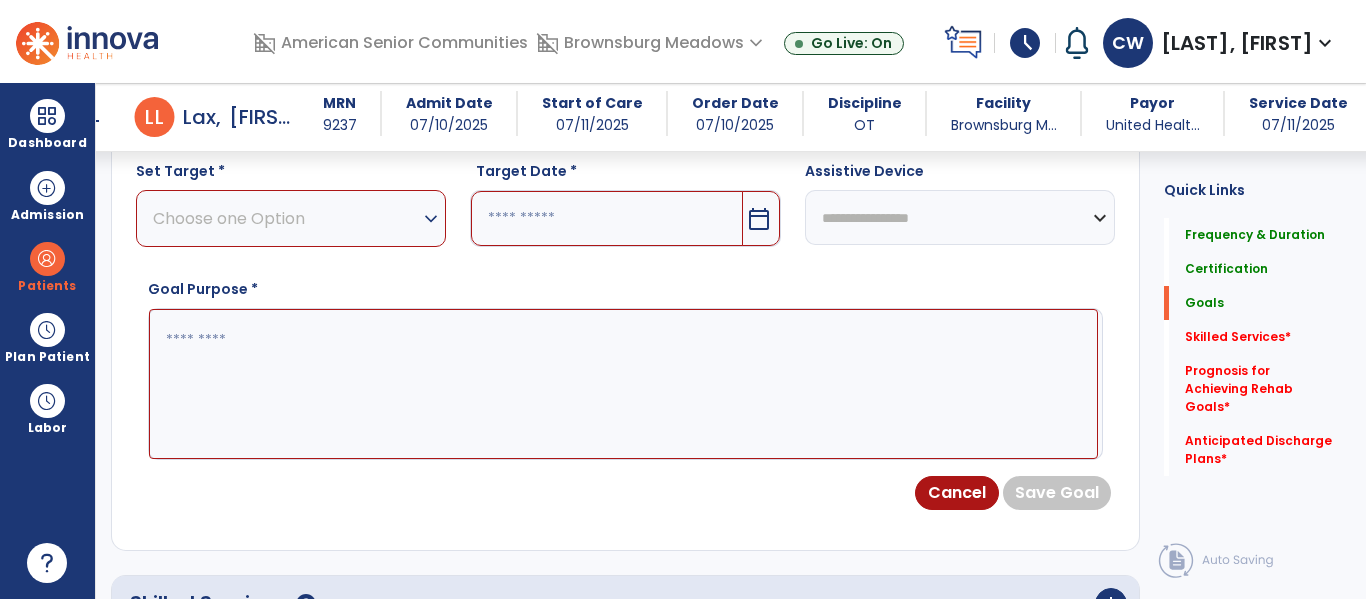 click on "expand_more" at bounding box center (431, 219) 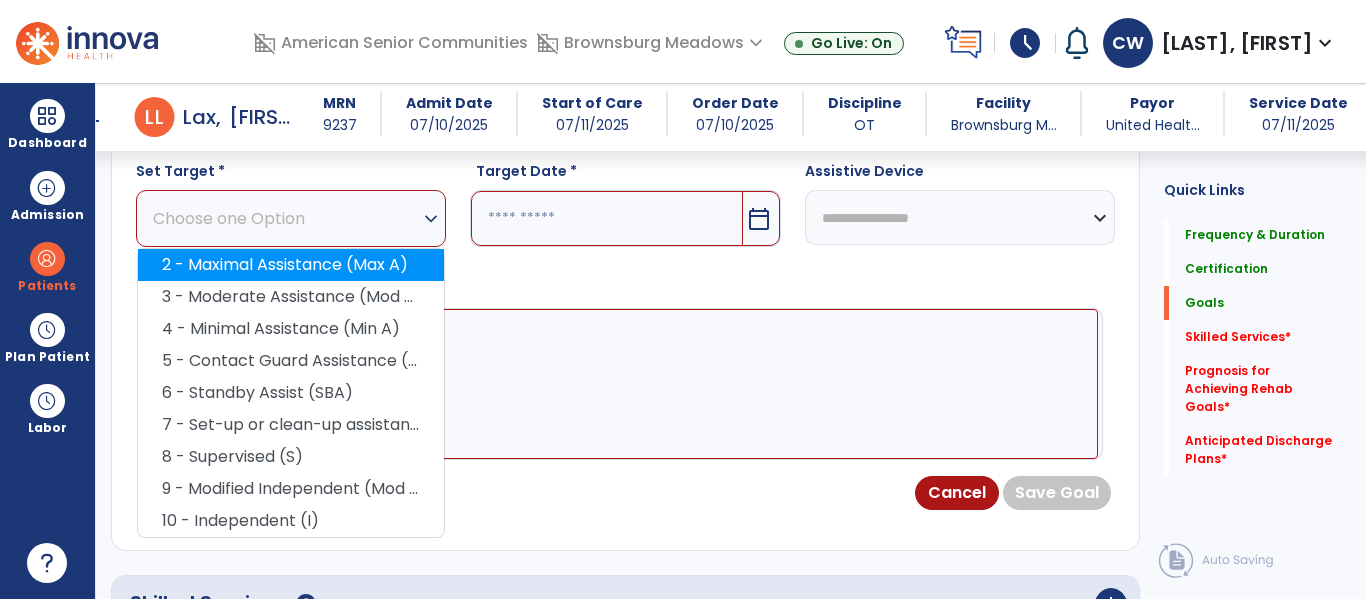 click on "2 - Maximal Assistance (Max A)" at bounding box center (291, 265) 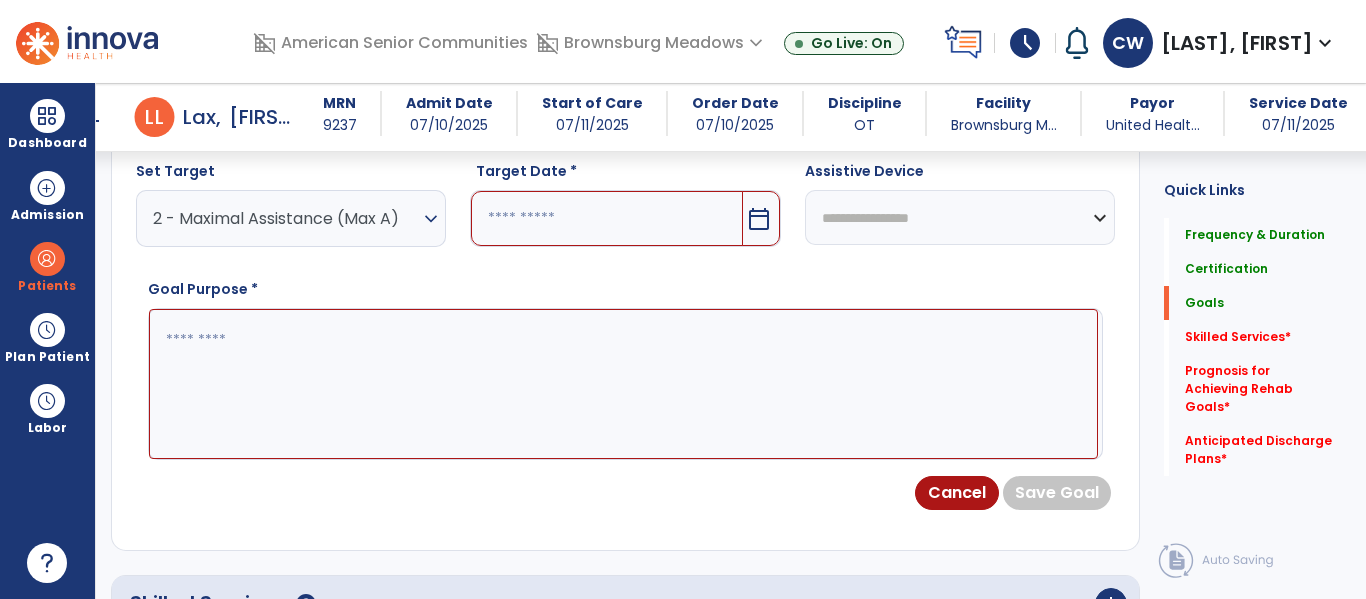 click on "calendar_today" at bounding box center (761, 218) 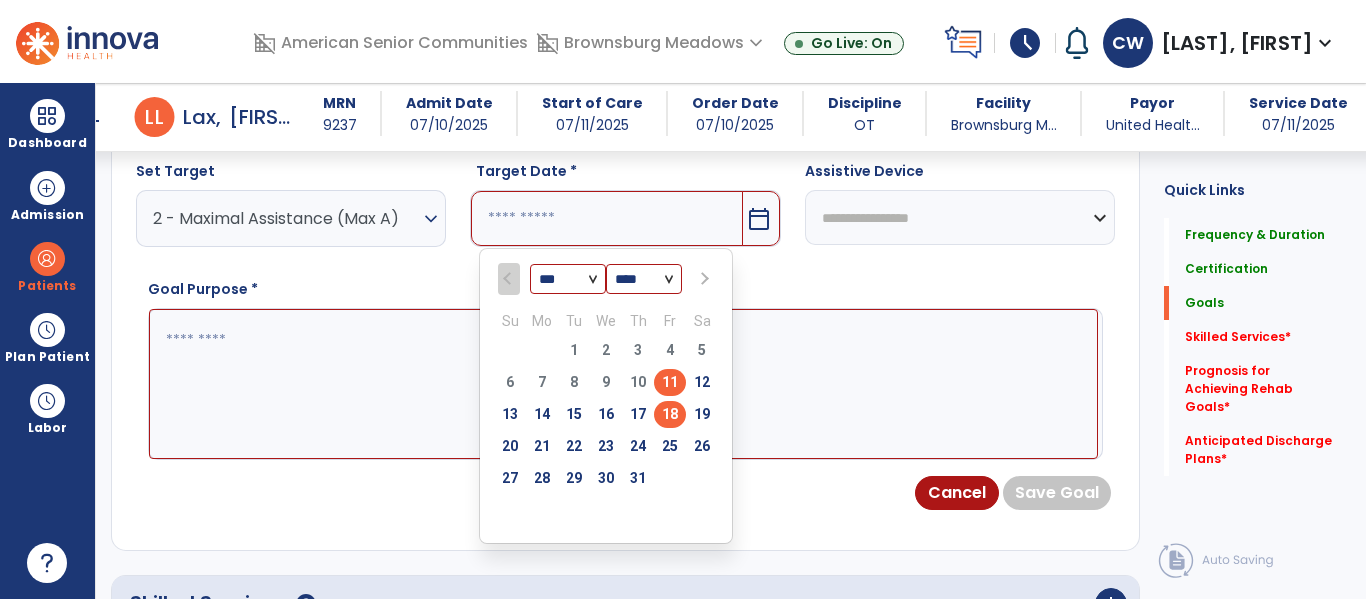 click on "18" at bounding box center (670, 414) 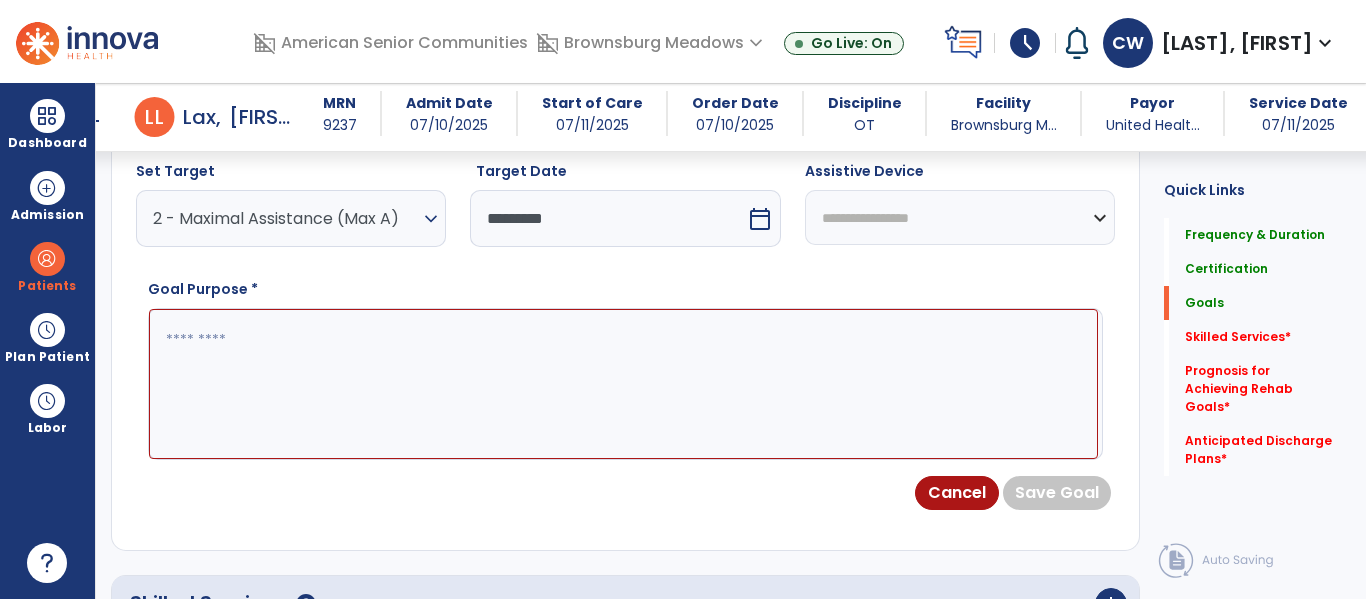 click at bounding box center (623, 384) 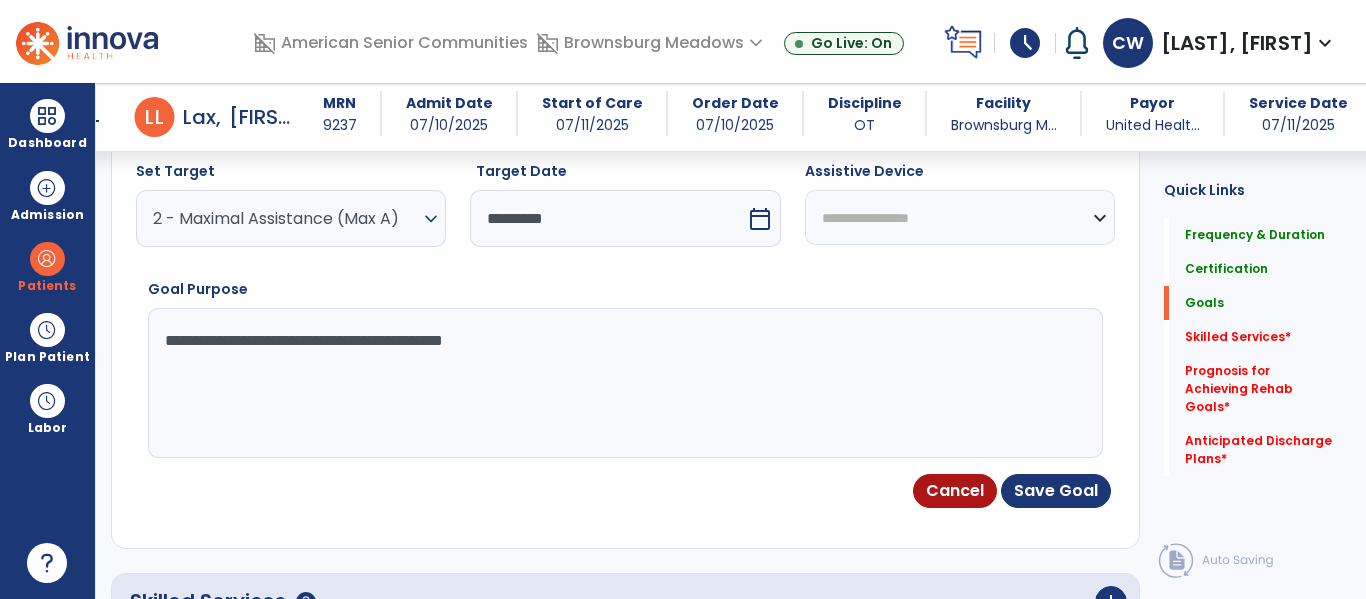 type on "**********" 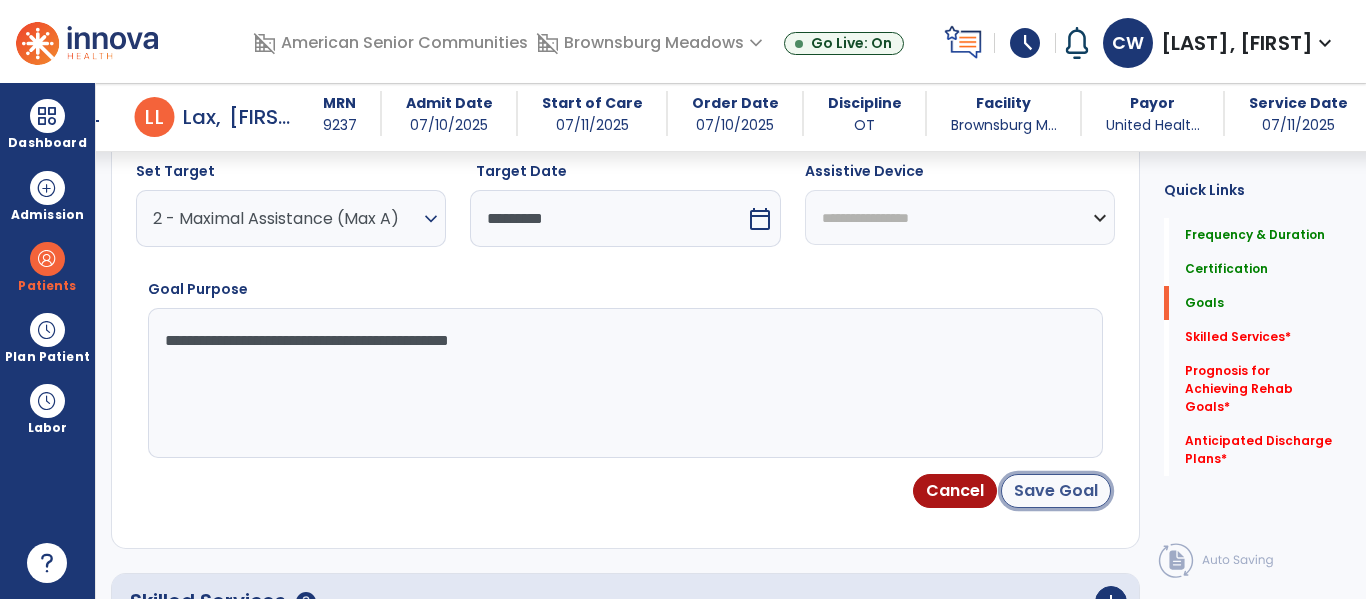 click on "Save Goal" at bounding box center (1056, 491) 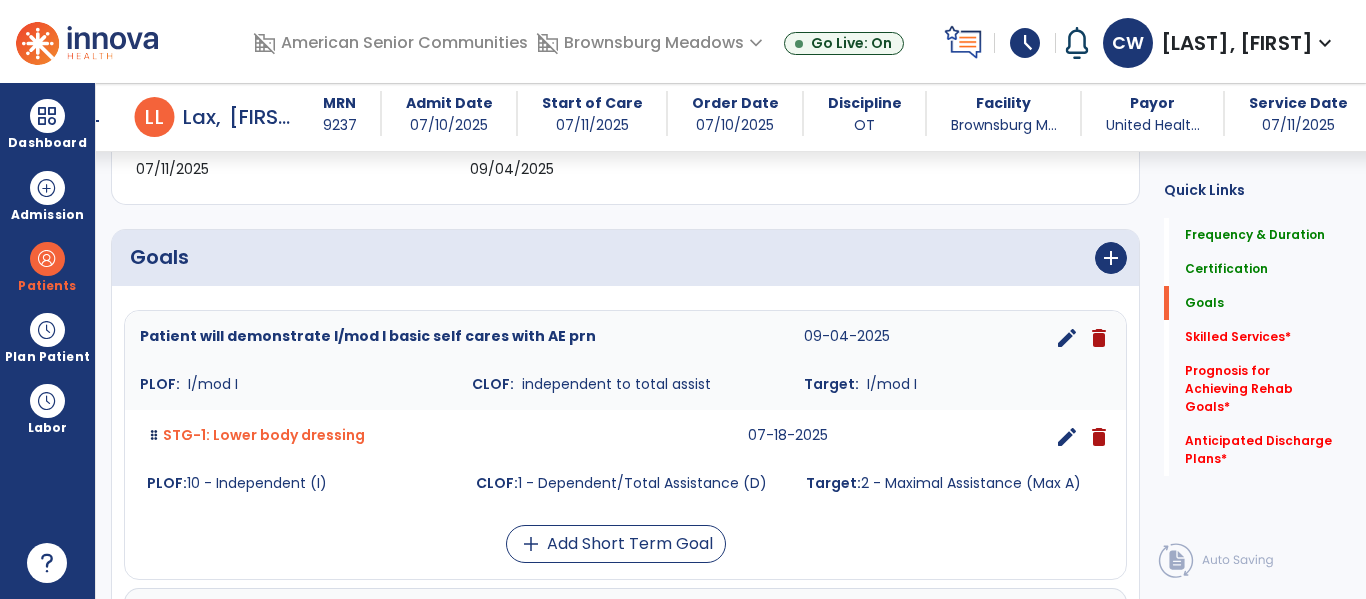scroll, scrollTop: 409, scrollLeft: 0, axis: vertical 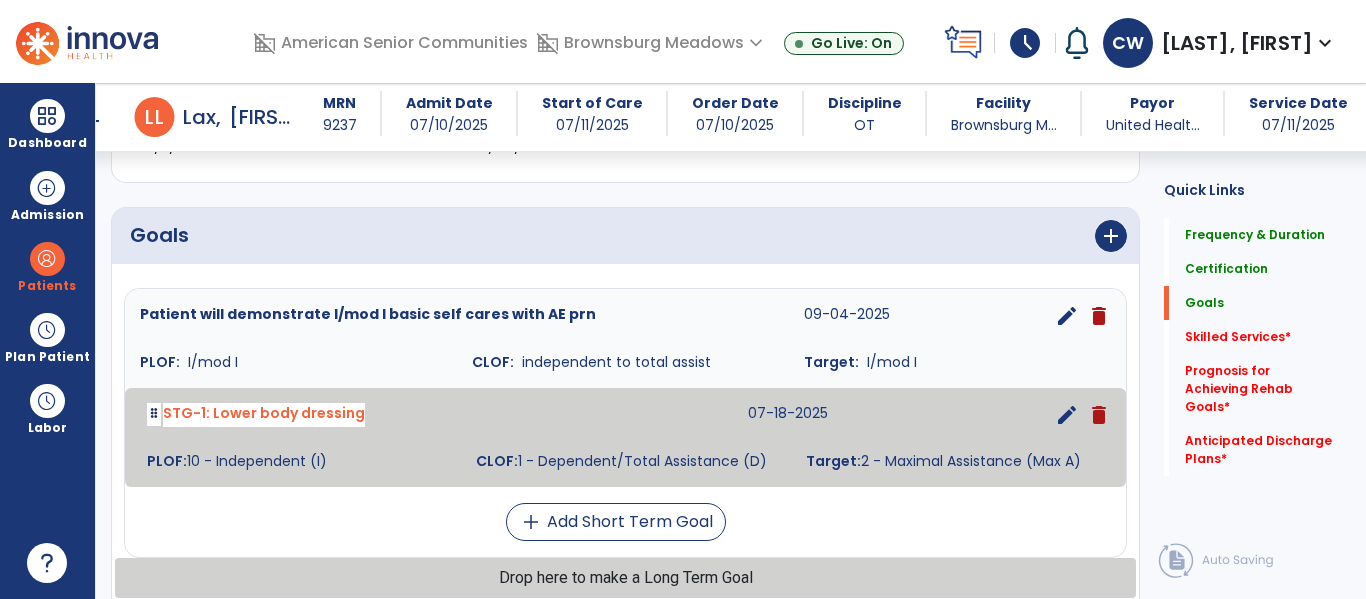 click on "STG-1: Lower body dressing  07-18-2025  edit delete PLOF:  10 - Independent (I)  CLOF:  1 - Dependent/Total Assistance (D)  Target:  2 - Maximal Assistance (Max A)" at bounding box center [625, 437] 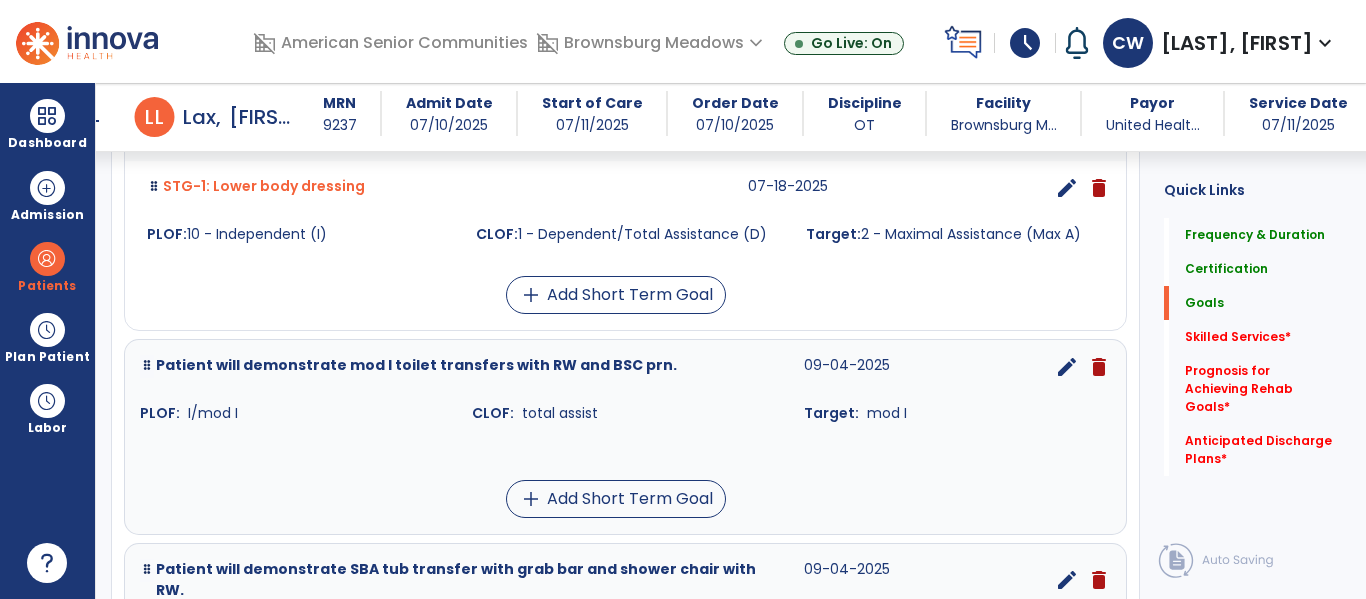 scroll, scrollTop: 574, scrollLeft: 0, axis: vertical 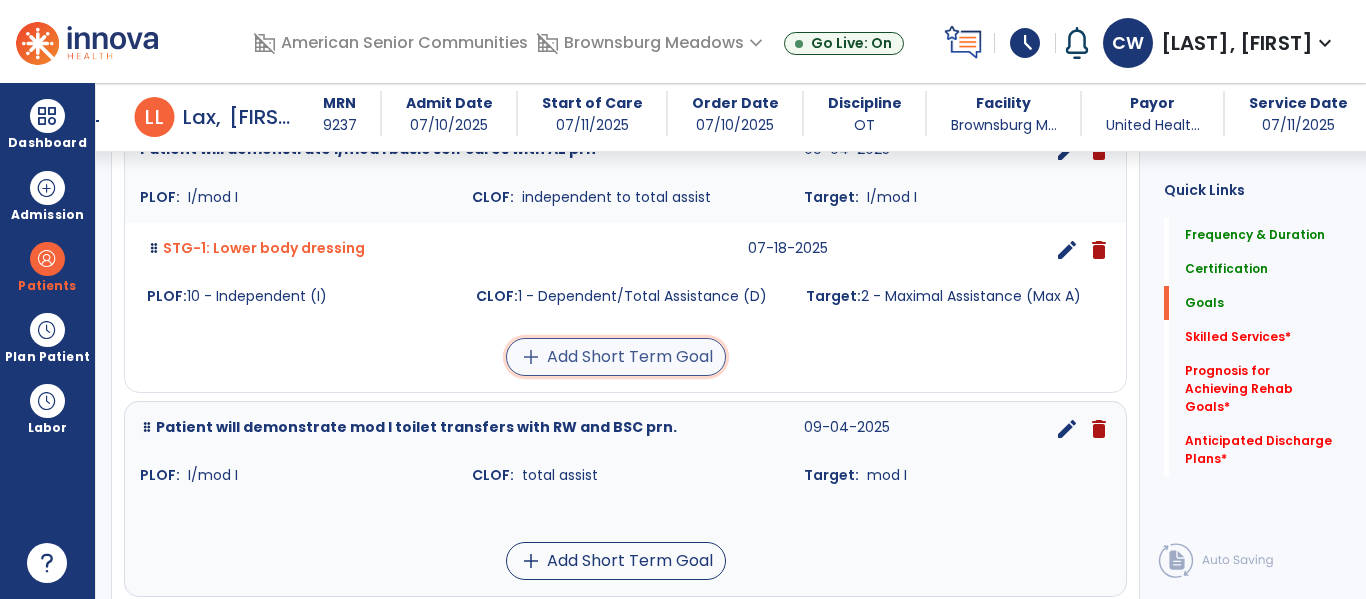 click on "add  Add Short Term Goal" at bounding box center (616, 357) 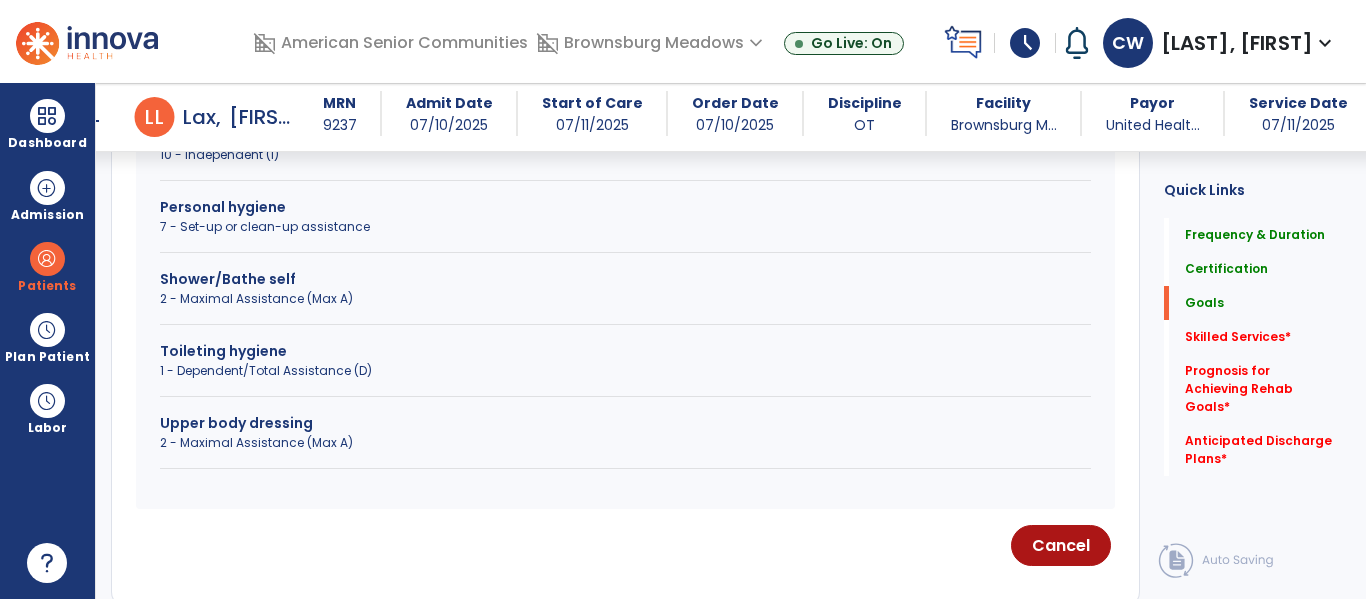 scroll, scrollTop: 804, scrollLeft: 0, axis: vertical 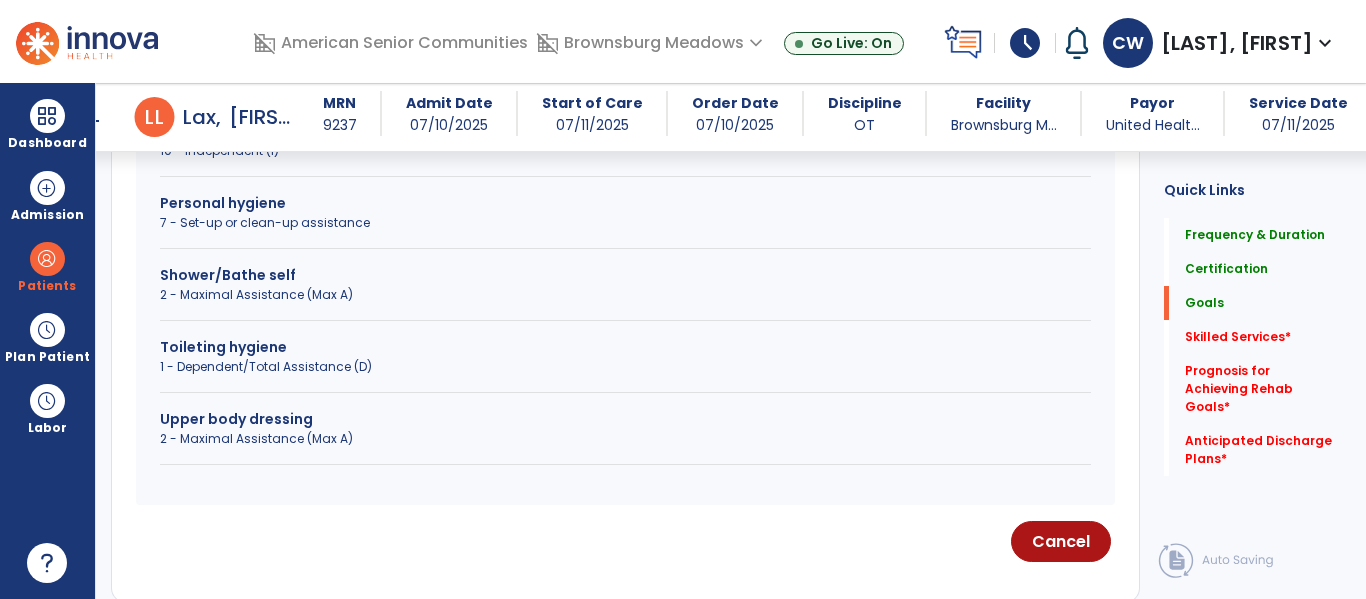 click on "Toileting hygiene 1 - Dependent/Total Assistance (D)" at bounding box center (625, 365) 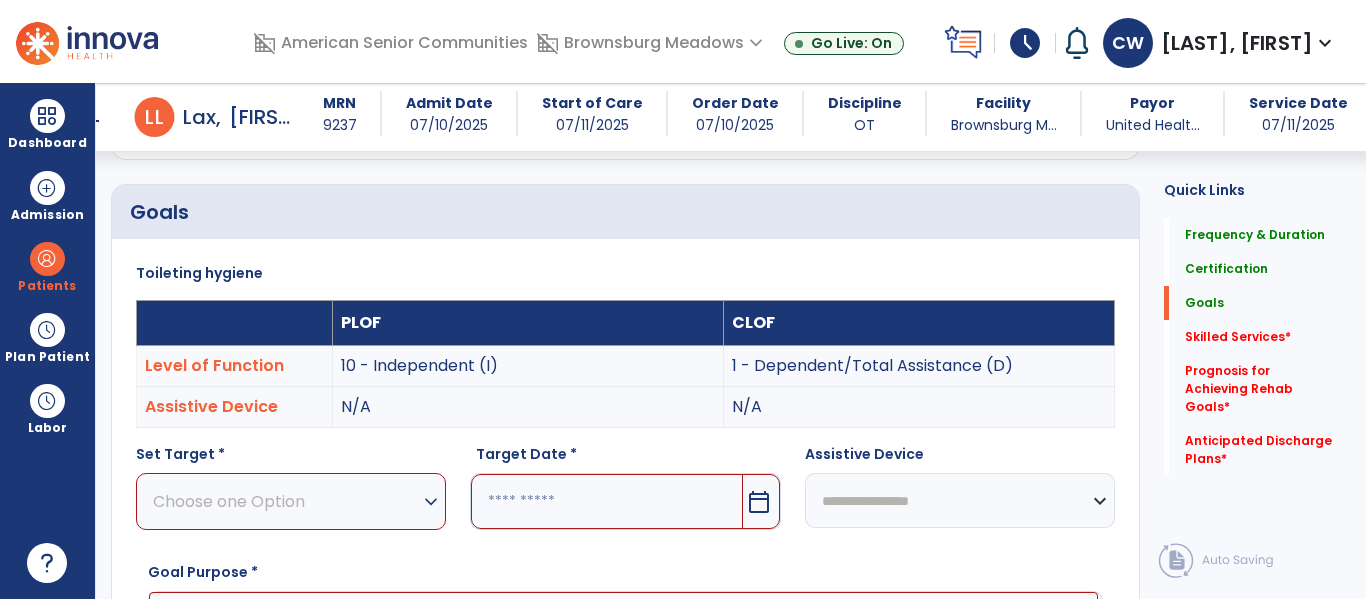 scroll, scrollTop: 405, scrollLeft: 0, axis: vertical 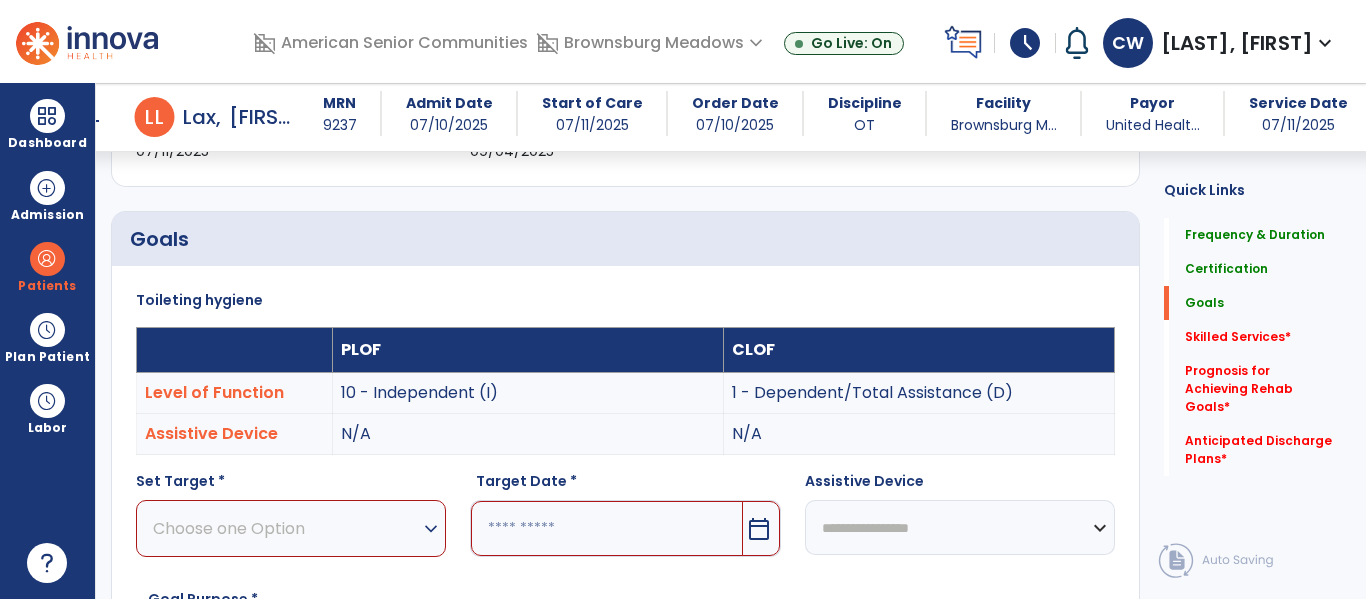 click on "expand_more" at bounding box center (431, 529) 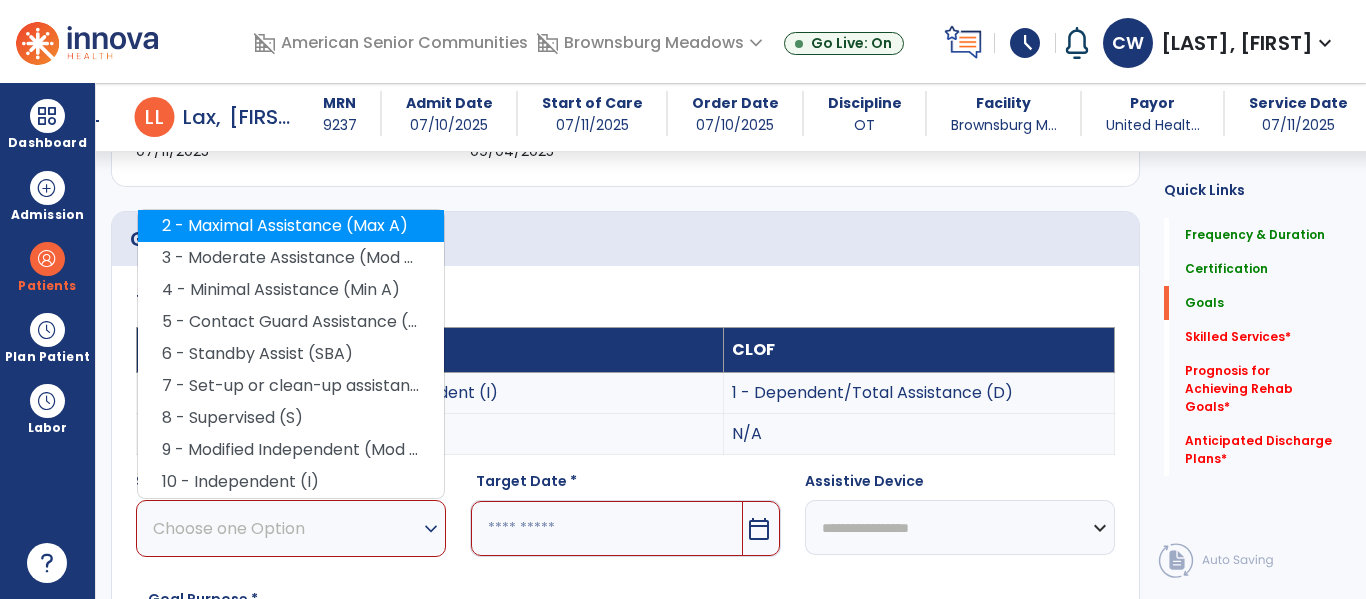 click on "2 - Maximal Assistance (Max A)" at bounding box center [291, 226] 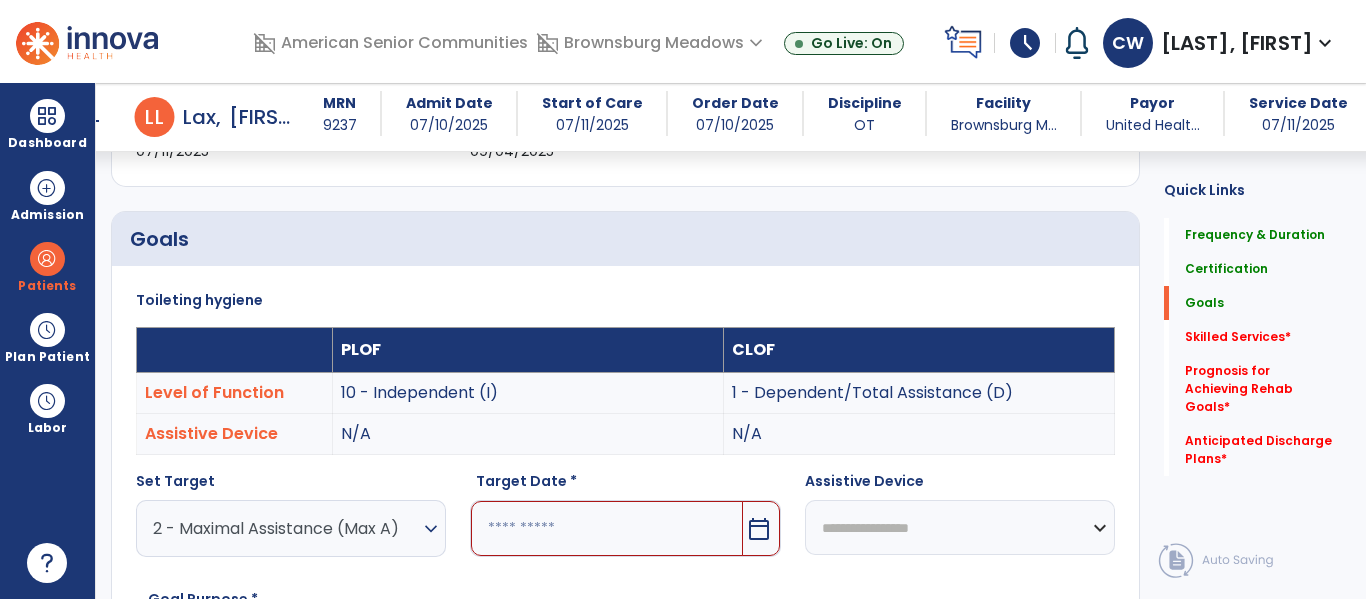 click on "calendar_today" at bounding box center (759, 529) 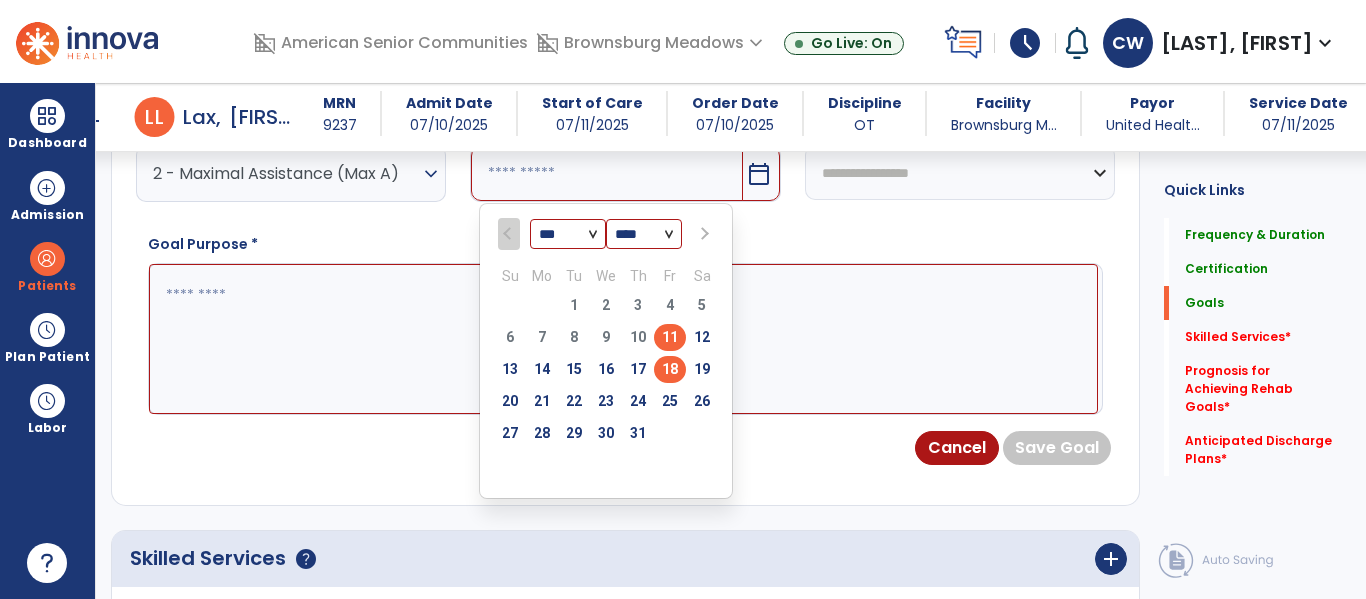 click on "18" at bounding box center (670, 369) 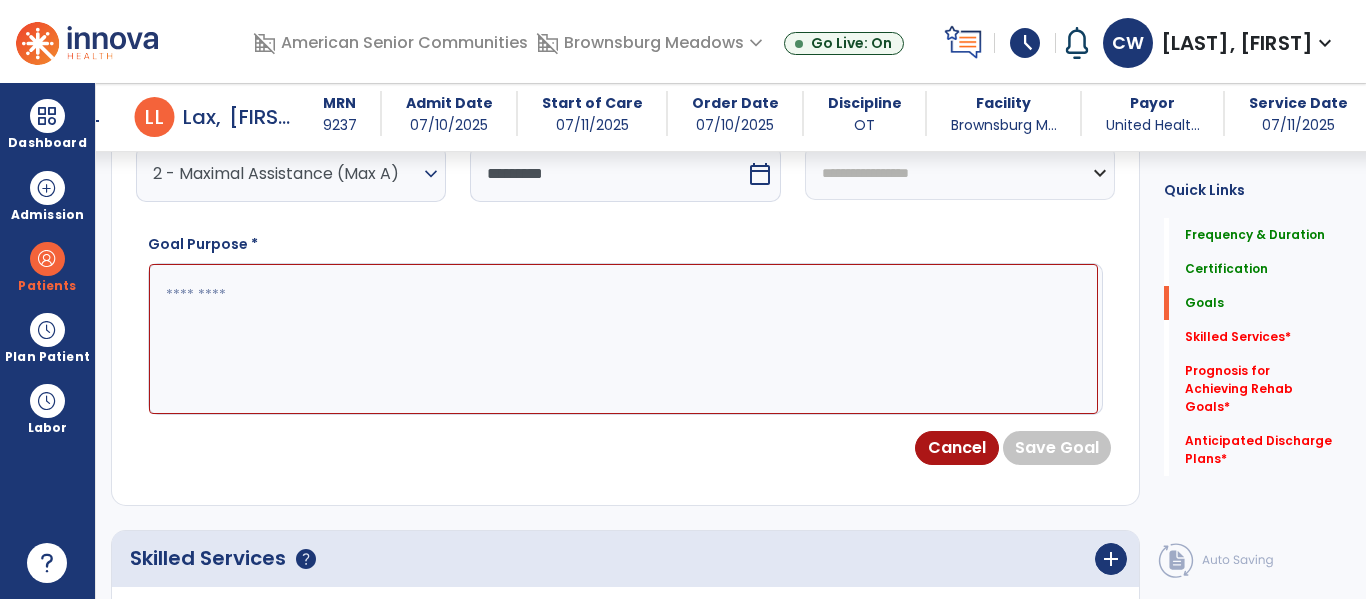 click at bounding box center [623, 339] 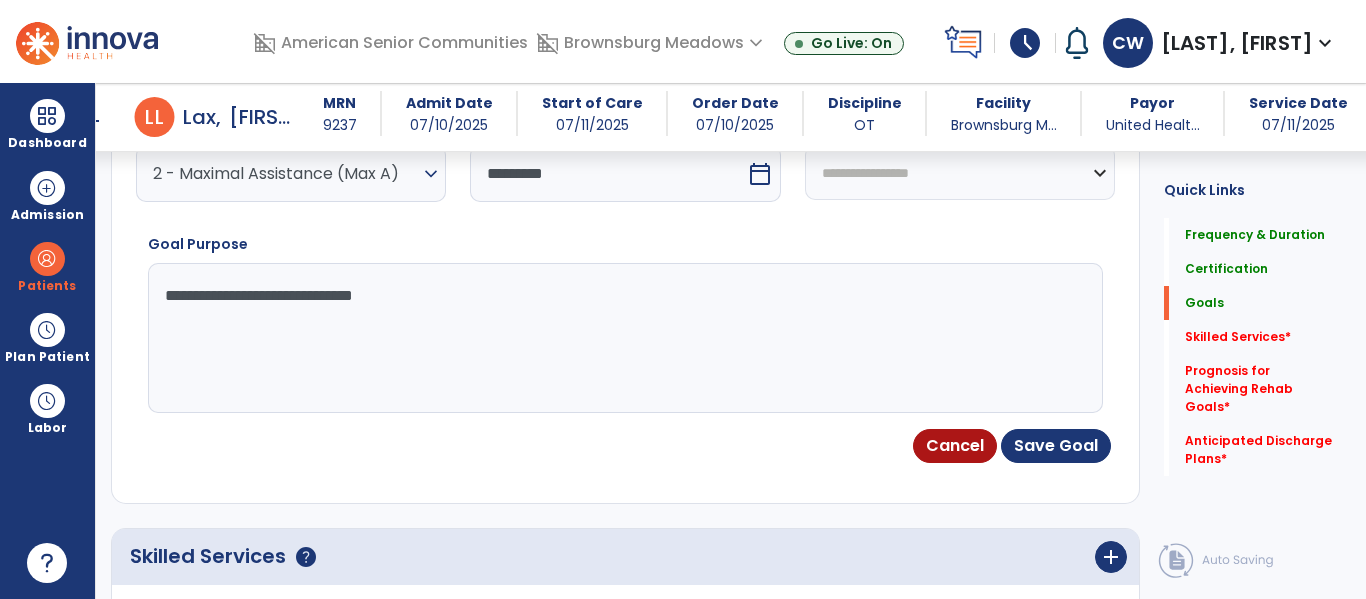 type on "**********" 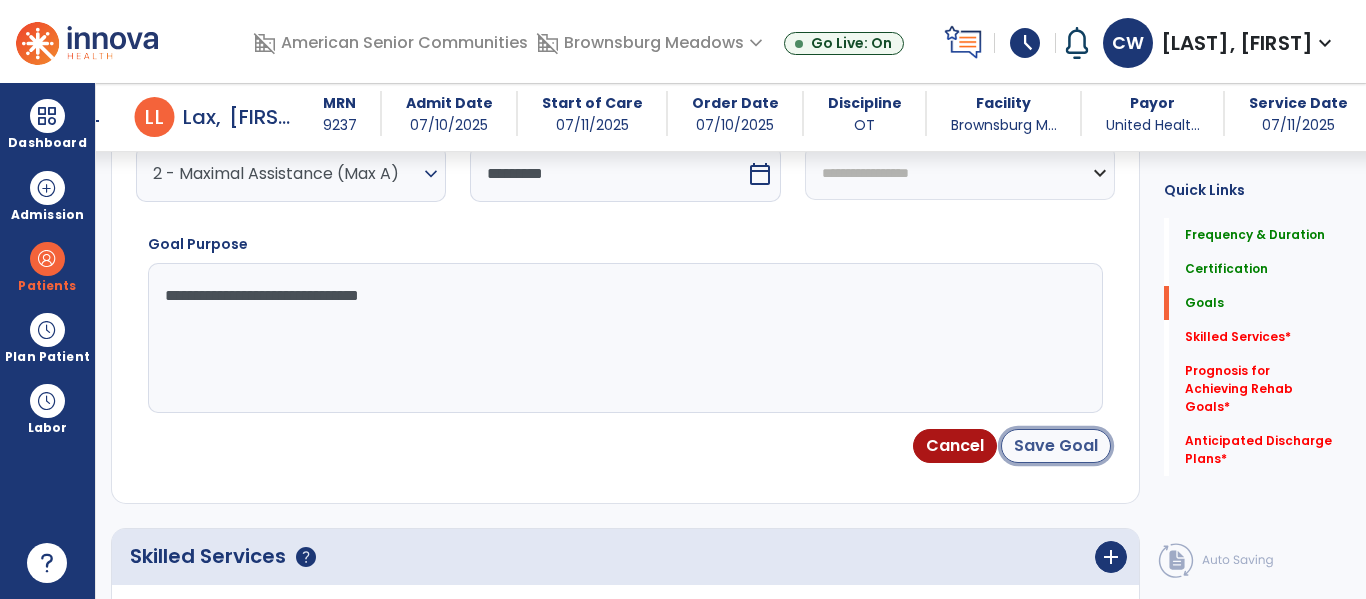 click on "Save Goal" at bounding box center [1056, 446] 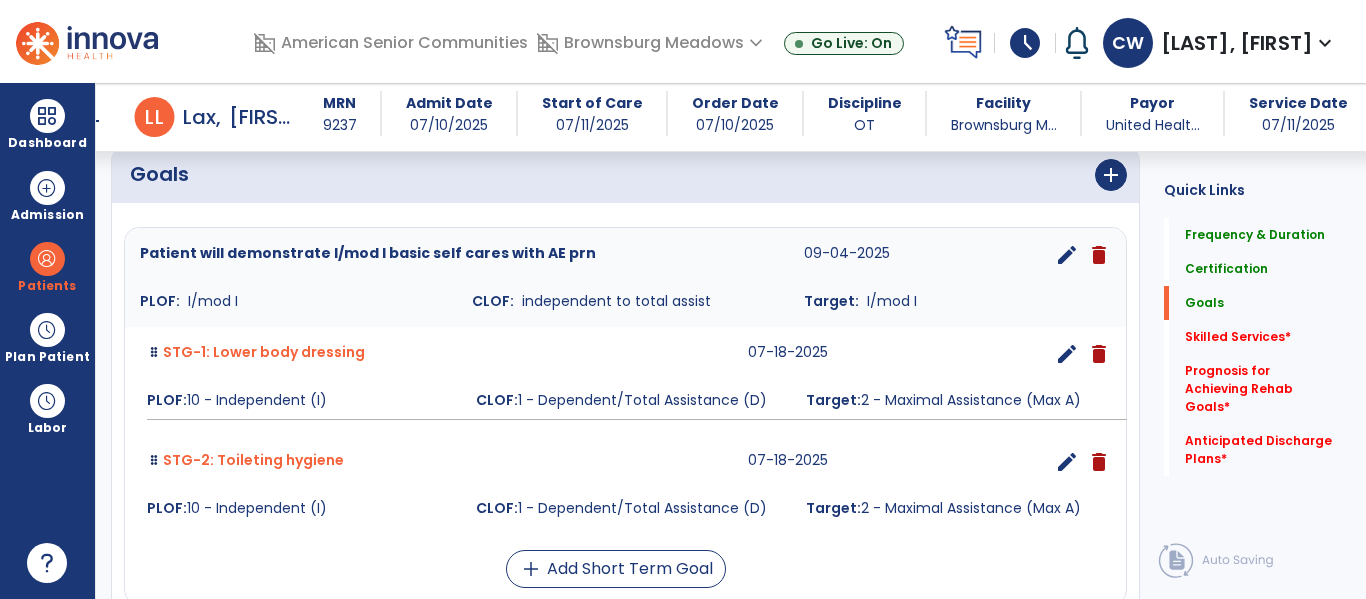 scroll, scrollTop: 502, scrollLeft: 0, axis: vertical 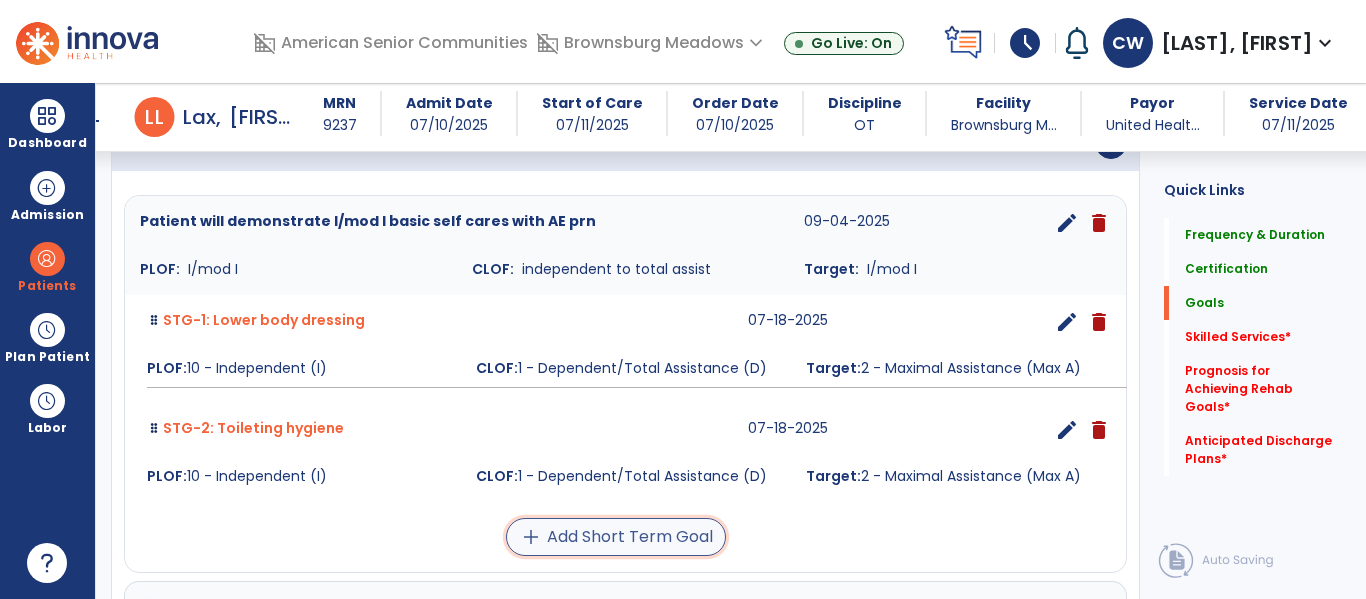click on "add  Add Short Term Goal" at bounding box center [616, 537] 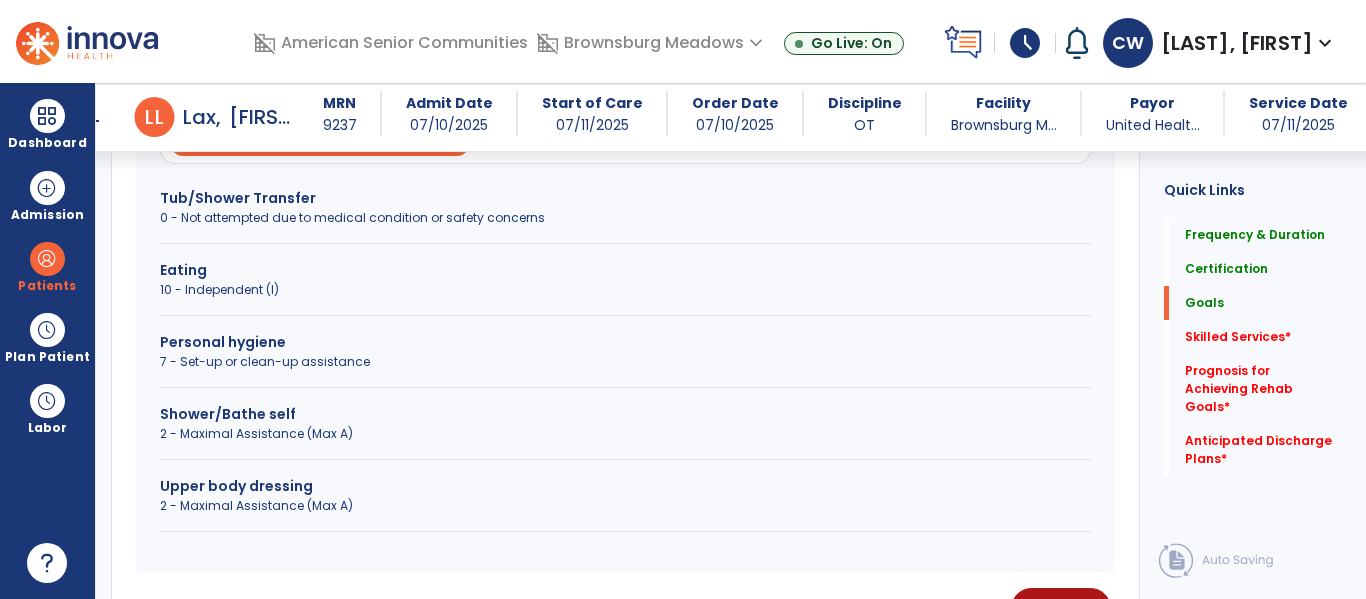 scroll, scrollTop: 694, scrollLeft: 0, axis: vertical 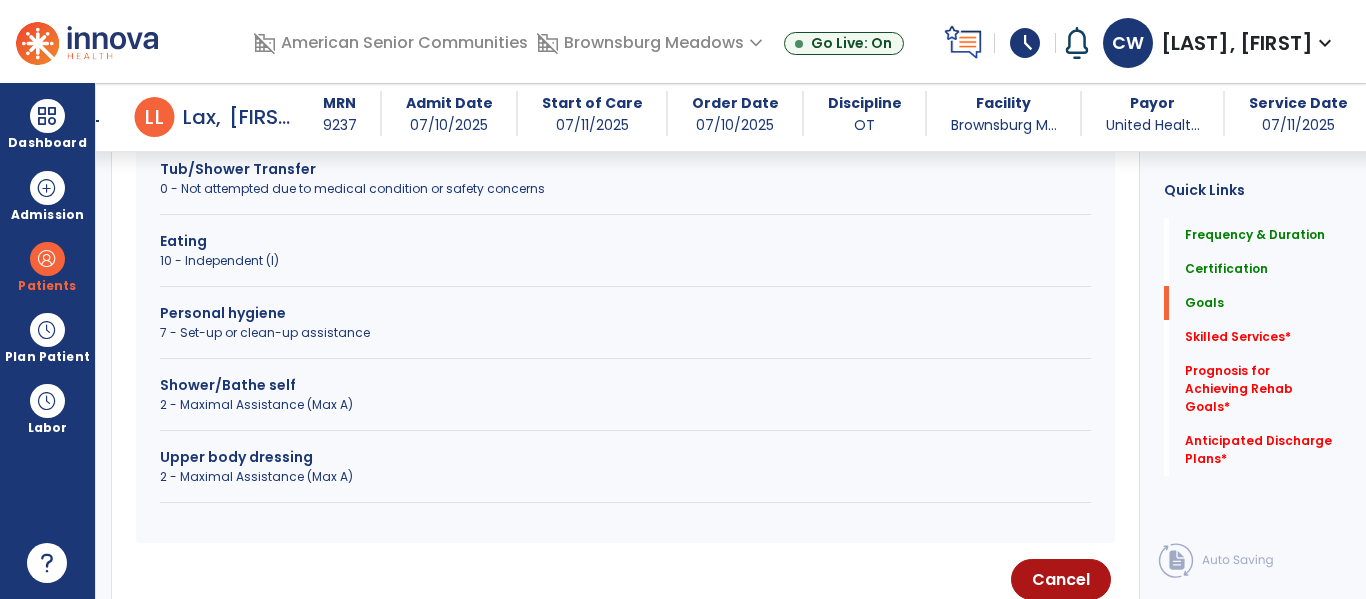 click on "2 - Maximal Assistance (Max A)" at bounding box center (625, 477) 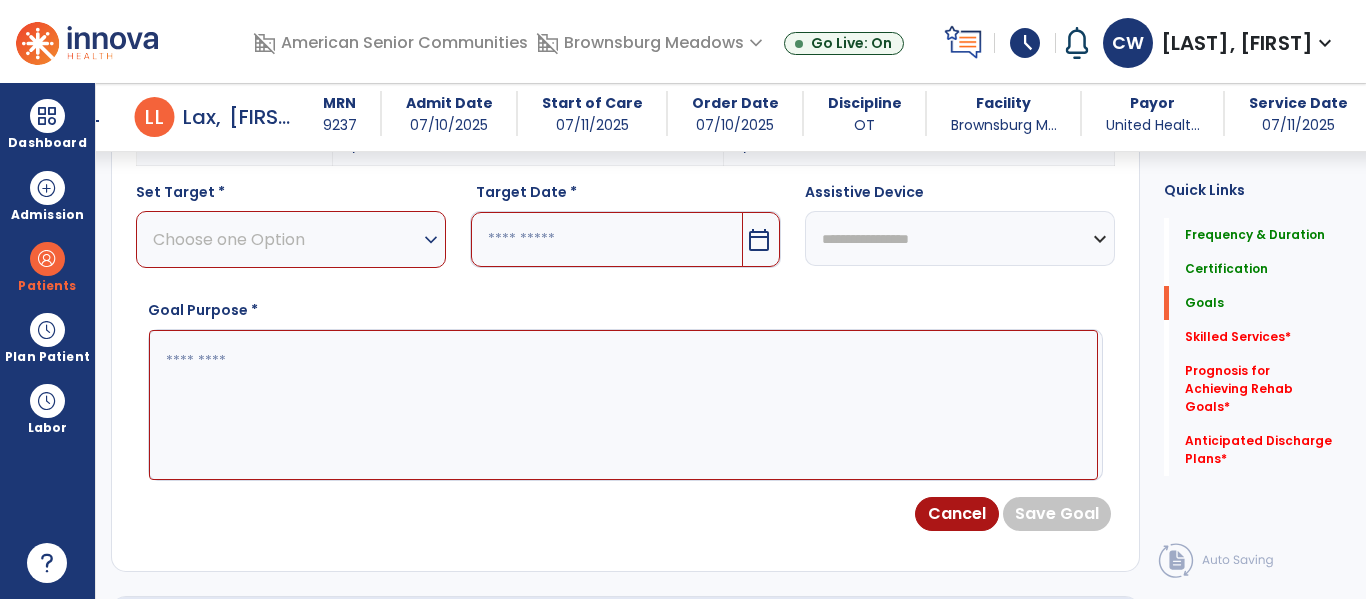click on "expand_more" at bounding box center (431, 240) 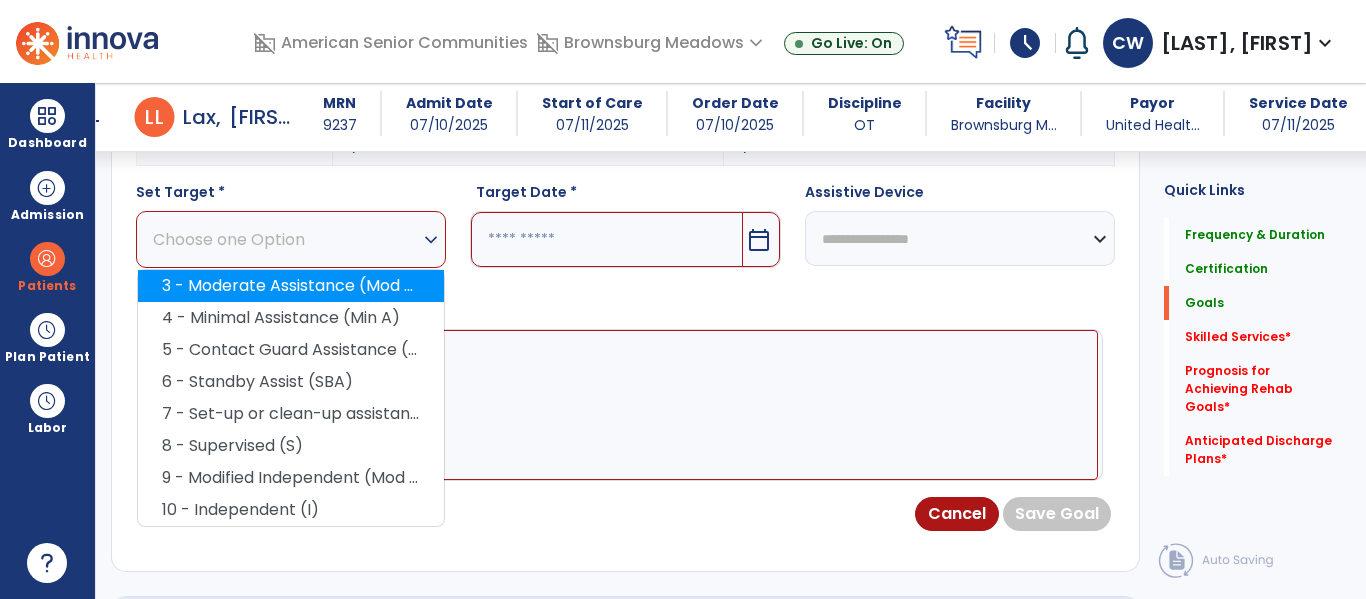click on "3 - Moderate Assistance (Mod A)" at bounding box center (291, 286) 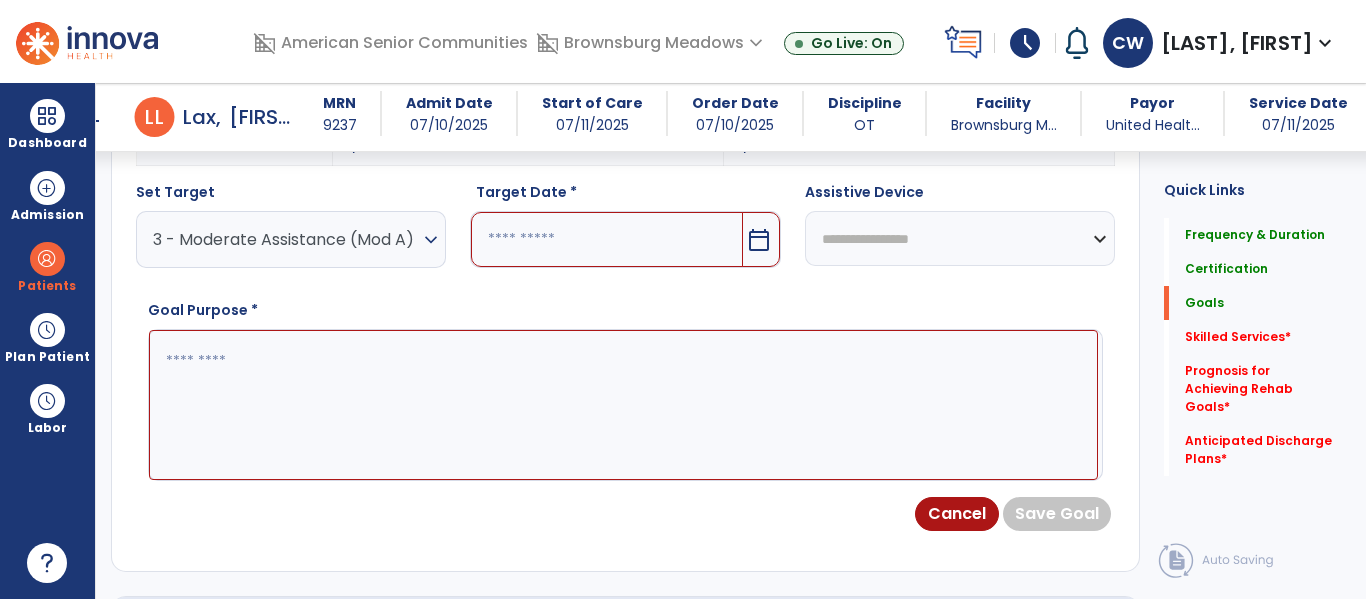 click on "calendar_today" at bounding box center [759, 240] 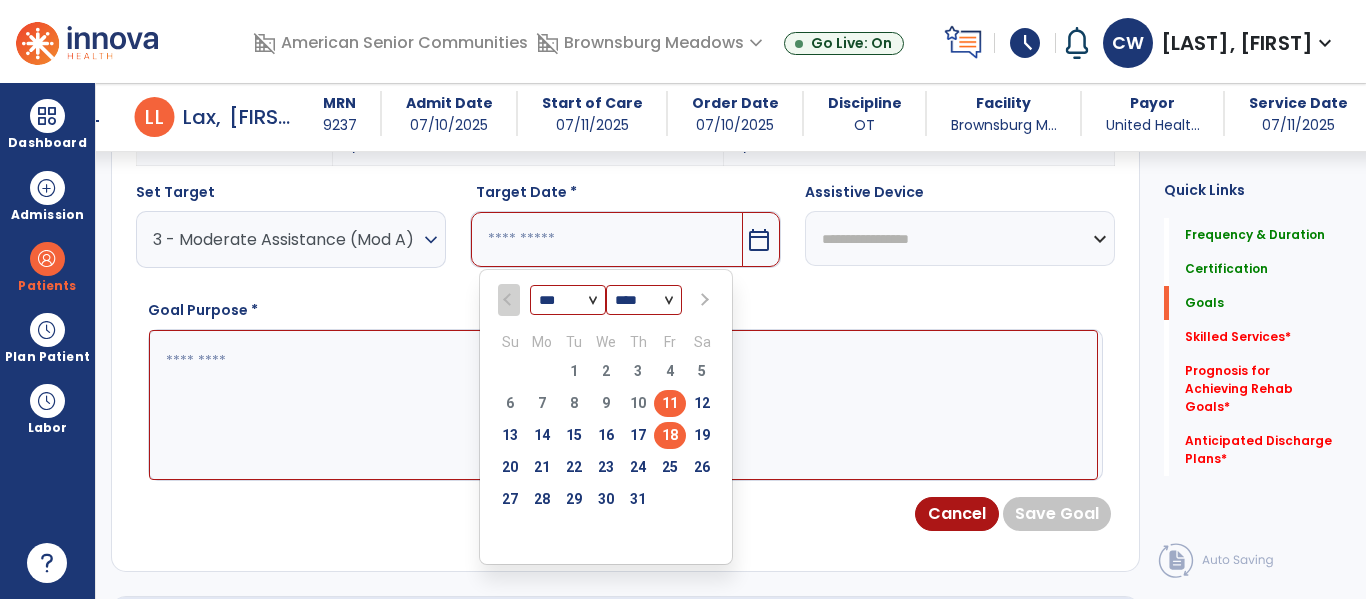 click on "18" at bounding box center (670, 435) 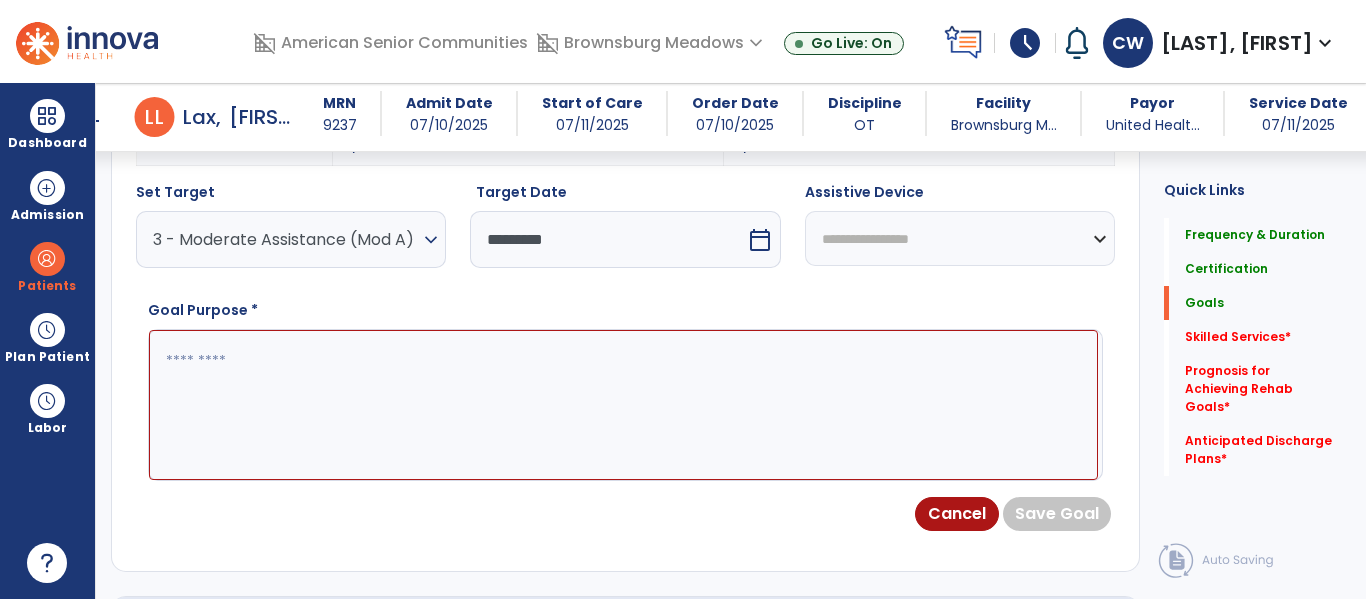 click at bounding box center [623, 405] 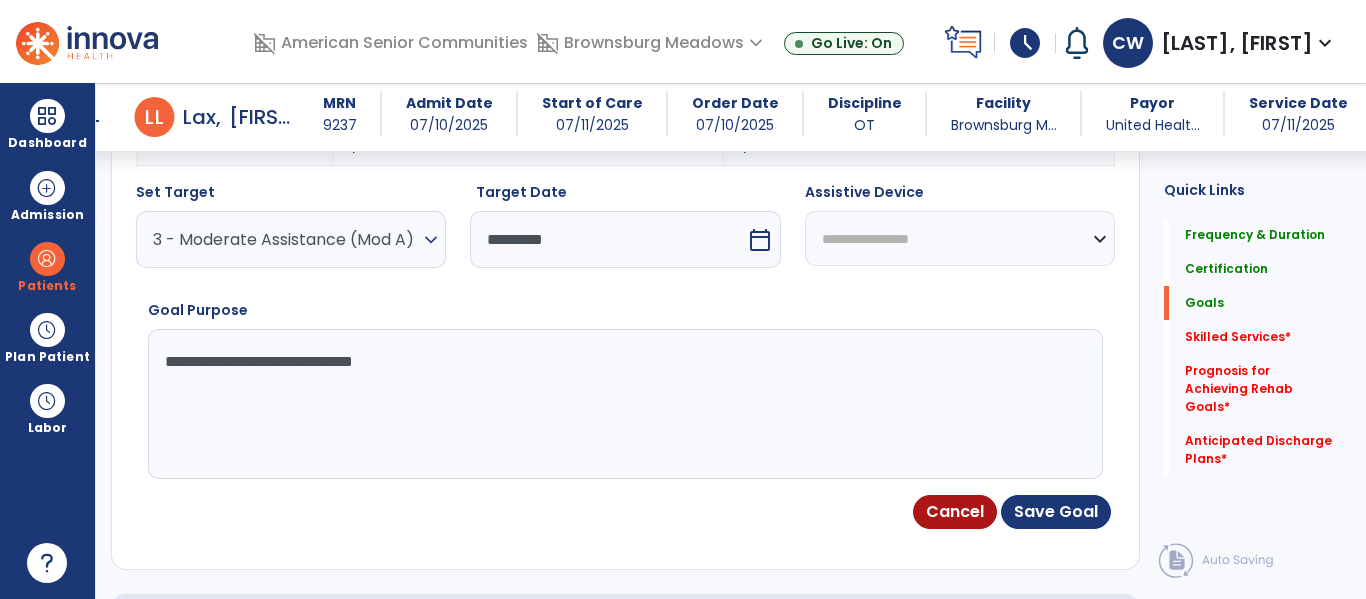 type on "**********" 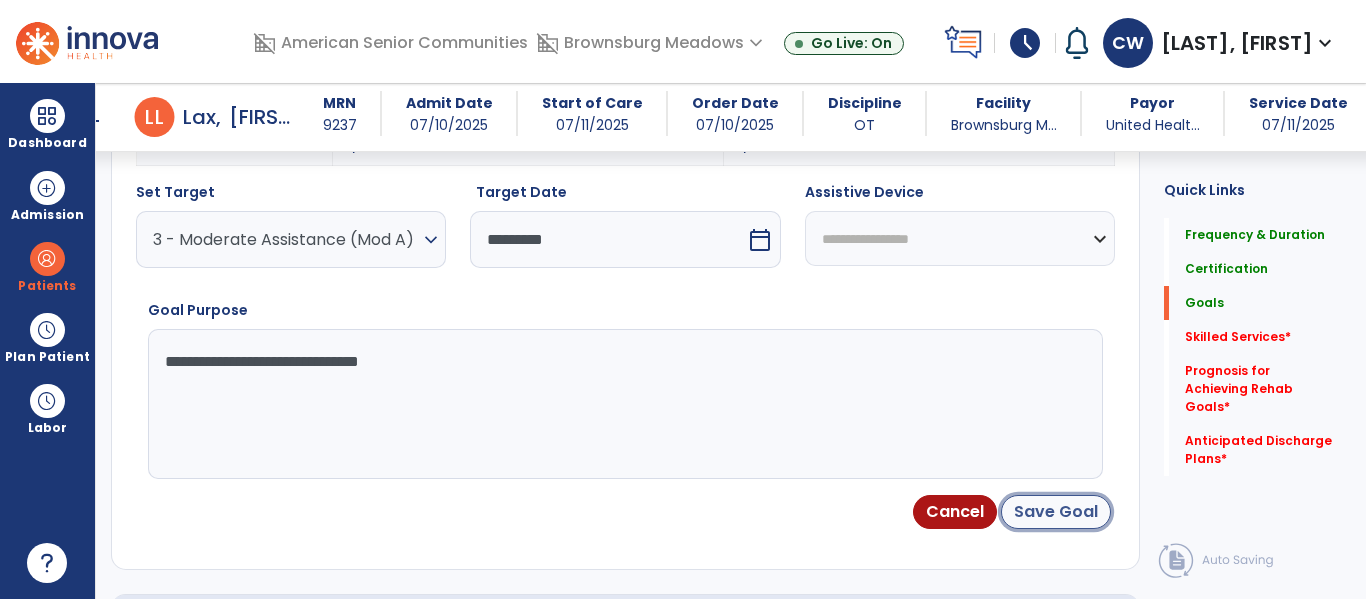 click on "Save Goal" at bounding box center [1056, 512] 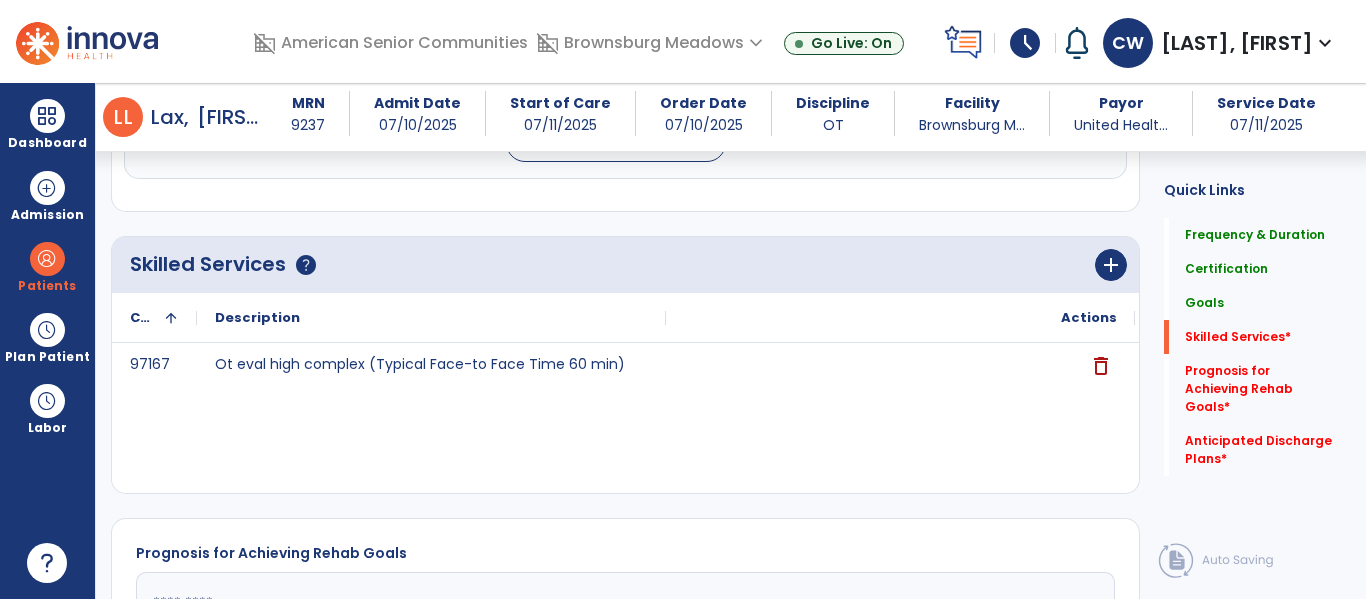 scroll, scrollTop: 1513, scrollLeft: 0, axis: vertical 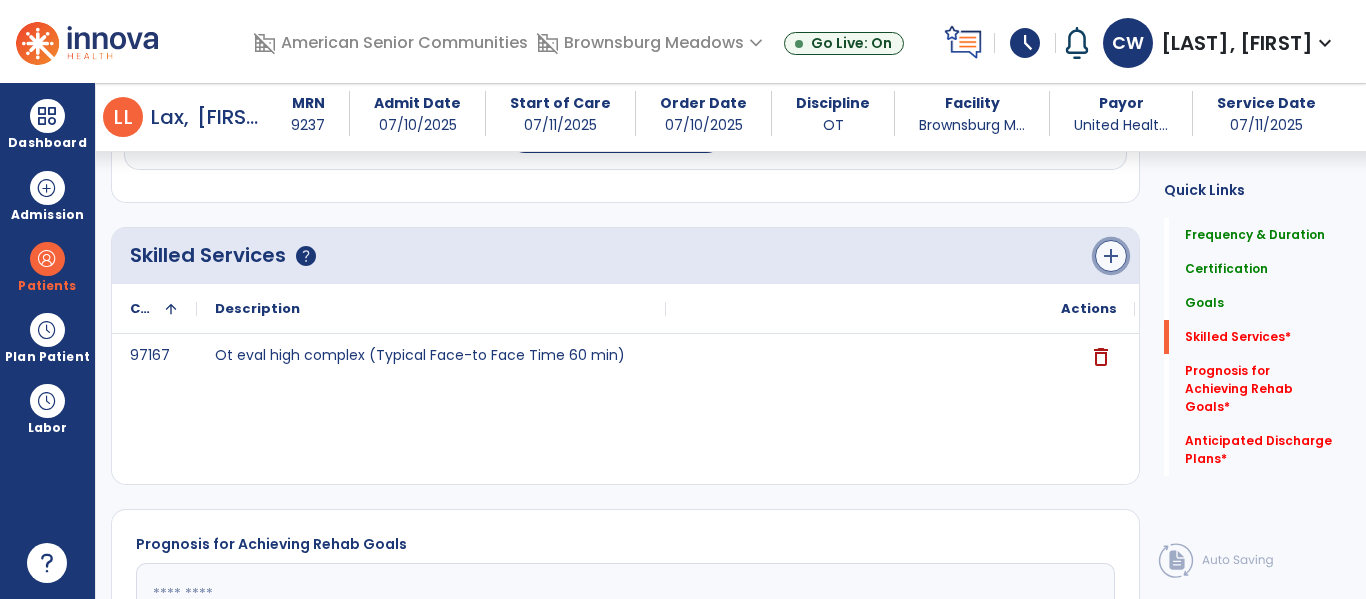 click on "add" 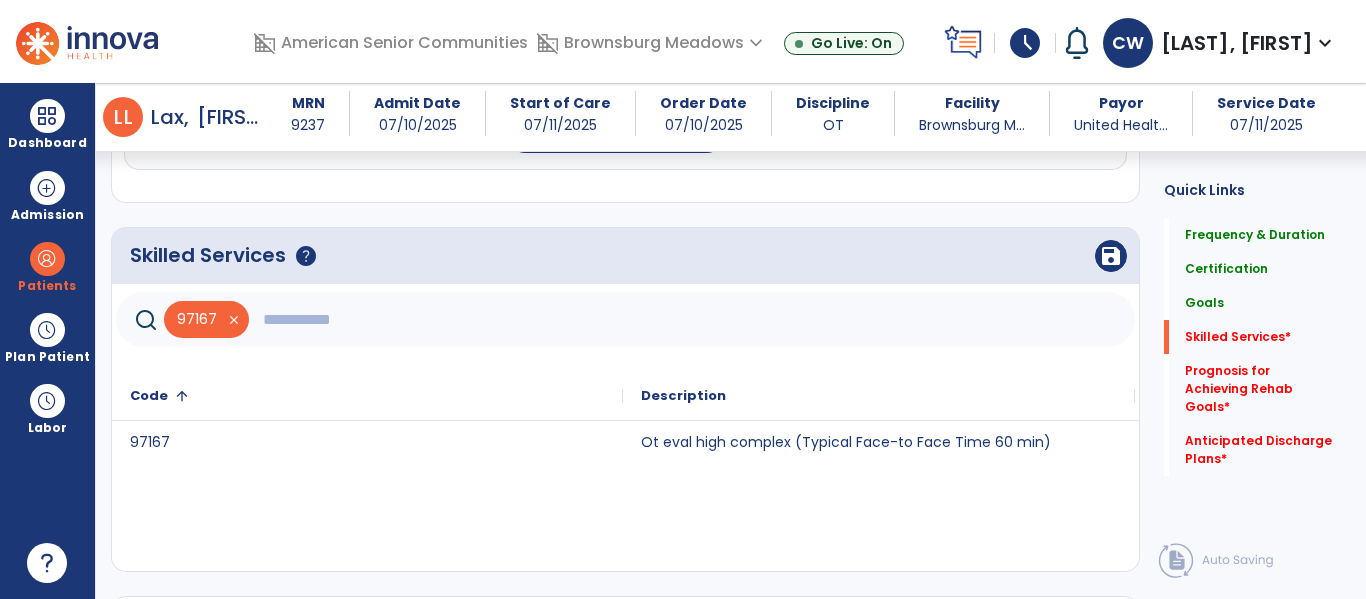 click 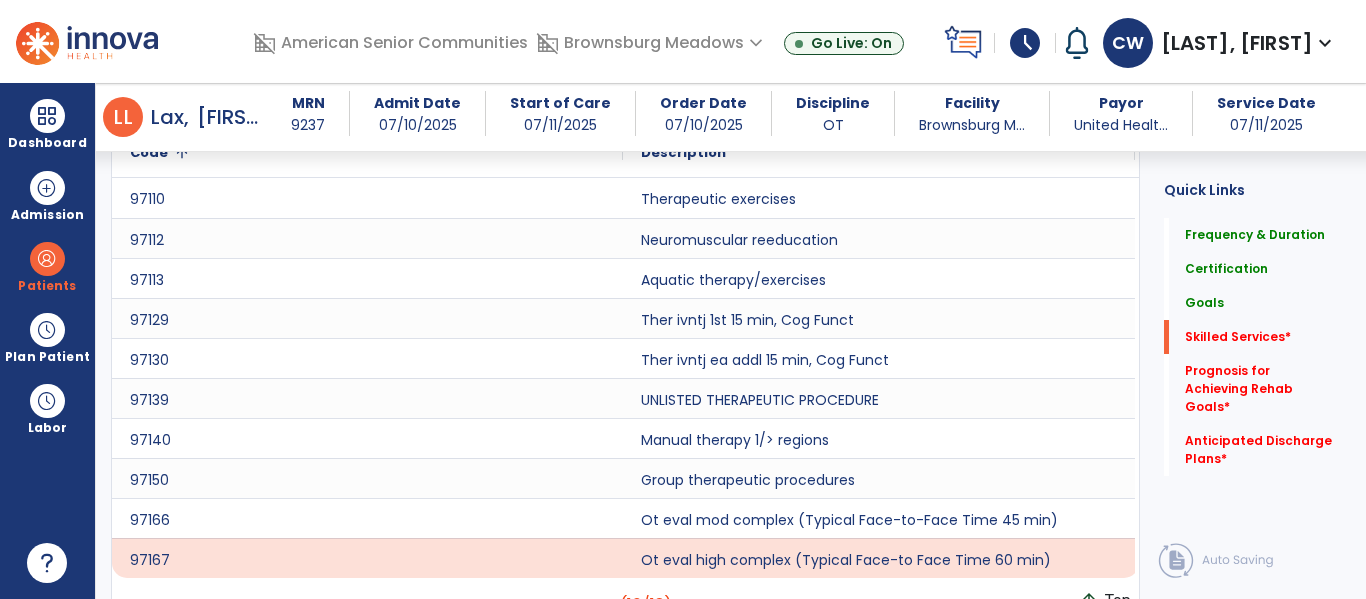 scroll, scrollTop: 1763, scrollLeft: 0, axis: vertical 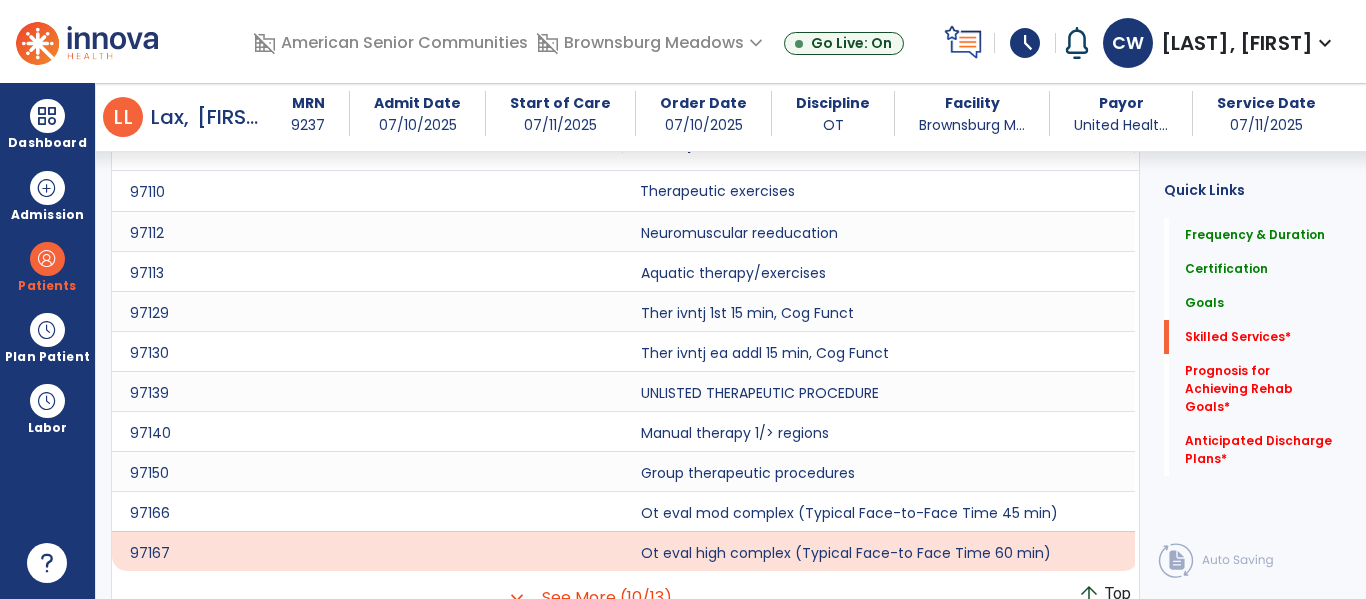 click on "Therapeutic exercises" 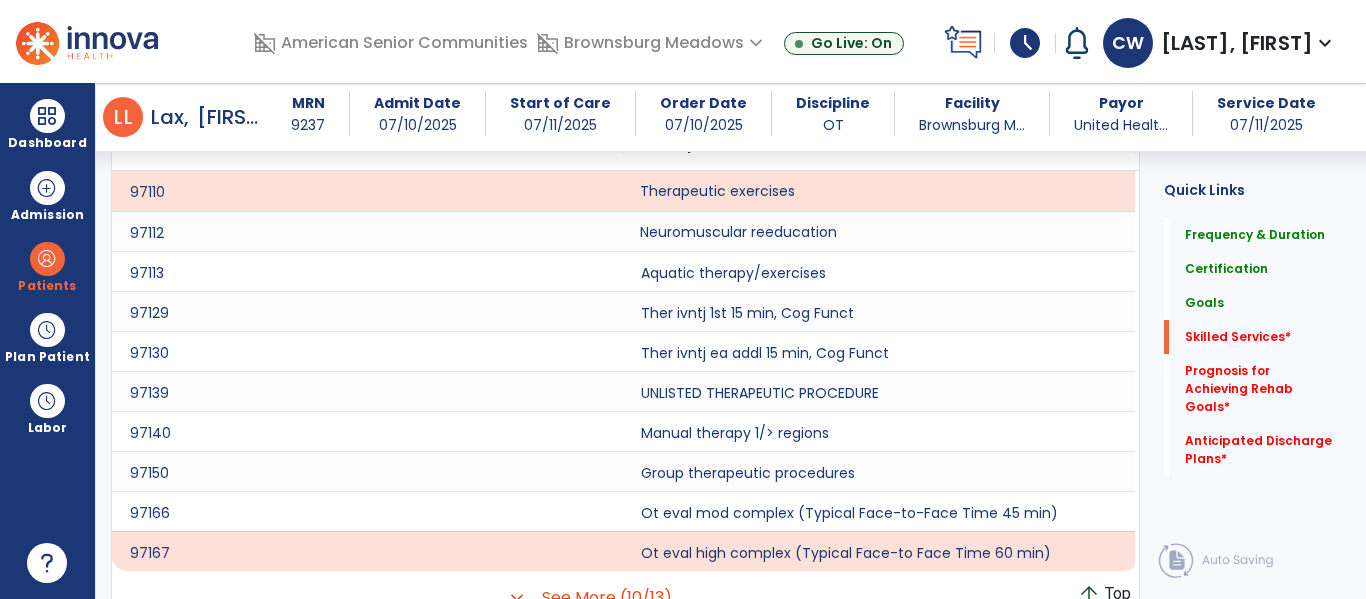 click on "Neuromuscular reeducation" 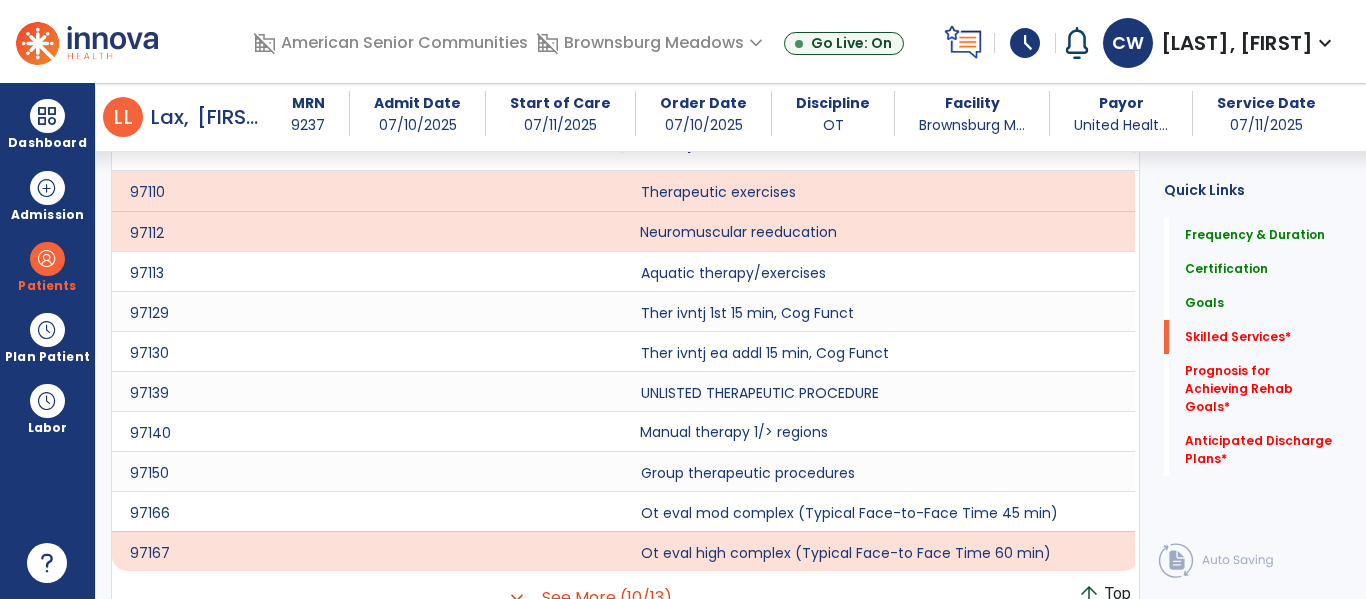 click on "Manual therapy 1/> regions" 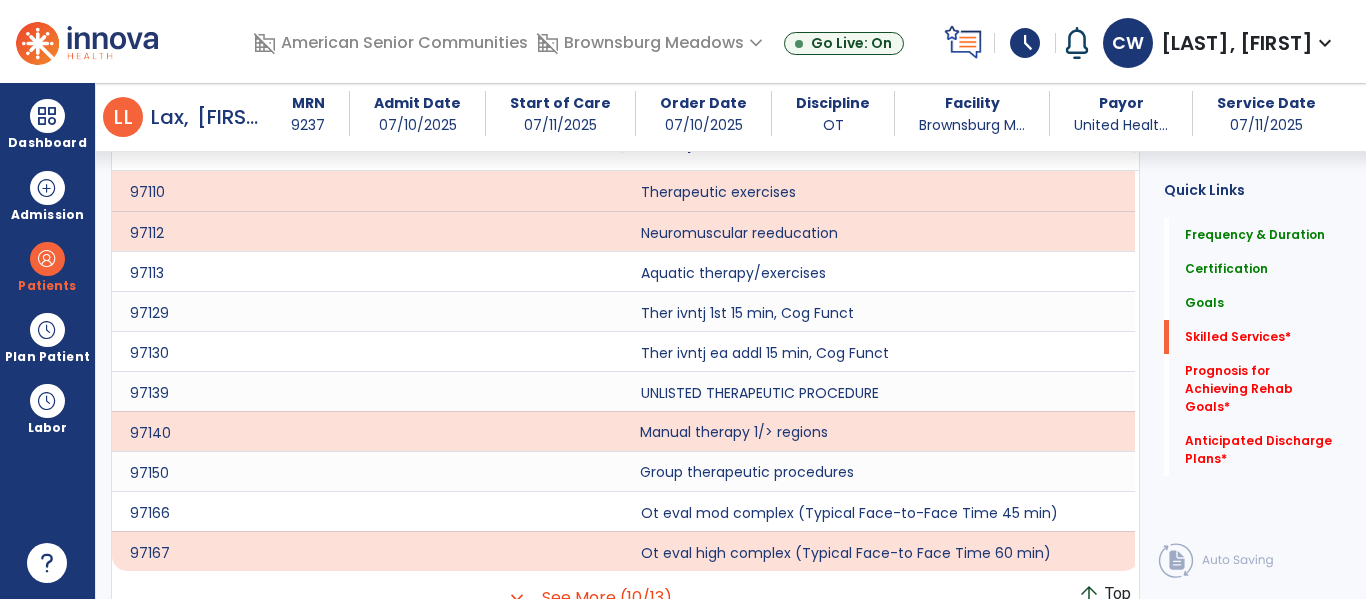 click on "Group therapeutic procedures" 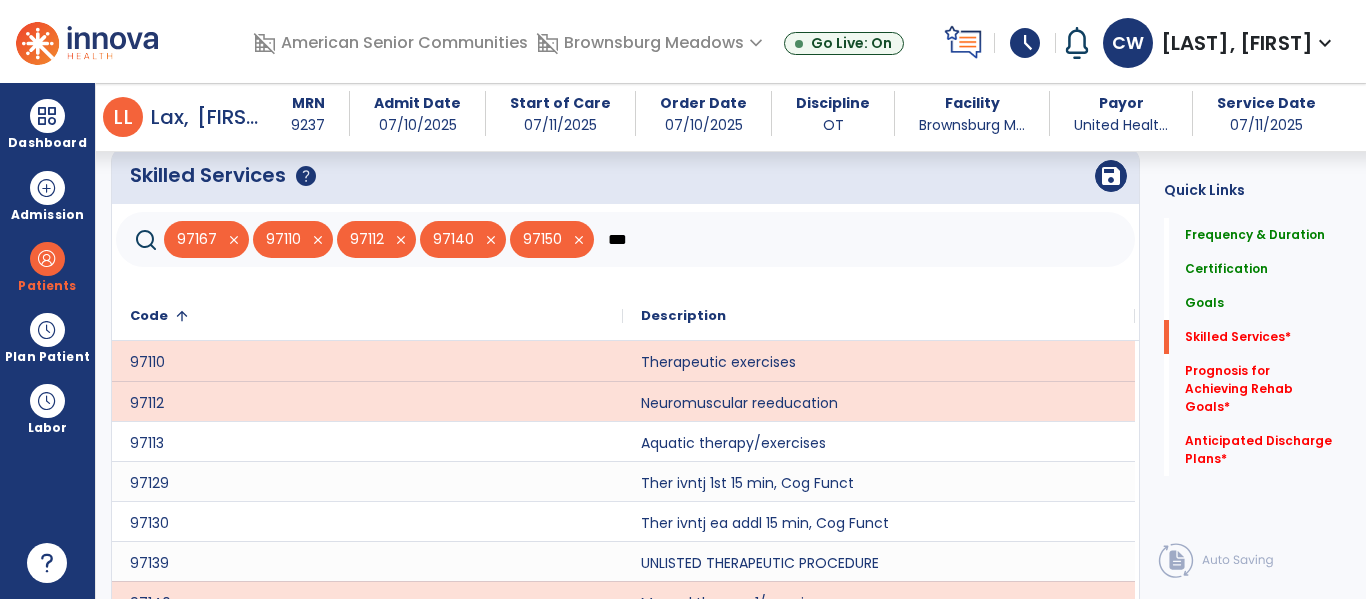 scroll, scrollTop: 1589, scrollLeft: 0, axis: vertical 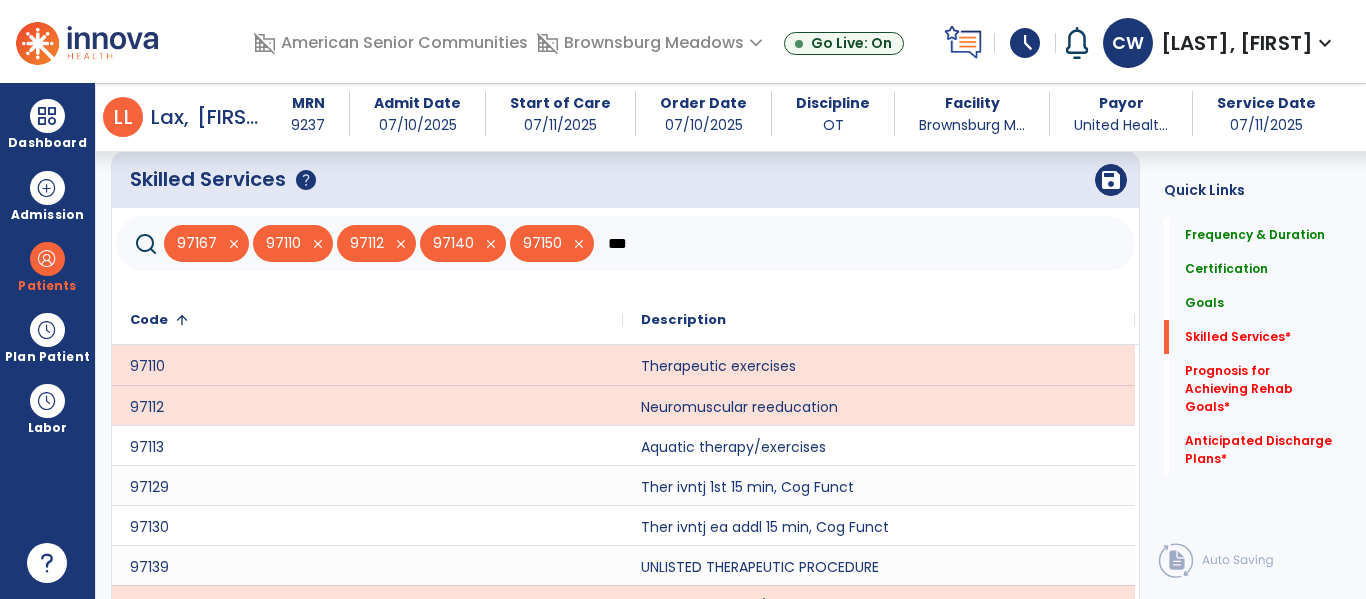 click on "***" 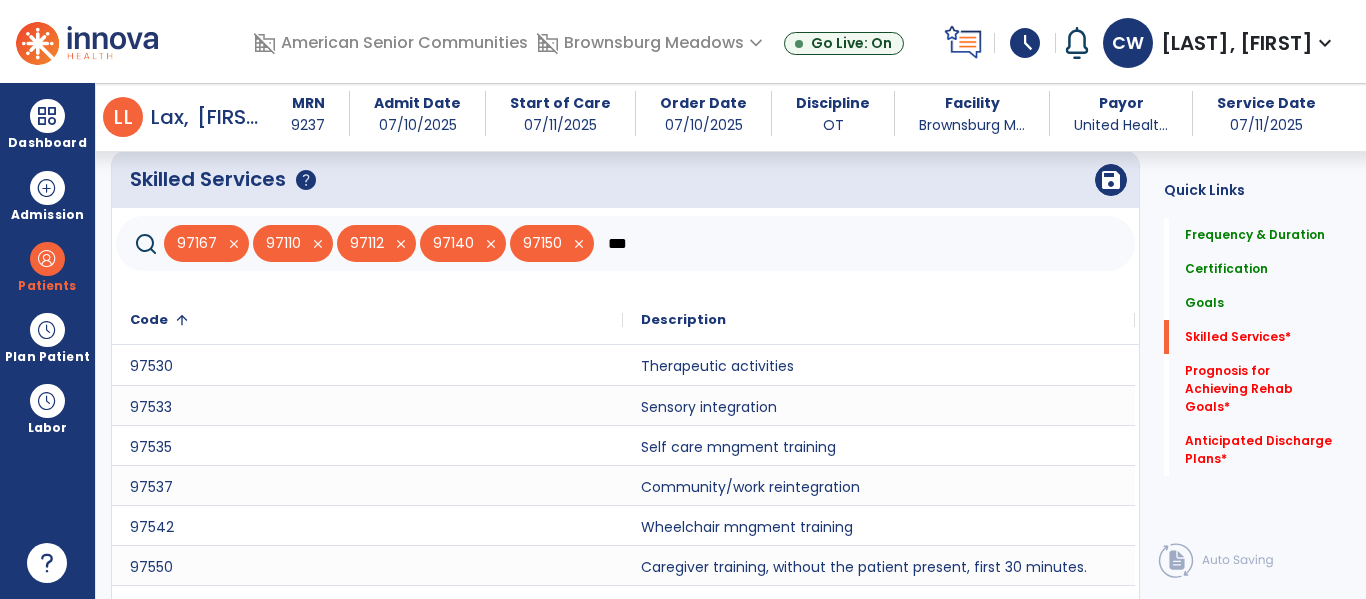 type on "***" 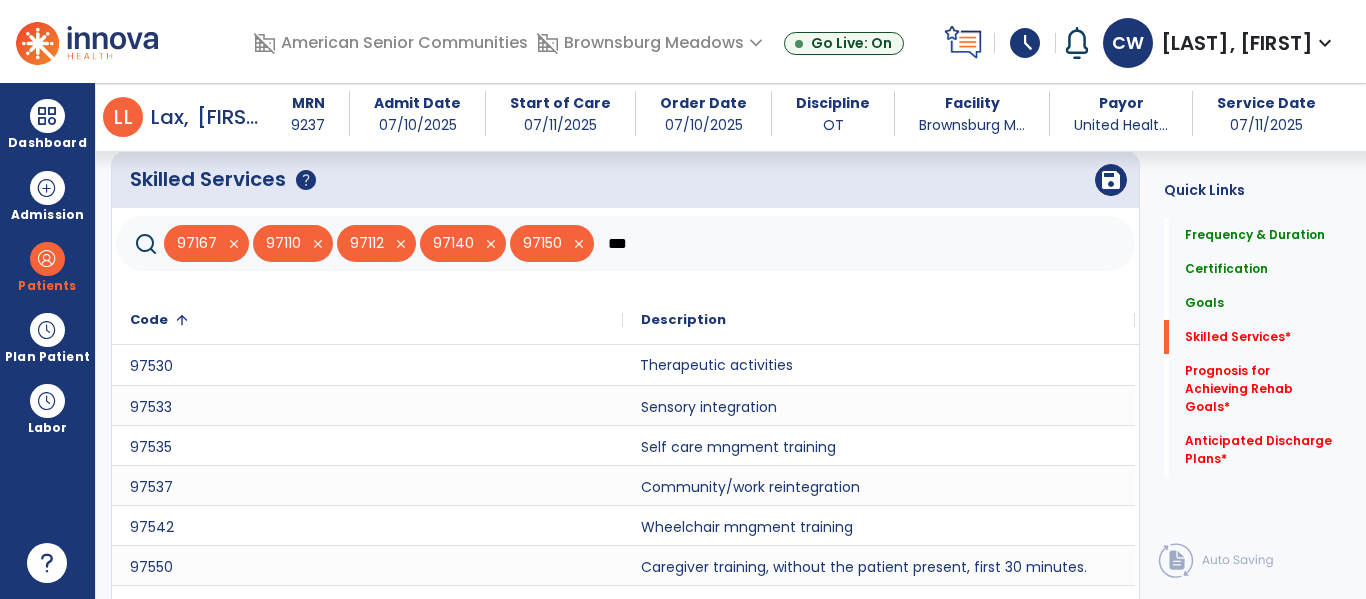 click on "Therapeutic activities" 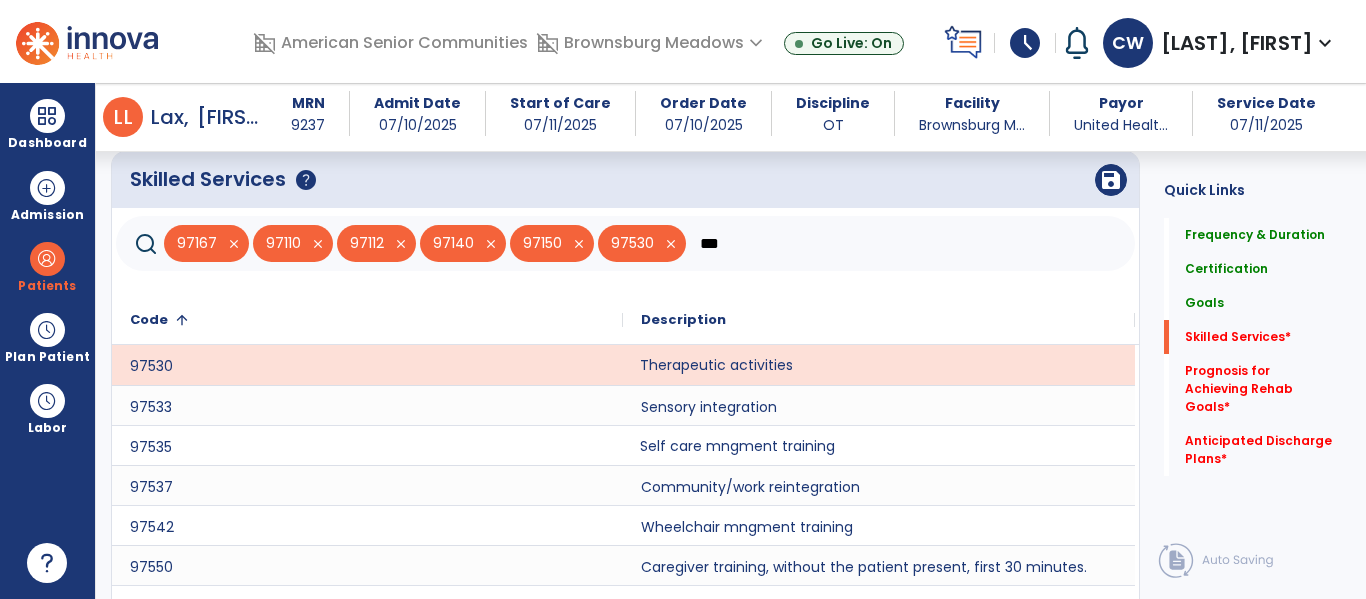 click on "Self care mngment training" 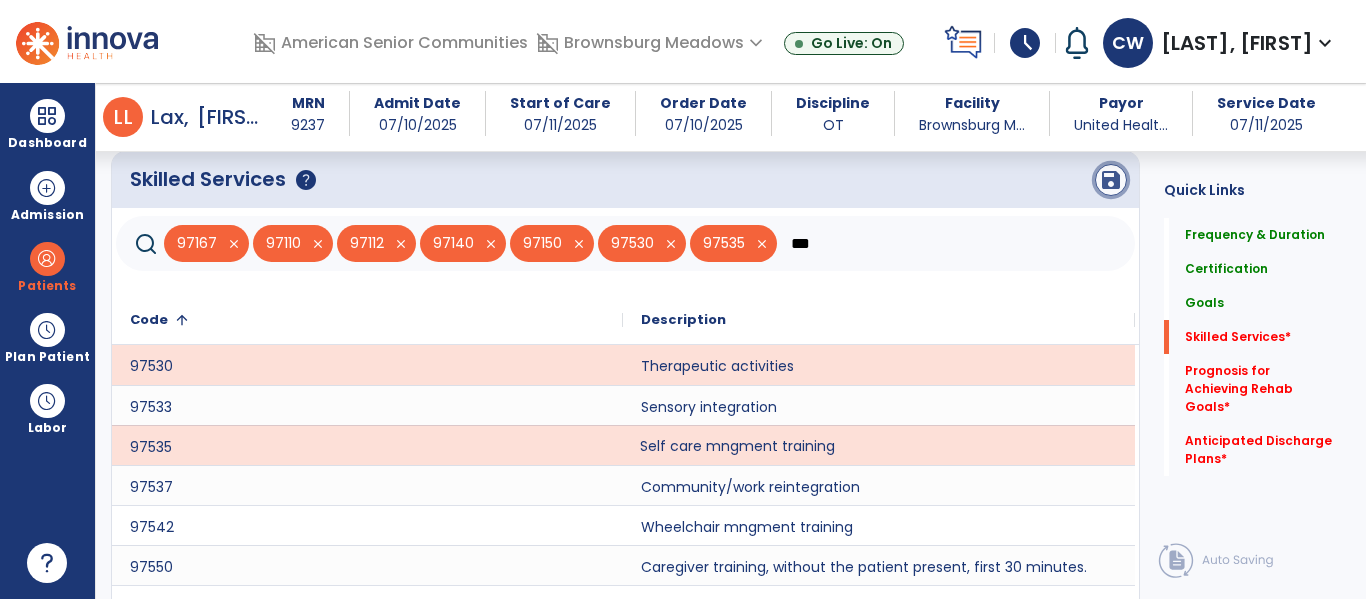click on "save" 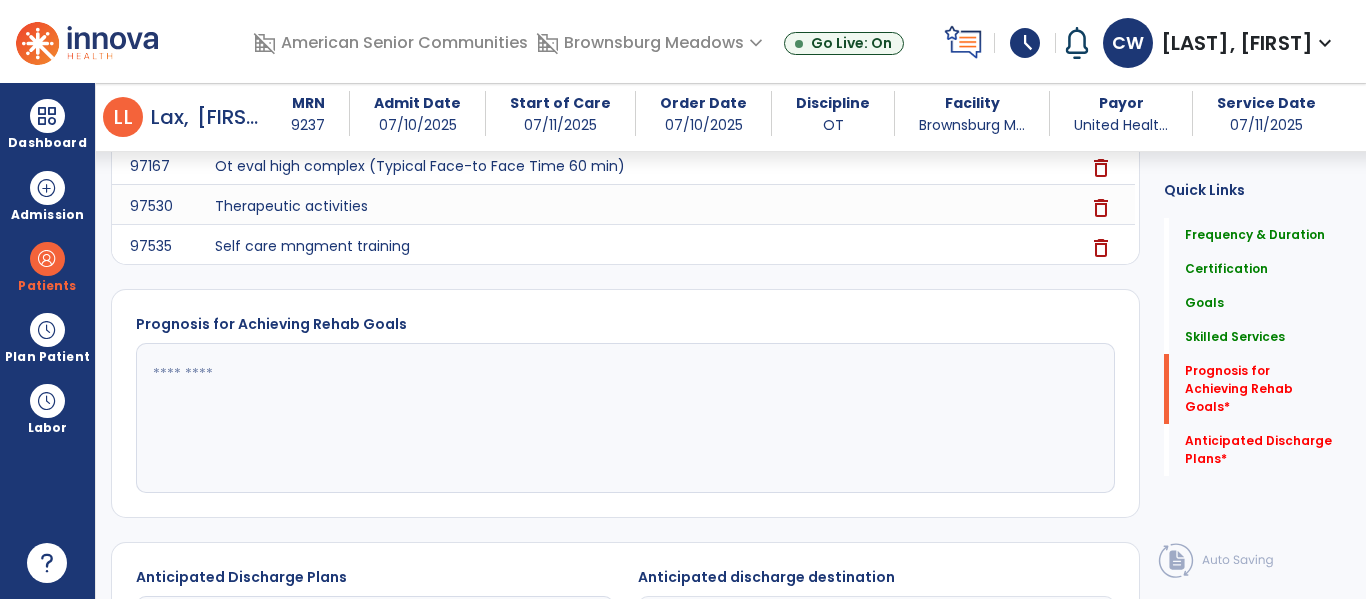 scroll, scrollTop: 1865, scrollLeft: 0, axis: vertical 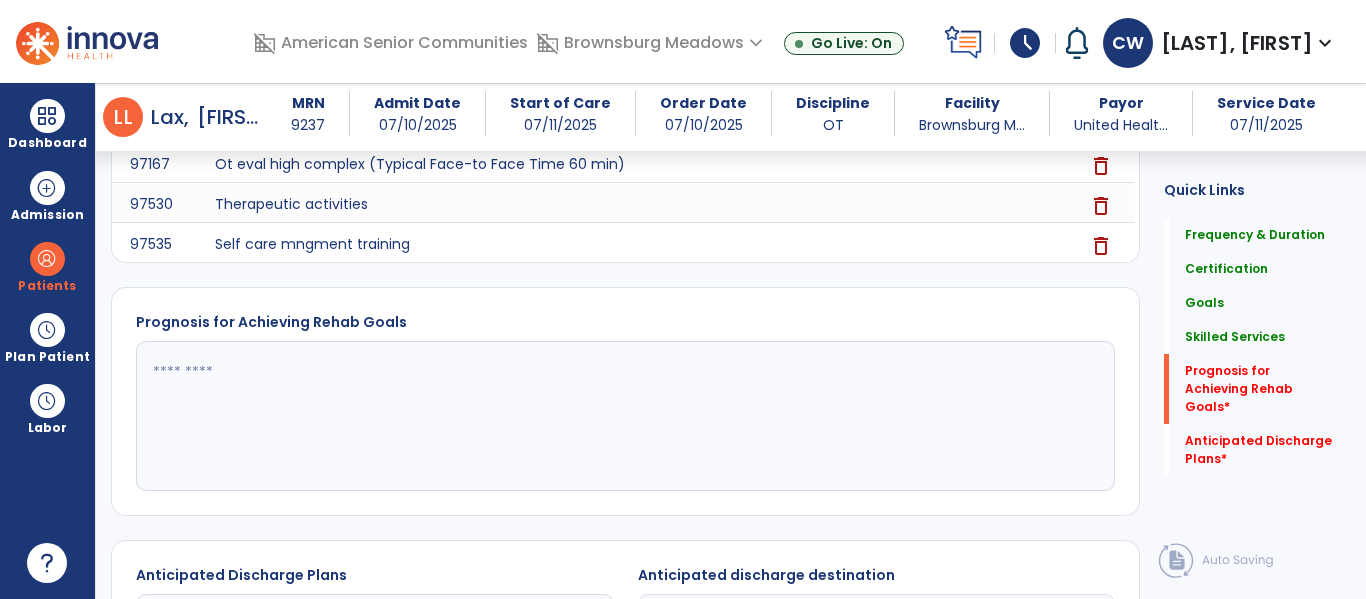 click 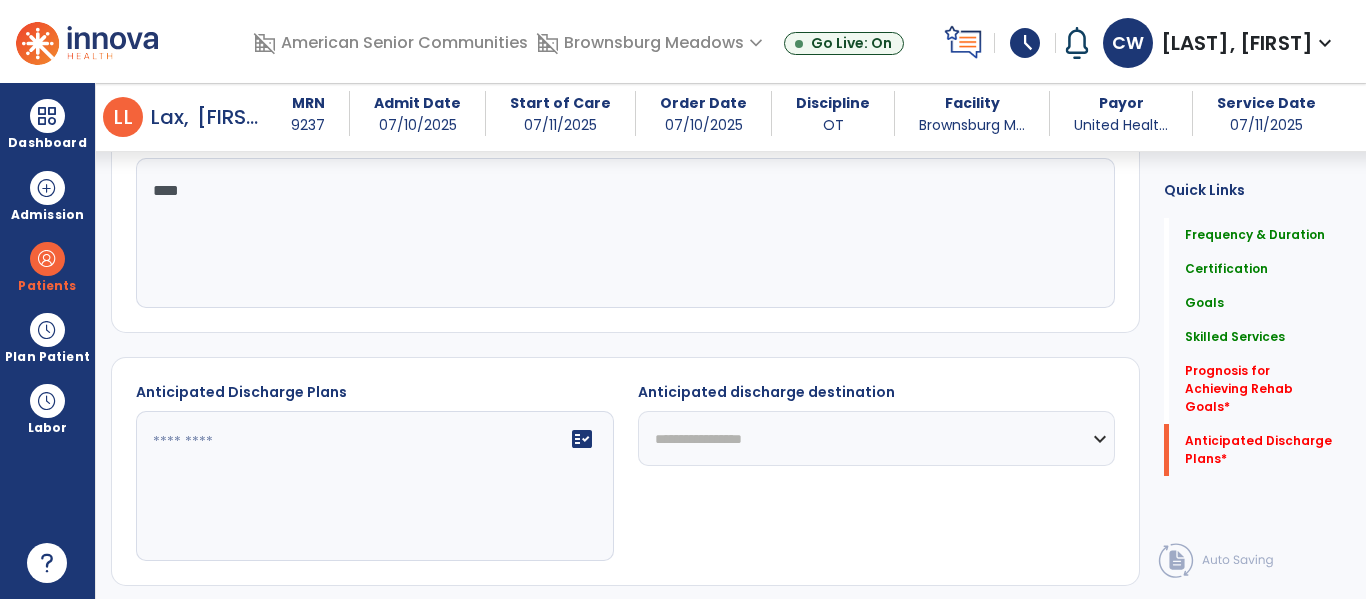 scroll, scrollTop: 2064, scrollLeft: 0, axis: vertical 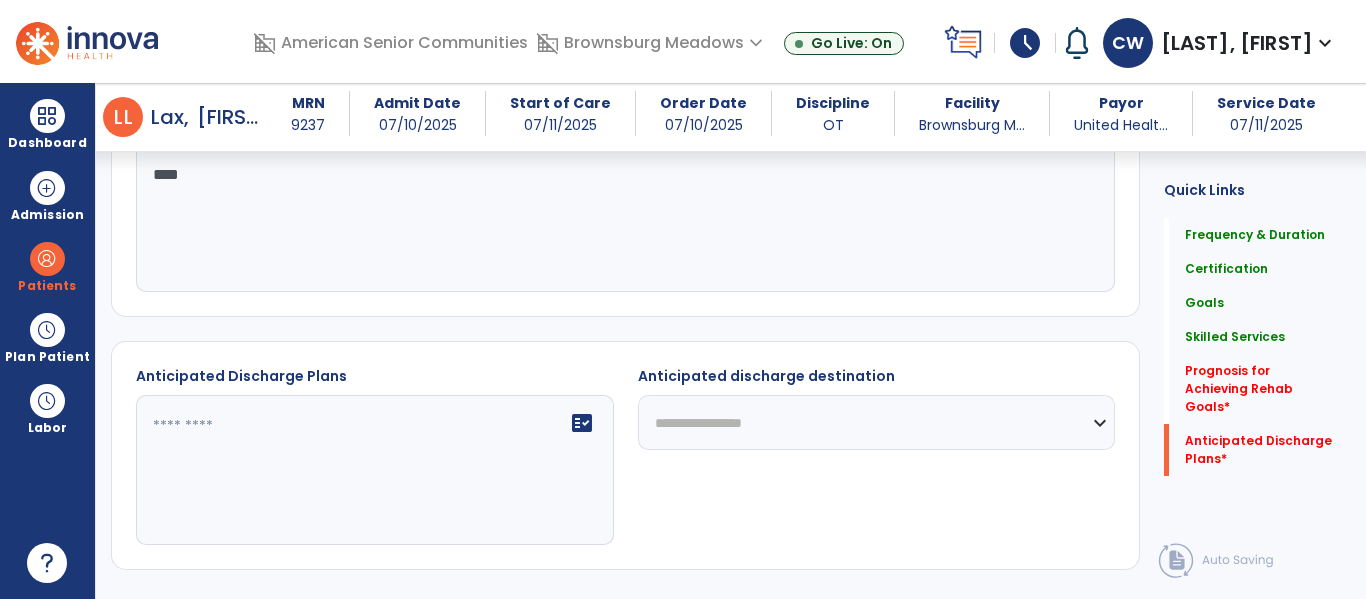 type on "****" 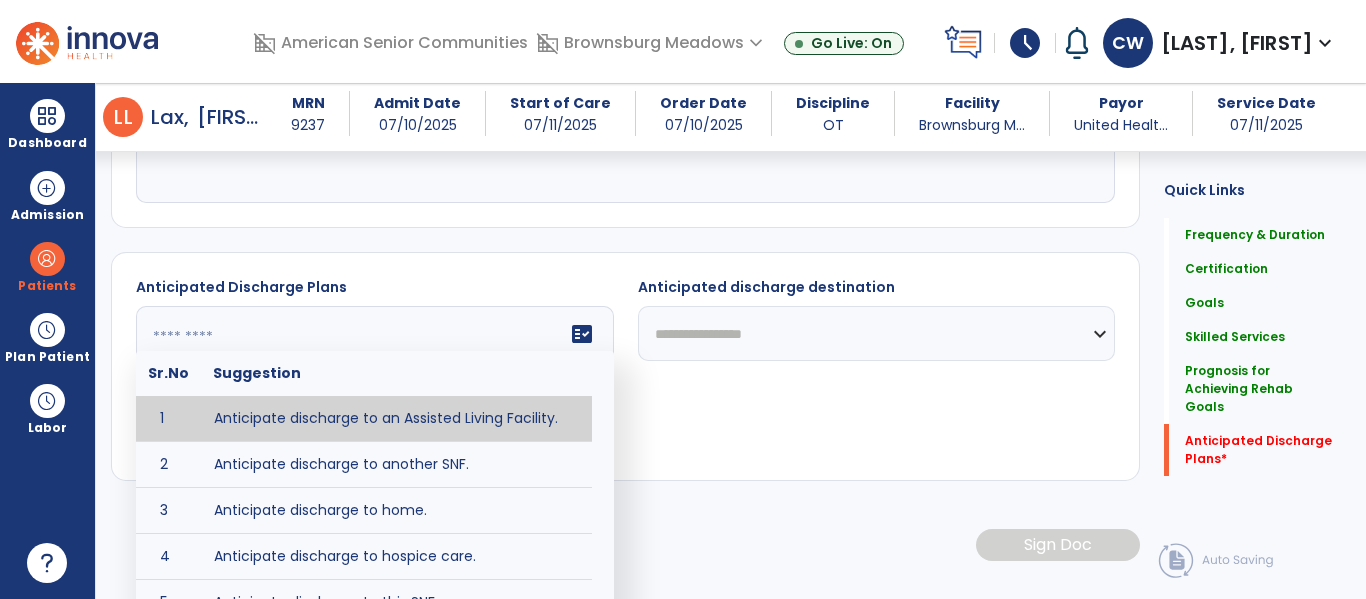 scroll, scrollTop: 2198, scrollLeft: 0, axis: vertical 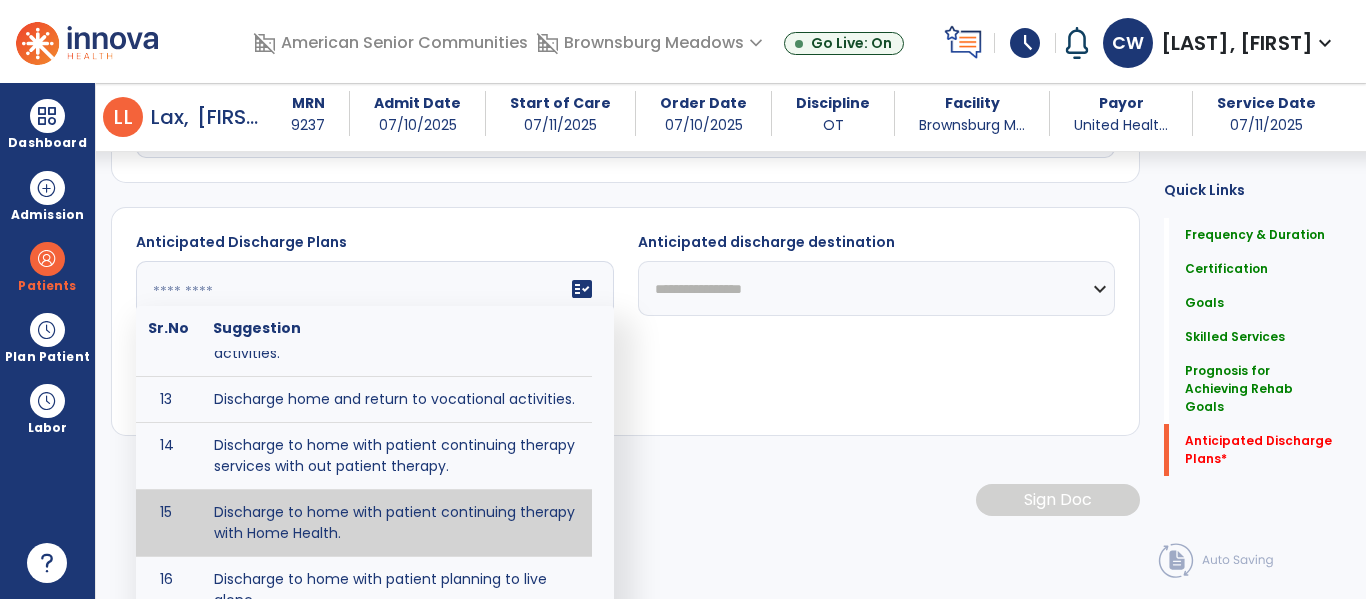 type on "**********" 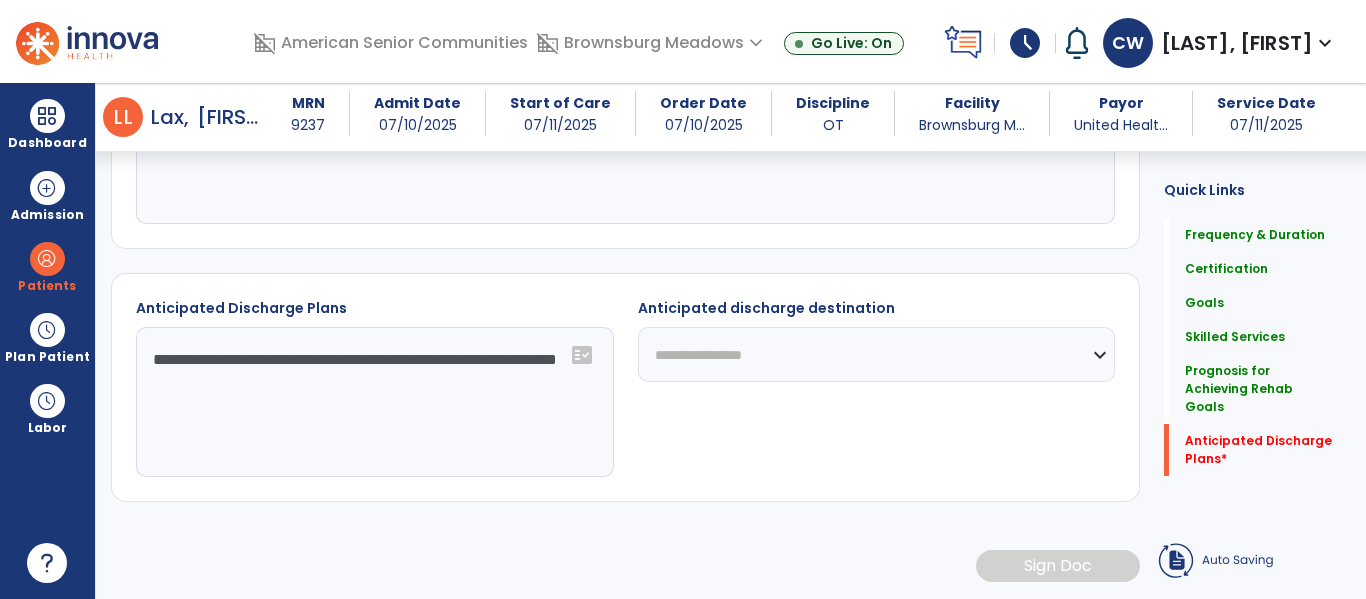 scroll, scrollTop: 2114, scrollLeft: 0, axis: vertical 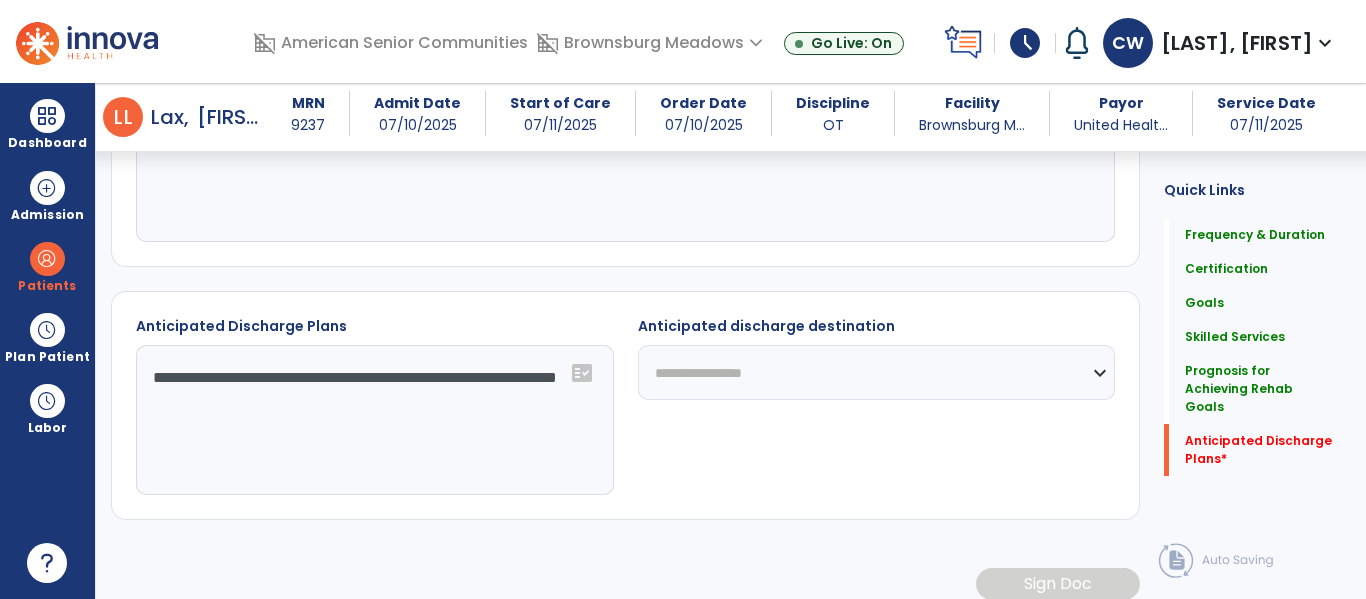 click on "**********" 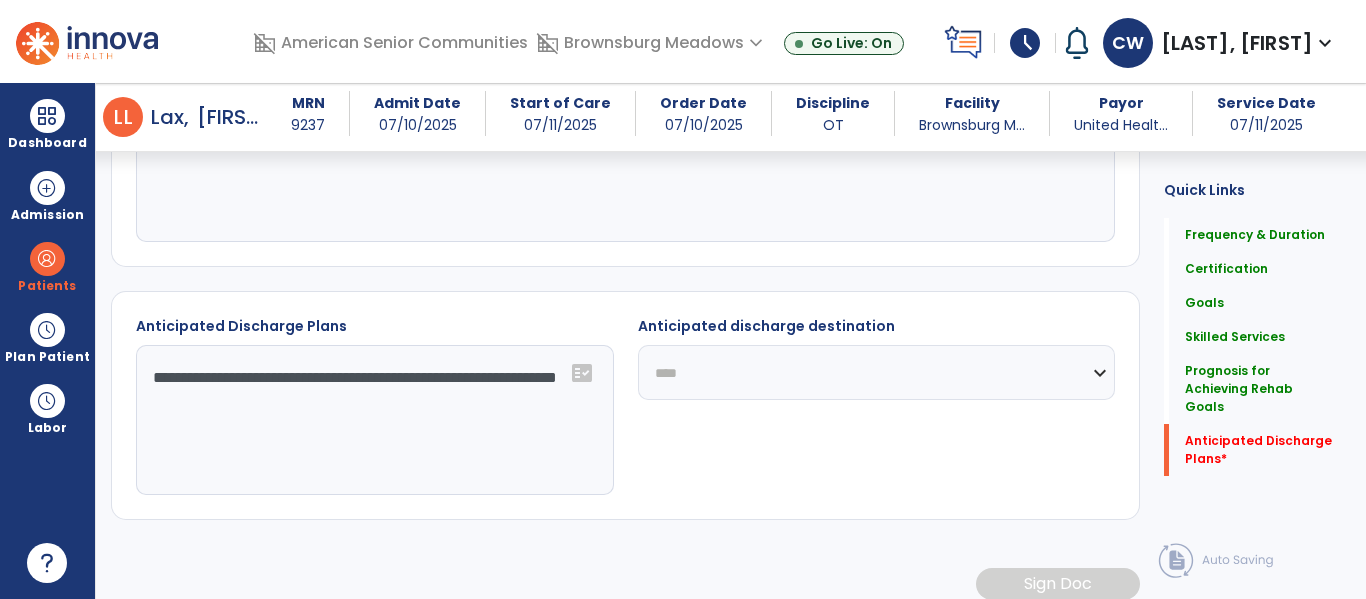 click on "**********" 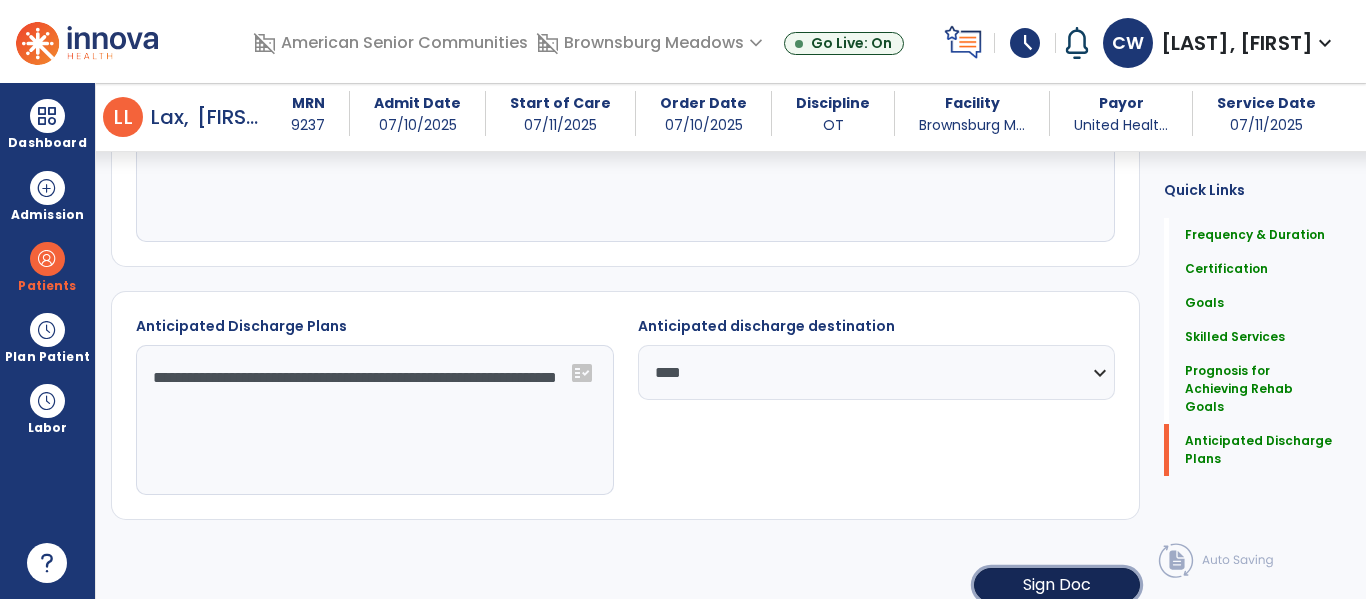 click on "Sign Doc" 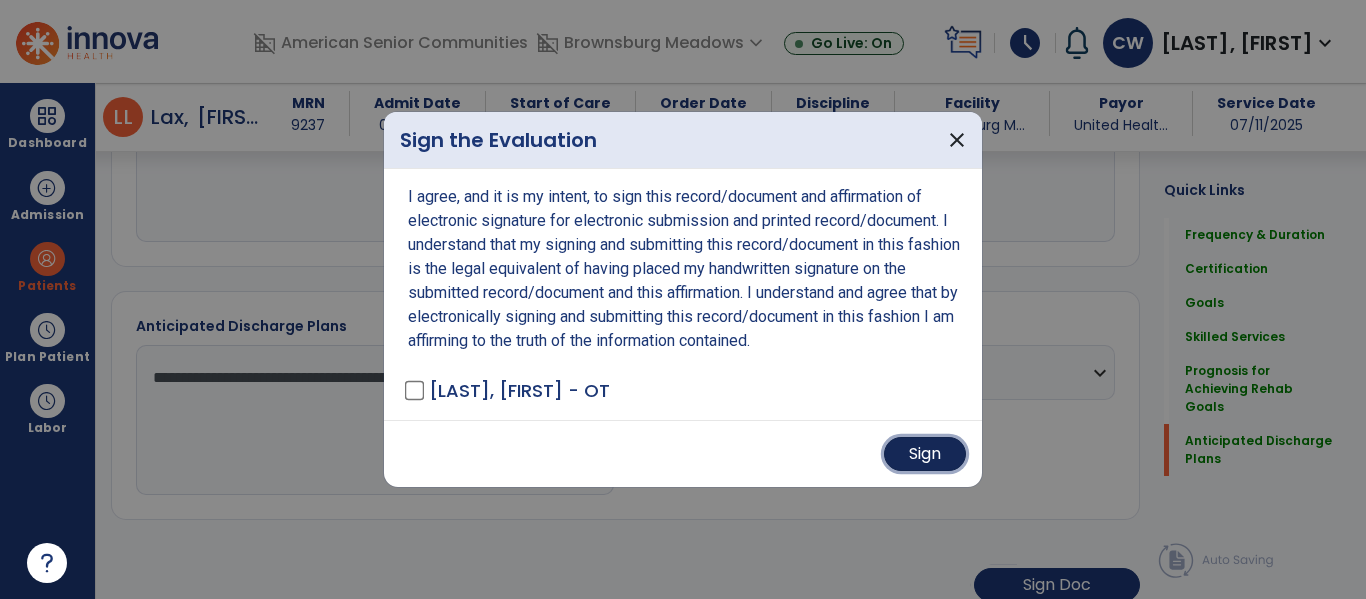 click on "Sign" at bounding box center [925, 454] 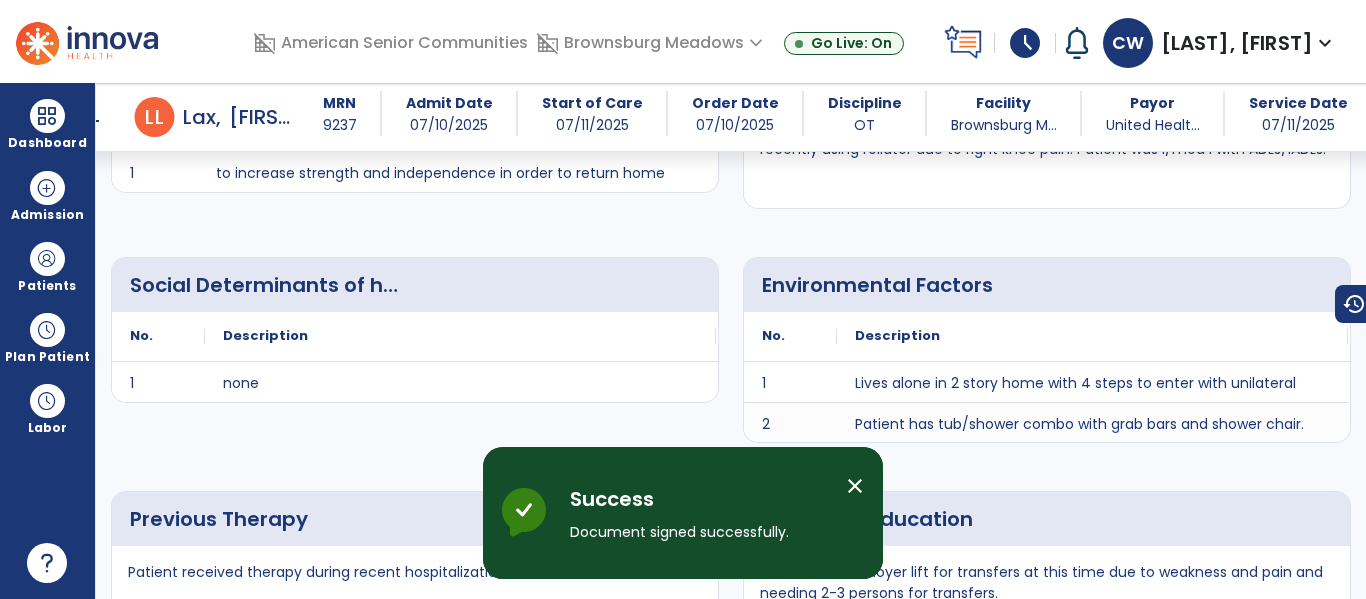 scroll, scrollTop: 1434, scrollLeft: 0, axis: vertical 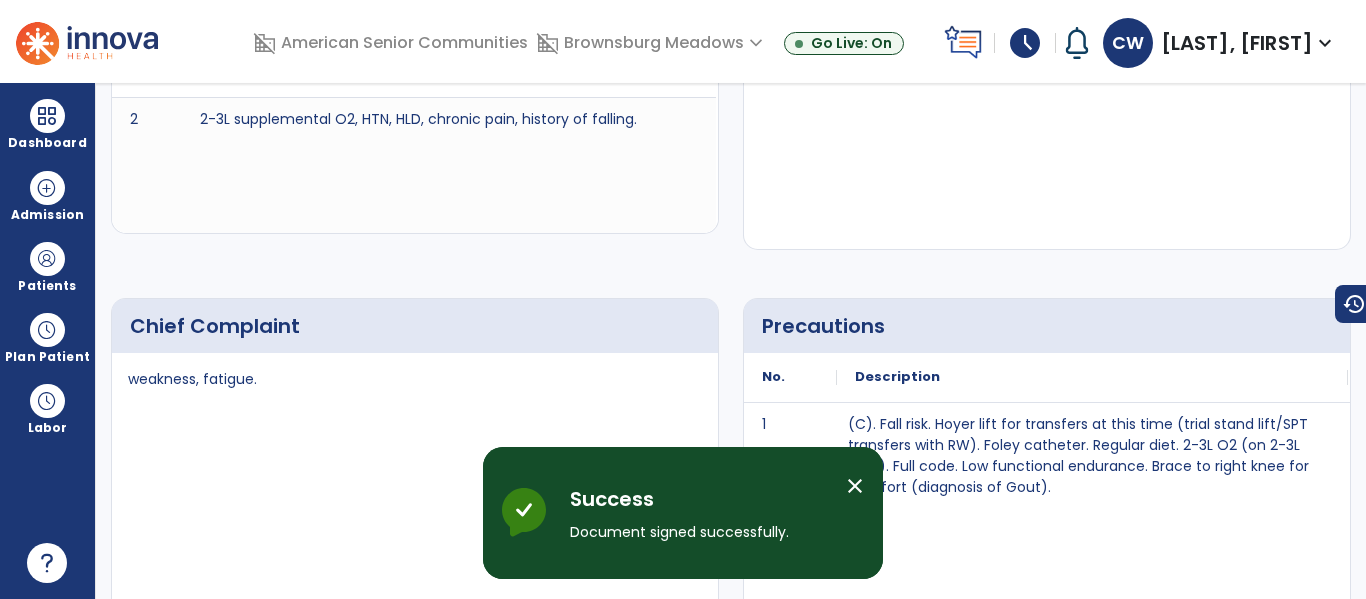 click on "arrow_back" 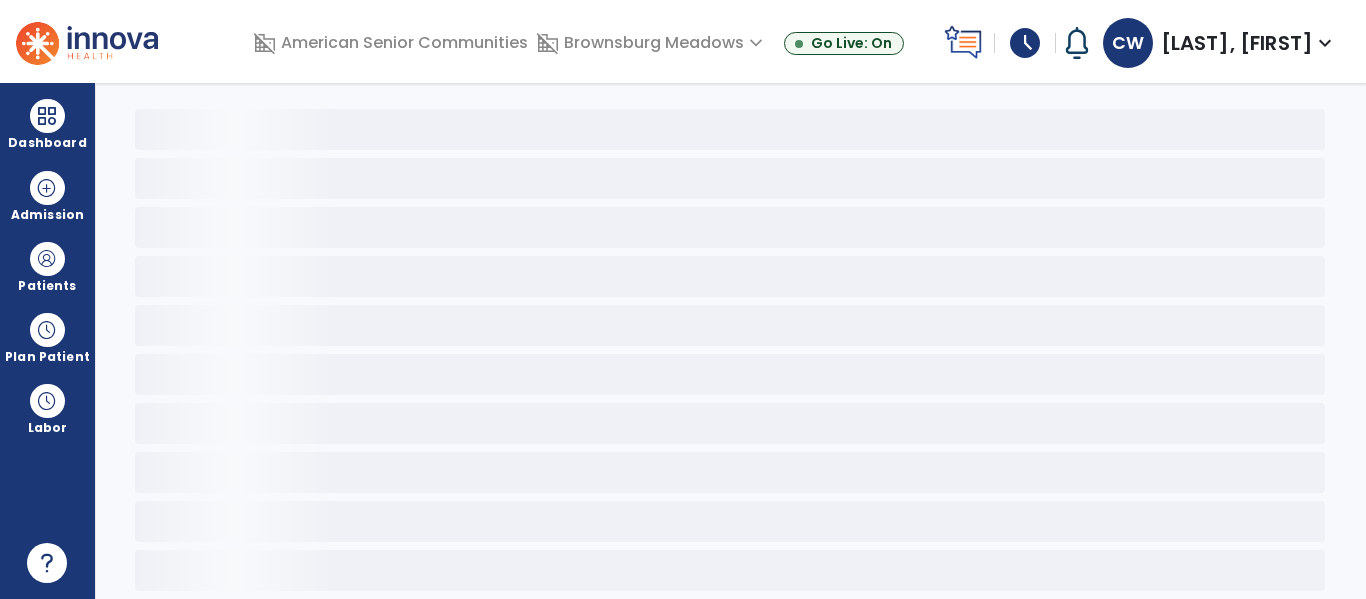 scroll, scrollTop: 0, scrollLeft: 0, axis: both 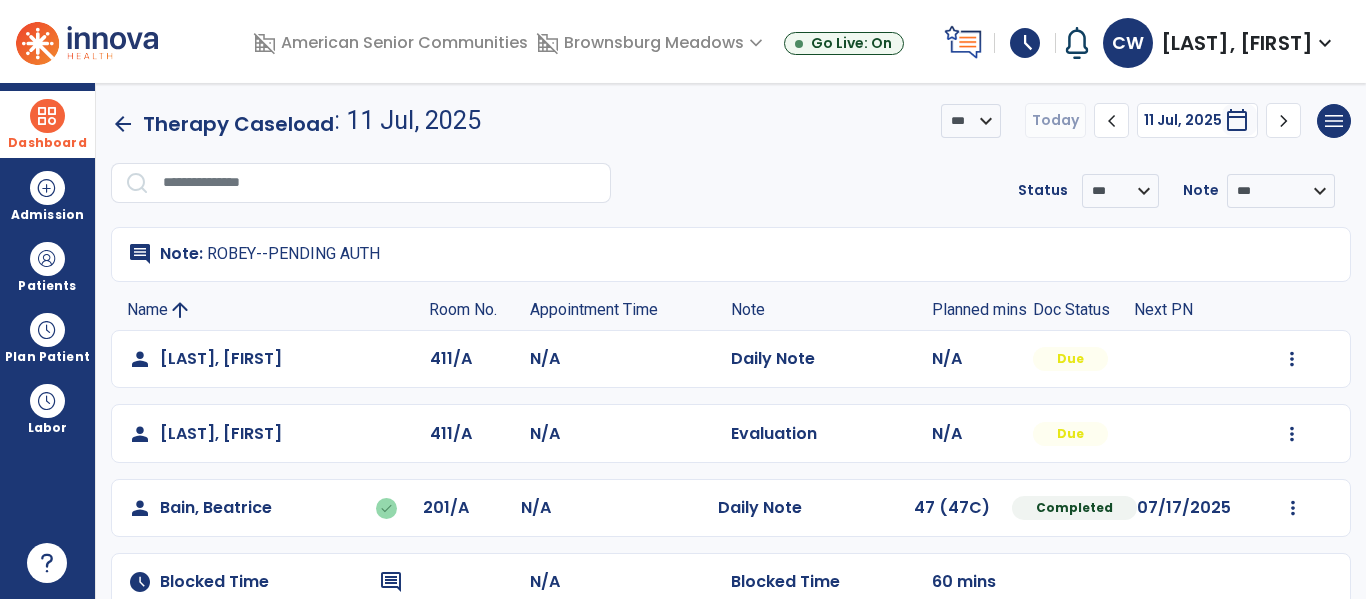 click on "Dashboard" at bounding box center [47, 143] 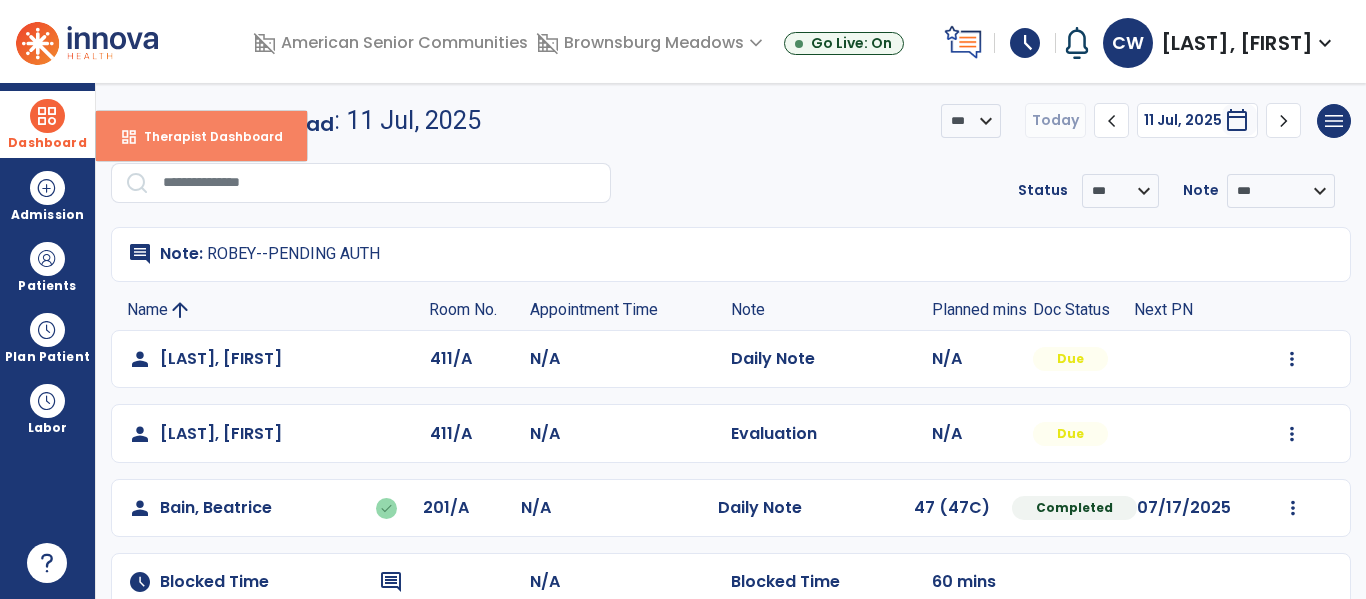 click on "Therapist Dashboard" at bounding box center [205, 136] 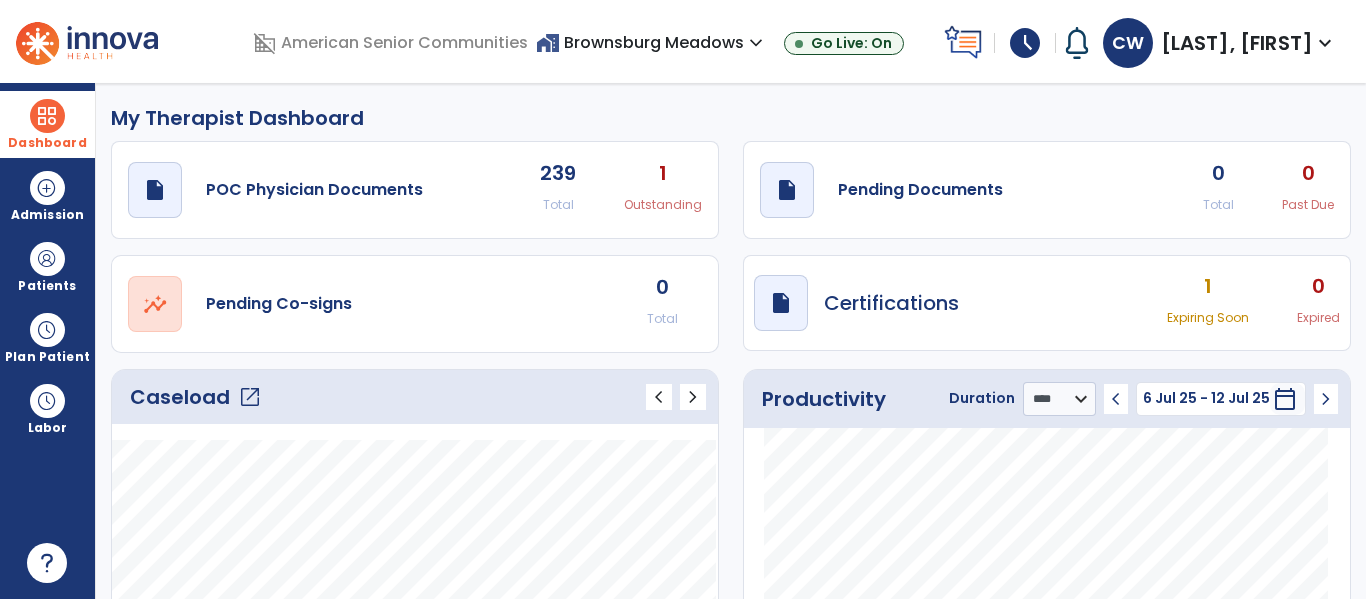click on "0 Total" 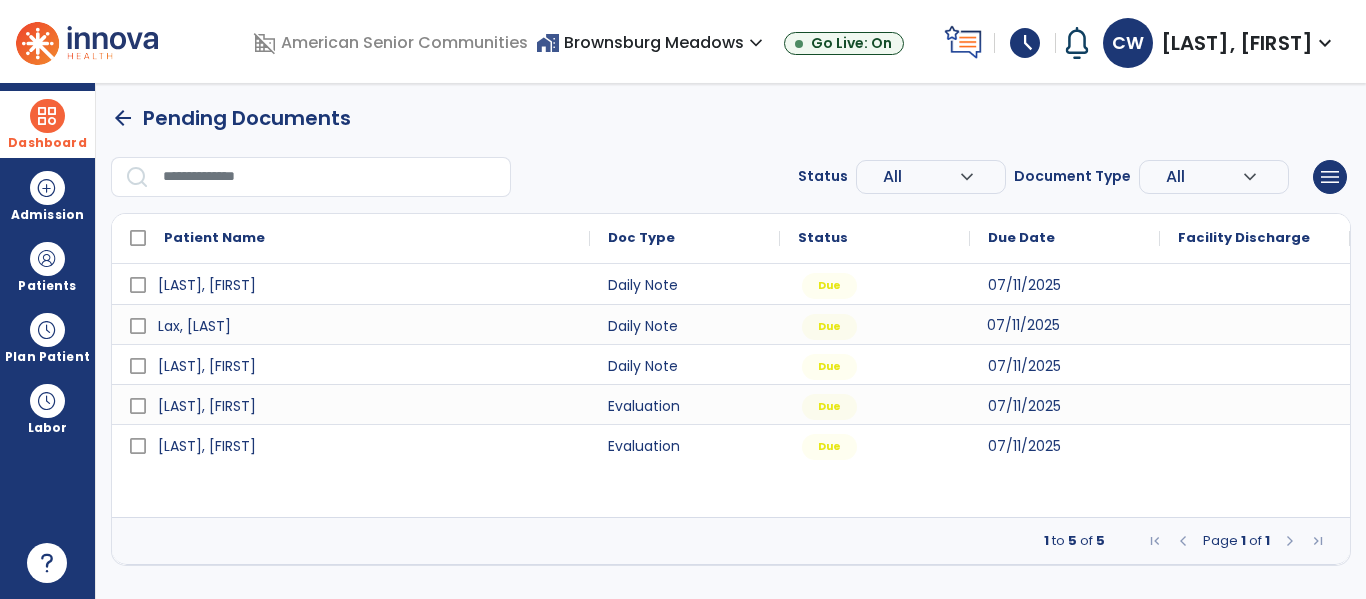 click on "07/11/2025" at bounding box center (1023, 325) 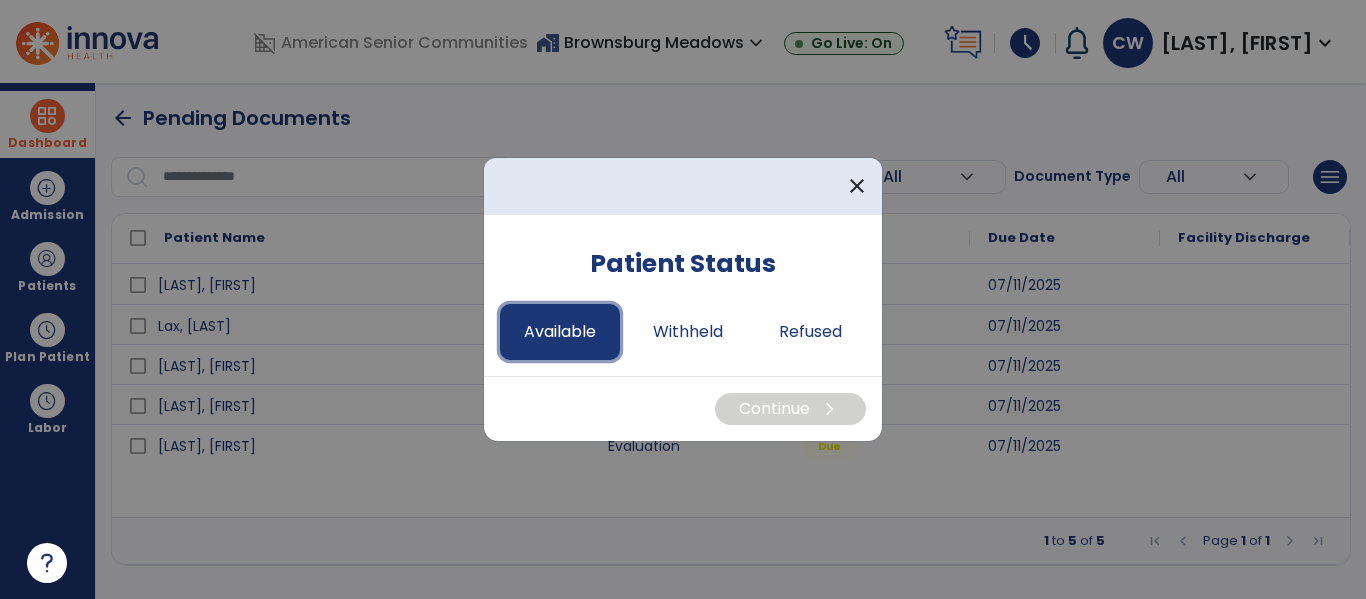 click on "Available" at bounding box center [560, 332] 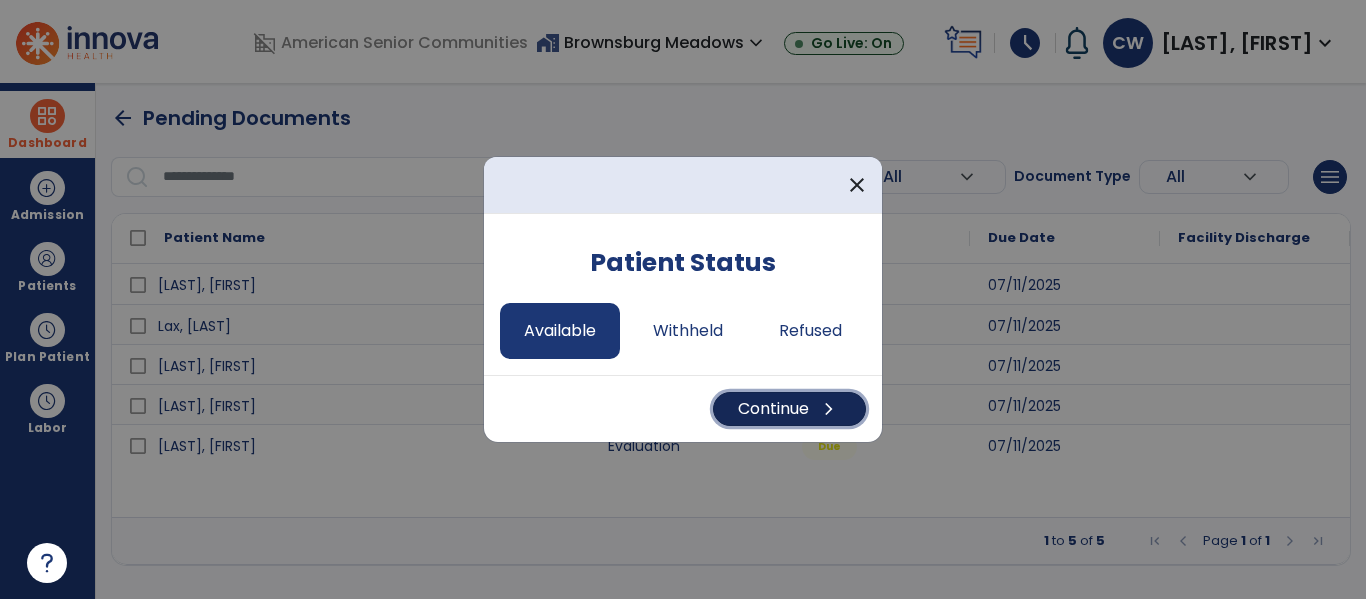 click on "Continue   chevron_right" at bounding box center (789, 409) 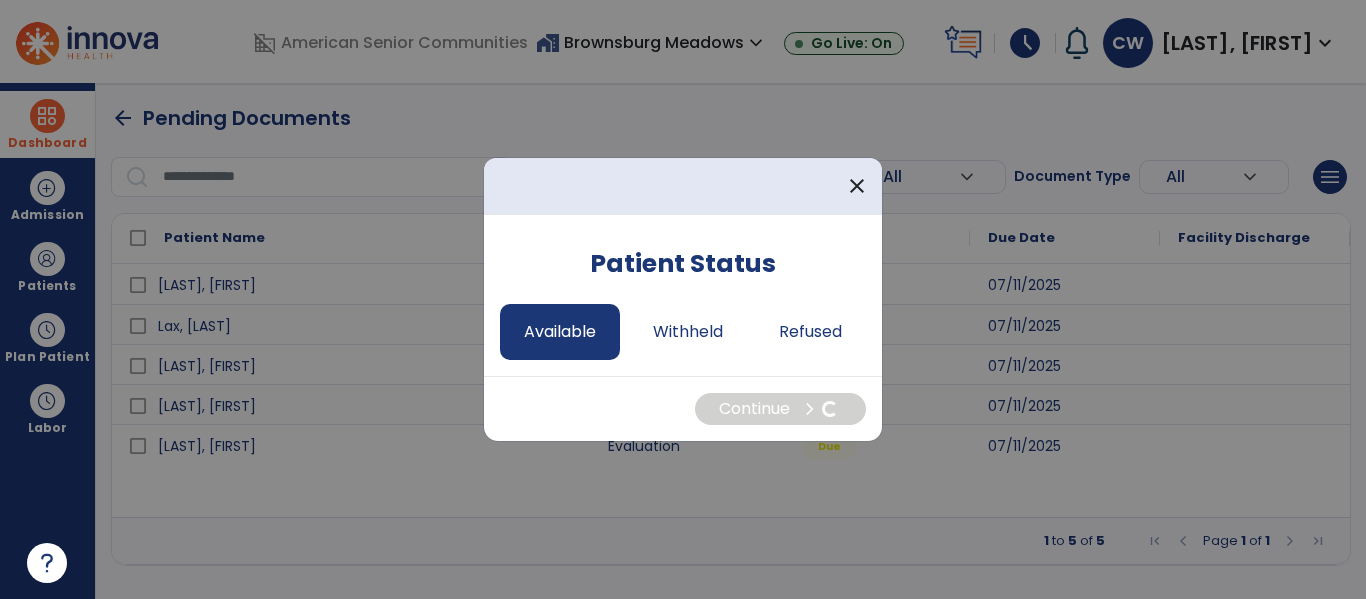 select on "*" 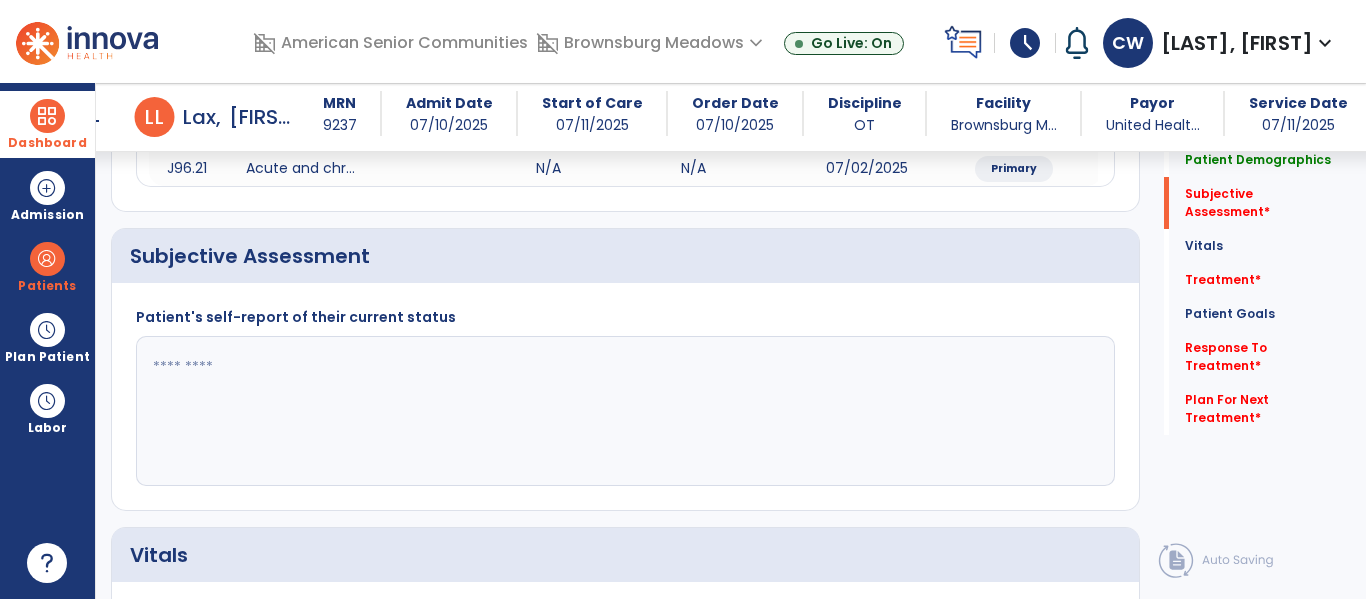 click 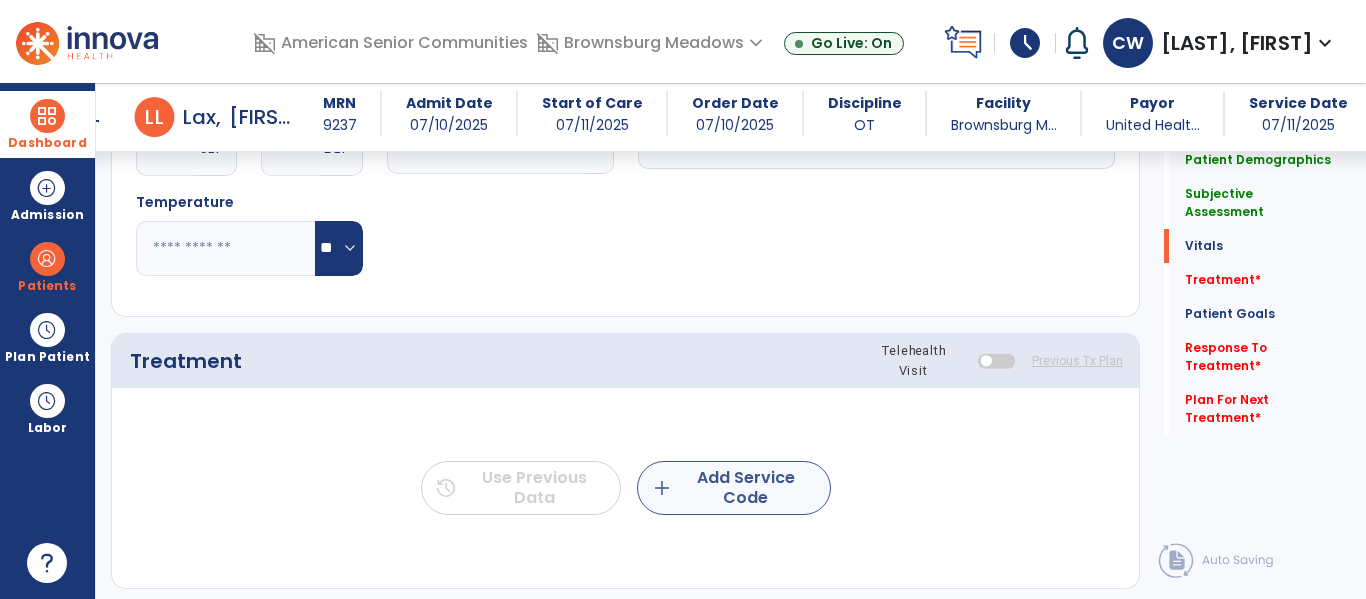 type on "**********" 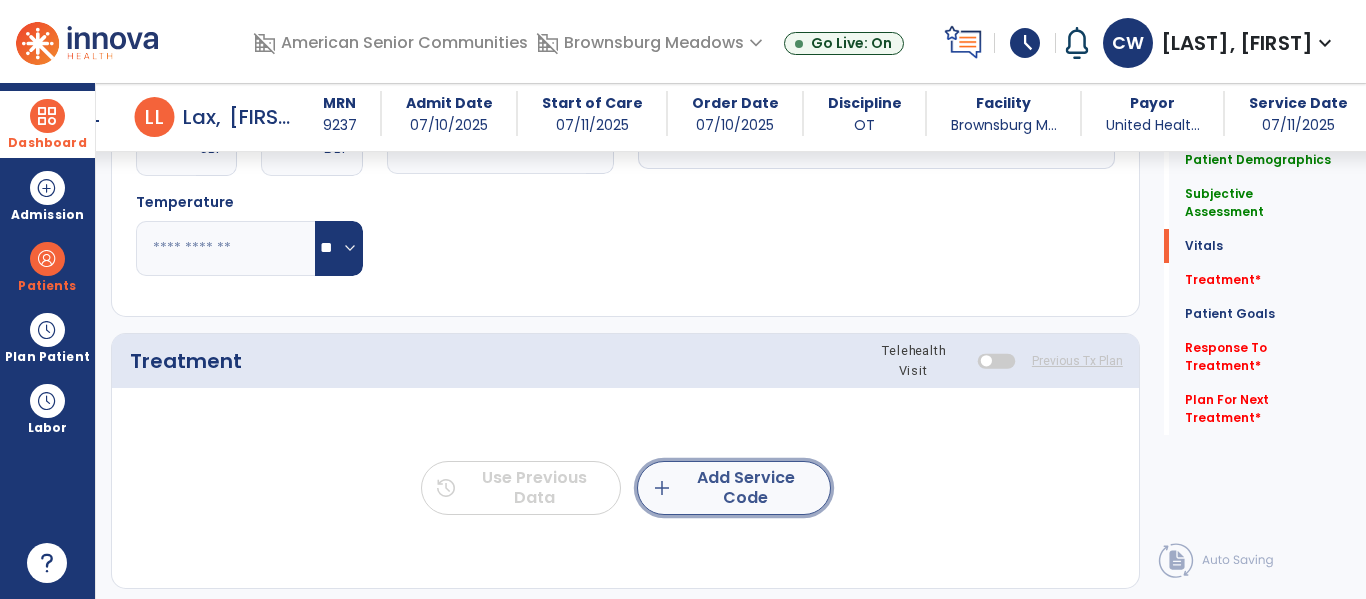 click on "add  Add Service Code" 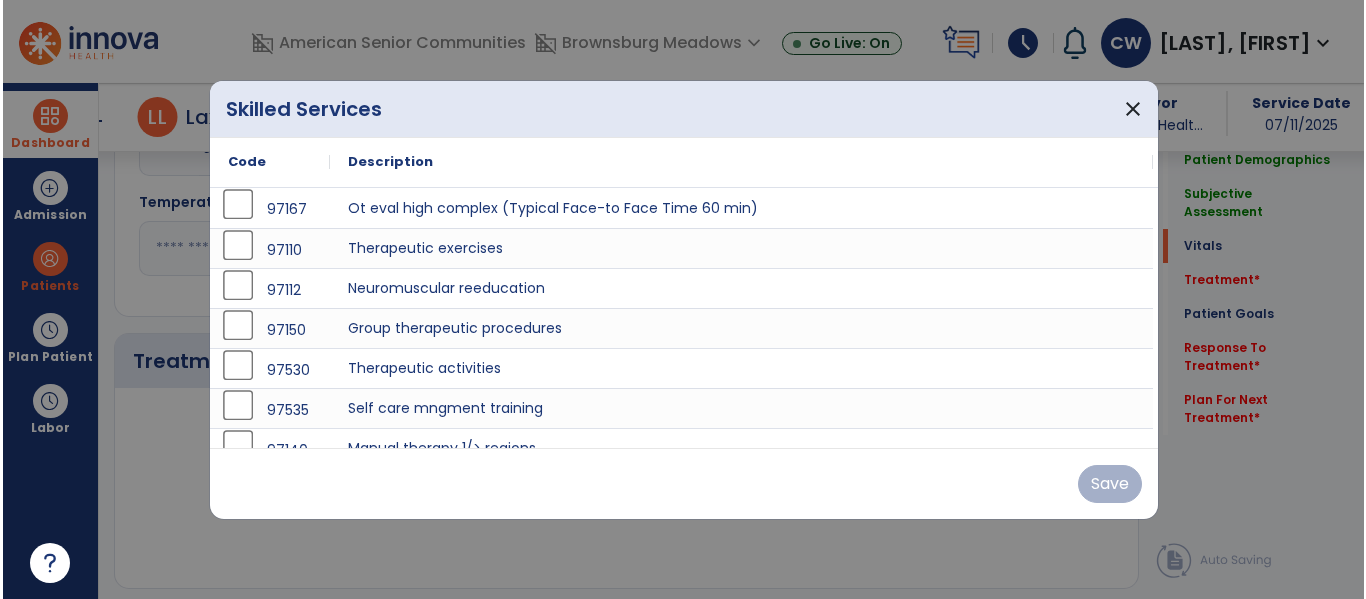 scroll, scrollTop: 1036, scrollLeft: 0, axis: vertical 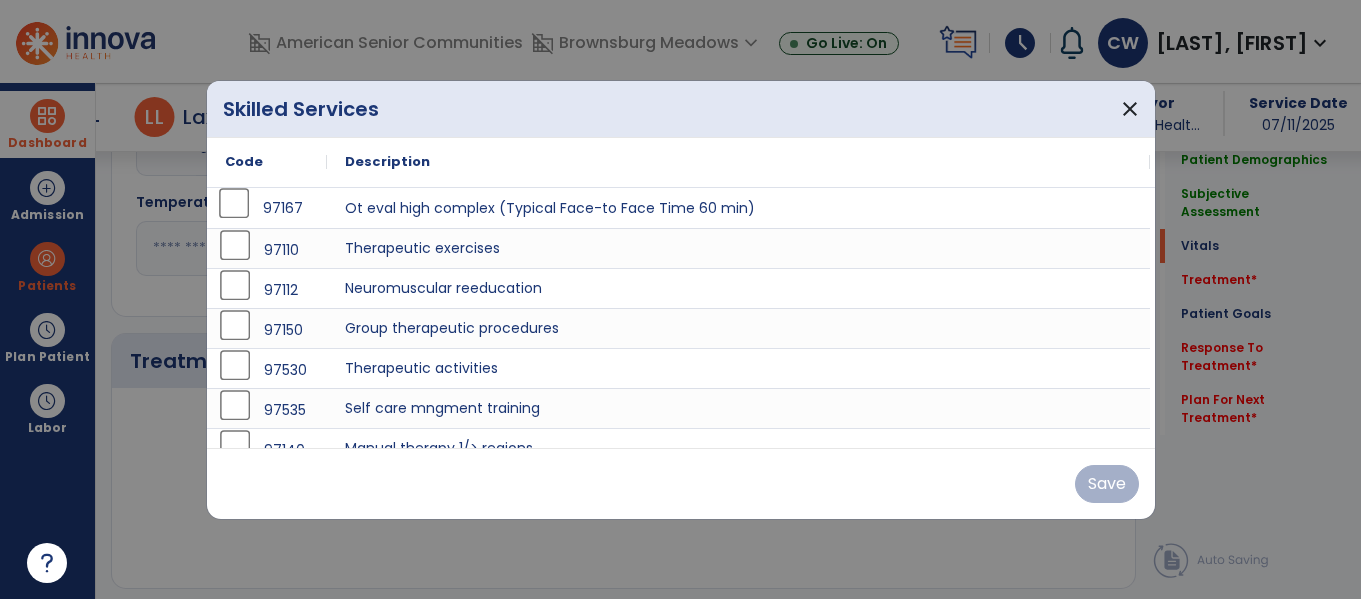 click on "97167" at bounding box center (267, 208) 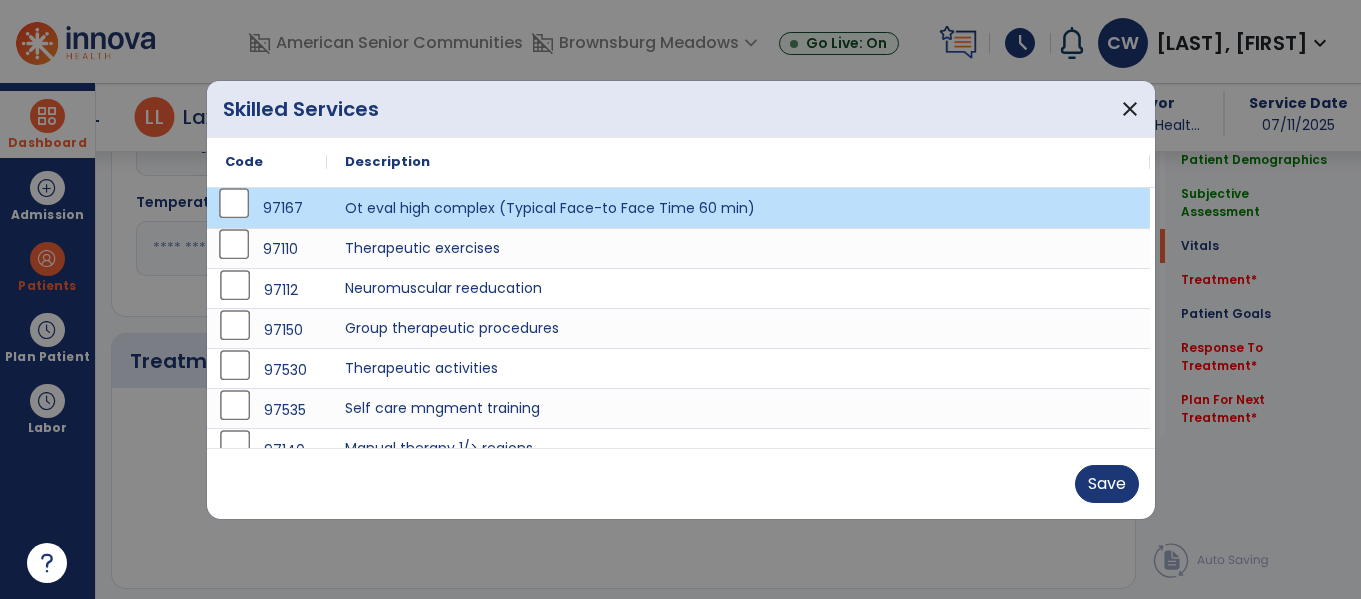 click on "97110" at bounding box center (267, 248) 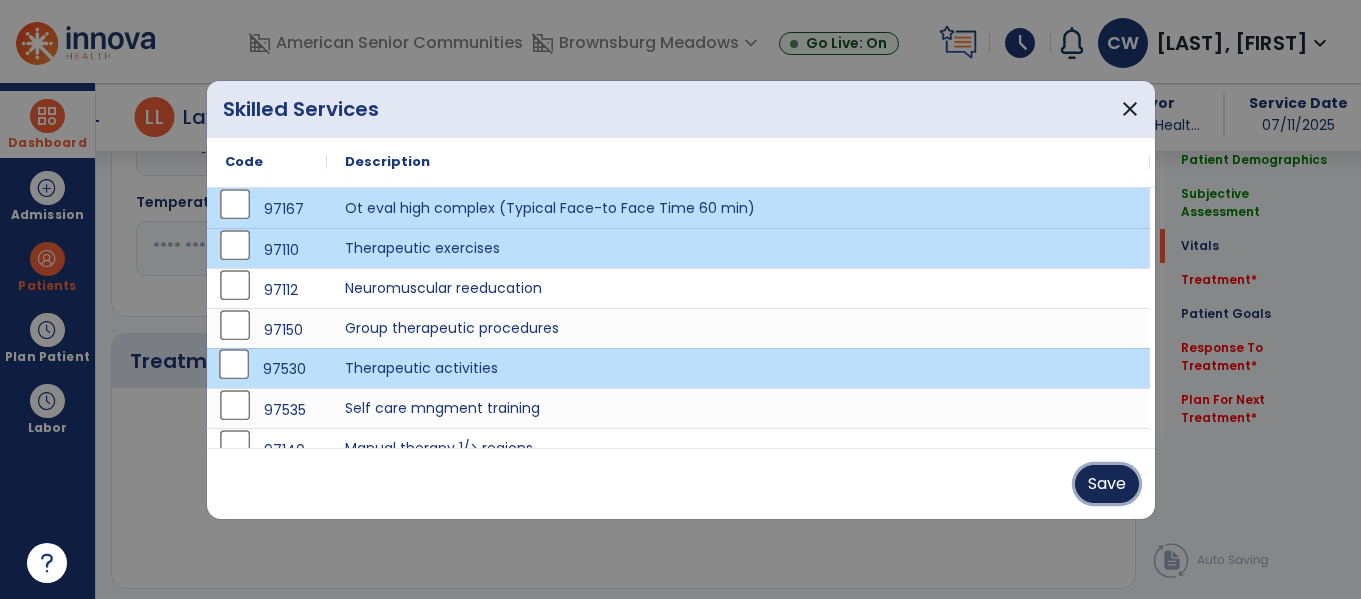 click on "Save" at bounding box center (1107, 484) 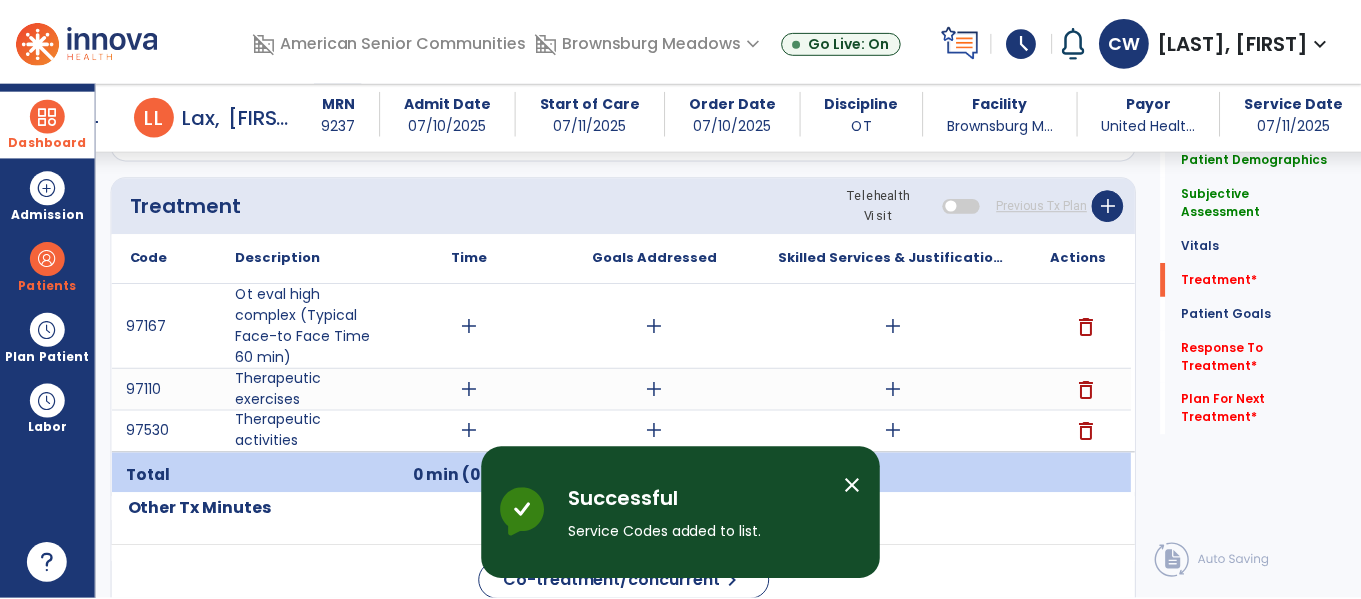 scroll, scrollTop: 1193, scrollLeft: 0, axis: vertical 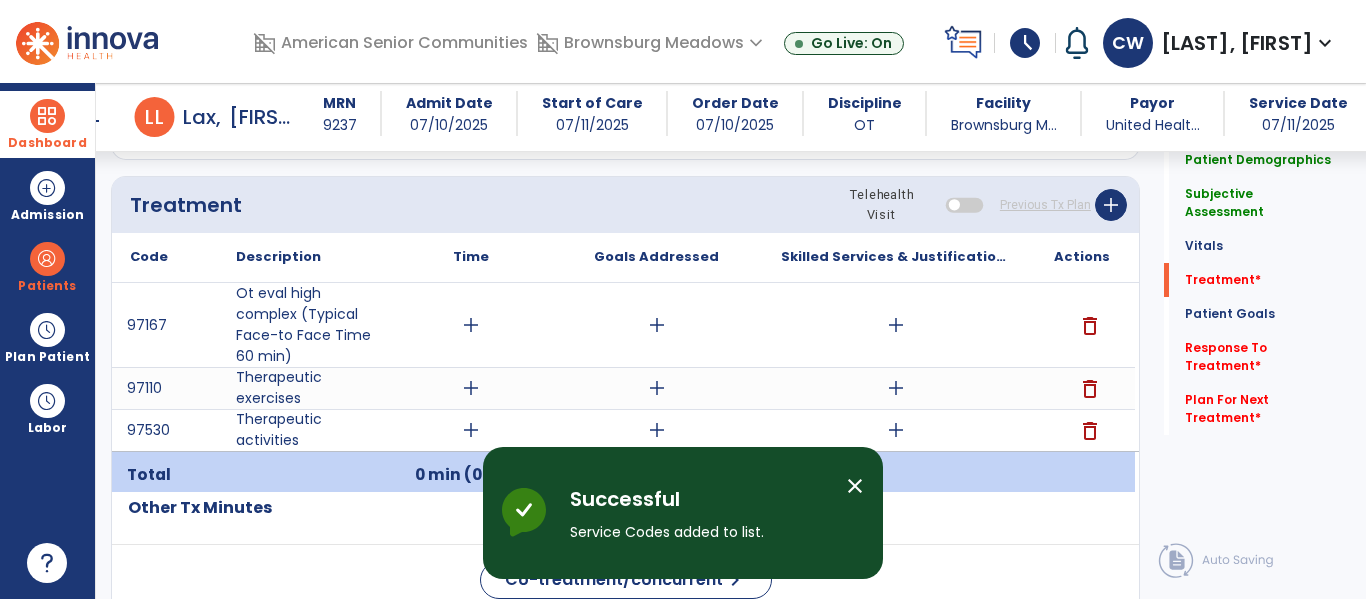 click on "add" at bounding box center (471, 325) 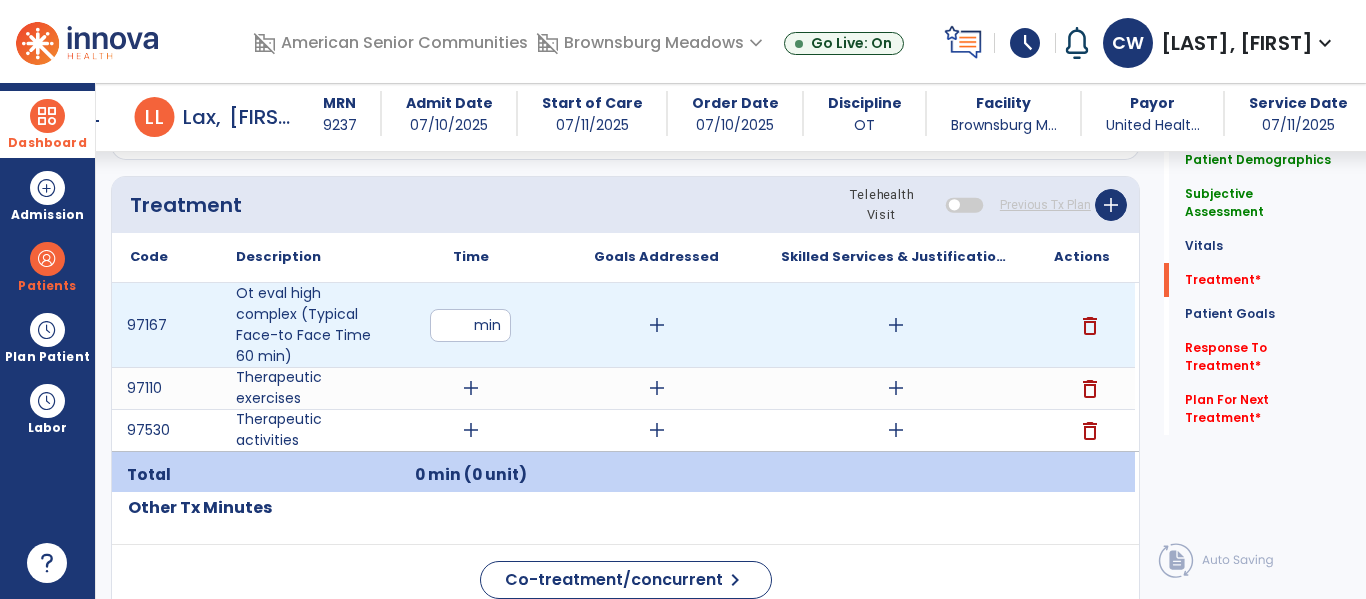 type on "**" 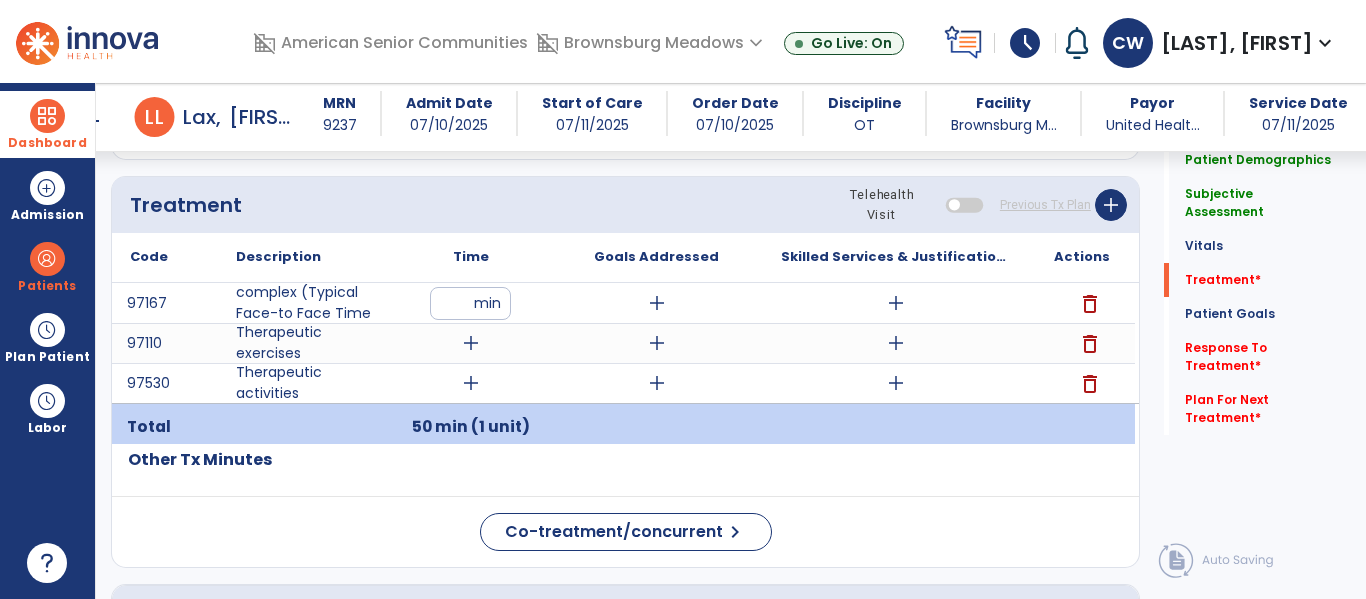 click on "add" at bounding box center [656, 303] 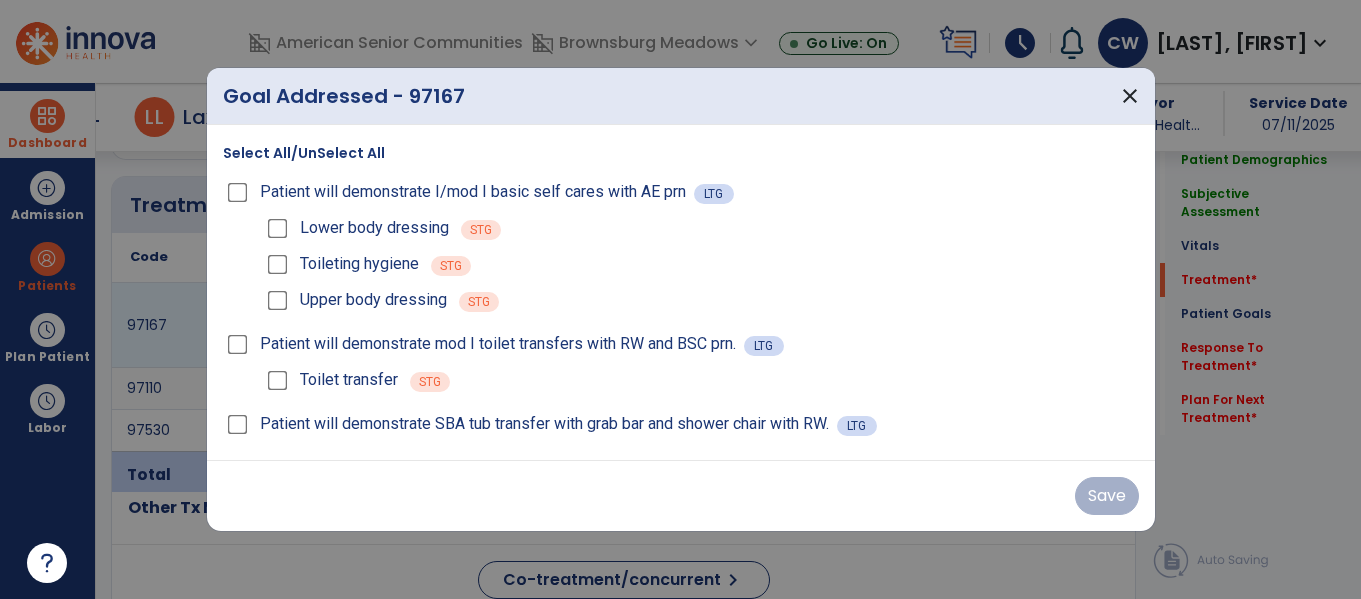 scroll, scrollTop: 1193, scrollLeft: 0, axis: vertical 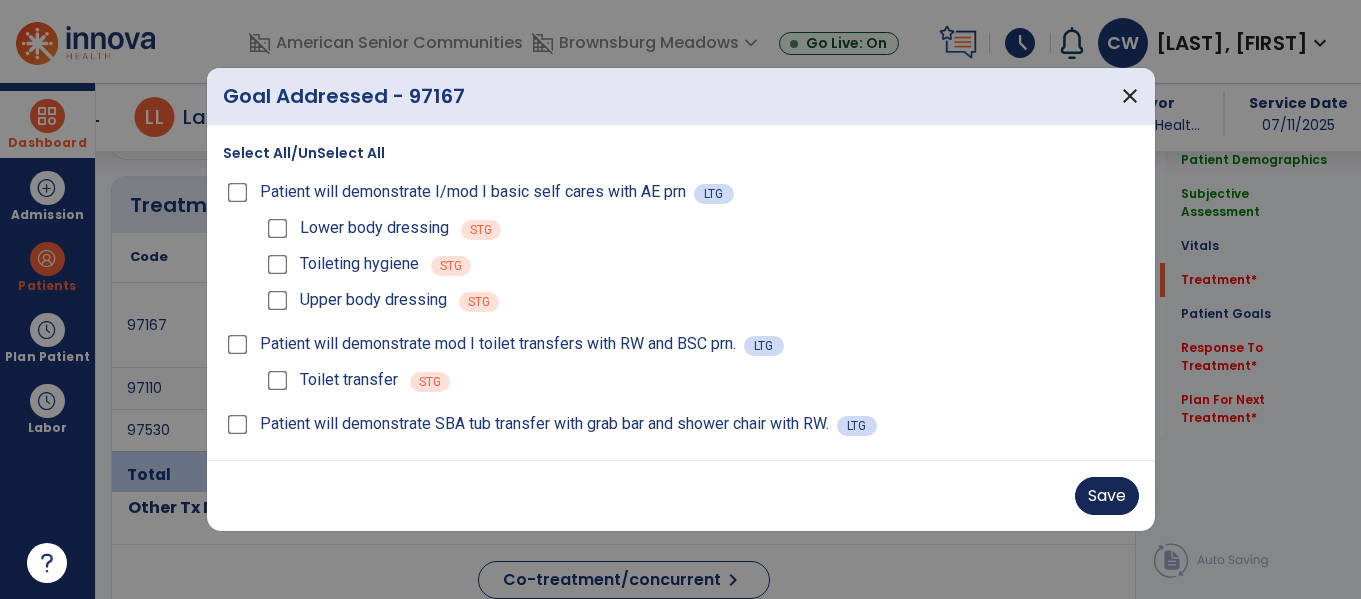 click on "Save" at bounding box center [1107, 496] 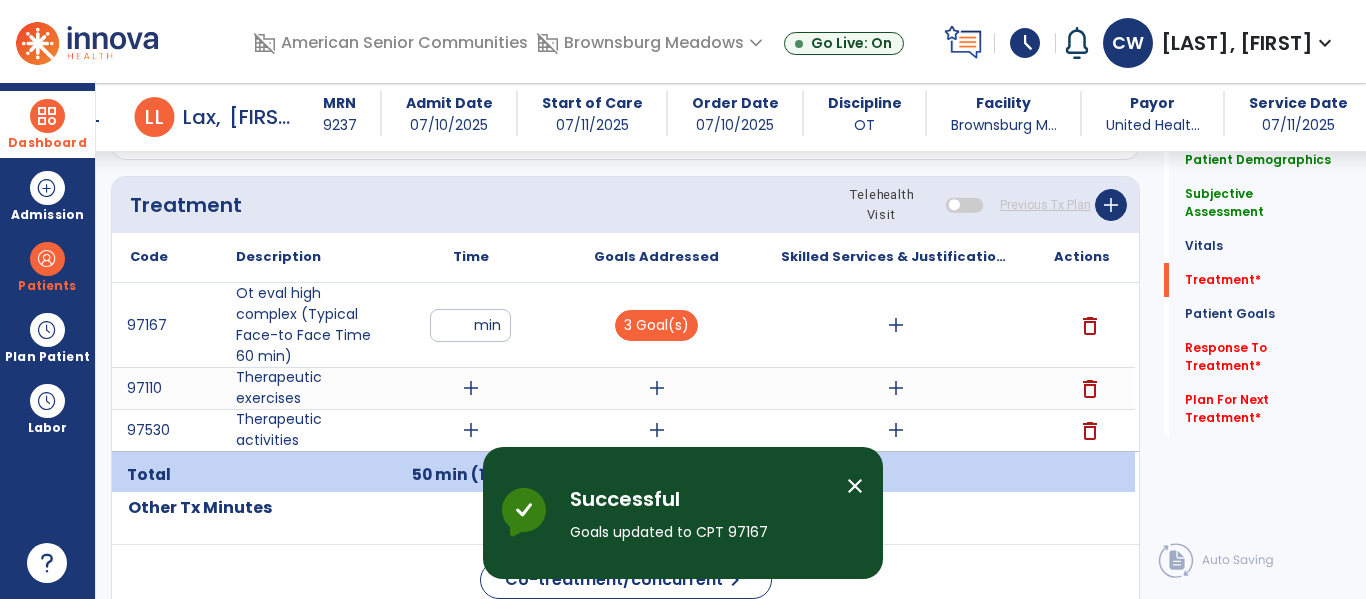 click on "add" at bounding box center [896, 325] 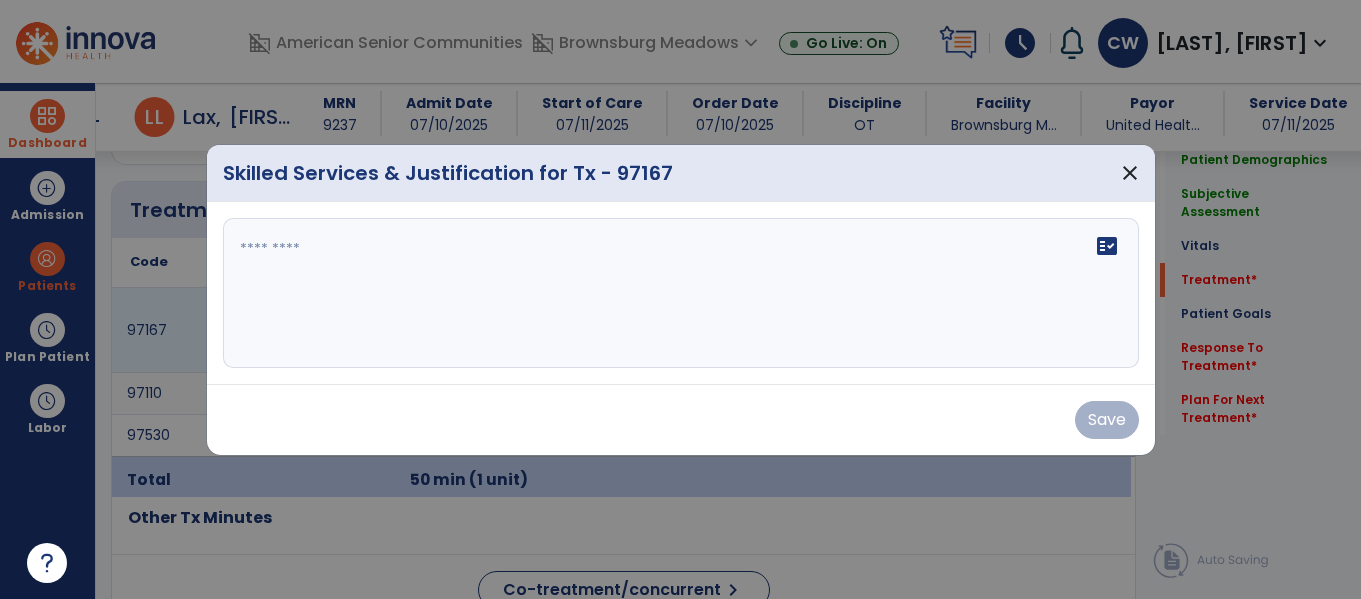 scroll, scrollTop: 1193, scrollLeft: 0, axis: vertical 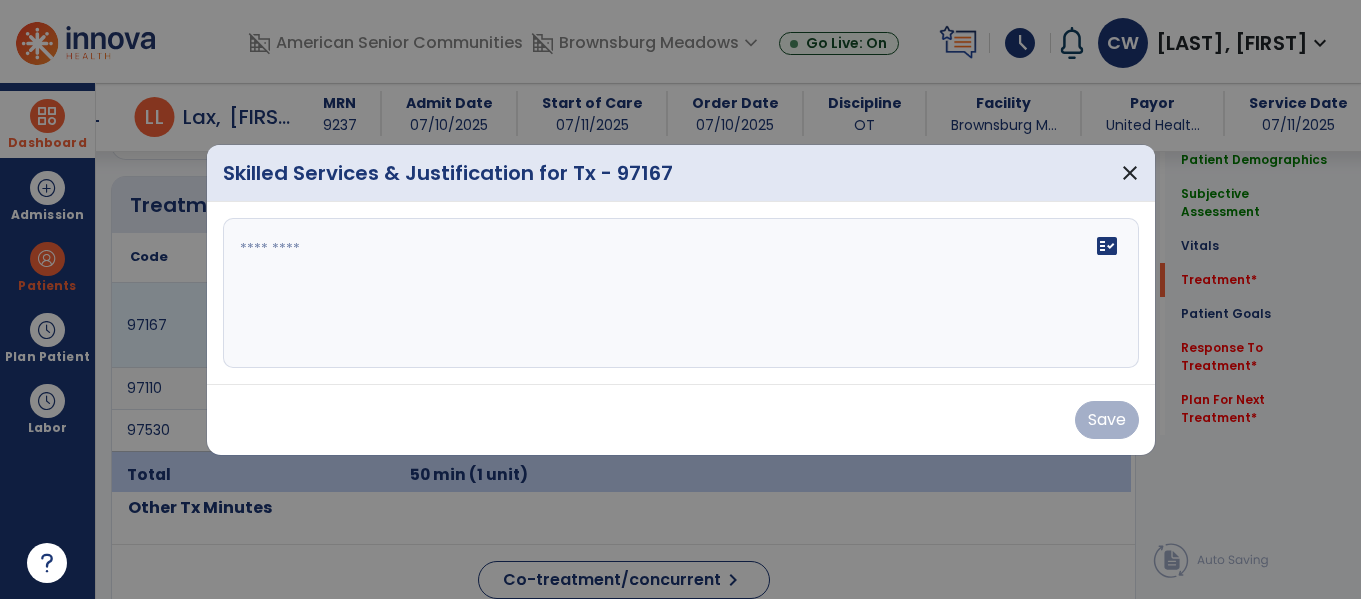 click on "fact_check" at bounding box center [1107, 246] 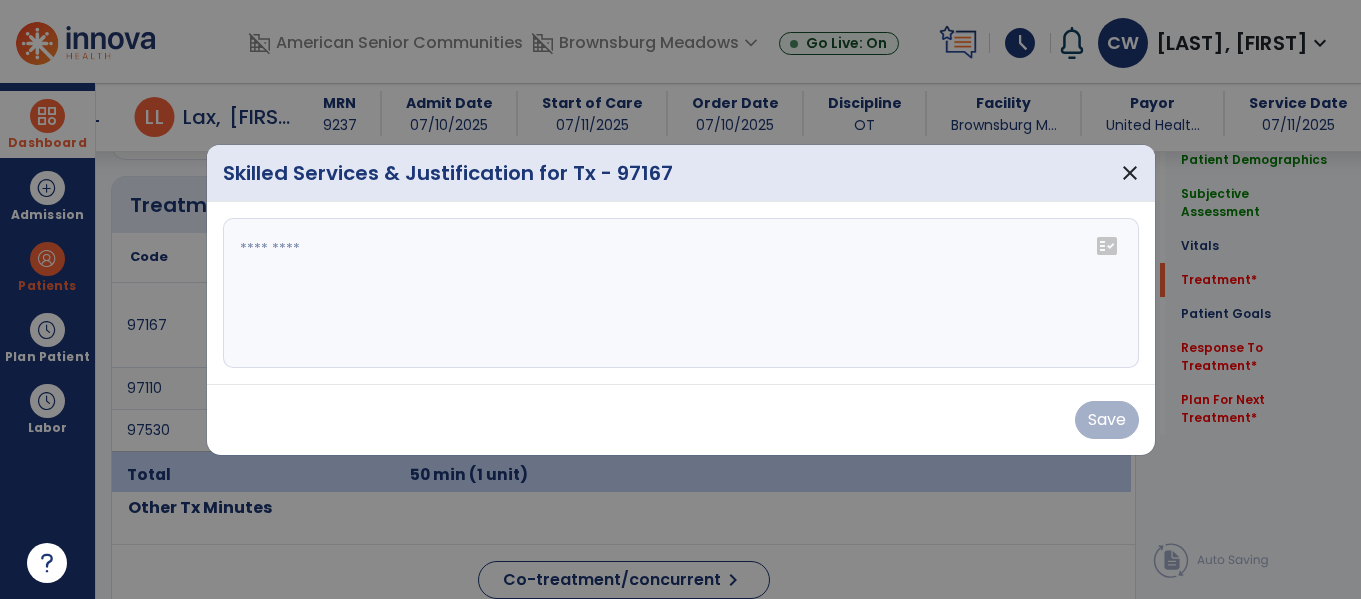 click on "fact_check" at bounding box center (1107, 246) 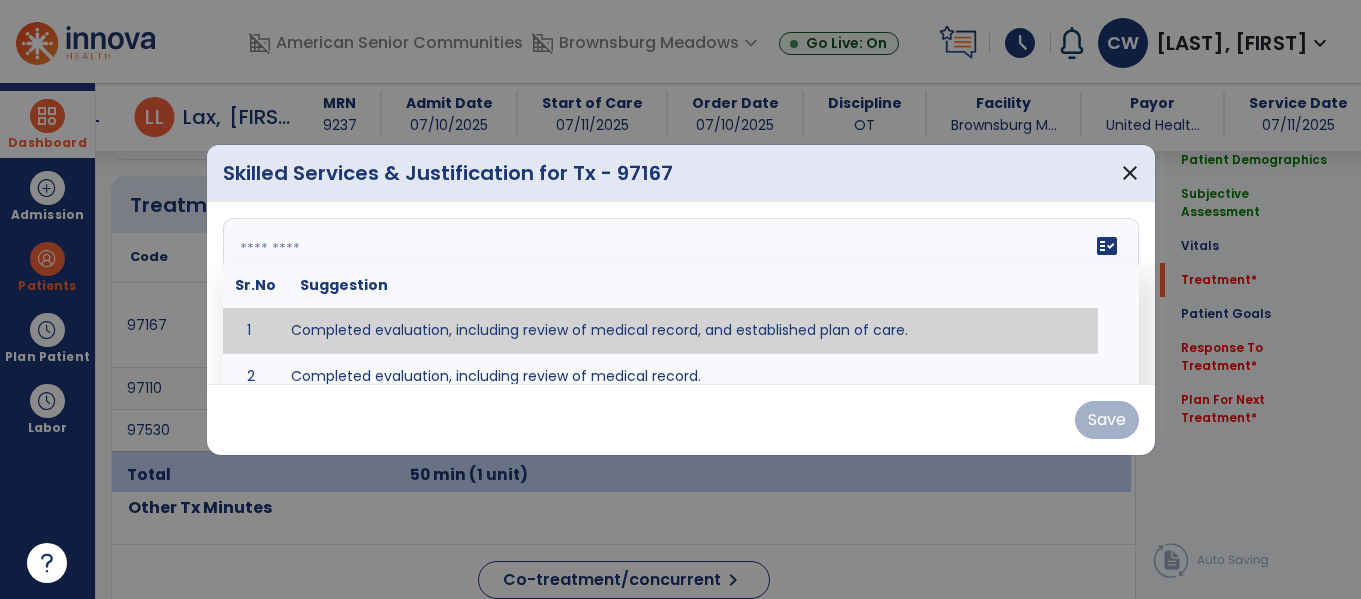 type on "**********" 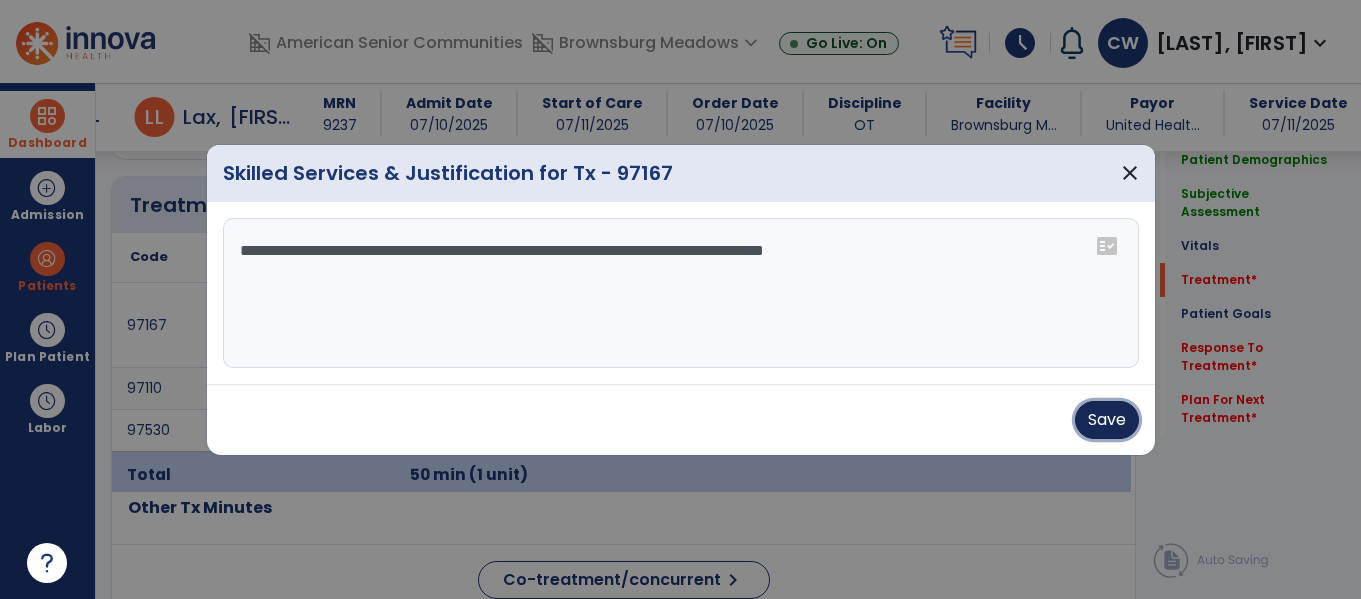 click on "Save" at bounding box center (1107, 420) 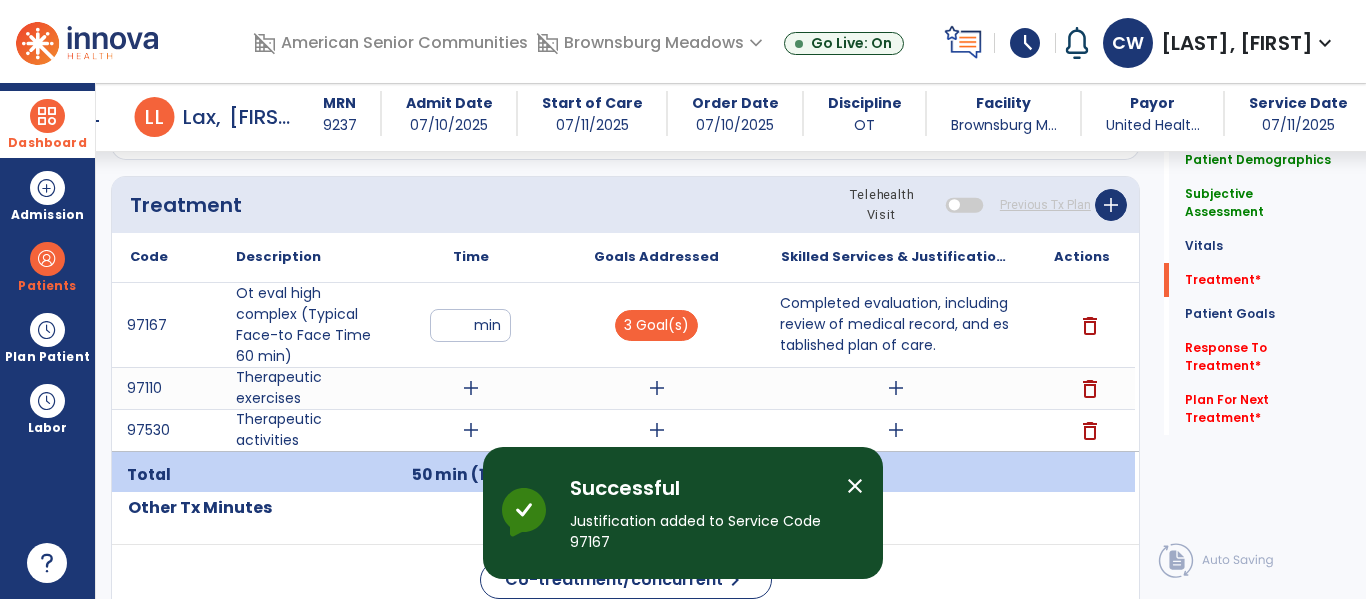 click on "add" at bounding box center [471, 388] 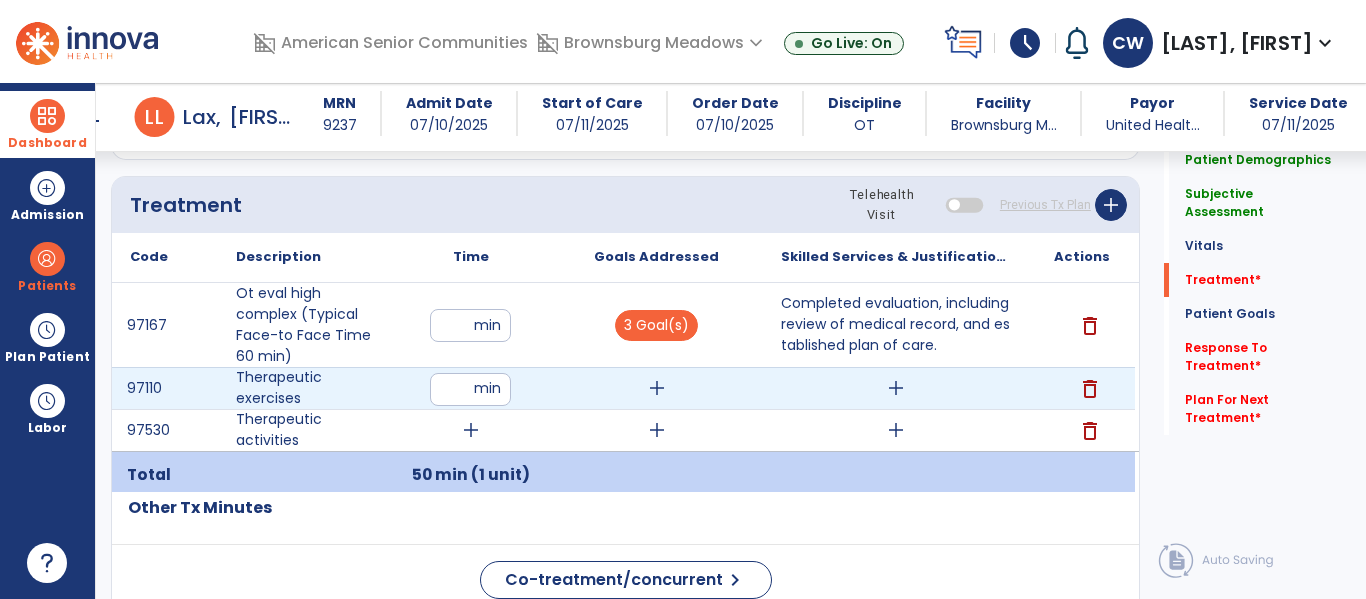 type on "**" 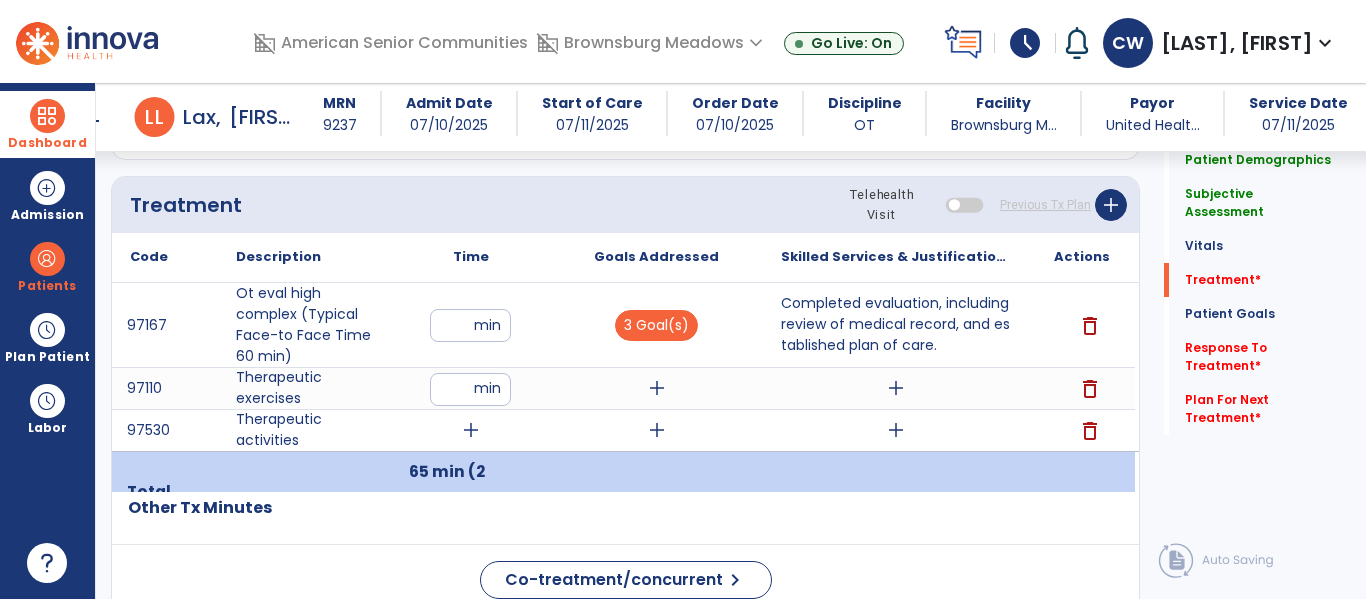 click on "**" at bounding box center [470, 389] 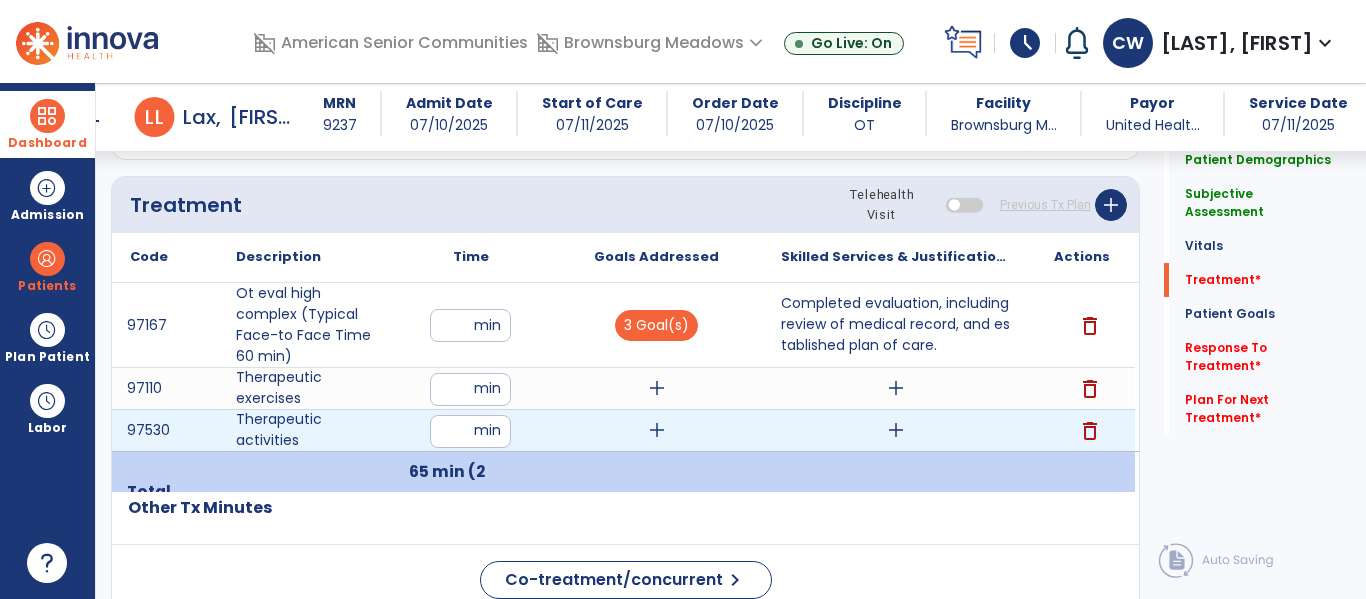 type on "**" 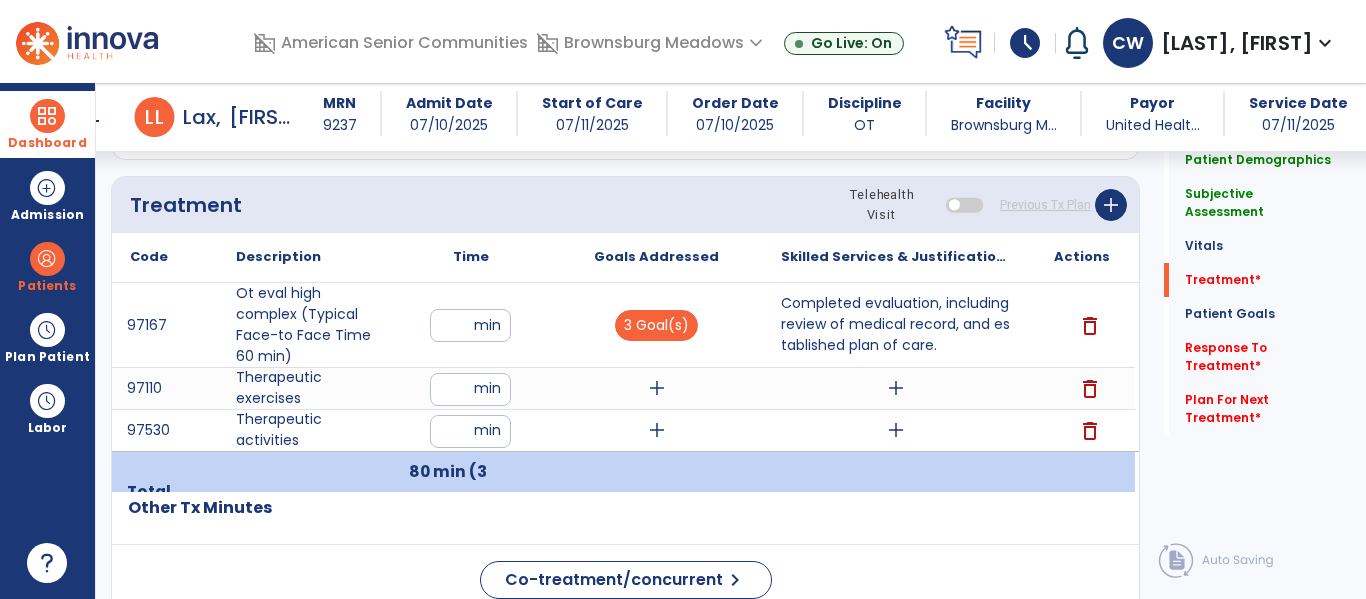 click on "add" at bounding box center (656, 388) 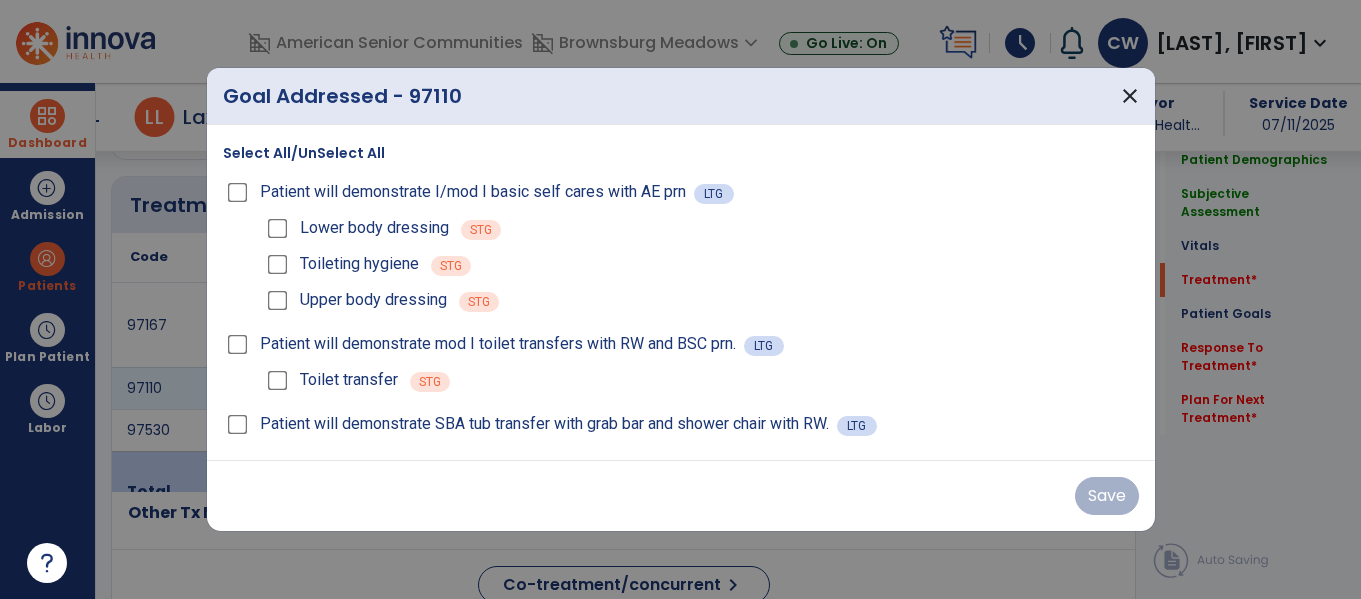 scroll, scrollTop: 1193, scrollLeft: 0, axis: vertical 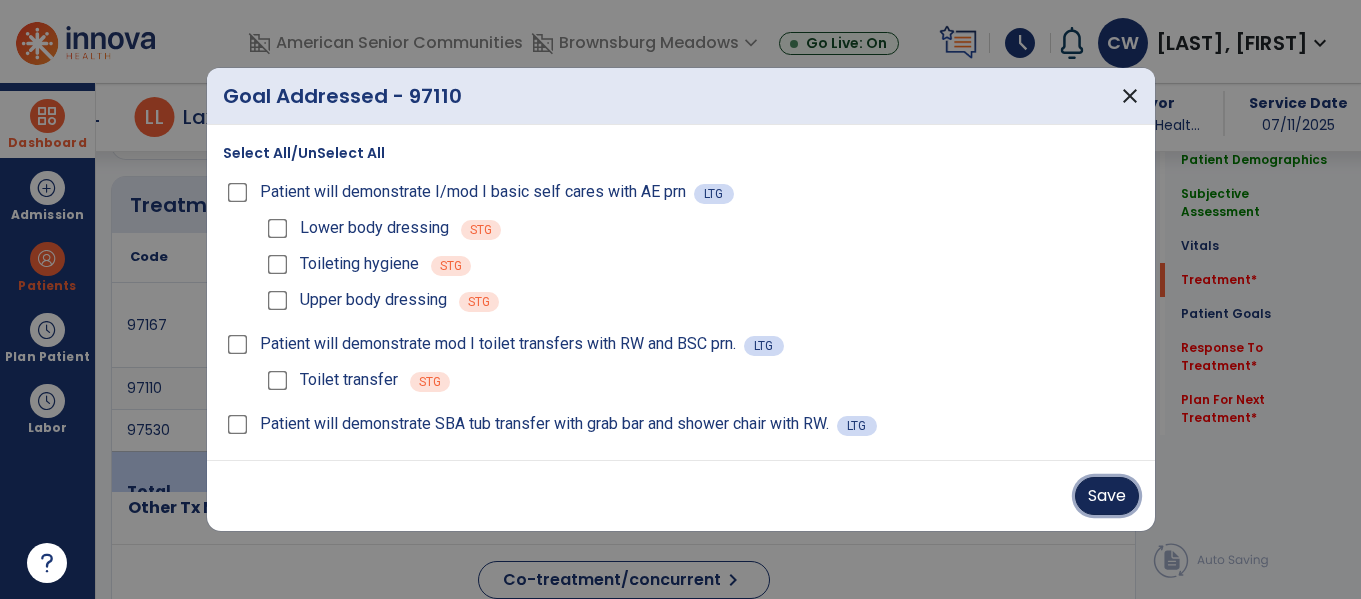 click on "Save" at bounding box center (1107, 496) 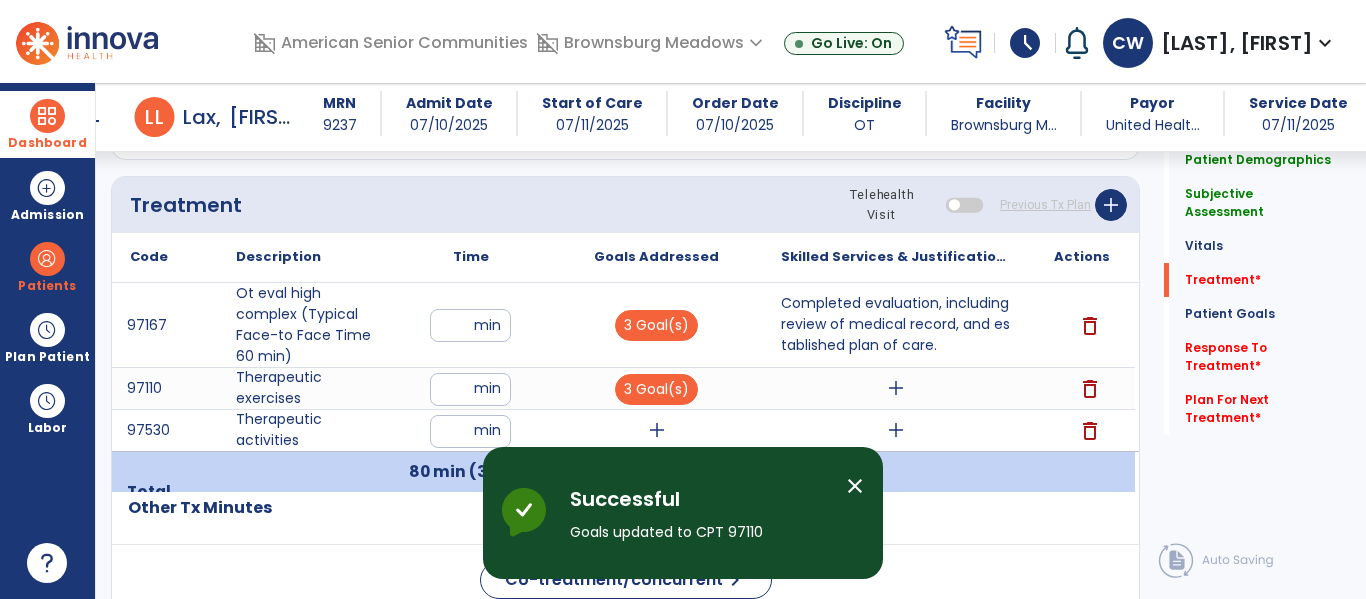 click on "add" at bounding box center (657, 430) 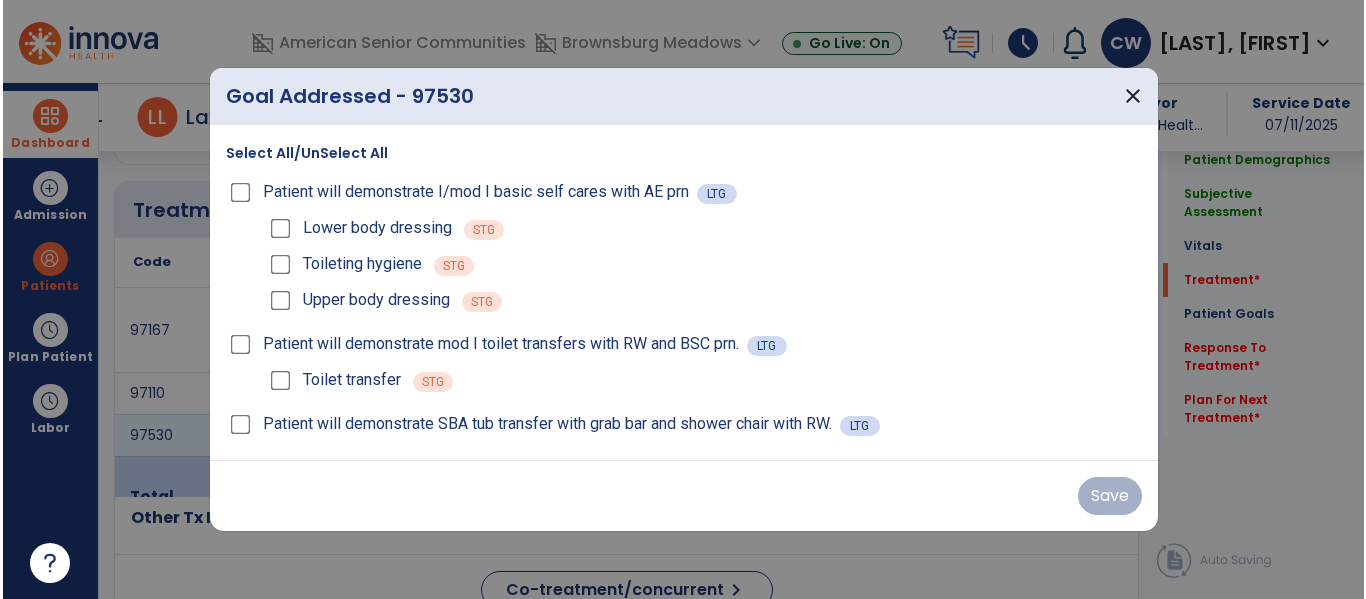 scroll, scrollTop: 1193, scrollLeft: 0, axis: vertical 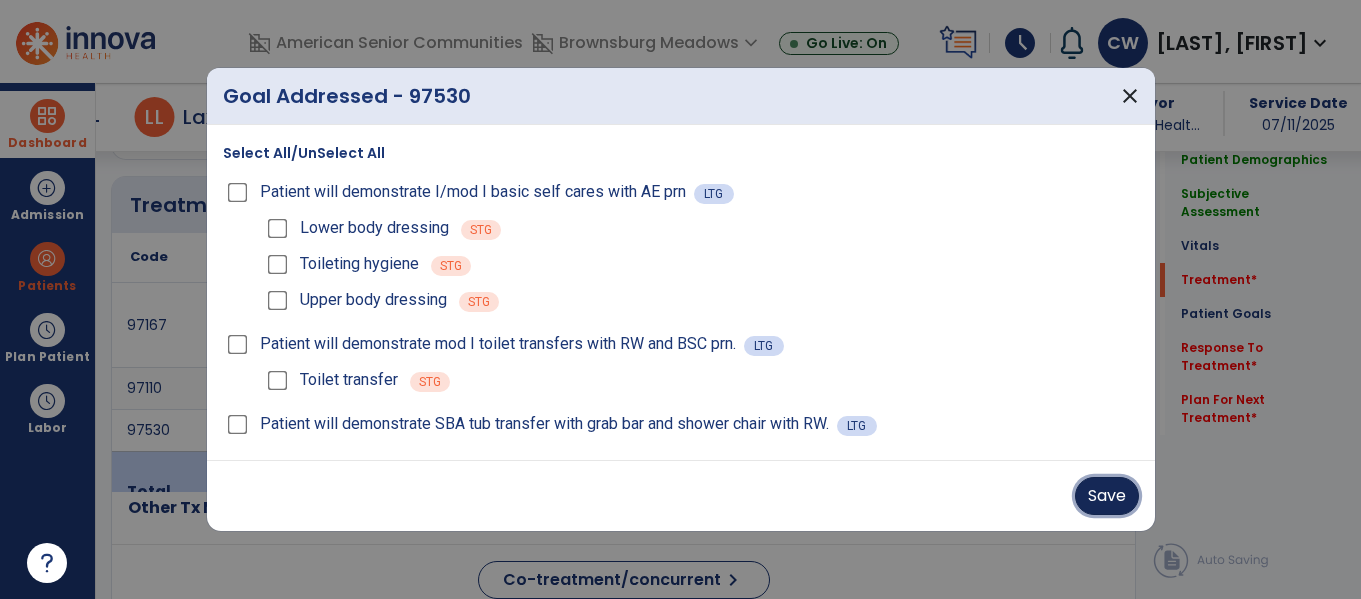 click on "Save" at bounding box center (1107, 496) 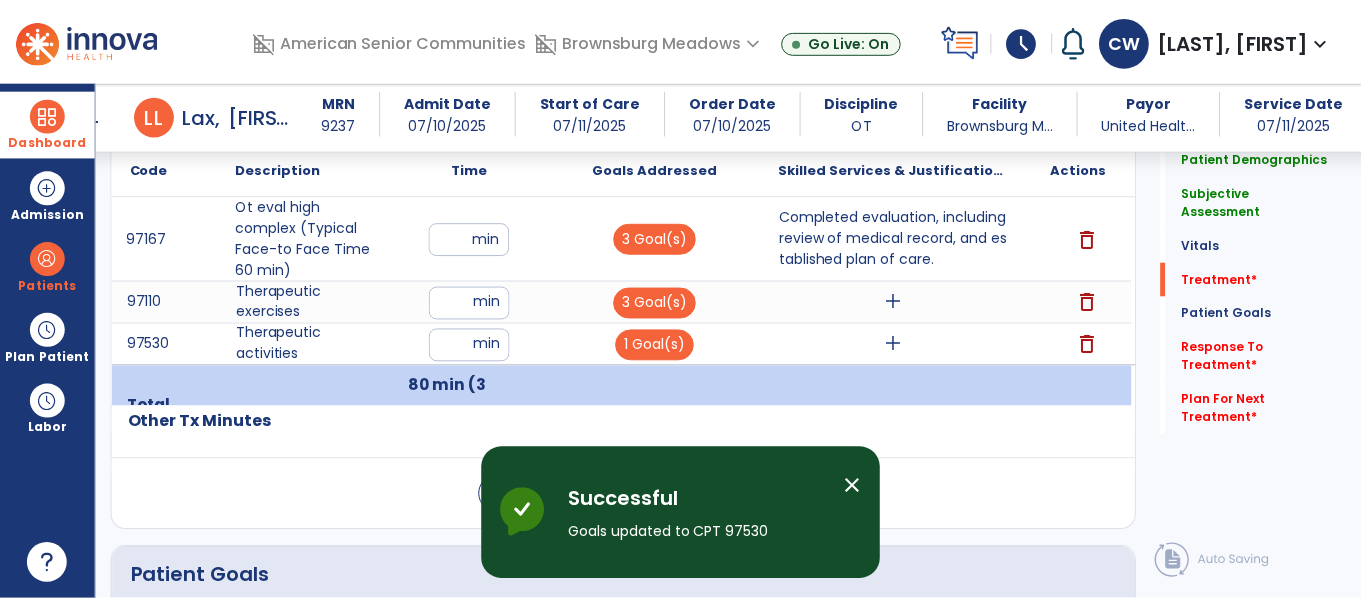 scroll, scrollTop: 1283, scrollLeft: 0, axis: vertical 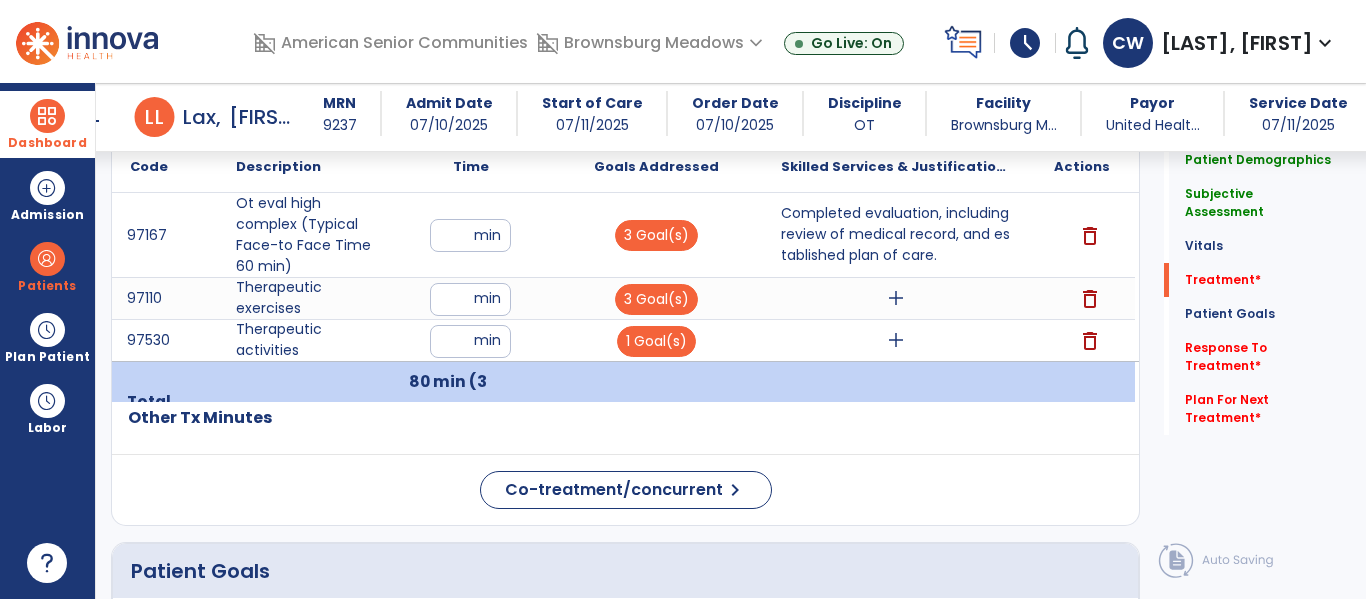 click on "delete" at bounding box center (1090, 341) 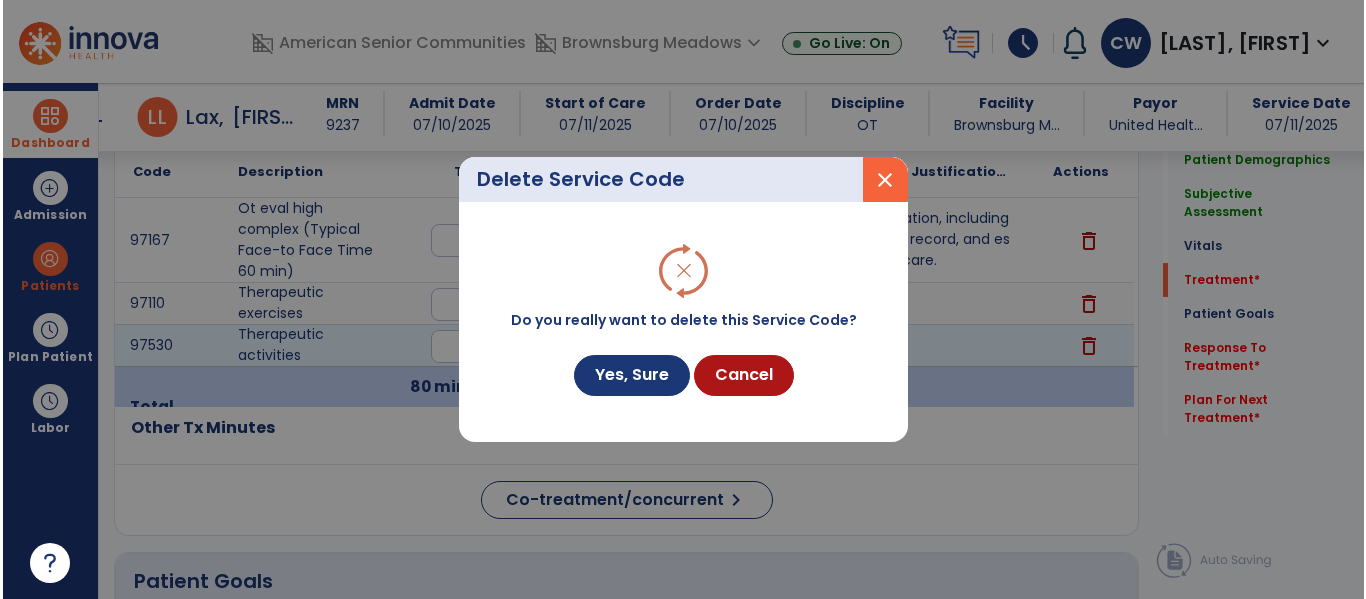 scroll, scrollTop: 1283, scrollLeft: 0, axis: vertical 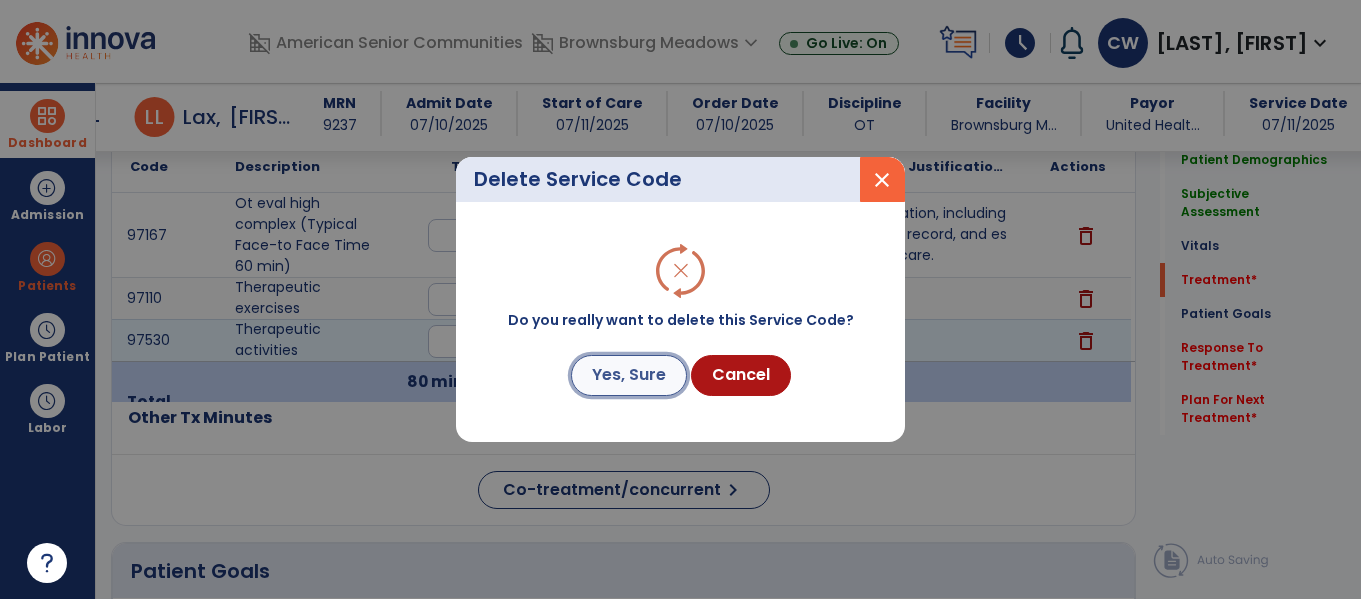 click on "Yes, Sure" at bounding box center [629, 375] 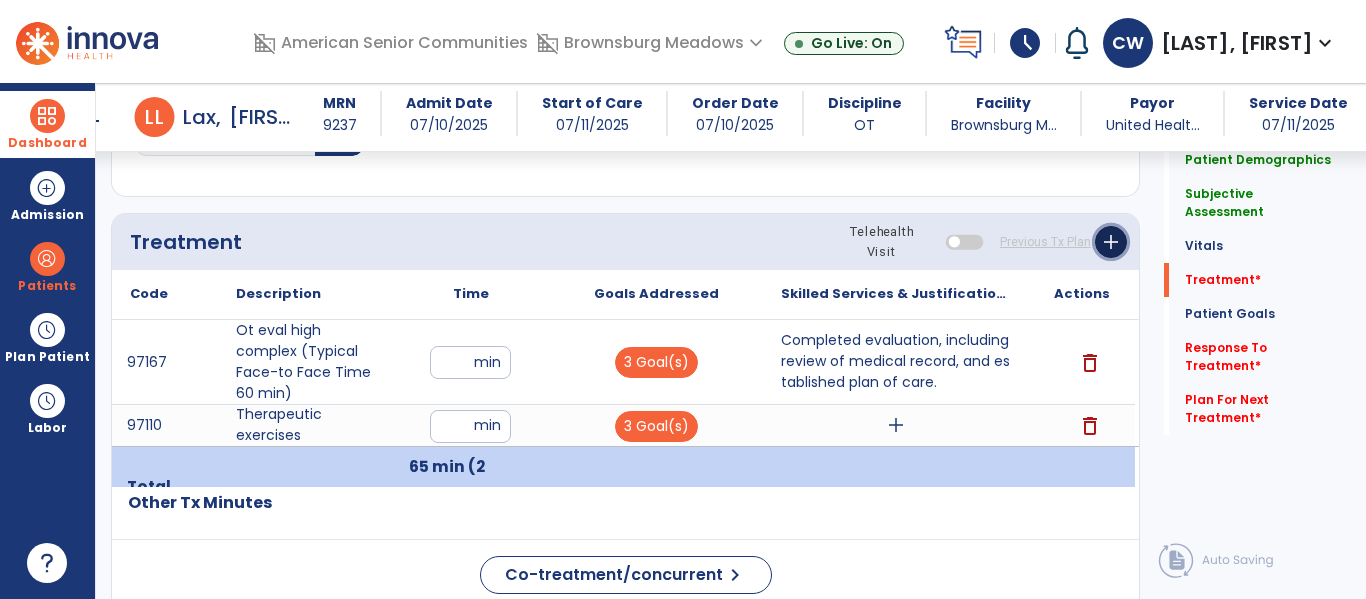 click on "add" 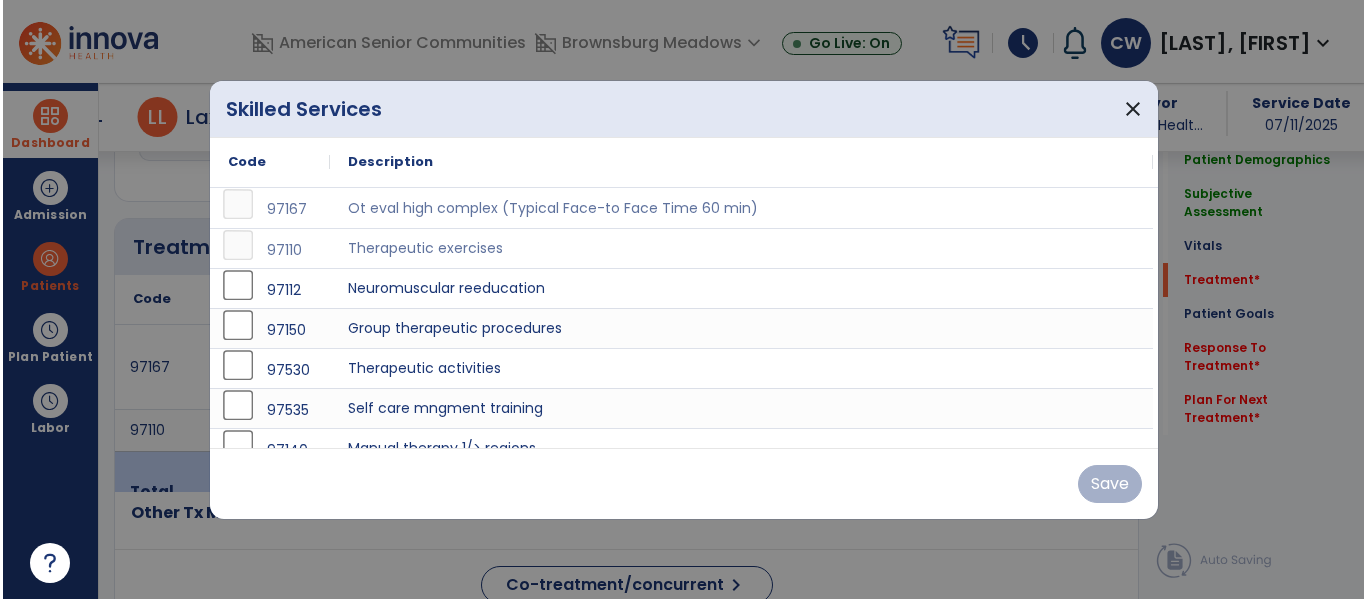 scroll, scrollTop: 1156, scrollLeft: 0, axis: vertical 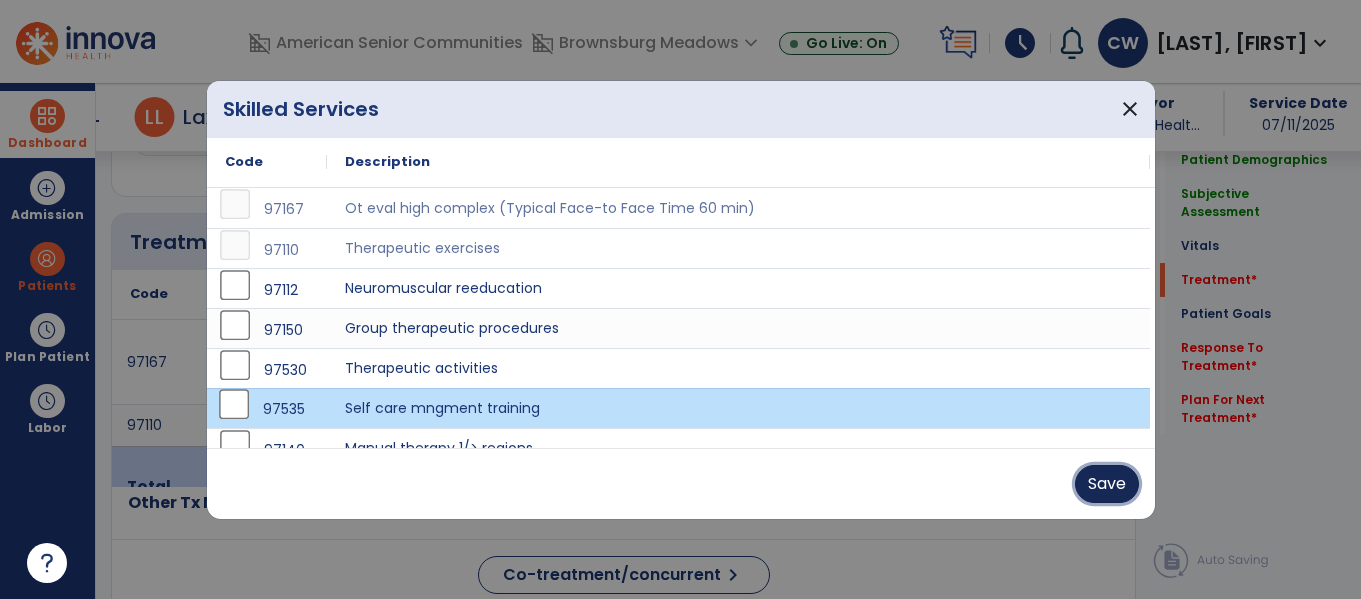click on "Save" at bounding box center (1107, 484) 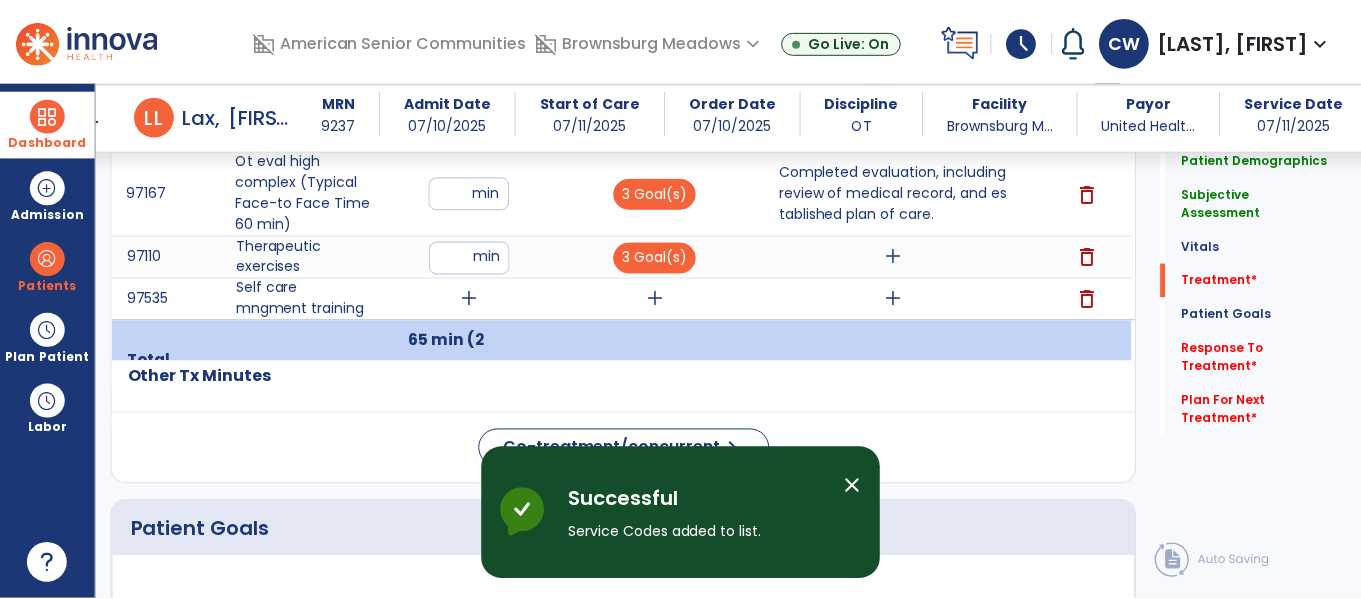 scroll, scrollTop: 1337, scrollLeft: 0, axis: vertical 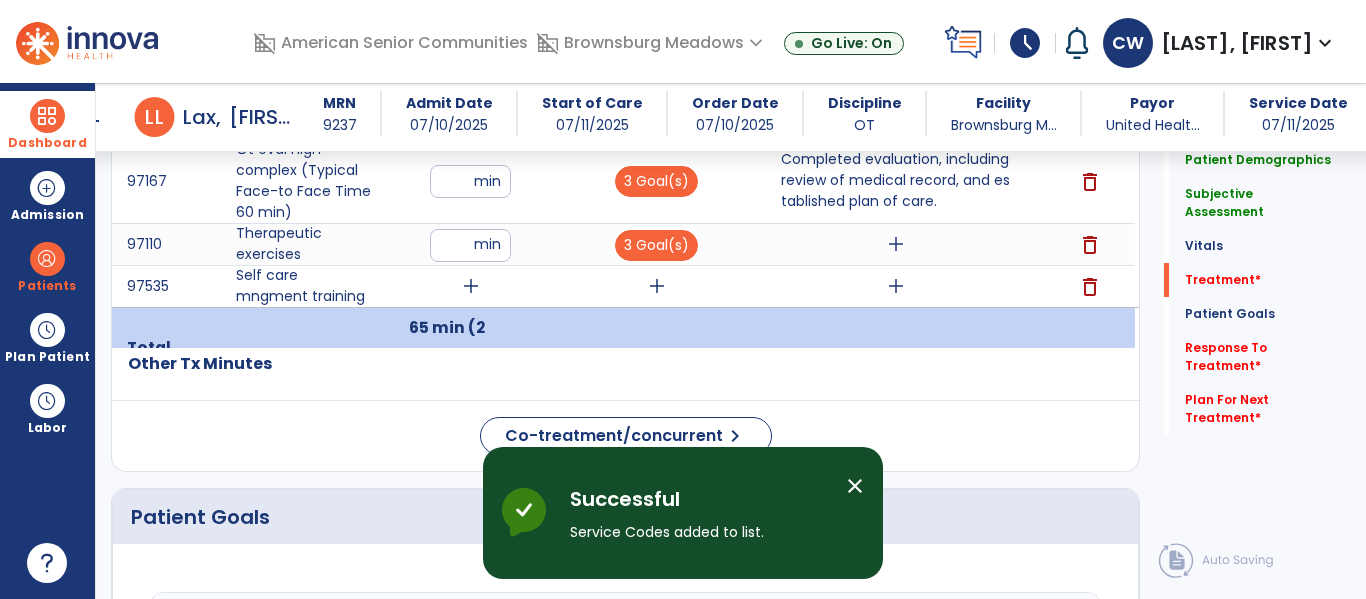 click on "add" at bounding box center [471, 286] 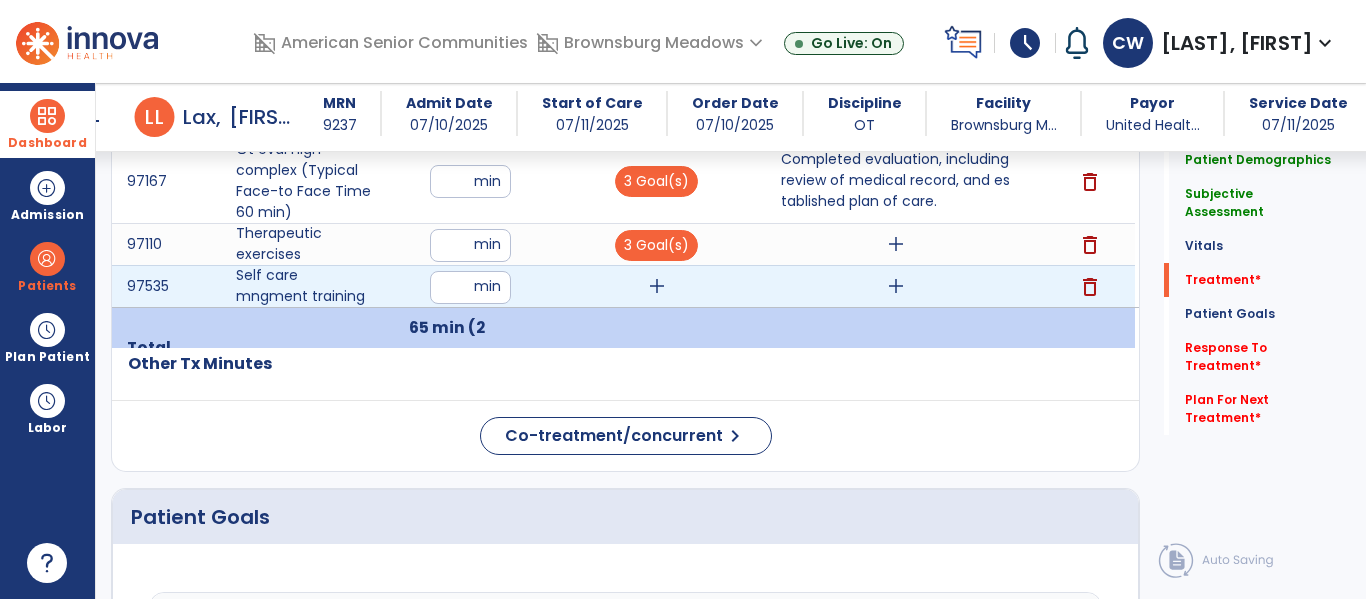 type on "**" 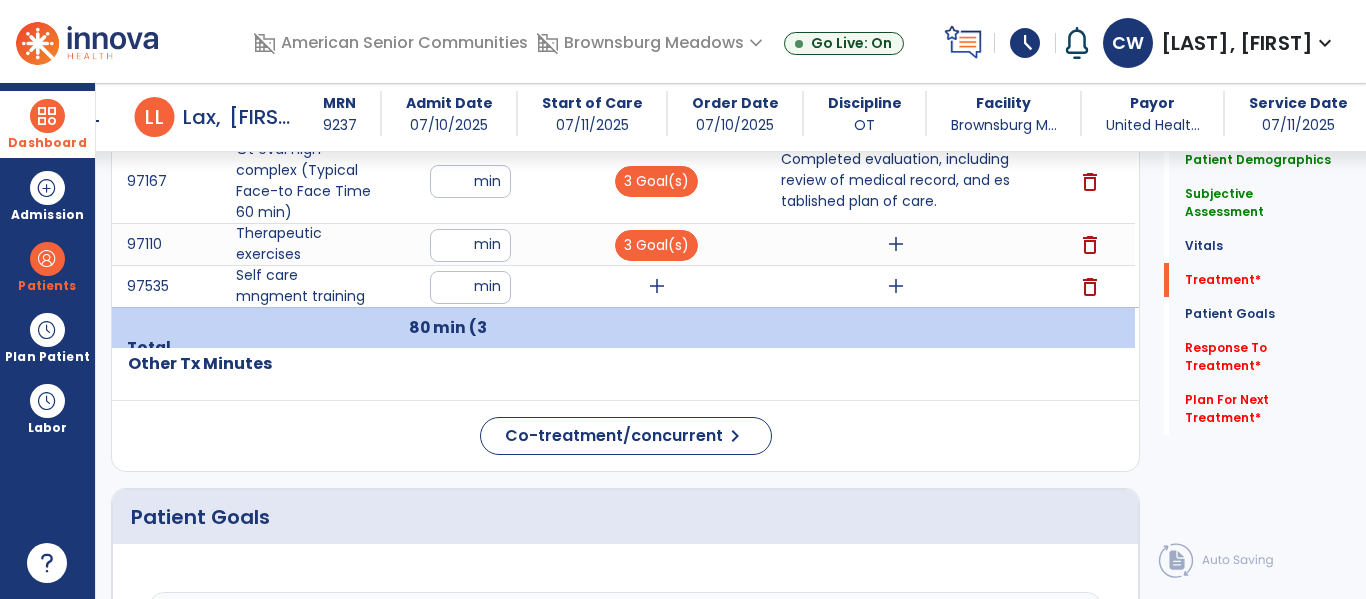 click on "add" at bounding box center [657, 286] 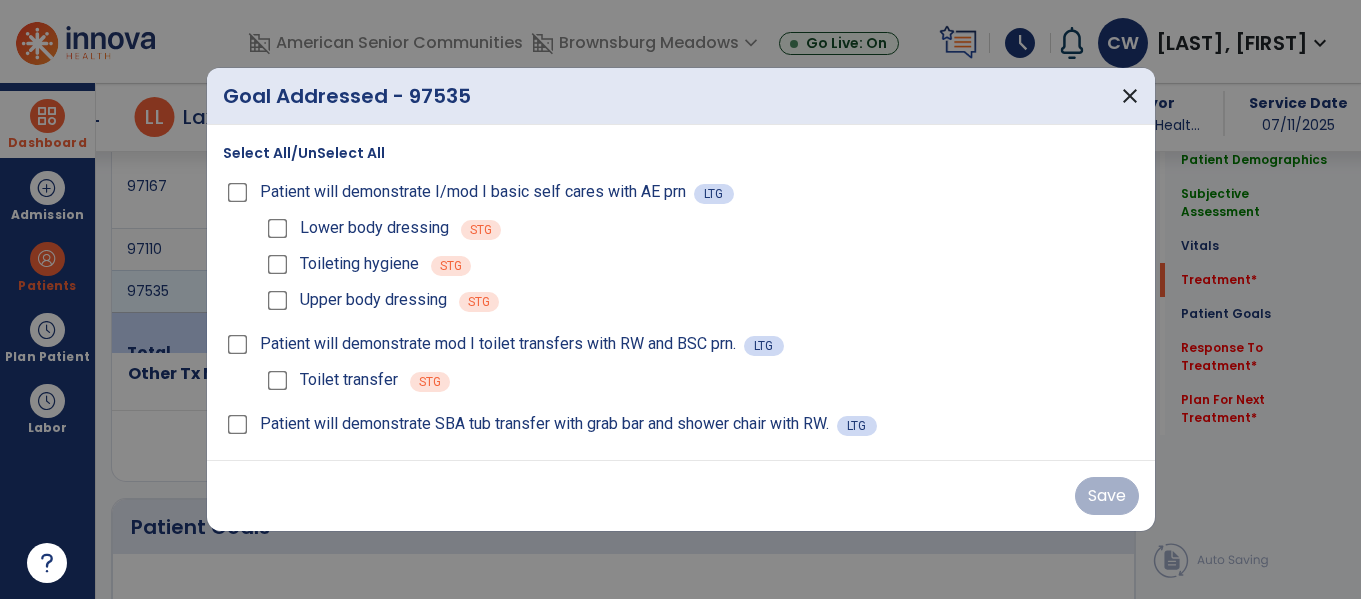scroll, scrollTop: 1337, scrollLeft: 0, axis: vertical 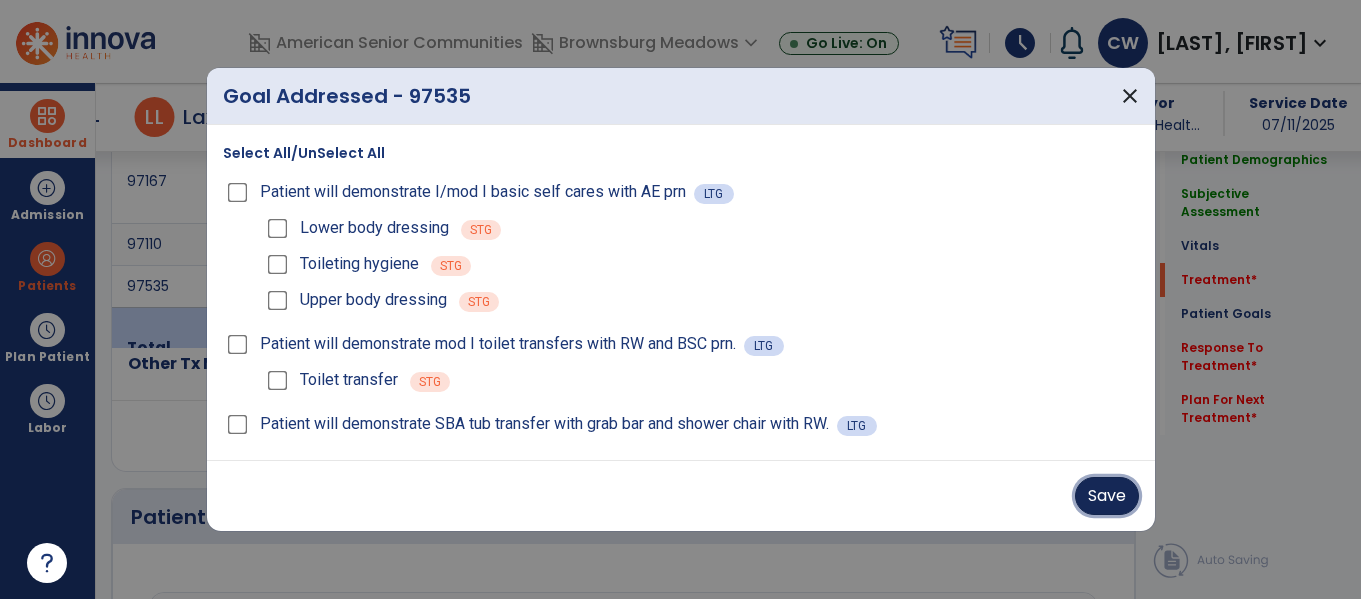 click on "Save" at bounding box center [1107, 496] 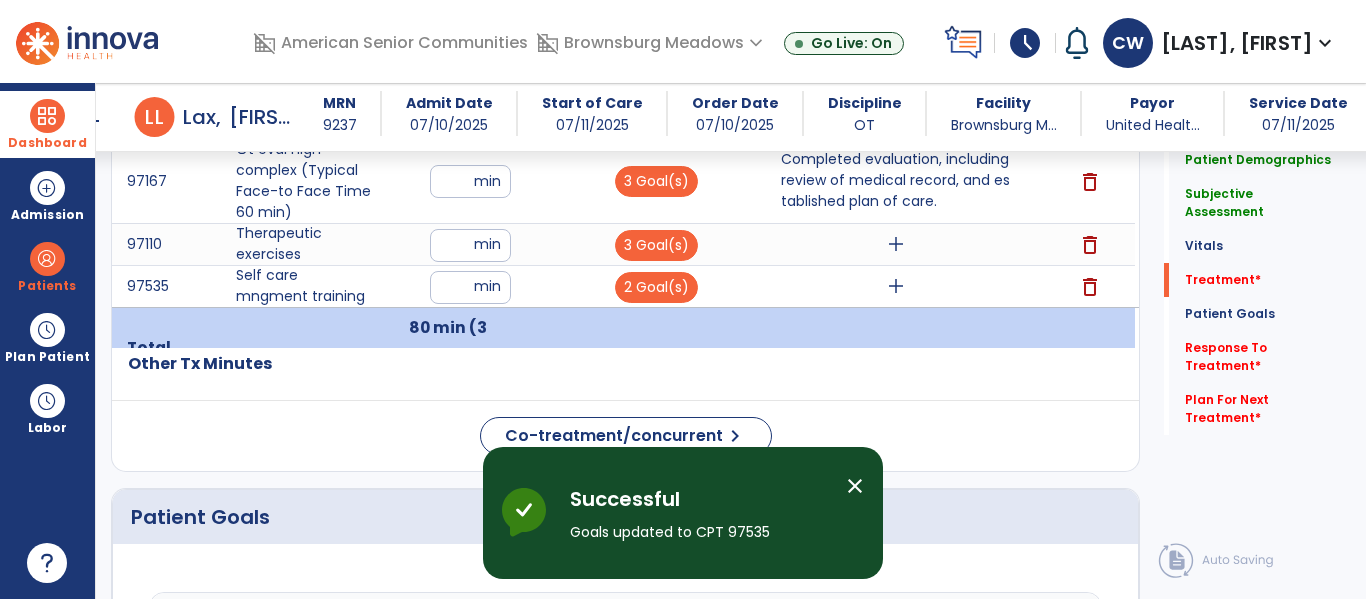 click on "add" at bounding box center (896, 244) 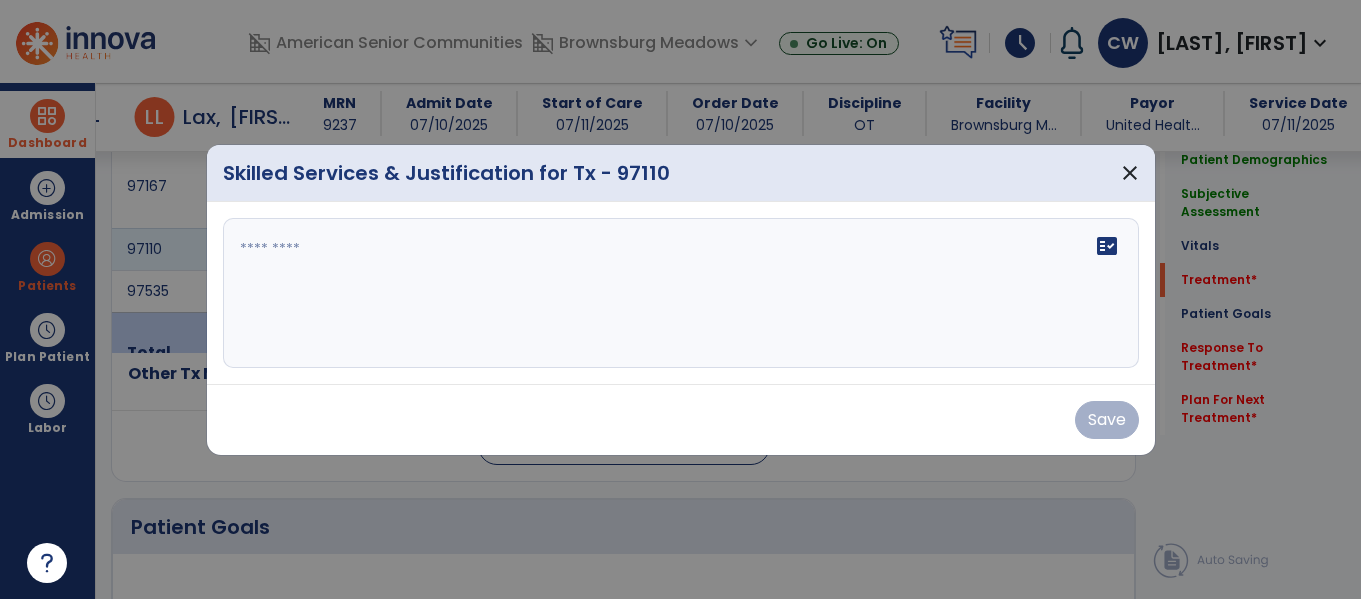 scroll, scrollTop: 1337, scrollLeft: 0, axis: vertical 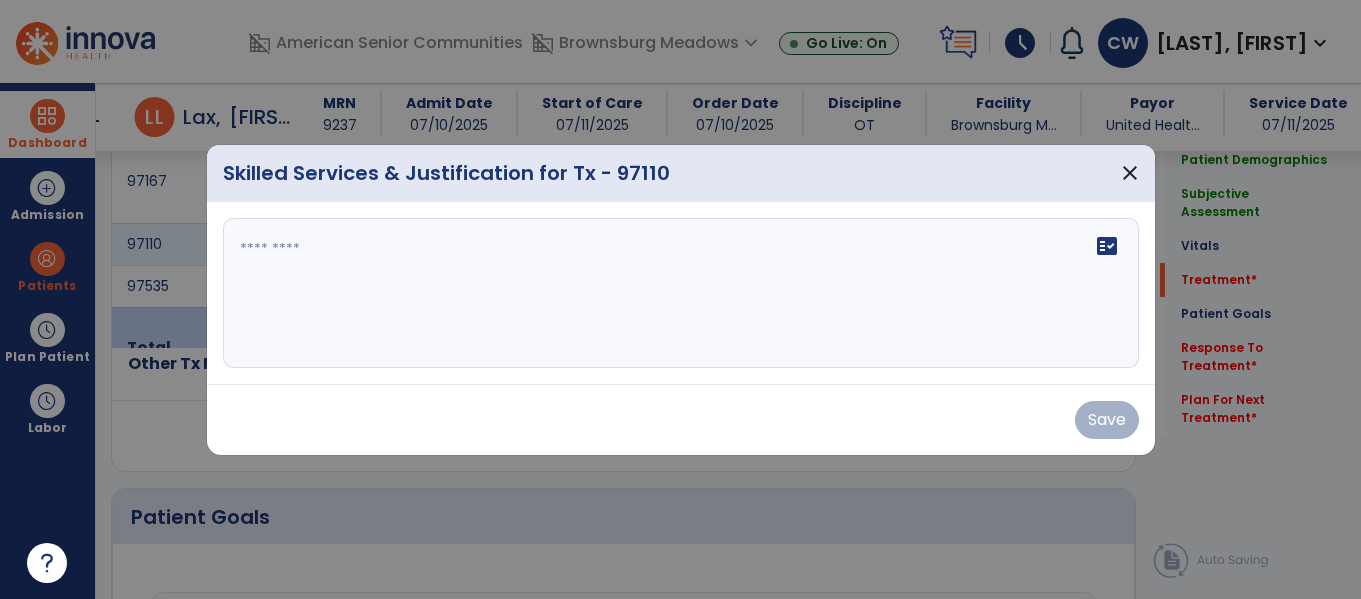 click on "fact_check" at bounding box center (681, 293) 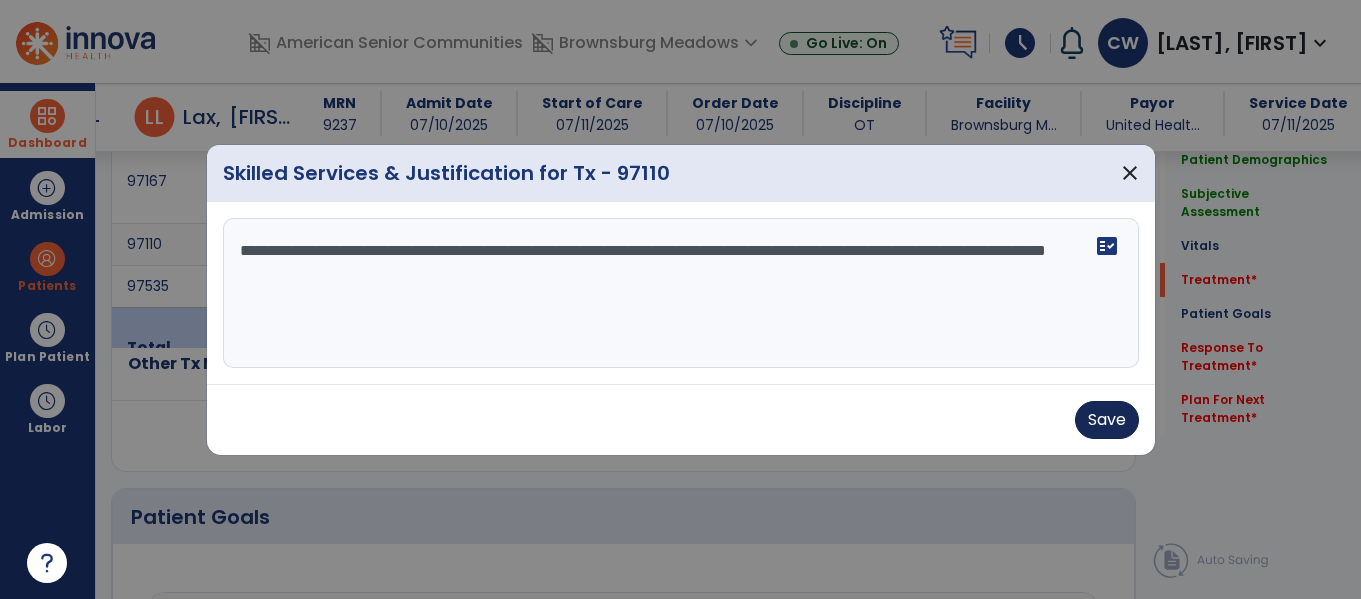 type on "**********" 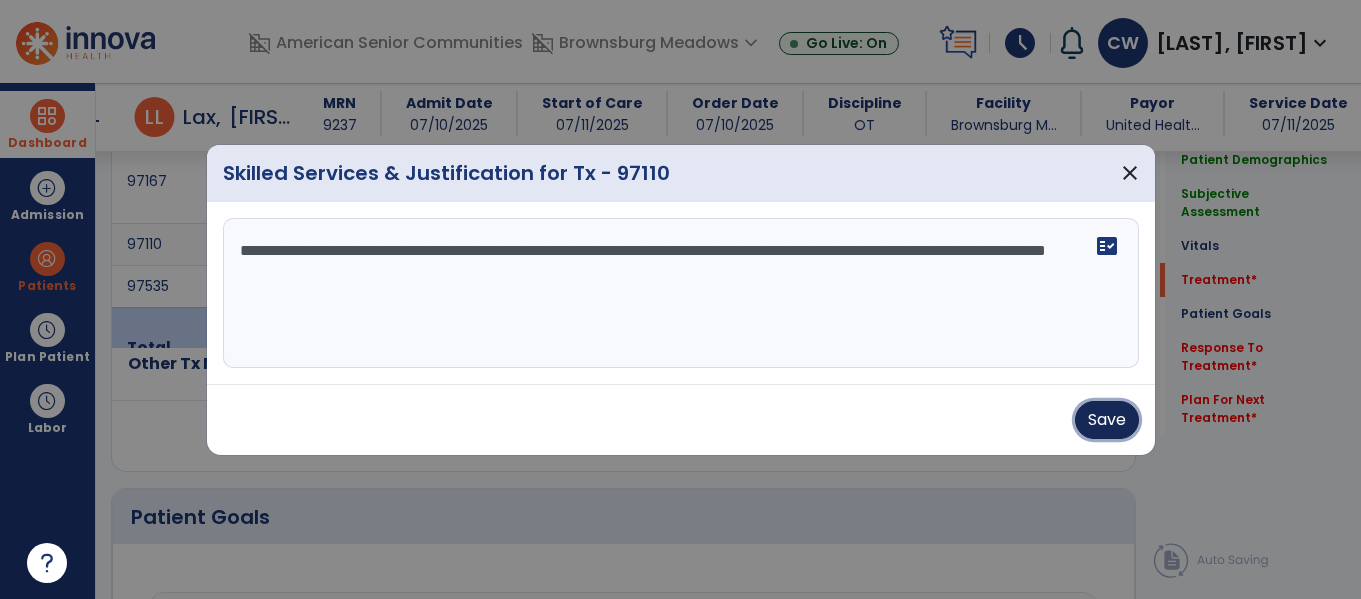 click on "Save" at bounding box center (1107, 420) 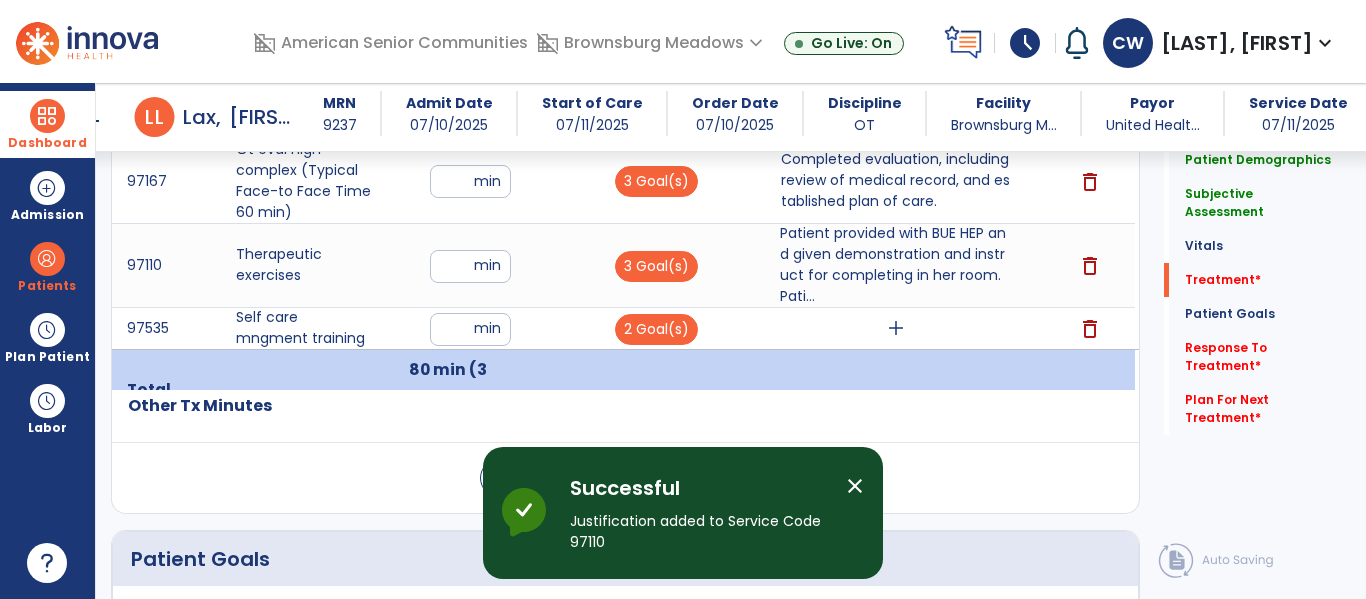 click on "add" at bounding box center (896, 328) 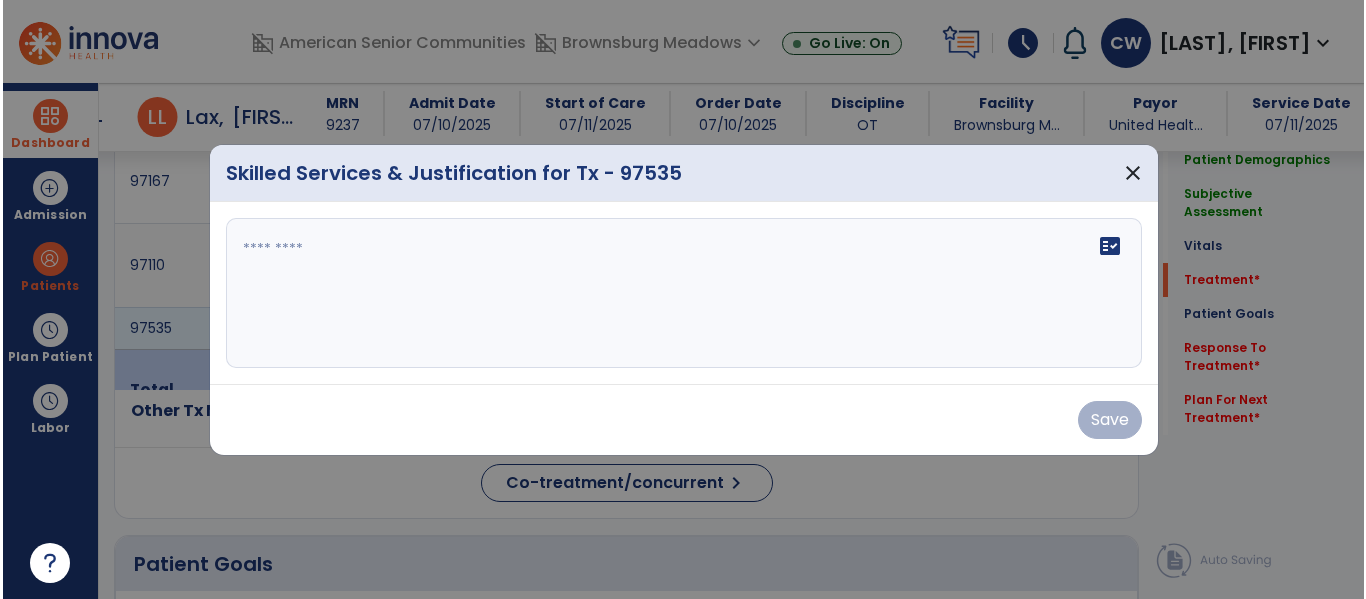 scroll, scrollTop: 1337, scrollLeft: 0, axis: vertical 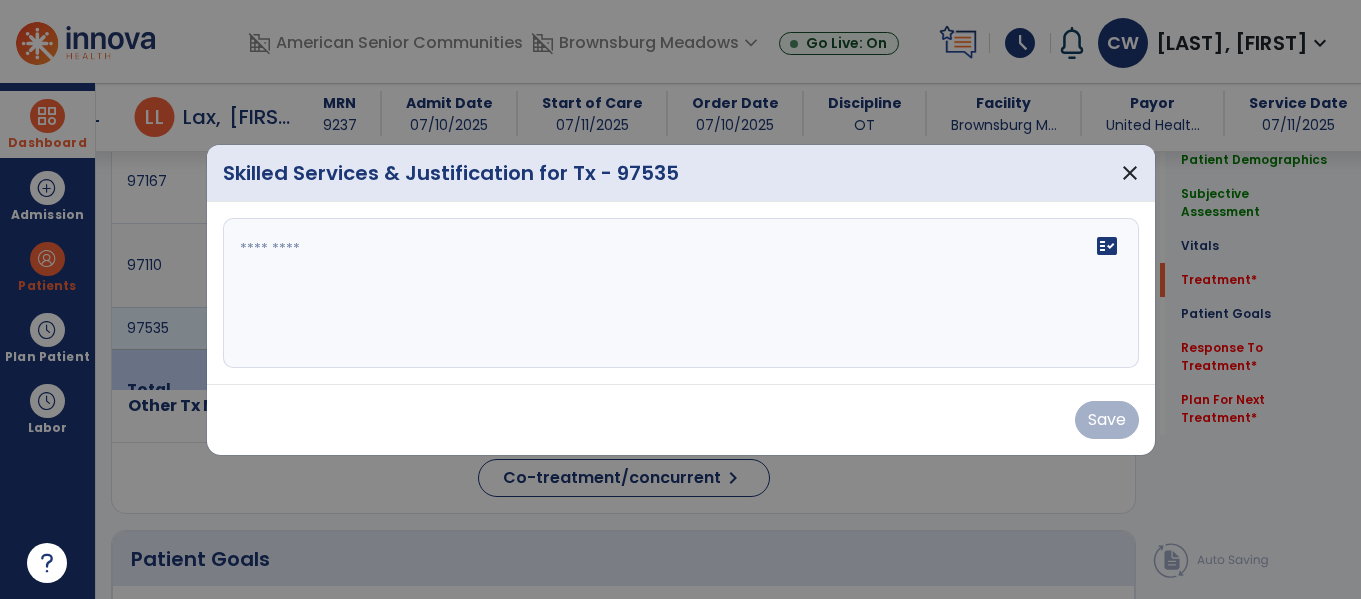 click on "fact_check" at bounding box center [681, 293] 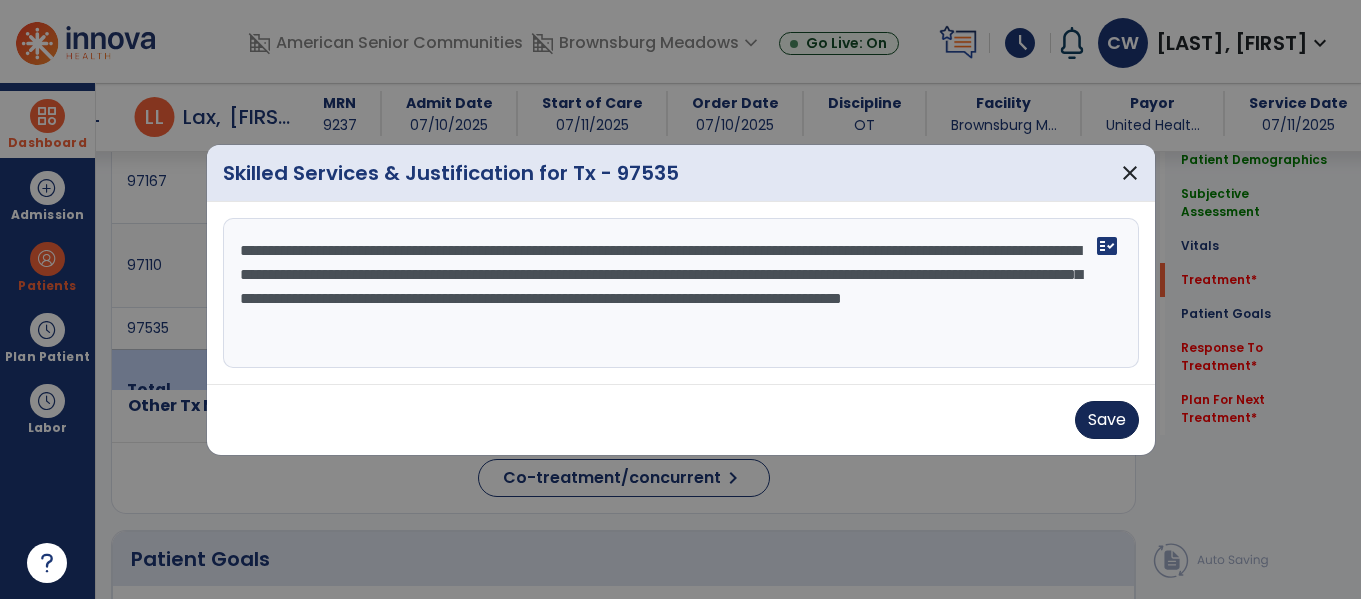 type on "**********" 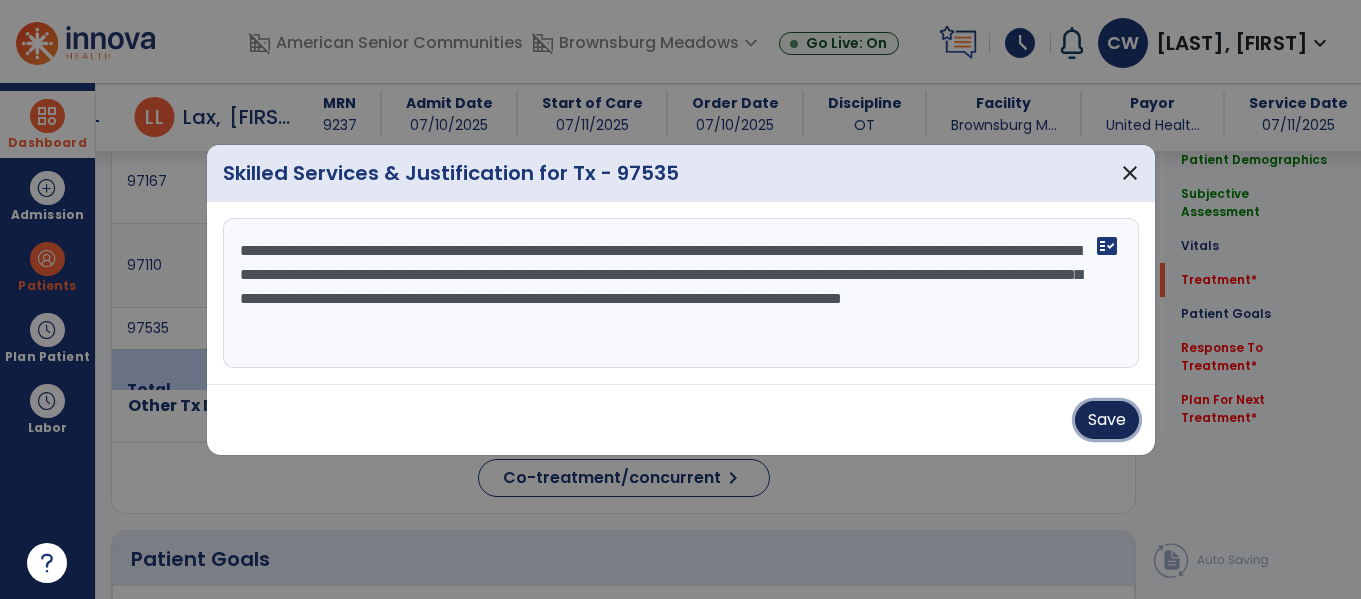 click on "Save" at bounding box center [1107, 420] 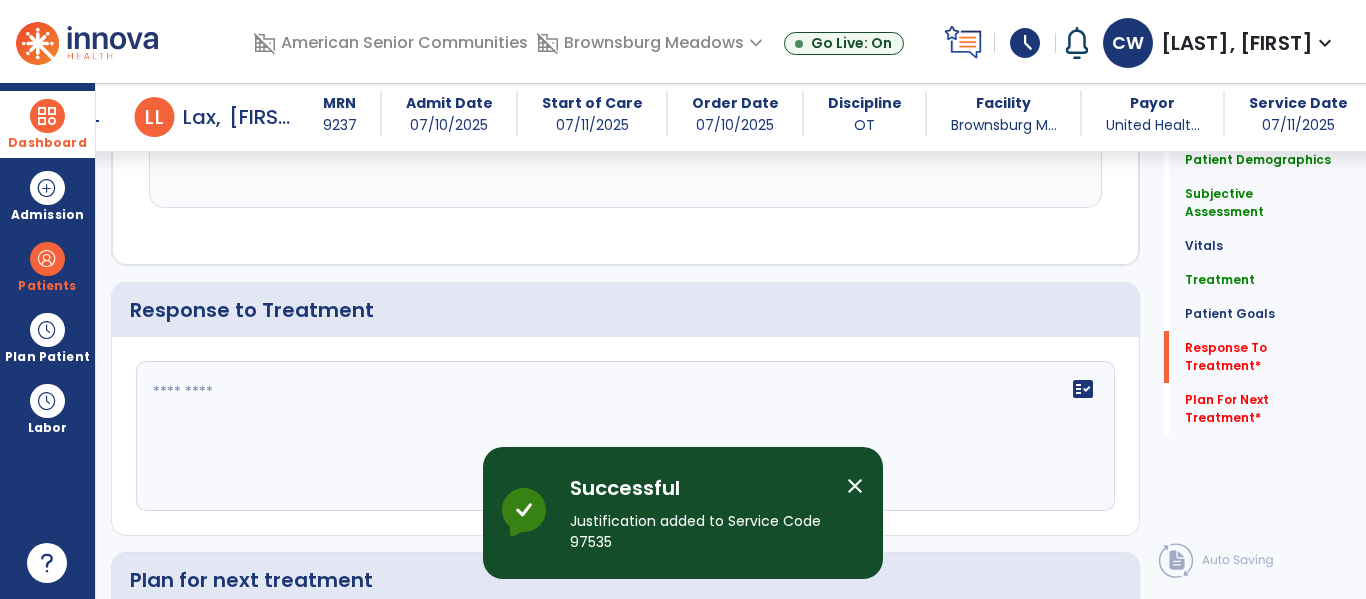 scroll, scrollTop: 2821, scrollLeft: 0, axis: vertical 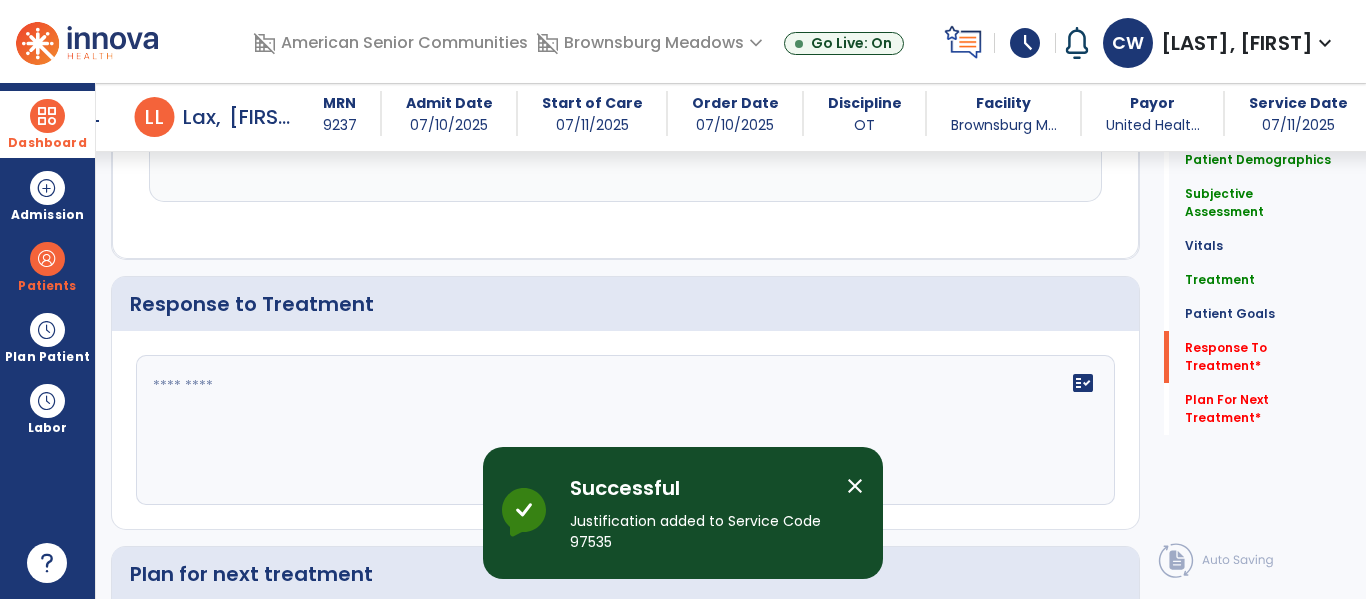click on "fact_check" 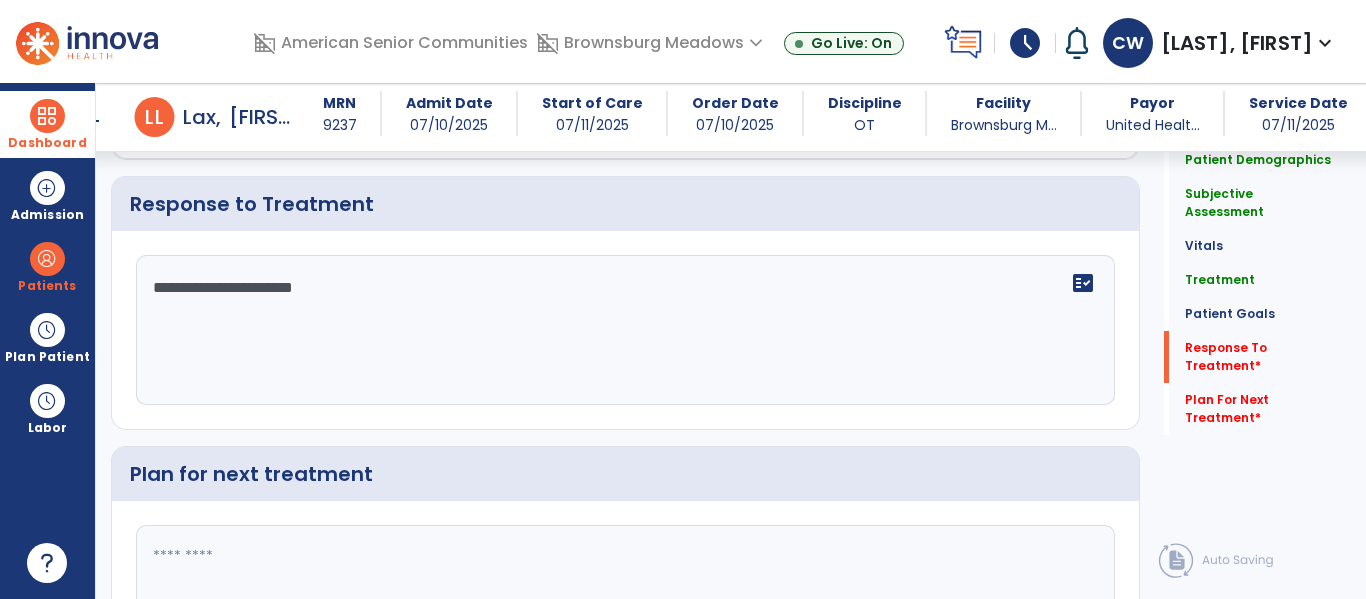 scroll, scrollTop: 3023, scrollLeft: 0, axis: vertical 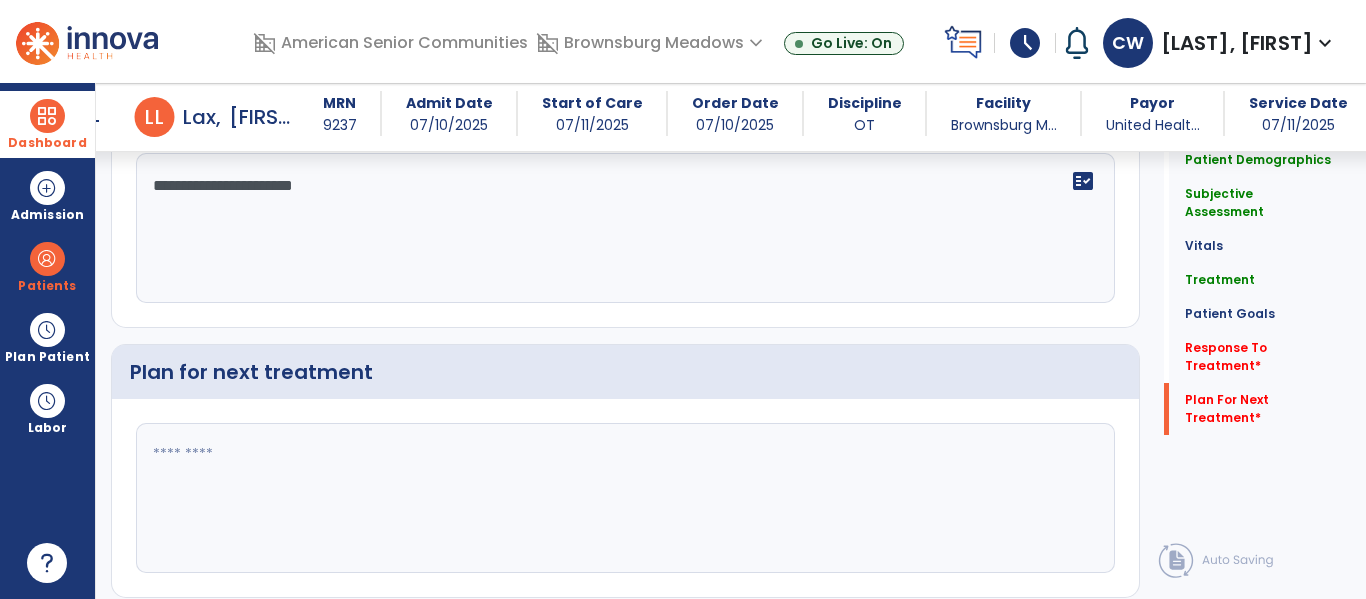 type on "**********" 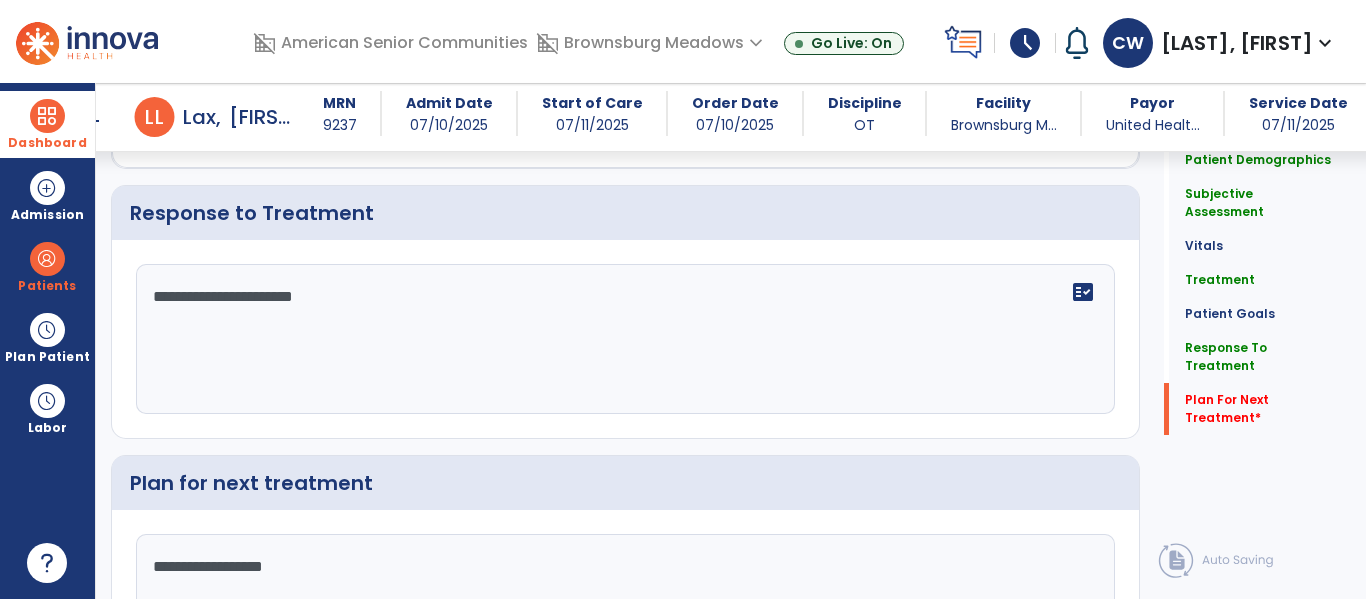 scroll, scrollTop: 3023, scrollLeft: 0, axis: vertical 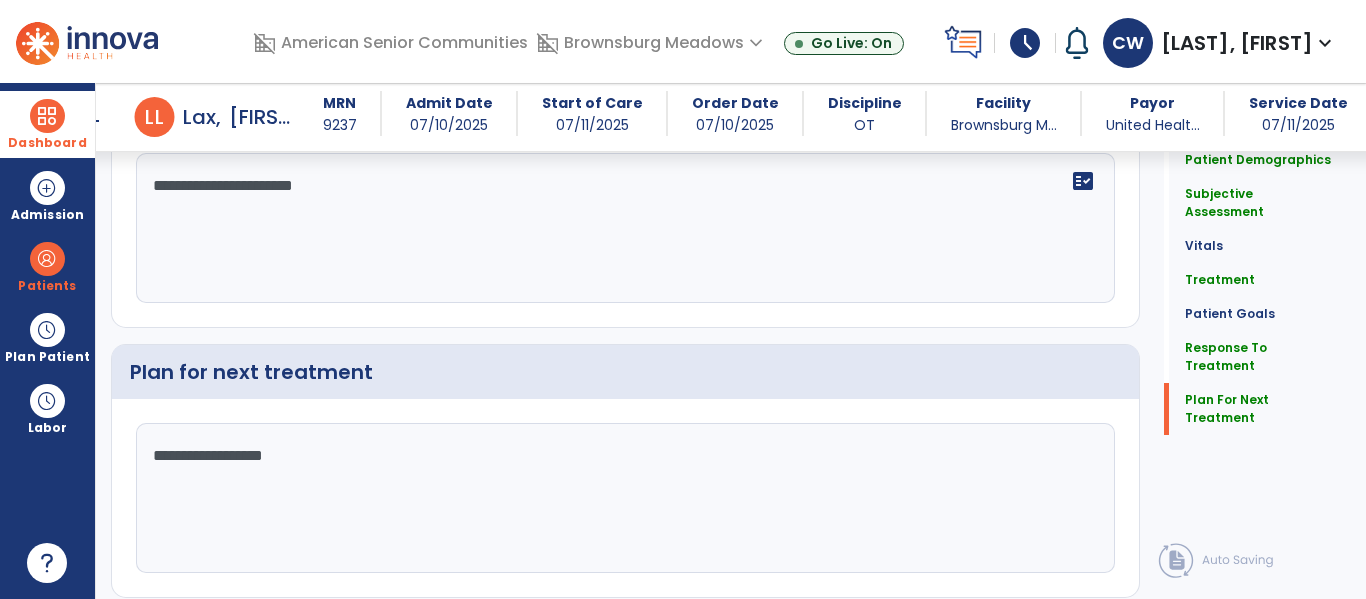 type on "**********" 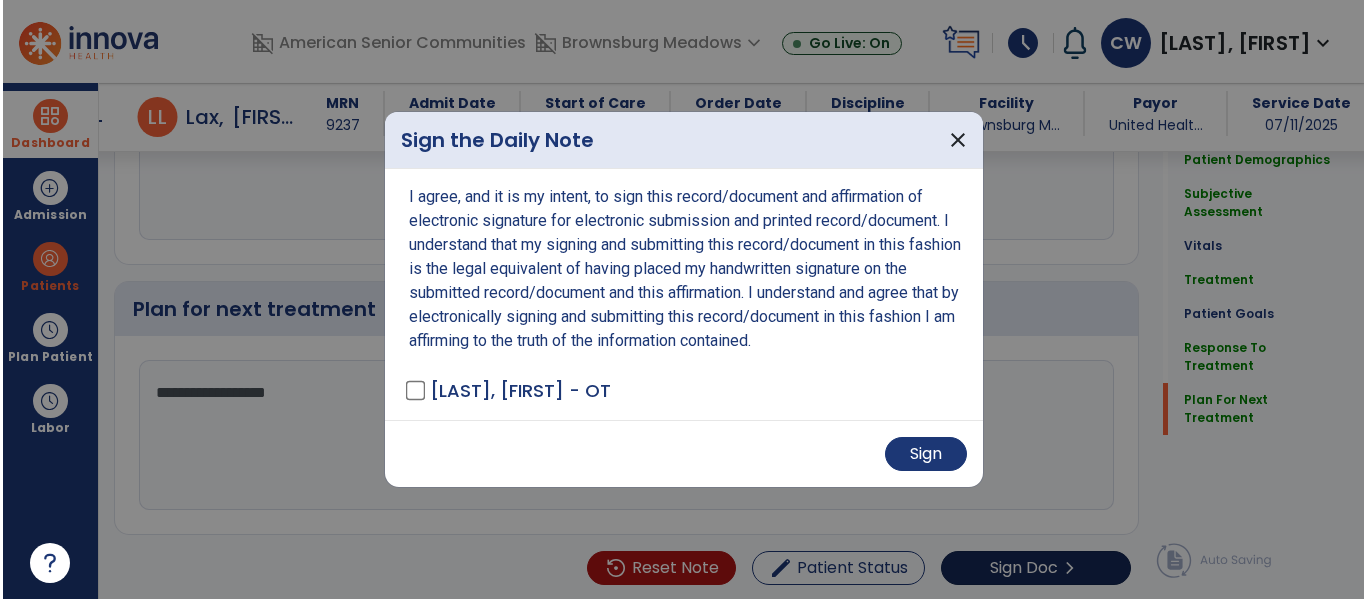 scroll, scrollTop: 3086, scrollLeft: 0, axis: vertical 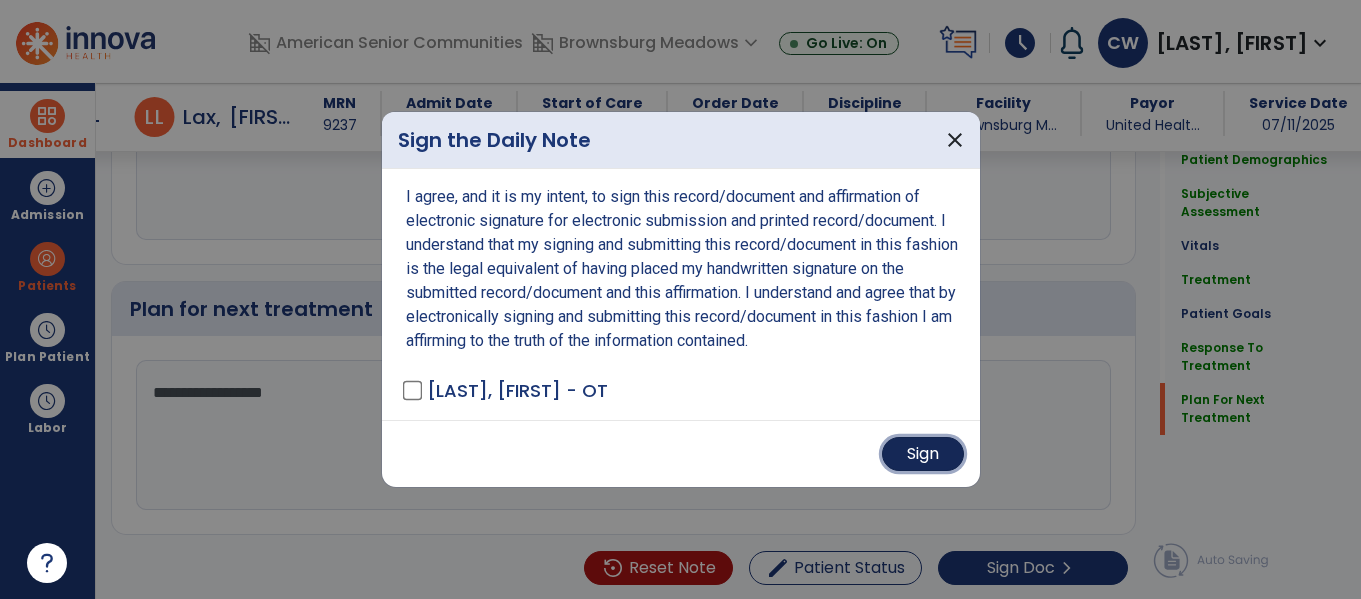 click on "Sign" at bounding box center (923, 454) 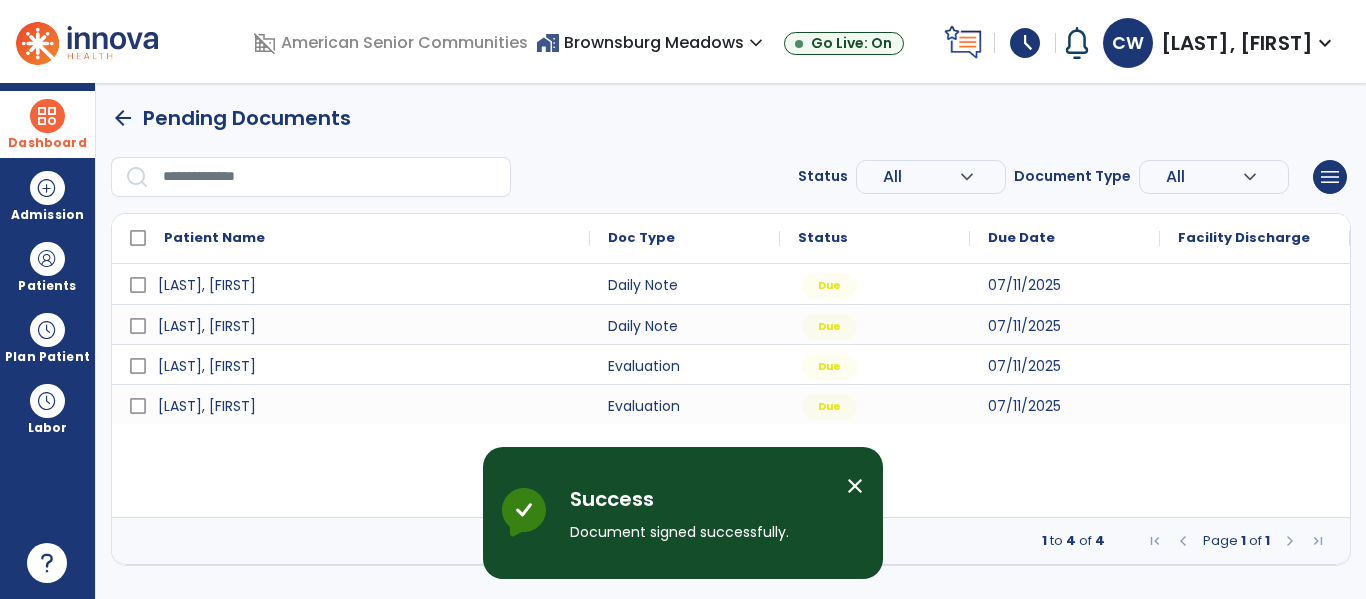 scroll, scrollTop: 0, scrollLeft: 0, axis: both 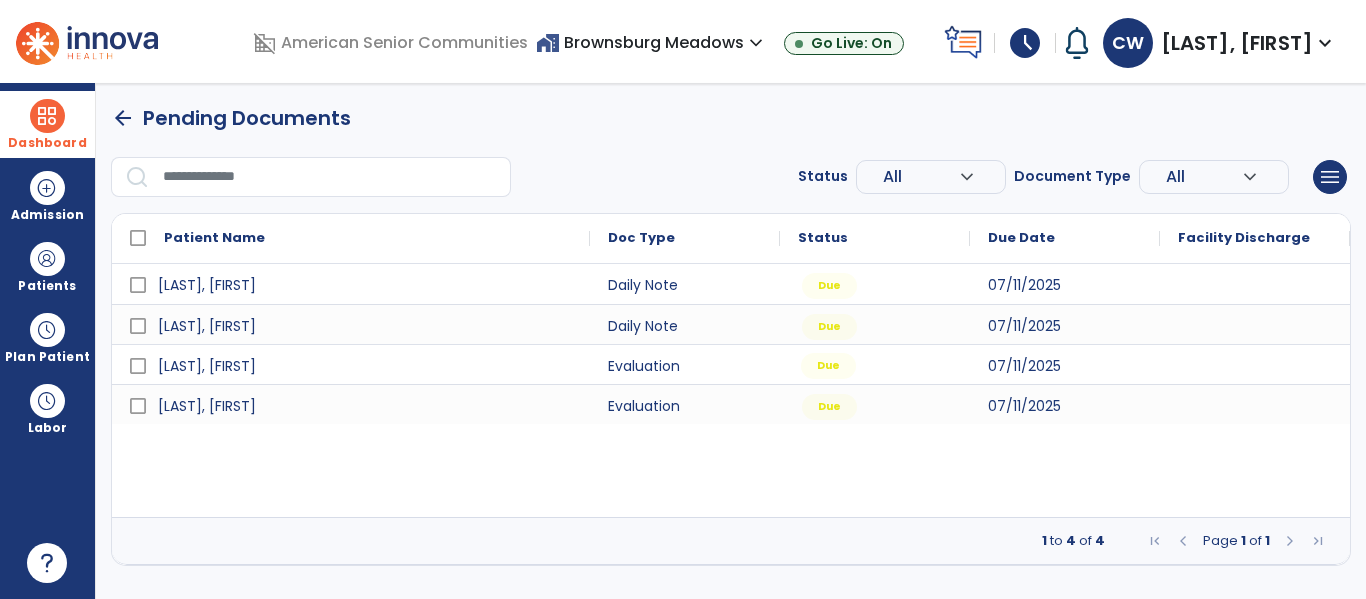 click on "Due" at bounding box center [828, 366] 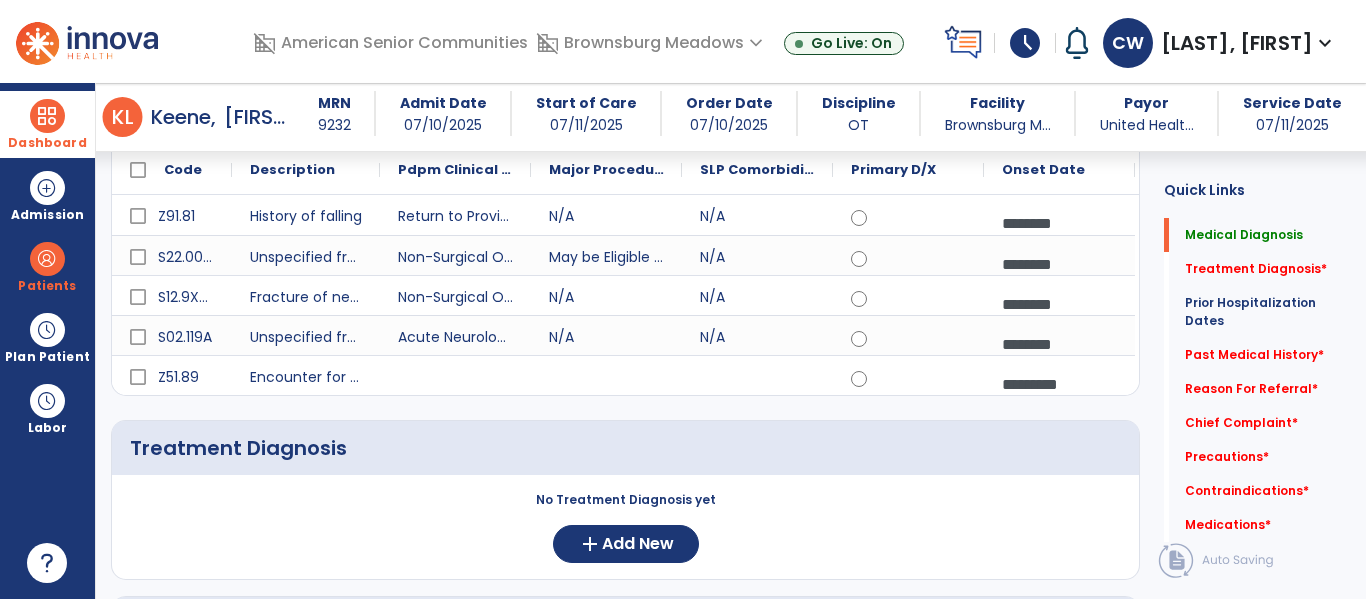 scroll, scrollTop: 0, scrollLeft: 0, axis: both 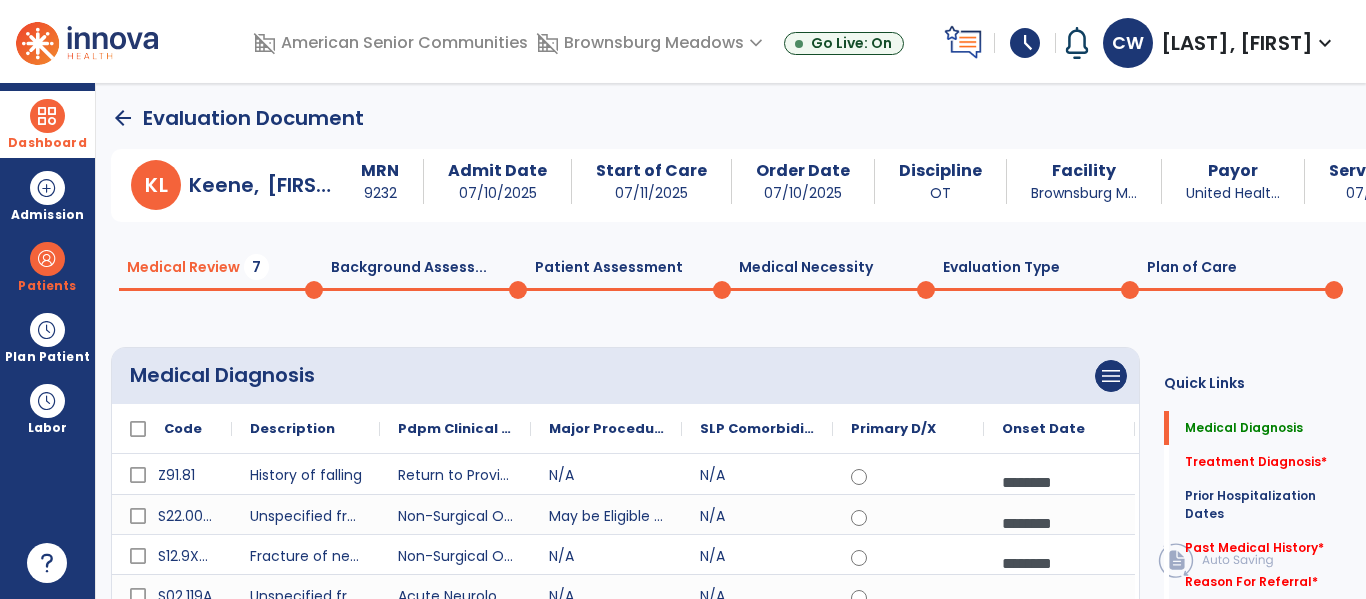 click on "Plan of Care  0" 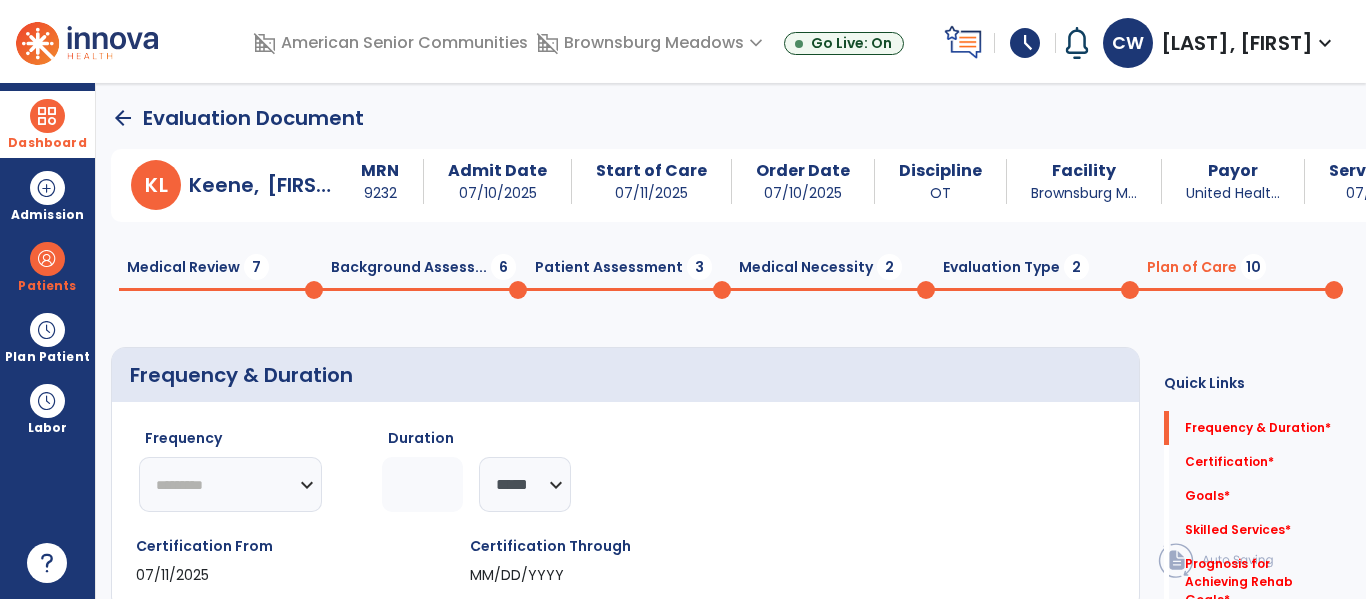 click on "********* ** ** ** ** ** ** **" 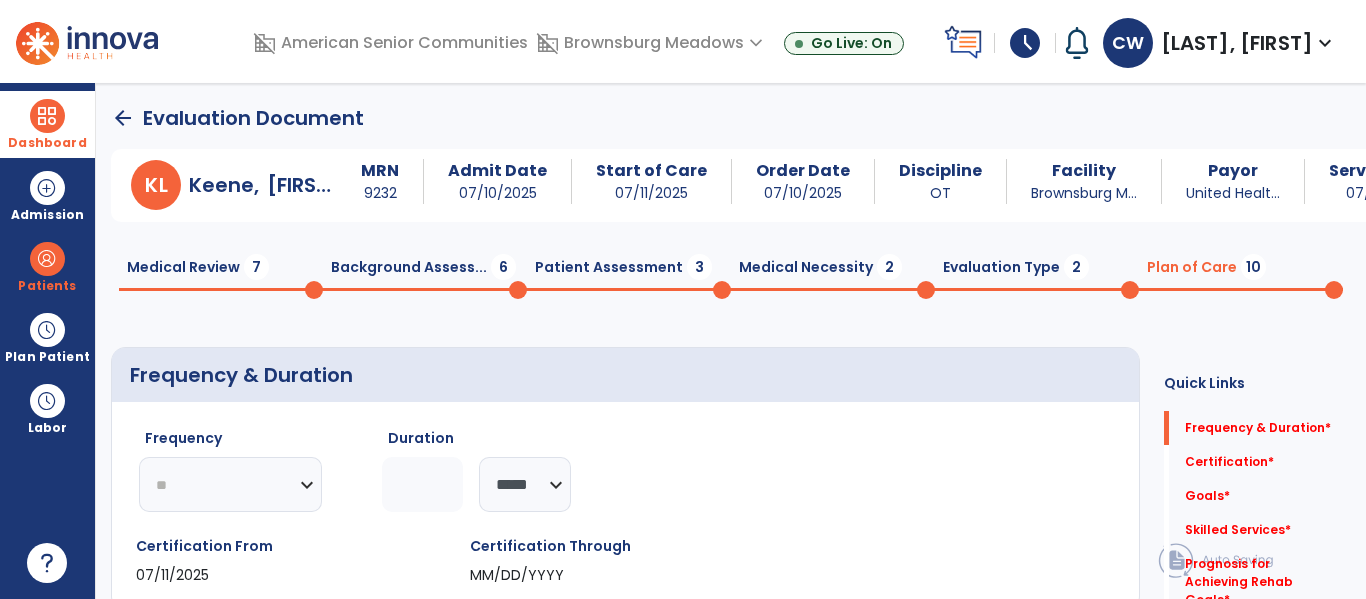 click on "********* ** ** ** ** ** ** **" 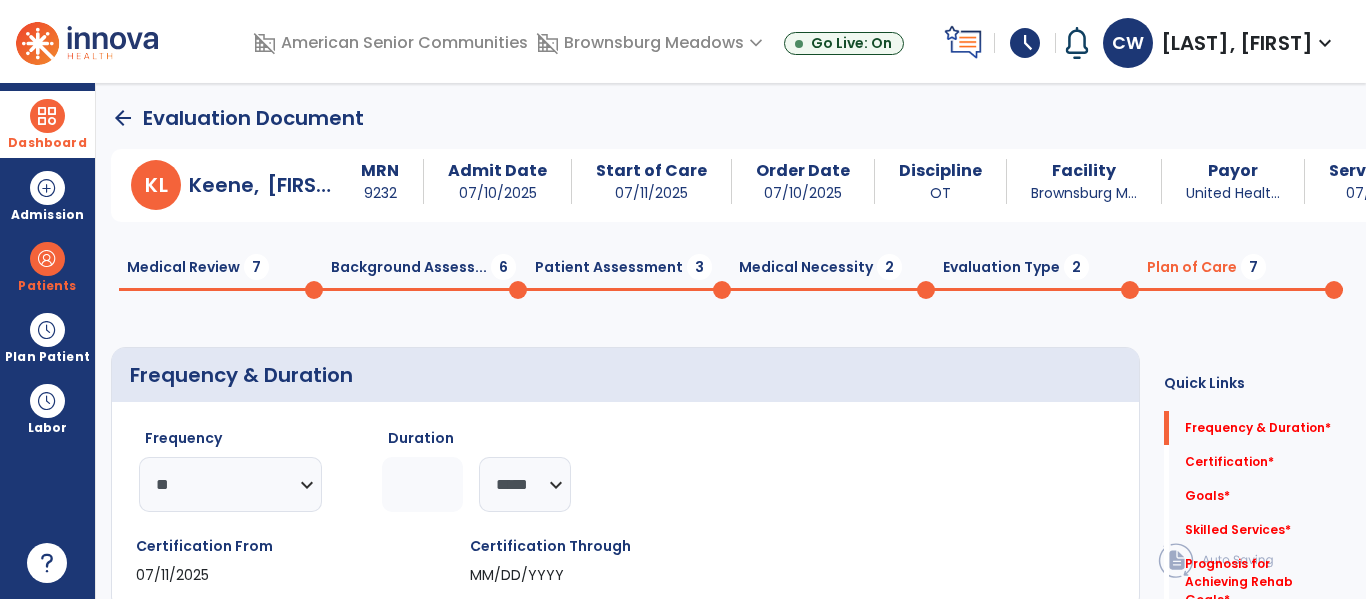 click 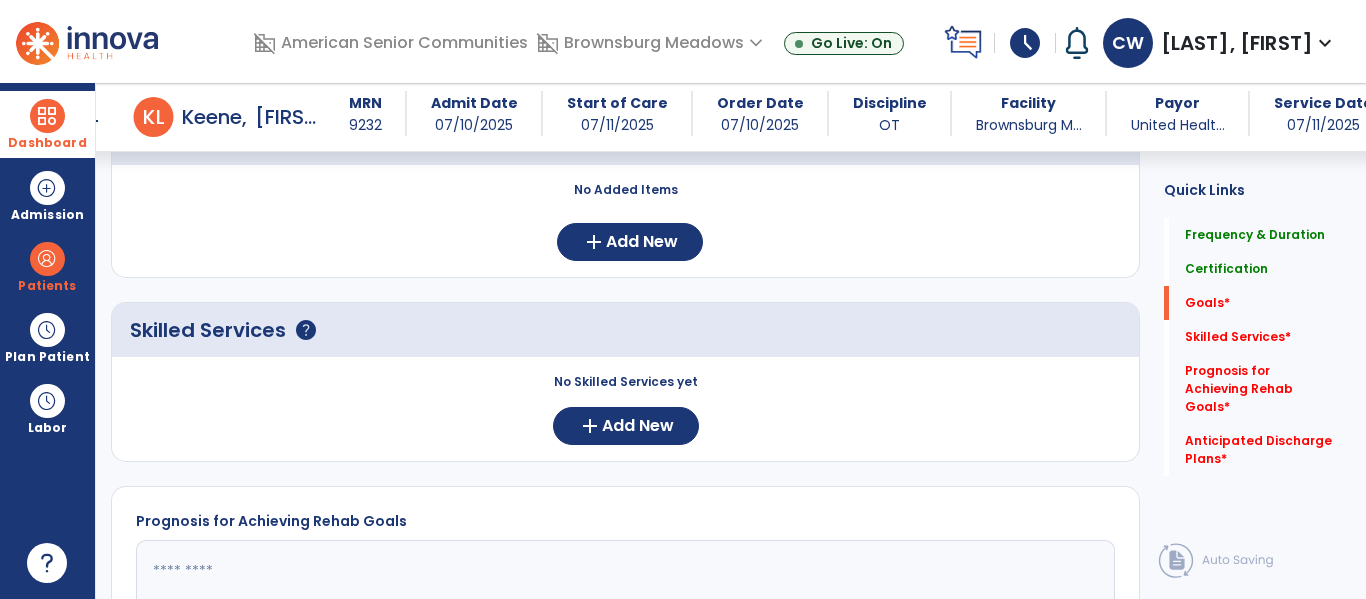 scroll, scrollTop: 510, scrollLeft: 0, axis: vertical 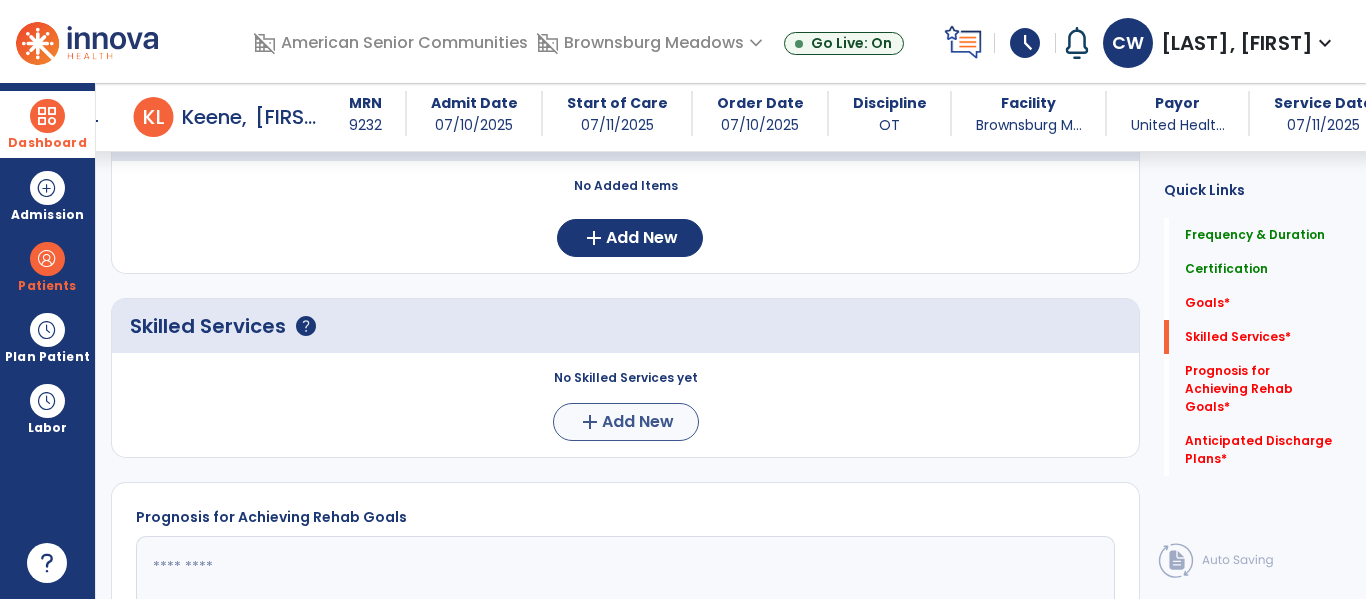 type on "*" 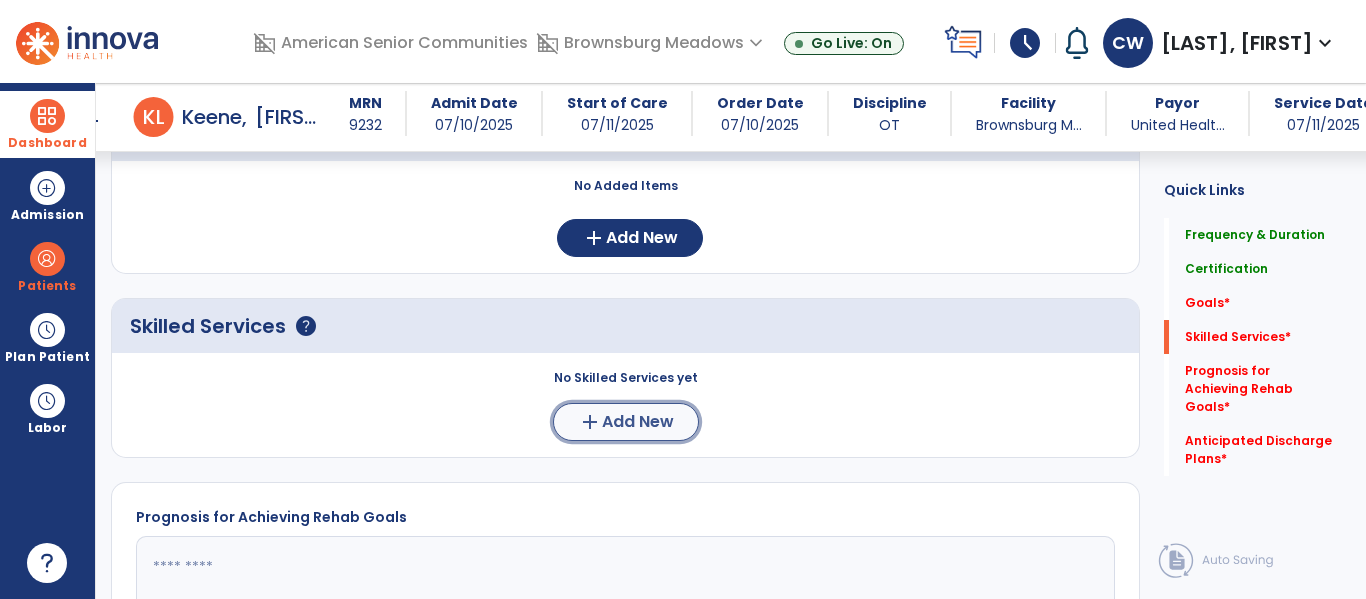 click on "Add New" 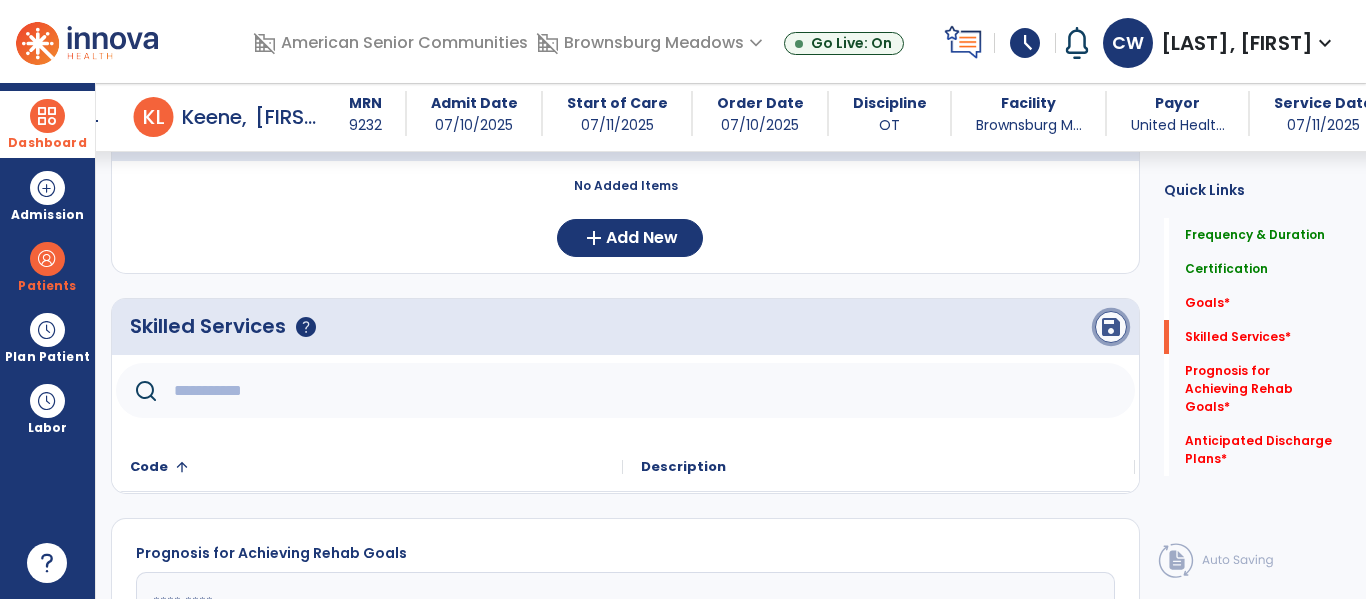 click on "save" 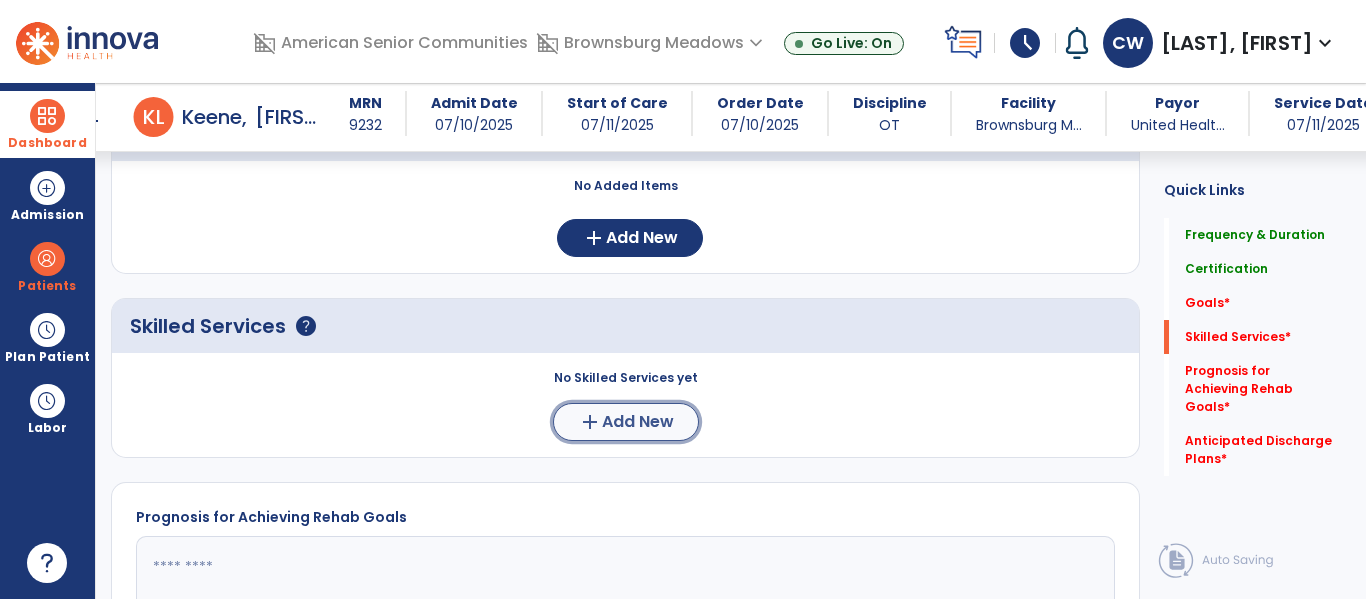 click on "Add New" 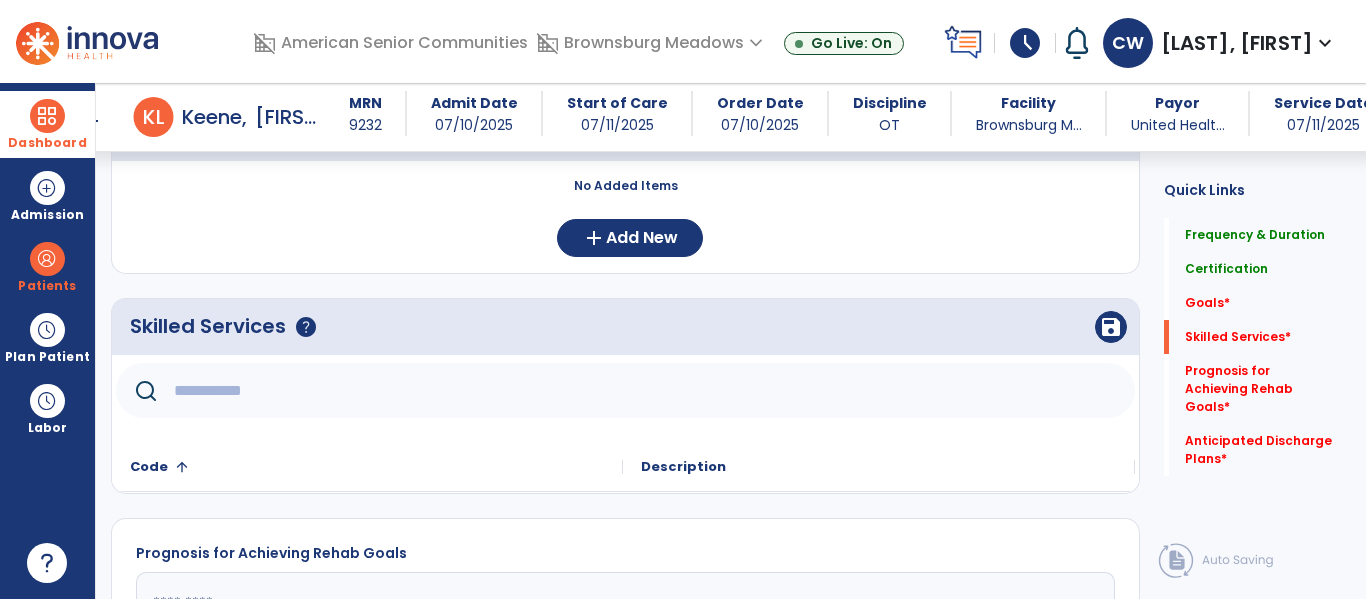click 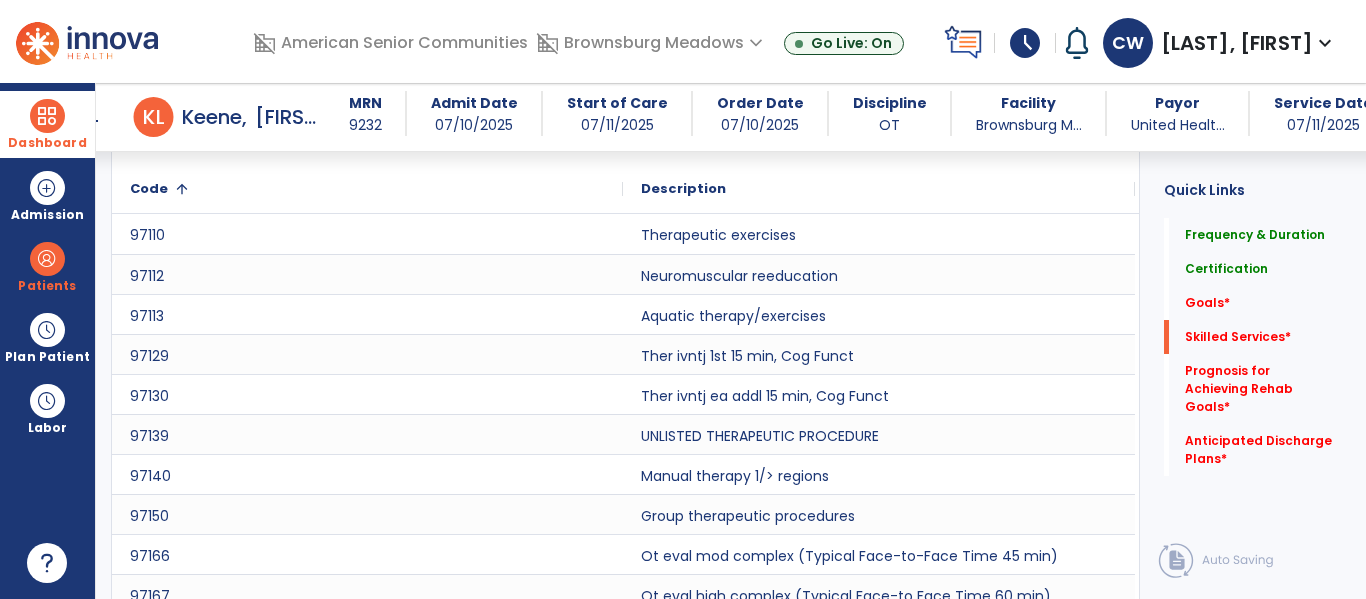 scroll, scrollTop: 849, scrollLeft: 0, axis: vertical 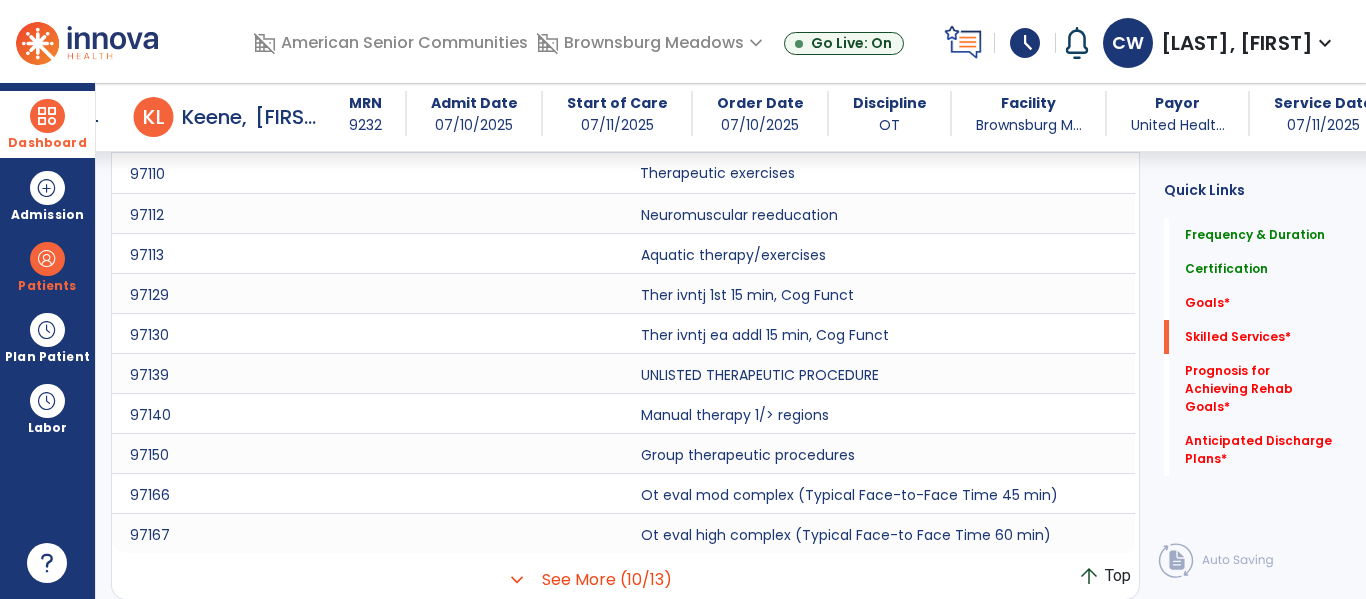 click on "Therapeutic exercises" 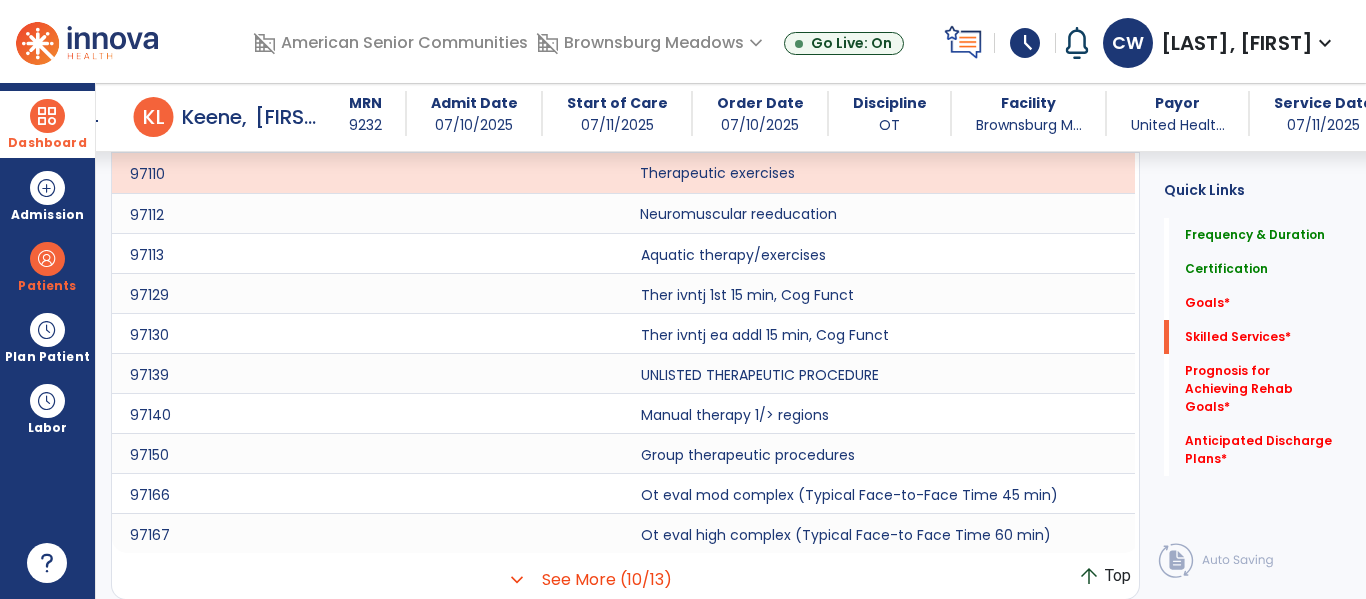 click on "Neuromuscular reeducation" 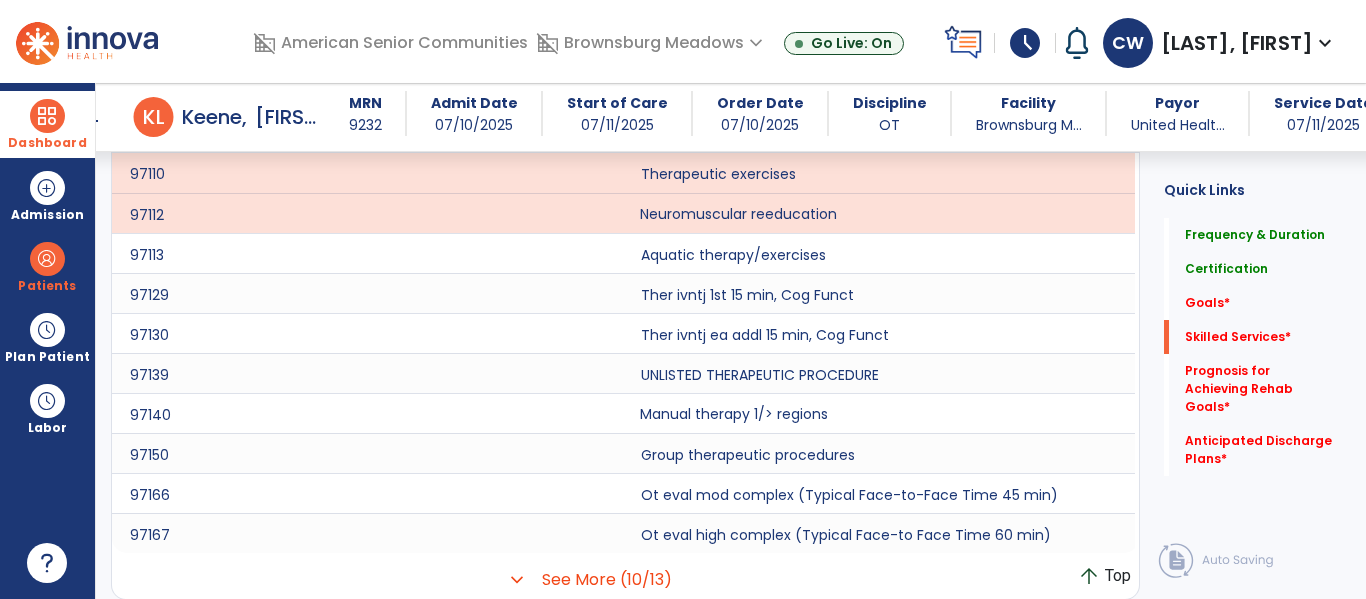 click on "Manual therapy 1/> regions" 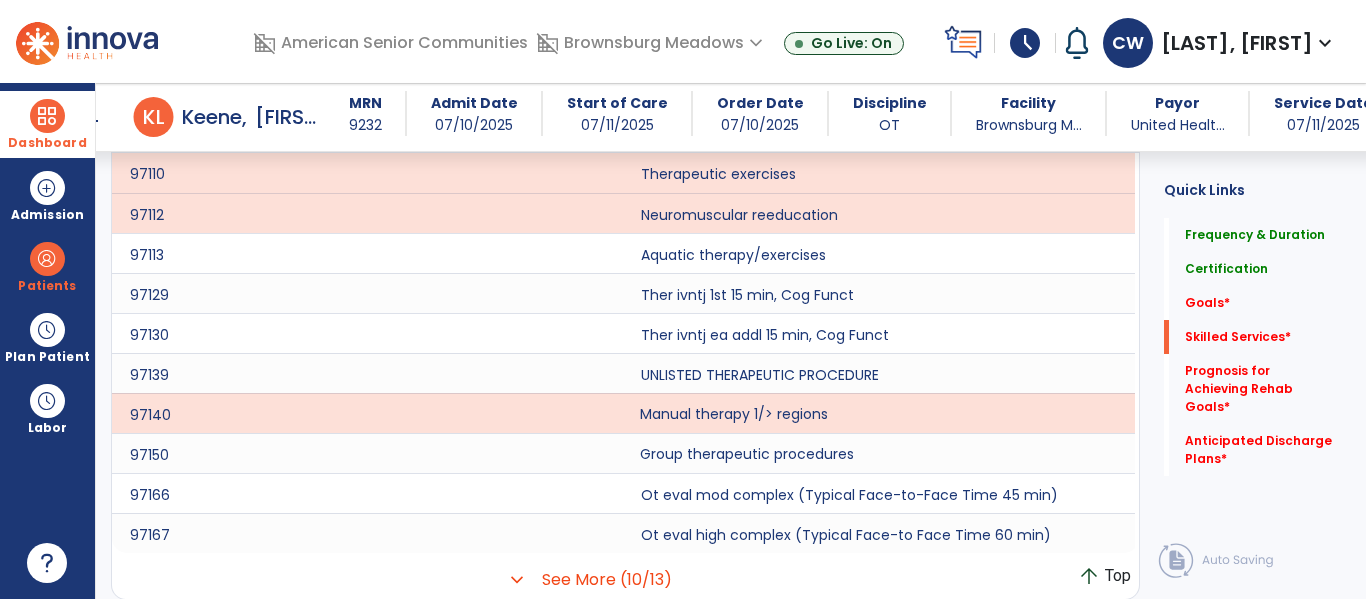 click on "Group therapeutic procedures" 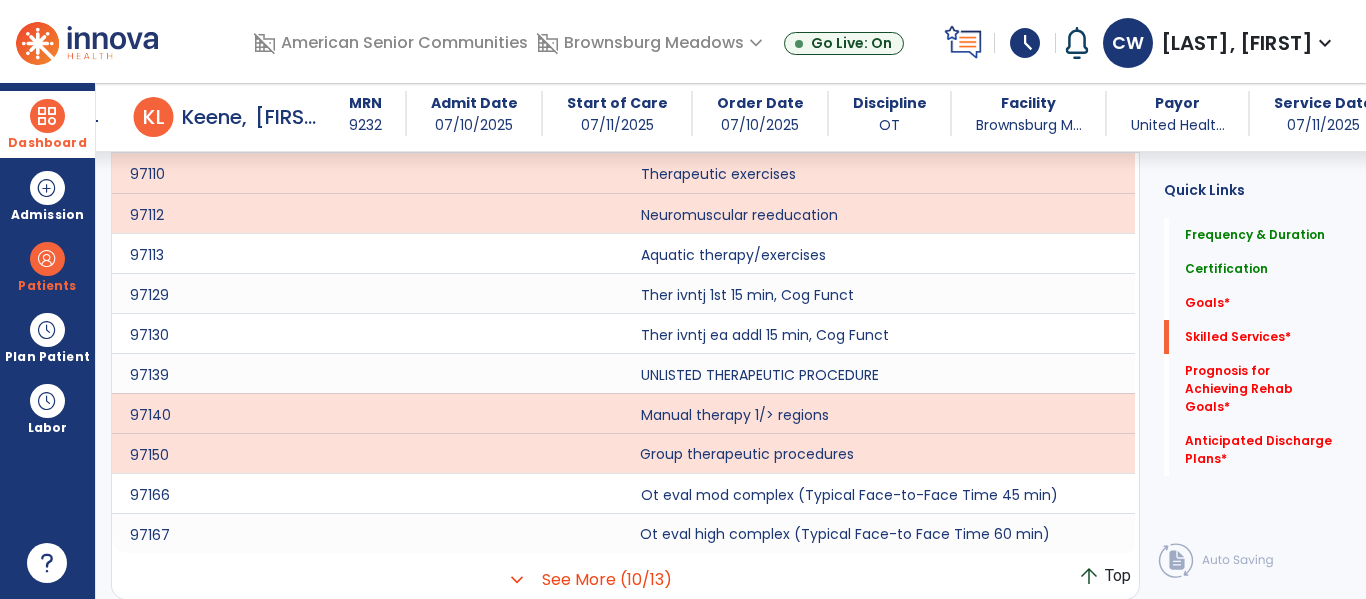 click on "Ot eval high complex (Typical Face-to Face Time 60 min)" 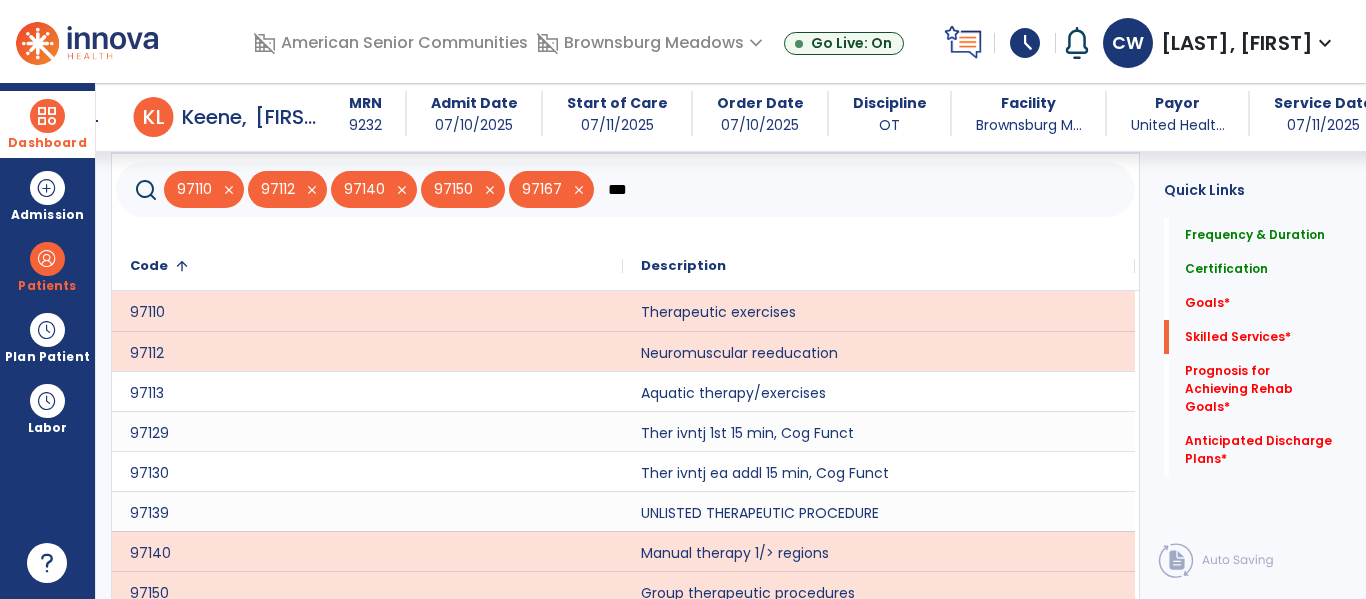 scroll, scrollTop: 709, scrollLeft: 0, axis: vertical 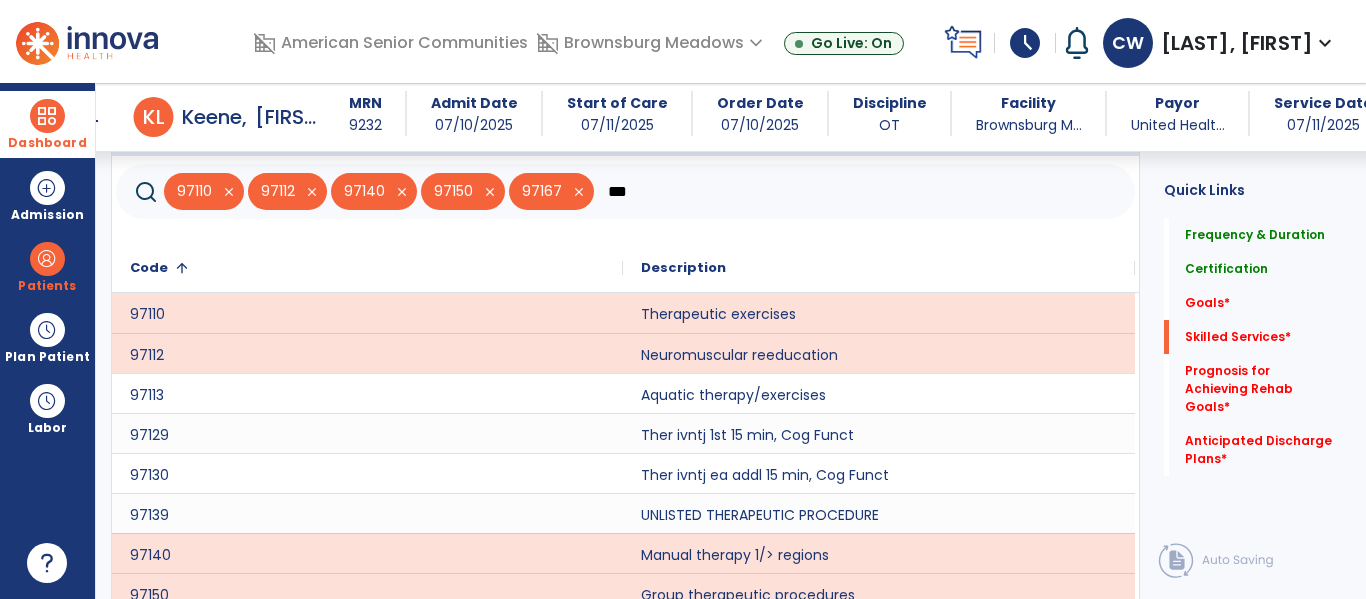 click on "***" 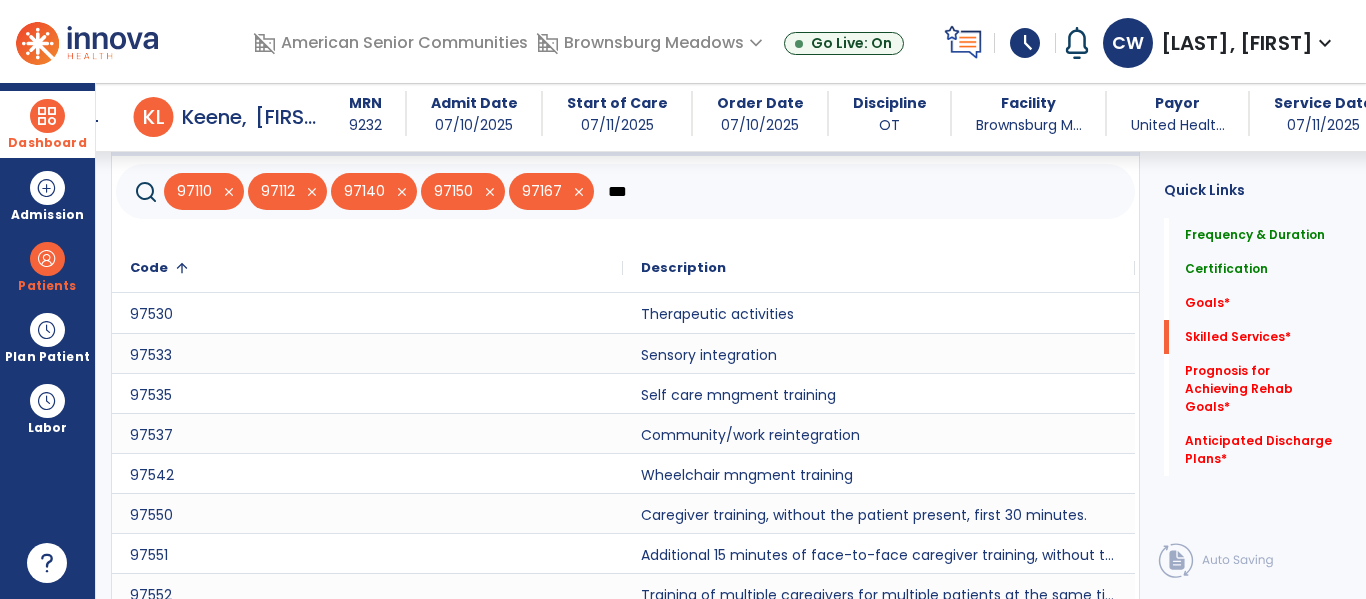 type on "***" 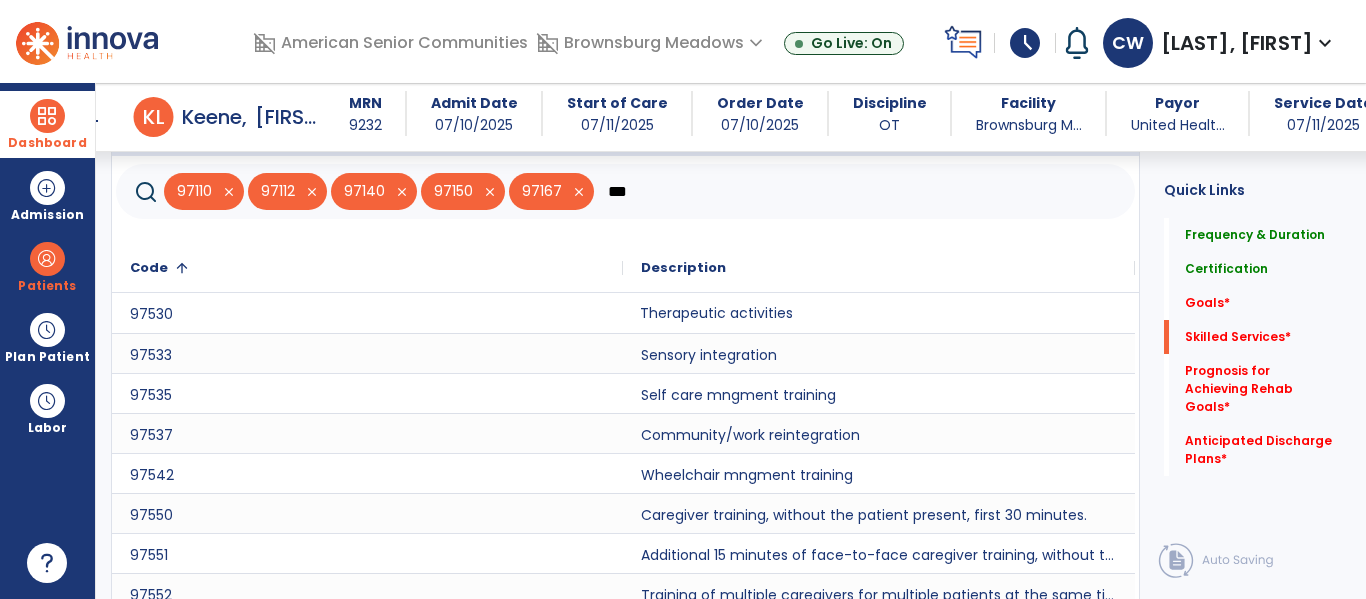 click on "Therapeutic activities" 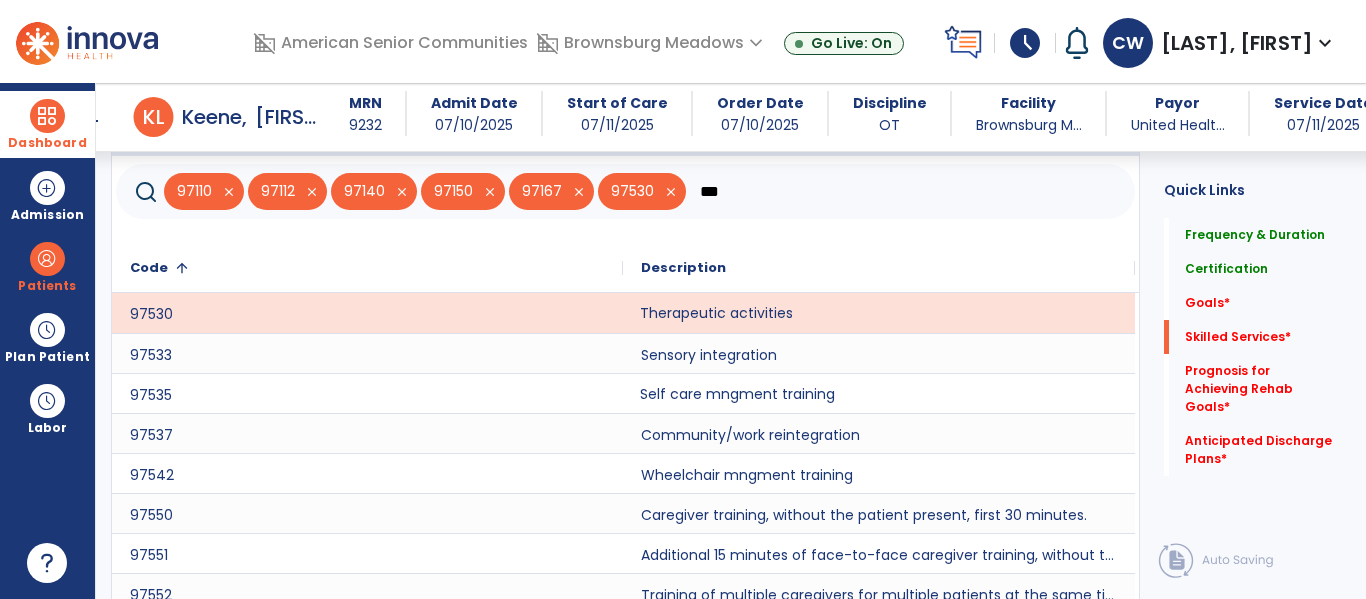click on "Self care mngment training" 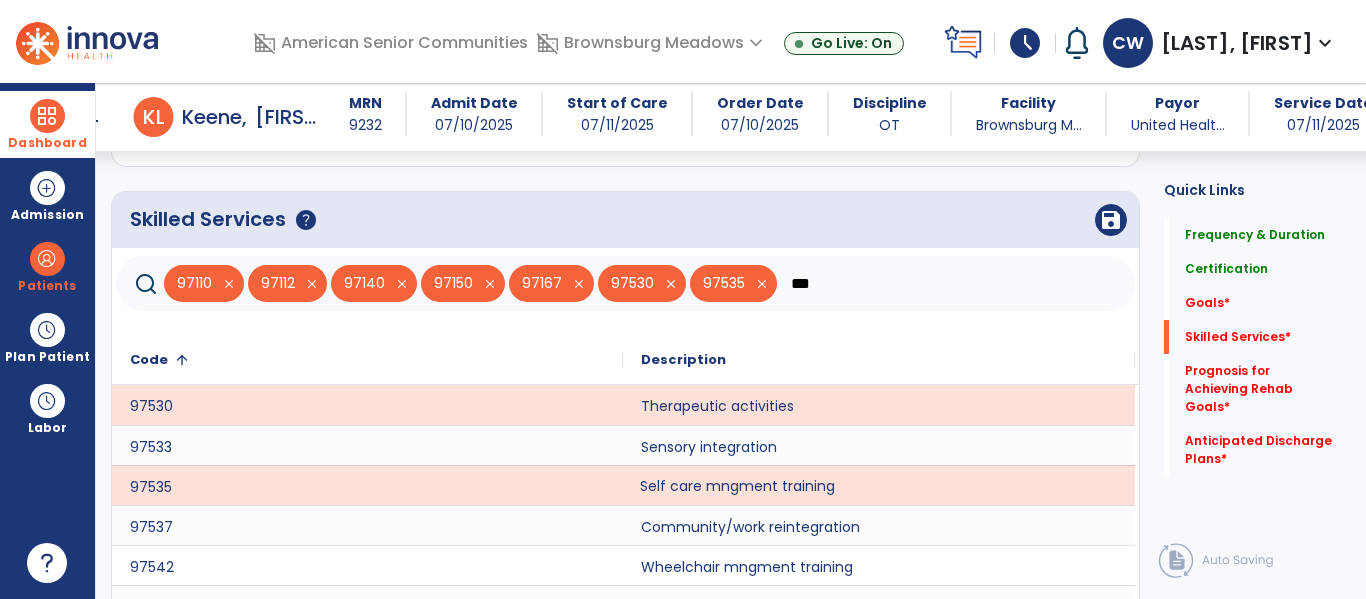 scroll, scrollTop: 616, scrollLeft: 0, axis: vertical 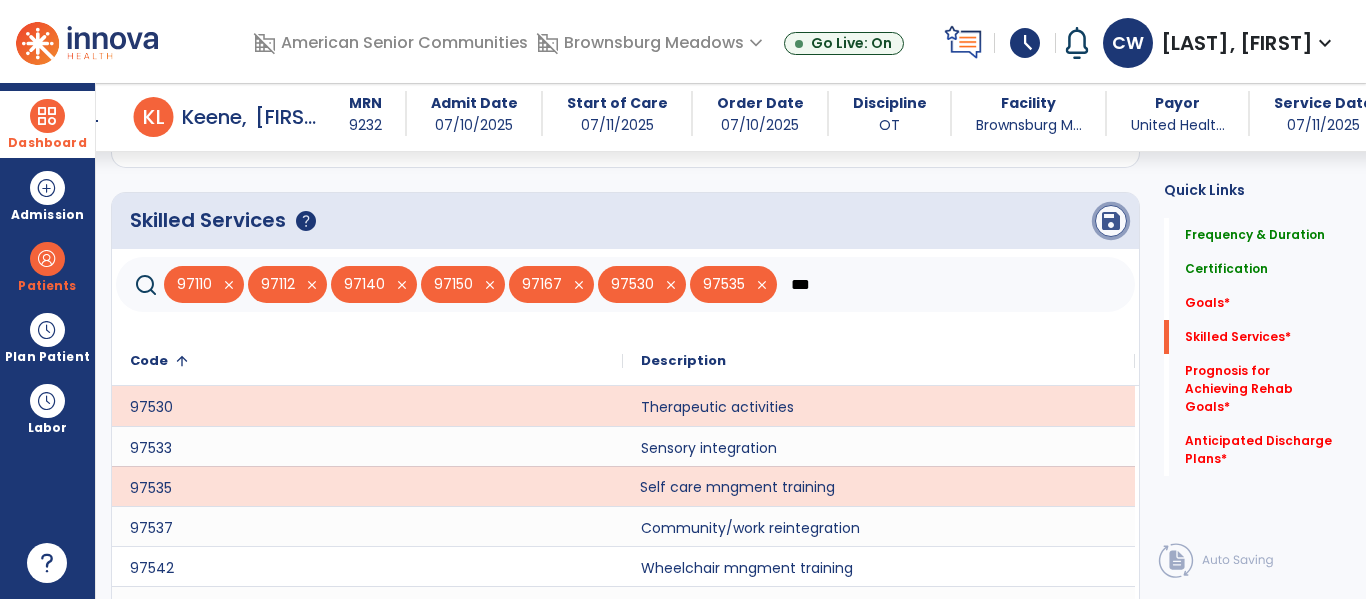 click on "save" 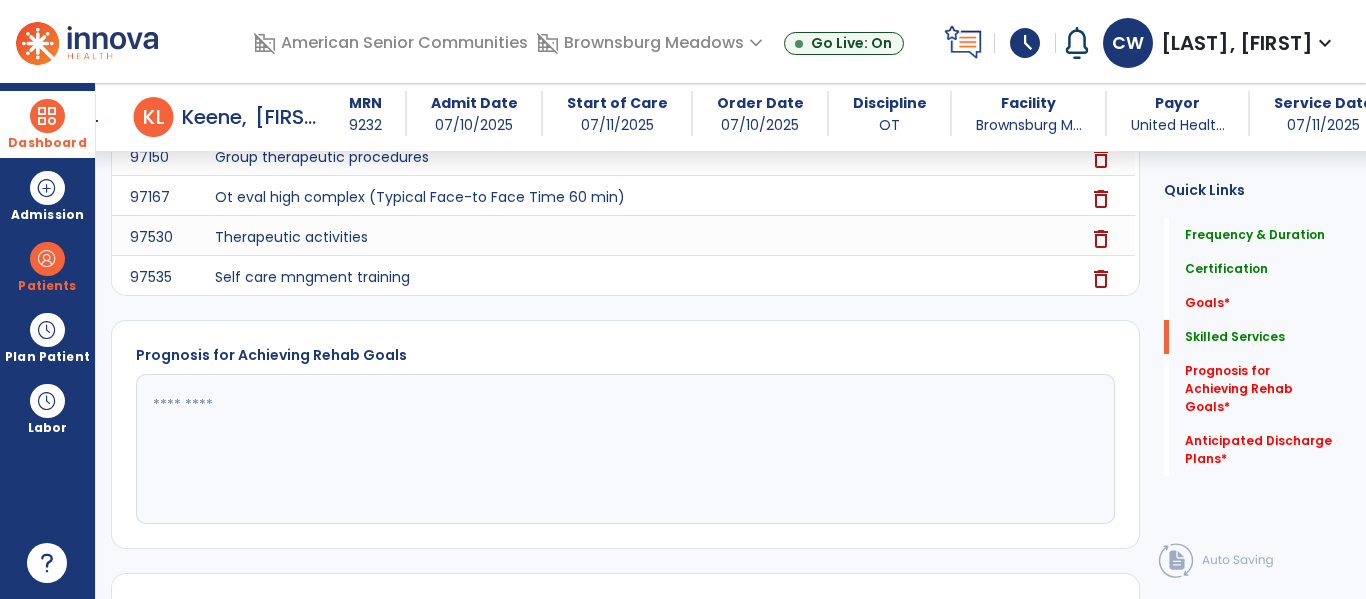scroll, scrollTop: 941, scrollLeft: 0, axis: vertical 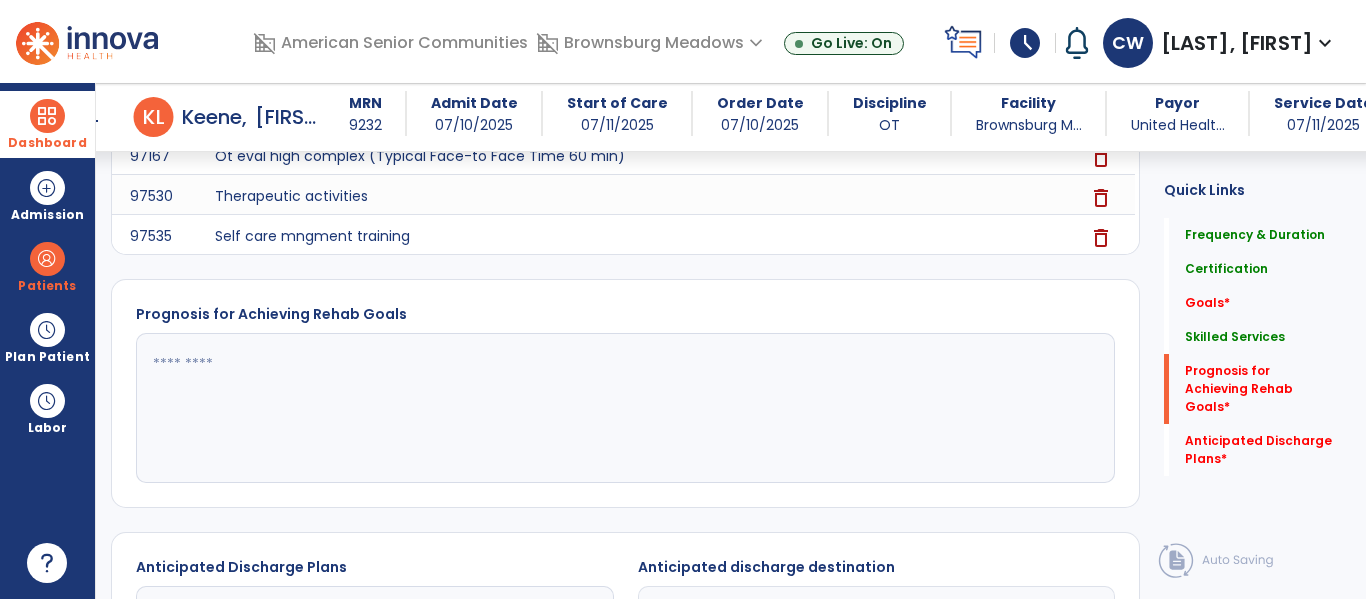 click 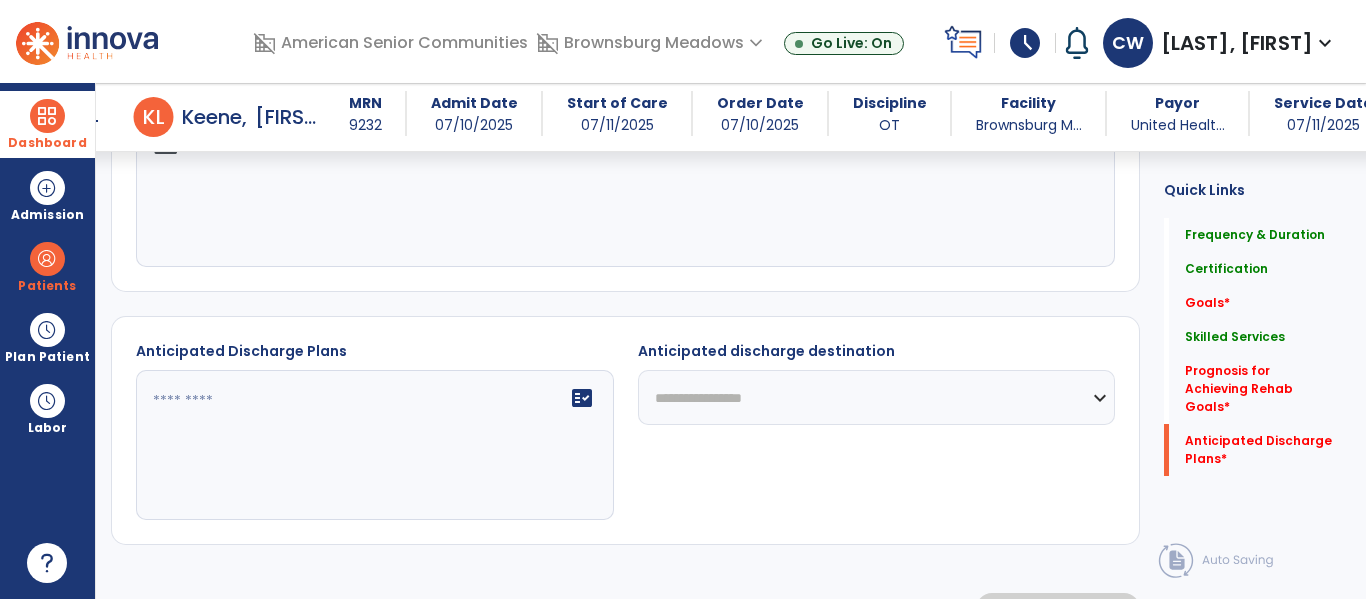 scroll, scrollTop: 1167, scrollLeft: 0, axis: vertical 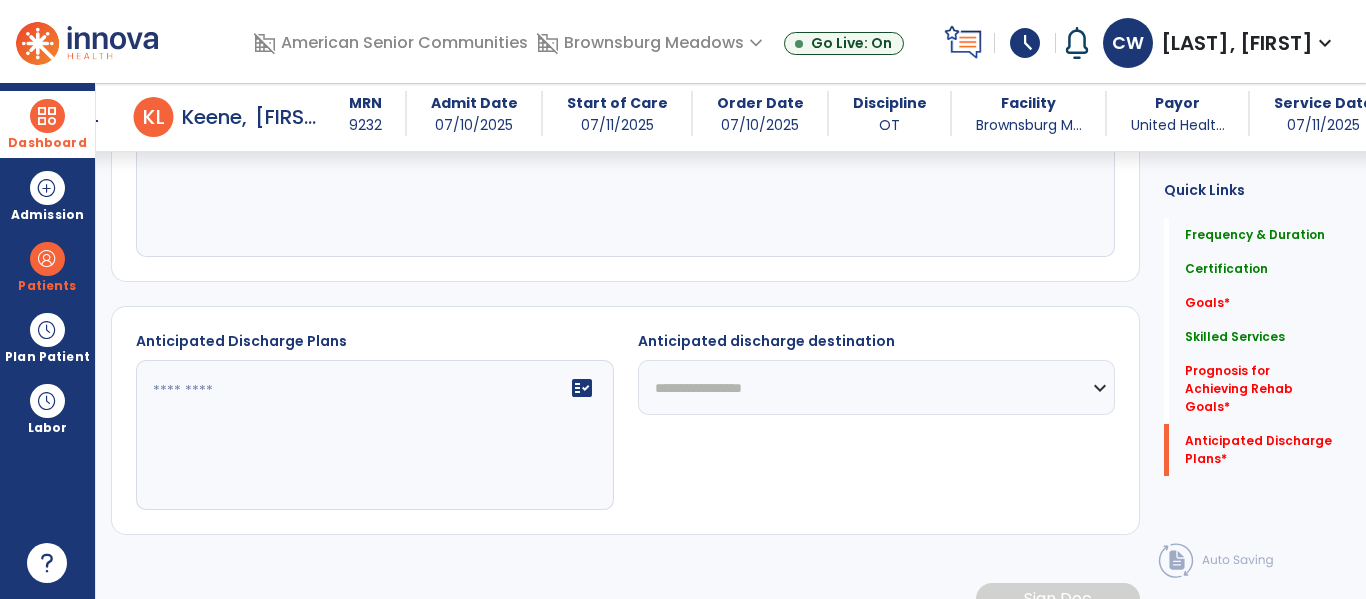 type on "****" 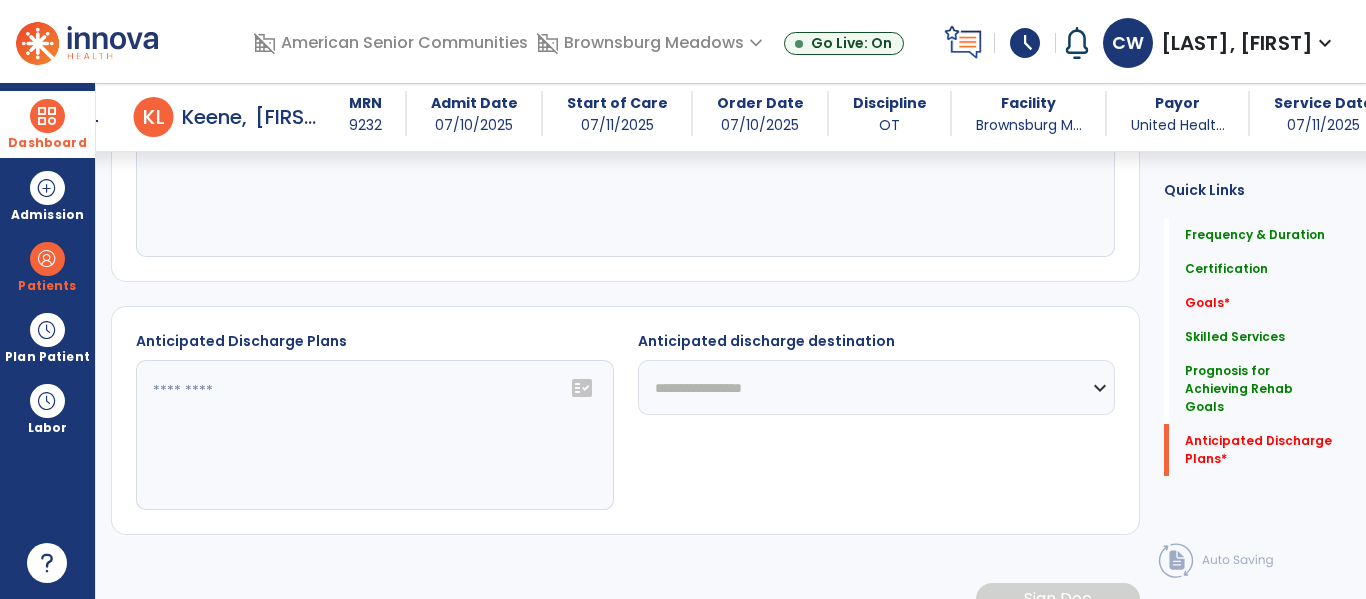 click on "fact_check" 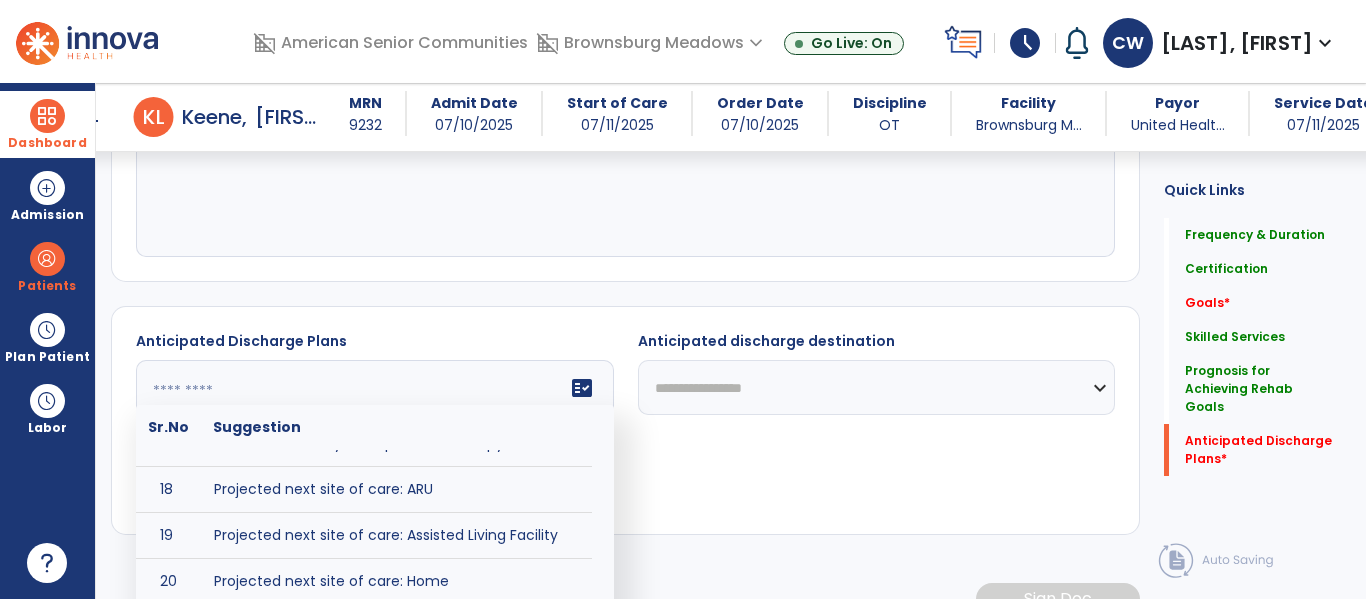 scroll, scrollTop: 944, scrollLeft: 0, axis: vertical 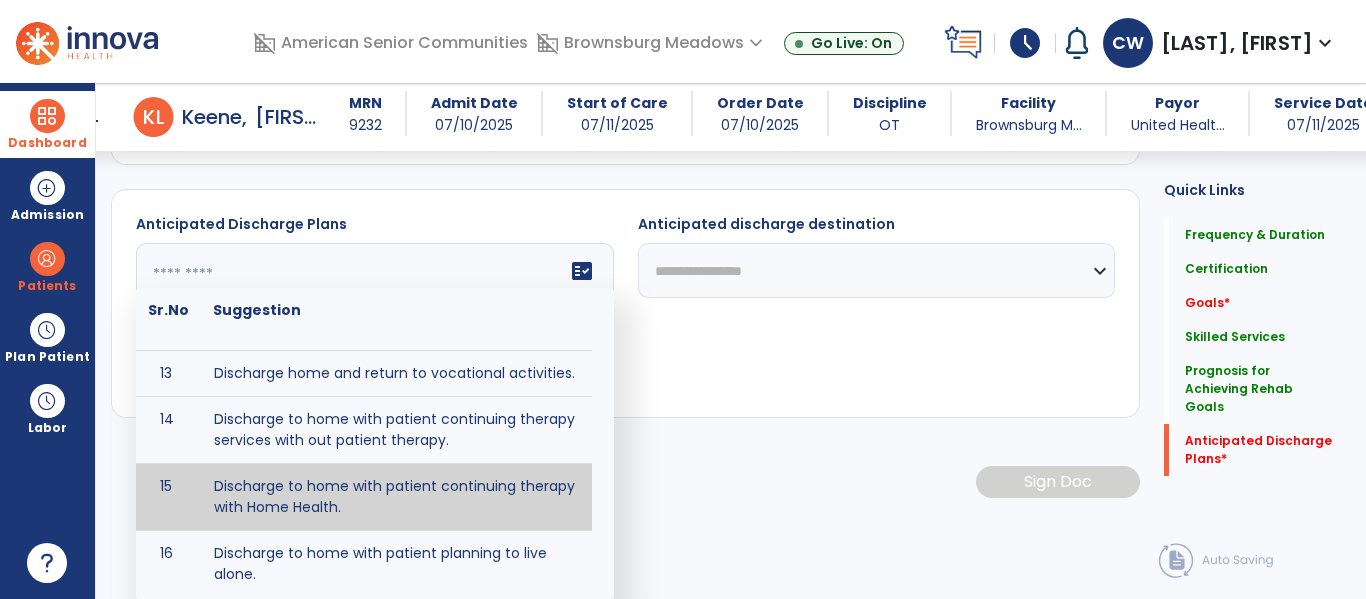 type on "**********" 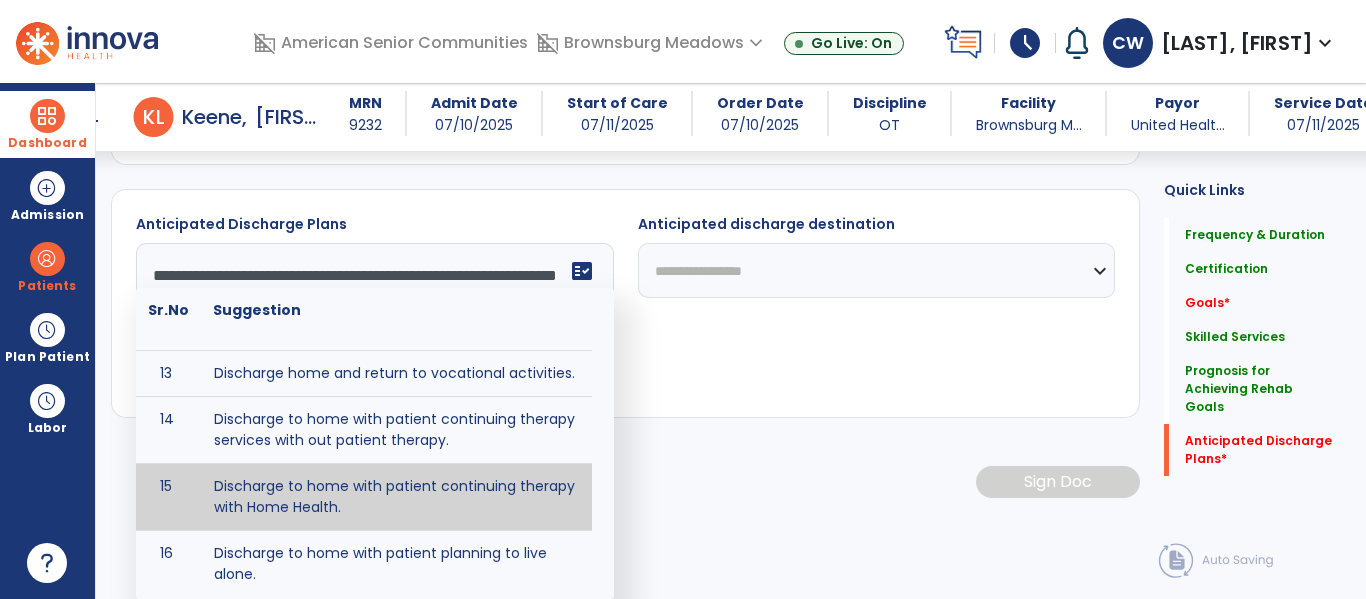 scroll, scrollTop: 1200, scrollLeft: 0, axis: vertical 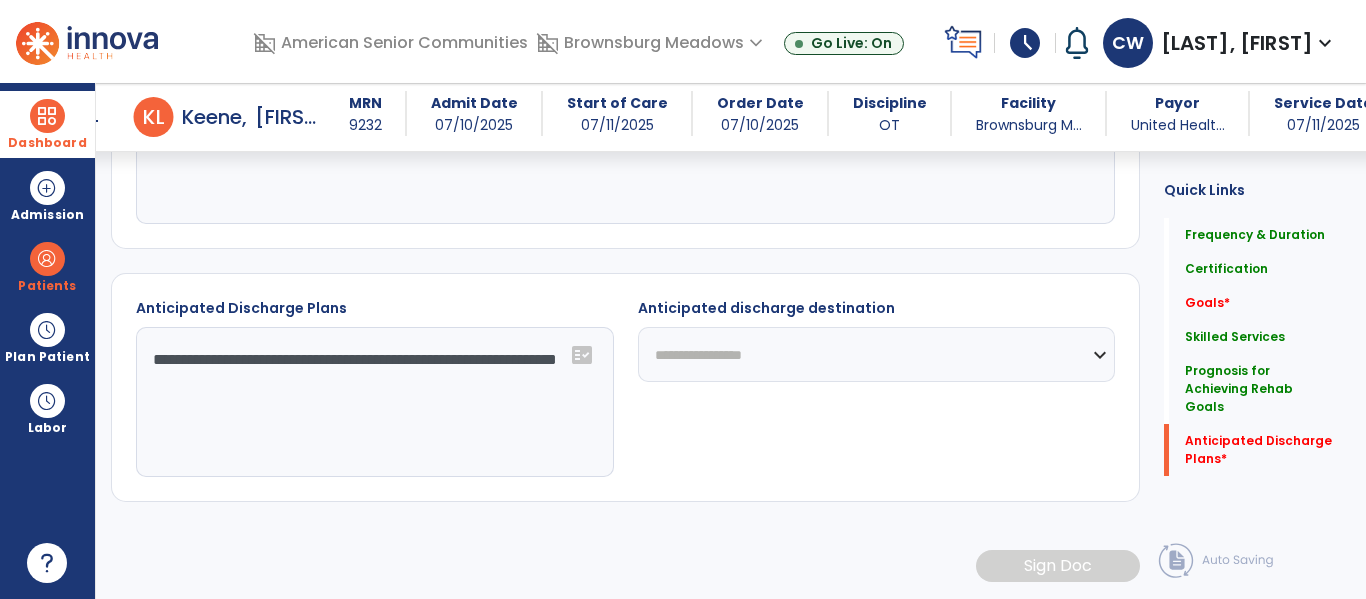 click on "**********" 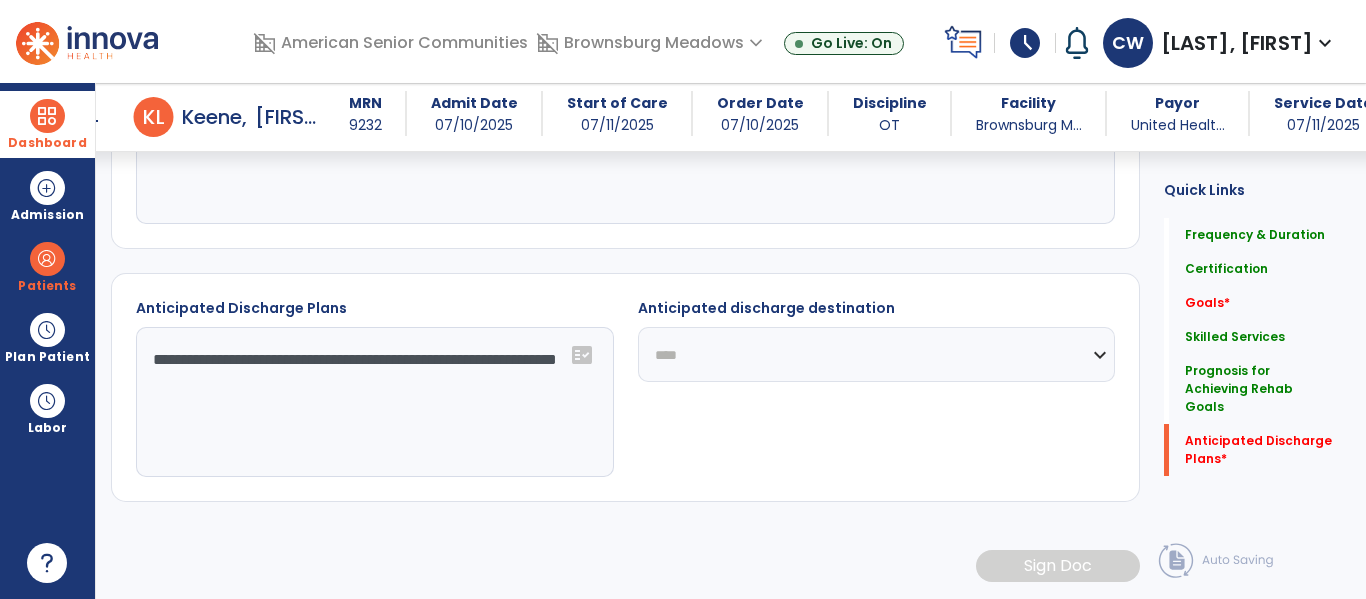 click on "**********" 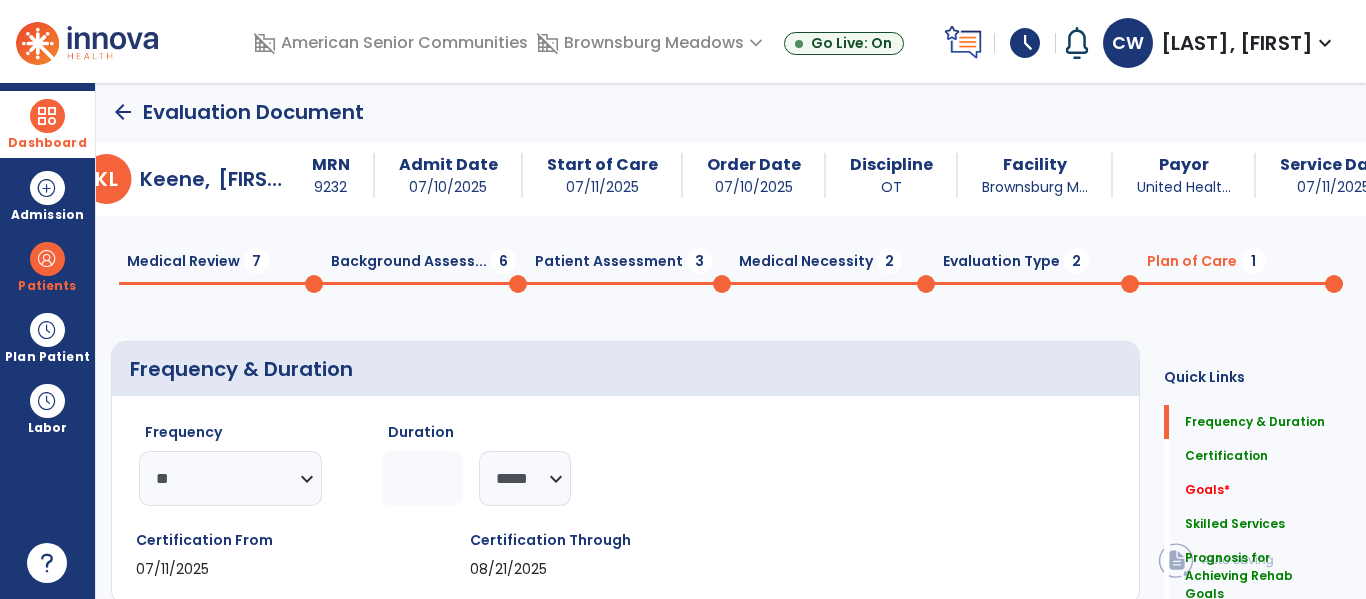 scroll, scrollTop: 0, scrollLeft: 0, axis: both 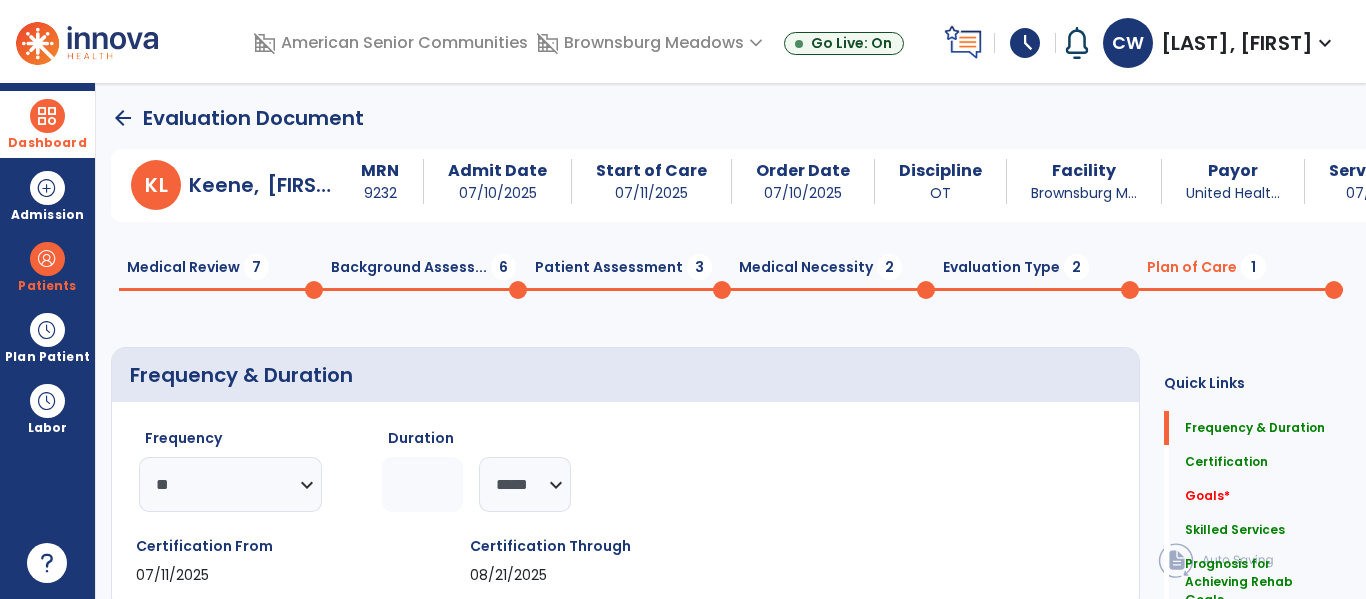 click on "Medical Review  7" 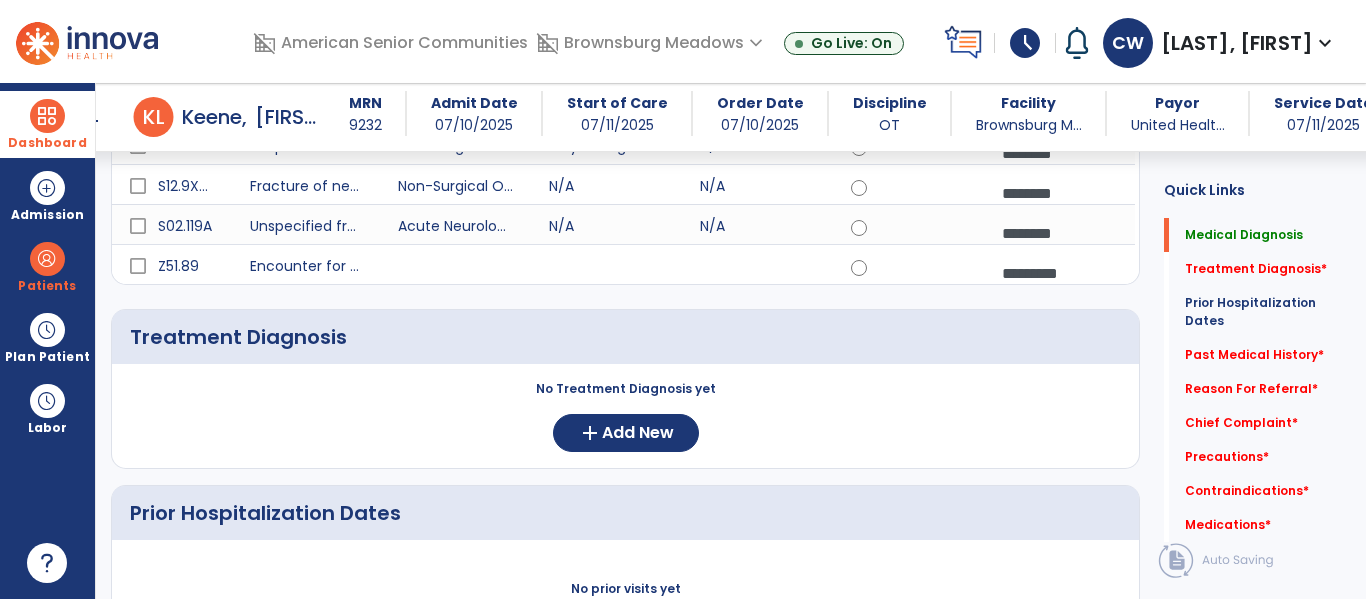 scroll, scrollTop: 359, scrollLeft: 0, axis: vertical 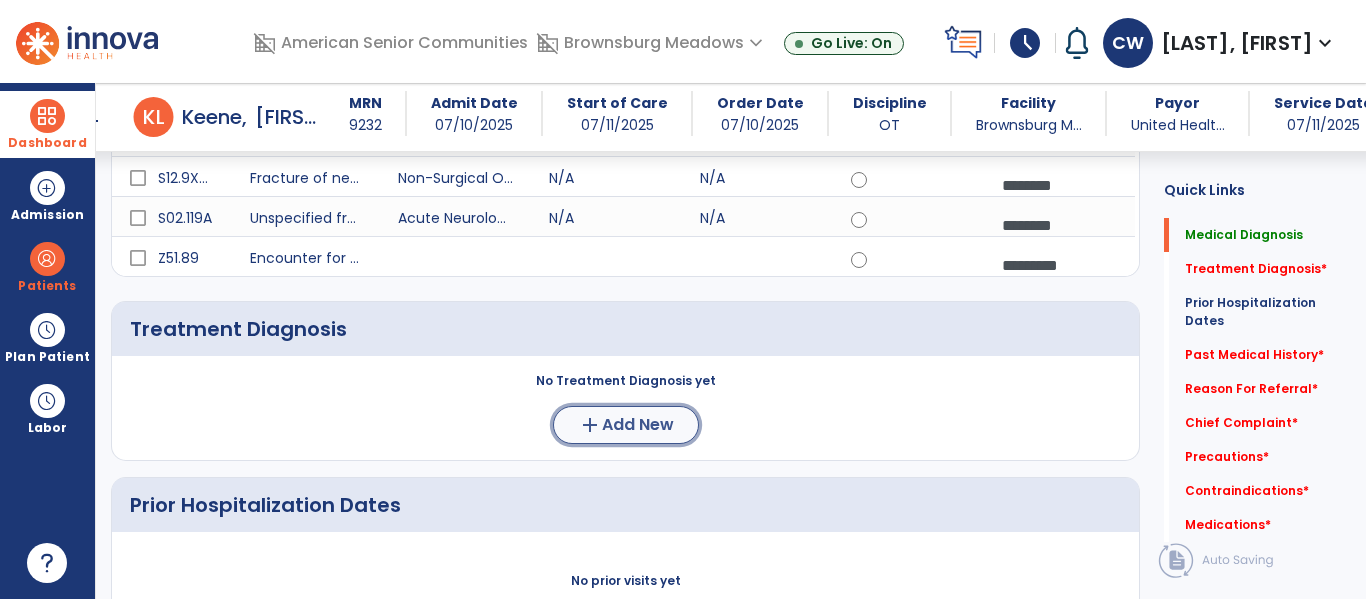 click on "Add New" 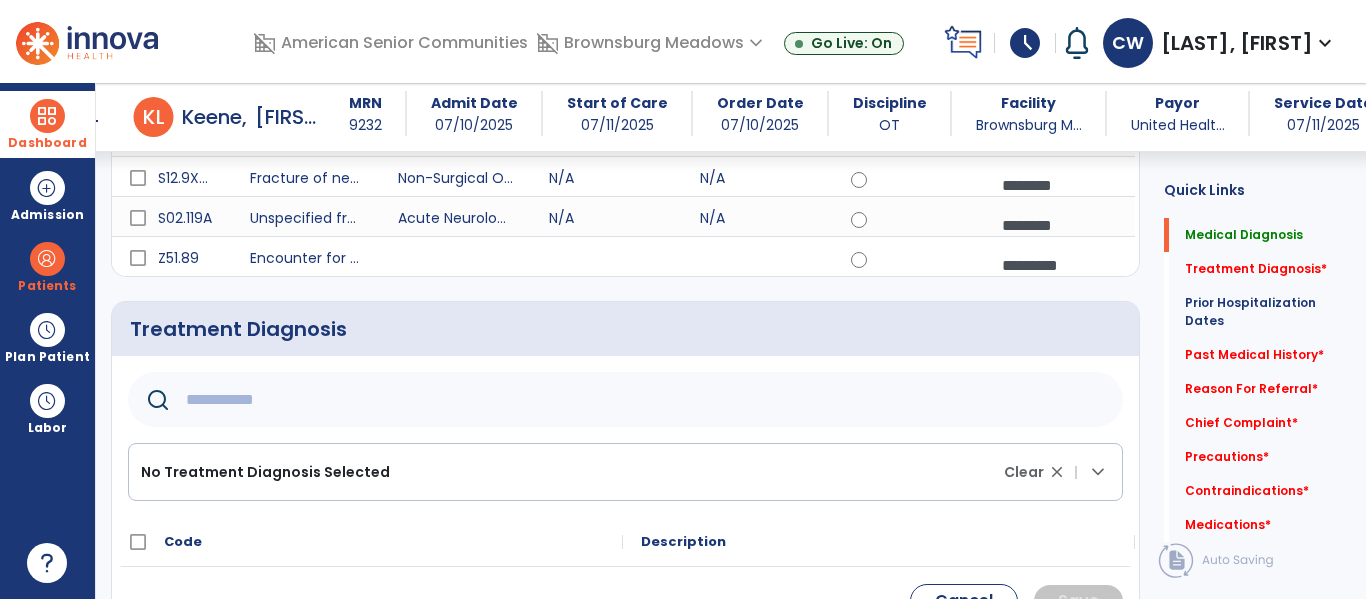 click 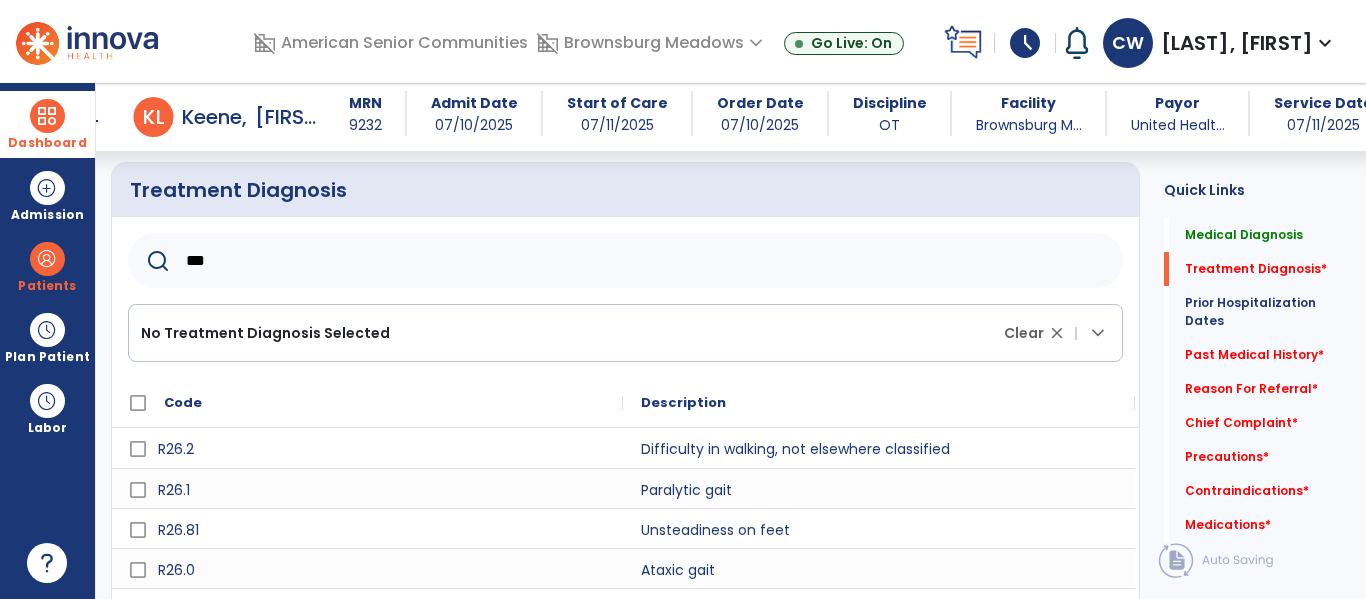 scroll, scrollTop: 502, scrollLeft: 0, axis: vertical 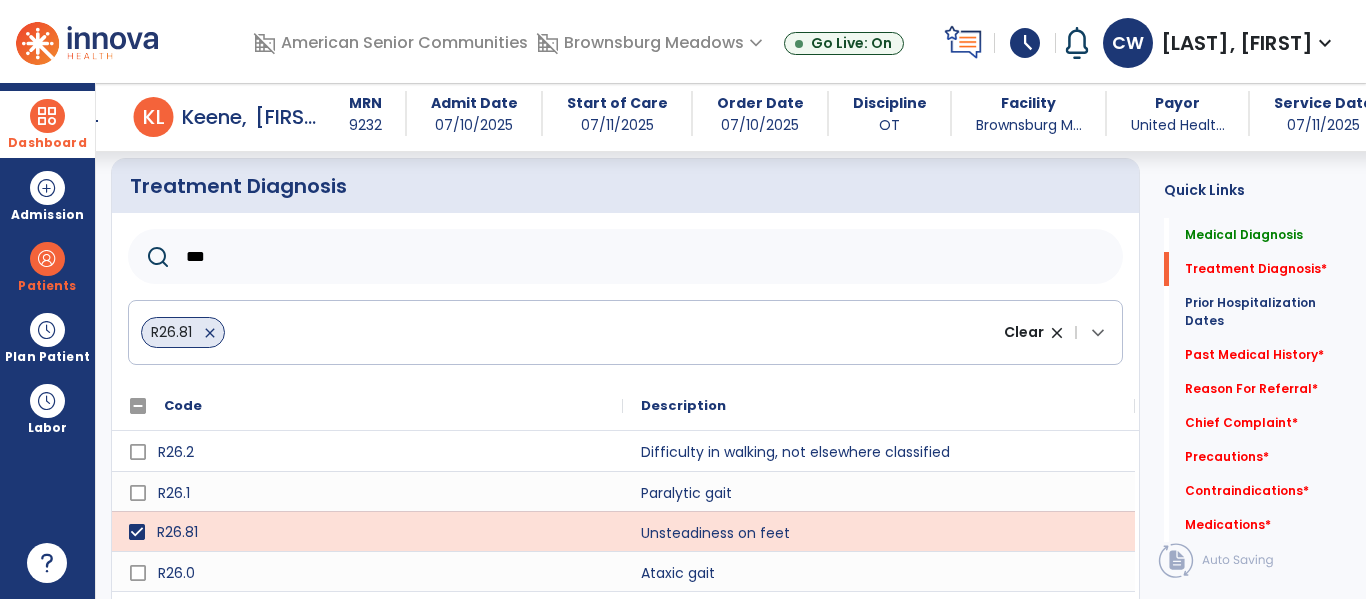 click on "***" 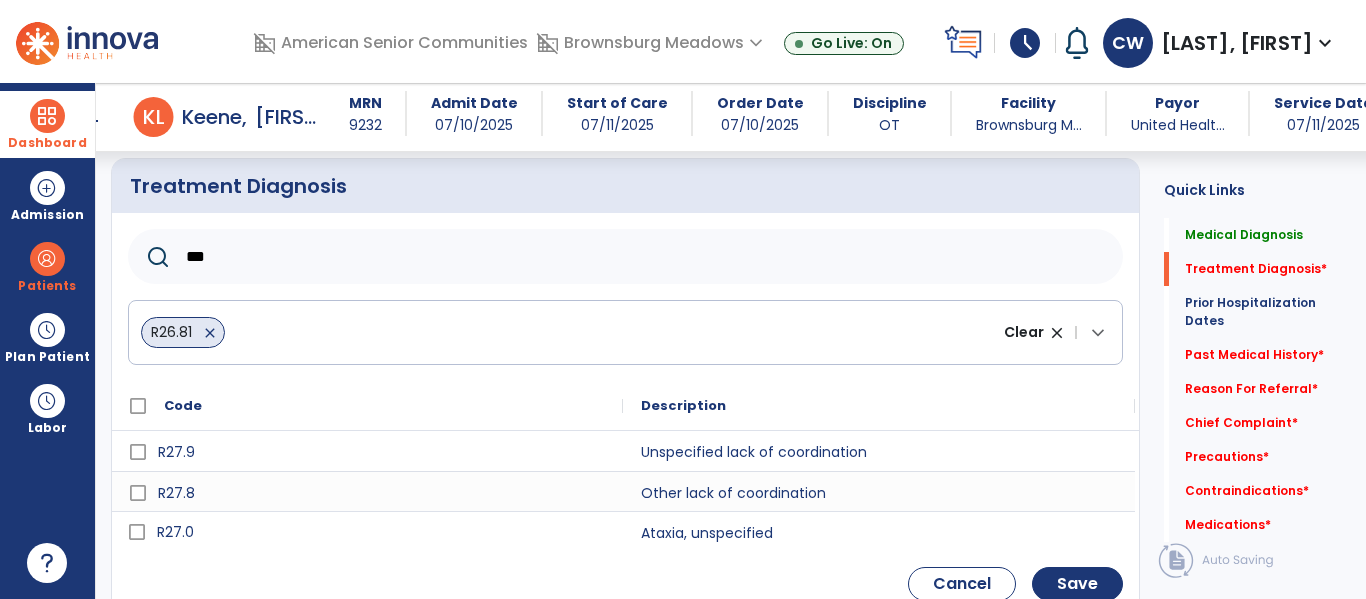 type on "***" 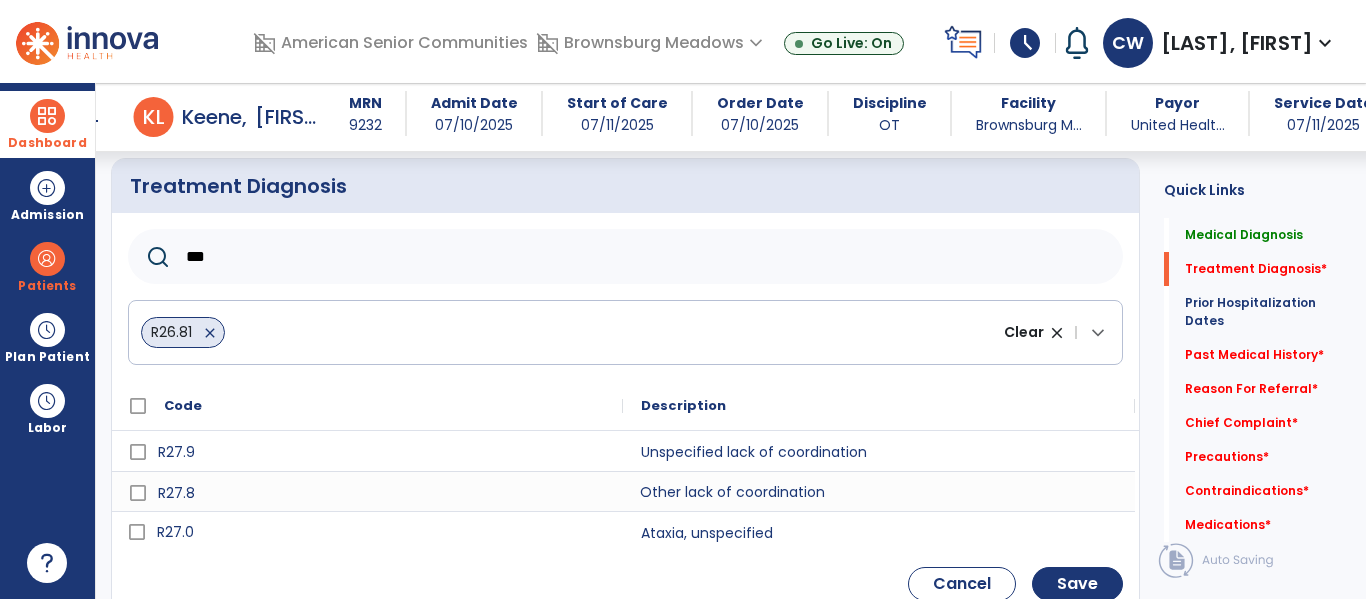 click on "Other lack of coordination" 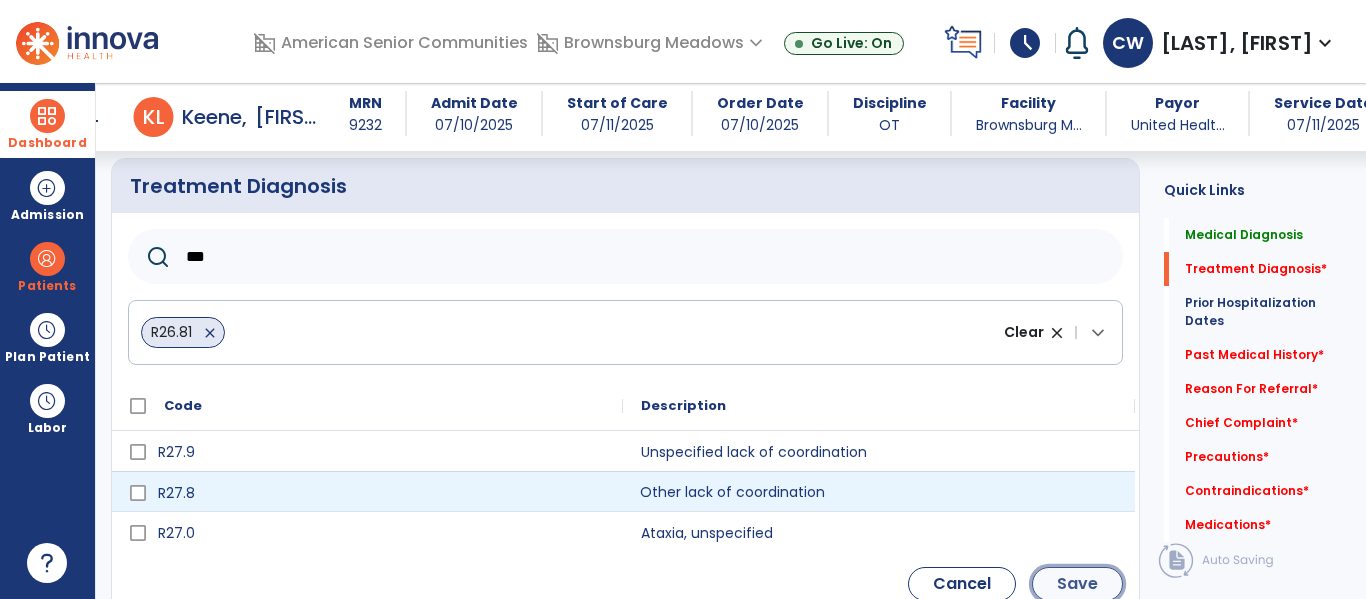 click on "Save" 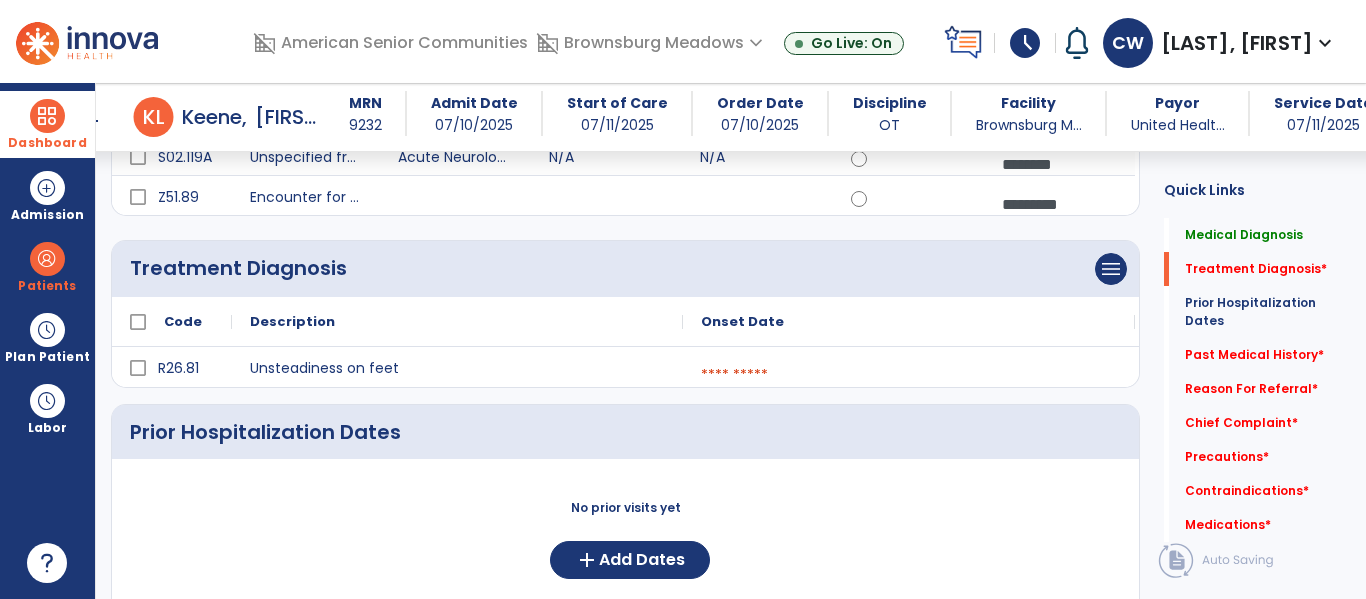 scroll, scrollTop: 355, scrollLeft: 0, axis: vertical 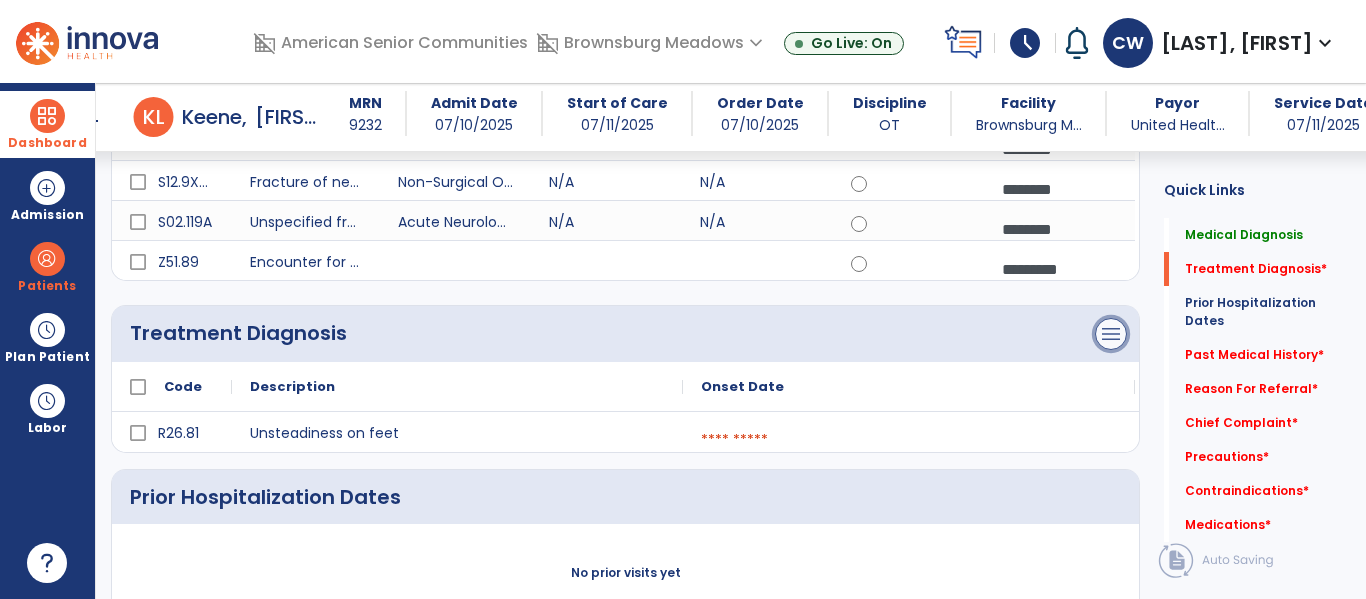 click on "menu" at bounding box center [1111, 2] 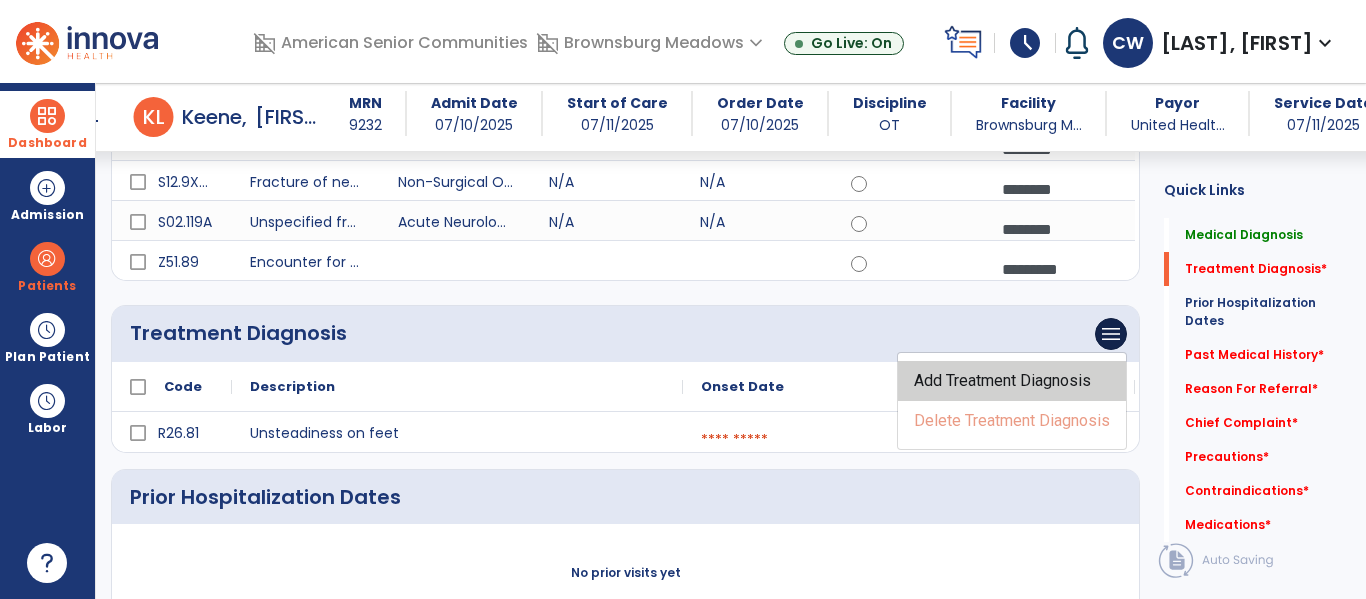 click on "Add Treatment Diagnosis" 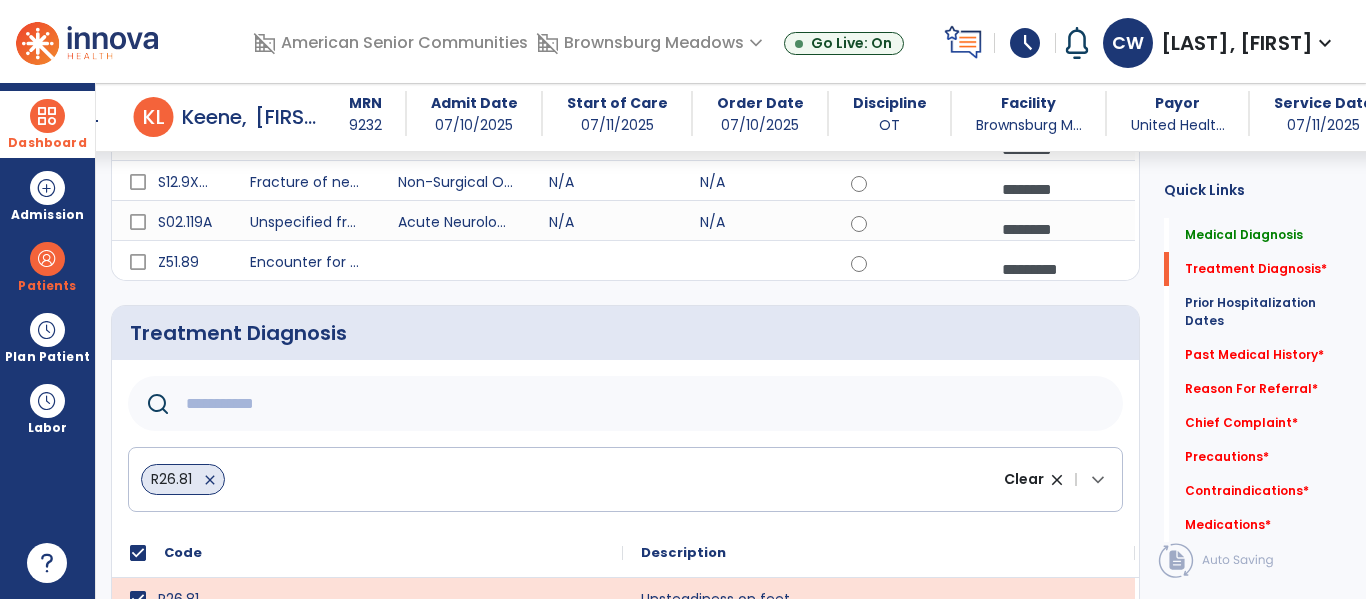 click 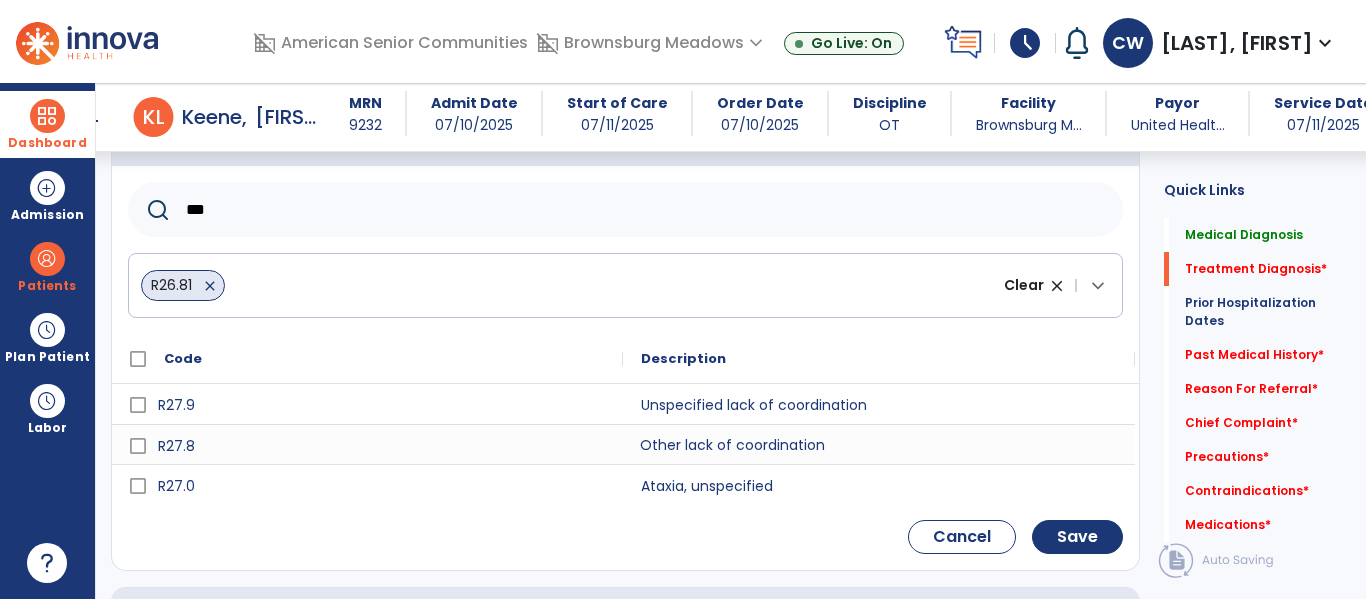 scroll, scrollTop: 558, scrollLeft: 0, axis: vertical 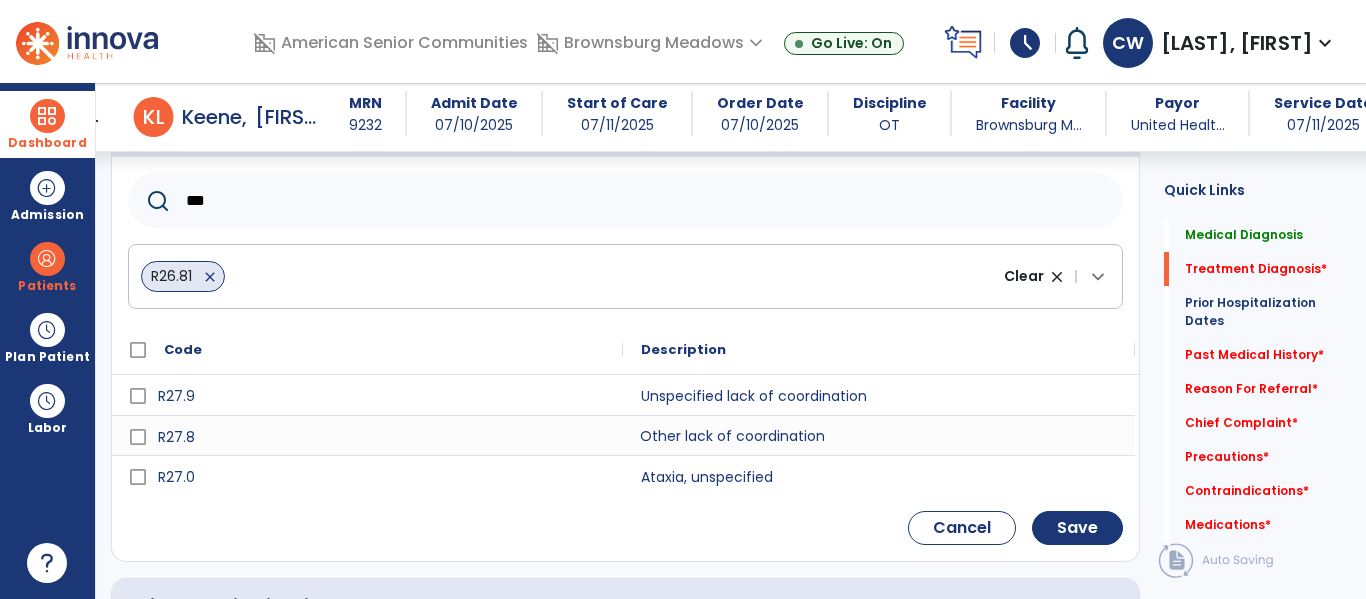 type on "***" 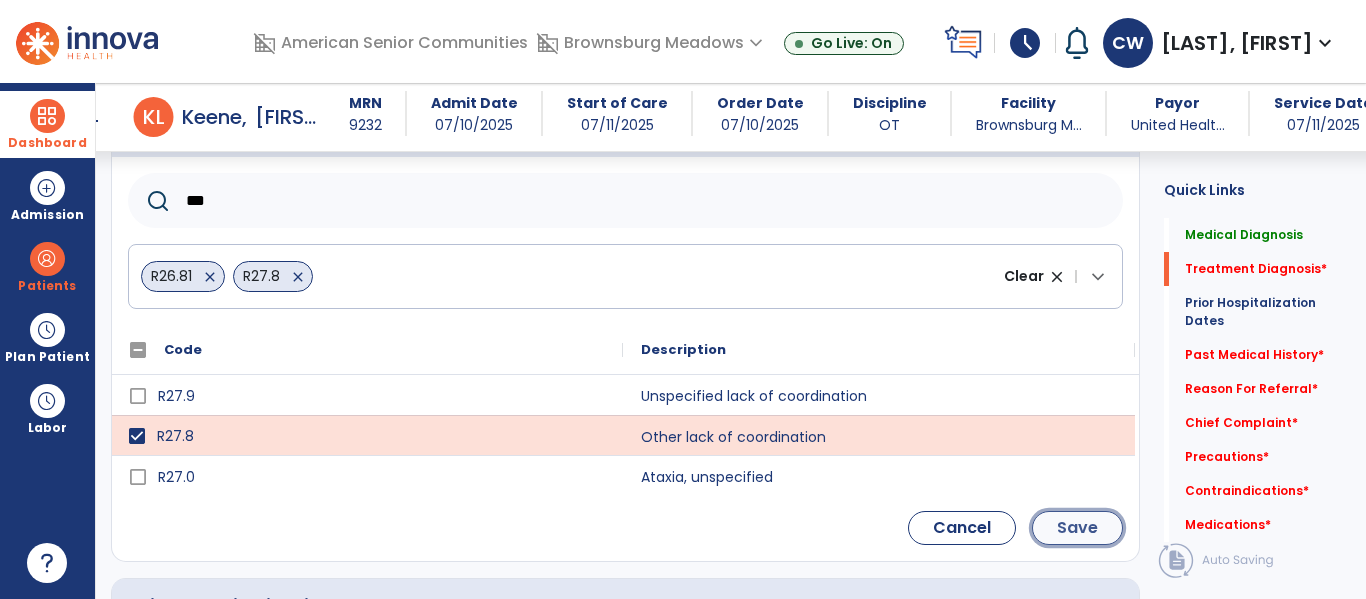 click on "Save" 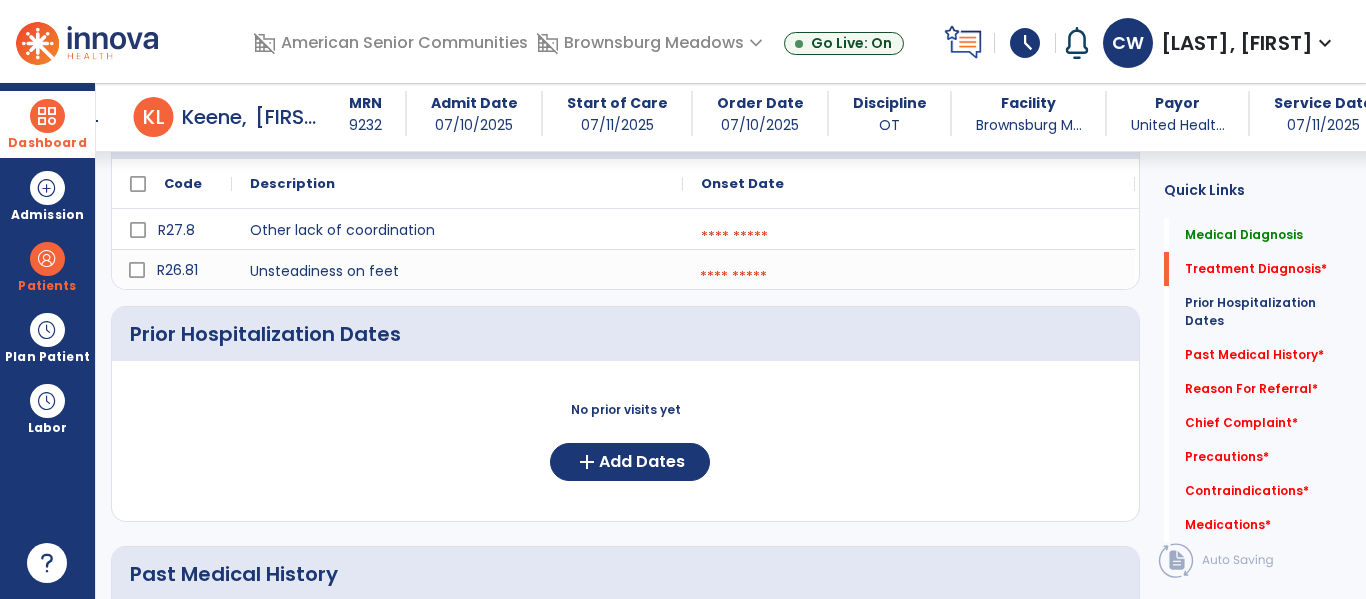 click on "calendar_today" 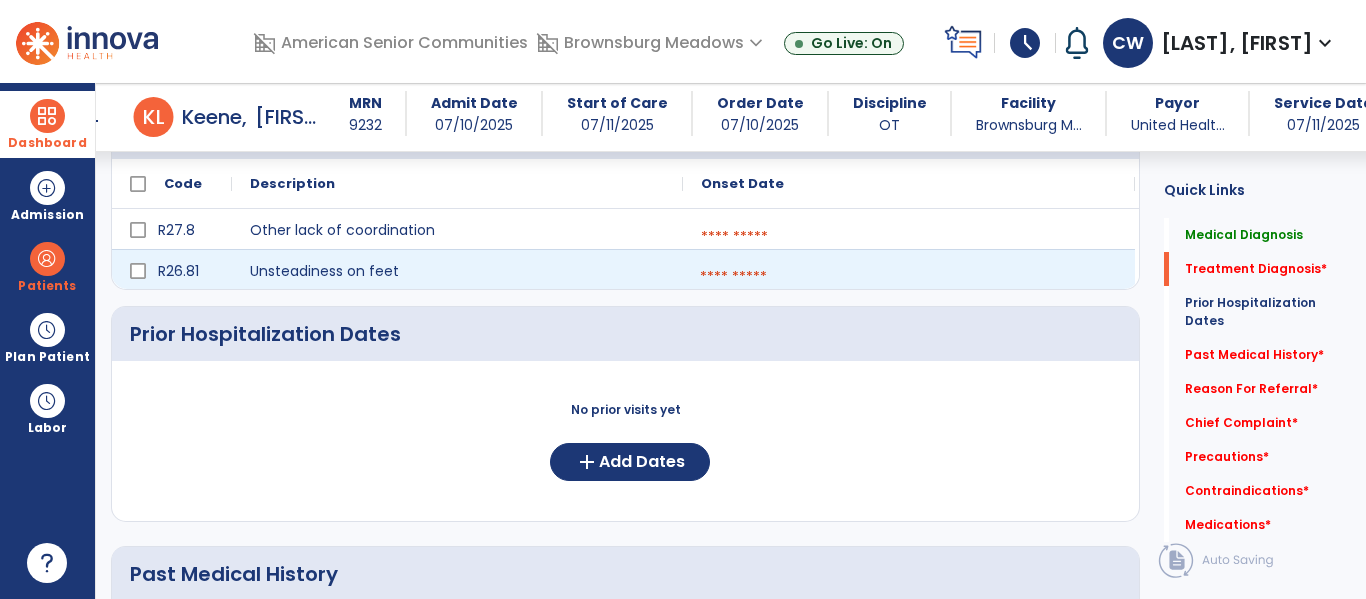 click at bounding box center (909, 277) 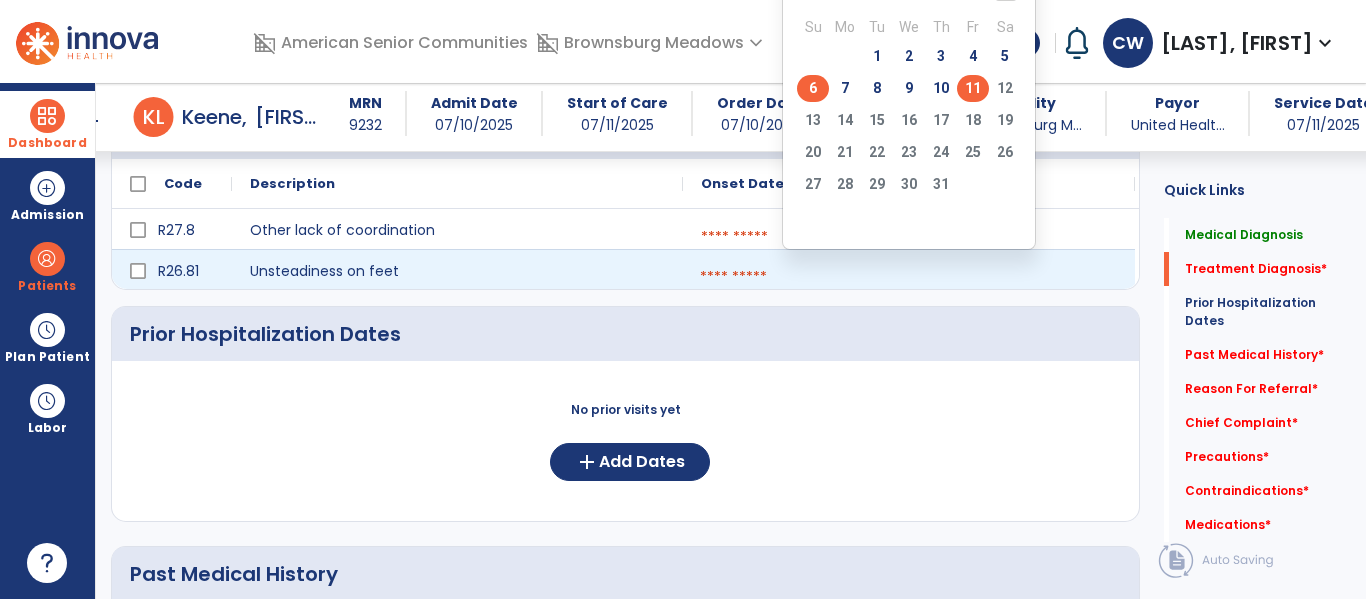 click on "6" 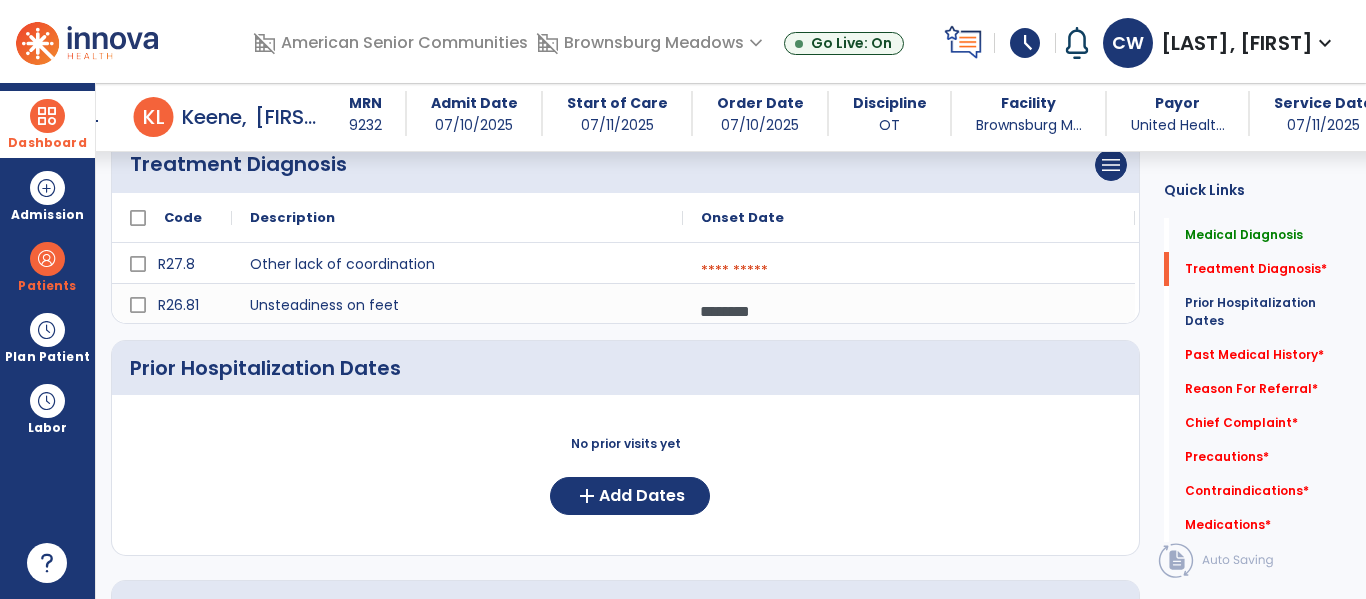scroll, scrollTop: 446, scrollLeft: 0, axis: vertical 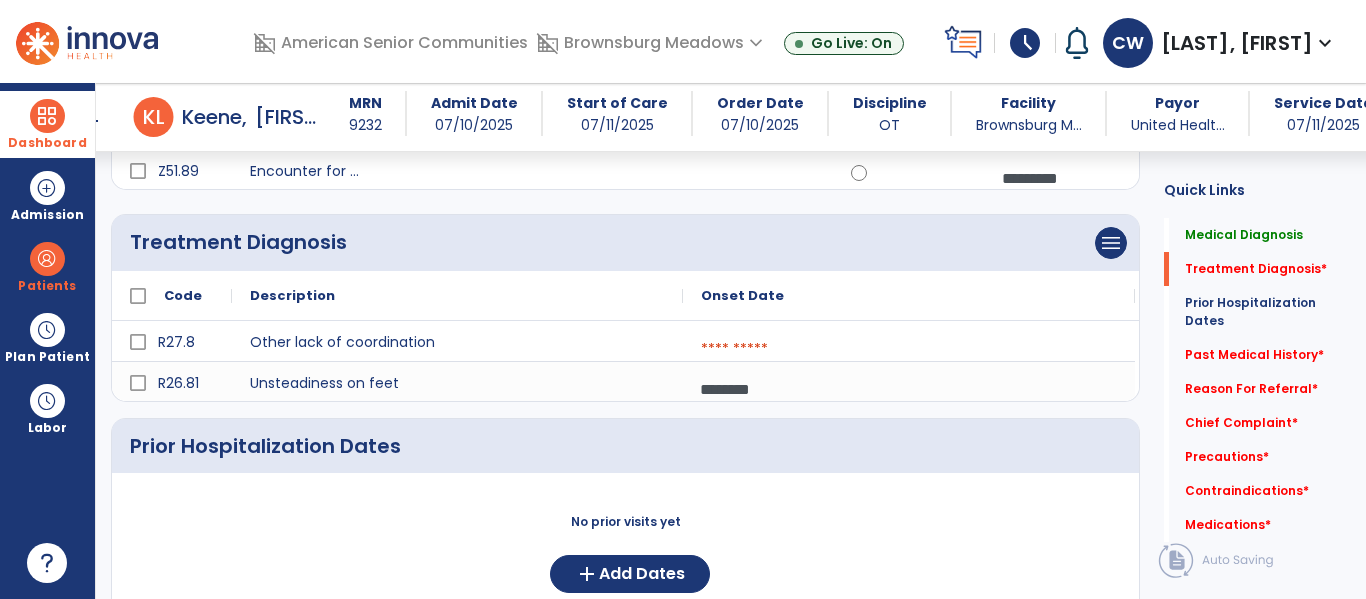 click at bounding box center [909, 349] 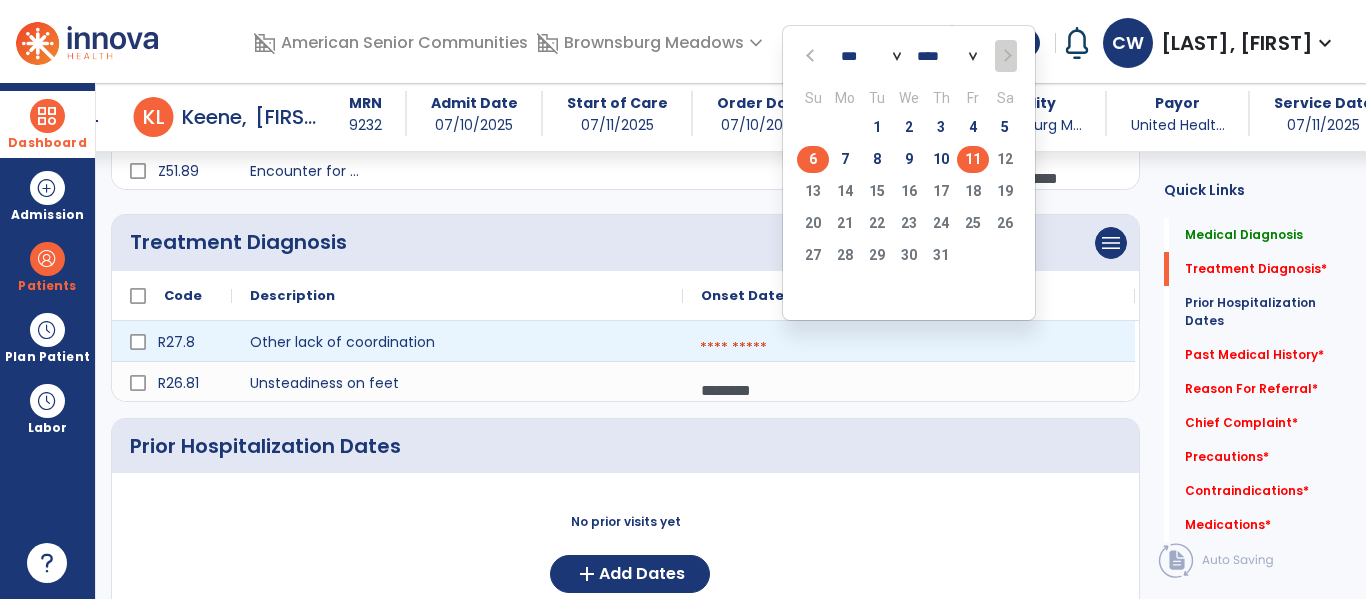 click on "6" 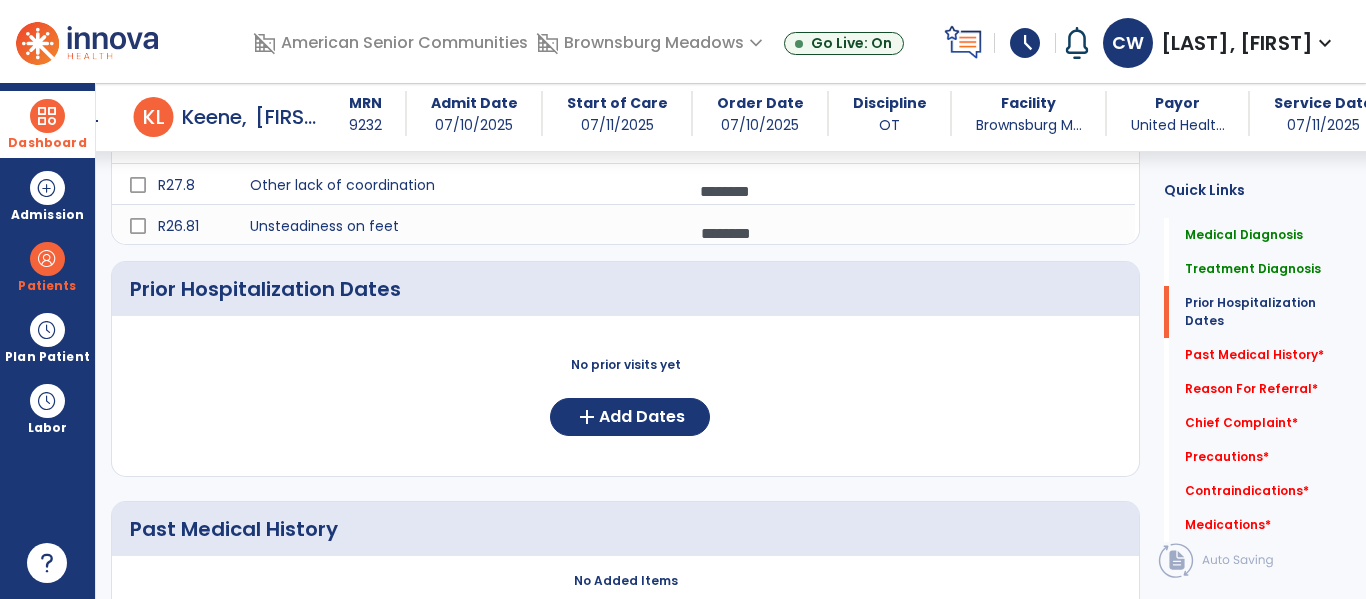 scroll, scrollTop: 610, scrollLeft: 0, axis: vertical 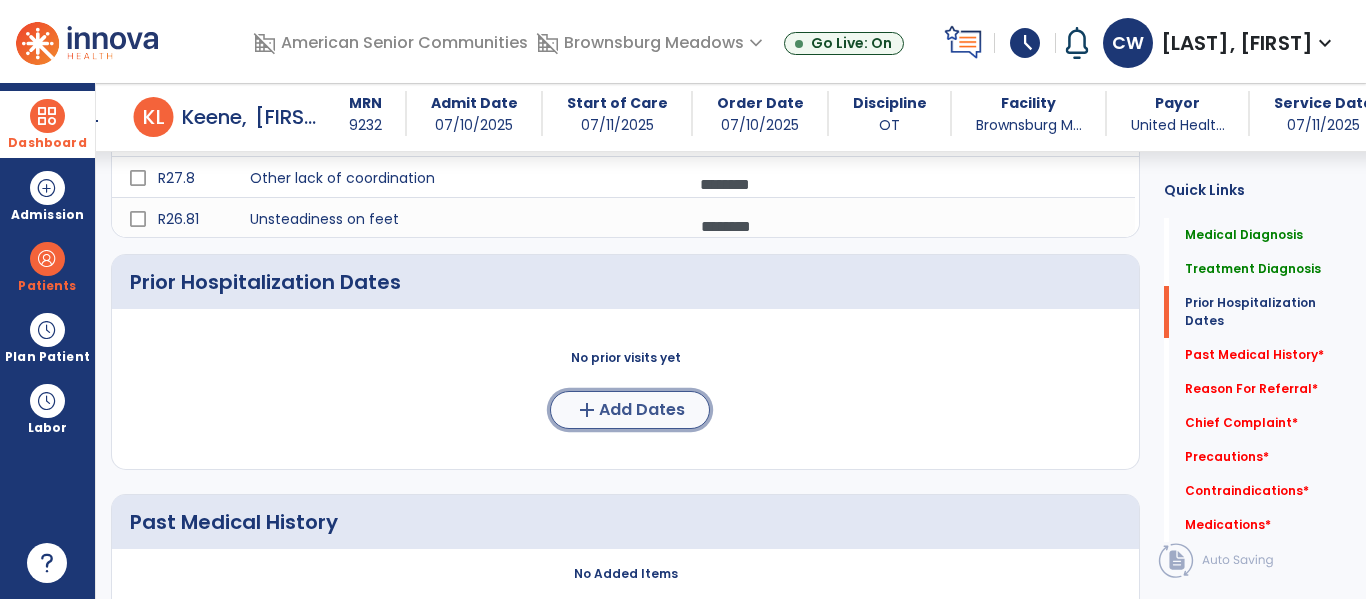click on "Add Dates" 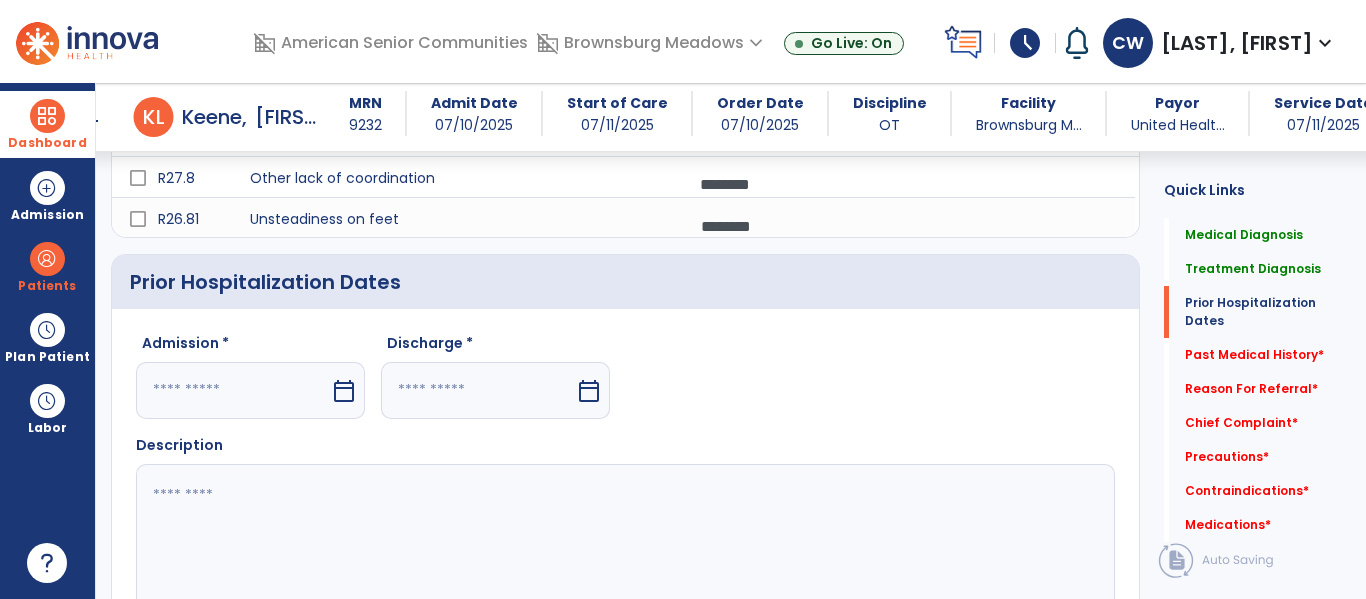 click on "calendar_today" at bounding box center [344, 391] 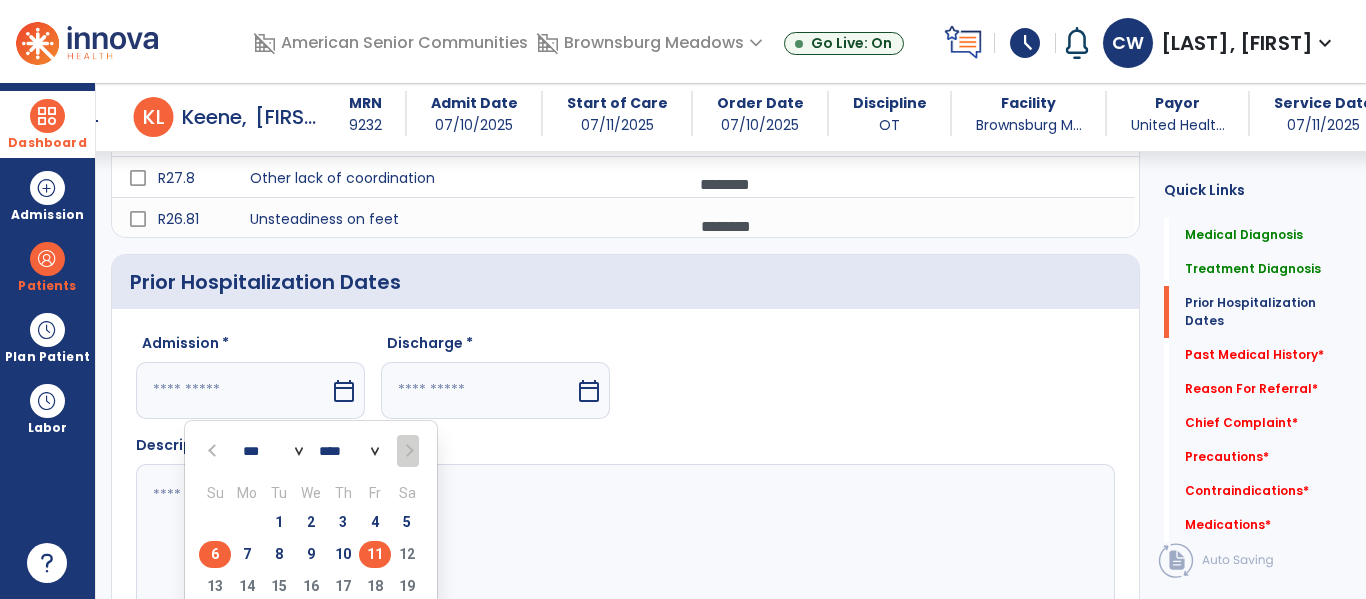 click on "6" at bounding box center (215, 554) 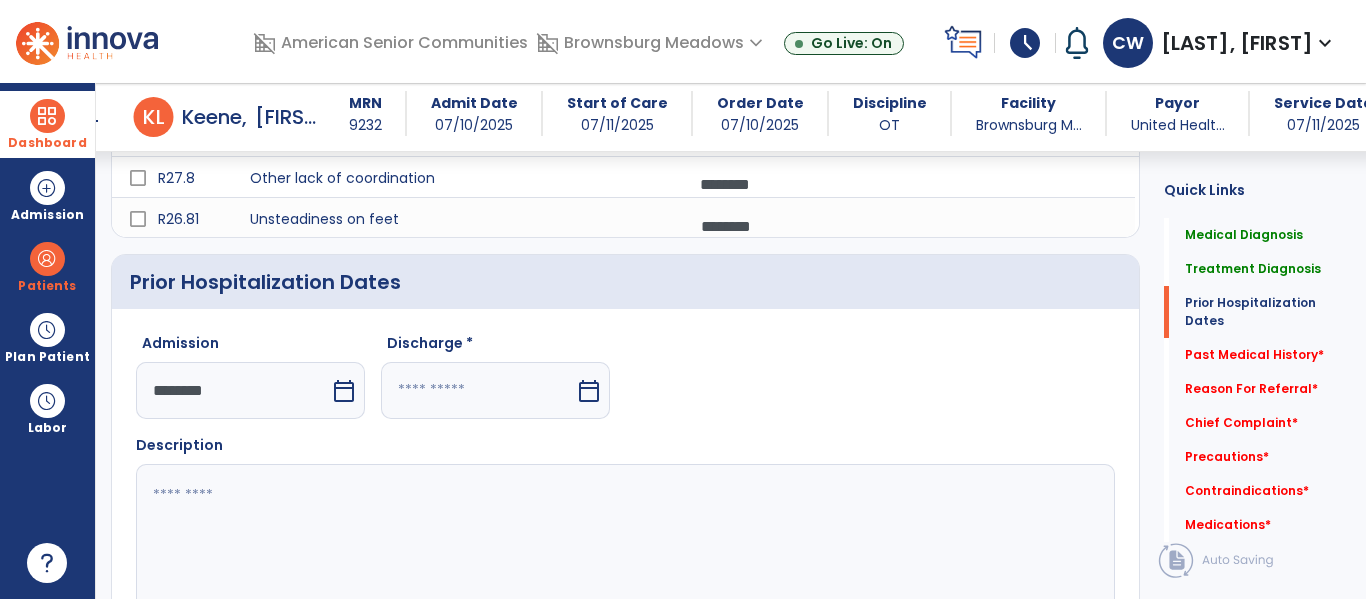 click on "calendar_today" at bounding box center (589, 391) 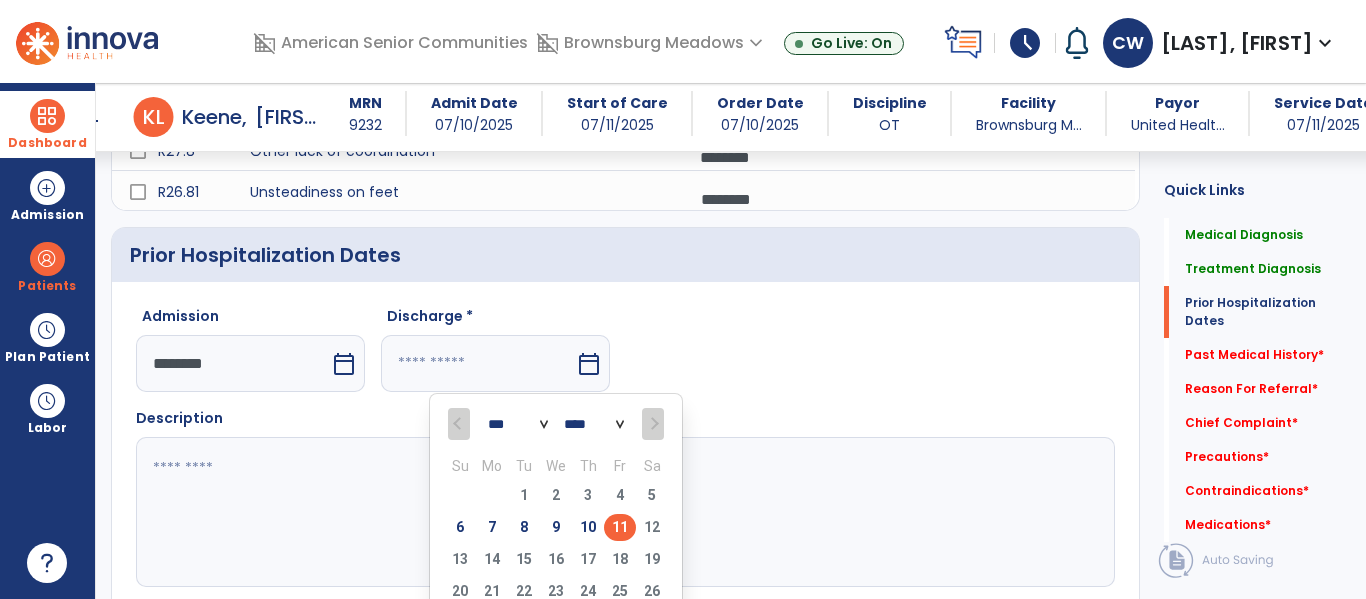 scroll, scrollTop: 654, scrollLeft: 0, axis: vertical 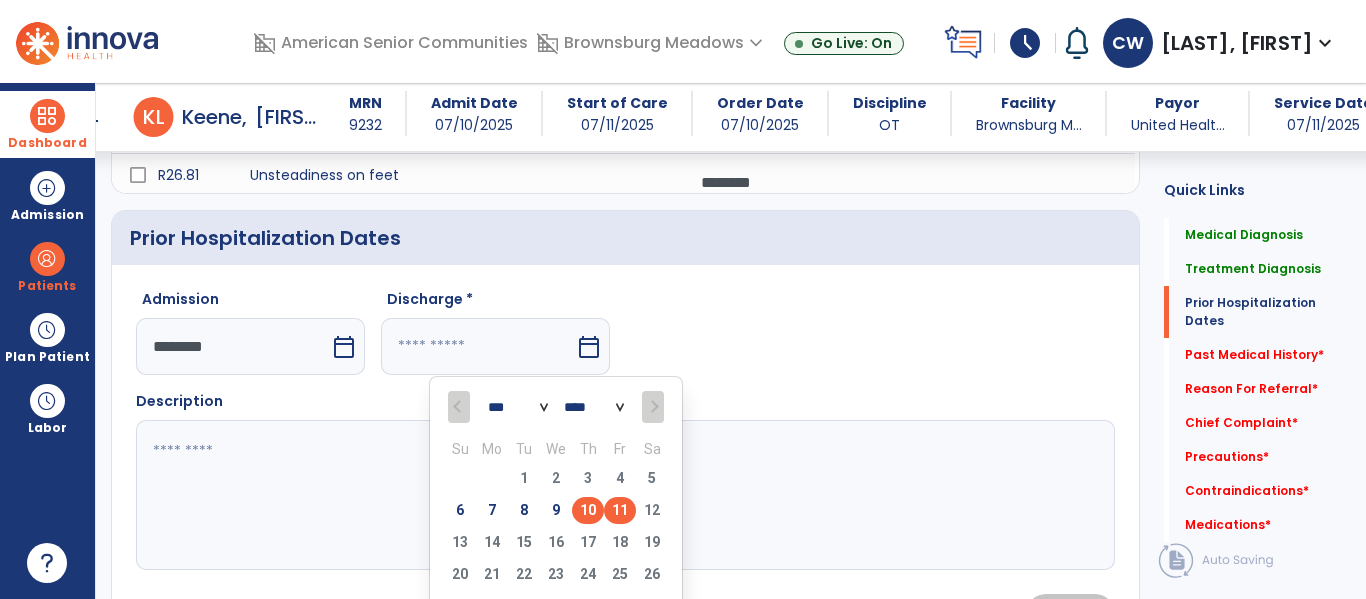 click on "10" at bounding box center [588, 510] 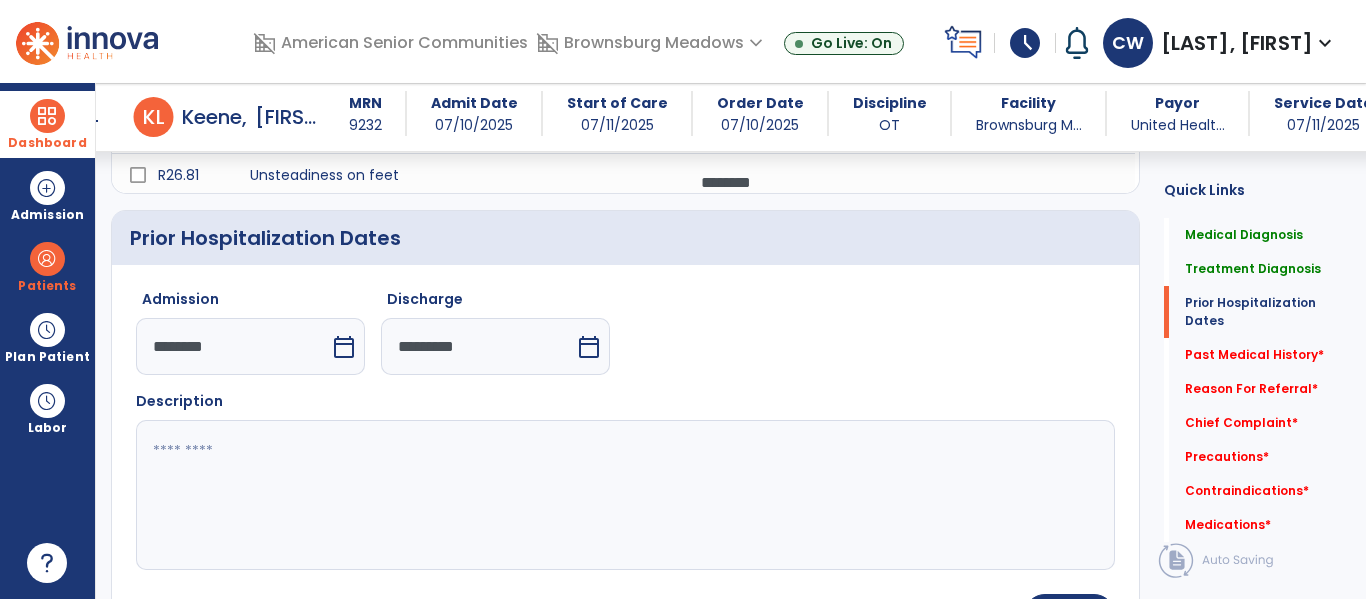 click 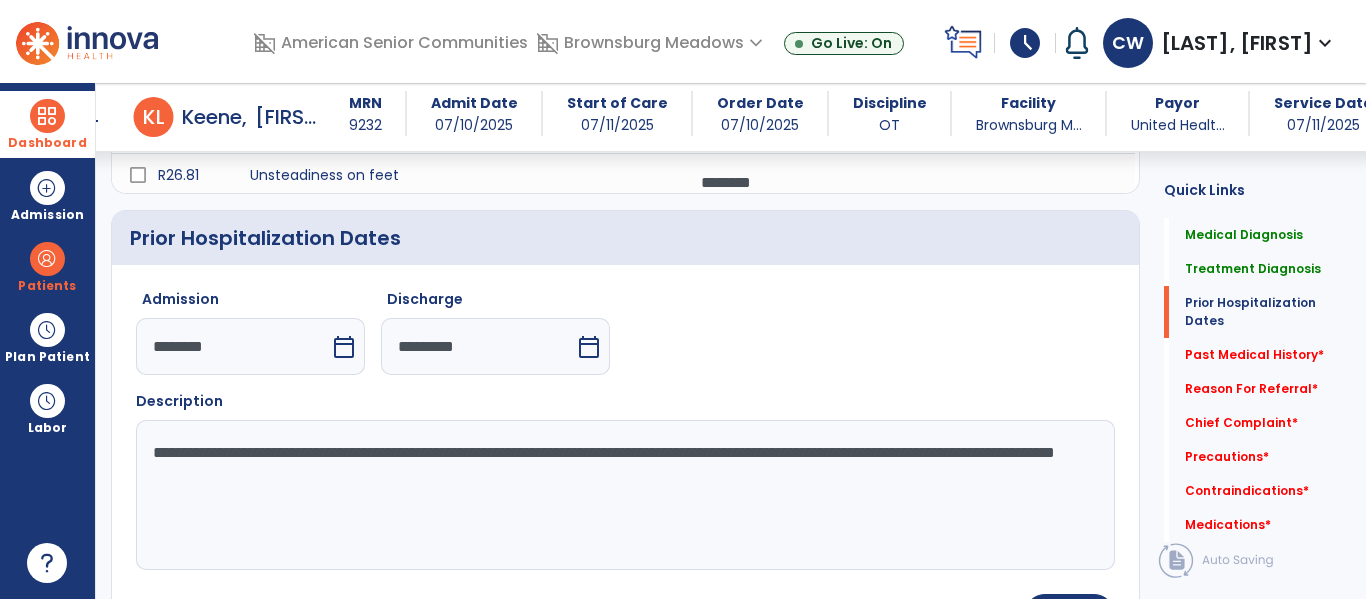 click on "**********" 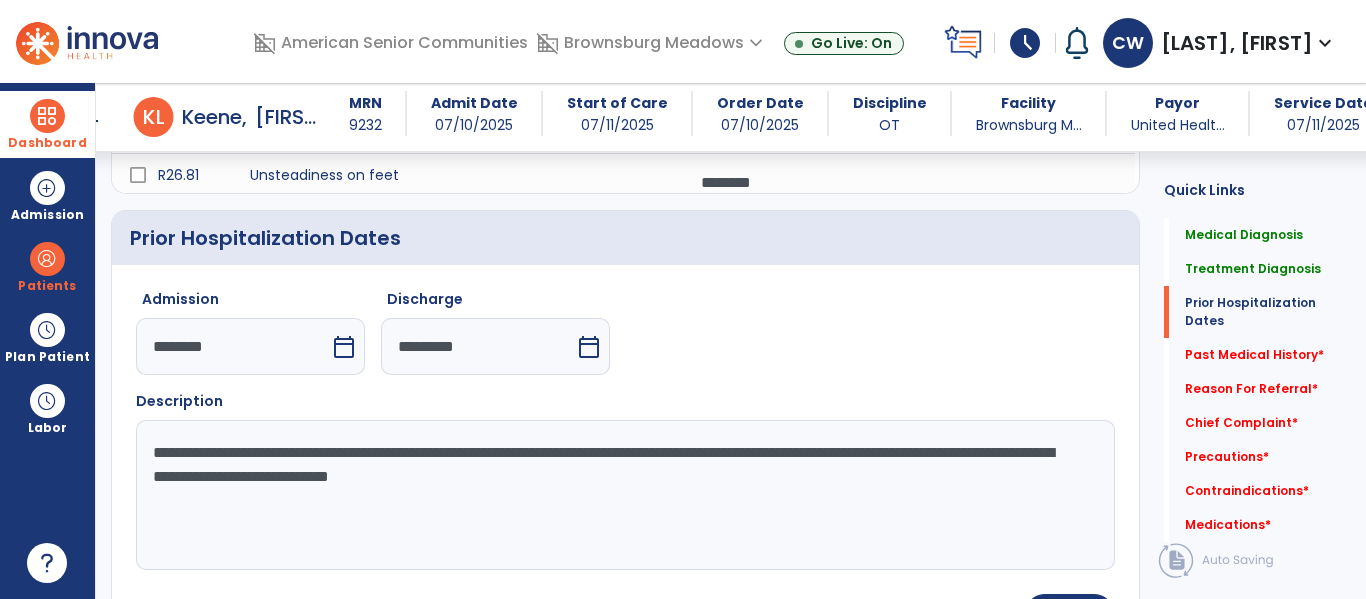 click on "**********" 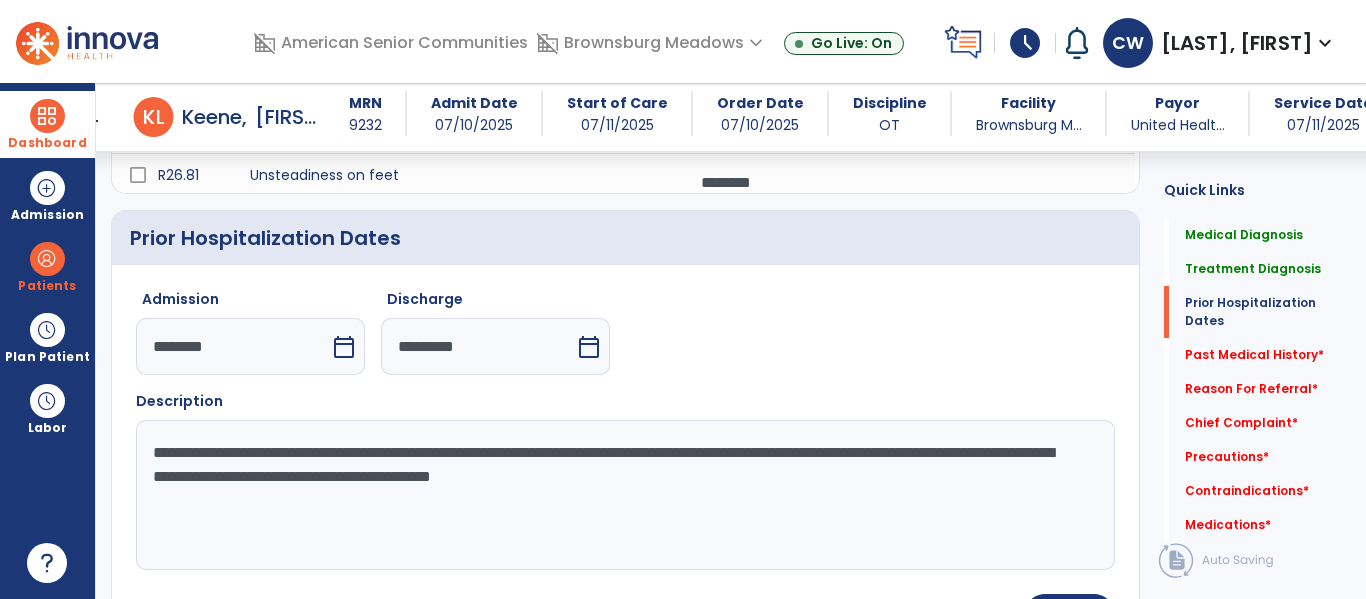 click on "**********" 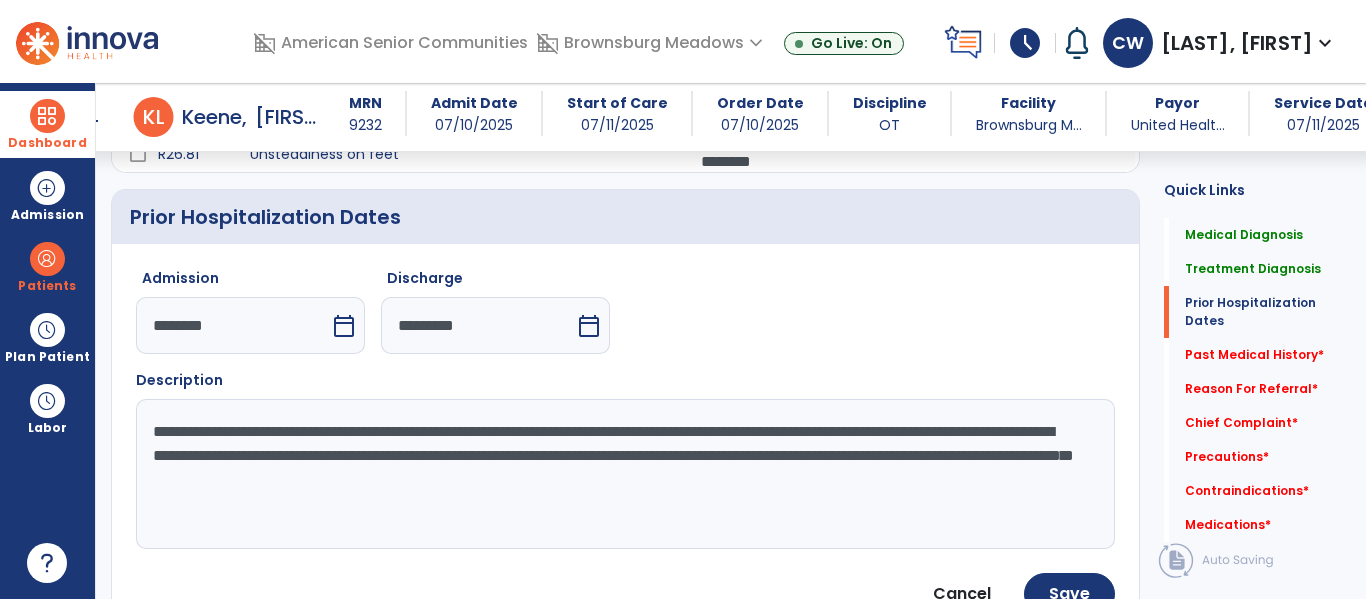 scroll, scrollTop: 735, scrollLeft: 0, axis: vertical 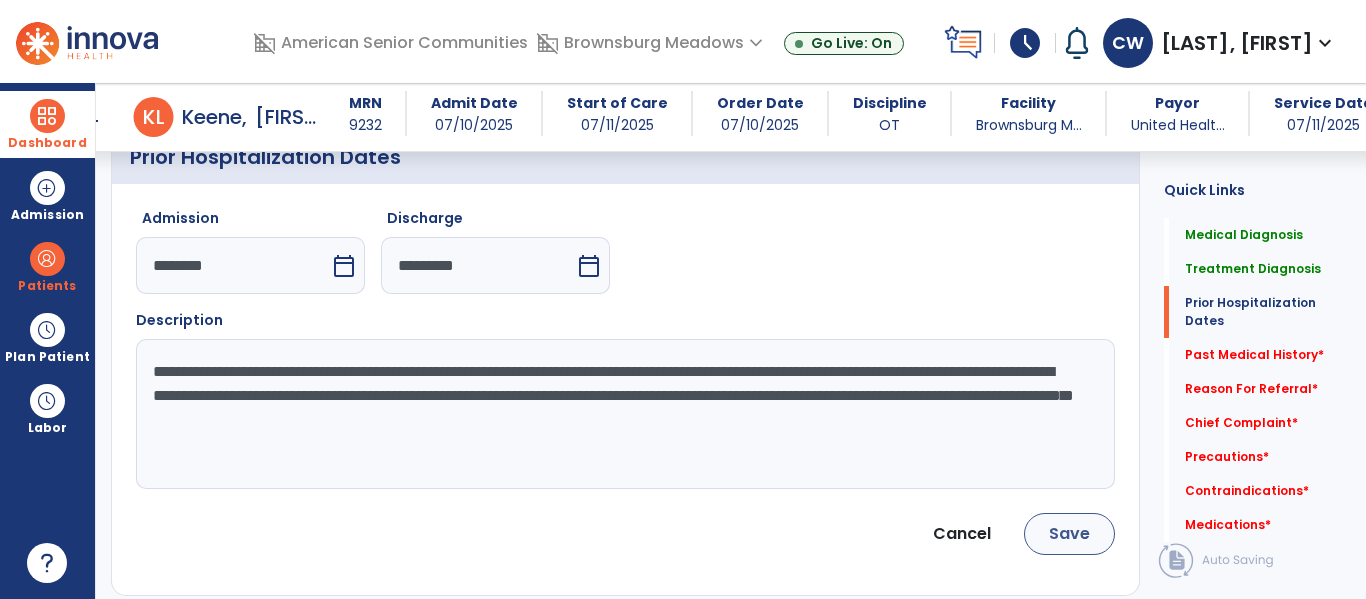 type on "**********" 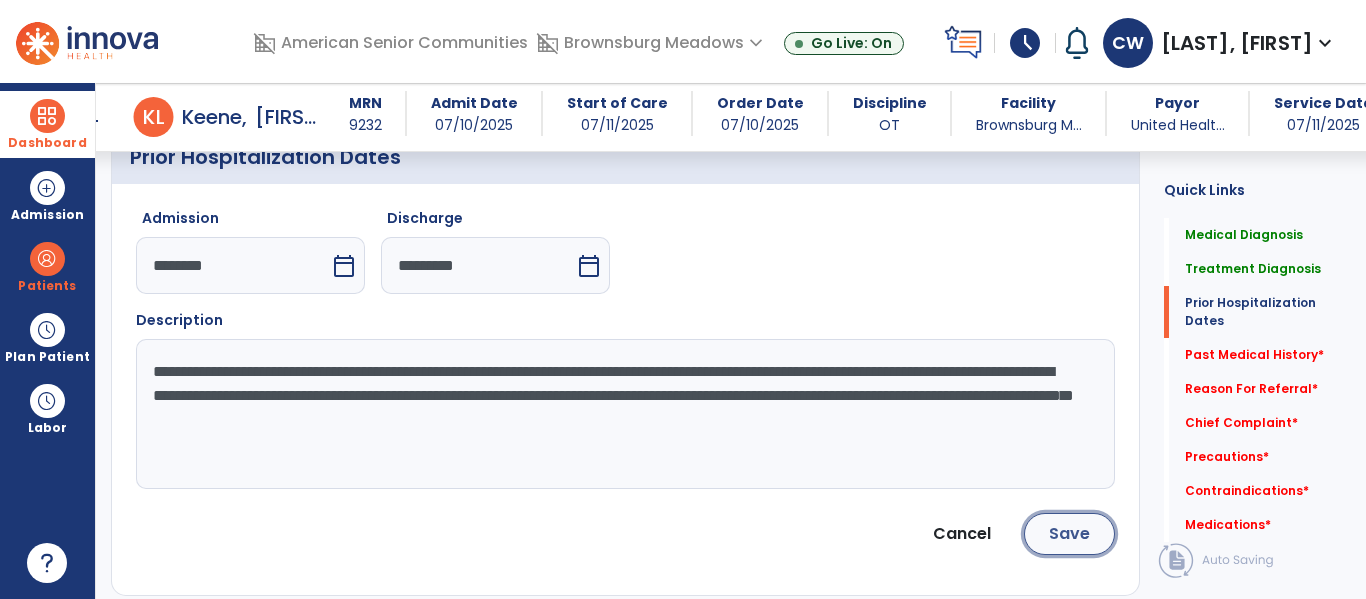 click on "Save" 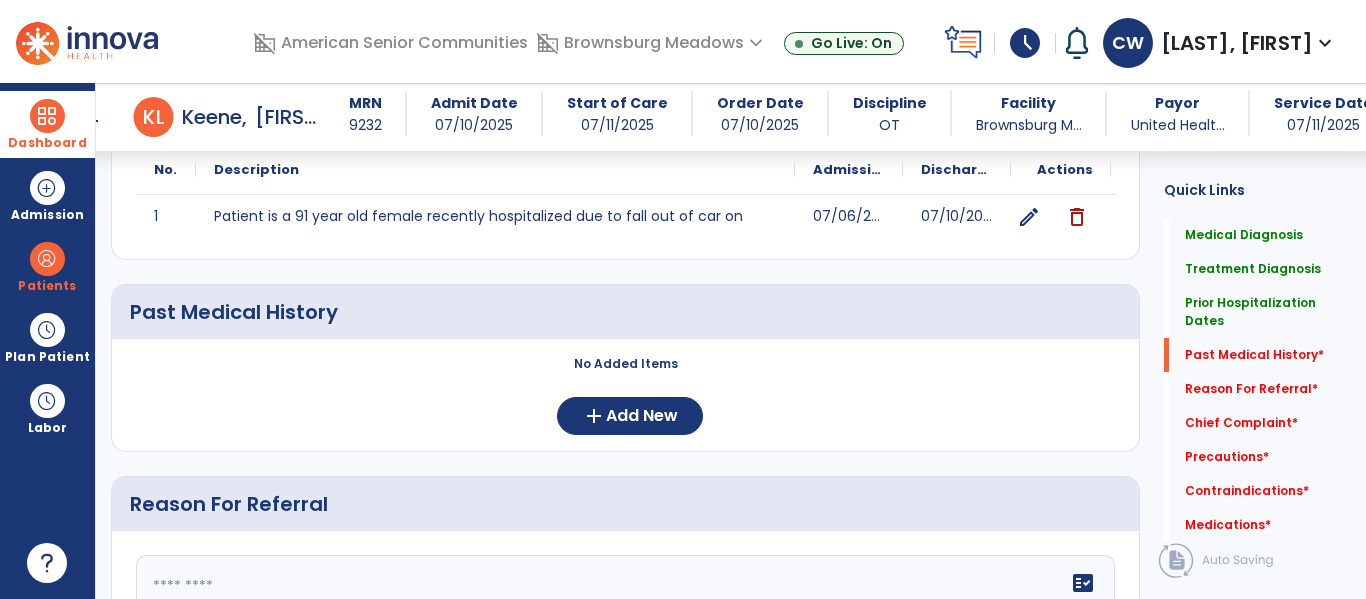 scroll, scrollTop: 807, scrollLeft: 0, axis: vertical 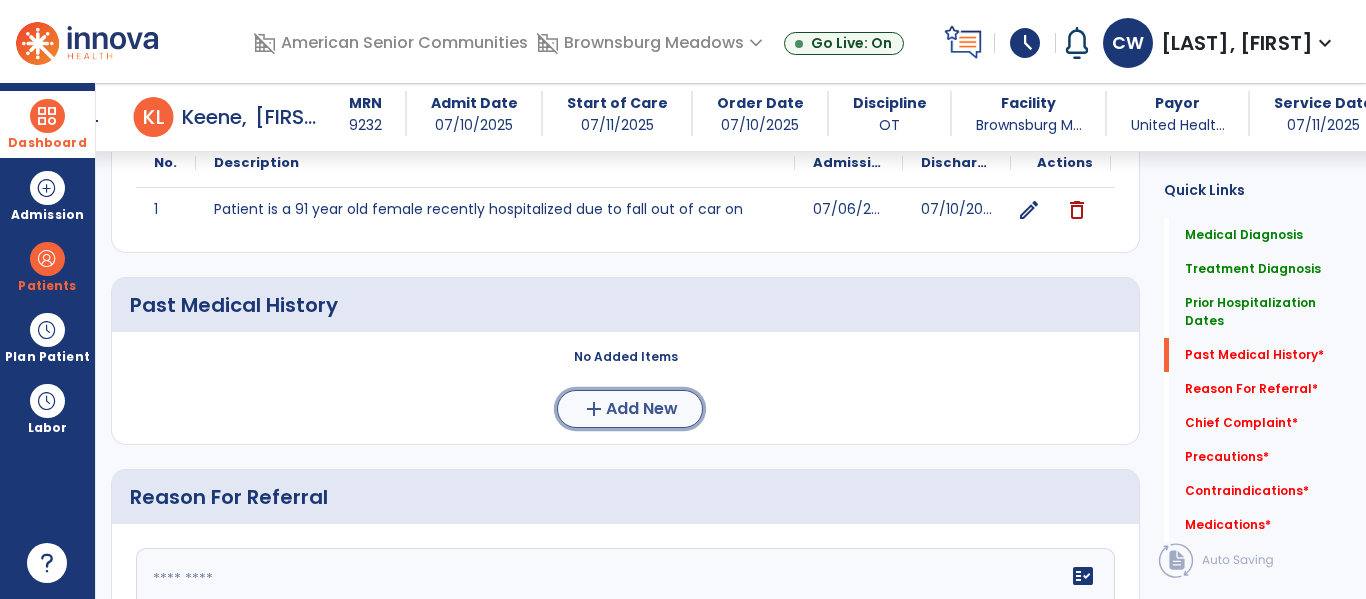 click on "Add New" 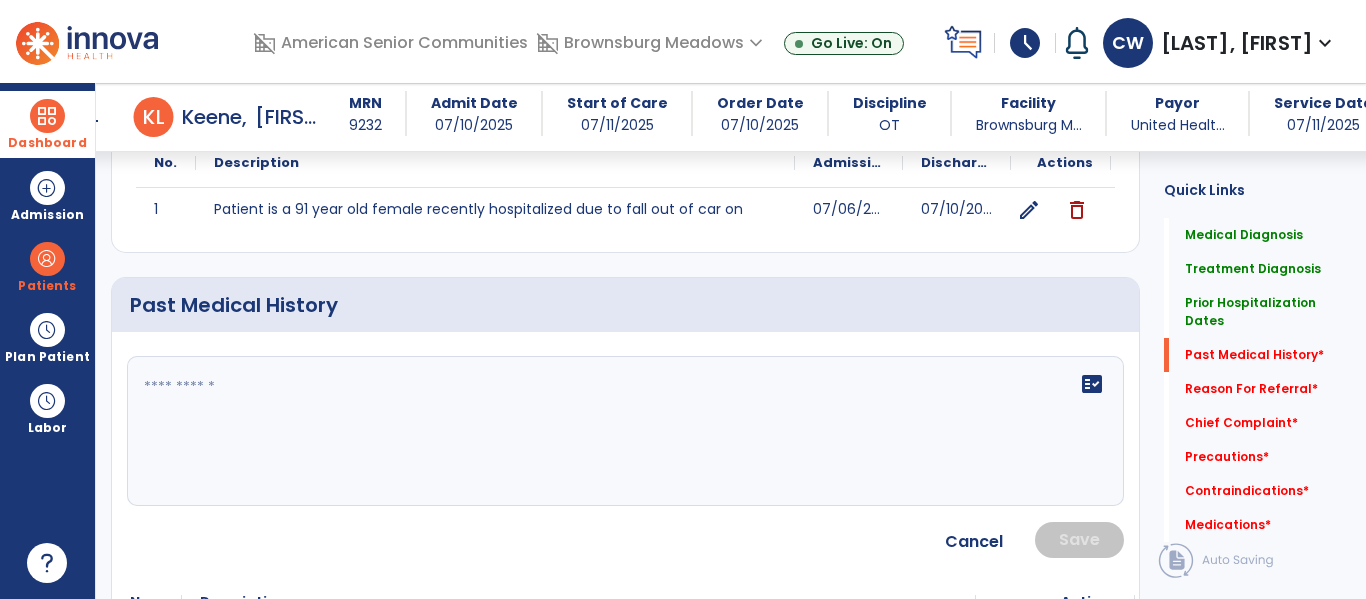 click 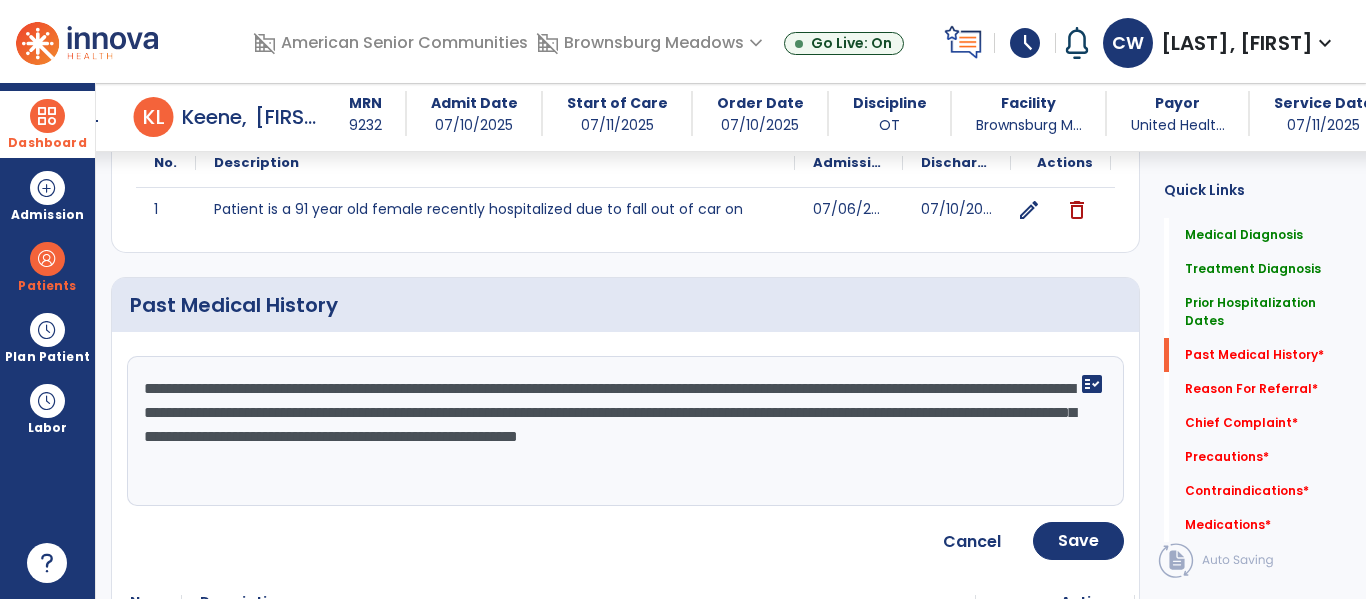type on "**********" 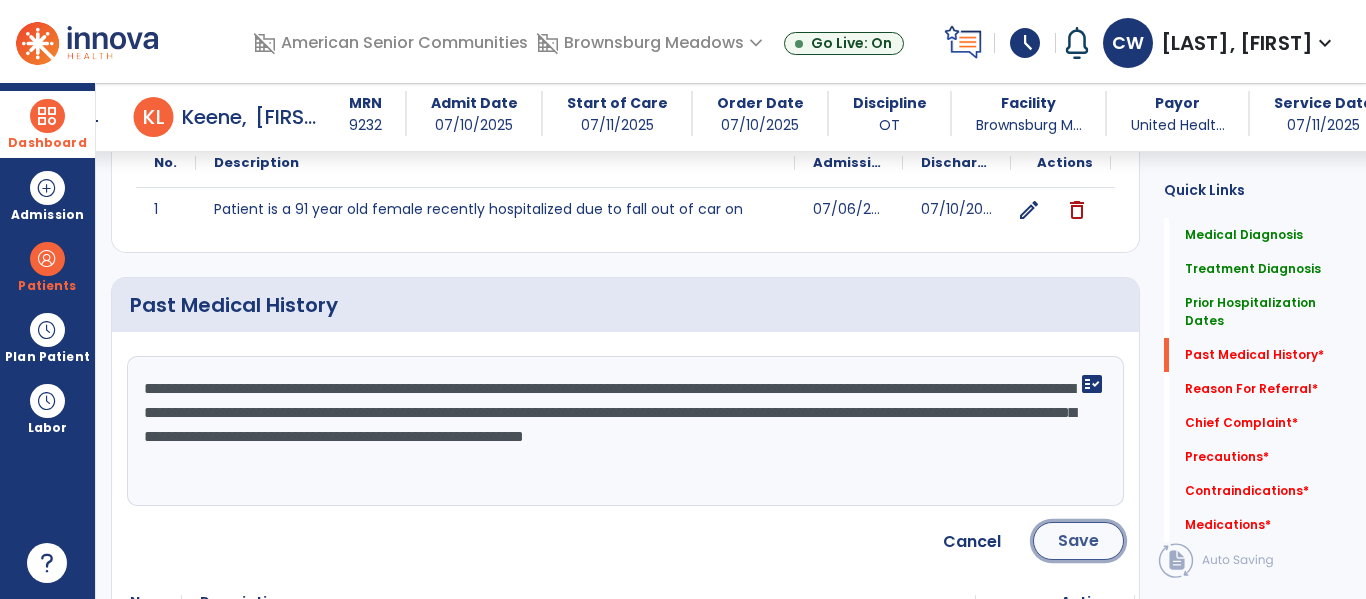 click on "Save" 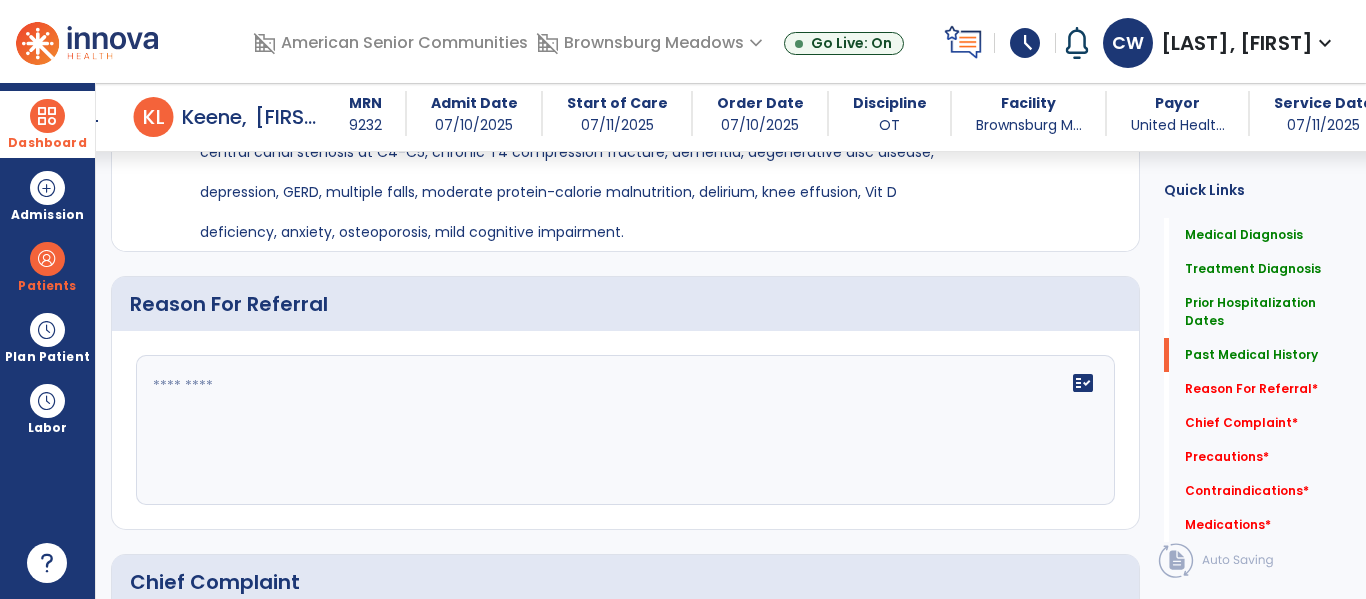 scroll, scrollTop: 1121, scrollLeft: 0, axis: vertical 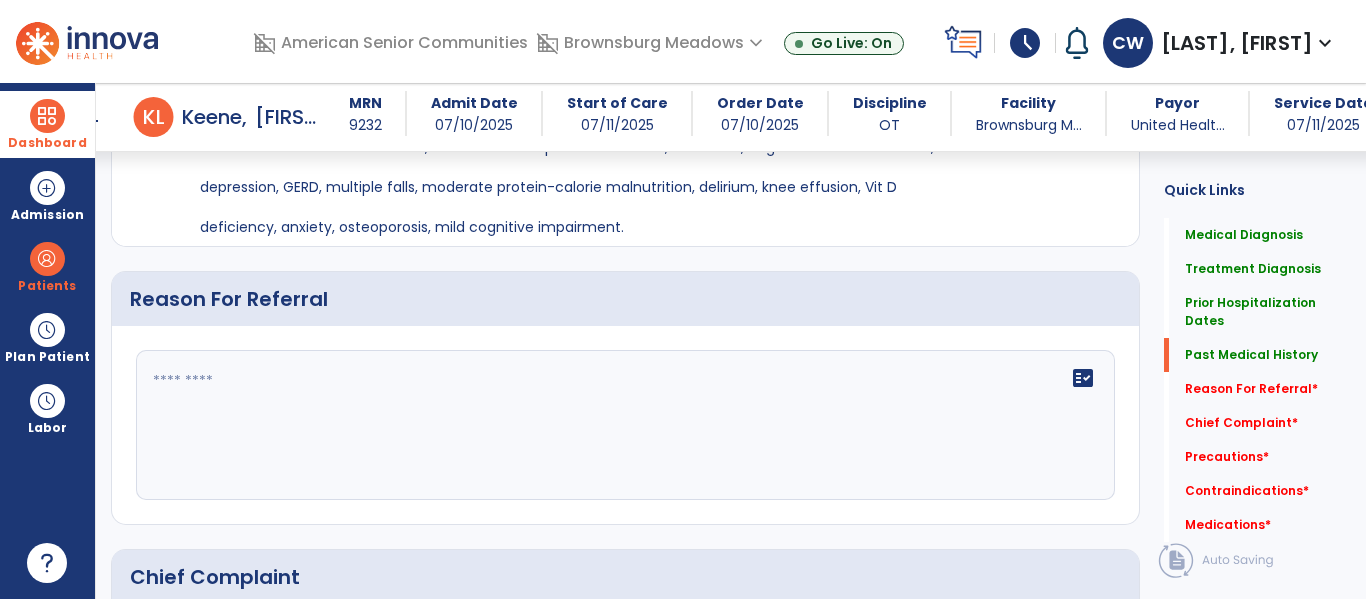 click 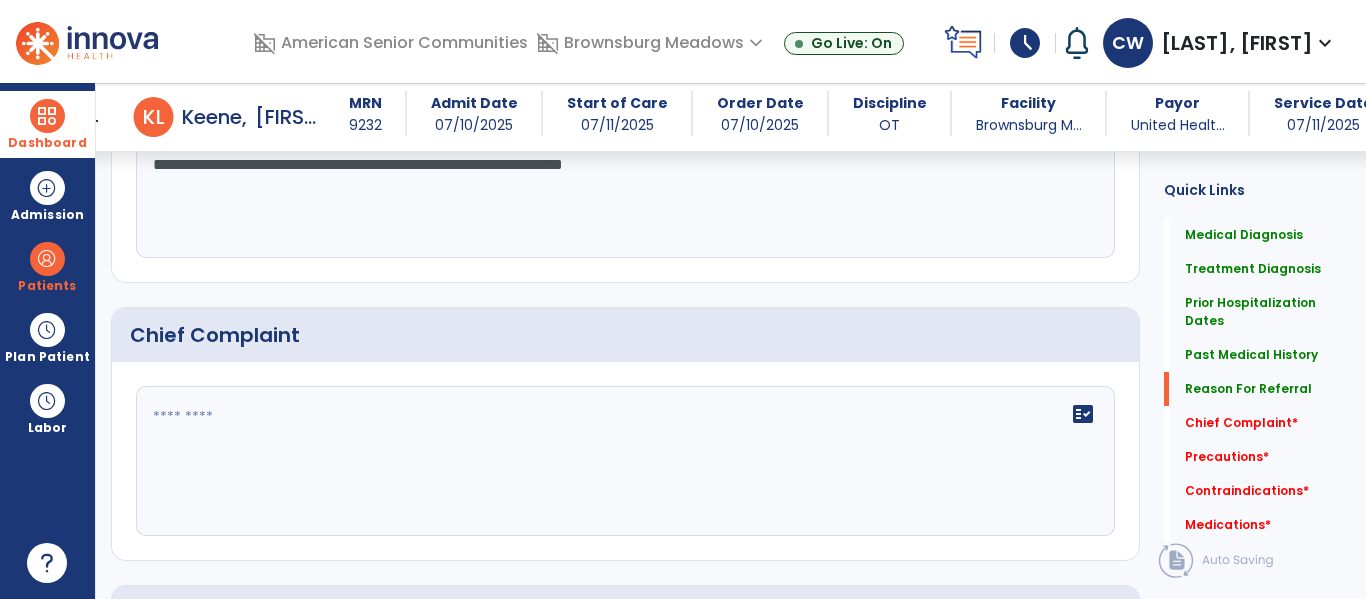 scroll, scrollTop: 1369, scrollLeft: 0, axis: vertical 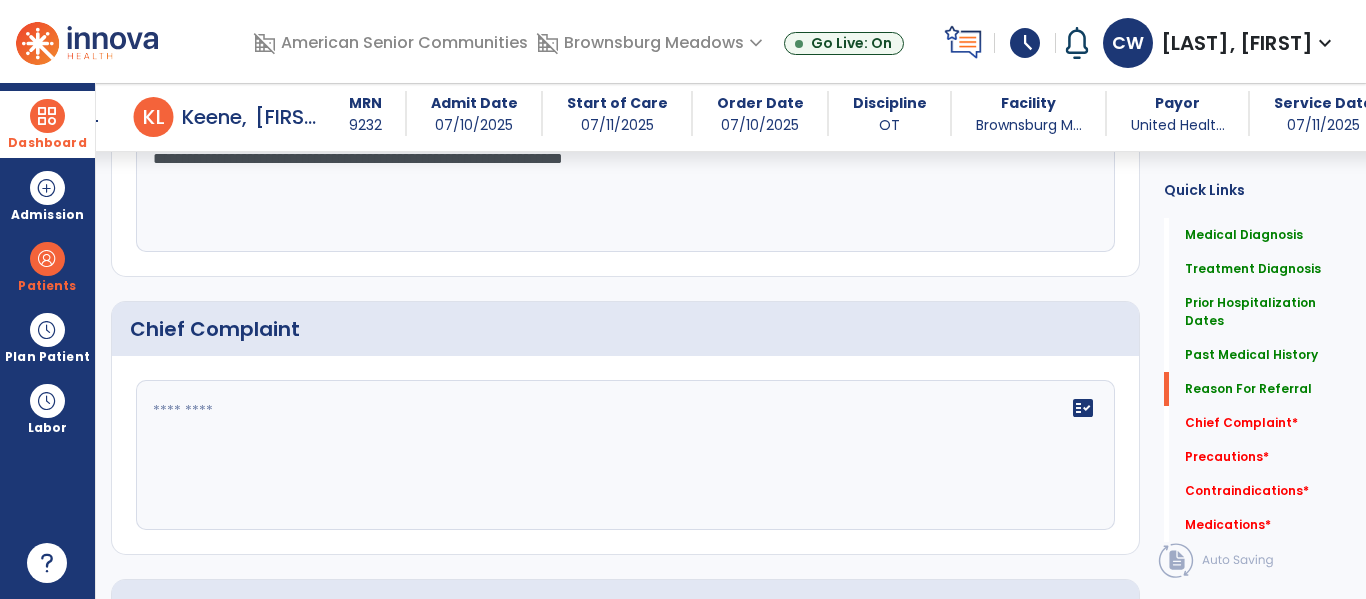 type on "**********" 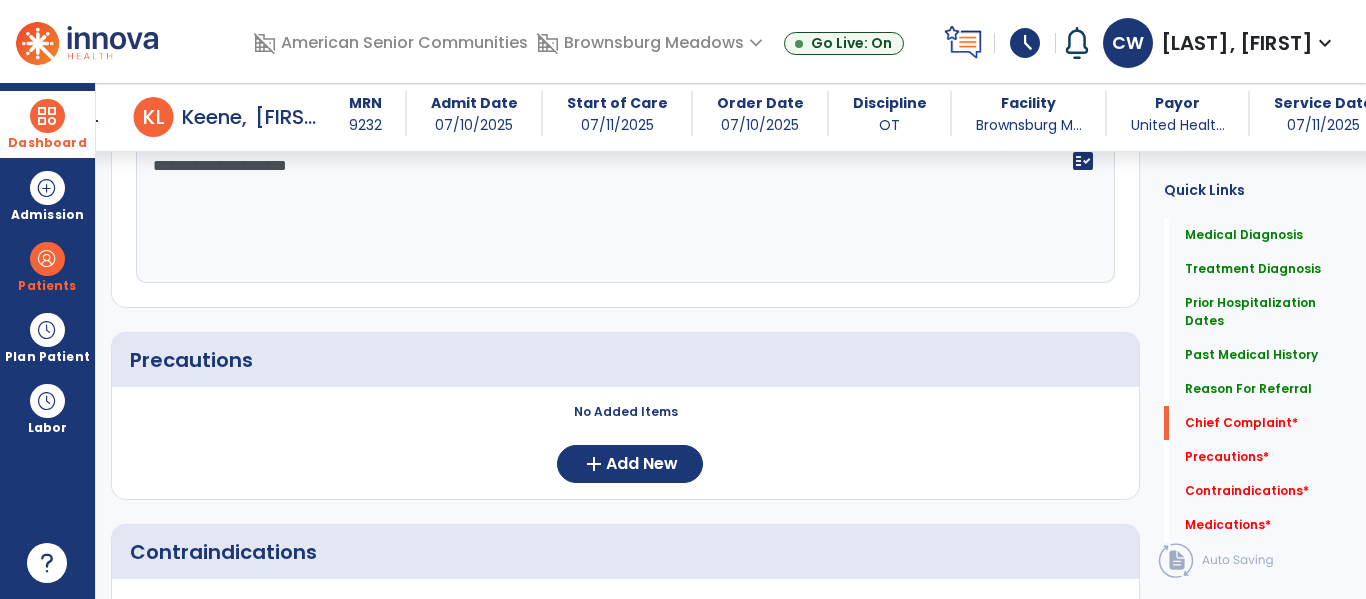 scroll, scrollTop: 1619, scrollLeft: 0, axis: vertical 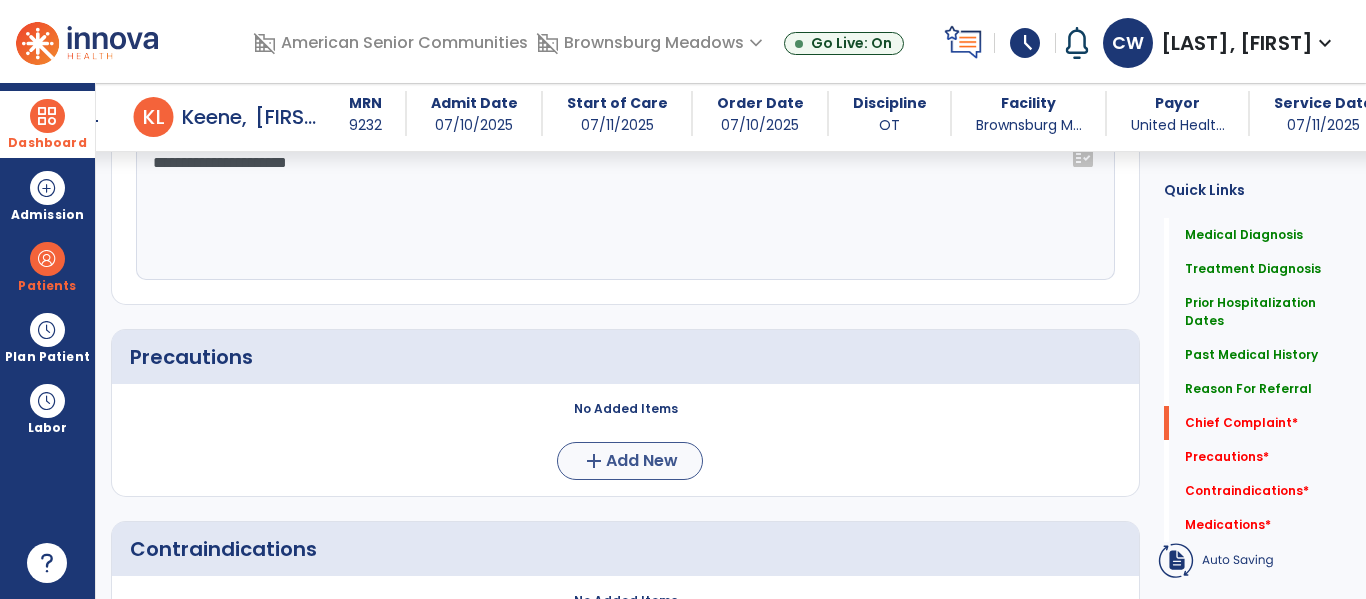 type on "**********" 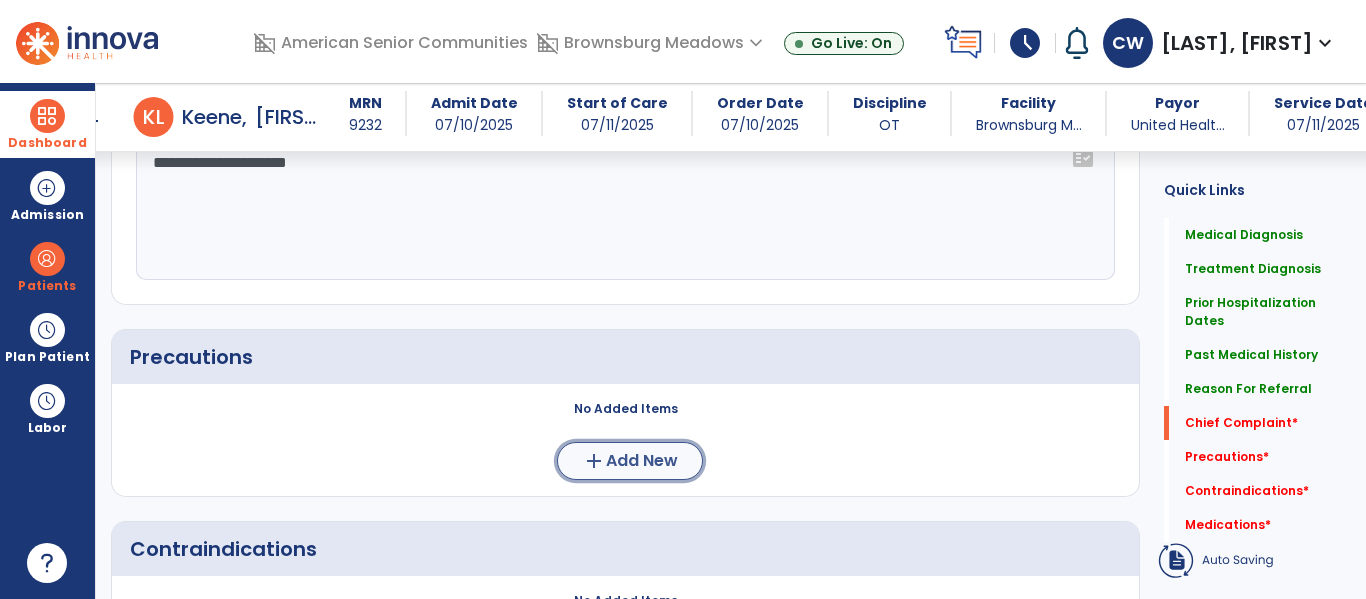 click on "Add New" 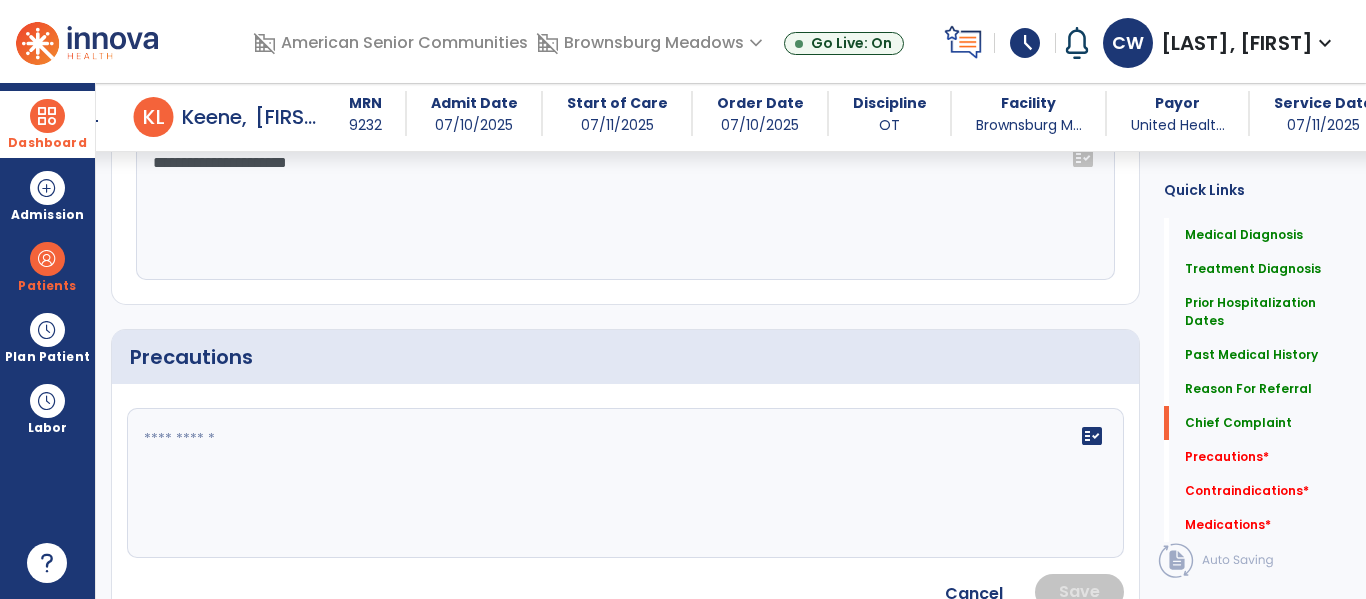 click on "fact_check" 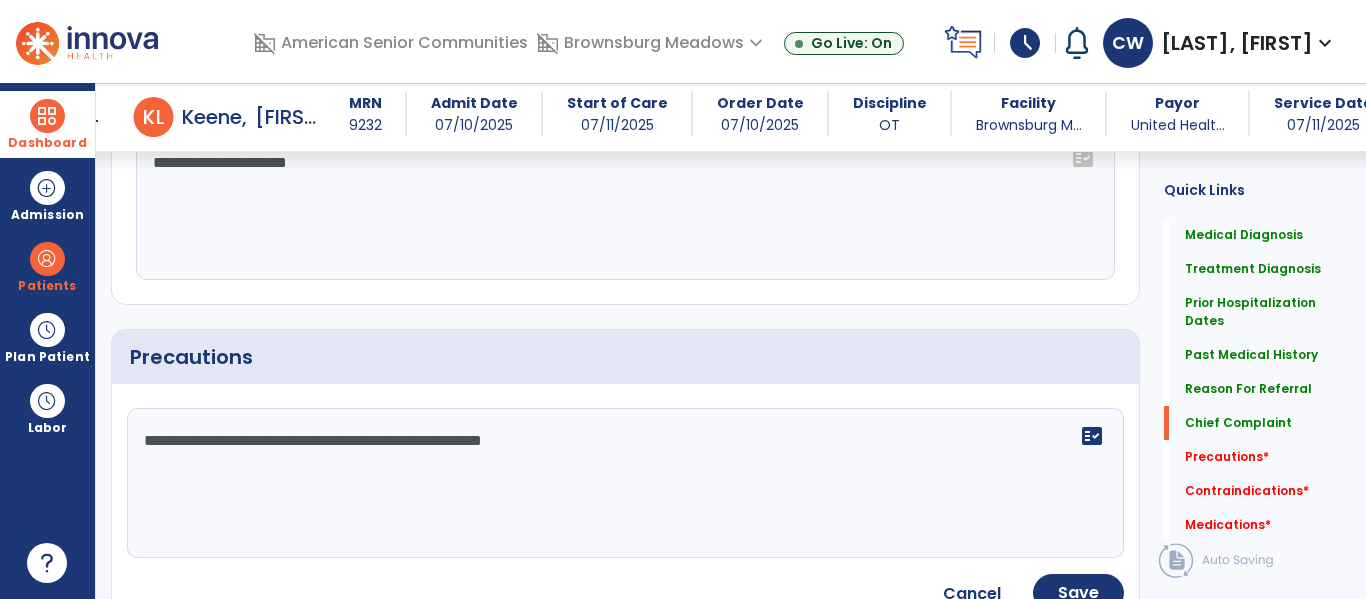 click on "**********" 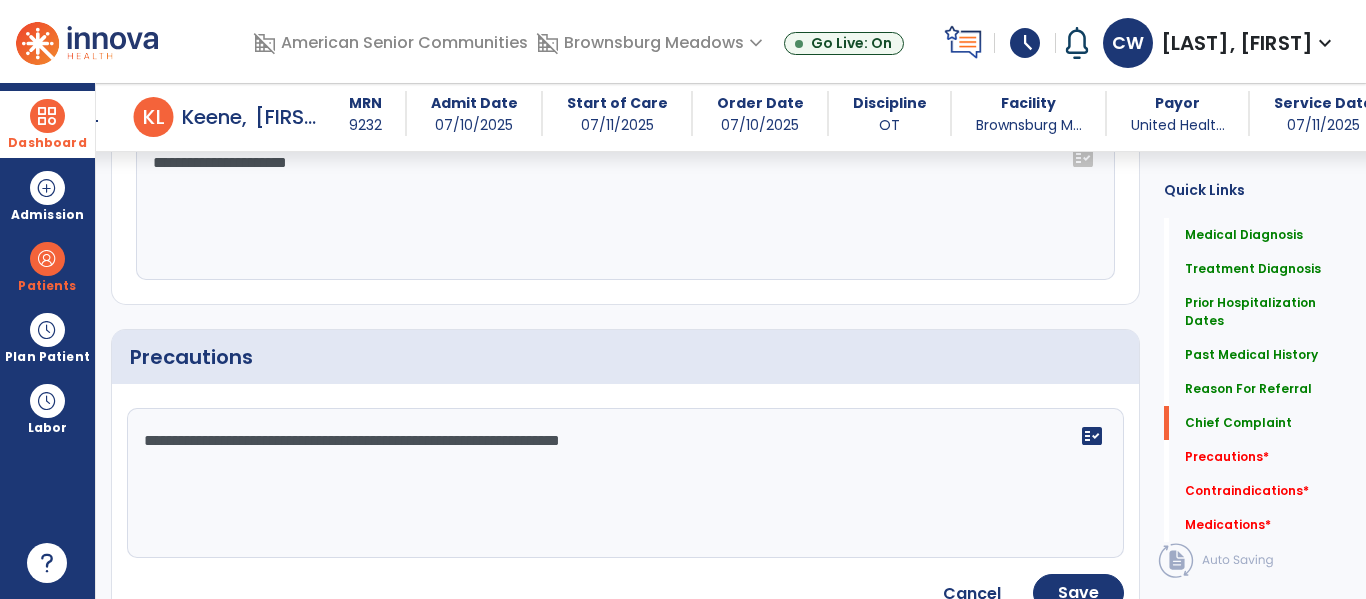 click on "**********" 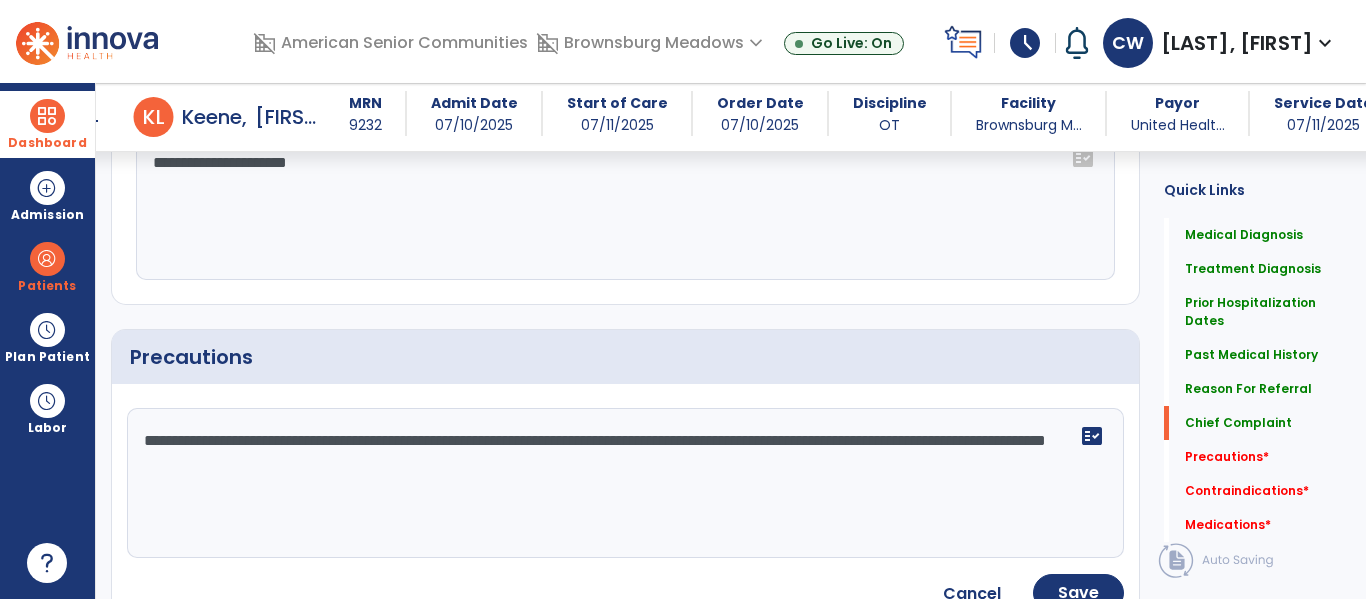 type on "**********" 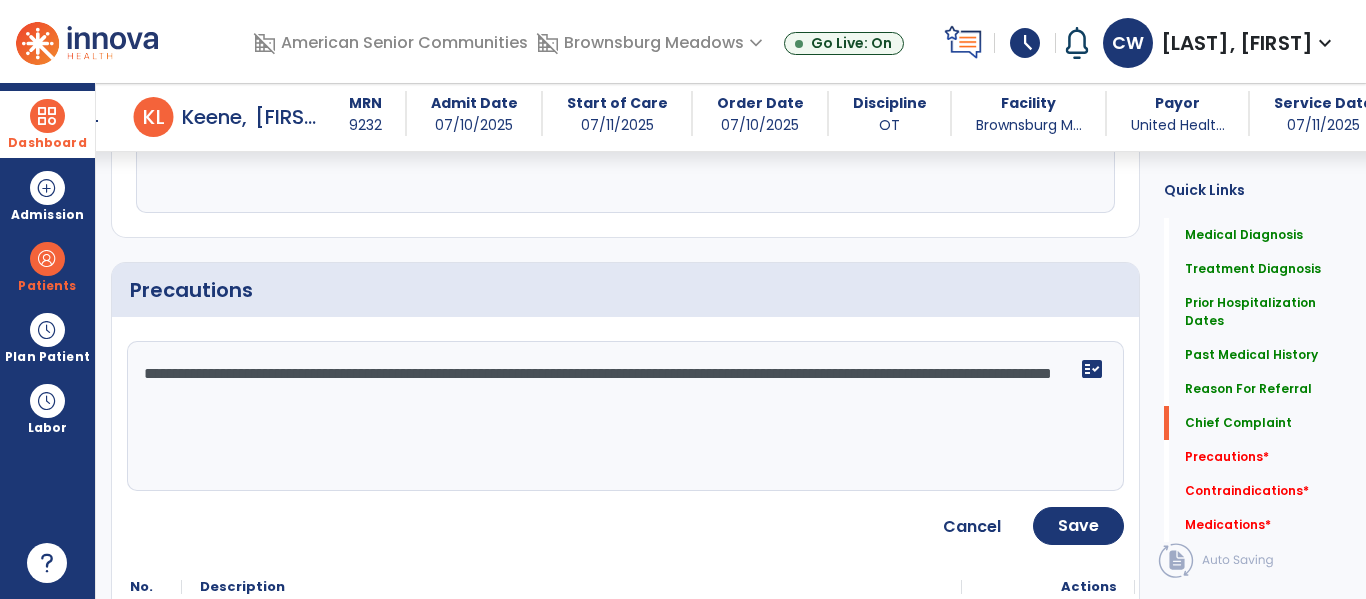 scroll, scrollTop: 1713, scrollLeft: 0, axis: vertical 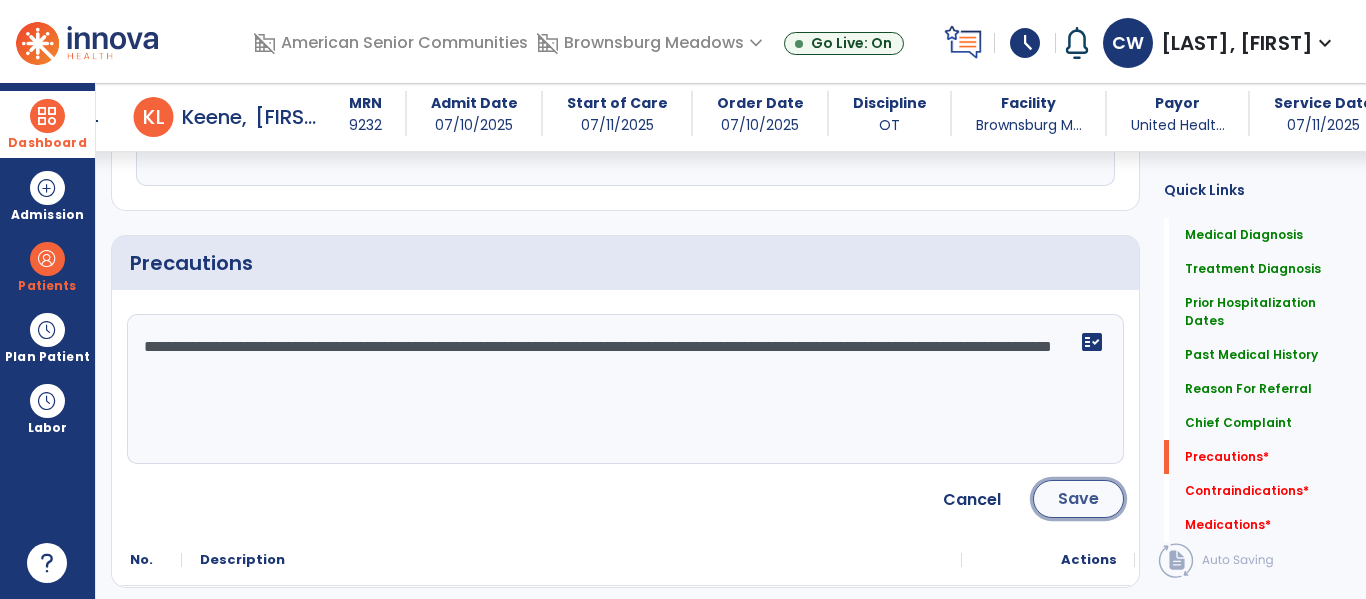 click on "Save" 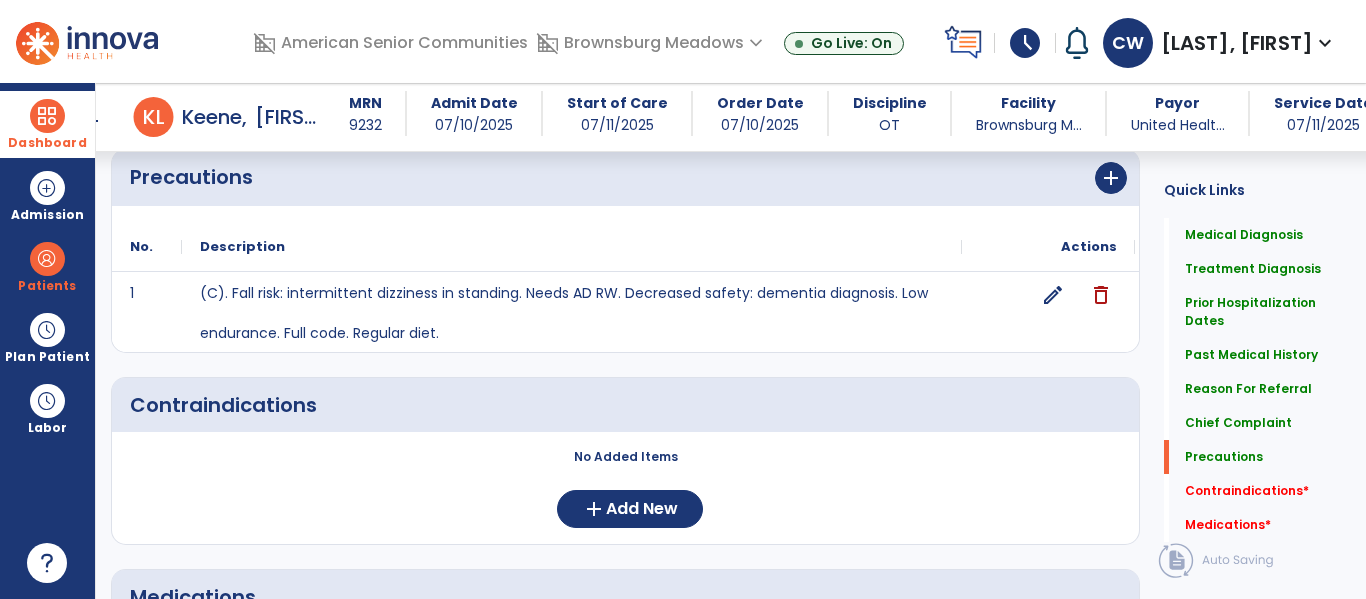 scroll, scrollTop: 1804, scrollLeft: 0, axis: vertical 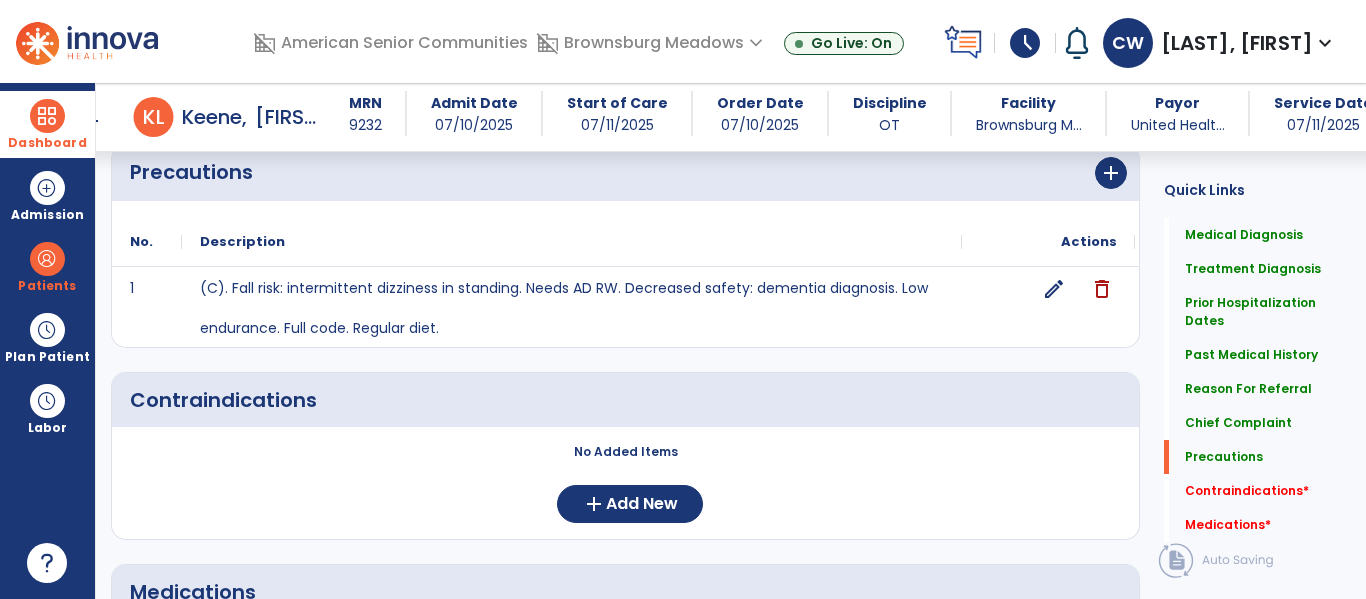click on "edit" 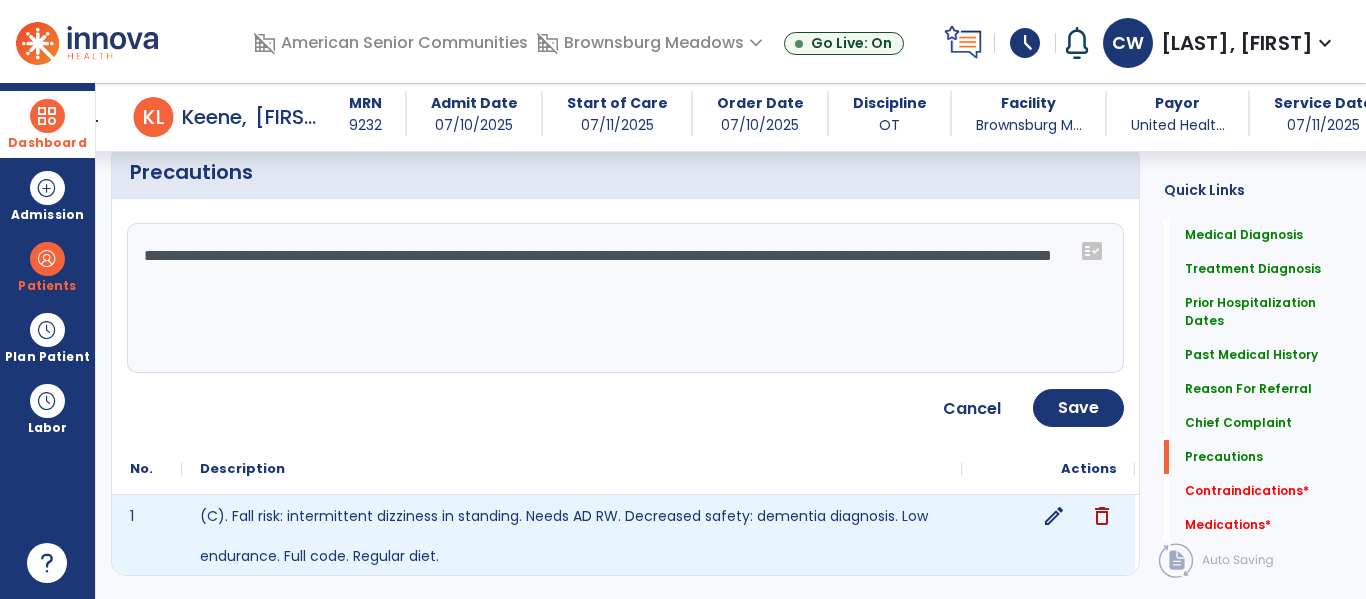 click on "**********" 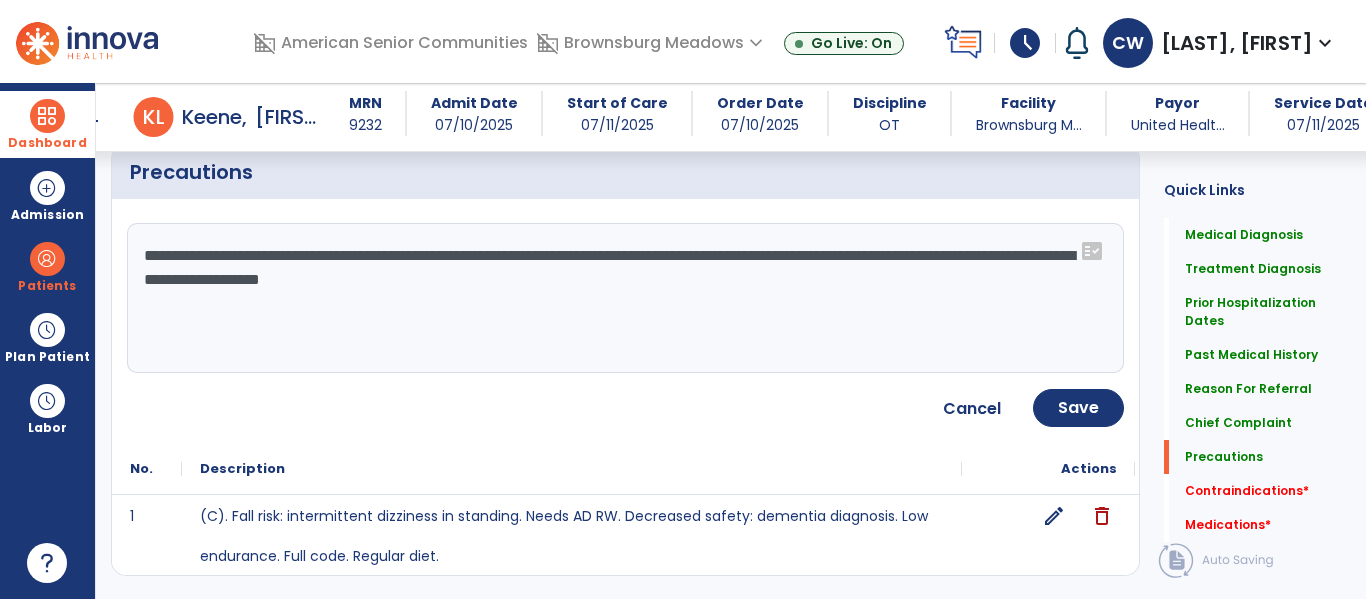 type on "**********" 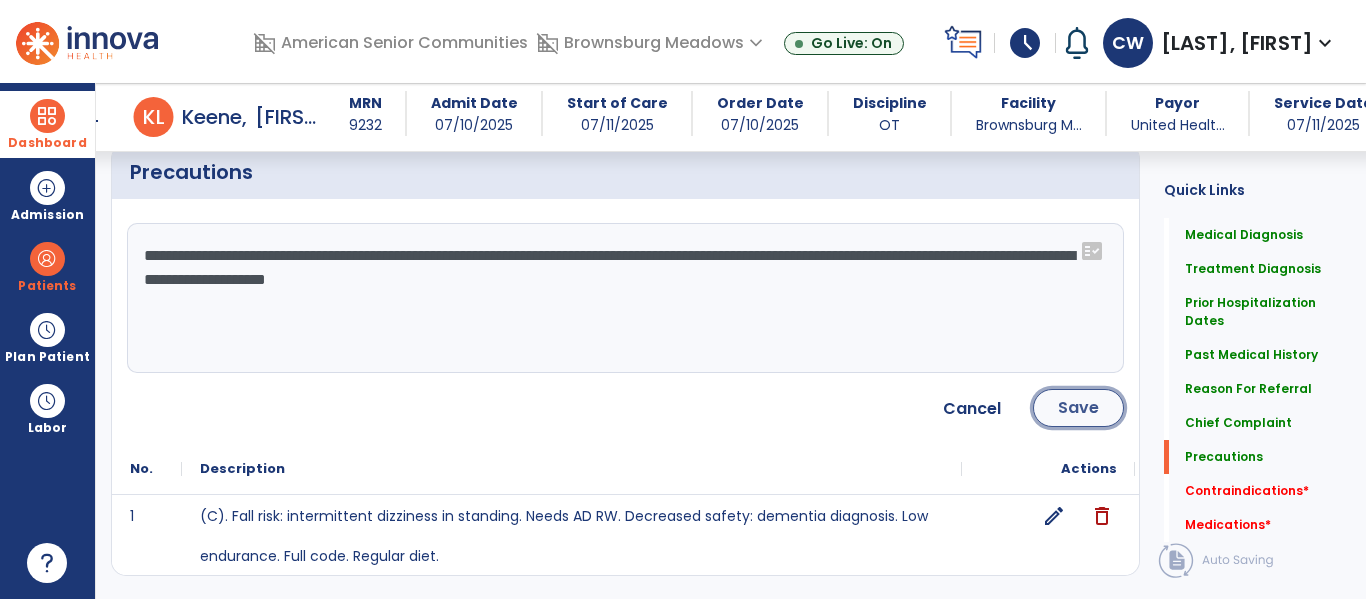click on "Save" 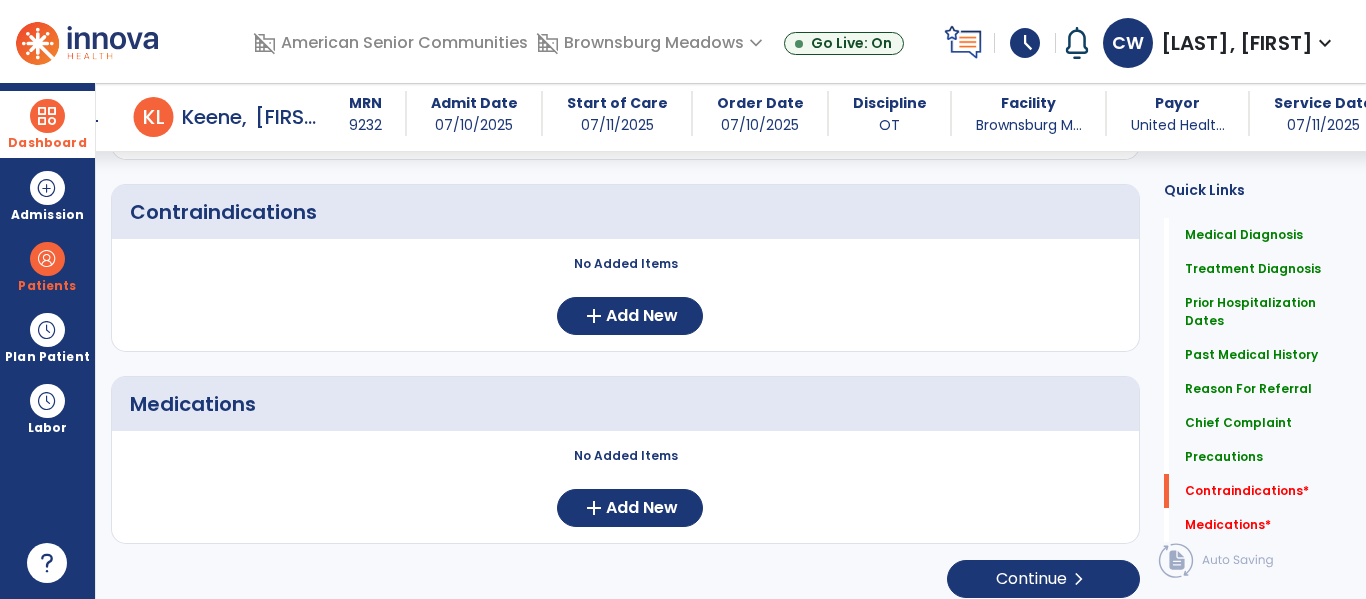 scroll, scrollTop: 2007, scrollLeft: 0, axis: vertical 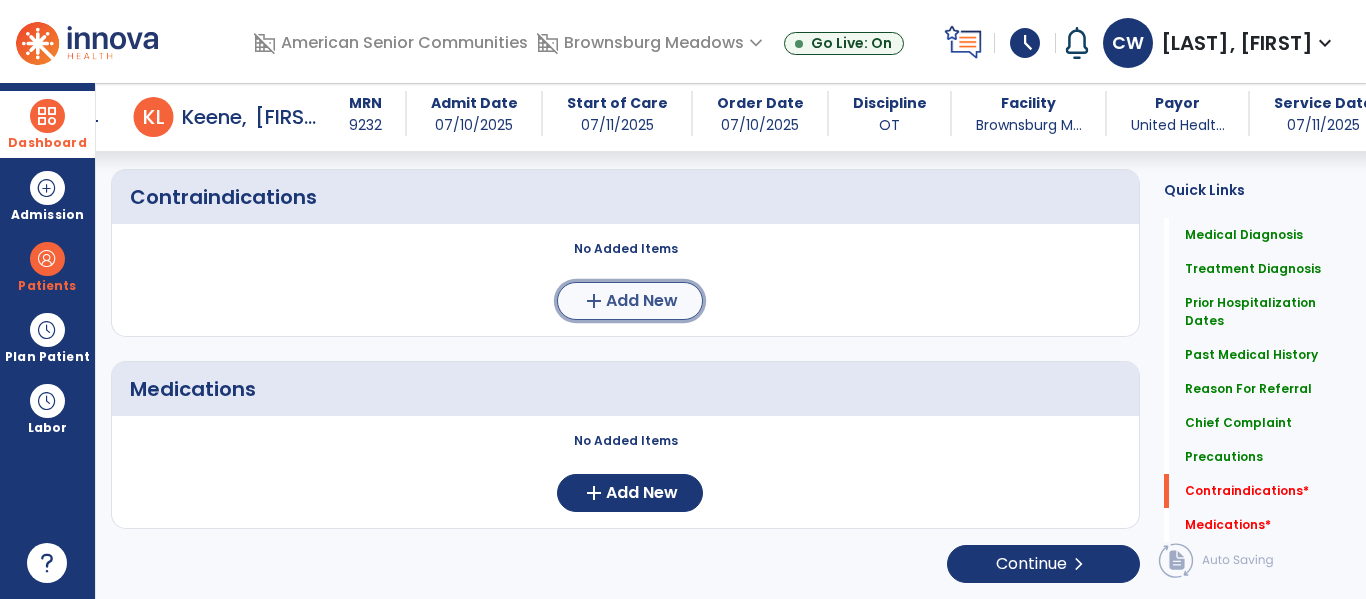 click on "Add New" 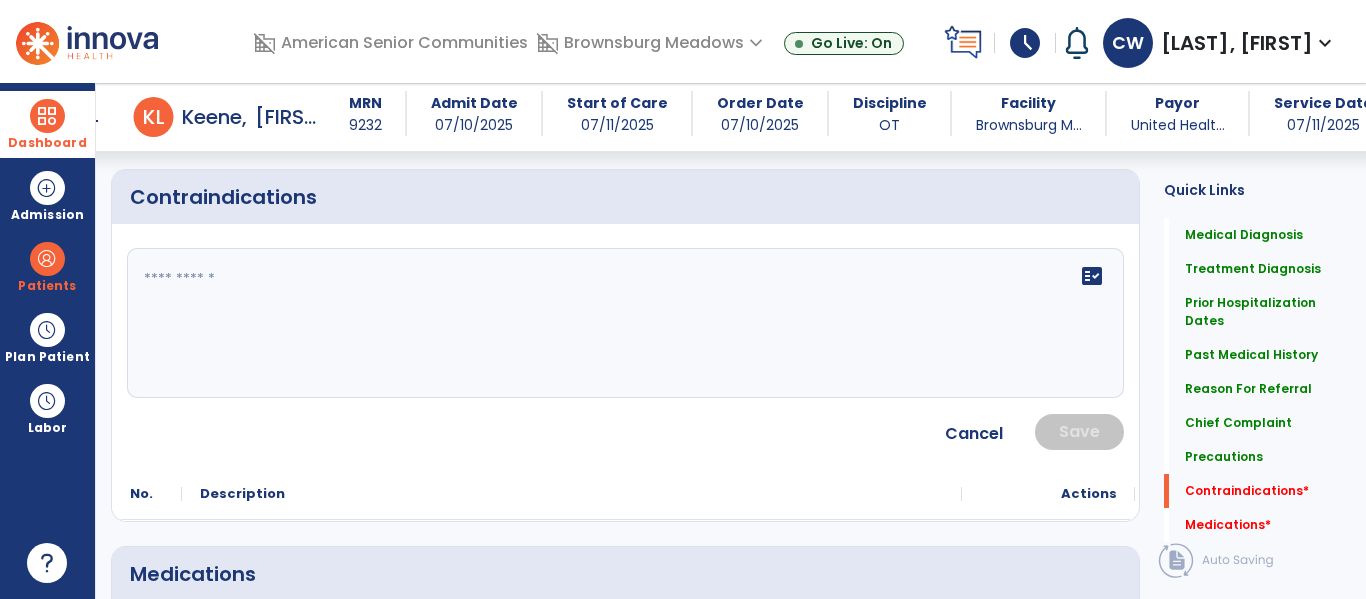 click 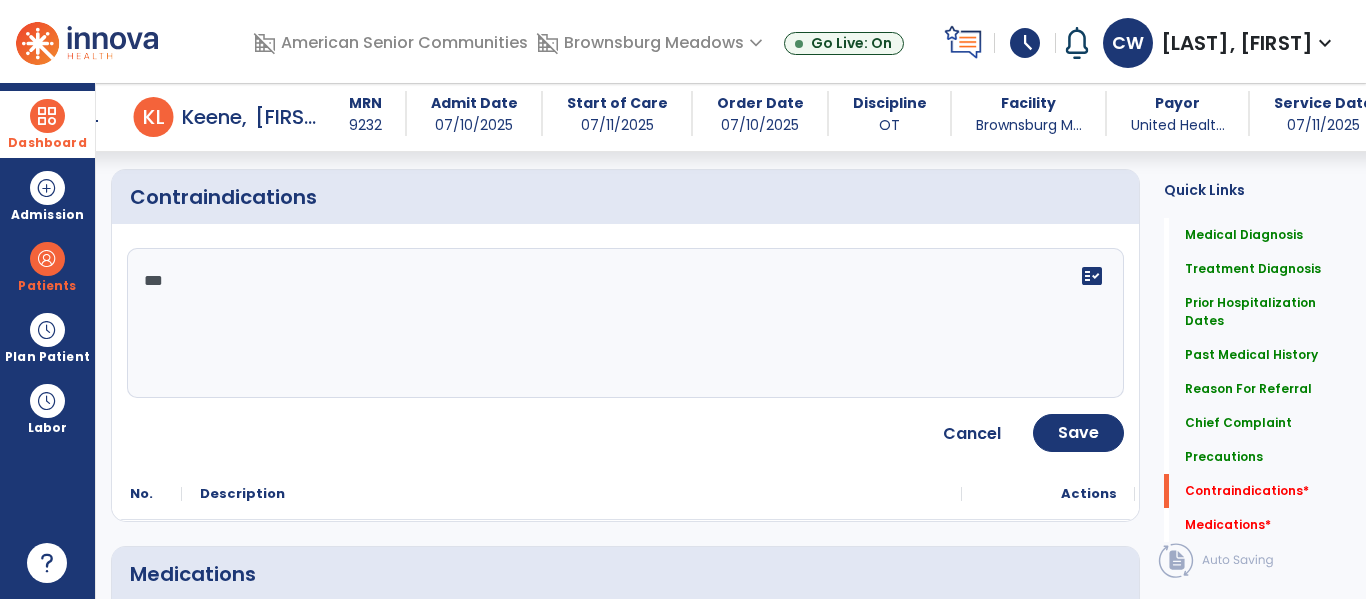 type on "****" 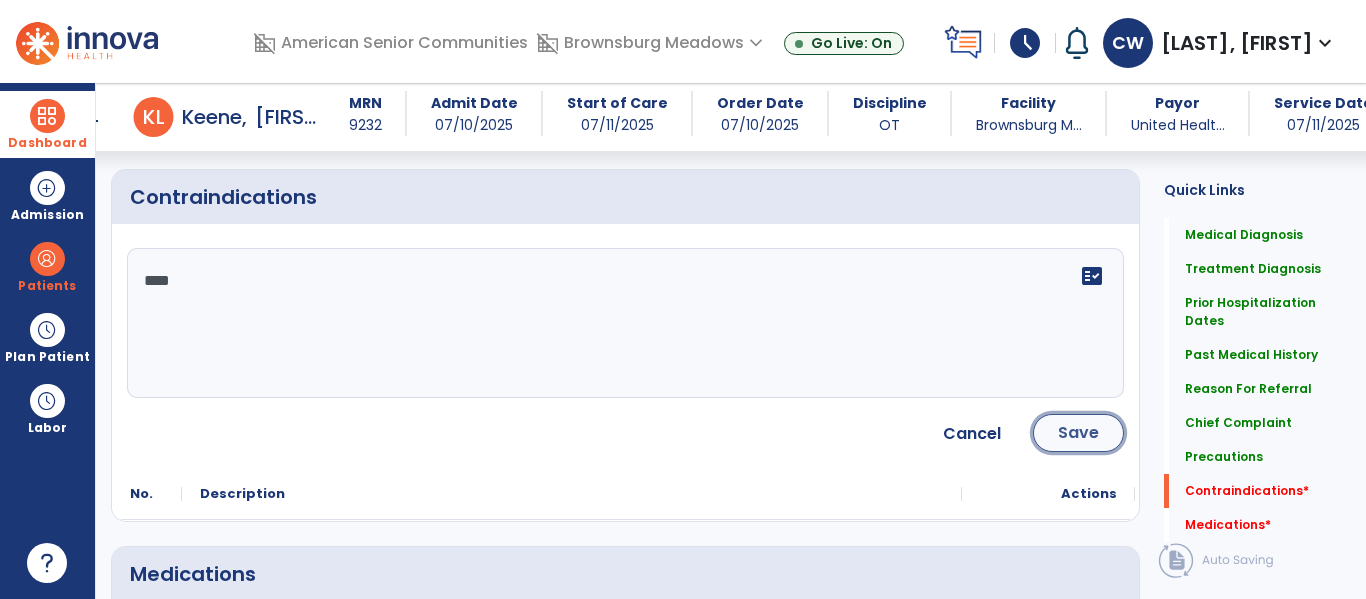 click on "Save" 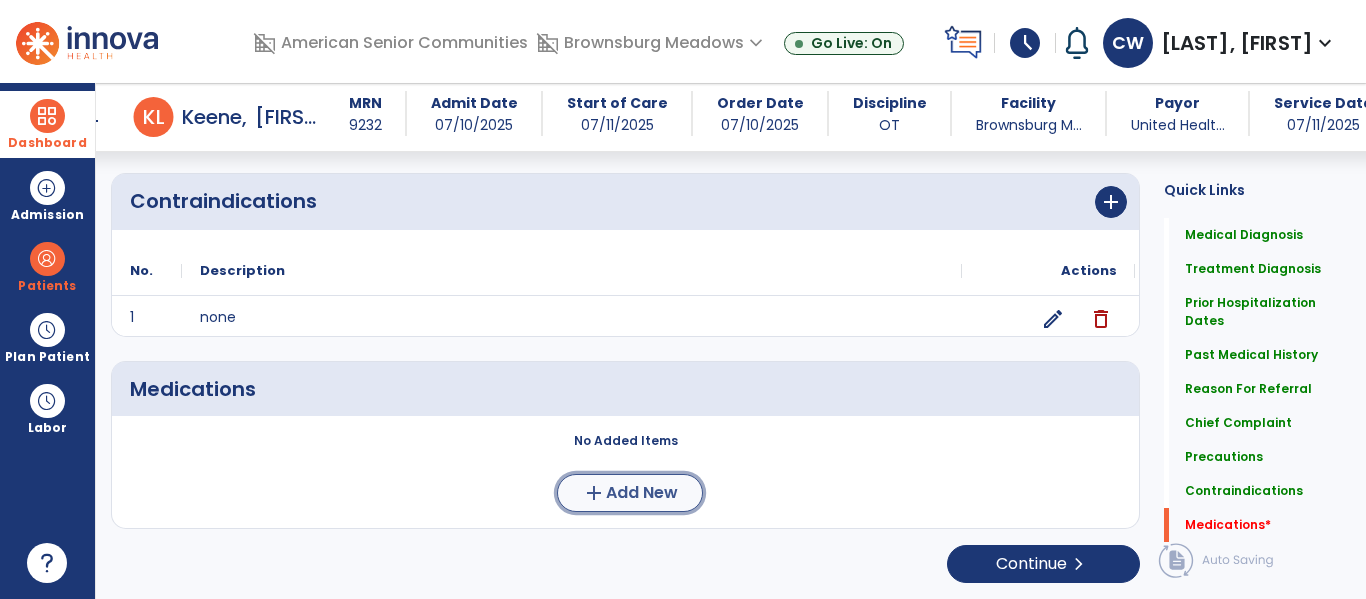 click on "add  Add New" 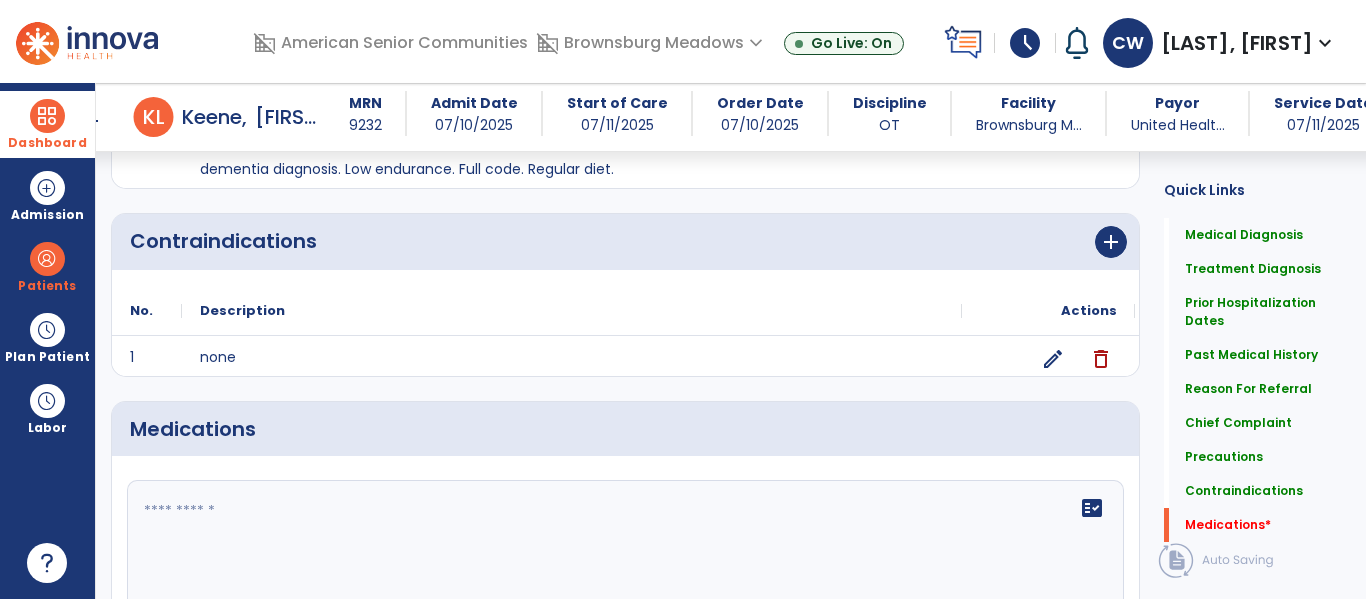 scroll, scrollTop: 2117, scrollLeft: 0, axis: vertical 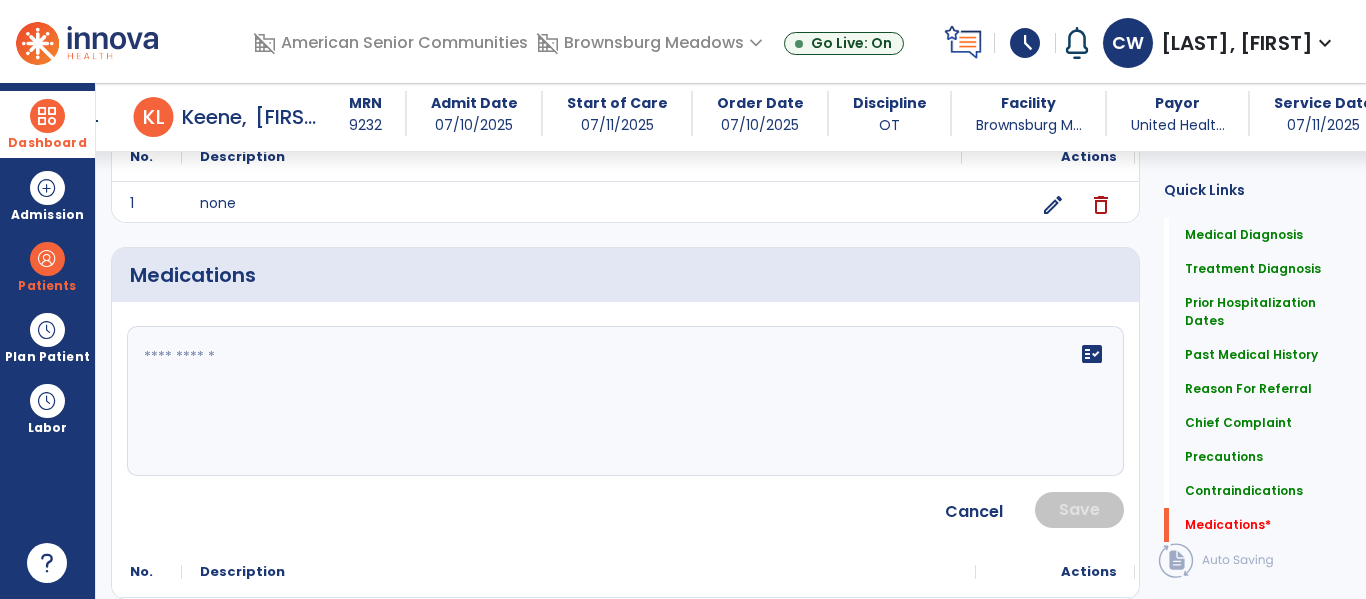 click on "fact_check" 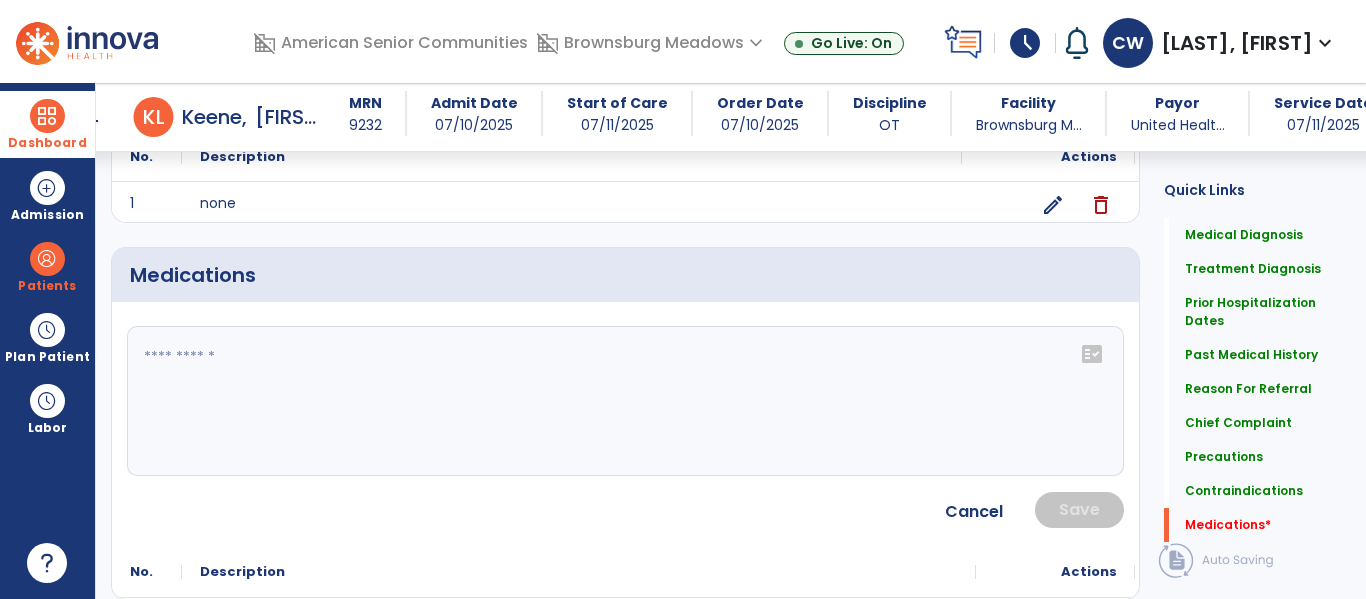 click on "fact_check" 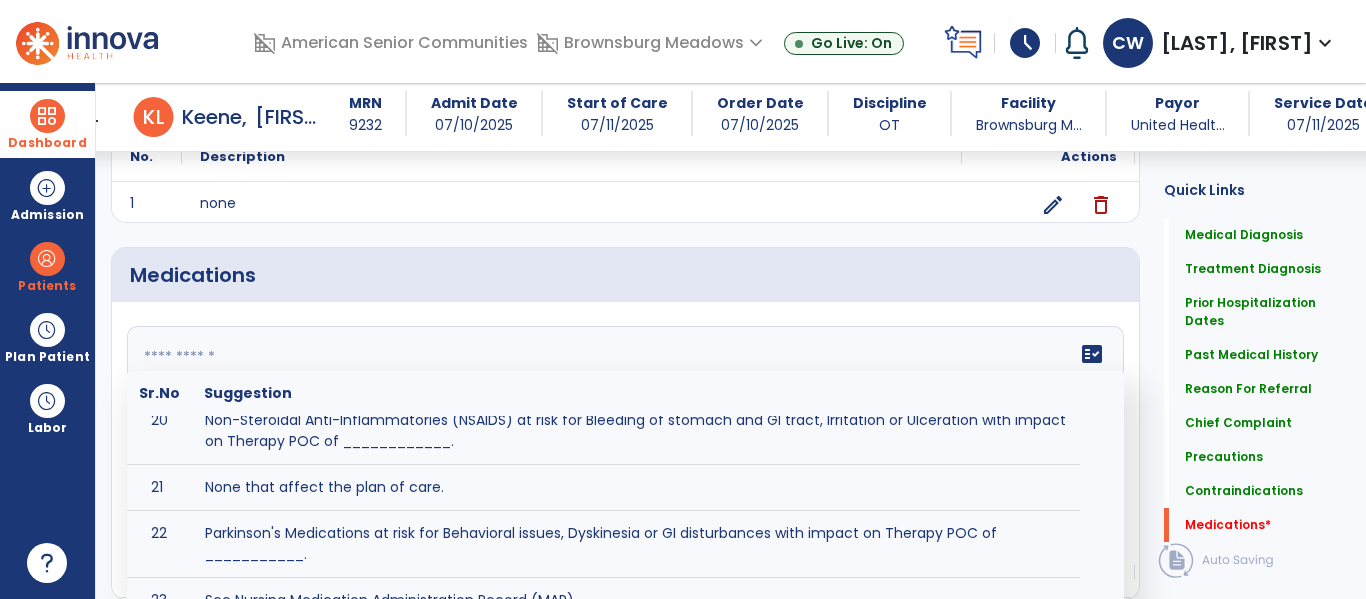 scroll, scrollTop: 1400, scrollLeft: 0, axis: vertical 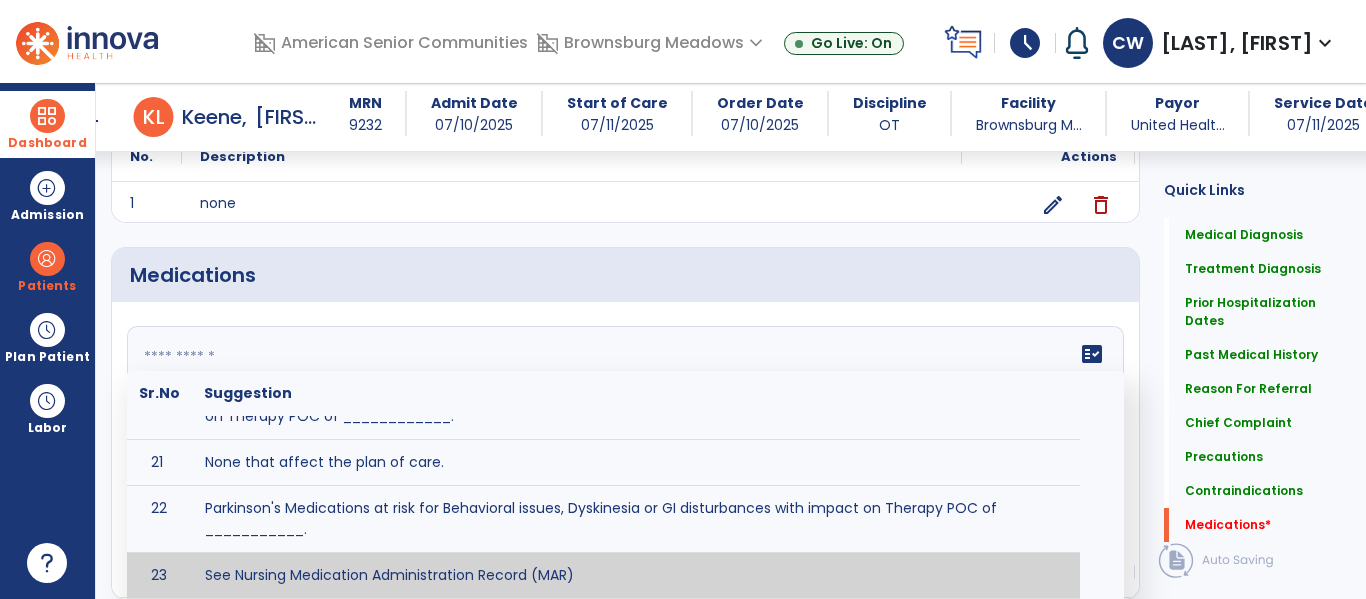 type on "**********" 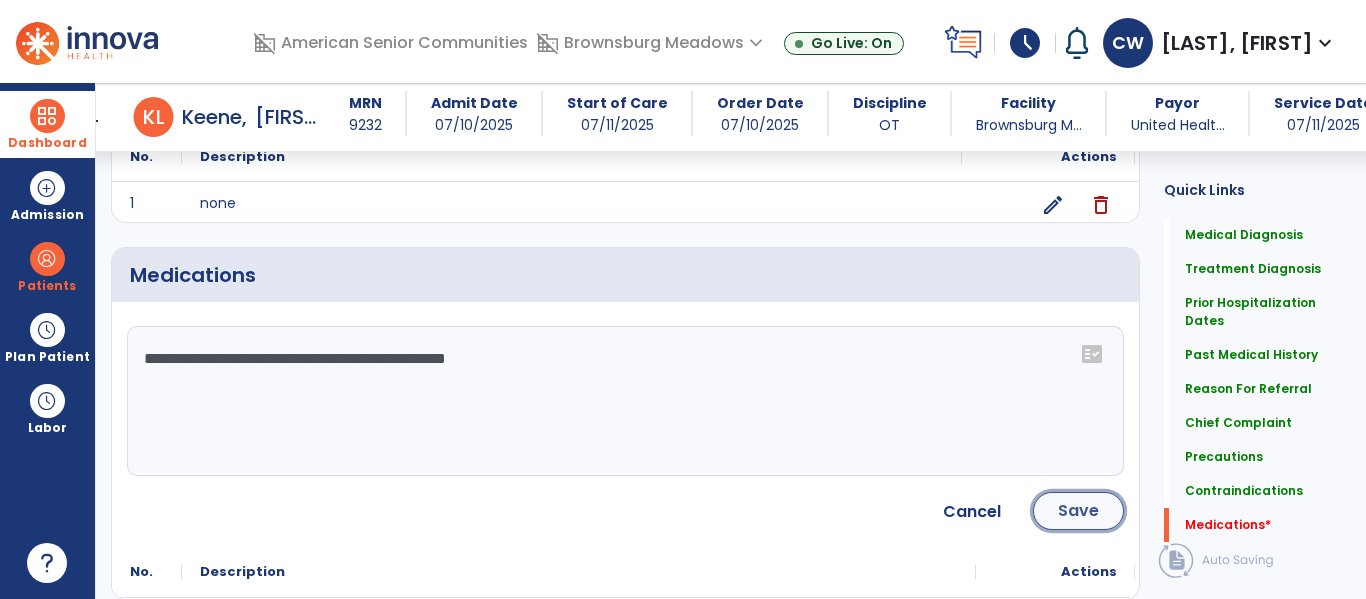 click on "Save" 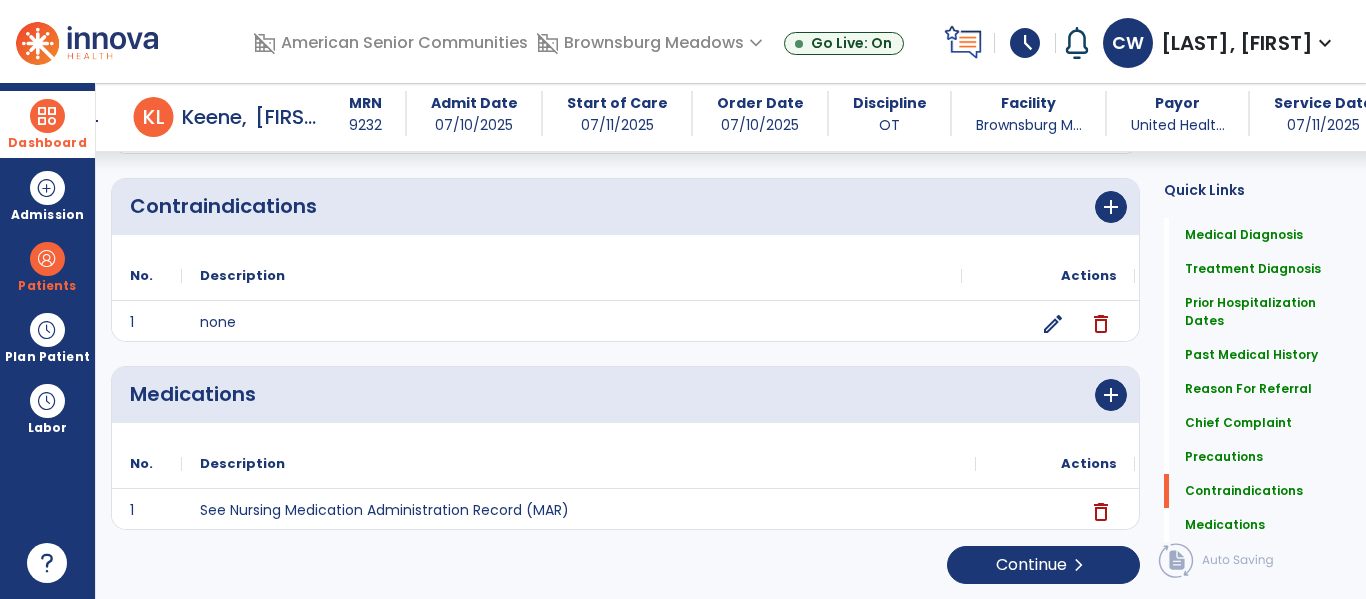 scroll, scrollTop: 2000, scrollLeft: 0, axis: vertical 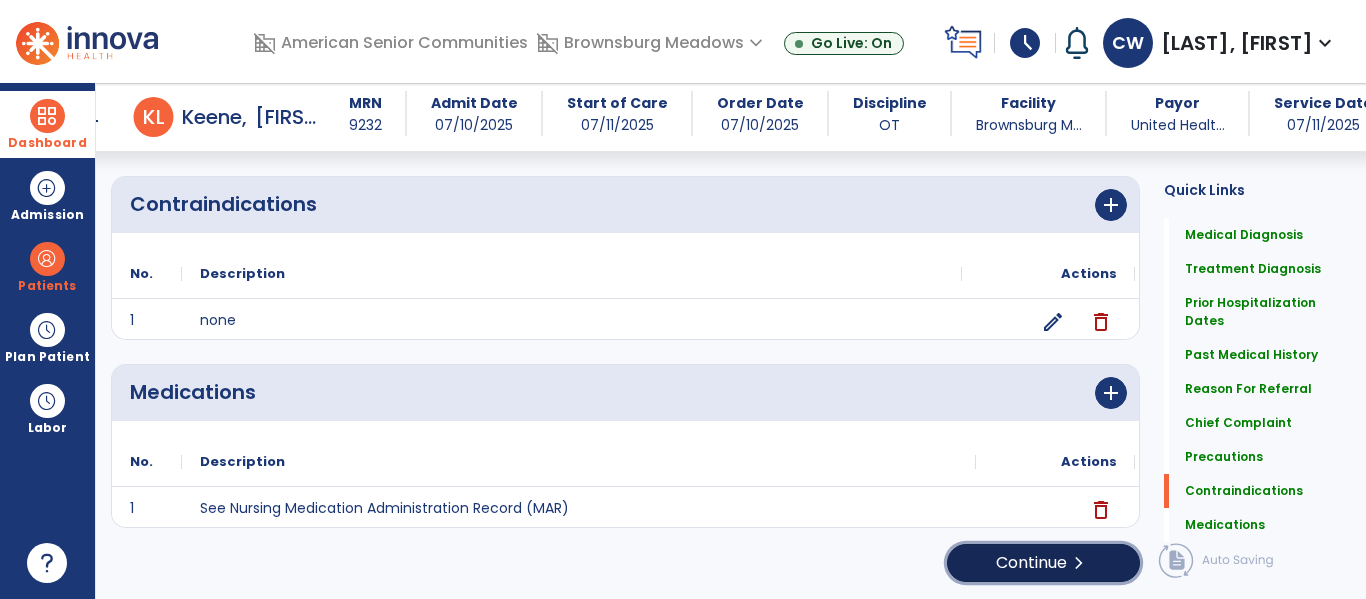 click on "chevron_right" 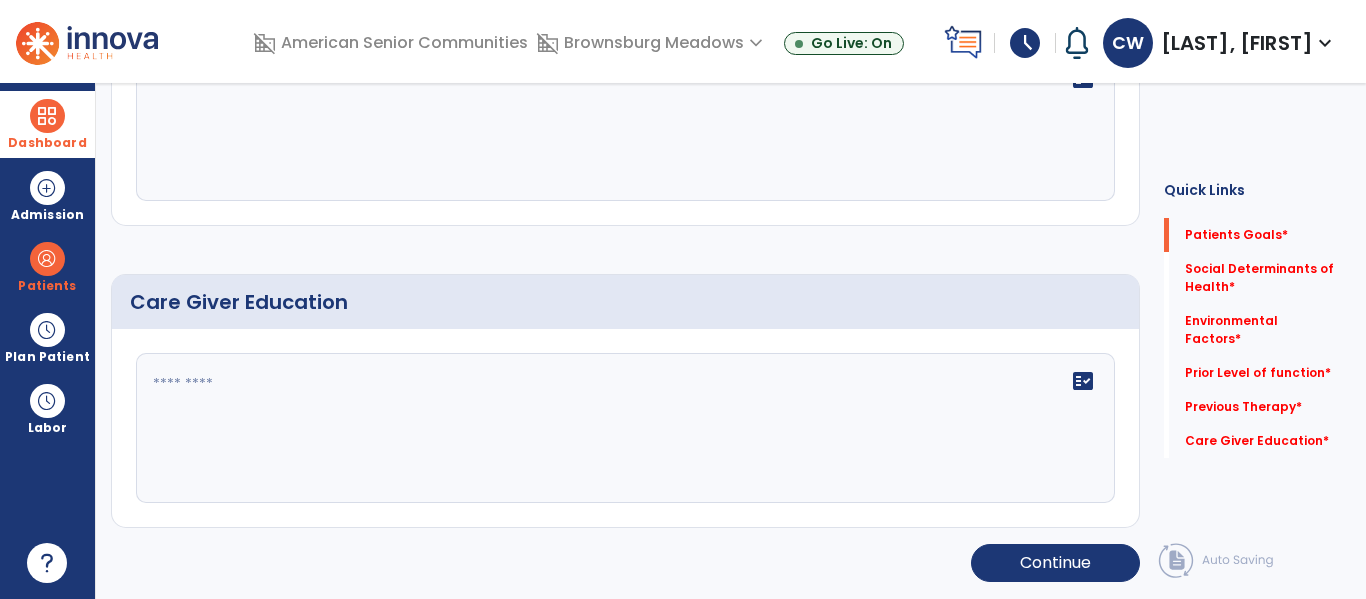 scroll, scrollTop: 16, scrollLeft: 0, axis: vertical 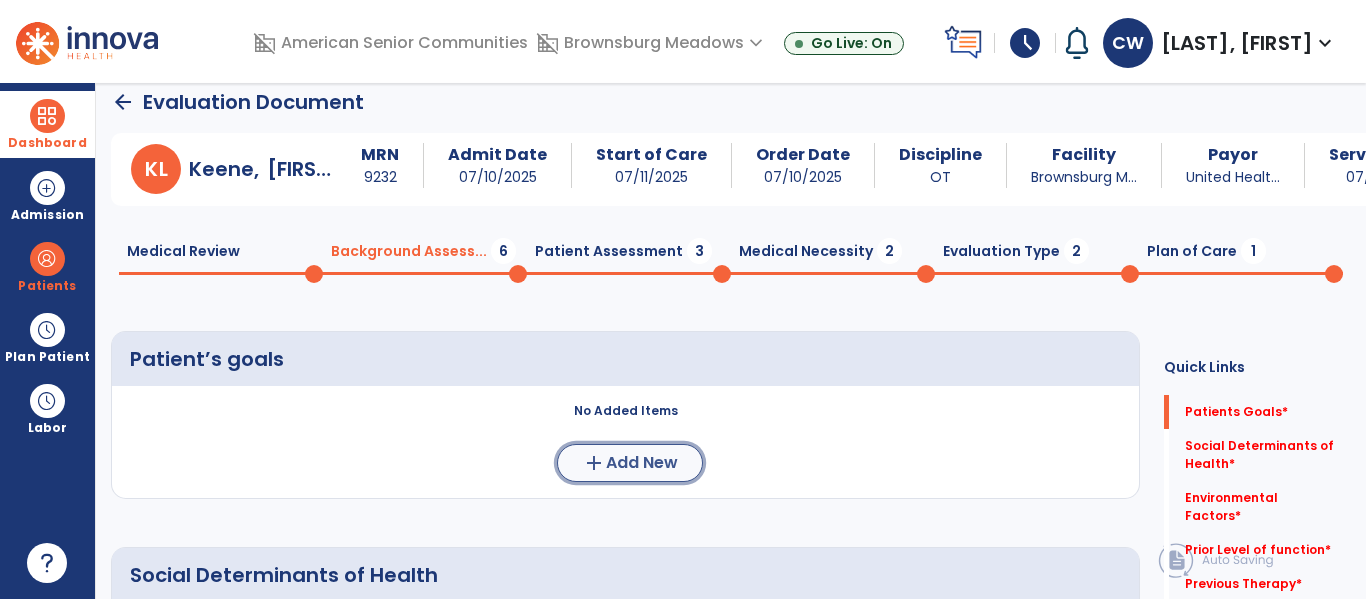 click on "add  Add New" 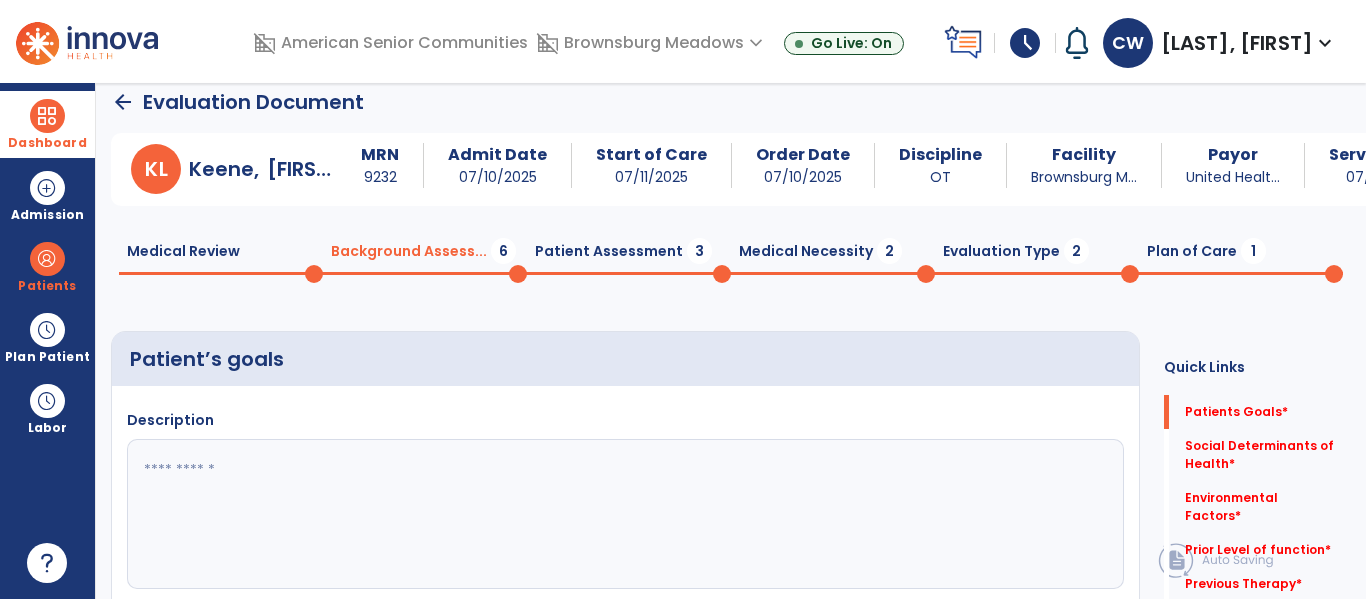 click 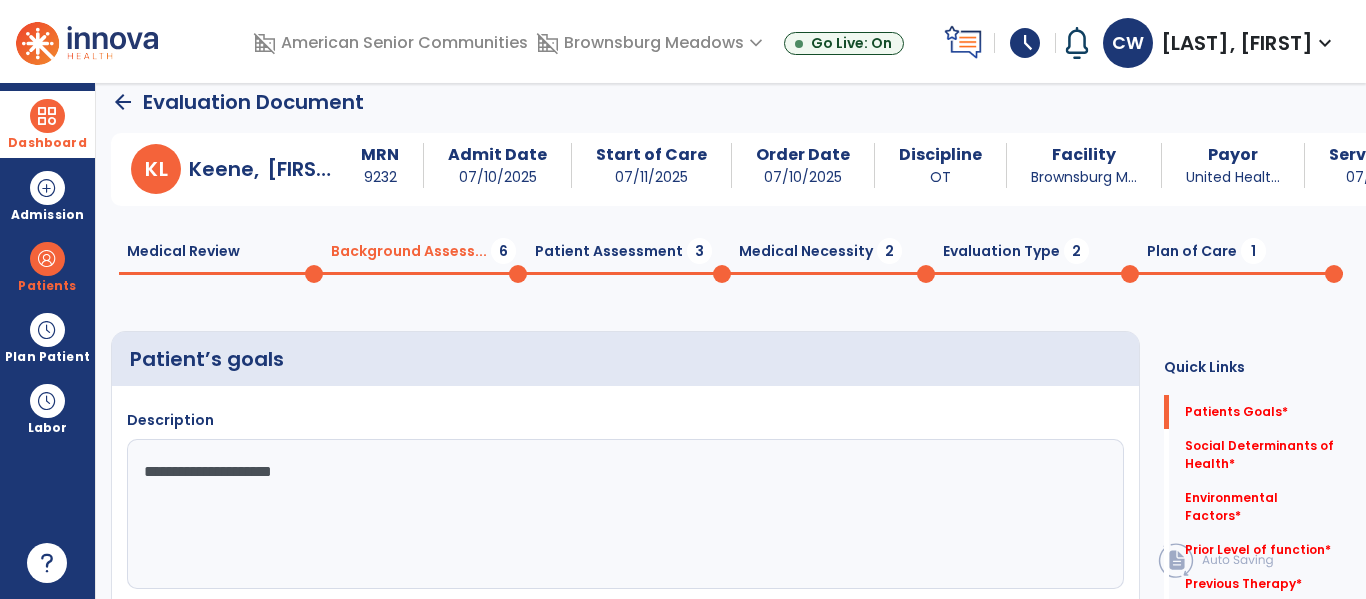 type on "**********" 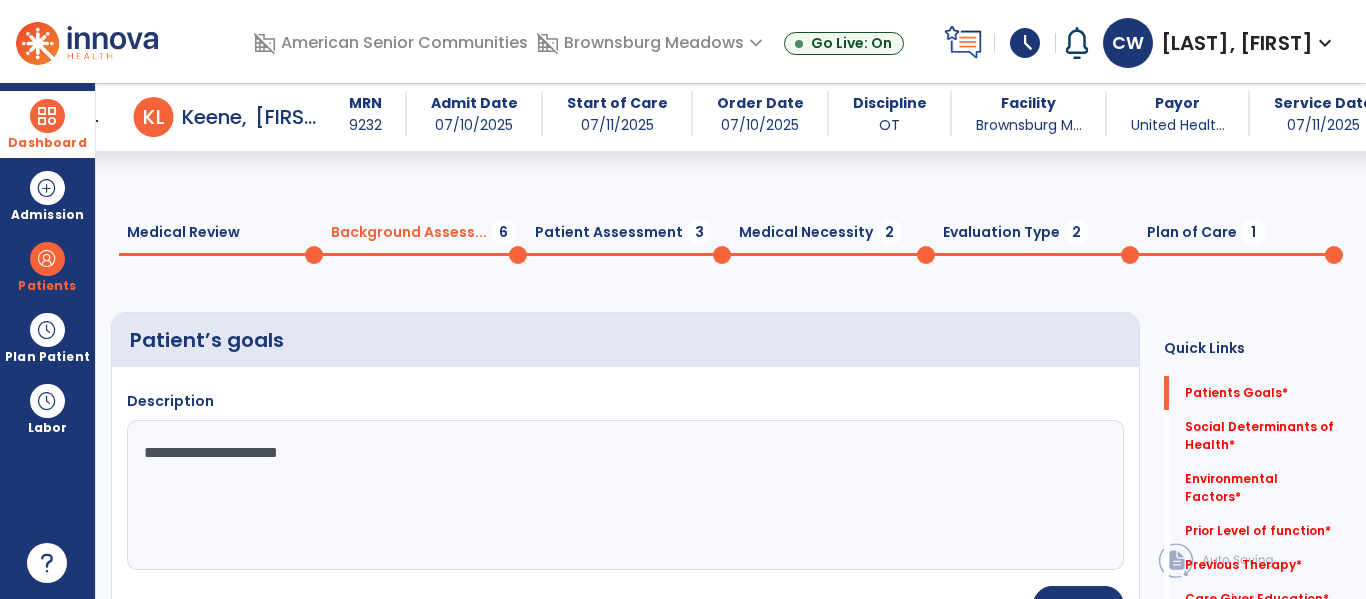 scroll, scrollTop: 244, scrollLeft: 0, axis: vertical 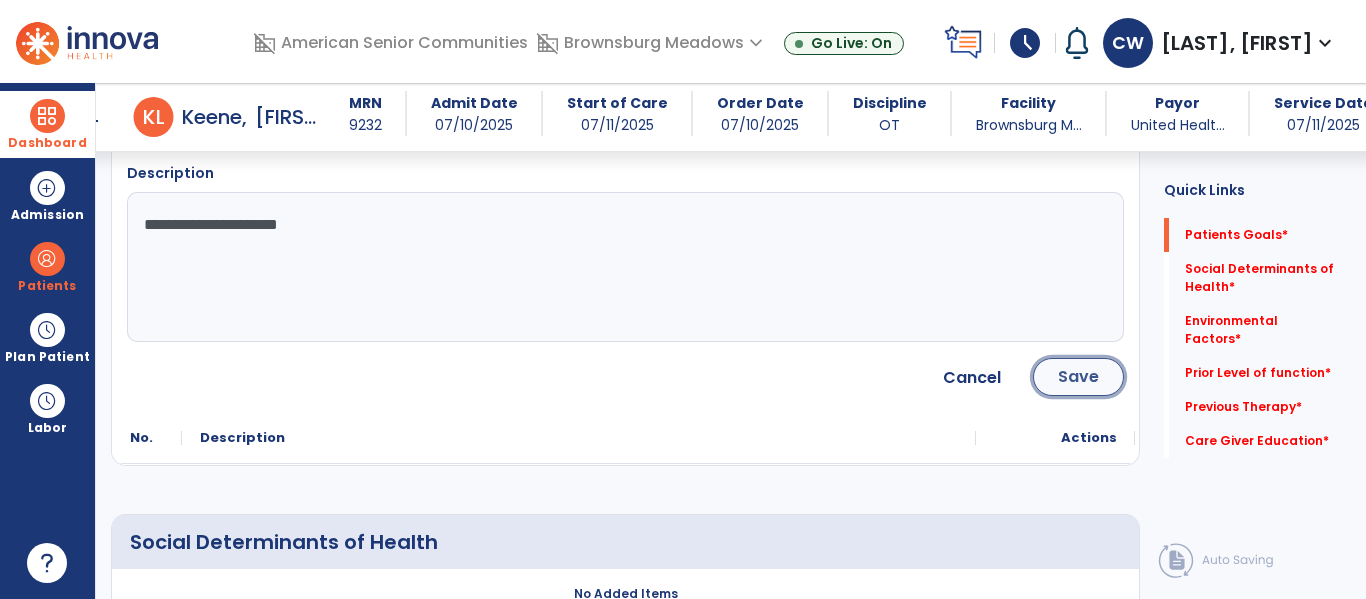 click on "Save" 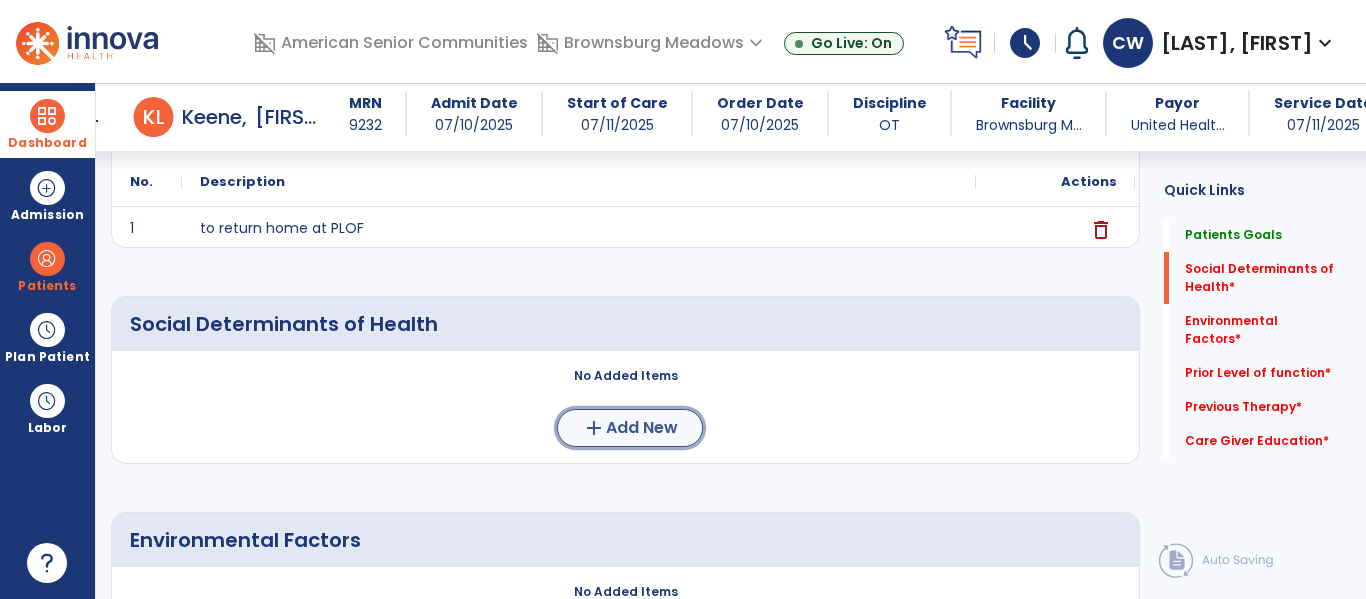 click on "Add New" 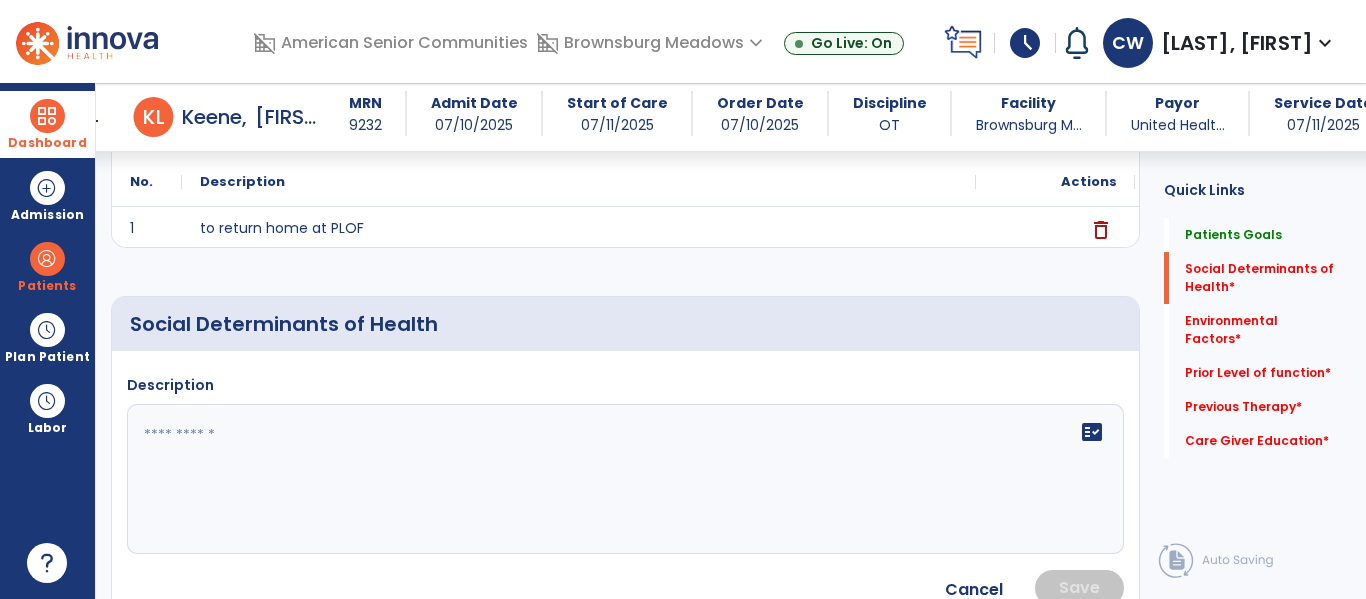 click on "fact_check" 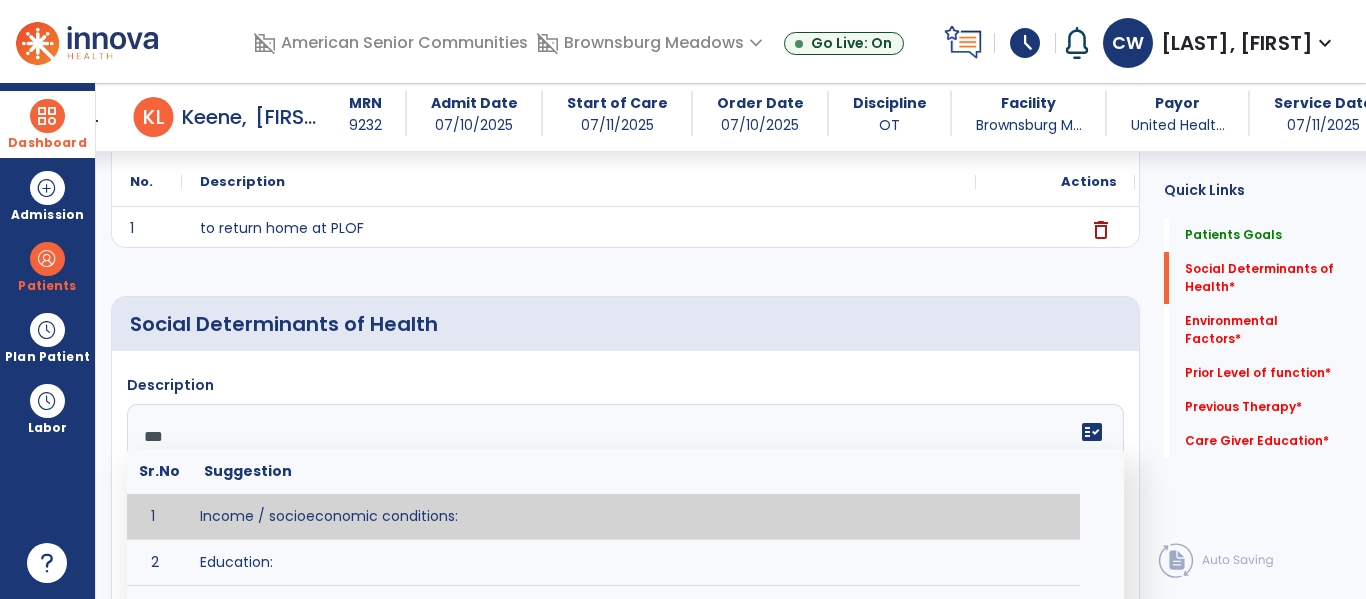 type on "****" 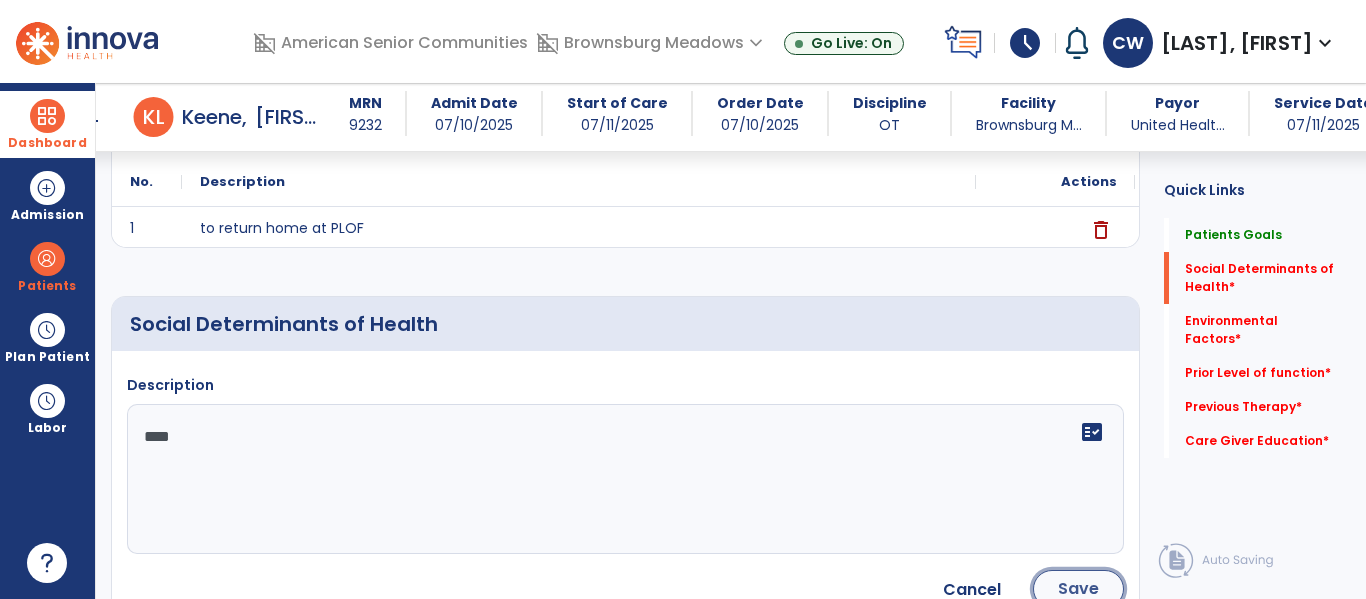 click on "Save" 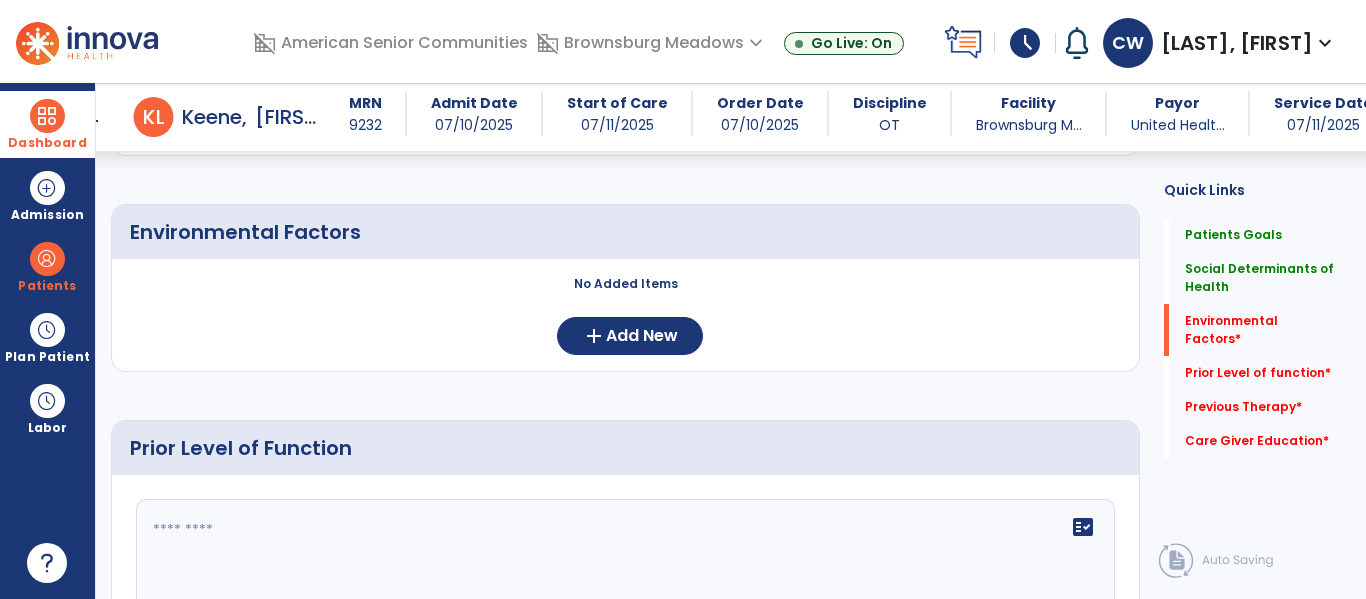 scroll, scrollTop: 550, scrollLeft: 0, axis: vertical 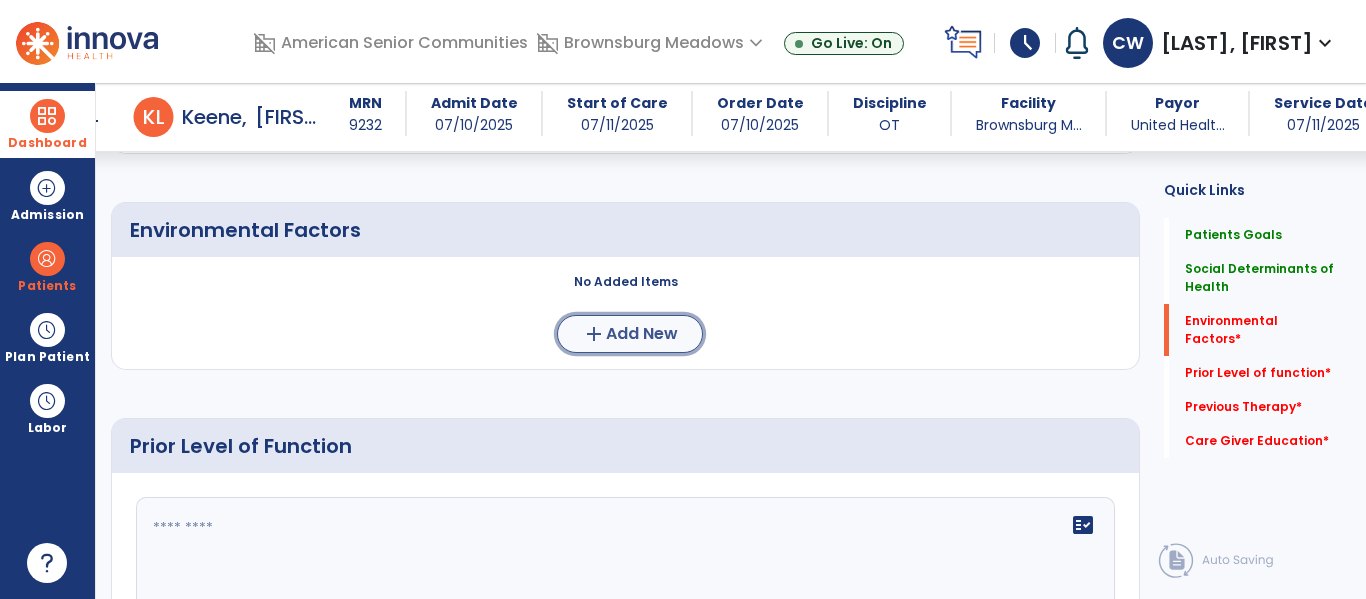 click on "Add New" 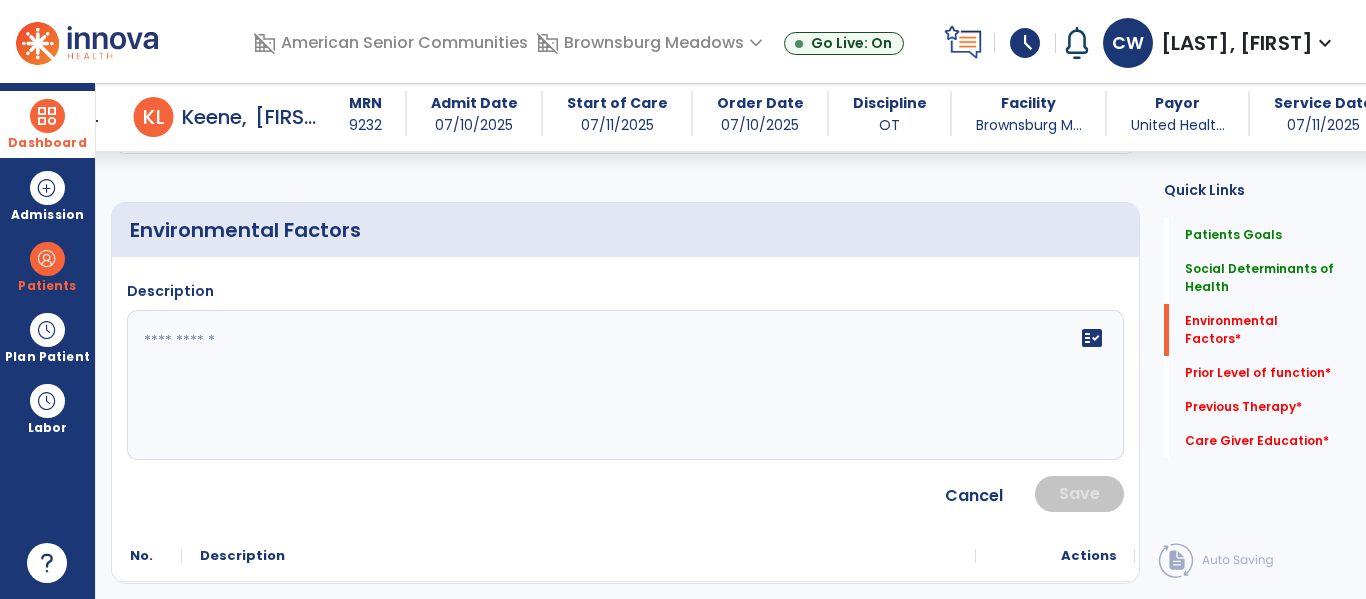click on "fact_check" 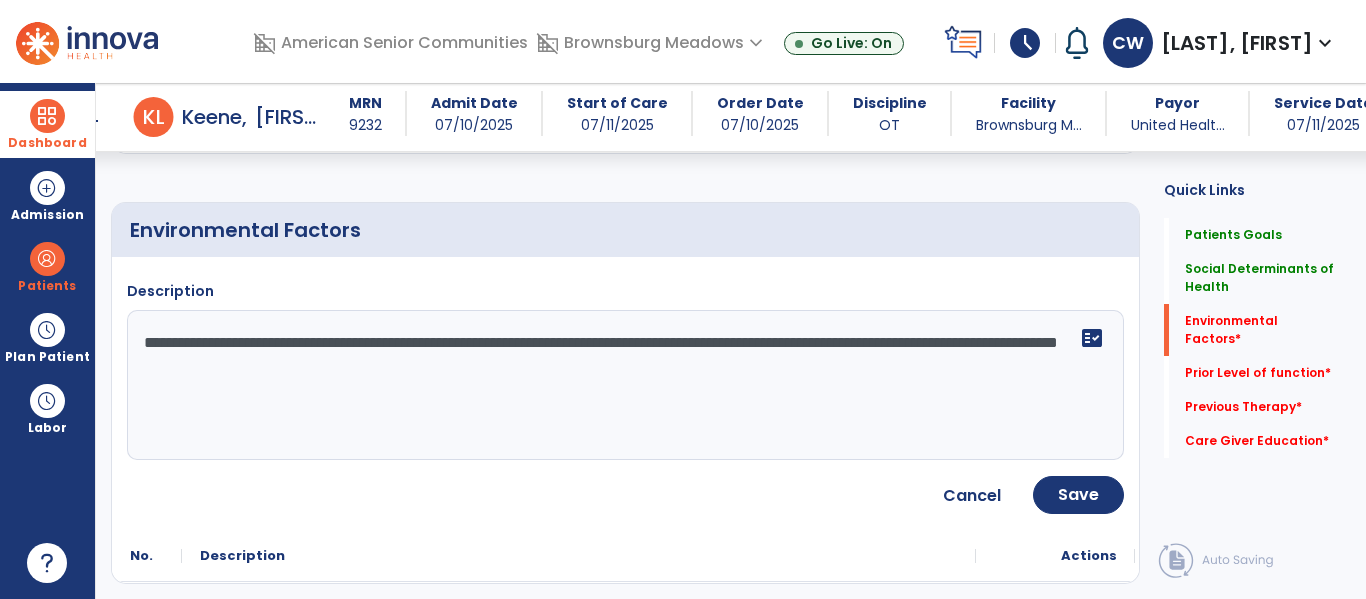 type on "**********" 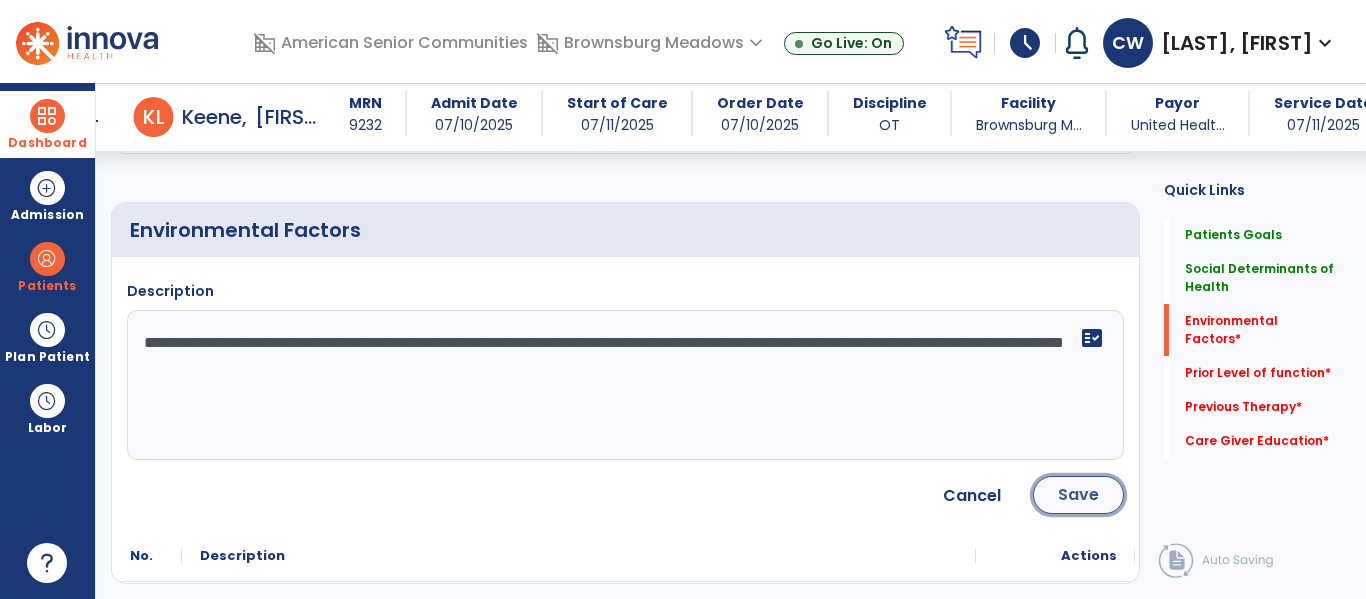 click on "Save" 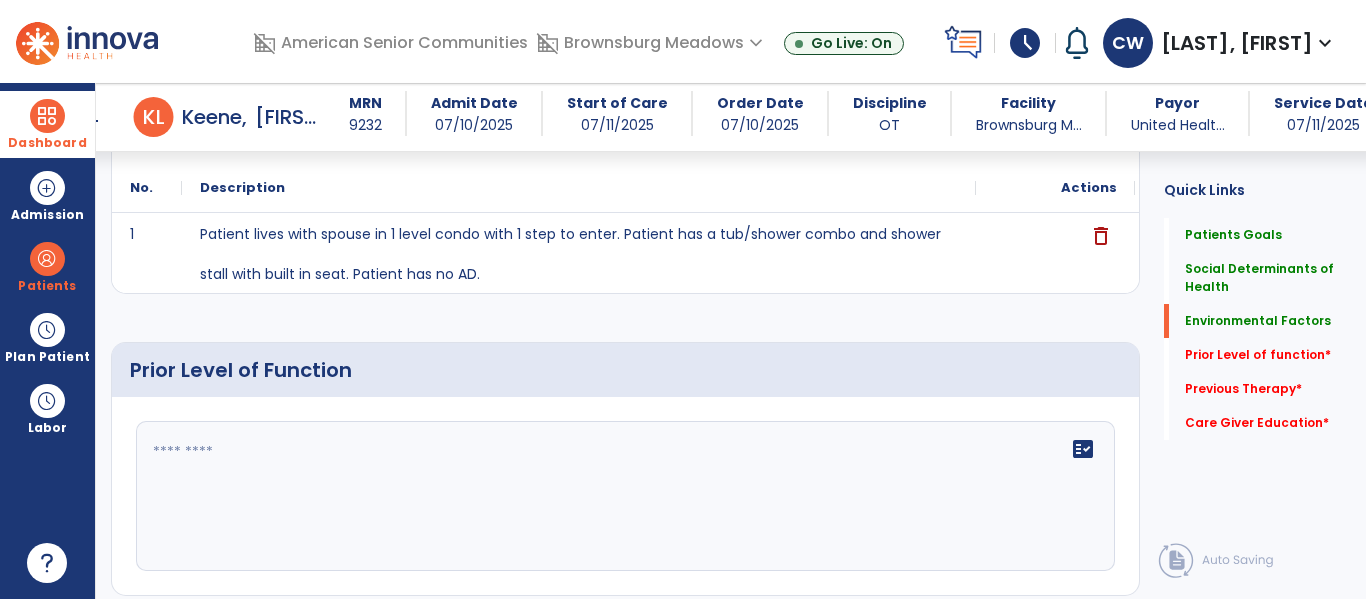 scroll, scrollTop: 667, scrollLeft: 0, axis: vertical 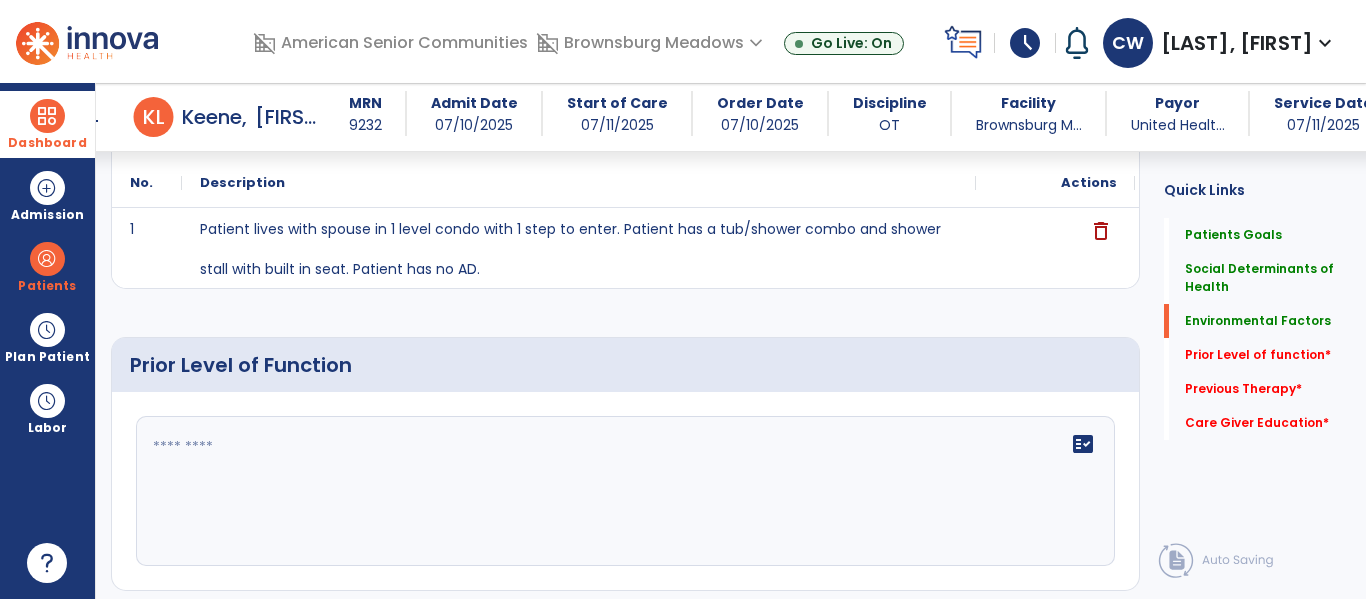 click on "fact_check" 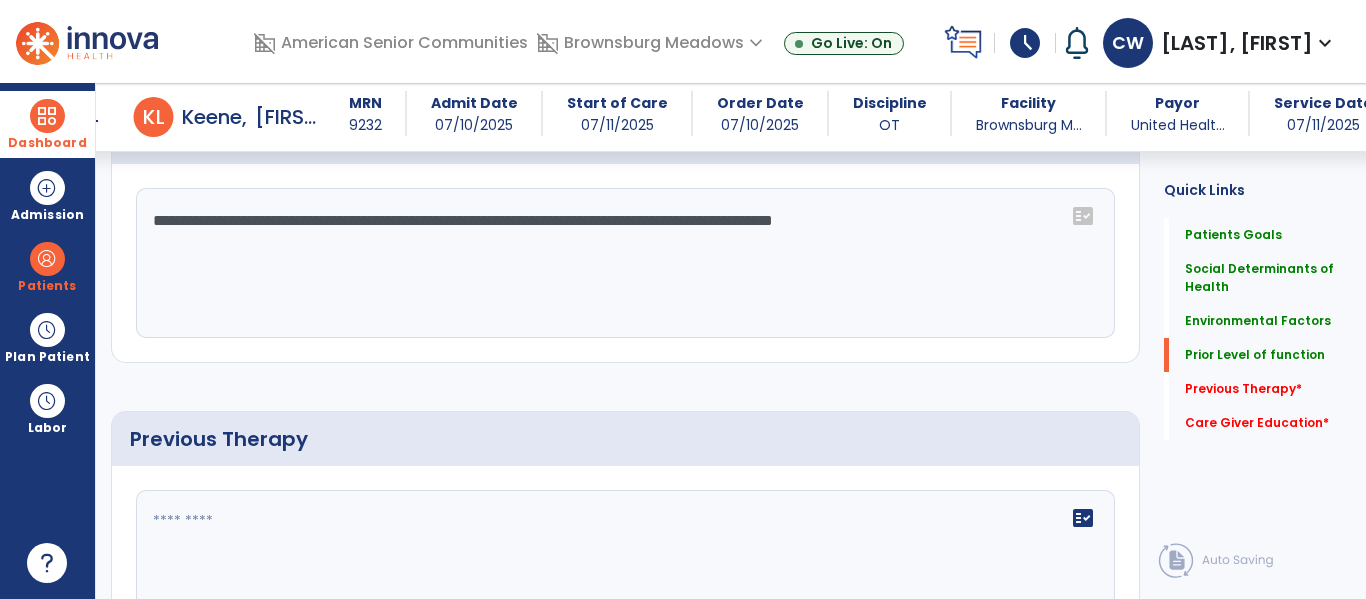 type on "**********" 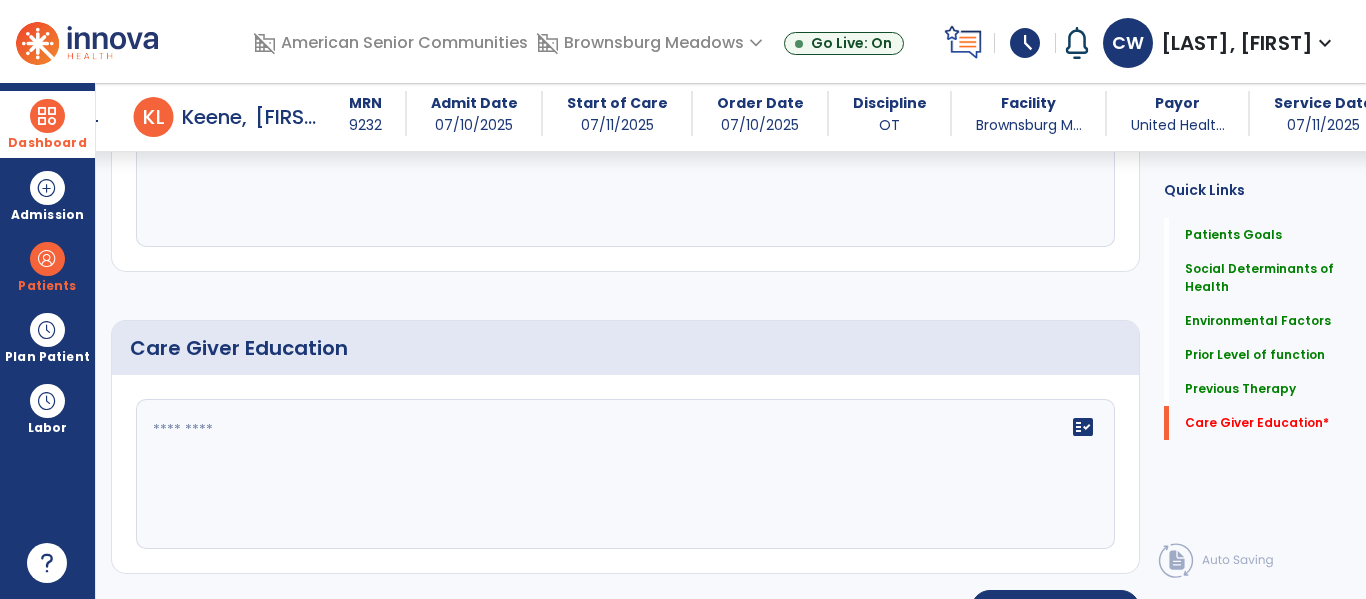 scroll, scrollTop: 1292, scrollLeft: 0, axis: vertical 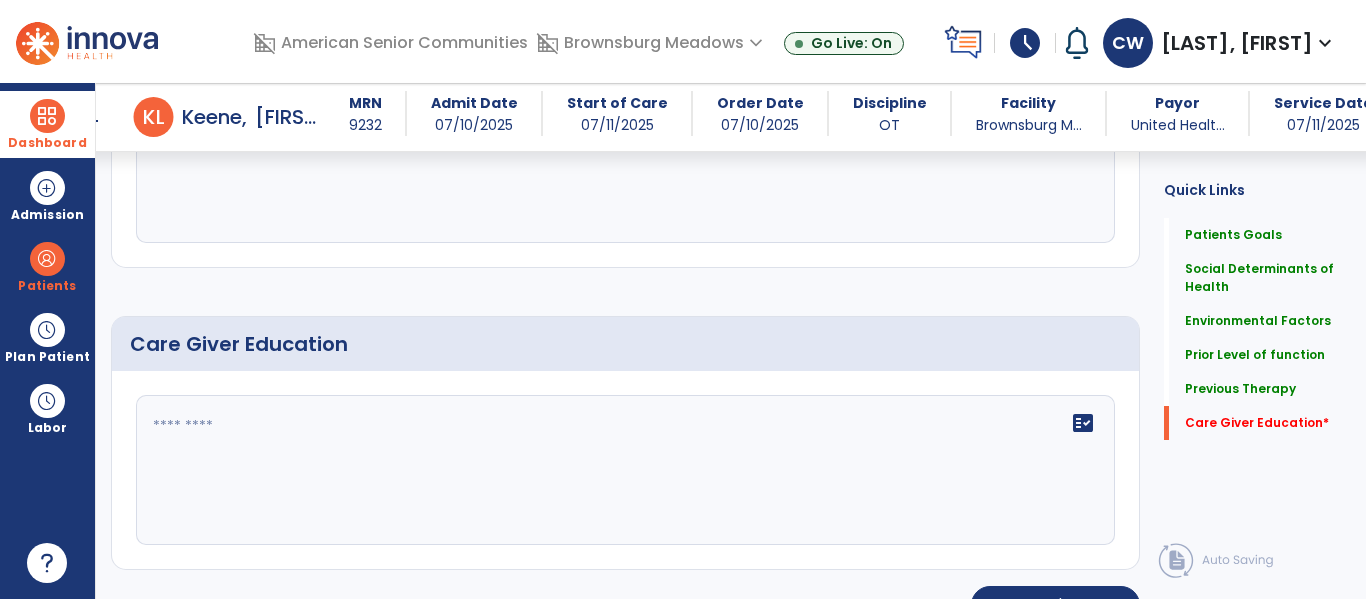 type on "**********" 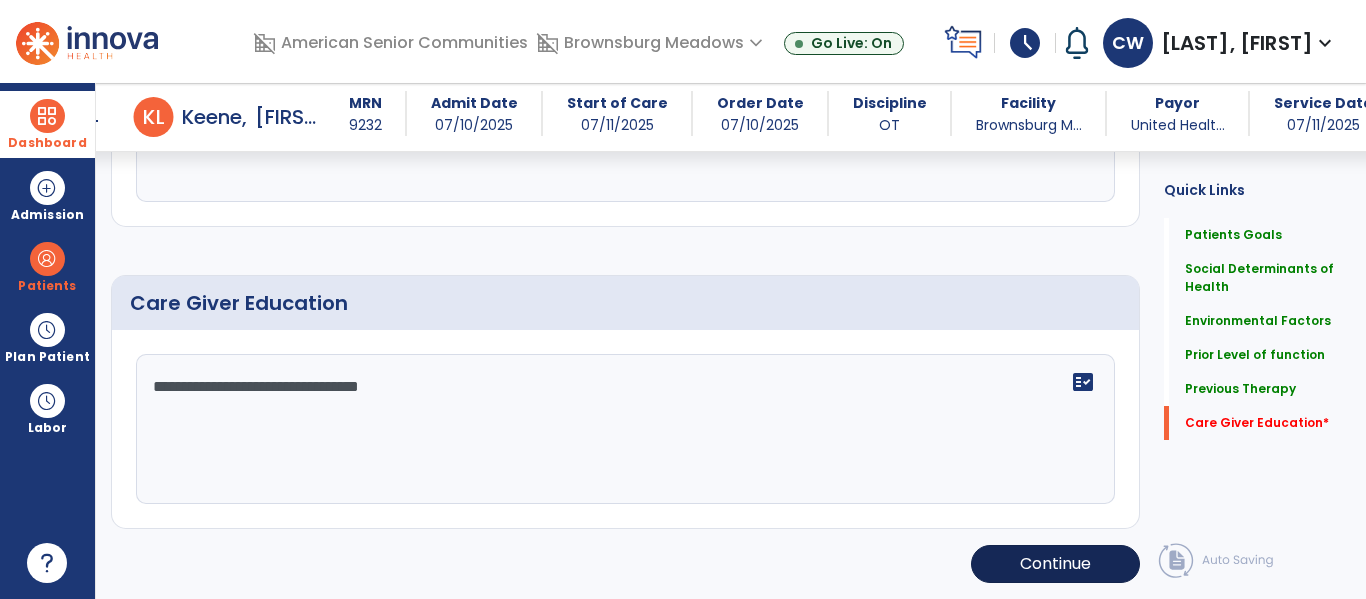 type on "**********" 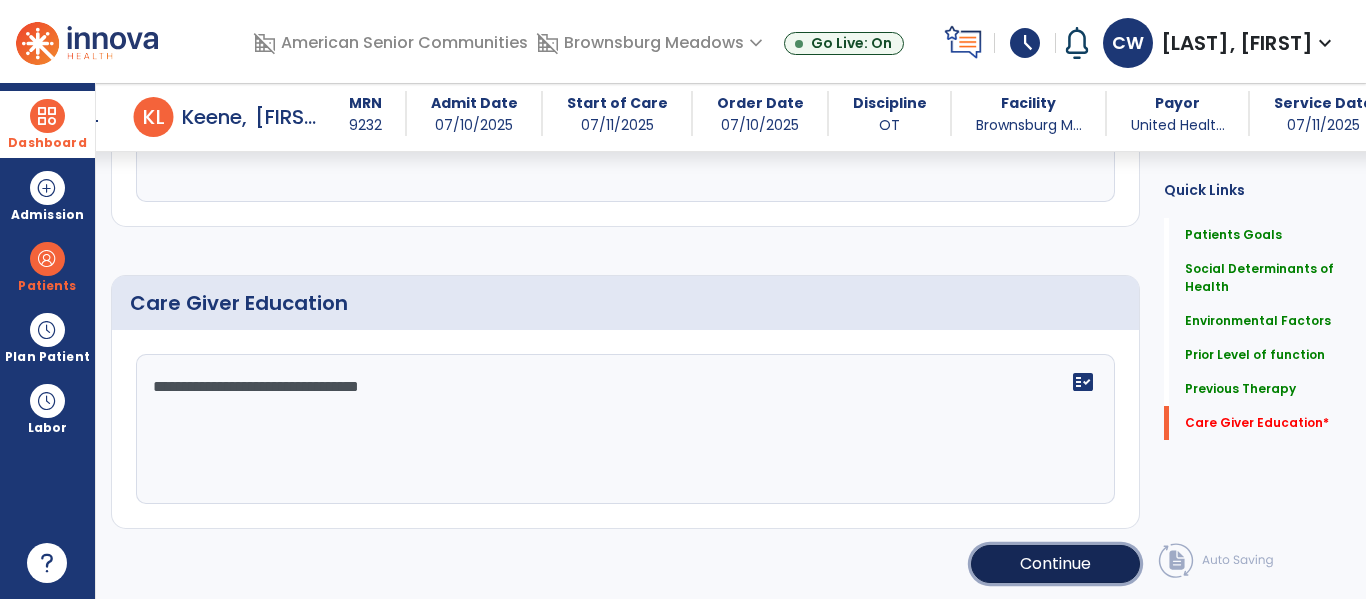 click on "Continue" 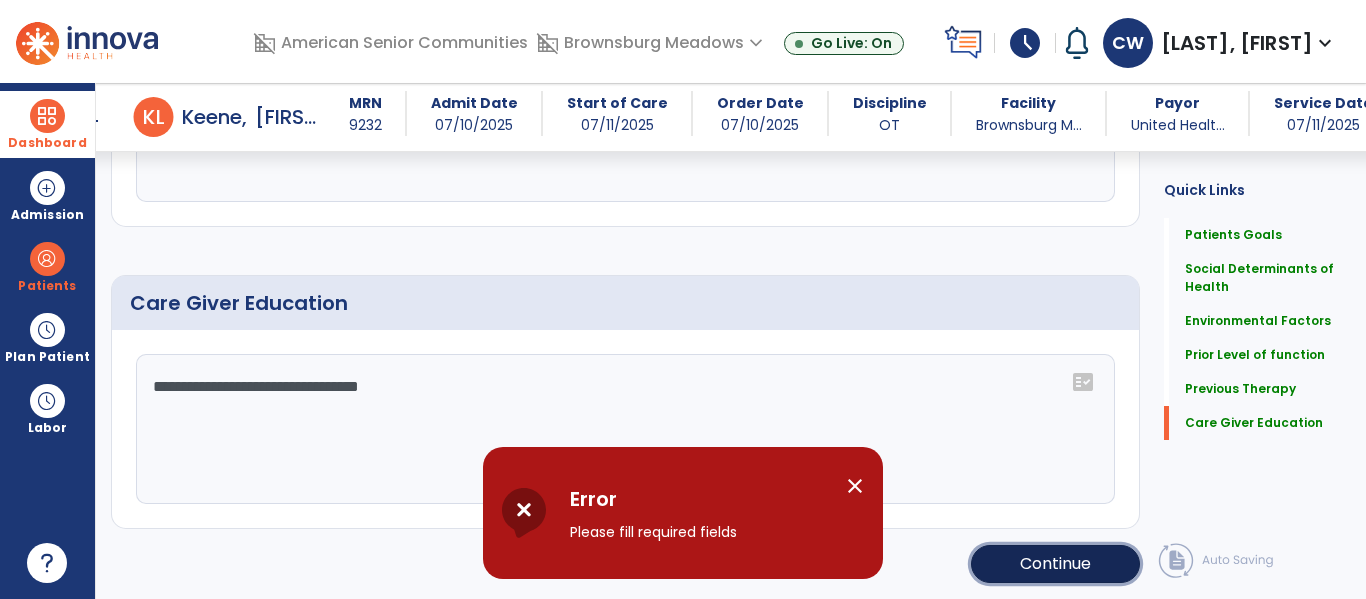 click on "Continue" 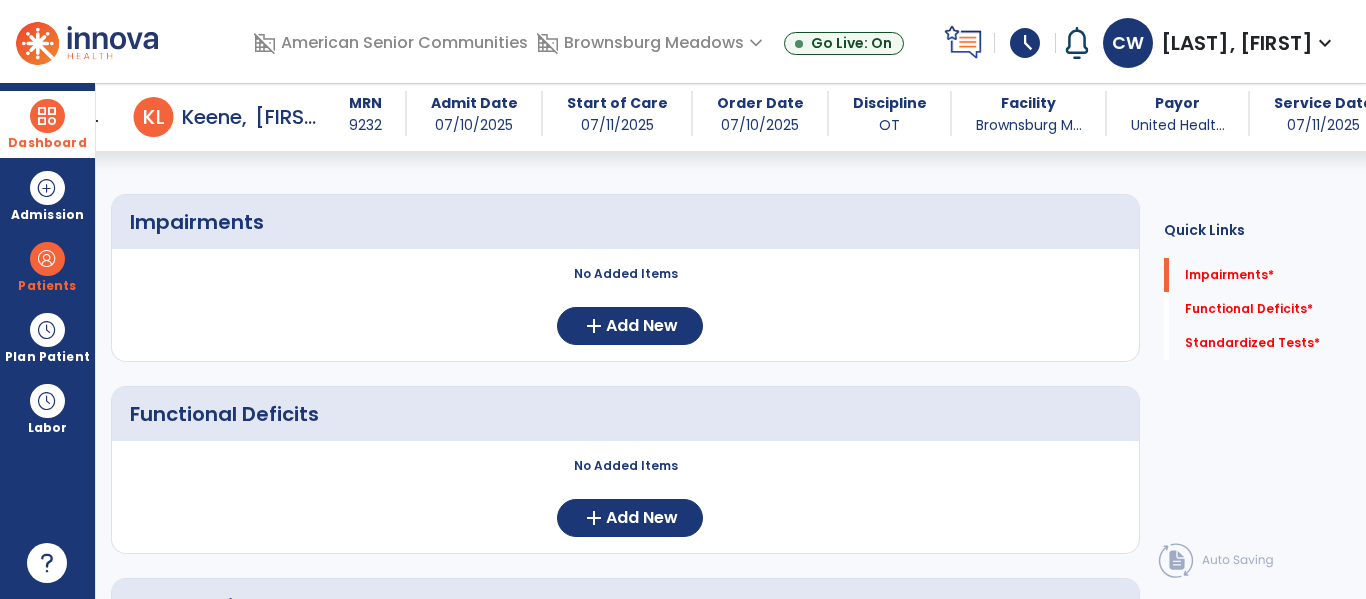 scroll, scrollTop: 111, scrollLeft: 0, axis: vertical 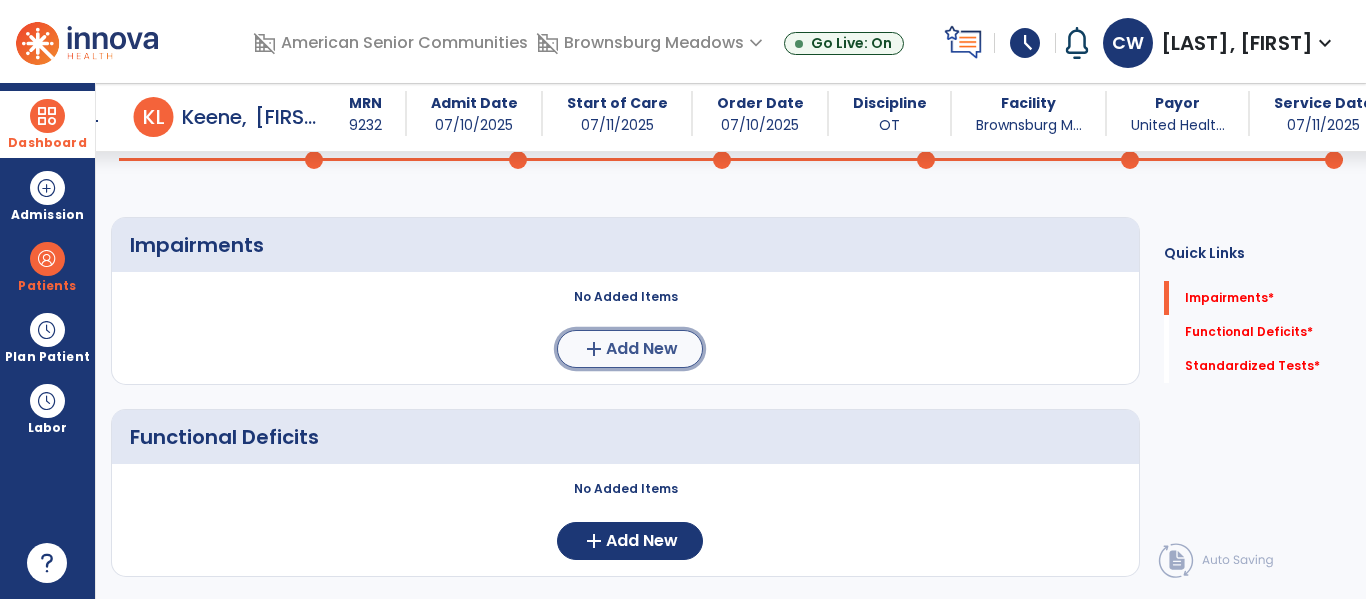 click on "Add New" 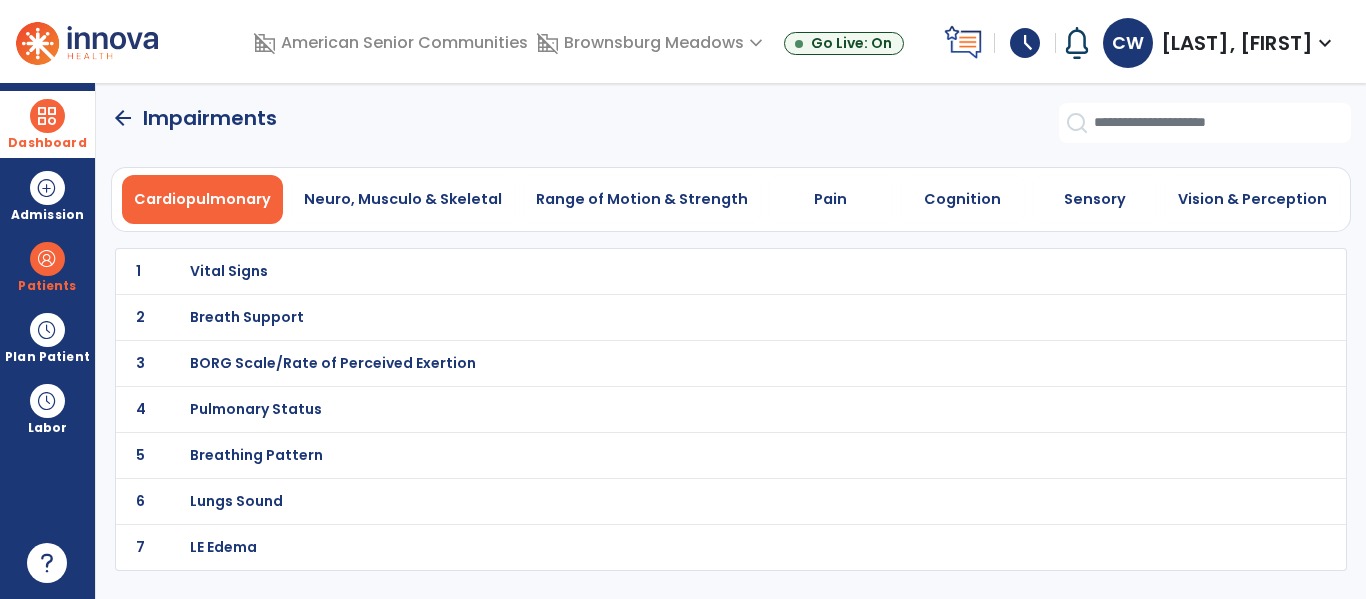 scroll, scrollTop: 0, scrollLeft: 0, axis: both 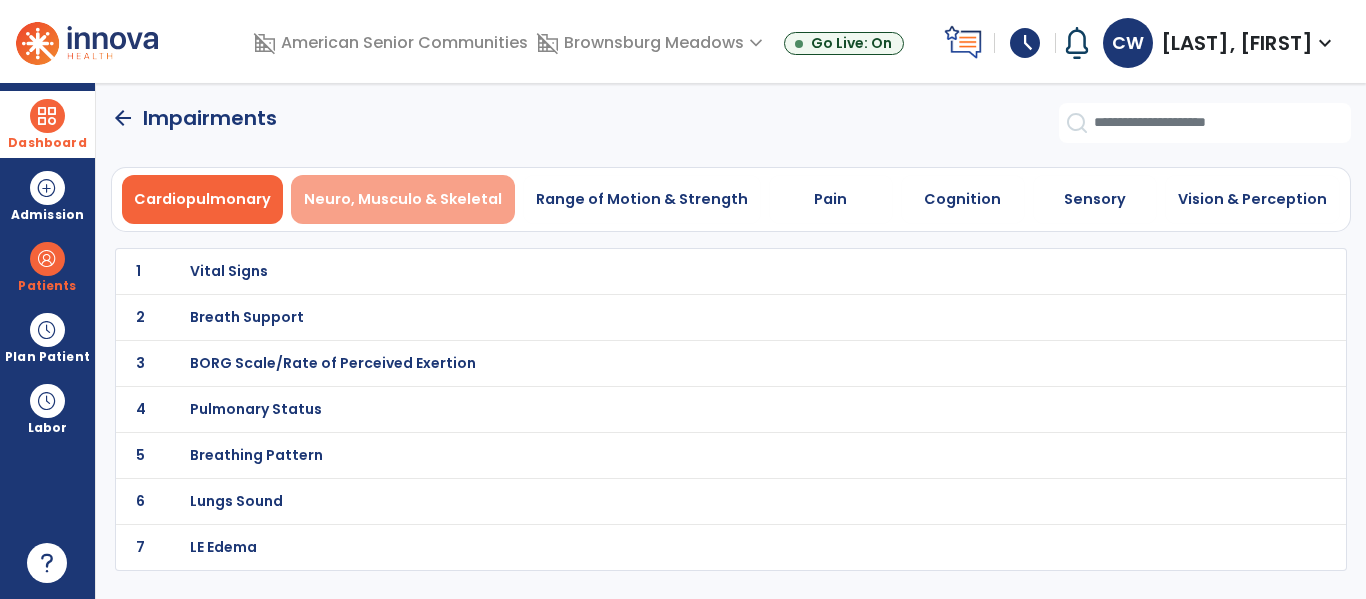 click on "Neuro, Musculo & Skeletal" at bounding box center (403, 199) 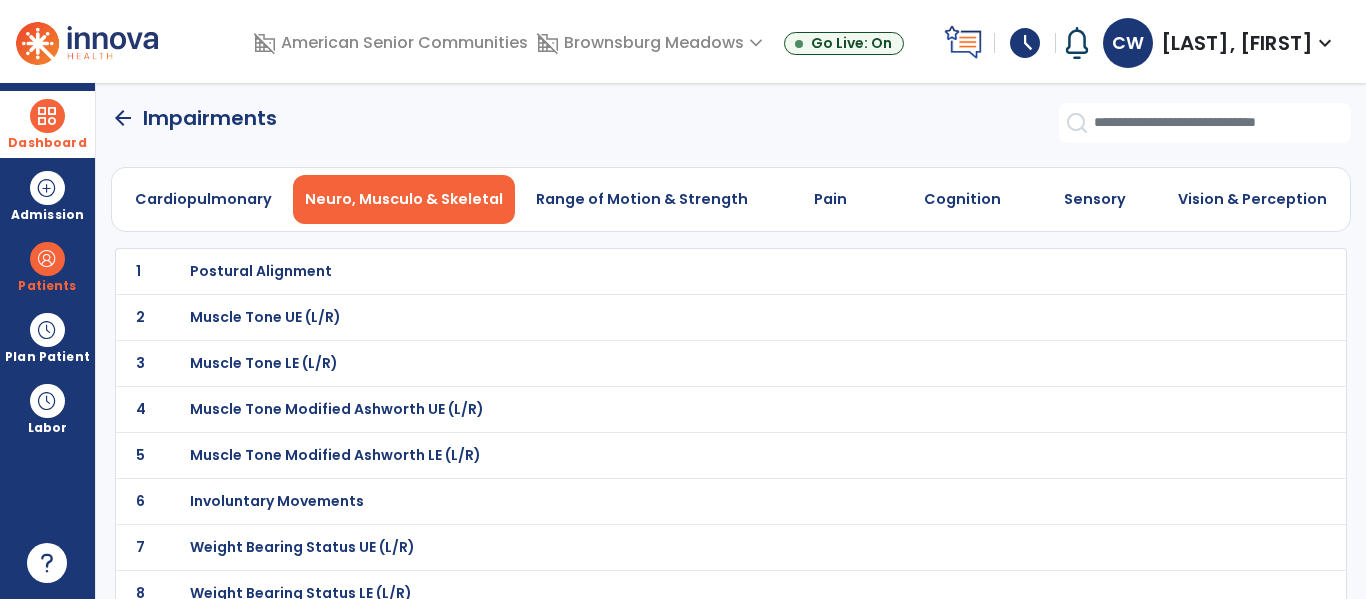 click on "Weight Bearing Status UE (L/R)" at bounding box center [261, 271] 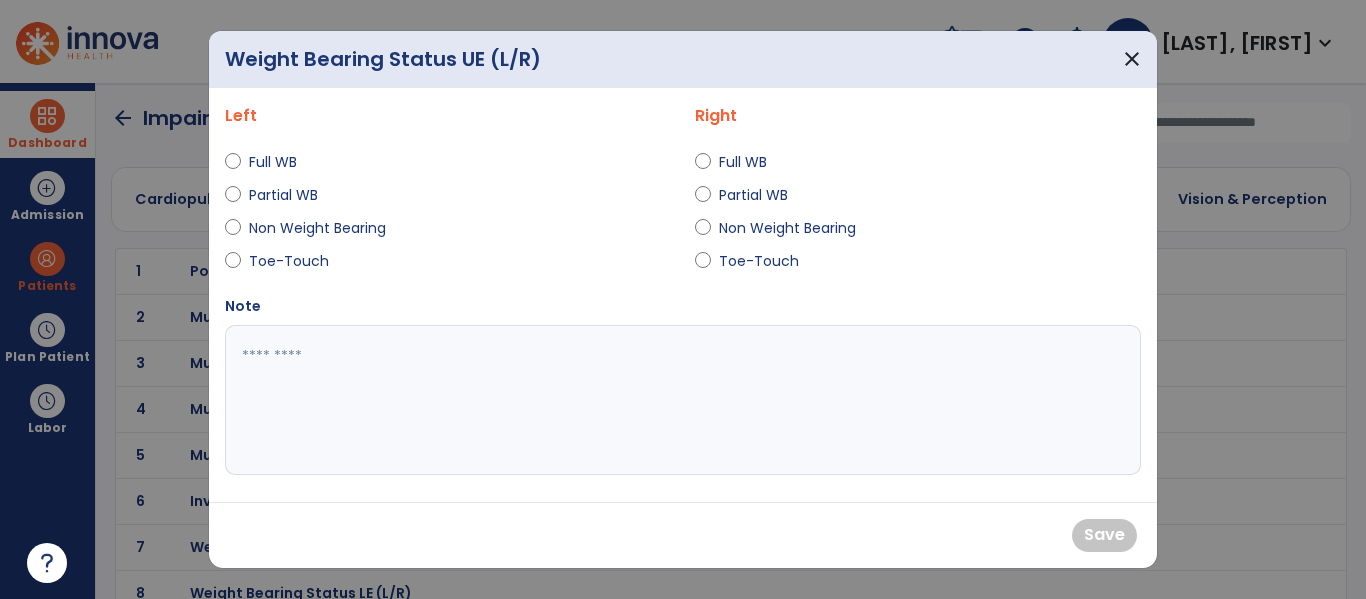 click on "Full WB" at bounding box center (284, 162) 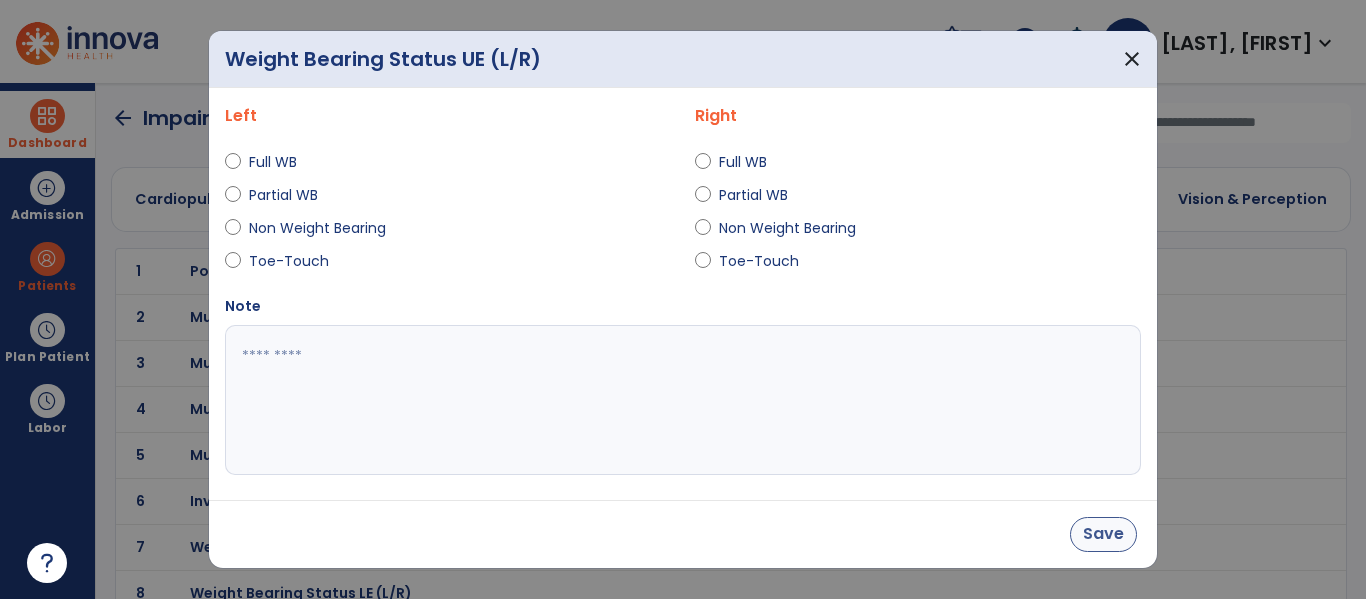 click on "Save" at bounding box center (1103, 534) 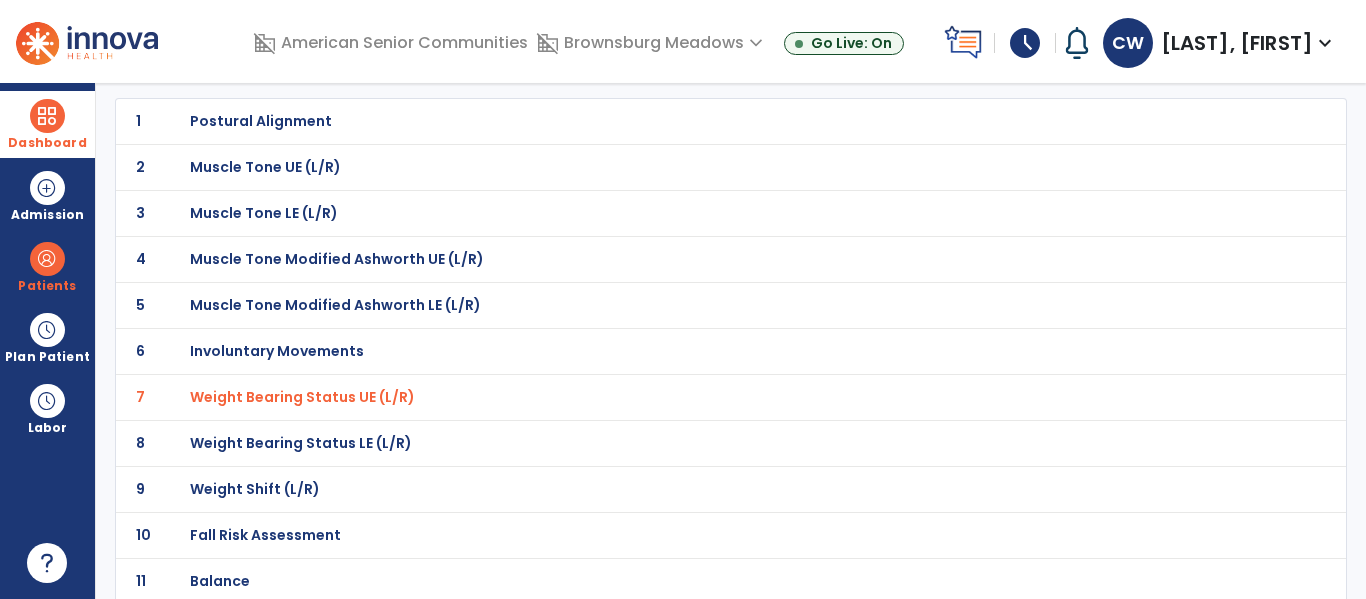 scroll, scrollTop: 154, scrollLeft: 0, axis: vertical 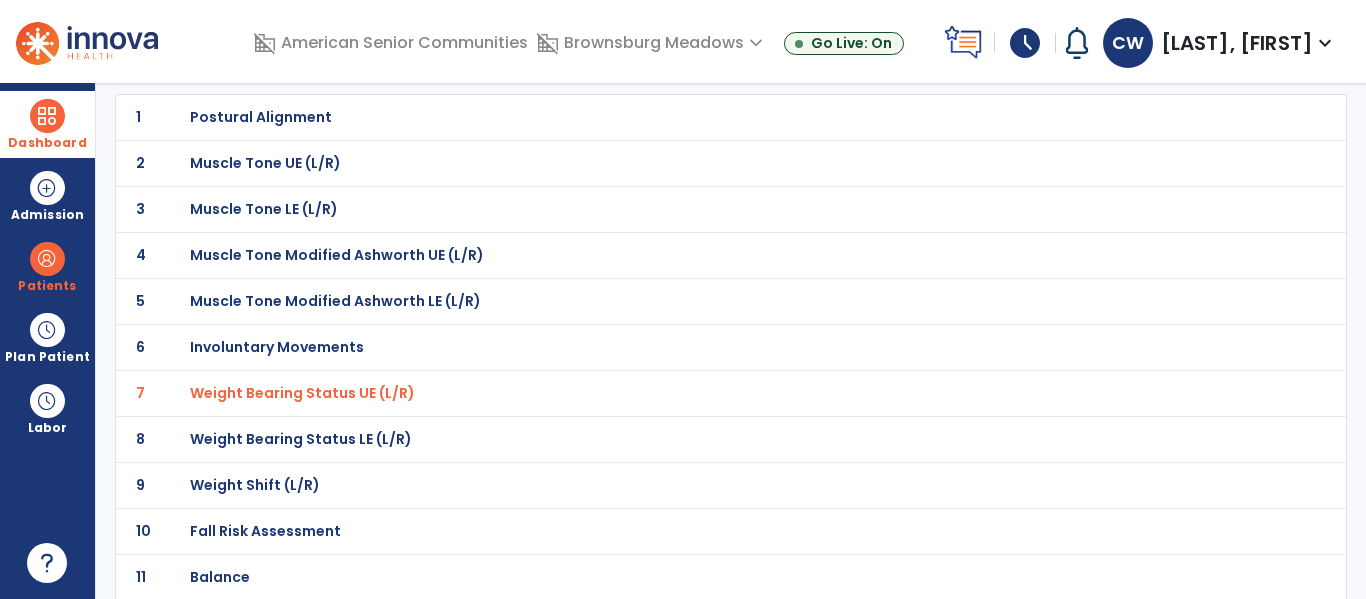 click on "Weight Bearing Status LE (L/R)" at bounding box center [261, 117] 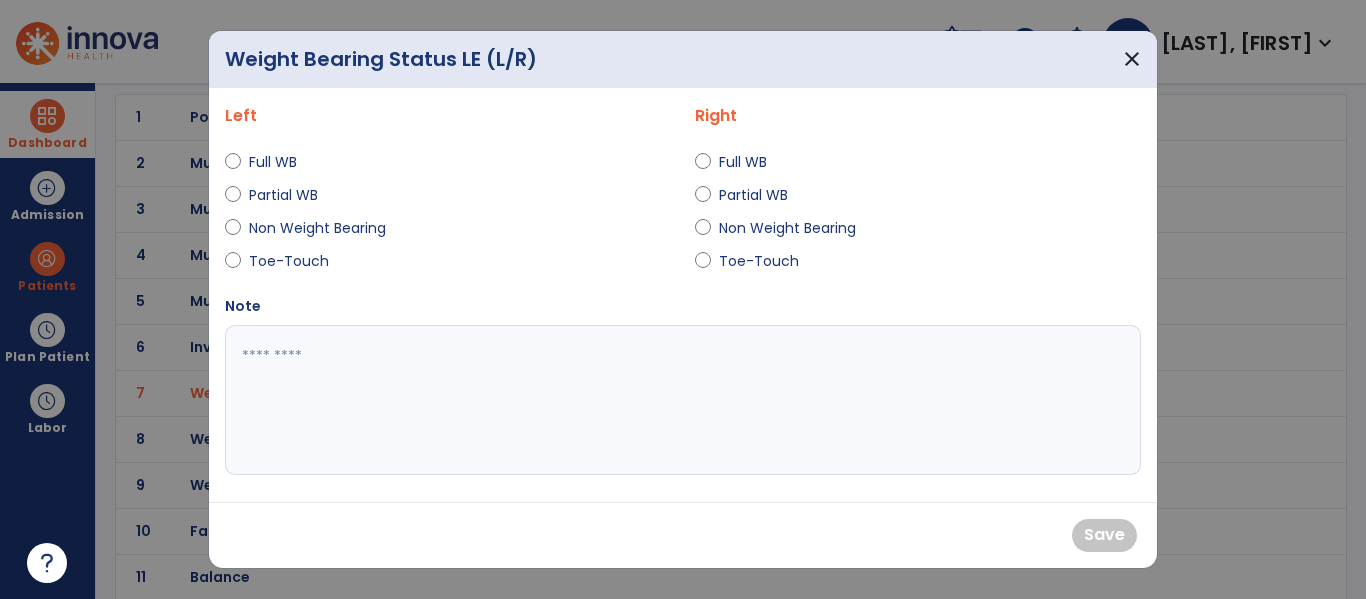 click on "Full WB Partial WB Non Weight Bearing Toe-Touch" at bounding box center (448, 212) 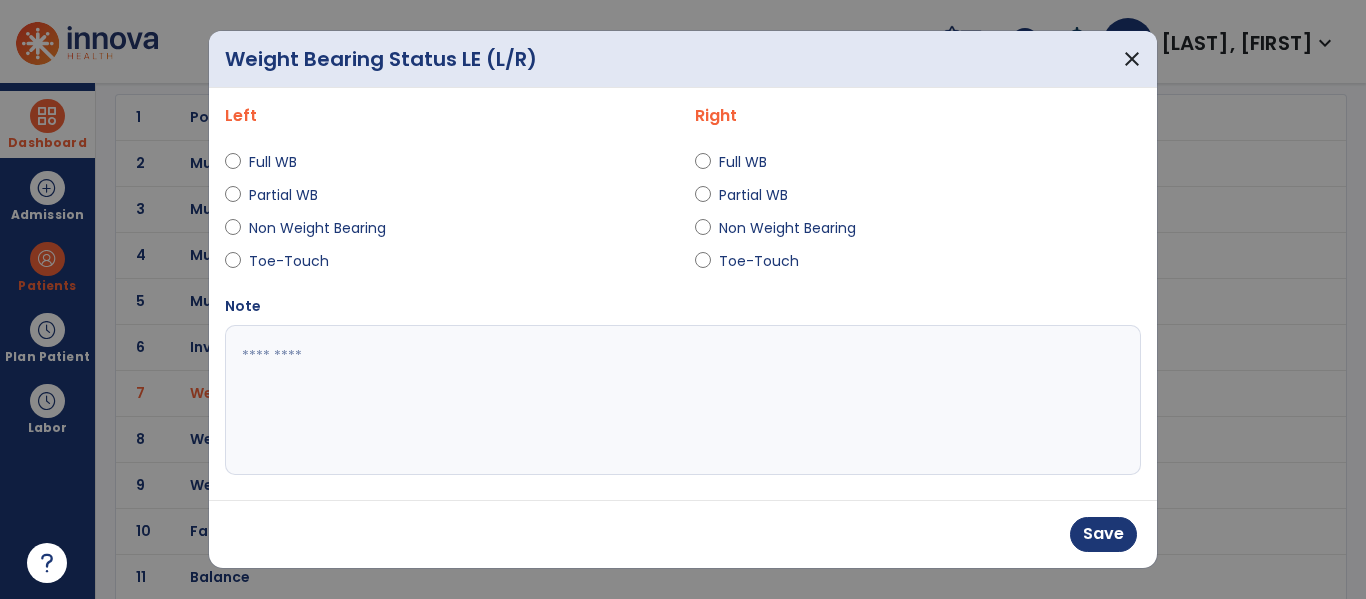 click on "Save" at bounding box center (683, 534) 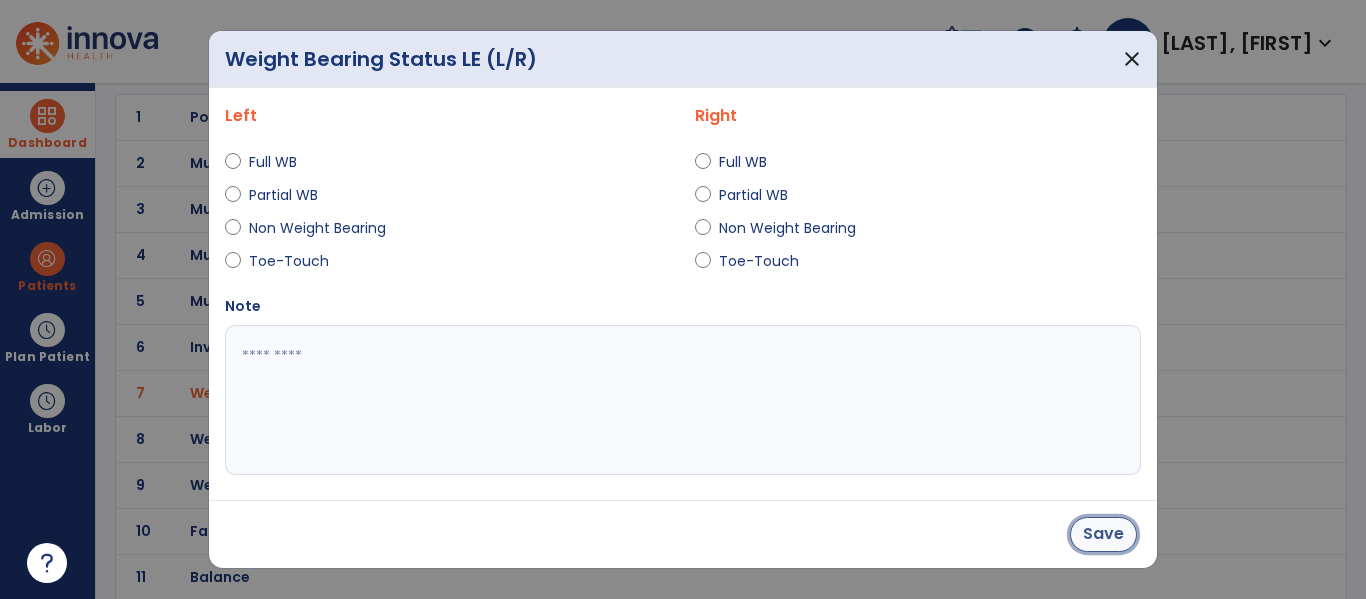 click on "Save" at bounding box center (1103, 534) 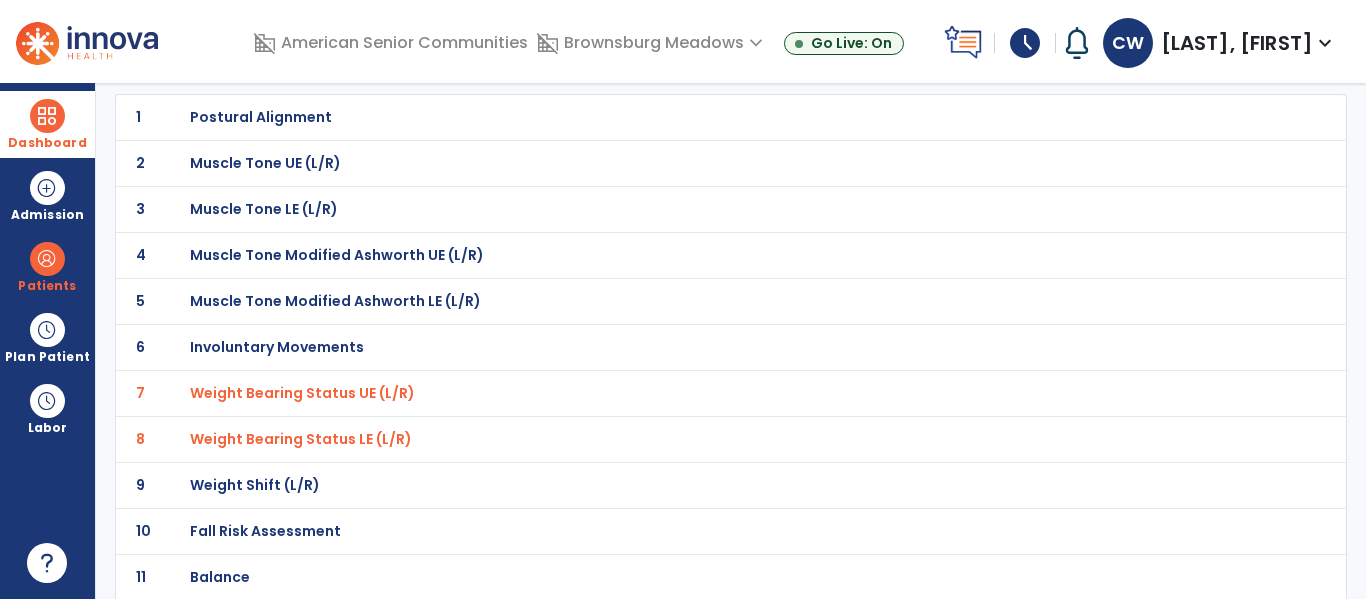 click on "Fall Risk Assessment" at bounding box center (261, 117) 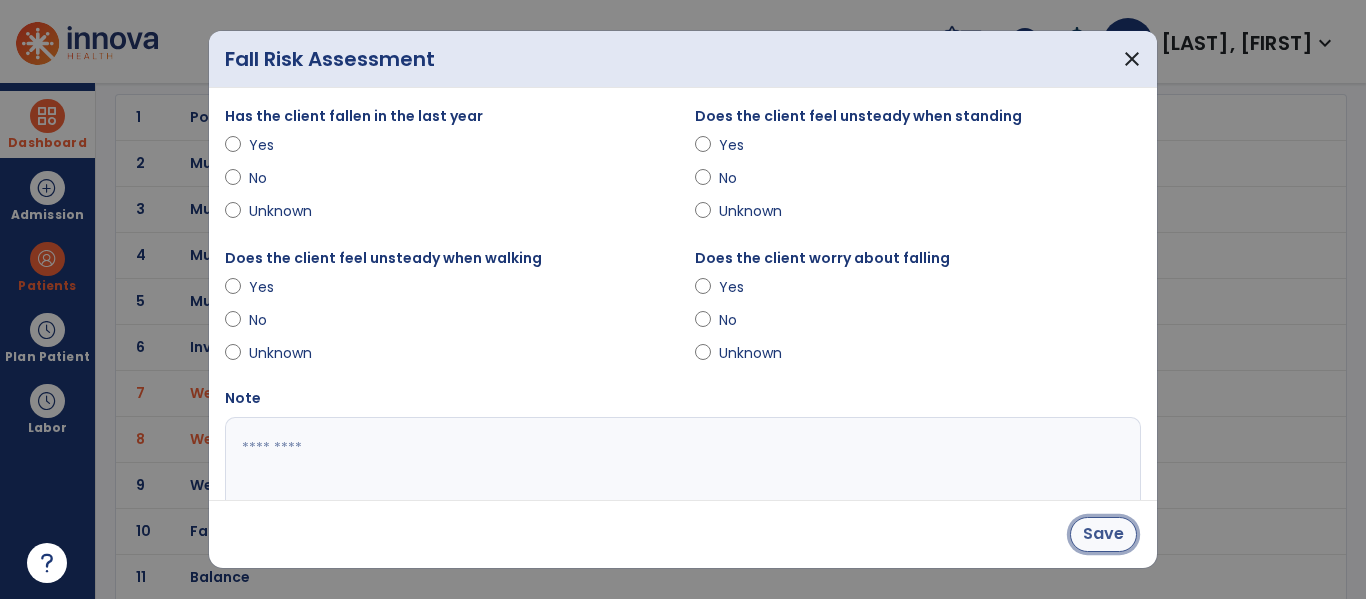 click on "Save" at bounding box center (1103, 534) 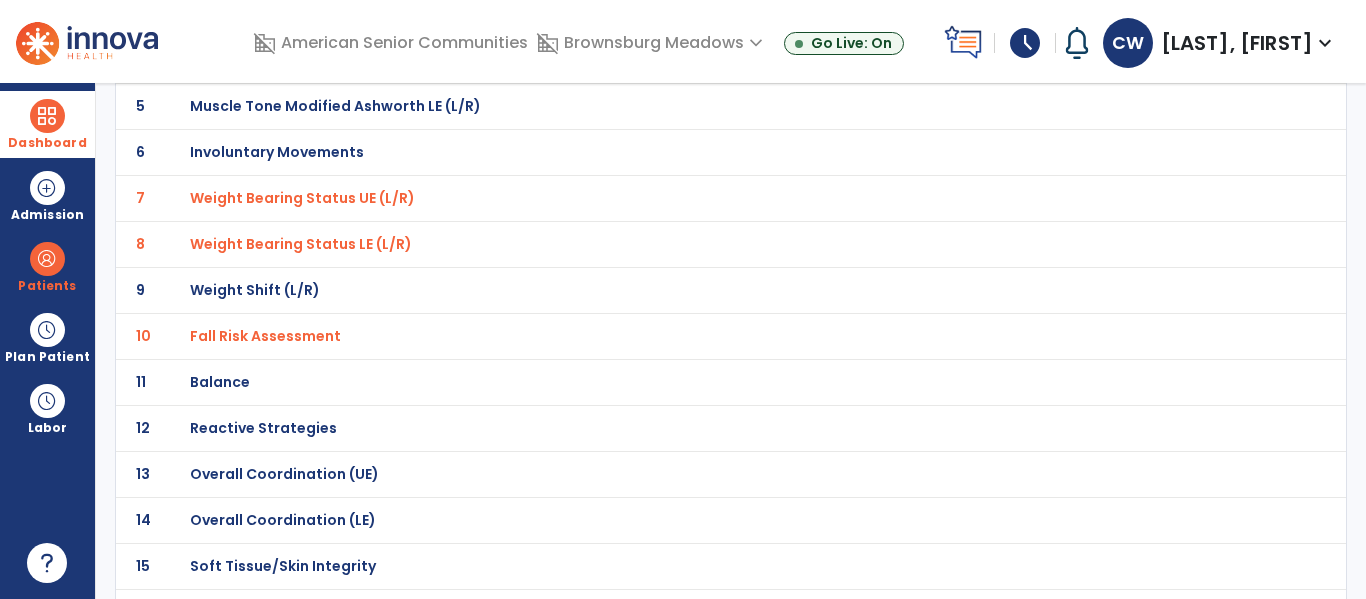 scroll, scrollTop: 382, scrollLeft: 0, axis: vertical 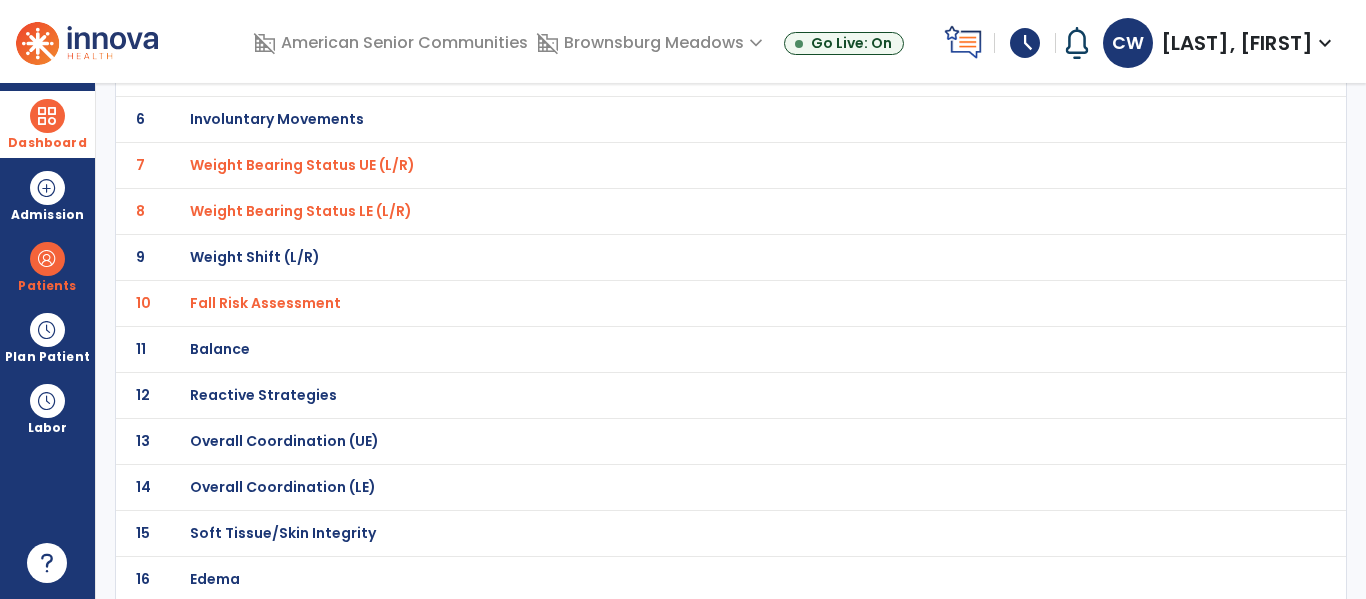 click on "11 Balance" 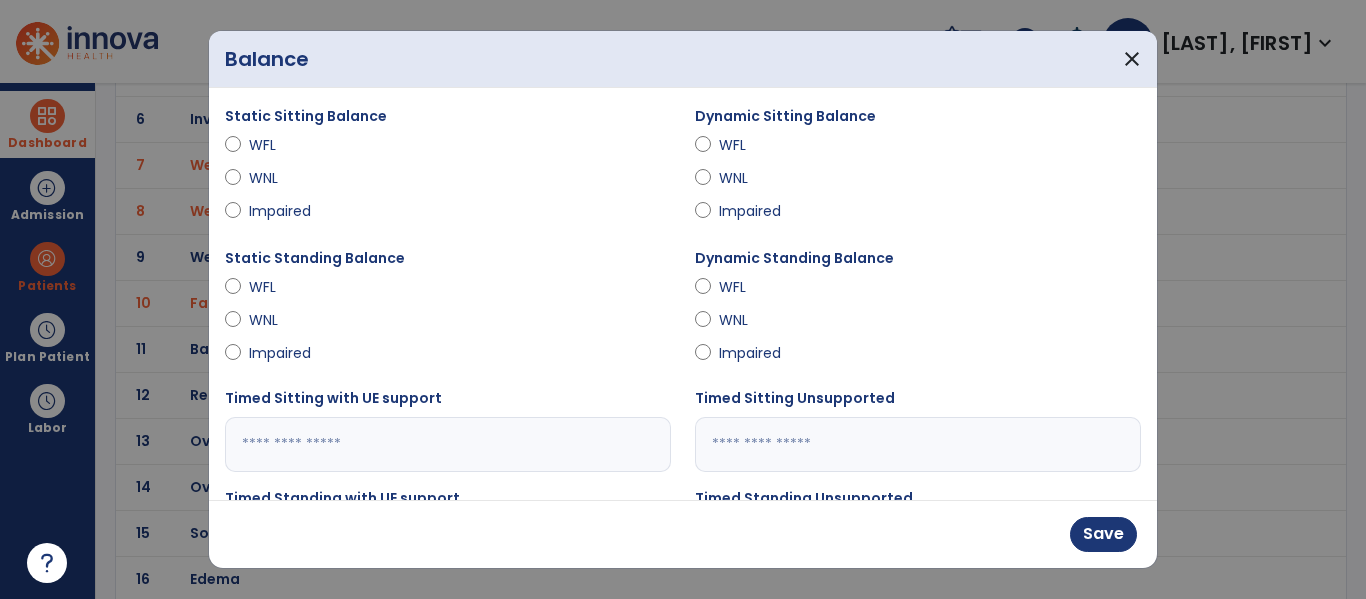 click on "Impaired" at bounding box center [754, 353] 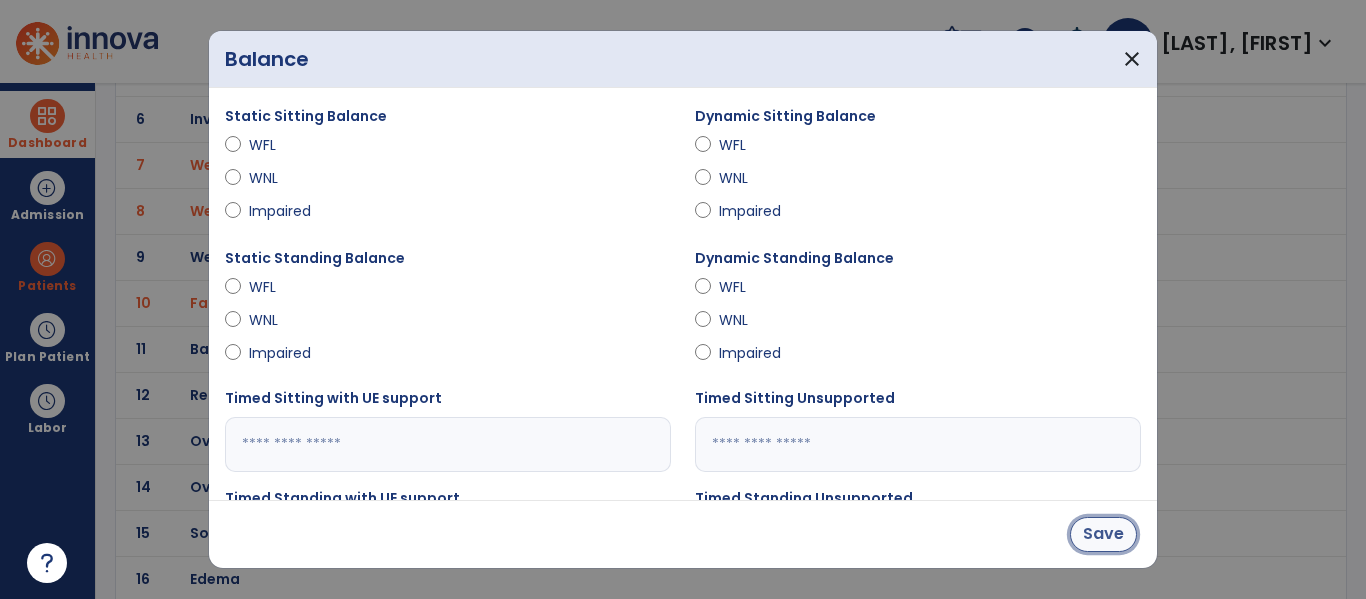 click on "Save" at bounding box center (1103, 534) 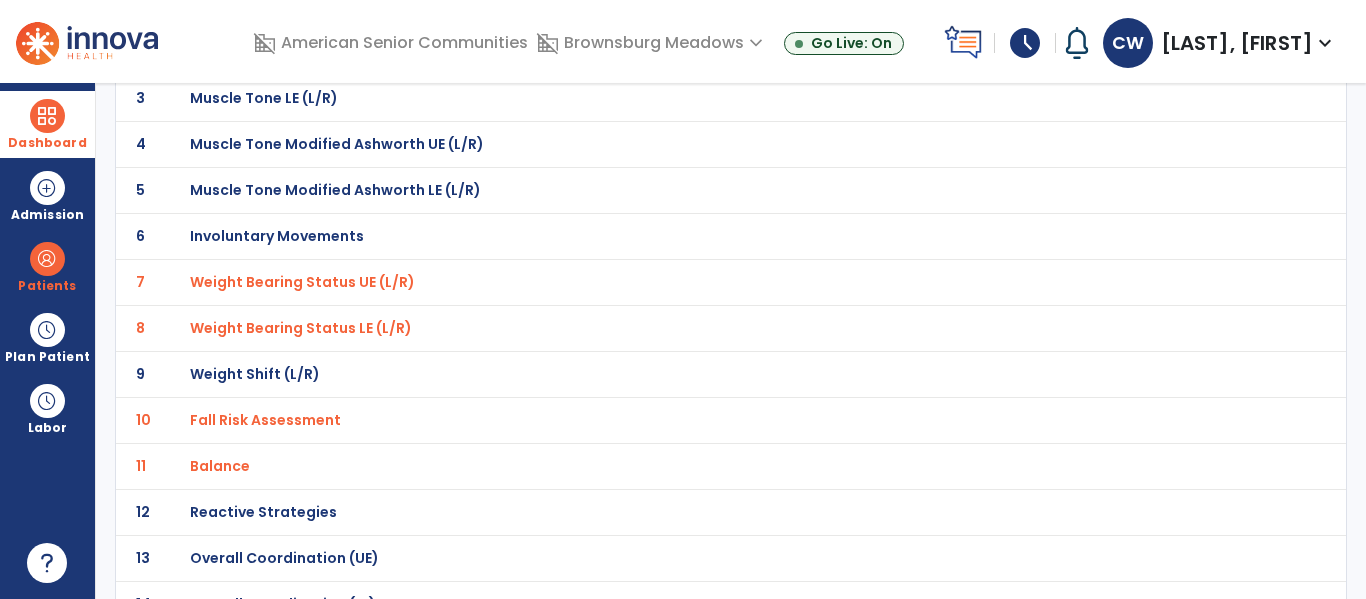 scroll, scrollTop: 0, scrollLeft: 0, axis: both 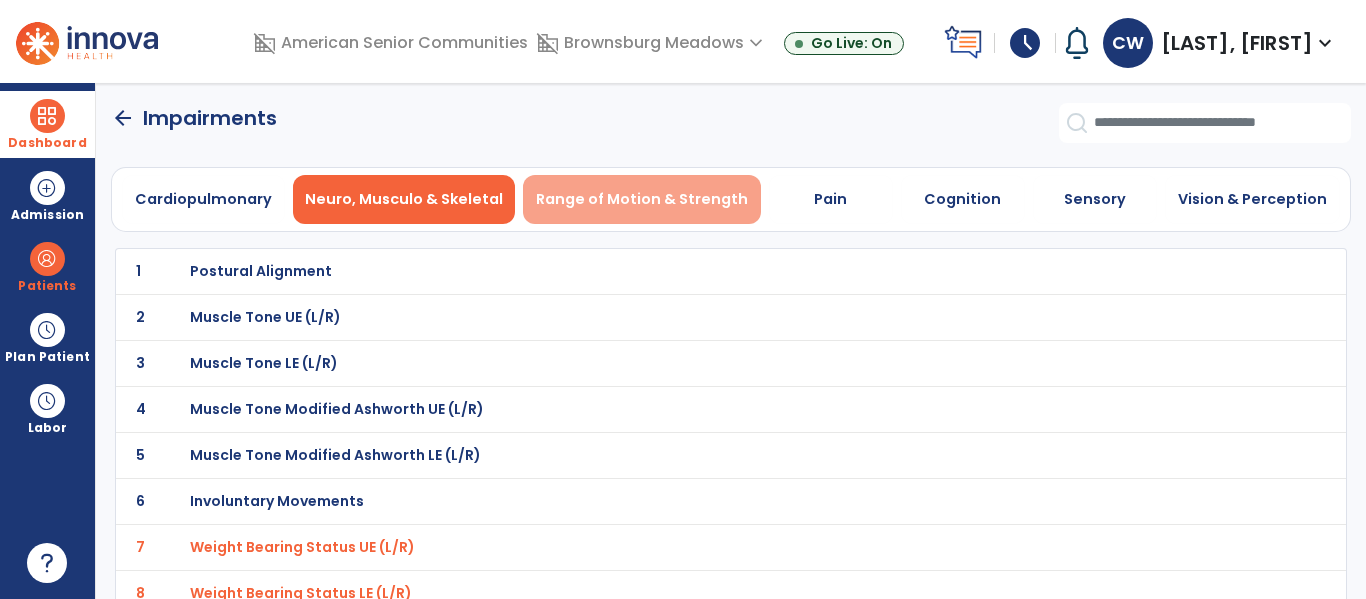 click on "Range of Motion & Strength" at bounding box center [642, 199] 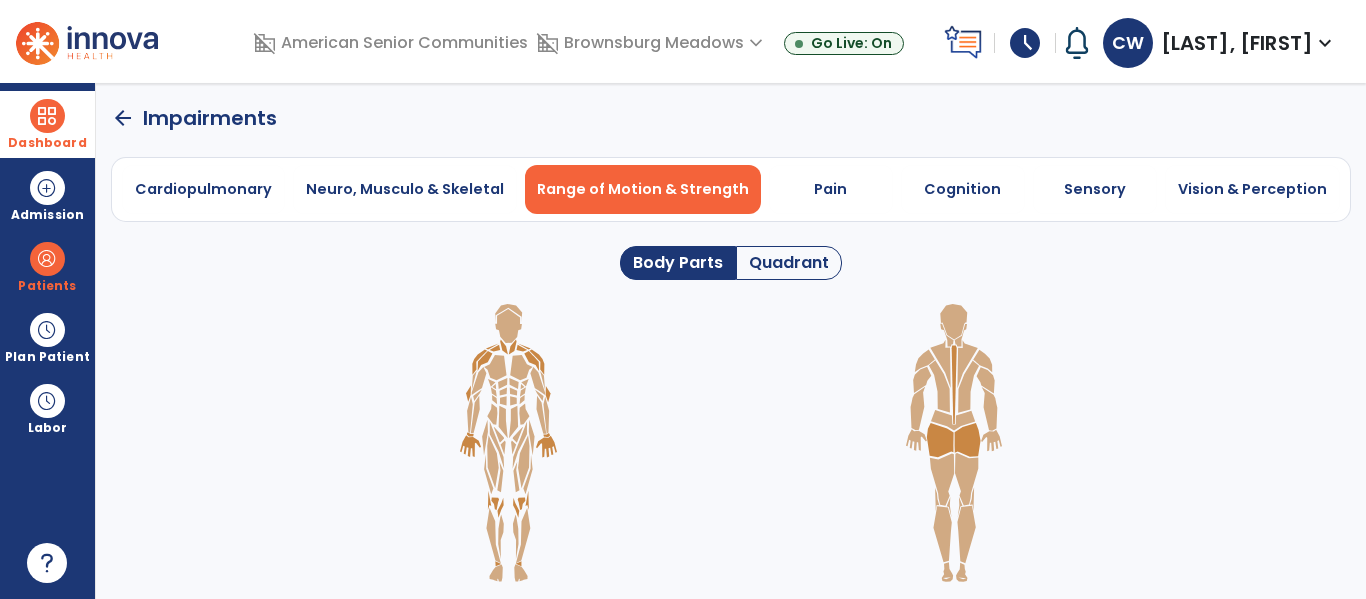 click on "Quadrant" 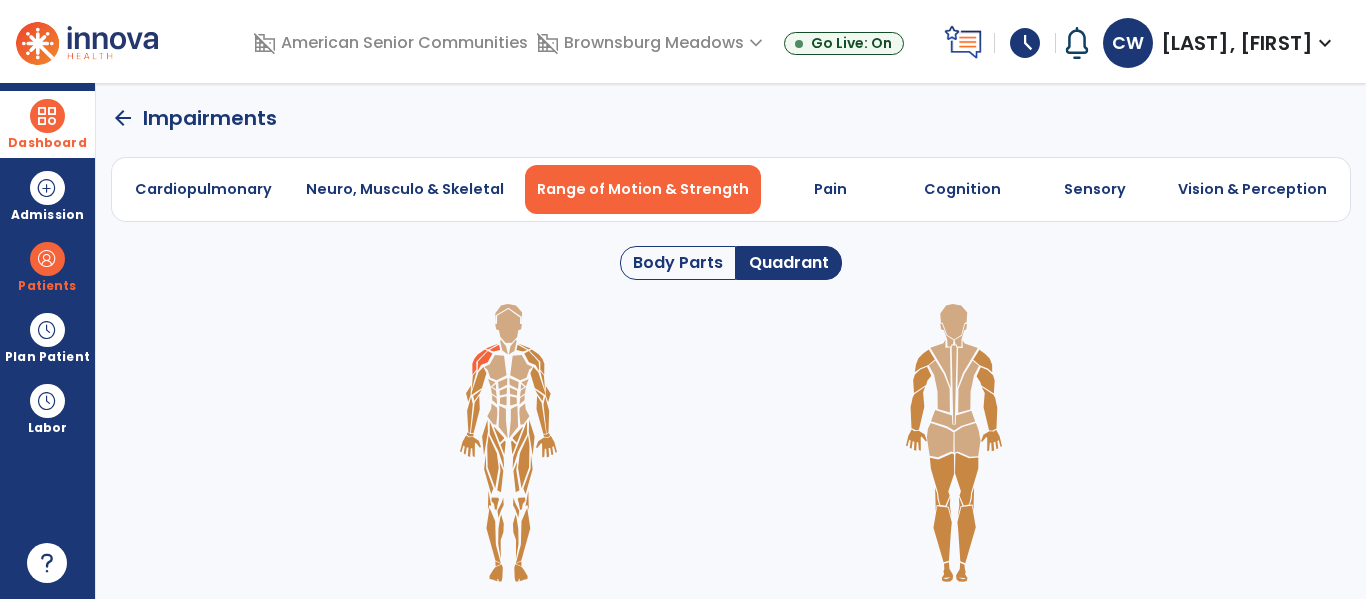 click 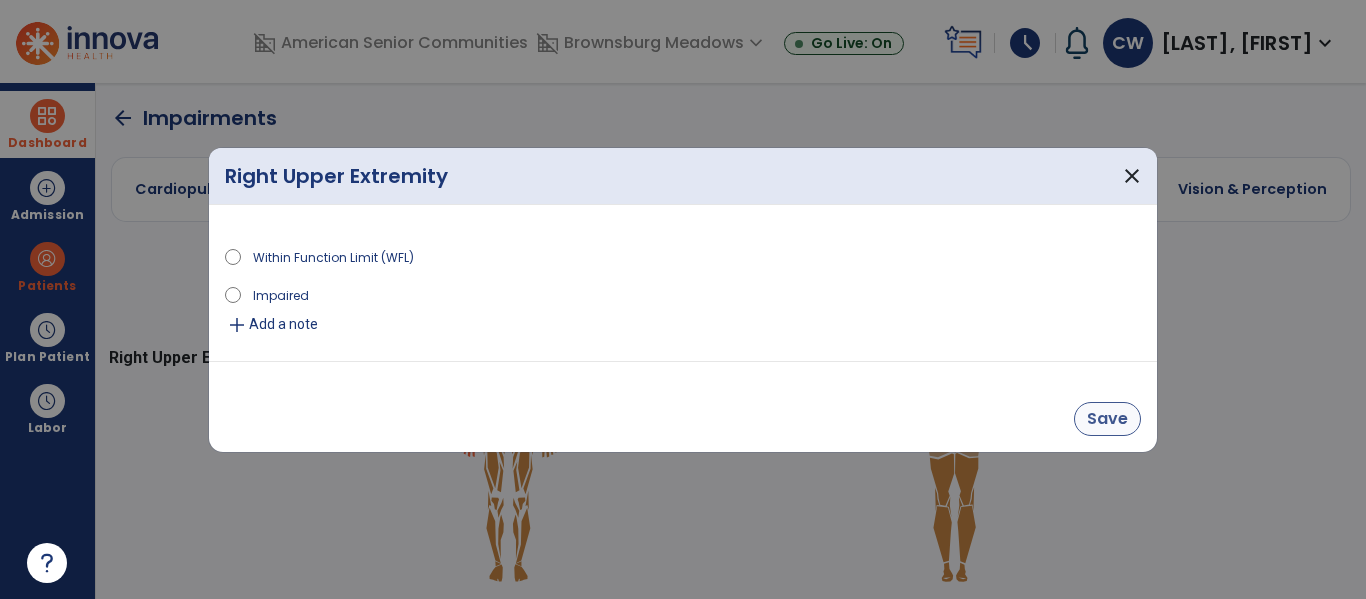 click on "Save" at bounding box center (1107, 419) 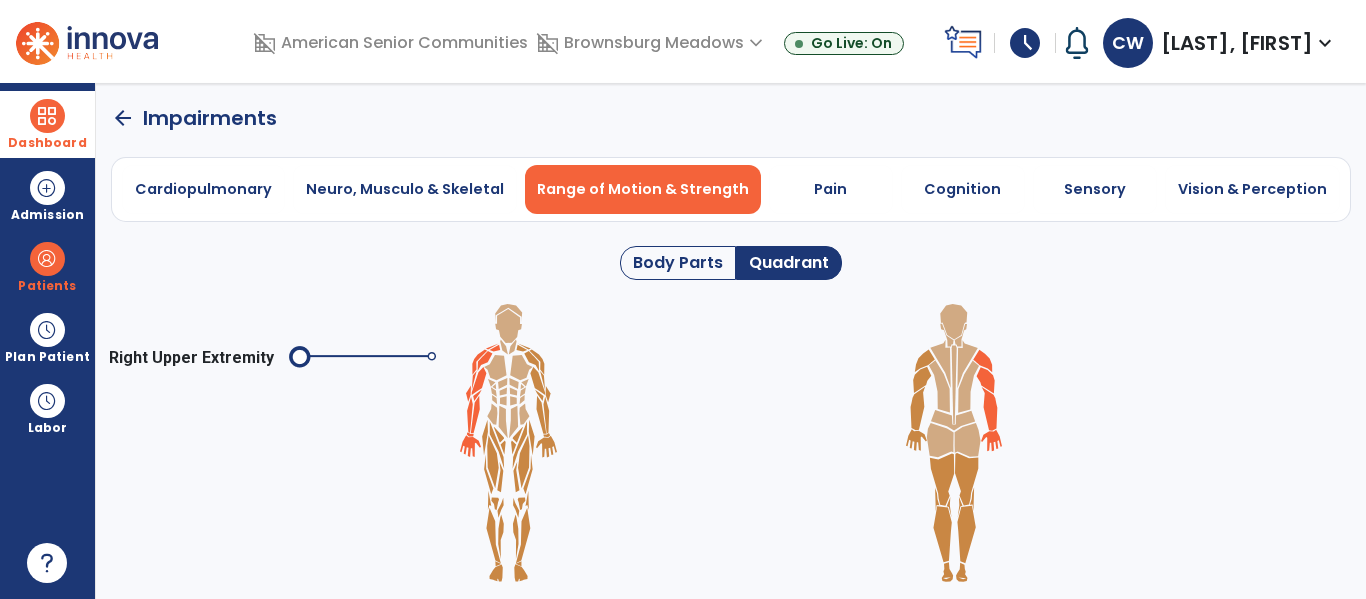 click 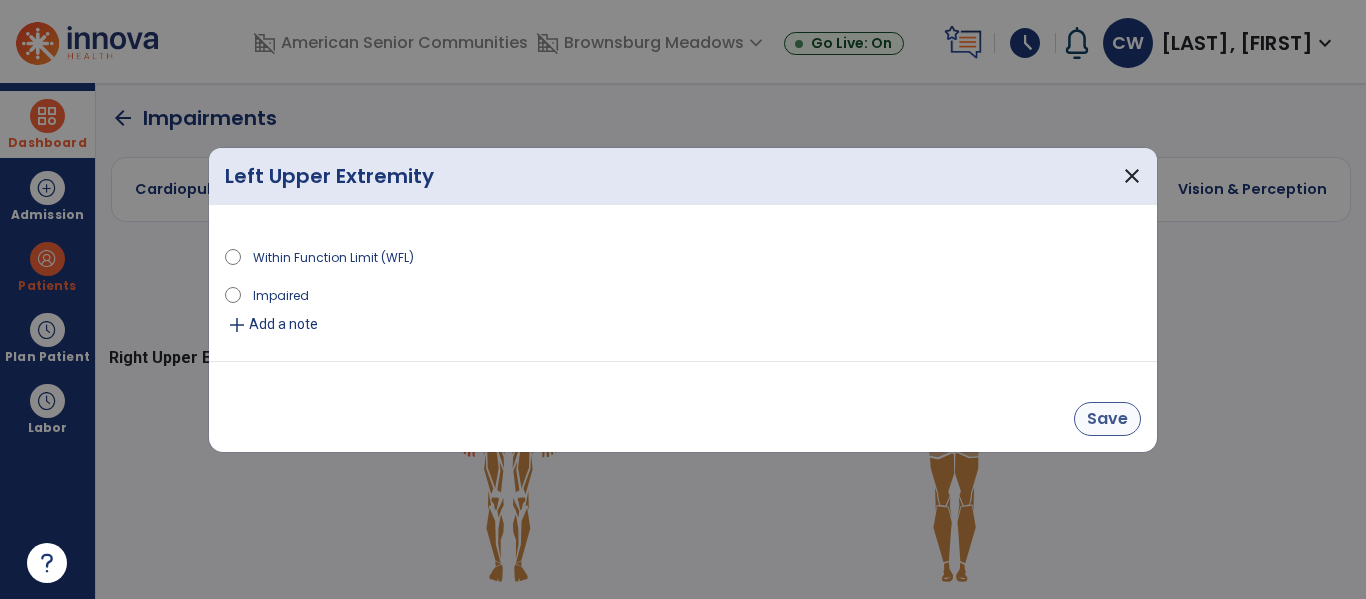 click on "Save" at bounding box center (1107, 419) 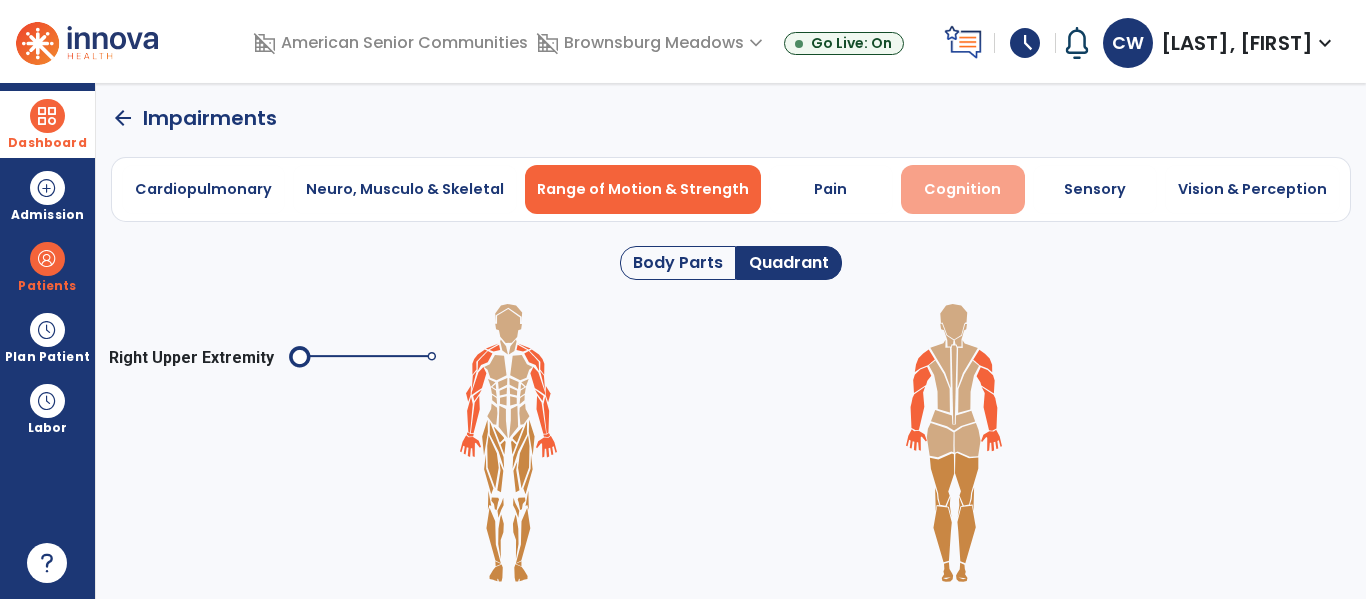 click on "Cognition" at bounding box center (962, 189) 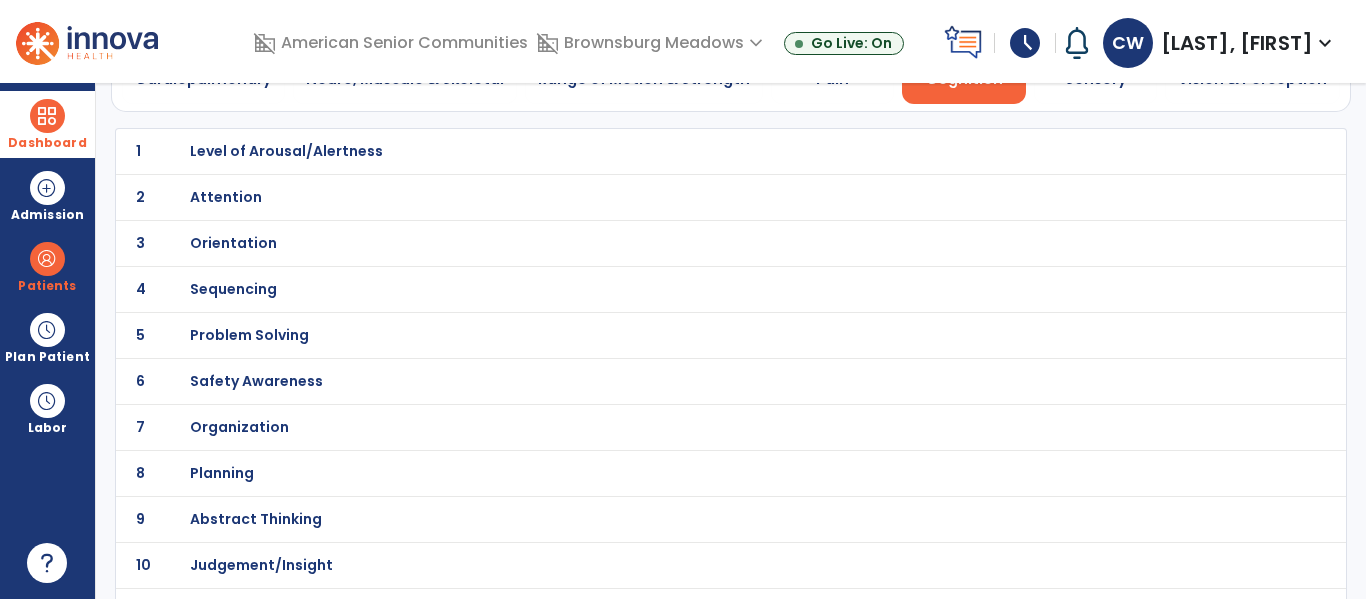 scroll, scrollTop: 145, scrollLeft: 0, axis: vertical 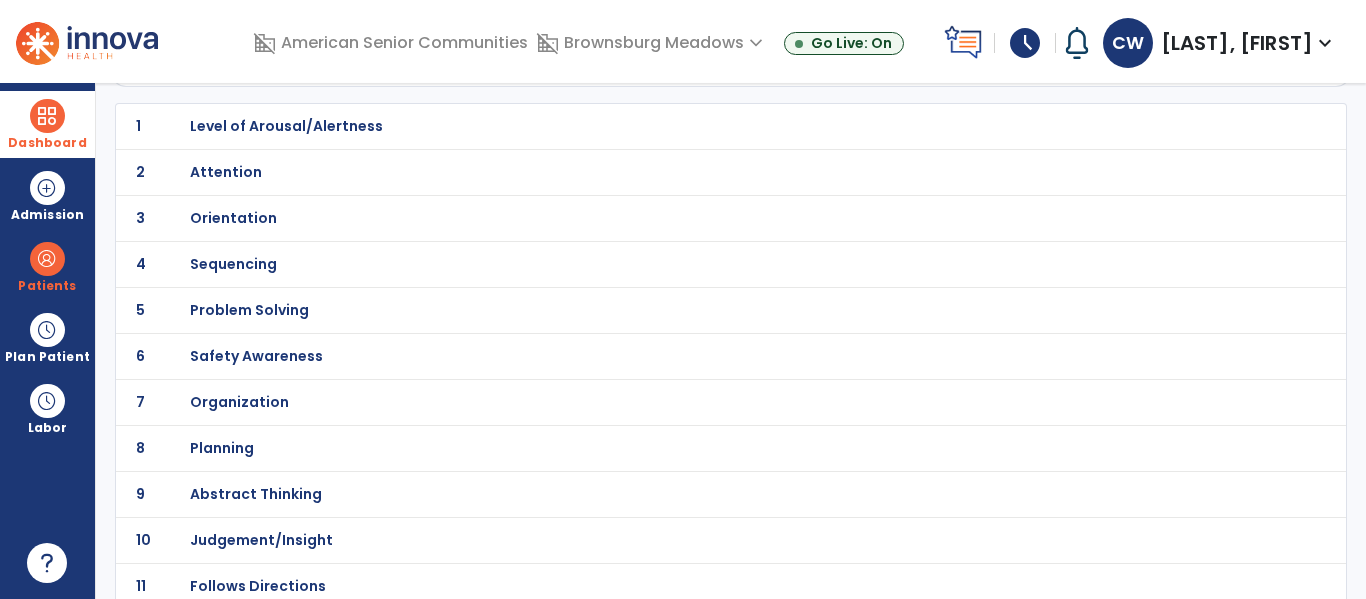 click on "Safety Awareness" at bounding box center [286, 126] 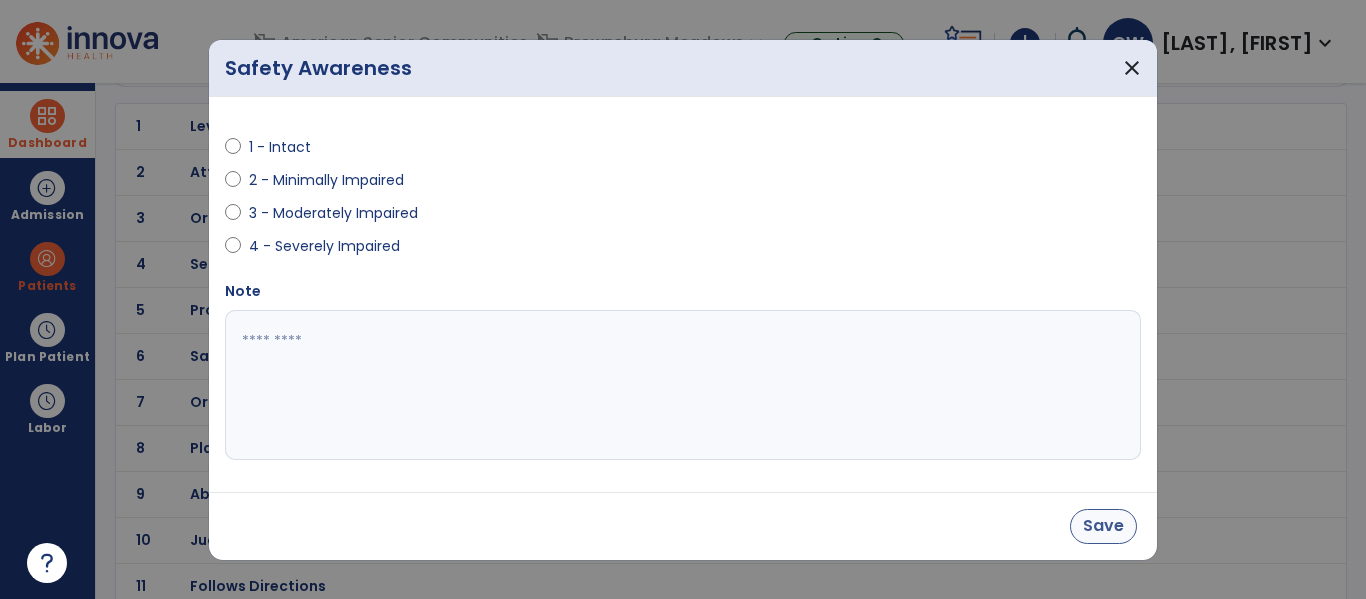 click on "Save" at bounding box center (1103, 526) 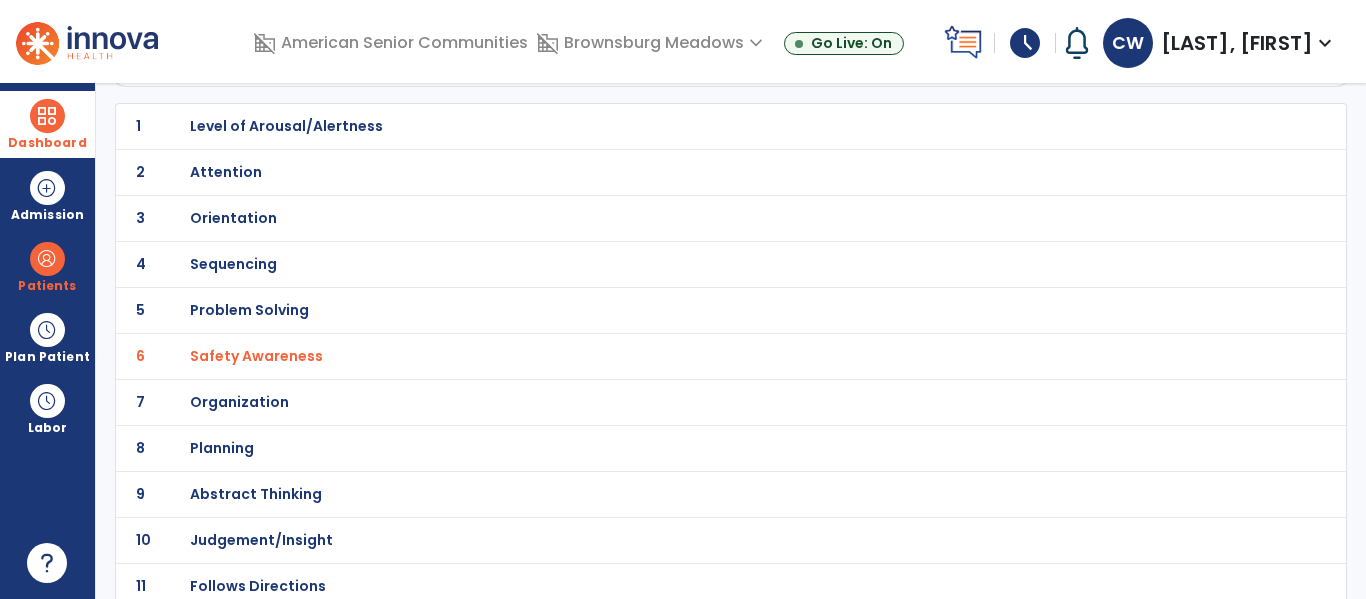click on "Problem Solving" at bounding box center [286, 126] 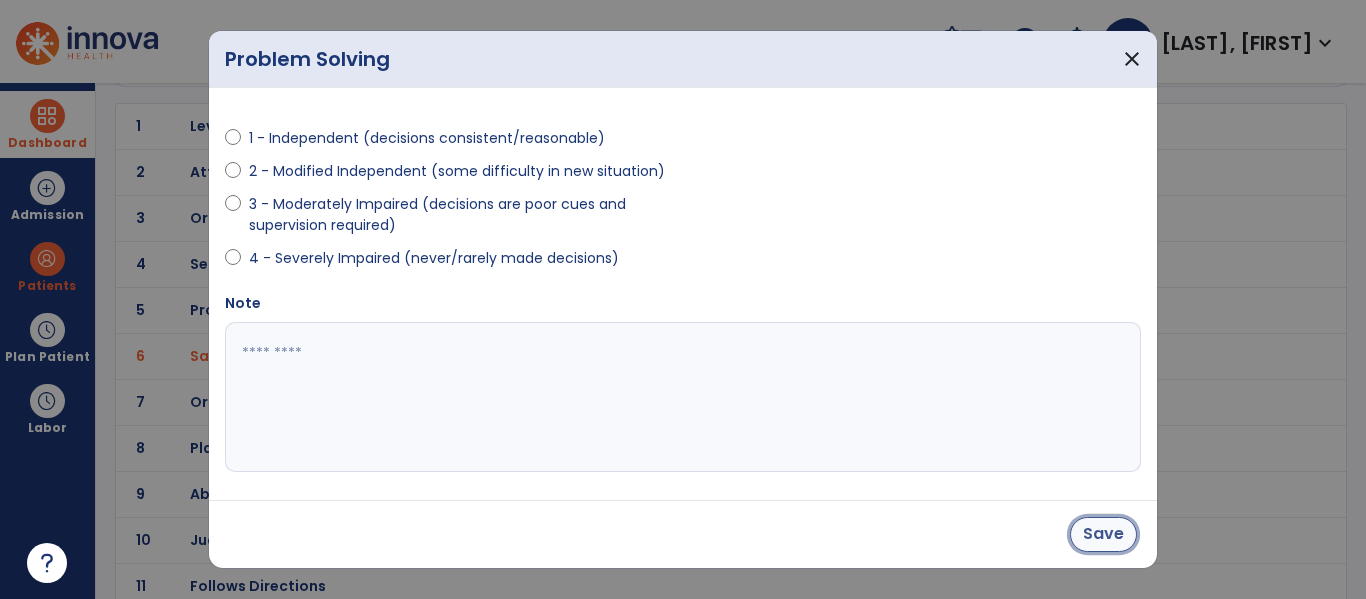 click on "Save" at bounding box center [1103, 534] 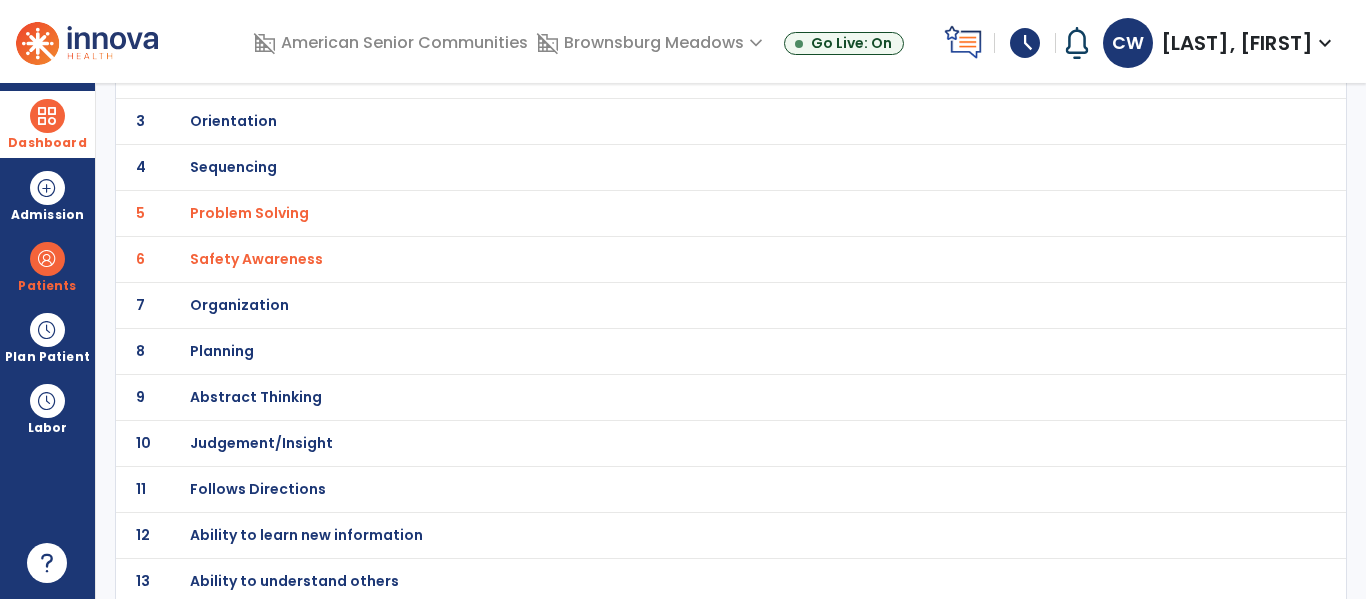 scroll, scrollTop: 244, scrollLeft: 0, axis: vertical 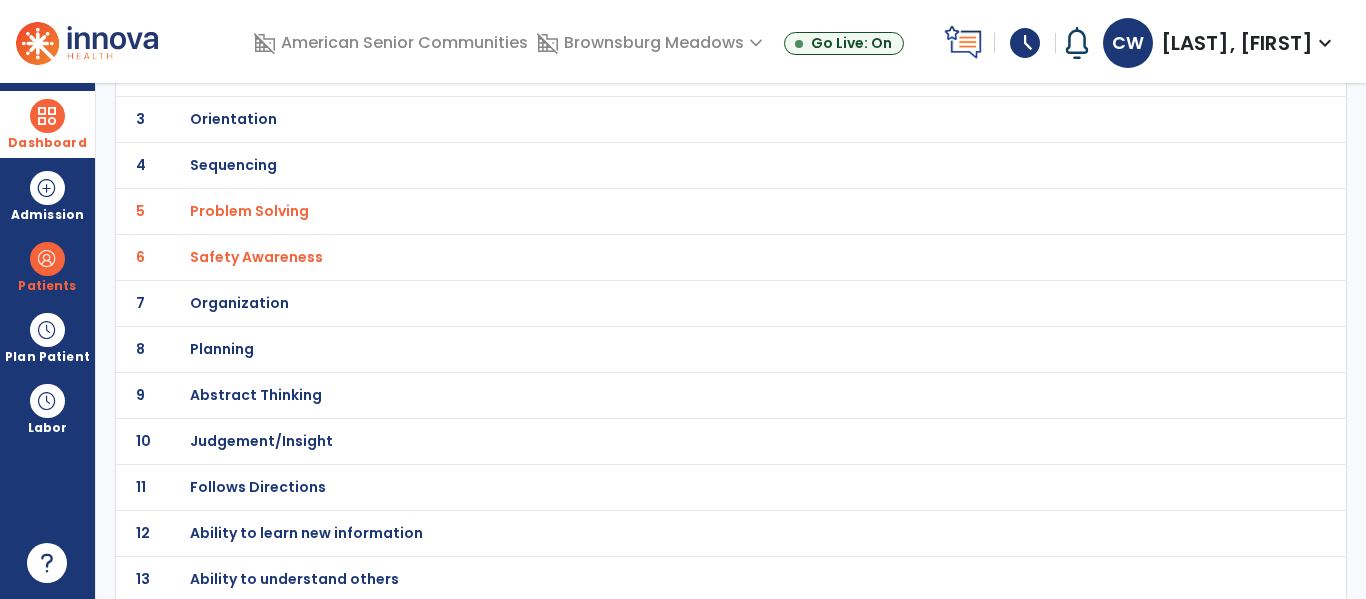click on "Follows Directions" at bounding box center [286, 27] 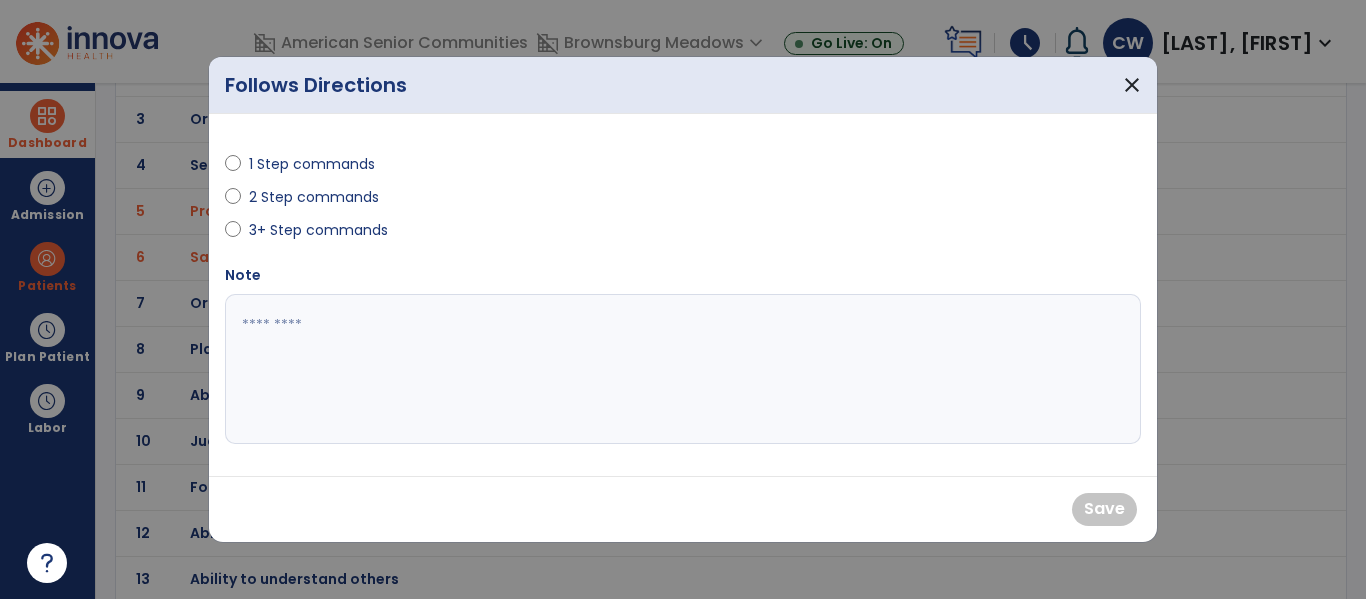 click on "1 Step commands 2 Step commands 3+ Step commands" at bounding box center [448, 197] 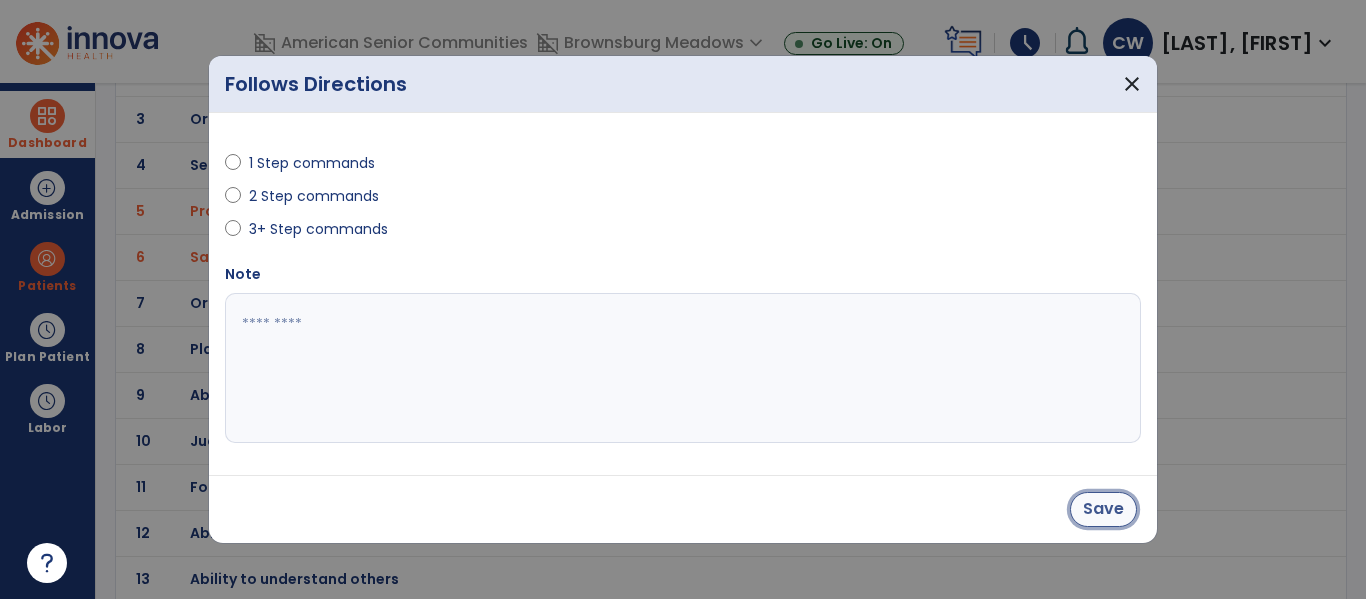 click on "Save" at bounding box center (1103, 509) 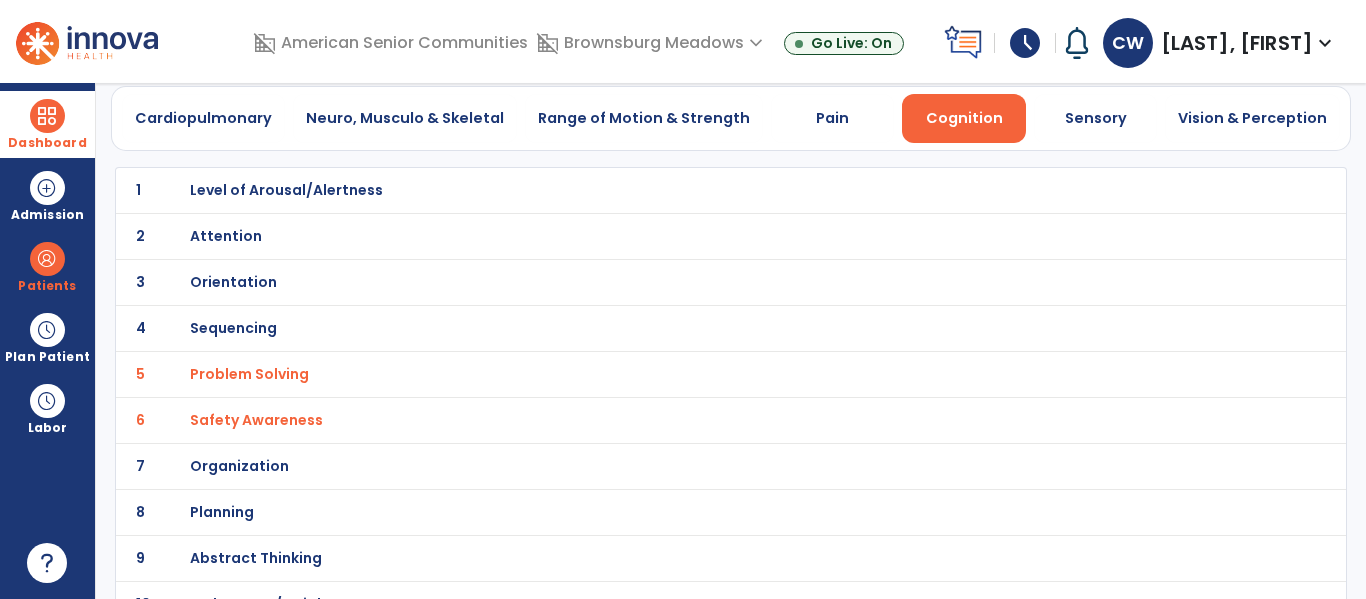 scroll, scrollTop: 0, scrollLeft: 0, axis: both 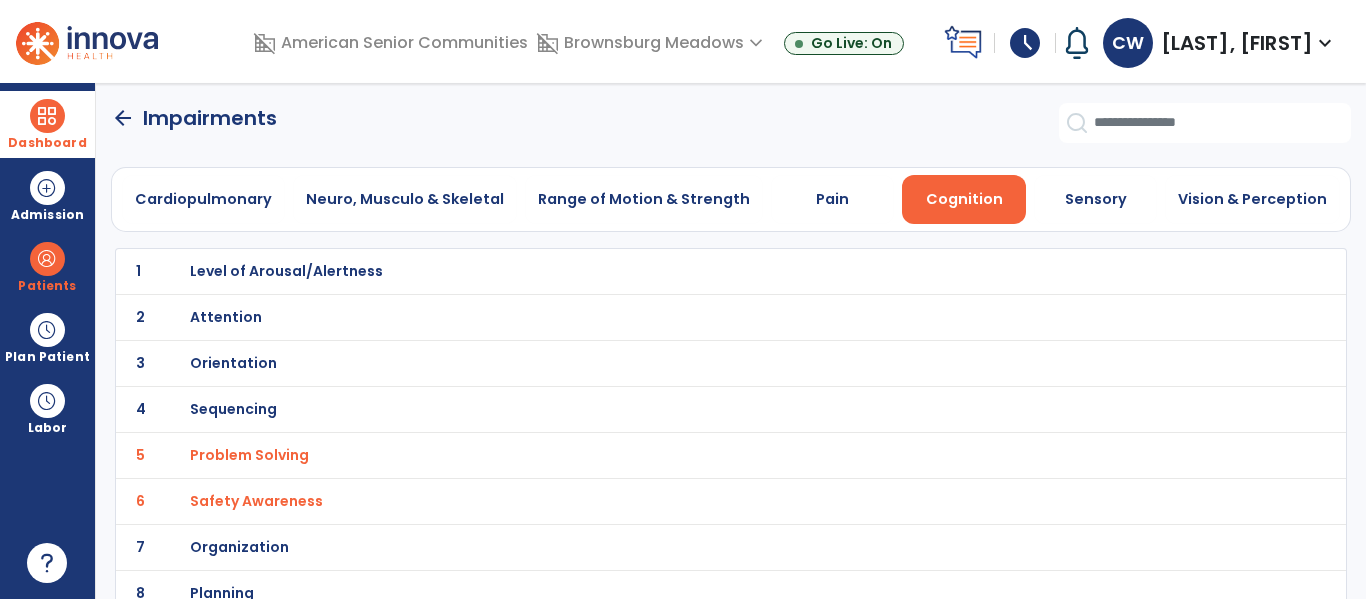 click on "arrow_back" 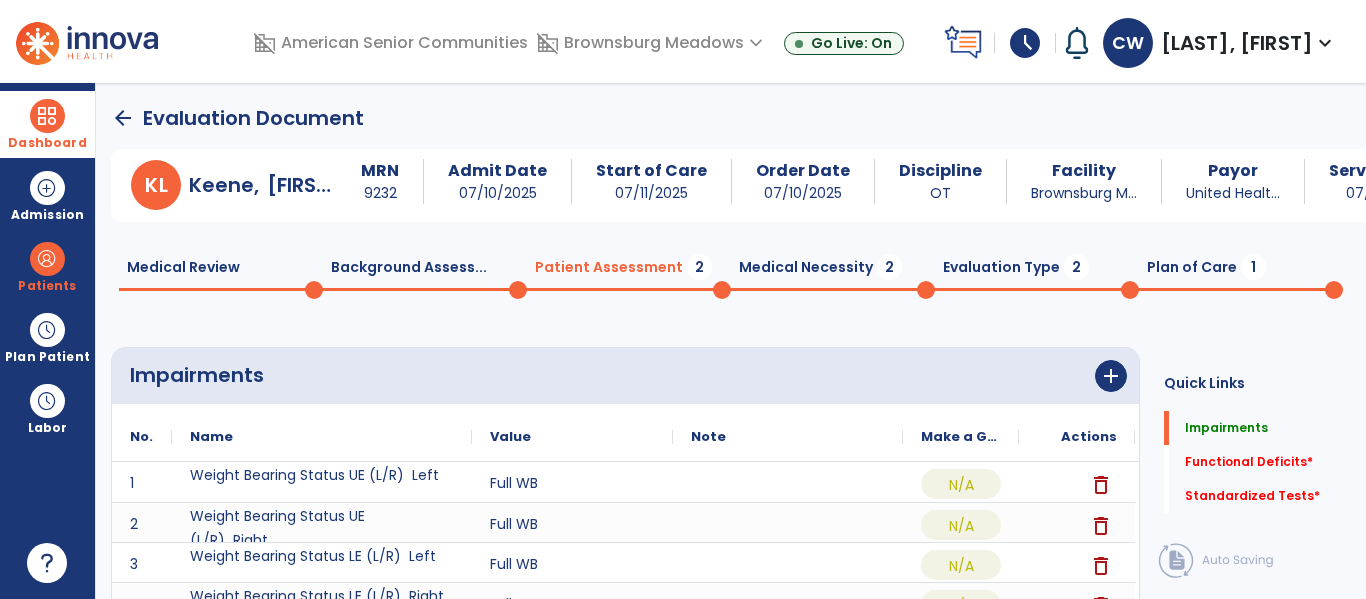 click on "arrow_back" 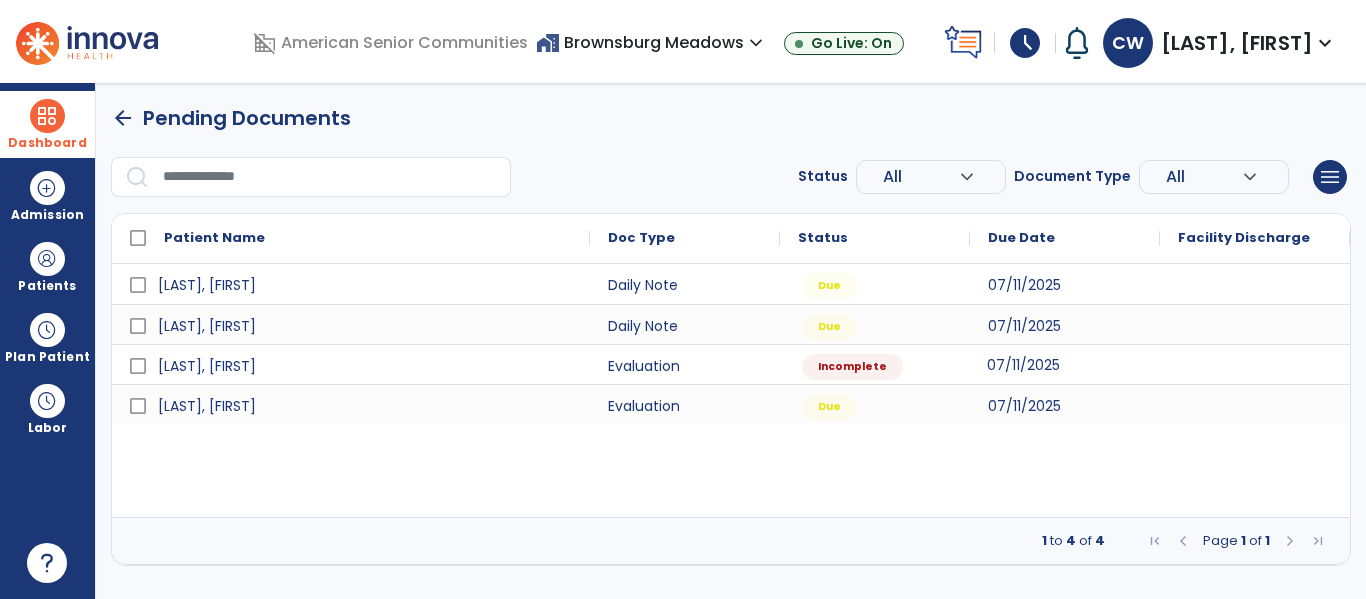 click on "07/11/2025" at bounding box center (1023, 365) 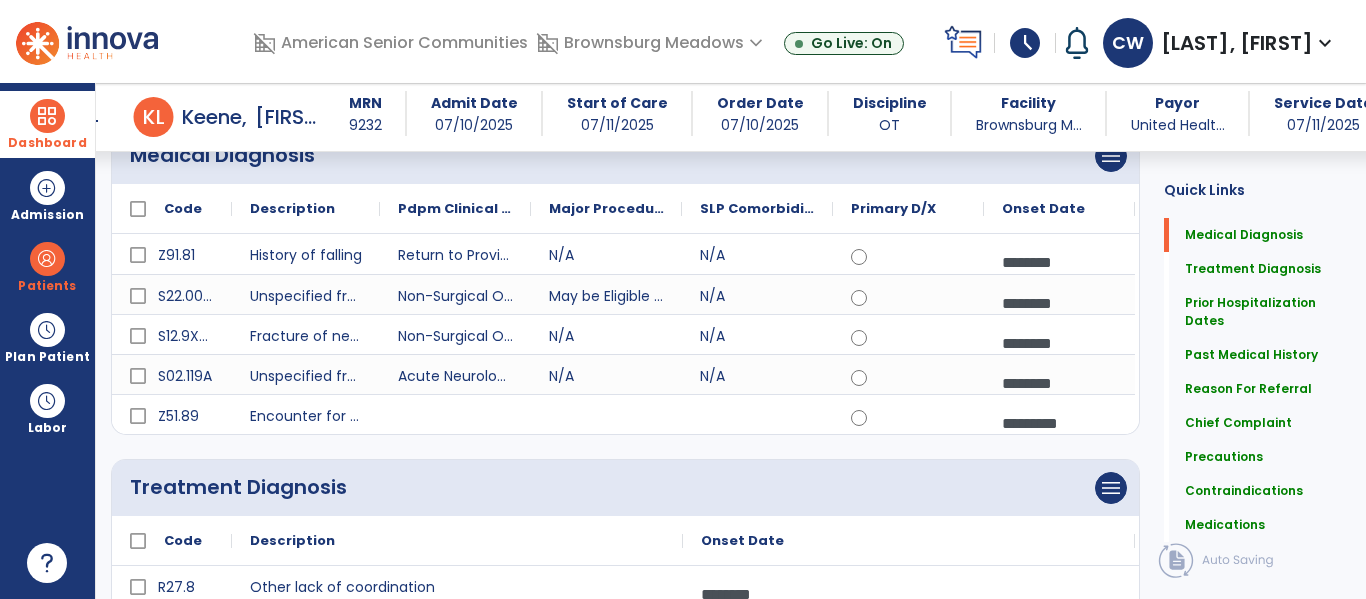 scroll, scrollTop: 0, scrollLeft: 0, axis: both 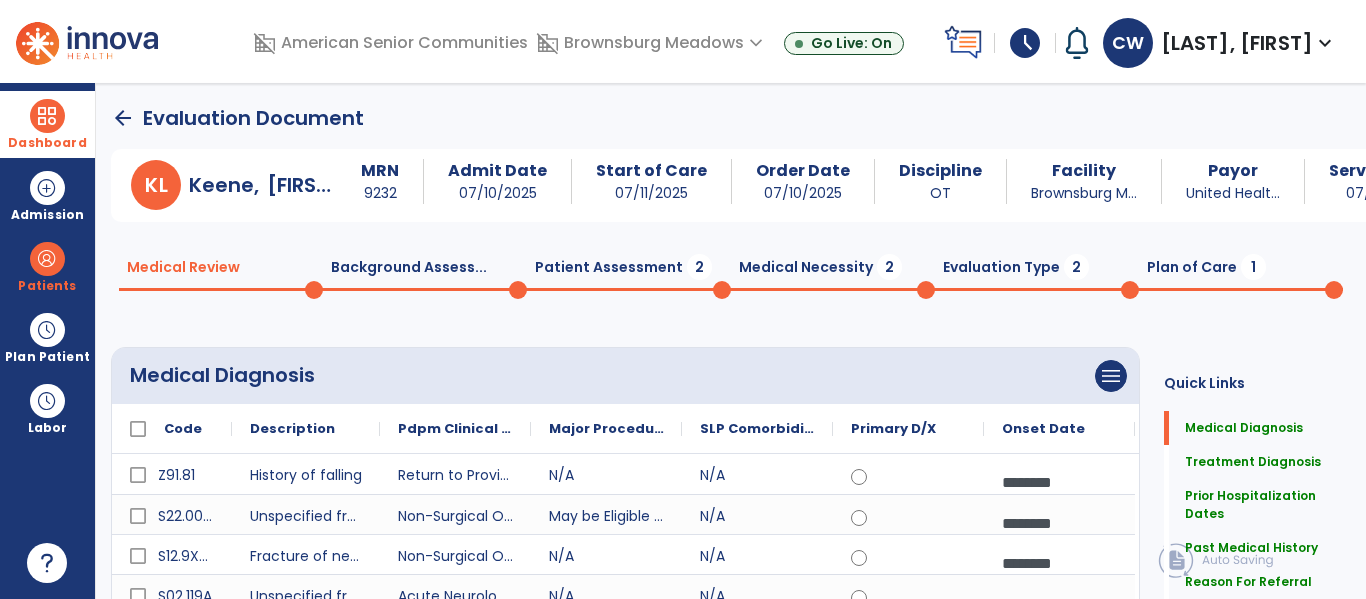 click on "Background Assess...  0" 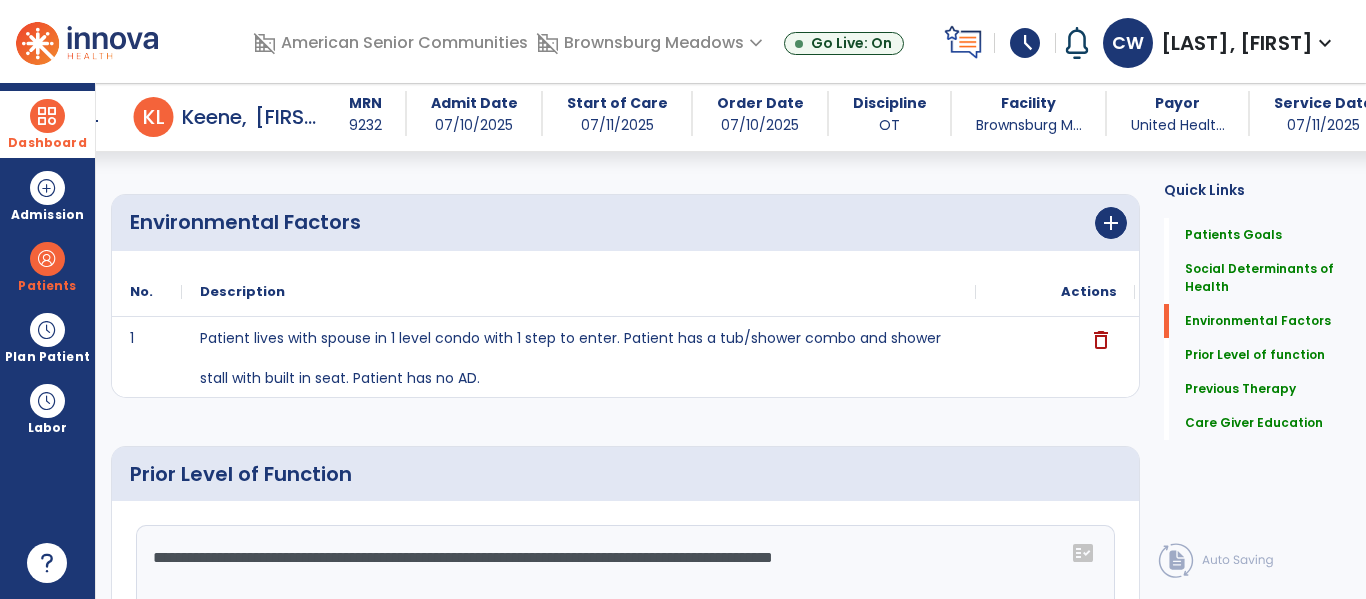 scroll, scrollTop: 555, scrollLeft: 0, axis: vertical 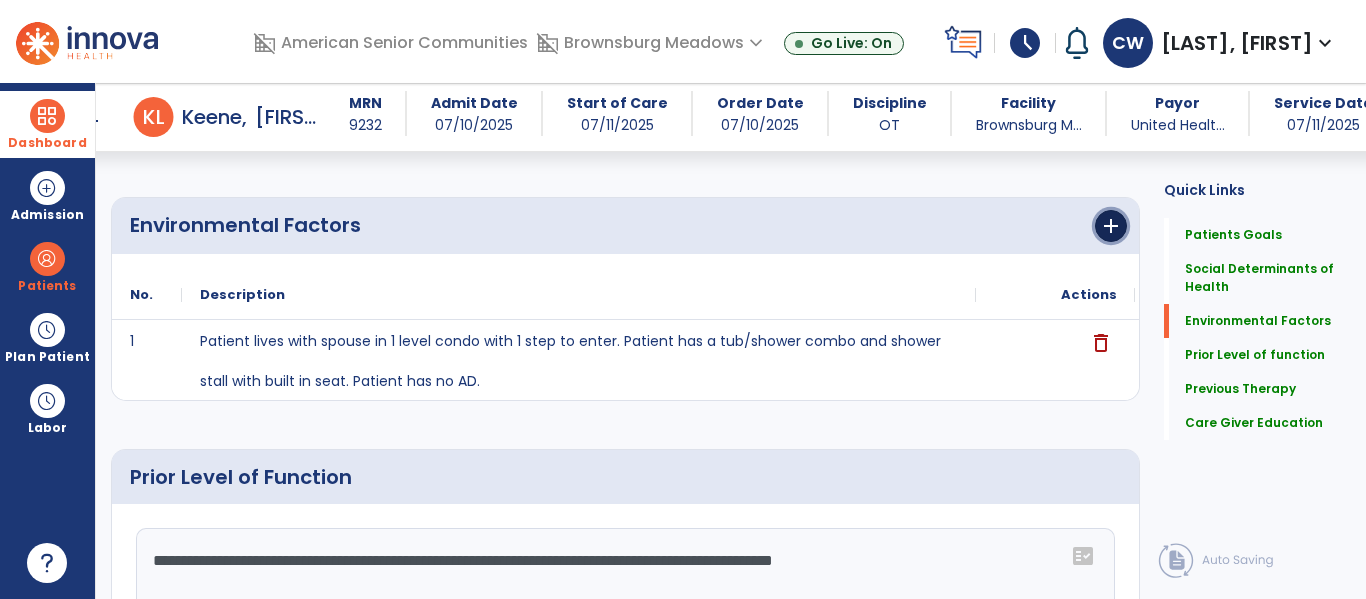 click on "add" 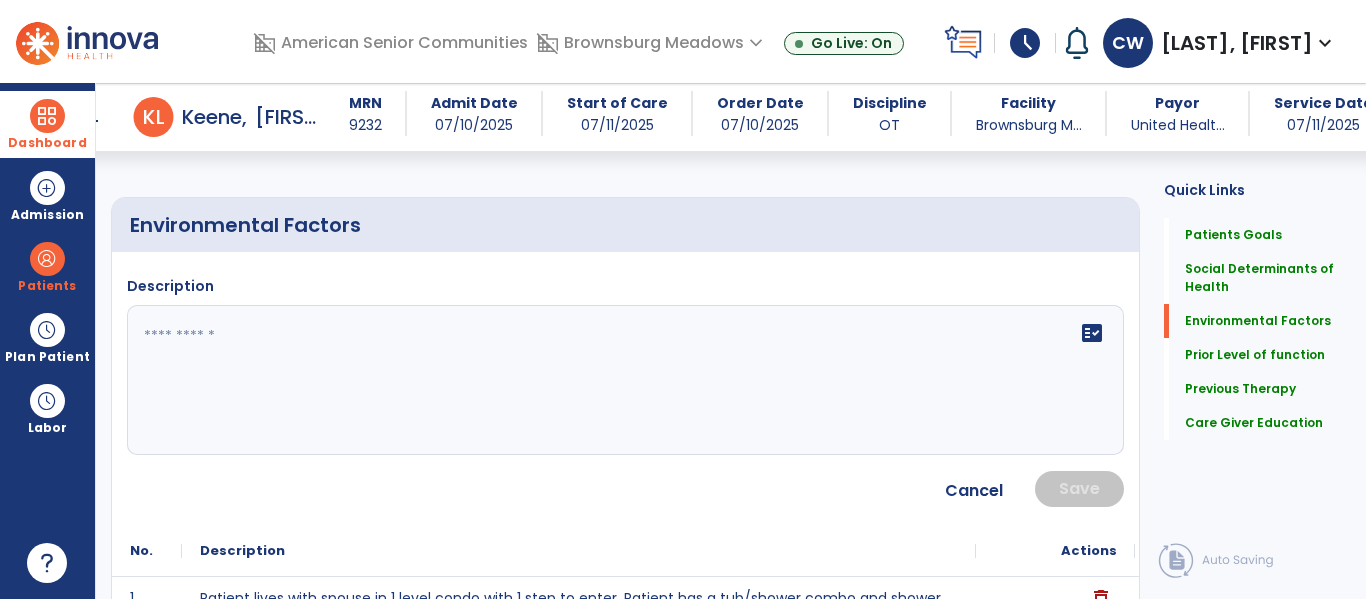 click on "fact_check" 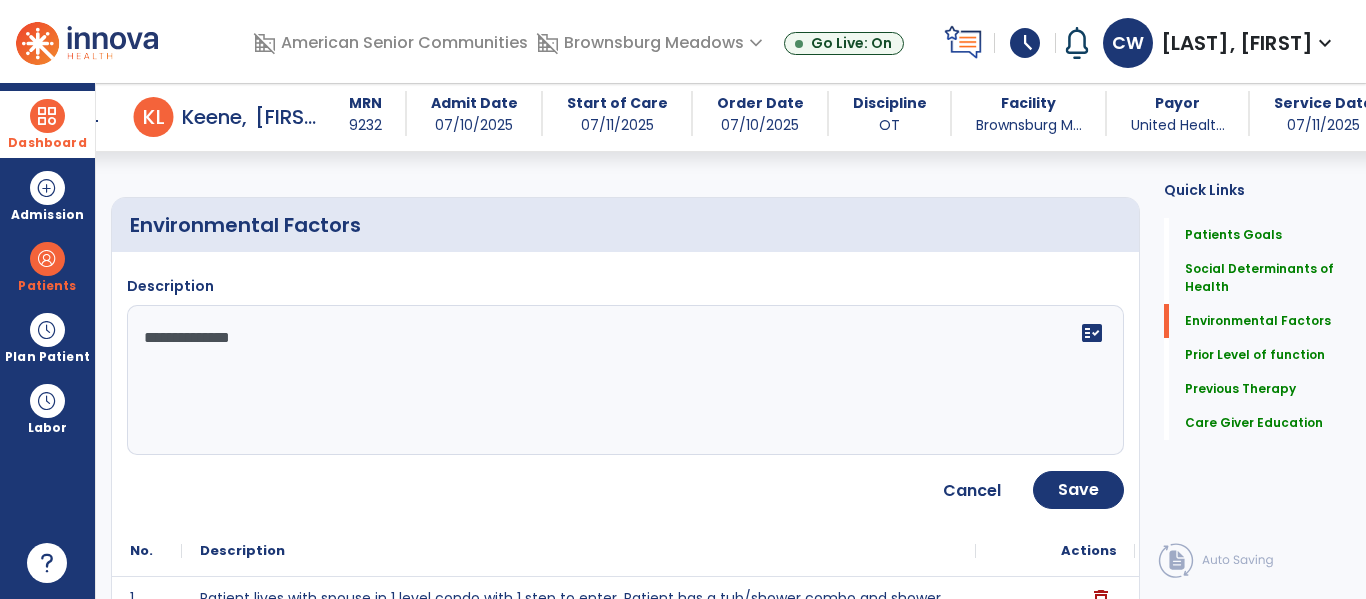 type on "**********" 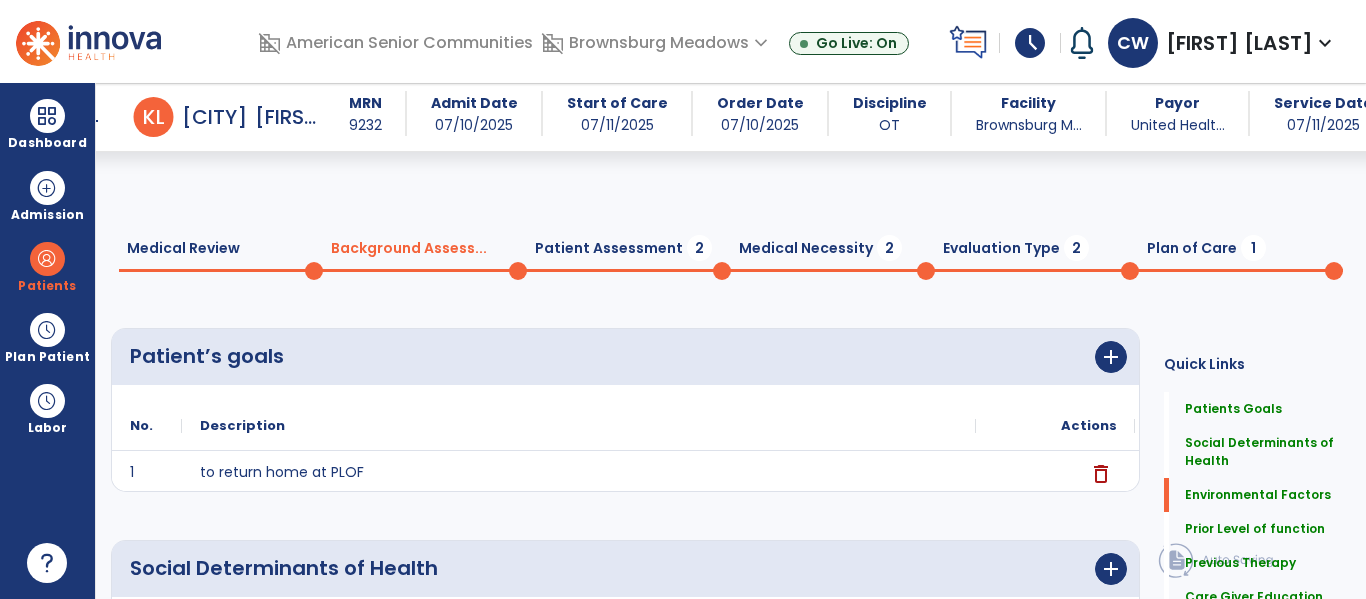 click on "Save" 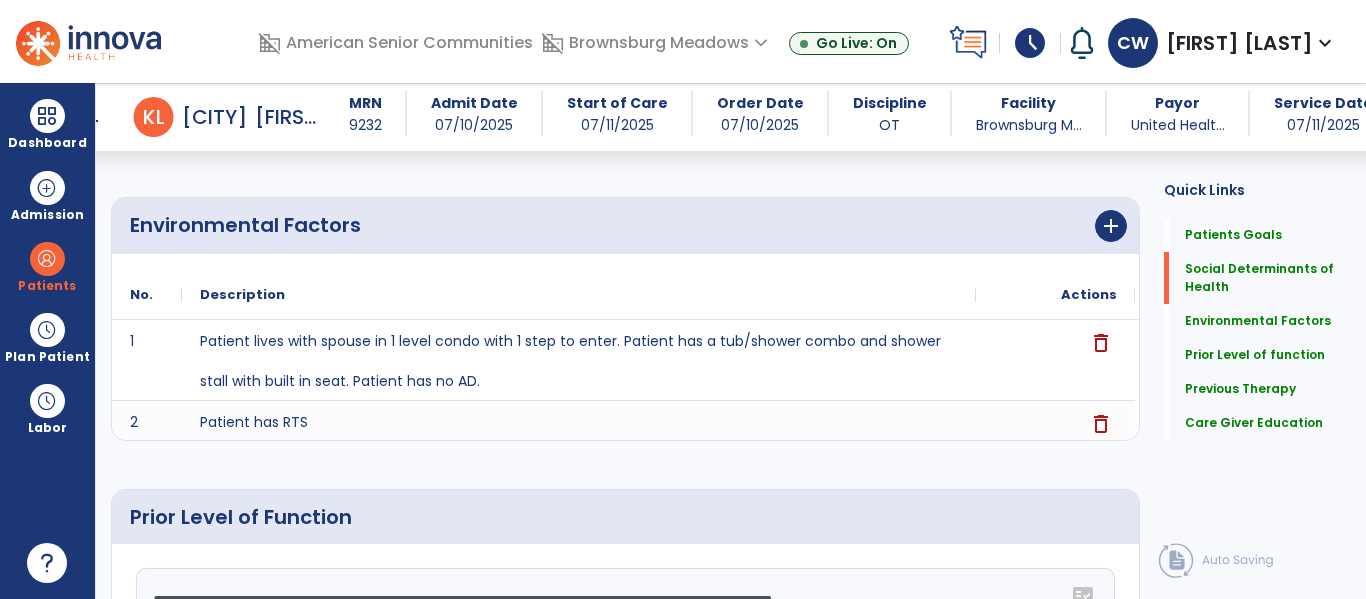 scroll, scrollTop: 0, scrollLeft: 0, axis: both 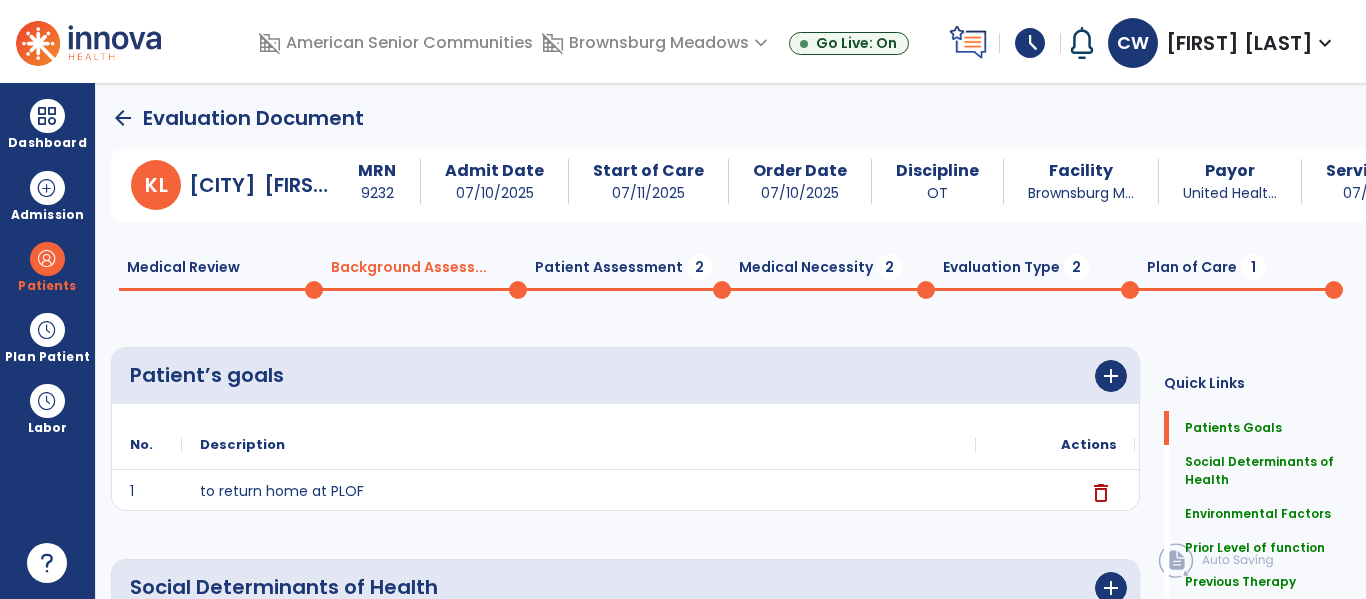click on "Patient Assessment  2" 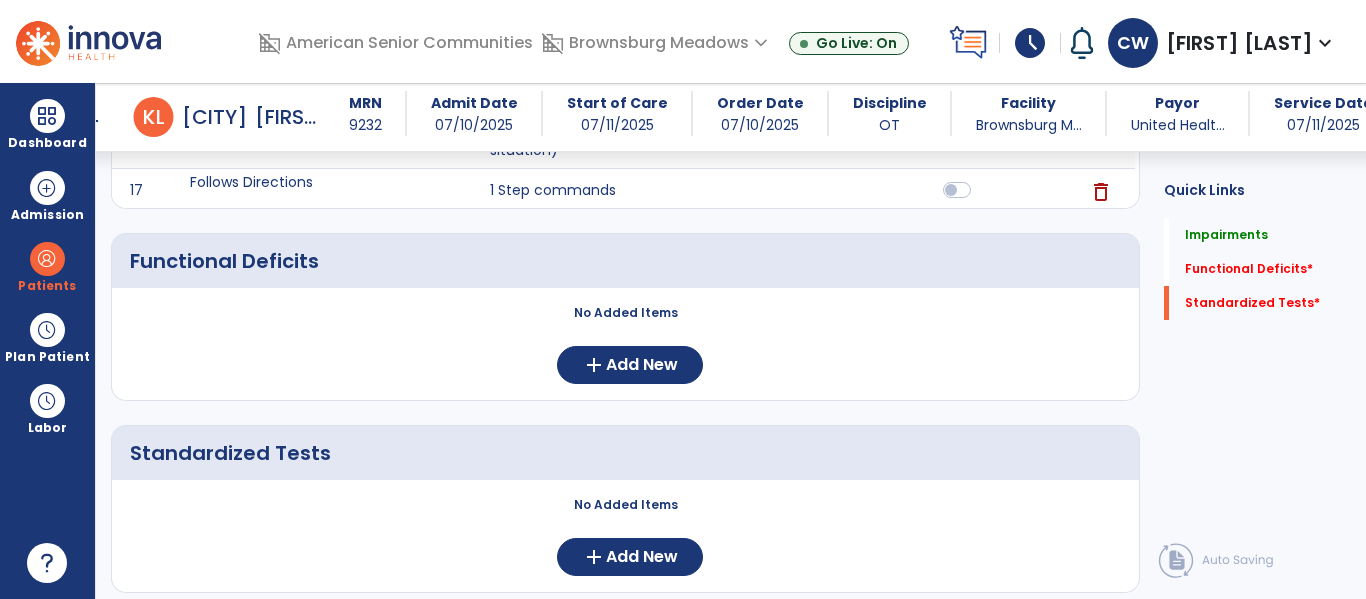 scroll, scrollTop: 1075, scrollLeft: 0, axis: vertical 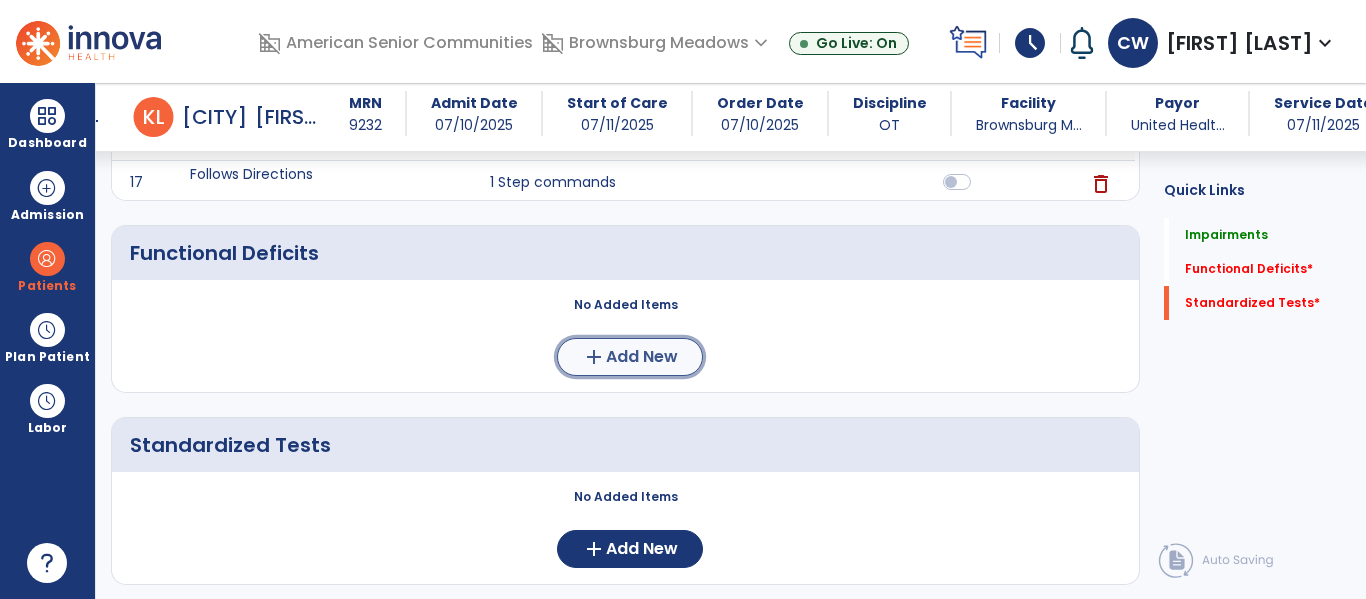 click on "Add New" 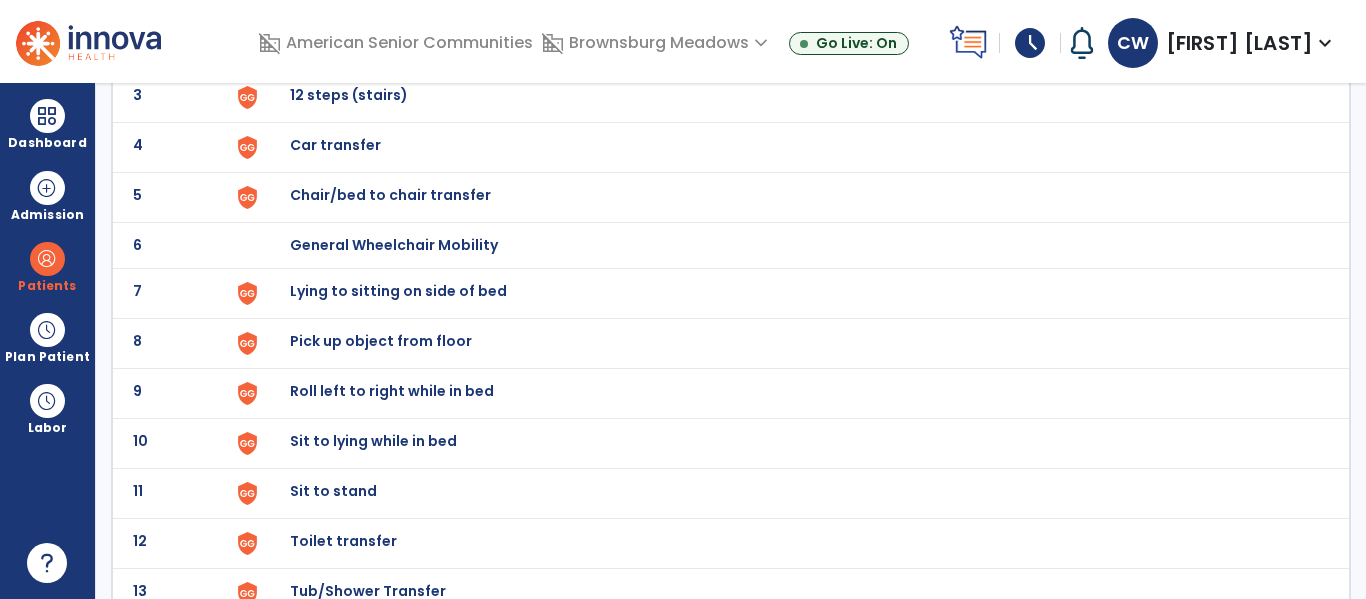 scroll, scrollTop: 276, scrollLeft: 0, axis: vertical 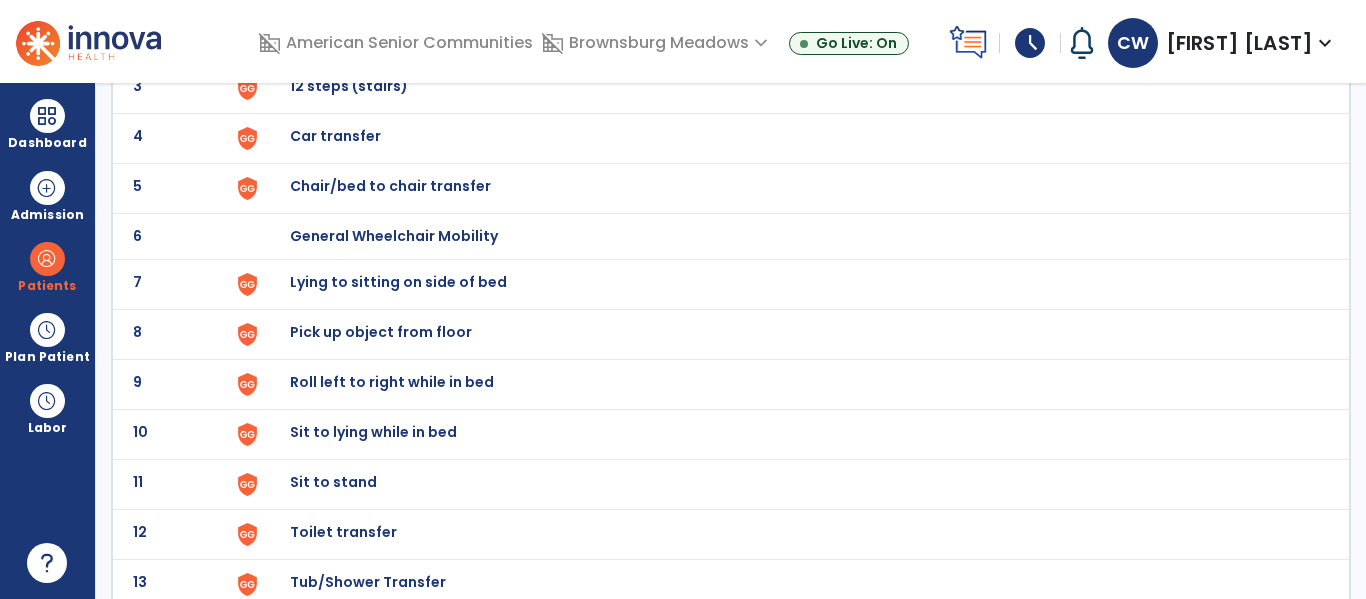 click on "Toilet transfer" at bounding box center (336, -14) 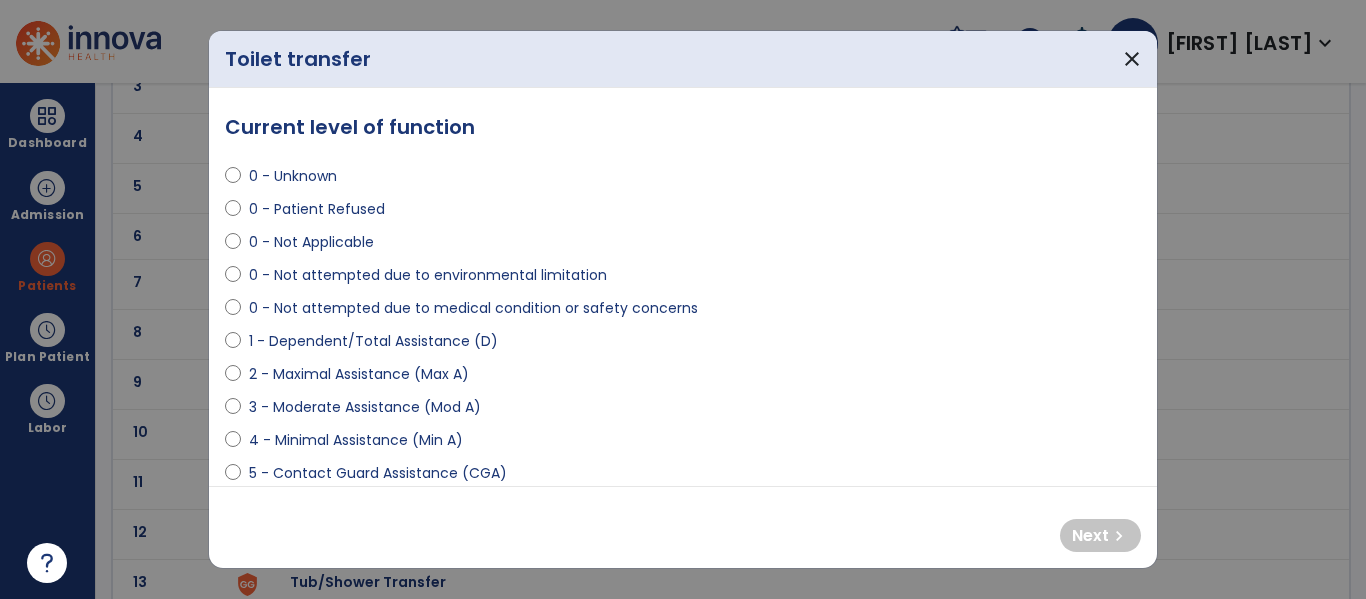 select on "**********" 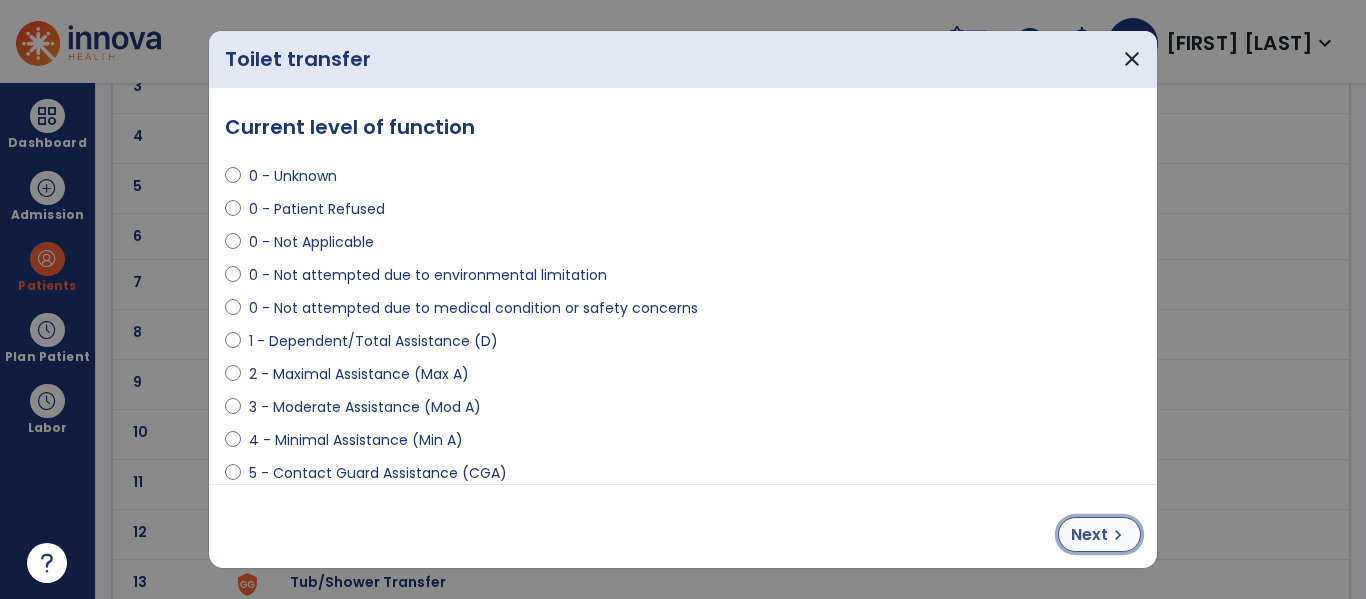 click on "Next" at bounding box center (1089, 535) 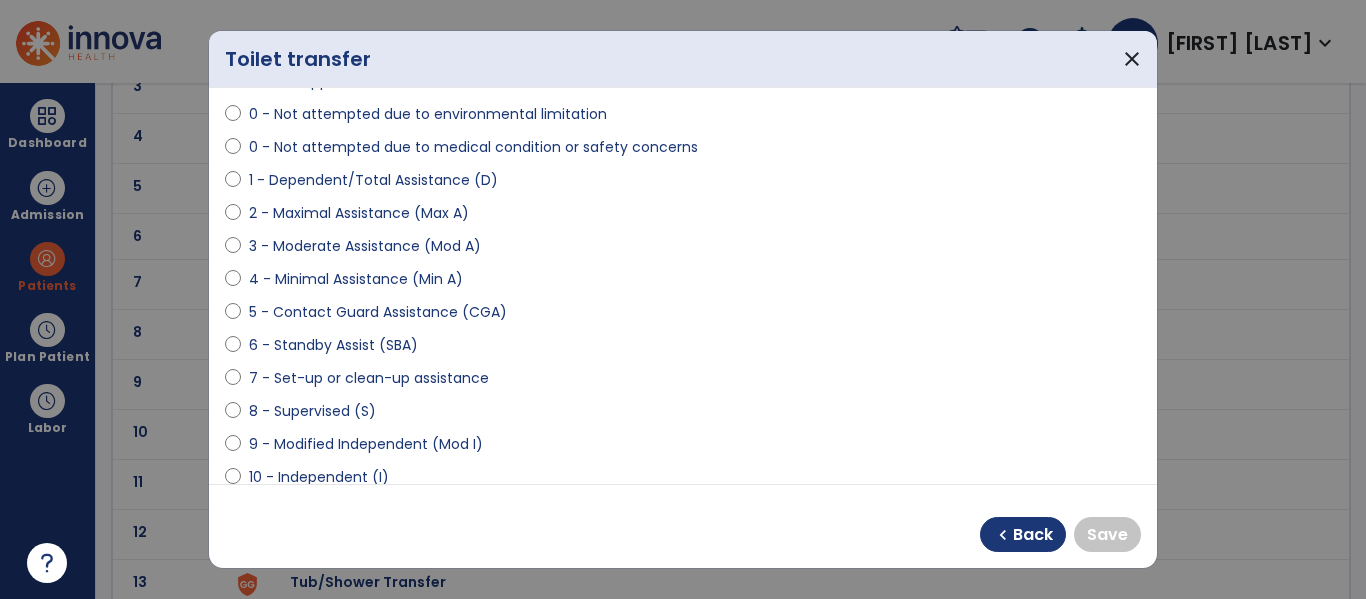 scroll, scrollTop: 167, scrollLeft: 0, axis: vertical 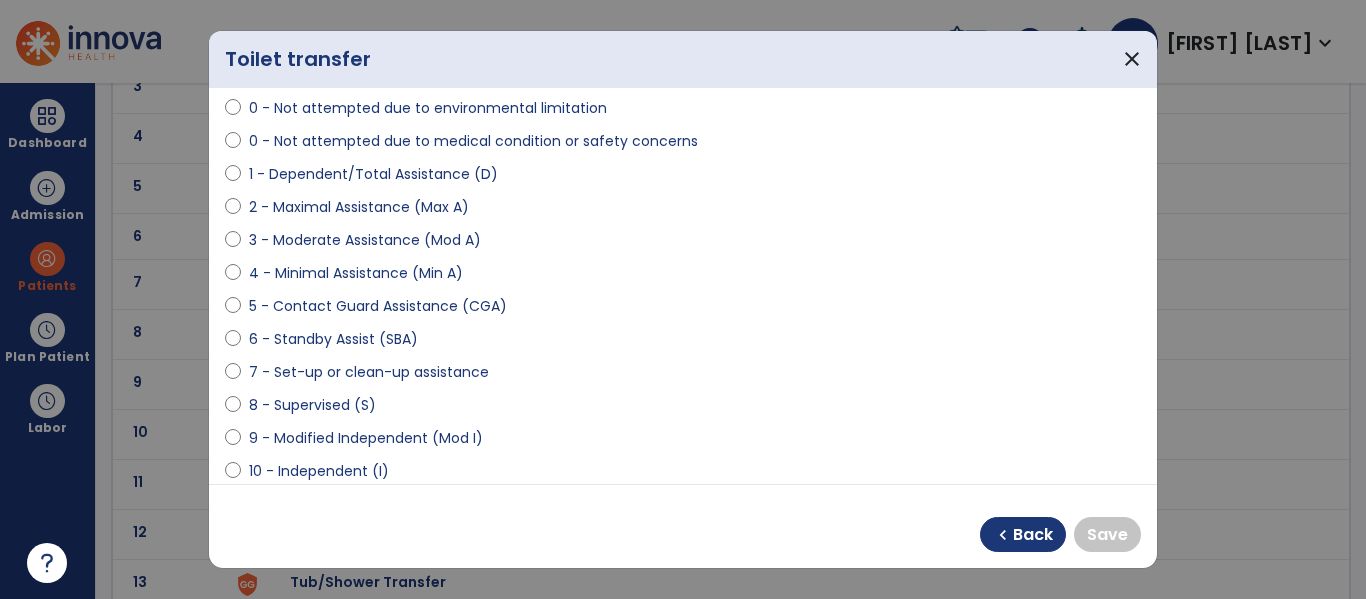 select on "**********" 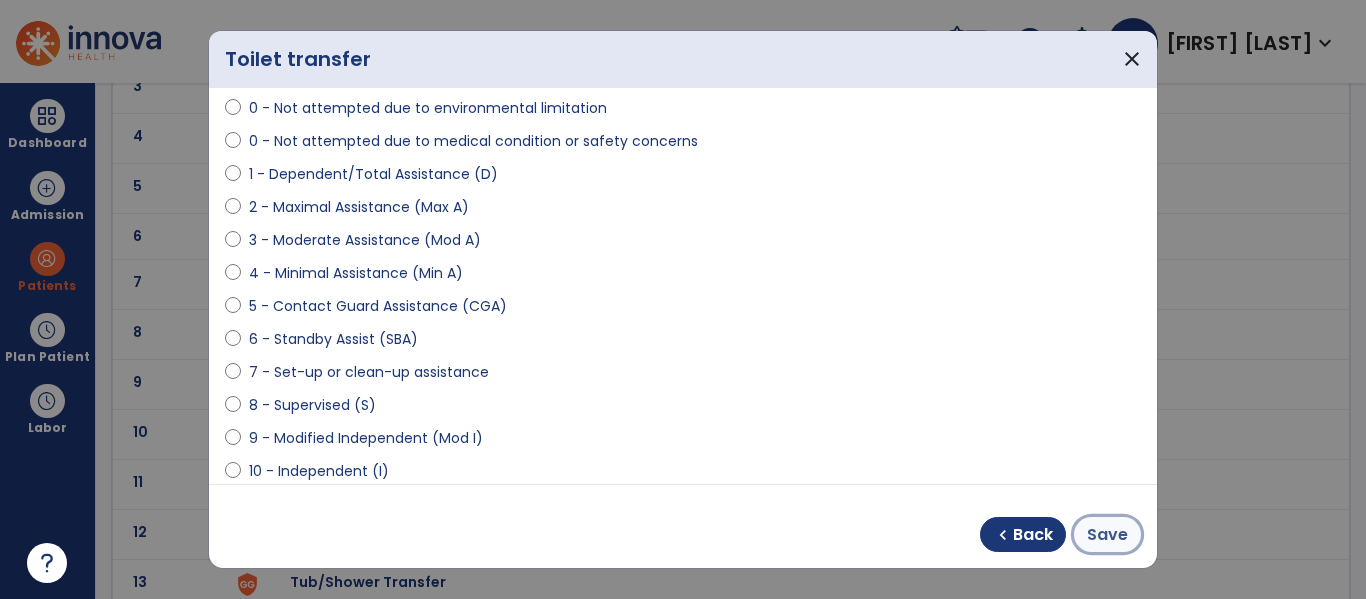 click on "Save" at bounding box center [1107, 535] 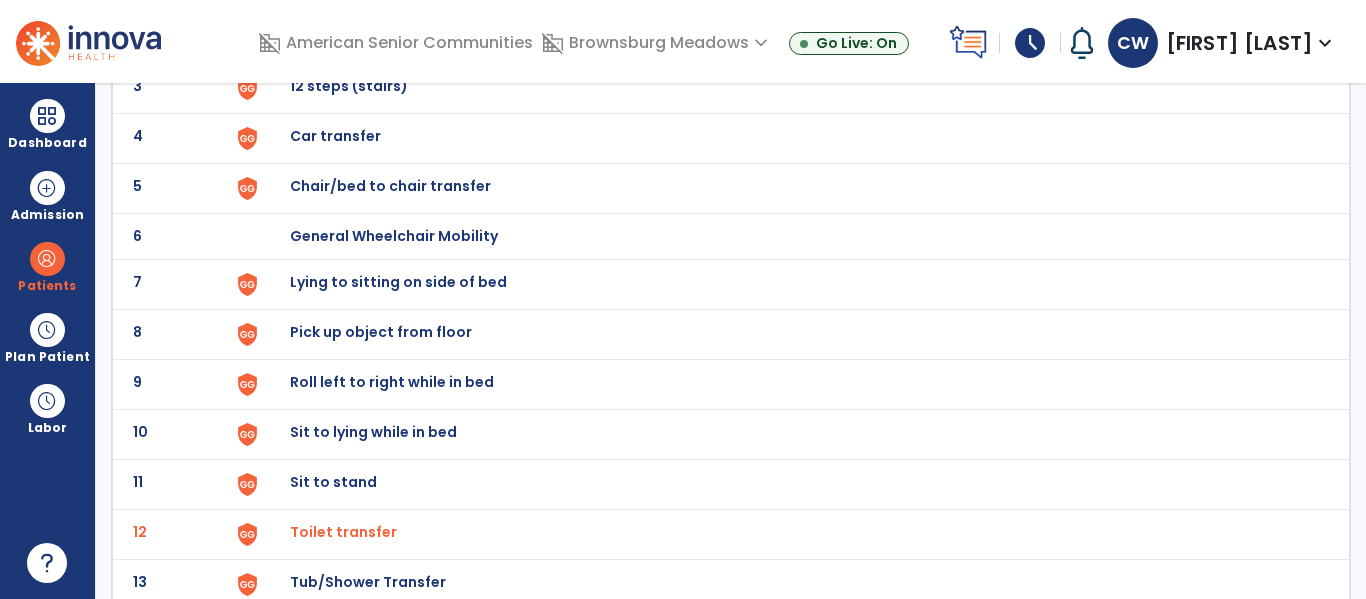 click on "Tub/Shower Transfer" at bounding box center [336, -14] 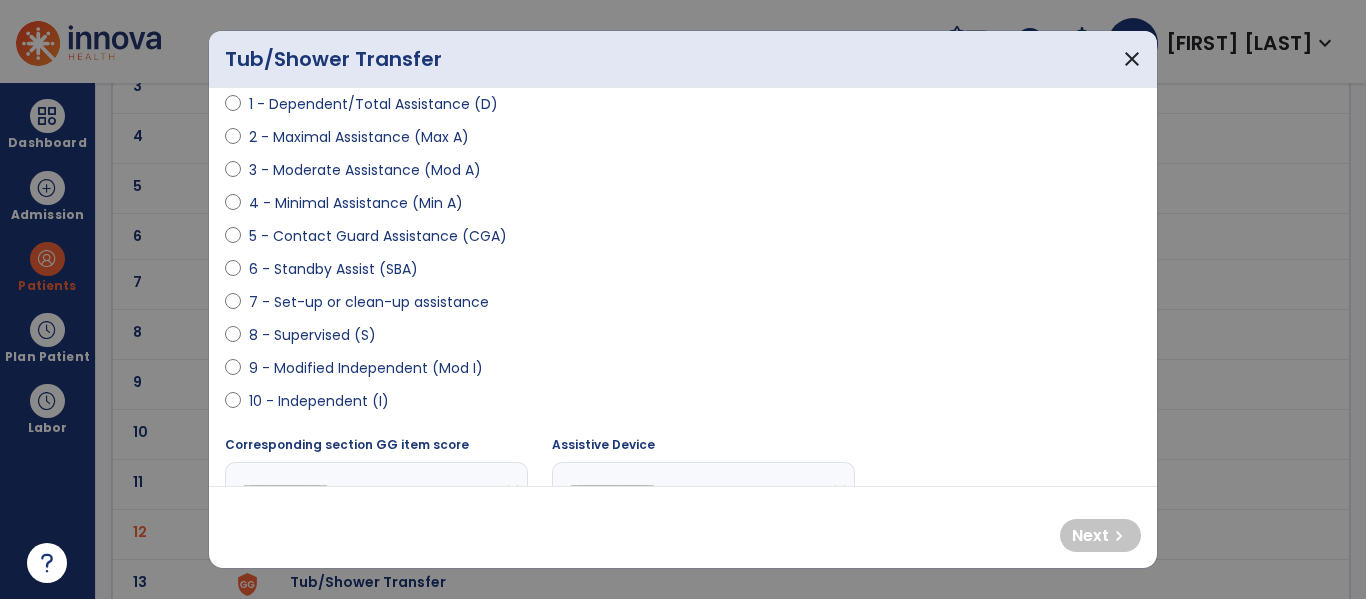 scroll, scrollTop: 245, scrollLeft: 0, axis: vertical 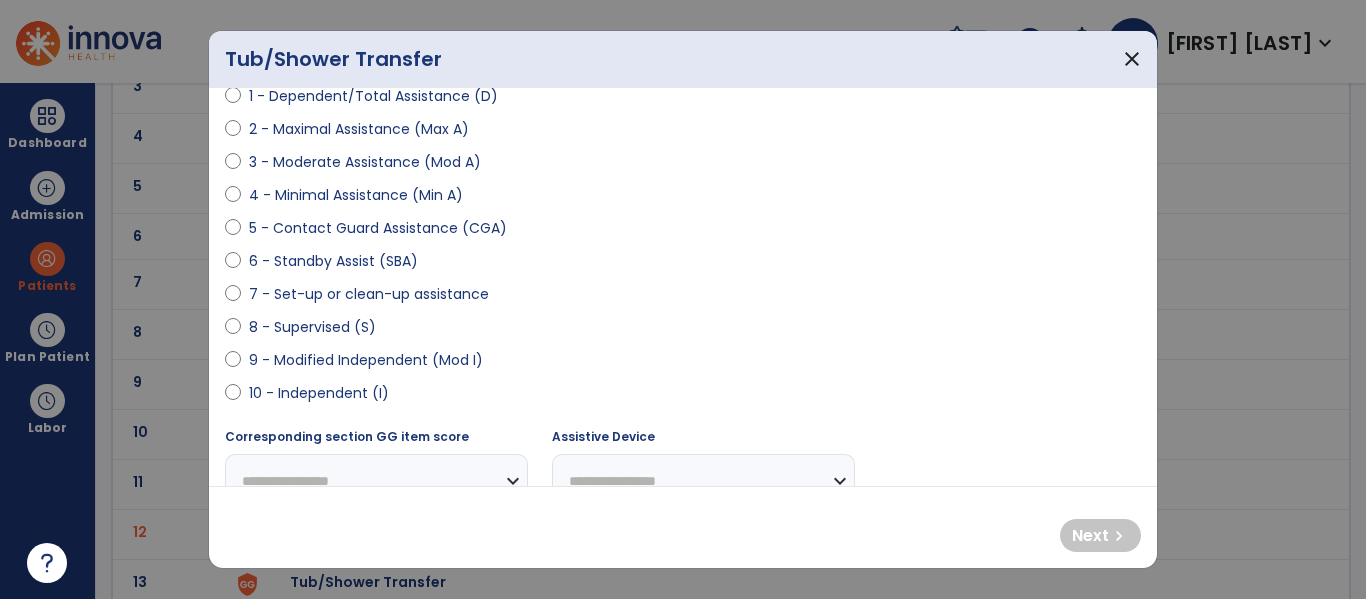 select on "**********" 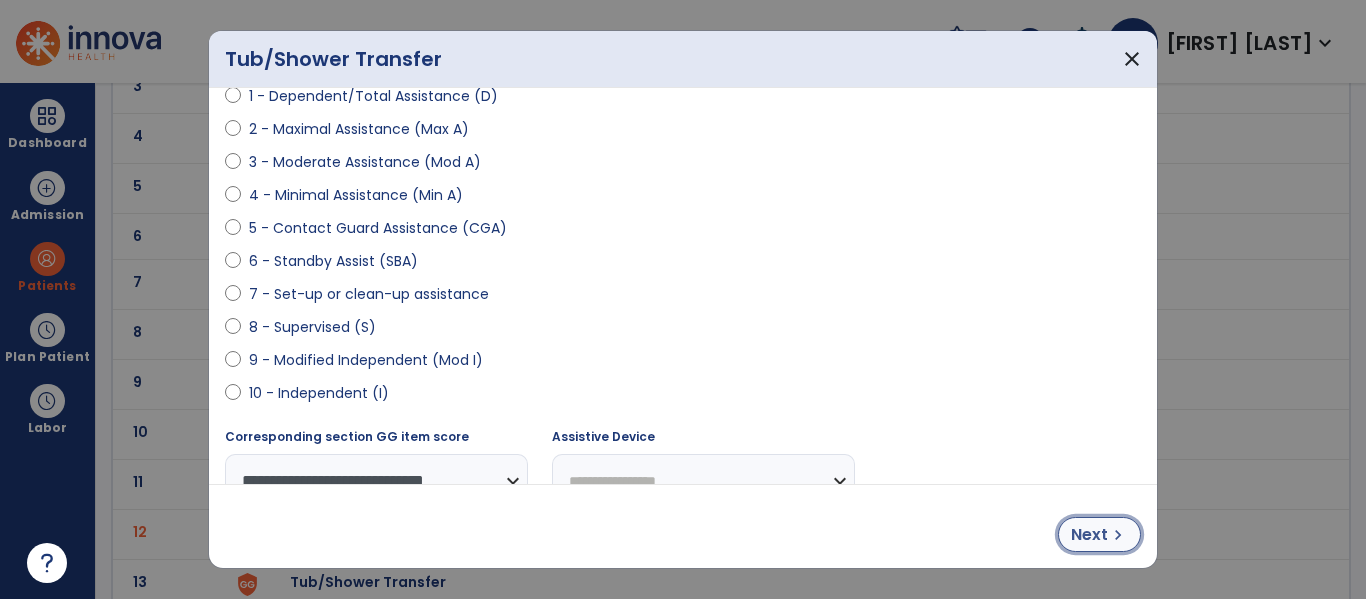 click on "chevron_right" at bounding box center (1118, 535) 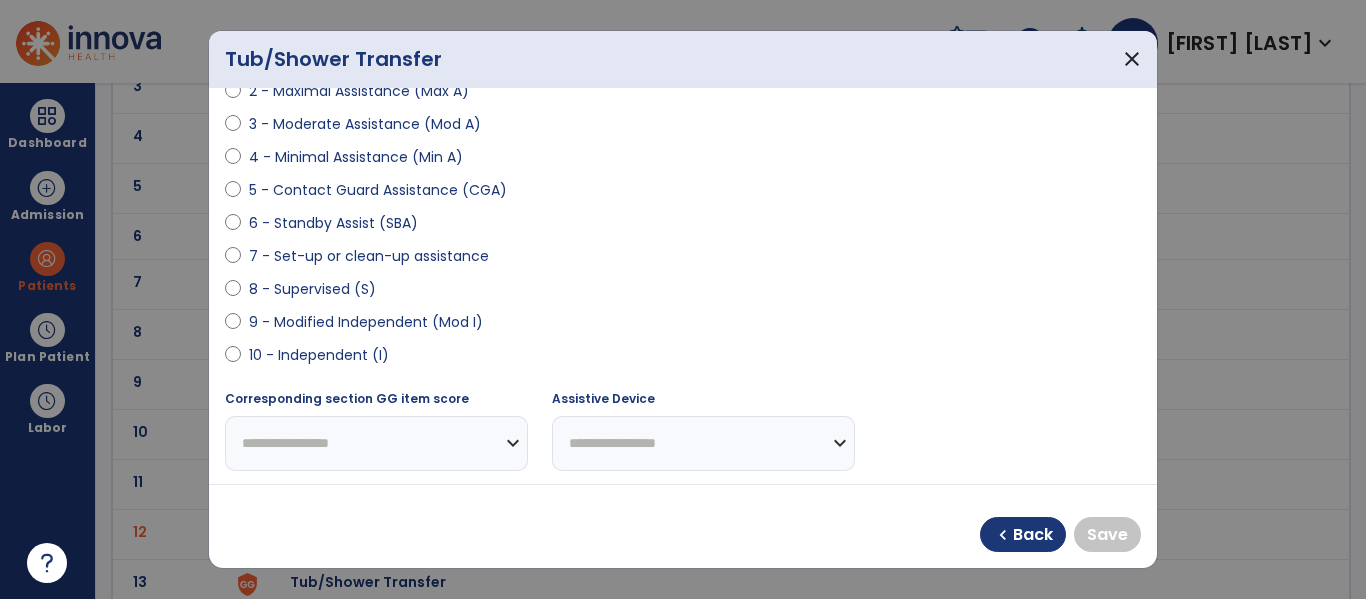 scroll, scrollTop: 325, scrollLeft: 0, axis: vertical 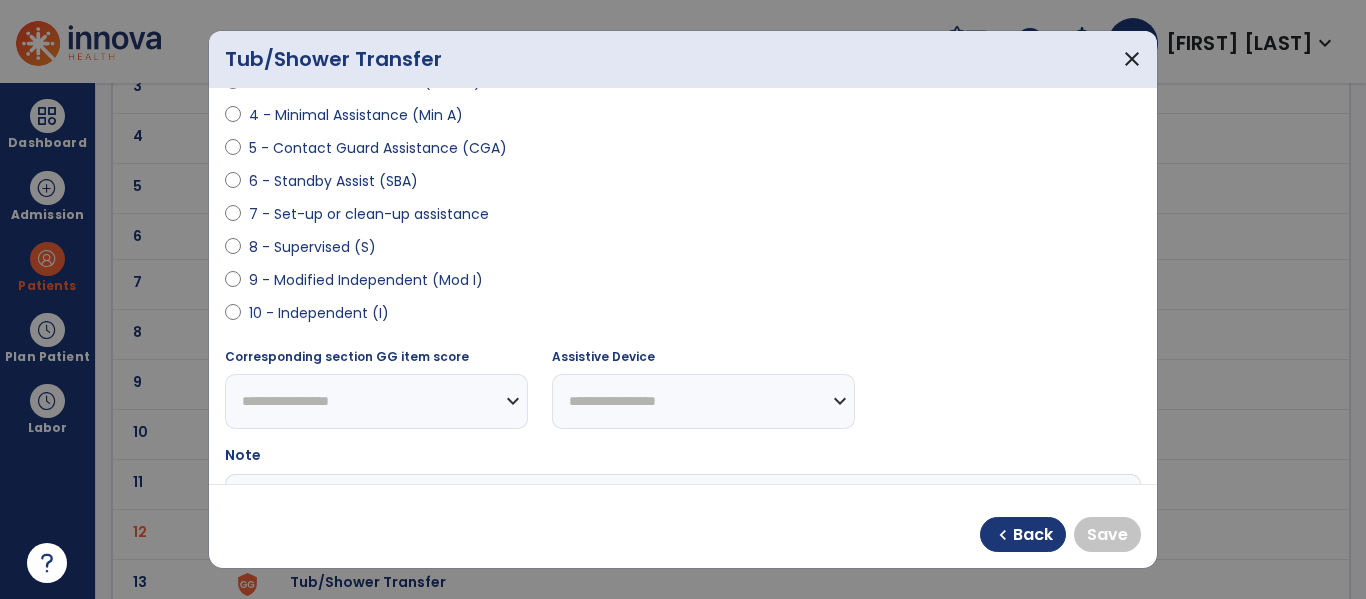 click on "10 - Independent (I)" at bounding box center (319, 313) 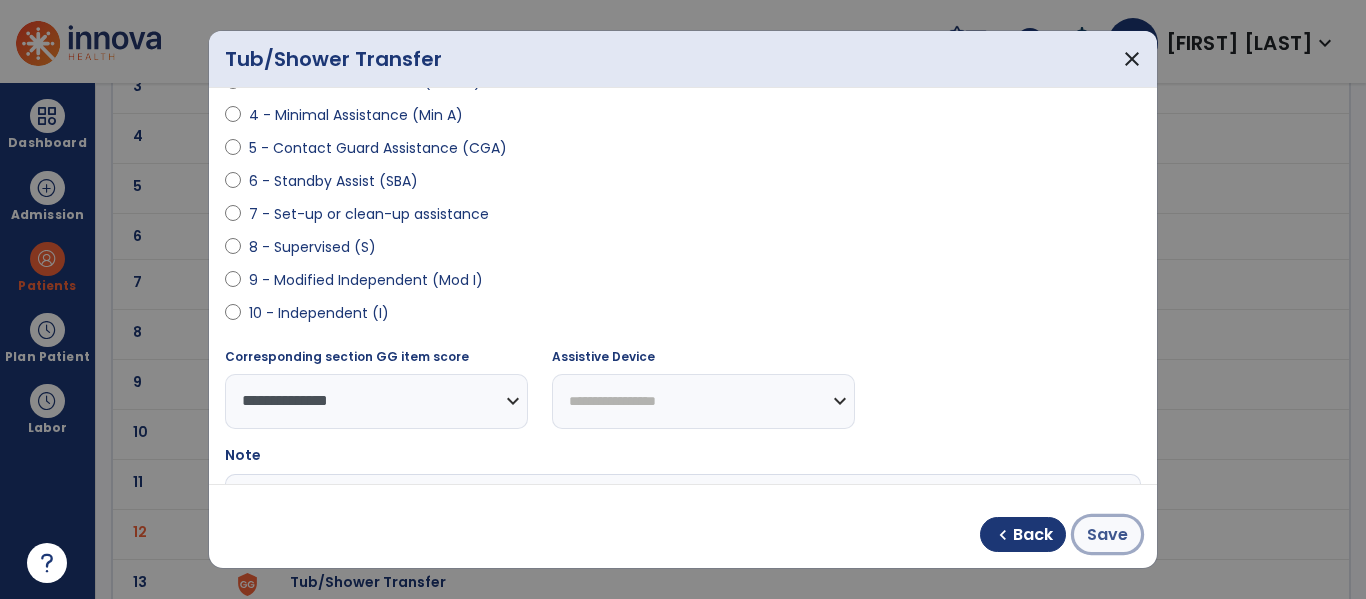 click on "Save" at bounding box center (1107, 535) 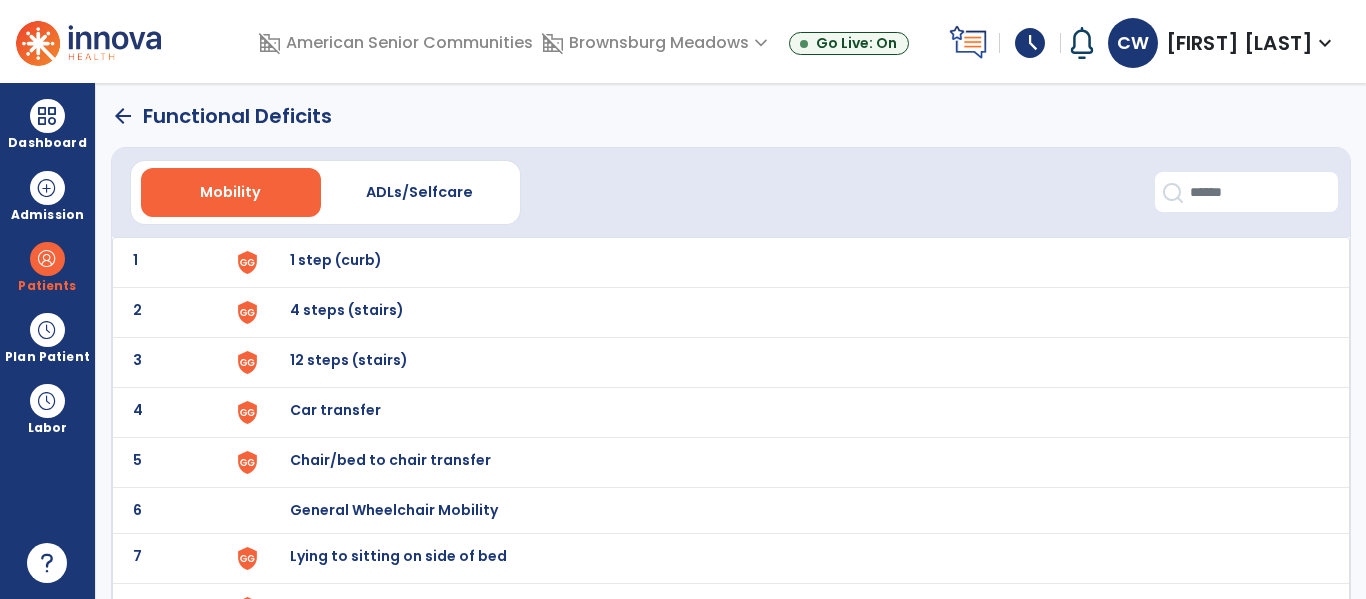 scroll, scrollTop: 0, scrollLeft: 0, axis: both 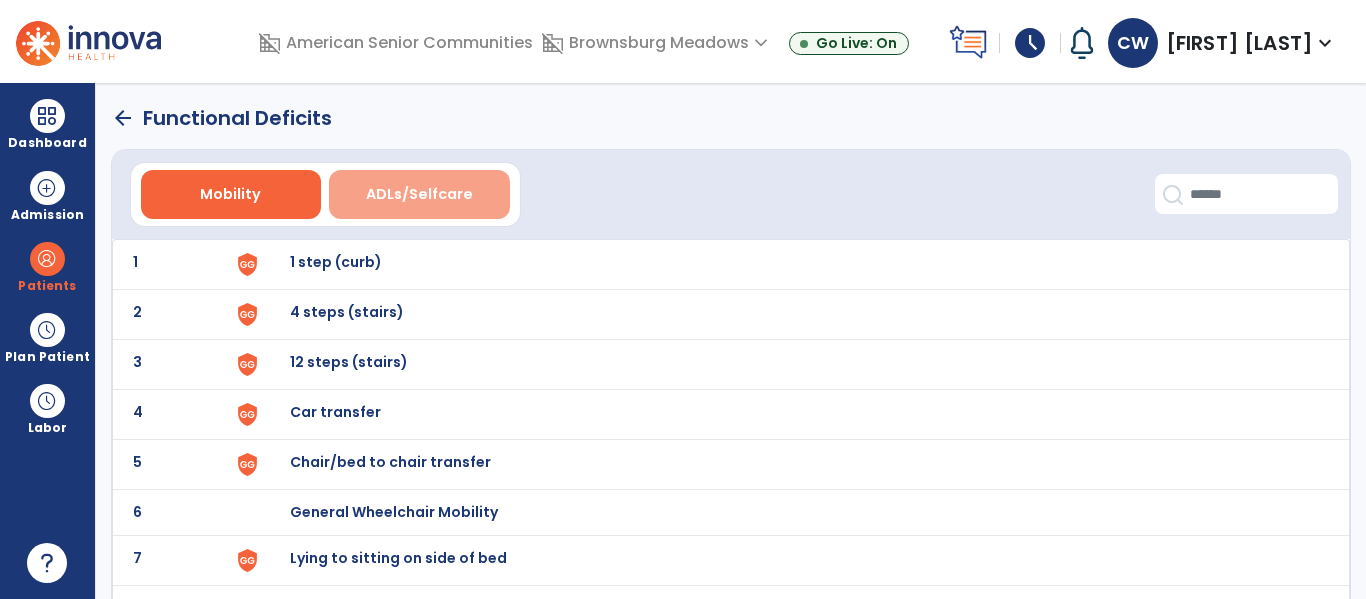 click on "ADLs/Selfcare" at bounding box center [419, 194] 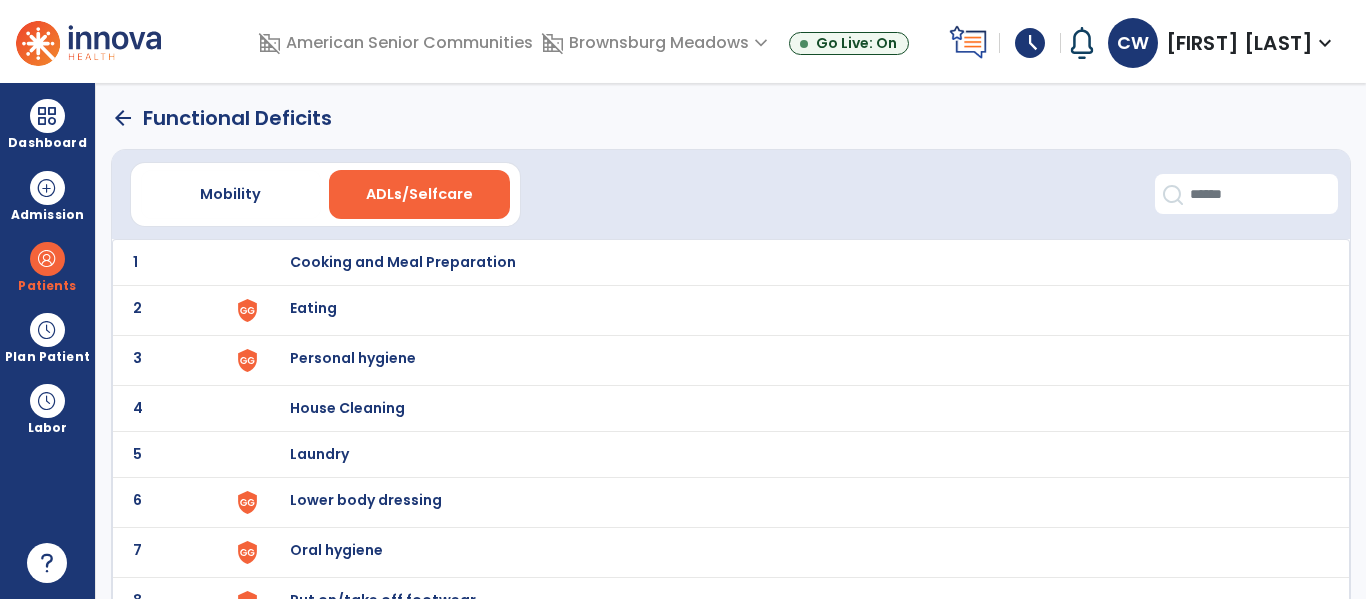click on "Eating" at bounding box center (403, 262) 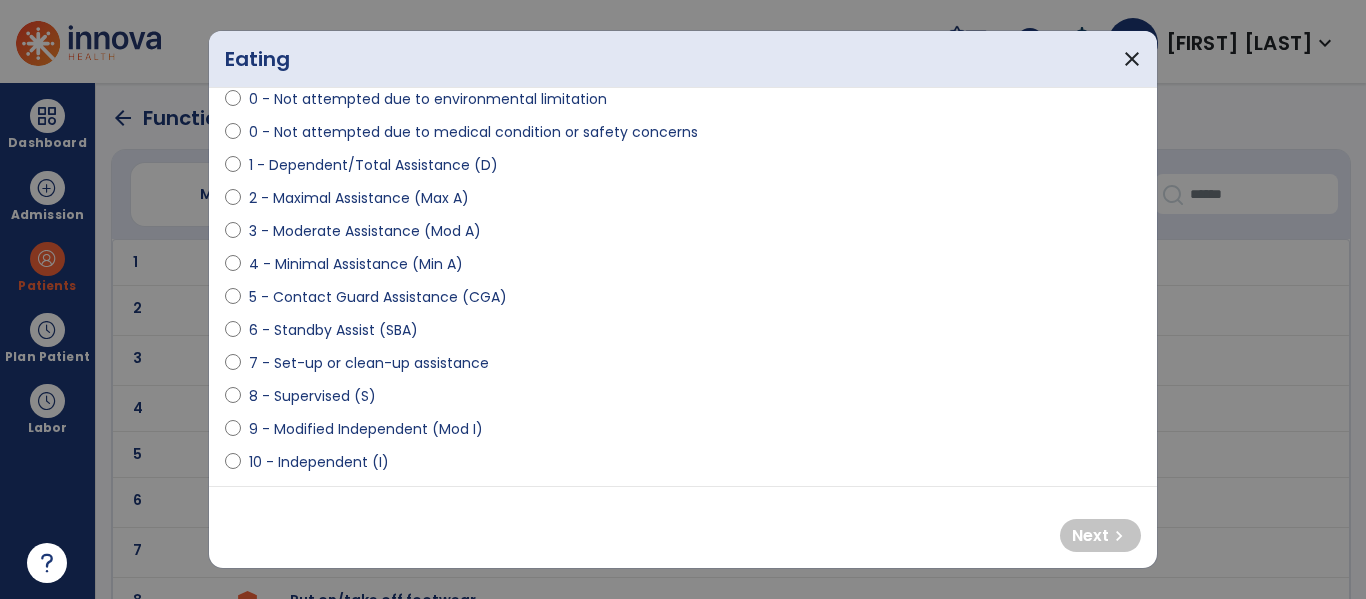scroll, scrollTop: 198, scrollLeft: 0, axis: vertical 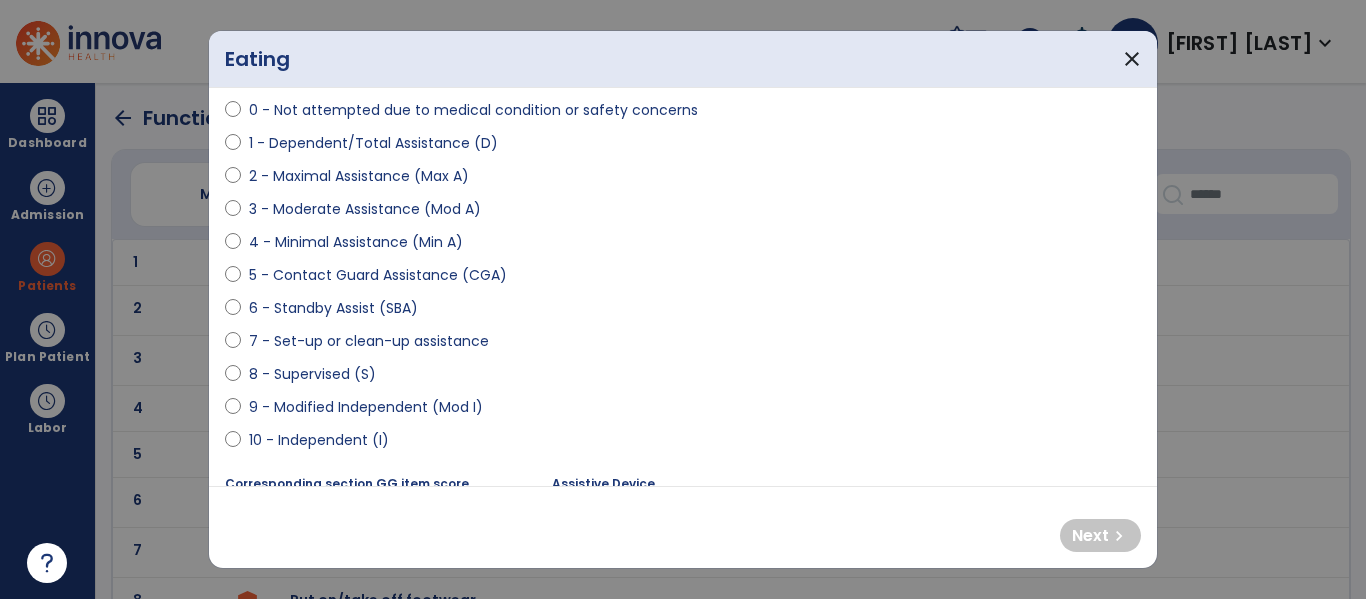 click on "10 - Independent (I)" at bounding box center (319, 440) 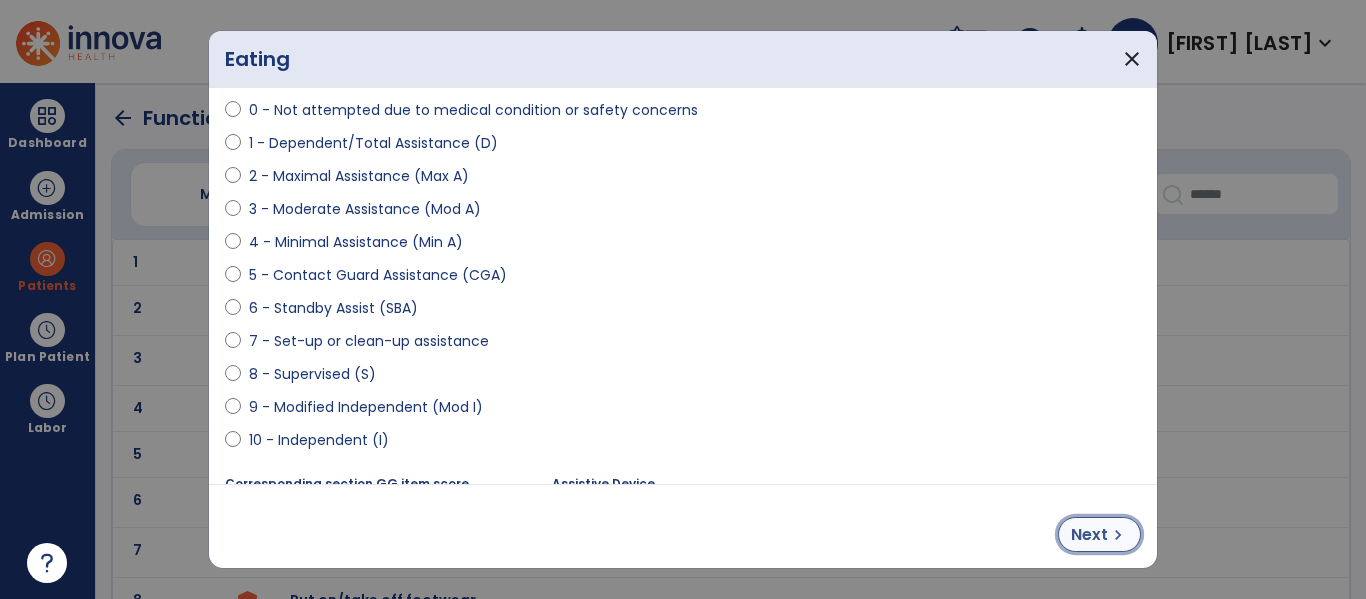 click on "Next" at bounding box center (1089, 535) 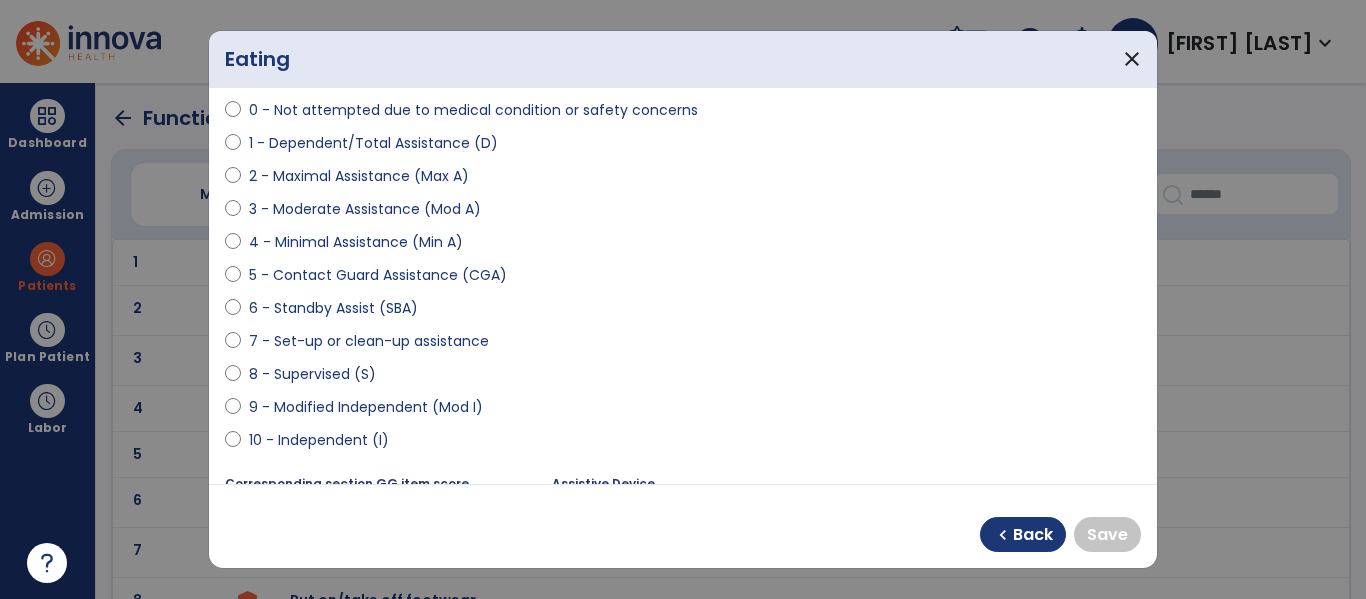 select on "**********" 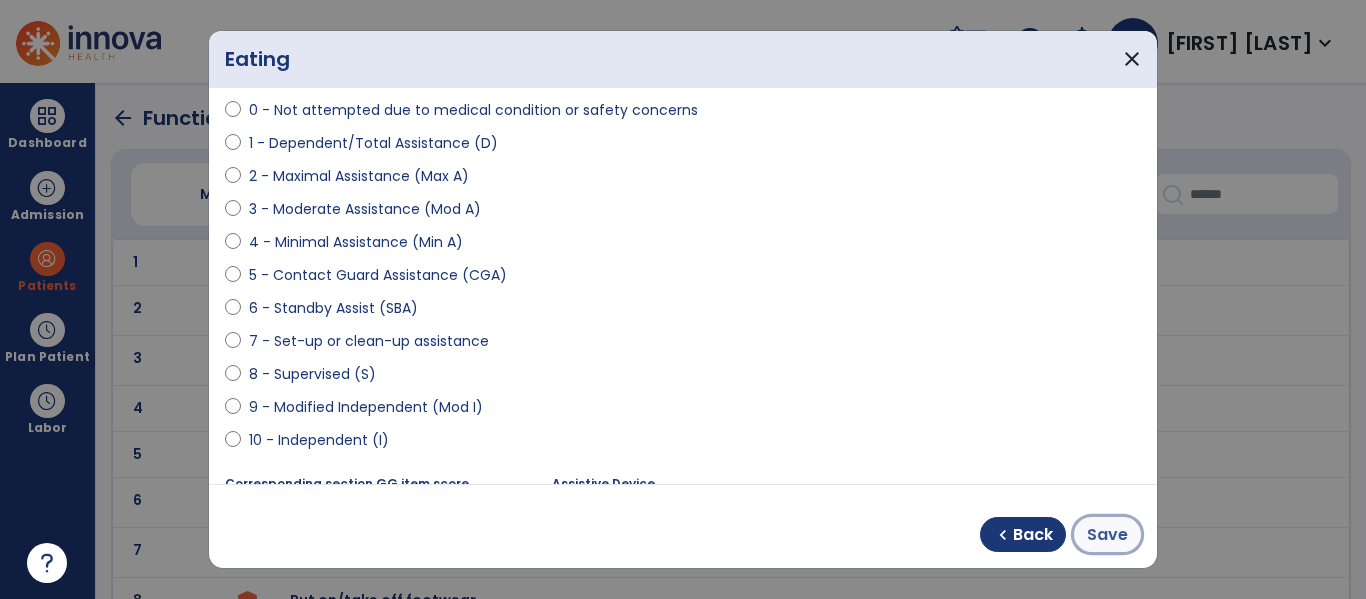 click on "Save" at bounding box center [1107, 535] 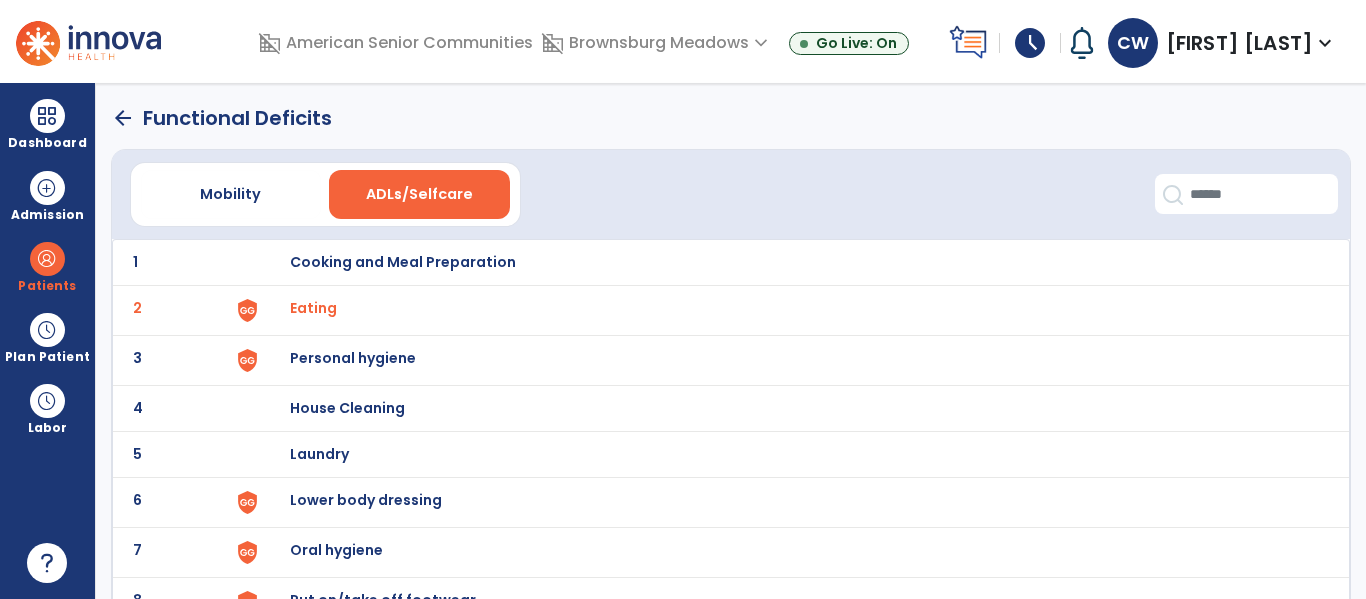 click on "Personal hygiene" at bounding box center [403, 262] 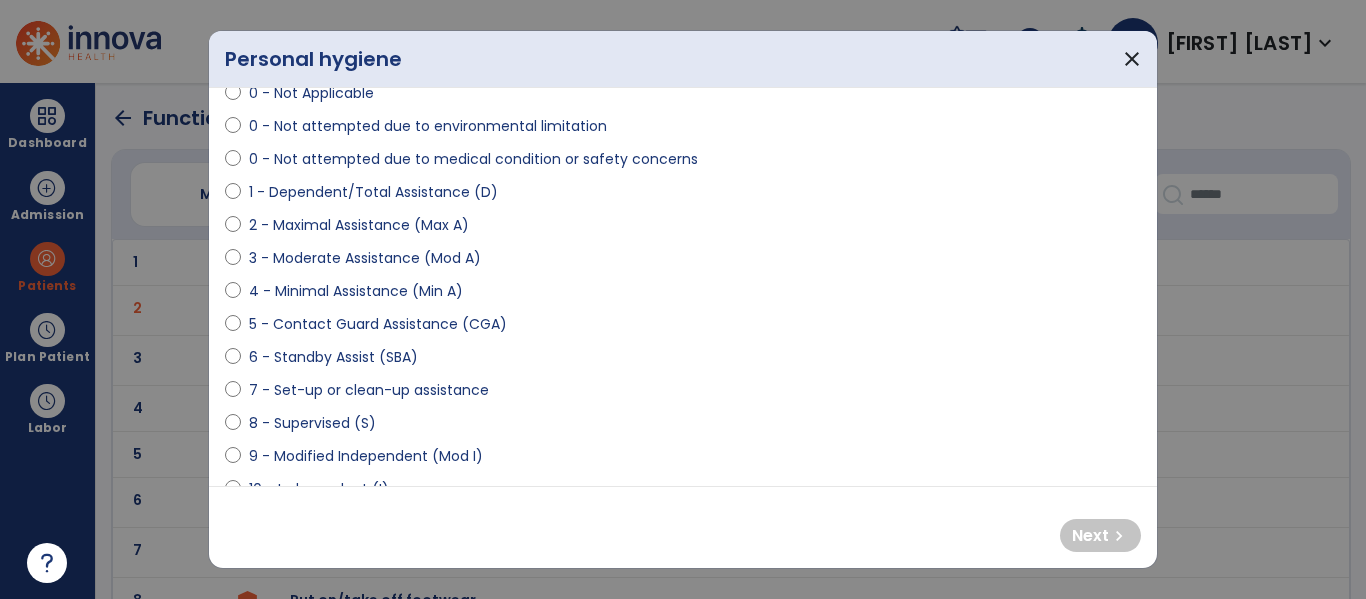 scroll, scrollTop: 158, scrollLeft: 0, axis: vertical 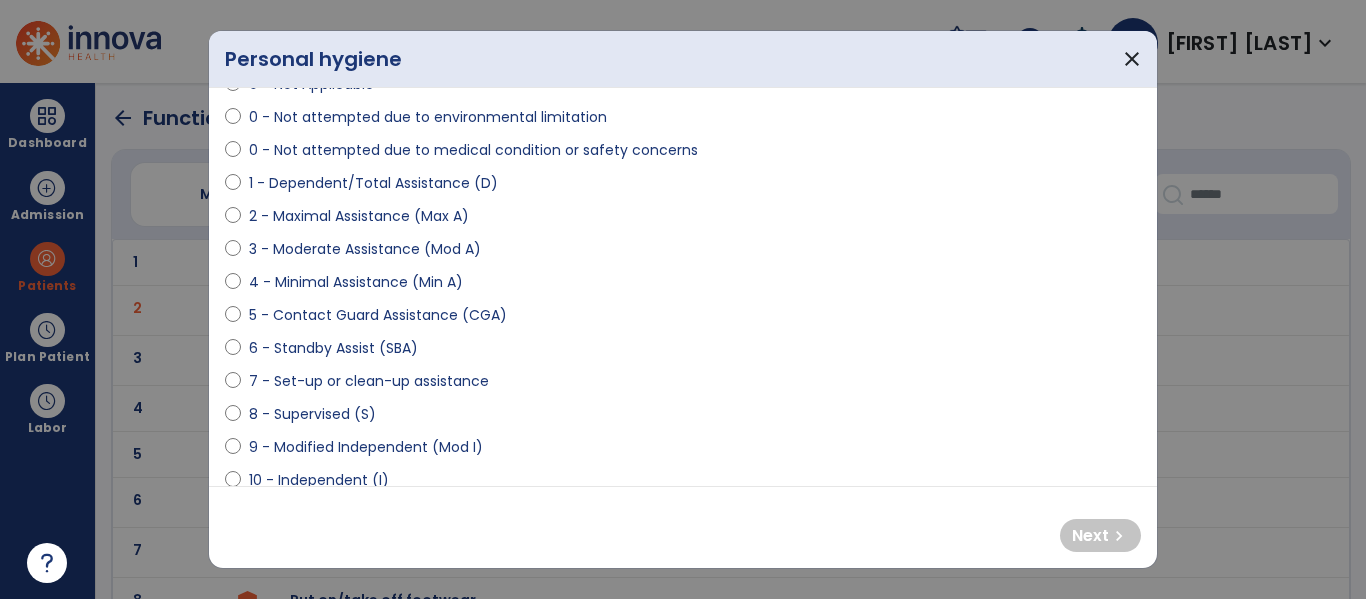 select on "**********" 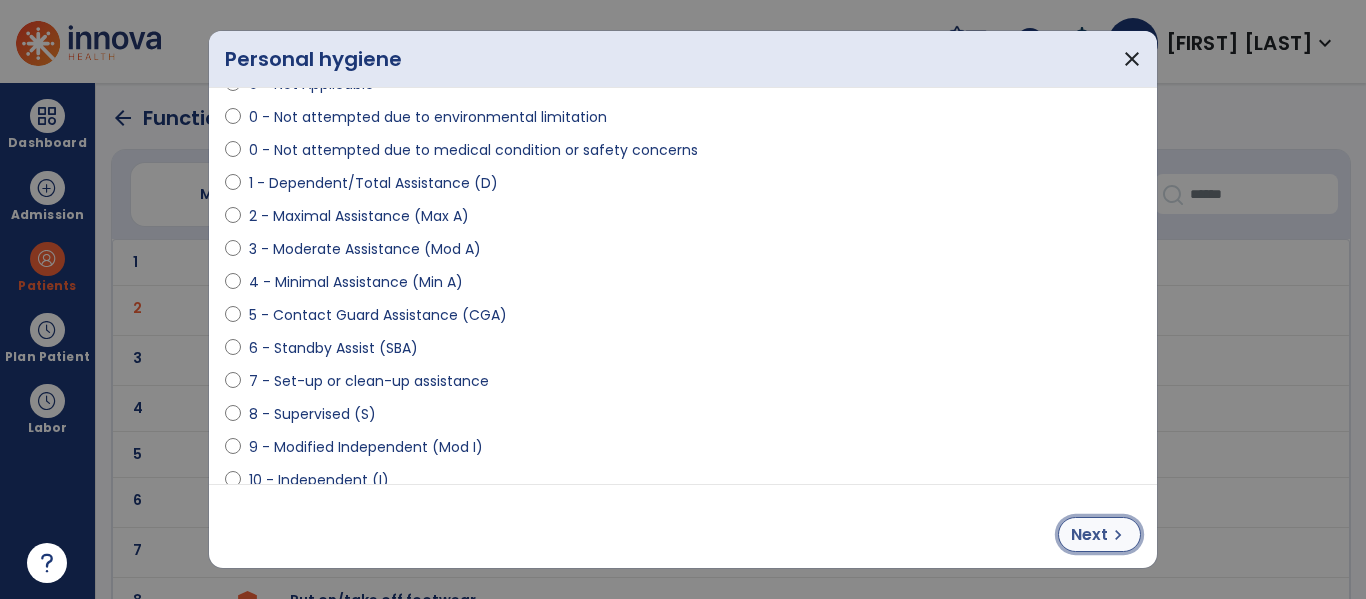click on "Next" at bounding box center [1089, 535] 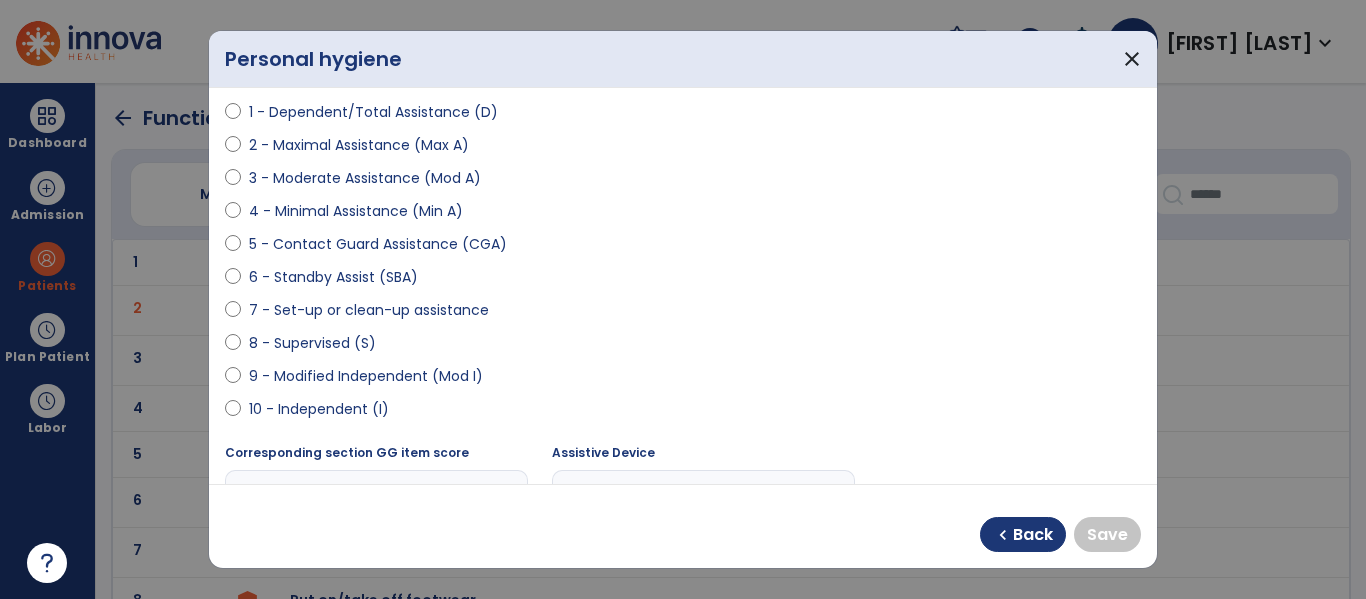 scroll, scrollTop: 230, scrollLeft: 0, axis: vertical 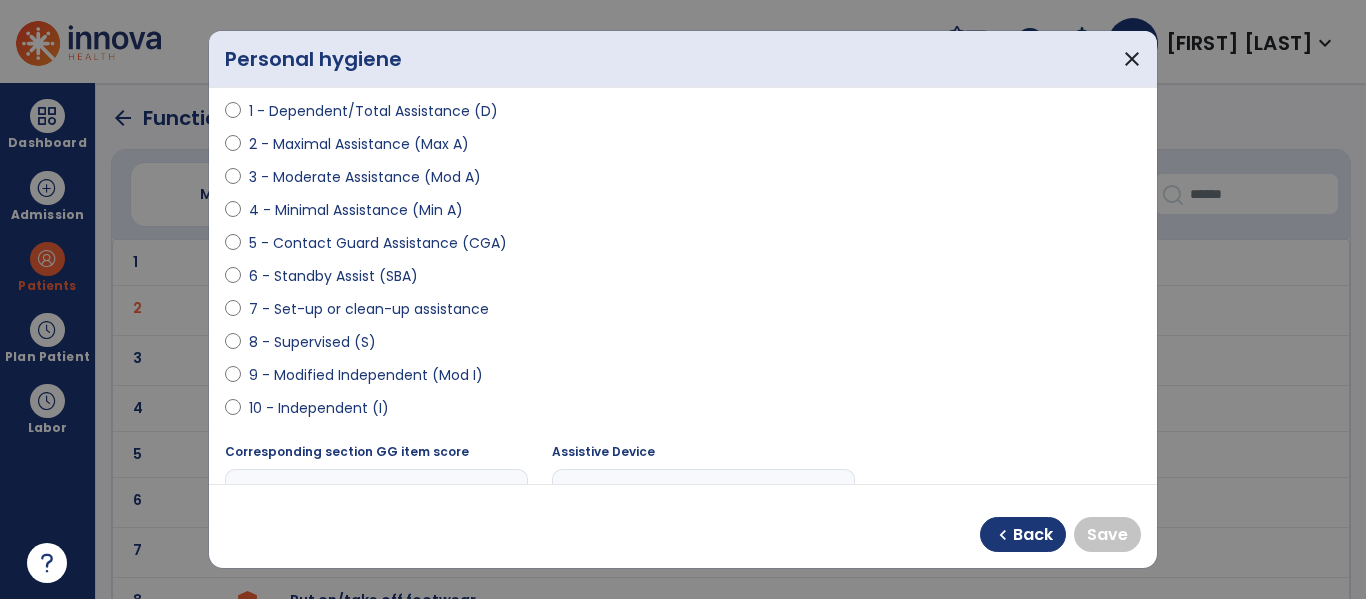 select on "**********" 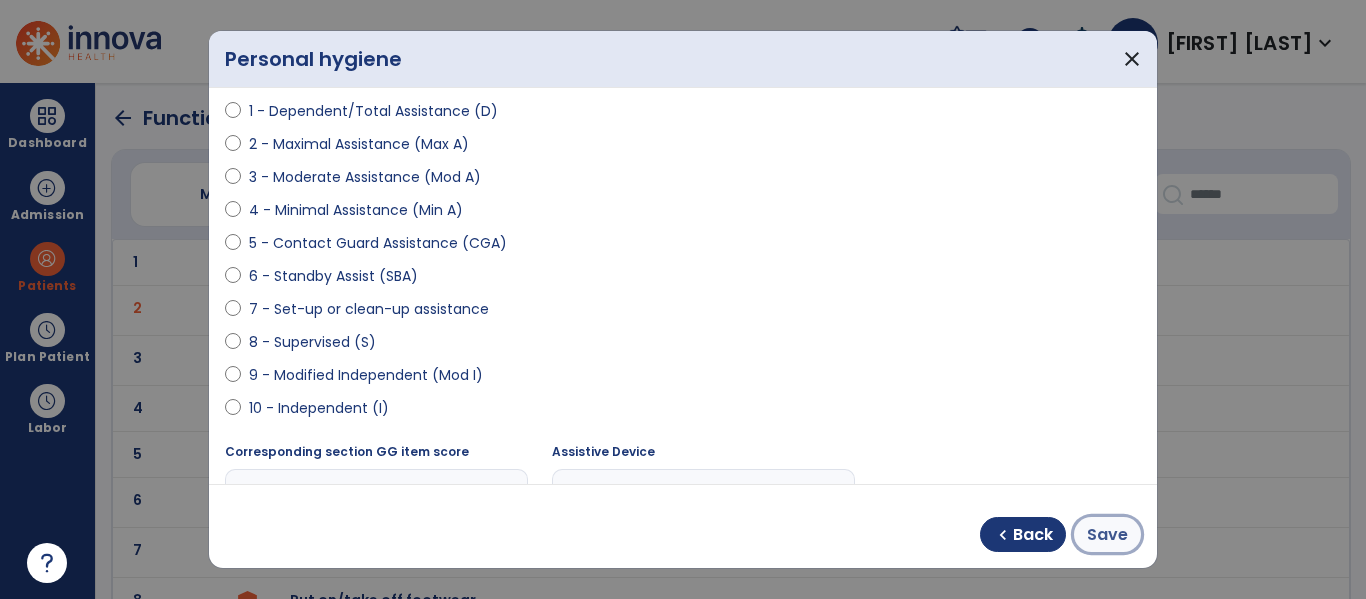 click on "Save" at bounding box center [1107, 535] 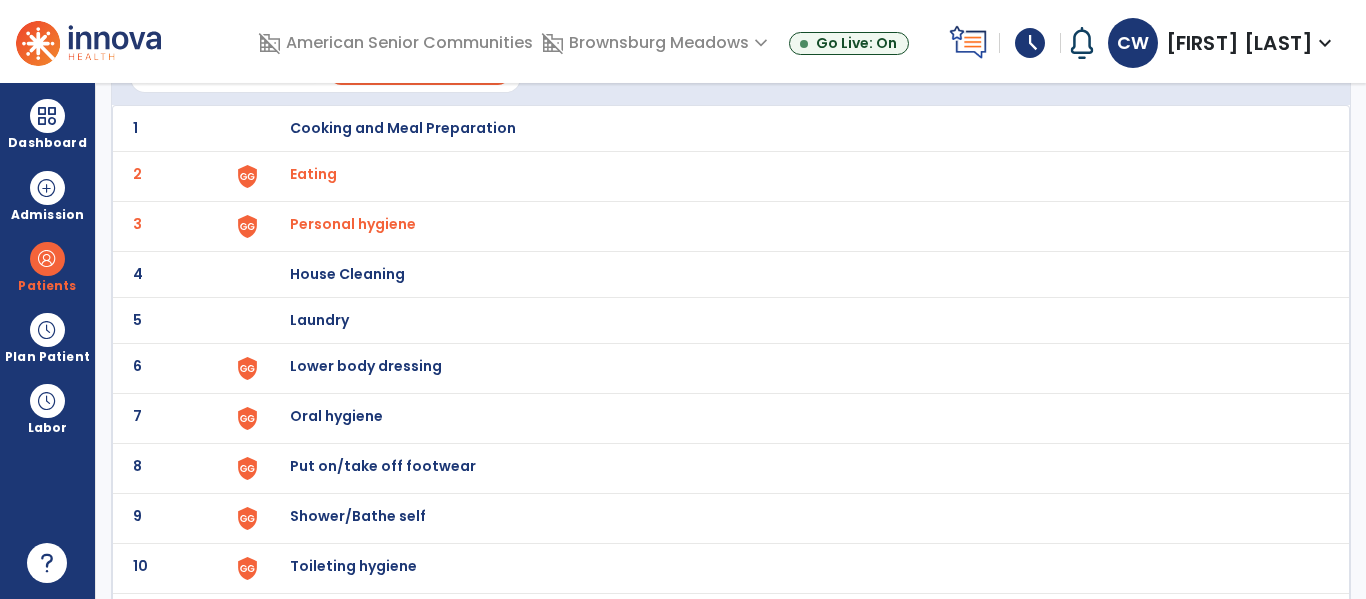scroll, scrollTop: 145, scrollLeft: 0, axis: vertical 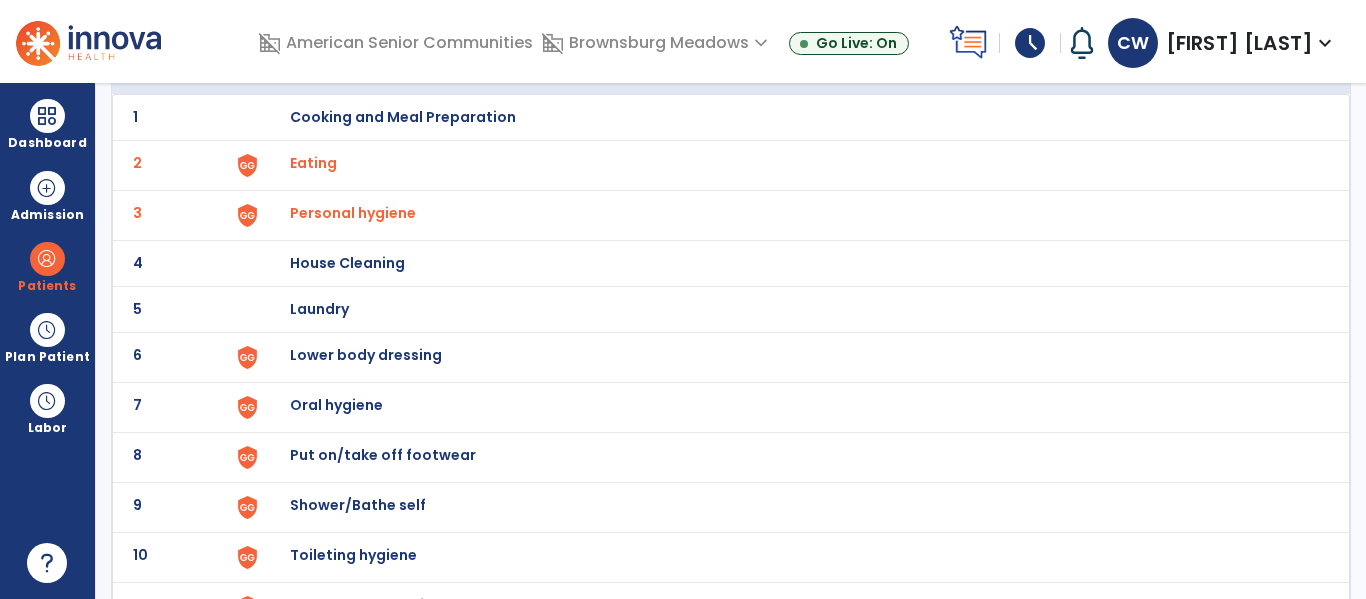 click on "Lower body dressing" at bounding box center (789, 117) 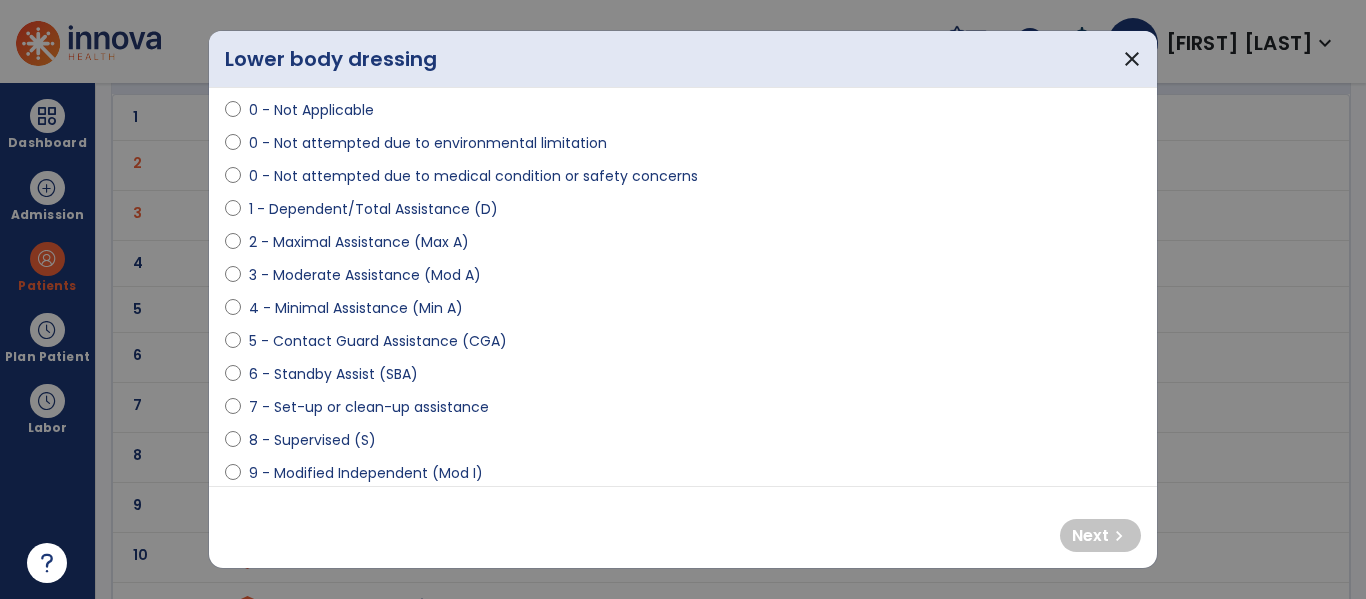 scroll, scrollTop: 136, scrollLeft: 0, axis: vertical 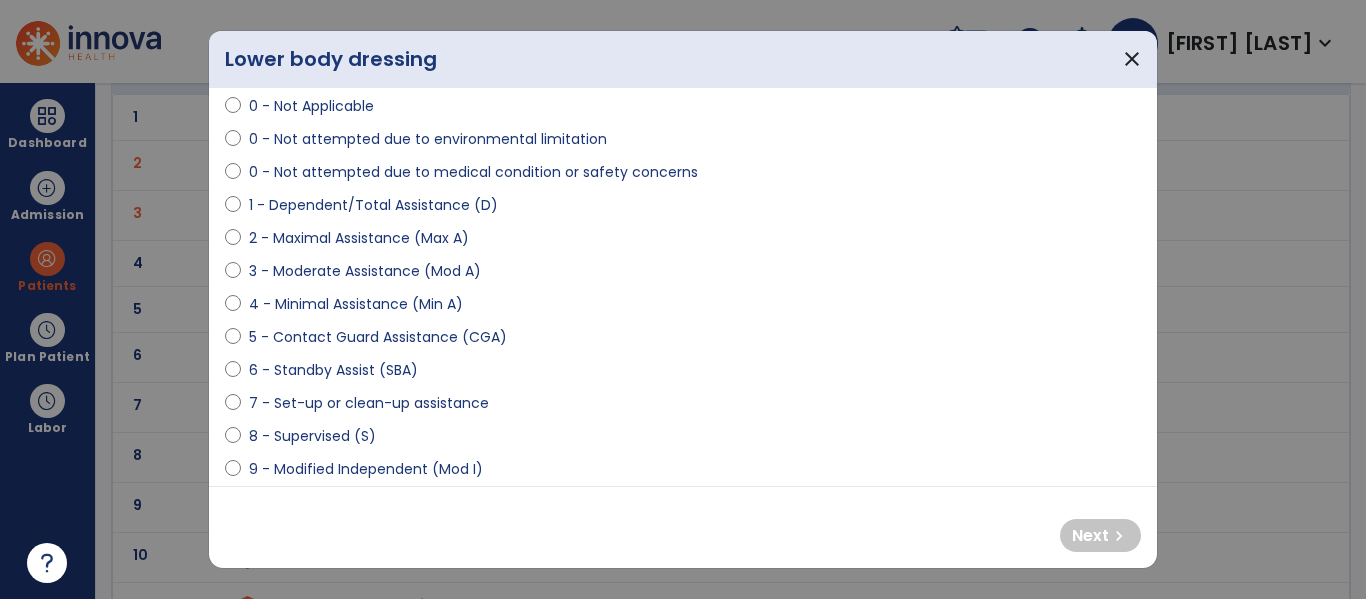 select on "**********" 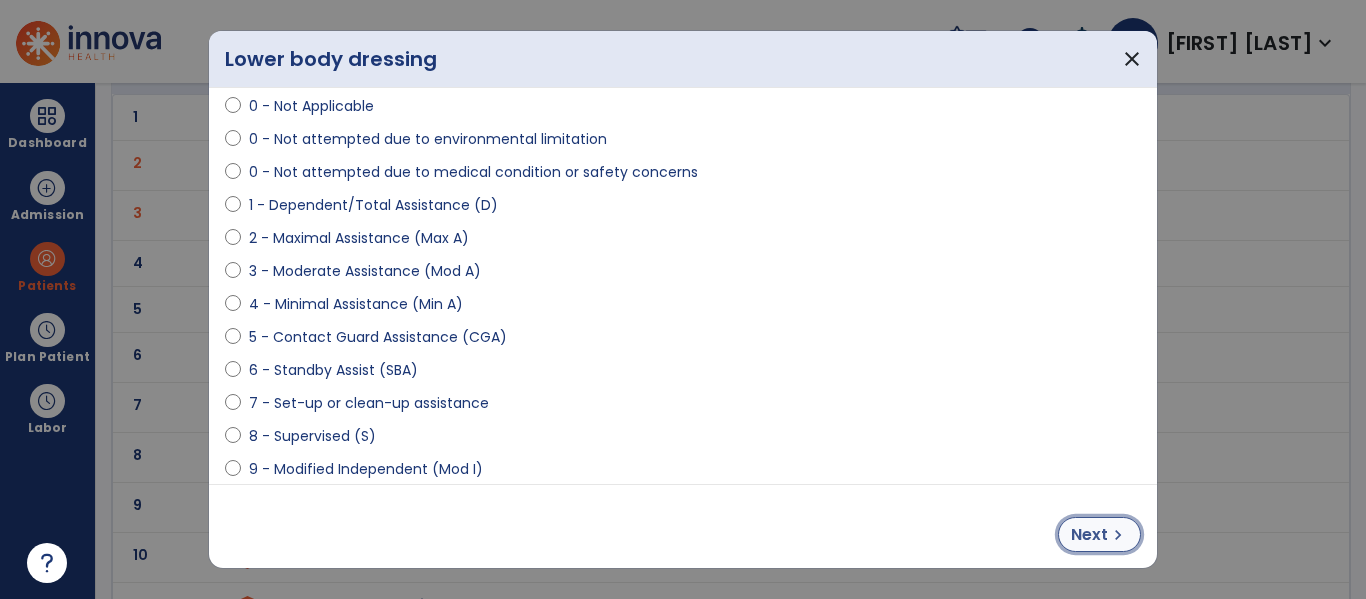 click on "Next" at bounding box center [1089, 535] 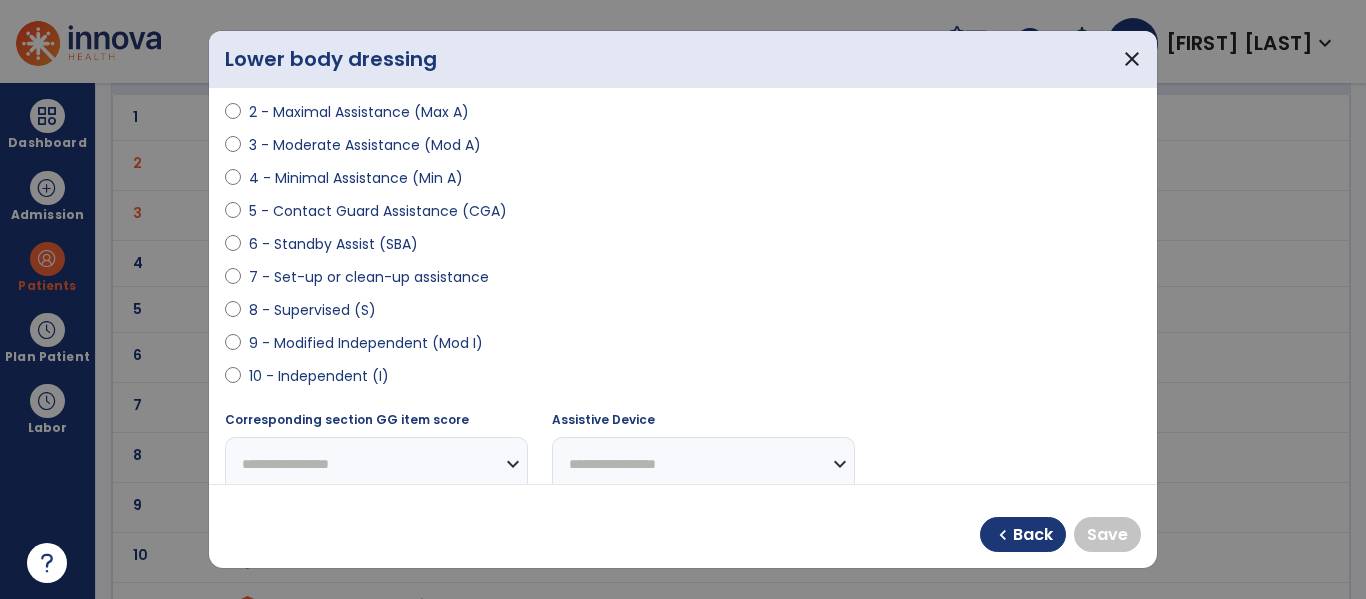 scroll, scrollTop: 270, scrollLeft: 0, axis: vertical 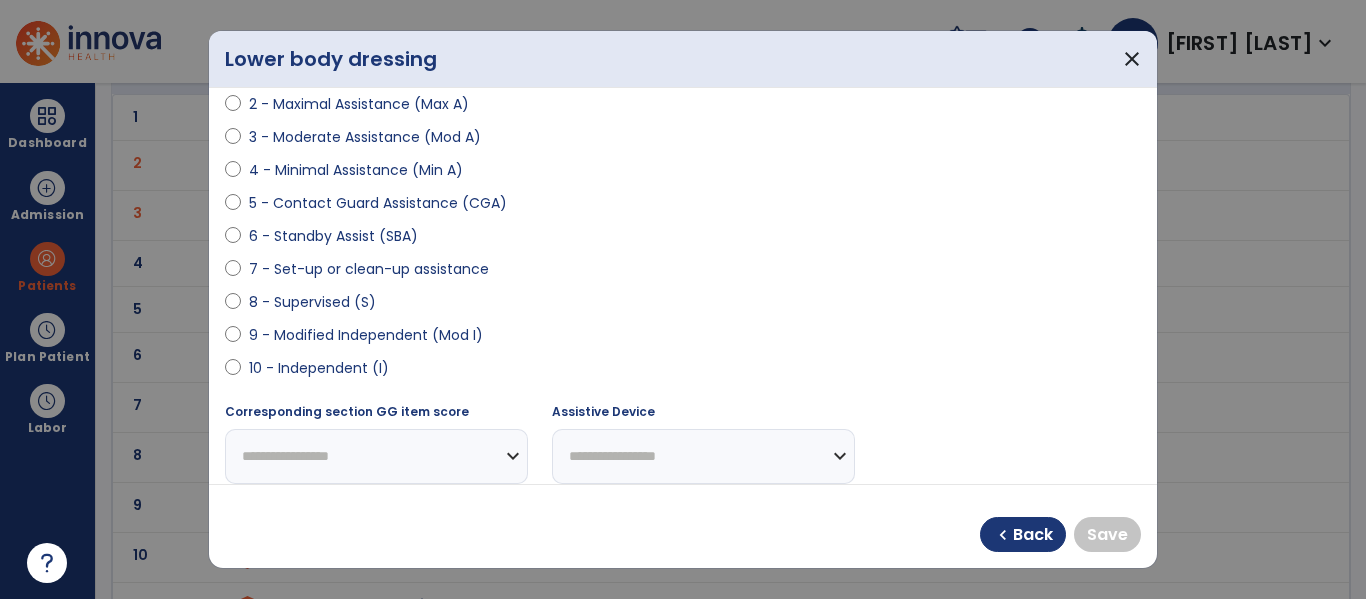 select on "**********" 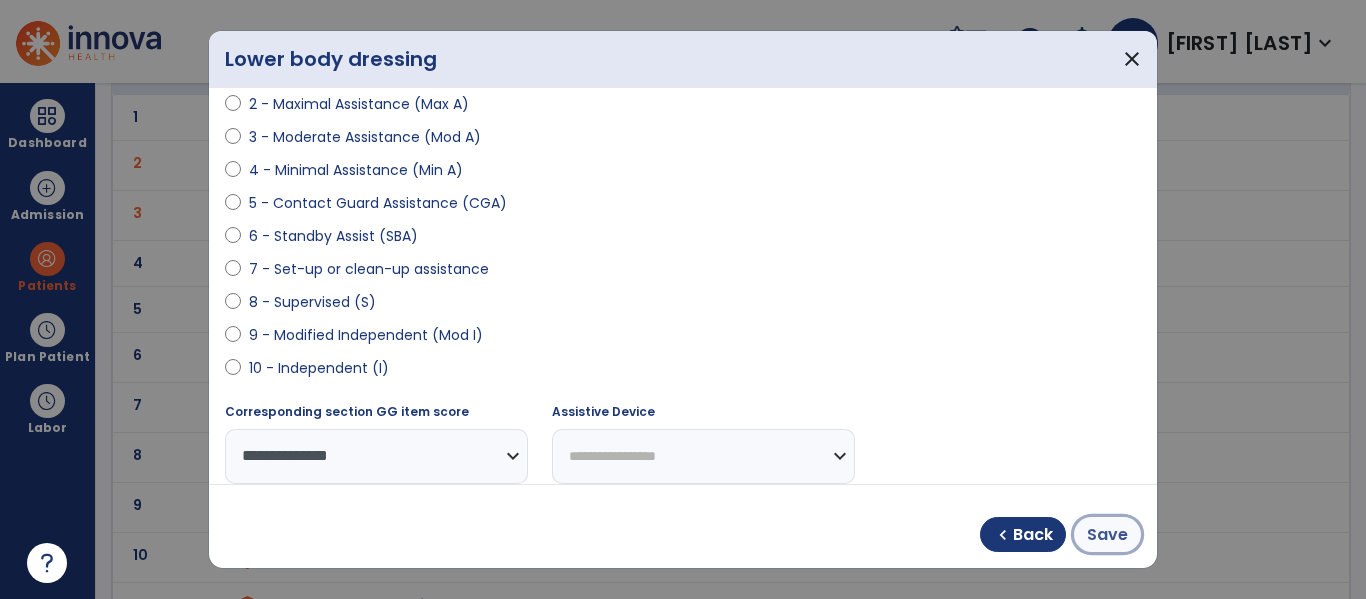 click on "Save" at bounding box center (1107, 535) 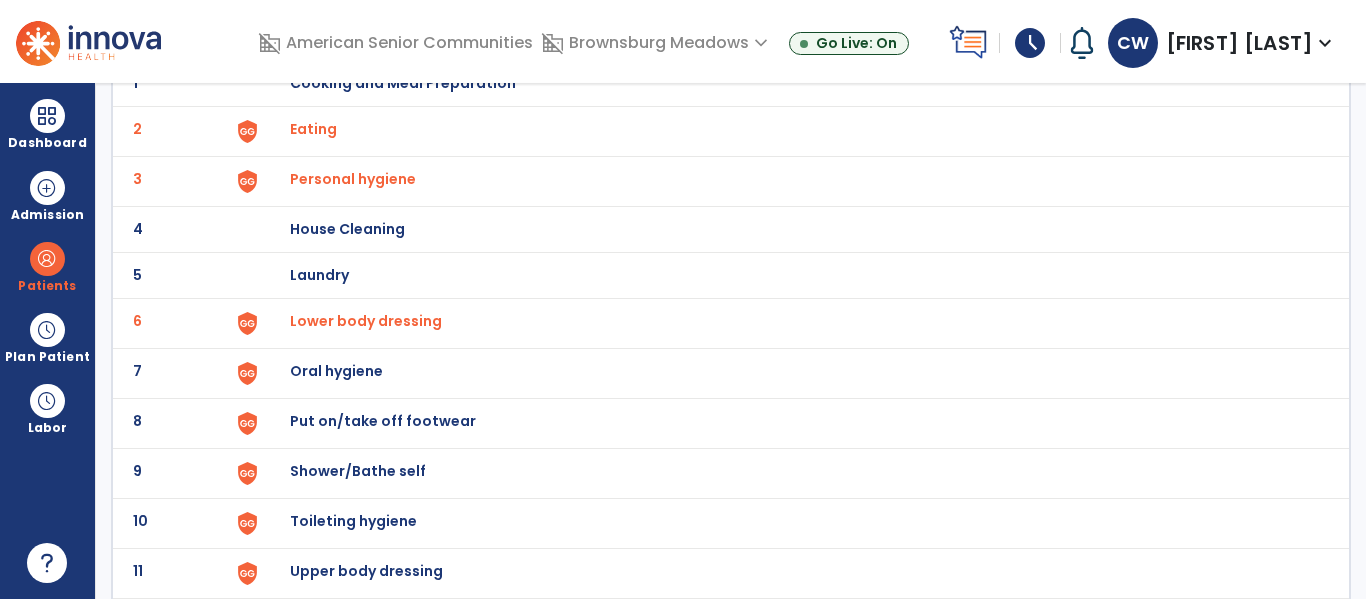 scroll, scrollTop: 272, scrollLeft: 0, axis: vertical 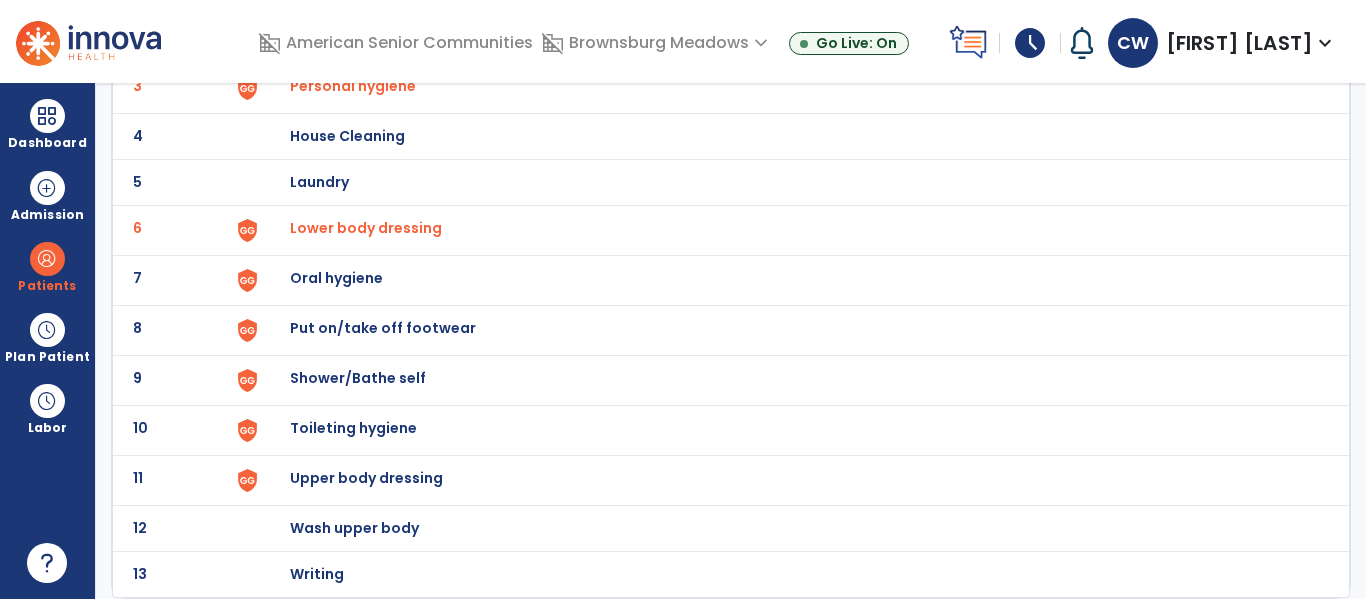 click on "Shower/Bathe self" at bounding box center [789, -10] 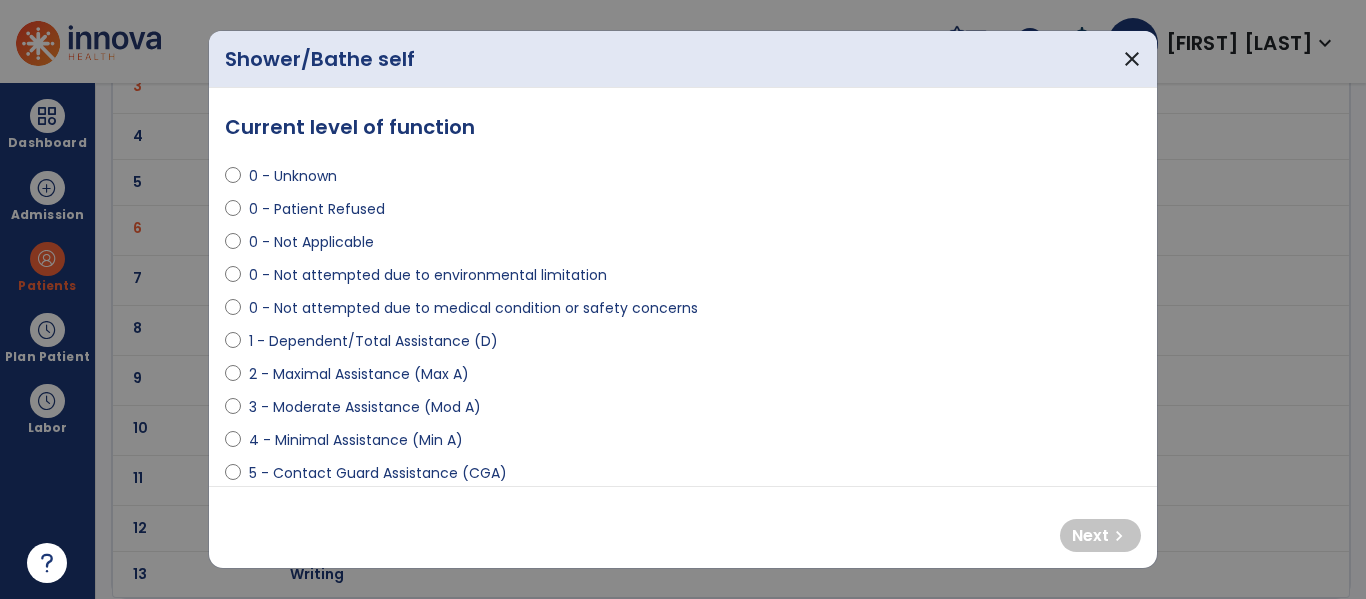select on "**********" 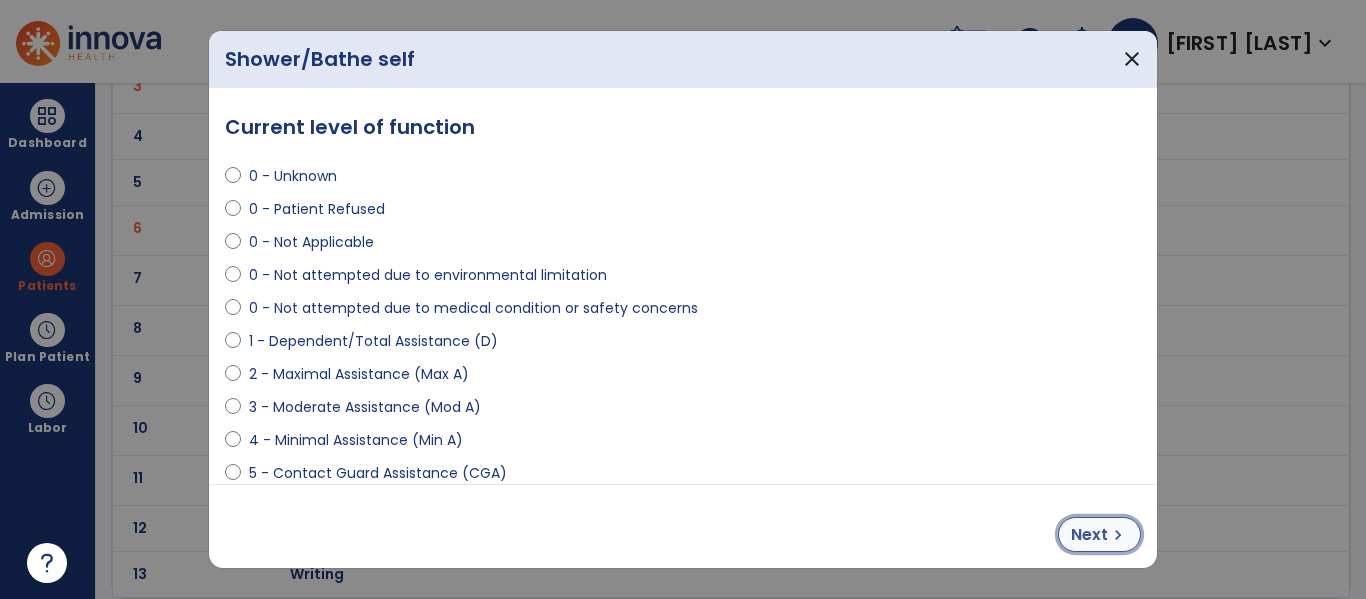 click on "Next" at bounding box center [1089, 535] 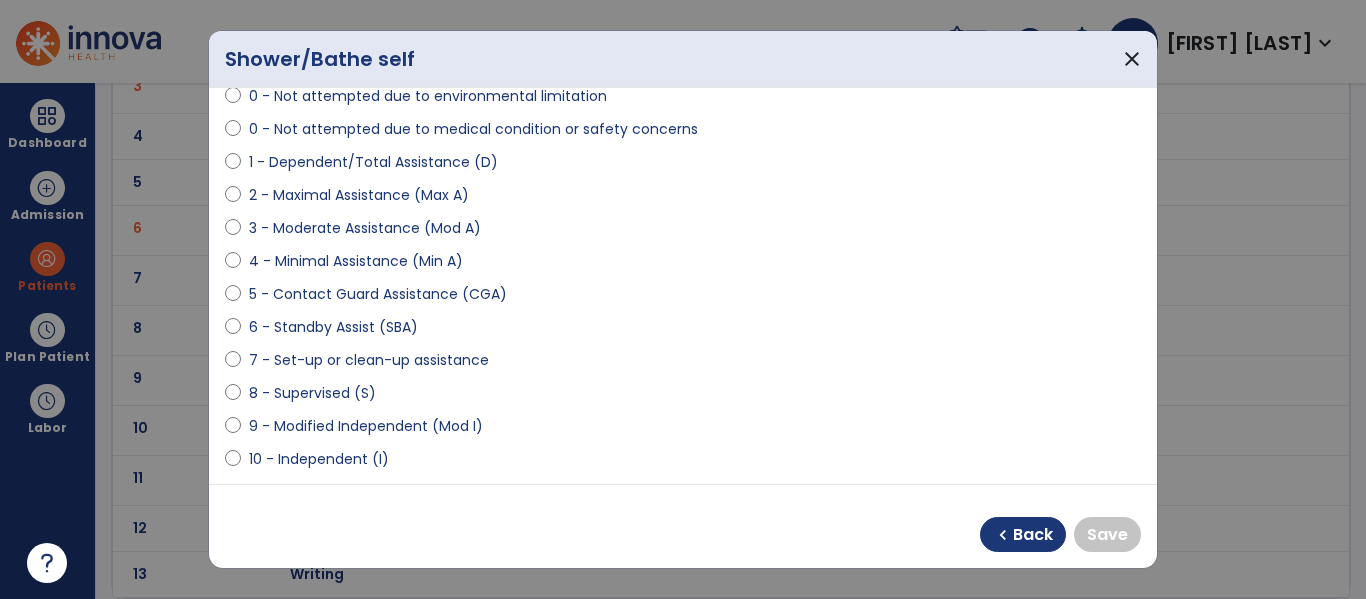scroll, scrollTop: 183, scrollLeft: 0, axis: vertical 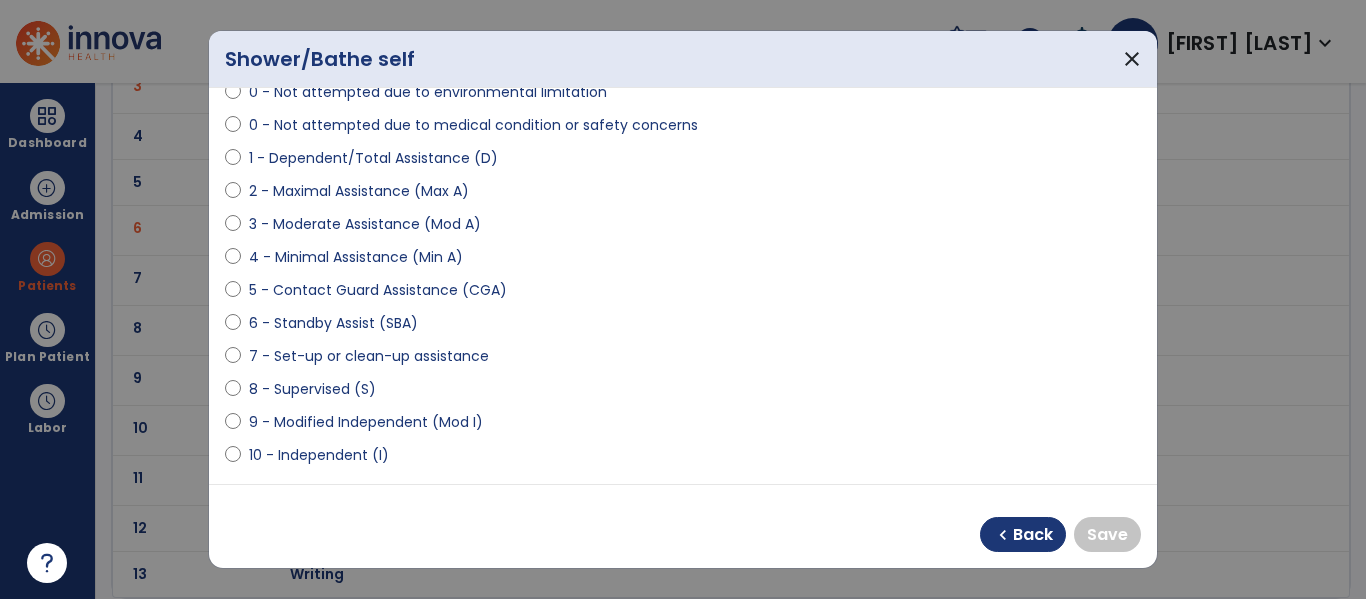 select on "**********" 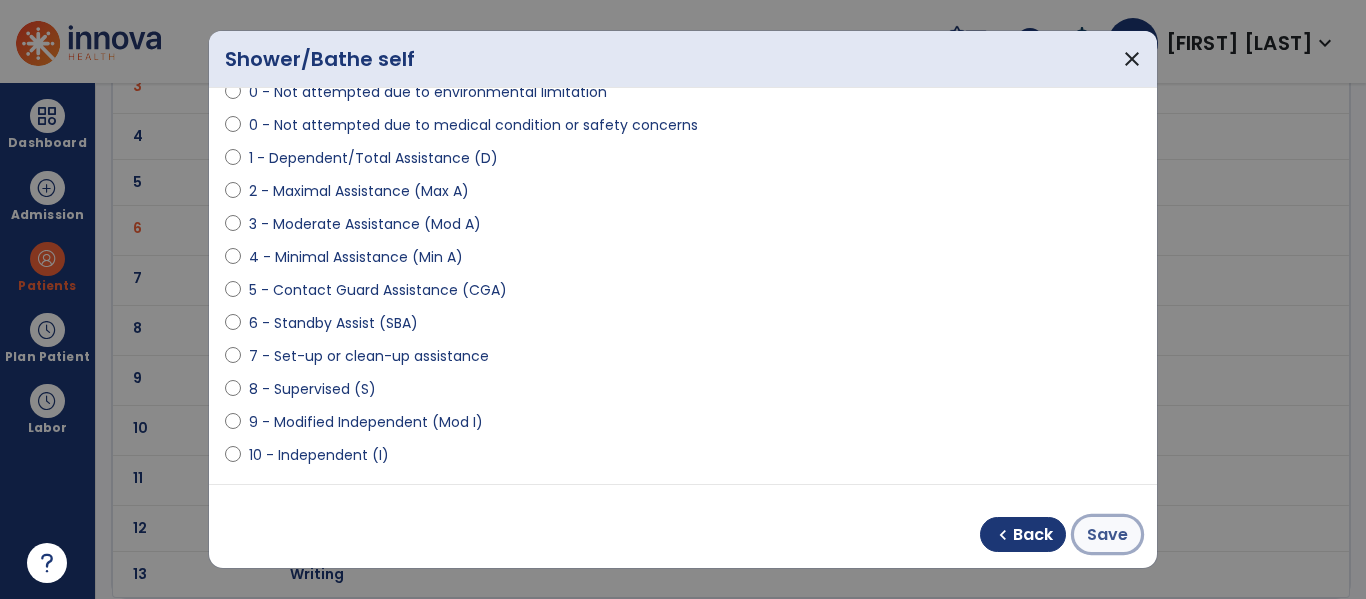 click on "Save" at bounding box center [1107, 535] 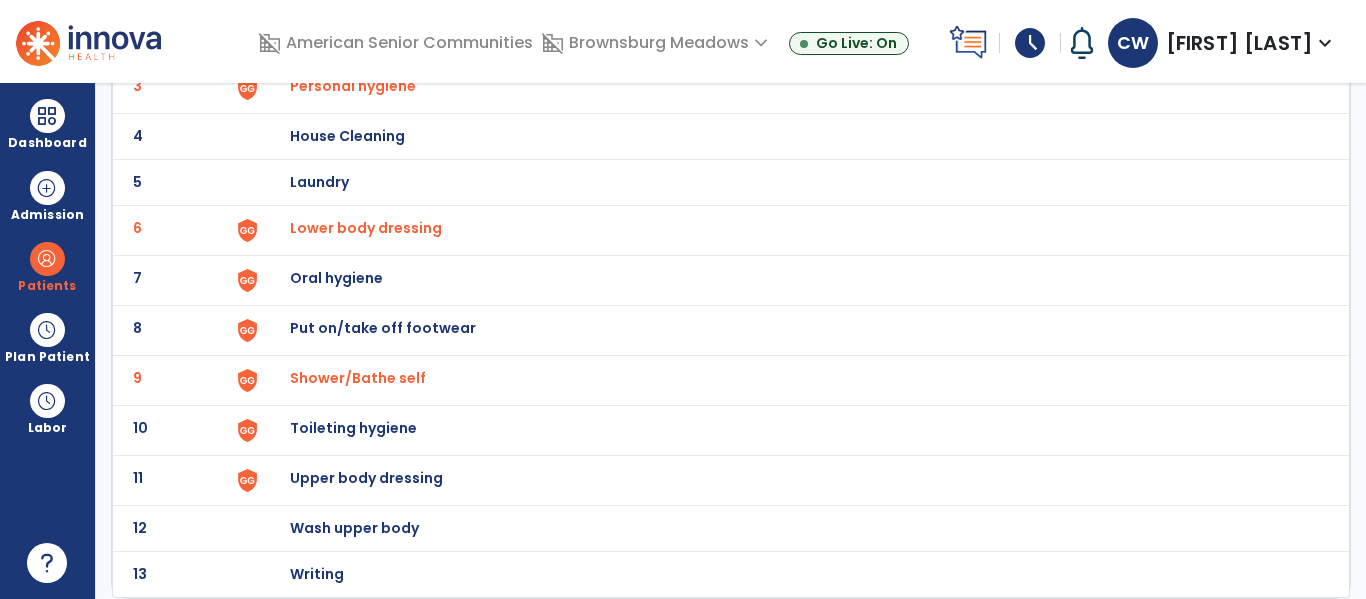 click on "Shower/Bathe self" at bounding box center (313, 36) 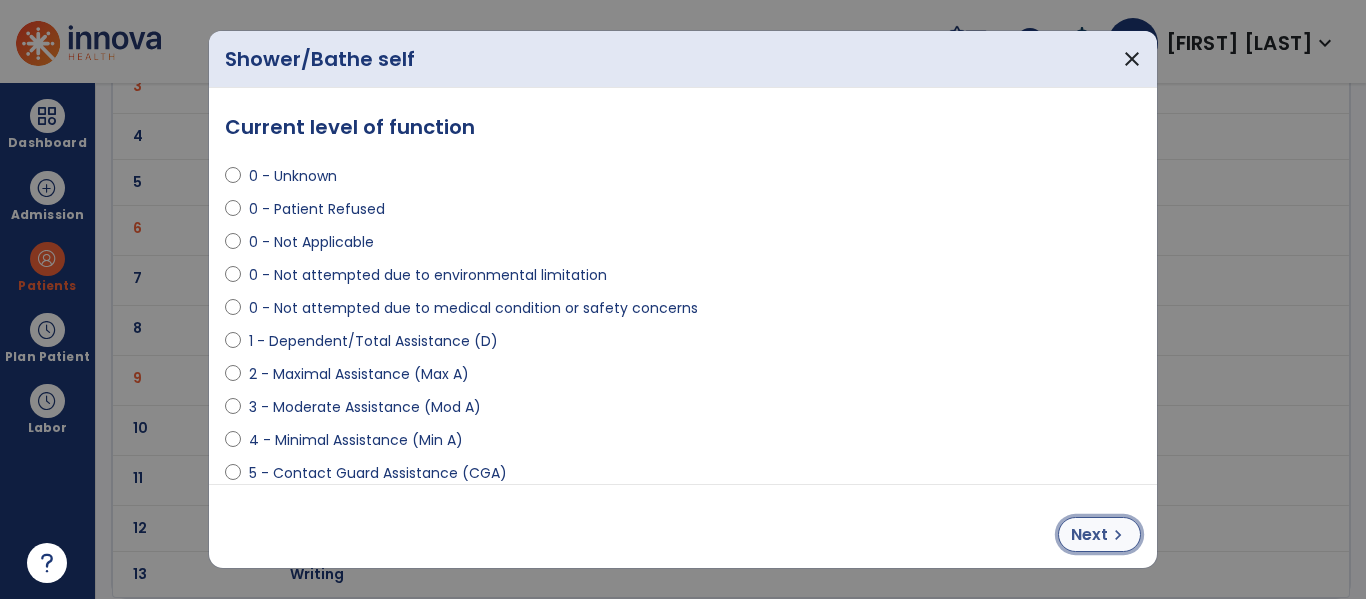 click on "Next" at bounding box center (1089, 535) 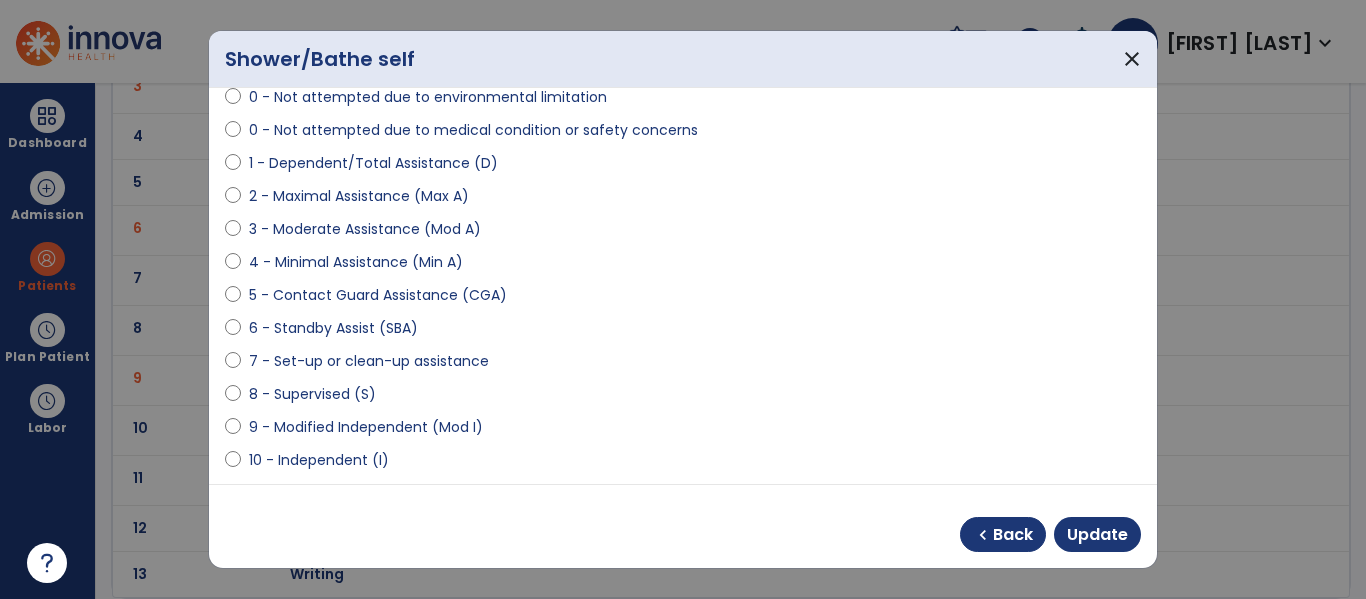 scroll, scrollTop: 191, scrollLeft: 0, axis: vertical 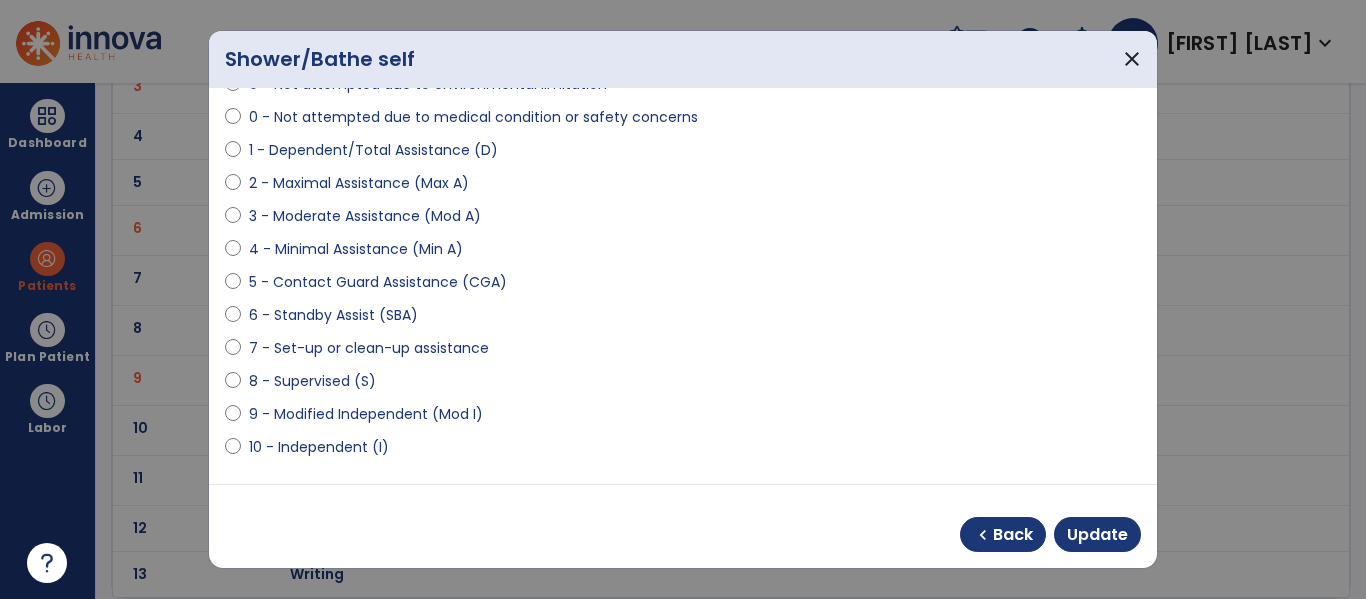 select on "**********" 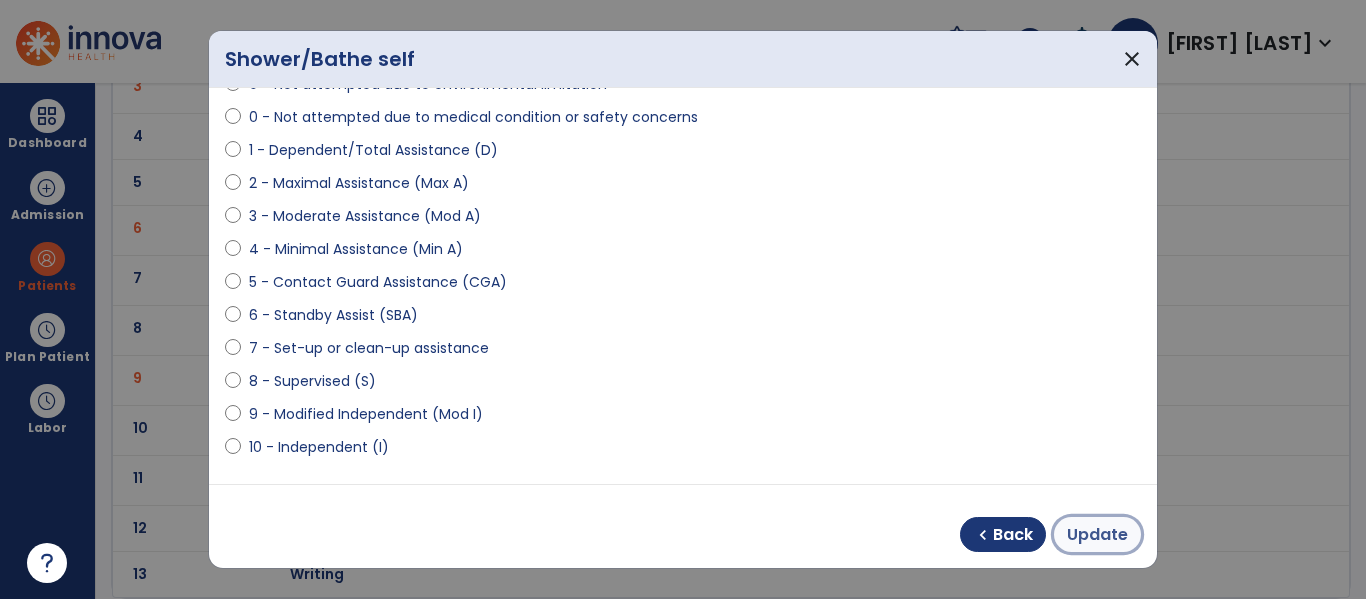 click on "Update" at bounding box center (1097, 535) 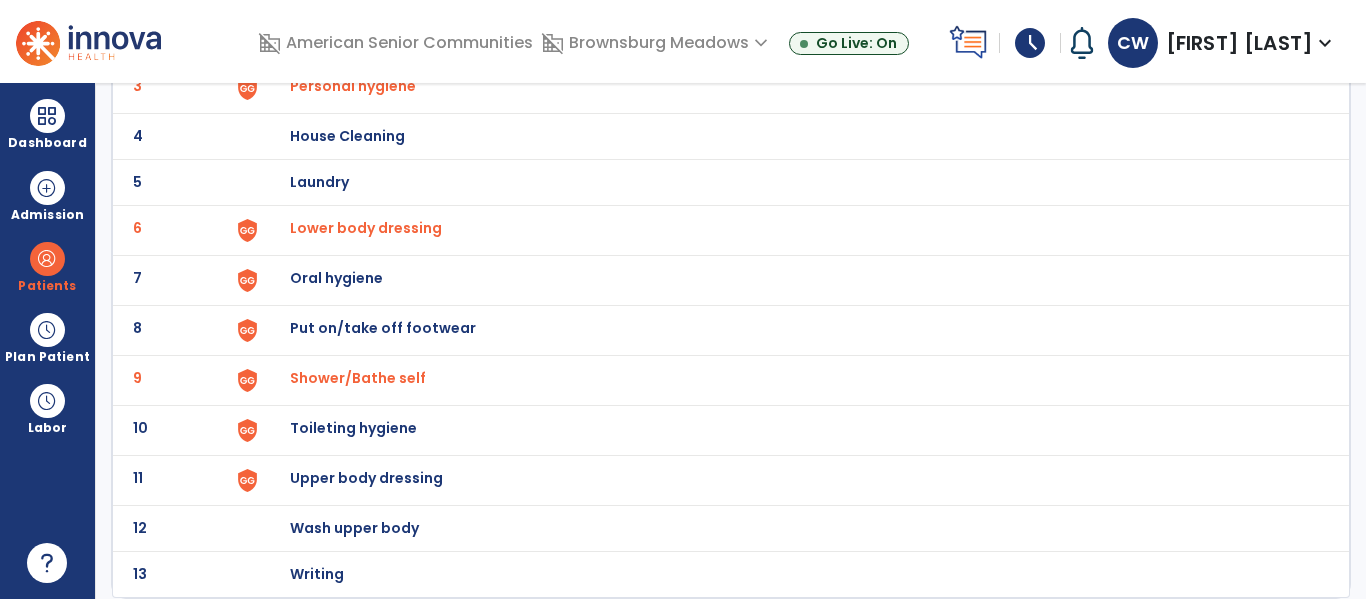 click on "Toileting hygiene" at bounding box center [403, -10] 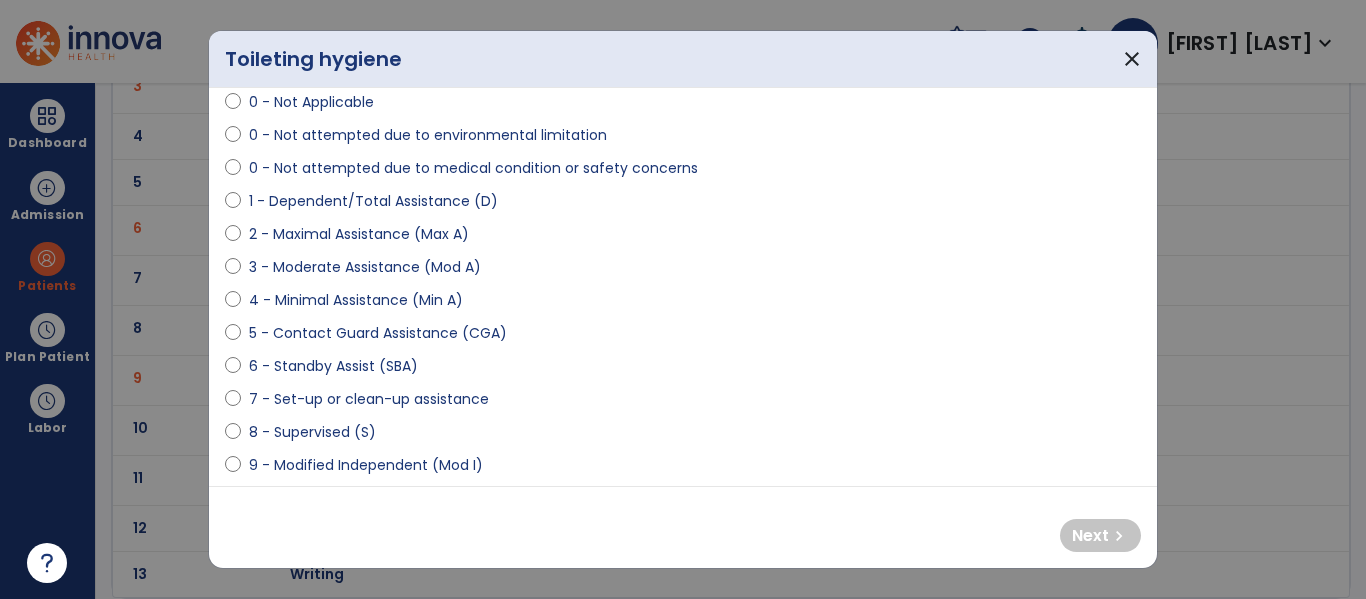 scroll, scrollTop: 141, scrollLeft: 0, axis: vertical 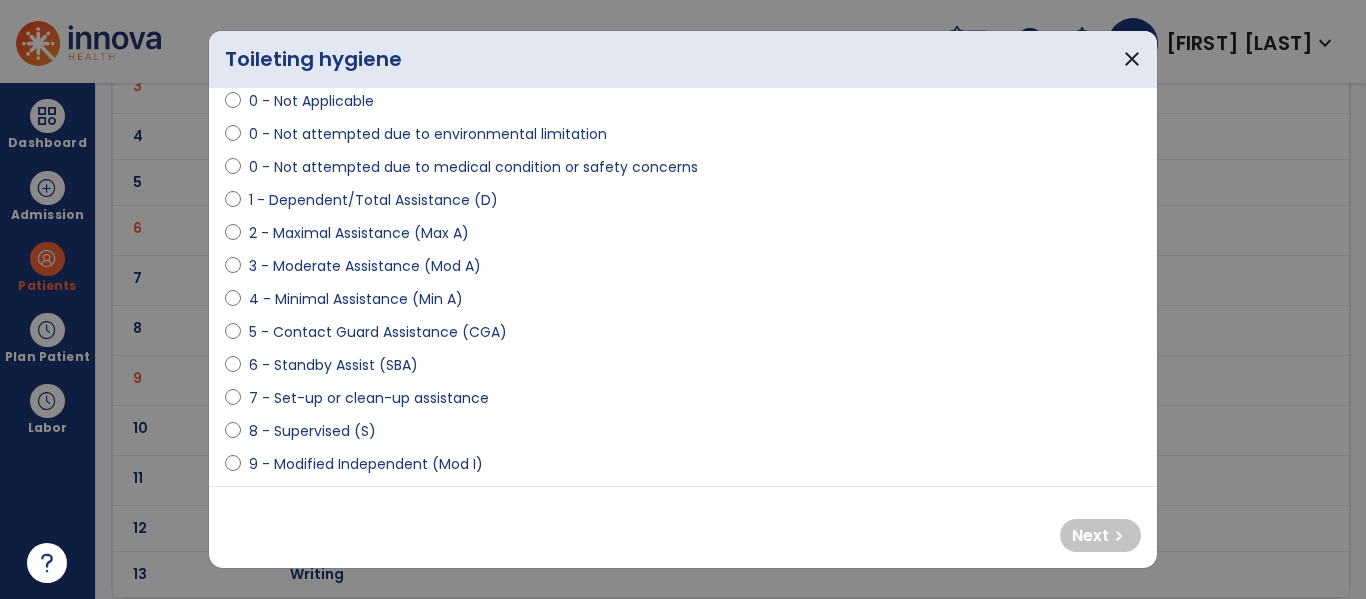 select on "**********" 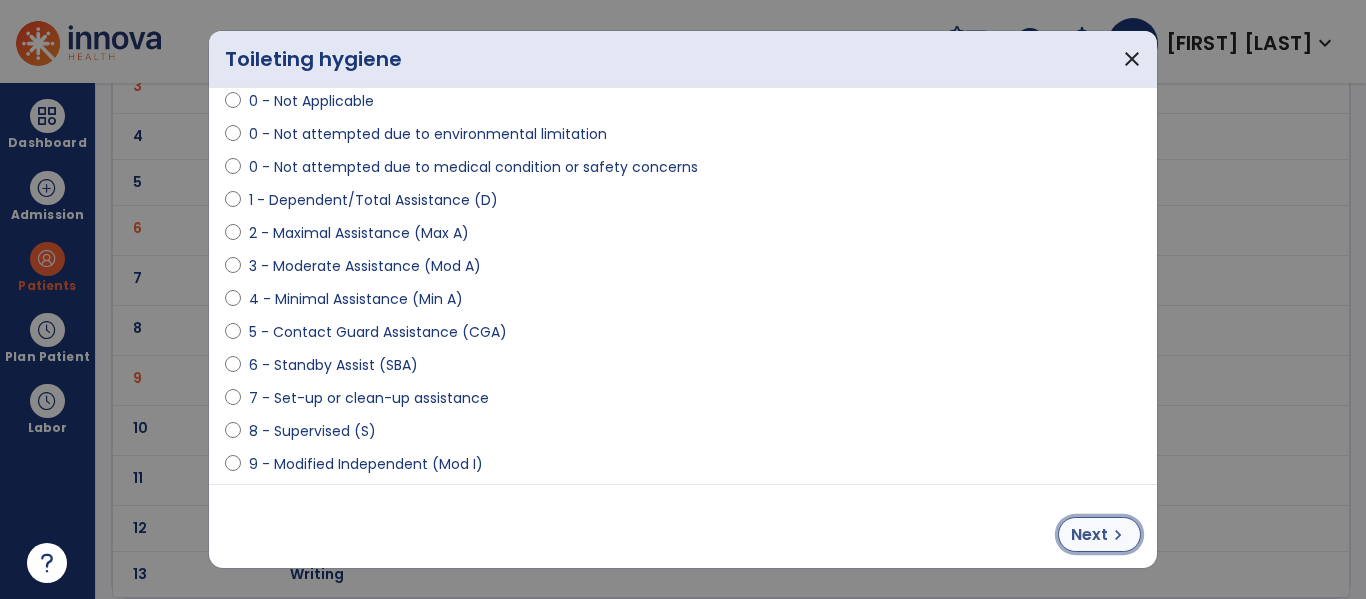 click on "chevron_right" at bounding box center (1118, 535) 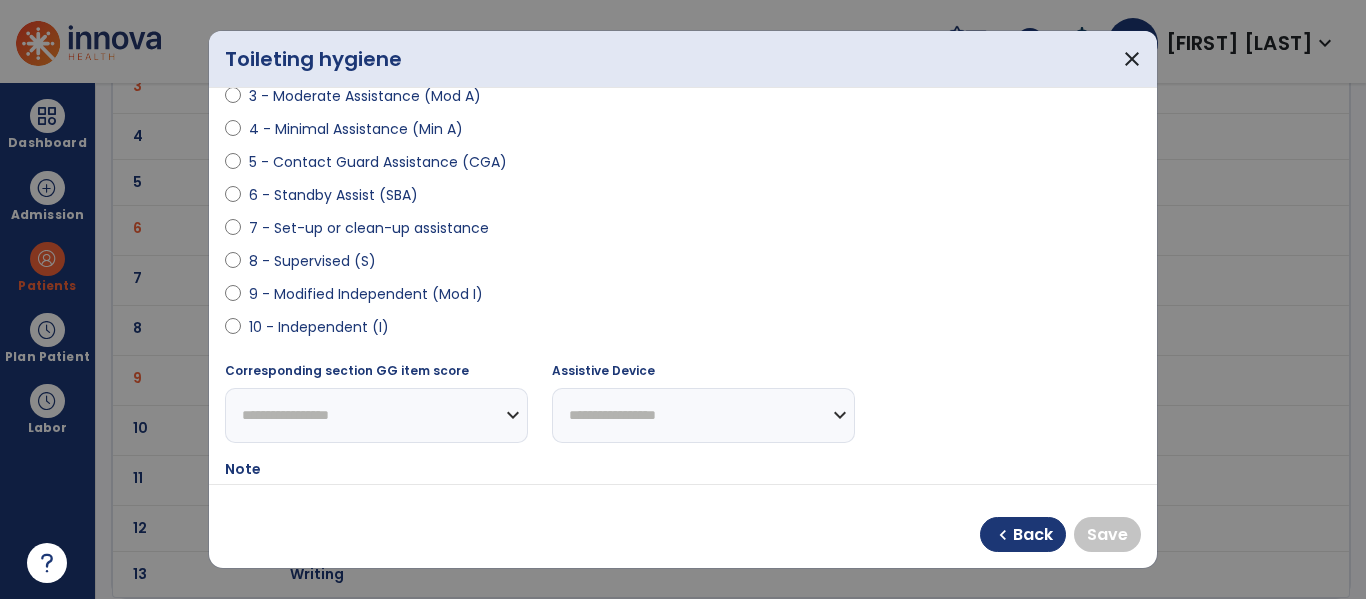 scroll, scrollTop: 313, scrollLeft: 0, axis: vertical 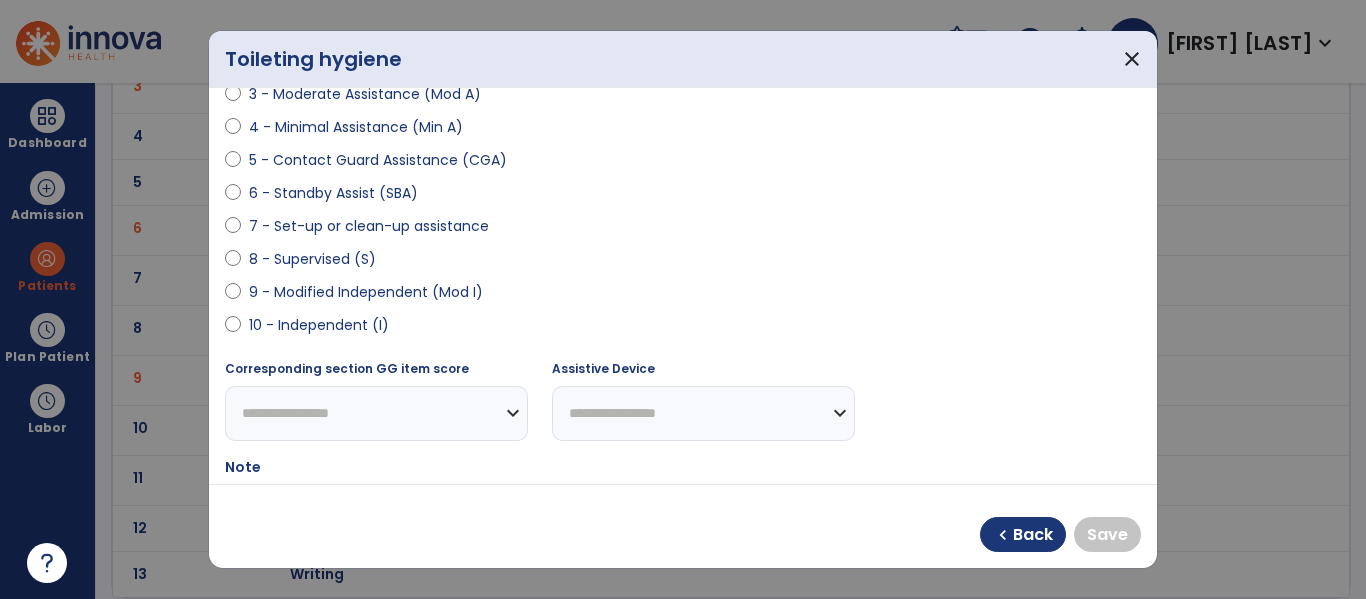 select on "**********" 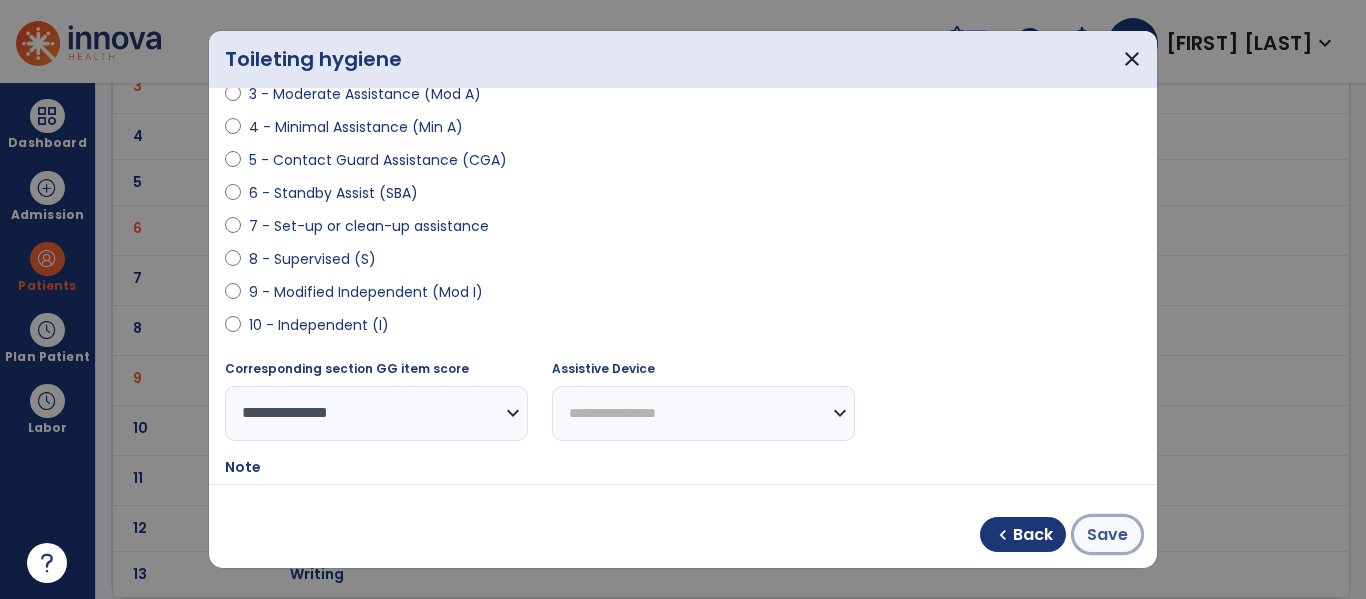 click on "Save" at bounding box center (1107, 535) 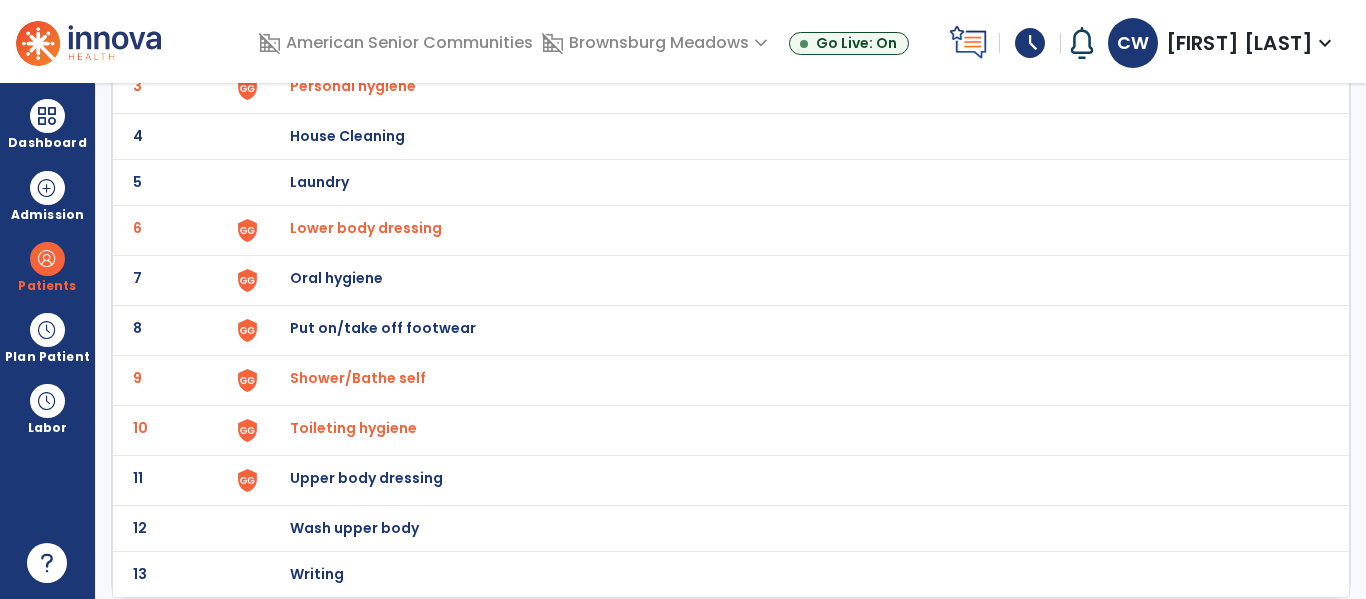 click on "Upper body dressing" at bounding box center (403, -10) 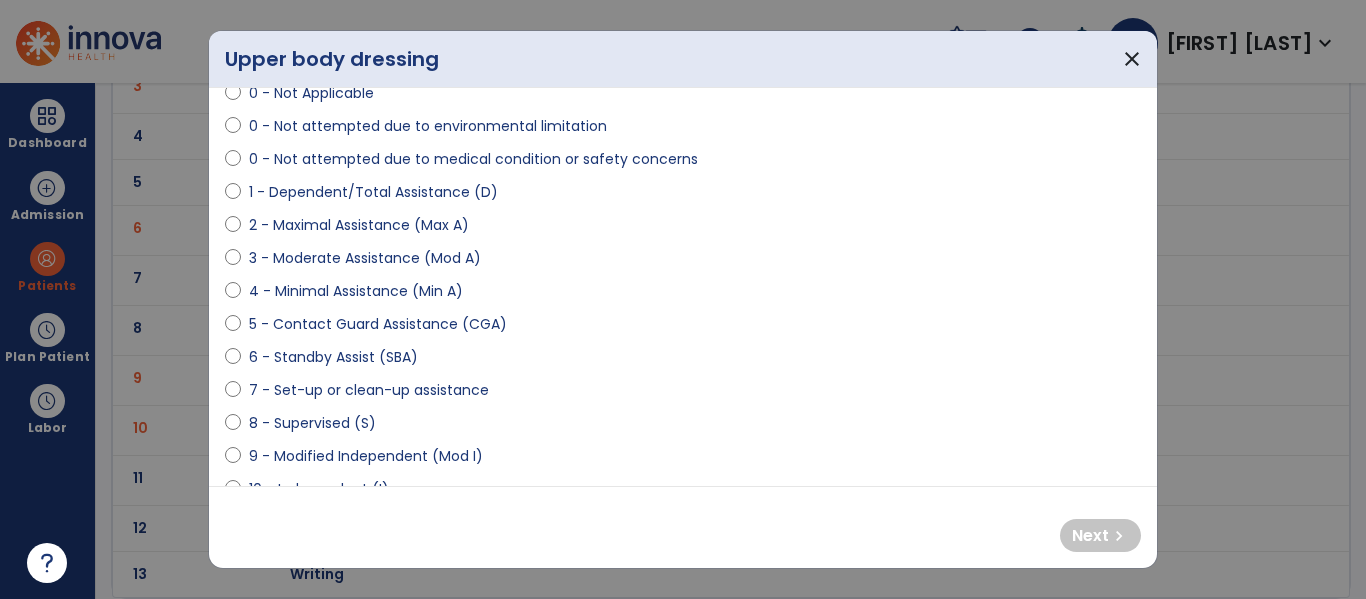 scroll, scrollTop: 150, scrollLeft: 0, axis: vertical 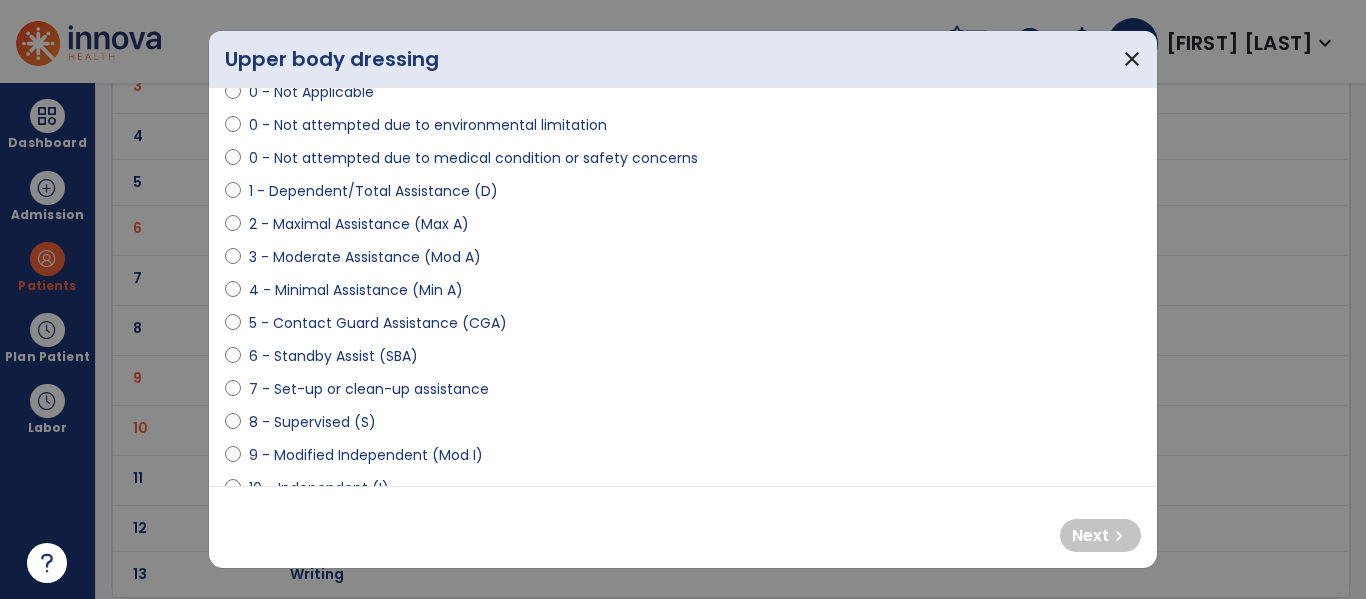 select on "**********" 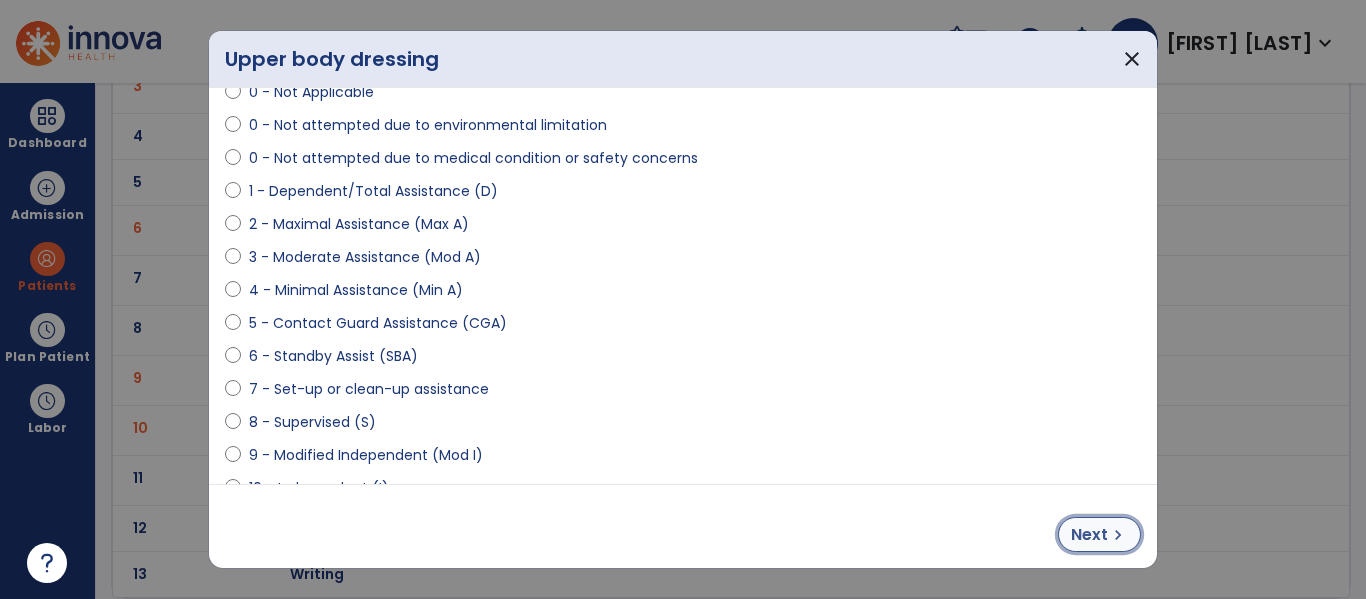 click on "Next" at bounding box center [1089, 535] 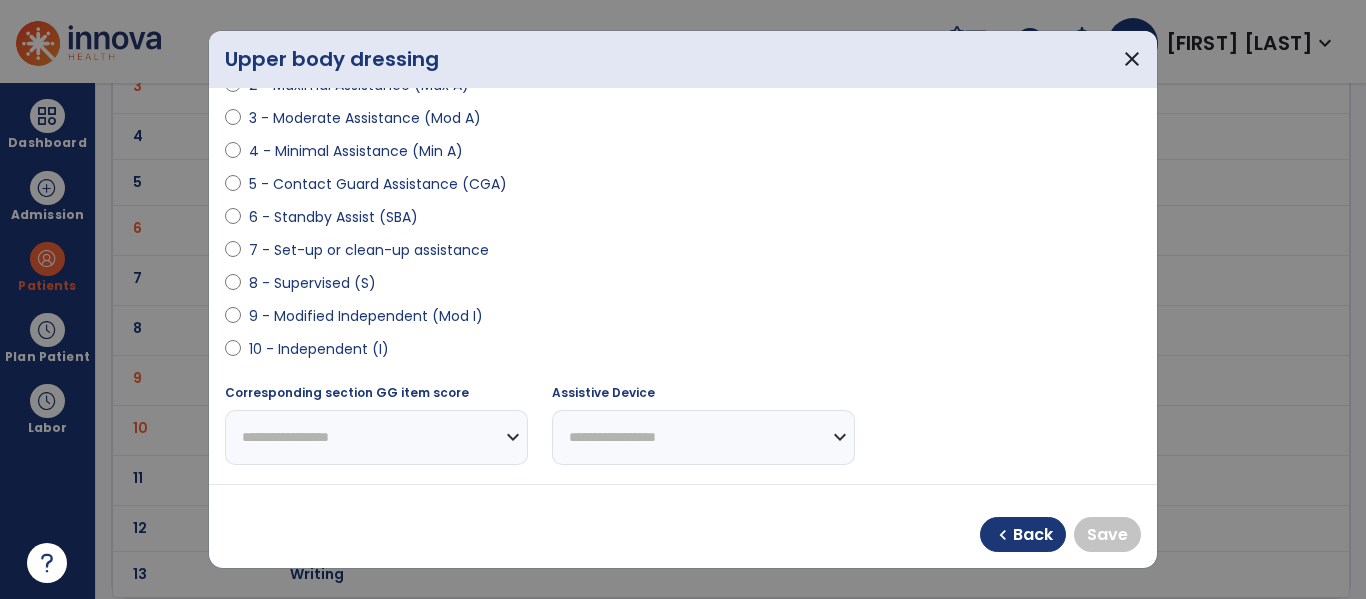 scroll, scrollTop: 290, scrollLeft: 0, axis: vertical 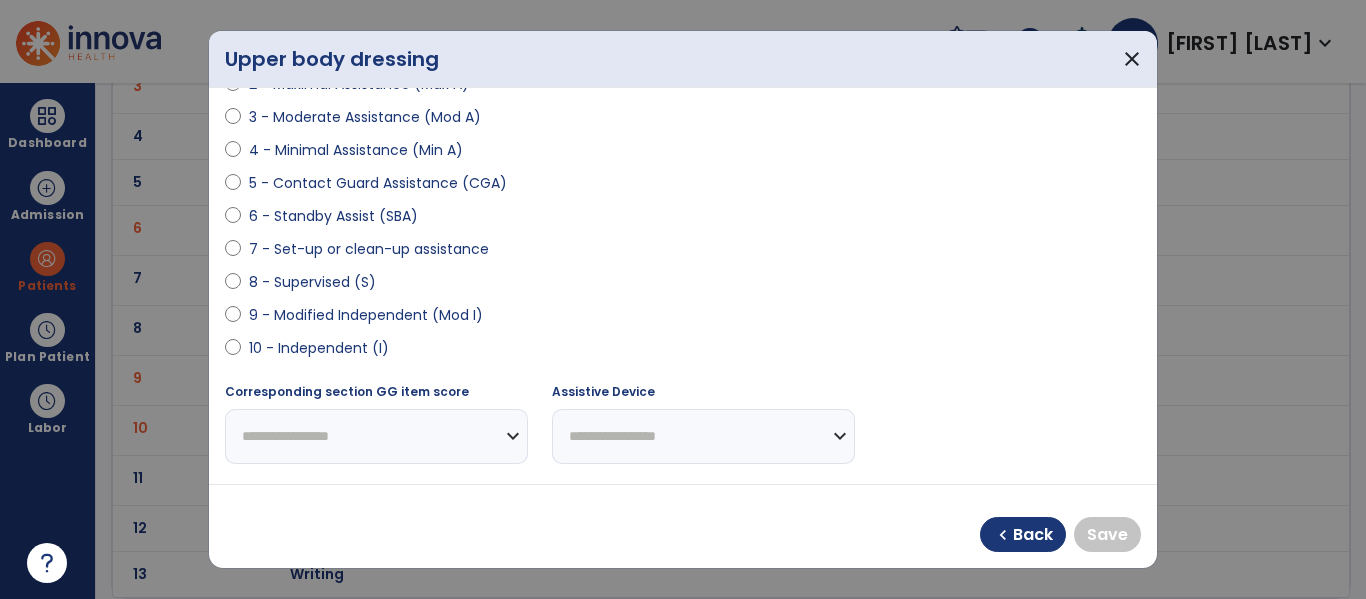 select on "**********" 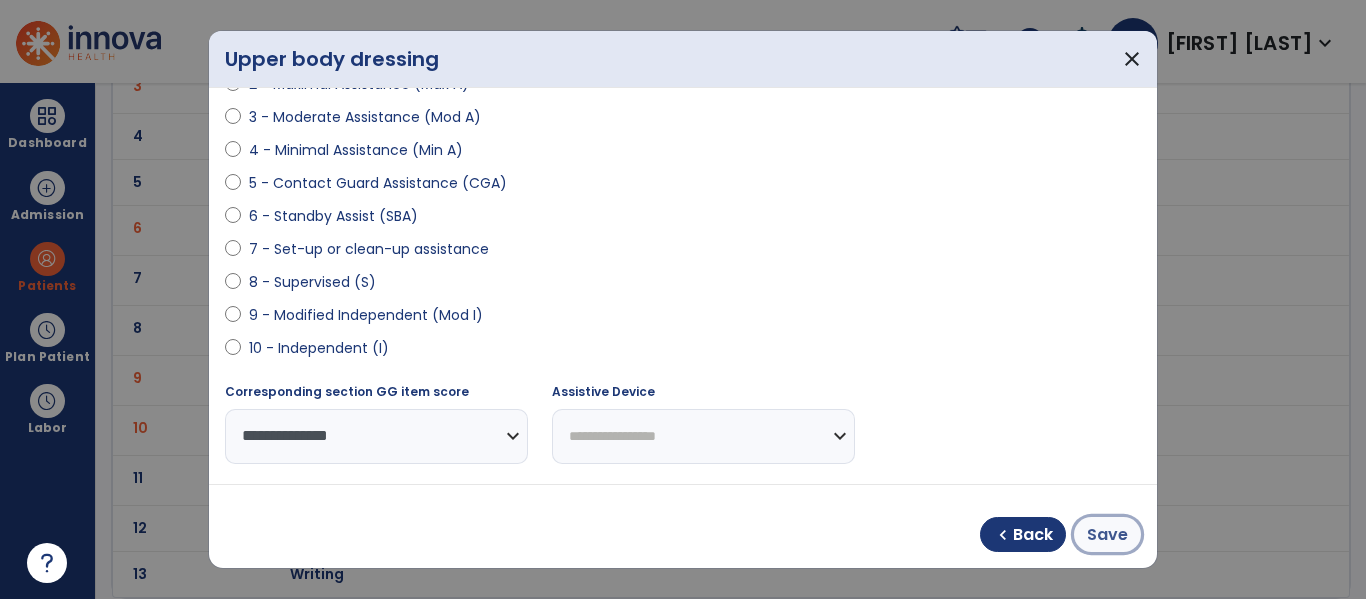 click on "Save" at bounding box center [1107, 535] 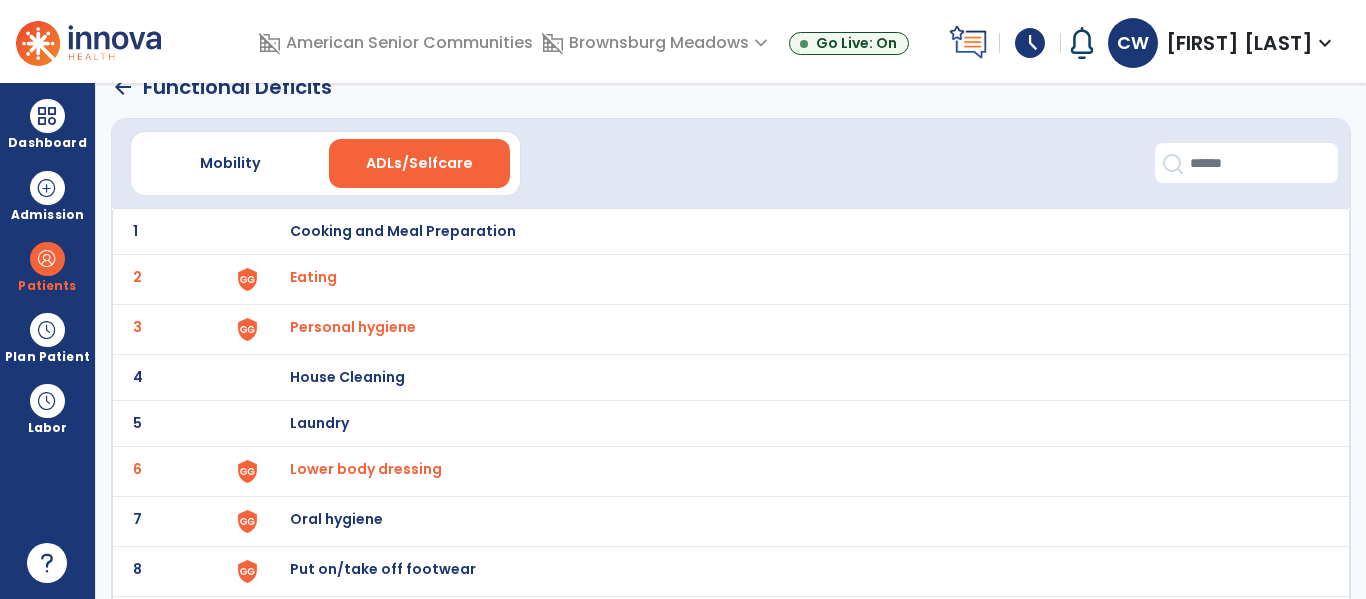scroll, scrollTop: 0, scrollLeft: 0, axis: both 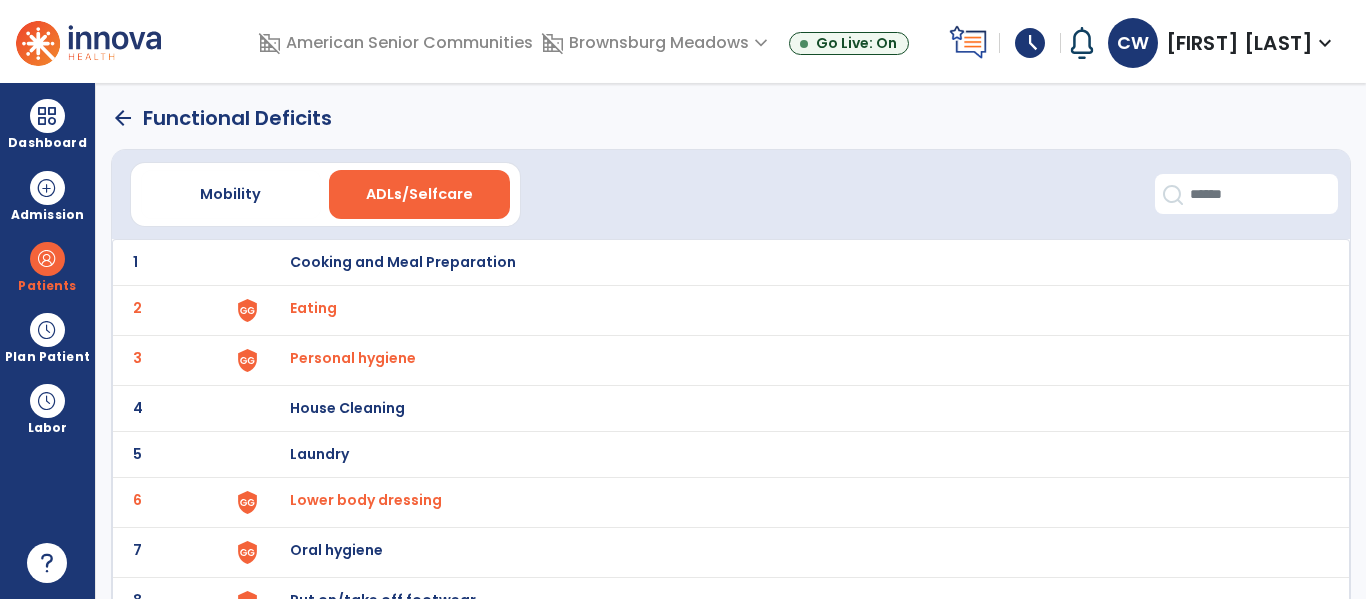 click on "arrow_back" 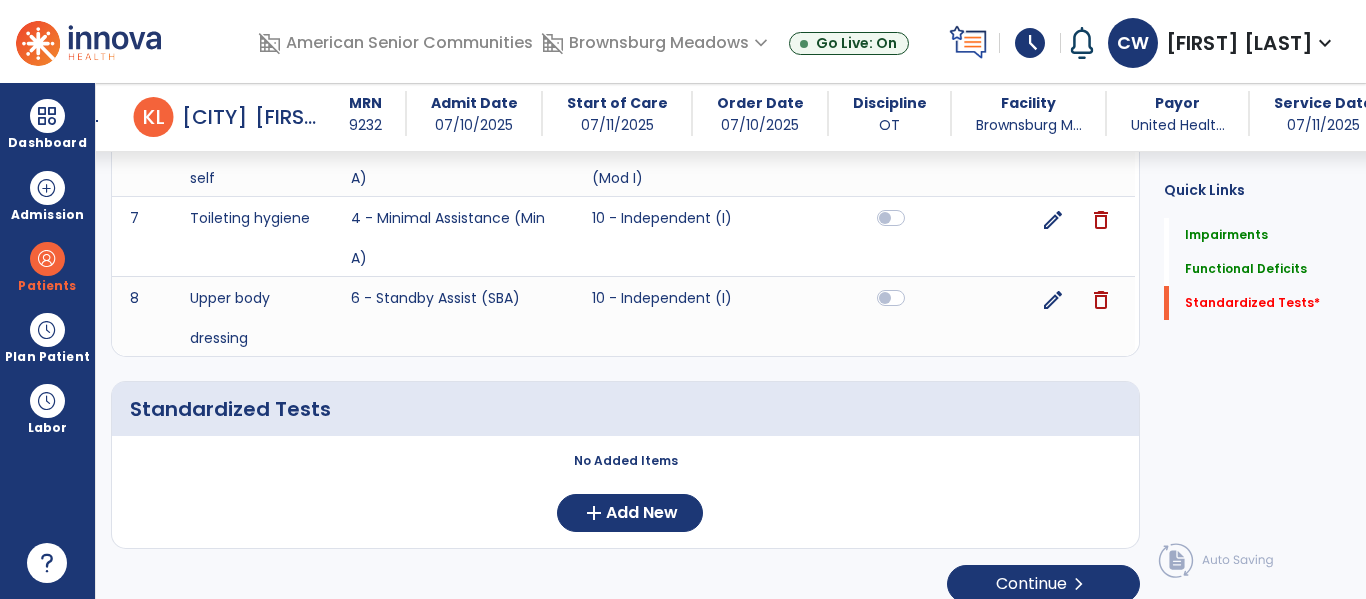 scroll, scrollTop: 1639, scrollLeft: 0, axis: vertical 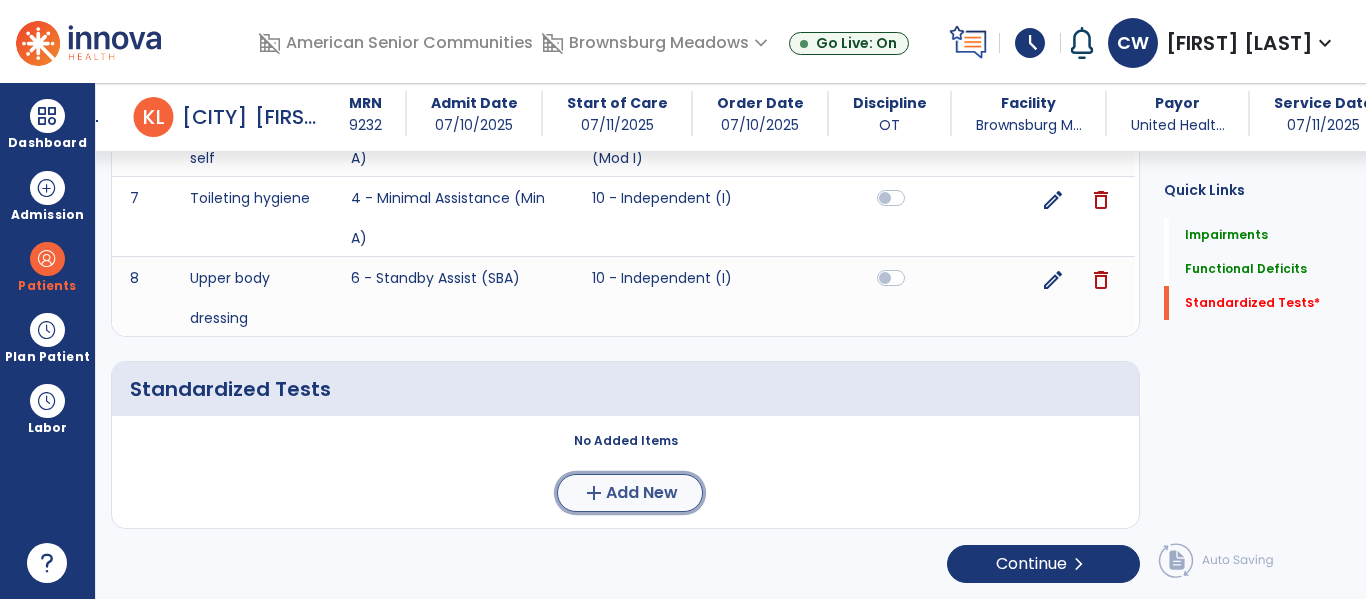 click on "Add New" 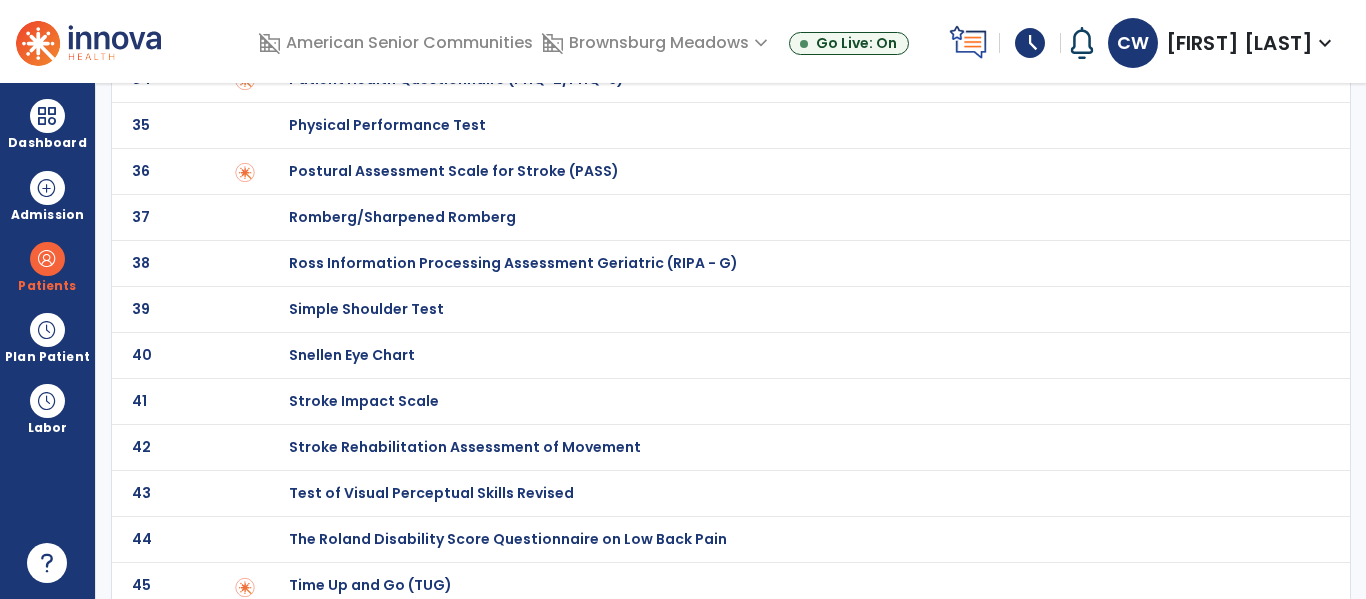 scroll, scrollTop: 0, scrollLeft: 0, axis: both 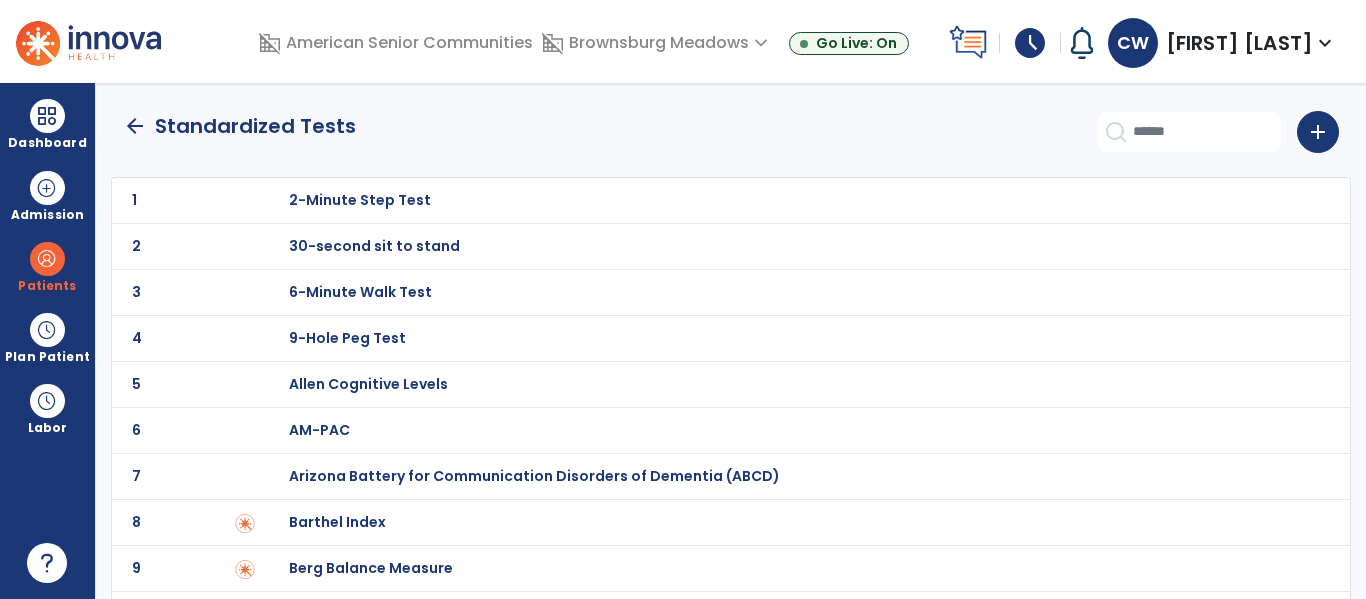 click on "Barthel Index" at bounding box center [360, 200] 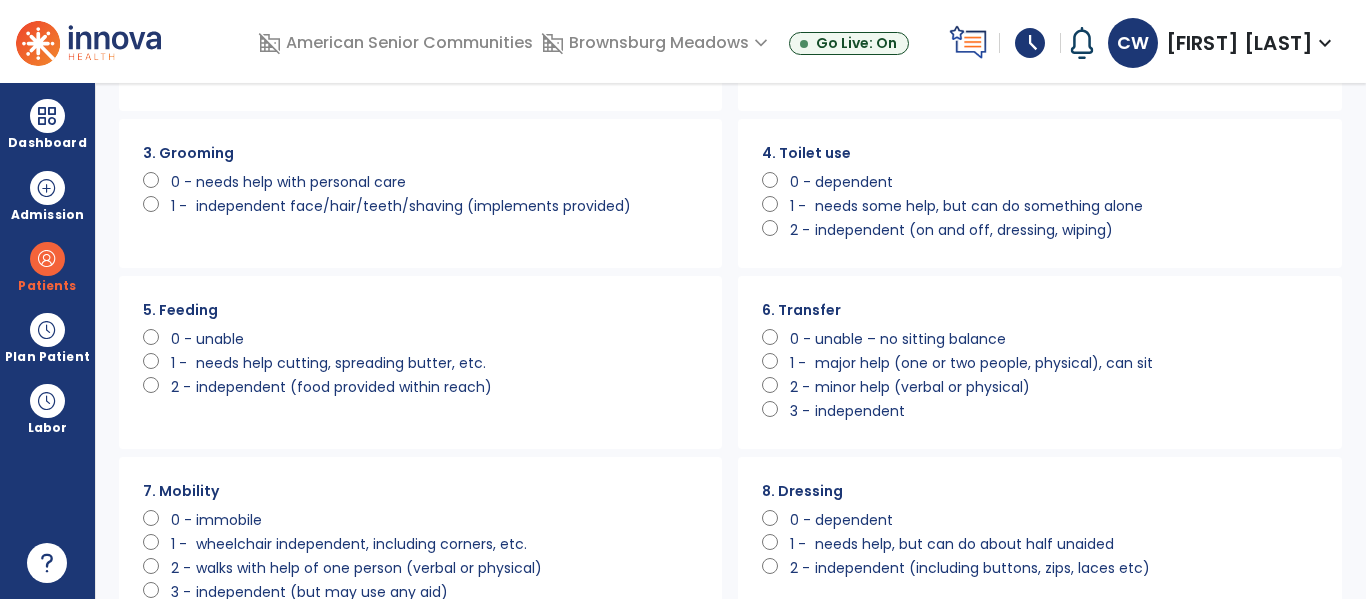 scroll, scrollTop: 198, scrollLeft: 0, axis: vertical 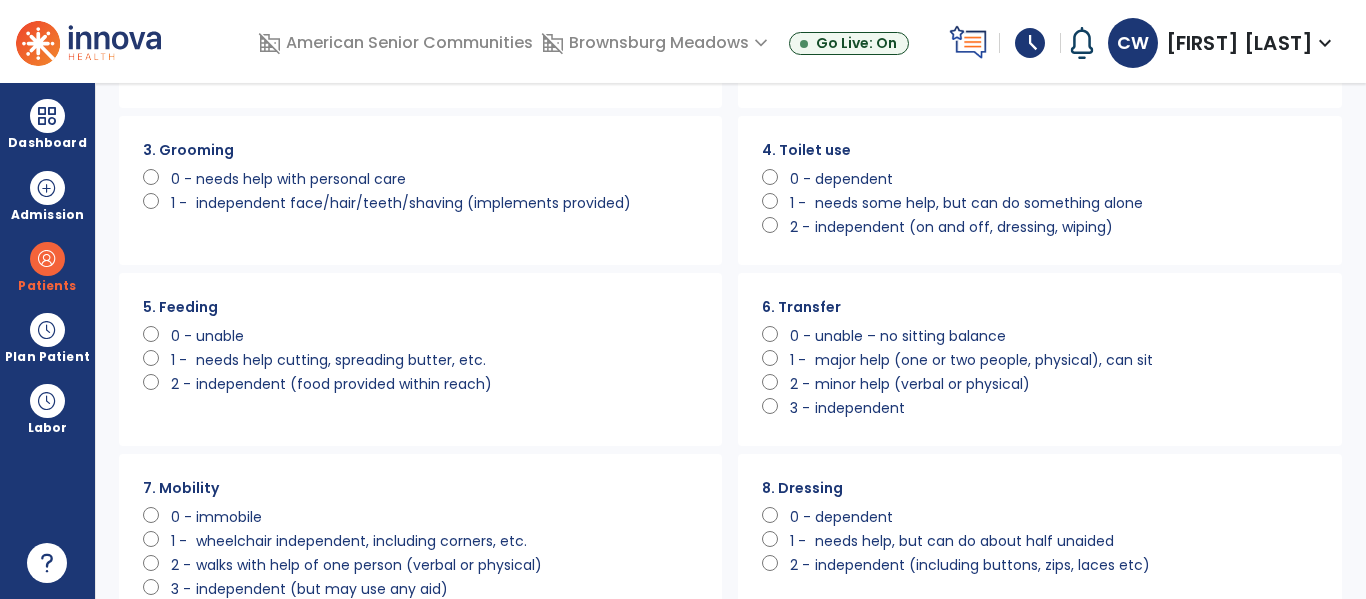 click on "2 -" 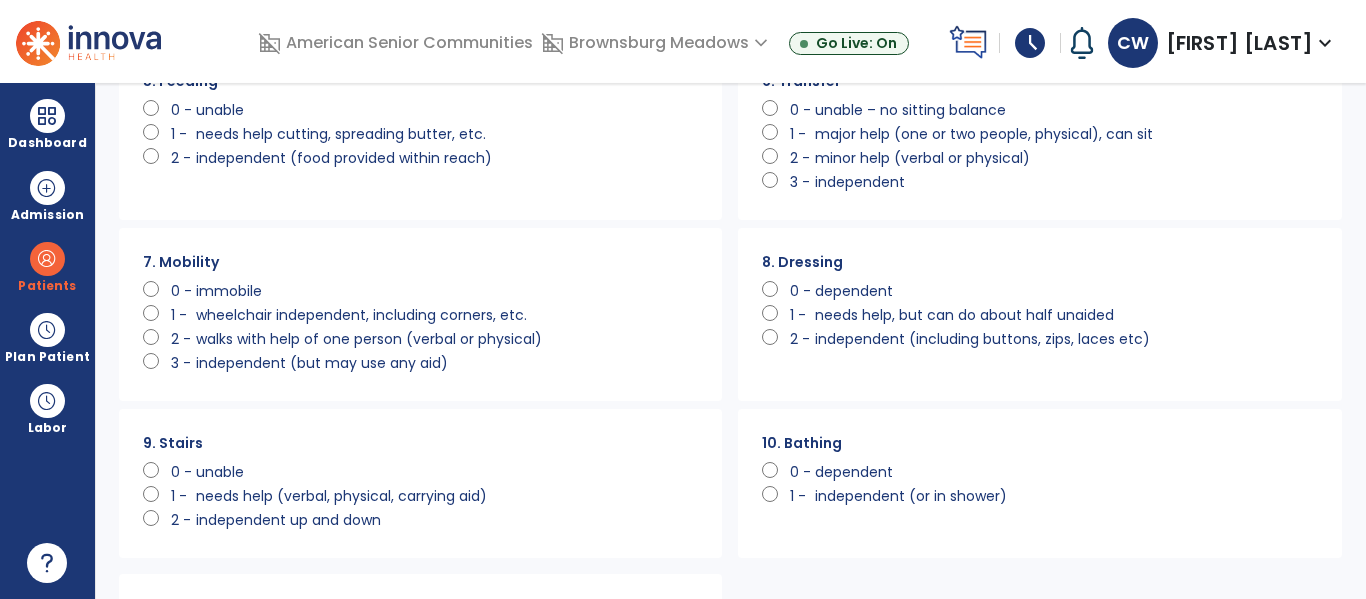 scroll, scrollTop: 445, scrollLeft: 0, axis: vertical 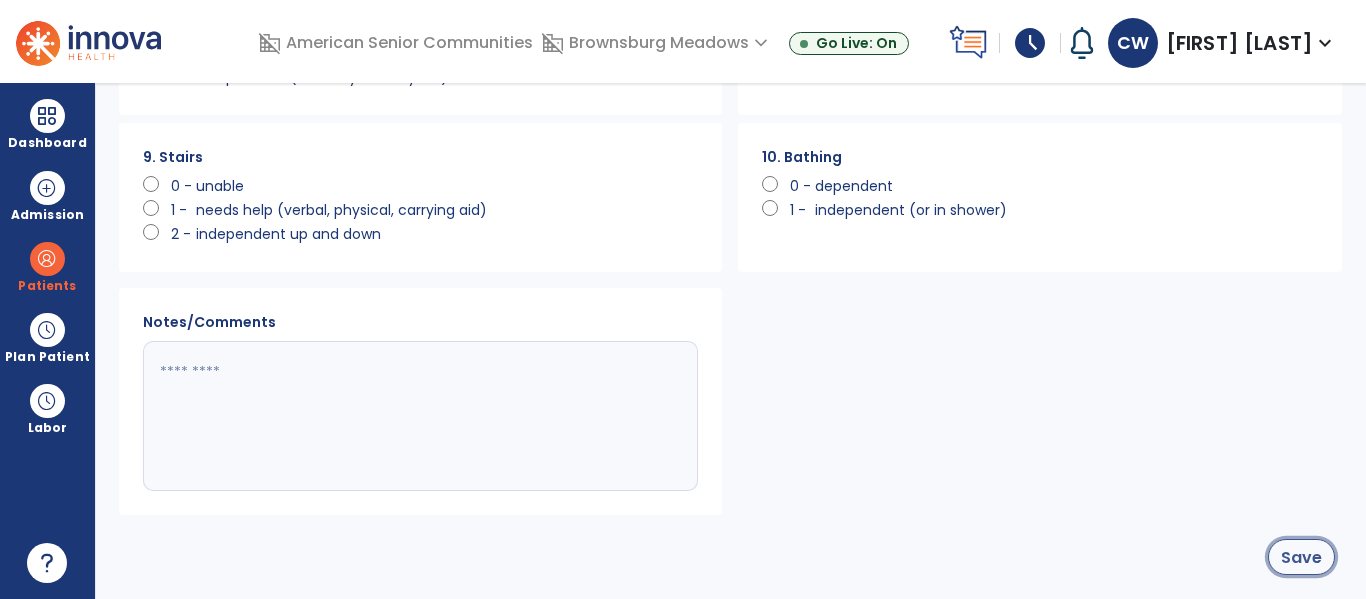click on "Save" 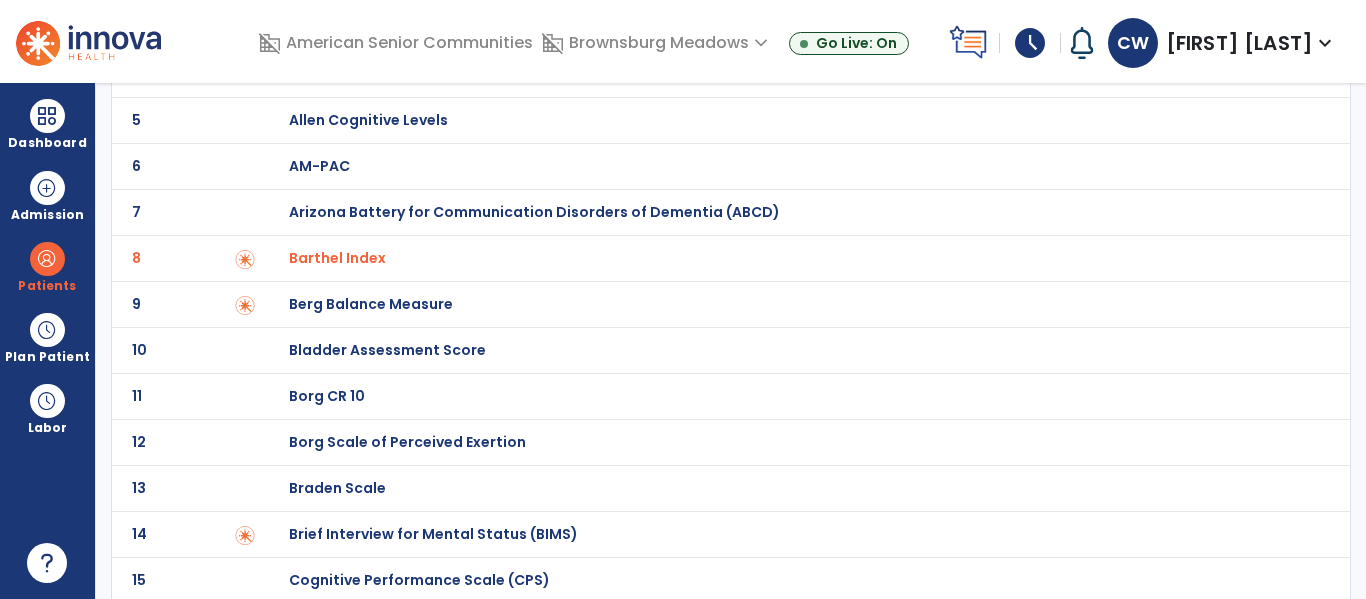 scroll, scrollTop: 0, scrollLeft: 0, axis: both 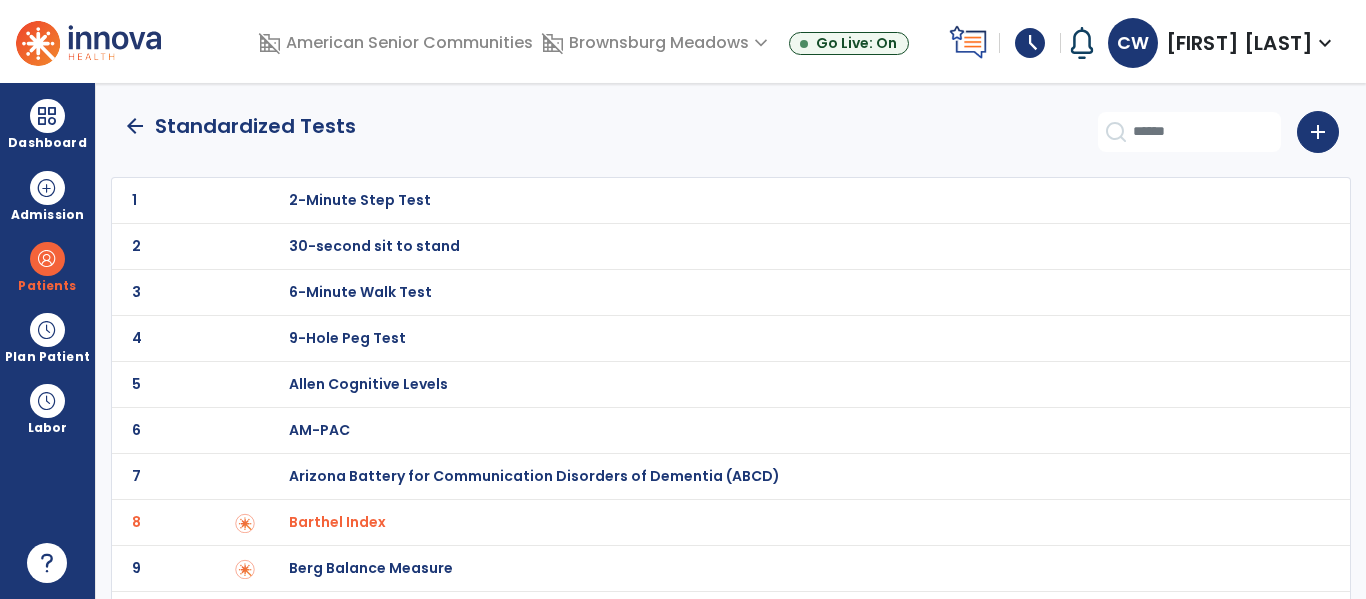 click on "arrow_back" 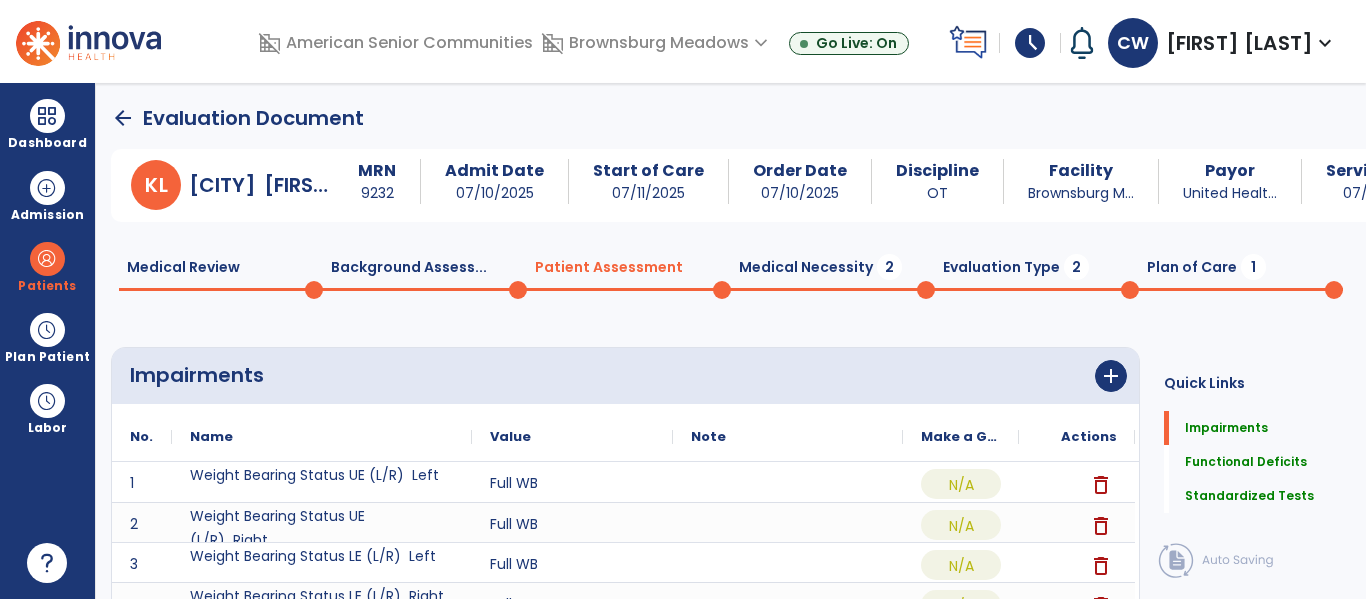 scroll, scrollTop: 20, scrollLeft: 0, axis: vertical 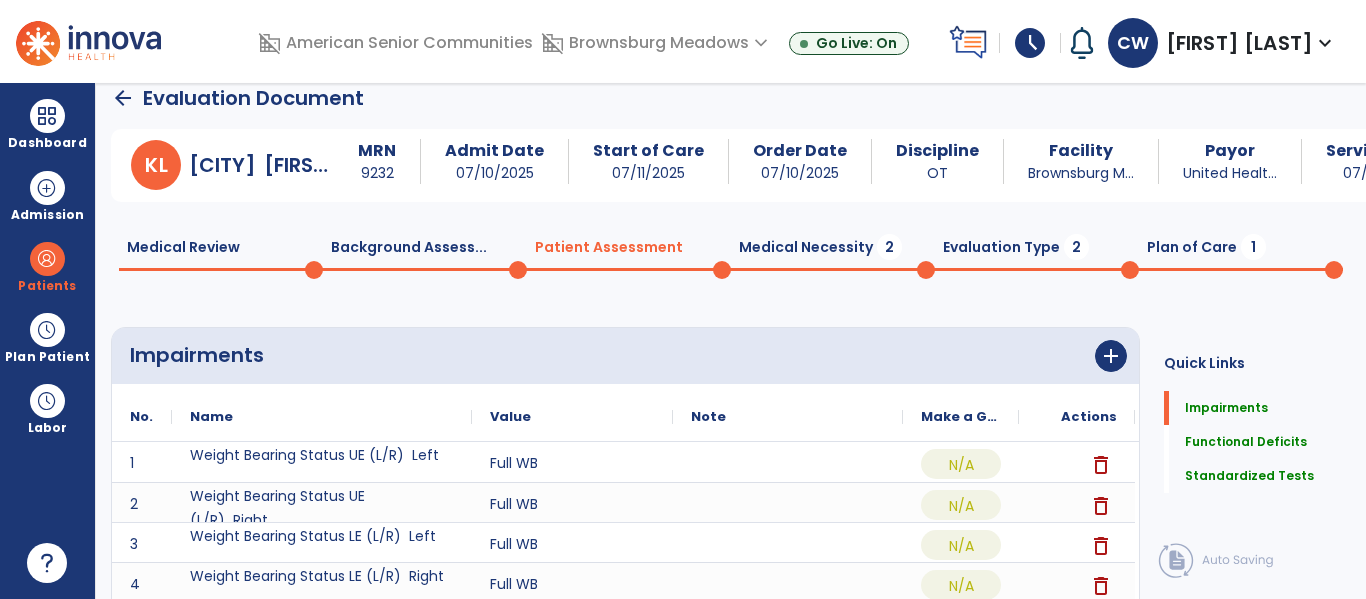 click on "Medical Necessity  2" 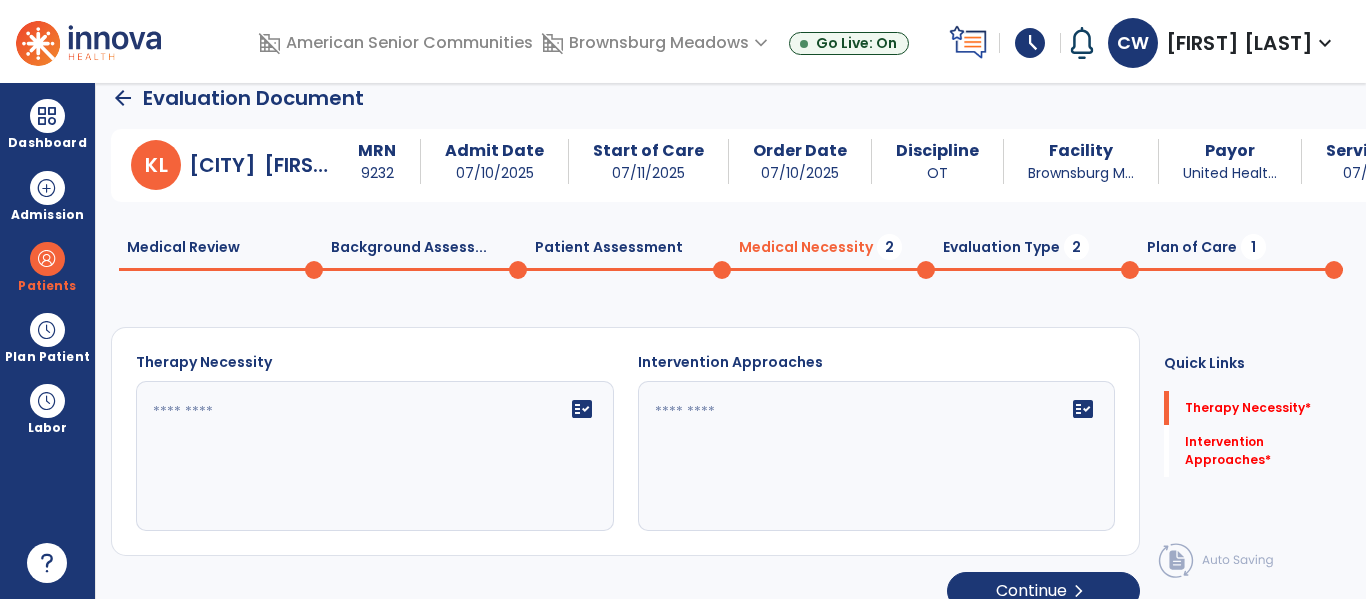 click 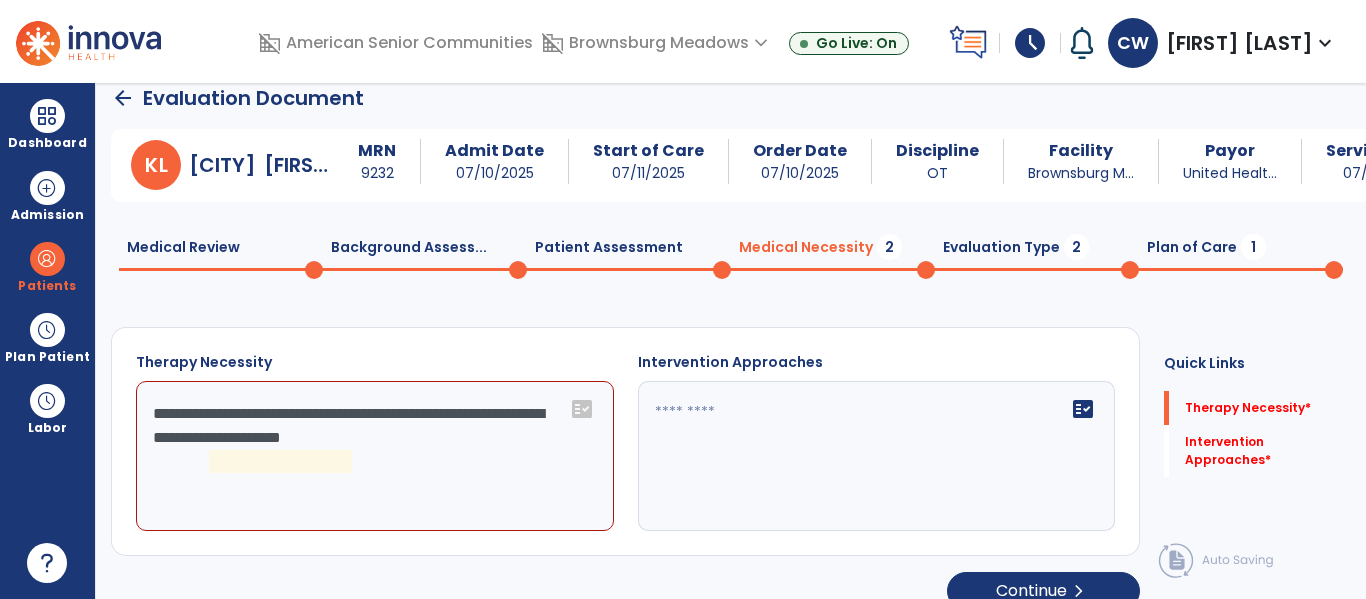 click on "**********" 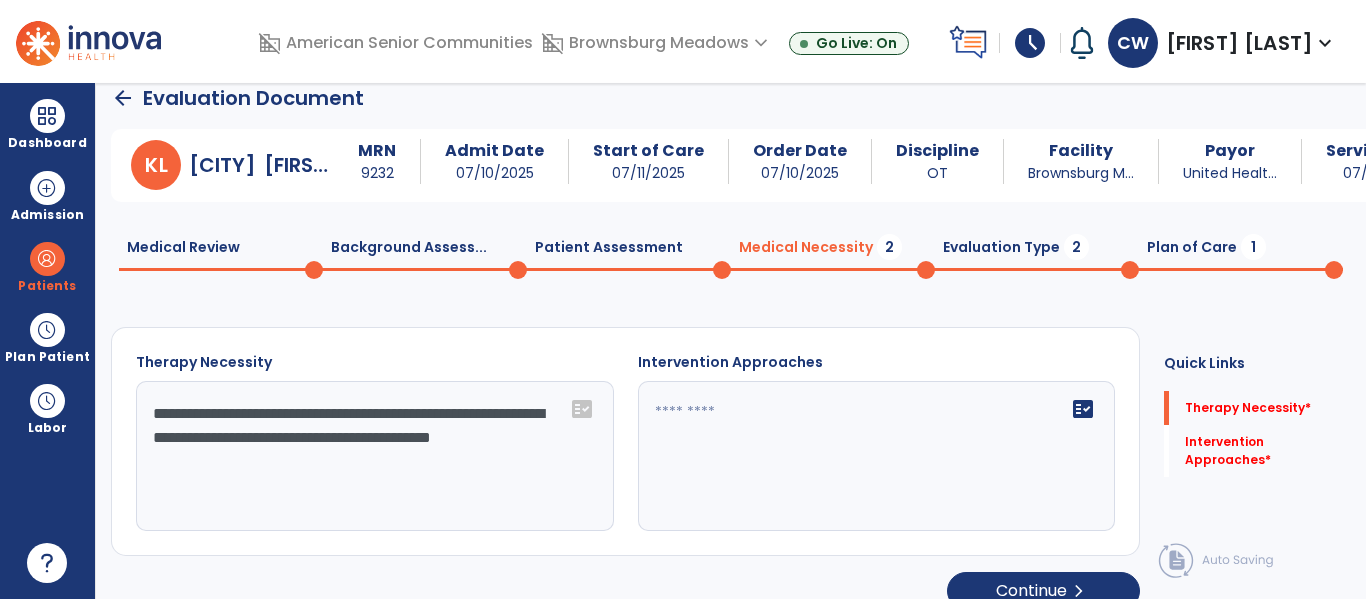 type on "**********" 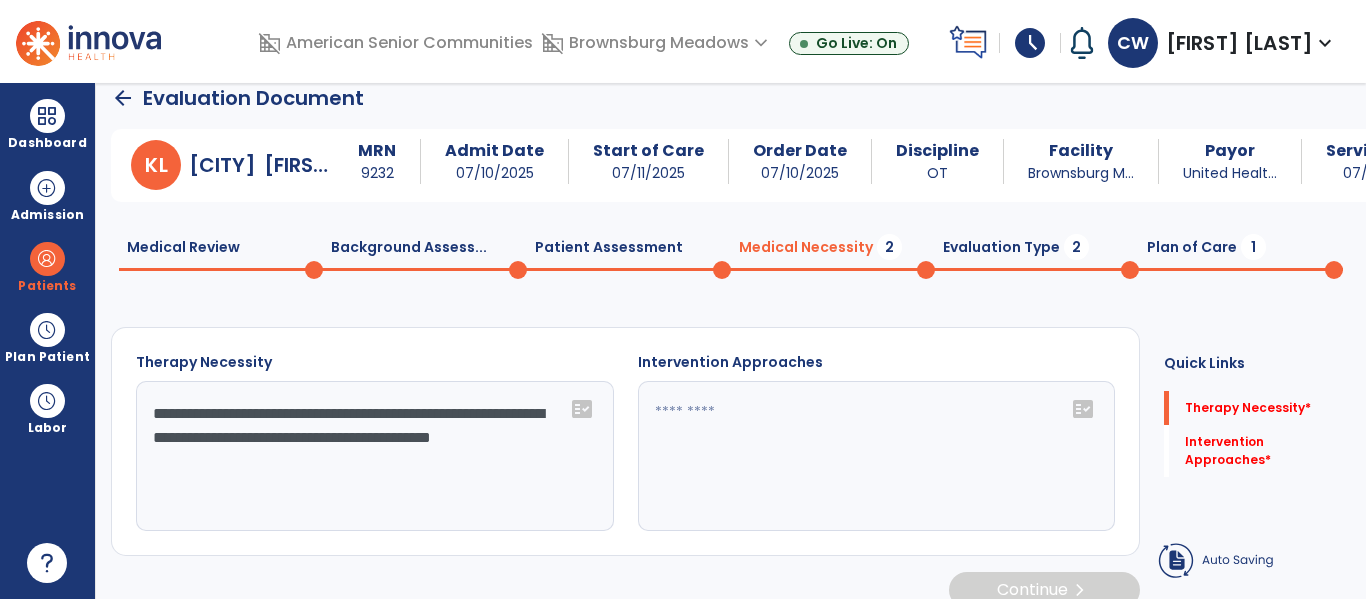 click on "fact_check" 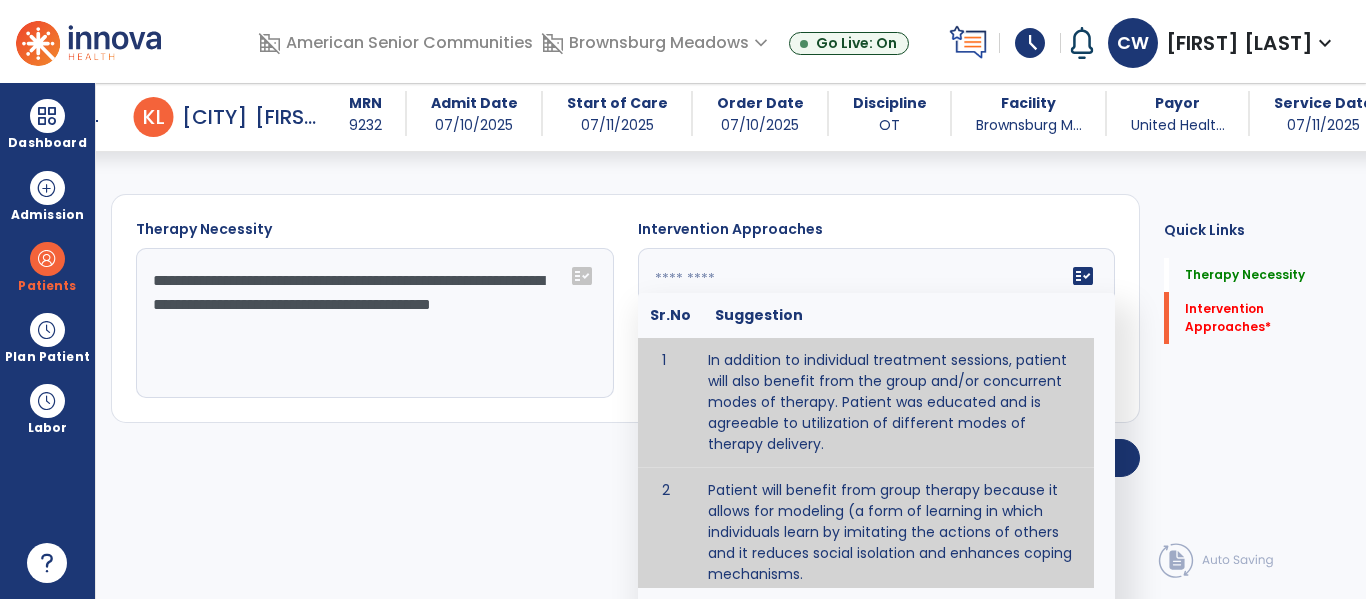 type on "**********" 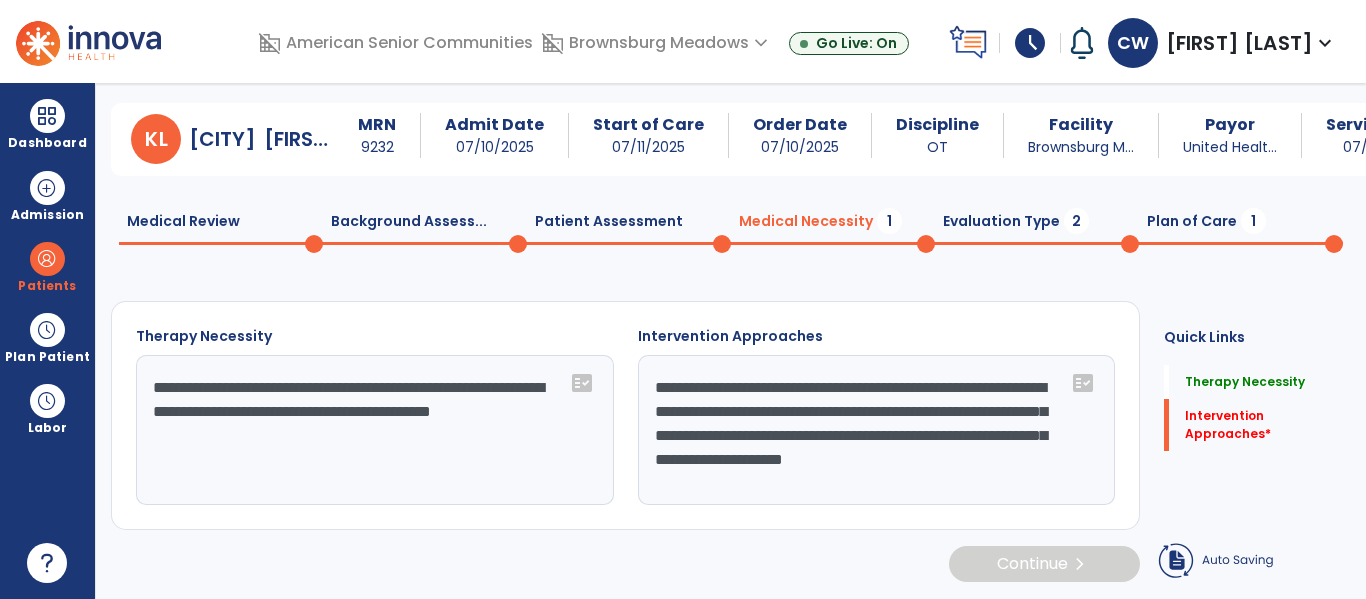 scroll, scrollTop: 27, scrollLeft: 0, axis: vertical 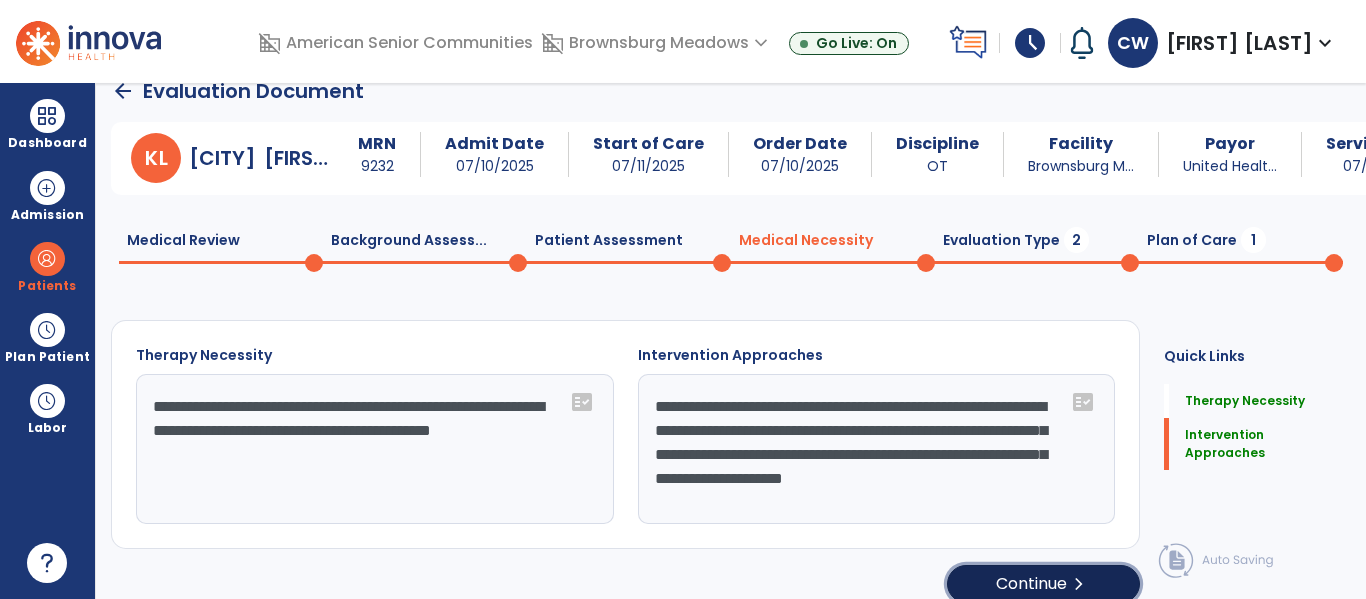 click on "chevron_right" 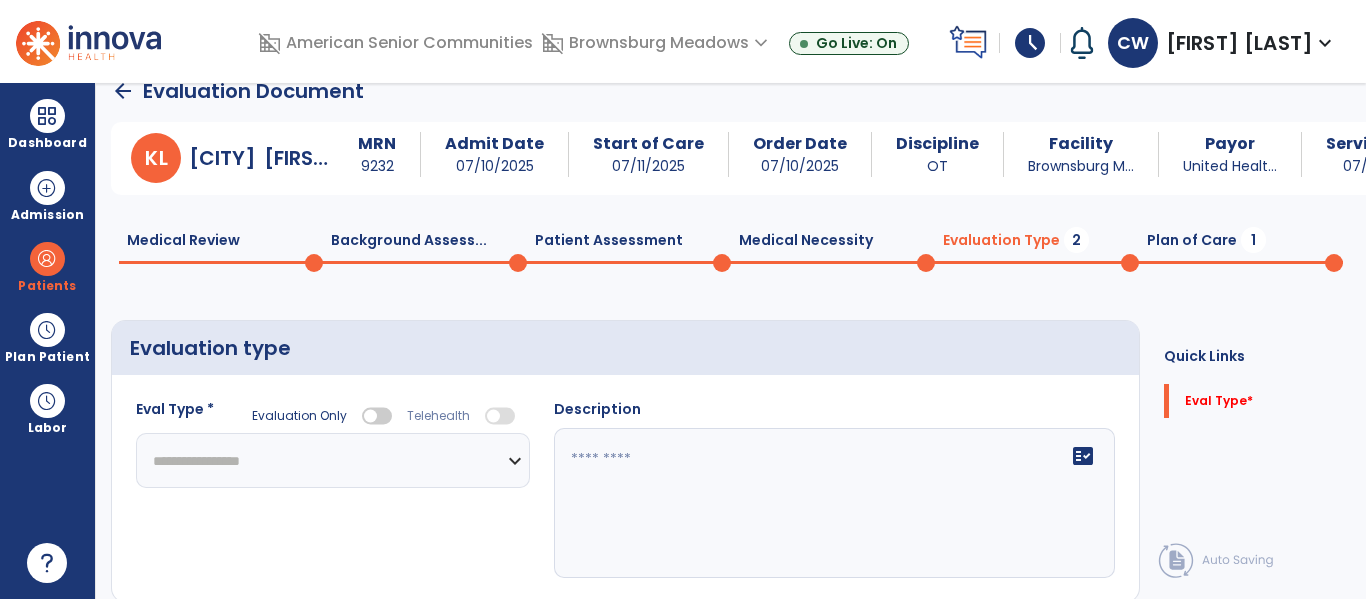 click on "**********" 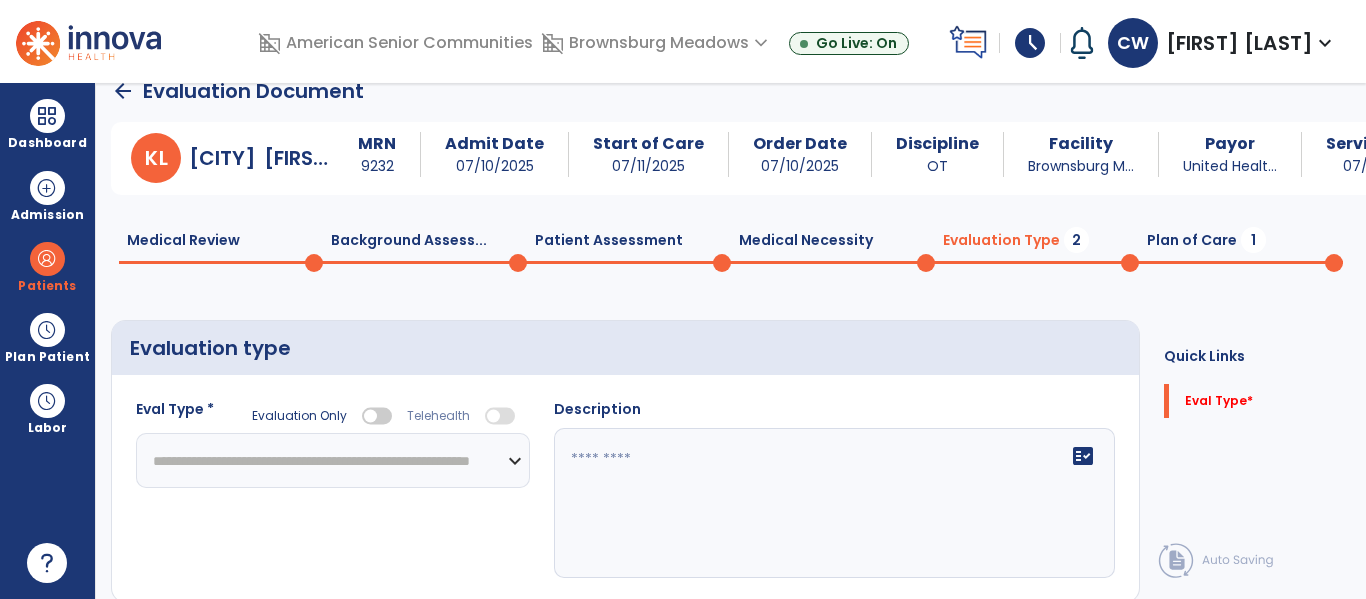 click on "**********" 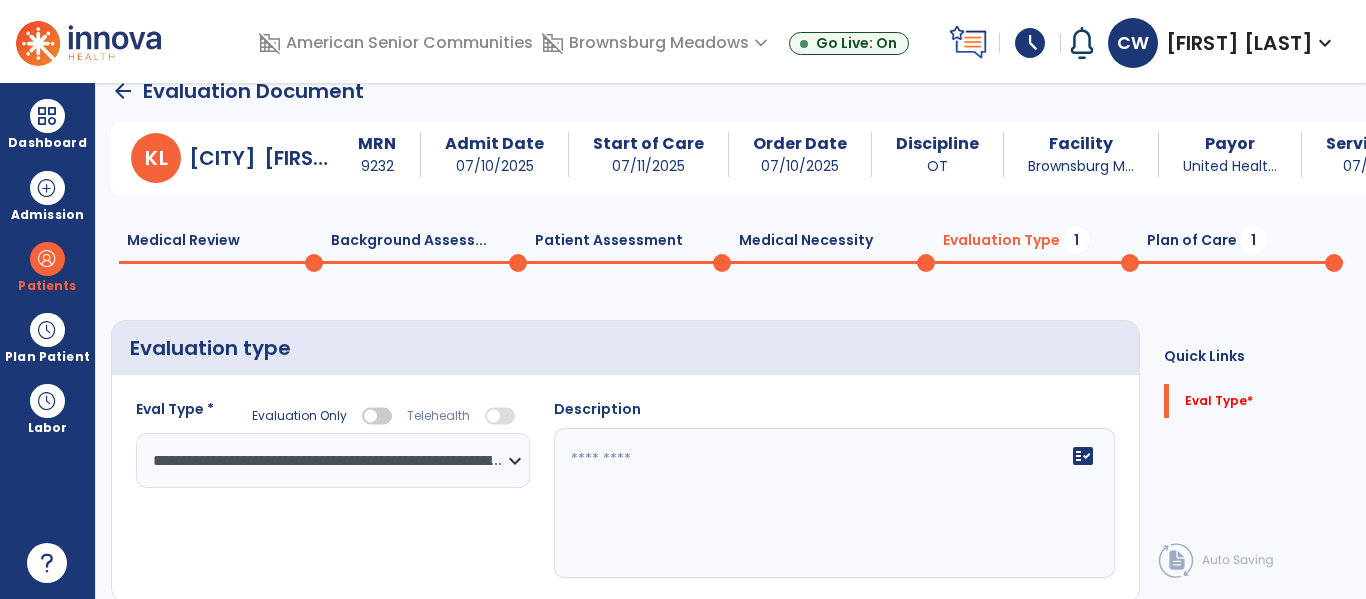 click on "fact_check" 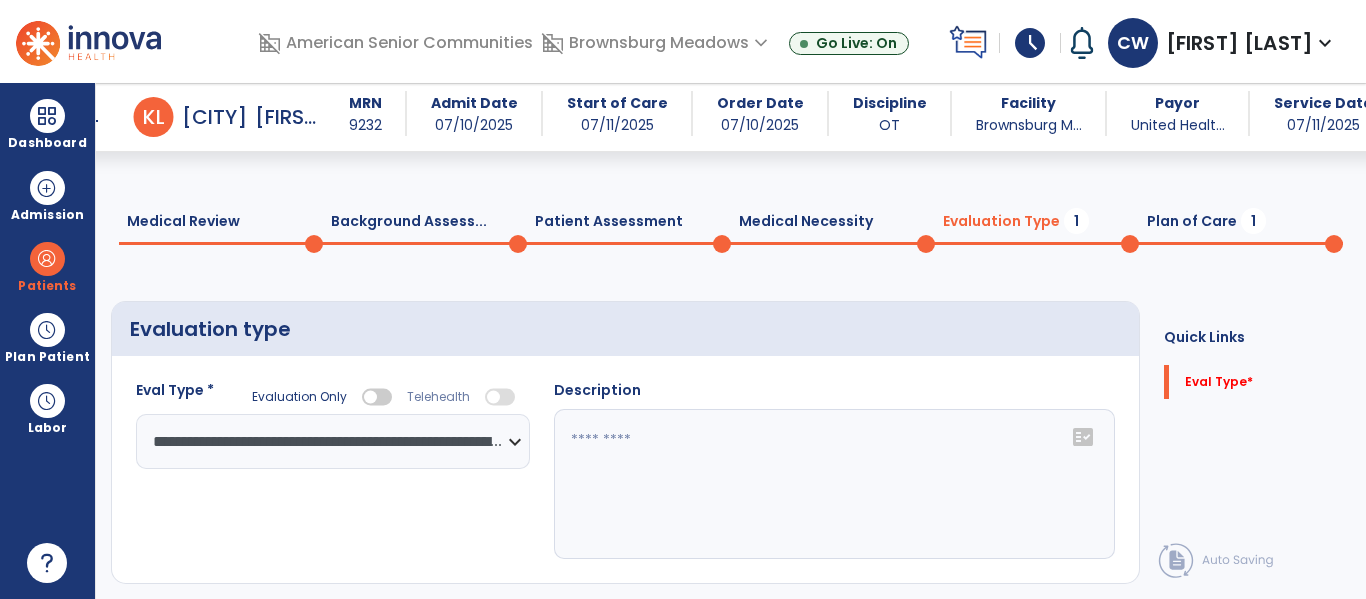scroll, scrollTop: 82, scrollLeft: 0, axis: vertical 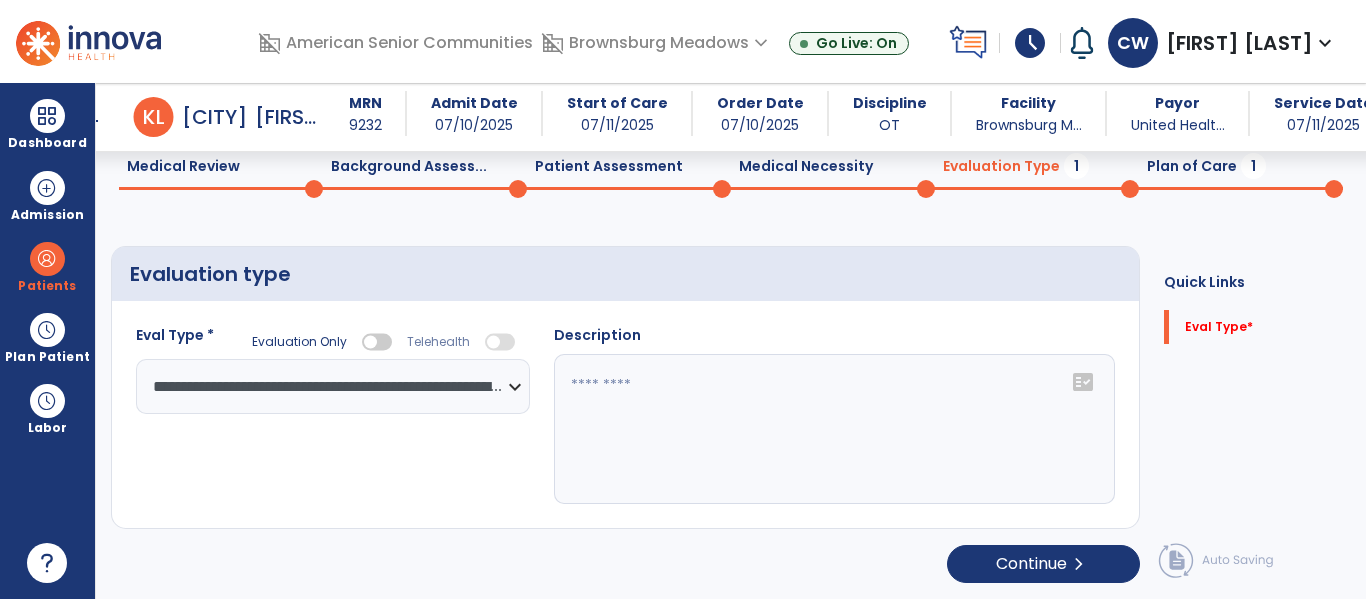 click on "fact_check" 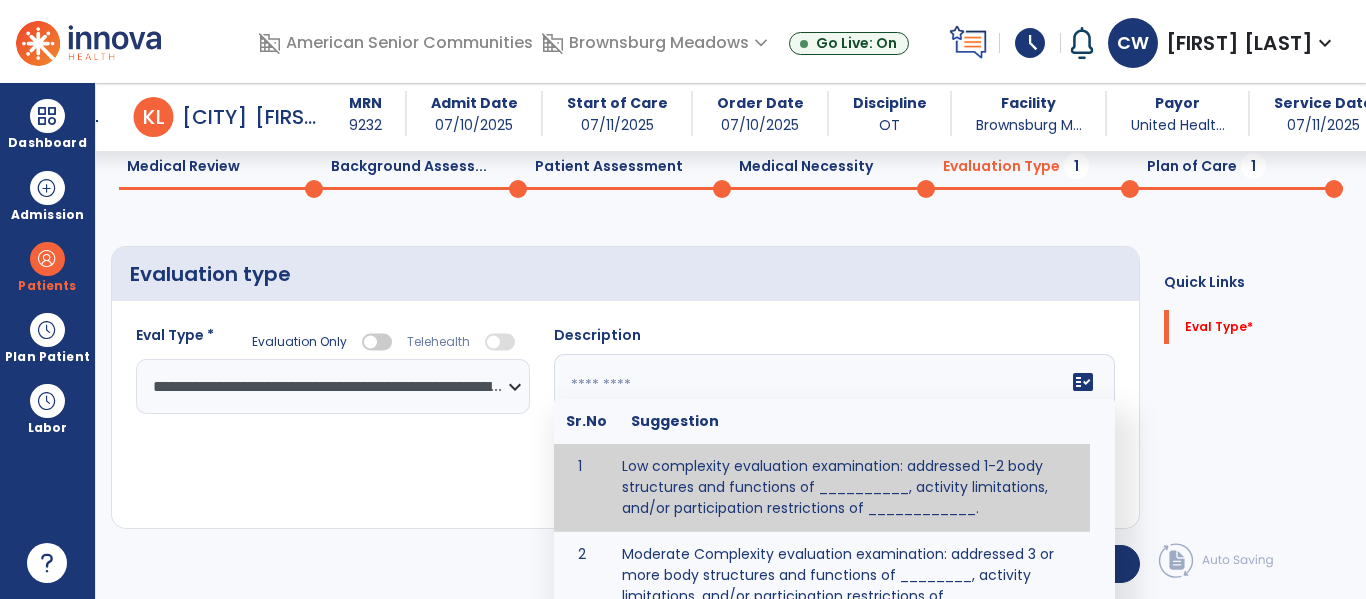 scroll, scrollTop: 14, scrollLeft: 0, axis: vertical 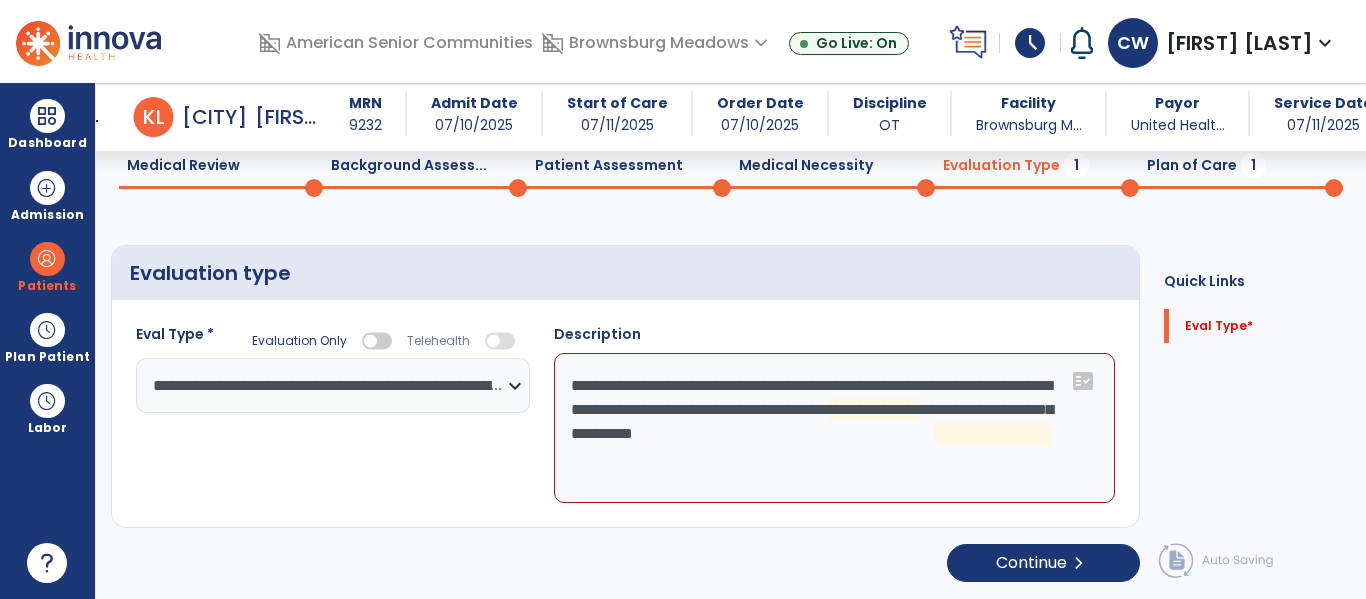 click on "**********" 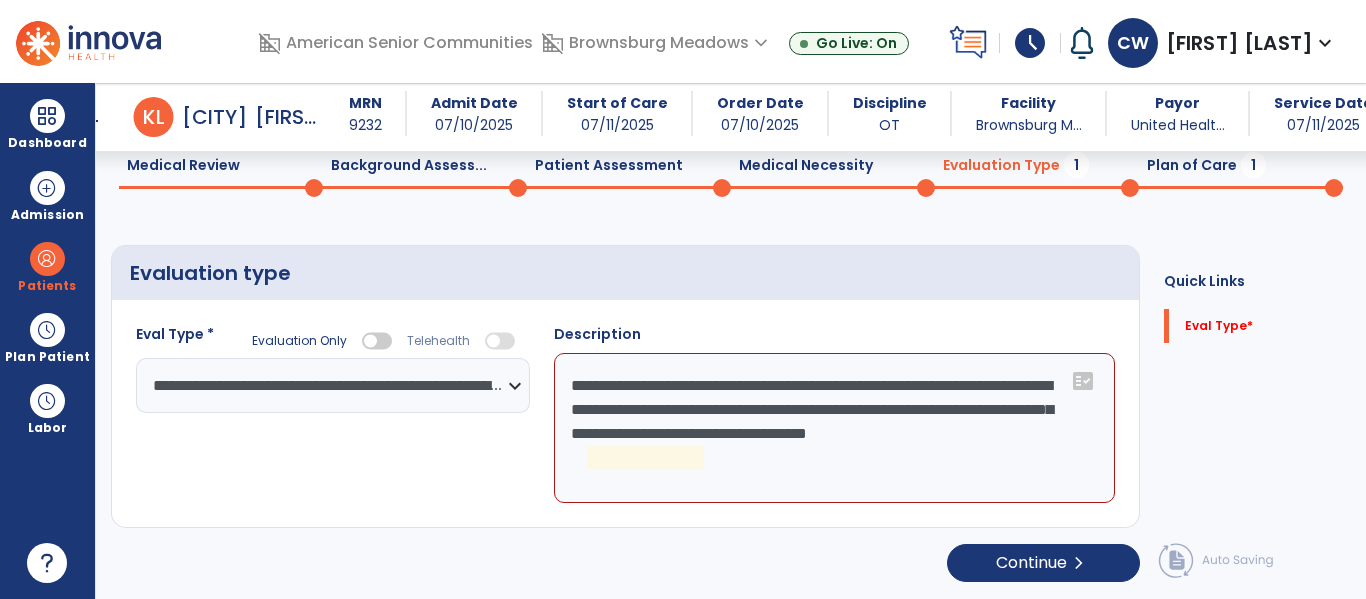 click on "**********" 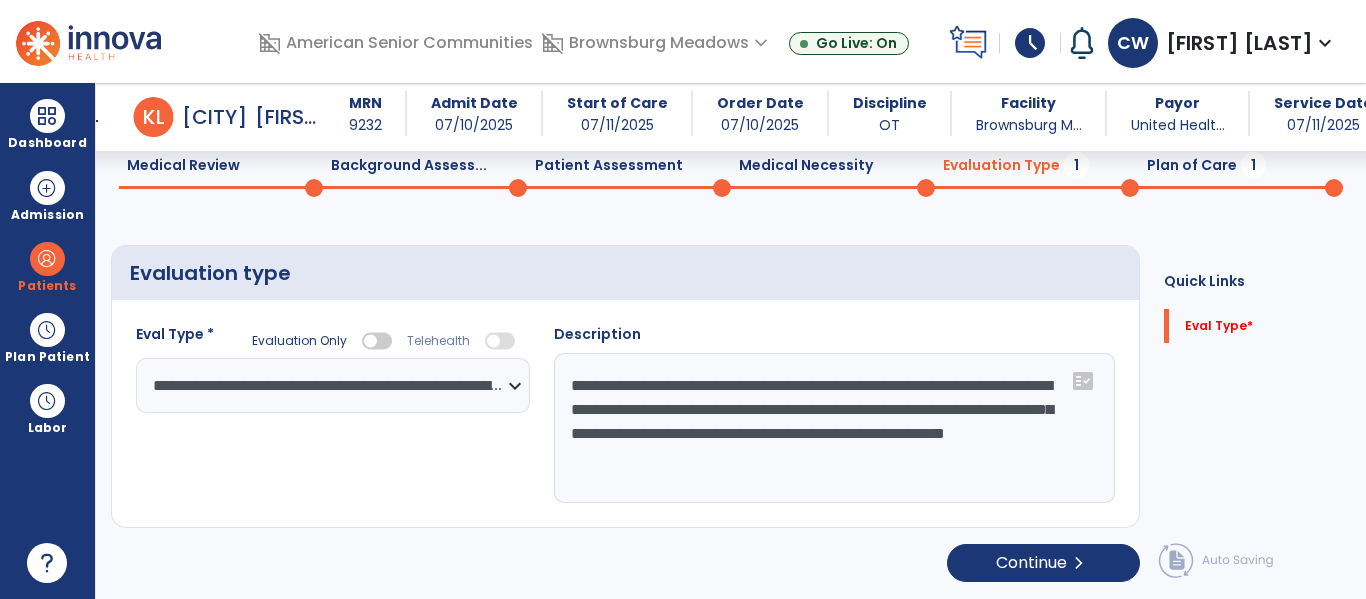 scroll, scrollTop: 81, scrollLeft: 0, axis: vertical 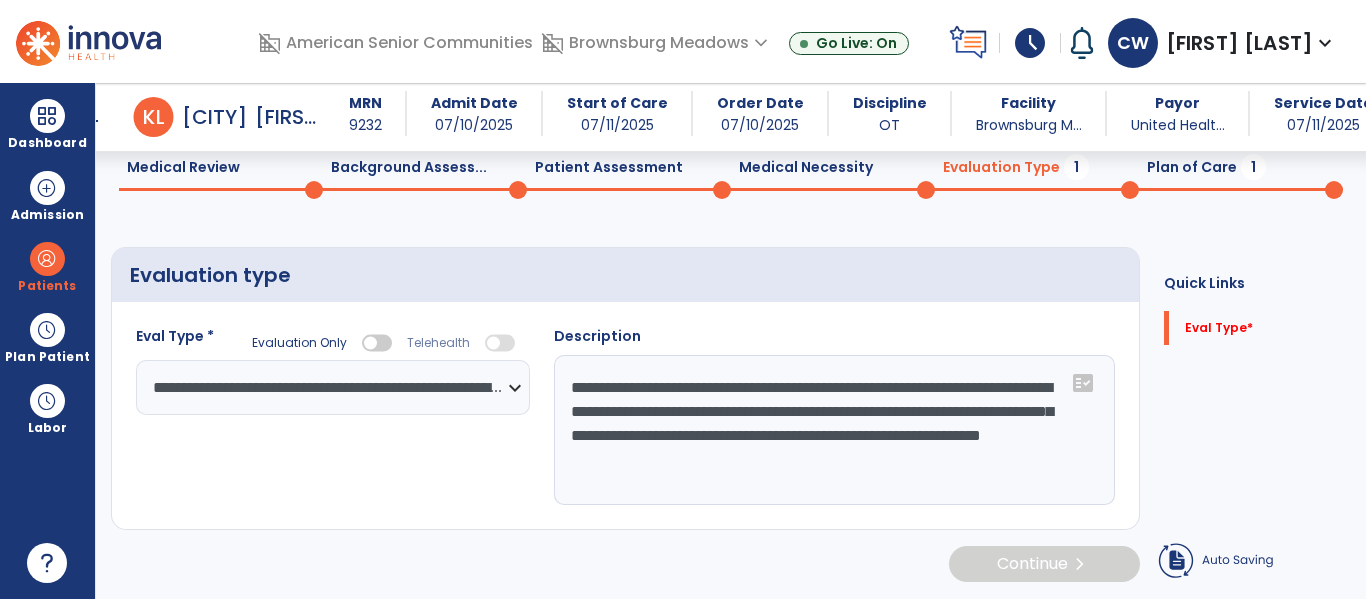 type on "**********" 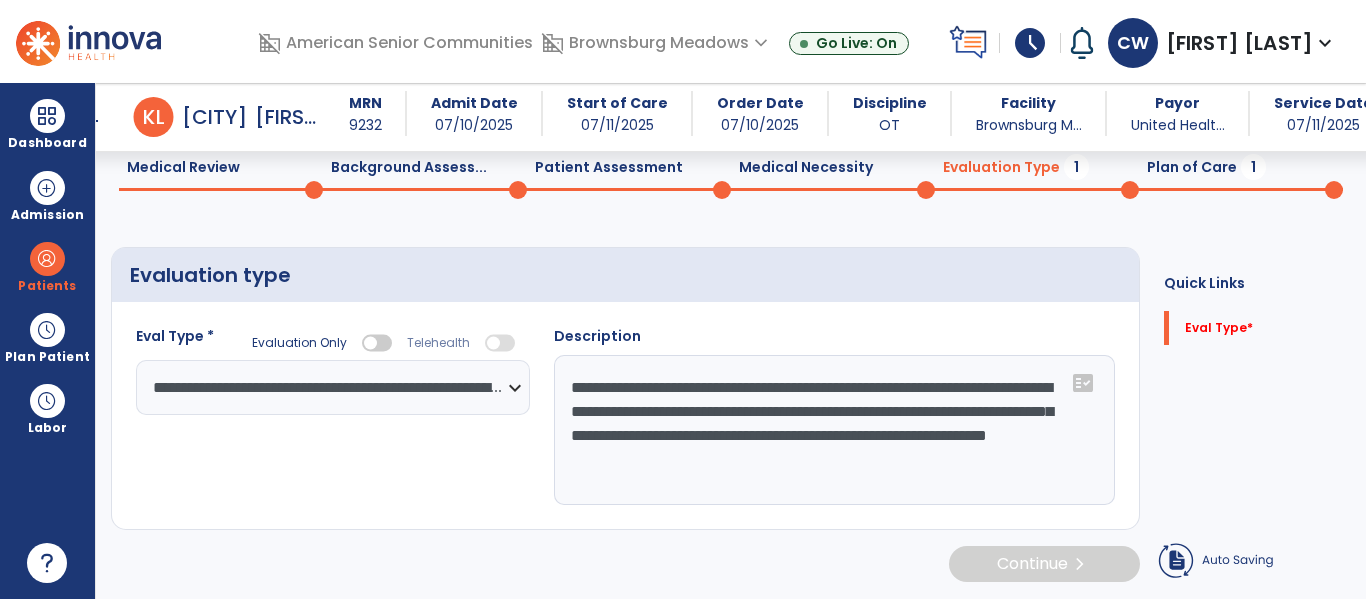 scroll, scrollTop: 83, scrollLeft: 0, axis: vertical 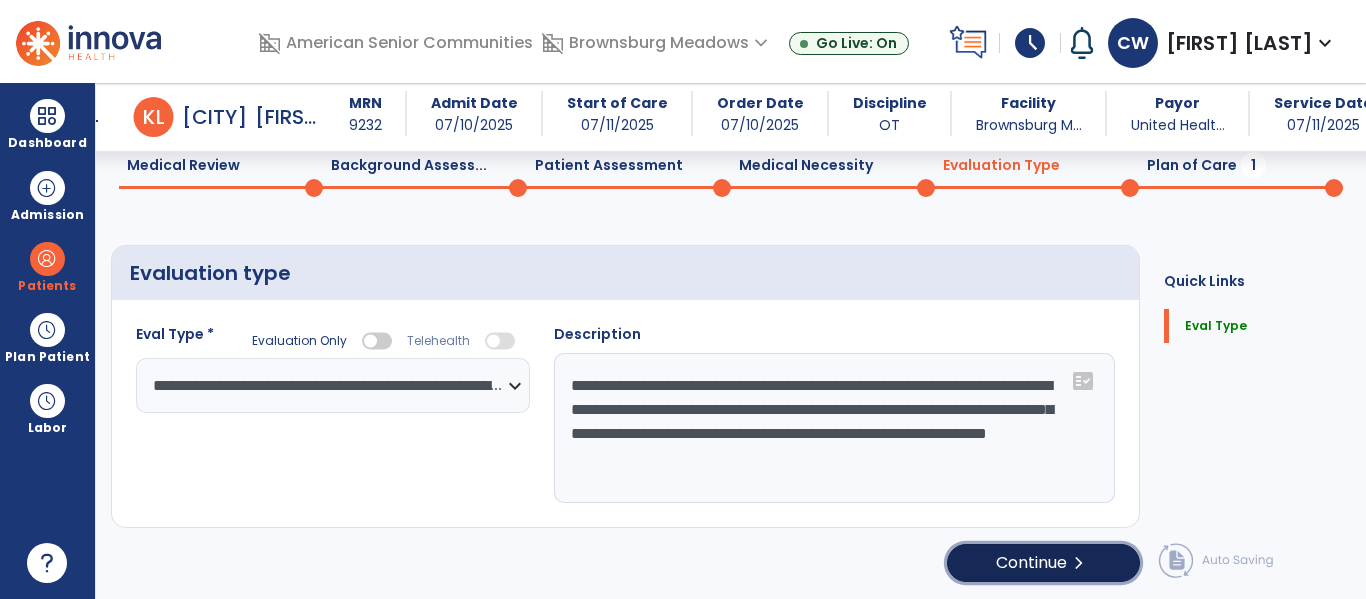 click on "Continue  chevron_right" 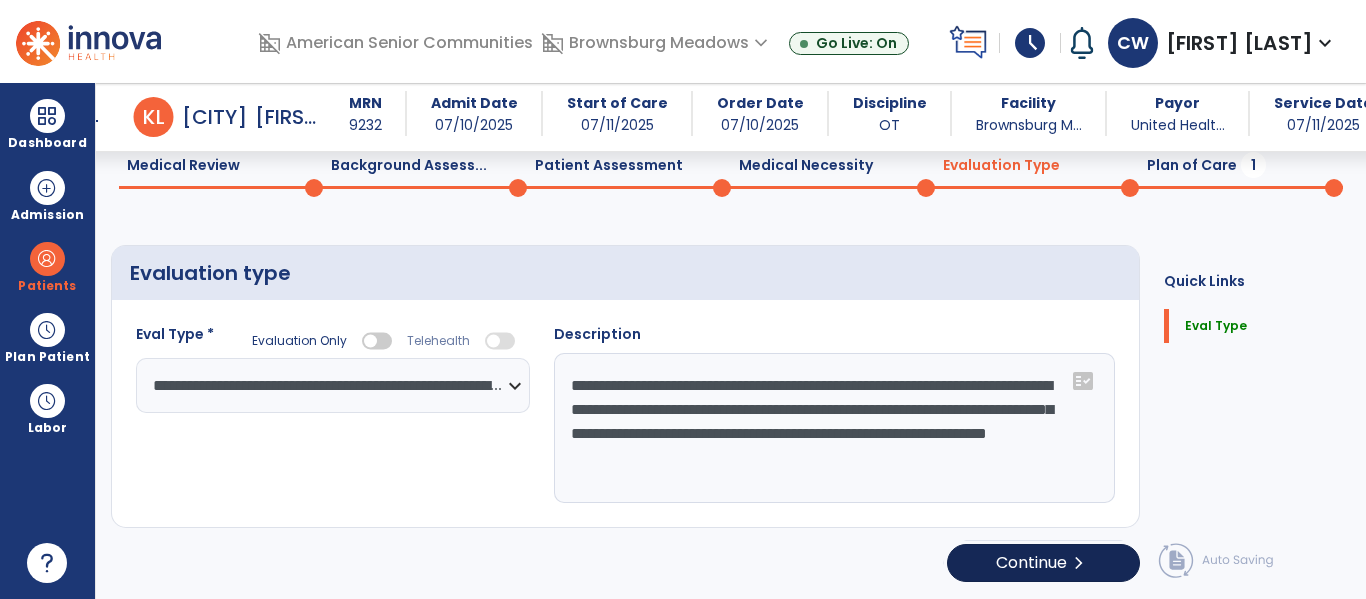 select on "**" 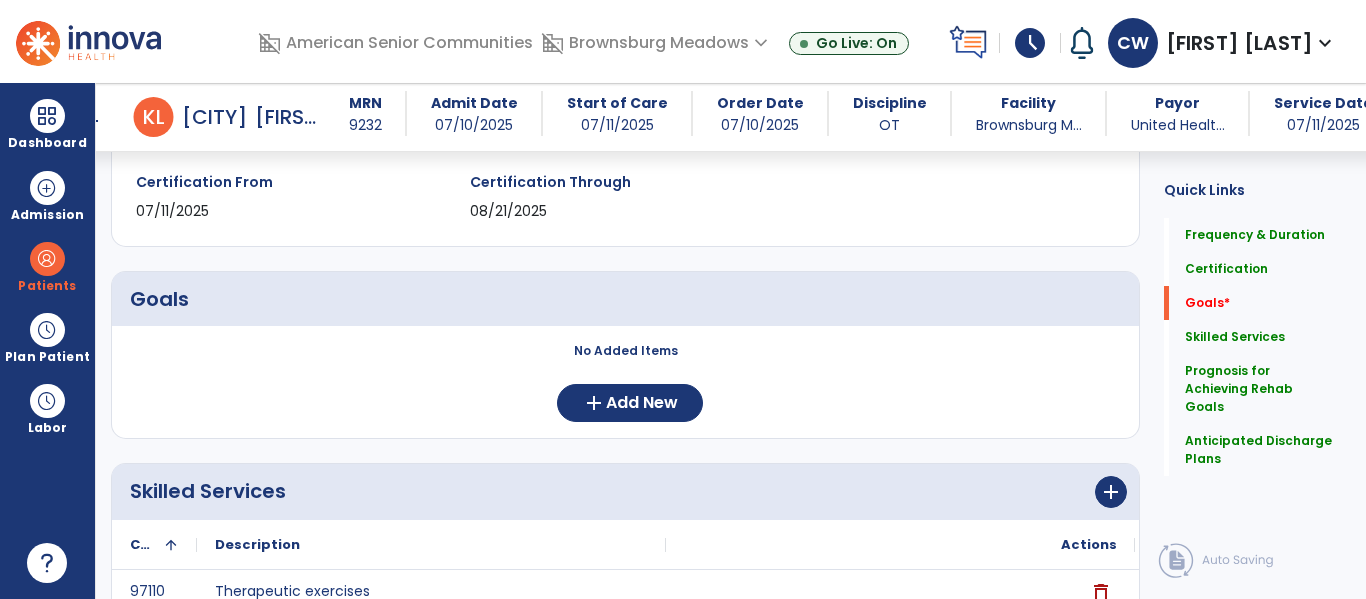 scroll, scrollTop: 338, scrollLeft: 0, axis: vertical 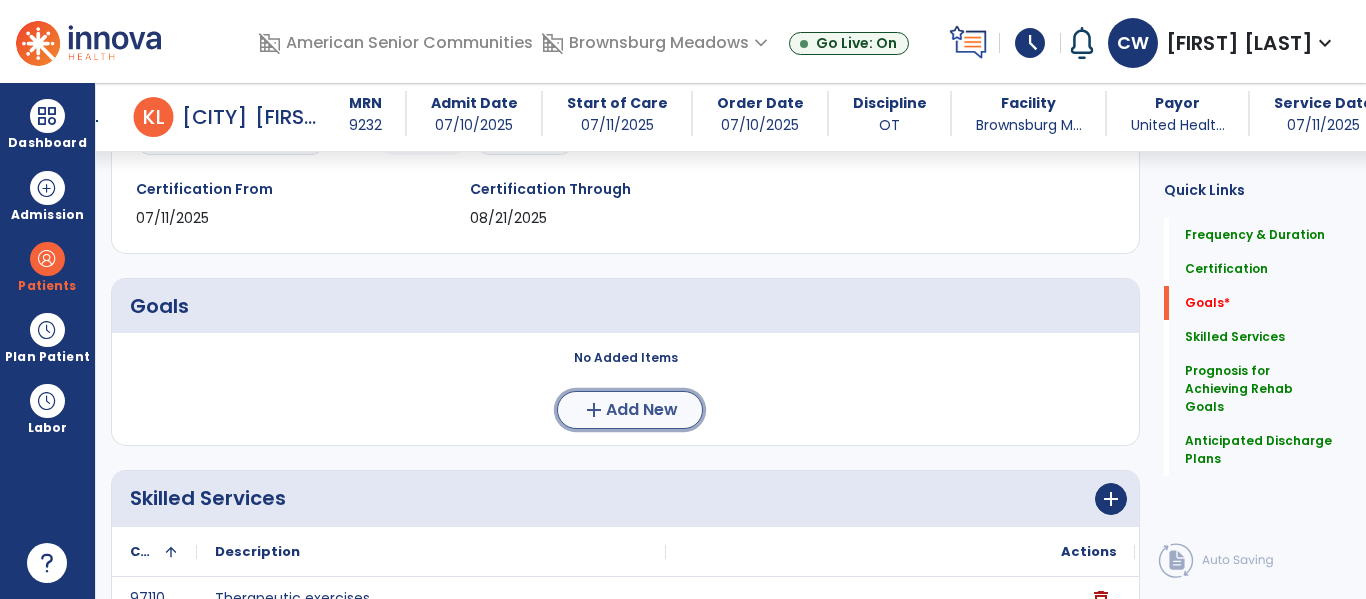 click on "Add New" at bounding box center (642, 410) 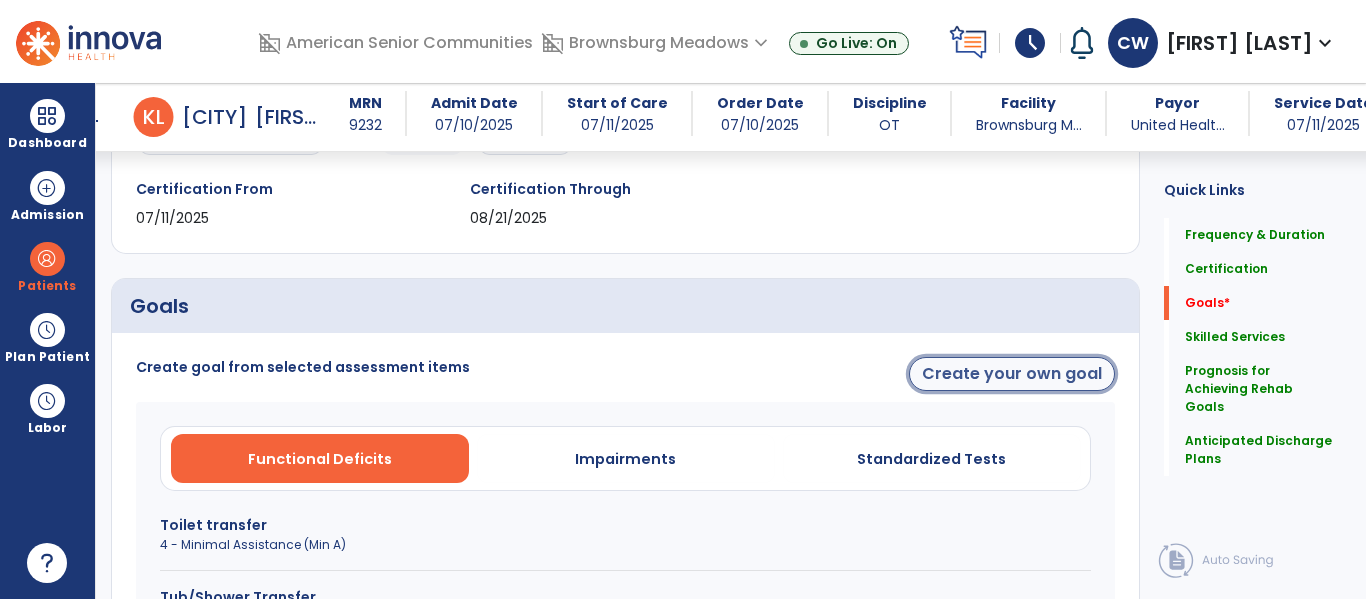 click on "Create your own goal" at bounding box center [1012, 374] 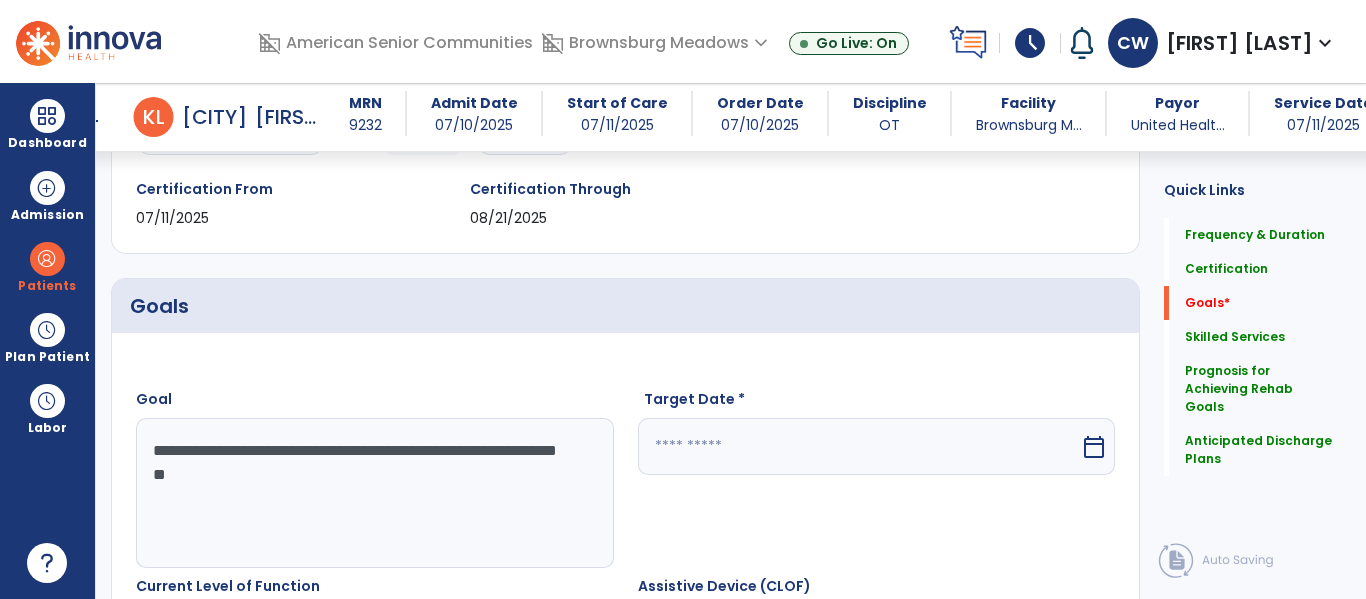 type on "**********" 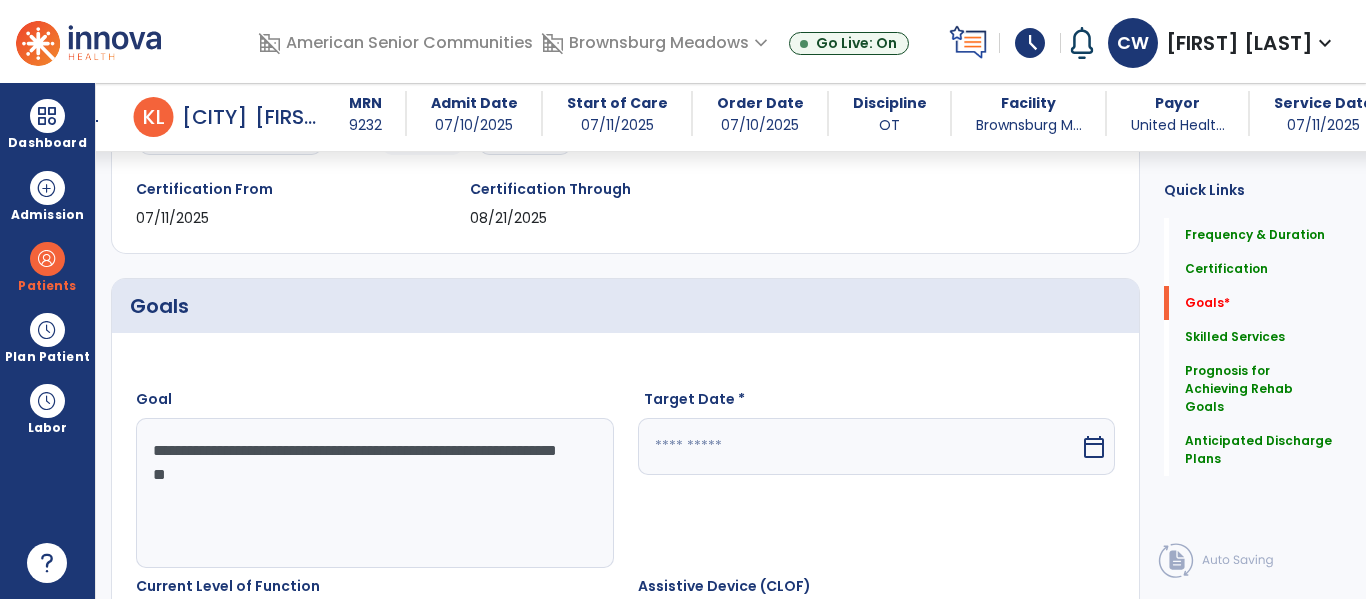 click on "calendar_today" at bounding box center [1094, 447] 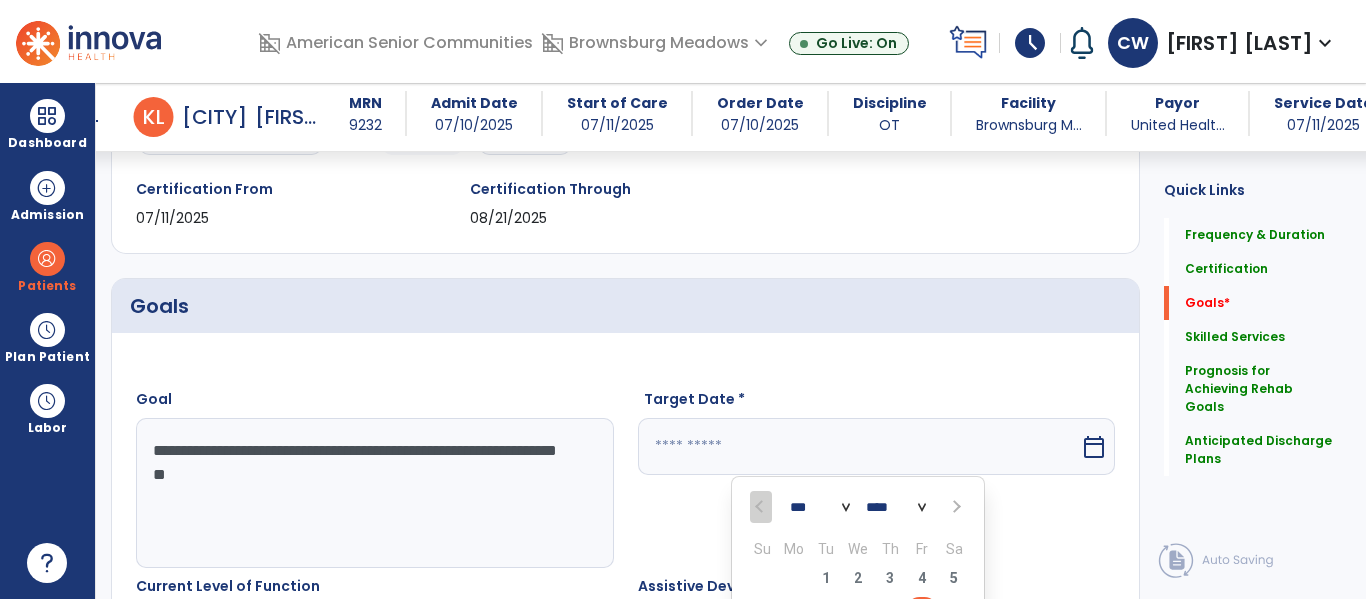scroll, scrollTop: 368, scrollLeft: 0, axis: vertical 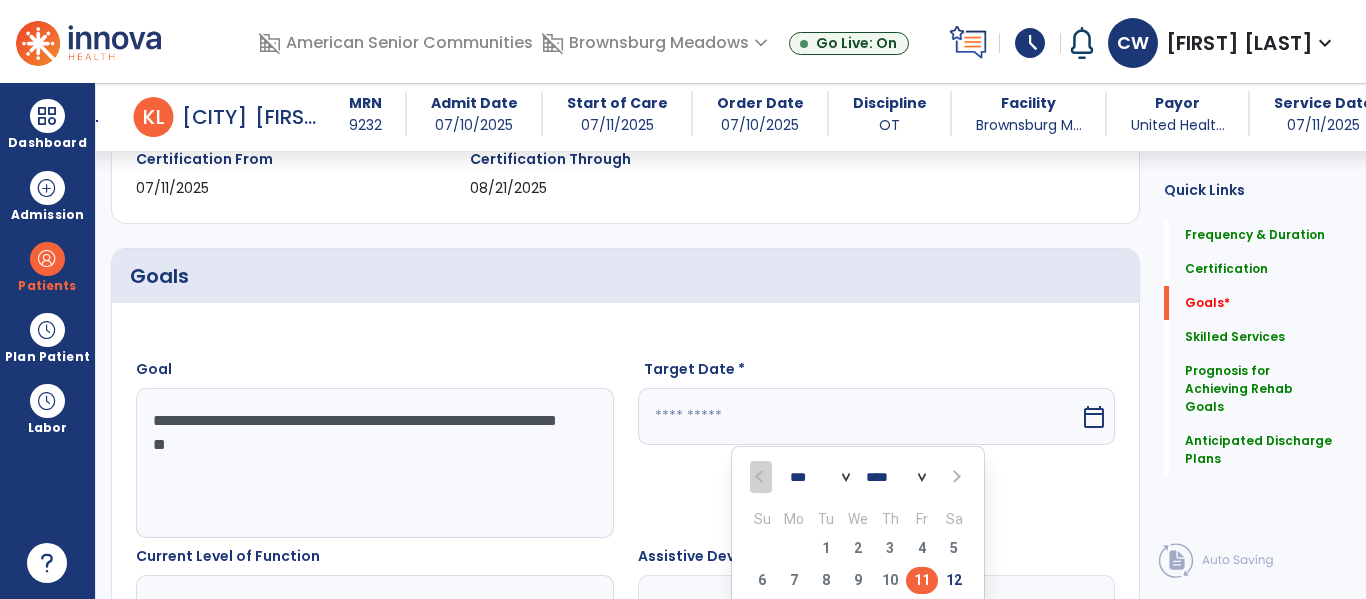 click at bounding box center (954, 477) 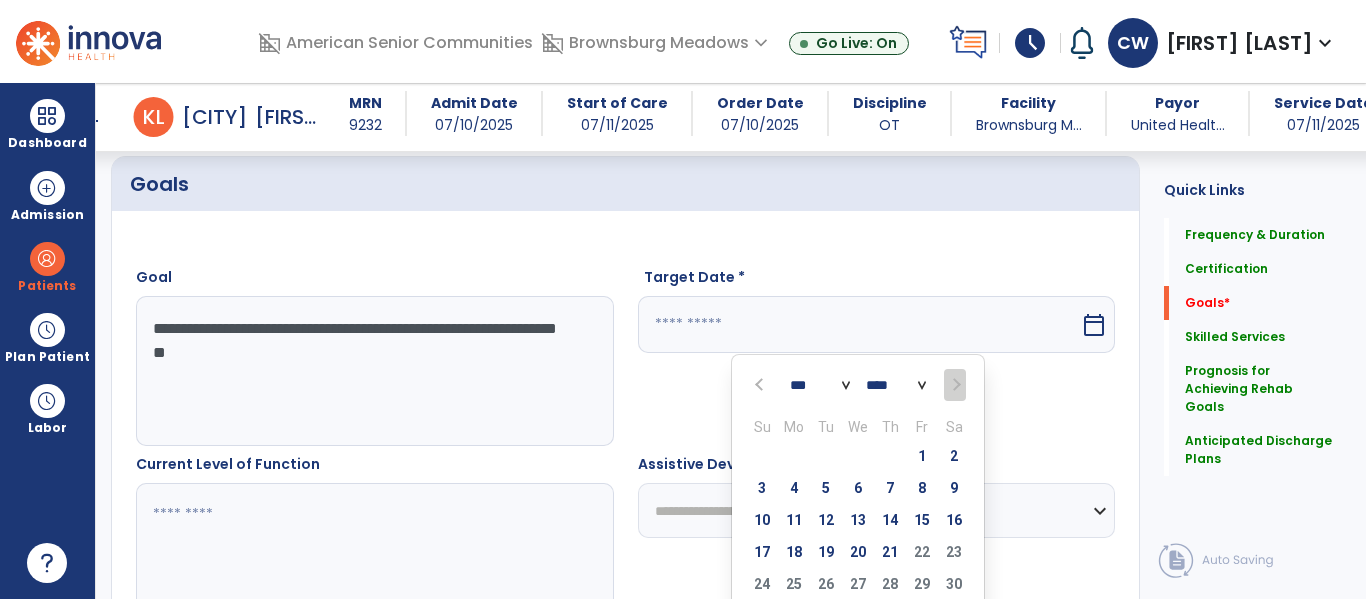 scroll, scrollTop: 467, scrollLeft: 0, axis: vertical 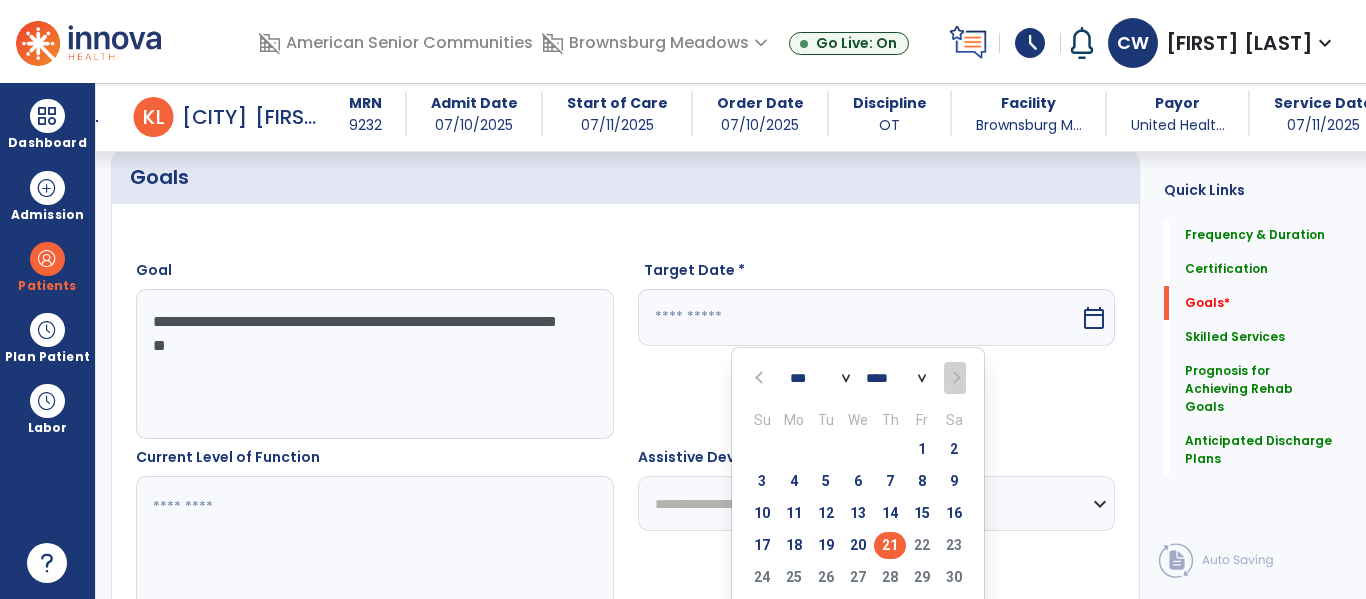 click on "21" at bounding box center (890, 545) 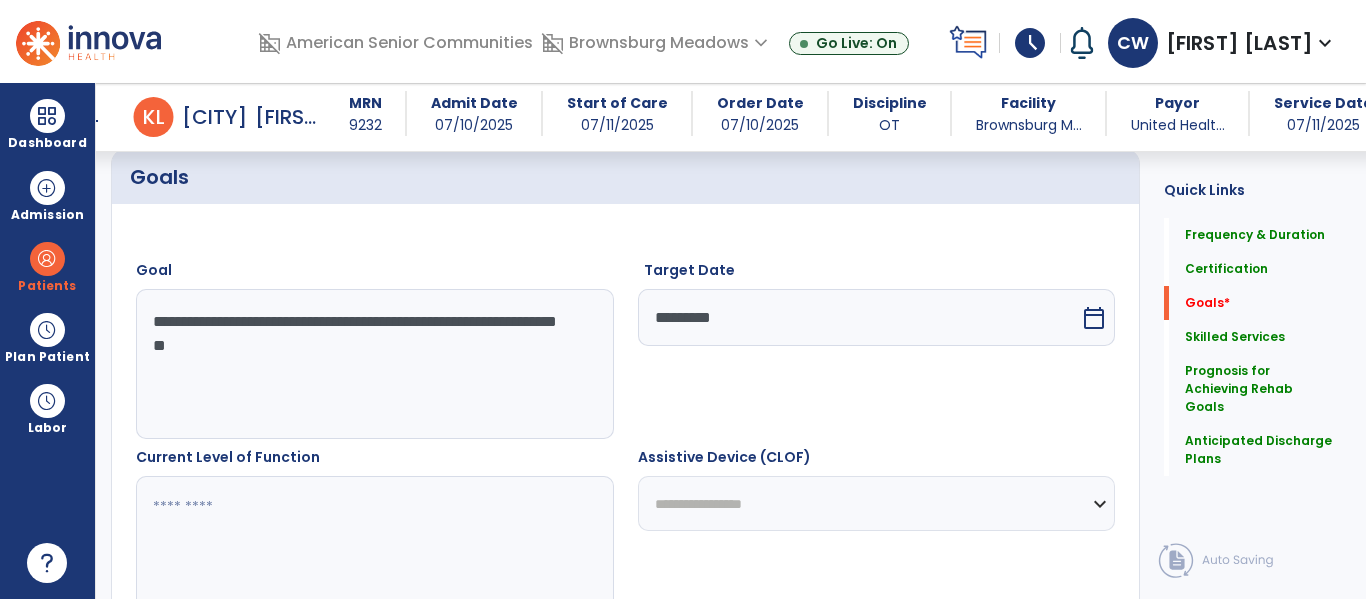 click at bounding box center [374, 551] 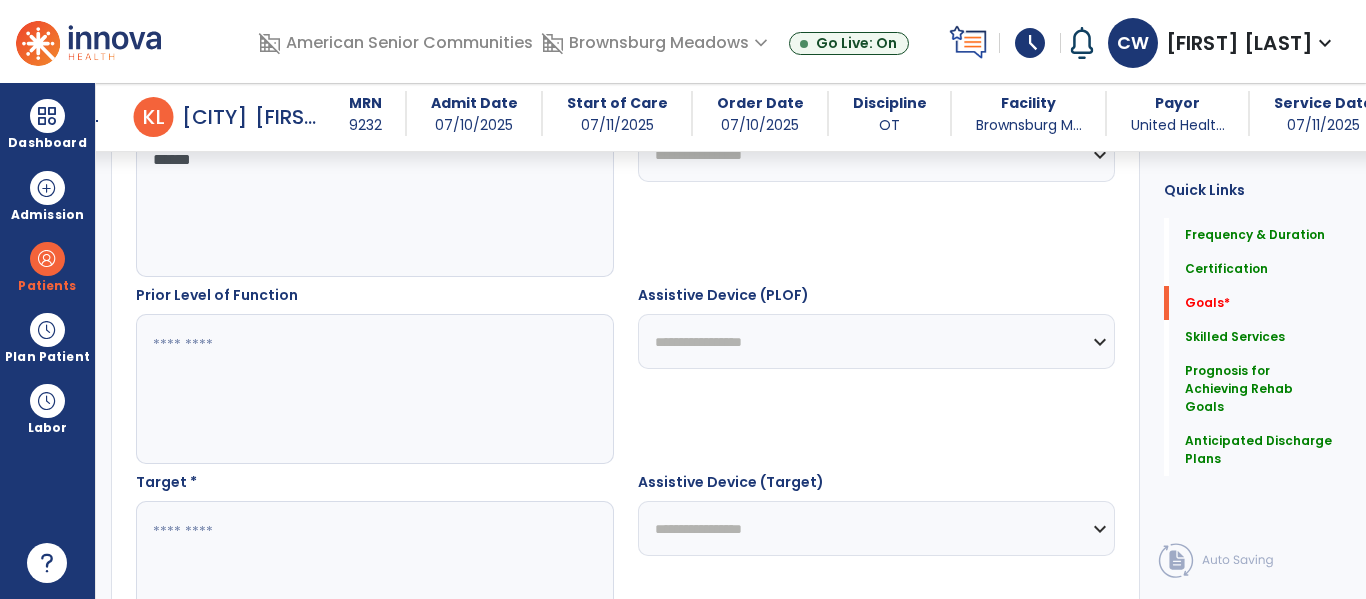 scroll, scrollTop: 819, scrollLeft: 0, axis: vertical 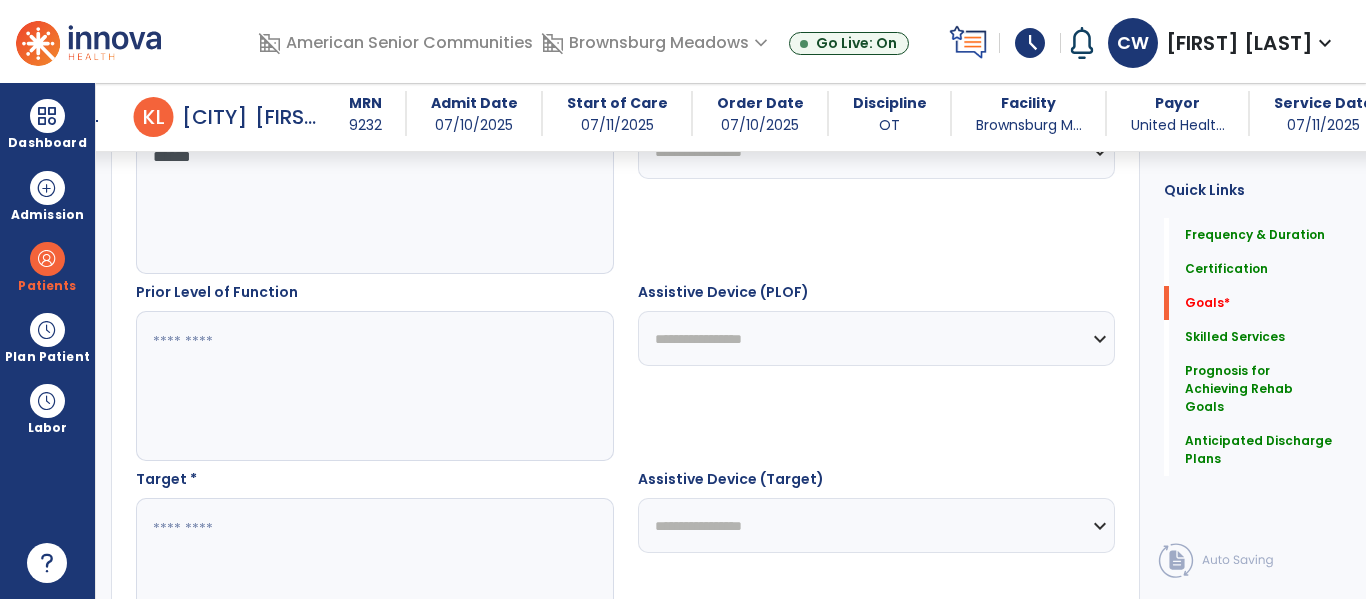 type on "*****" 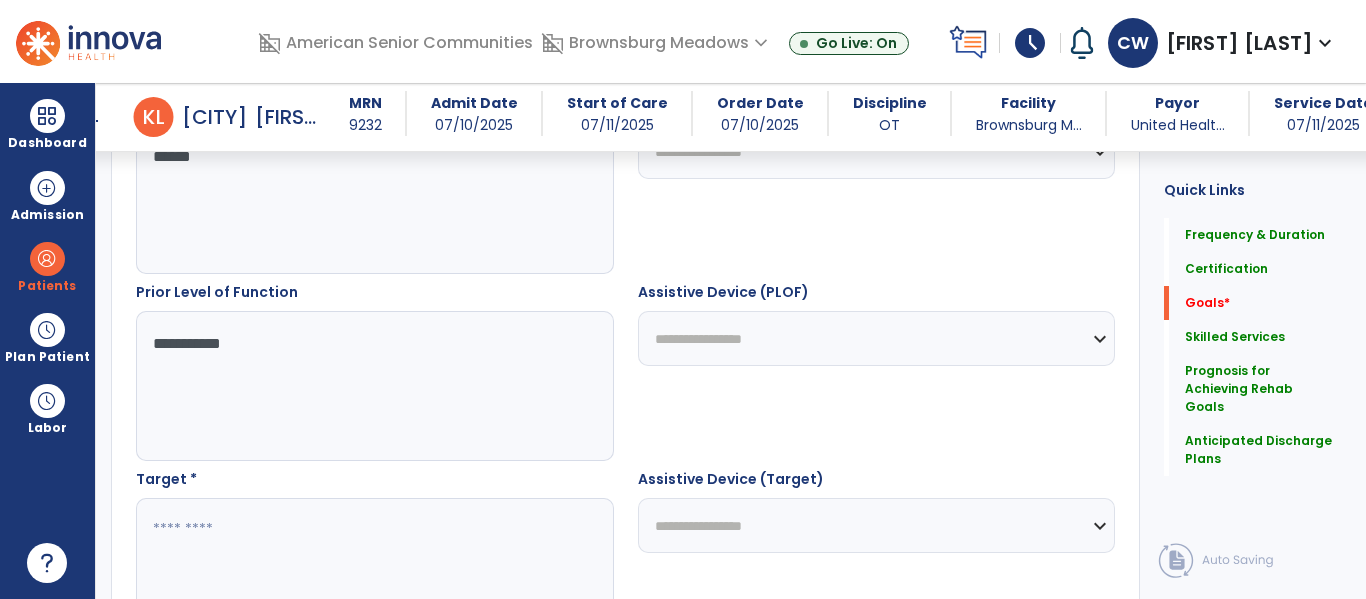 type on "**********" 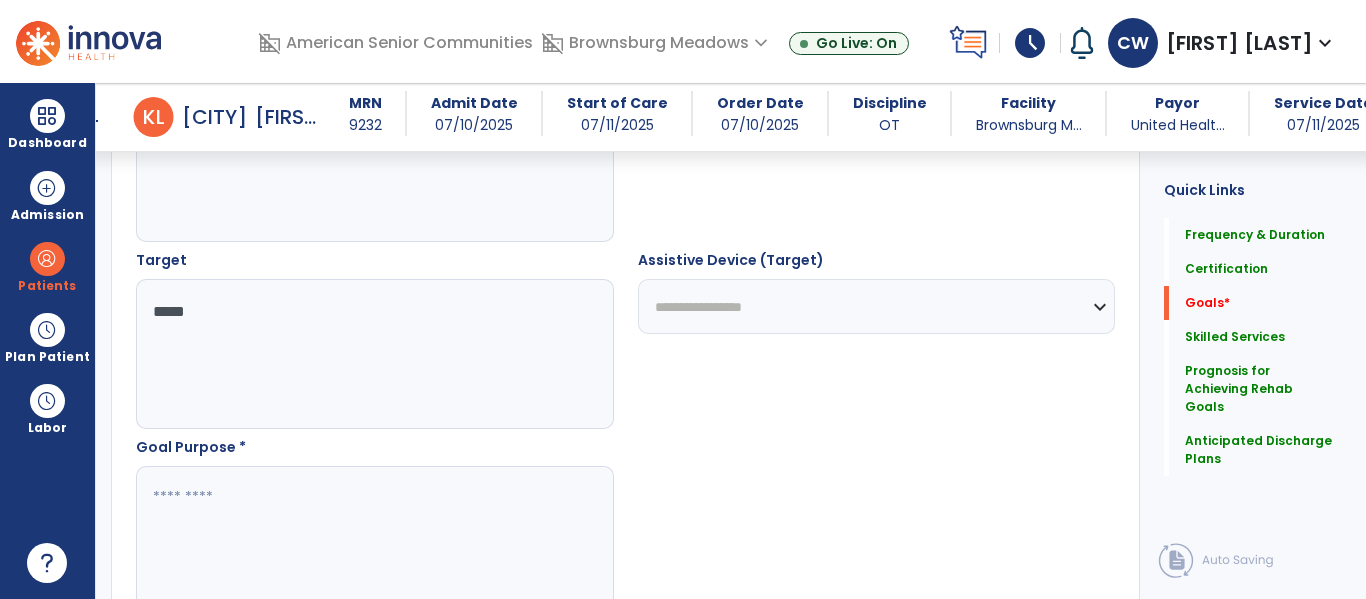 scroll, scrollTop: 1039, scrollLeft: 0, axis: vertical 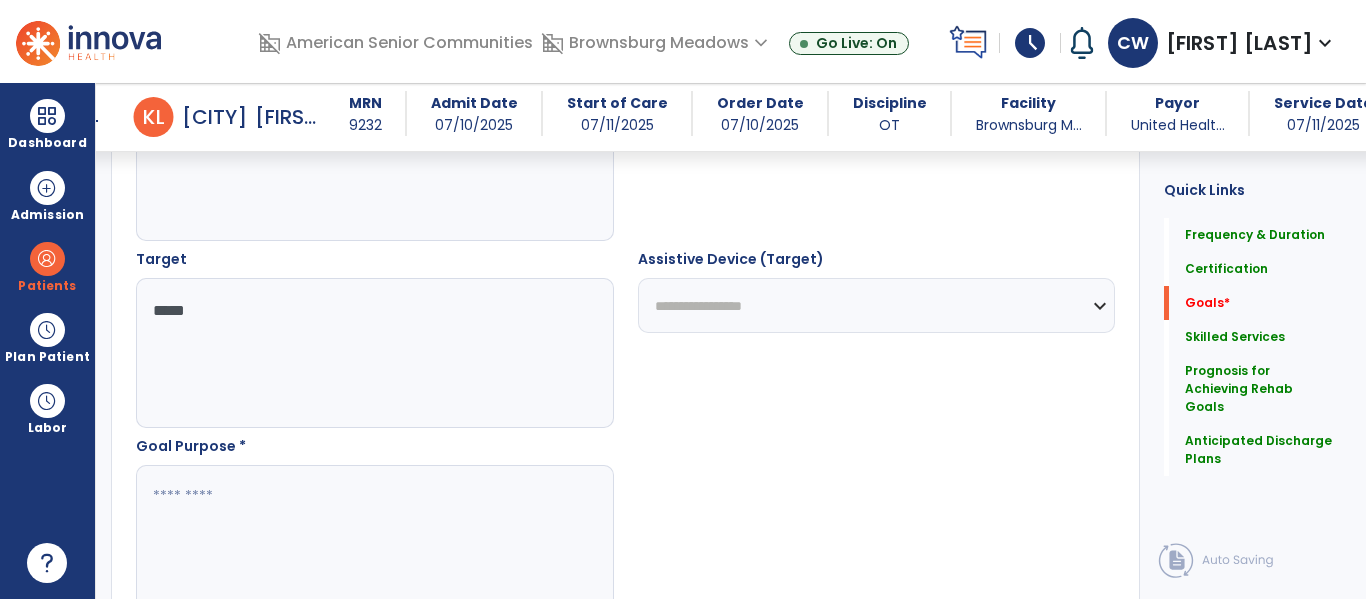 type on "*****" 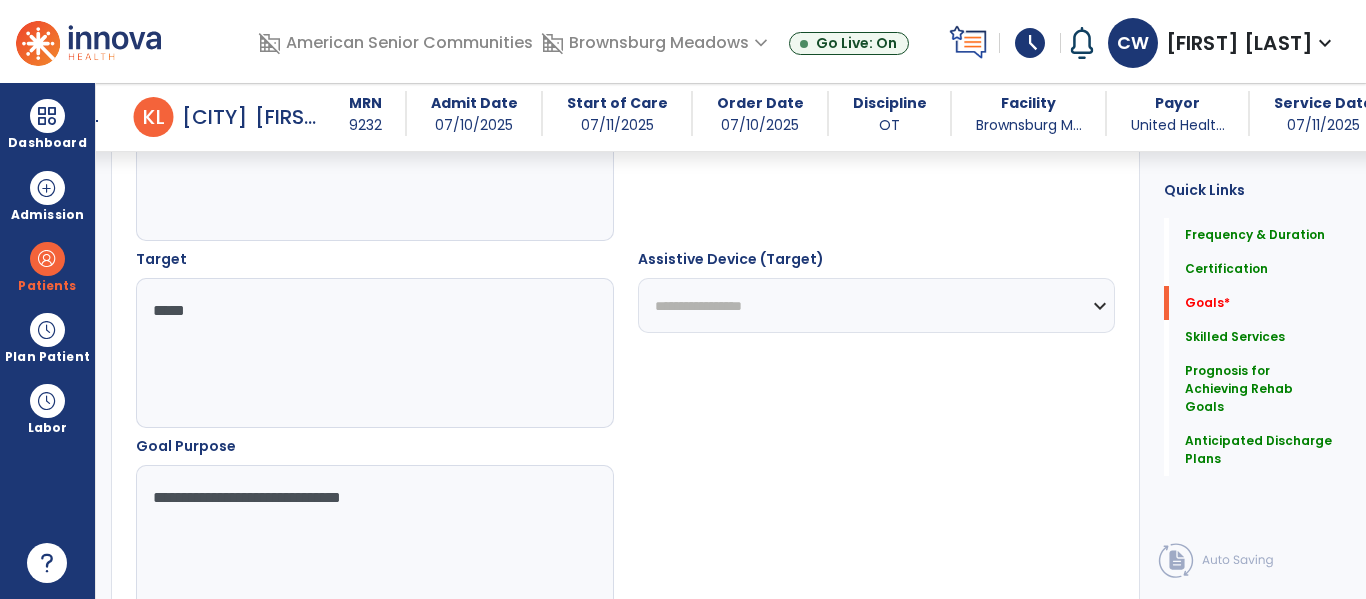 type on "**********" 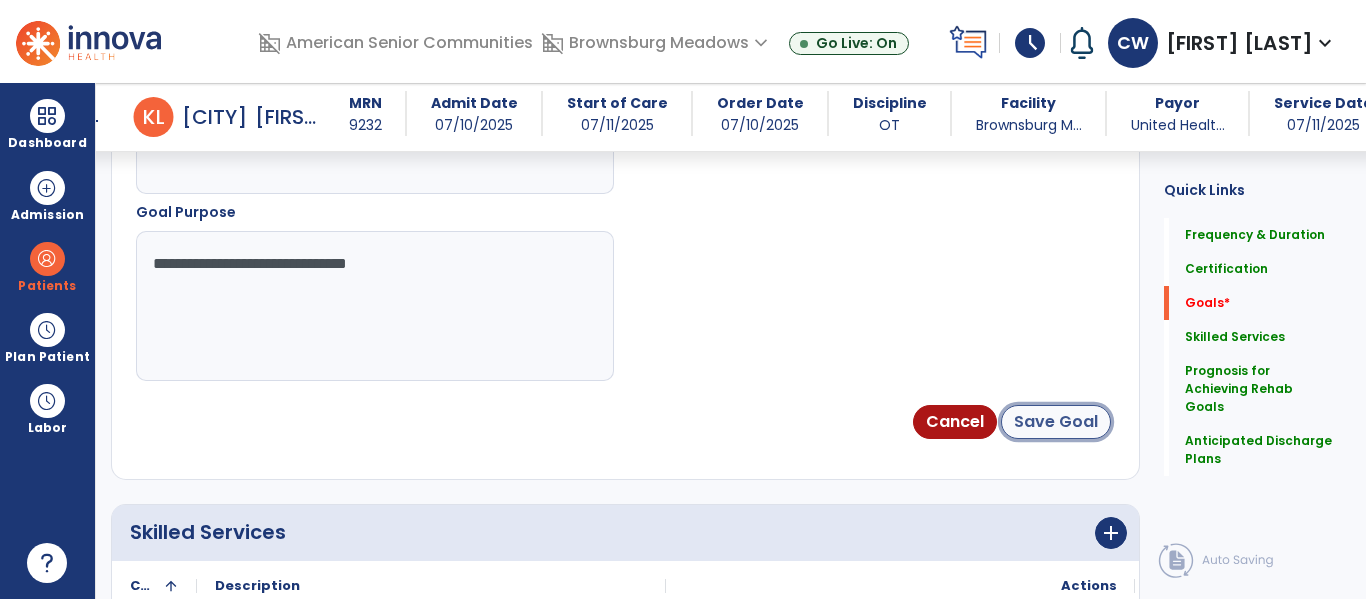 click on "Save Goal" at bounding box center [1056, 422] 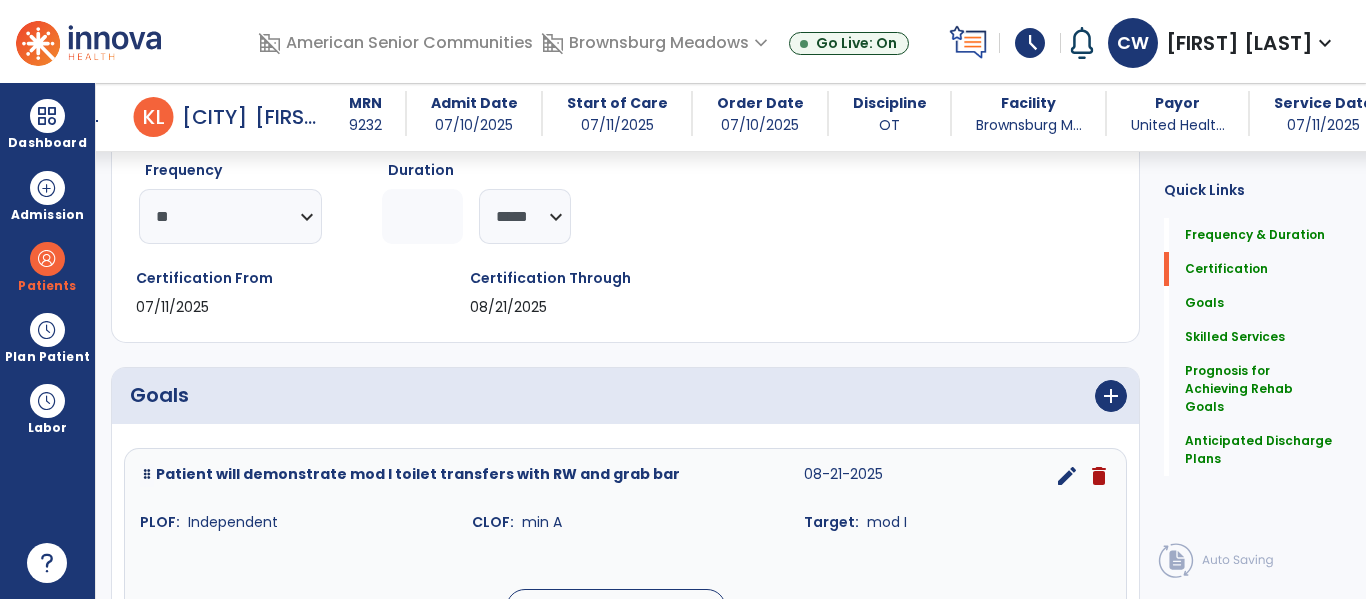 scroll, scrollTop: 252, scrollLeft: 0, axis: vertical 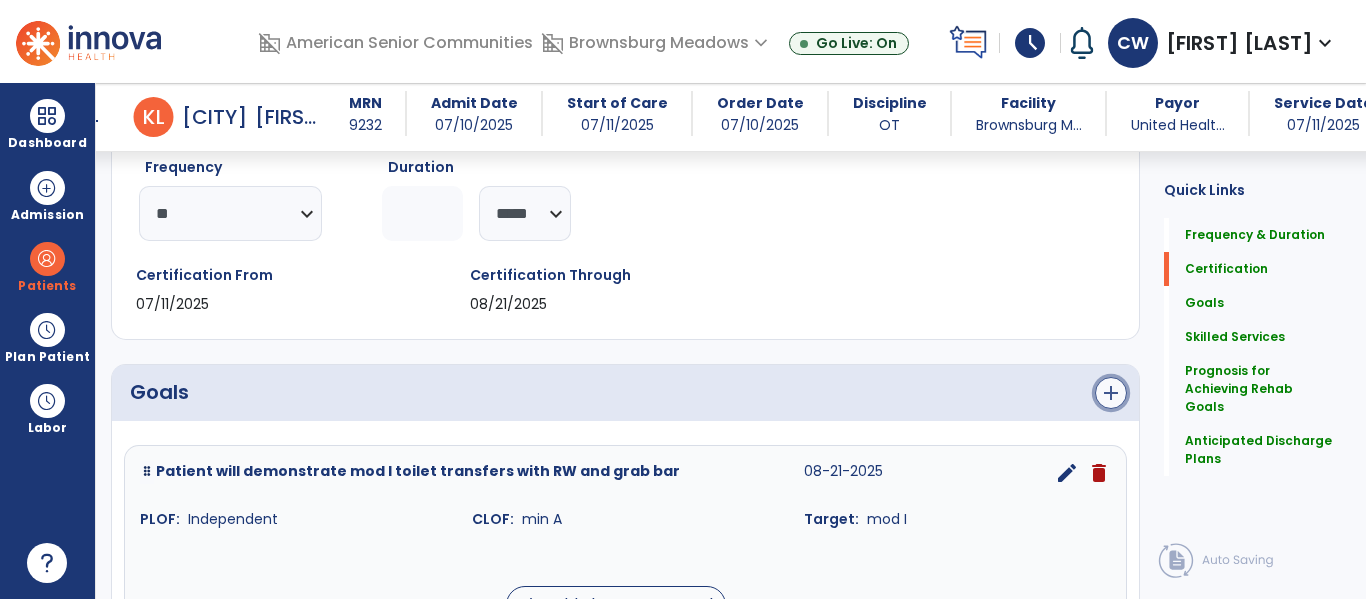 click on "add" at bounding box center (1111, 393) 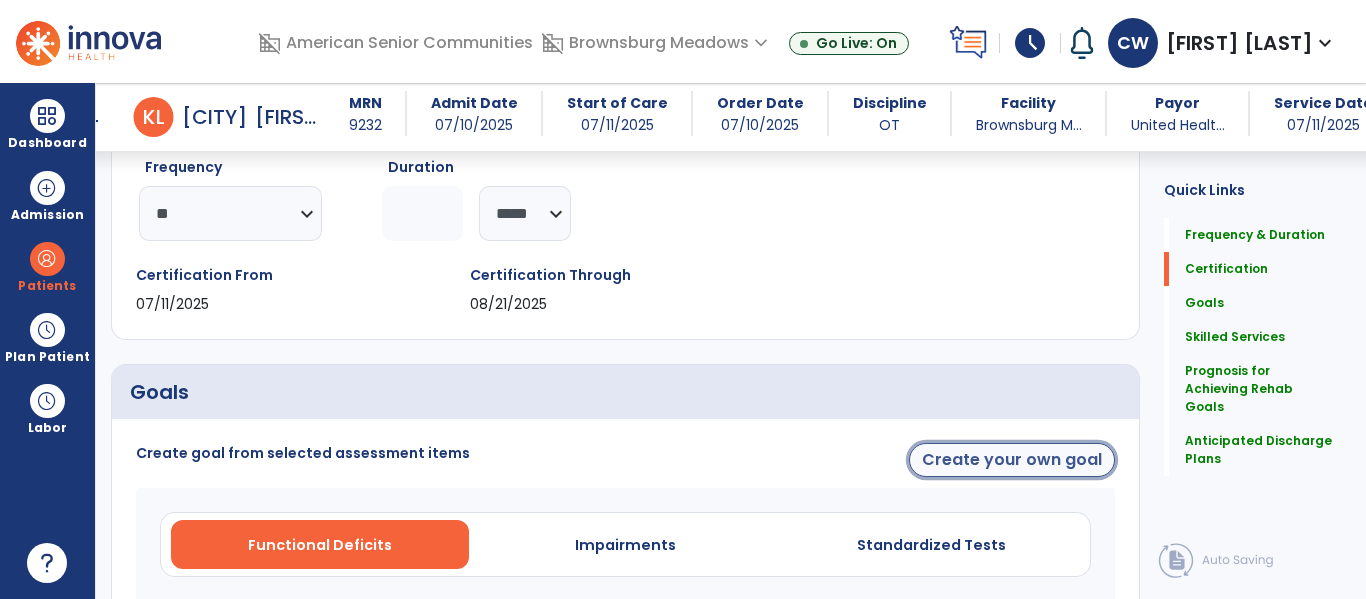 click on "Create your own goal" at bounding box center (1012, 460) 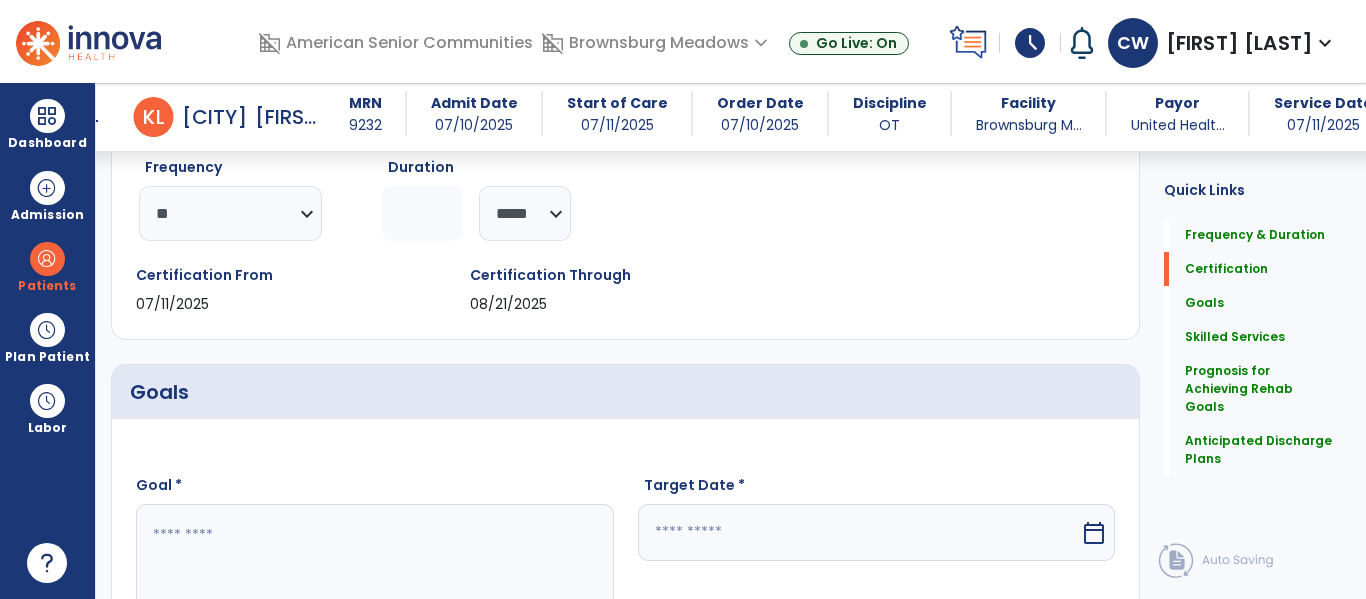 click at bounding box center [374, 579] 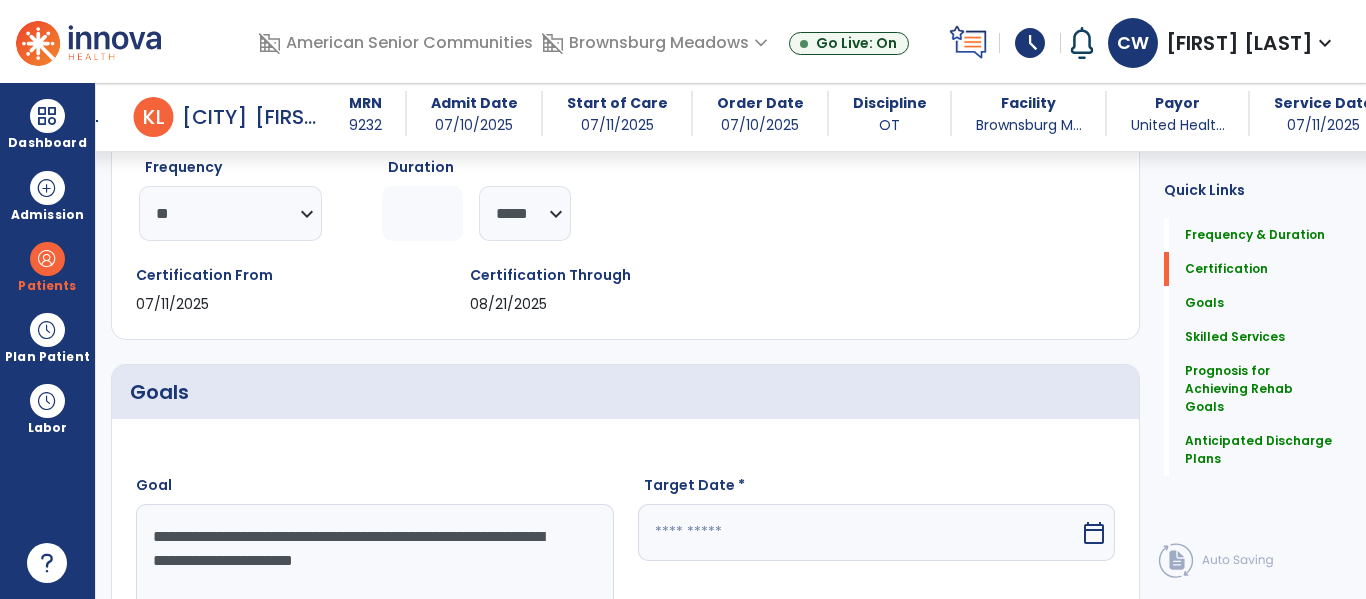 type on "**********" 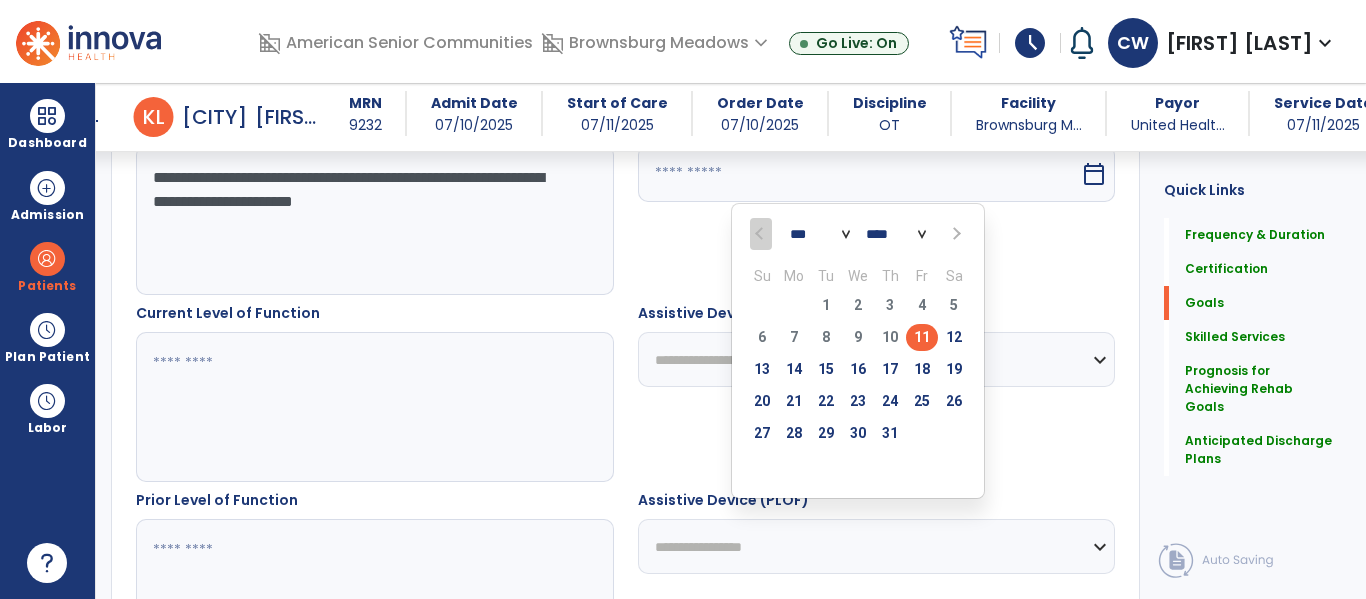 click at bounding box center [954, 234] 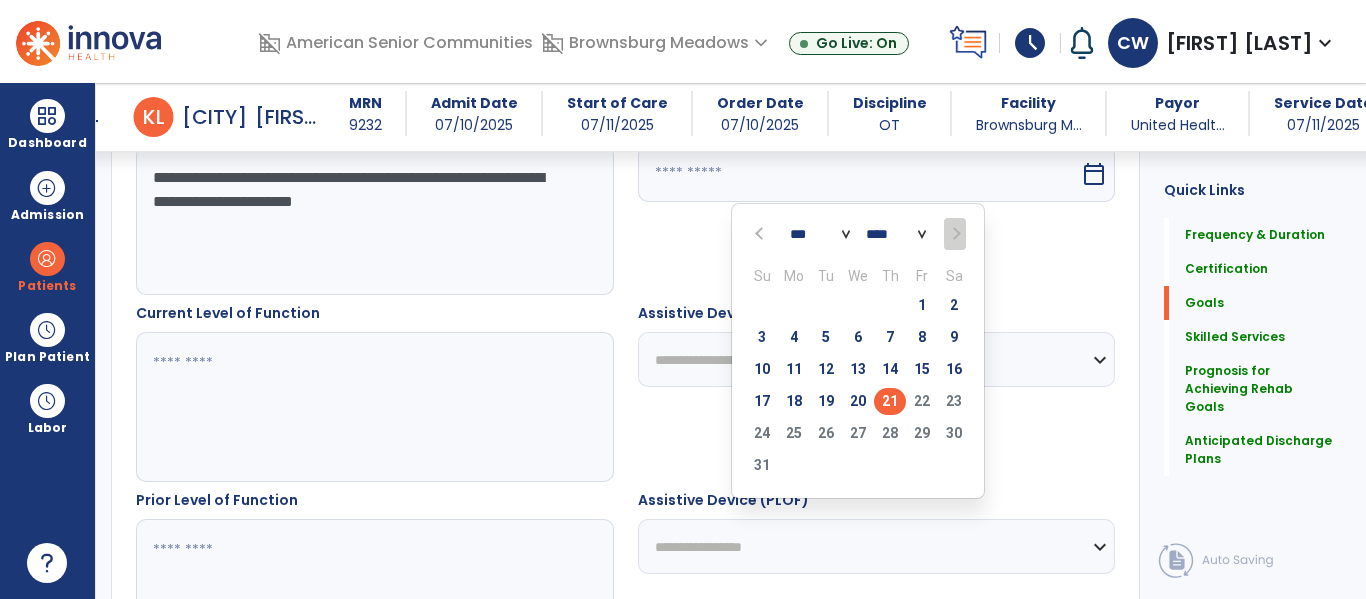 click on "21" at bounding box center [890, 401] 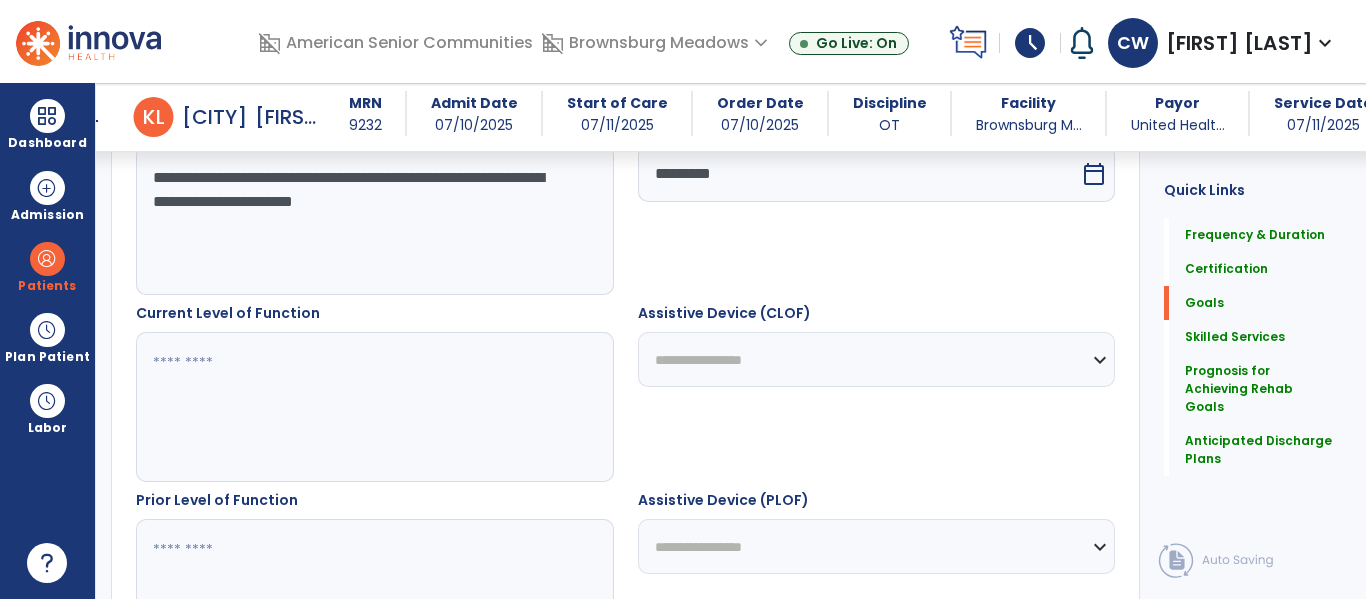 click at bounding box center (374, 407) 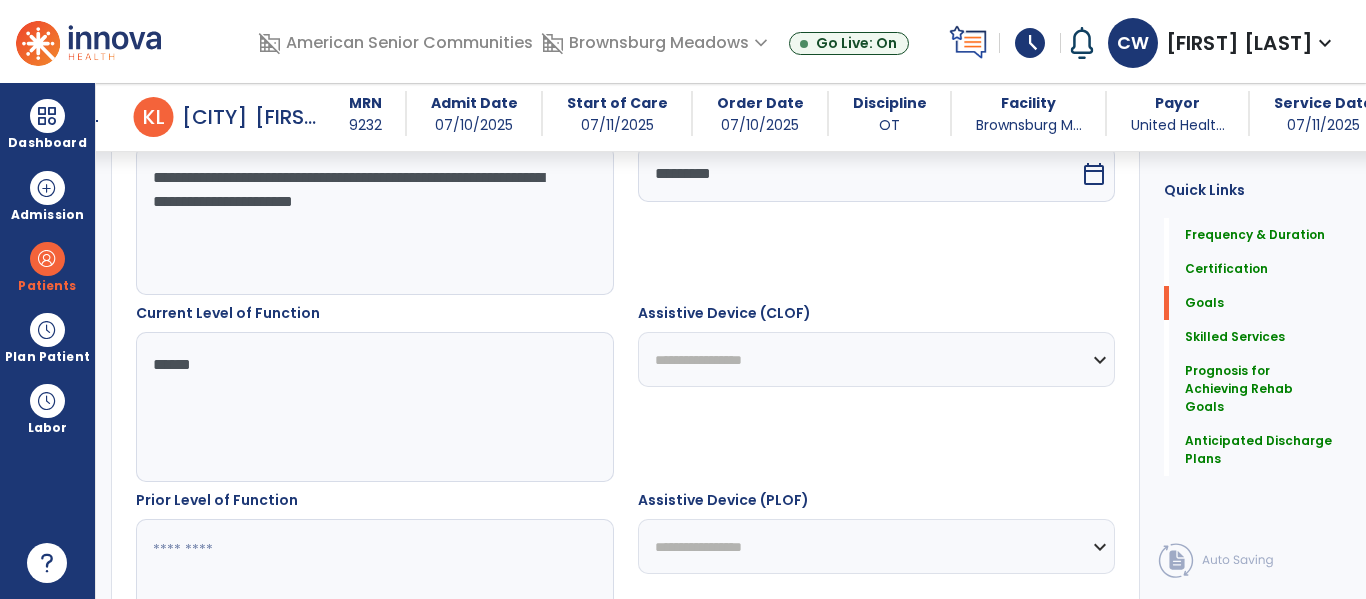 type on "*****" 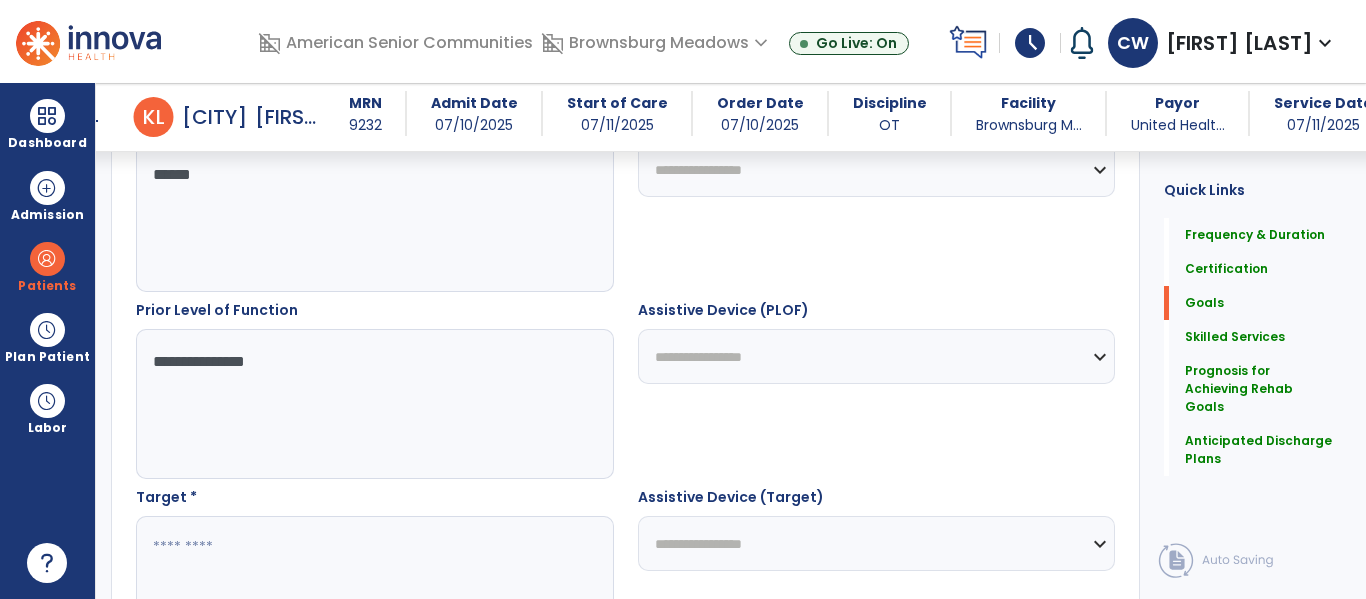 scroll, scrollTop: 807, scrollLeft: 0, axis: vertical 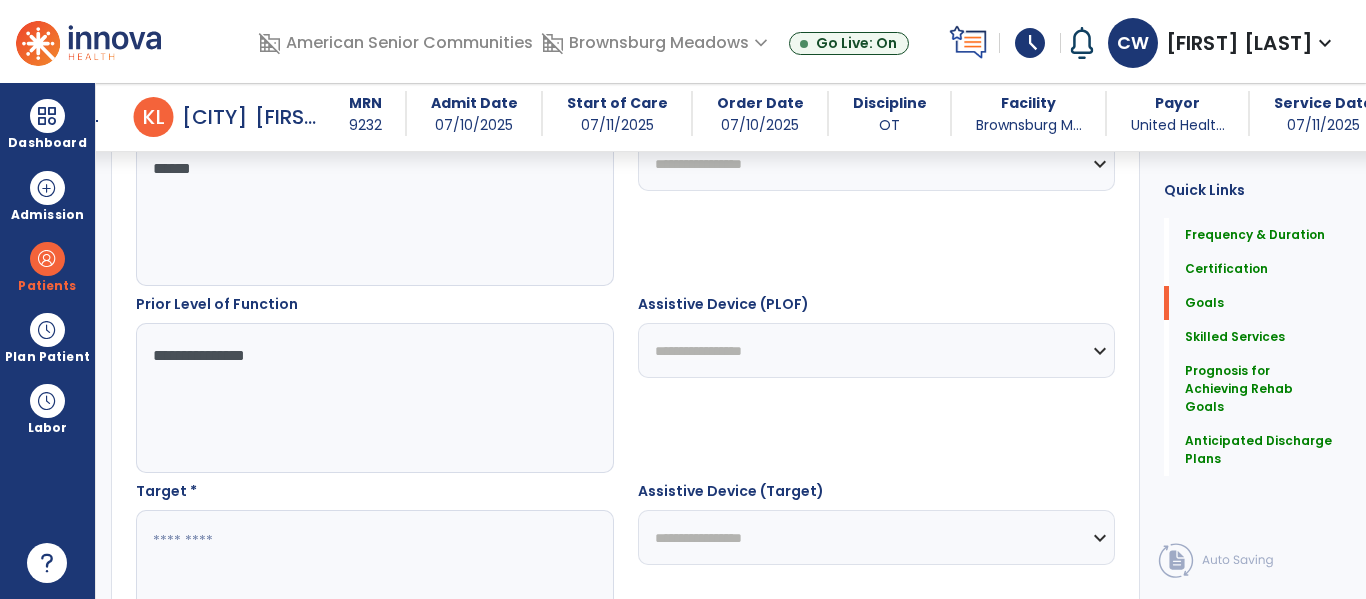 type on "**********" 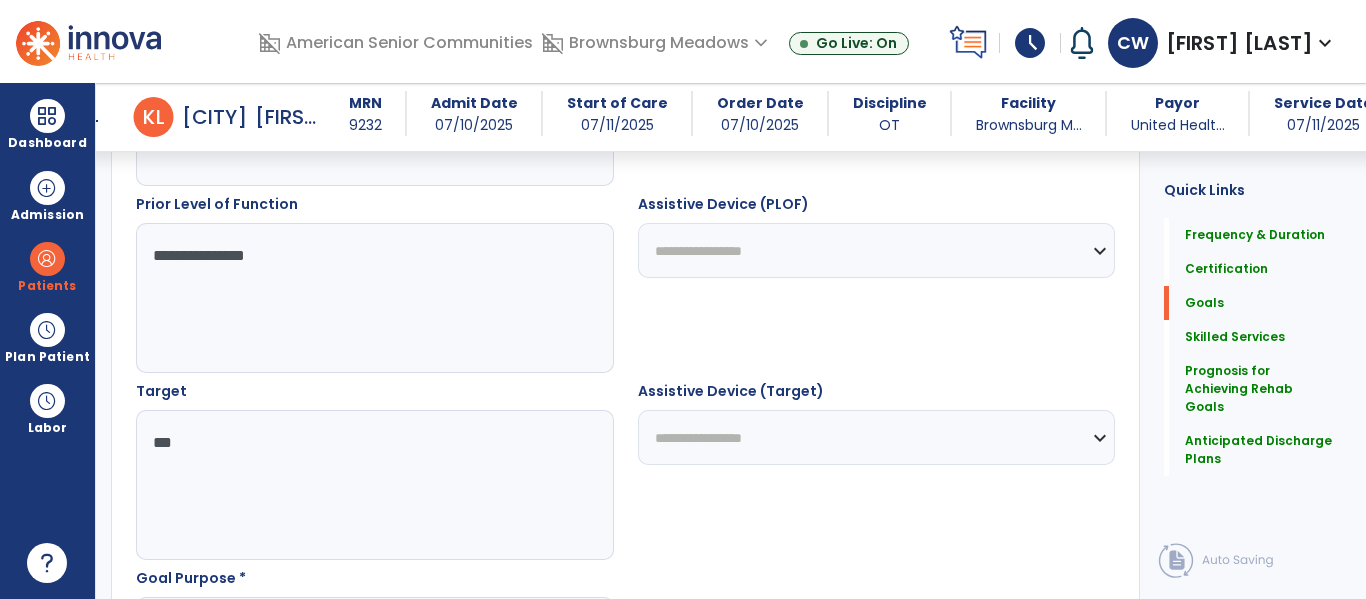 scroll, scrollTop: 1061, scrollLeft: 0, axis: vertical 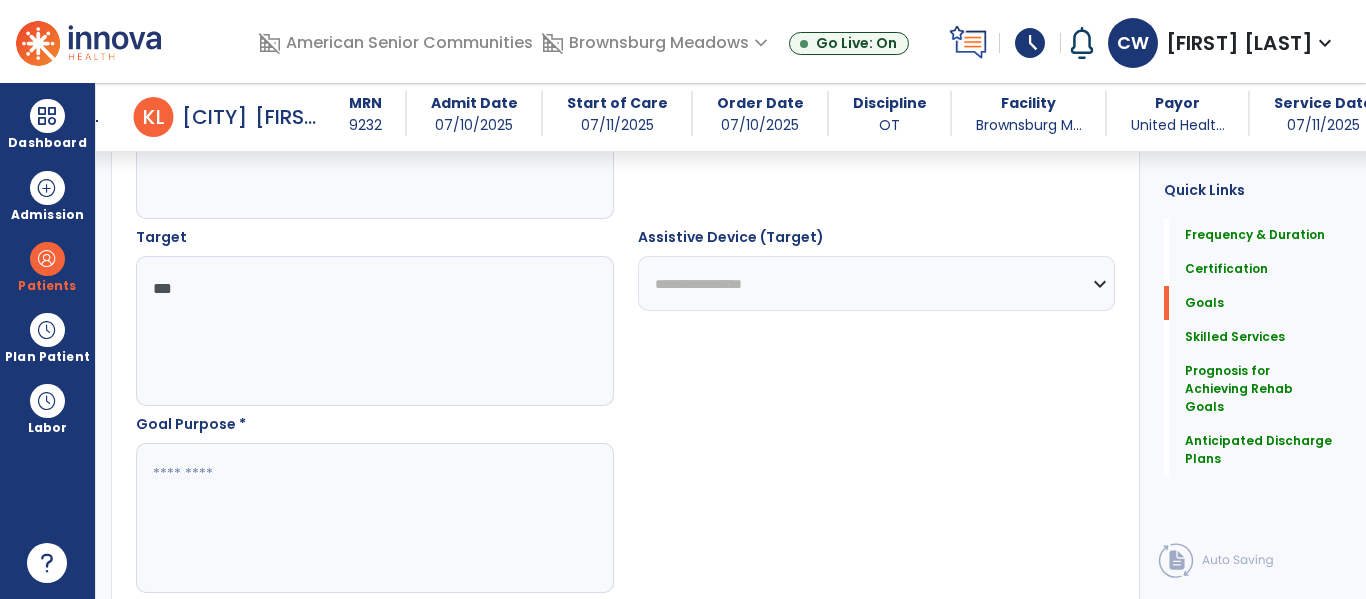 type on "***" 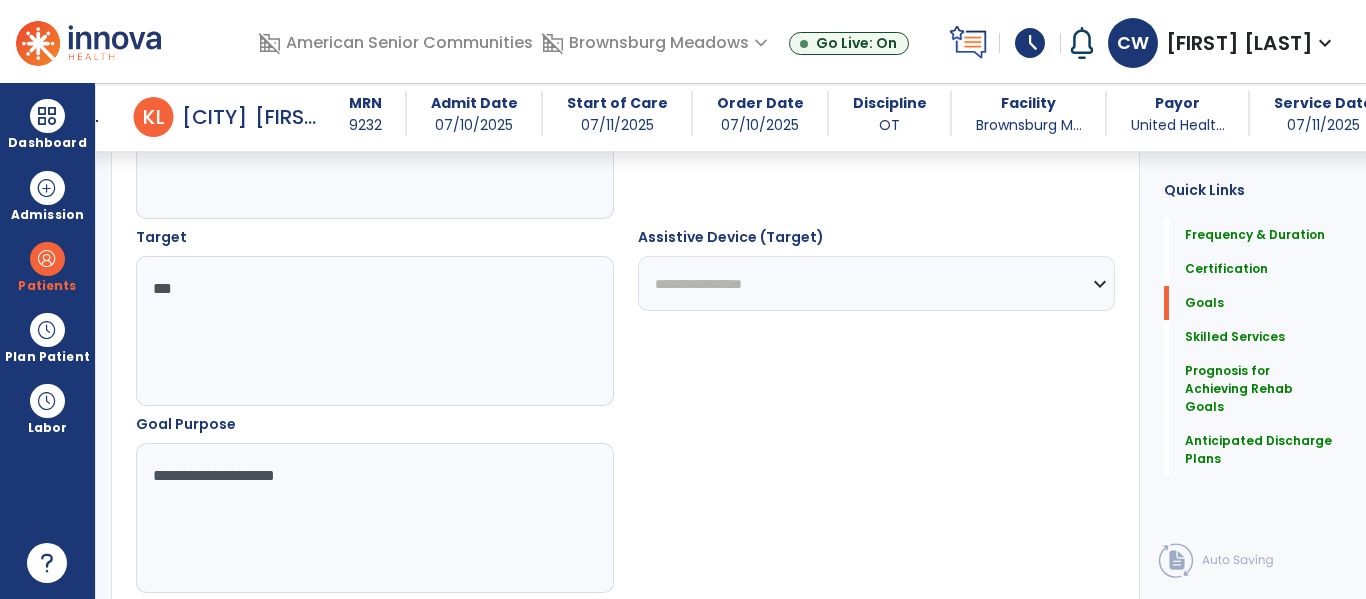 type on "**********" 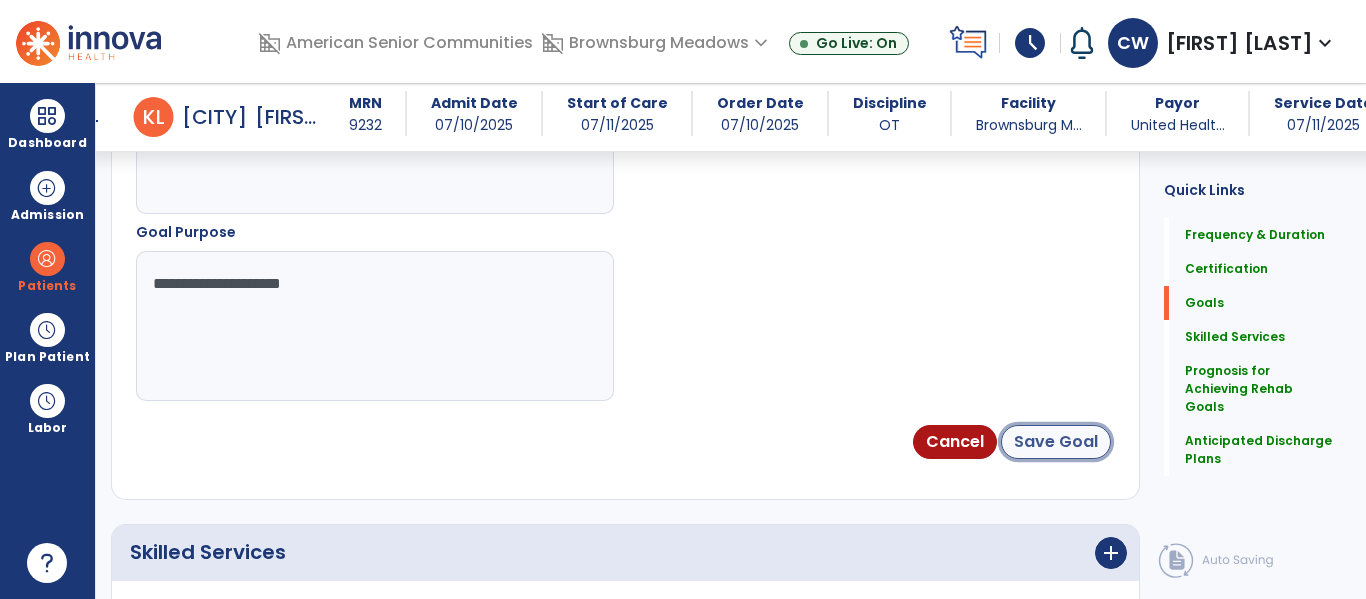 click on "Save Goal" at bounding box center (1056, 442) 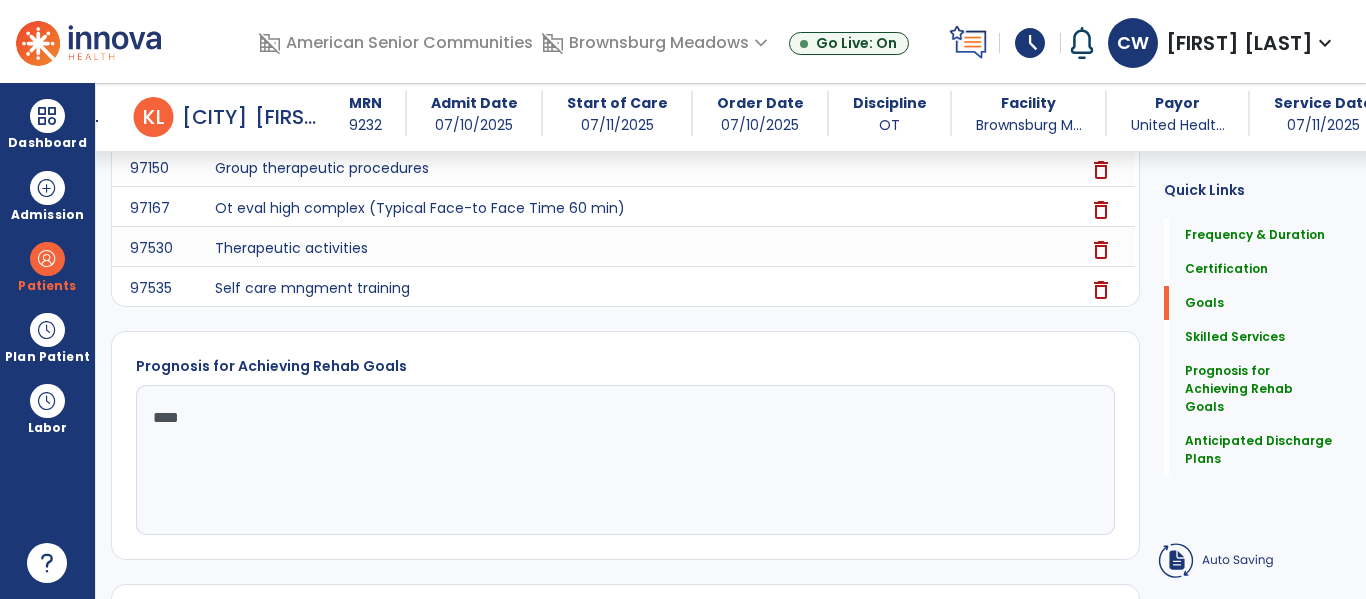 scroll, scrollTop: 174, scrollLeft: 0, axis: vertical 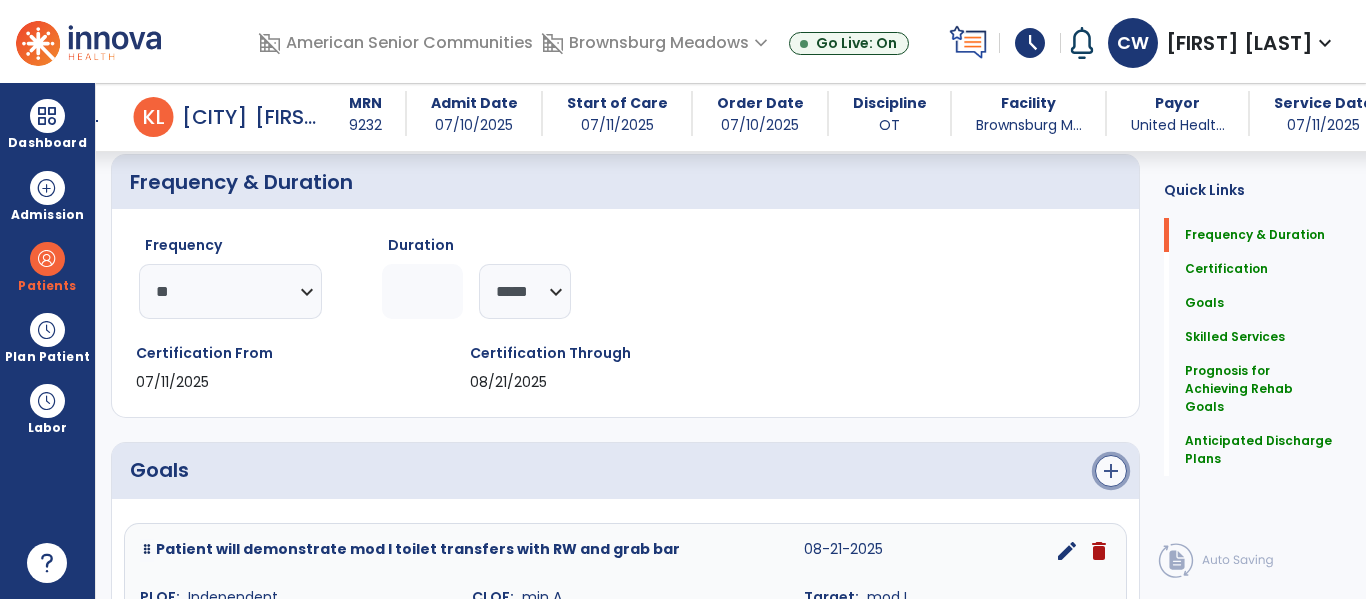click on "add" at bounding box center (1111, 471) 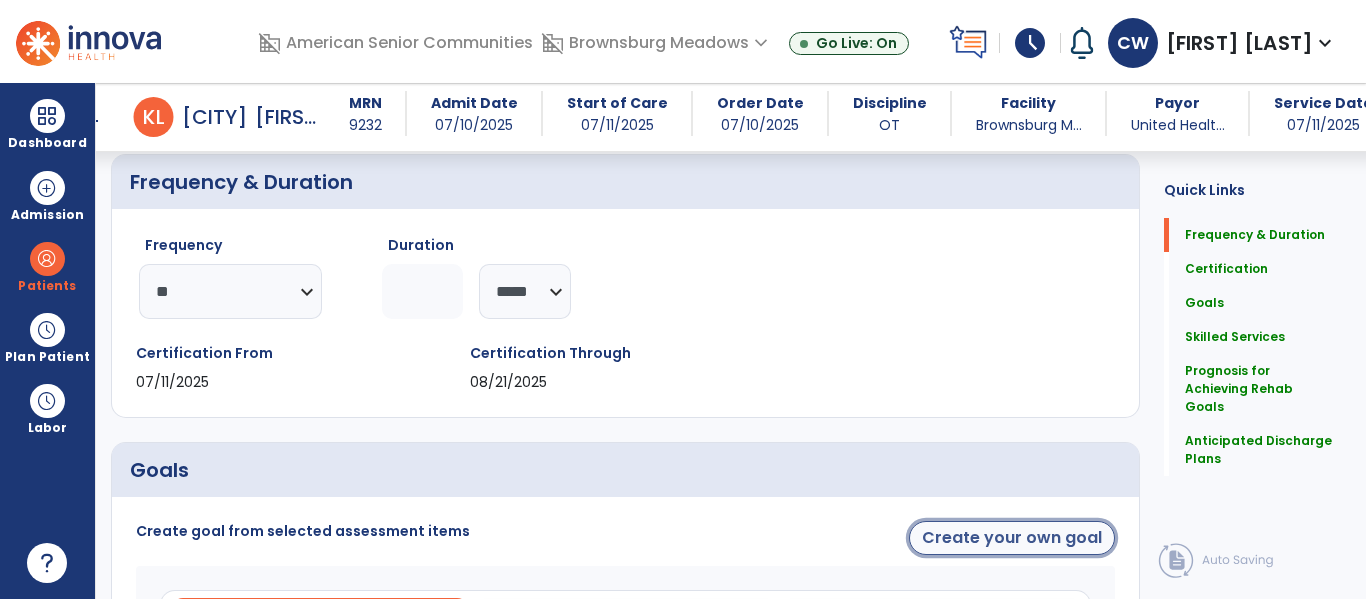 click on "Create your own goal" at bounding box center [1012, 538] 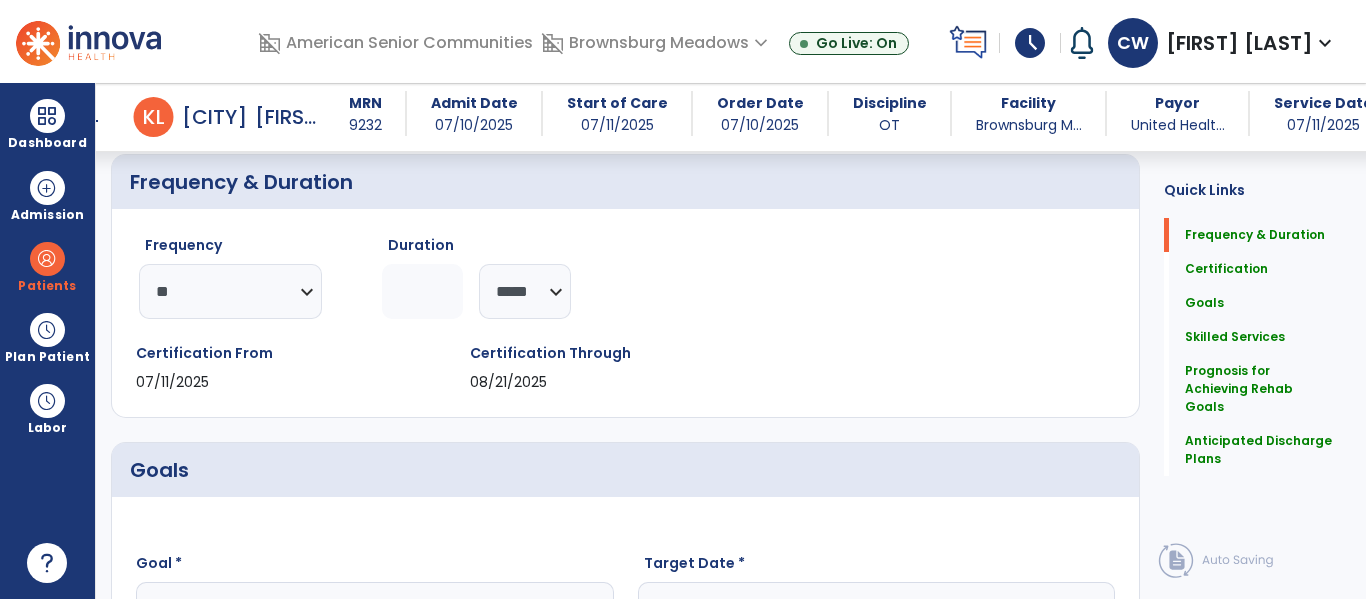 click on "**********" at bounding box center (625, 1037) 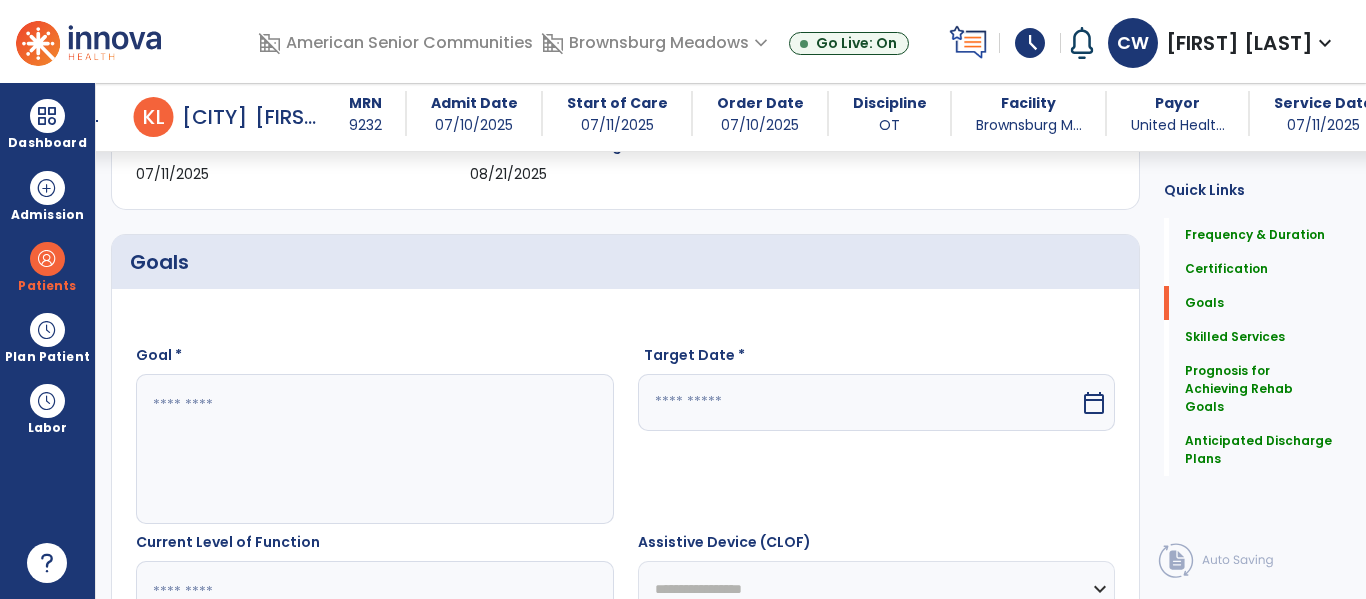 scroll, scrollTop: 389, scrollLeft: 0, axis: vertical 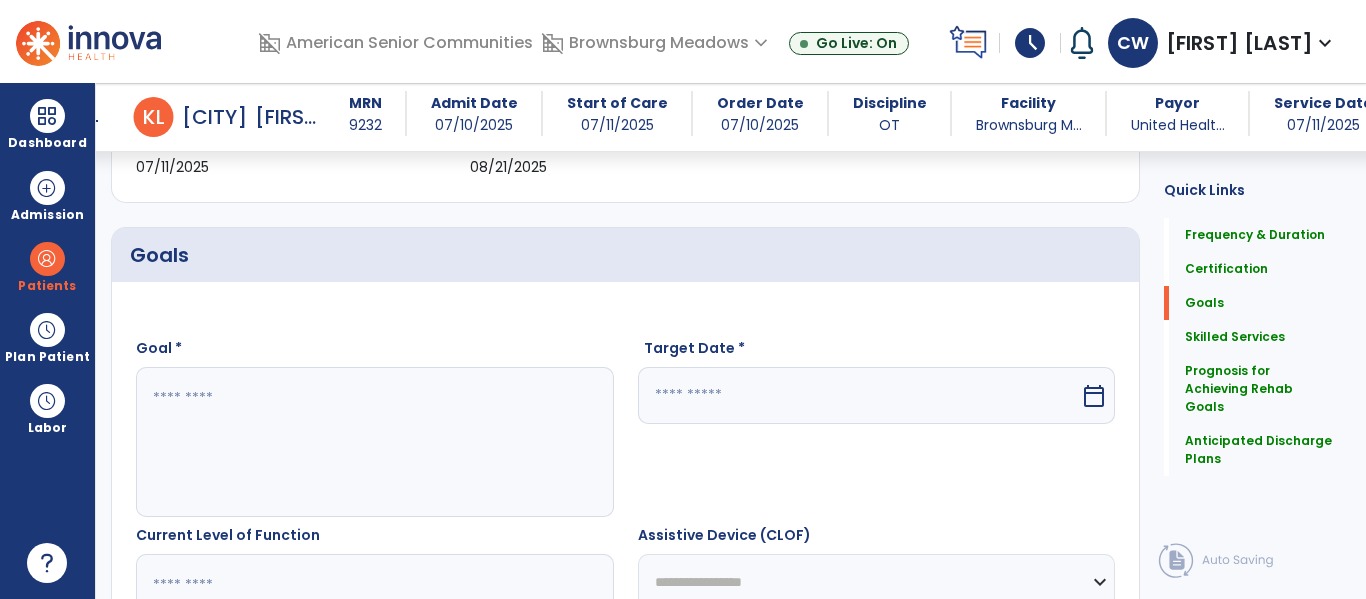 click at bounding box center (374, 442) 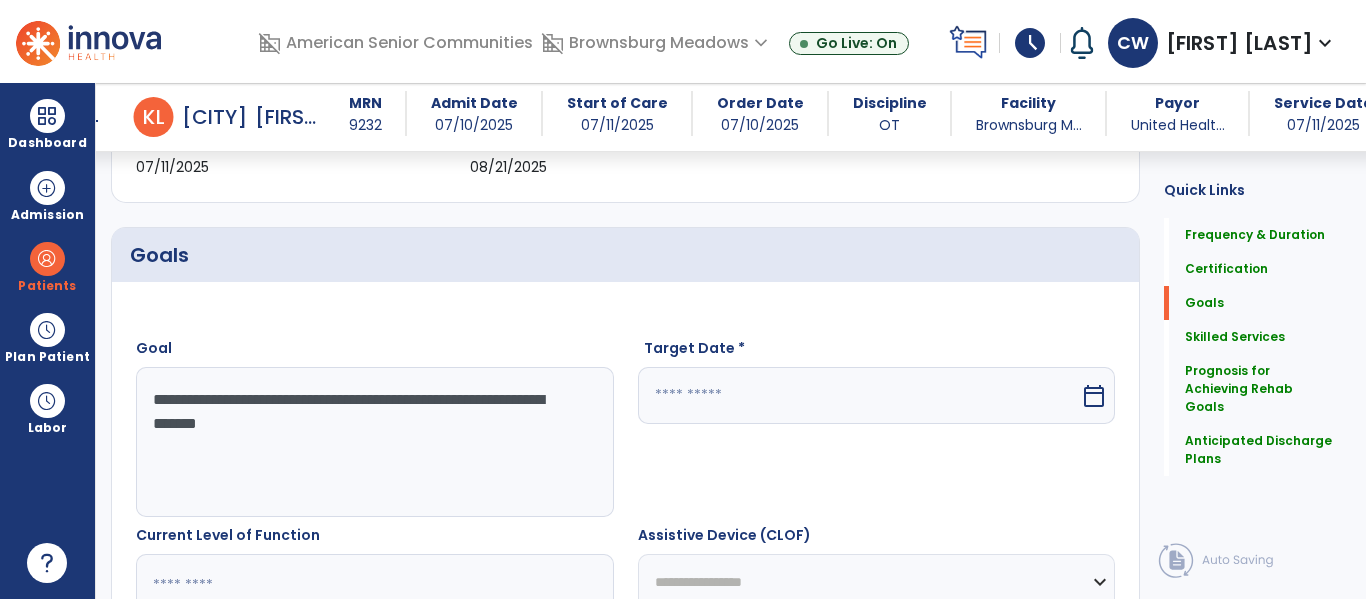 type on "**********" 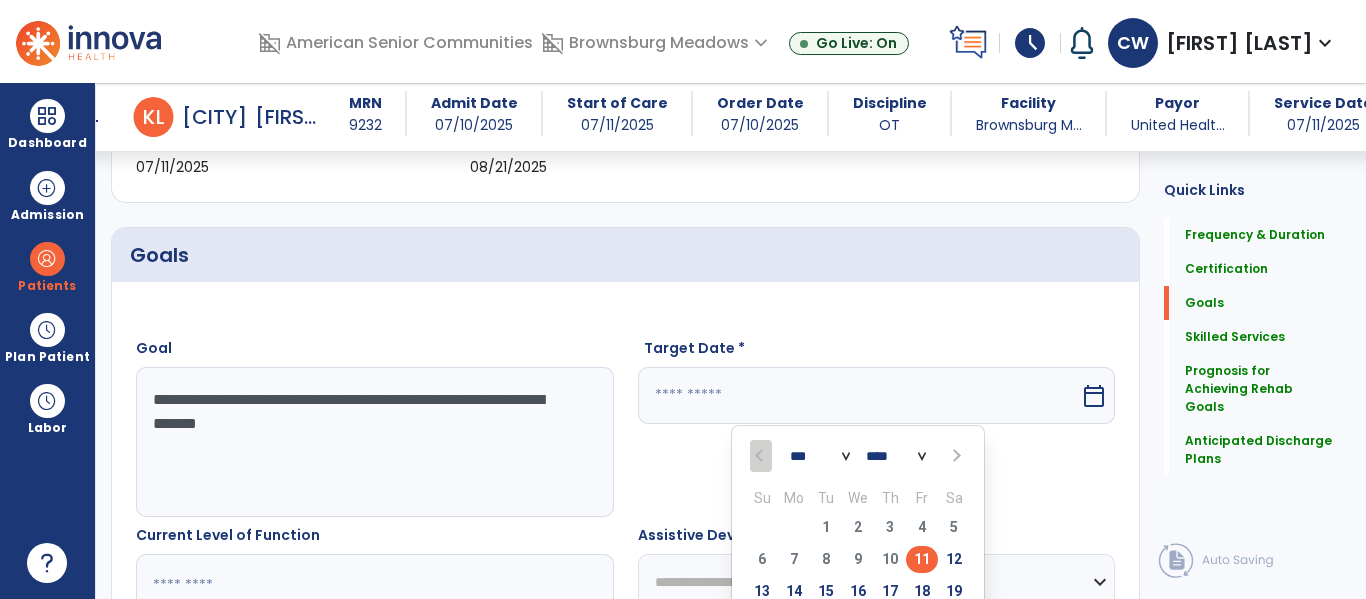 click at bounding box center (954, 456) 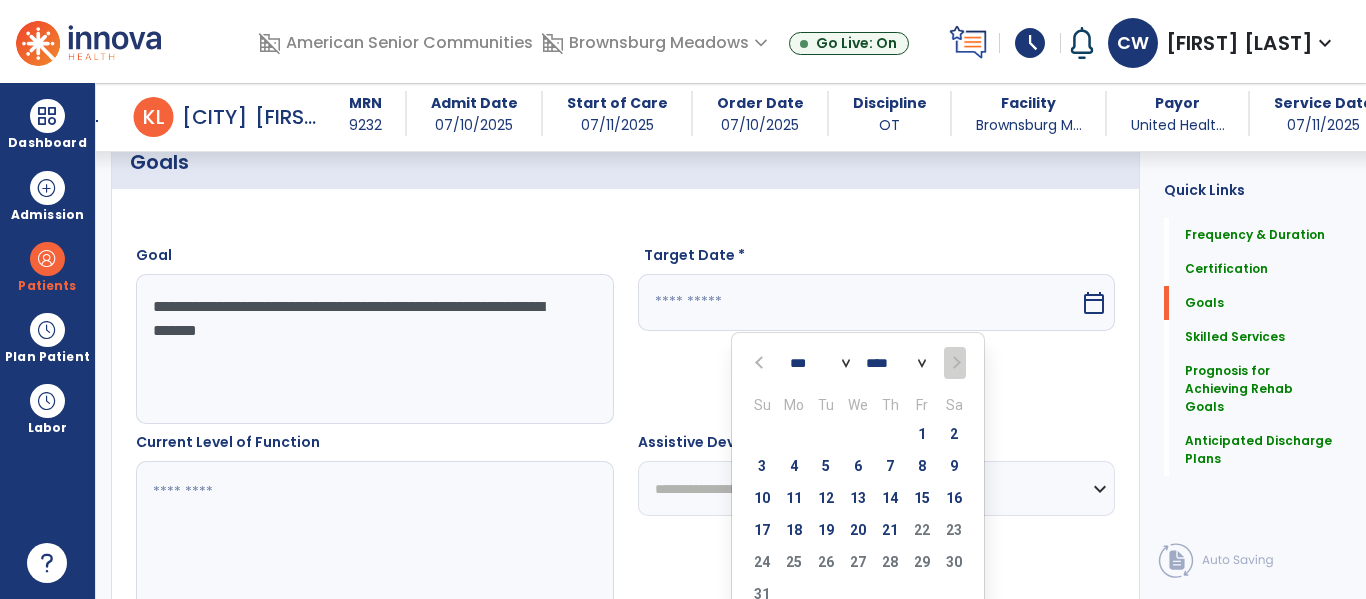 scroll, scrollTop: 499, scrollLeft: 0, axis: vertical 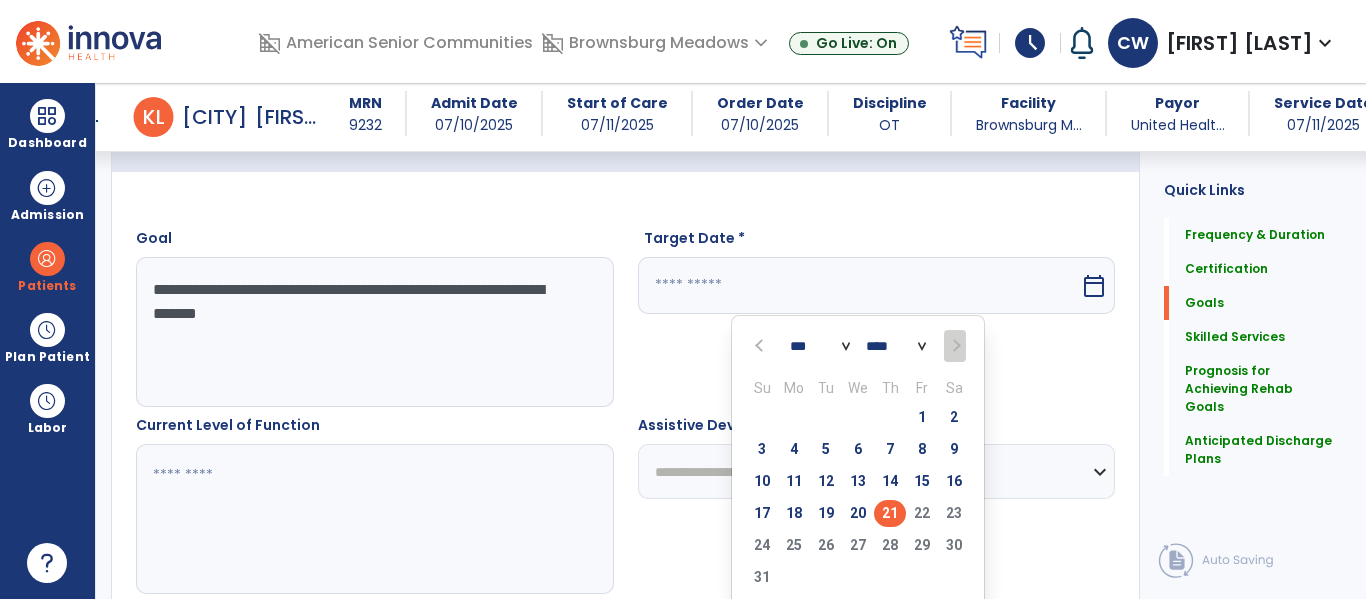 click on "21" at bounding box center (890, 513) 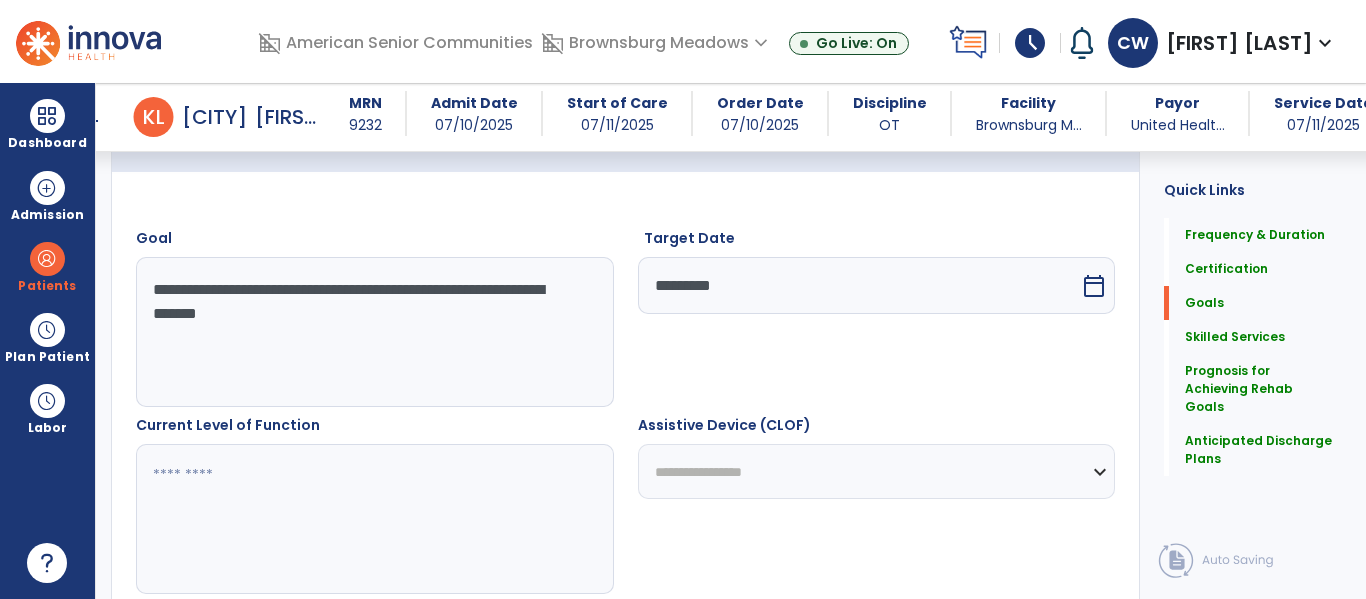 click at bounding box center (374, 519) 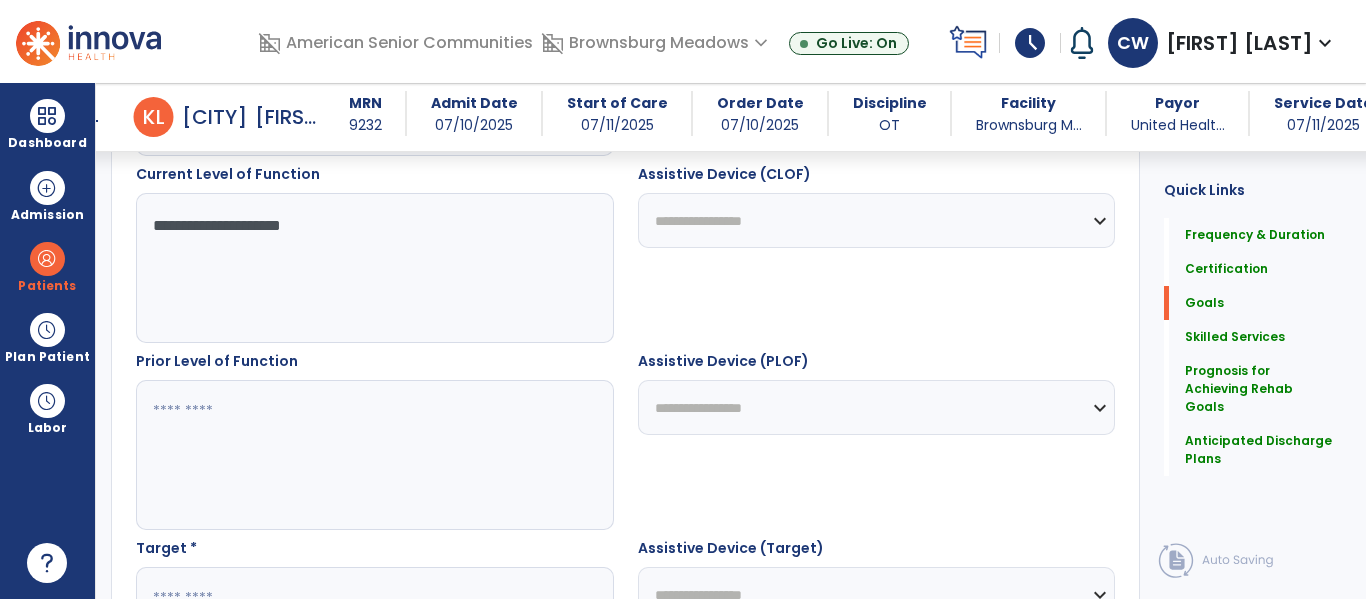 scroll, scrollTop: 752, scrollLeft: 0, axis: vertical 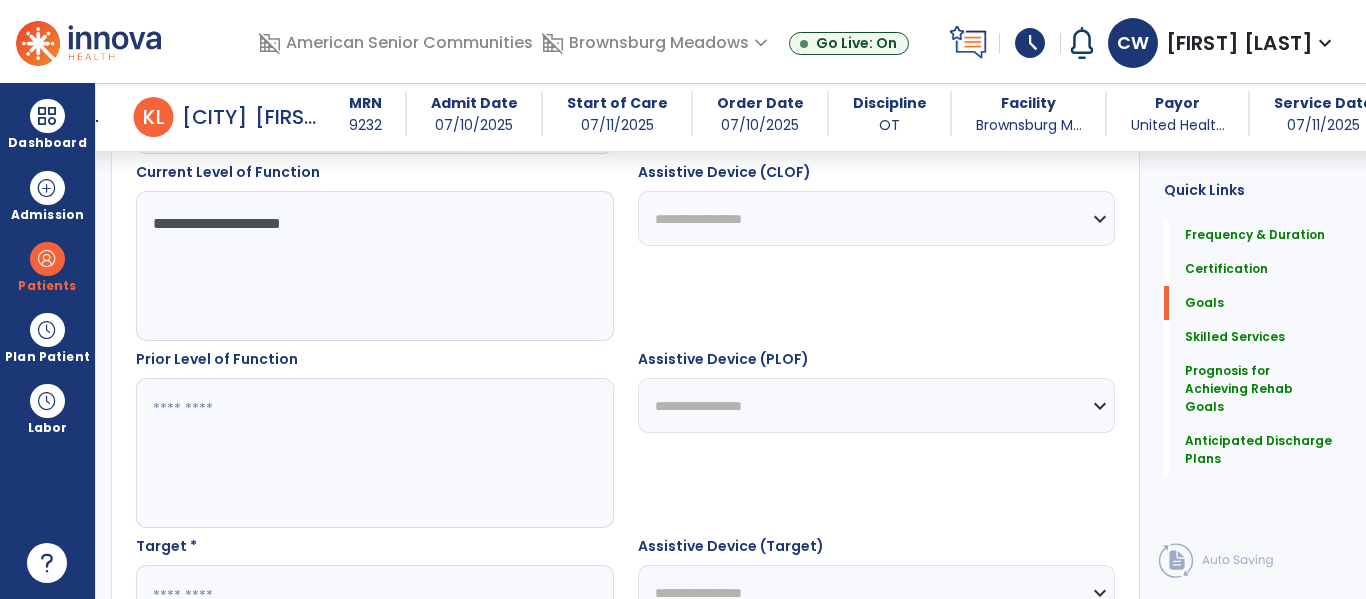 type on "**********" 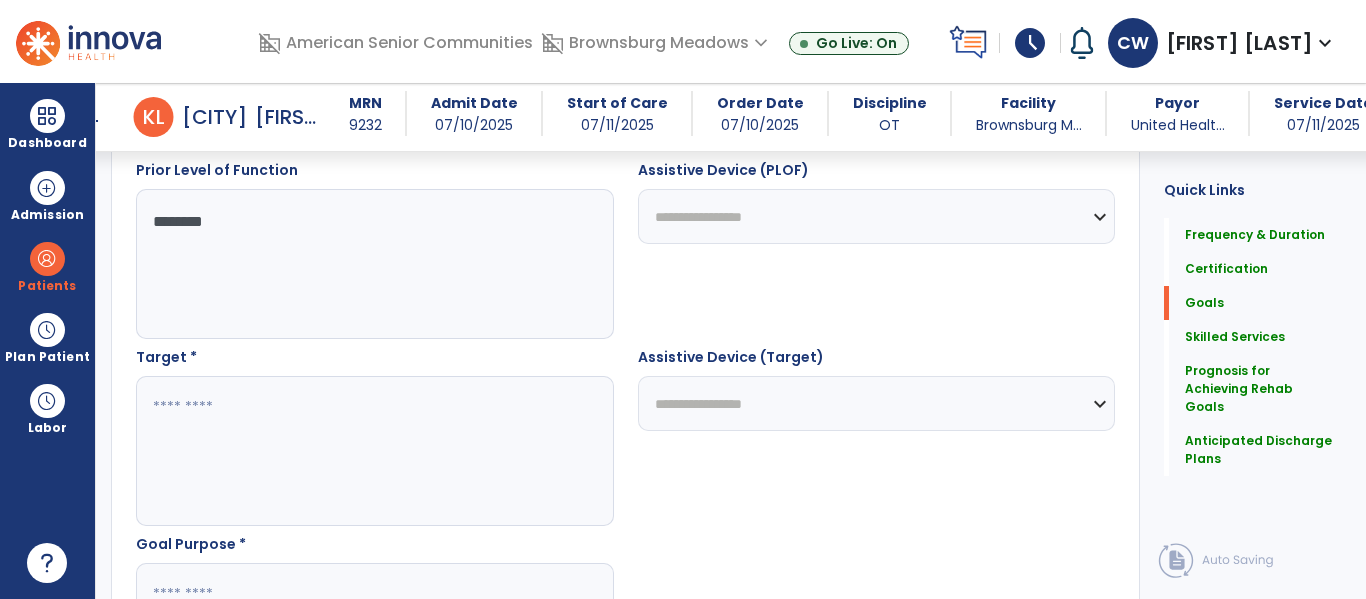 scroll, scrollTop: 942, scrollLeft: 0, axis: vertical 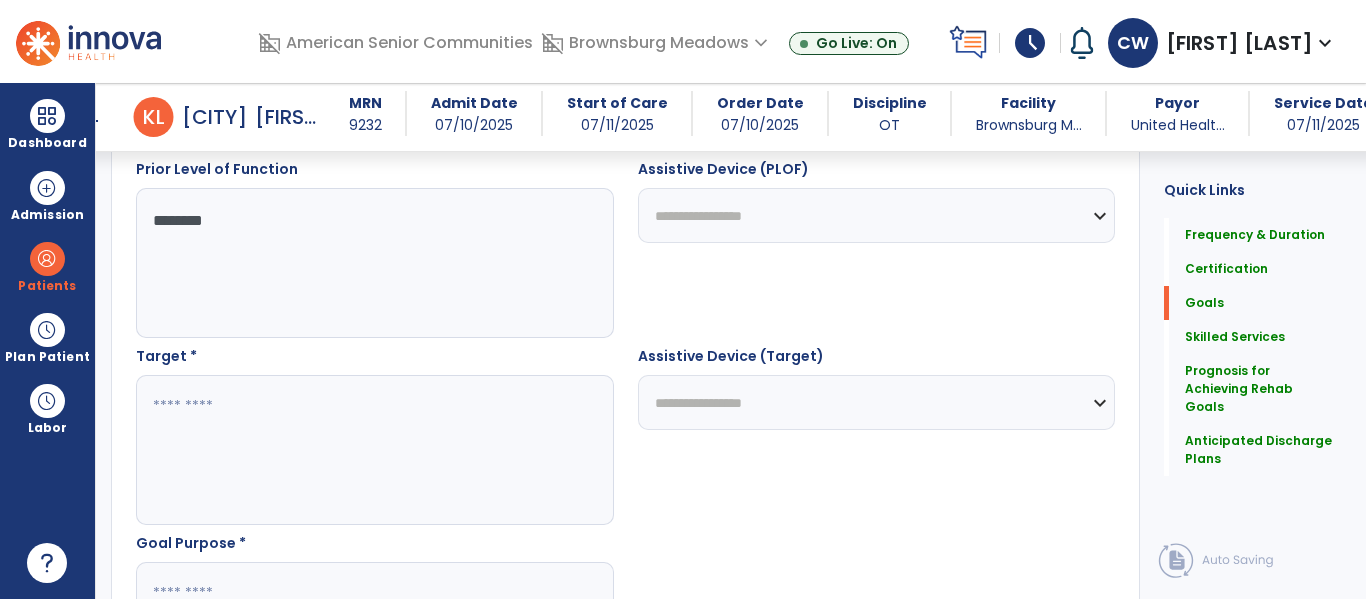 type on "*******" 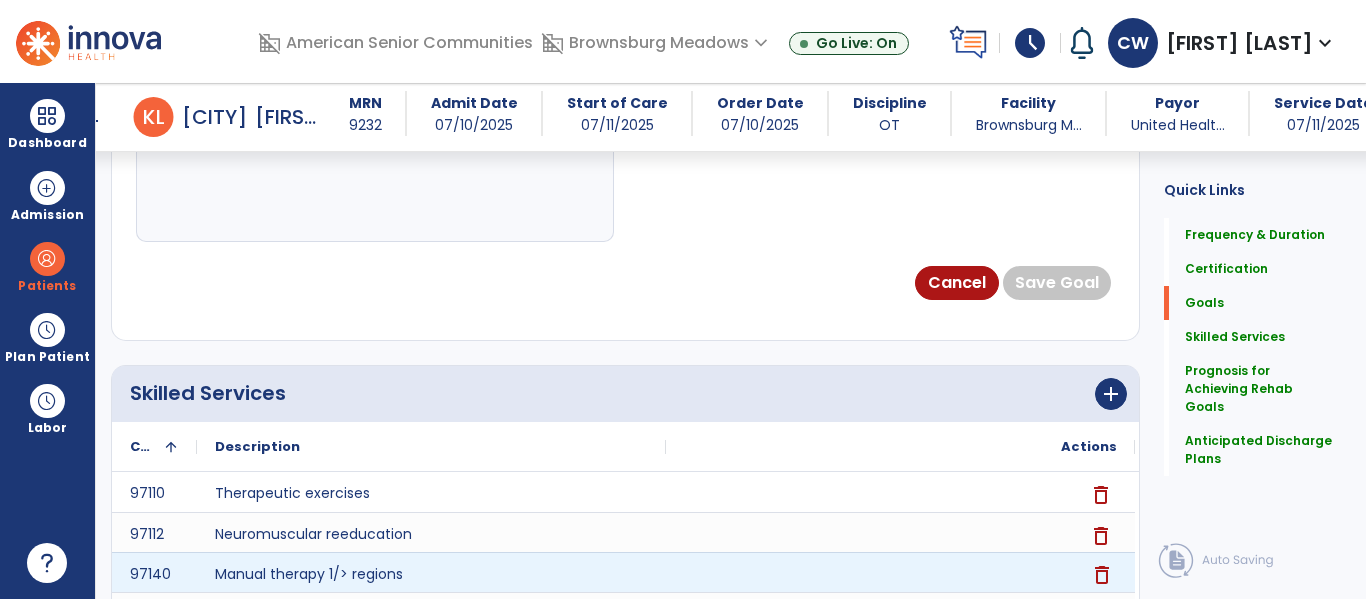 click on "delete" 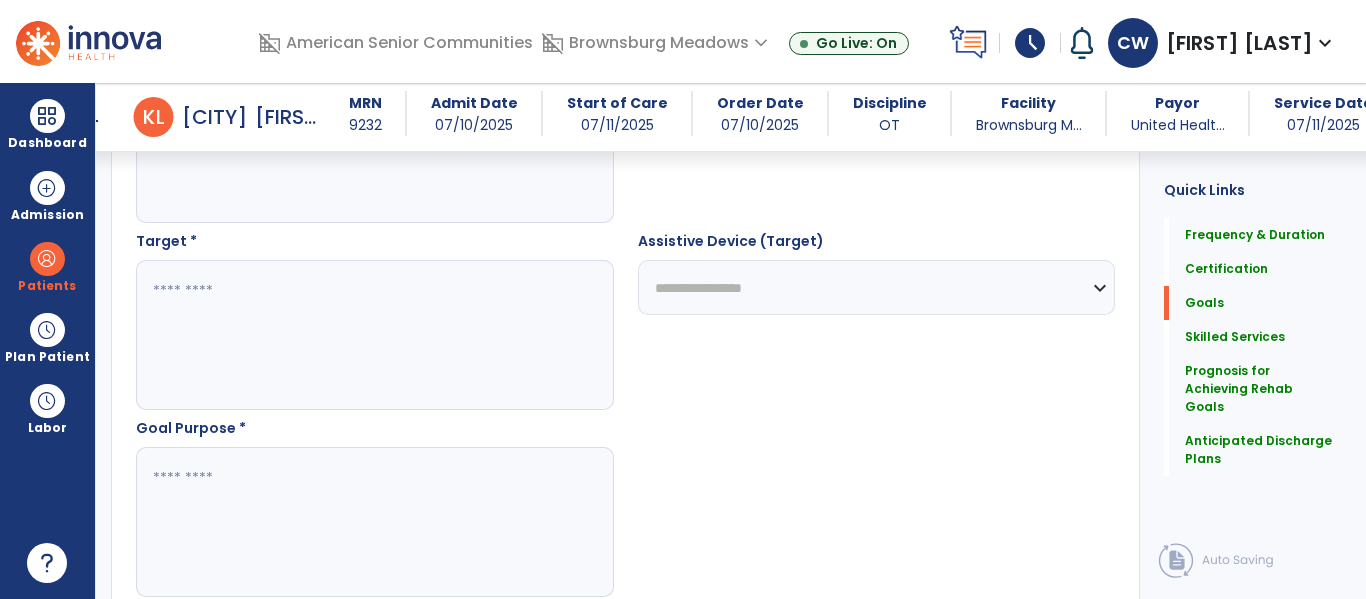 click at bounding box center [374, 335] 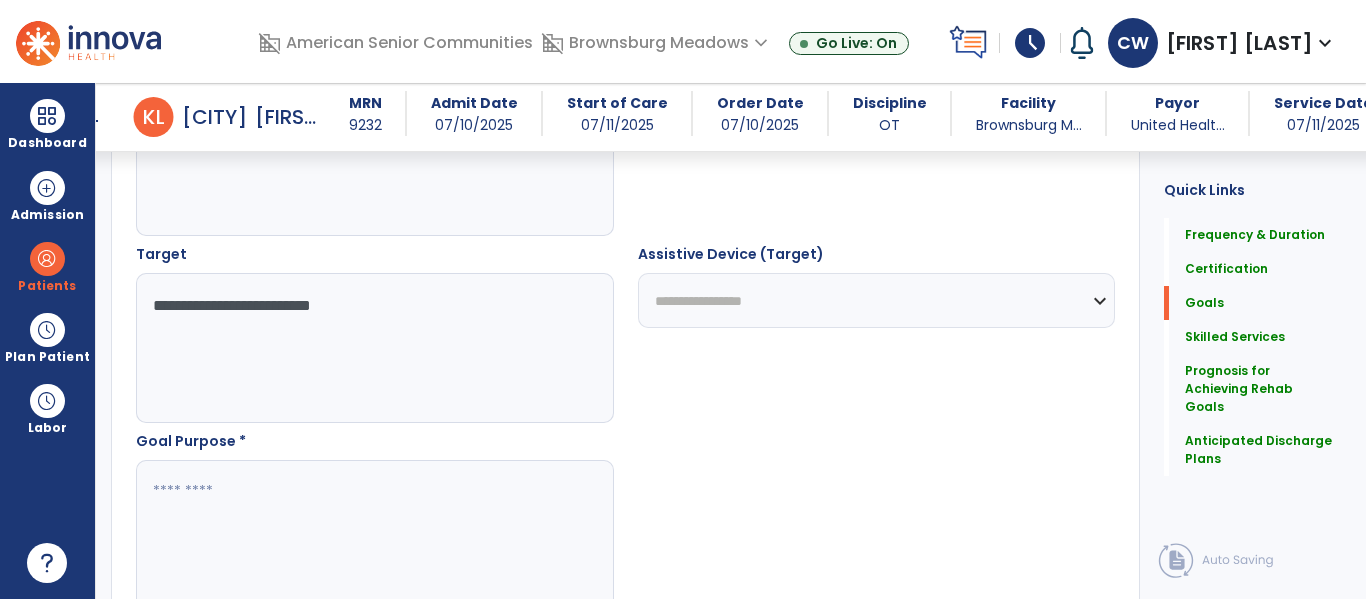 scroll, scrollTop: 1052, scrollLeft: 0, axis: vertical 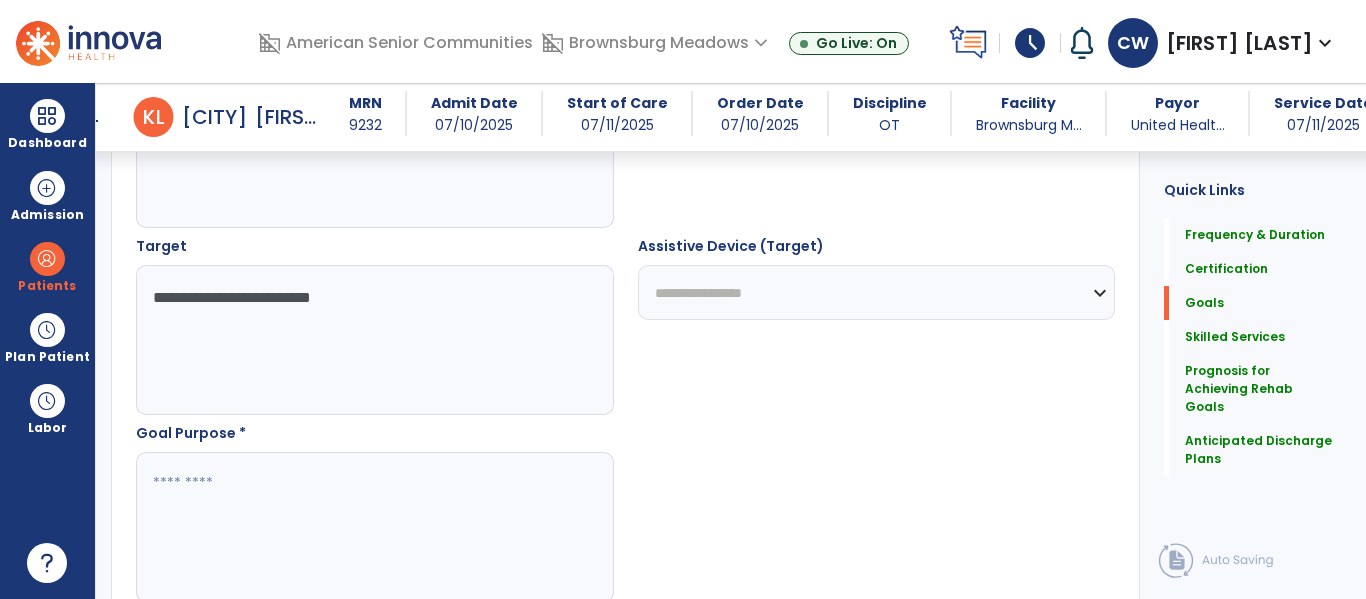 type on "**********" 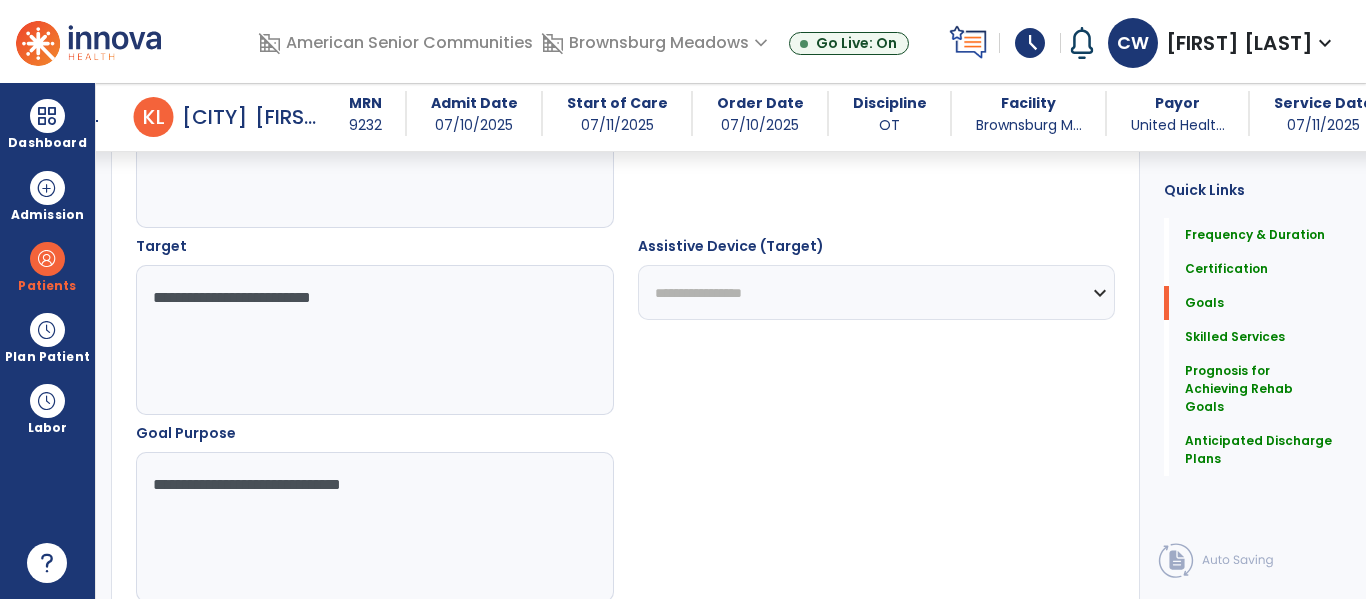 type on "**********" 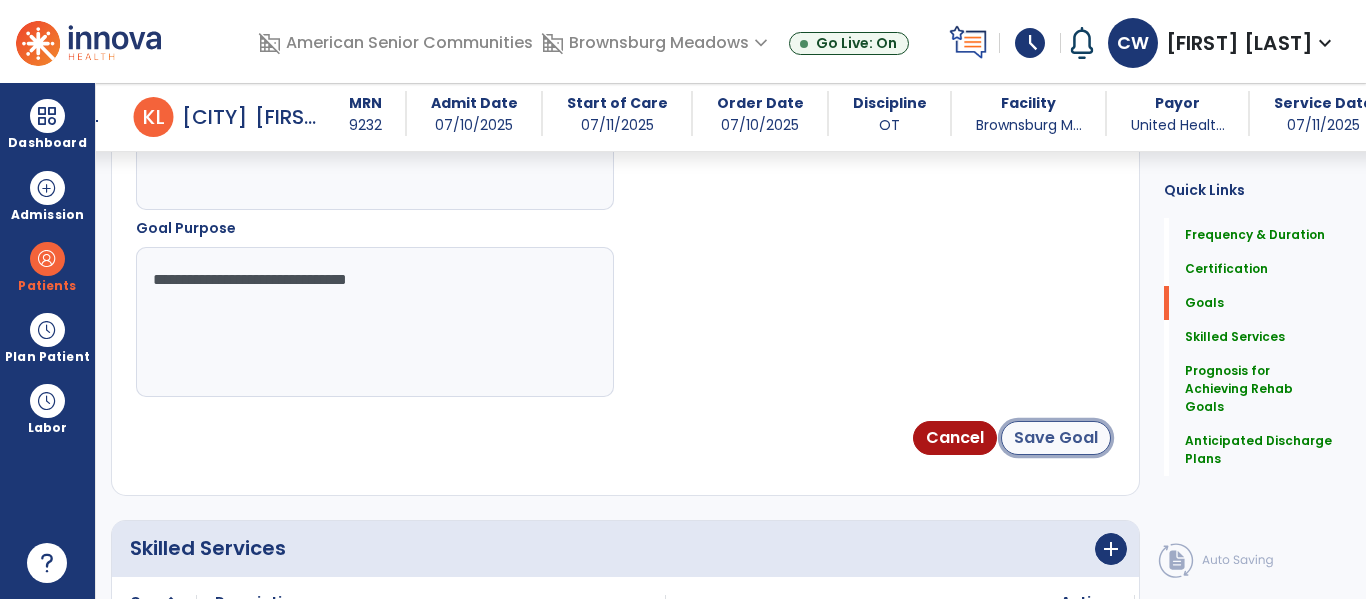 click on "Save Goal" at bounding box center (1056, 438) 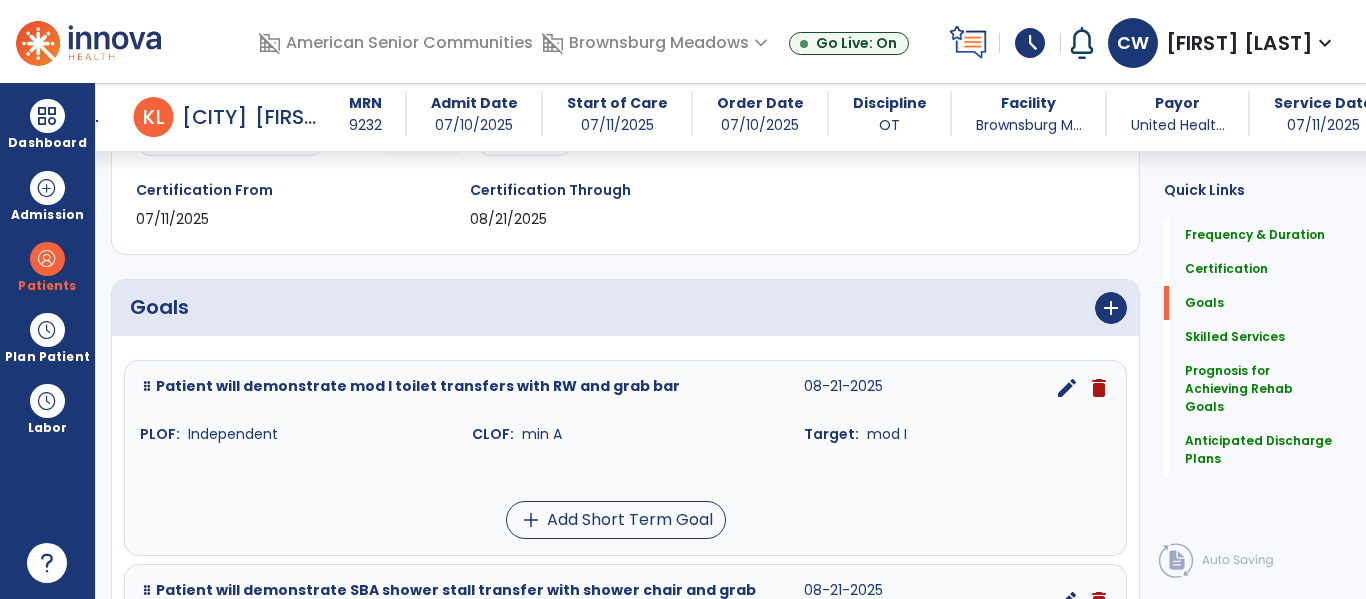 scroll, scrollTop: 348, scrollLeft: 0, axis: vertical 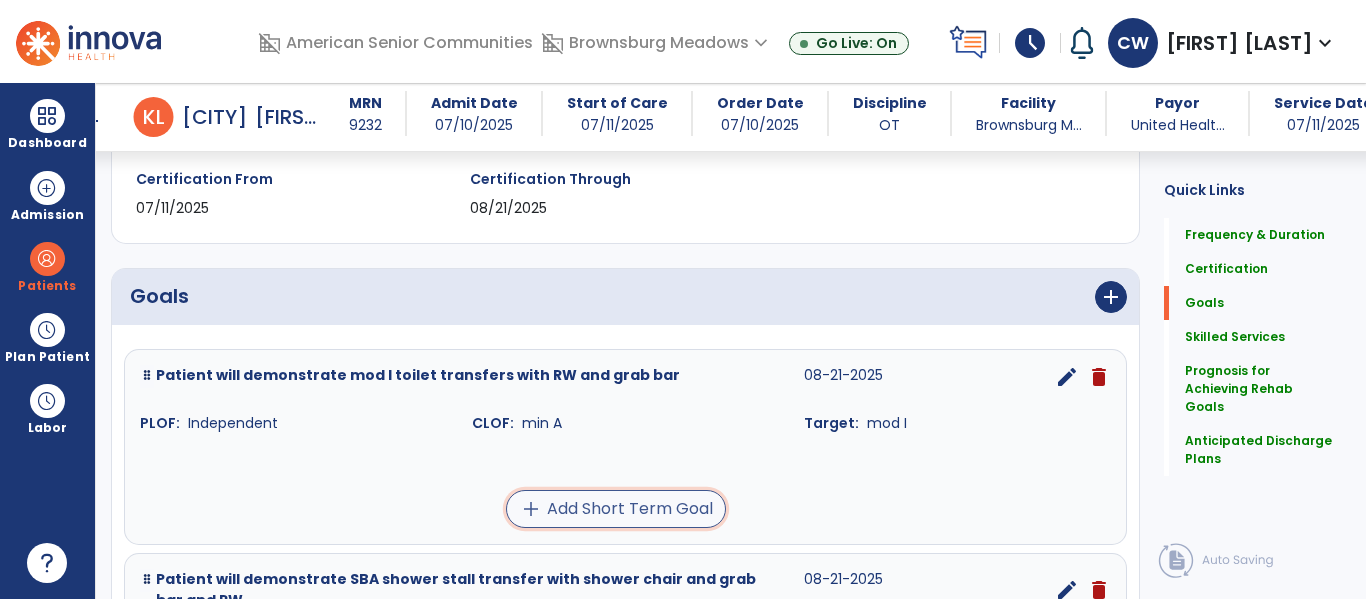 click on "add  Add Short Term Goal" at bounding box center (616, 509) 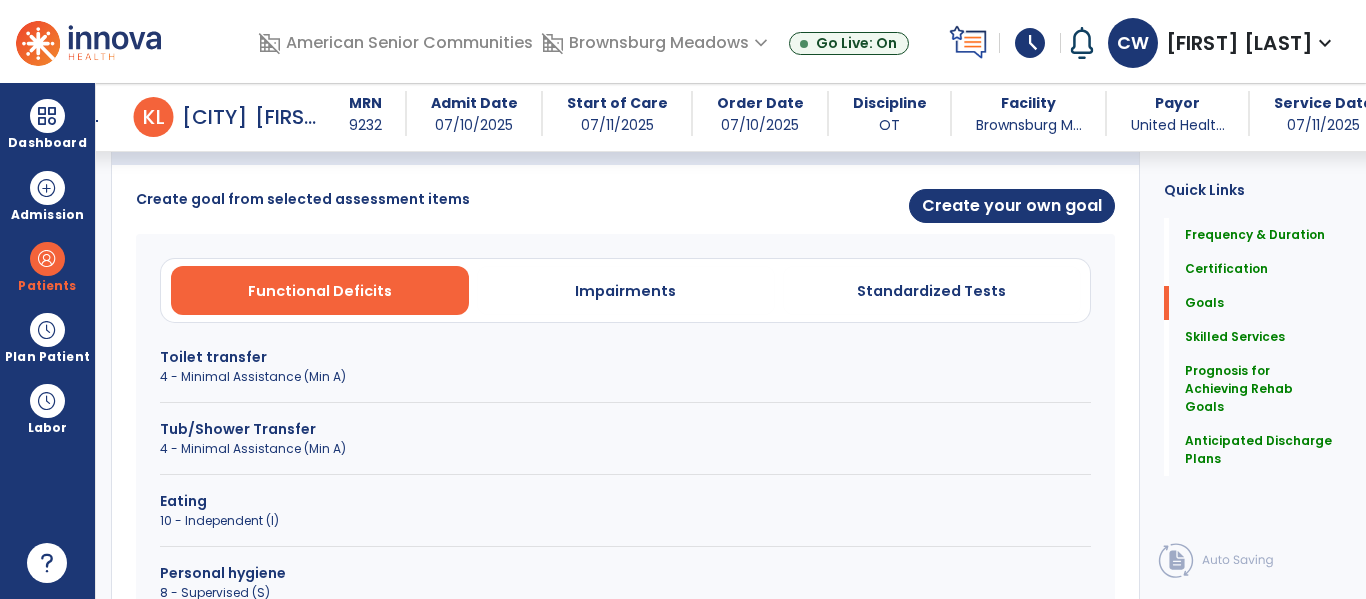 scroll, scrollTop: 517, scrollLeft: 0, axis: vertical 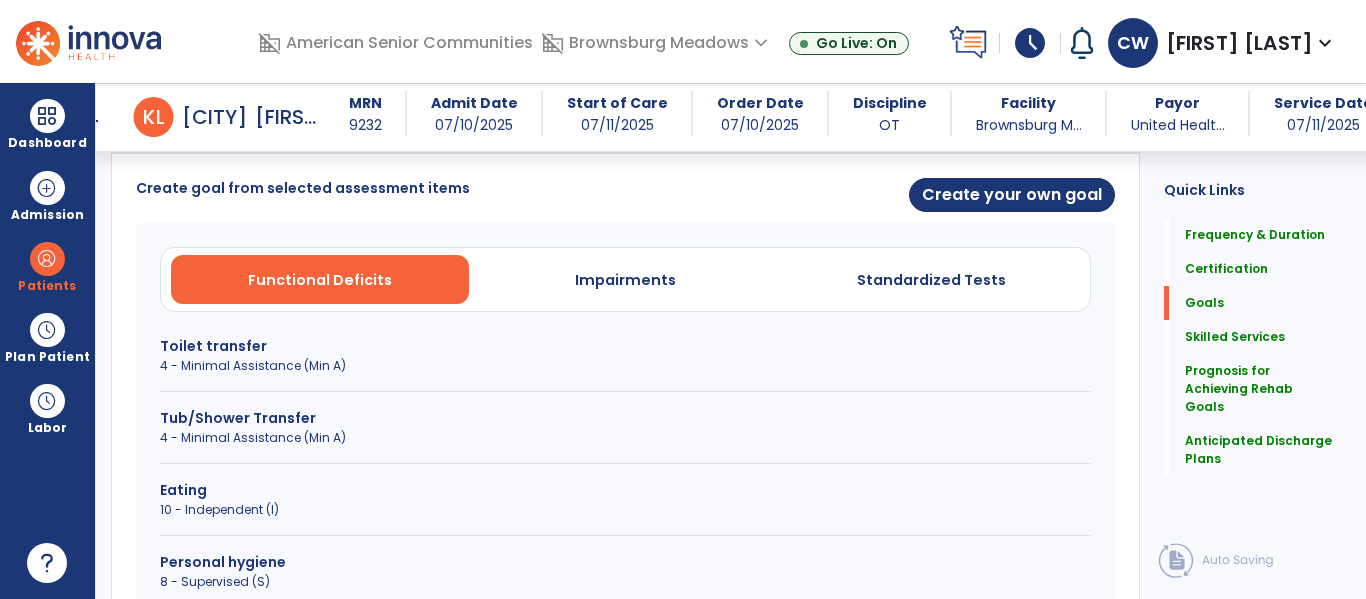 click on "4 - Minimal Assistance (Min A)" at bounding box center [625, 366] 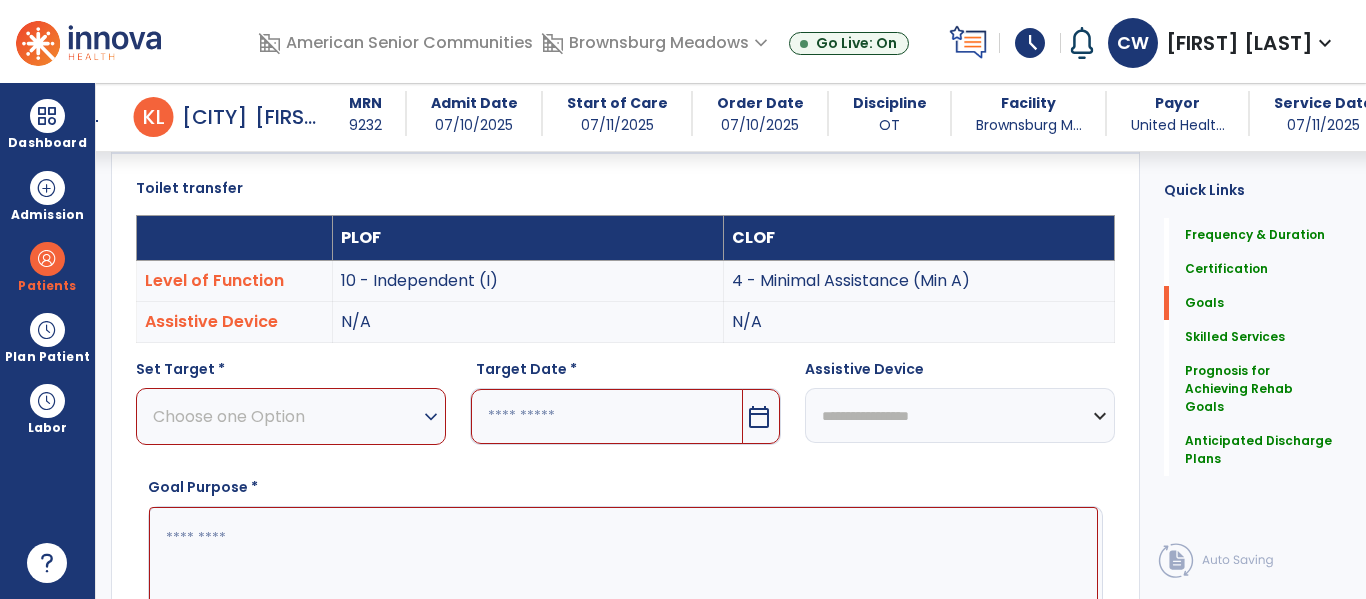 click on "Choose one Option" at bounding box center (286, 416) 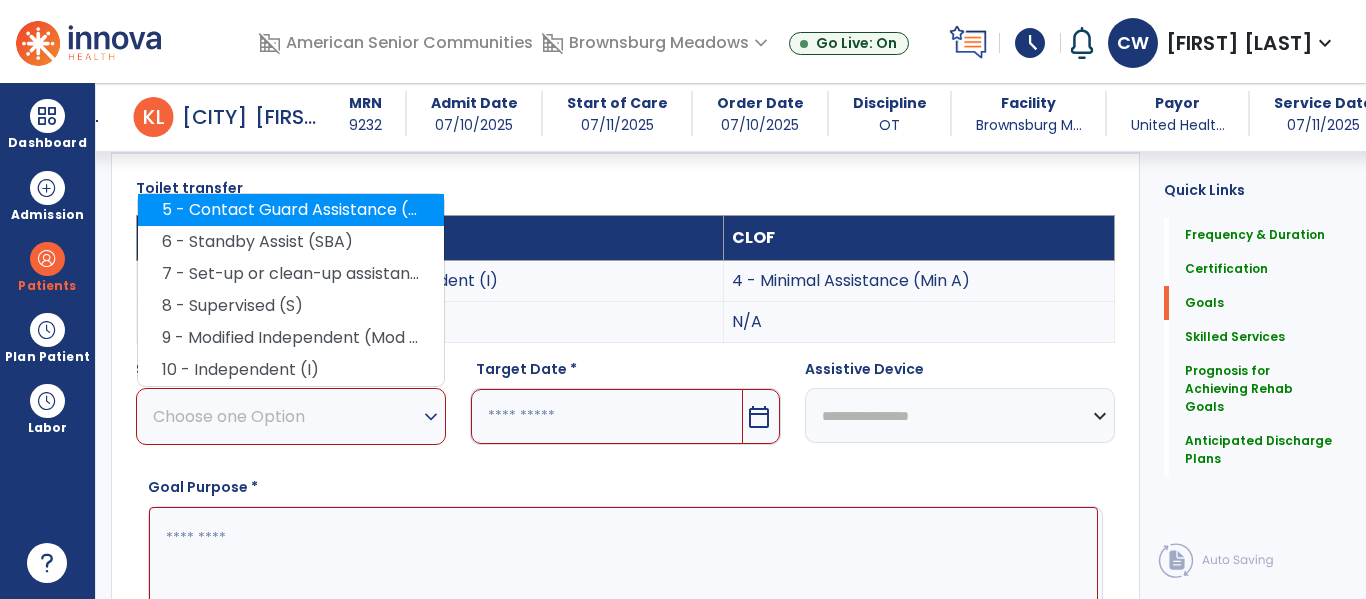 click on "5 - Contact Guard Assistance (CGA)" at bounding box center (291, 210) 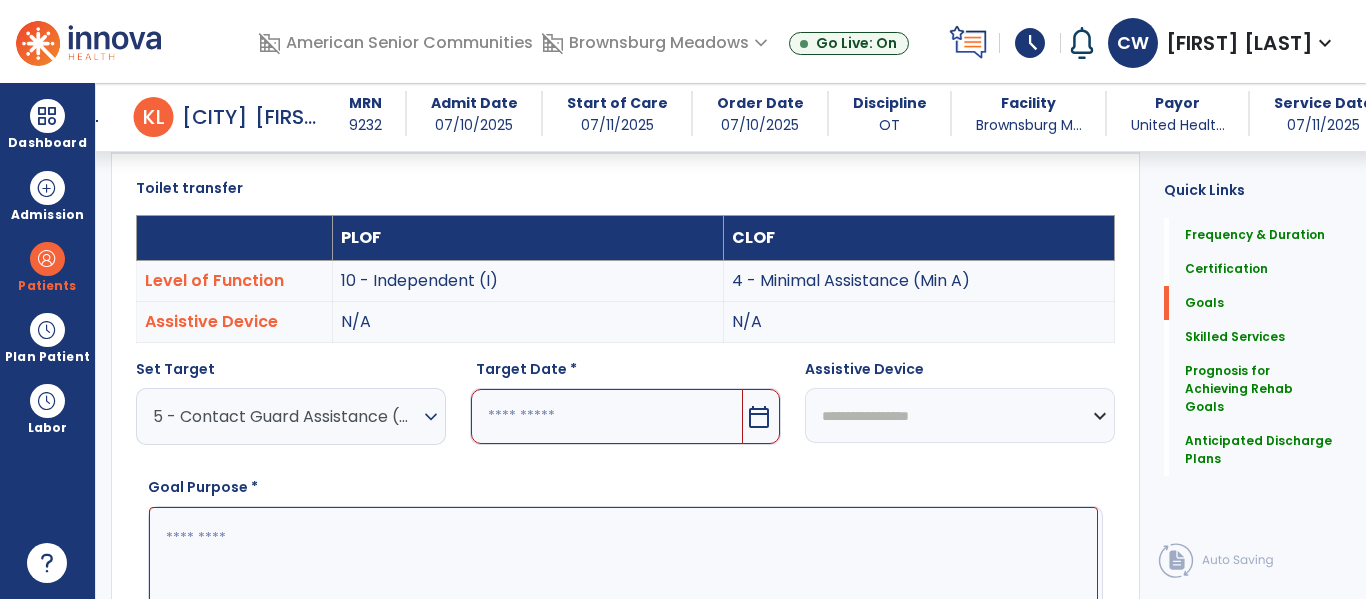 click on "calendar_today" at bounding box center [759, 417] 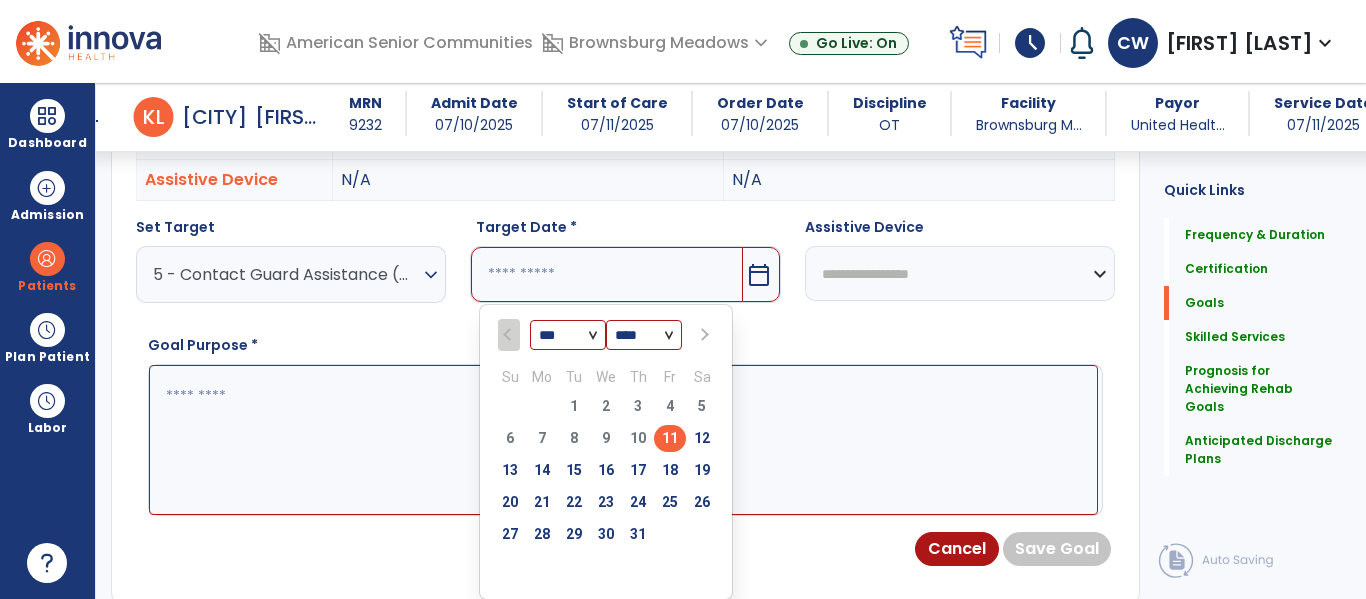 scroll, scrollTop: 660, scrollLeft: 0, axis: vertical 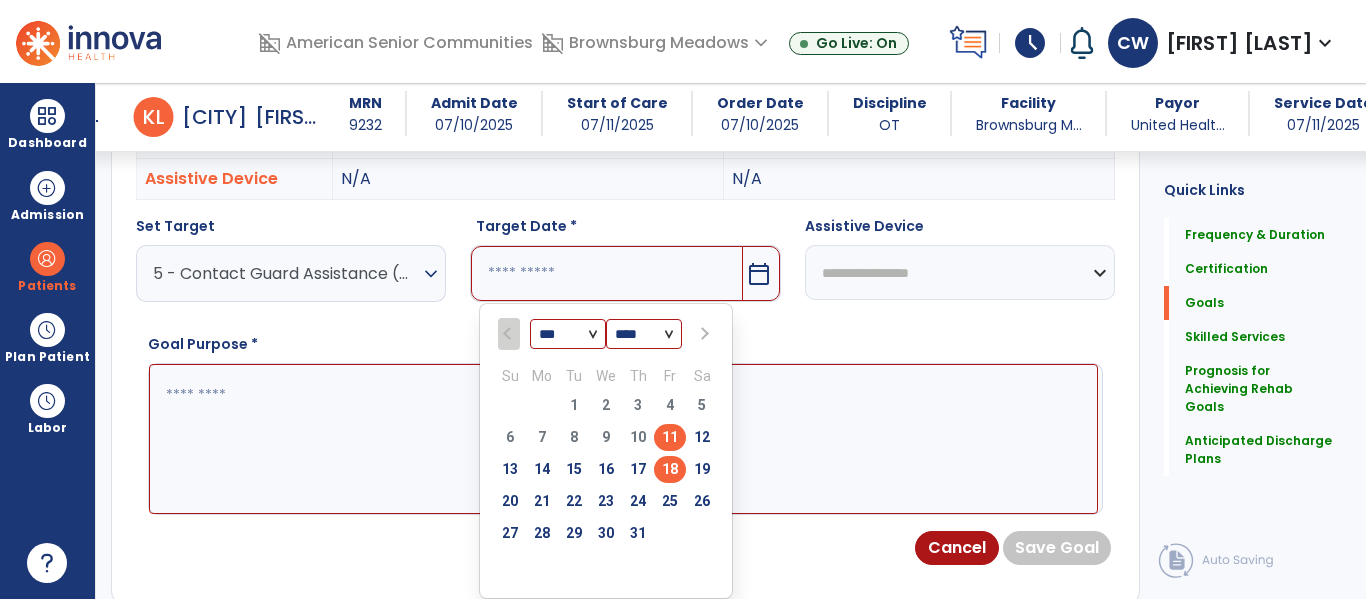 click on "18" at bounding box center [670, 469] 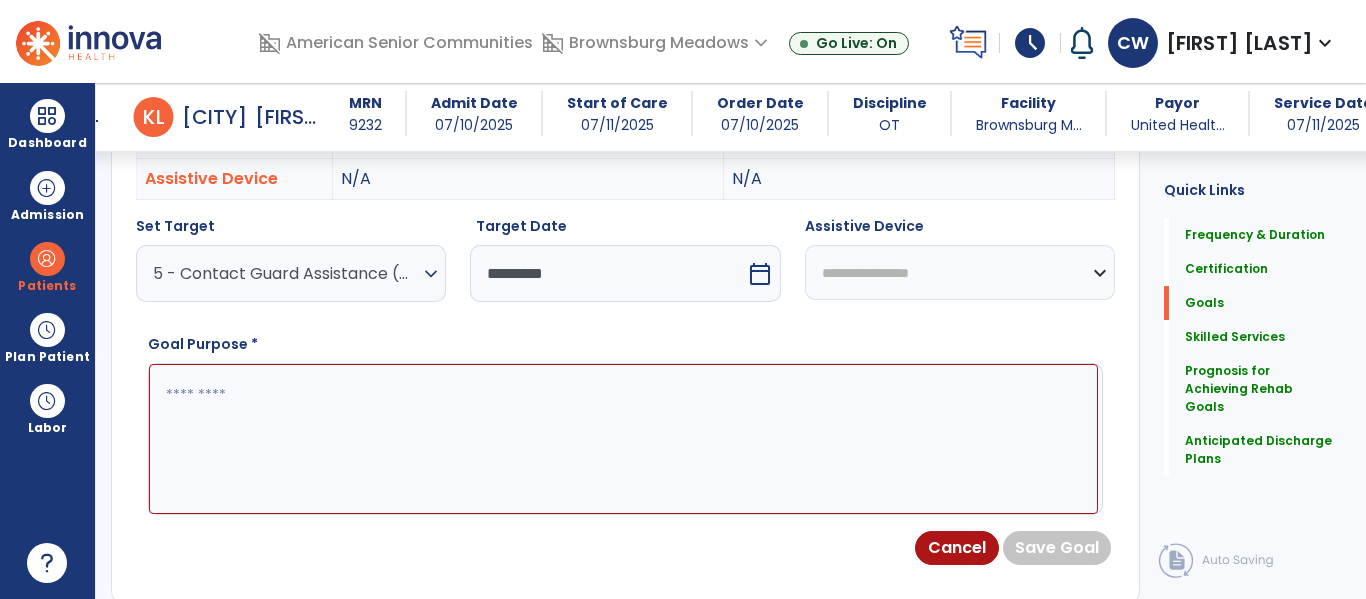 click at bounding box center (623, 439) 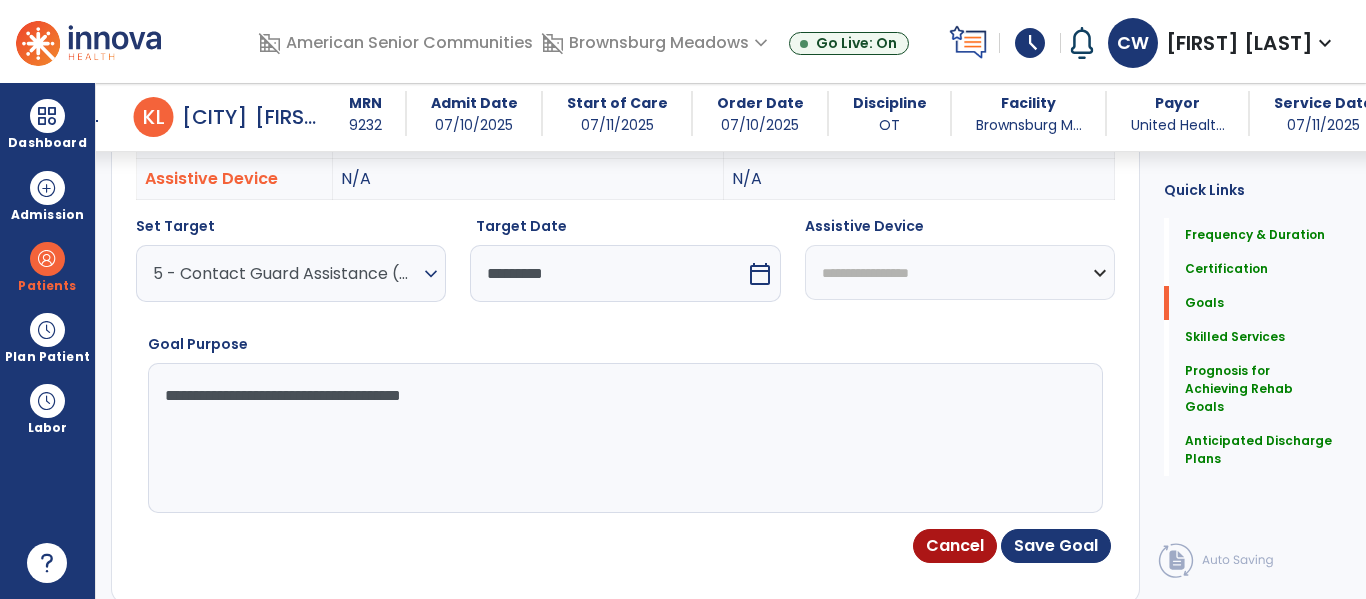 type on "**********" 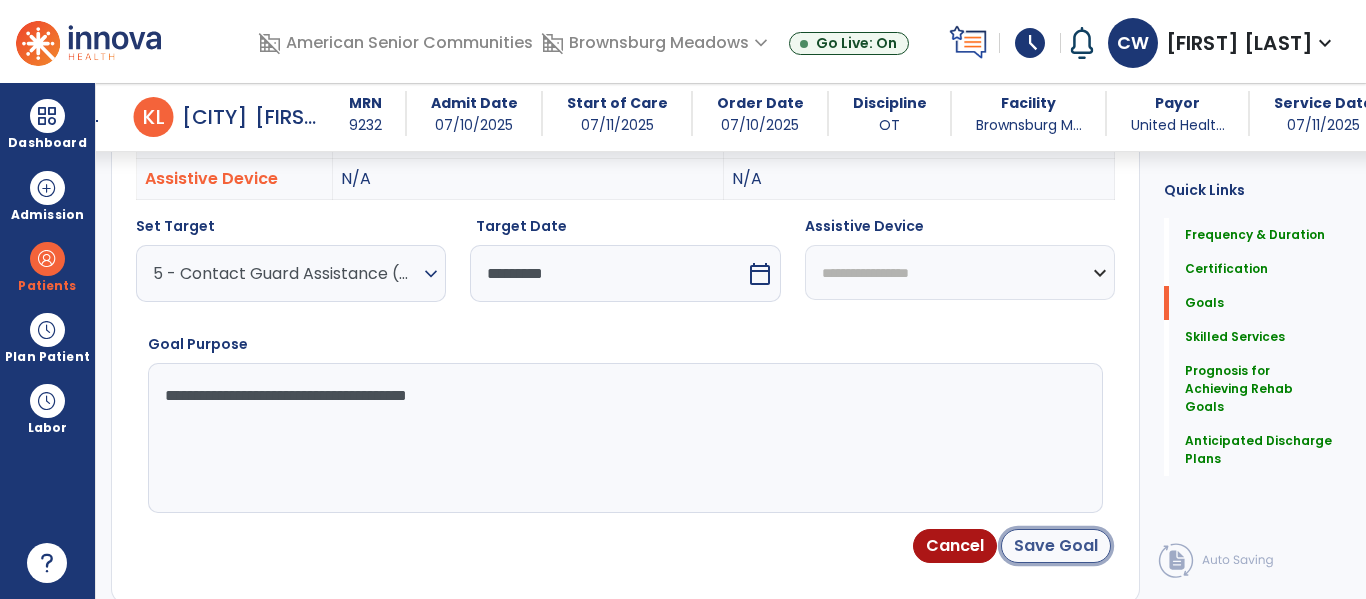 click on "Save Goal" at bounding box center [1056, 546] 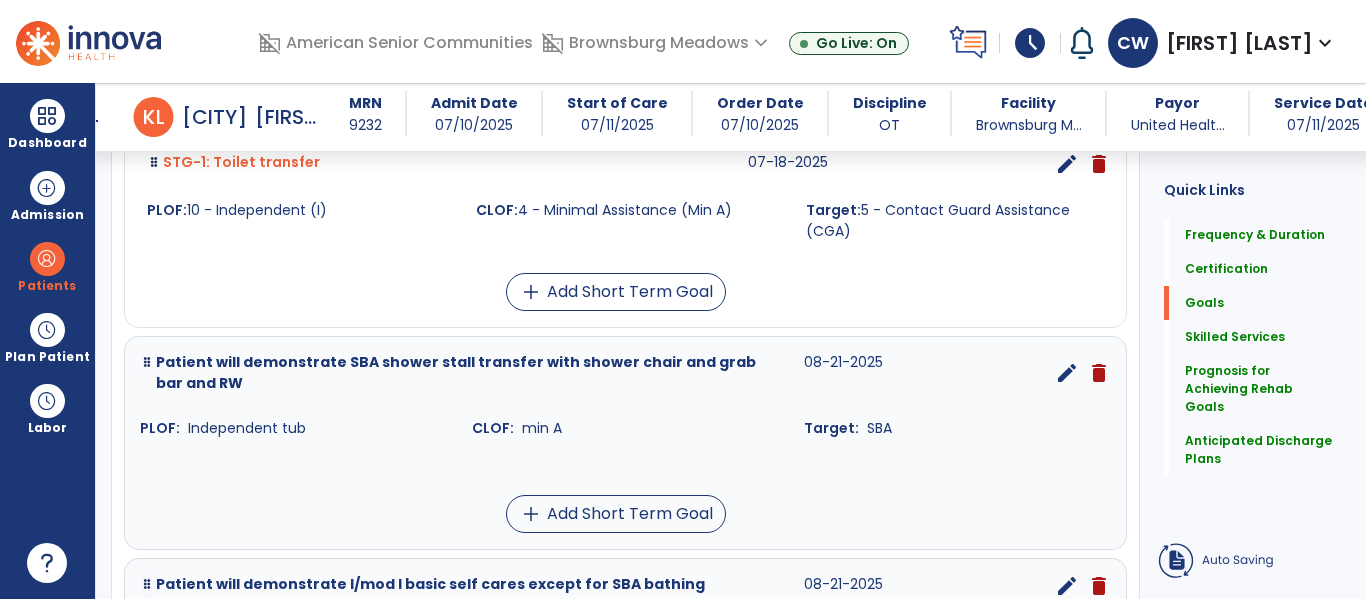 scroll, scrollTop: 662, scrollLeft: 0, axis: vertical 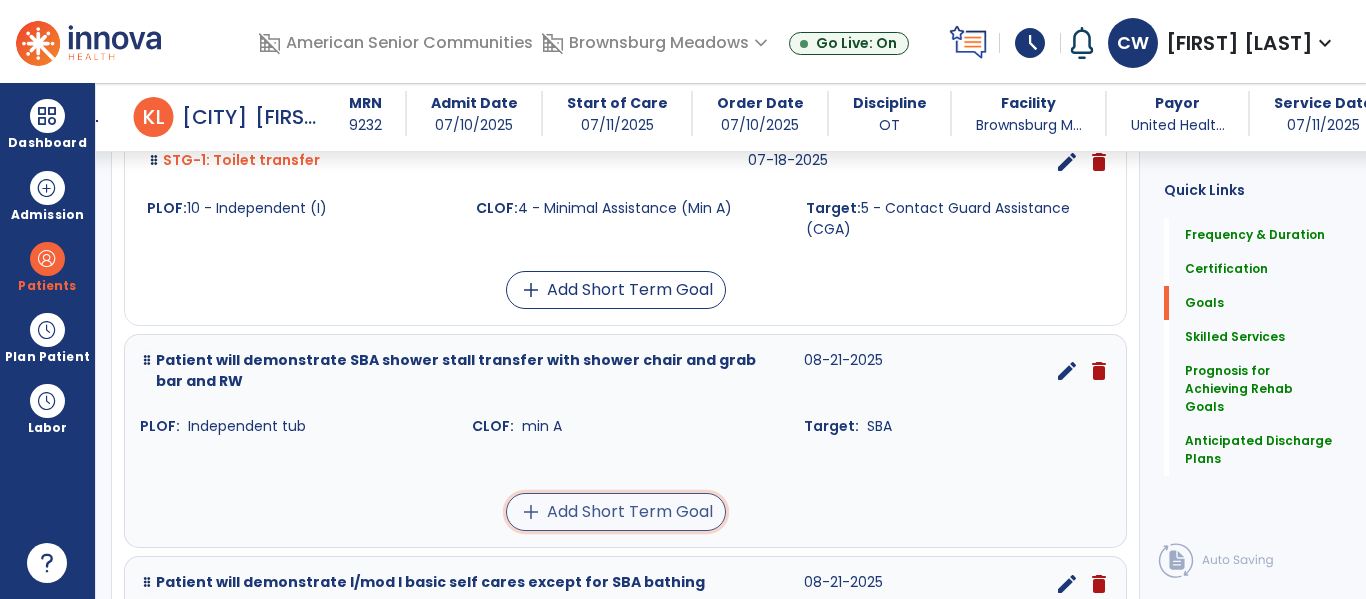 click on "add  Add Short Term Goal" at bounding box center [616, 512] 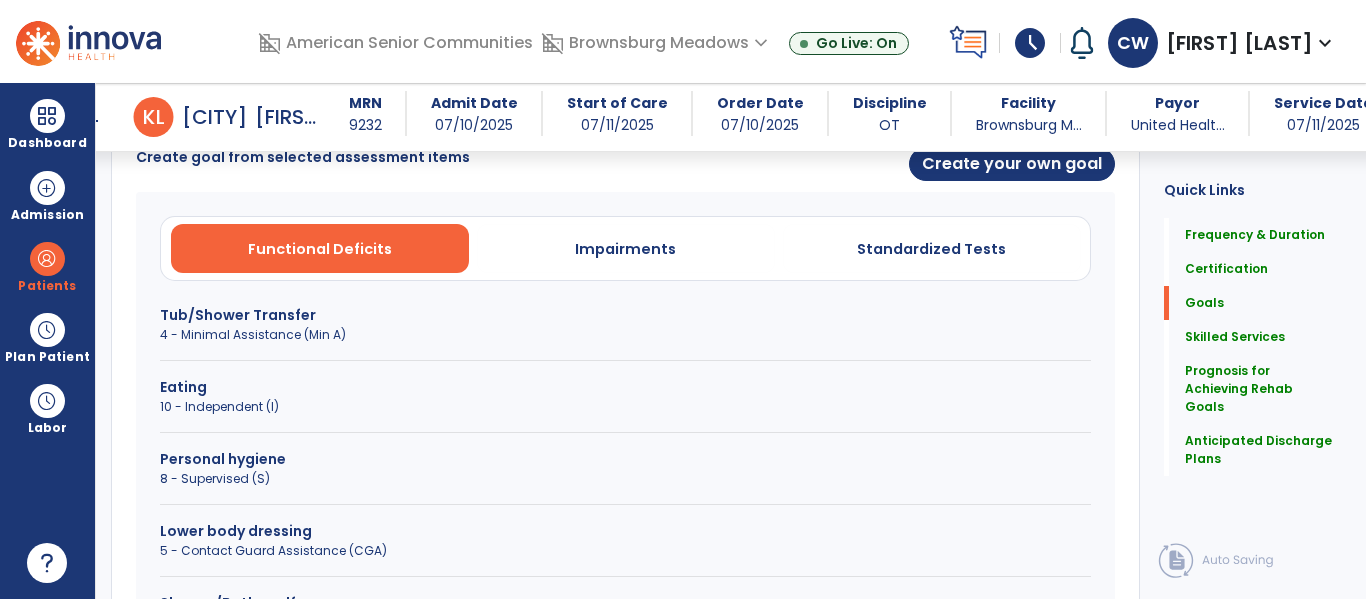 scroll, scrollTop: 542, scrollLeft: 0, axis: vertical 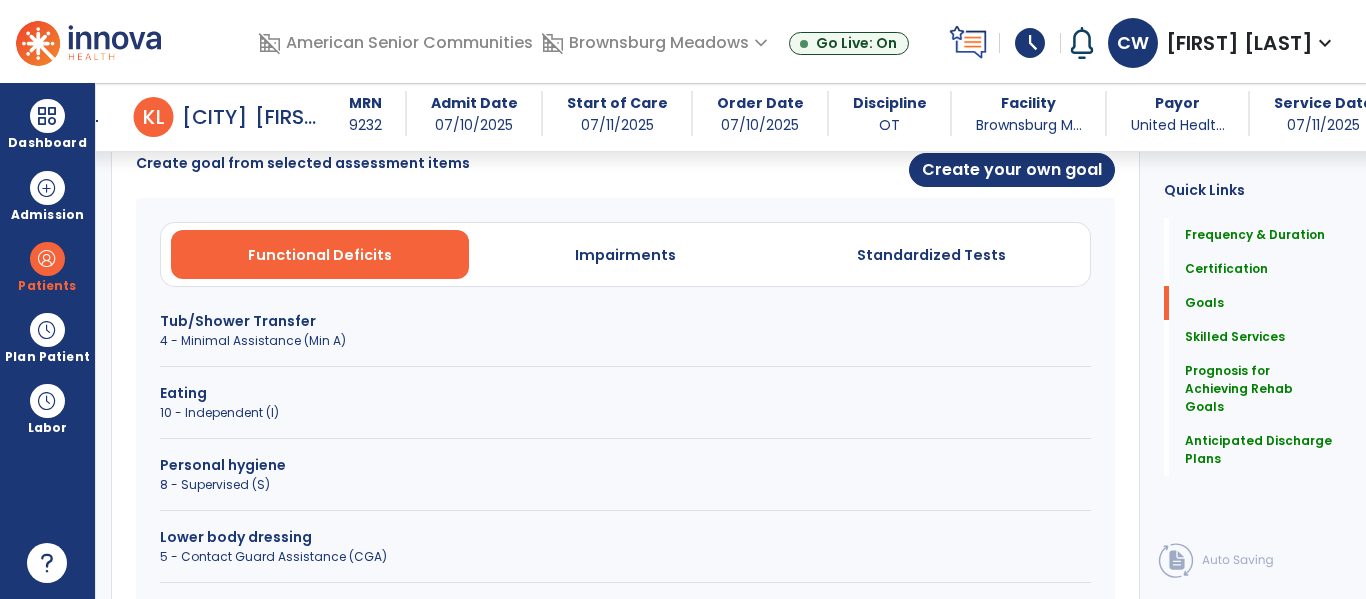 click on "4 - Minimal Assistance (Min A)" at bounding box center (625, 341) 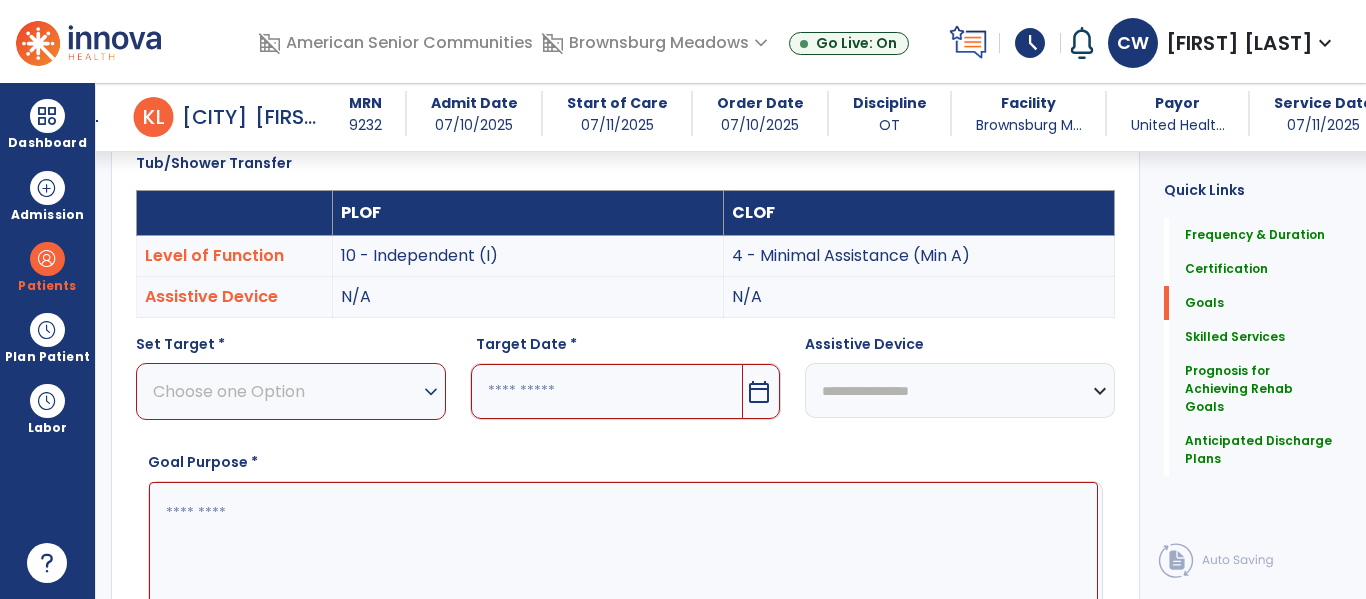 click on "Choose one Option" at bounding box center [286, 391] 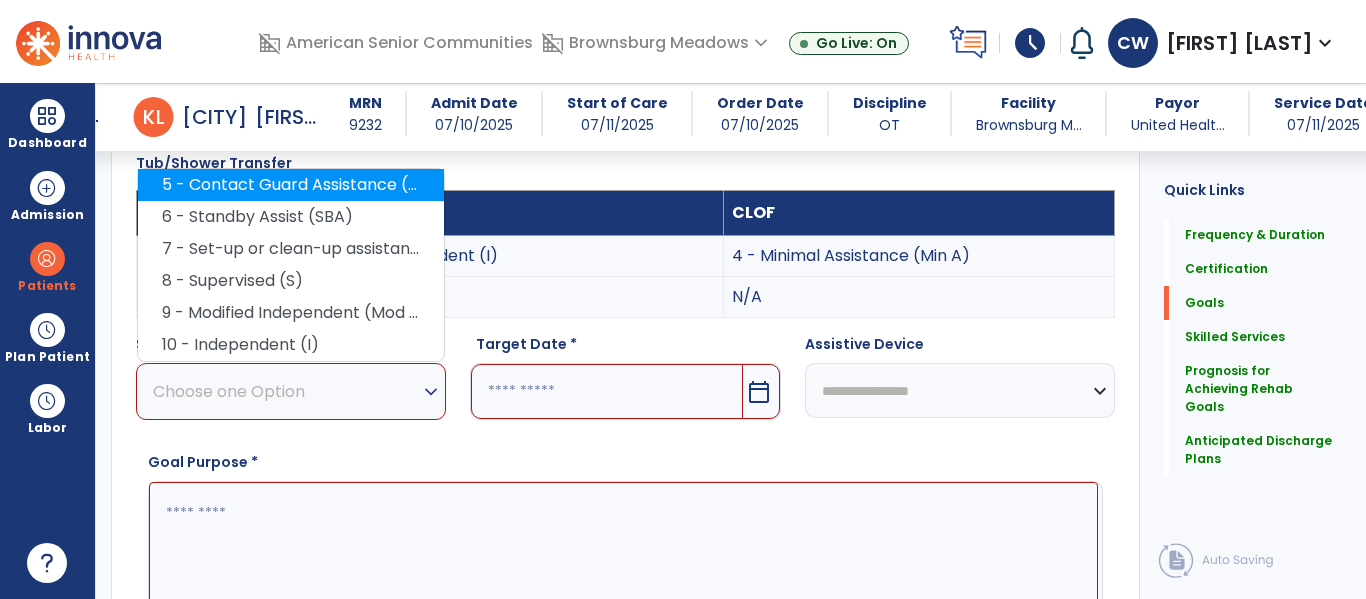 click on "5 - Contact Guard Assistance (CGA)" at bounding box center (291, 185) 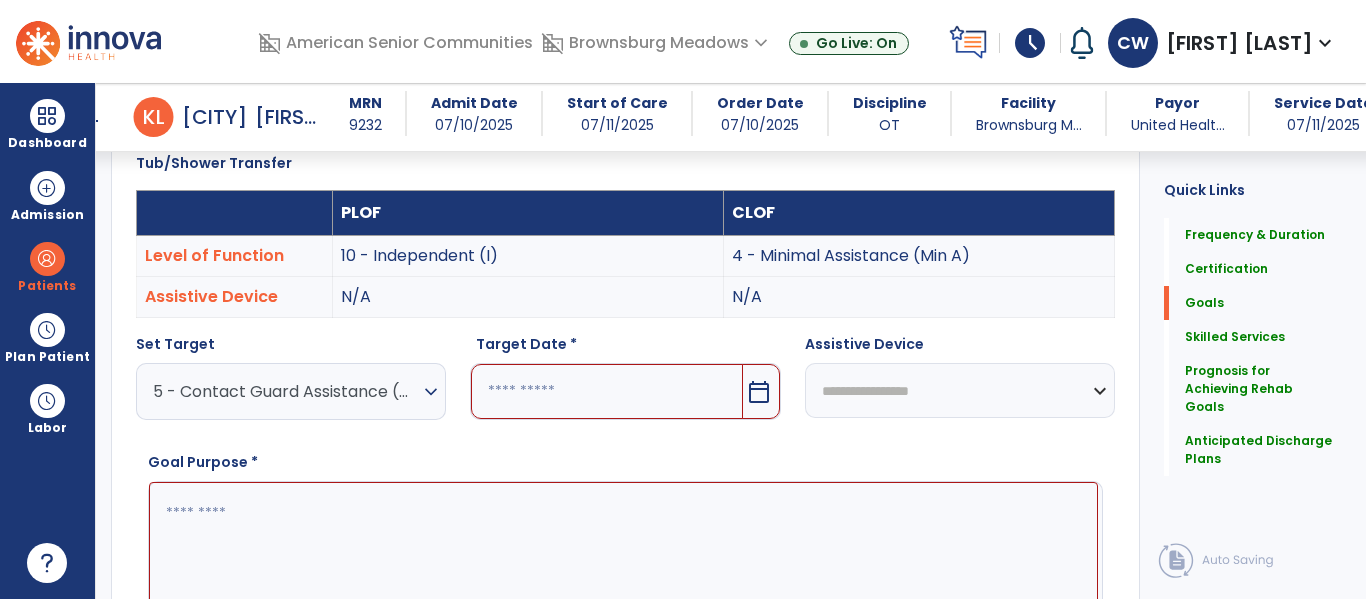 click on "calendar_today" at bounding box center (759, 392) 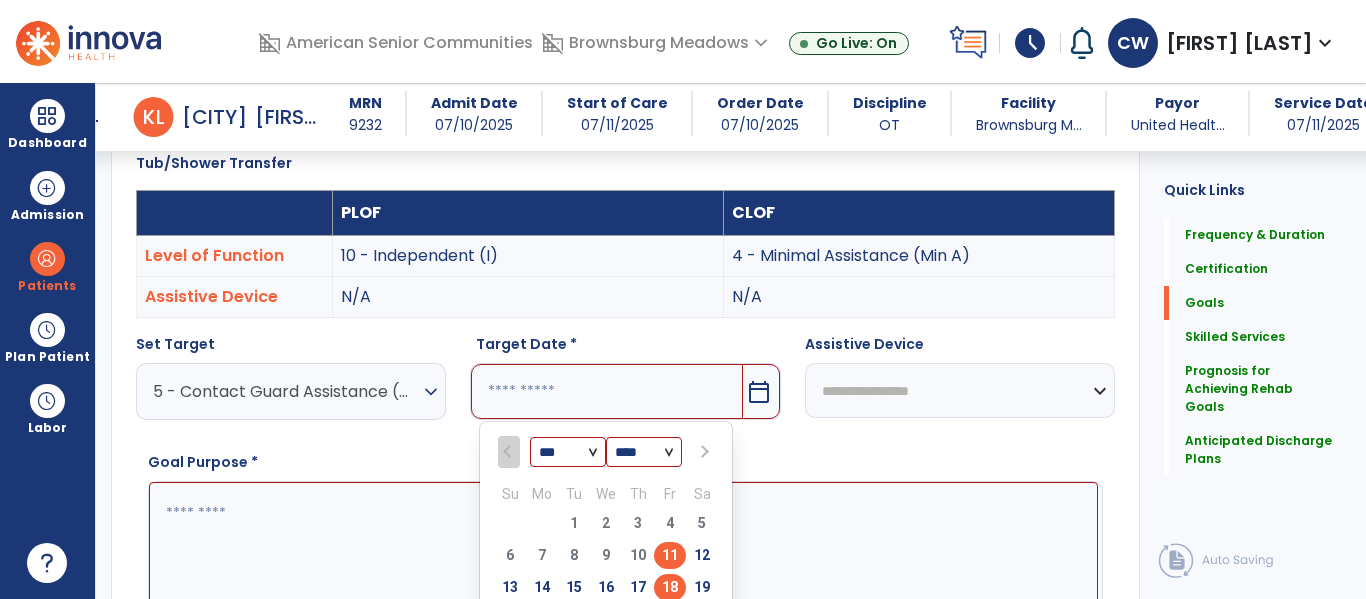 click on "18" at bounding box center (670, 587) 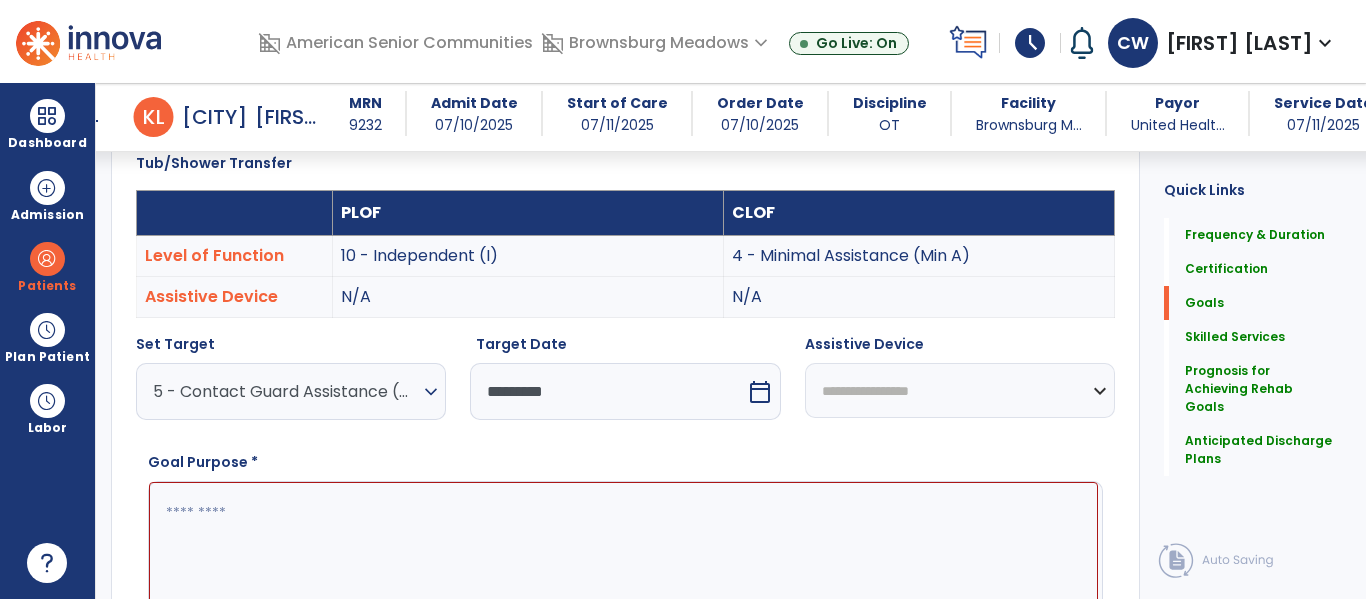 click at bounding box center [623, 557] 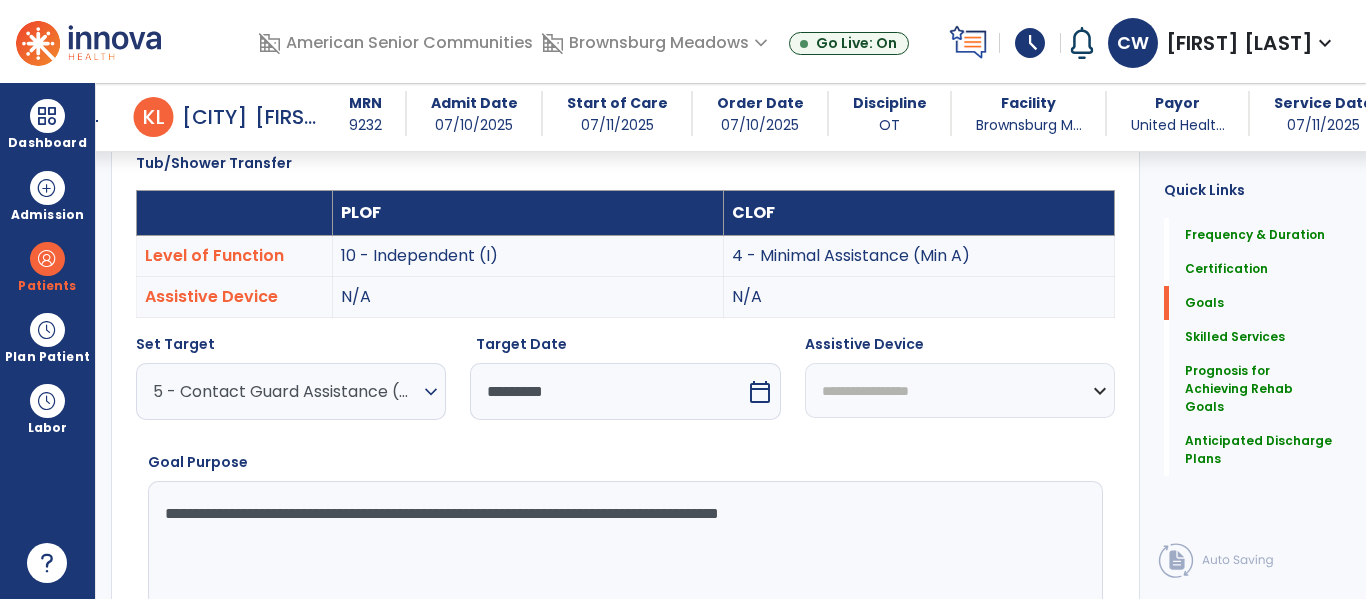 type on "**********" 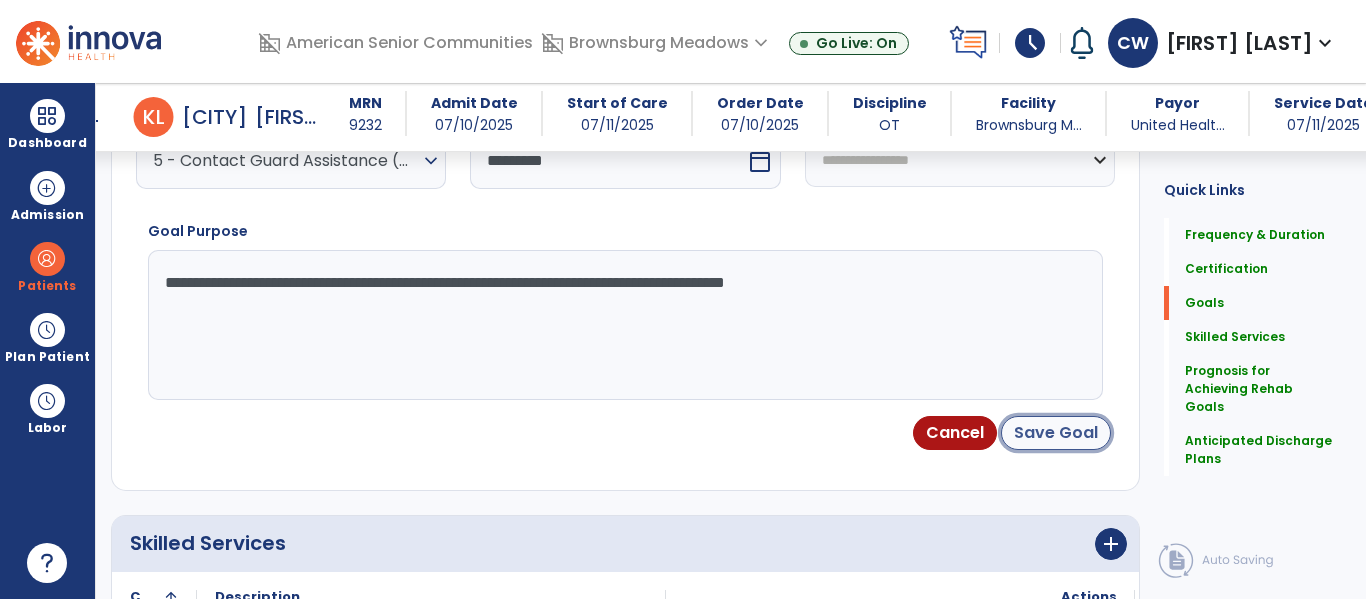 click on "Save Goal" at bounding box center (1056, 433) 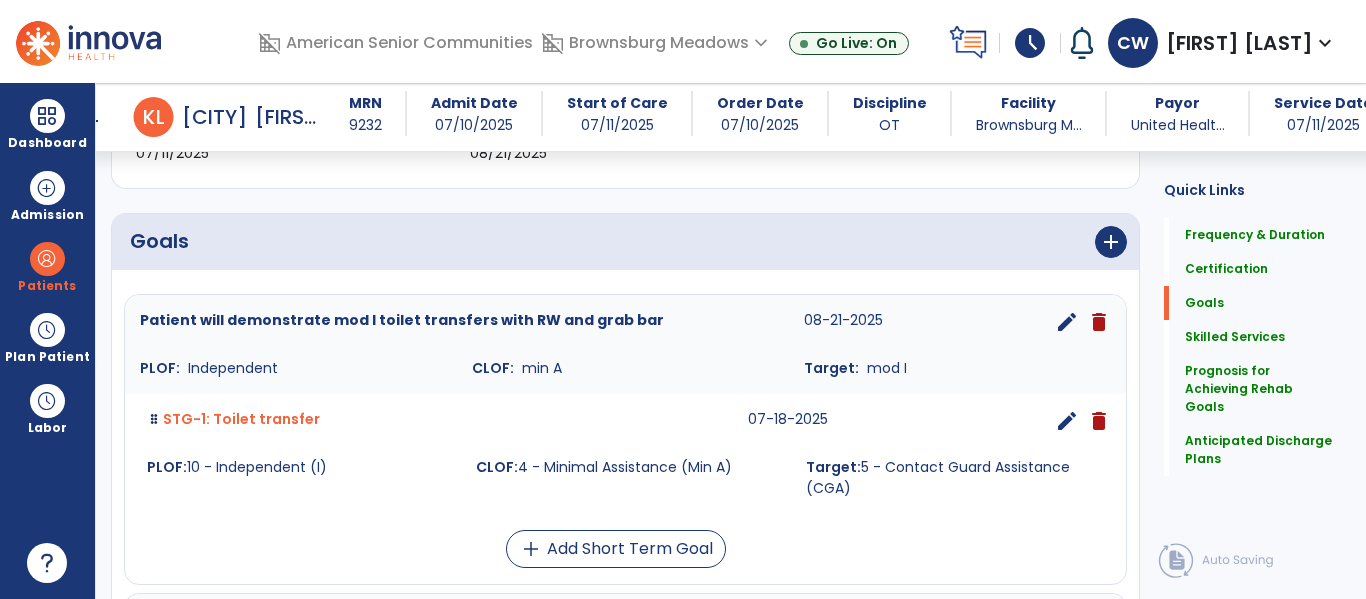scroll, scrollTop: 405, scrollLeft: 0, axis: vertical 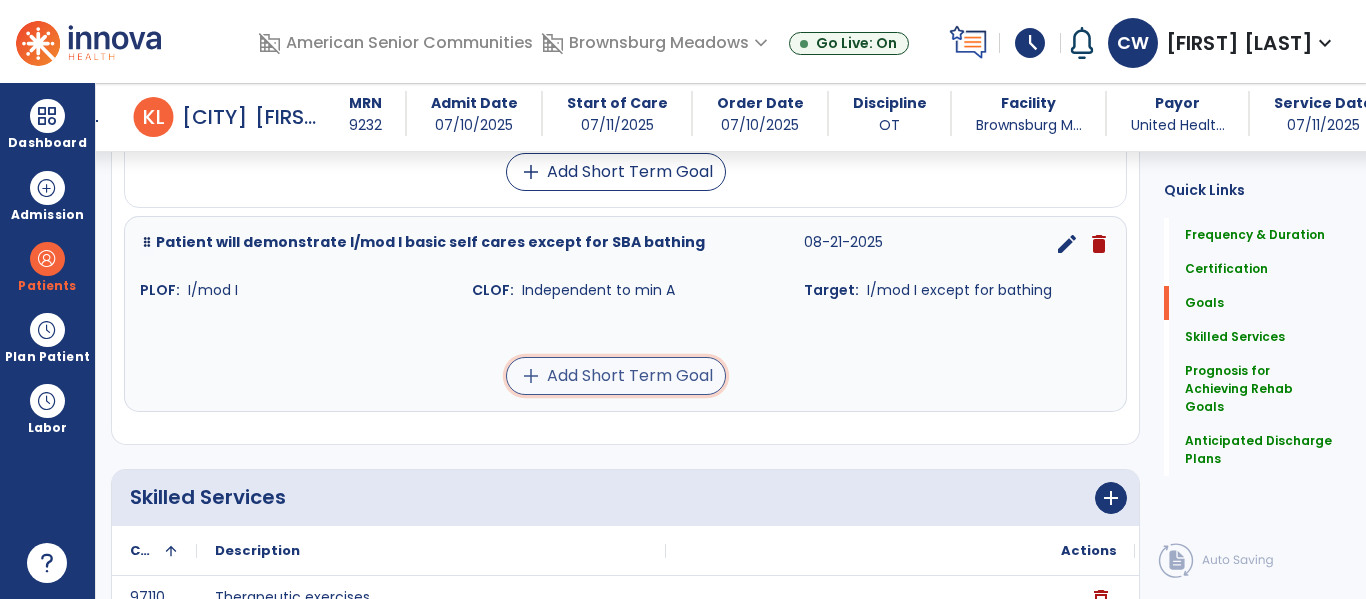 click on "add  Add Short Term Goal" at bounding box center [616, 376] 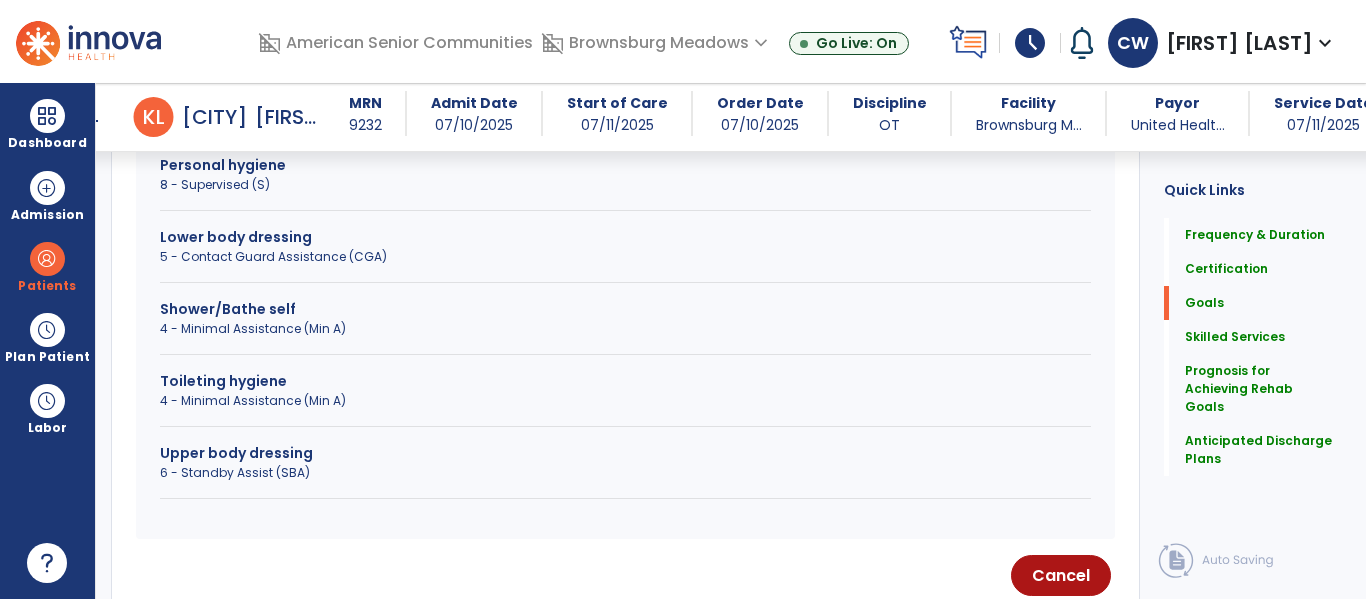 scroll, scrollTop: 784, scrollLeft: 0, axis: vertical 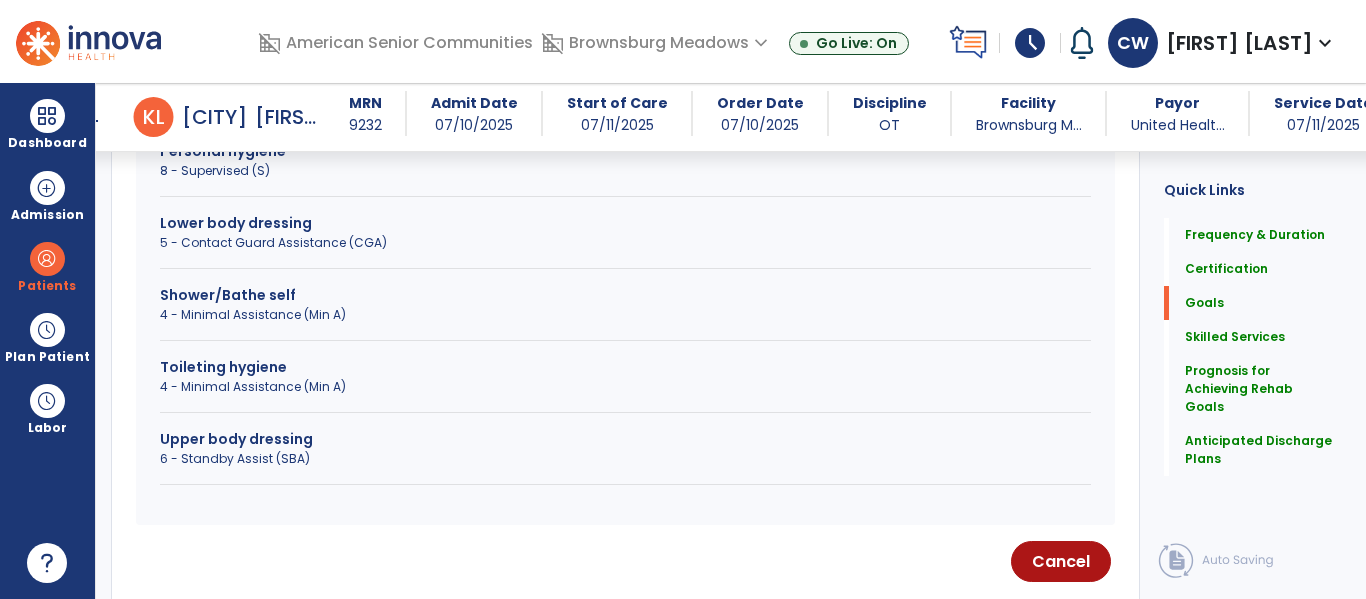 click on "5 - Contact Guard Assistance (CGA)" at bounding box center [625, 243] 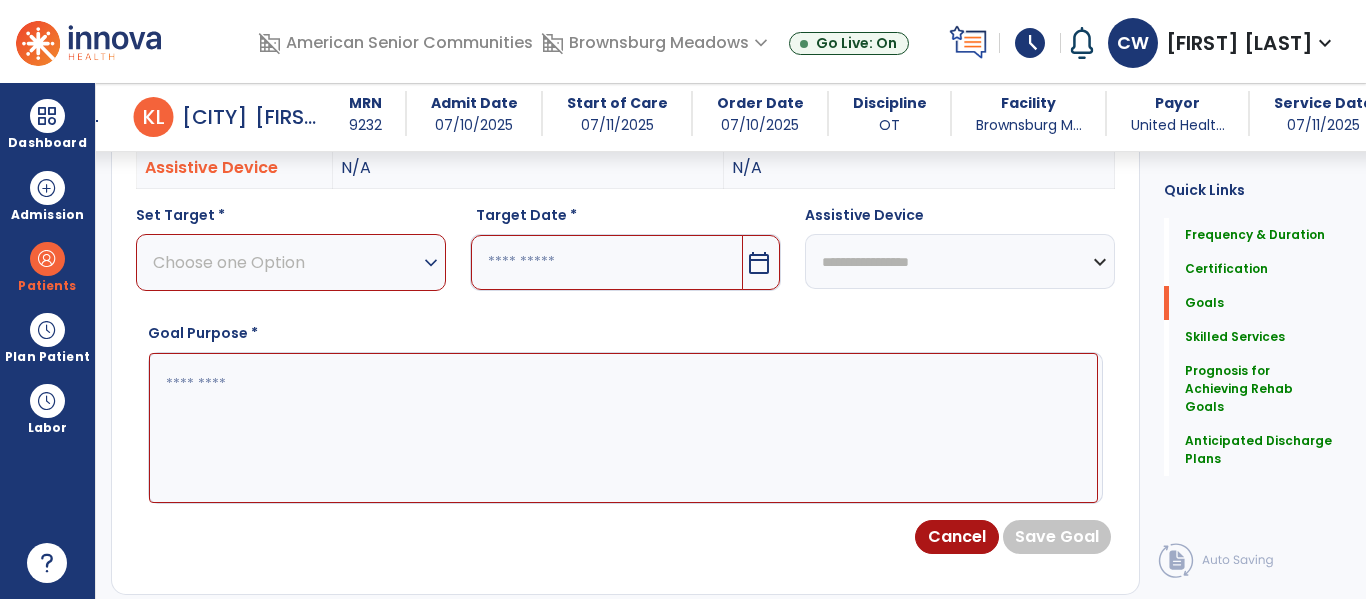 scroll, scrollTop: 540, scrollLeft: 0, axis: vertical 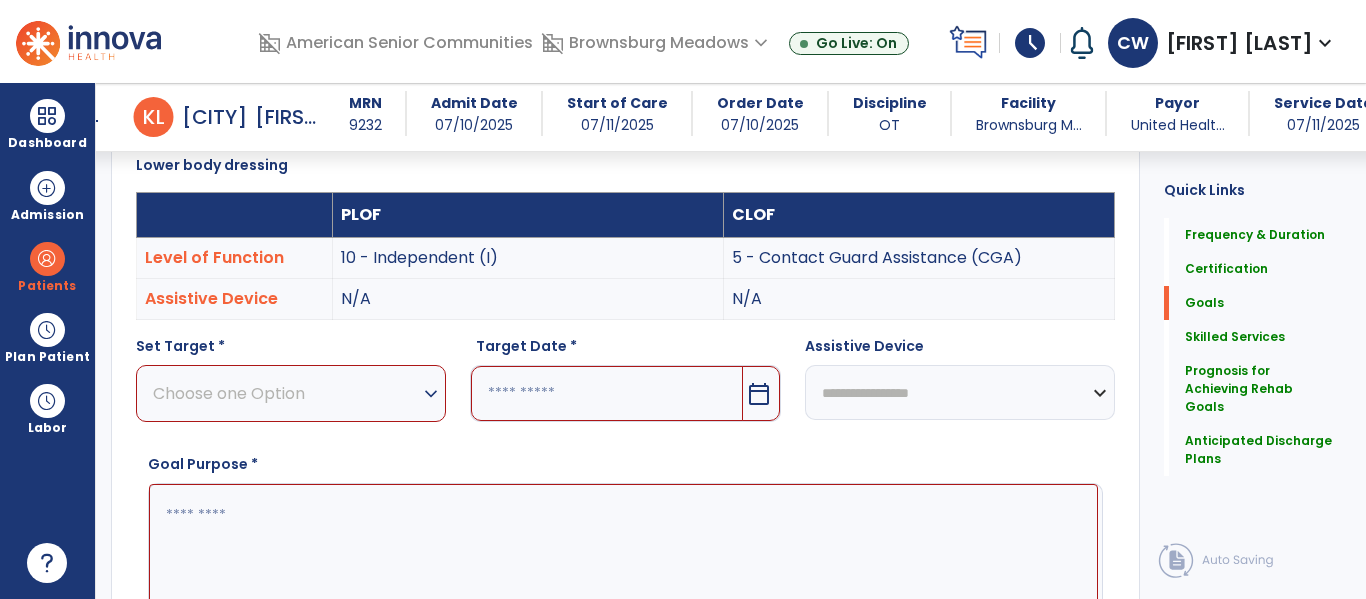 click on "expand_more" at bounding box center [431, 394] 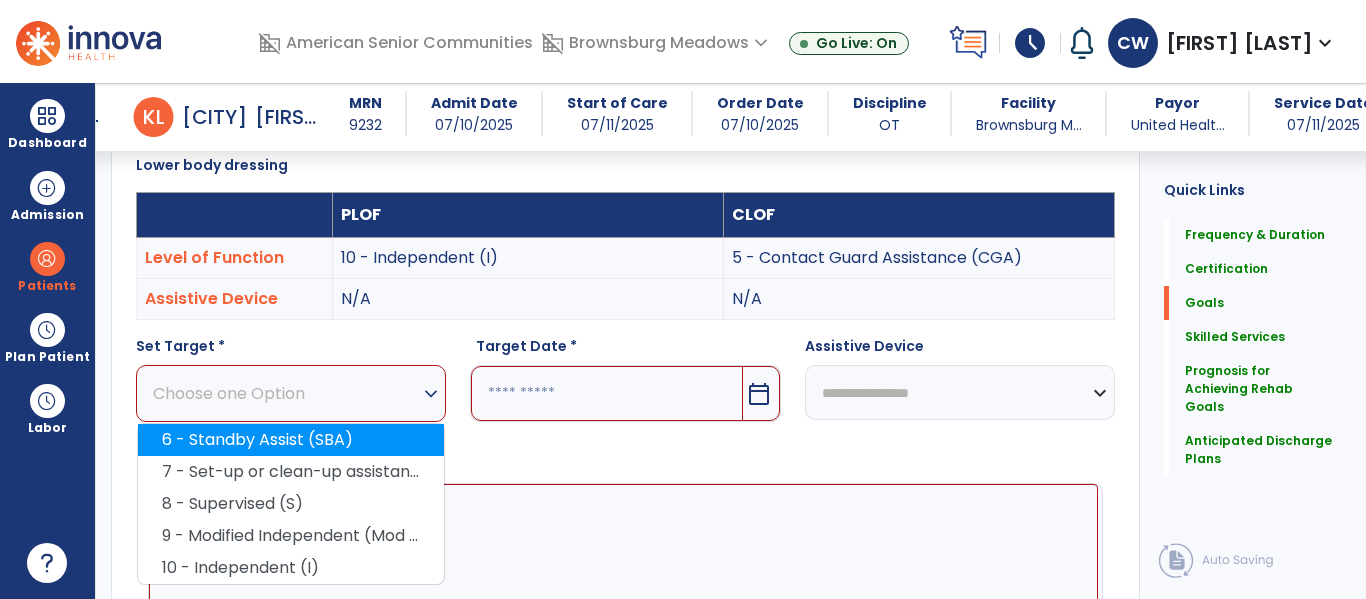 click on "6 - Standby Assist (SBA)" at bounding box center [291, 440] 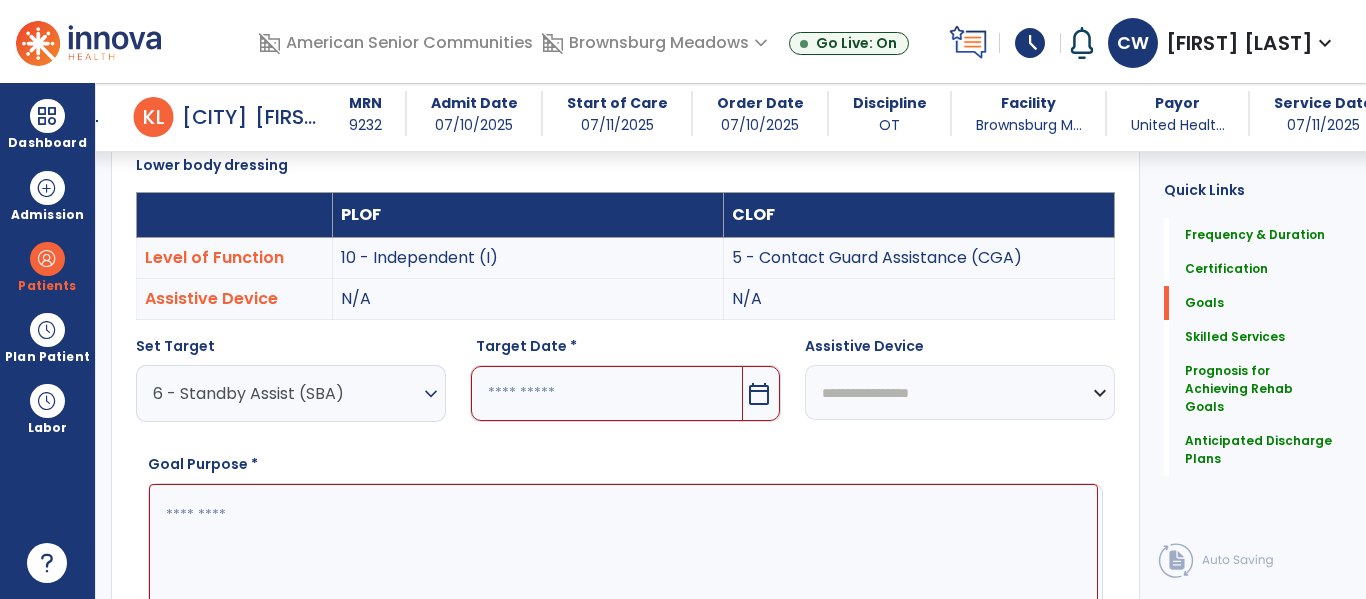click on "calendar_today" at bounding box center (759, 394) 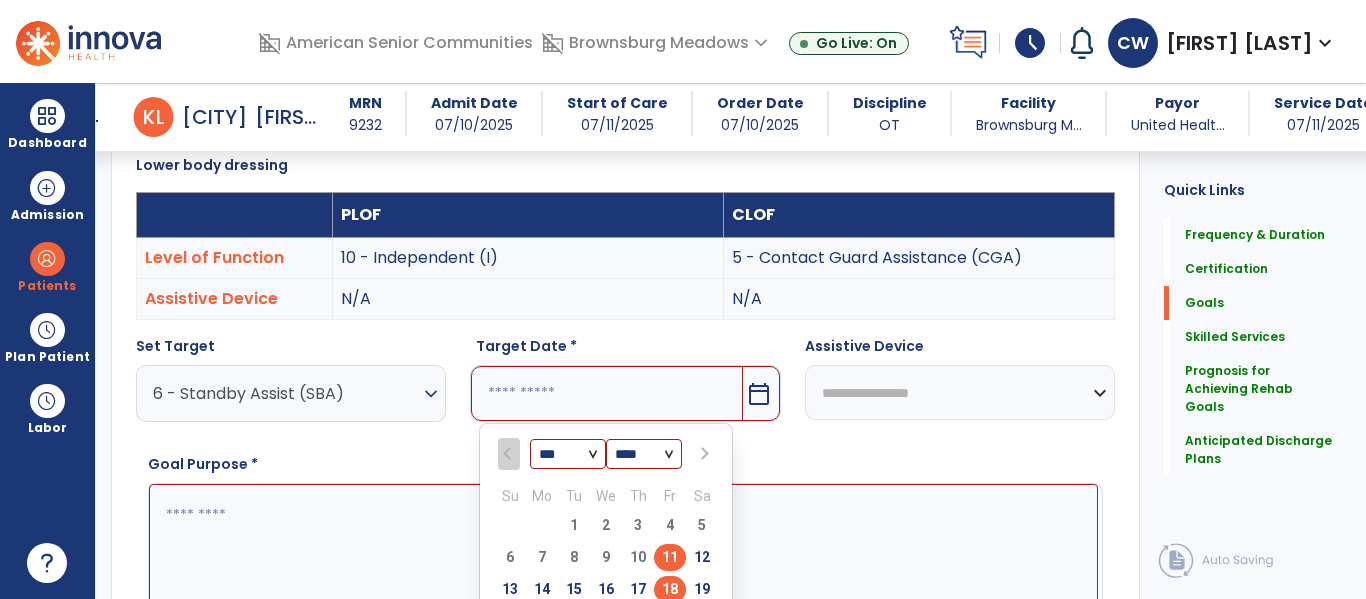 click on "18" at bounding box center (670, 589) 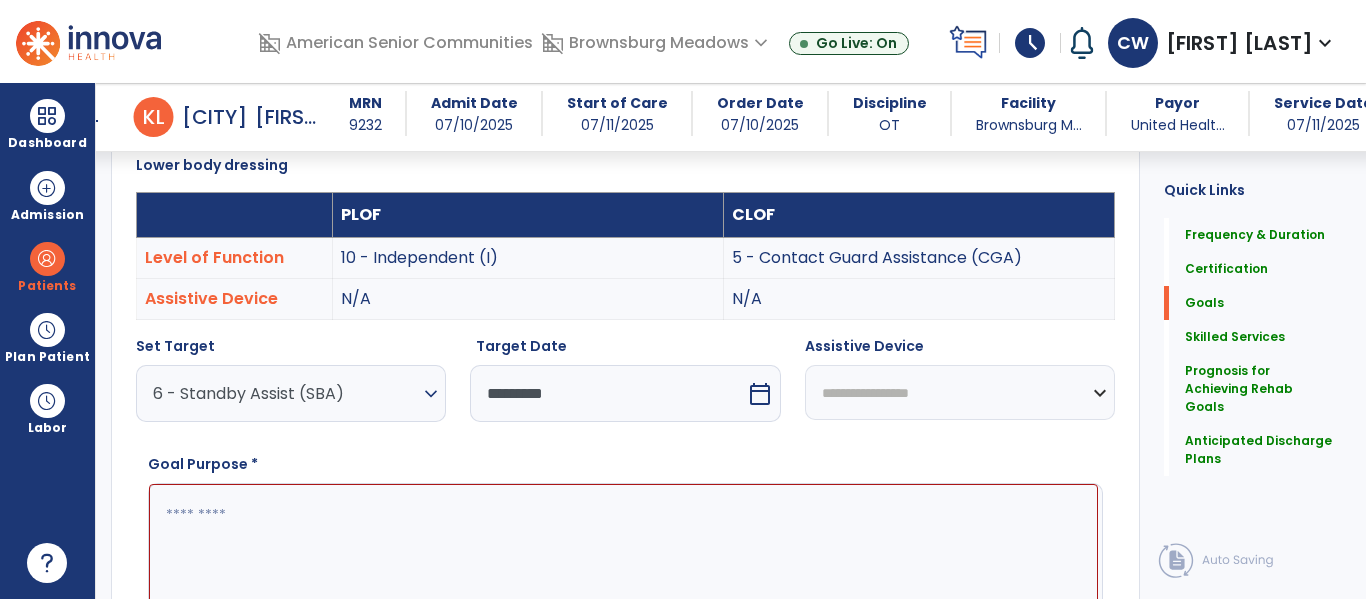 click at bounding box center [623, 559] 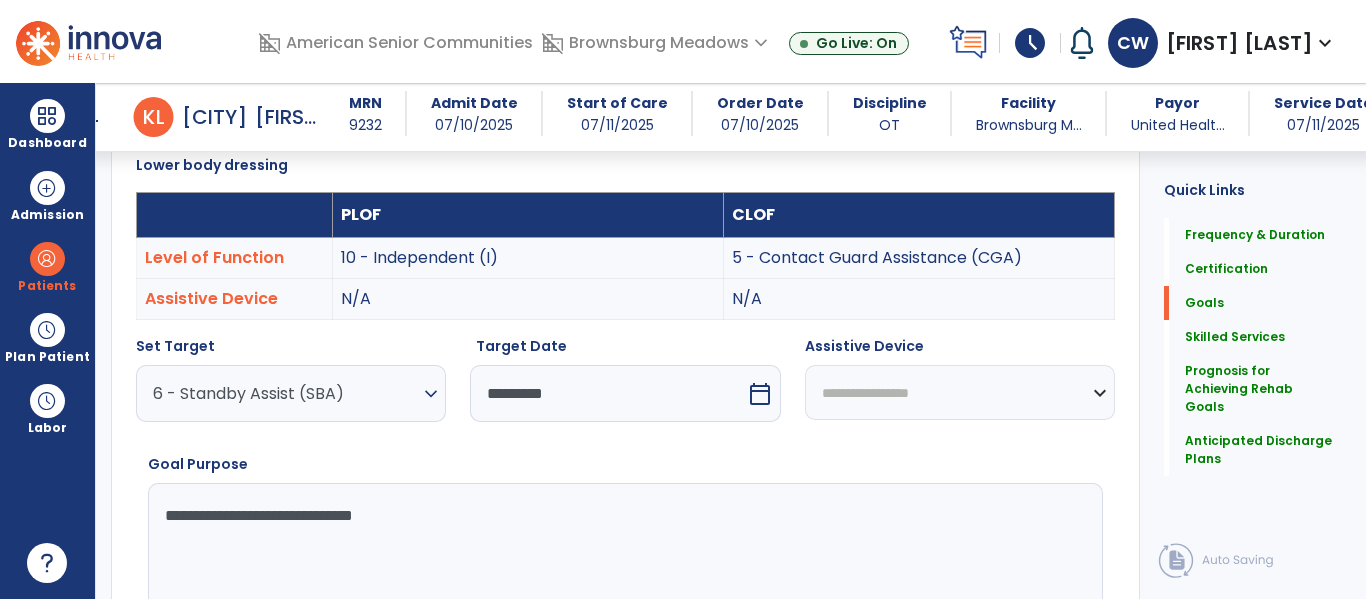type on "**********" 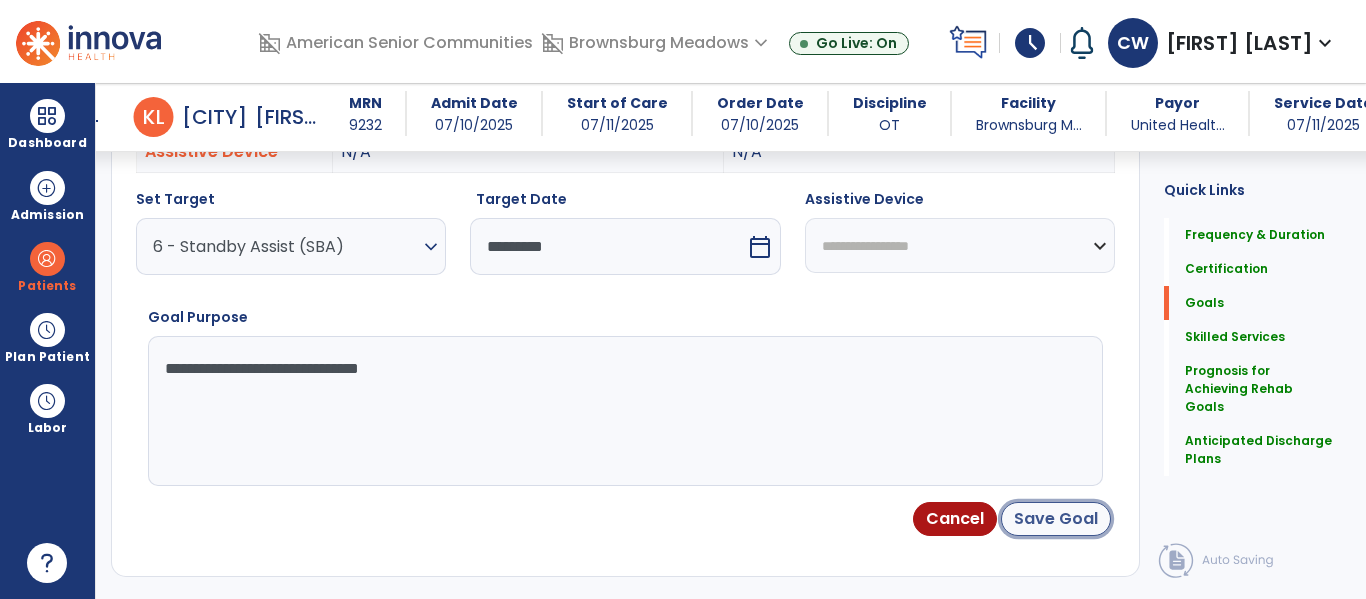 click on "Save Goal" at bounding box center (1056, 519) 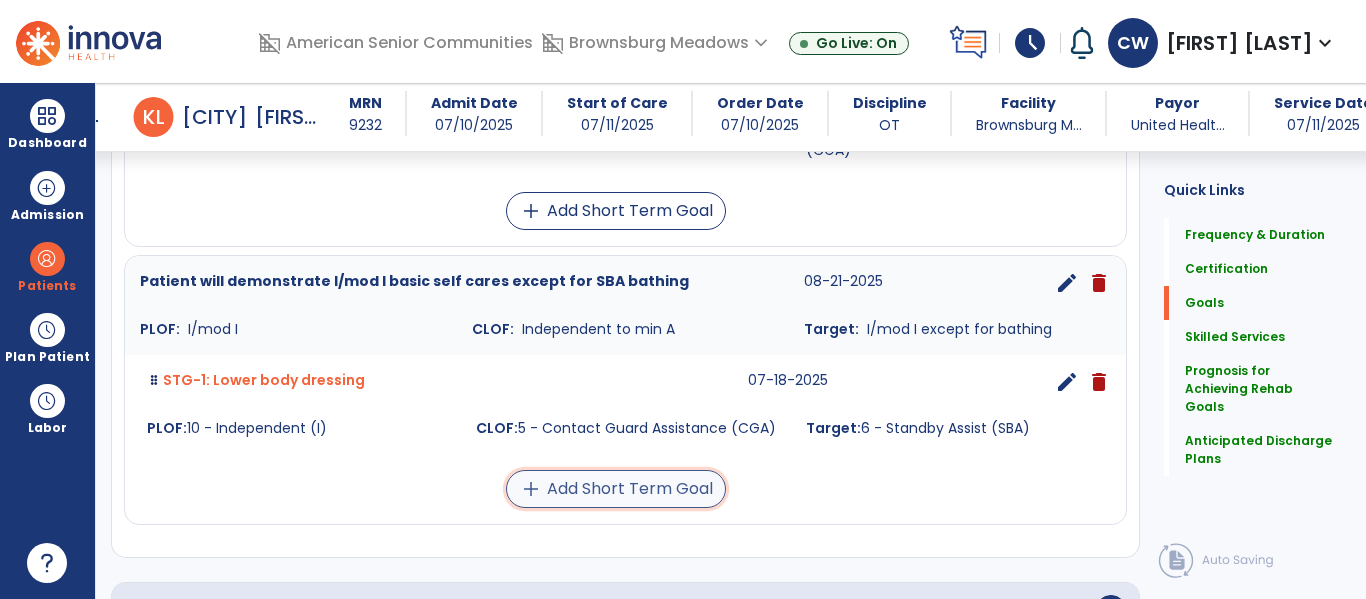 click on "add  Add Short Term Goal" at bounding box center (616, 489) 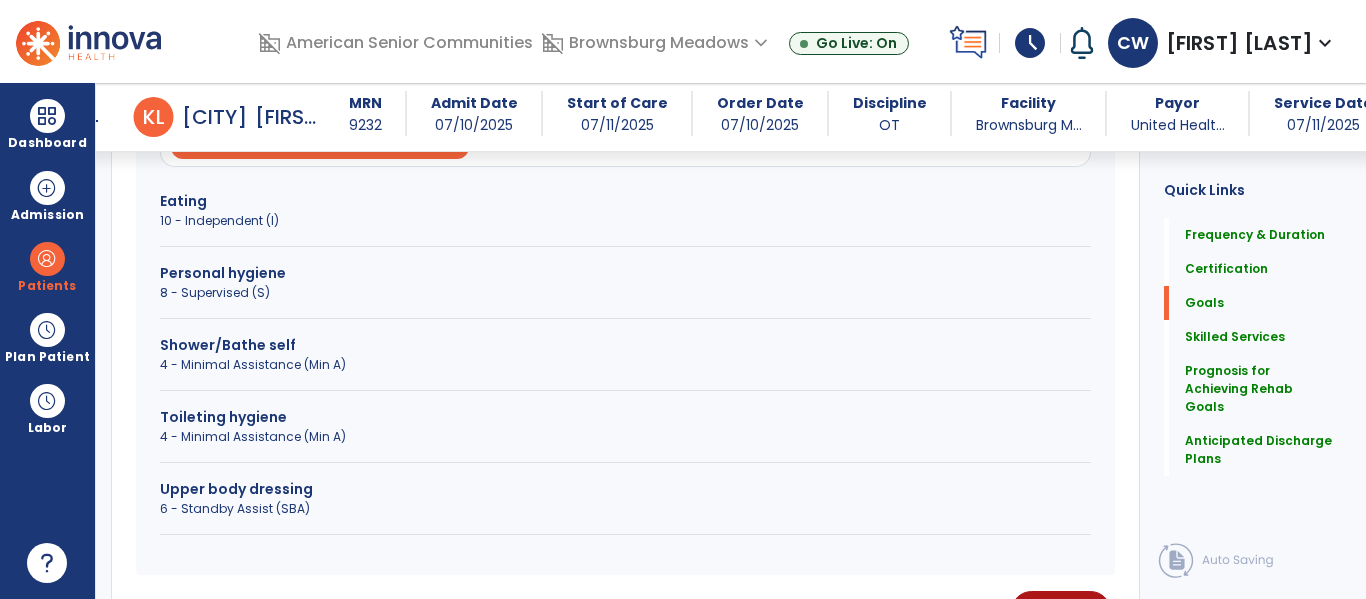 scroll, scrollTop: 666, scrollLeft: 0, axis: vertical 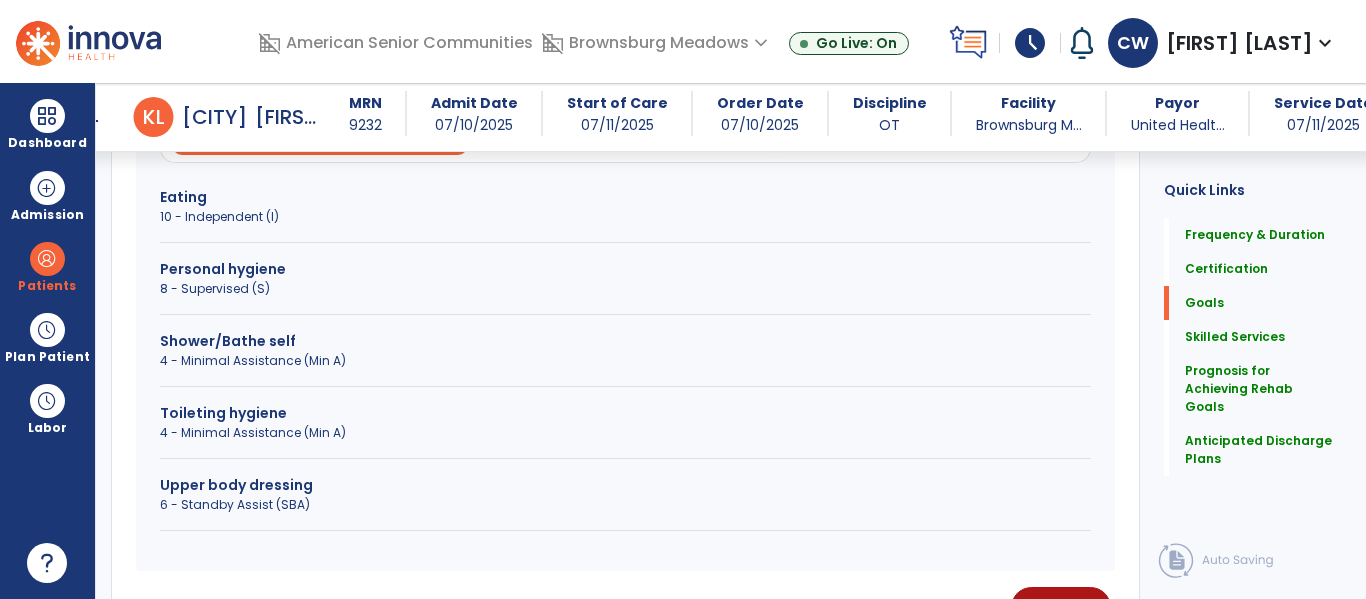 click on "6 - Standby Assist (SBA)" at bounding box center (625, 505) 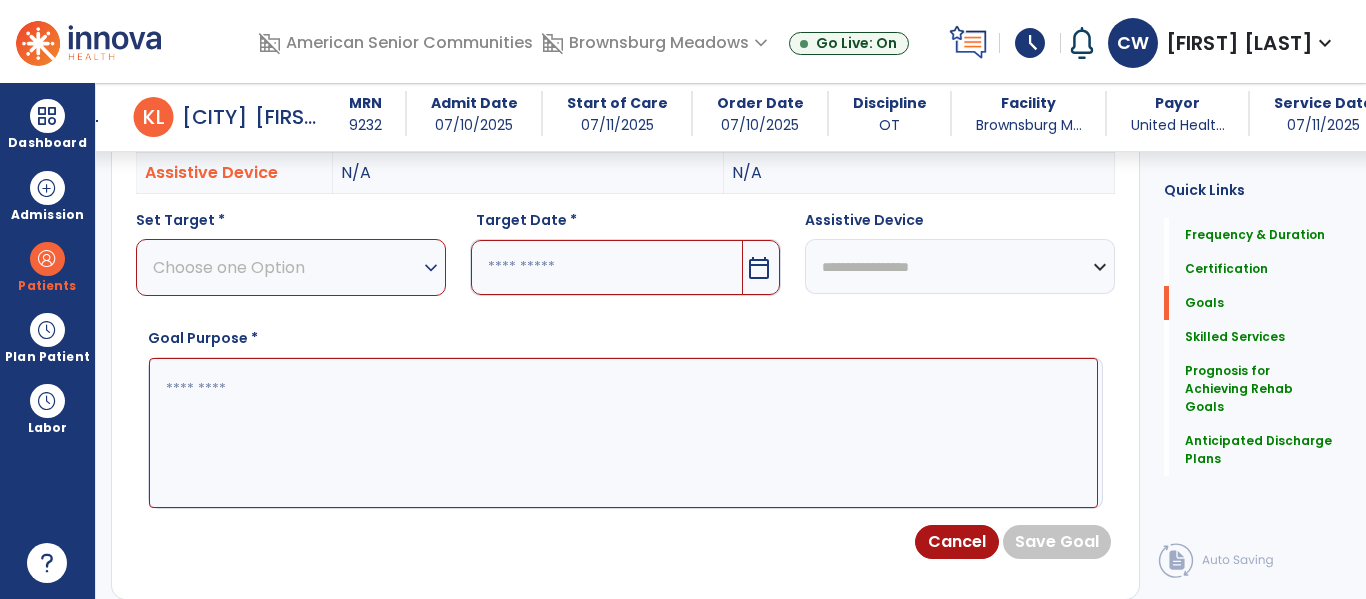 click on "Choose one Option" at bounding box center (286, 267) 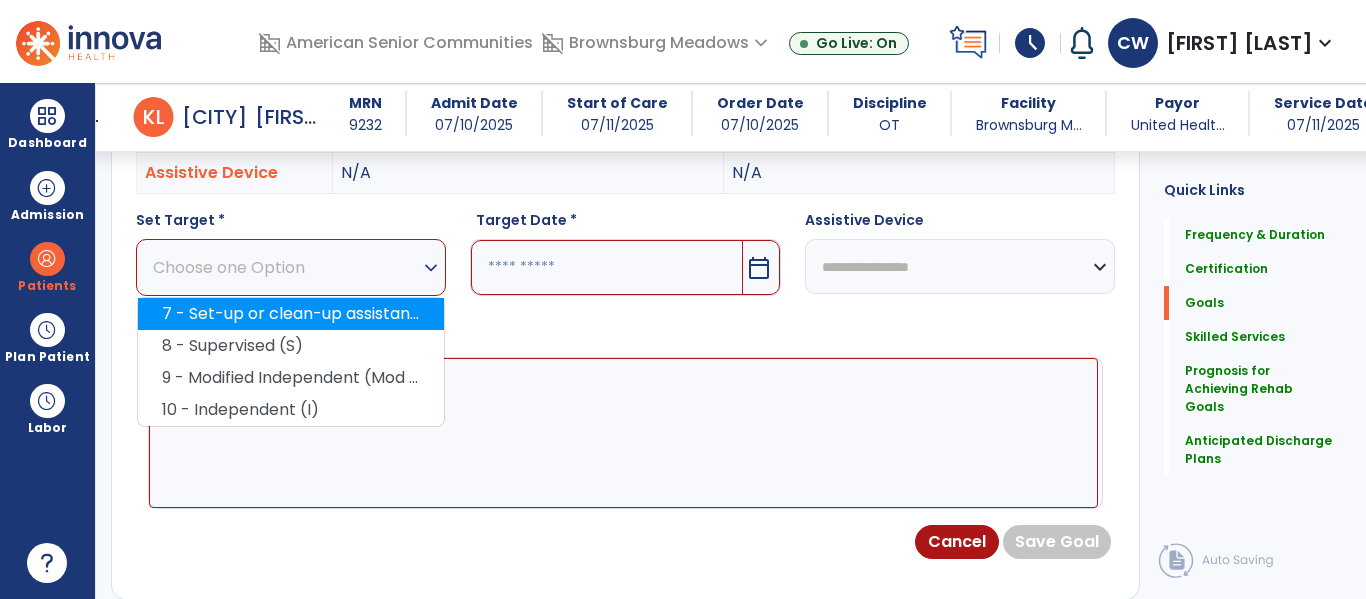 click on "7 - Set-up or clean-up assistance" at bounding box center (291, 314) 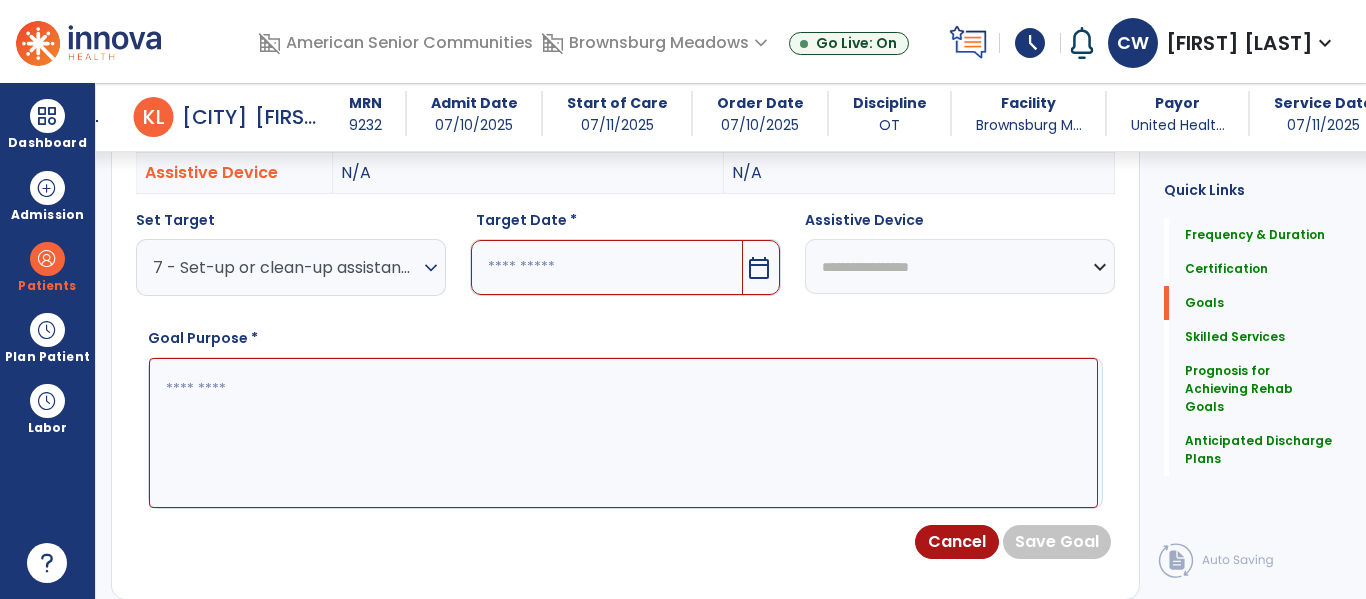 click on "calendar_today" at bounding box center [759, 268] 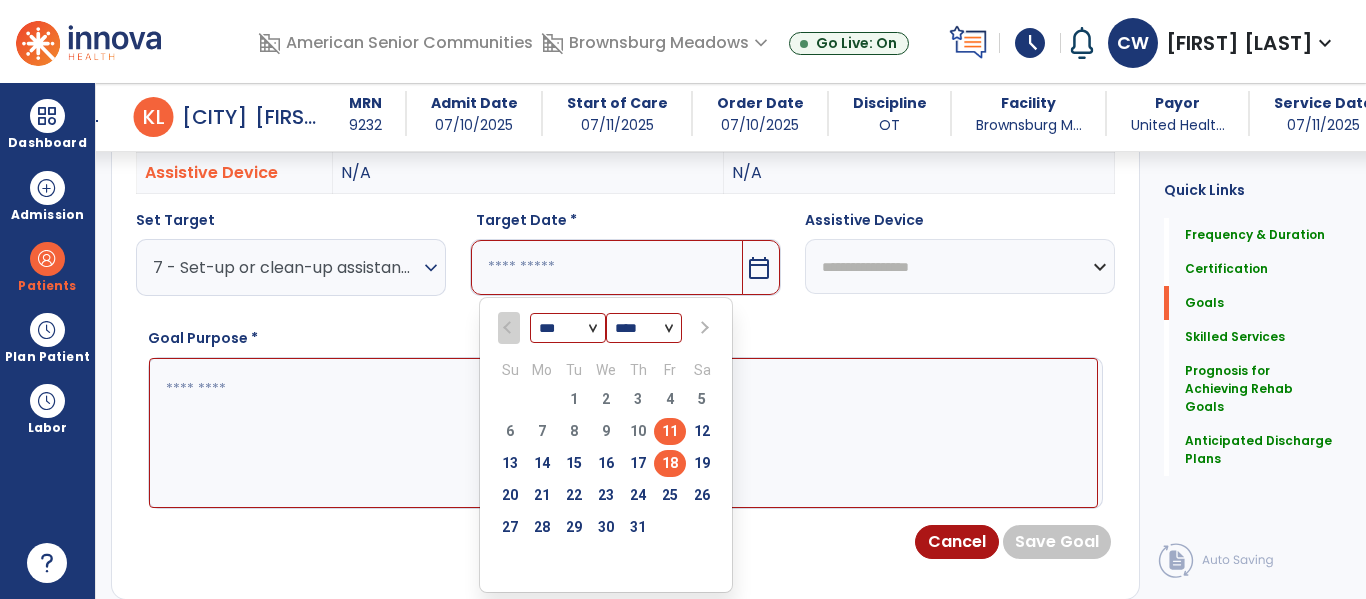 click on "18" at bounding box center [670, 463] 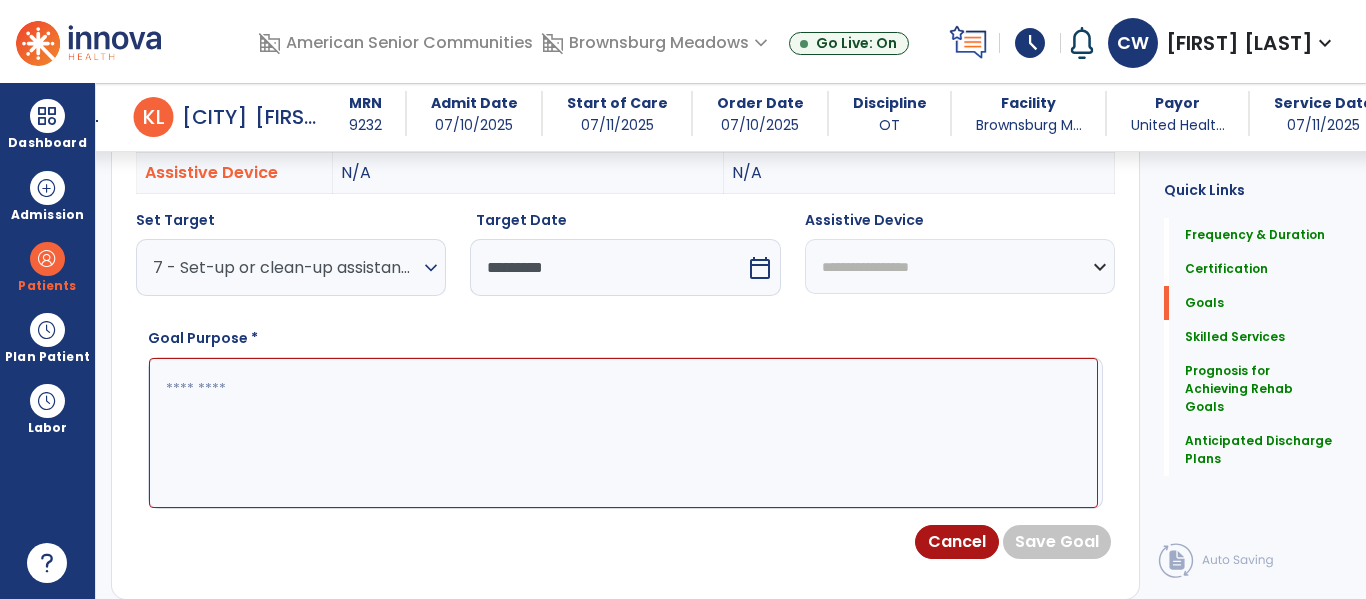 click at bounding box center [623, 433] 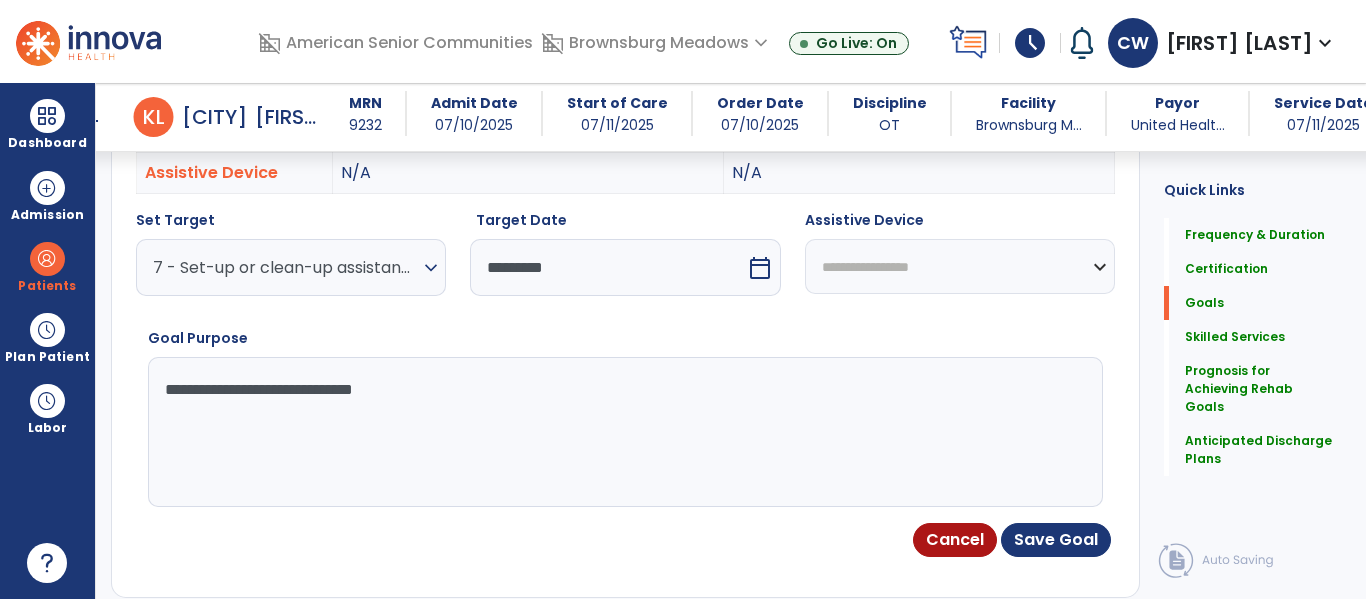 type on "**********" 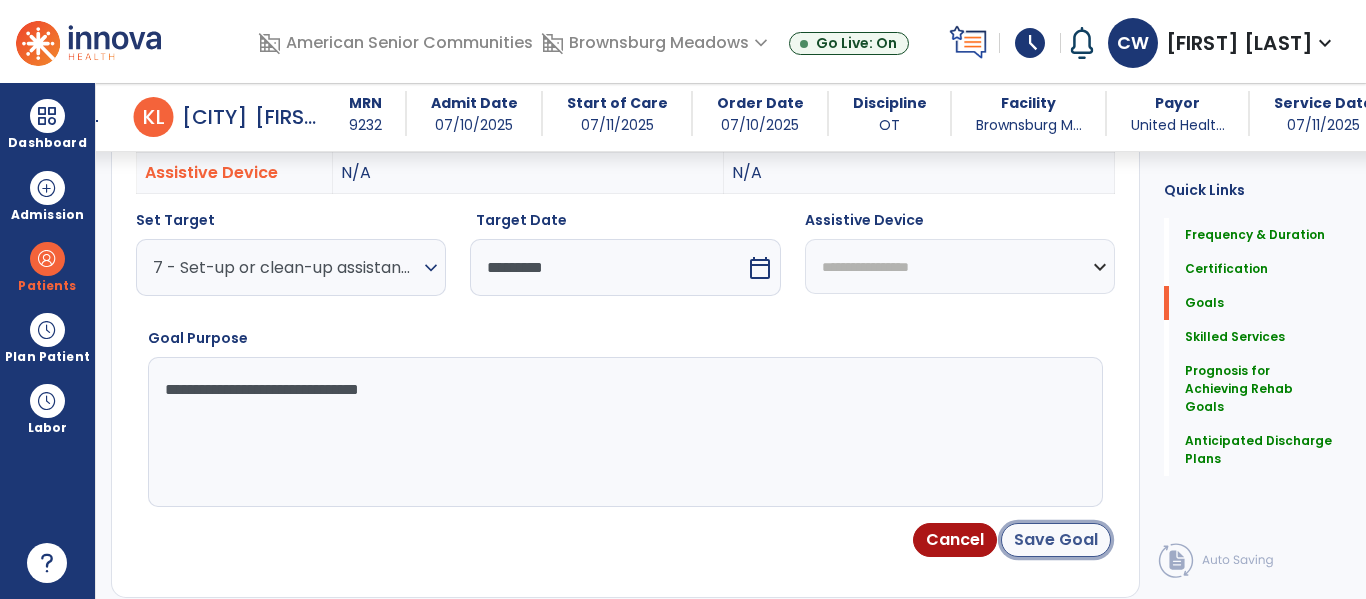 click on "Save Goal" at bounding box center [1056, 540] 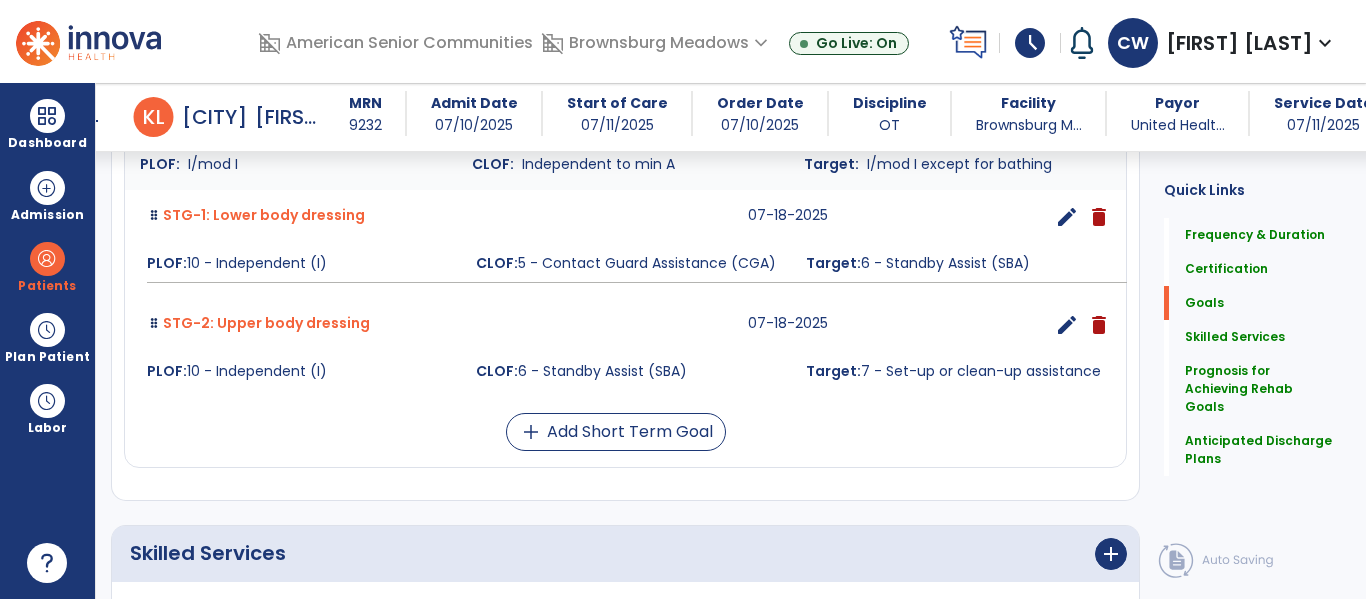 scroll, scrollTop: 1234, scrollLeft: 0, axis: vertical 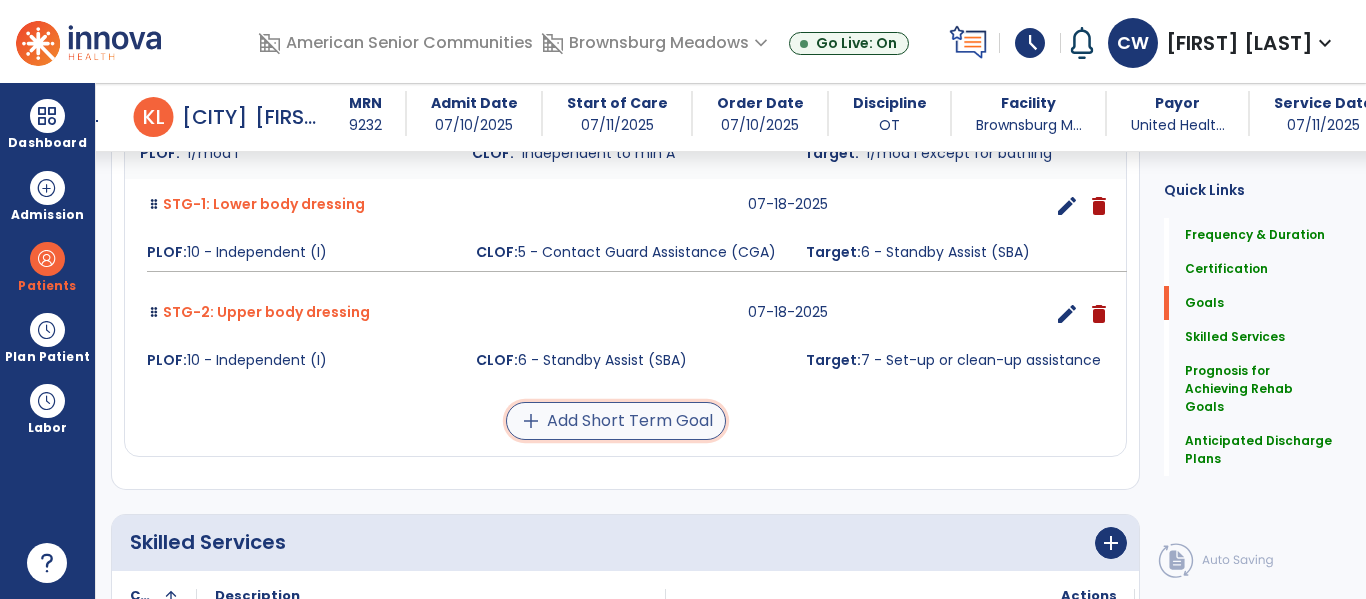 click on "add  Add Short Term Goal" at bounding box center [616, 421] 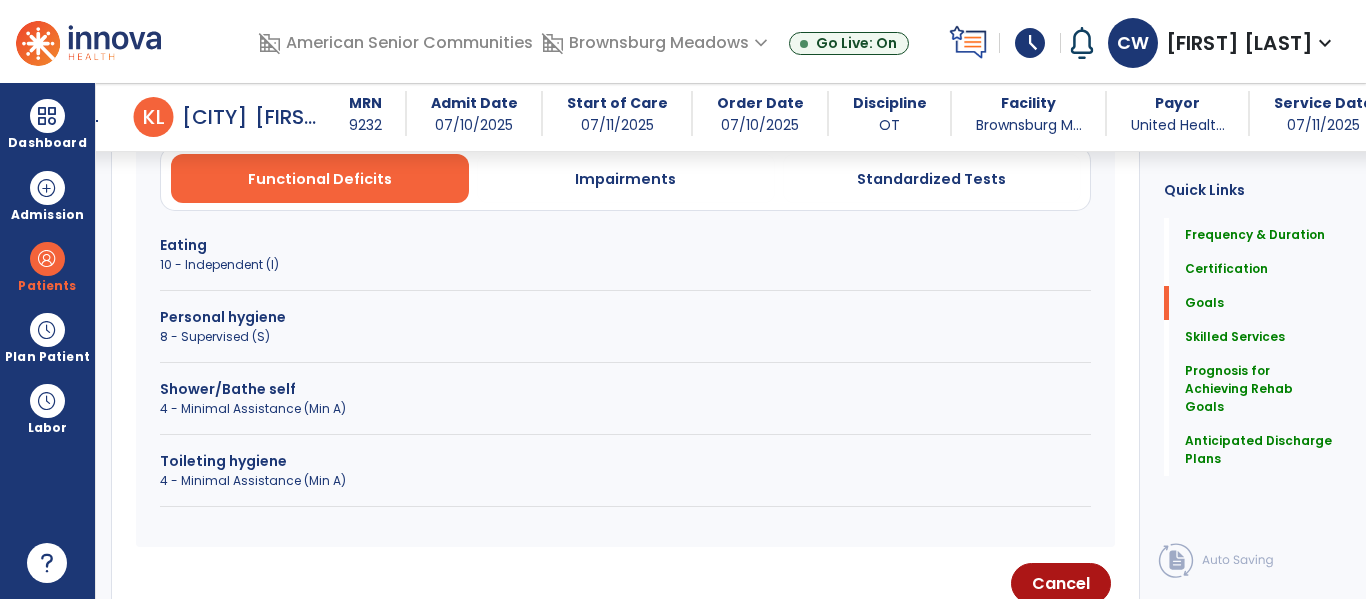 scroll, scrollTop: 611, scrollLeft: 0, axis: vertical 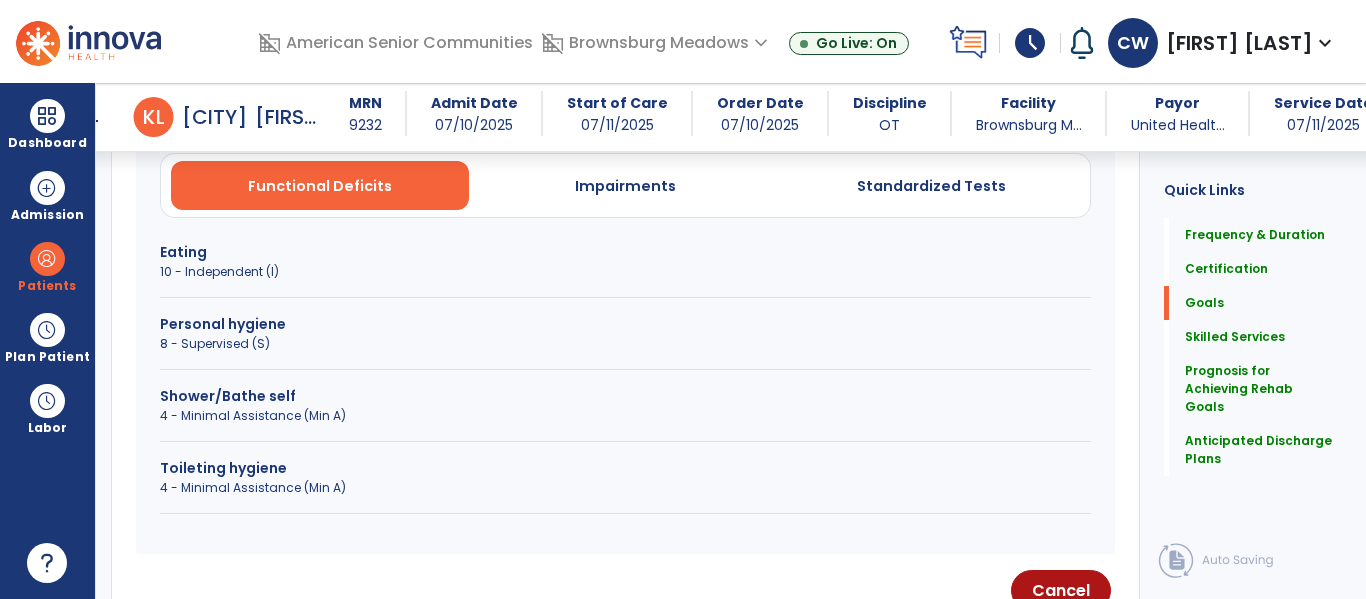 click on "4 - Minimal Assistance (Min A)" at bounding box center (625, 488) 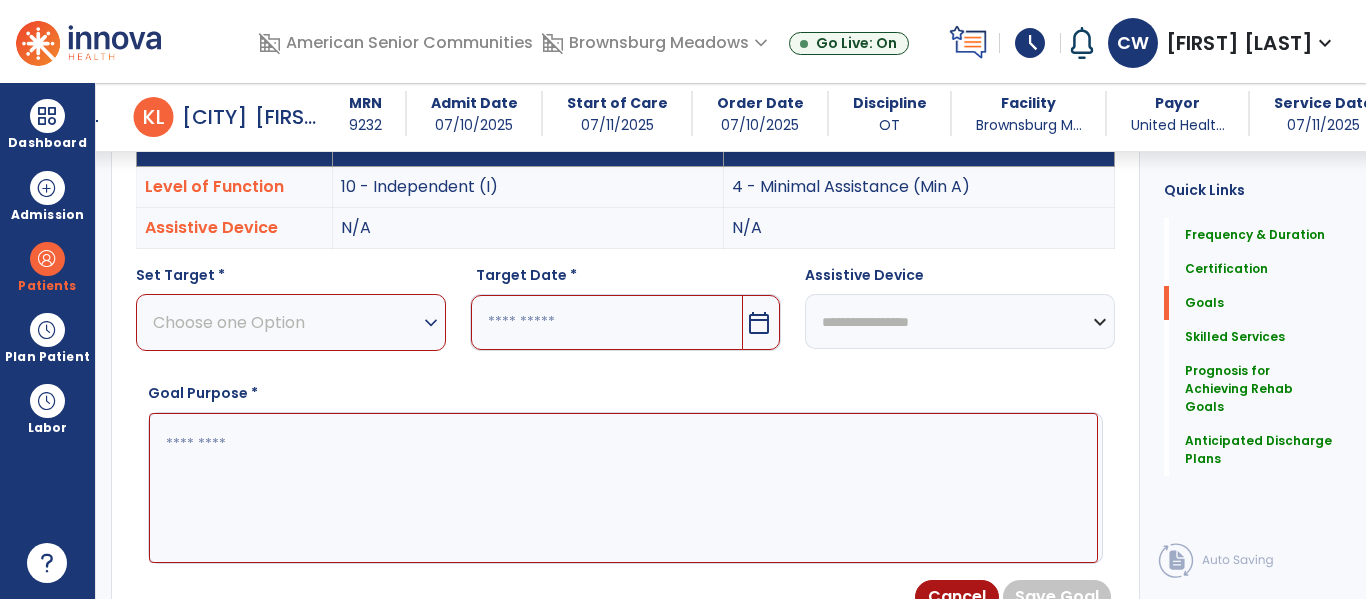 click on "expand_more" at bounding box center [431, 323] 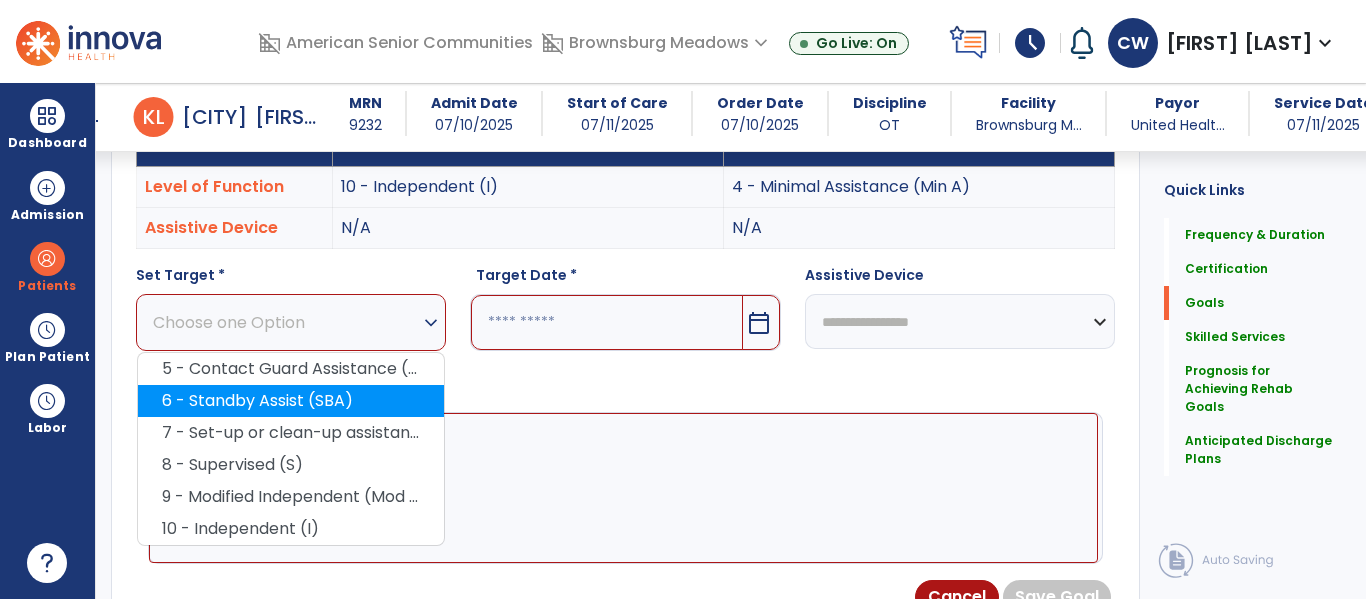 click on "6 - Standby Assist (SBA)" at bounding box center (291, 401) 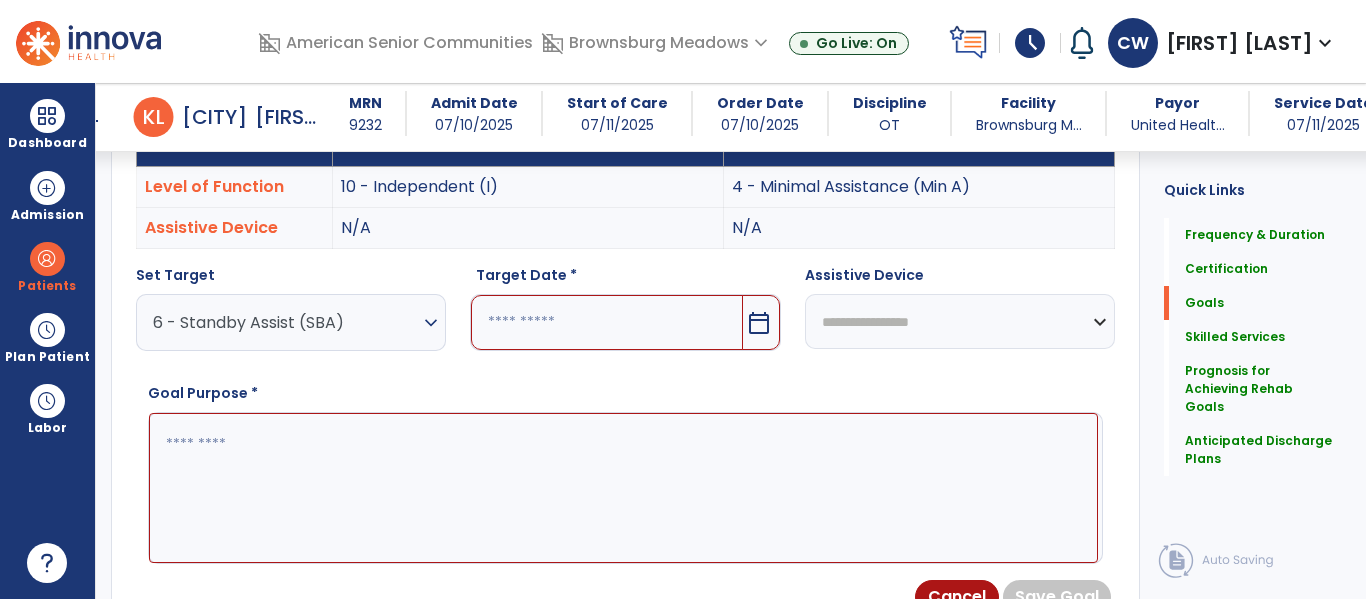 click on "calendar_today" at bounding box center (759, 323) 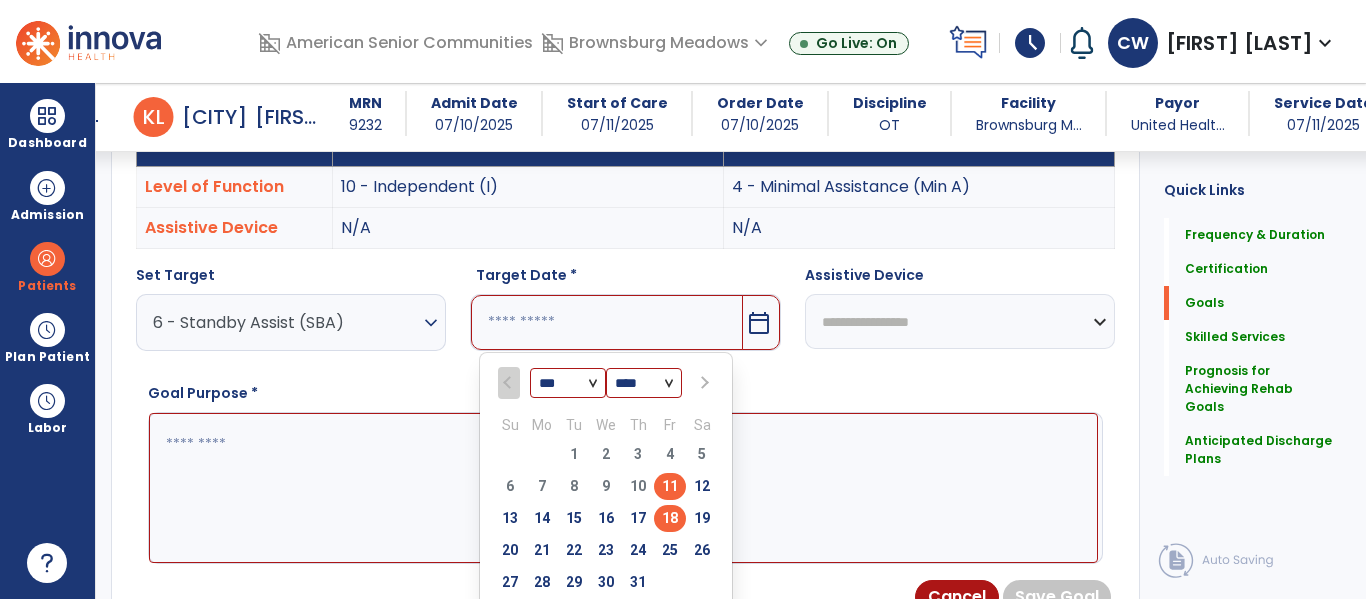 click on "18" at bounding box center (670, 518) 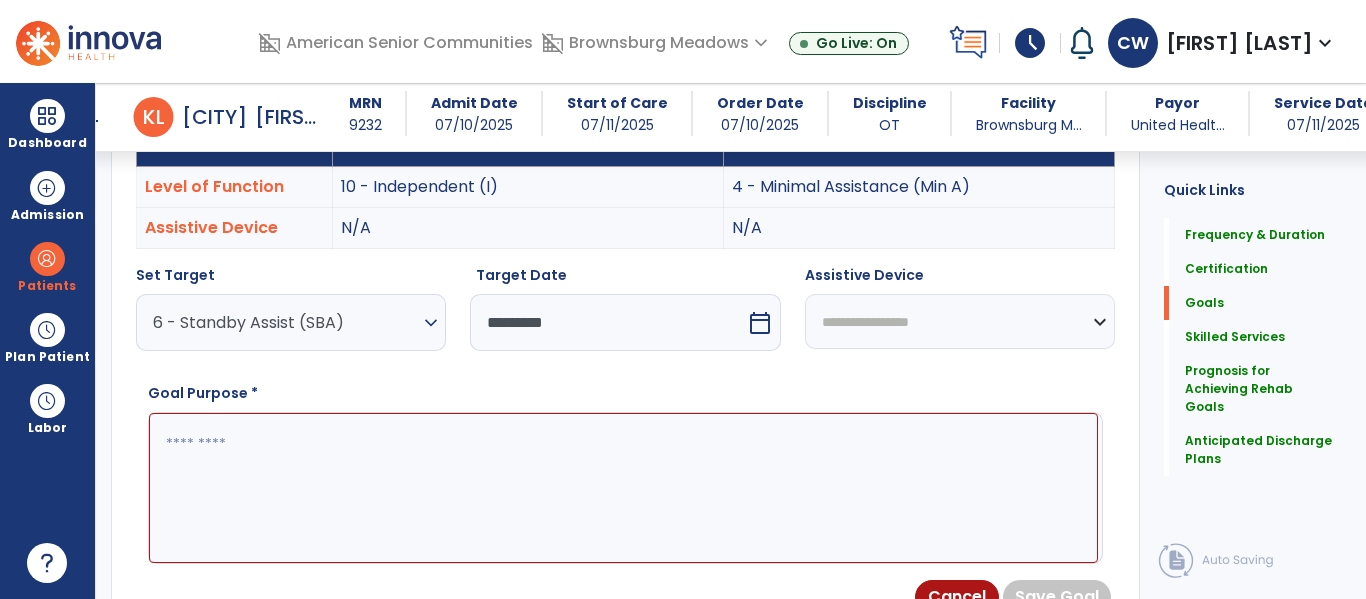 click at bounding box center [623, 488] 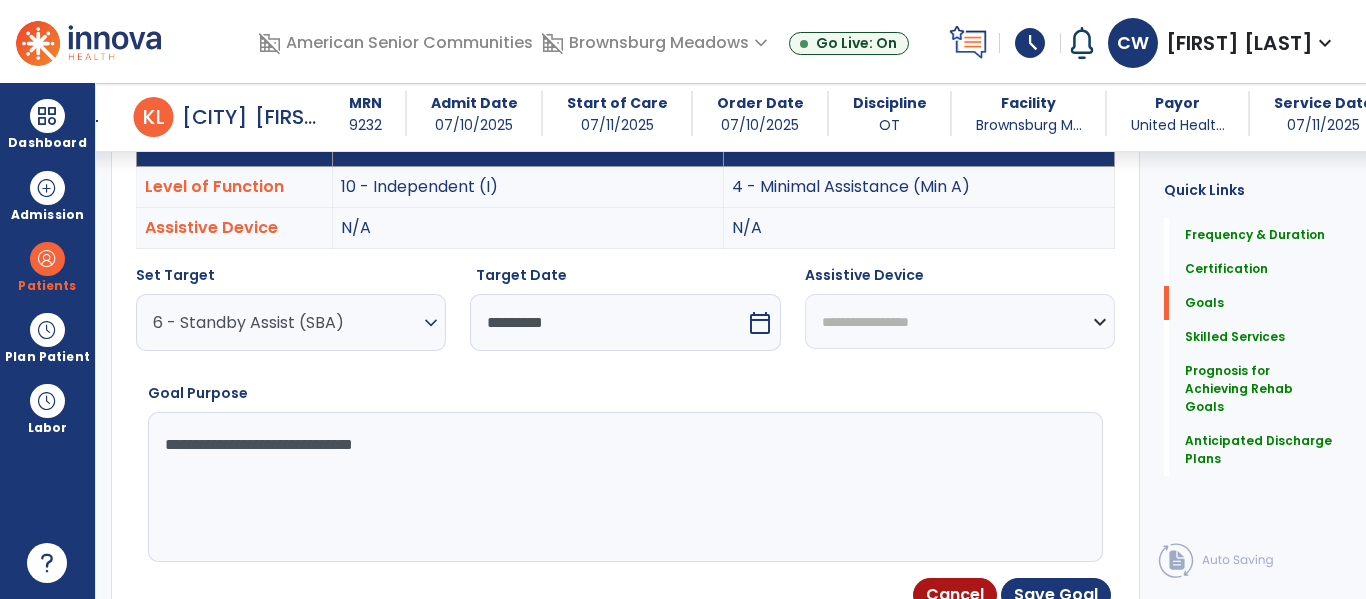 type on "**********" 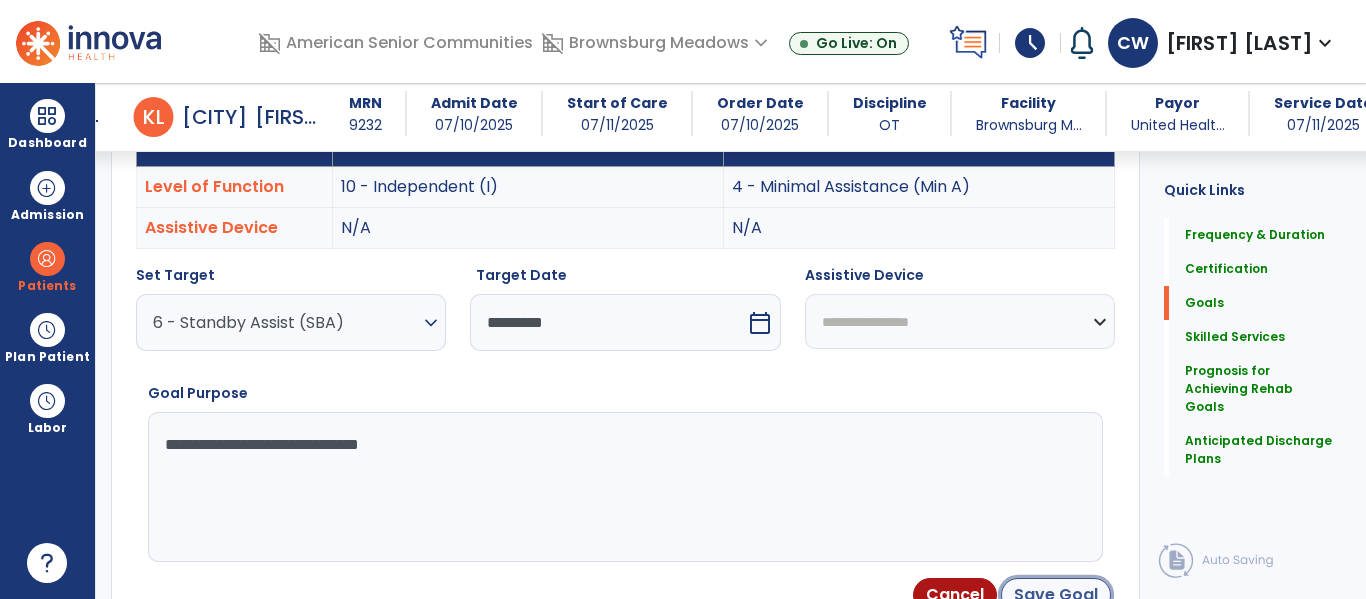 click on "Save Goal" at bounding box center (1056, 595) 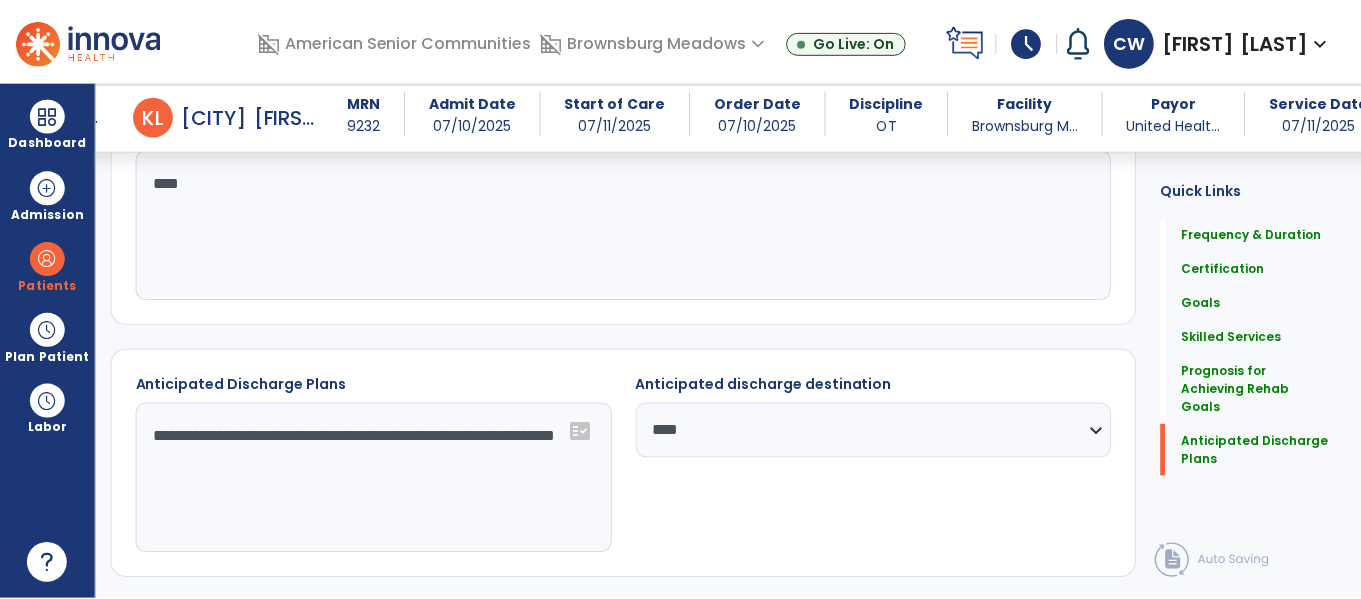 scroll, scrollTop: 2249, scrollLeft: 0, axis: vertical 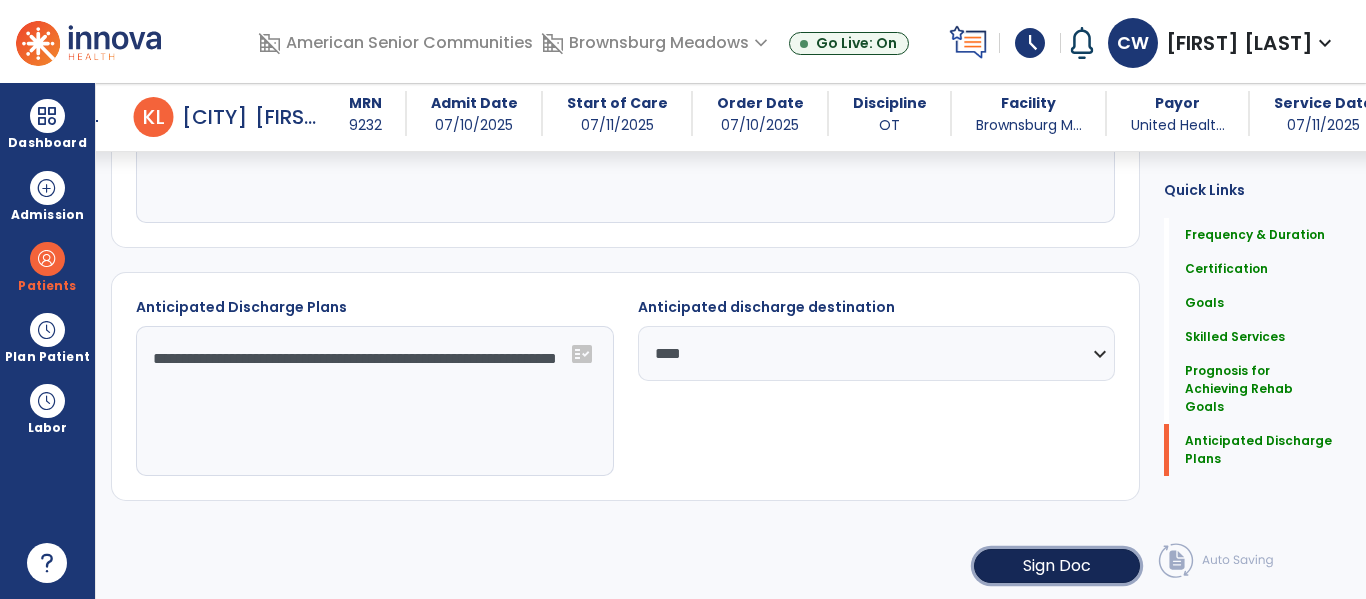 click on "Sign Doc" 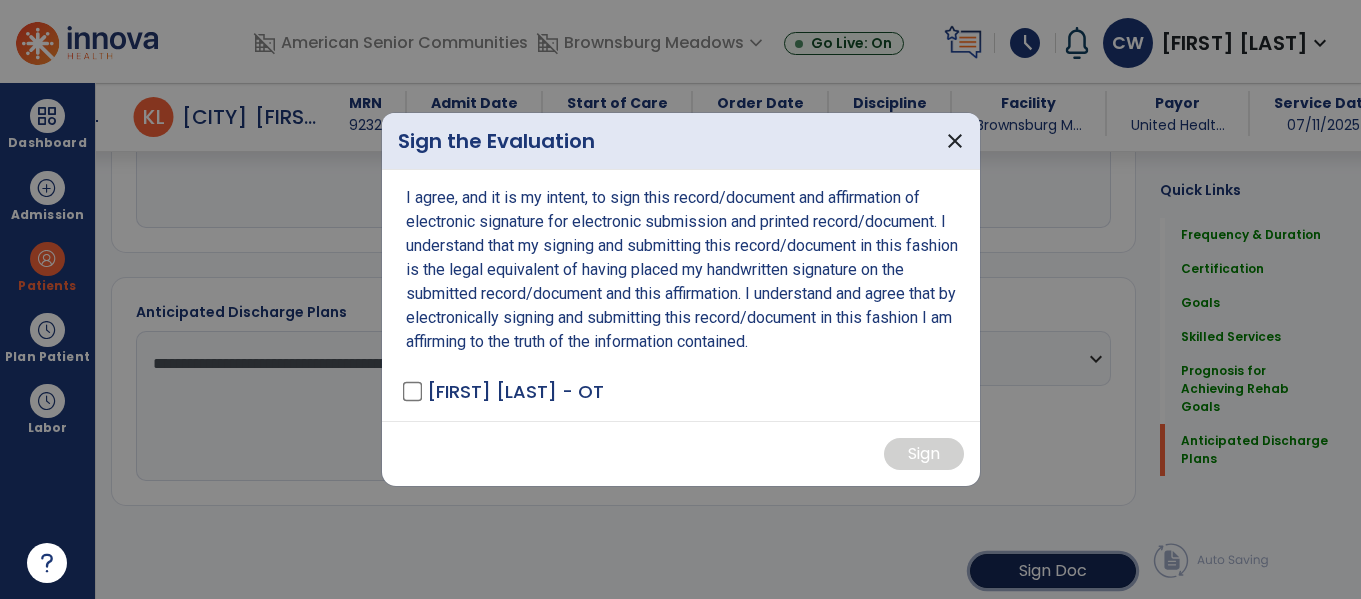 scroll, scrollTop: 2249, scrollLeft: 0, axis: vertical 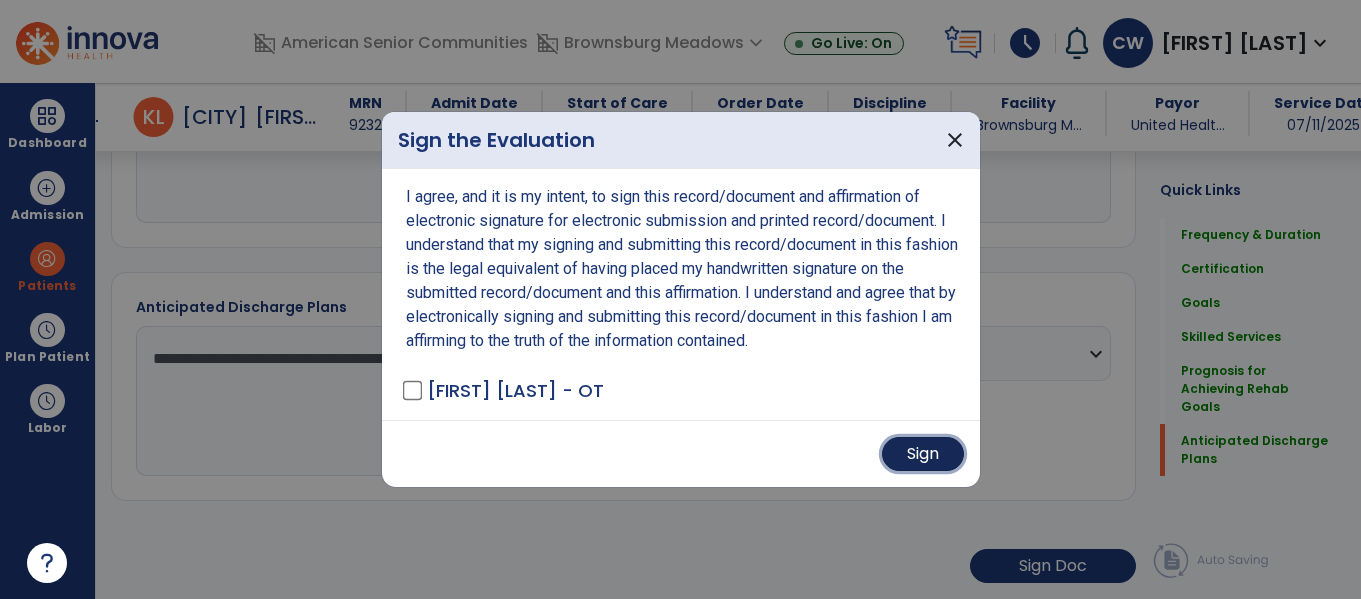 click on "Sign" at bounding box center (923, 454) 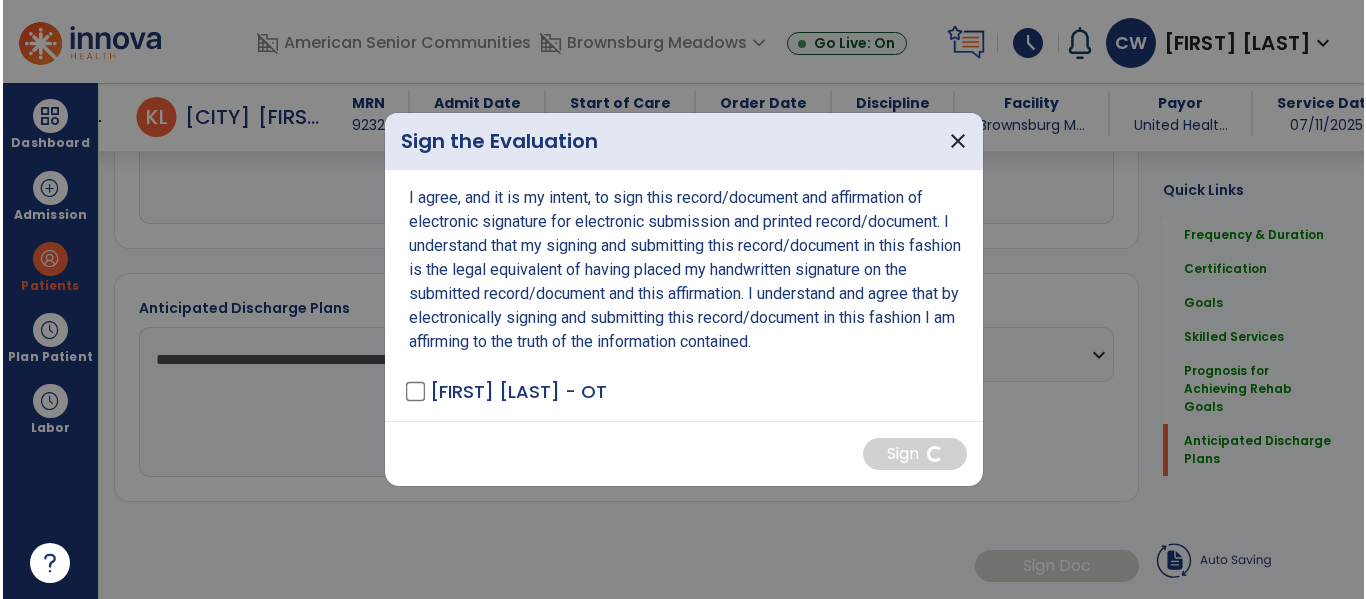 scroll, scrollTop: 2248, scrollLeft: 0, axis: vertical 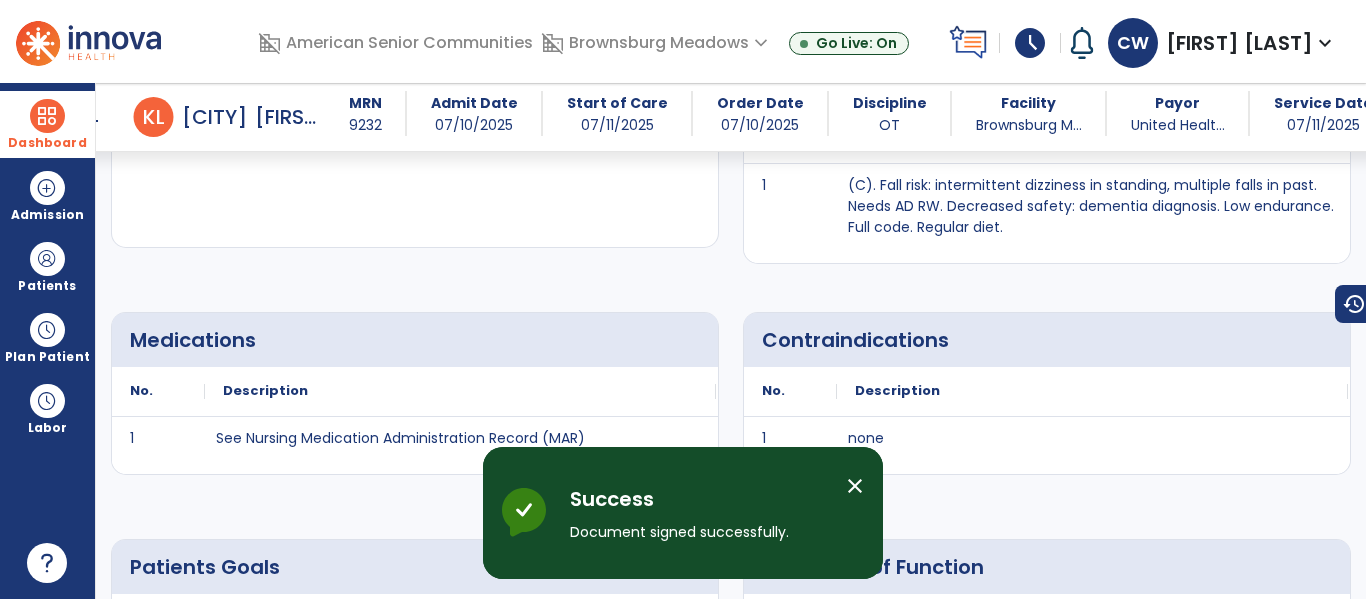 click at bounding box center (47, 116) 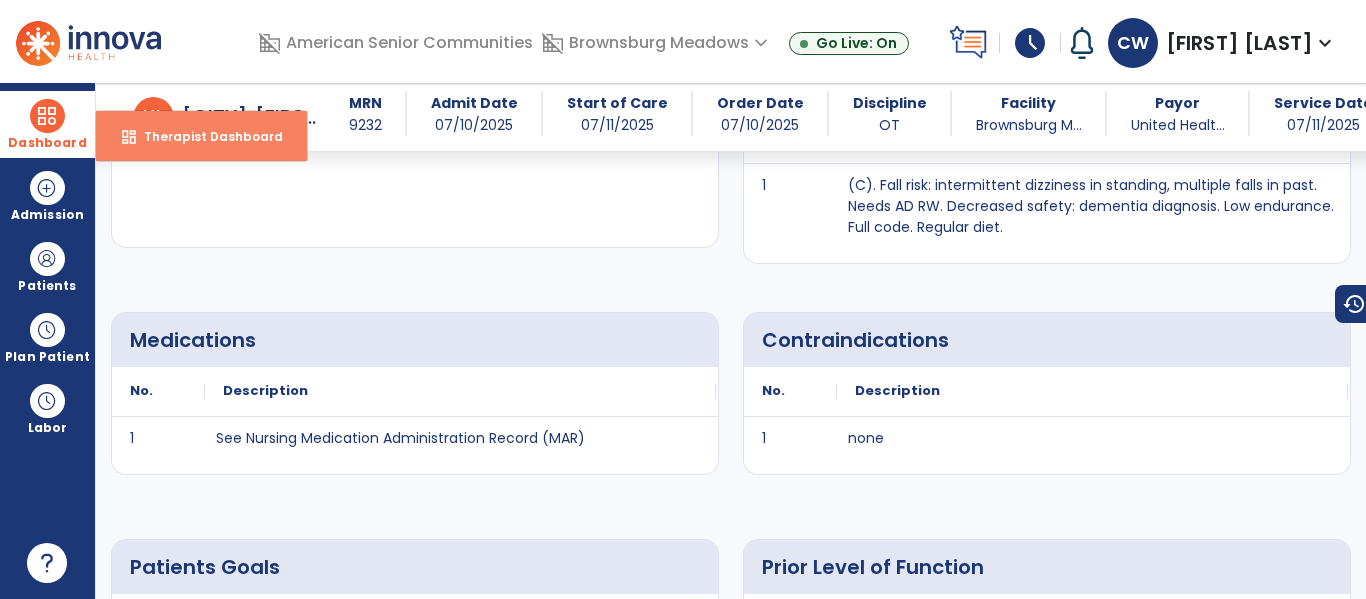 click on "Therapist Dashboard" at bounding box center (205, 136) 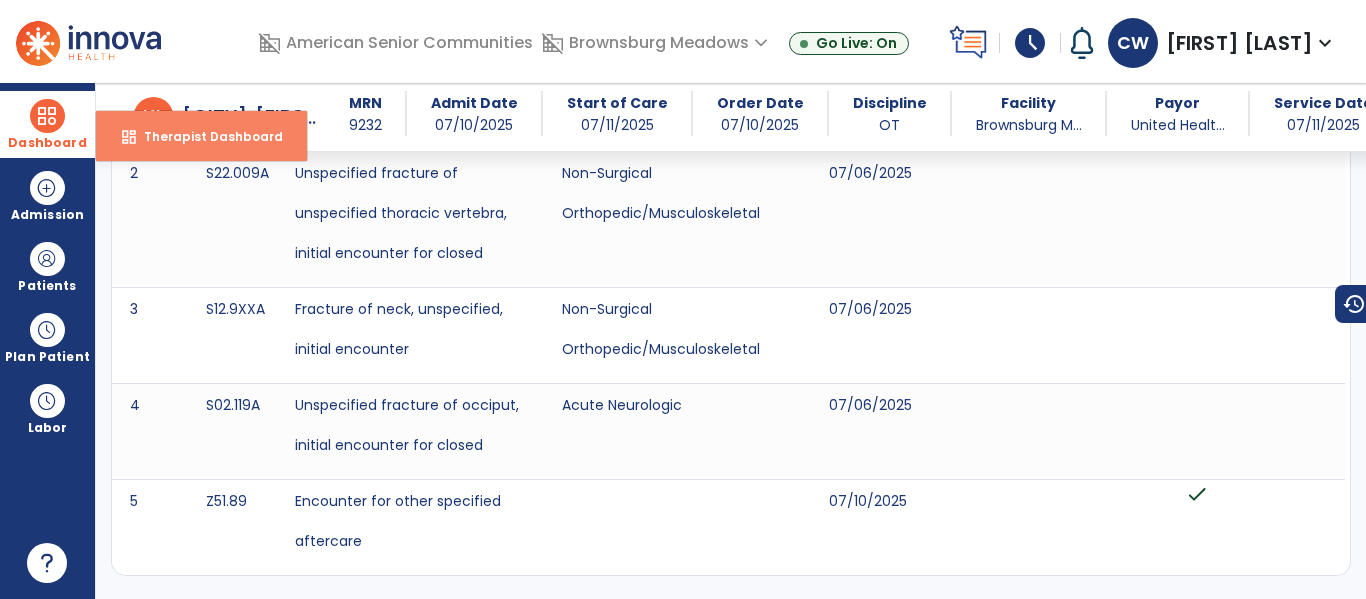 select on "****" 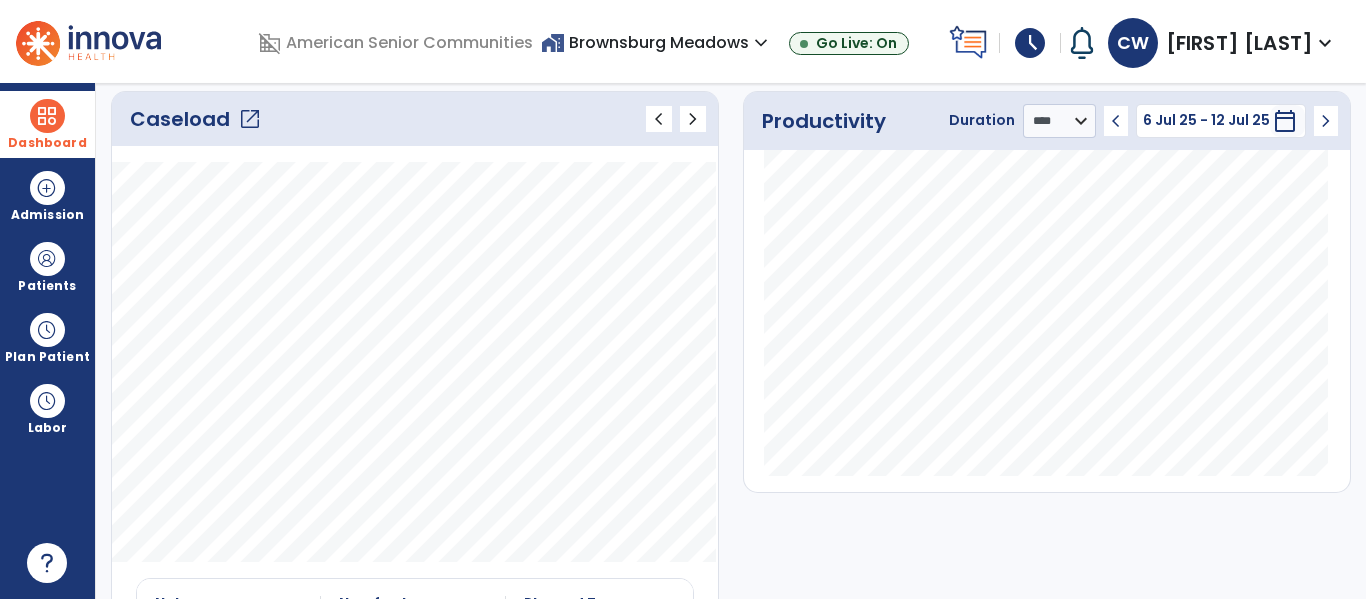 scroll, scrollTop: 0, scrollLeft: 0, axis: both 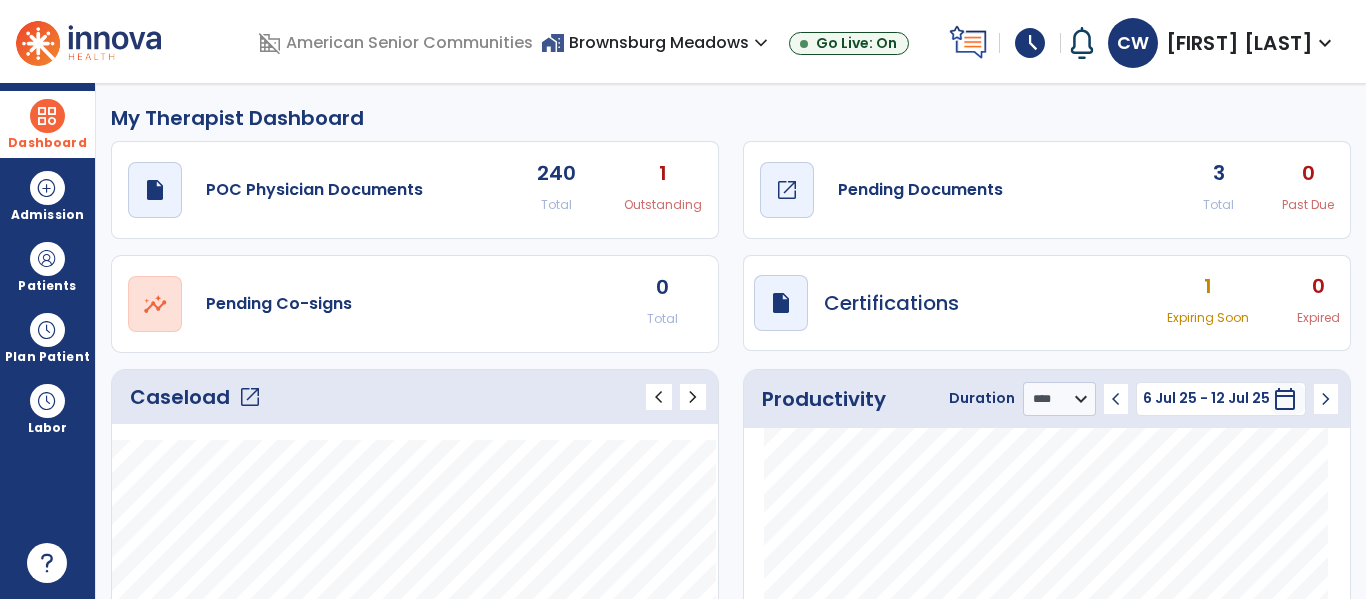 click on "Pending Documents" 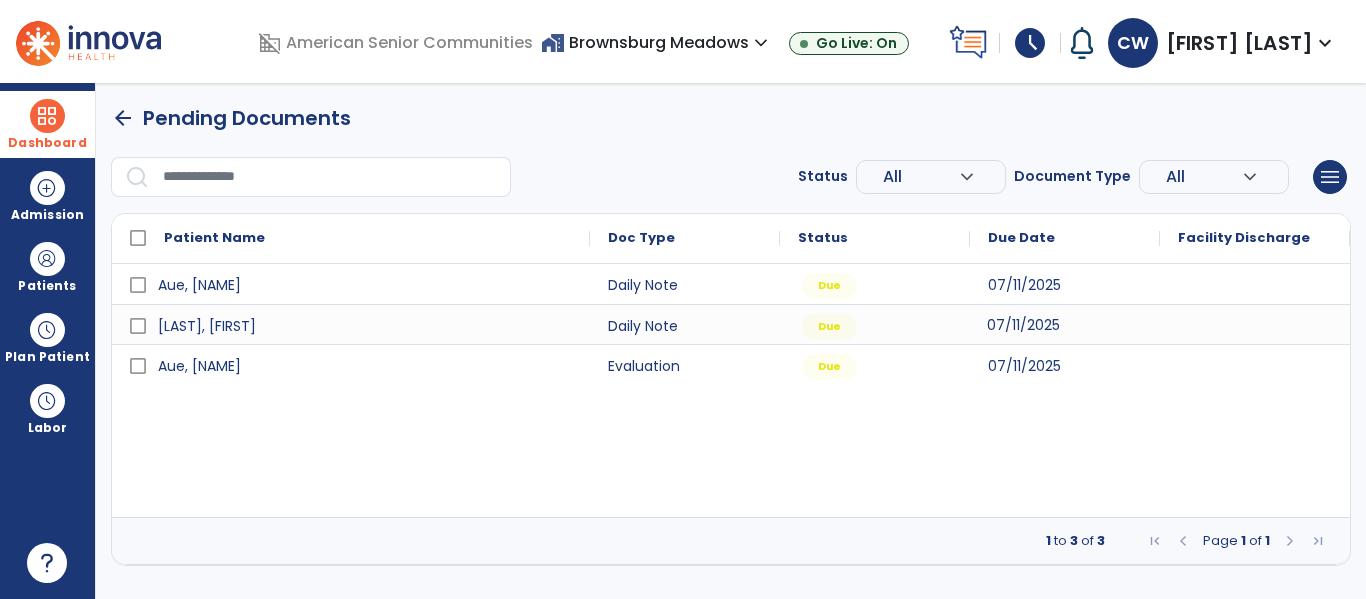 click on "07/11/2025" at bounding box center (1023, 325) 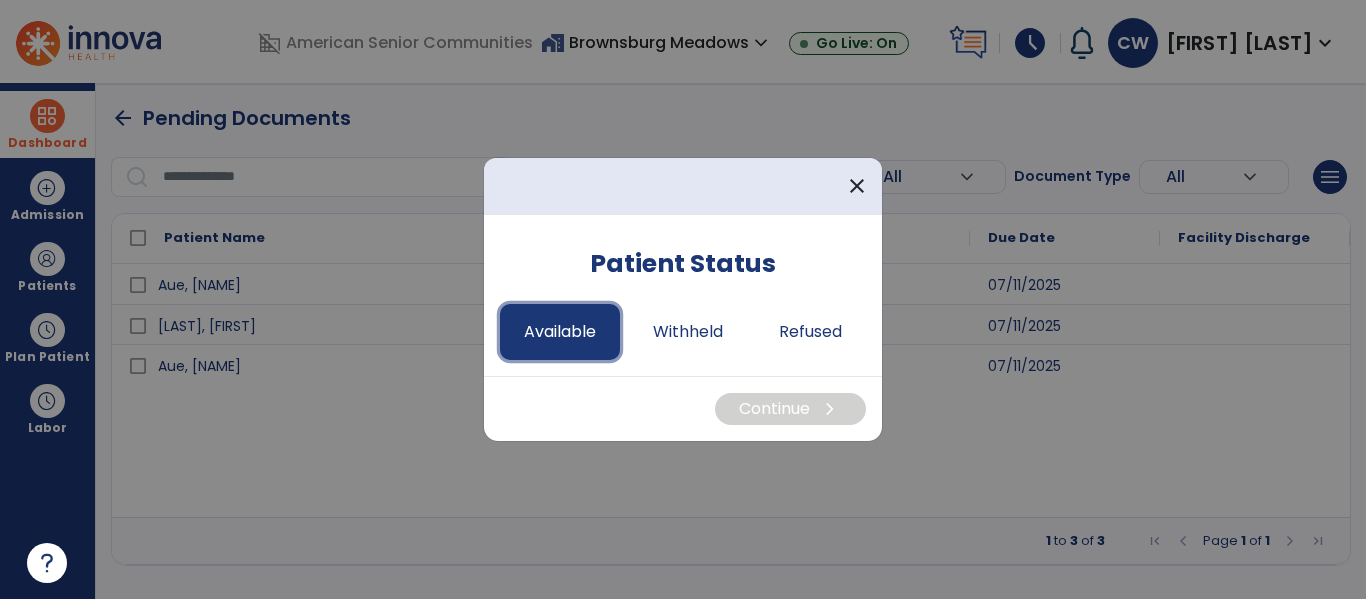 click on "Available" at bounding box center [560, 332] 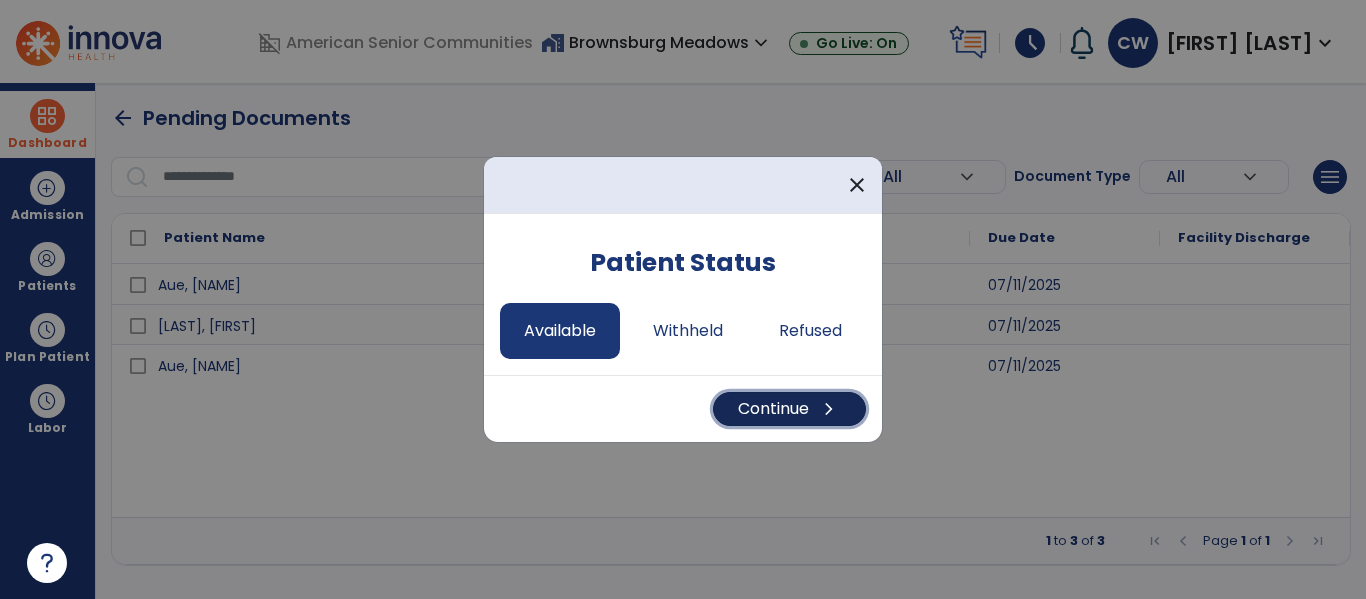 click on "Continue   chevron_right" at bounding box center [789, 409] 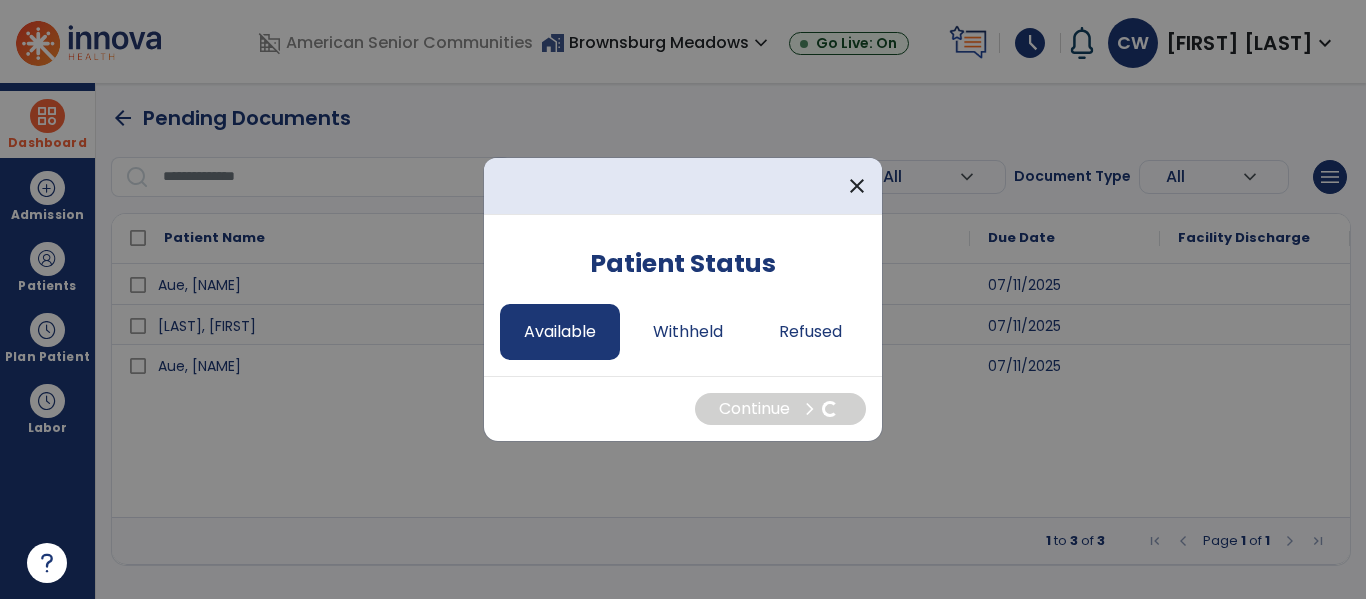 select on "*" 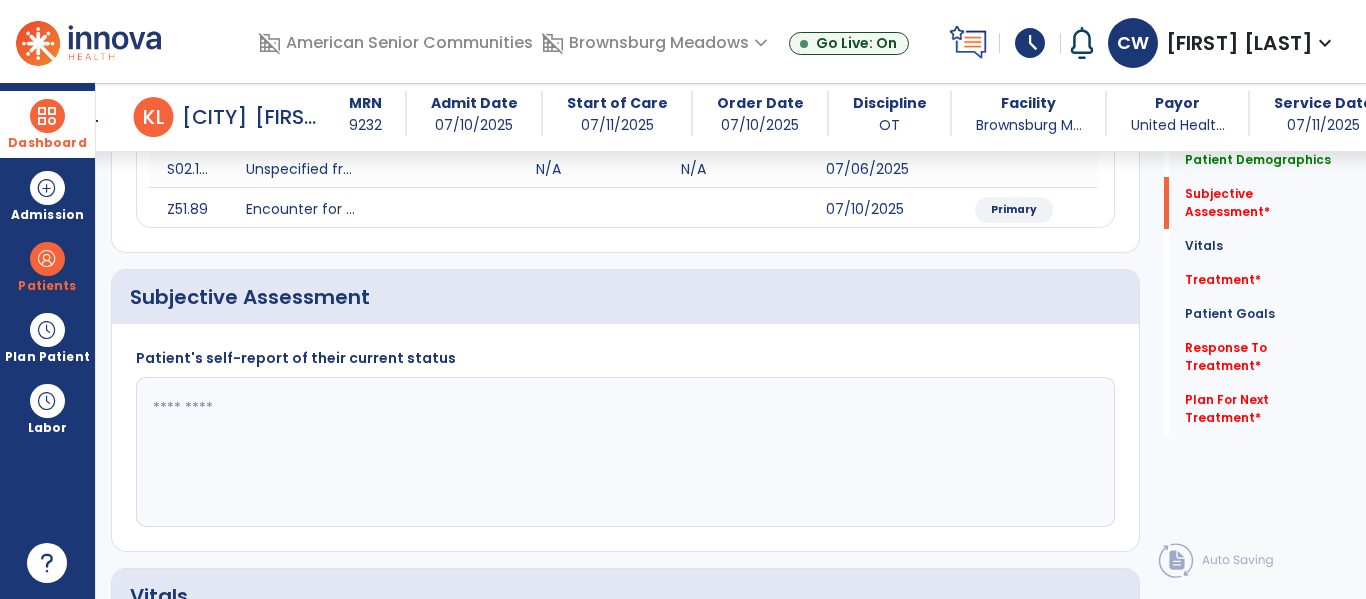 scroll, scrollTop: 425, scrollLeft: 0, axis: vertical 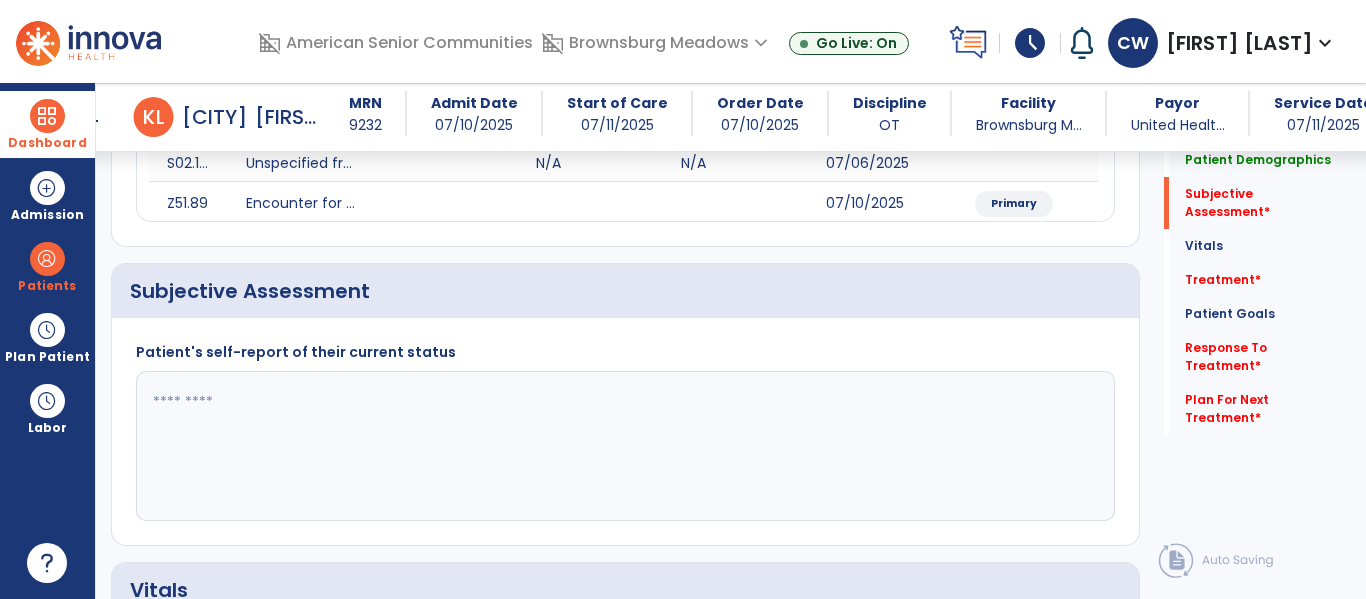 click 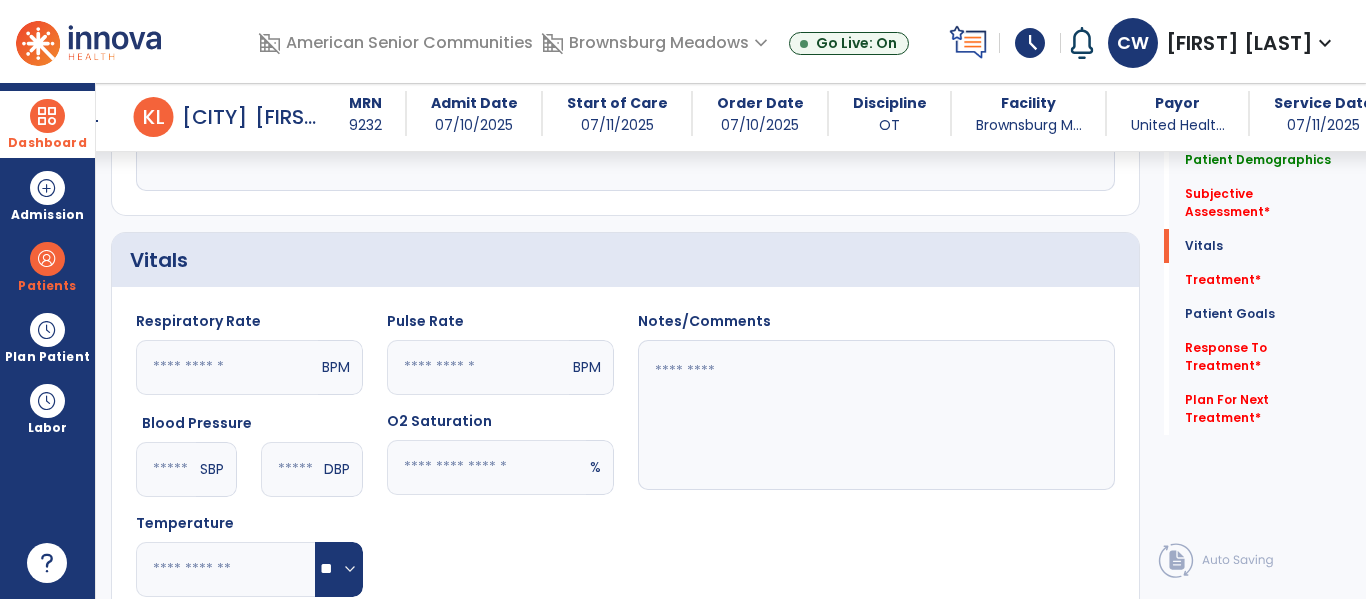 scroll, scrollTop: 761, scrollLeft: 0, axis: vertical 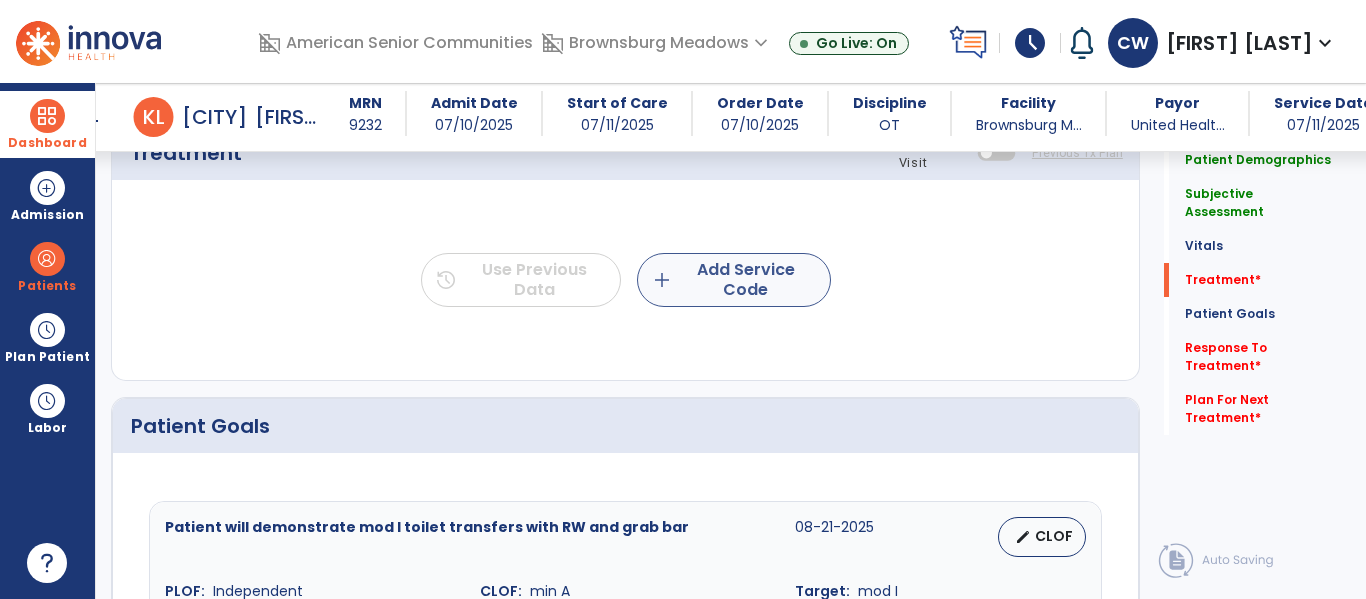 type on "**********" 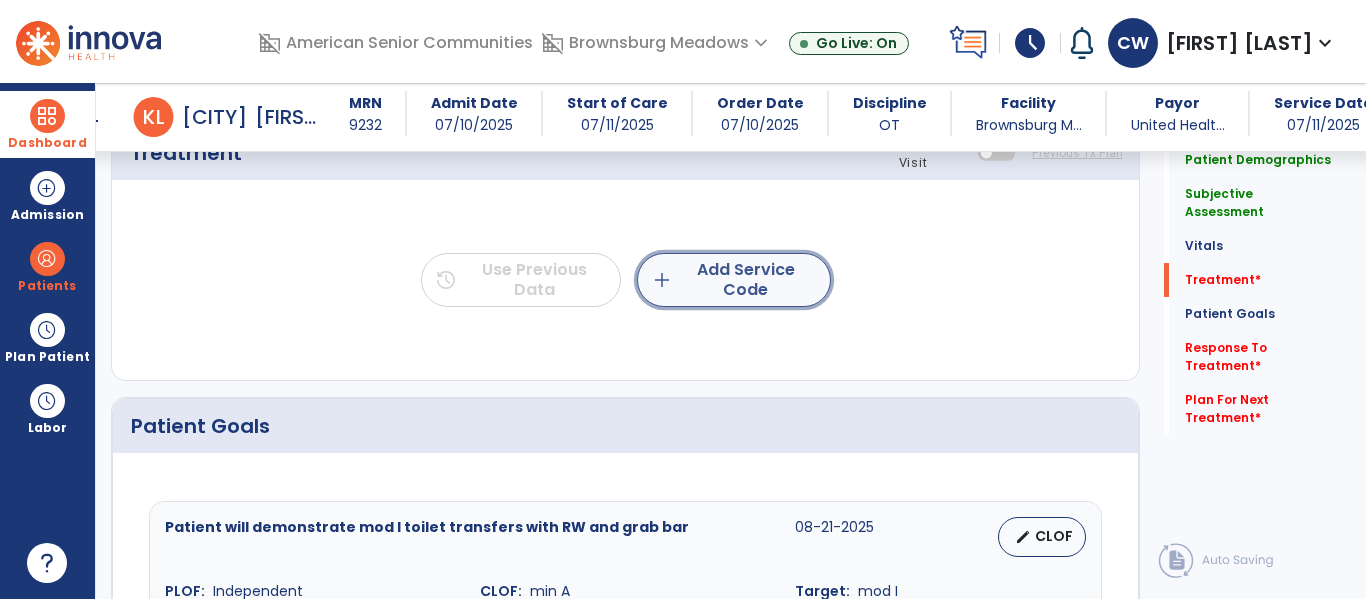 click on "add  Add Service Code" 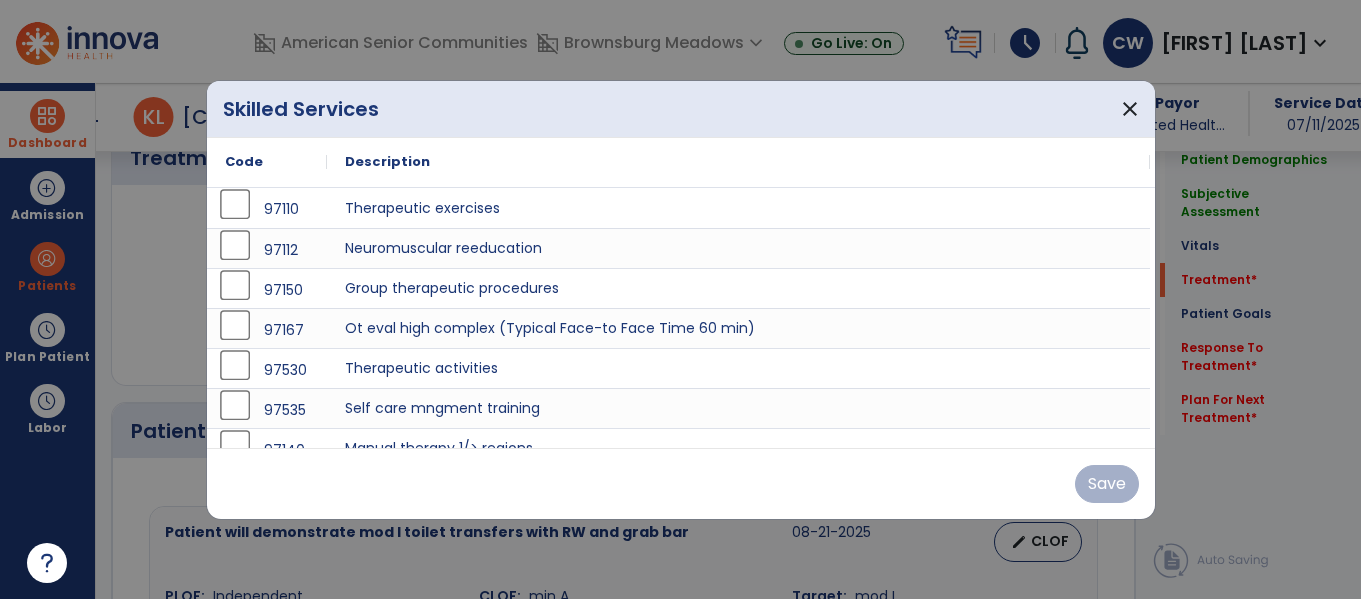 scroll, scrollTop: 1284, scrollLeft: 0, axis: vertical 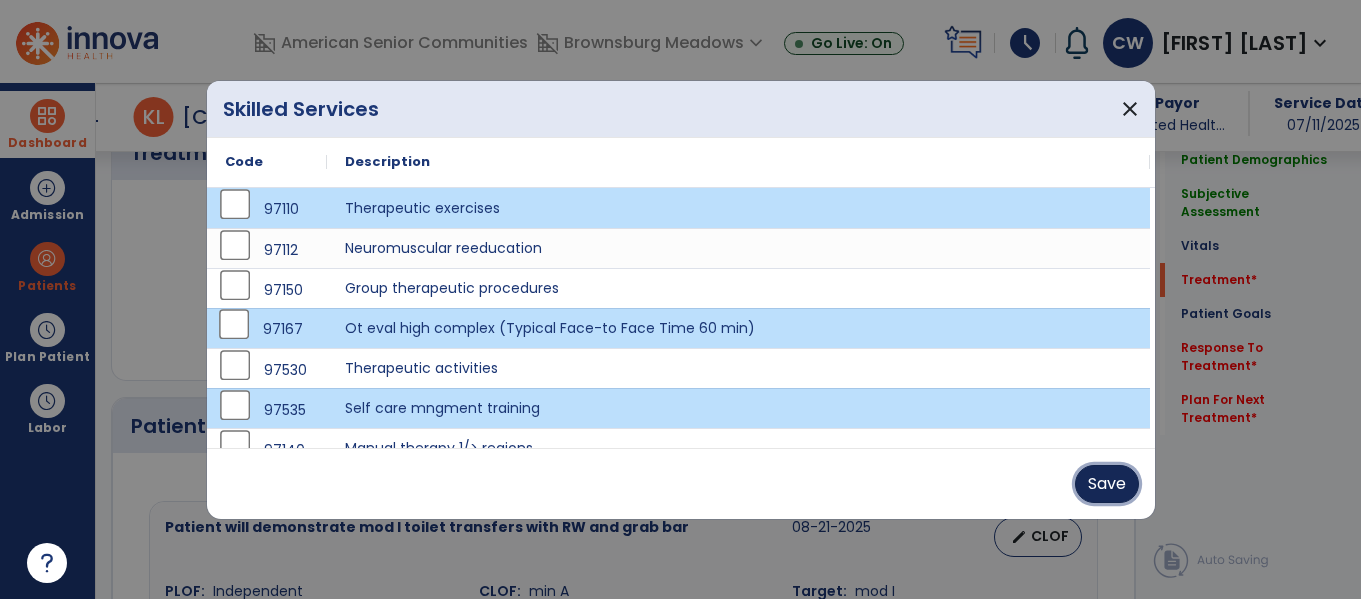 click on "Save" at bounding box center [1107, 484] 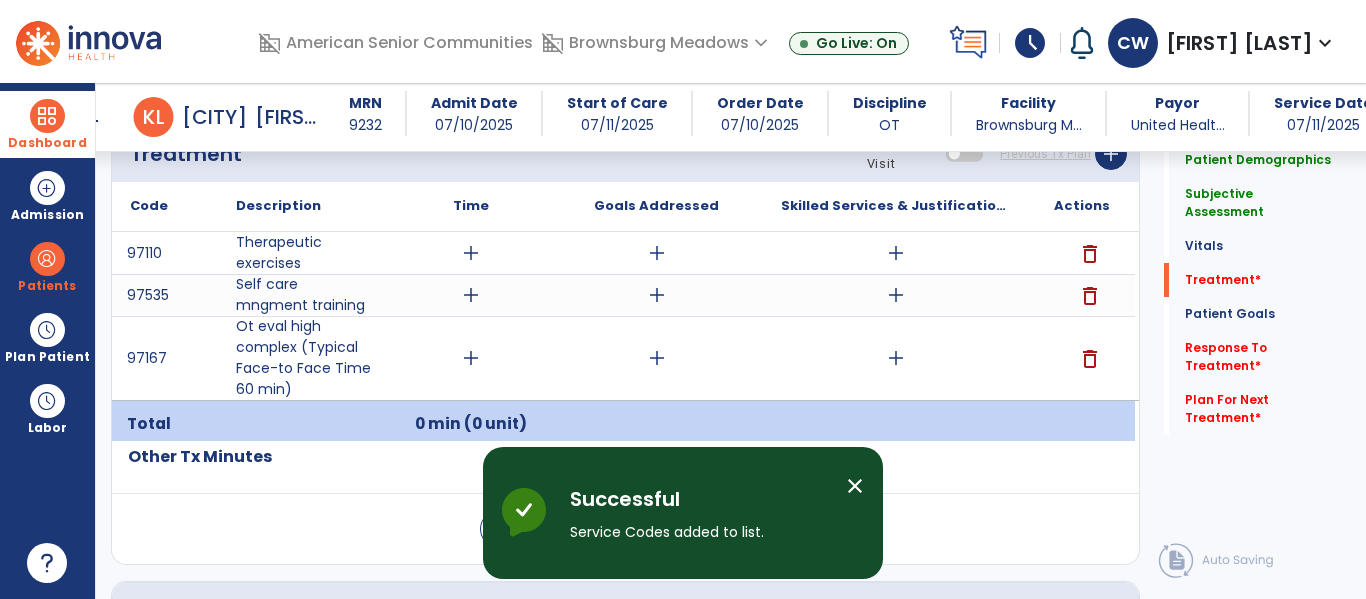 click on "add" at bounding box center (471, 253) 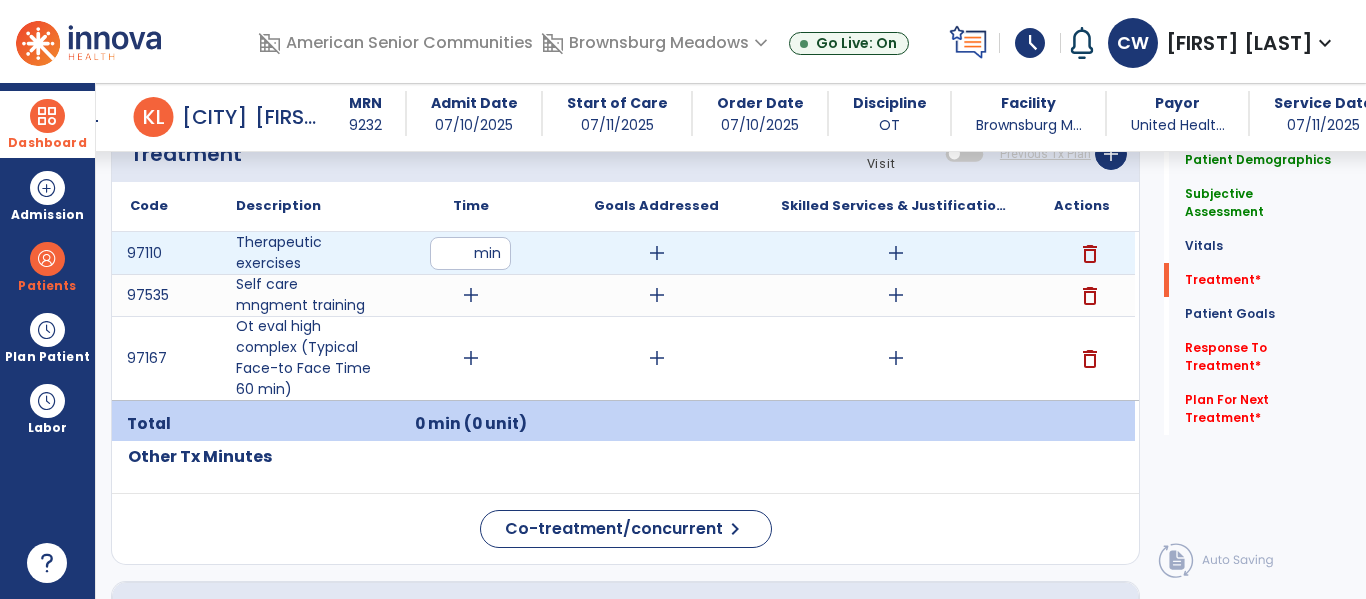 type on "**" 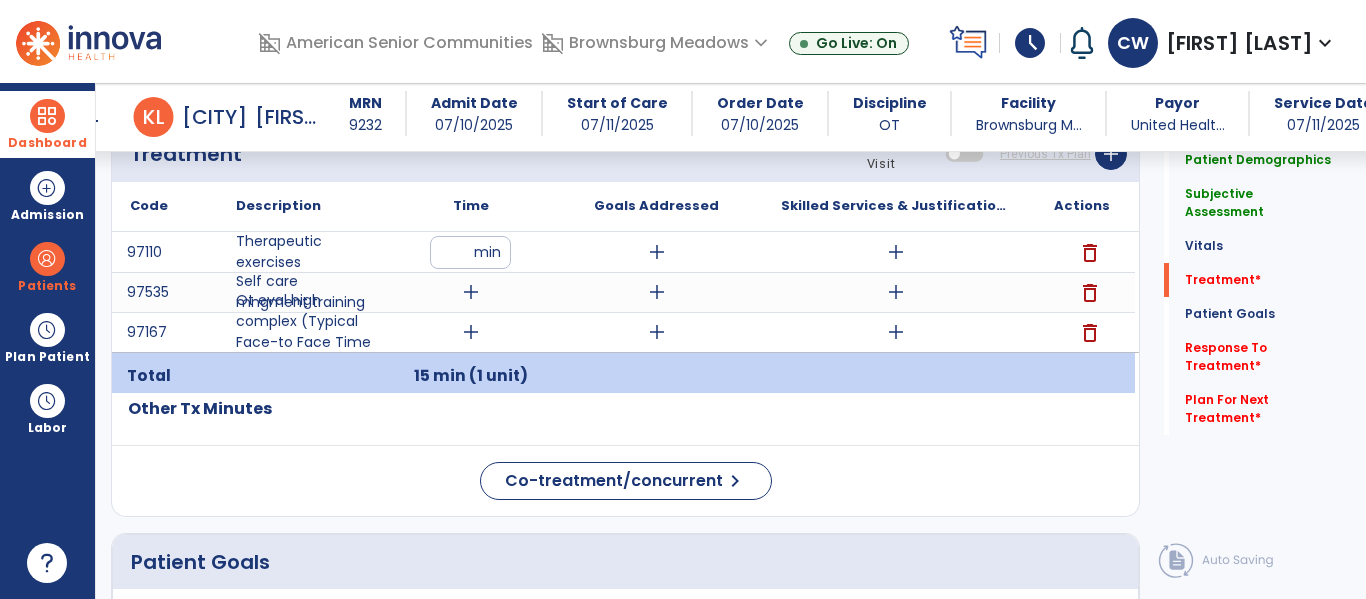 click on "add" at bounding box center (471, 292) 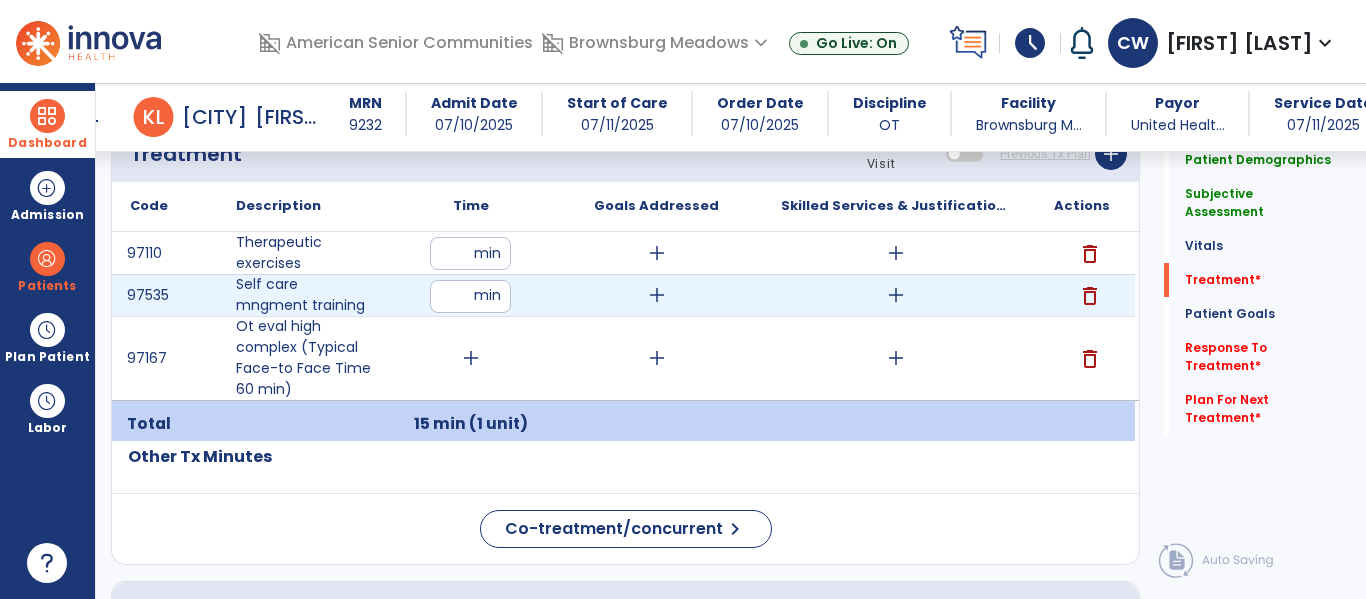 type on "**" 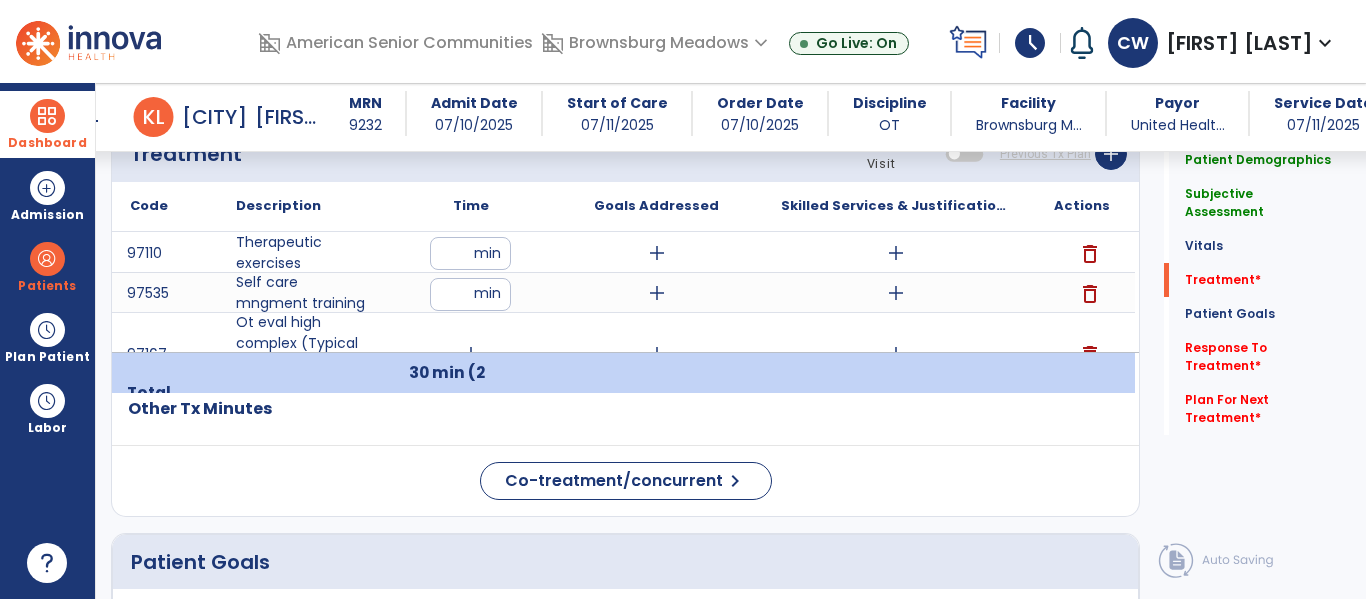 click on "add" at bounding box center [471, 354] 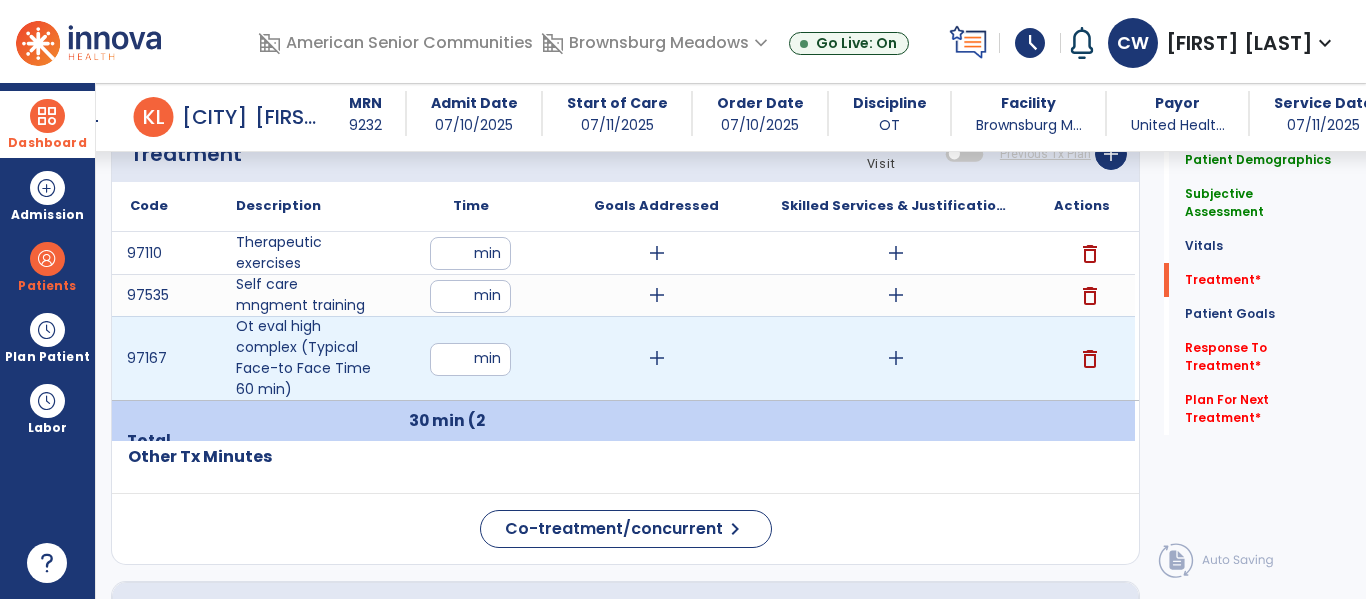 type on "**" 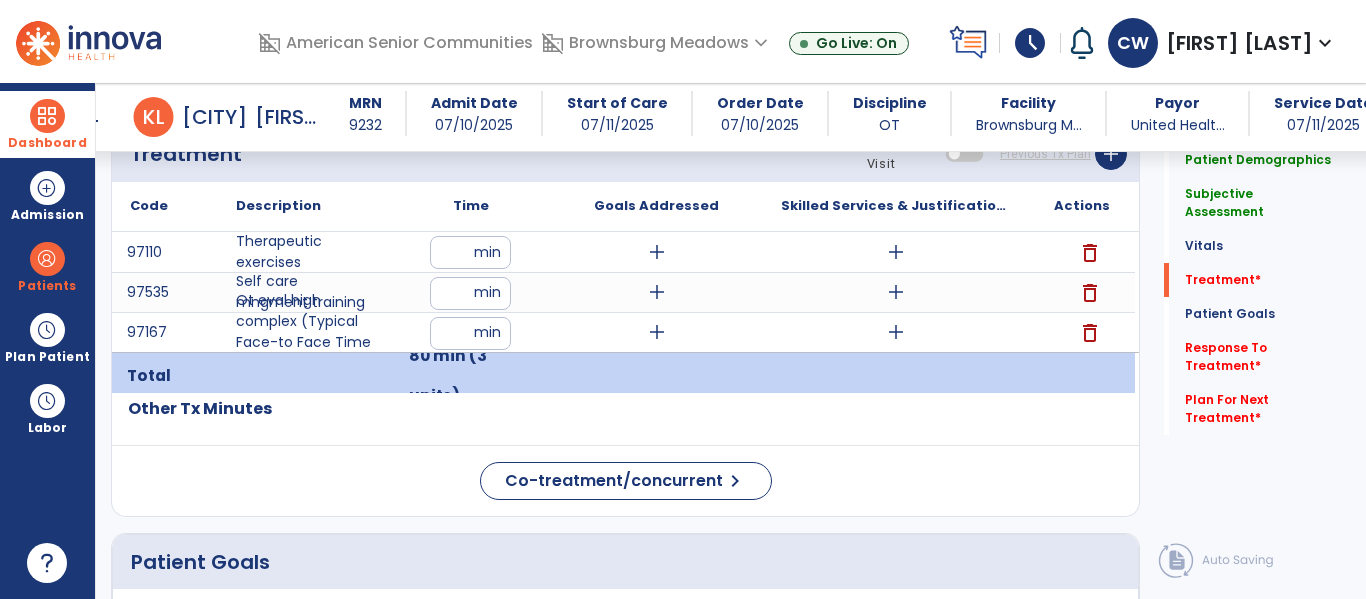 click on "add" at bounding box center (656, 252) 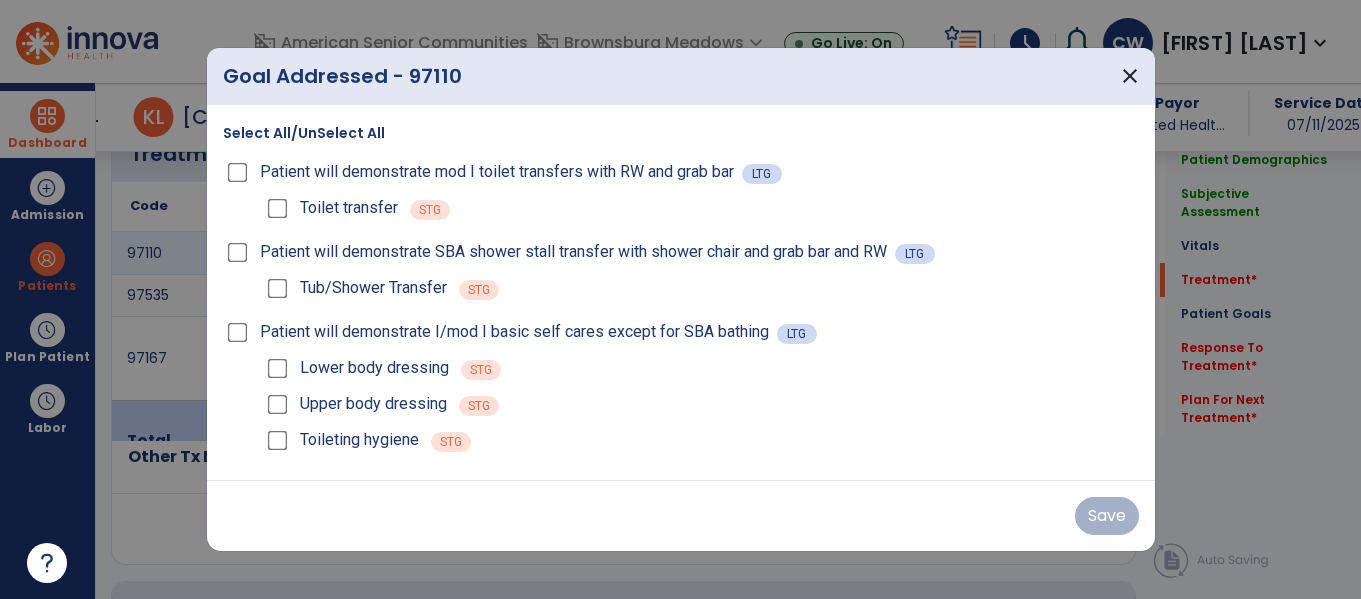 scroll, scrollTop: 1284, scrollLeft: 0, axis: vertical 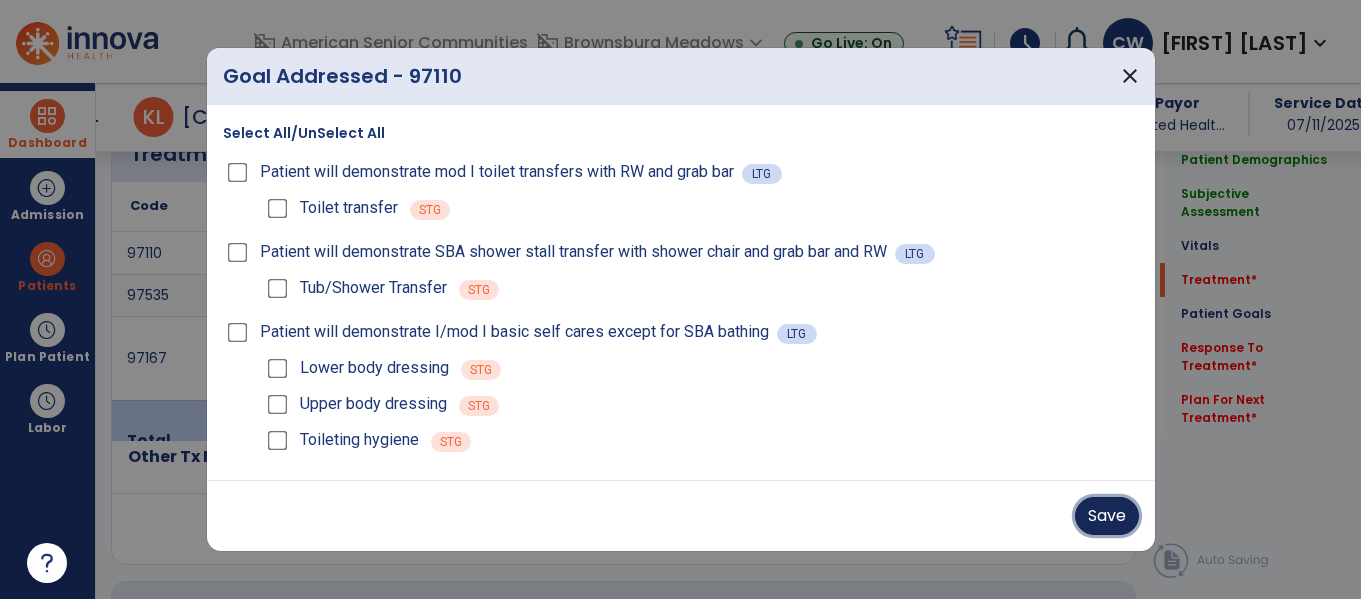 click on "Save" at bounding box center (1107, 516) 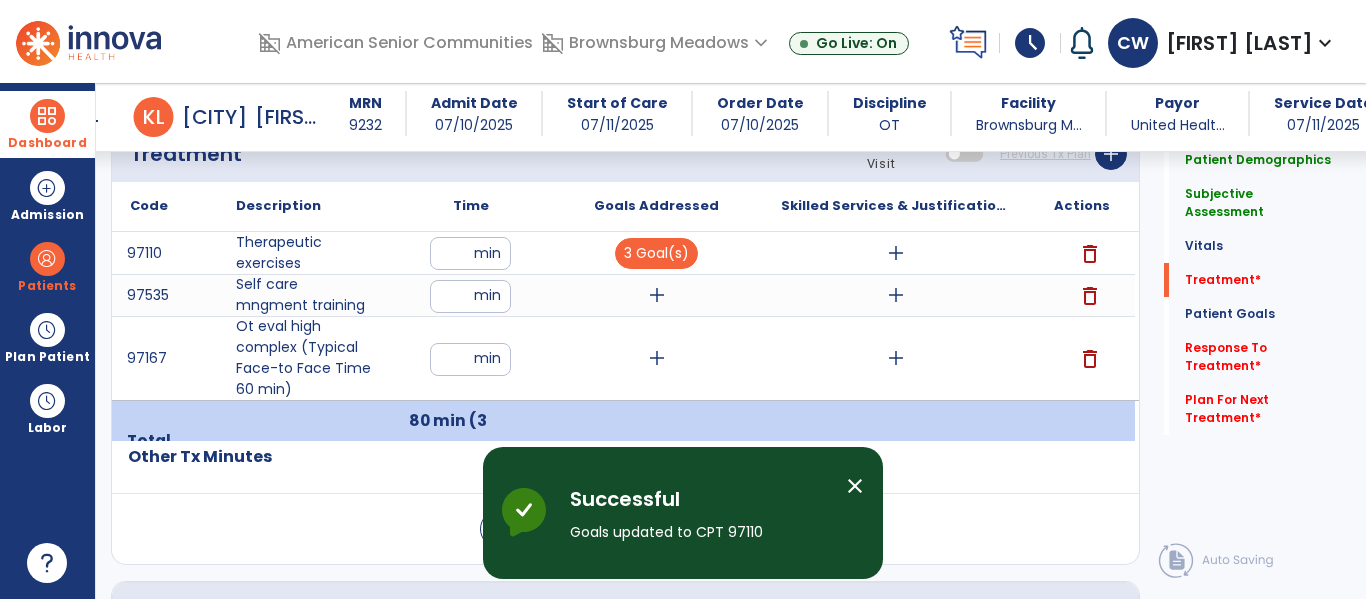 click on "add" at bounding box center (657, 295) 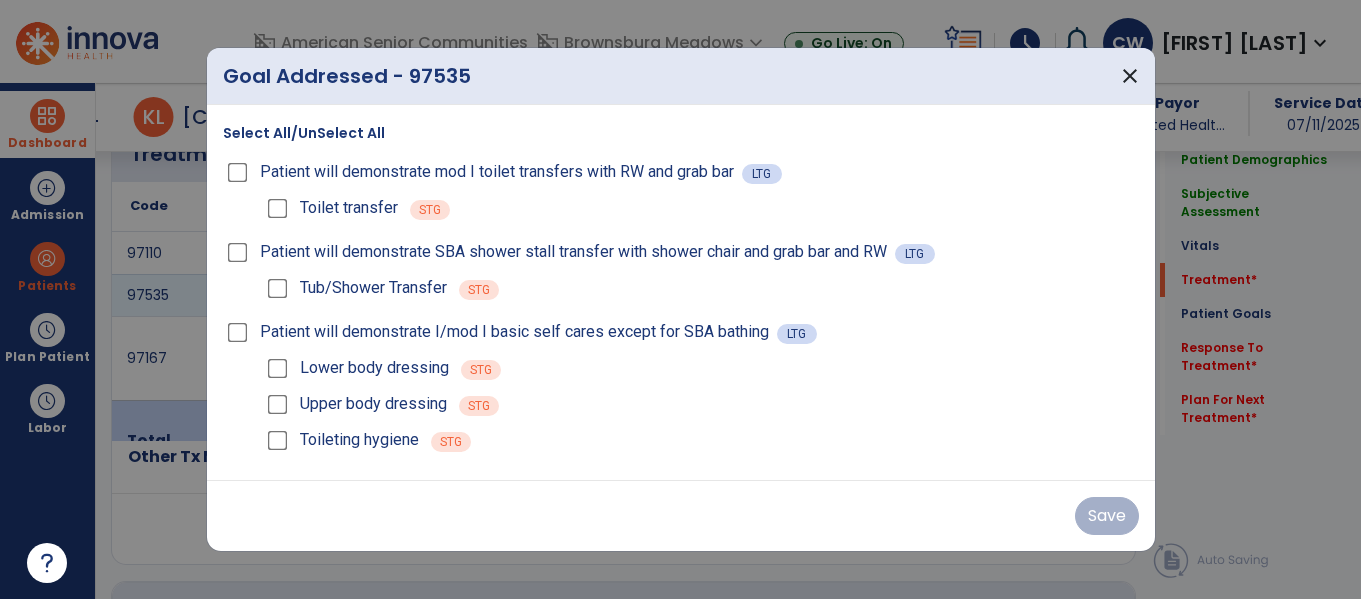 scroll, scrollTop: 1284, scrollLeft: 0, axis: vertical 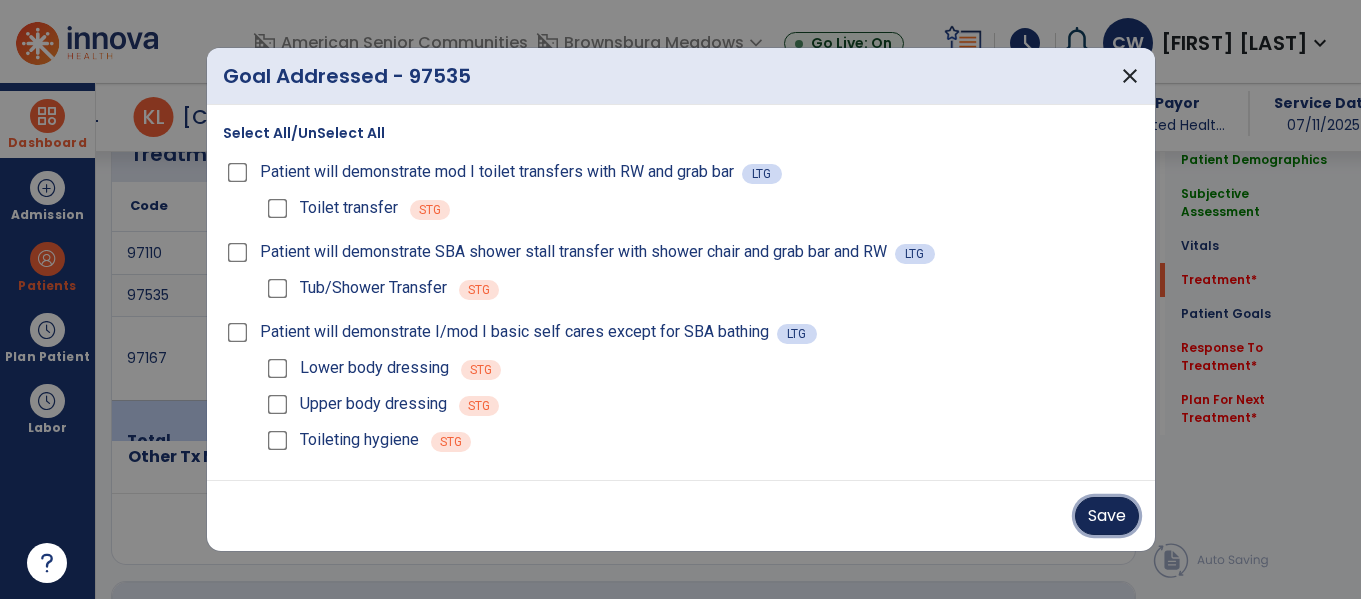 click on "Save" at bounding box center (1107, 516) 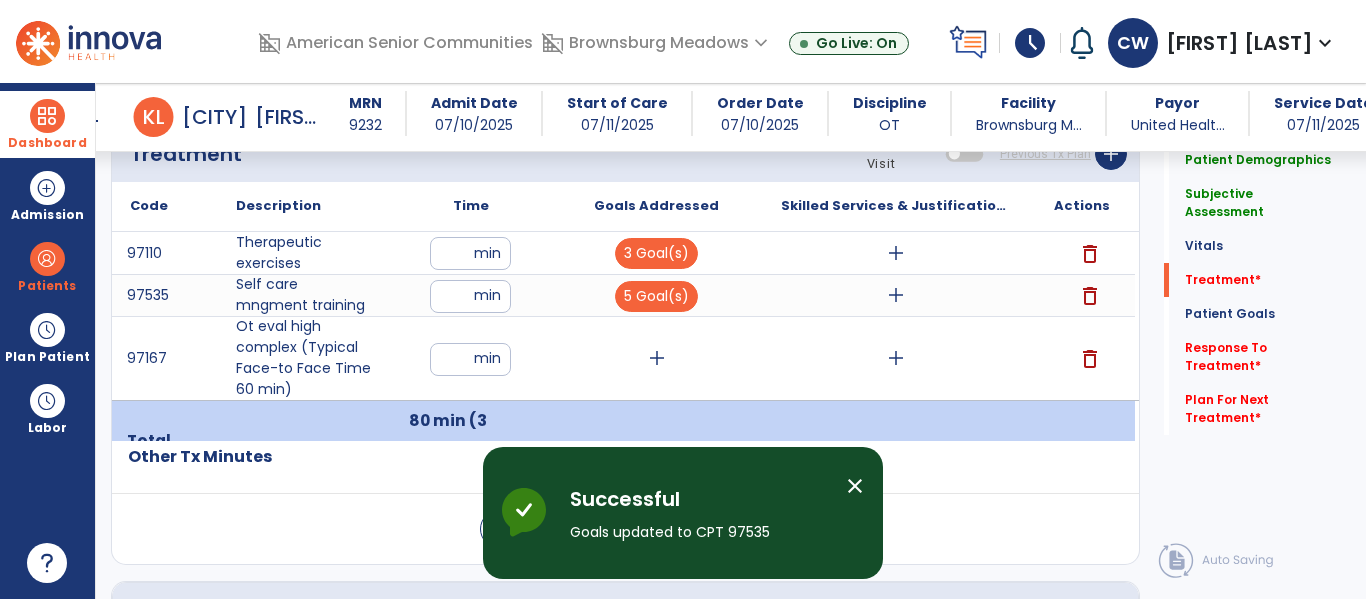 click on "add" at bounding box center (656, 358) 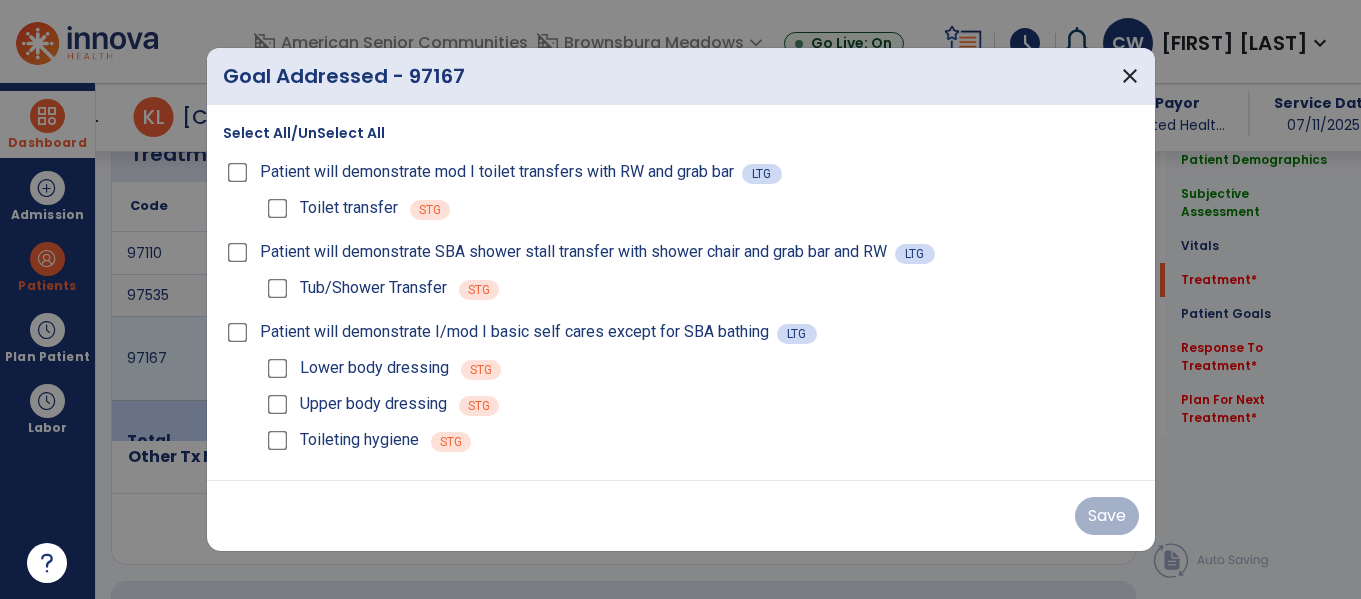 scroll, scrollTop: 1284, scrollLeft: 0, axis: vertical 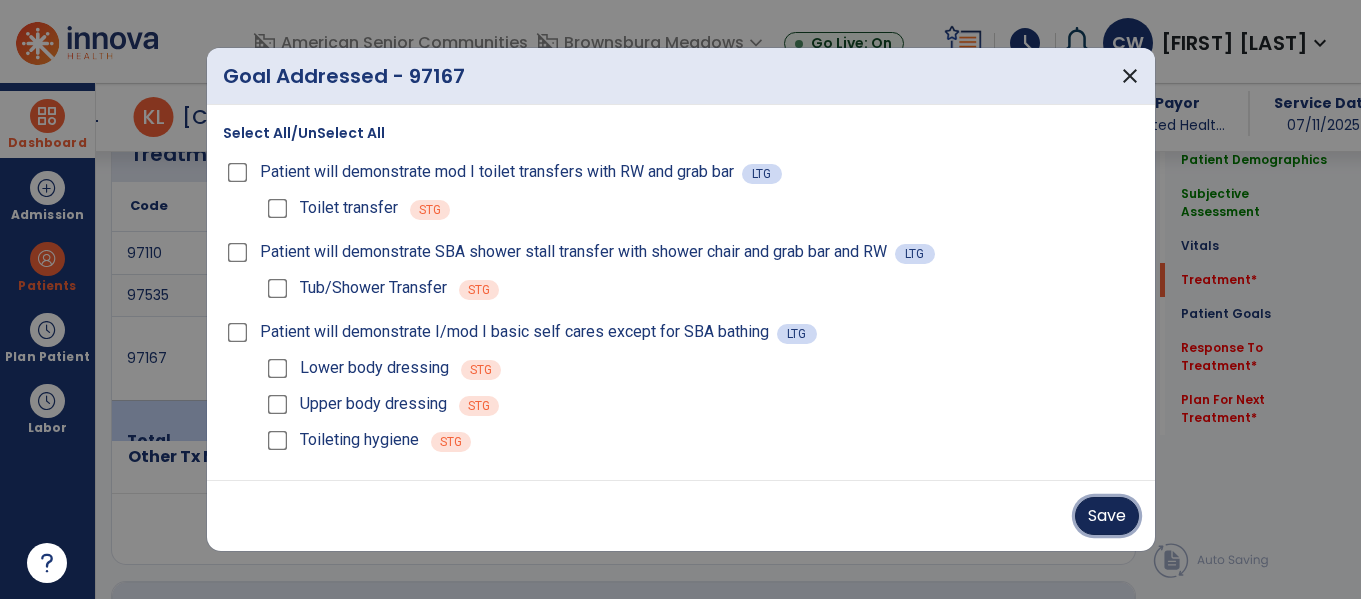 click on "Save" at bounding box center (1107, 516) 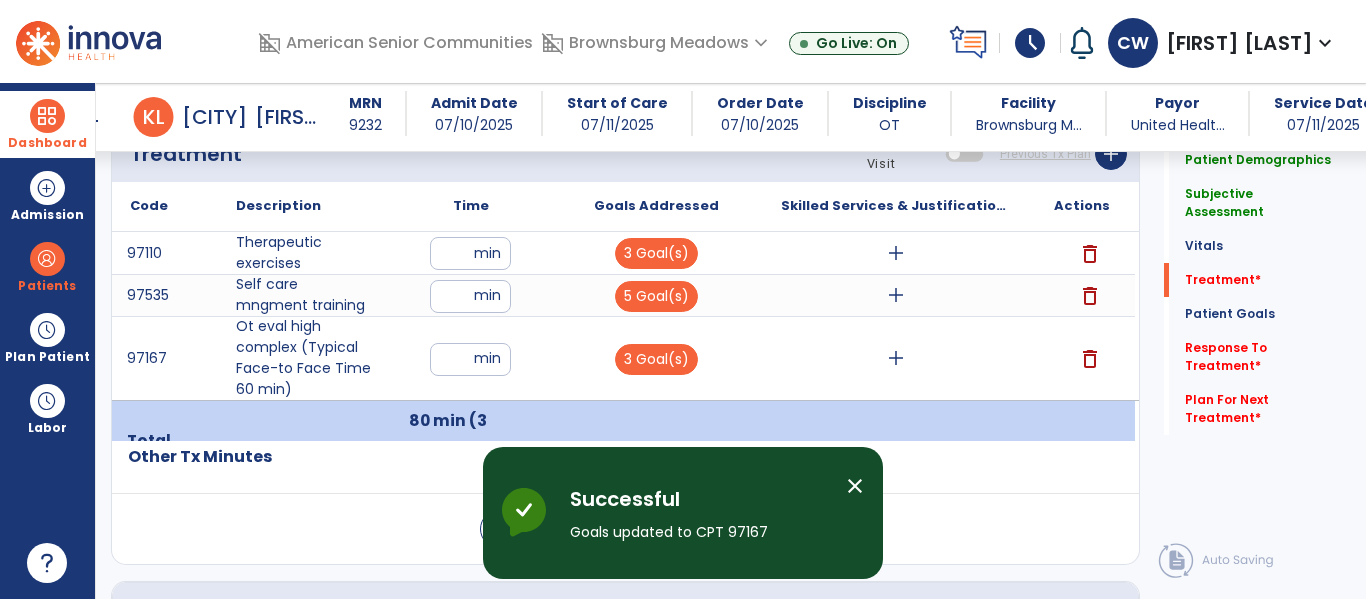 click on "add" at bounding box center (896, 358) 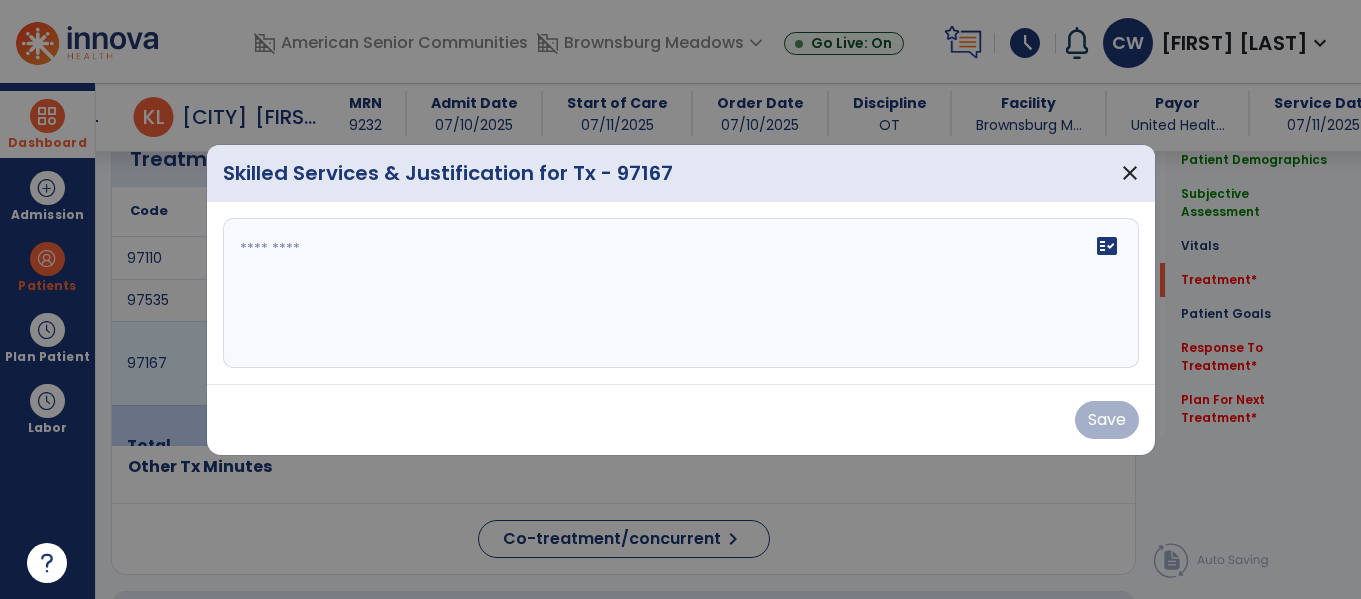 scroll, scrollTop: 1284, scrollLeft: 0, axis: vertical 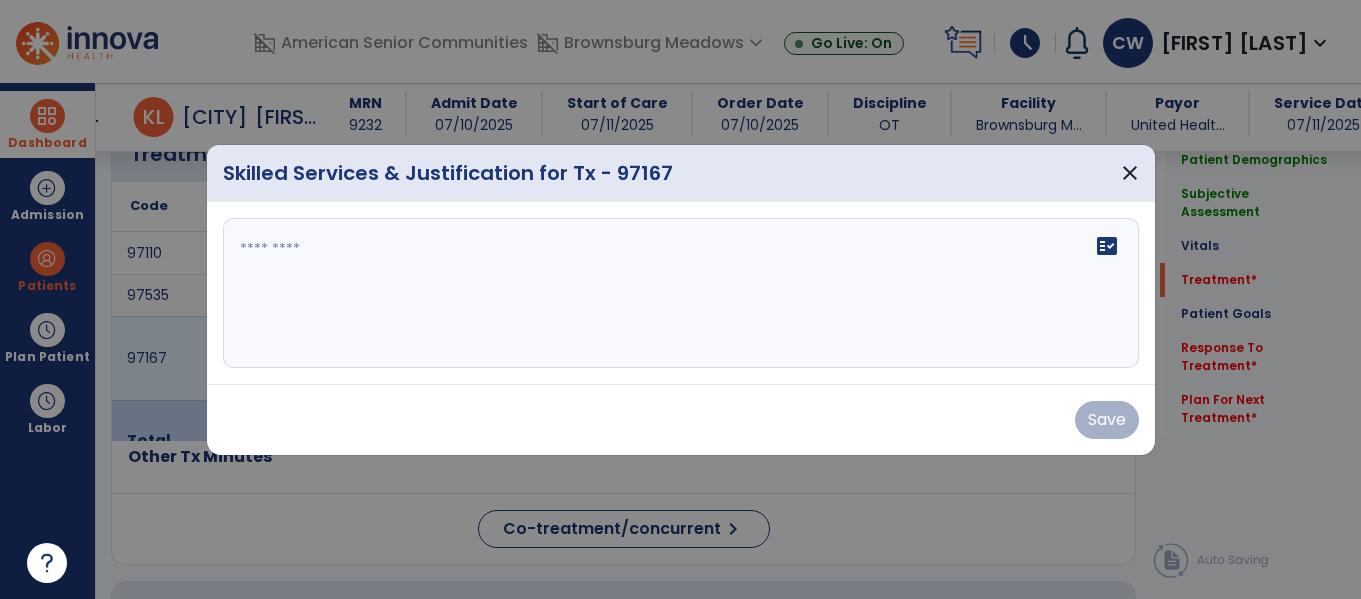 click on "fact_check" at bounding box center [1107, 246] 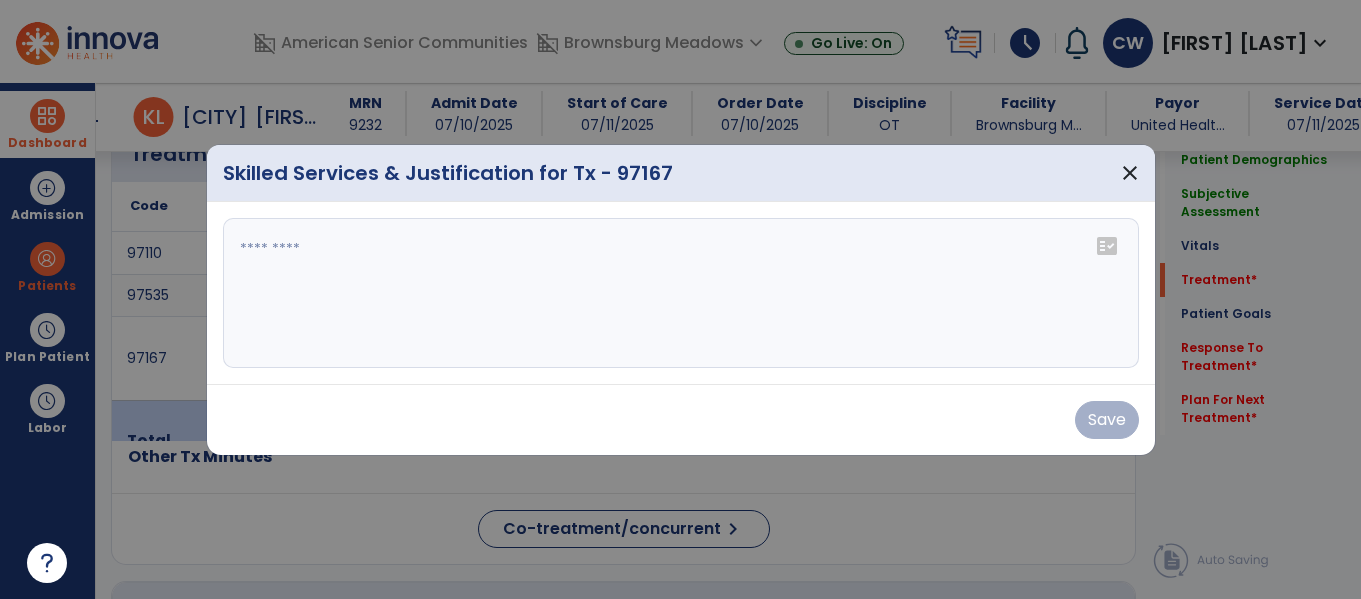 click on "fact_check" at bounding box center [1107, 246] 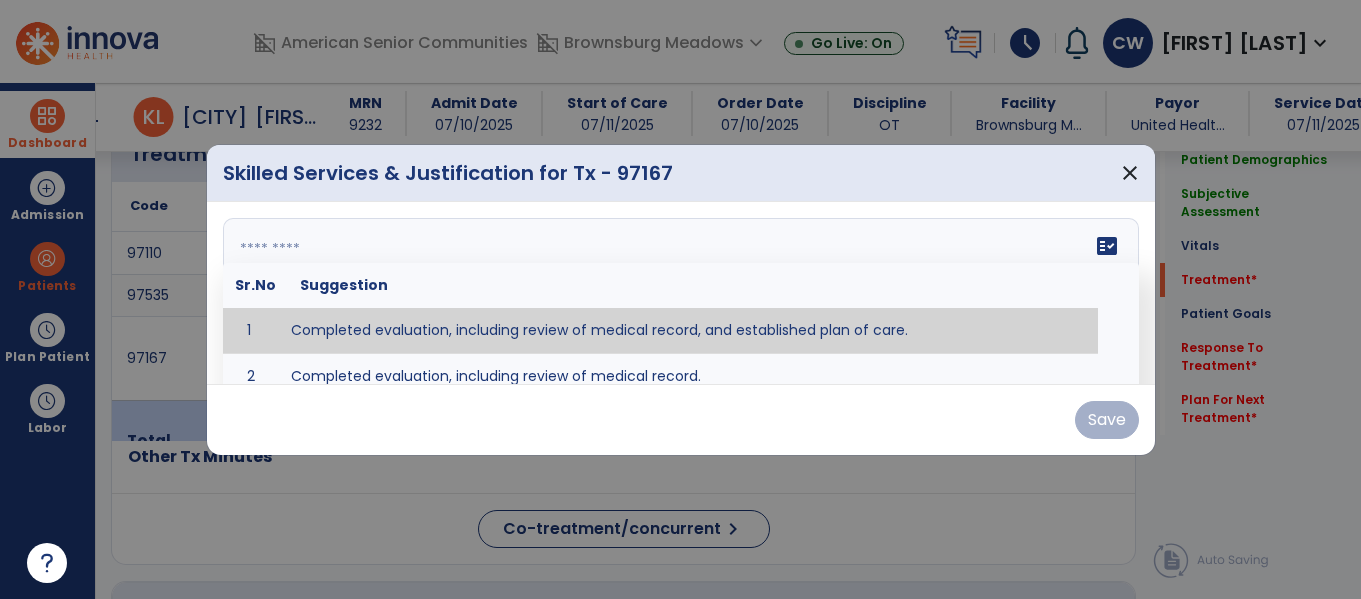 type on "**********" 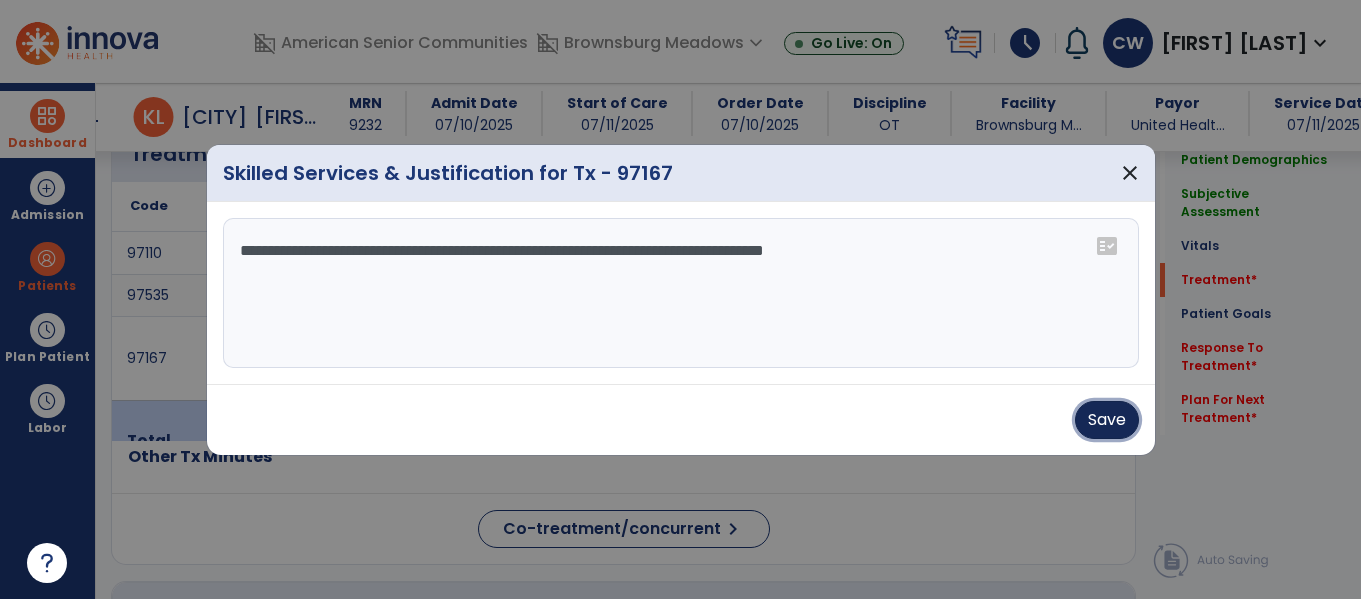 click on "Save" at bounding box center (1107, 420) 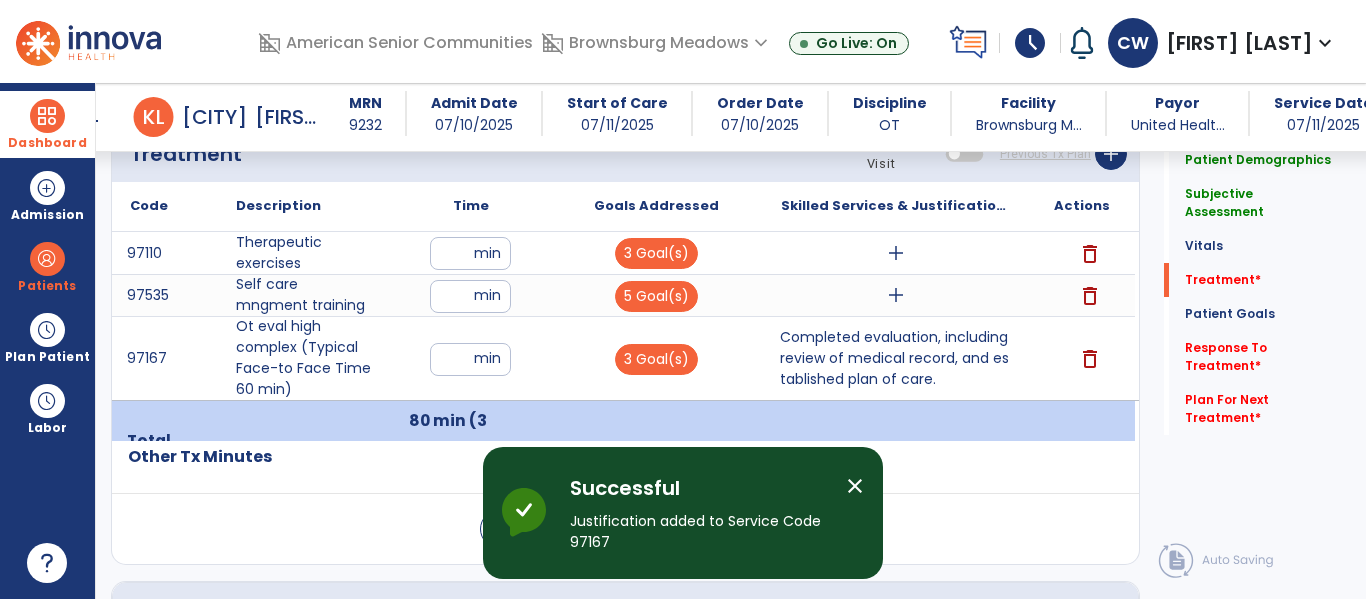 click on "add" at bounding box center [896, 253] 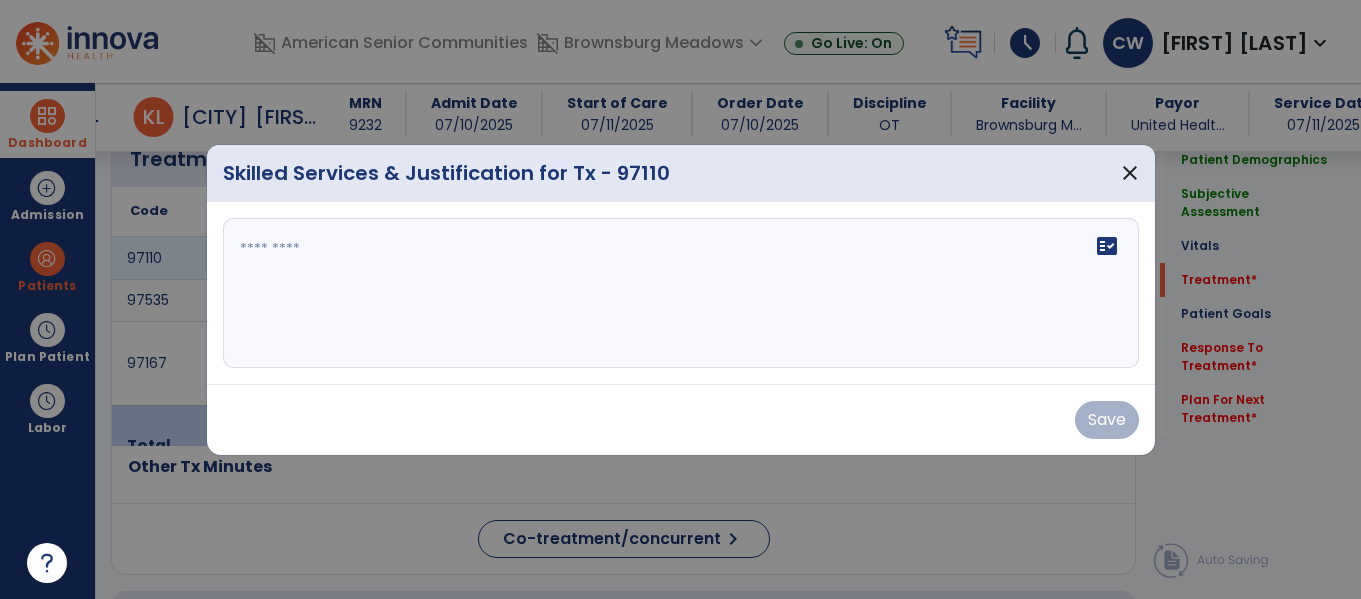 scroll, scrollTop: 1284, scrollLeft: 0, axis: vertical 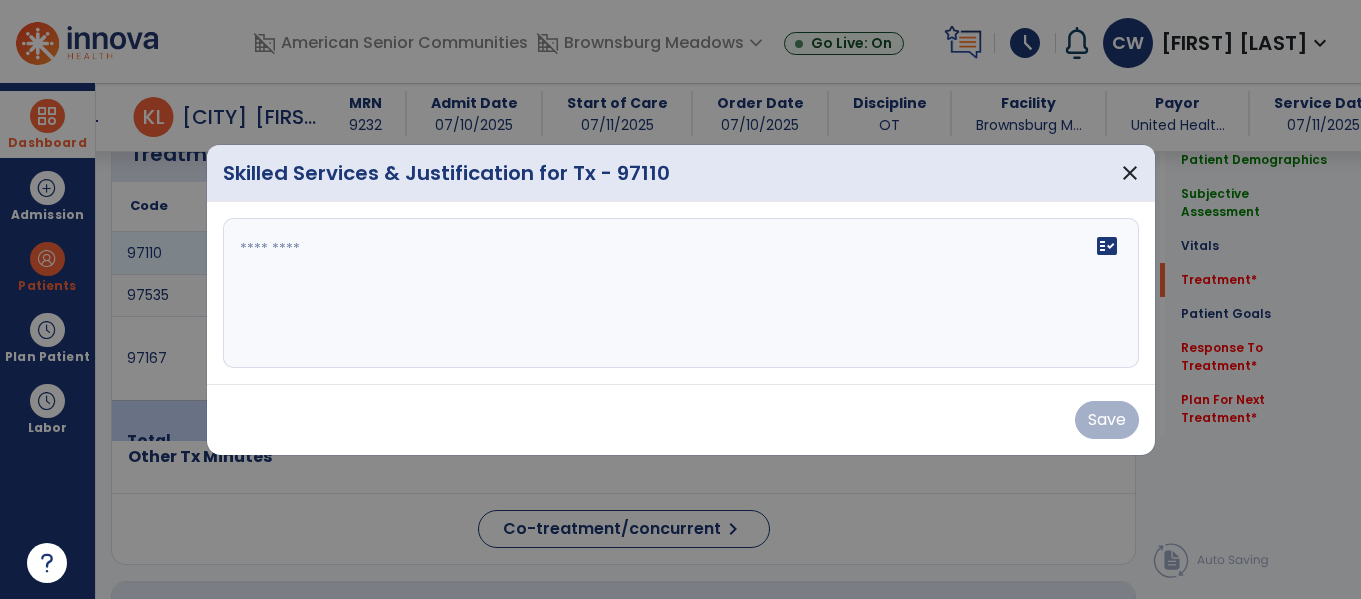 click on "fact_check" at bounding box center (681, 293) 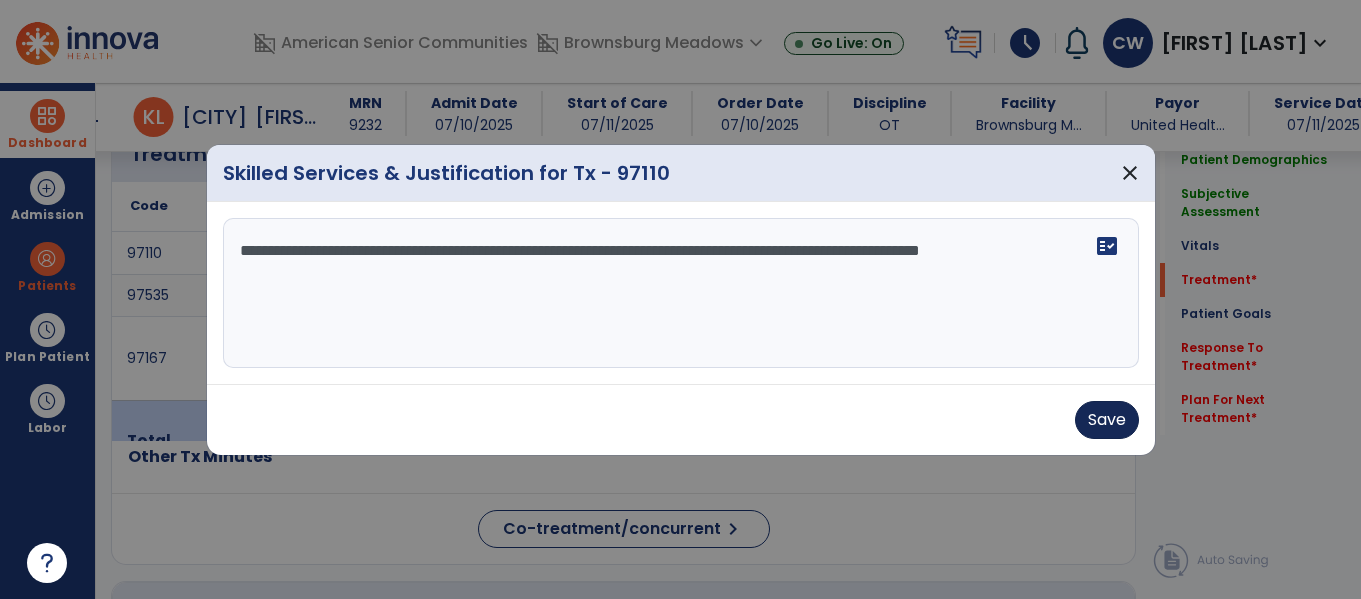 type on "**********" 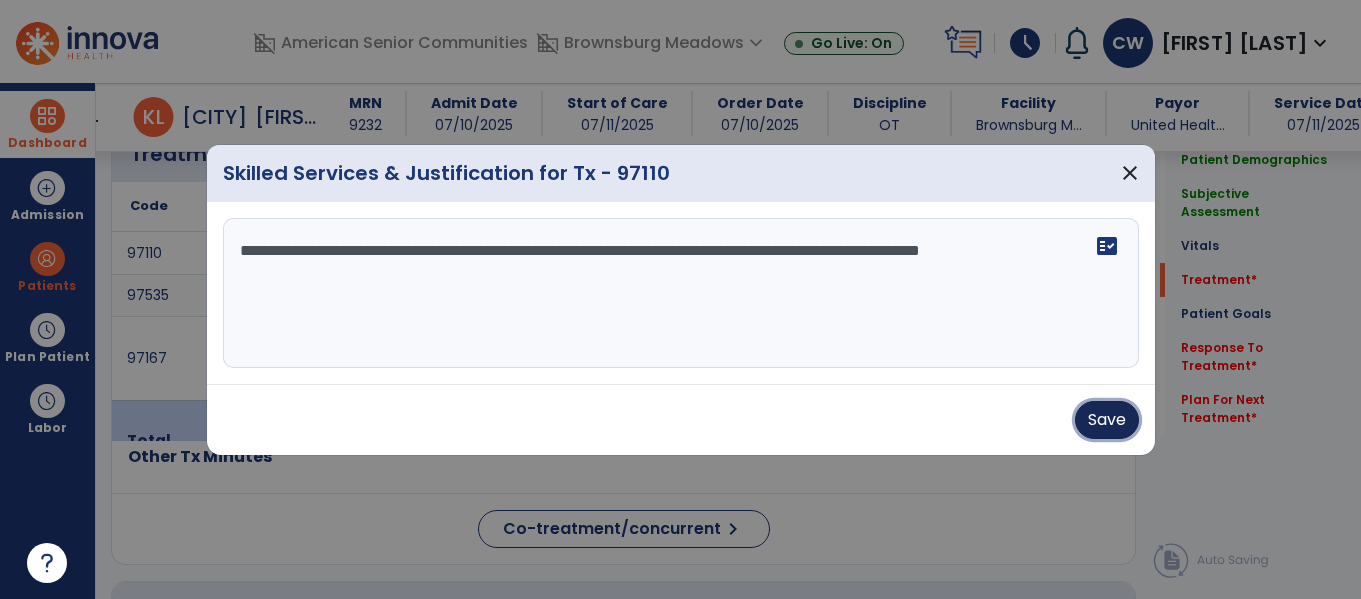 click on "Save" at bounding box center [1107, 420] 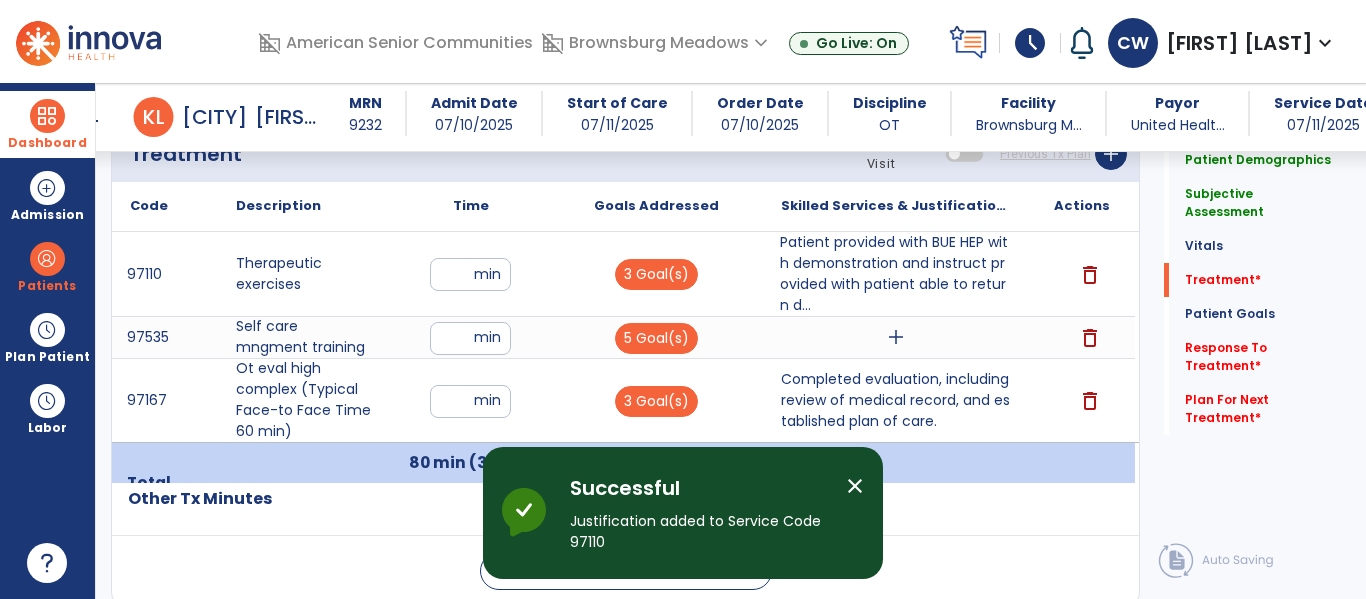 click on "add" at bounding box center (896, 337) 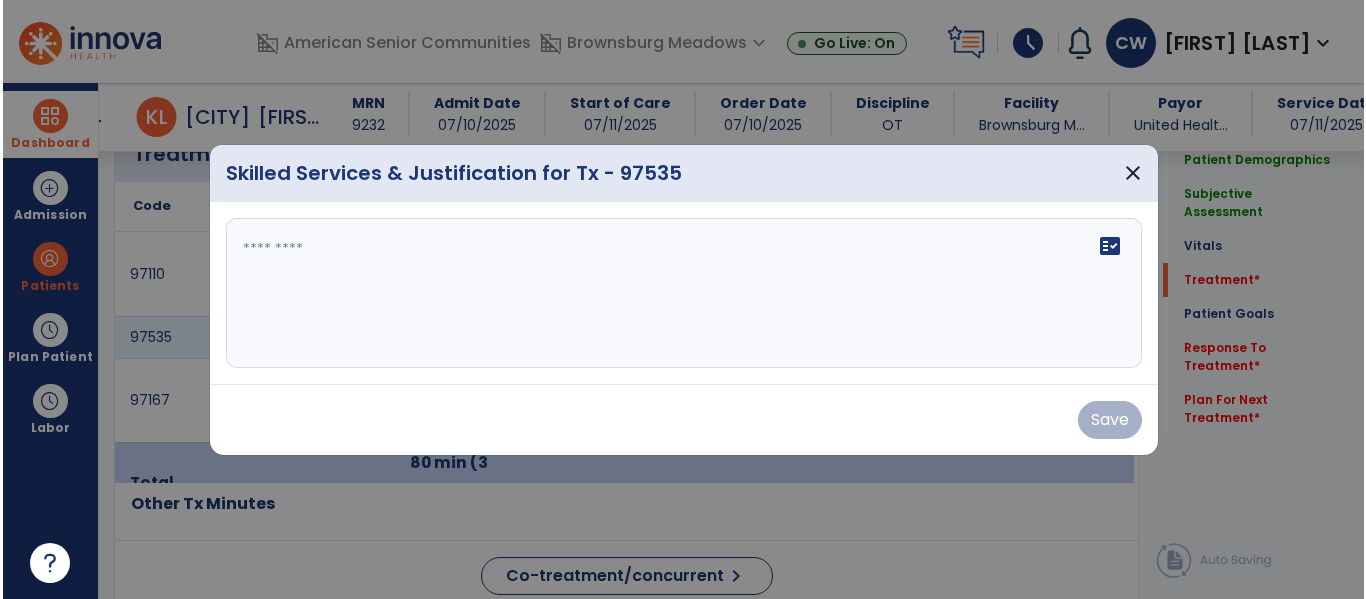 scroll, scrollTop: 1284, scrollLeft: 0, axis: vertical 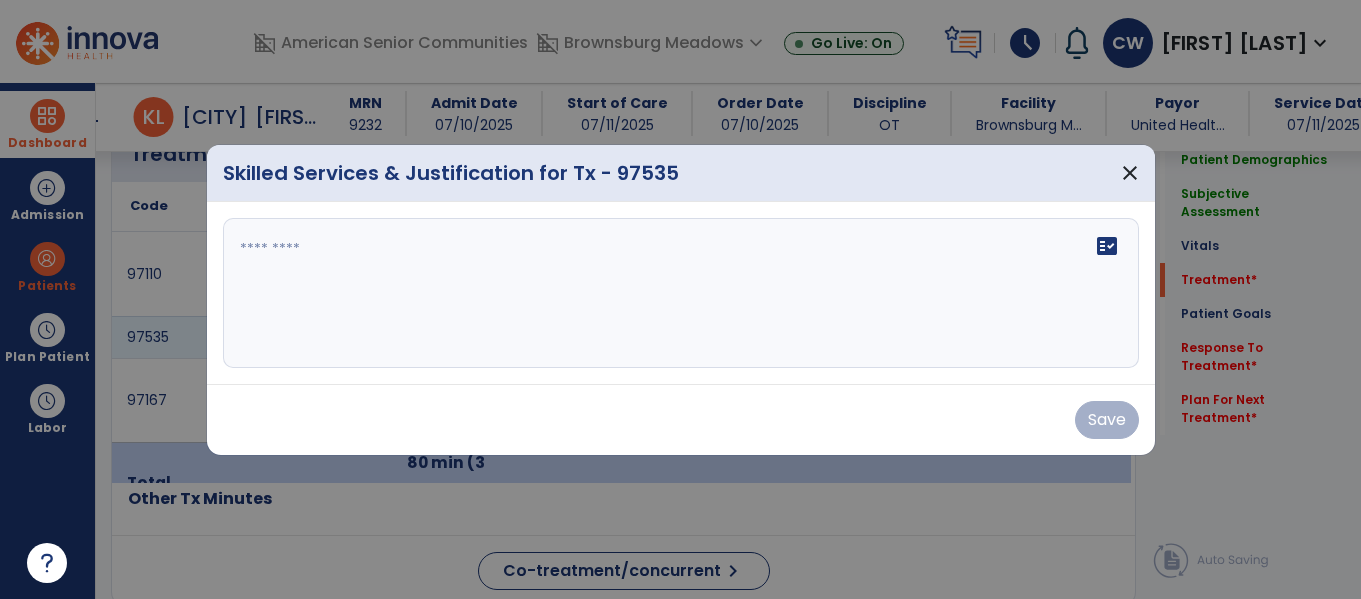 click at bounding box center (681, 293) 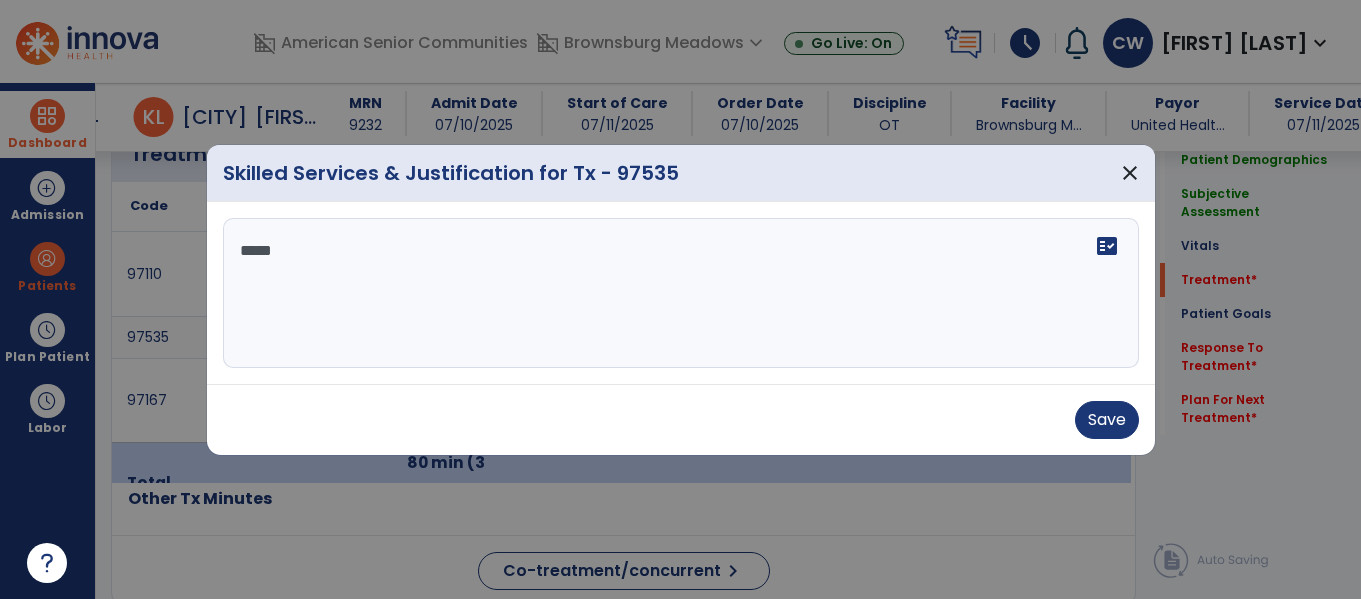 type on "******" 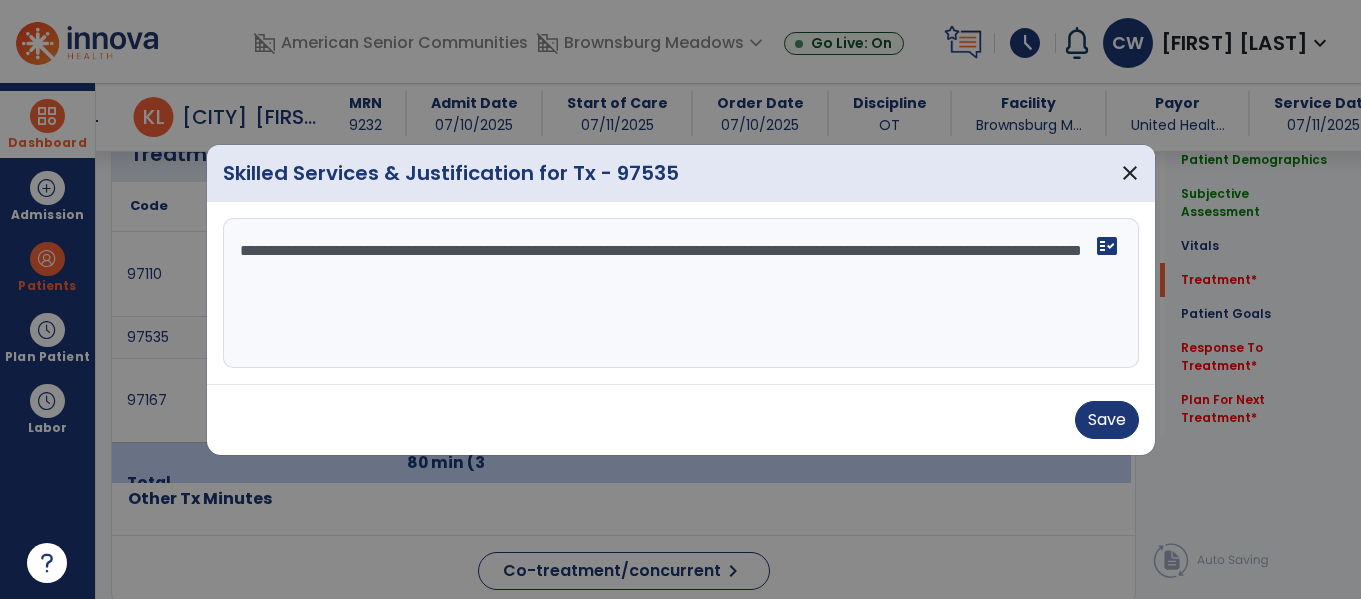 click at bounding box center (680, 299) 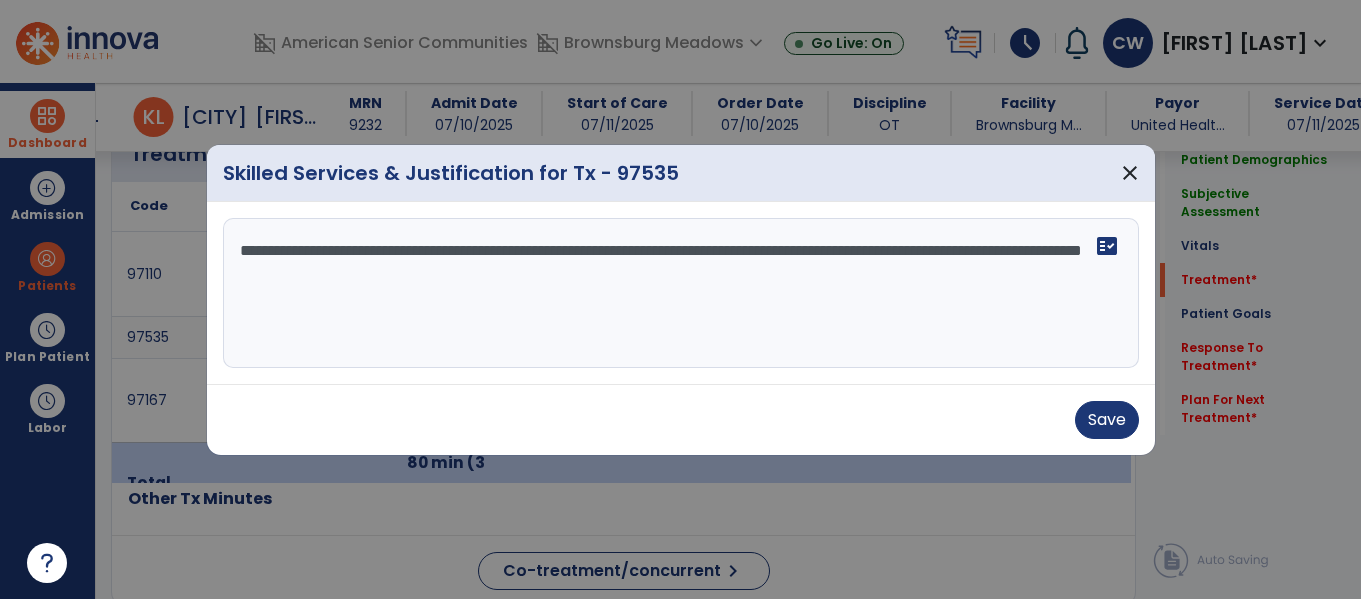 click on "**********" at bounding box center (681, 293) 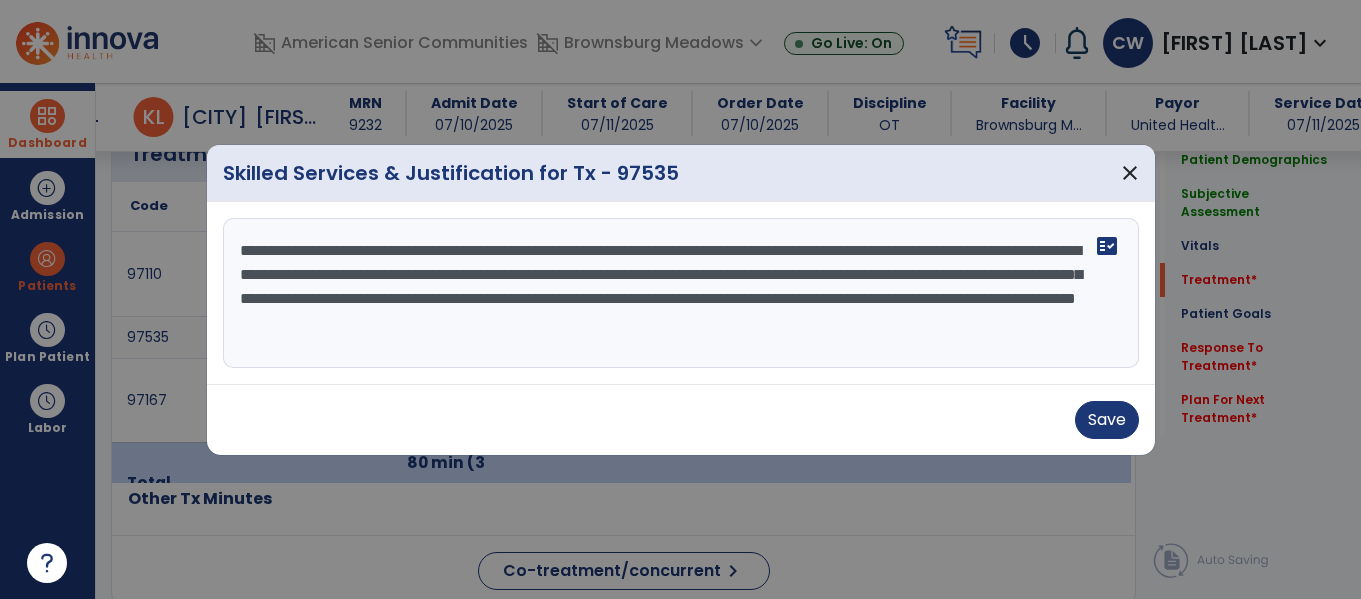 click at bounding box center [680, 299] 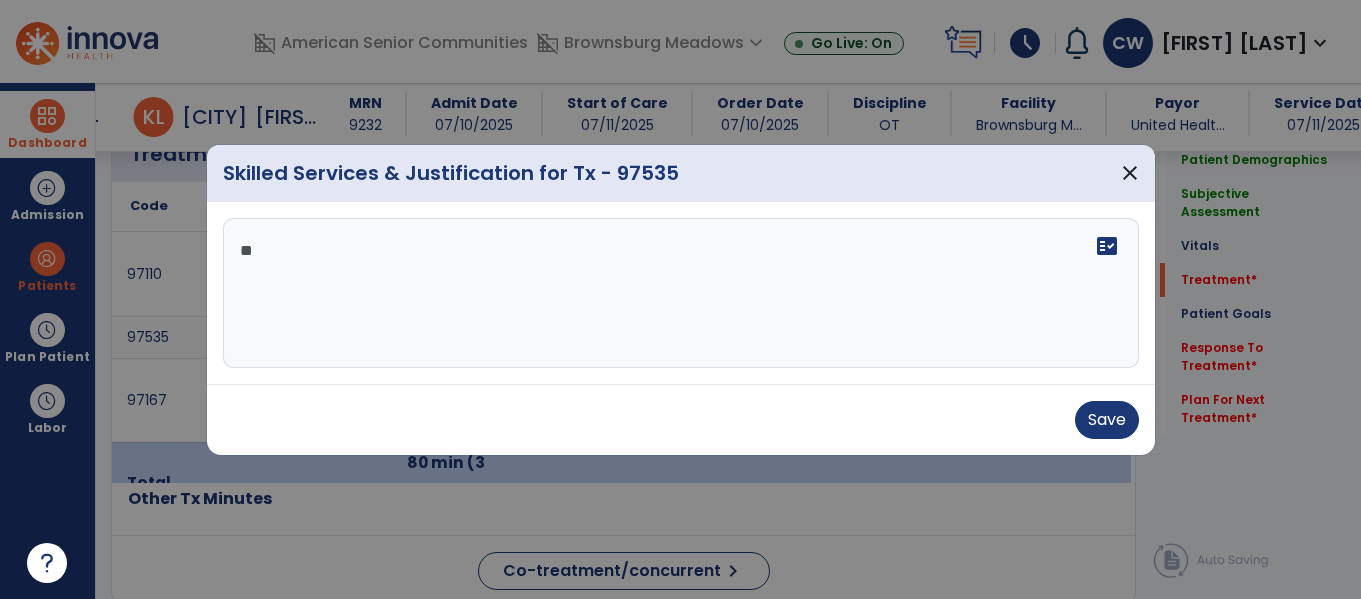 type on "*" 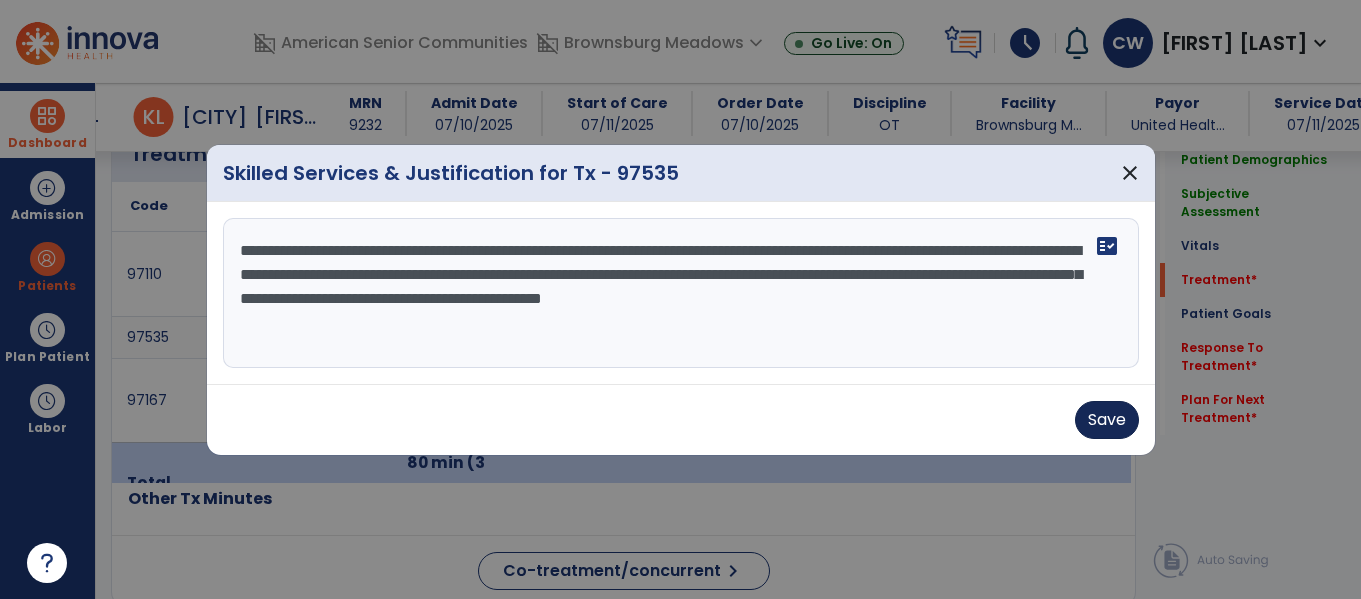 type on "**********" 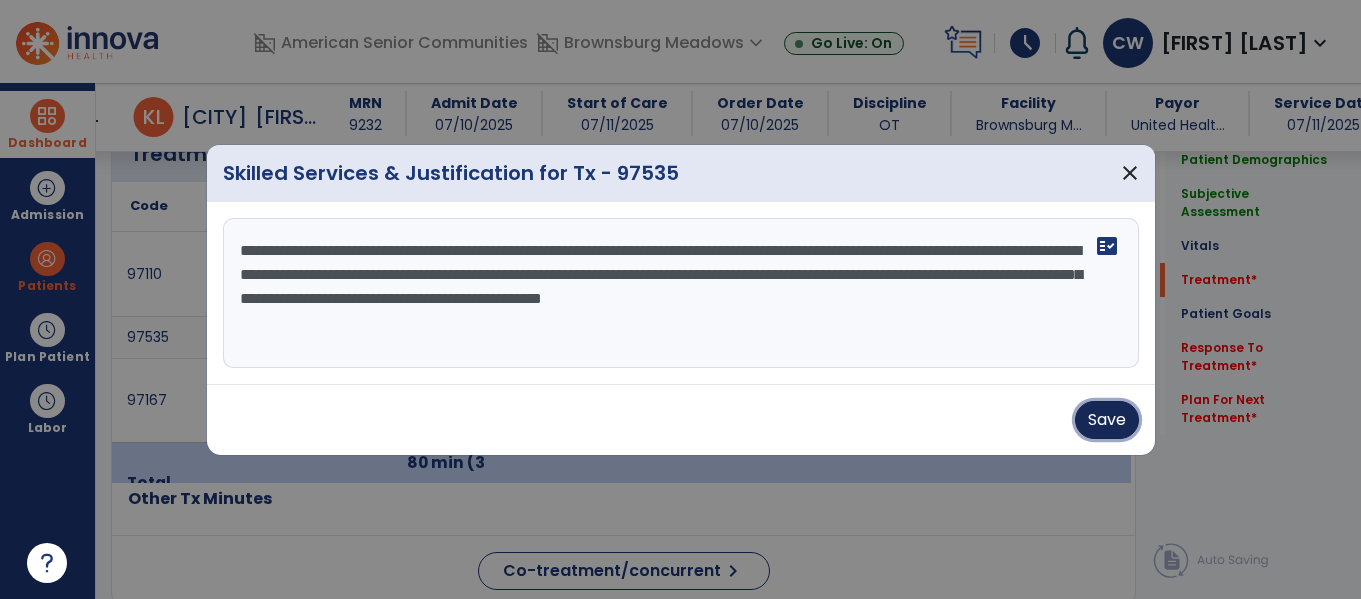click on "Save" at bounding box center (1107, 420) 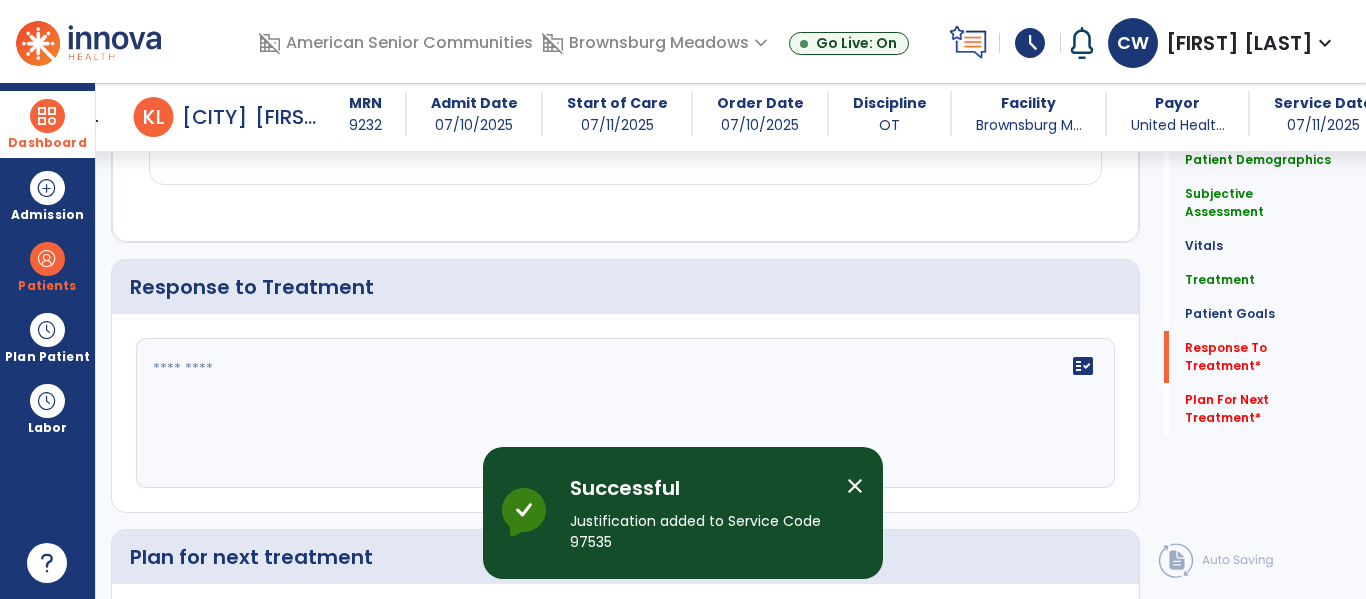 scroll, scrollTop: 3011, scrollLeft: 0, axis: vertical 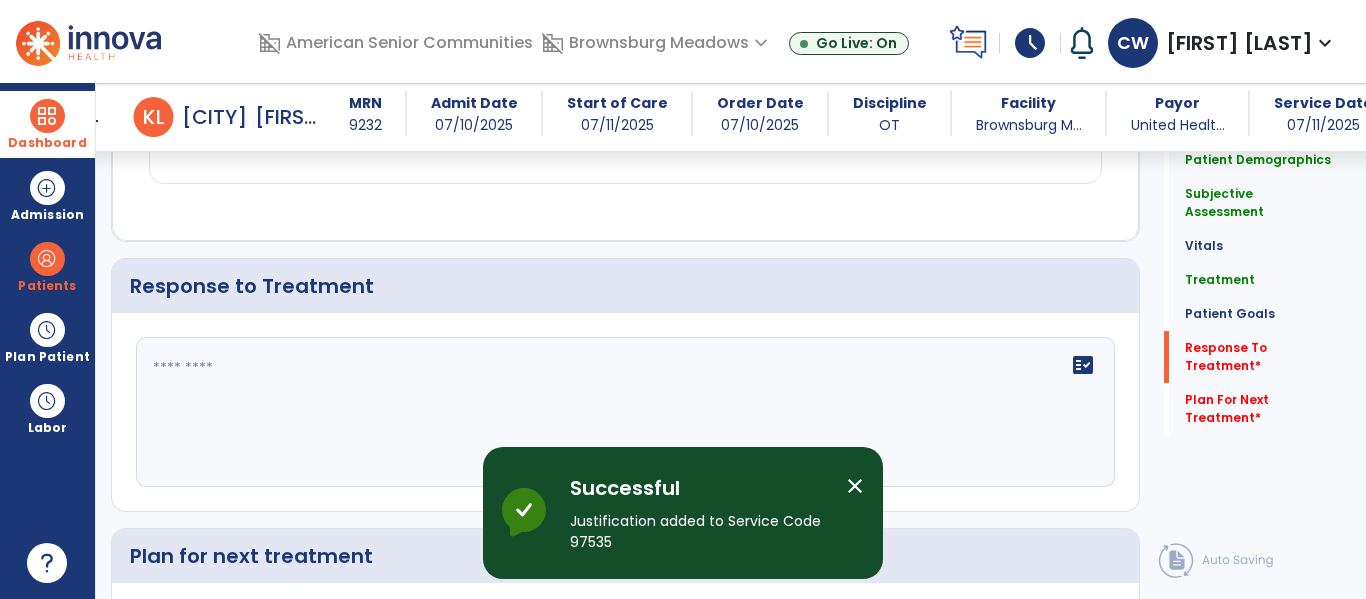 click 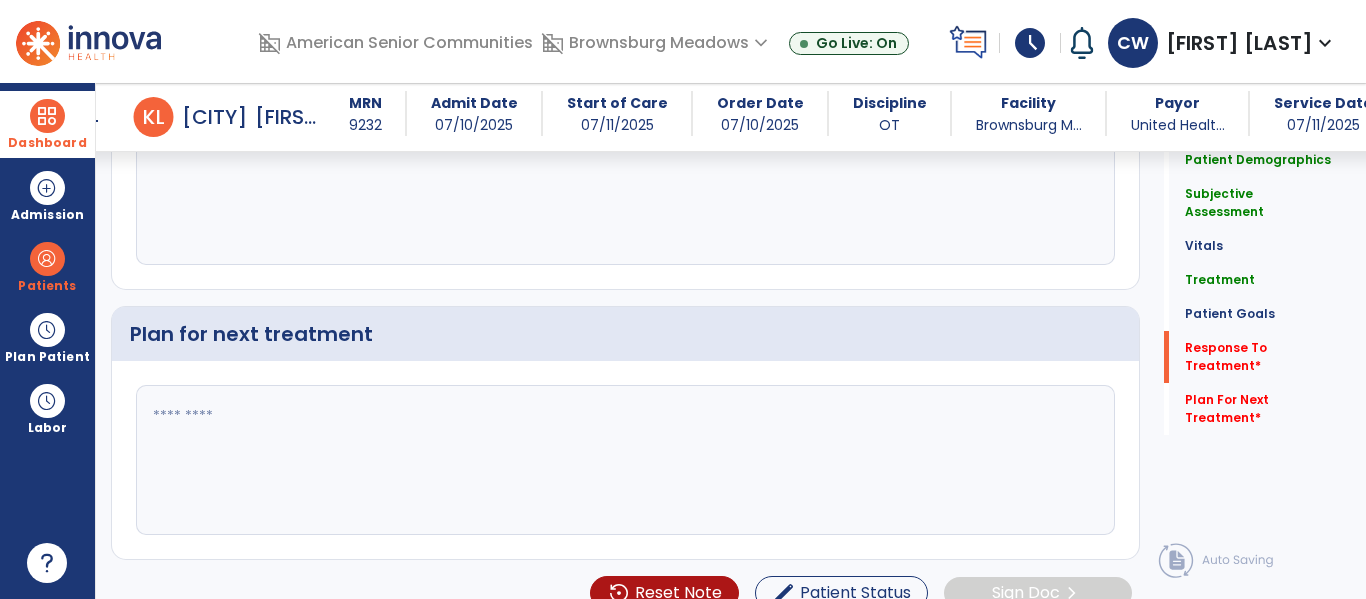 scroll, scrollTop: 3236, scrollLeft: 0, axis: vertical 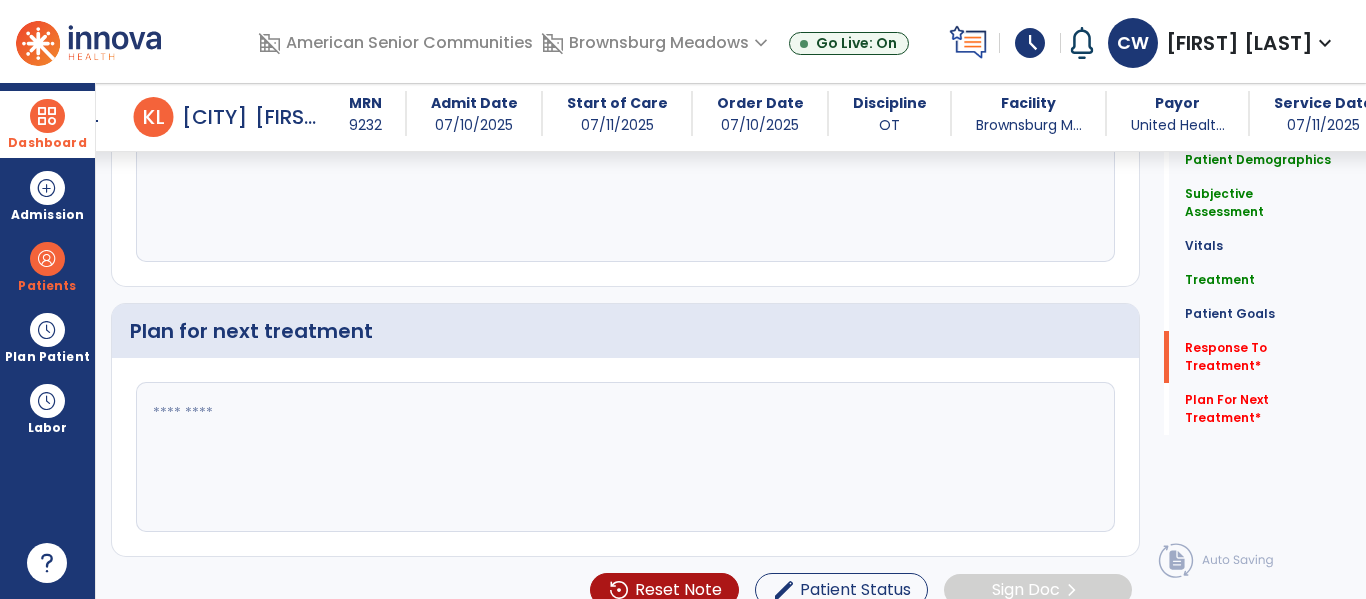 type on "**********" 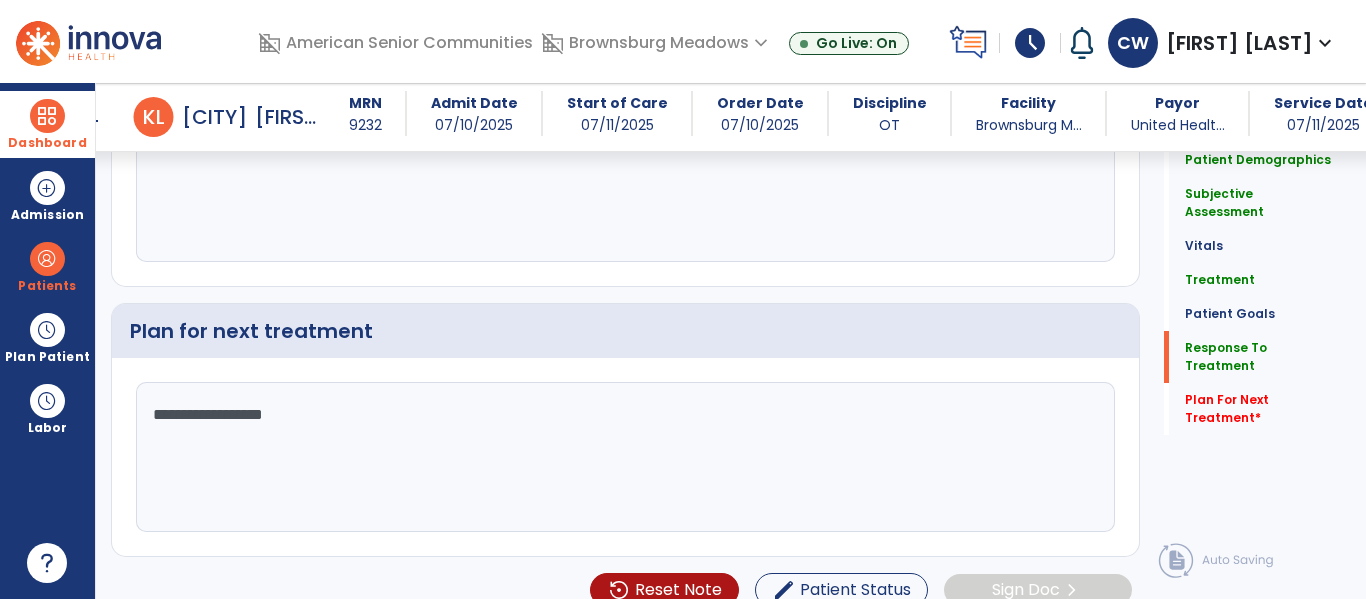 scroll, scrollTop: 3260, scrollLeft: 0, axis: vertical 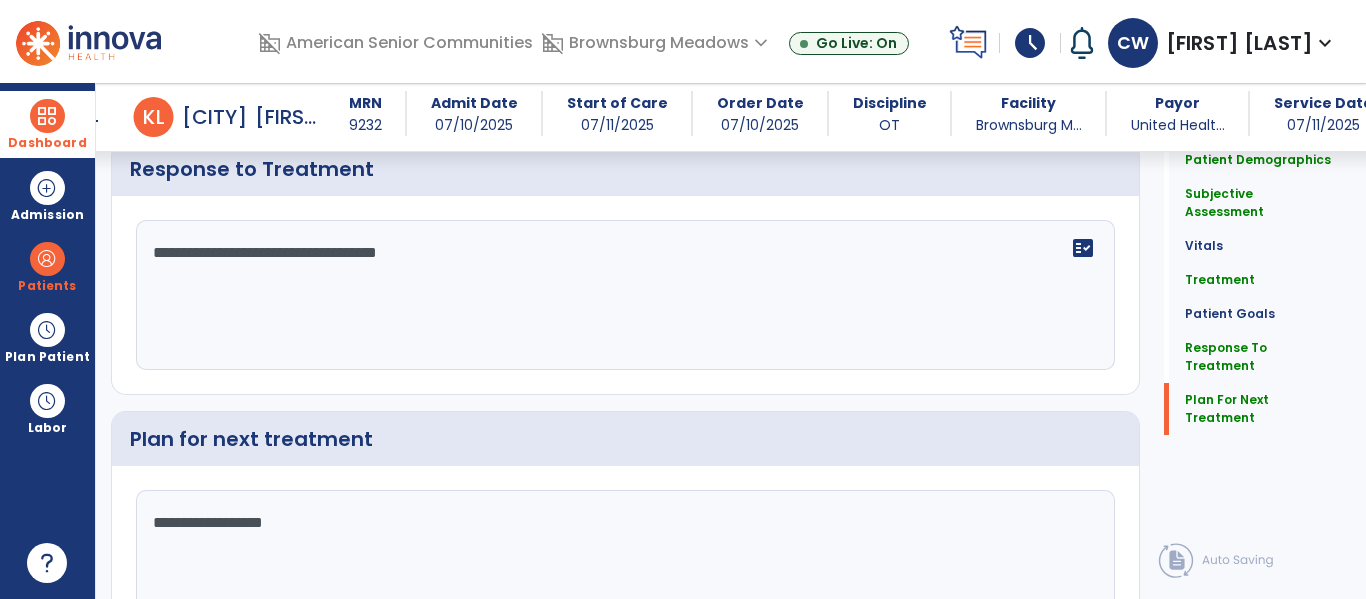 type on "**********" 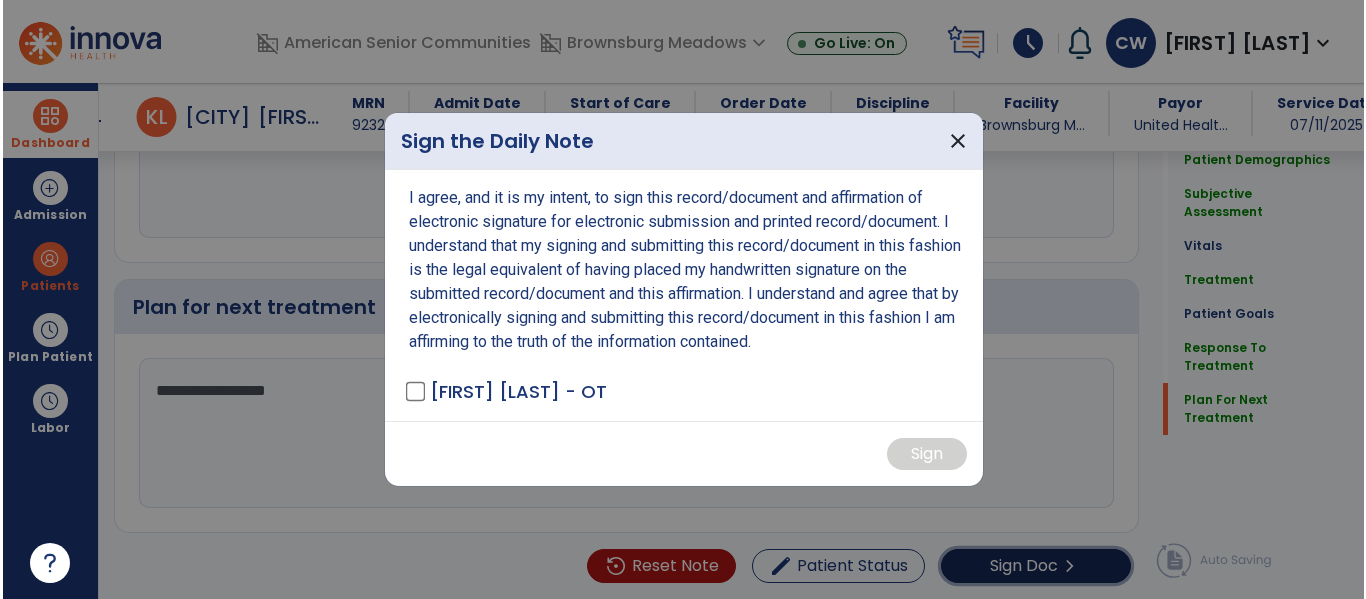 scroll, scrollTop: 3260, scrollLeft: 0, axis: vertical 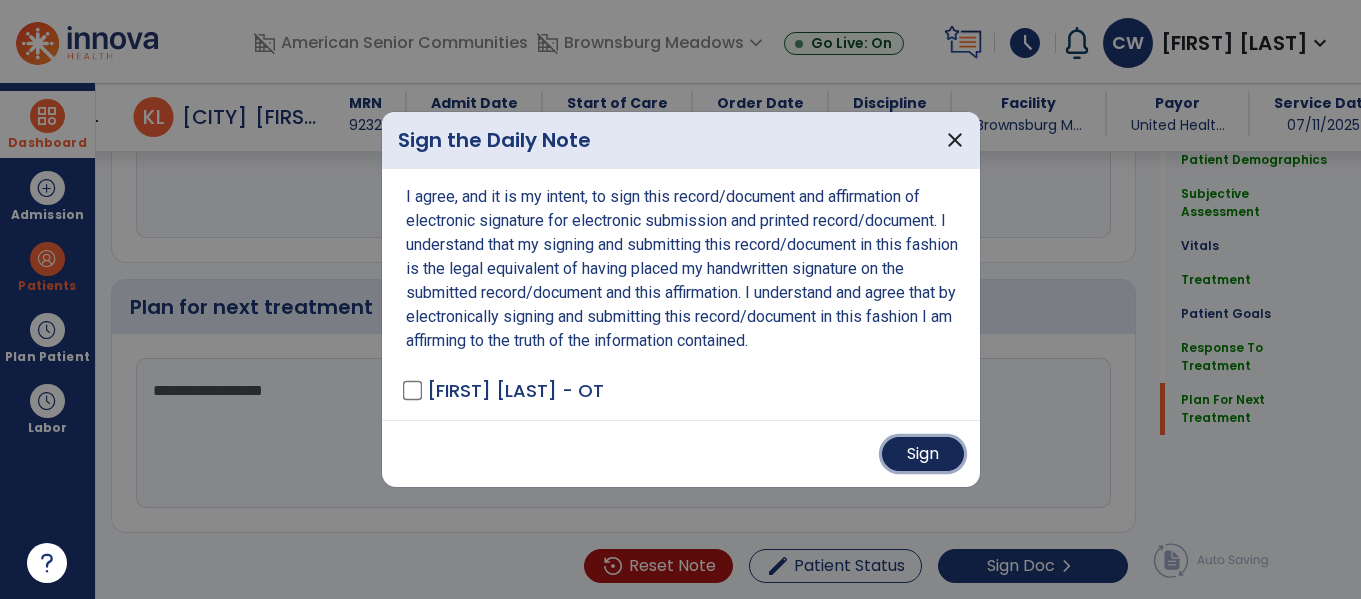 click on "Sign" at bounding box center [923, 454] 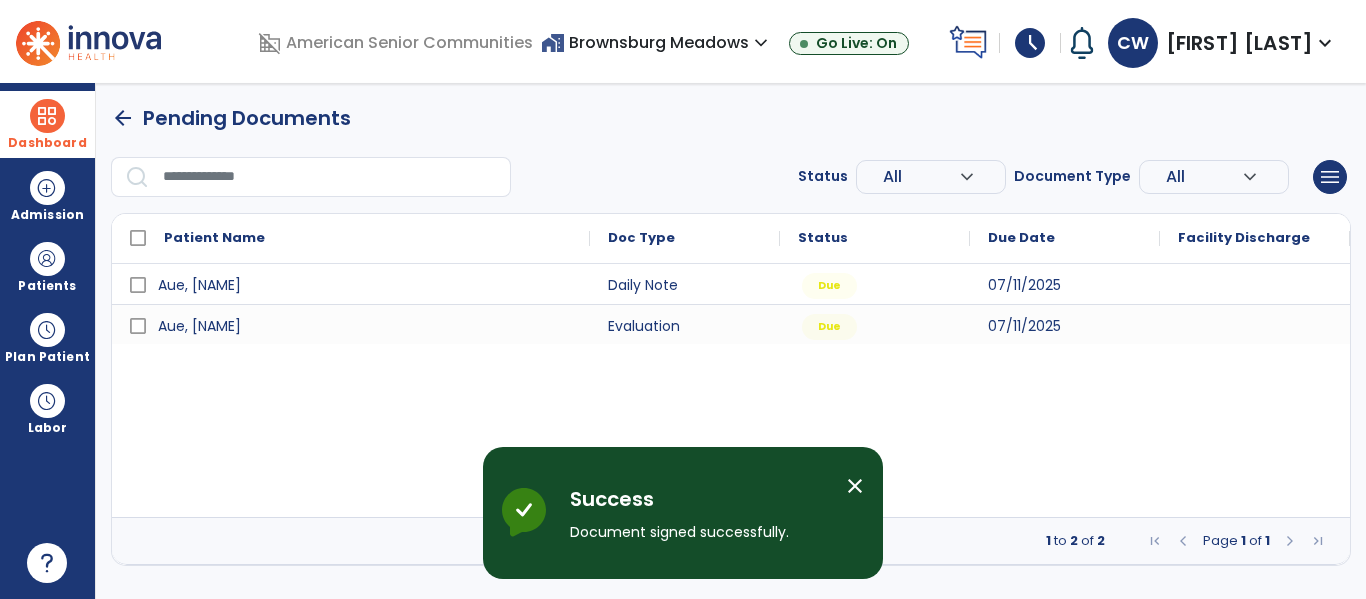 scroll, scrollTop: 0, scrollLeft: 0, axis: both 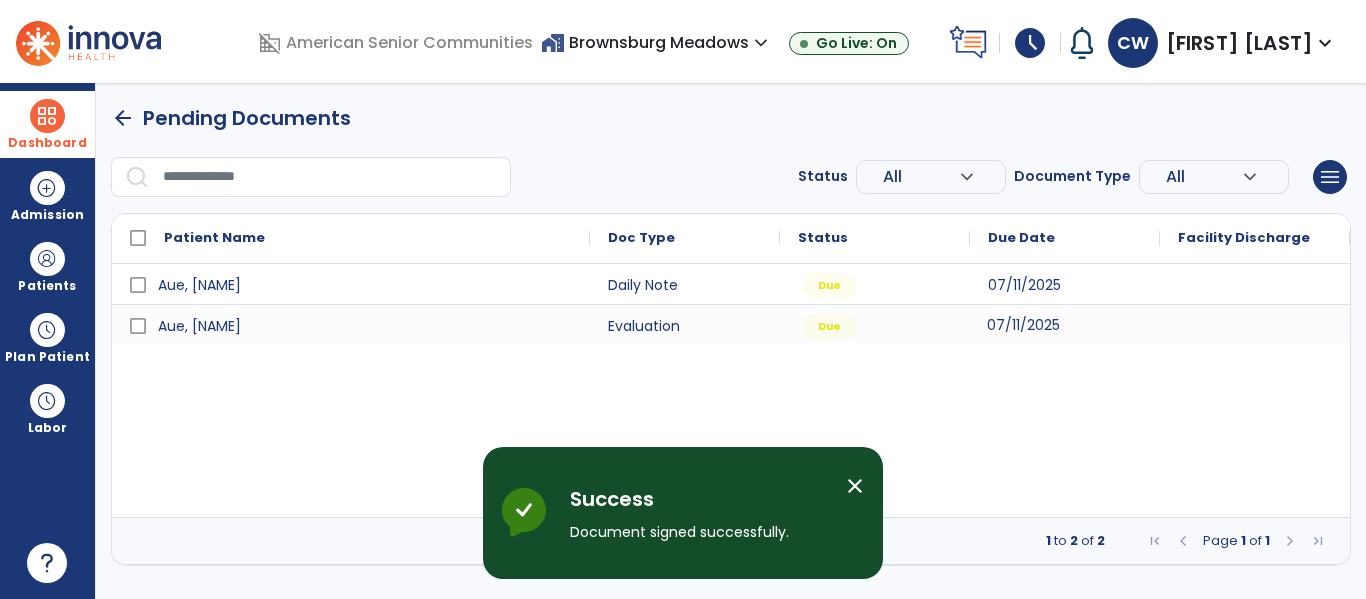 click on "07/11/2025" at bounding box center (1023, 325) 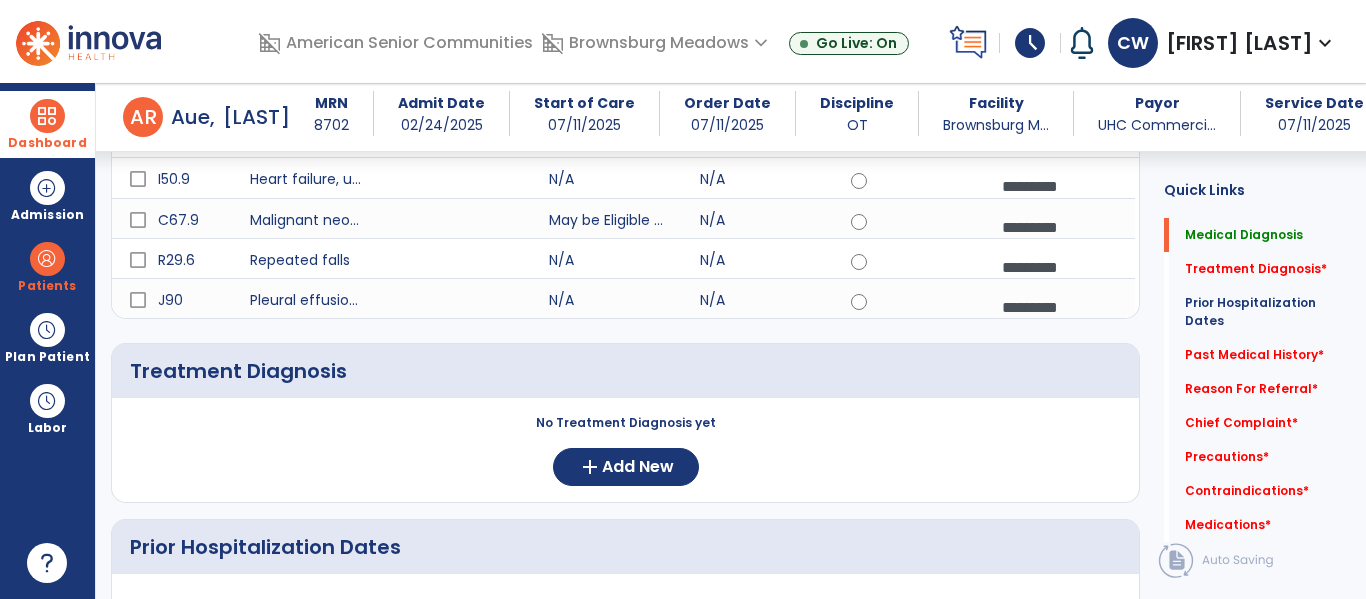 scroll, scrollTop: 279, scrollLeft: 0, axis: vertical 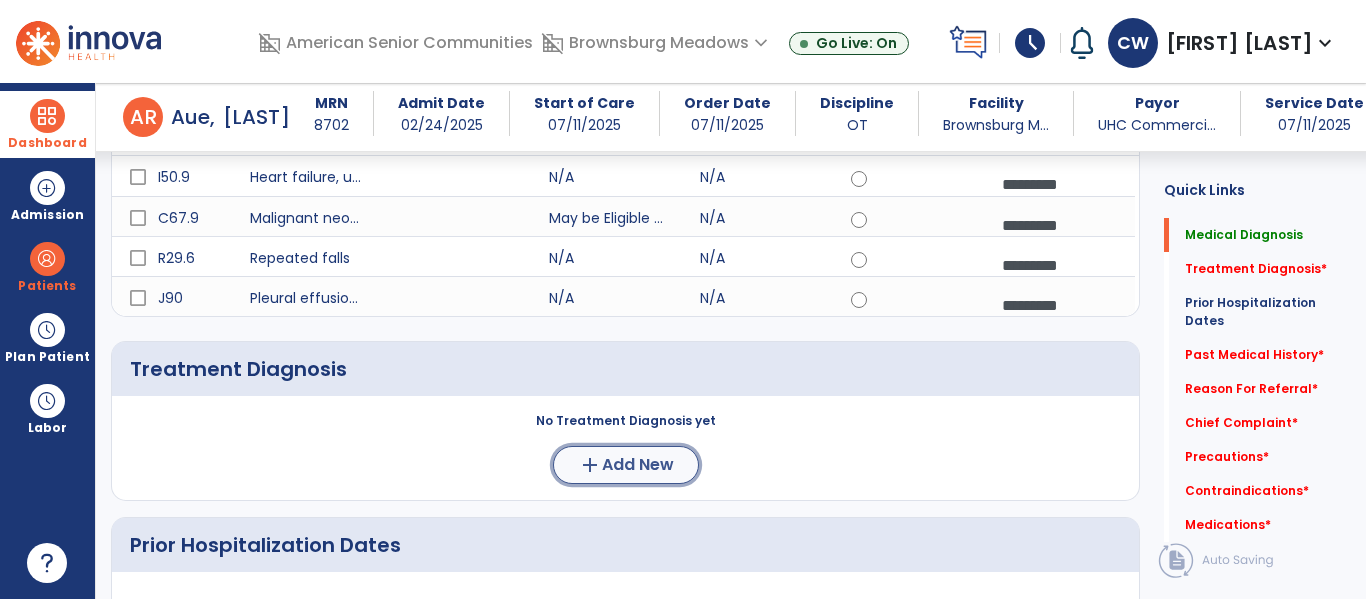 click on "Add New" 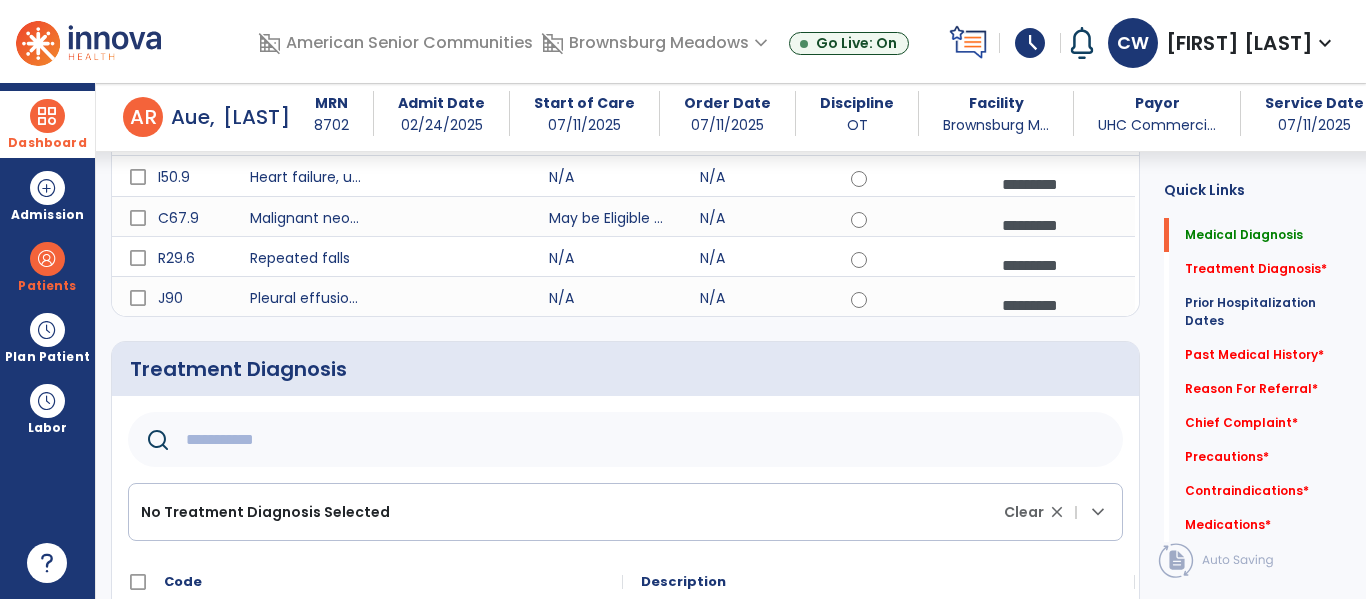 click 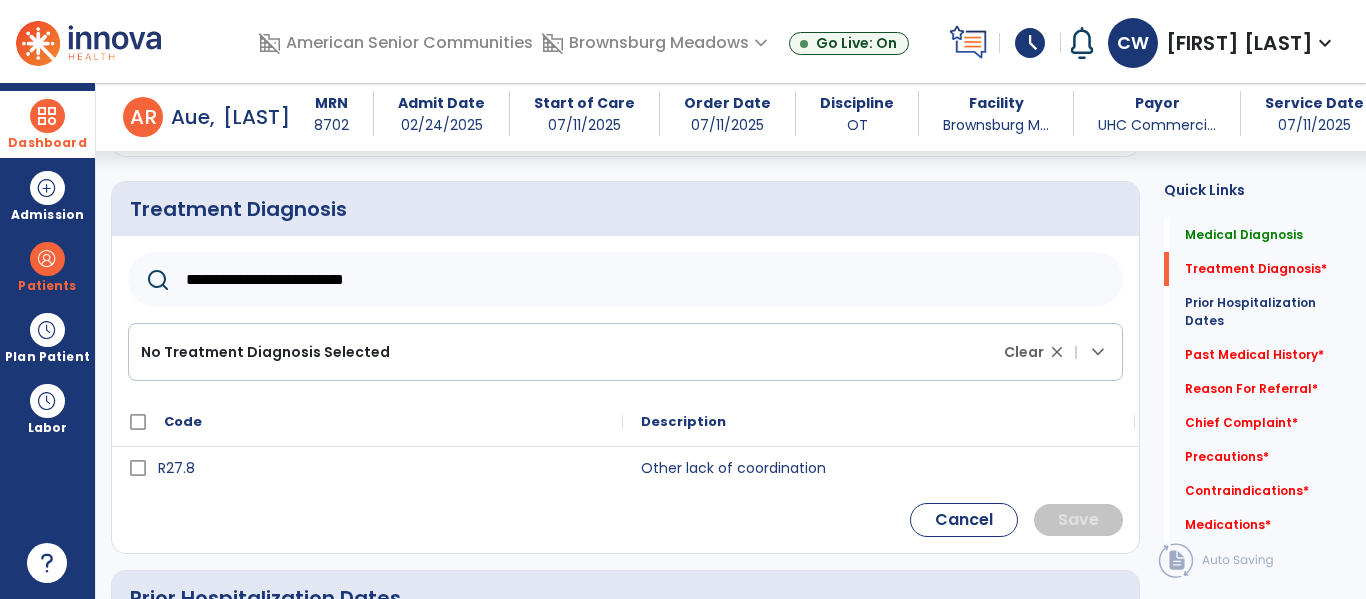 scroll, scrollTop: 440, scrollLeft: 0, axis: vertical 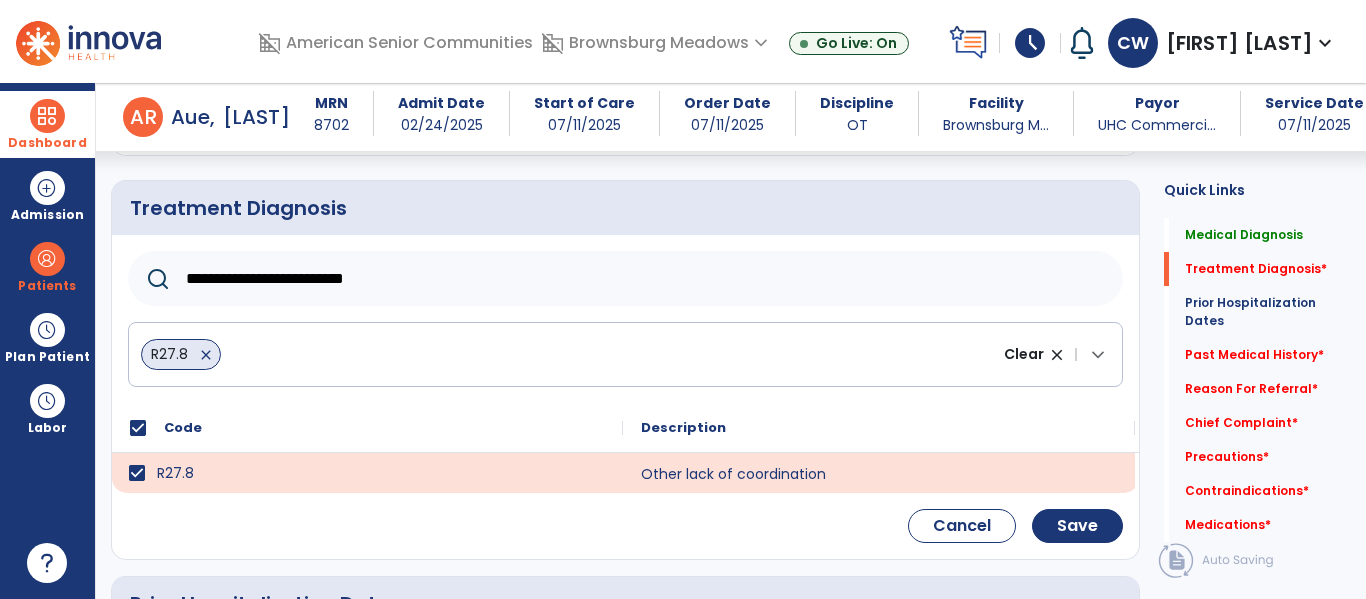 click on "**********" 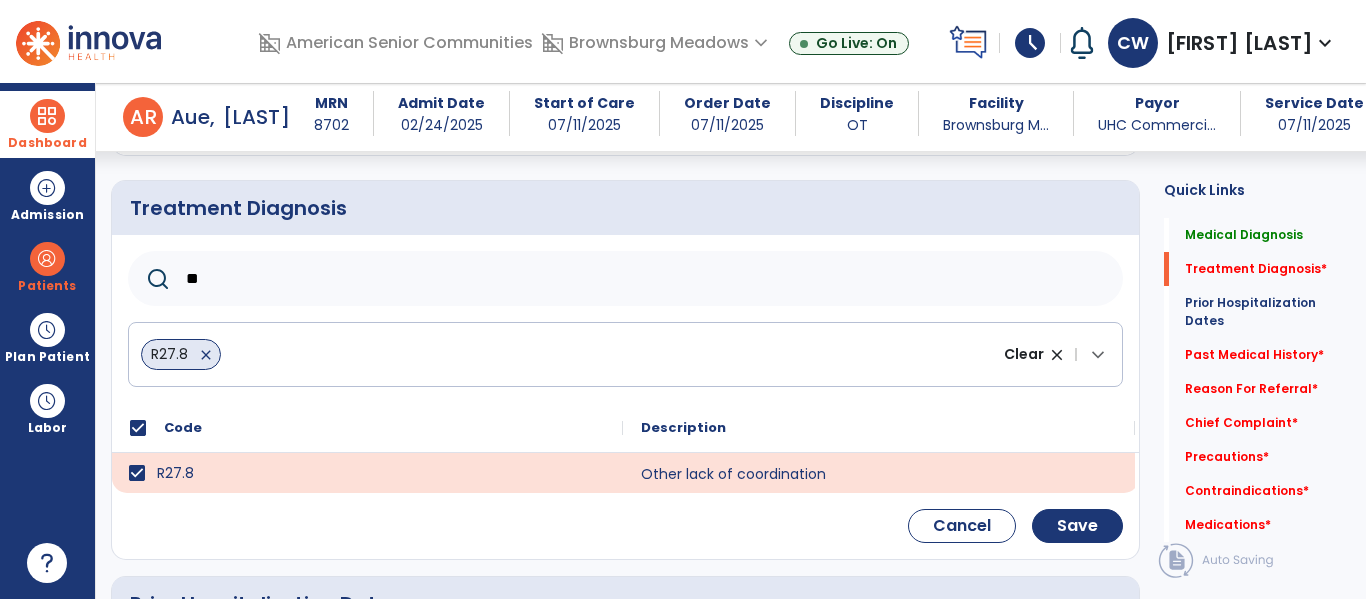 type on "*" 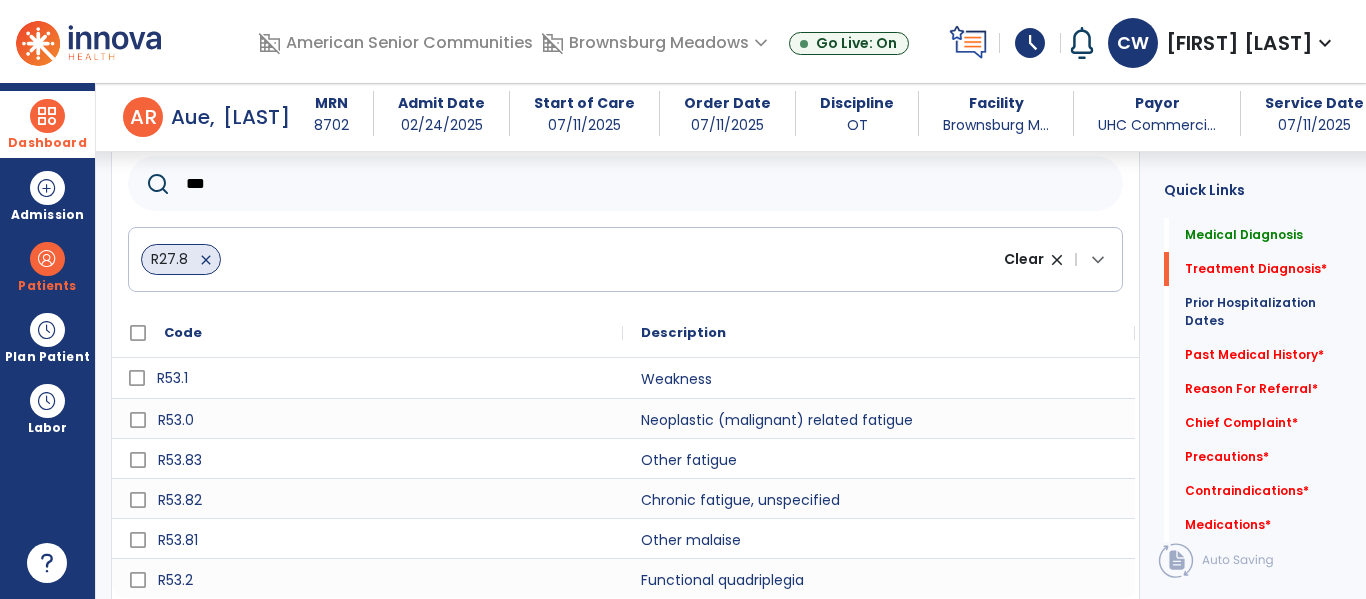 scroll, scrollTop: 563, scrollLeft: 0, axis: vertical 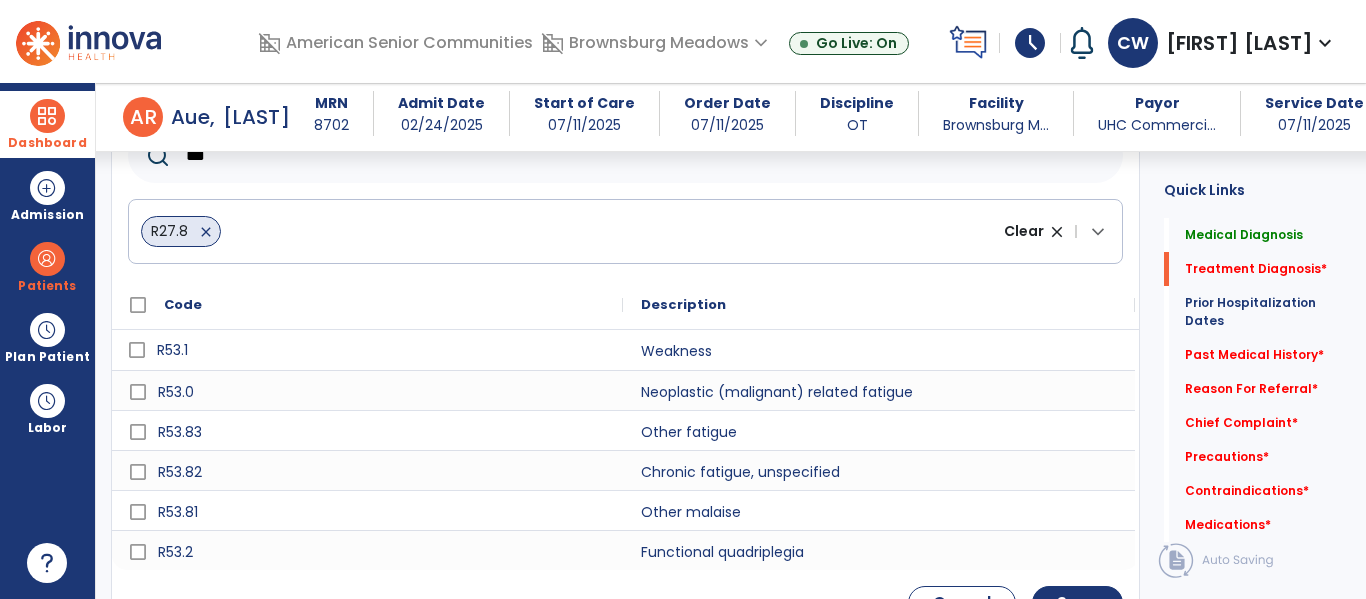 type on "***" 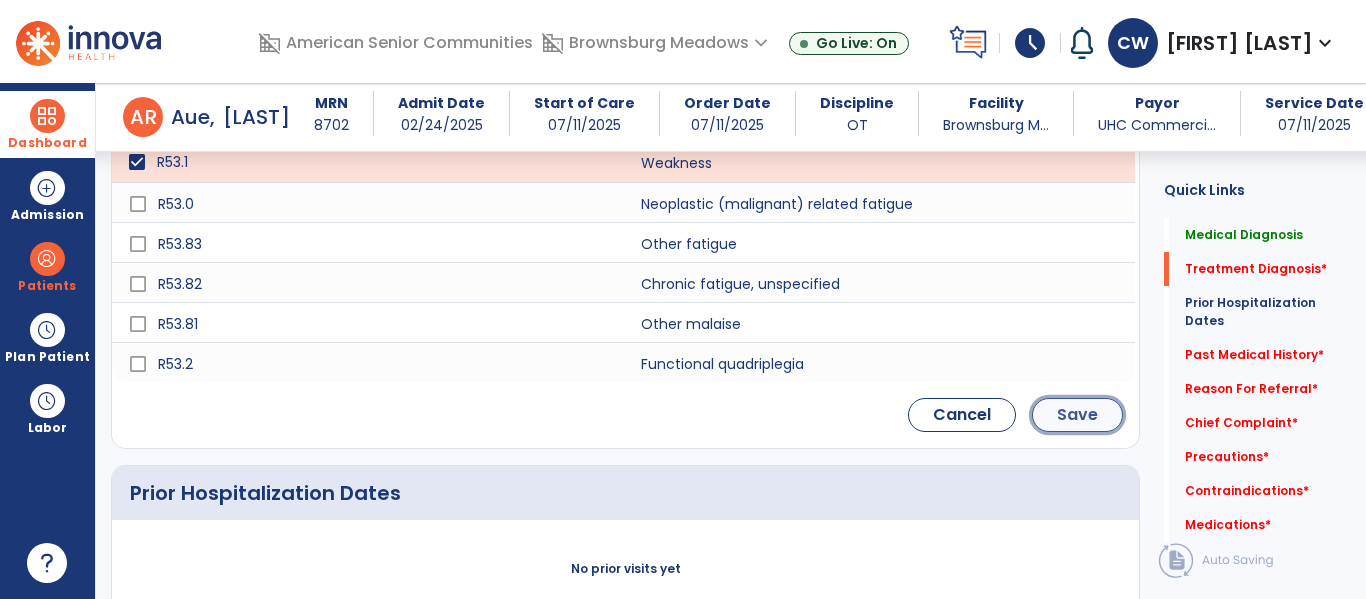 click on "Save" 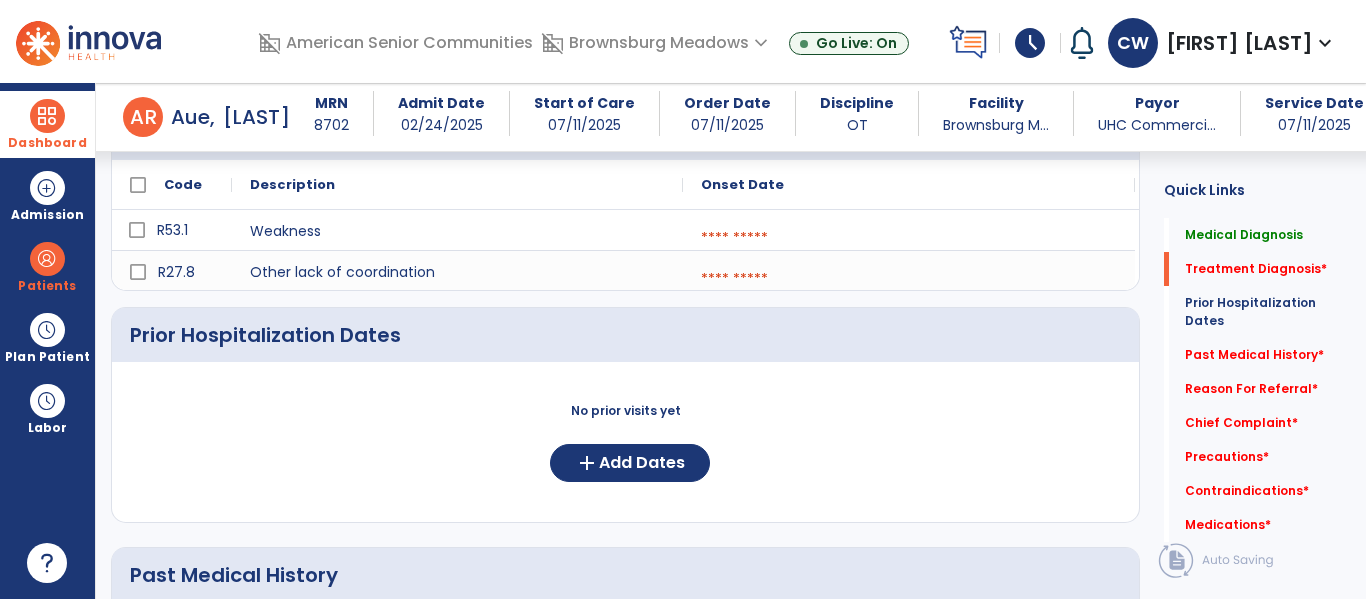 scroll, scrollTop: 501, scrollLeft: 0, axis: vertical 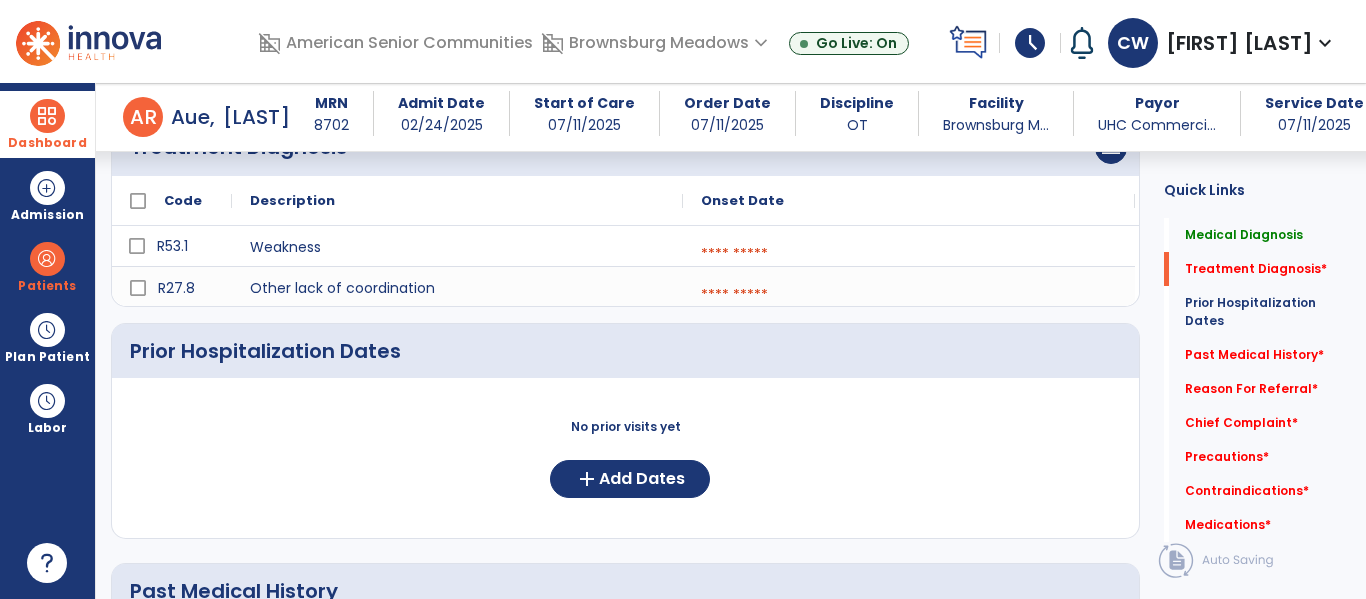 click at bounding box center [909, 295] 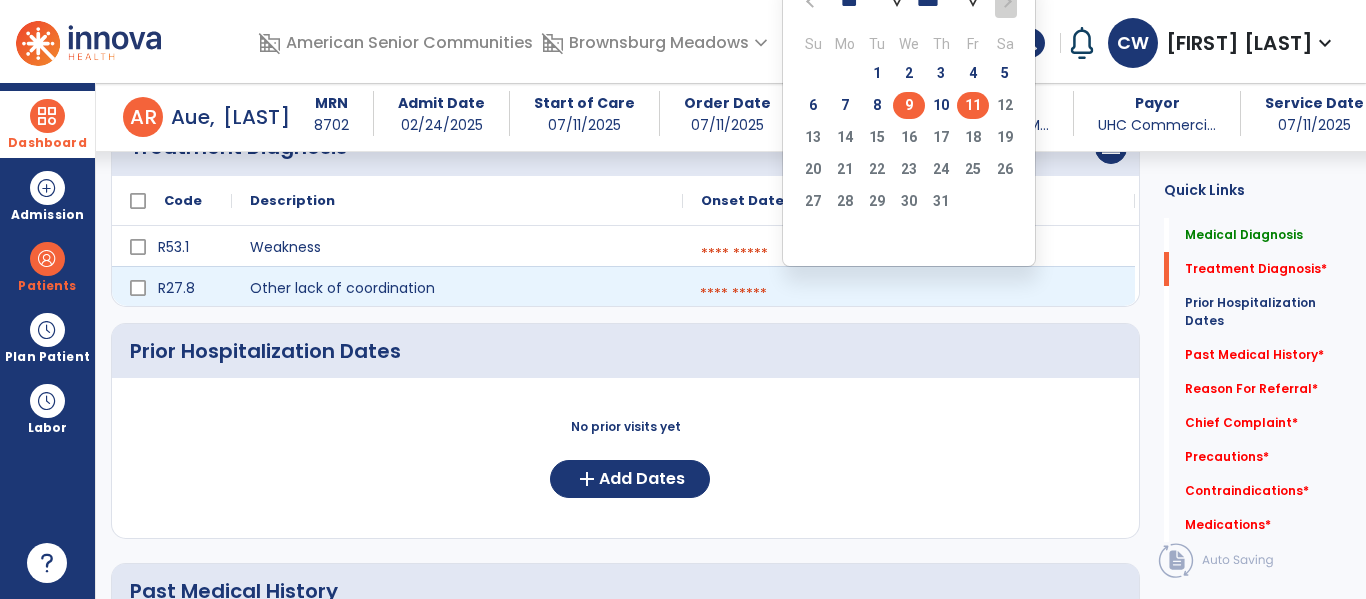 click on "9" 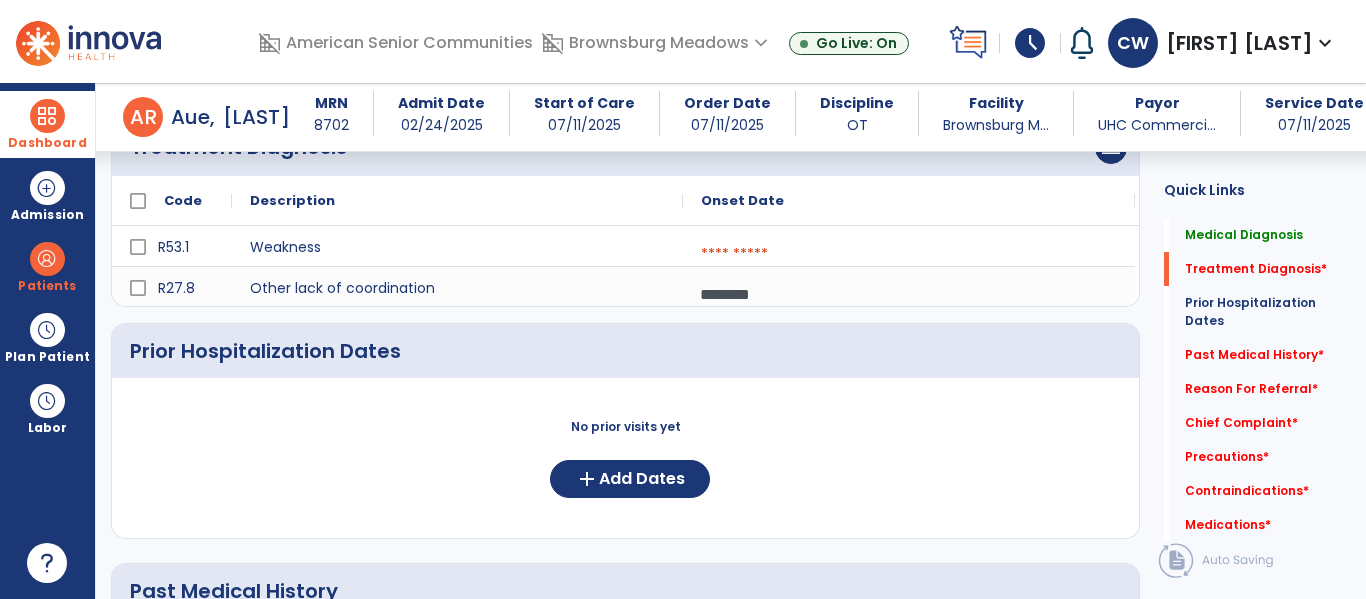 click at bounding box center (909, 254) 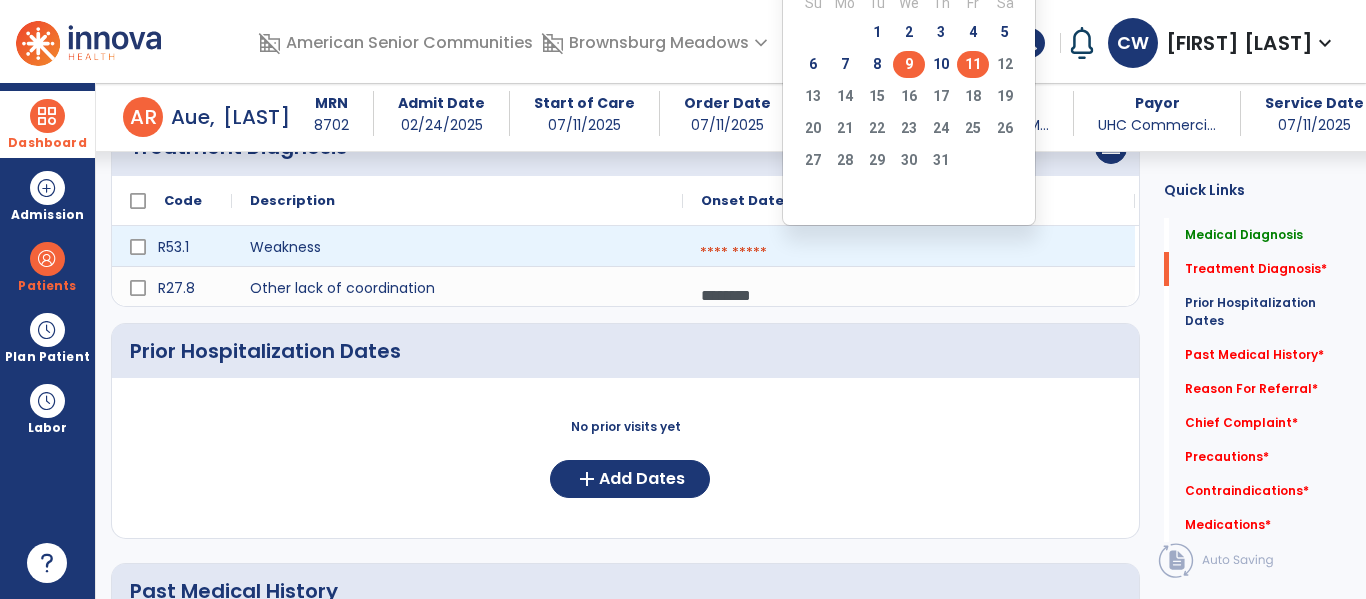 click on "9" 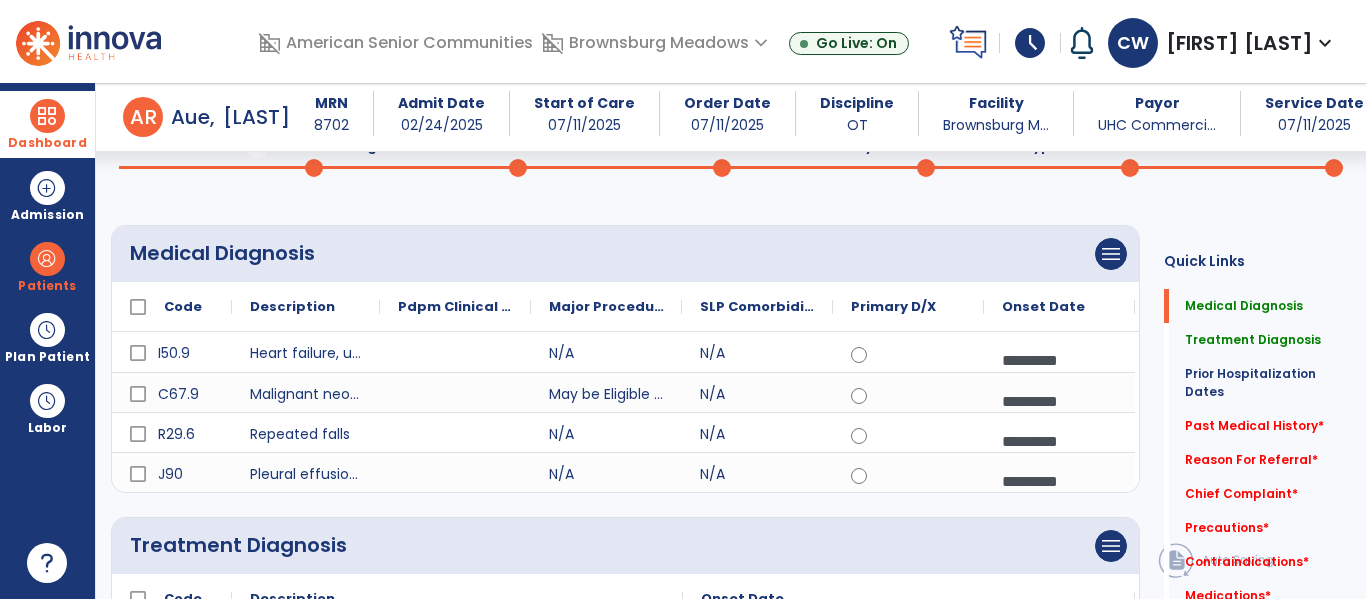 scroll, scrollTop: 99, scrollLeft: 0, axis: vertical 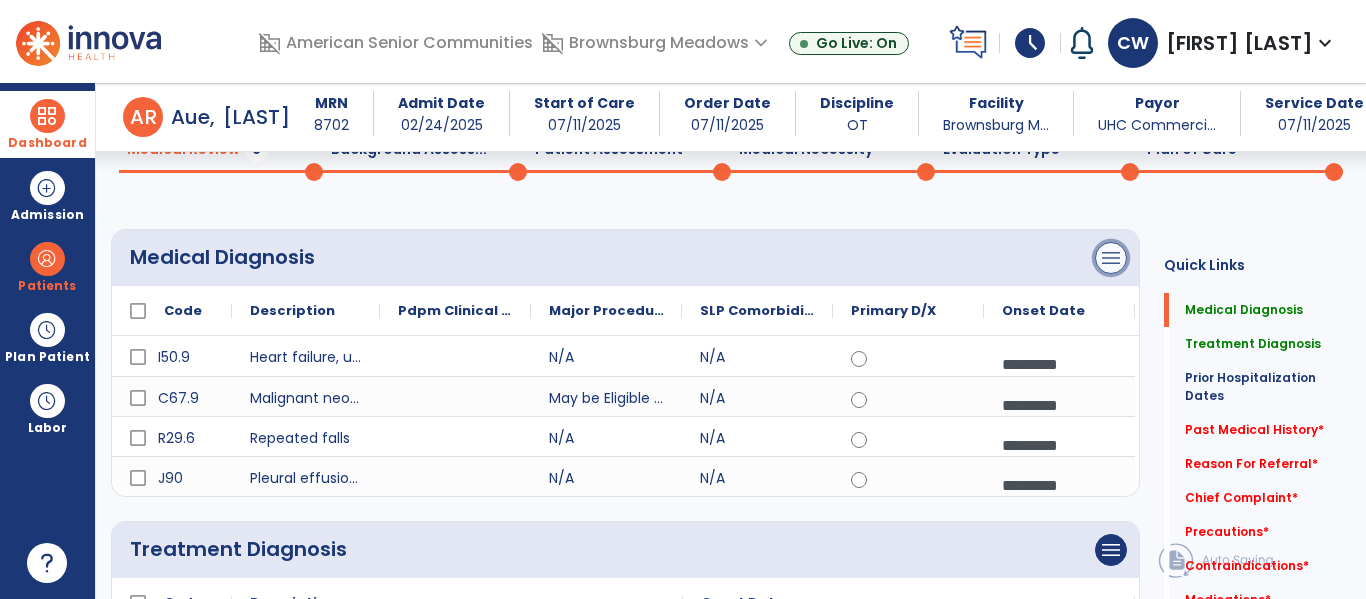 click on "menu" at bounding box center (1111, 258) 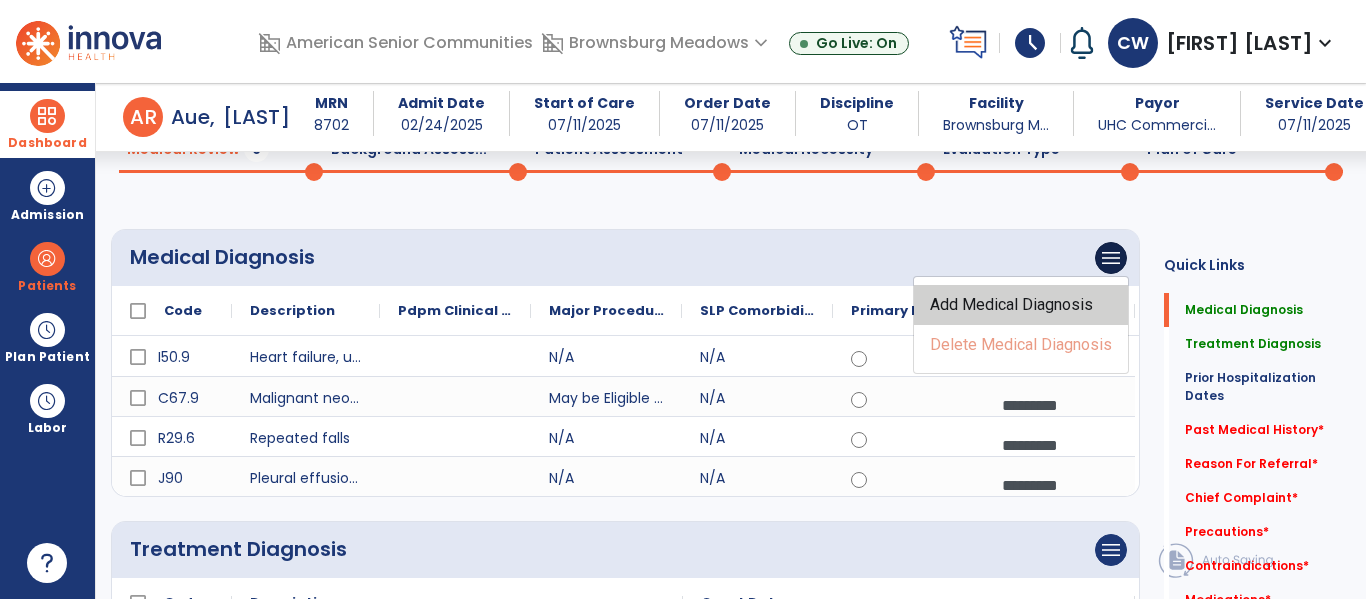 click on "Add Medical Diagnosis" 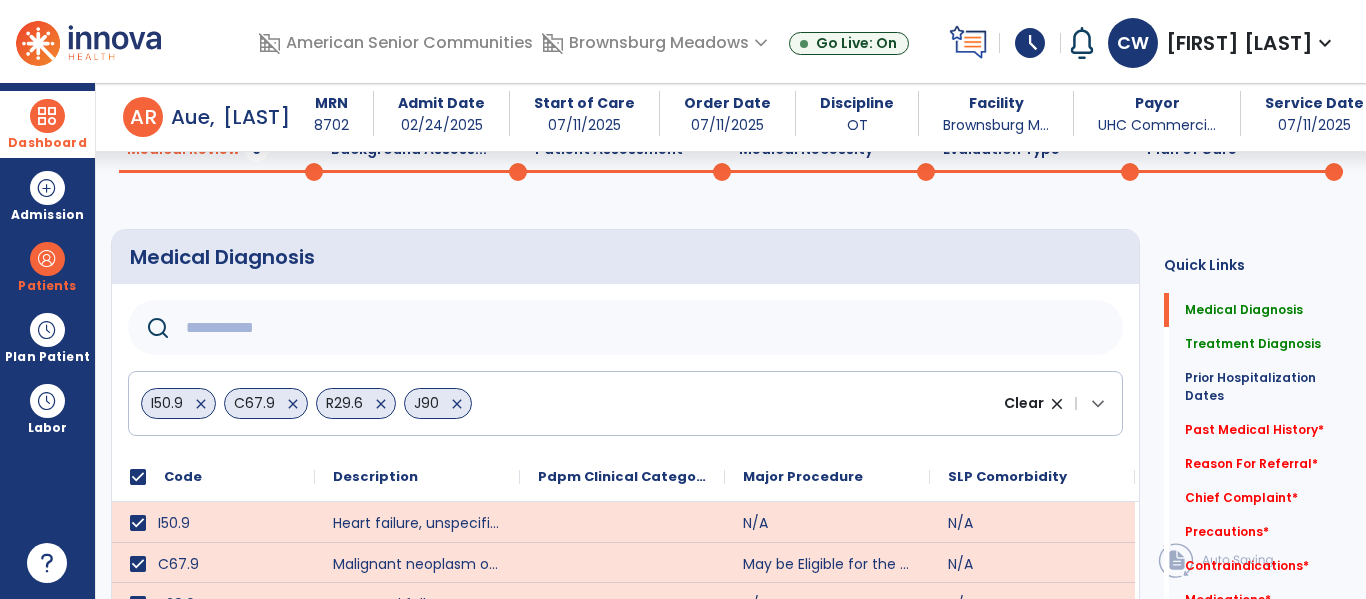 click 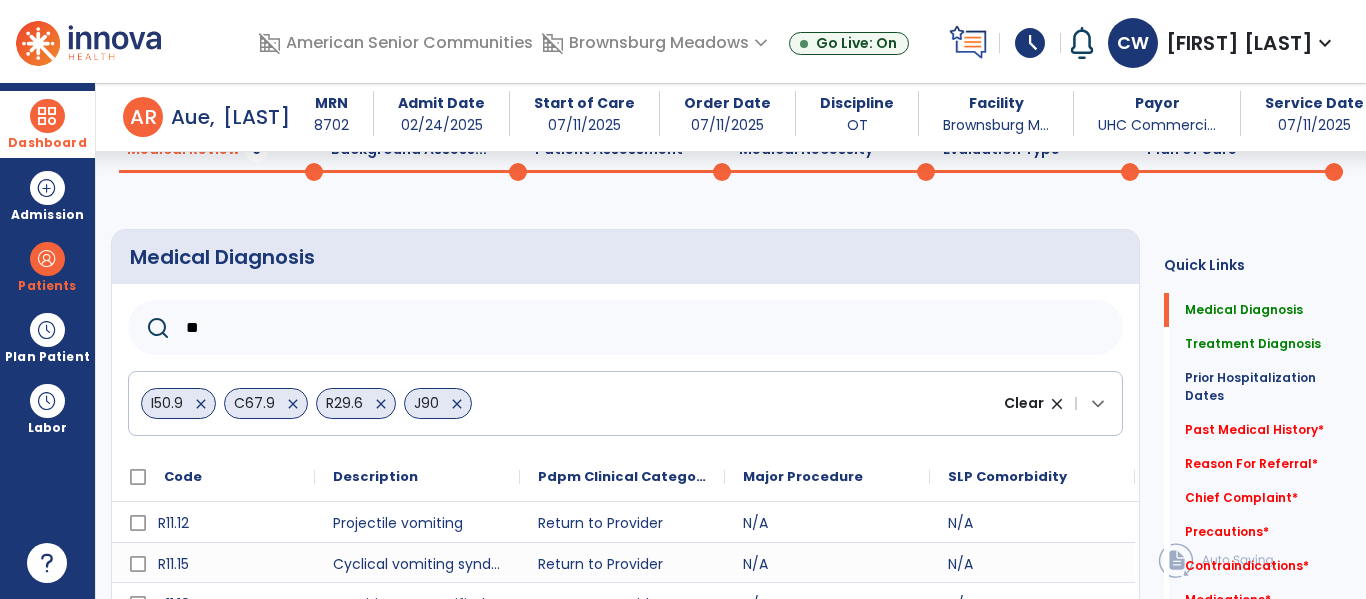 type on "*" 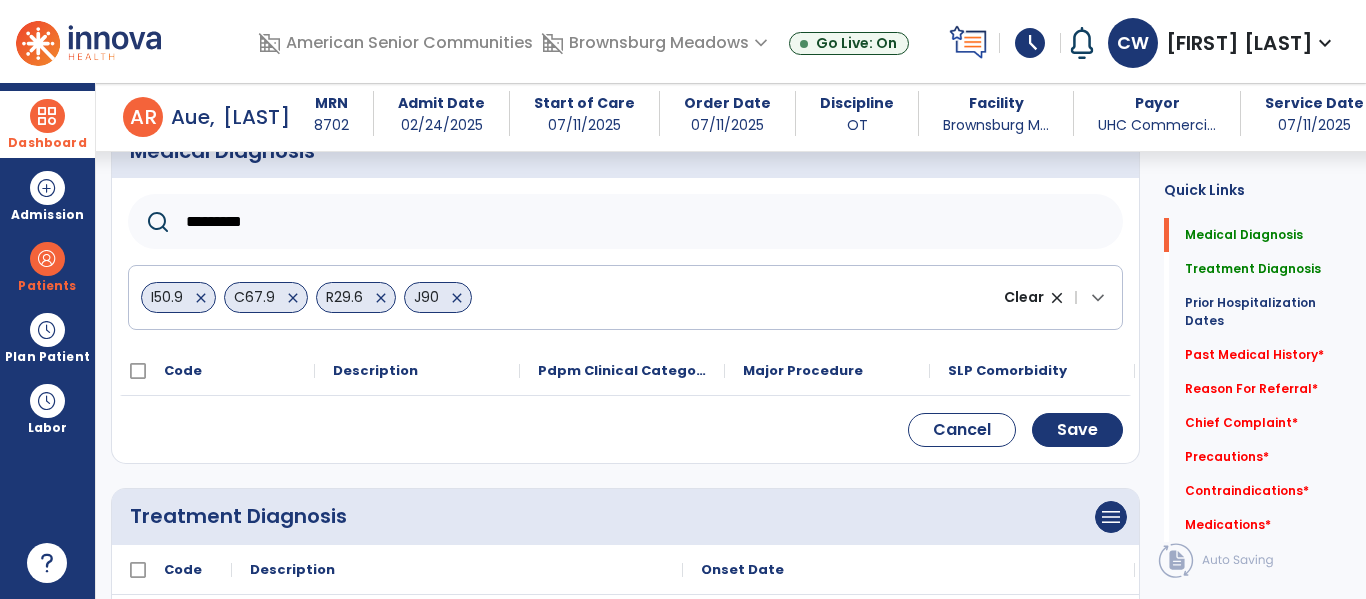 scroll, scrollTop: 195, scrollLeft: 0, axis: vertical 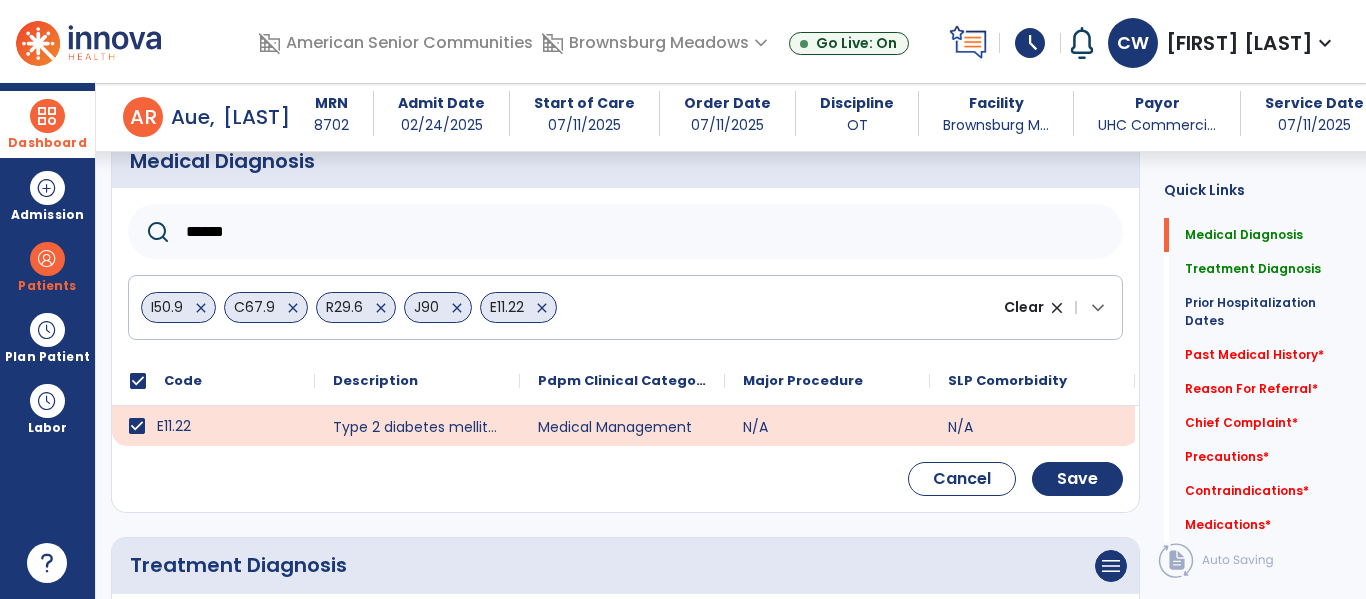 click on "******" 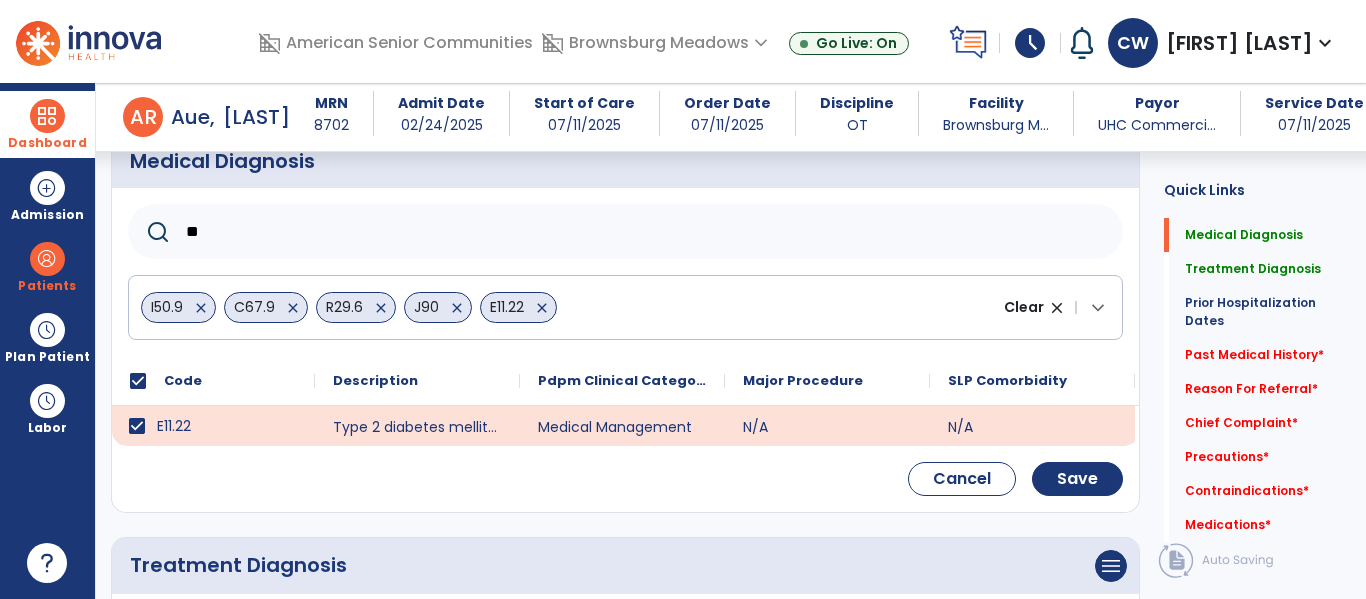 type on "*" 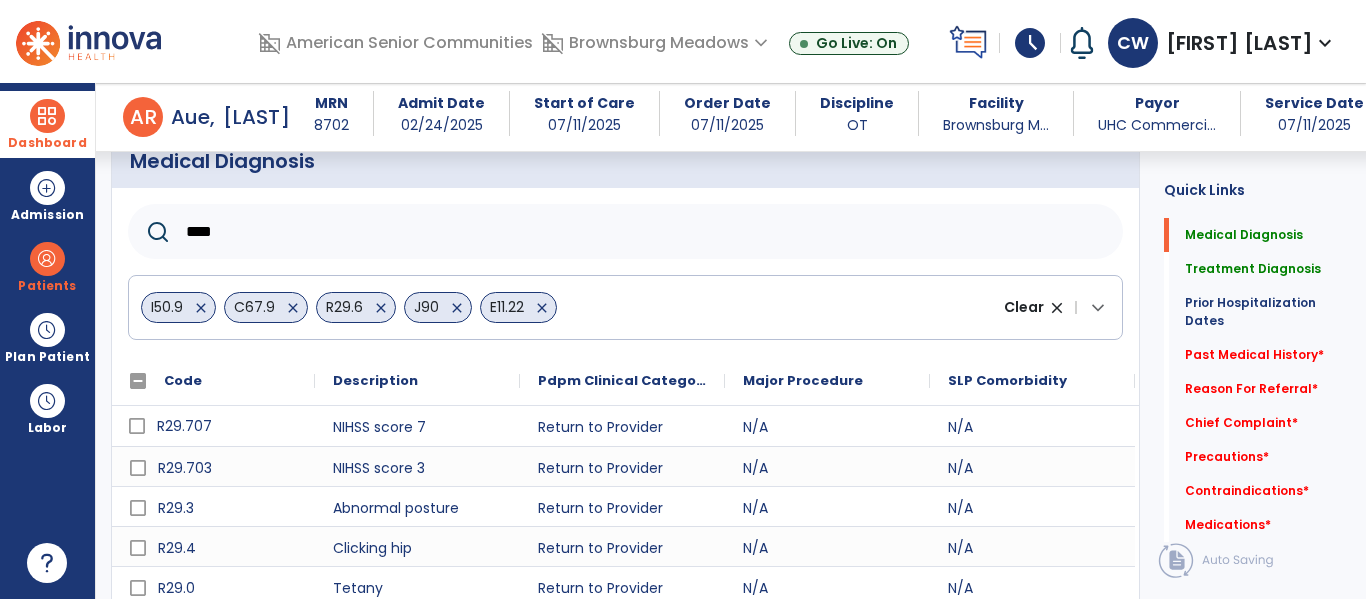 type on "*****" 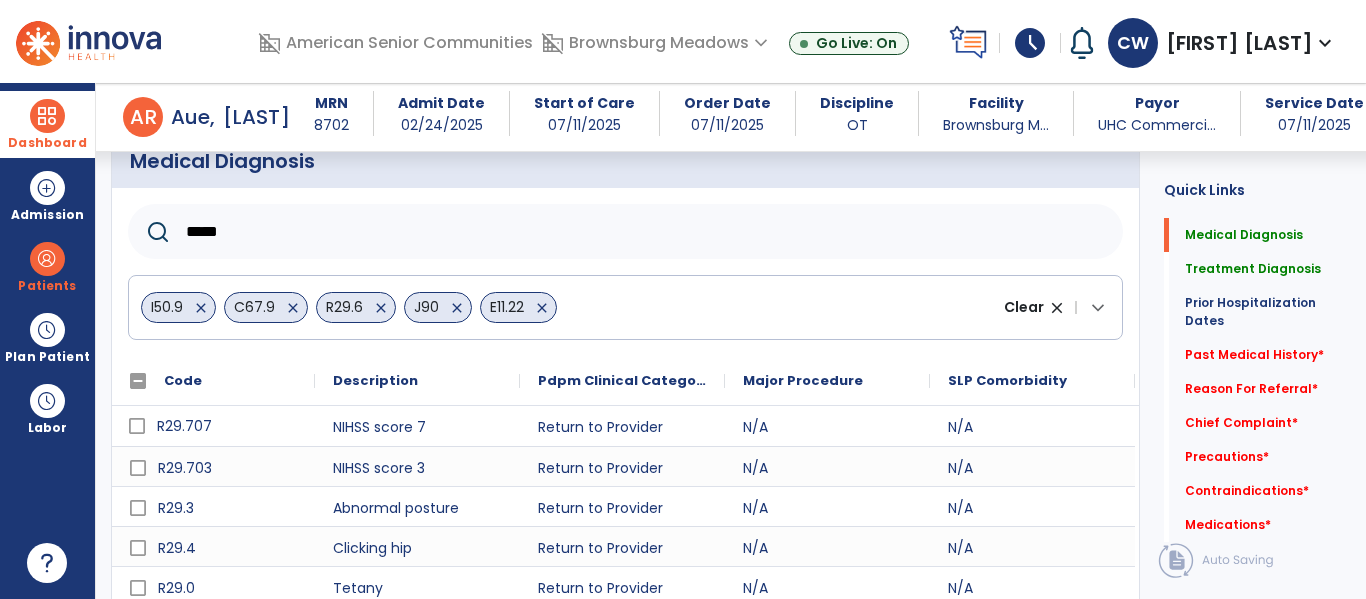 scroll, scrollTop: 270, scrollLeft: 0, axis: vertical 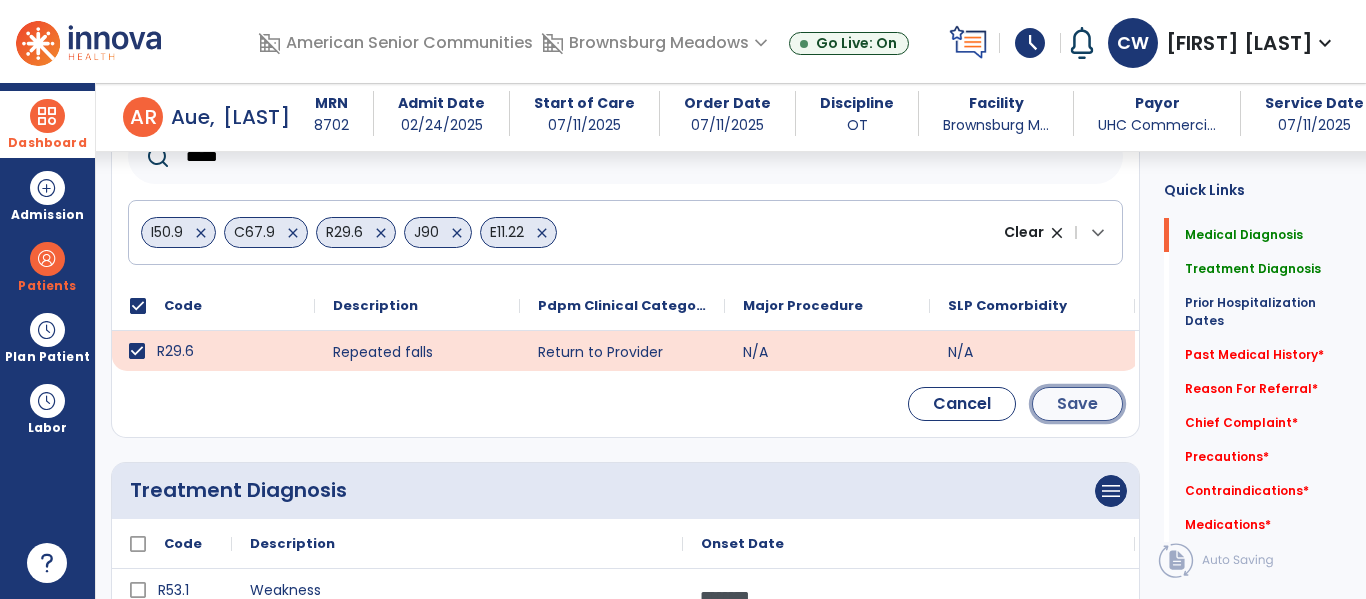 click on "Save" 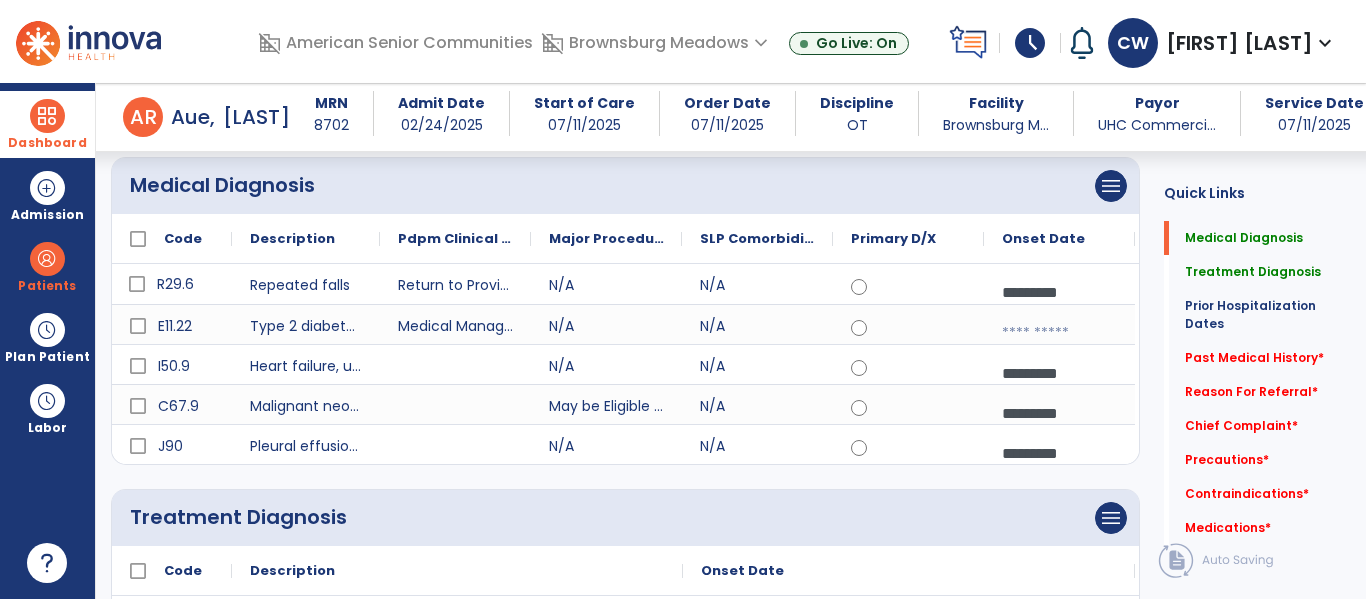 scroll, scrollTop: 170, scrollLeft: 0, axis: vertical 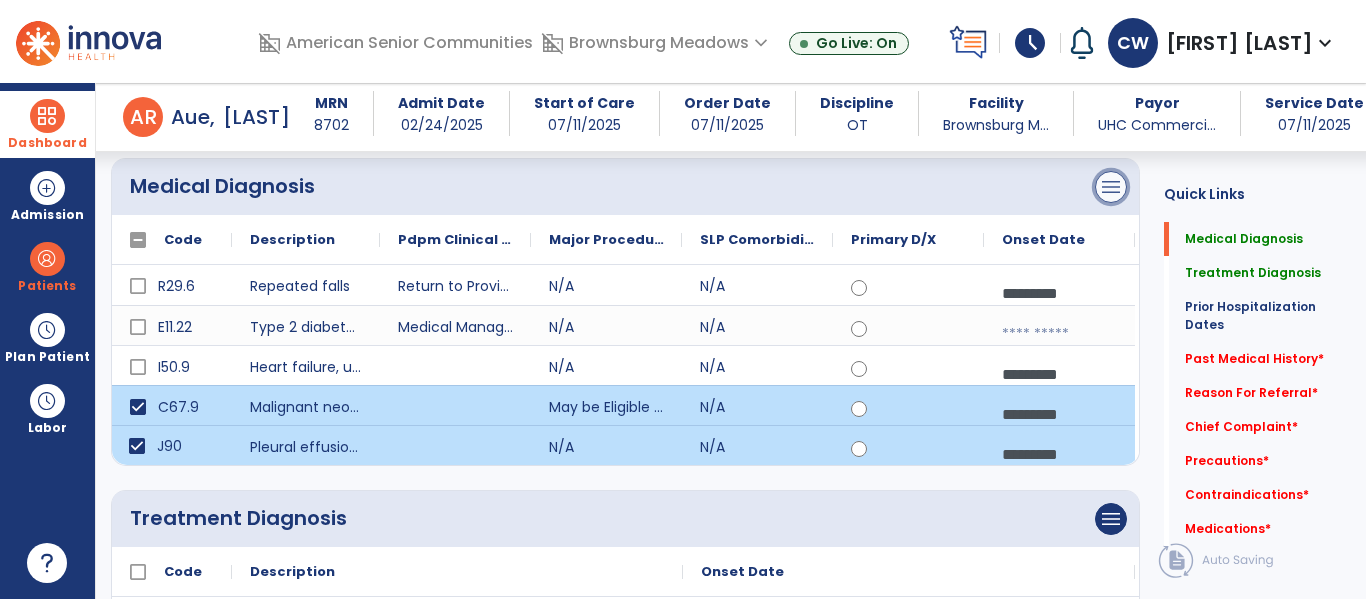 click on "menu" at bounding box center (1111, 187) 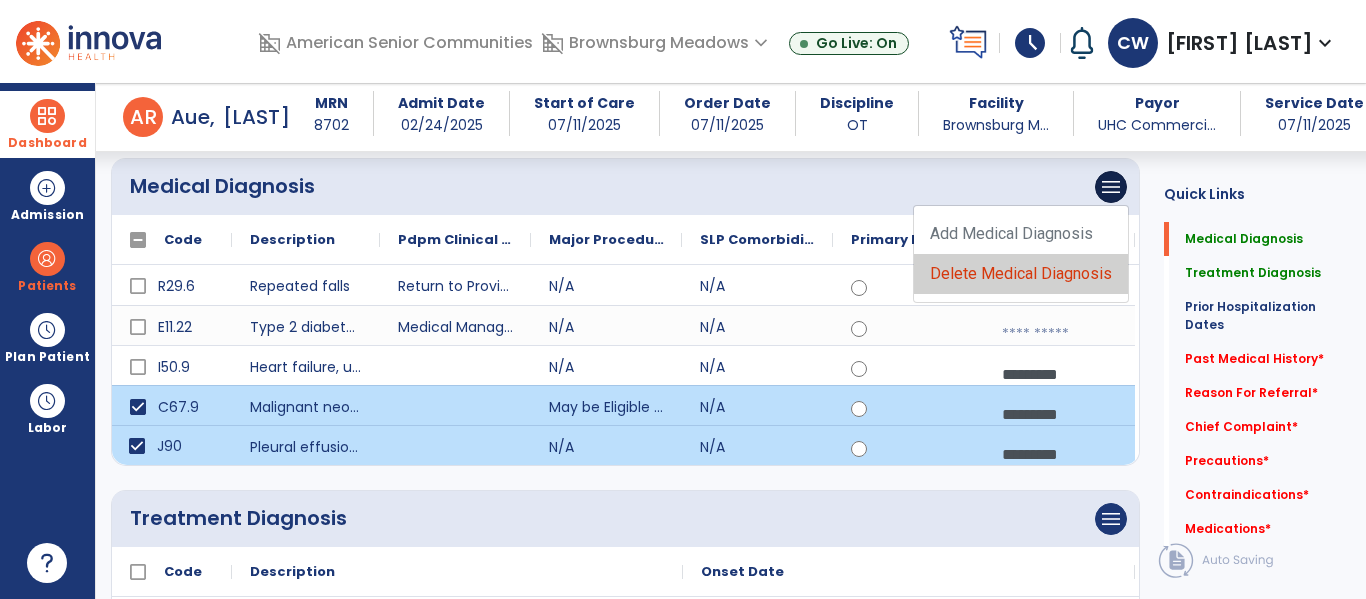 click on "Delete Medical Diagnosis" 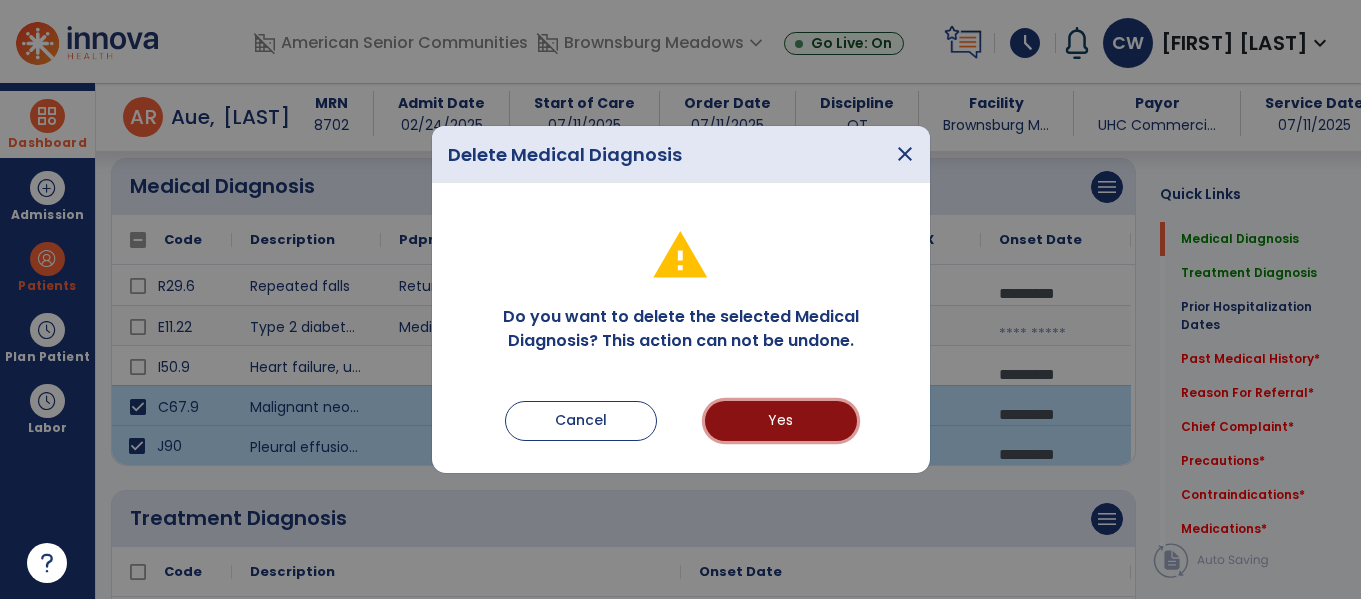 click on "Yes" at bounding box center (781, 421) 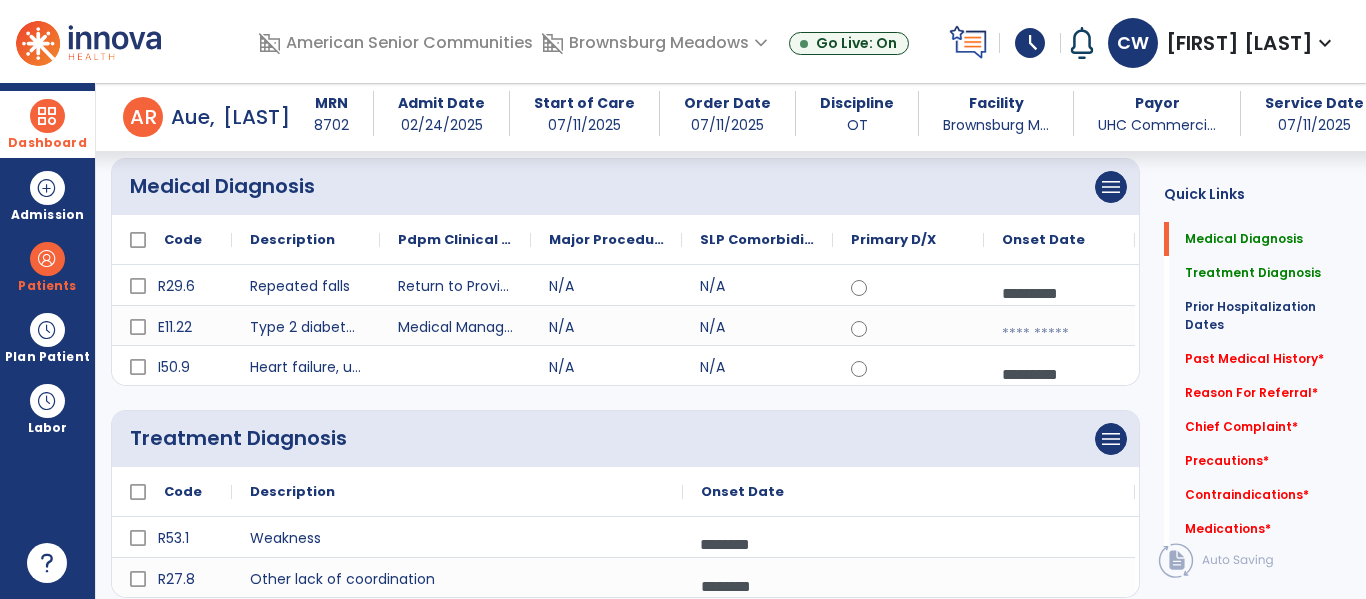 click on "*********" at bounding box center (1059, 293) 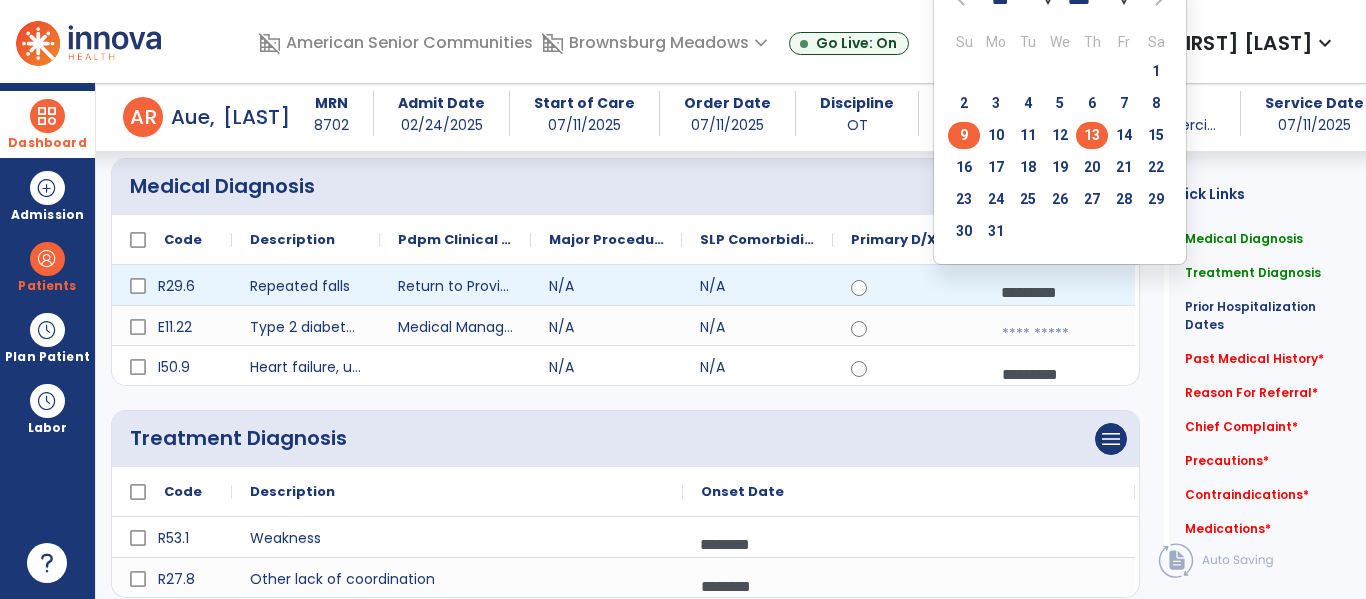 click on "9" 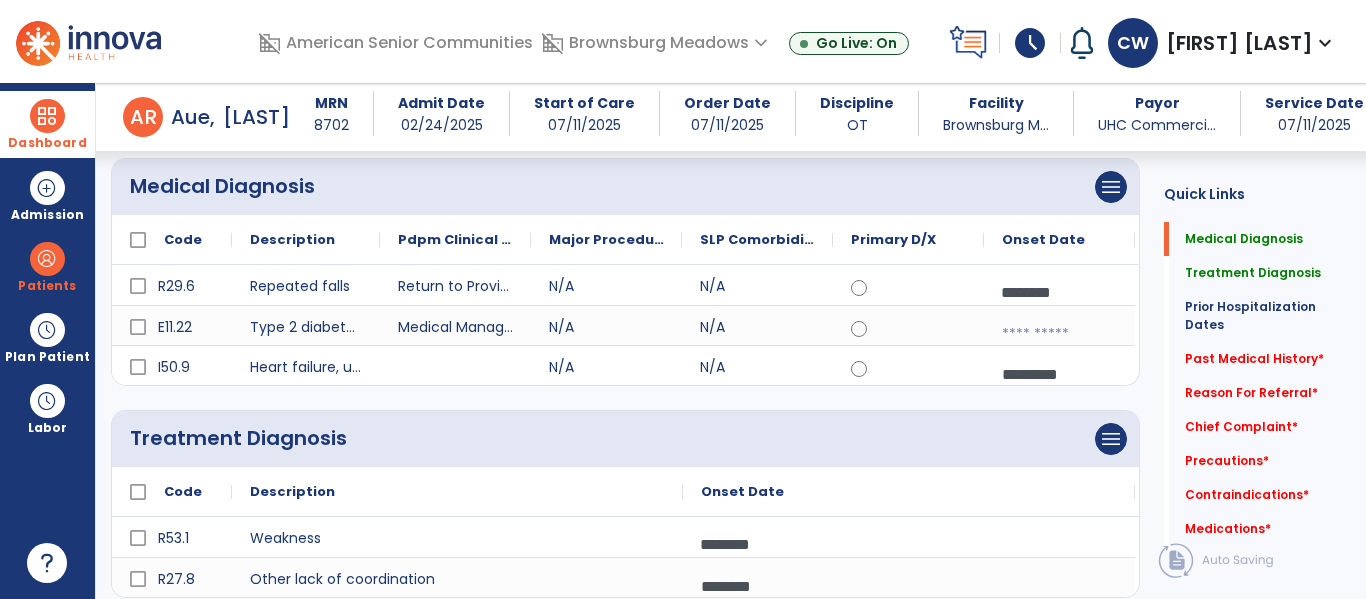 click on "********" at bounding box center [1059, 292] 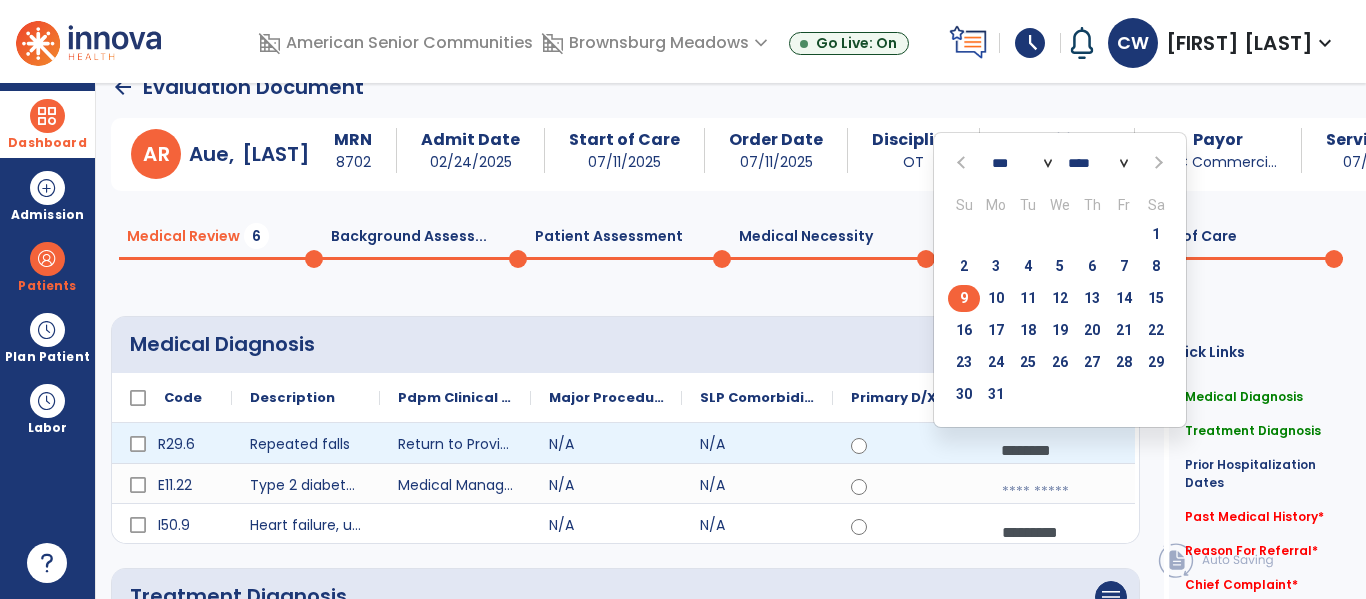 scroll, scrollTop: 34, scrollLeft: 0, axis: vertical 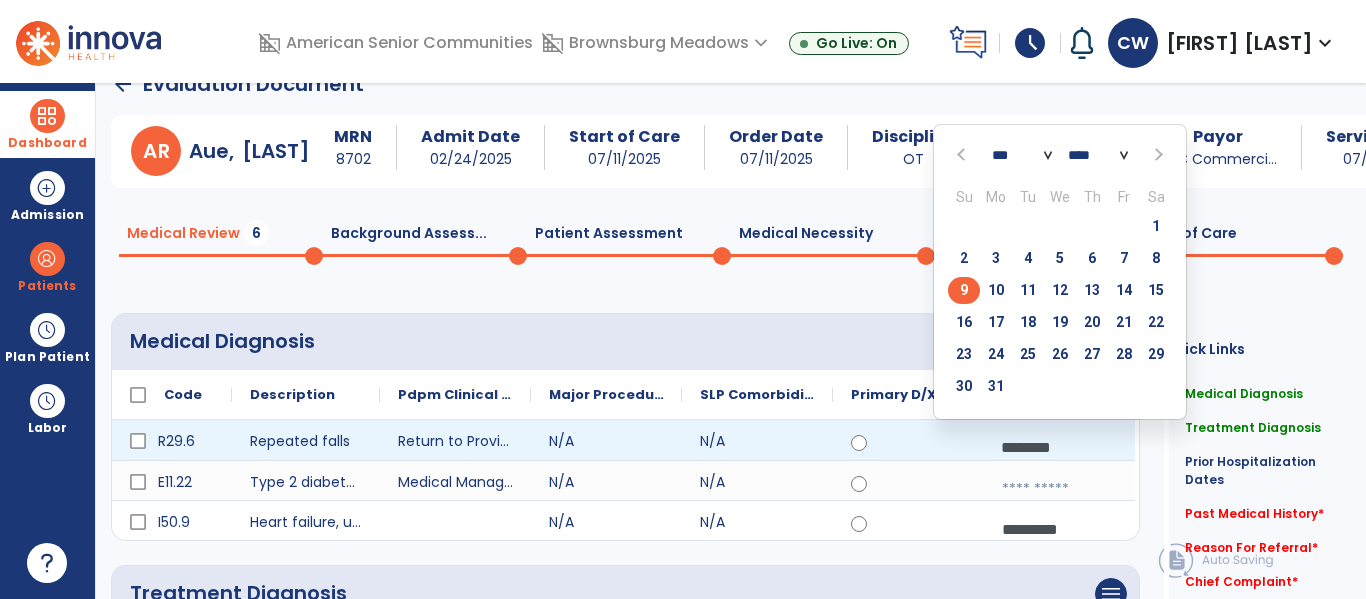 click 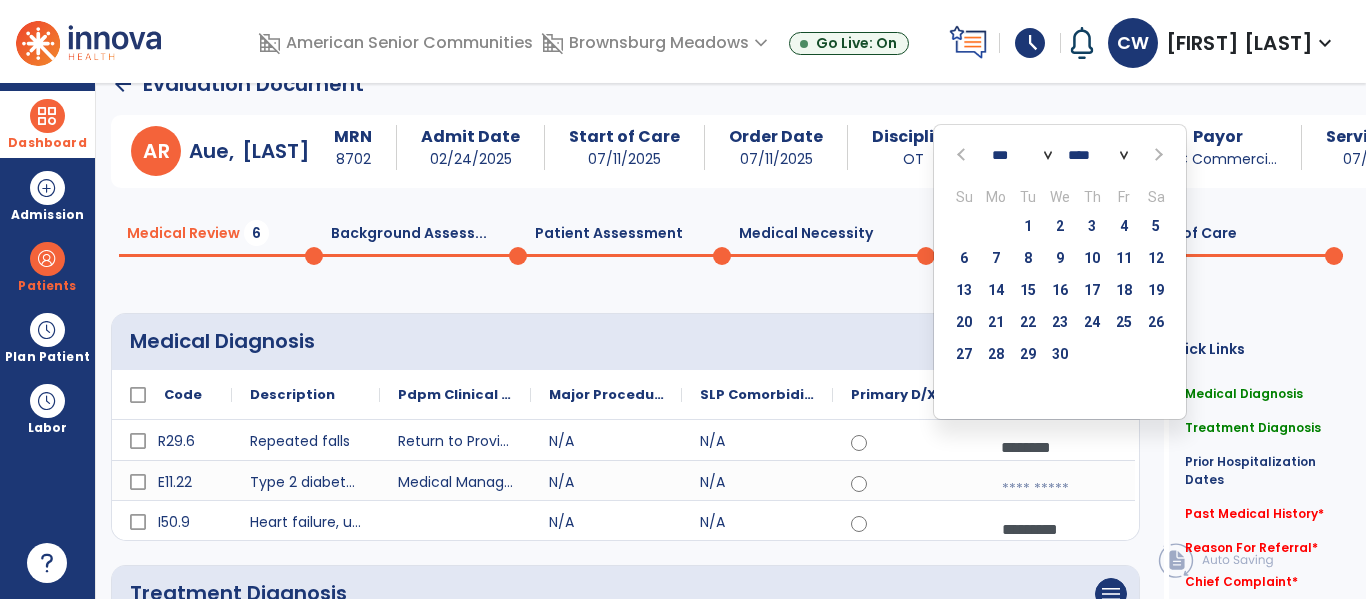 click 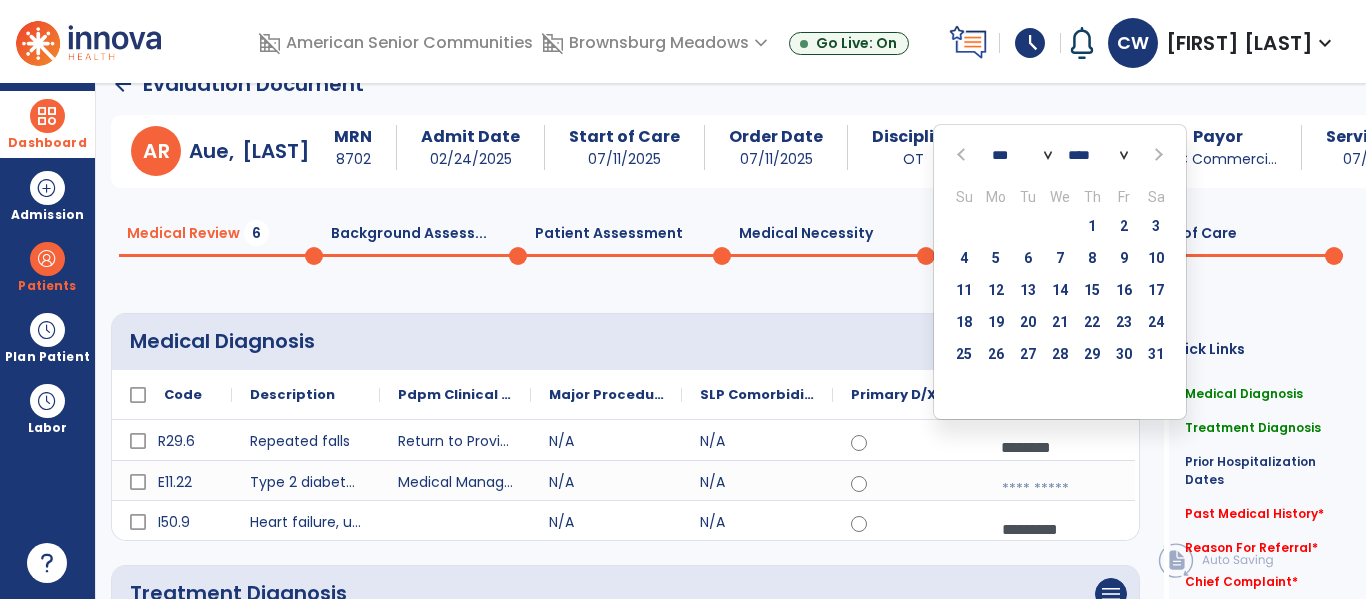 click 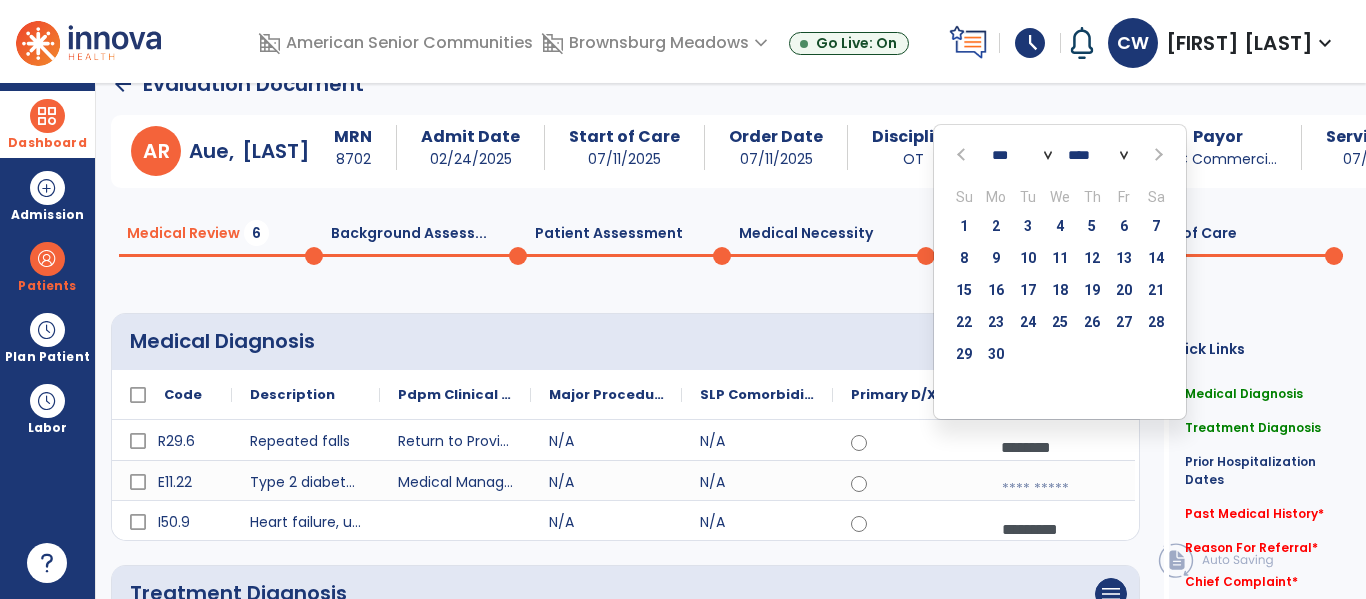 click 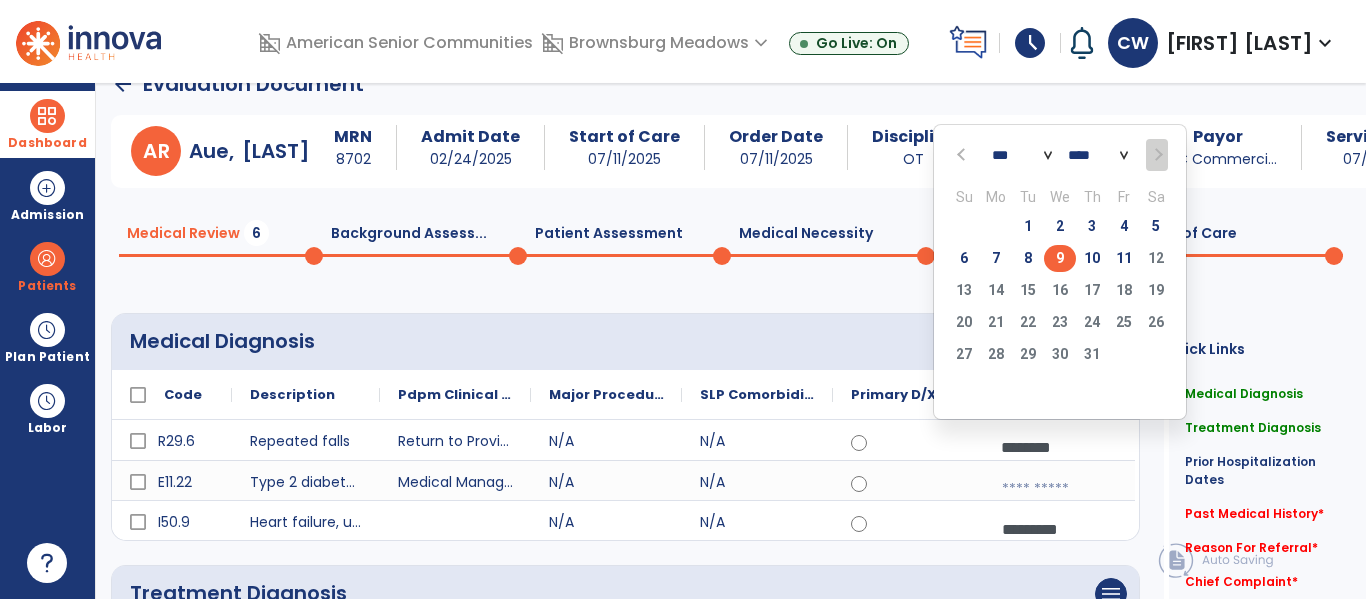 click on "9" 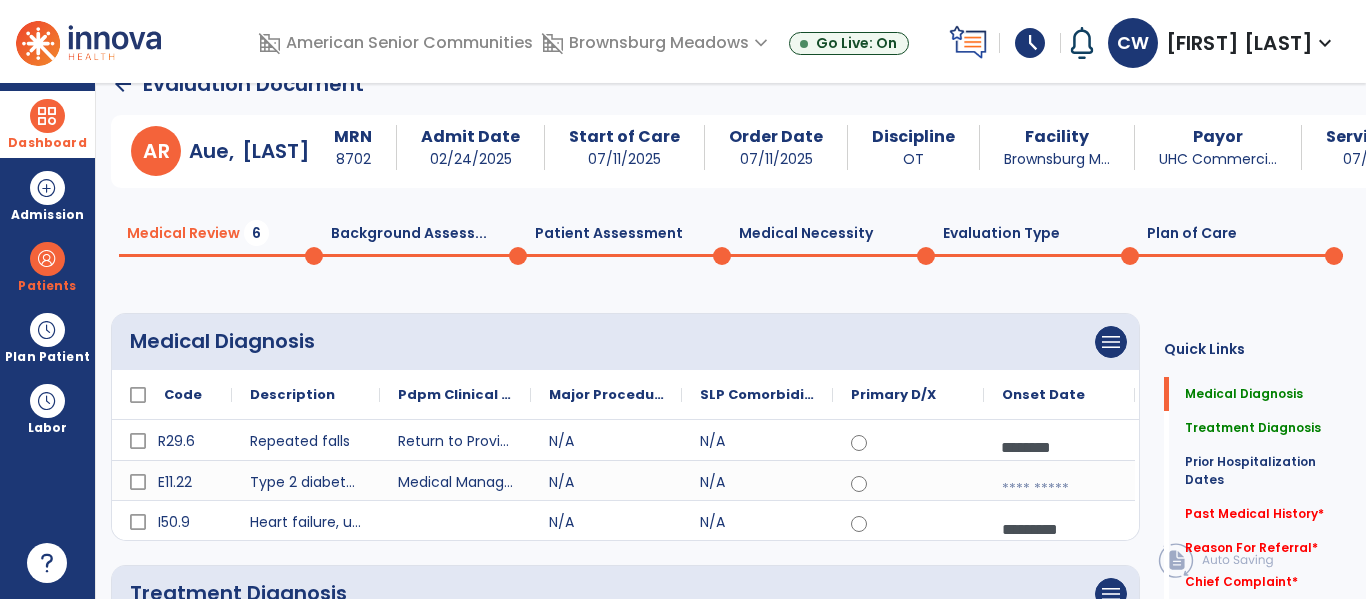click at bounding box center (1059, 489) 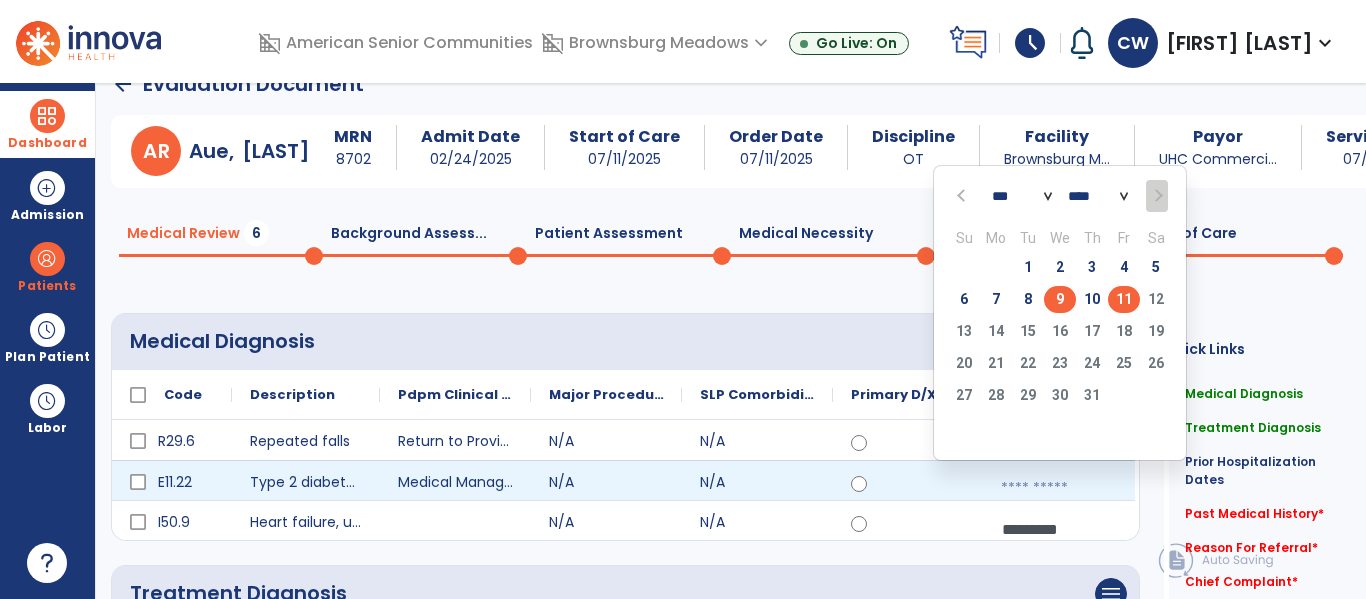 click on "9" 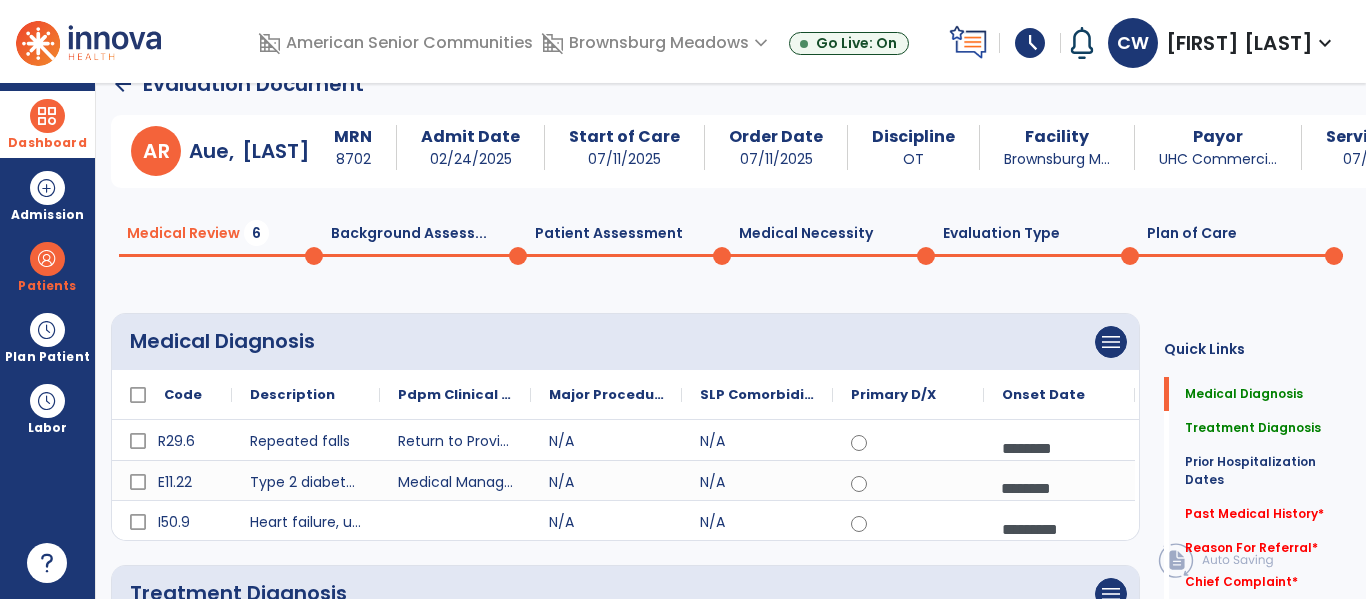 click on "*********" at bounding box center [1059, 529] 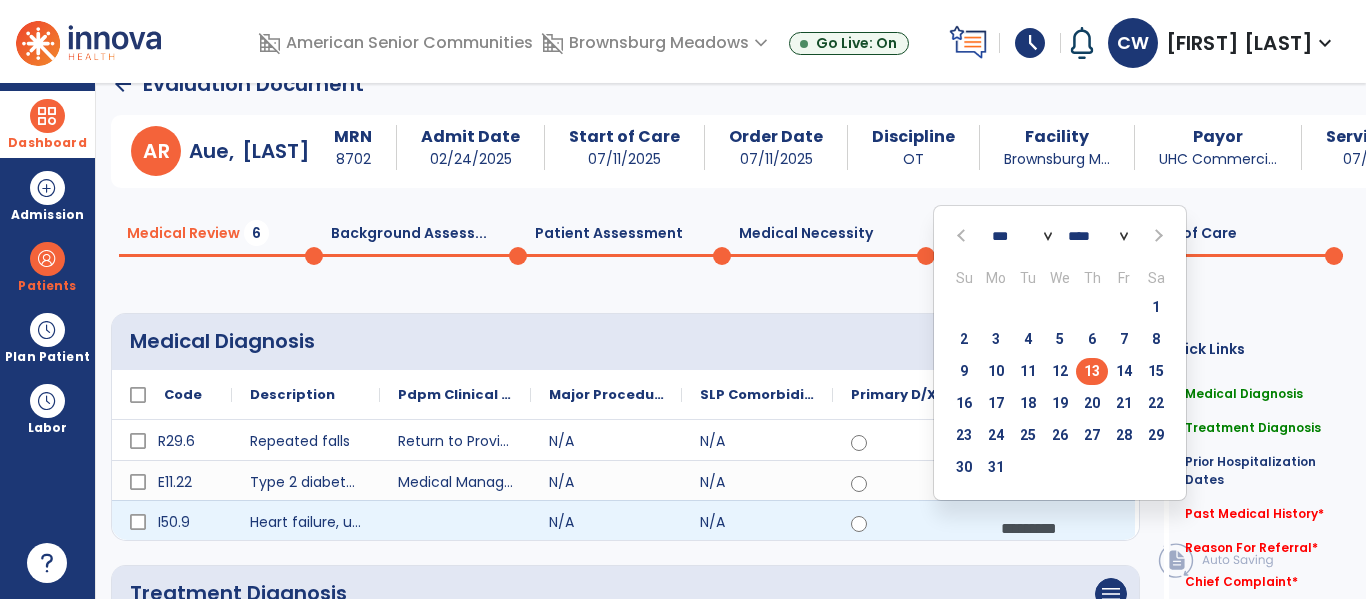 click 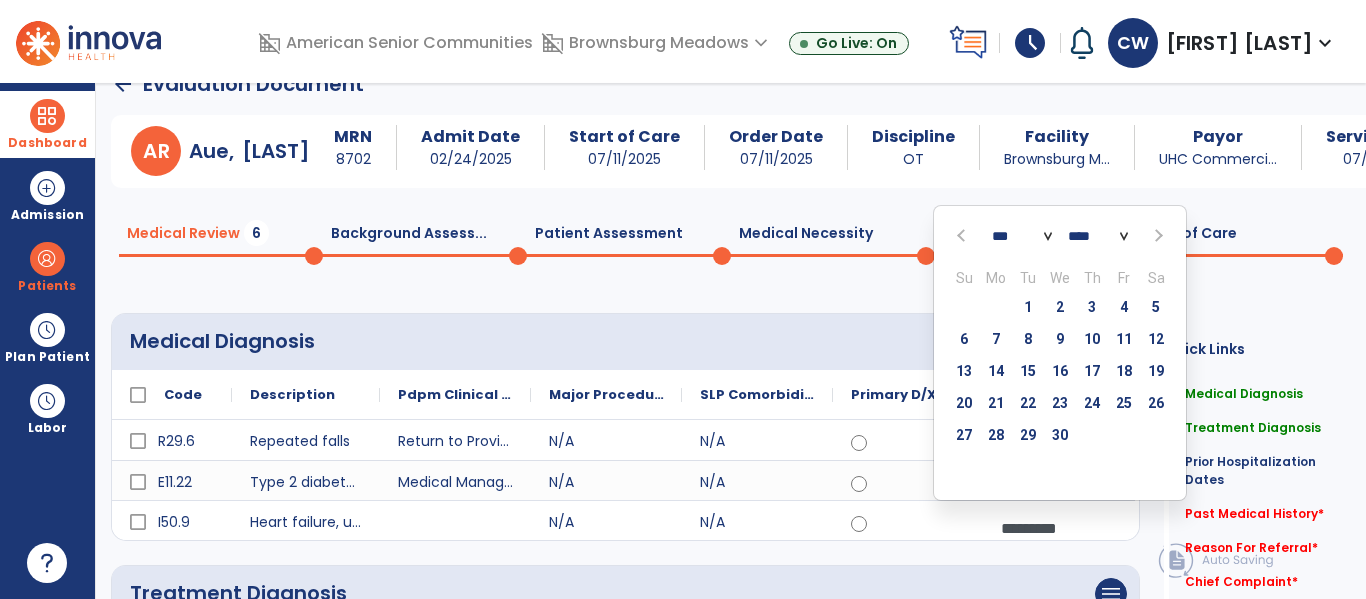 click 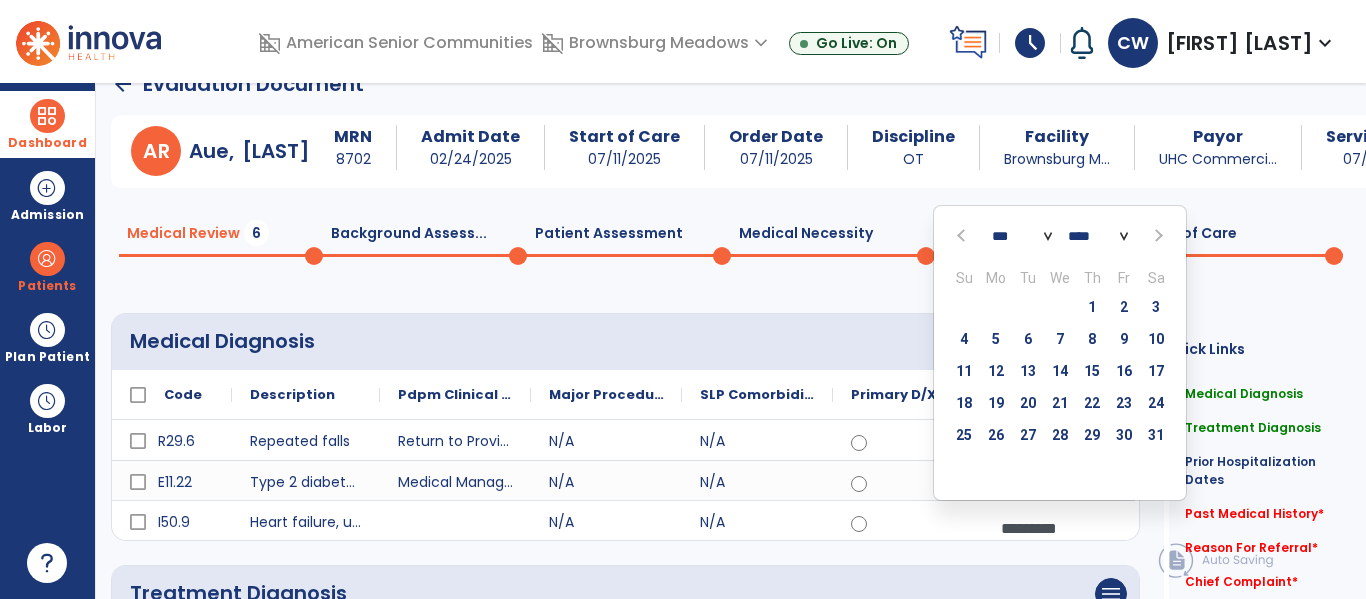 click 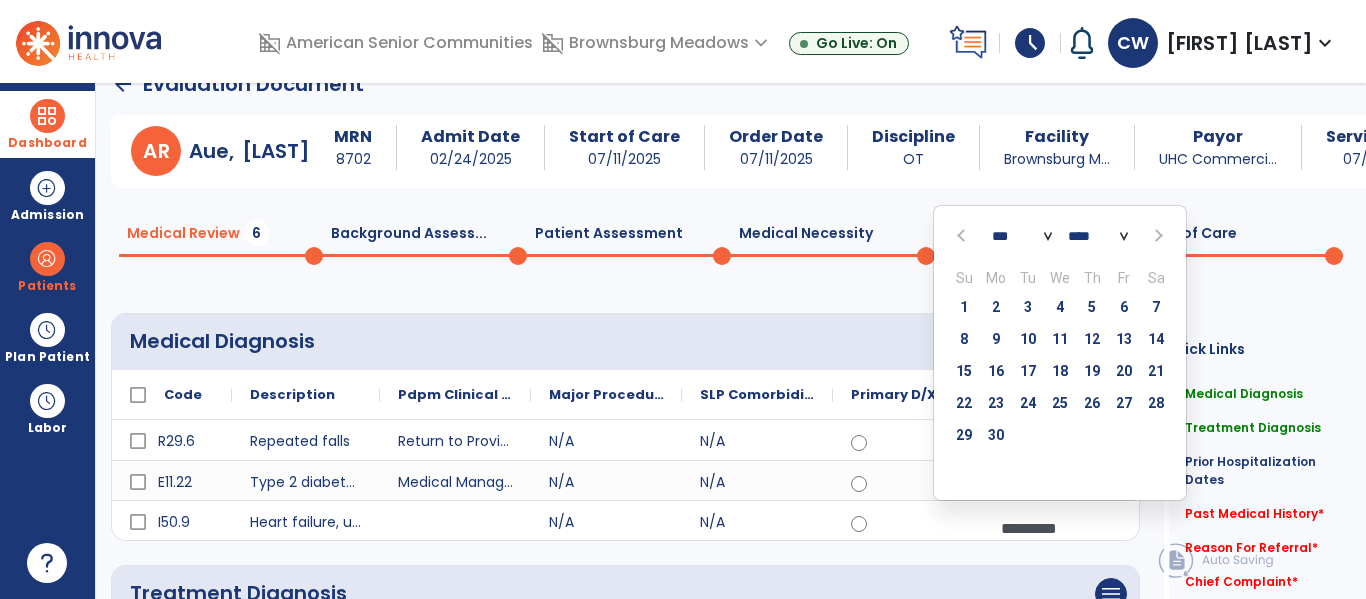 click 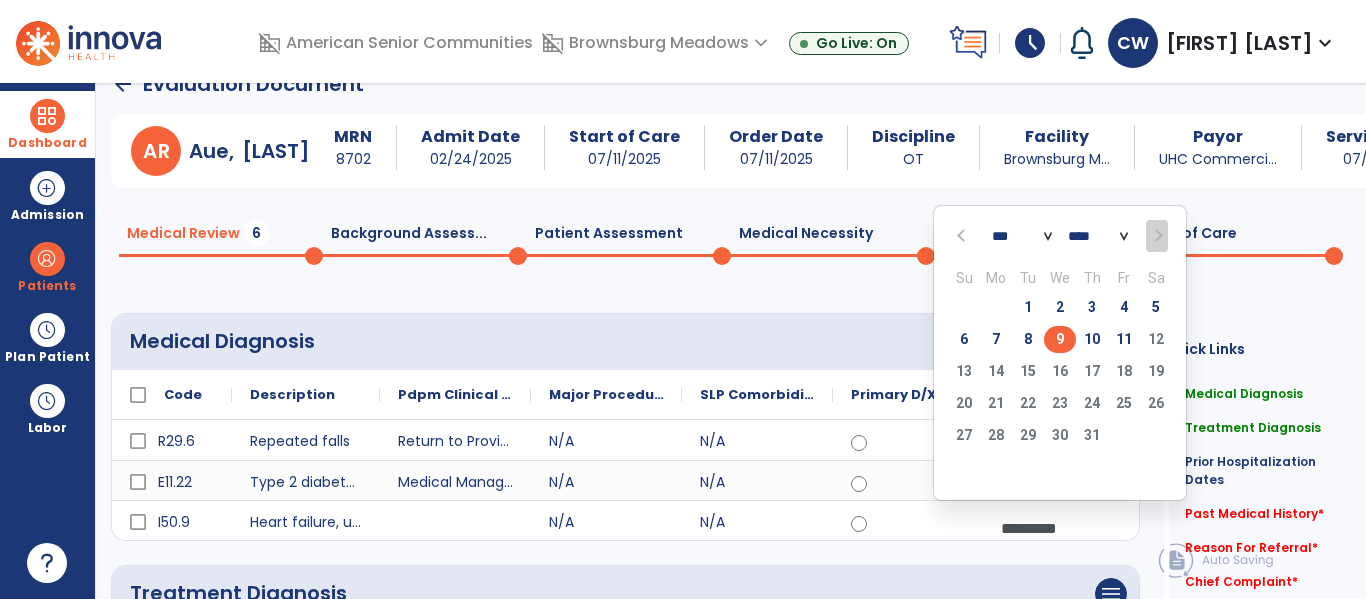 click on "9" 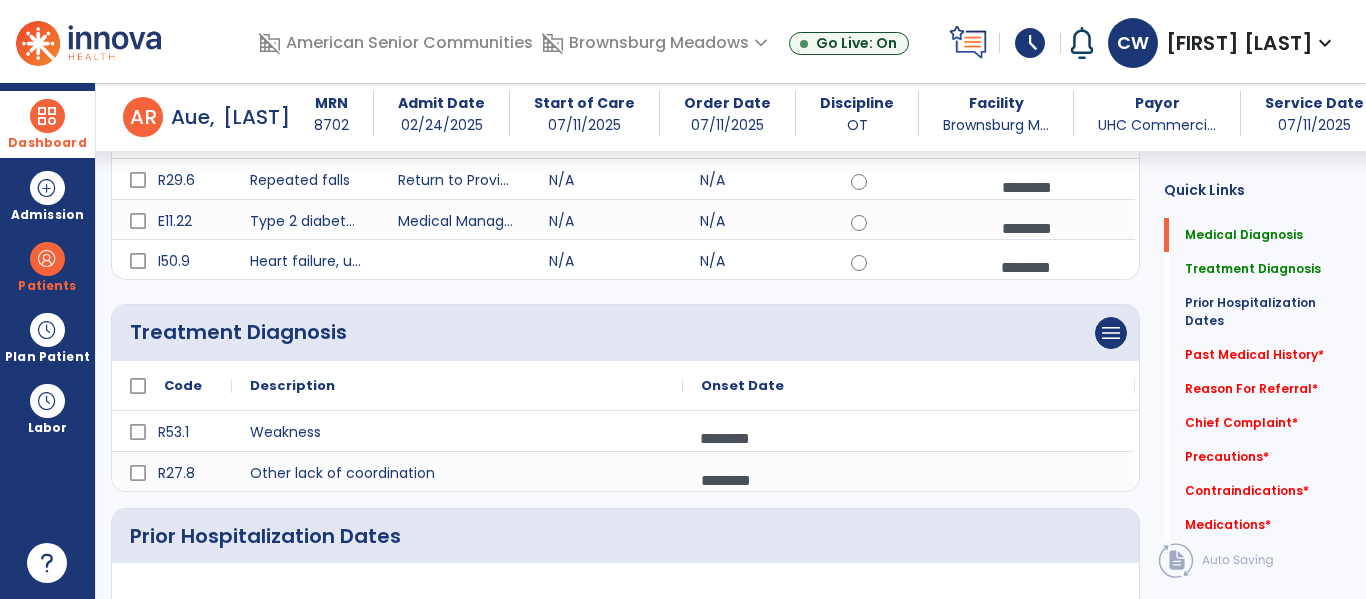 scroll, scrollTop: 0, scrollLeft: 0, axis: both 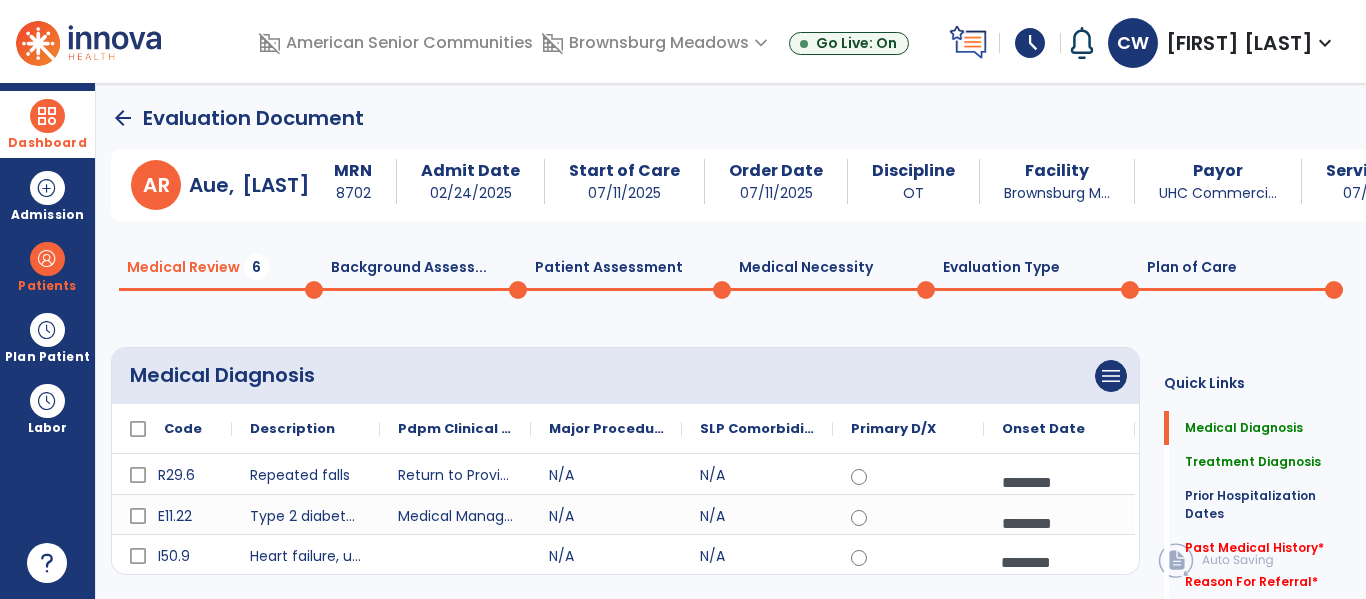 click on "Plan of Care  0" 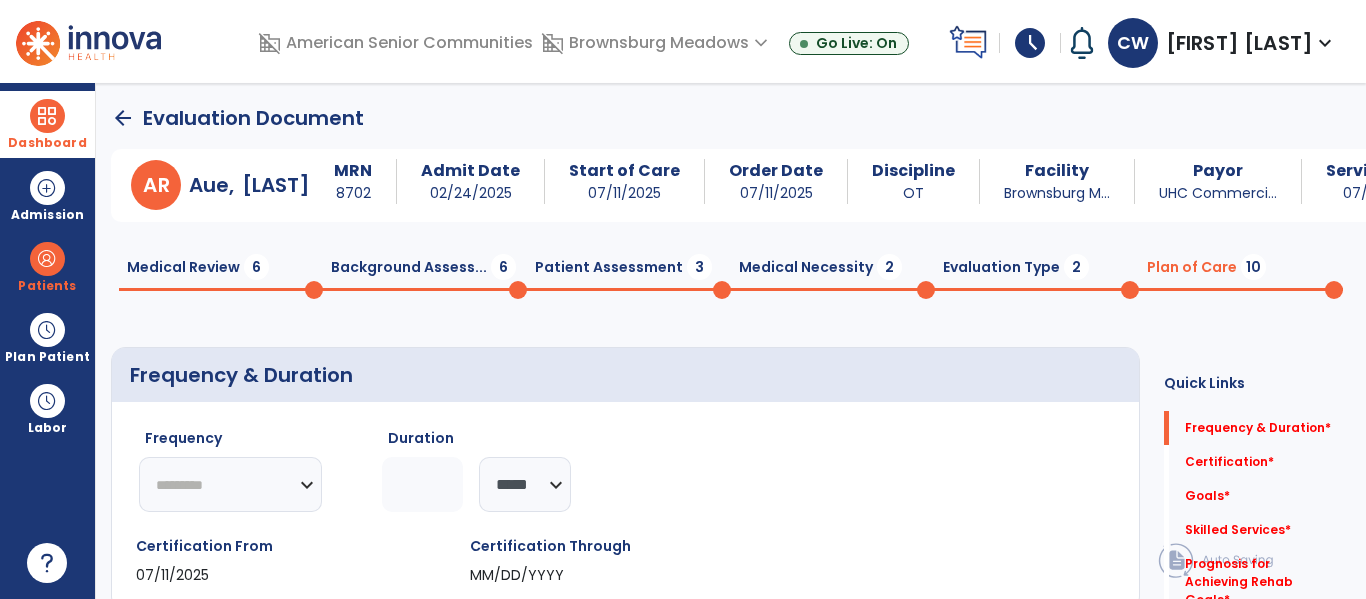 click on "********* ** ** ** ** ** ** **" 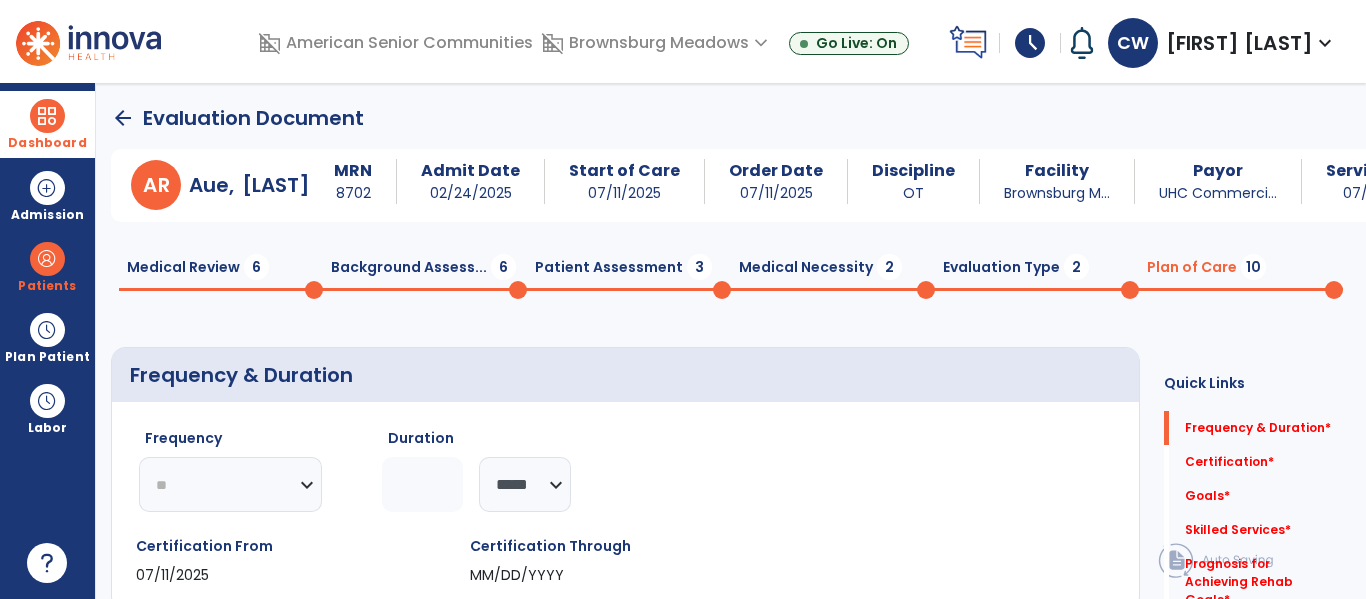 click on "********* ** ** ** ** ** ** **" 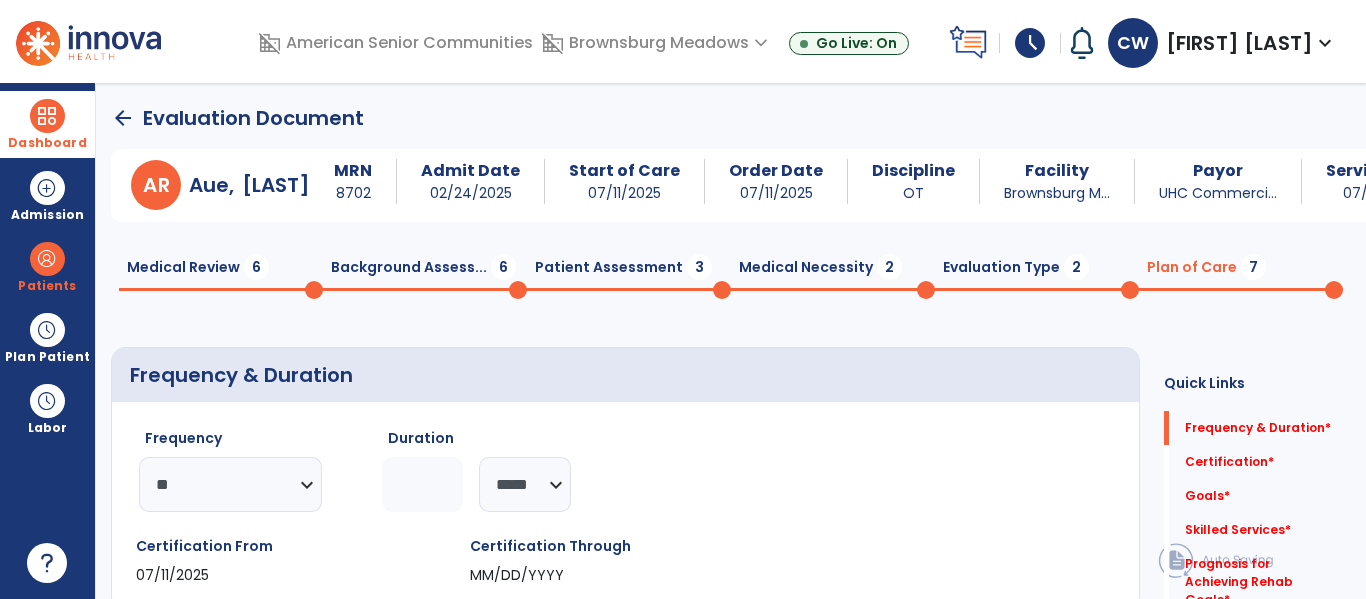 click 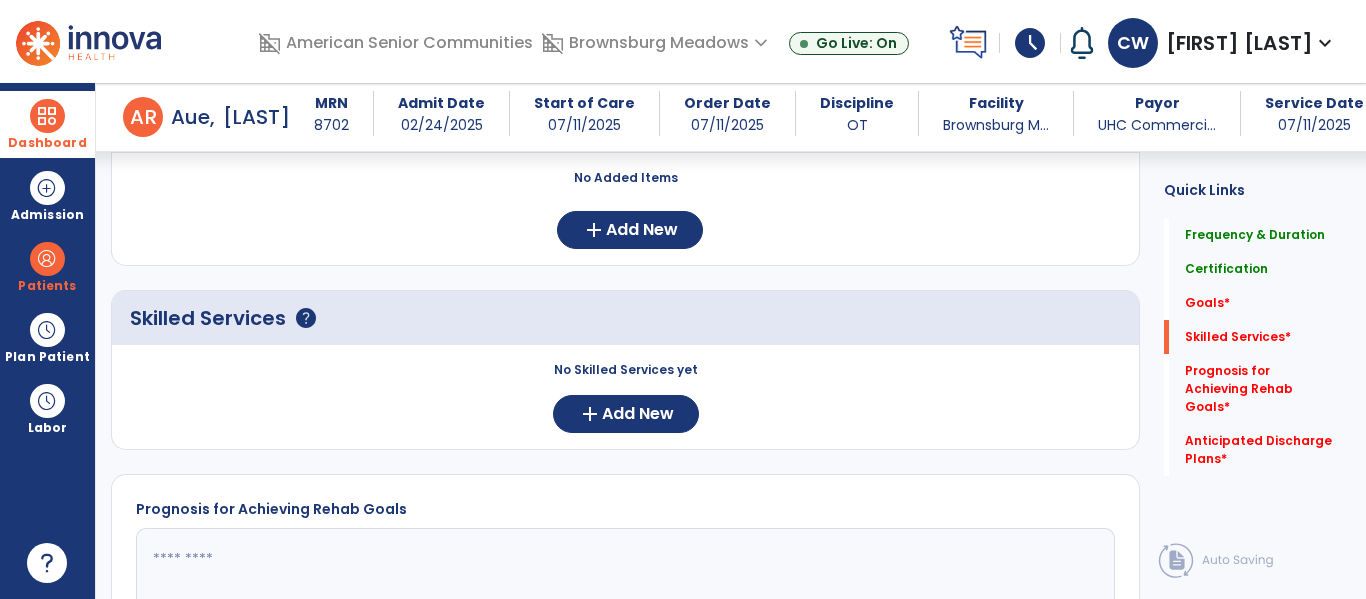scroll, scrollTop: 522, scrollLeft: 0, axis: vertical 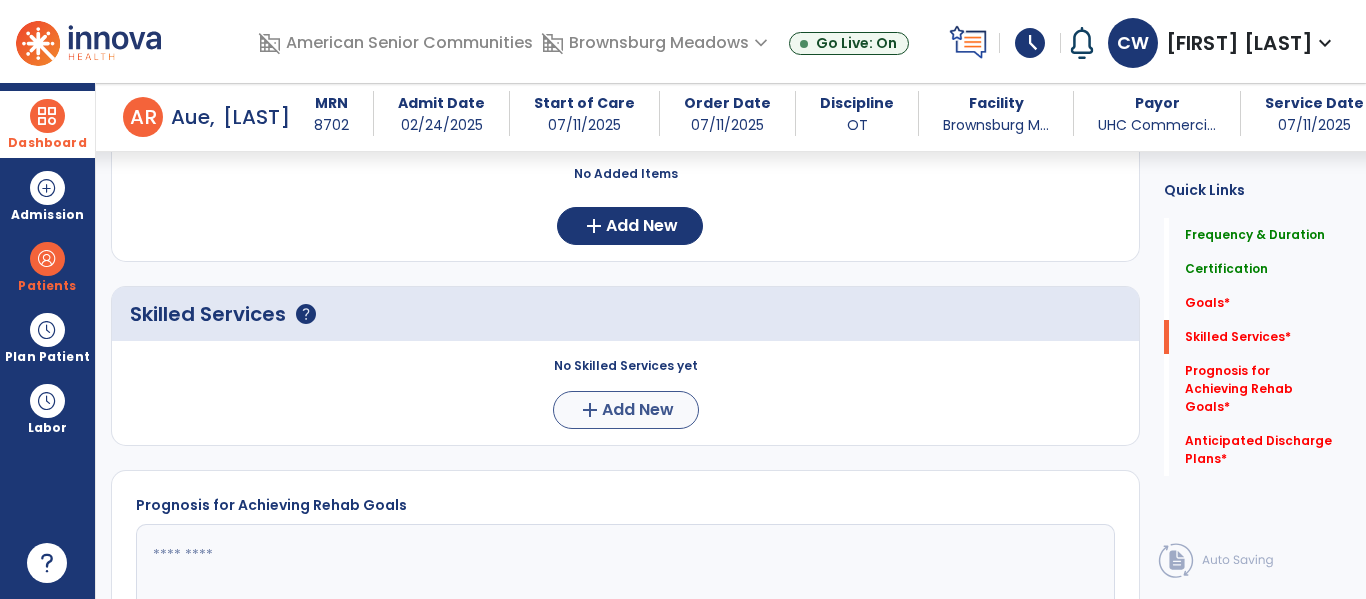 type on "*" 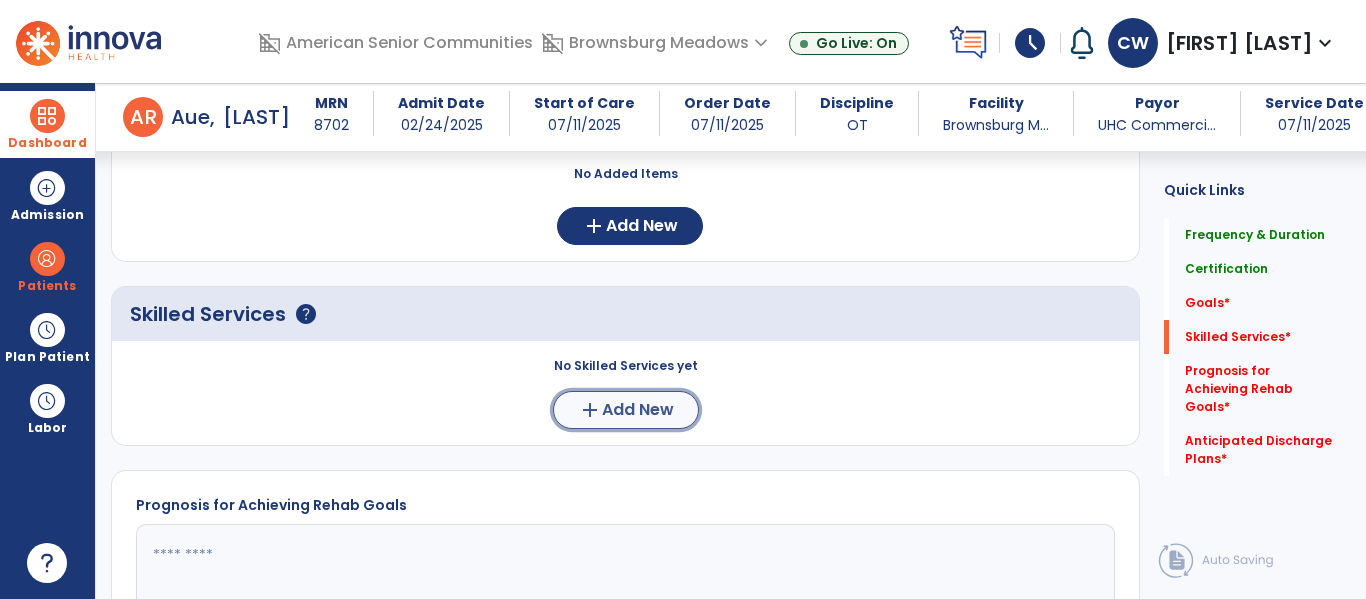 click on "Add New" 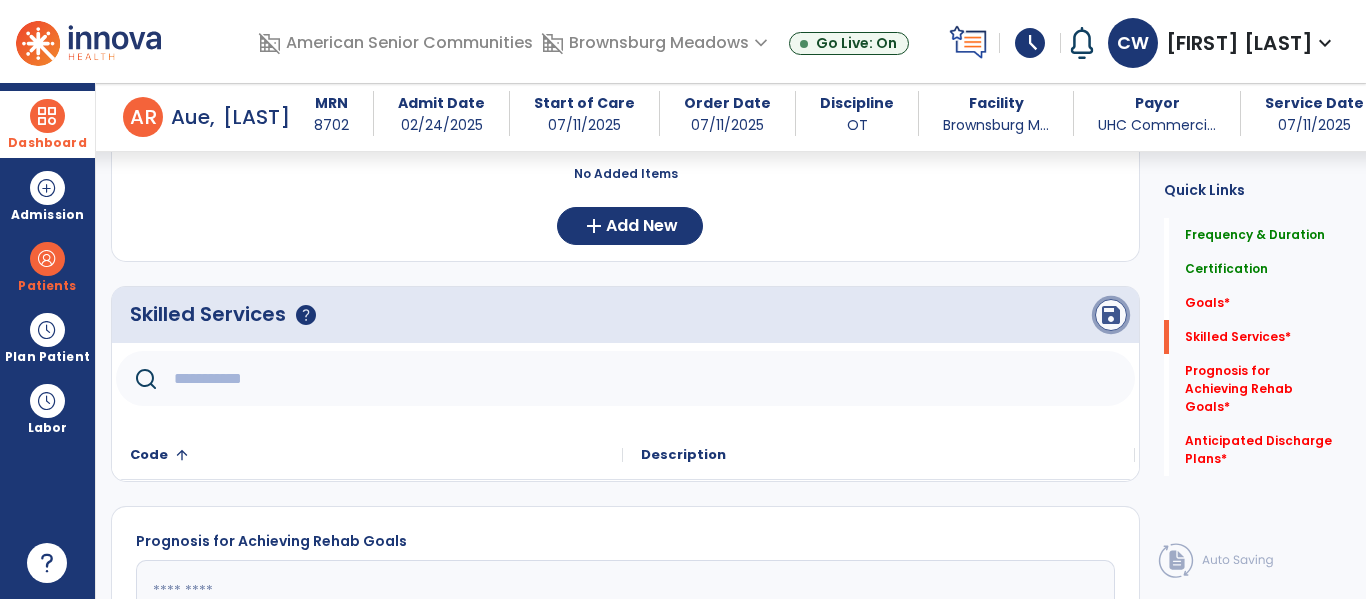 click on "save" 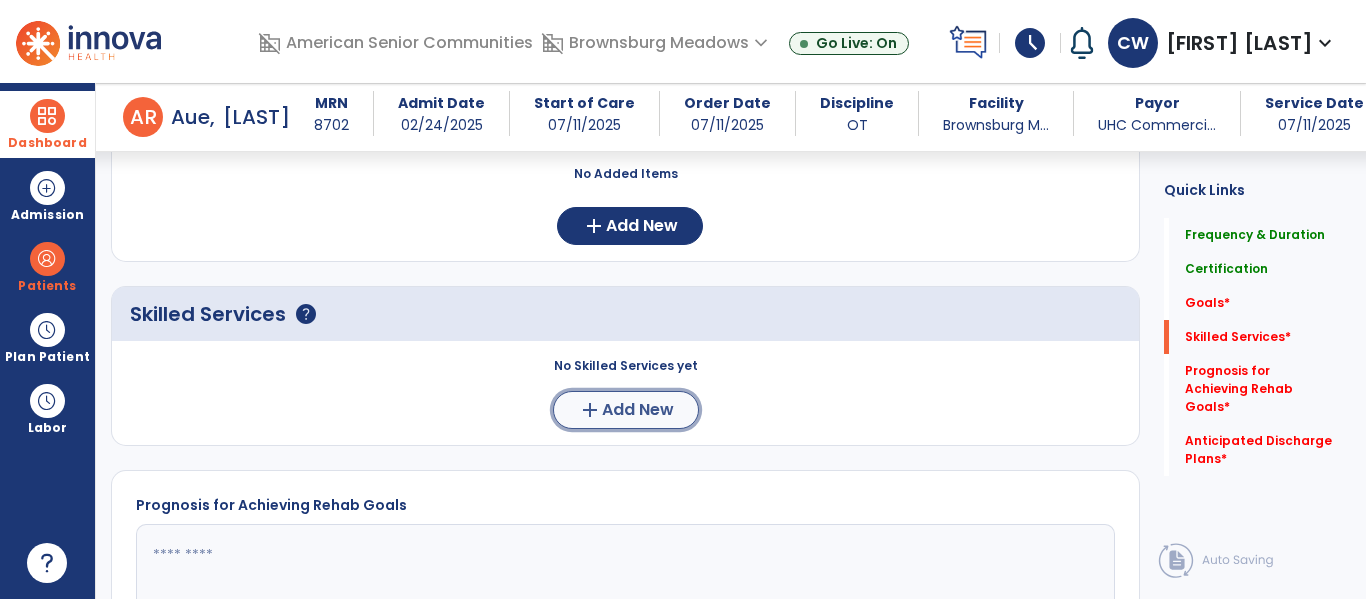 click on "Add New" 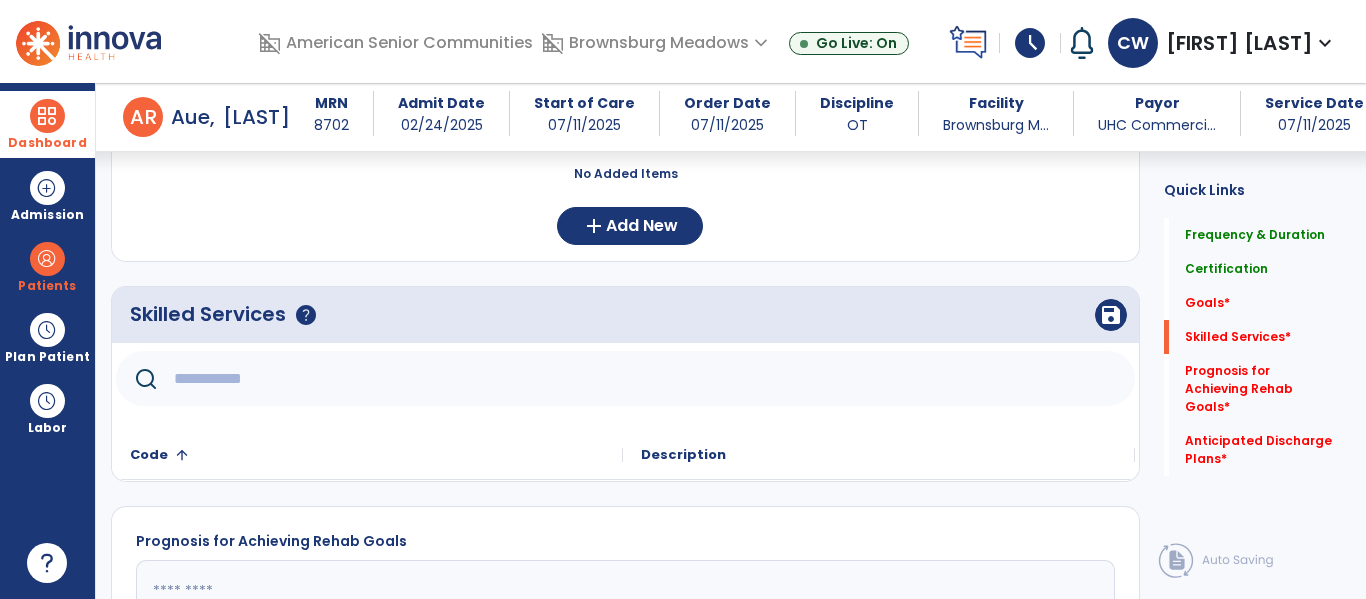 click 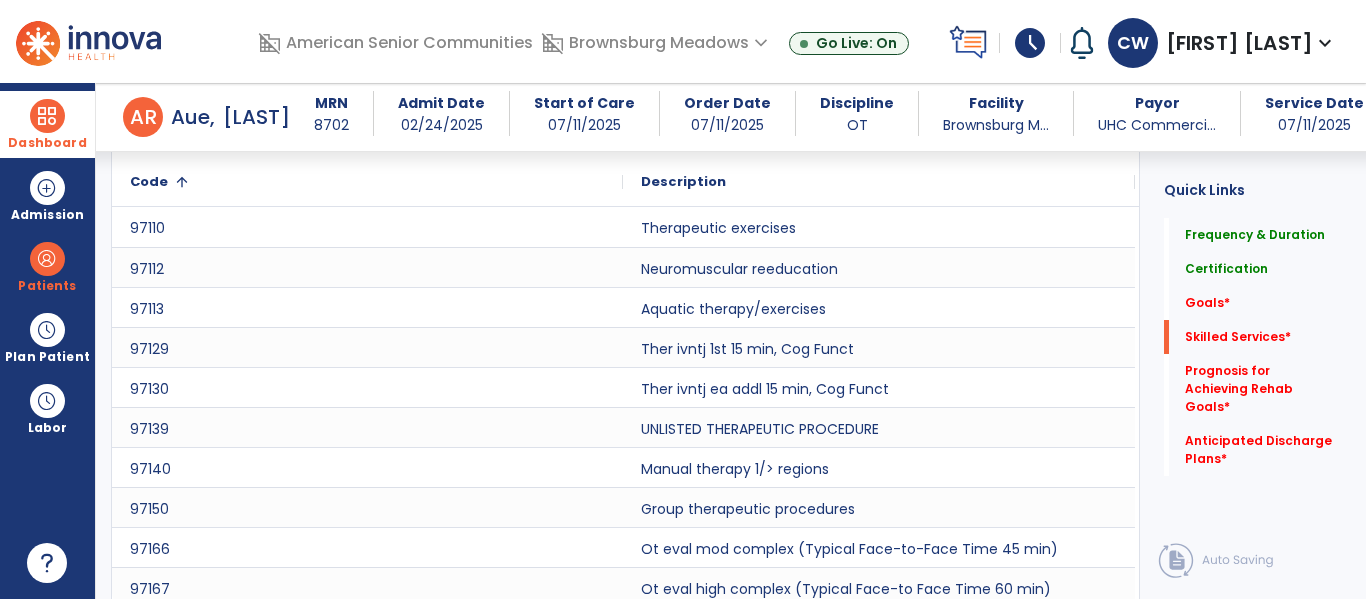 scroll, scrollTop: 849, scrollLeft: 0, axis: vertical 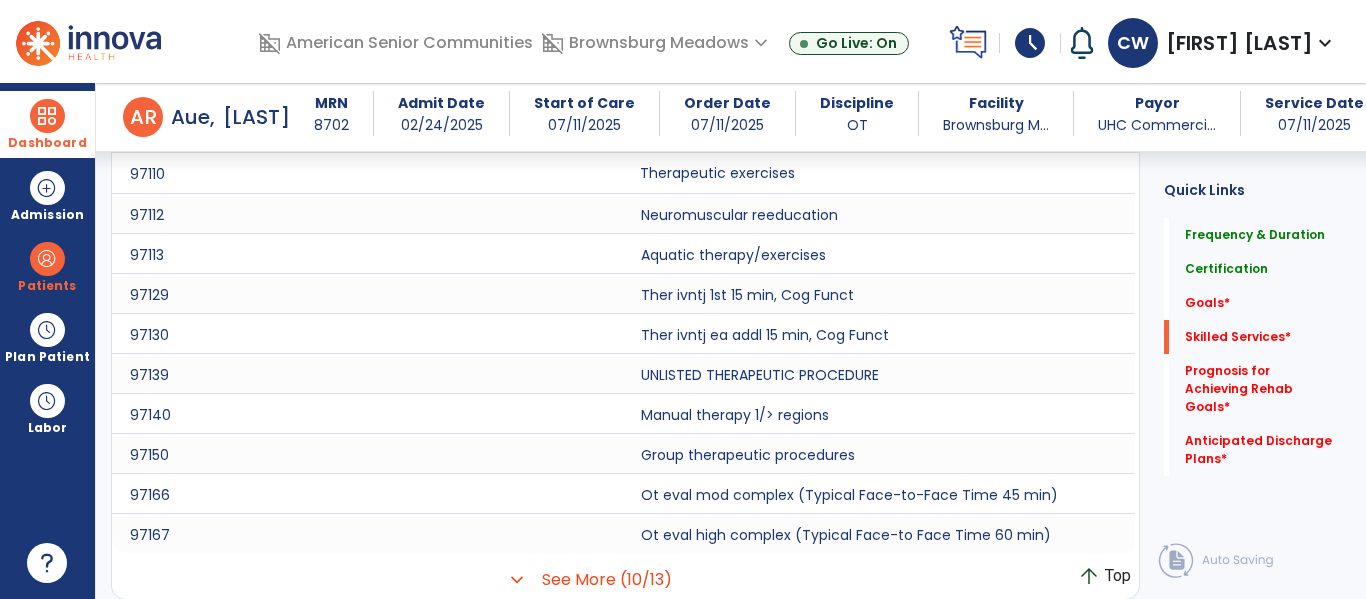 click on "Therapeutic exercises" 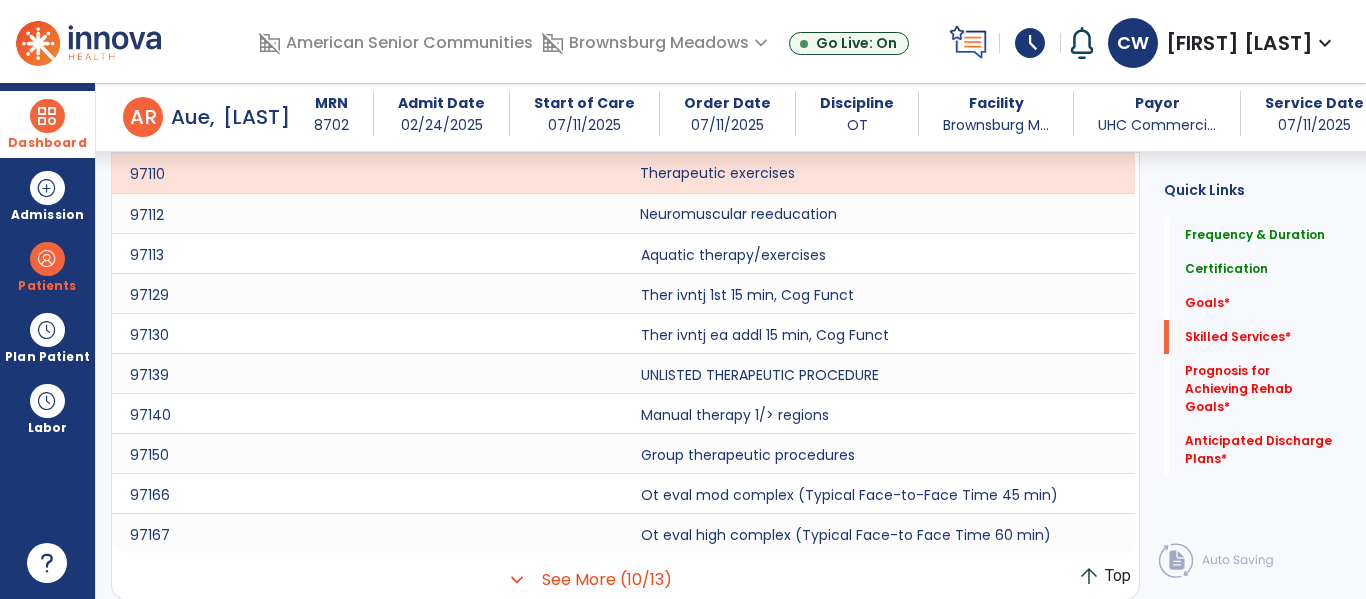 click on "Neuromuscular reeducation" 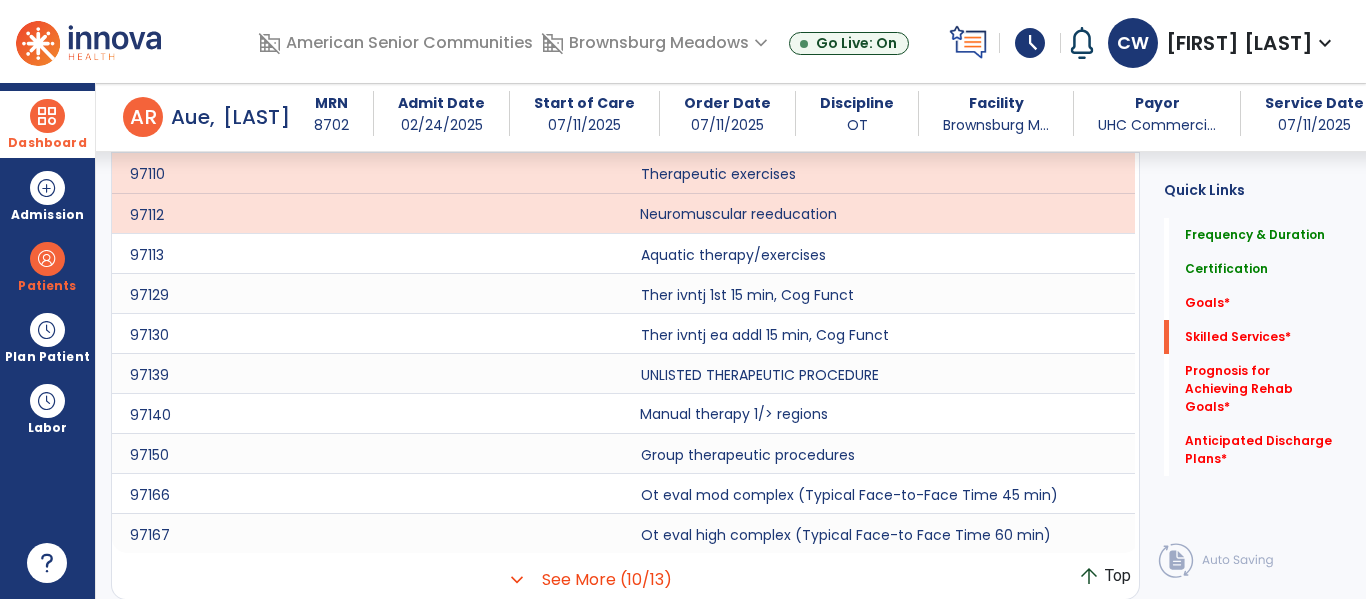 click on "Manual therapy 1/> regions" 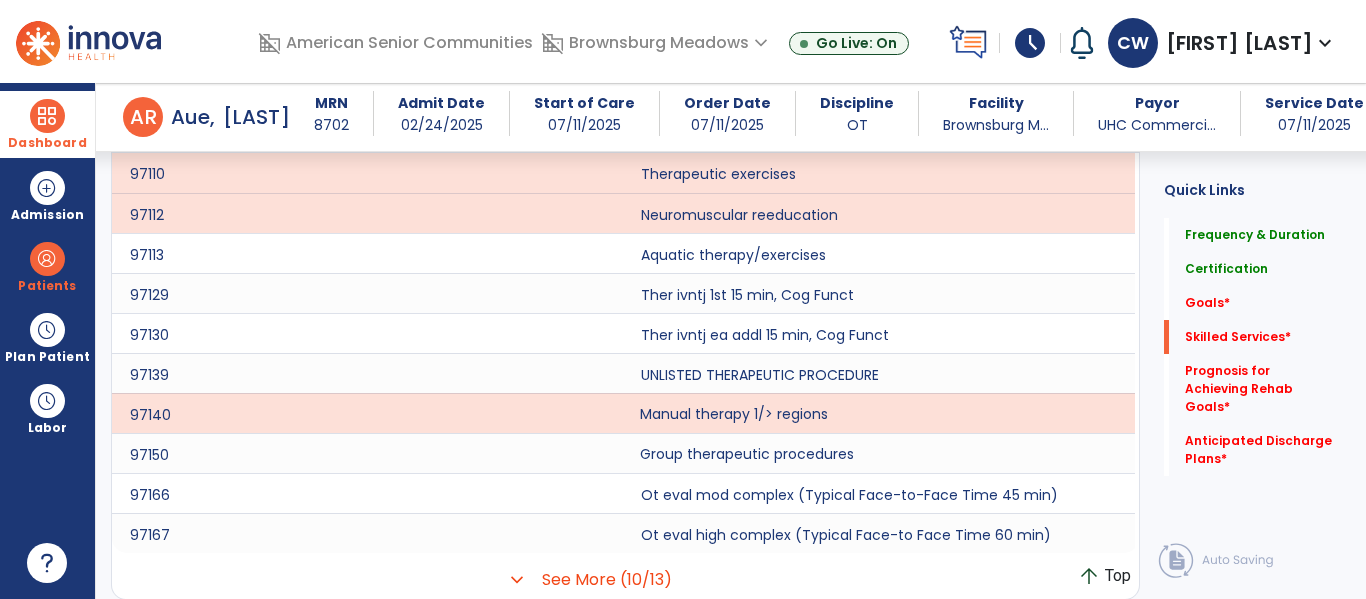 click on "Group therapeutic procedures" 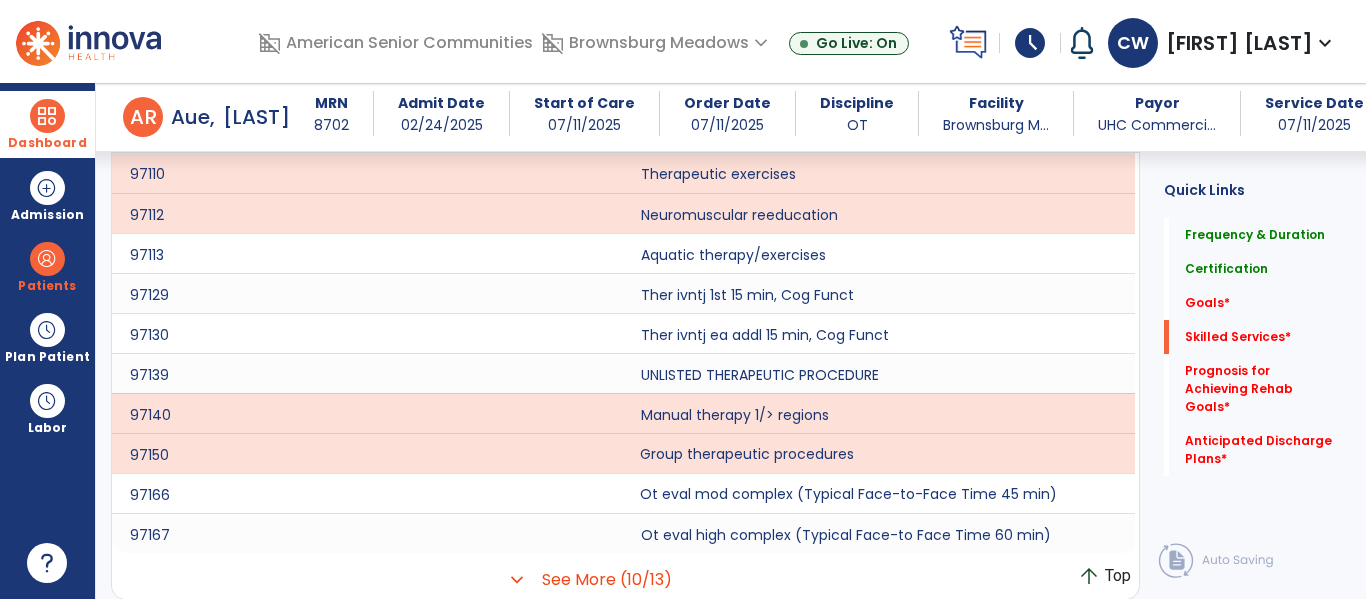 click on "Ot eval mod complex (Typical Face-to-Face Time 45 min)" 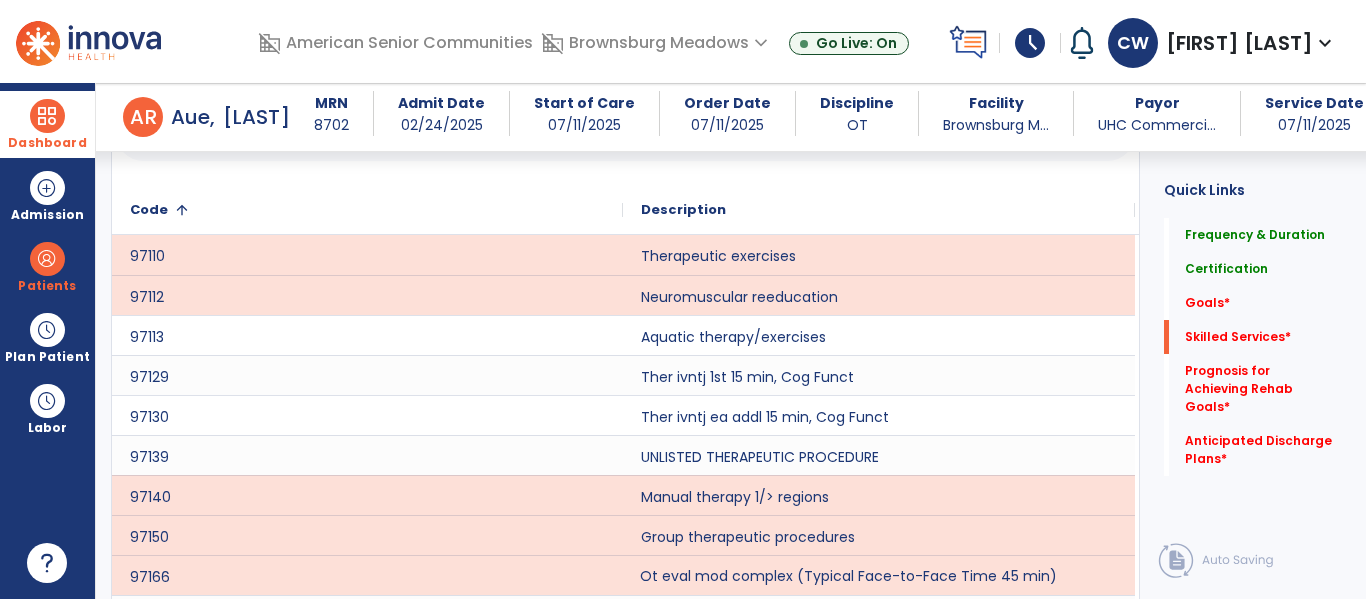 scroll, scrollTop: 706, scrollLeft: 0, axis: vertical 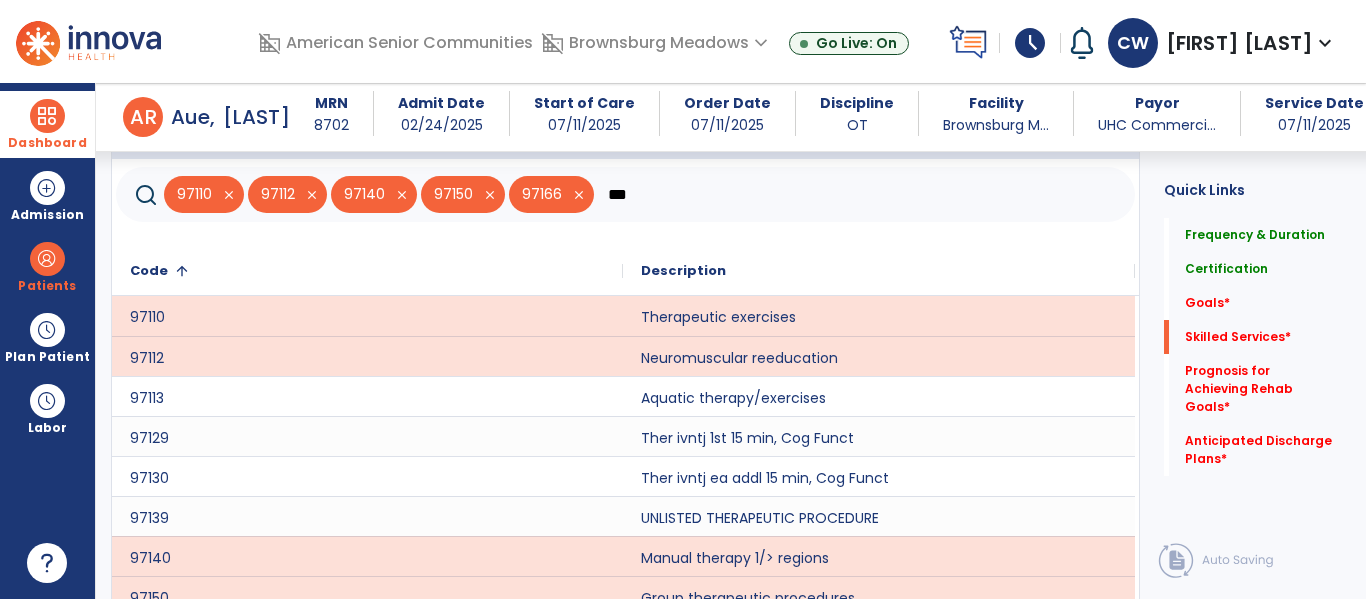 click on "***" 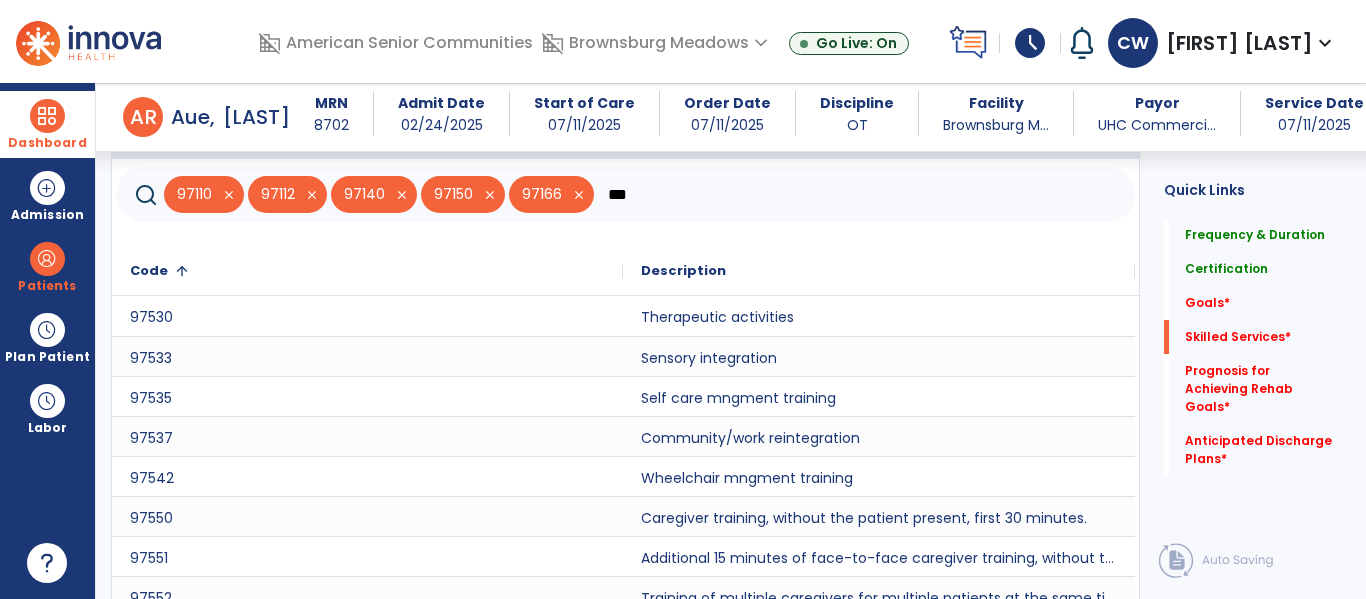 type on "***" 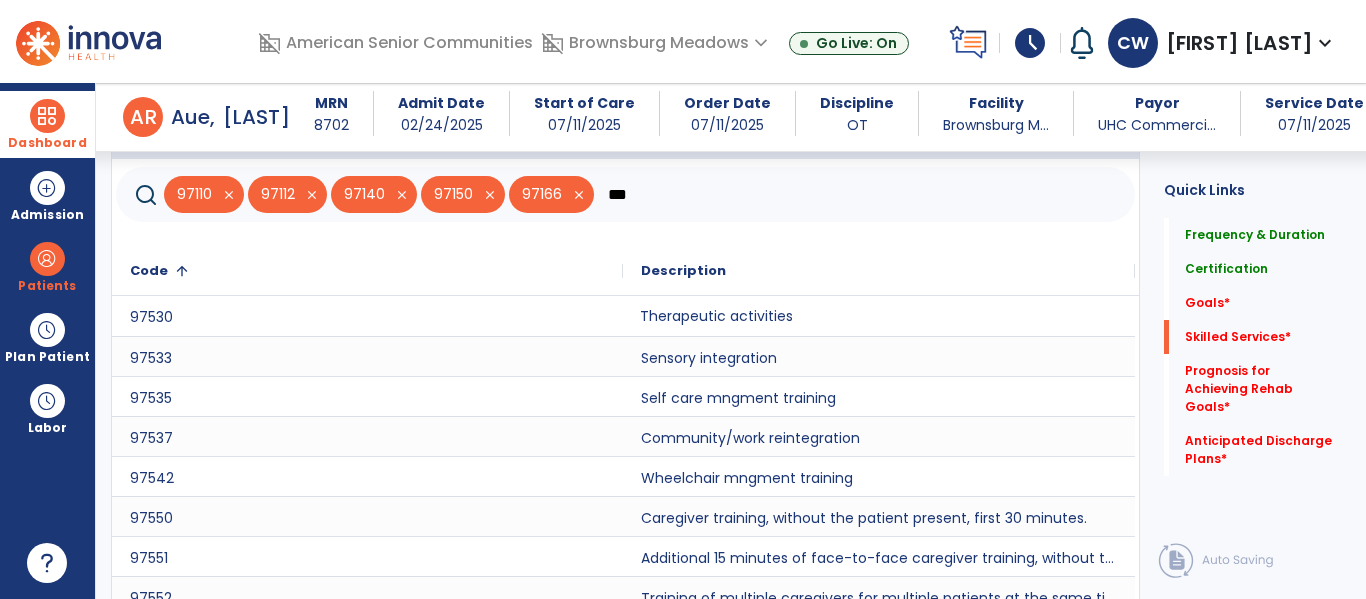click on "Therapeutic activities" 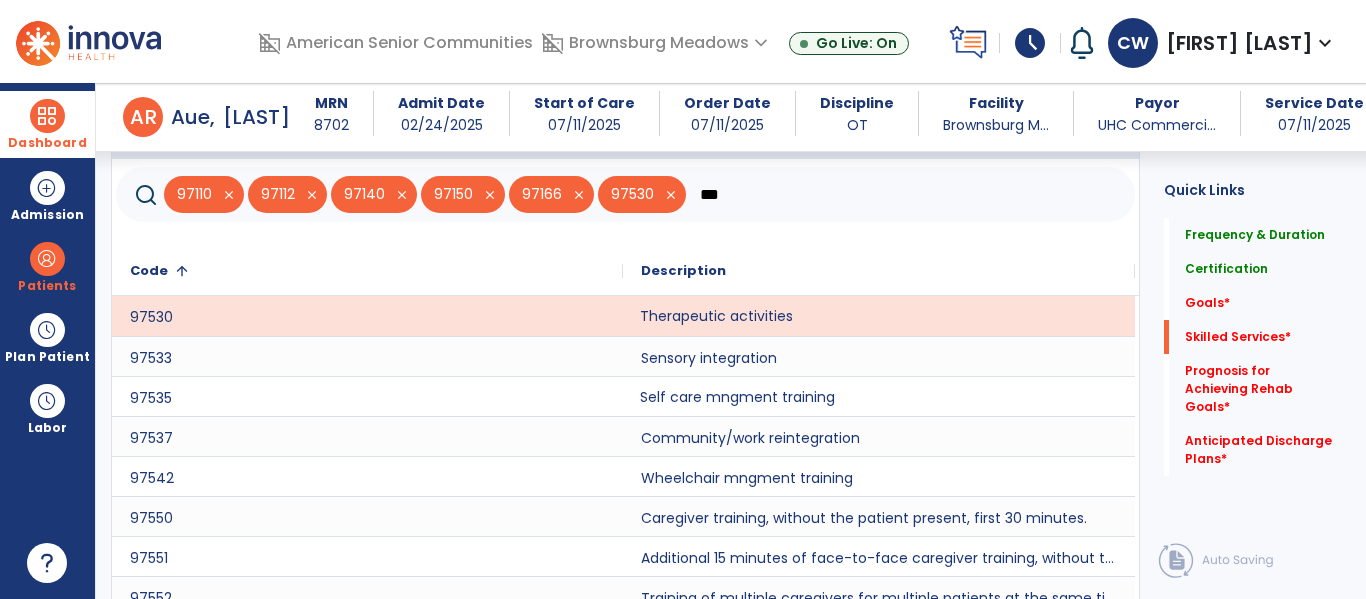 click on "Self care mngment training" 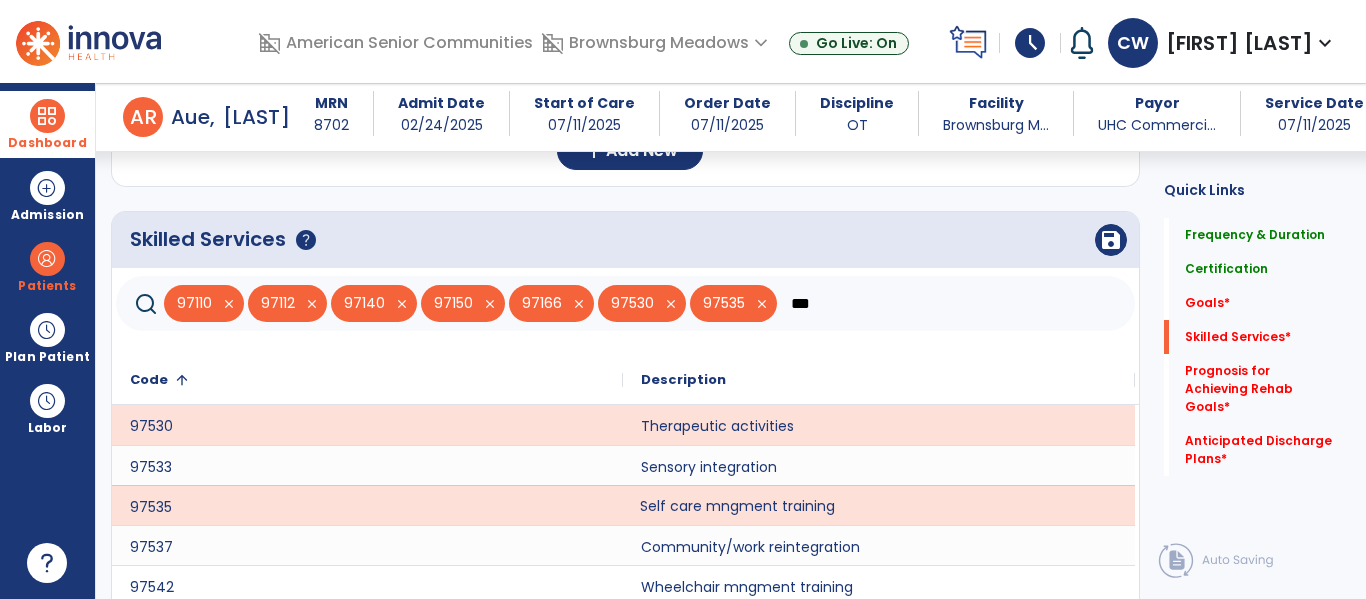 scroll, scrollTop: 588, scrollLeft: 0, axis: vertical 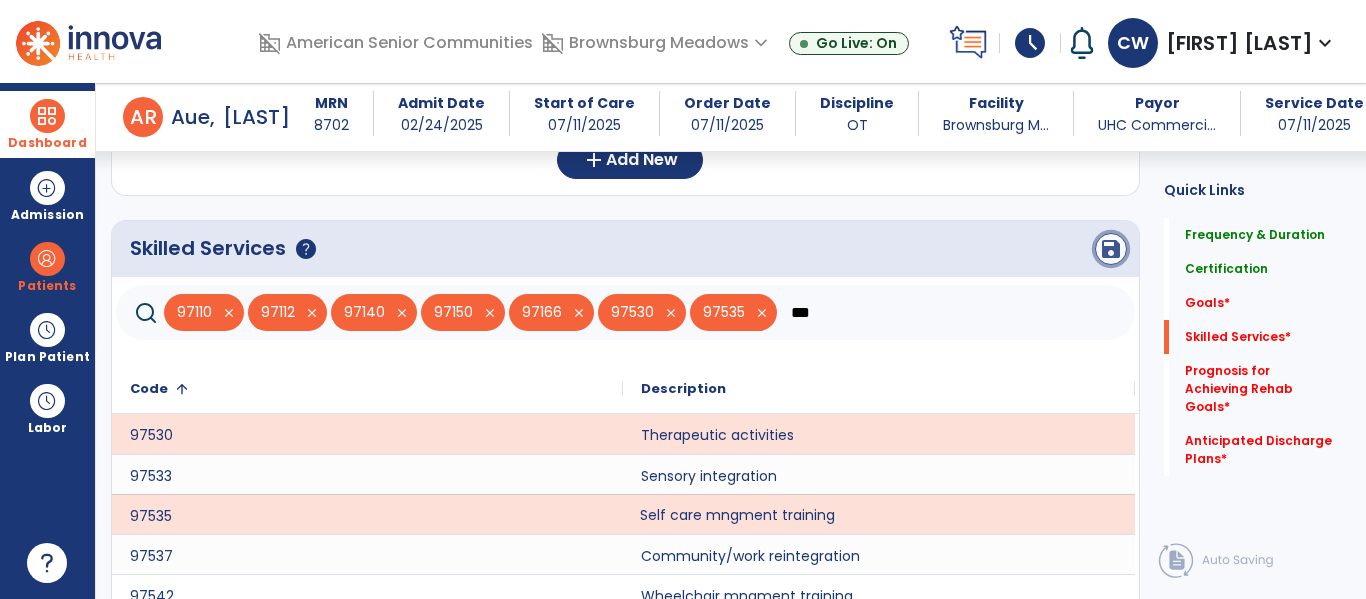 click on "save" 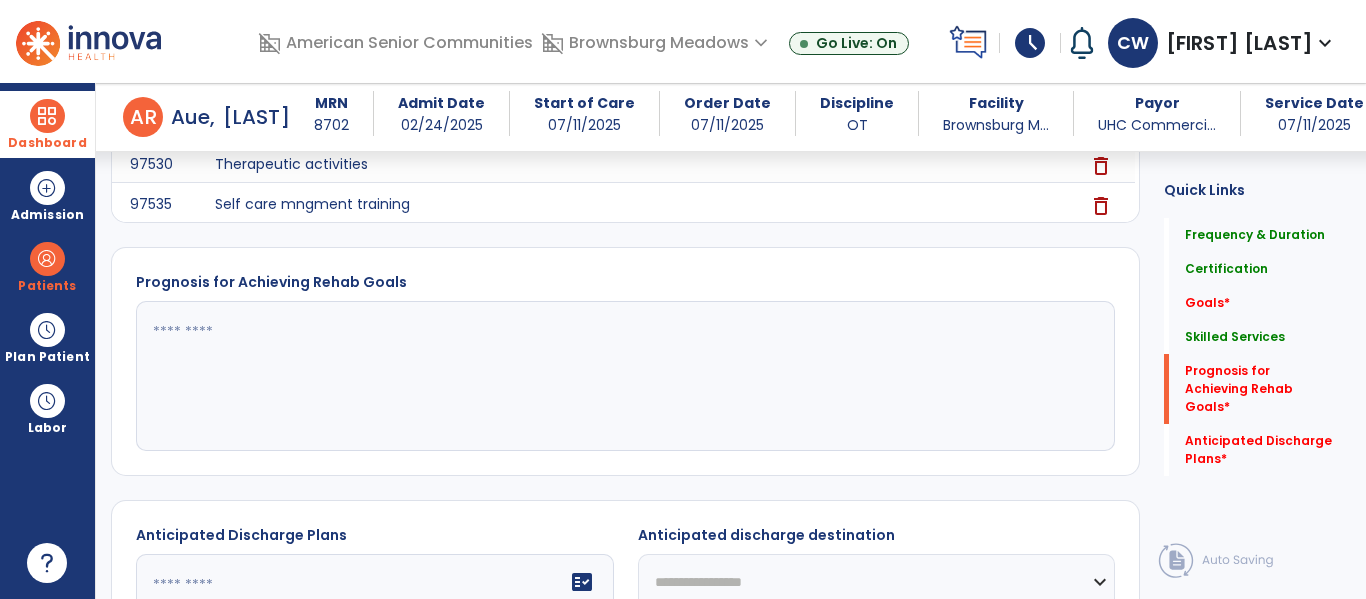 scroll, scrollTop: 977, scrollLeft: 0, axis: vertical 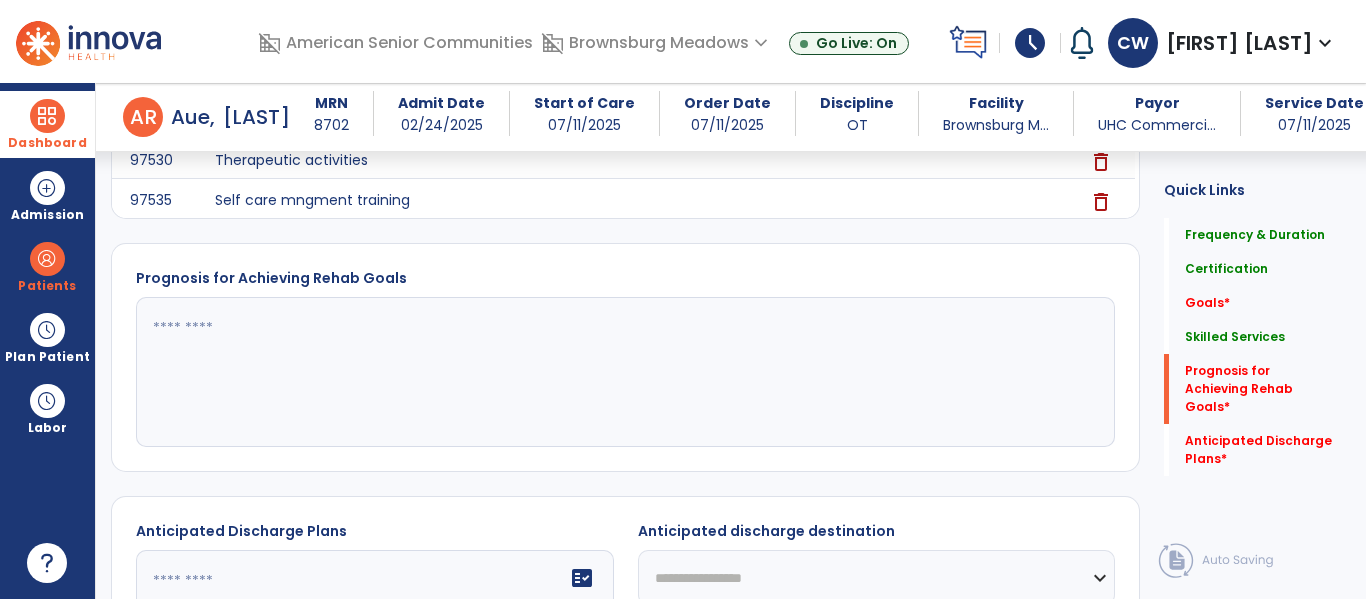 click 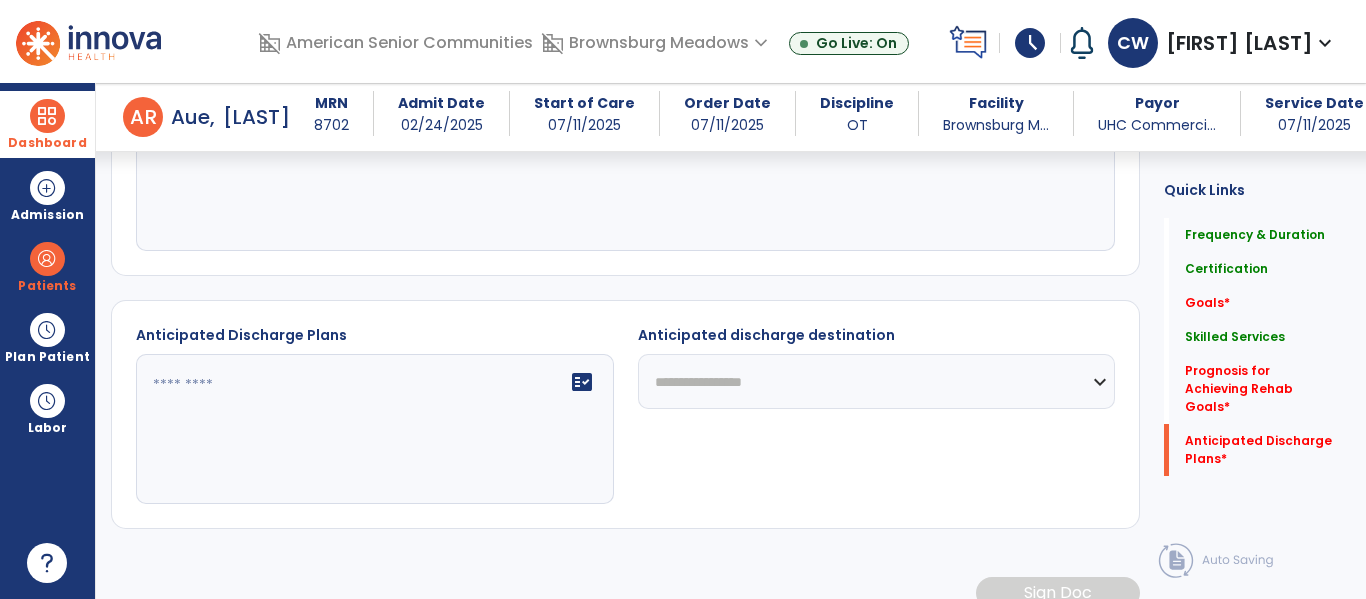 scroll, scrollTop: 1174, scrollLeft: 0, axis: vertical 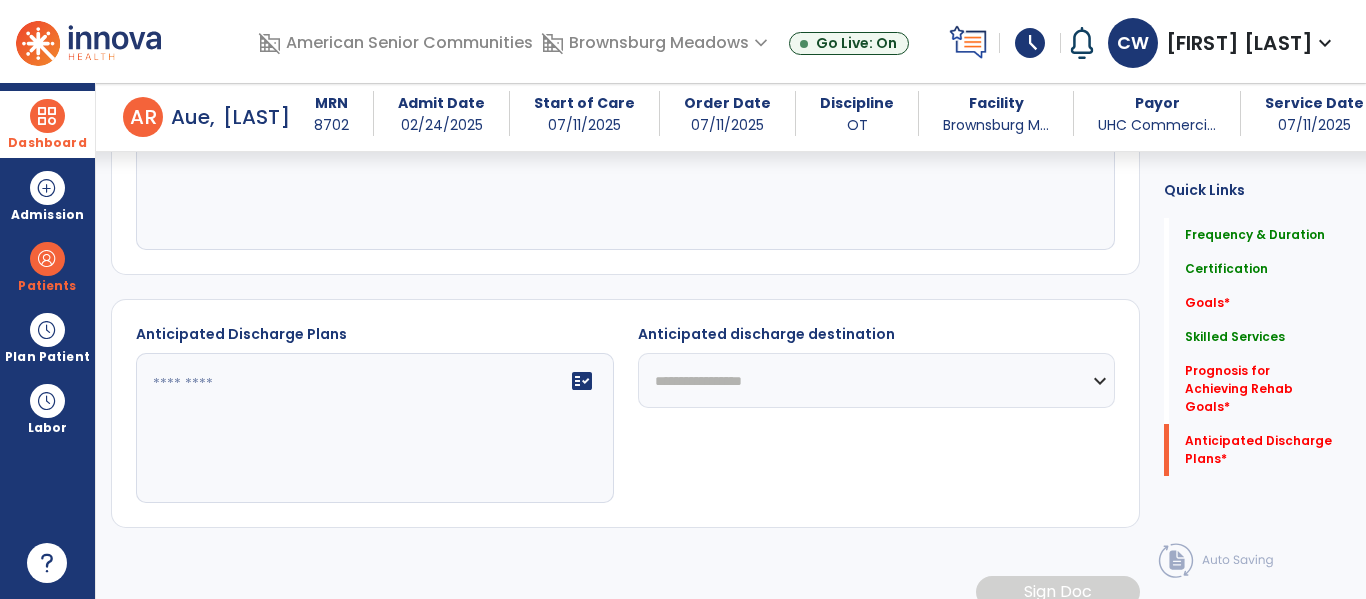 type on "****" 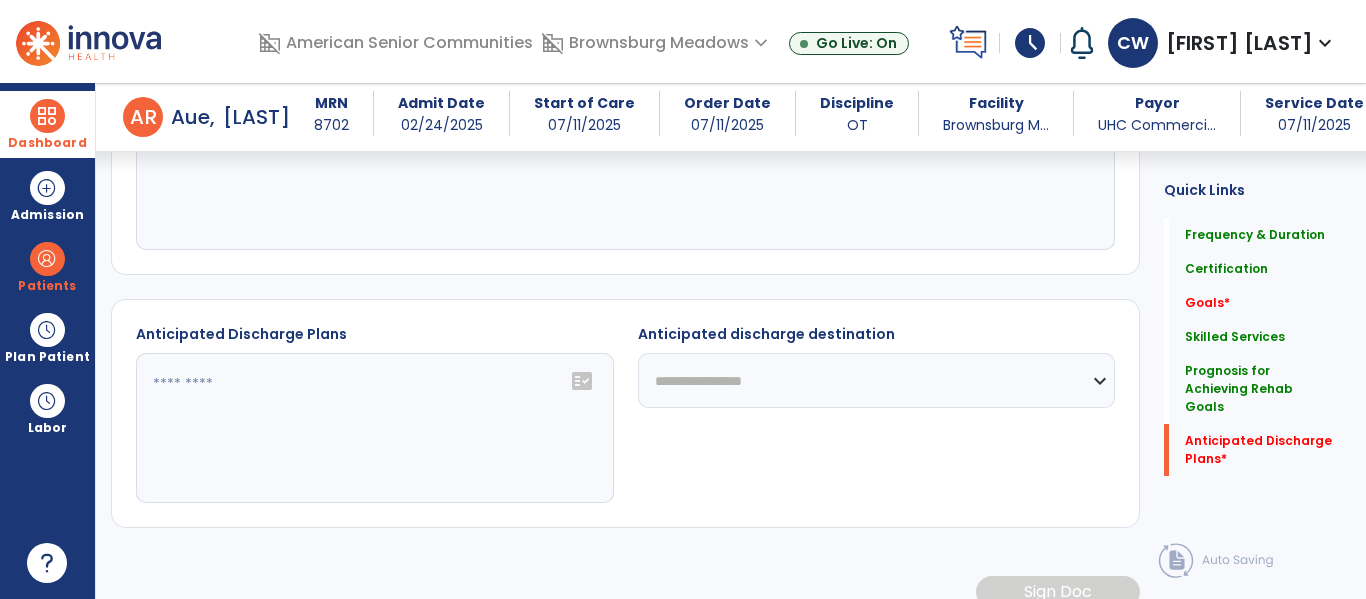 click on "fact_check" 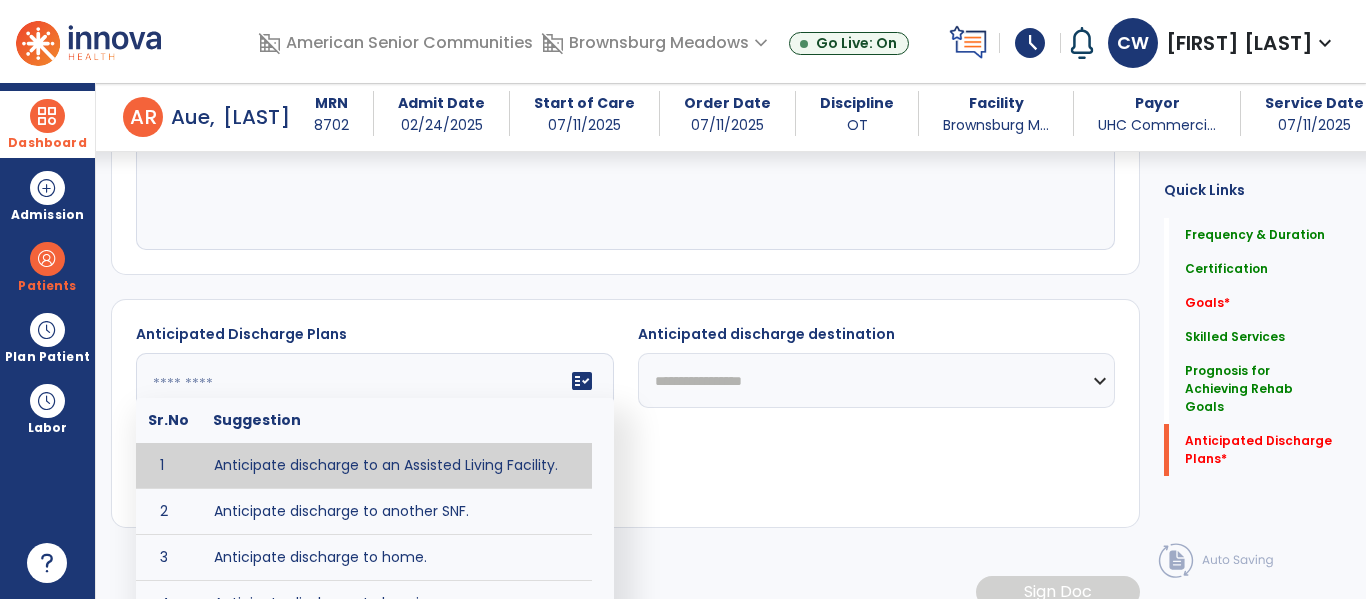 click on "fact_check" 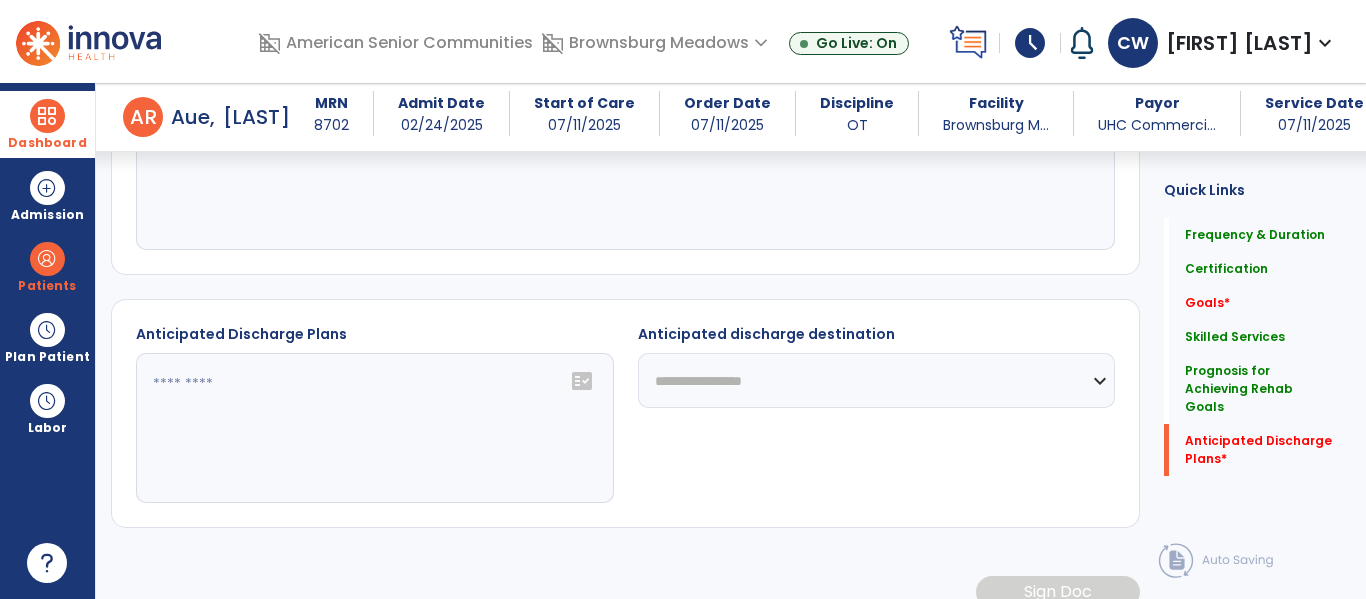 click 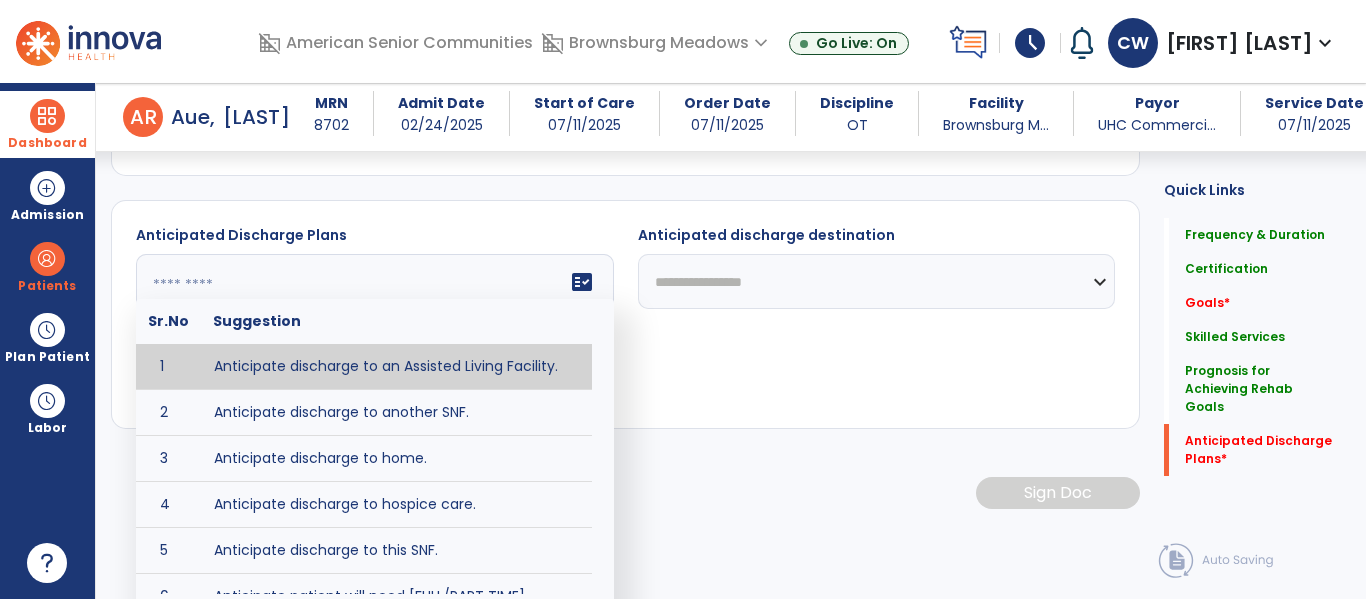 scroll, scrollTop: 1284, scrollLeft: 0, axis: vertical 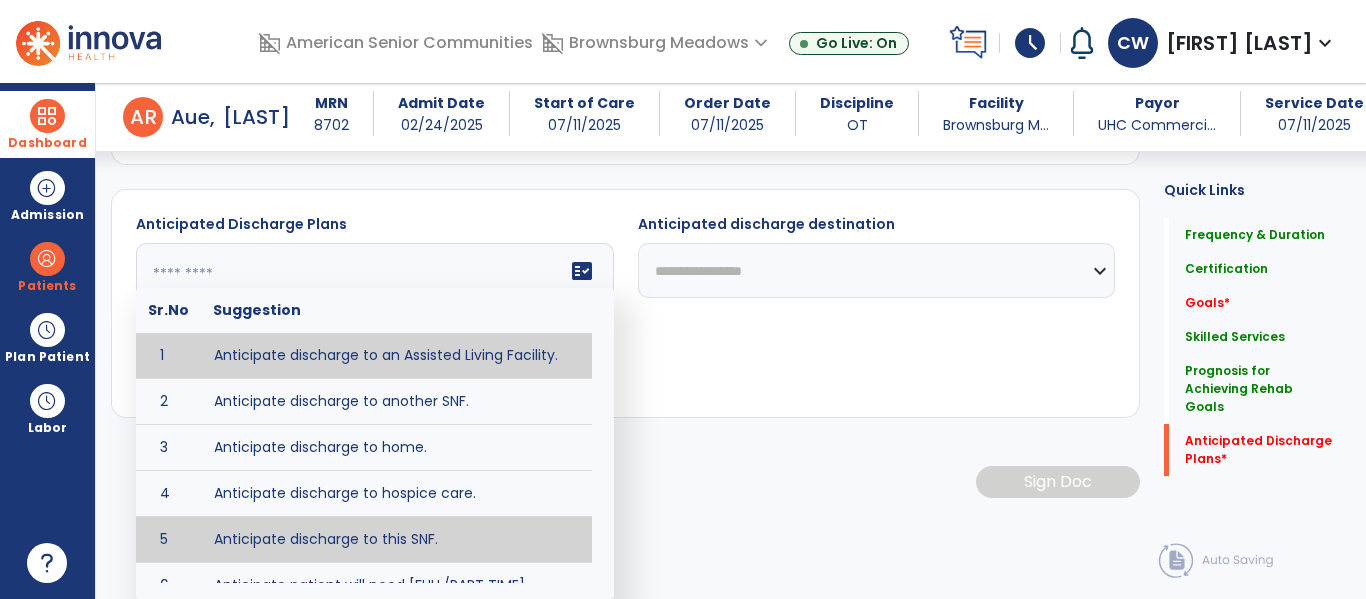 type on "**********" 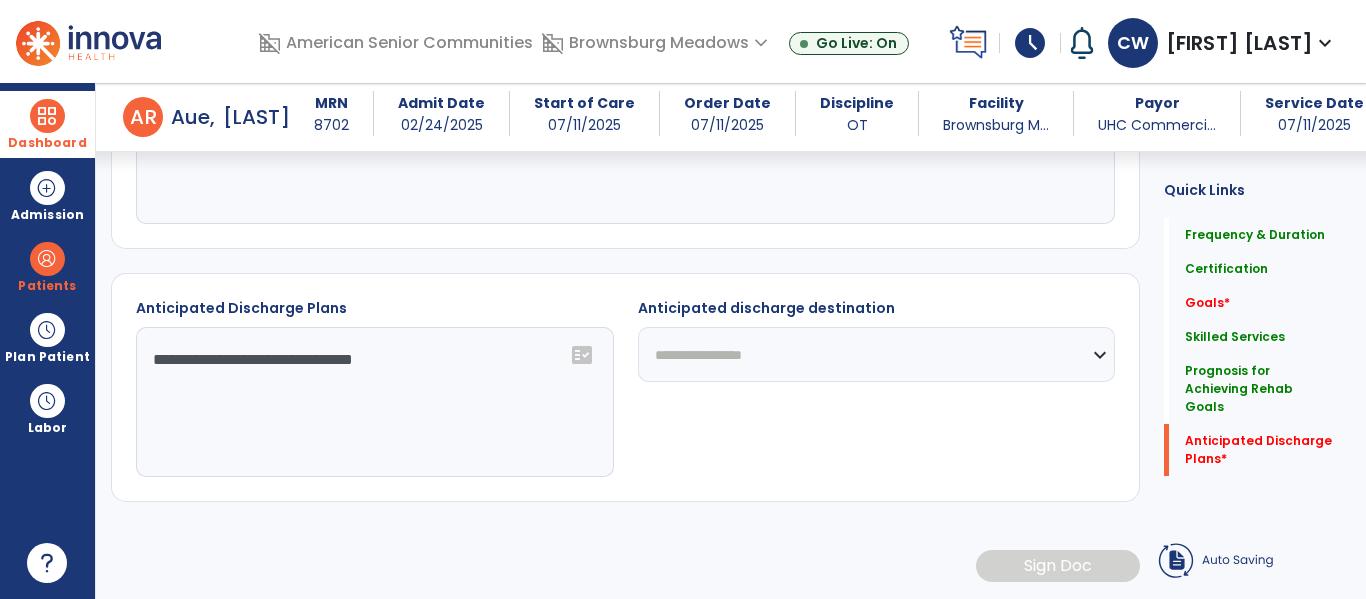 scroll, scrollTop: 1200, scrollLeft: 0, axis: vertical 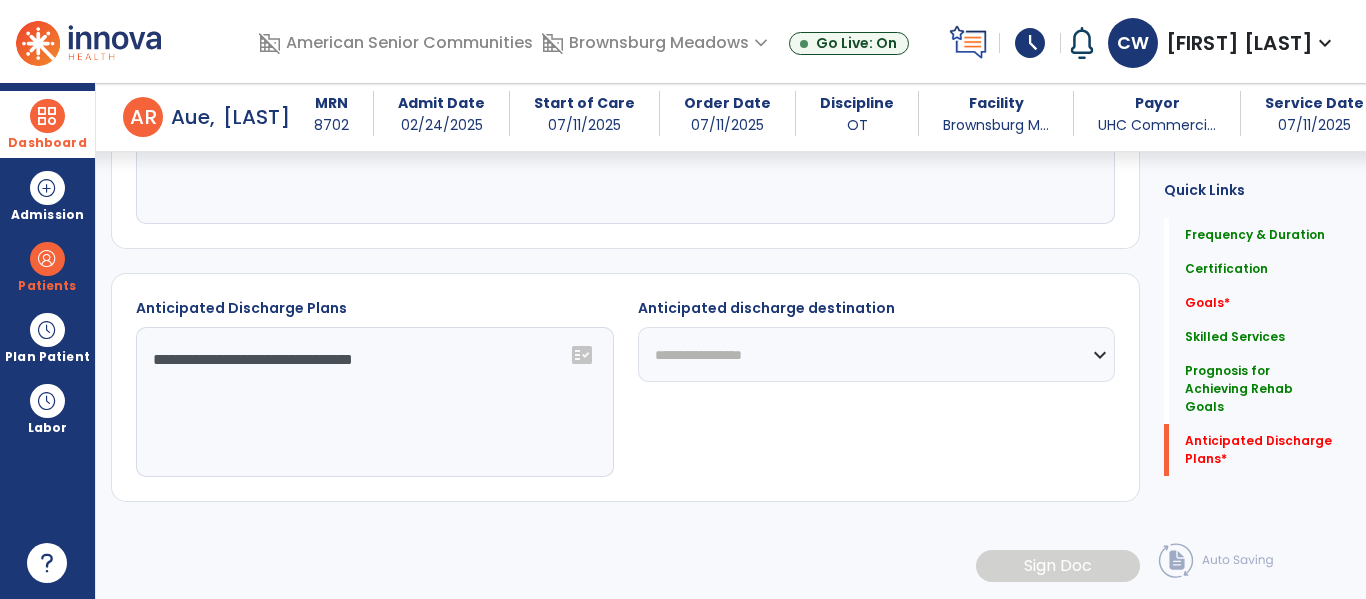 click on "**********" 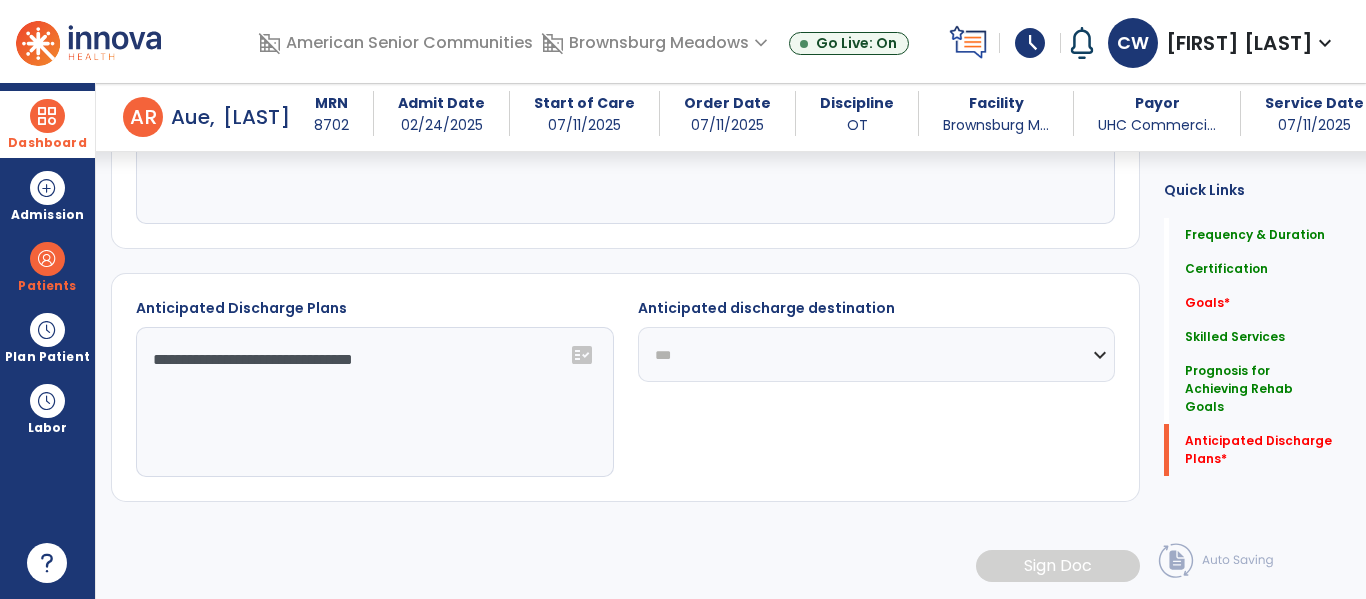 click on "**********" 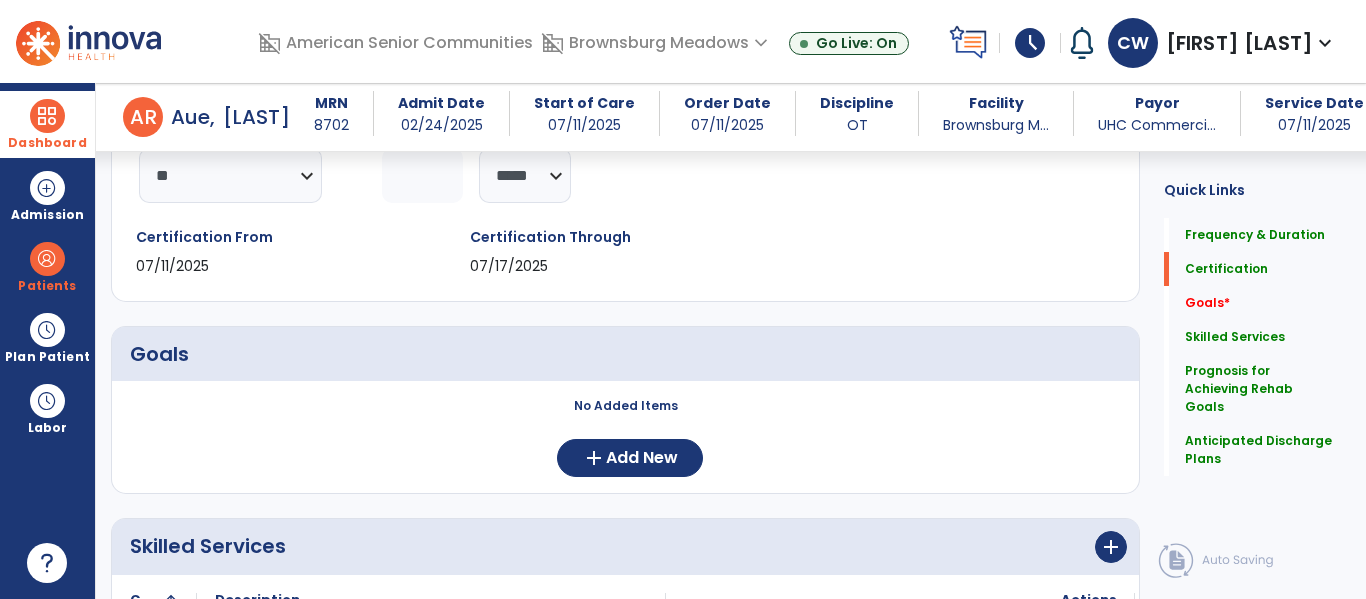 scroll, scrollTop: 263, scrollLeft: 0, axis: vertical 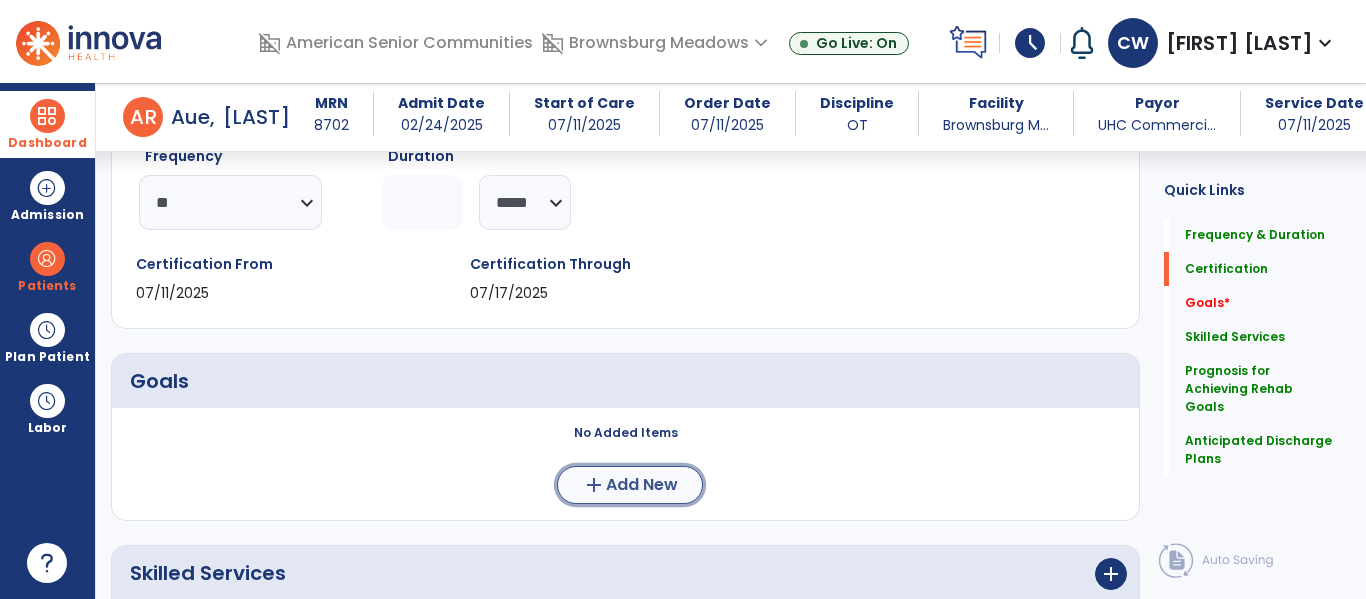 click on "Add New" at bounding box center [642, 485] 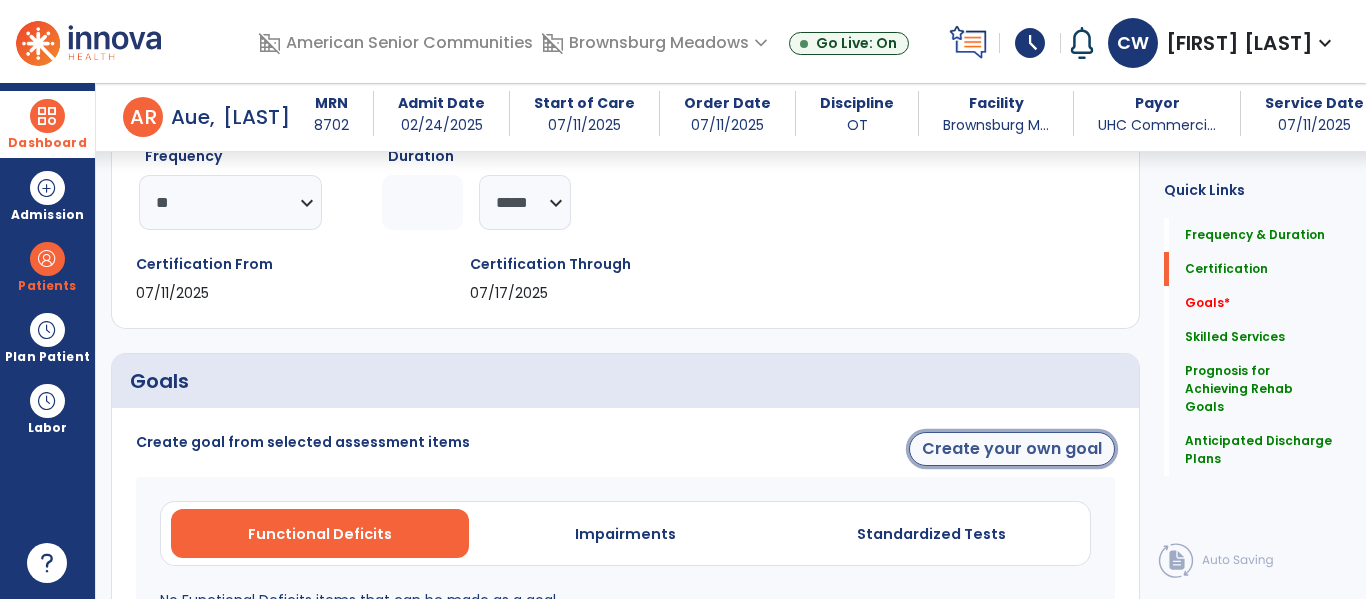 click on "Create your own goal" at bounding box center [1012, 449] 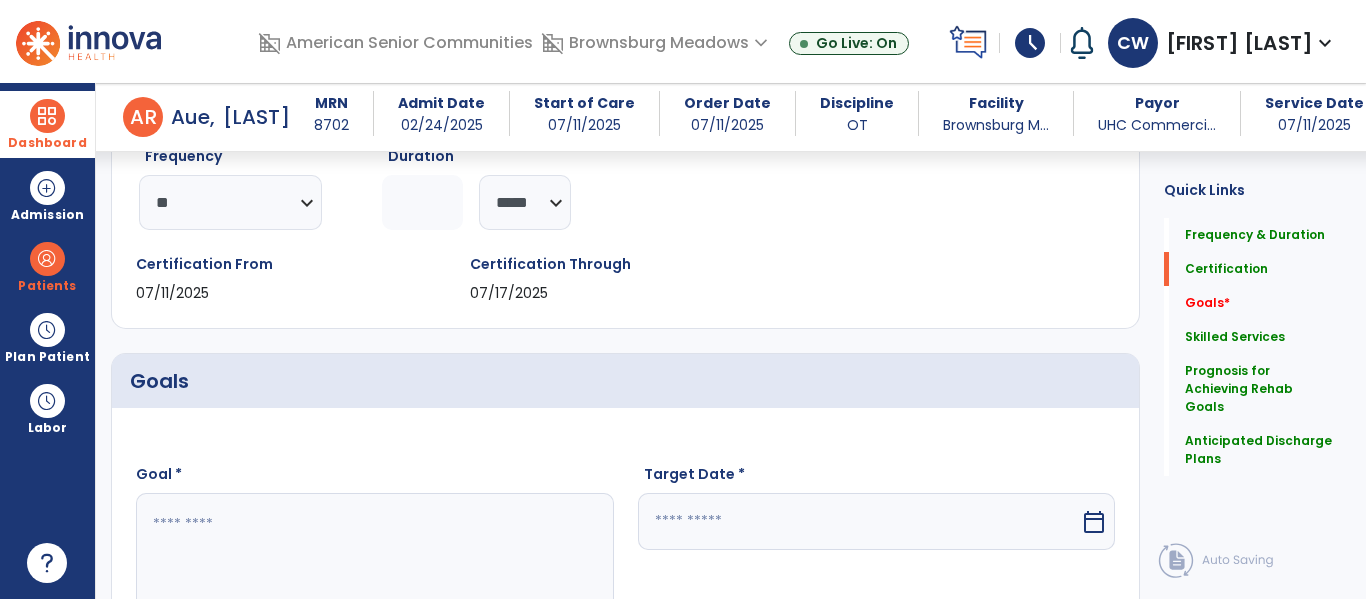 click at bounding box center [374, 568] 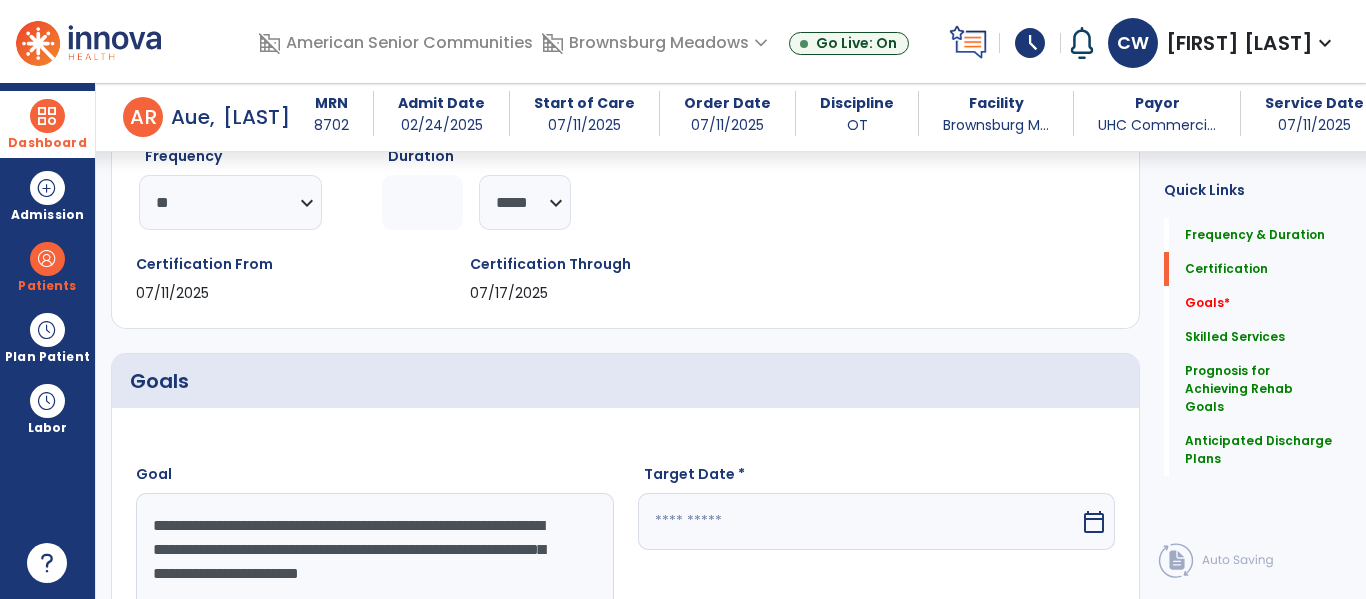scroll, scrollTop: 274, scrollLeft: 0, axis: vertical 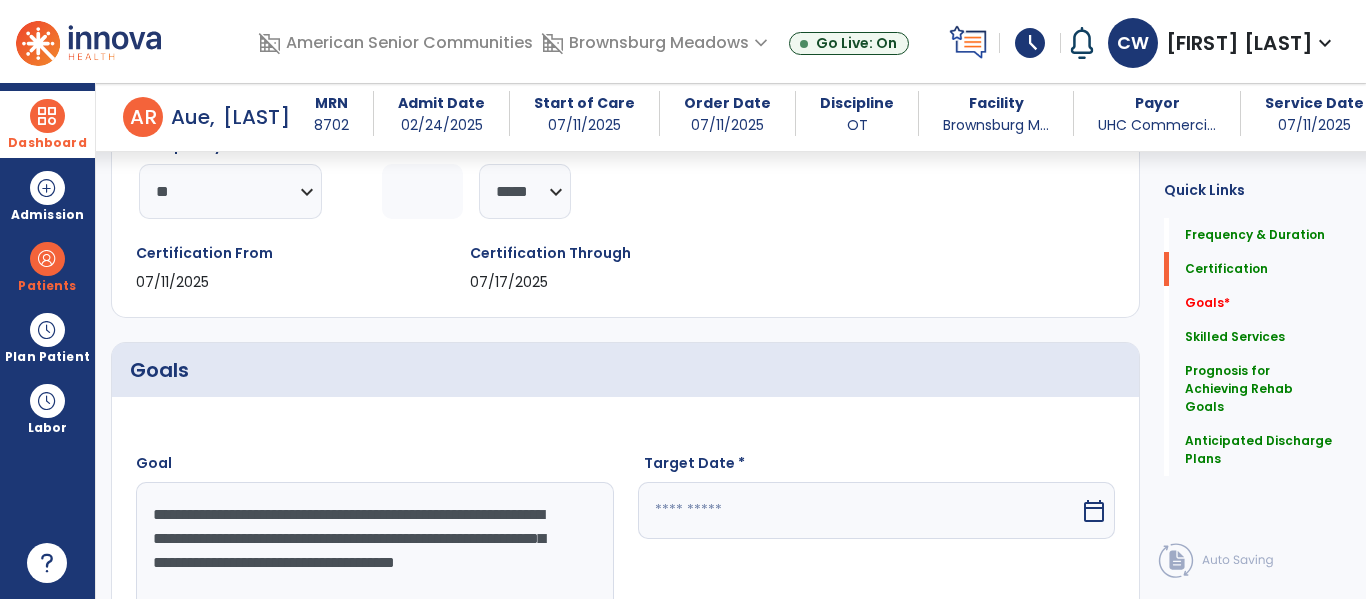click on "**********" at bounding box center [374, 557] 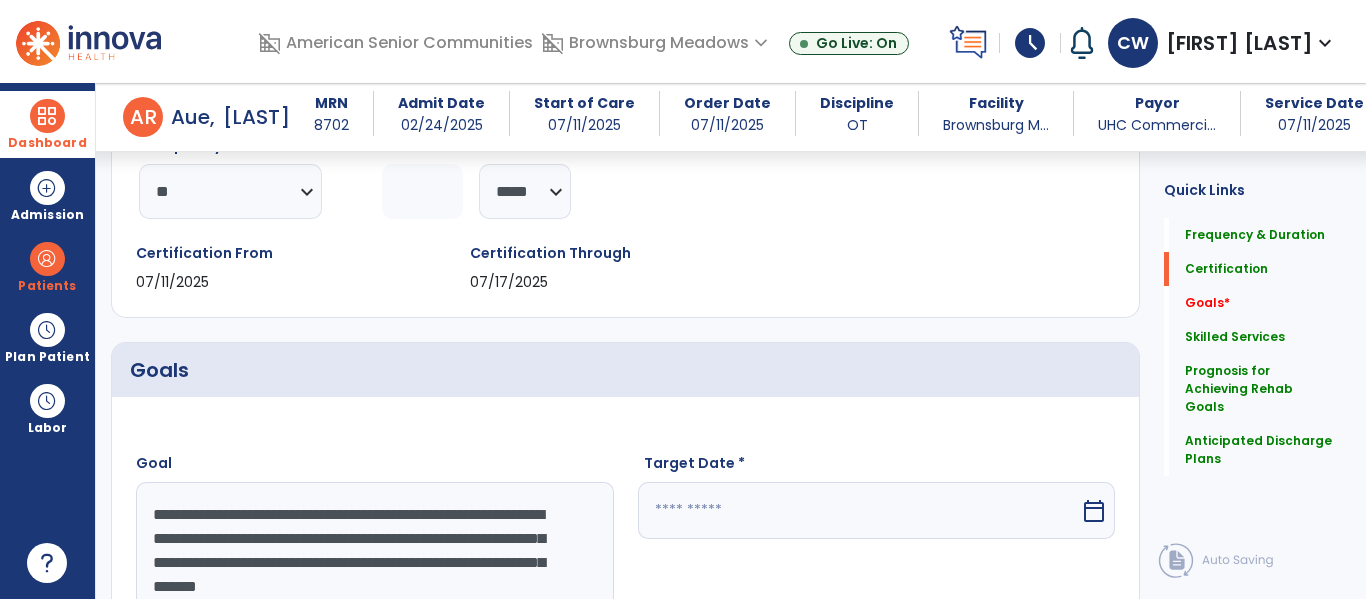 type on "**********" 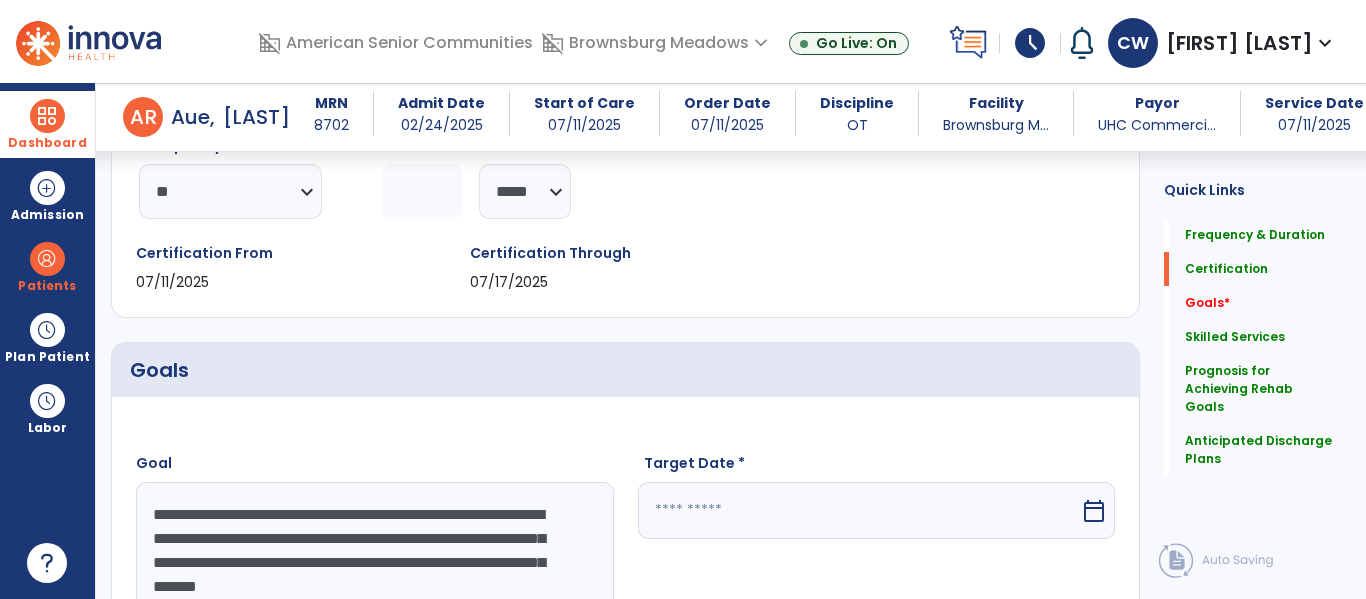 click at bounding box center [859, 510] 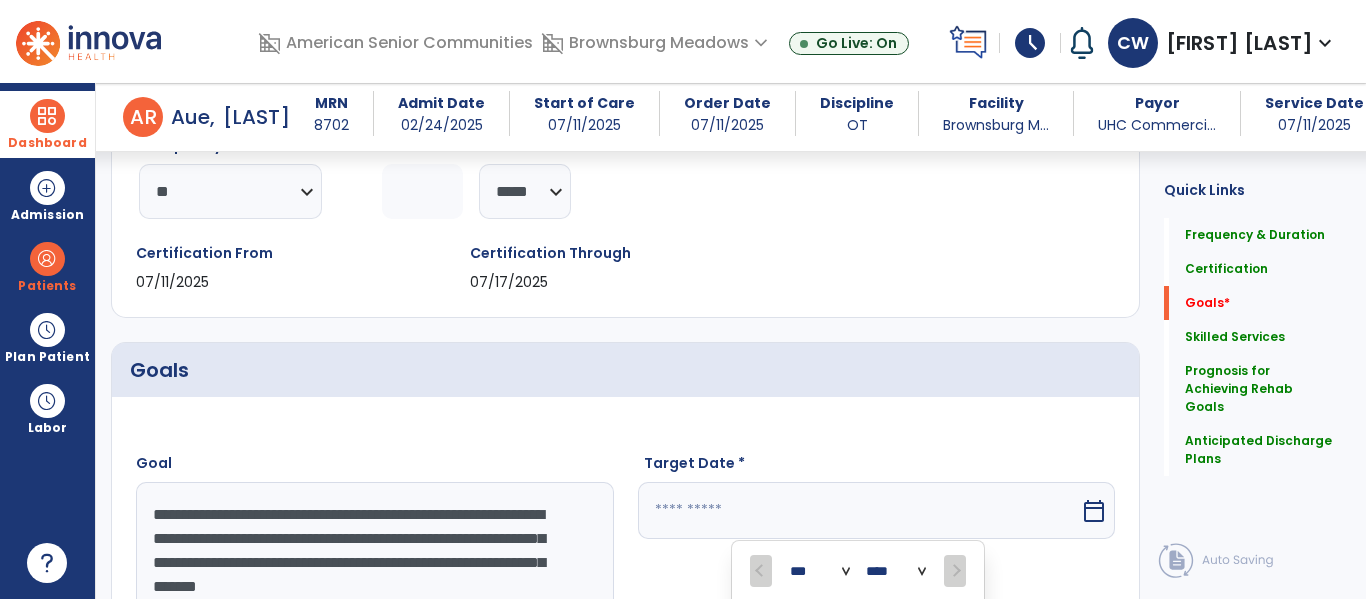 scroll, scrollTop: 611, scrollLeft: 0, axis: vertical 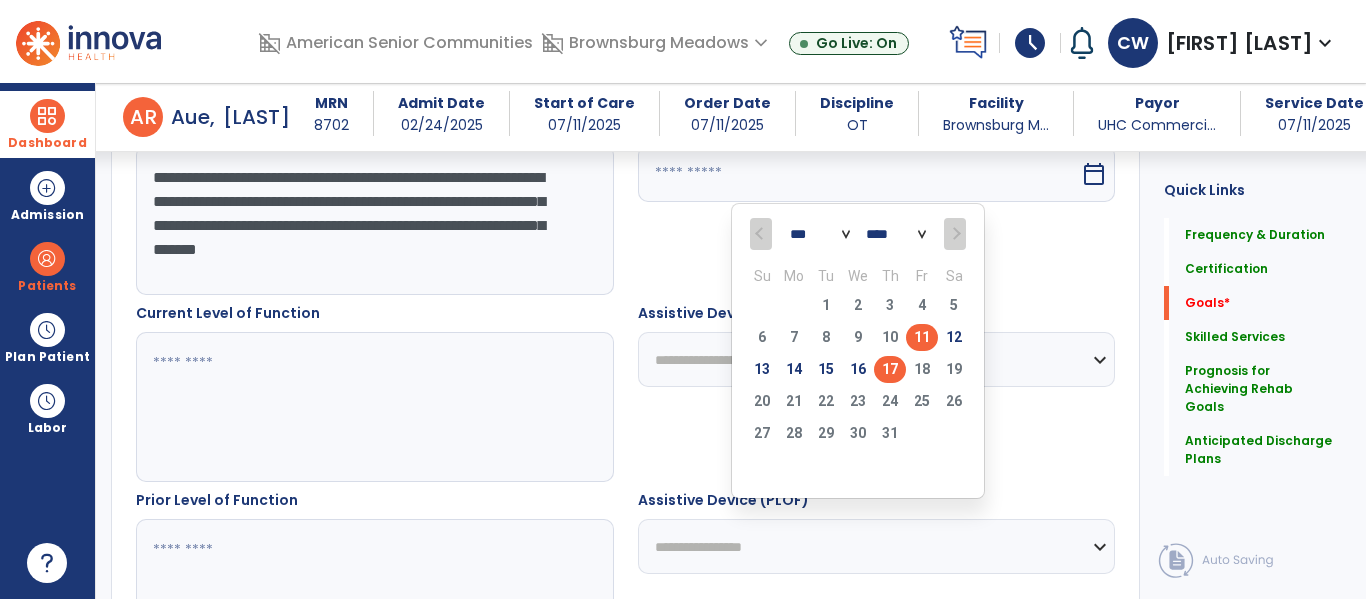 click on "17" at bounding box center (890, 369) 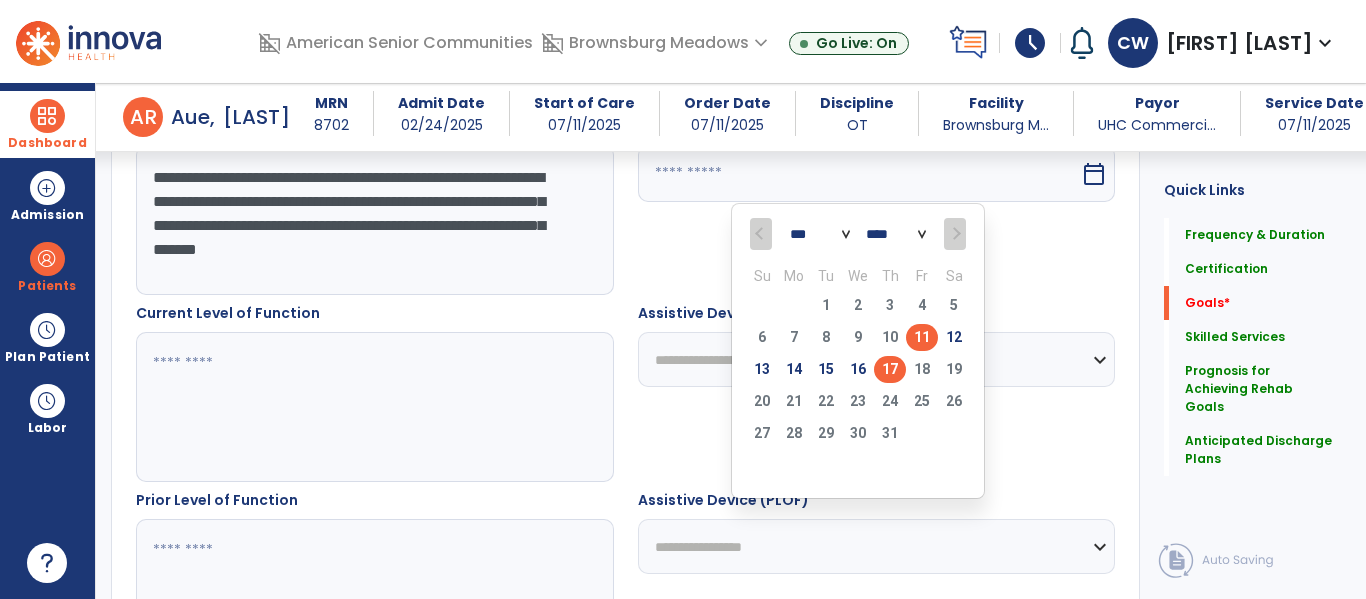 type on "*********" 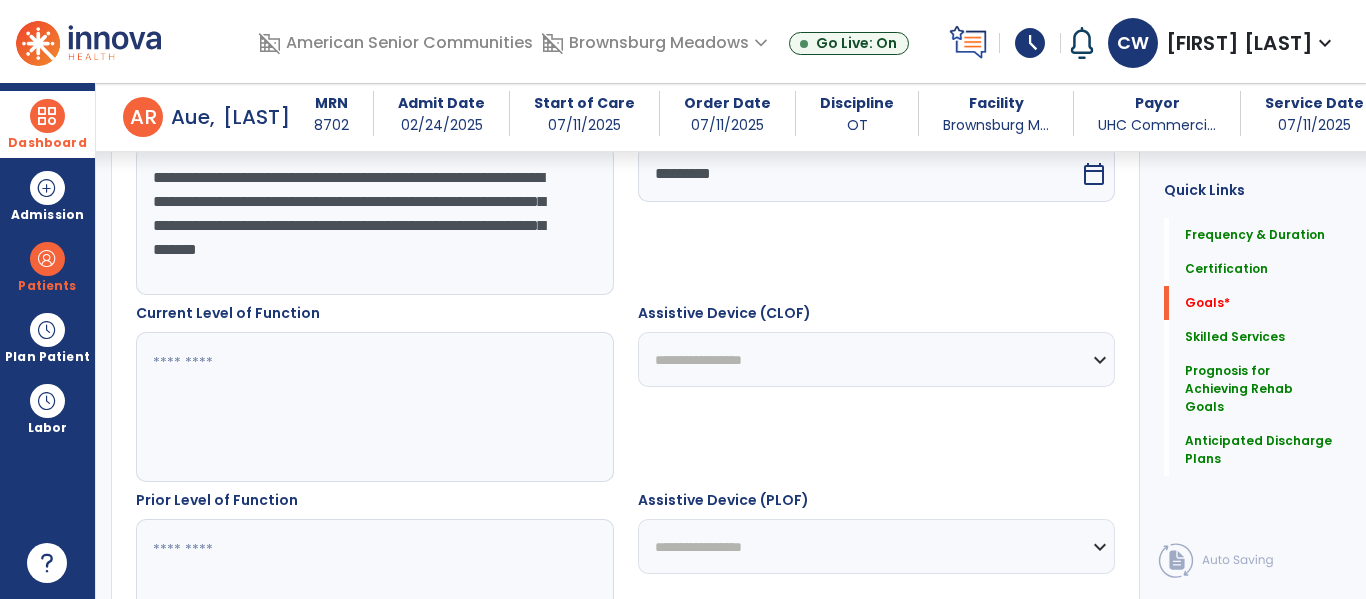 click at bounding box center (374, 407) 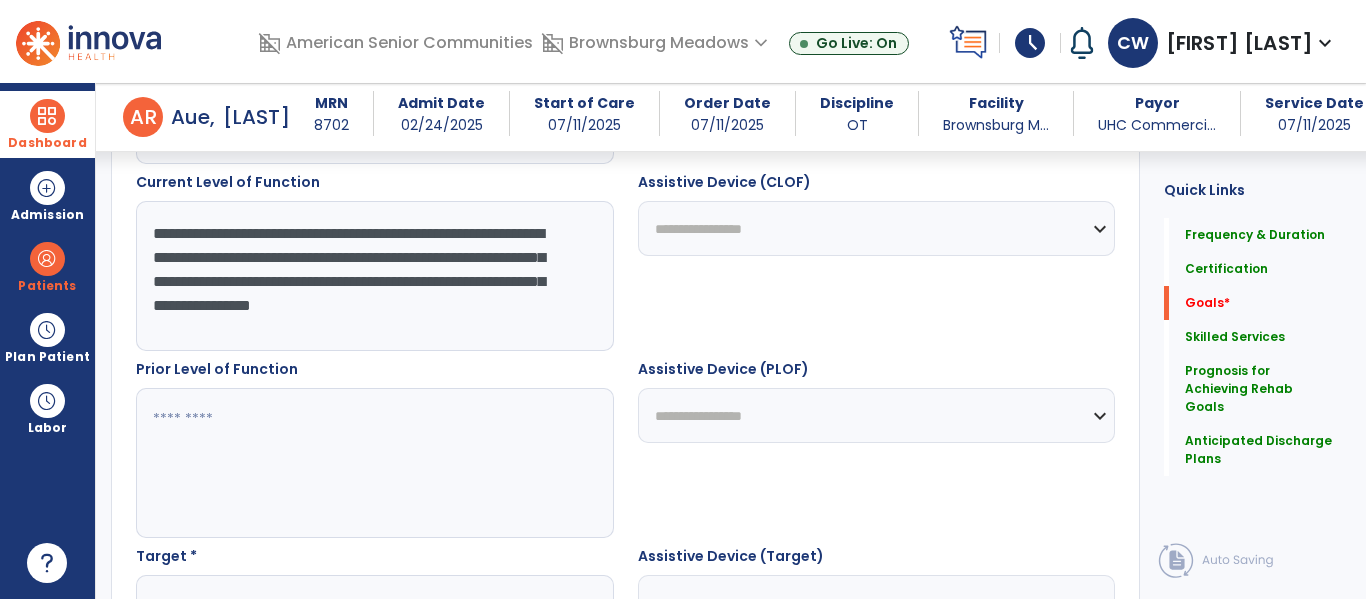 scroll, scrollTop: 747, scrollLeft: 0, axis: vertical 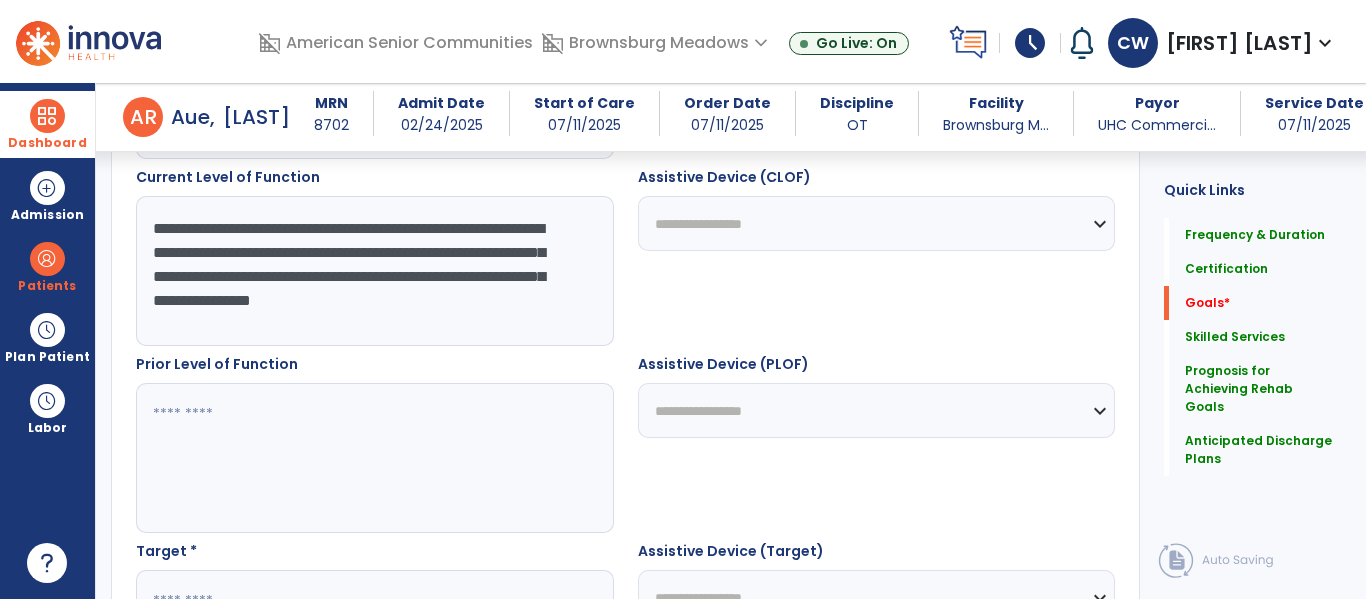 type on "**********" 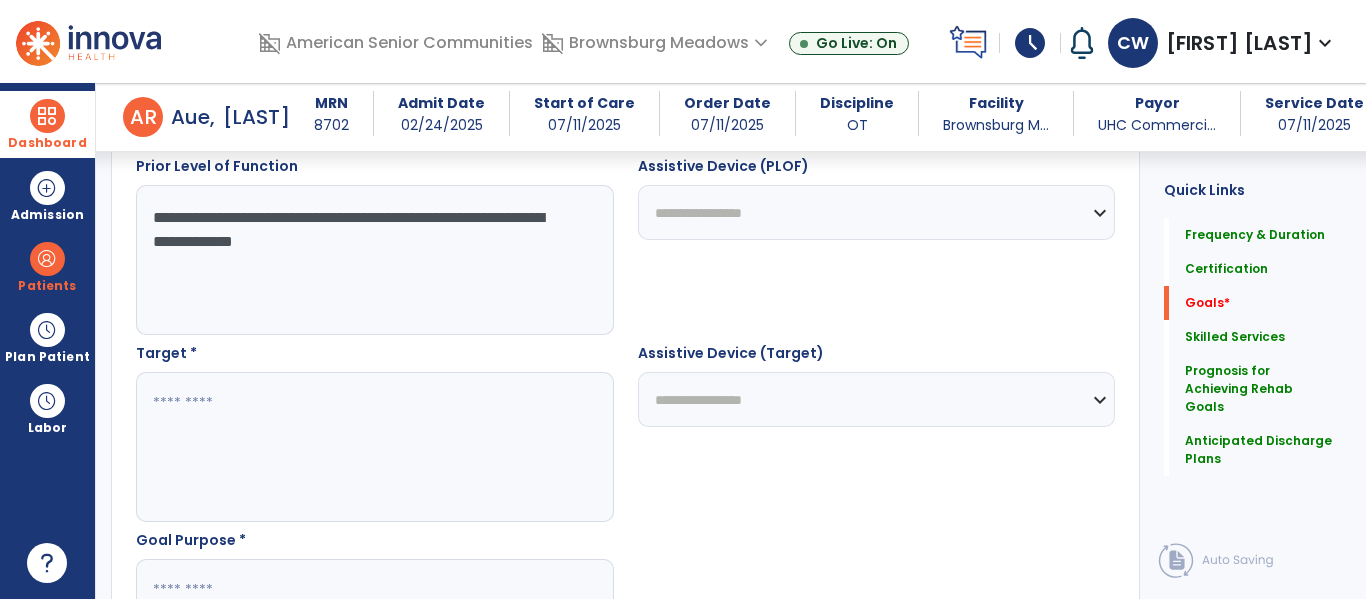 type on "**********" 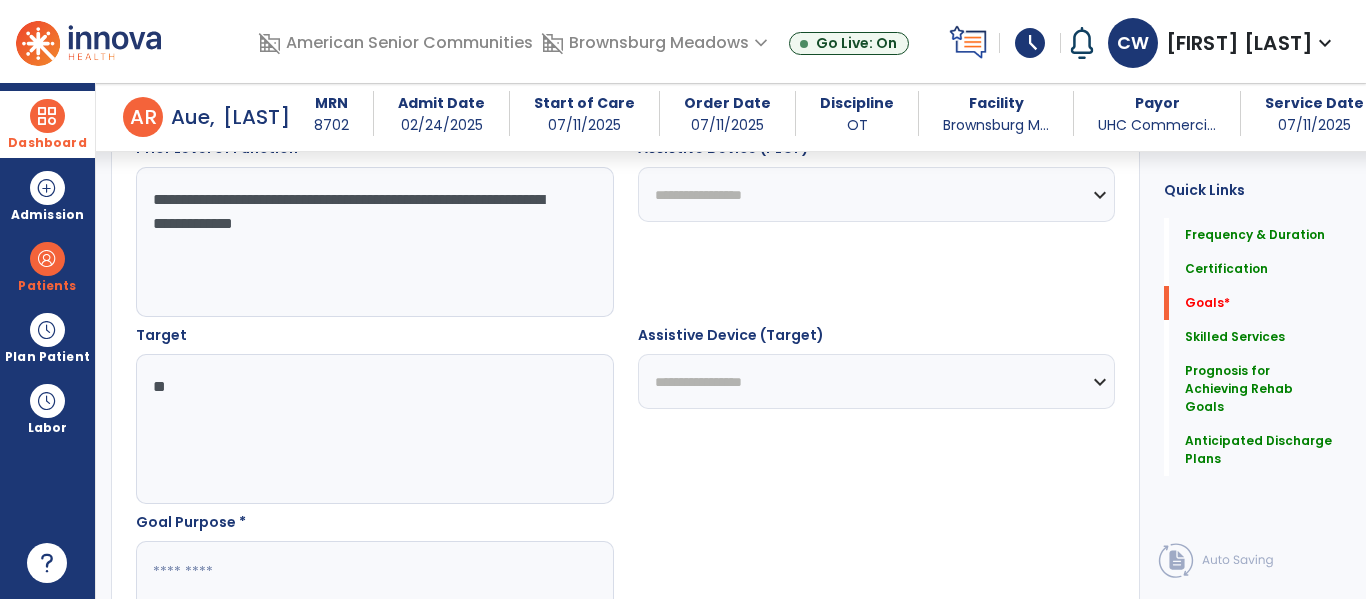 type on "*" 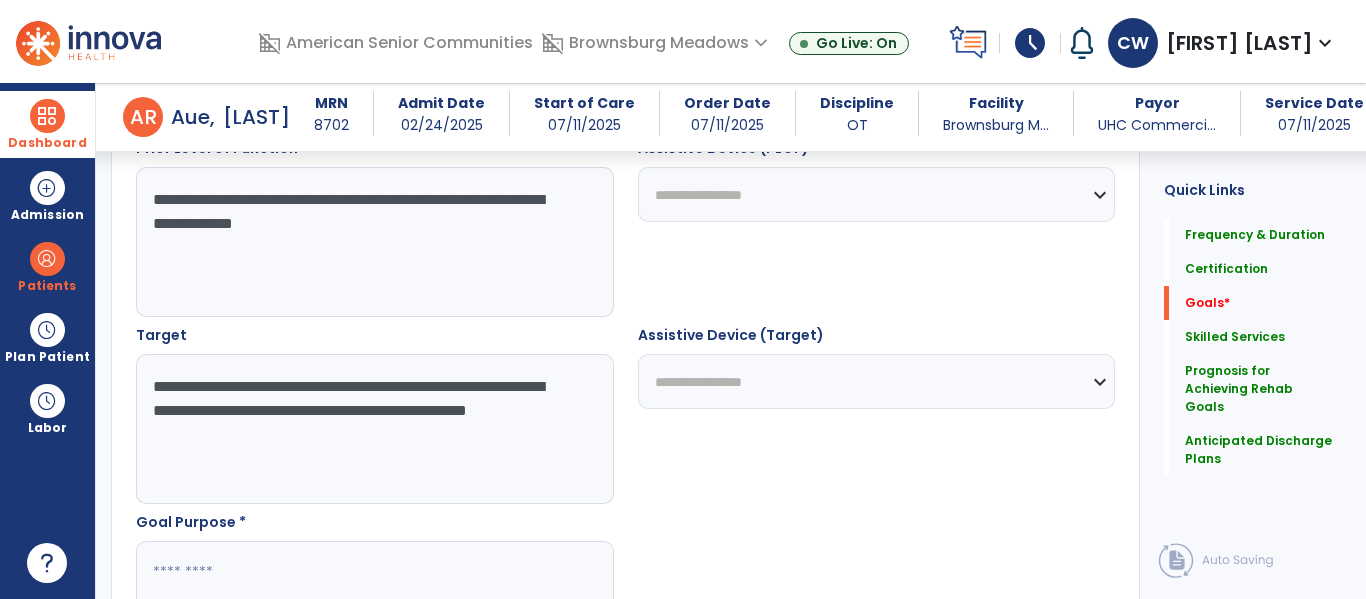 click on "**********" at bounding box center (374, 429) 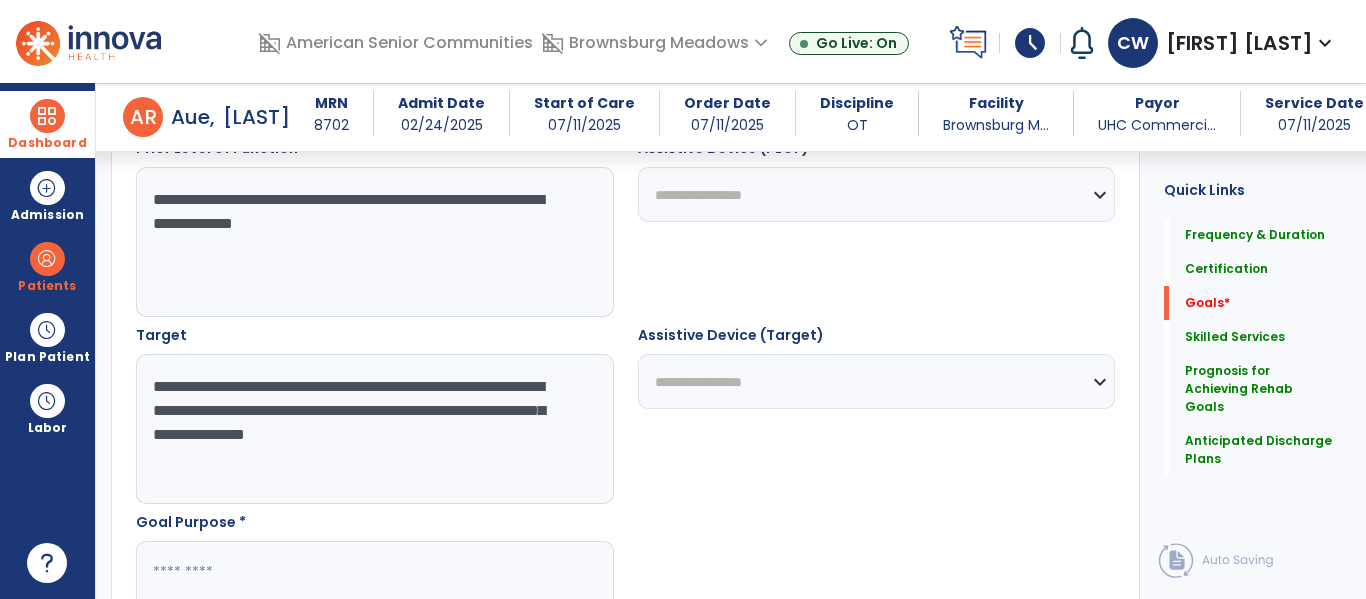 type on "**********" 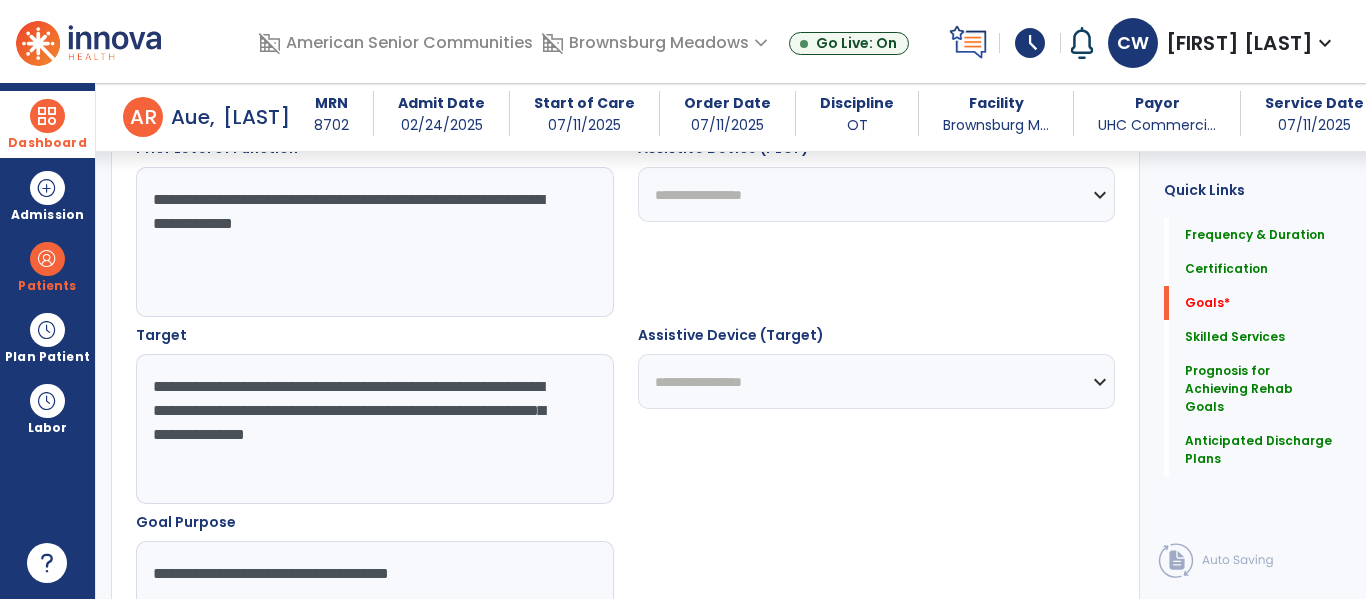 type on "**********" 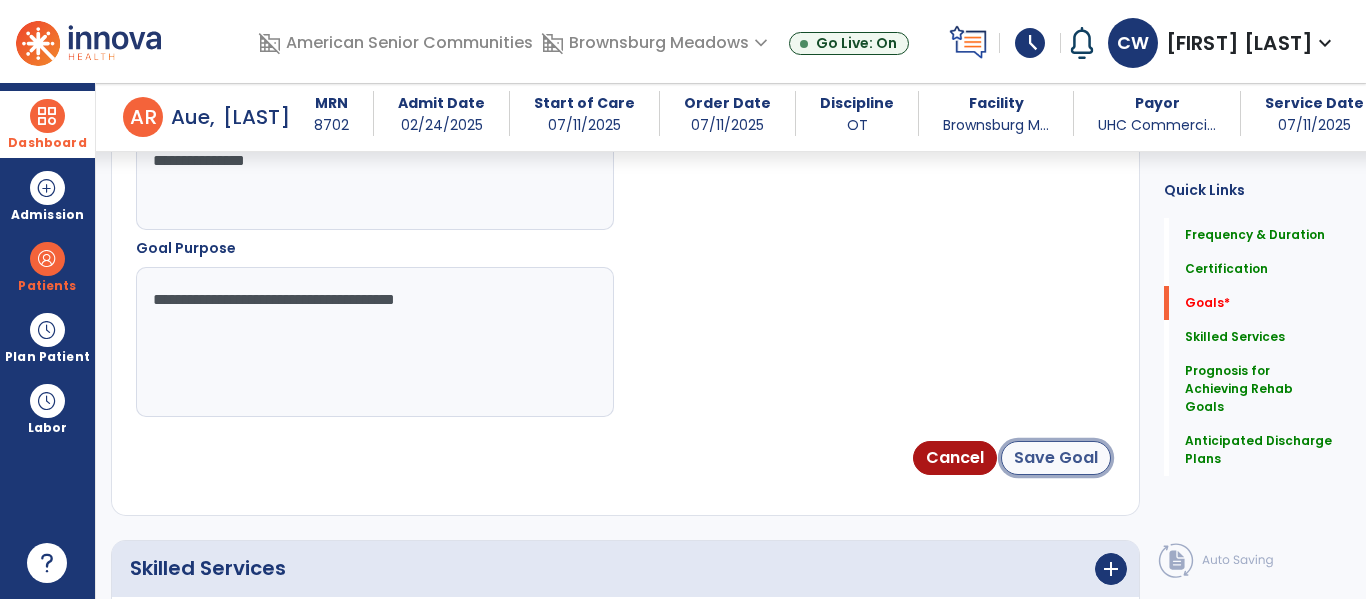 click on "Save Goal" at bounding box center (1056, 458) 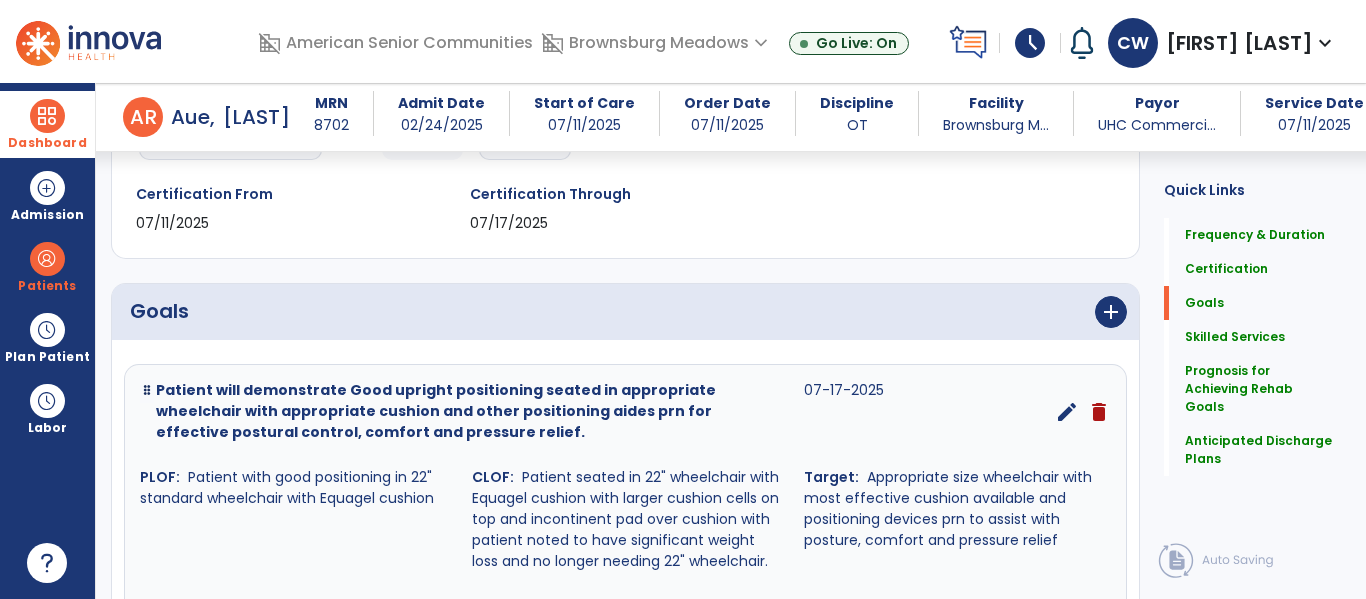scroll, scrollTop: 334, scrollLeft: 0, axis: vertical 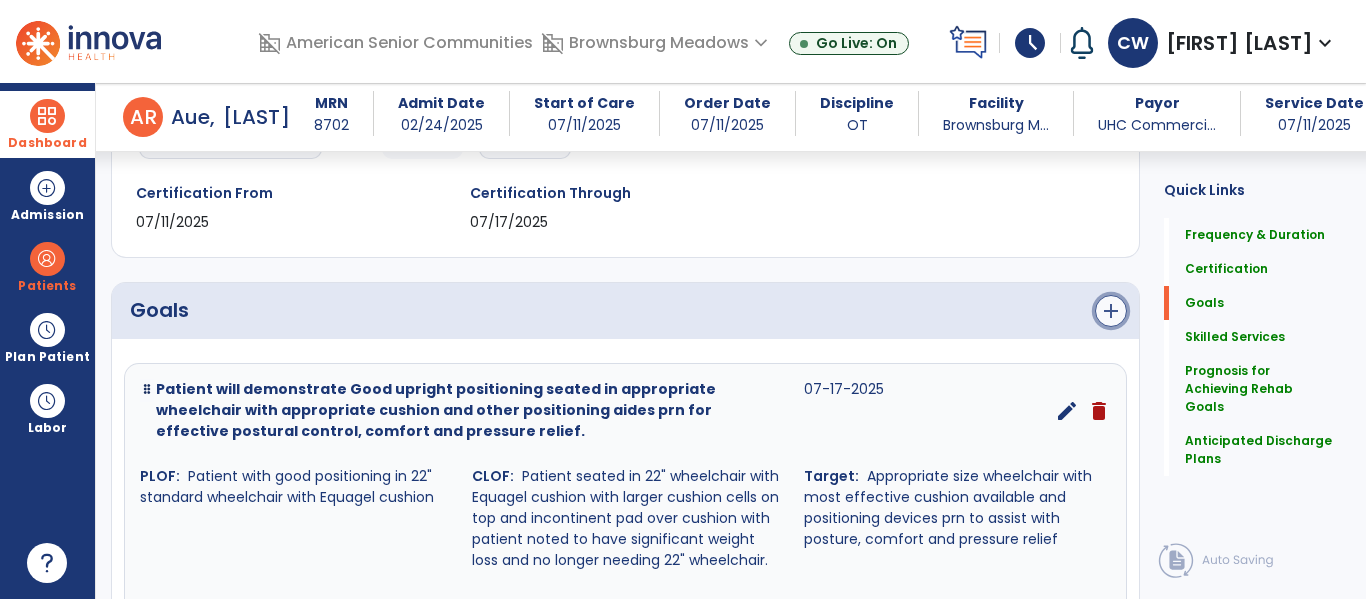 click on "add" at bounding box center [1111, 311] 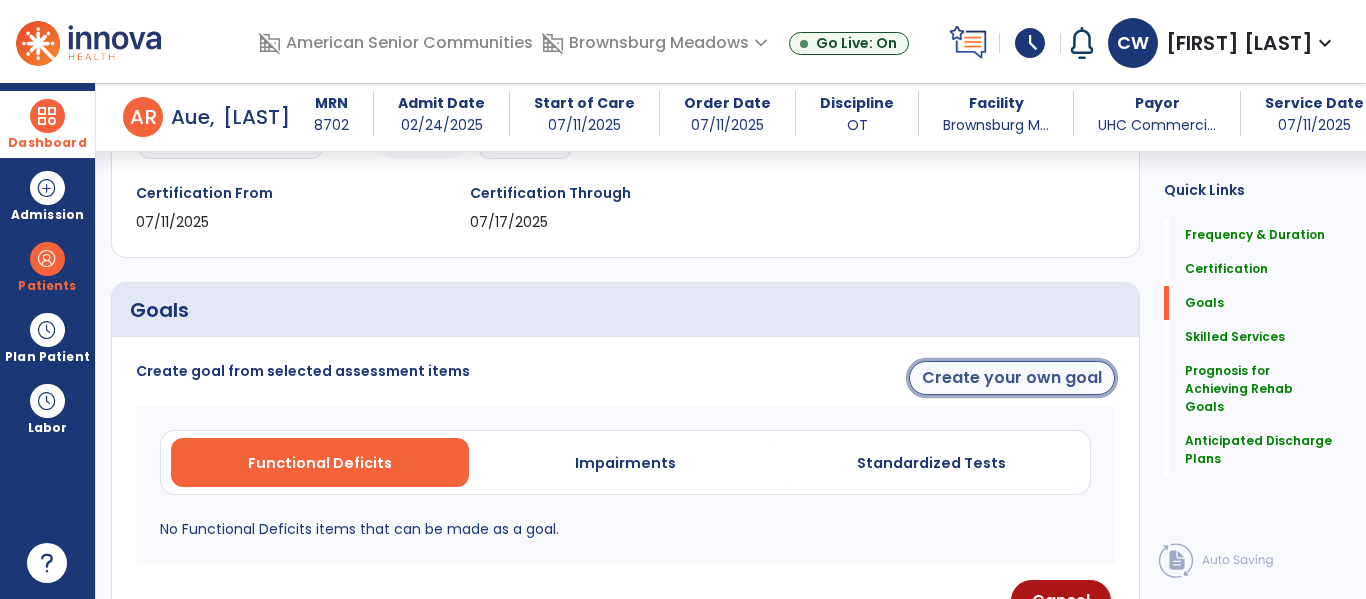 click on "Create your own goal" at bounding box center [1012, 378] 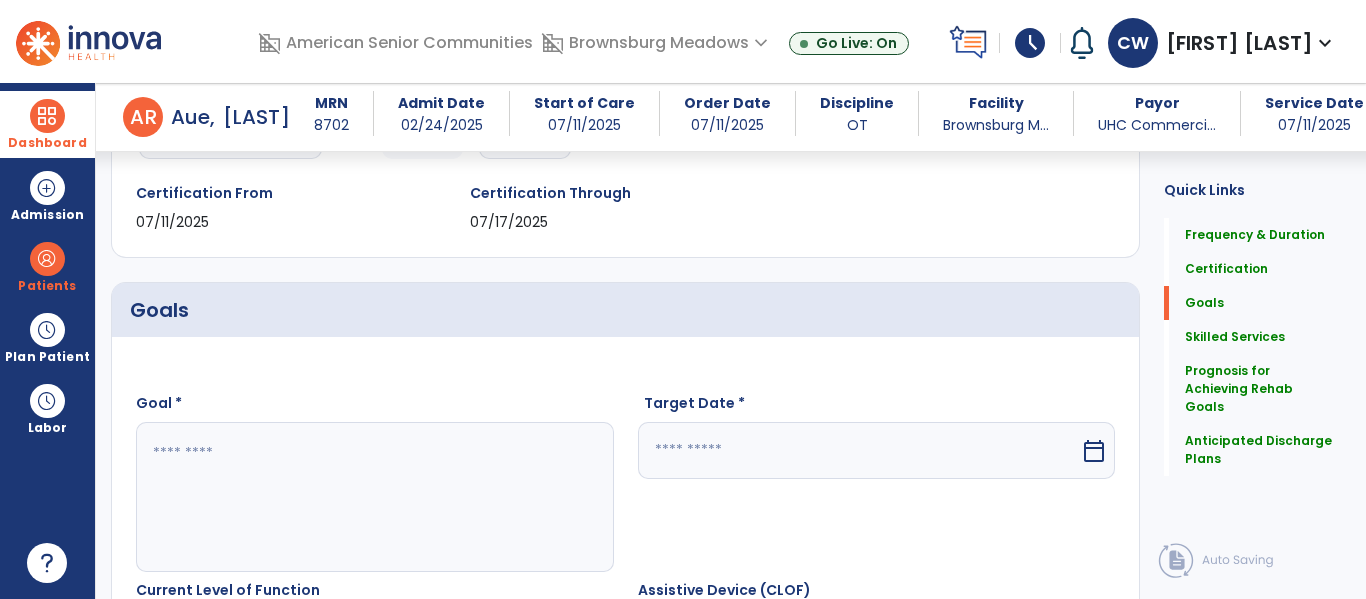 click at bounding box center [374, 497] 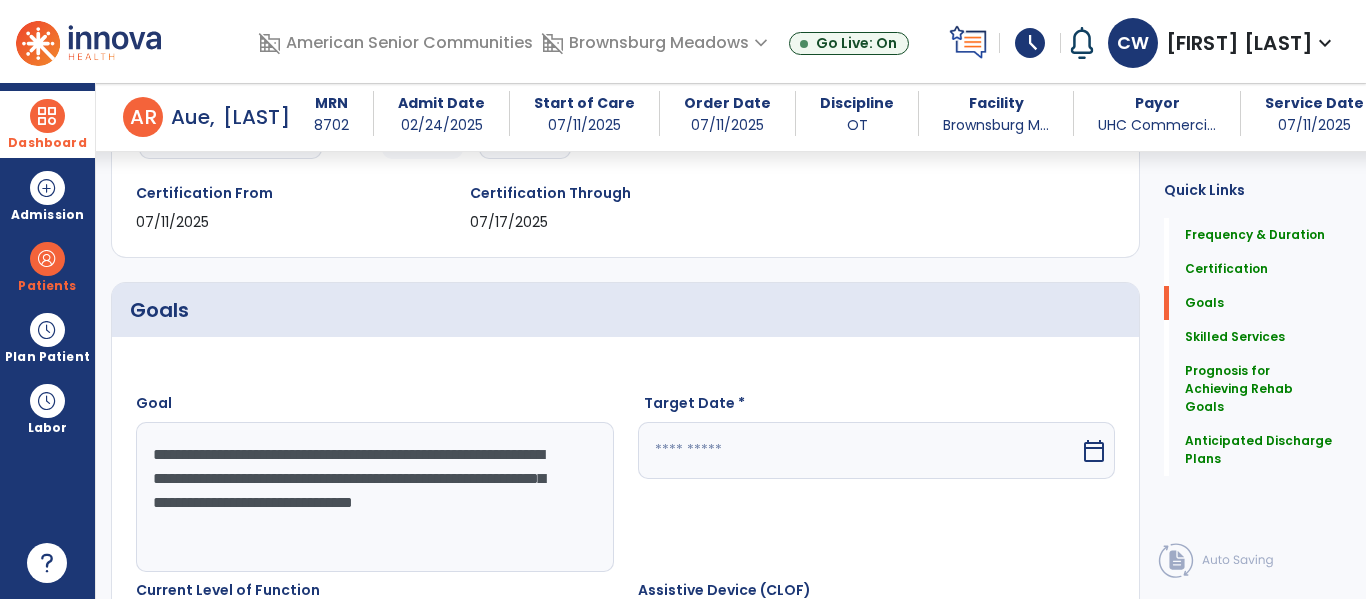 type on "**********" 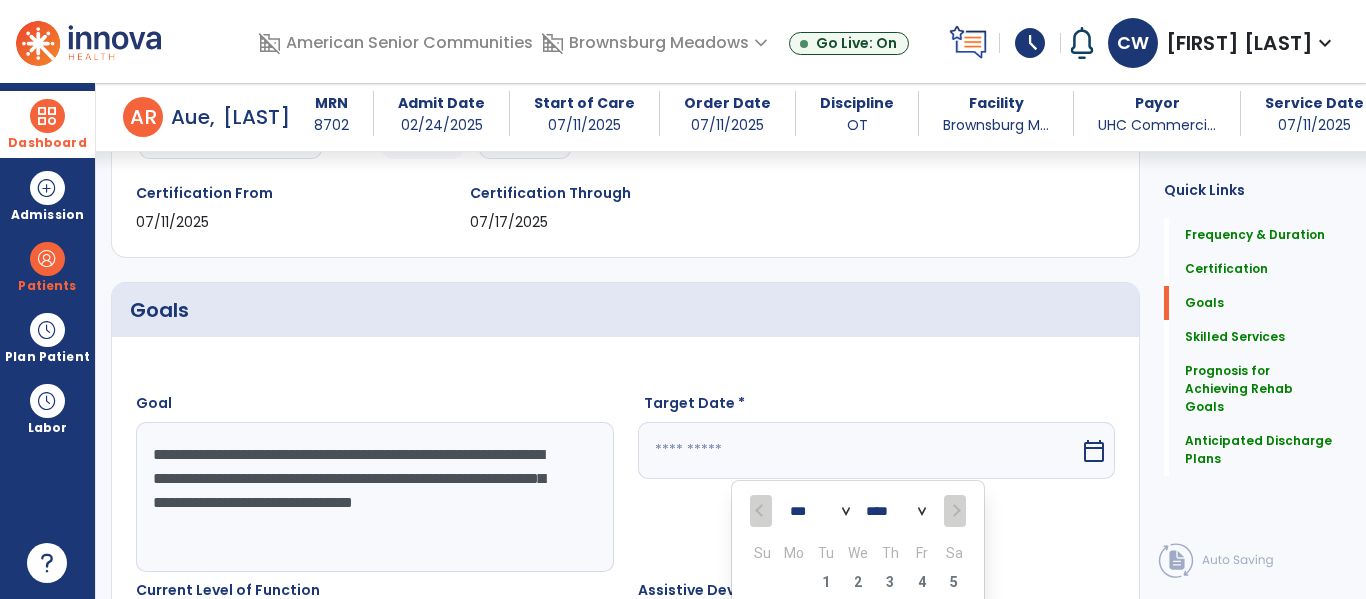 scroll, scrollTop: 611, scrollLeft: 0, axis: vertical 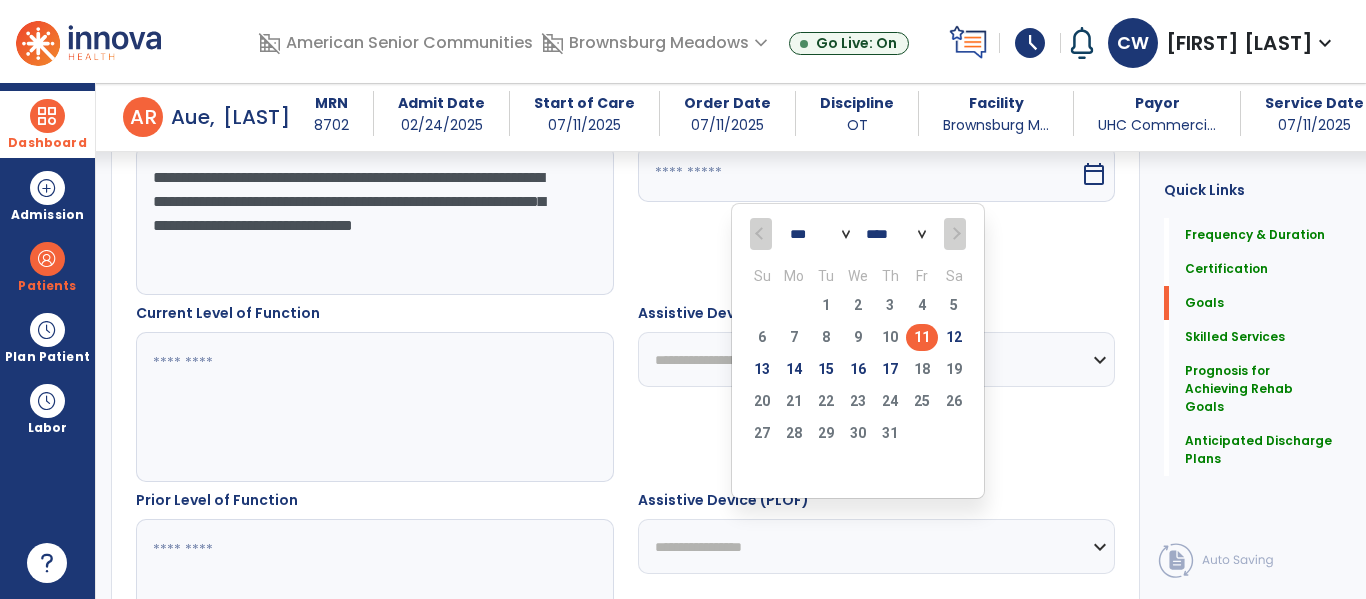click on "13   14   15   16   17   18   19" at bounding box center (858, 372) 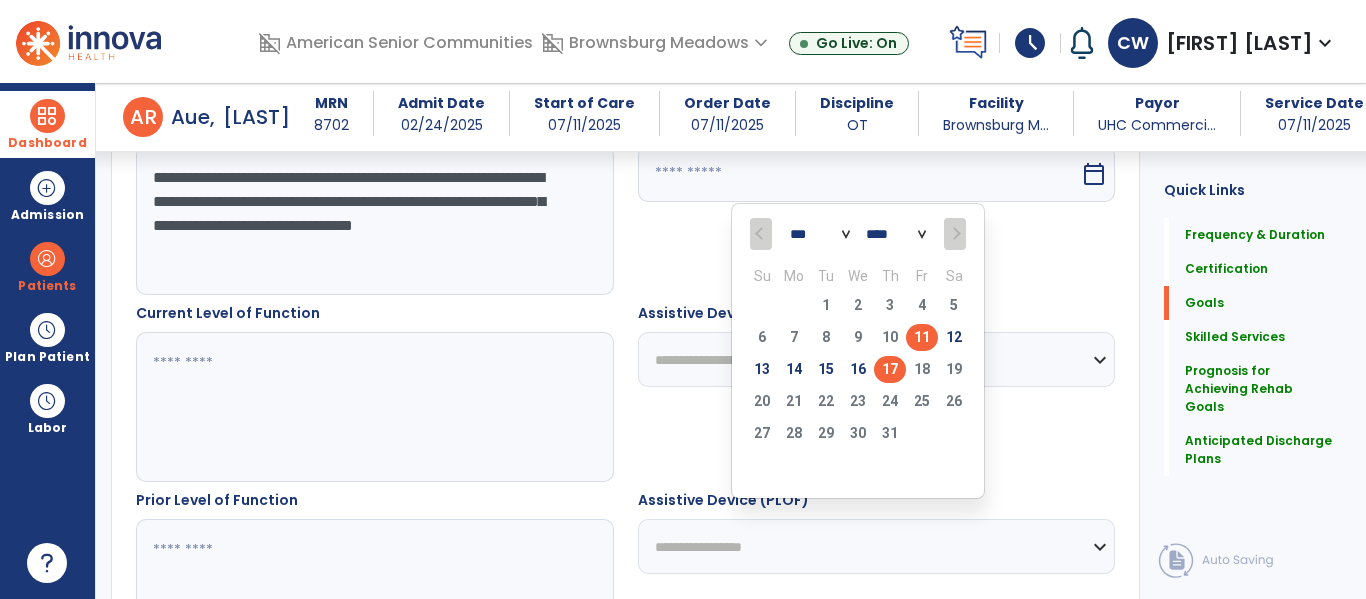 click on "17" at bounding box center (890, 369) 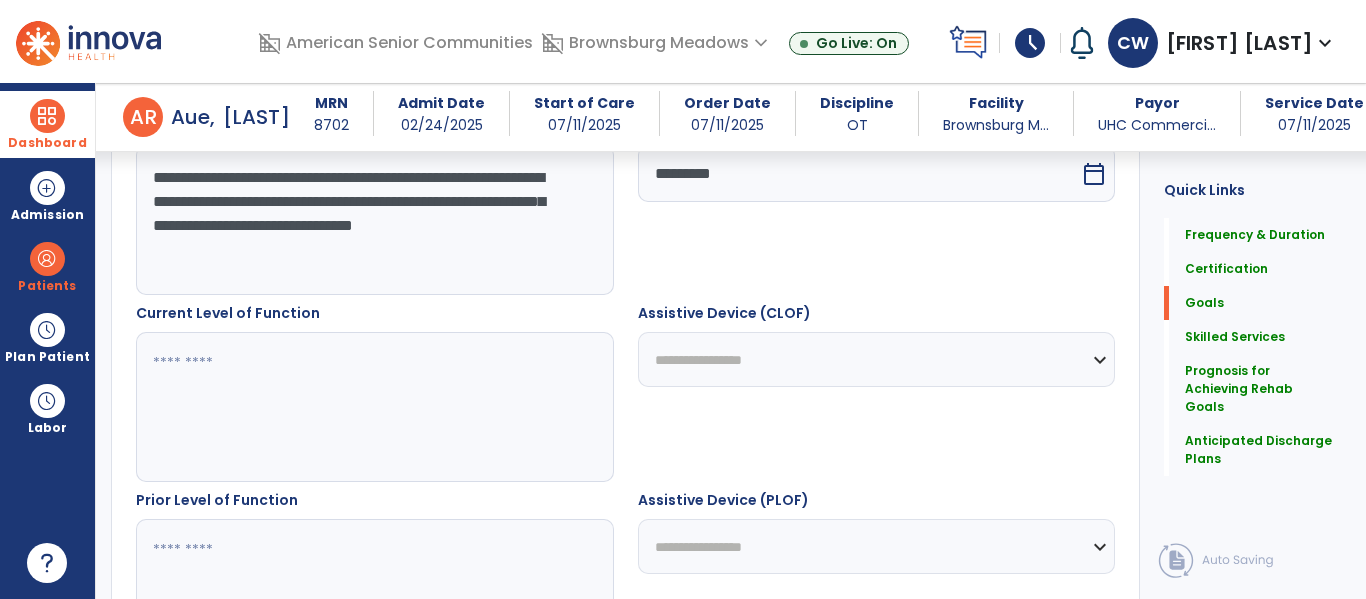 click at bounding box center [374, 407] 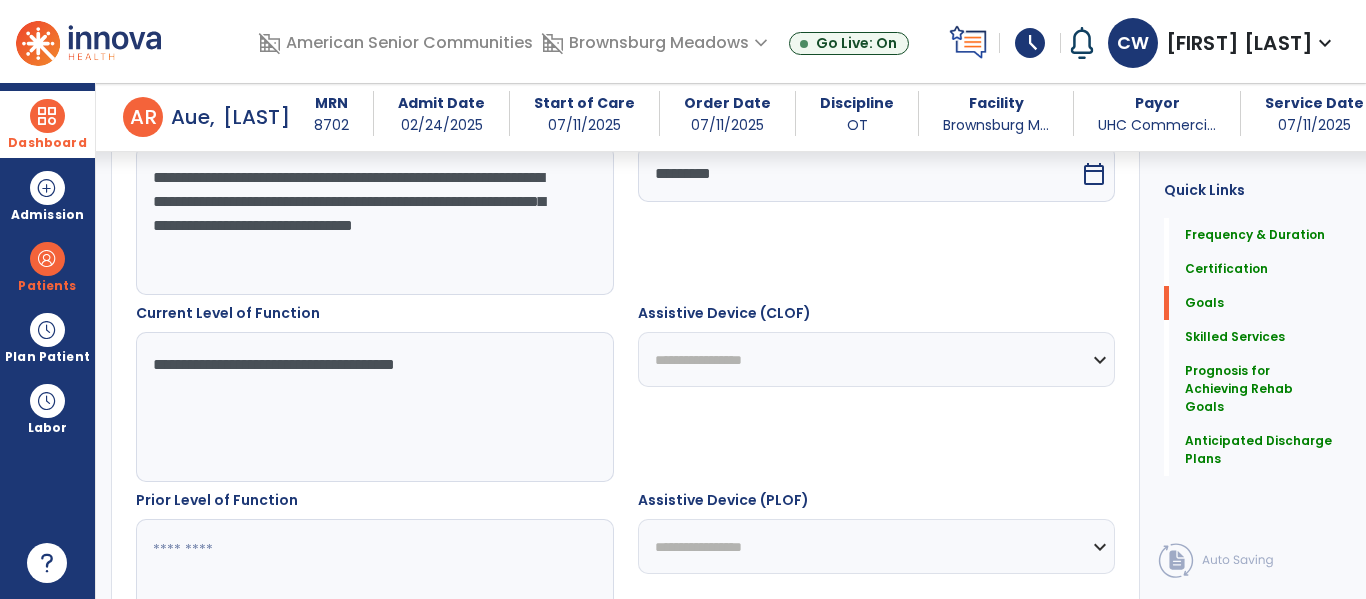 click at bounding box center (374, 594) 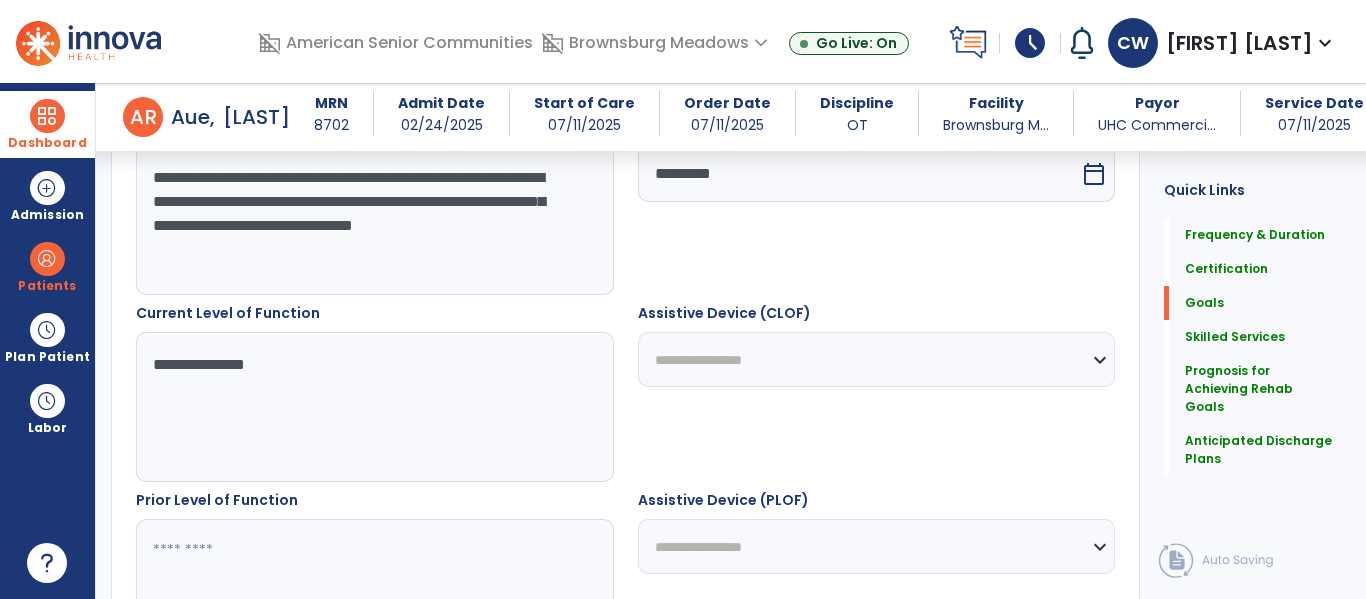 scroll, scrollTop: 620, scrollLeft: 0, axis: vertical 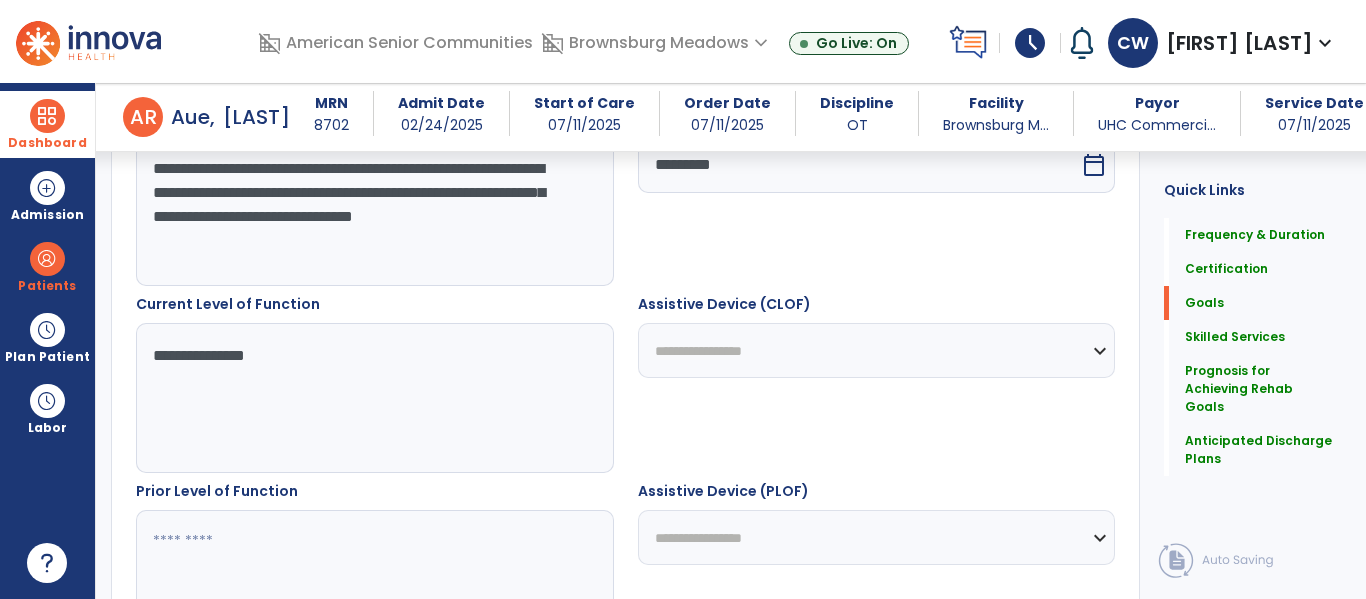 type on "**********" 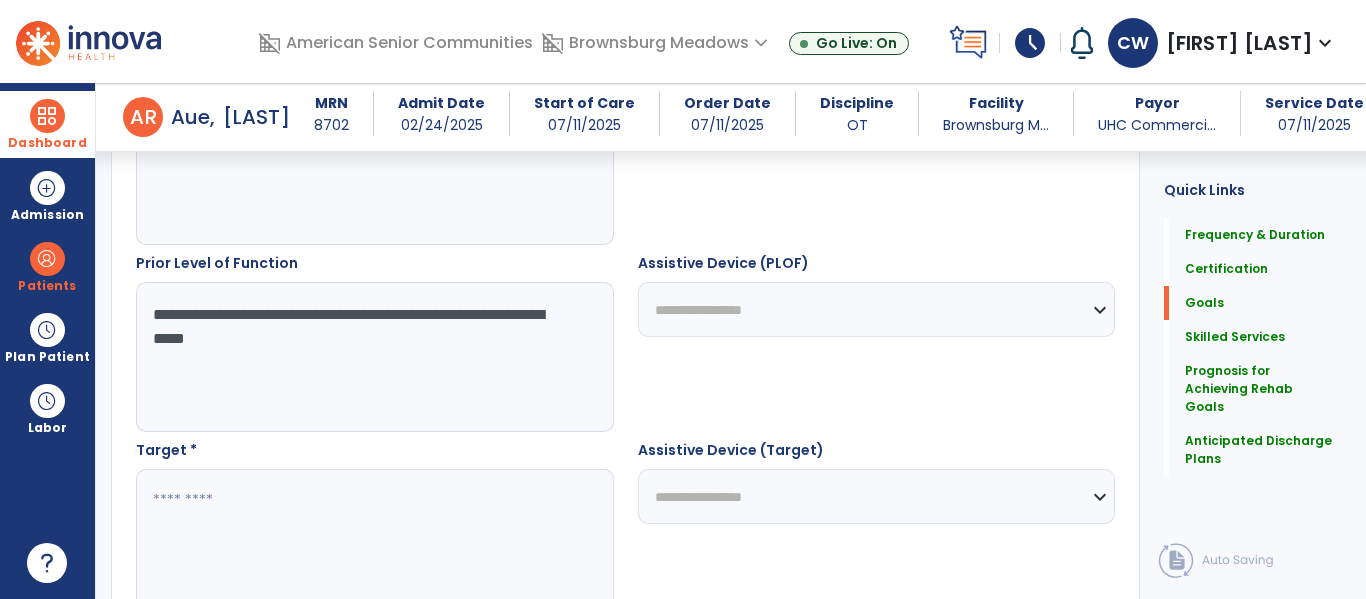 scroll, scrollTop: 855, scrollLeft: 0, axis: vertical 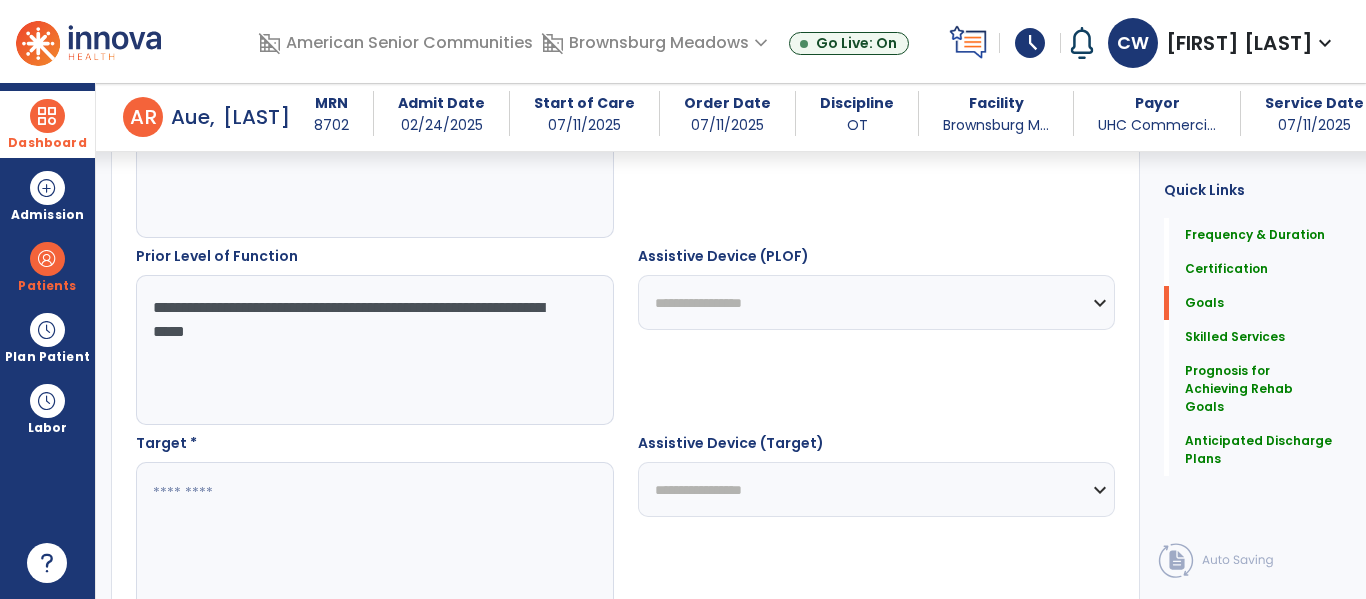 type on "**********" 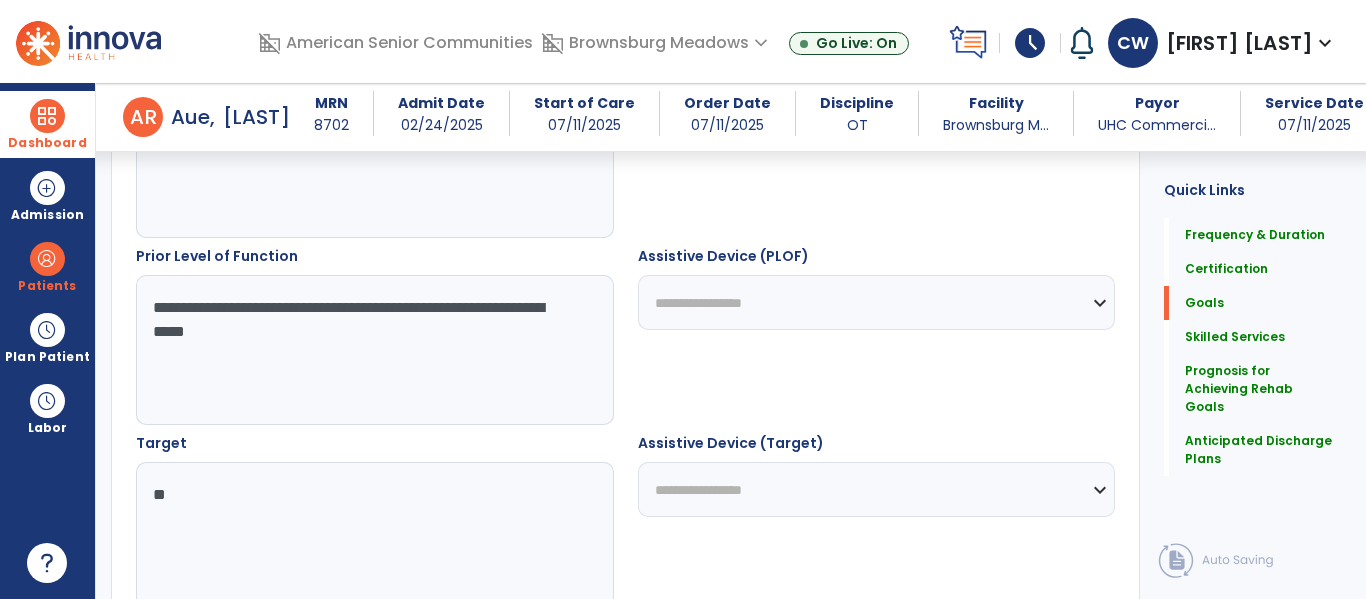 type on "*" 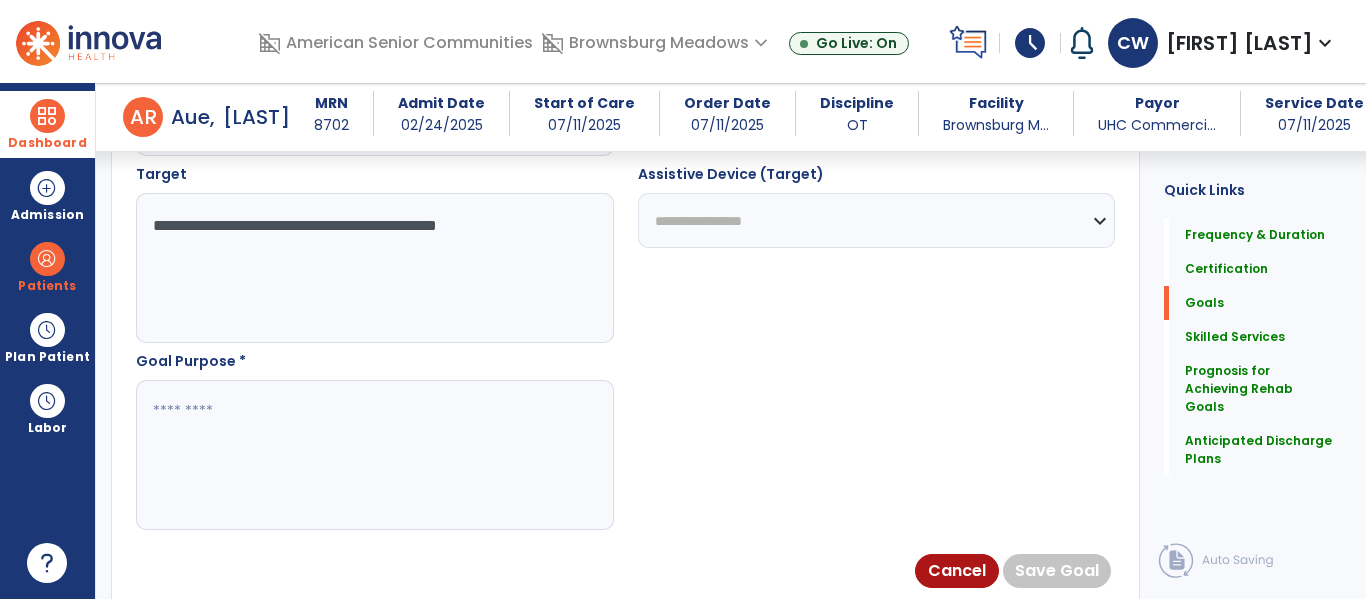 scroll, scrollTop: 1129, scrollLeft: 0, axis: vertical 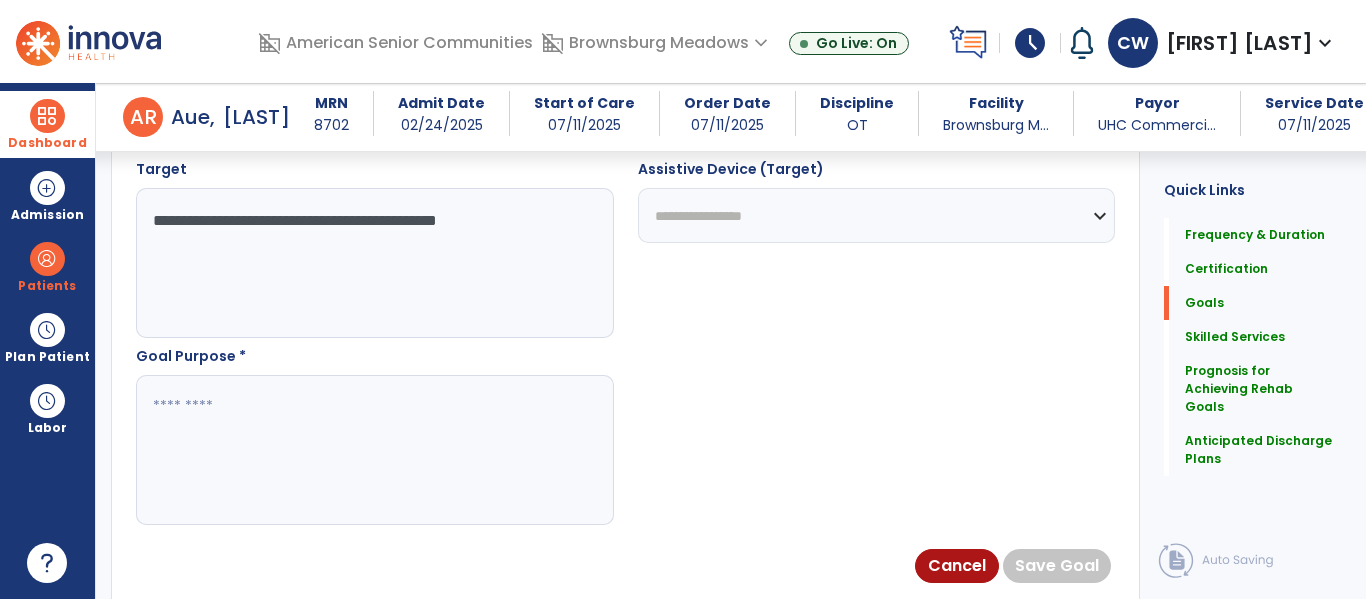 type on "**********" 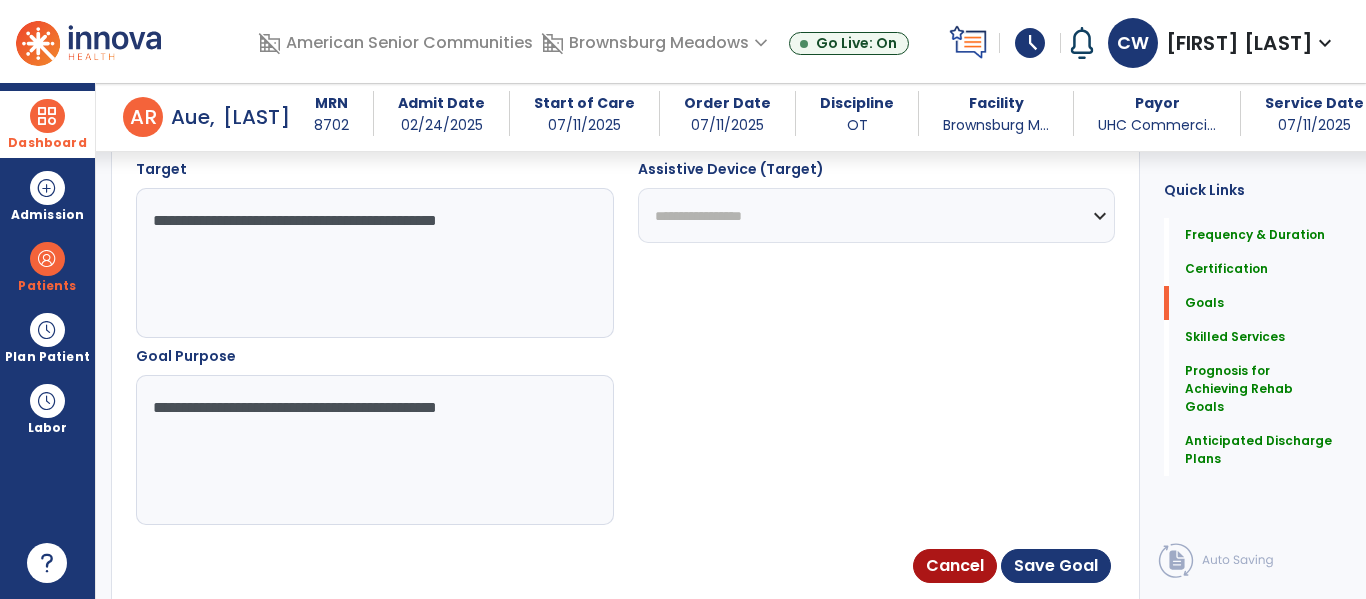 type on "**********" 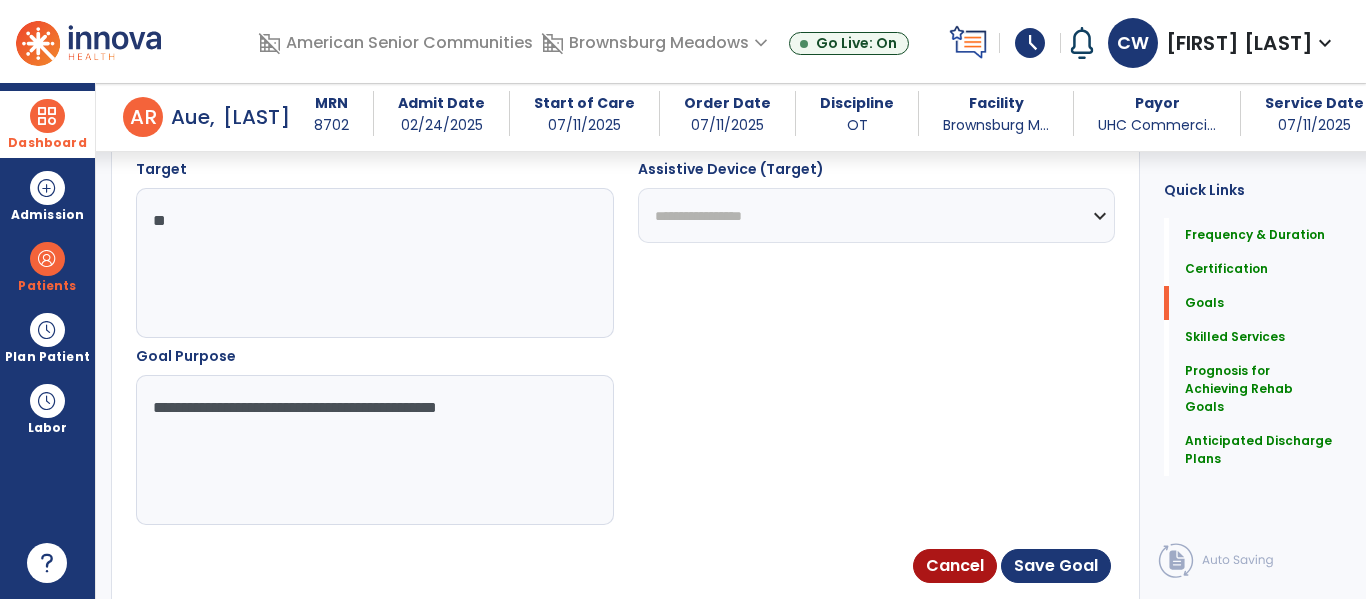 type on "*" 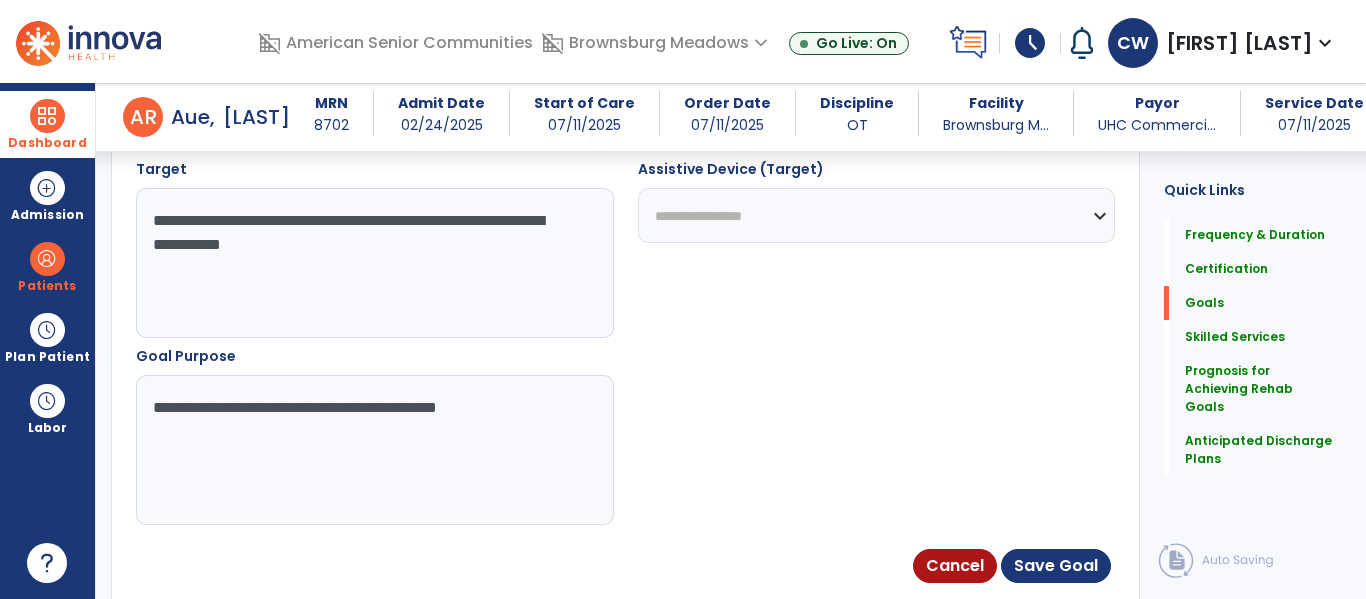type on "**********" 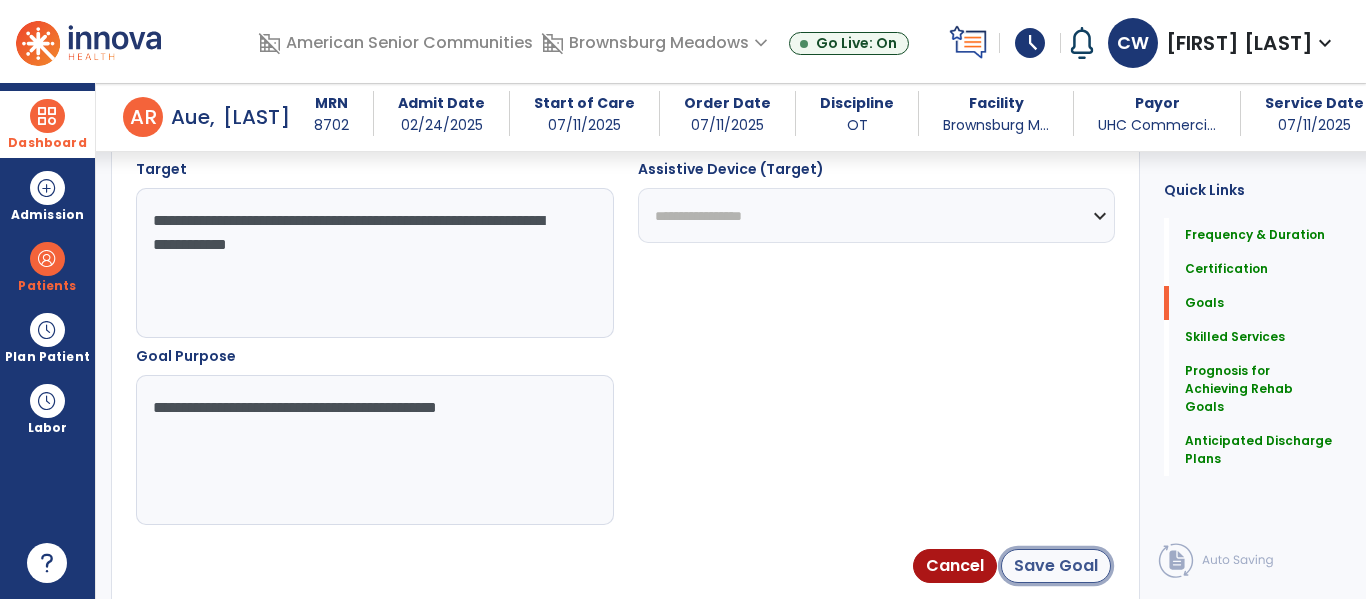 click on "Save Goal" at bounding box center (1056, 566) 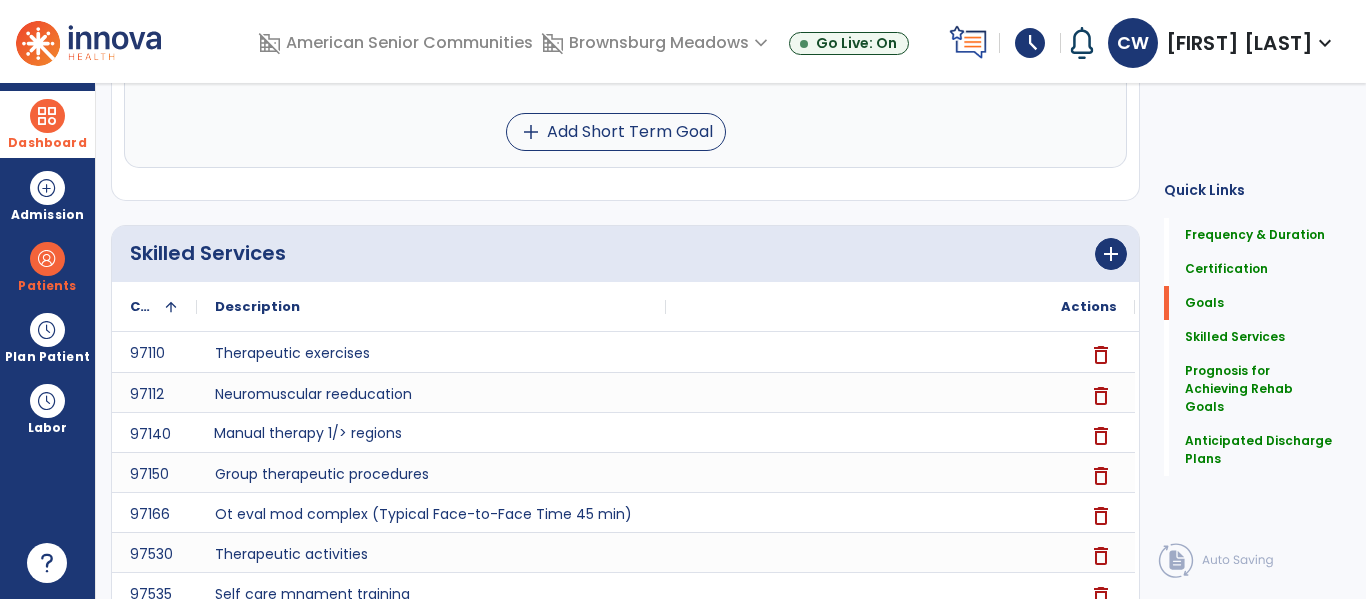scroll, scrollTop: 0, scrollLeft: 0, axis: both 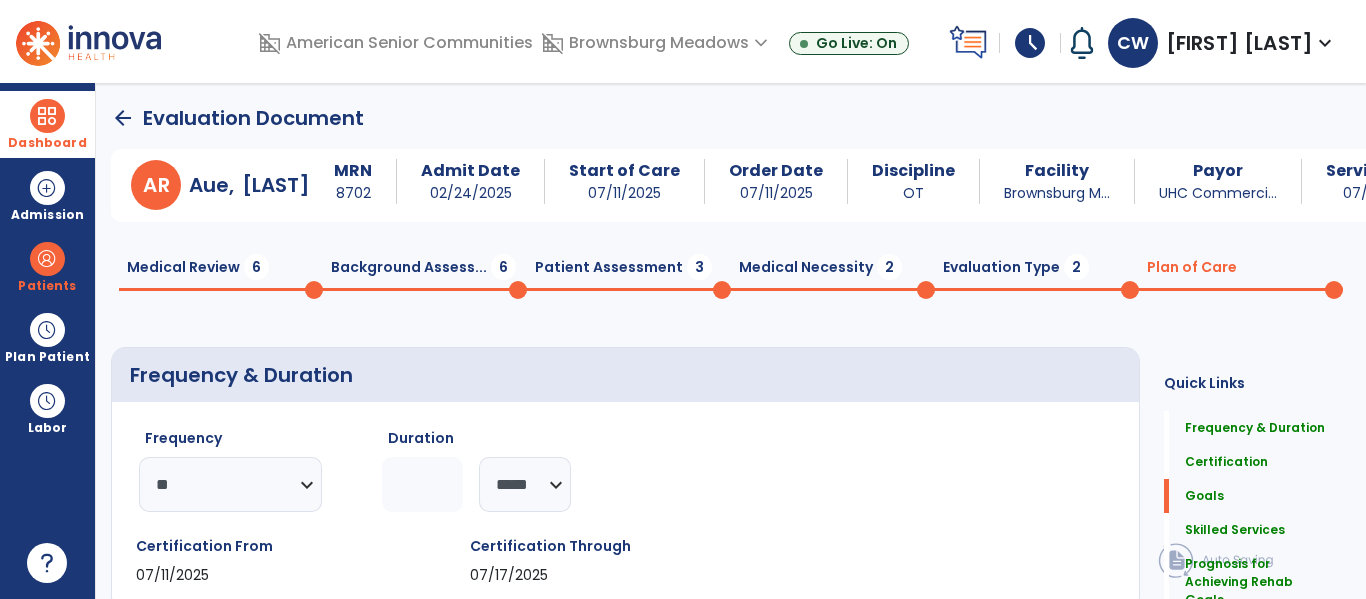 click on "Evaluation Type  2" 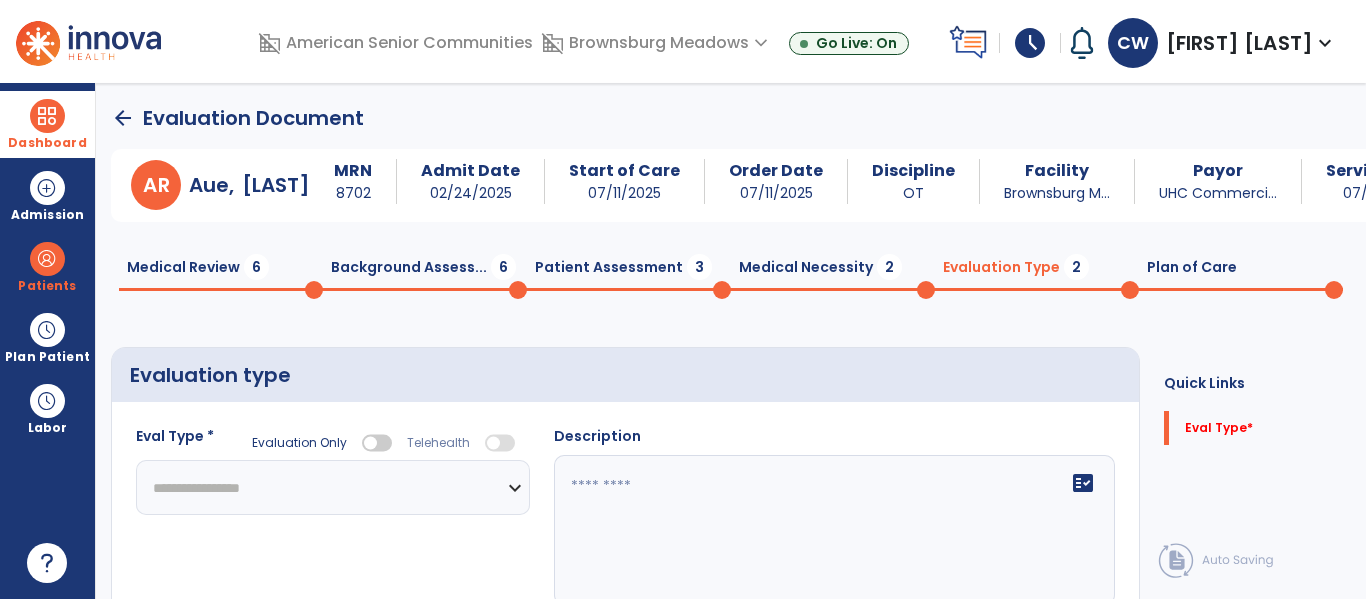 click on "**********" 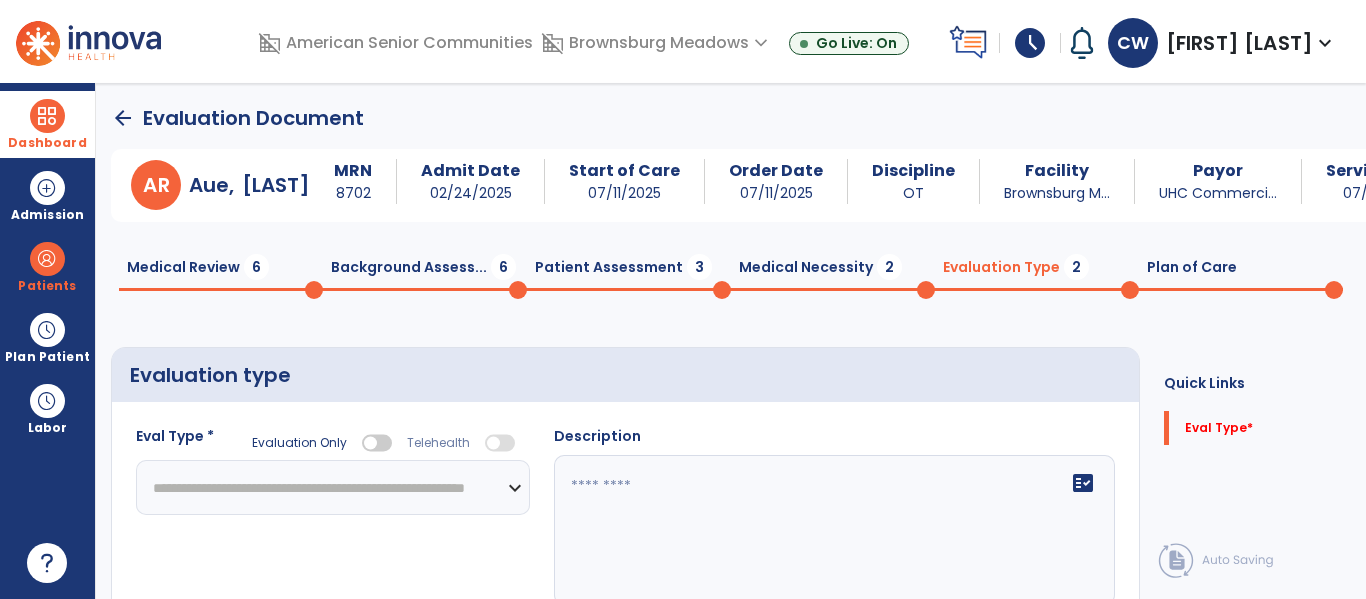 click on "**********" 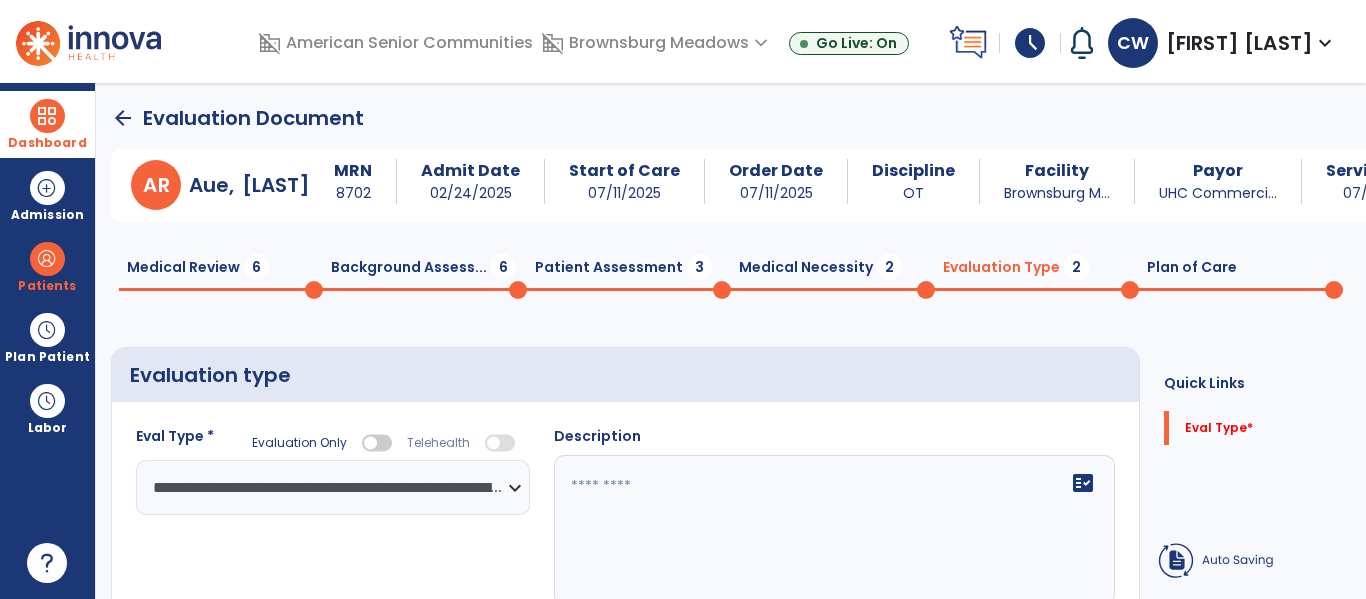 click on "fact_check" 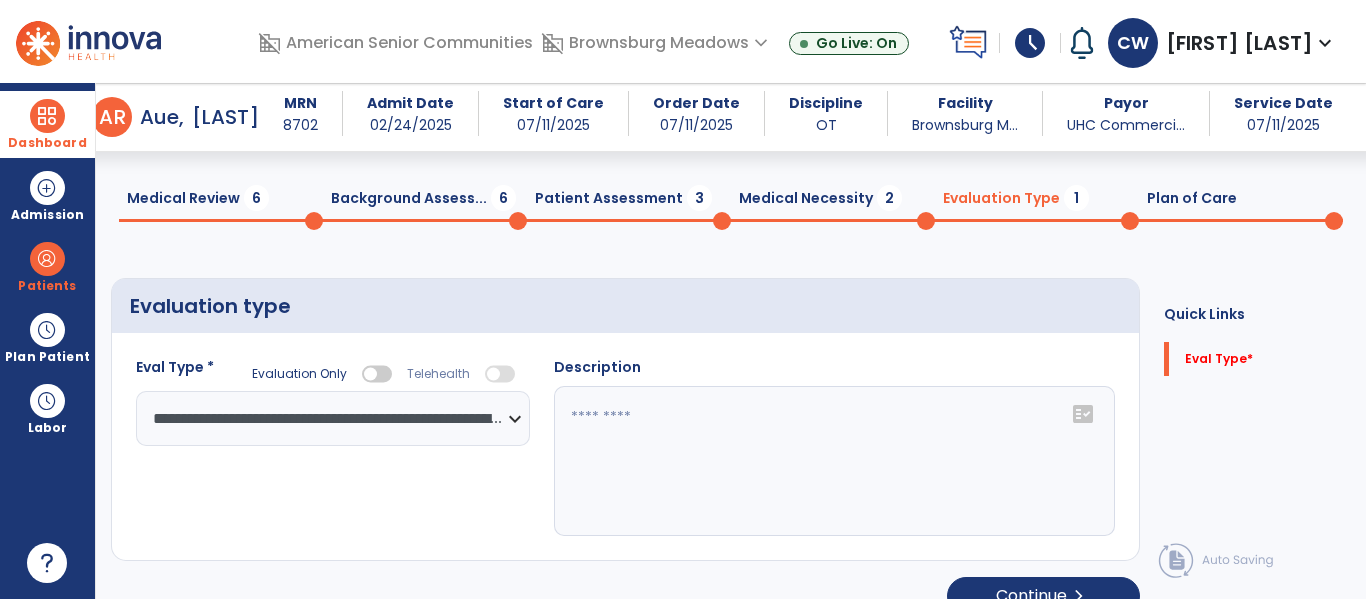 scroll, scrollTop: 82, scrollLeft: 0, axis: vertical 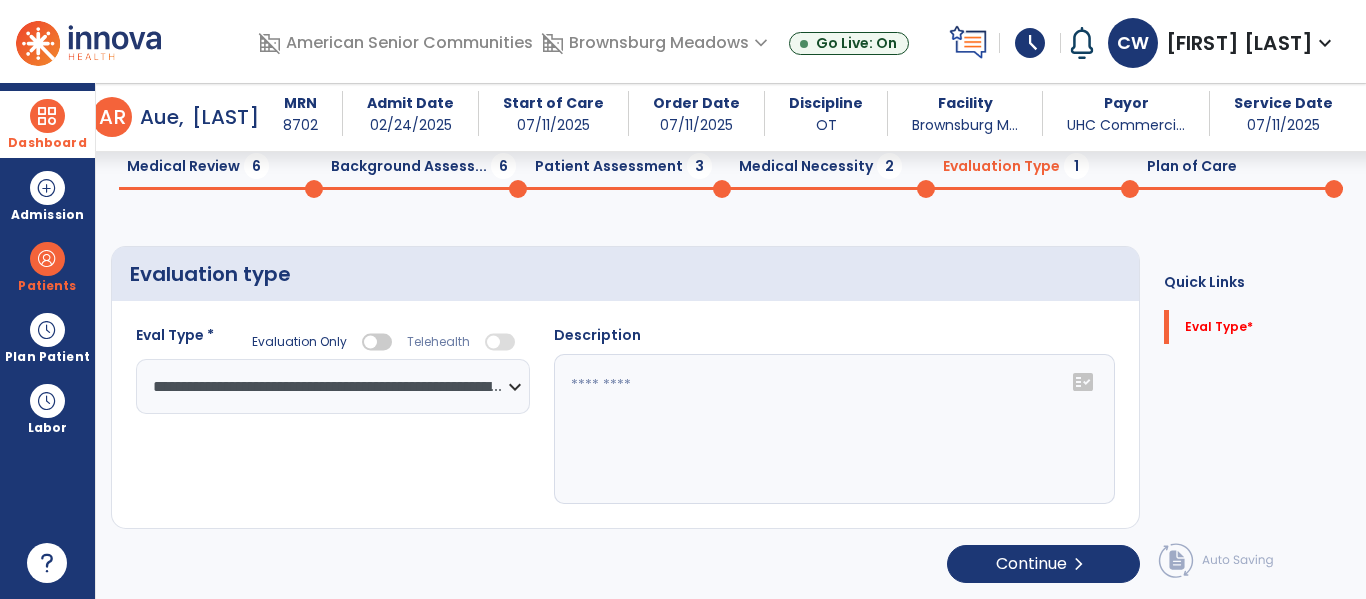 click on "fact_check" 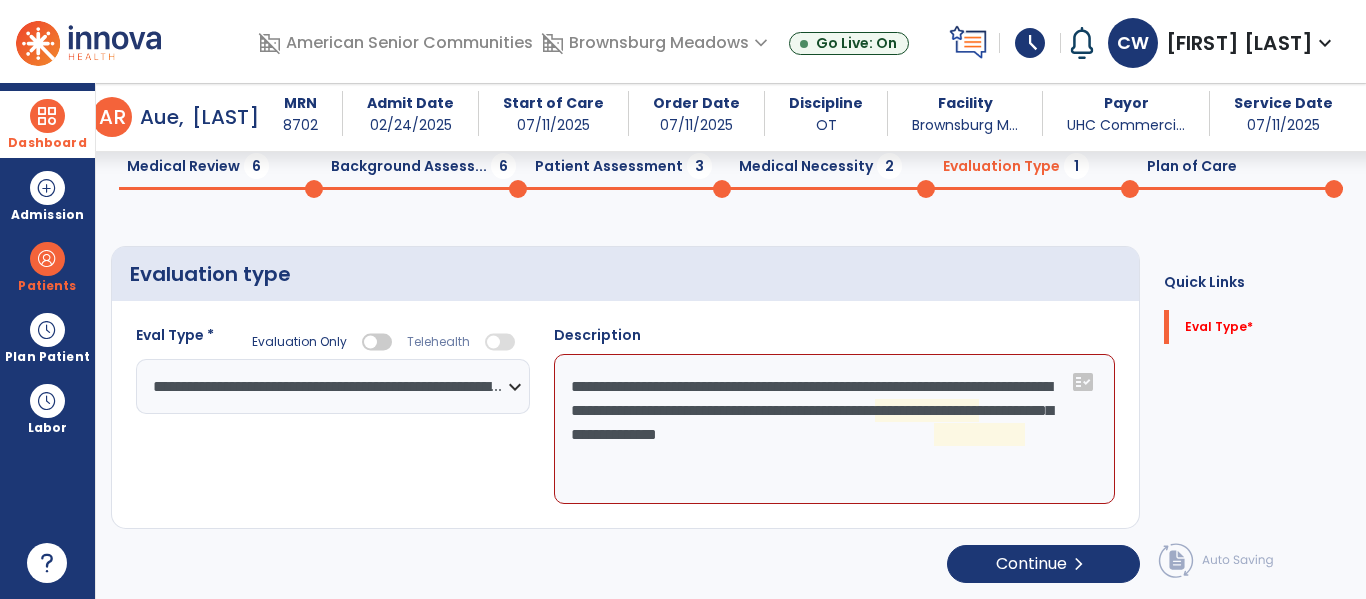click on "**********" 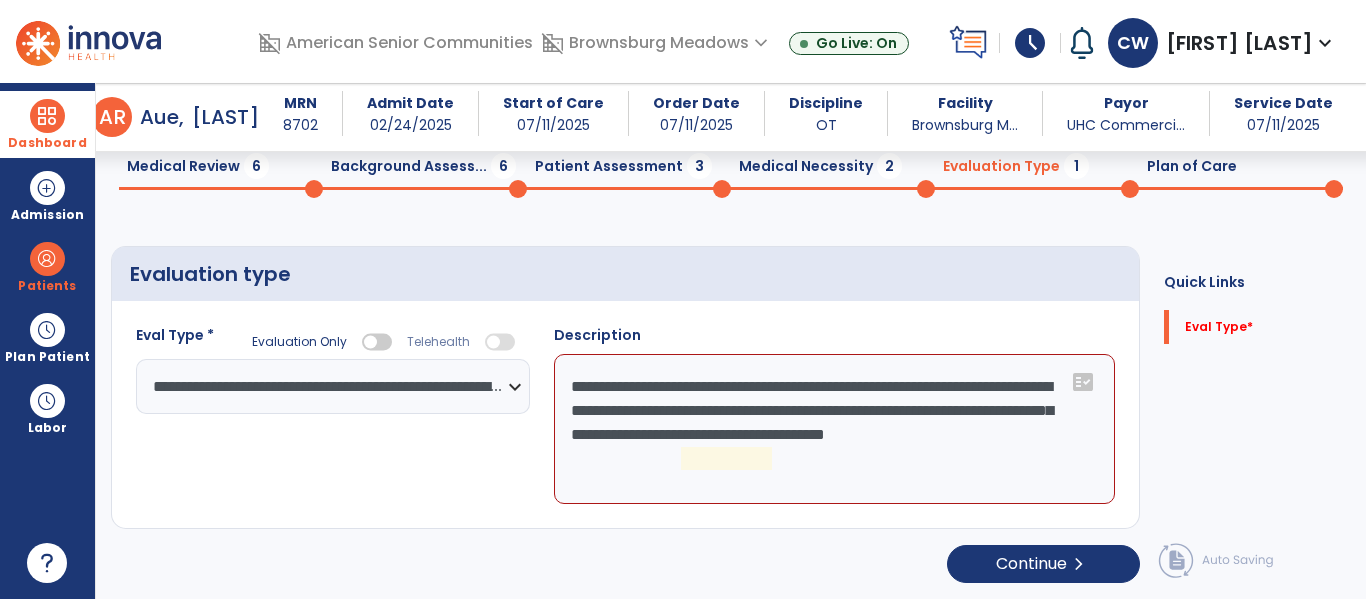 click on "**********" 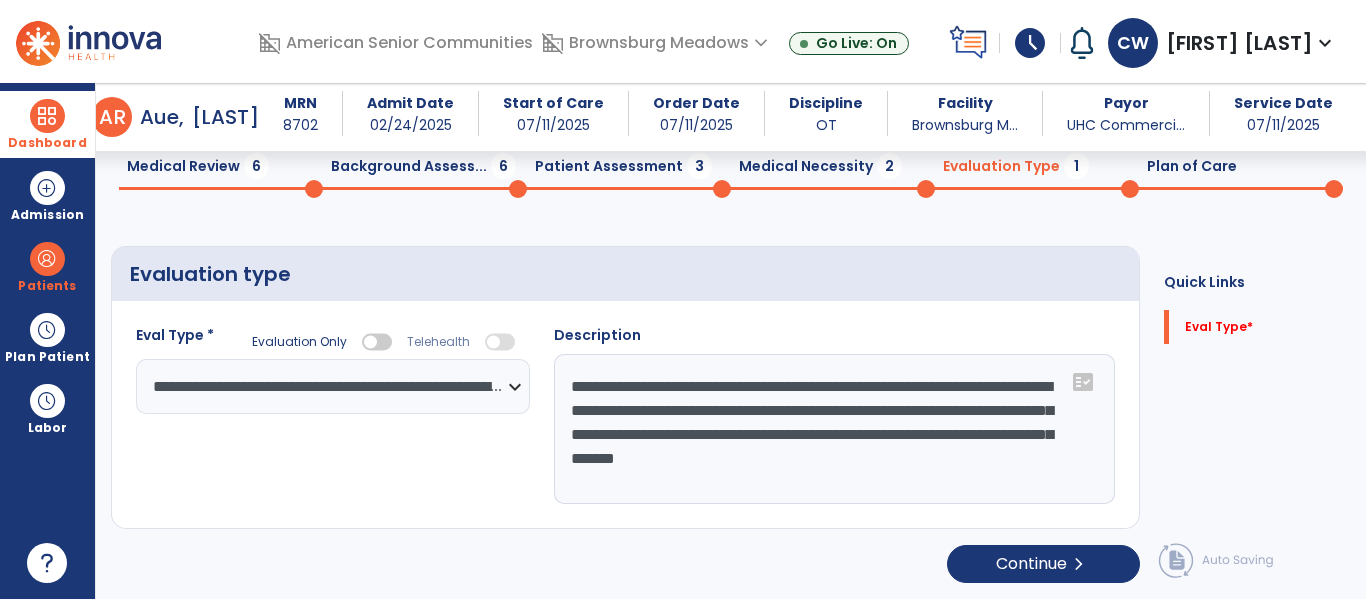 click on "**********" 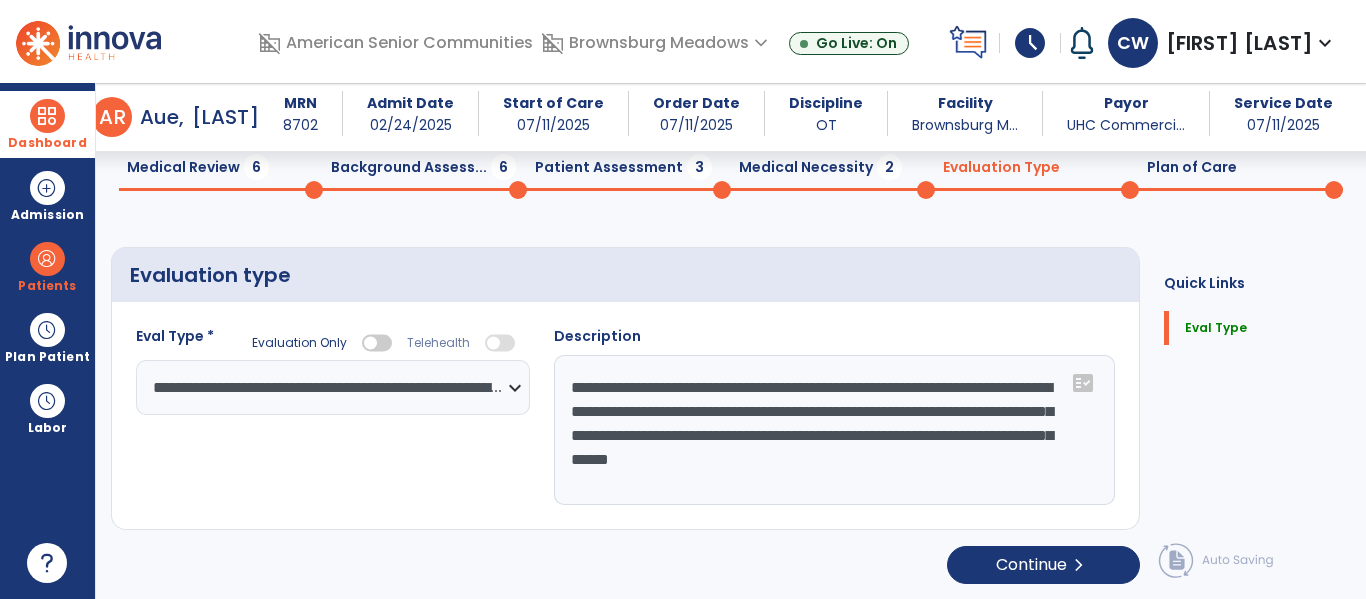 scroll, scrollTop: 82, scrollLeft: 0, axis: vertical 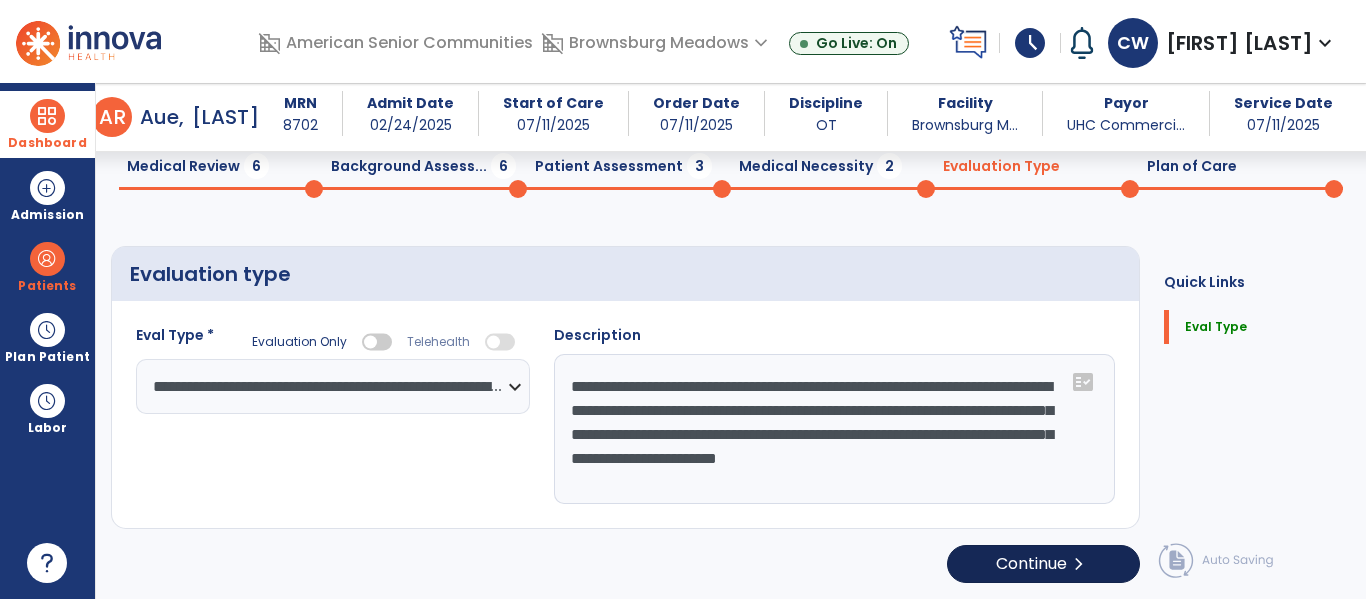 type on "**********" 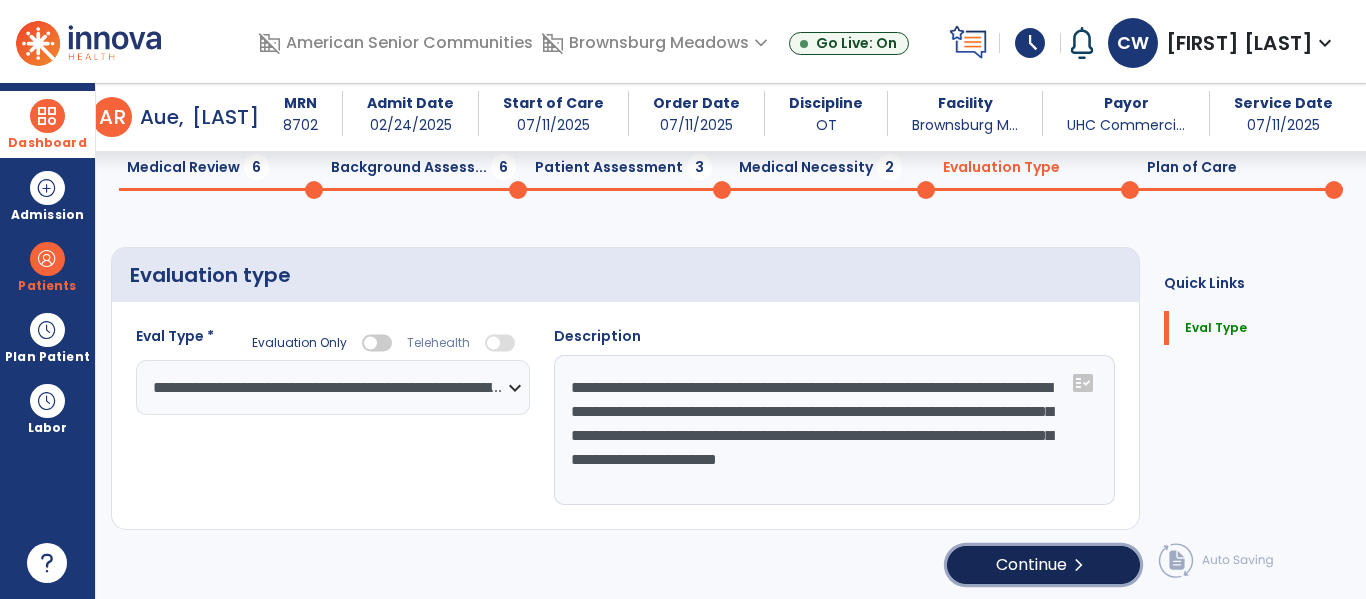 click on "chevron_right" 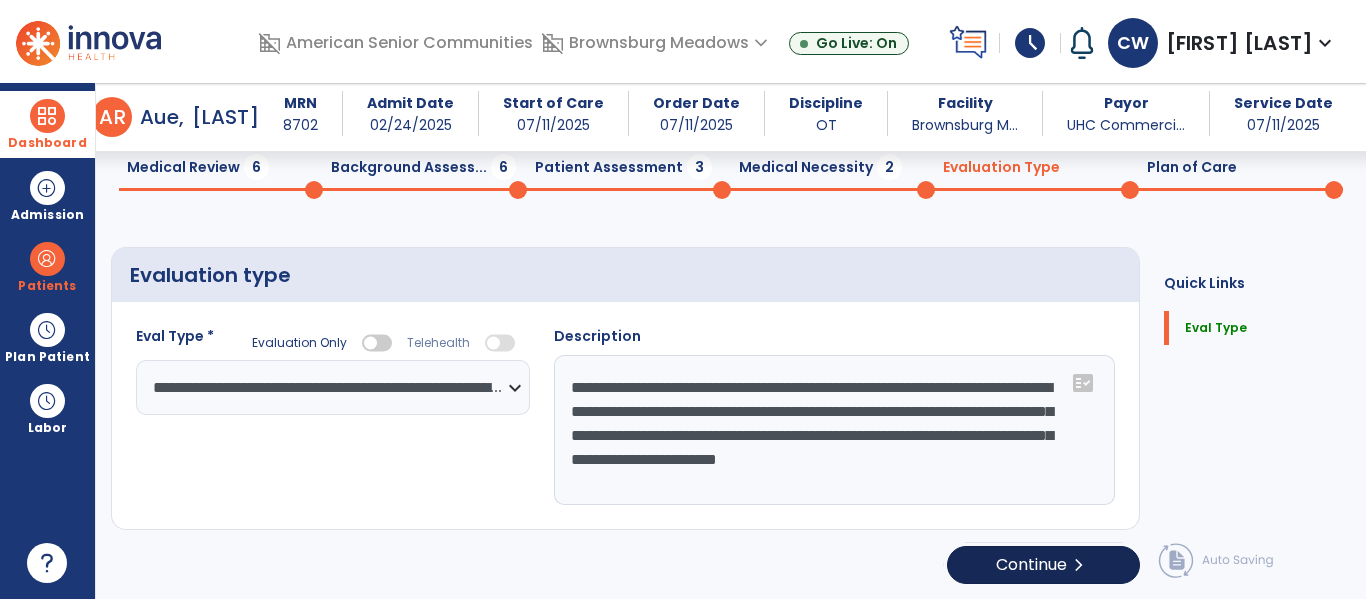 select on "**" 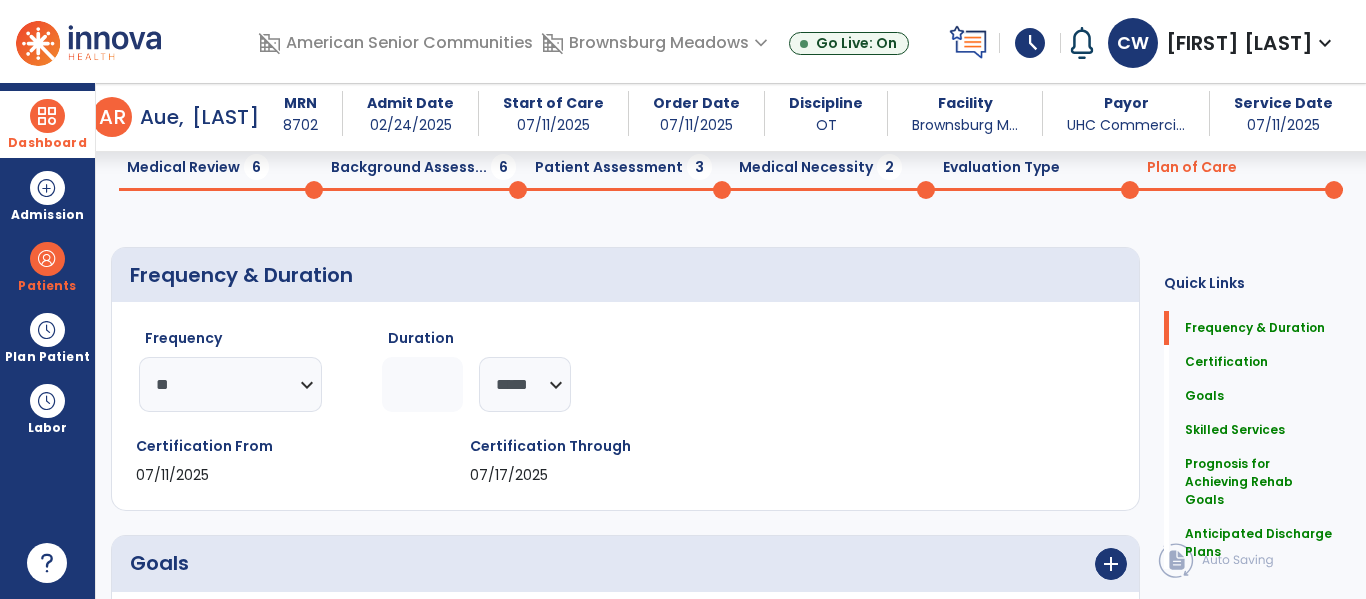 click on "Medical Necessity  2" 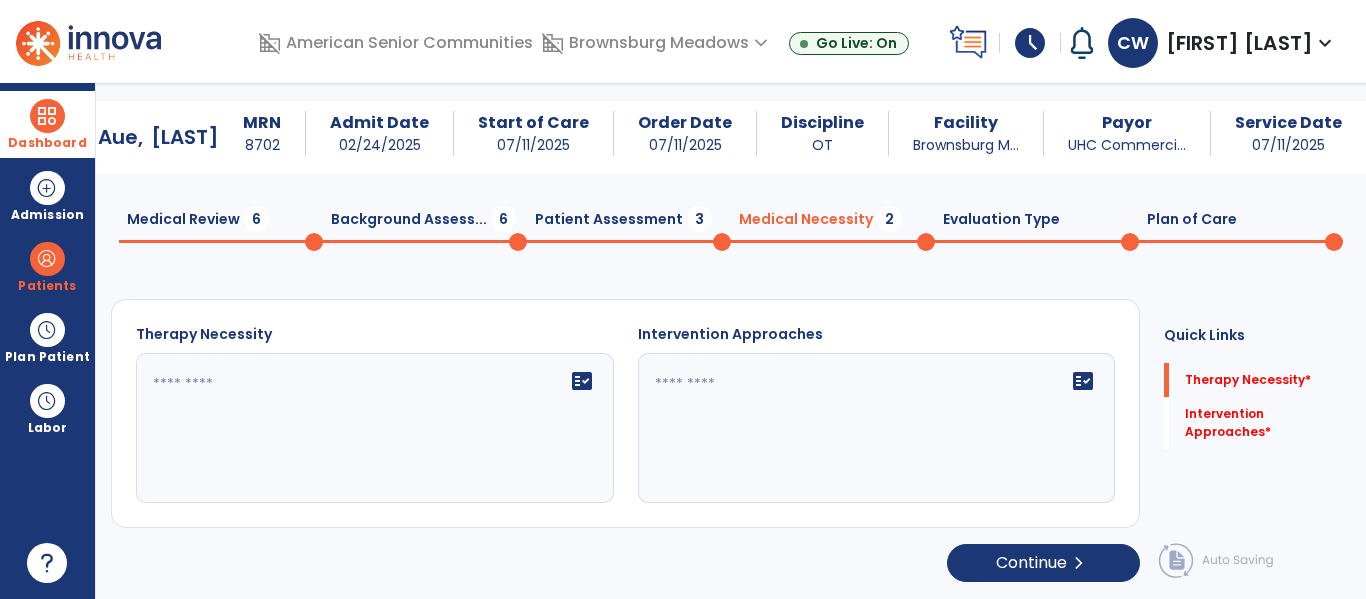 scroll, scrollTop: 29, scrollLeft: 0, axis: vertical 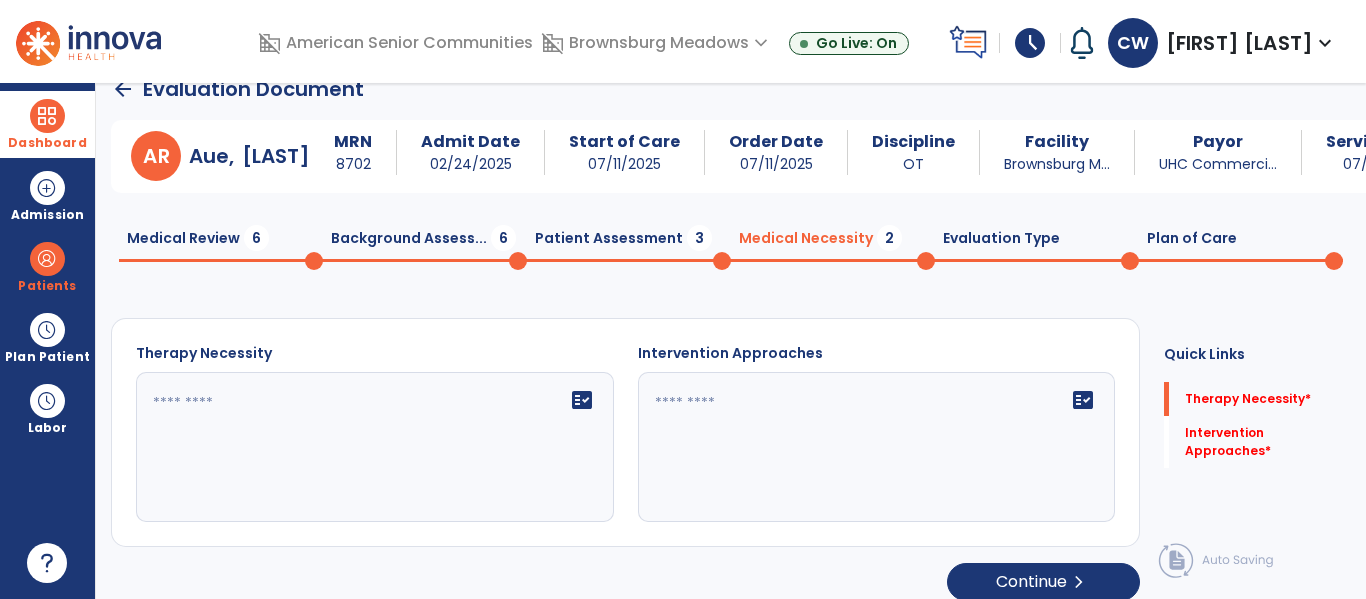 click 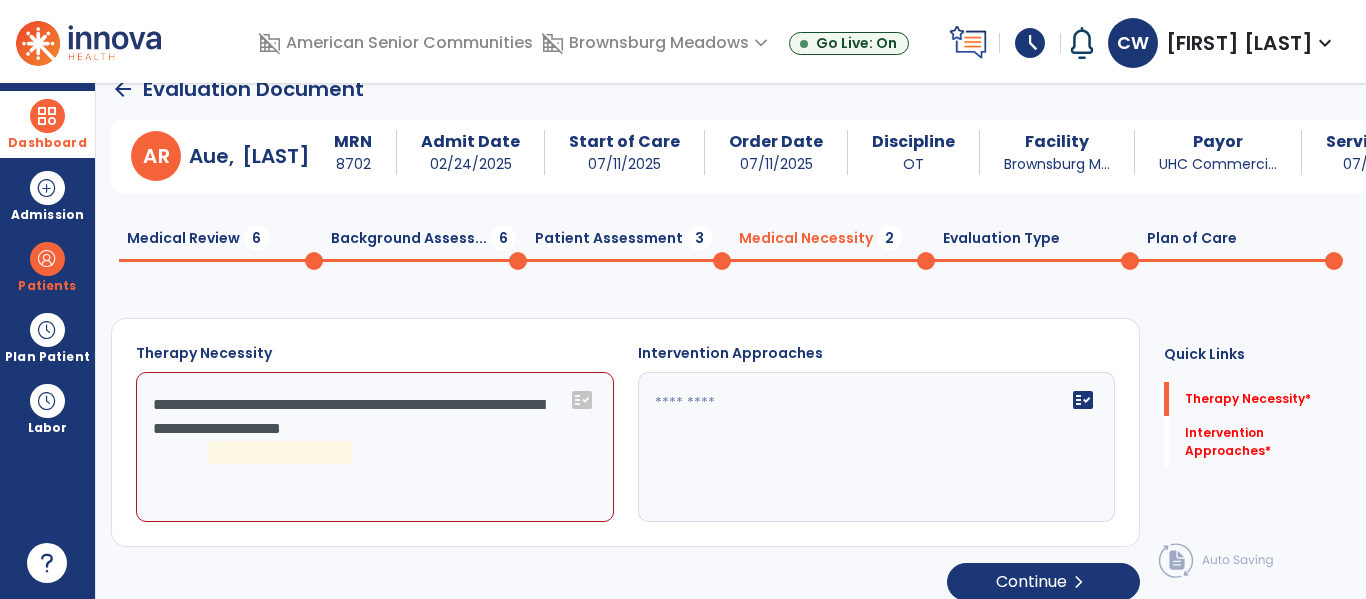 click on "**********" 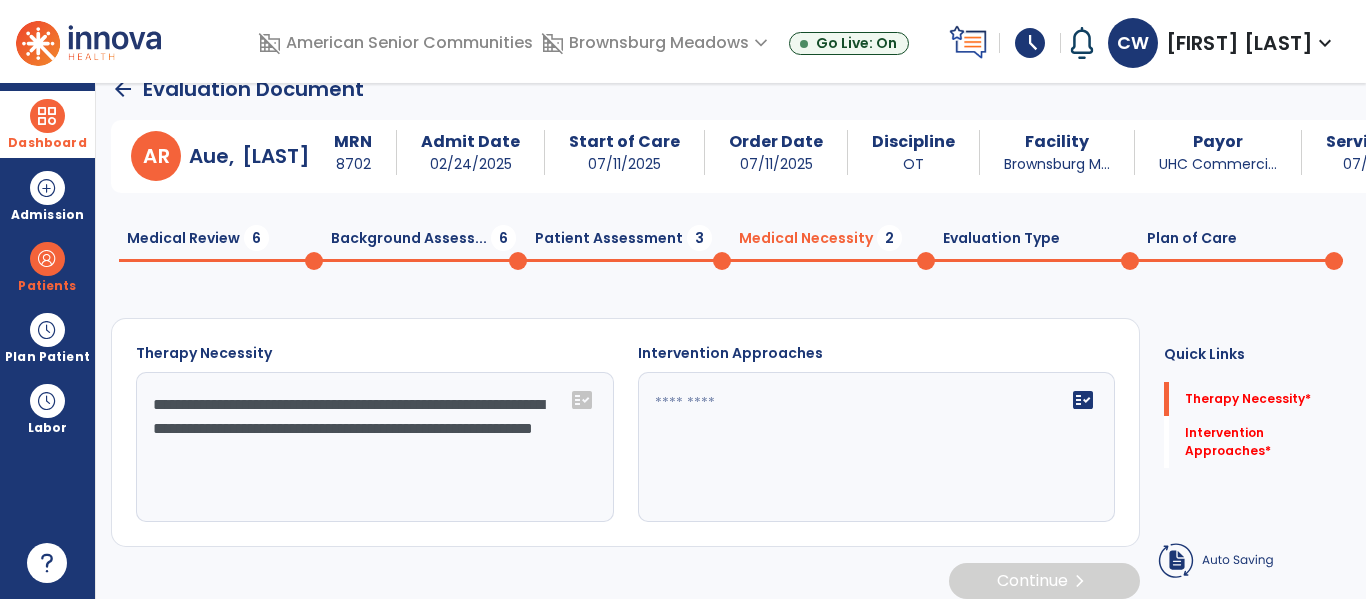 type on "**********" 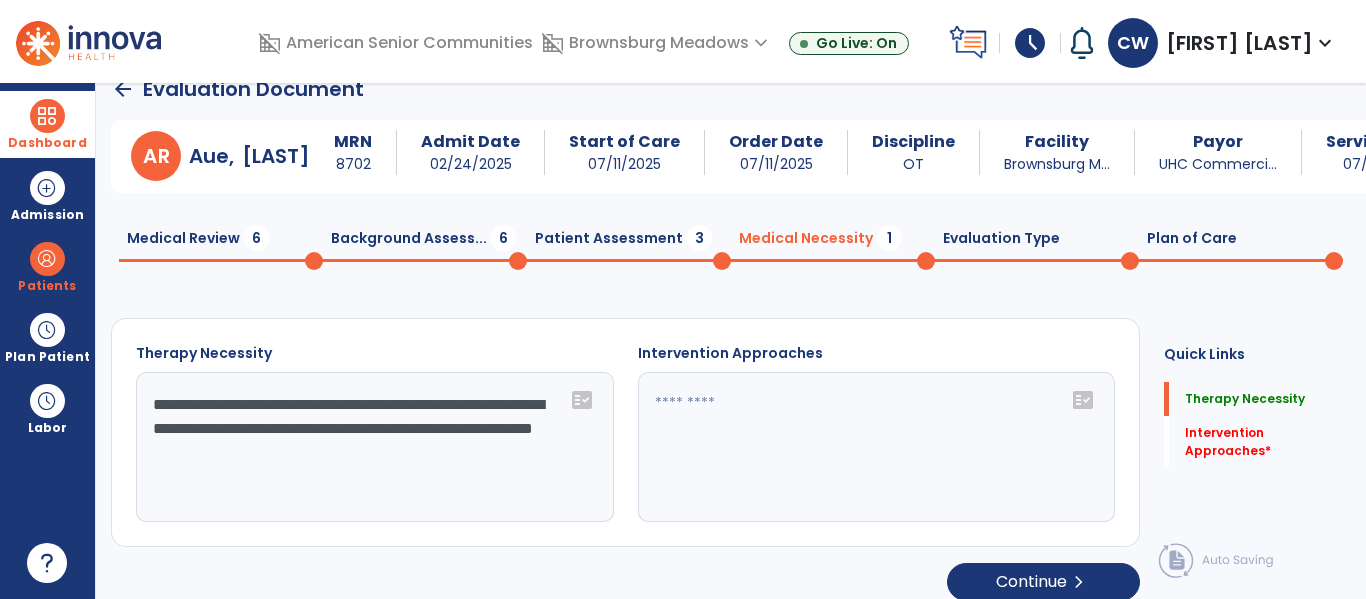 click on "fact_check" 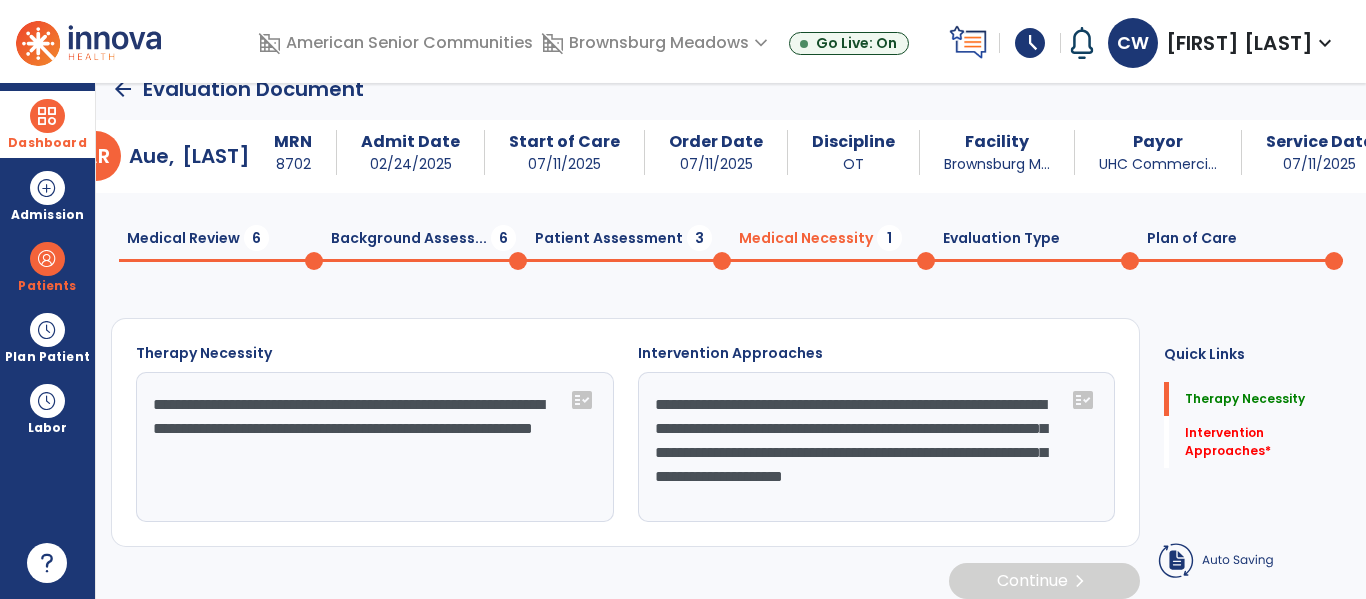 scroll, scrollTop: 27, scrollLeft: 0, axis: vertical 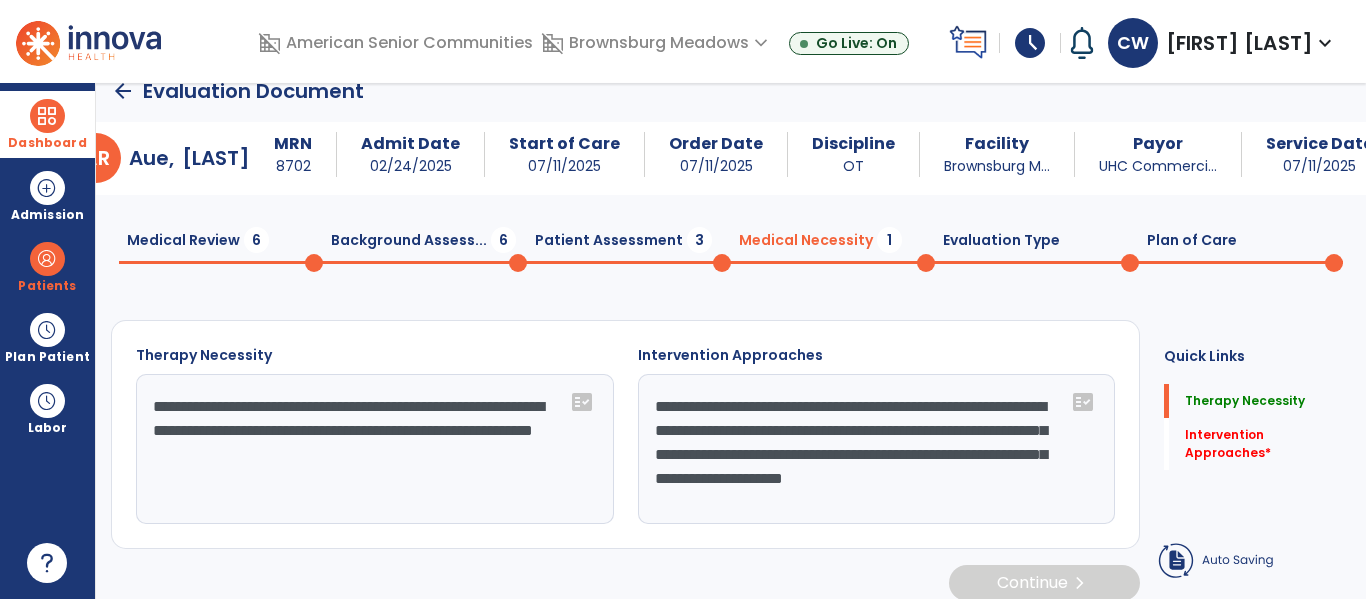 type on "**********" 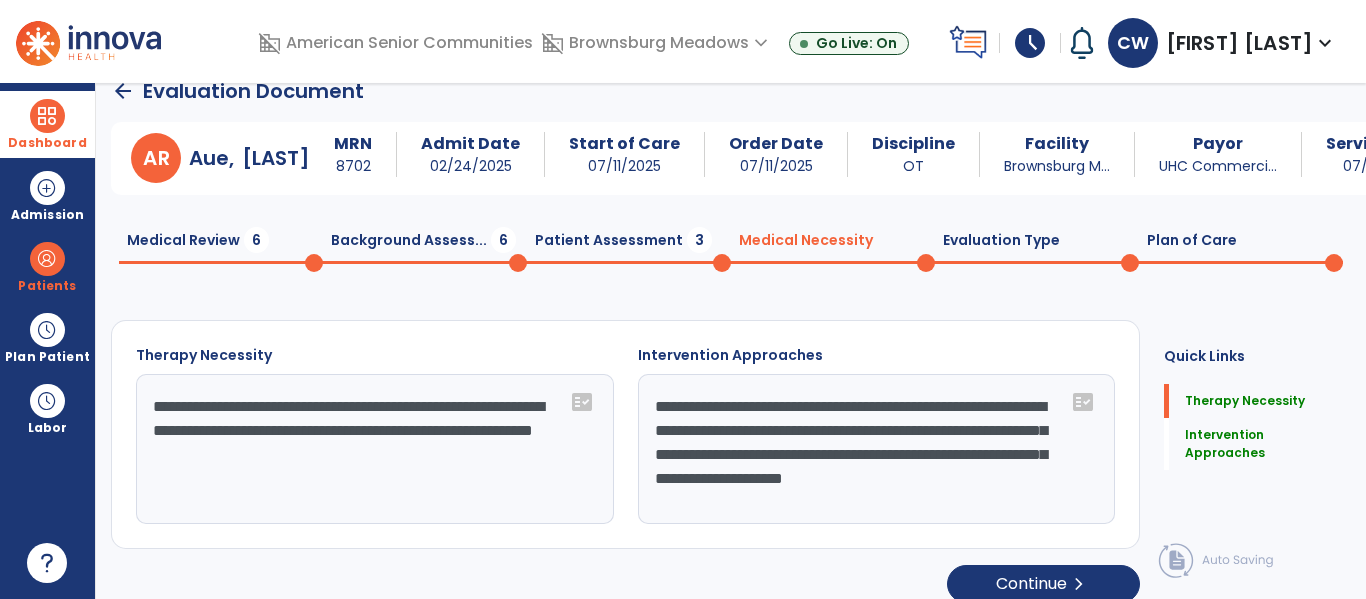 click on "Patient Assessment  3" 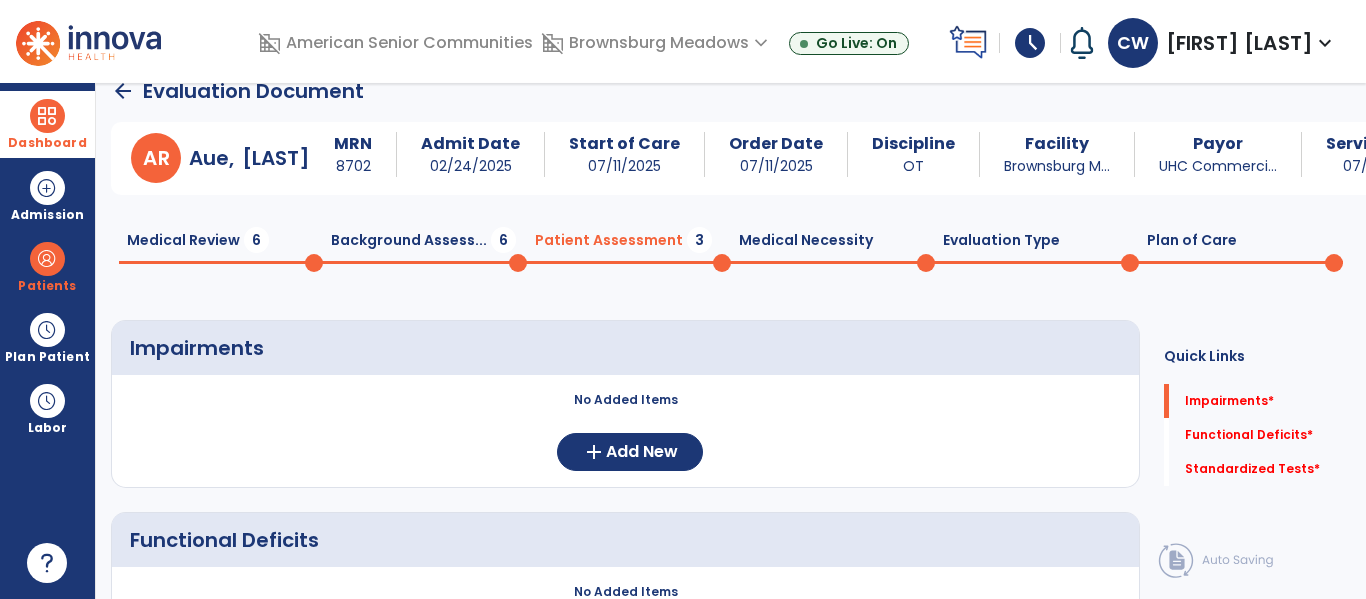 click 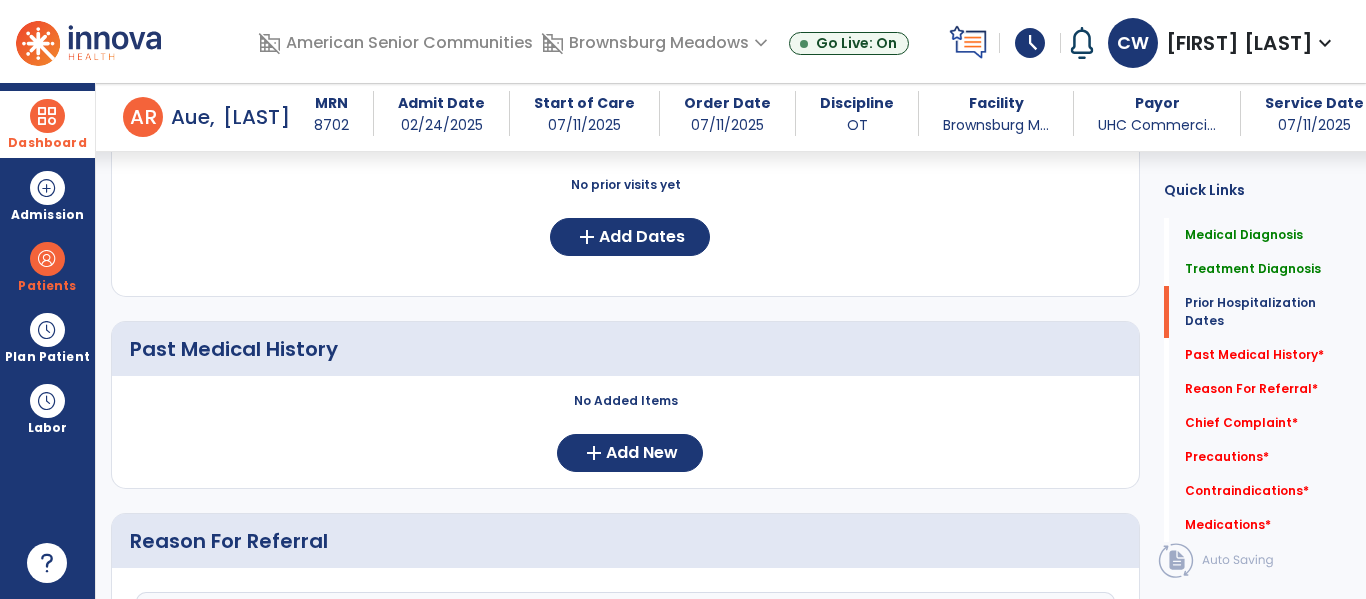 scroll, scrollTop: 720, scrollLeft: 0, axis: vertical 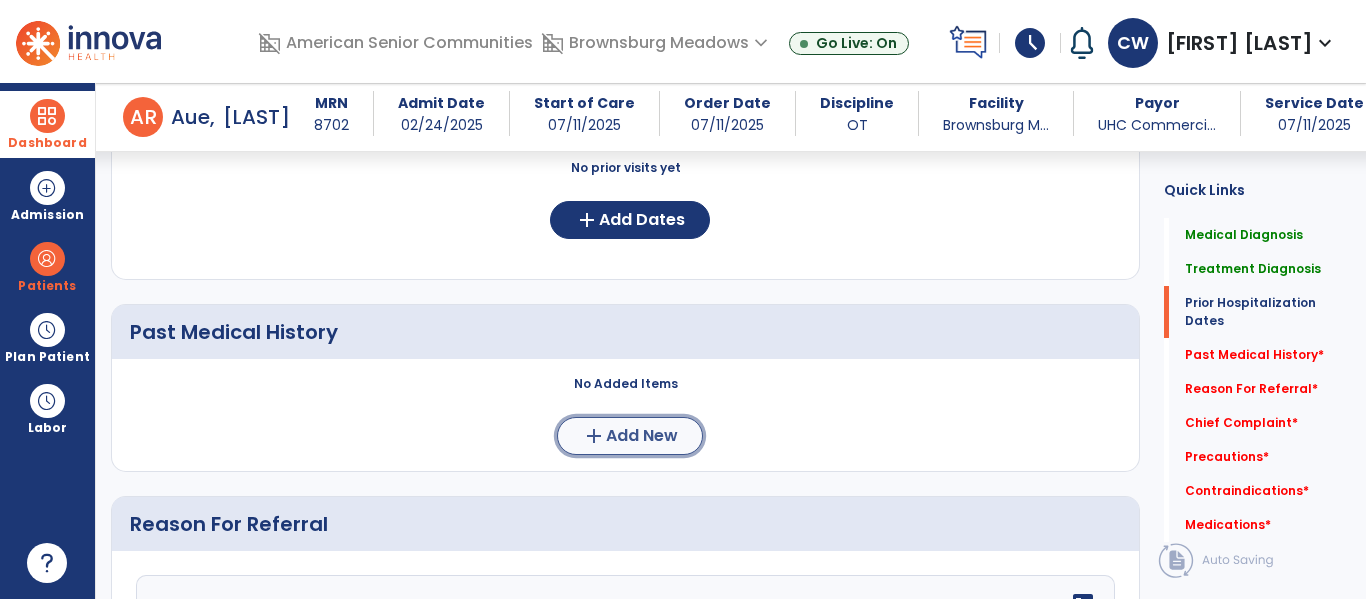 click on "Add New" 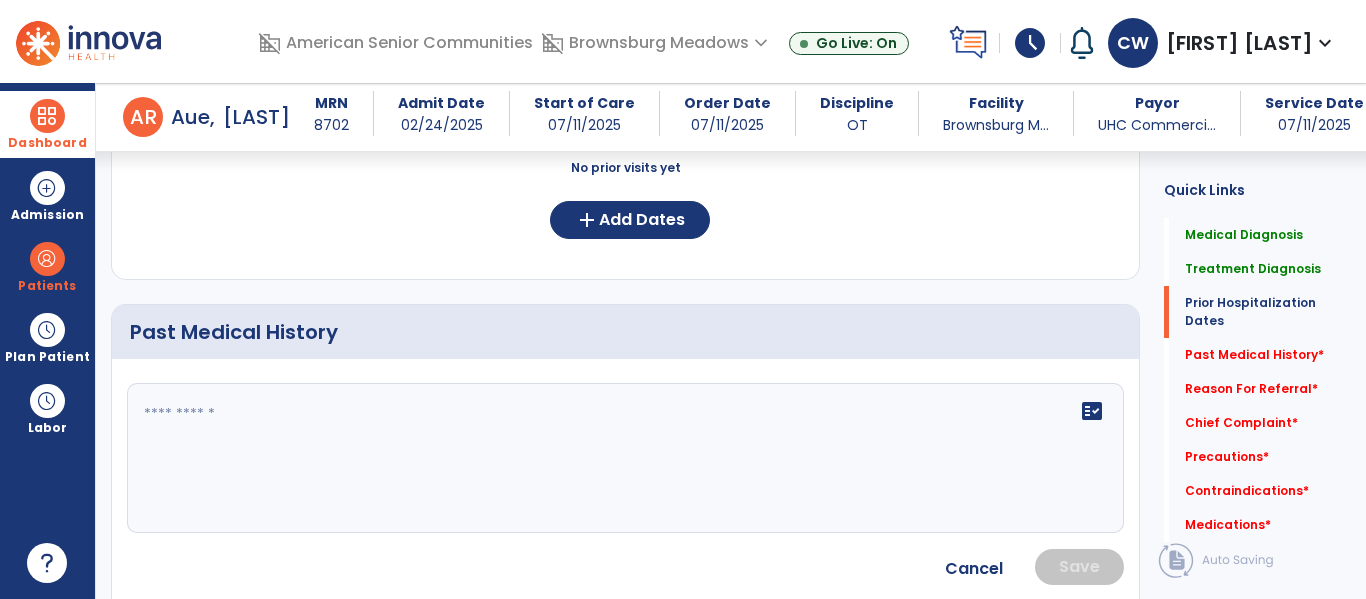 click 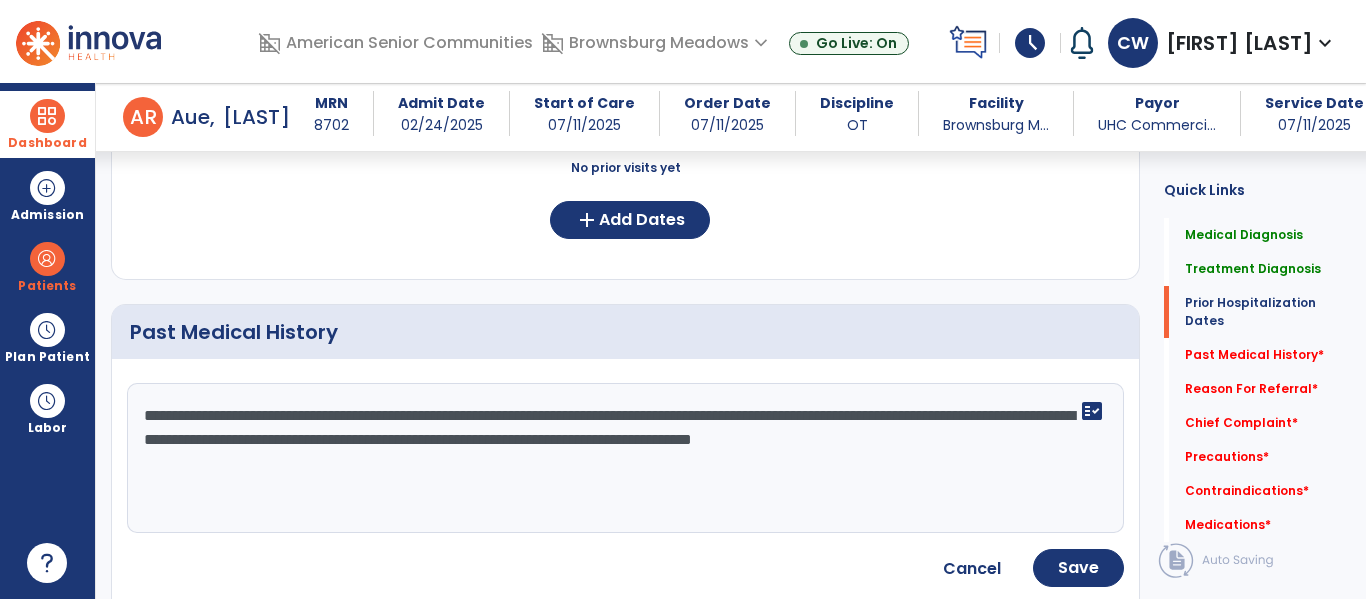 type on "**********" 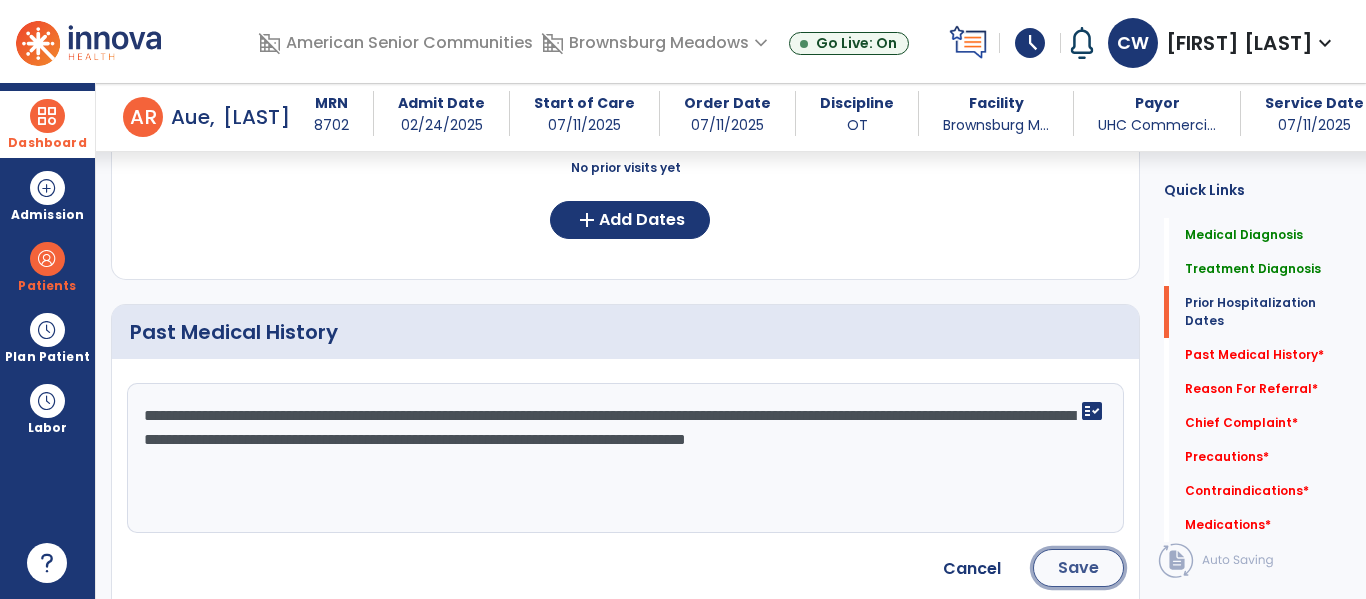 click on "Save" 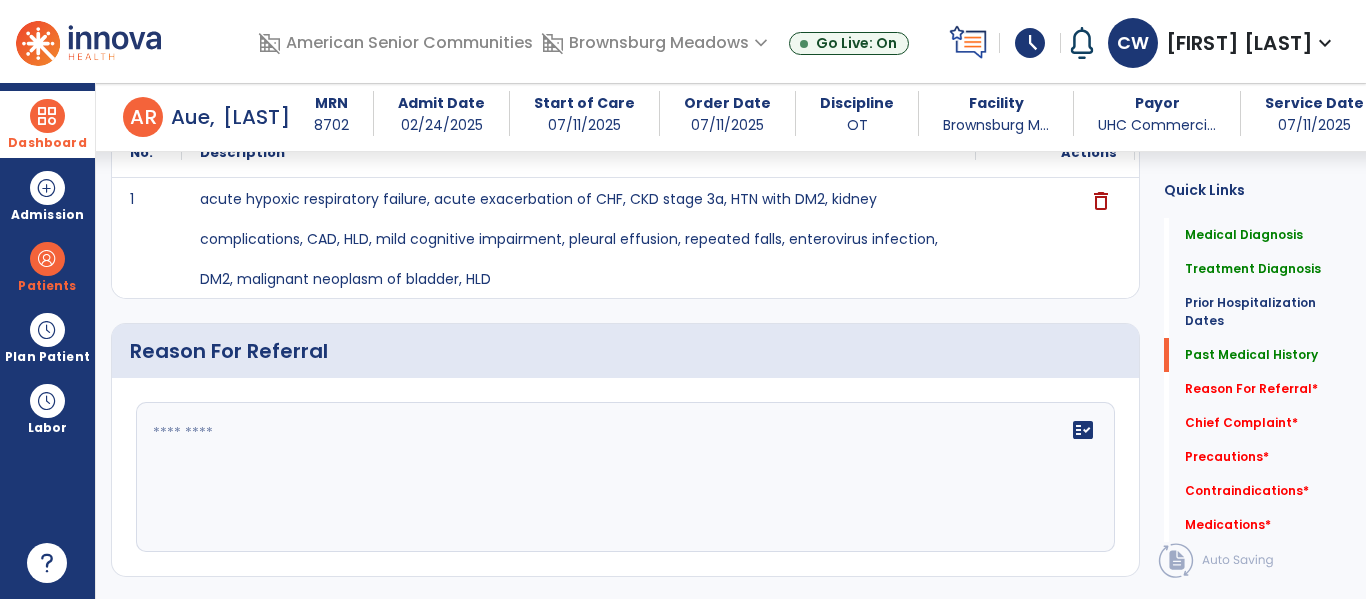 scroll, scrollTop: 970, scrollLeft: 0, axis: vertical 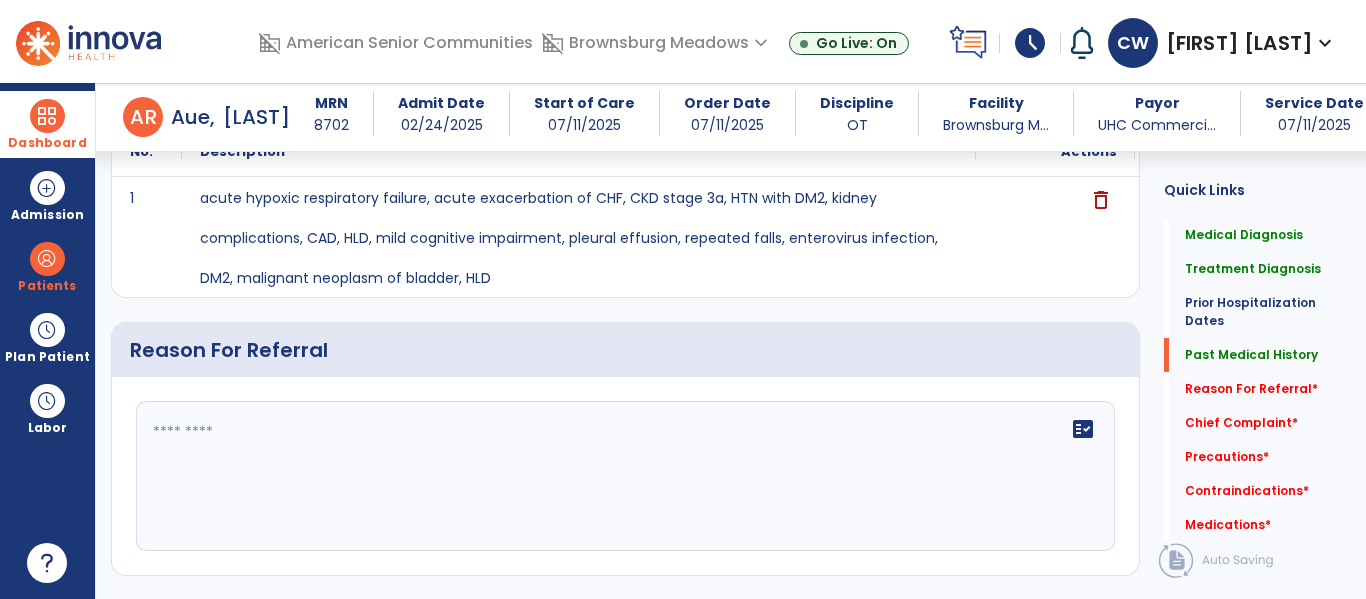 click 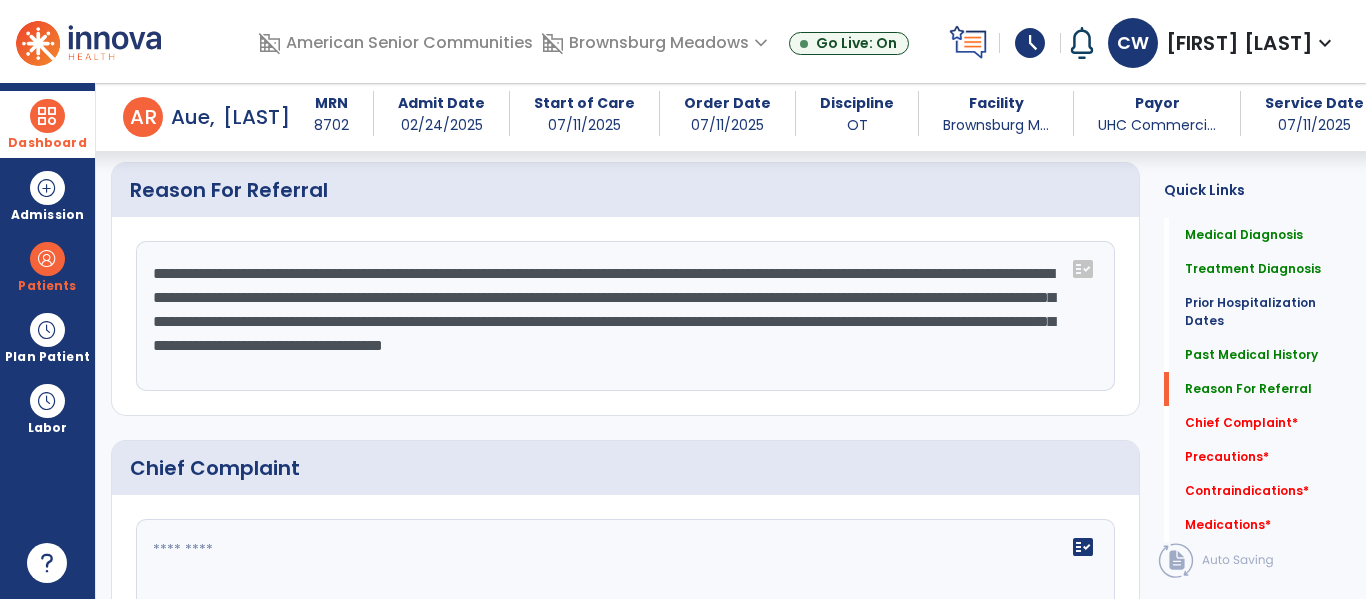 scroll, scrollTop: 1224, scrollLeft: 0, axis: vertical 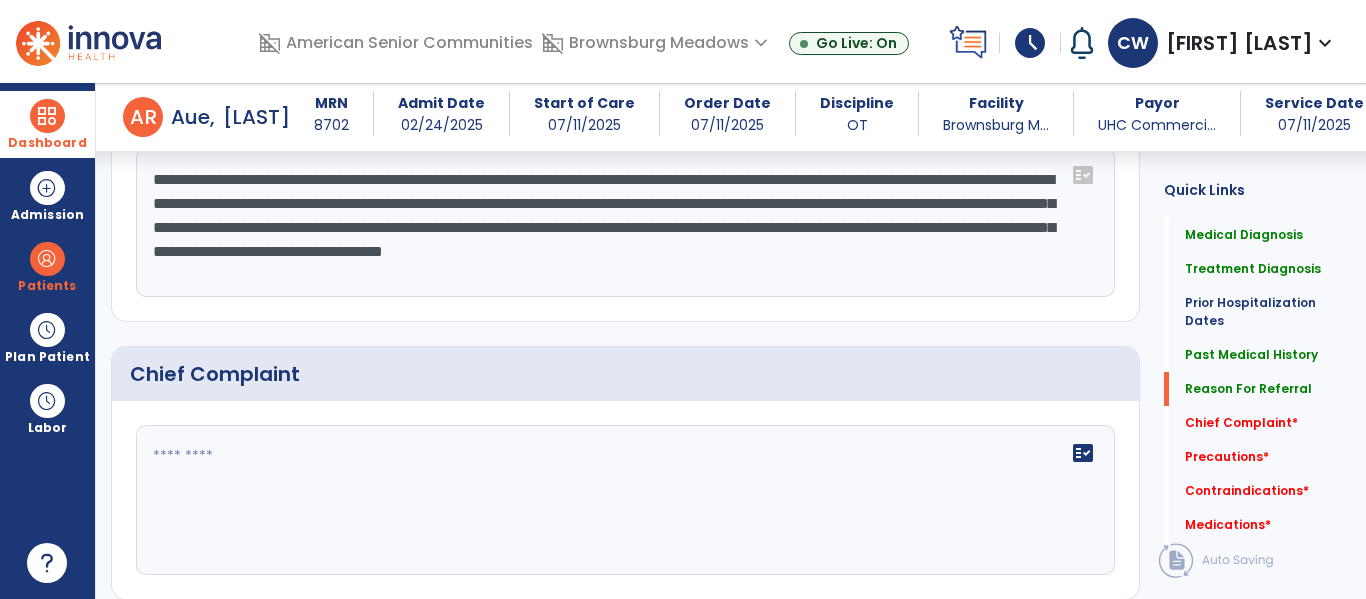 type on "**********" 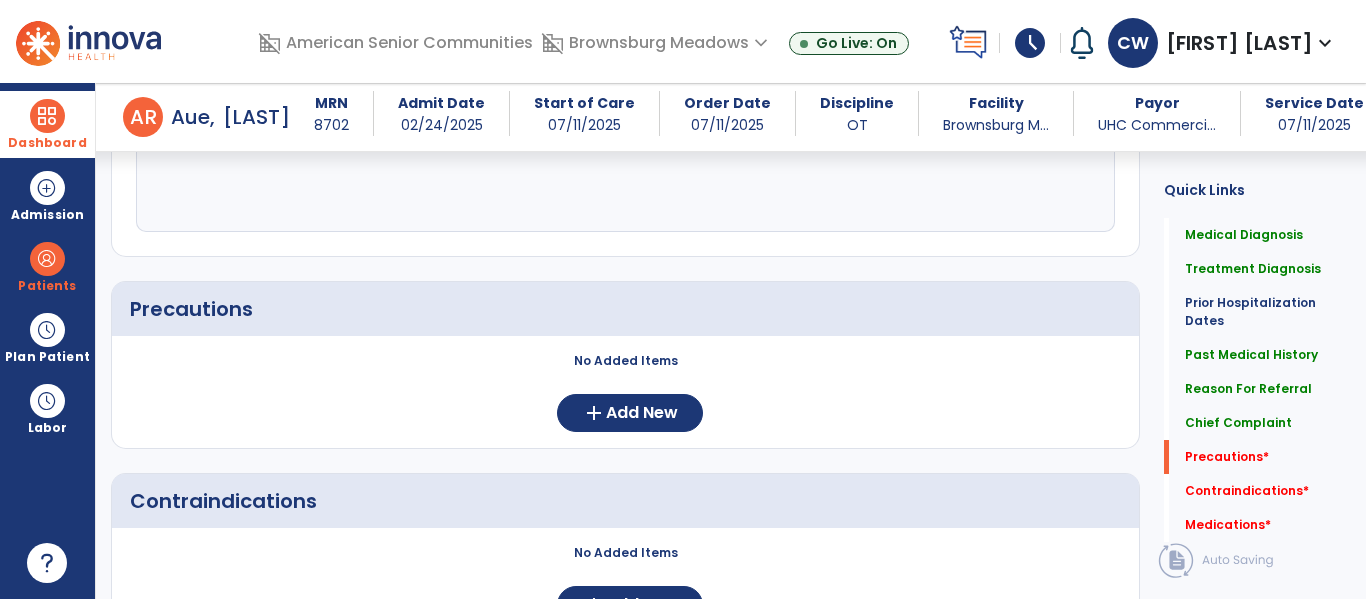 scroll, scrollTop: 1573, scrollLeft: 0, axis: vertical 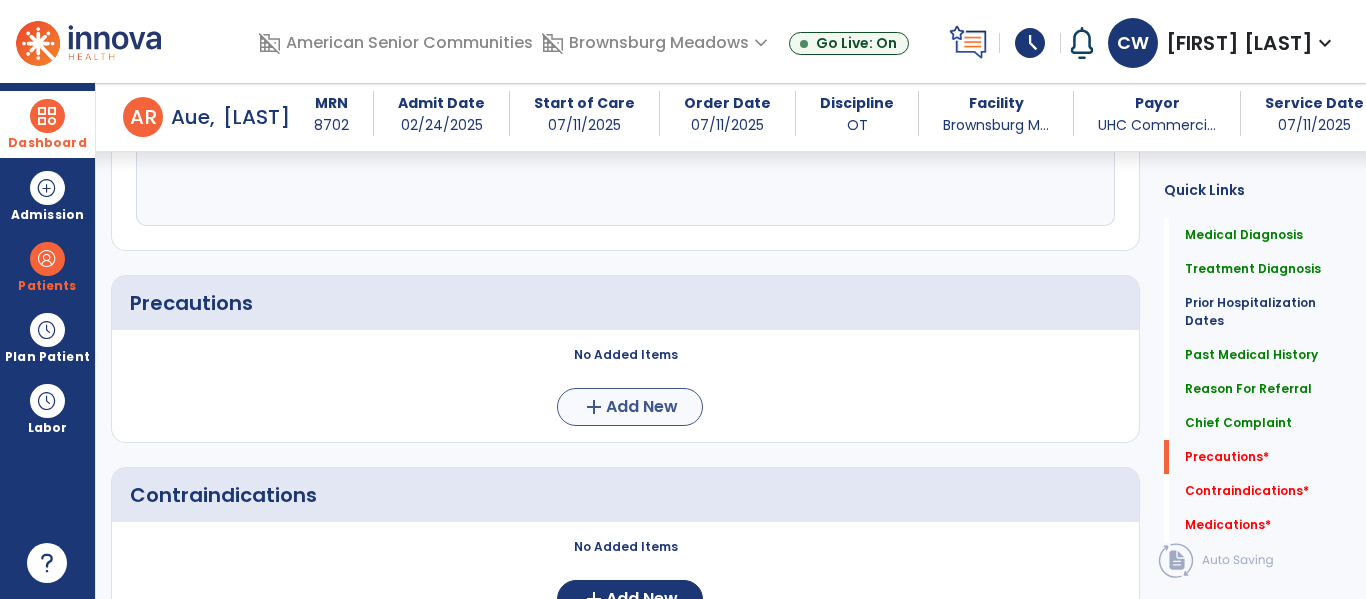type on "**********" 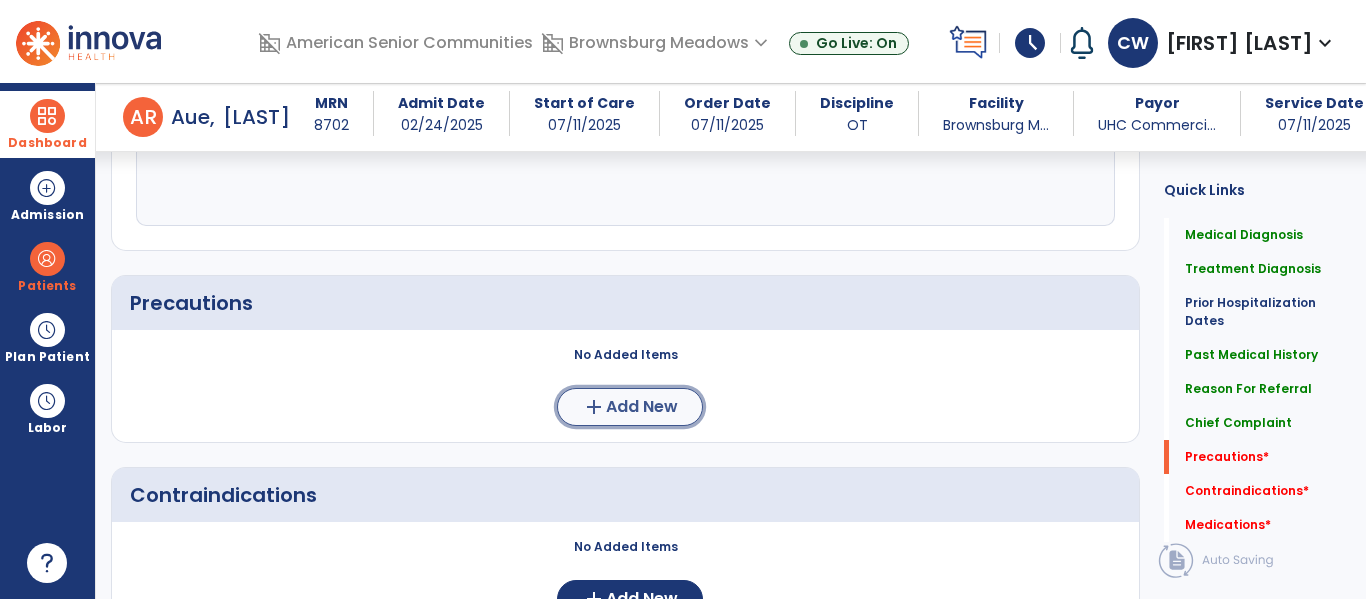 click on "add  Add New" 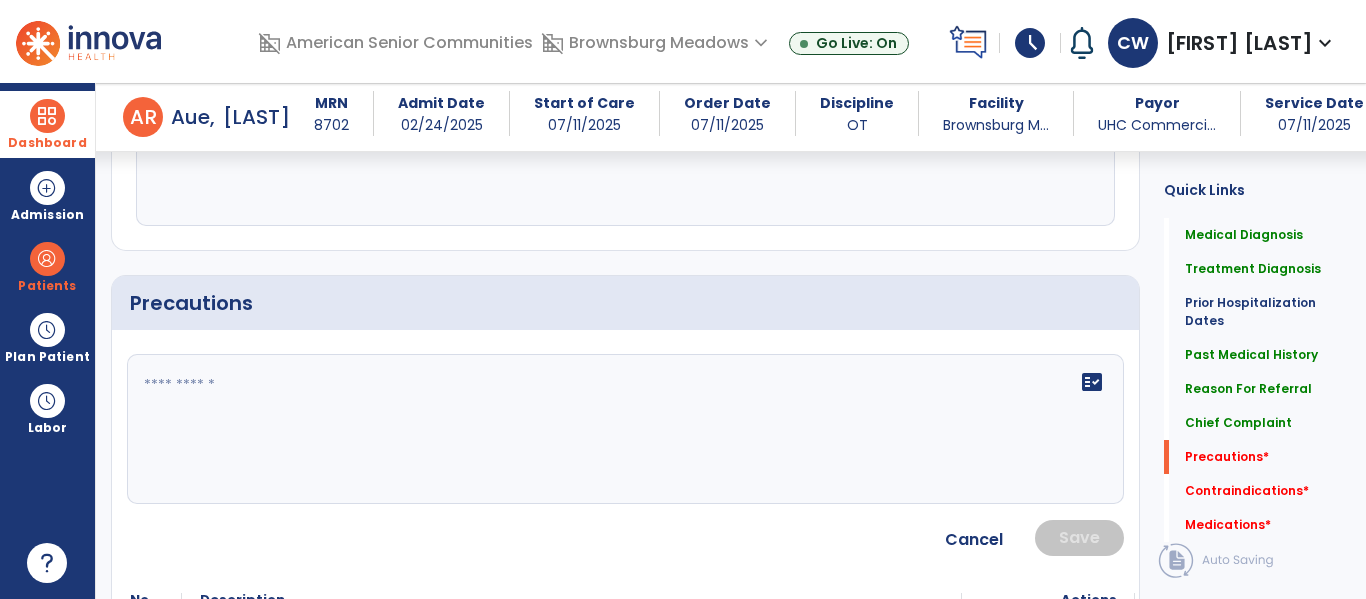 click 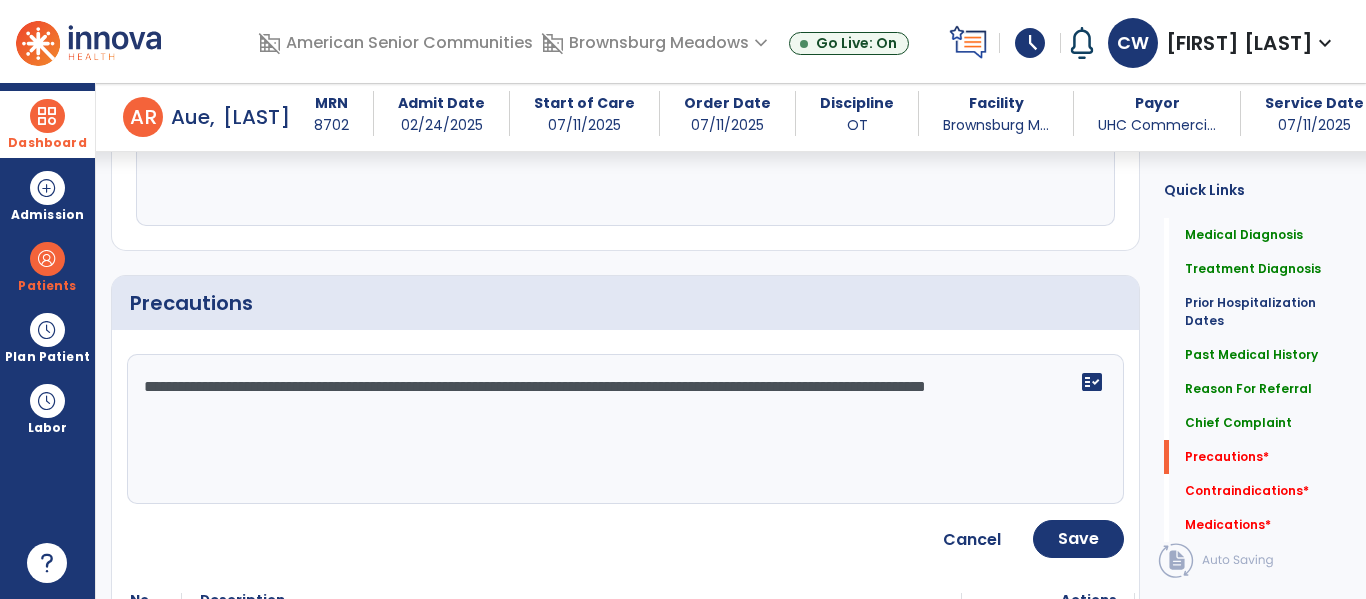 type on "**********" 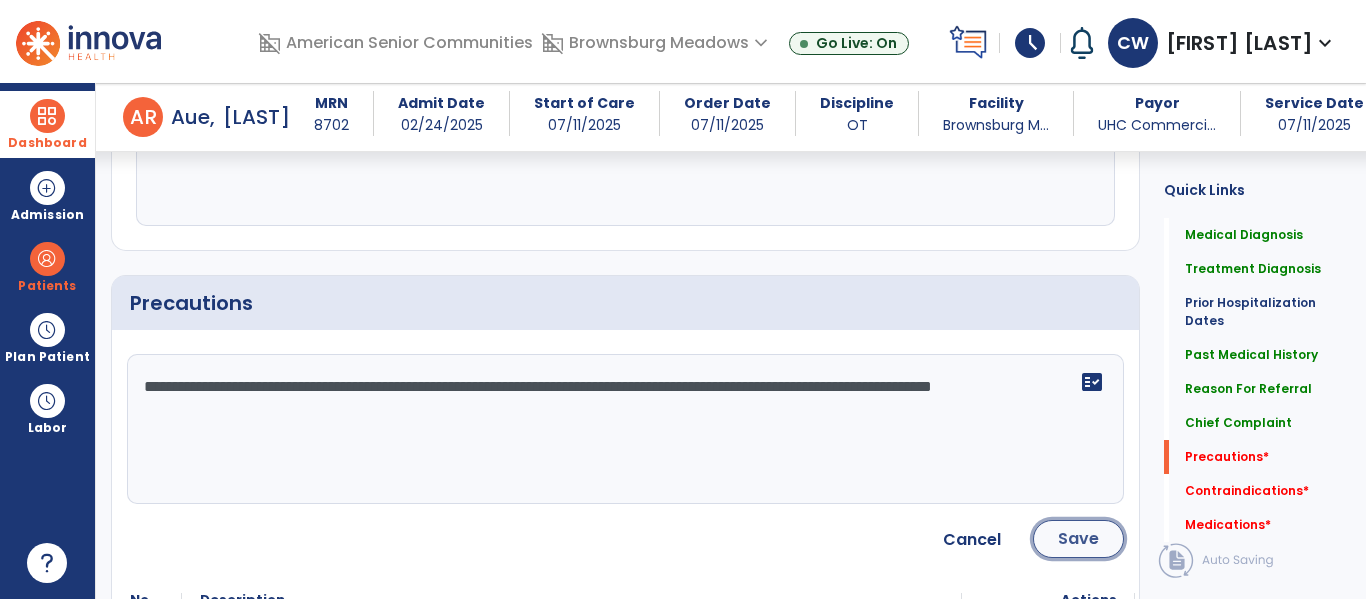 click on "Save" 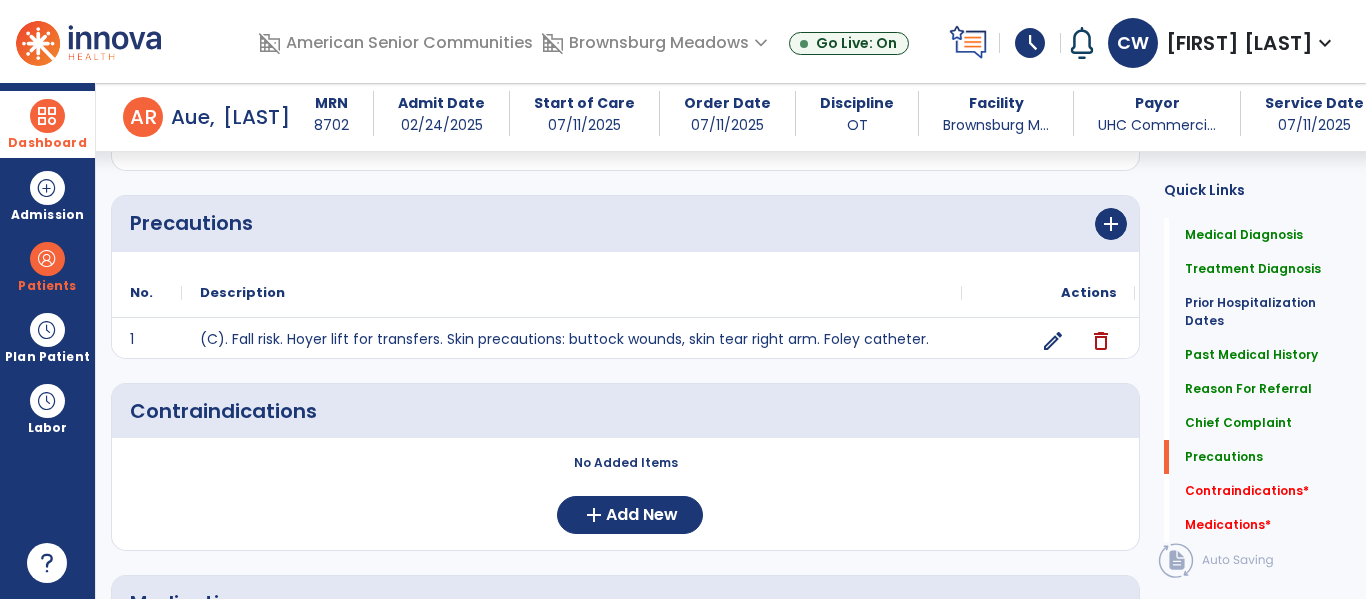 scroll, scrollTop: 1634, scrollLeft: 0, axis: vertical 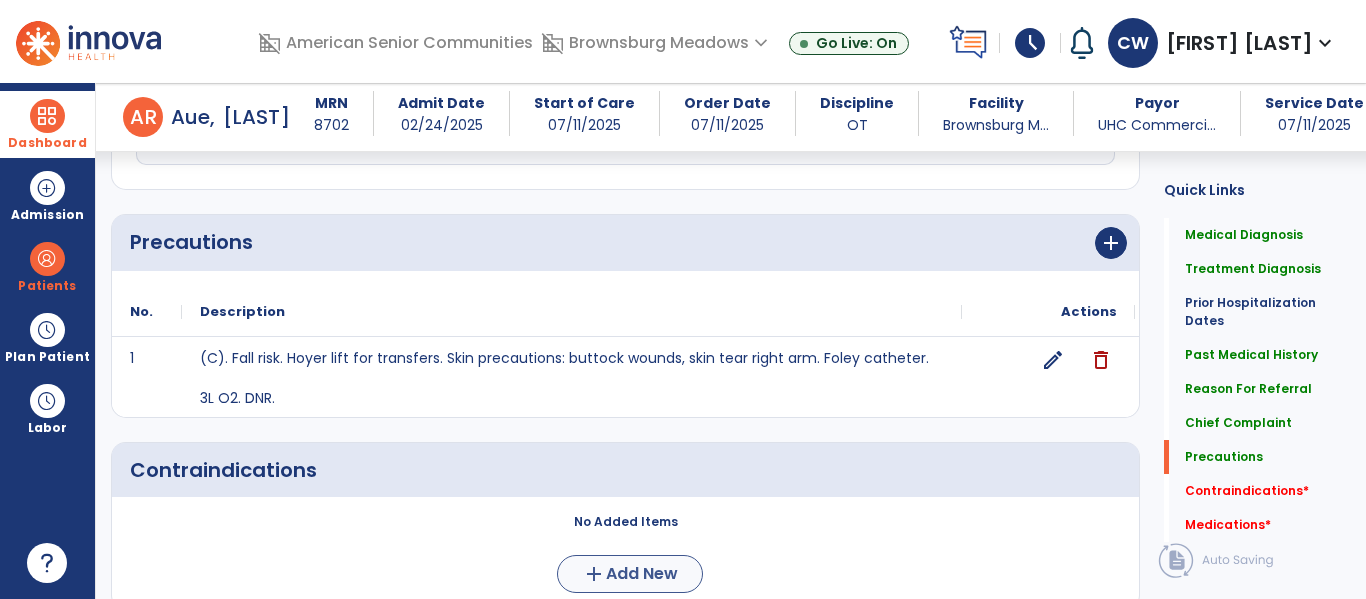click on "No Added Items  add  Add New" 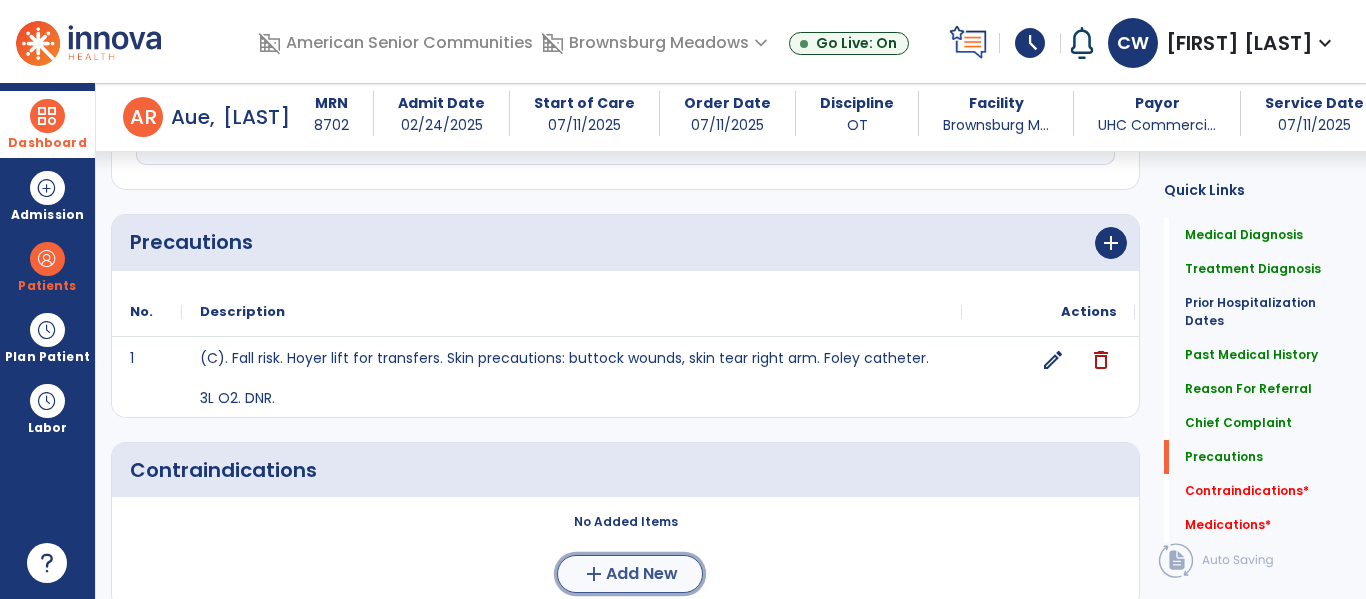 click on "add  Add New" 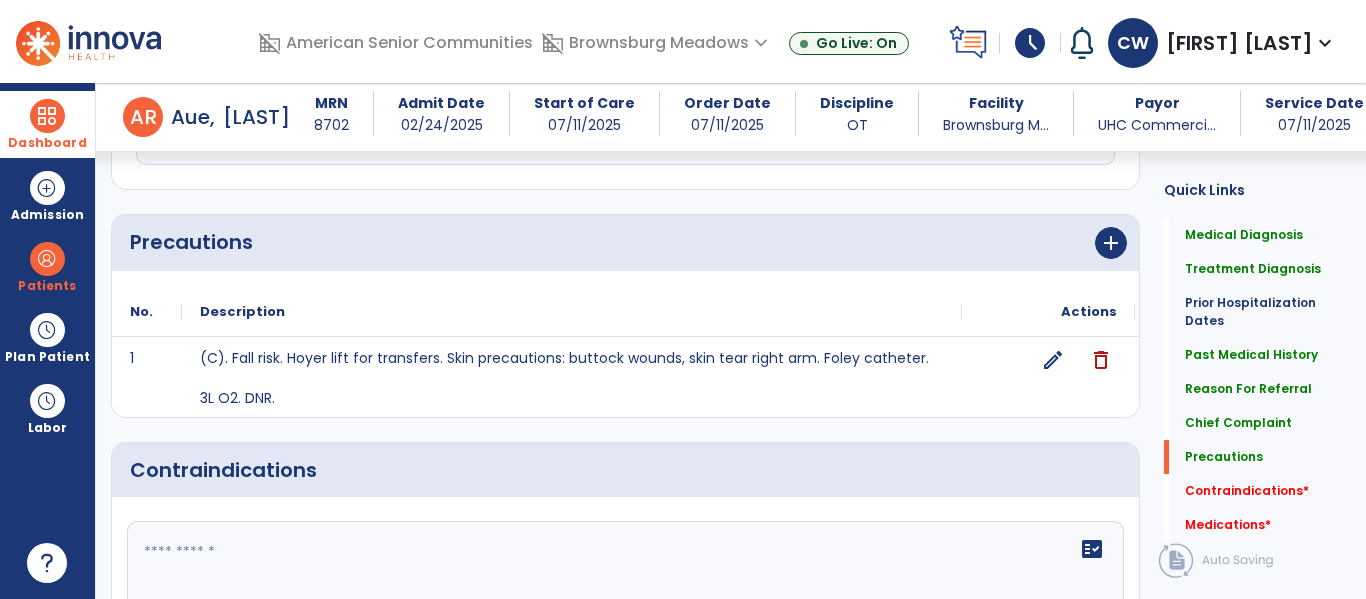 scroll, scrollTop: 1714, scrollLeft: 0, axis: vertical 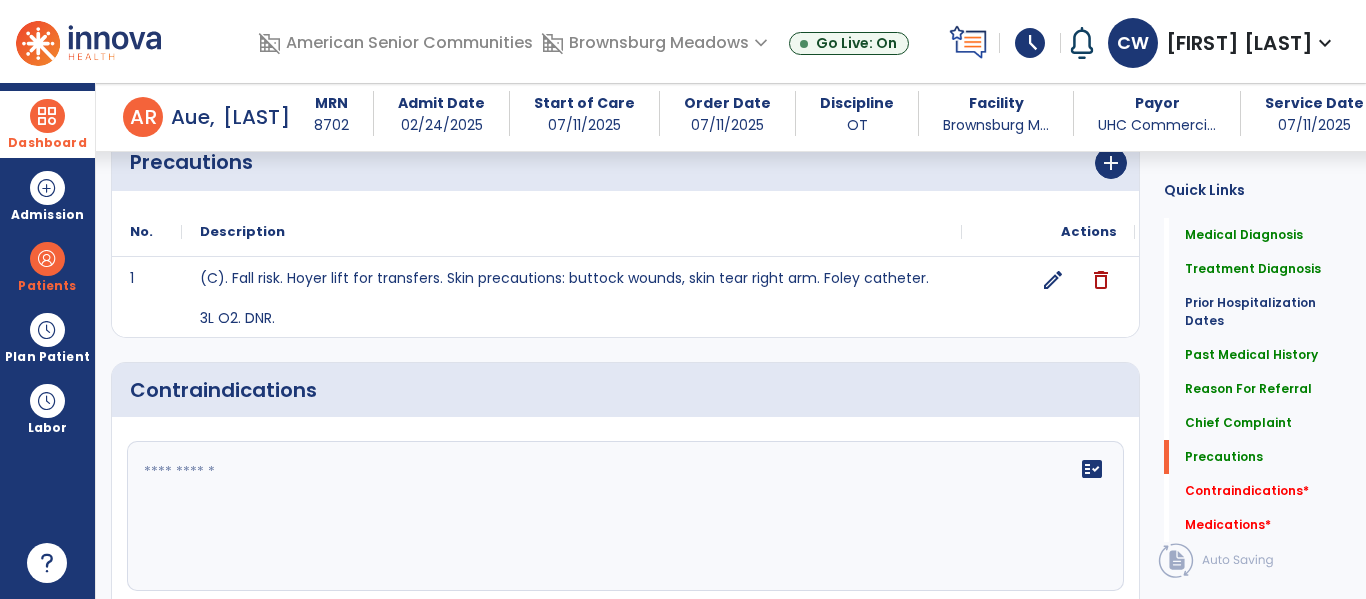 click 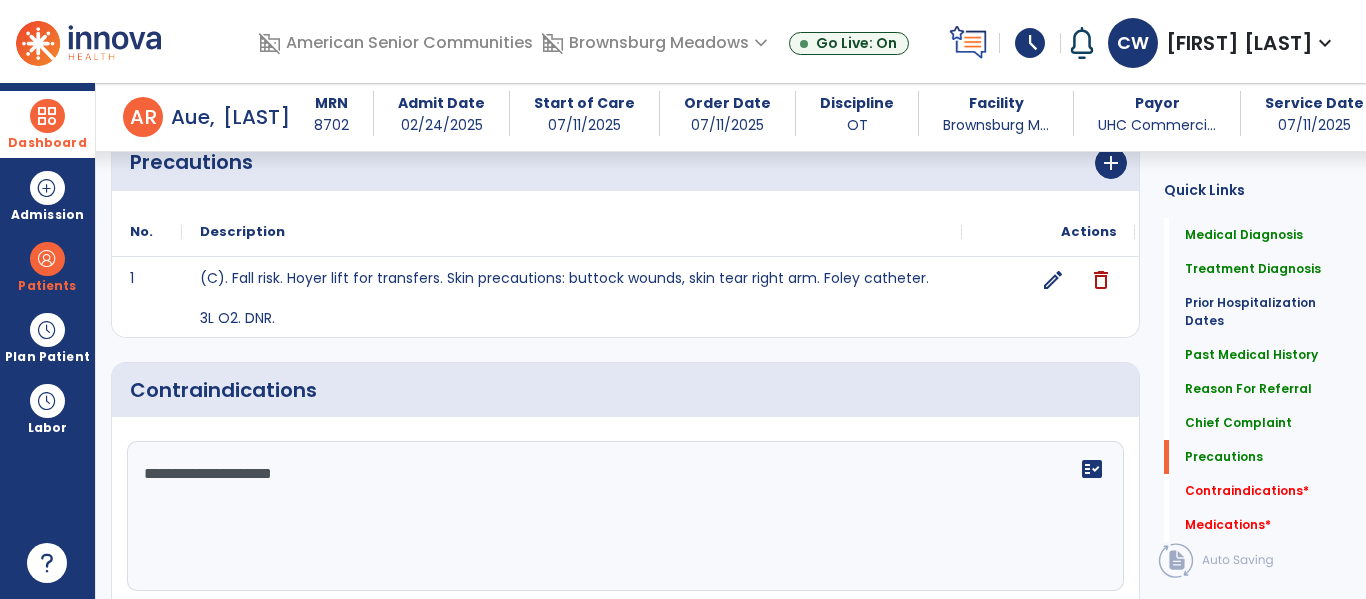 type on "**********" 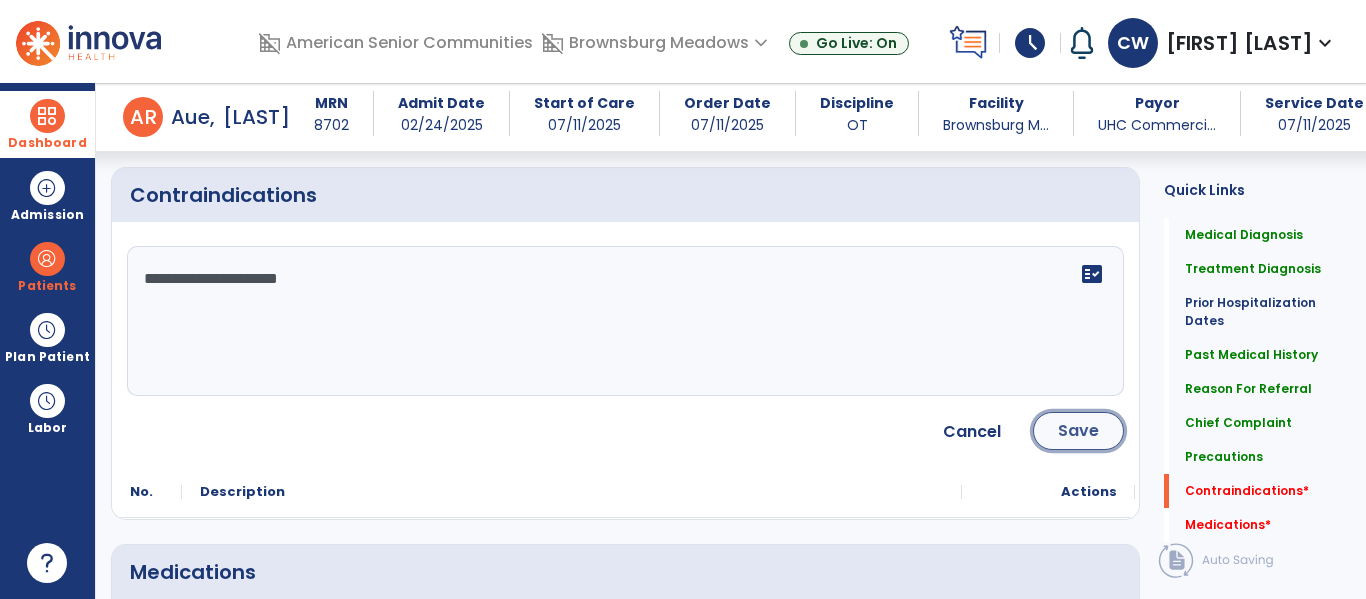 click on "Save" 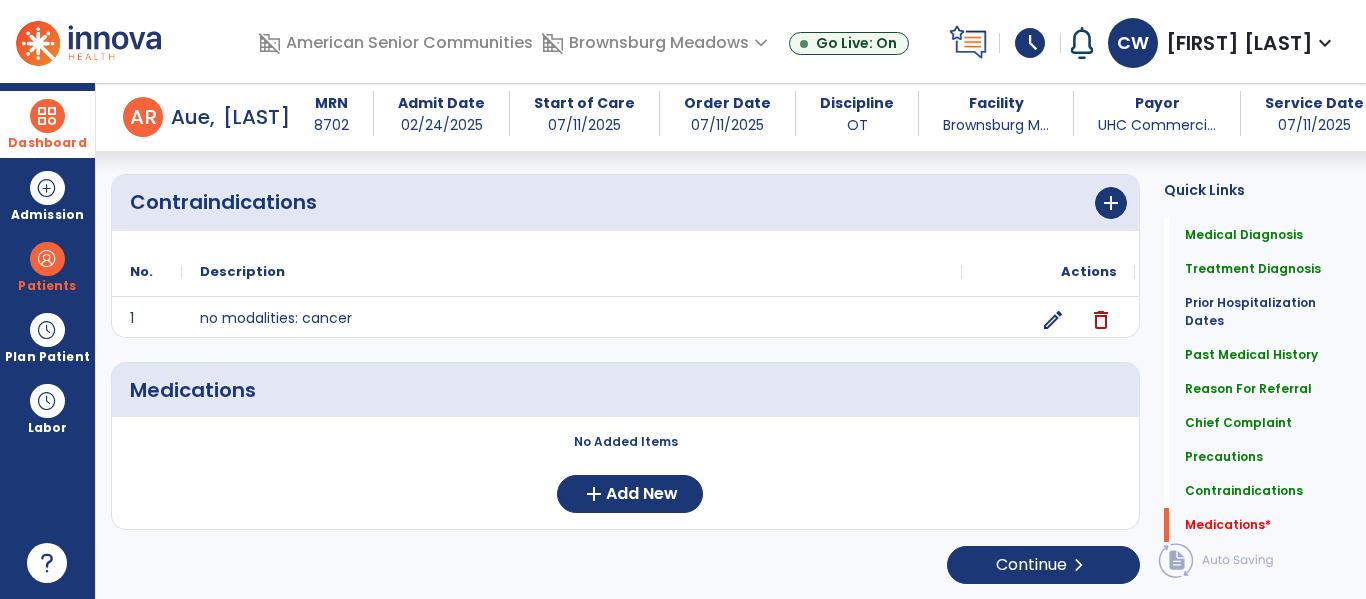 scroll, scrollTop: 1864, scrollLeft: 0, axis: vertical 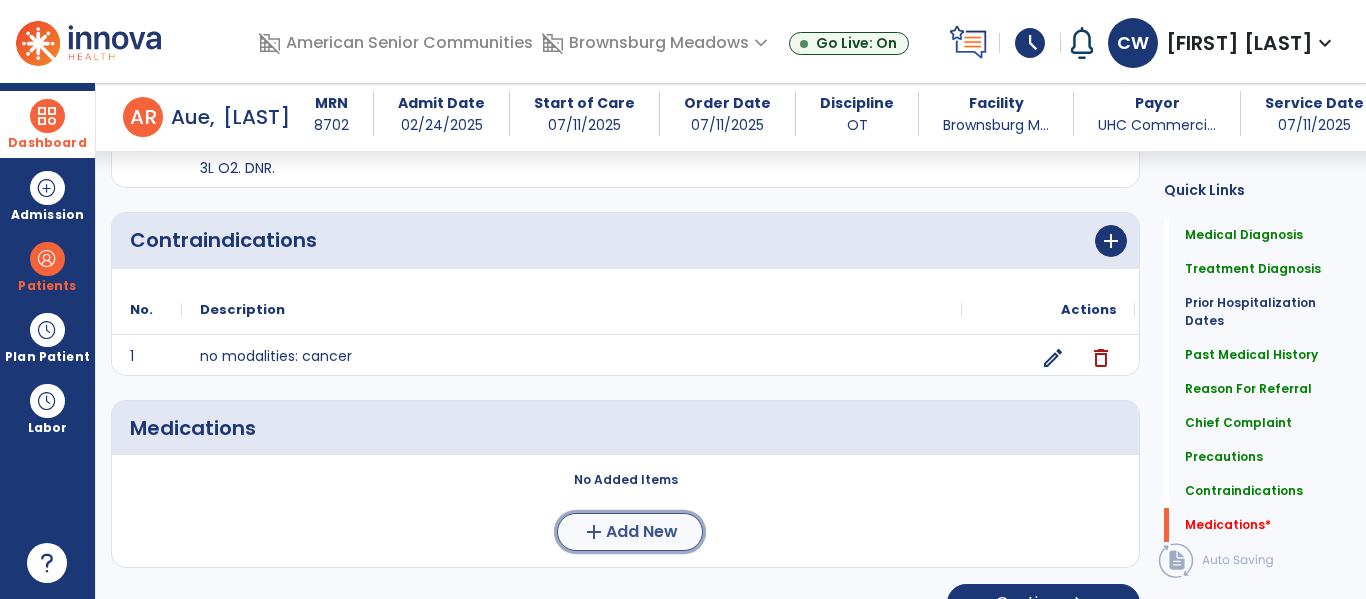 click on "Add New" 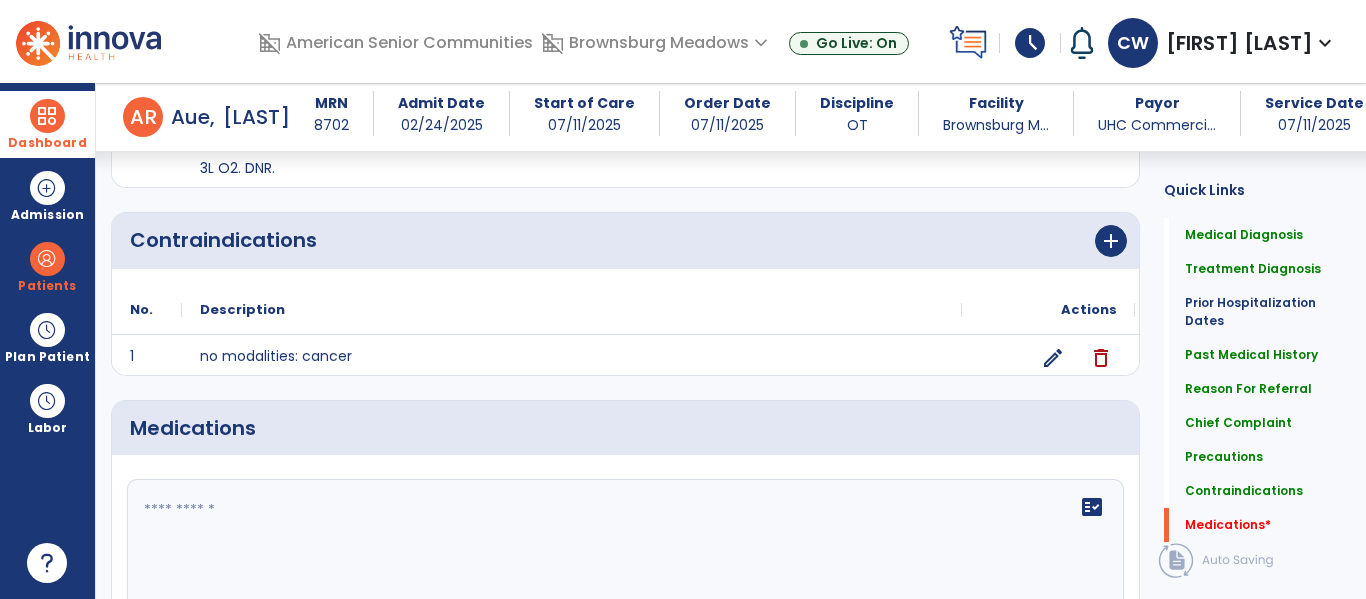 click on "fact_check" 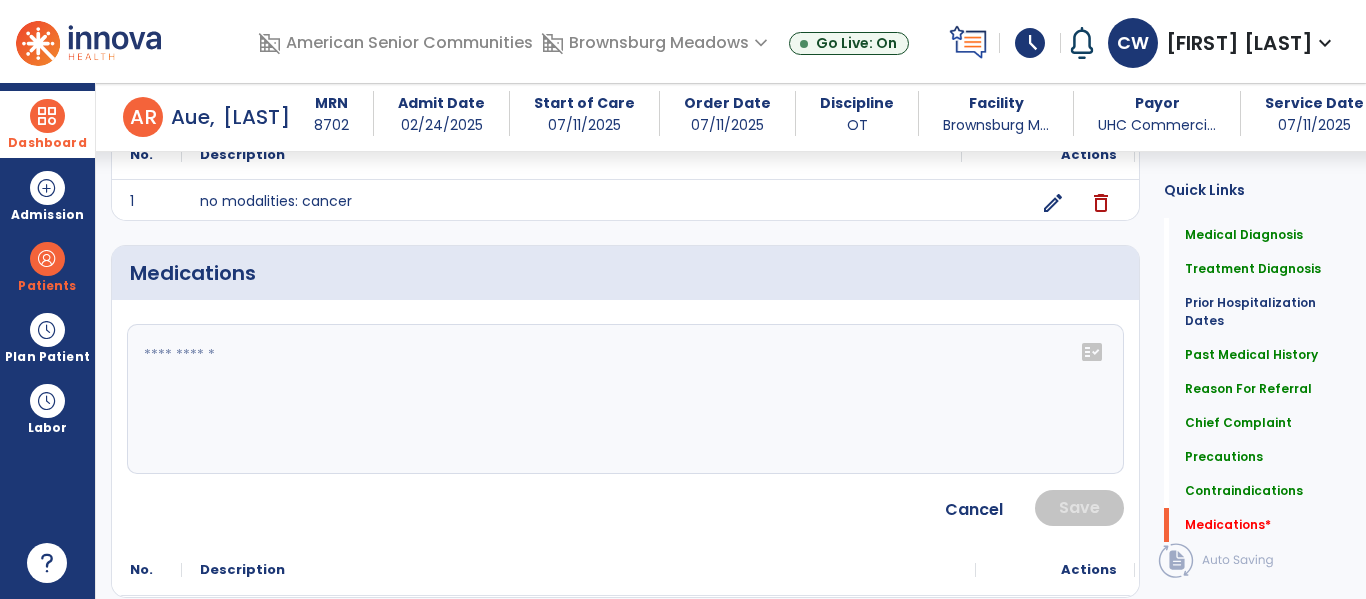 scroll, scrollTop: 2022, scrollLeft: 0, axis: vertical 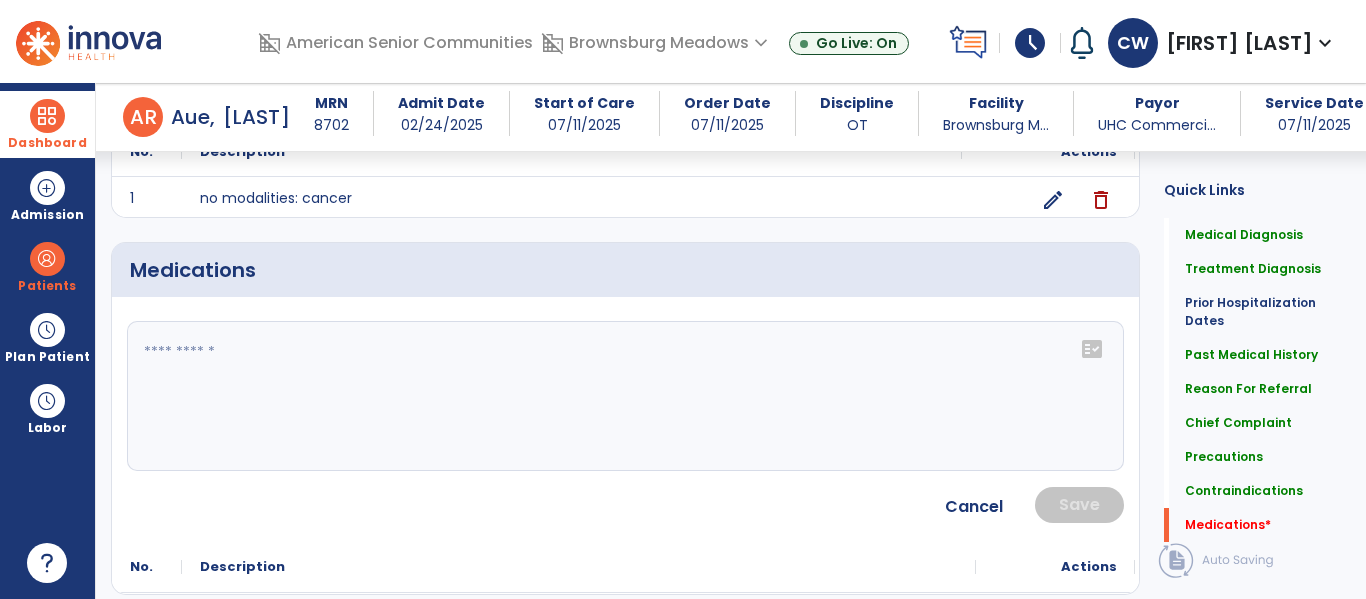click on "fact_check" 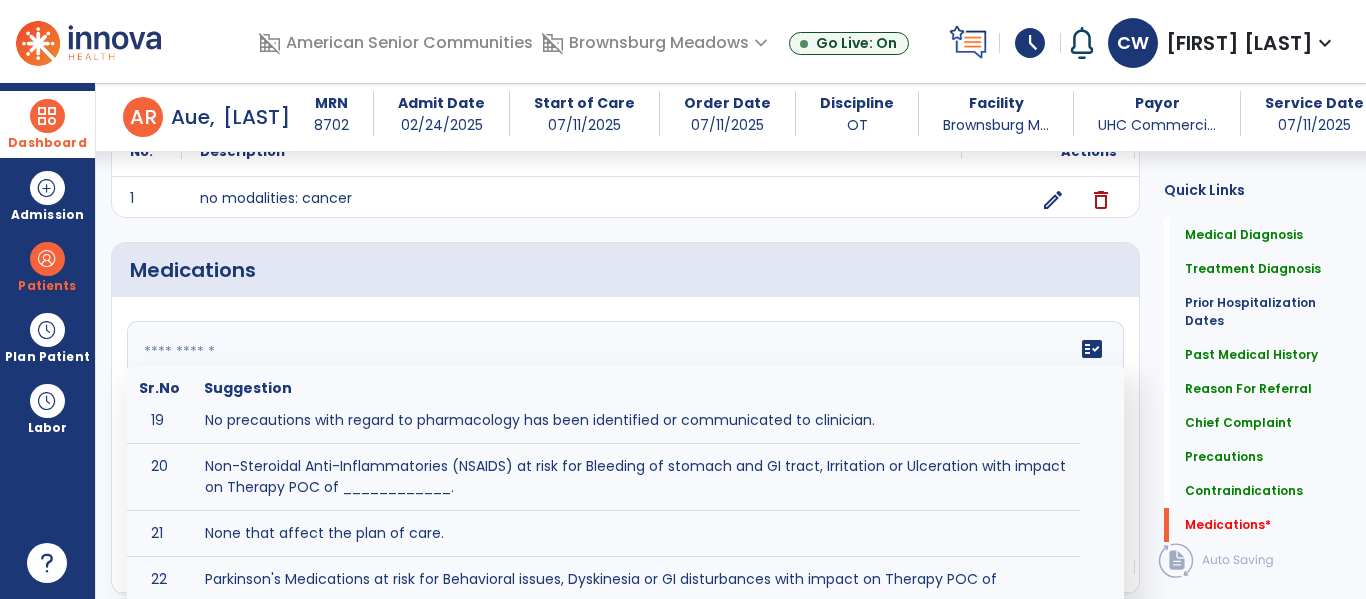 scroll, scrollTop: 1400, scrollLeft: 0, axis: vertical 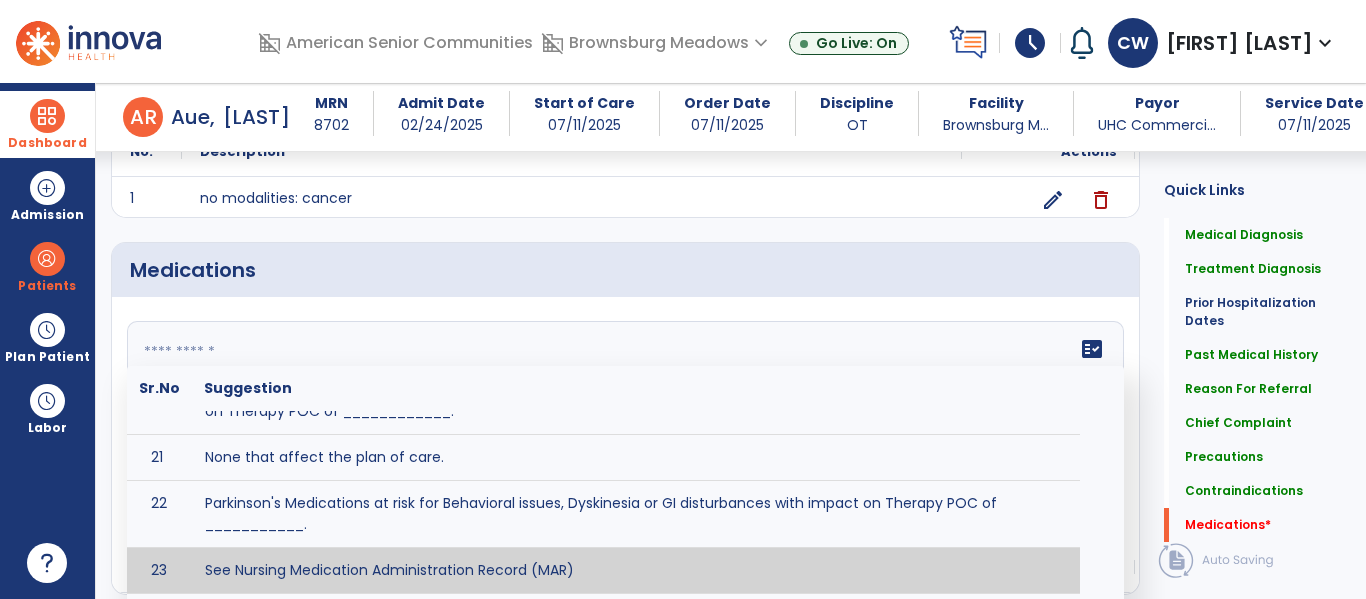 type on "**********" 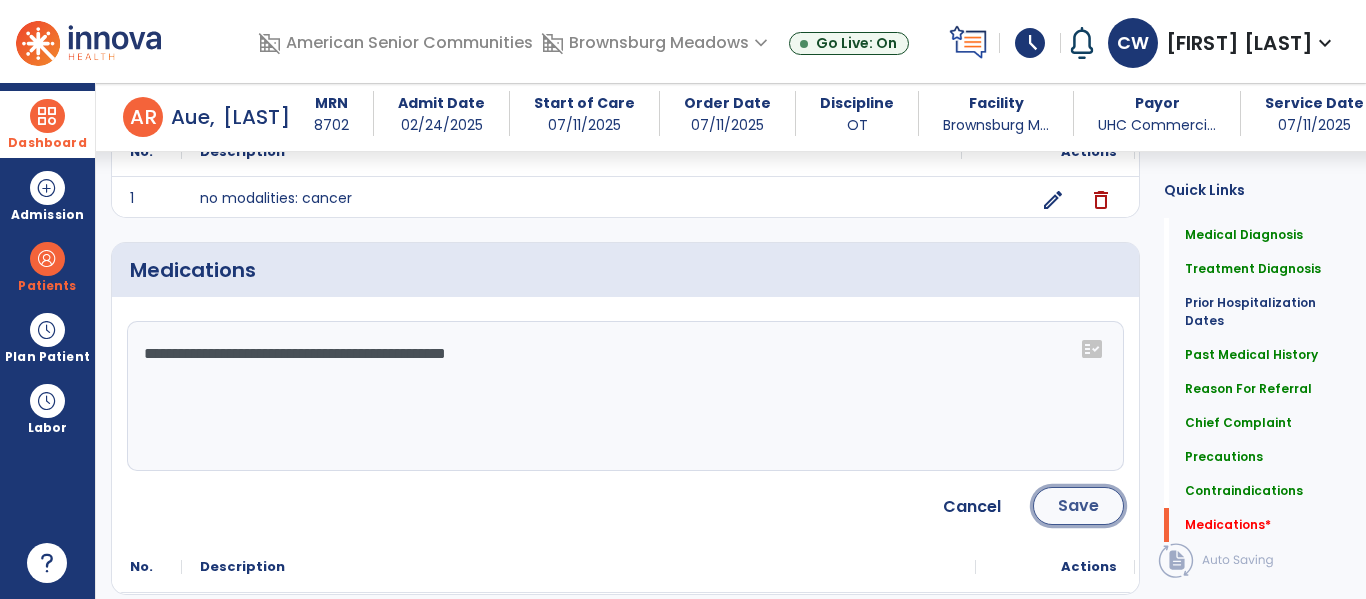 click on "Save" 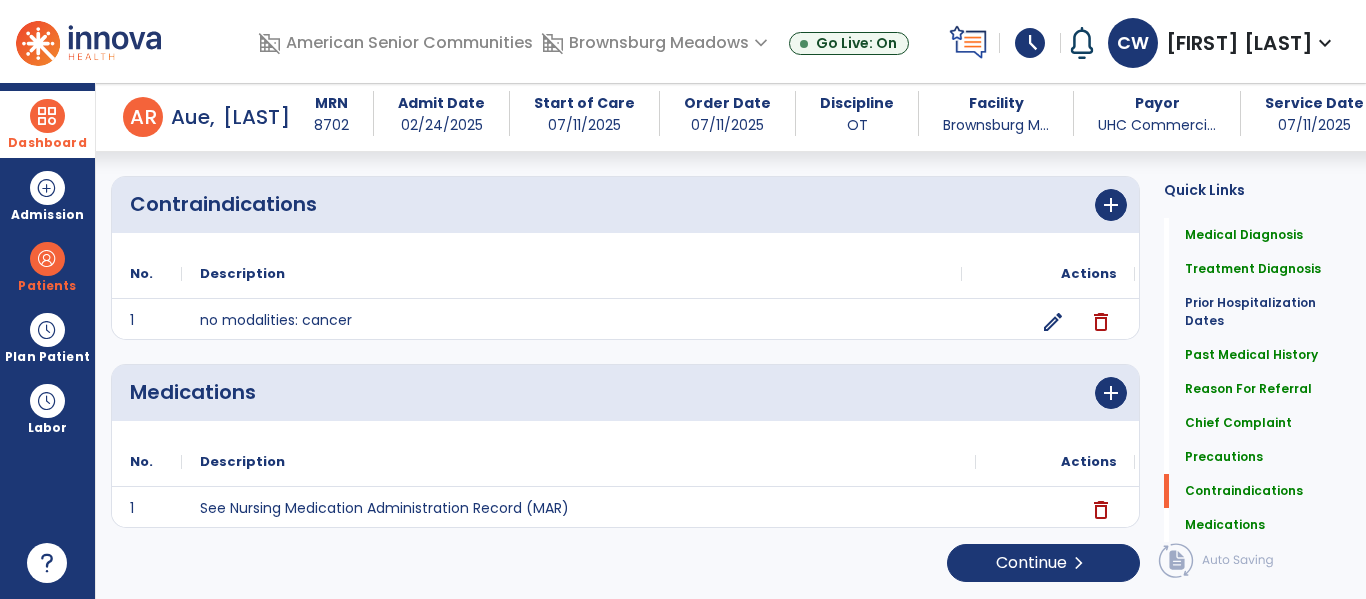 scroll, scrollTop: 1900, scrollLeft: 0, axis: vertical 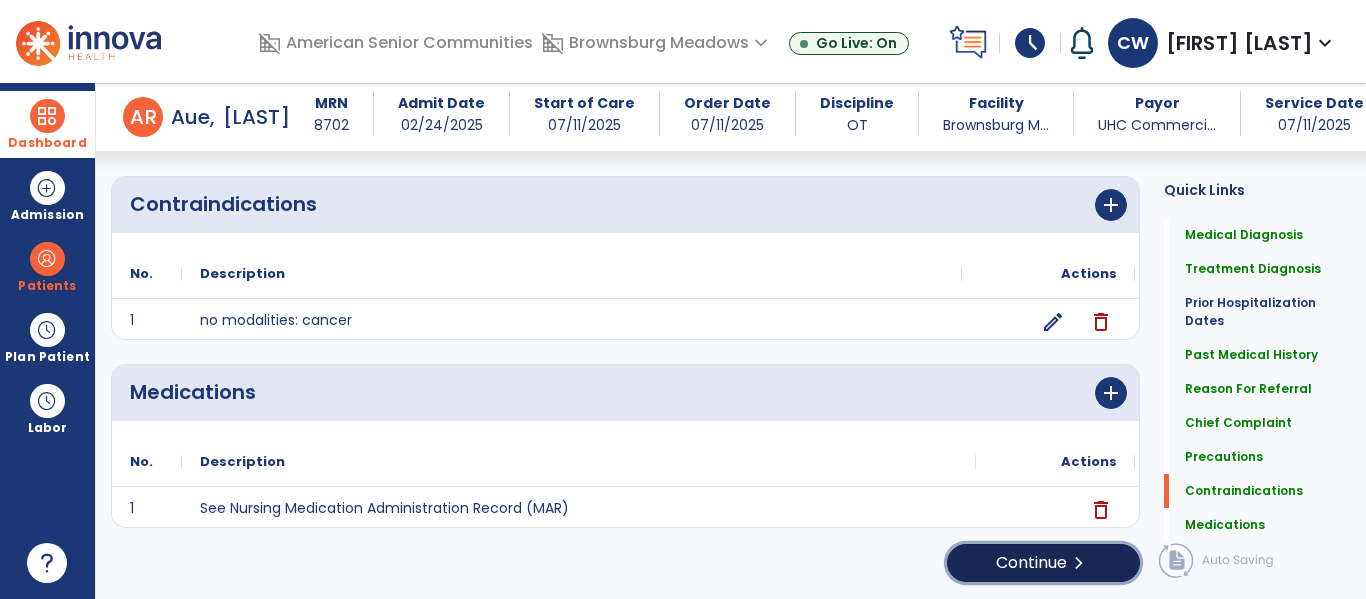 click on "chevron_right" 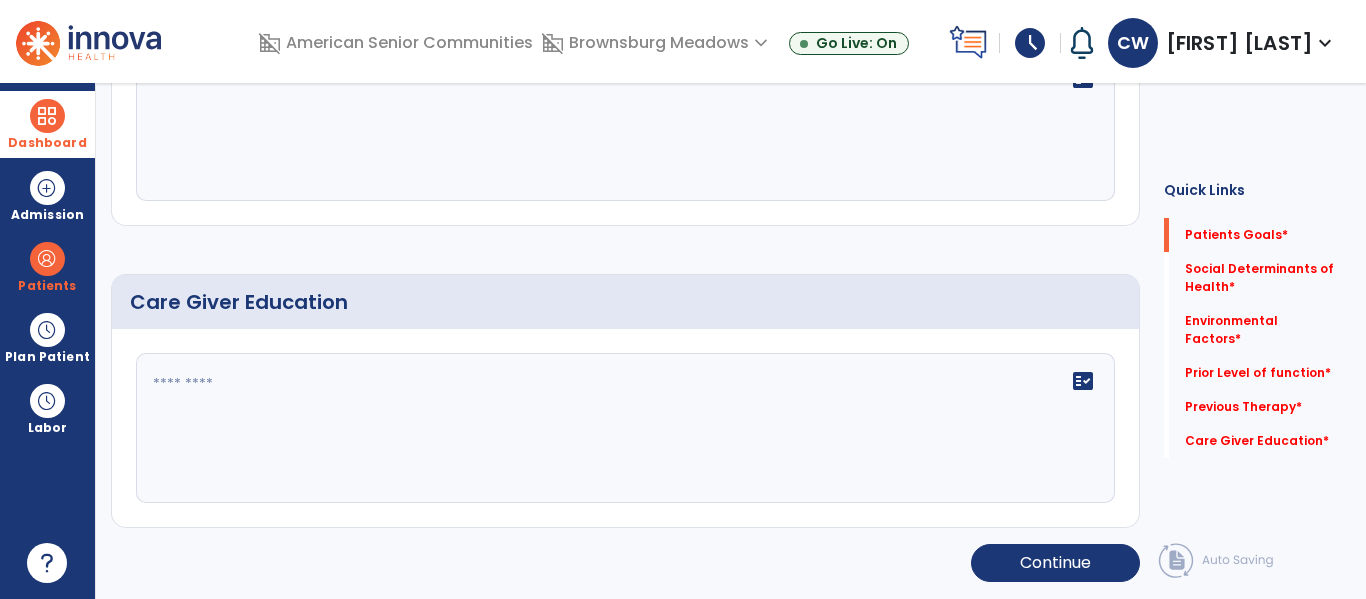 scroll, scrollTop: 16, scrollLeft: 0, axis: vertical 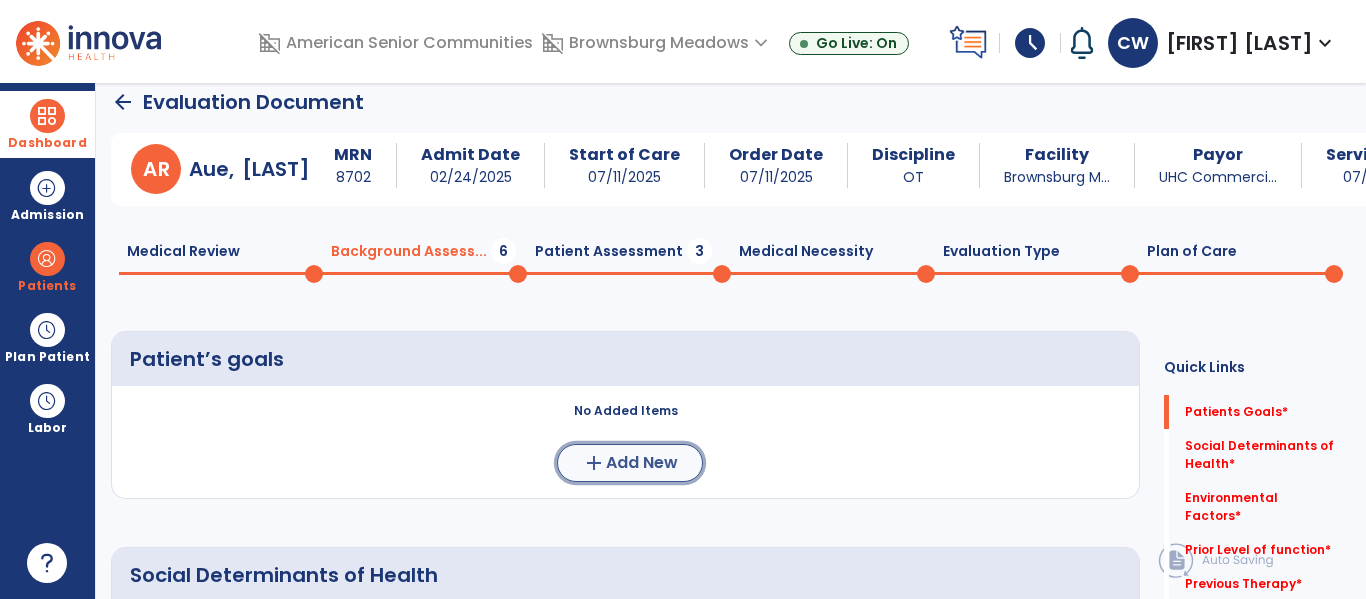 click on "Add New" 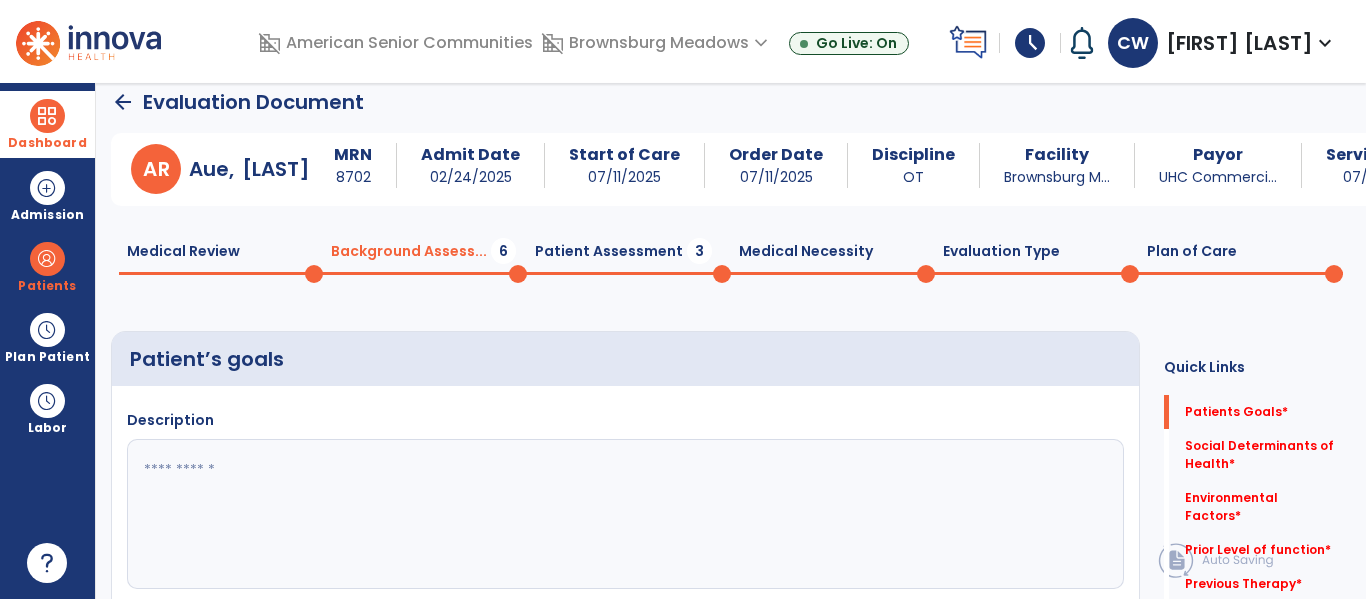 click 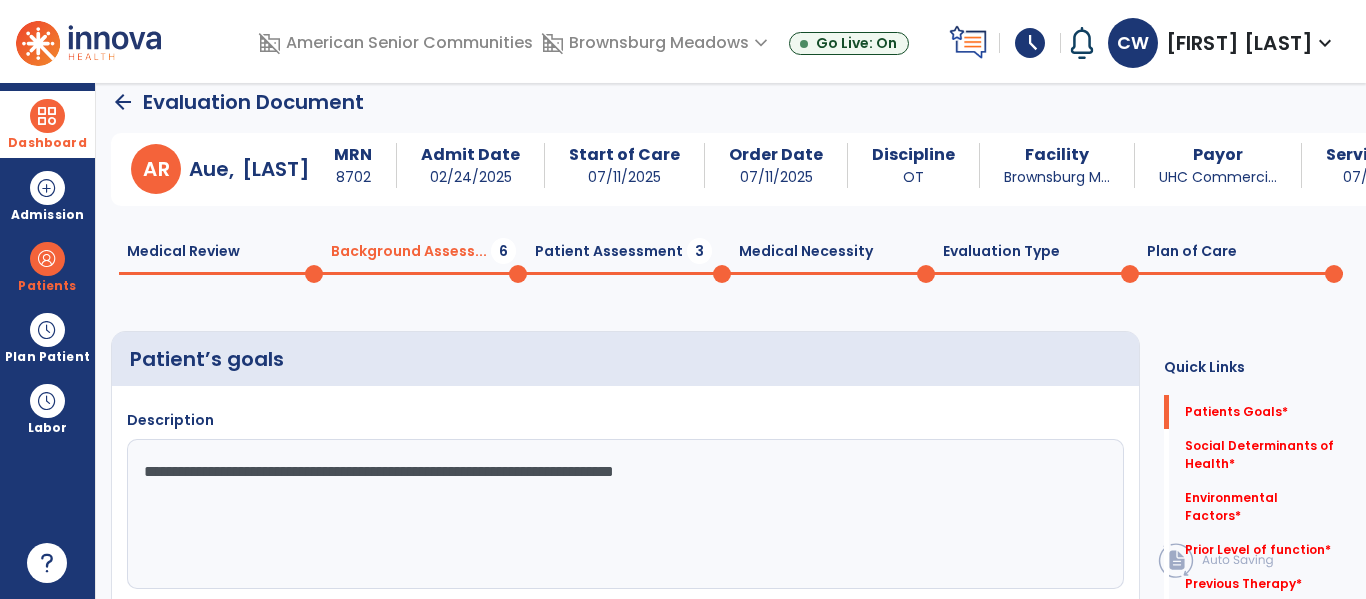 click on "**********" 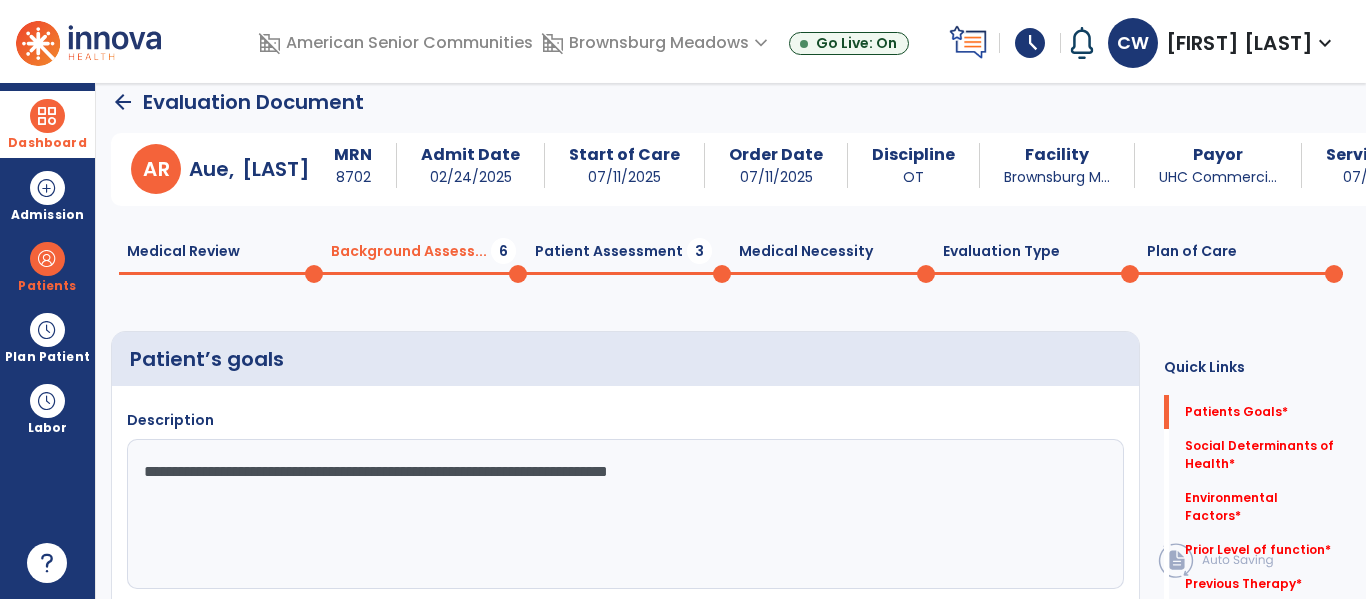 click on "**********" 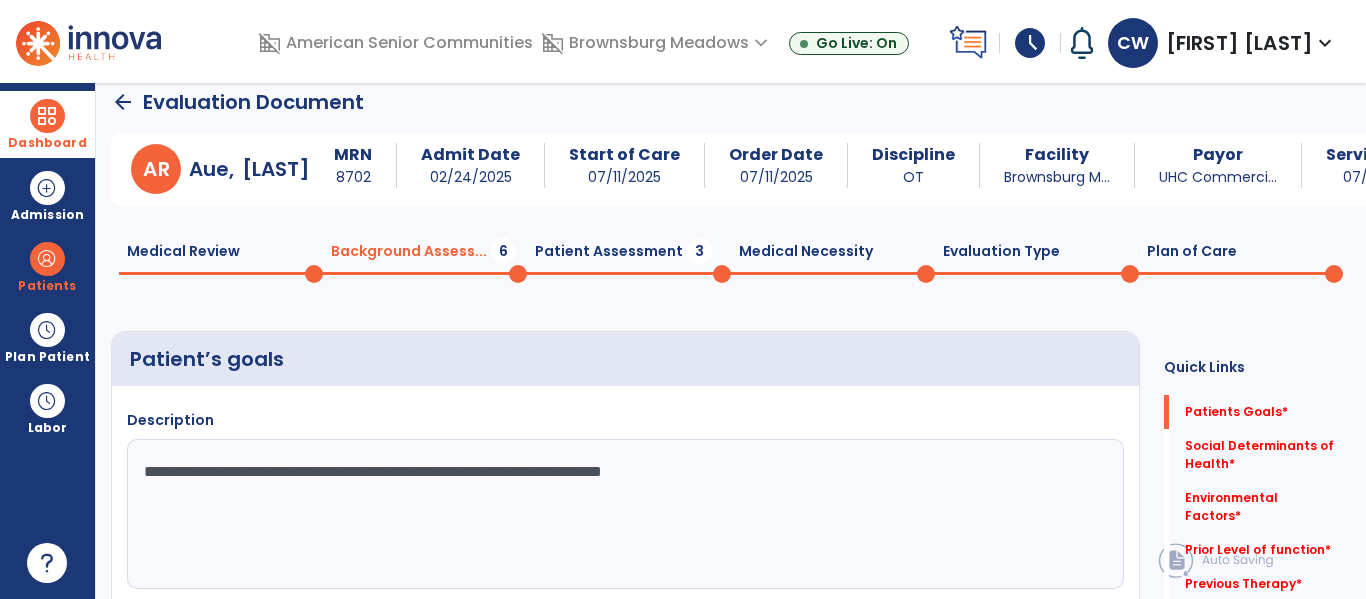 click on "**********" 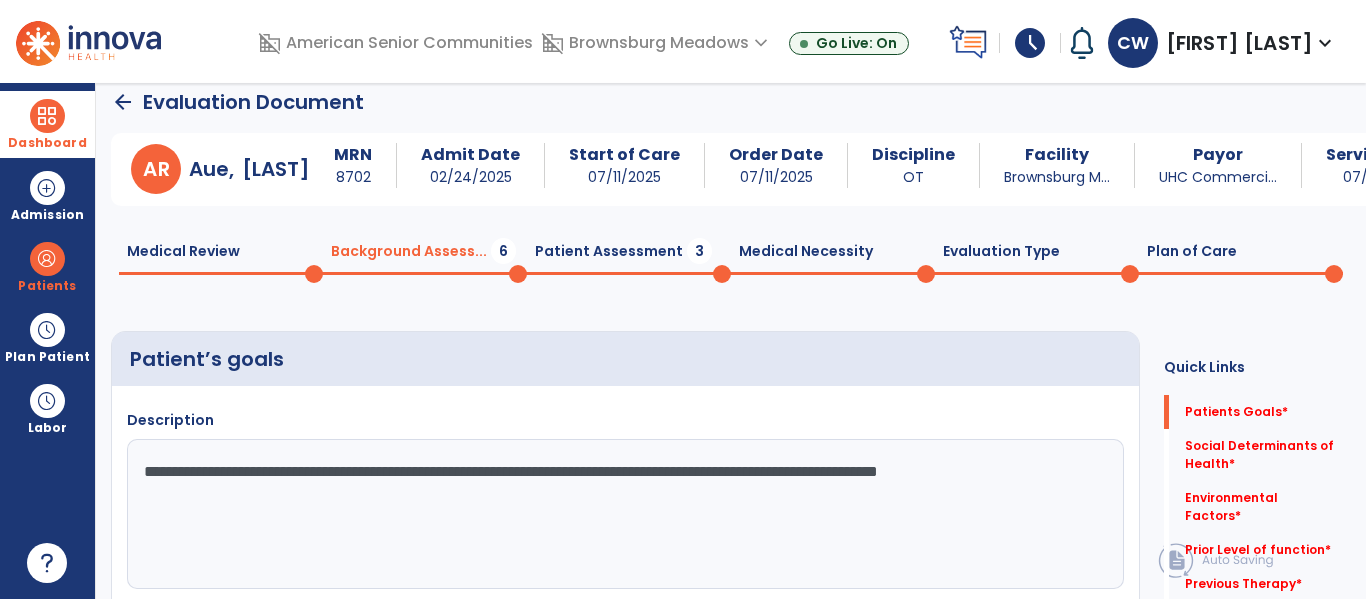 type on "**********" 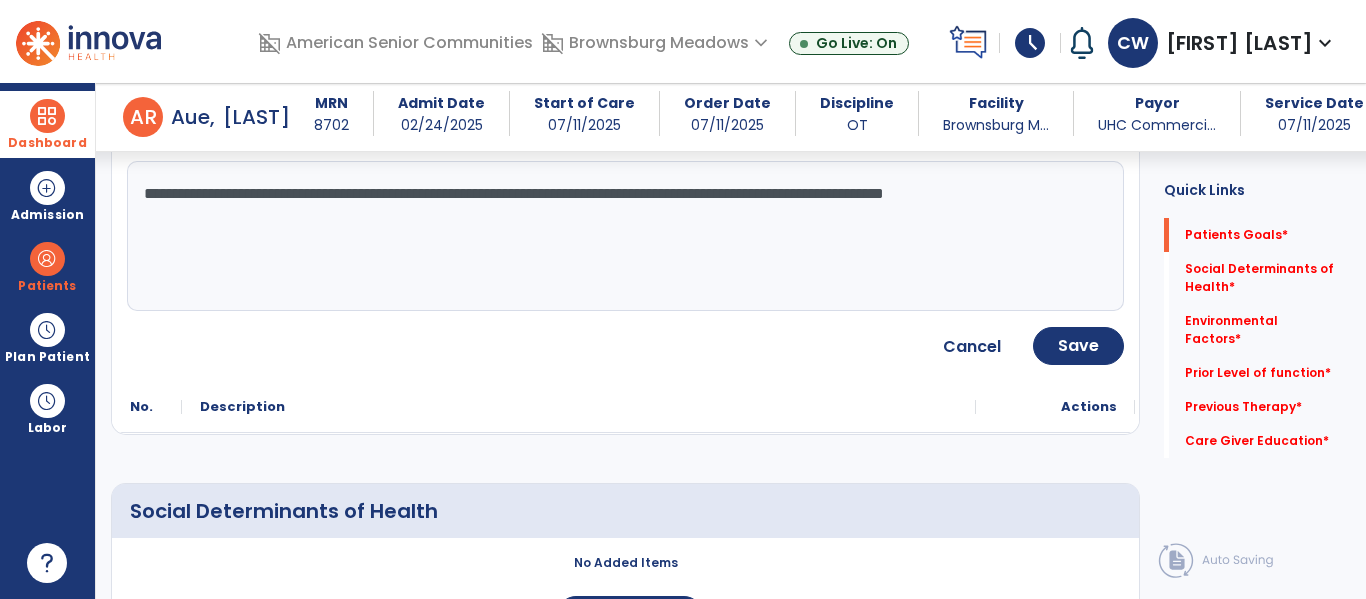 scroll, scrollTop: 280, scrollLeft: 0, axis: vertical 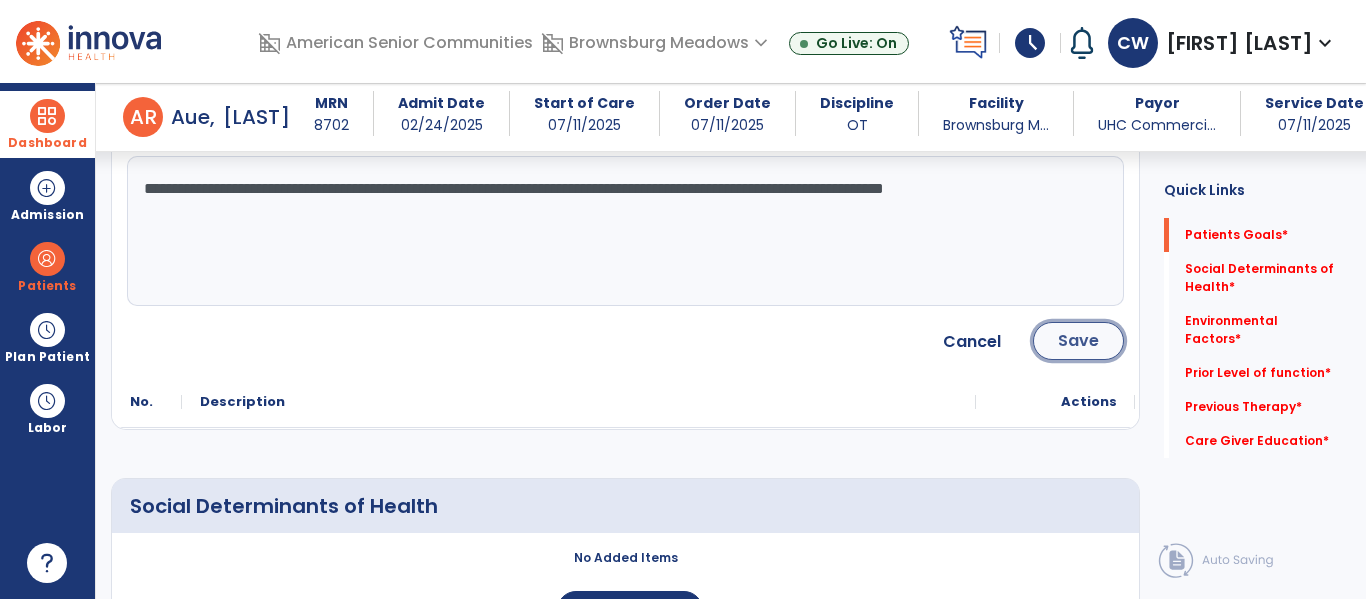 click on "Save" 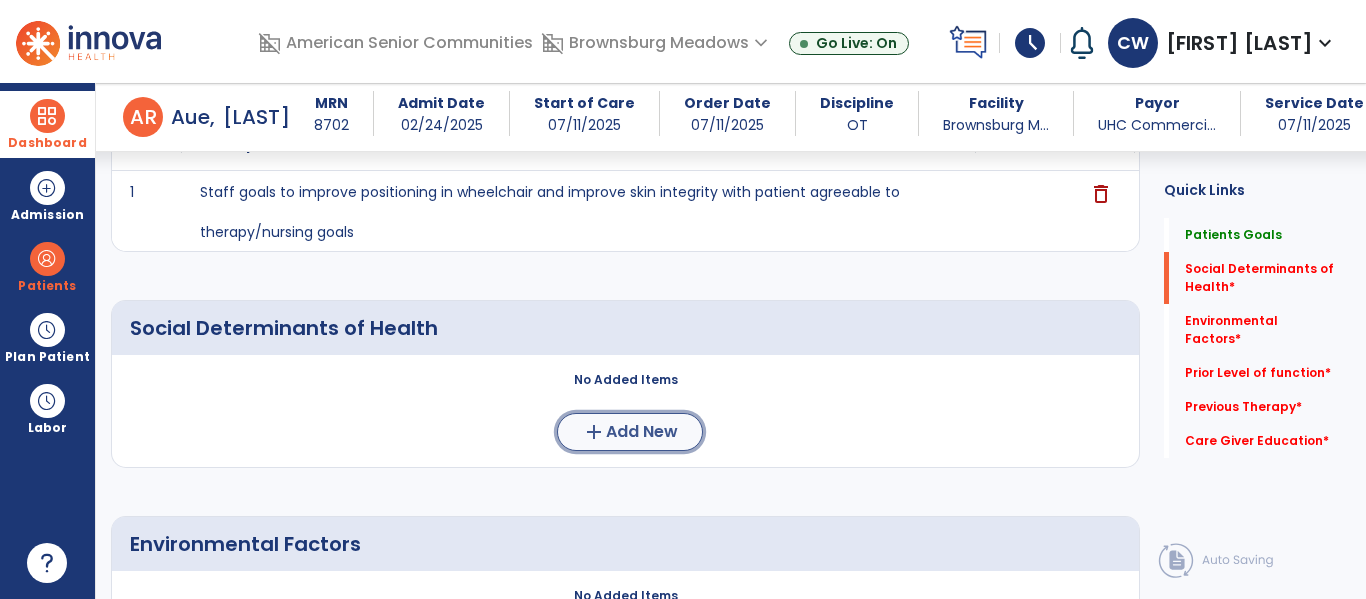 click on "add  Add New" 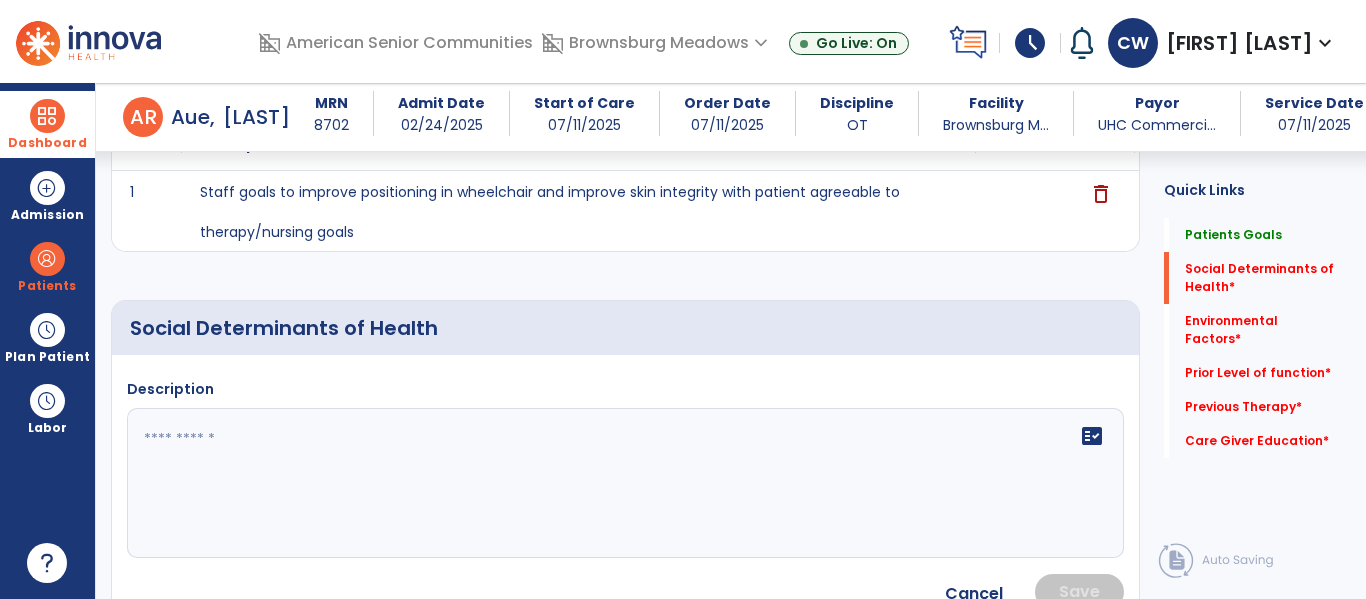 click 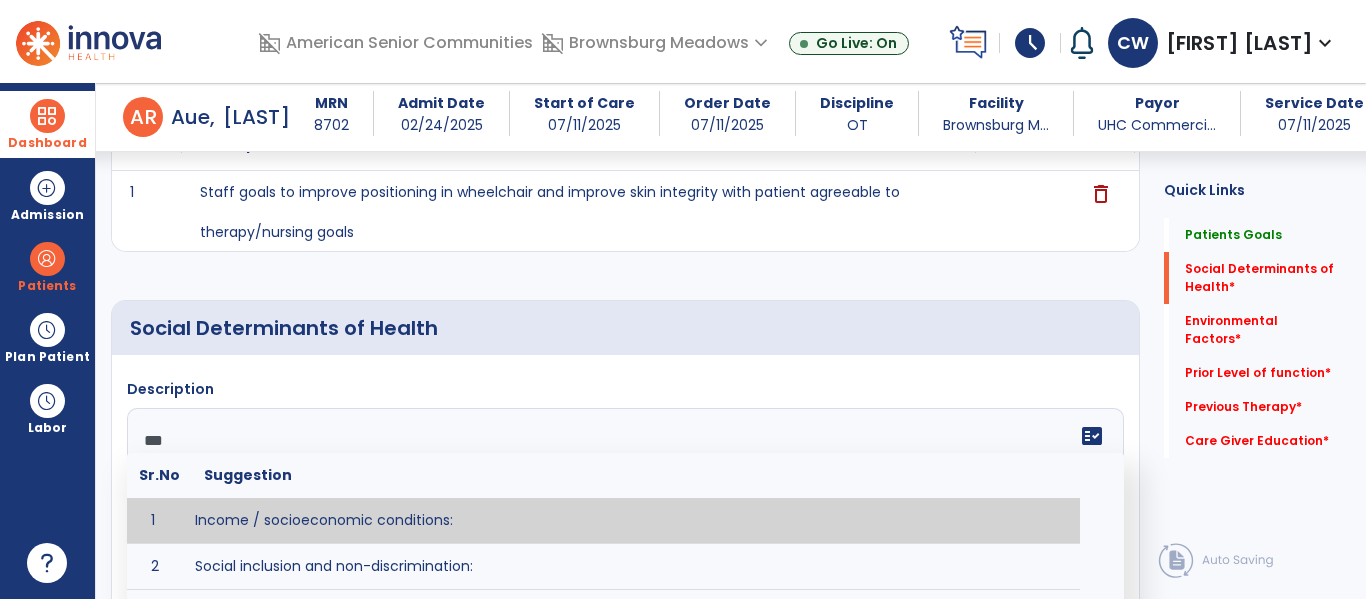 type on "****" 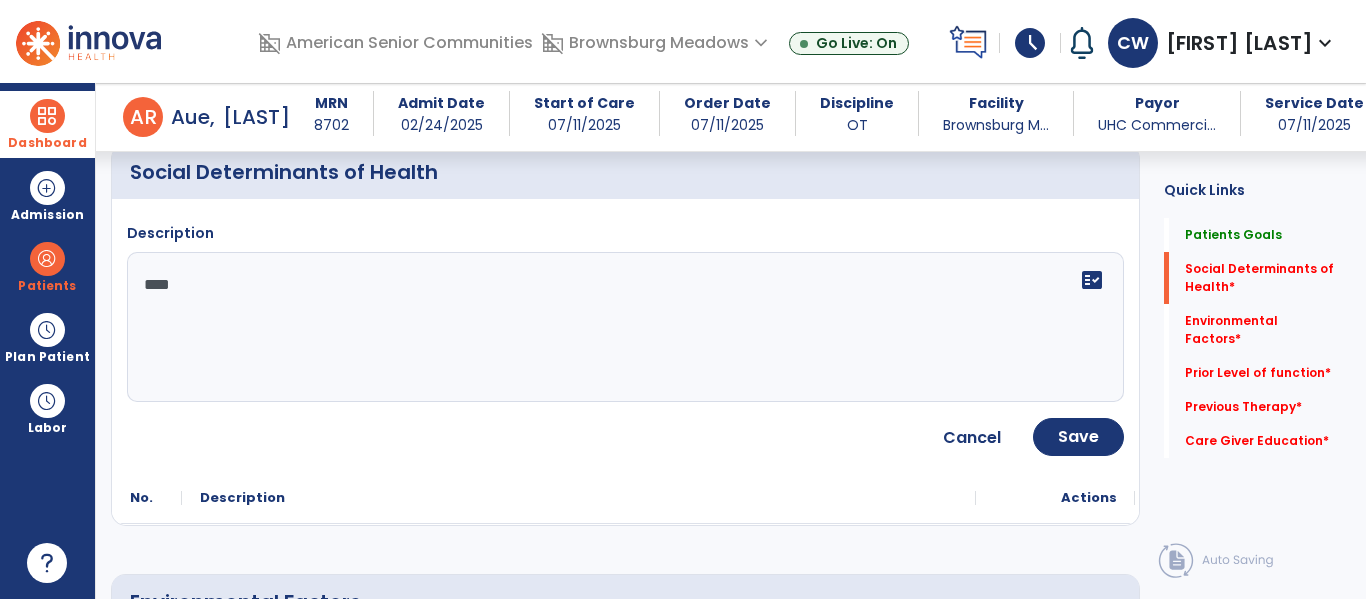 scroll, scrollTop: 446, scrollLeft: 0, axis: vertical 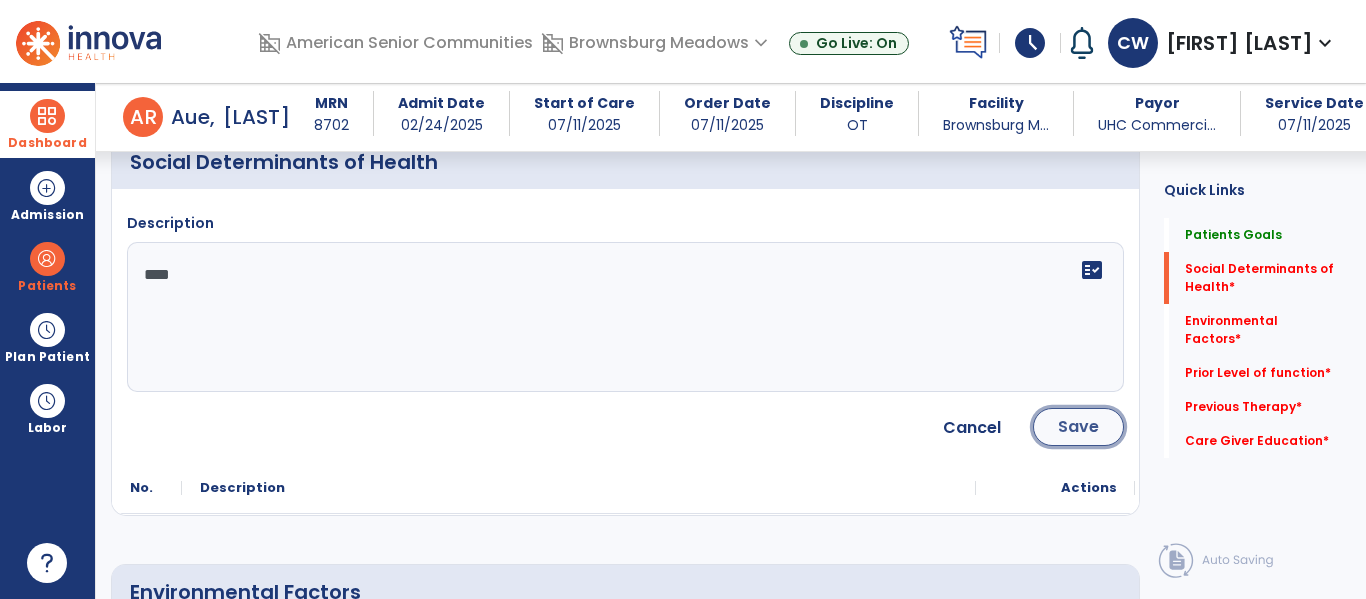 click on "Save" 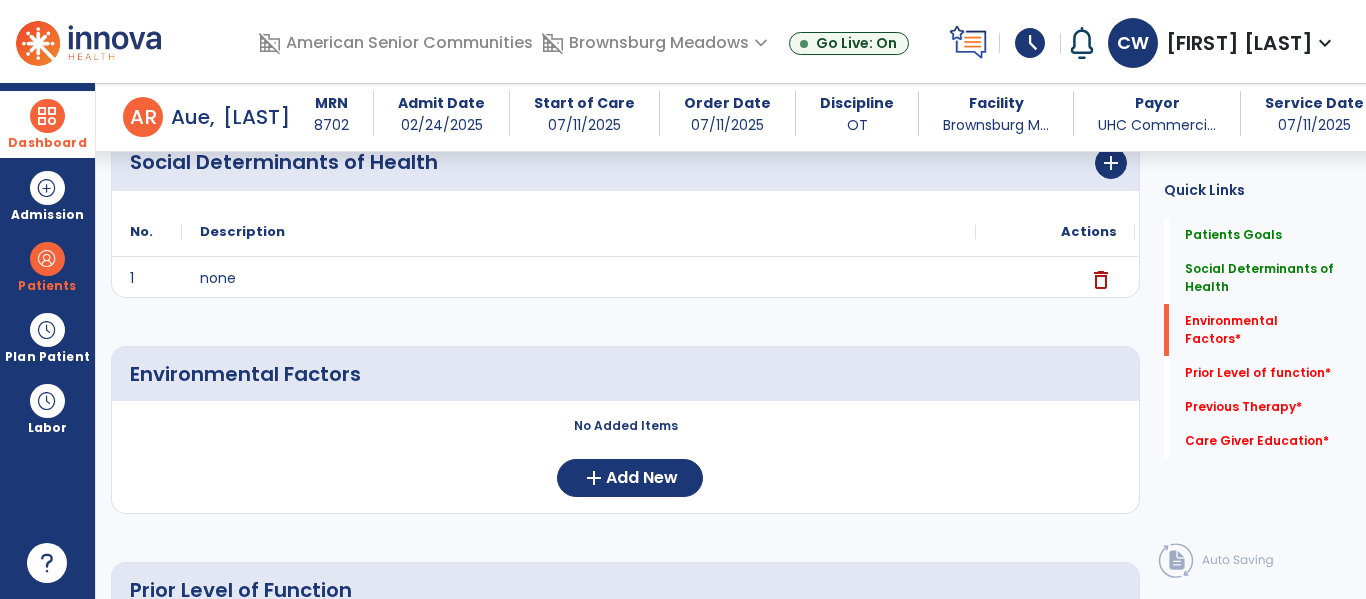 scroll, scrollTop: 486, scrollLeft: 0, axis: vertical 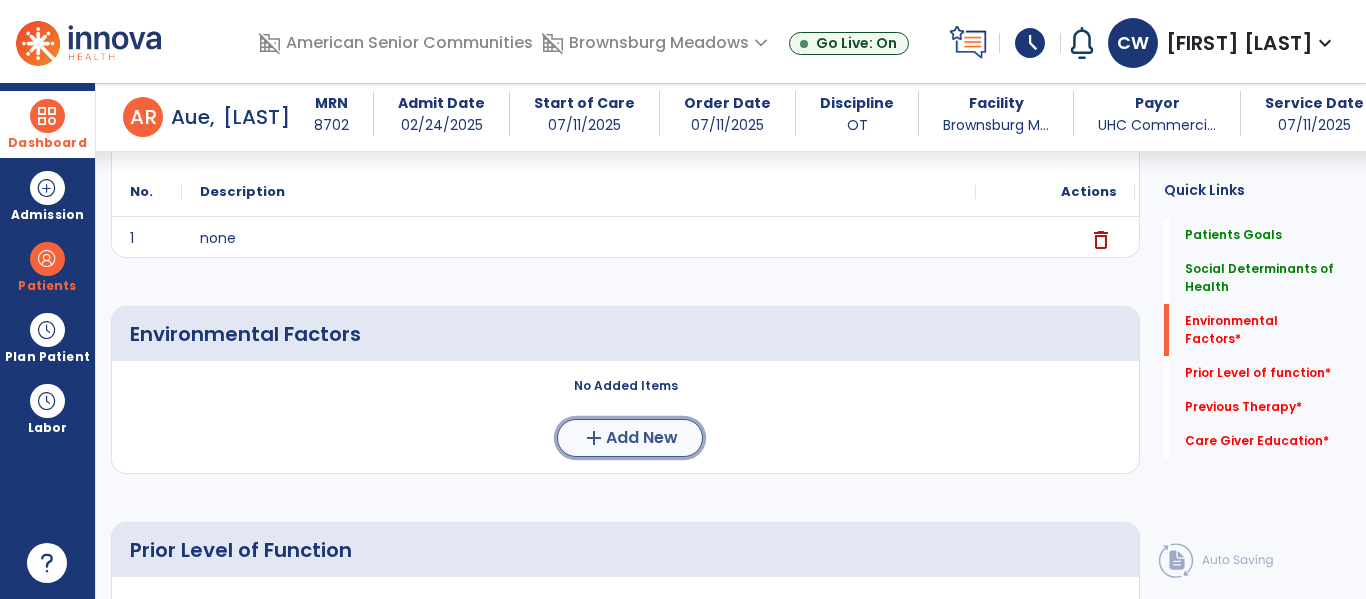 click on "add  Add New" 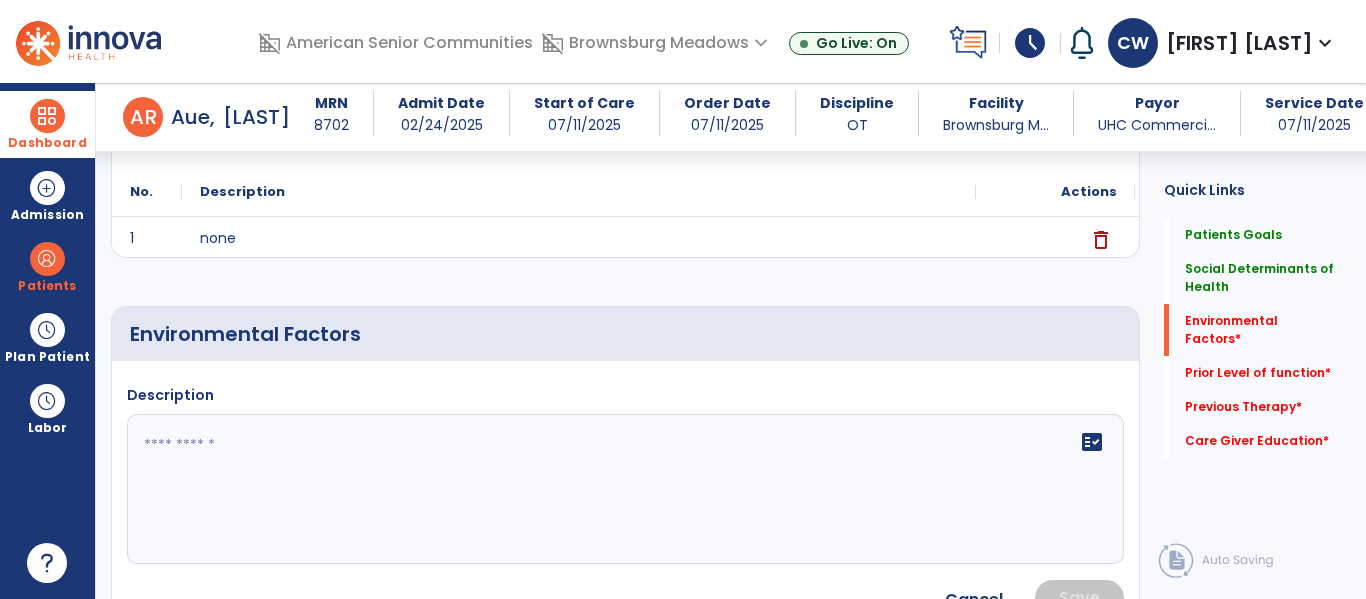 click on "fact_check" 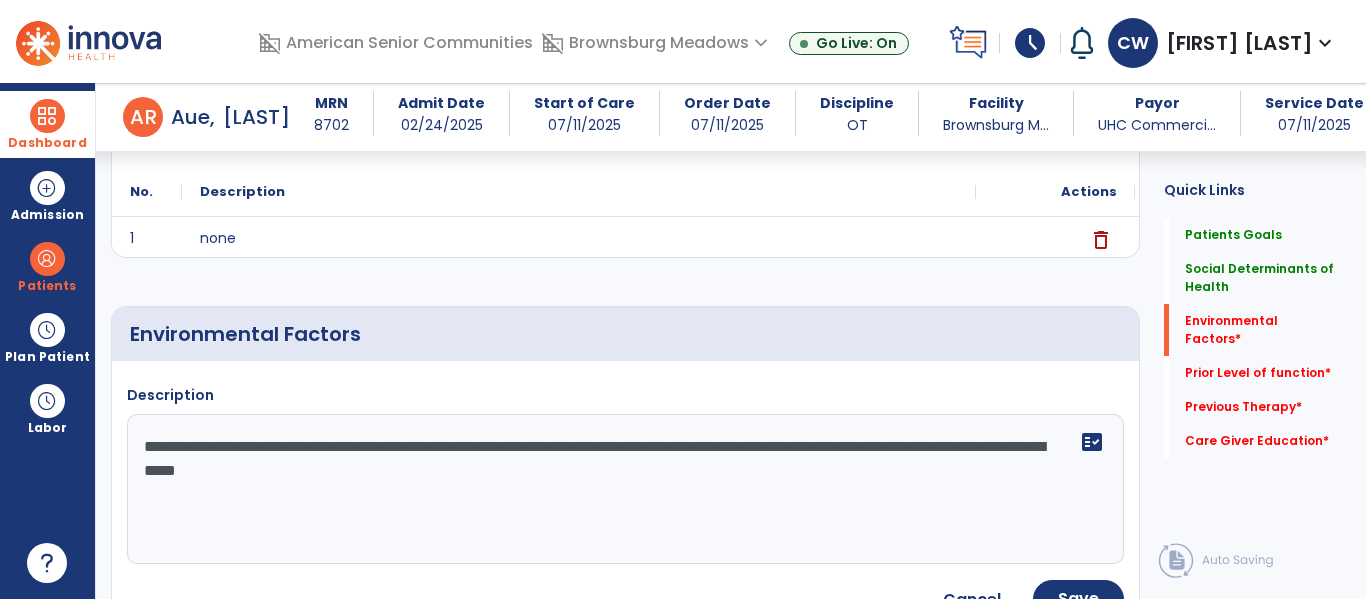 type on "**********" 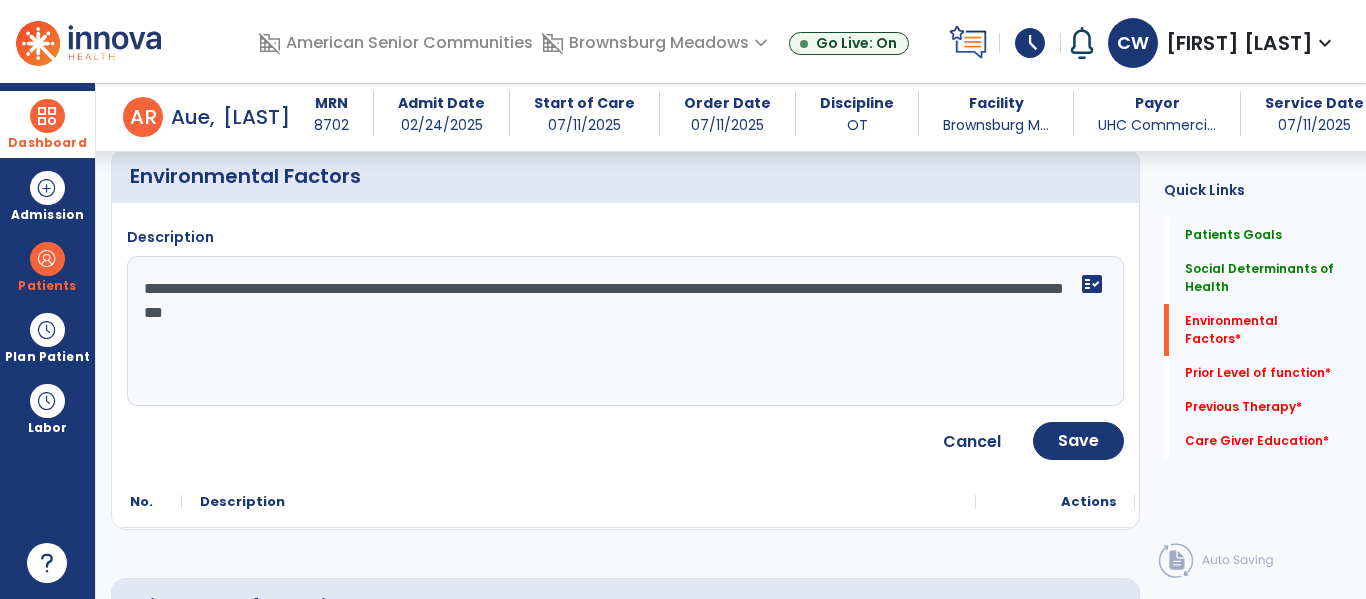 scroll, scrollTop: 646, scrollLeft: 0, axis: vertical 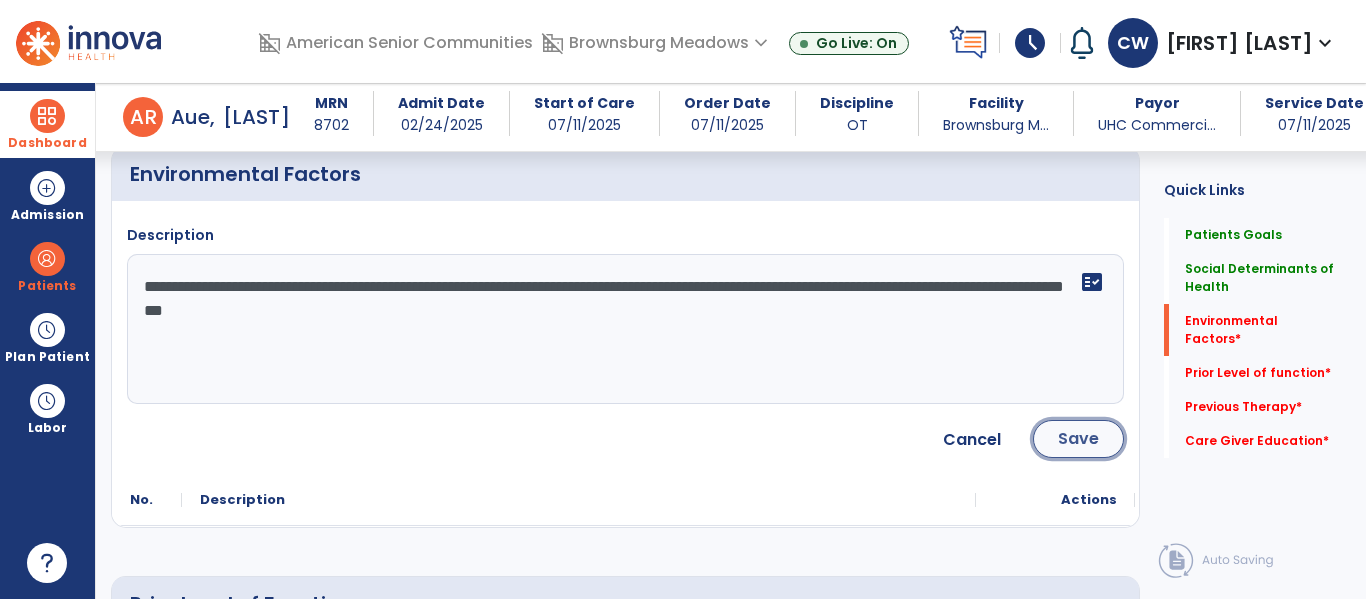 click on "Save" 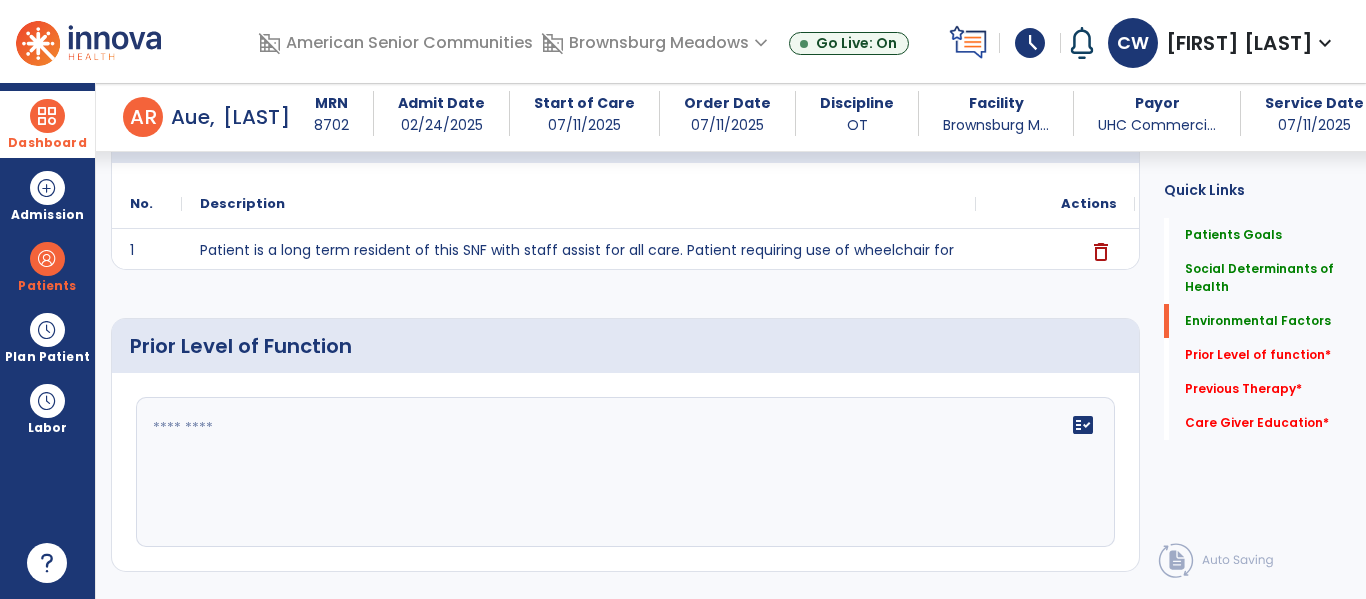scroll, scrollTop: 646, scrollLeft: 0, axis: vertical 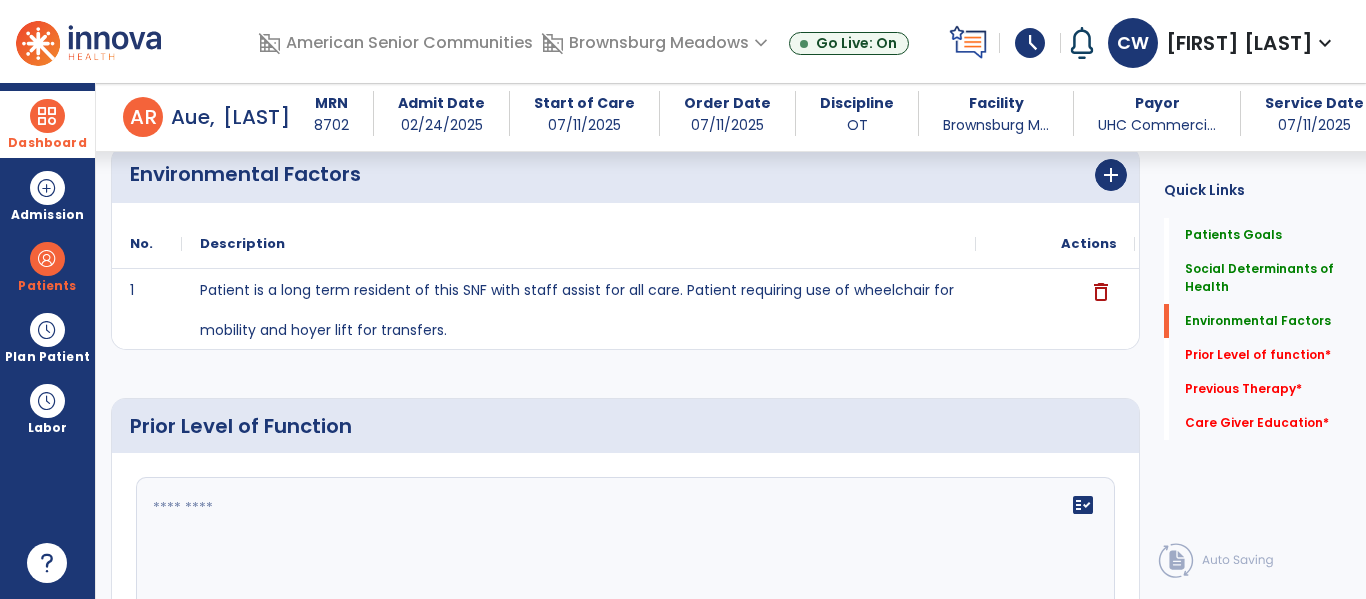 click 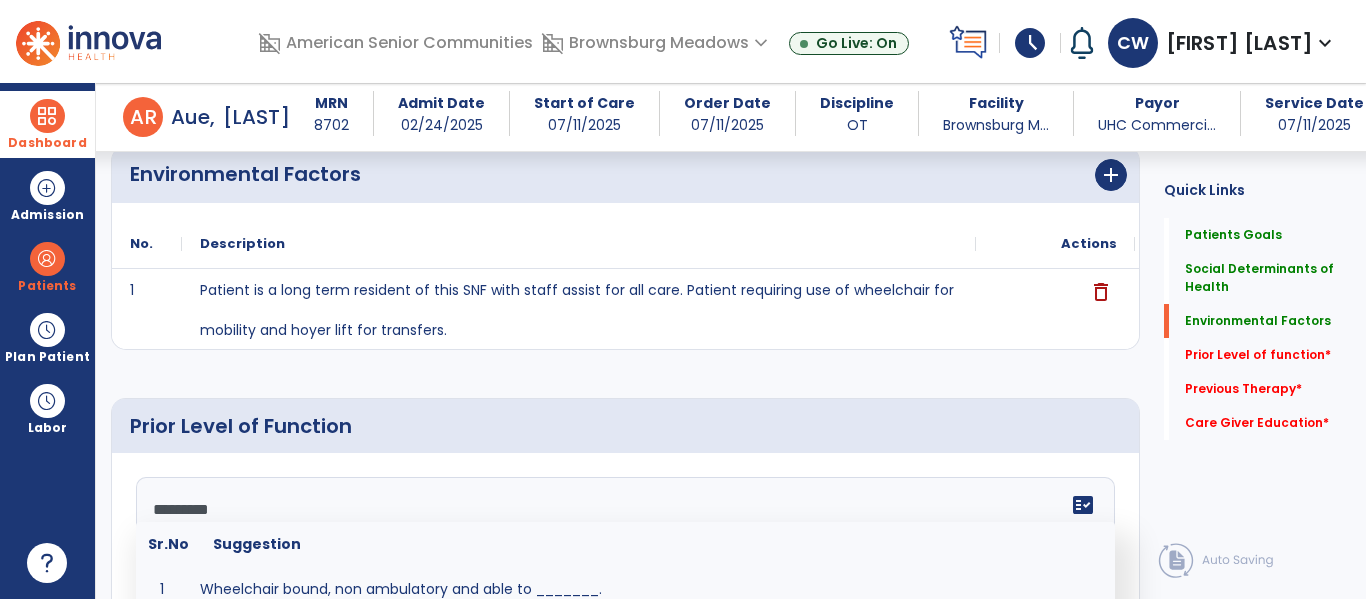 type on "**********" 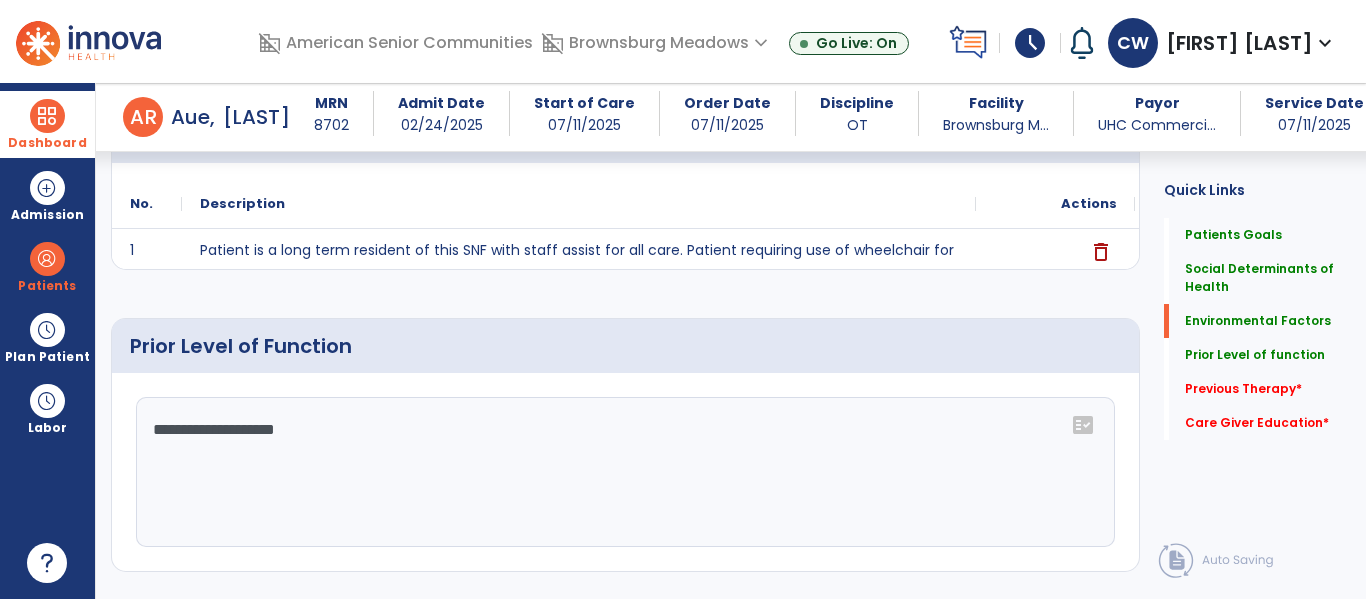 scroll, scrollTop: 646, scrollLeft: 0, axis: vertical 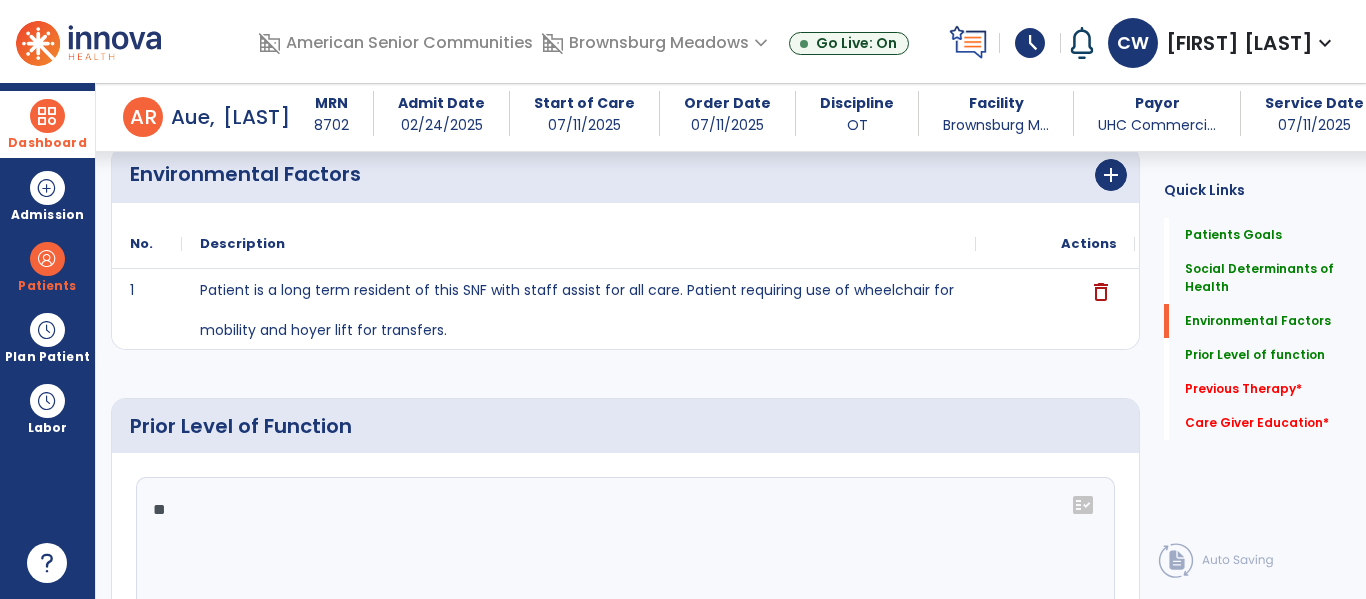 type on "*" 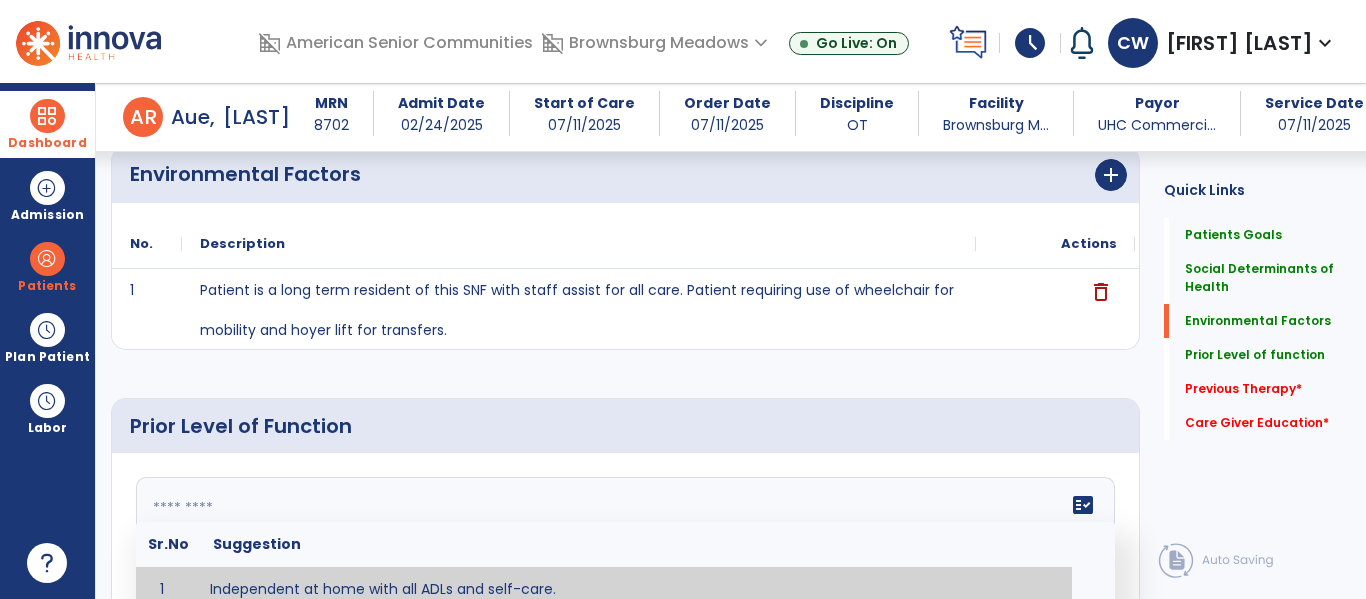 scroll, scrollTop: 660, scrollLeft: 0, axis: vertical 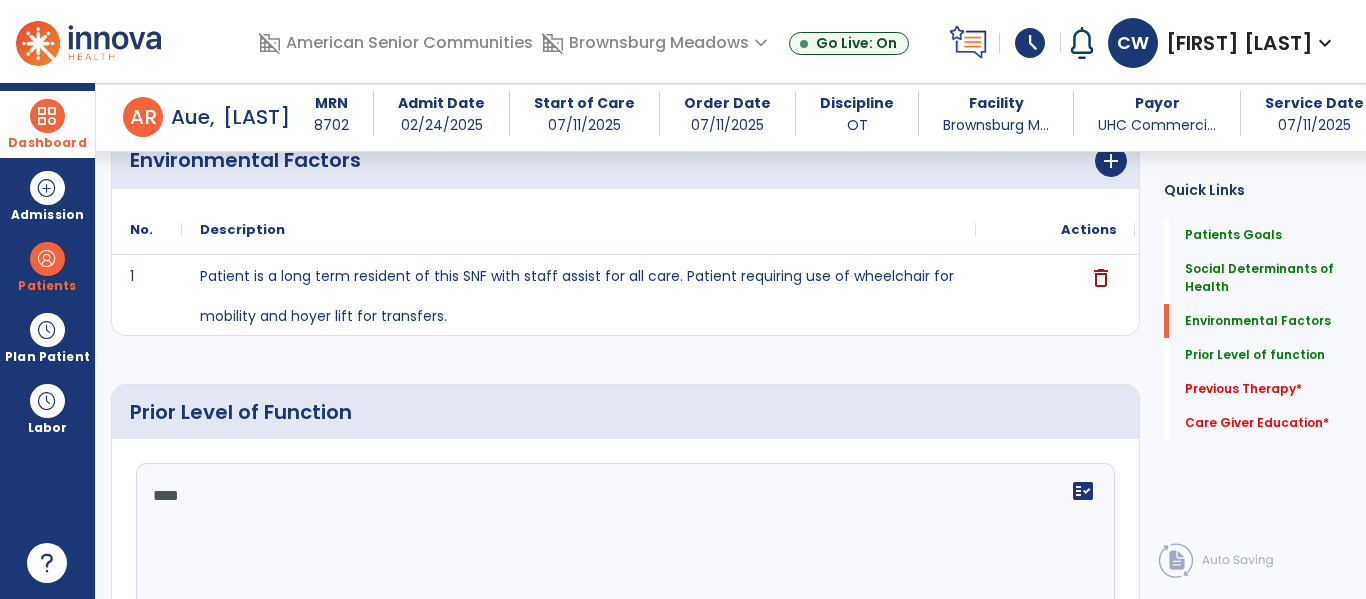 type on "*****" 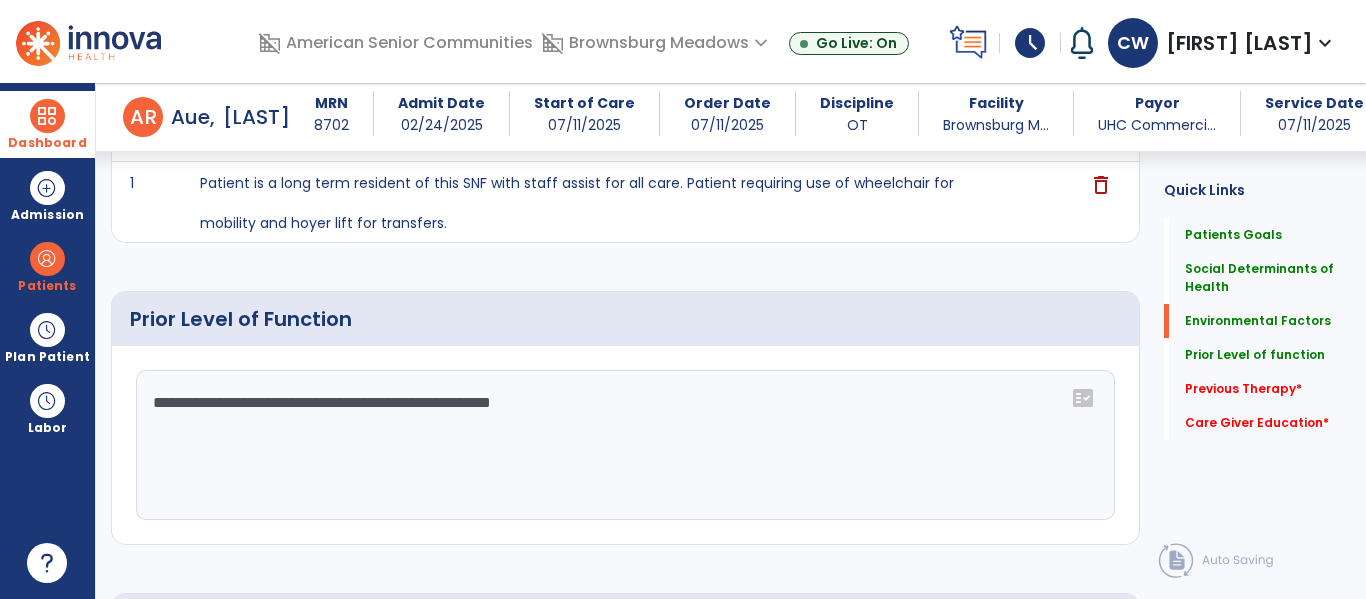 scroll, scrollTop: 775, scrollLeft: 0, axis: vertical 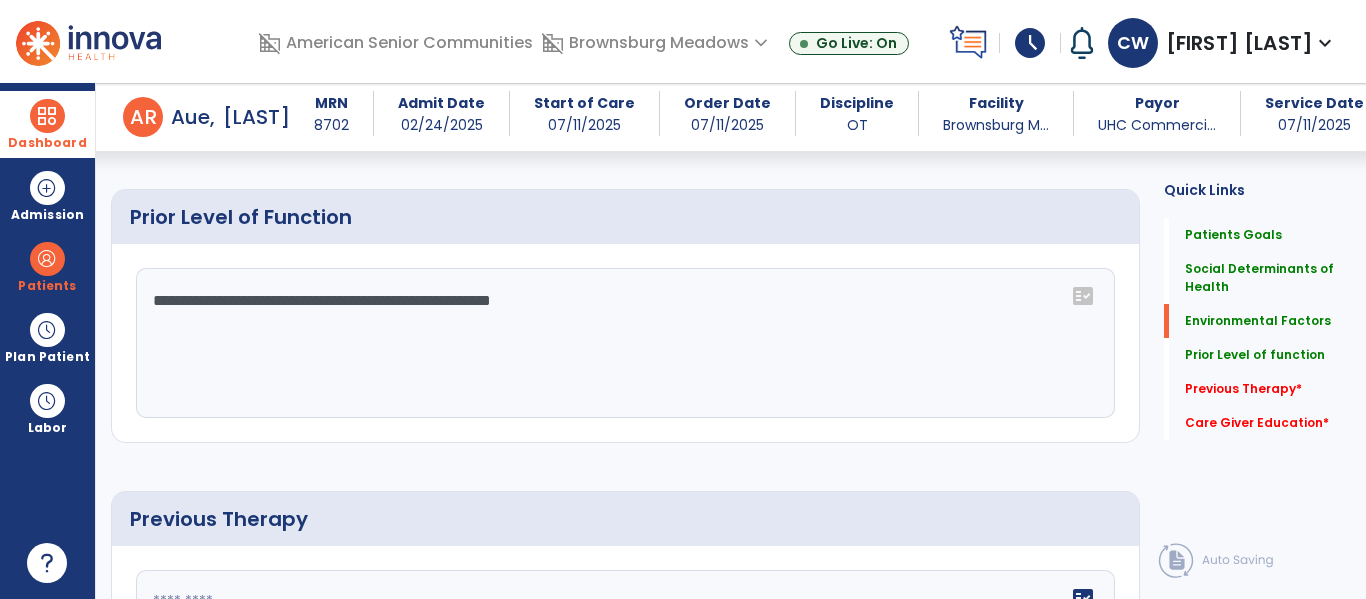 type on "**********" 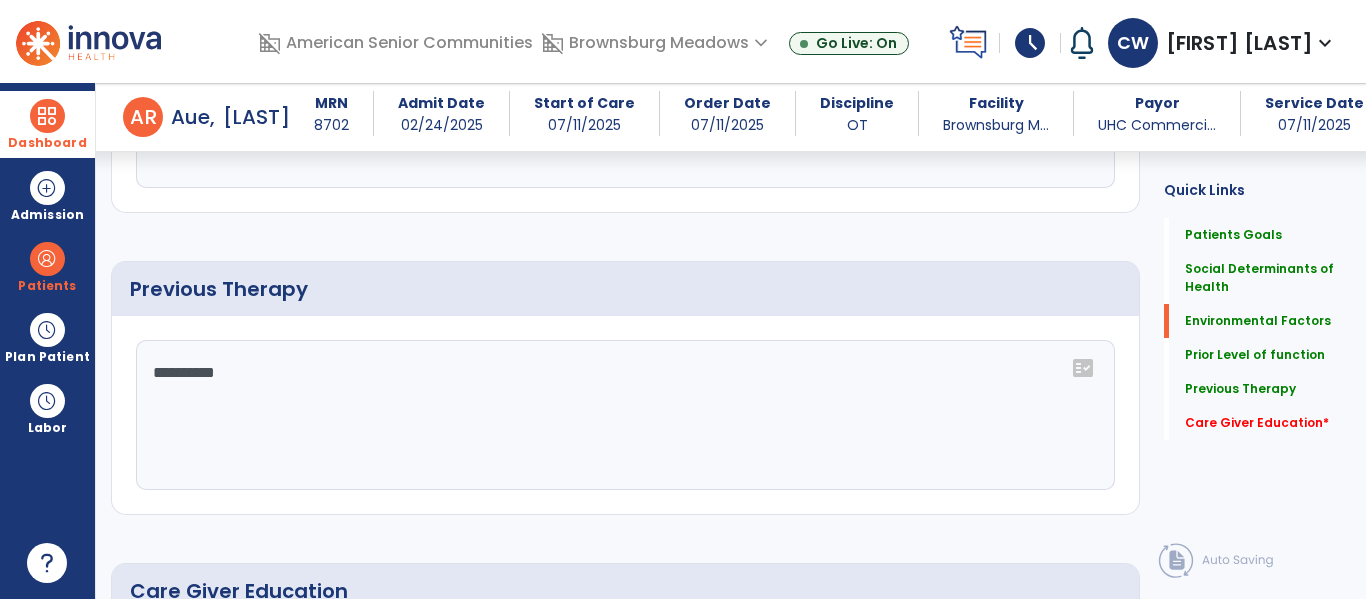 scroll, scrollTop: 1005, scrollLeft: 0, axis: vertical 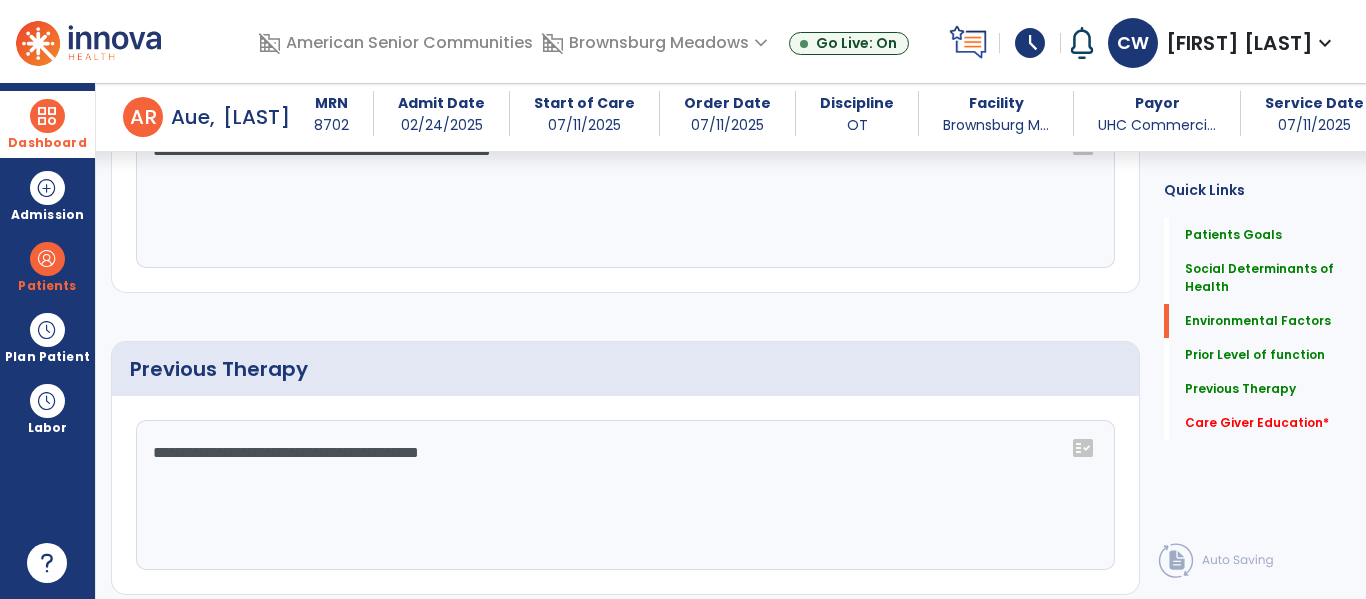 type on "**********" 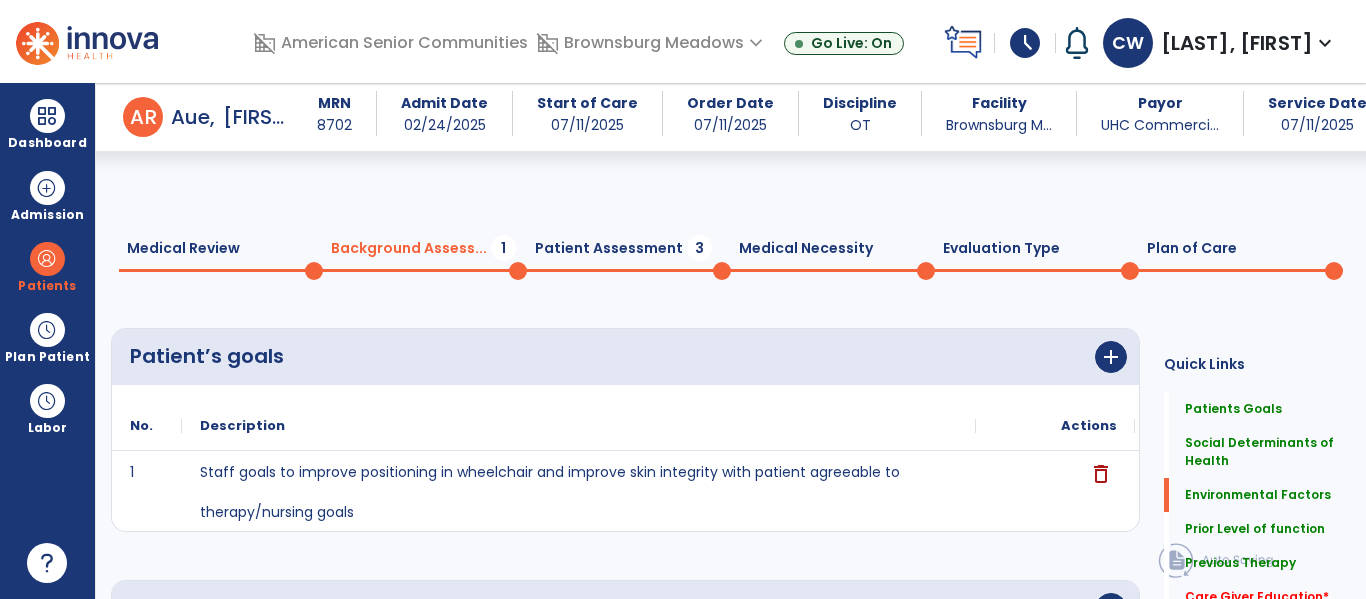 scroll, scrollTop: 0, scrollLeft: 0, axis: both 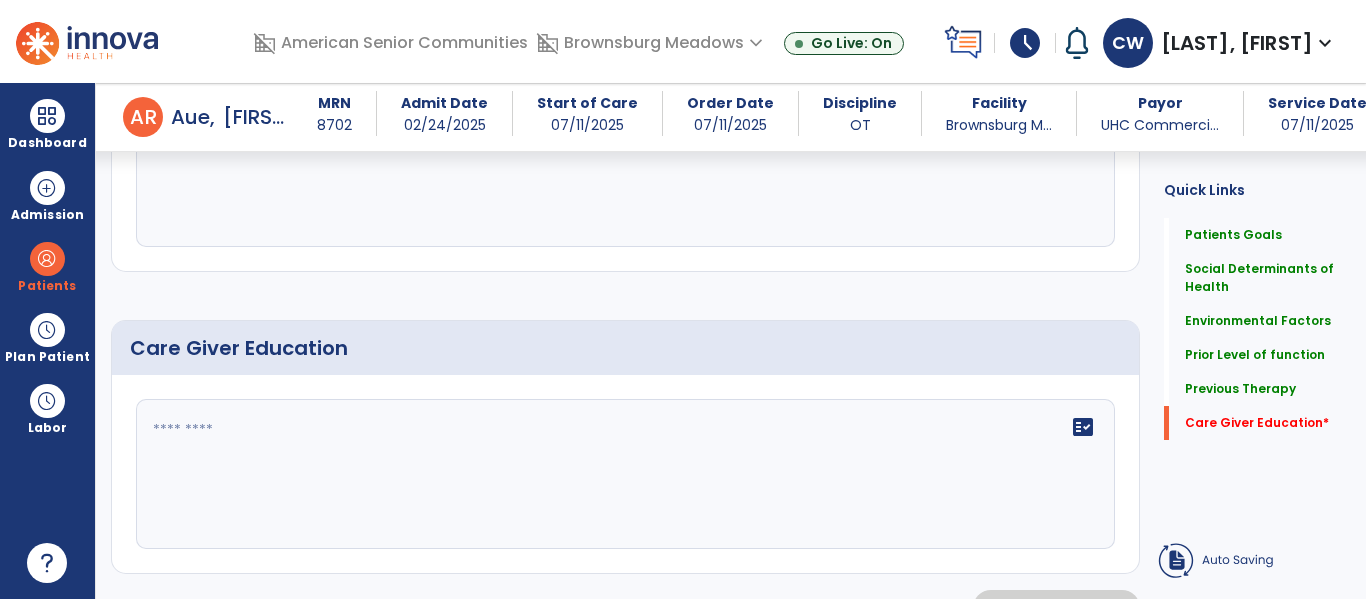 type on "**********" 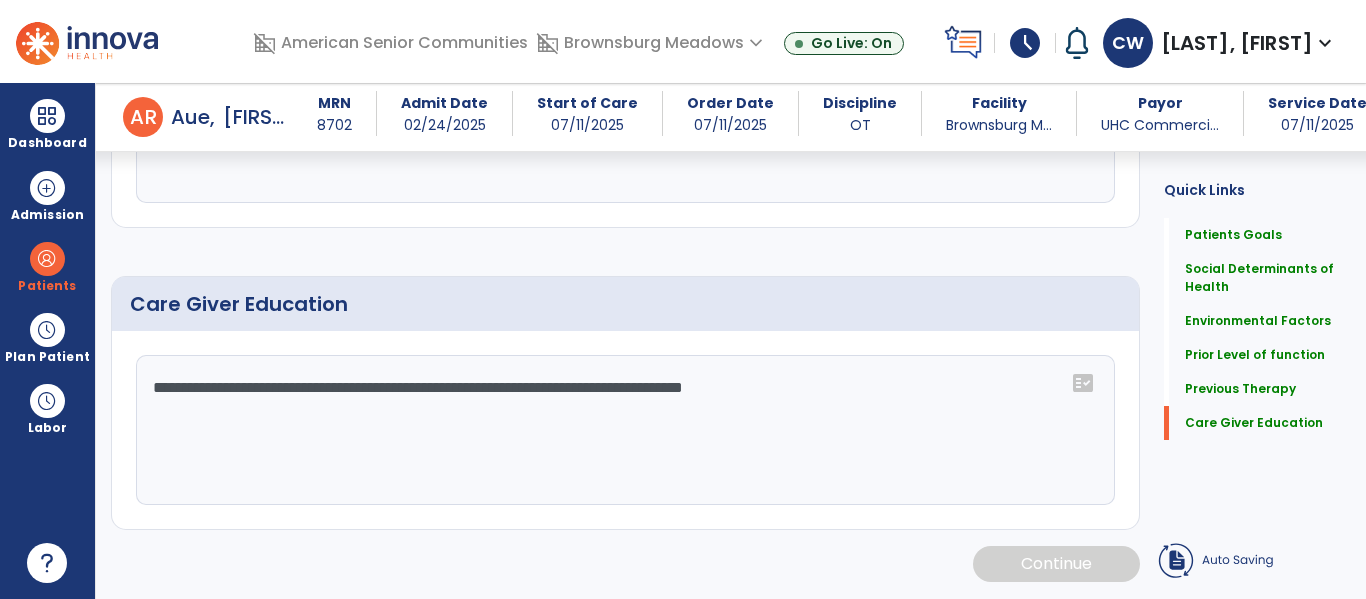 scroll, scrollTop: 1372, scrollLeft: 0, axis: vertical 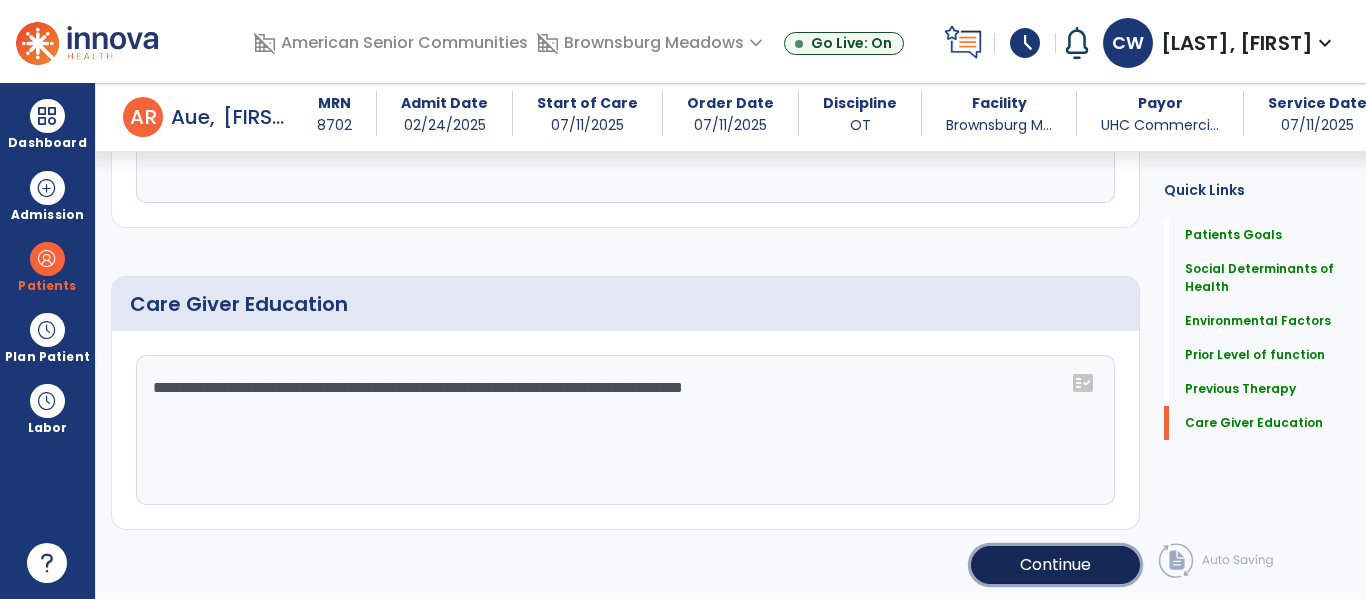 click on "Continue" 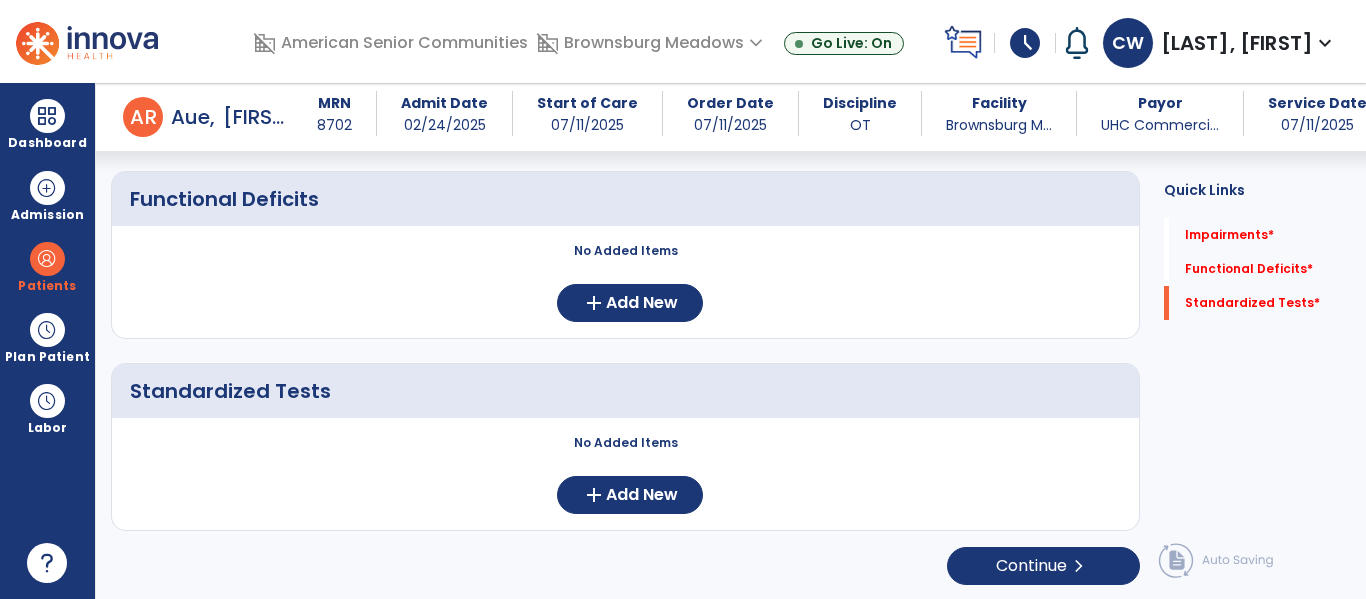 scroll, scrollTop: 351, scrollLeft: 0, axis: vertical 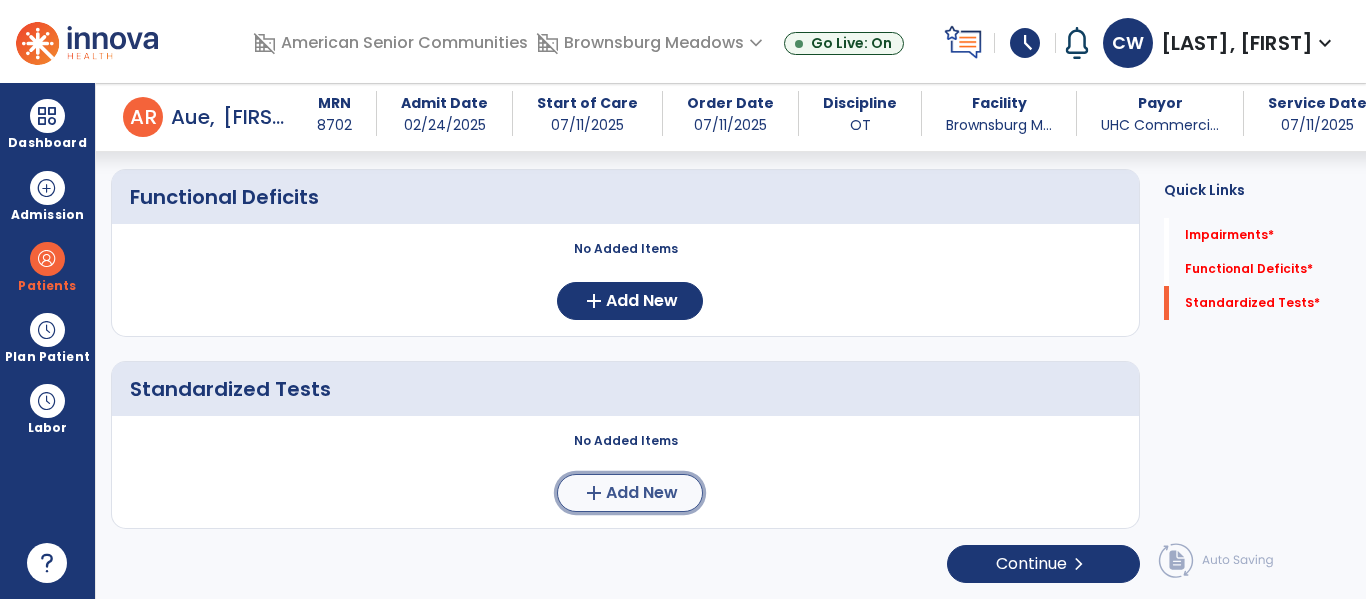 click on "add  Add New" 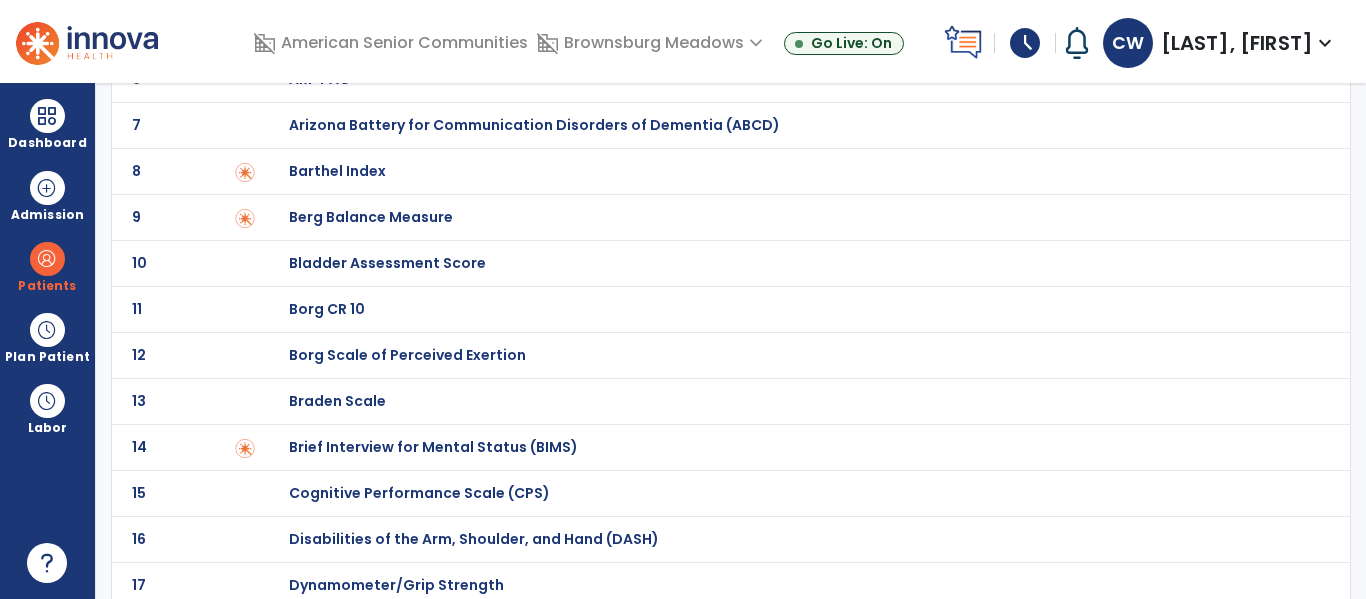 scroll, scrollTop: 0, scrollLeft: 0, axis: both 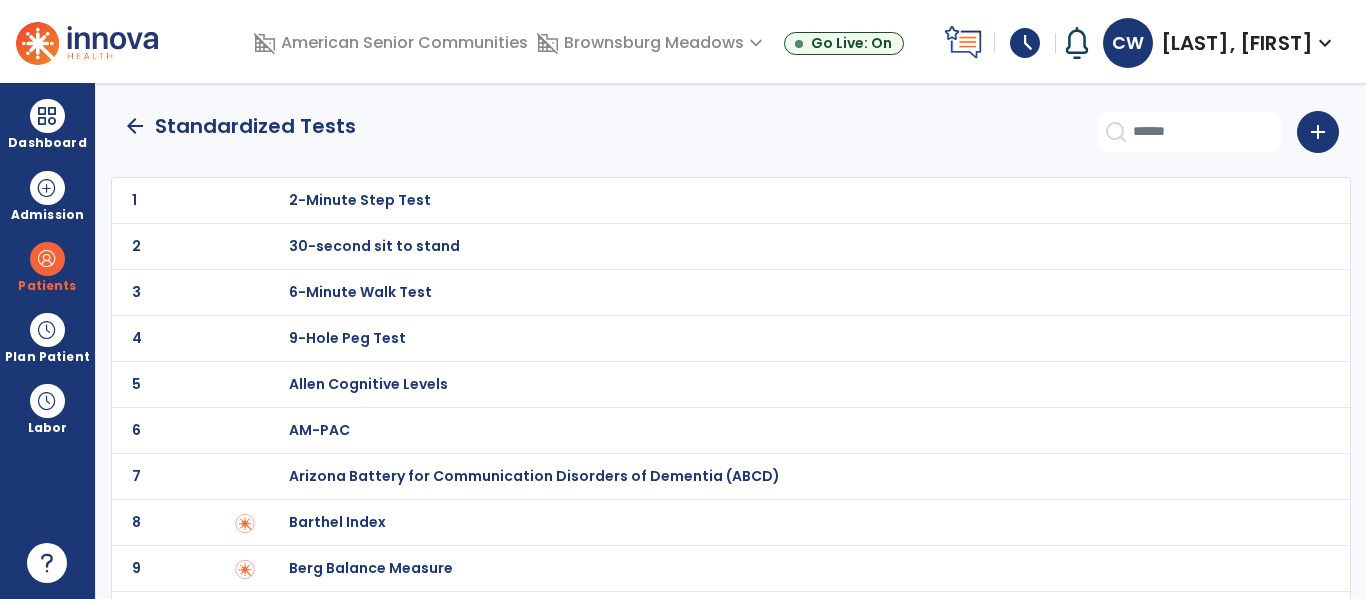 click on "8 Barthel Index" 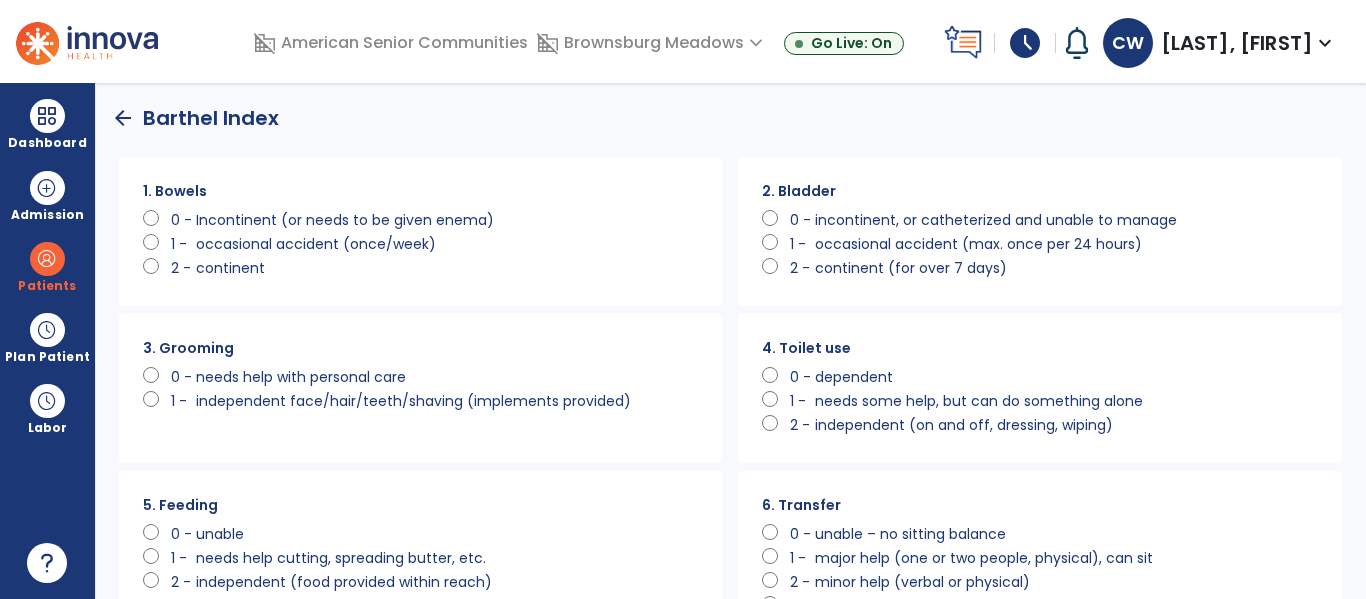 scroll, scrollTop: 0, scrollLeft: 0, axis: both 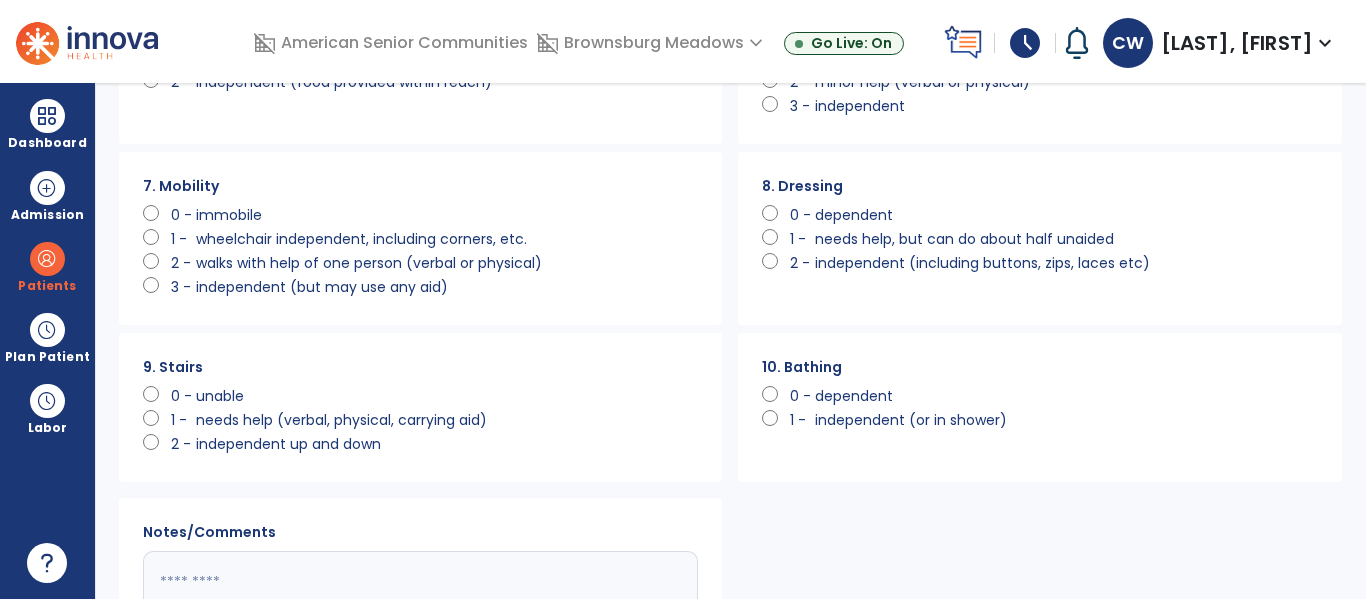 click on "0 -" 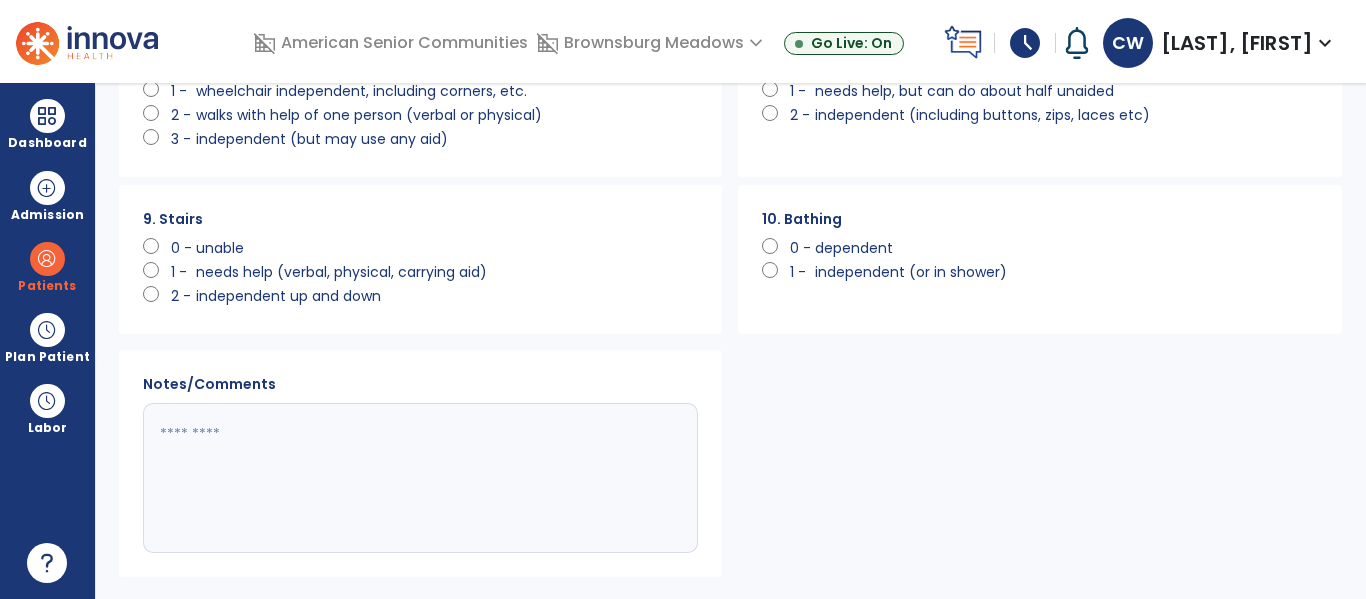 scroll, scrollTop: 710, scrollLeft: 0, axis: vertical 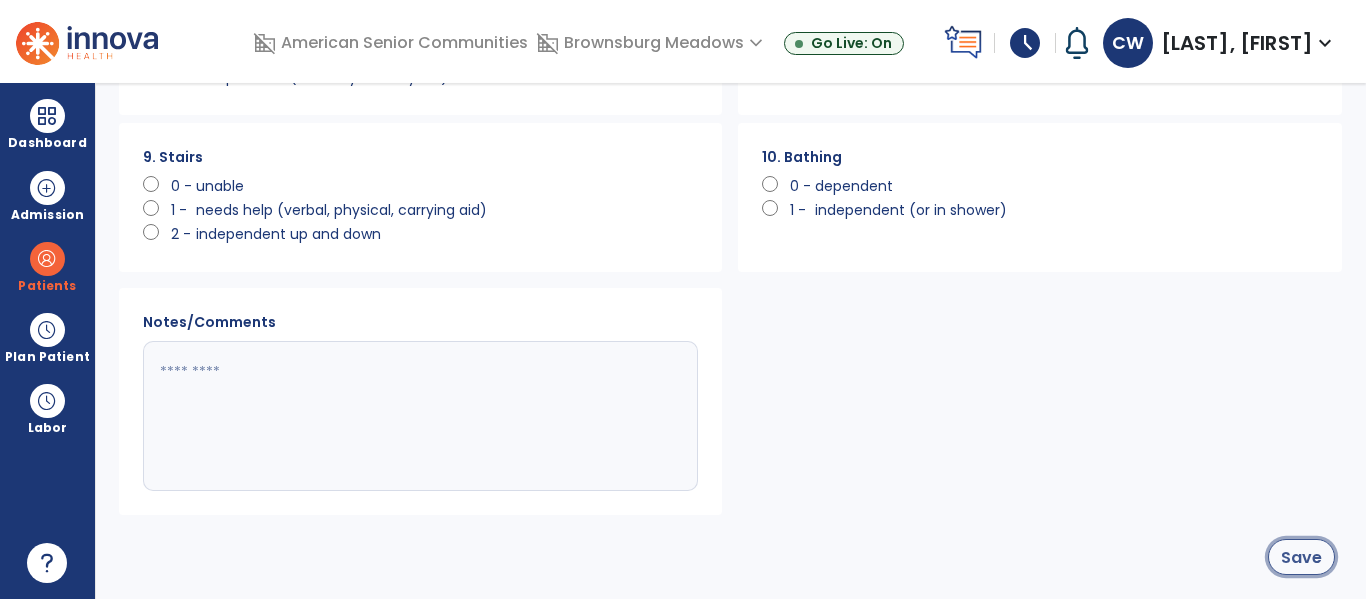 click on "Save" 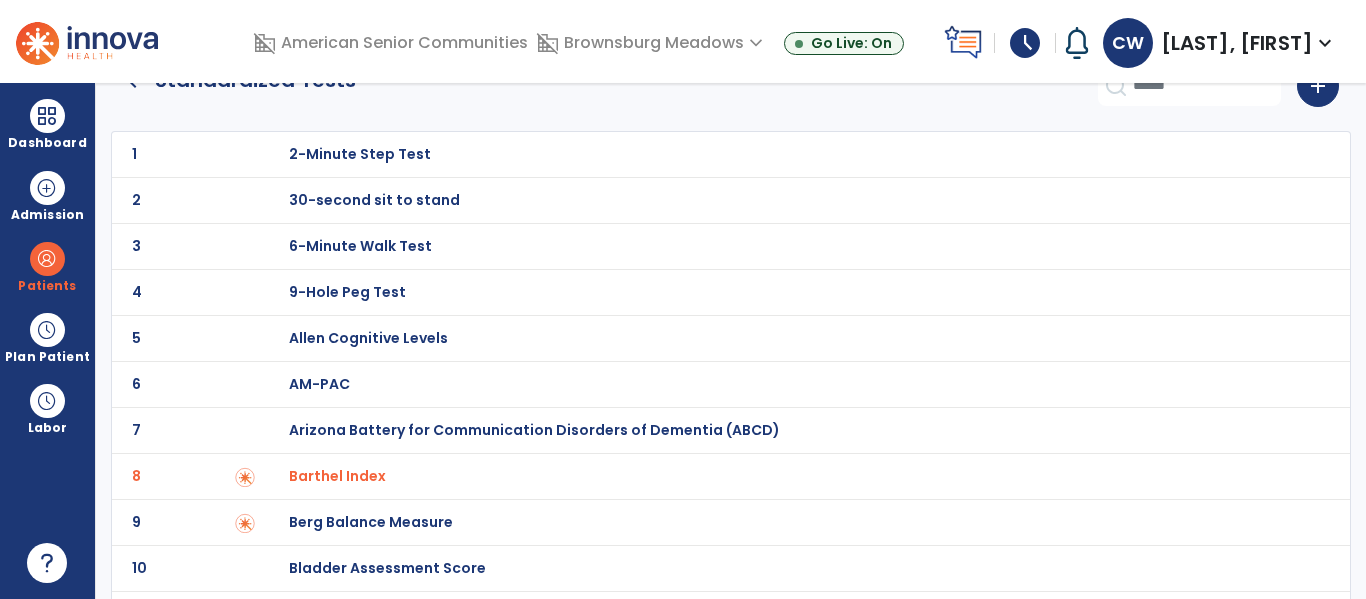 scroll, scrollTop: 0, scrollLeft: 0, axis: both 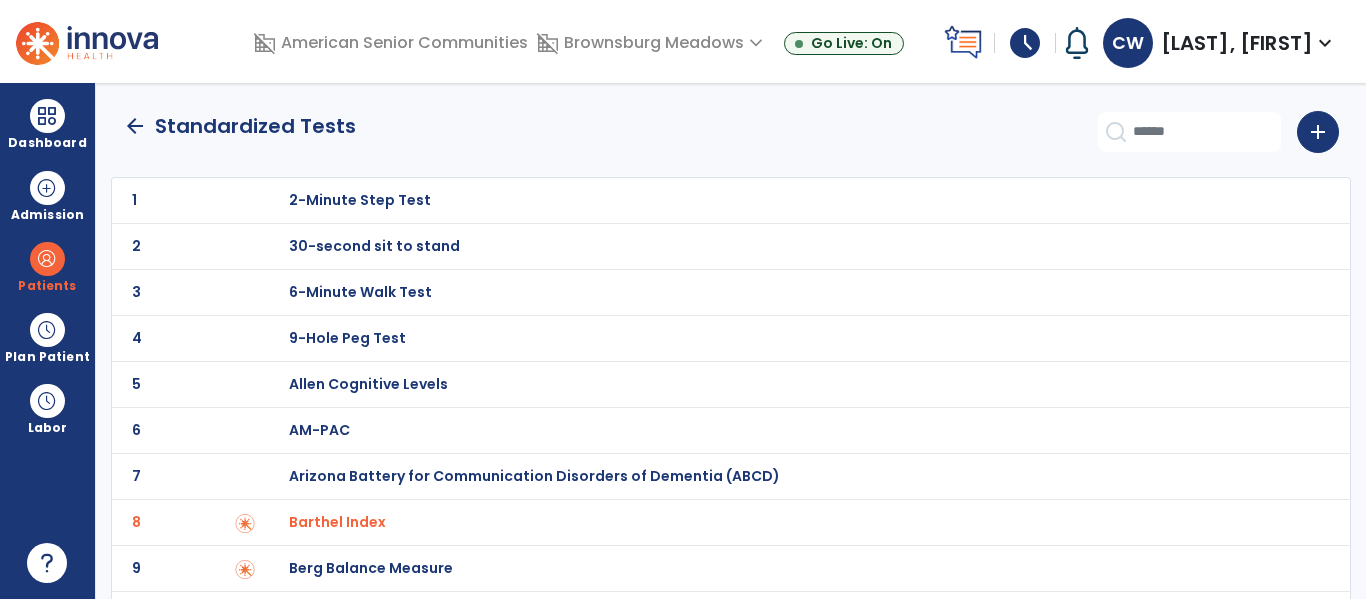 click on "arrow_back" 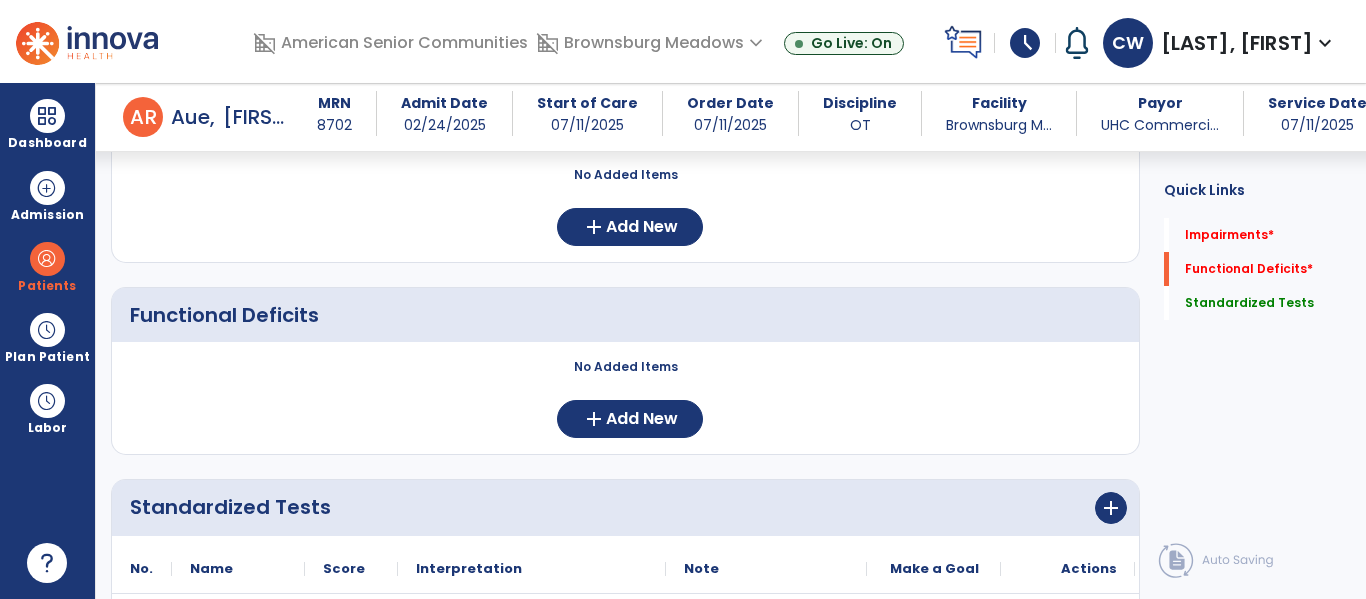 scroll, scrollTop: 235, scrollLeft: 0, axis: vertical 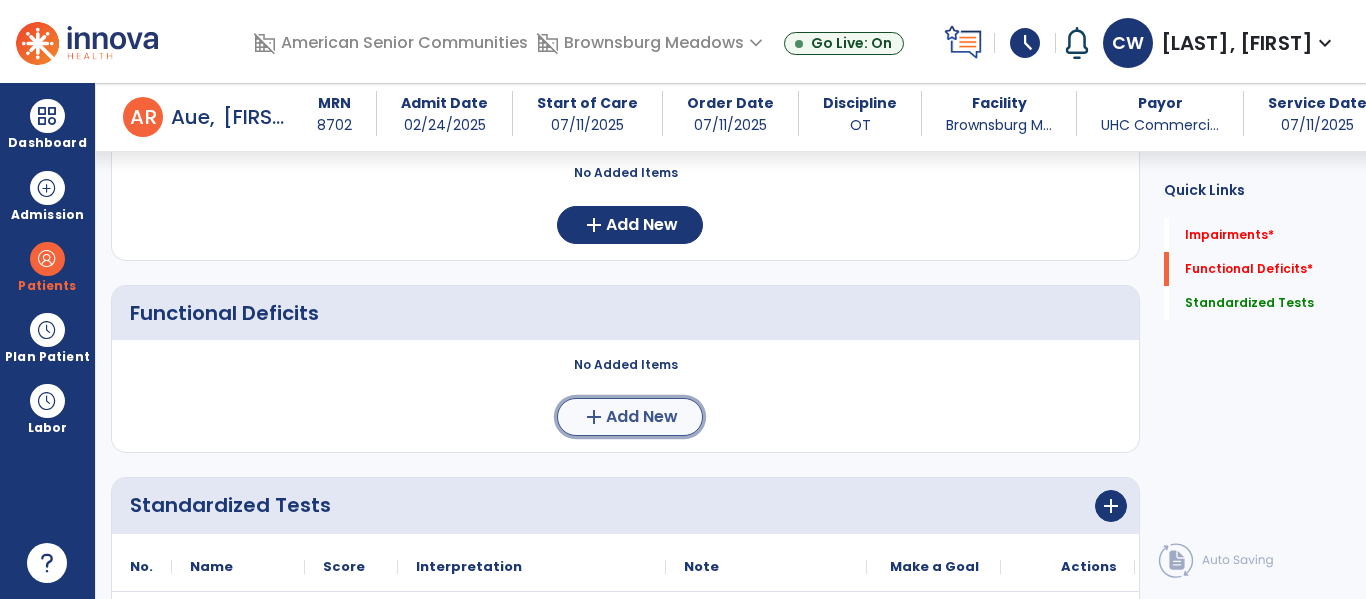 click on "Add New" 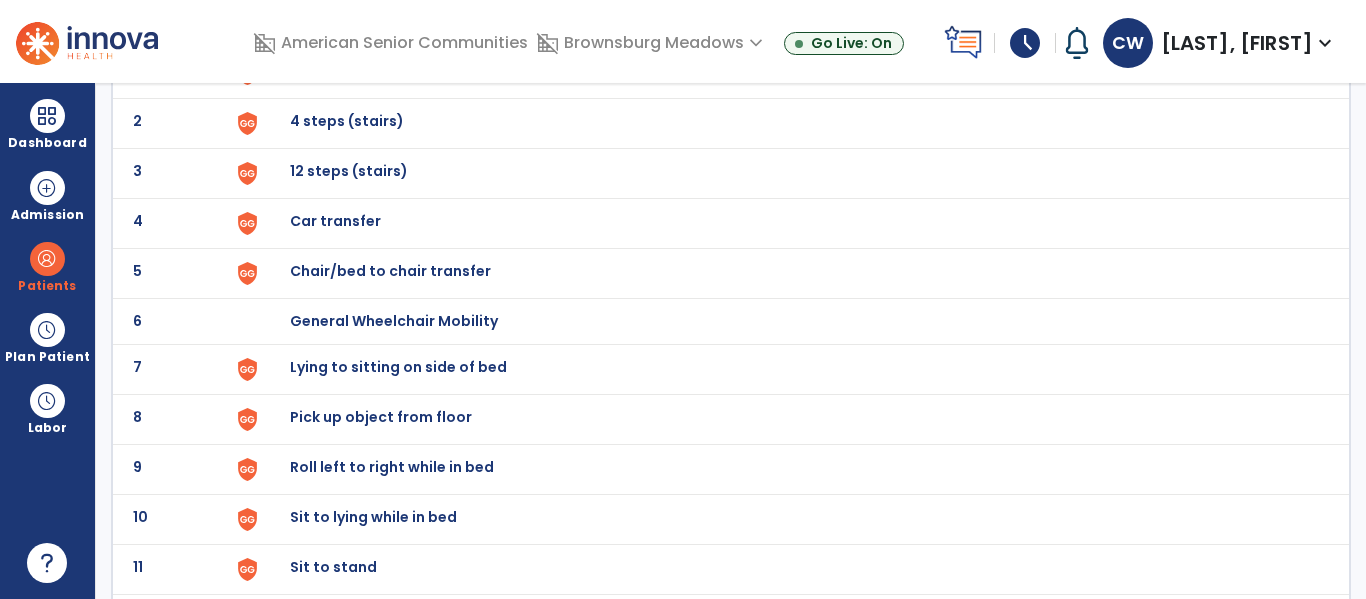 scroll, scrollTop: 189, scrollLeft: 0, axis: vertical 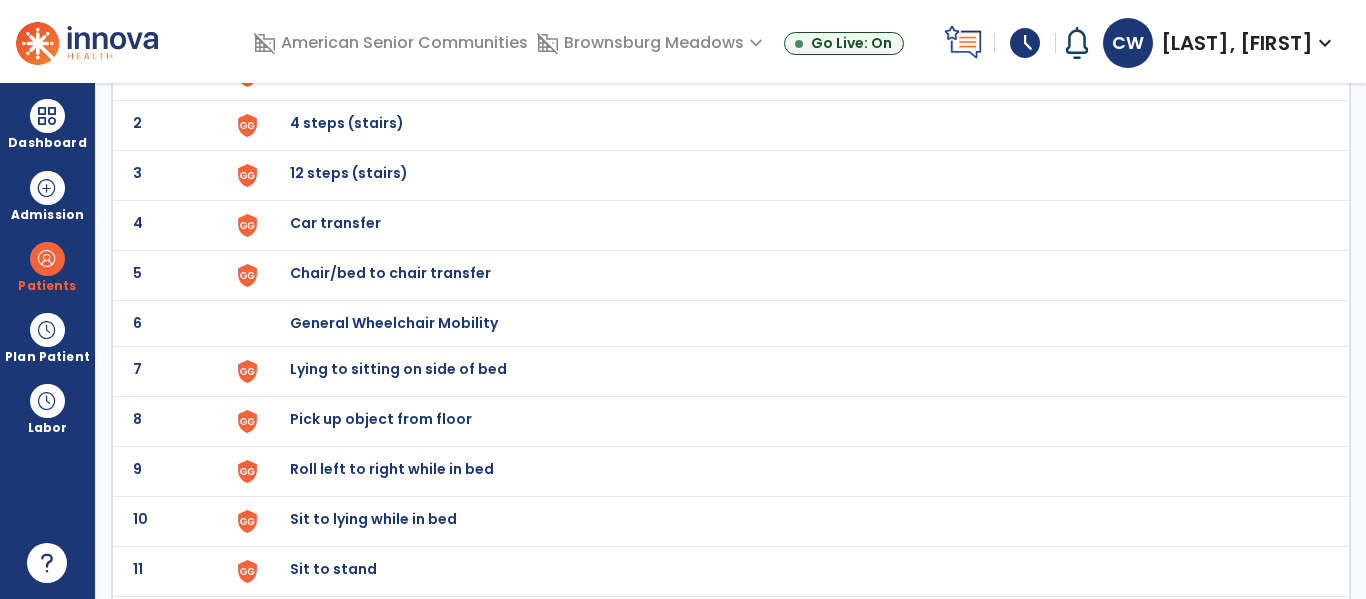 click on "Chair/bed to chair transfer" at bounding box center [336, 73] 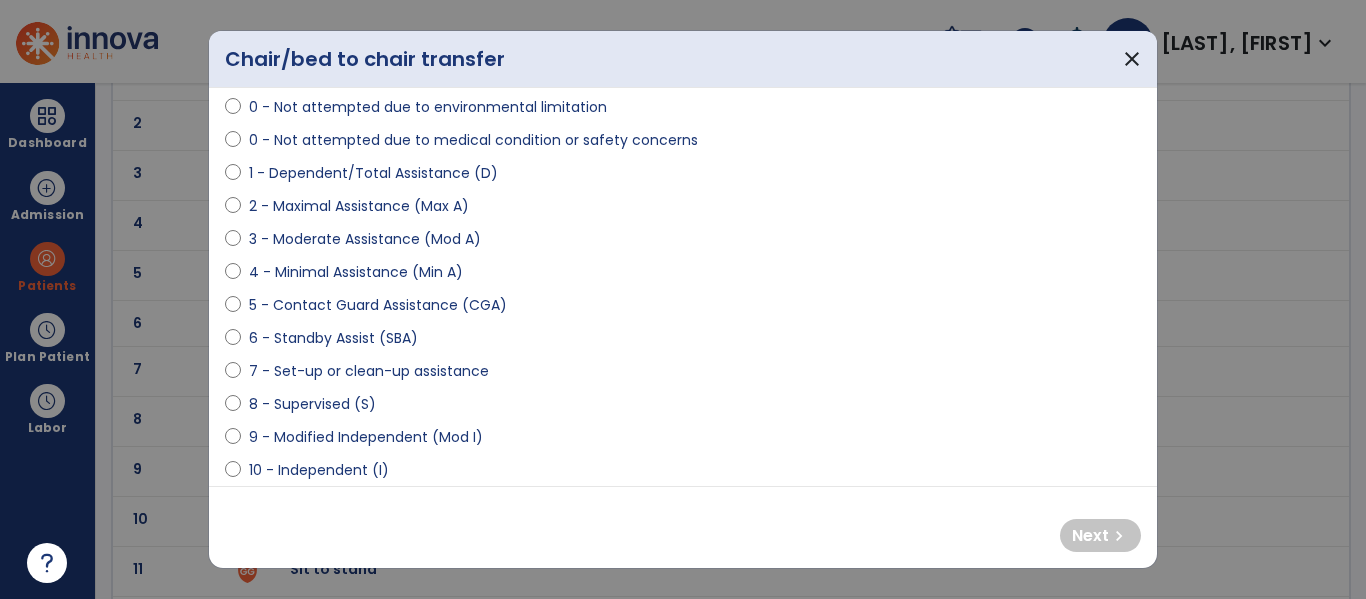 scroll, scrollTop: 173, scrollLeft: 0, axis: vertical 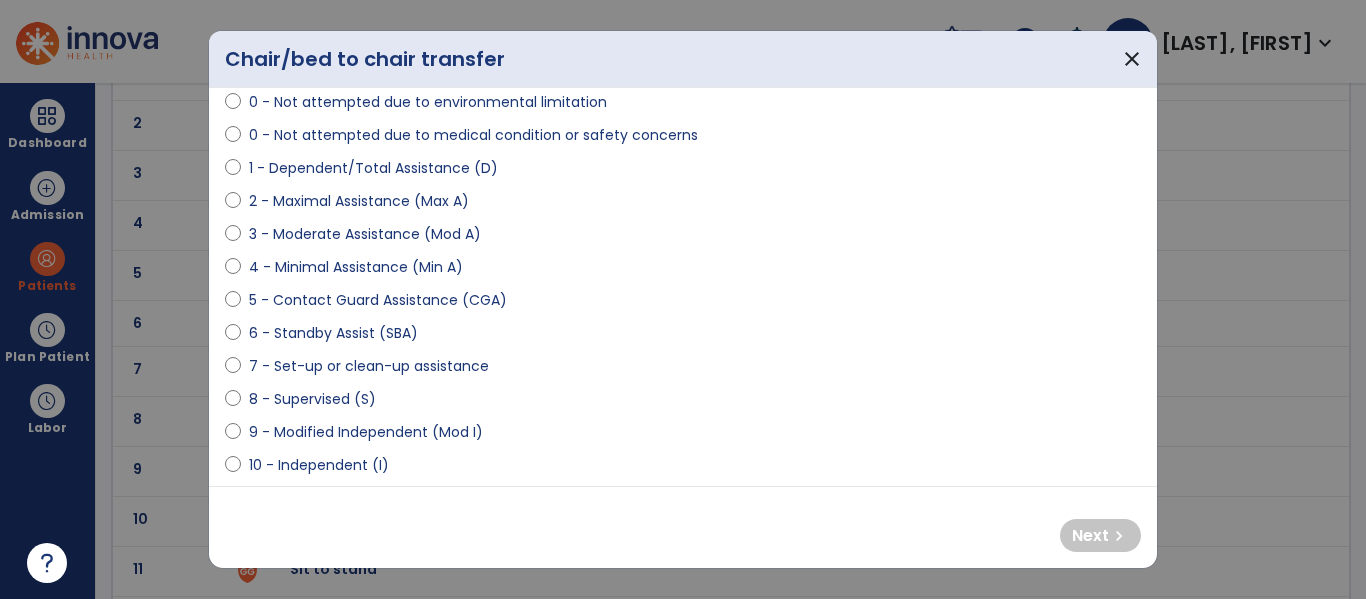 select on "**********" 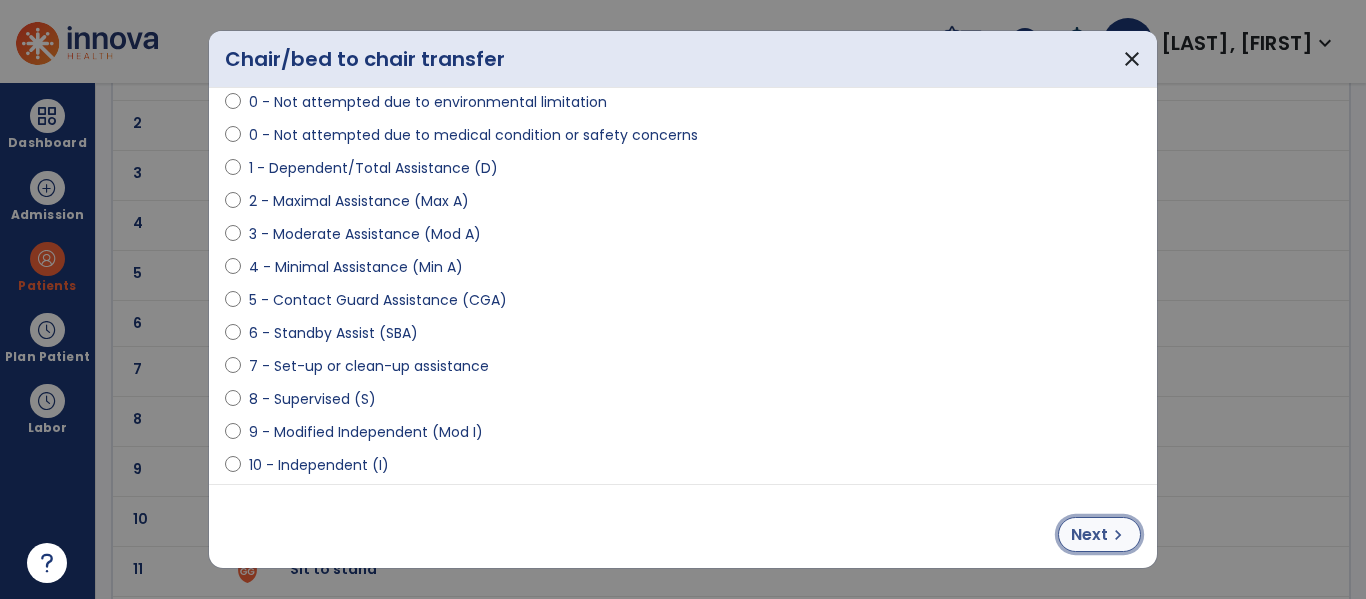 click on "Next" at bounding box center [1089, 535] 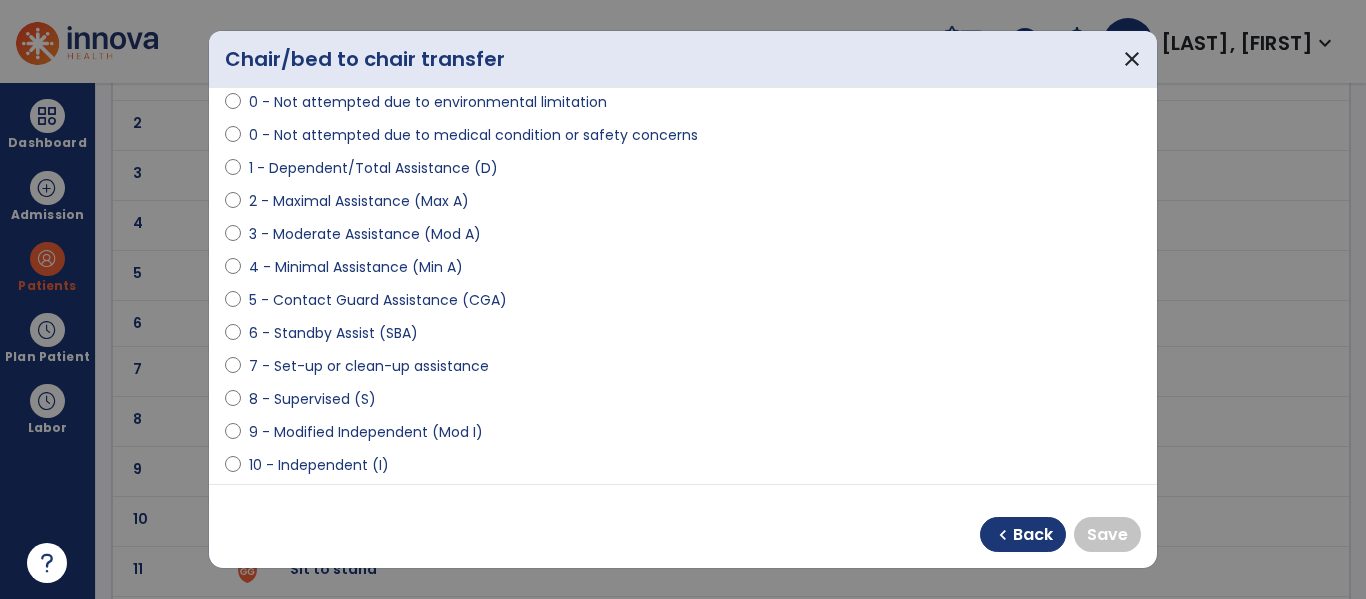 select on "**********" 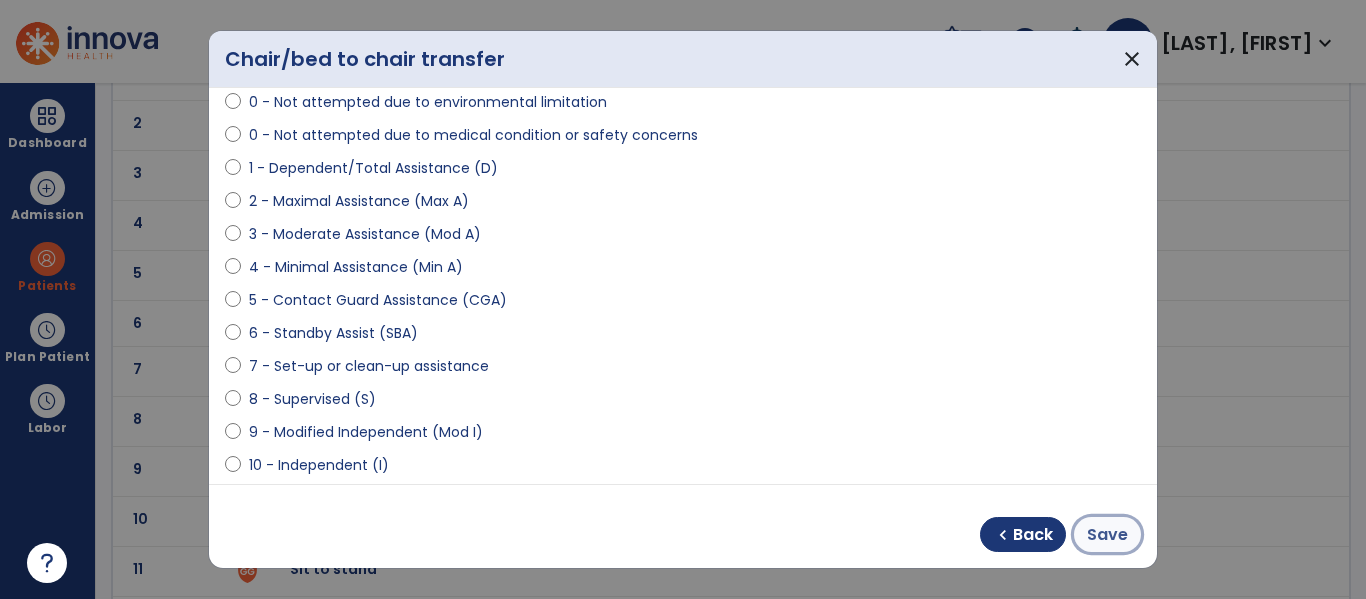 click on "Save" at bounding box center [1107, 535] 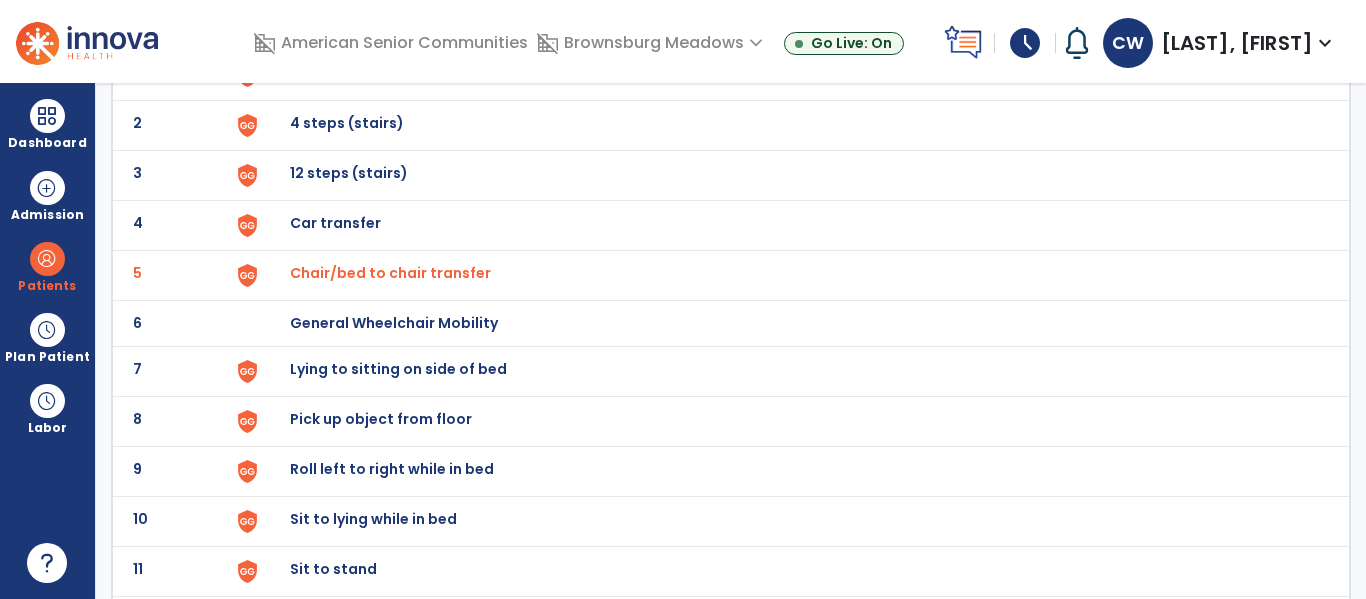 scroll, scrollTop: 0, scrollLeft: 0, axis: both 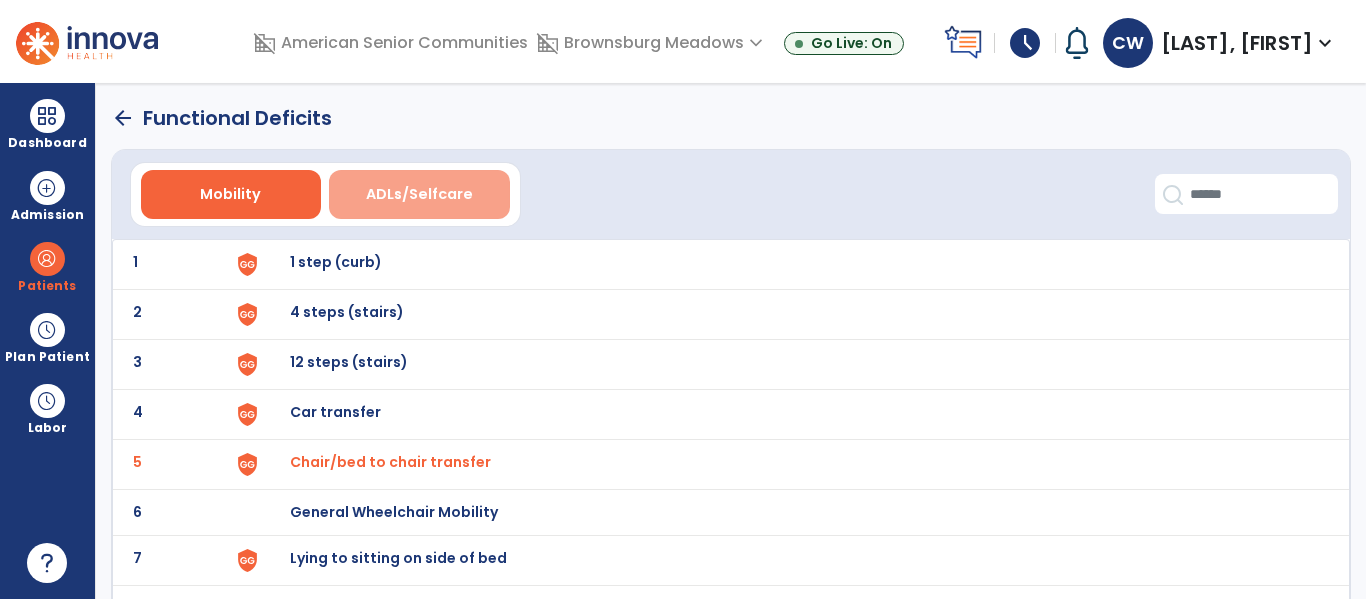 click on "ADLs/Selfcare" at bounding box center (419, 194) 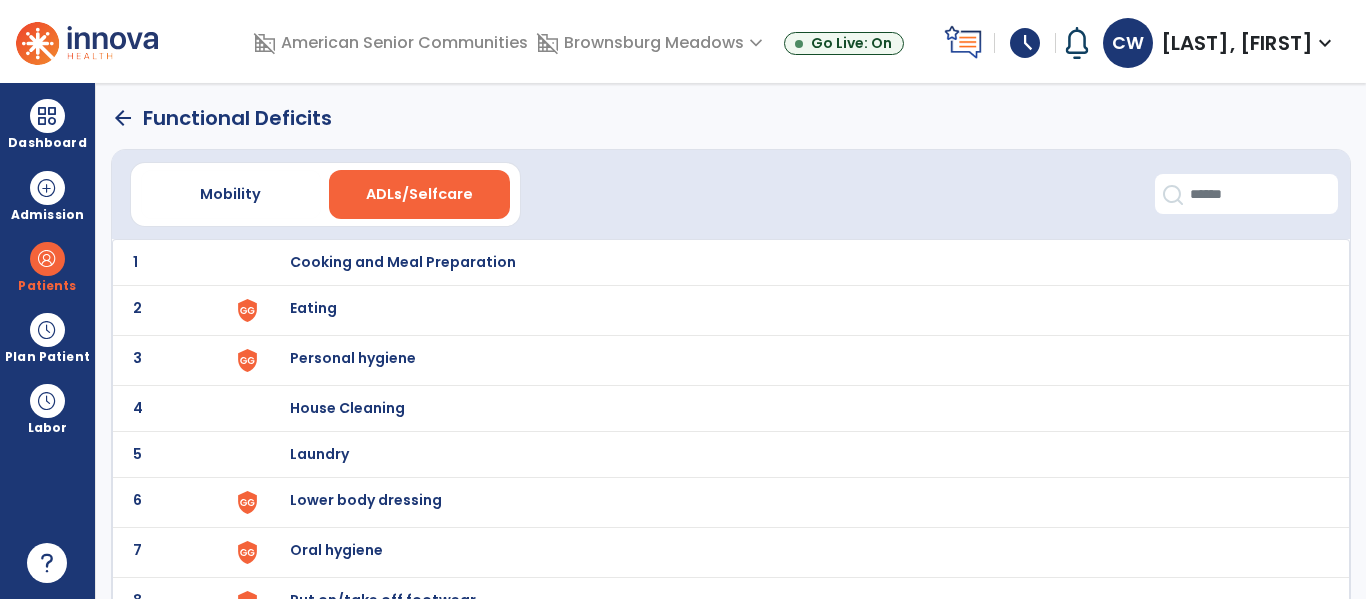 click on "Eating" at bounding box center [789, 262] 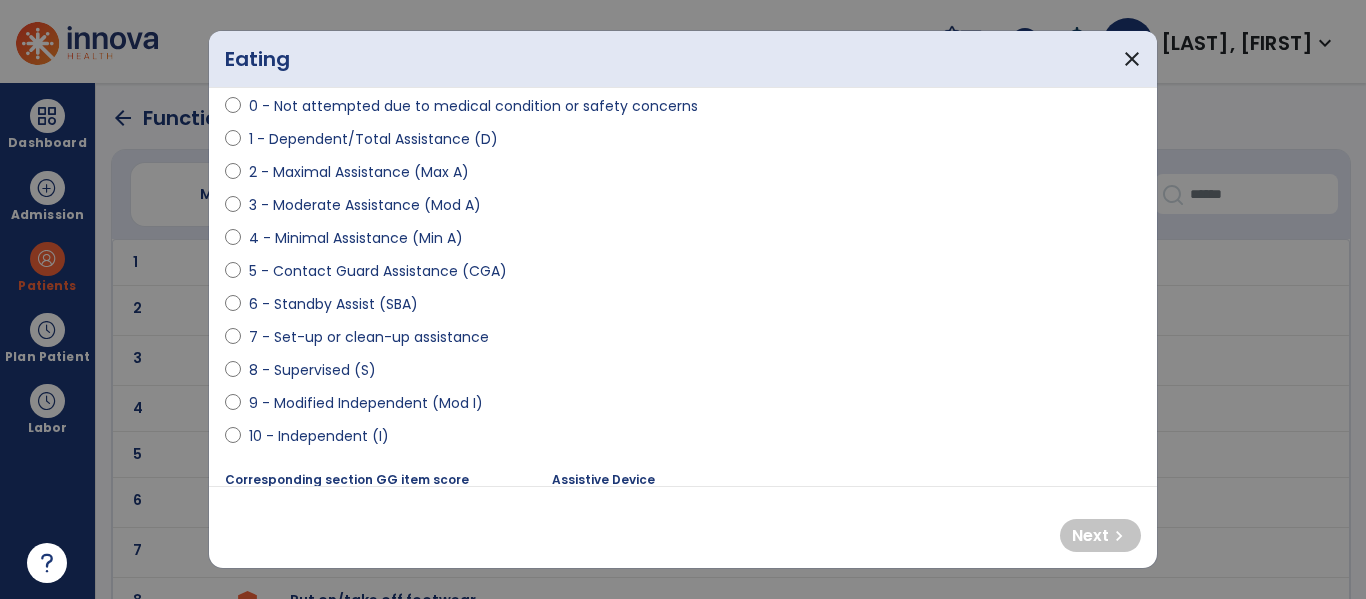 scroll, scrollTop: 205, scrollLeft: 0, axis: vertical 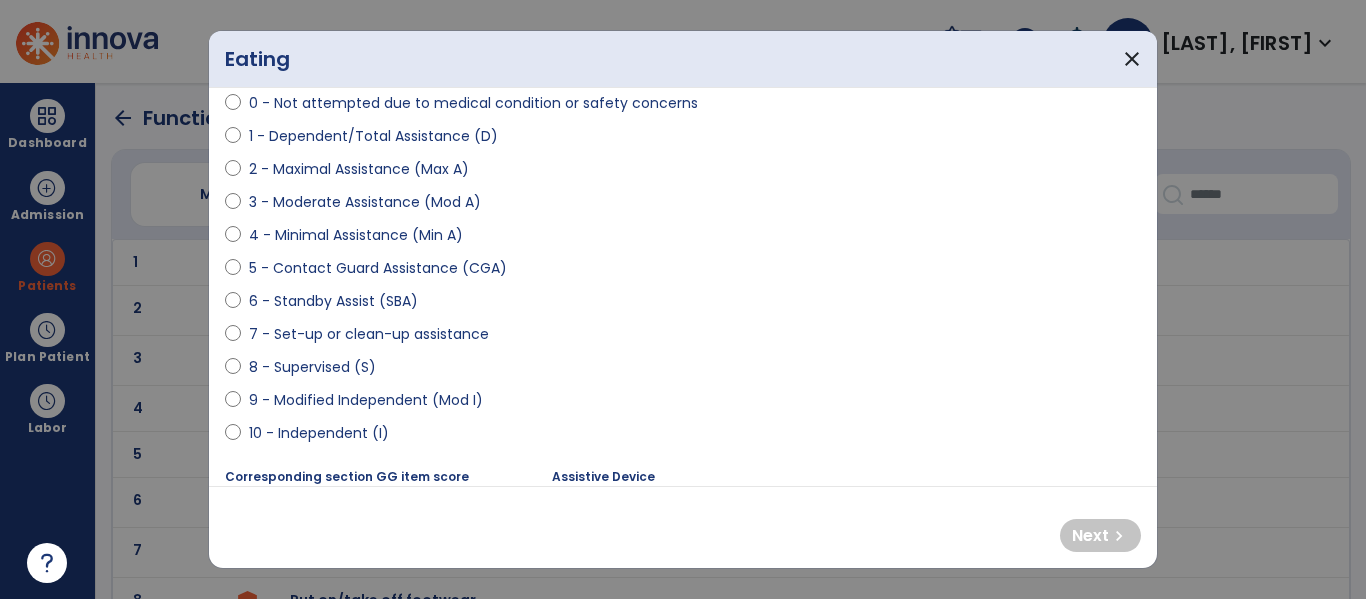 select on "**********" 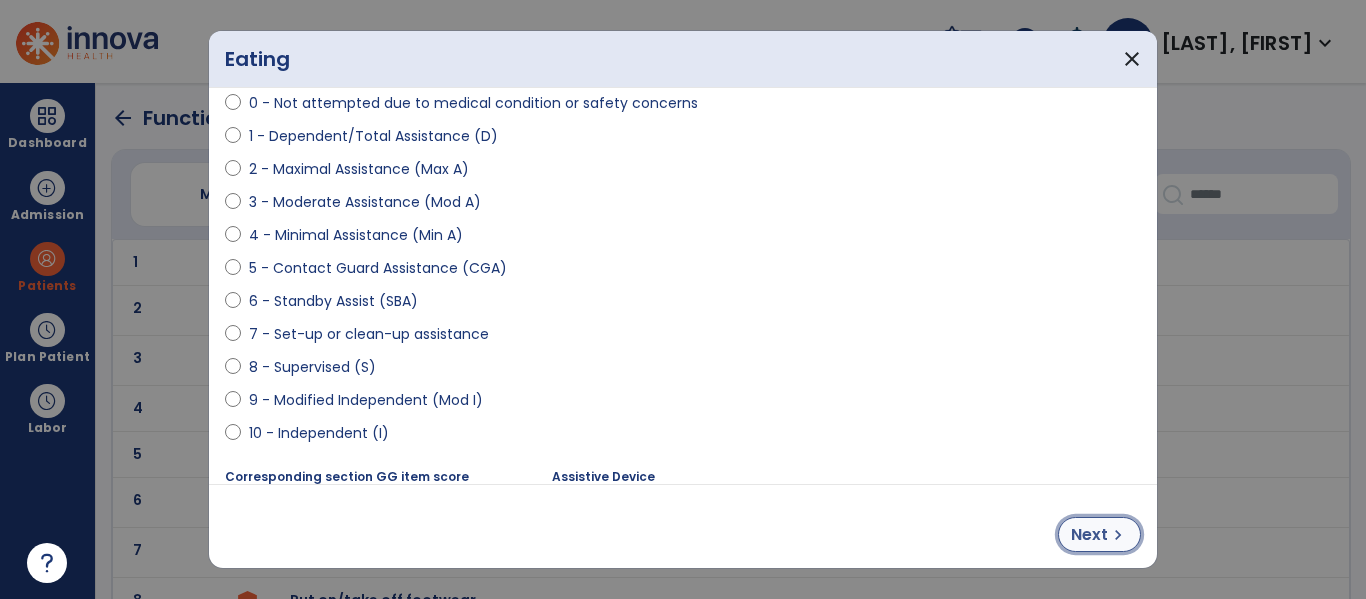 click on "Next" at bounding box center [1089, 535] 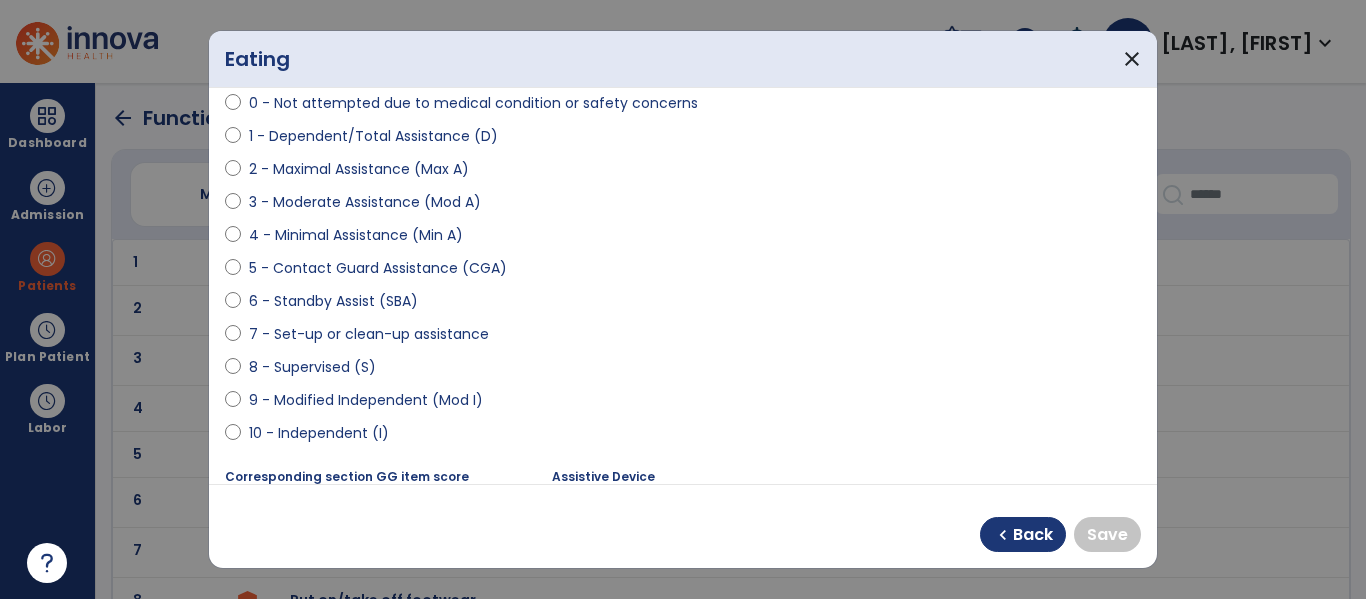 select on "**********" 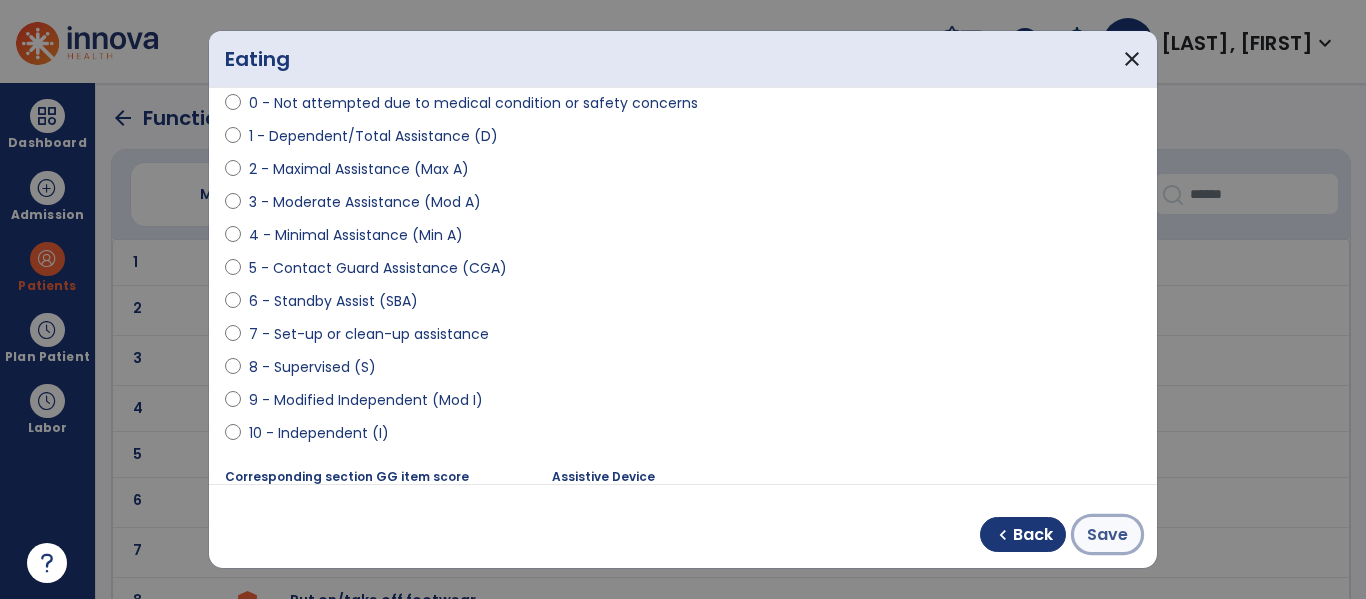 click on "Save" at bounding box center (1107, 535) 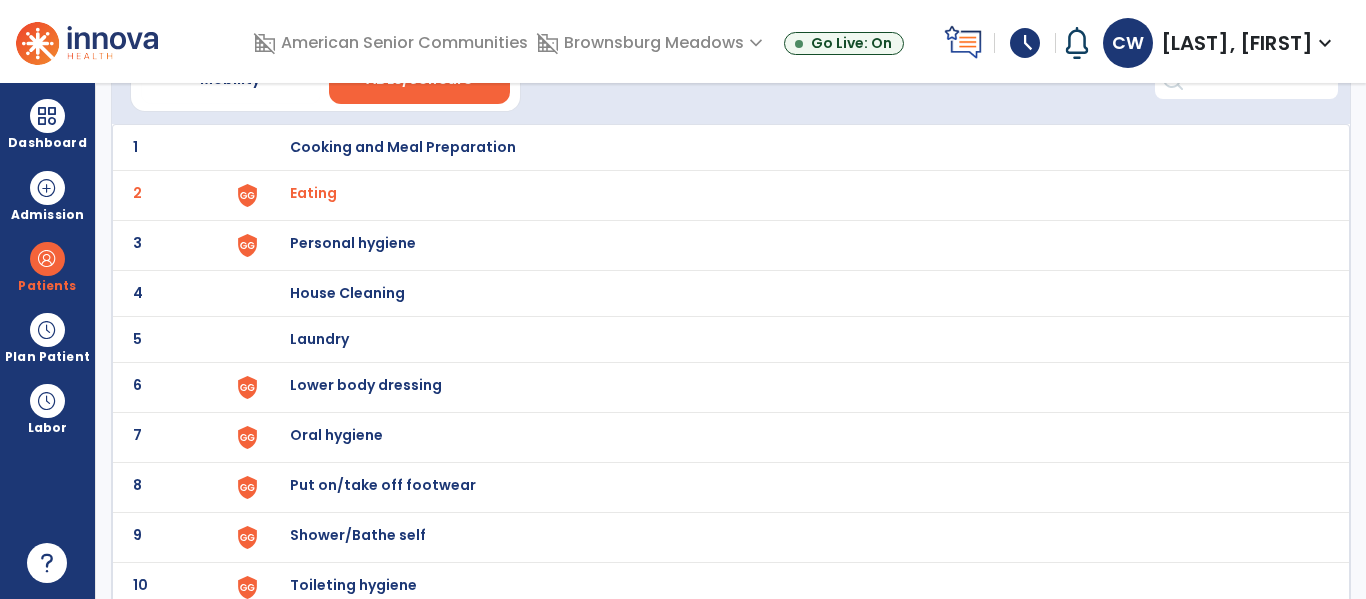 scroll, scrollTop: 116, scrollLeft: 0, axis: vertical 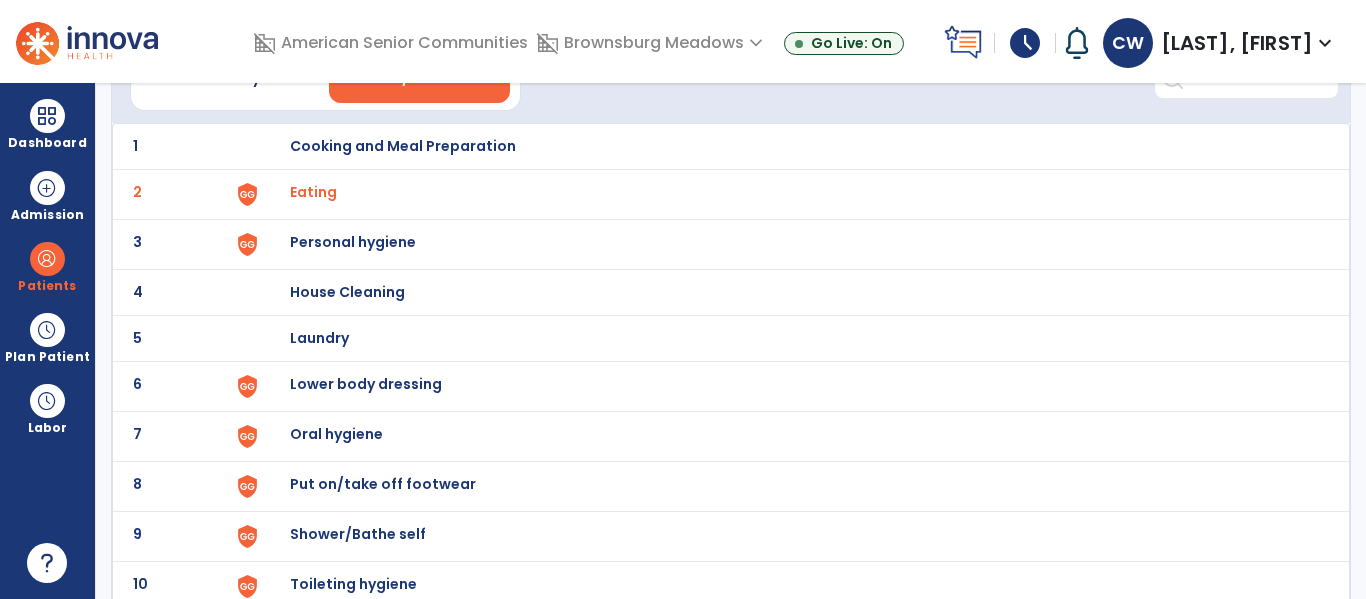 click on "Lower body dressing" at bounding box center [403, 146] 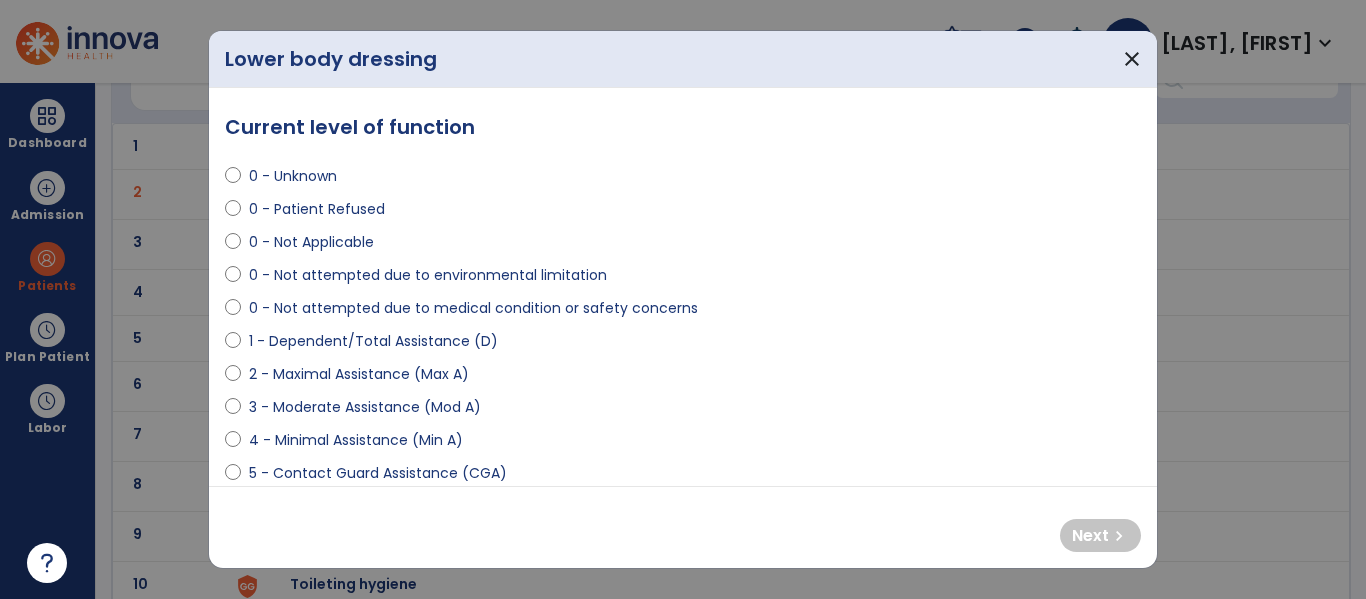 select on "**********" 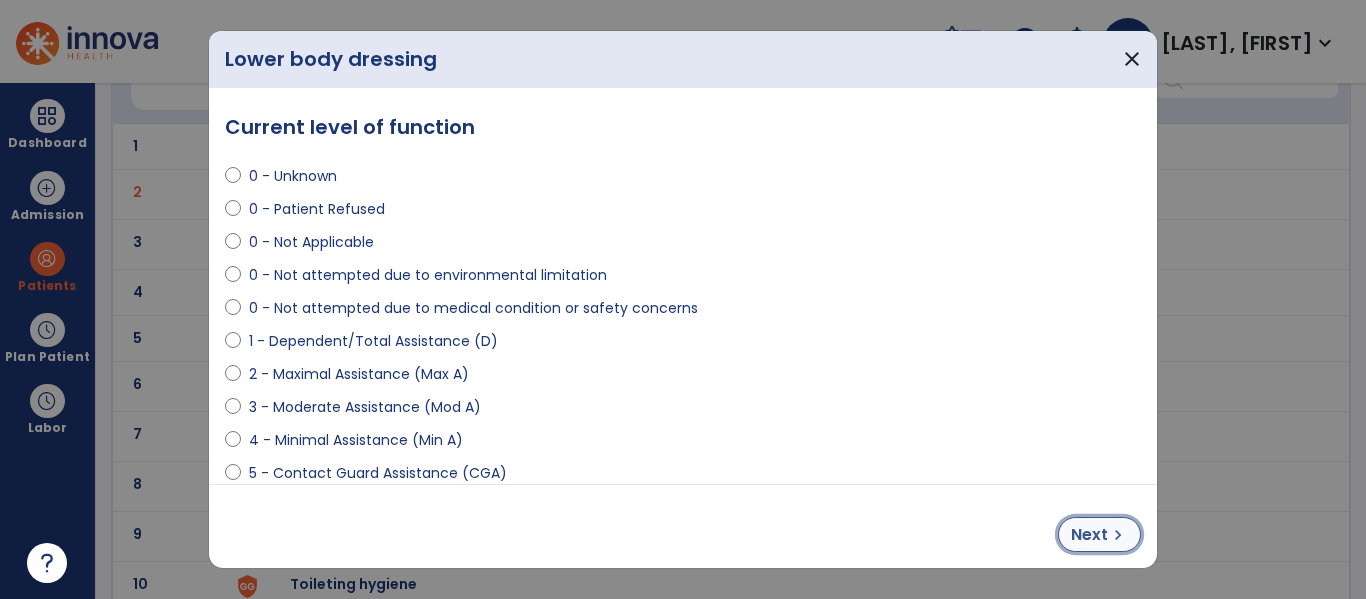 click on "Next" at bounding box center (1089, 535) 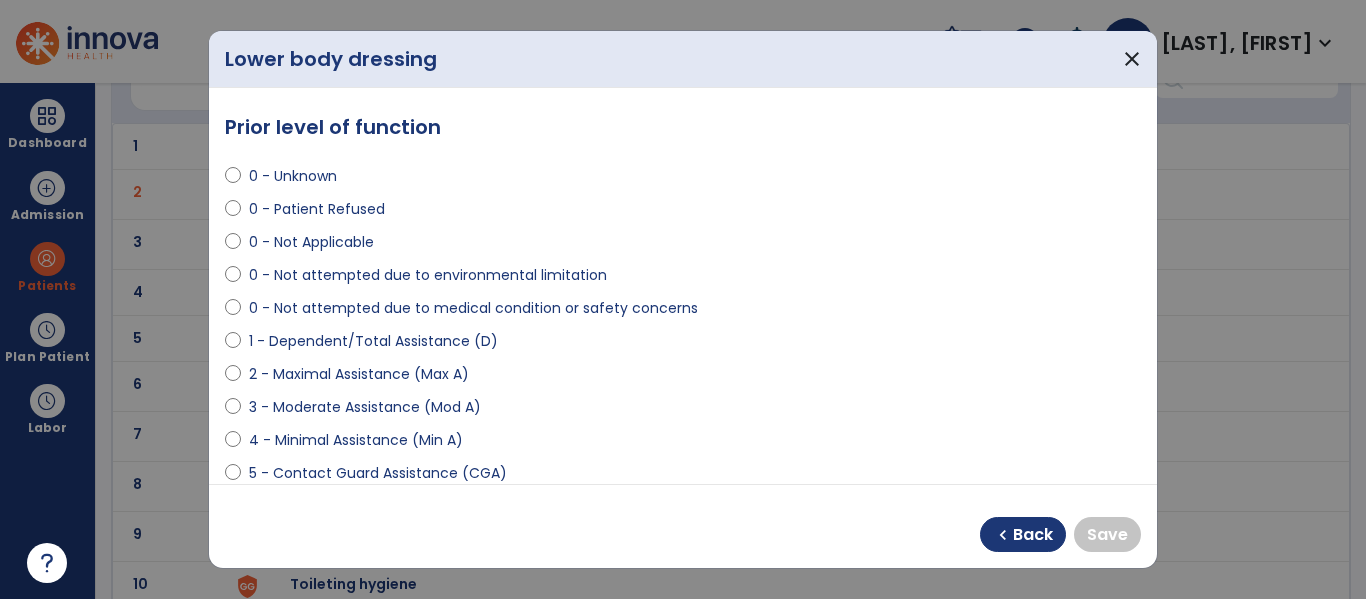 select on "**********" 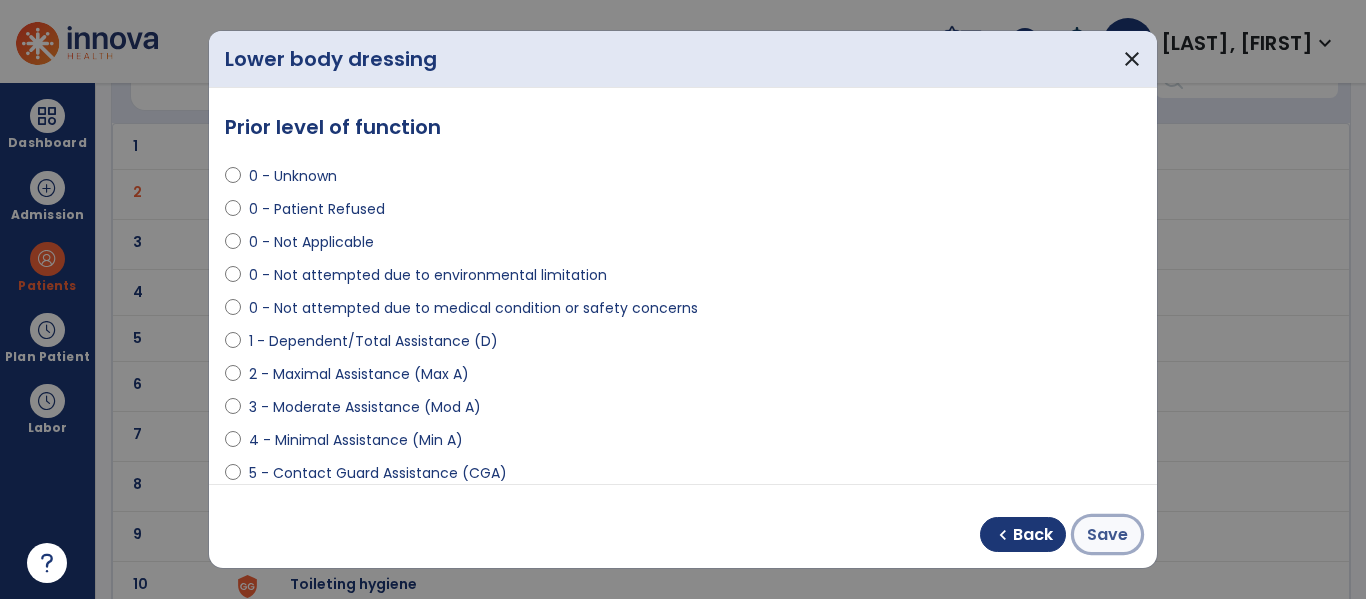 click on "Save" at bounding box center [1107, 535] 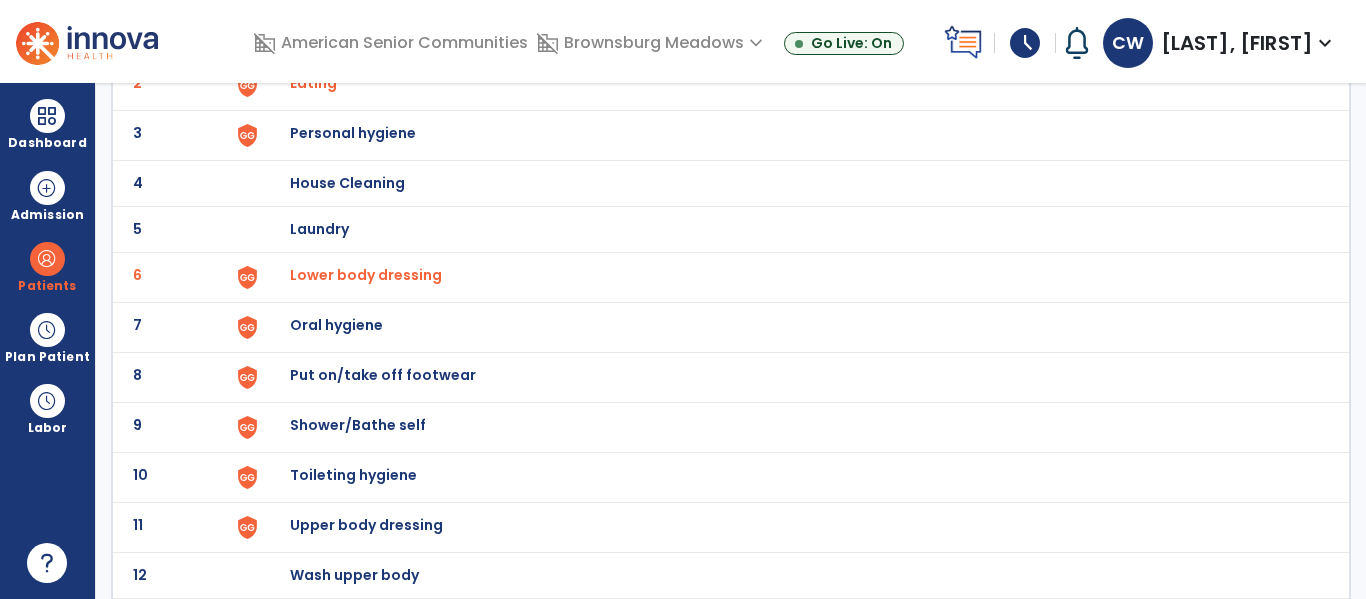 scroll, scrollTop: 272, scrollLeft: 0, axis: vertical 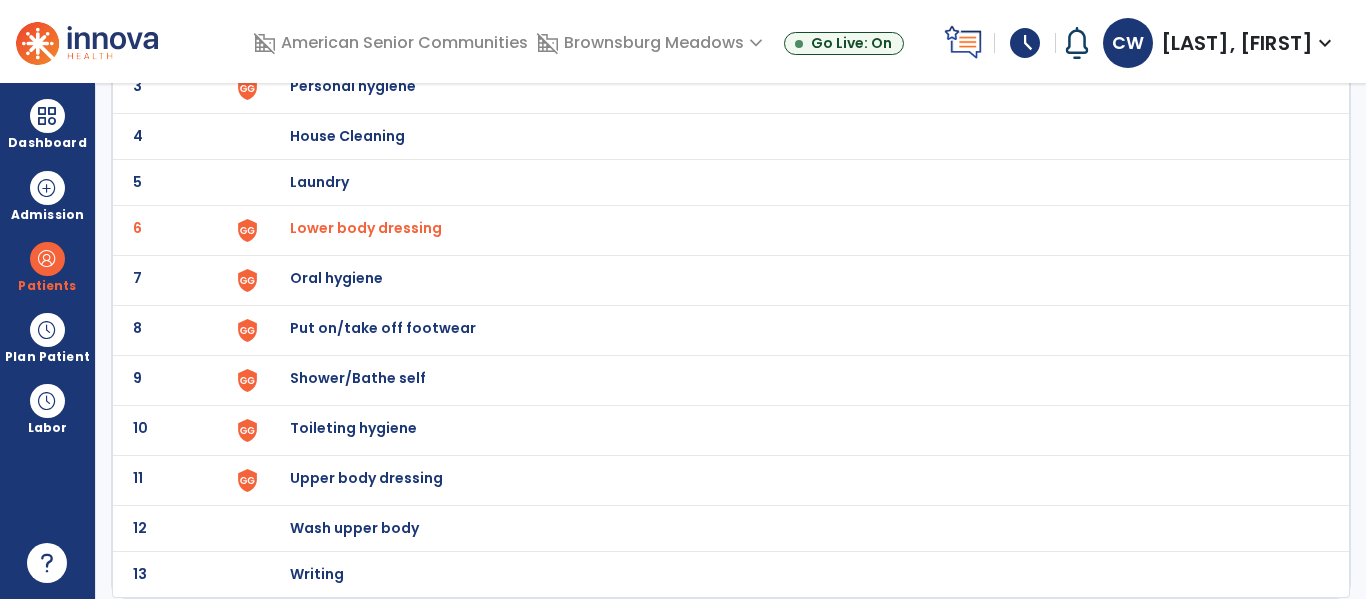 click on "Toileting hygiene" at bounding box center [403, -10] 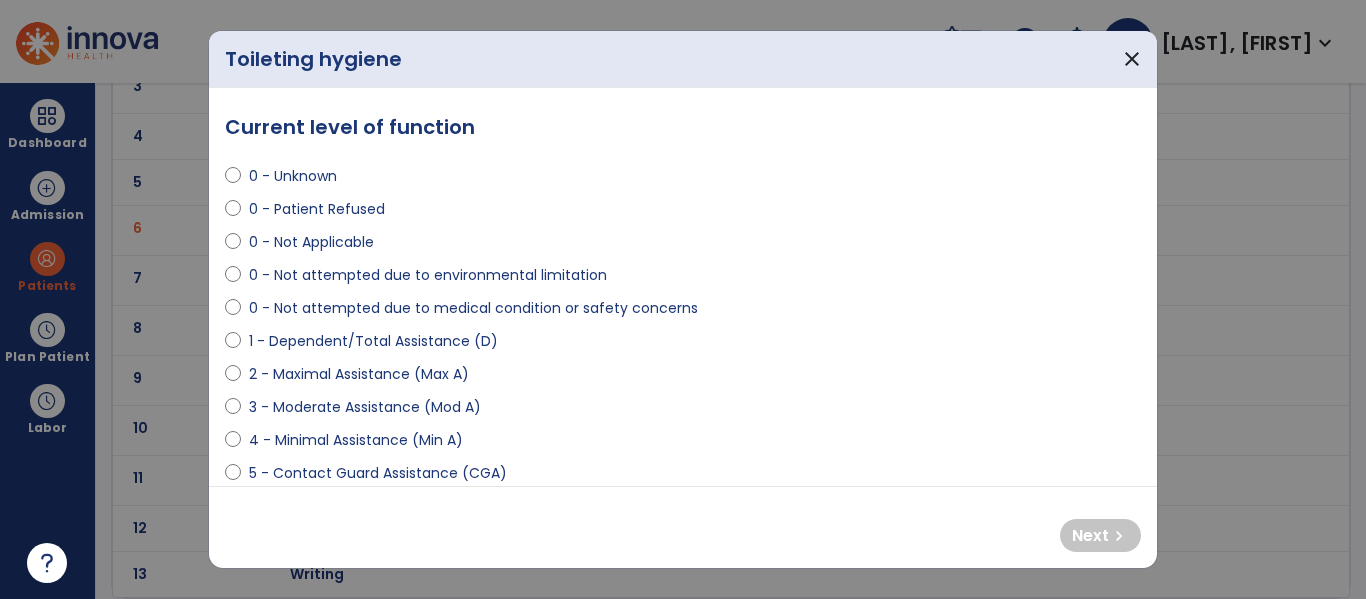 select on "**********" 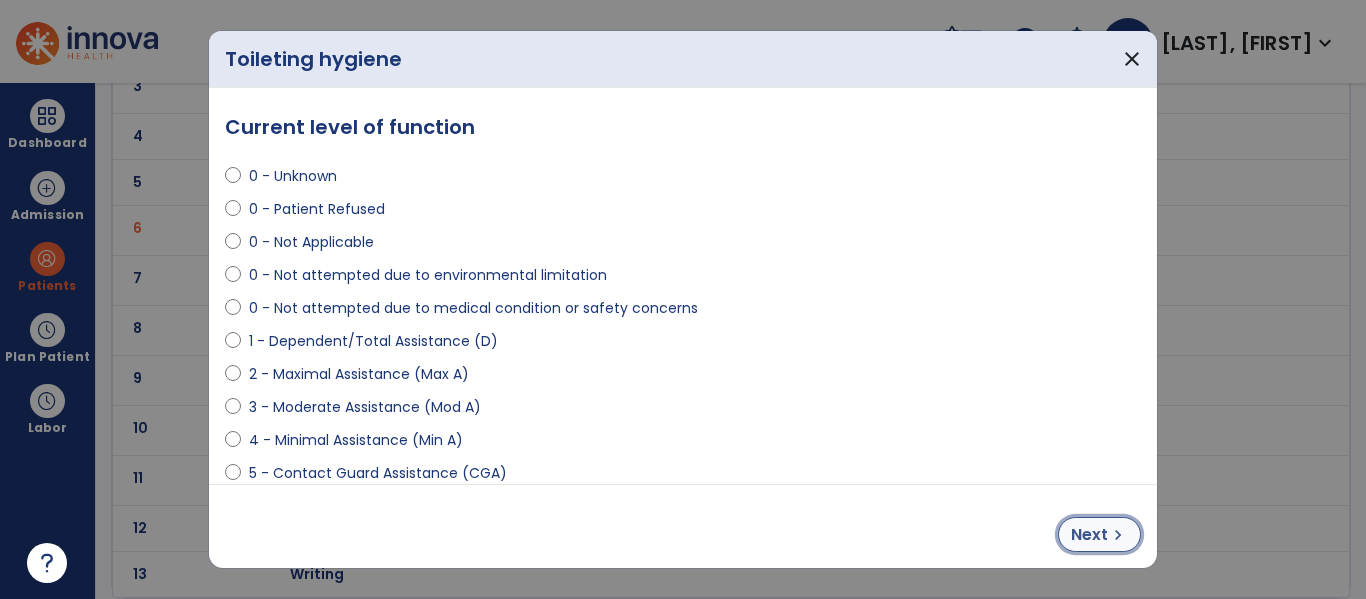 click on "Next" at bounding box center [1089, 535] 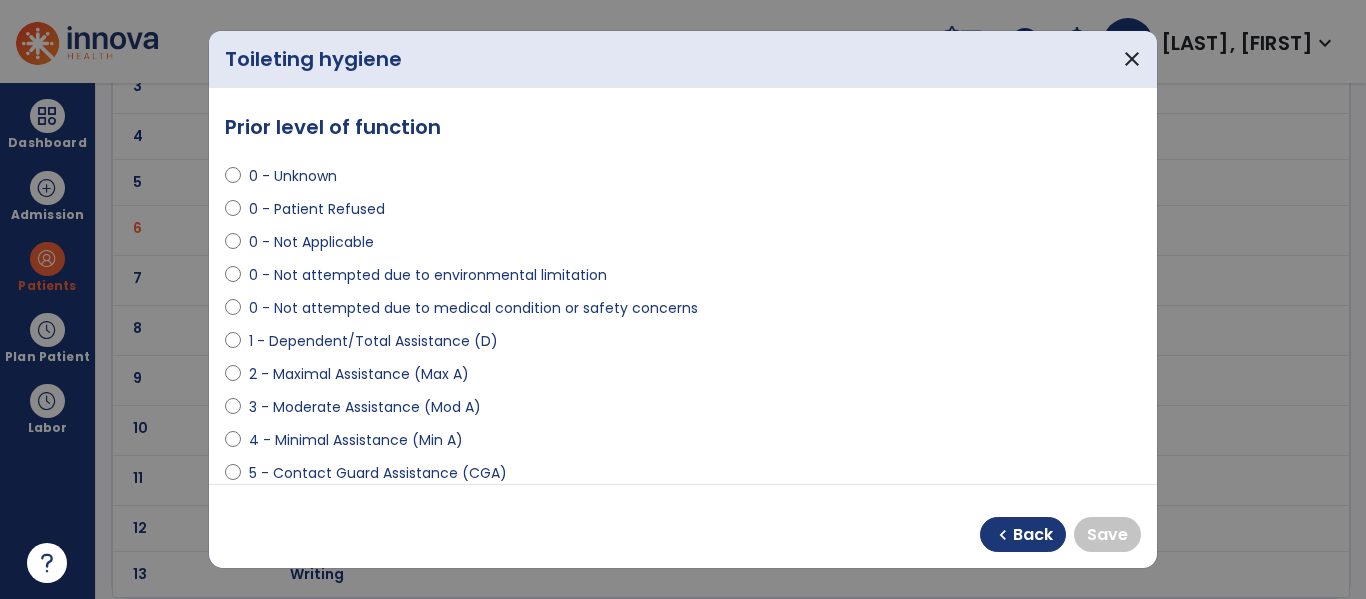 select on "**********" 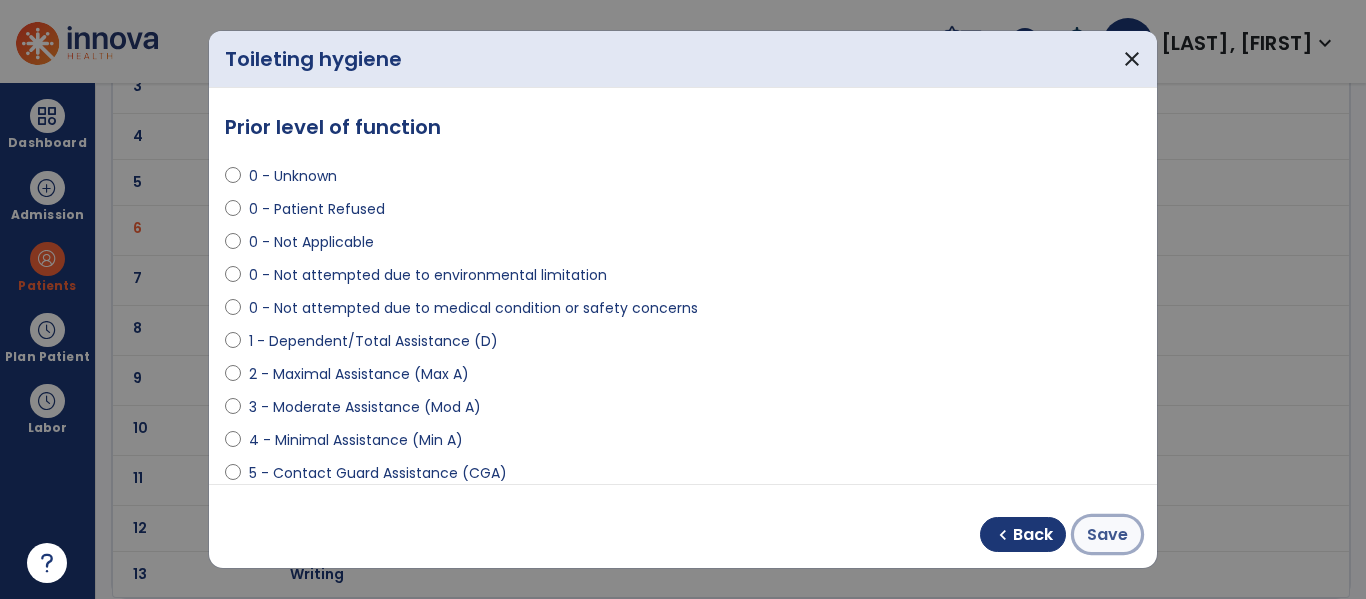 click on "Save" at bounding box center [1107, 535] 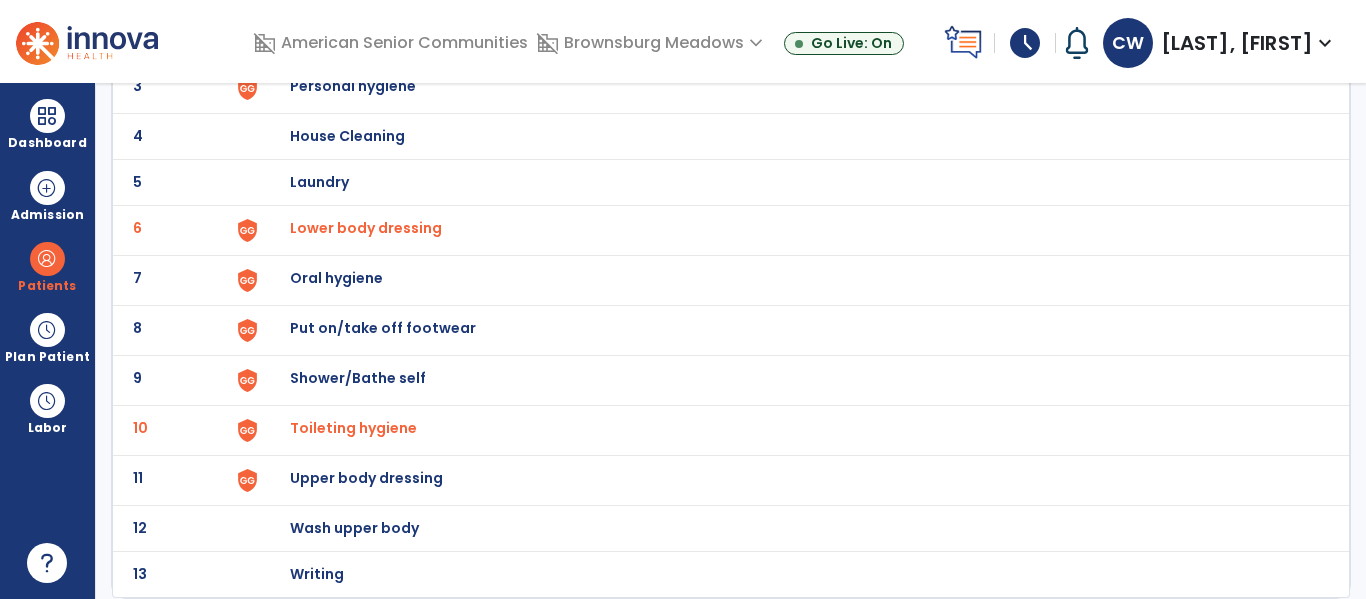 click on "Upper body dressing" at bounding box center (403, -10) 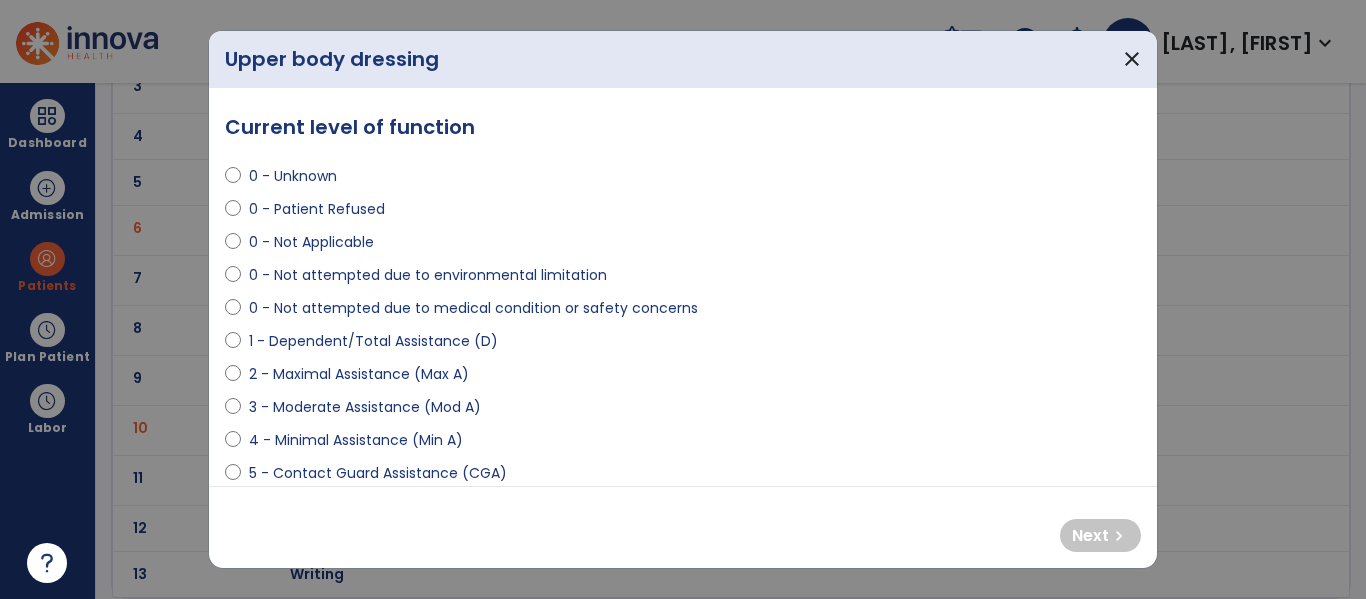 select on "**********" 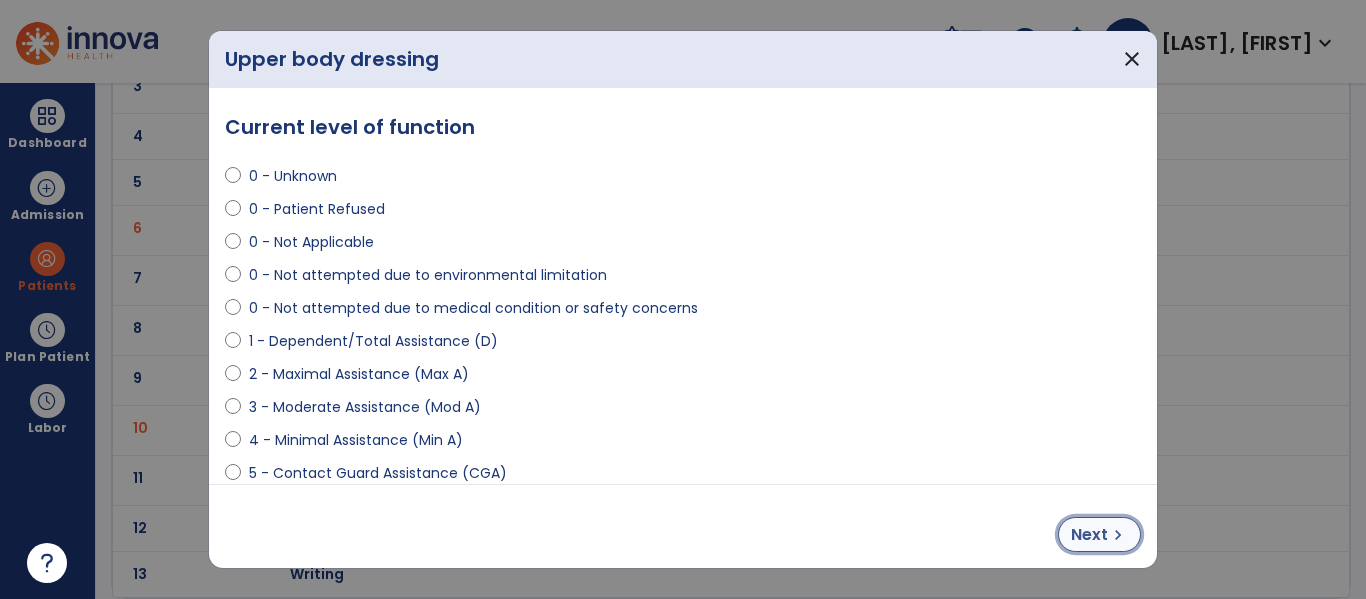 click on "chevron_right" at bounding box center [1118, 535] 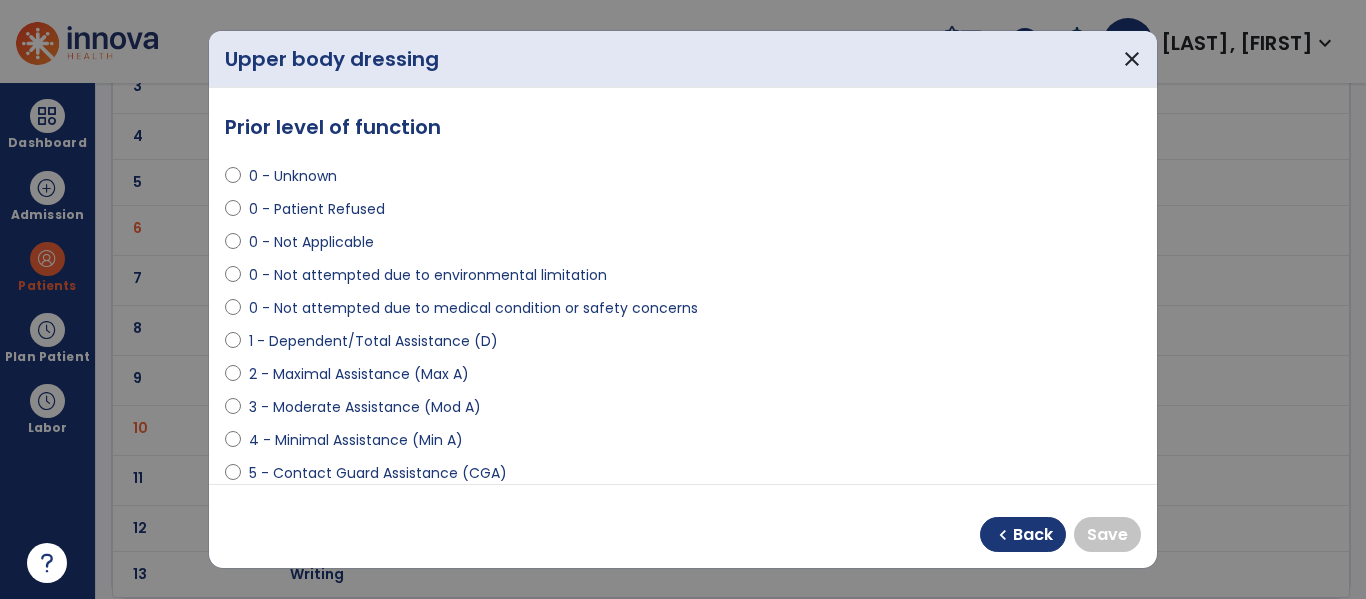 select on "**********" 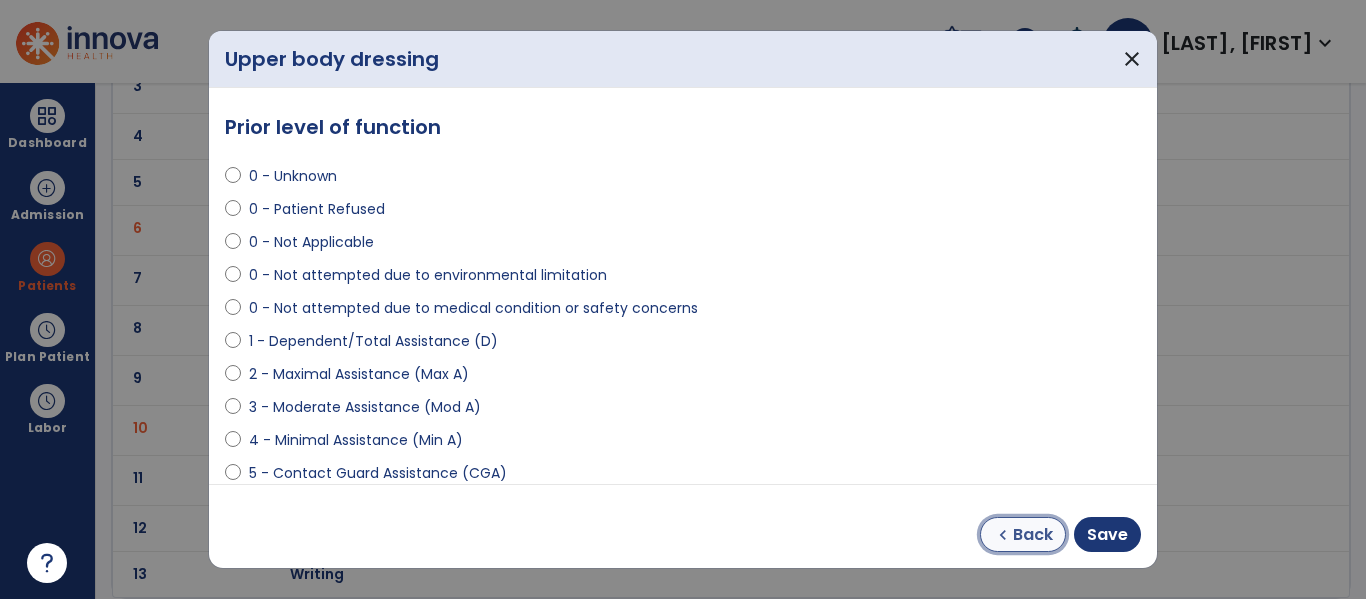 click on "Back" at bounding box center [1033, 535] 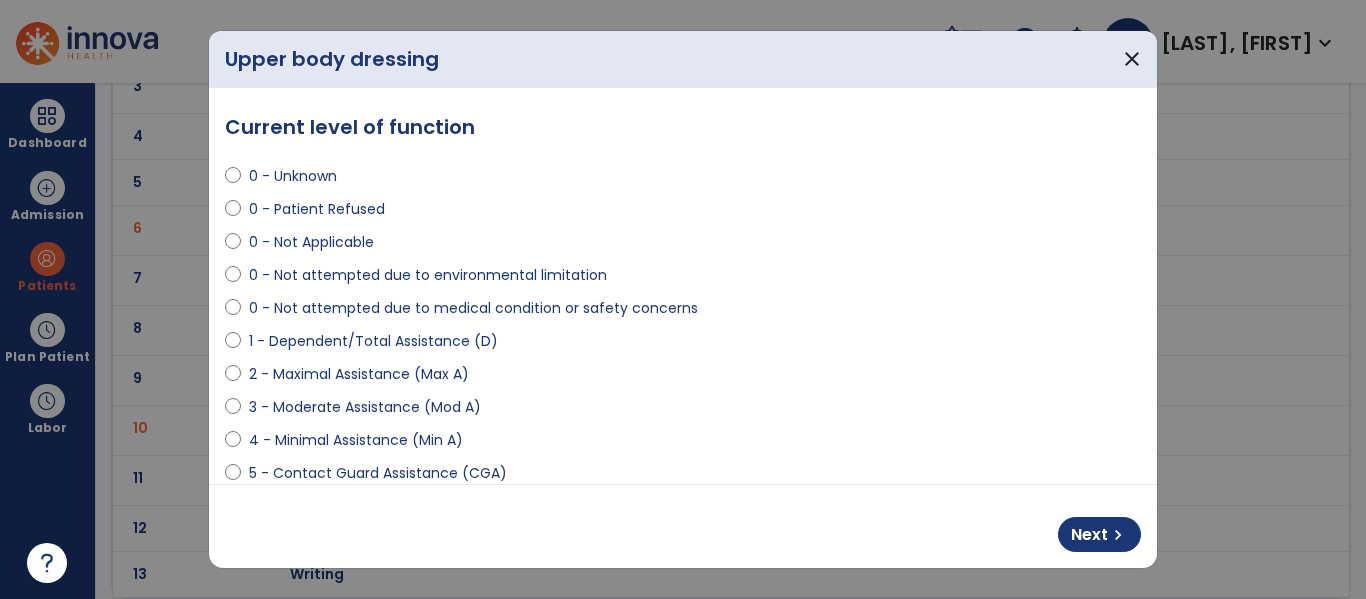 select on "**********" 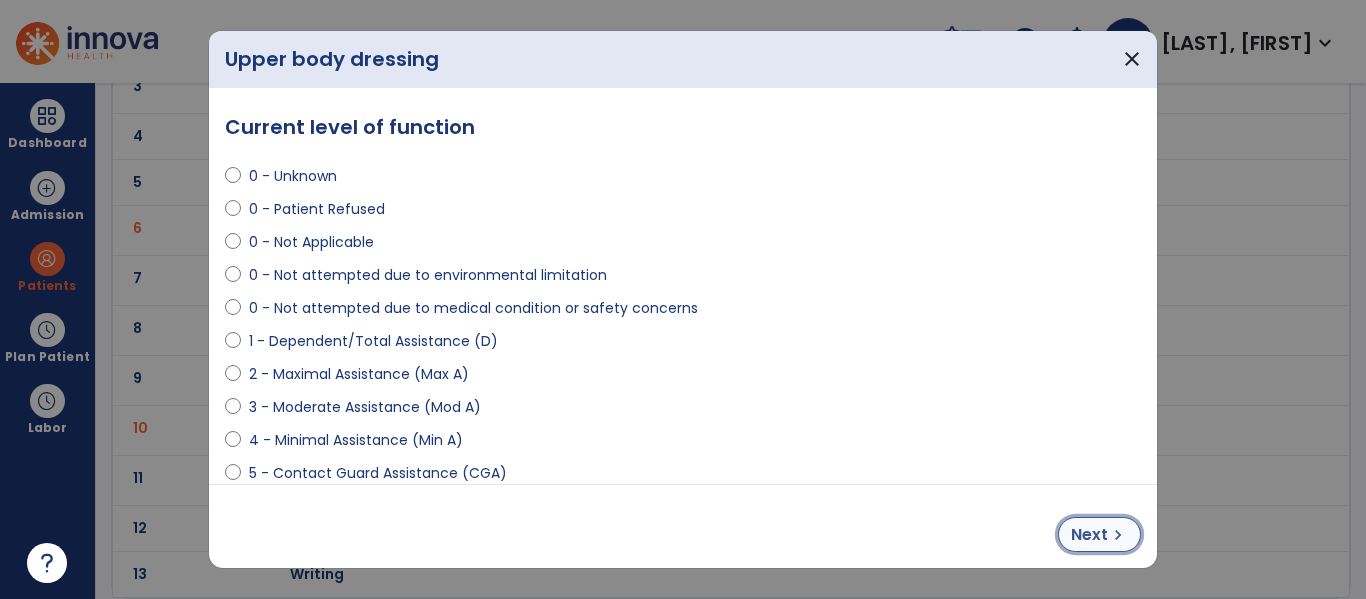 click on "Next  chevron_right" at bounding box center (1099, 534) 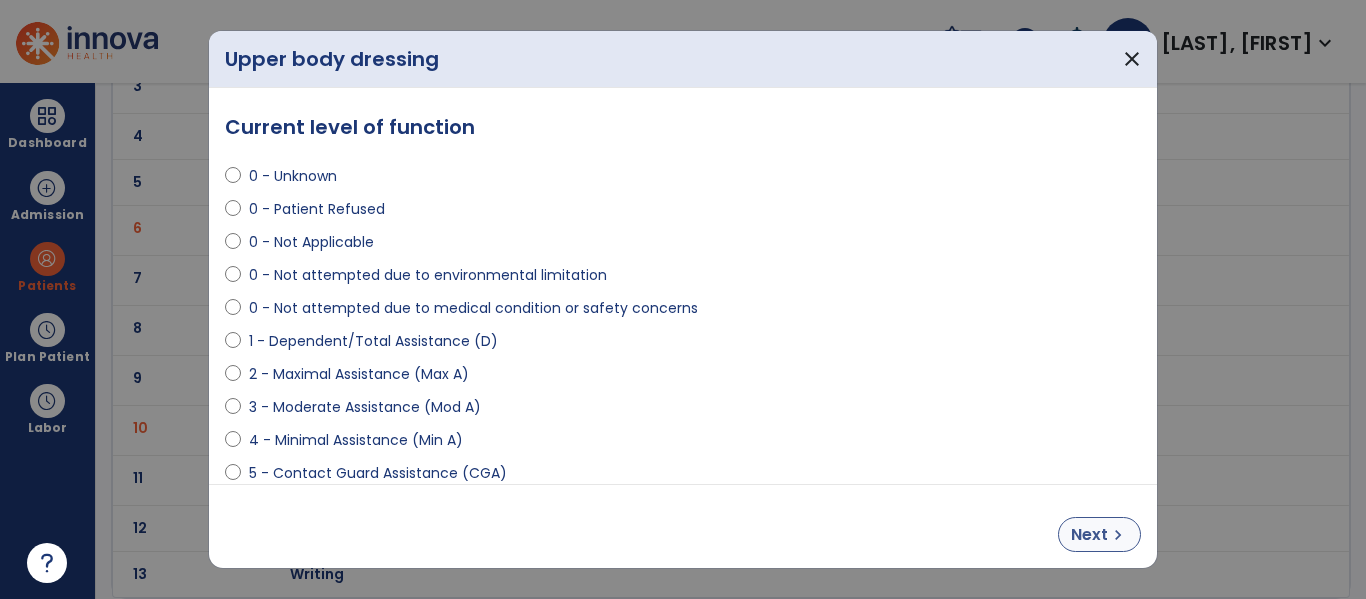 select on "**********" 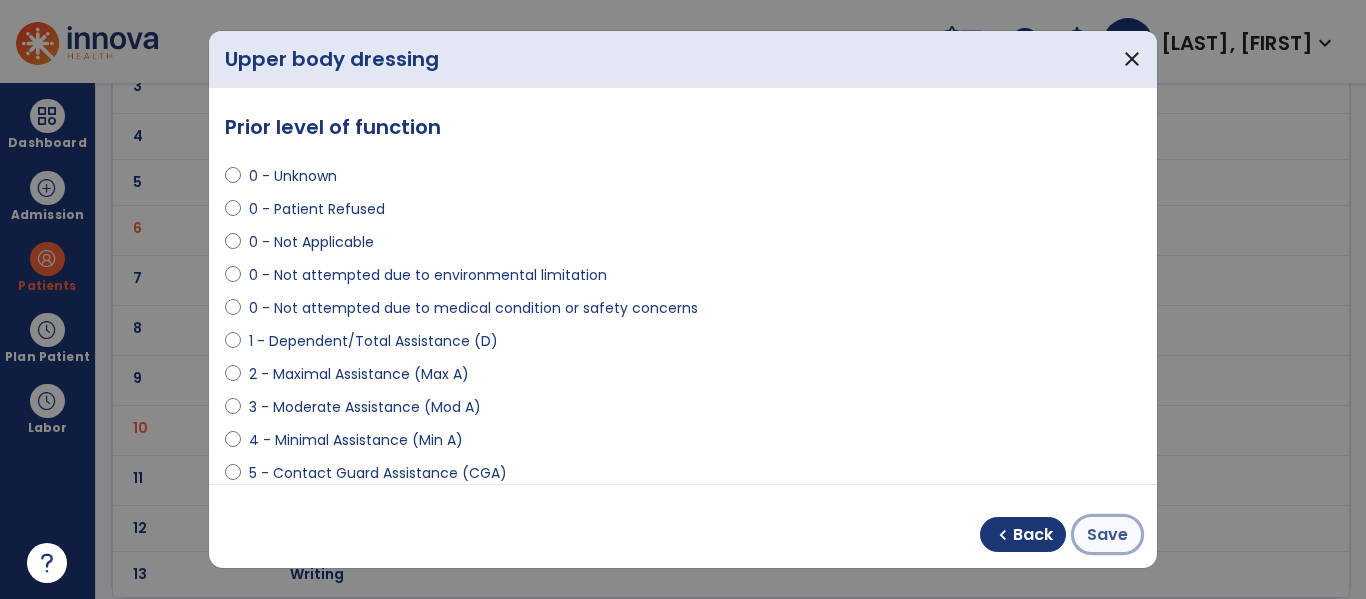 click on "Save" at bounding box center (1107, 535) 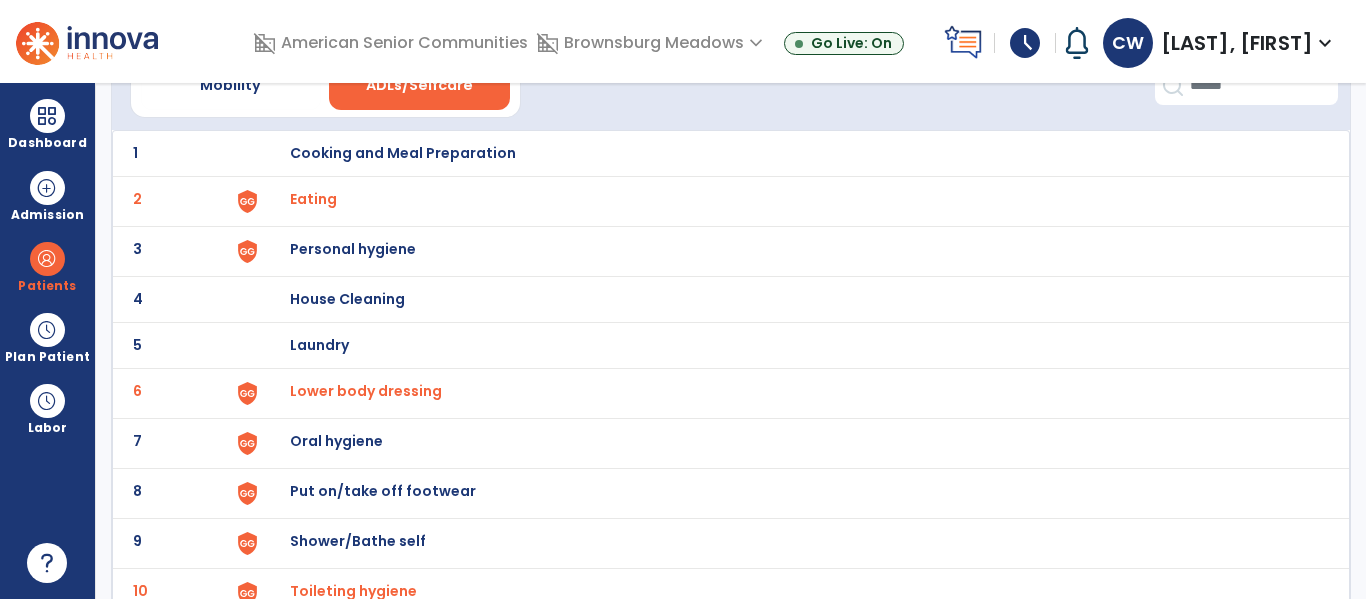 scroll, scrollTop: 0, scrollLeft: 0, axis: both 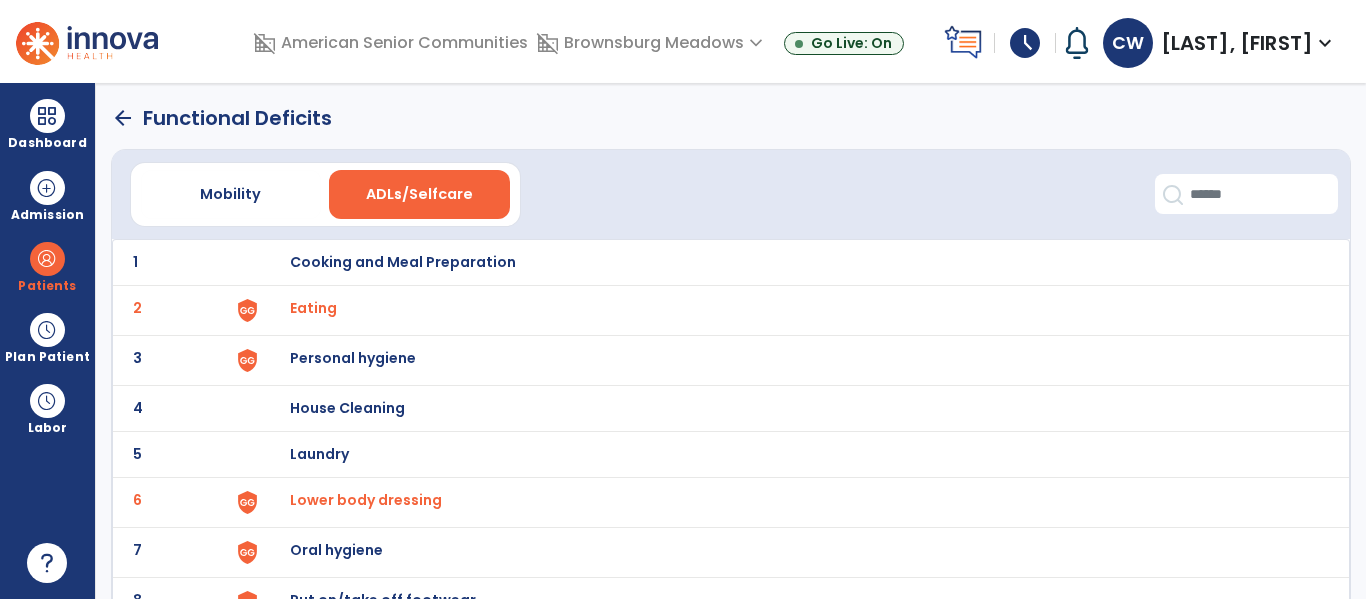 click on "arrow_back" 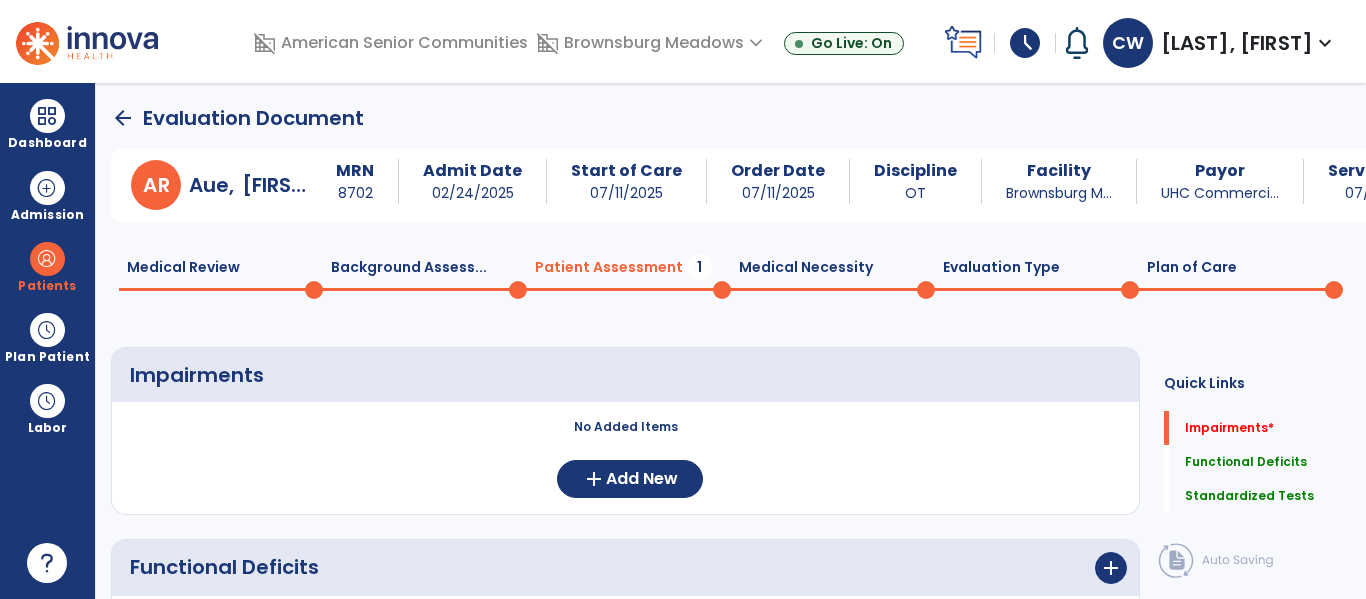 scroll, scrollTop: 20, scrollLeft: 0, axis: vertical 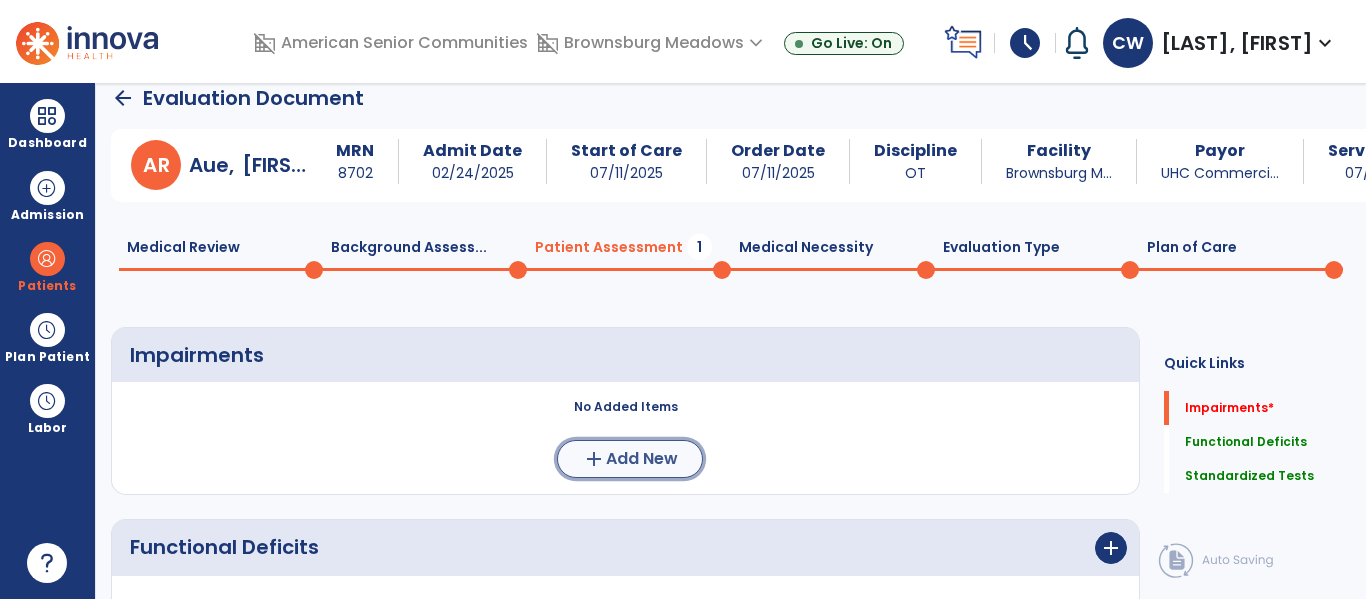 click on "Add New" 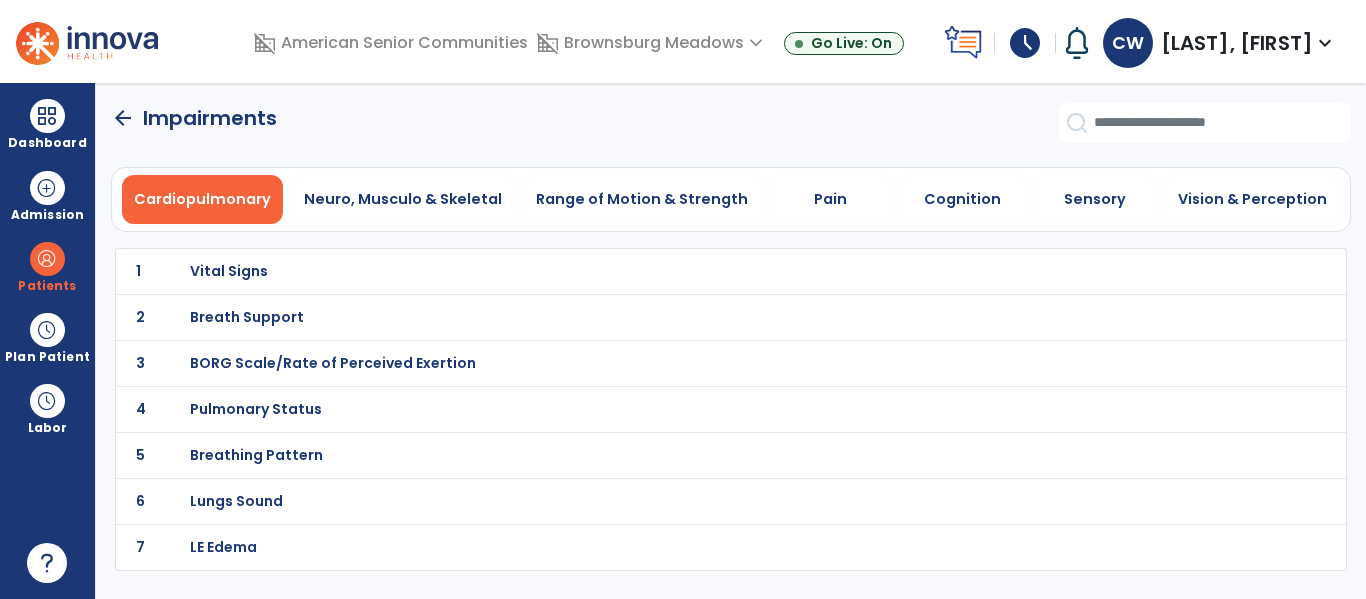 scroll, scrollTop: 0, scrollLeft: 0, axis: both 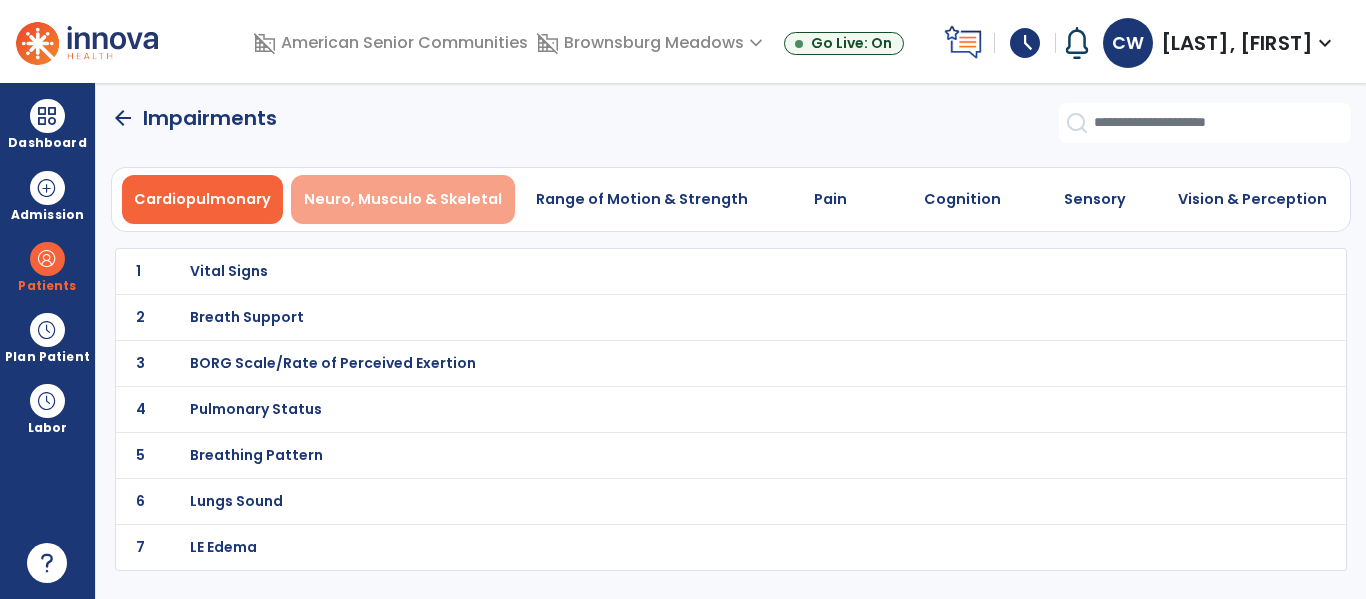 click on "Neuro, Musculo & Skeletal" at bounding box center (403, 199) 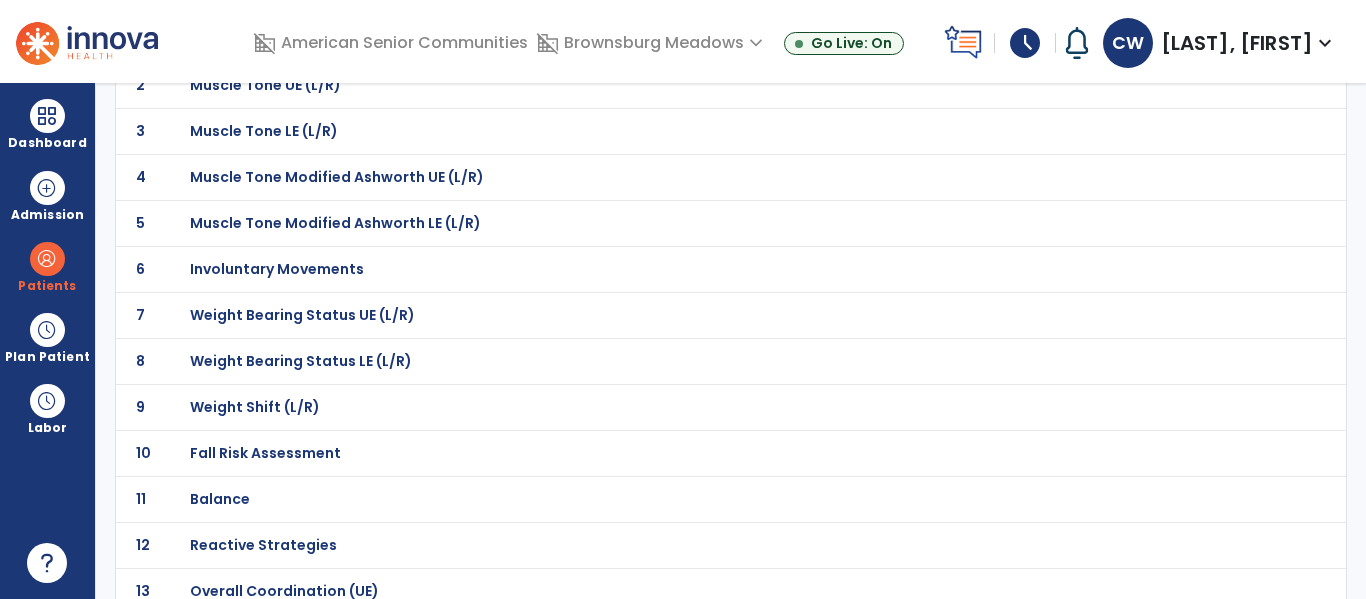 scroll, scrollTop: 238, scrollLeft: 0, axis: vertical 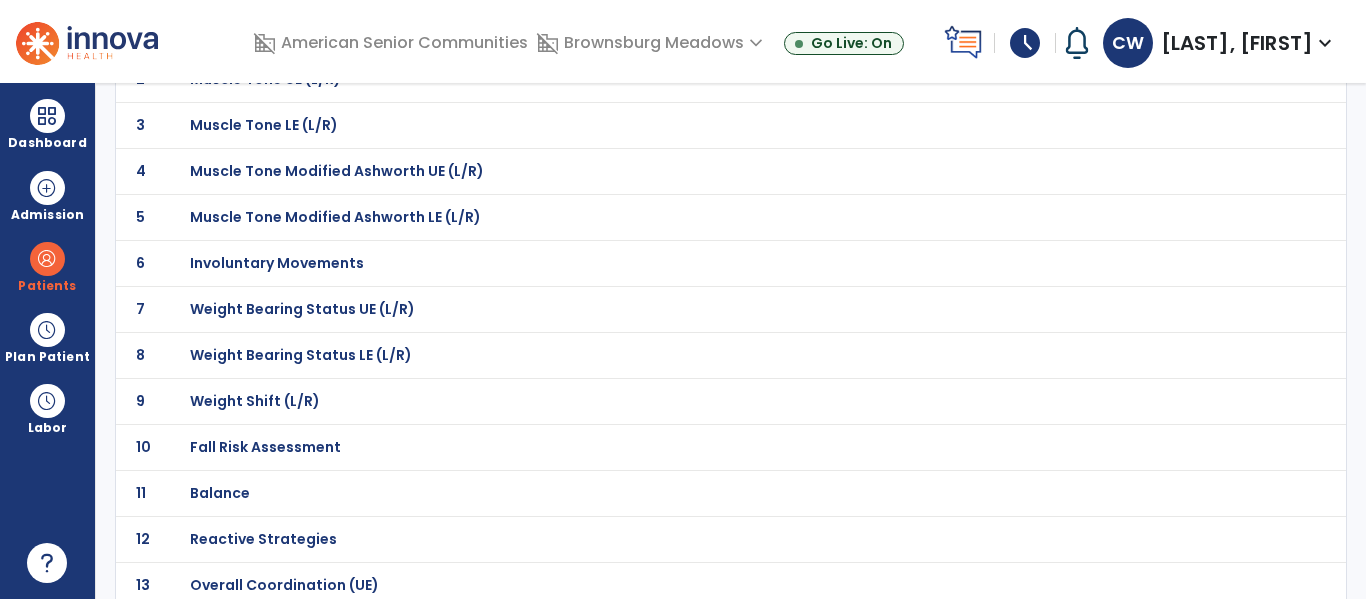 click on "Fall Risk Assessment" at bounding box center [687, 33] 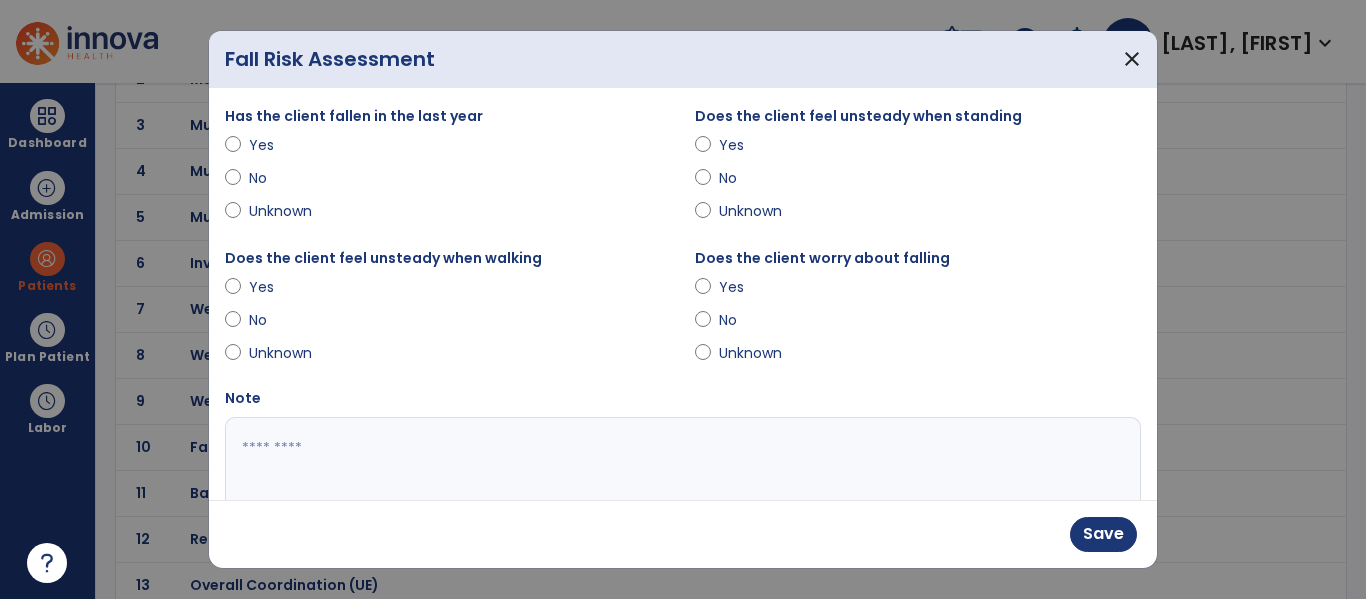 click on "Yes" at bounding box center [754, 145] 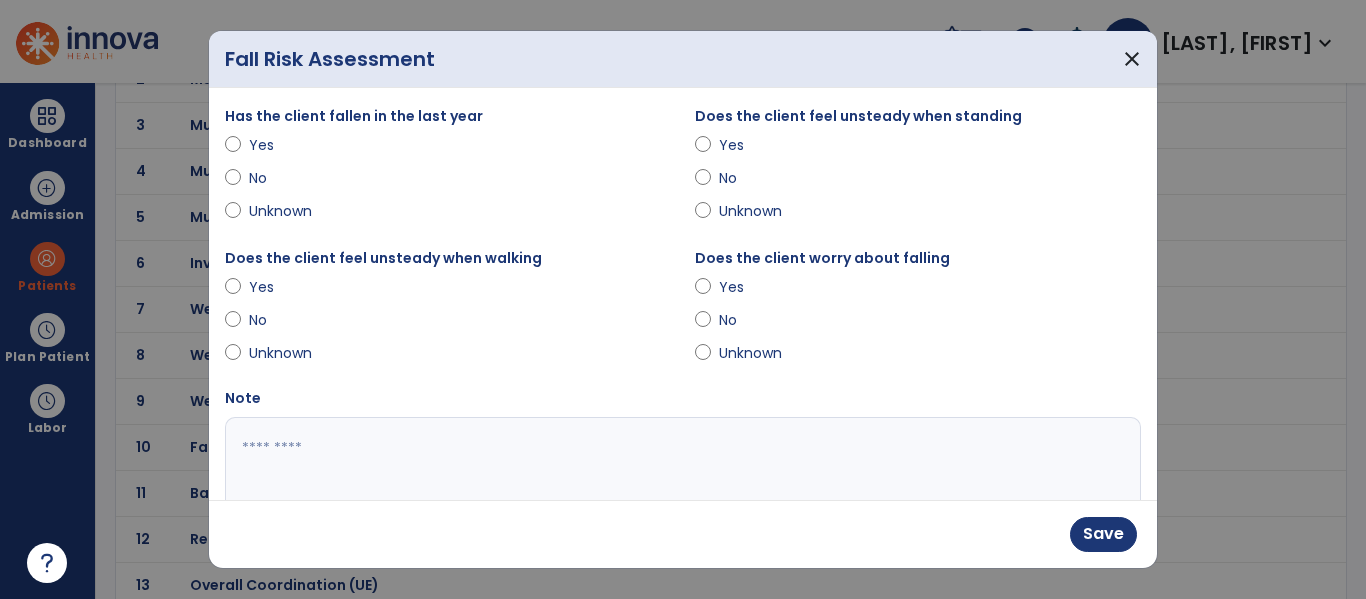 click at bounding box center (680, 492) 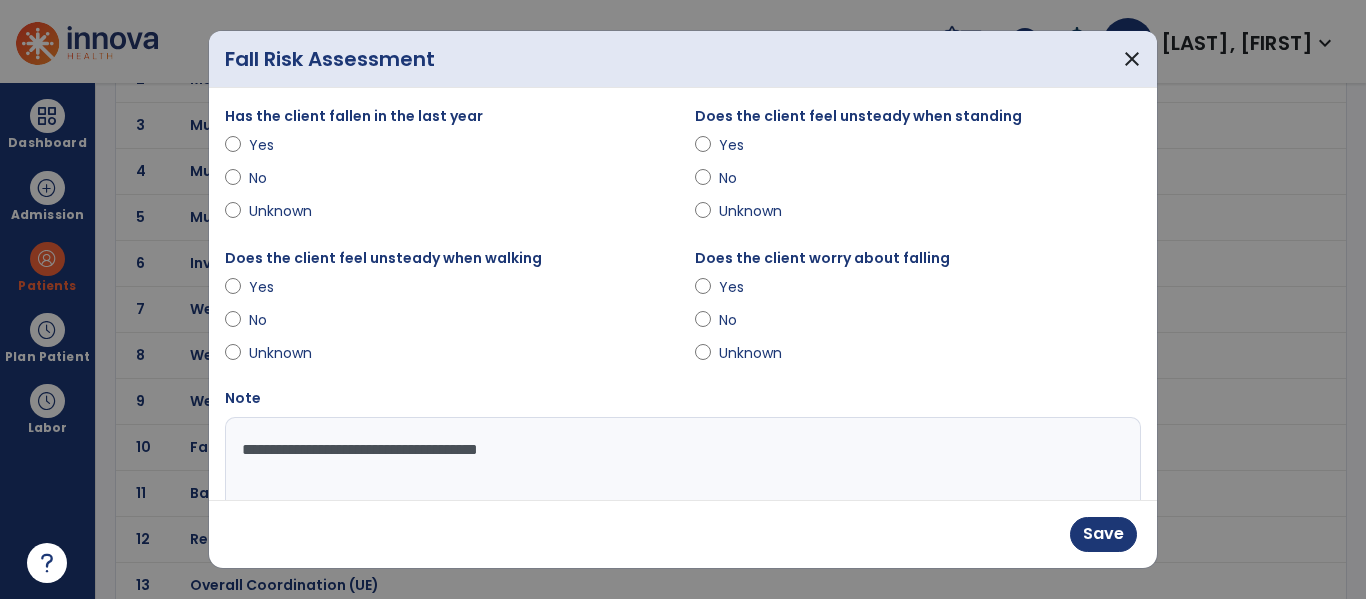 type on "**********" 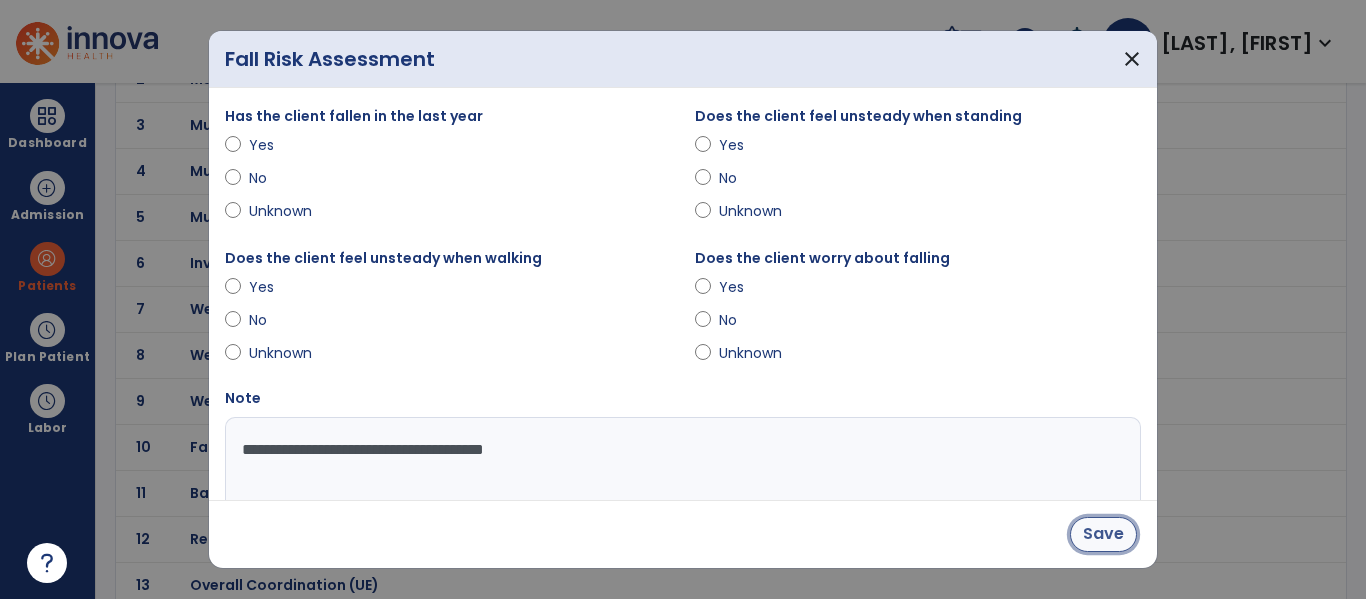 click on "Save" at bounding box center (1103, 534) 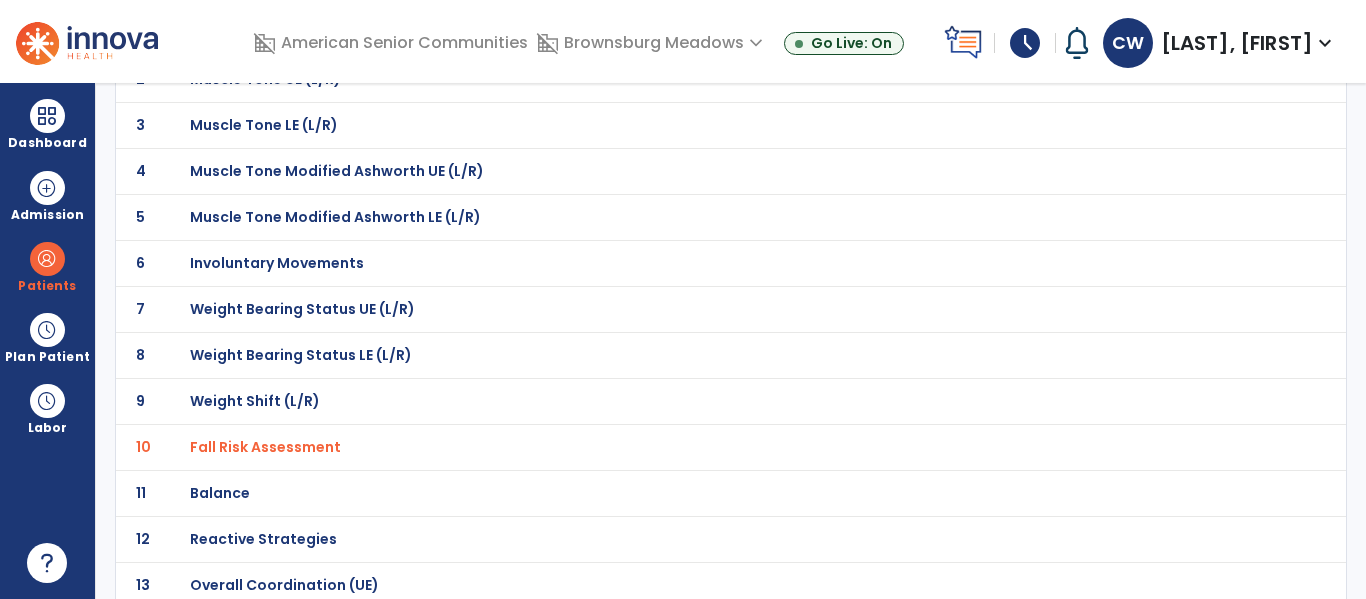 click on "Balance" at bounding box center (687, 33) 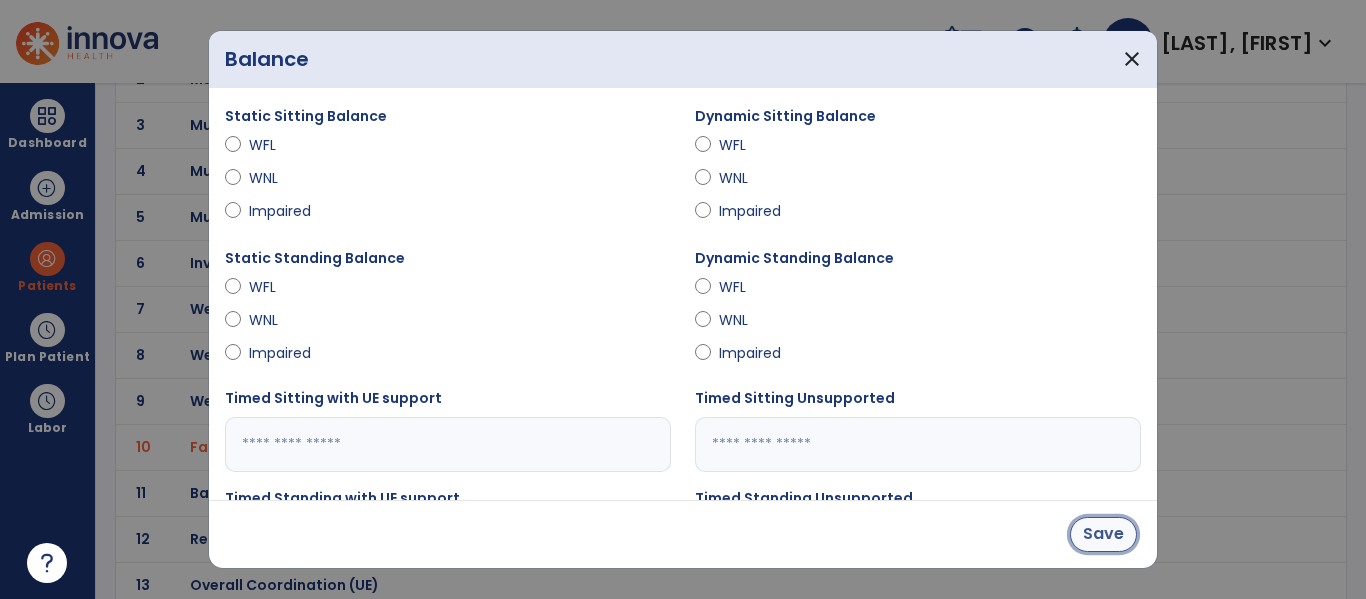 click on "Save" at bounding box center (1103, 534) 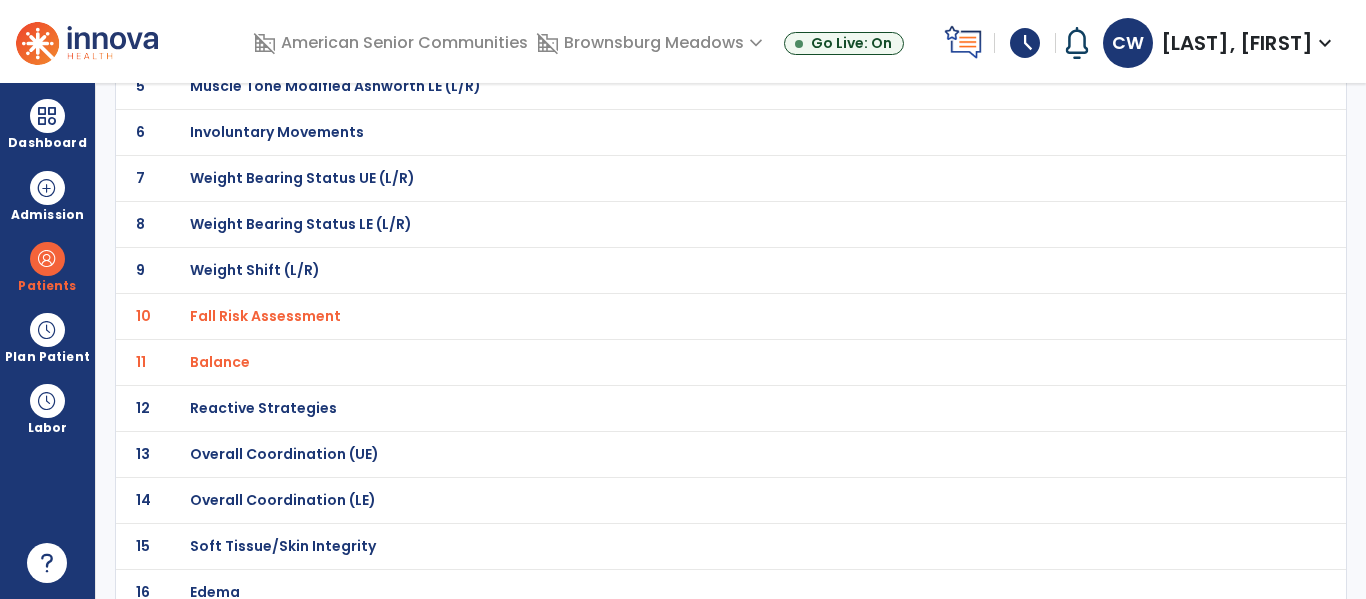 scroll, scrollTop: 394, scrollLeft: 0, axis: vertical 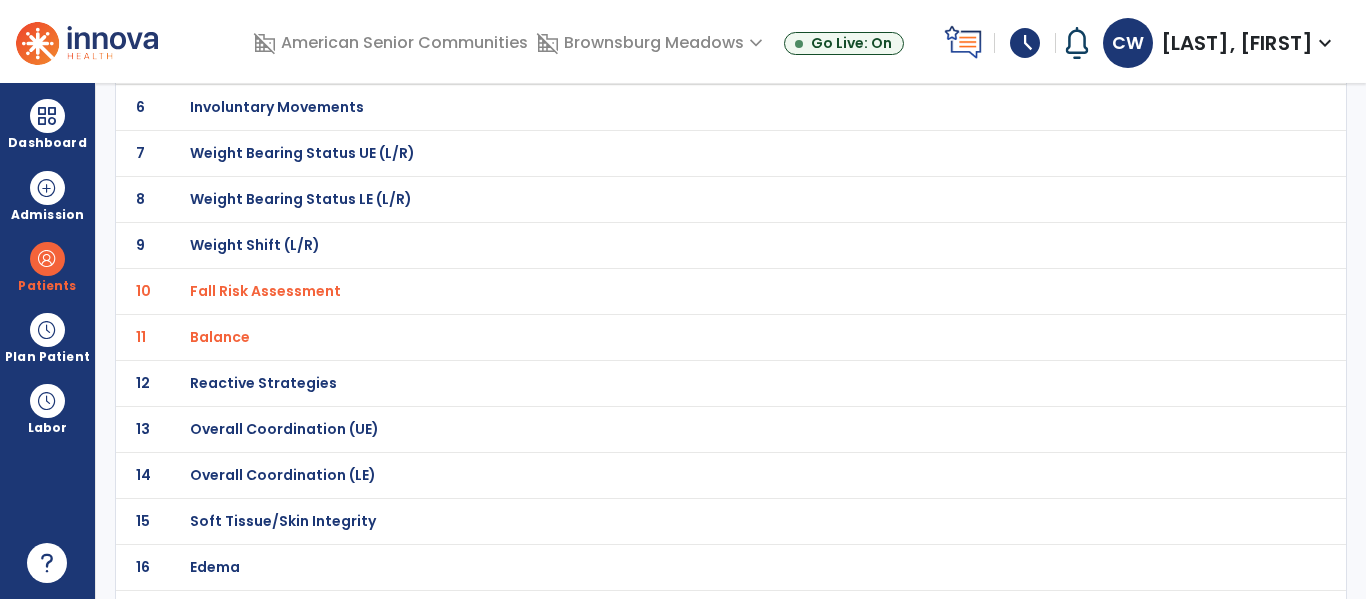 click on "Overall Coordination (UE)" at bounding box center [261, -123] 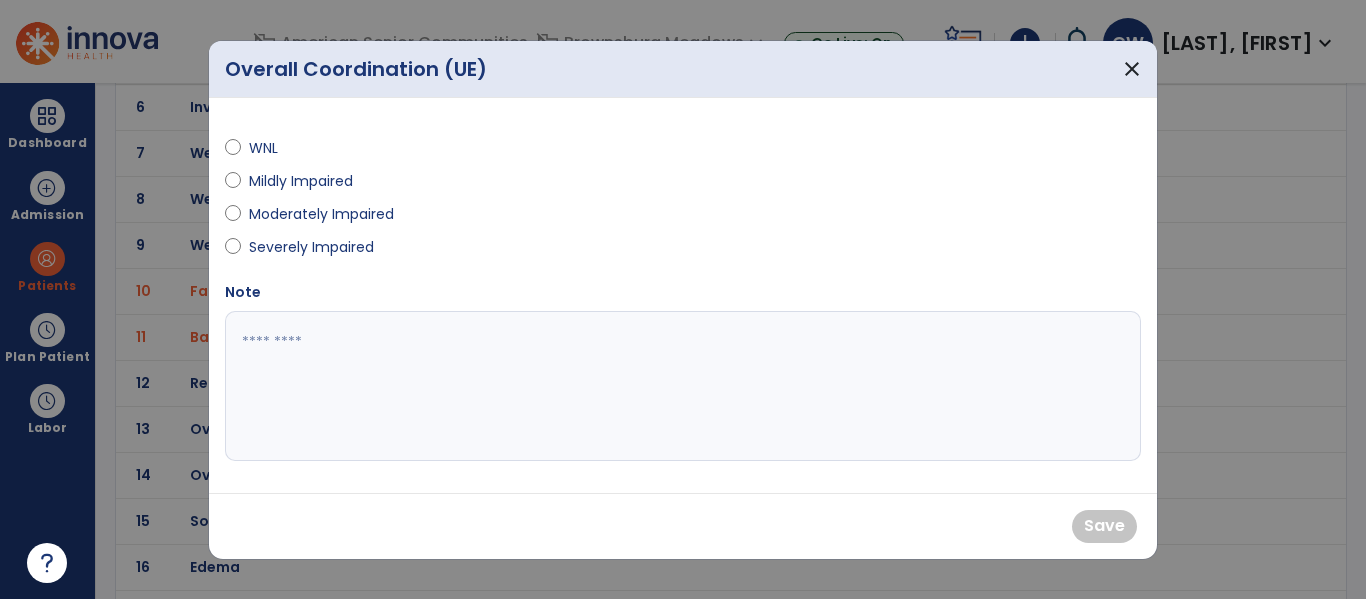 click on "Moderately Impaired" at bounding box center [321, 214] 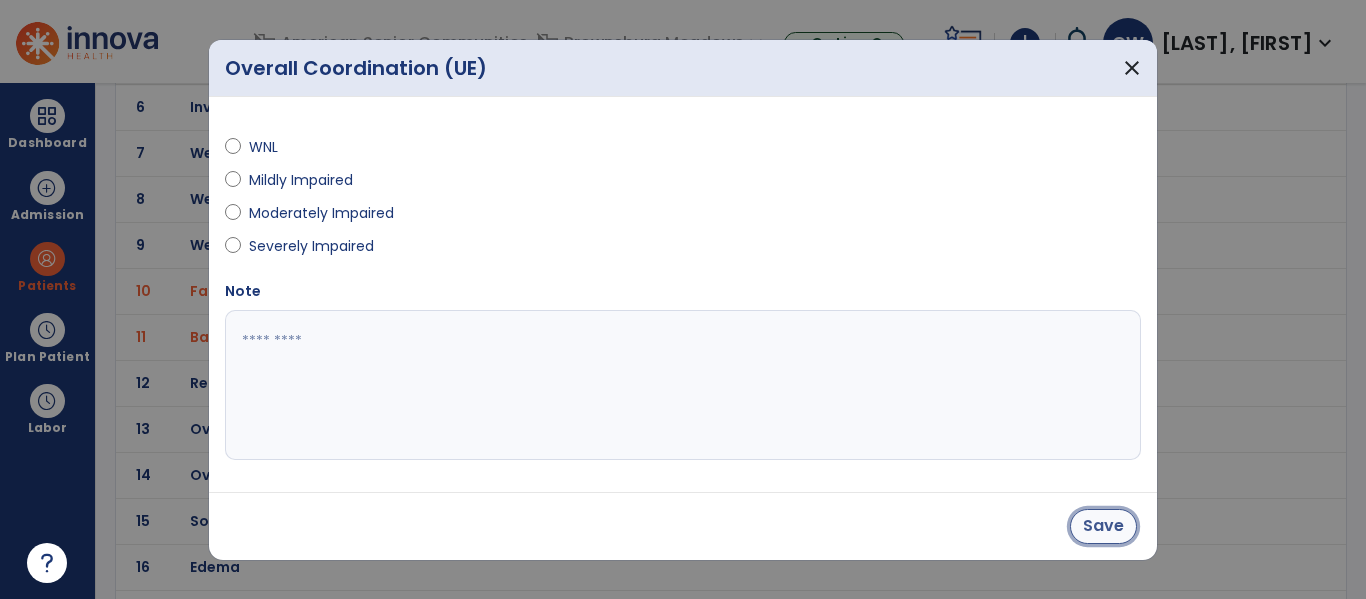 click on "Save" at bounding box center [1103, 526] 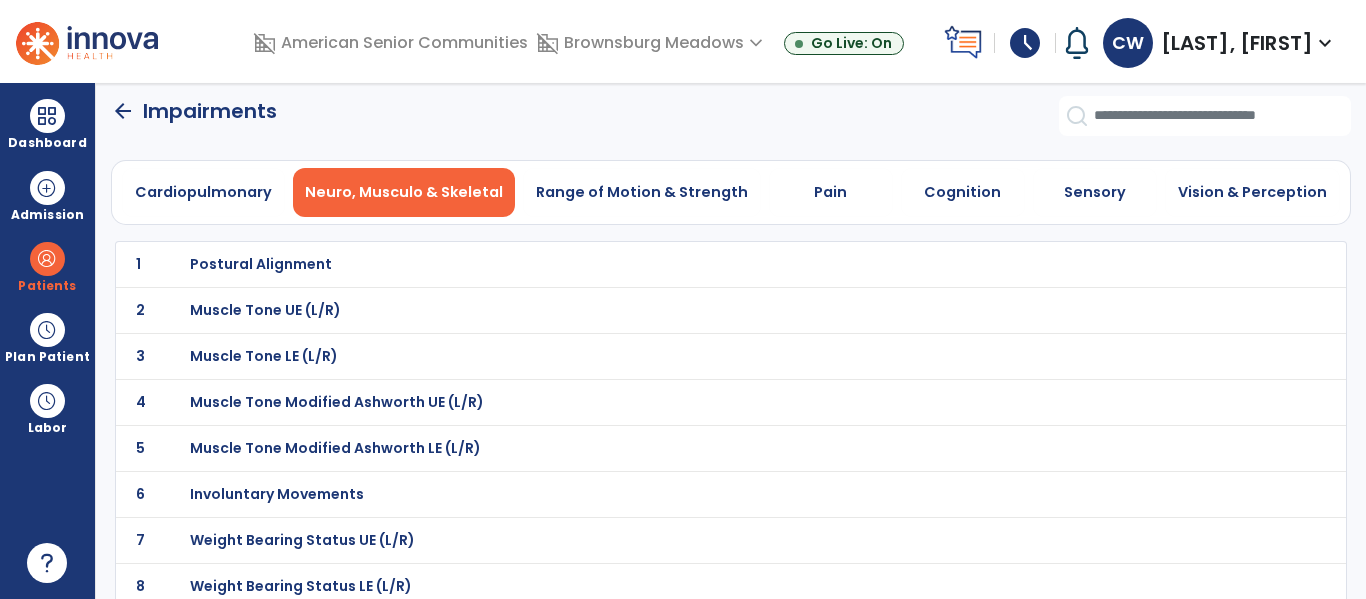 scroll, scrollTop: 0, scrollLeft: 0, axis: both 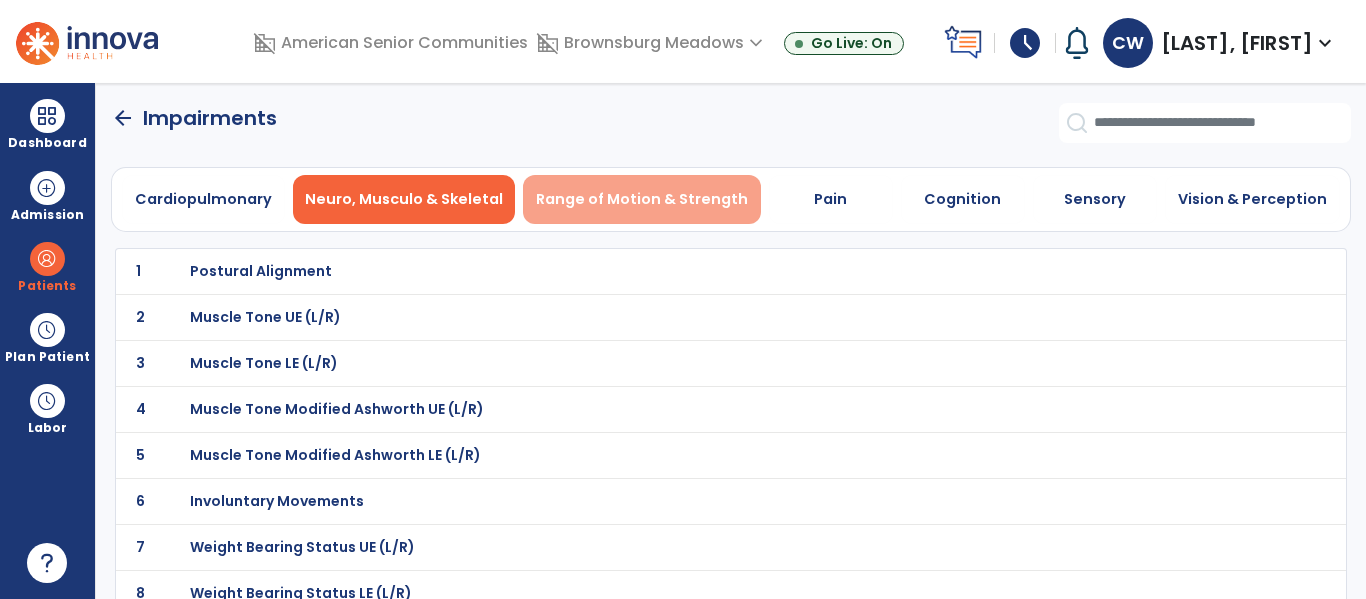 click on "Range of Motion & Strength" at bounding box center (642, 199) 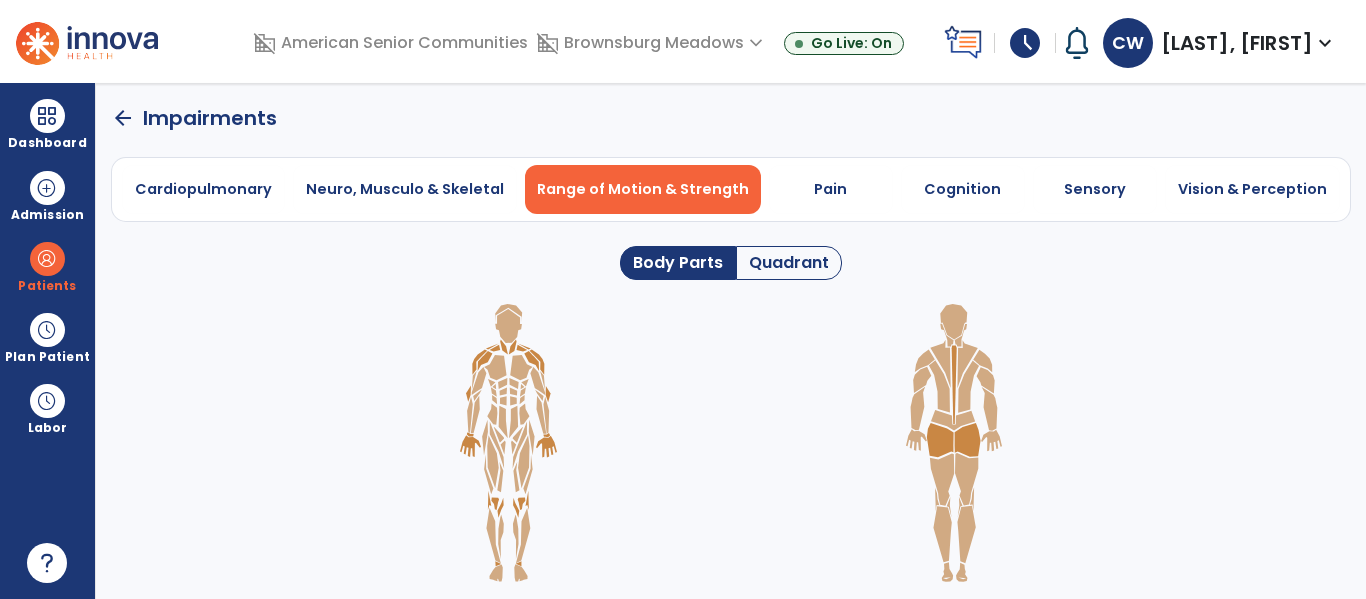 click on "Quadrant" 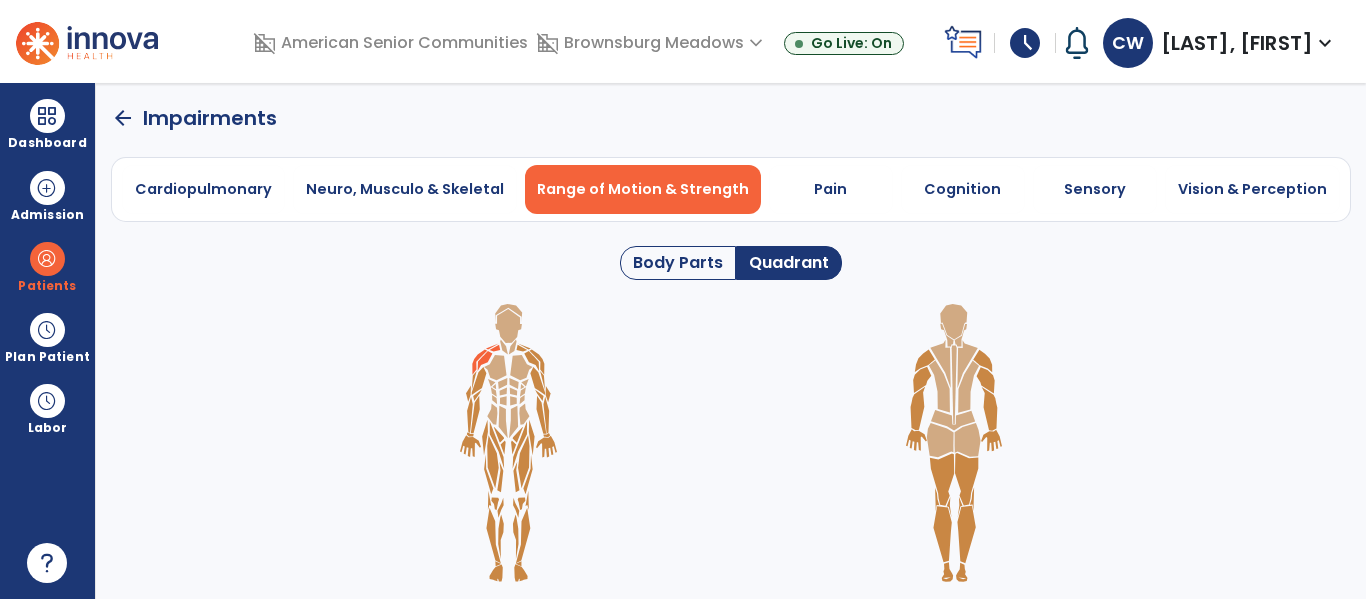 click 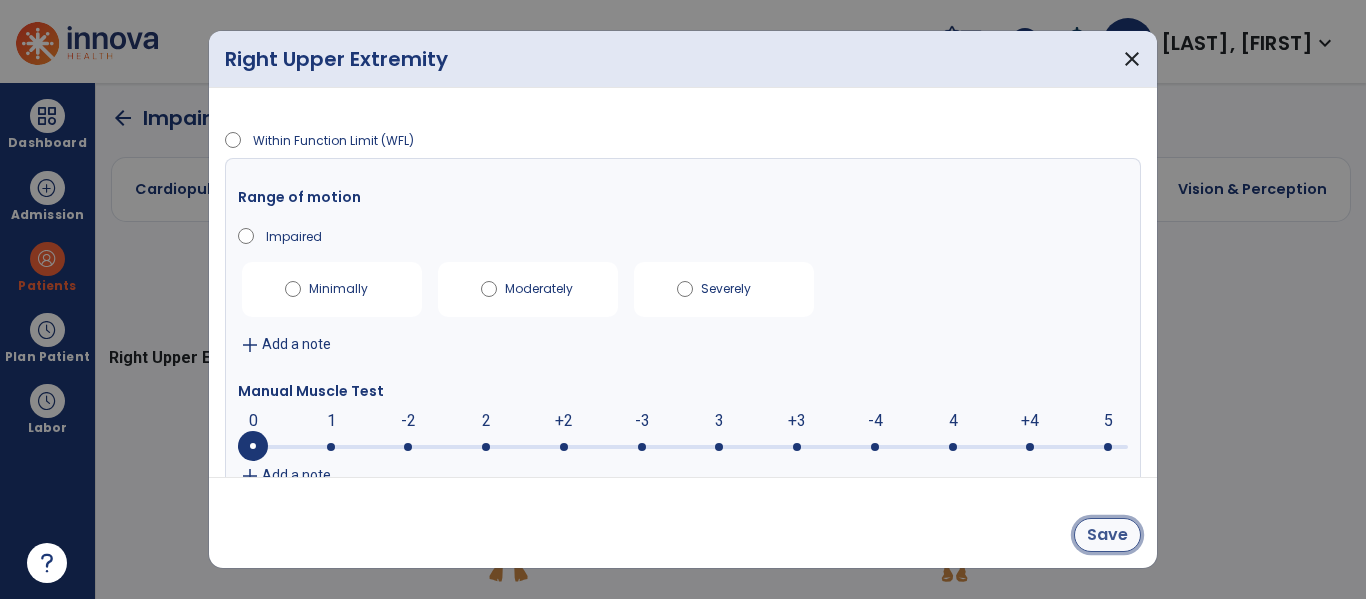 click on "Save" at bounding box center [1107, 535] 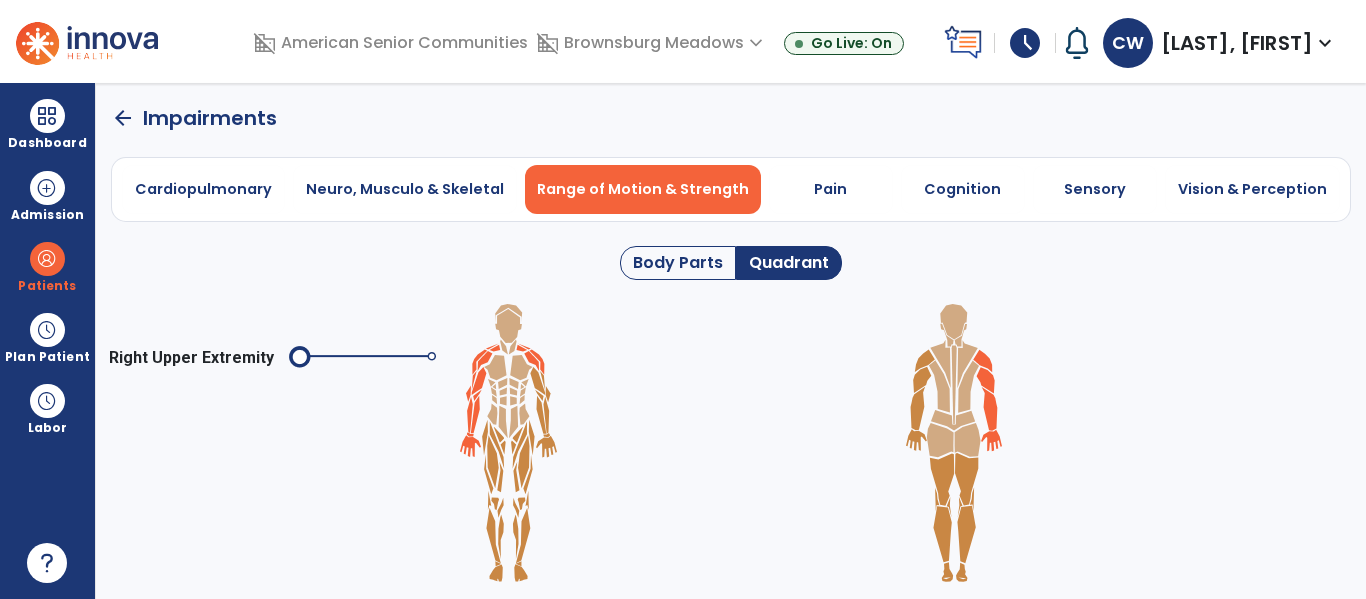 click 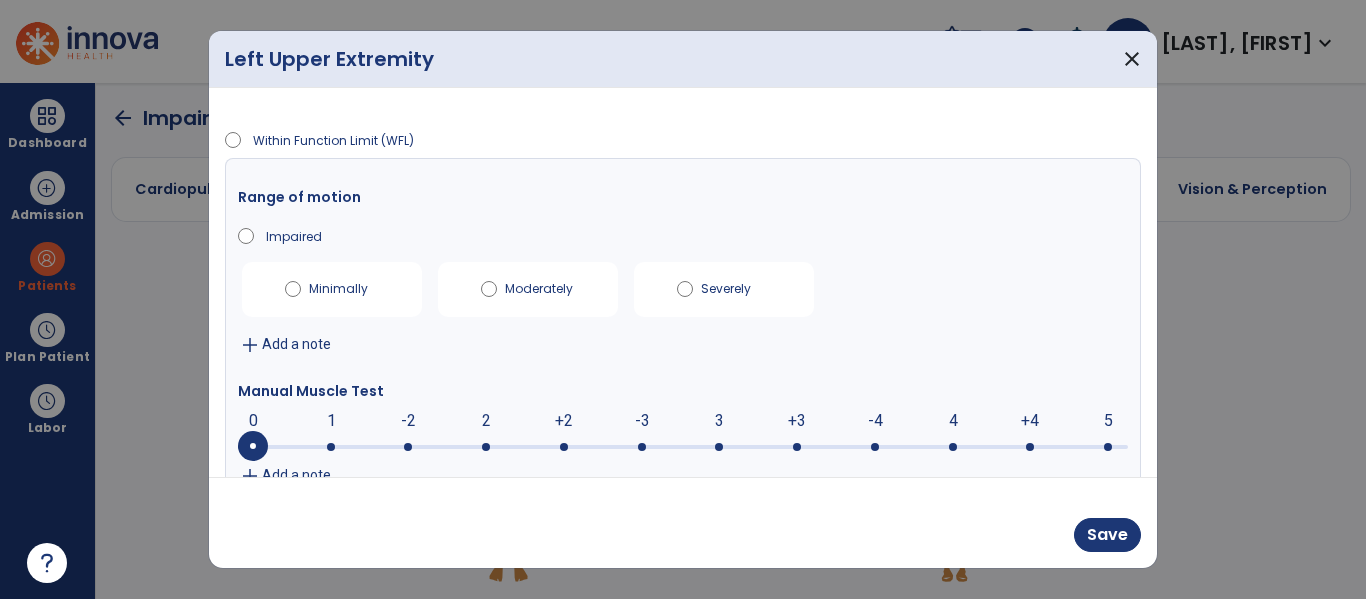 scroll, scrollTop: 48, scrollLeft: 0, axis: vertical 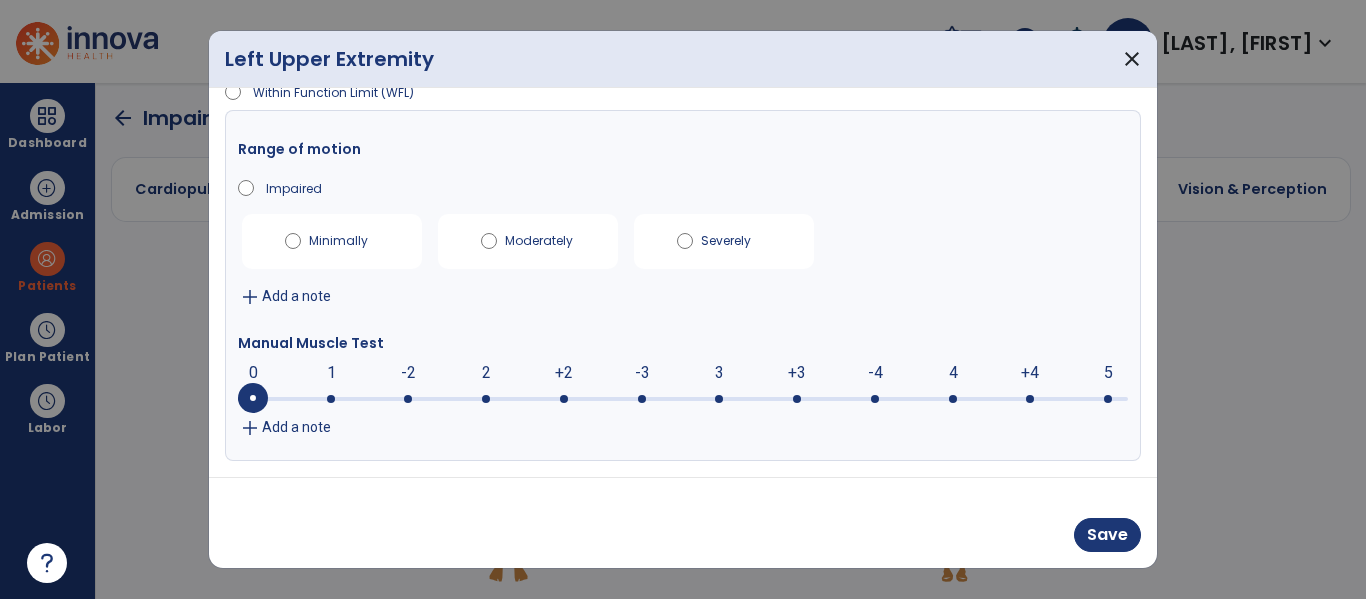 click on "Add a note" at bounding box center (296, 427) 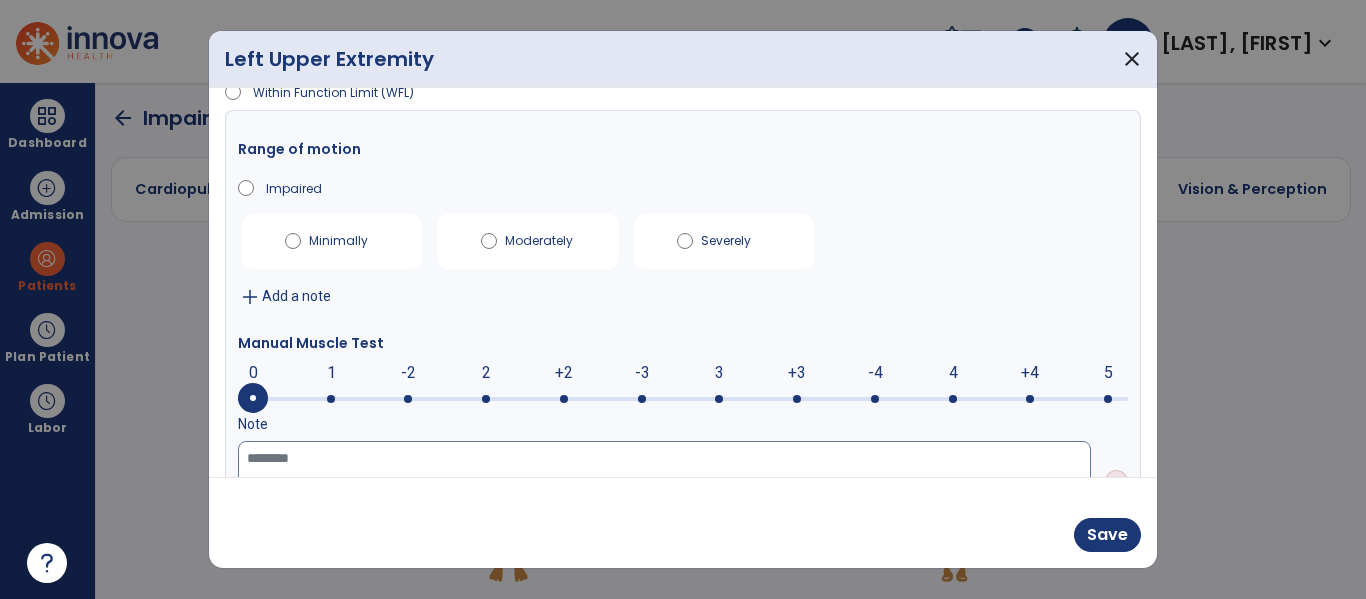 click at bounding box center (664, 482) 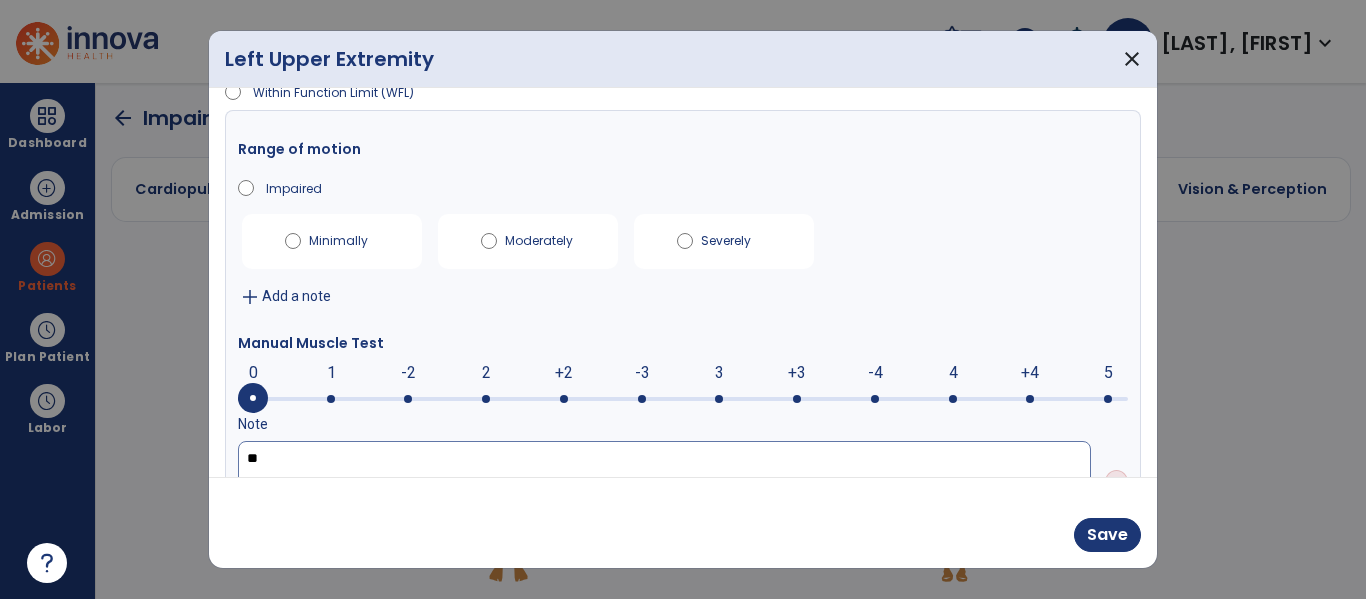 type on "*" 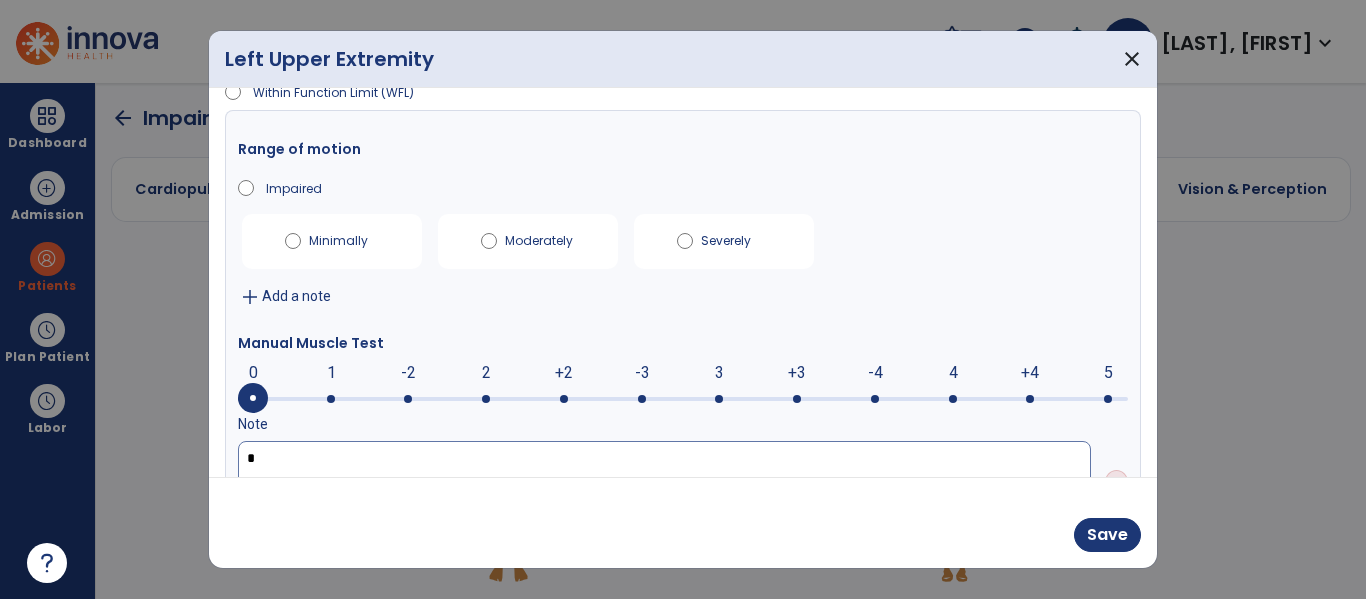 type 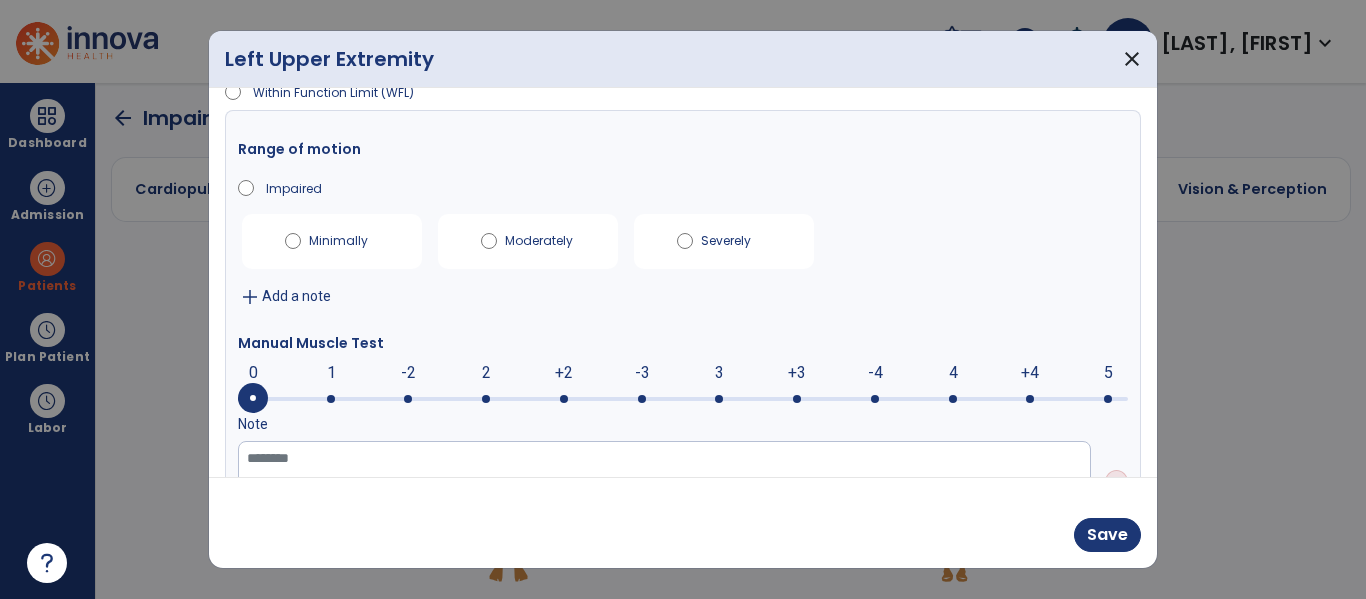 click at bounding box center (642, 399) 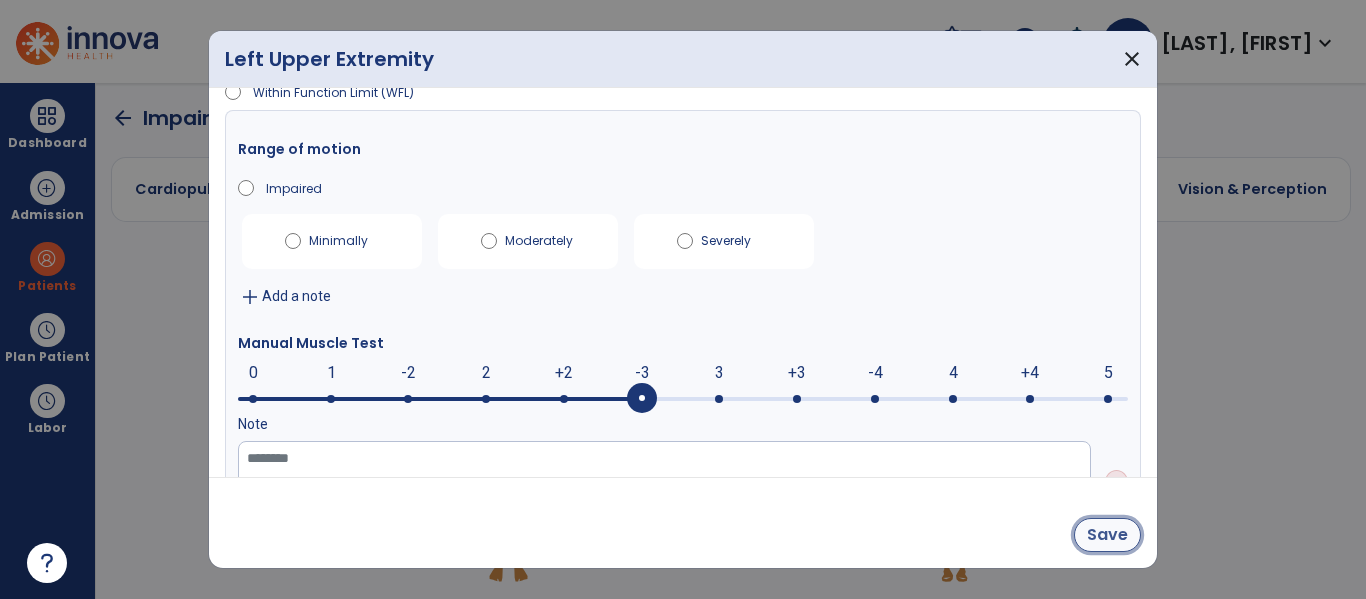 click on "Save" at bounding box center [1107, 535] 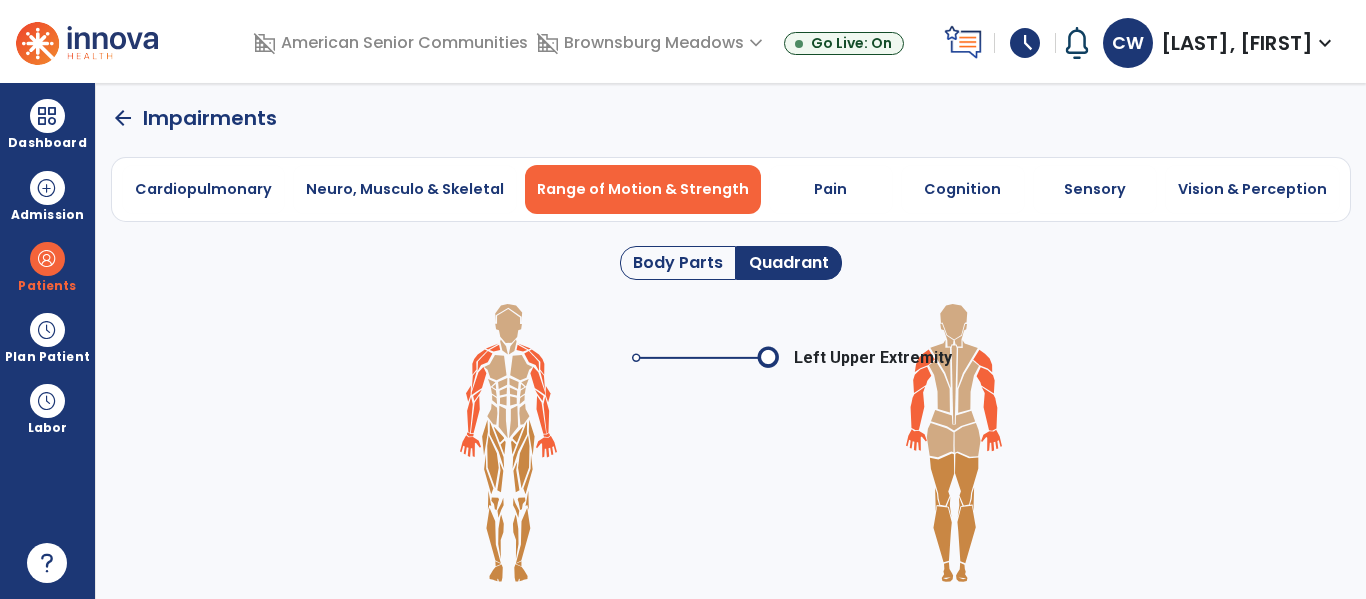 click 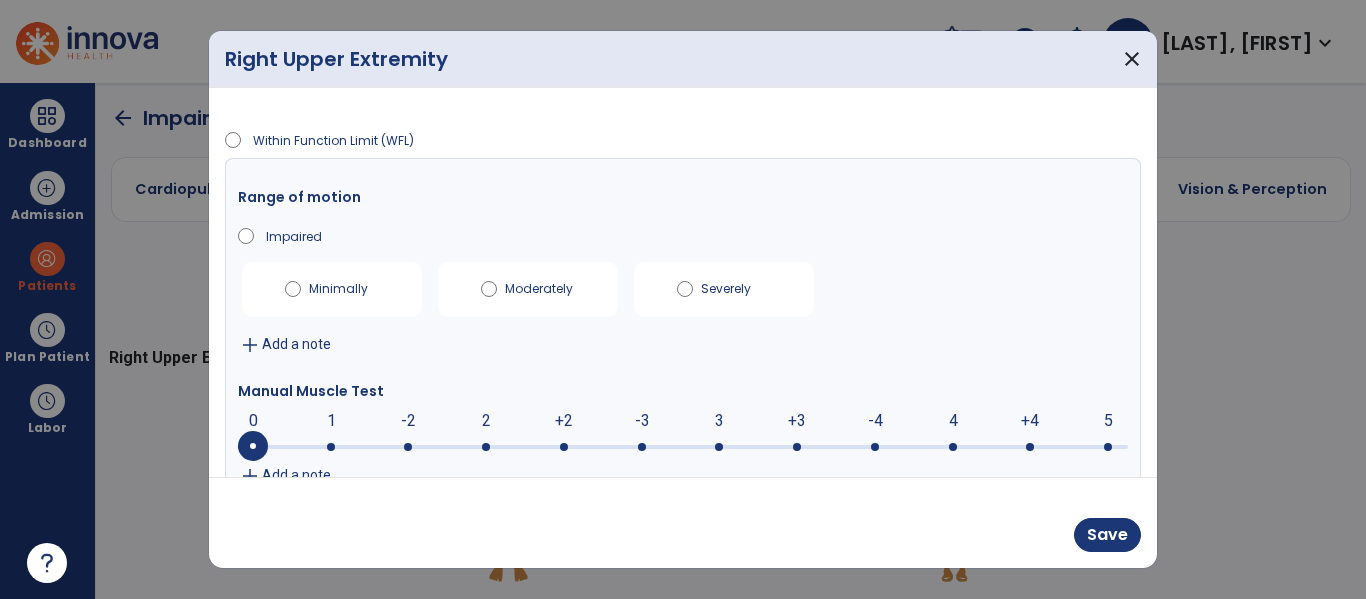 click at bounding box center [642, 447] 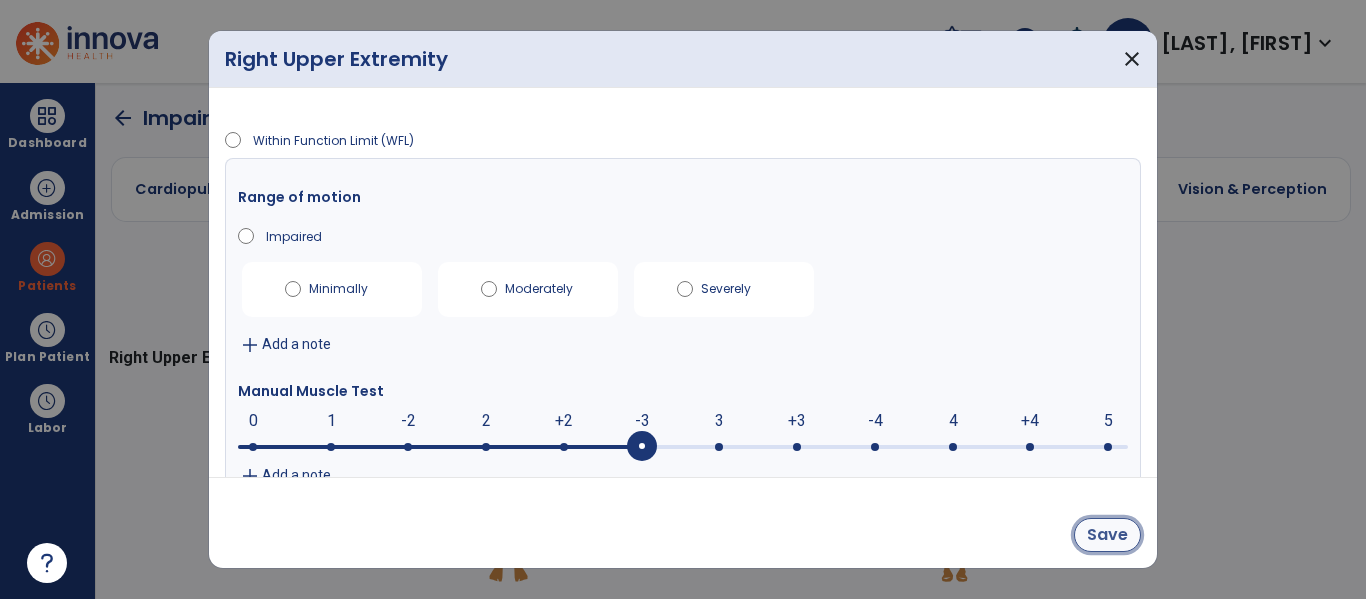click on "Save" at bounding box center [1107, 535] 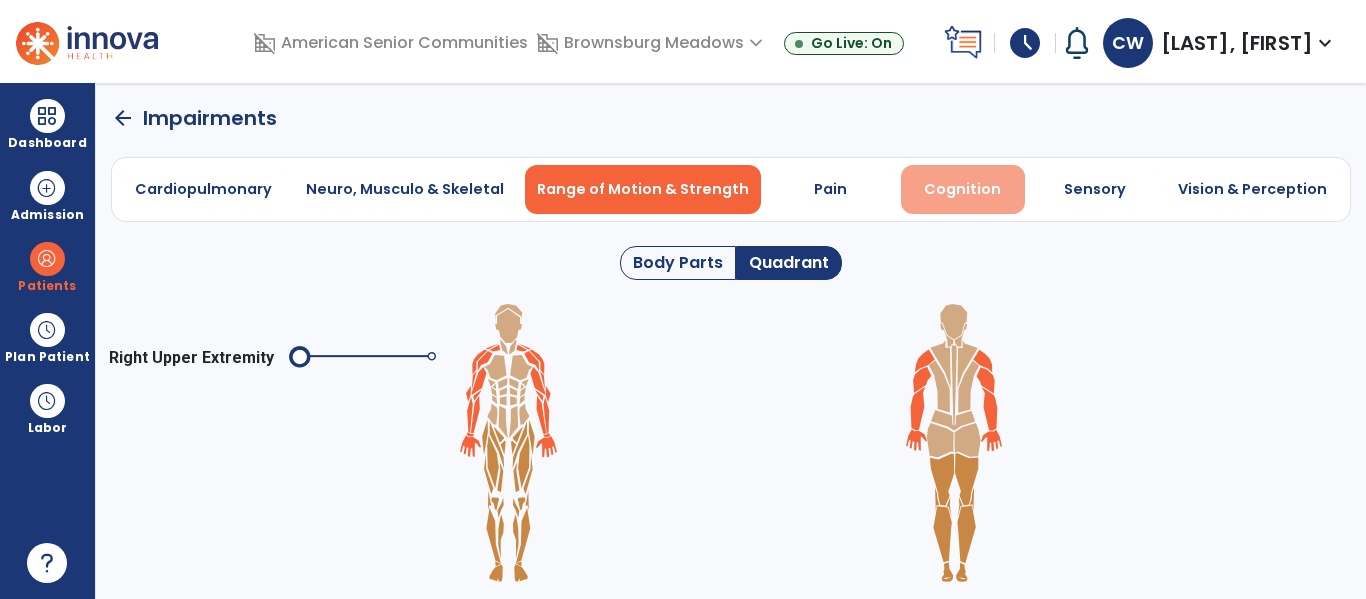 click on "Cognition" at bounding box center [962, 189] 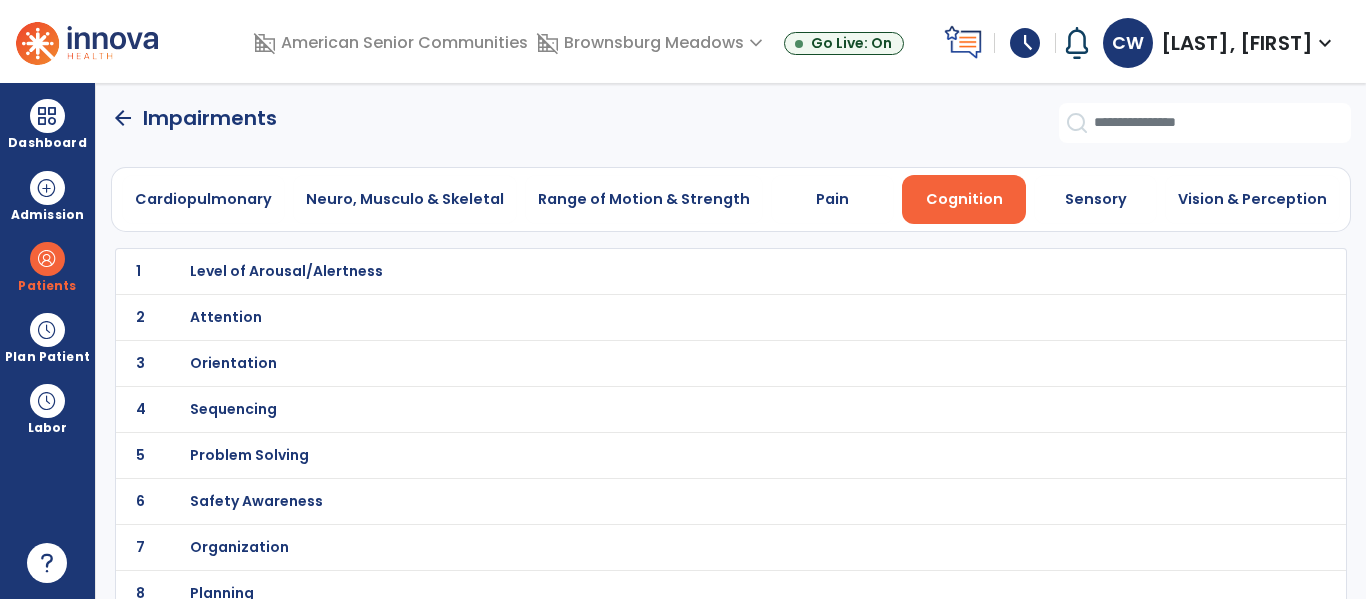 click on "Problem Solving" at bounding box center [286, 271] 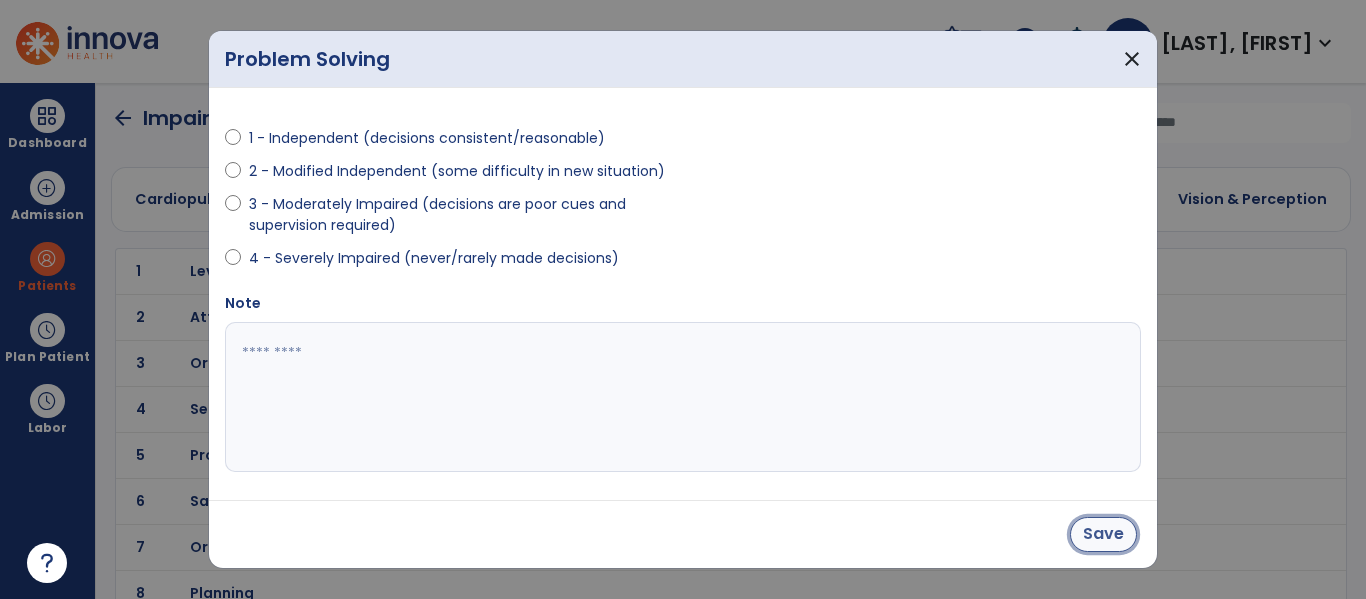 click on "Save" at bounding box center (1103, 534) 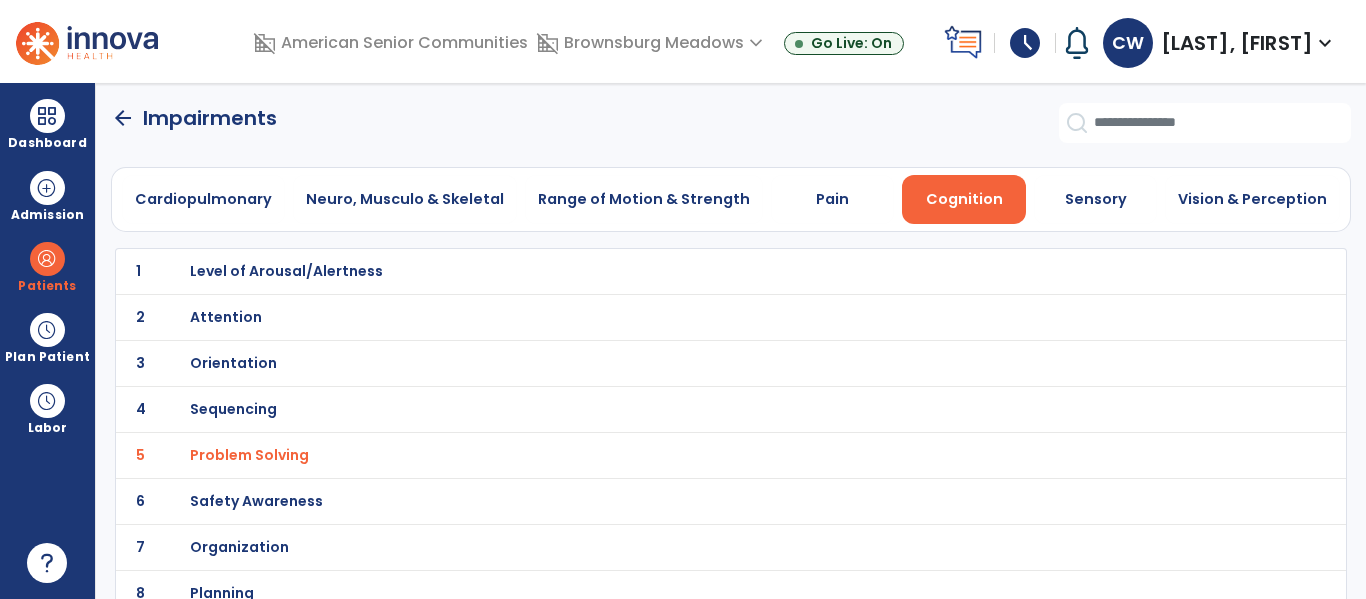 click on "Safety Awareness" at bounding box center [286, 271] 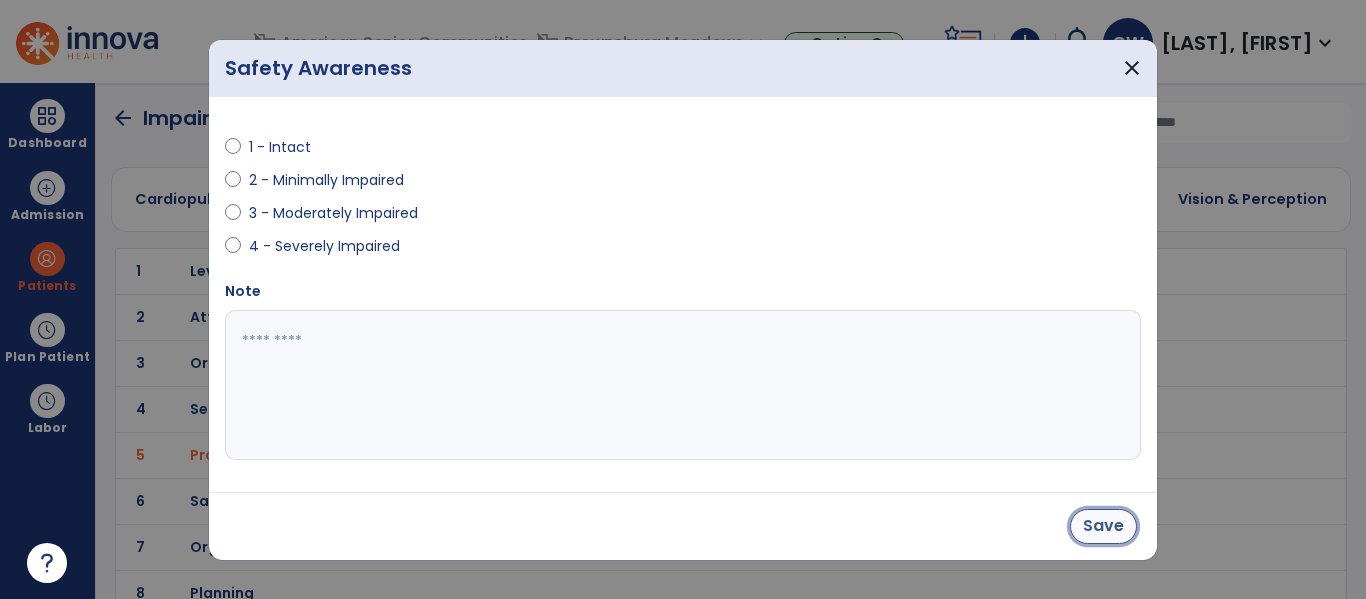 click on "Save" at bounding box center (1103, 526) 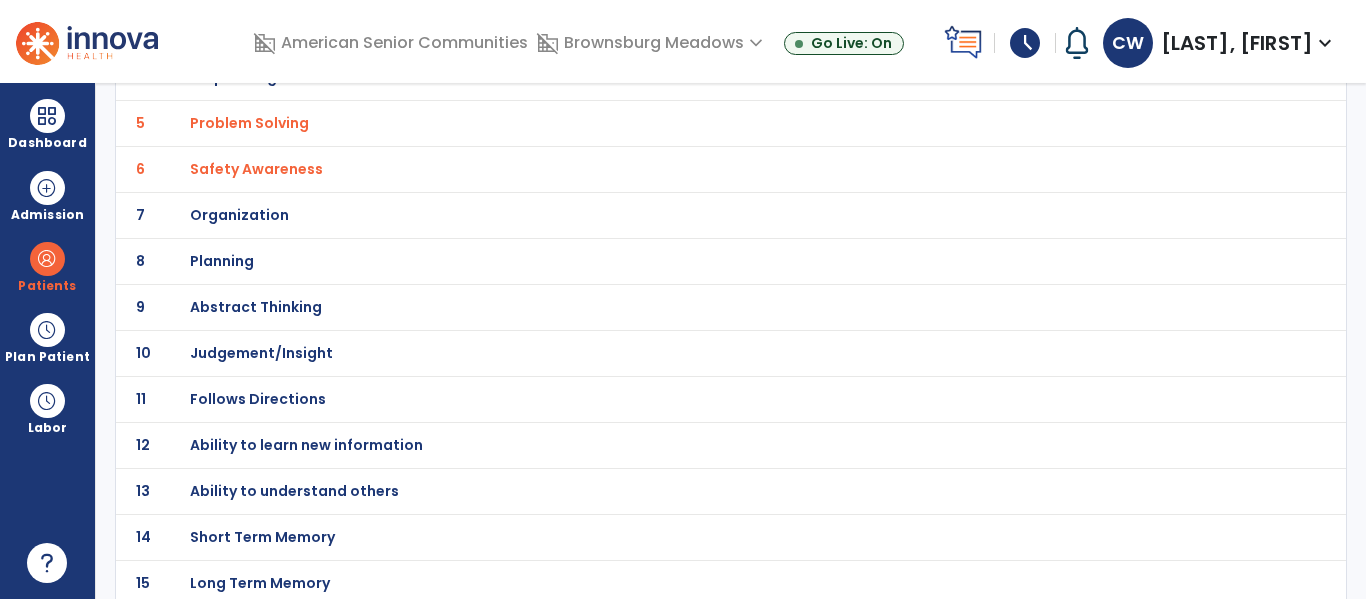 scroll, scrollTop: 340, scrollLeft: 0, axis: vertical 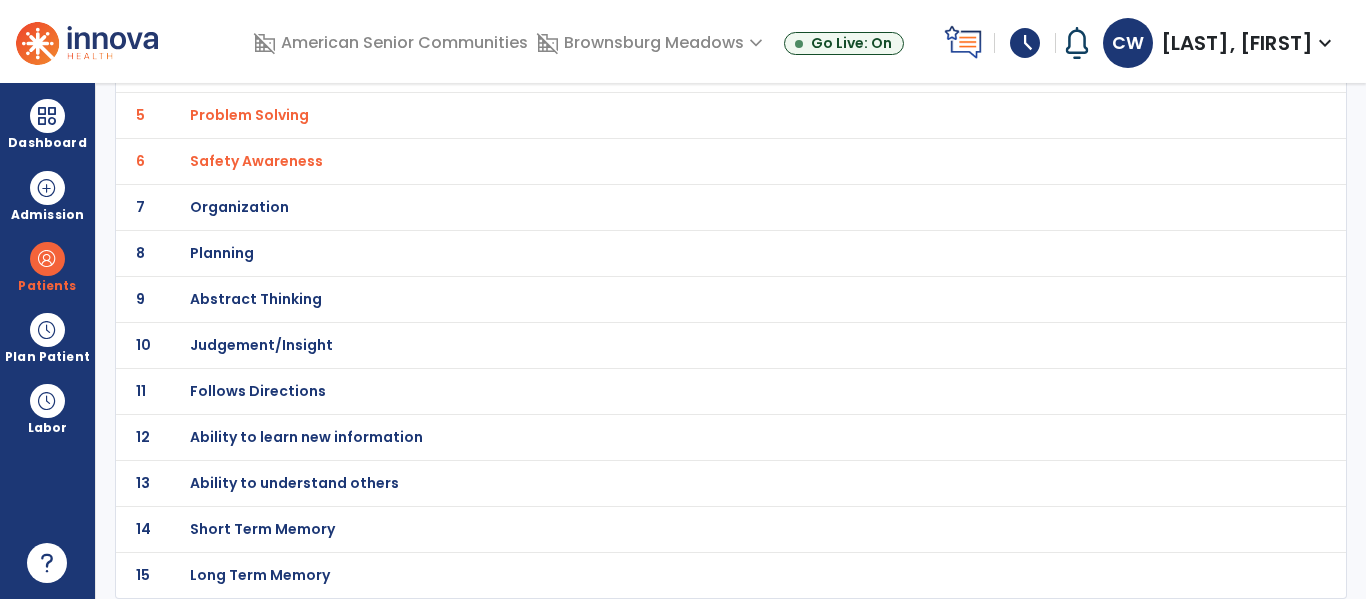 click on "Follows Directions" at bounding box center (286, -69) 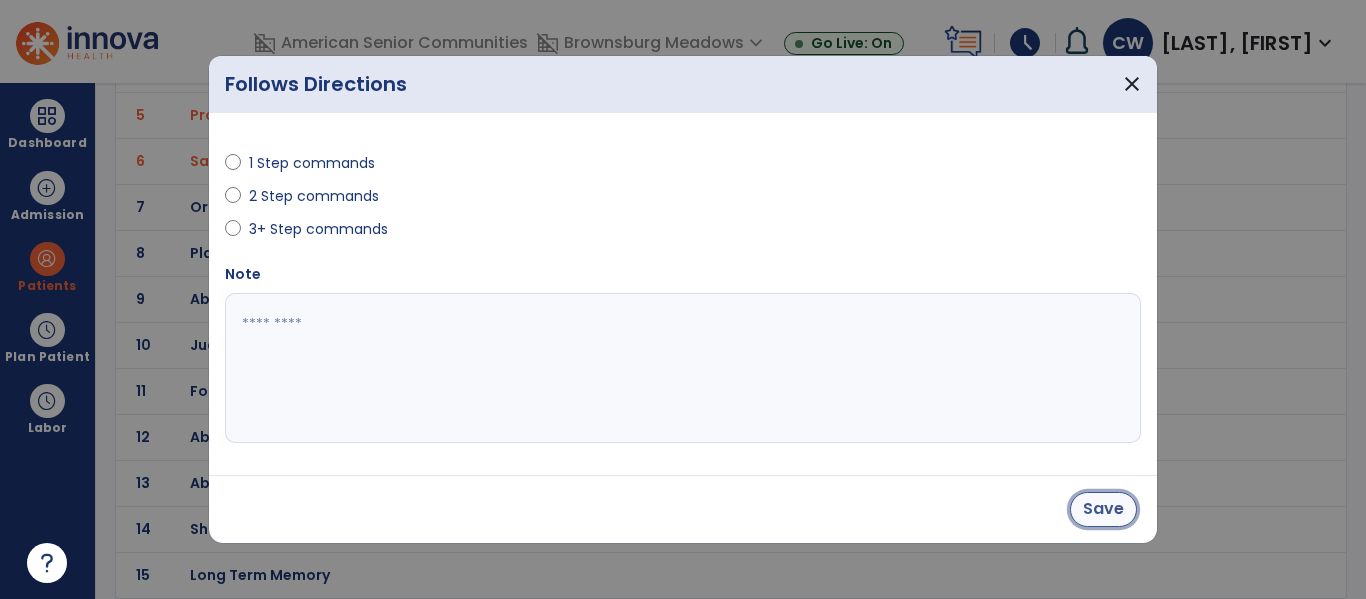 click on "Save" at bounding box center (1103, 509) 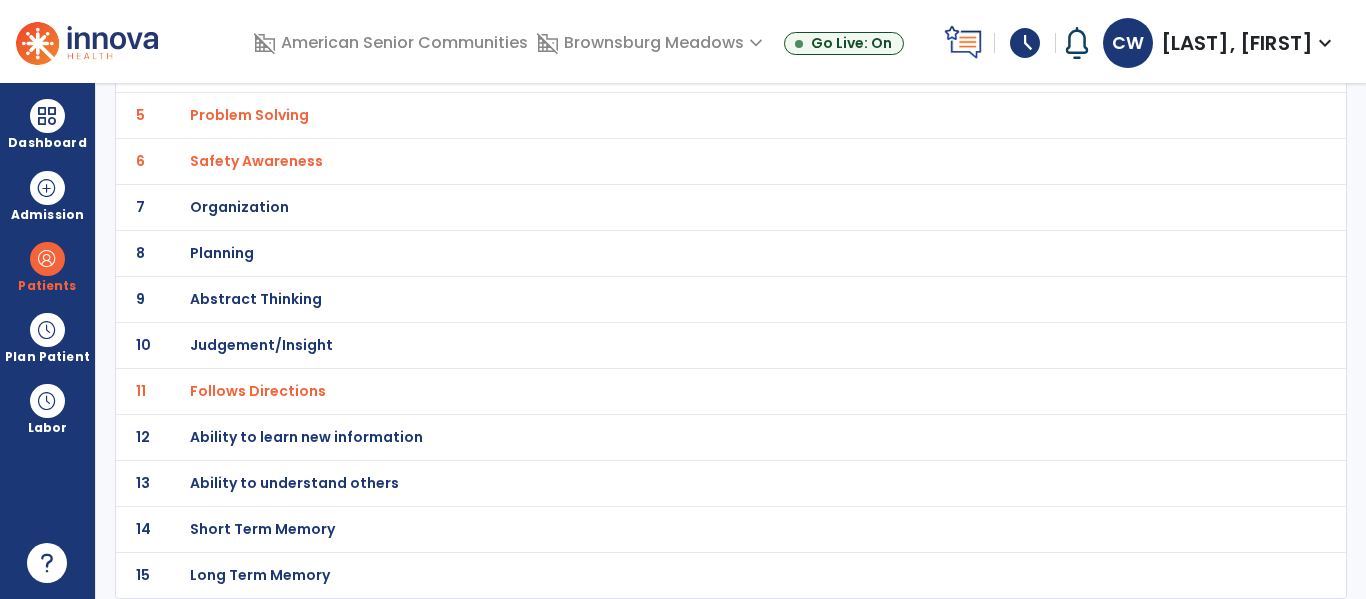 scroll, scrollTop: 0, scrollLeft: 0, axis: both 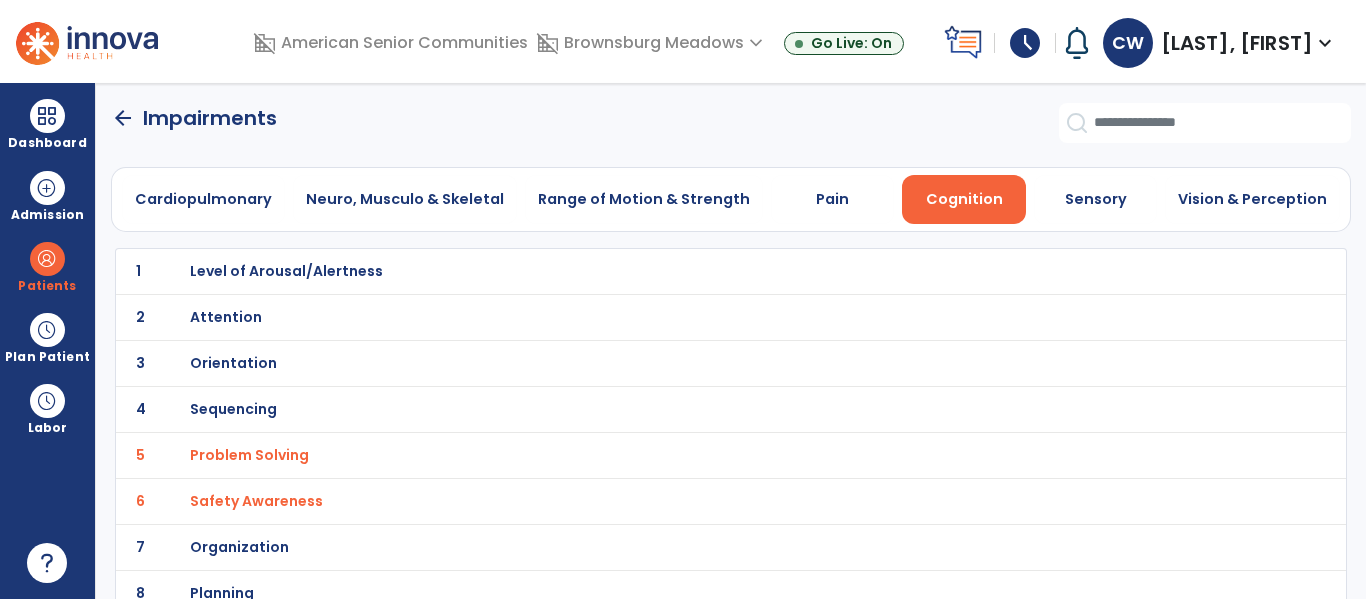 click on "arrow_back" 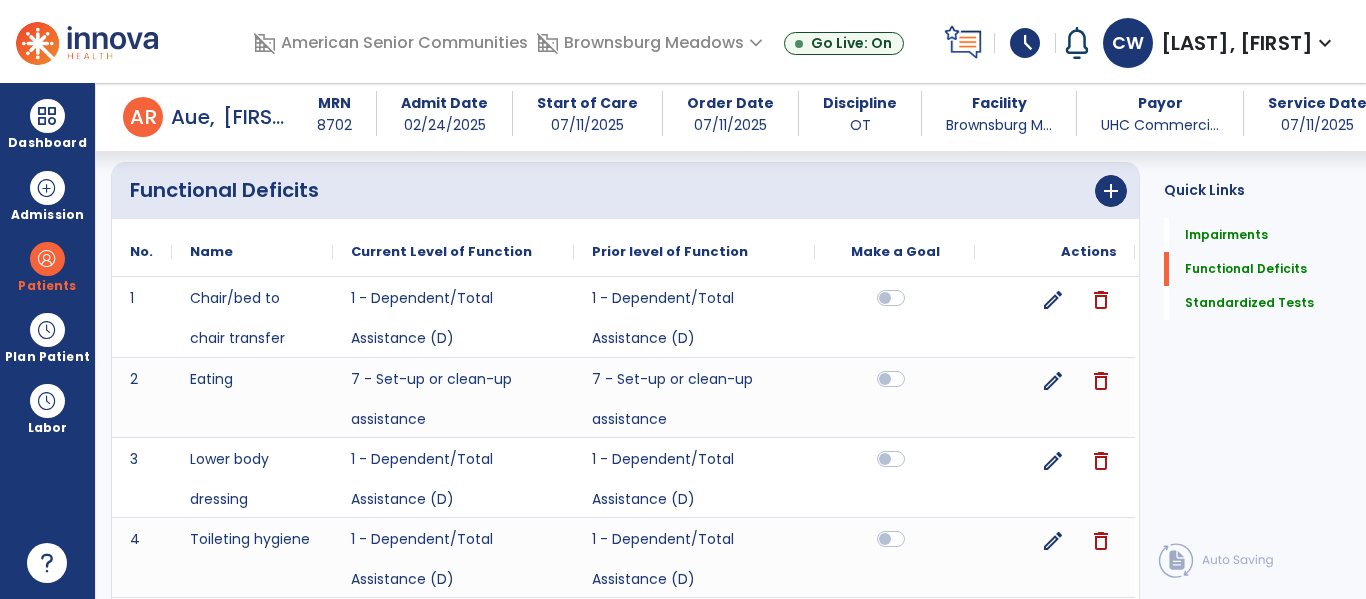 scroll, scrollTop: 1515, scrollLeft: 0, axis: vertical 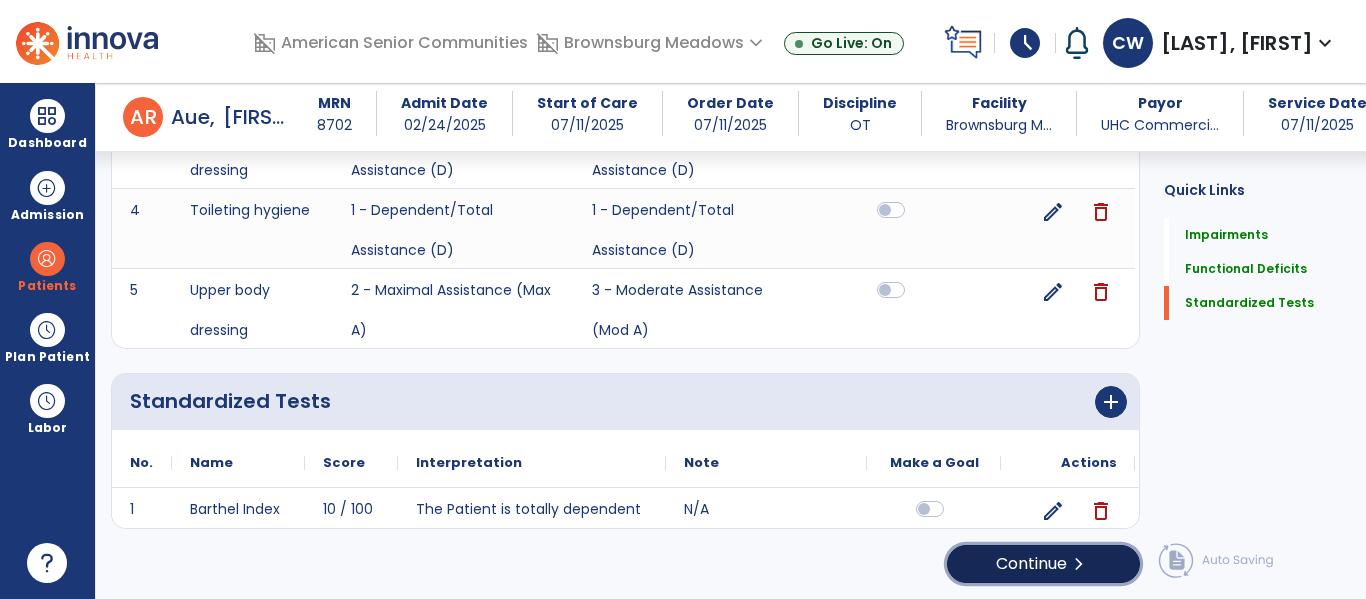 click on "chevron_right" 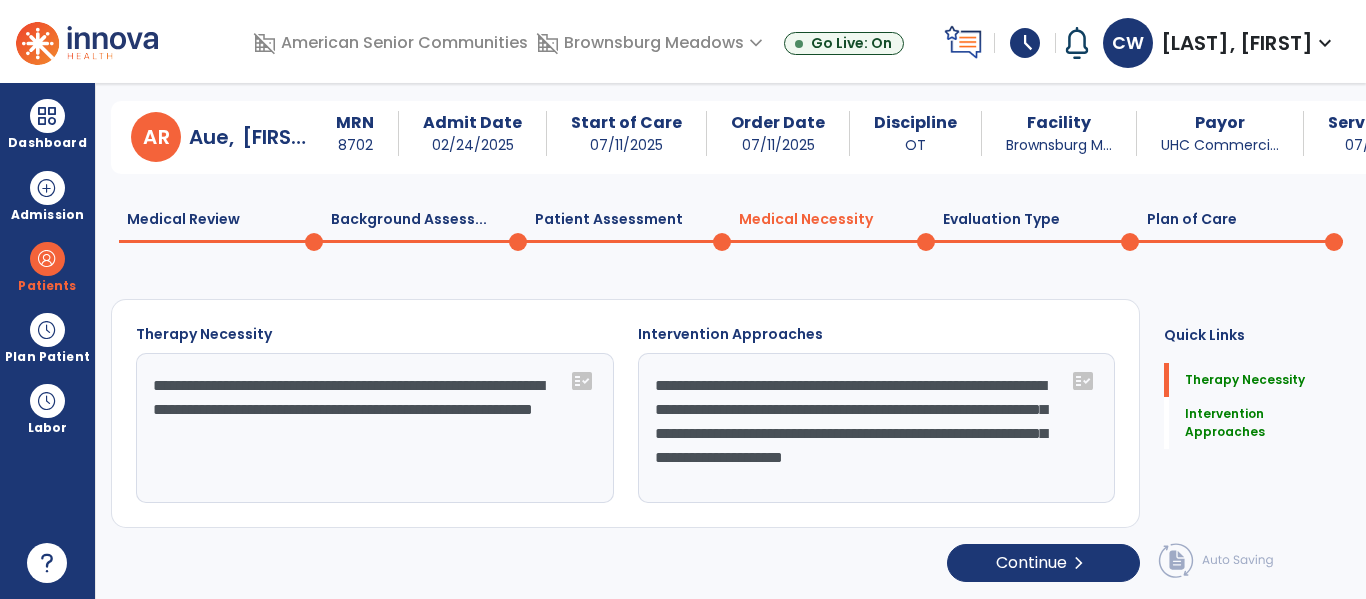 scroll, scrollTop: 29, scrollLeft: 0, axis: vertical 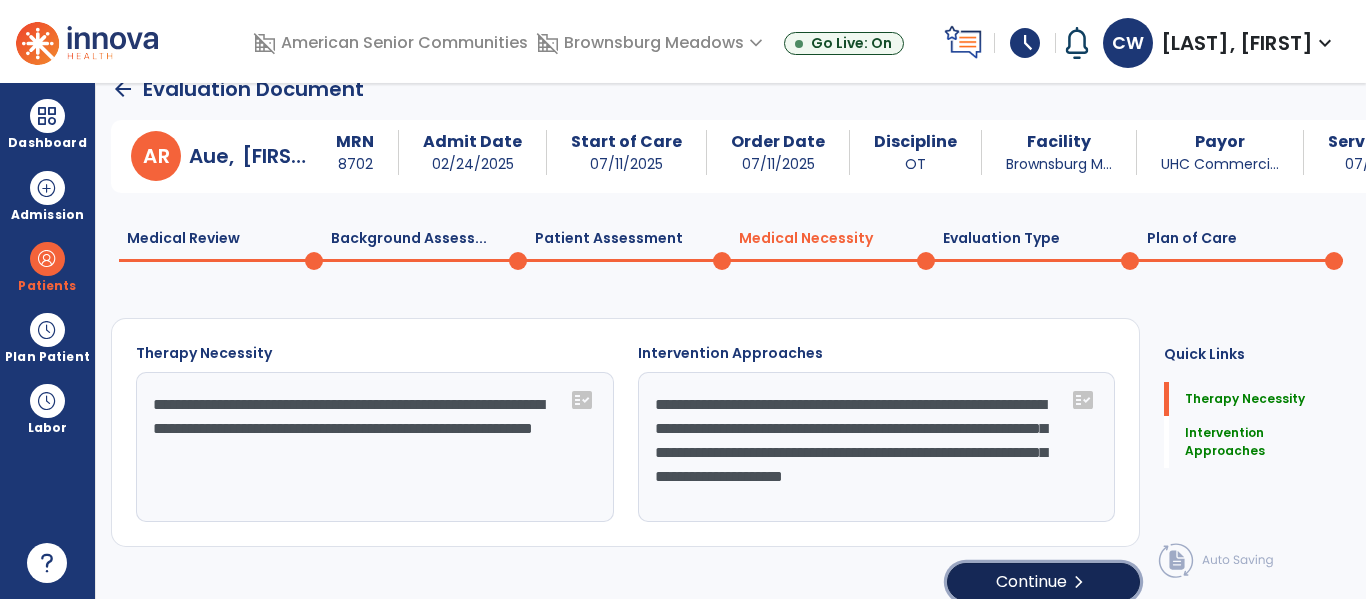 click on "chevron_right" 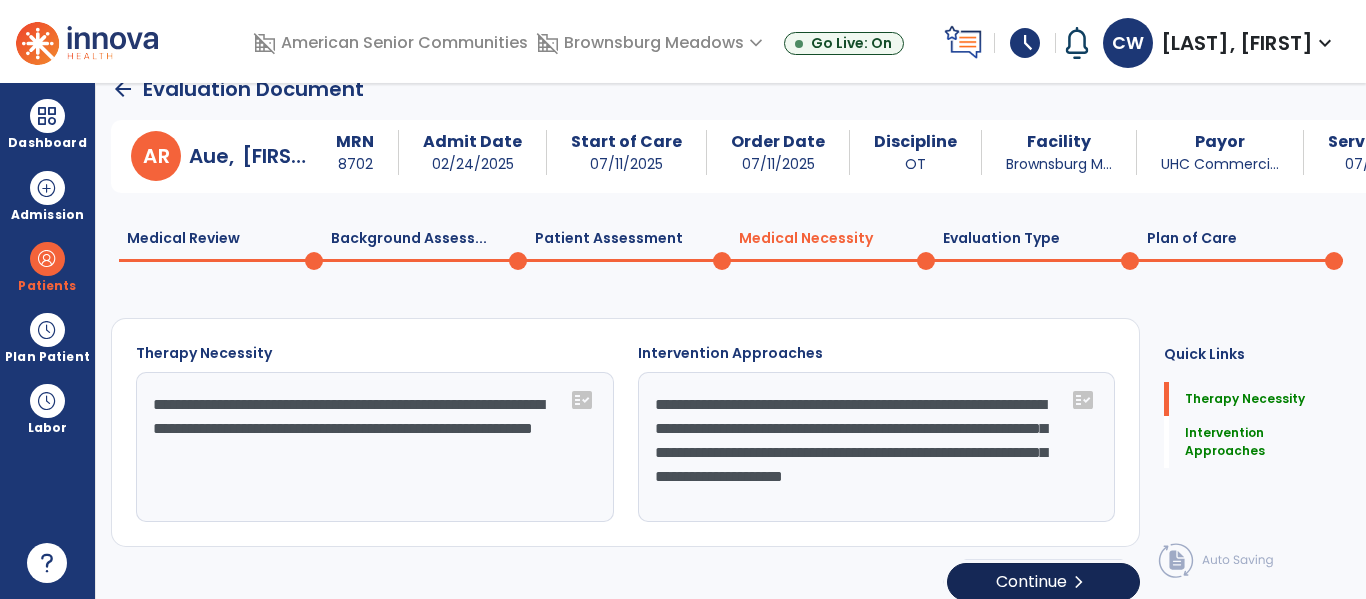 select on "**********" 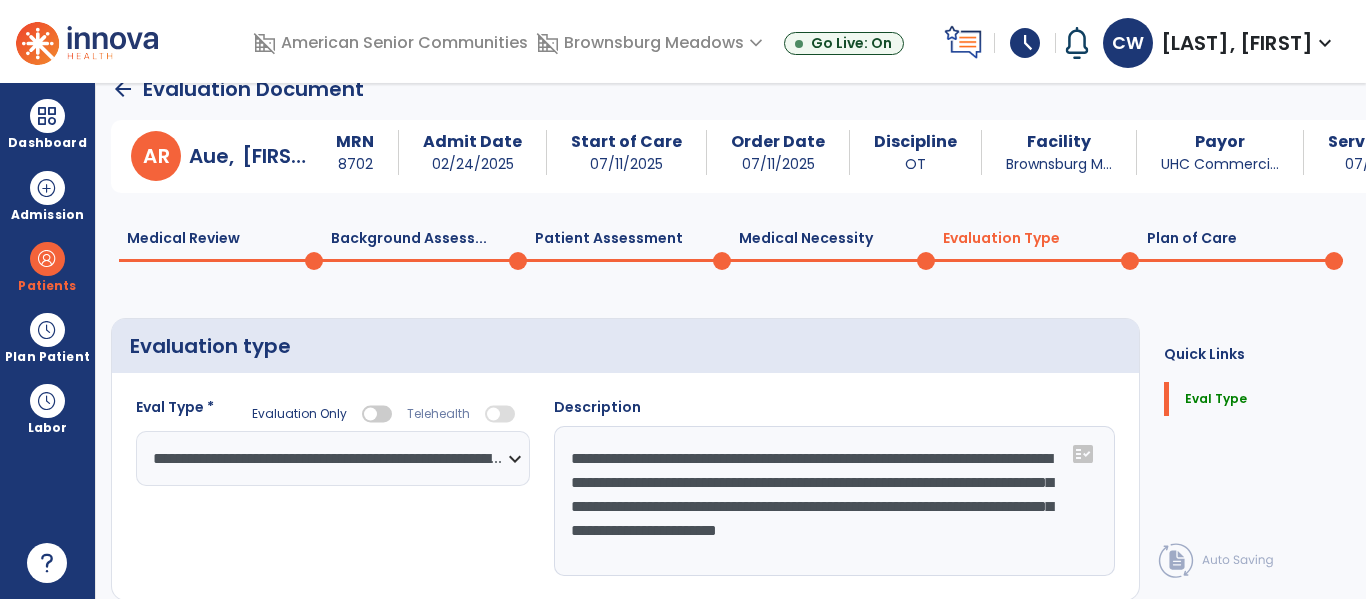 scroll, scrollTop: 82, scrollLeft: 0, axis: vertical 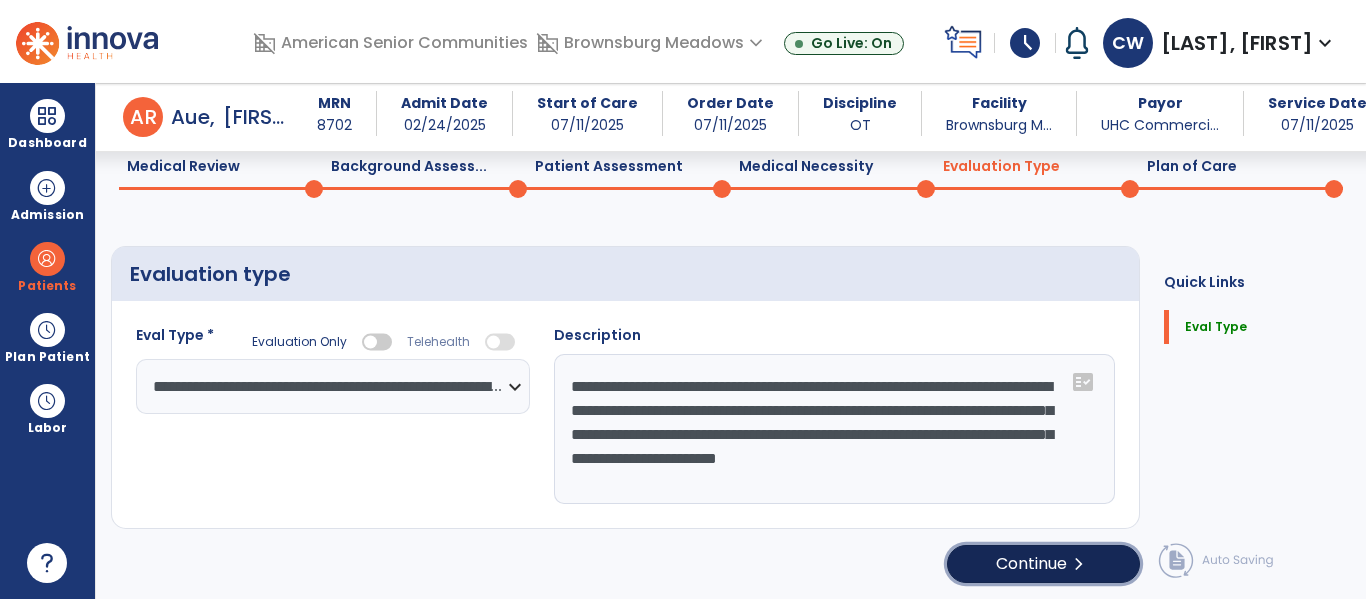 click on "chevron_right" 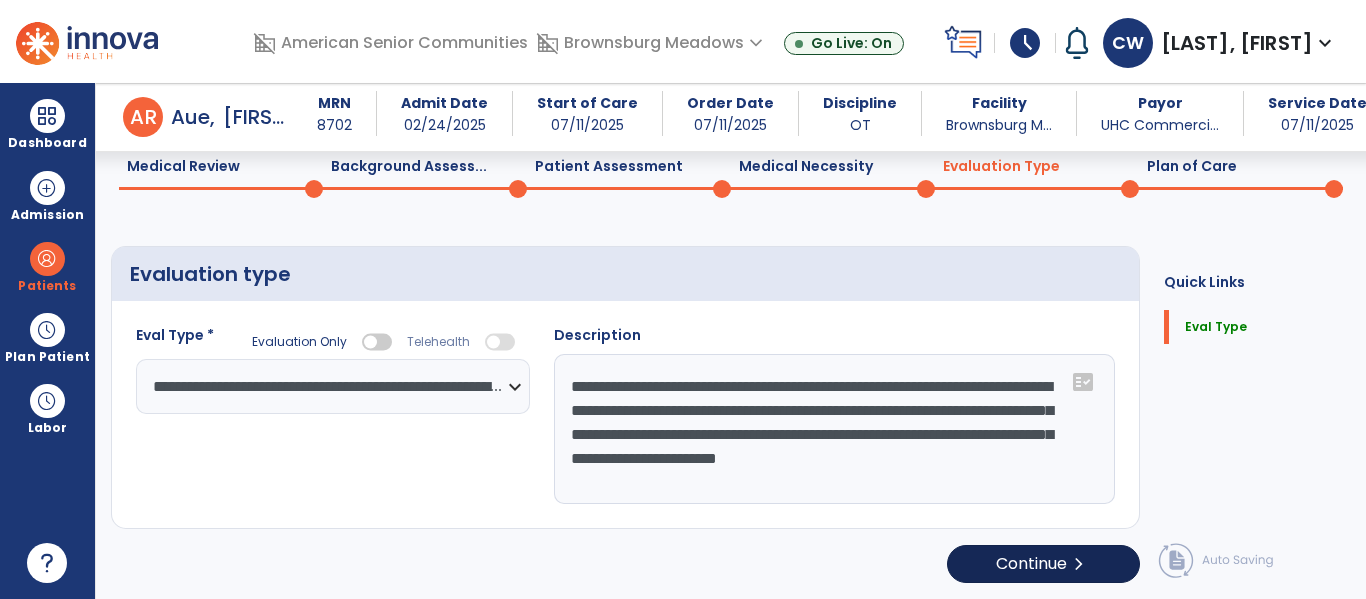 select on "**" 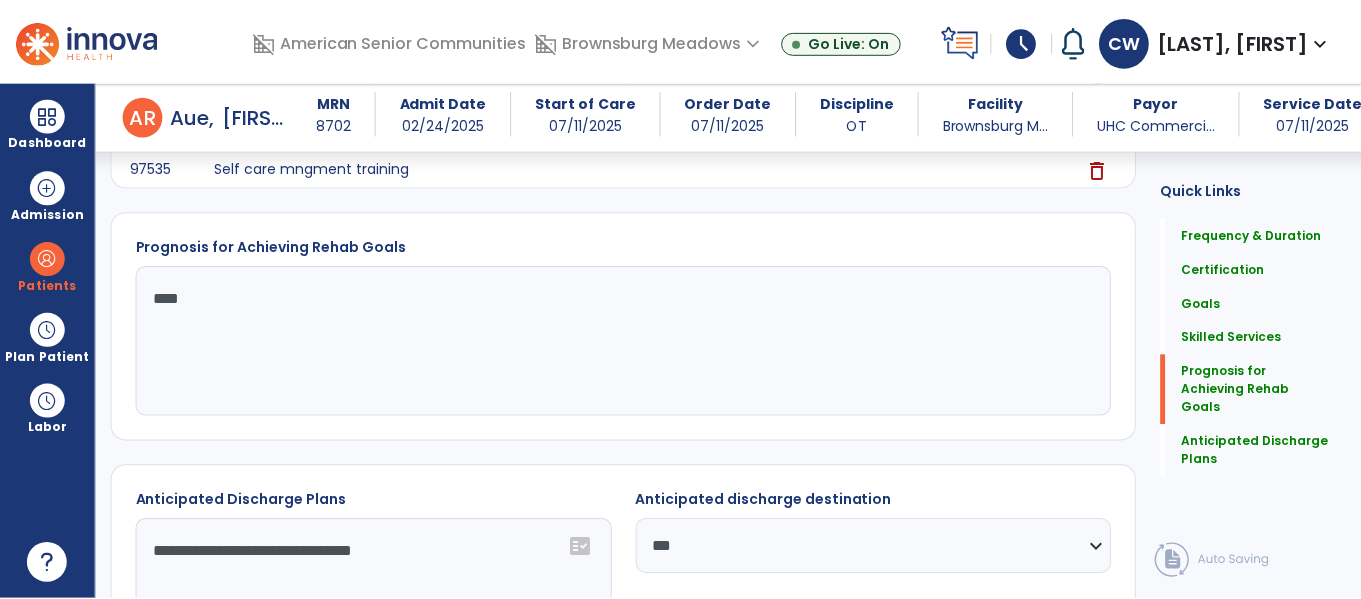 scroll, scrollTop: 1487, scrollLeft: 0, axis: vertical 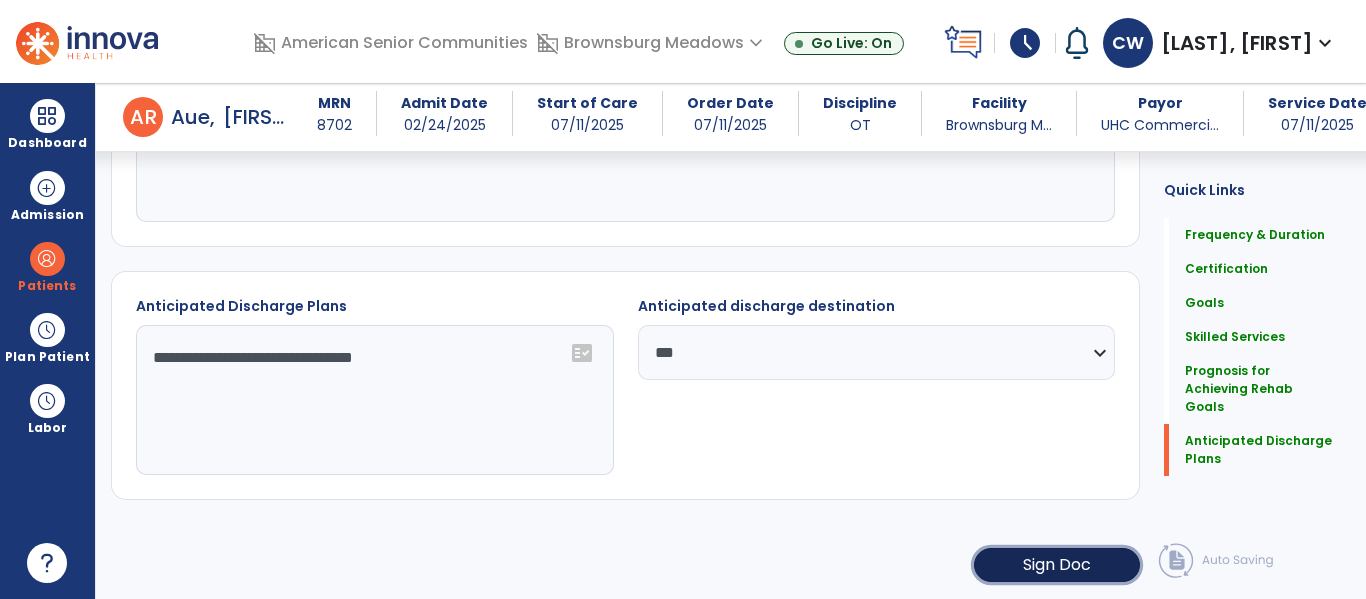 click on "Sign Doc" 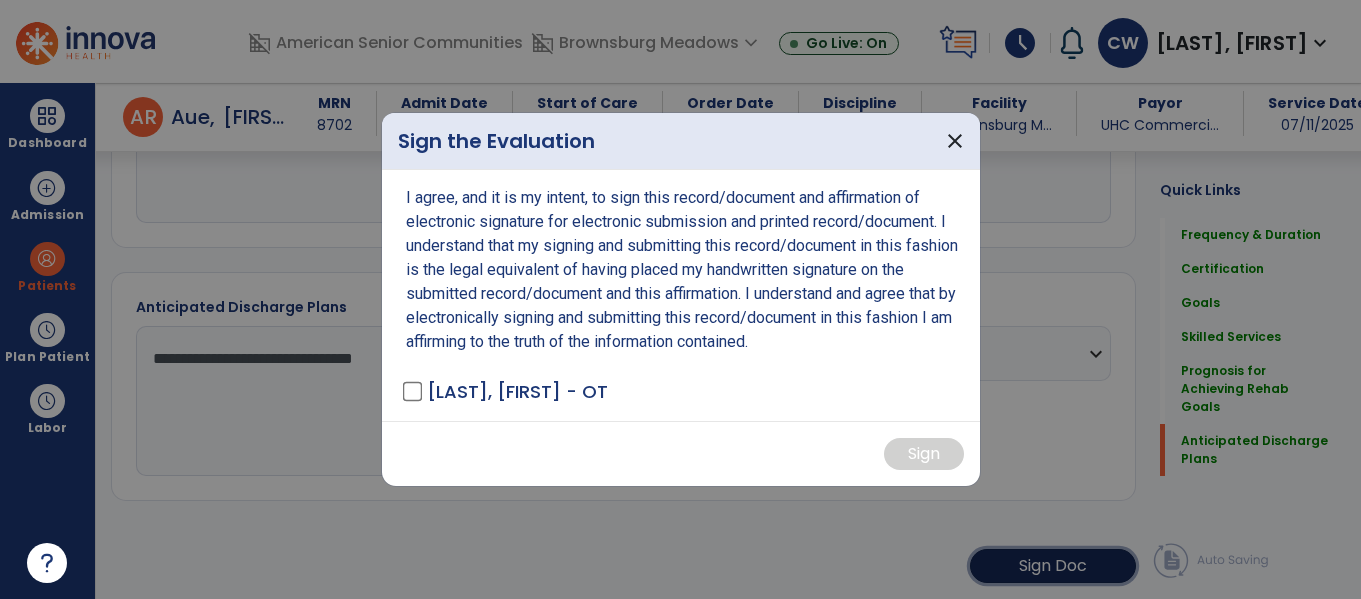 scroll, scrollTop: 1487, scrollLeft: 0, axis: vertical 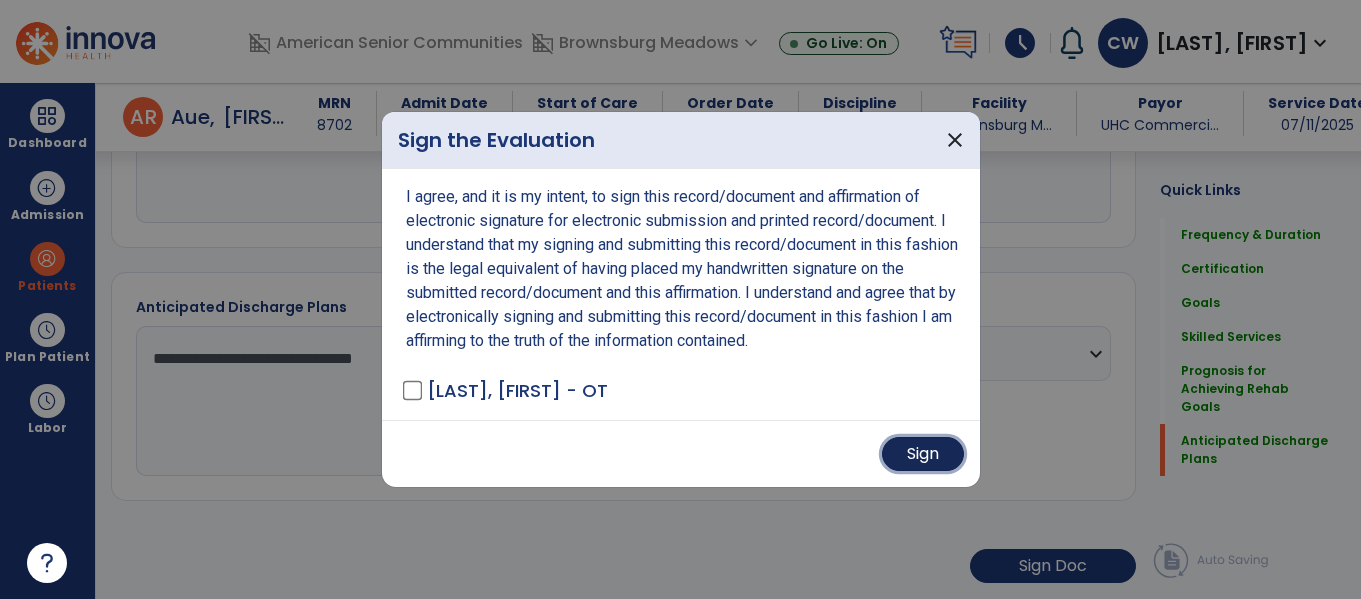 click on "Sign" at bounding box center (923, 454) 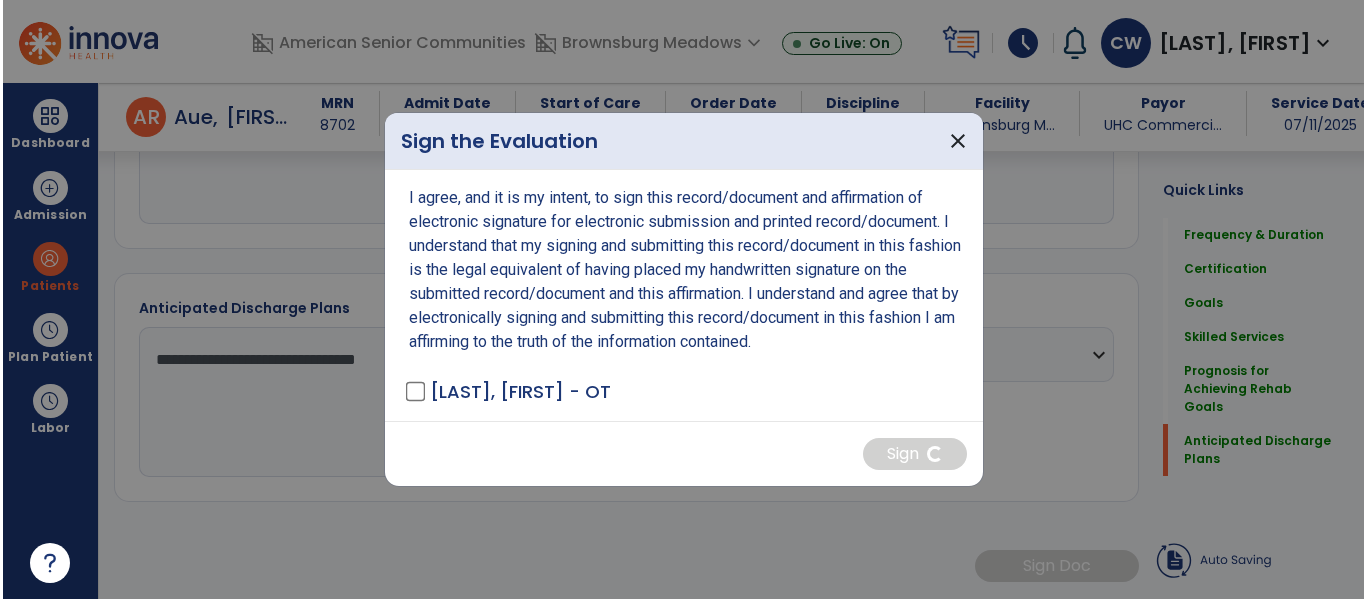 scroll, scrollTop: 1486, scrollLeft: 0, axis: vertical 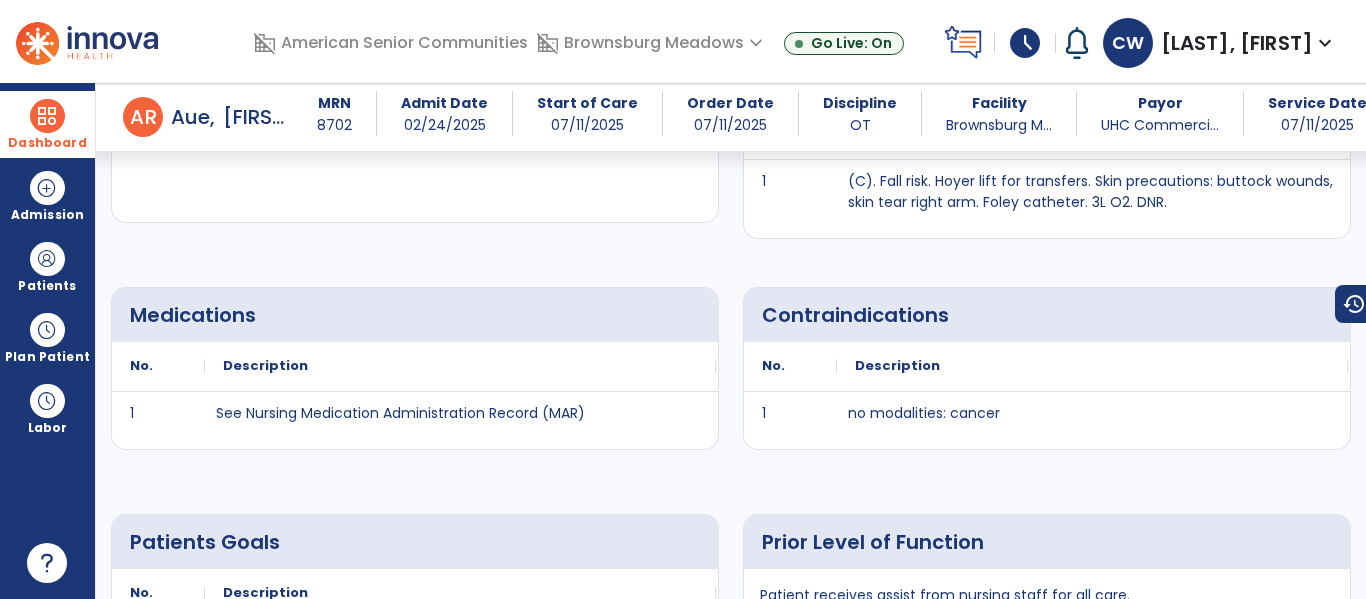 click at bounding box center [47, 116] 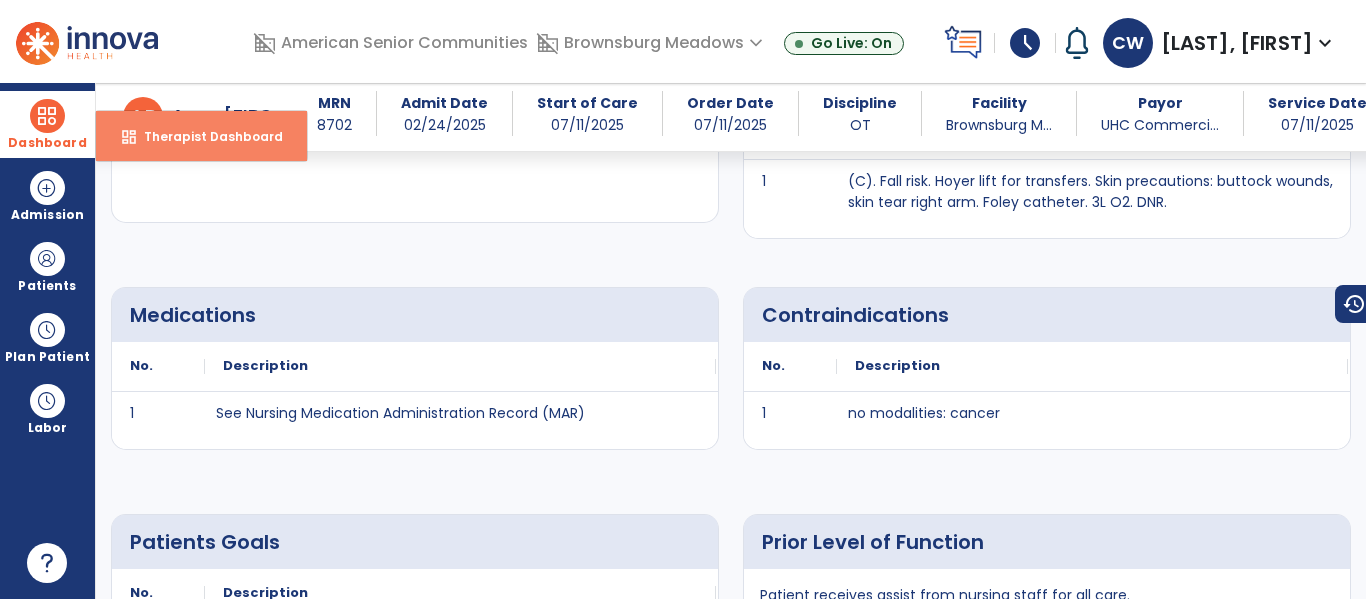 click on "dashboard  Therapist Dashboard" at bounding box center (201, 136) 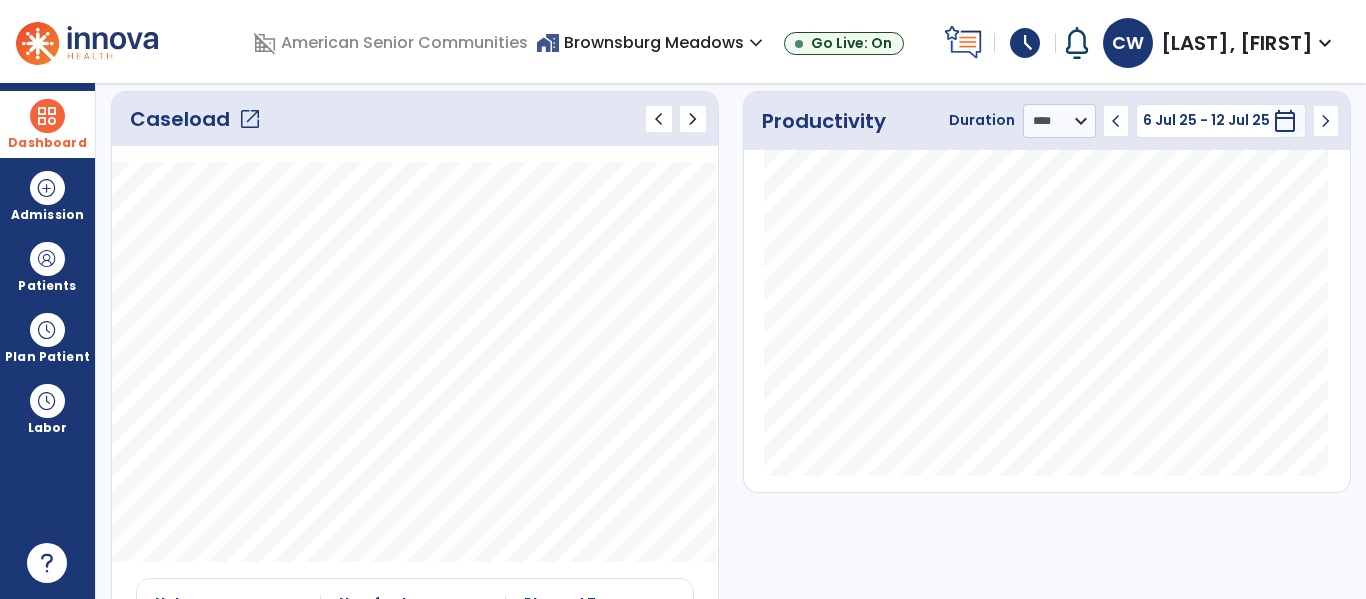 scroll, scrollTop: 0, scrollLeft: 0, axis: both 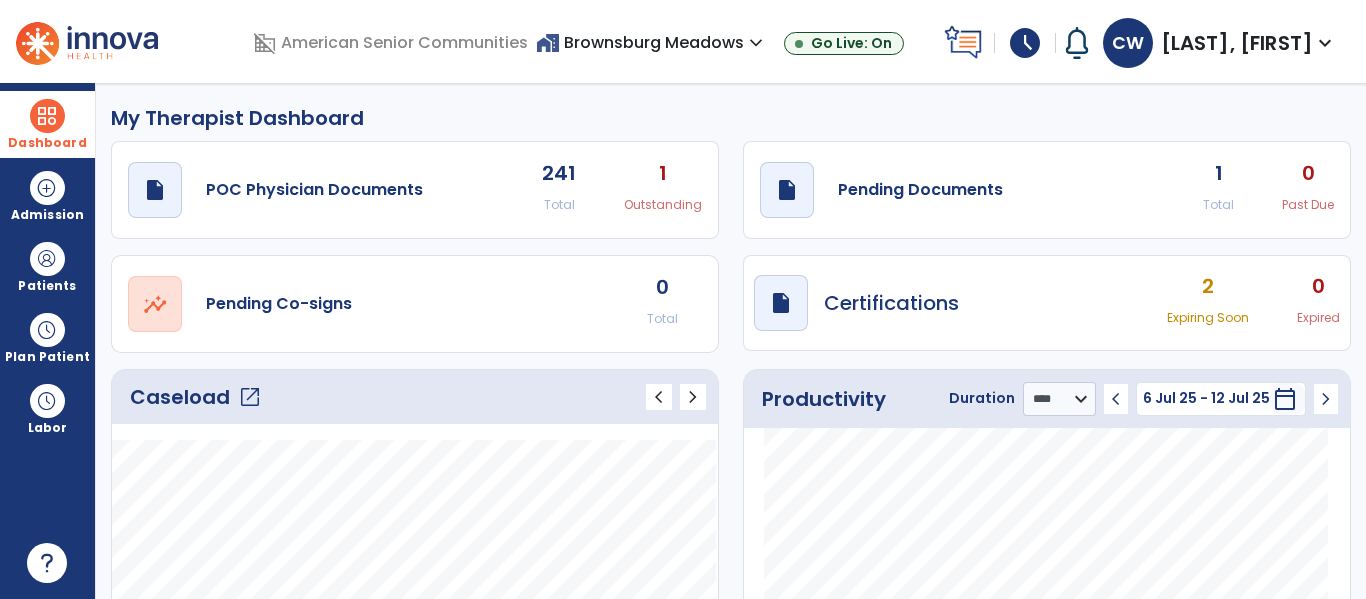click on "draft   open_in_new  Pending Documents 1 Total 0 Past Due" 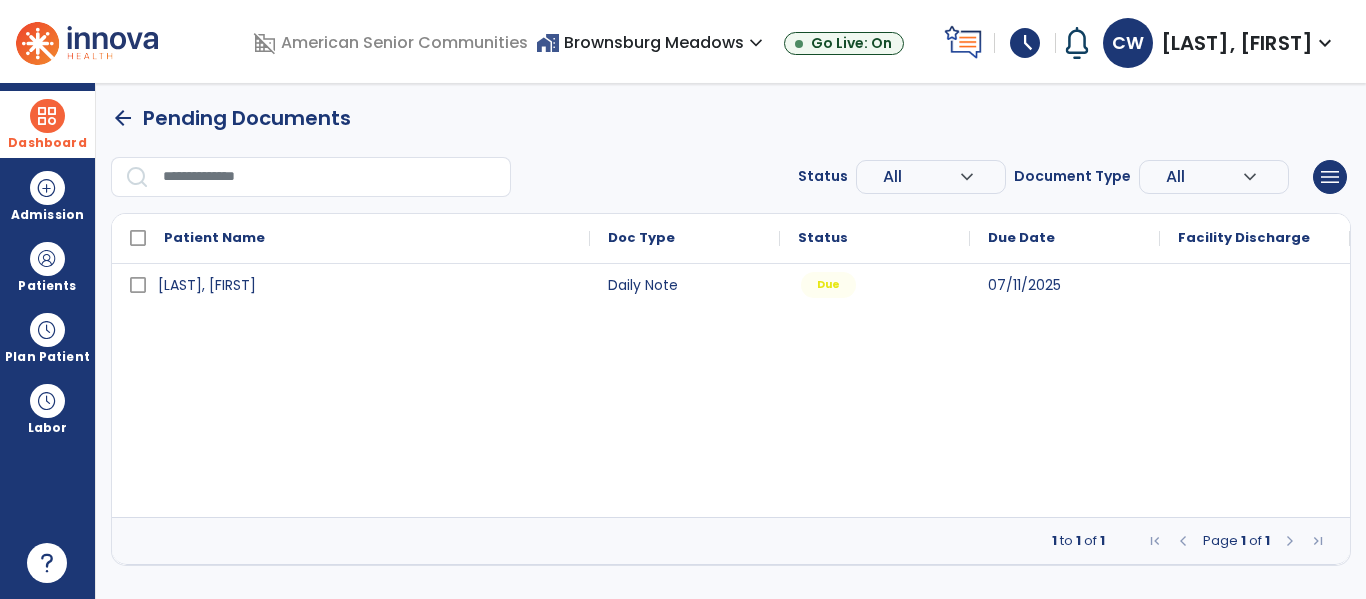 click on "Due" at bounding box center (828, 285) 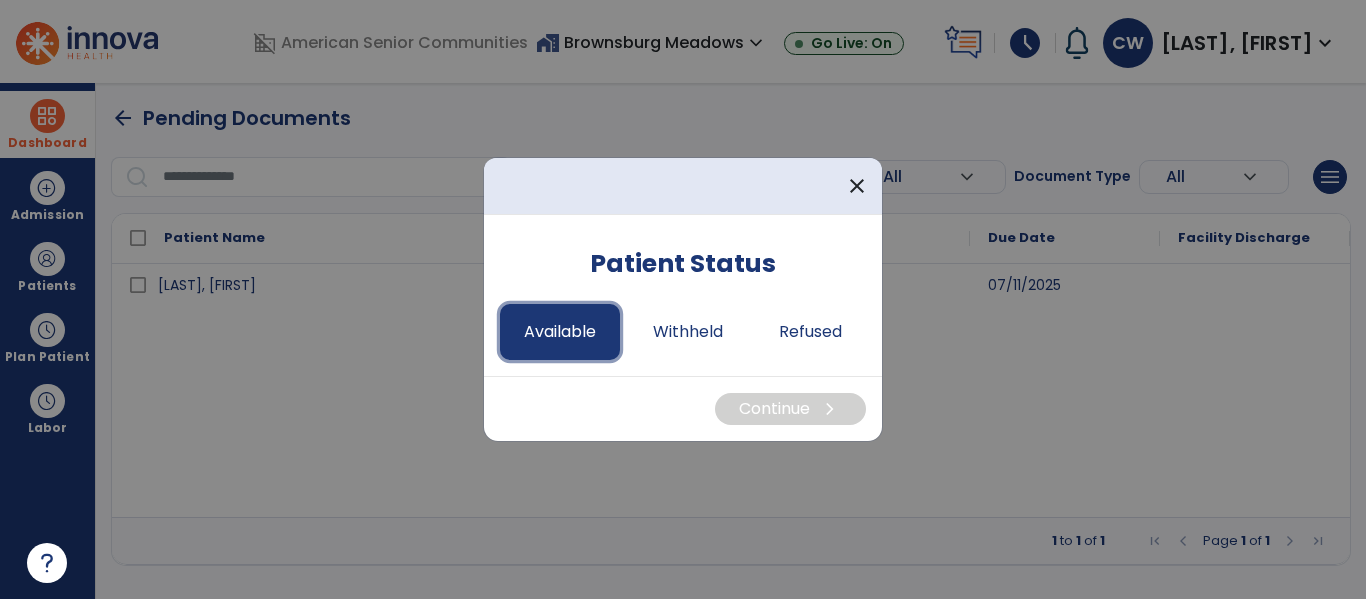 click on "Available" at bounding box center [560, 332] 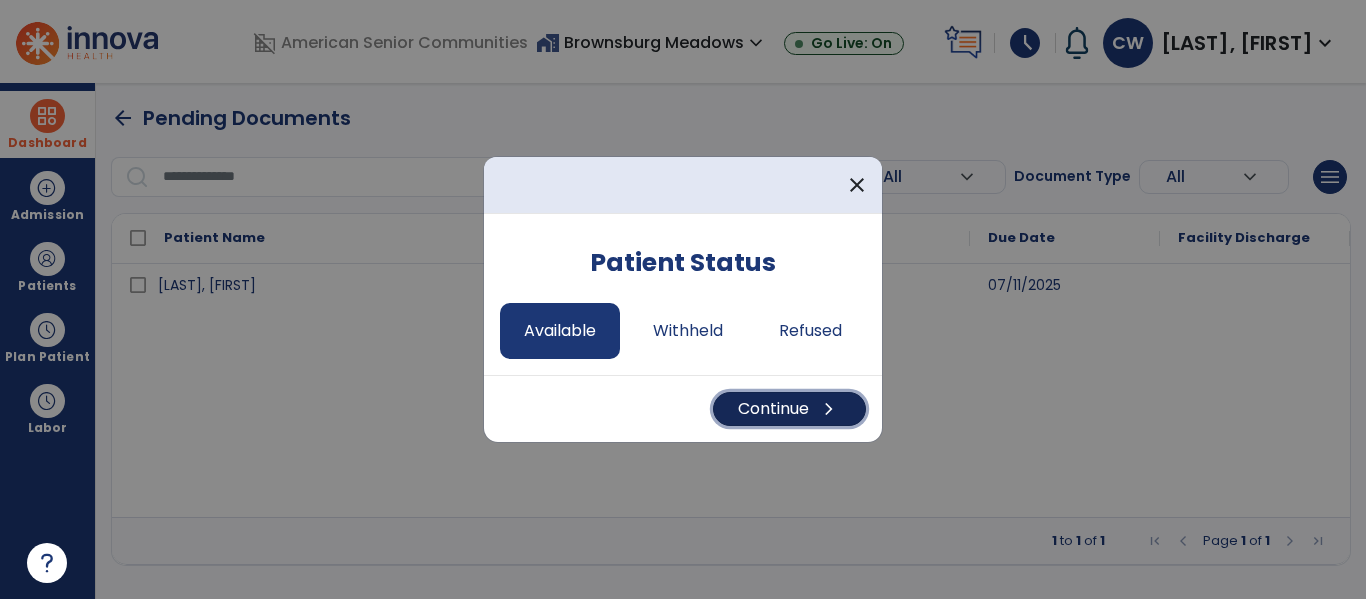 click on "Continue   chevron_right" at bounding box center [789, 409] 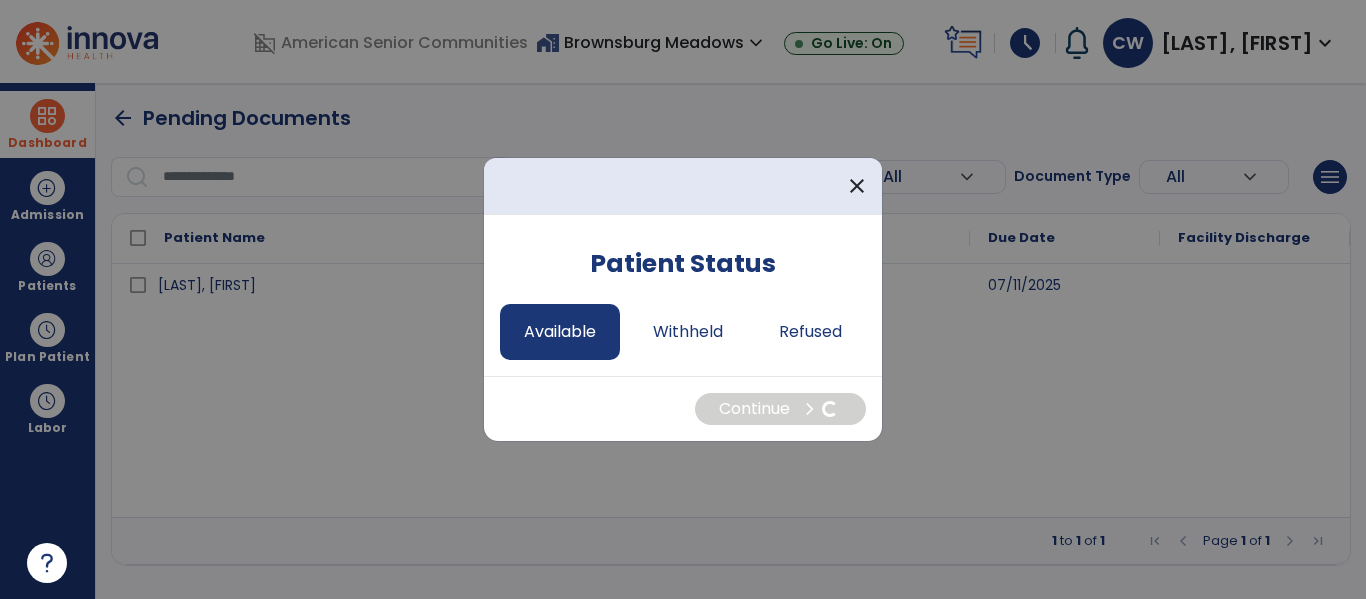select on "*" 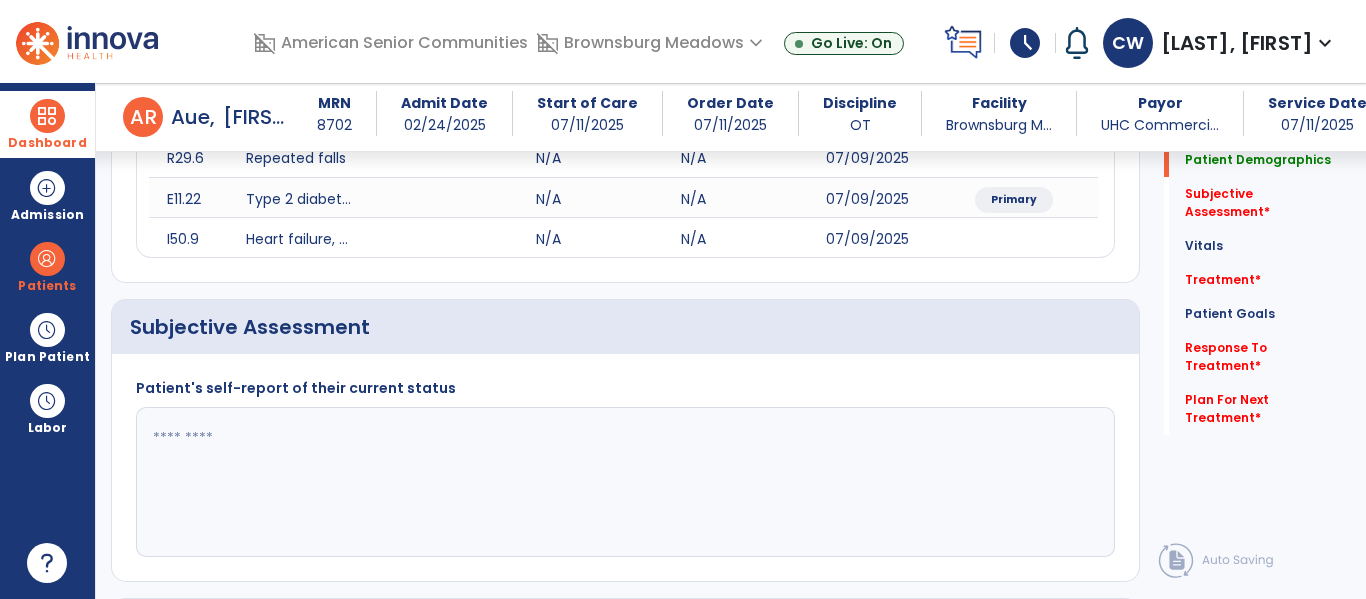 scroll, scrollTop: 310, scrollLeft: 0, axis: vertical 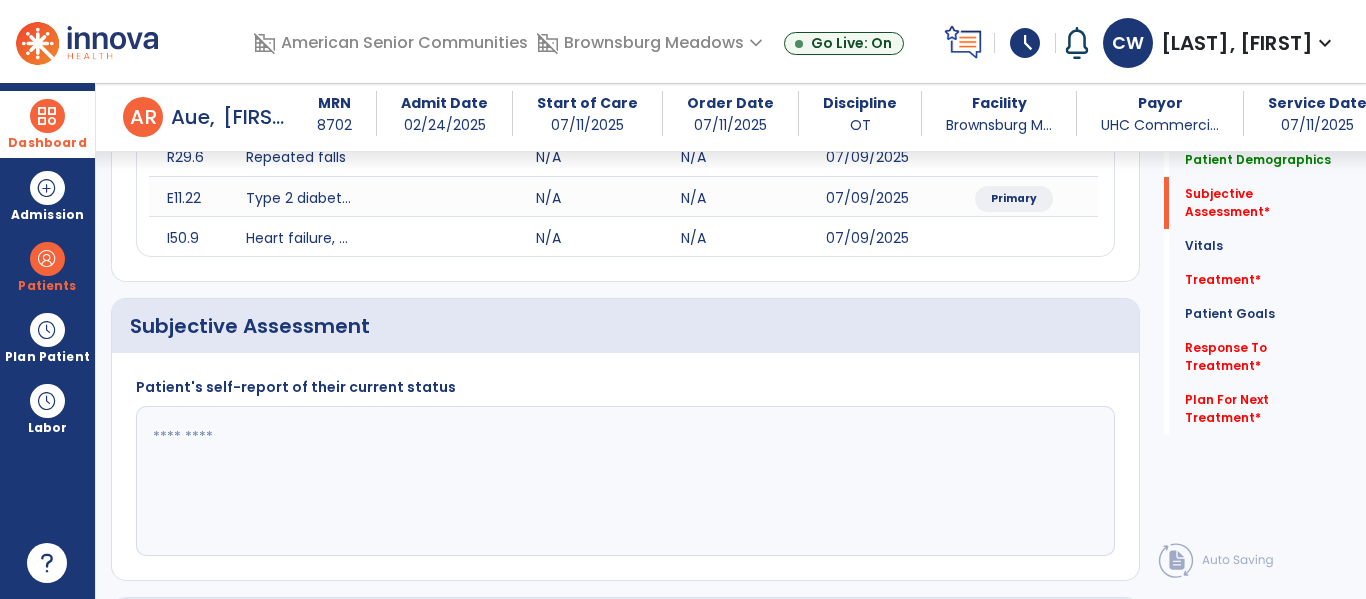 click 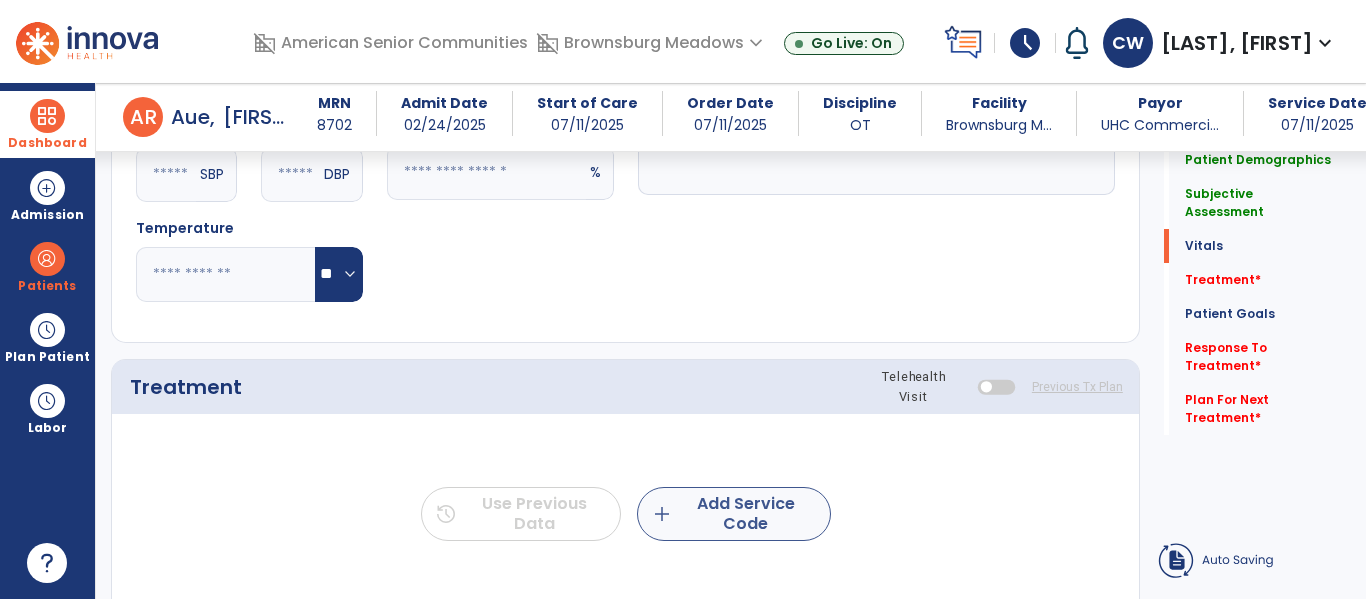 type on "**********" 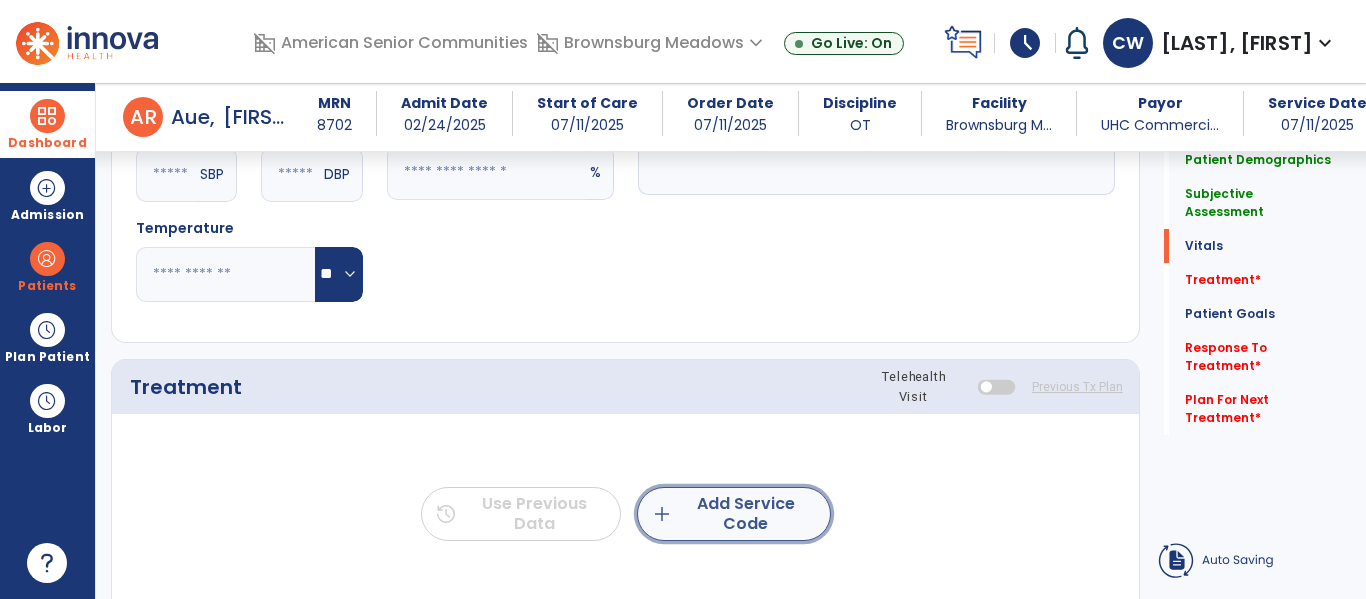click on "add  Add Service Code" 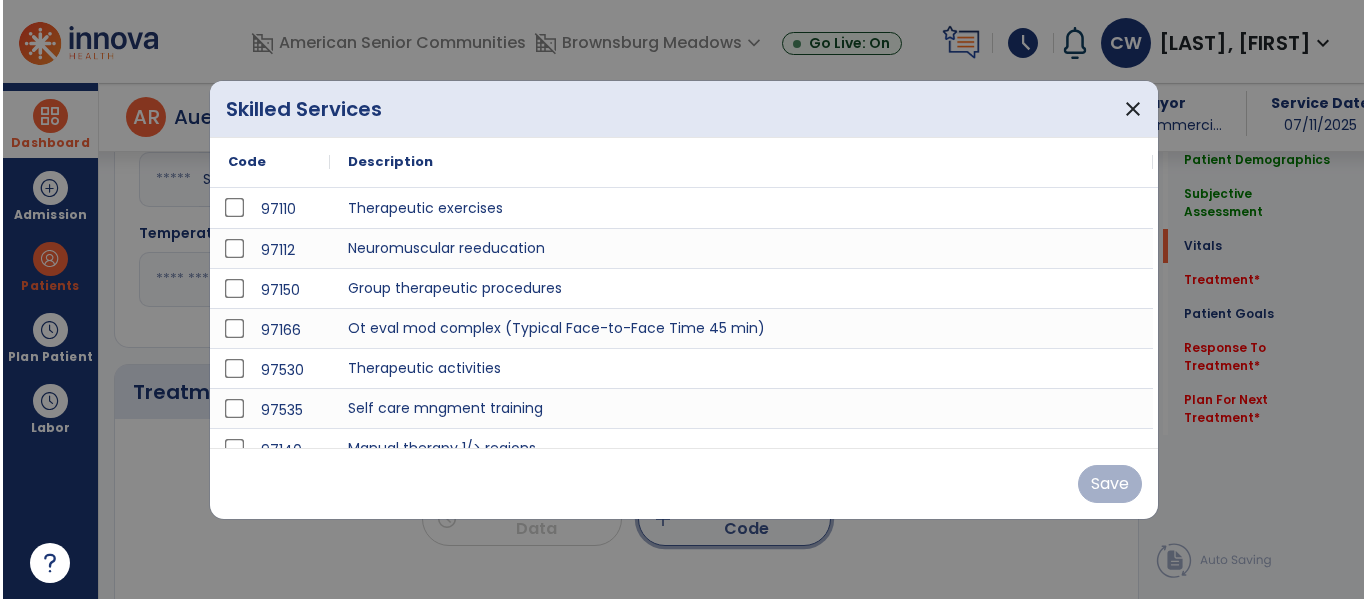 scroll, scrollTop: 970, scrollLeft: 0, axis: vertical 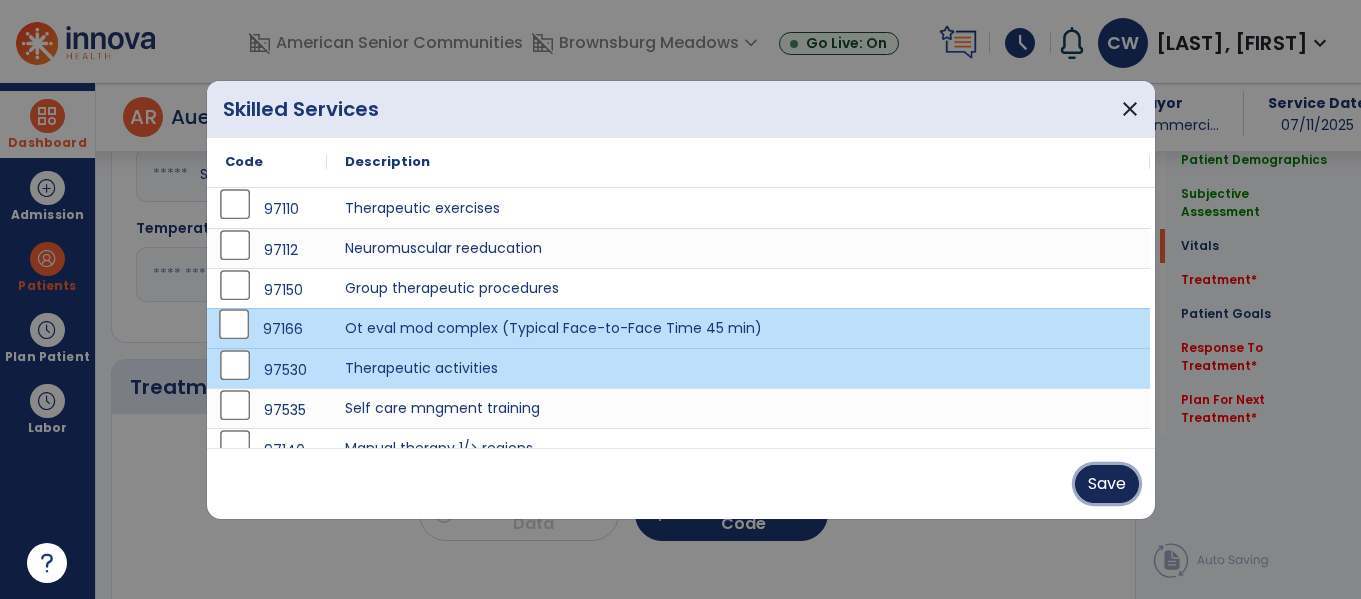 click on "Save" at bounding box center [1107, 484] 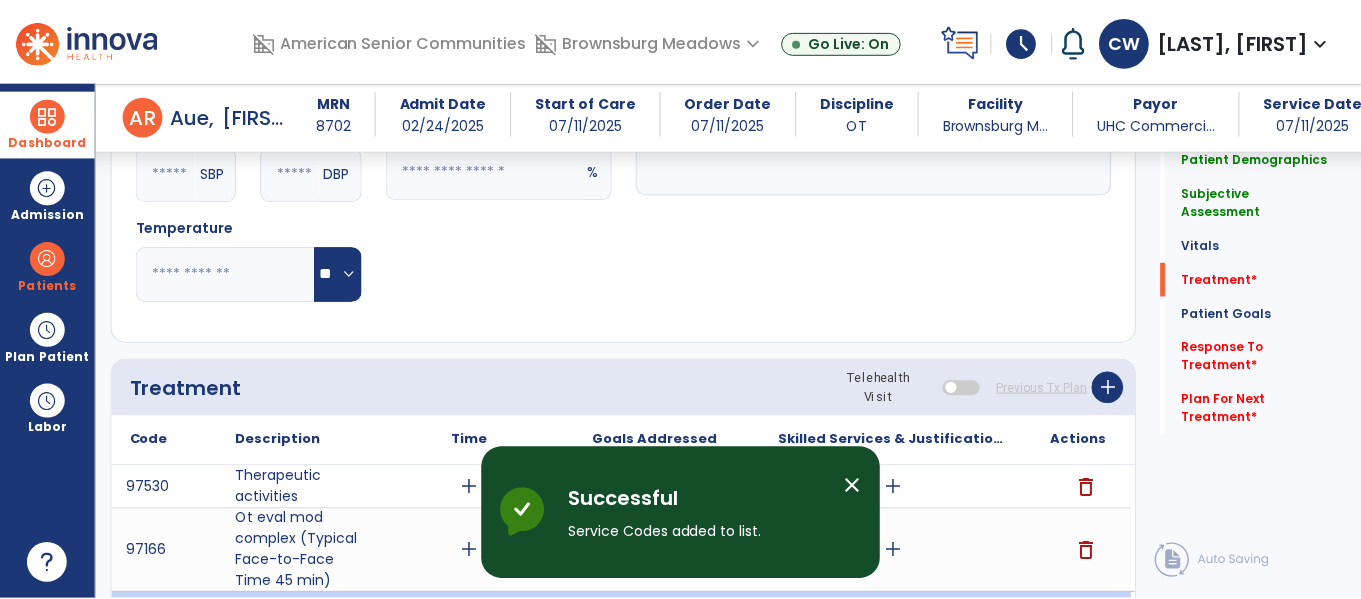scroll, scrollTop: 1220, scrollLeft: 0, axis: vertical 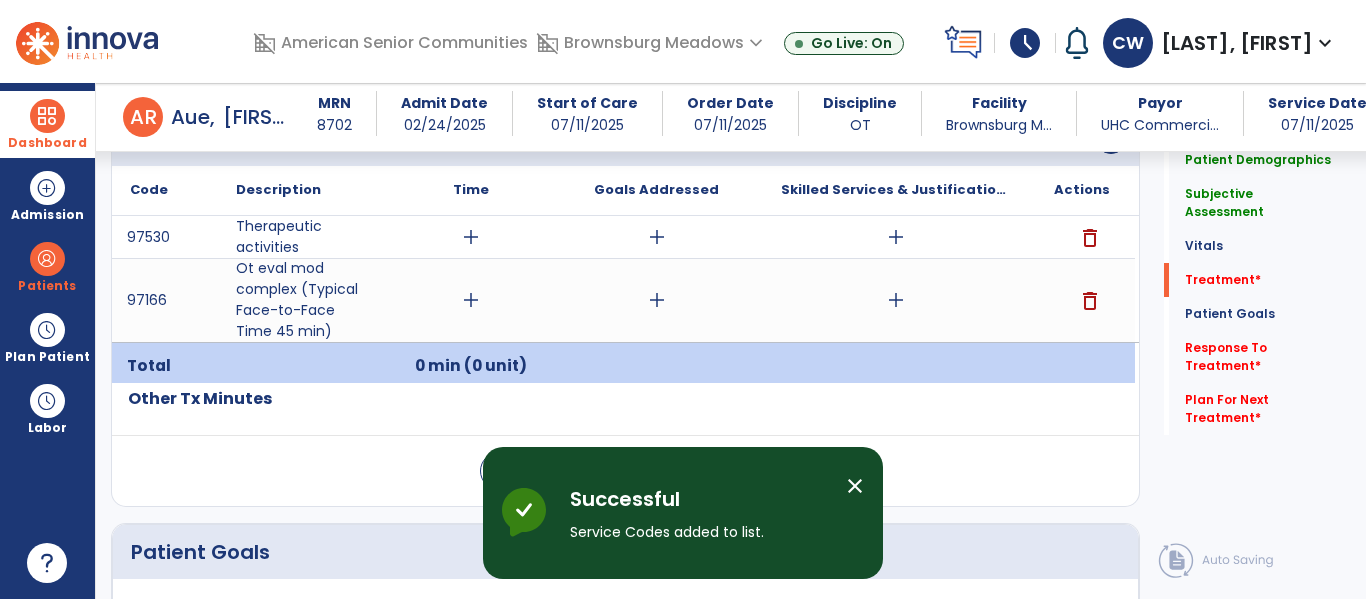click on "add" at bounding box center (471, 300) 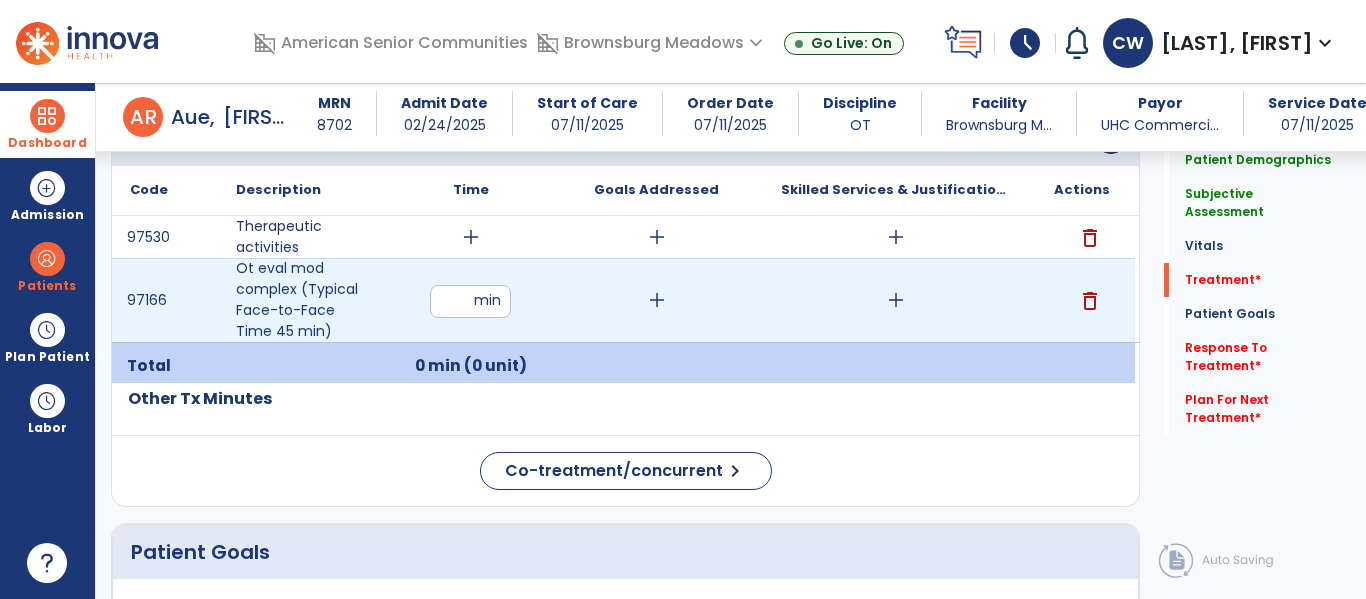 type on "**" 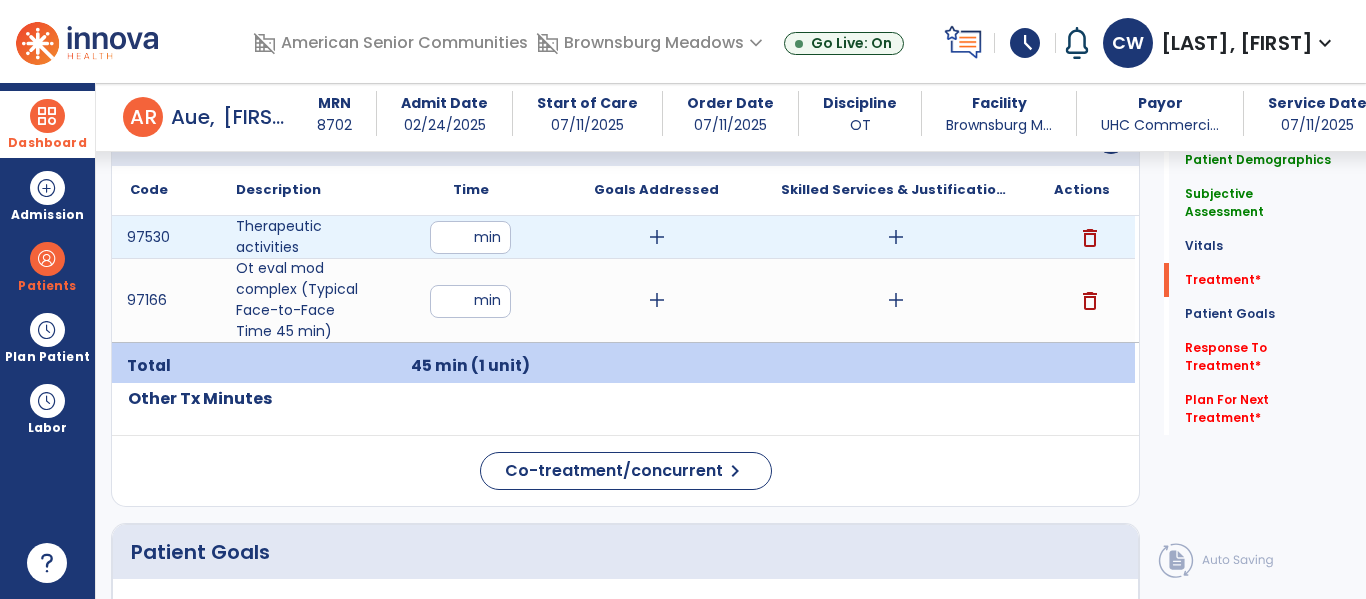 type on "**" 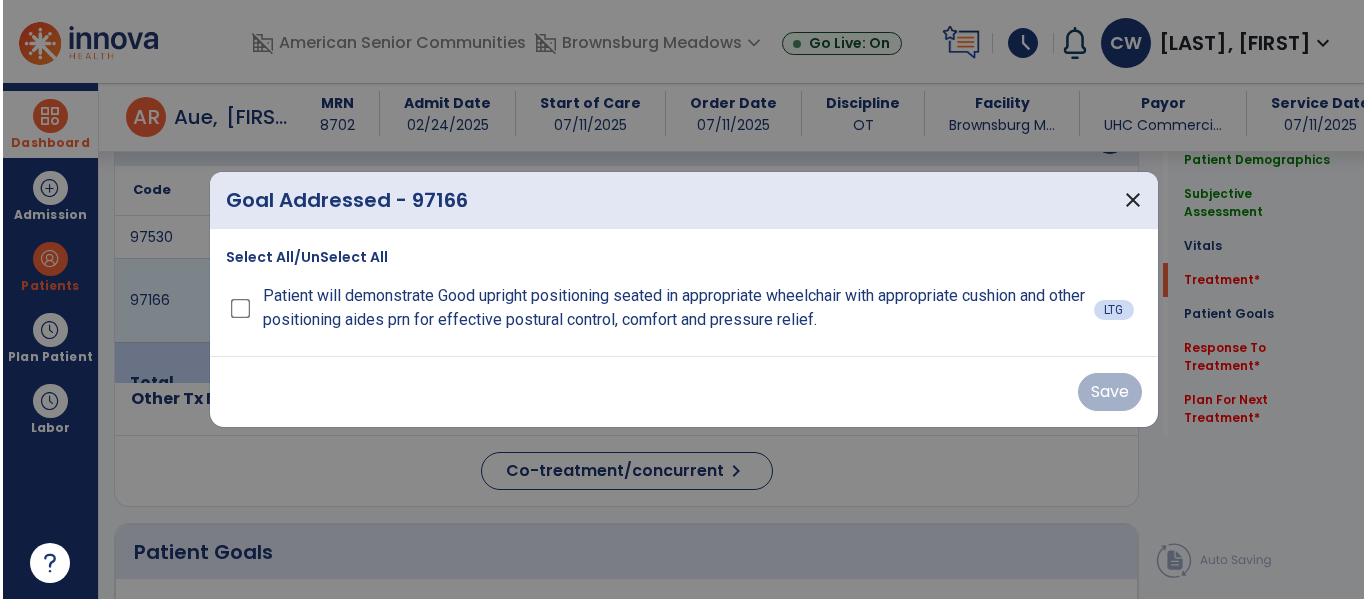 scroll, scrollTop: 1220, scrollLeft: 0, axis: vertical 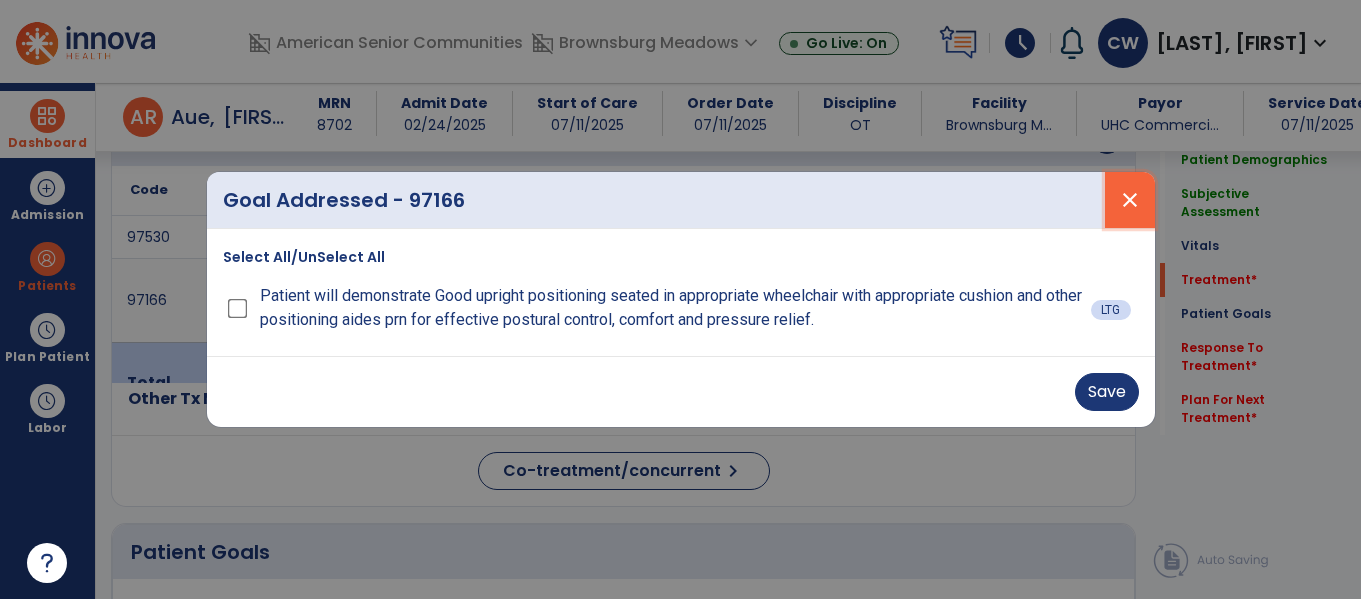 click on "close" at bounding box center [1130, 200] 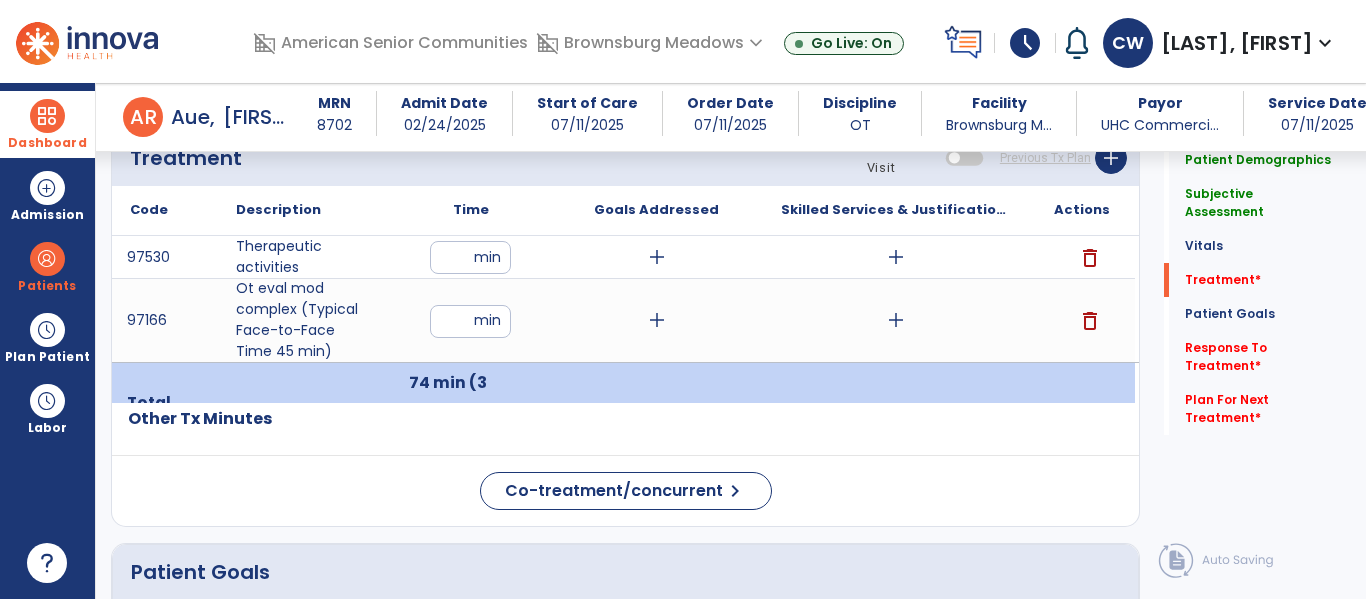 click on "add" at bounding box center [896, 320] 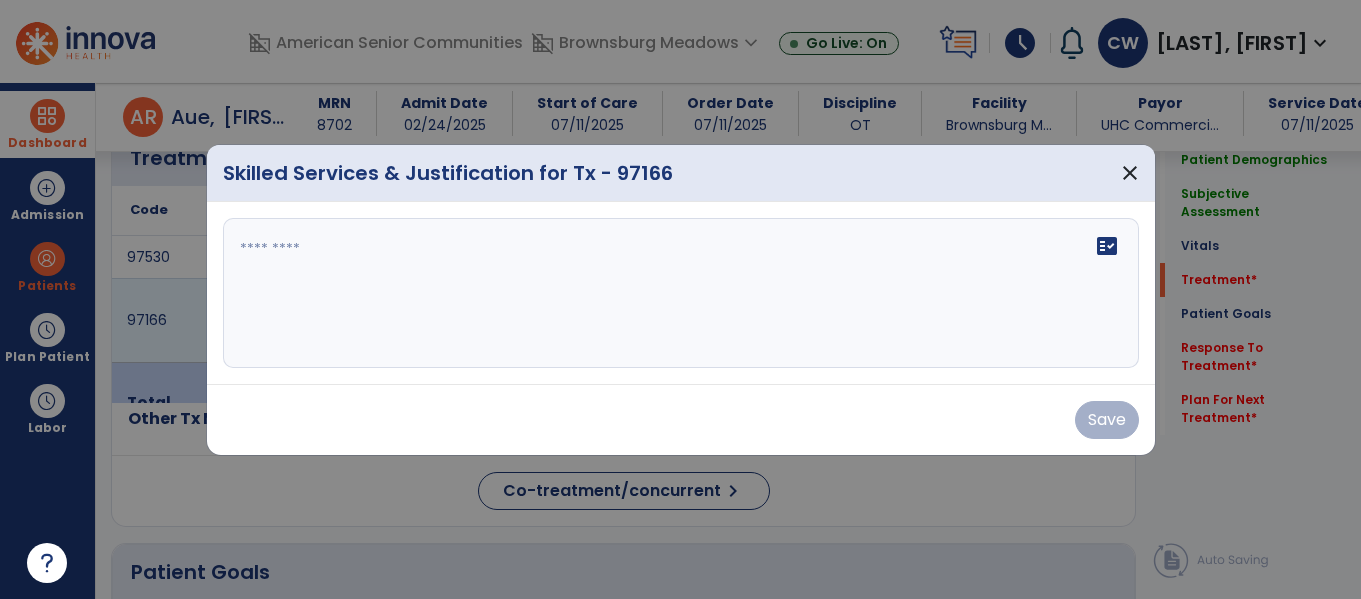 scroll, scrollTop: 1200, scrollLeft: 0, axis: vertical 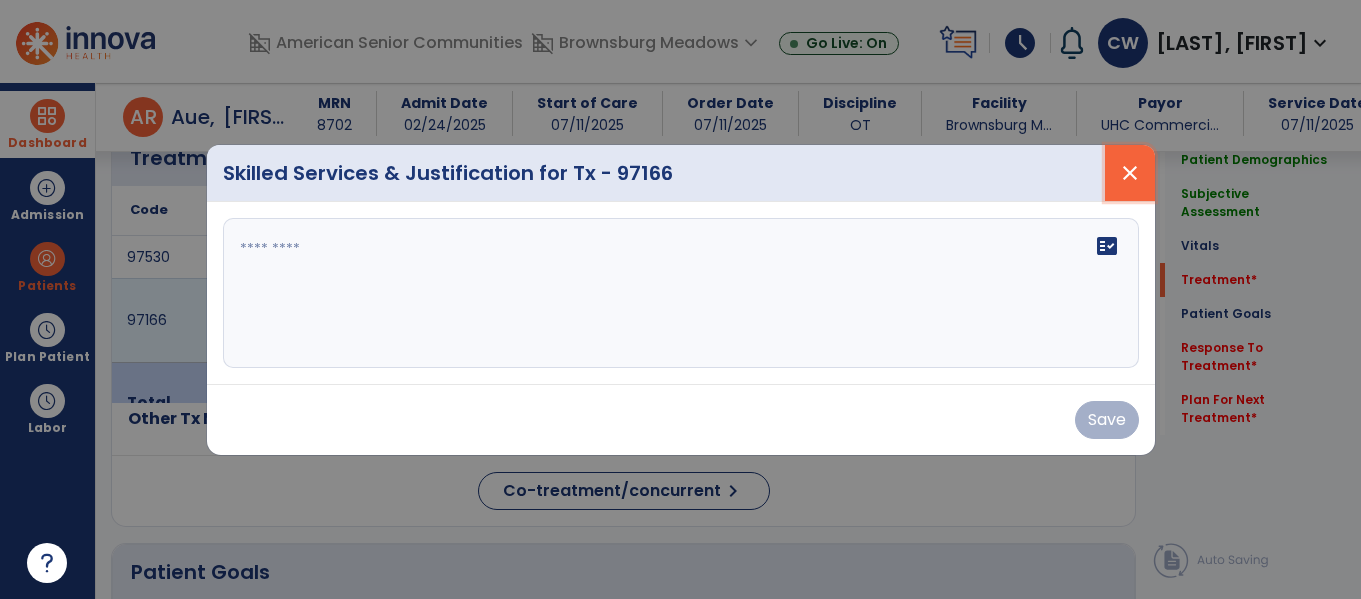 click on "close" at bounding box center [1130, 173] 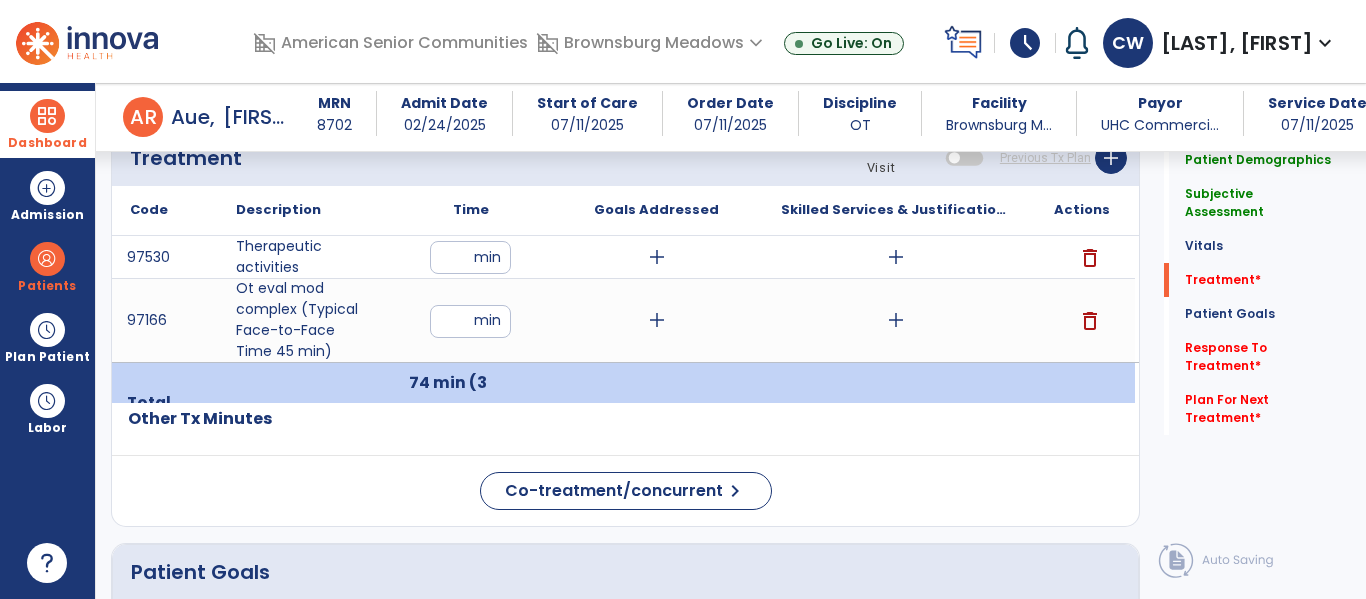 click on "add" at bounding box center [657, 320] 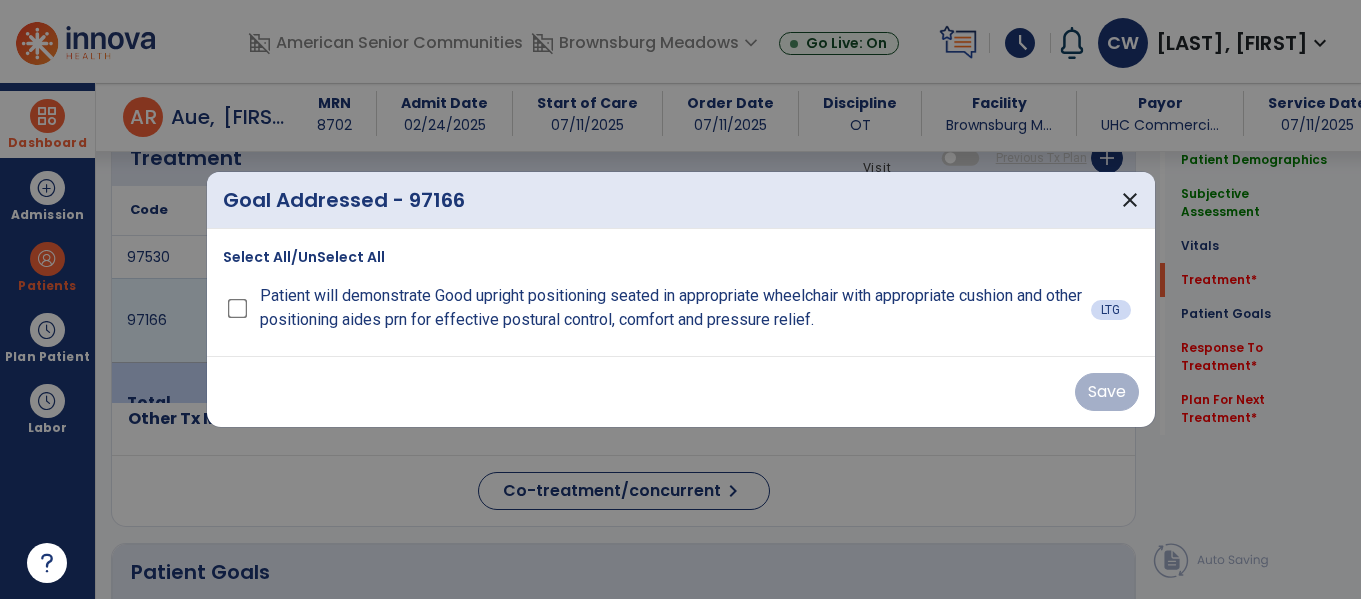 scroll, scrollTop: 1200, scrollLeft: 0, axis: vertical 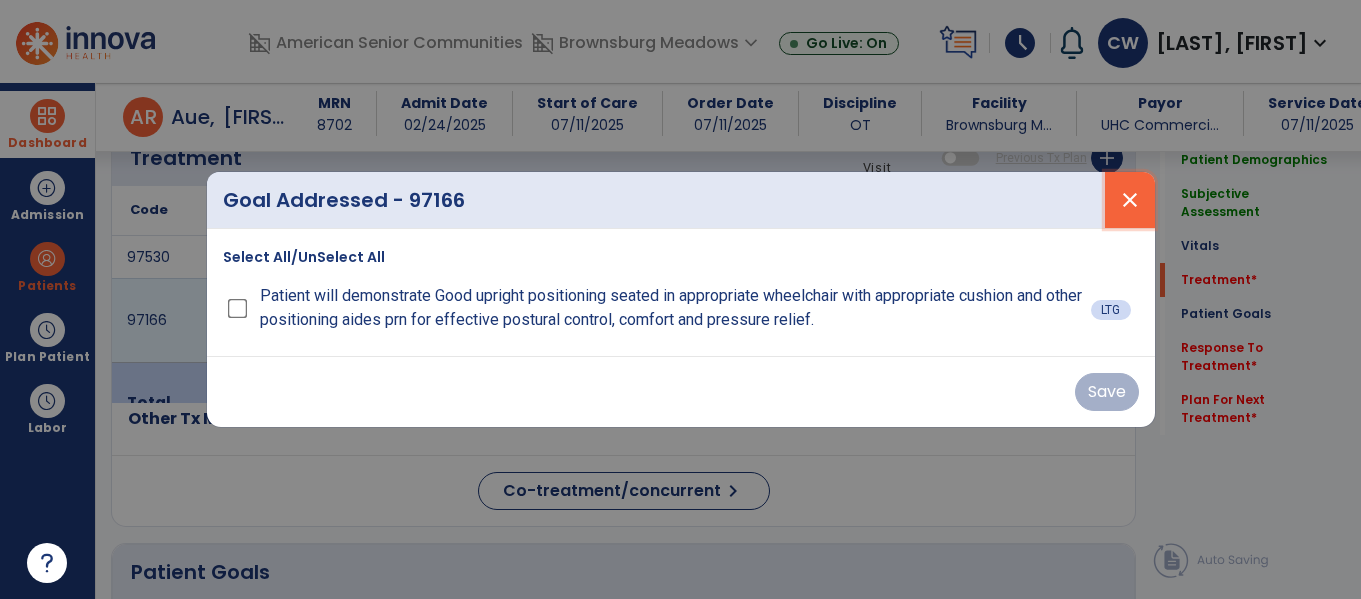click on "close" at bounding box center [1130, 200] 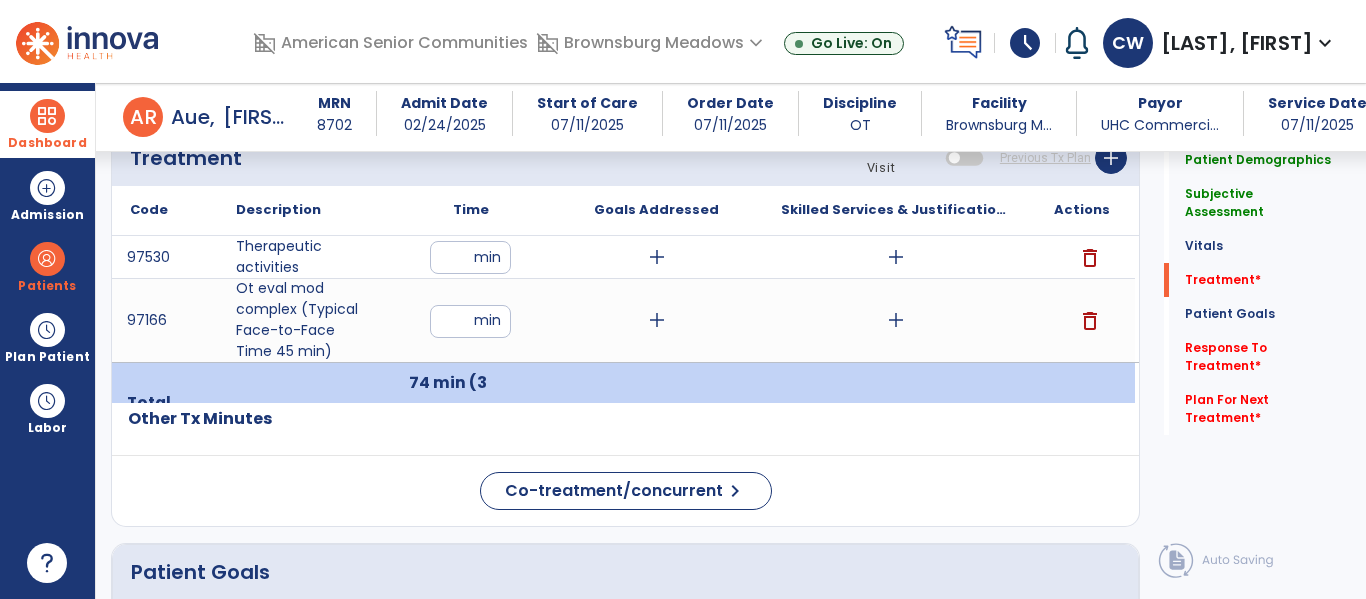 click on "add" at bounding box center (657, 257) 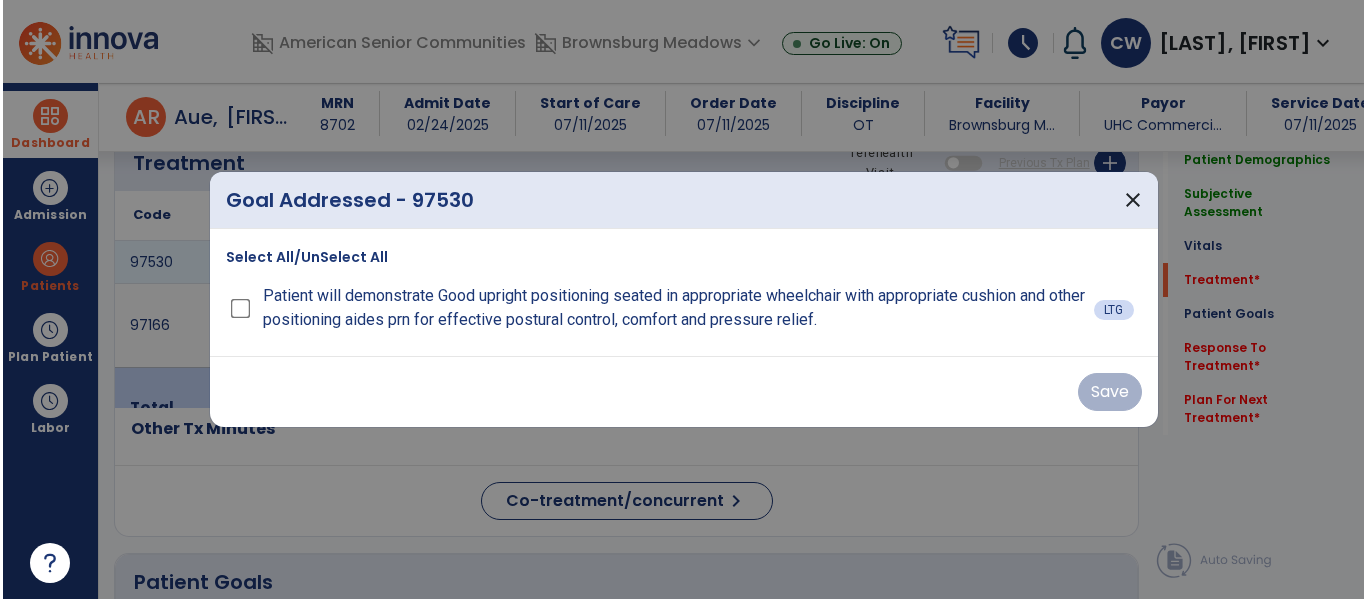 scroll, scrollTop: 1200, scrollLeft: 0, axis: vertical 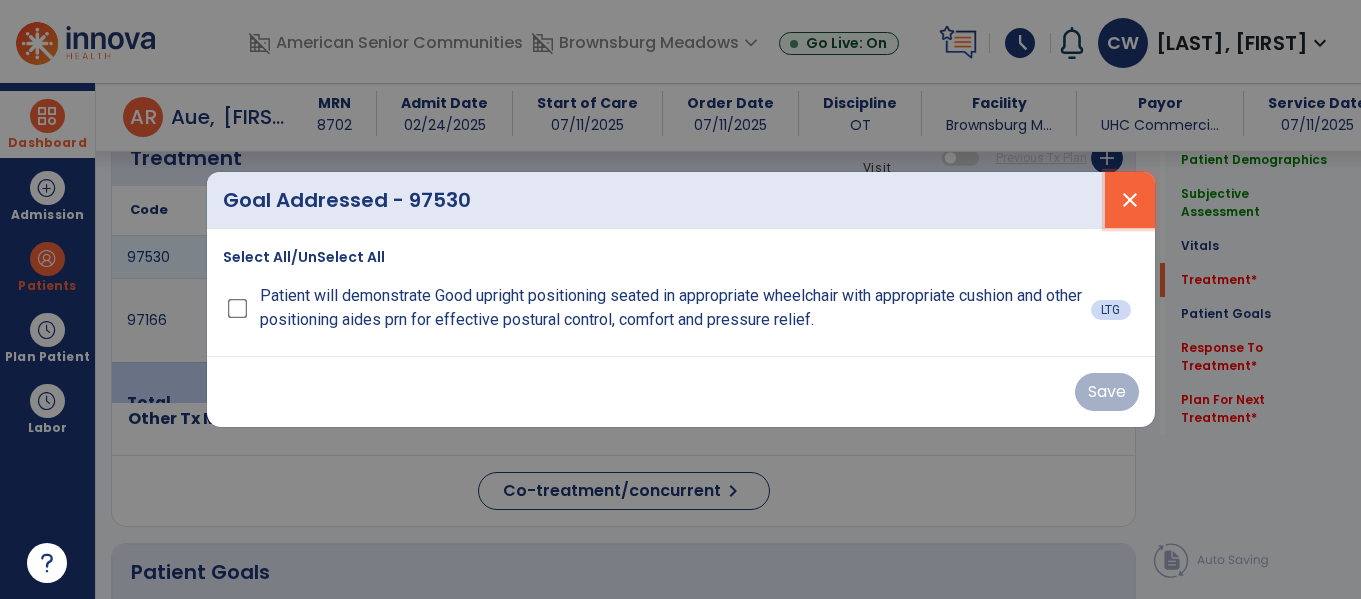click on "close" at bounding box center [1130, 200] 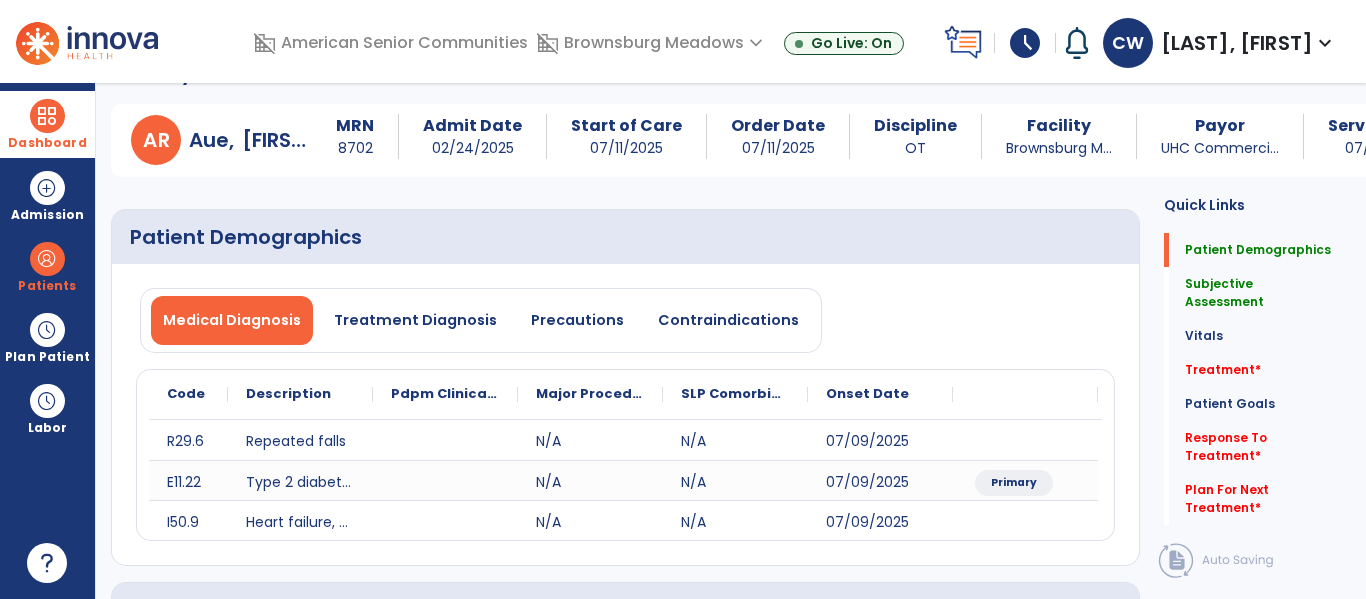 scroll, scrollTop: 0, scrollLeft: 0, axis: both 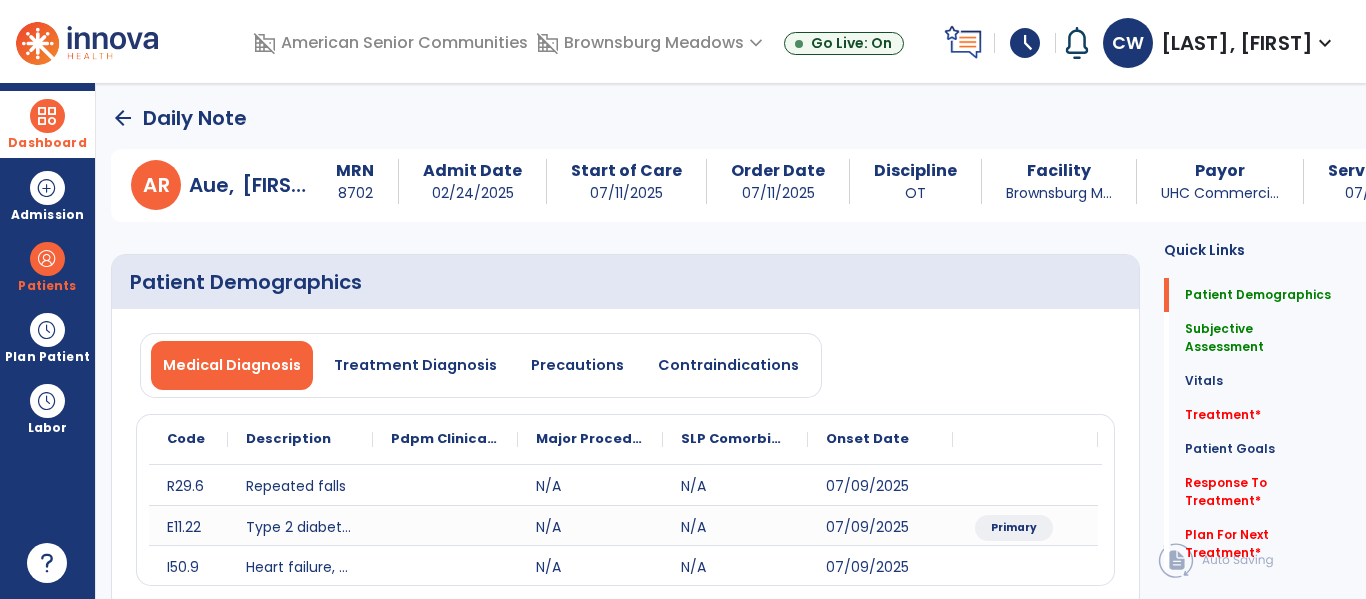 click at bounding box center (47, 116) 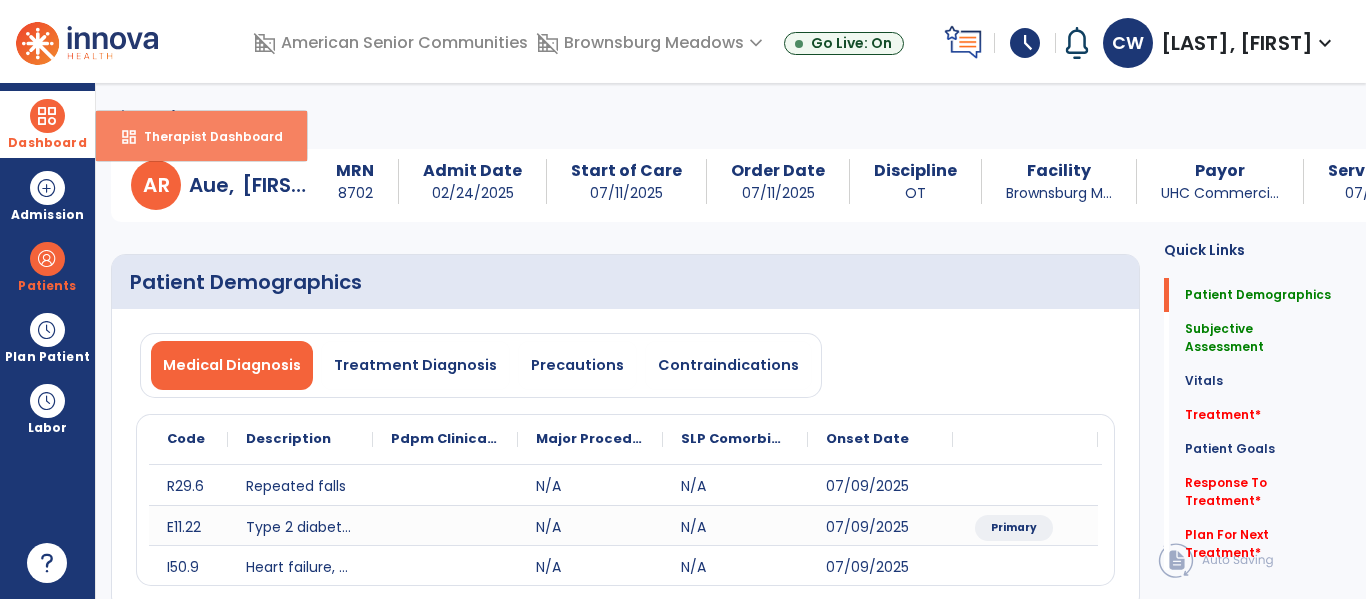 click on "Therapist Dashboard" at bounding box center [205, 136] 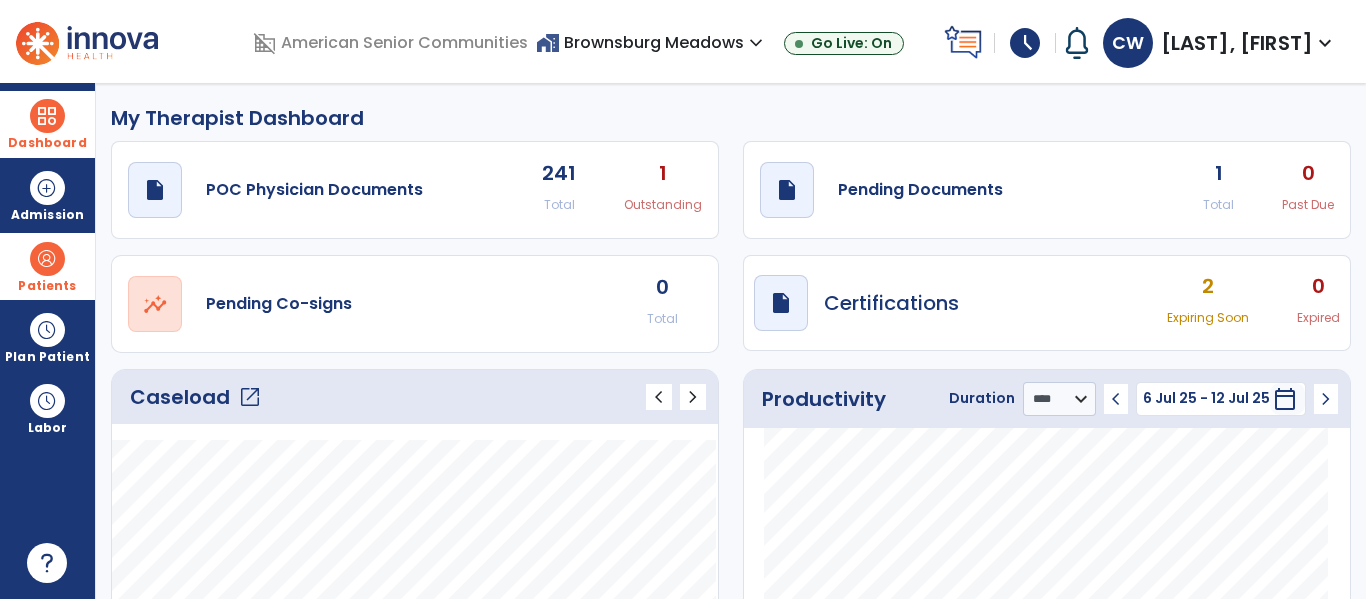 click at bounding box center (47, 259) 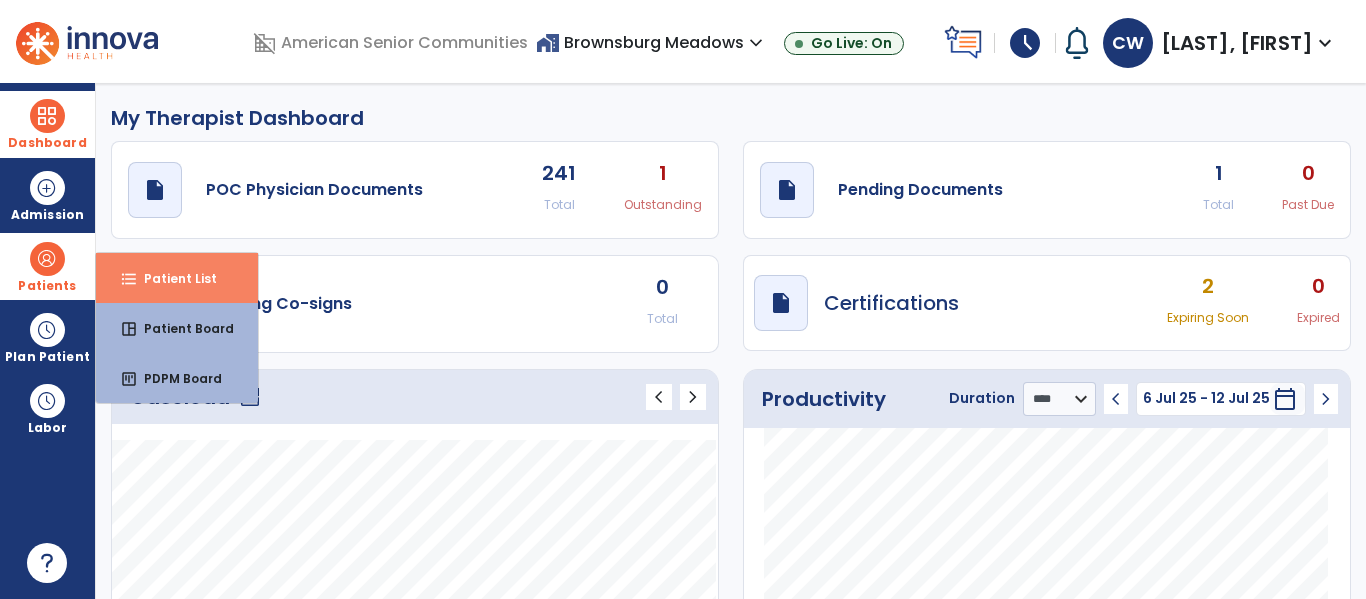 click on "Patient List" at bounding box center (172, 278) 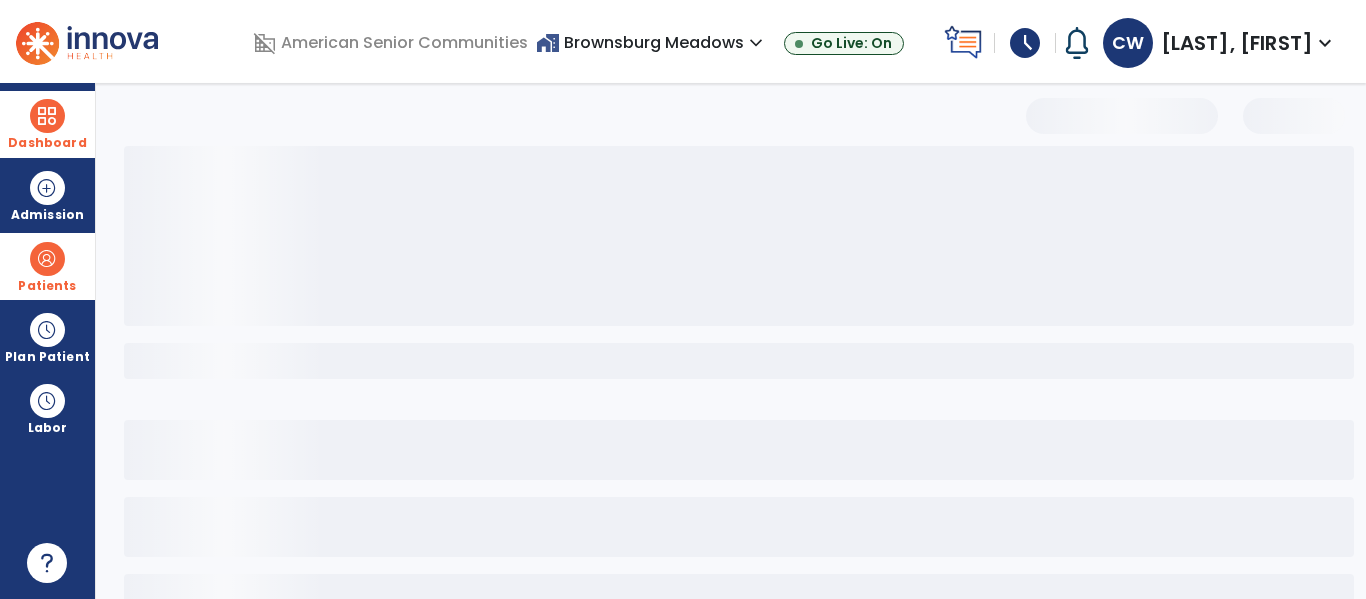 select on "***" 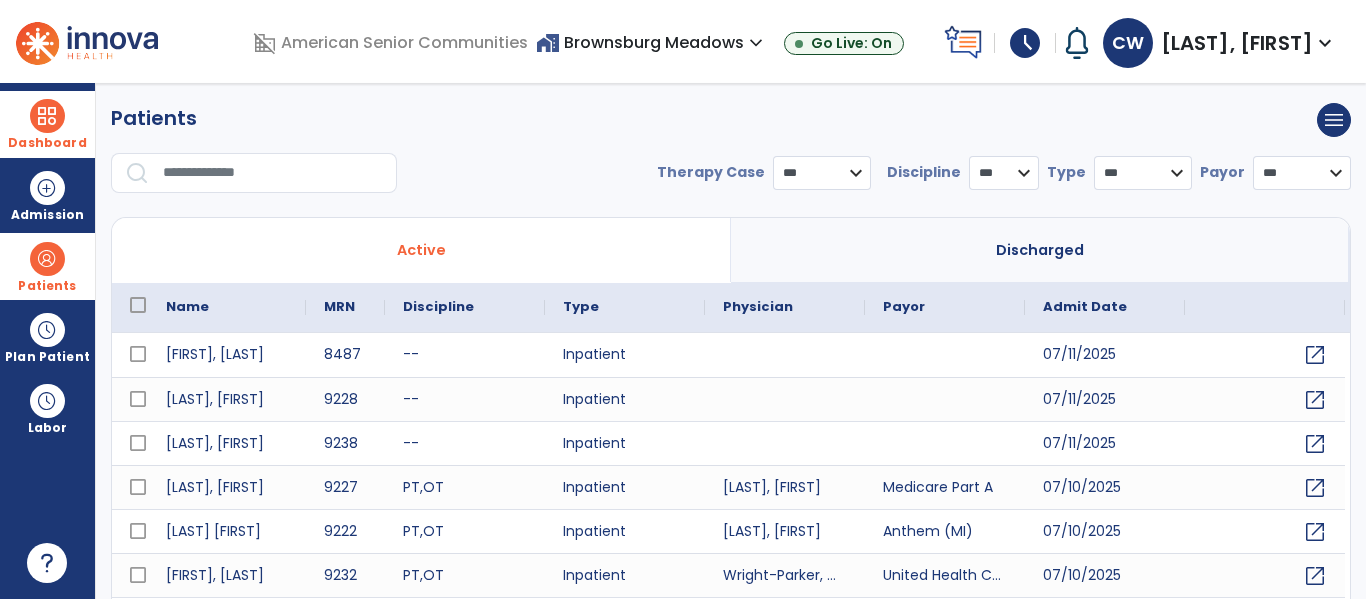 click at bounding box center (273, 173) 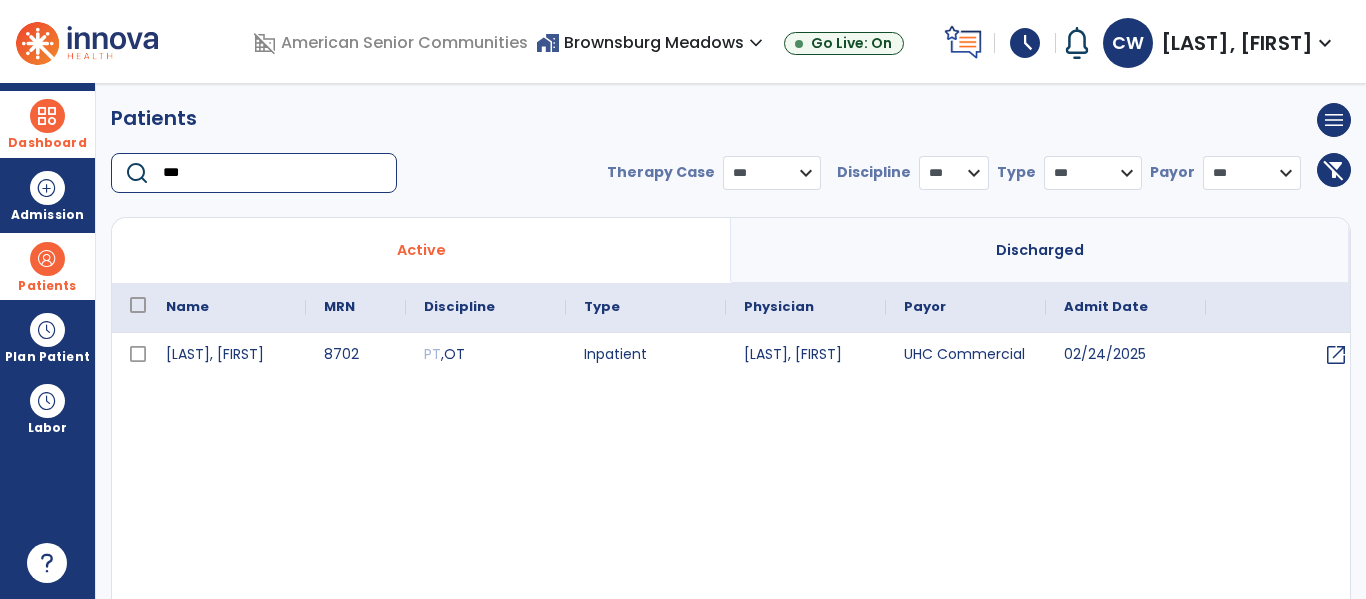 type on "***" 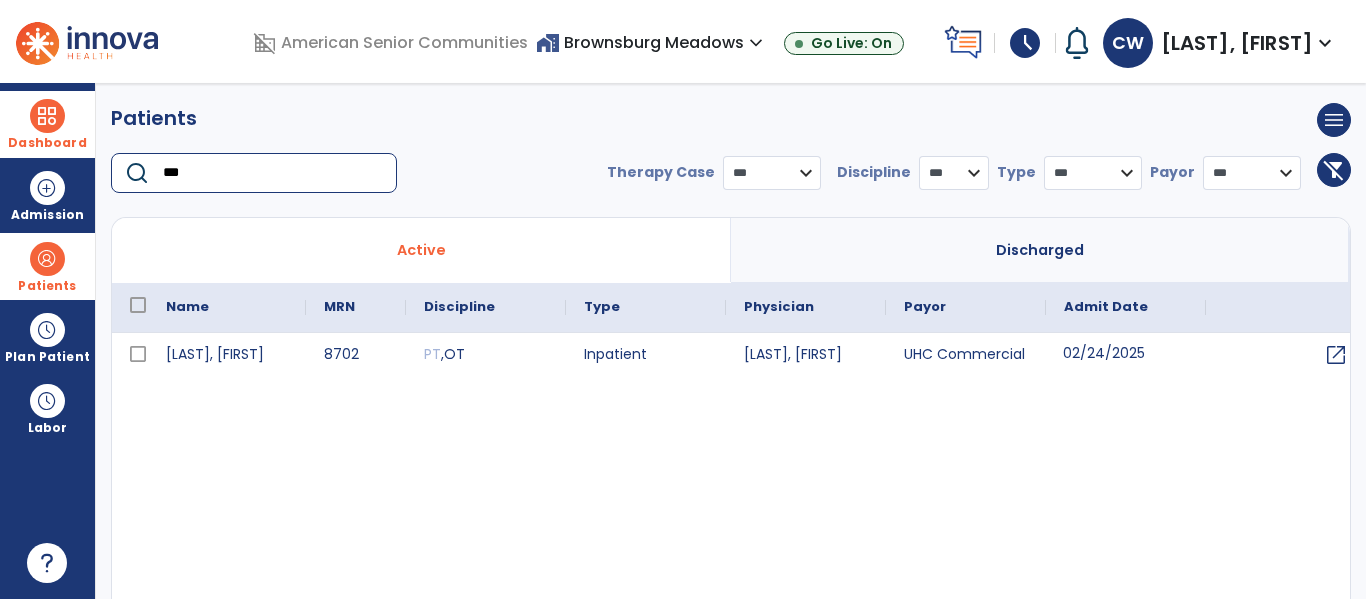click on "02/24/2025" at bounding box center (1126, 355) 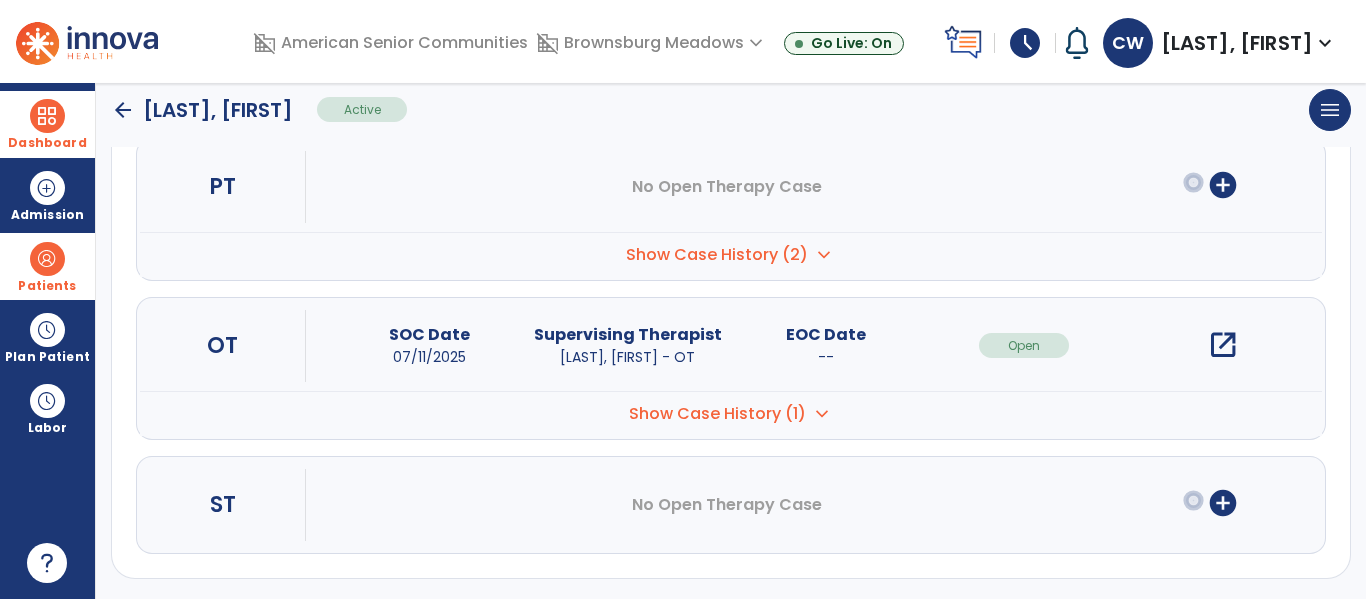 scroll, scrollTop: 297, scrollLeft: 0, axis: vertical 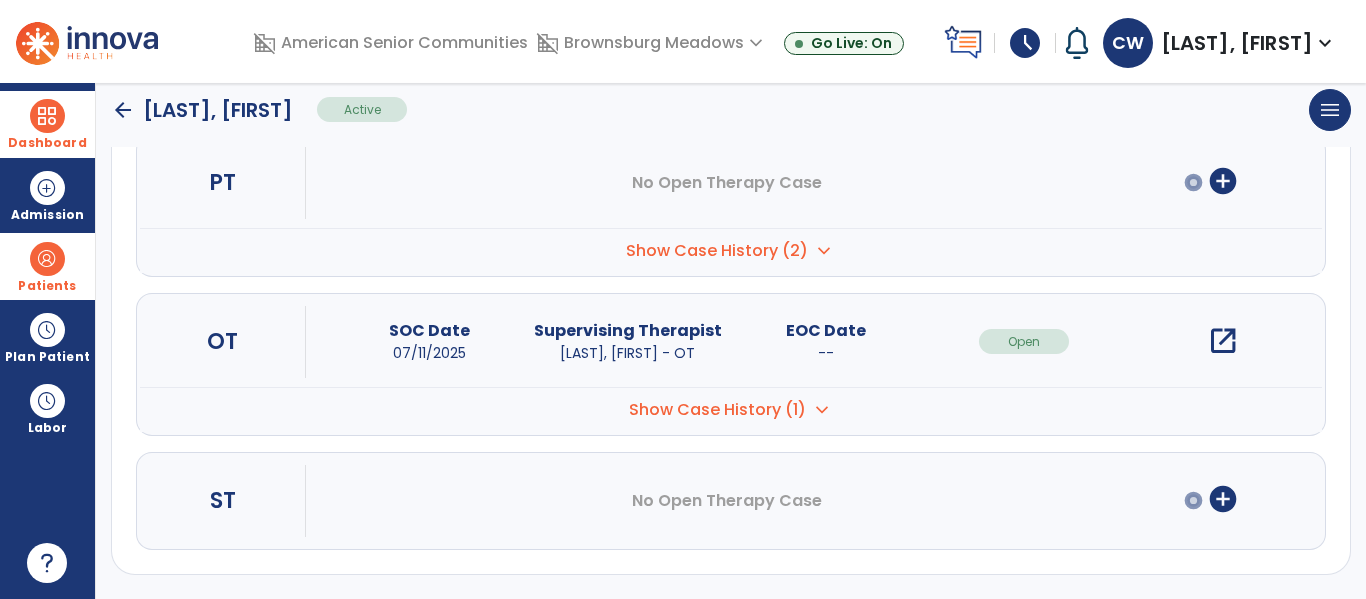 click on "open_in_new" at bounding box center [1223, 341] 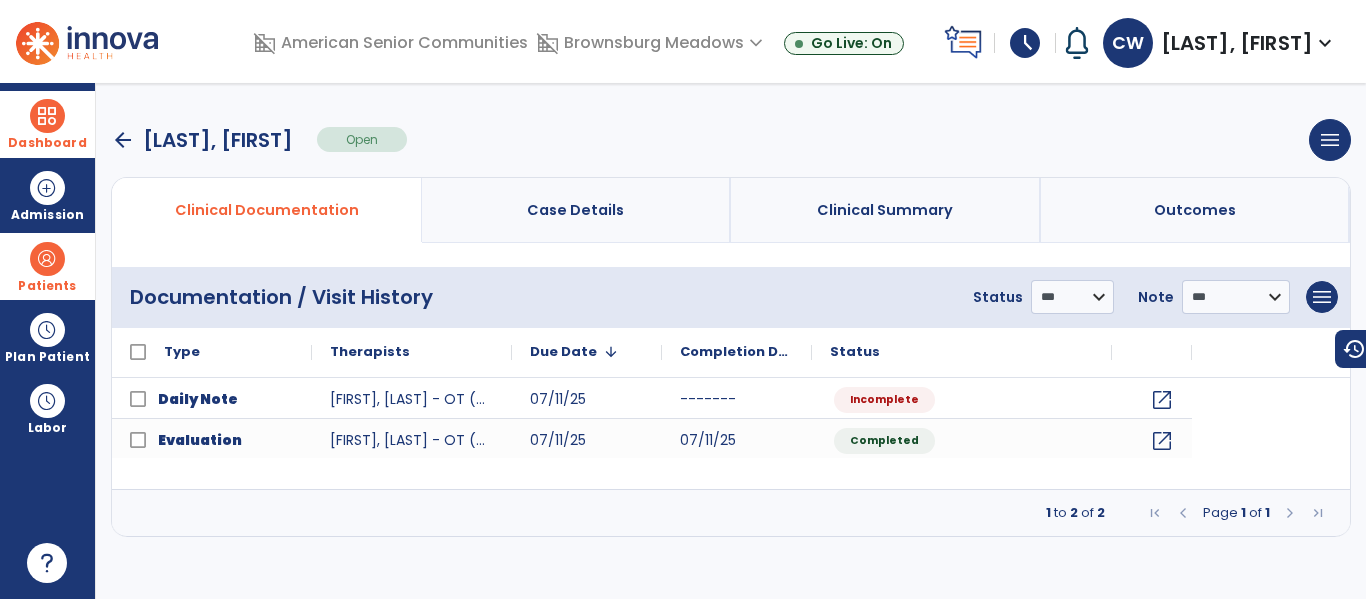 scroll, scrollTop: 0, scrollLeft: 0, axis: both 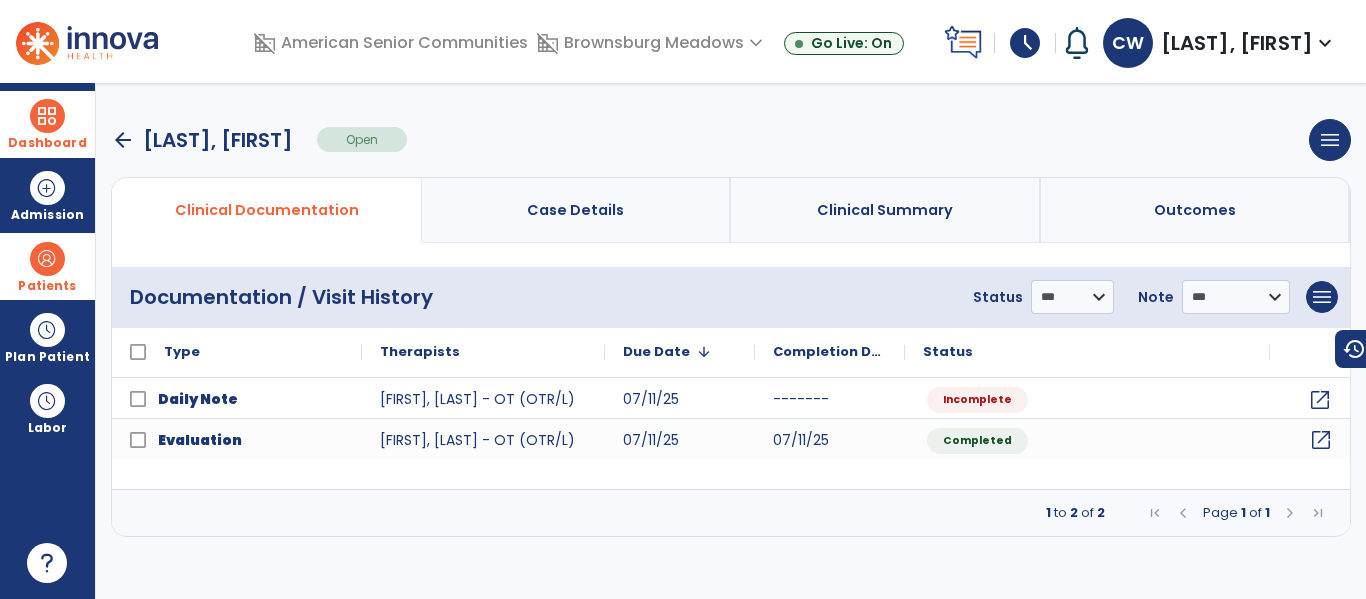 click on "open_in_new" 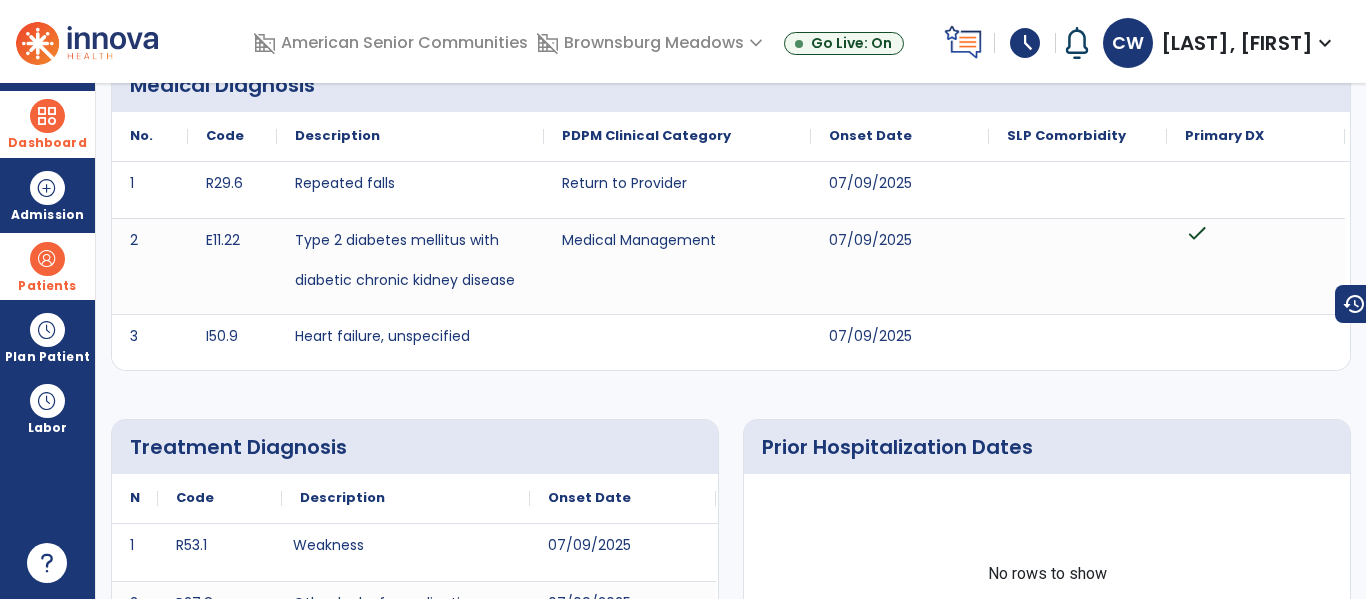 scroll, scrollTop: 0, scrollLeft: 0, axis: both 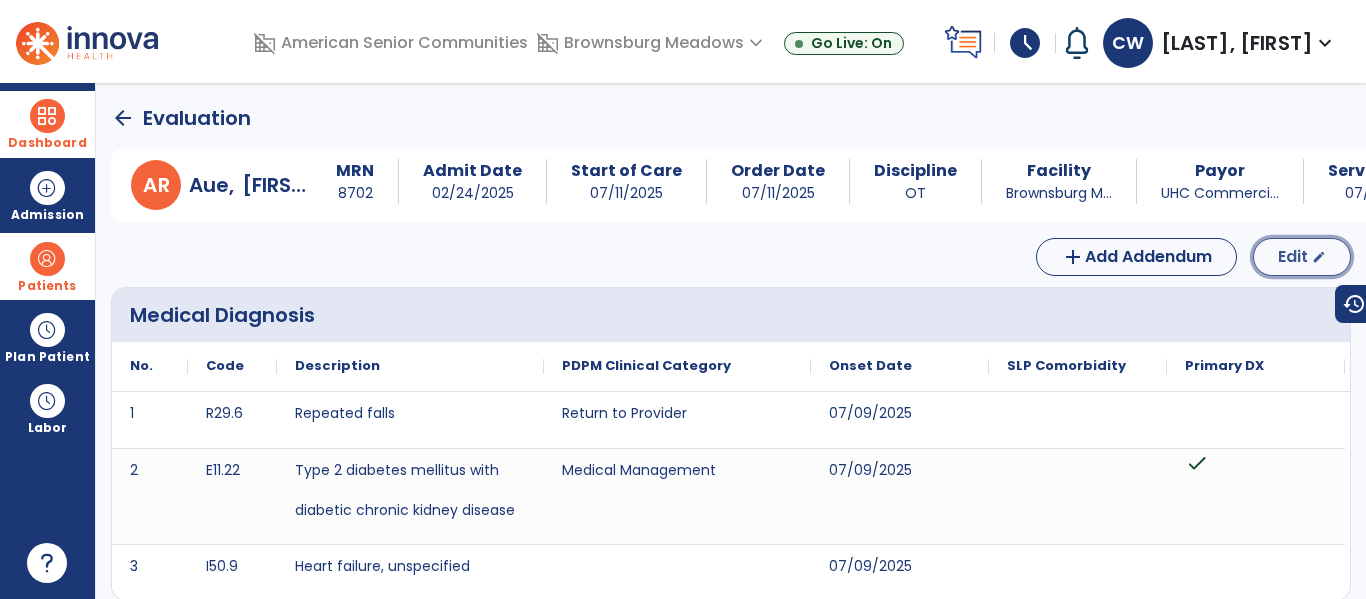 click on "Edit" 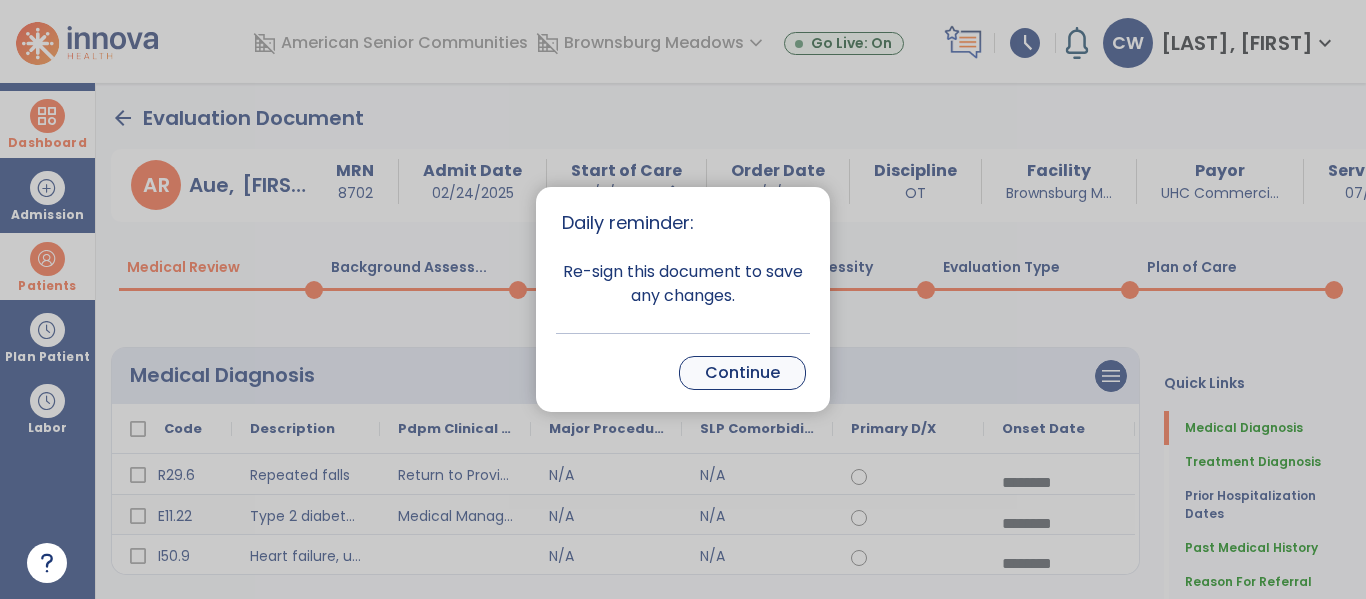 click on "Continue" at bounding box center (742, 373) 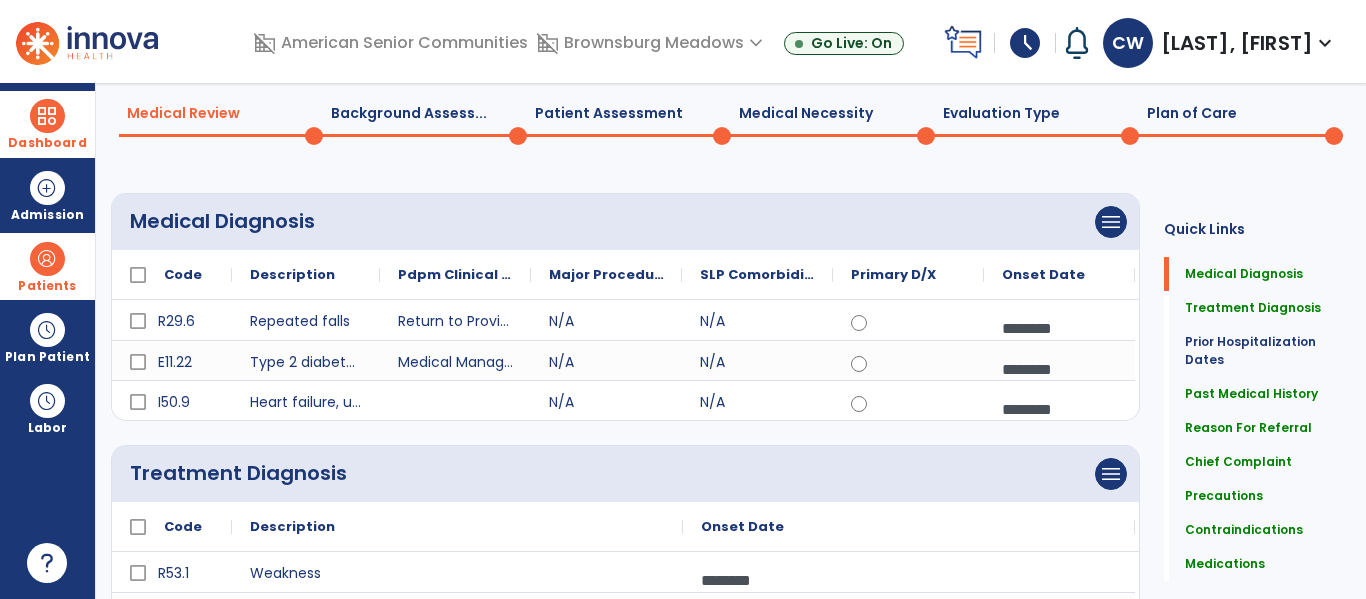 scroll, scrollTop: 0, scrollLeft: 0, axis: both 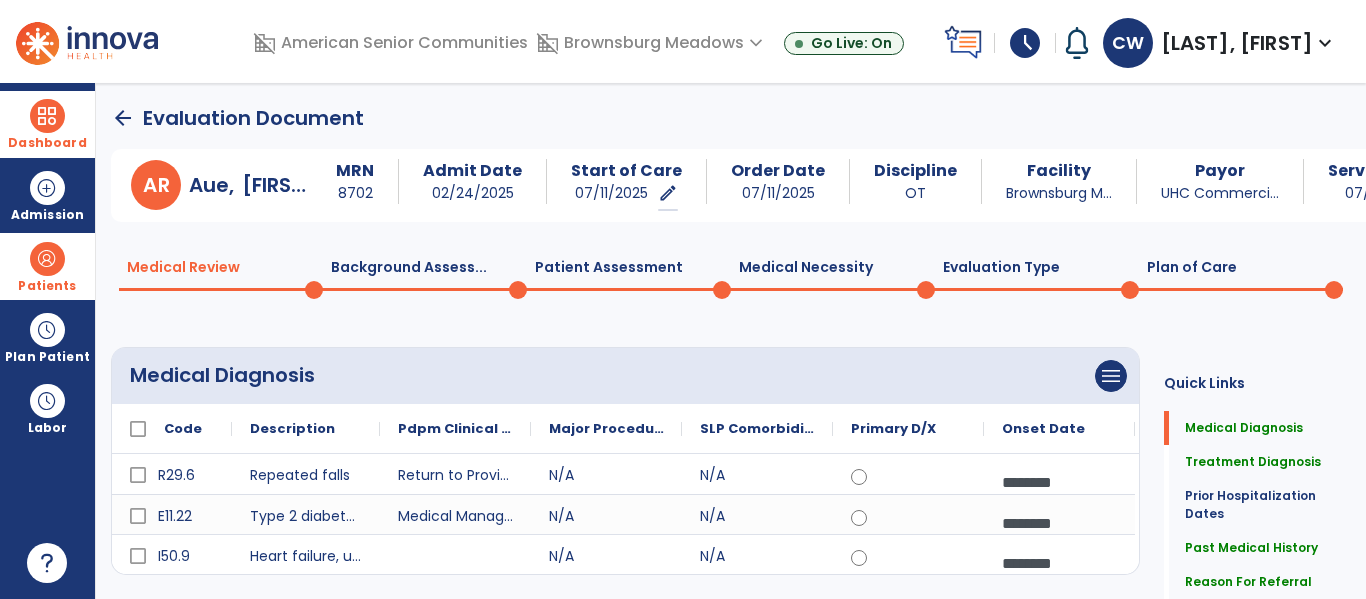 click on "Plan of Care  0" 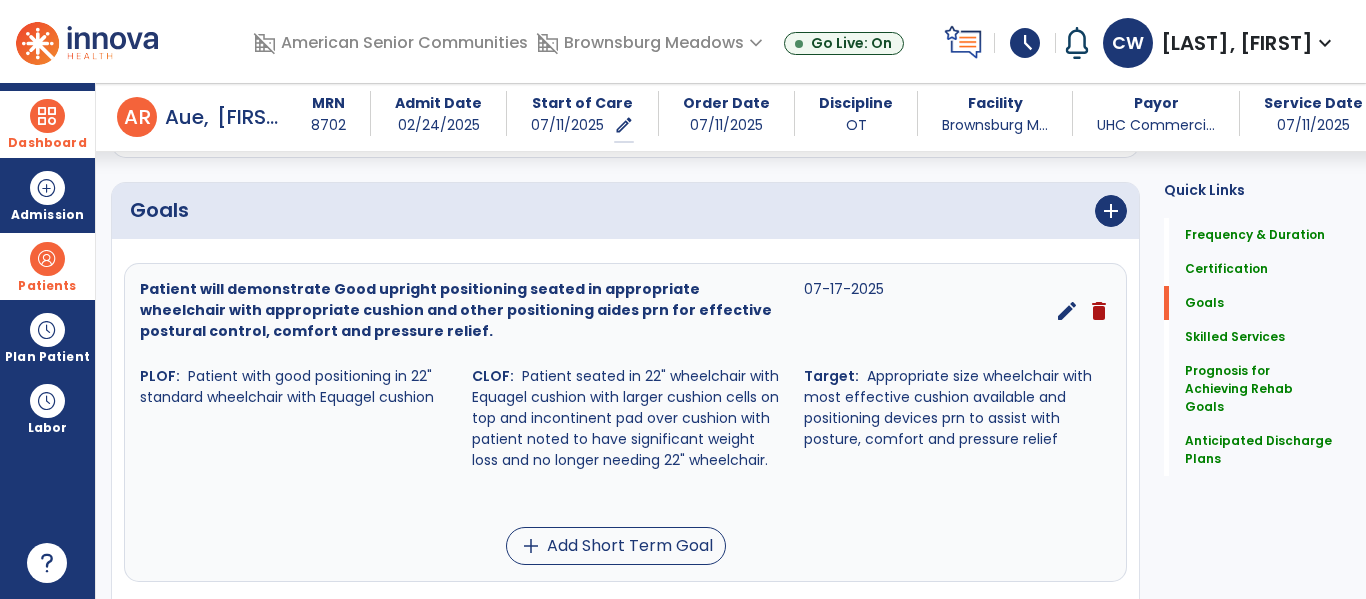 scroll, scrollTop: 432, scrollLeft: 0, axis: vertical 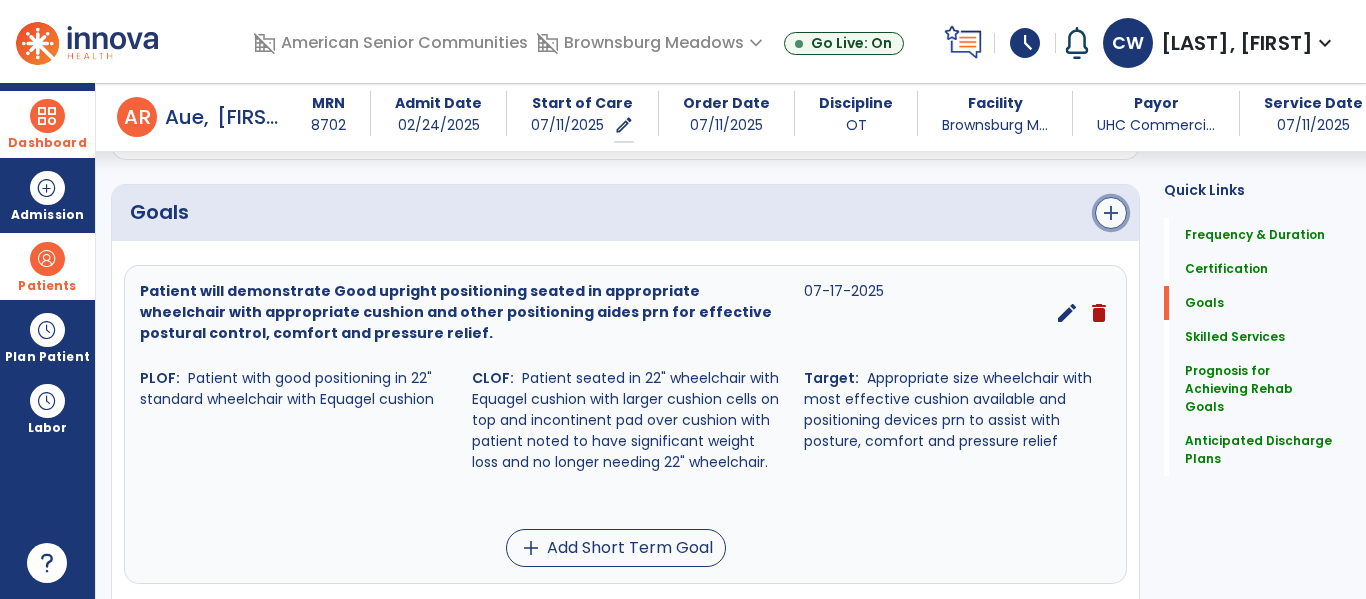click on "add" at bounding box center (1111, 213) 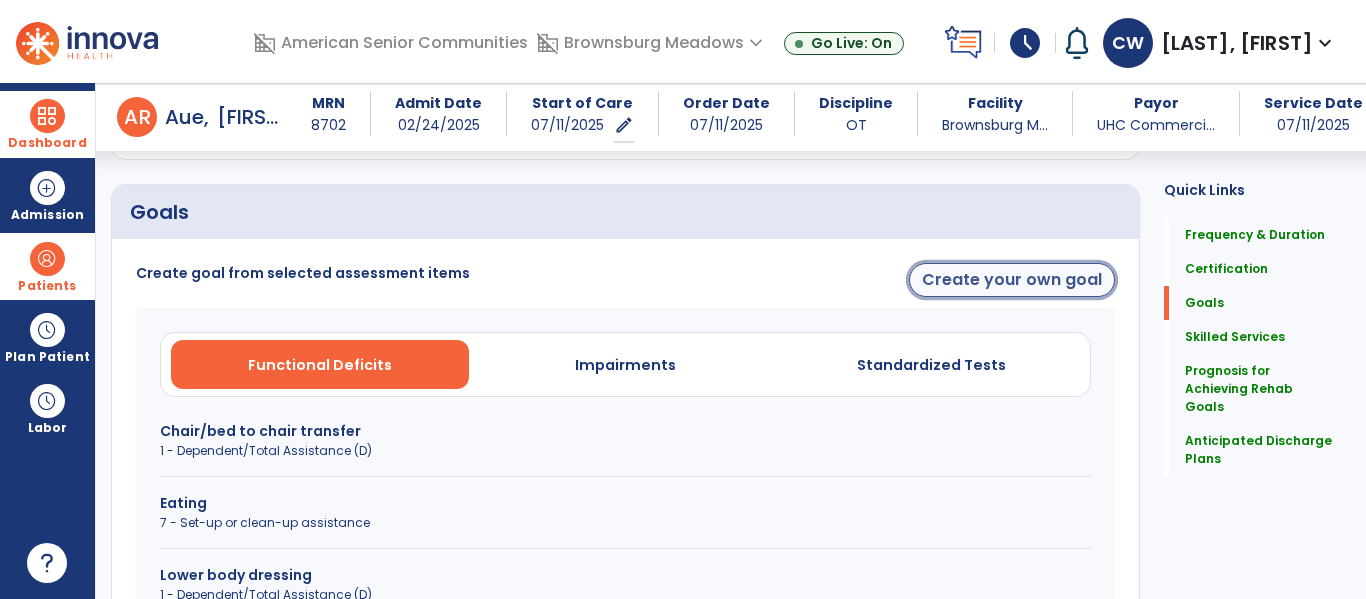 click on "Create your own goal" at bounding box center [1012, 280] 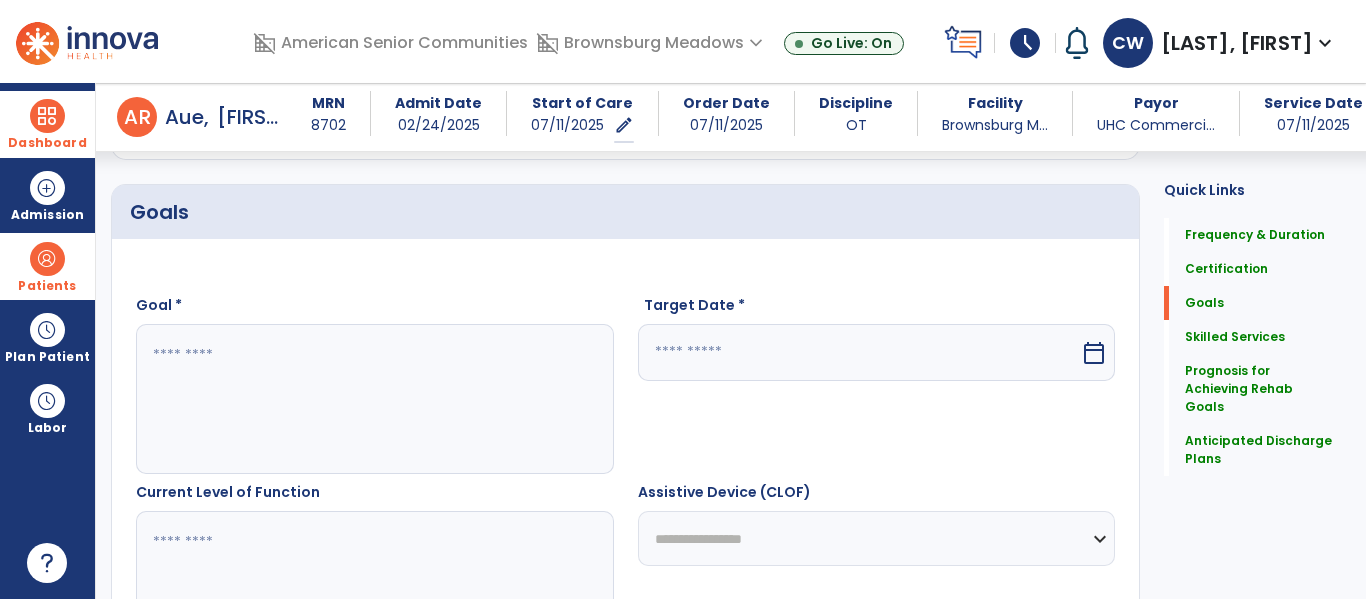 click at bounding box center [374, 399] 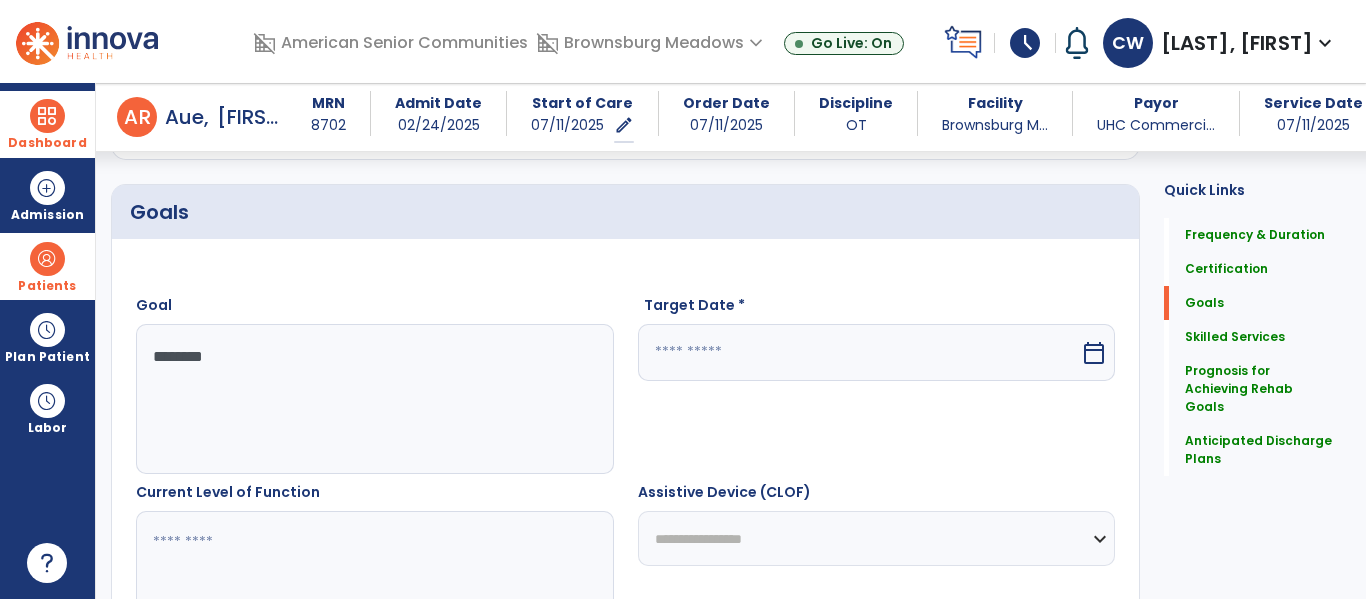 type on "*******" 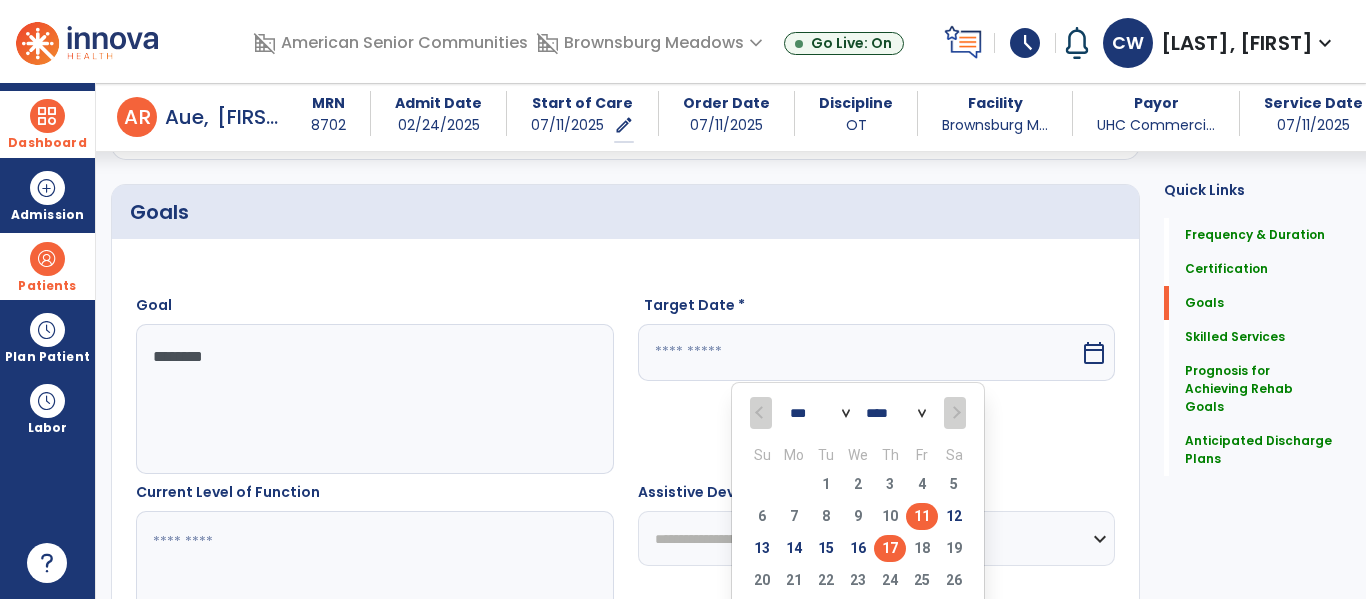 click on "17" at bounding box center (890, 548) 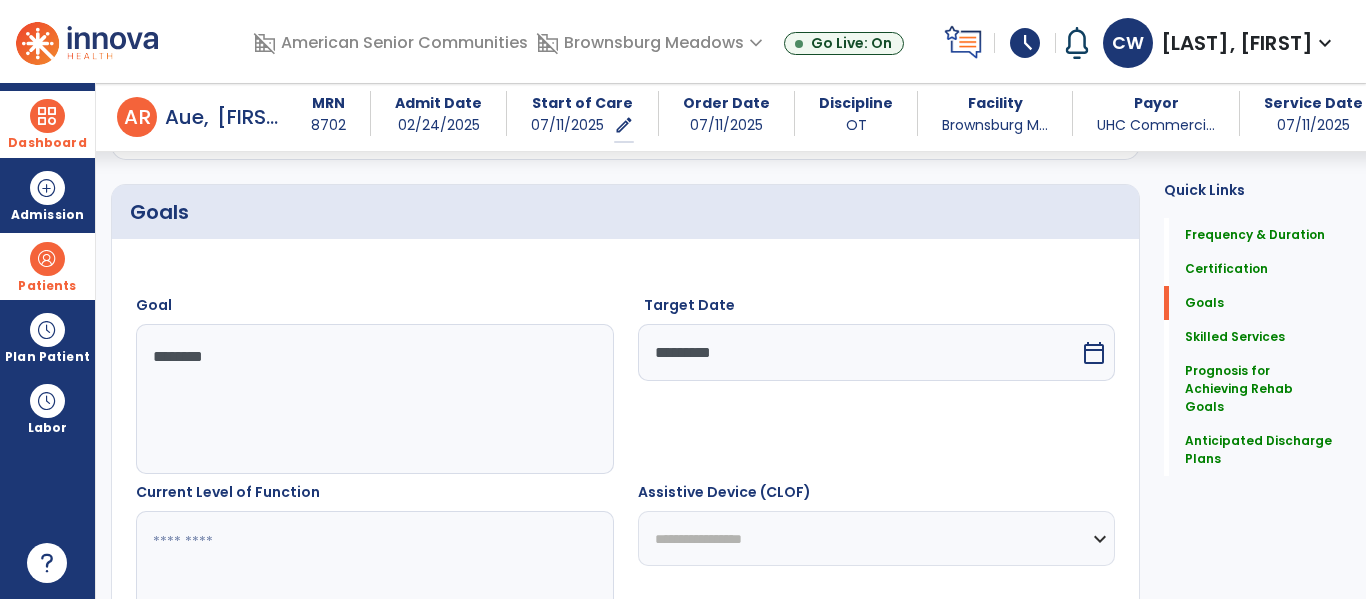 click on "*******" at bounding box center [374, 399] 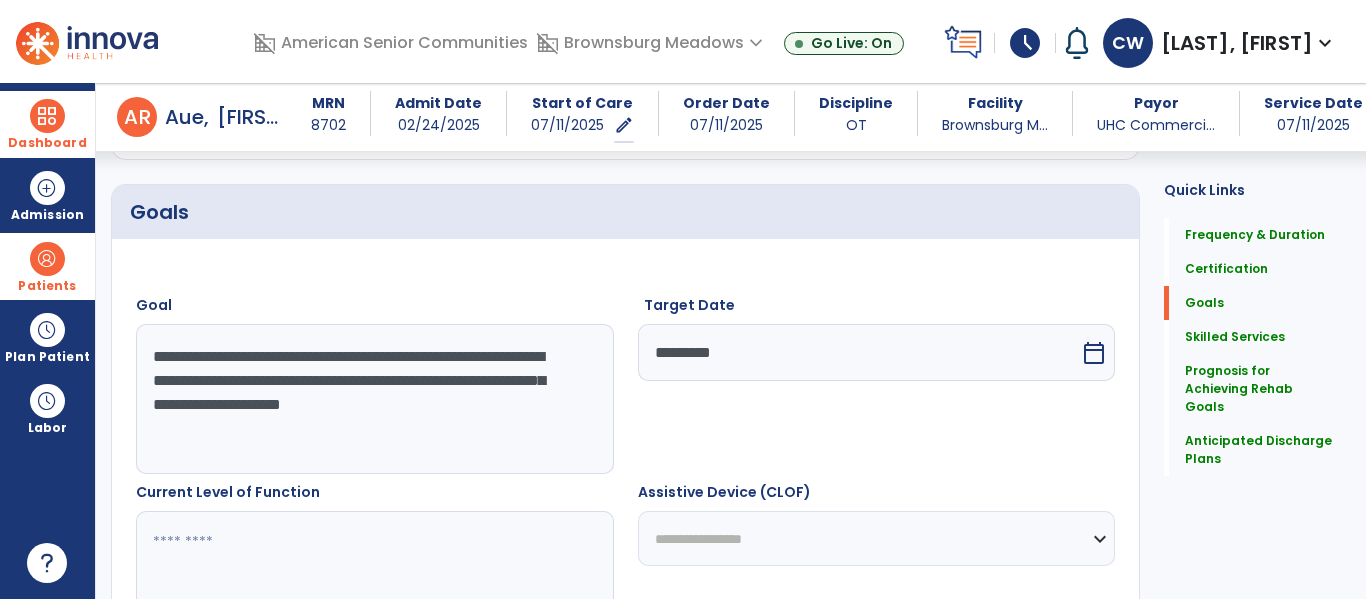 click on "**********" at bounding box center (374, 399) 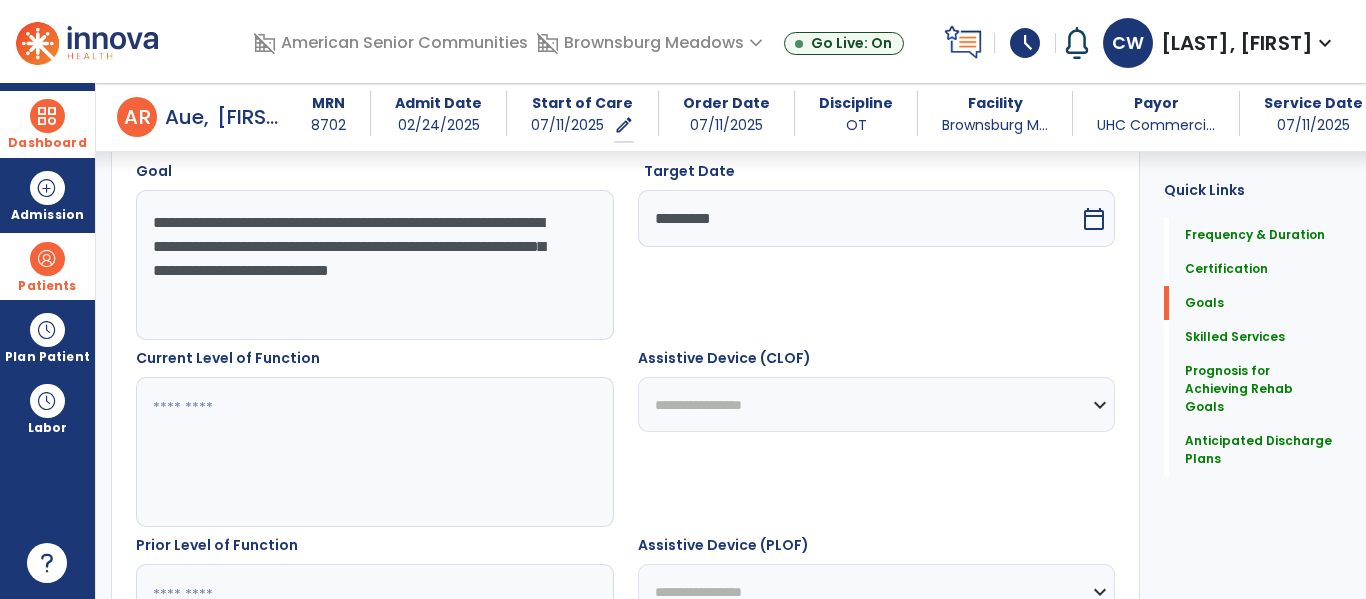 scroll, scrollTop: 567, scrollLeft: 0, axis: vertical 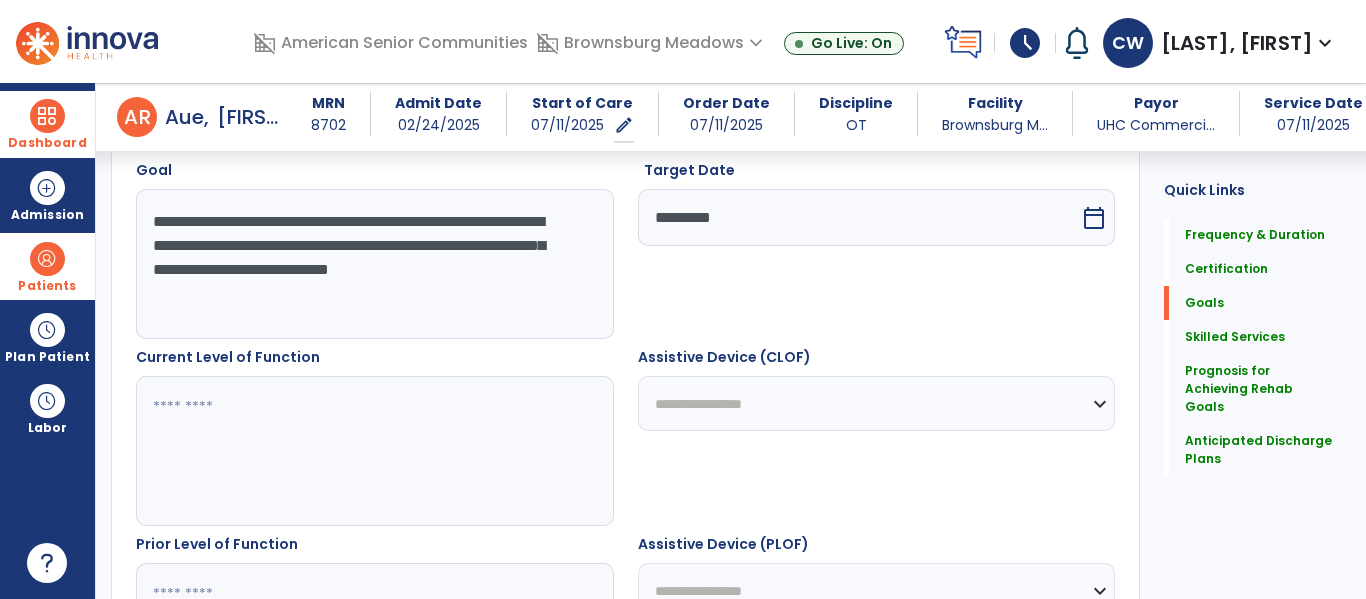 type on "**********" 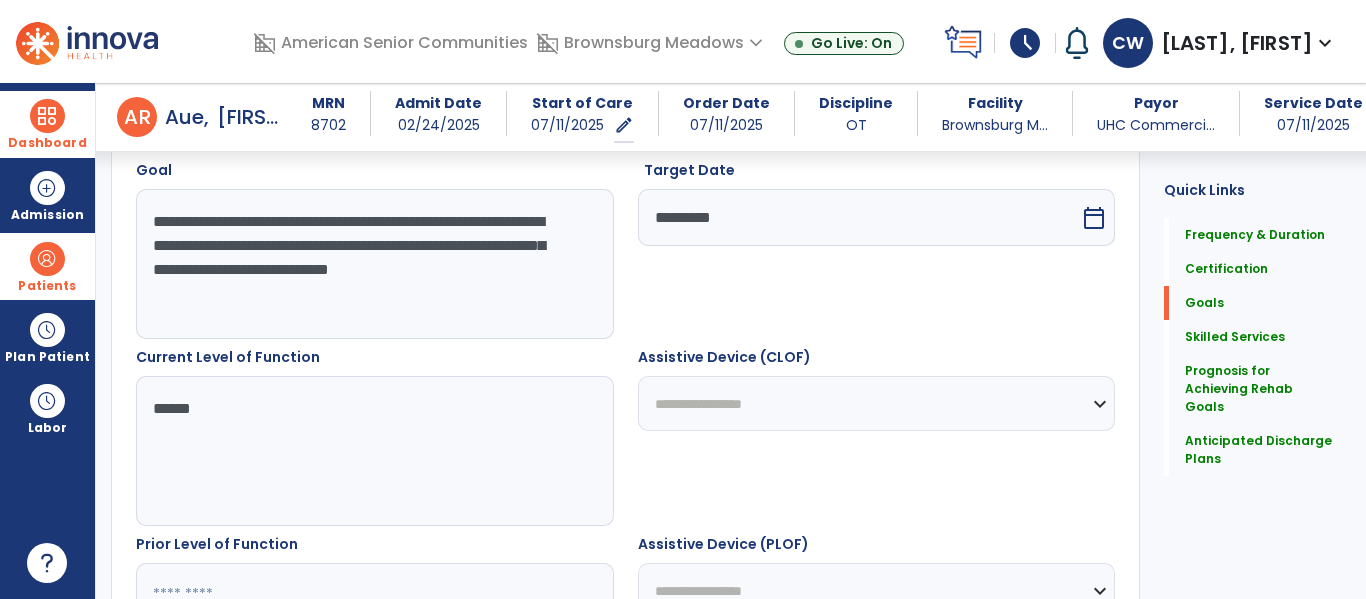 type on "*******" 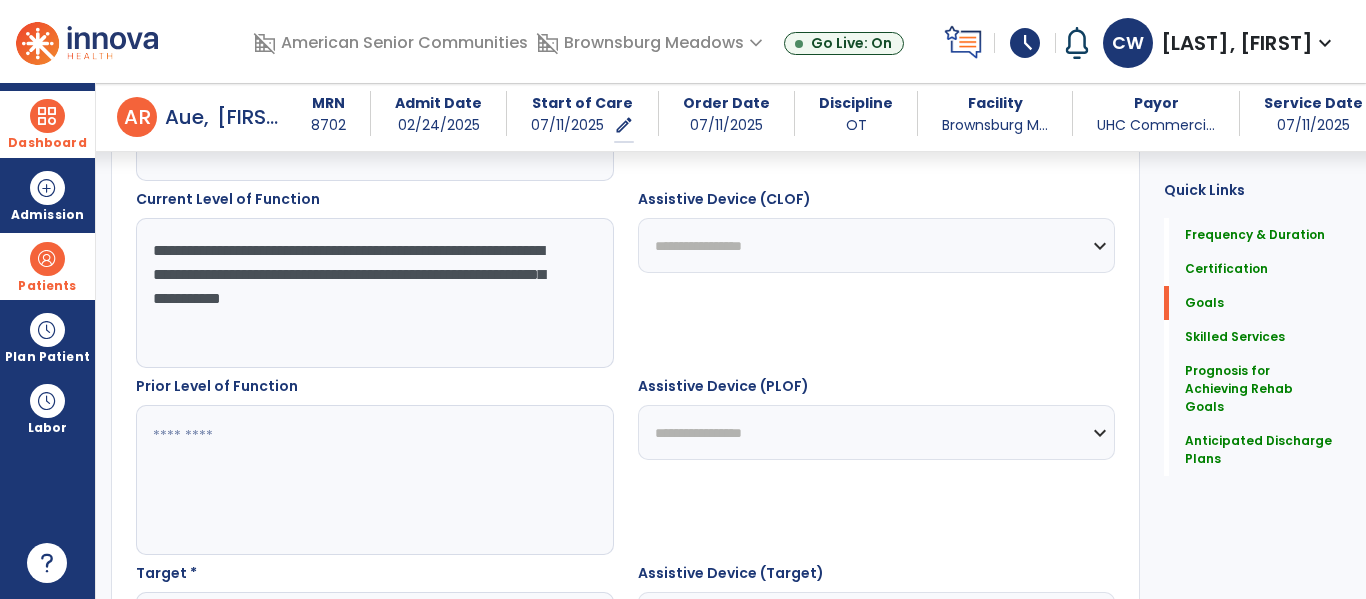 scroll, scrollTop: 742, scrollLeft: 0, axis: vertical 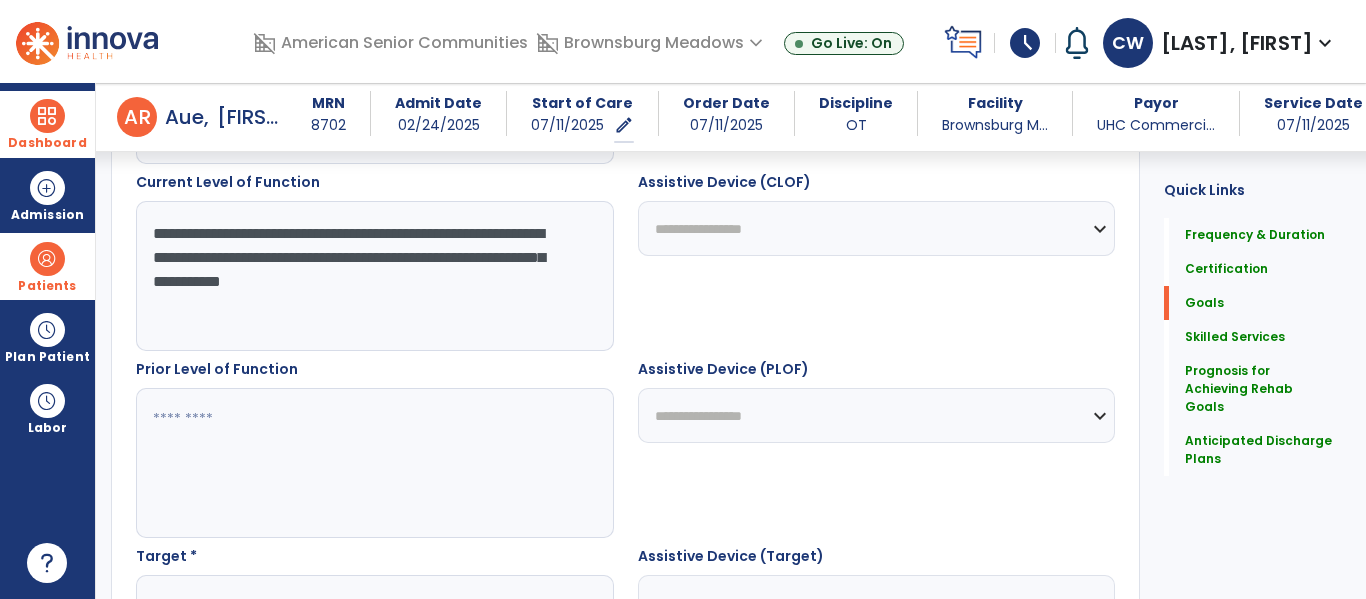 type on "**********" 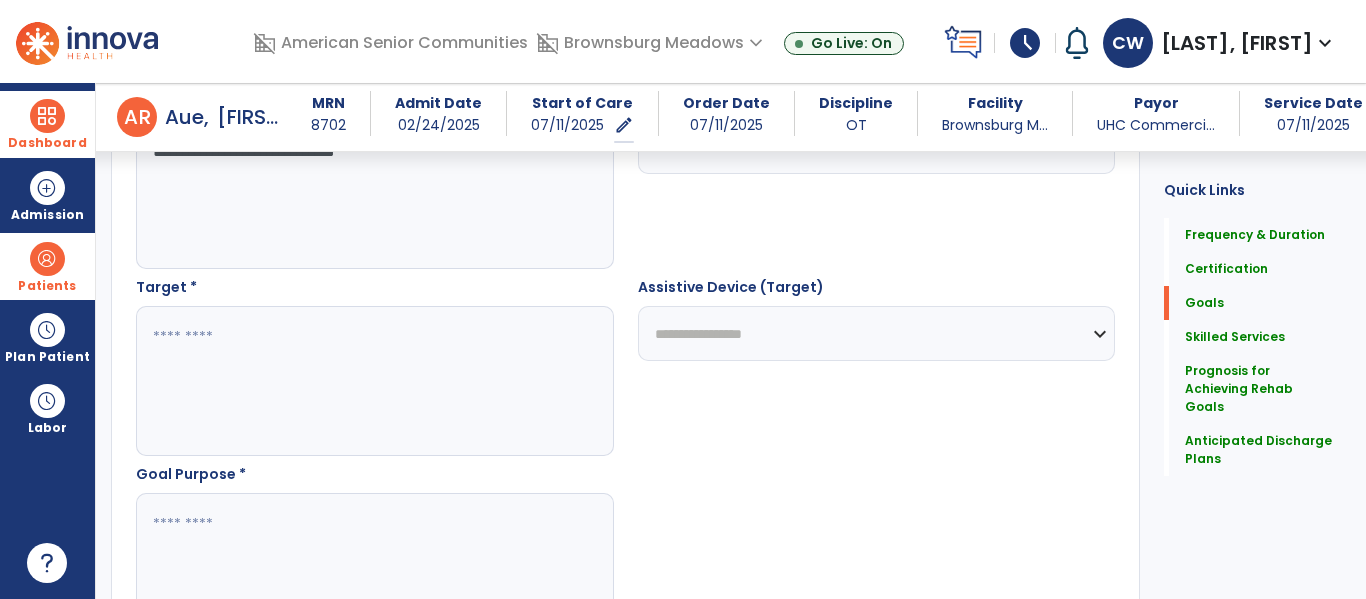 type on "**********" 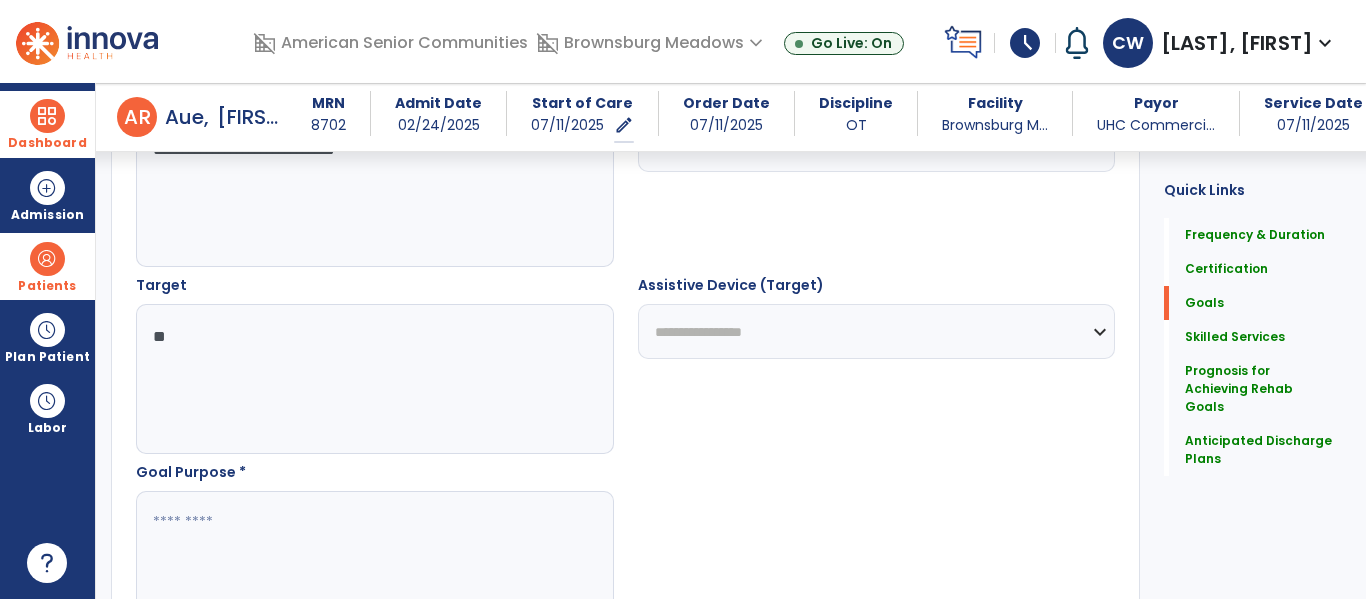 type on "*" 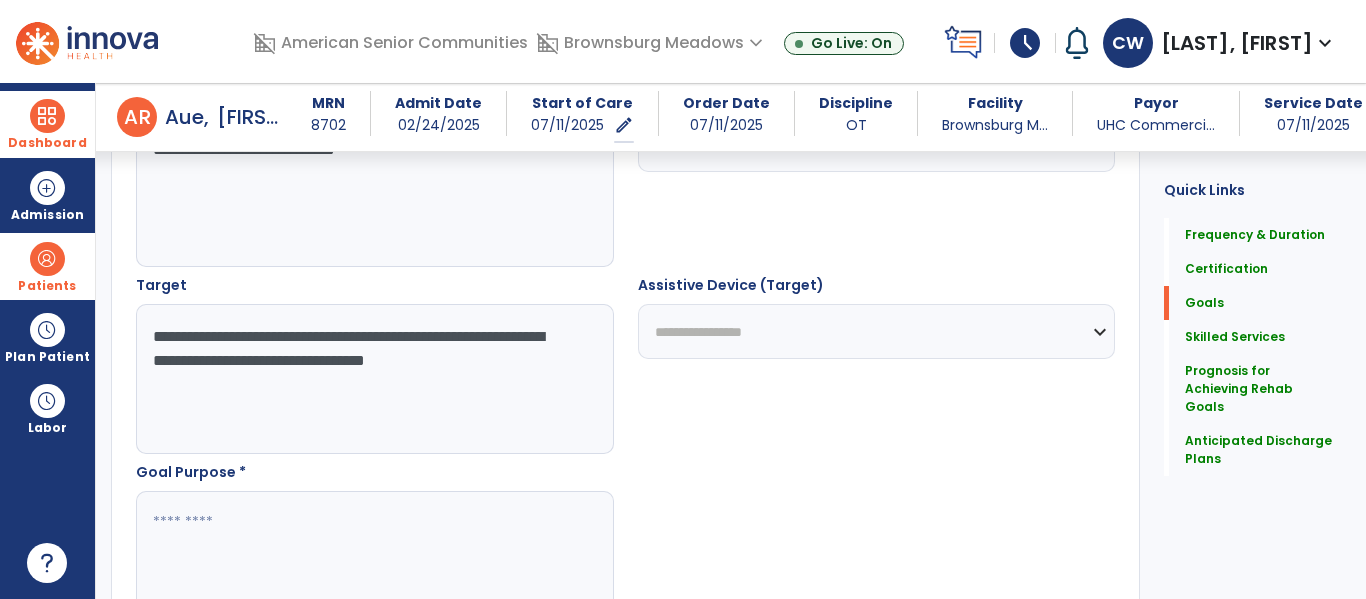 click at bounding box center (374, 566) 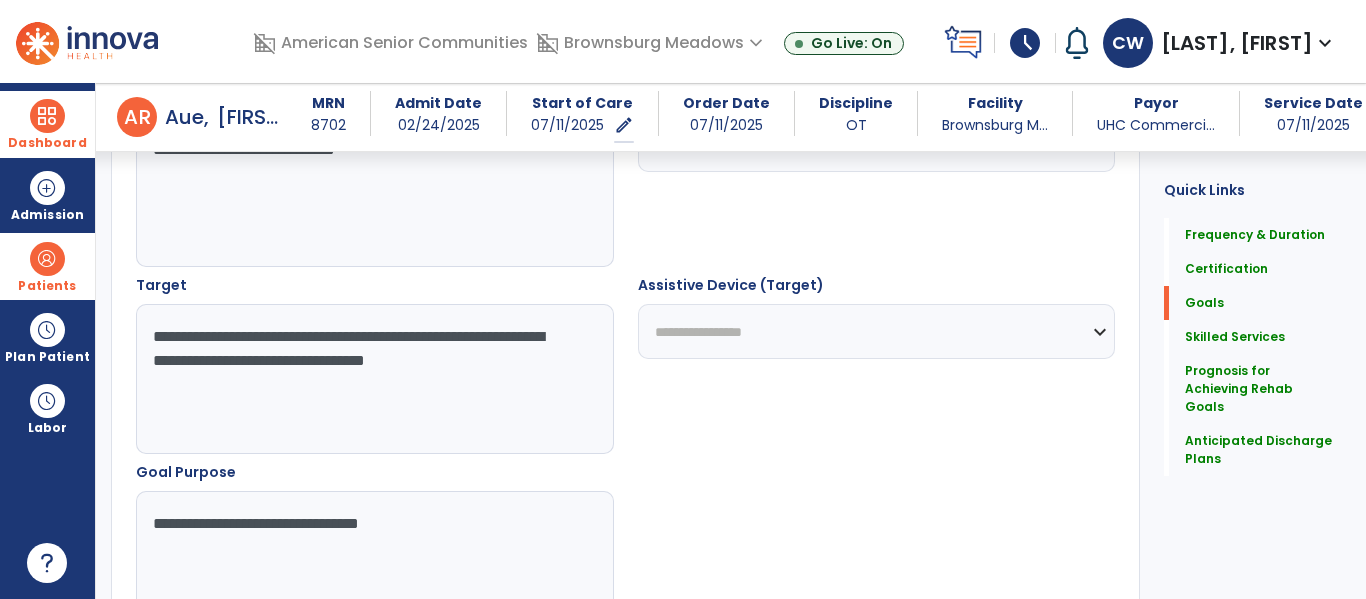 type on "**********" 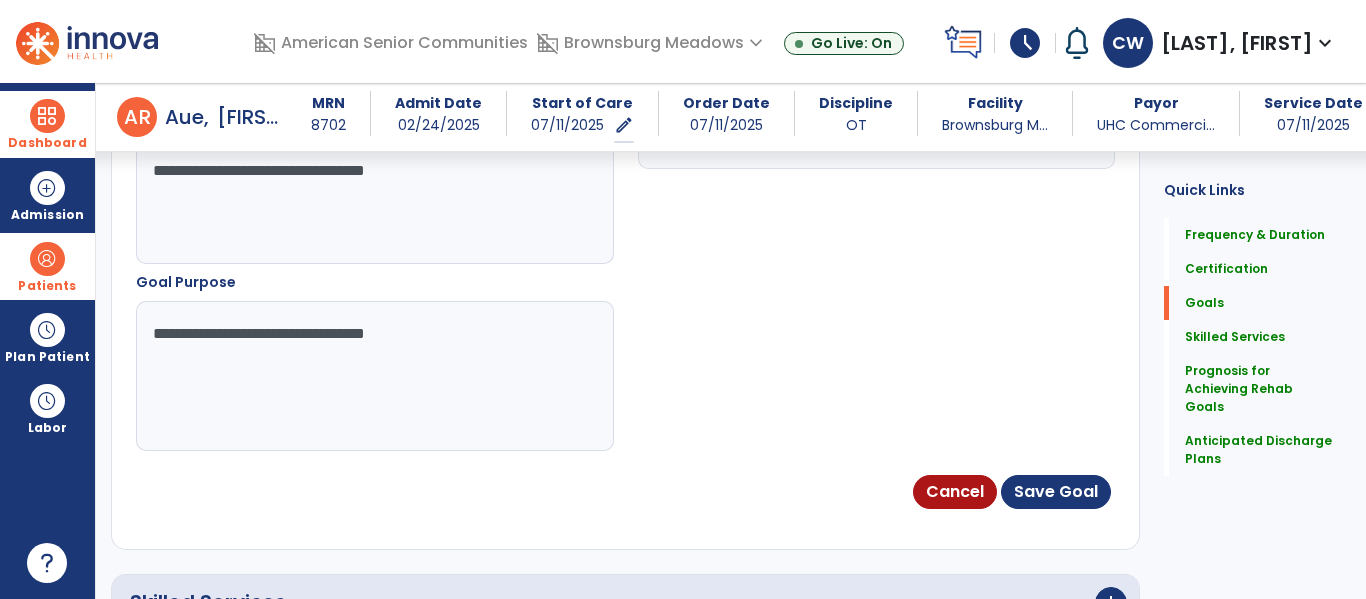 scroll, scrollTop: 1206, scrollLeft: 0, axis: vertical 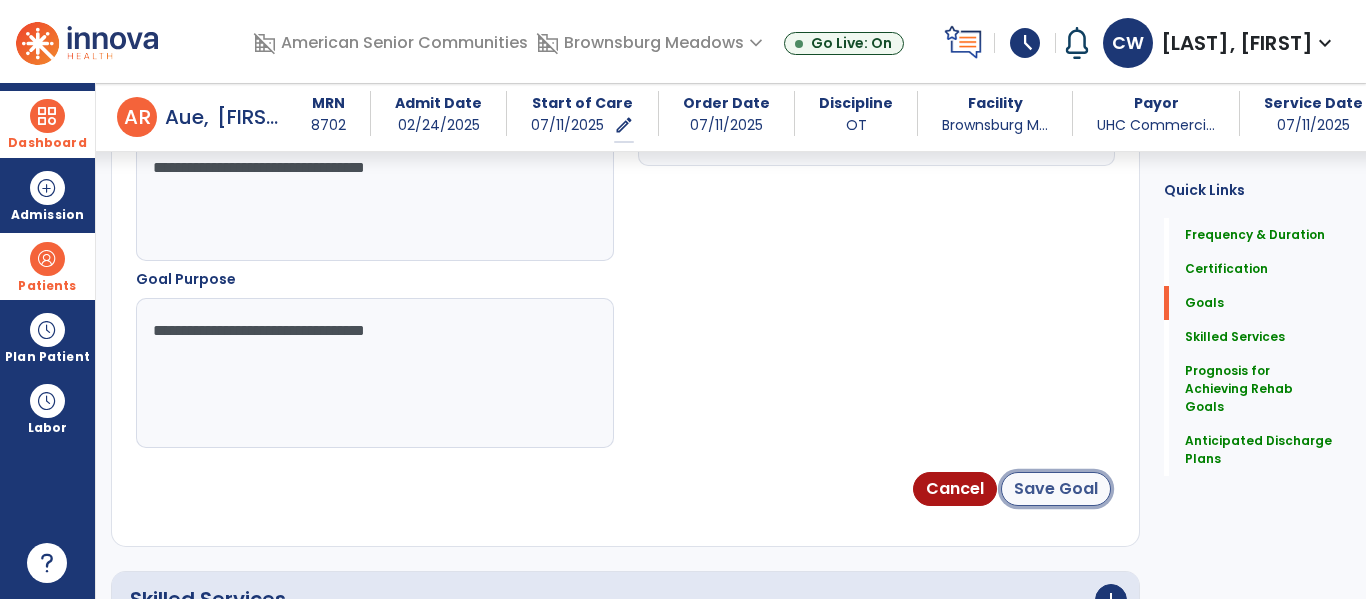 click on "Save Goal" at bounding box center [1056, 489] 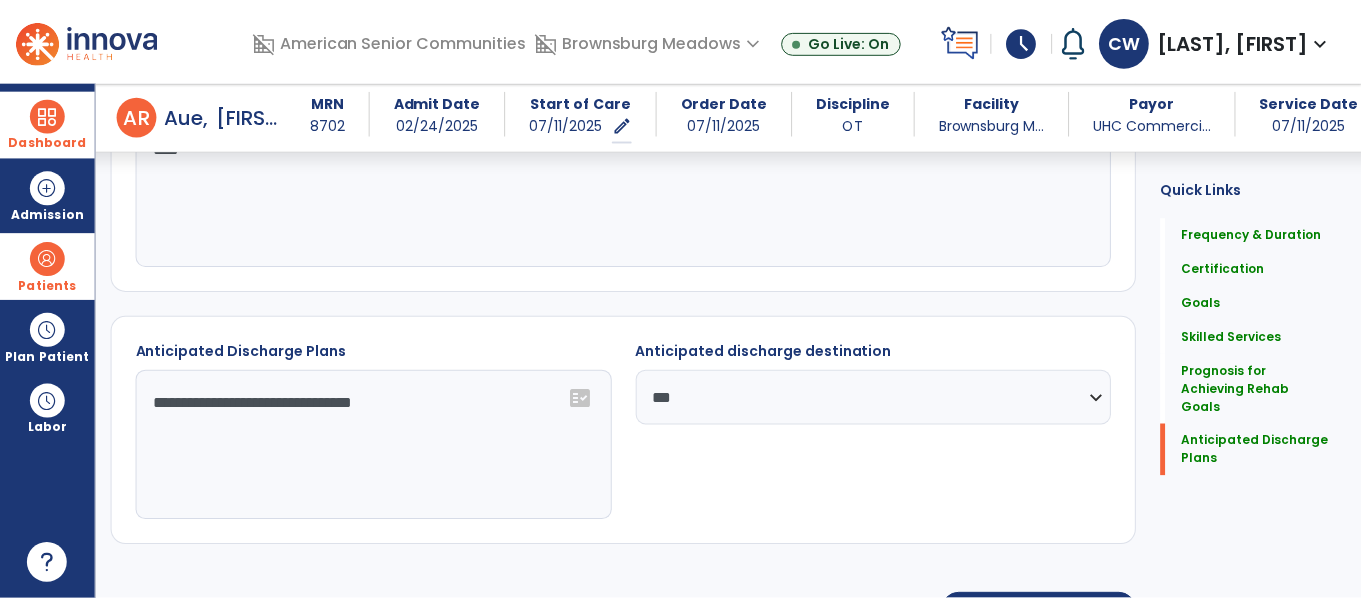scroll, scrollTop: 1772, scrollLeft: 0, axis: vertical 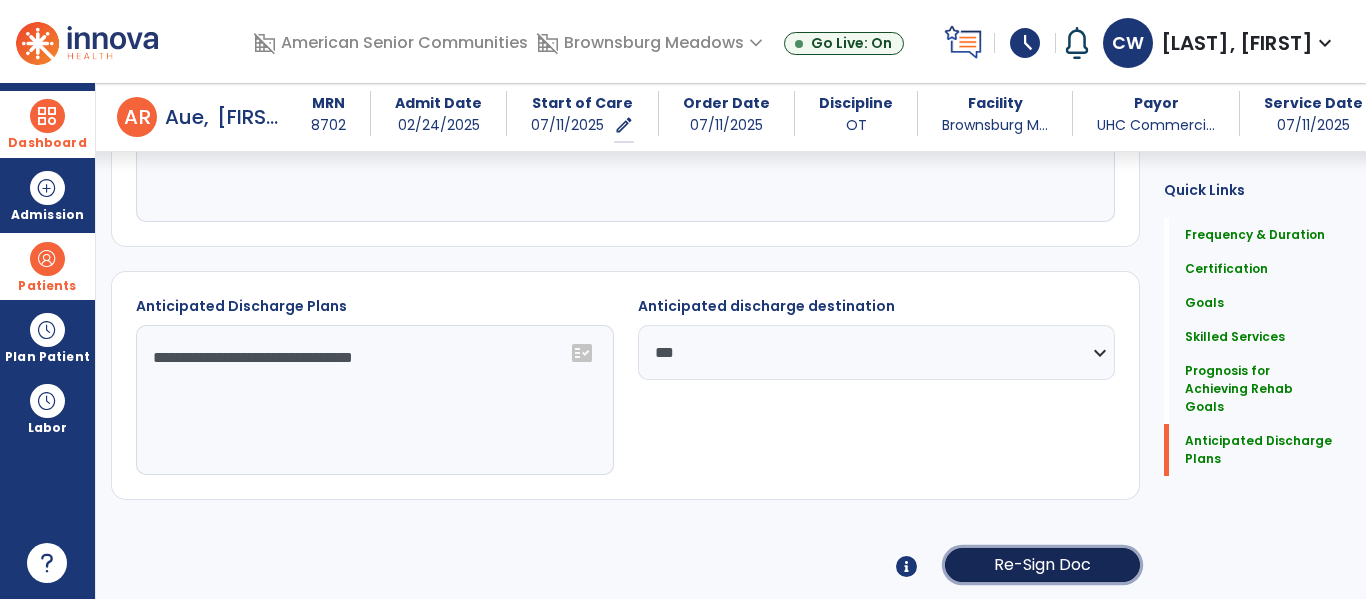 click on "Re-Sign Doc" 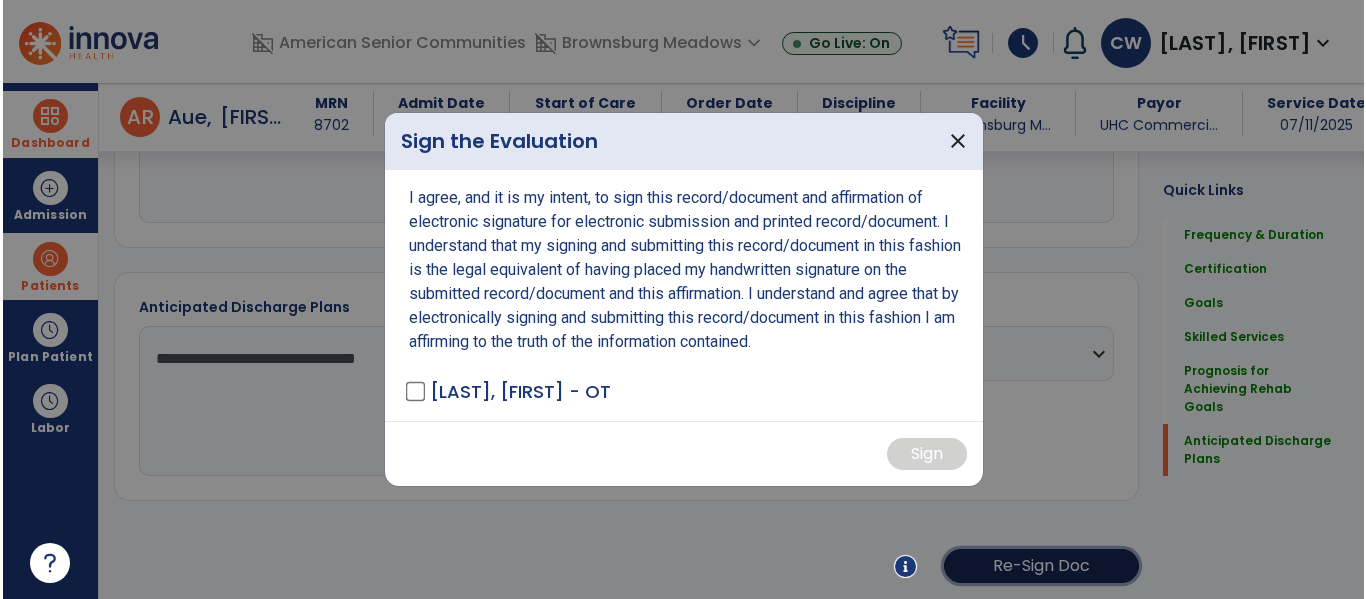 scroll, scrollTop: 1772, scrollLeft: 0, axis: vertical 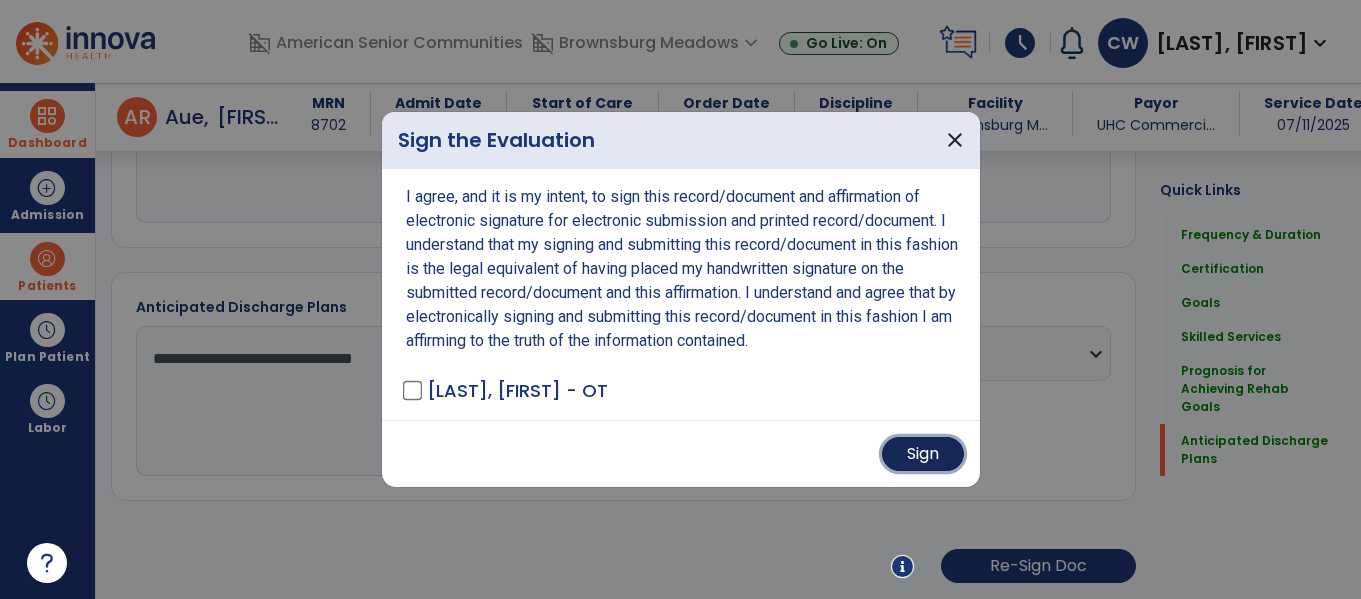 click on "Sign" at bounding box center (923, 454) 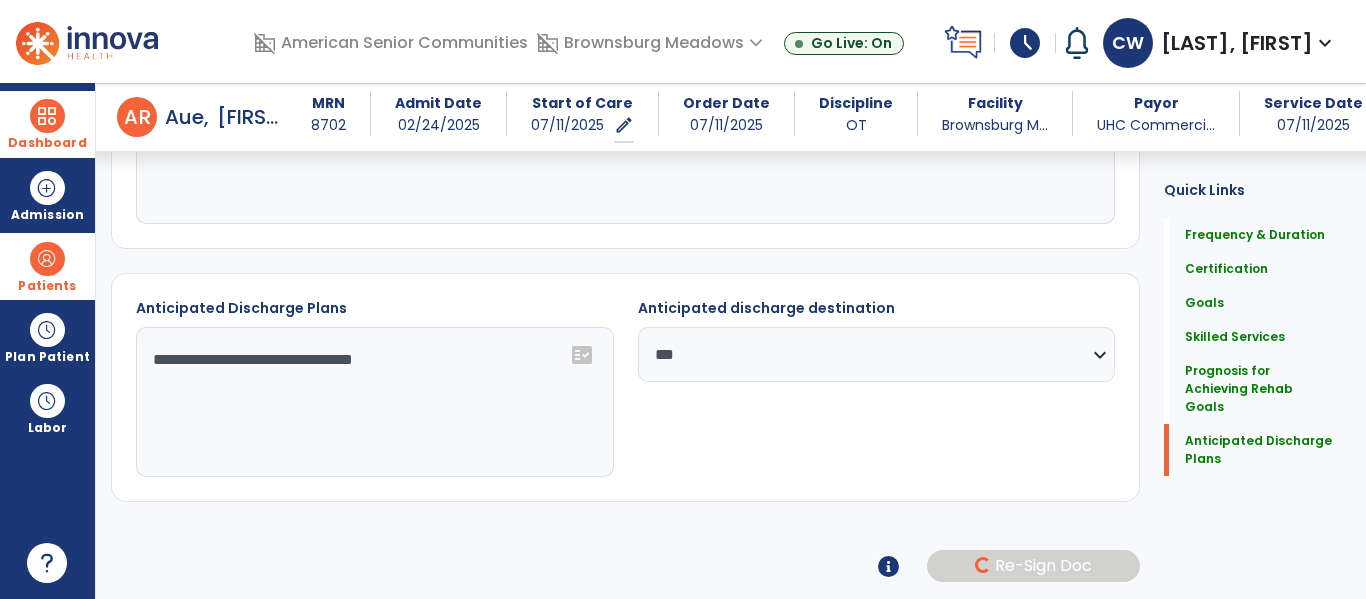 scroll, scrollTop: 1771, scrollLeft: 0, axis: vertical 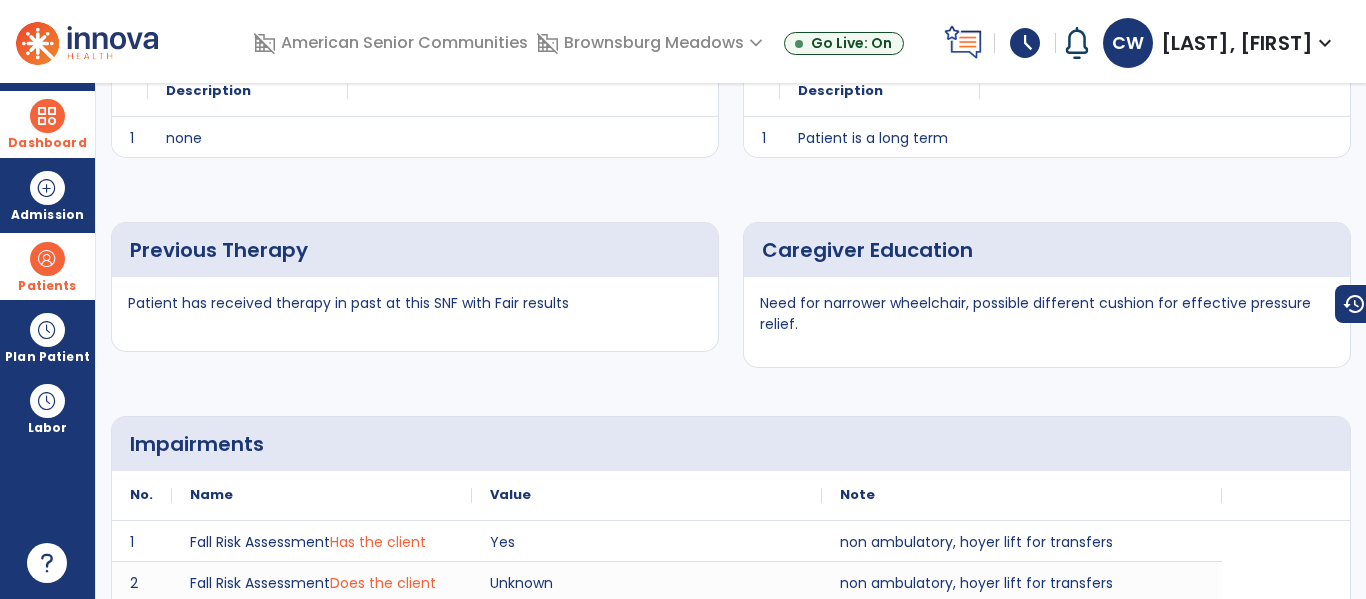 click at bounding box center [47, 116] 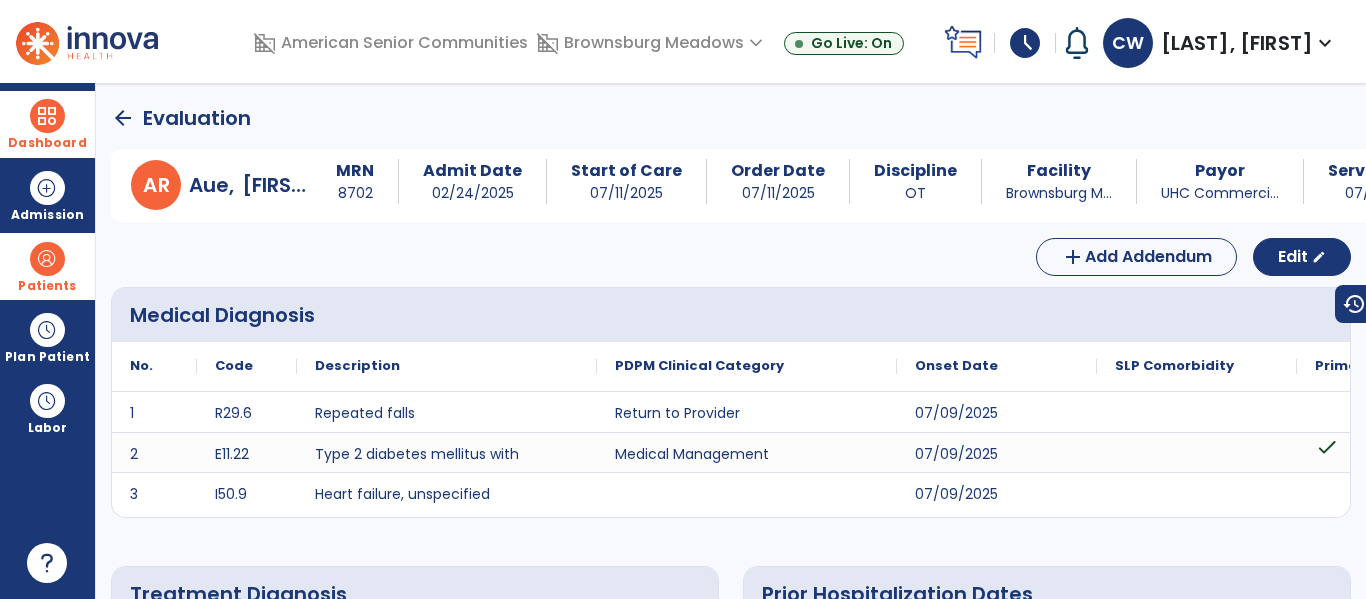 click at bounding box center [47, 116] 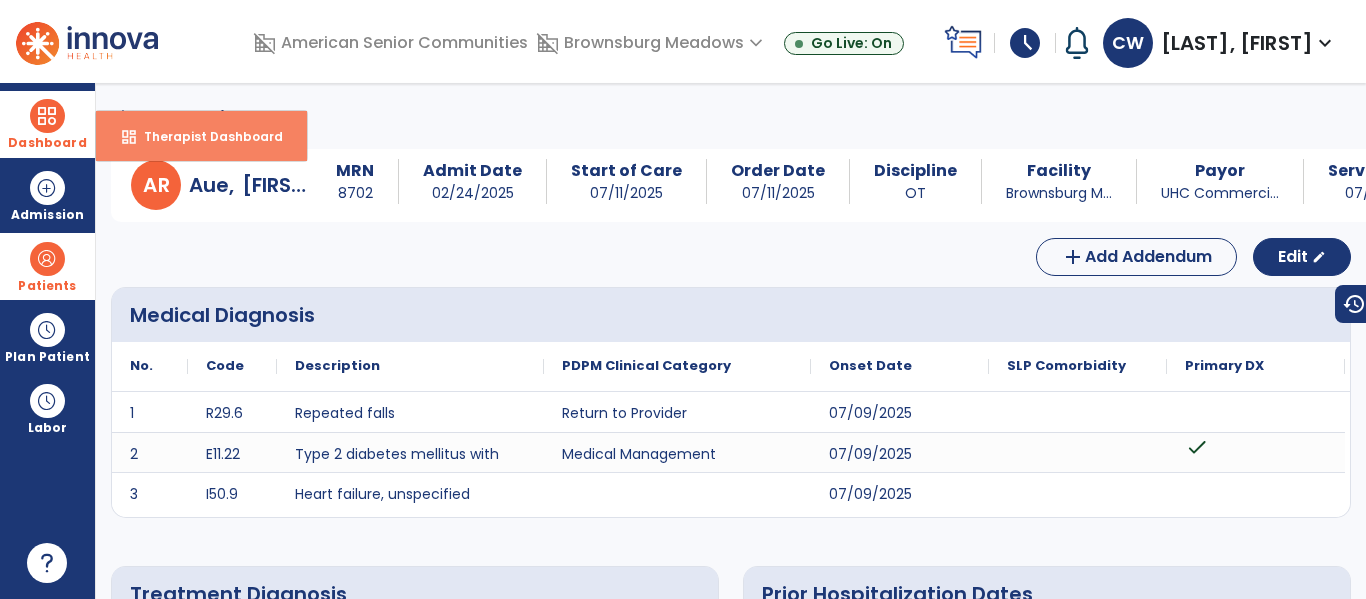 click on "Therapist Dashboard" at bounding box center [205, 136] 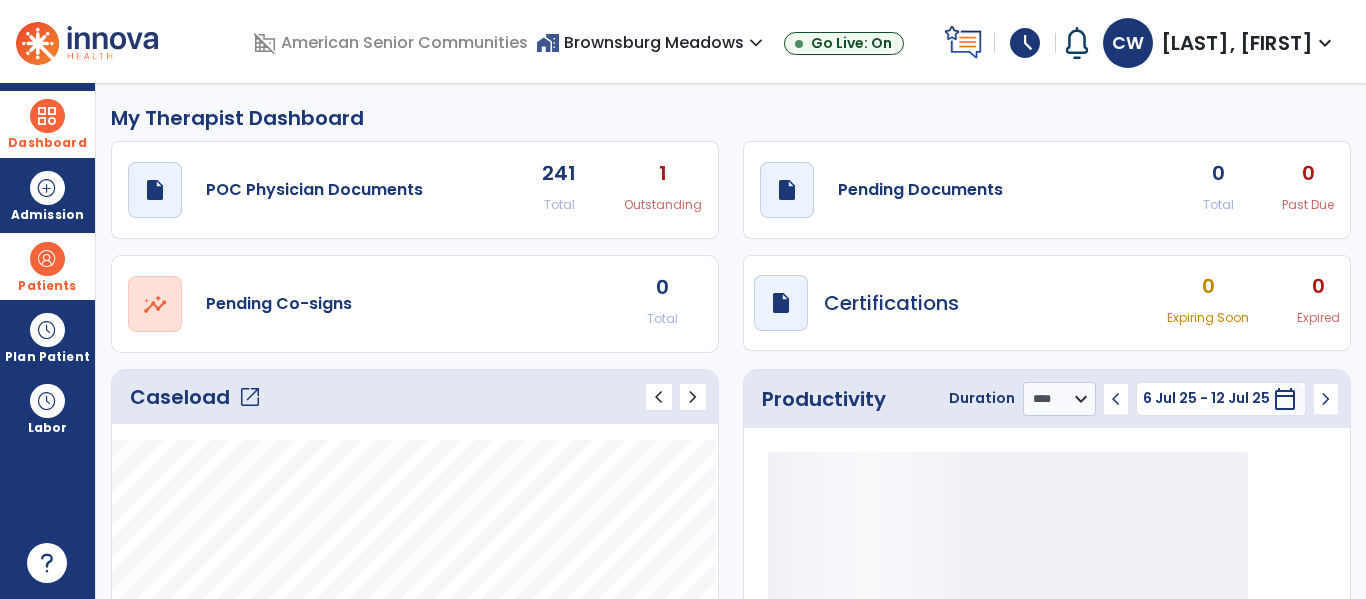 click on "0 Total 0 Past Due" 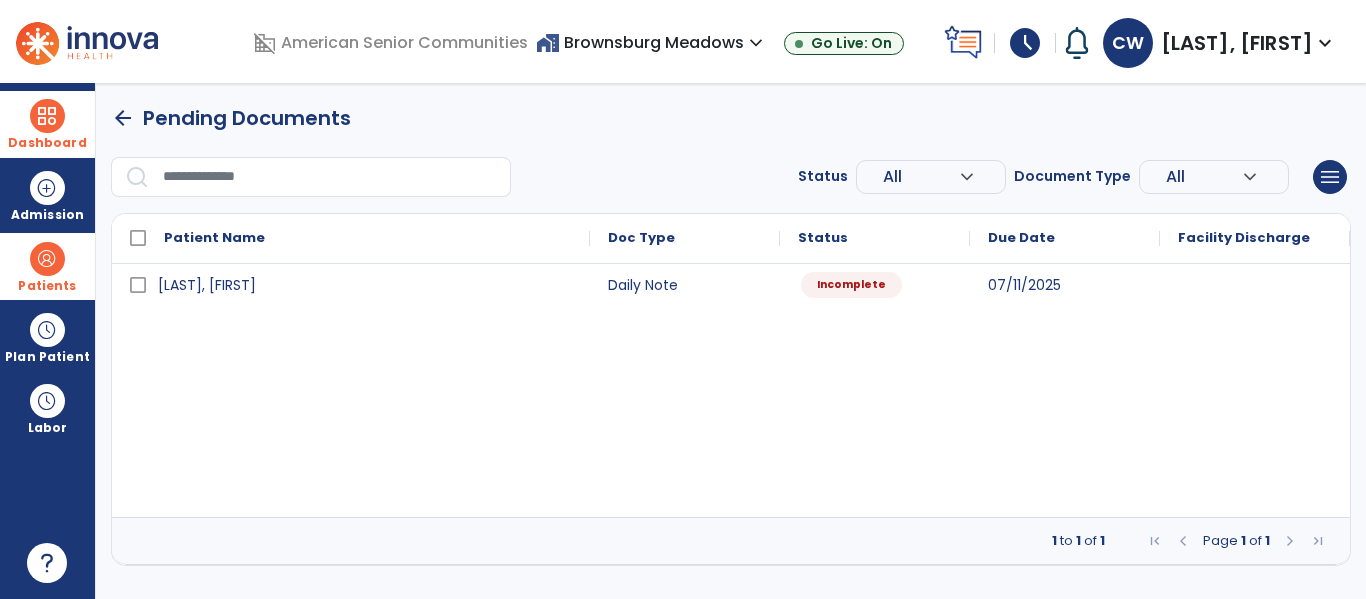 click on "Incomplete" at bounding box center [851, 285] 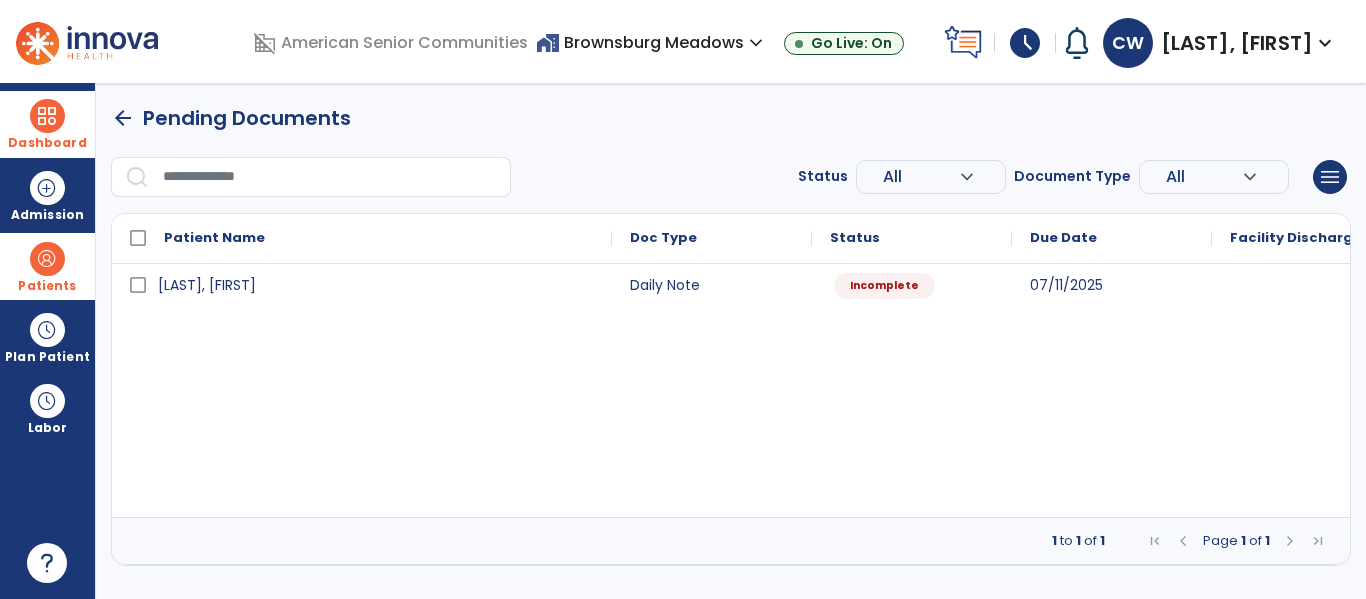 select on "*" 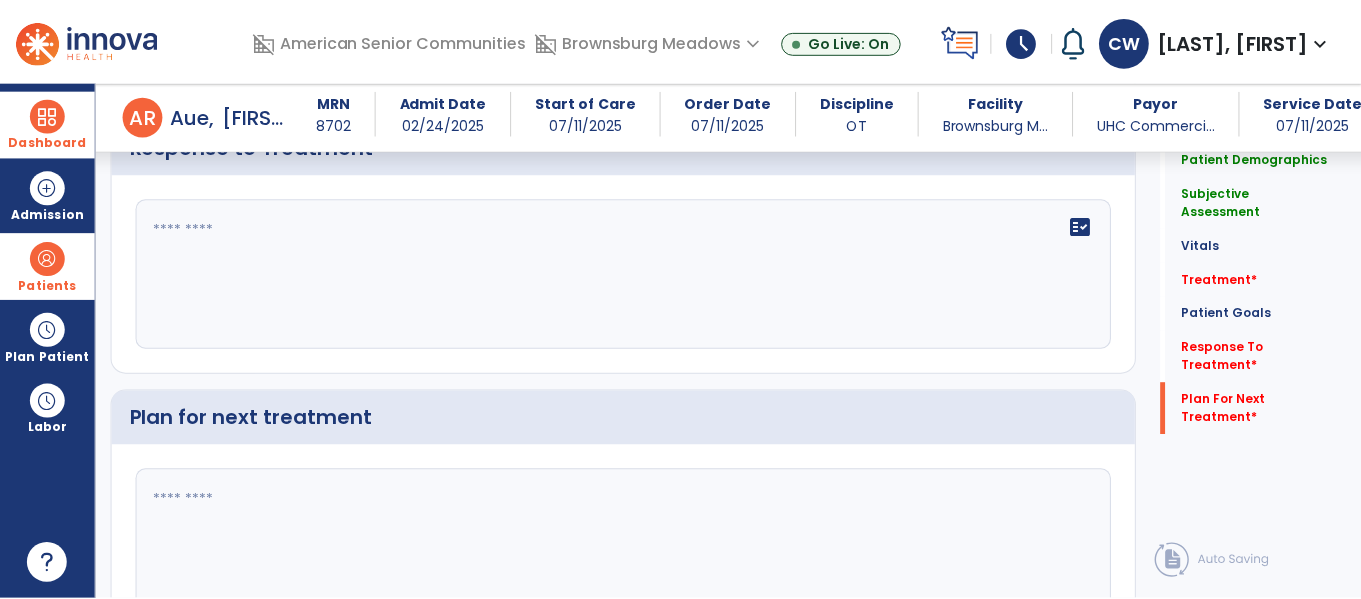 scroll, scrollTop: 2214, scrollLeft: 0, axis: vertical 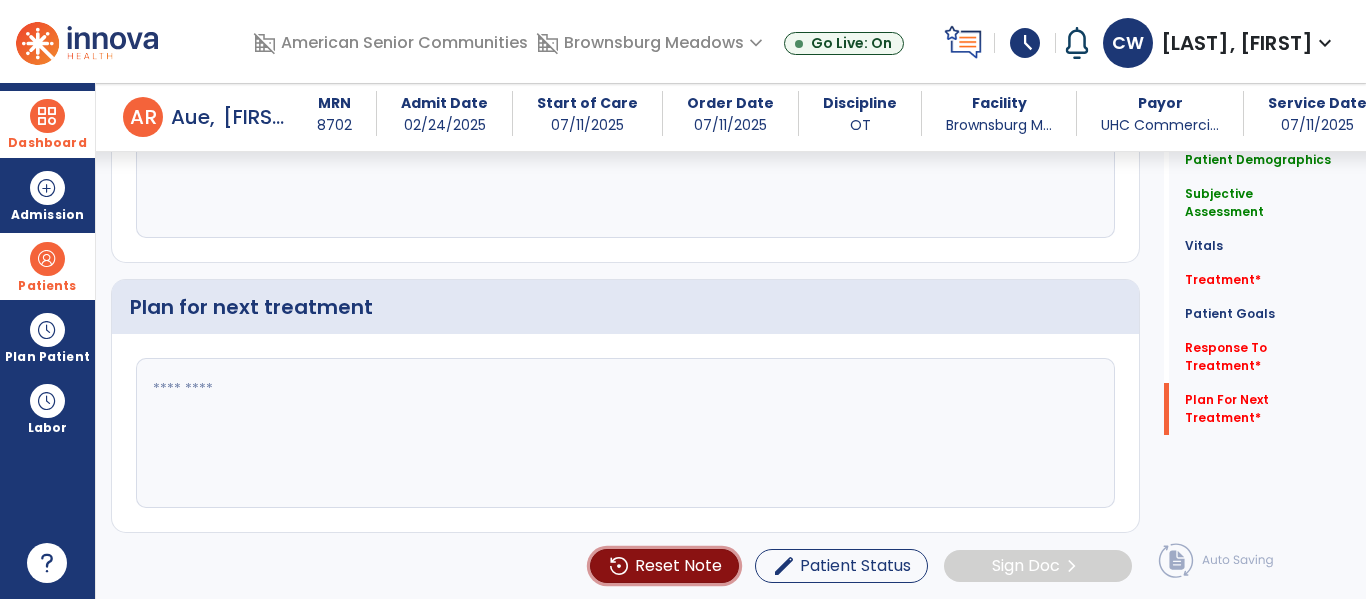click on "Reset Note" 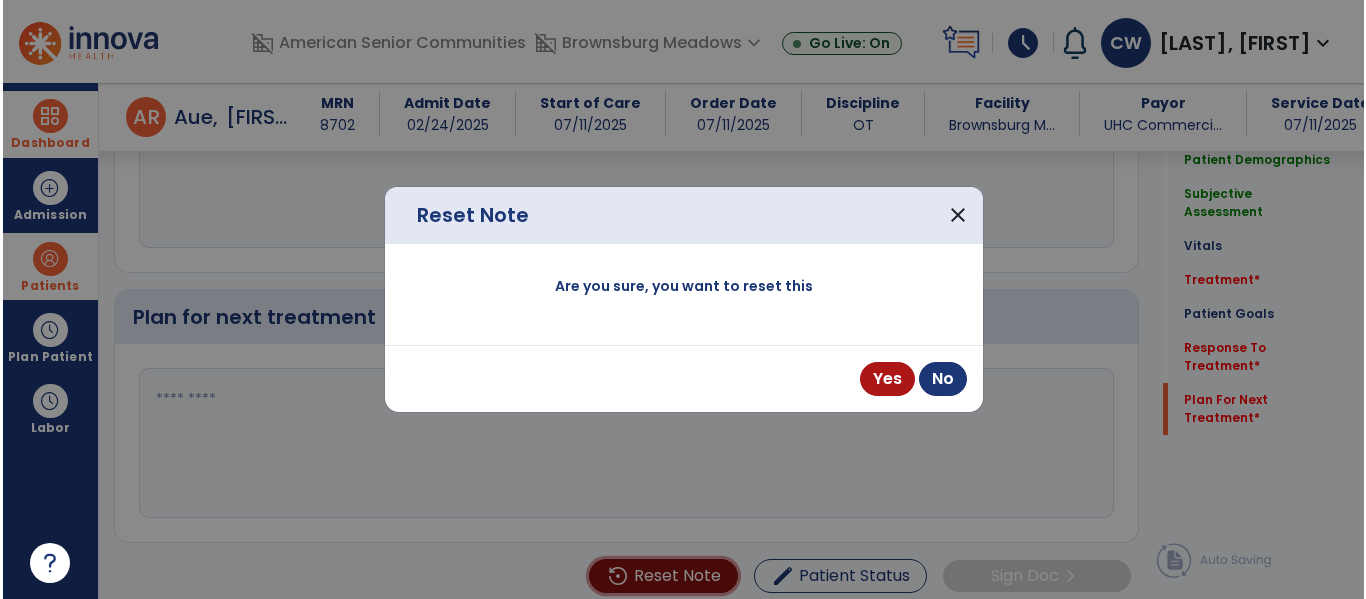 scroll, scrollTop: 2214, scrollLeft: 0, axis: vertical 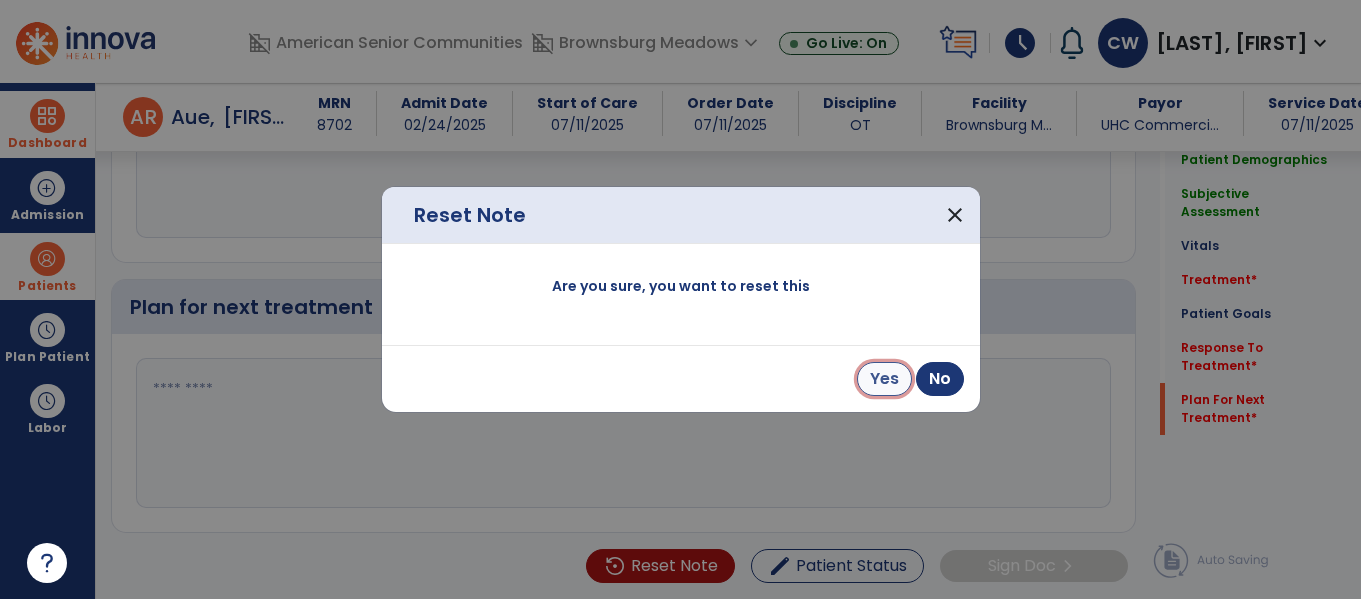 click on "Yes" at bounding box center (884, 379) 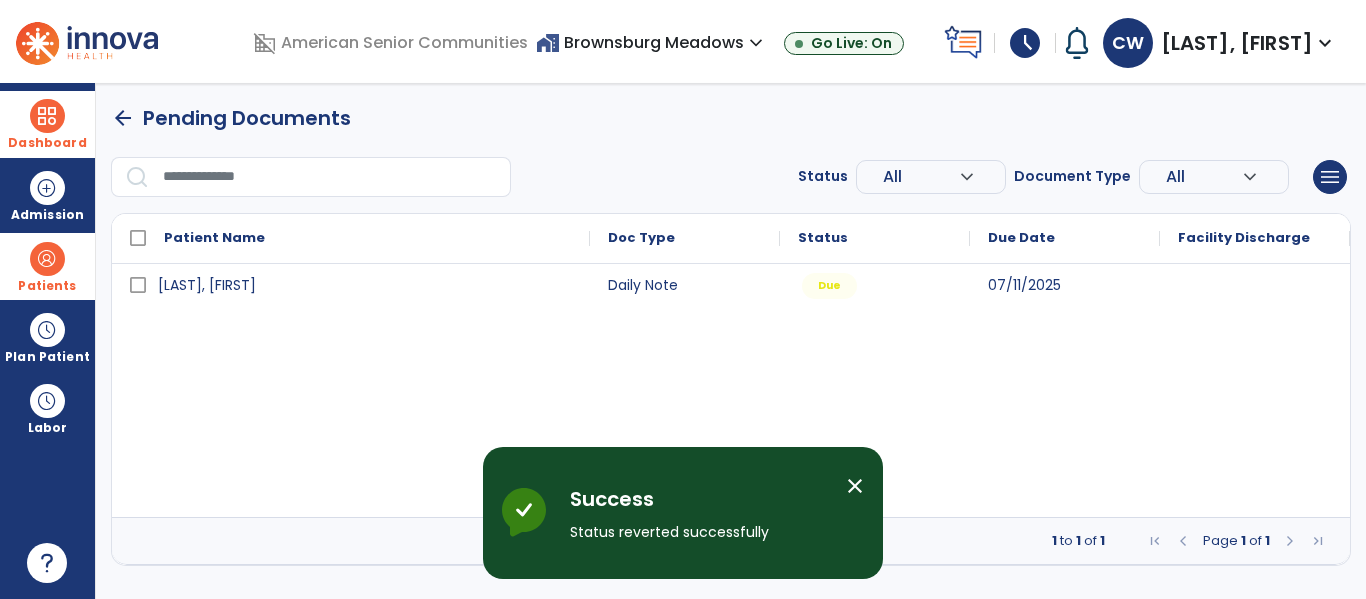 scroll, scrollTop: 0, scrollLeft: 0, axis: both 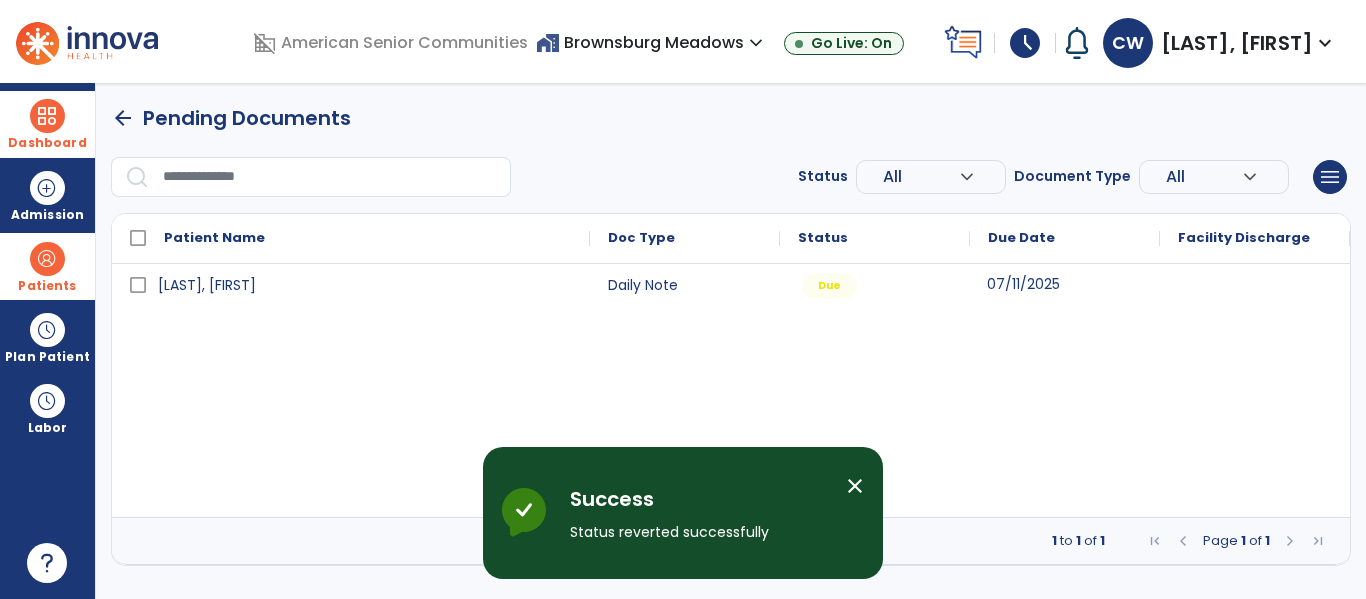 click on "07/11/2025" at bounding box center (1023, 284) 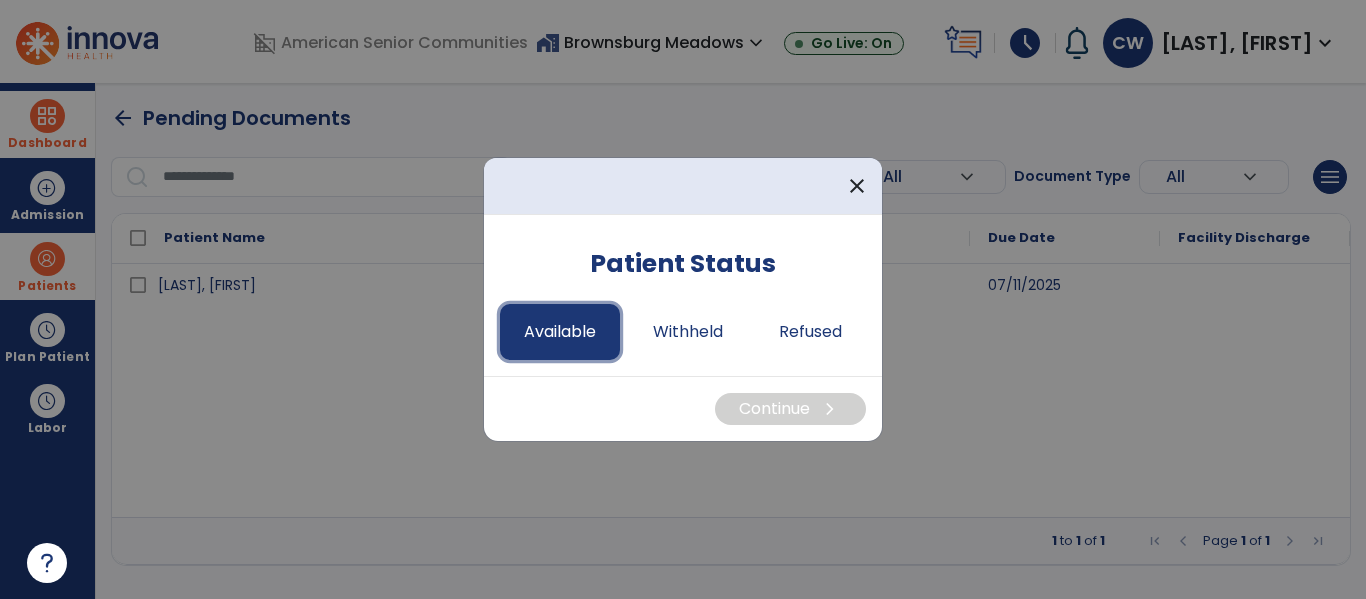 click on "Available" at bounding box center [560, 332] 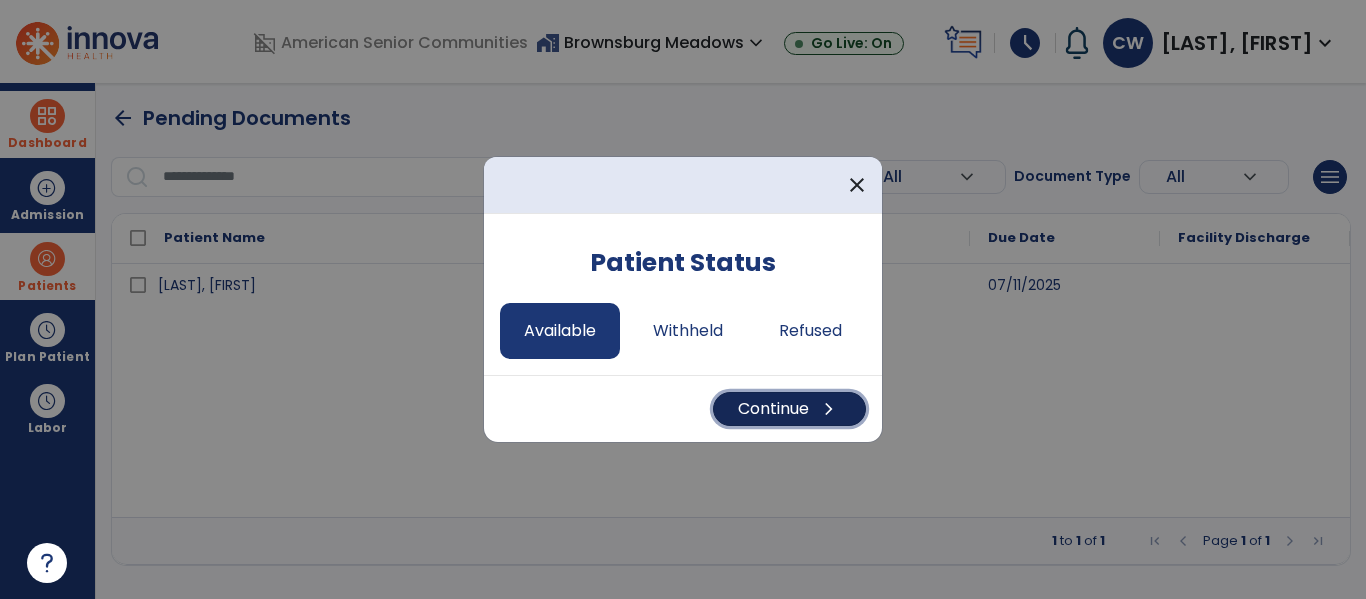 click on "chevron_right" at bounding box center [829, 409] 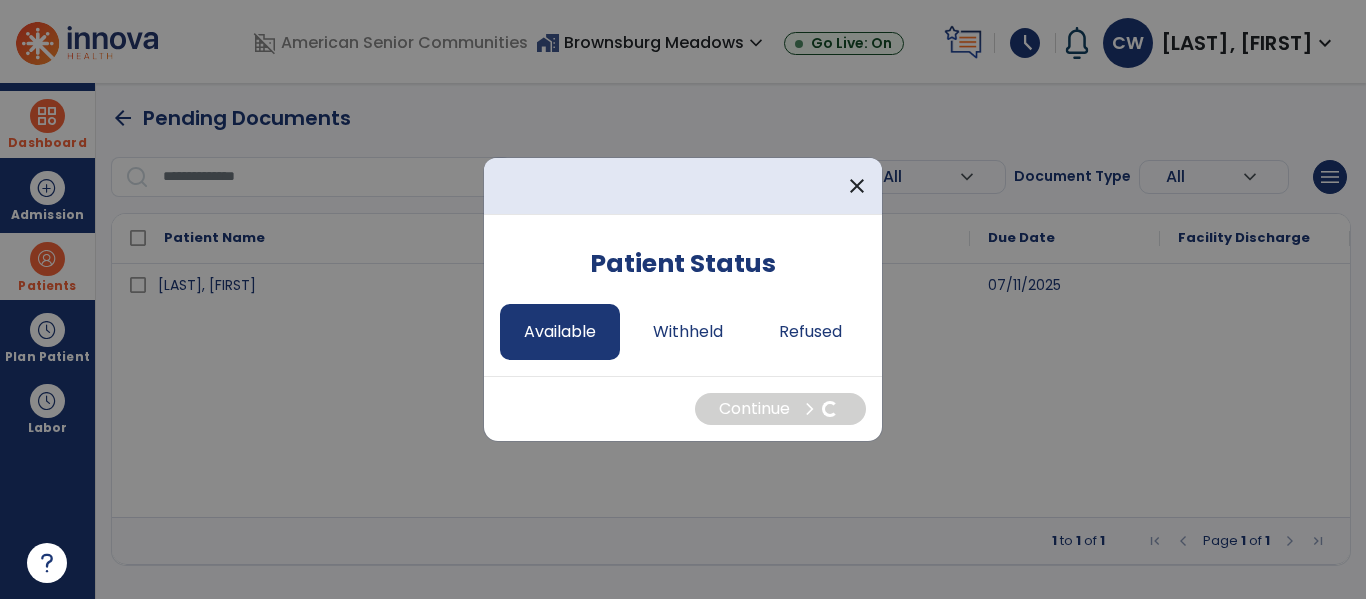 select on "*" 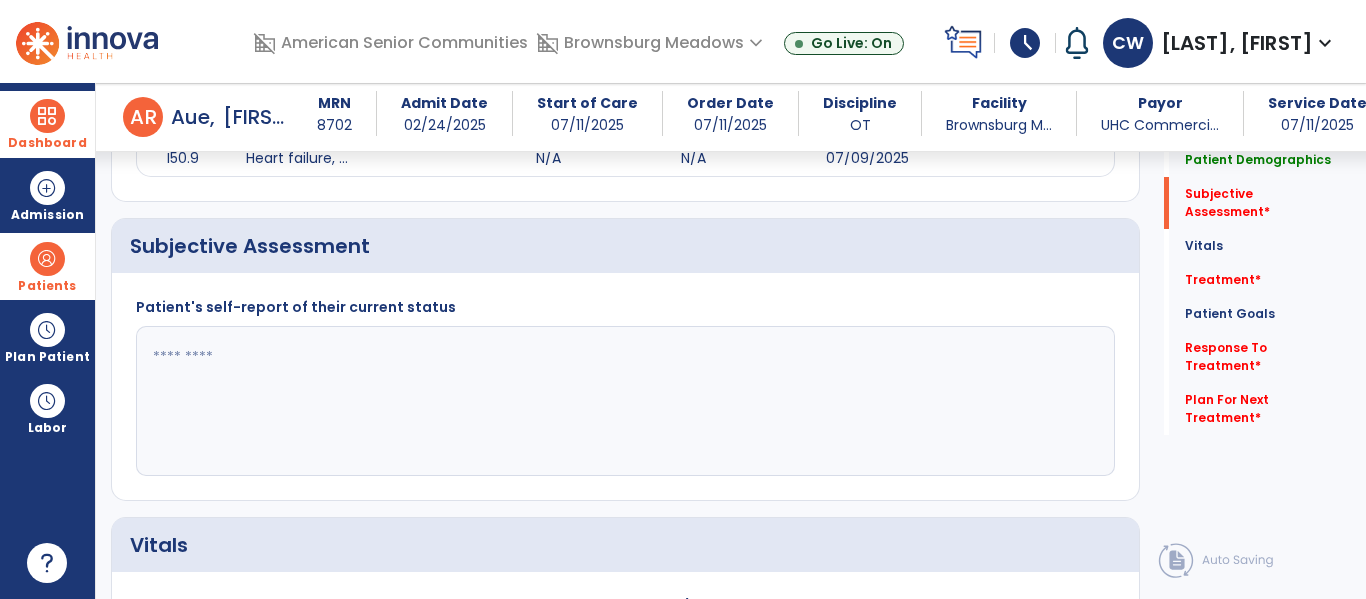 scroll, scrollTop: 406, scrollLeft: 0, axis: vertical 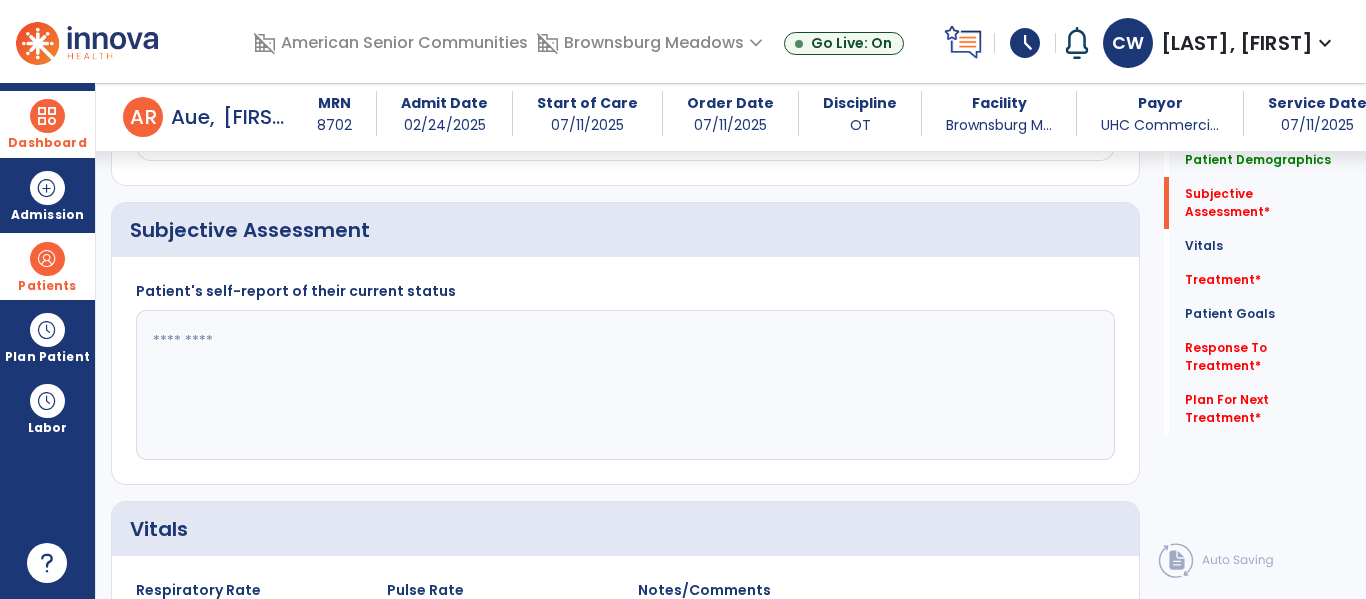click 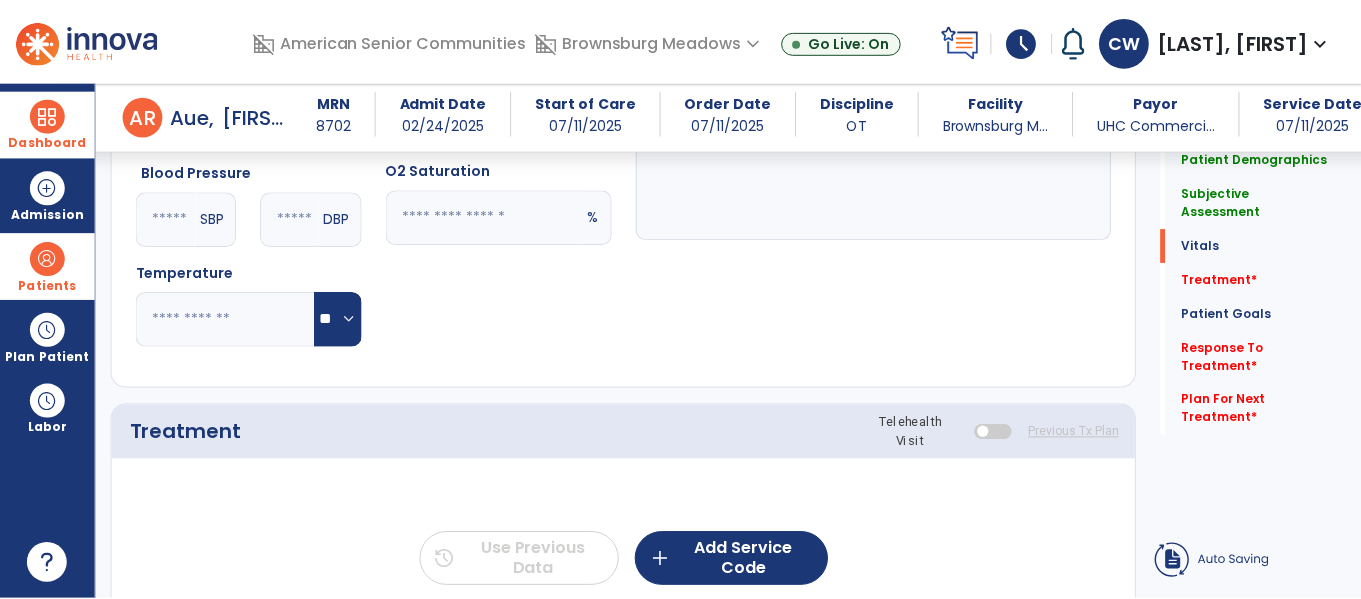 scroll, scrollTop: 1013, scrollLeft: 0, axis: vertical 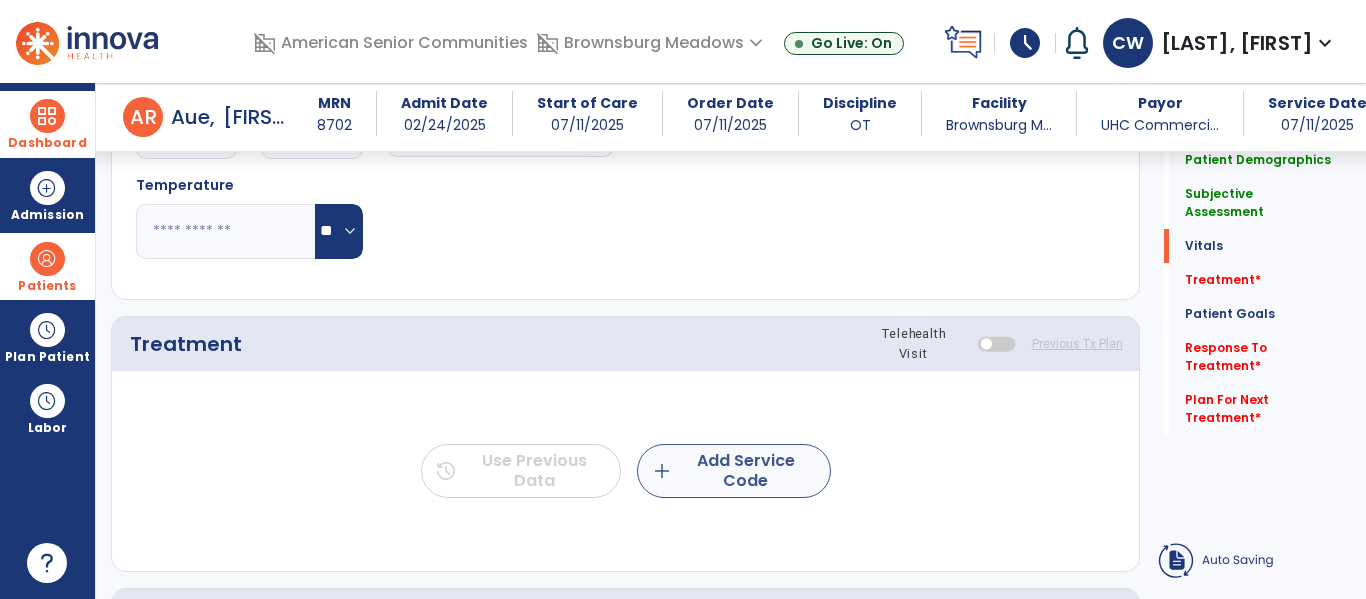 type on "**********" 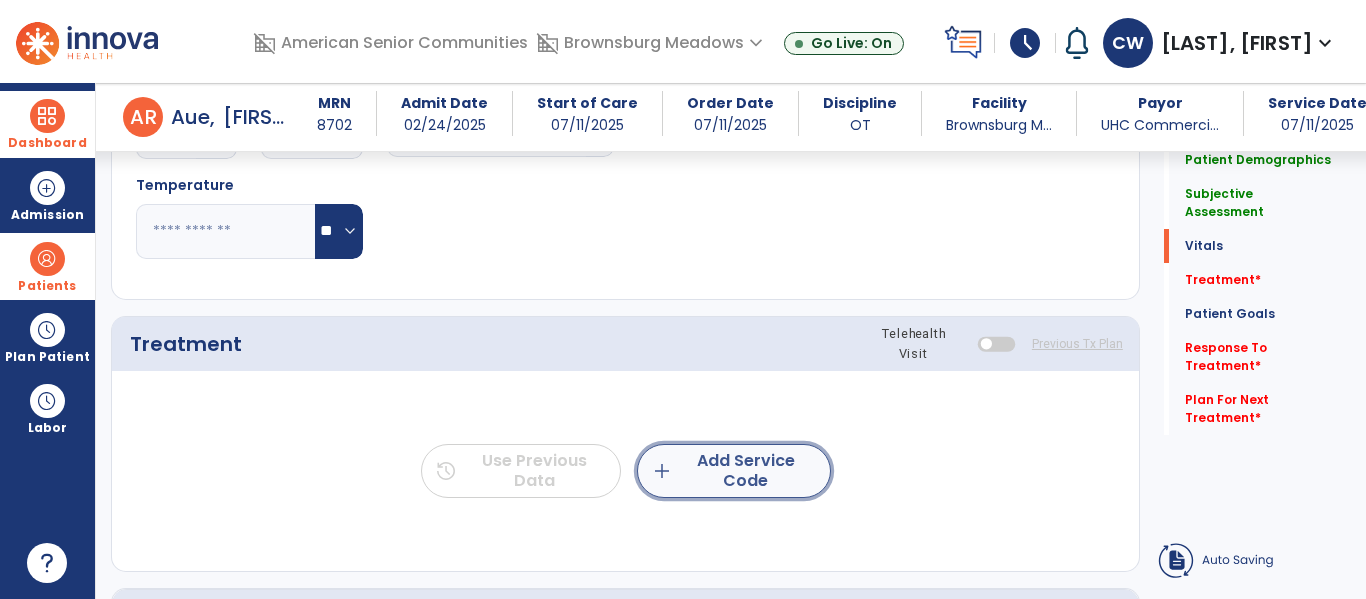 click on "add  Add Service Code" 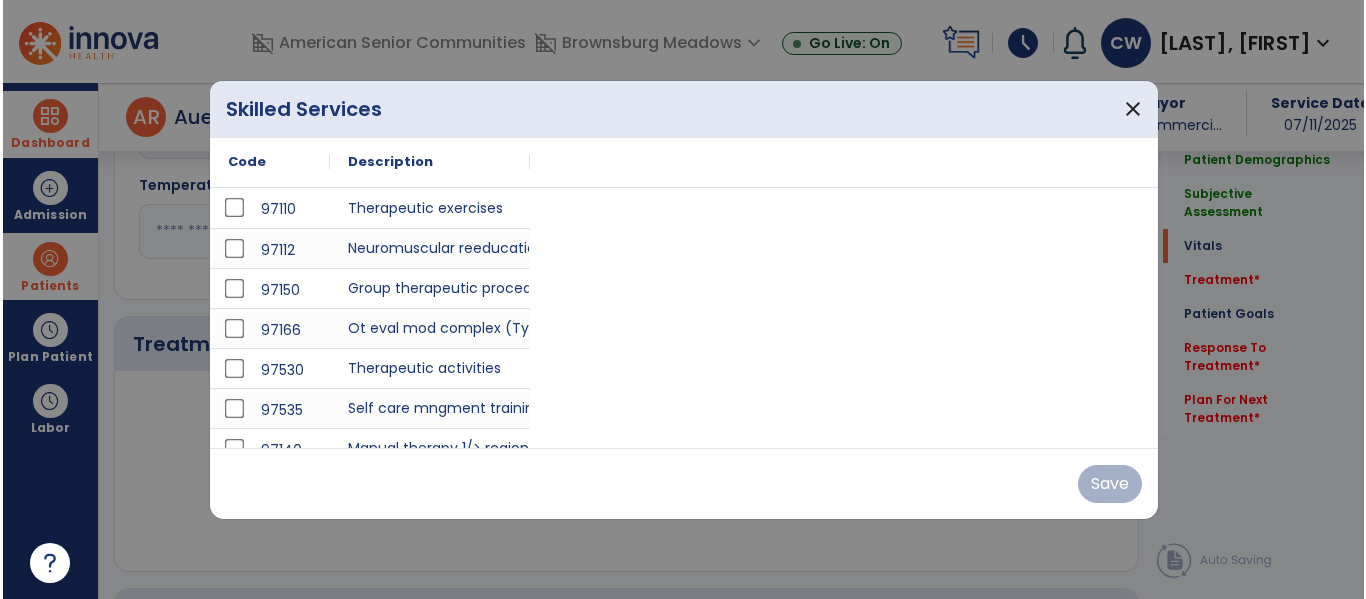 scroll, scrollTop: 1013, scrollLeft: 0, axis: vertical 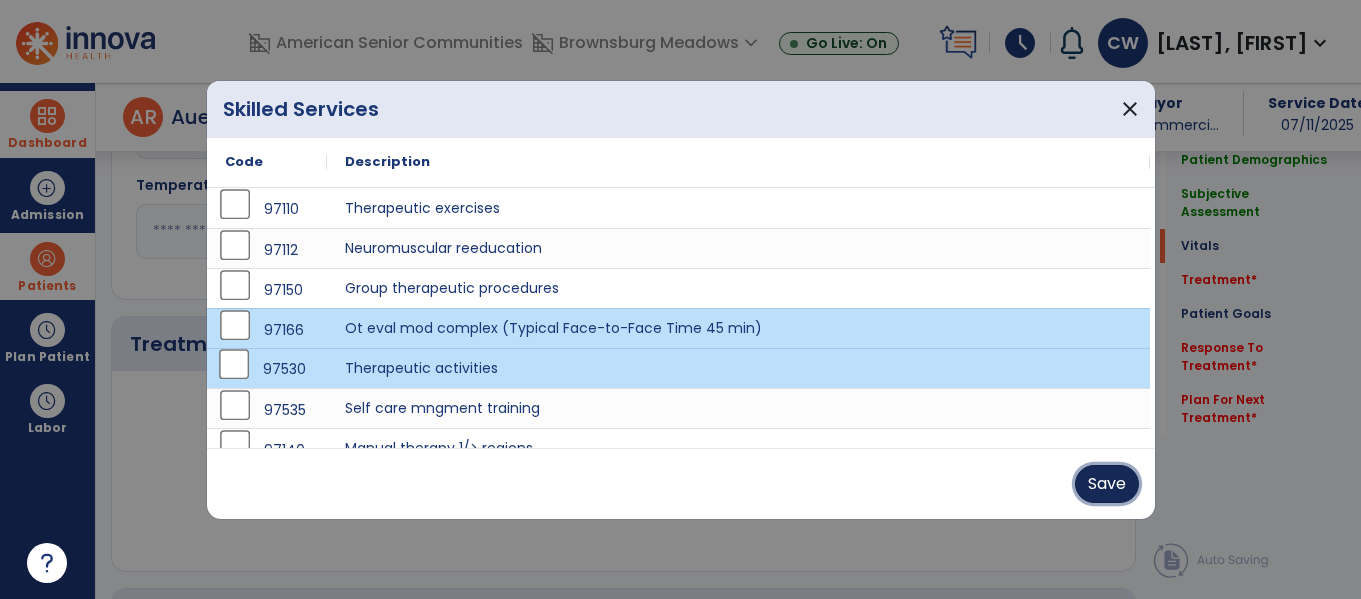 click on "Save" at bounding box center (1107, 484) 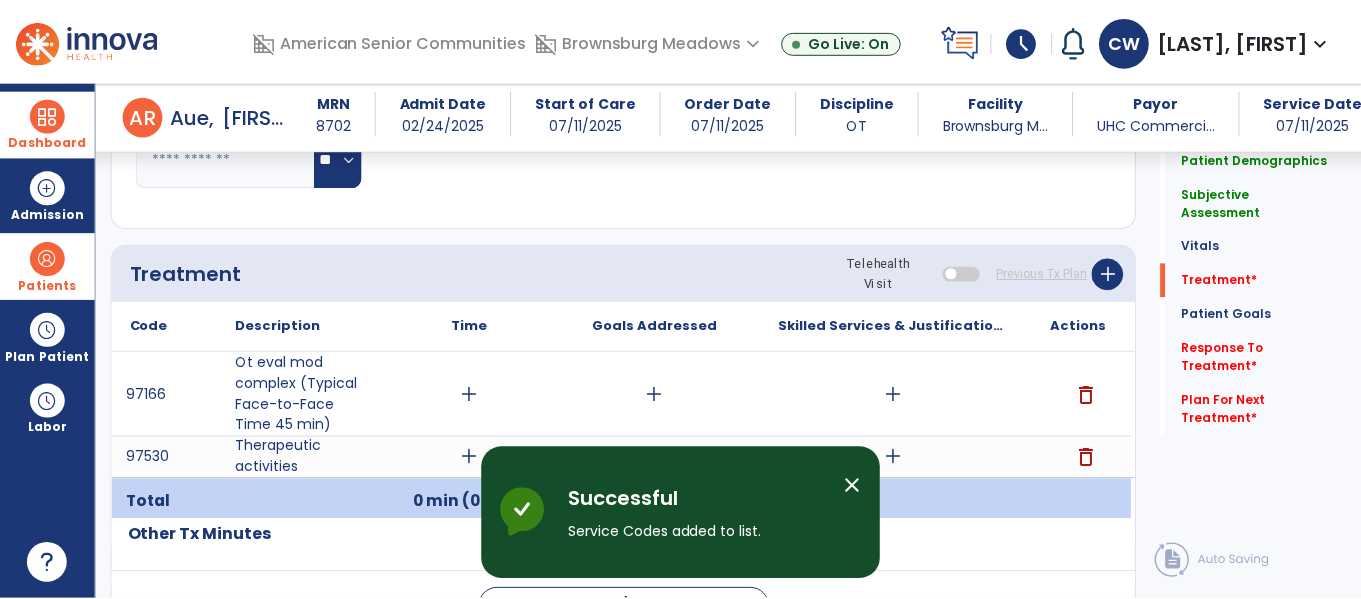 scroll, scrollTop: 1114, scrollLeft: 0, axis: vertical 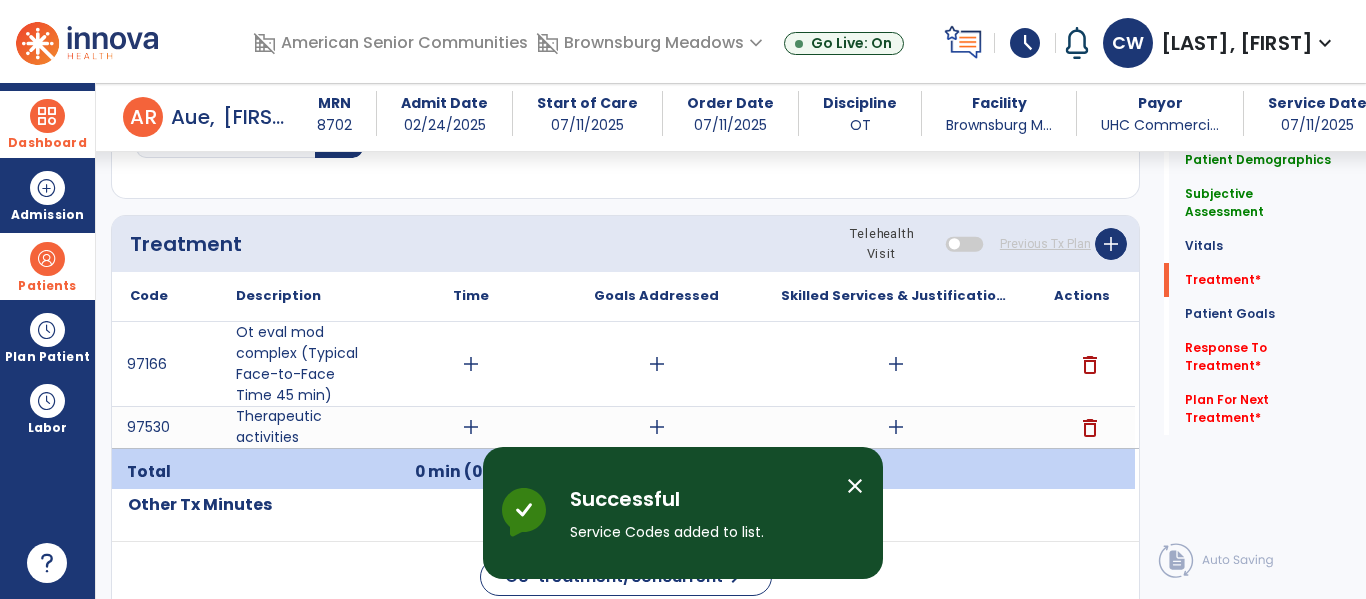 click on "add" at bounding box center (471, 364) 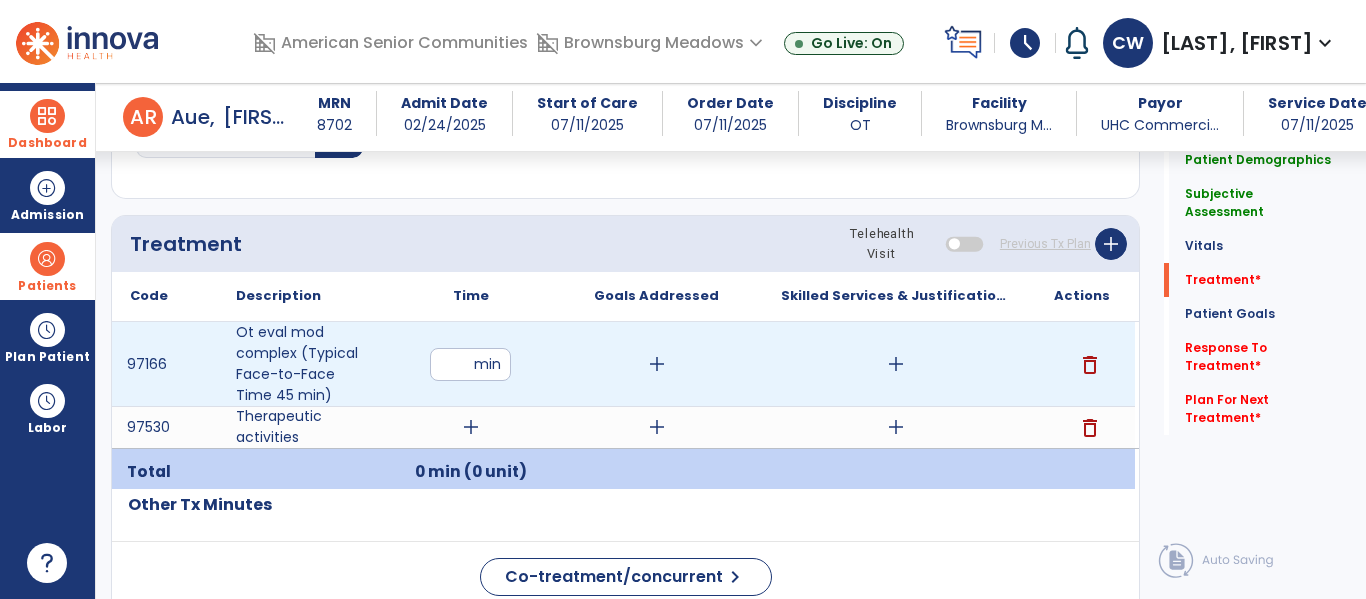 type on "**" 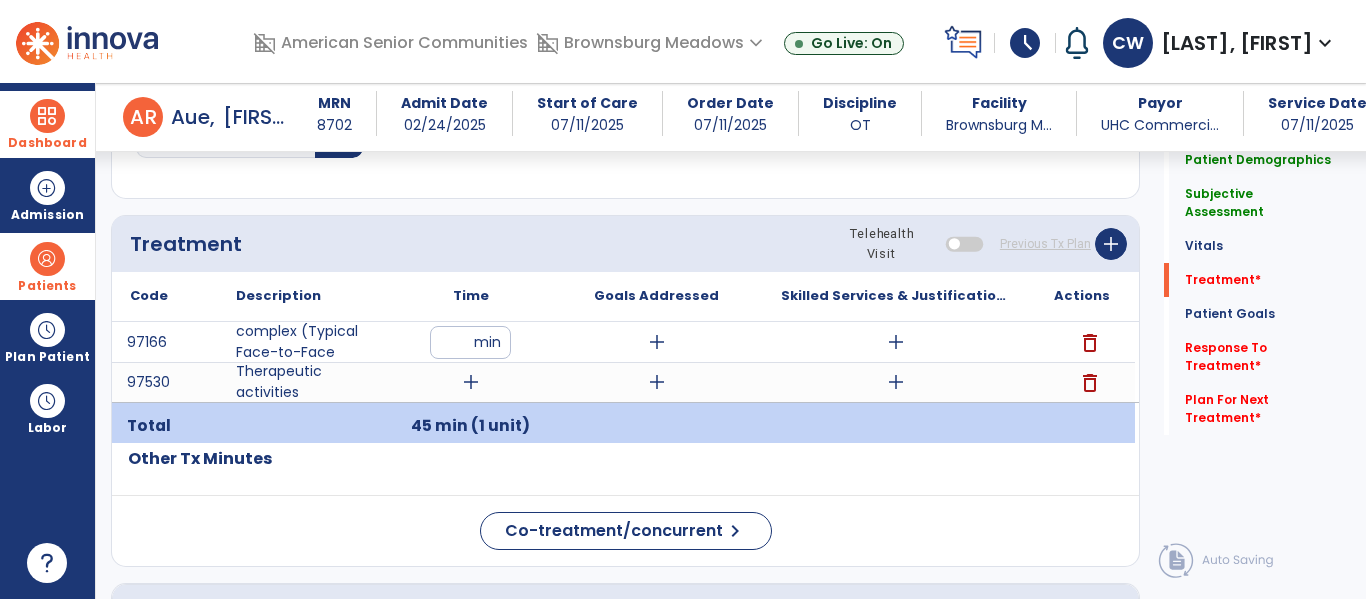 click on "add" at bounding box center (471, 382) 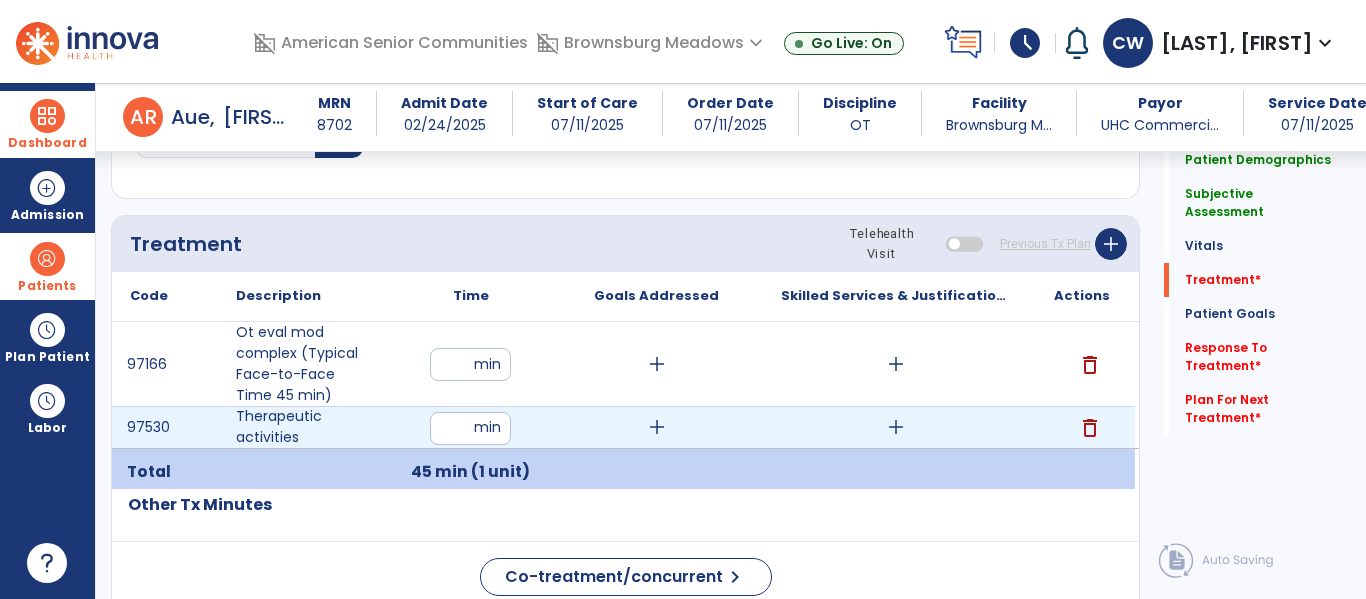 type on "**" 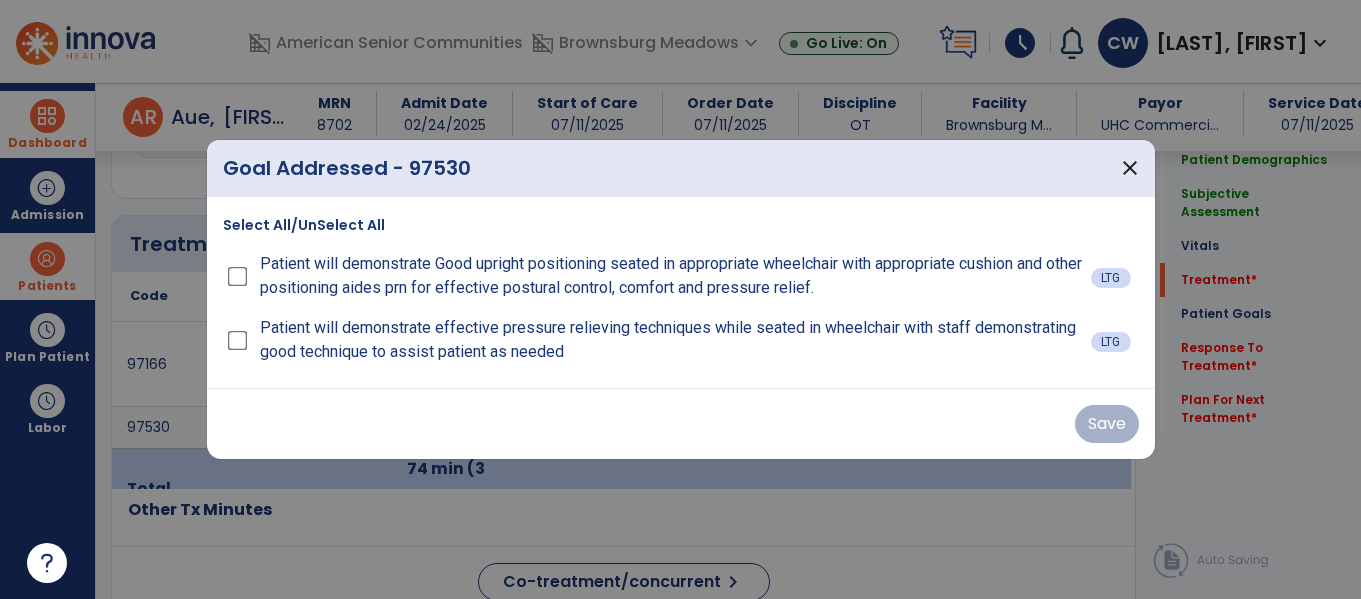 scroll, scrollTop: 1114, scrollLeft: 0, axis: vertical 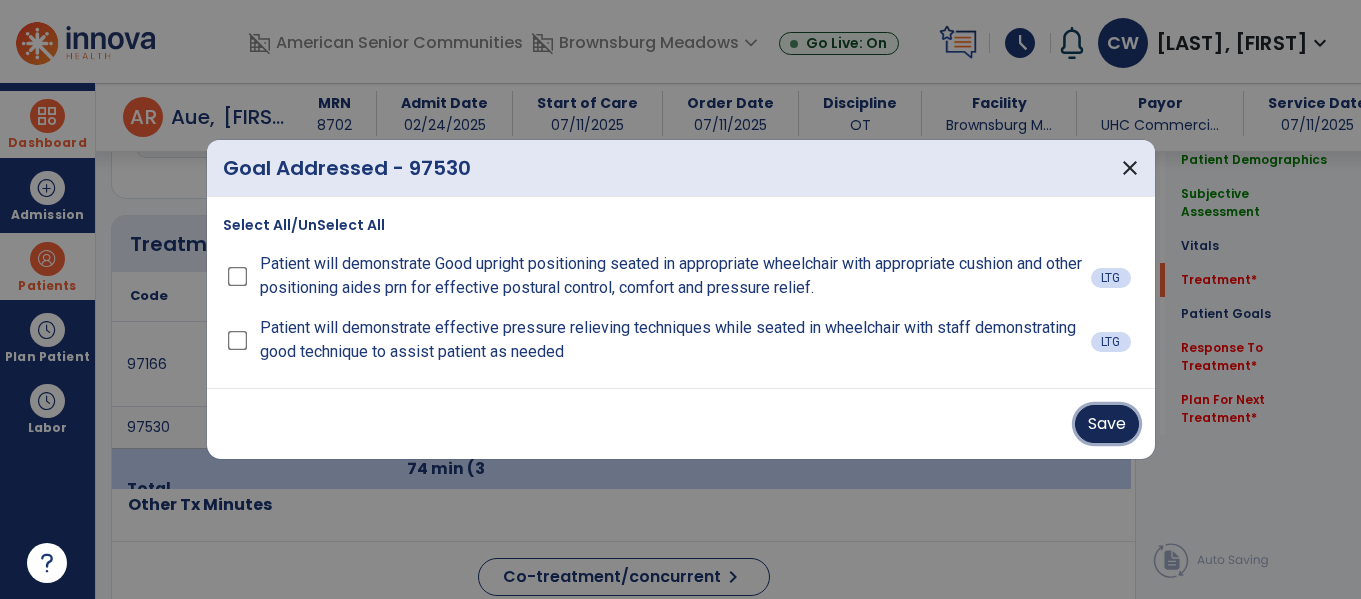 click on "Save" at bounding box center [1107, 424] 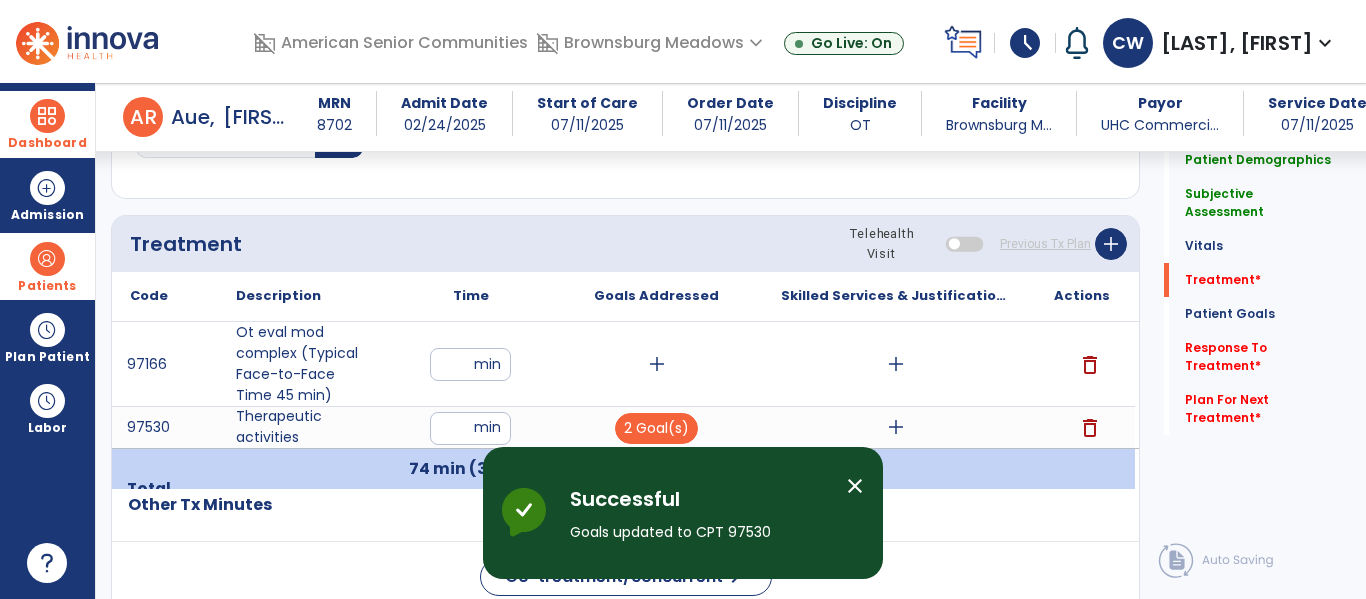 click on "add" at bounding box center [657, 364] 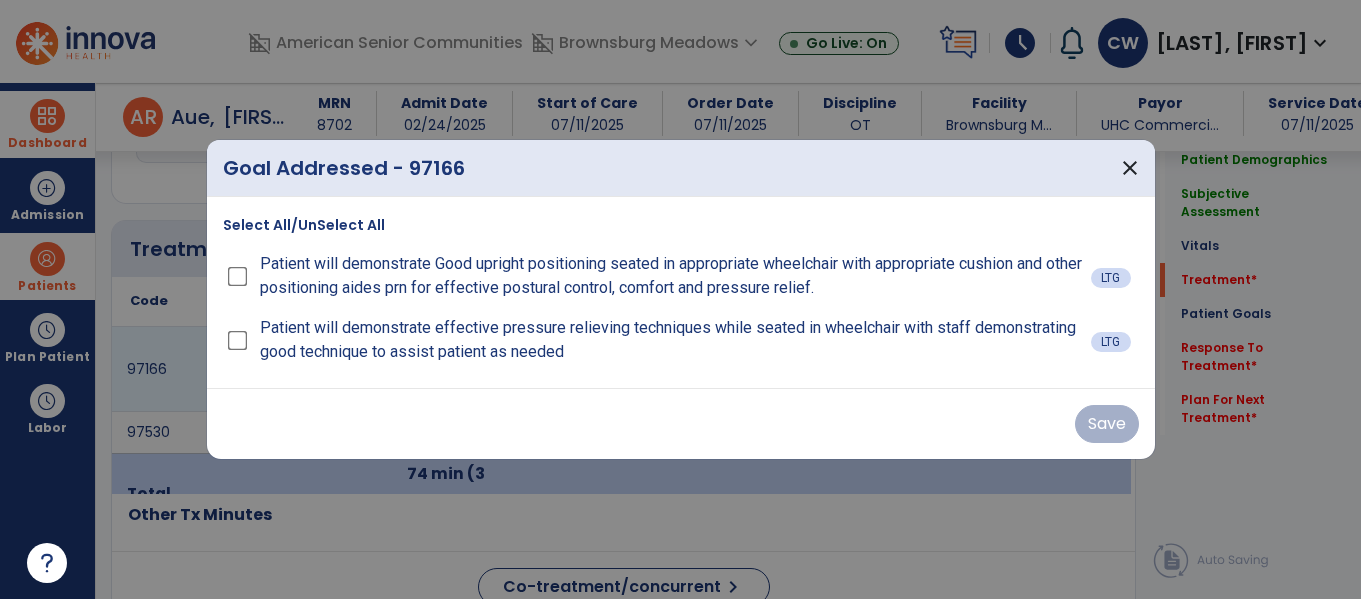 scroll, scrollTop: 1114, scrollLeft: 0, axis: vertical 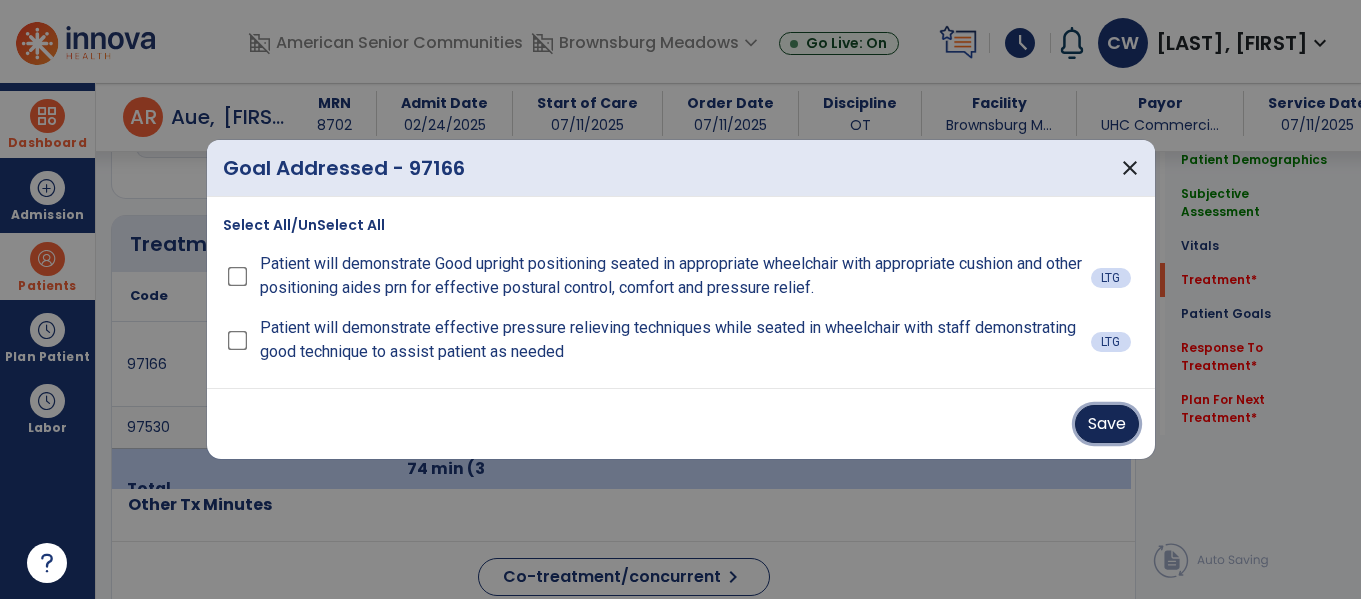 click on "Save" at bounding box center (1107, 424) 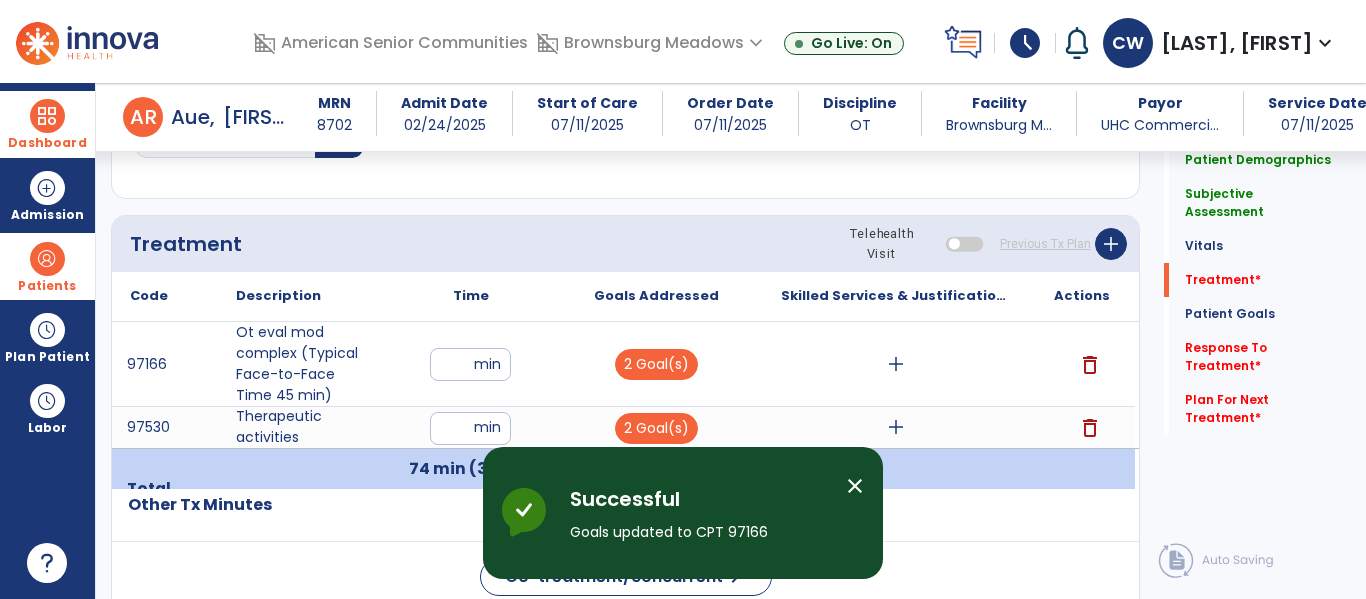 click on "add" at bounding box center (896, 364) 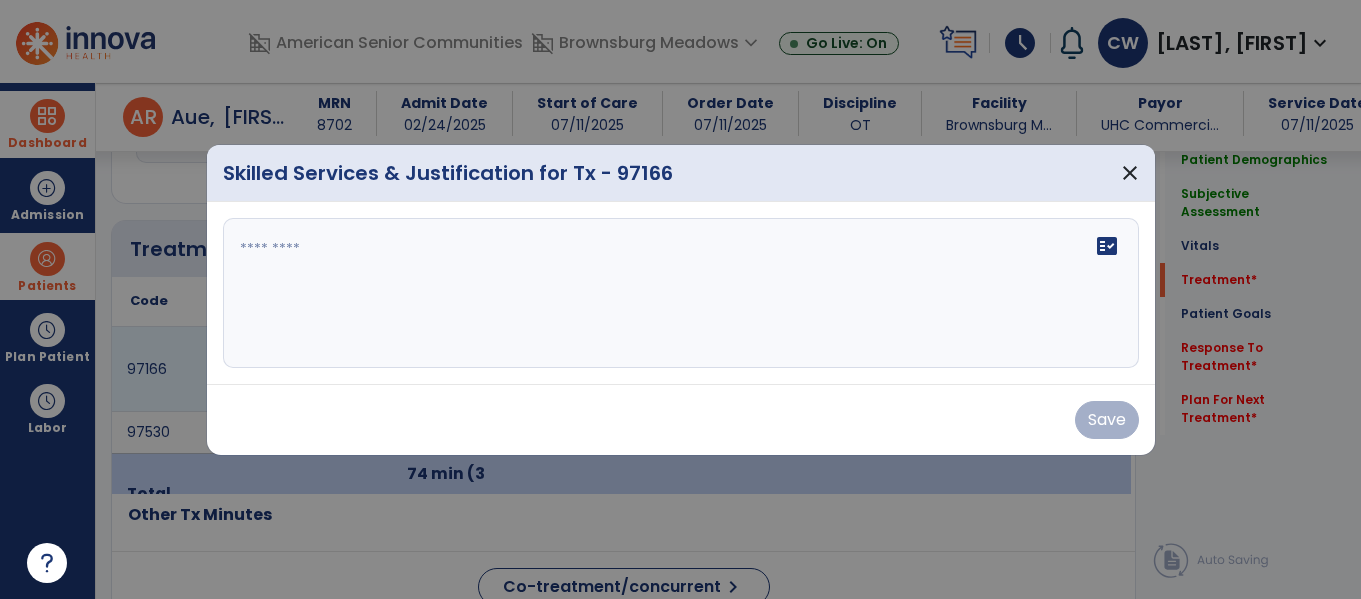 scroll, scrollTop: 1114, scrollLeft: 0, axis: vertical 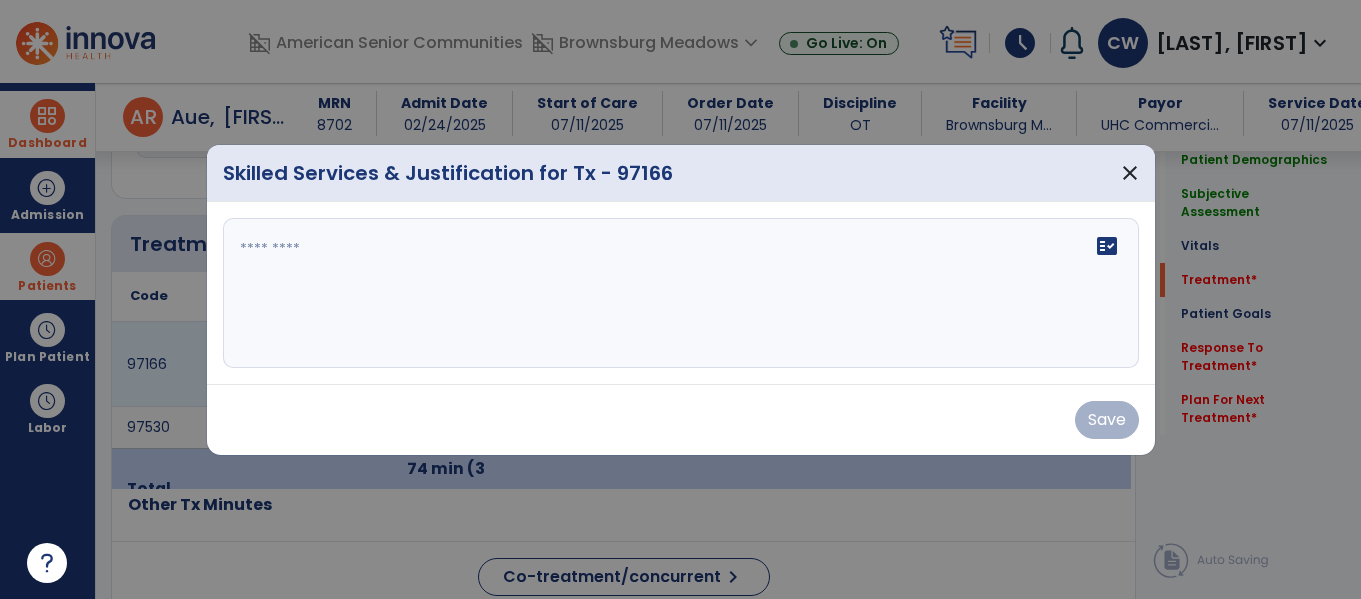 click on "fact_check" at bounding box center (1107, 246) 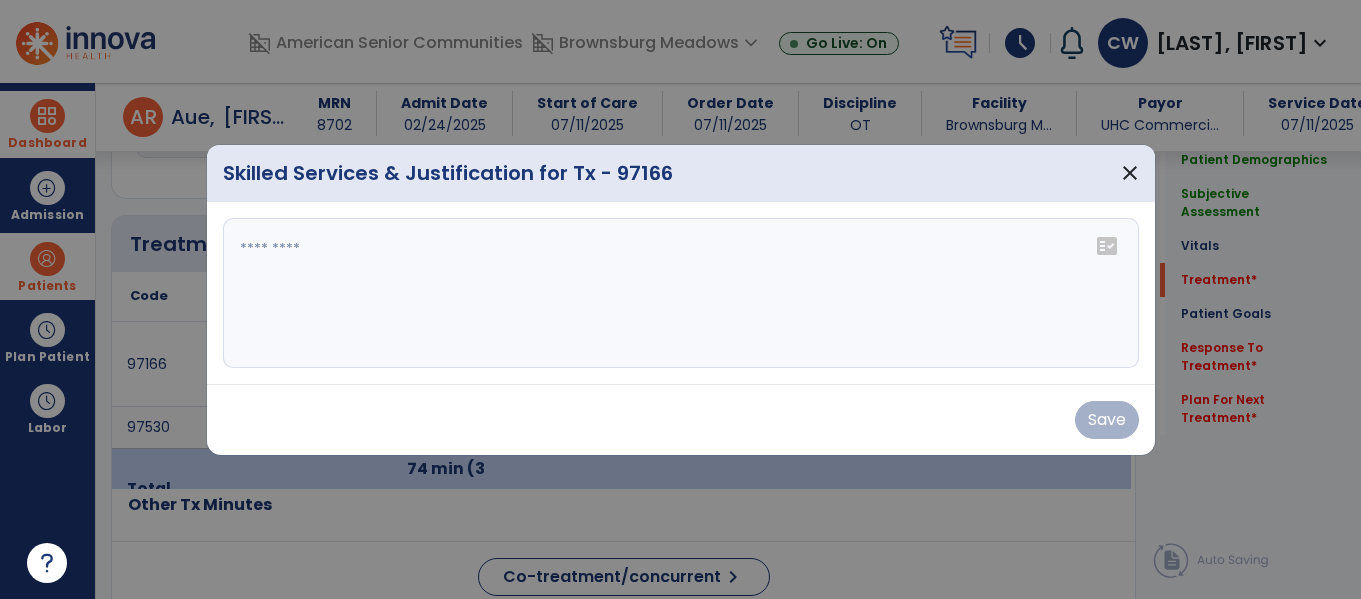 click on "fact_check" at bounding box center [1107, 246] 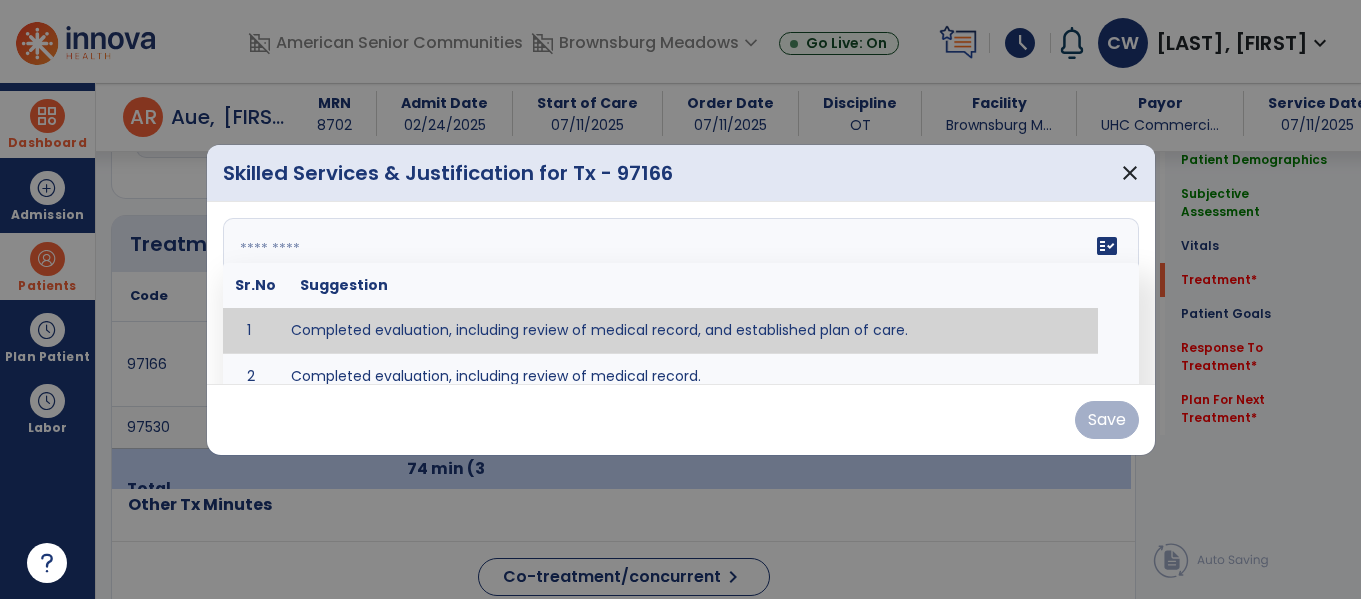 type on "**********" 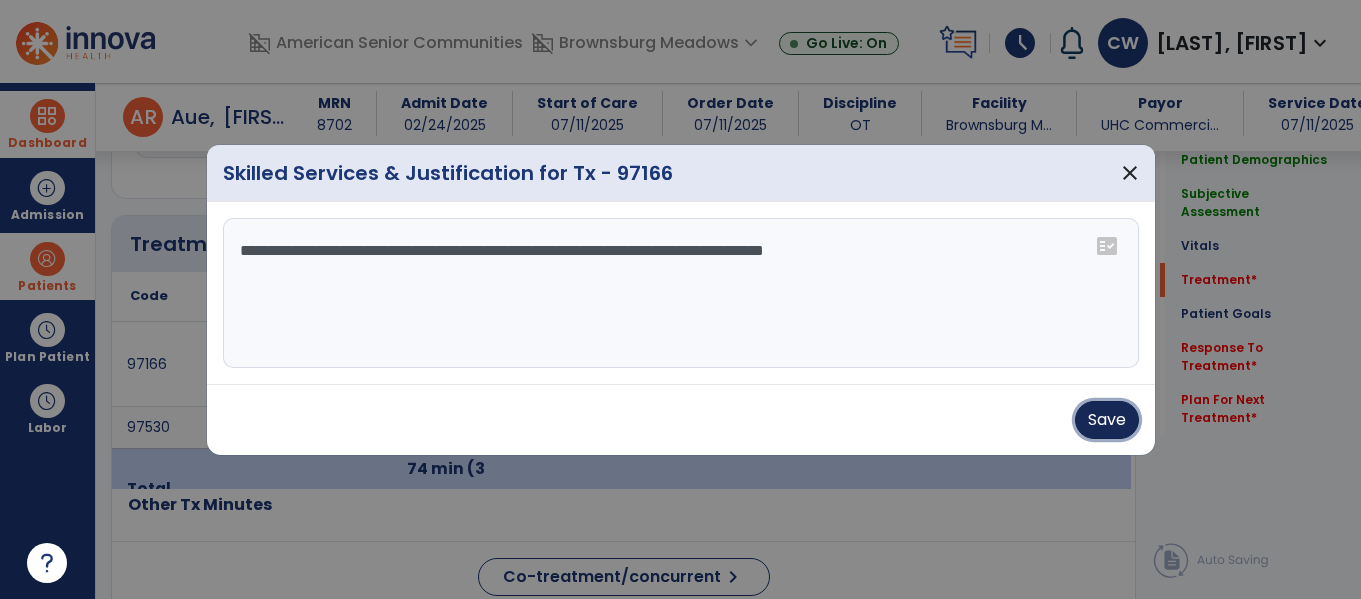 click on "Save" at bounding box center [1107, 420] 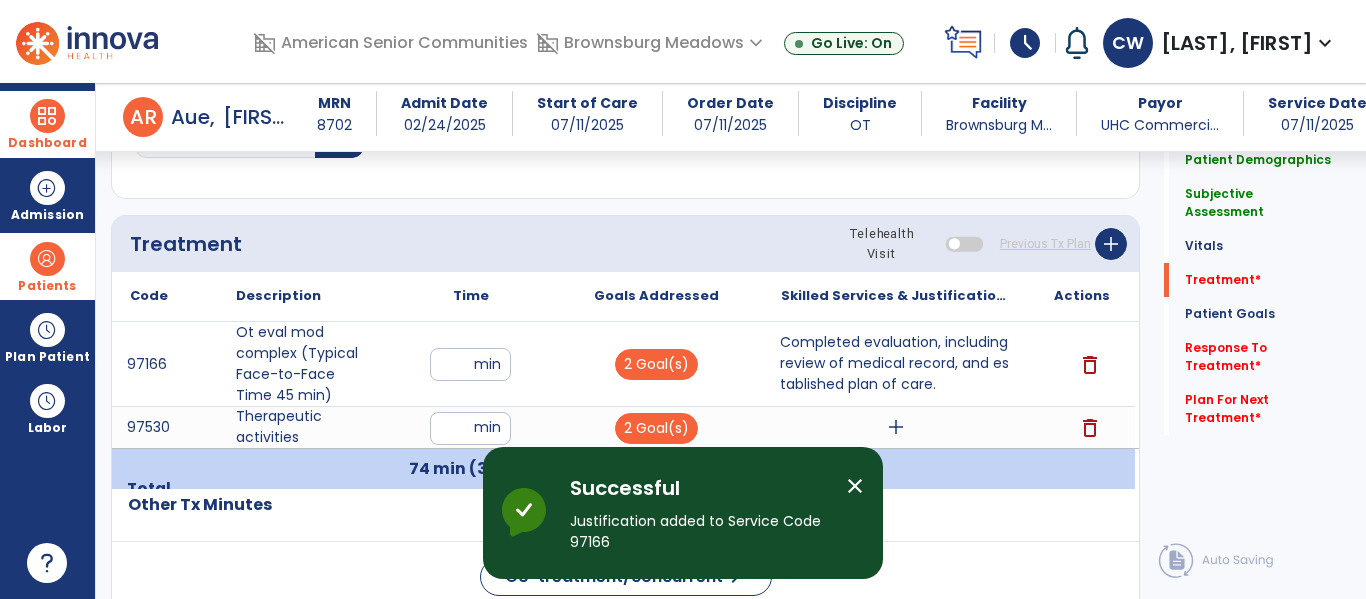 click on "add" at bounding box center [896, 427] 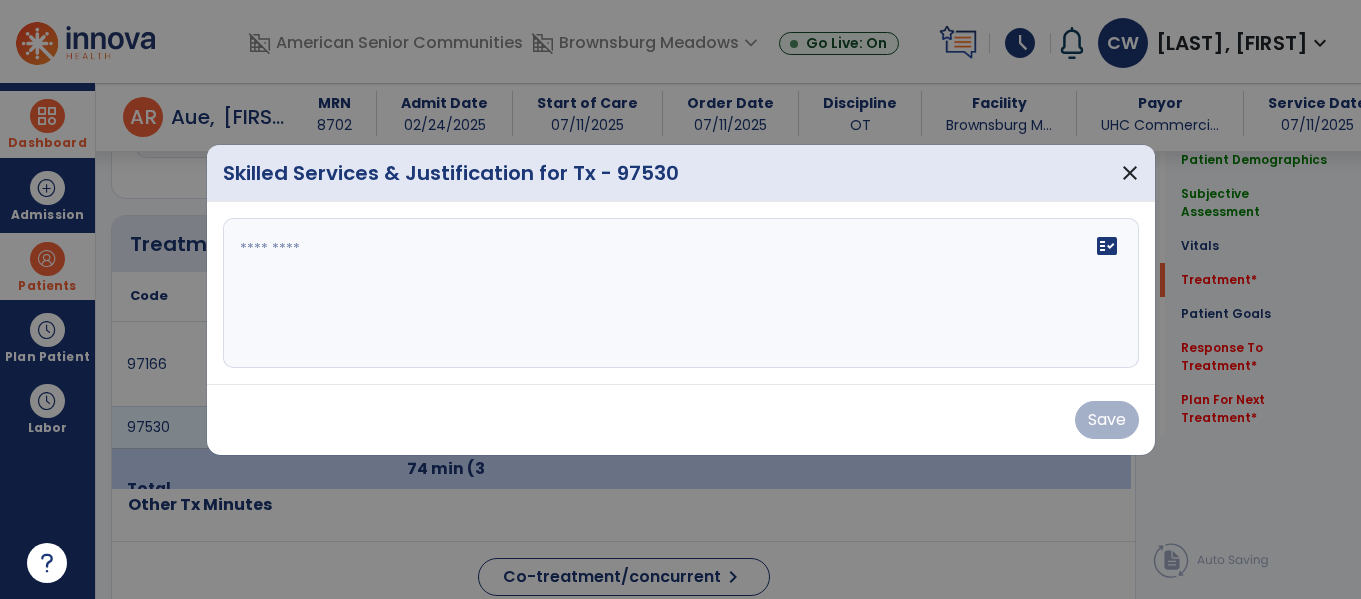 scroll, scrollTop: 1114, scrollLeft: 0, axis: vertical 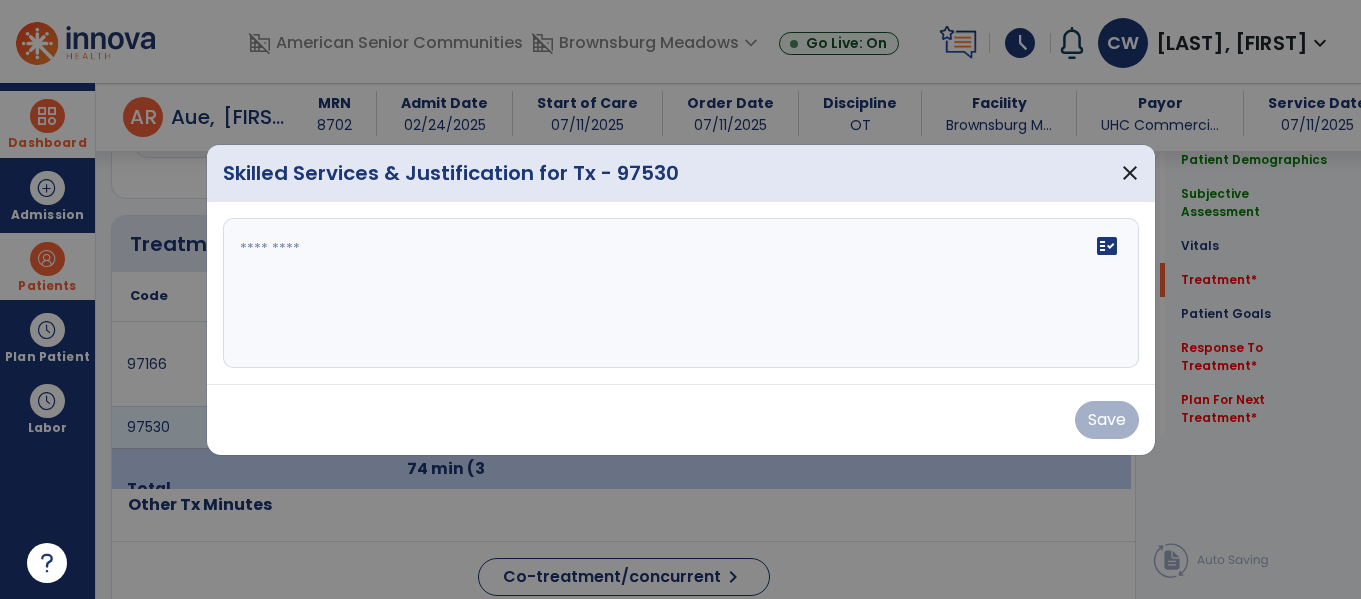 click on "fact_check" at bounding box center [681, 293] 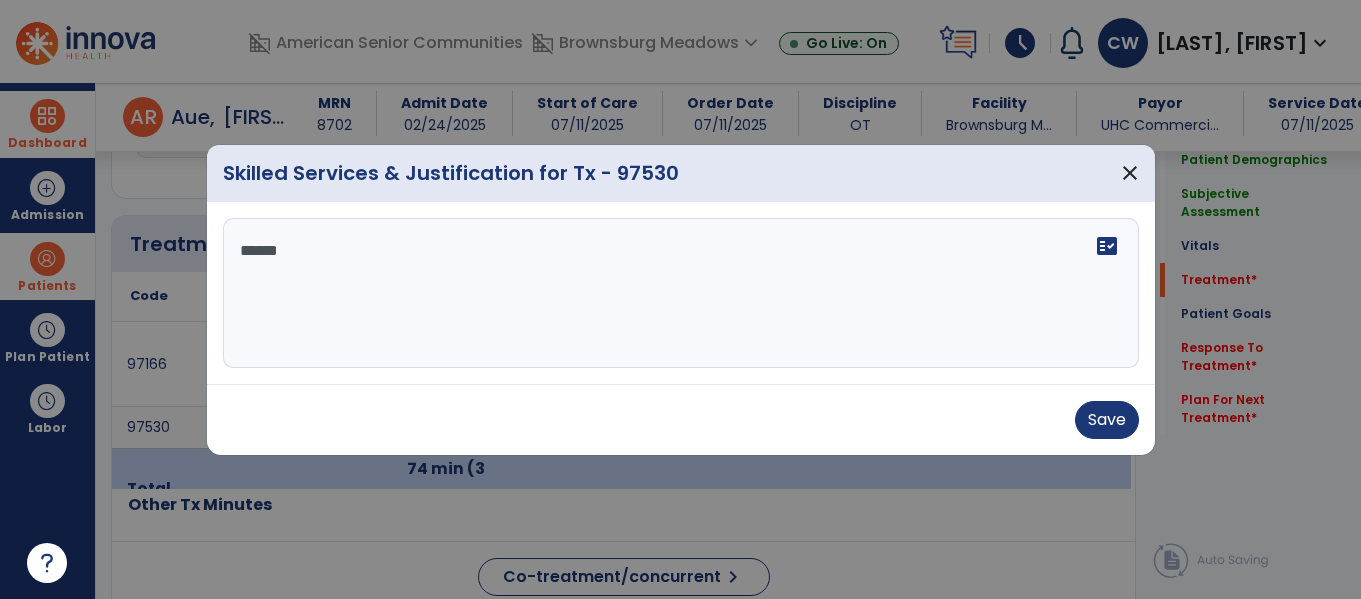 type on "*******" 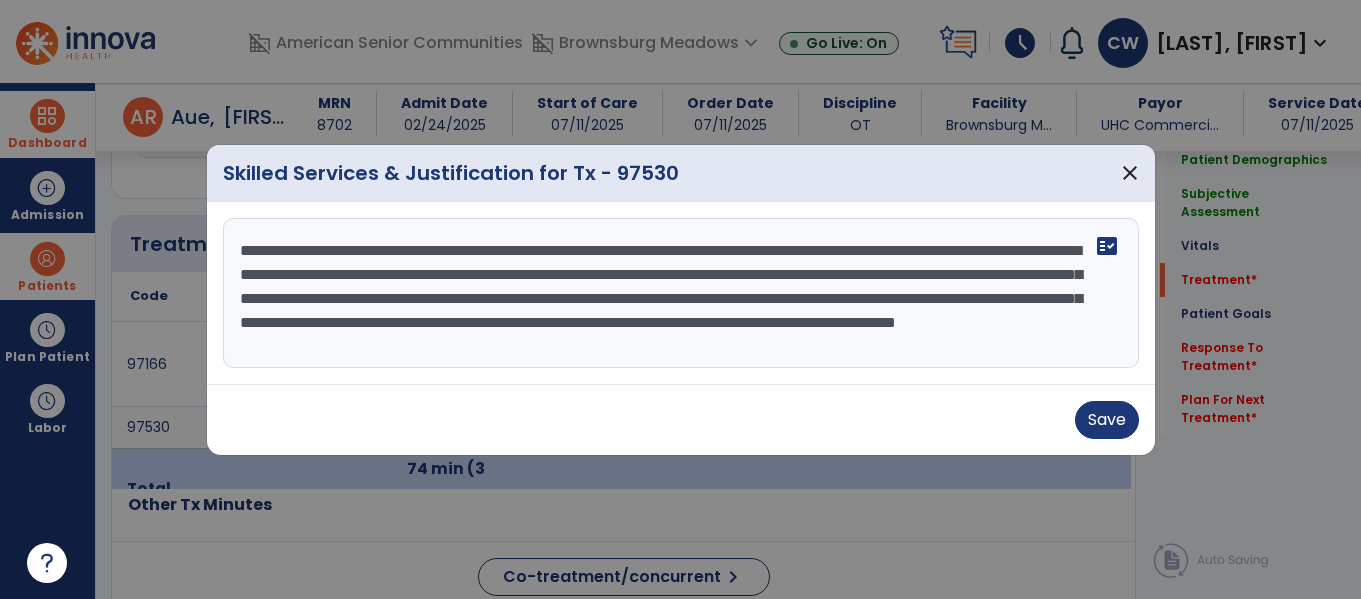 scroll, scrollTop: 16, scrollLeft: 0, axis: vertical 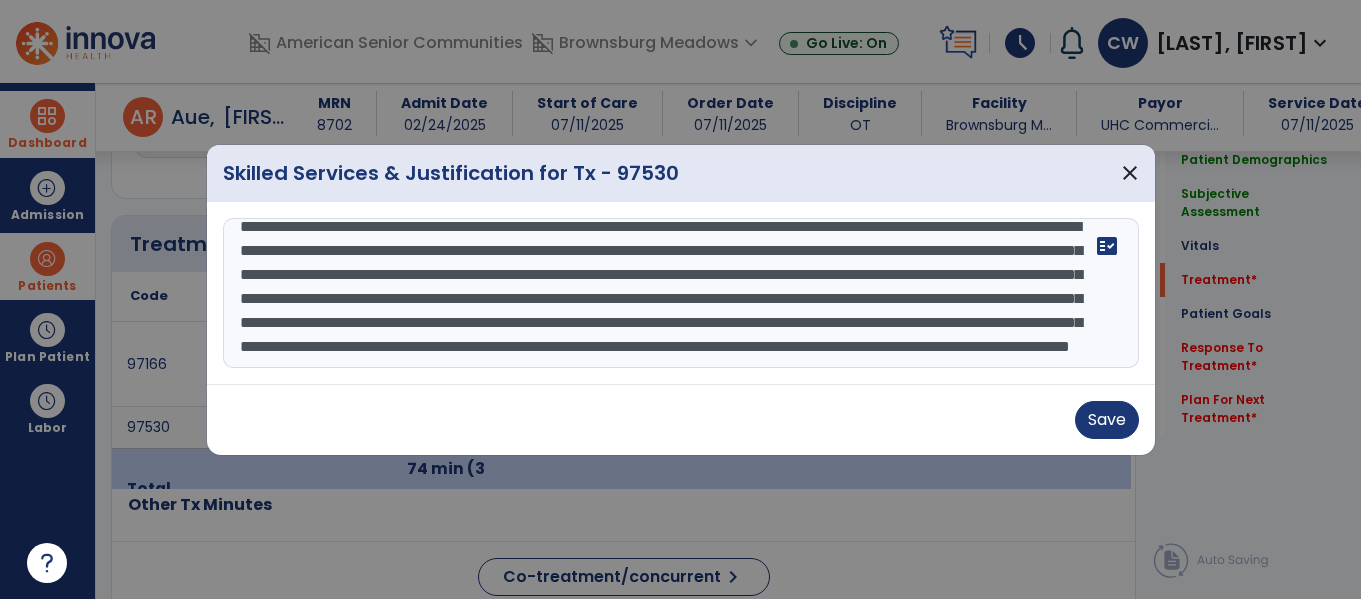 type on "**********" 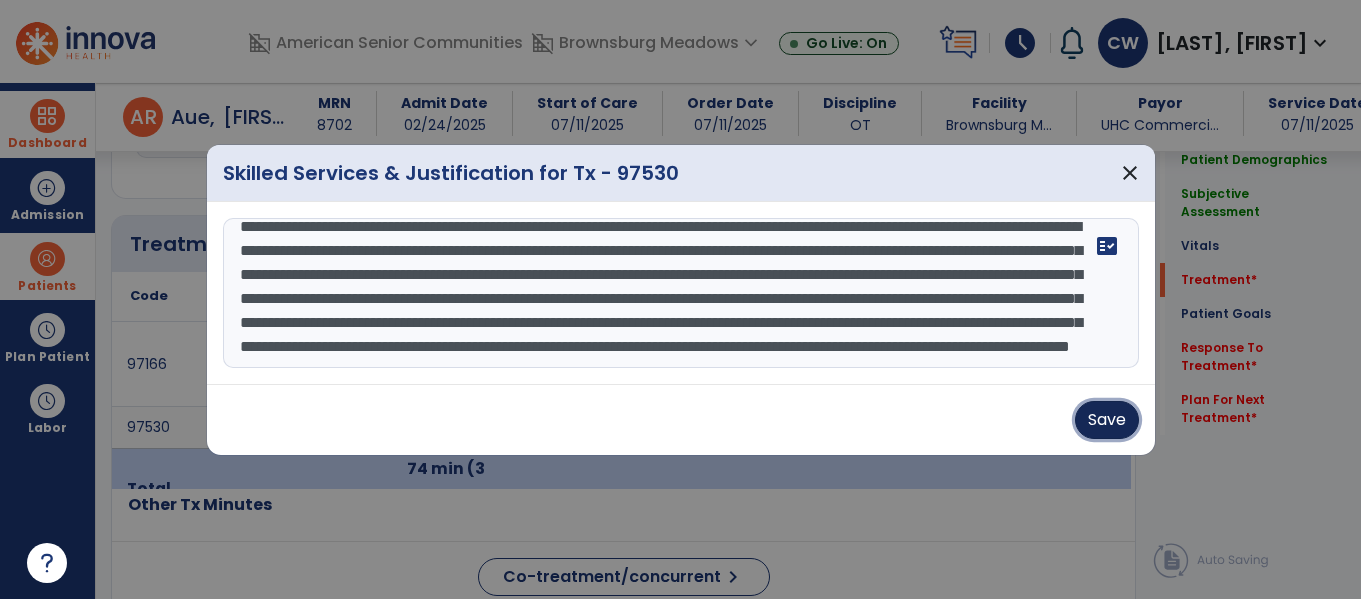 click on "Save" at bounding box center (1107, 420) 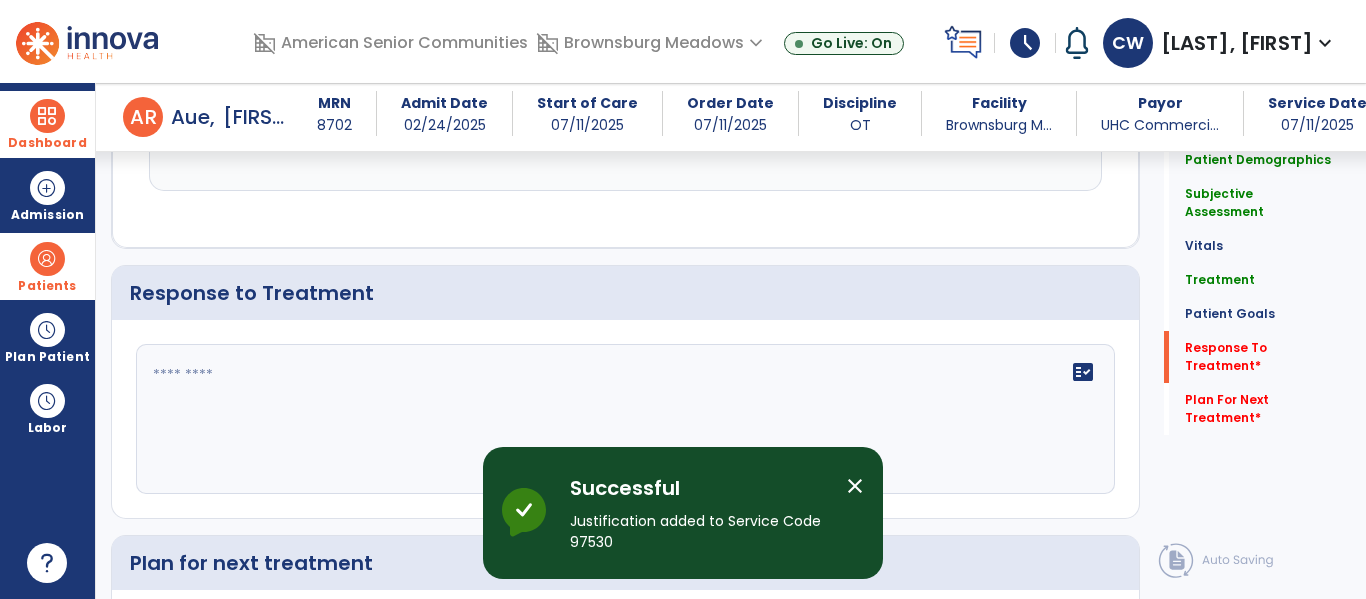 scroll, scrollTop: 2287, scrollLeft: 0, axis: vertical 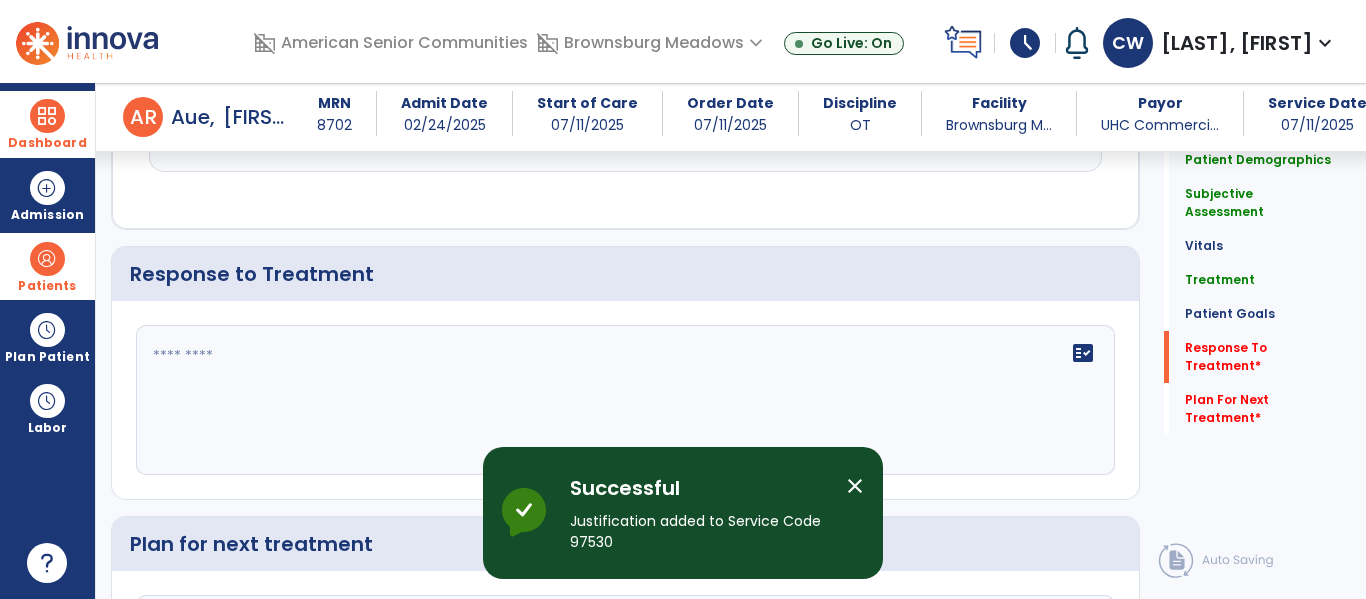 click on "fact_check" 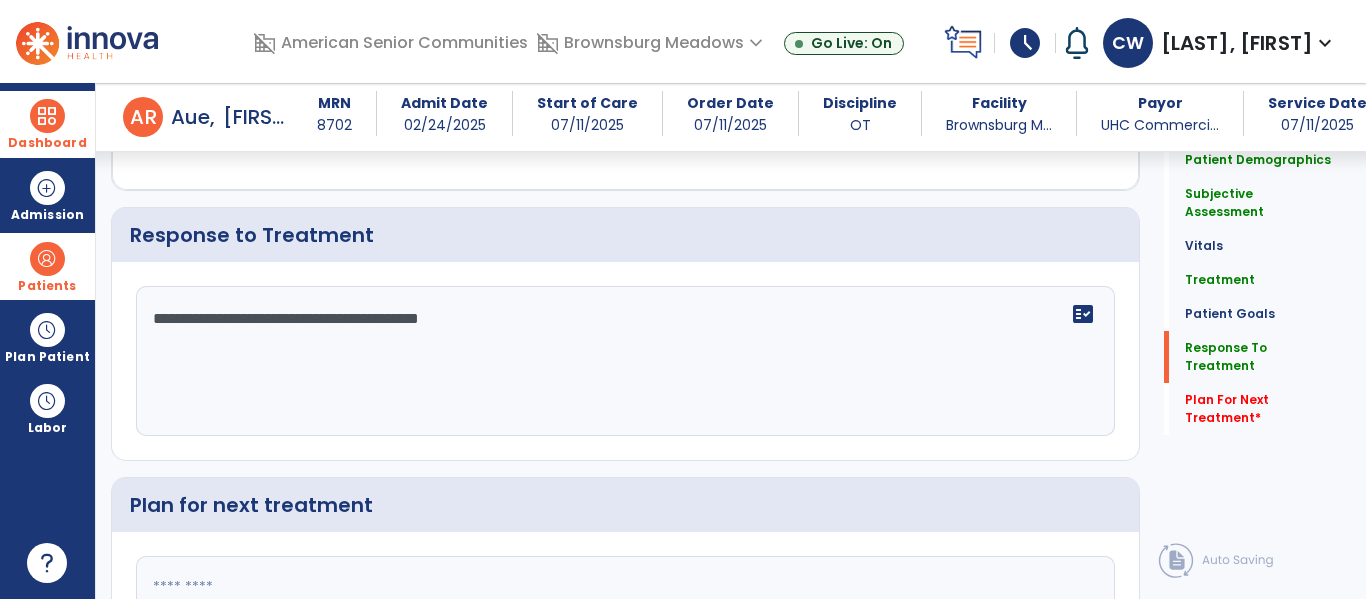 scroll, scrollTop: 2414, scrollLeft: 0, axis: vertical 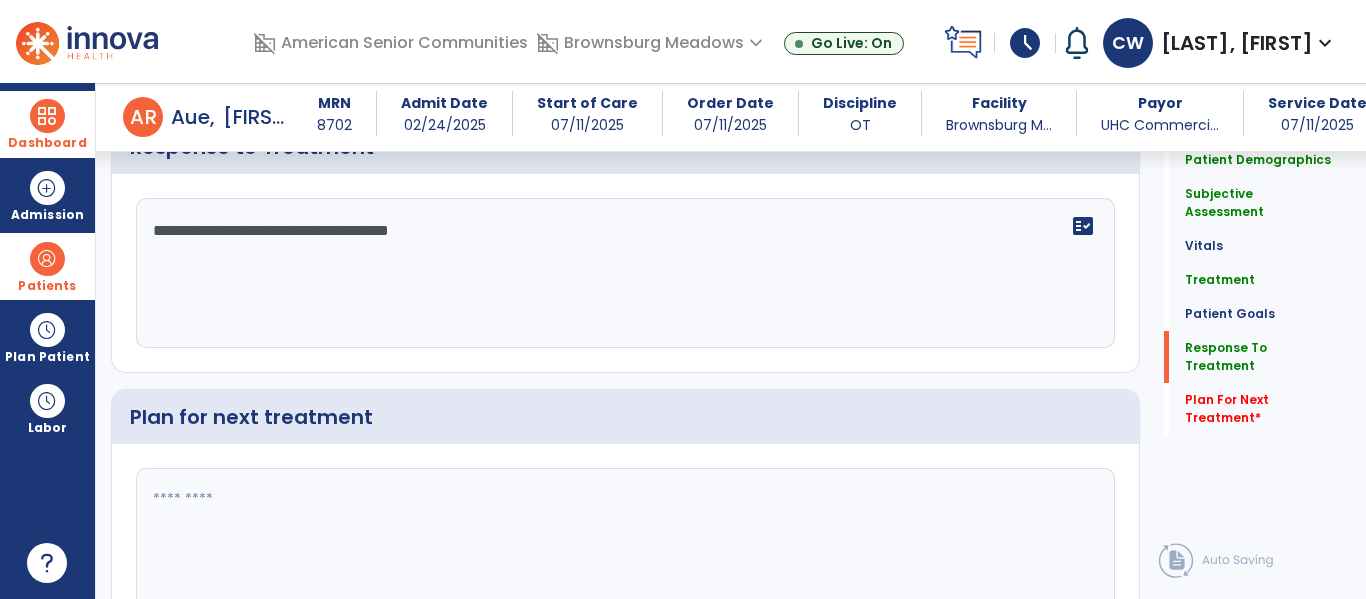 type on "**********" 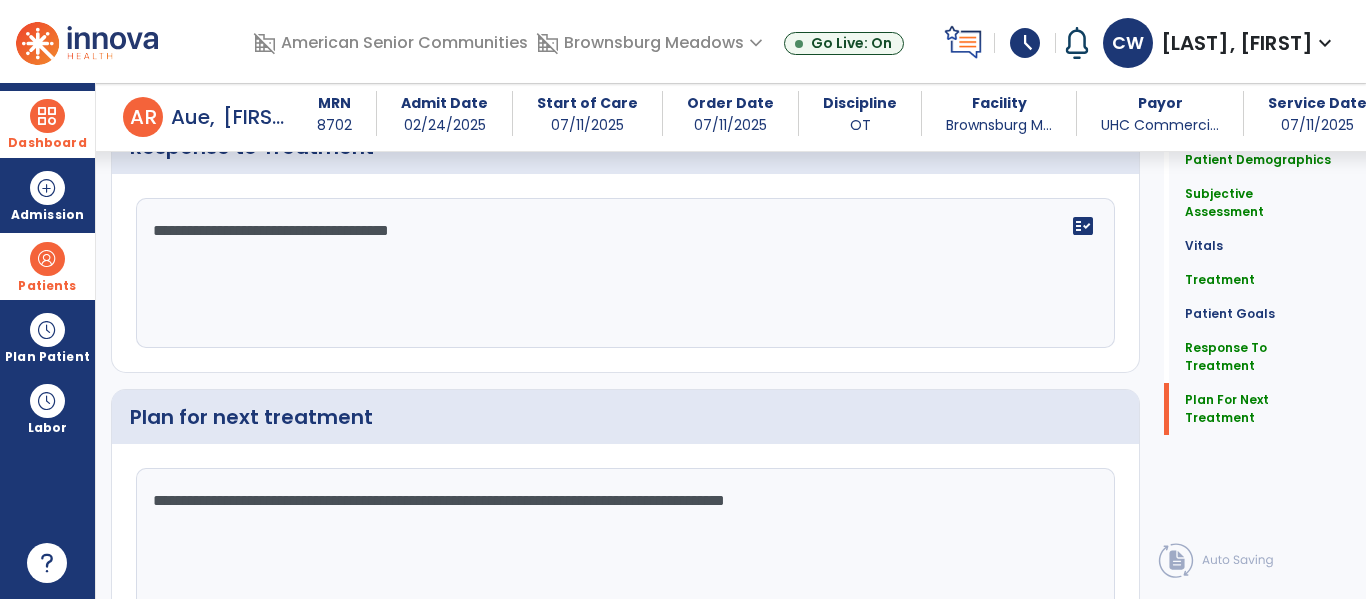 scroll, scrollTop: 2503, scrollLeft: 0, axis: vertical 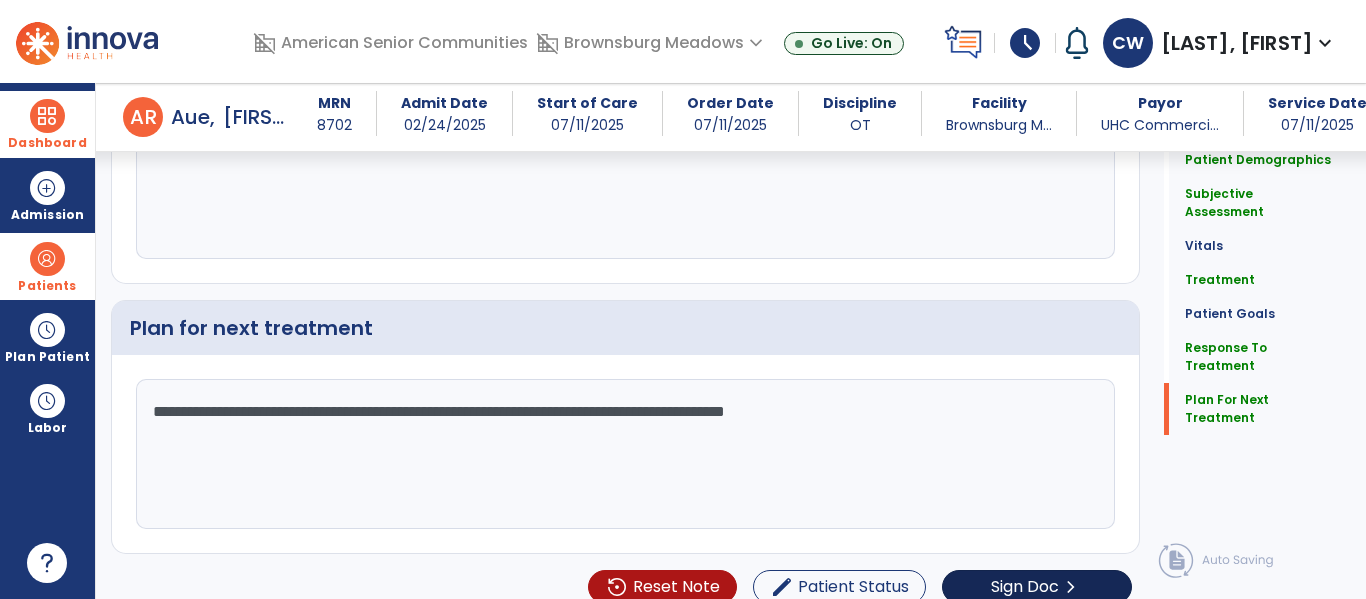 type on "**********" 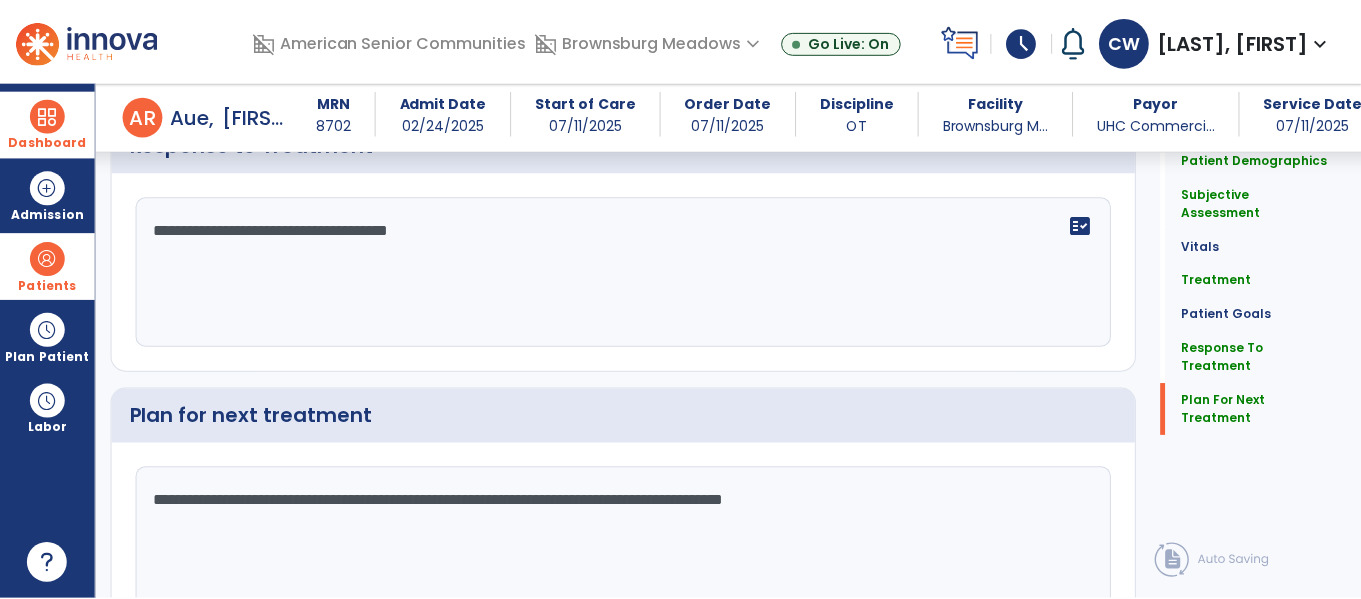 scroll, scrollTop: 2503, scrollLeft: 0, axis: vertical 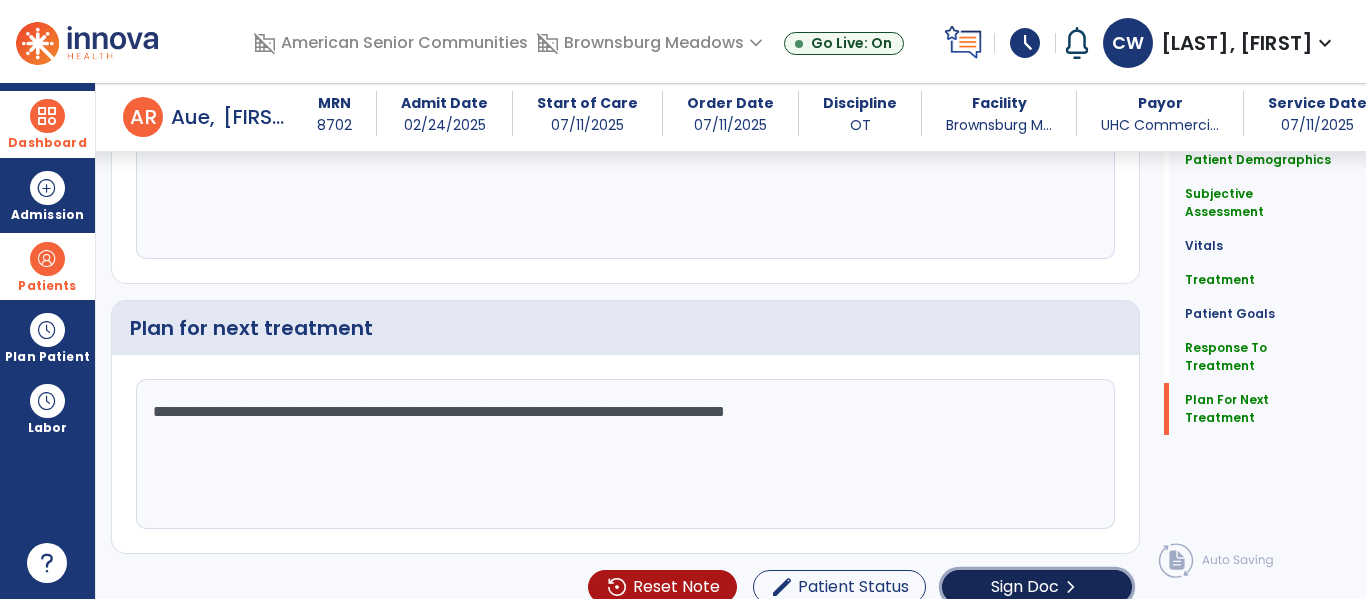 click on "Sign Doc" 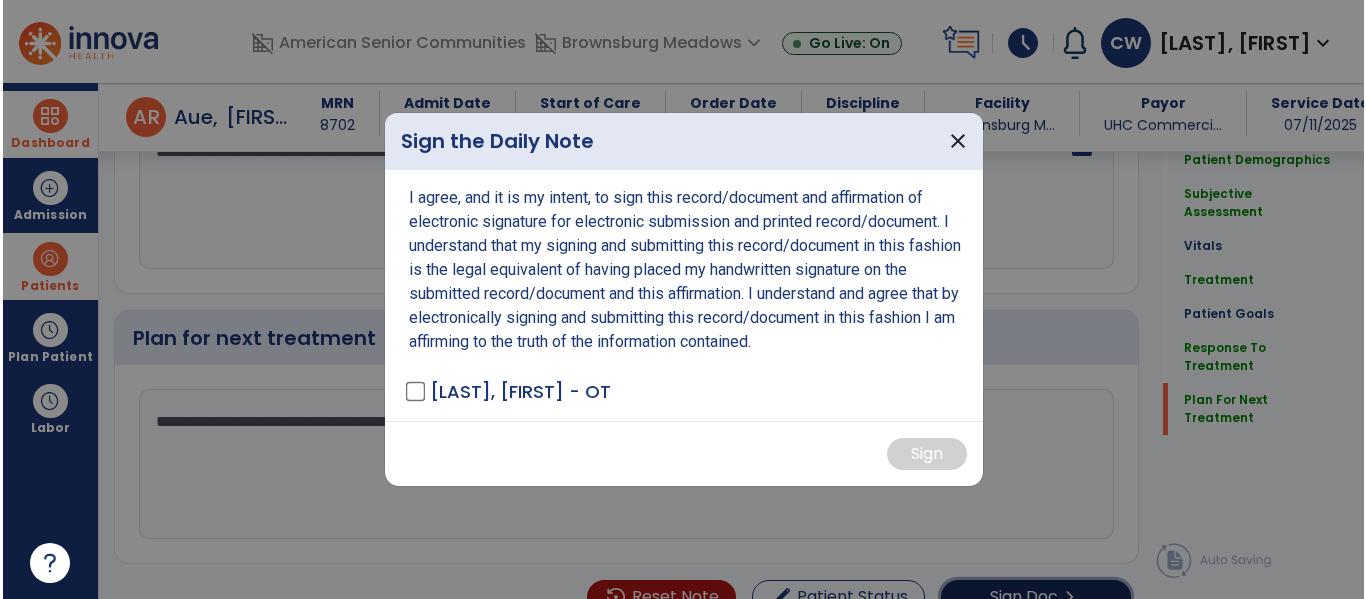 scroll, scrollTop: 2503, scrollLeft: 0, axis: vertical 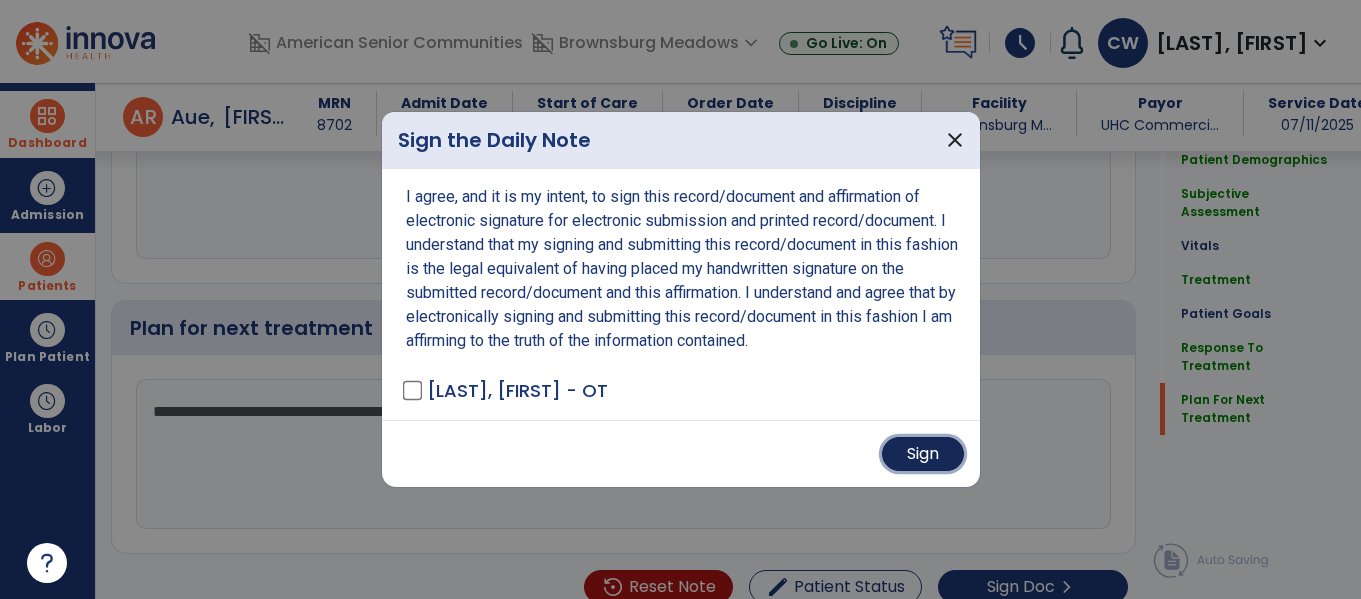 click on "Sign" at bounding box center [923, 454] 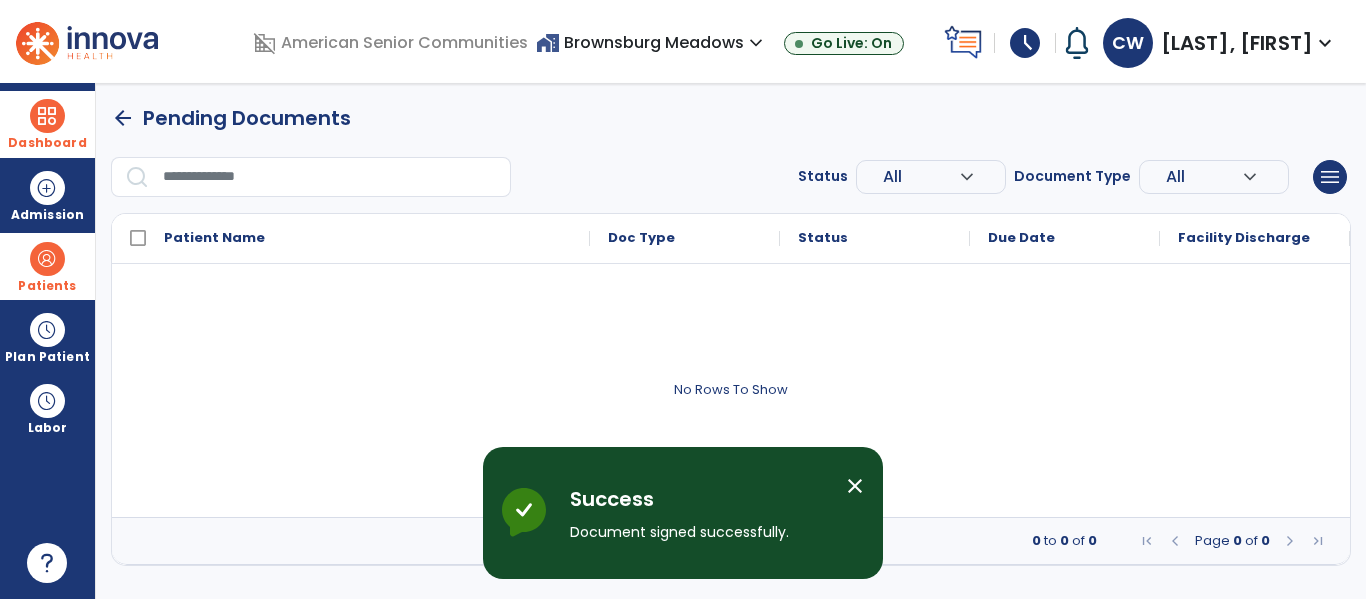 scroll, scrollTop: 0, scrollLeft: 0, axis: both 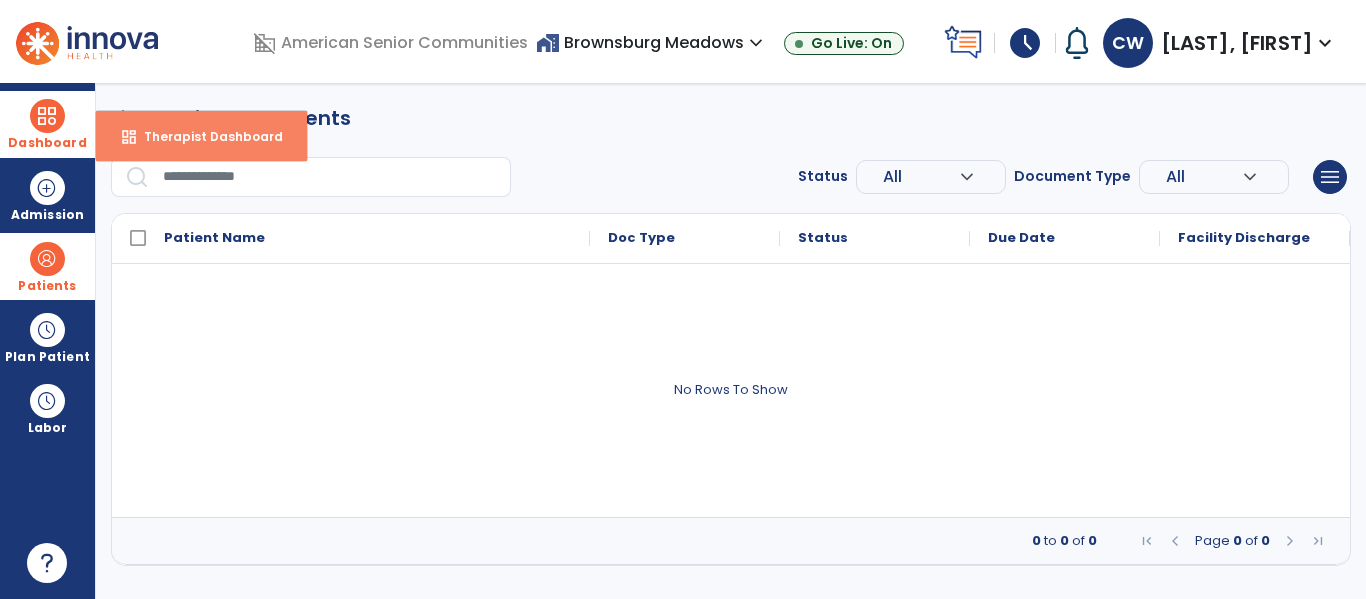 click on "Therapist Dashboard" at bounding box center [205, 136] 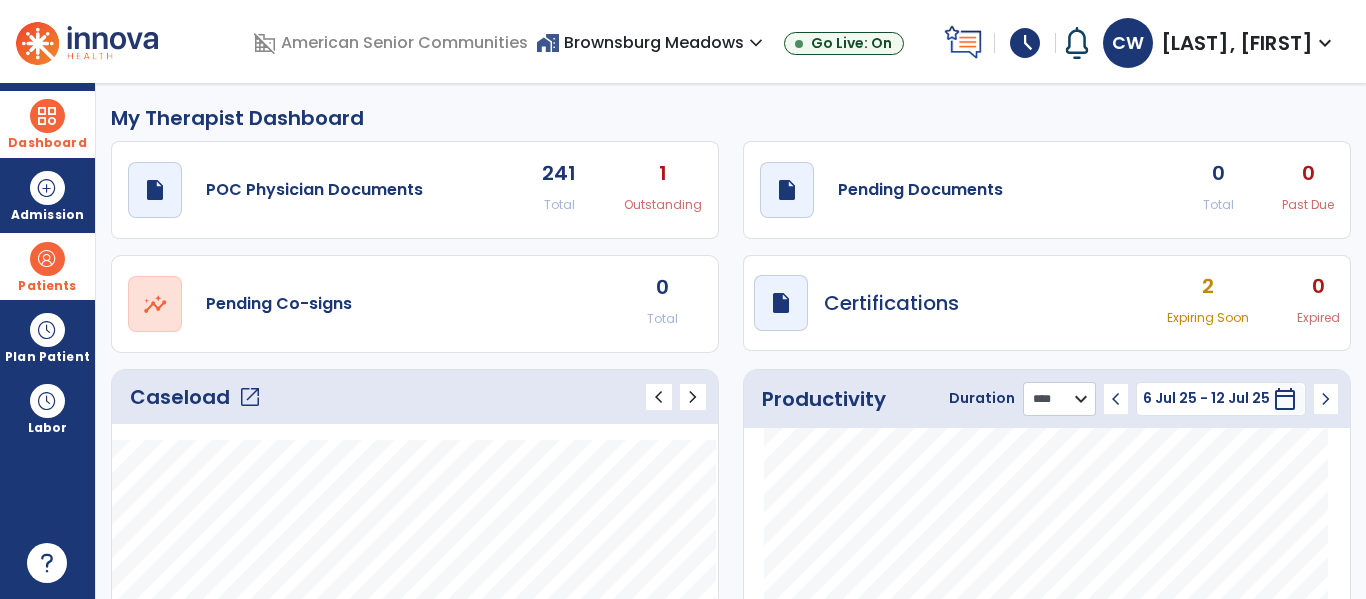 click on "******** **** ***" 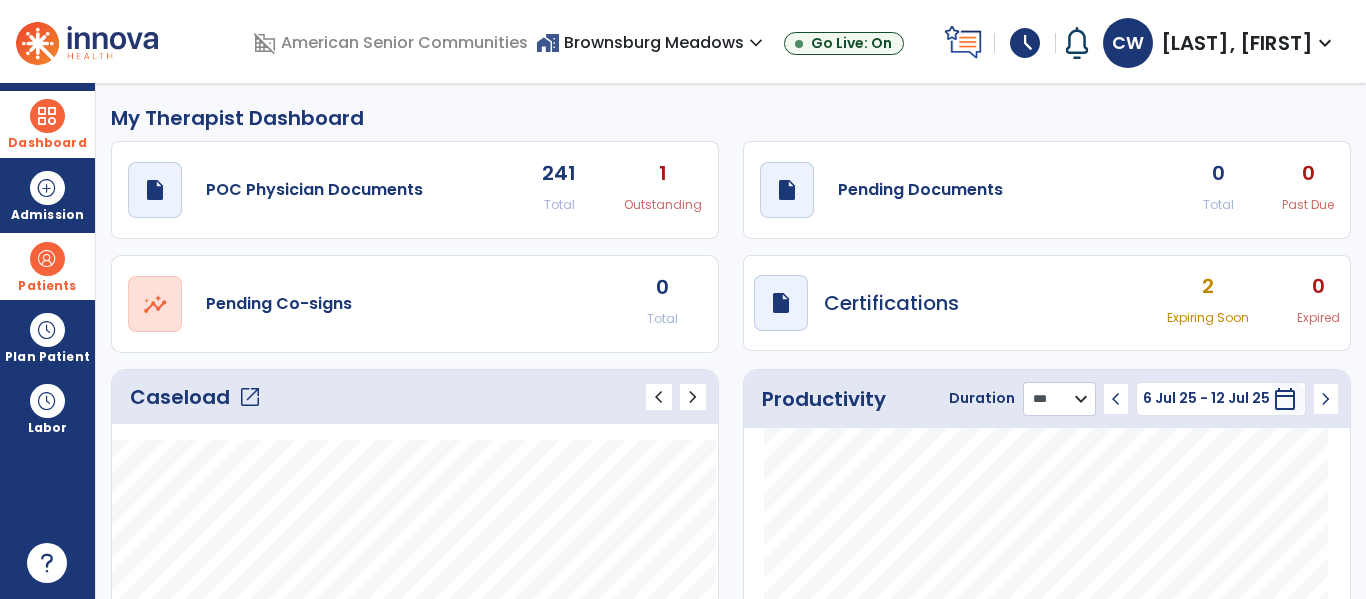 click on "******** **** ***" 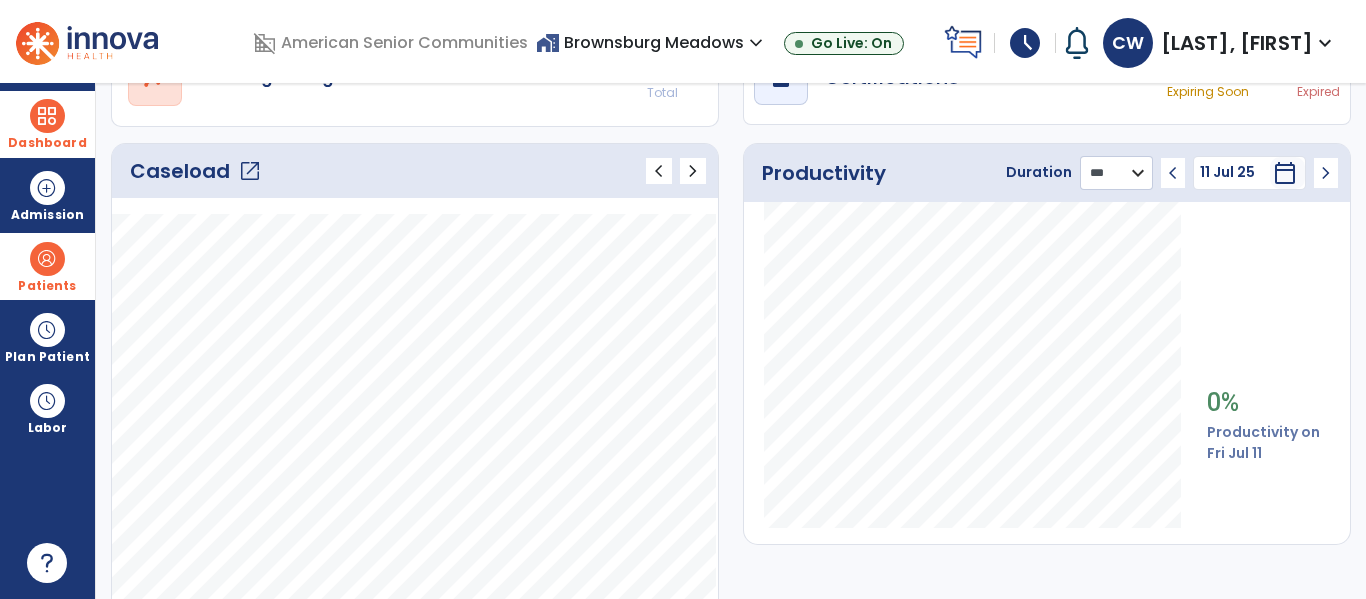scroll, scrollTop: 277, scrollLeft: 0, axis: vertical 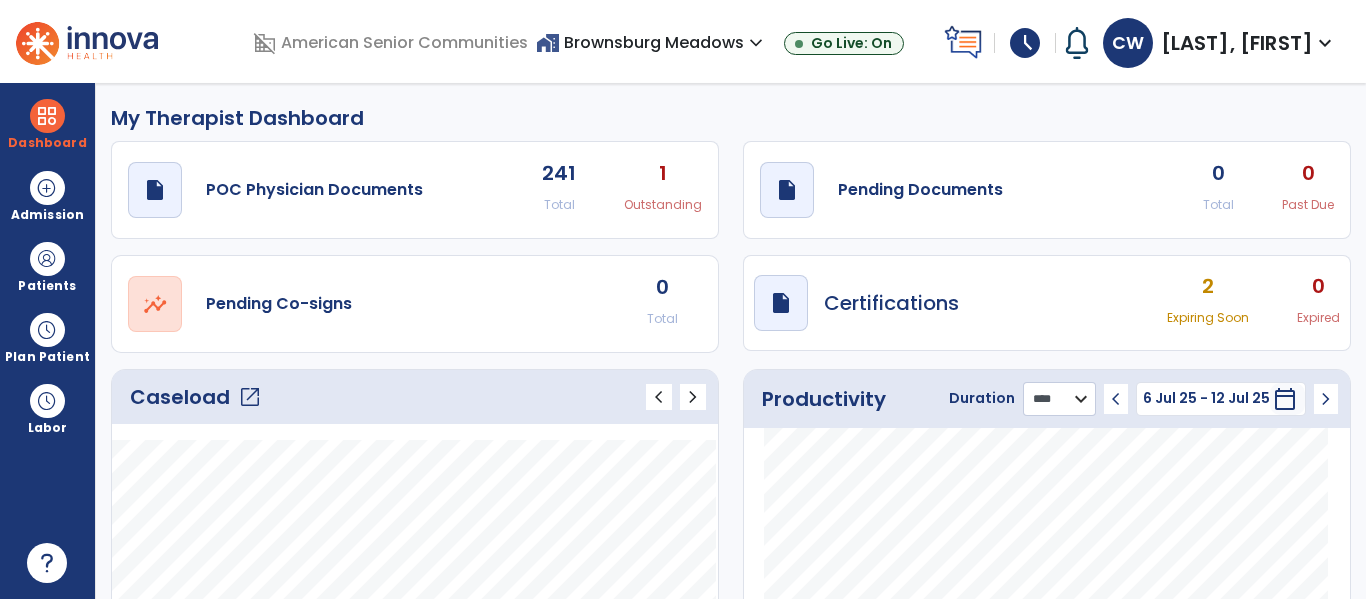 click on "******** **** ***" 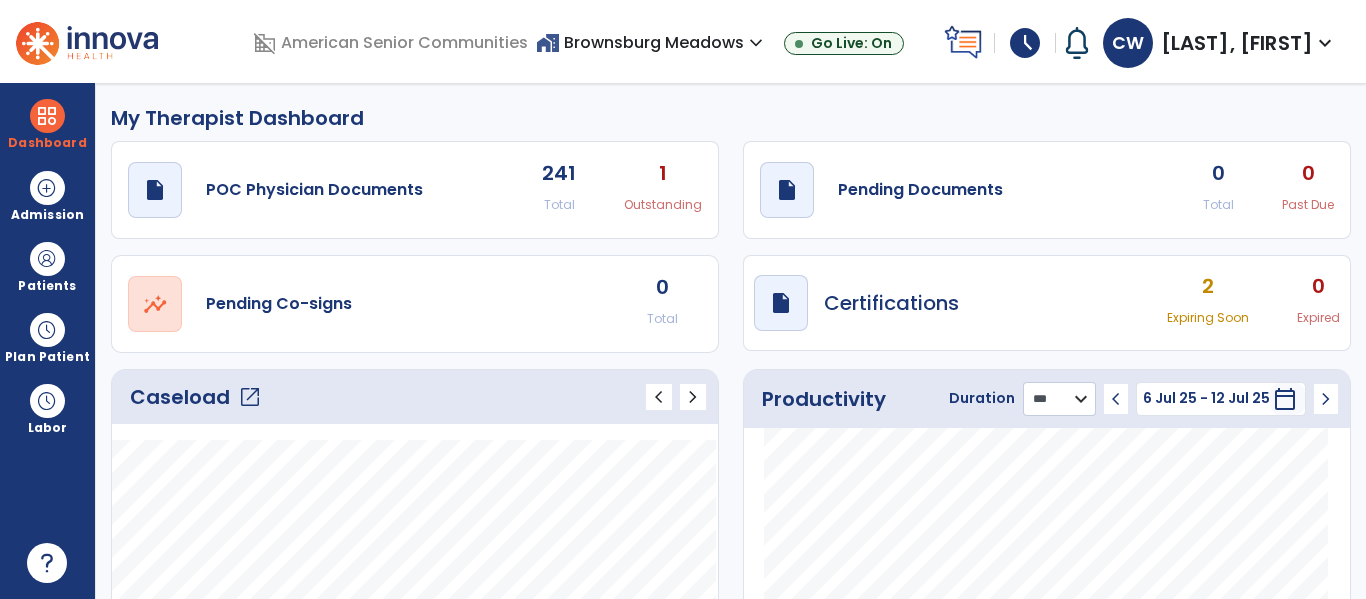 click on "******** **** ***" 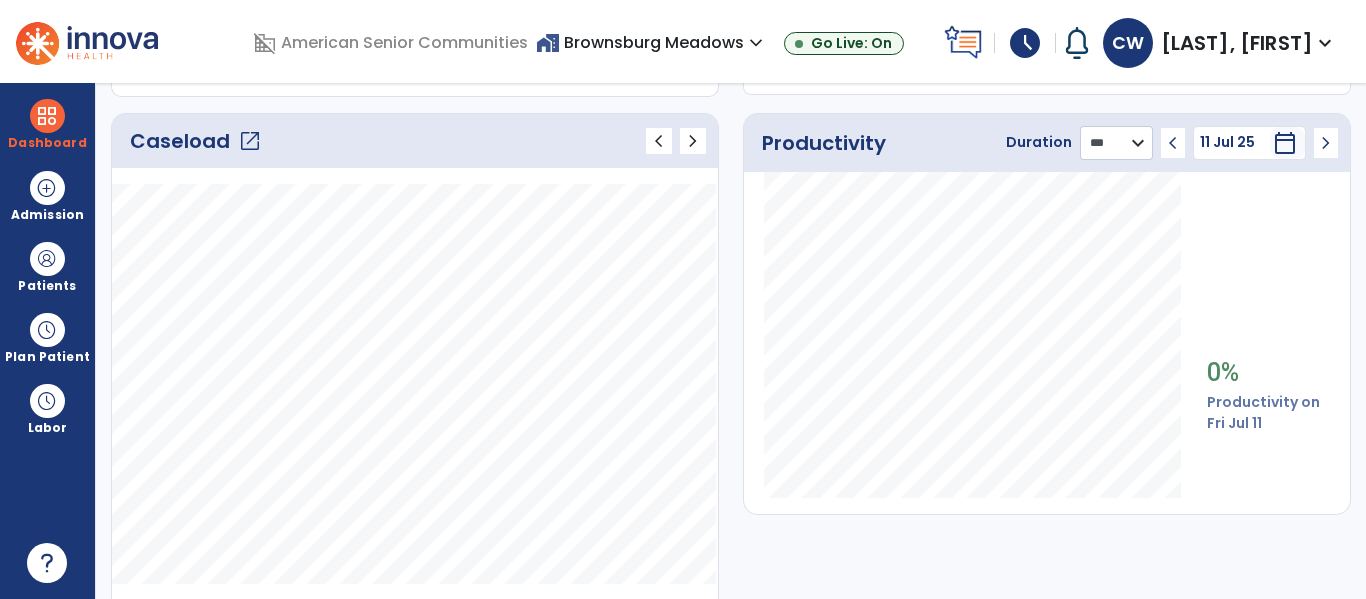 scroll, scrollTop: 268, scrollLeft: 0, axis: vertical 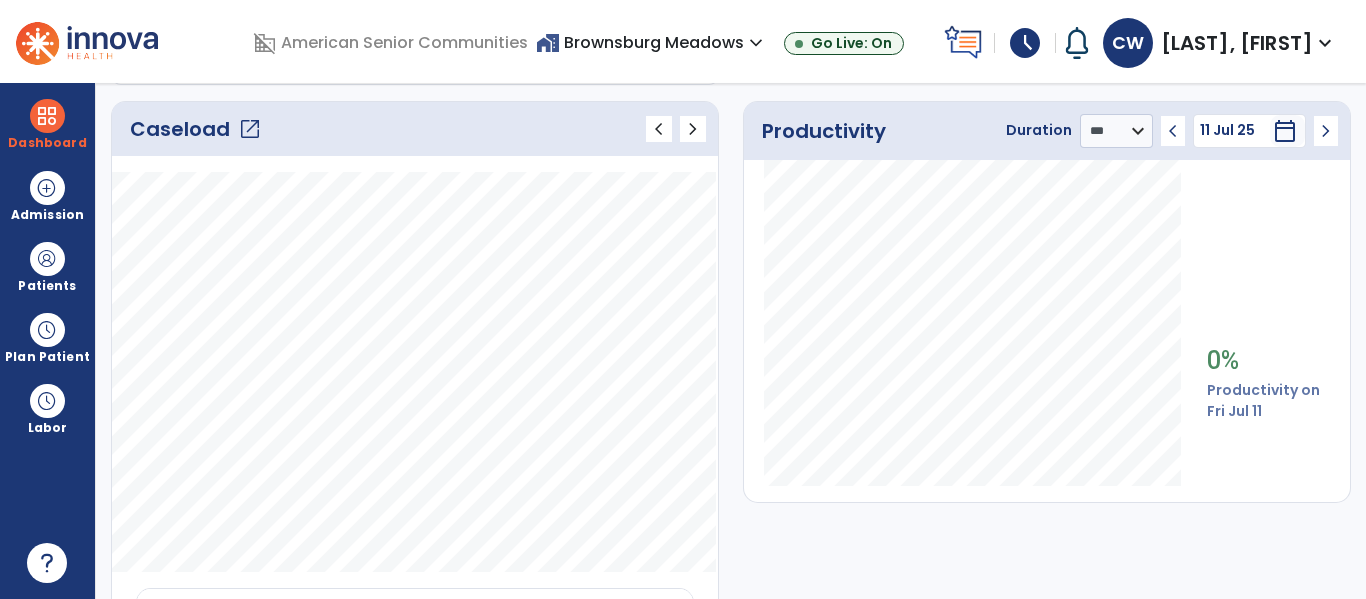 click on "chevron_left" 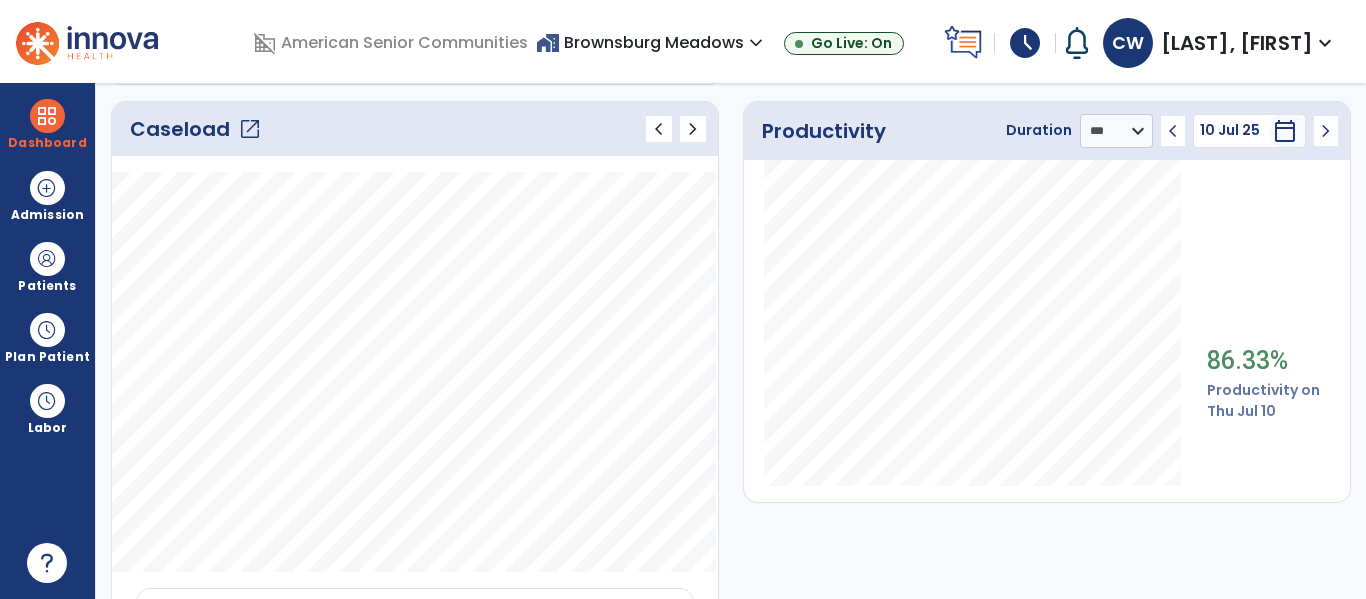 click on "chevron_left" 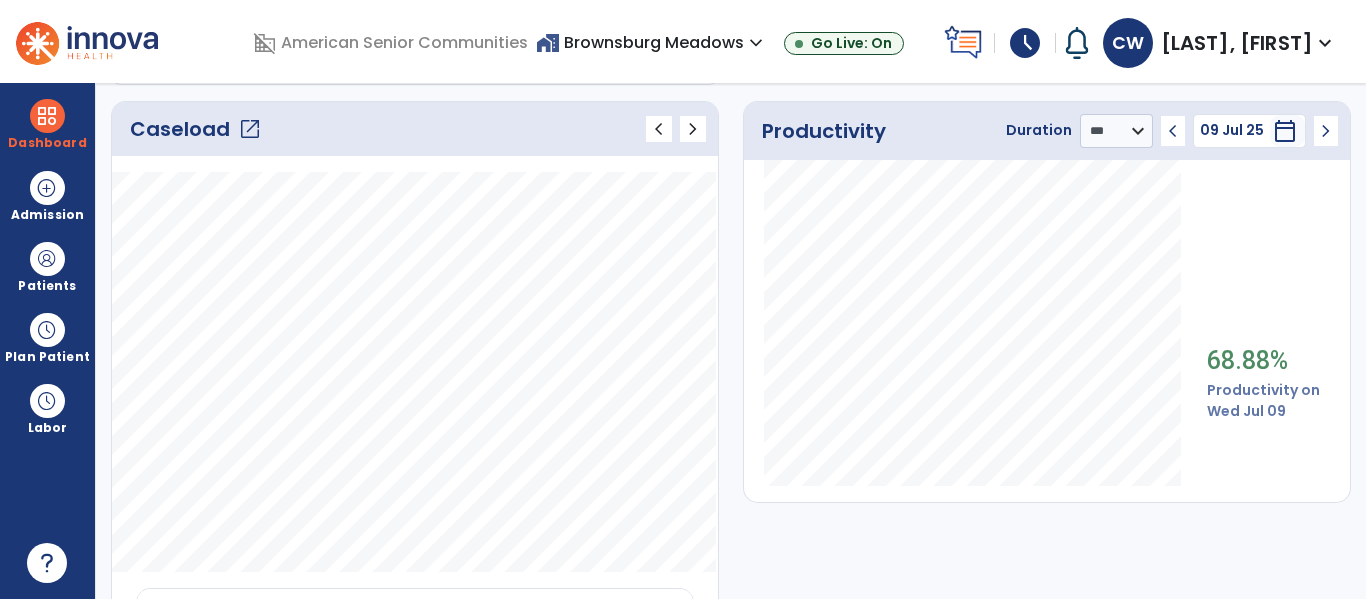 click on "chevron_left" 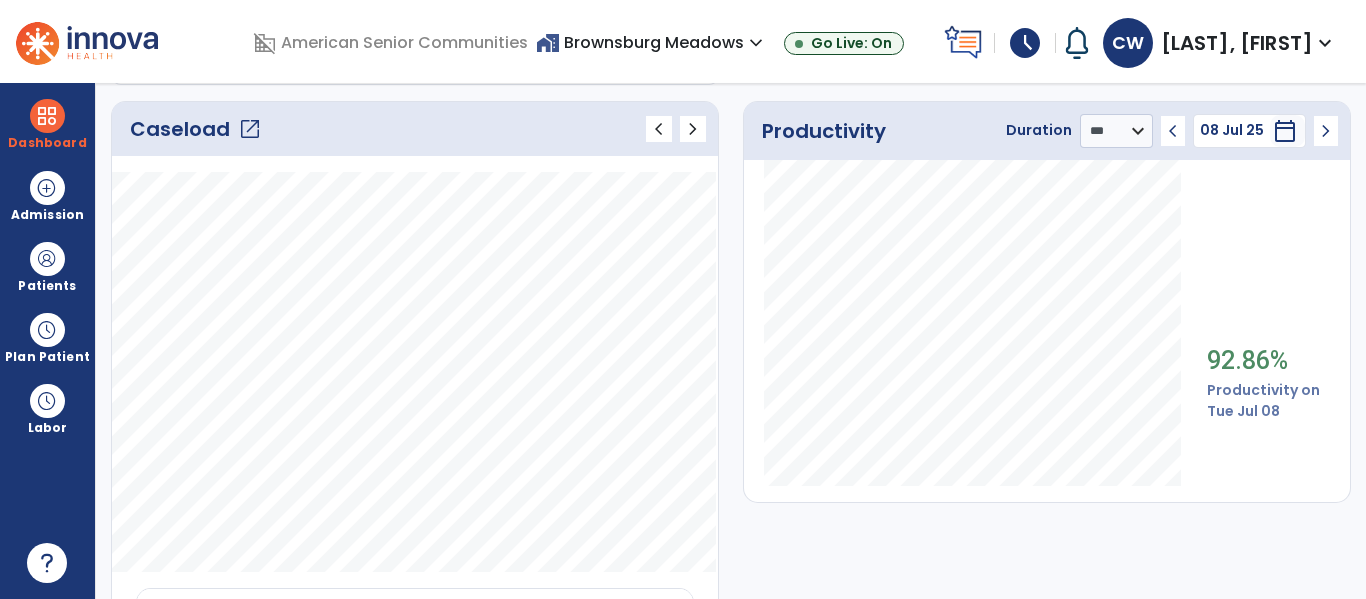 click on "chevron_left" 